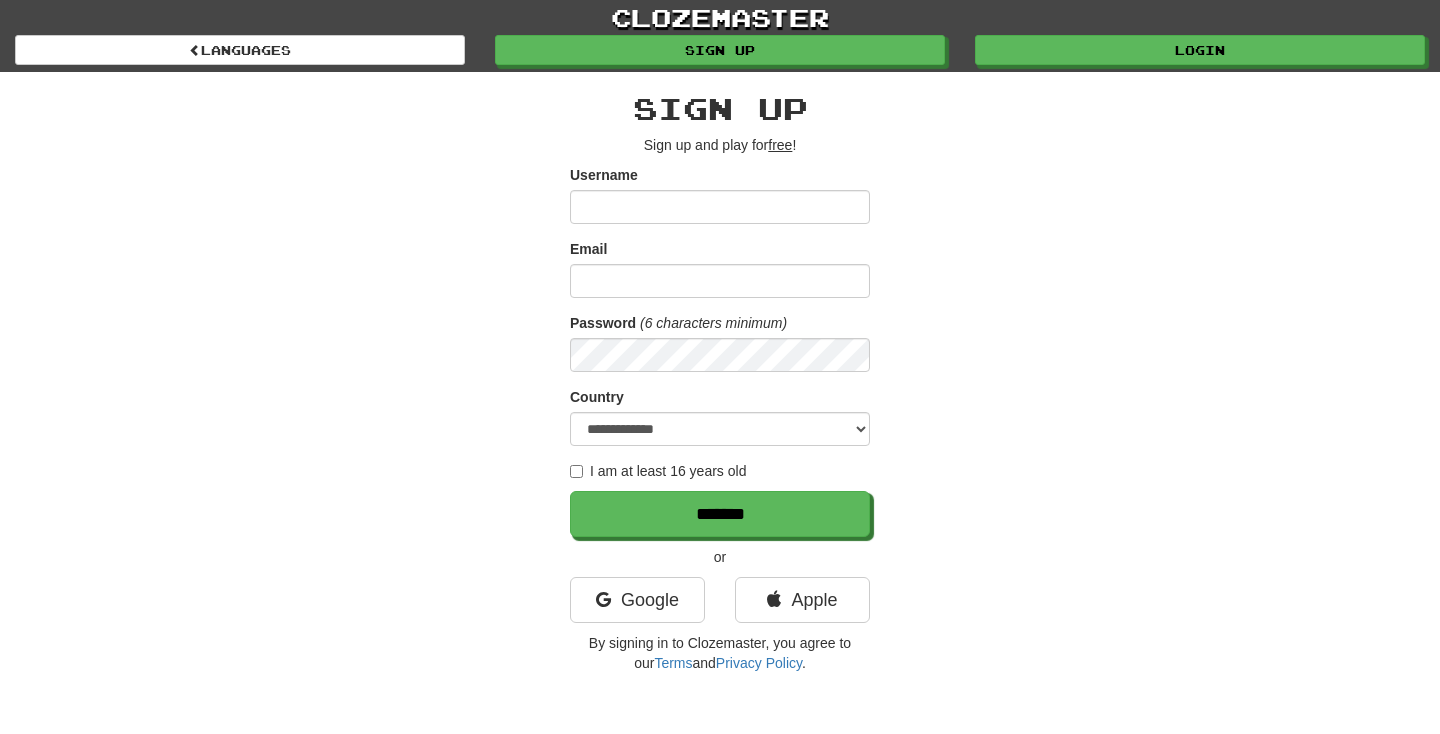 scroll, scrollTop: 0, scrollLeft: 0, axis: both 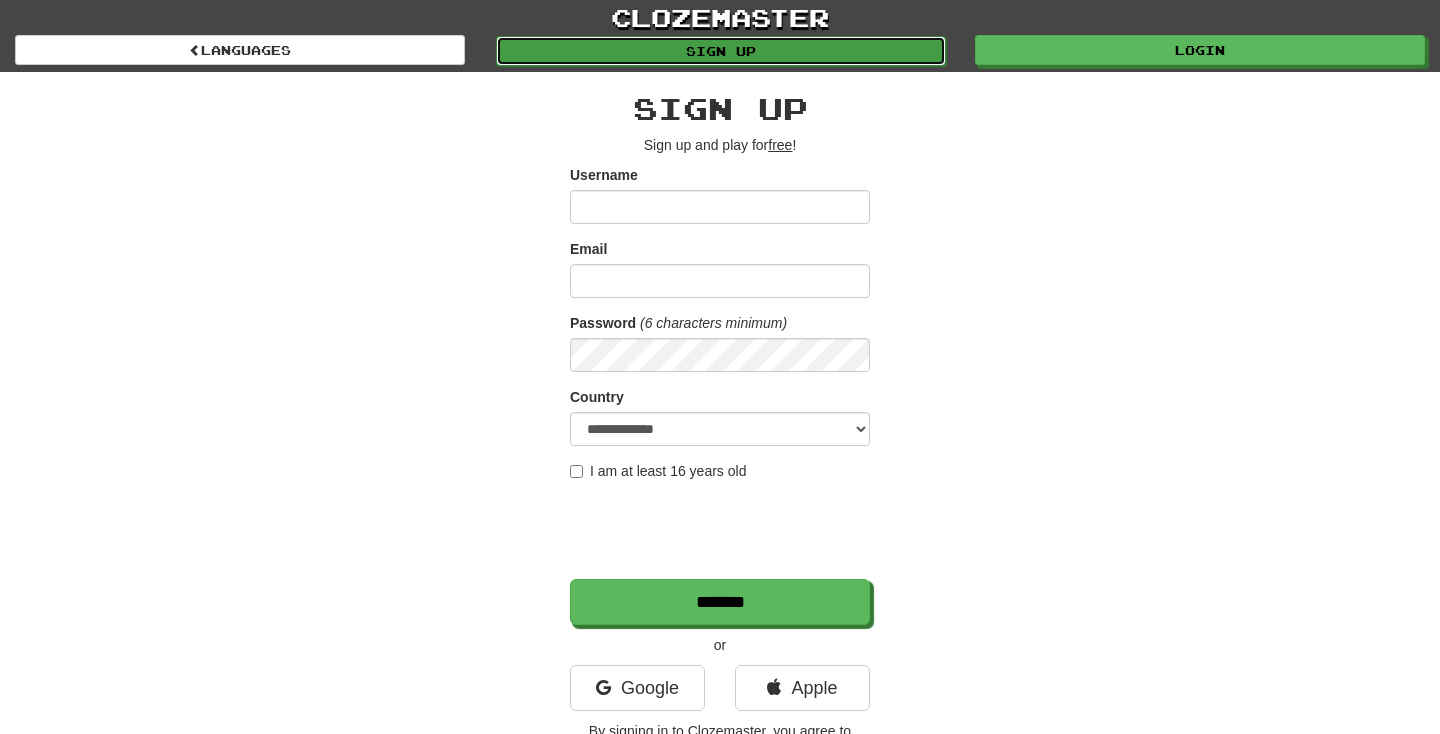 click on "Sign up" at bounding box center (721, 51) 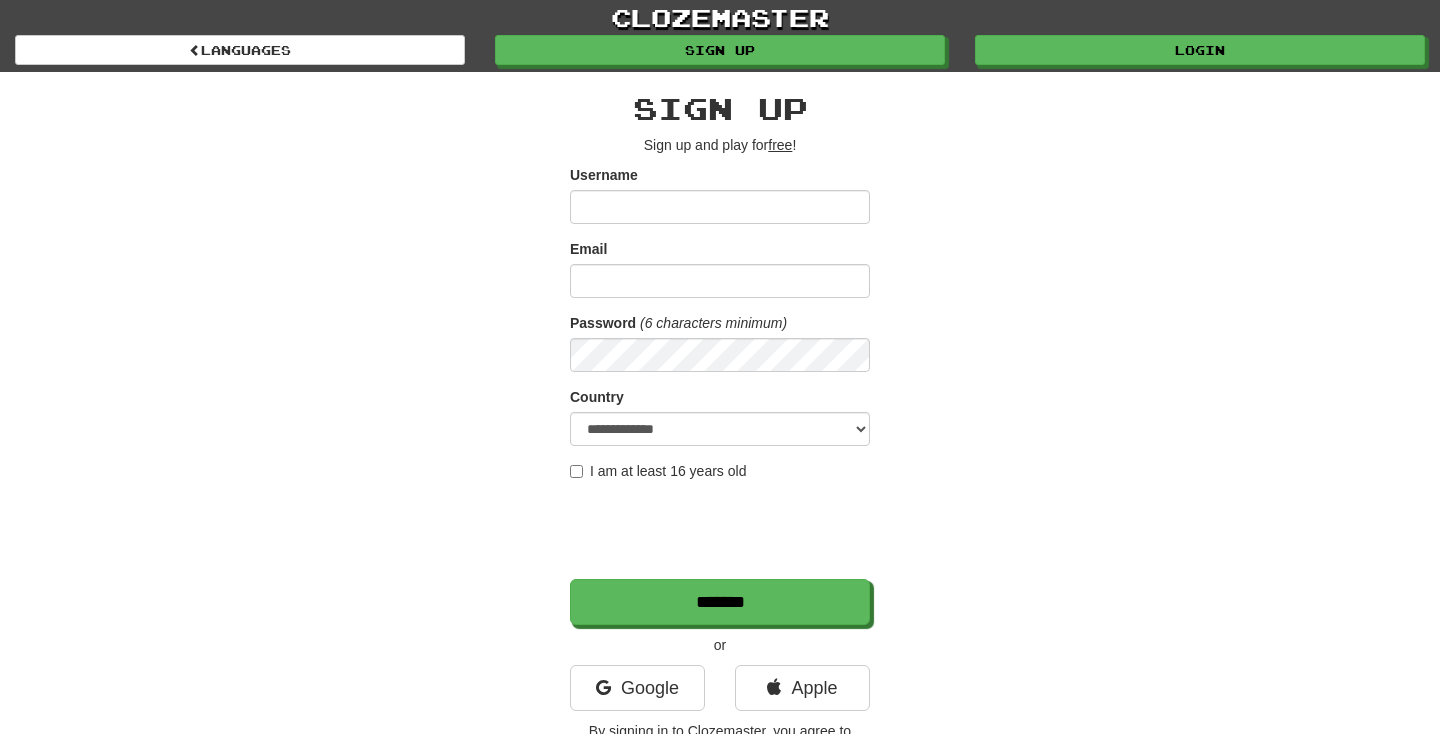 scroll, scrollTop: 0, scrollLeft: 0, axis: both 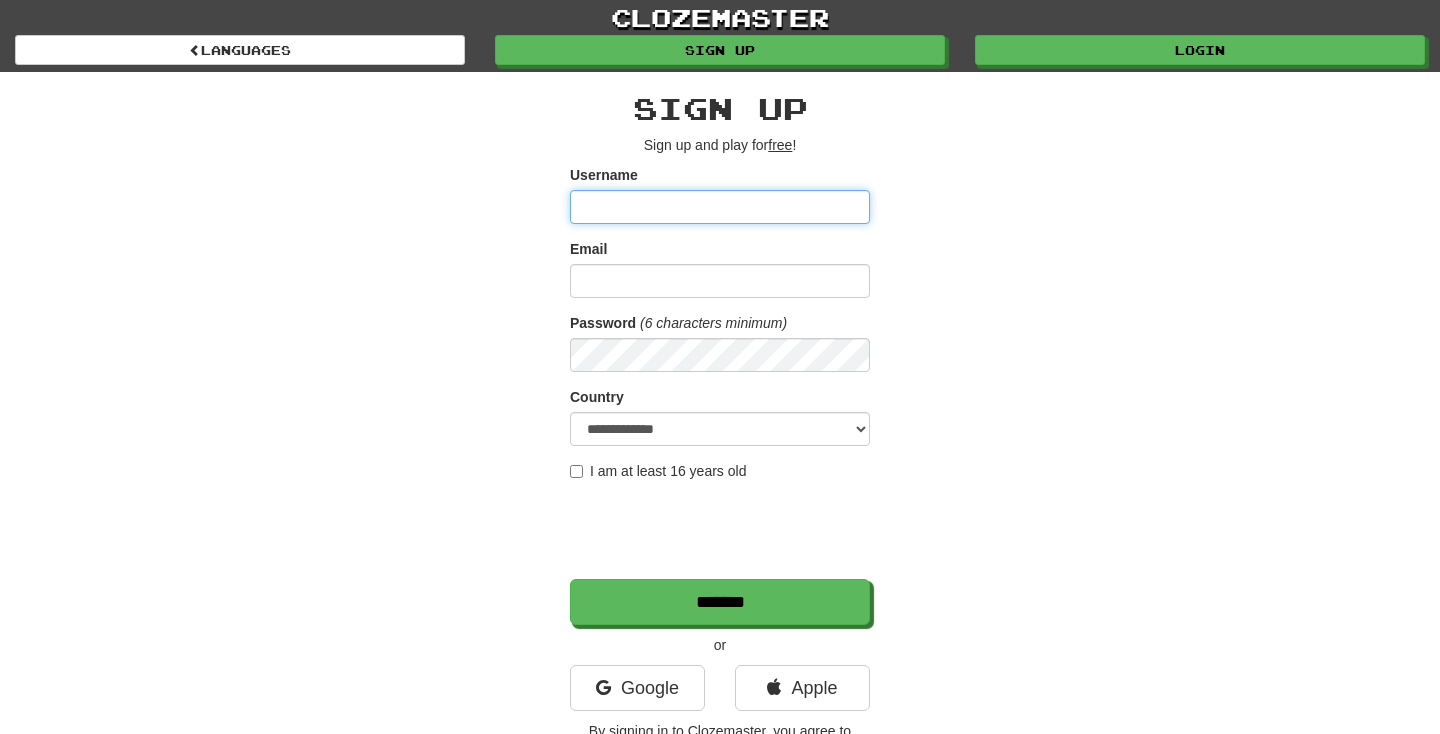 type on "*******" 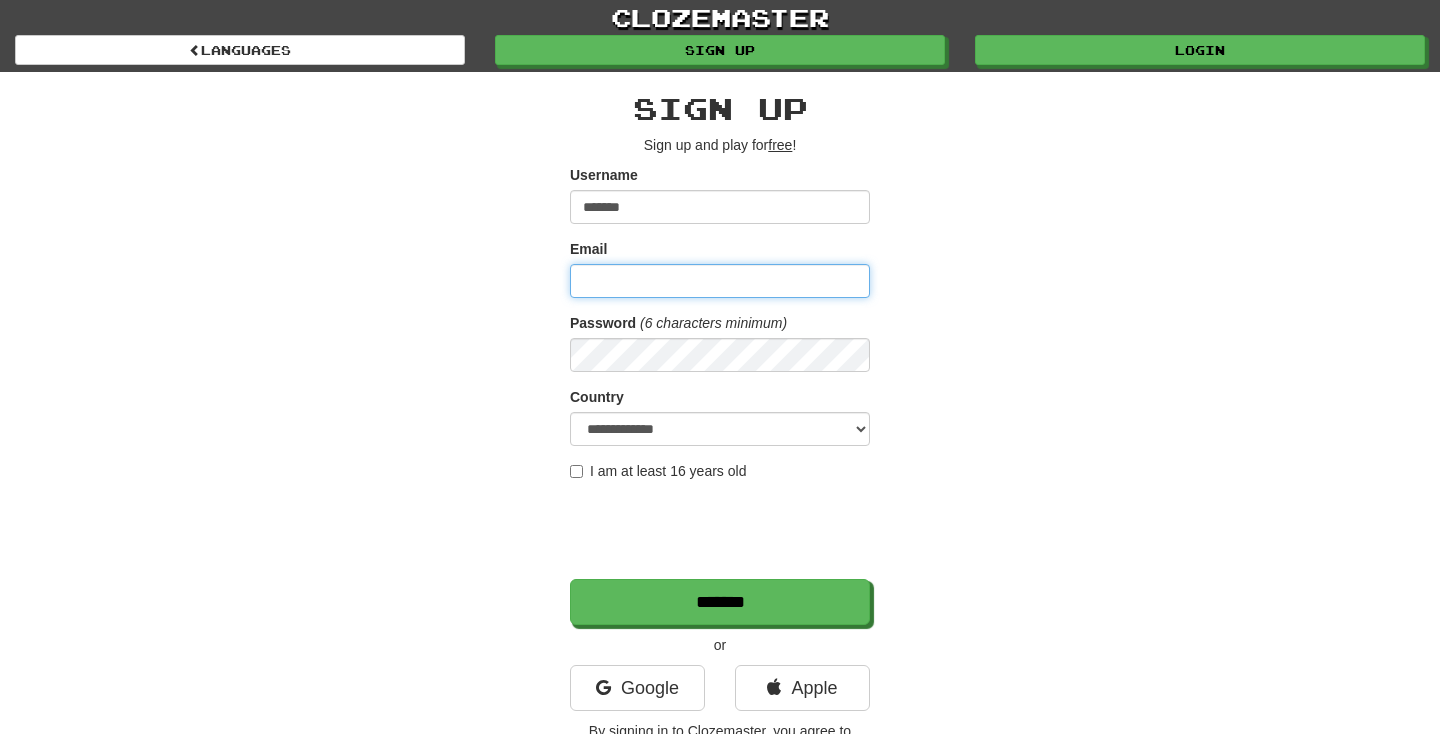 click on "Email" at bounding box center [720, 281] 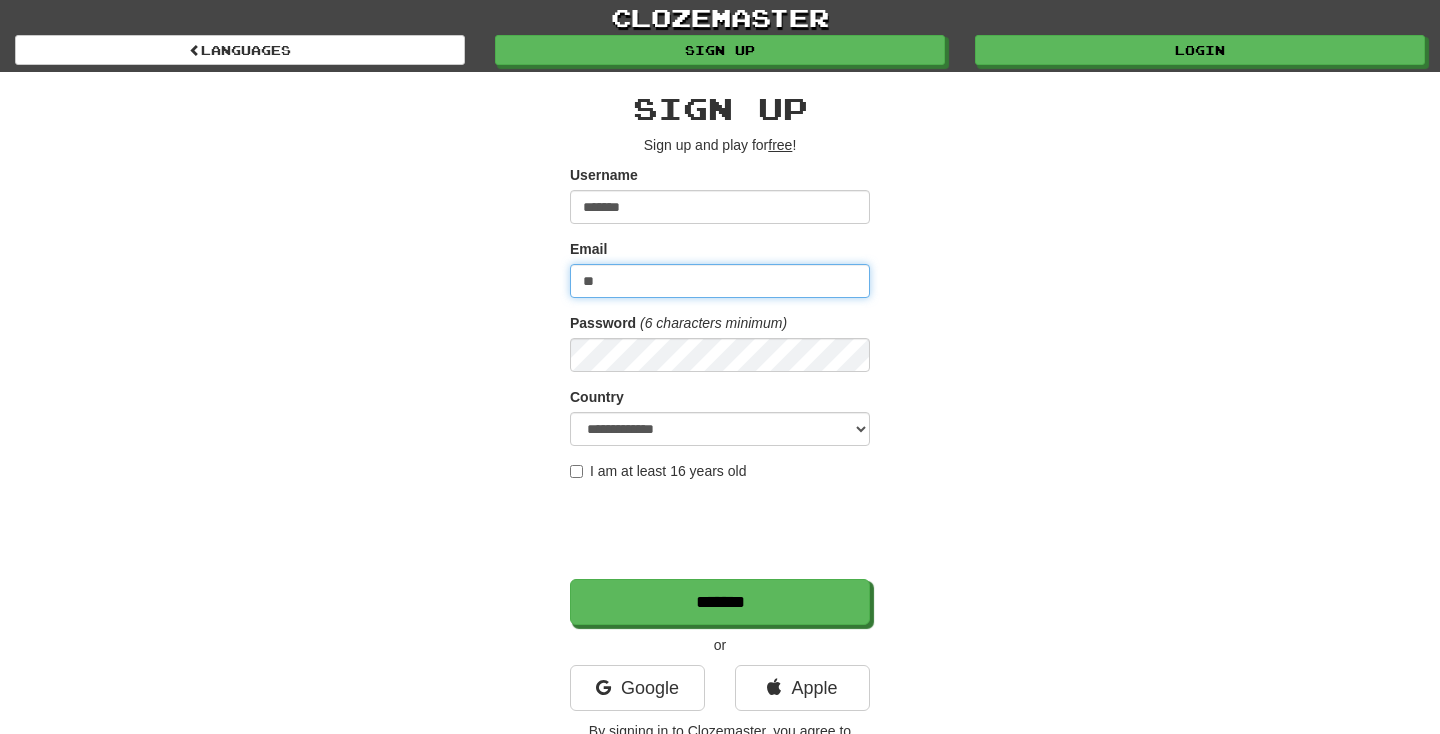 type on "*" 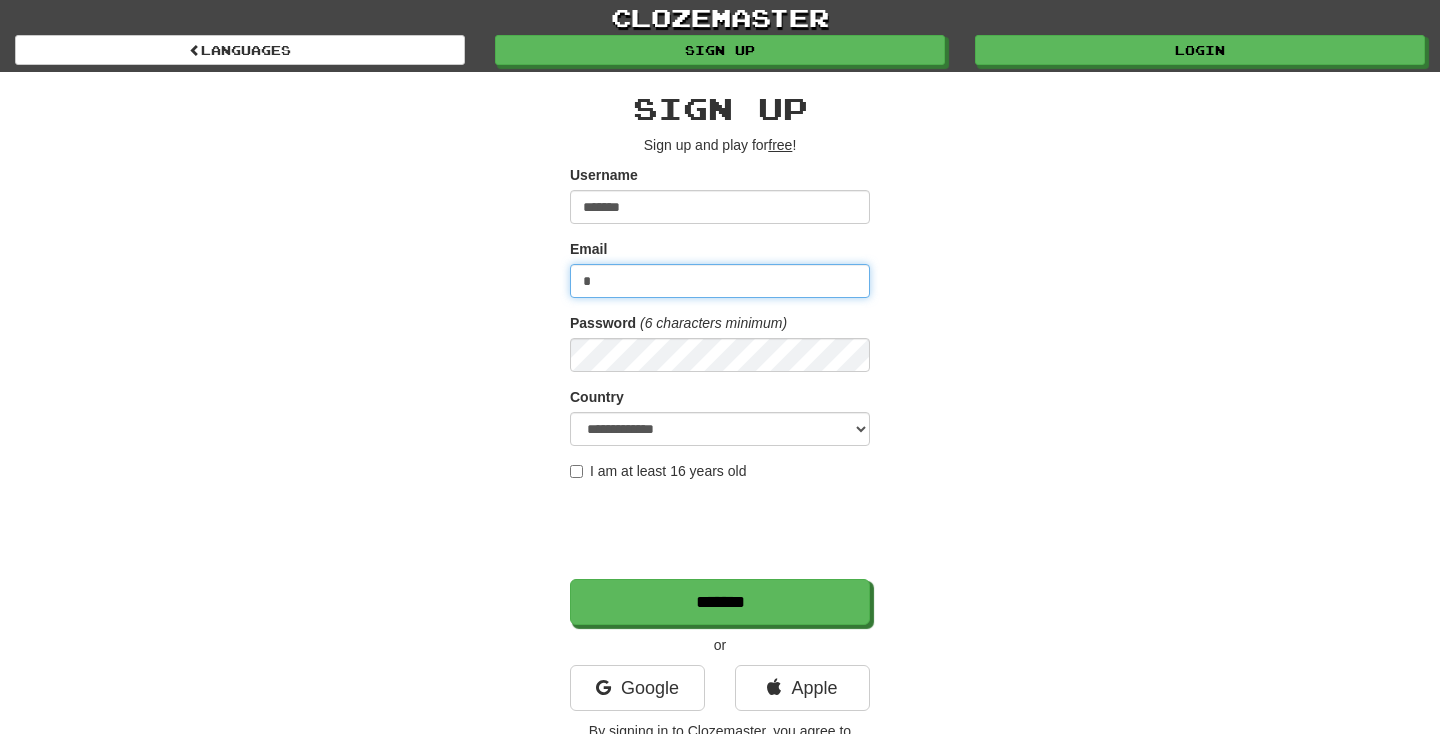 type 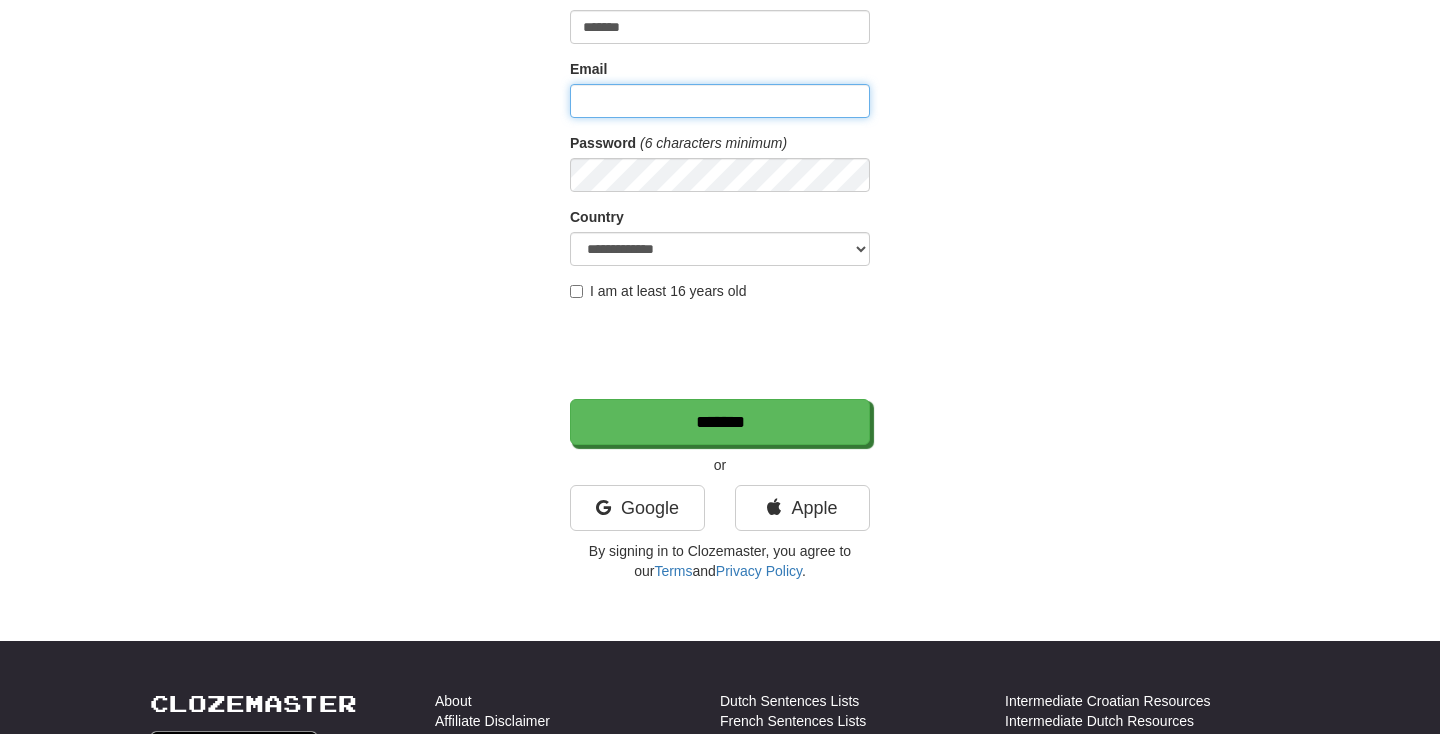 scroll, scrollTop: 0, scrollLeft: 0, axis: both 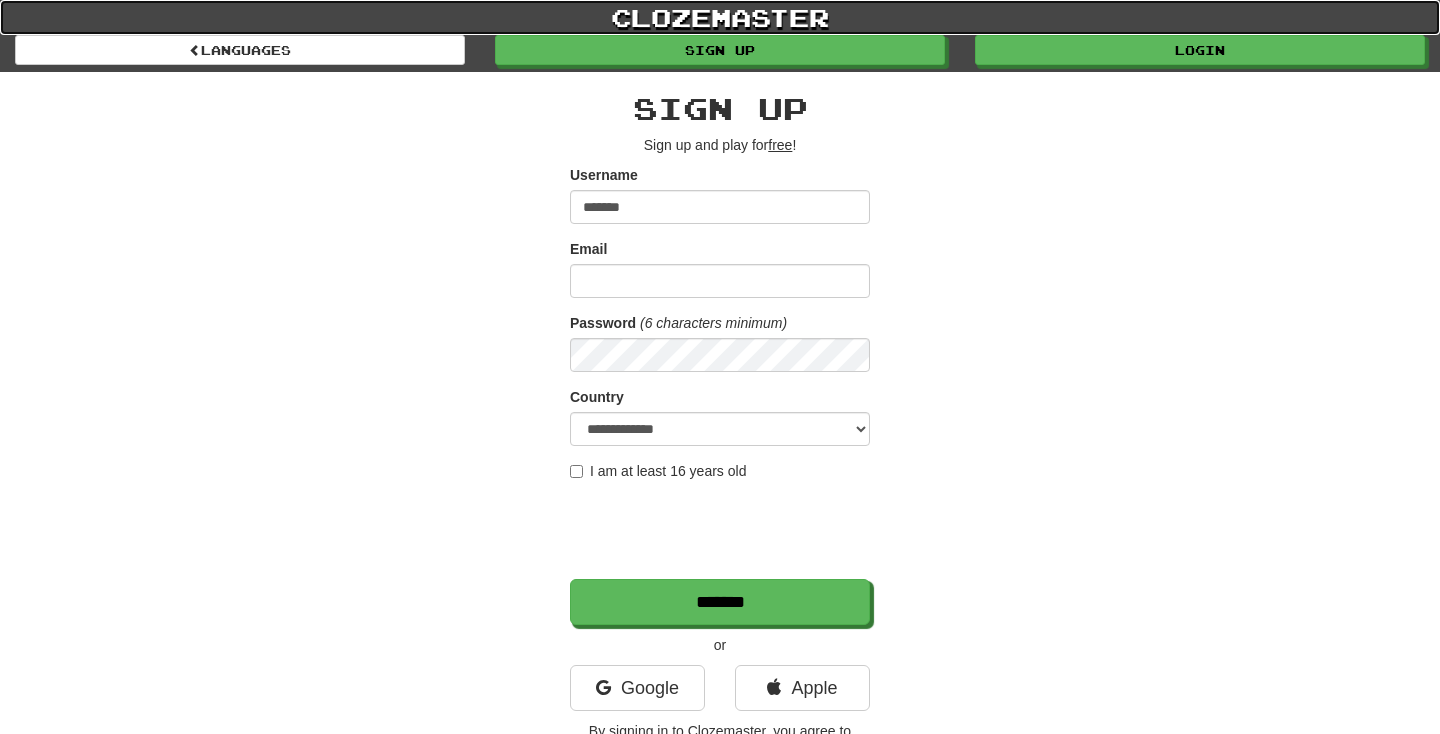 click on "clozemaster" at bounding box center (720, 17) 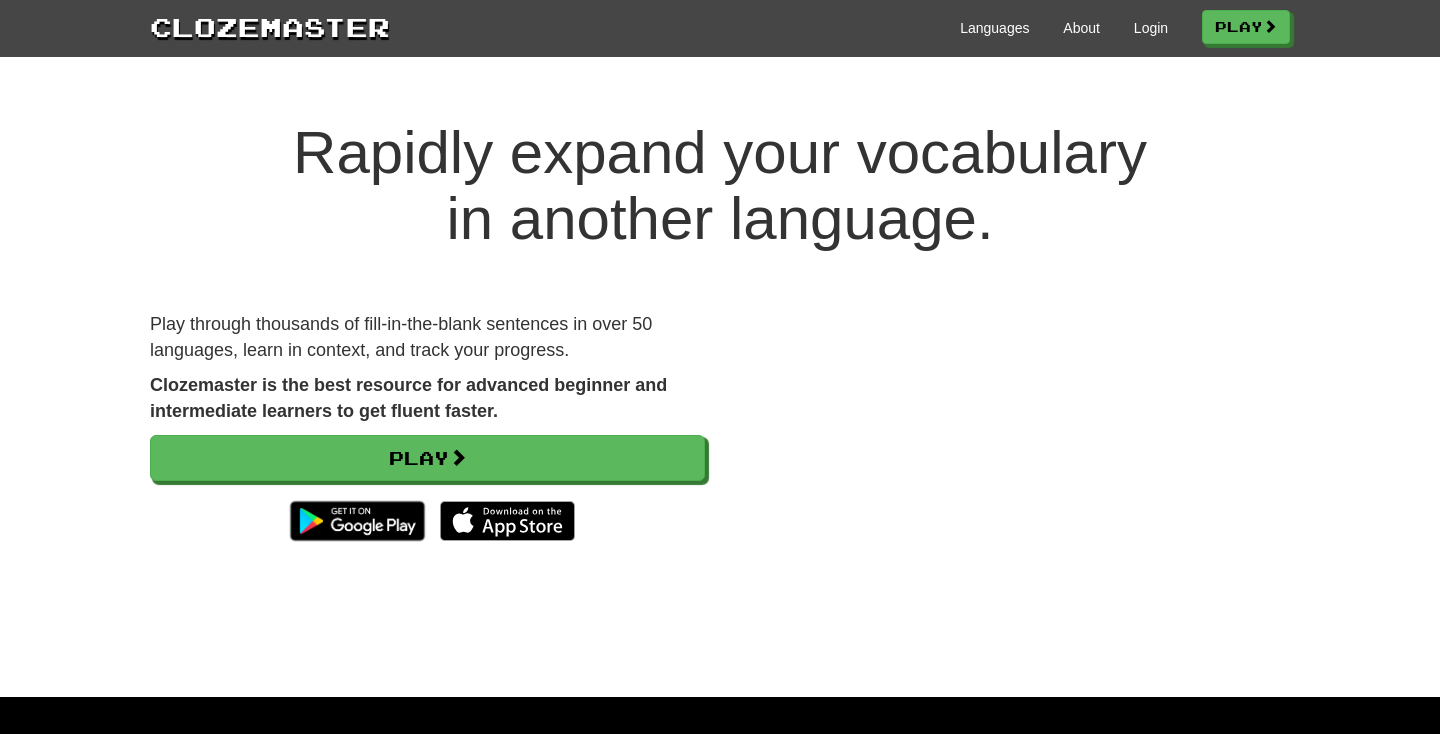 scroll, scrollTop: 0, scrollLeft: 0, axis: both 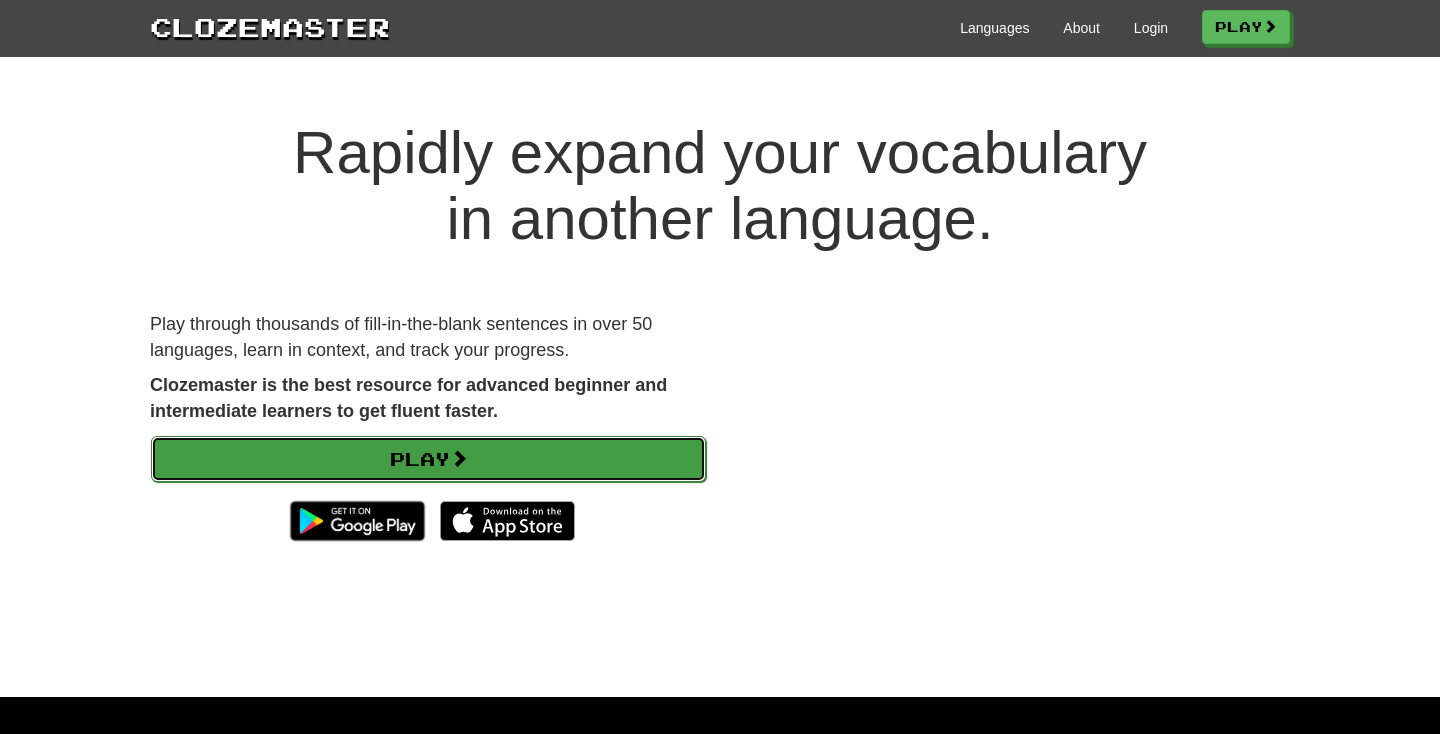 click on "Play" at bounding box center (428, 459) 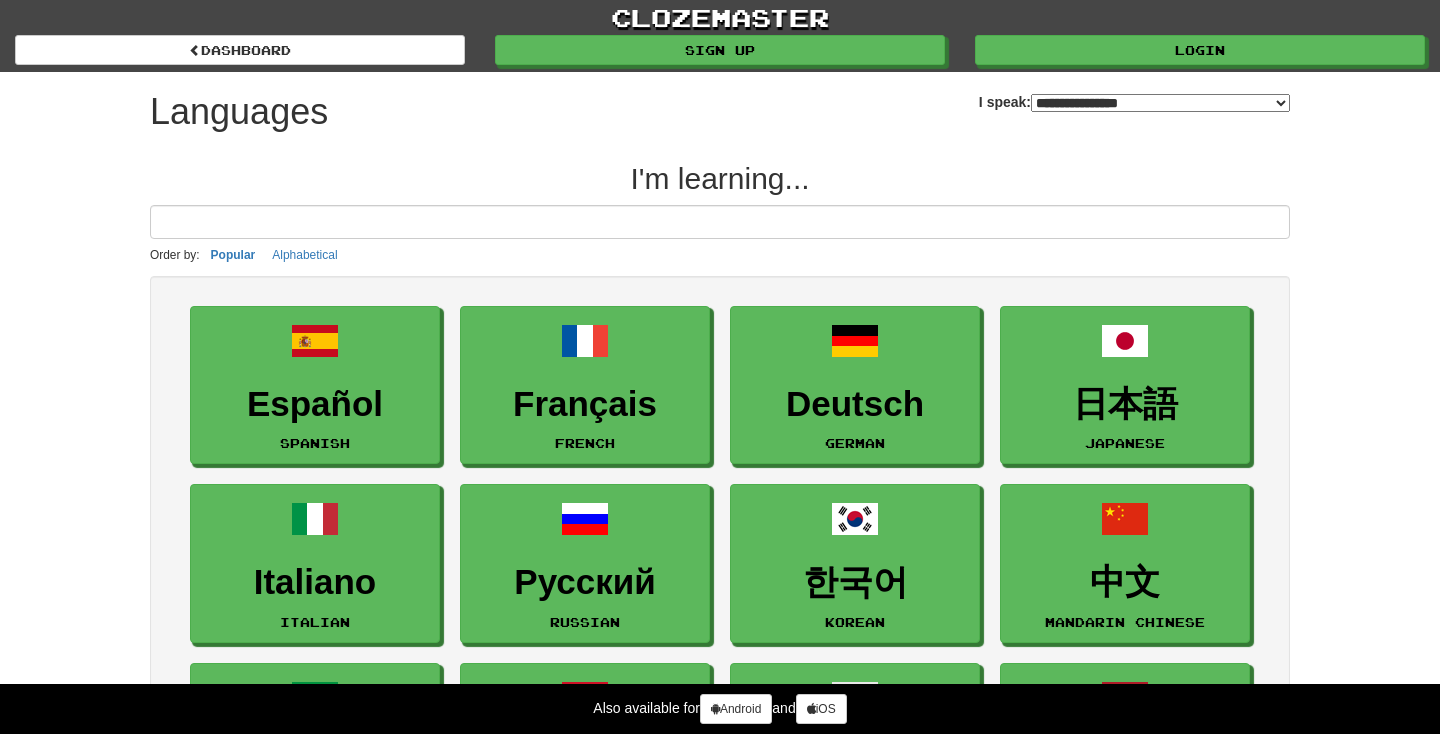 select on "*******" 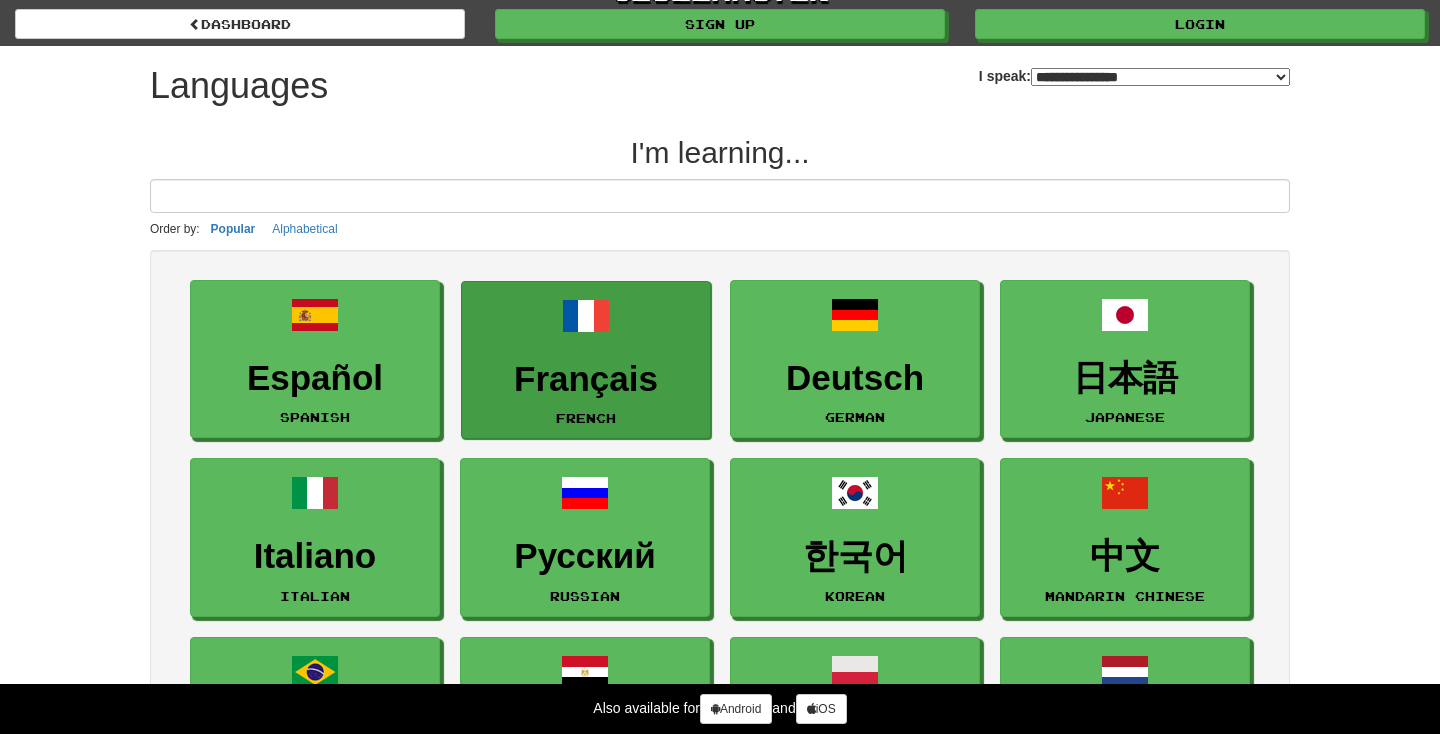 scroll, scrollTop: 0, scrollLeft: 0, axis: both 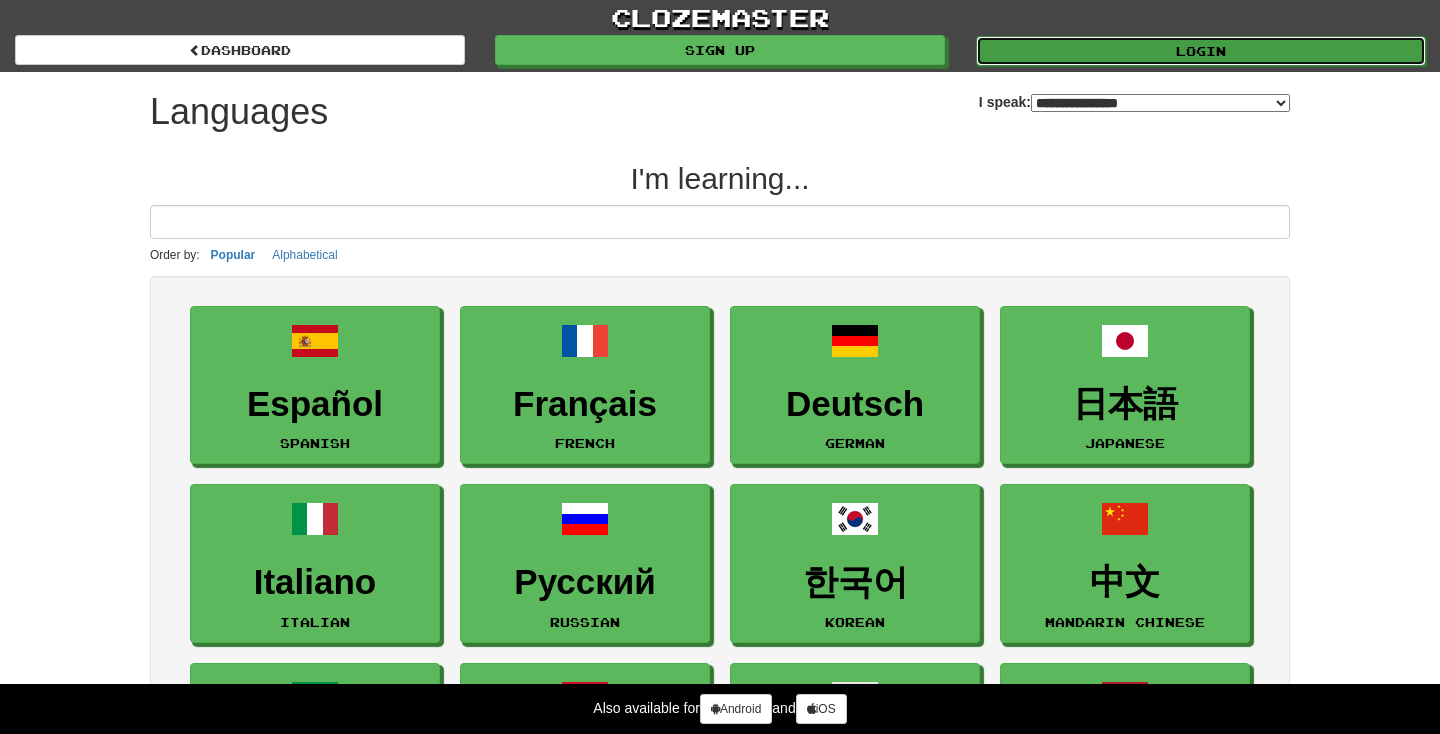 click on "Login" at bounding box center [1201, 51] 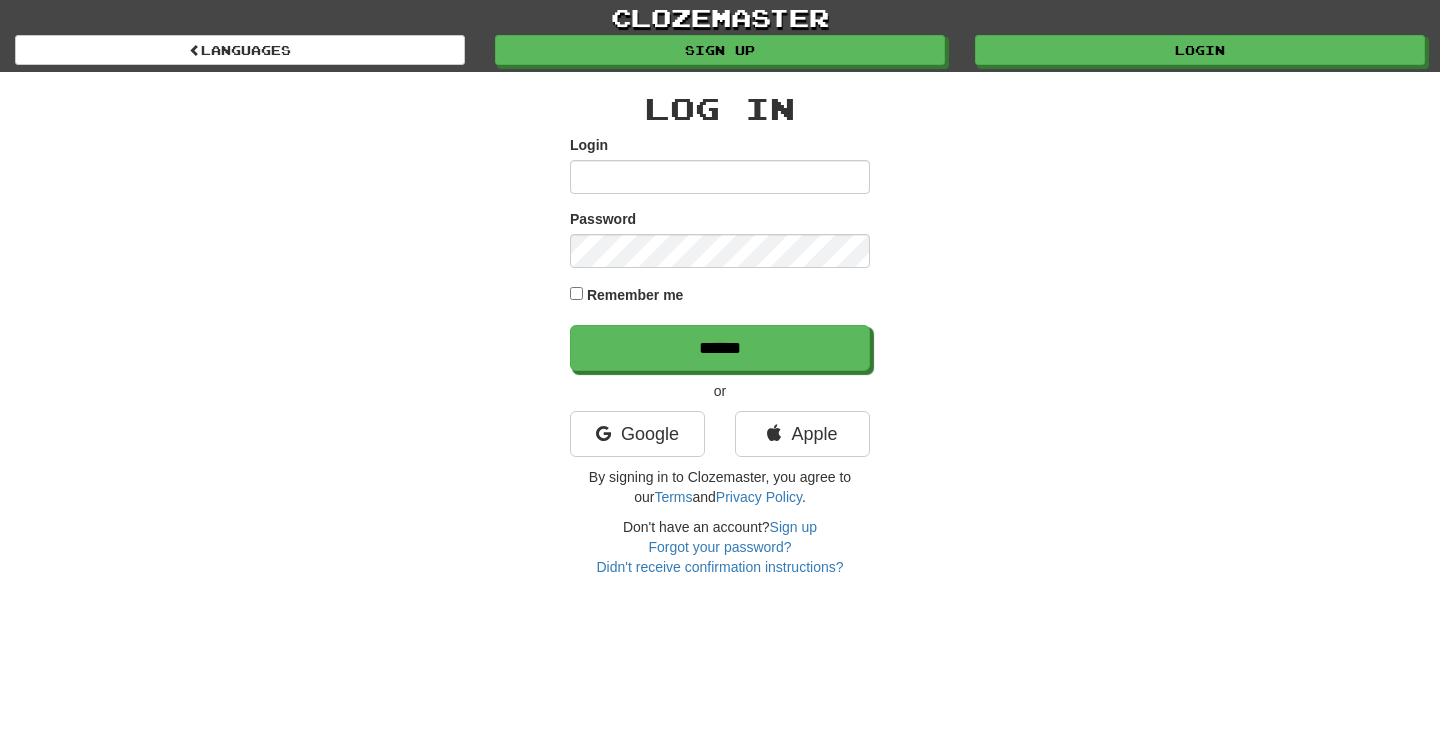 scroll, scrollTop: 0, scrollLeft: 0, axis: both 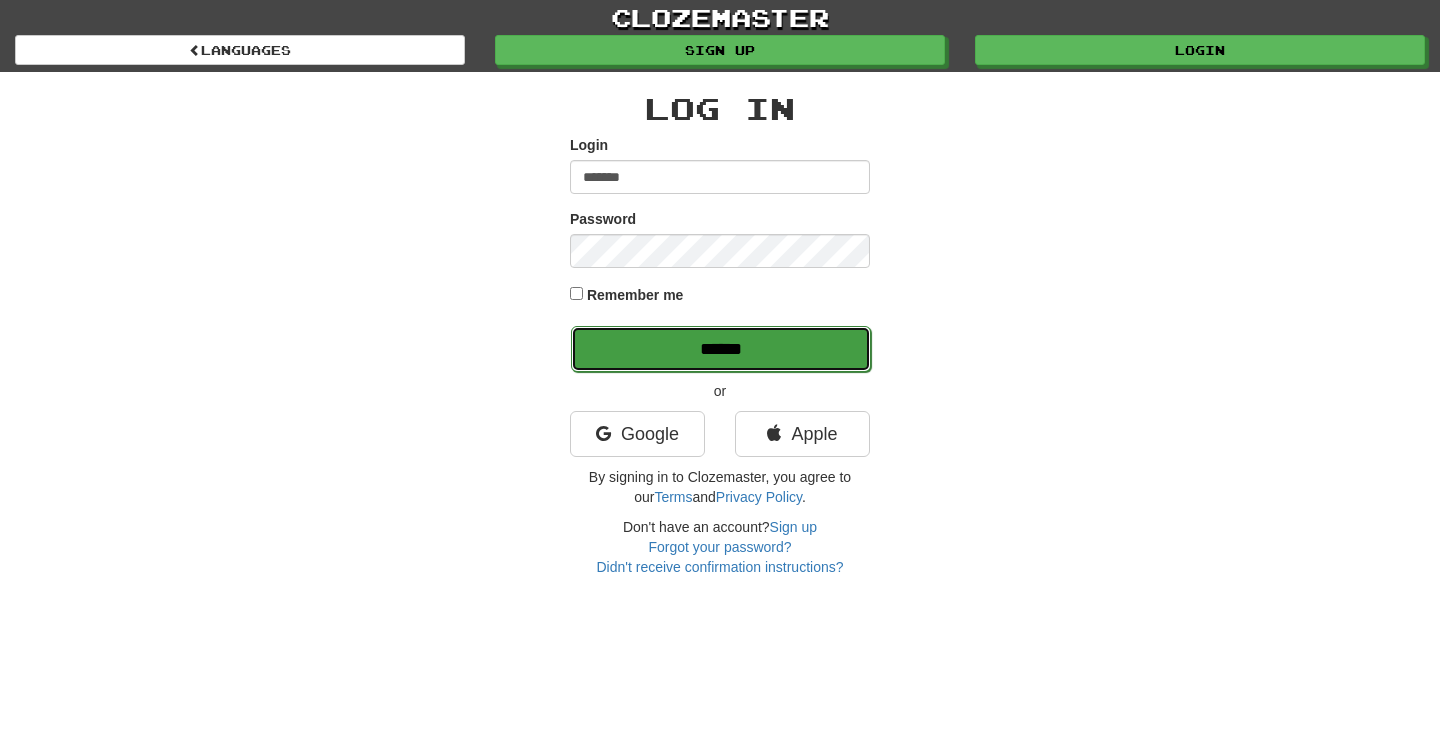 click on "******" at bounding box center [721, 349] 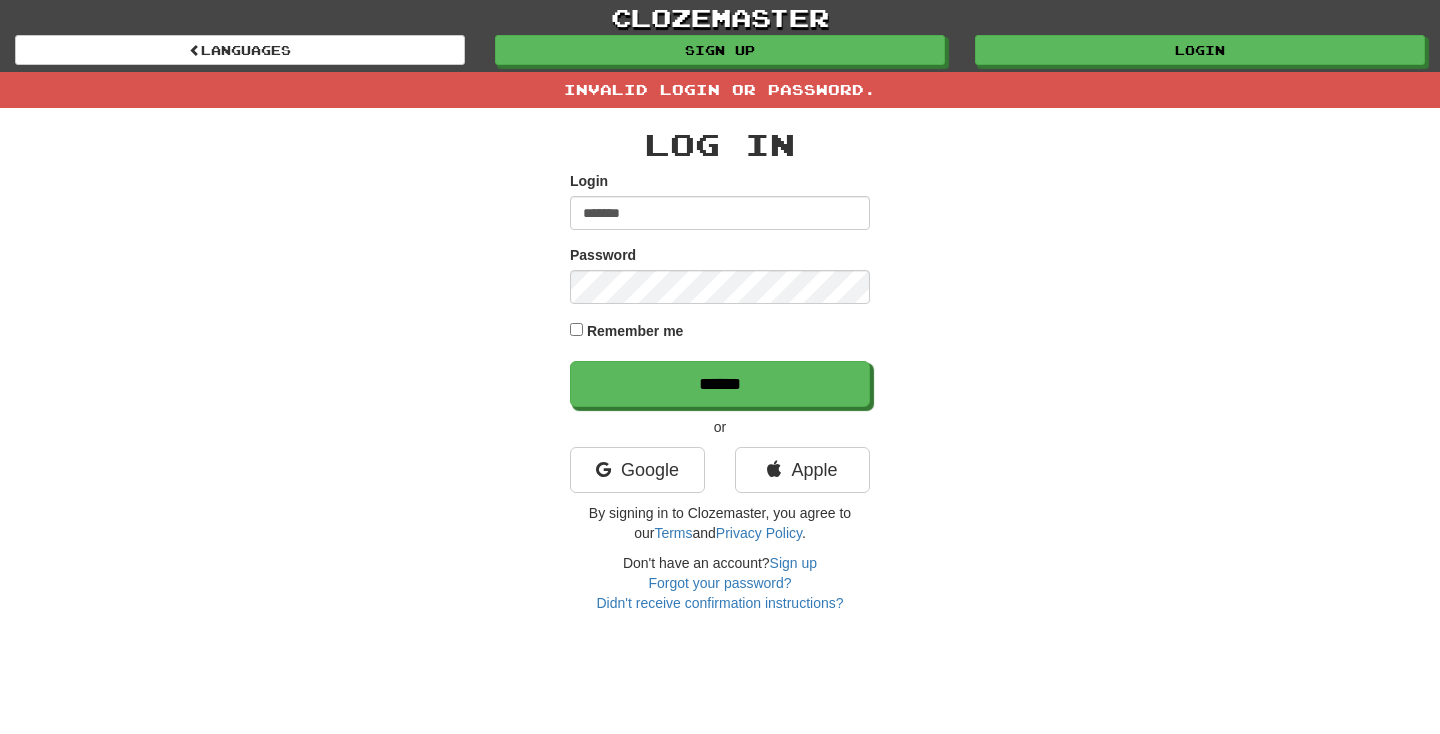scroll, scrollTop: 0, scrollLeft: 0, axis: both 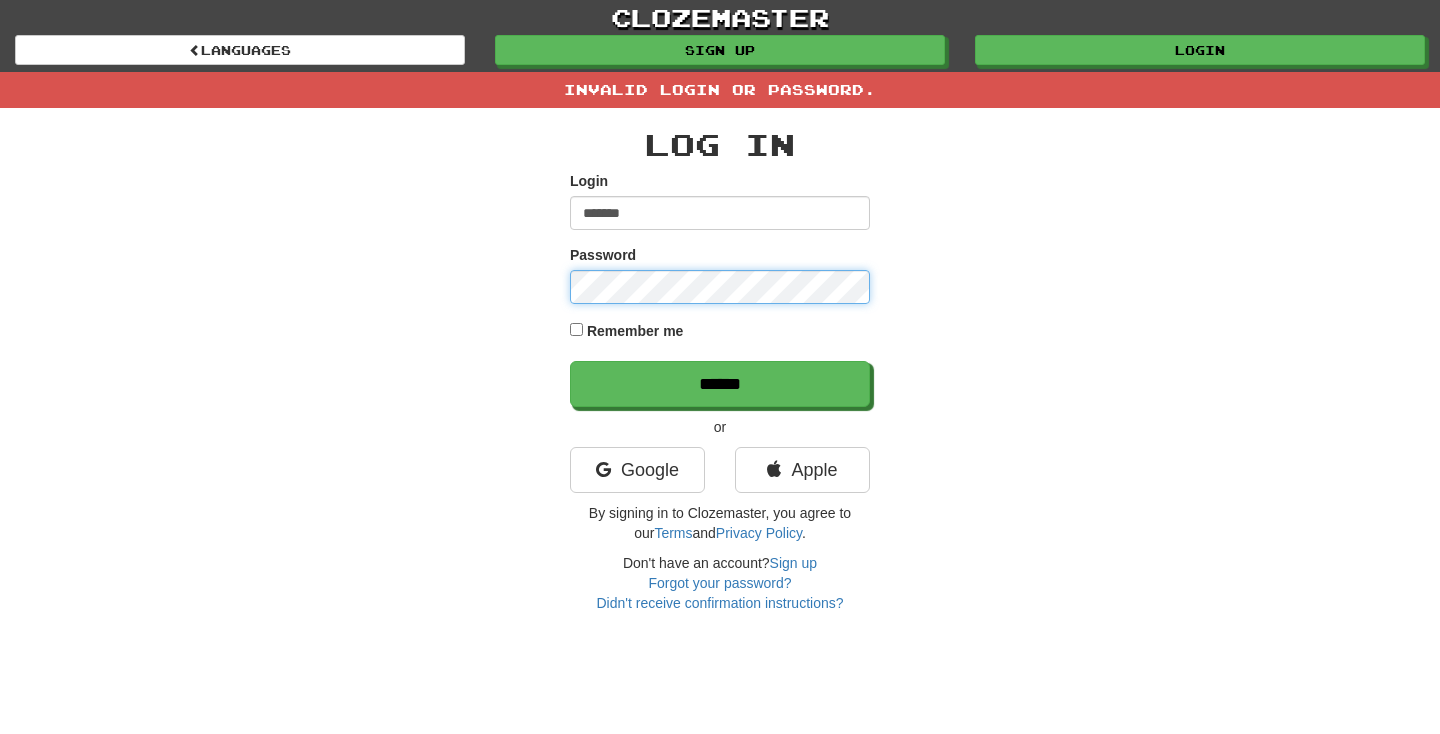 click on "******" at bounding box center [720, 384] 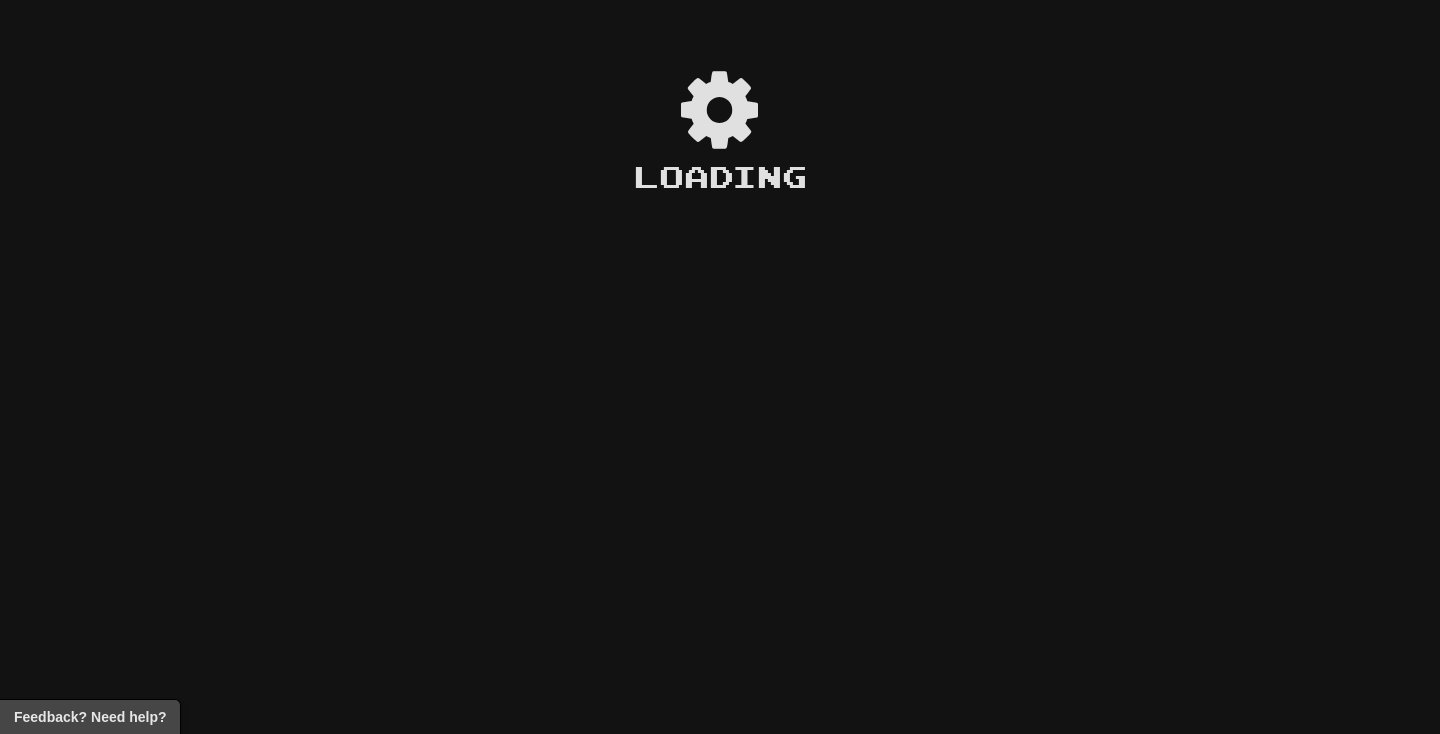 scroll, scrollTop: 0, scrollLeft: 0, axis: both 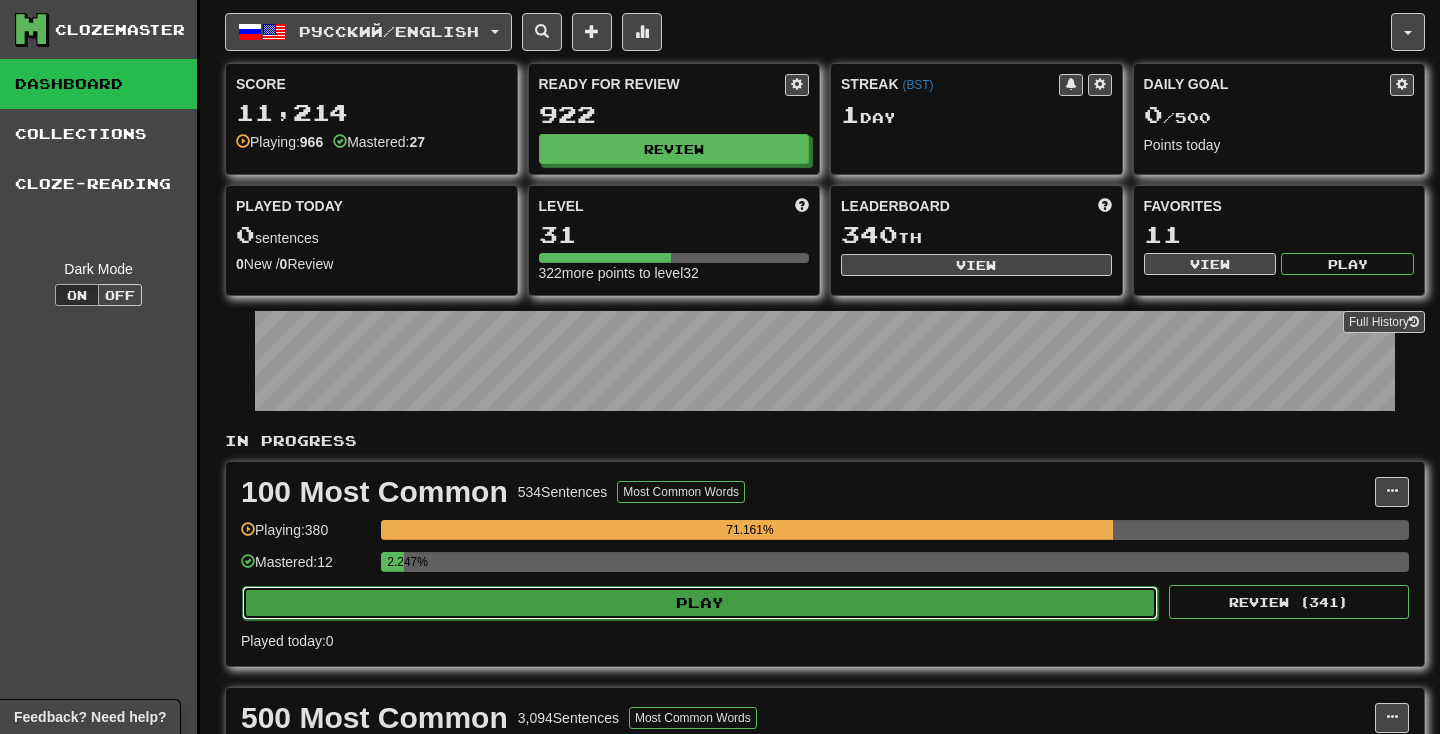 click on "Play" at bounding box center [700, 603] 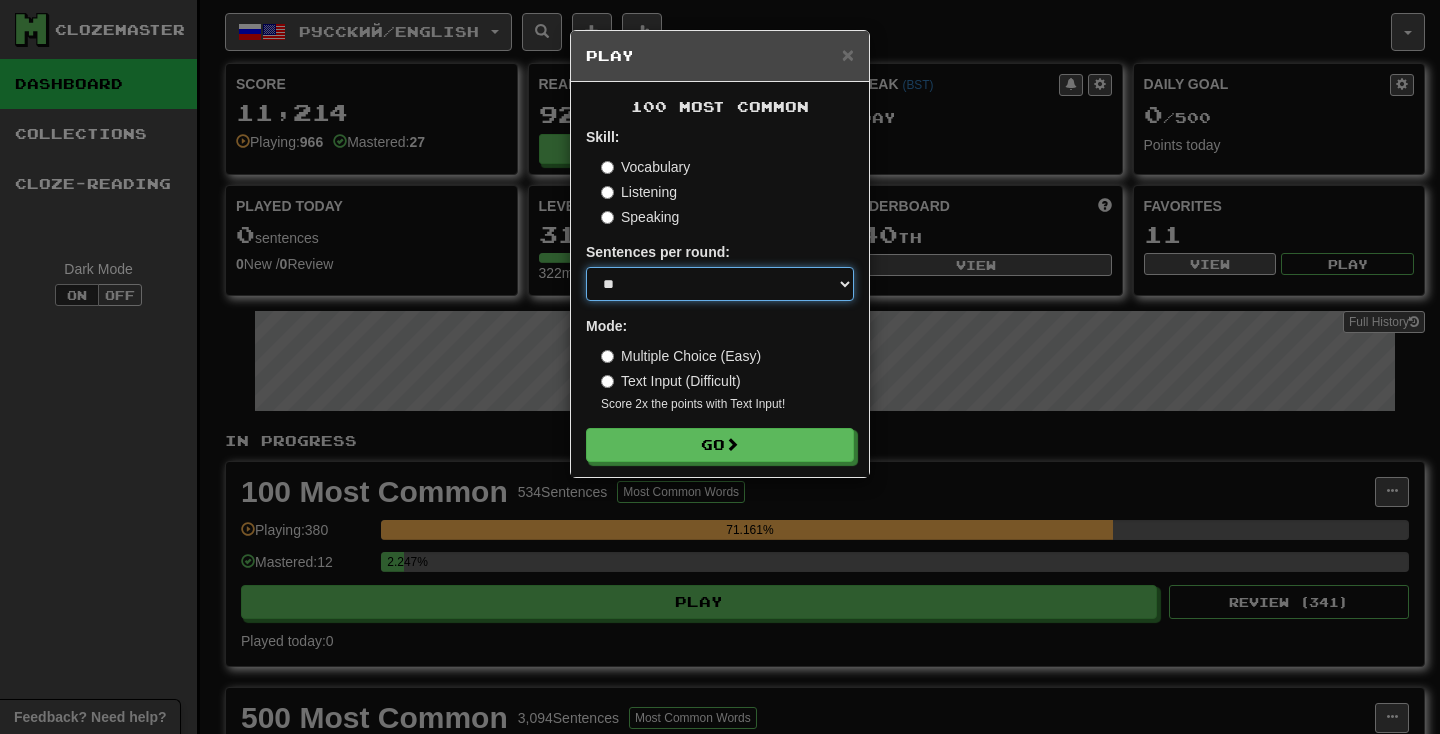 click on "* ** ** ** ** ** *** ********" at bounding box center [720, 284] 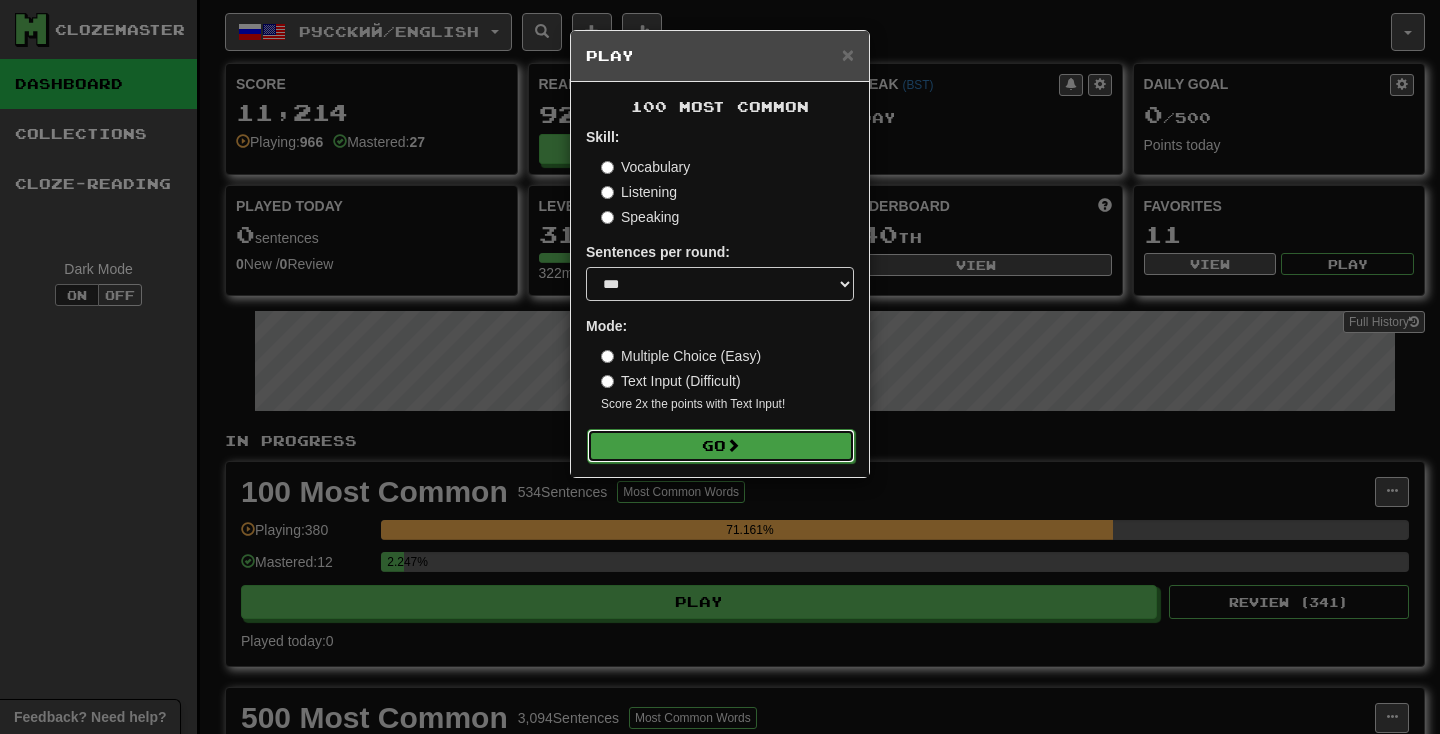 click on "Go" at bounding box center (721, 446) 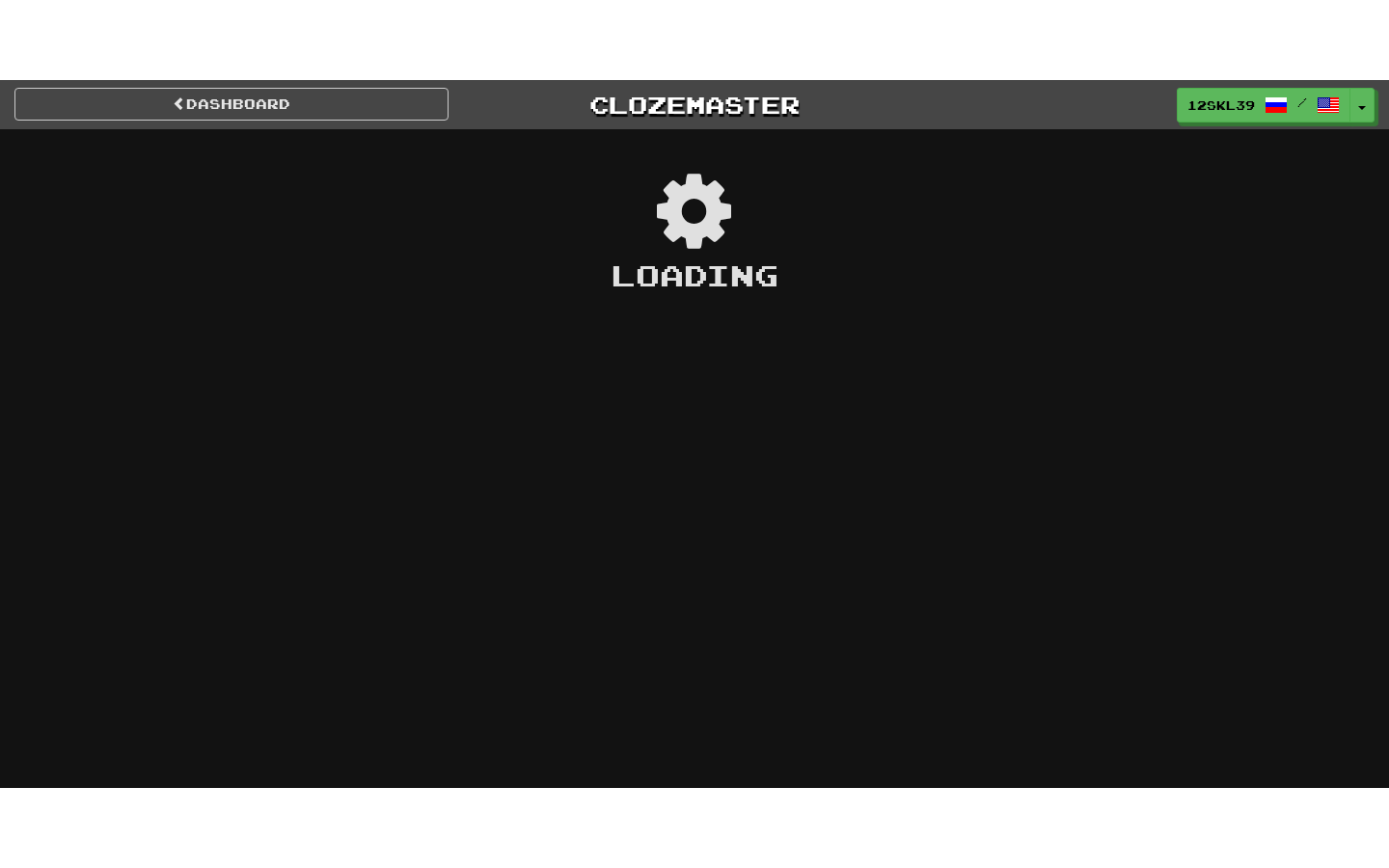 scroll, scrollTop: 0, scrollLeft: 0, axis: both 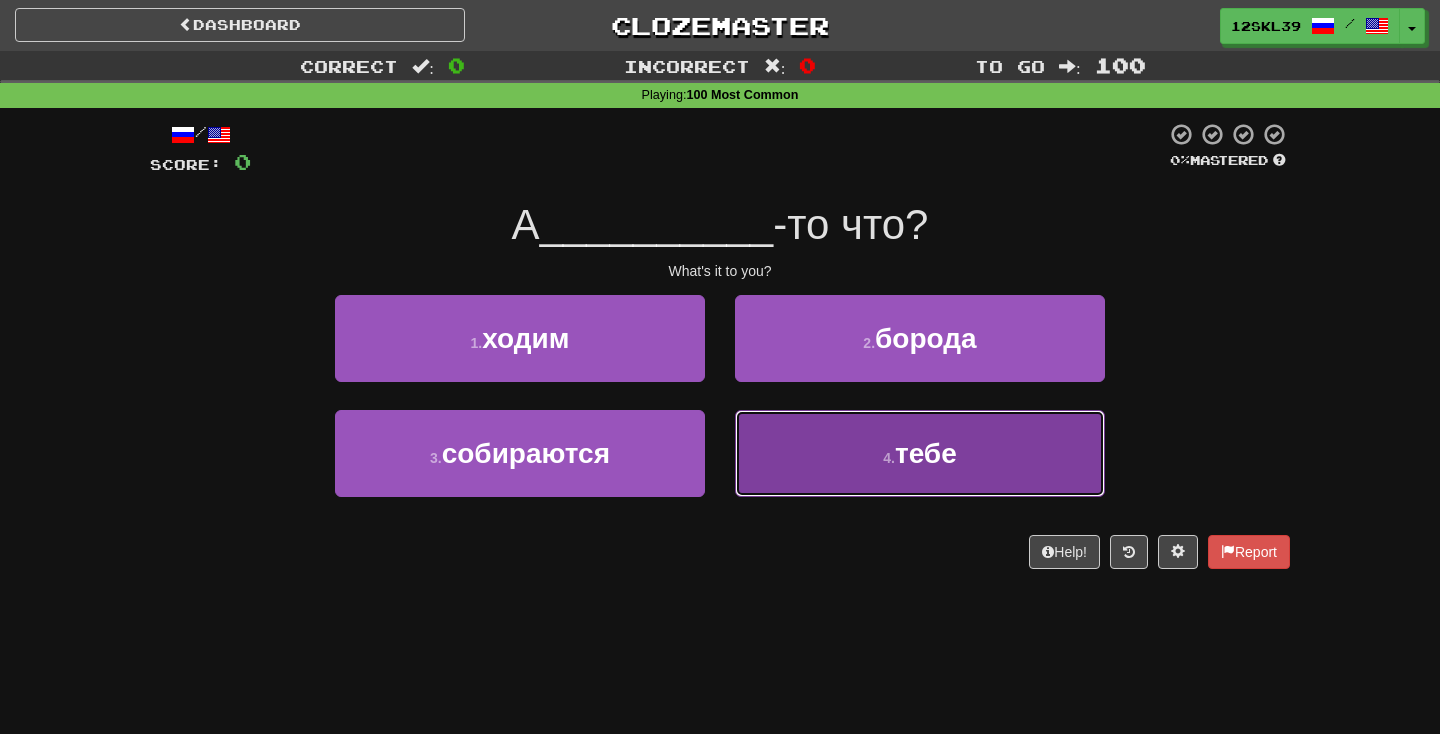 click on "4 .  тебе" at bounding box center (920, 453) 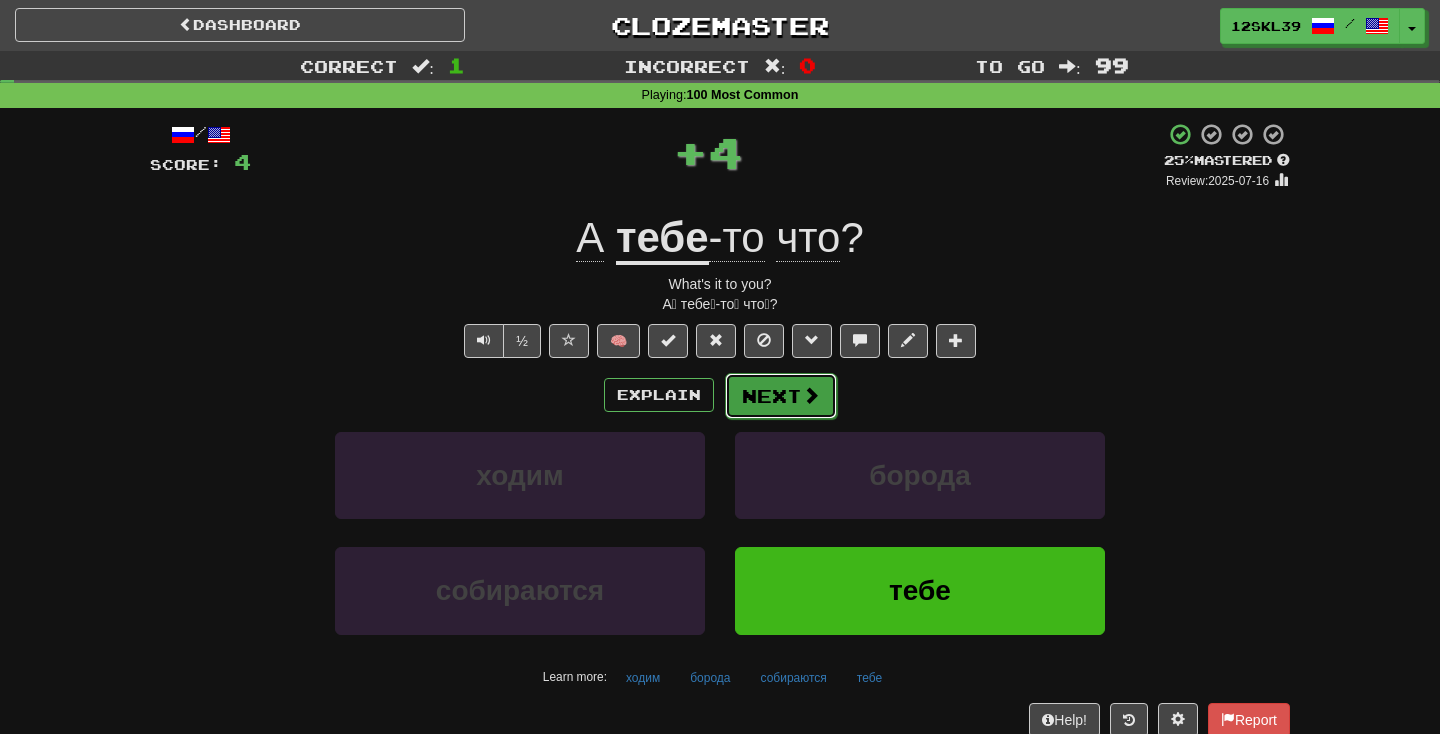 click at bounding box center (811, 395) 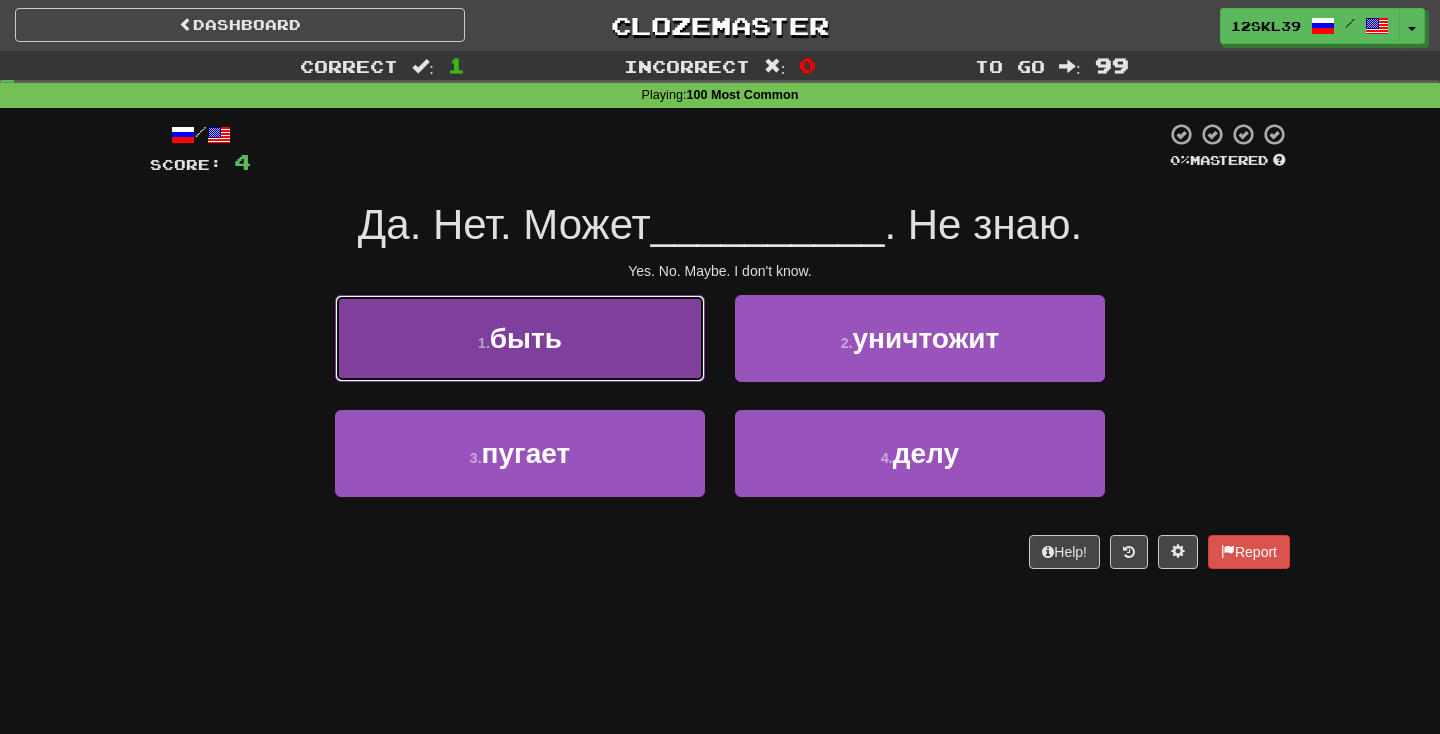 click on "1 .  быть" at bounding box center [520, 338] 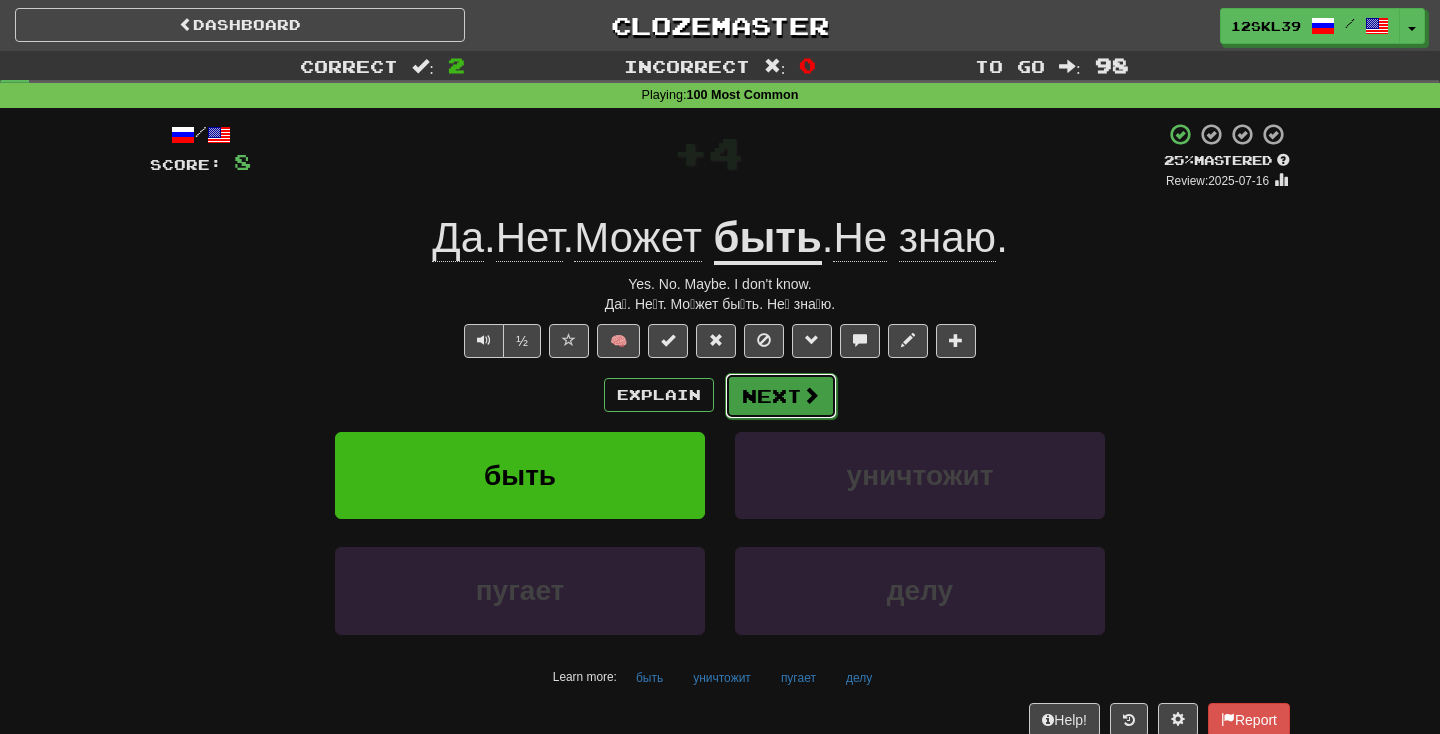 click on "Next" at bounding box center (781, 396) 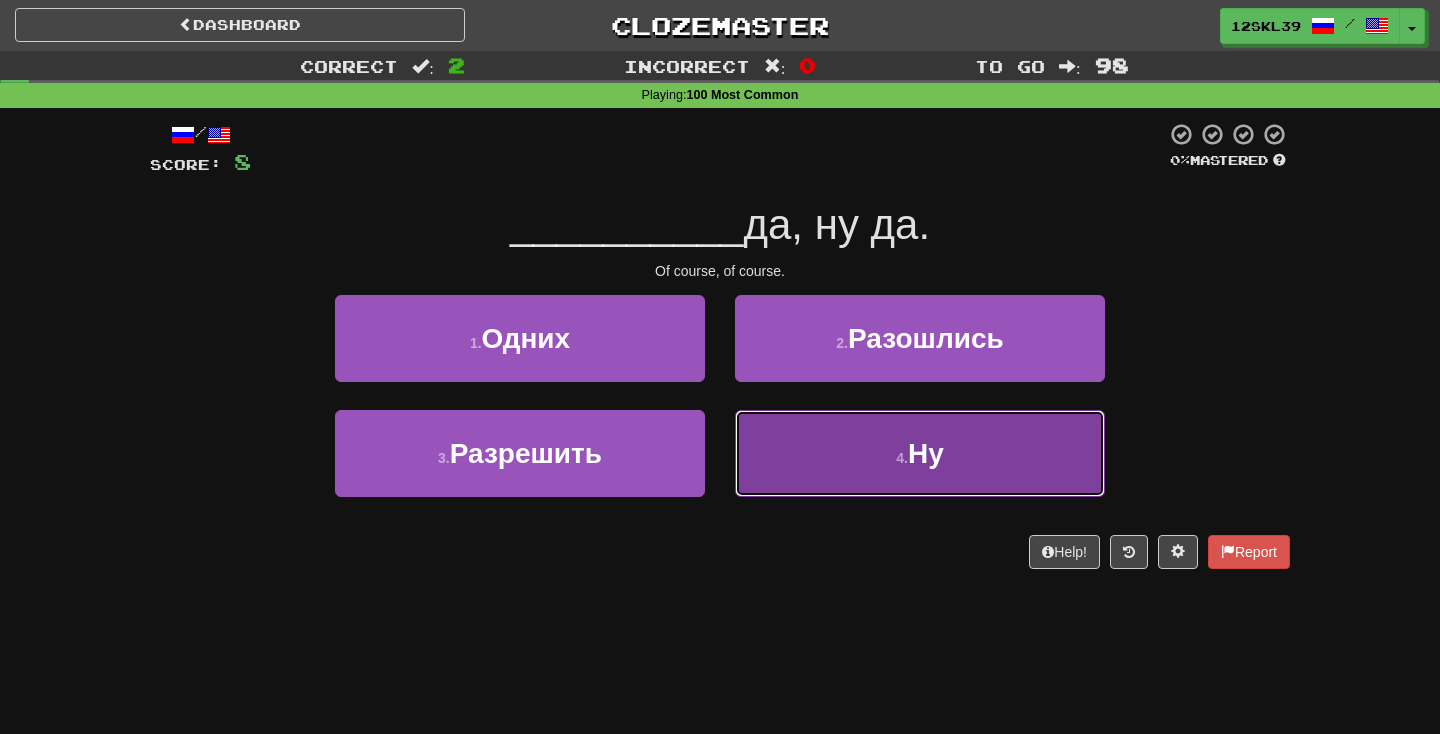 click on "4 ." at bounding box center (902, 458) 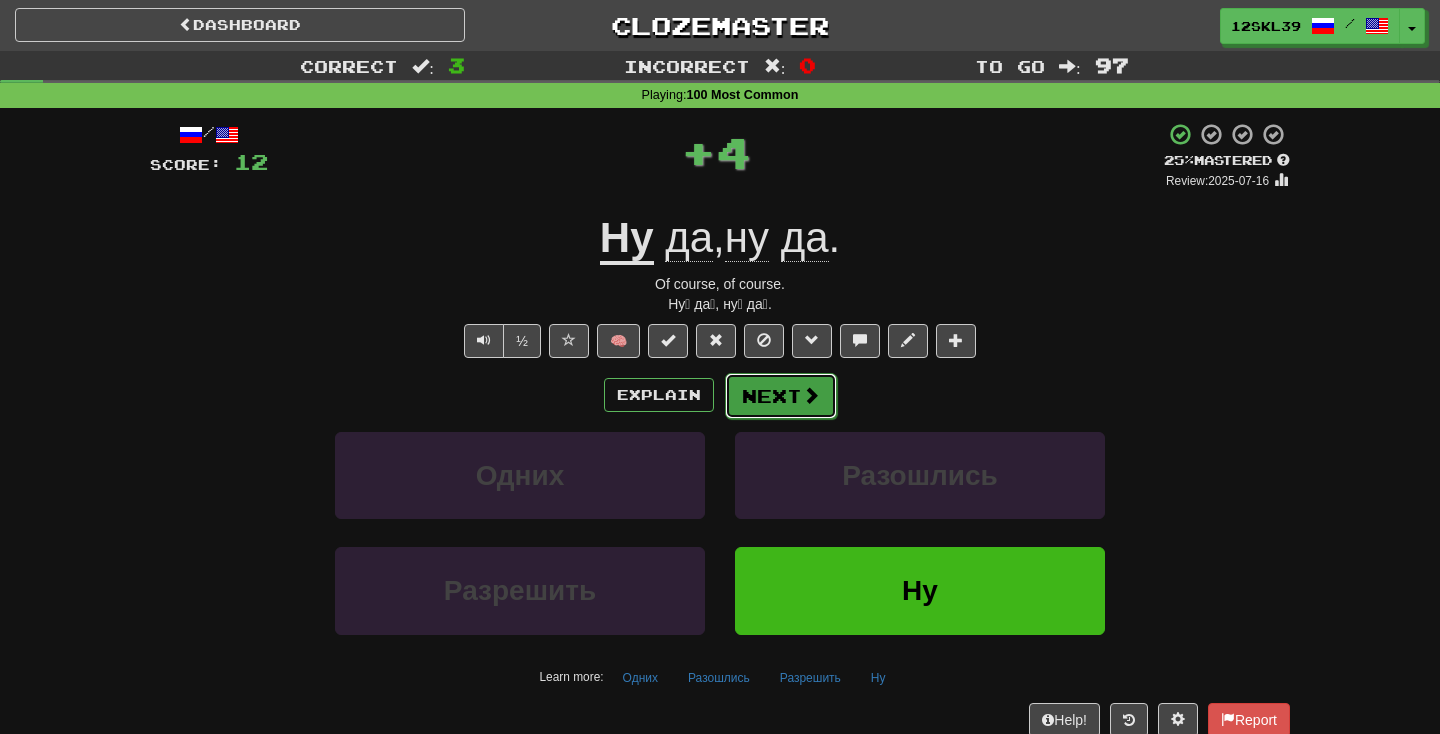 click at bounding box center (811, 395) 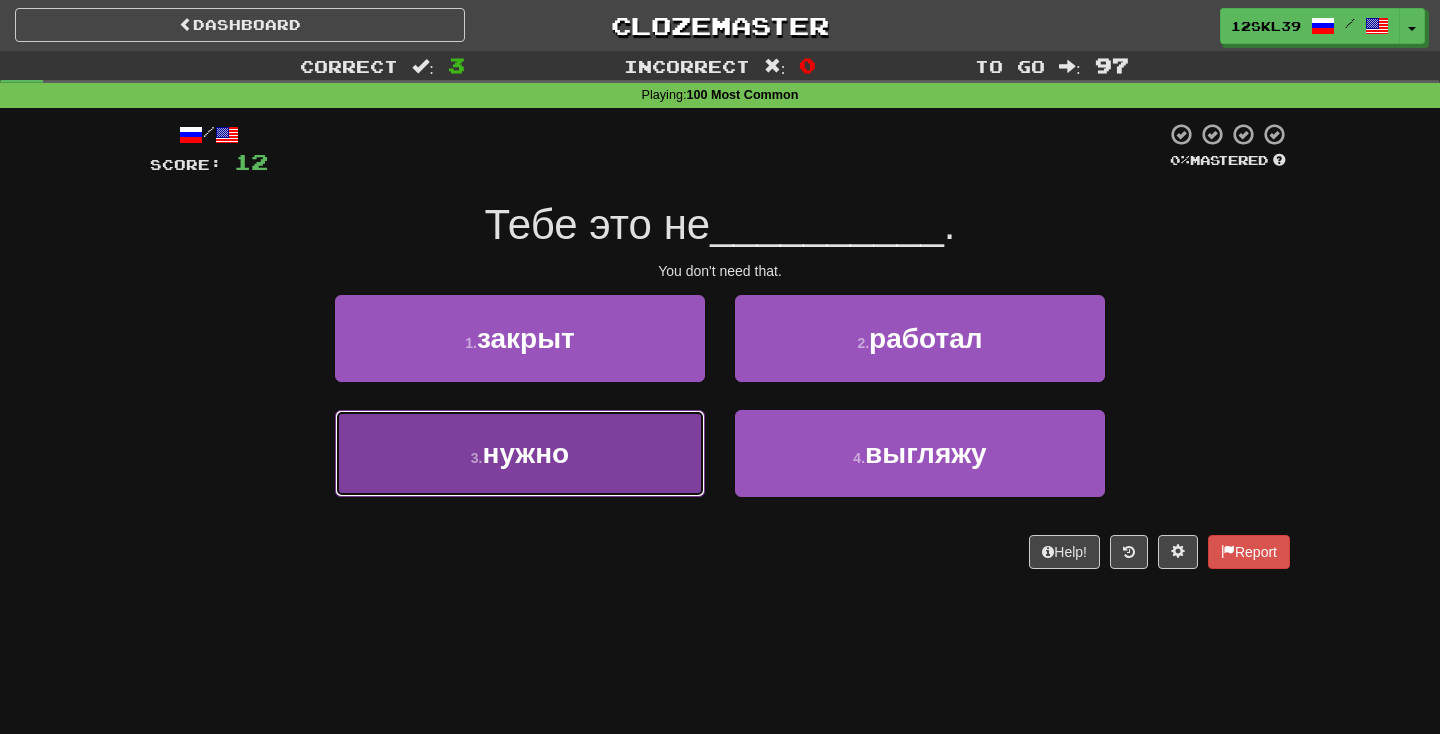 click on "нужно" at bounding box center [525, 453] 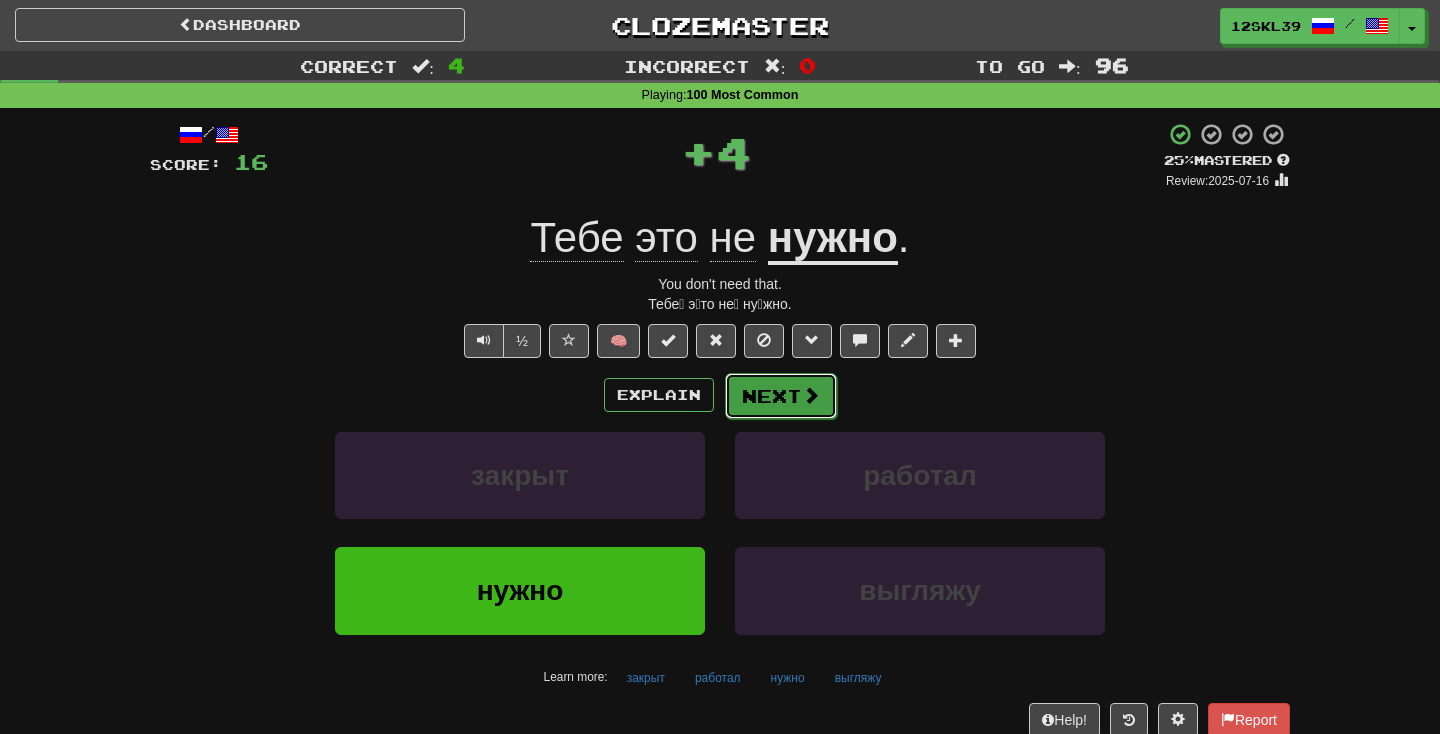 click on "Next" at bounding box center [781, 396] 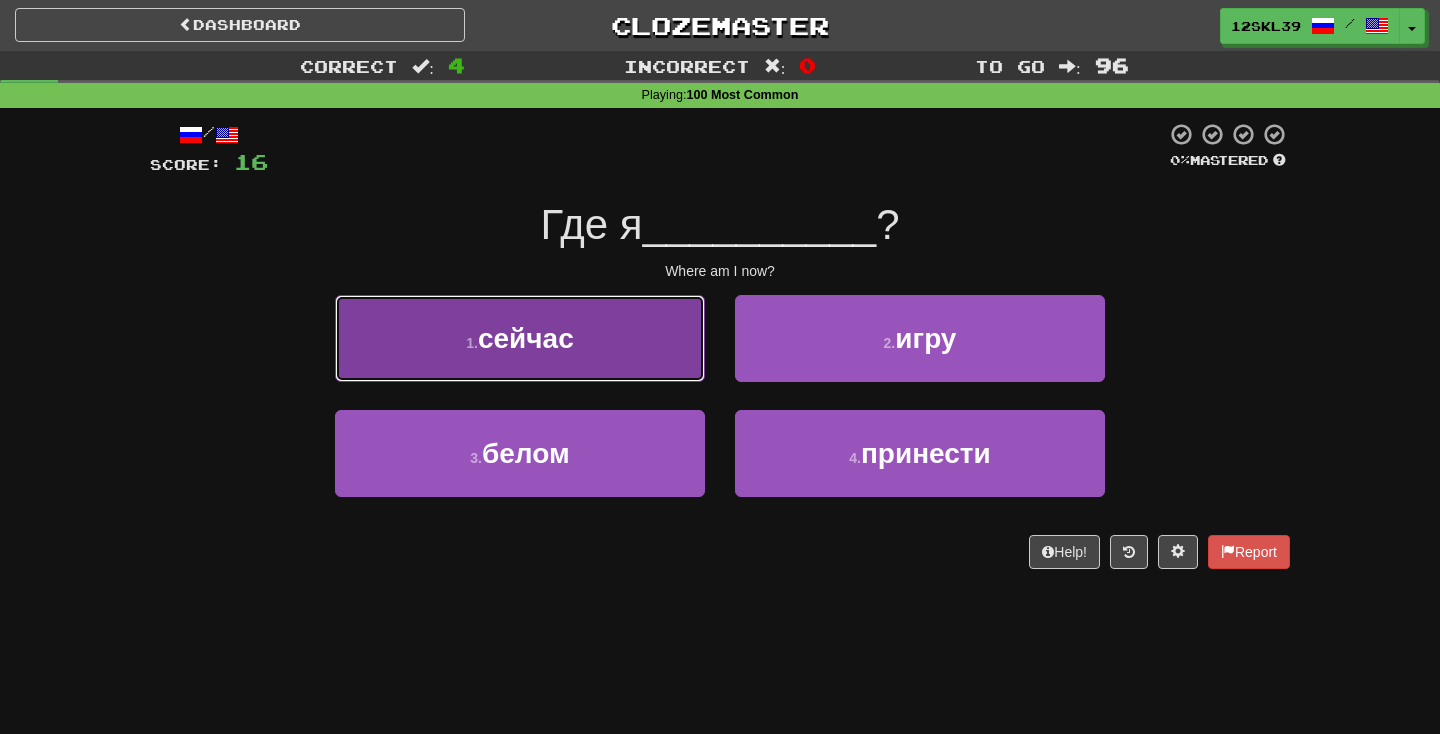 click on "1 .  сейчас" at bounding box center (520, 338) 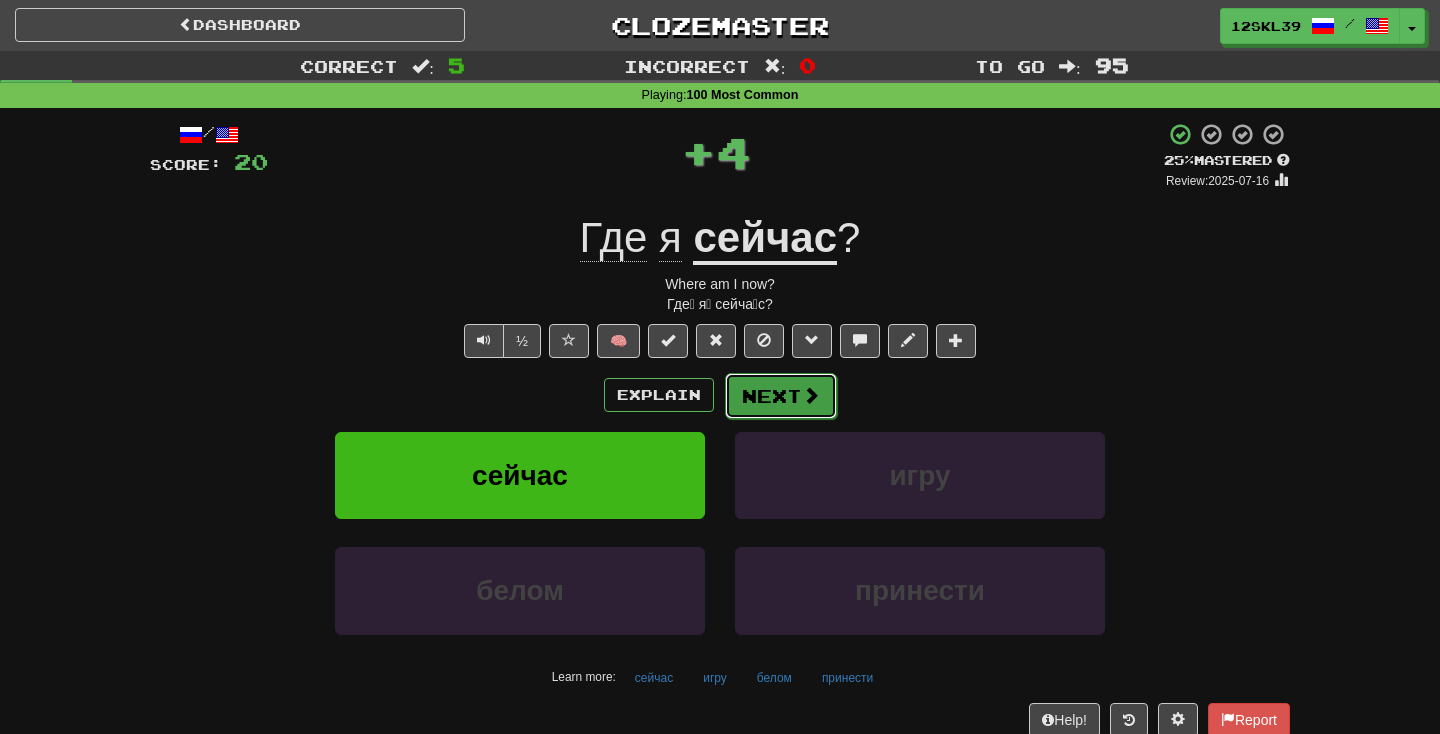 click on "Next" at bounding box center (781, 396) 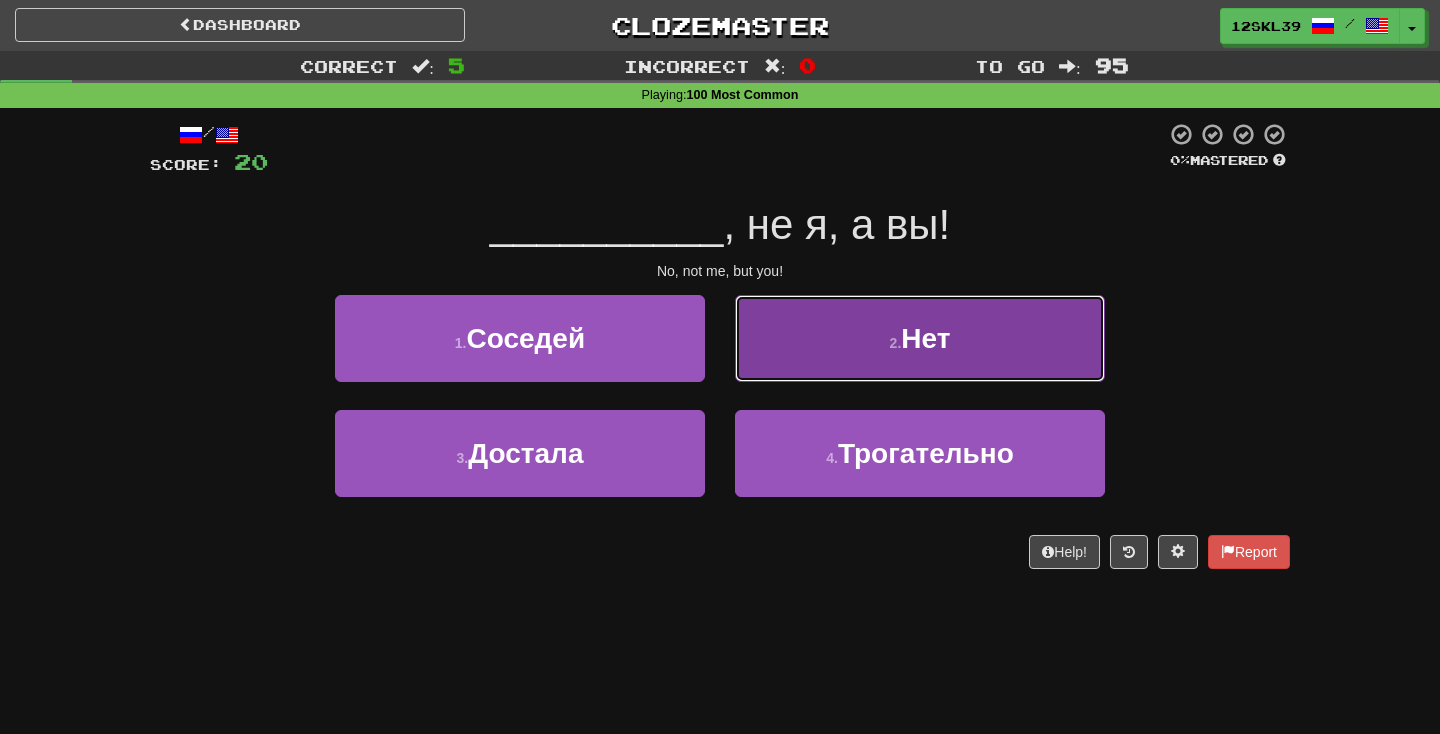 click on "2 .  Нет" at bounding box center (920, 338) 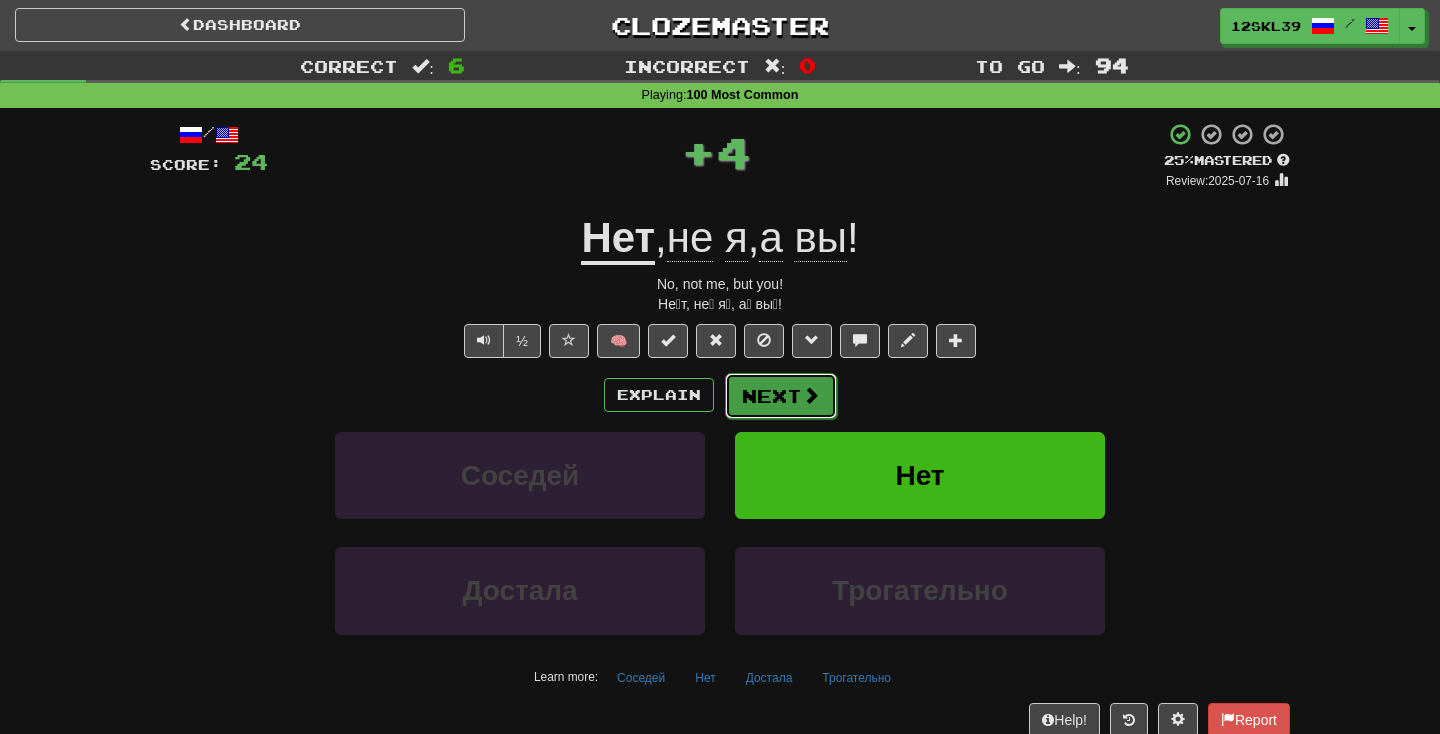 click on "Next" at bounding box center [781, 396] 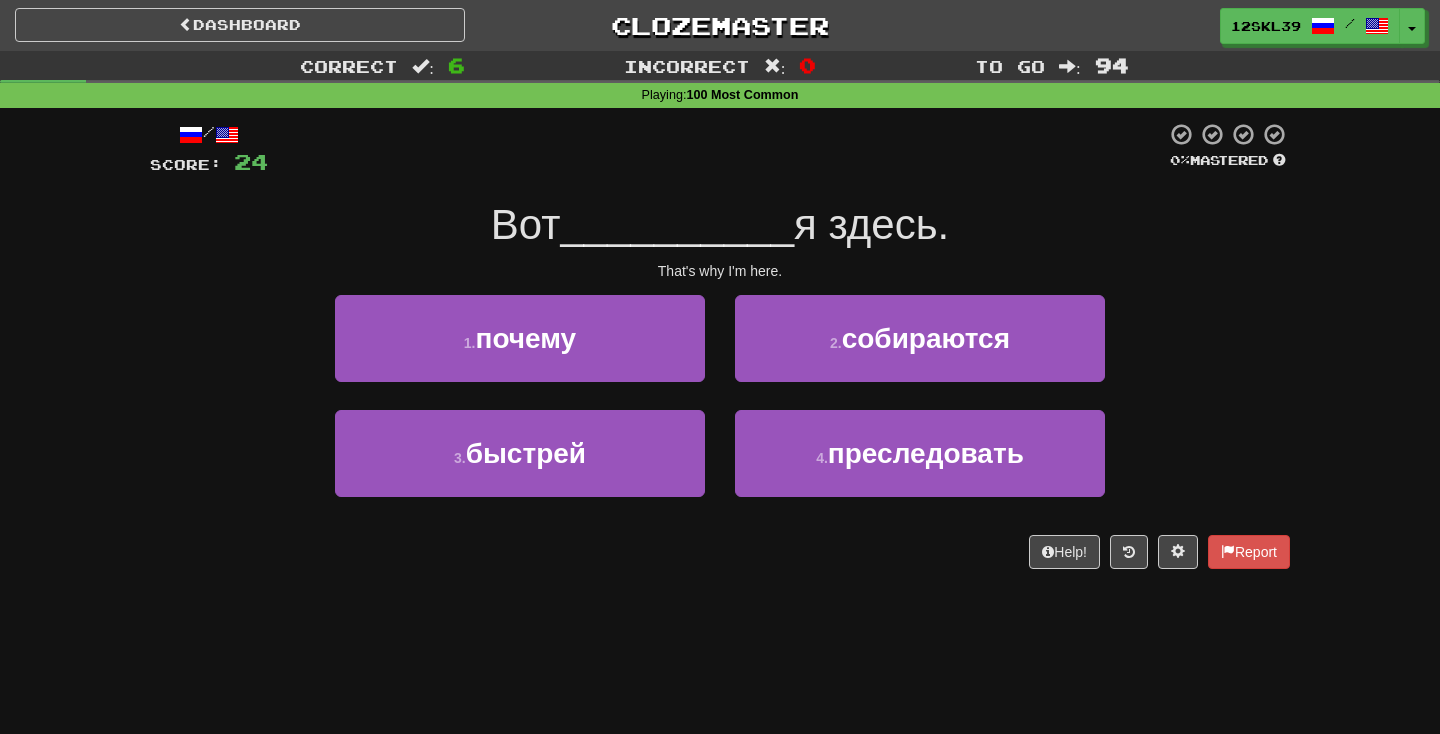 click on "я здесь." at bounding box center (871, 224) 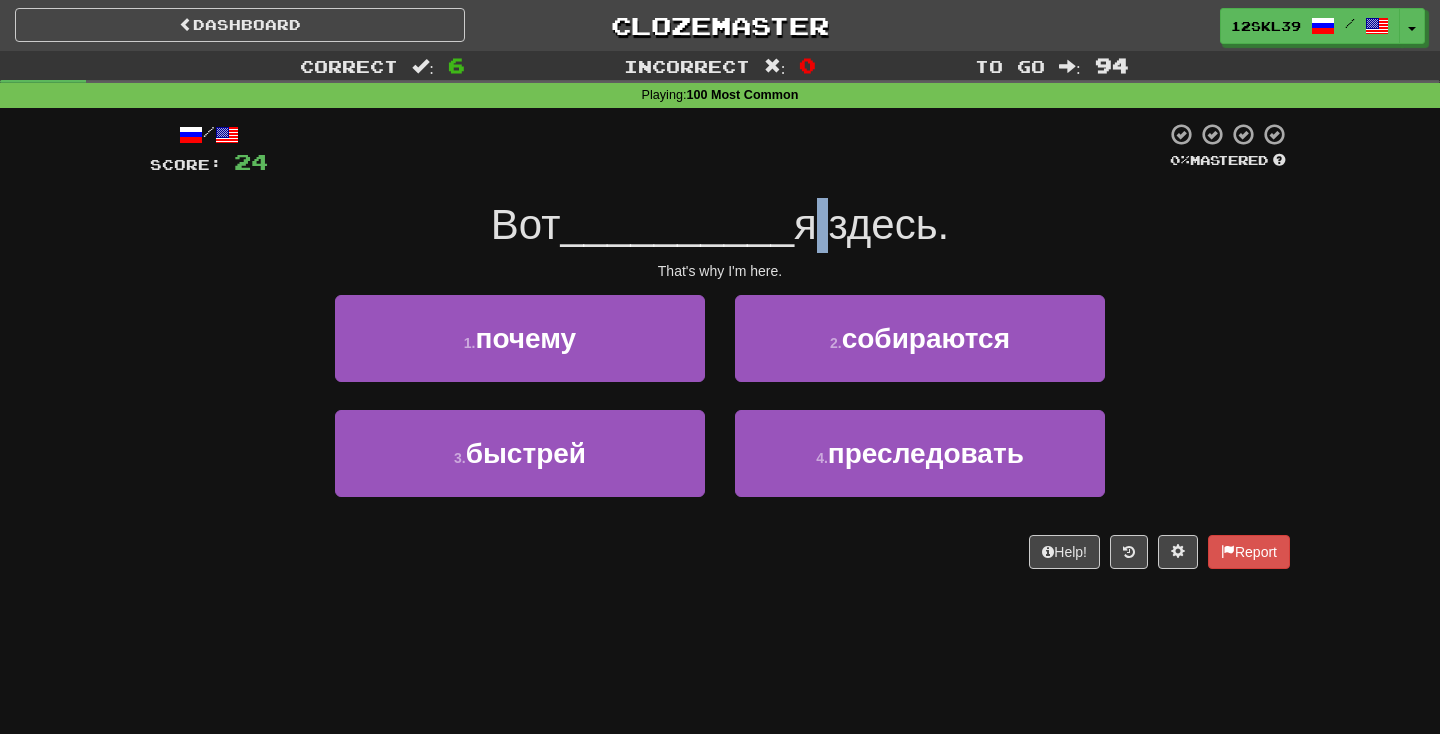 click on "я здесь." at bounding box center (871, 224) 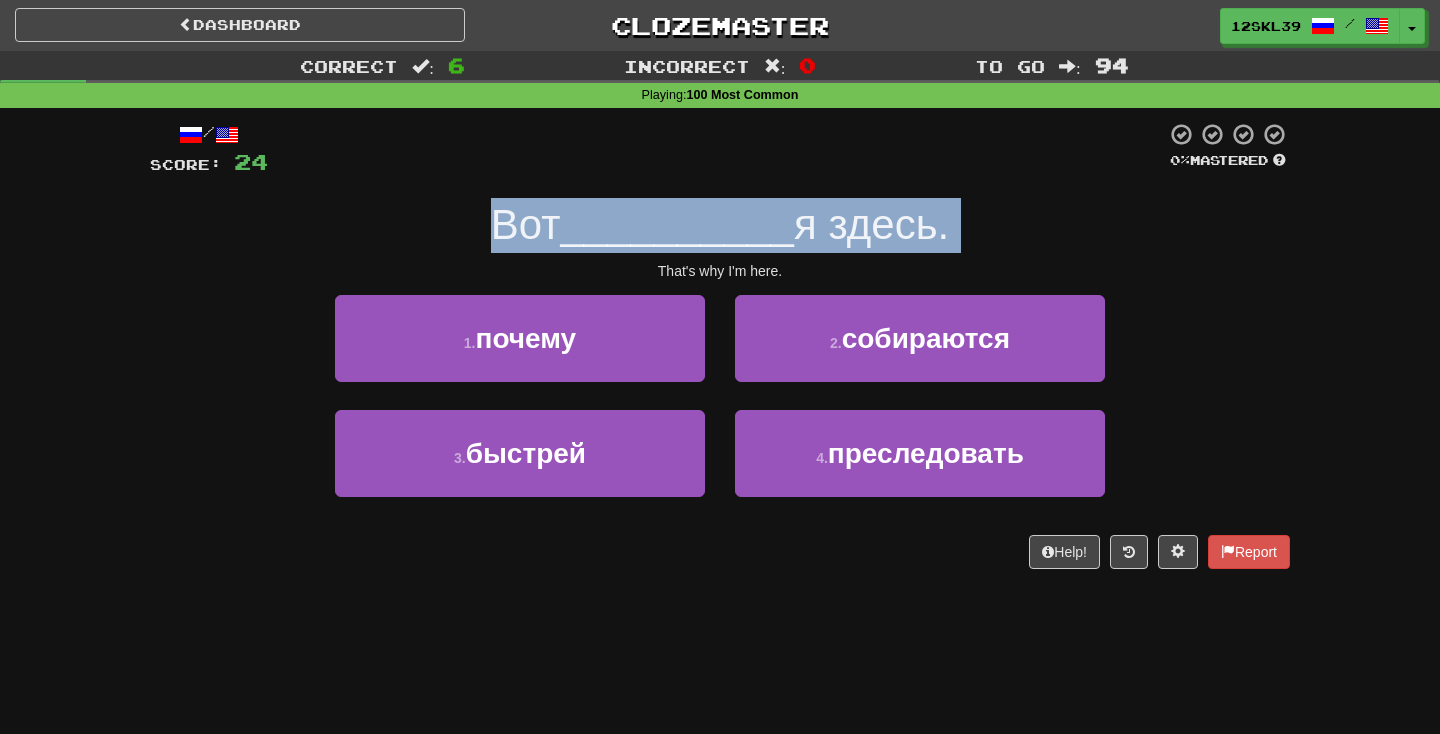 click on "я здесь." at bounding box center (871, 224) 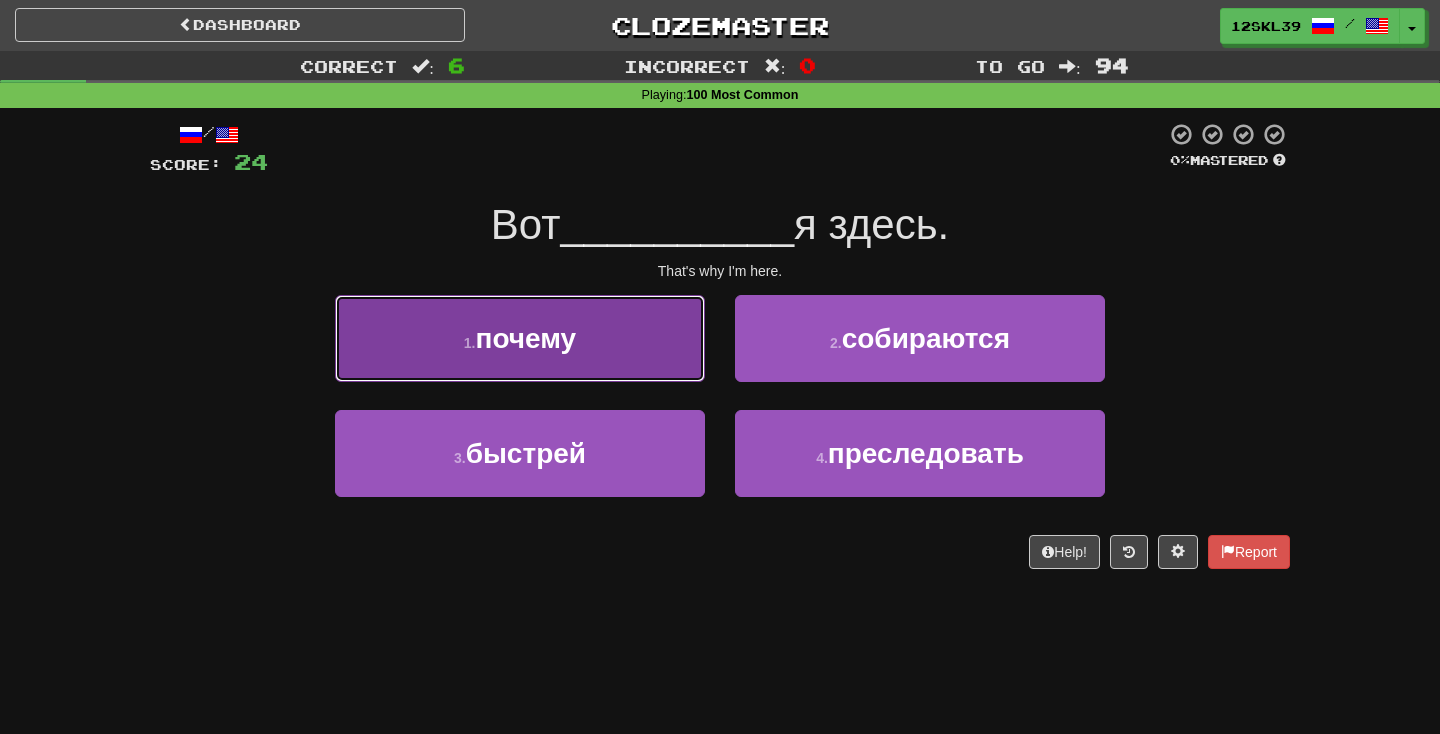 click on "1 .  почему" at bounding box center [520, 338] 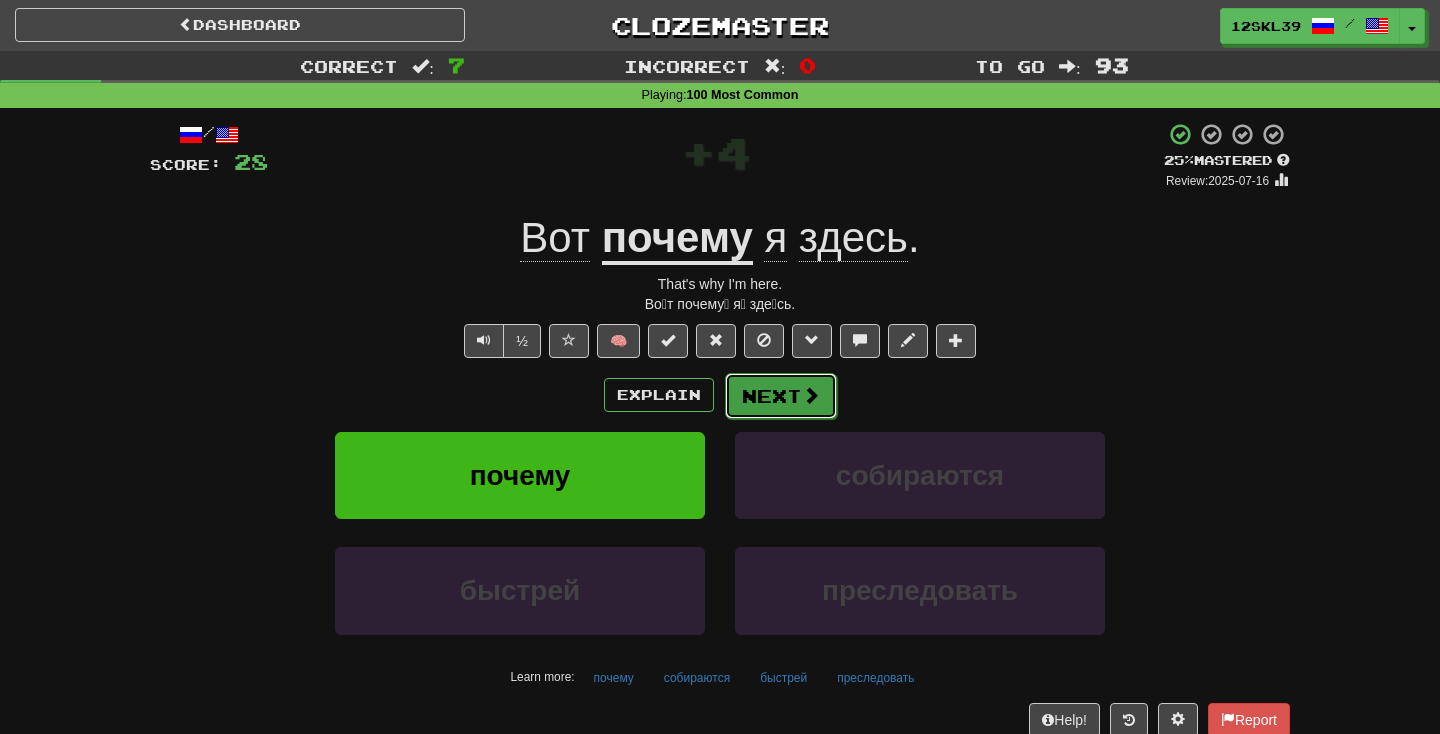 click at bounding box center (811, 395) 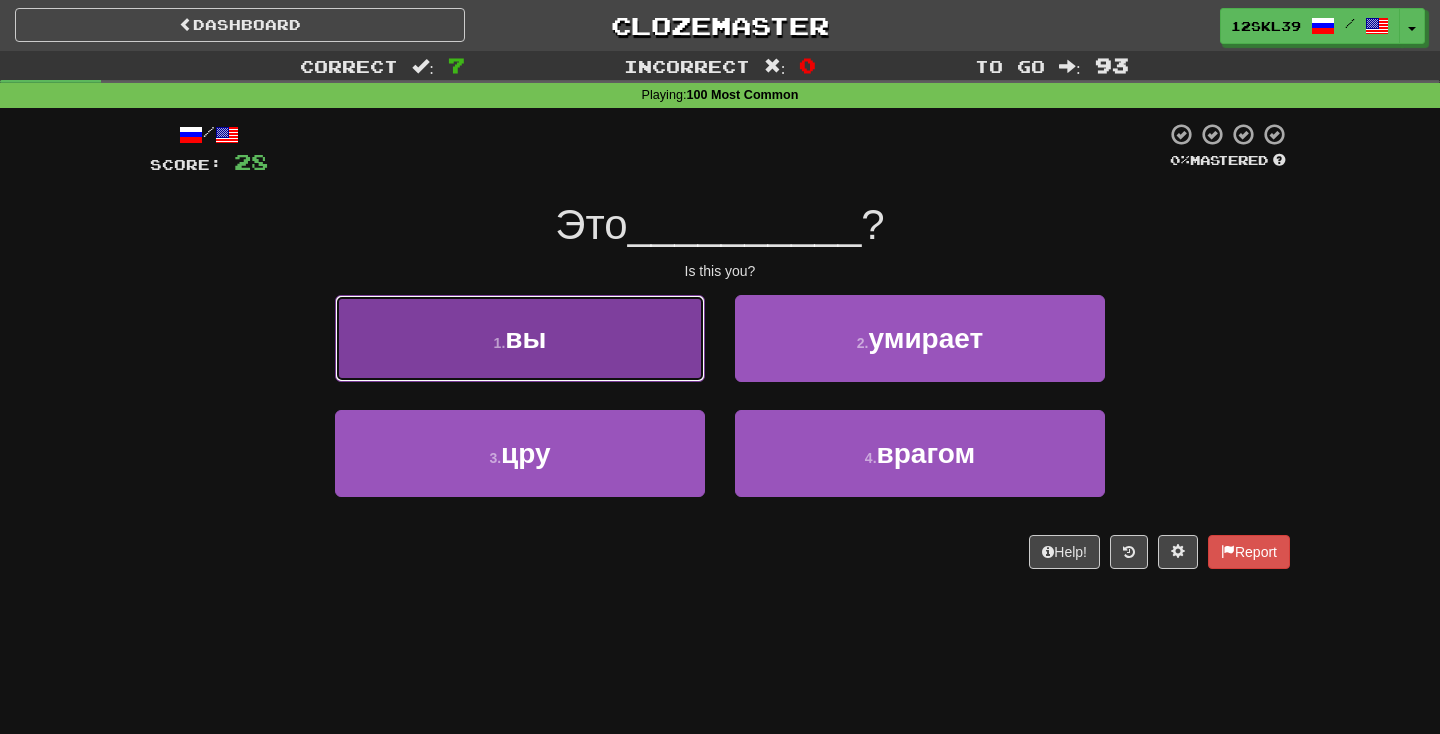 click on "1 .  вы" at bounding box center (520, 338) 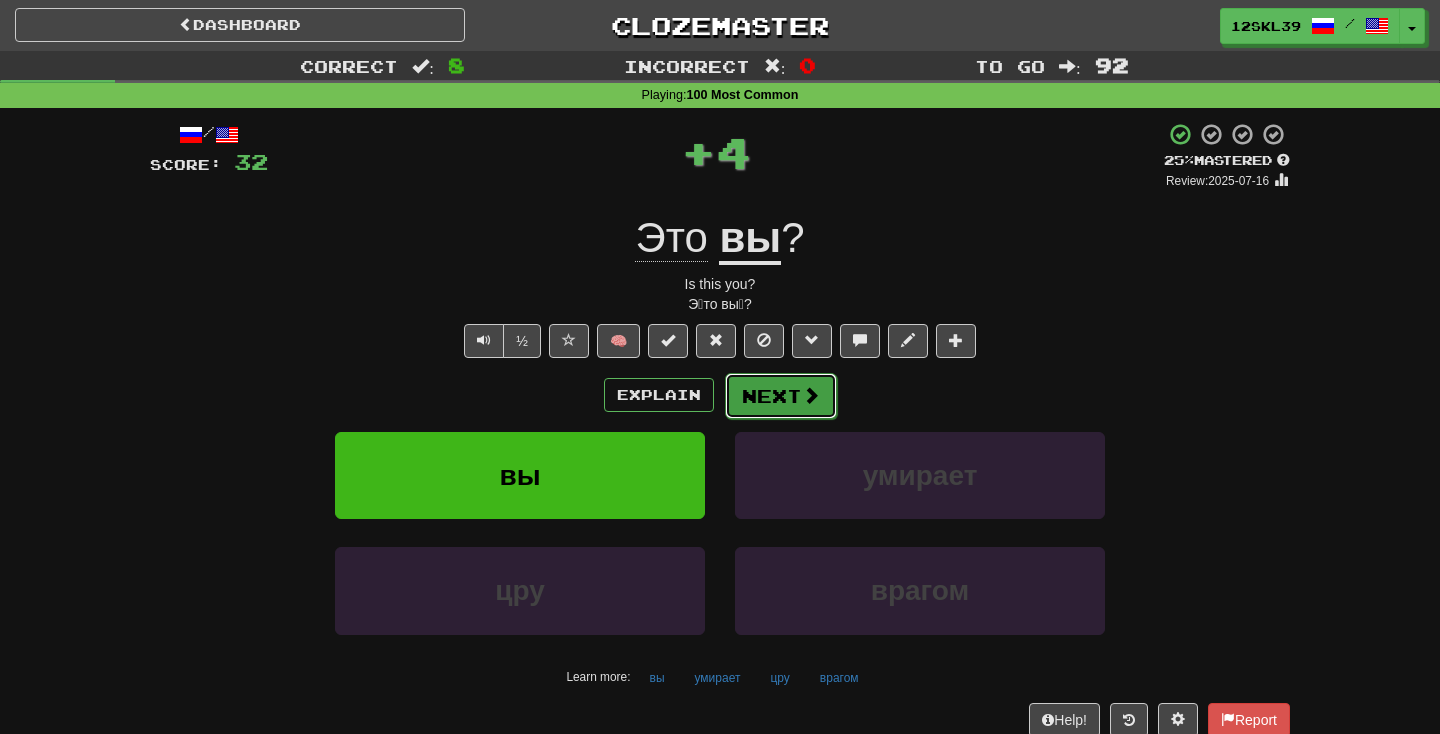 click on "Next" at bounding box center [781, 396] 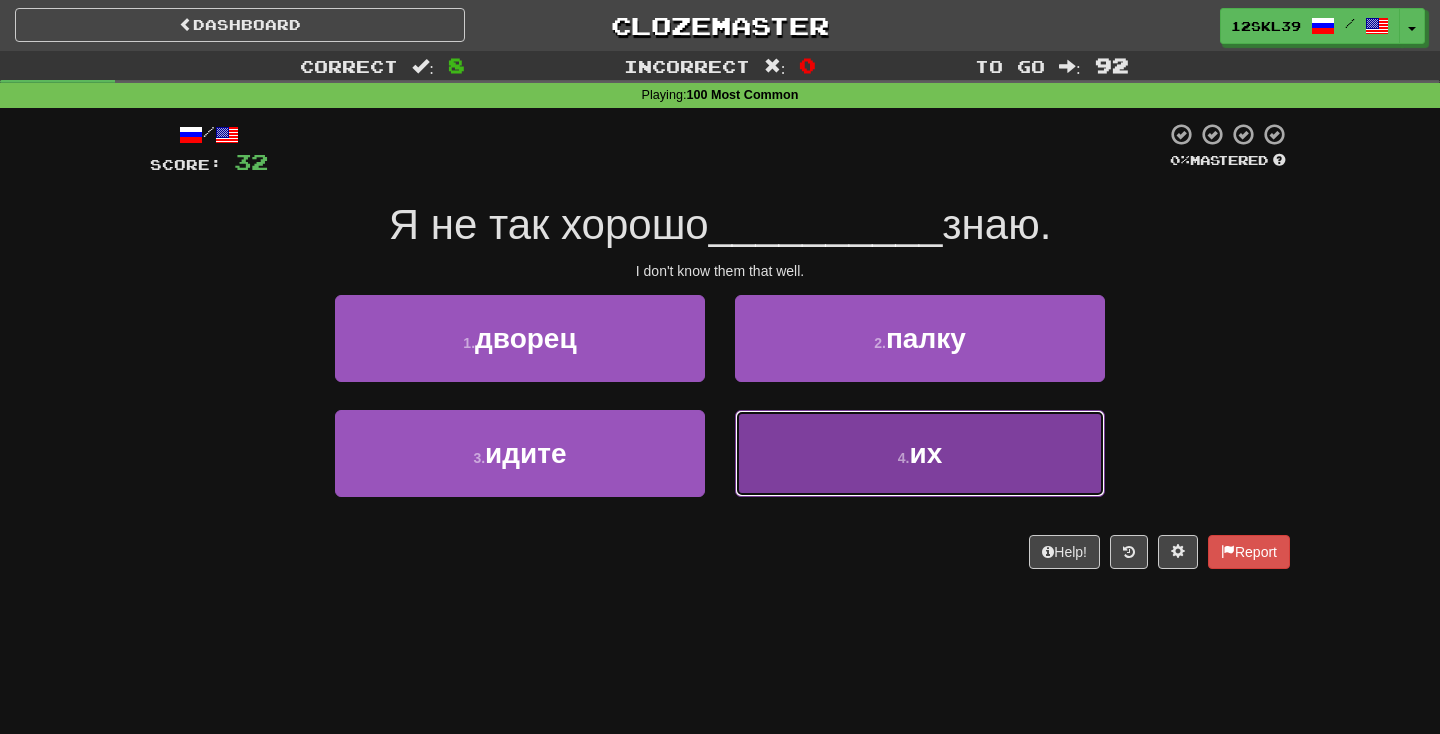 click on "4 .  их" at bounding box center [920, 453] 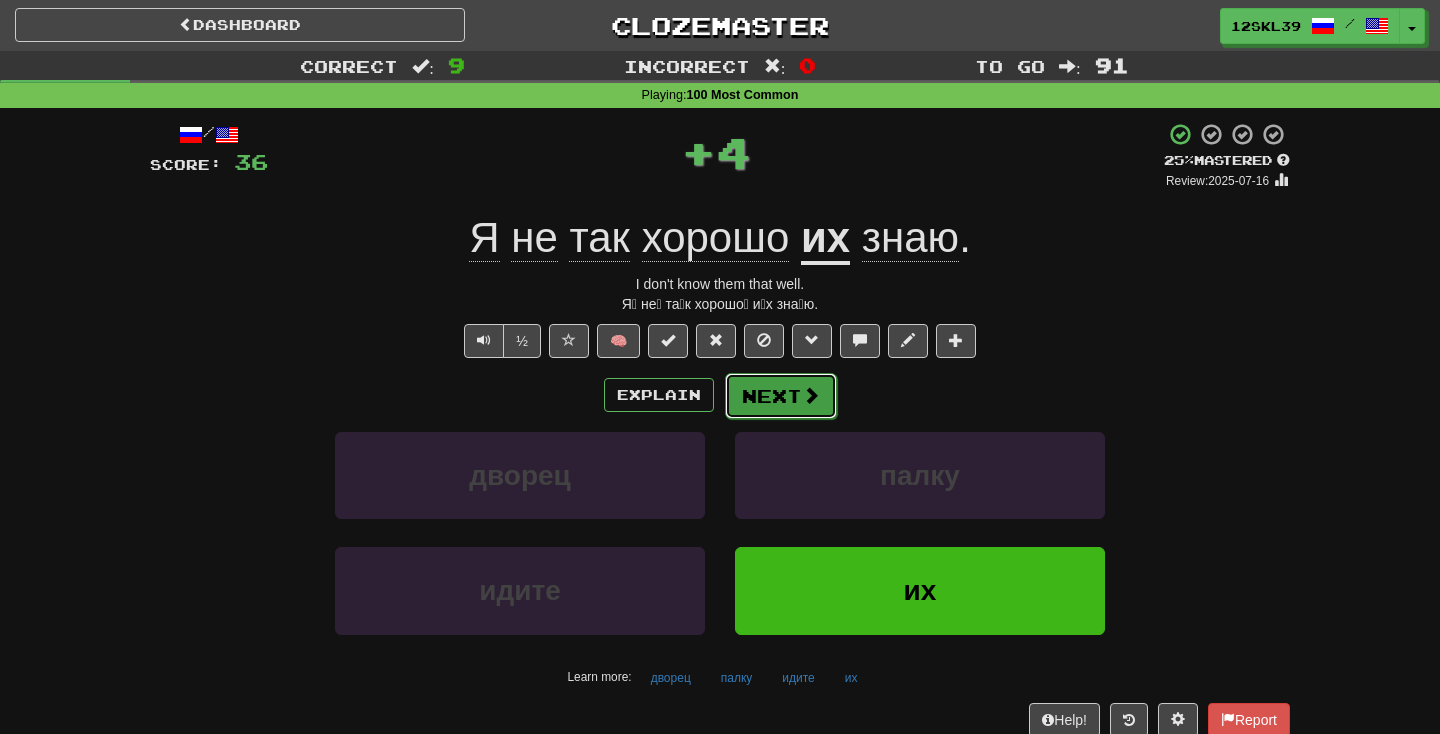 click on "Next" at bounding box center (781, 396) 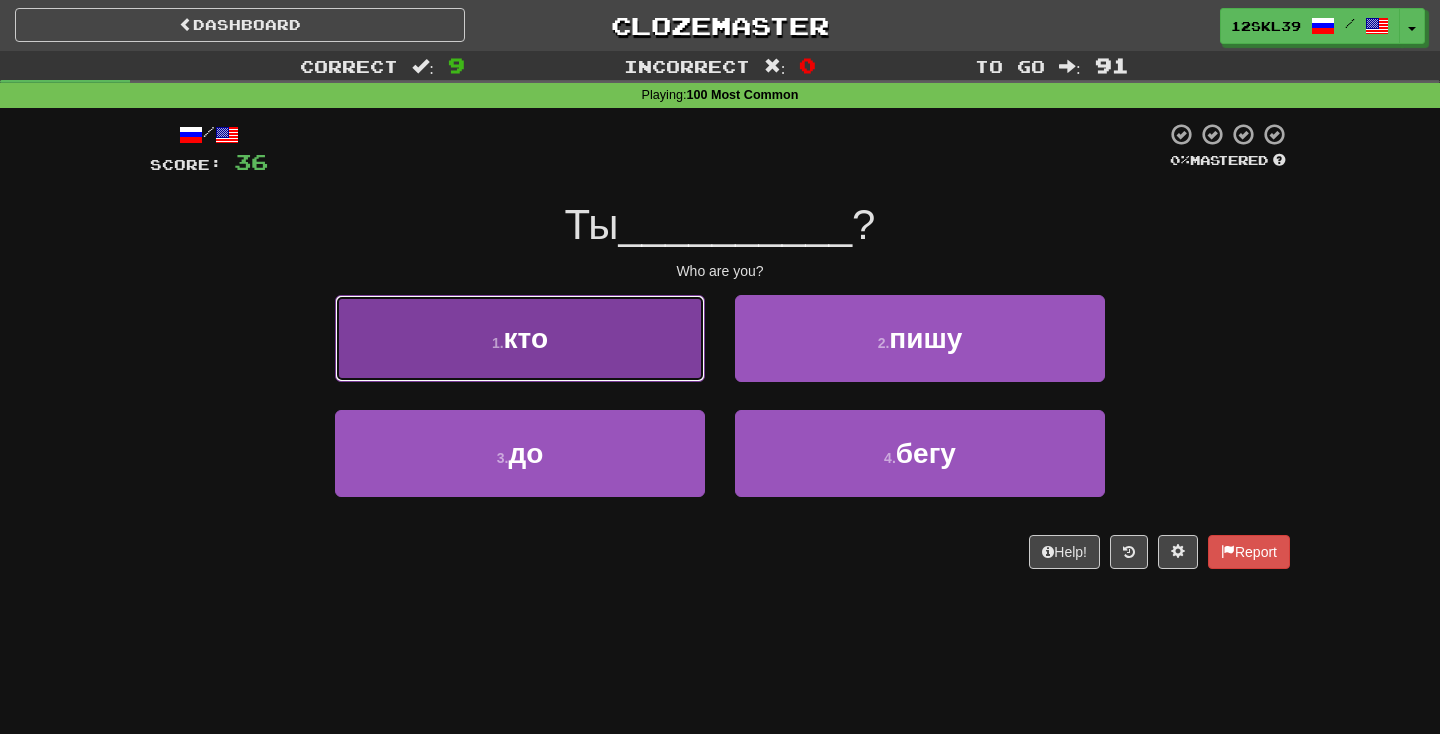 click on "кто" at bounding box center [526, 338] 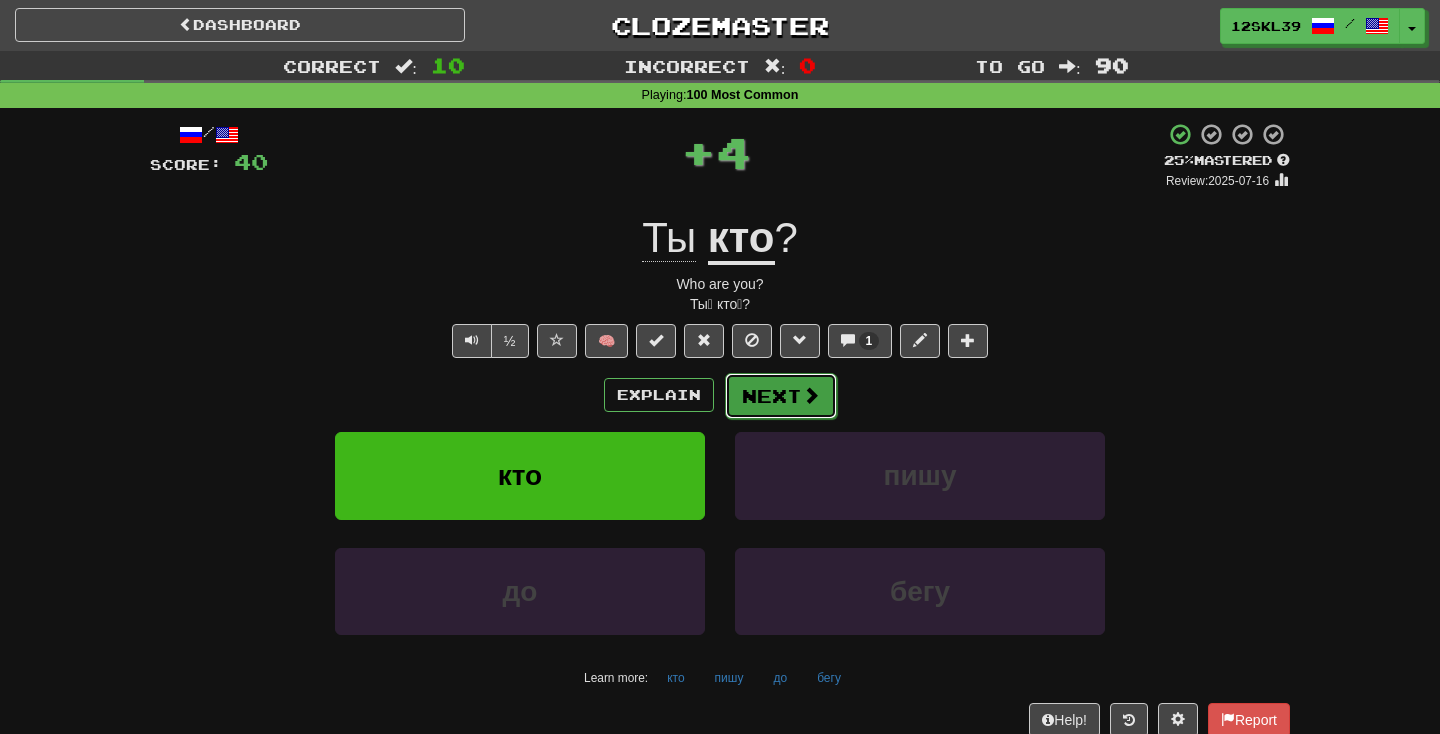 click on "Next" at bounding box center [781, 396] 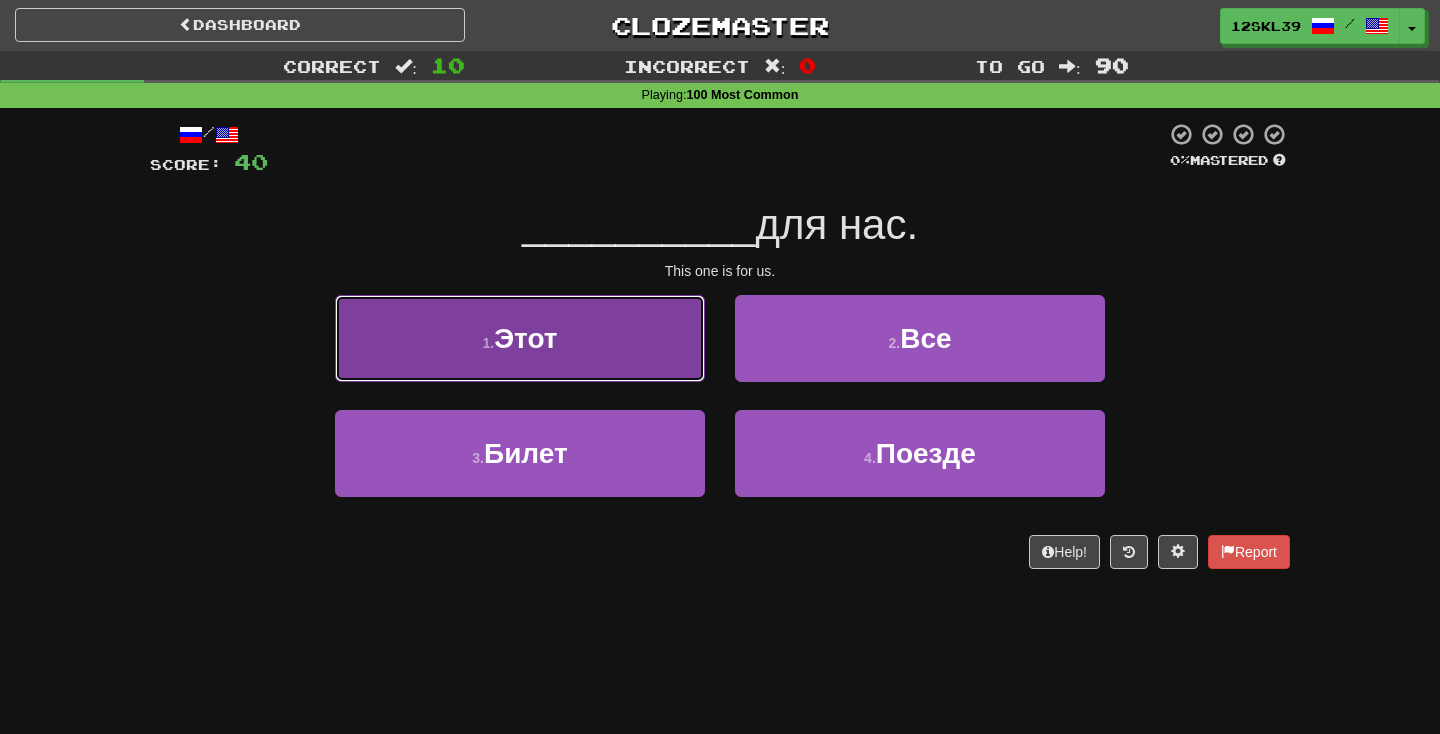 click on "1 .  Этот" at bounding box center (520, 338) 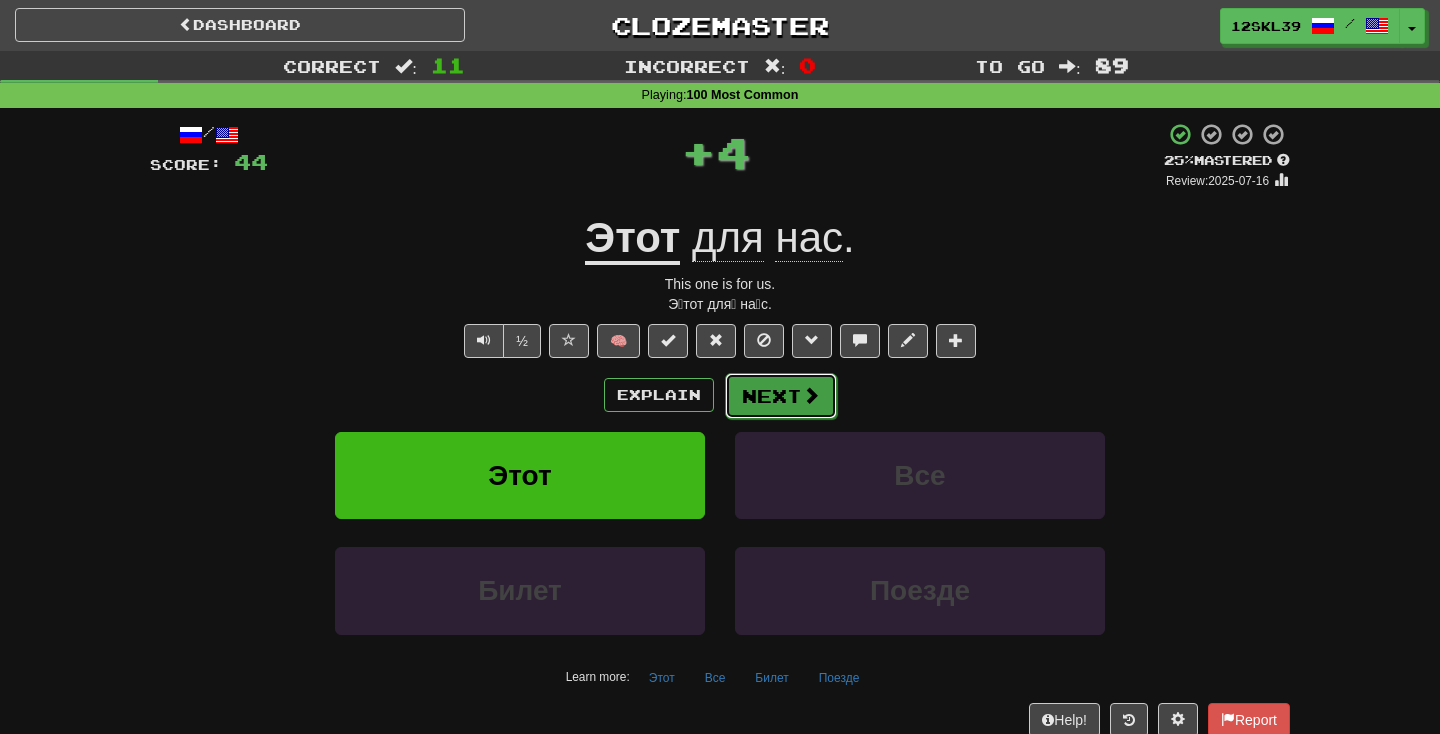 click at bounding box center [811, 395] 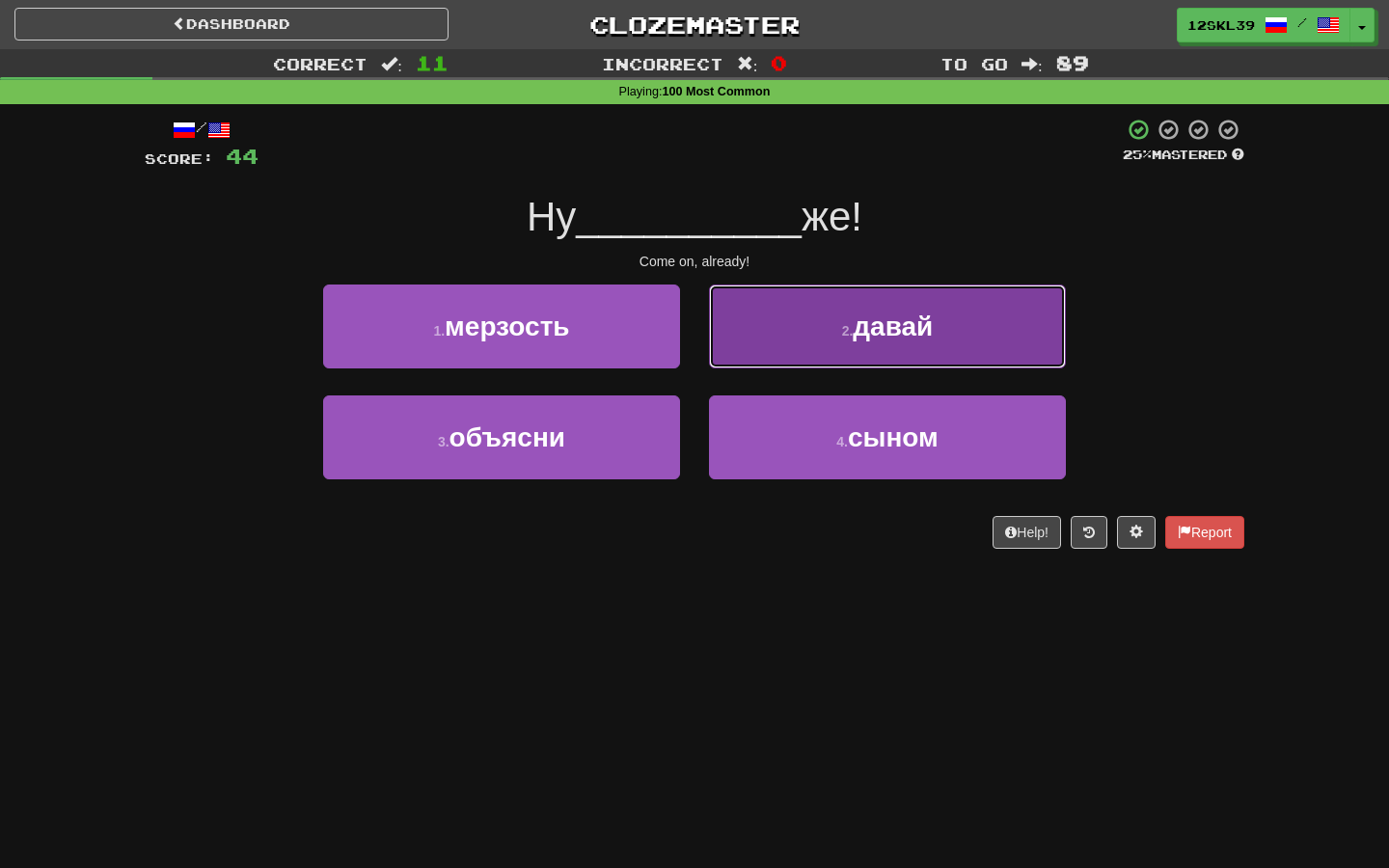 click on "2 .  давай" at bounding box center (887, 326) 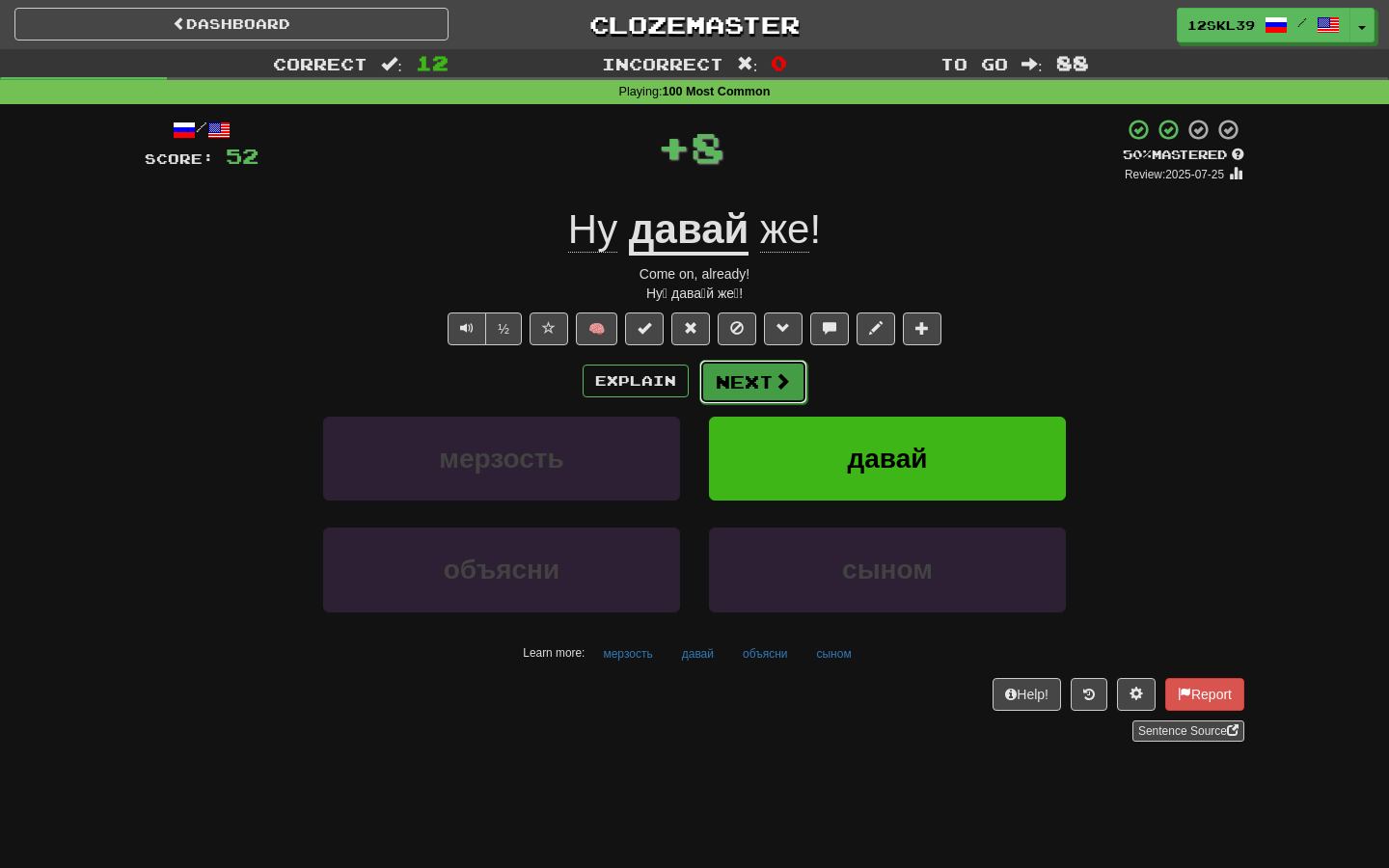 click on "Next" at bounding box center [753, 382] 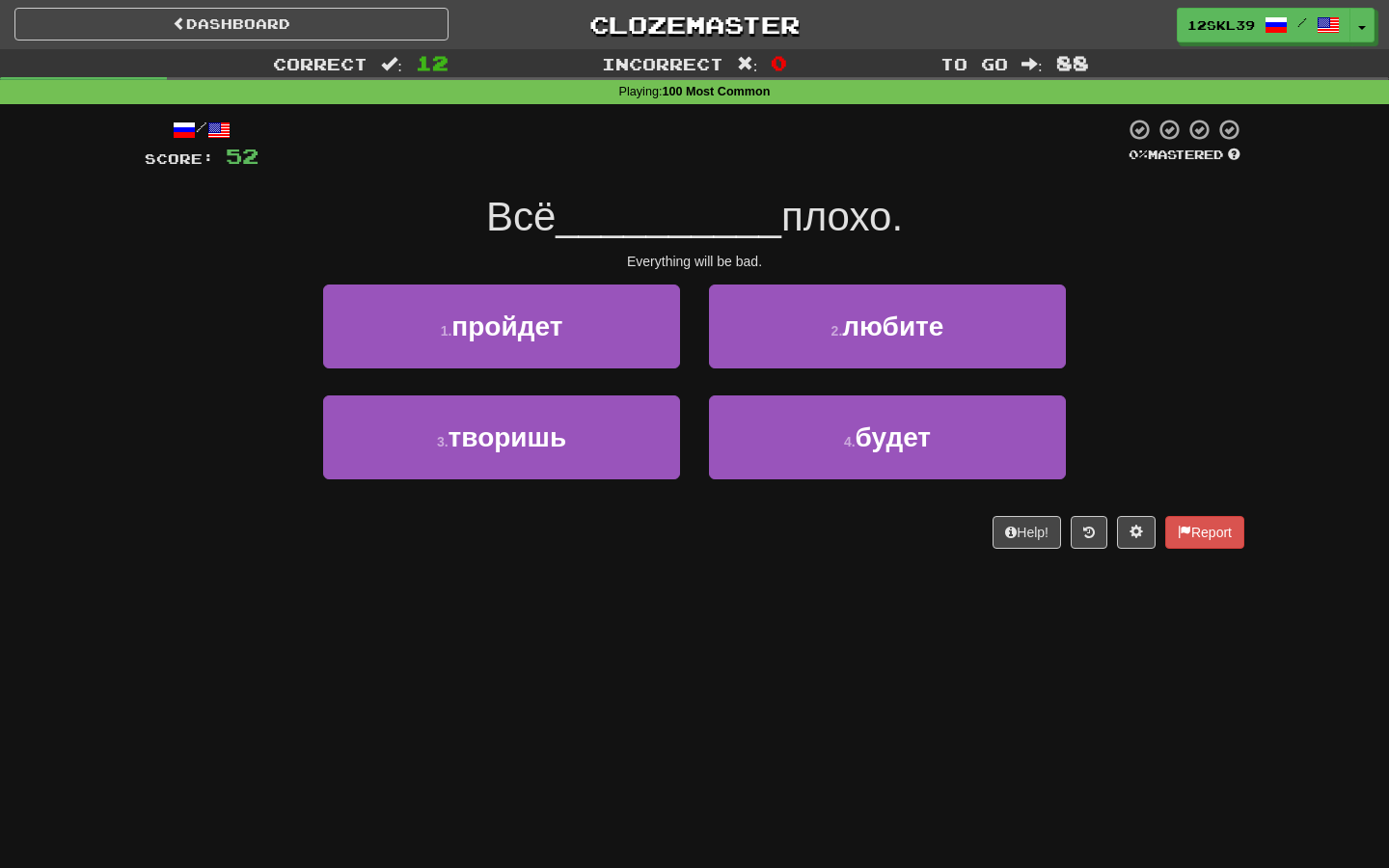 click on "Всё" at bounding box center [521, 216] 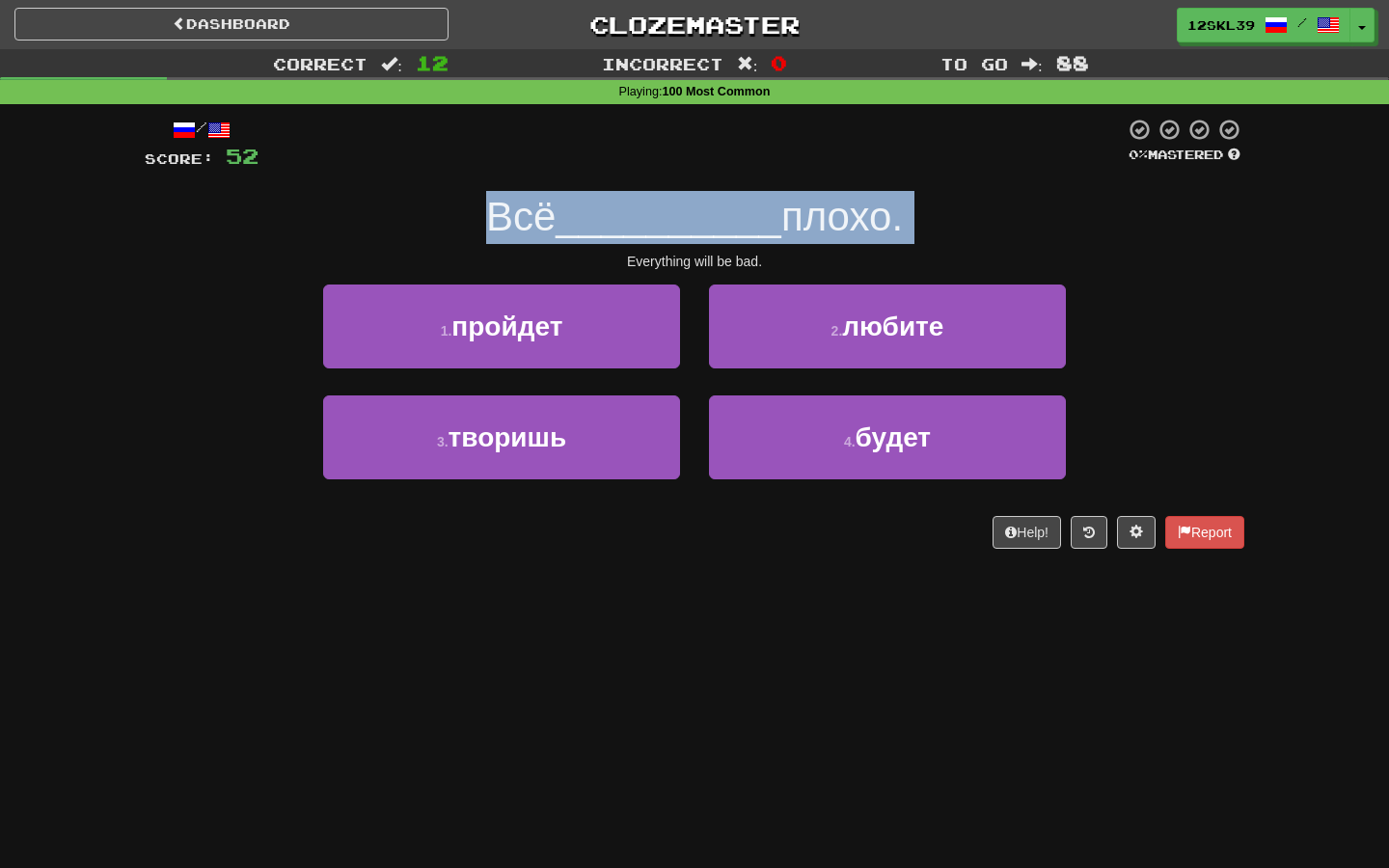 click on "Всё" at bounding box center [521, 216] 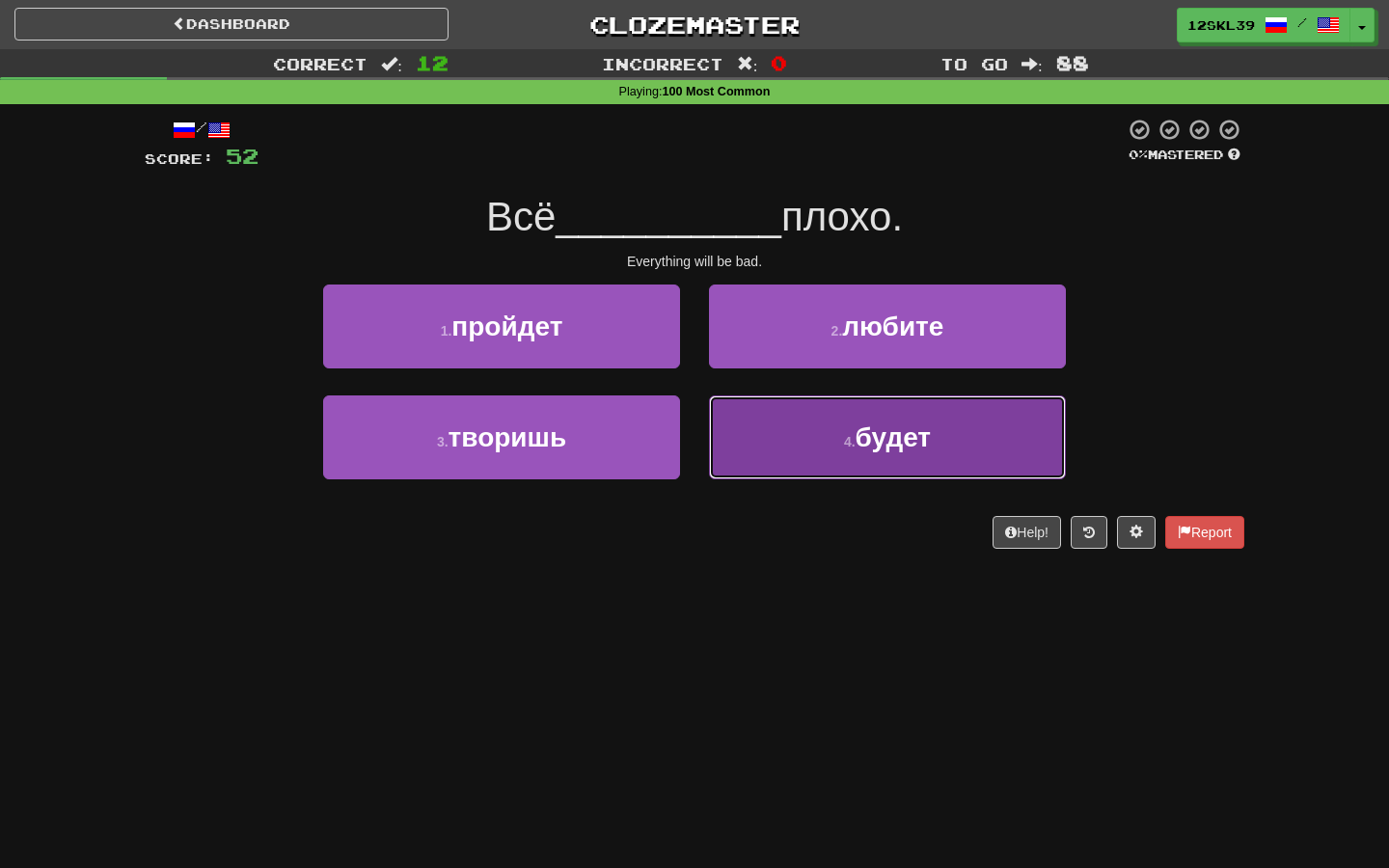 click on "4 .  будет" at bounding box center [887, 437] 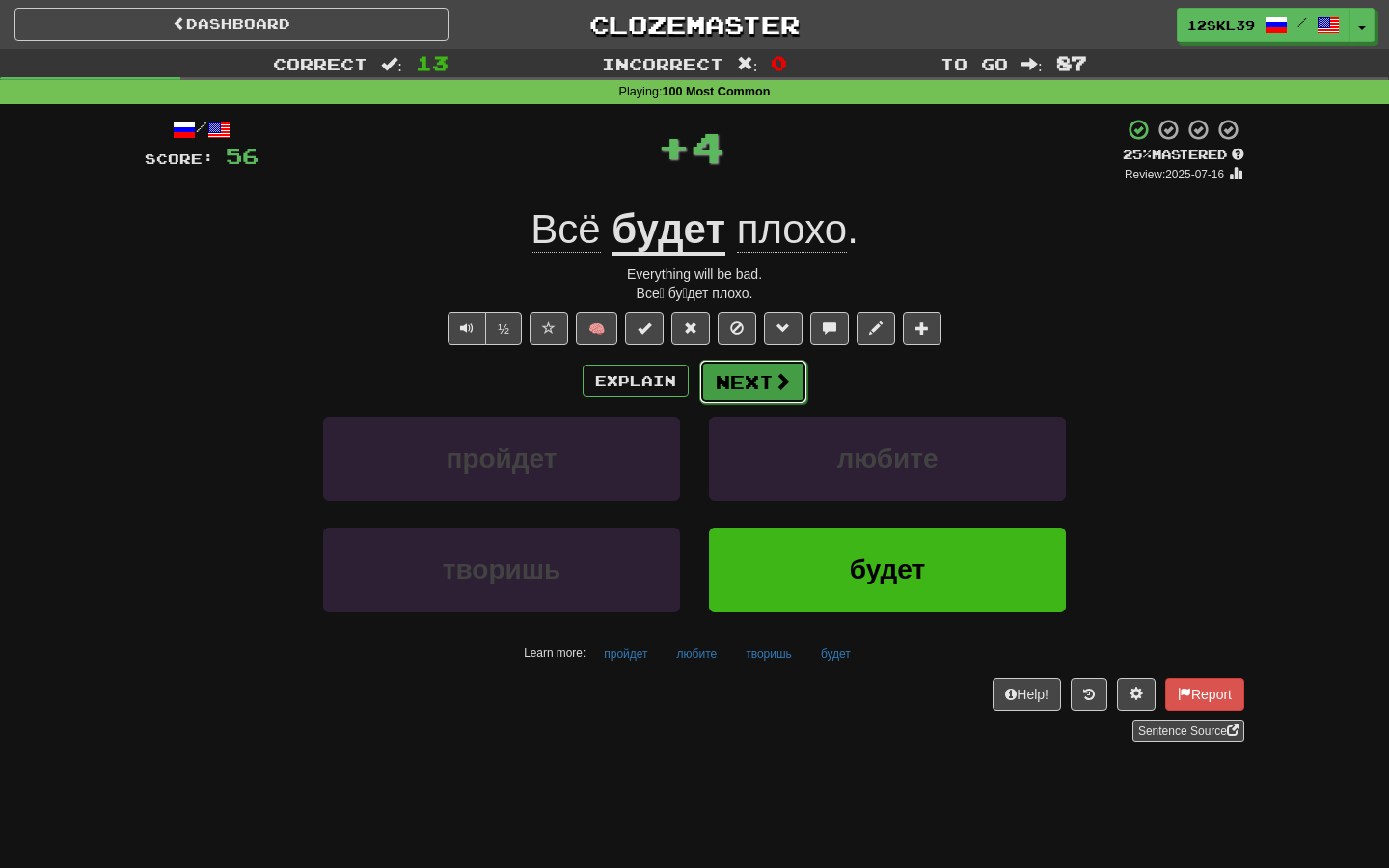 click on "Next" at bounding box center (753, 382) 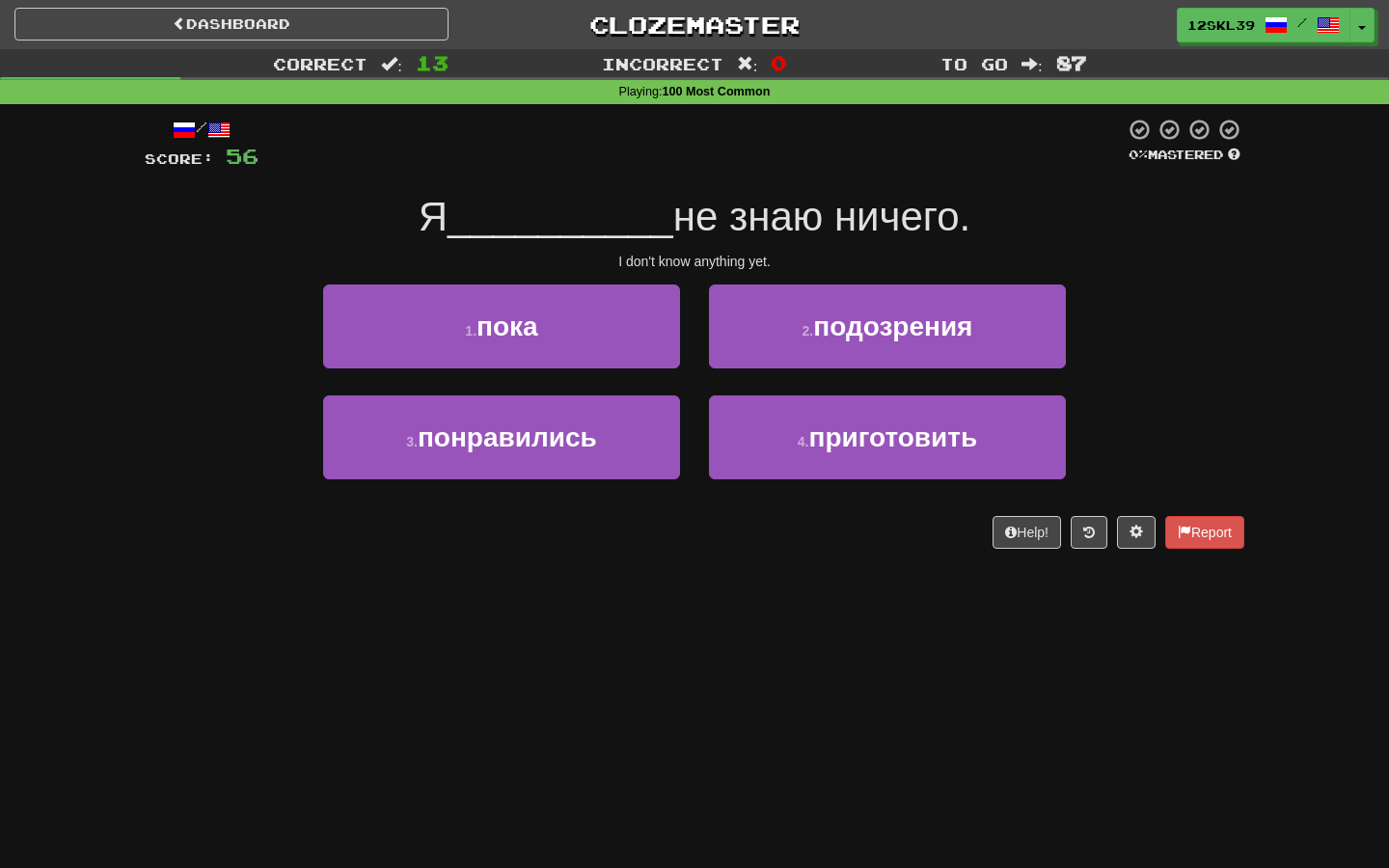 click on "не знаю ничего." at bounding box center (822, 216) 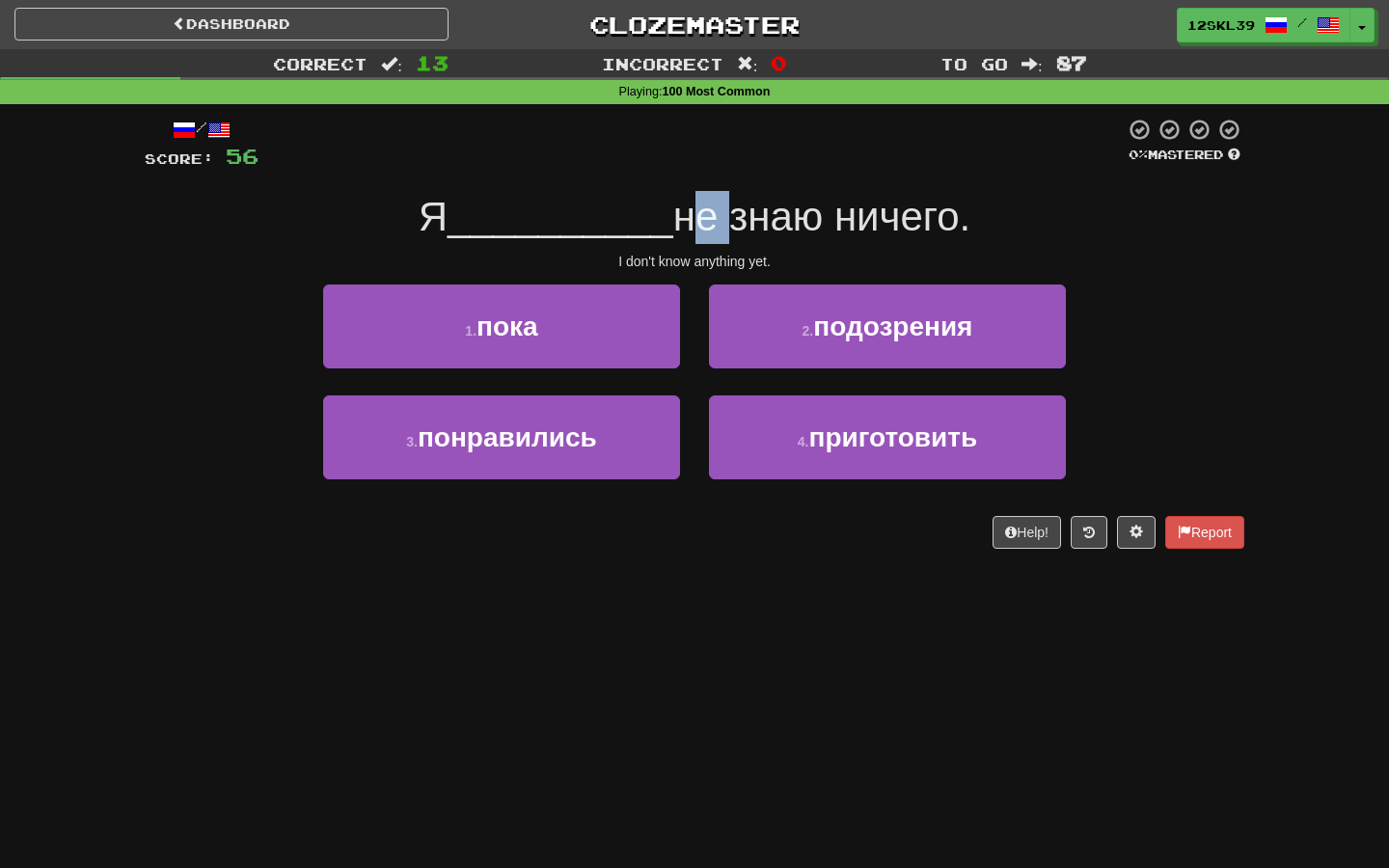 click on "не знаю ничего." at bounding box center [822, 216] 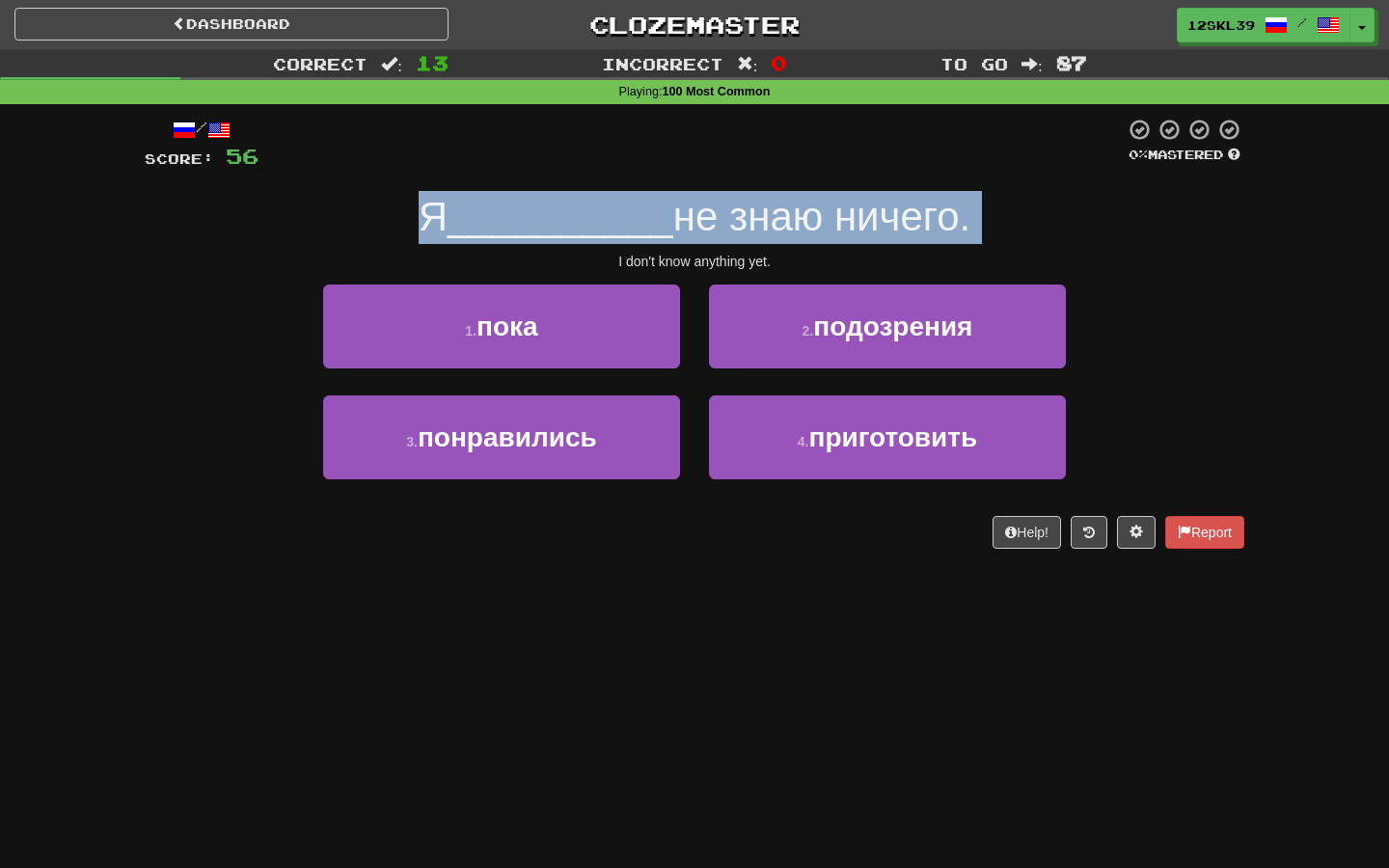 click on "не знаю ничего." at bounding box center [822, 216] 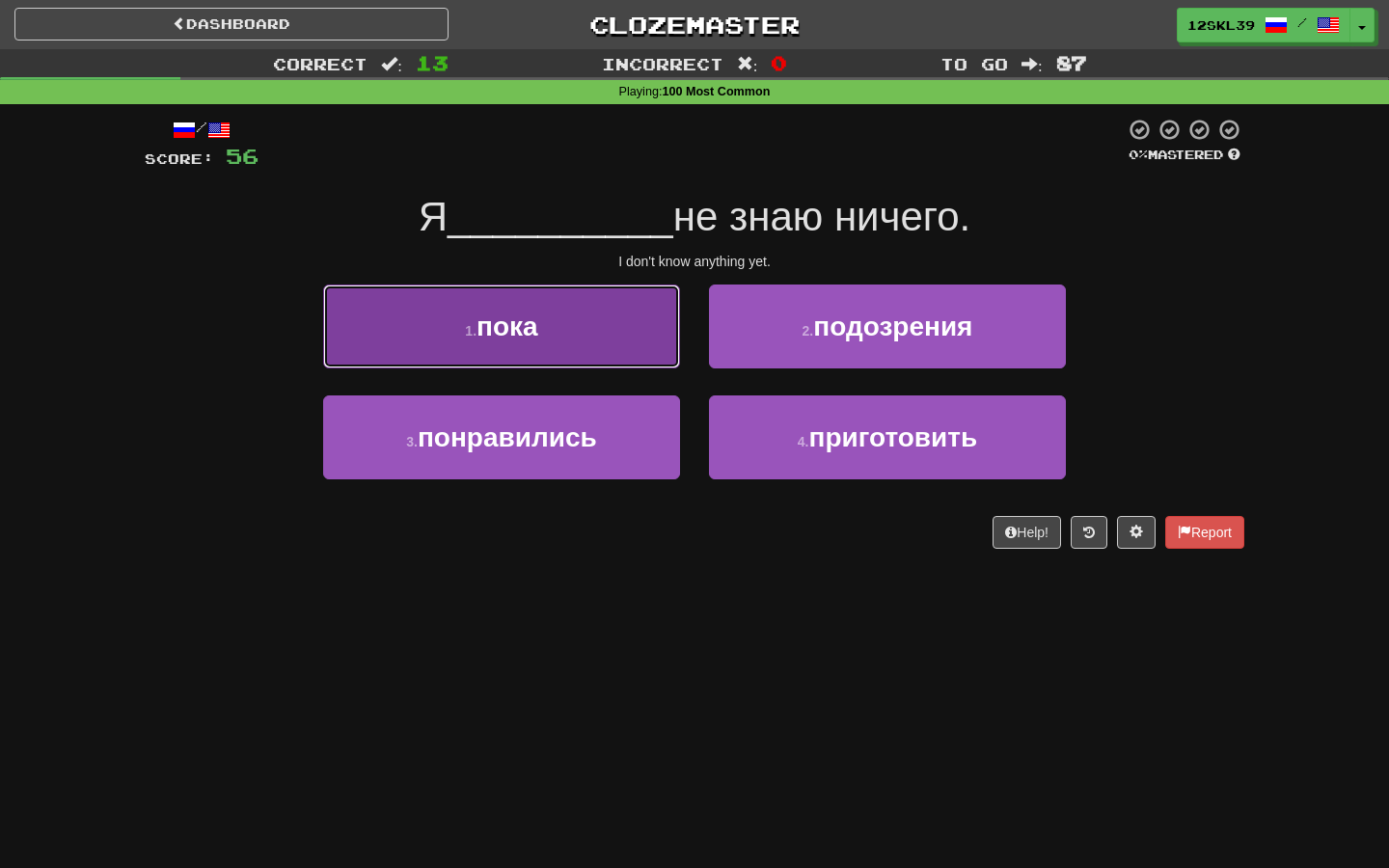 click on "1 .  пока" at bounding box center (502, 326) 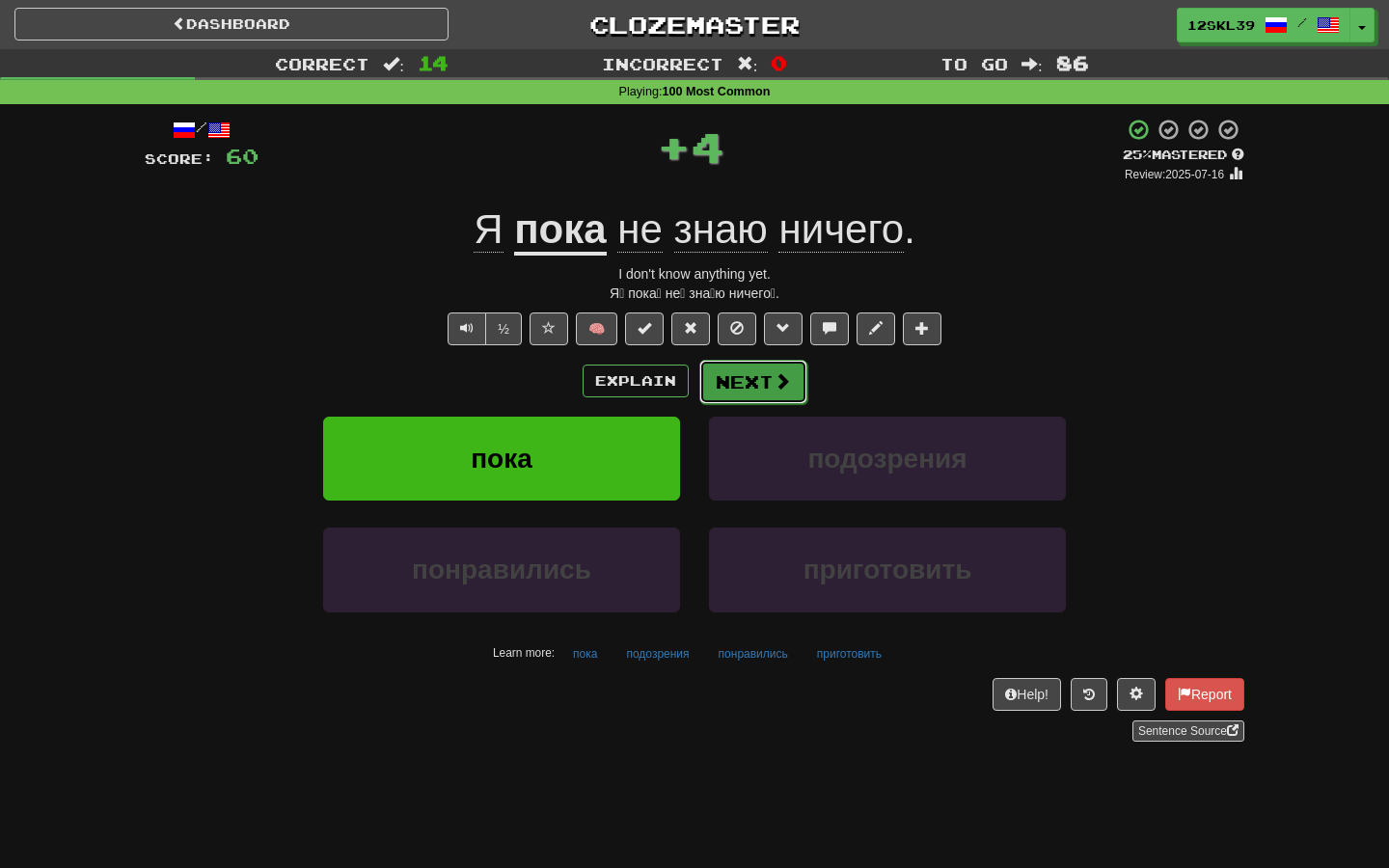 click on "Next" at bounding box center (753, 382) 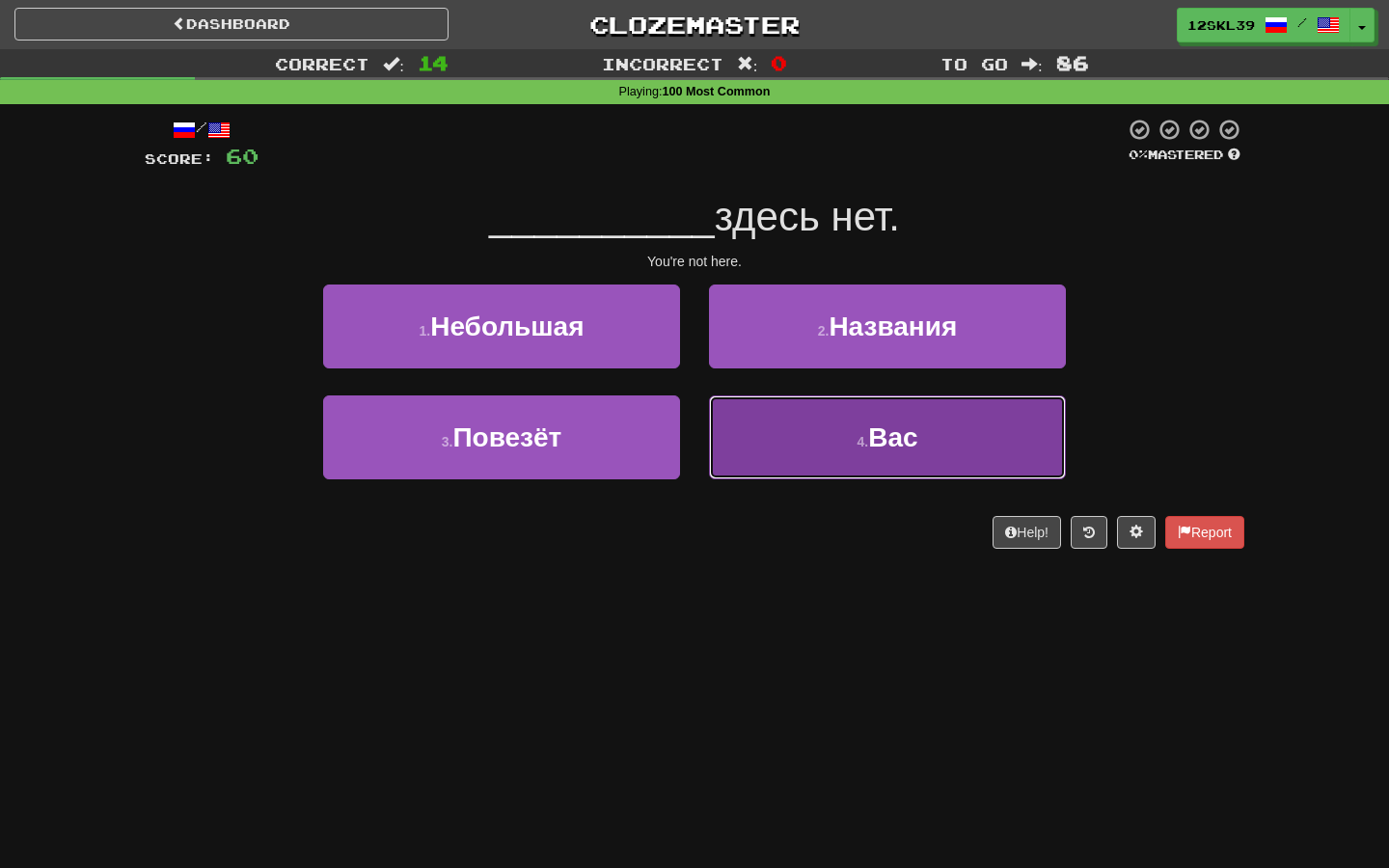 click on "4 .  Вас" at bounding box center (887, 437) 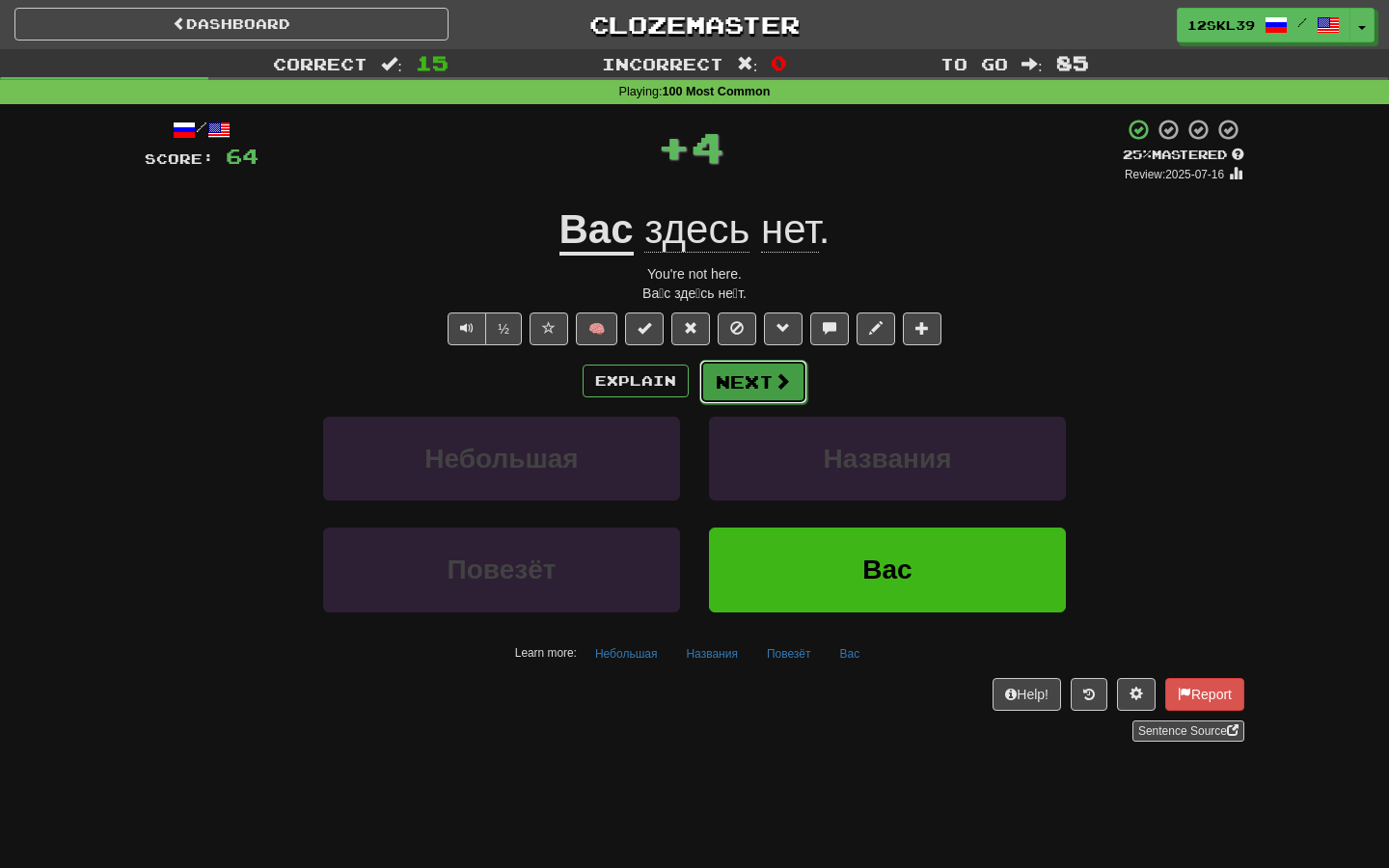 click on "Next" at bounding box center [753, 382] 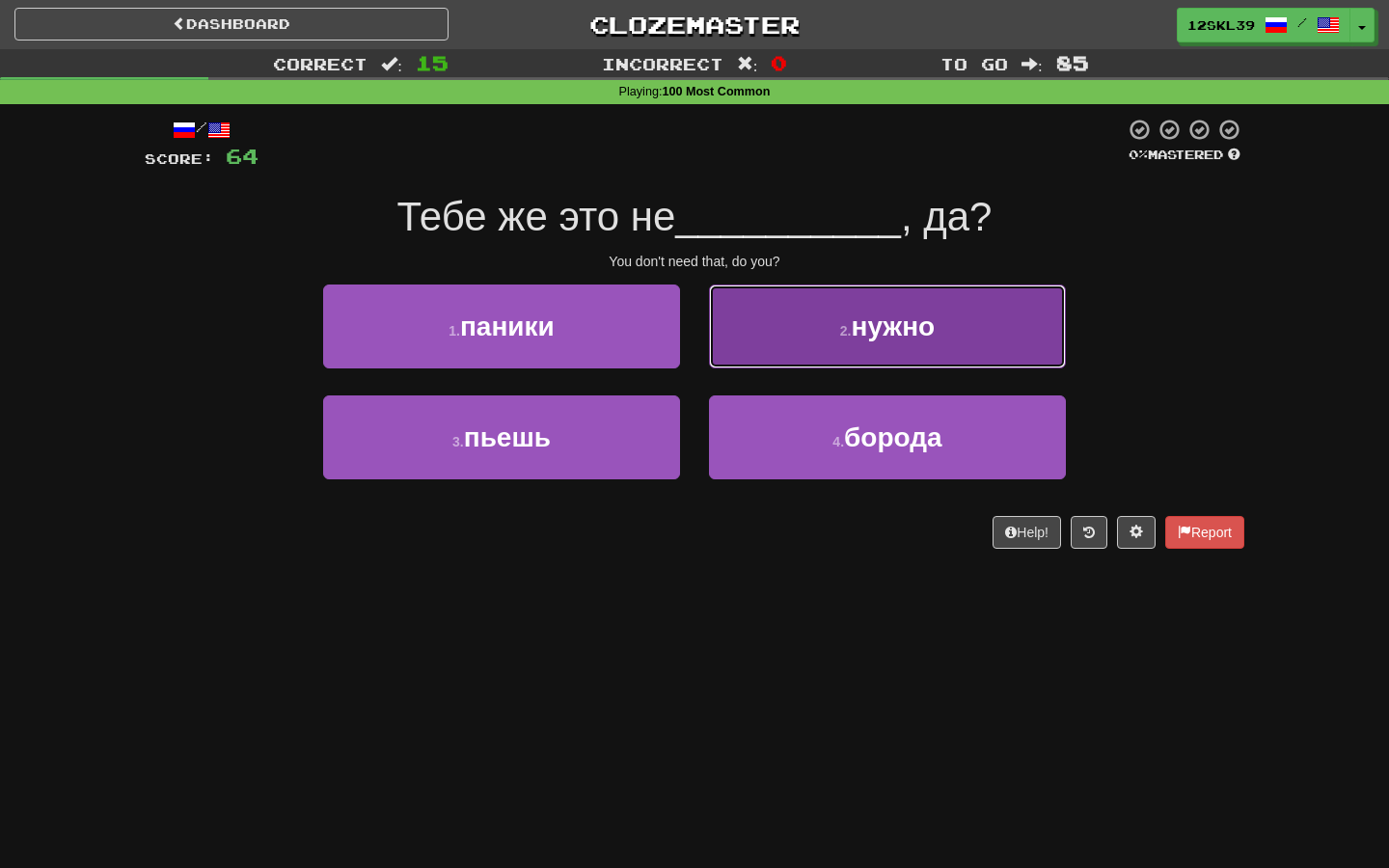 click on "2 .  нужно" at bounding box center (887, 326) 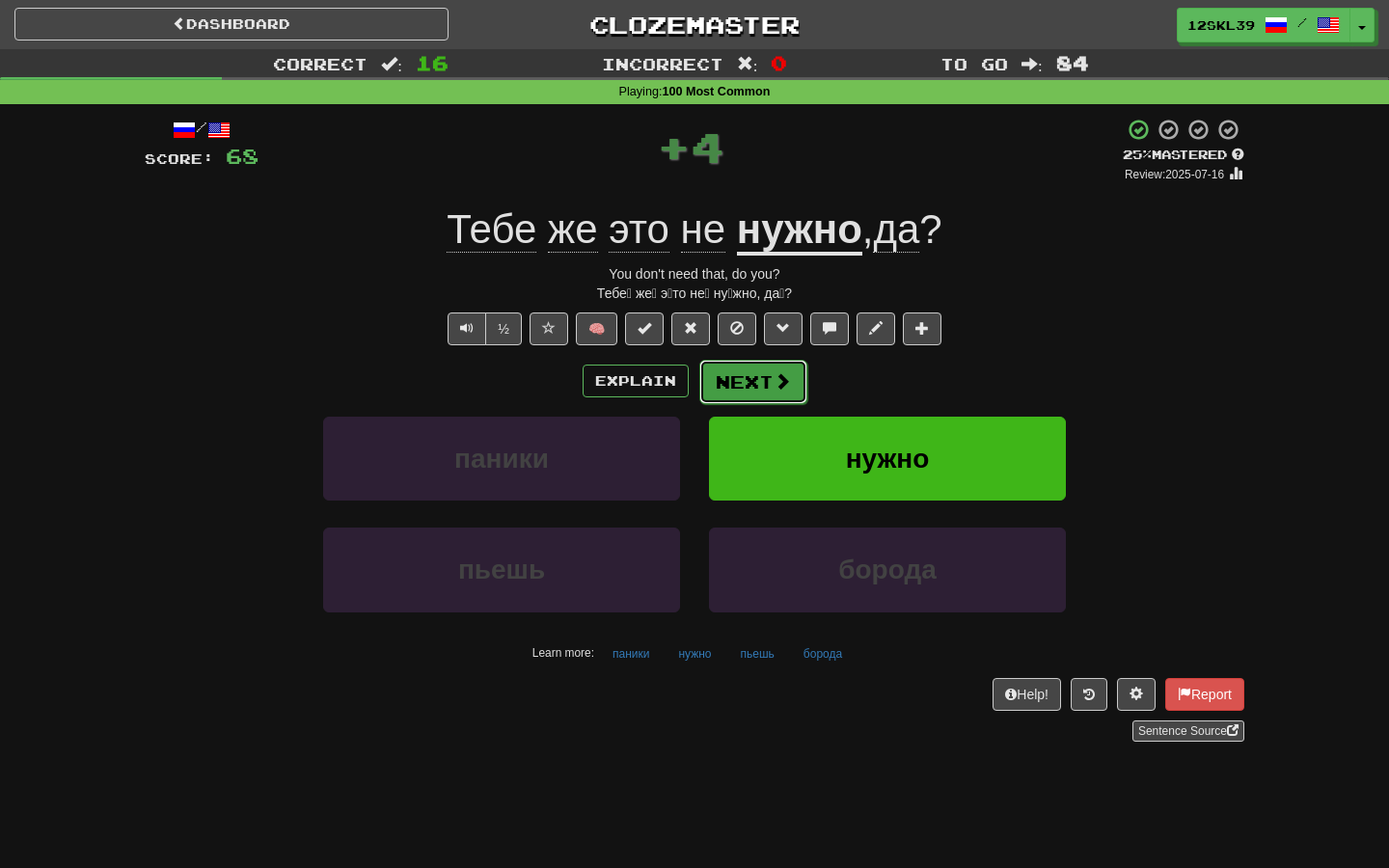 click on "Next" at bounding box center (753, 382) 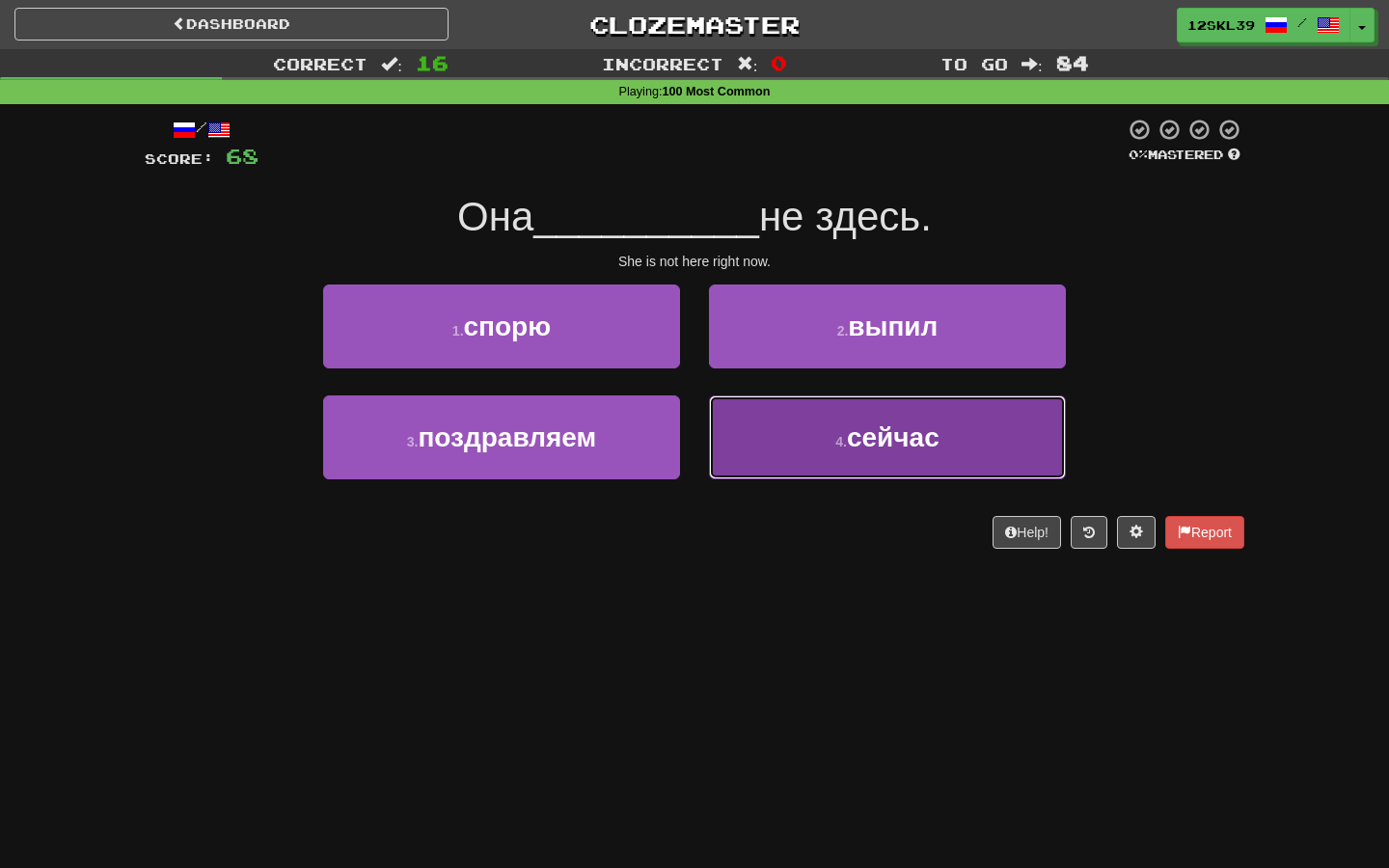 click on "сейчас" at bounding box center (893, 437) 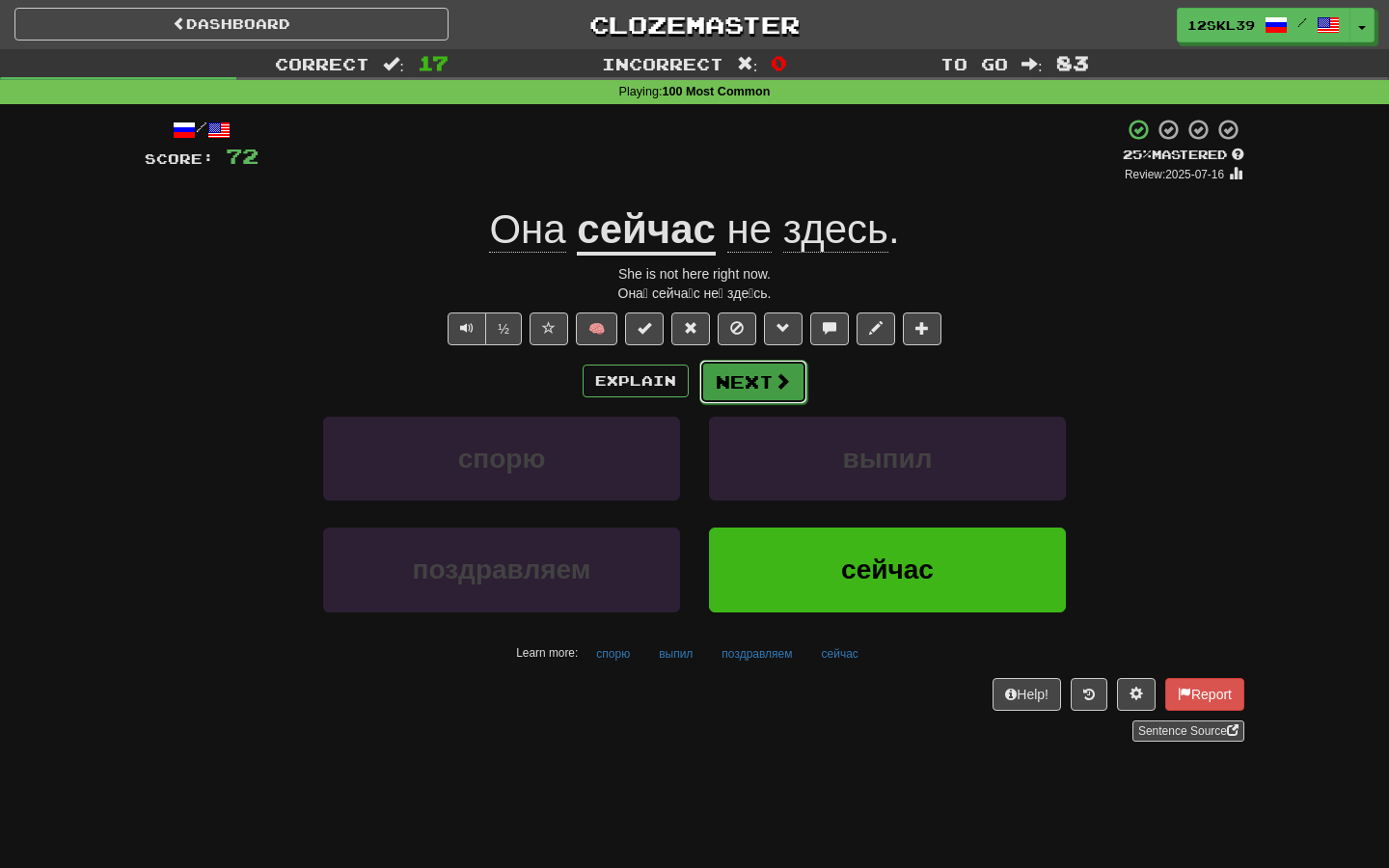 click on "Next" at bounding box center (753, 382) 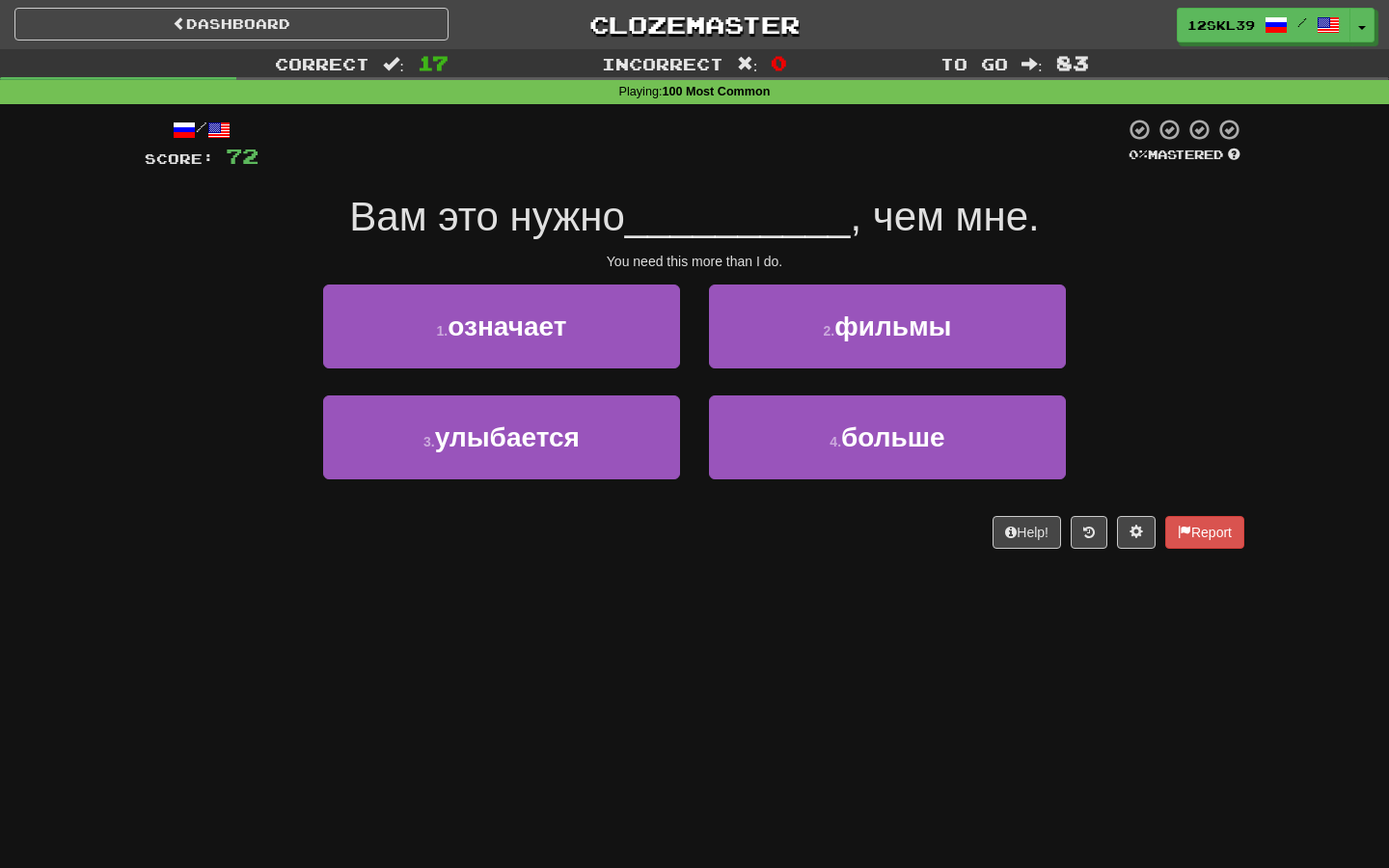 click on "Вам это нужно" at bounding box center [487, 216] 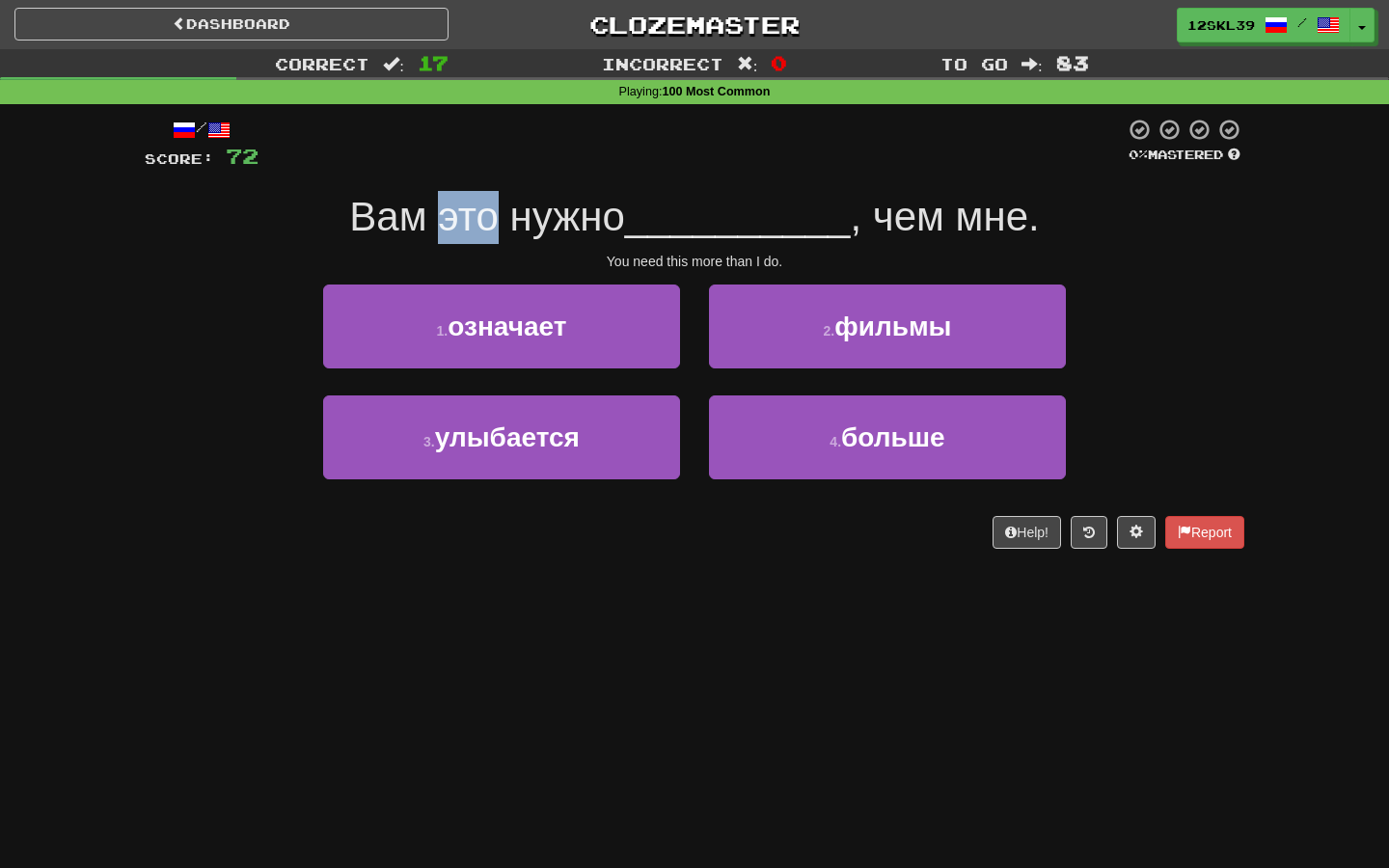 click on "Вам это нужно" at bounding box center (487, 216) 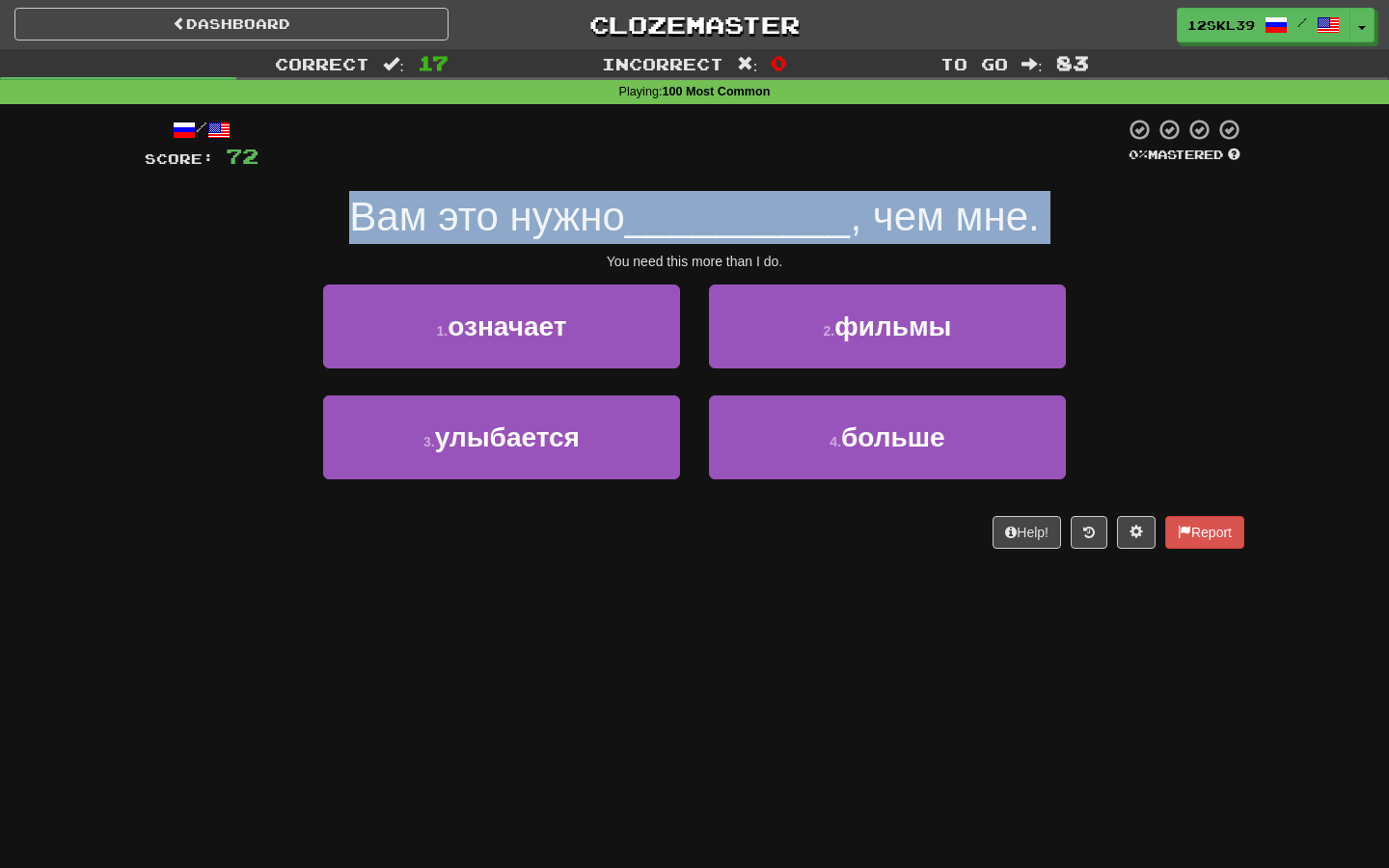 click on "Вам это нужно" at bounding box center [487, 216] 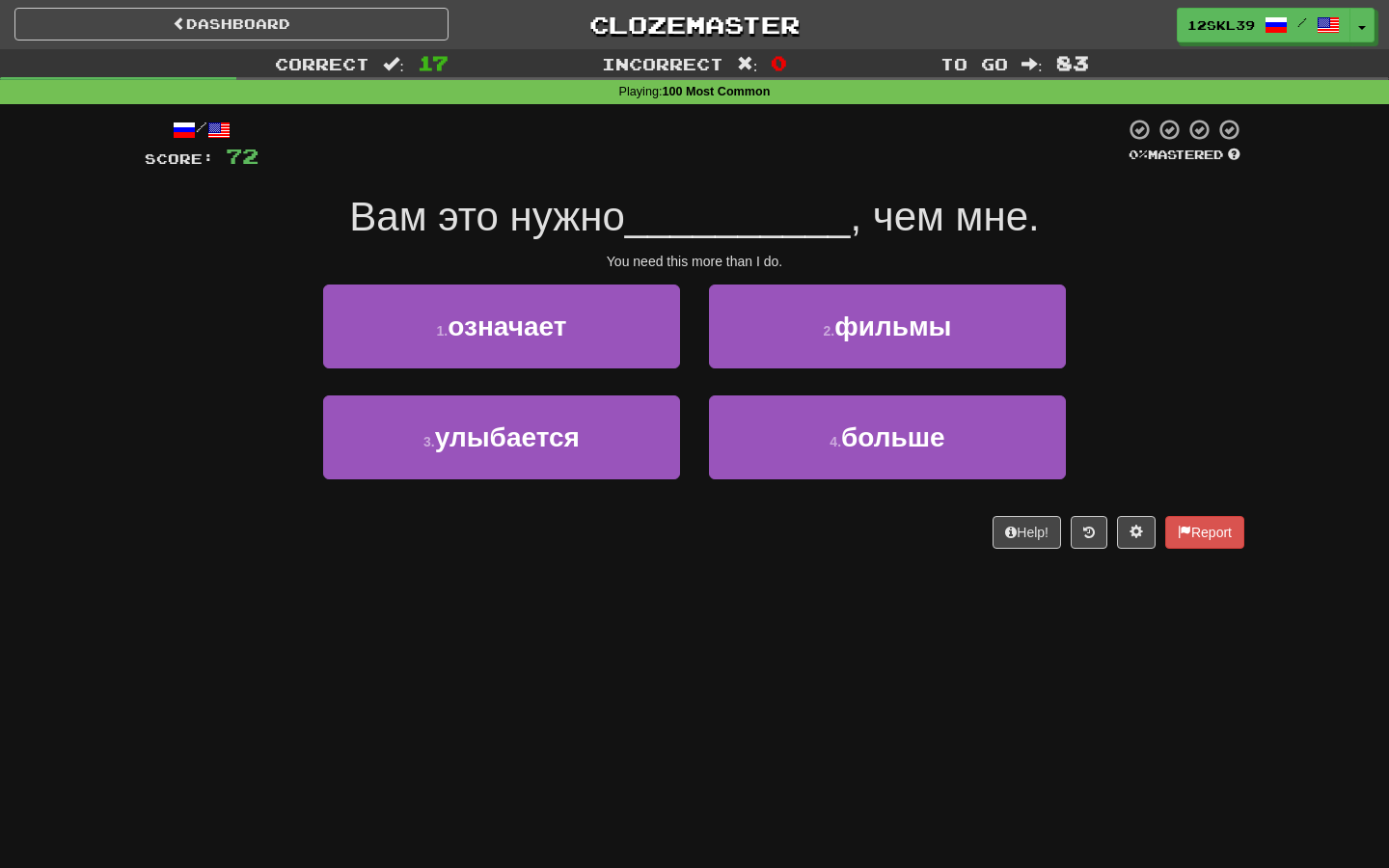 click on "Вам это нужно" at bounding box center [487, 216] 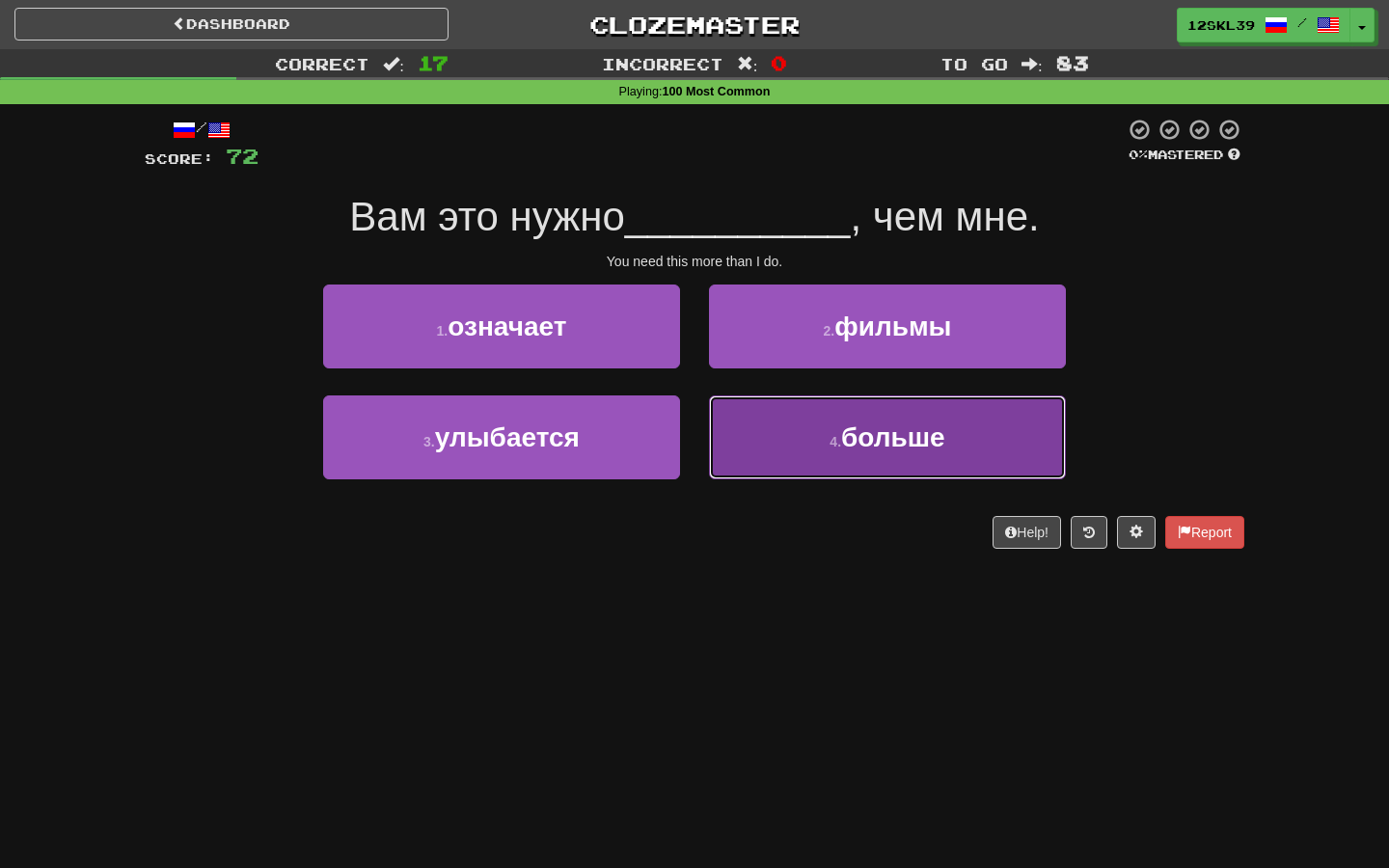 click on "4 .  больше" at bounding box center (887, 437) 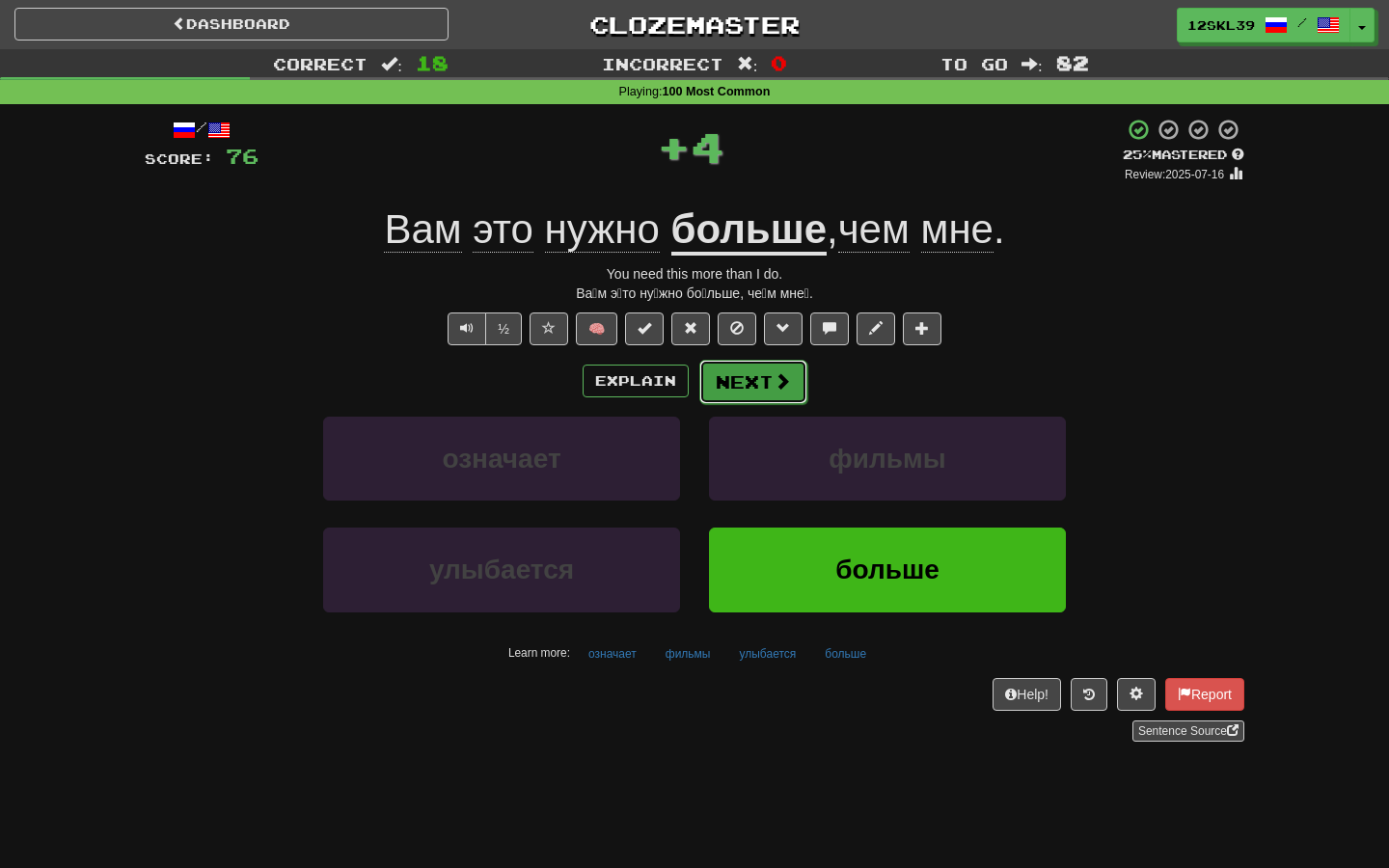 click on "Next" at bounding box center [753, 382] 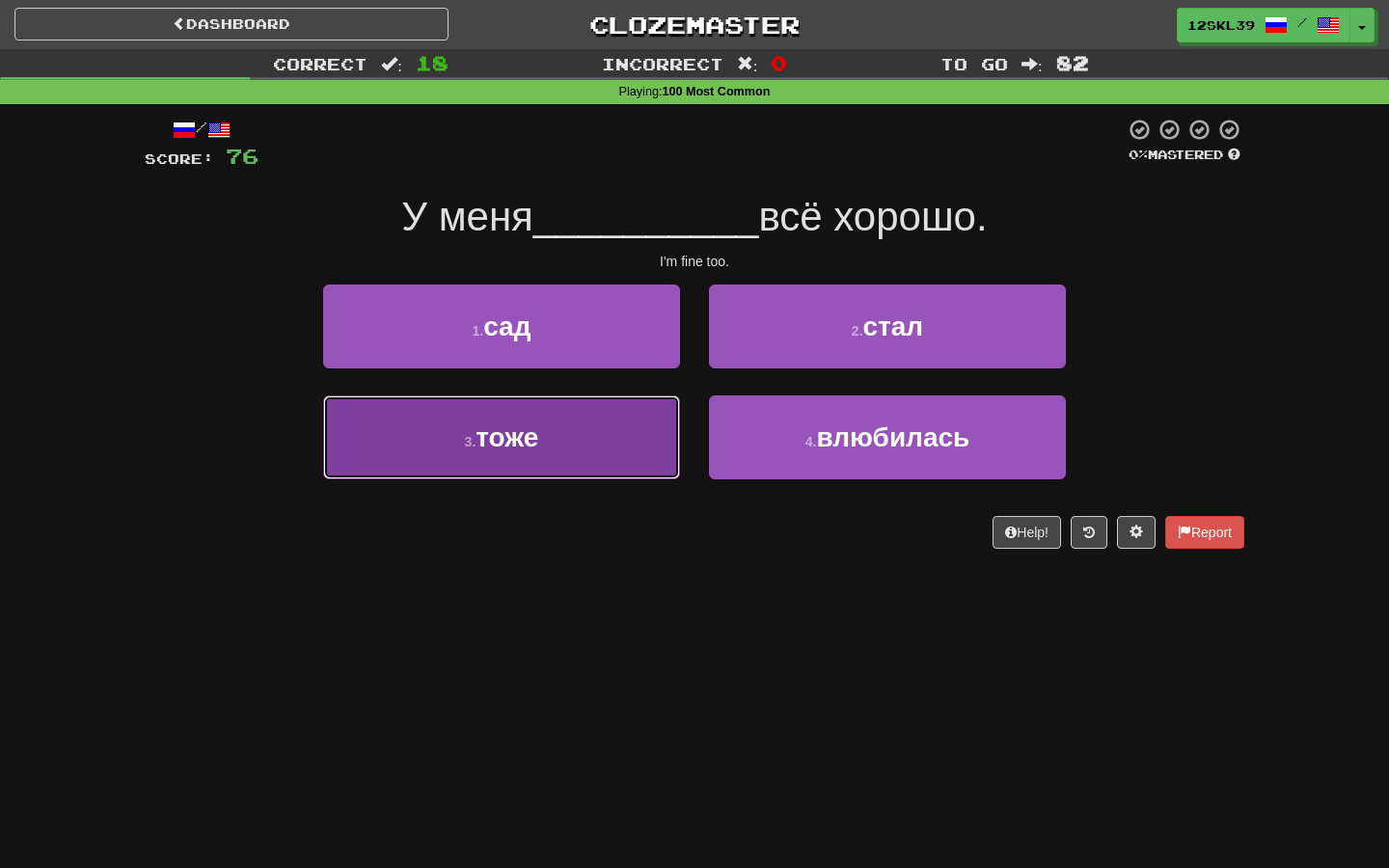 click on "3 .  тоже" at bounding box center [502, 437] 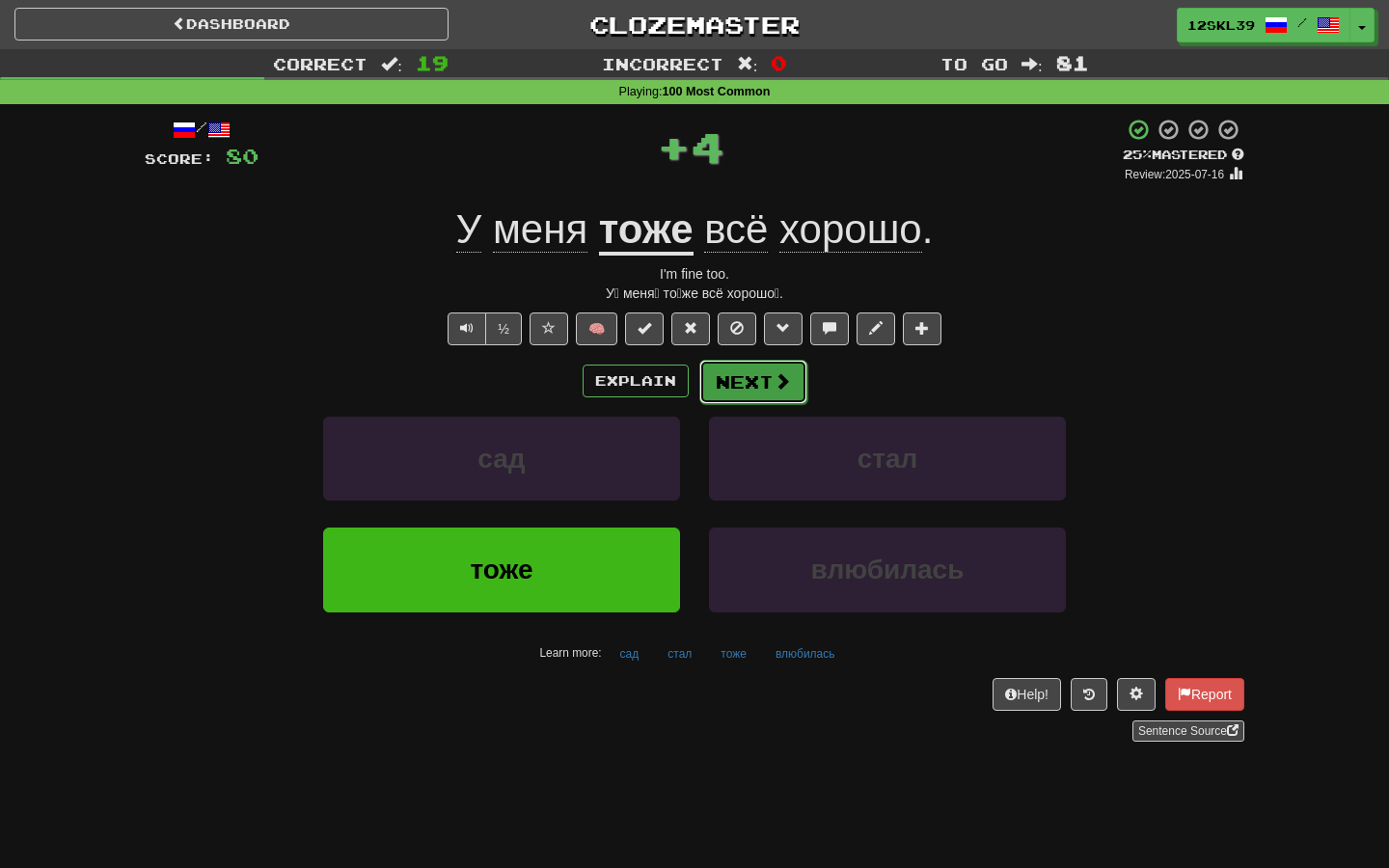 click on "Next" at bounding box center [753, 382] 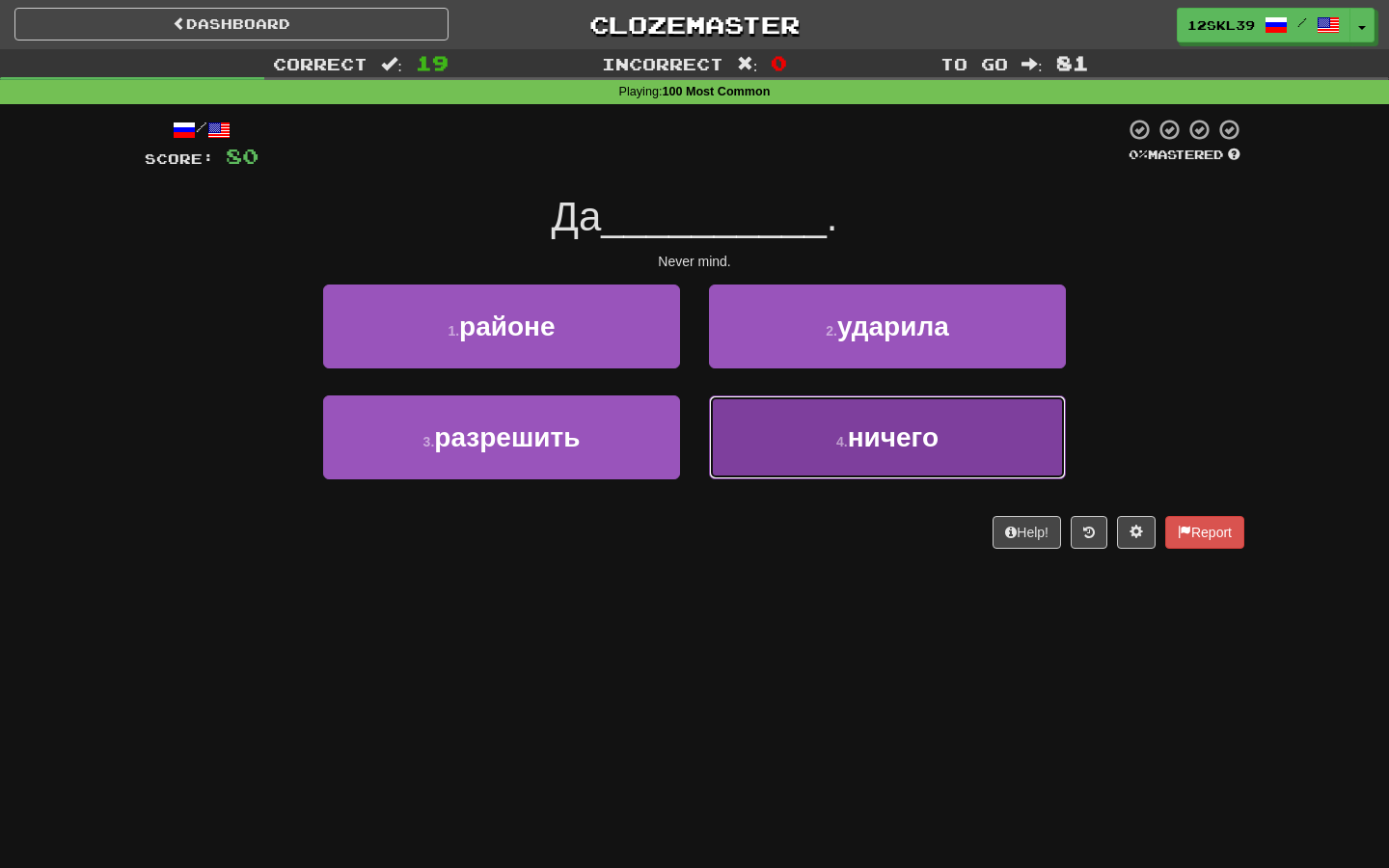 click on "ничего" at bounding box center [893, 437] 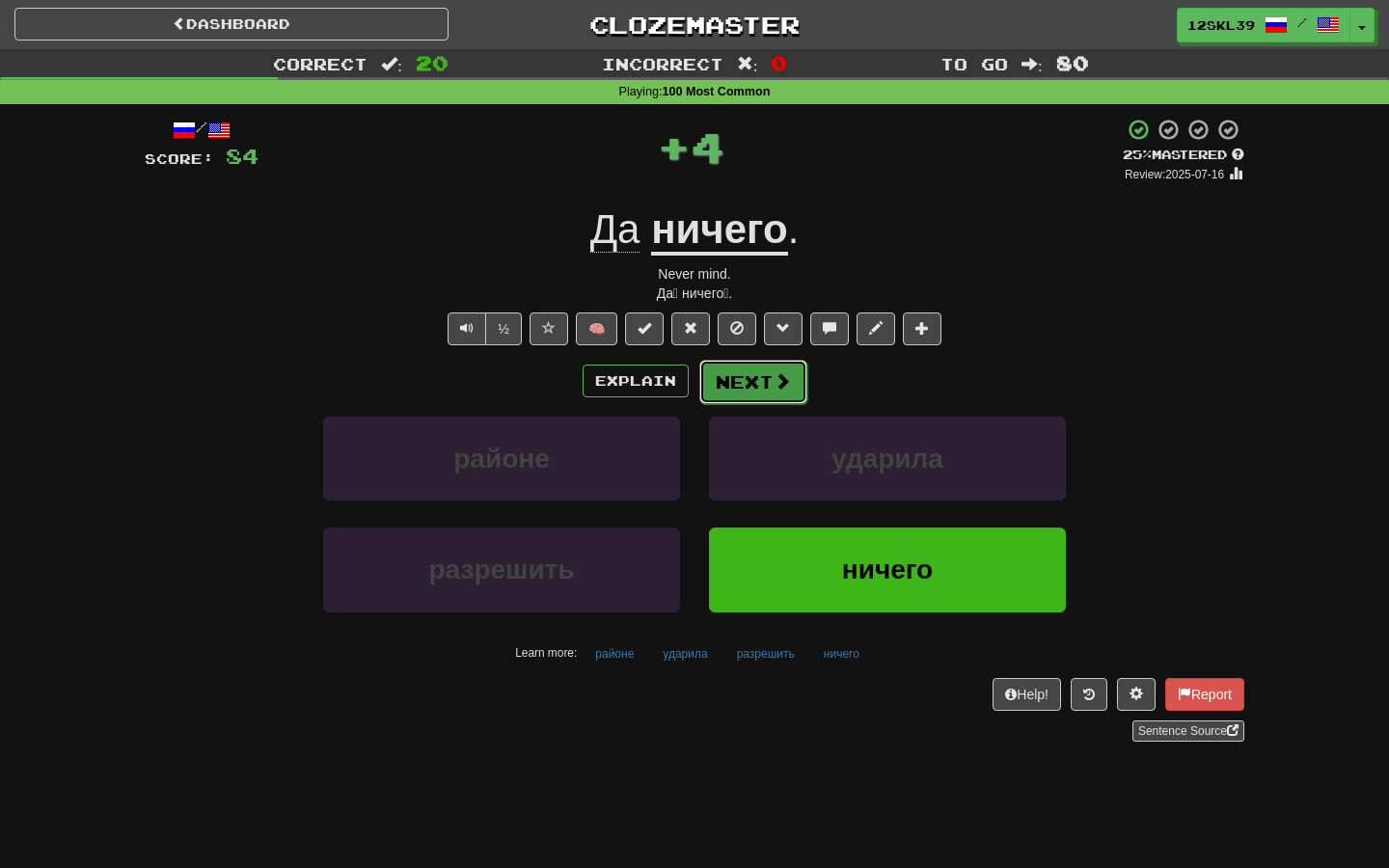 click on "Next" at bounding box center (753, 382) 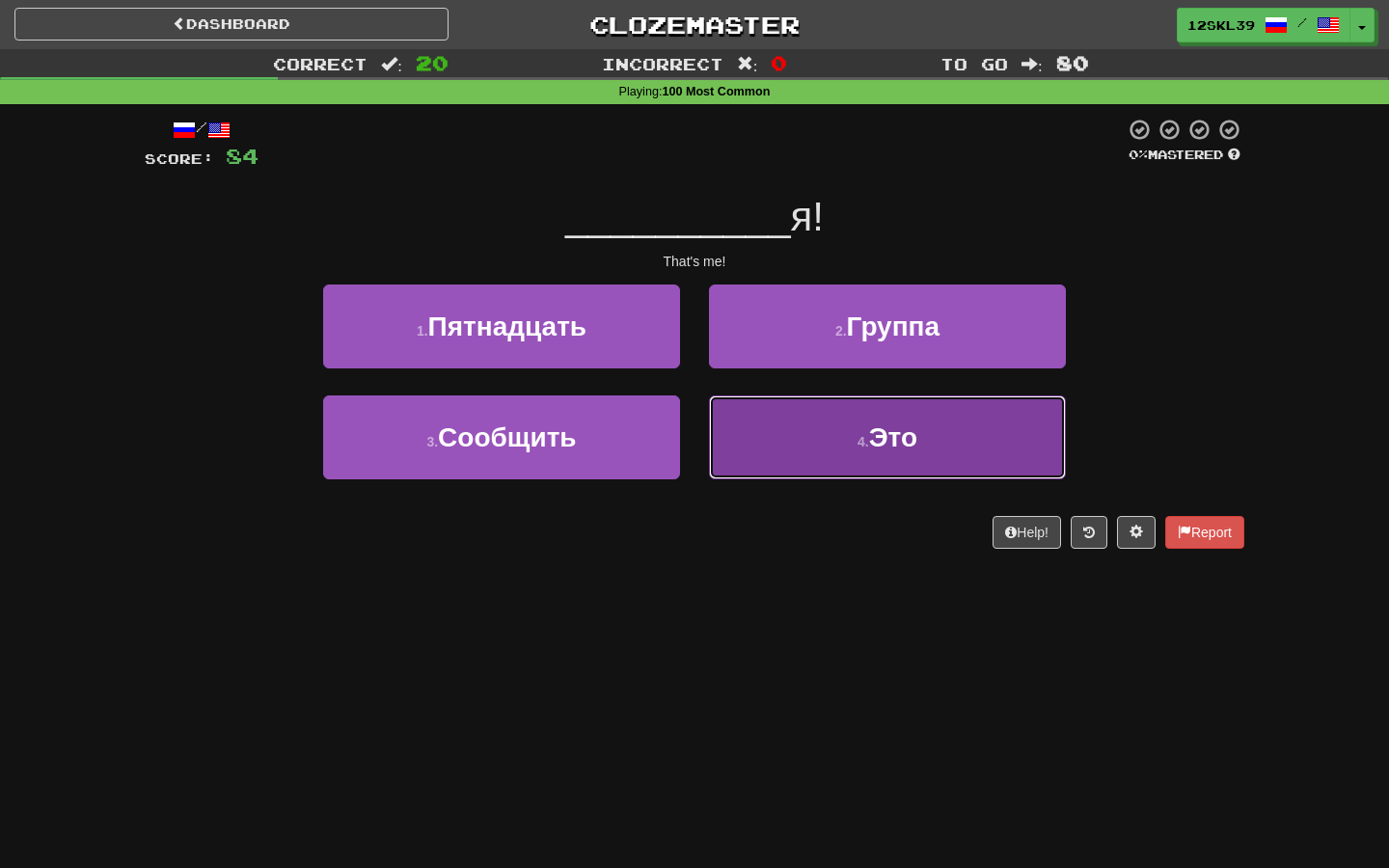 click on "Это" at bounding box center (893, 437) 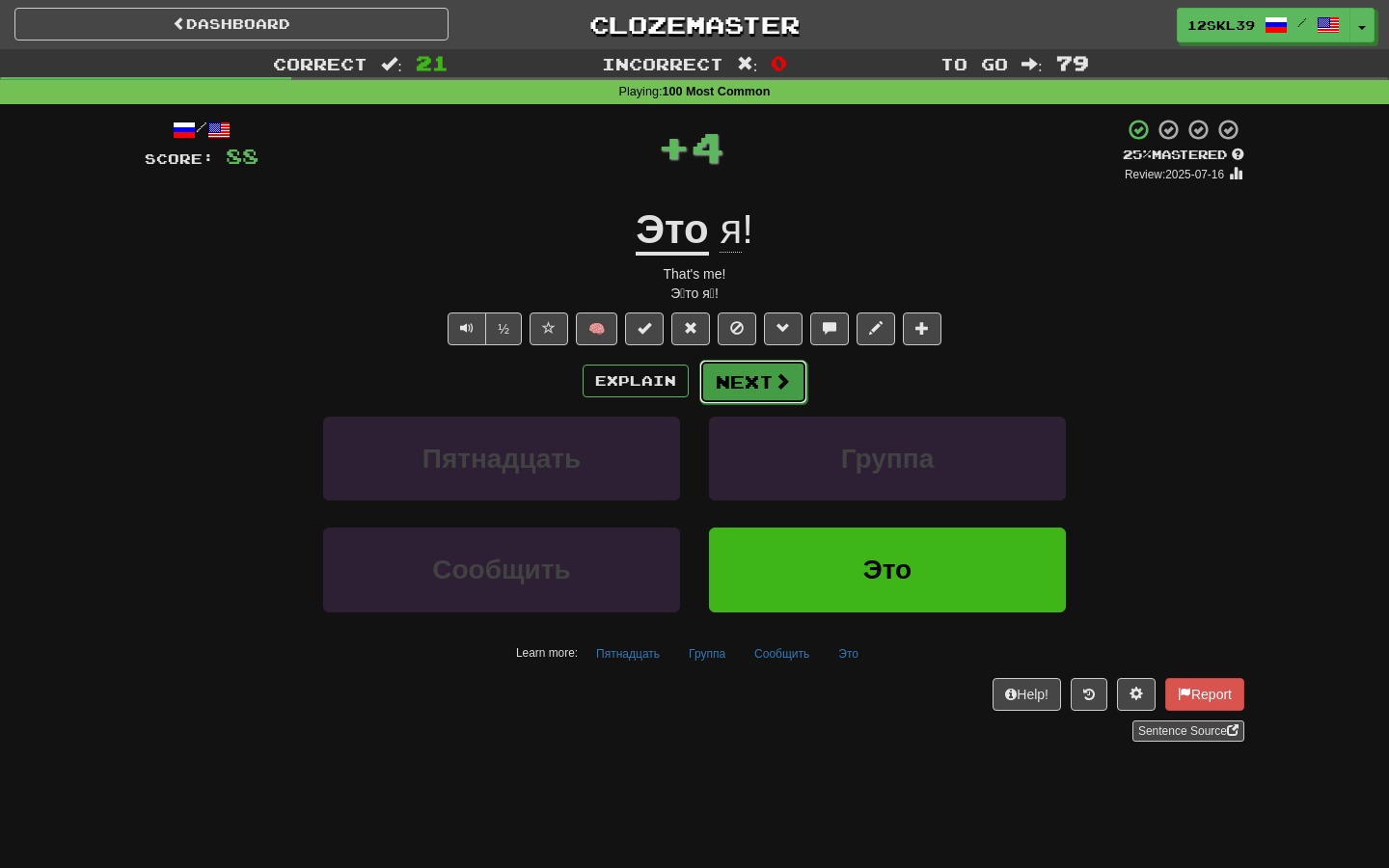 click on "Next" at bounding box center [753, 382] 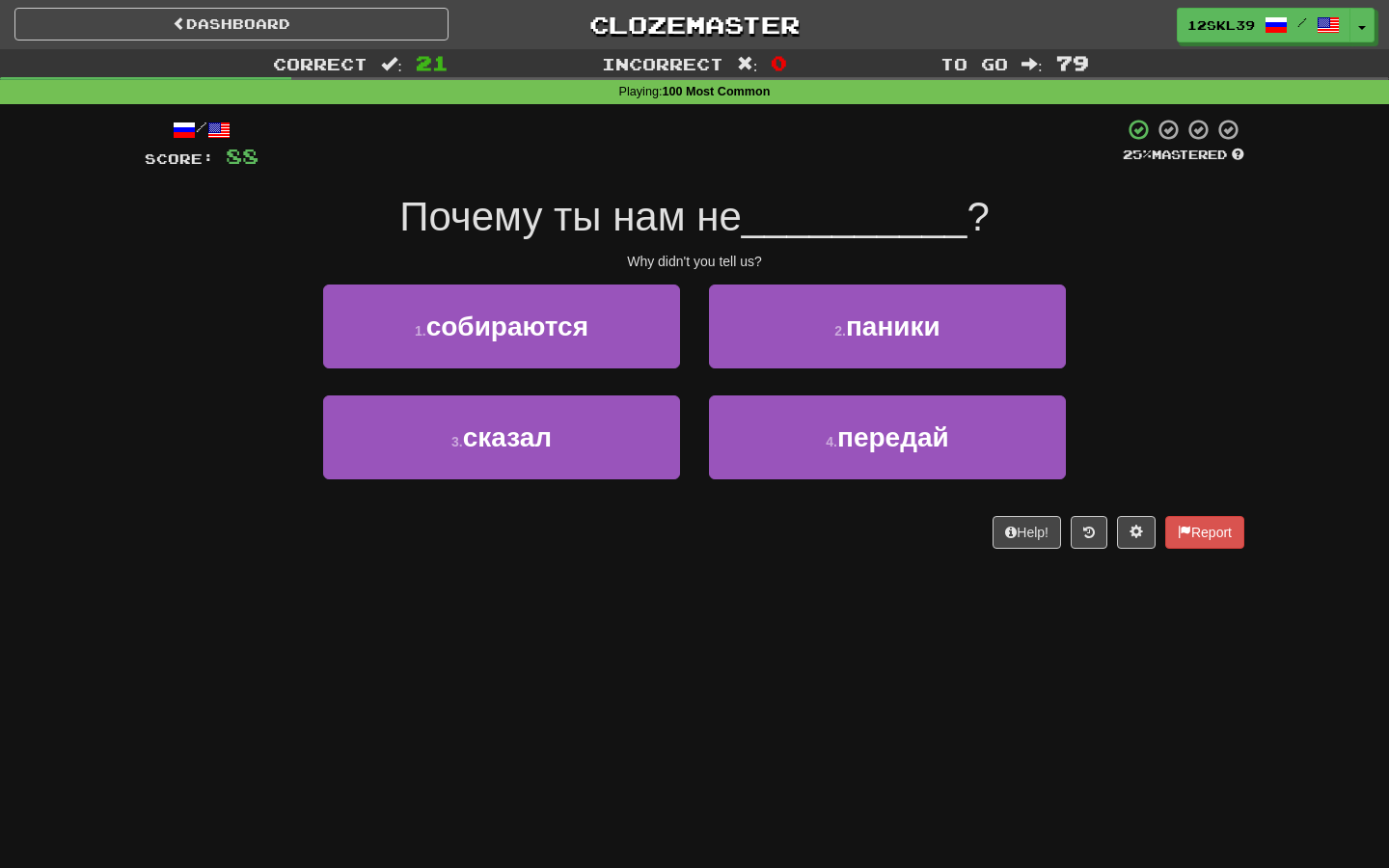 click on "Why didn't you tell us?" at bounding box center (694, 261) 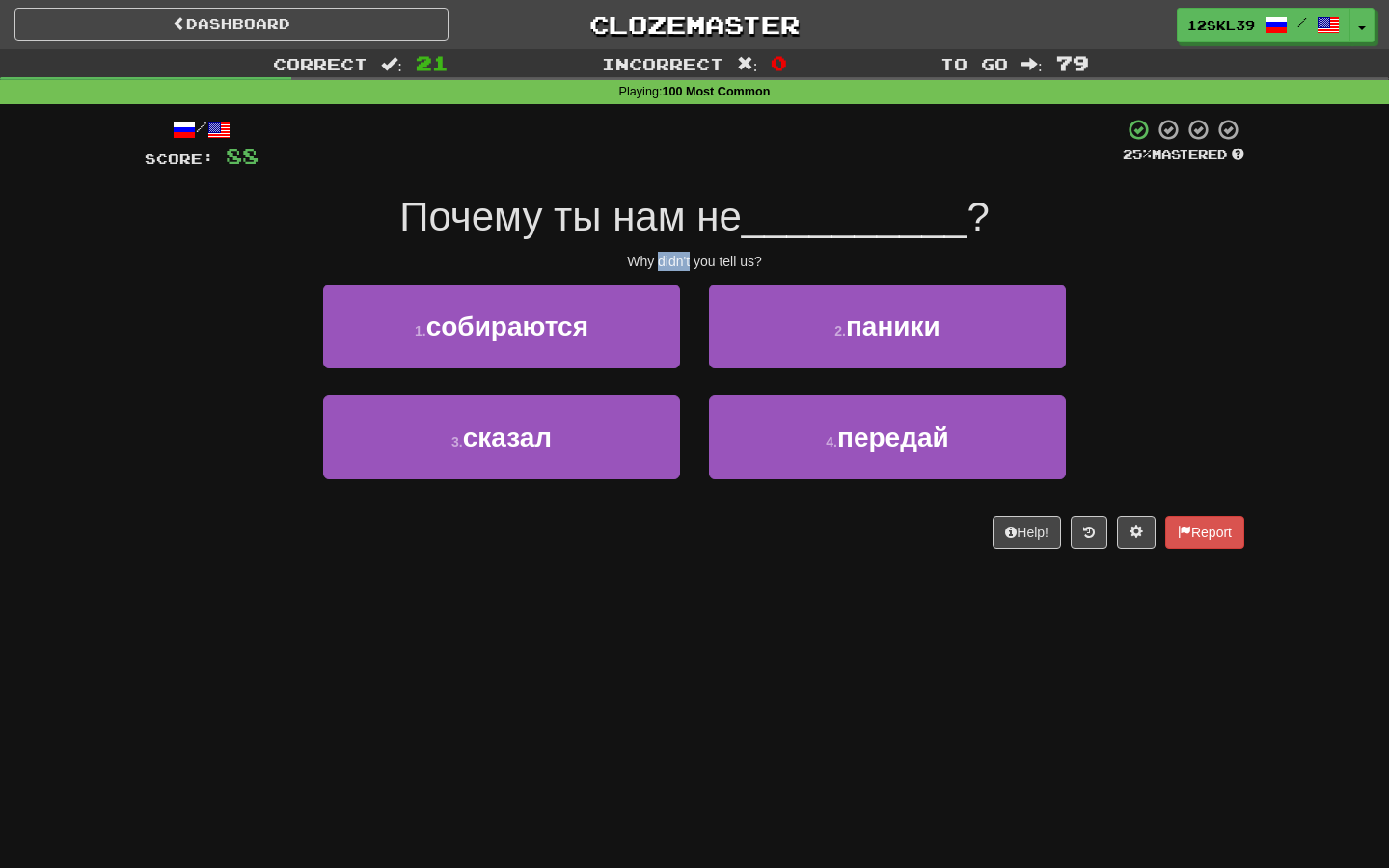 click on "Why didn't you tell us?" at bounding box center [694, 261] 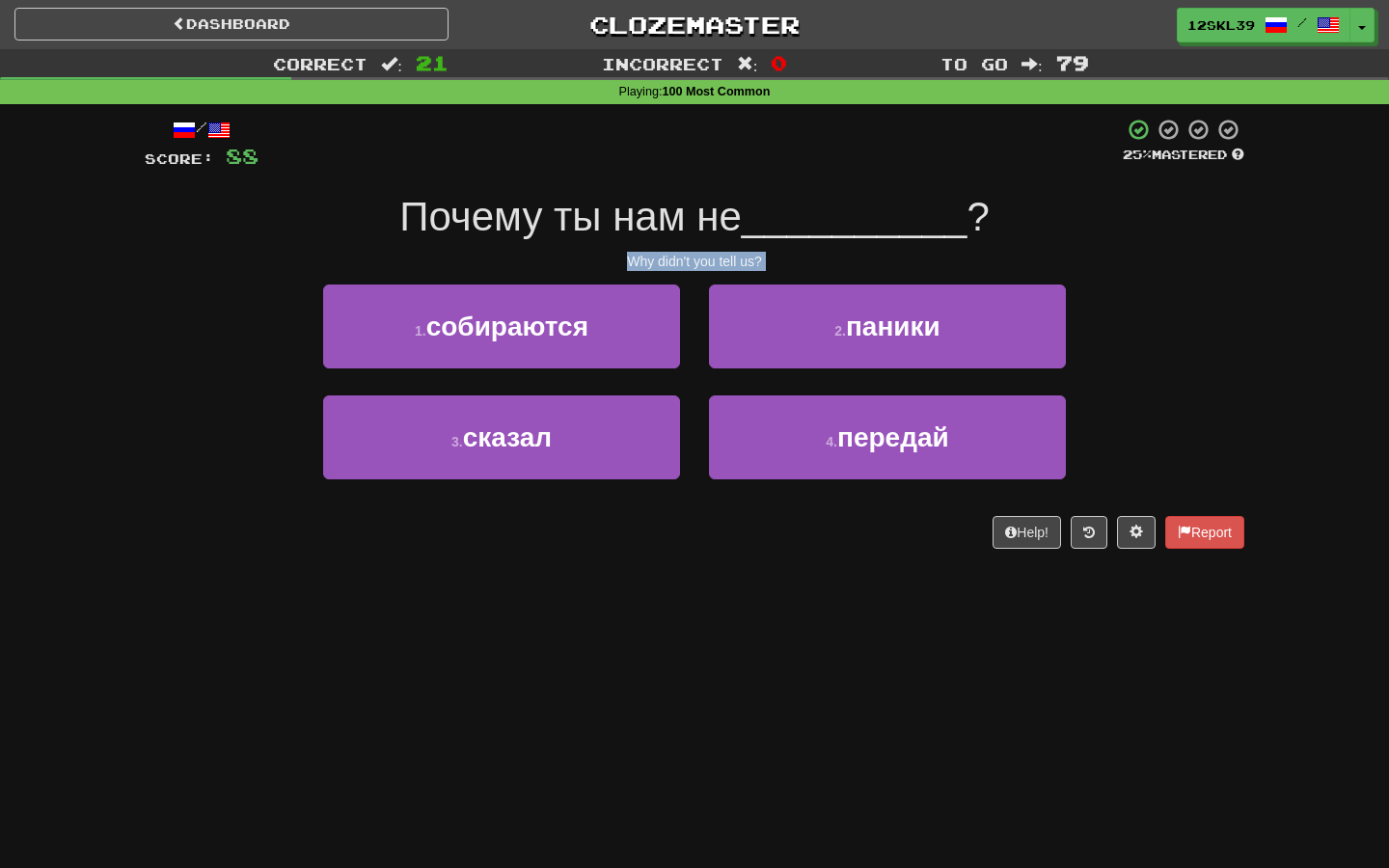 click on "Why didn't you tell us?" at bounding box center [694, 261] 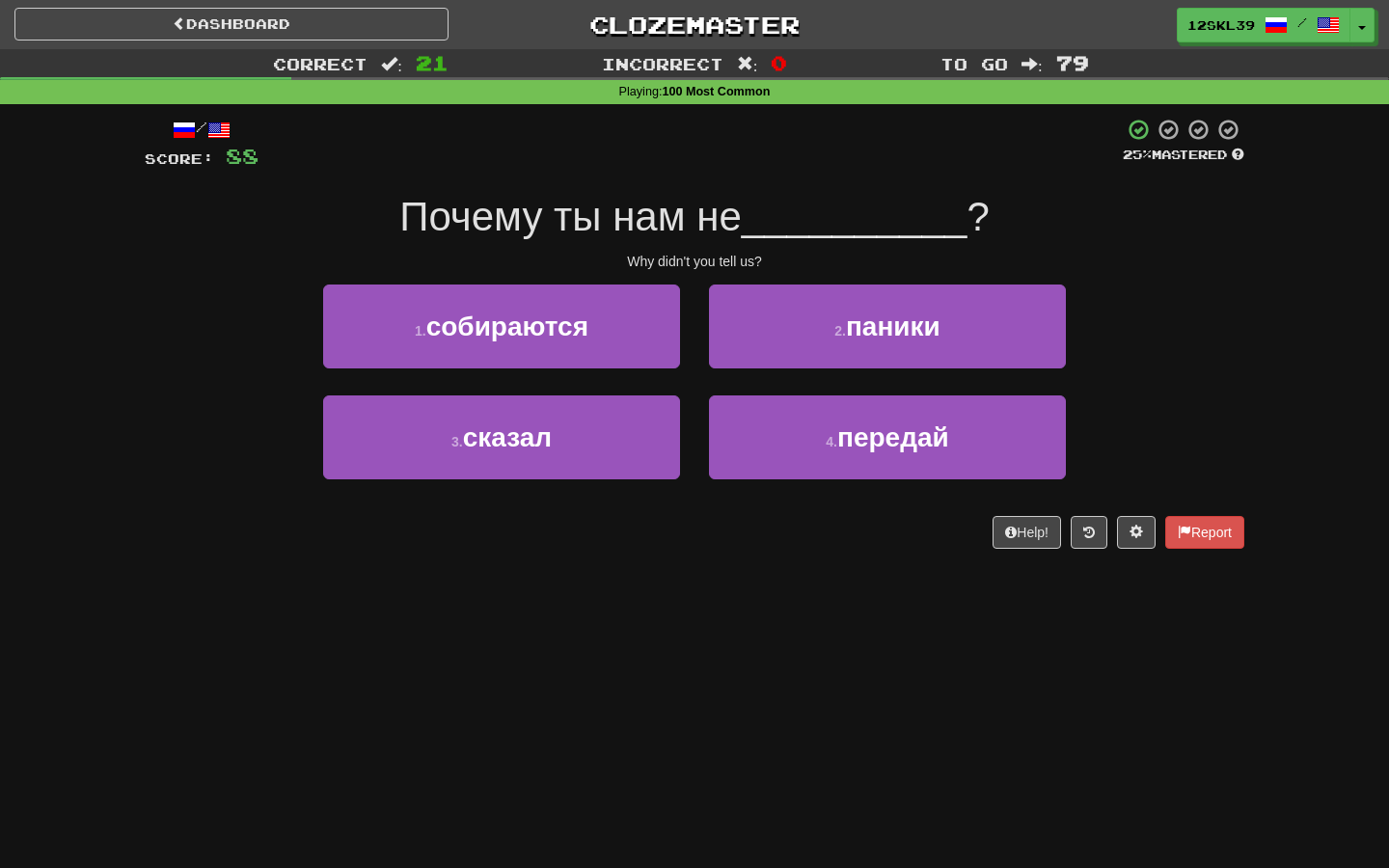 click on "/  Score:   88 25 %  Mastered Почему ты нам не  __________ ? Why didn't you tell us? 1 .  собираются 2 .  паники 3 .  сказал 4 .  передай  Help!  Report" at bounding box center [694, 333] 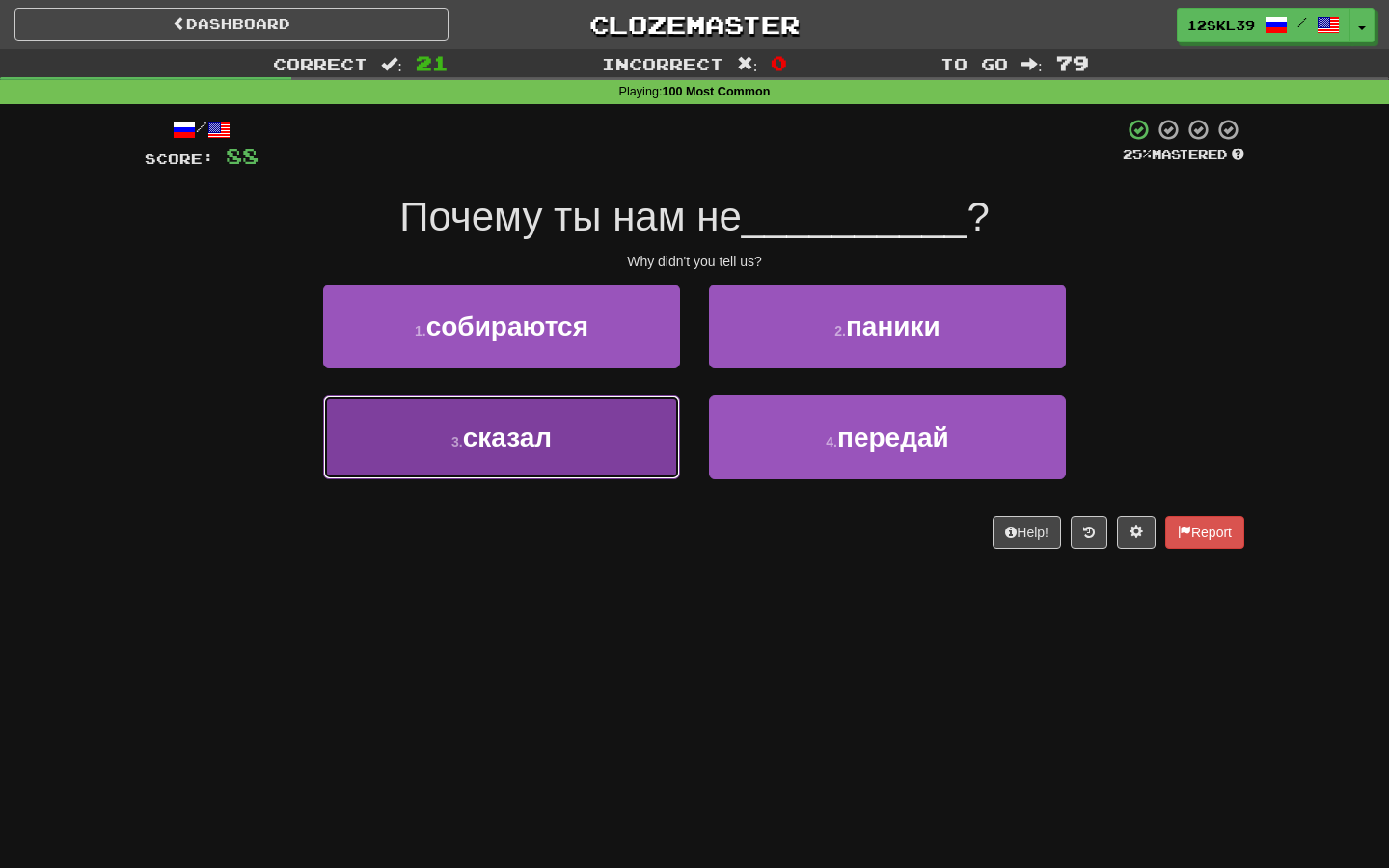 click on "3 .  сказал" at bounding box center [502, 437] 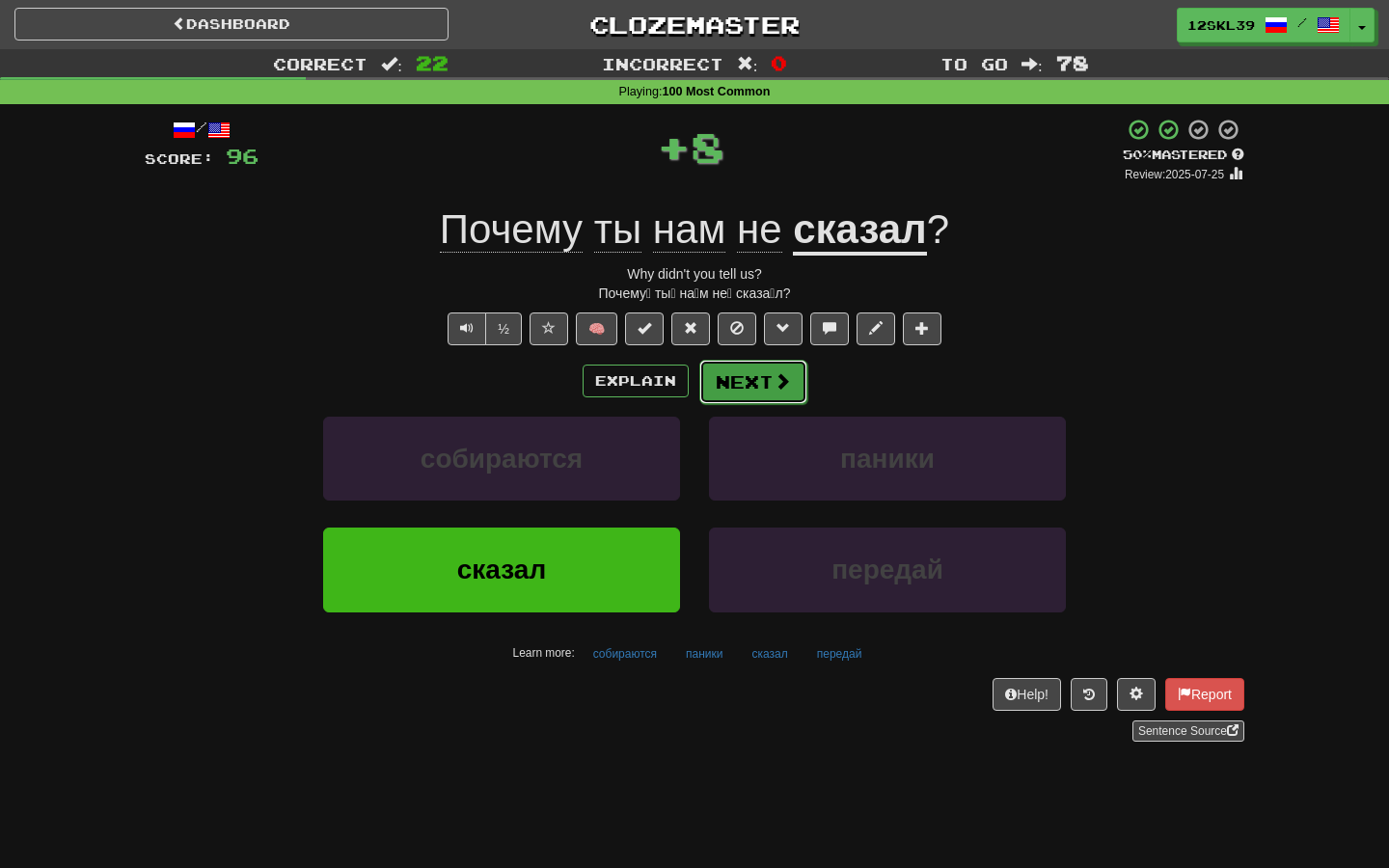 click on "Next" at bounding box center [753, 382] 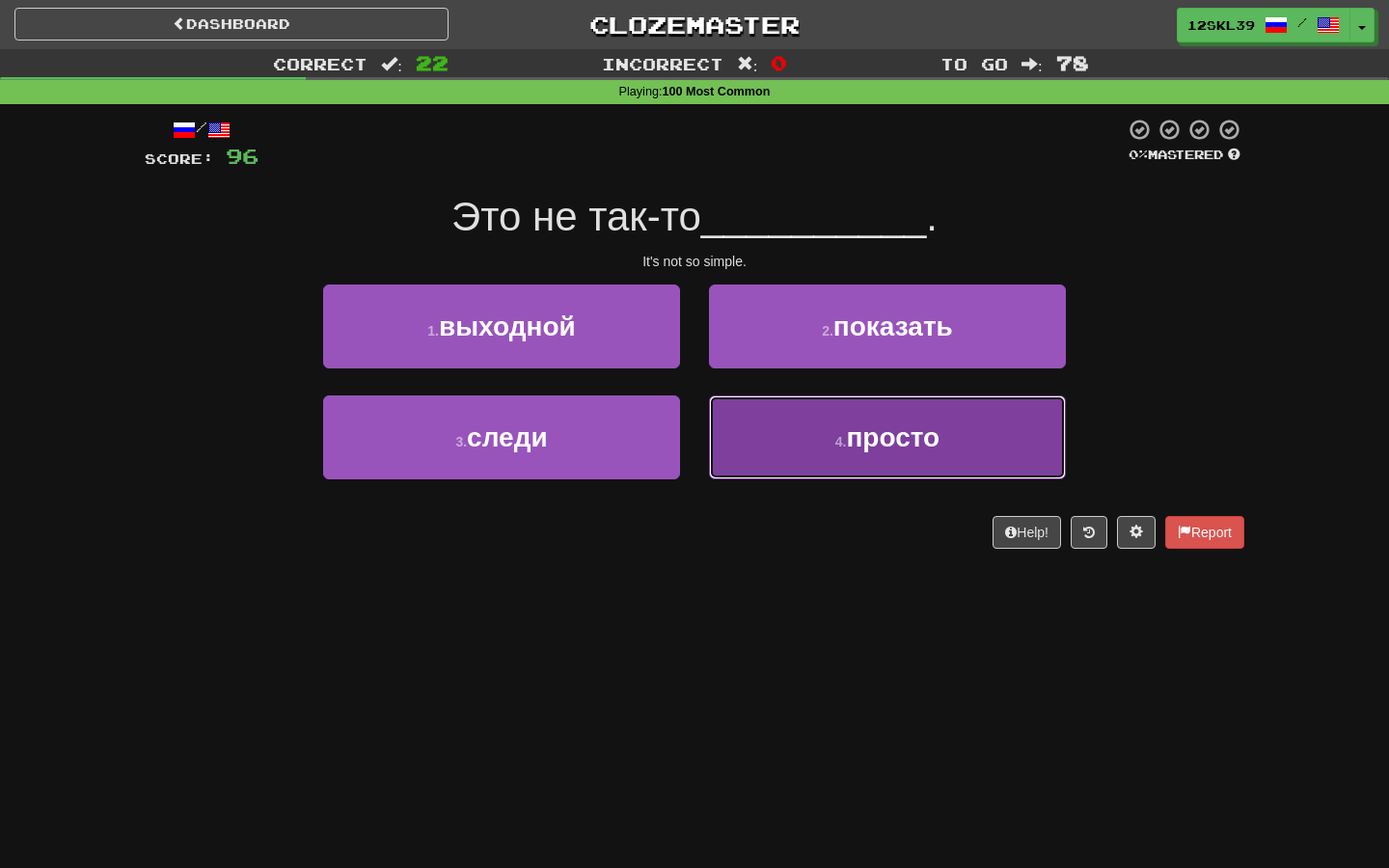 click on "4 .  просто" at bounding box center (887, 437) 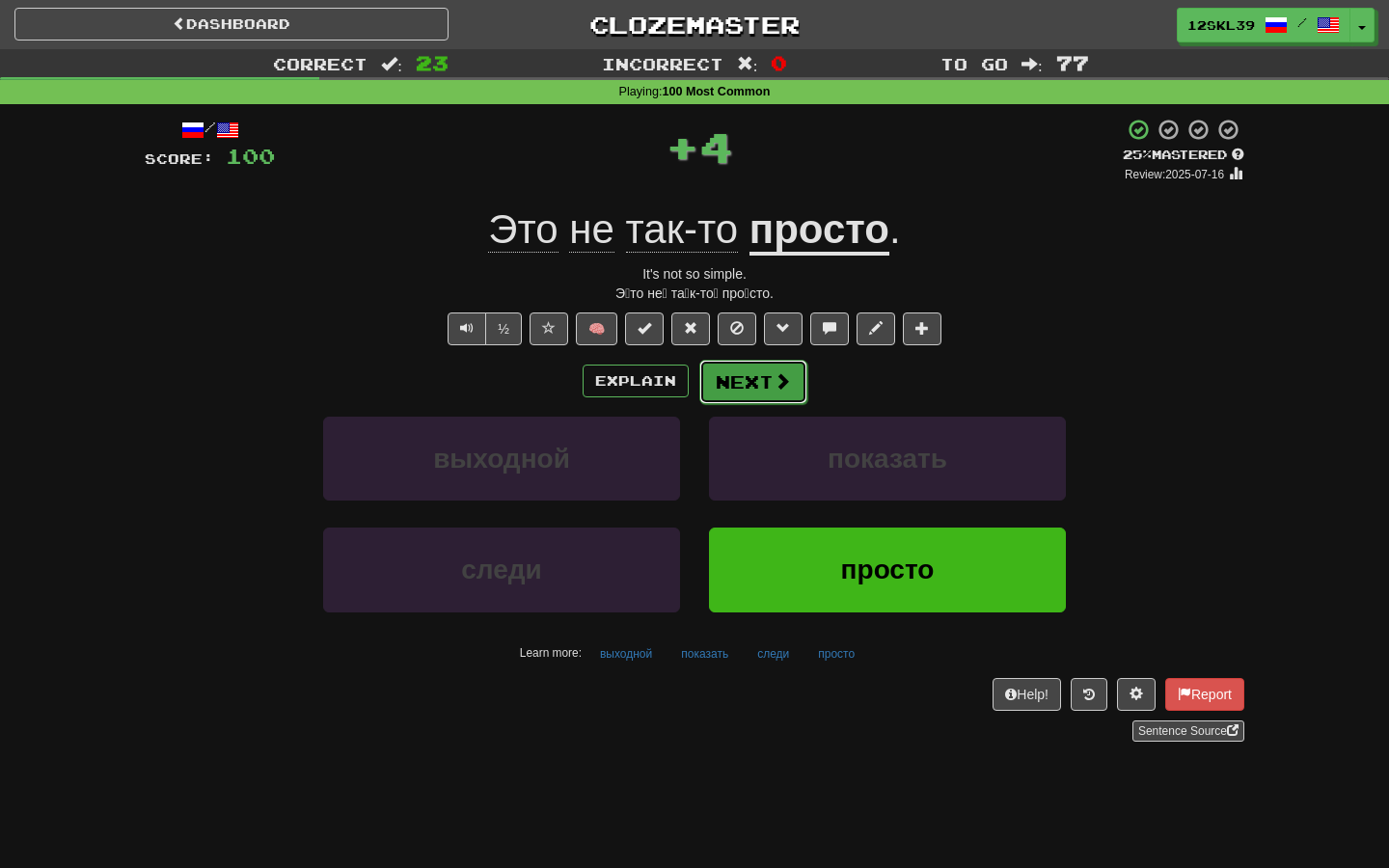 click on "Next" at bounding box center [753, 382] 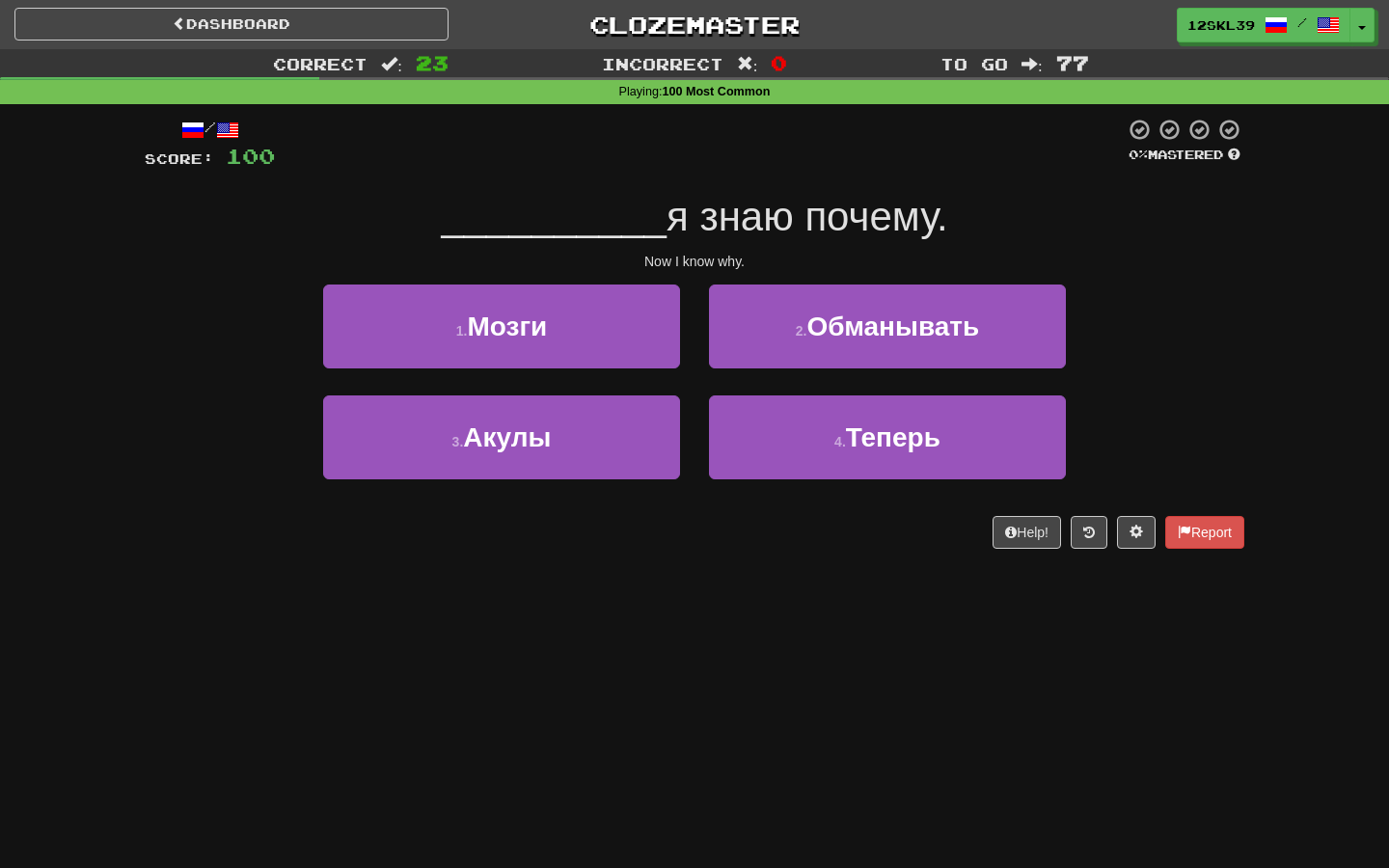 click on "Now I know why." at bounding box center (694, 261) 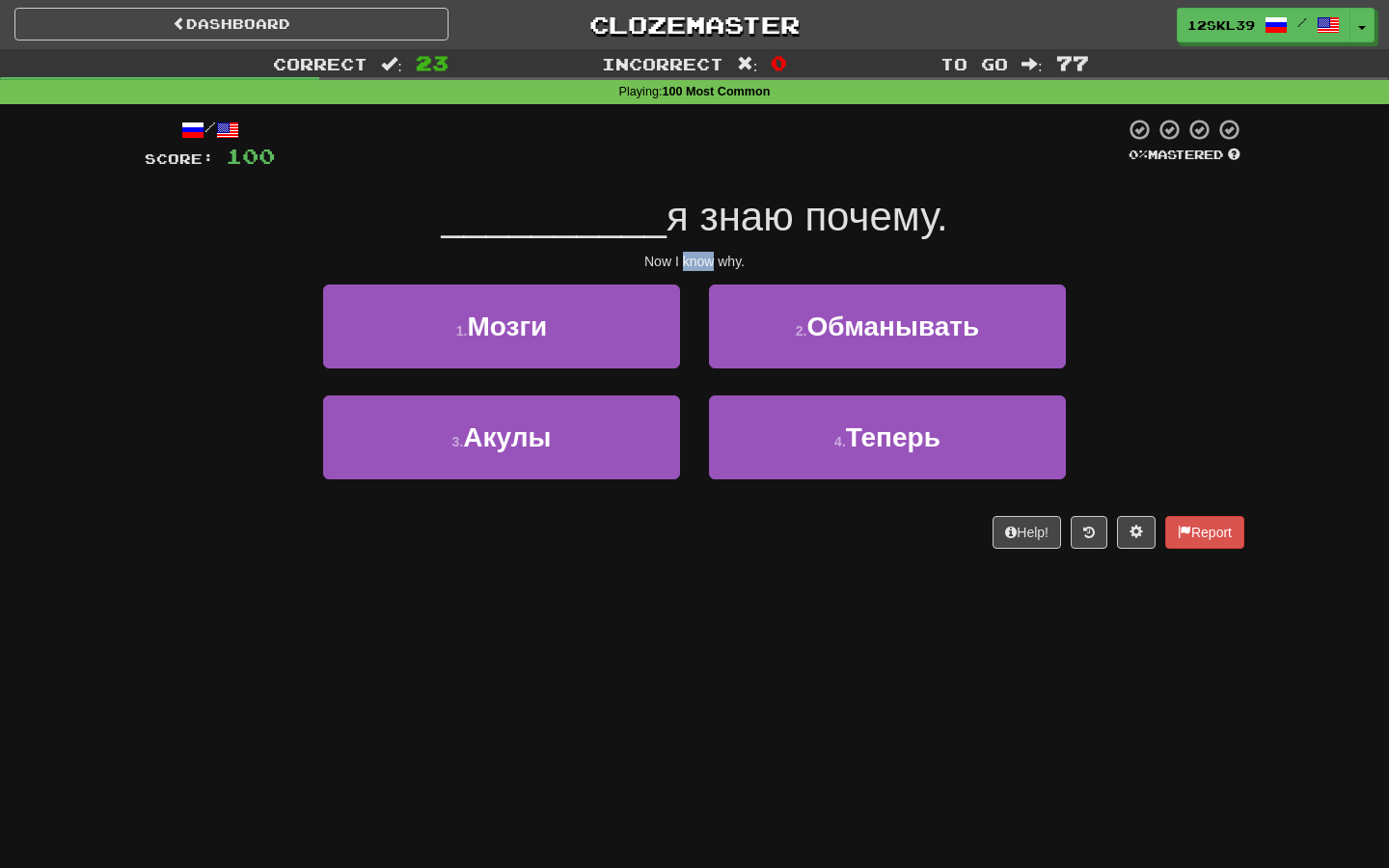 click on "Now I know why." at bounding box center (694, 261) 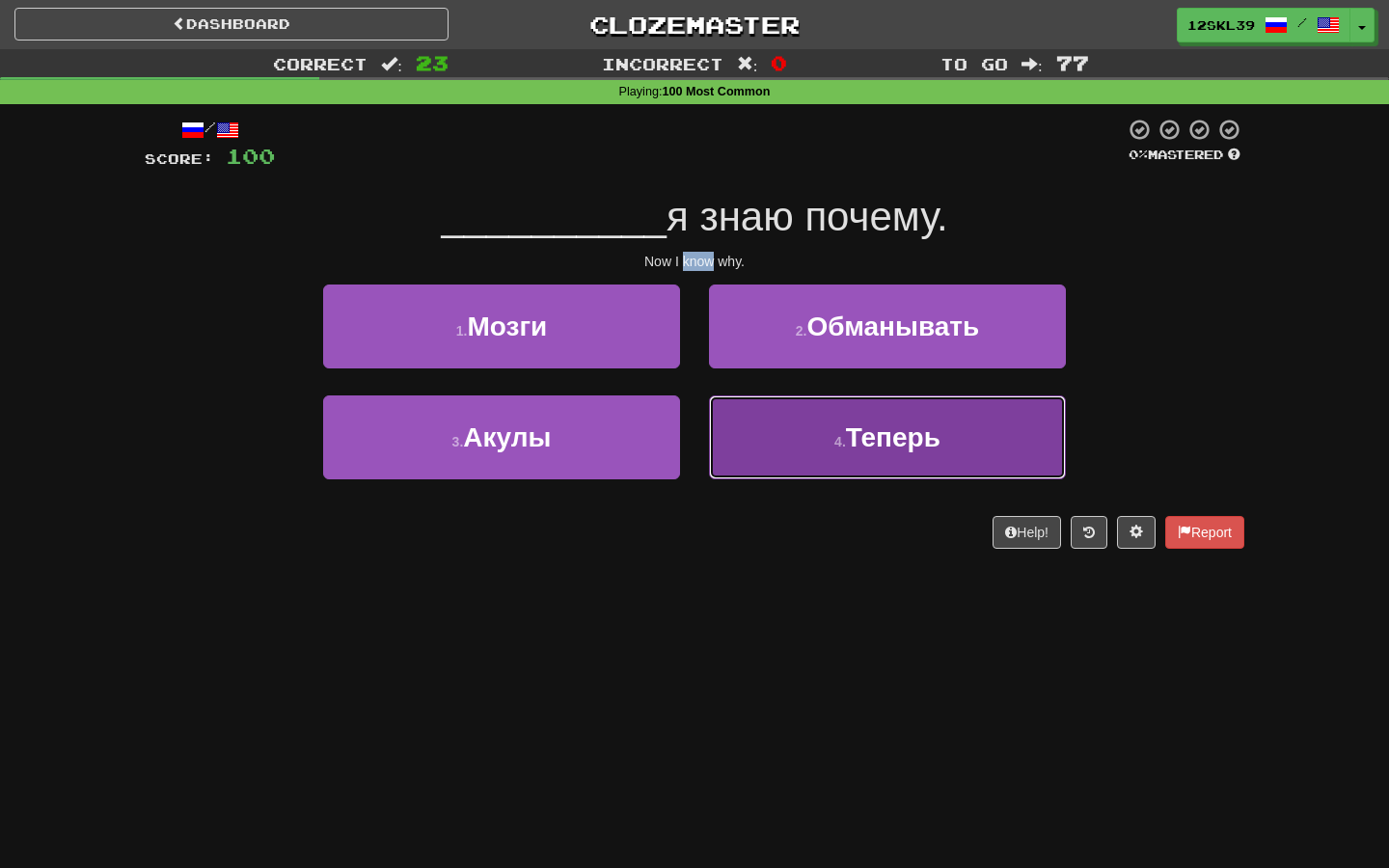 click on "4 .  Теперь" at bounding box center [887, 437] 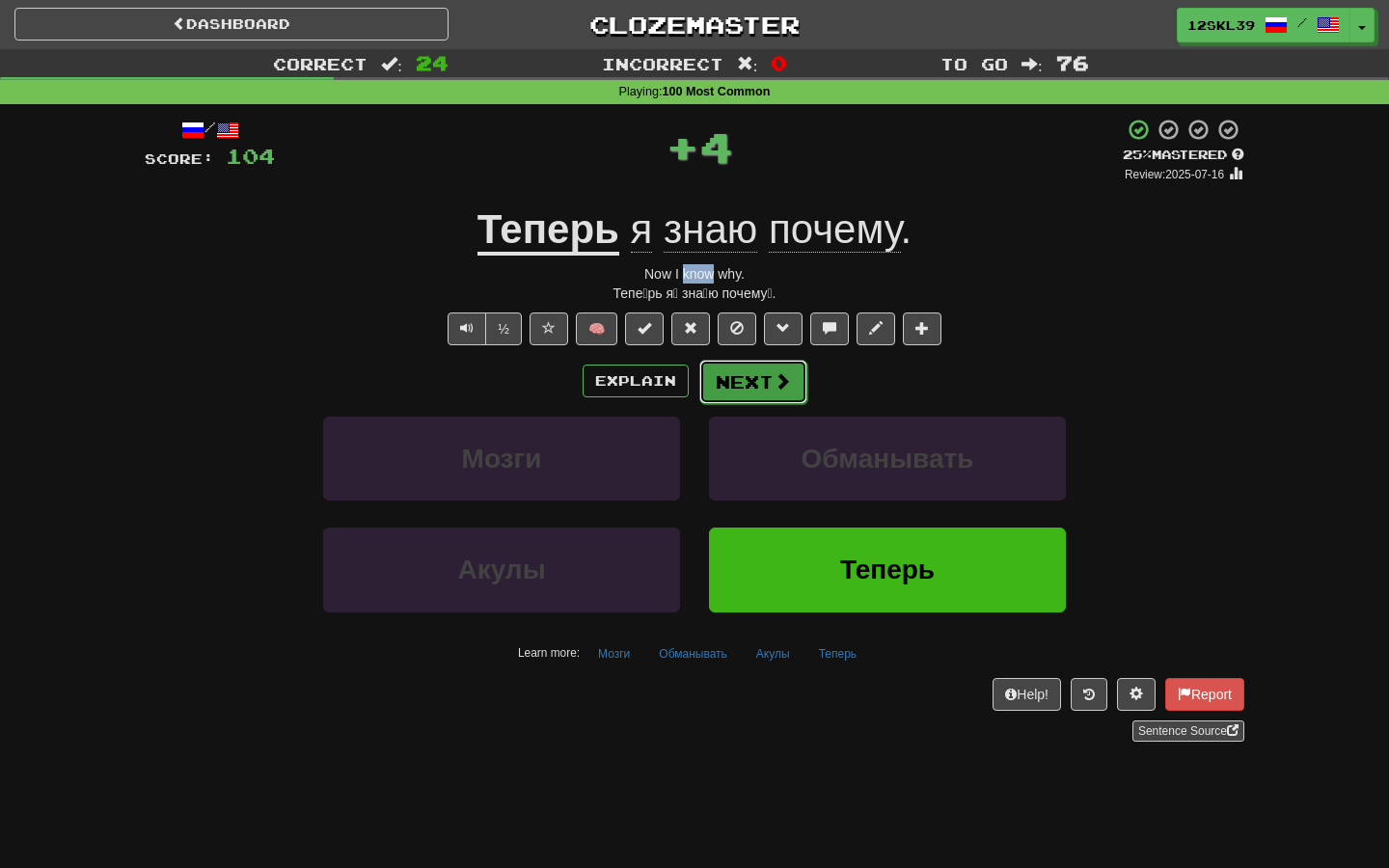 click on "Next" at bounding box center (753, 382) 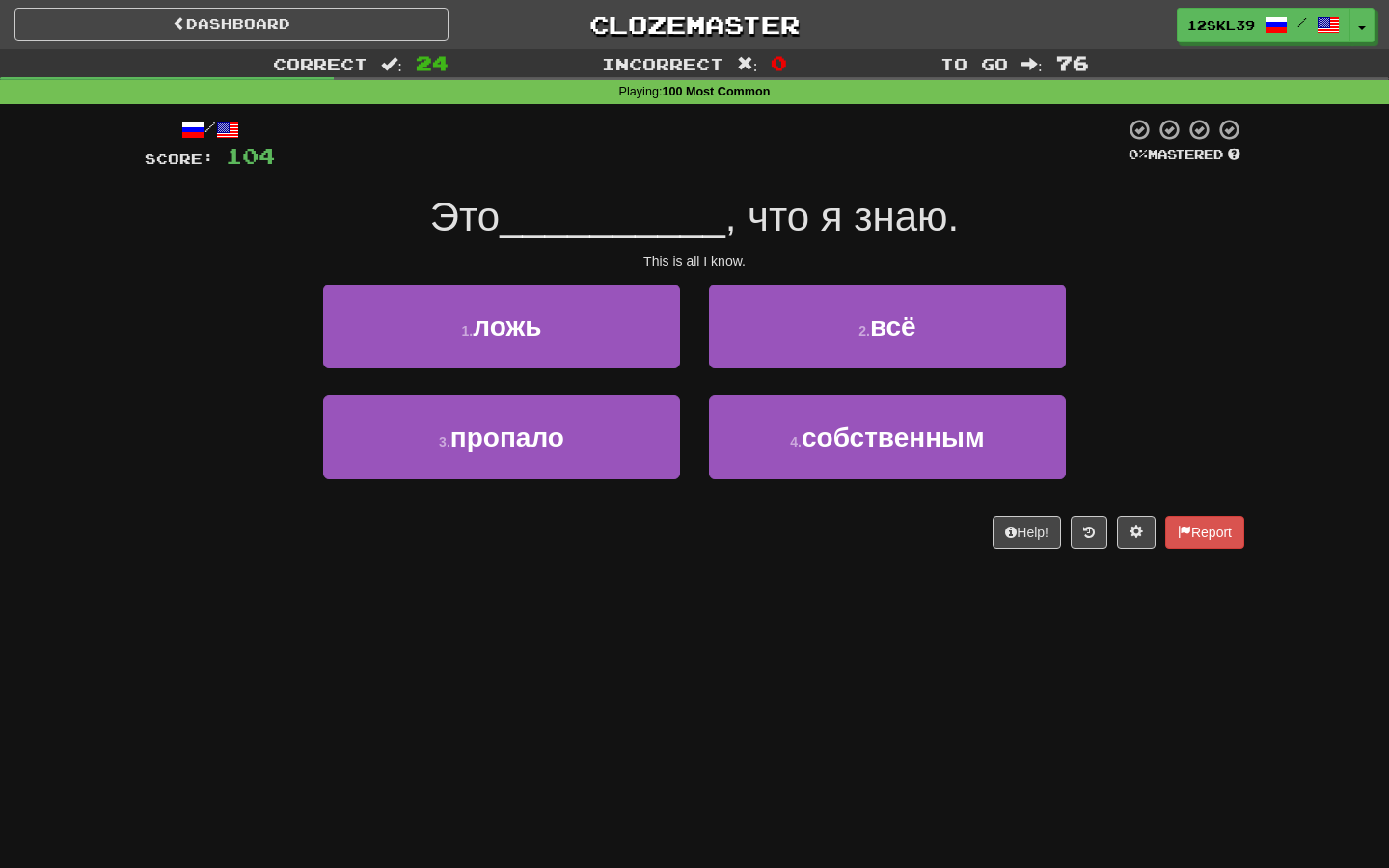 click on "This is all I know." at bounding box center (694, 261) 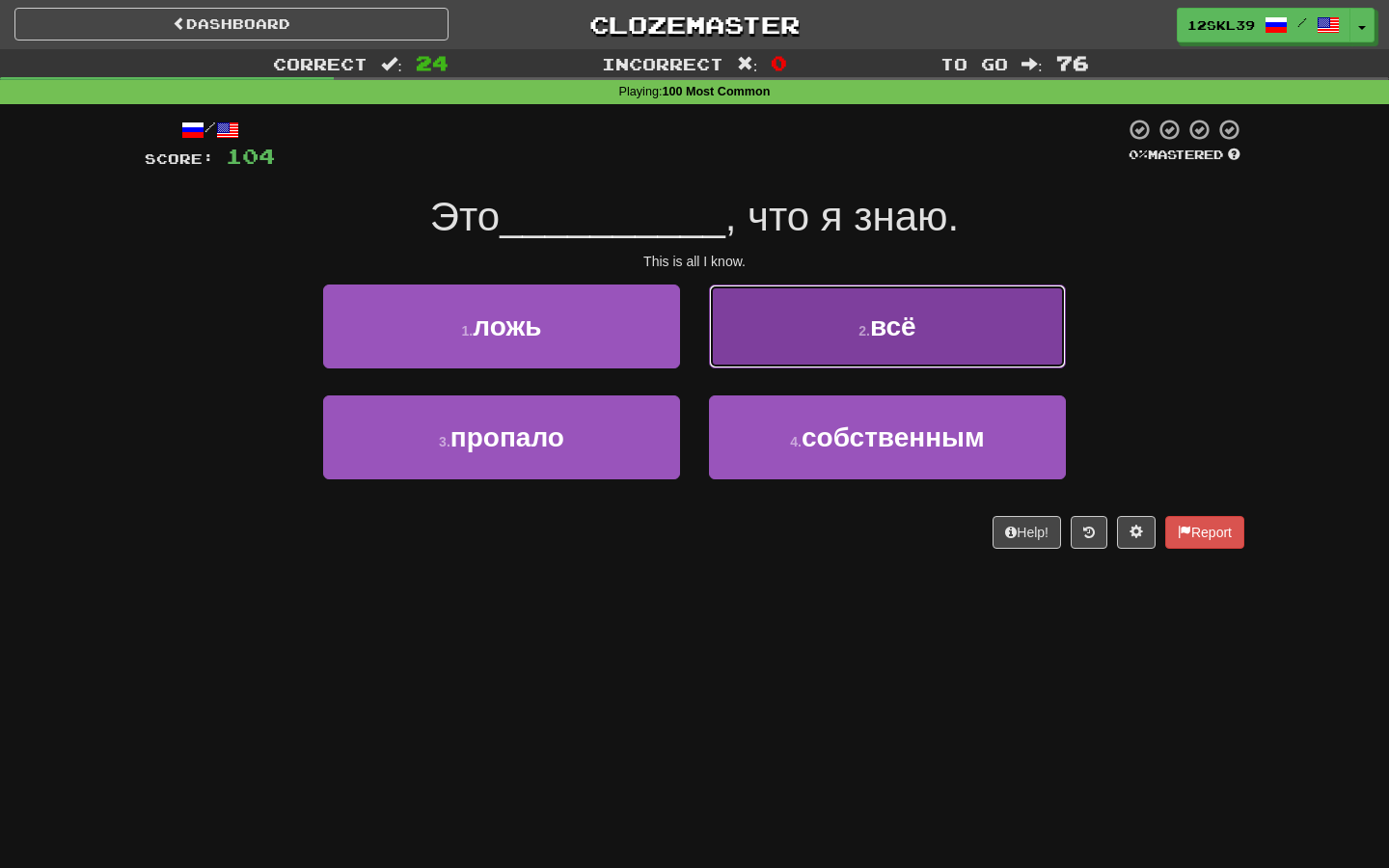 click on "2 .  всё" at bounding box center (887, 326) 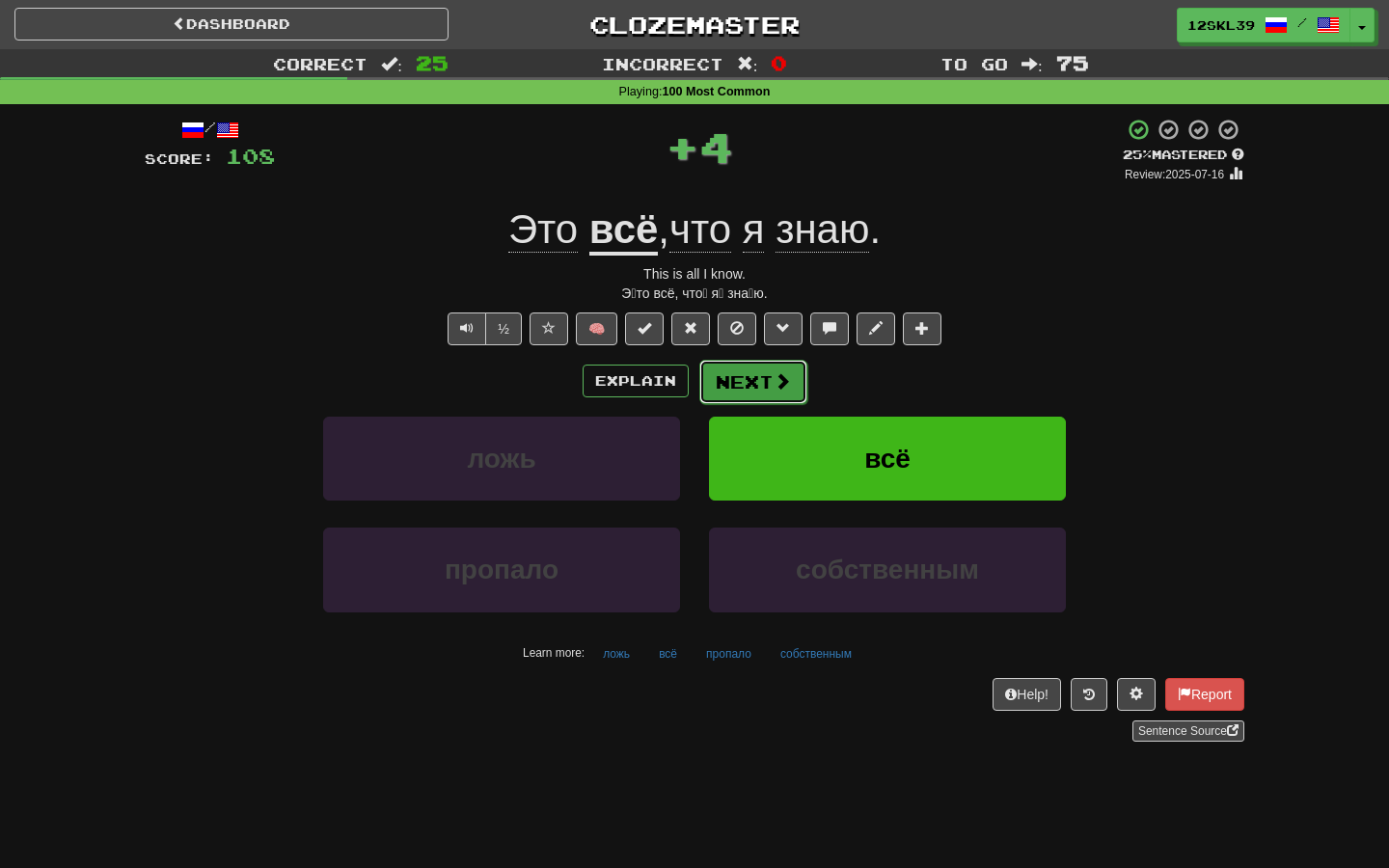 click on "Next" at bounding box center [753, 382] 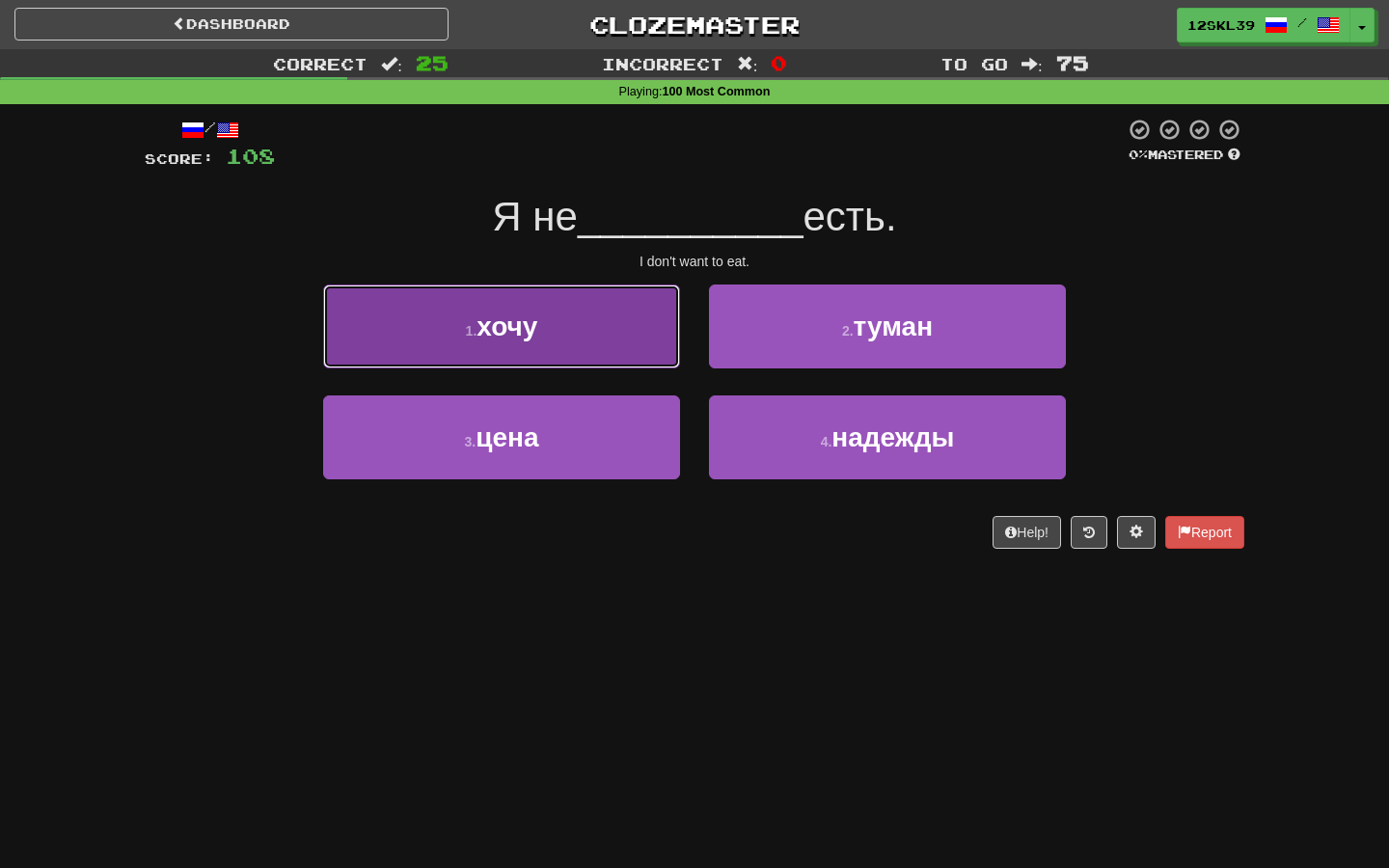 click on "1 .  хочу" at bounding box center [502, 326] 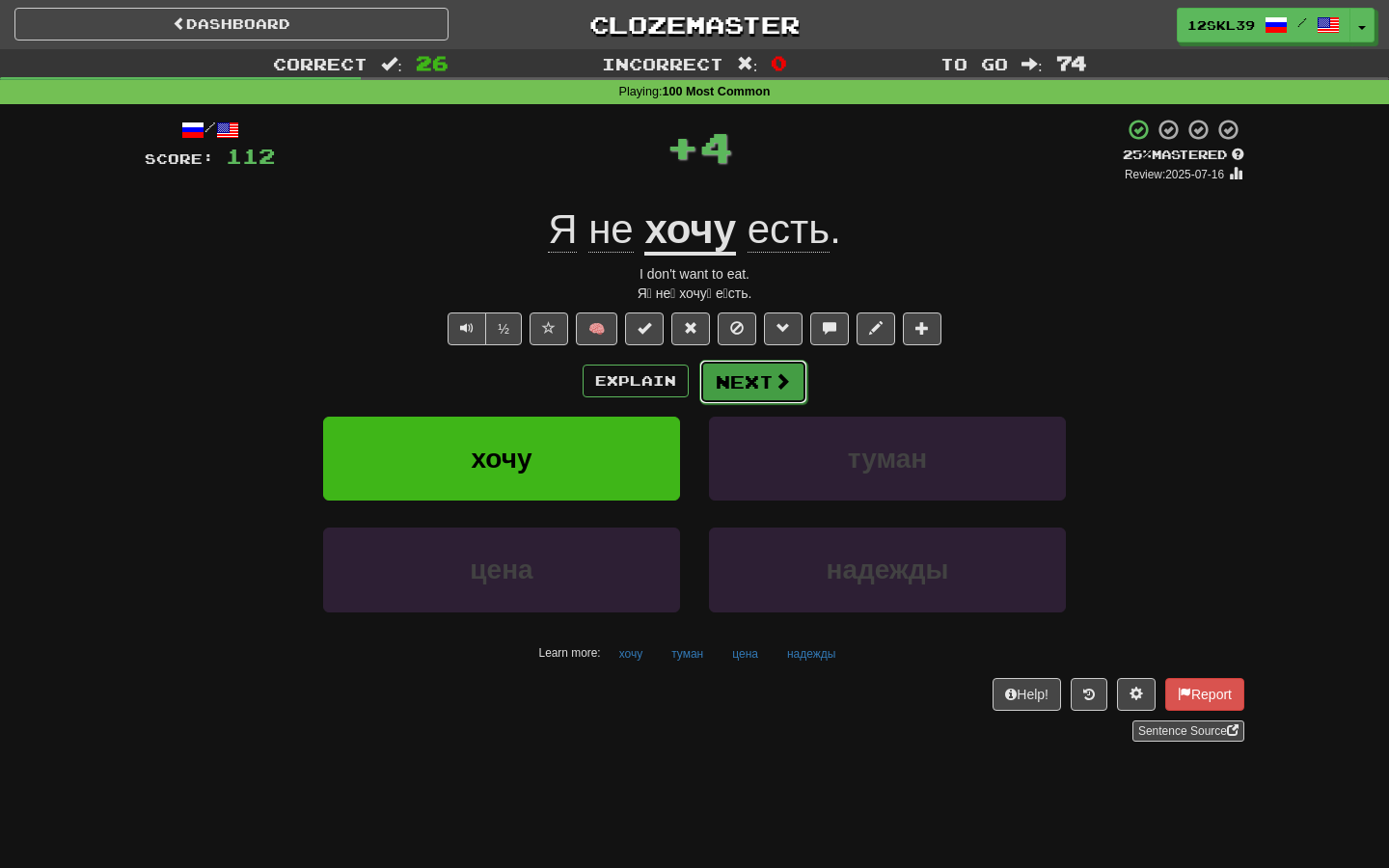 click on "Next" at bounding box center [753, 382] 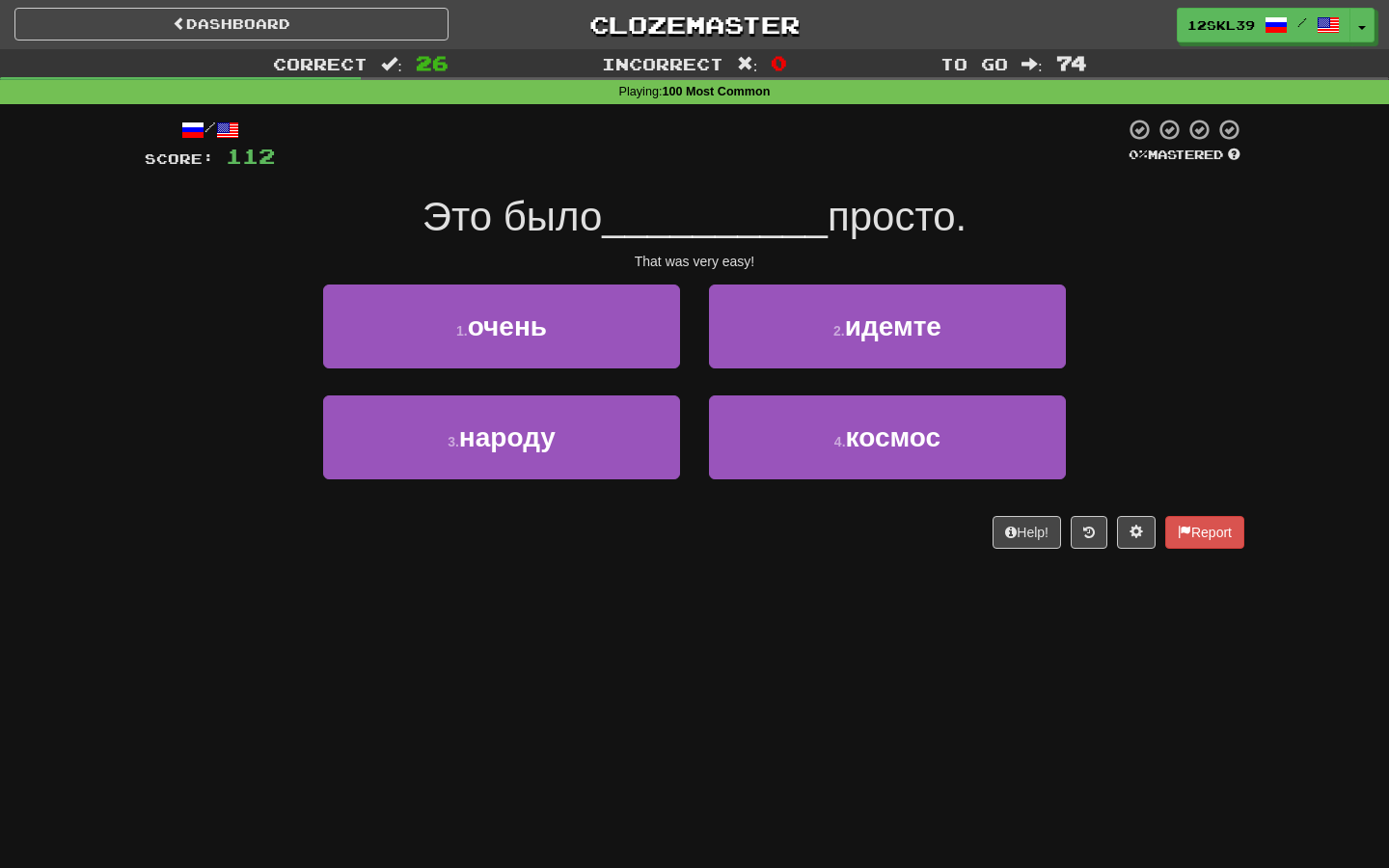 click on "Это было" at bounding box center (512, 216) 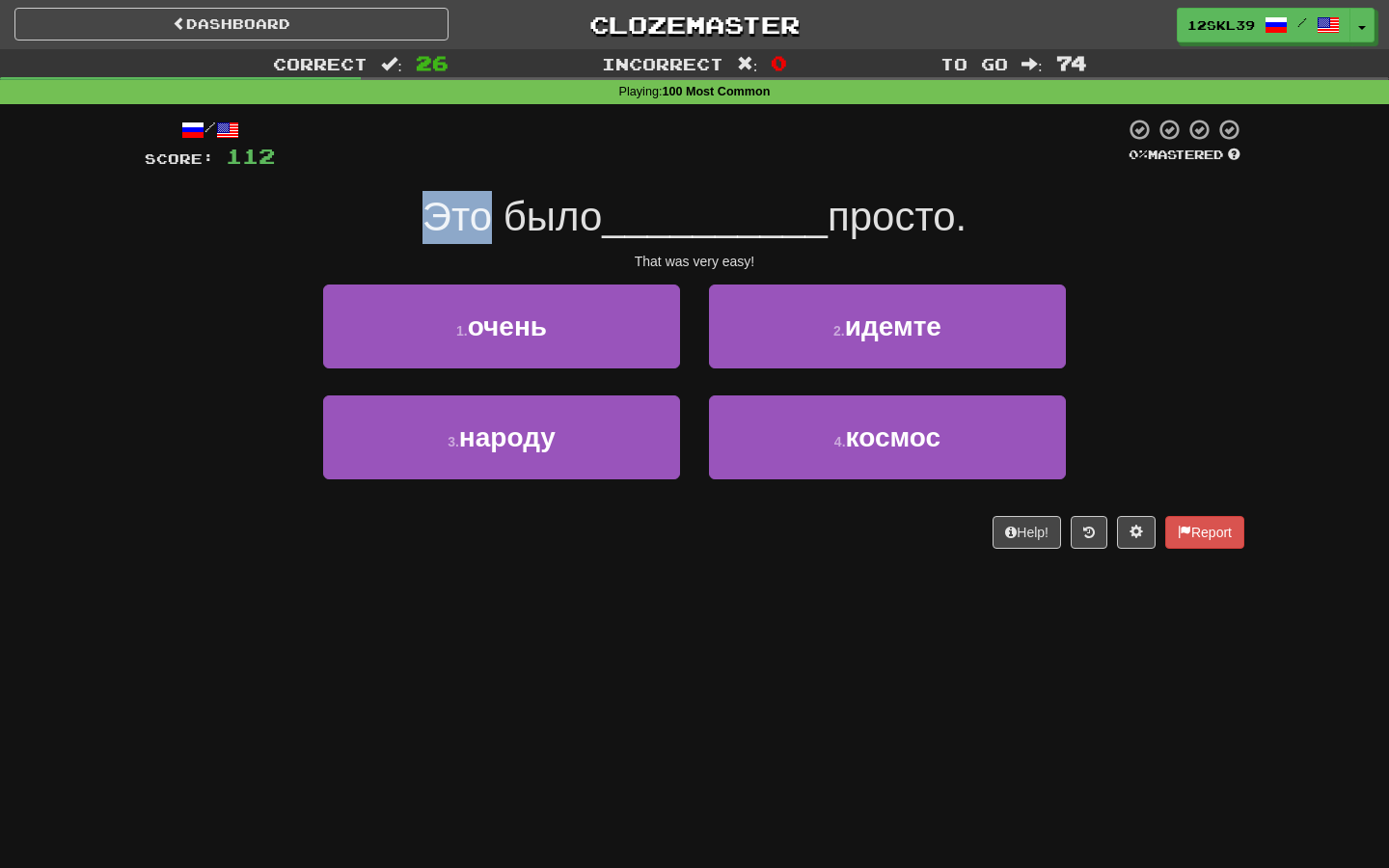 click on "Это было" at bounding box center (512, 216) 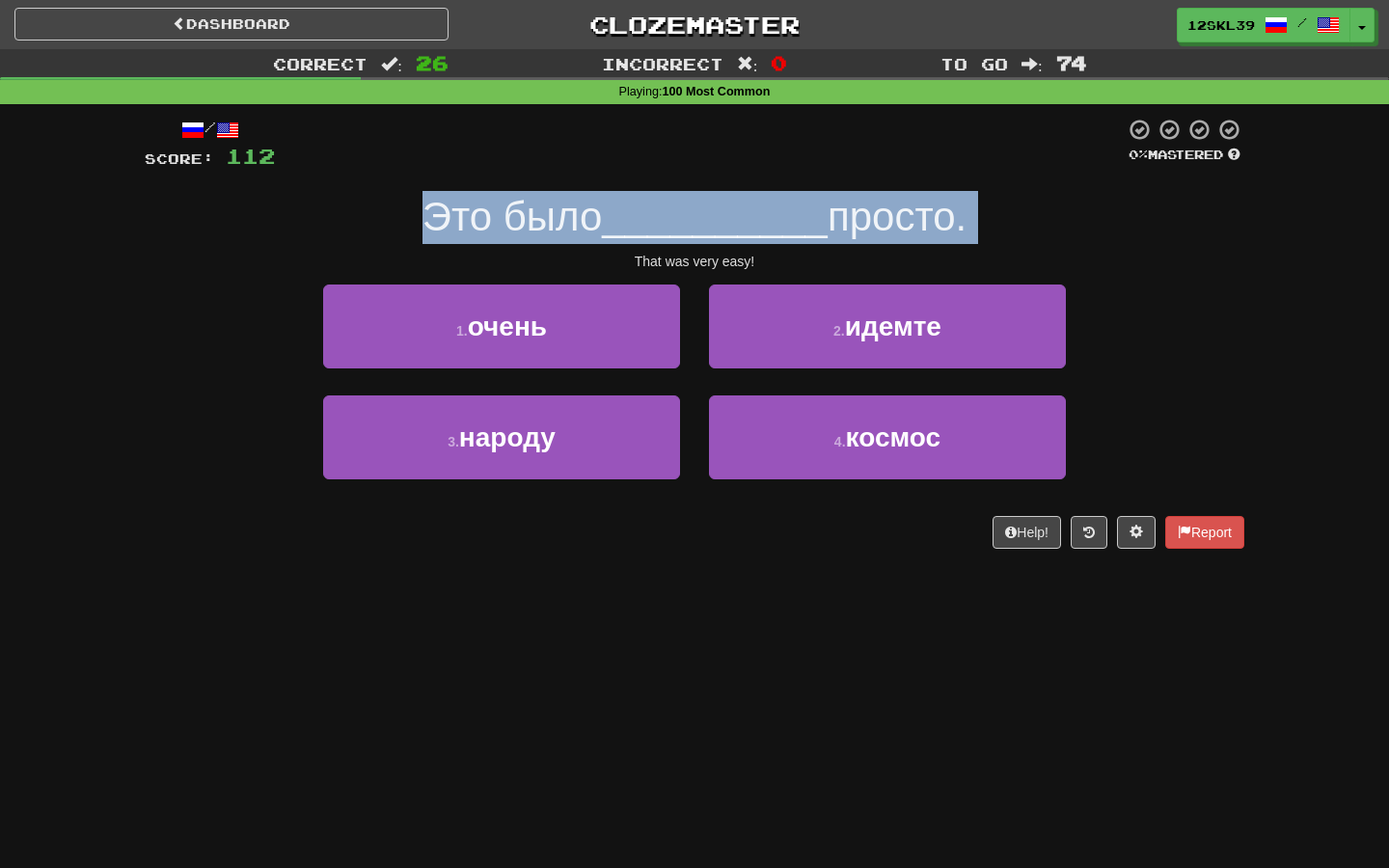 click on "Это было" at bounding box center [512, 216] 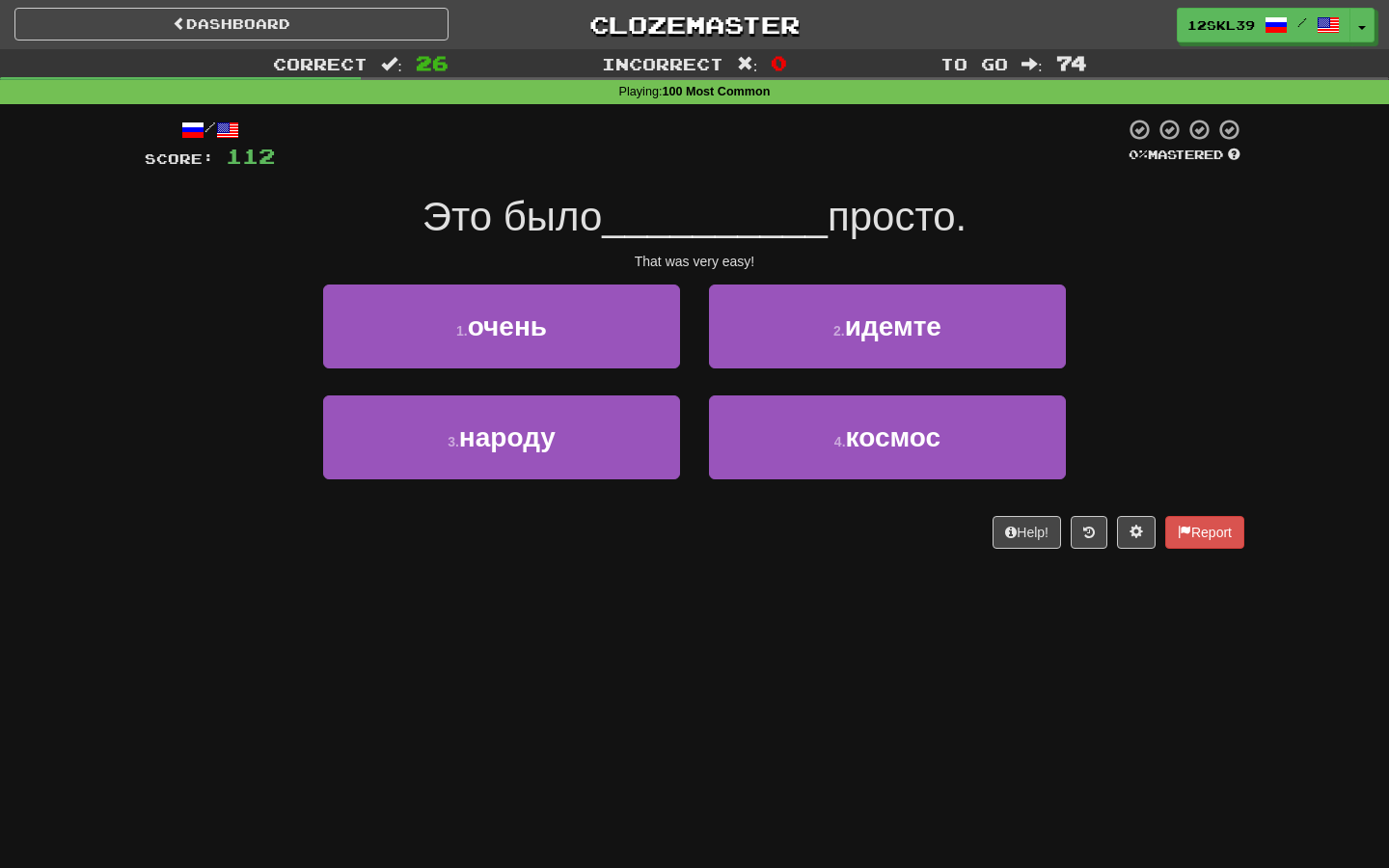 click on "Это было" at bounding box center [512, 216] 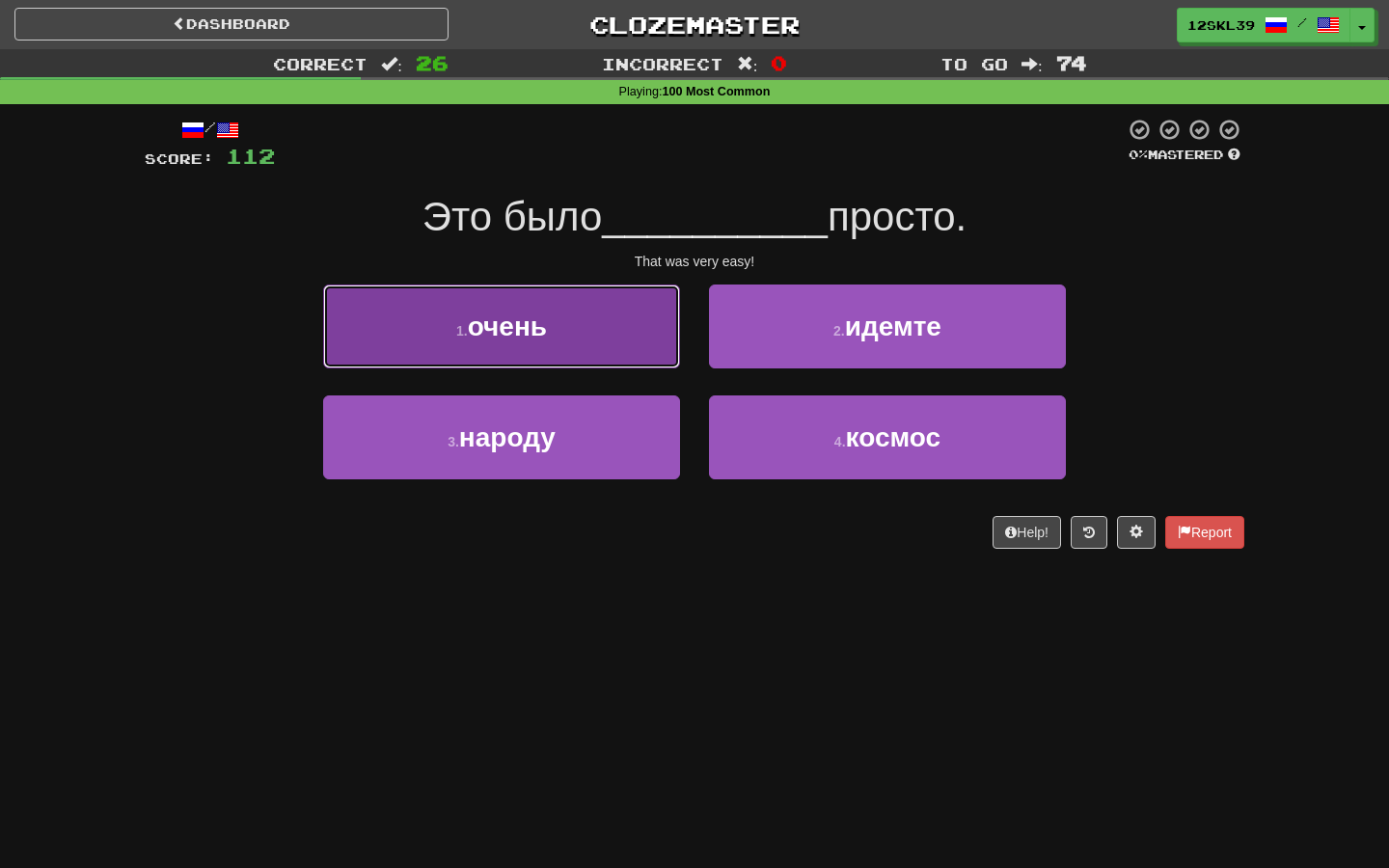 click on "1 .  очень" at bounding box center (502, 326) 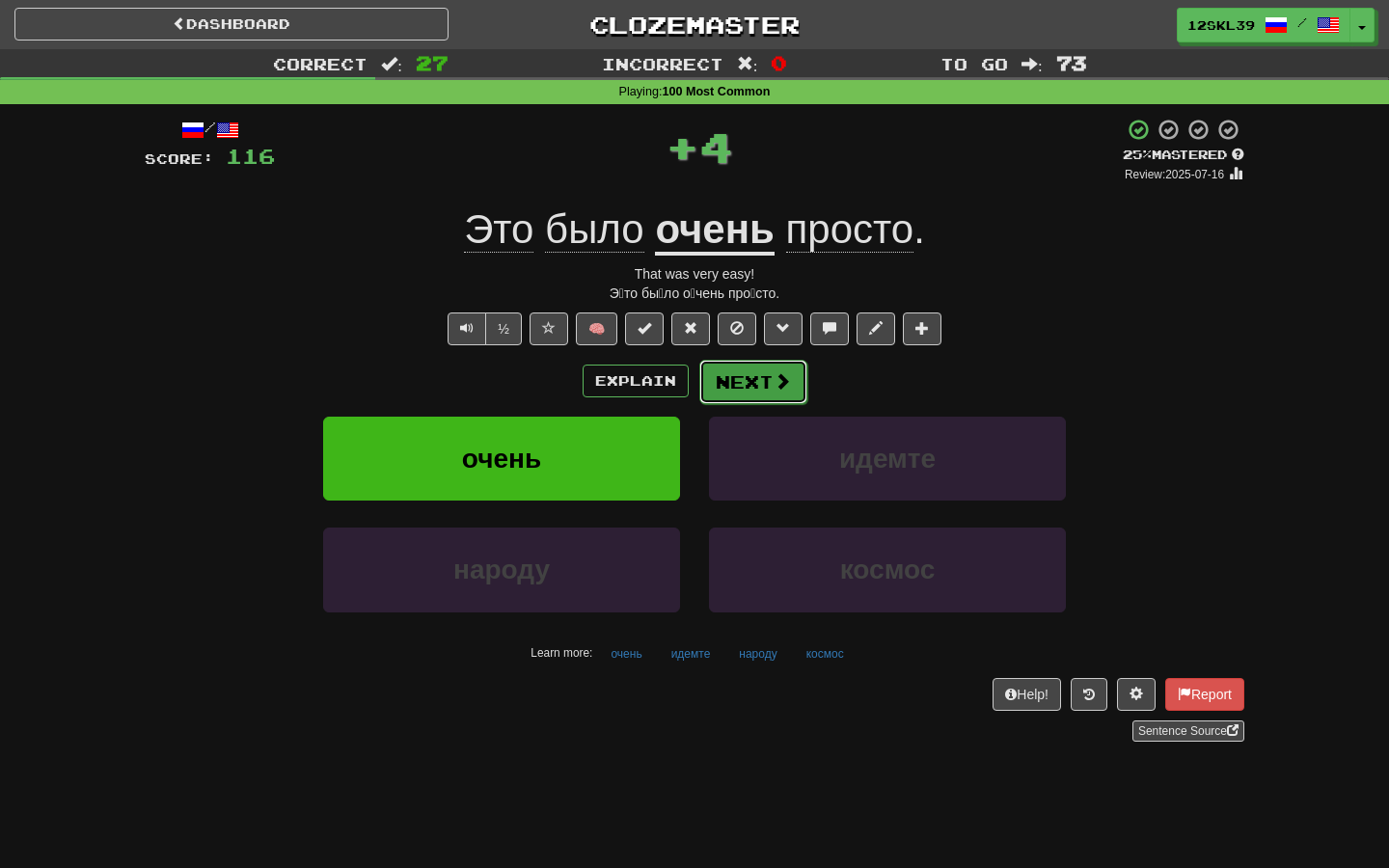 click on "Next" at bounding box center (753, 382) 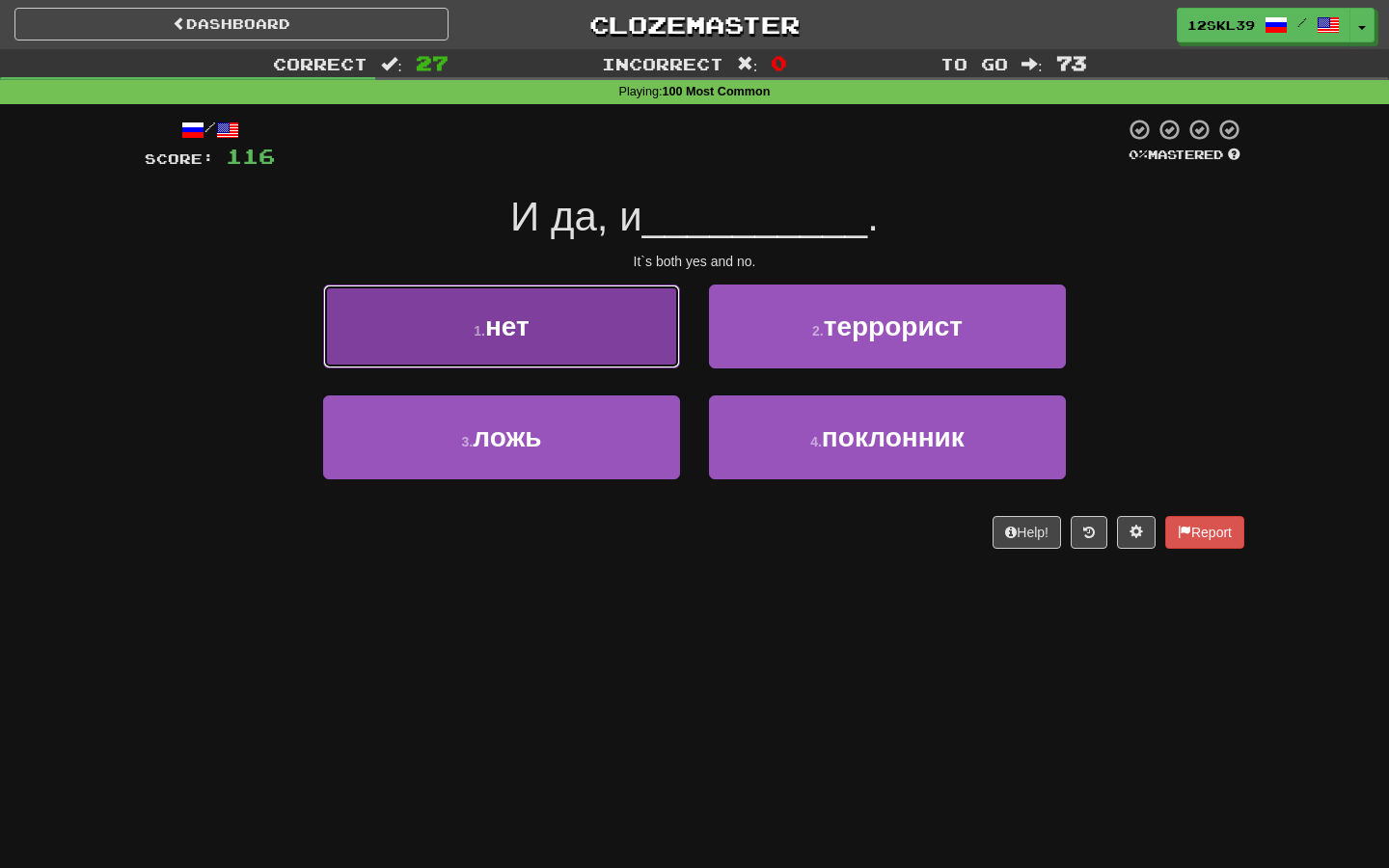 click on "1 .  нет" at bounding box center (502, 326) 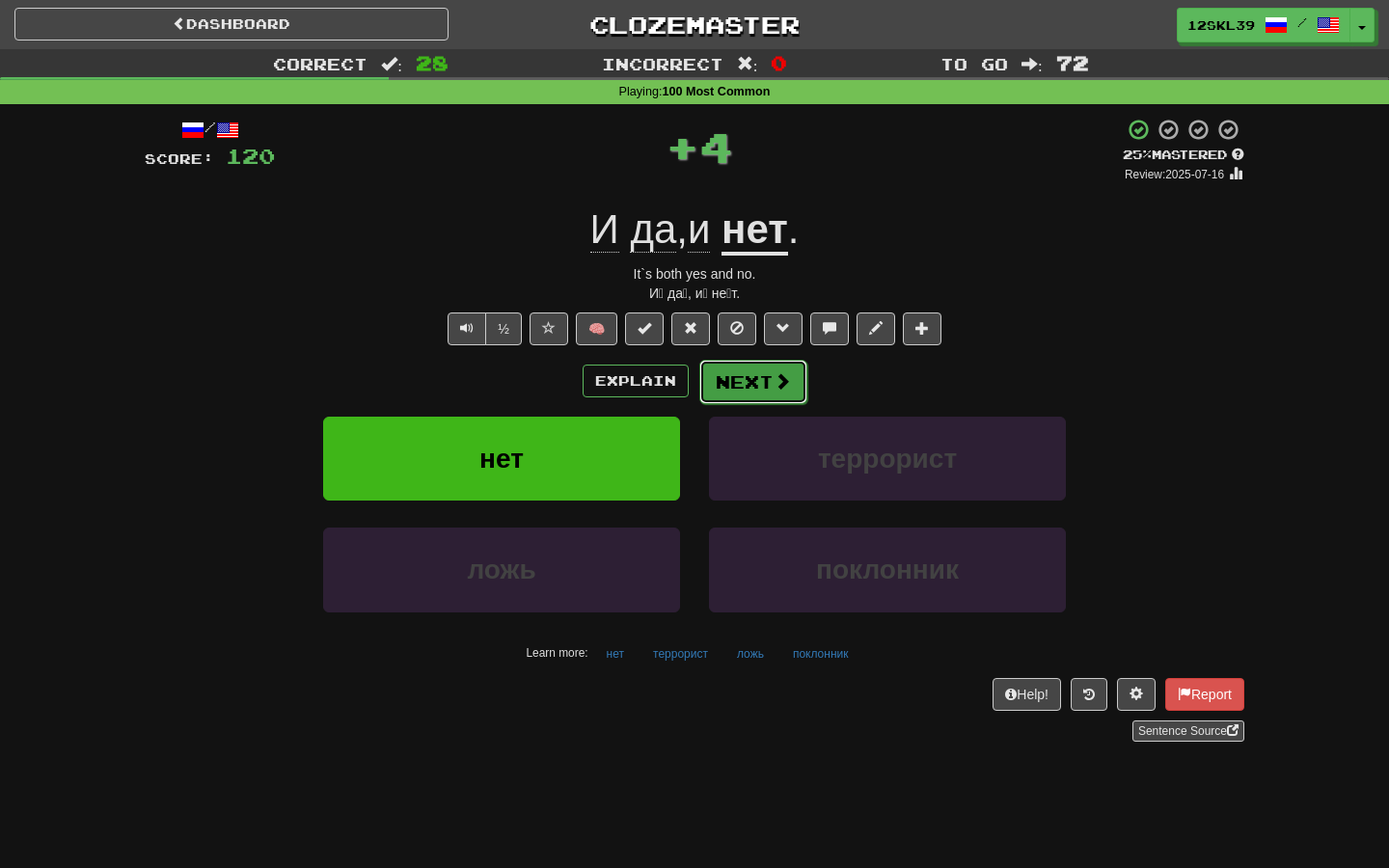 click on "Next" at bounding box center [753, 382] 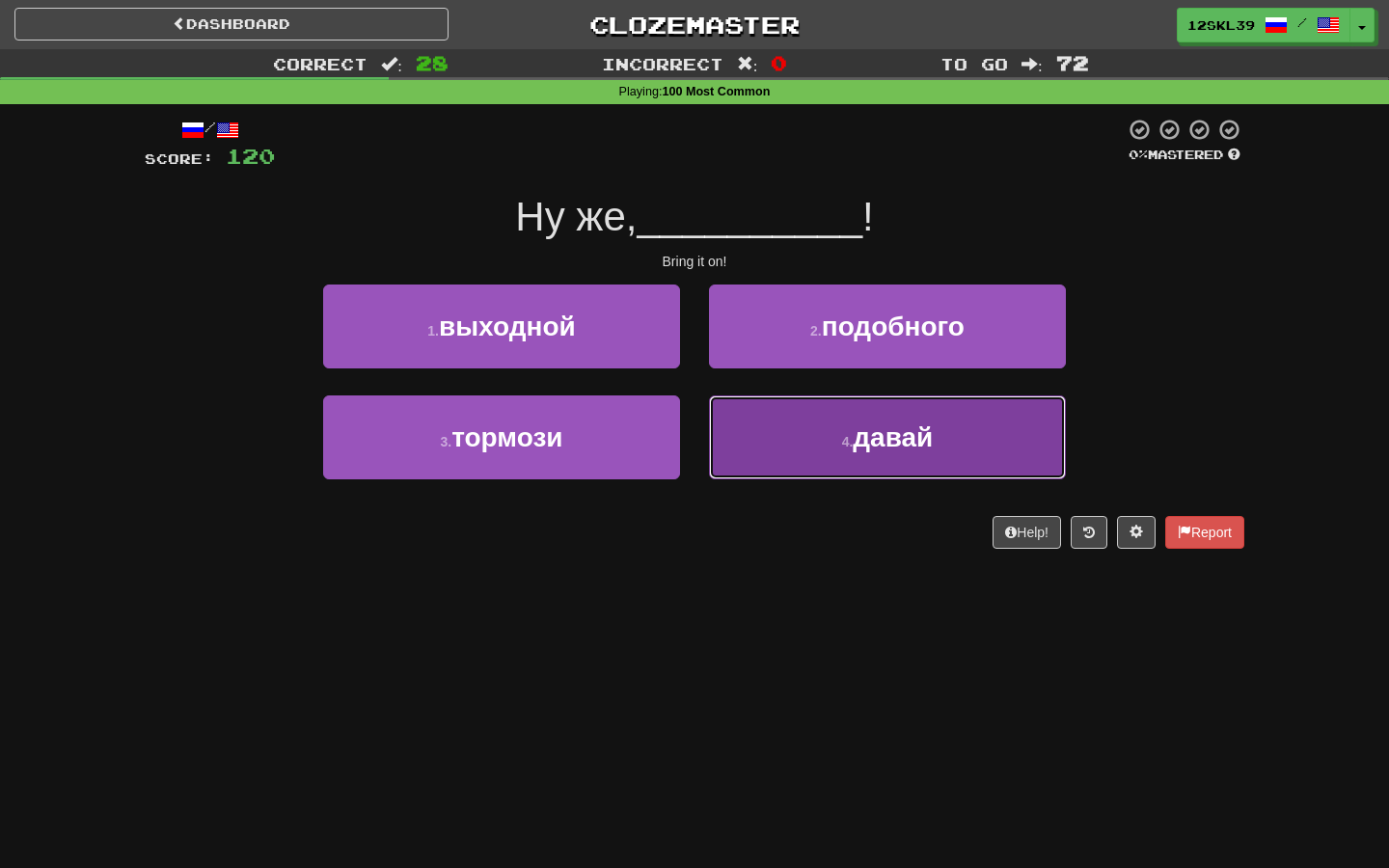 click on "4 .  давай" at bounding box center [887, 437] 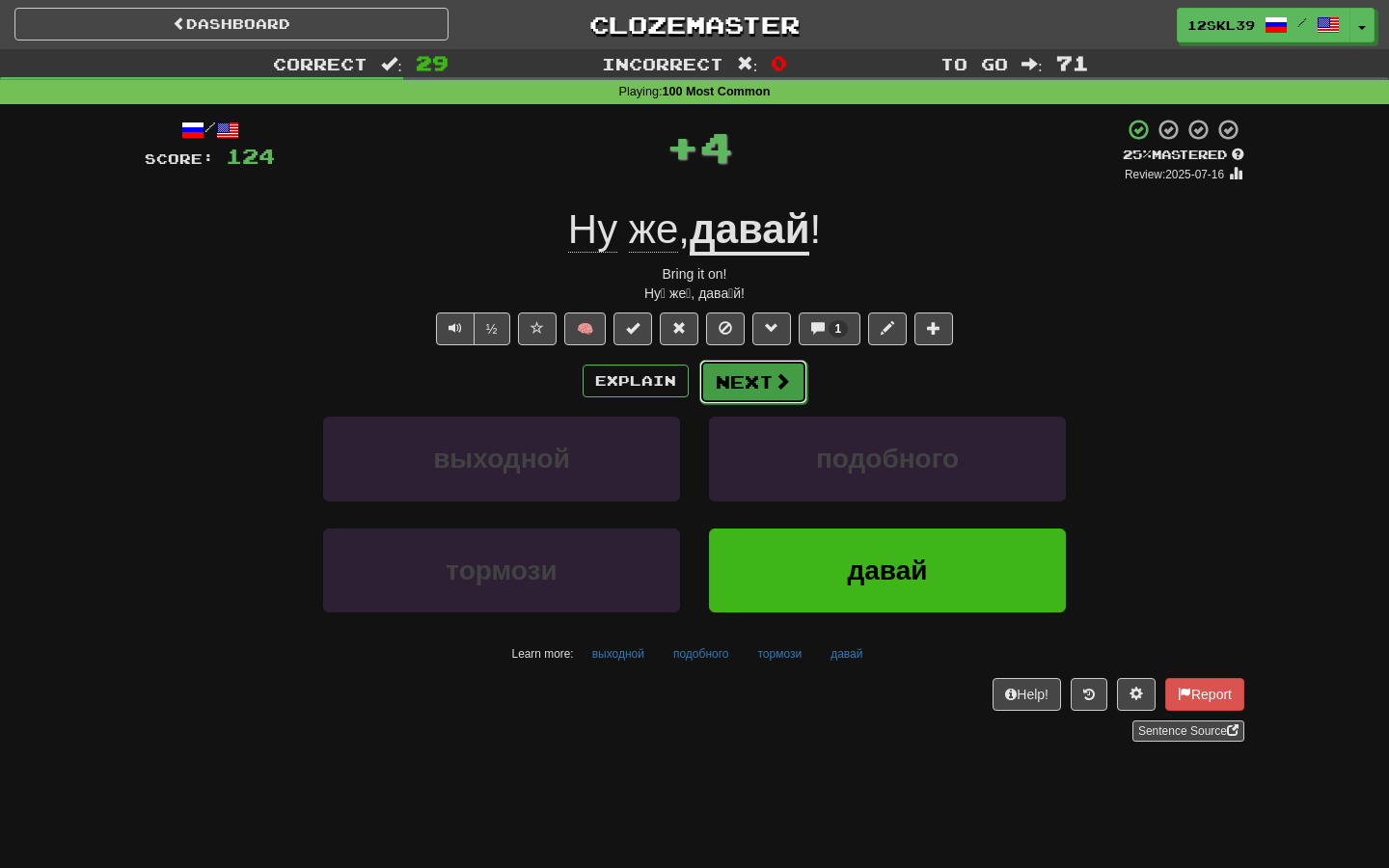 click on "Next" at bounding box center (753, 382) 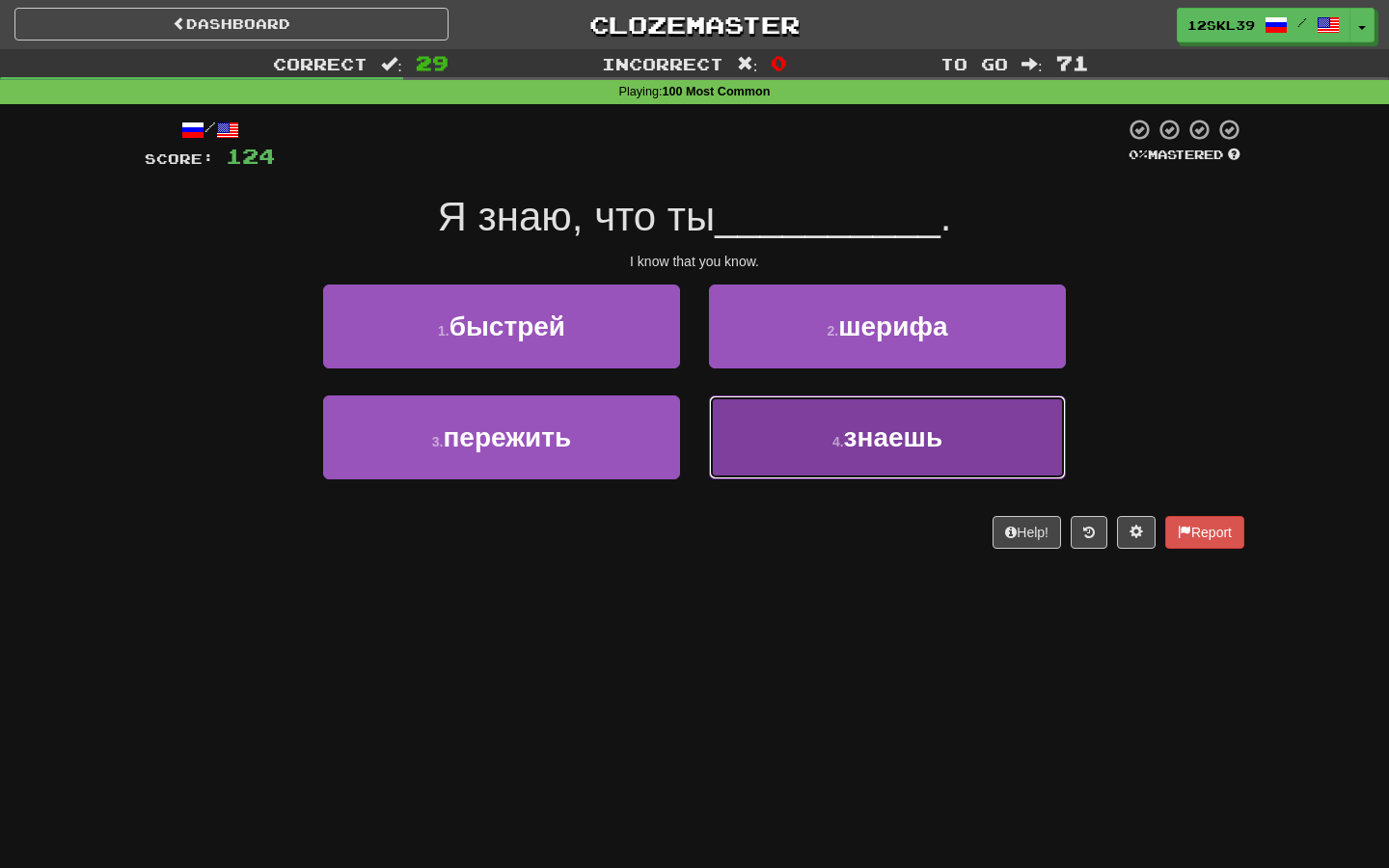 click on "4 .  знаешь" at bounding box center [887, 437] 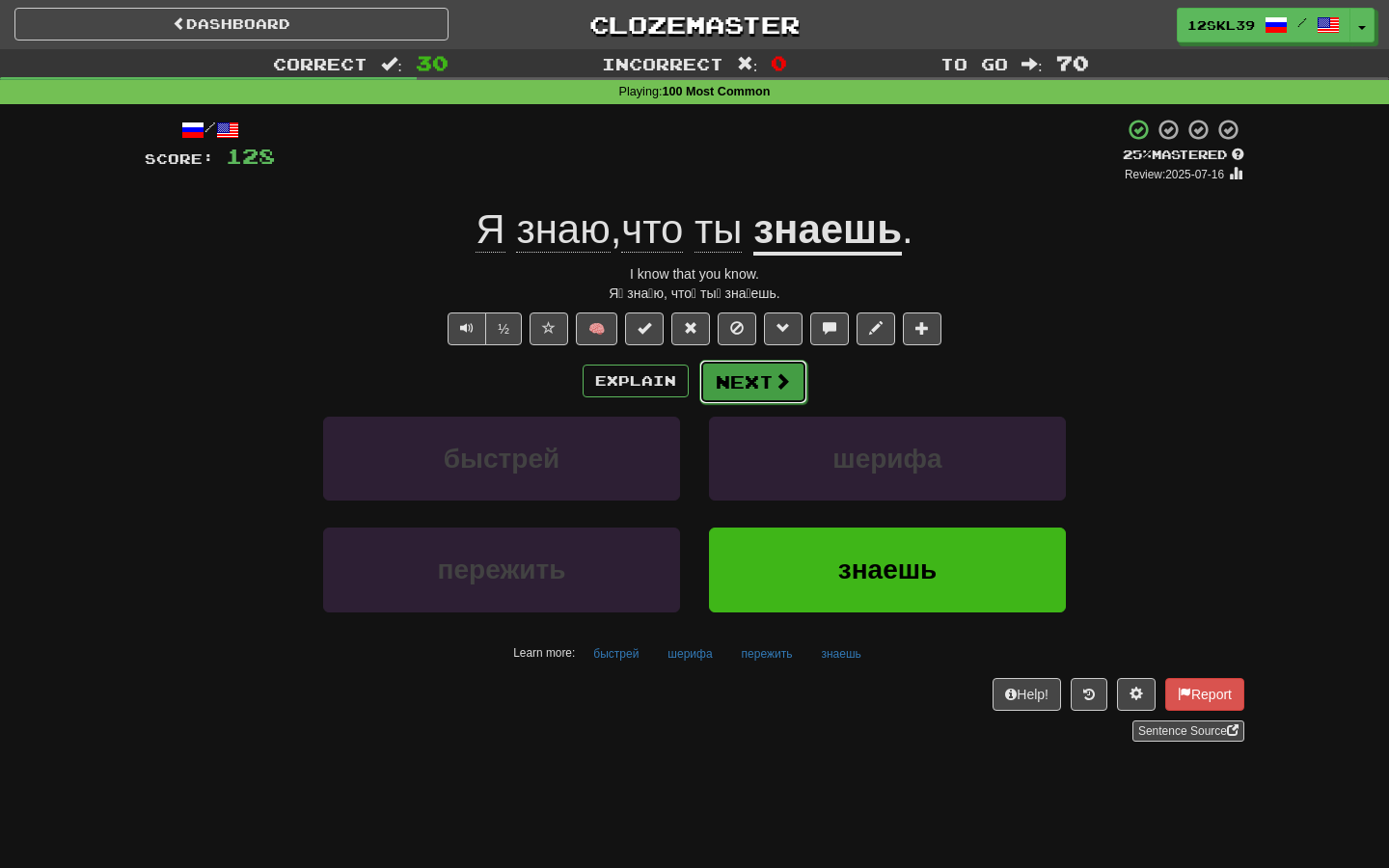 click on "Next" at bounding box center (753, 382) 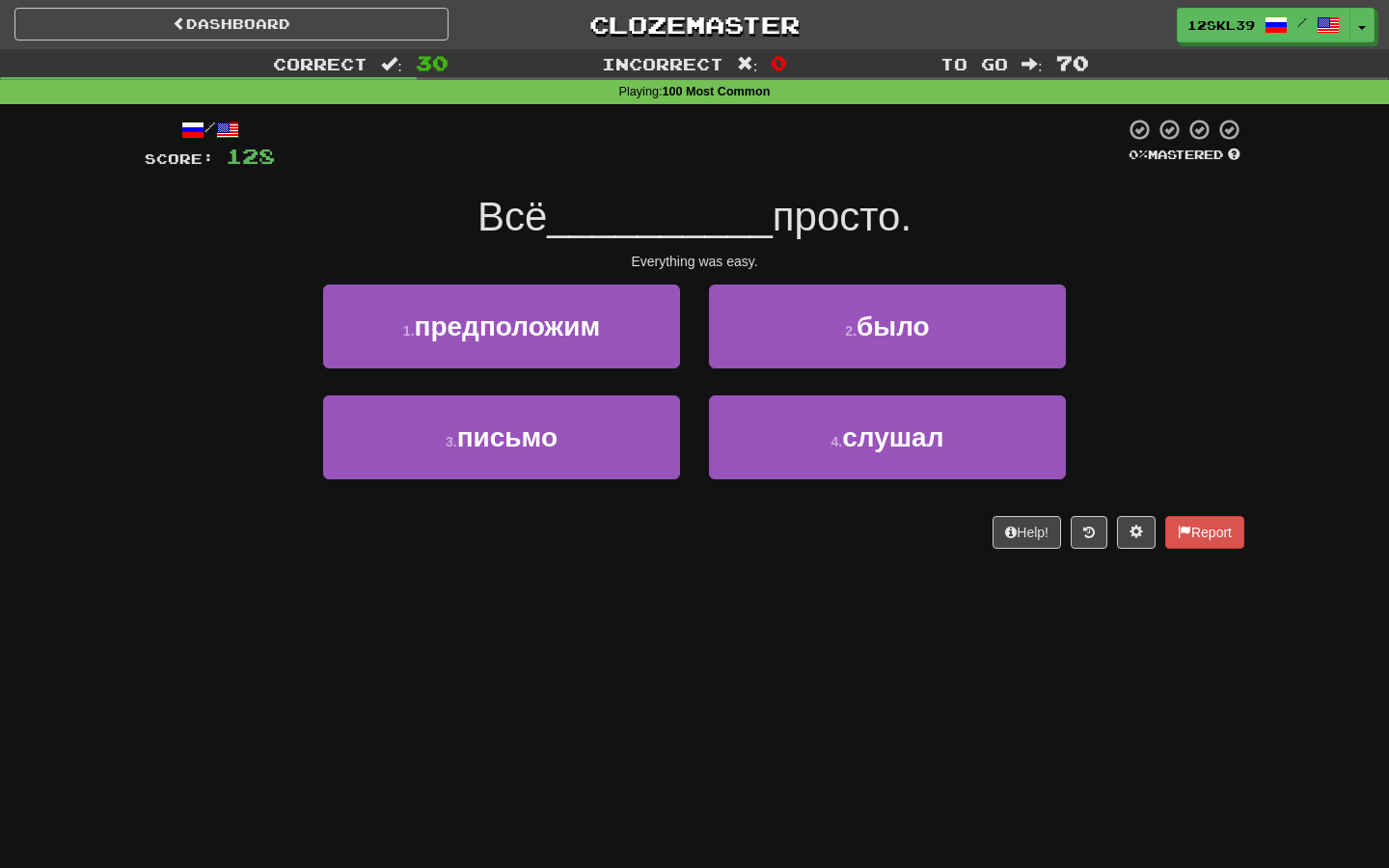 click on "Всё" at bounding box center (512, 216) 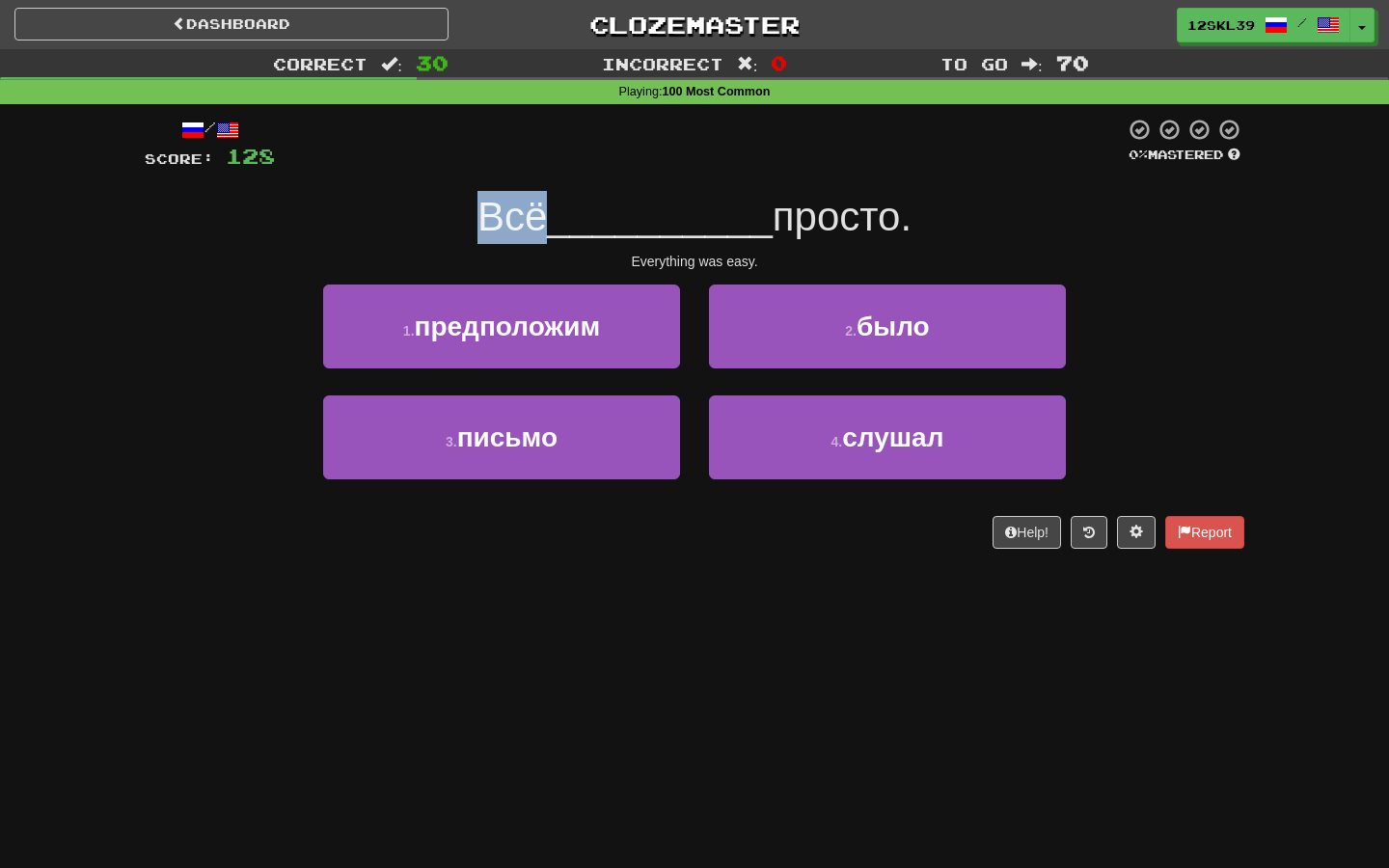 click on "Всё" at bounding box center [512, 216] 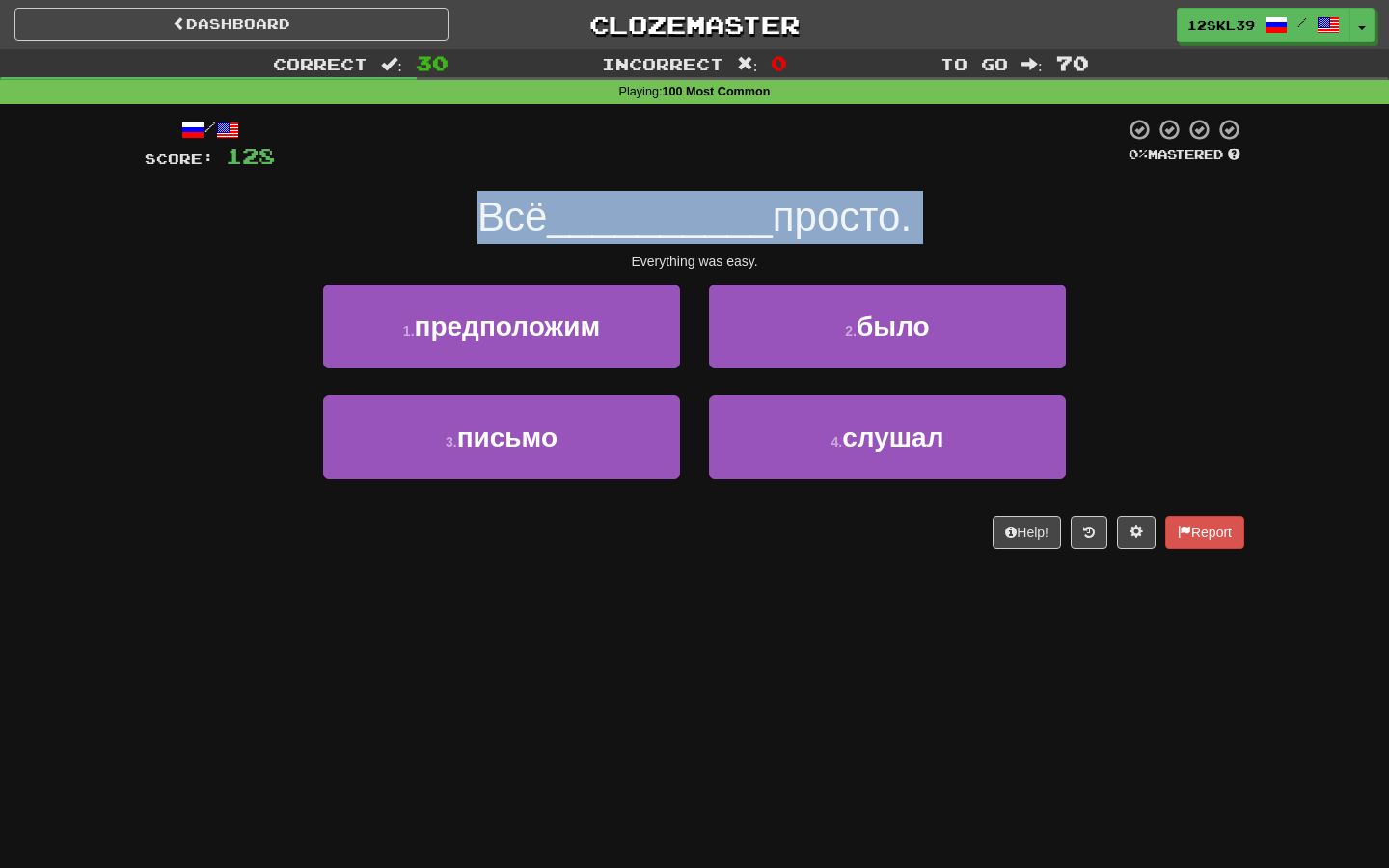 click on "Всё" at bounding box center [512, 216] 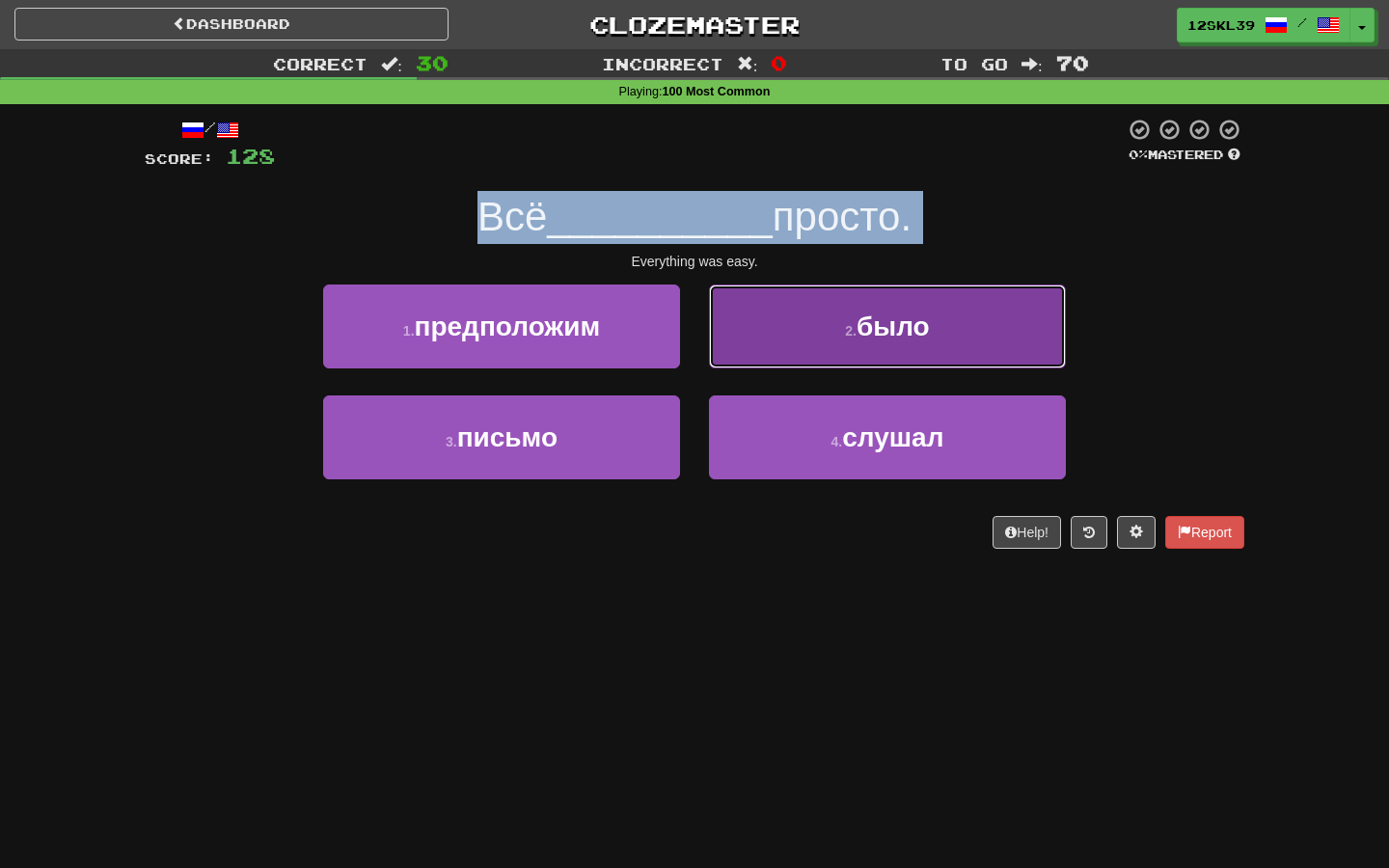 click on "2 .  было" at bounding box center (887, 326) 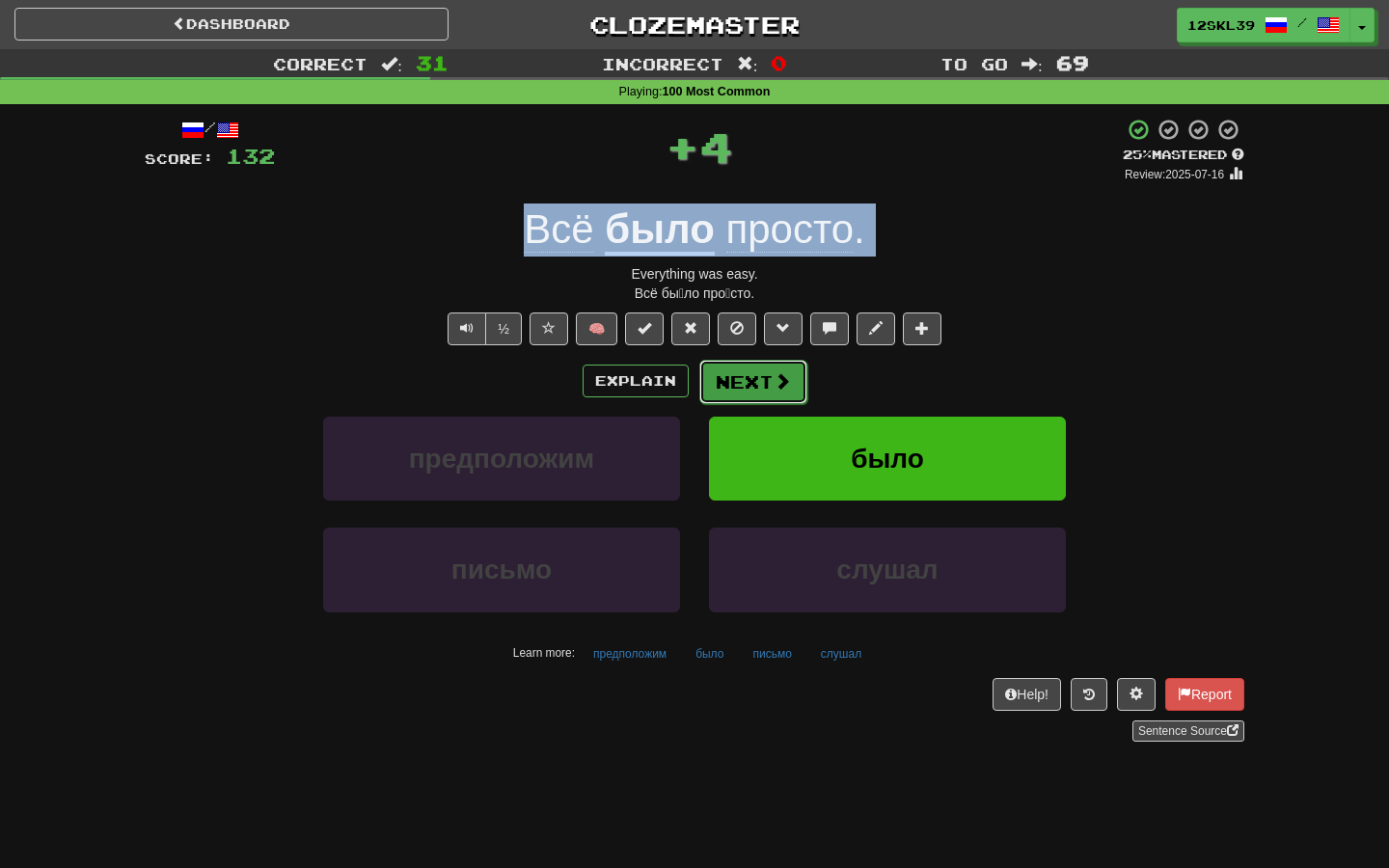 click on "Next" at bounding box center [753, 382] 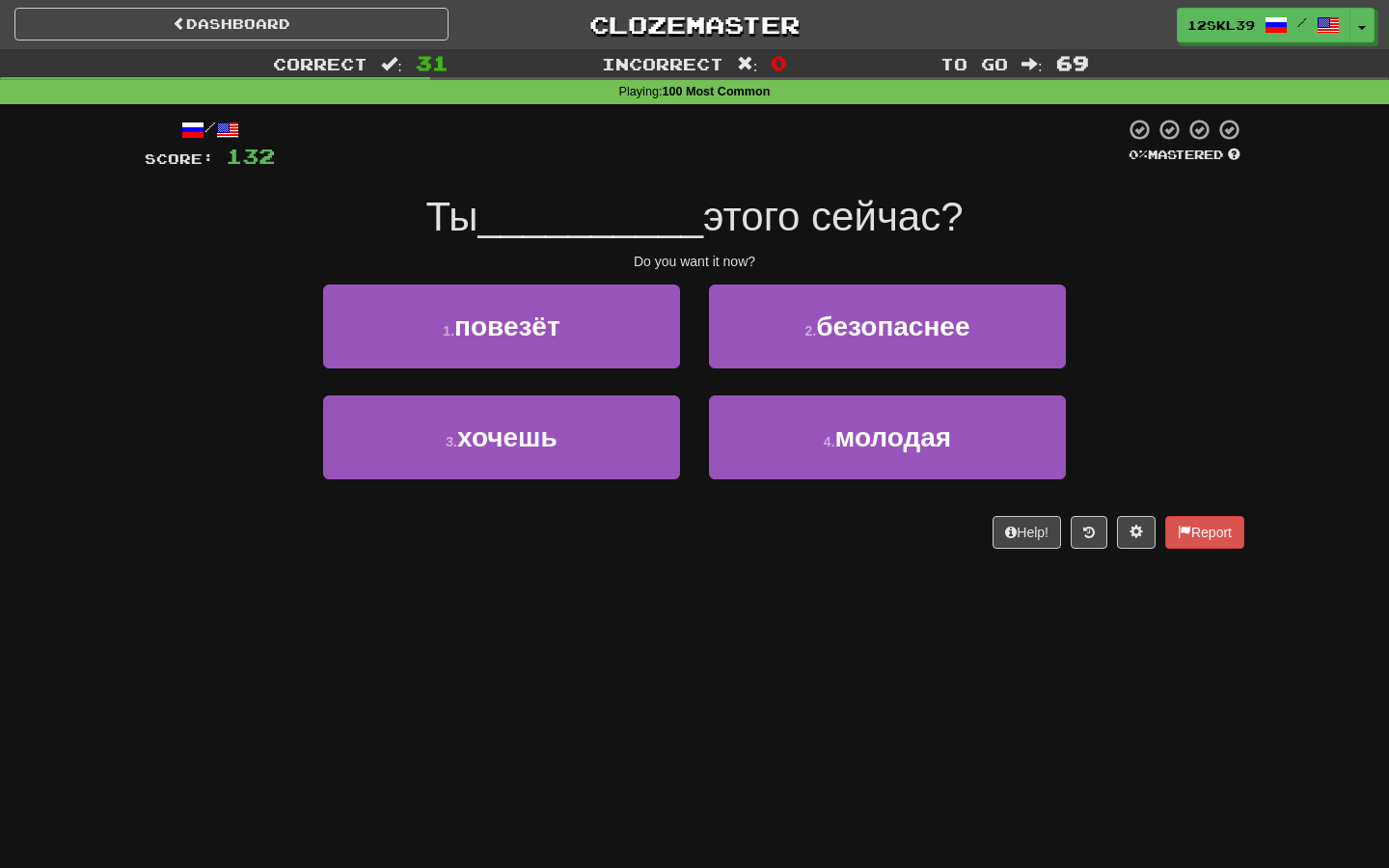 click on "Do you want it now?" at bounding box center (694, 261) 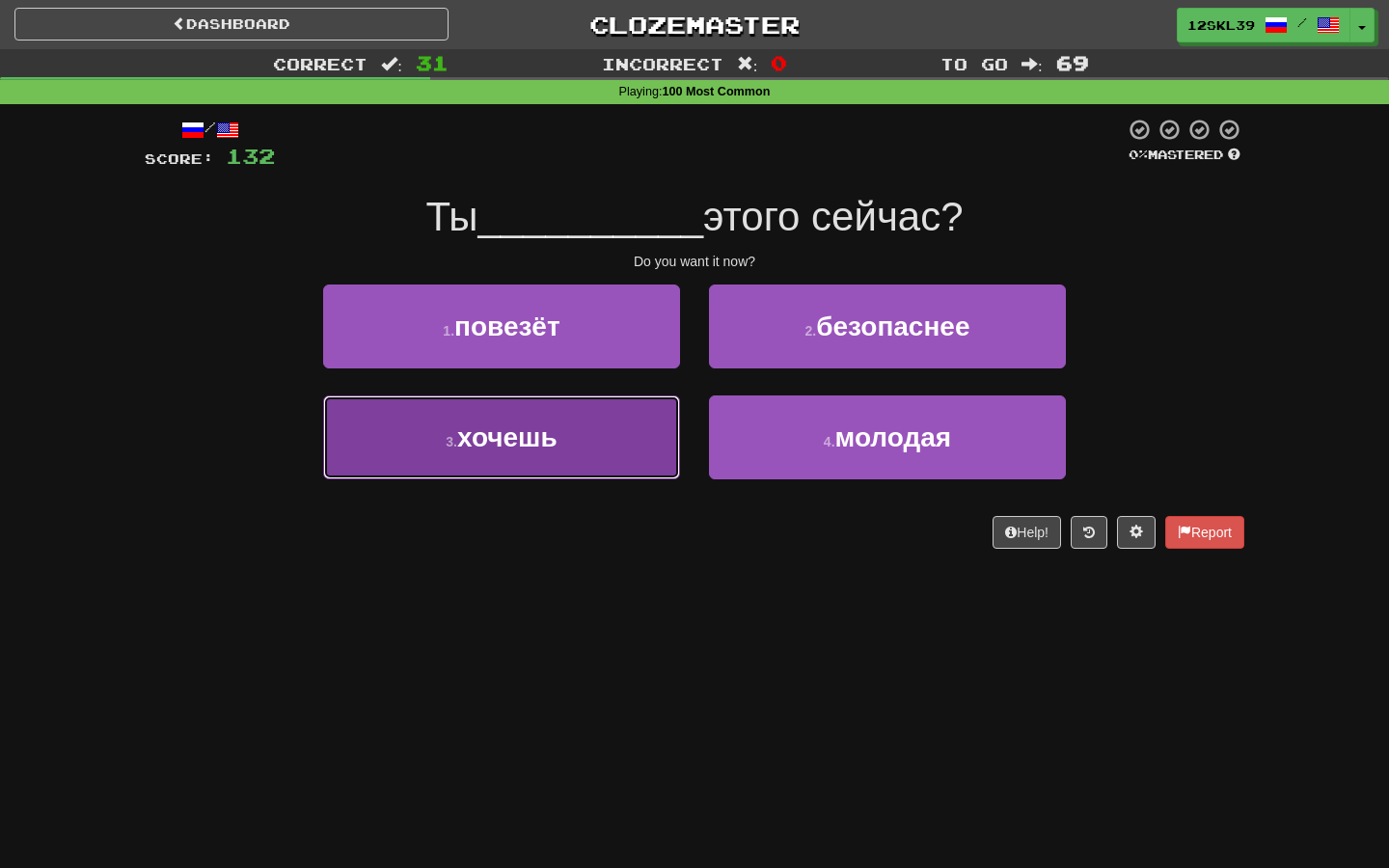 click on "хочешь" at bounding box center (507, 437) 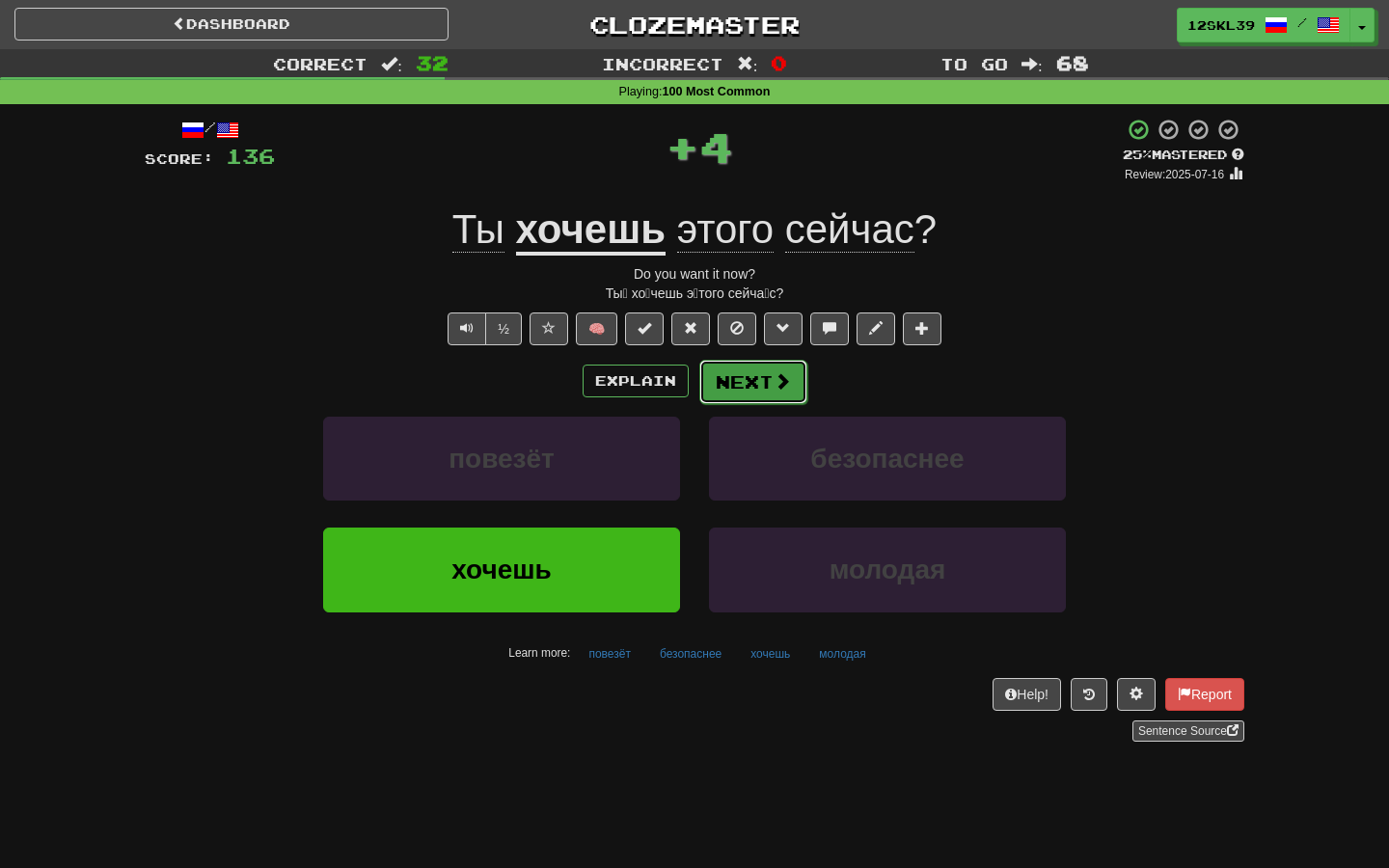 click on "Next" at bounding box center (753, 382) 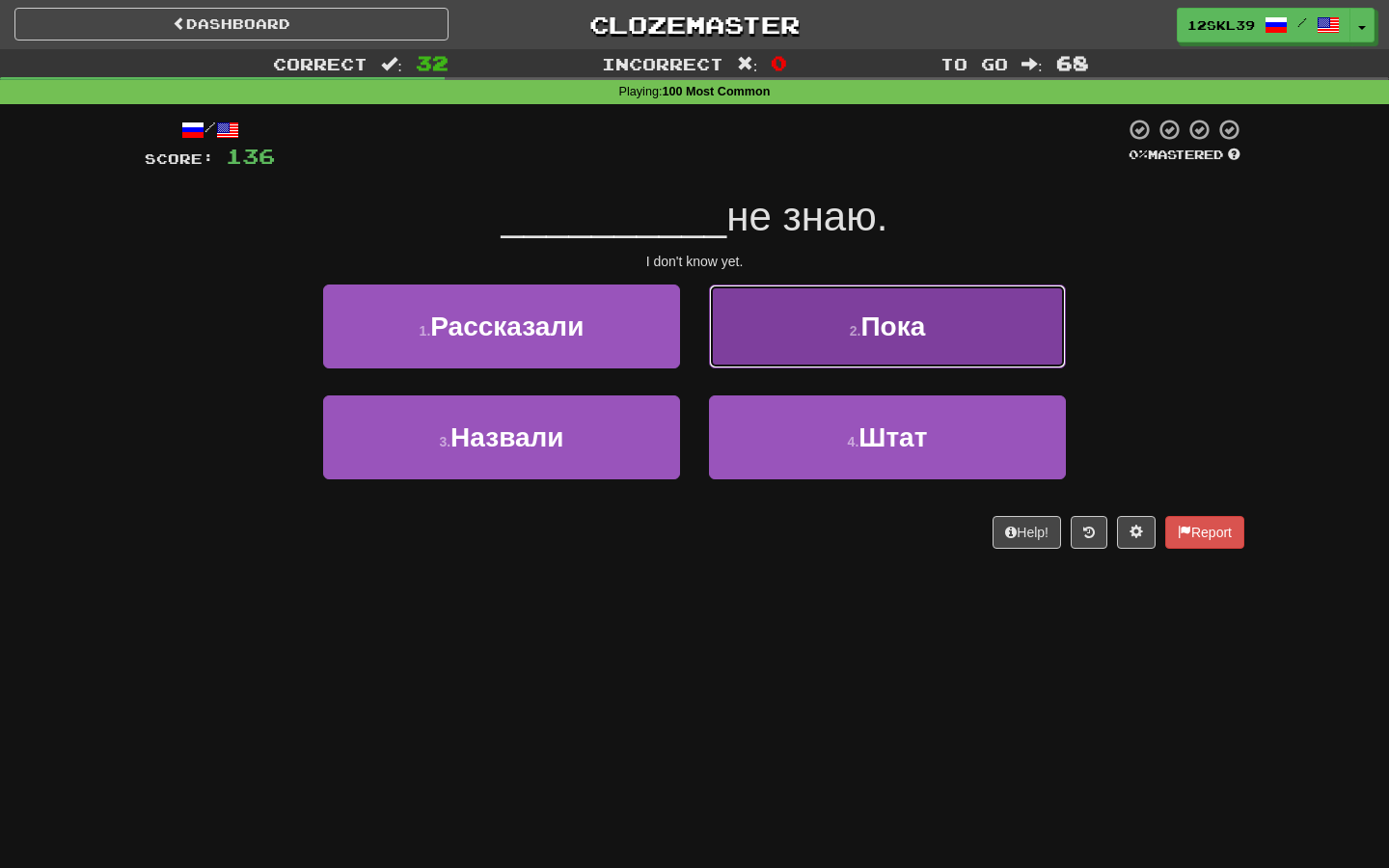 click on "2 .  Пока" at bounding box center (887, 326) 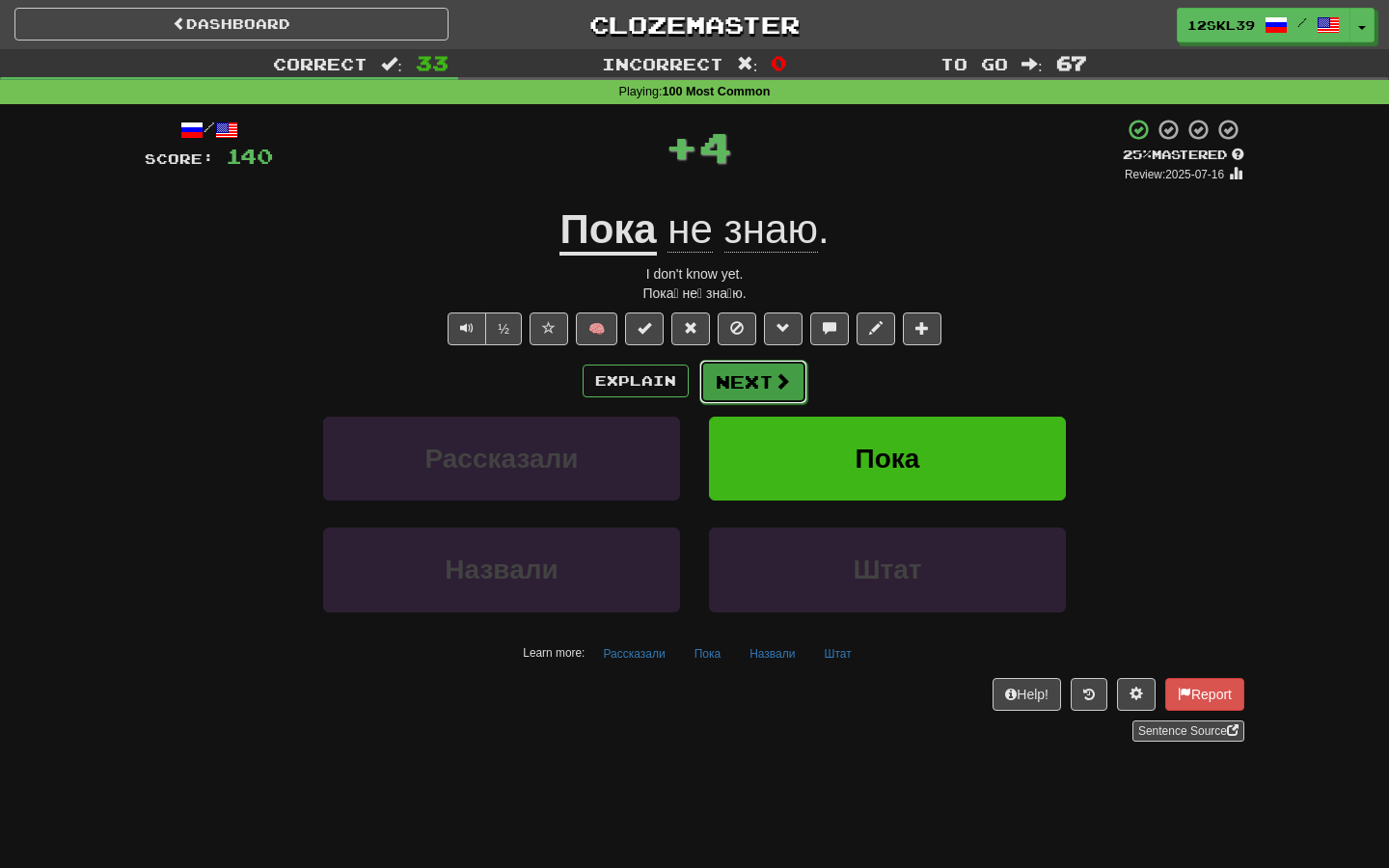 click on "Next" at bounding box center [753, 382] 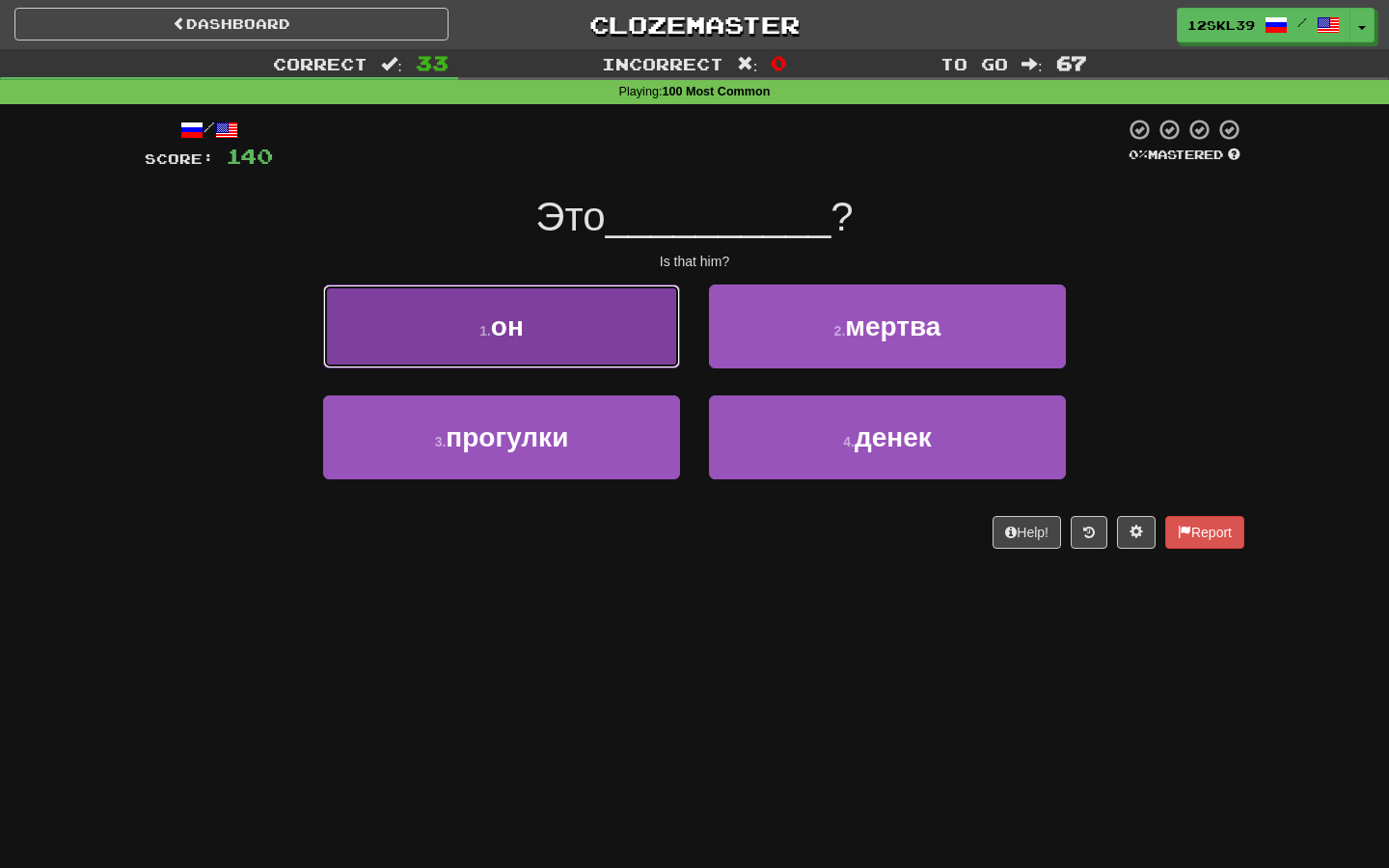 click on "1 .  он" at bounding box center (502, 326) 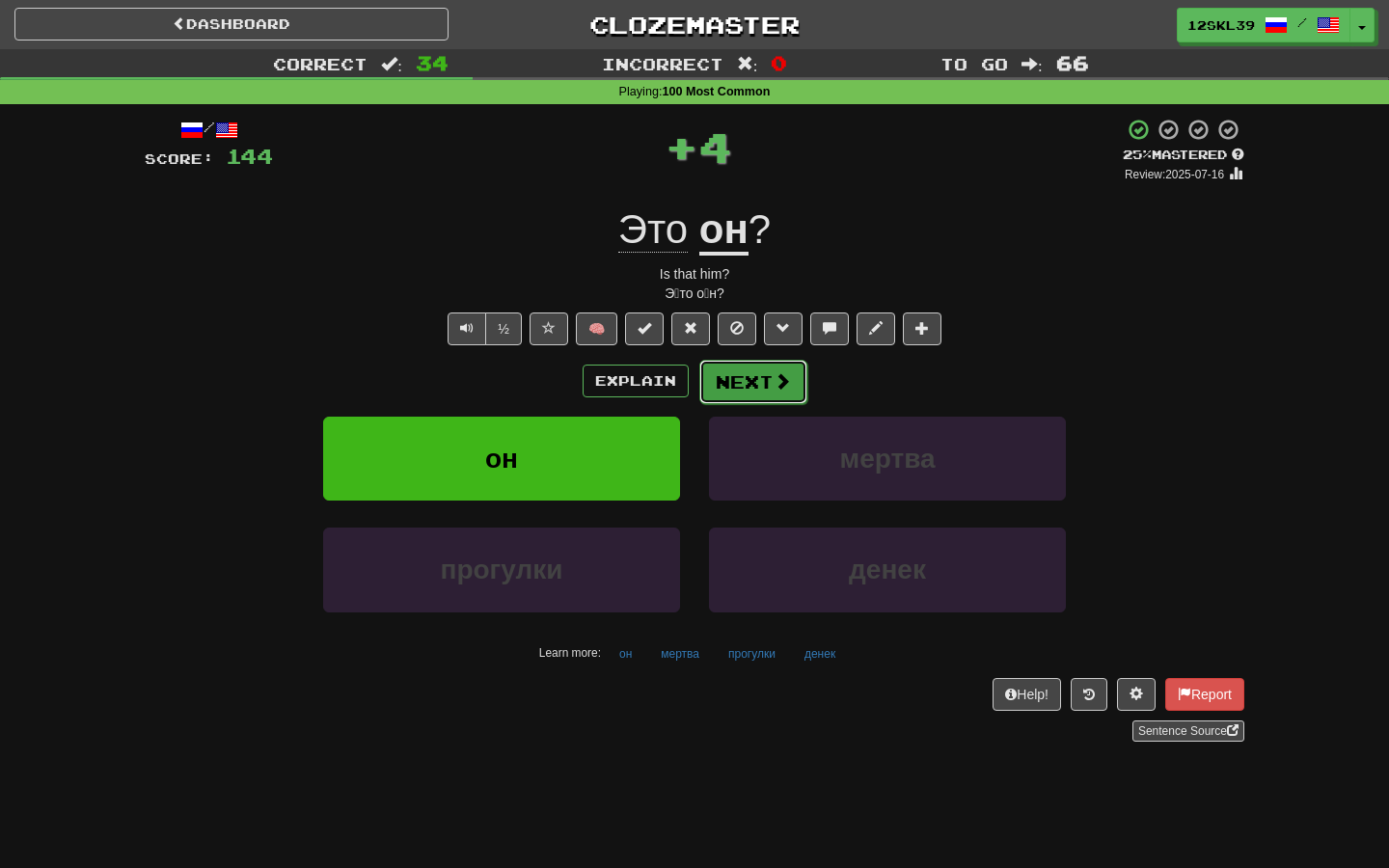 click at bounding box center (782, 381) 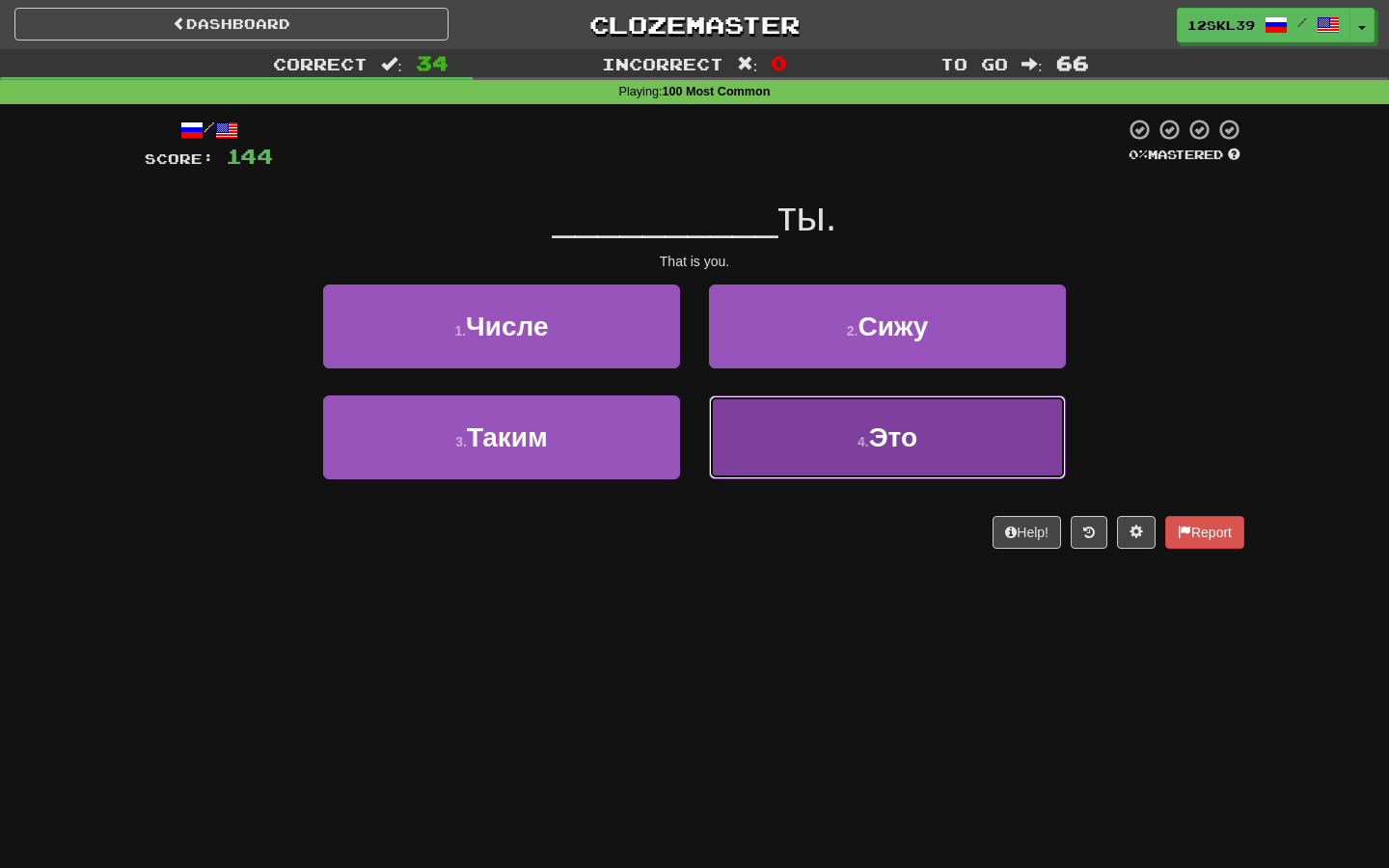click on "4 .  Это" at bounding box center (887, 437) 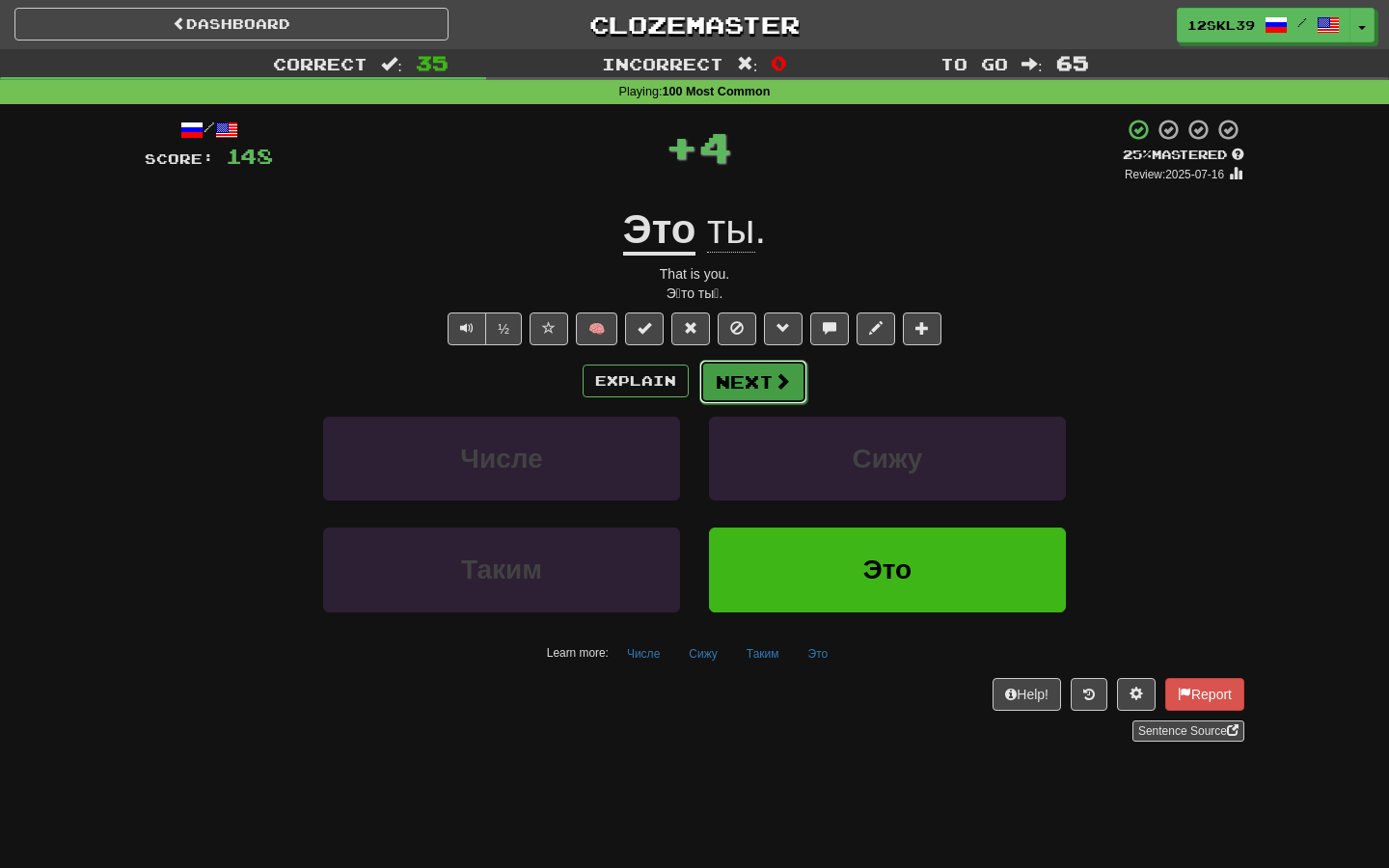 click on "Next" at bounding box center (753, 382) 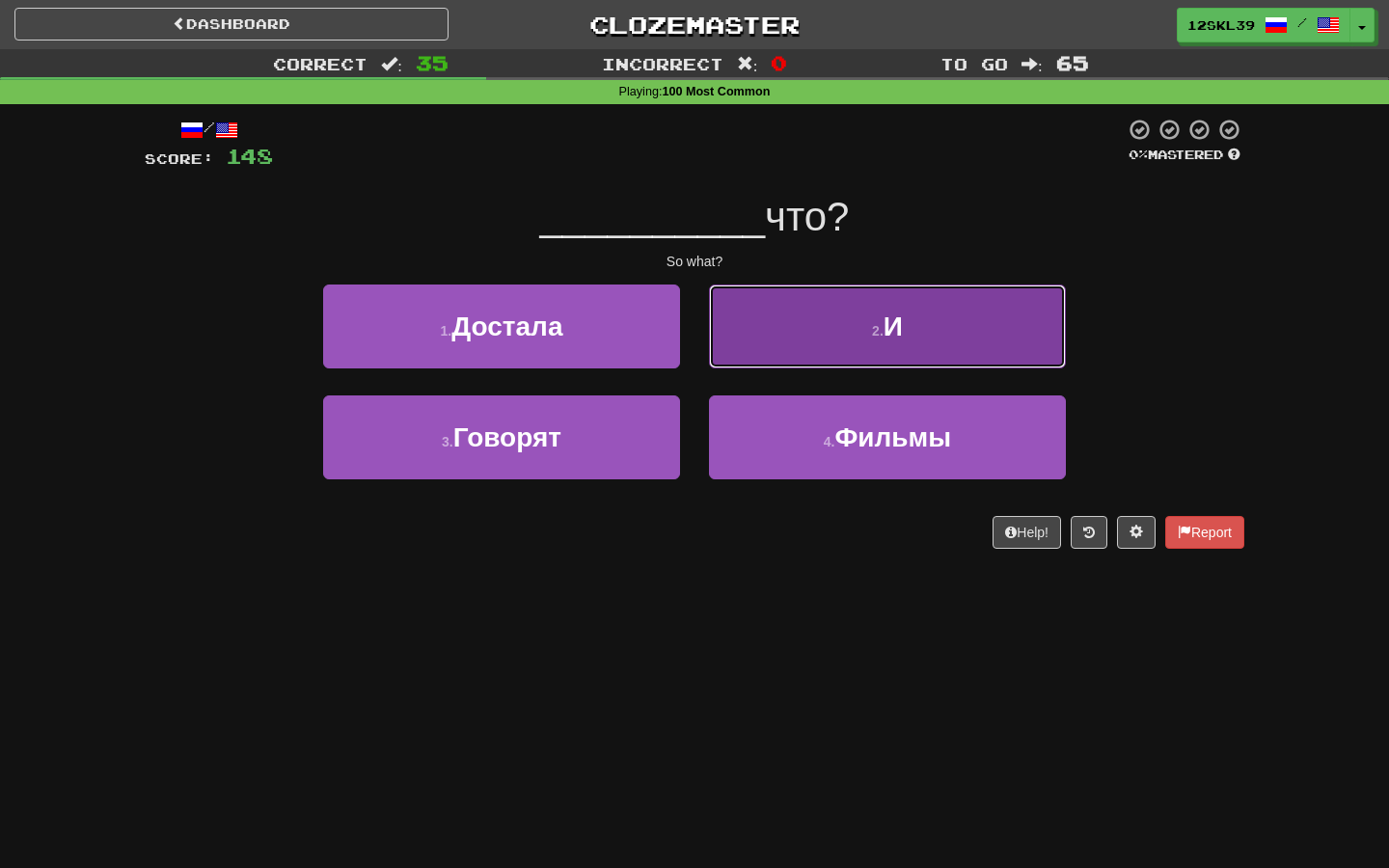 click on "2 .  И" at bounding box center [887, 326] 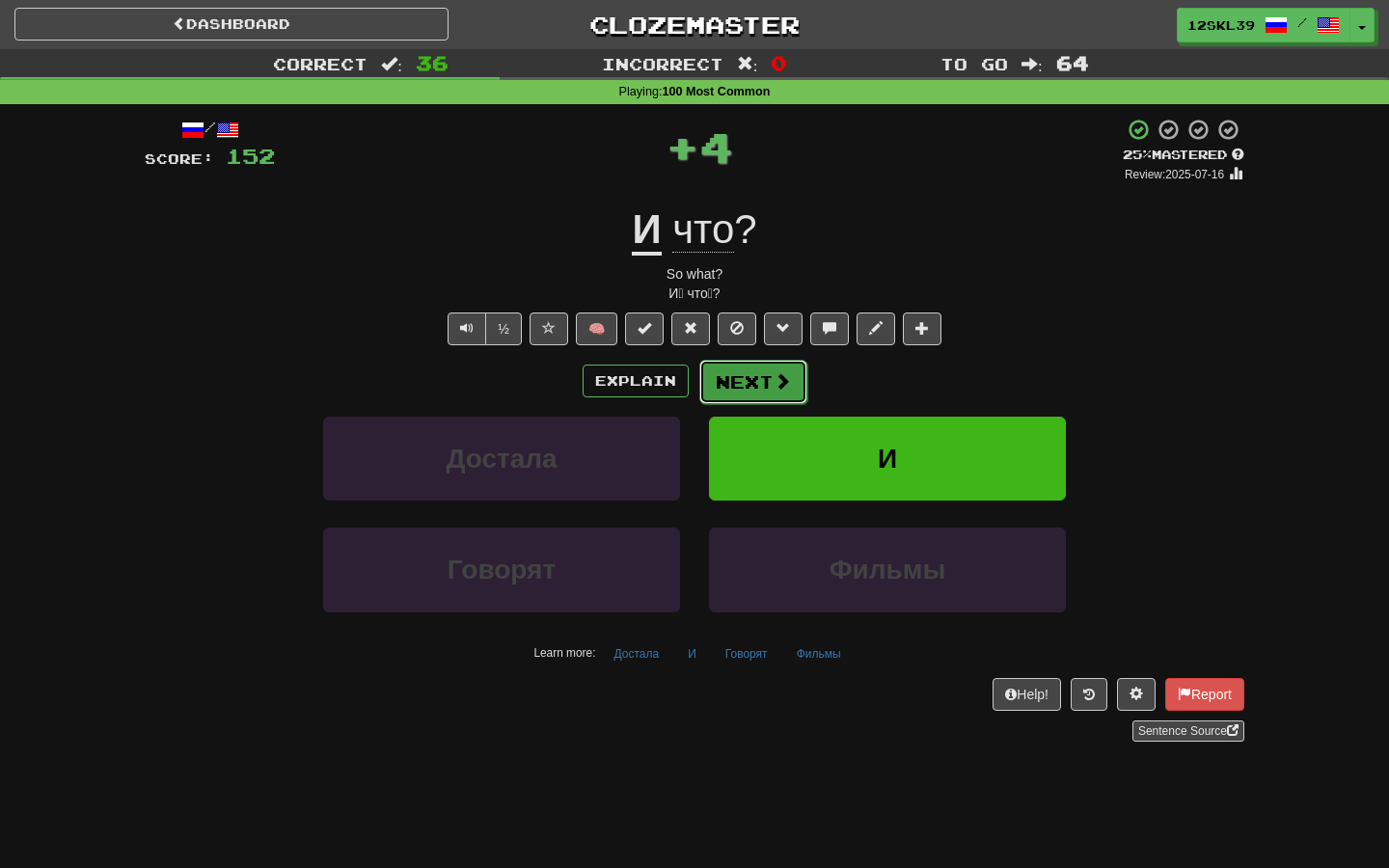 click on "Next" at bounding box center (753, 382) 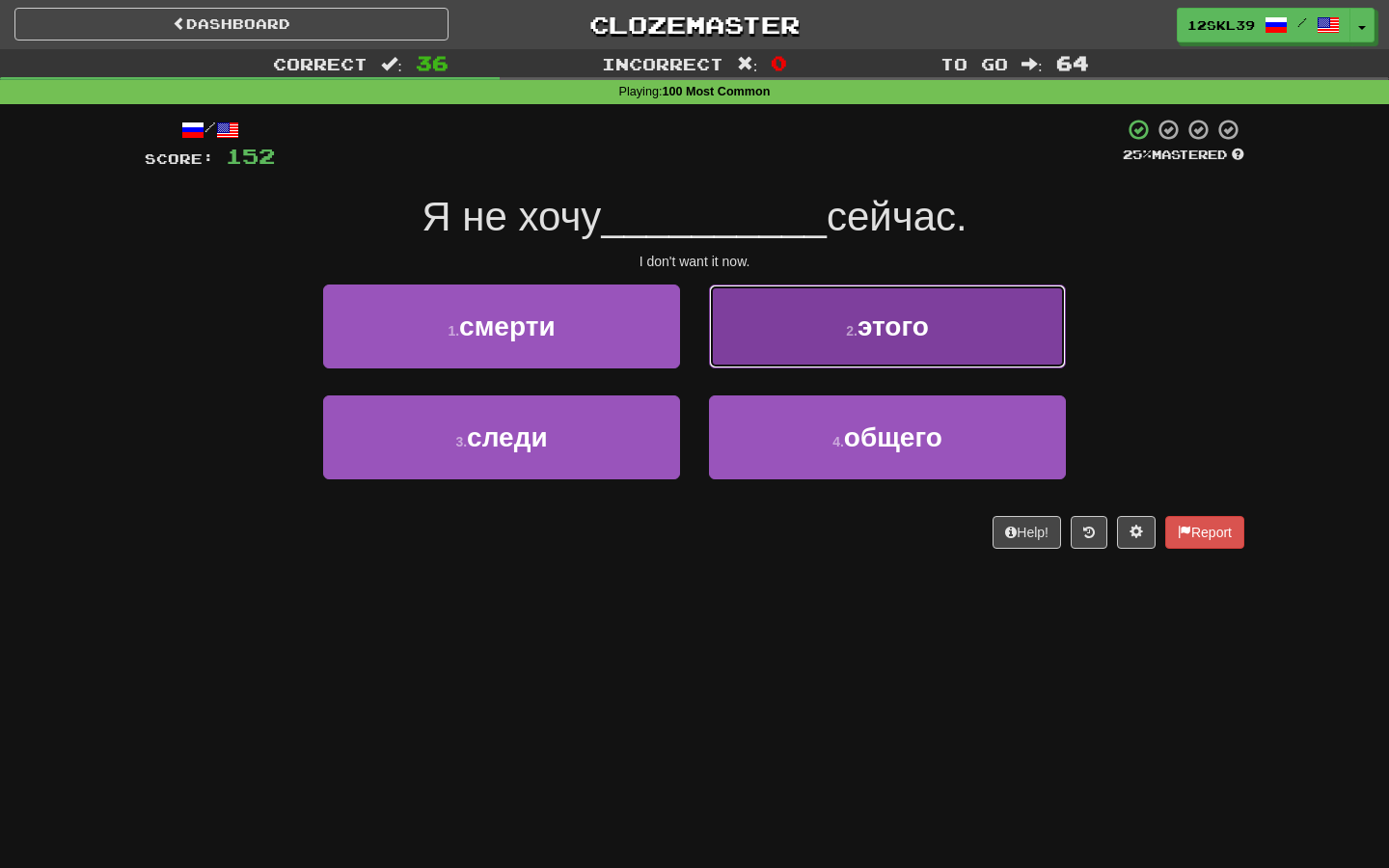 click on "2 .  этого" at bounding box center [887, 326] 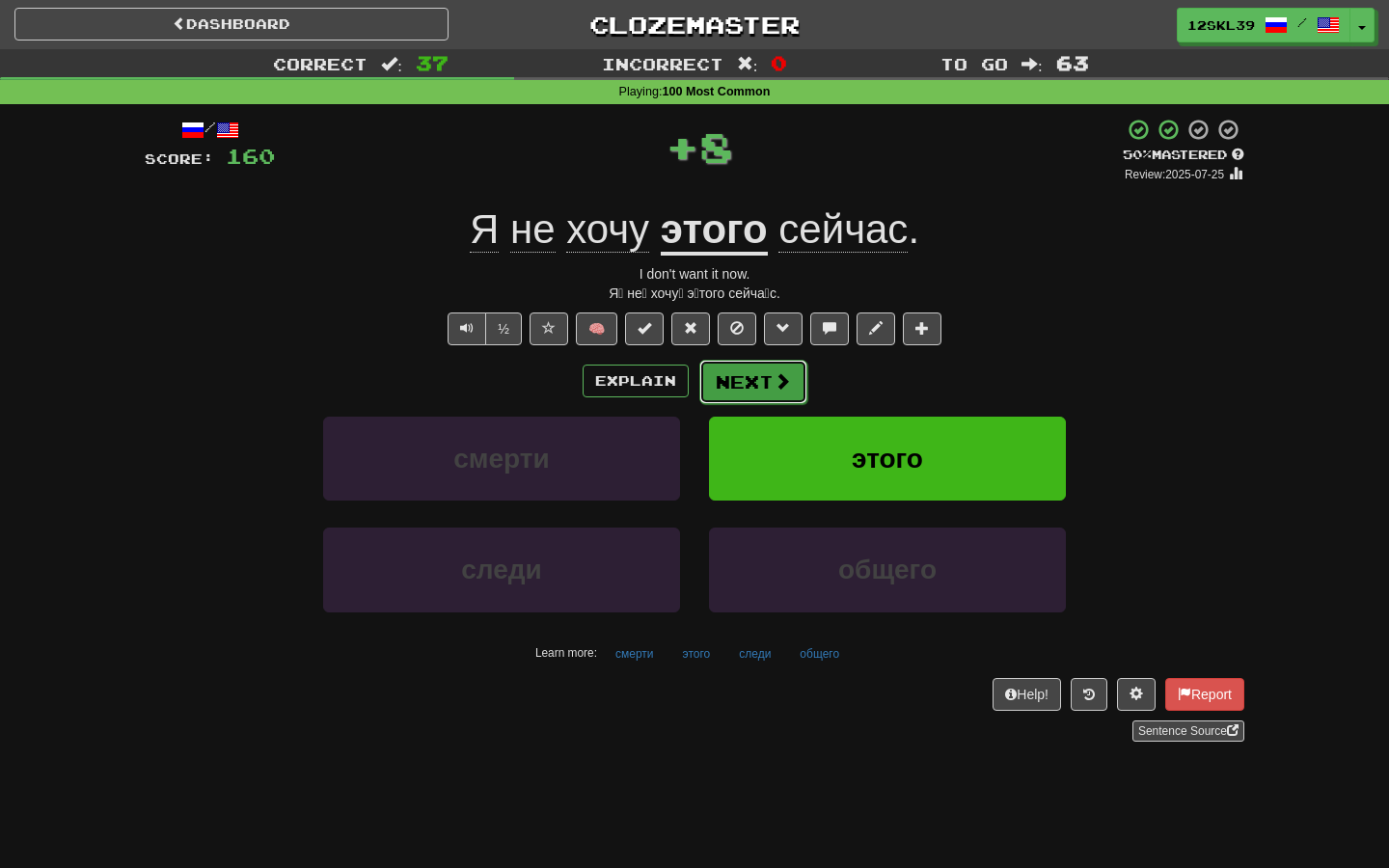 click on "Next" at bounding box center [753, 382] 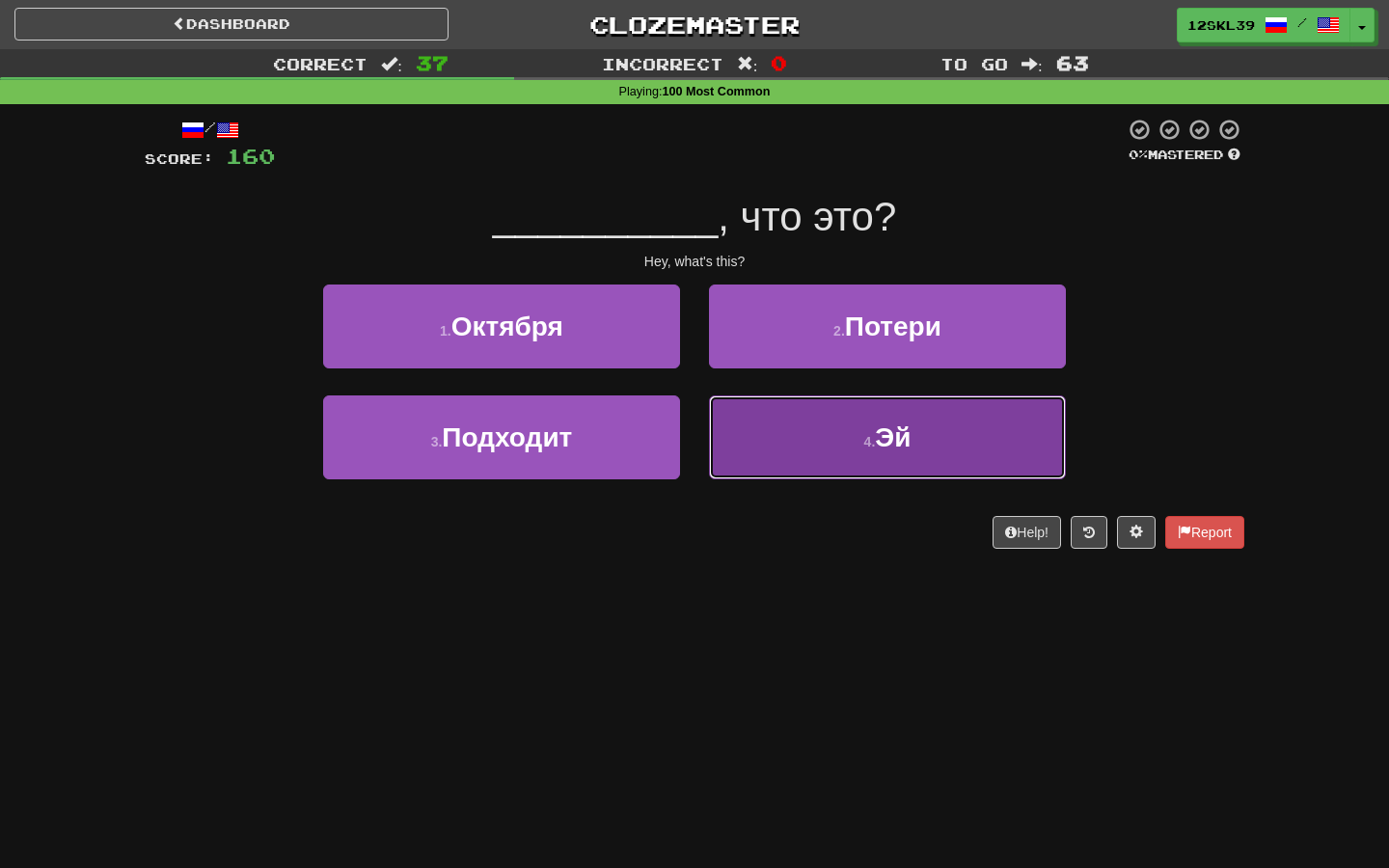 click on "4 .  Эй" at bounding box center (887, 437) 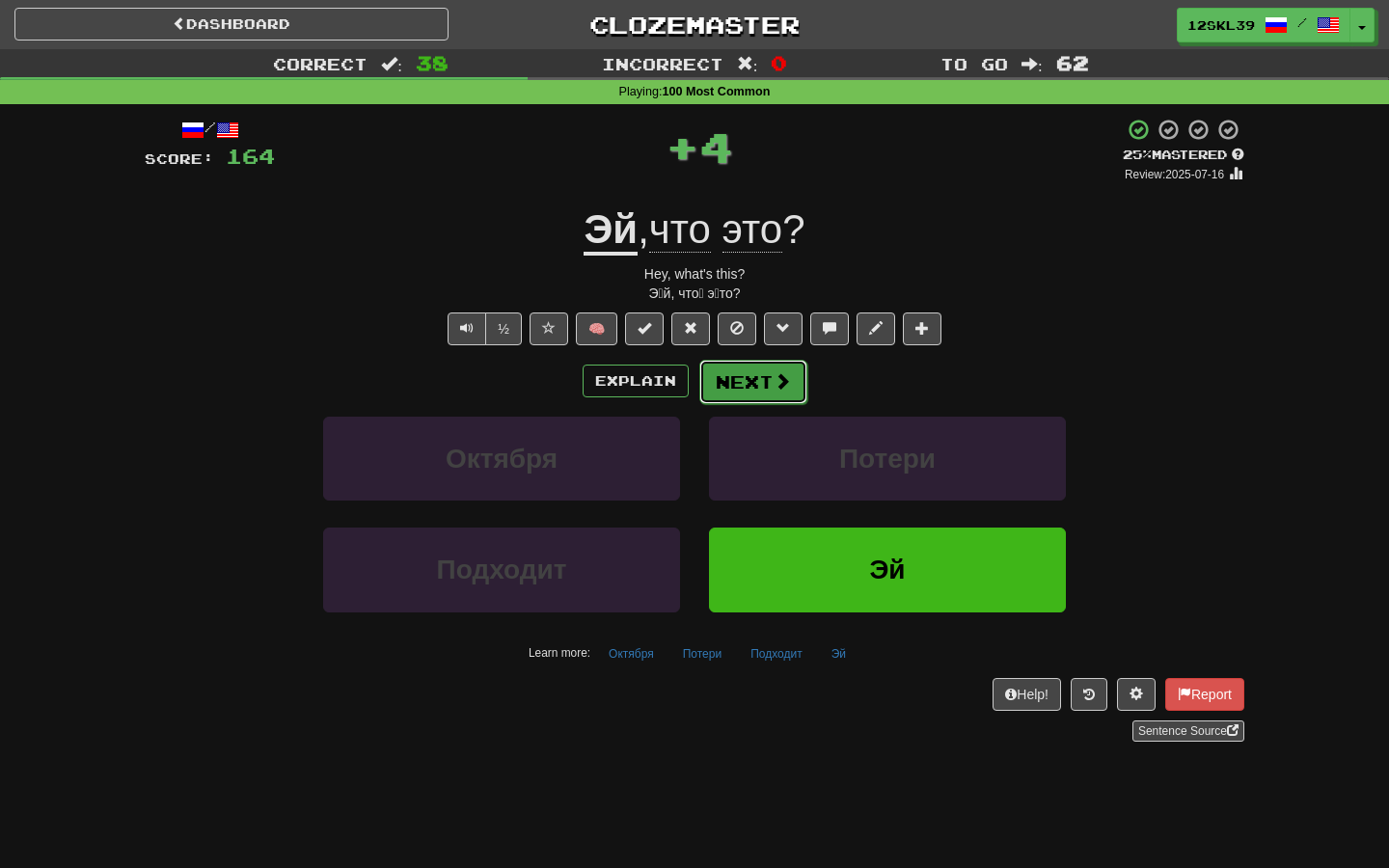 click on "Next" at bounding box center [753, 382] 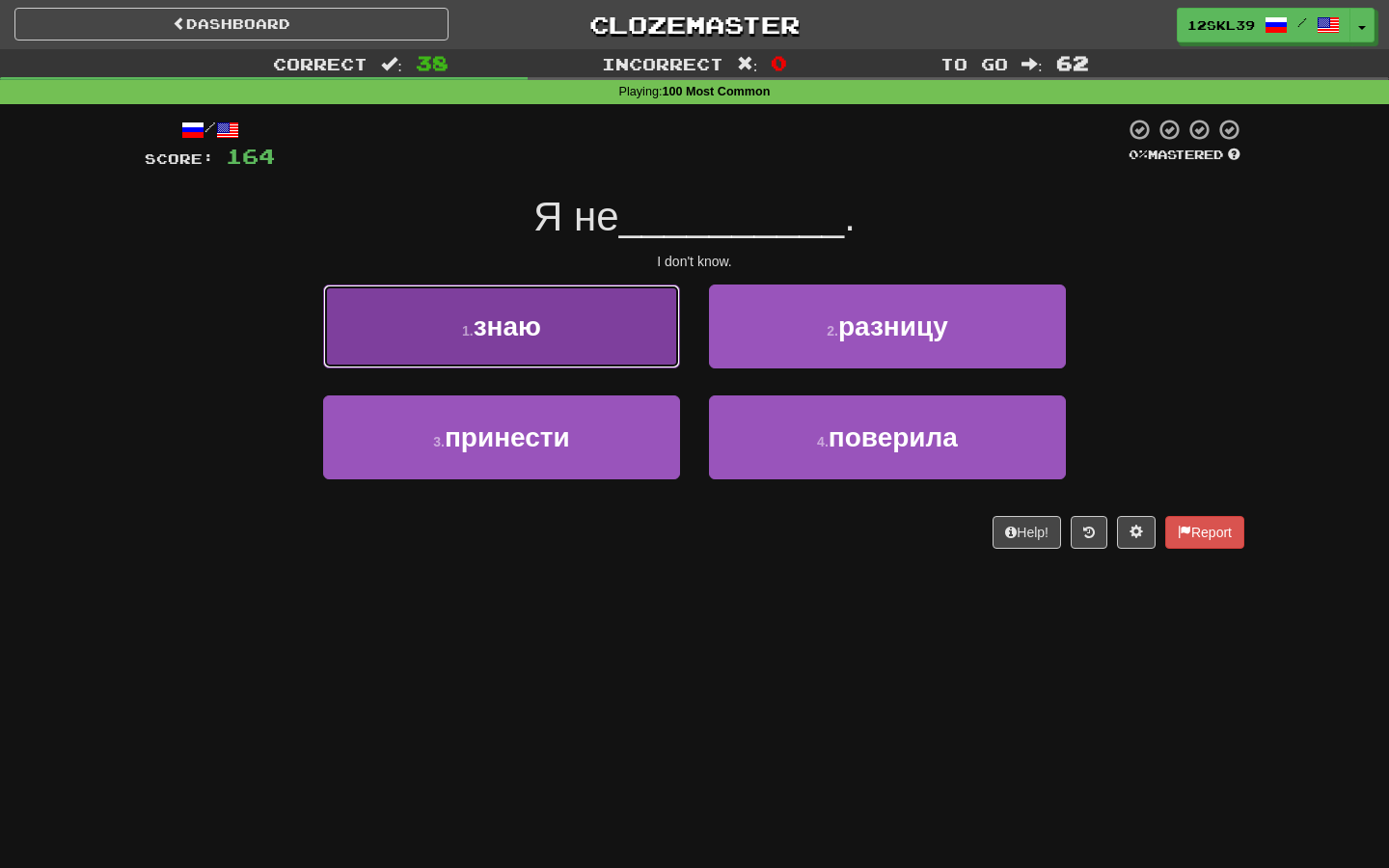 click on "1 .  знаю" at bounding box center [502, 326] 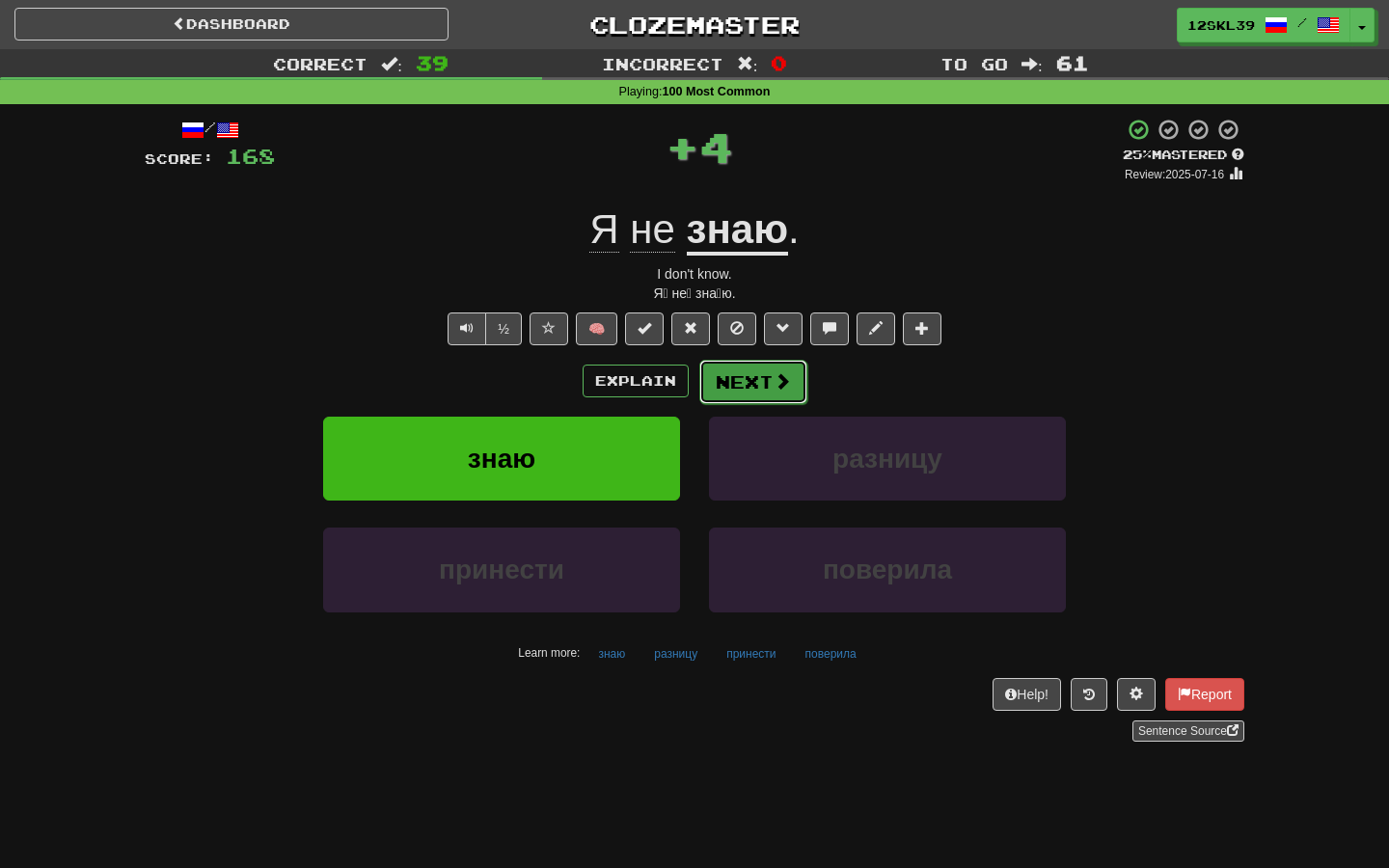 click on "Next" at bounding box center (753, 382) 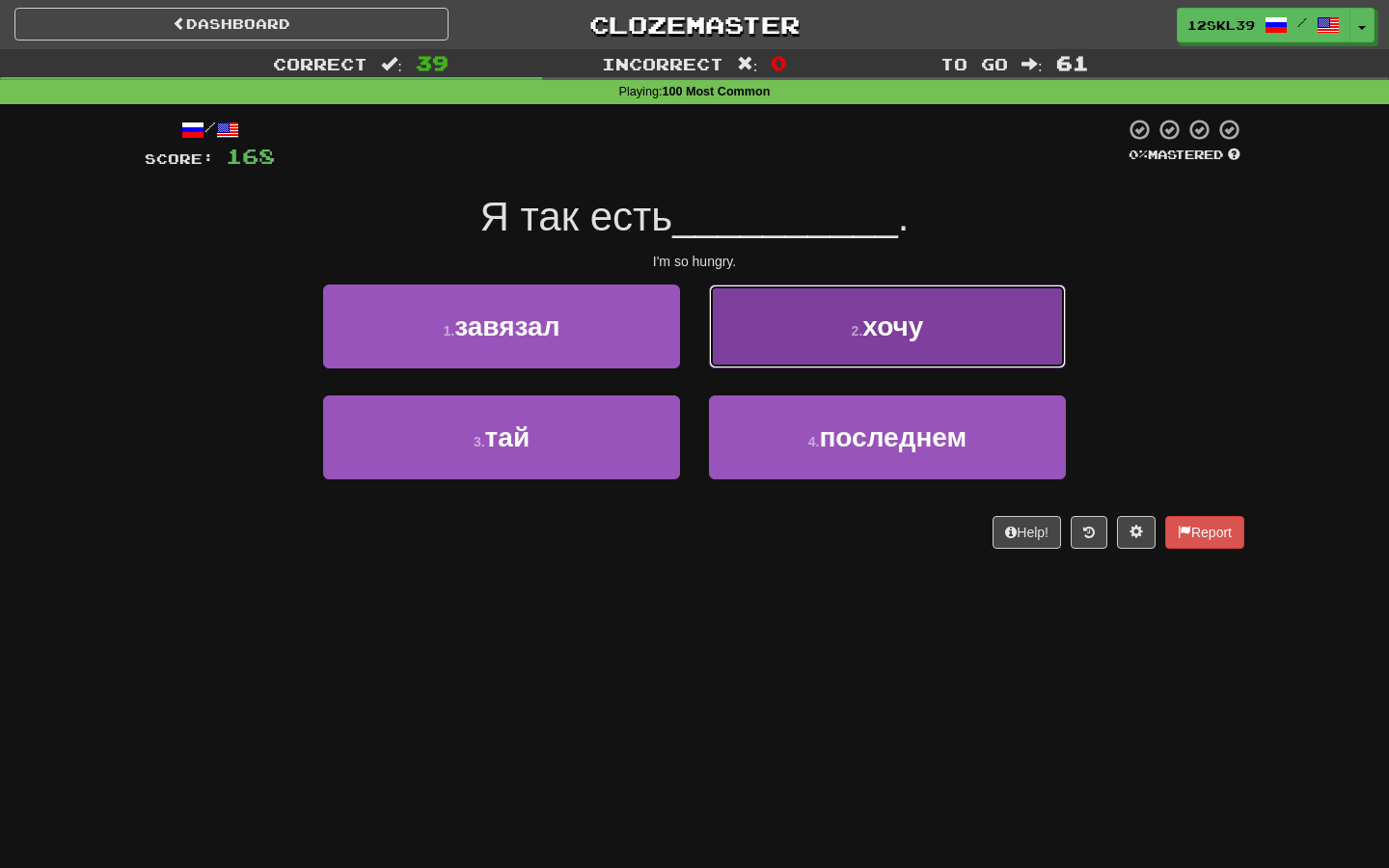 click on "2 .  хочу" at bounding box center [887, 326] 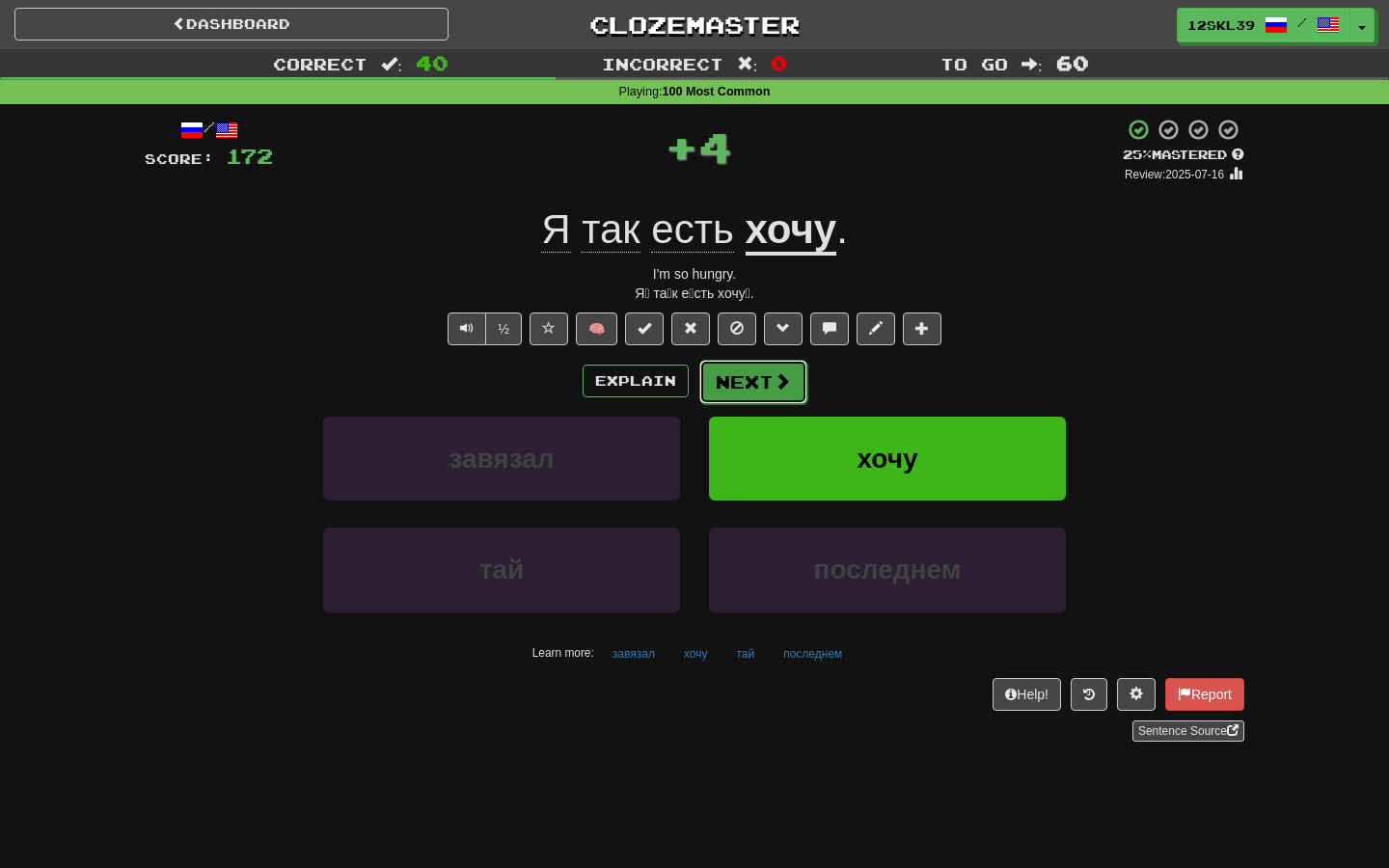 click on "Next" at bounding box center (753, 382) 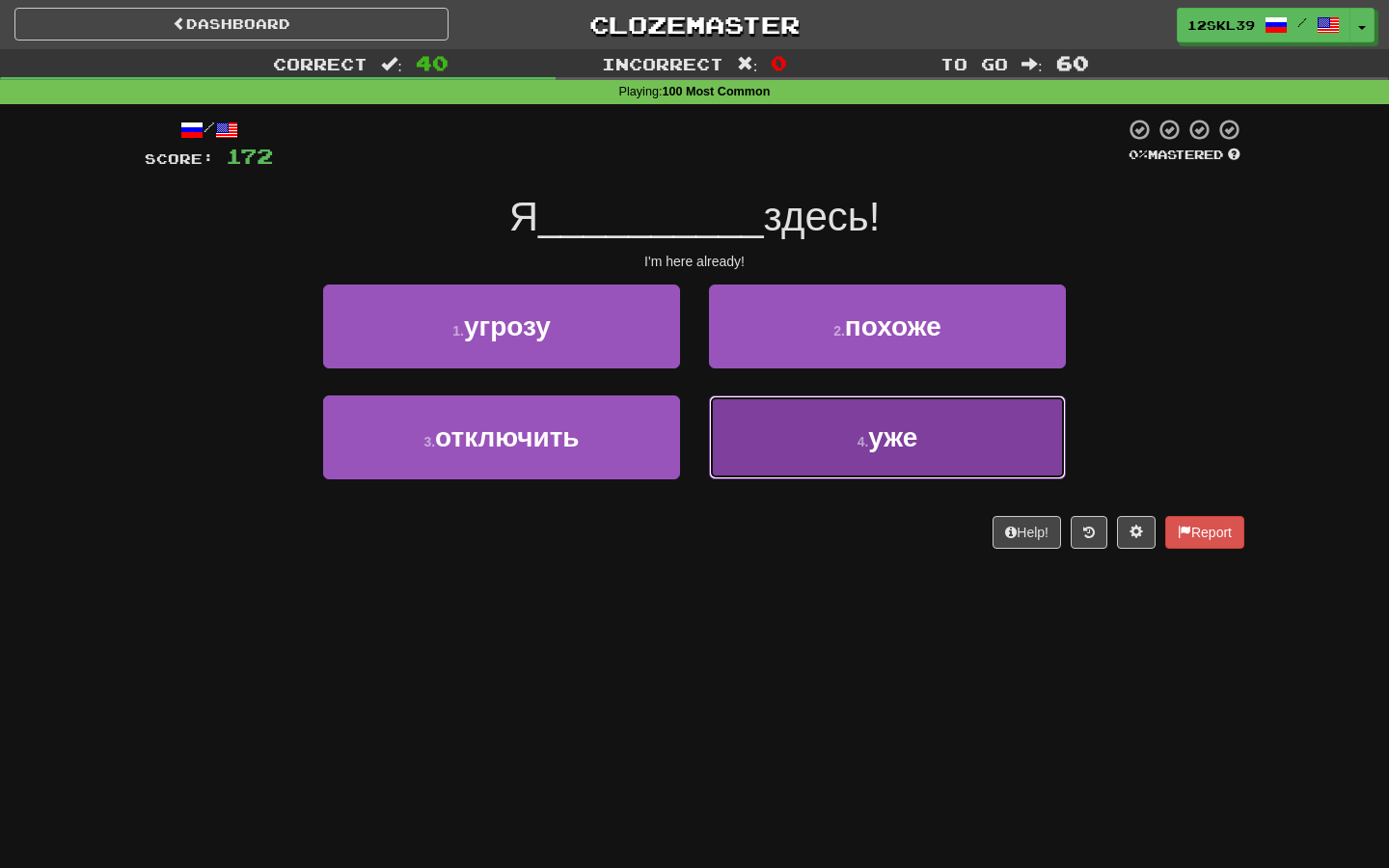 click on "4 .  уже" at bounding box center [887, 437] 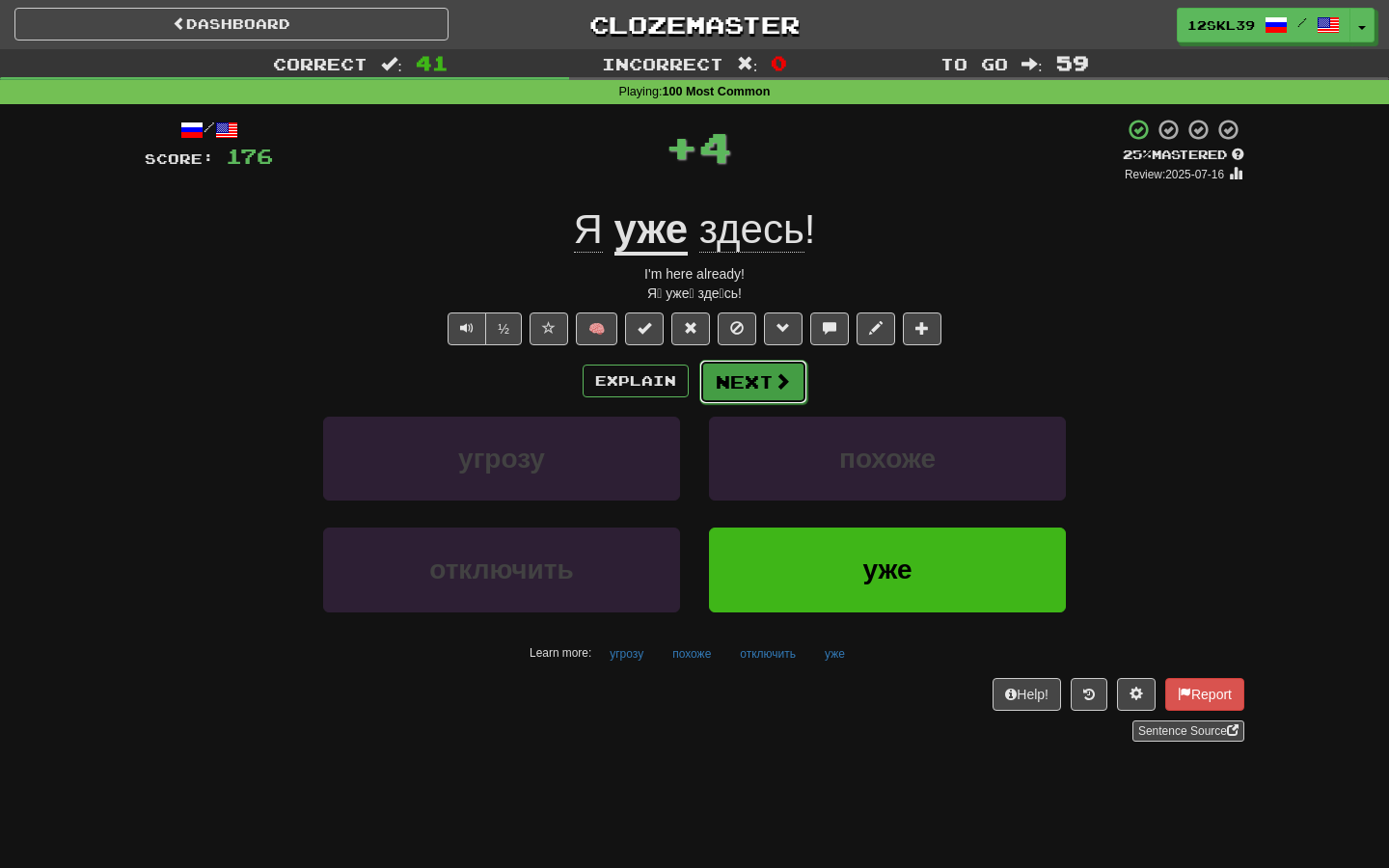 click on "Next" at bounding box center (753, 382) 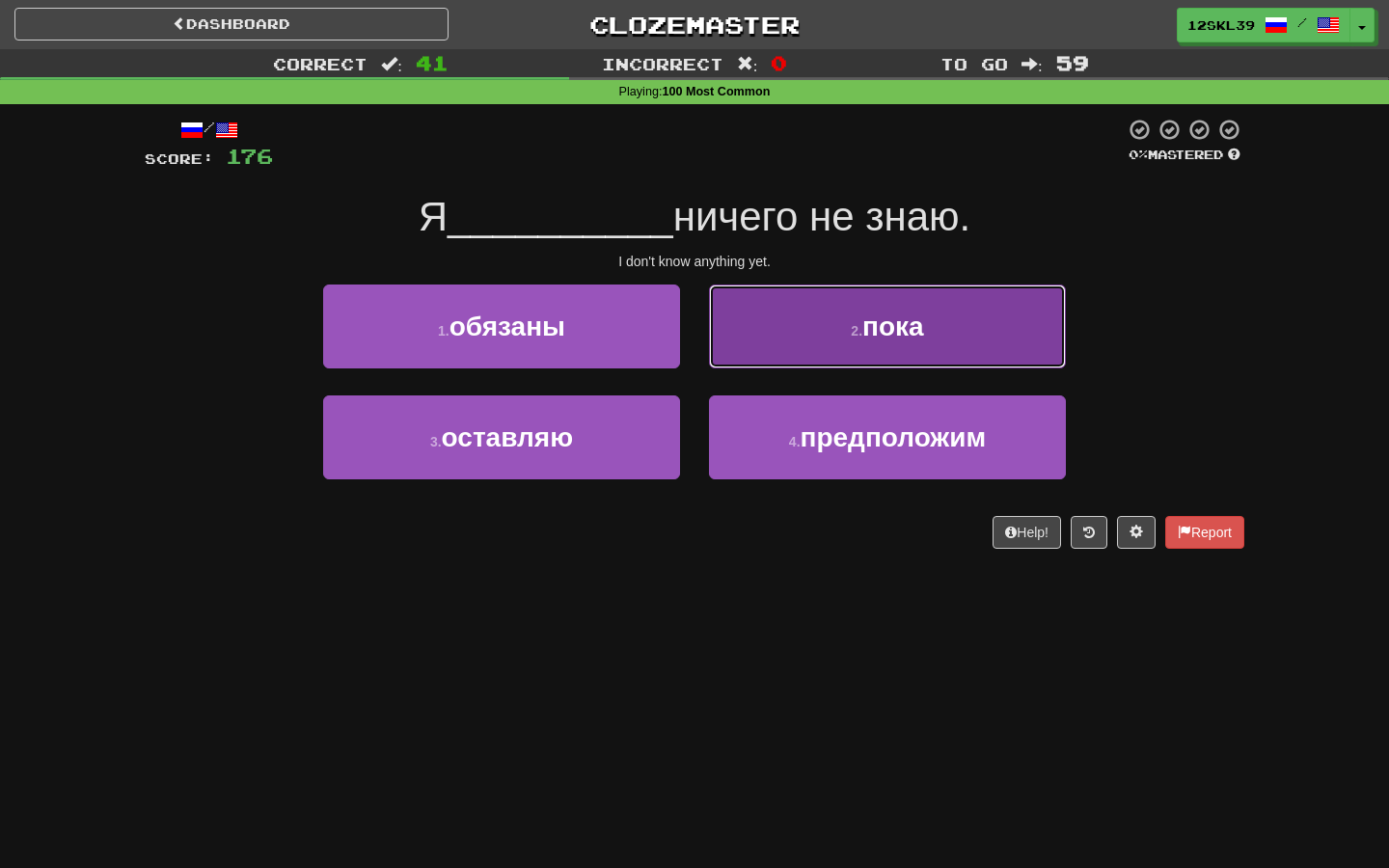 click on "2 .  пока" at bounding box center (887, 326) 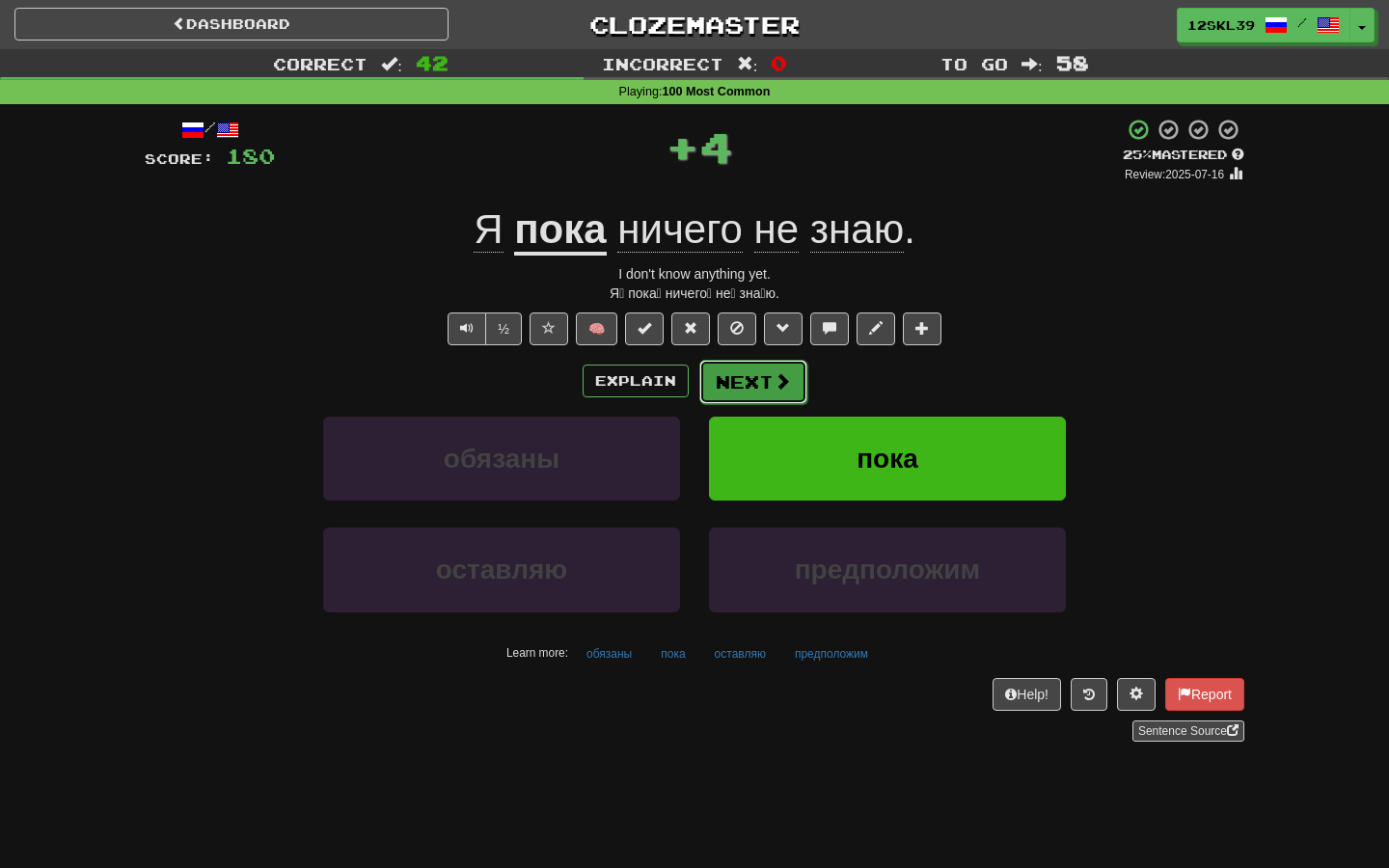 click on "Next" at bounding box center (753, 382) 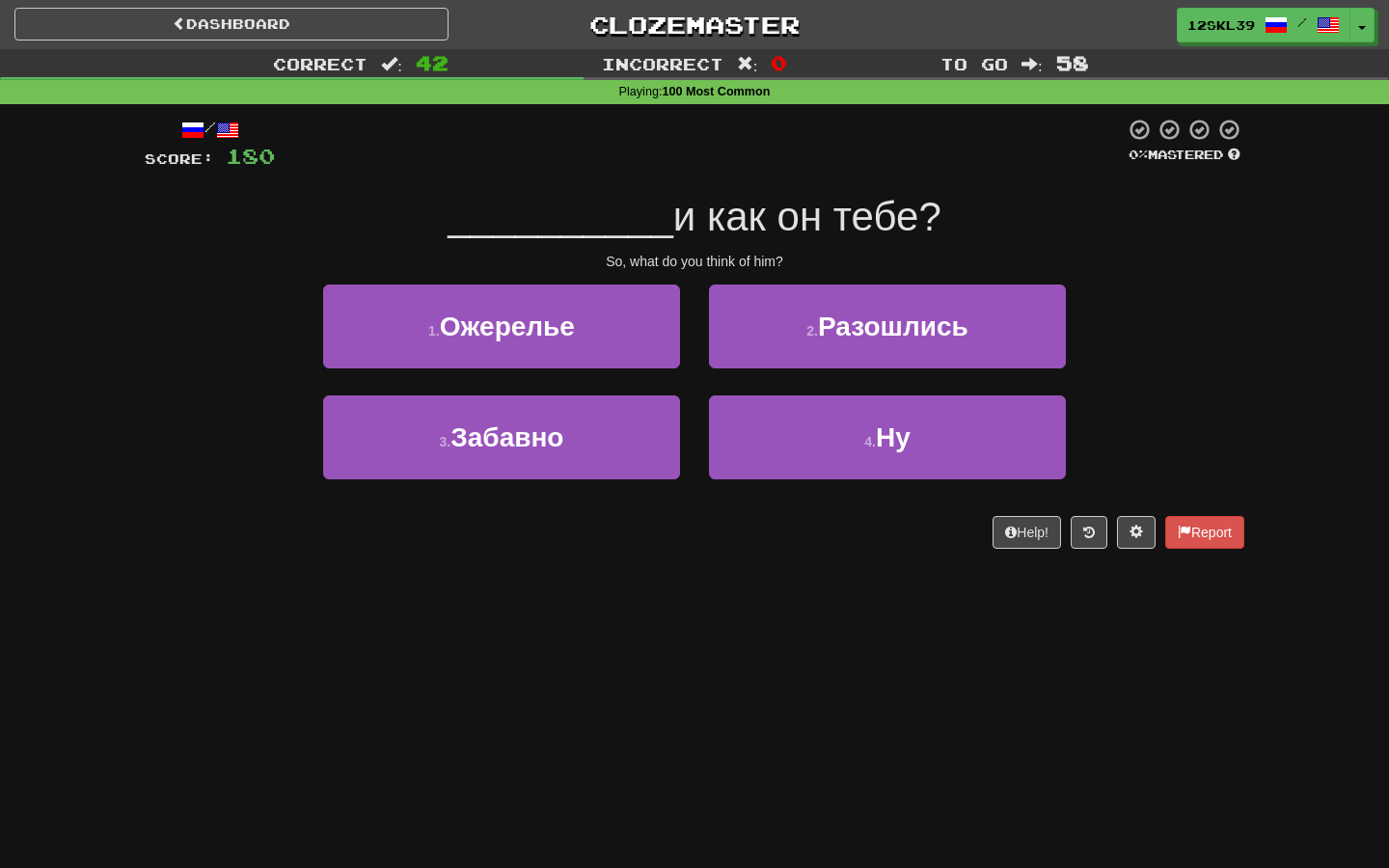 click on "и как он тебе?" at bounding box center (807, 216) 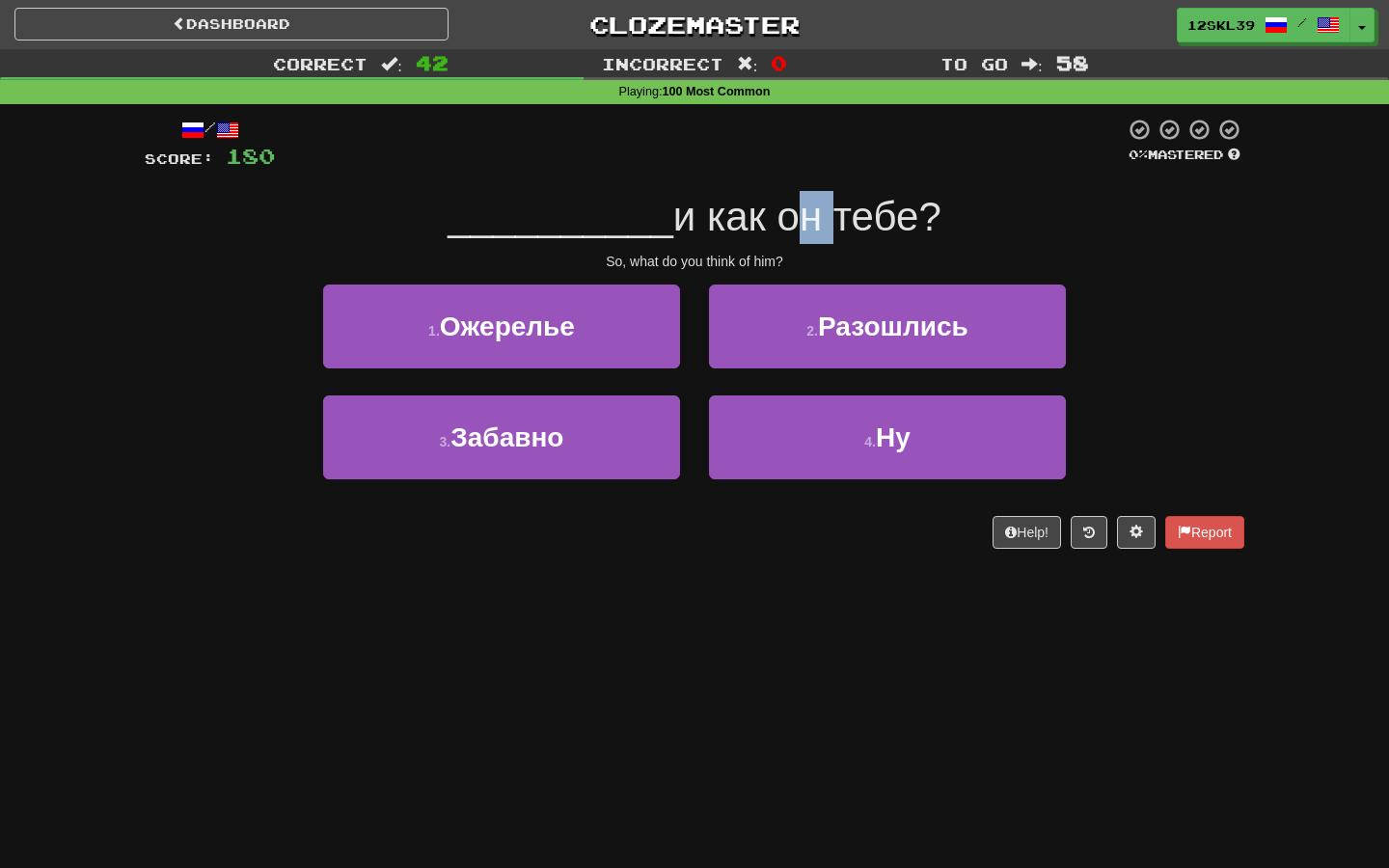 click on "и как он тебе?" at bounding box center (807, 216) 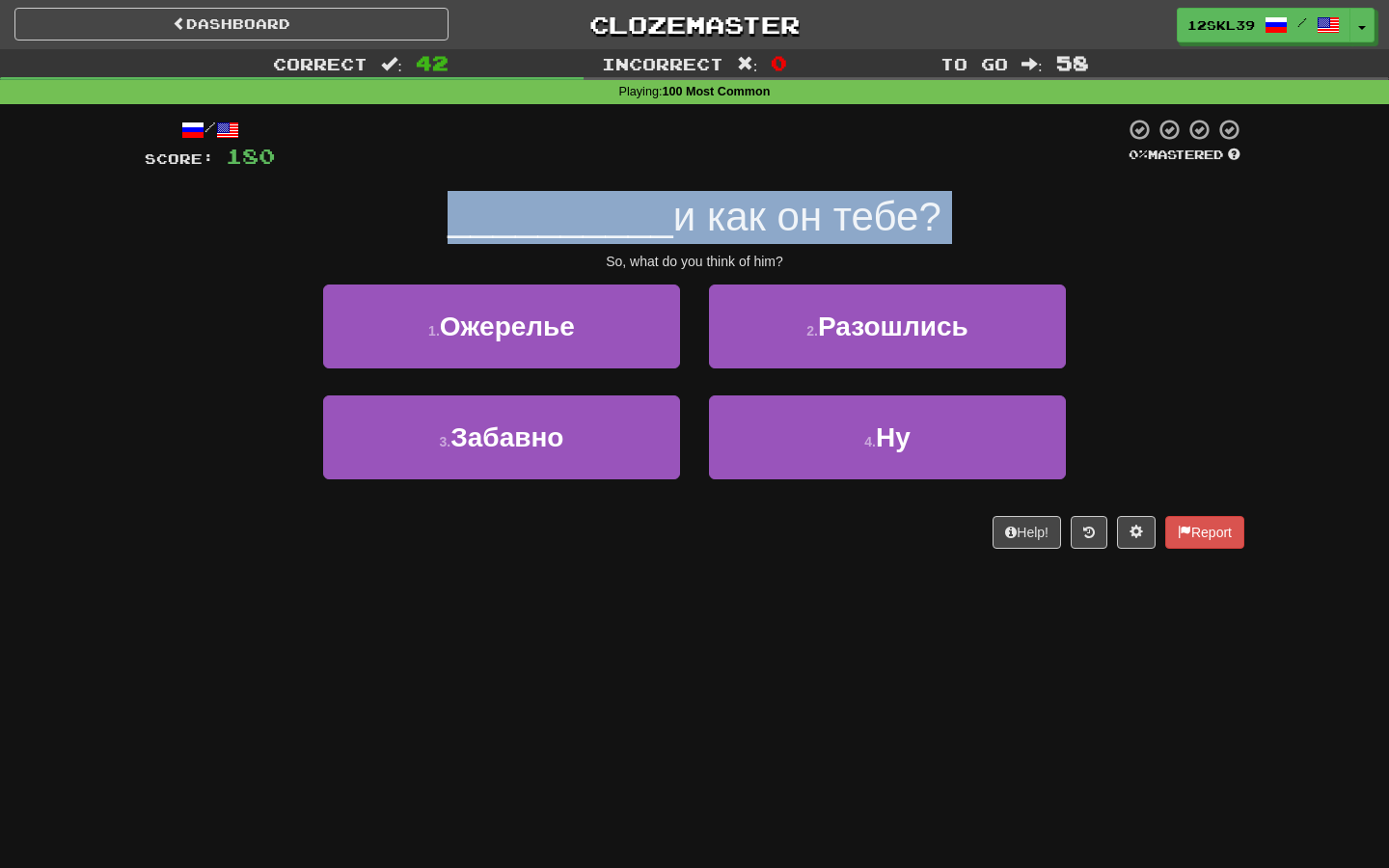 click on "и как он тебе?" at bounding box center (807, 216) 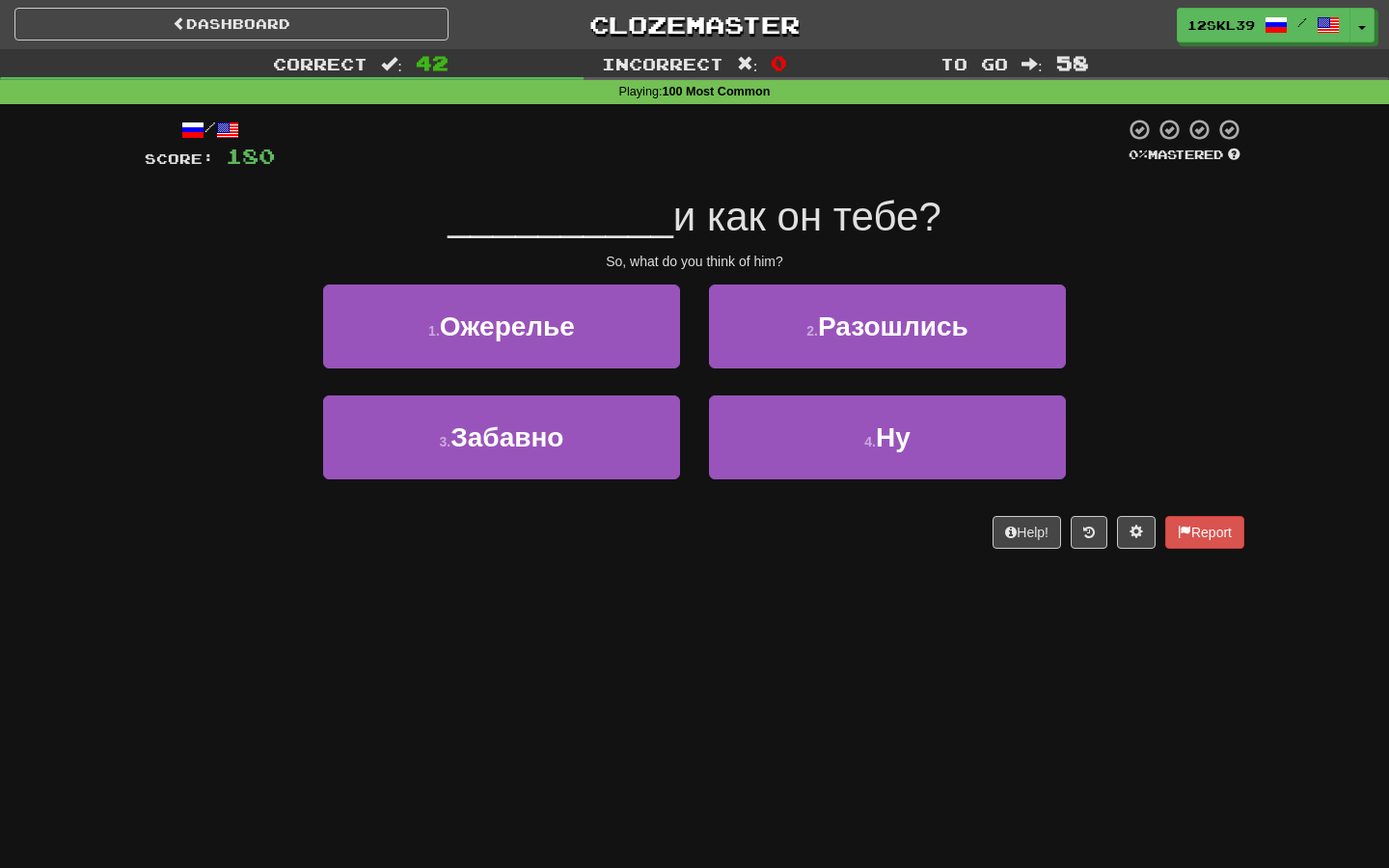 click on "__________  и как он тебе?" at bounding box center [694, 217] 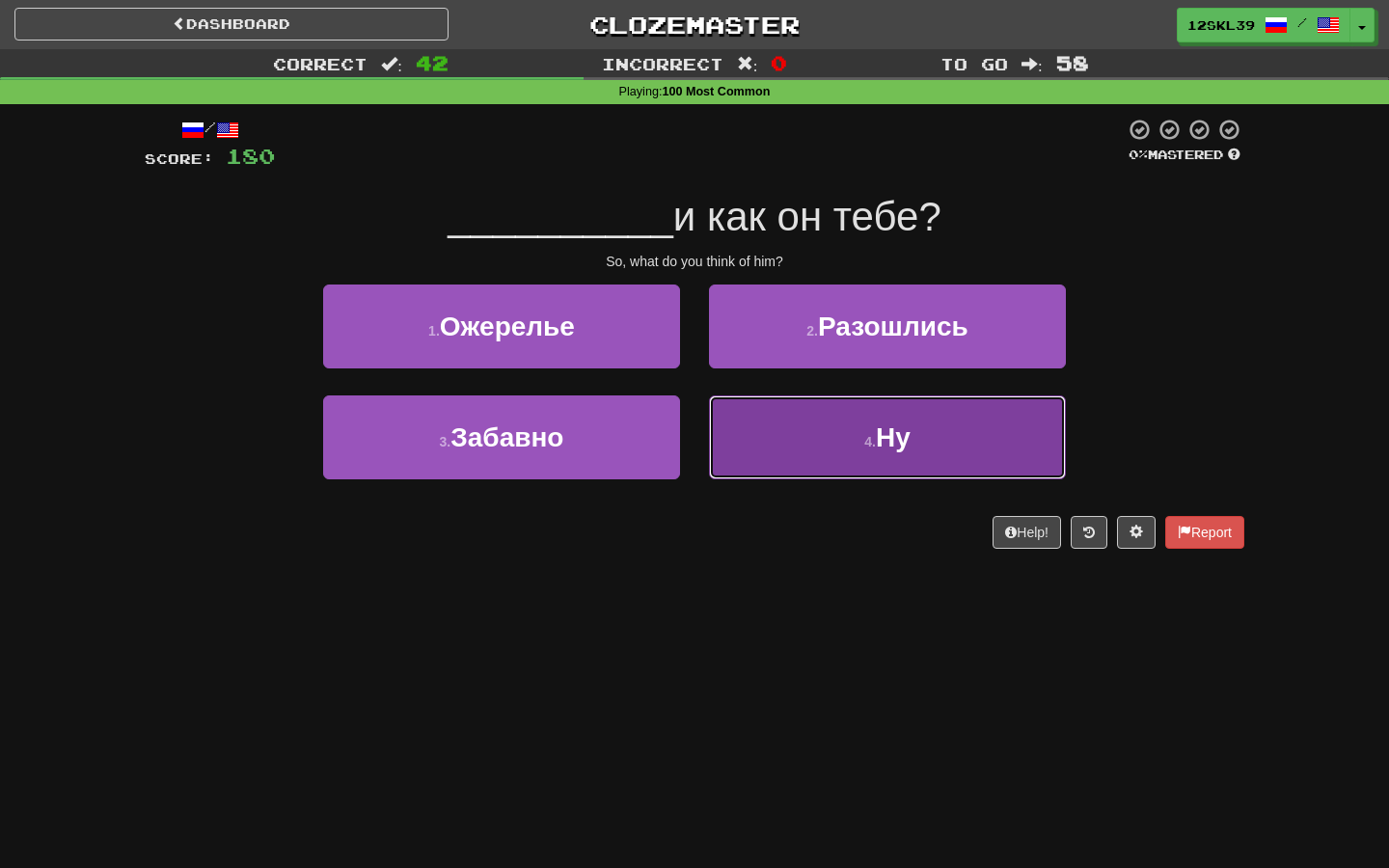 click on "4 .  Ну" at bounding box center (887, 437) 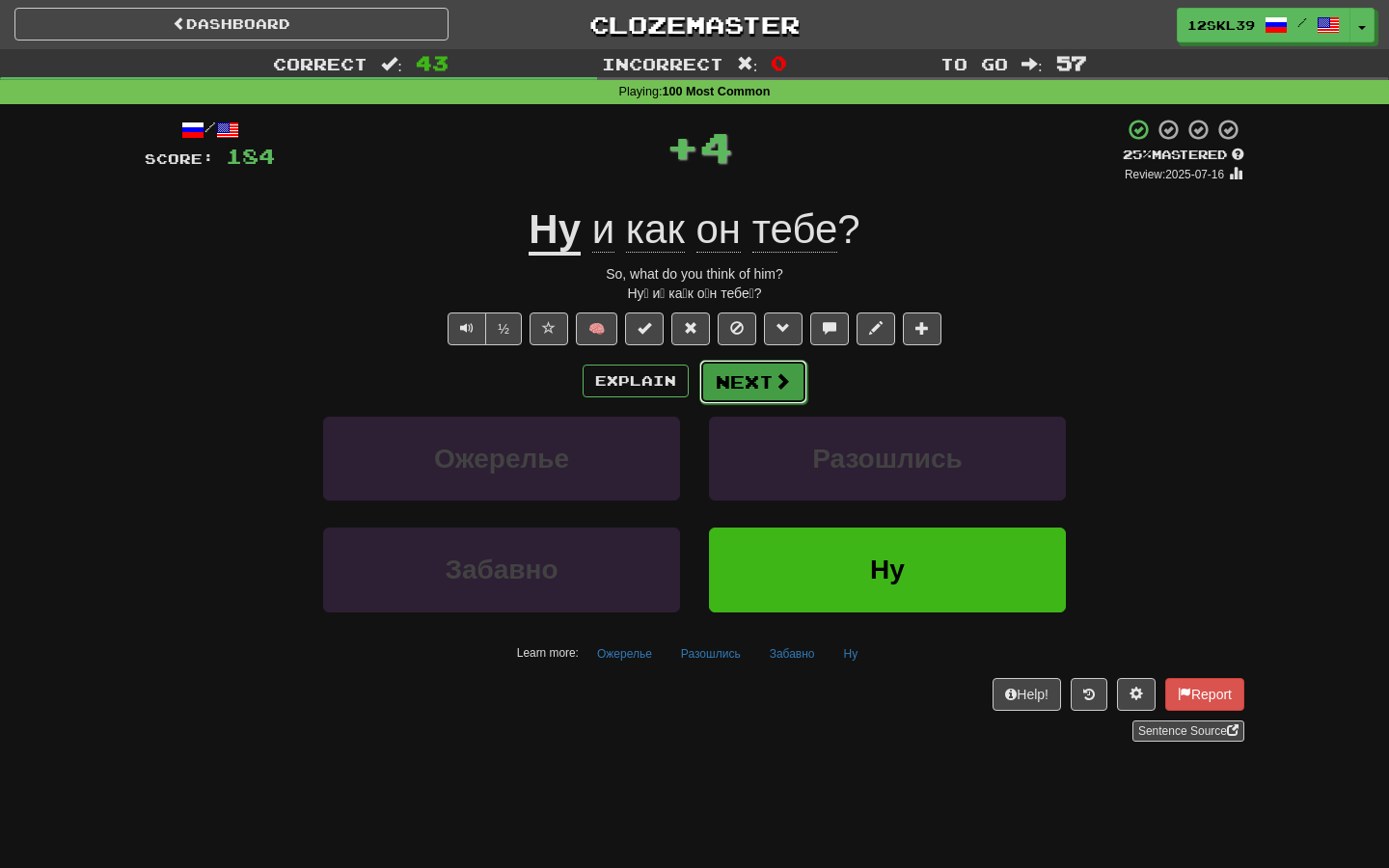 click on "Next" at bounding box center (753, 382) 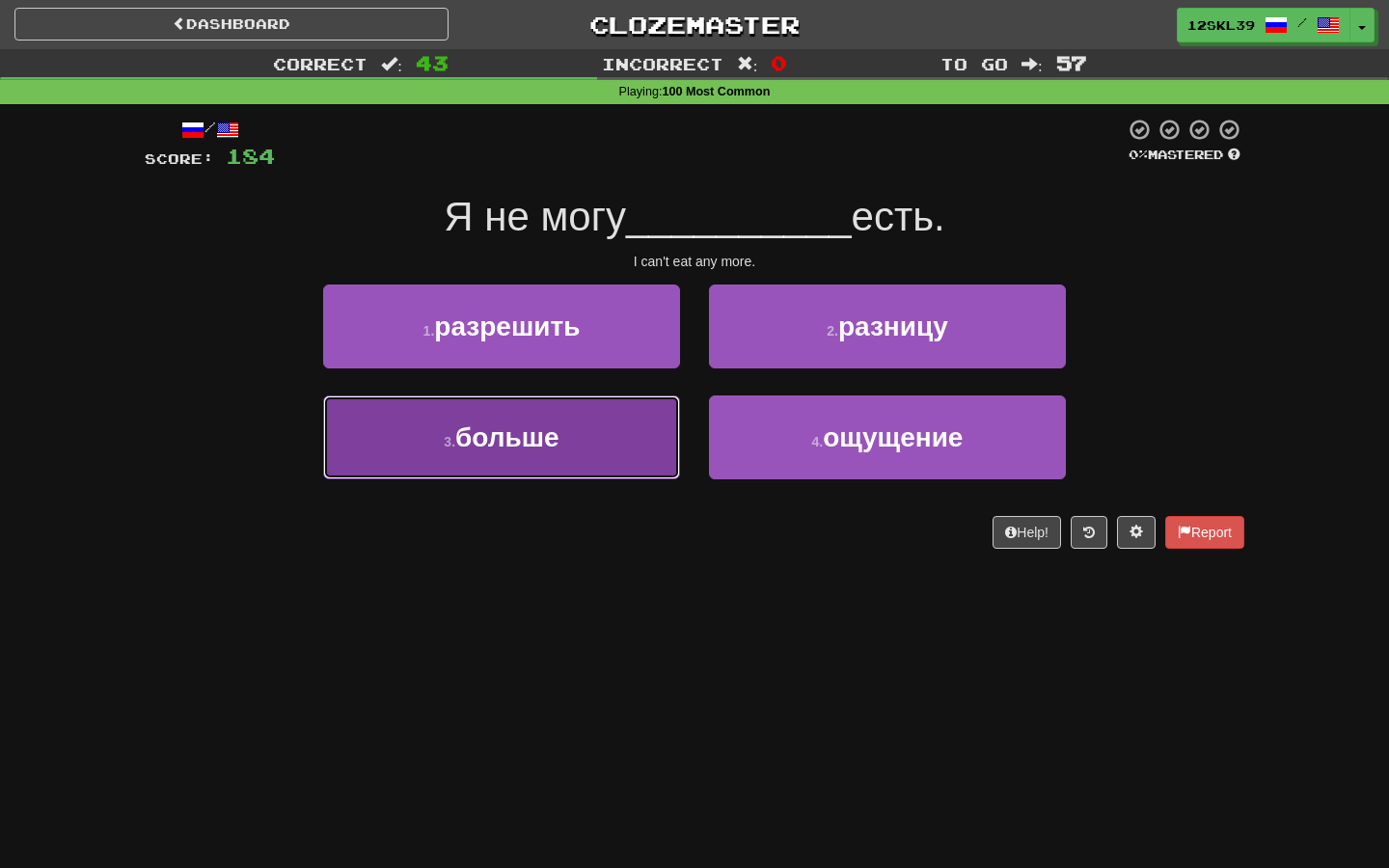 click on "3 .  больше" at bounding box center (502, 437) 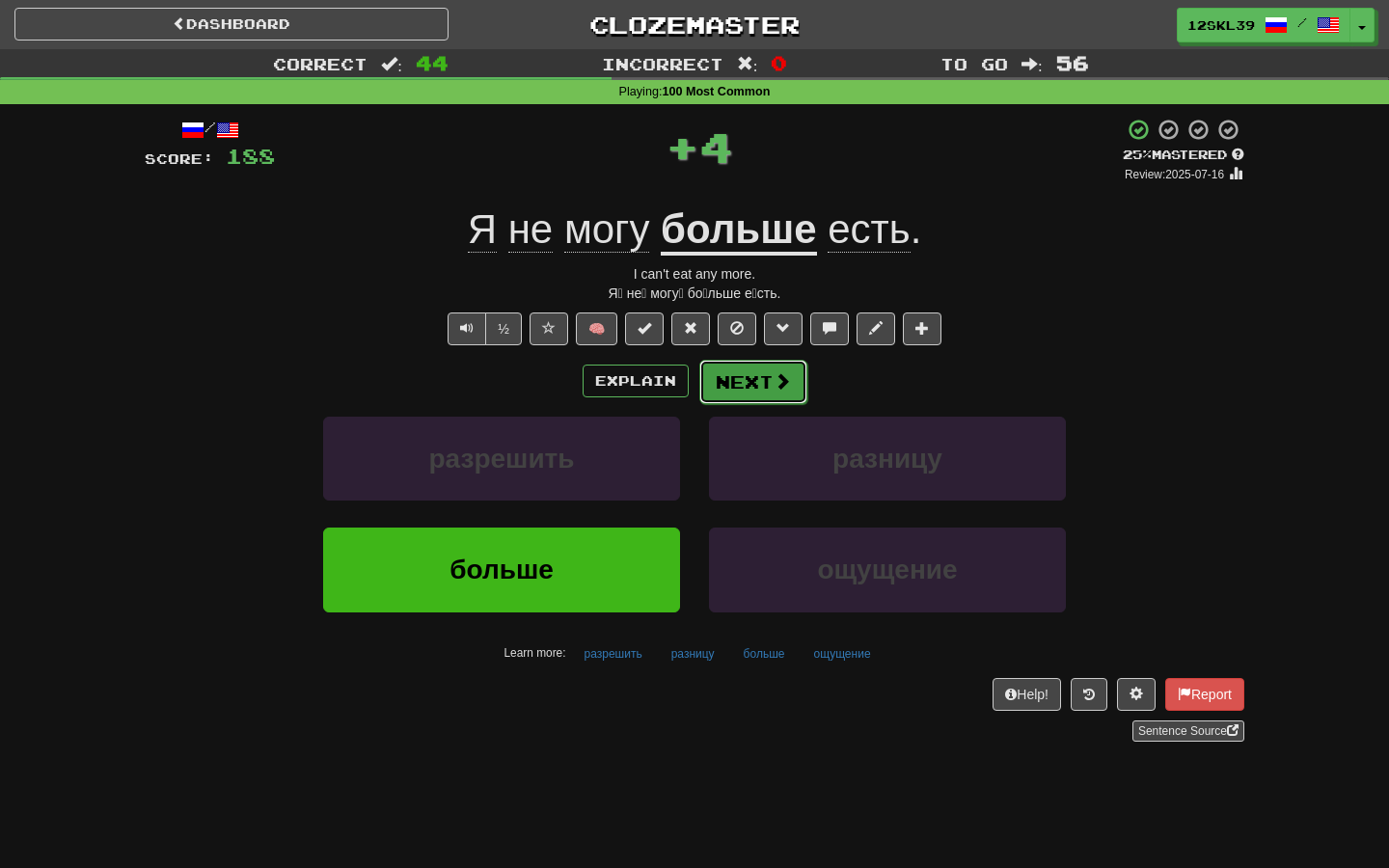 click on "Next" at bounding box center [753, 382] 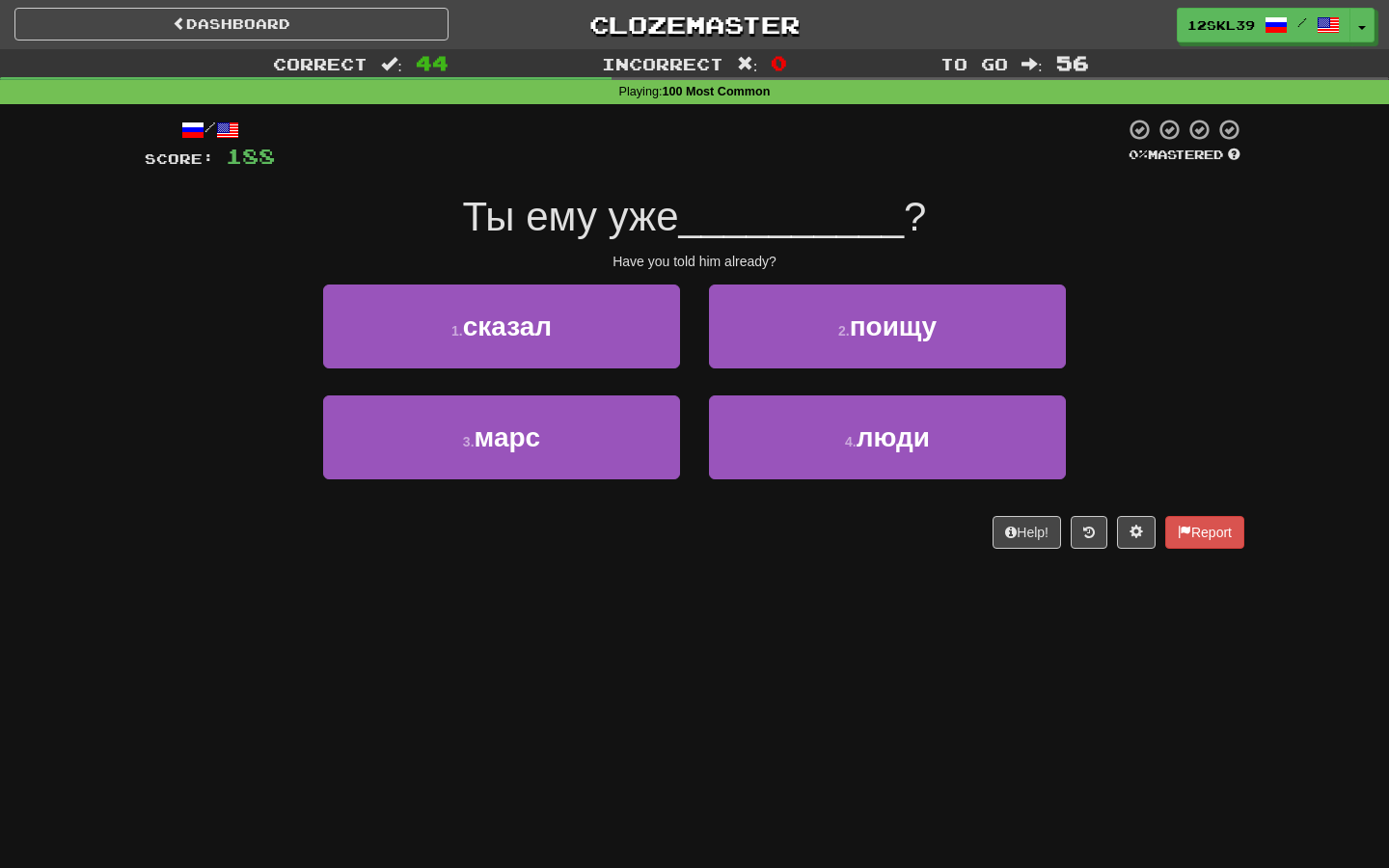 click on "Ты ему уже" at bounding box center (571, 216) 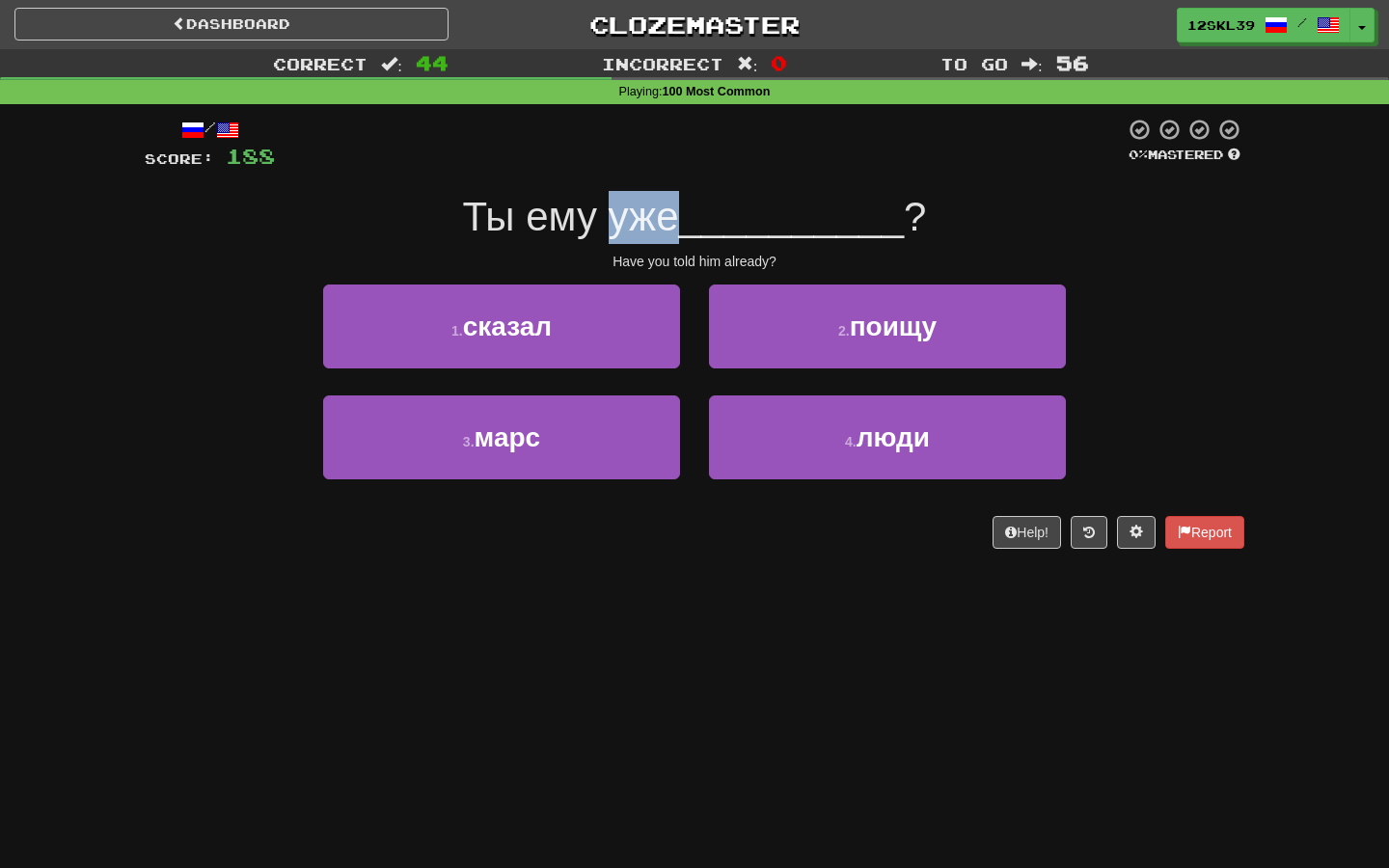 click on "Ты ему уже" at bounding box center [571, 216] 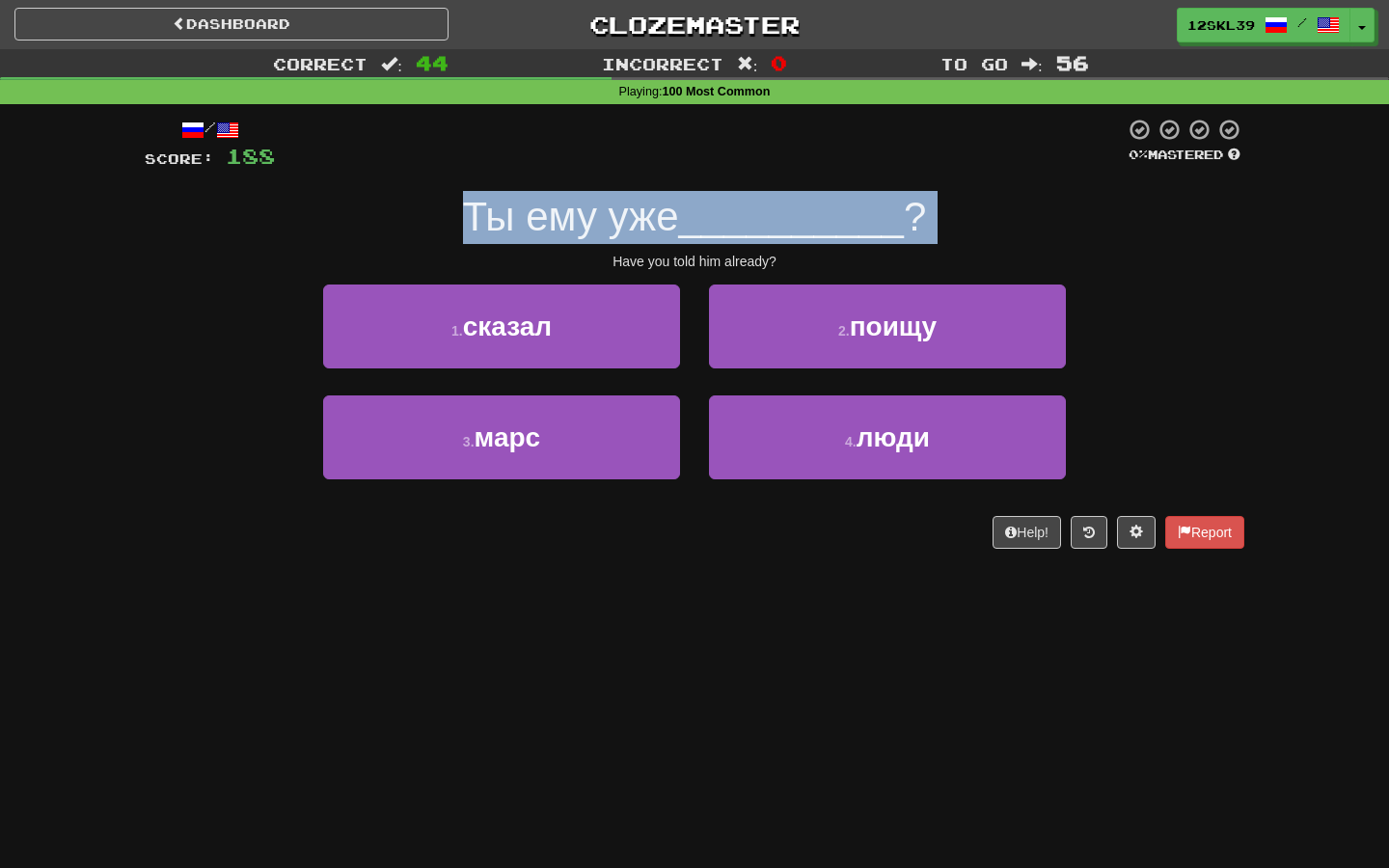 click on "Ты ему уже" at bounding box center (571, 216) 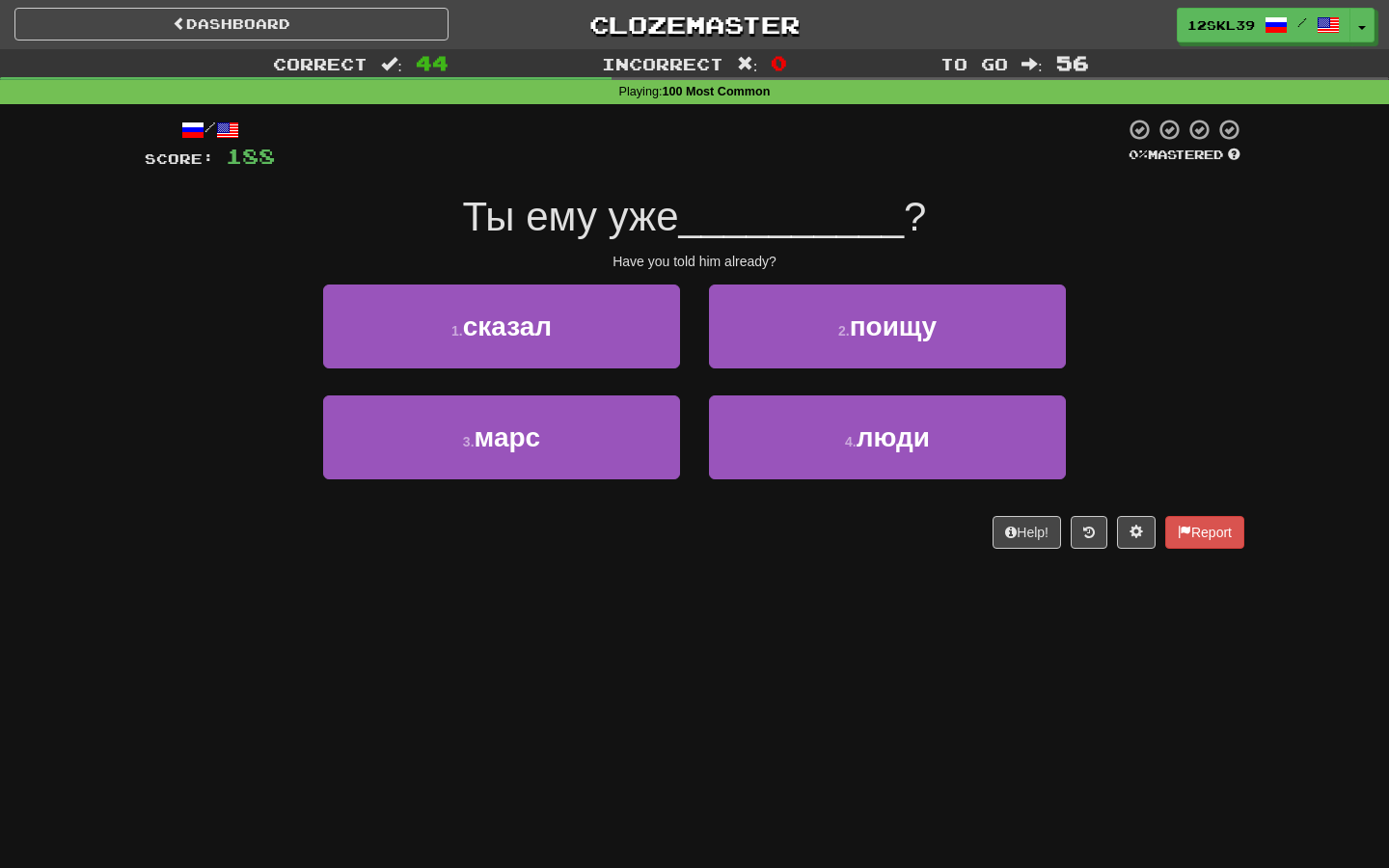 click on "Ты ему уже" at bounding box center [571, 216] 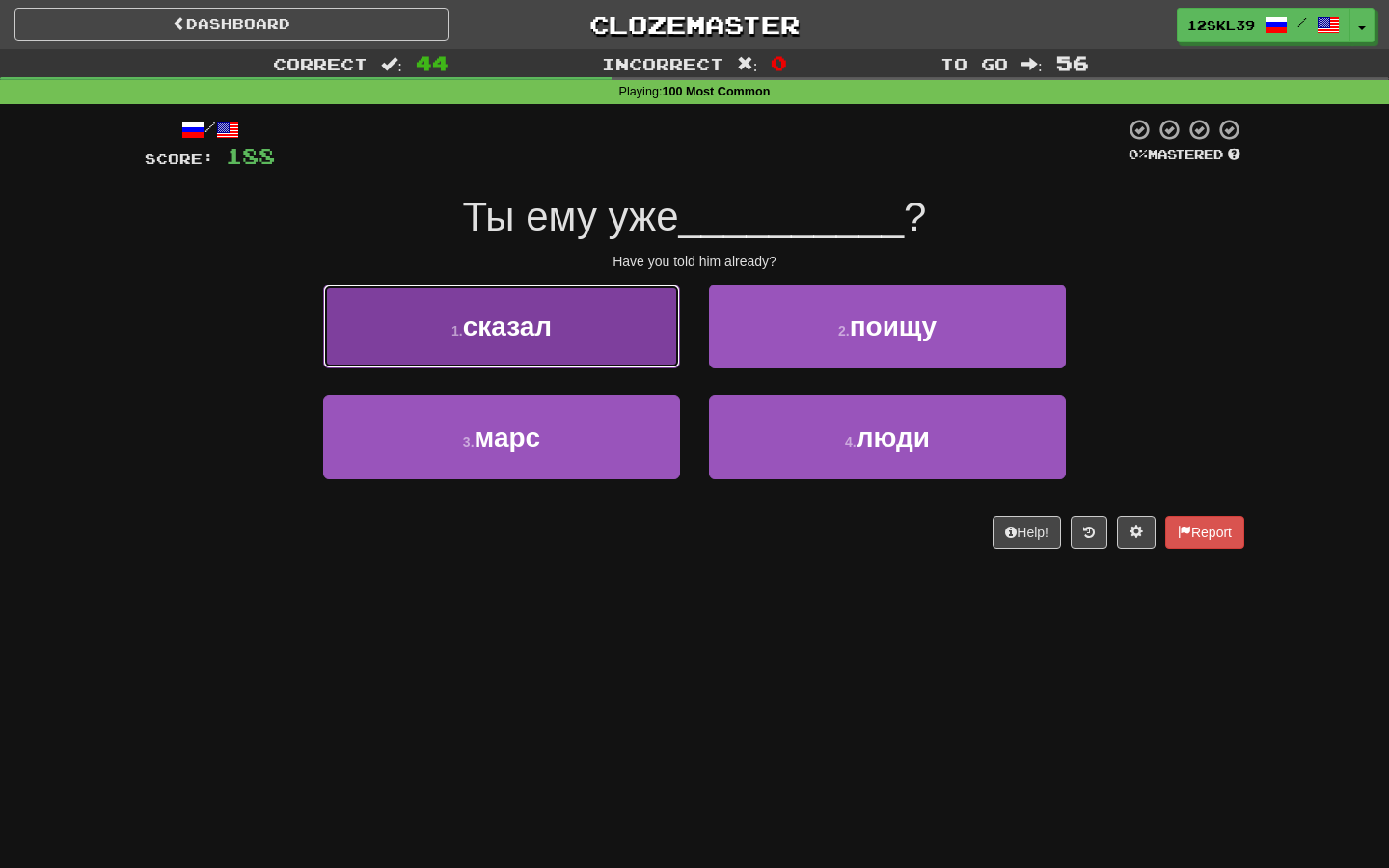 click on "1 .  сказал" at bounding box center (502, 326) 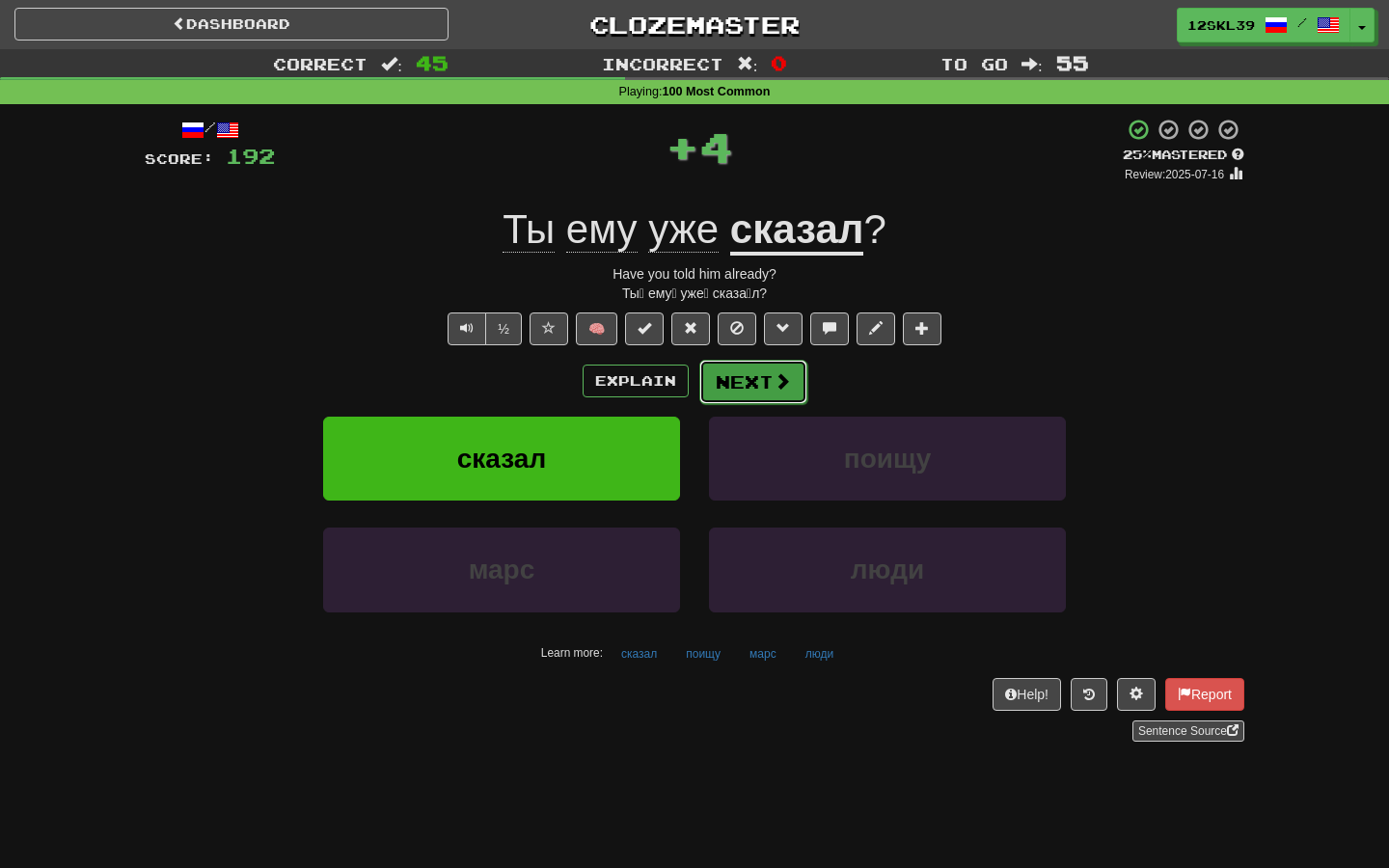 click at bounding box center [782, 381] 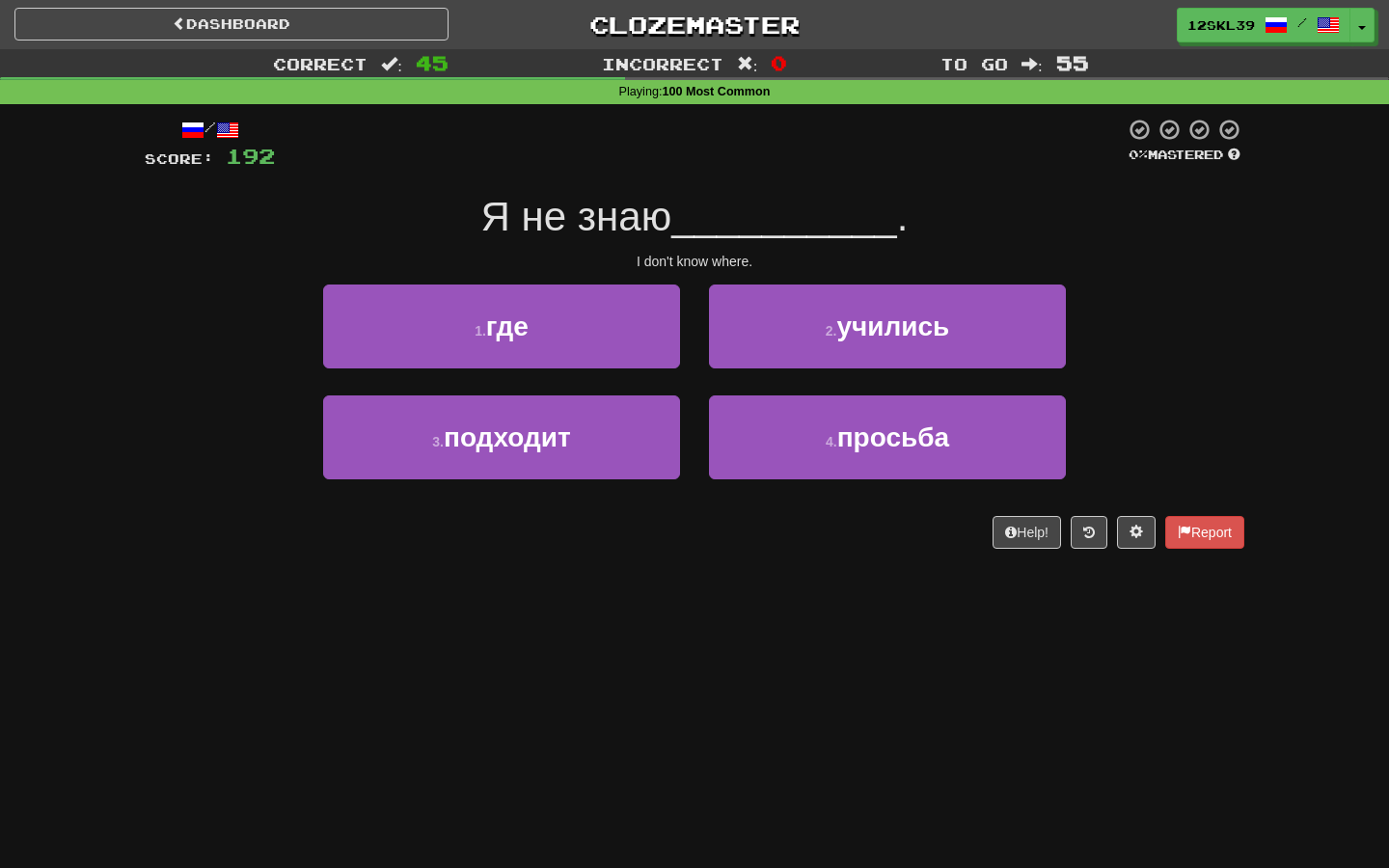 click on "Я не знаю" at bounding box center [577, 216] 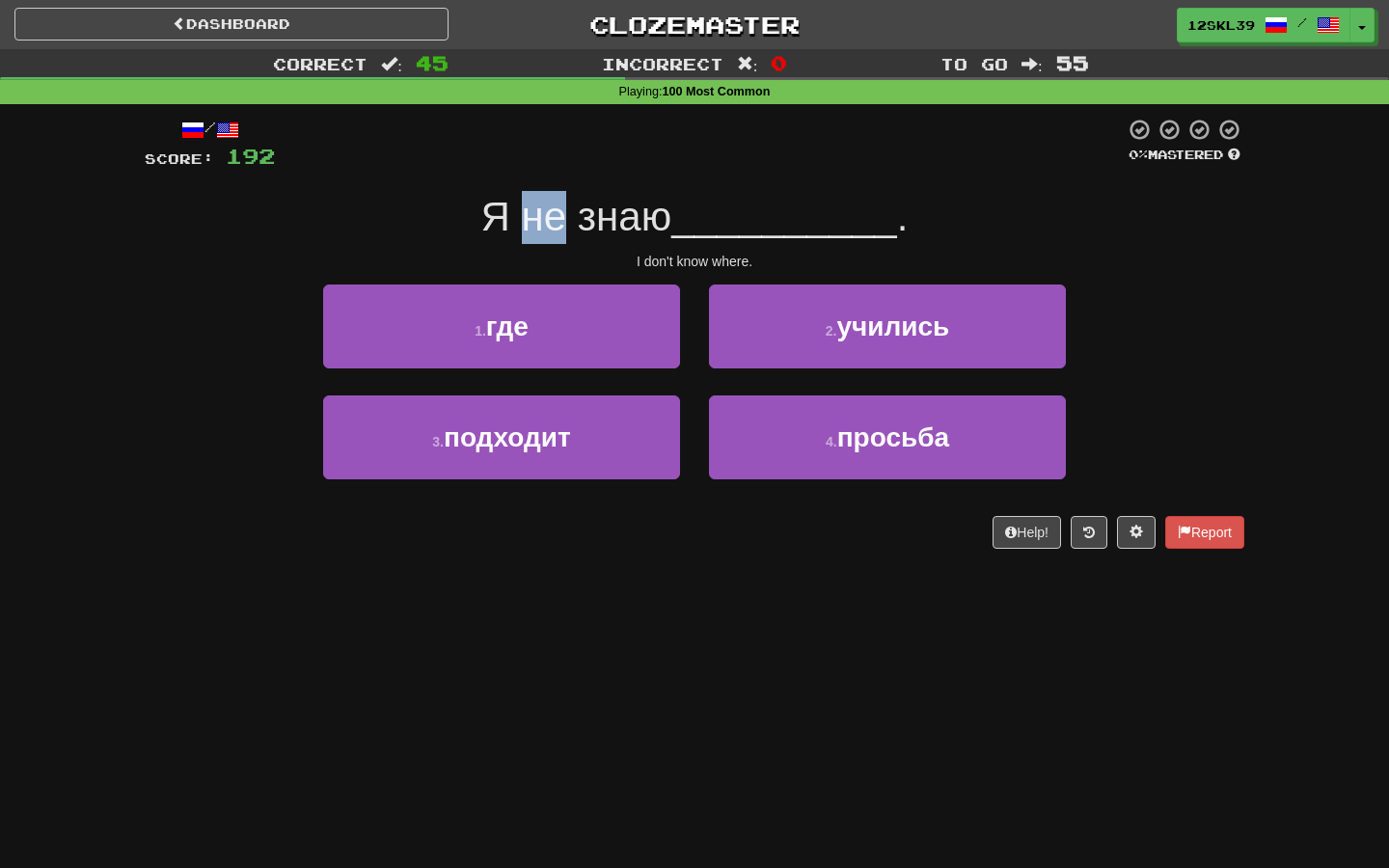 click on "Я не знаю" at bounding box center [577, 216] 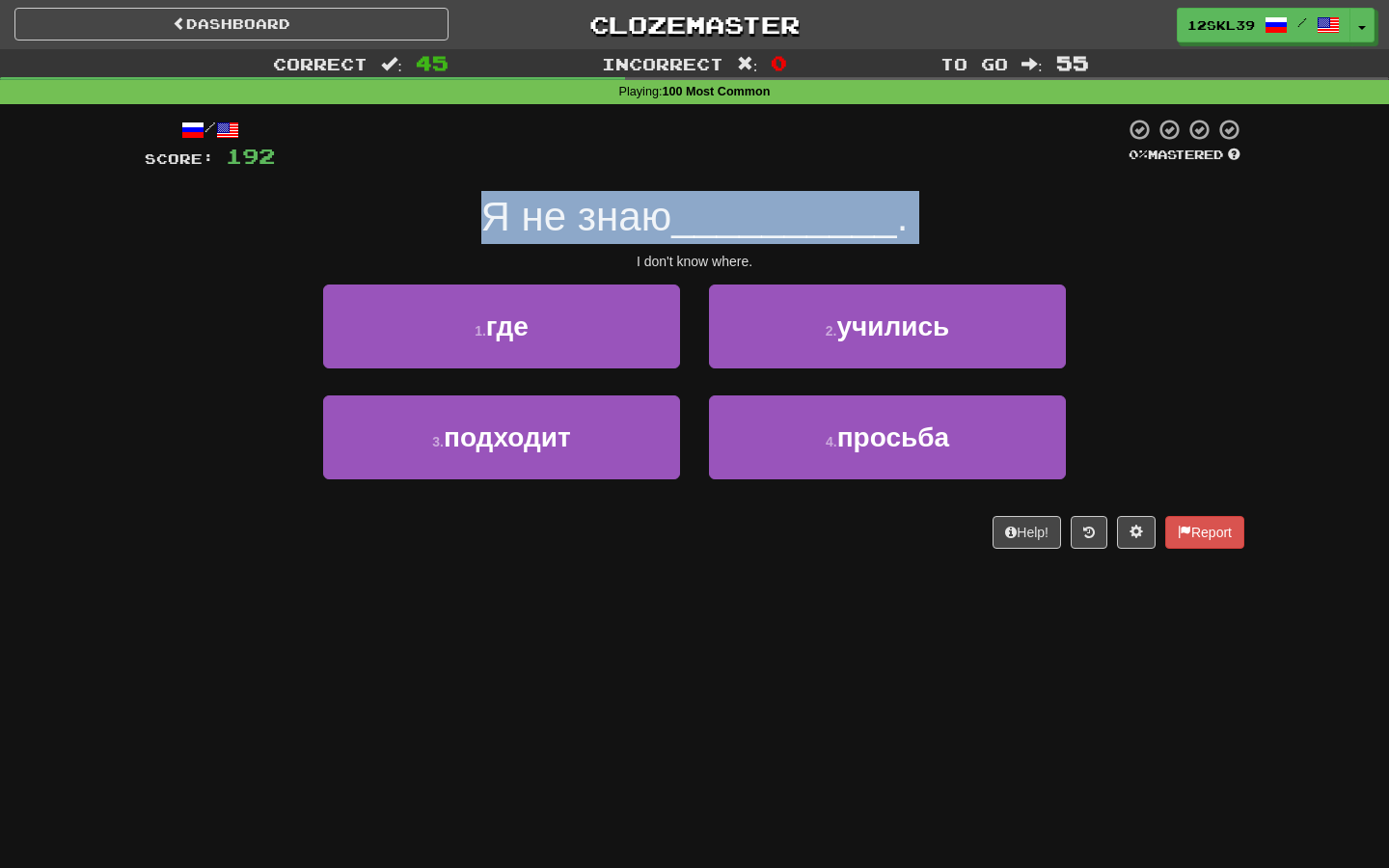 click on "Я не знаю" at bounding box center (577, 216) 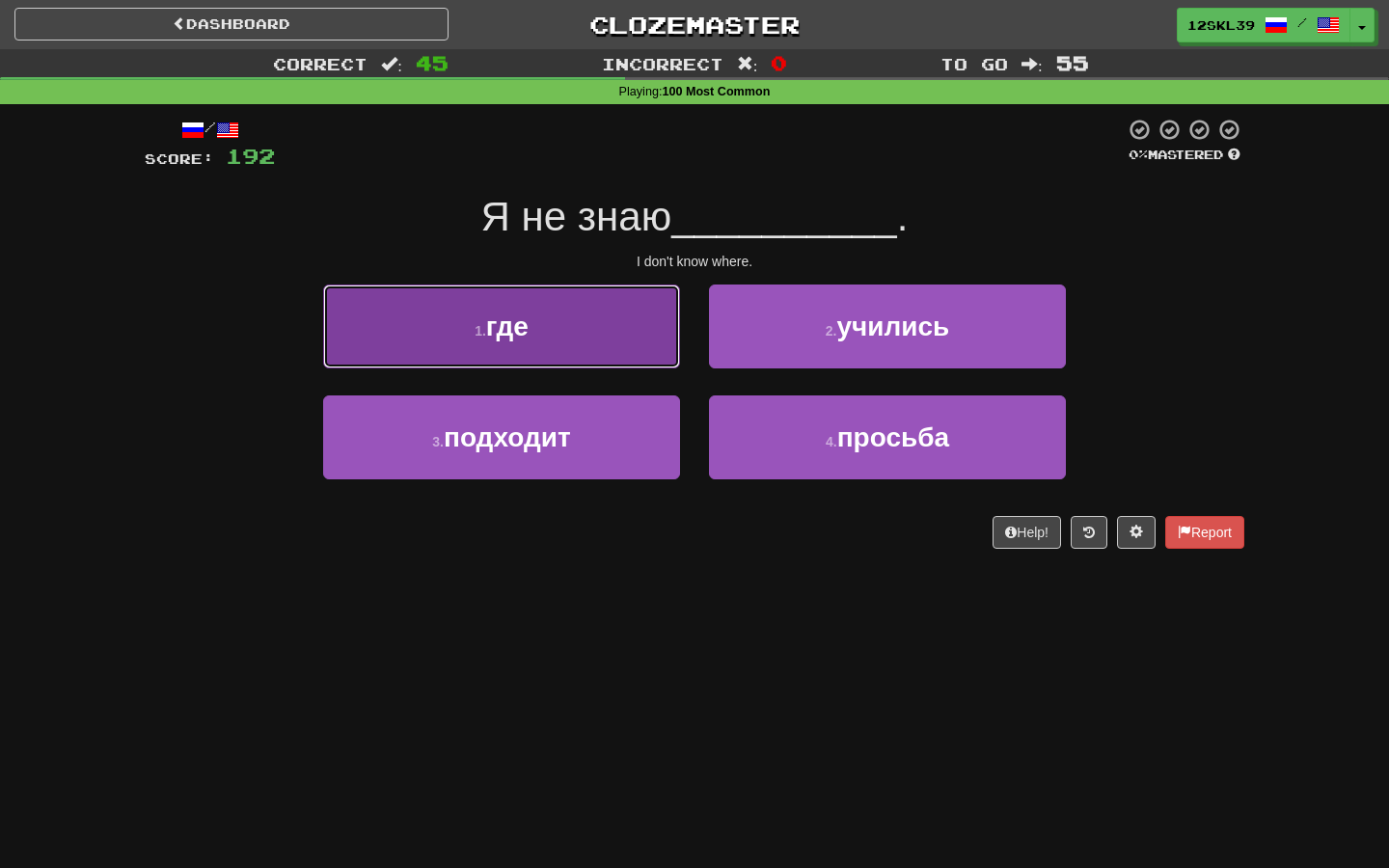 click on "1 .  где" at bounding box center [502, 326] 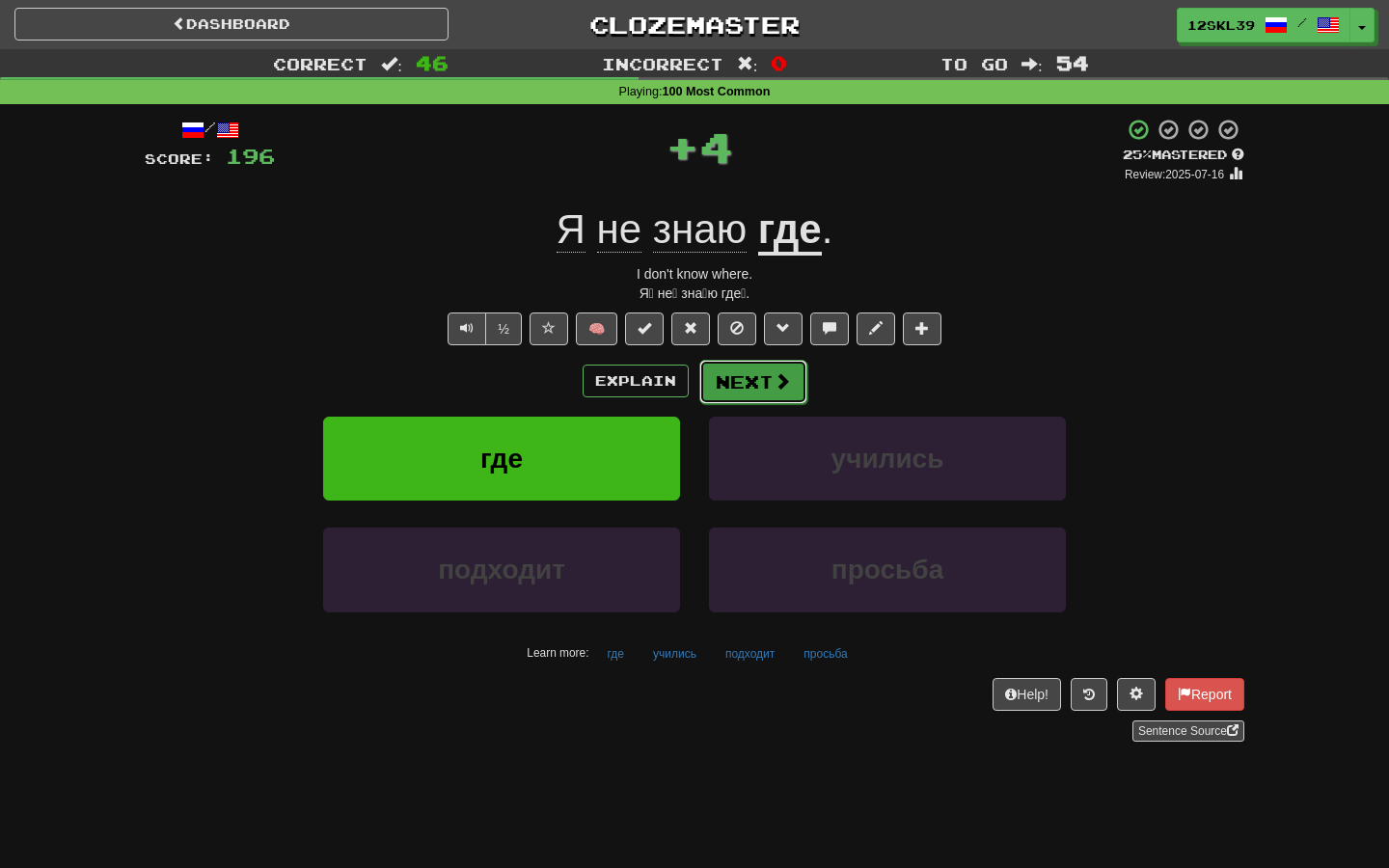 click on "Next" at bounding box center (753, 382) 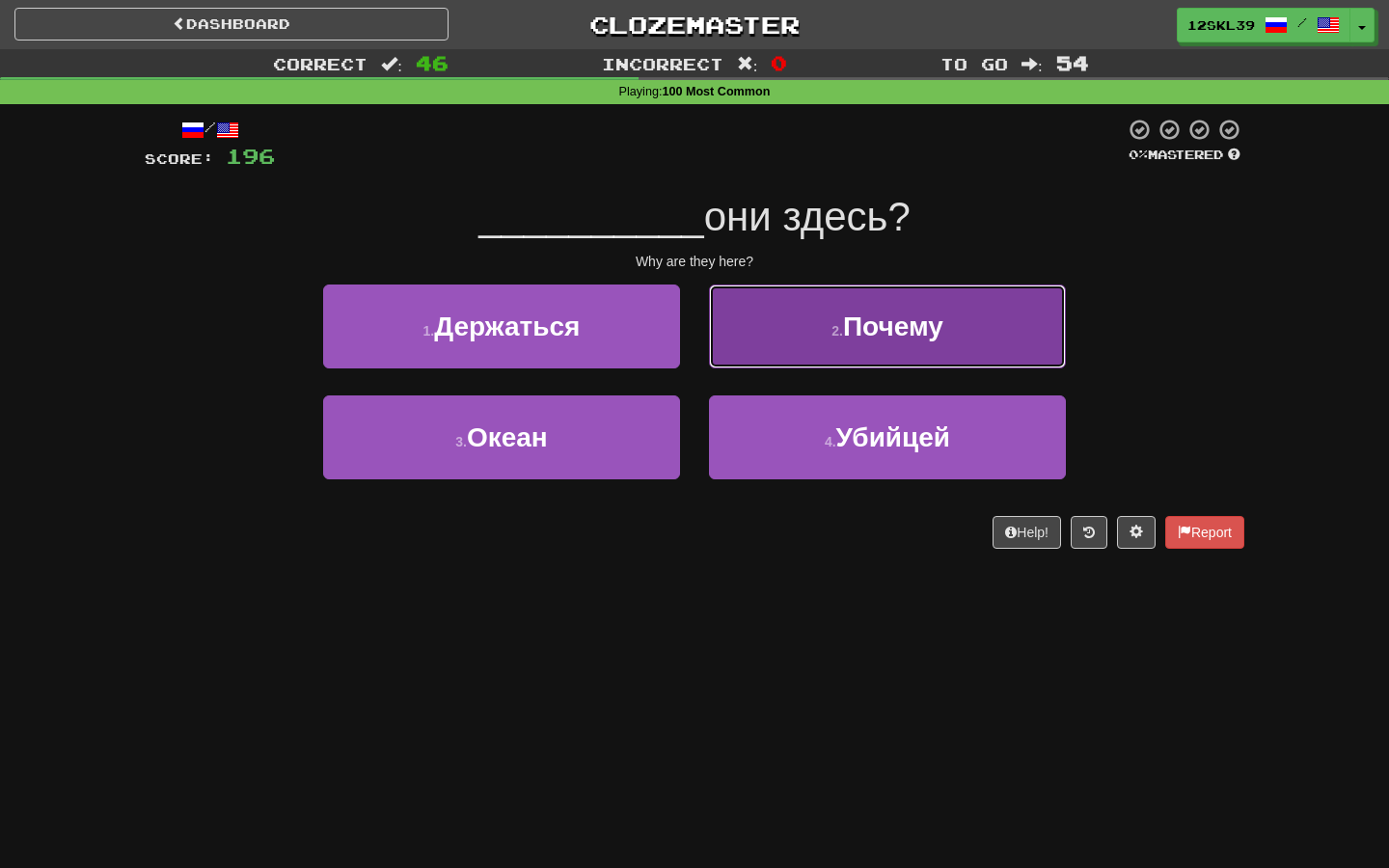 click on "2 .  Почему" at bounding box center (887, 326) 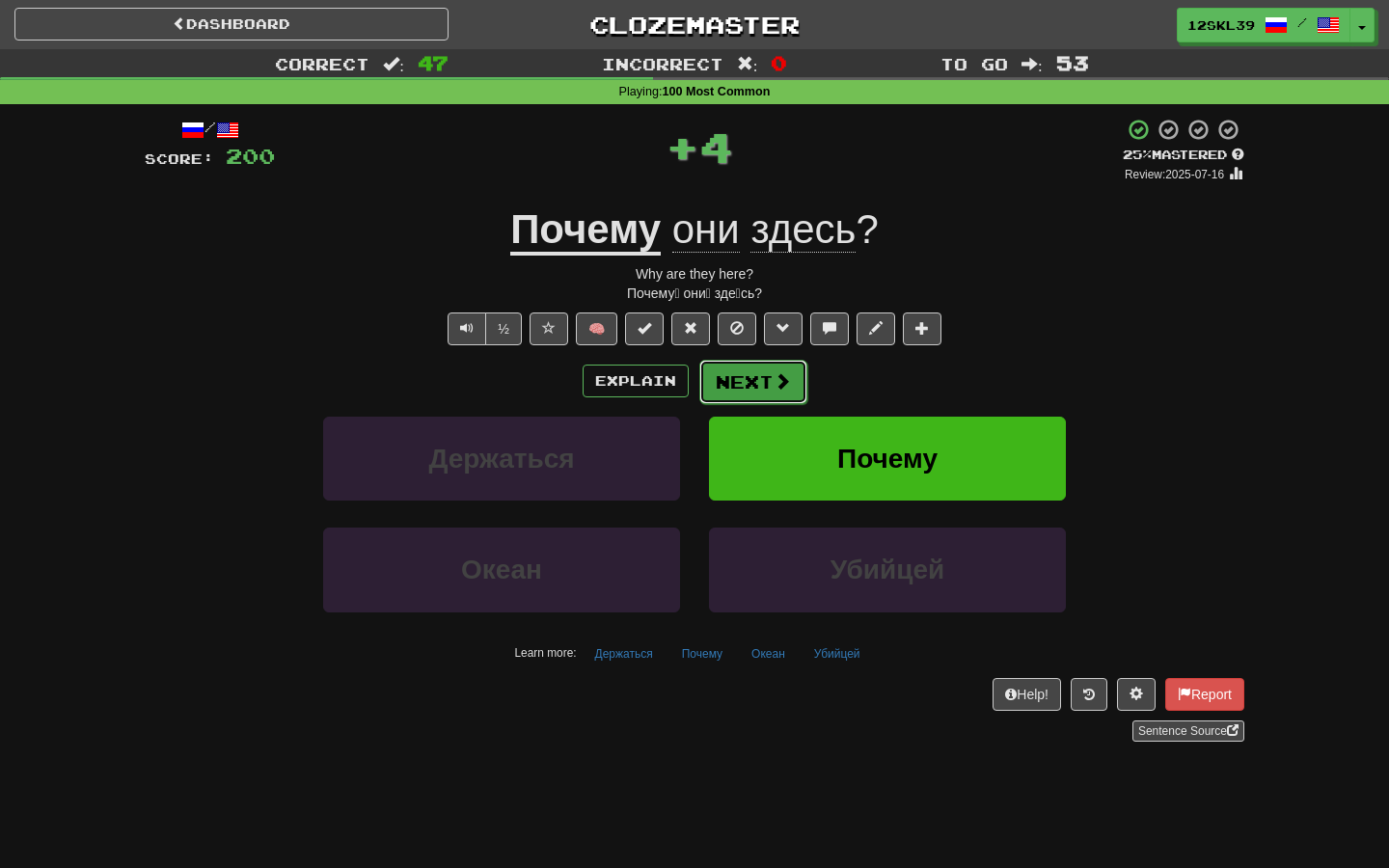 click on "Next" at bounding box center (753, 382) 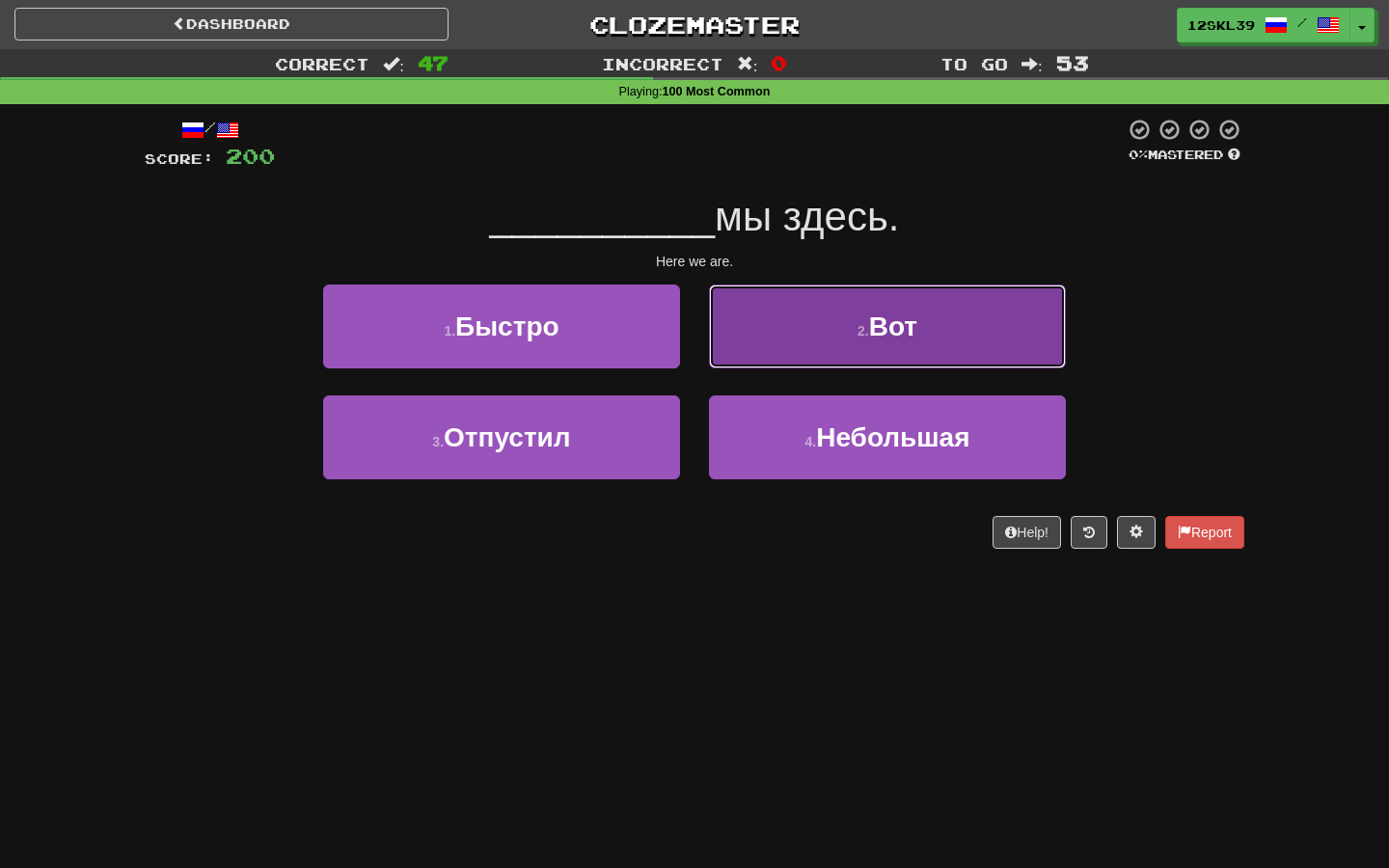 click on "2 .  Вот" at bounding box center [887, 326] 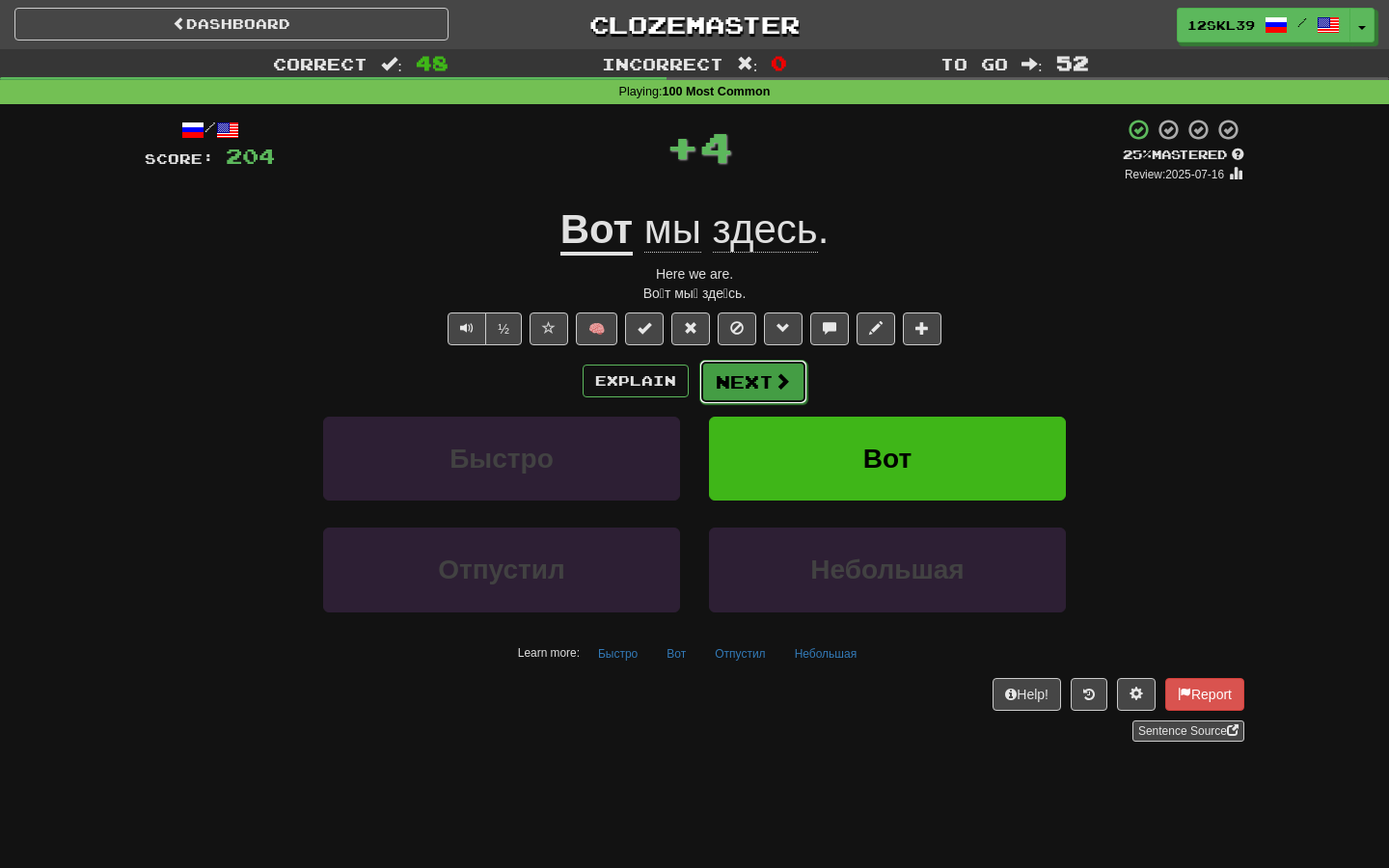 click on "Next" at bounding box center (753, 382) 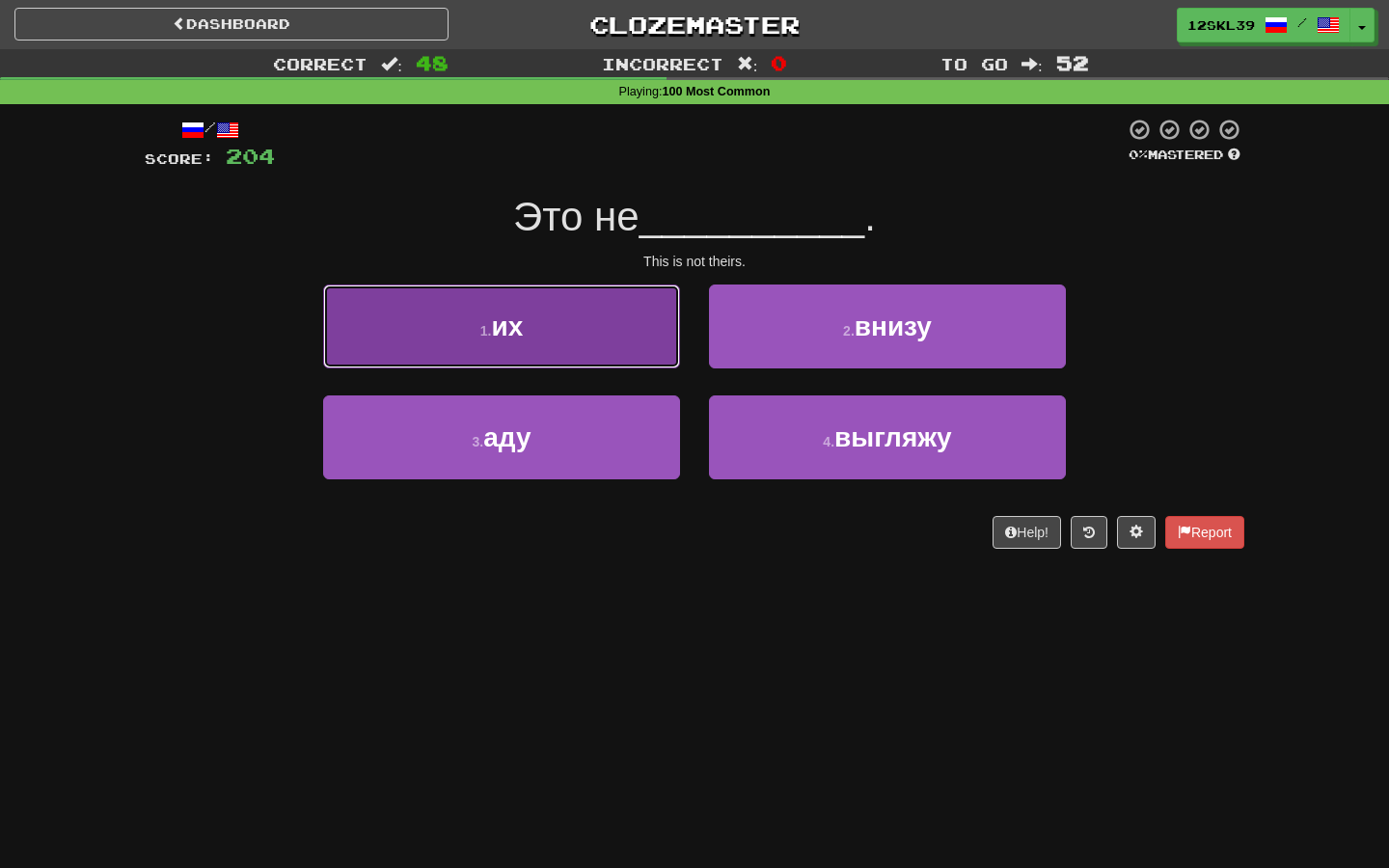 click on "1 .  их" at bounding box center (502, 326) 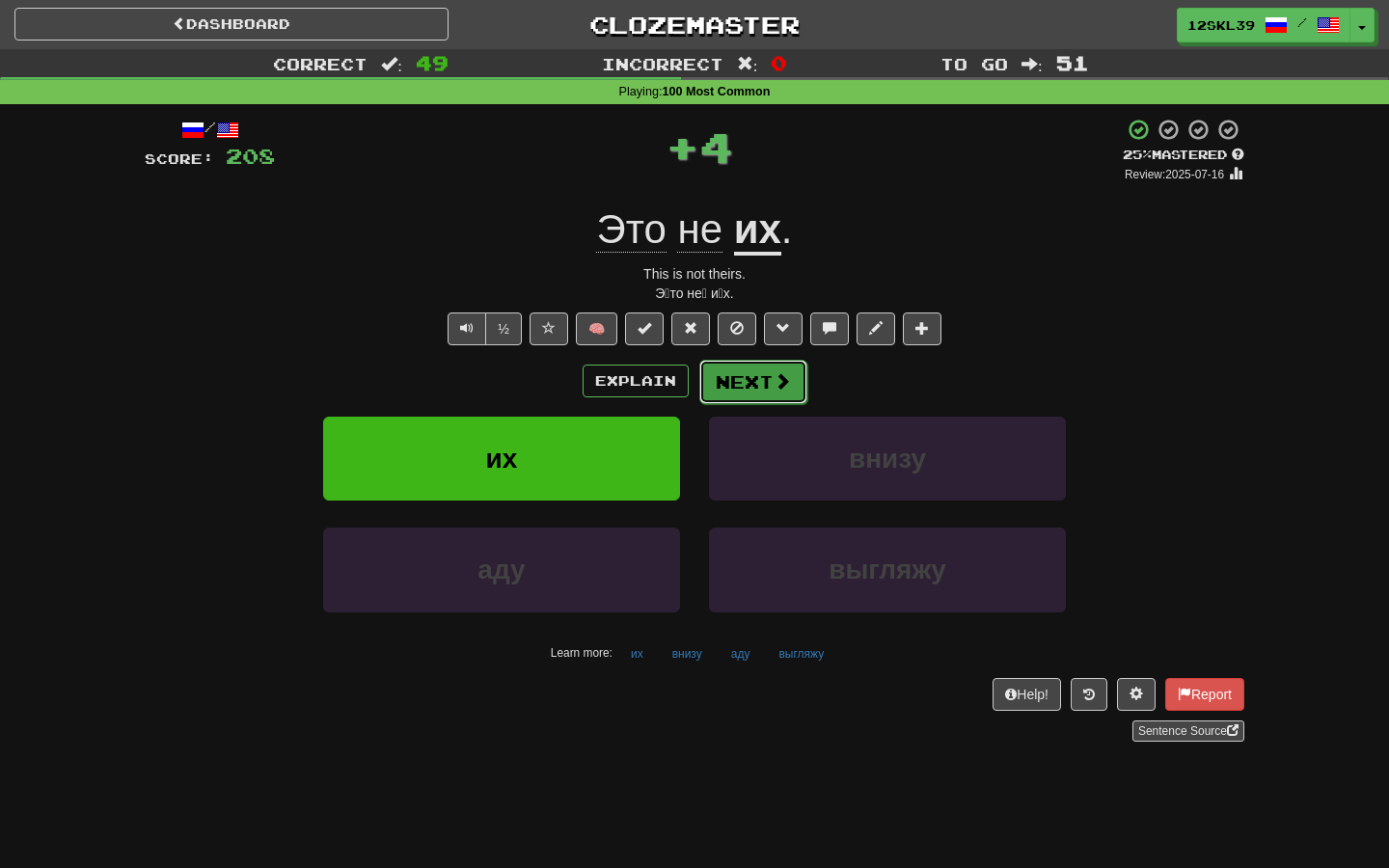 click on "Next" at bounding box center (753, 382) 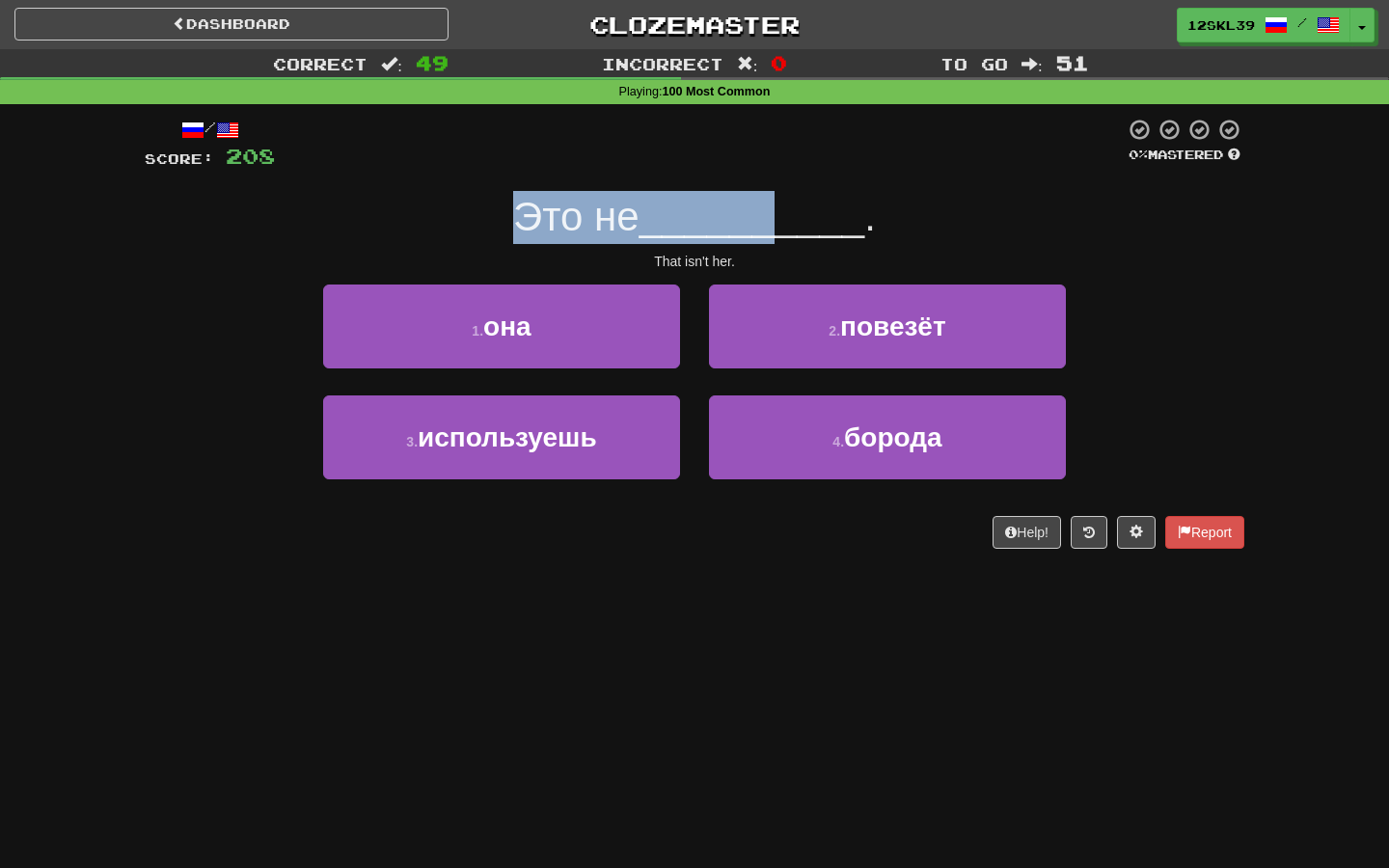 drag, startPoint x: 526, startPoint y: 223, endPoint x: 808, endPoint y: 251, distance: 283.38666 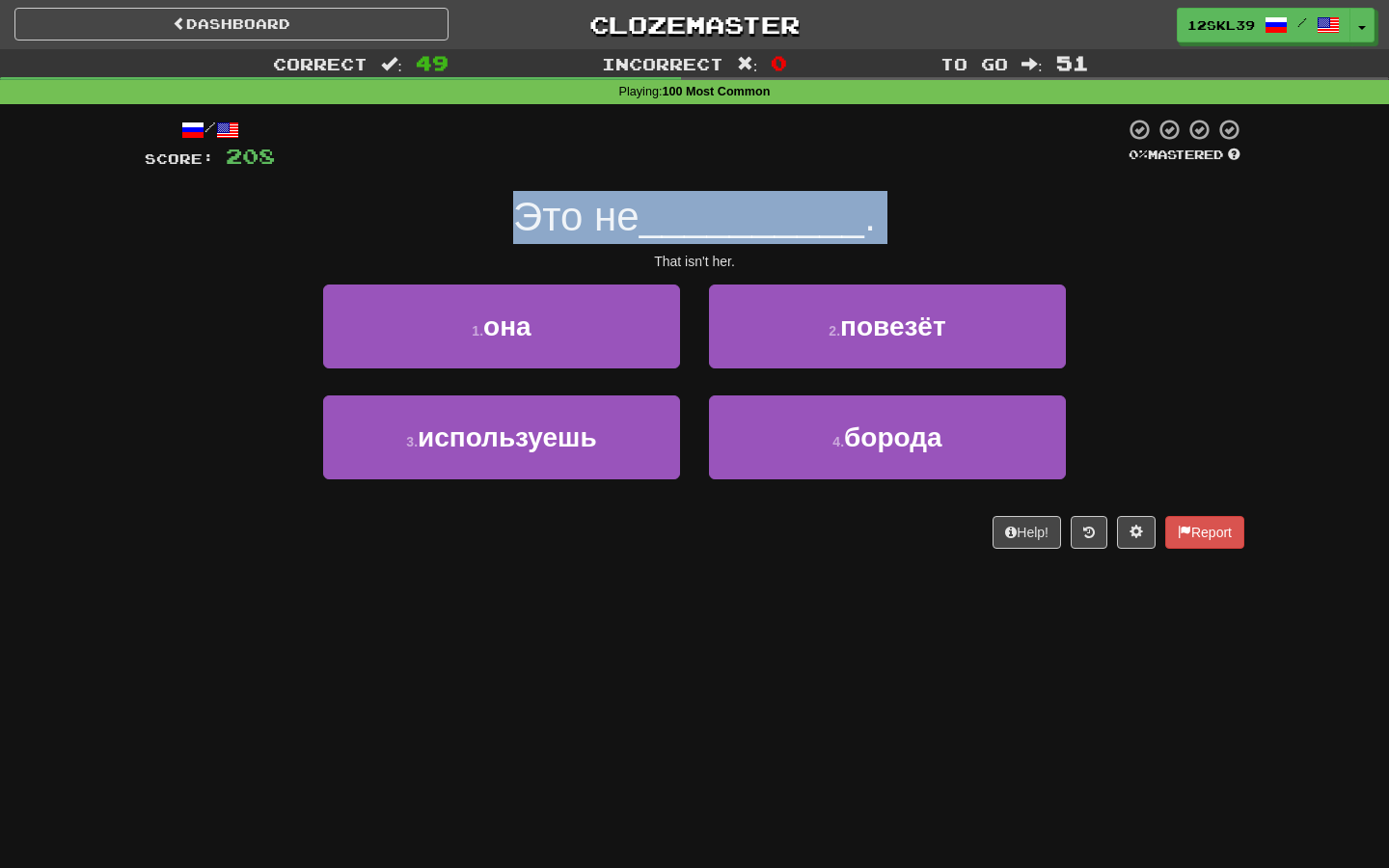 click on "/  Score:   208 0 %  Mastered Это не  __________ . That isn't her. 1 .  она 2 .  повезёт 3 .  используешь 4 .  борода  Help!  Report" at bounding box center [694, 333] 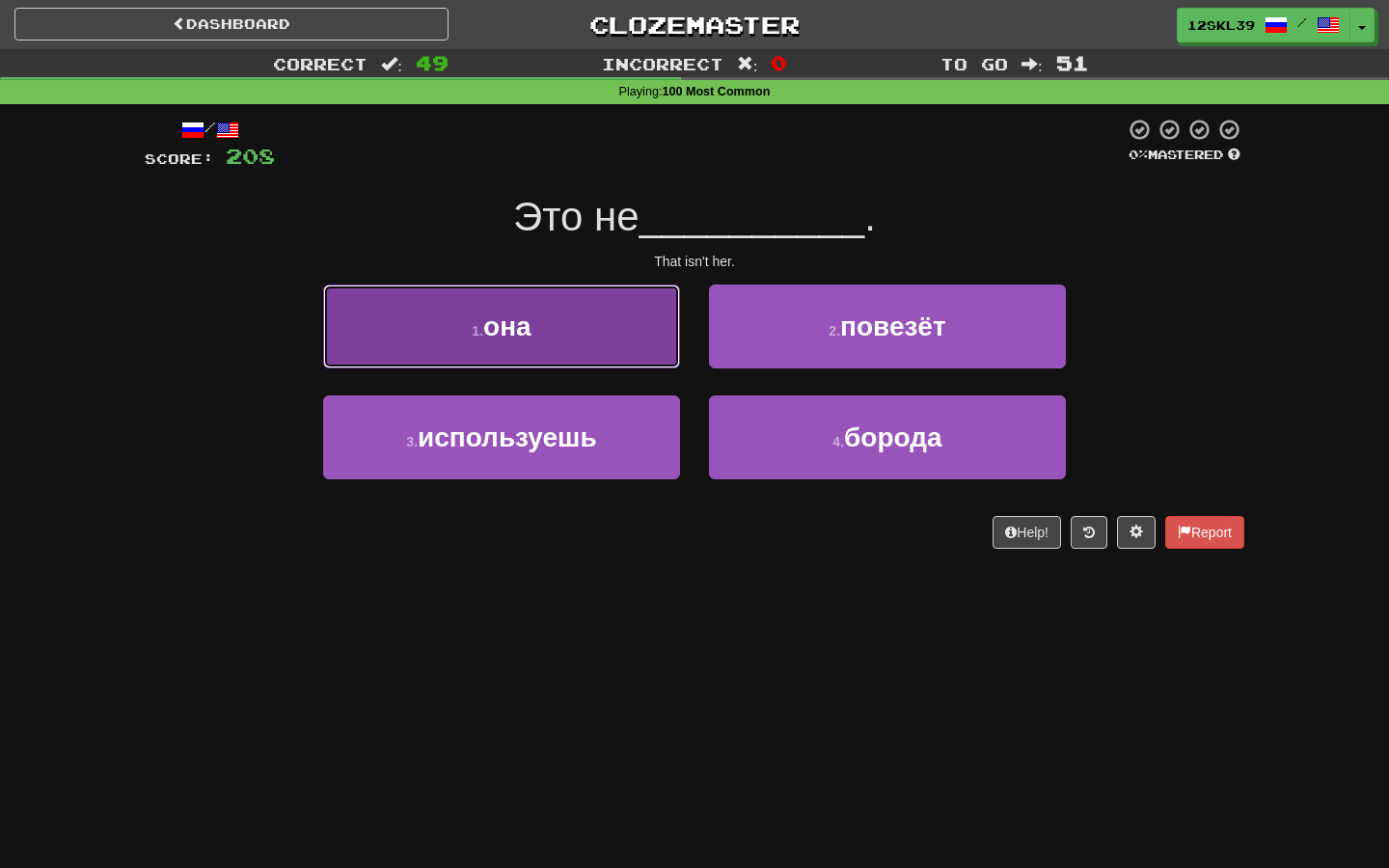 click on "1 .  она" at bounding box center (502, 326) 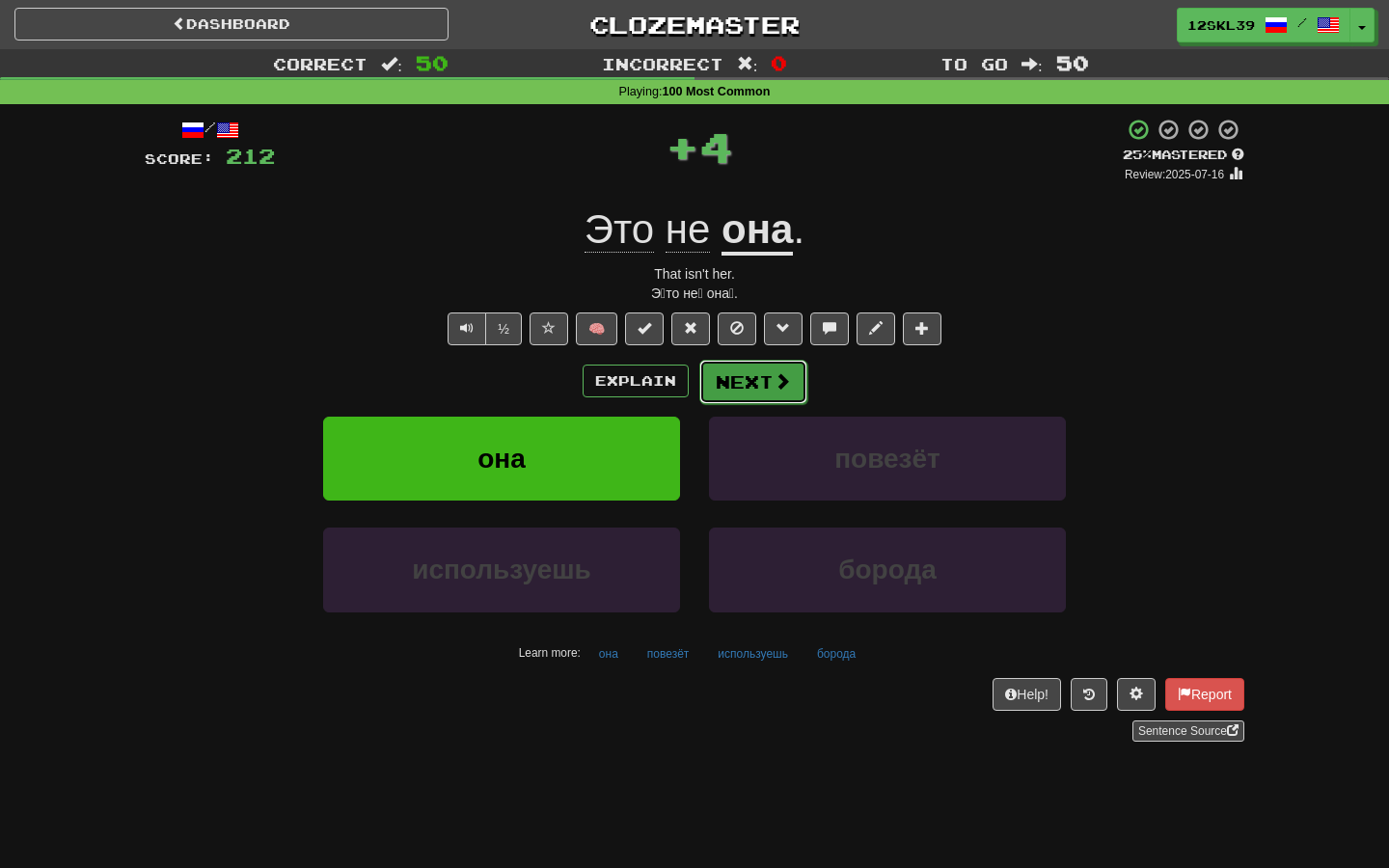 click on "Next" at bounding box center [753, 382] 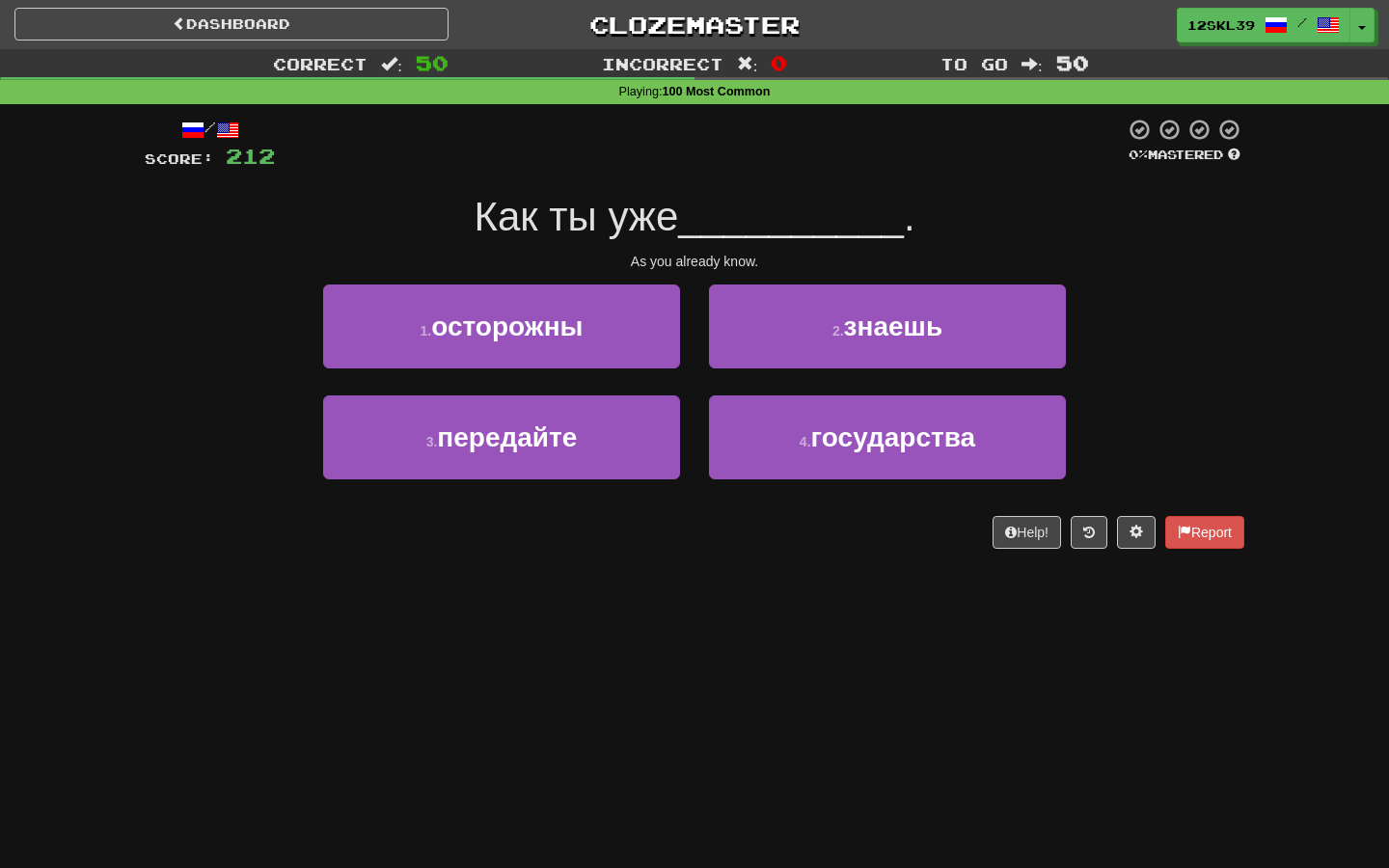 click on "Как ты уже" at bounding box center [576, 216] 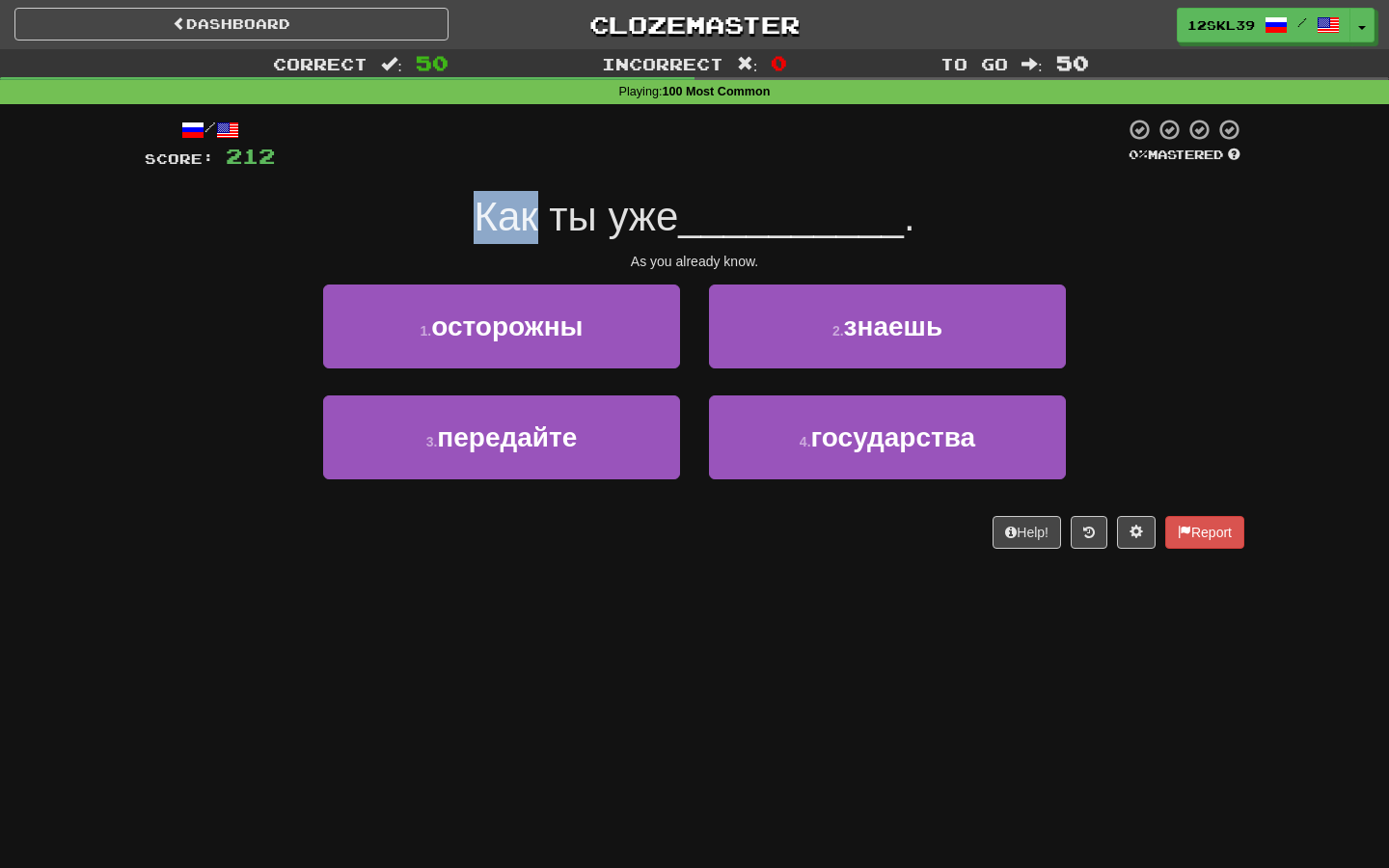click on "Как ты уже" at bounding box center (576, 216) 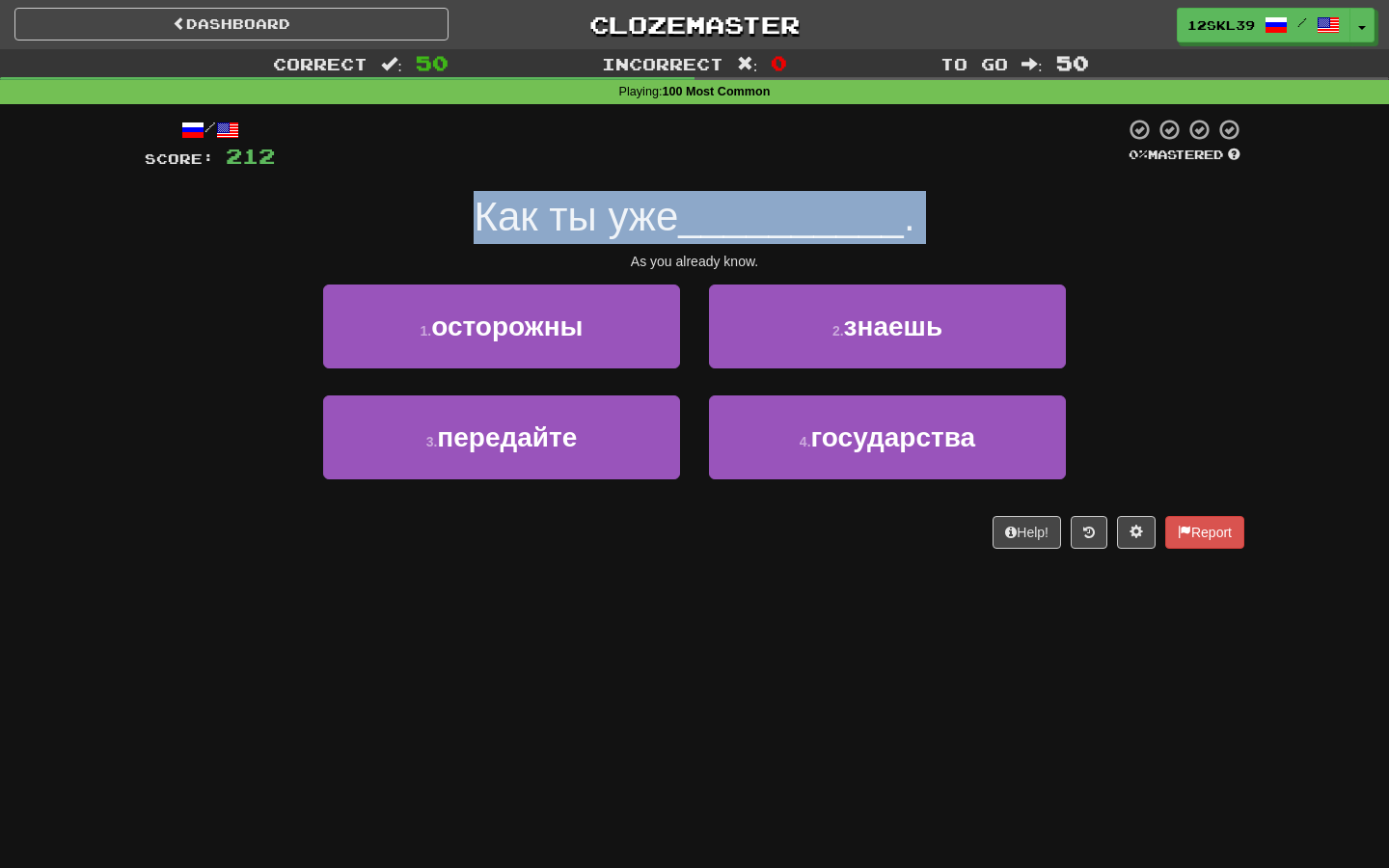click on "Как ты уже" at bounding box center [576, 216] 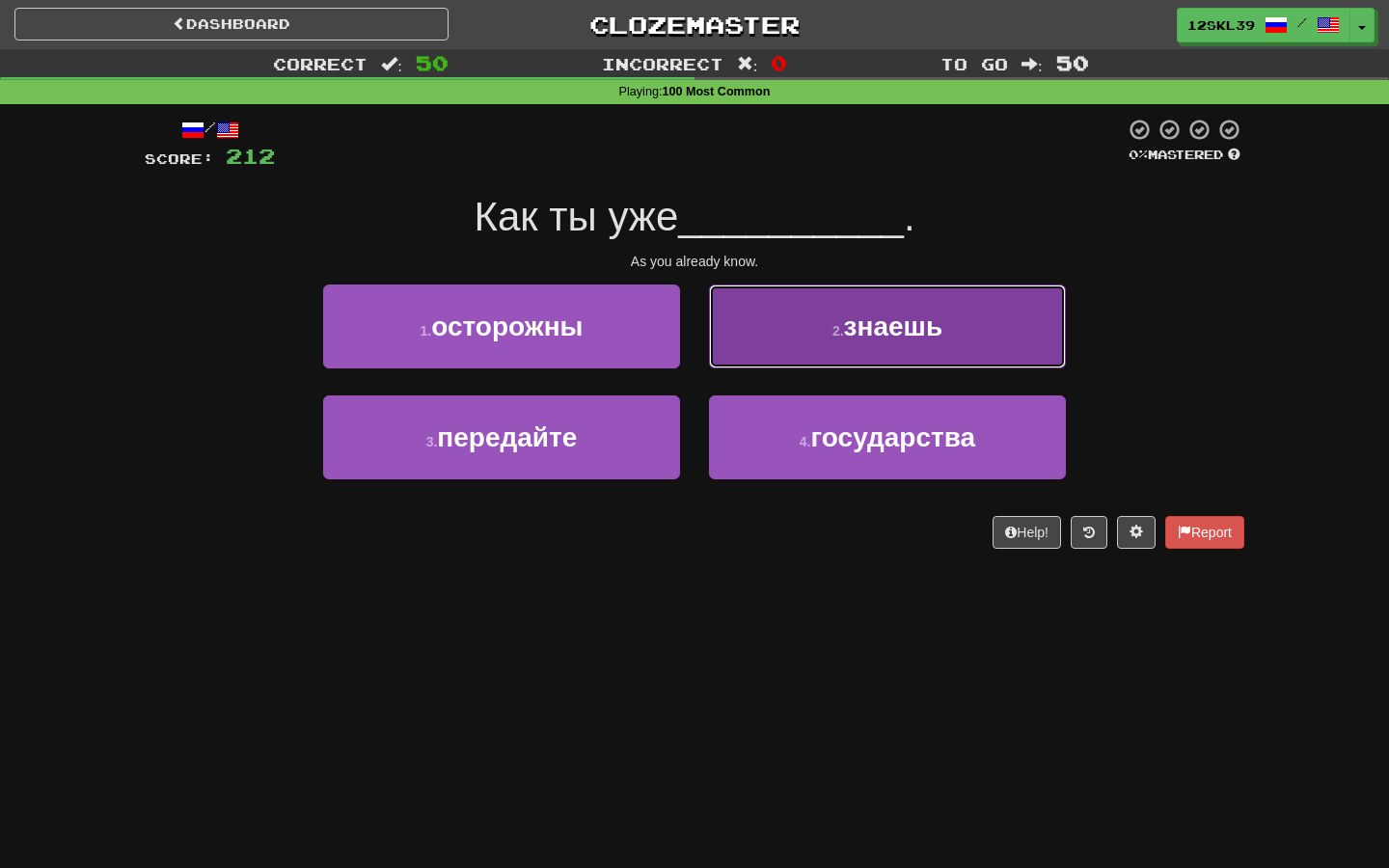 click on "2 .  знаешь" at bounding box center [887, 326] 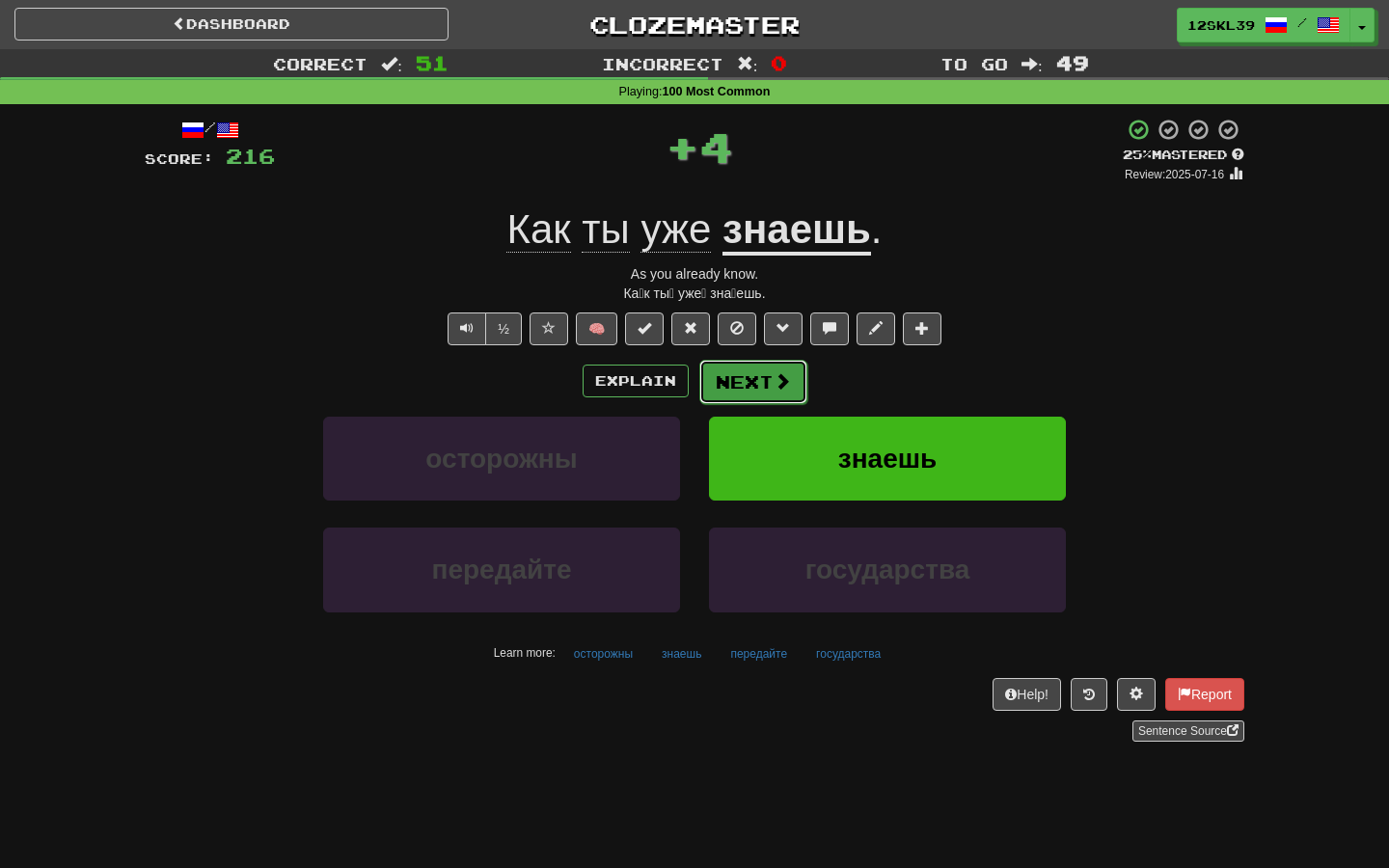 click on "Next" at bounding box center (753, 382) 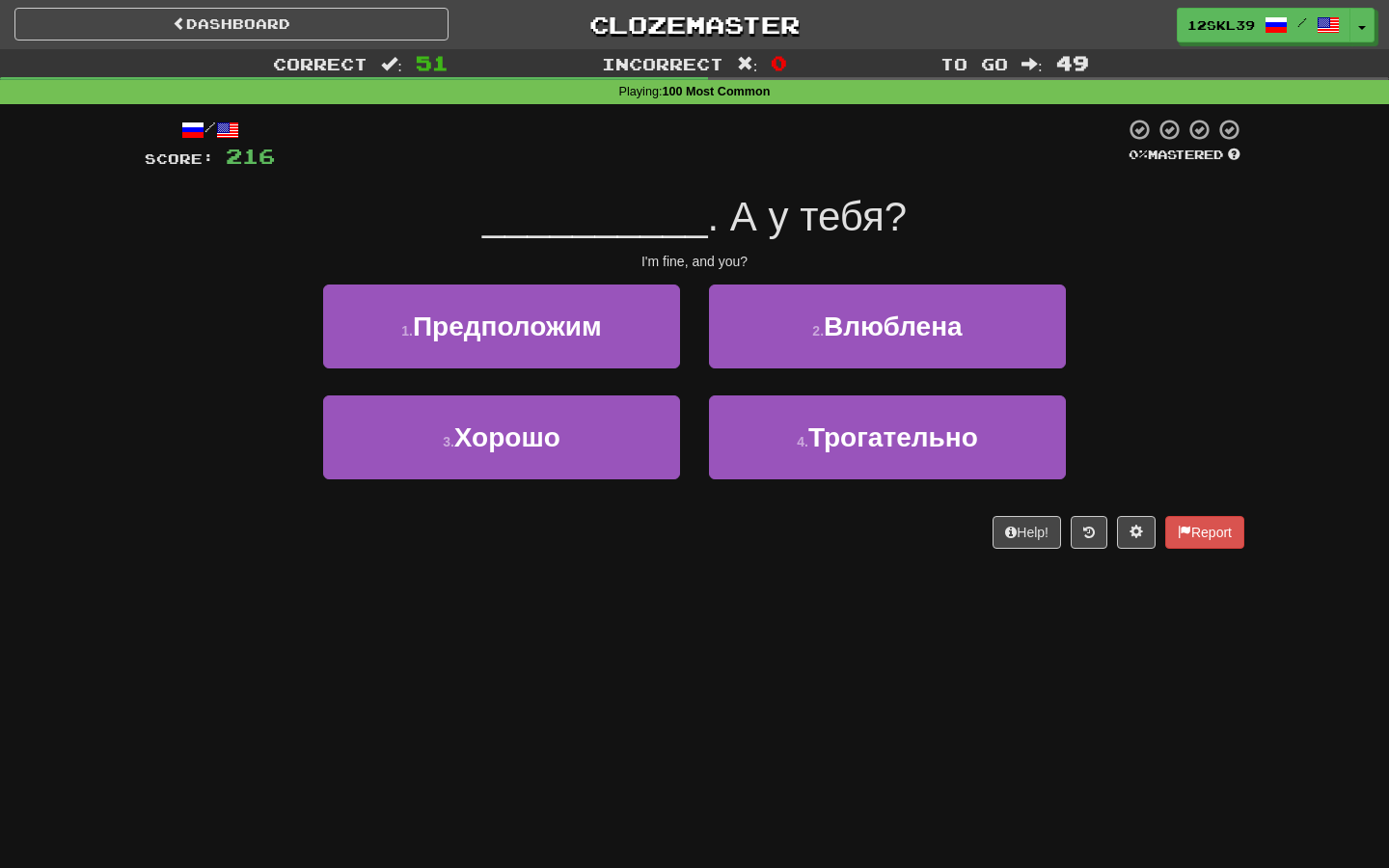 click on "/  Score:   216 0 %  Mastered __________ . А у тебя? I'm fine, and you? 1 .  Предположим 2 .  Влюблена 3 .  Хорошо 4 .  Трогательно  Help!  Report" at bounding box center (694, 333) 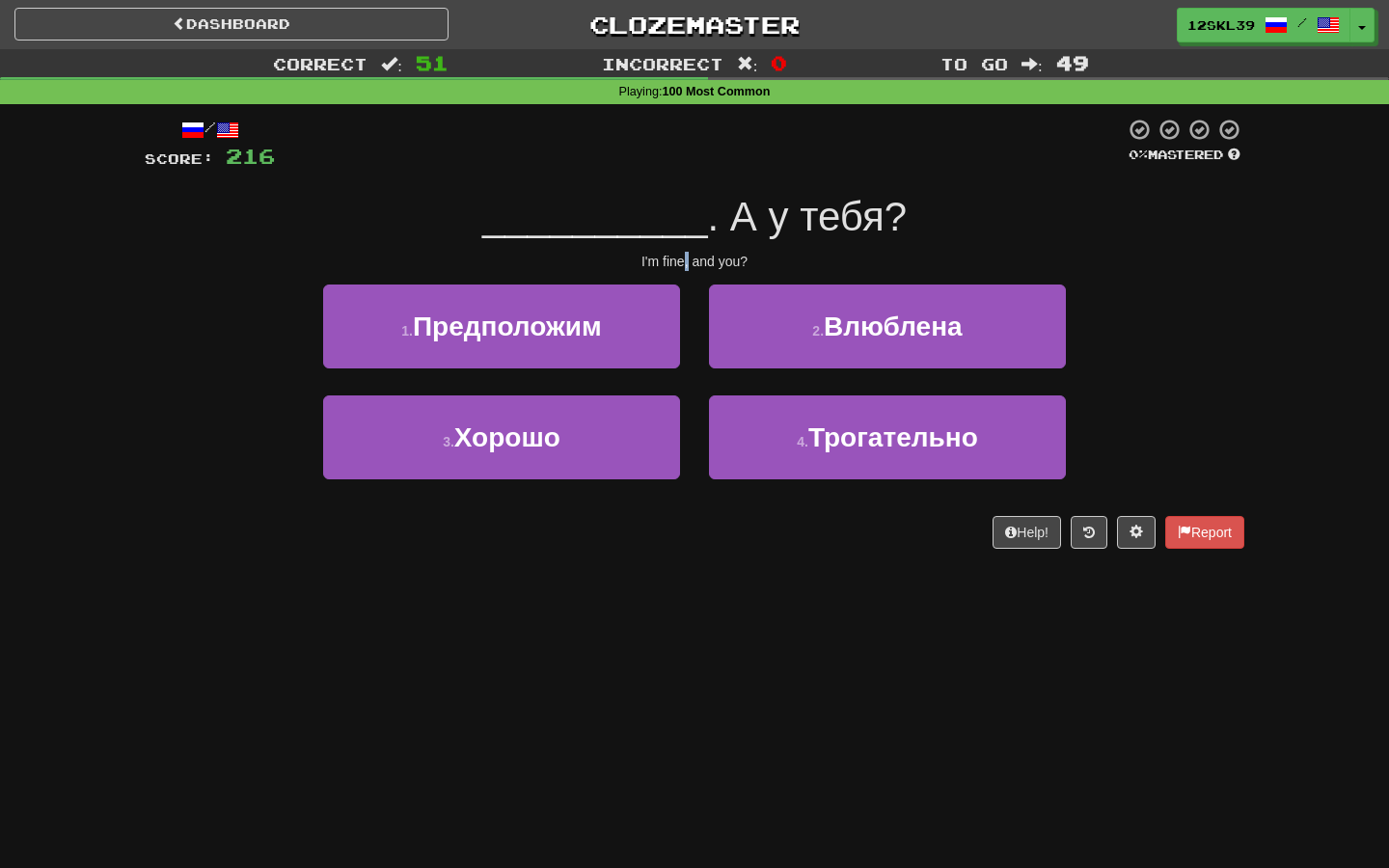 click on "I'm fine, and you?" at bounding box center (694, 261) 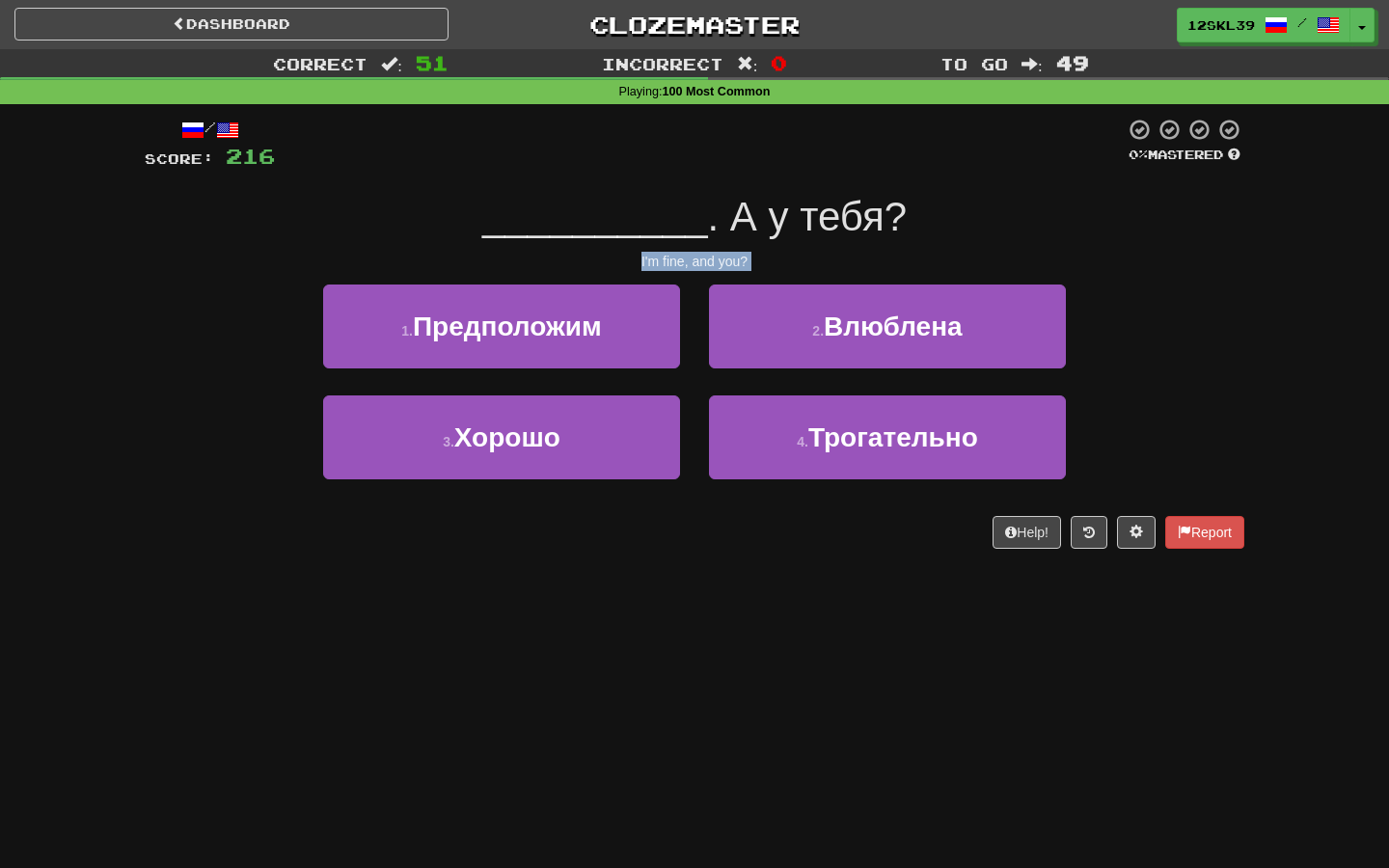 click on "I'm fine, and you?" at bounding box center [694, 261] 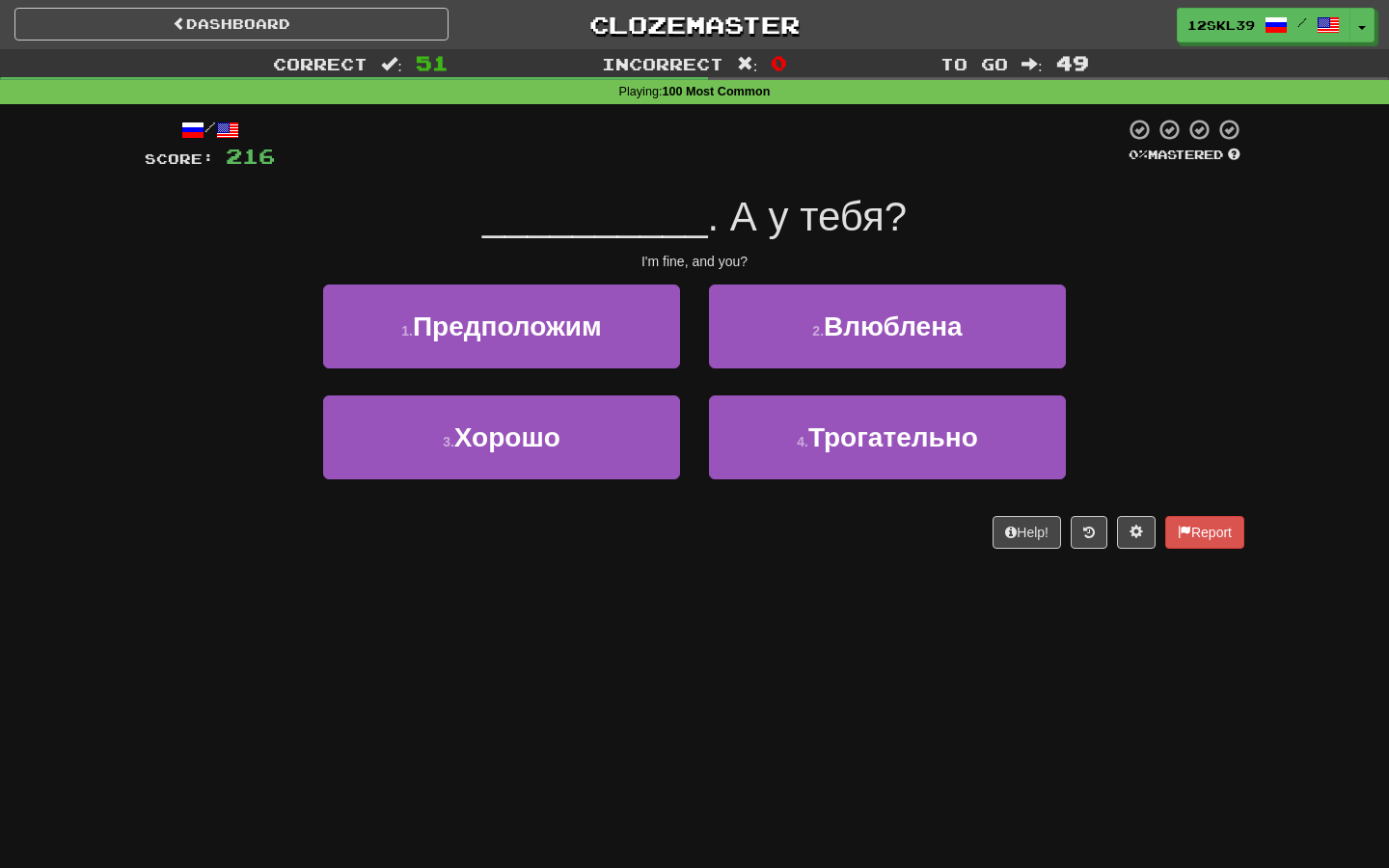 click on "__________" at bounding box center (595, 216) 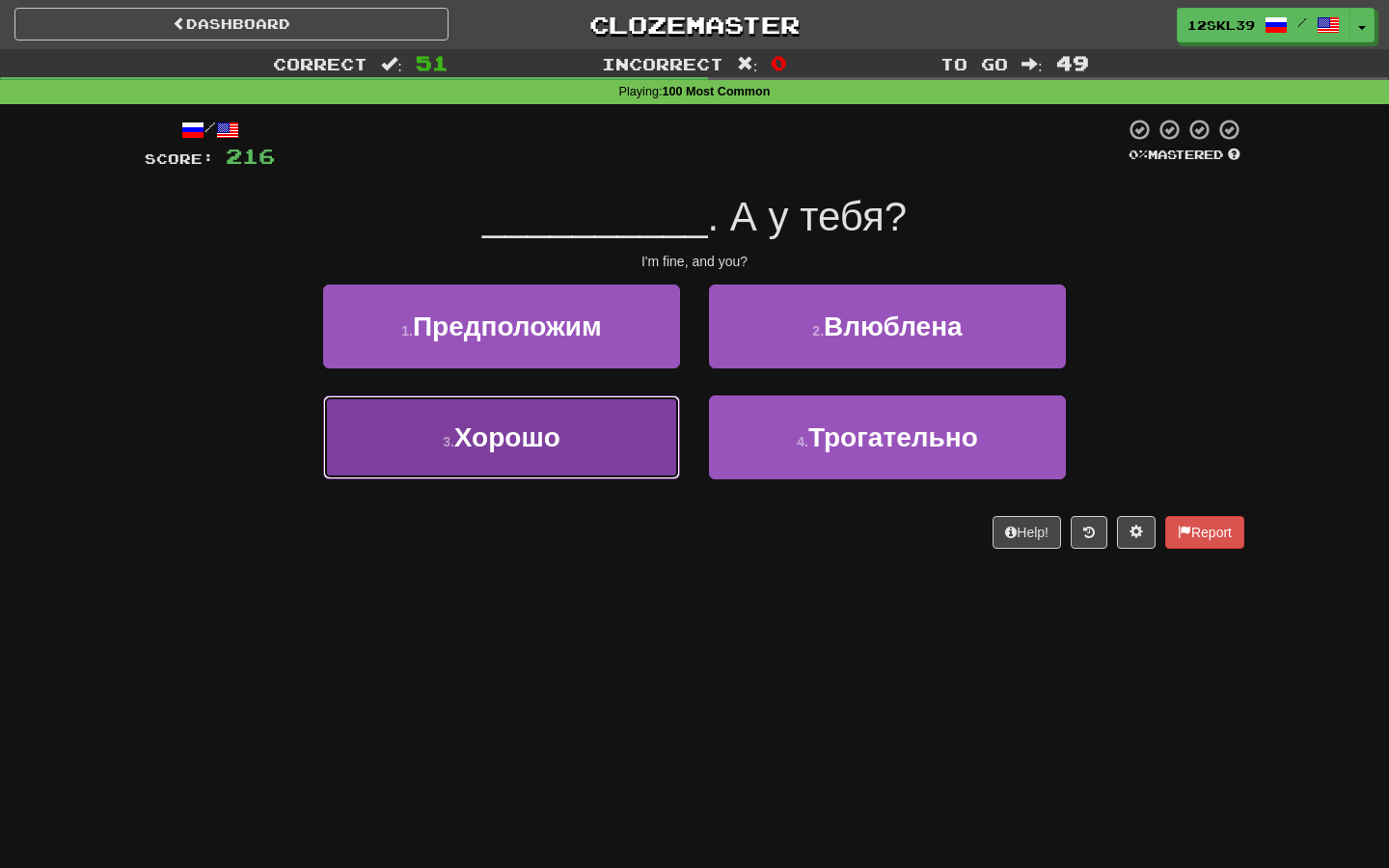 click on "3 .  Хорошо" at bounding box center [502, 437] 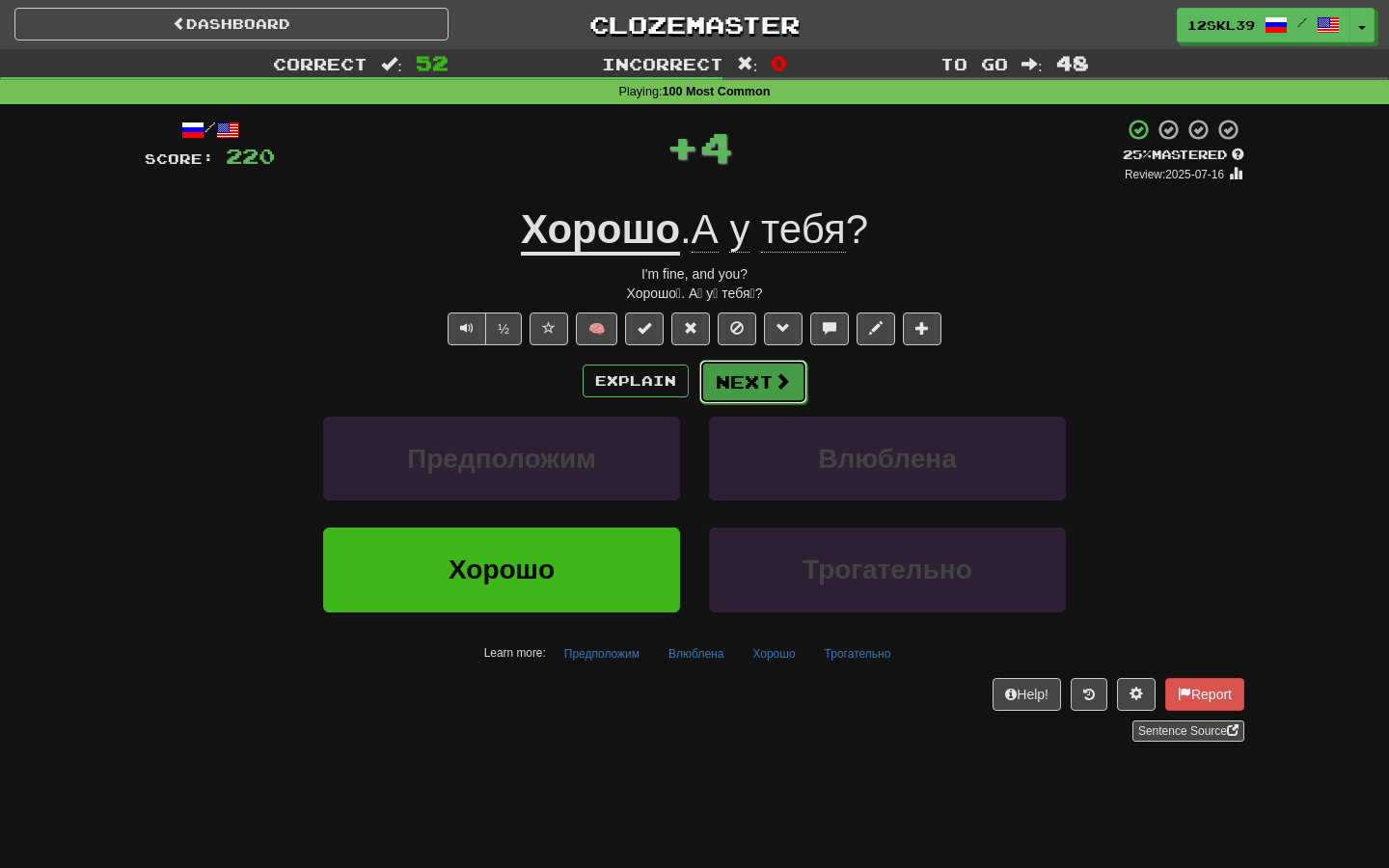 click at bounding box center [782, 381] 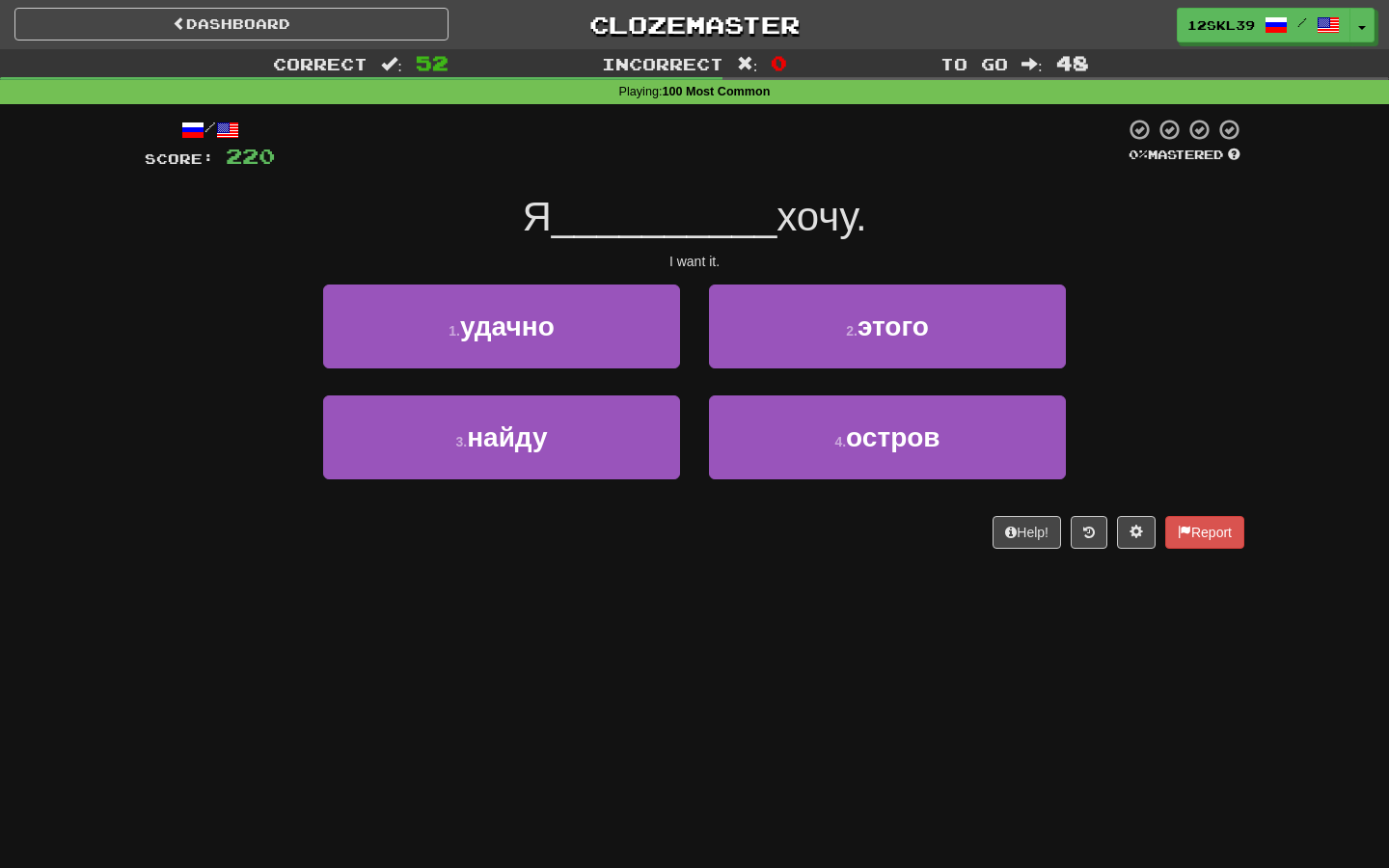 click on "I want it." at bounding box center [694, 261] 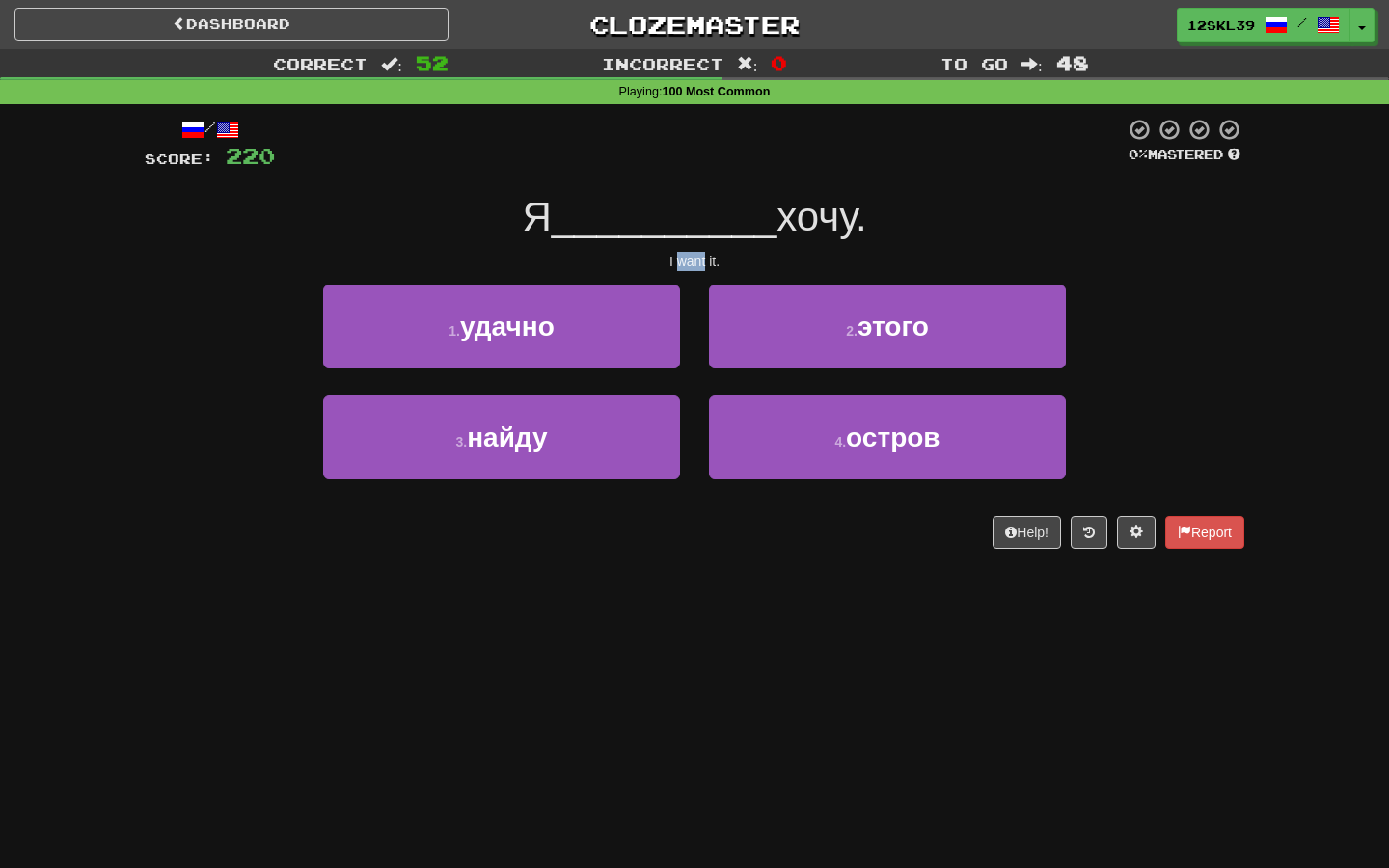 click on "I want it." at bounding box center [694, 261] 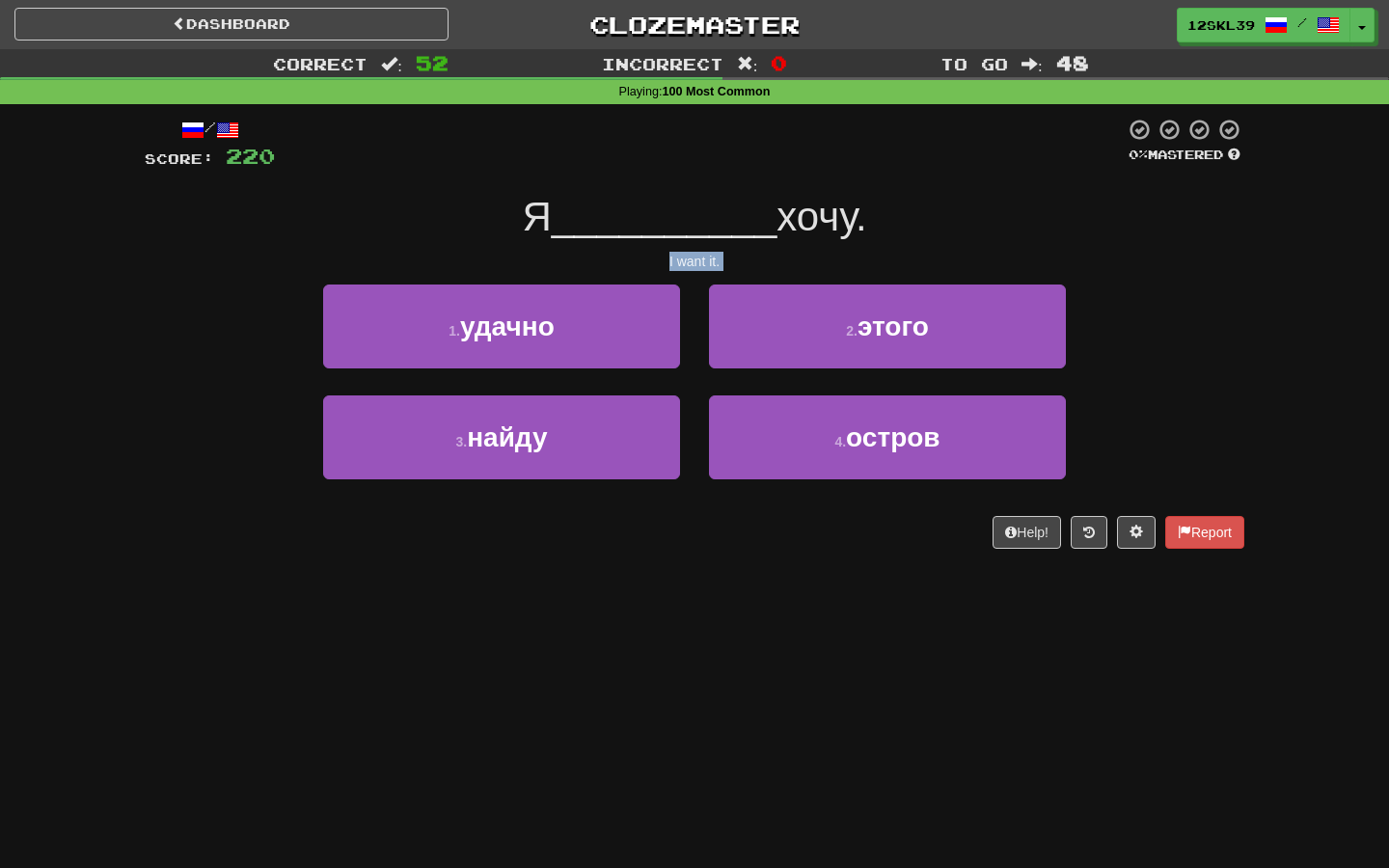 click on "I want it." at bounding box center (694, 261) 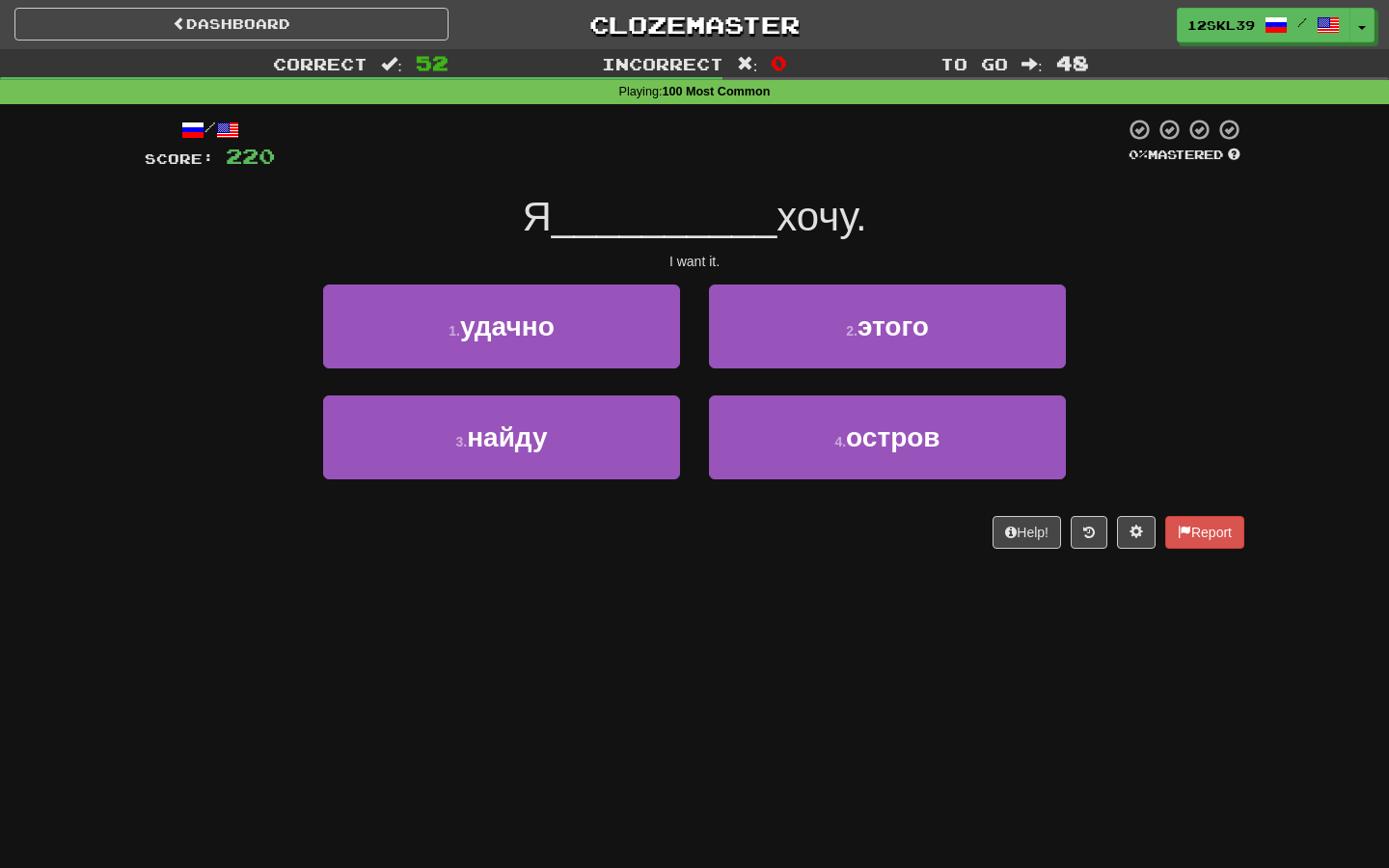 click on "Я  __________  хочу." at bounding box center (694, 217) 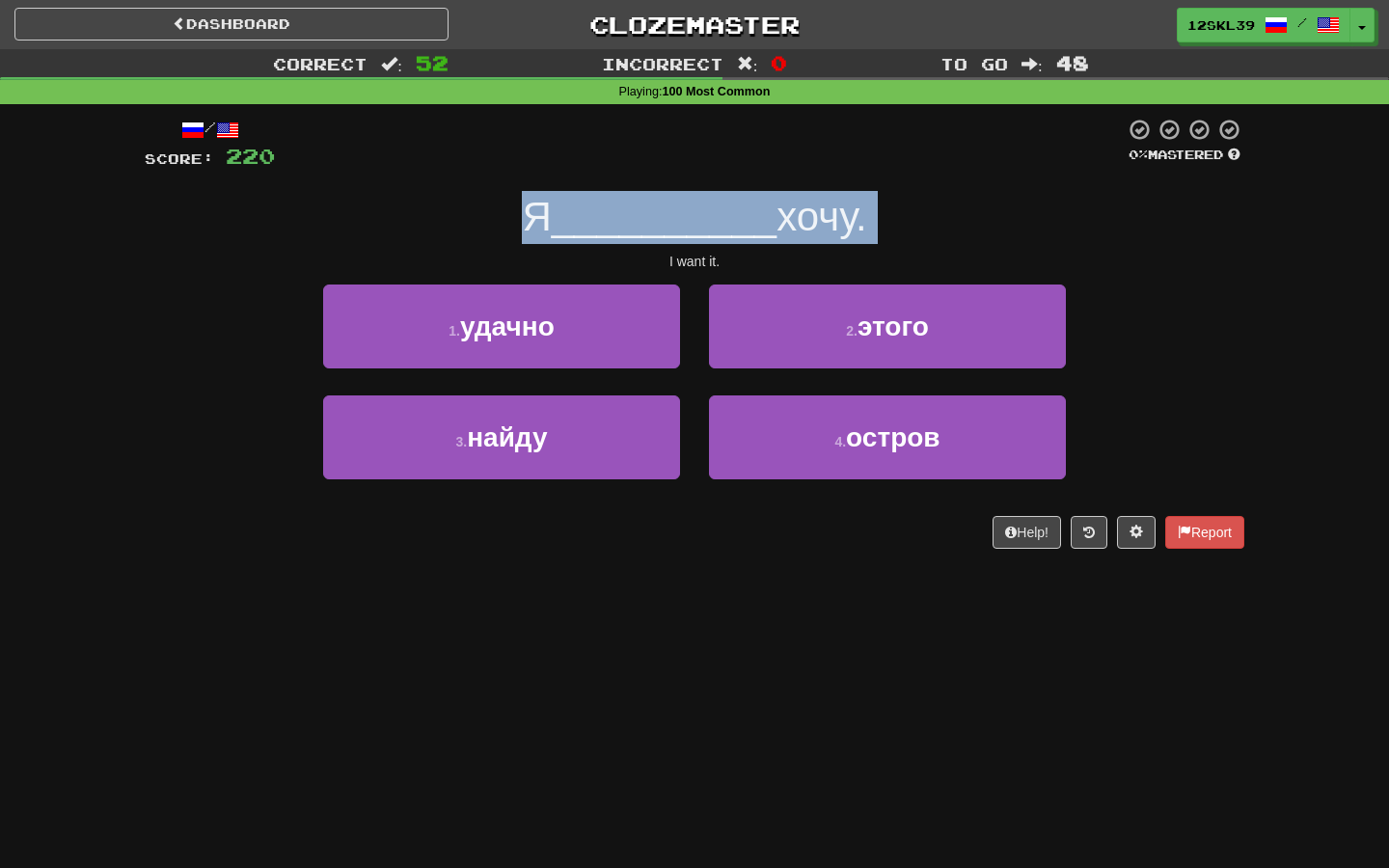 click on "Я" at bounding box center [536, 216] 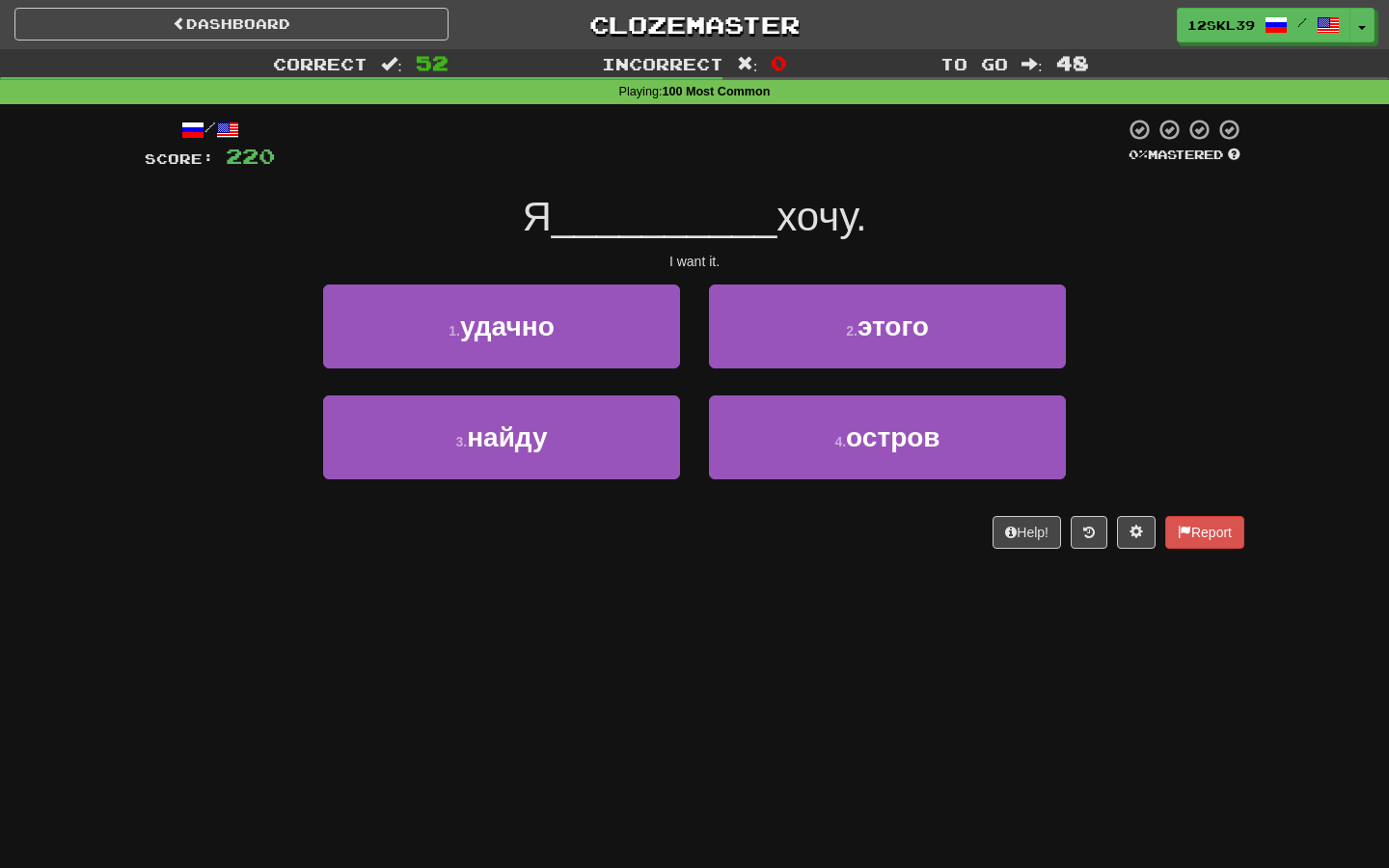 click on "Я  __________  хочу." at bounding box center [694, 217] 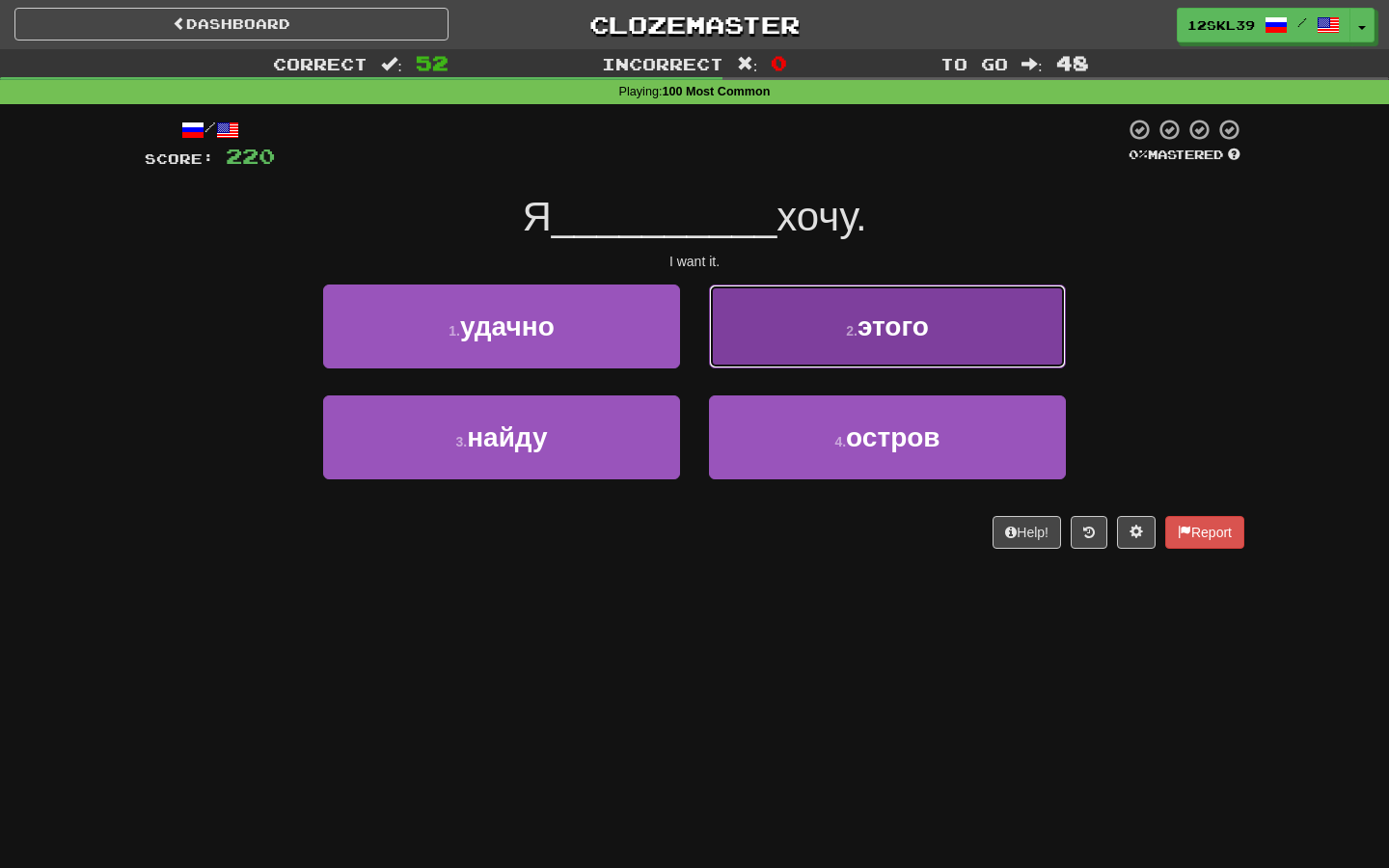 click on "2 .  этого" at bounding box center [887, 326] 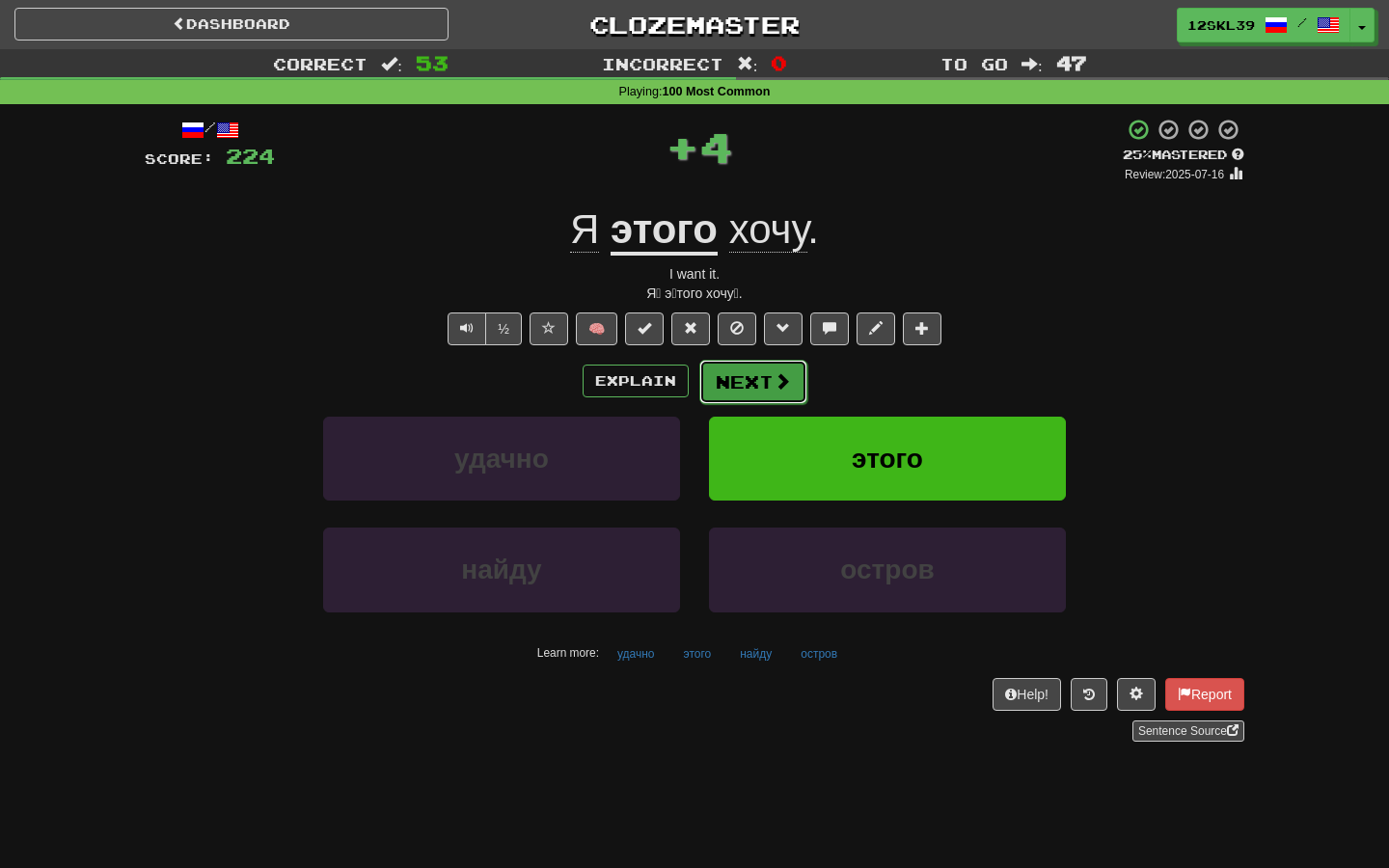 click on "Next" at bounding box center (753, 382) 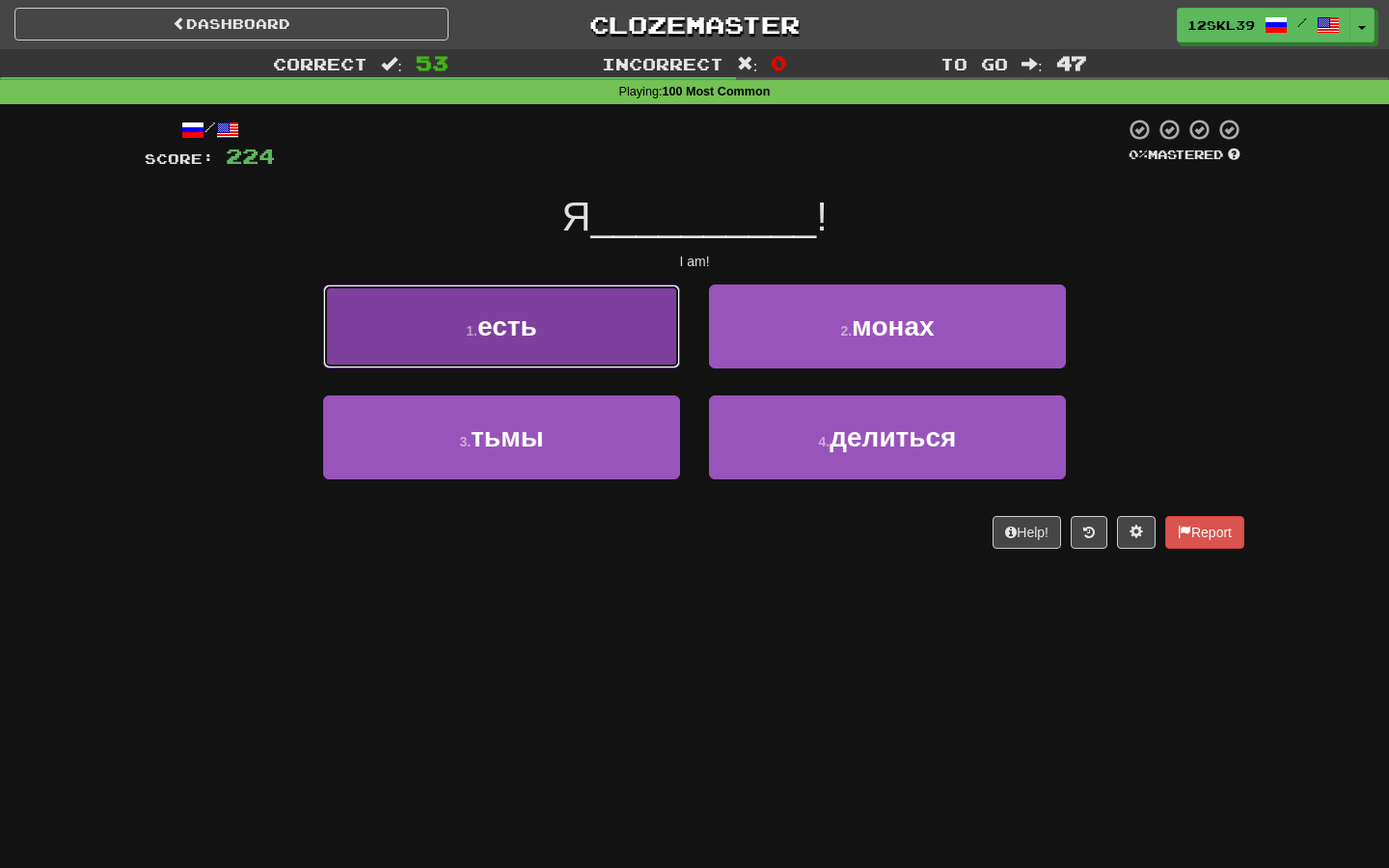 click on "1 .  есть" at bounding box center [502, 326] 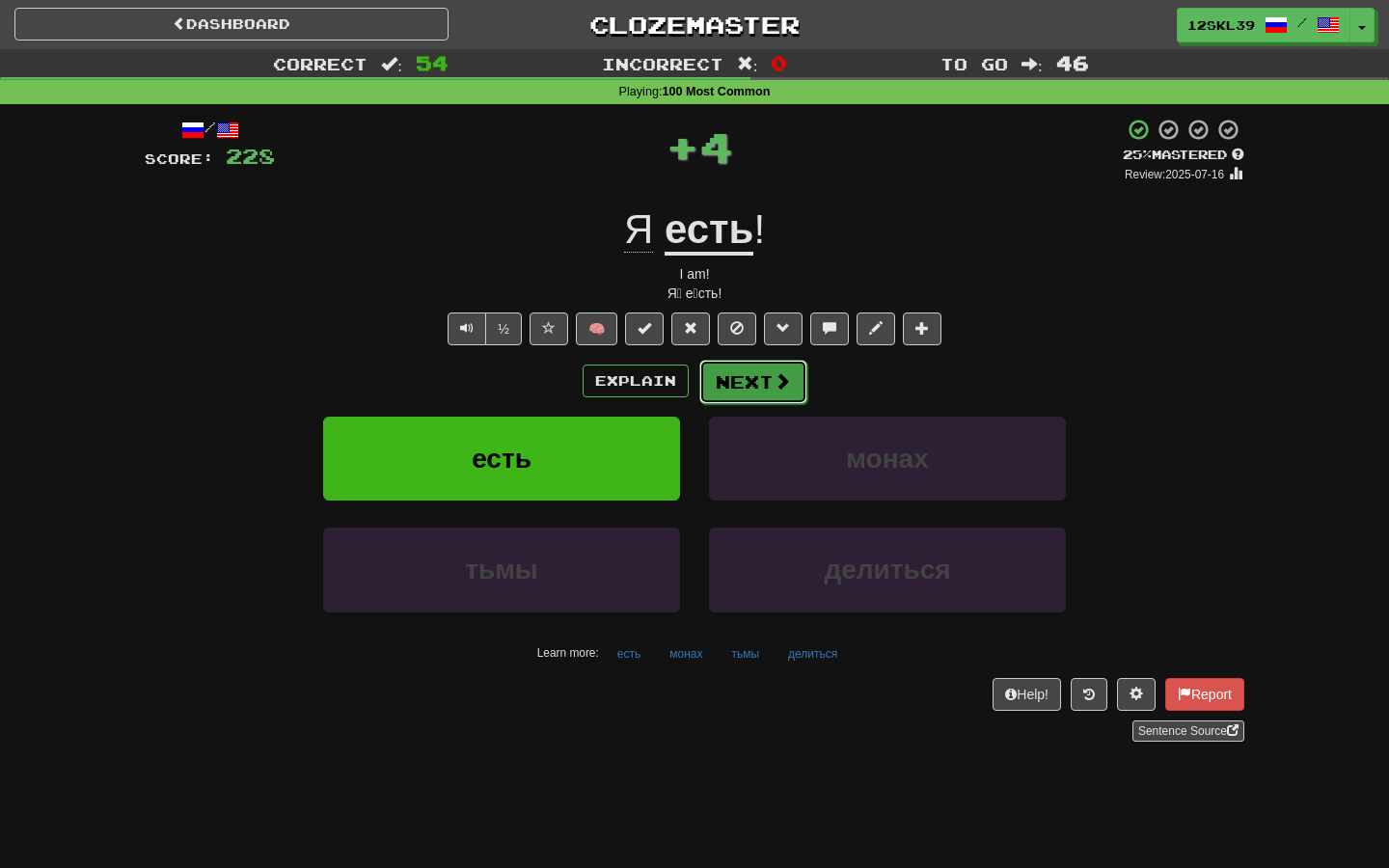 click on "Explain Next" at bounding box center [694, 381] 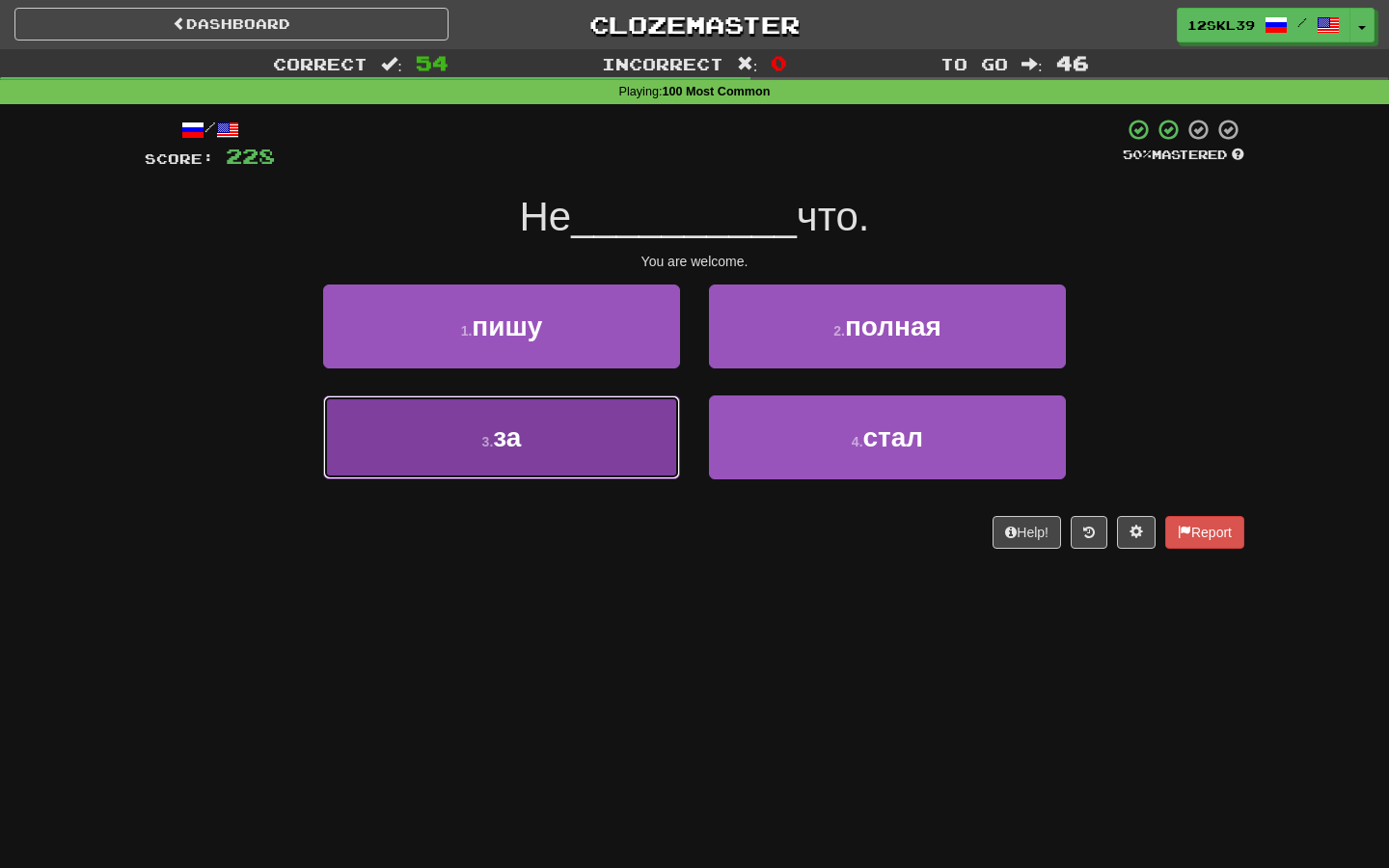 click on "3 .  за" at bounding box center (502, 437) 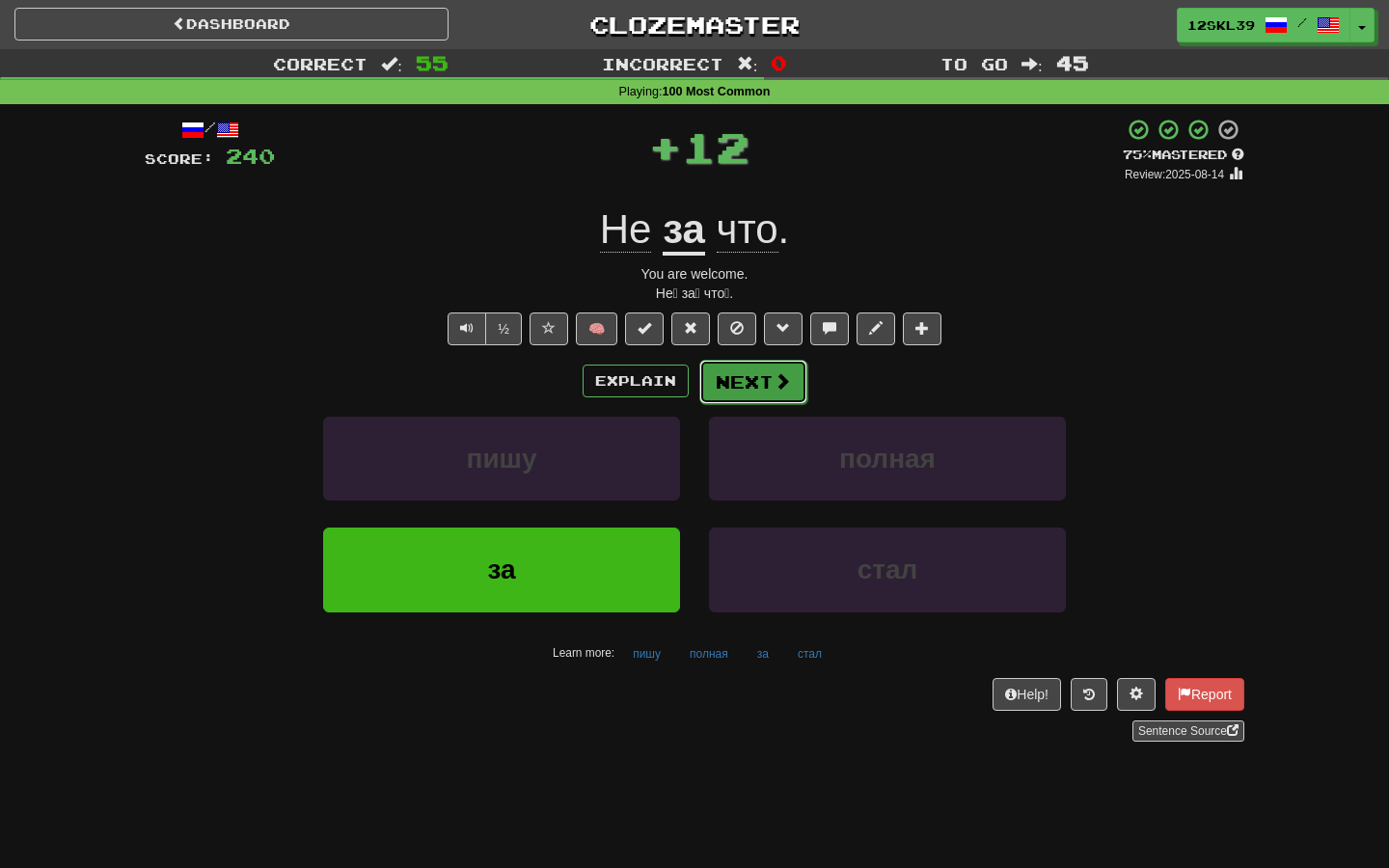 click on "Next" at bounding box center (753, 382) 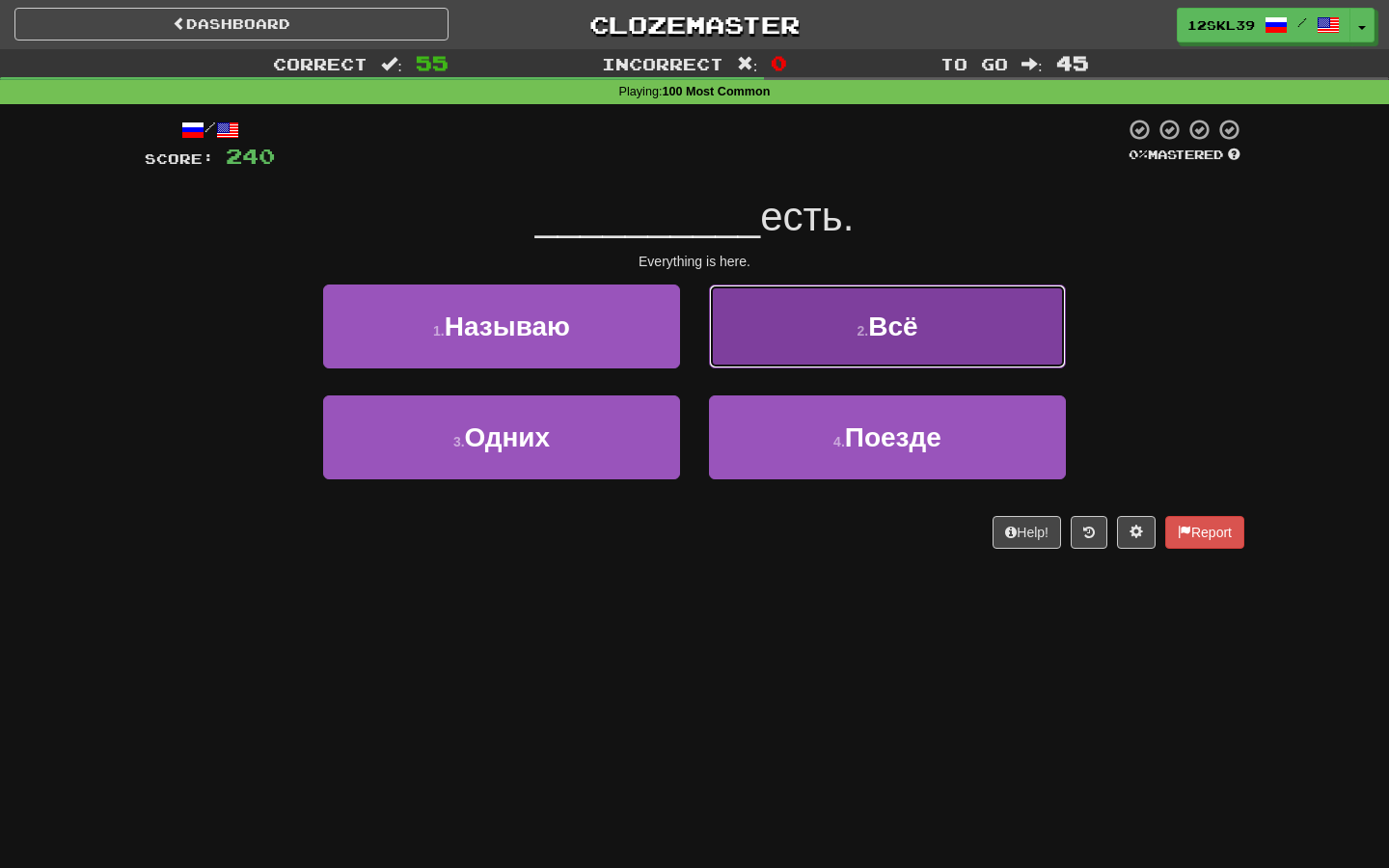 click on "2 .  Всё" at bounding box center (887, 326) 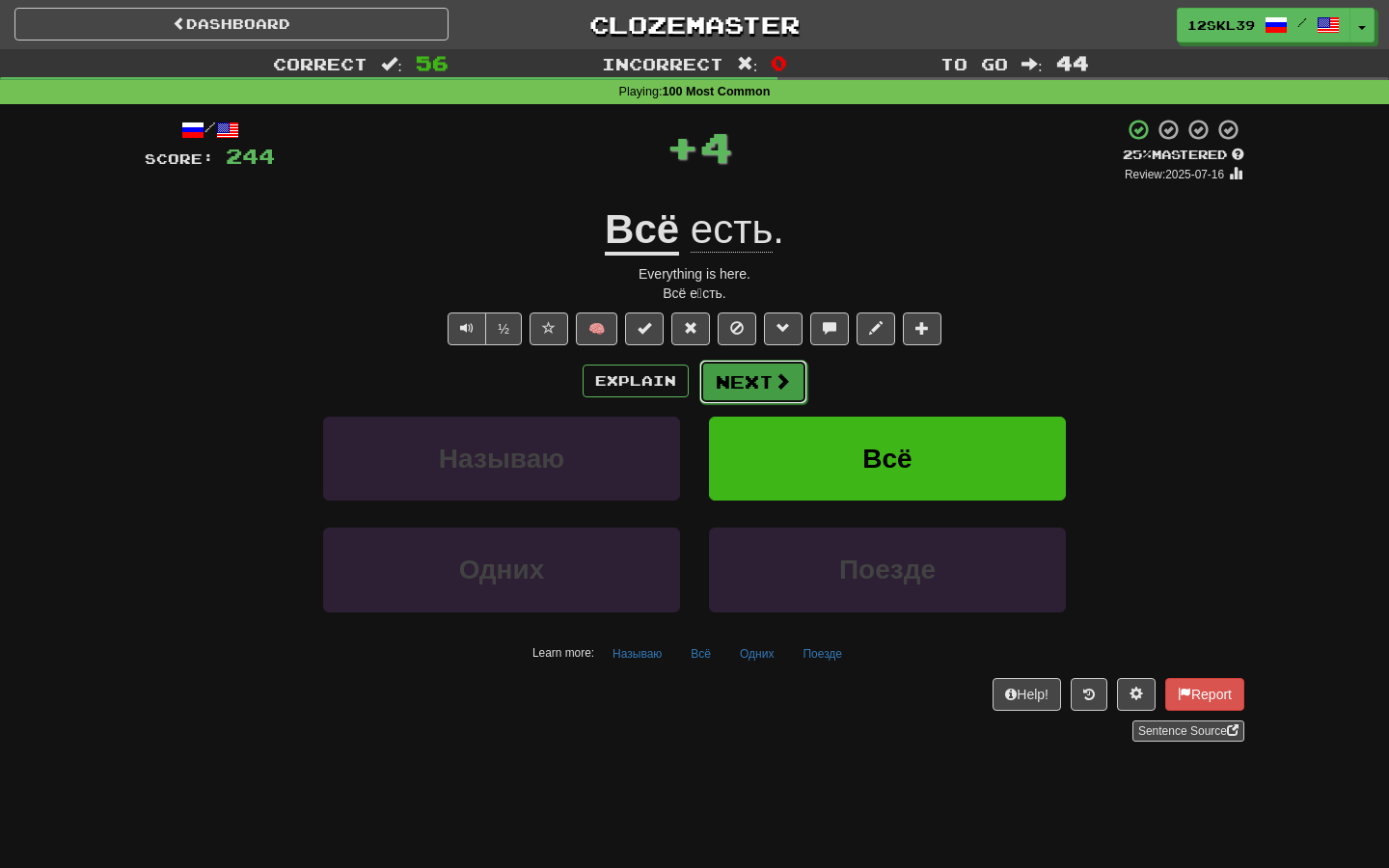 click on "Next" at bounding box center (753, 382) 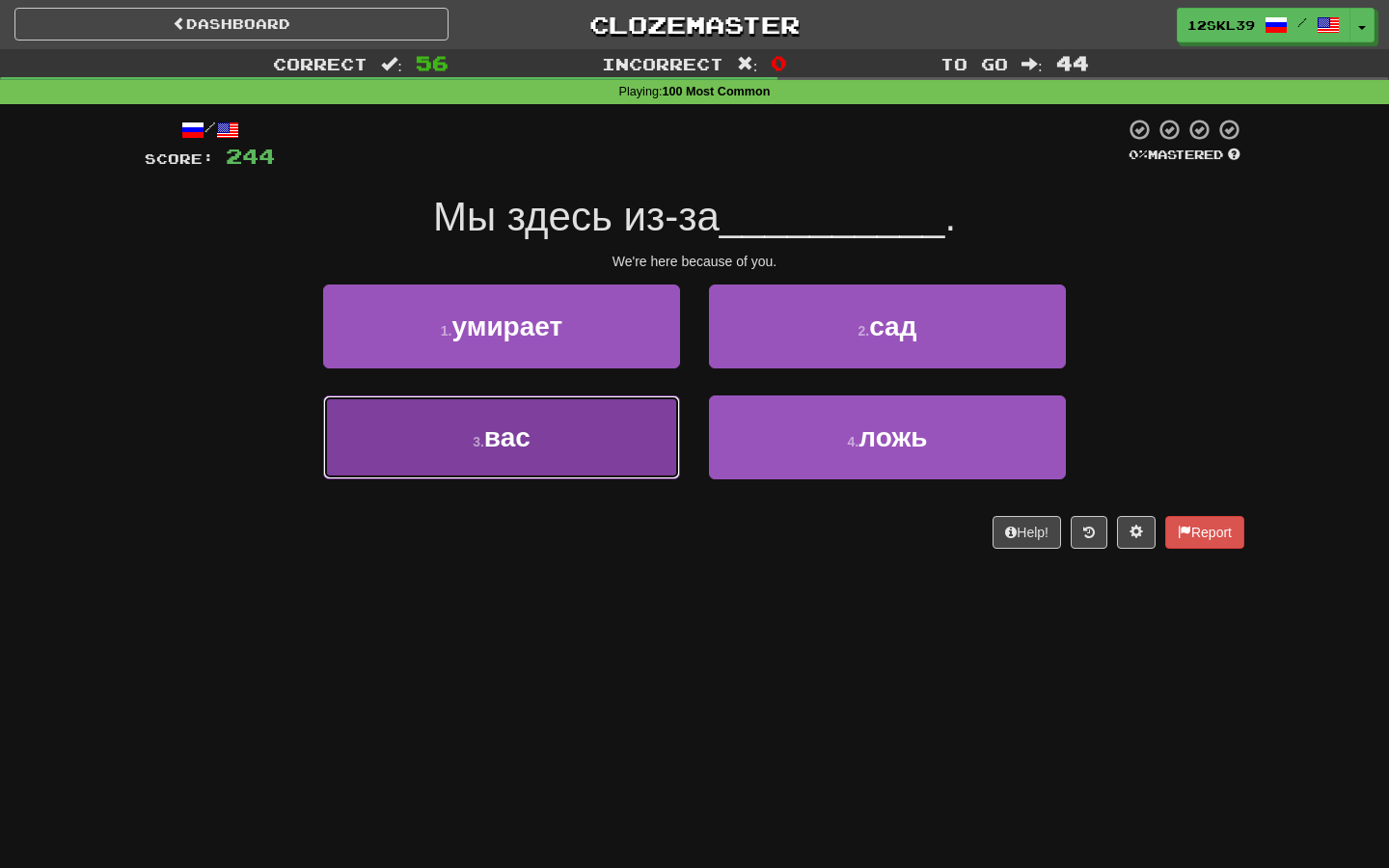 click on "3 .  вас" at bounding box center (502, 437) 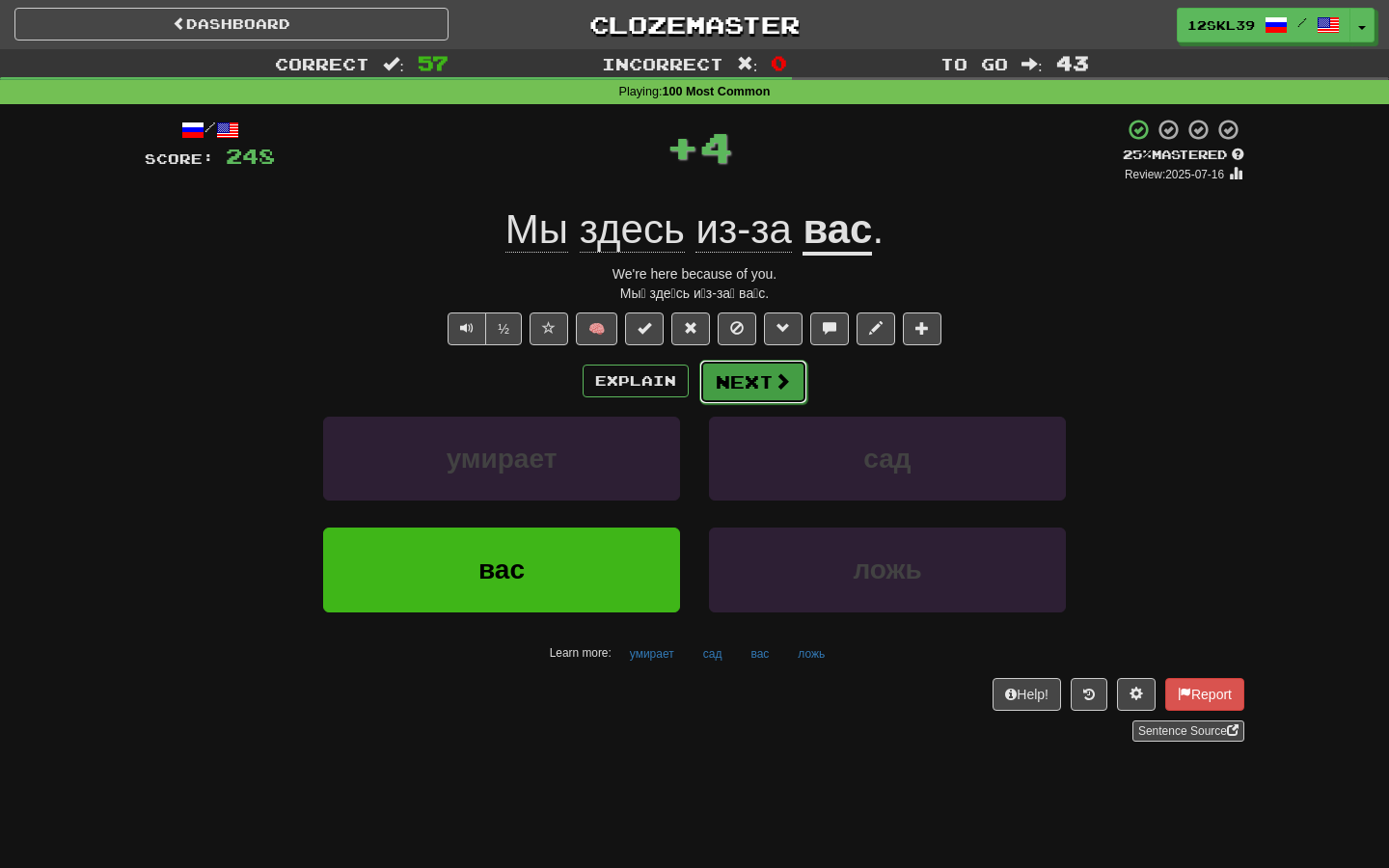 click on "Next" at bounding box center (753, 382) 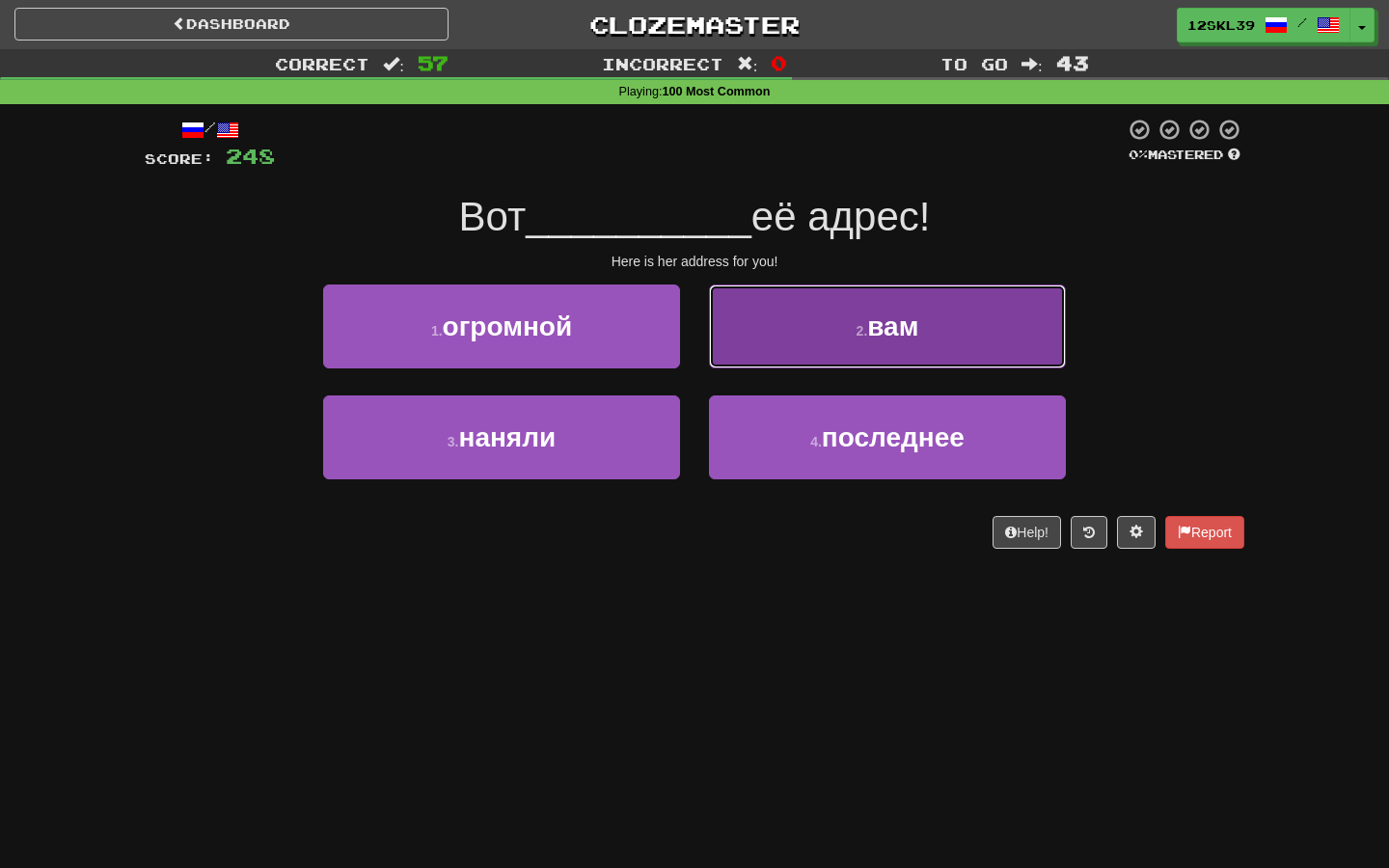 click on "2 .  вам" at bounding box center [887, 326] 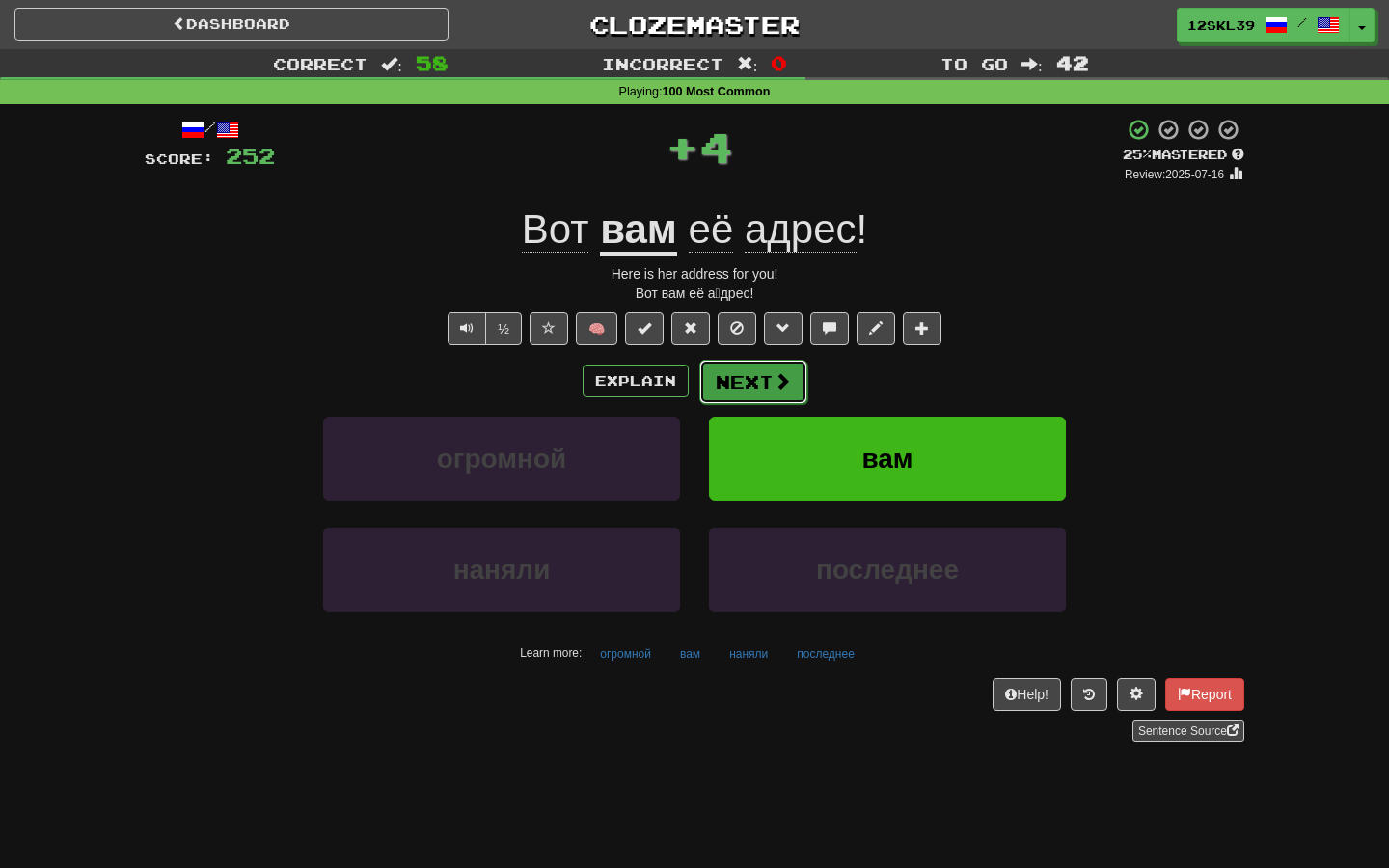 click at bounding box center (782, 381) 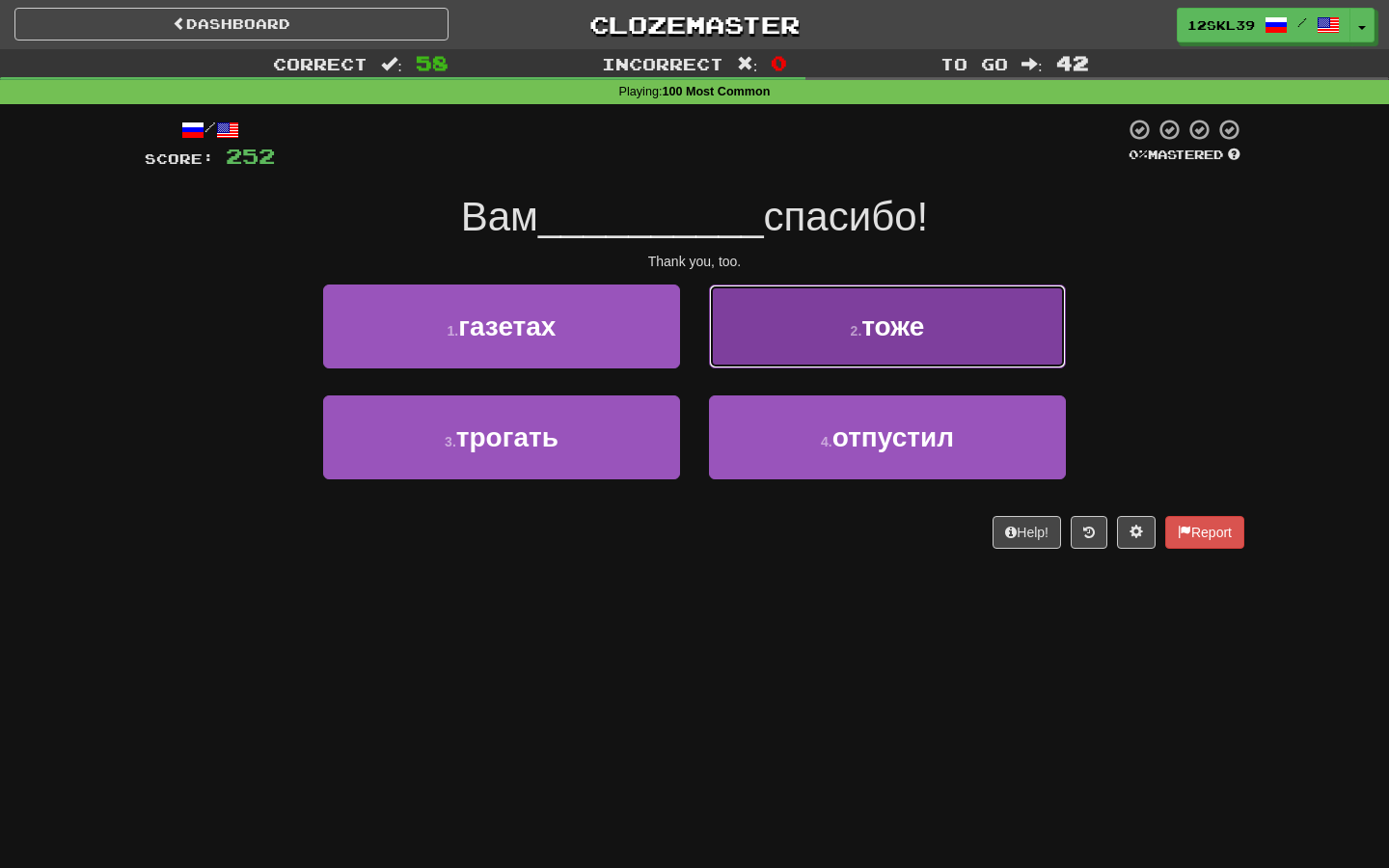 click on "2 .  тоже" at bounding box center [887, 326] 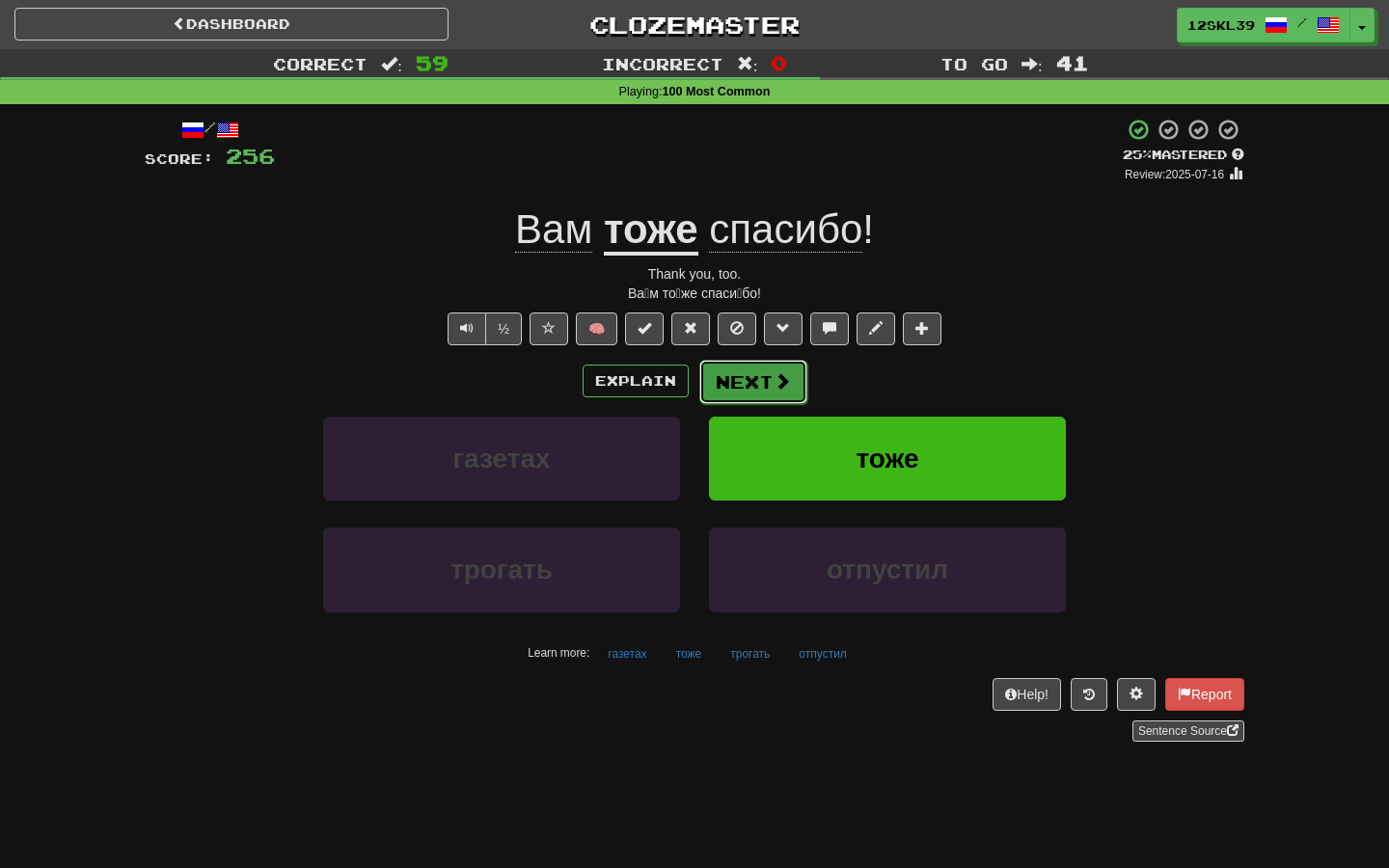 click on "Next" at bounding box center [753, 382] 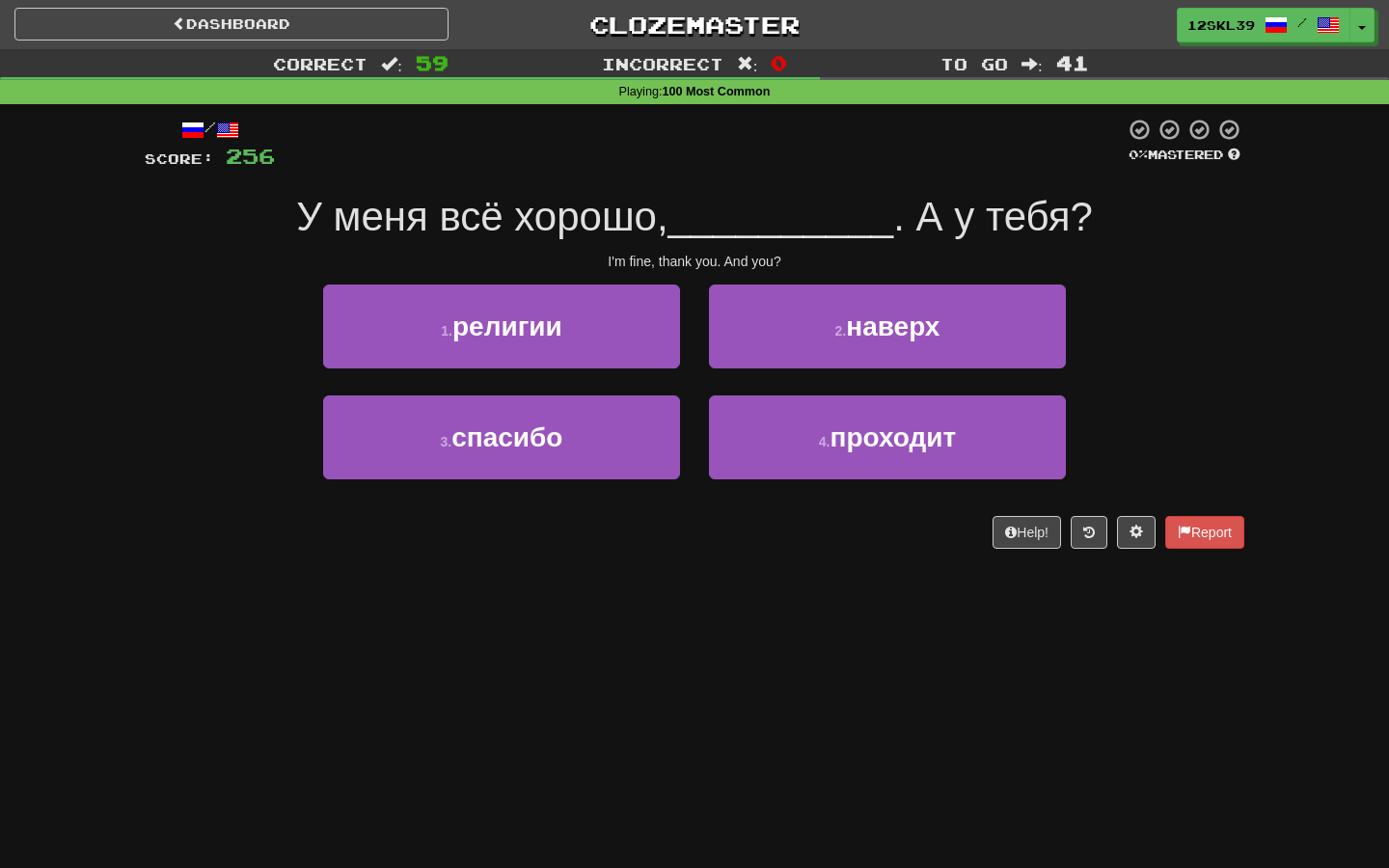 click on "I'm fine, thank you. And you?" at bounding box center [694, 261] 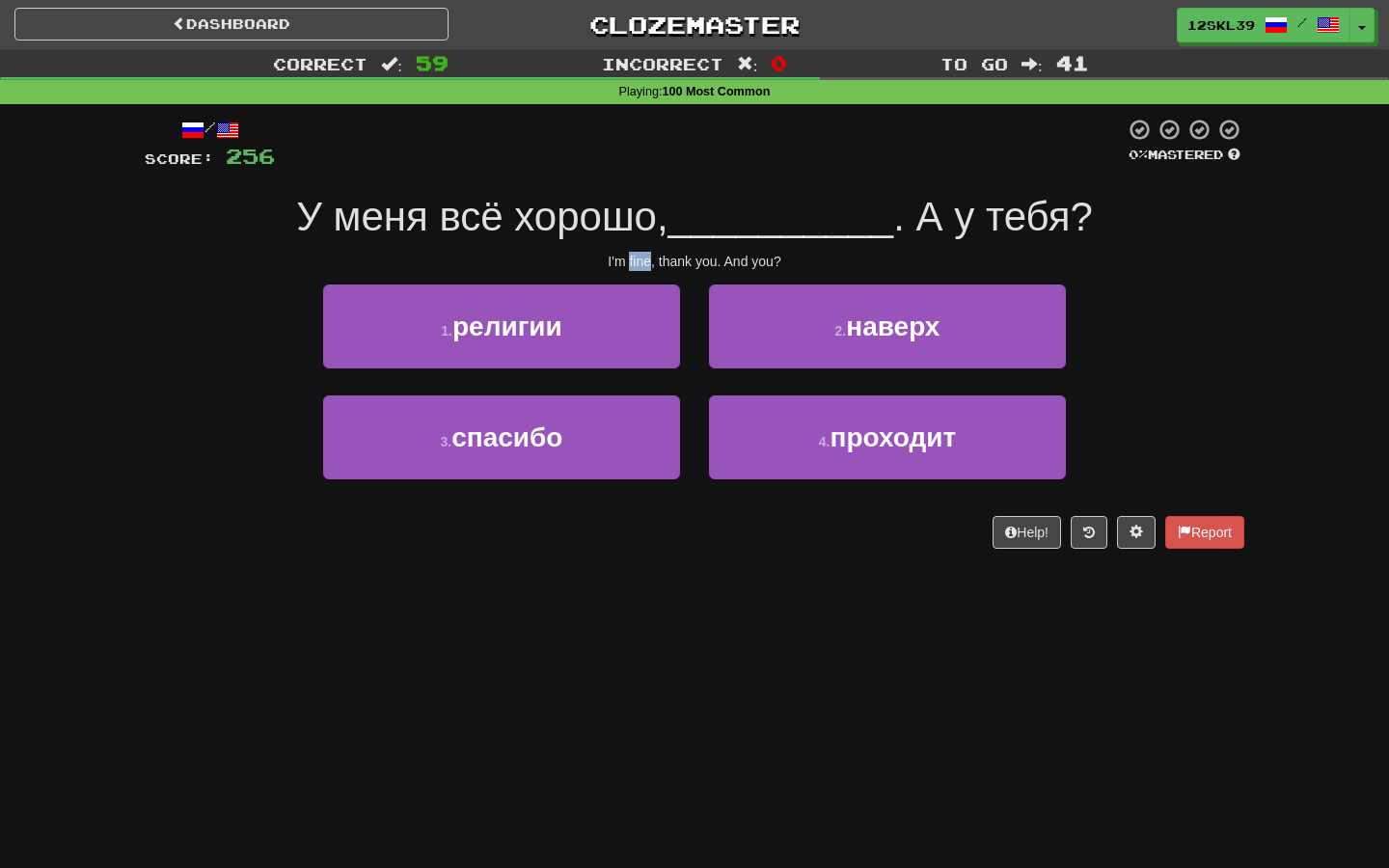 click on "I'm fine, thank you. And you?" at bounding box center (694, 261) 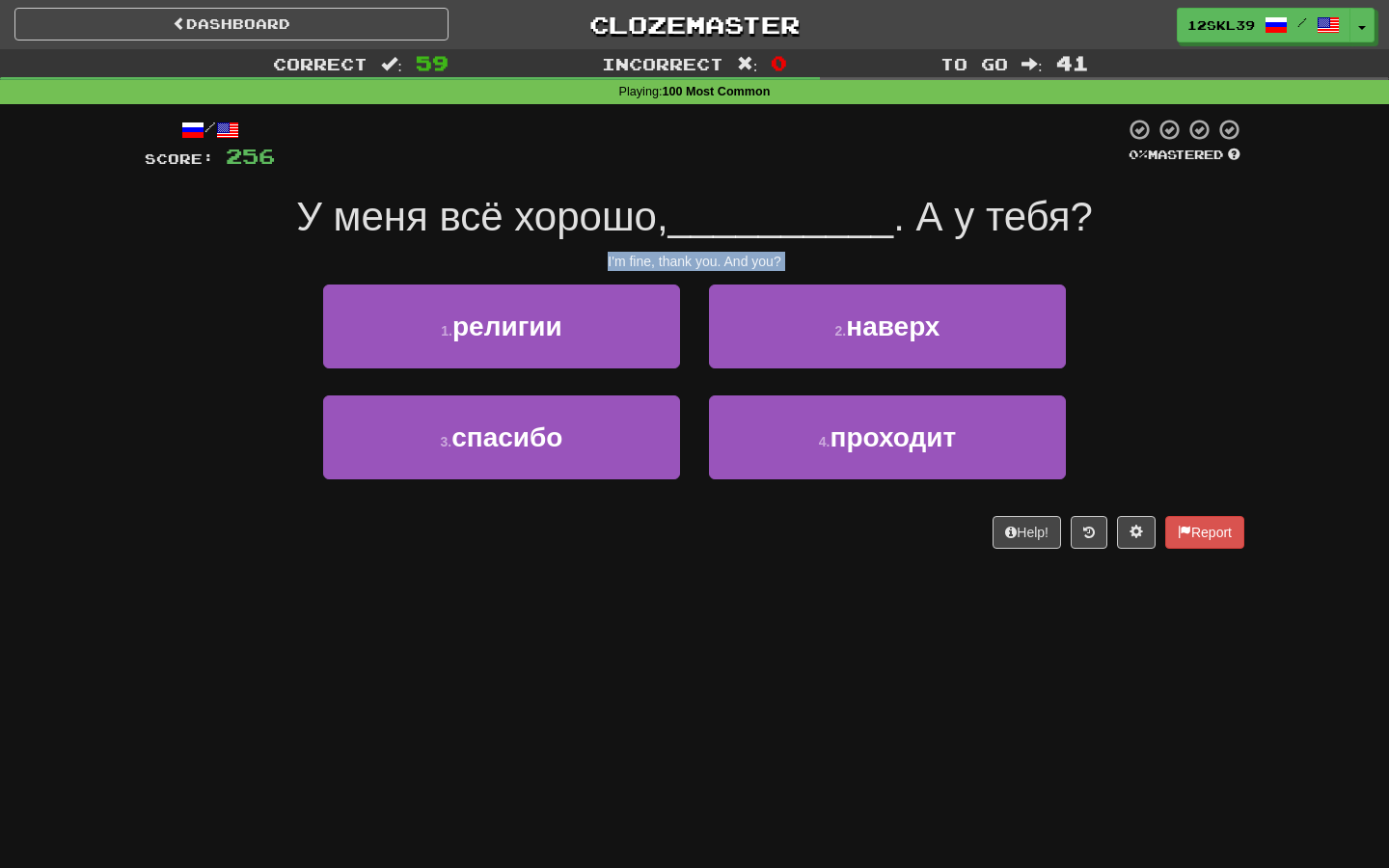 click on "I'm fine, thank you. And you?" at bounding box center [694, 261] 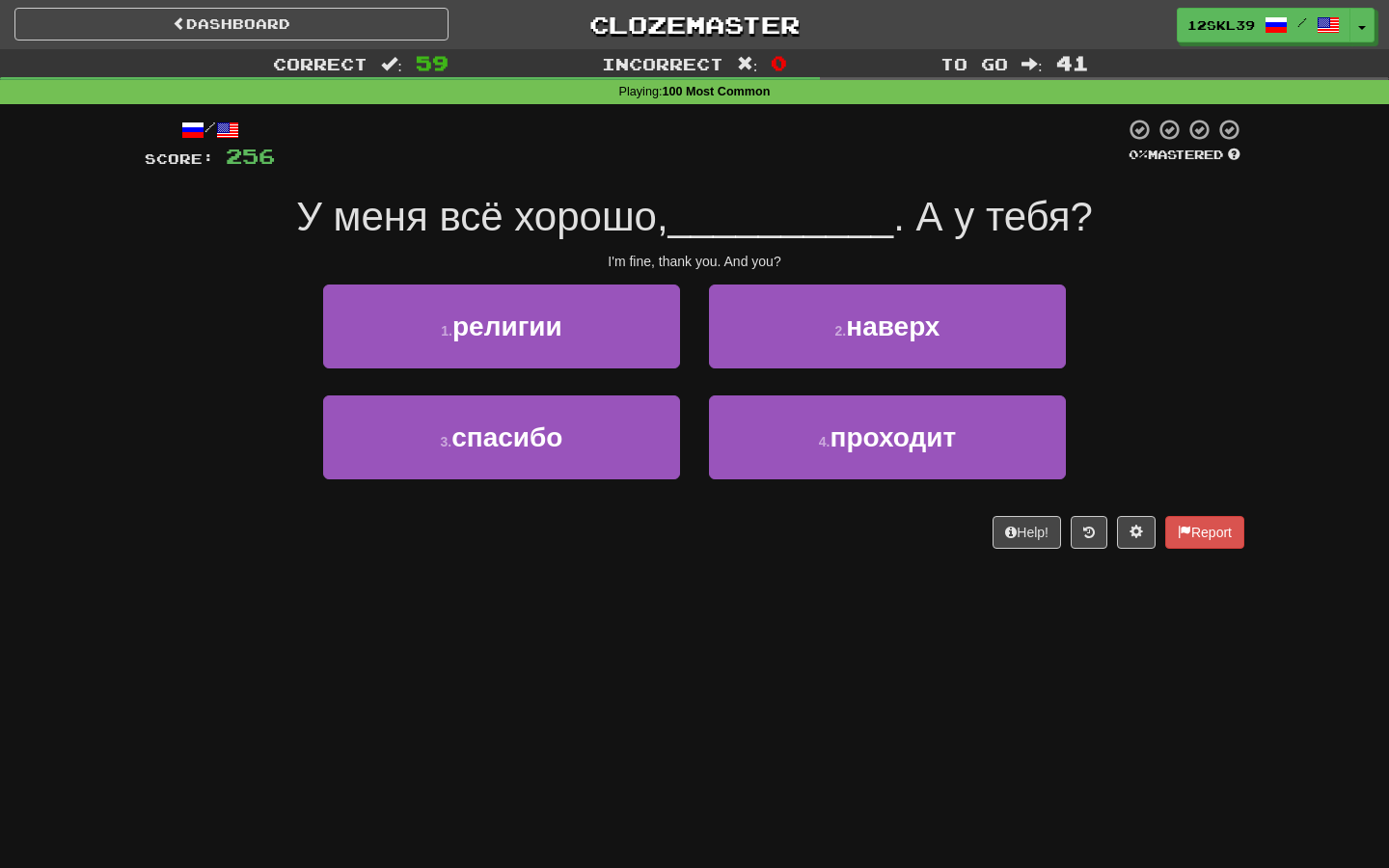 click on "У меня всё хорошо," at bounding box center (481, 216) 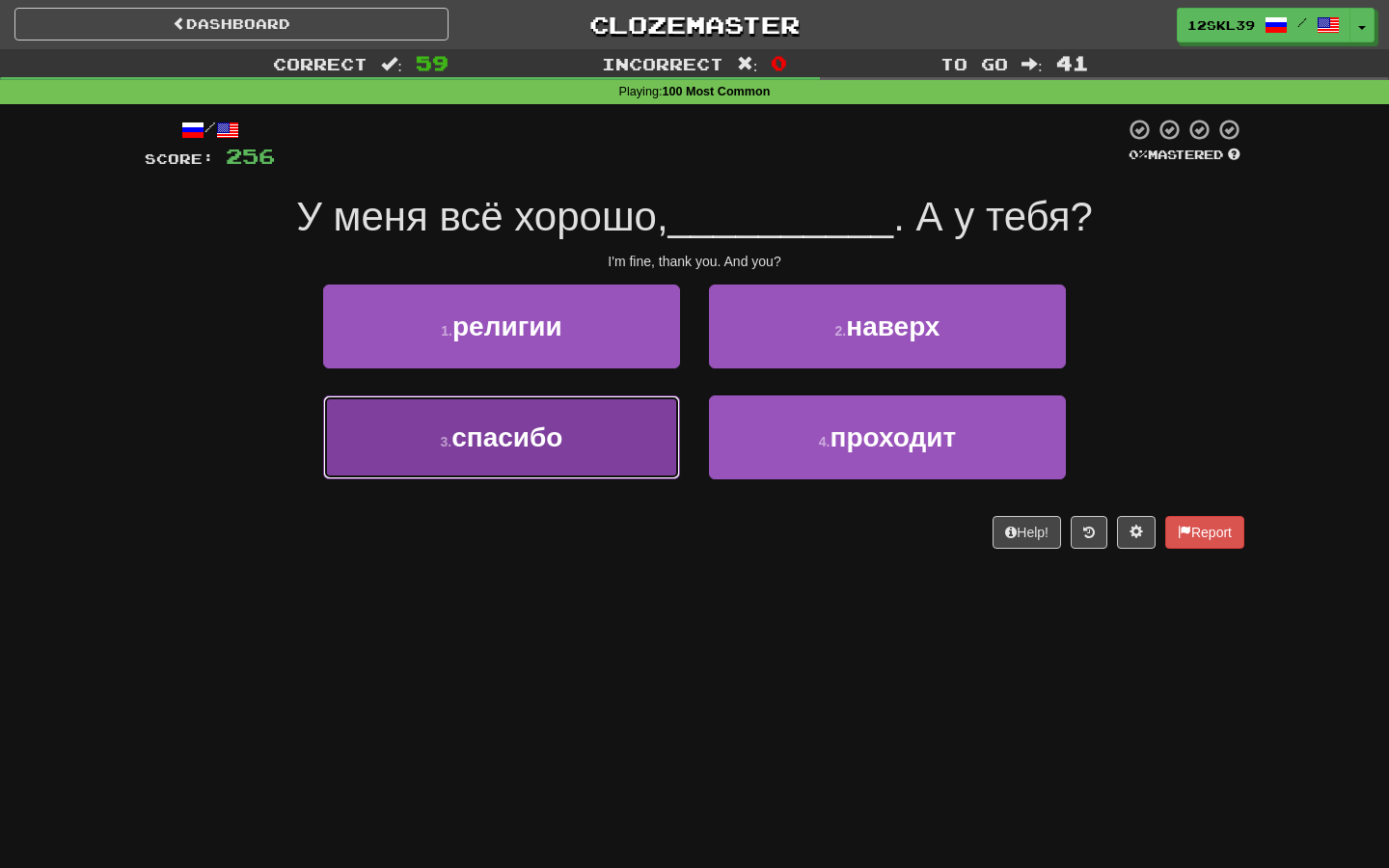 click on "3 .  спасибо" at bounding box center [502, 437] 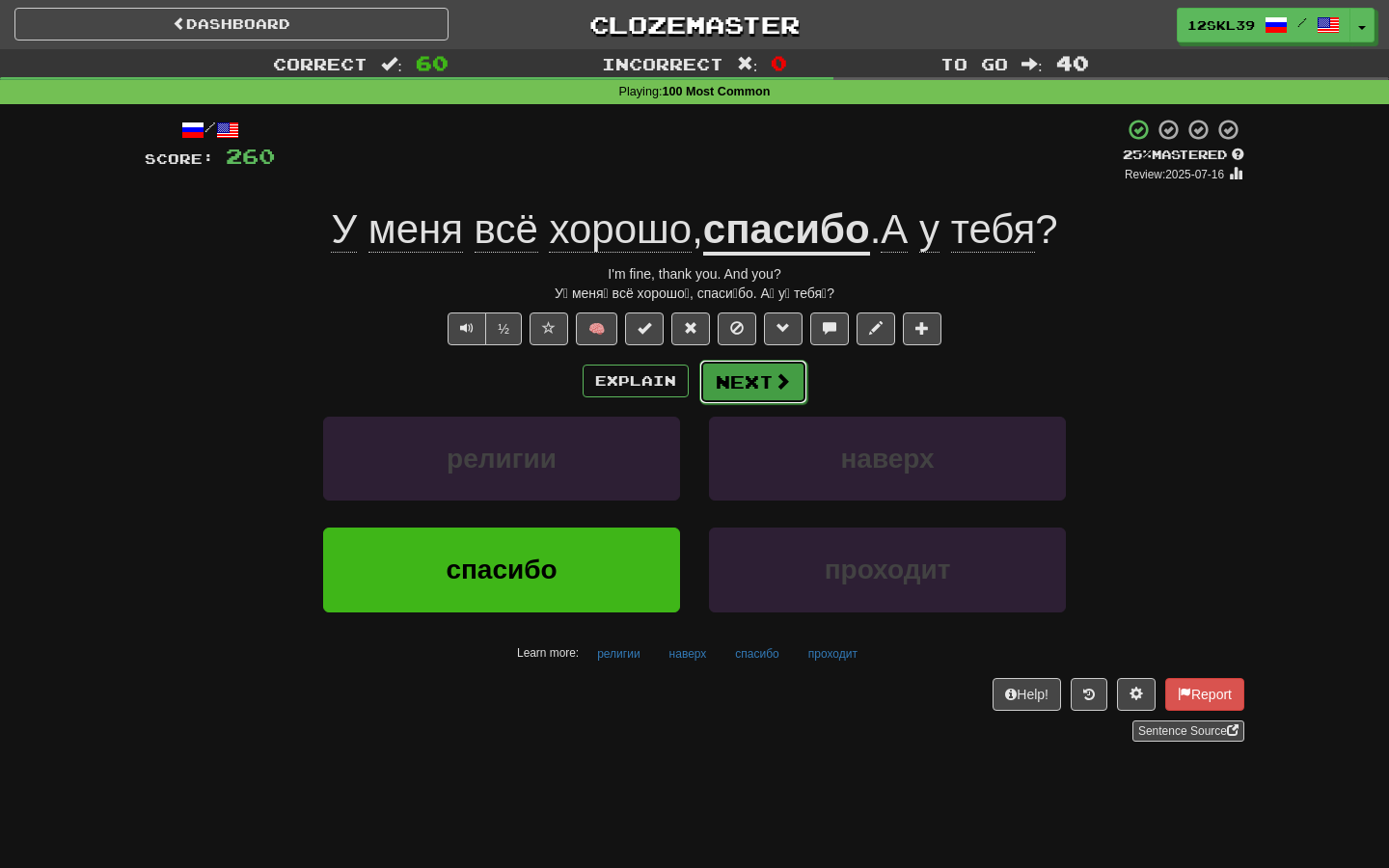 click on "Next" at bounding box center [753, 382] 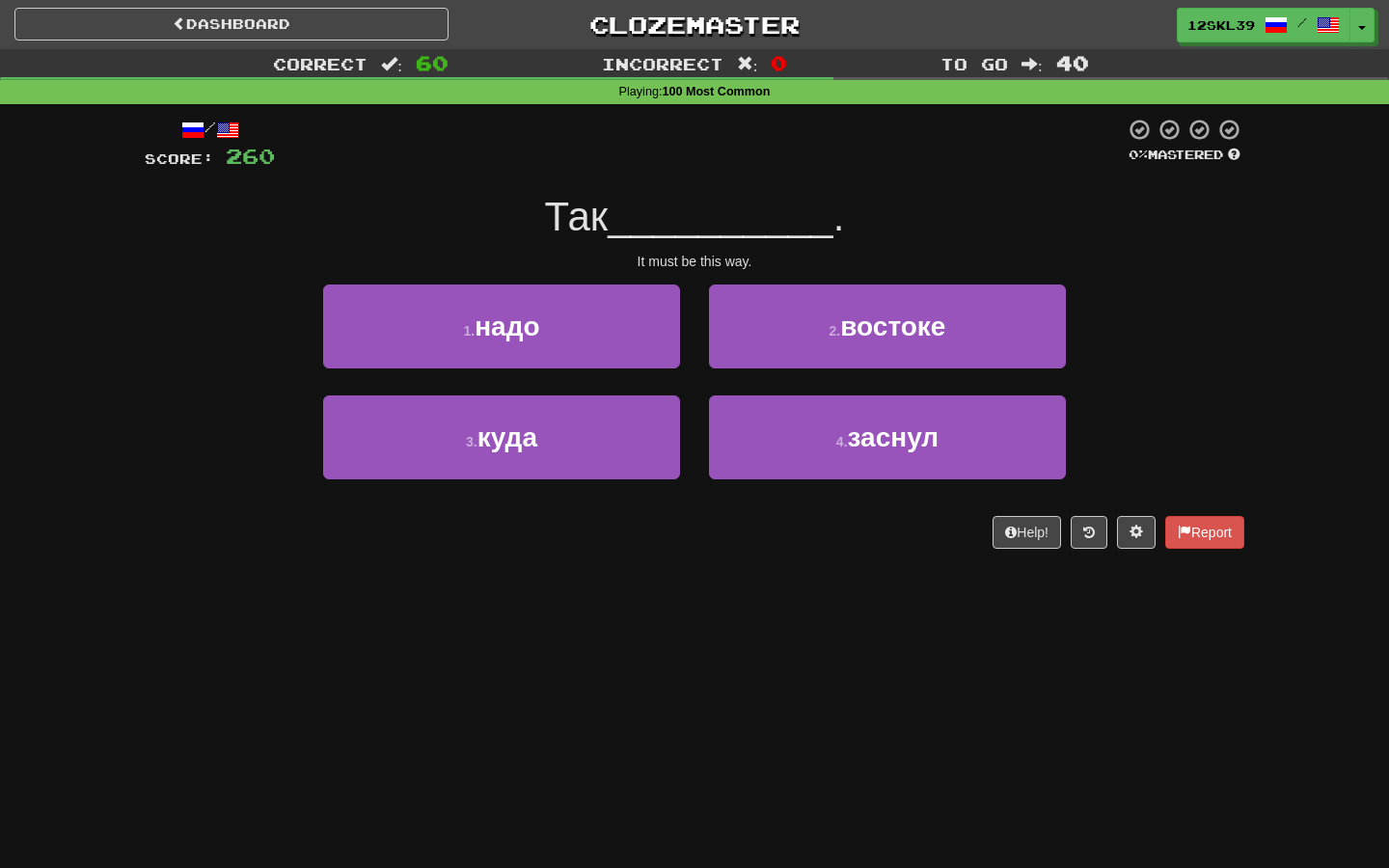 click on "__________" at bounding box center [721, 216] 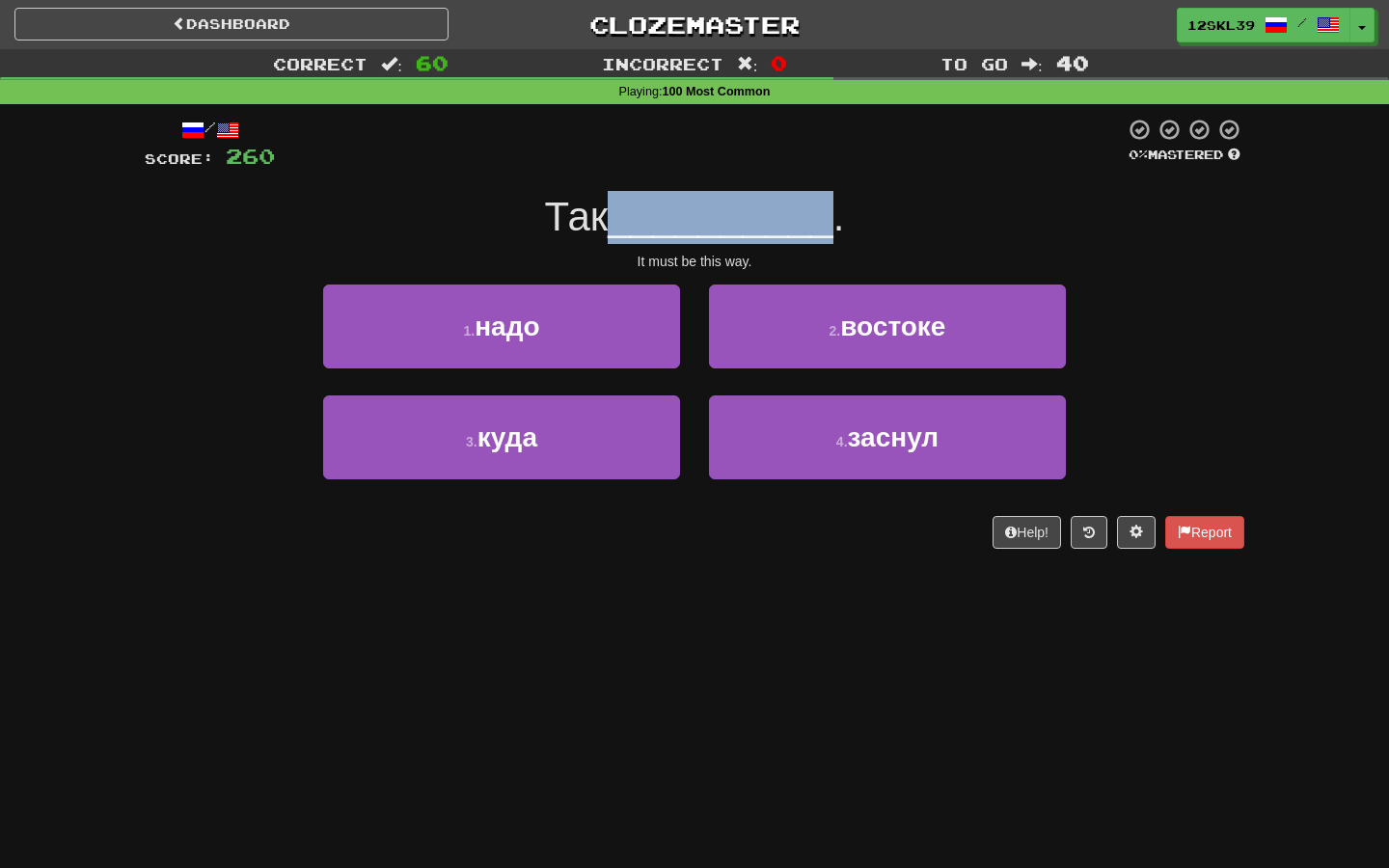 click on "__________" at bounding box center [721, 216] 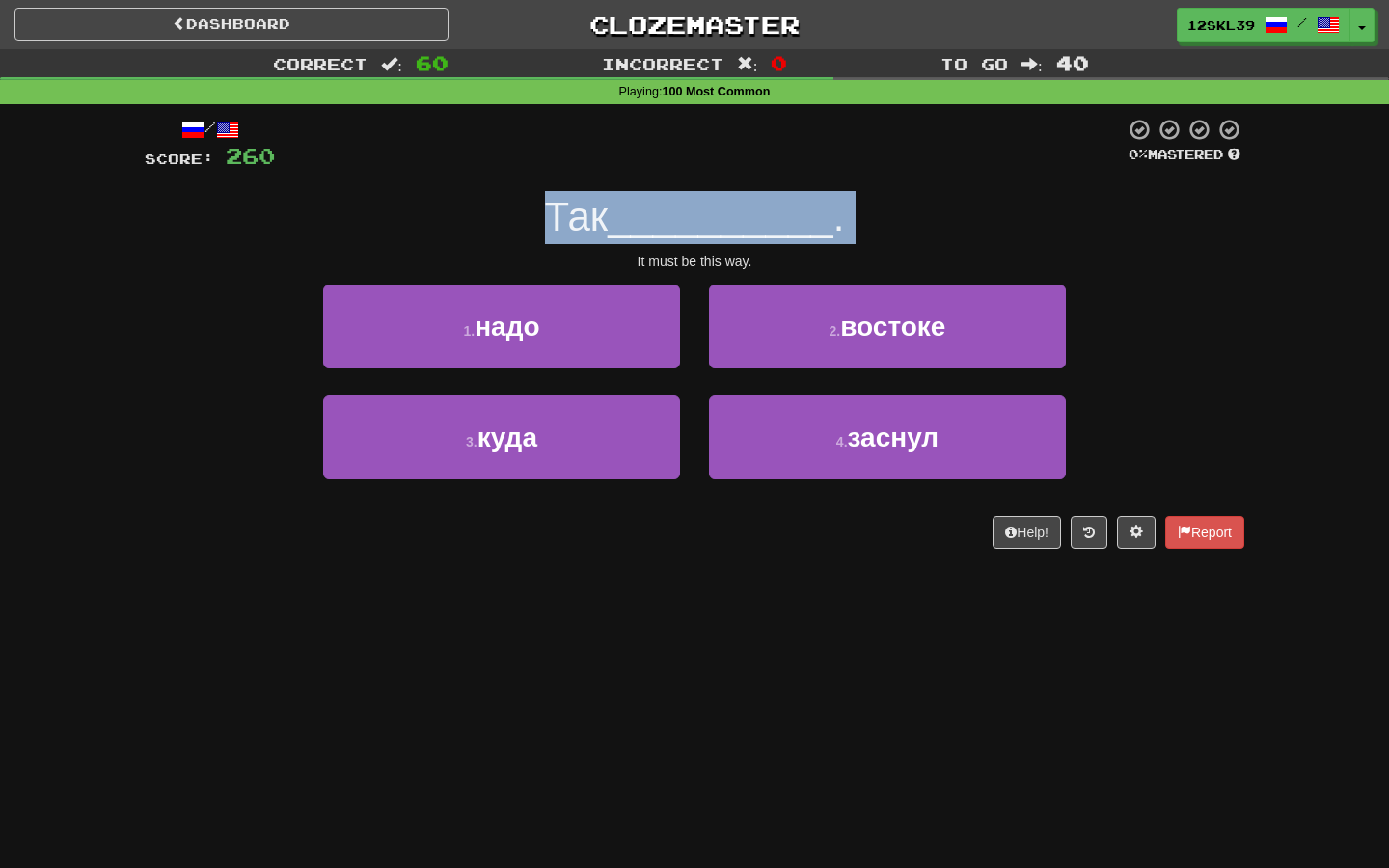 click on "__________" at bounding box center (721, 216) 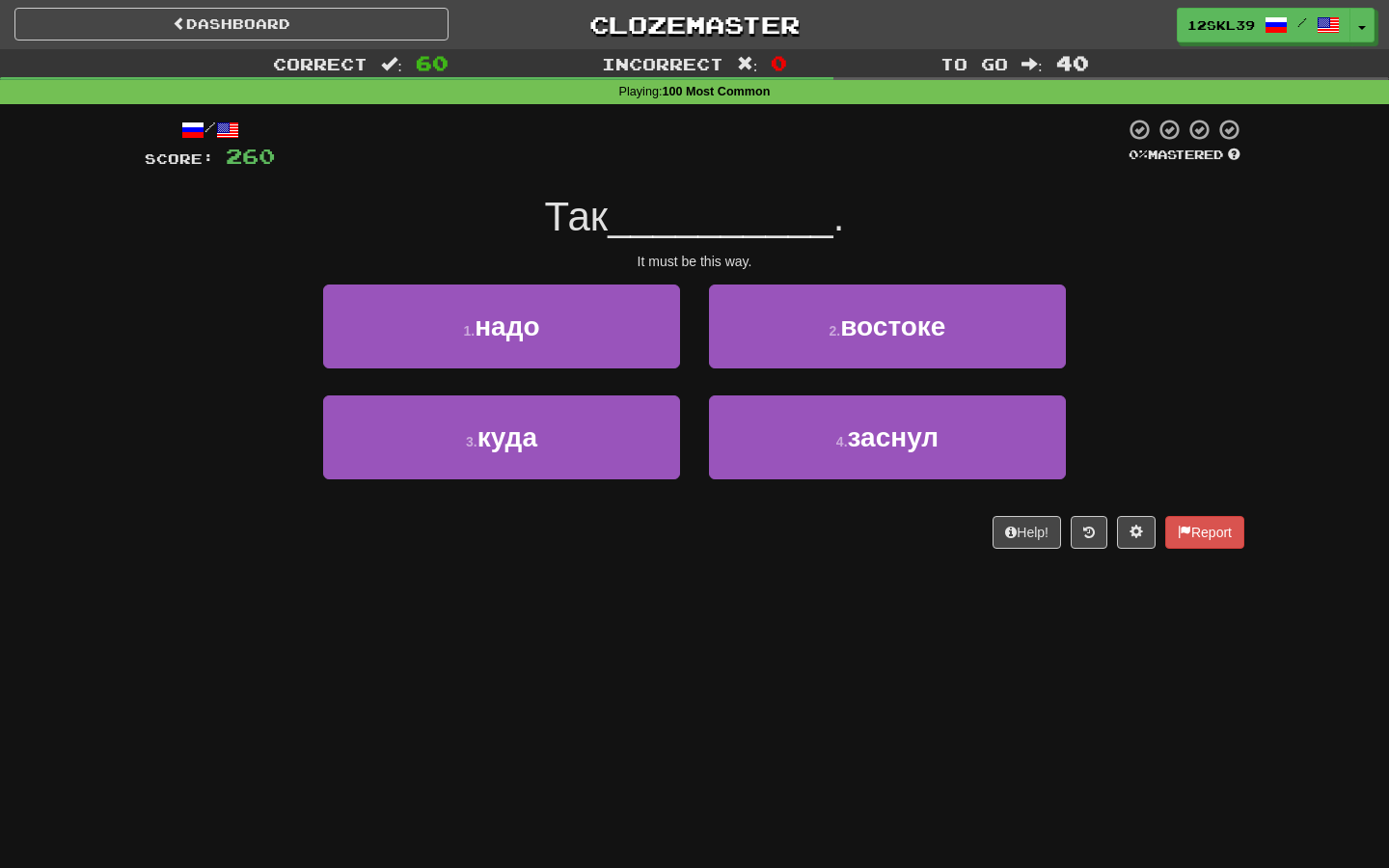 click on "Так" at bounding box center [577, 216] 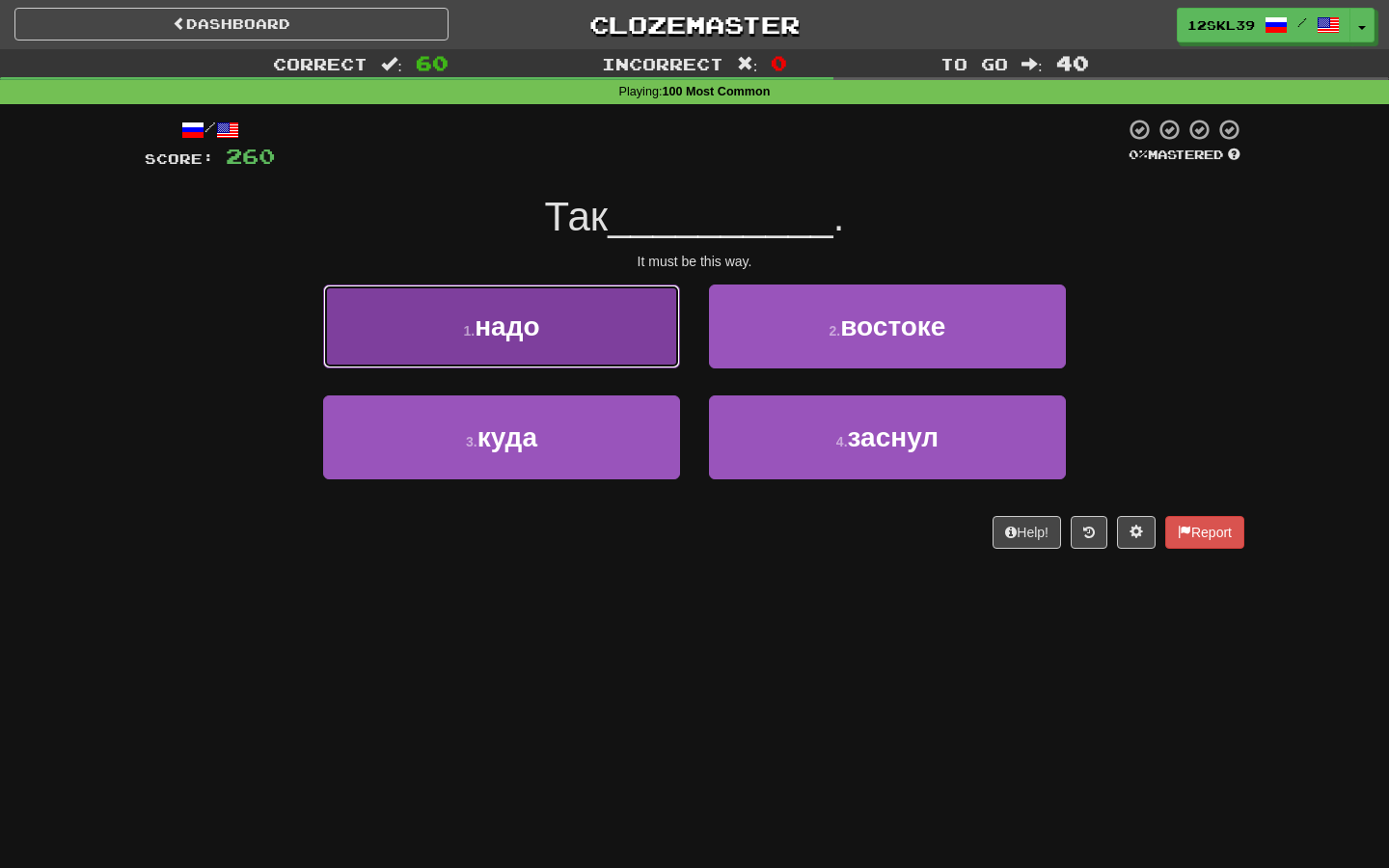 click on "1 .  надо" at bounding box center (502, 326) 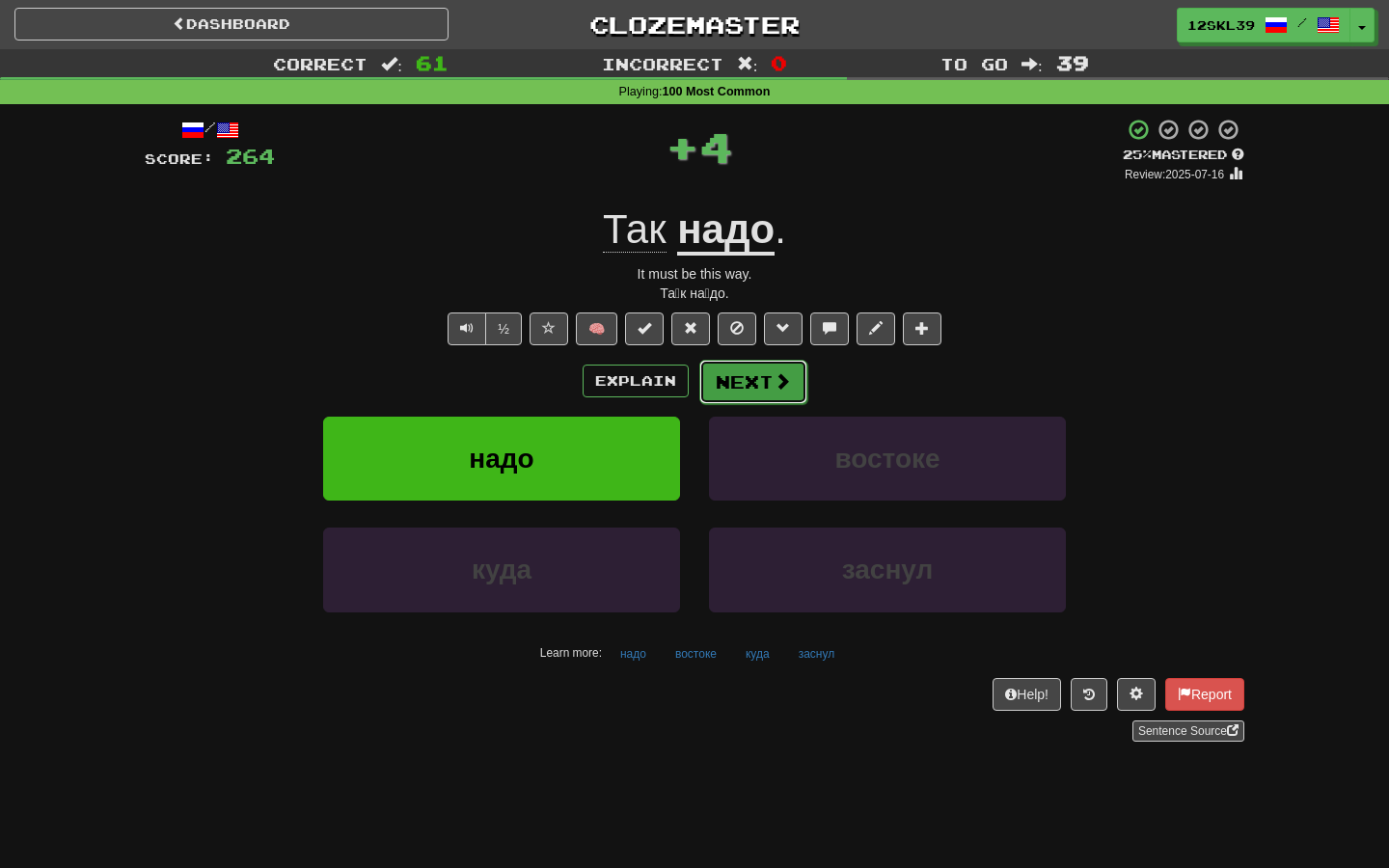 click on "Next" at bounding box center [753, 382] 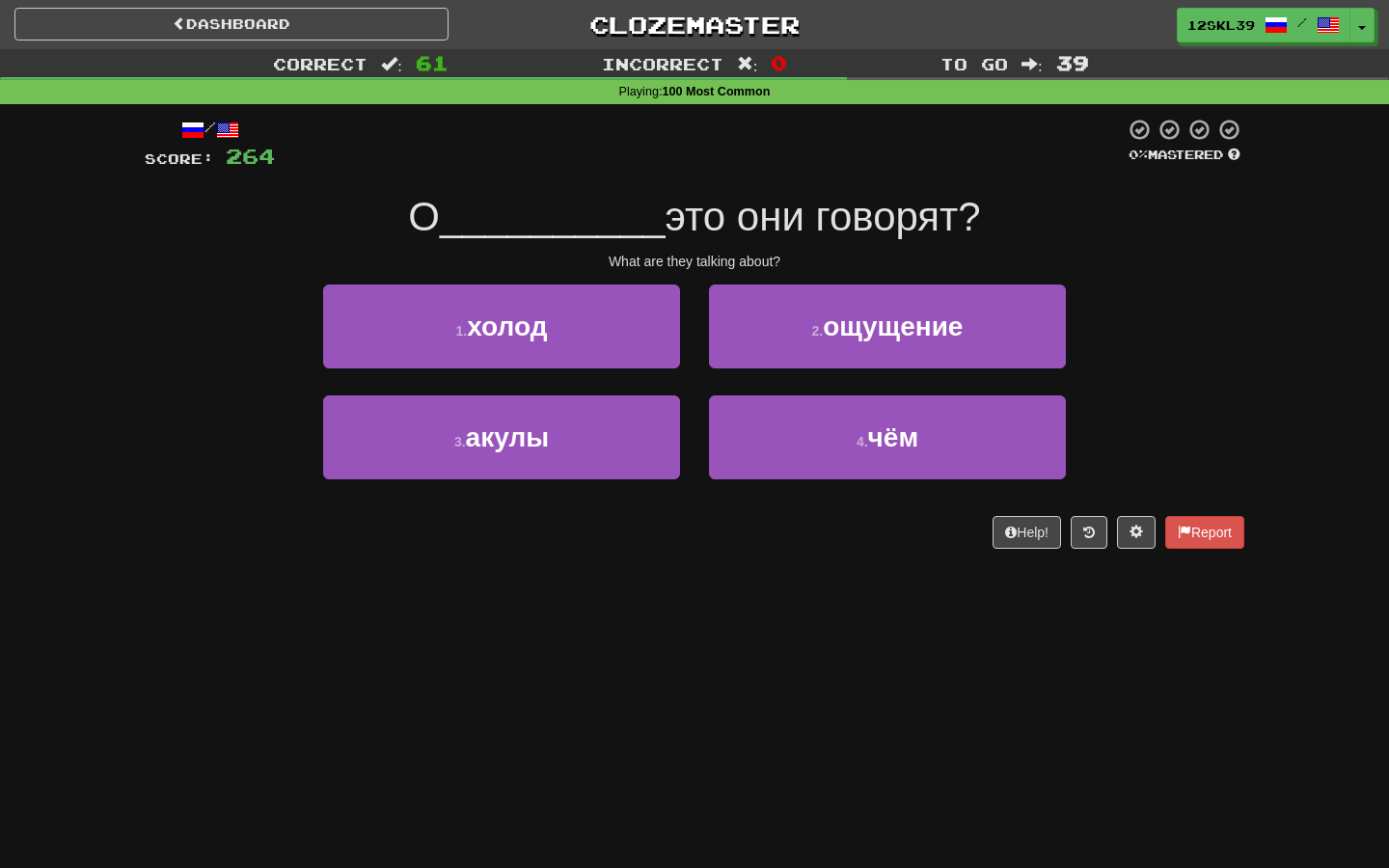 click on "это они говорят?" at bounding box center (823, 216) 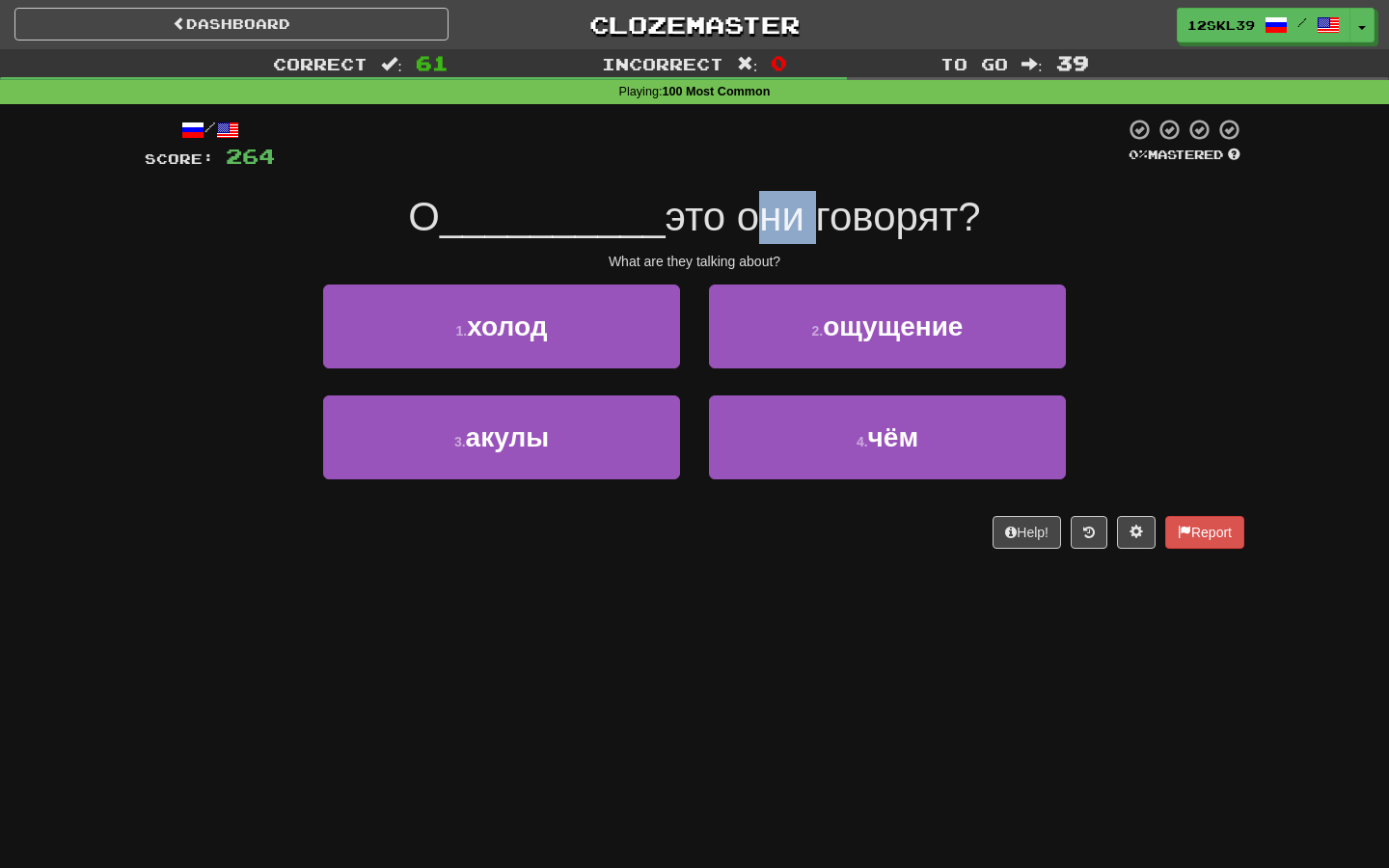 click on "это они говорят?" at bounding box center [823, 216] 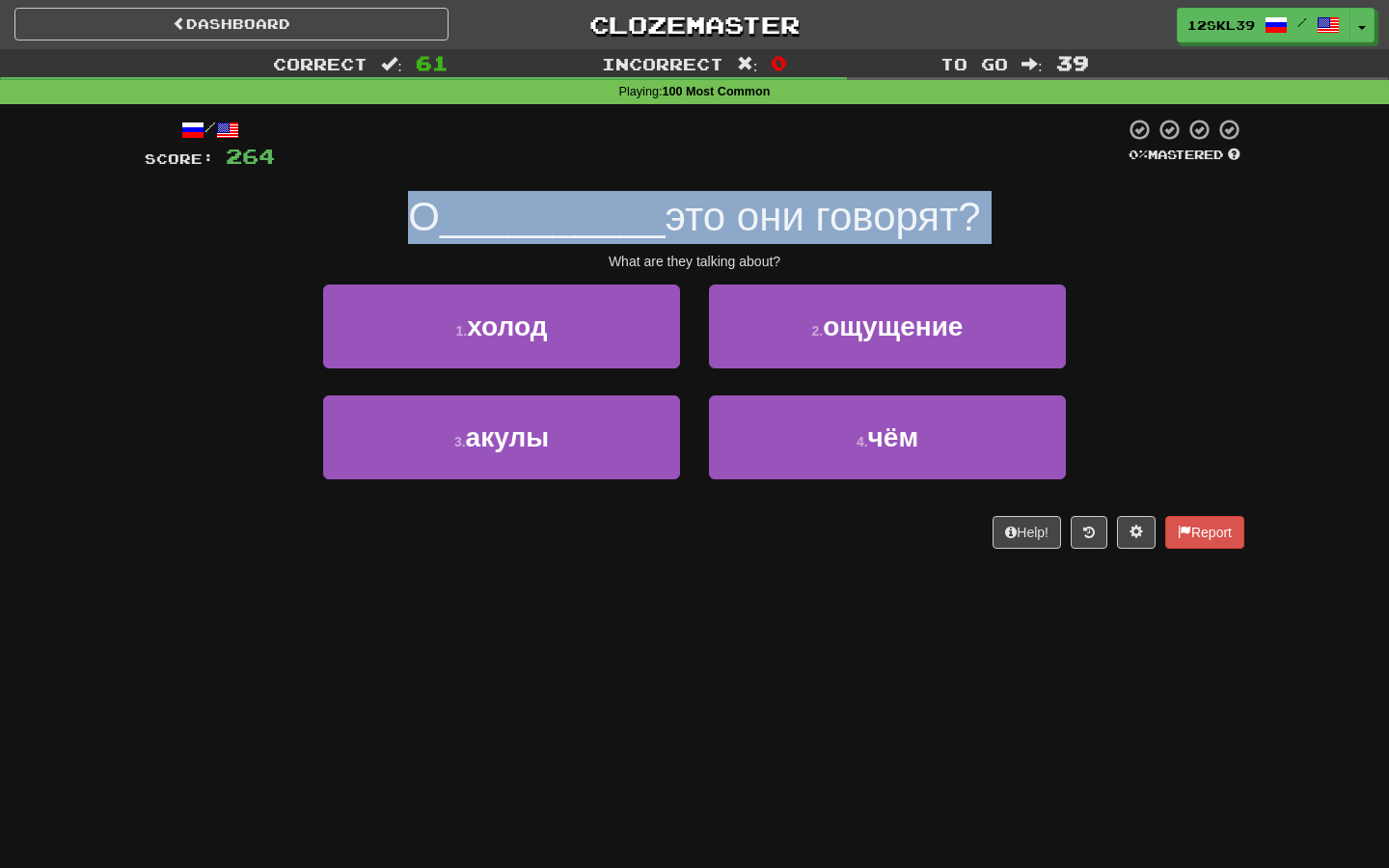 click on "это они говорят?" at bounding box center [823, 216] 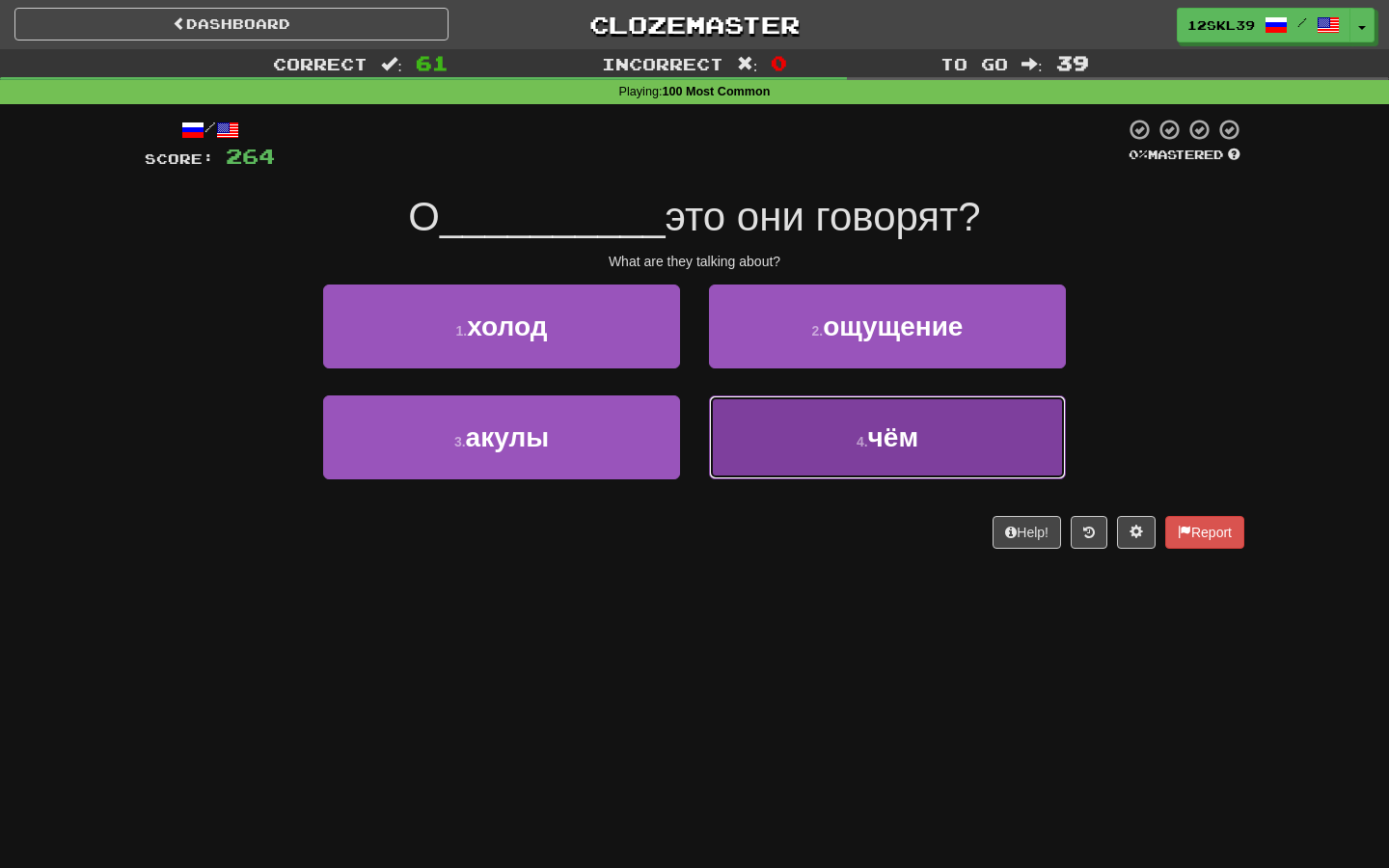 click on "4 .  чём" at bounding box center [887, 437] 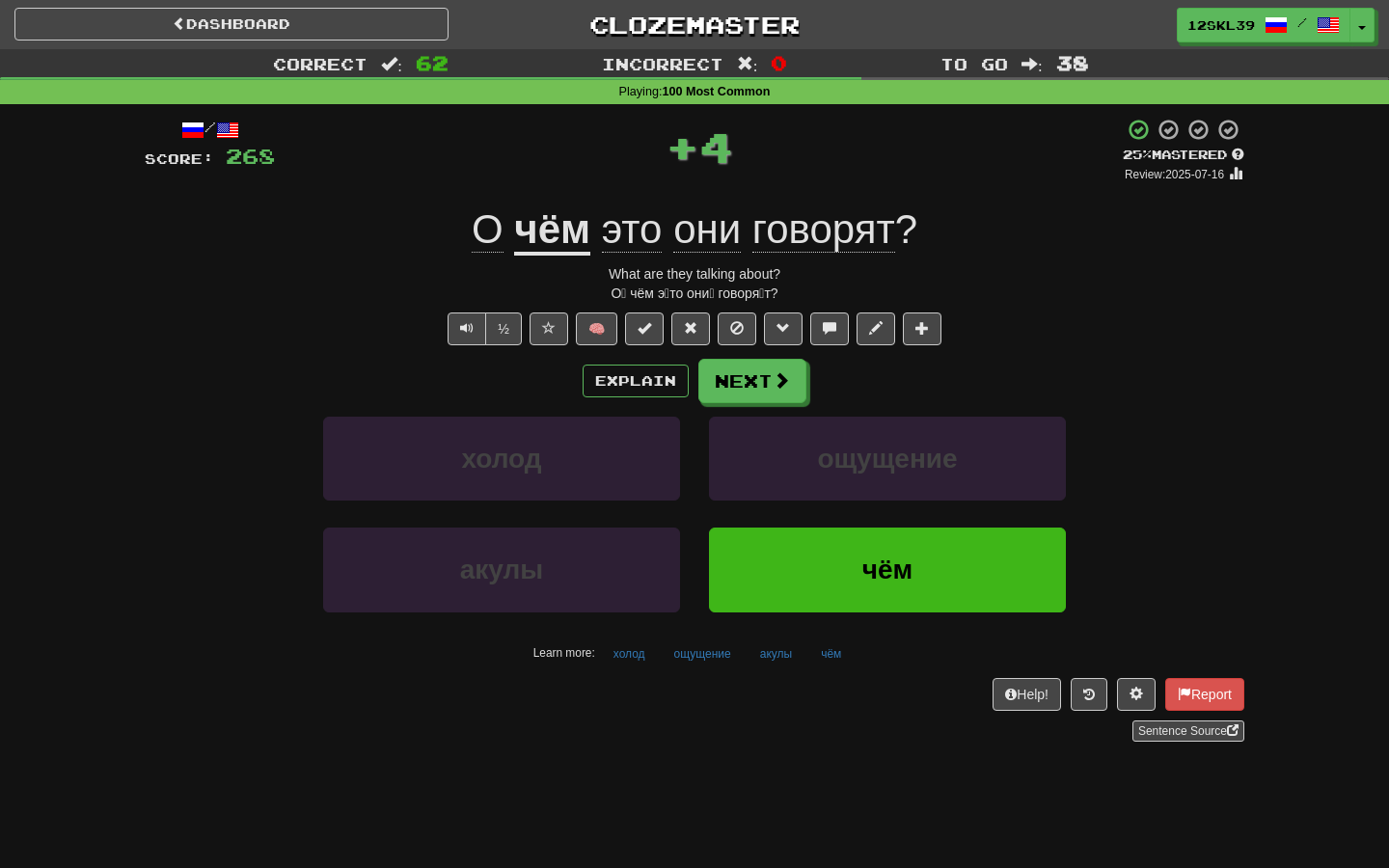 click on "чём" at bounding box center (552, 231) 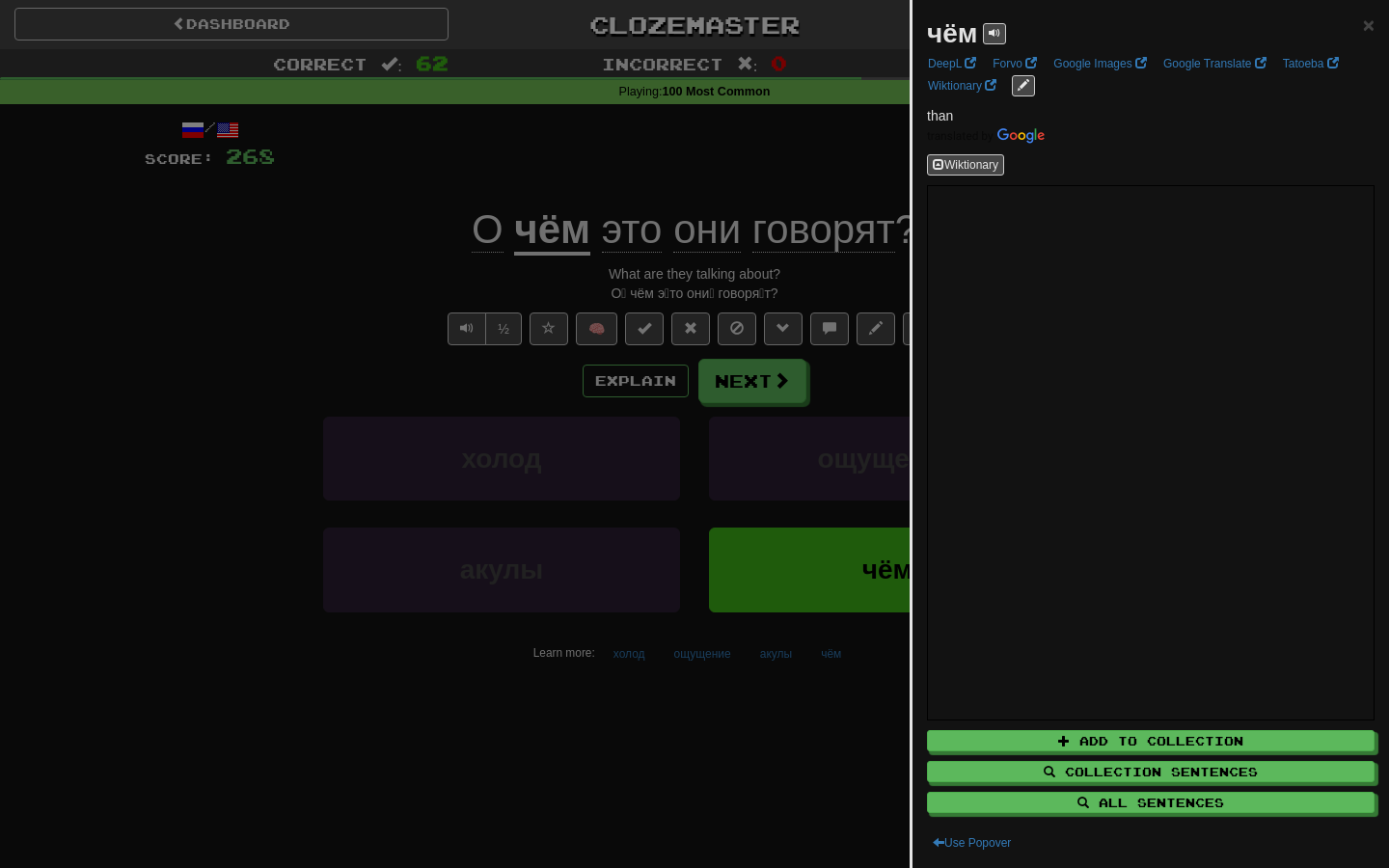 click at bounding box center [694, 434] 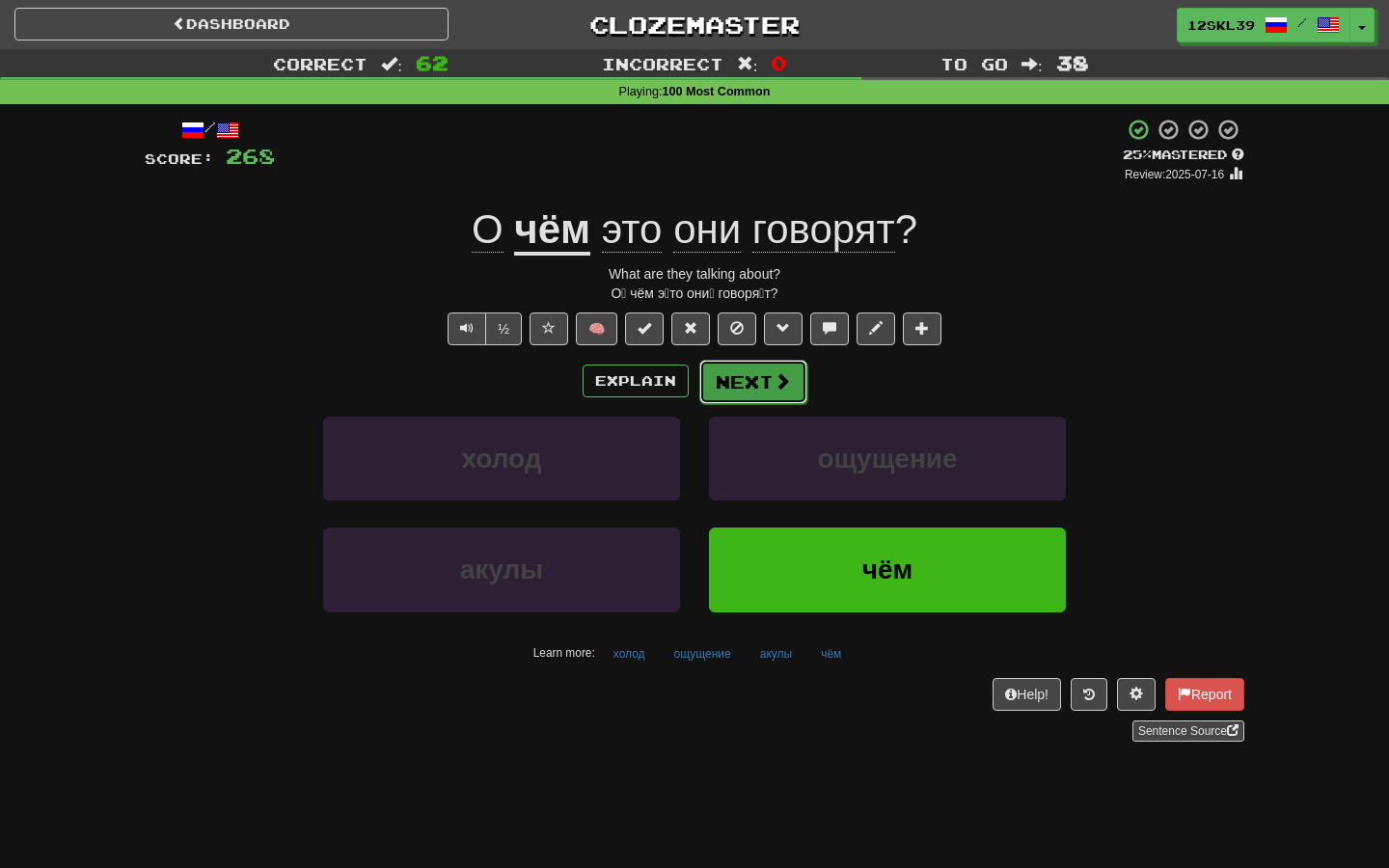 click on "Next" at bounding box center (753, 382) 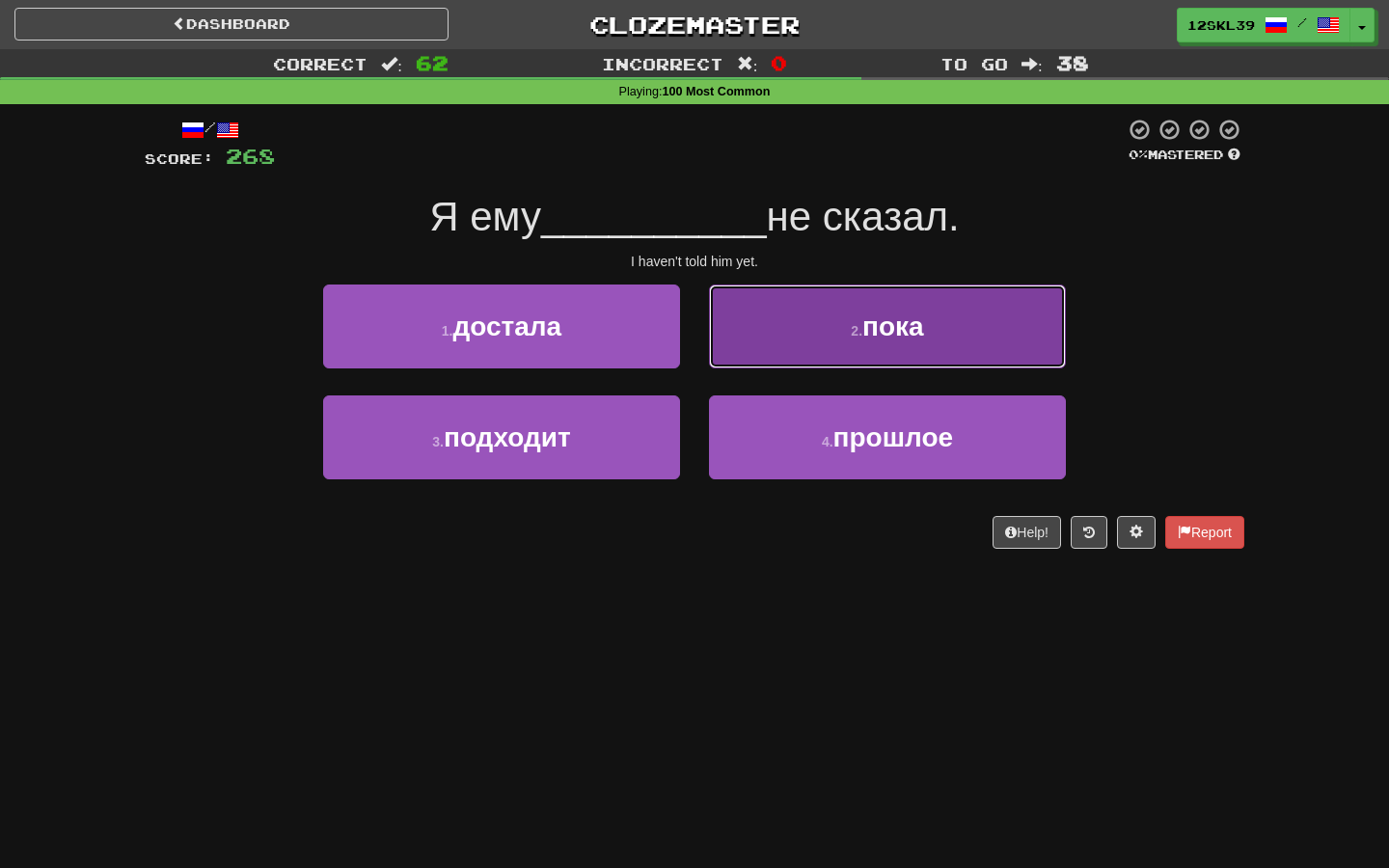 click on "2 .  пока" at bounding box center (887, 326) 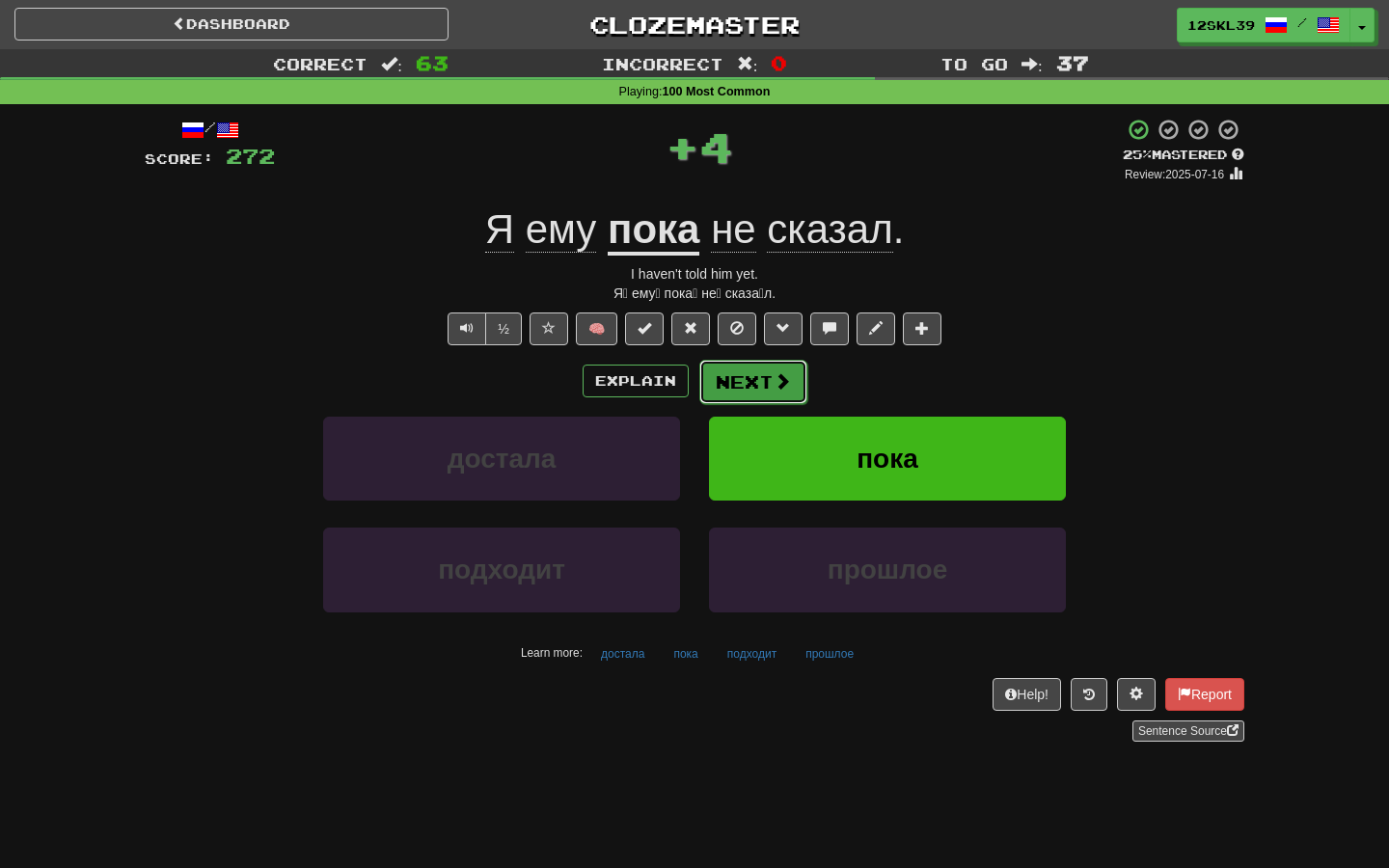 click on "Next" at bounding box center (753, 382) 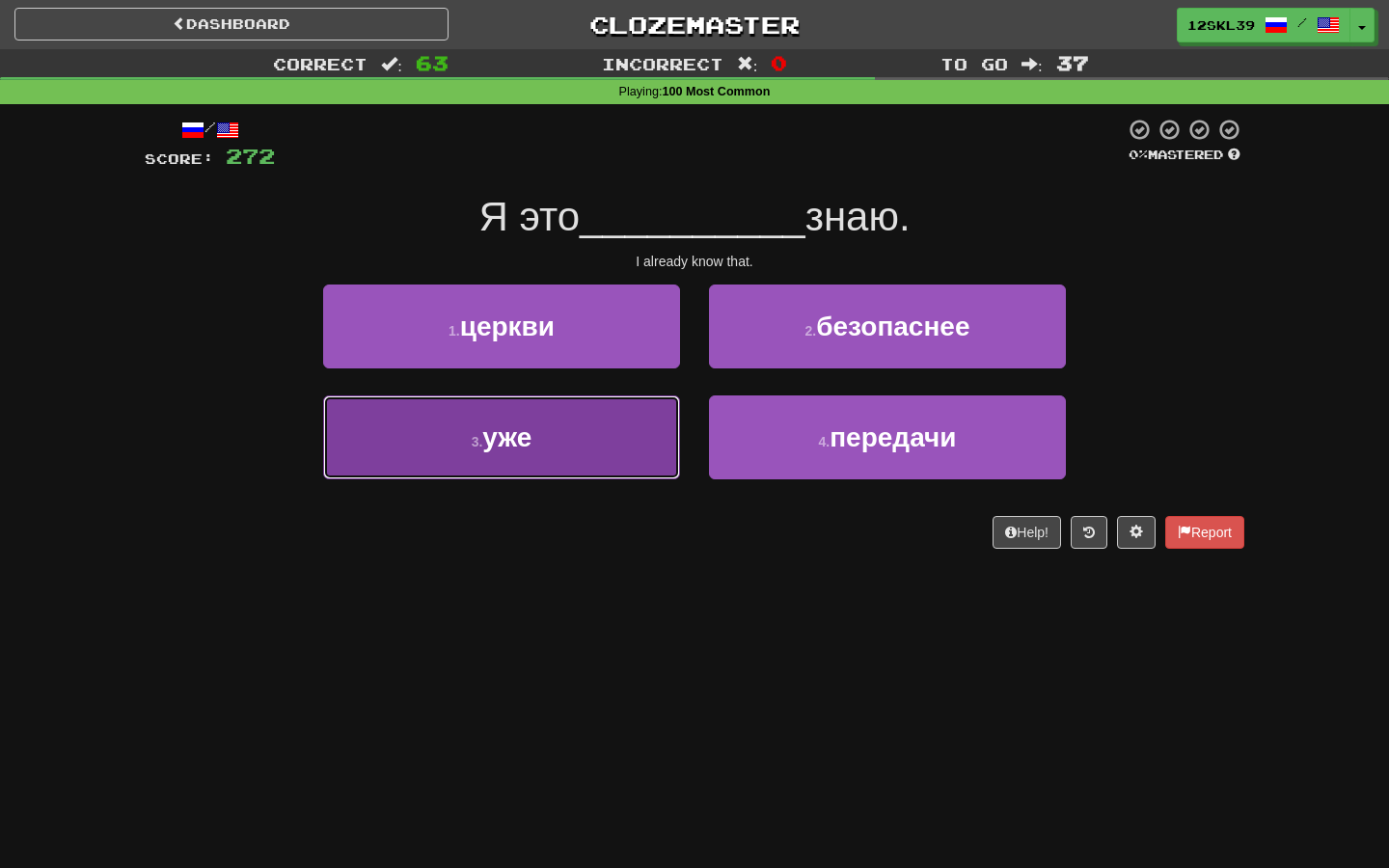 click on "3 .  уже" at bounding box center [502, 437] 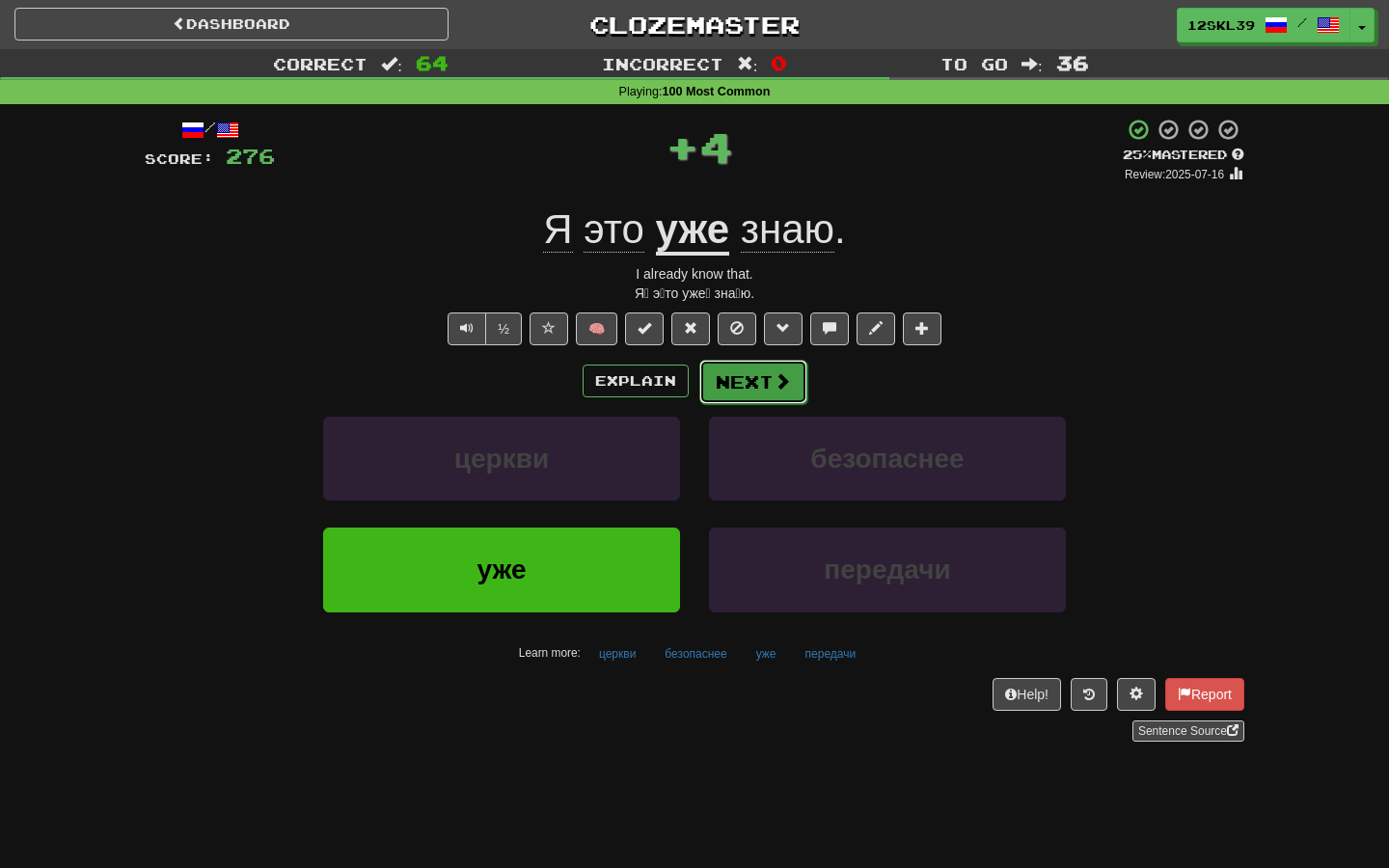 click on "Next" at bounding box center [753, 382] 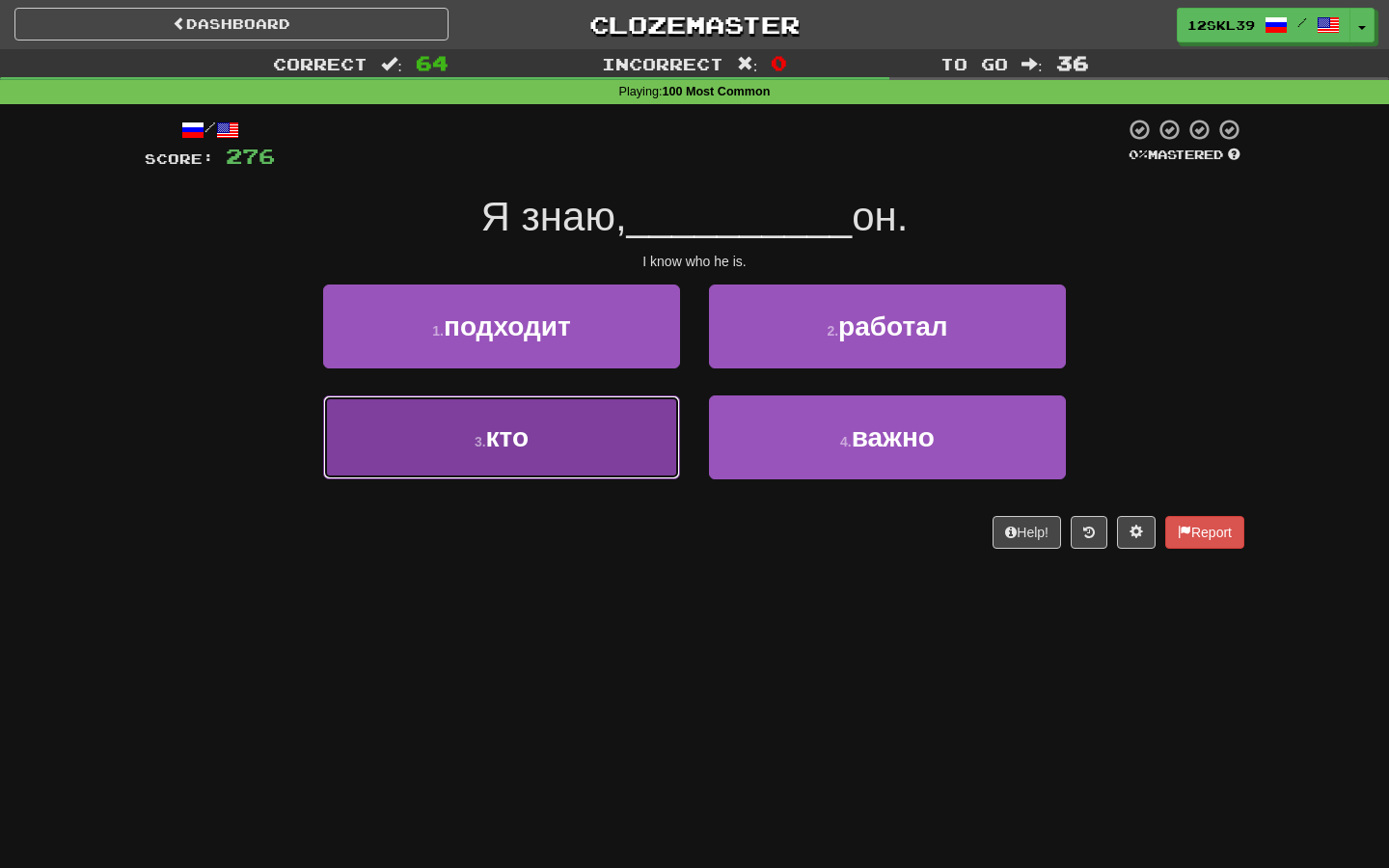 click on "3 .  кто" at bounding box center (502, 437) 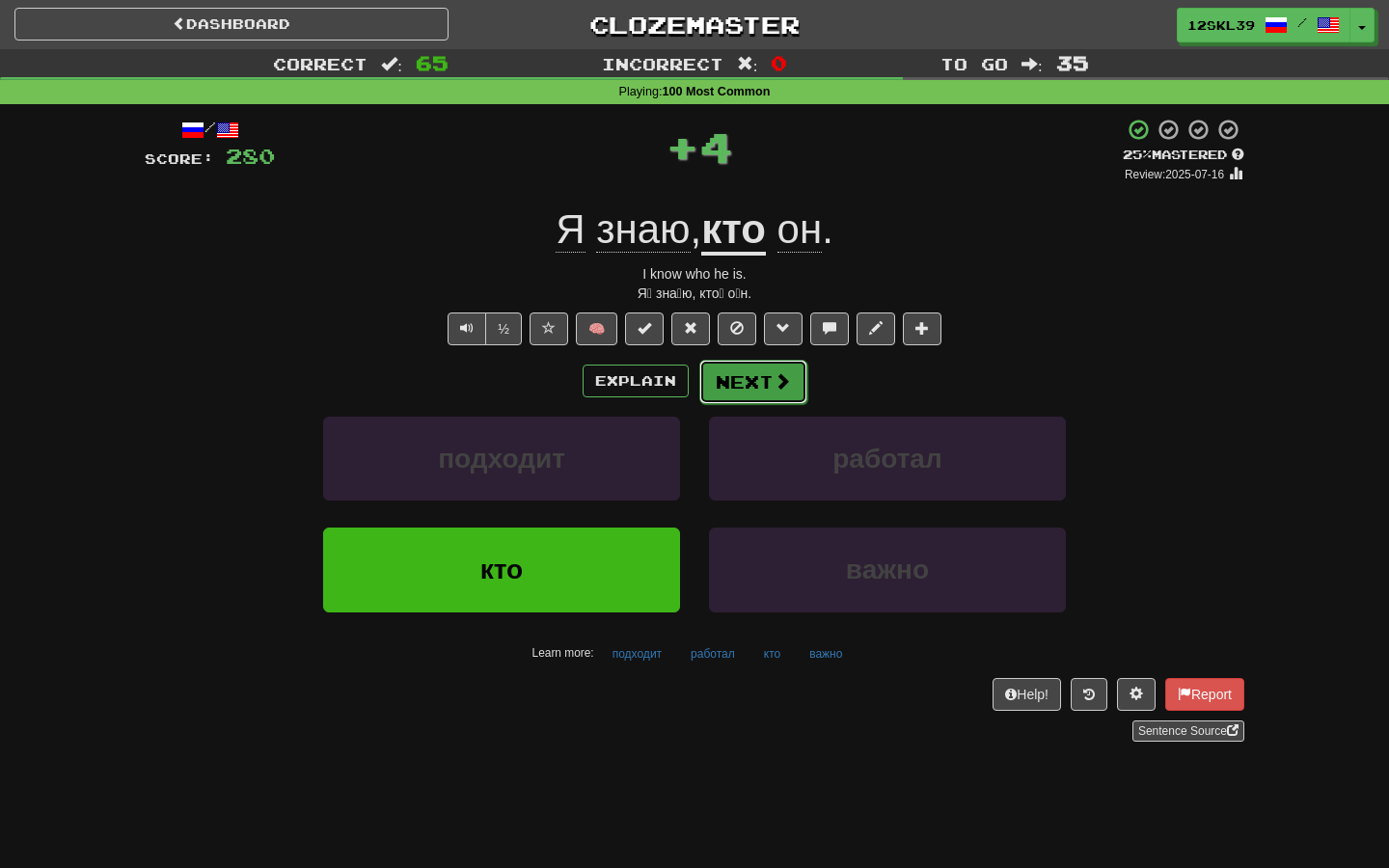 click on "Next" at bounding box center (753, 382) 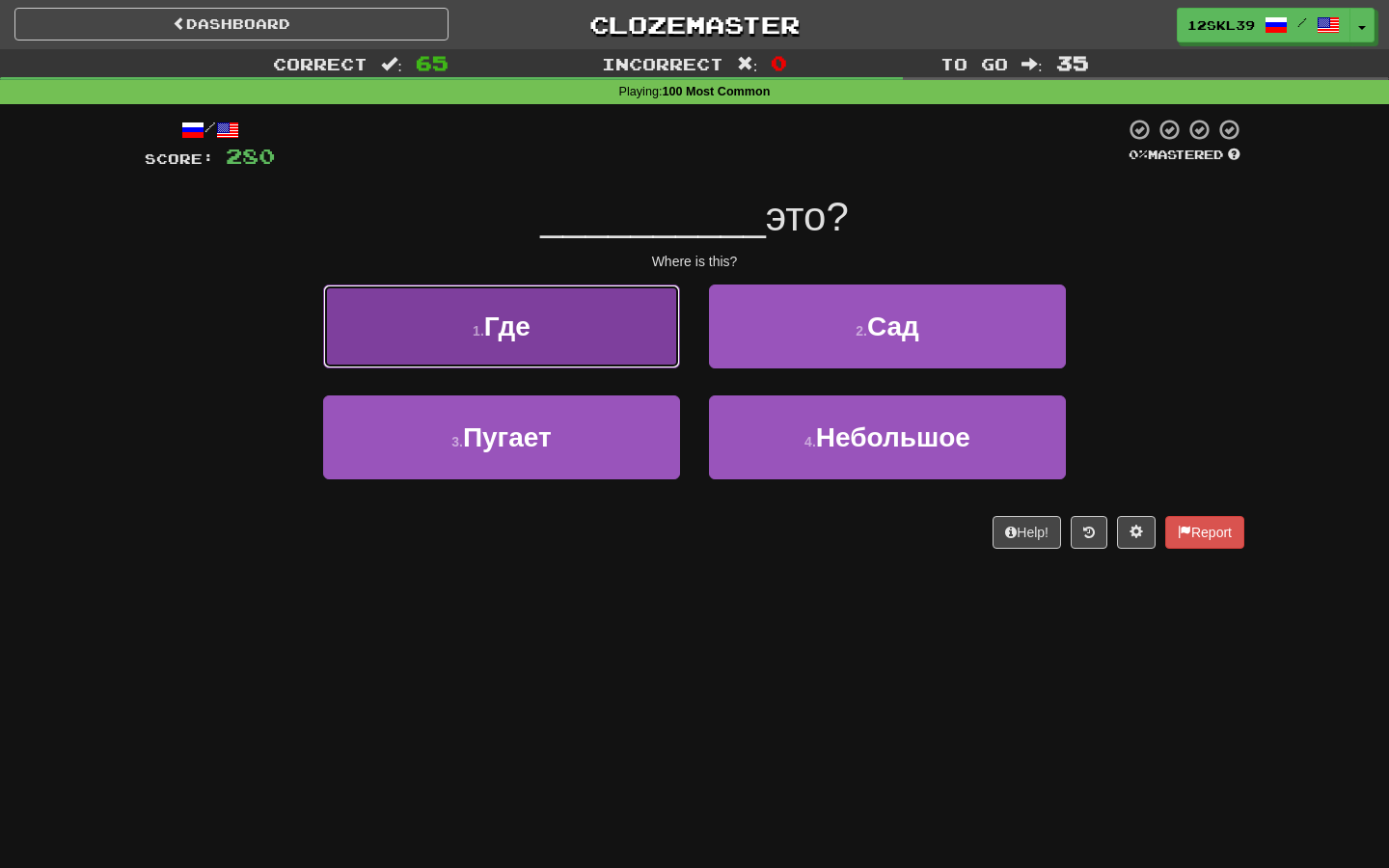 click on "1 .  Где" at bounding box center (502, 326) 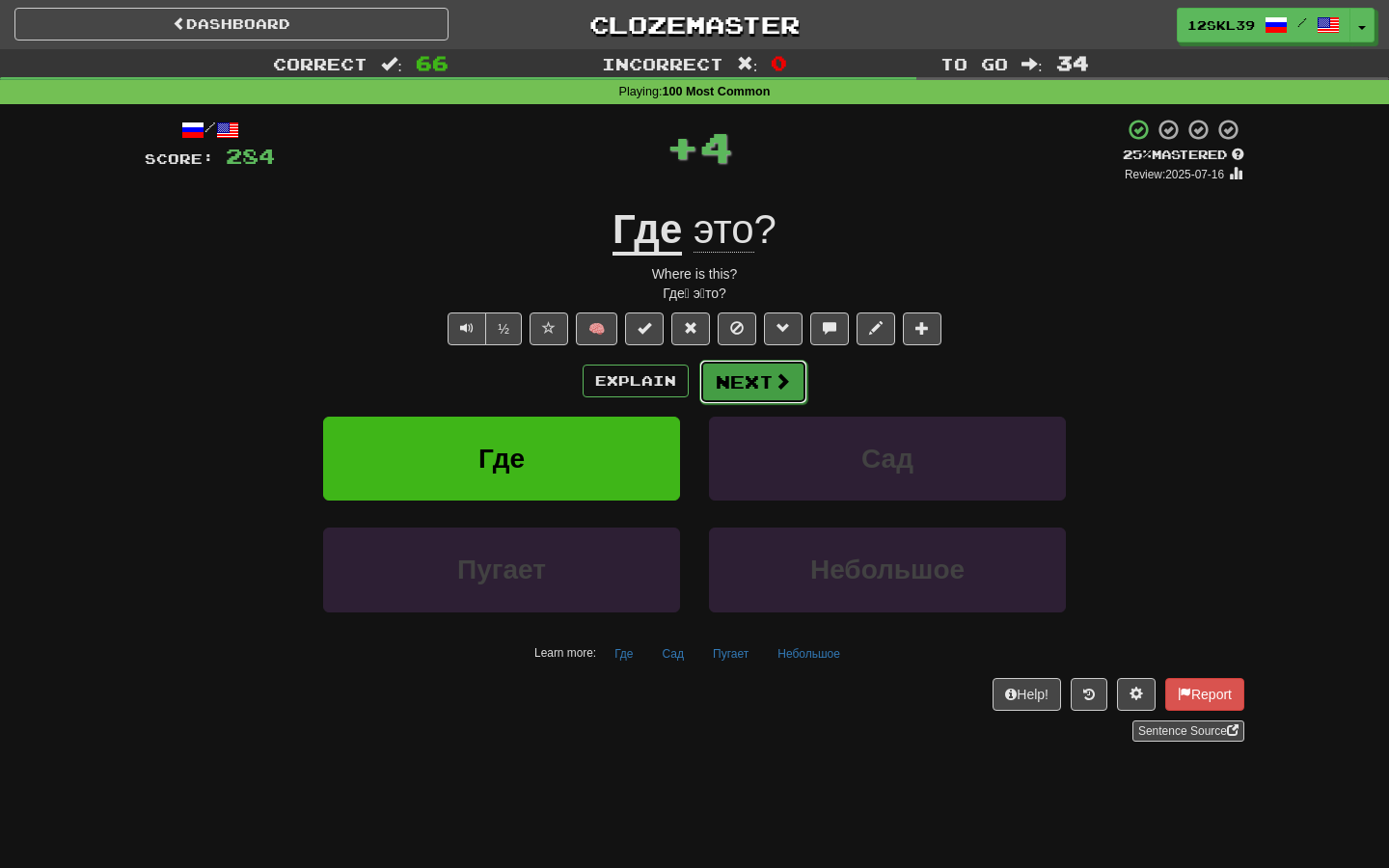 click on "Next" at bounding box center (753, 382) 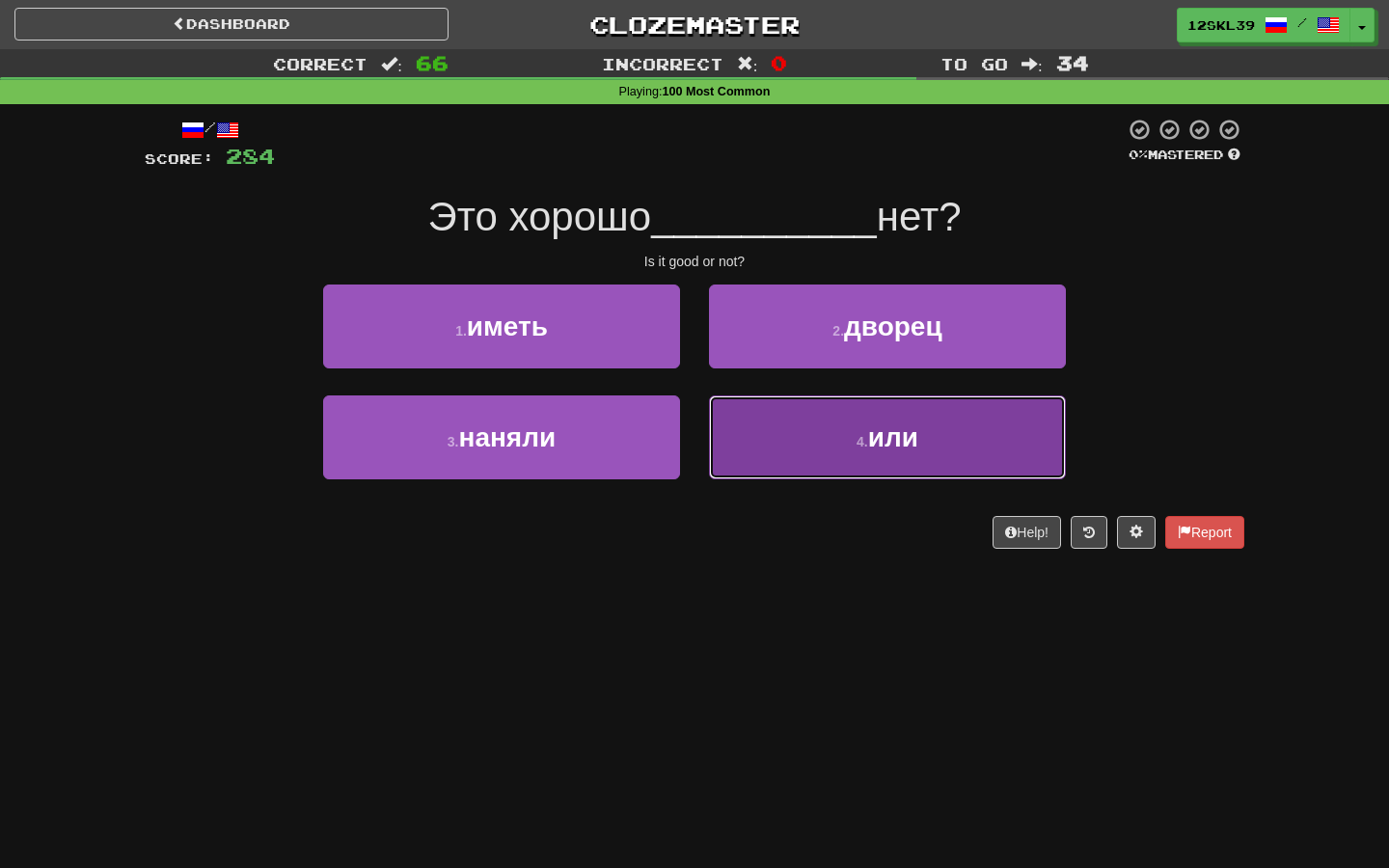 click on "4 .  или" at bounding box center (887, 437) 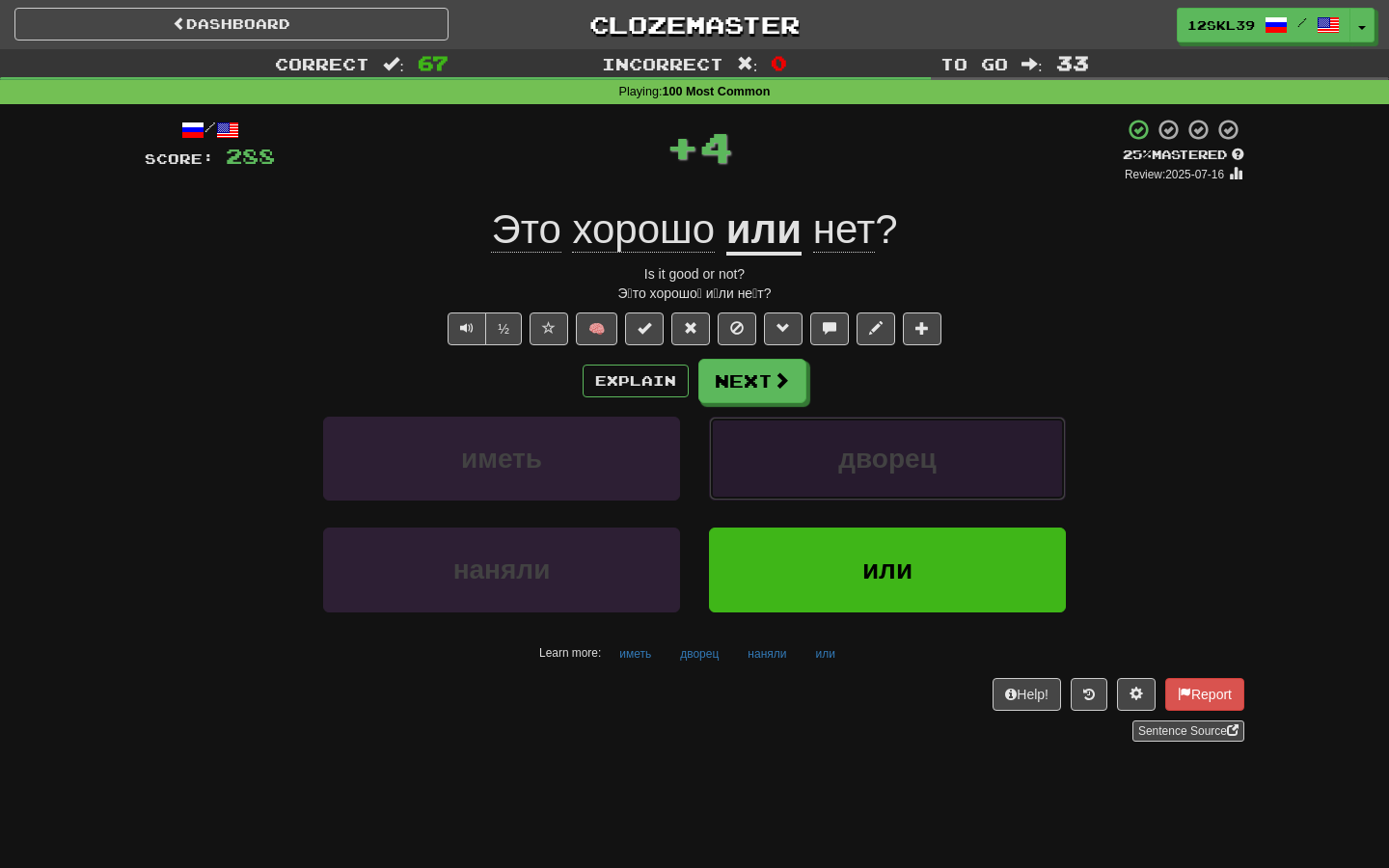 click on "дворец" at bounding box center (887, 458) 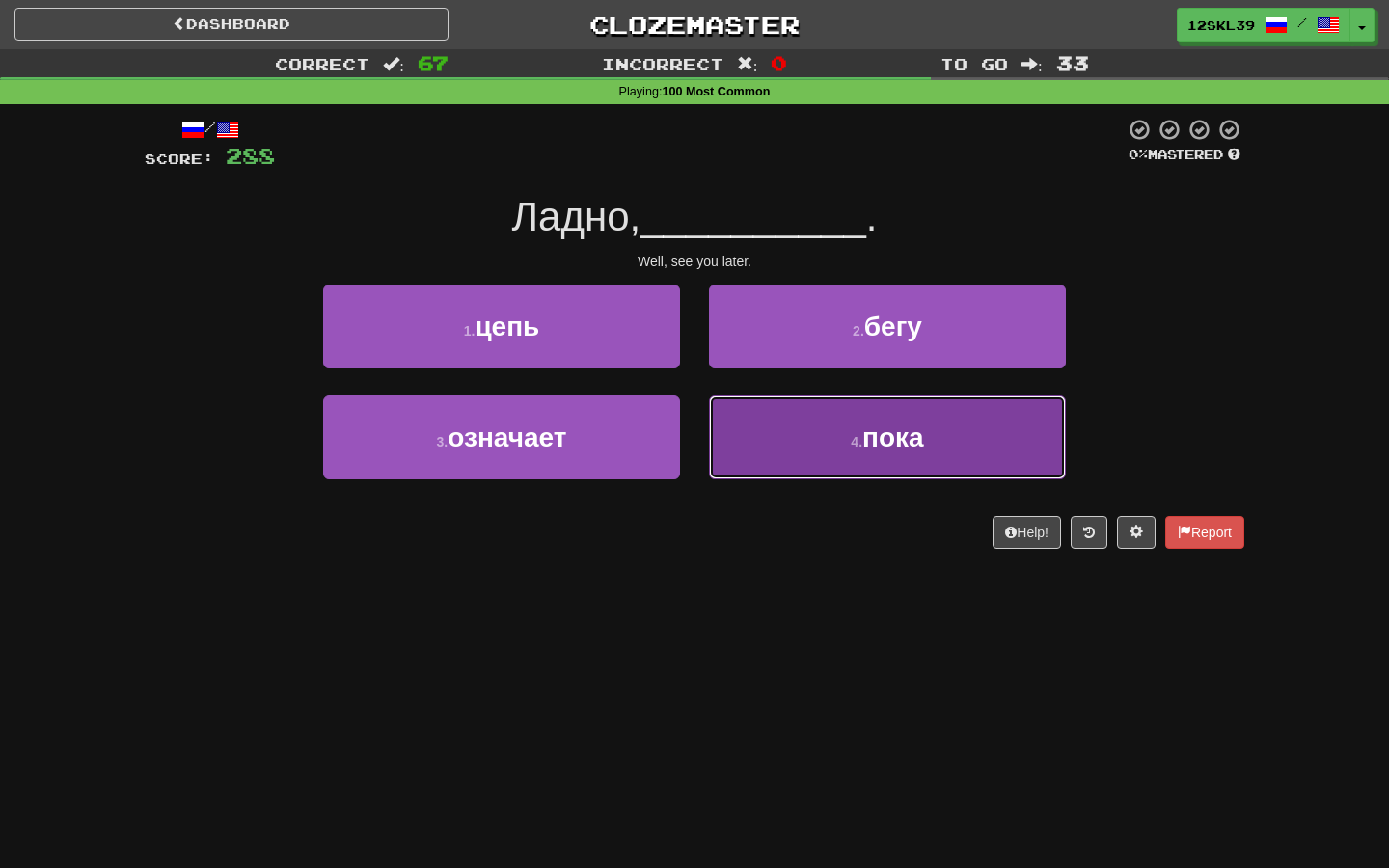 click on "4 .  пока" at bounding box center (887, 437) 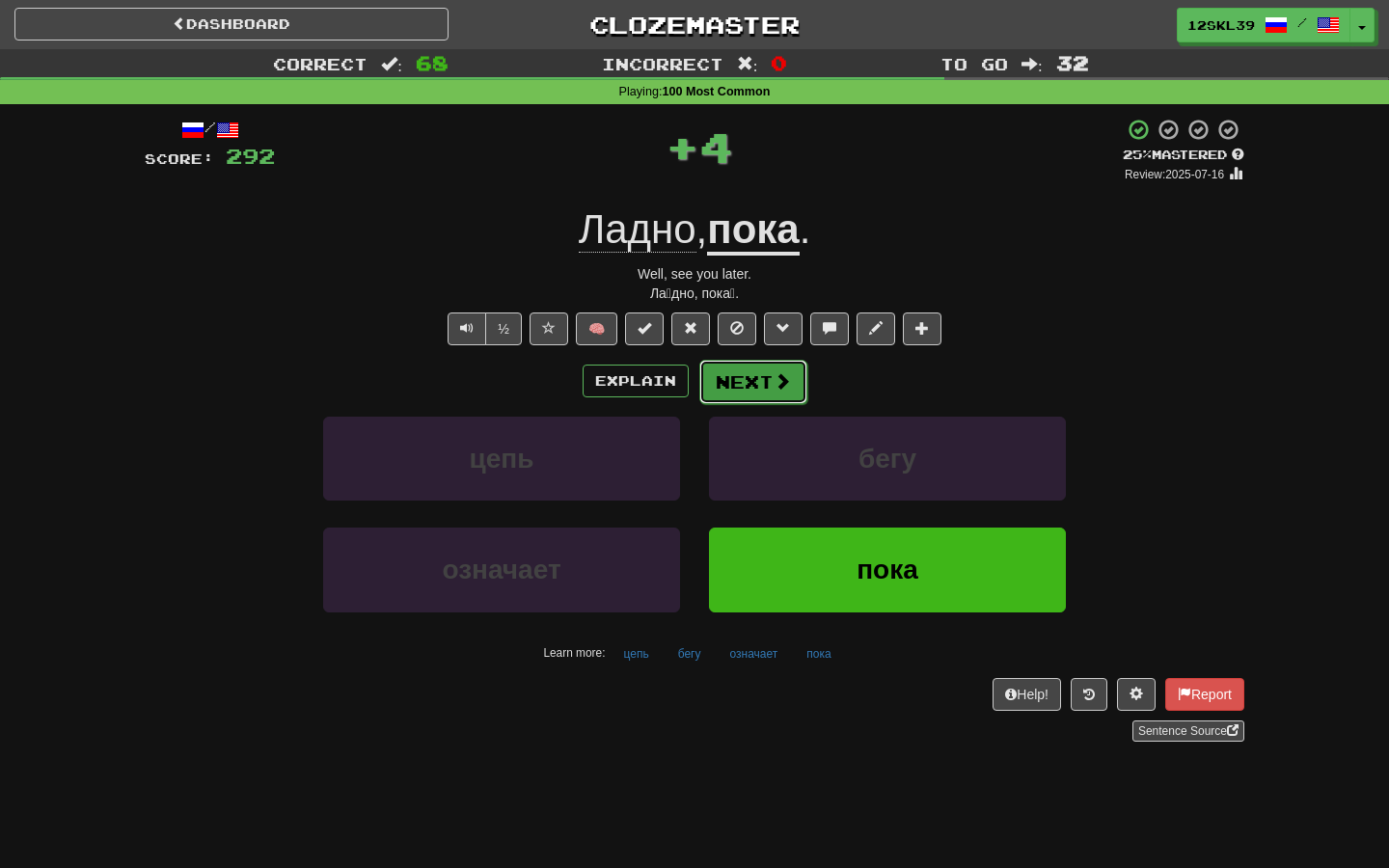 click on "Next" at bounding box center [753, 382] 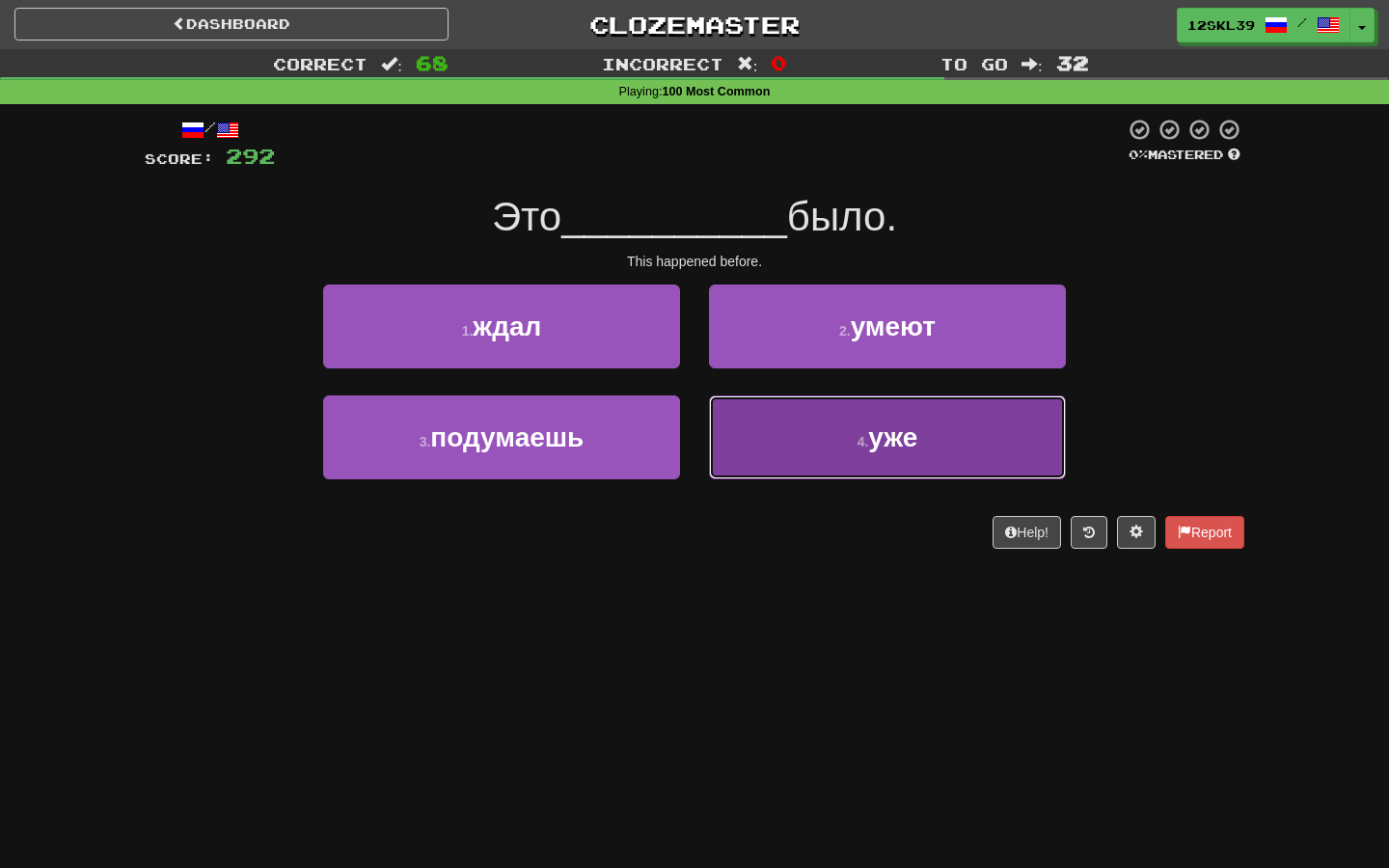 click on "4 .  уже" at bounding box center (887, 437) 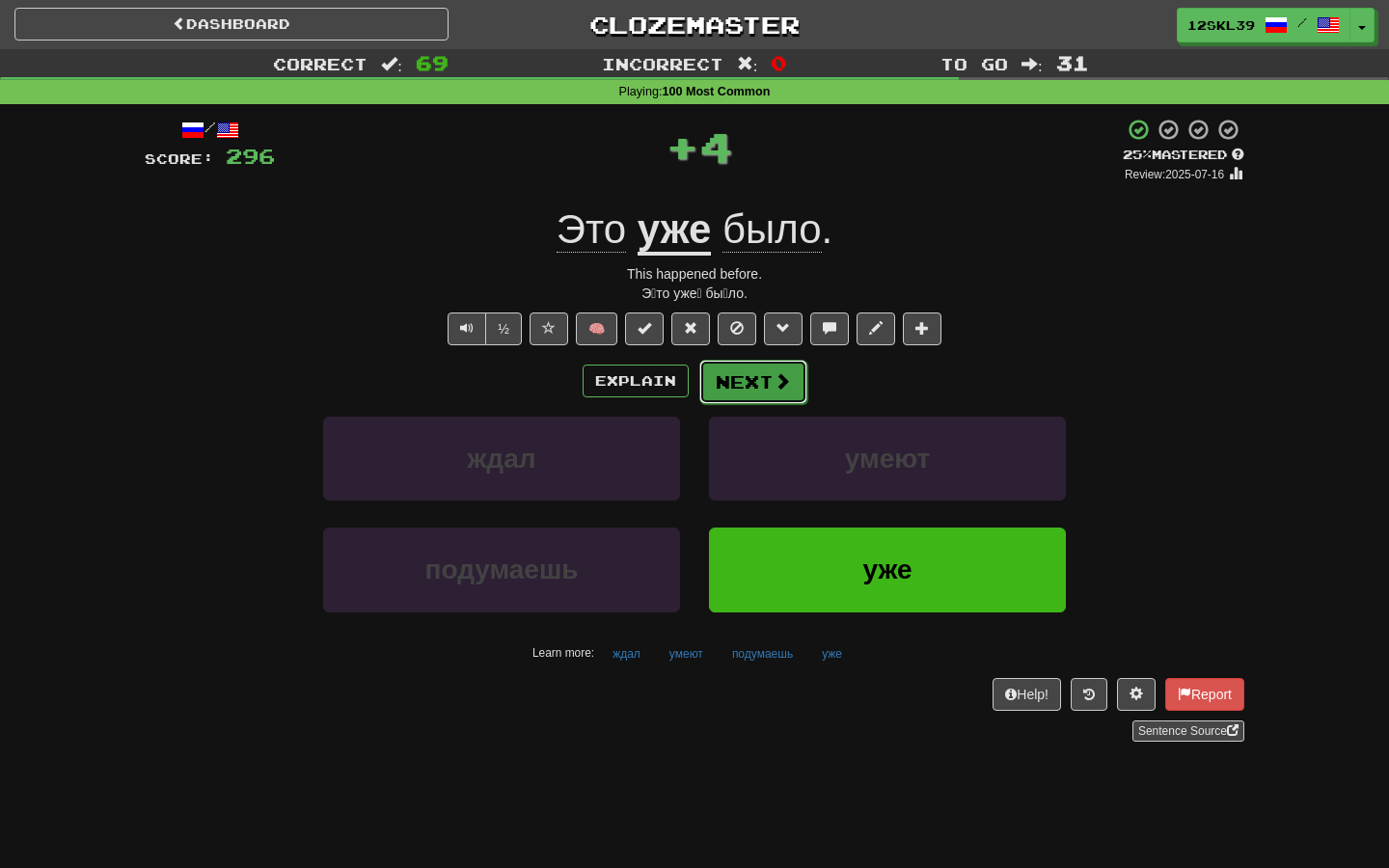 click on "Next" at bounding box center [753, 382] 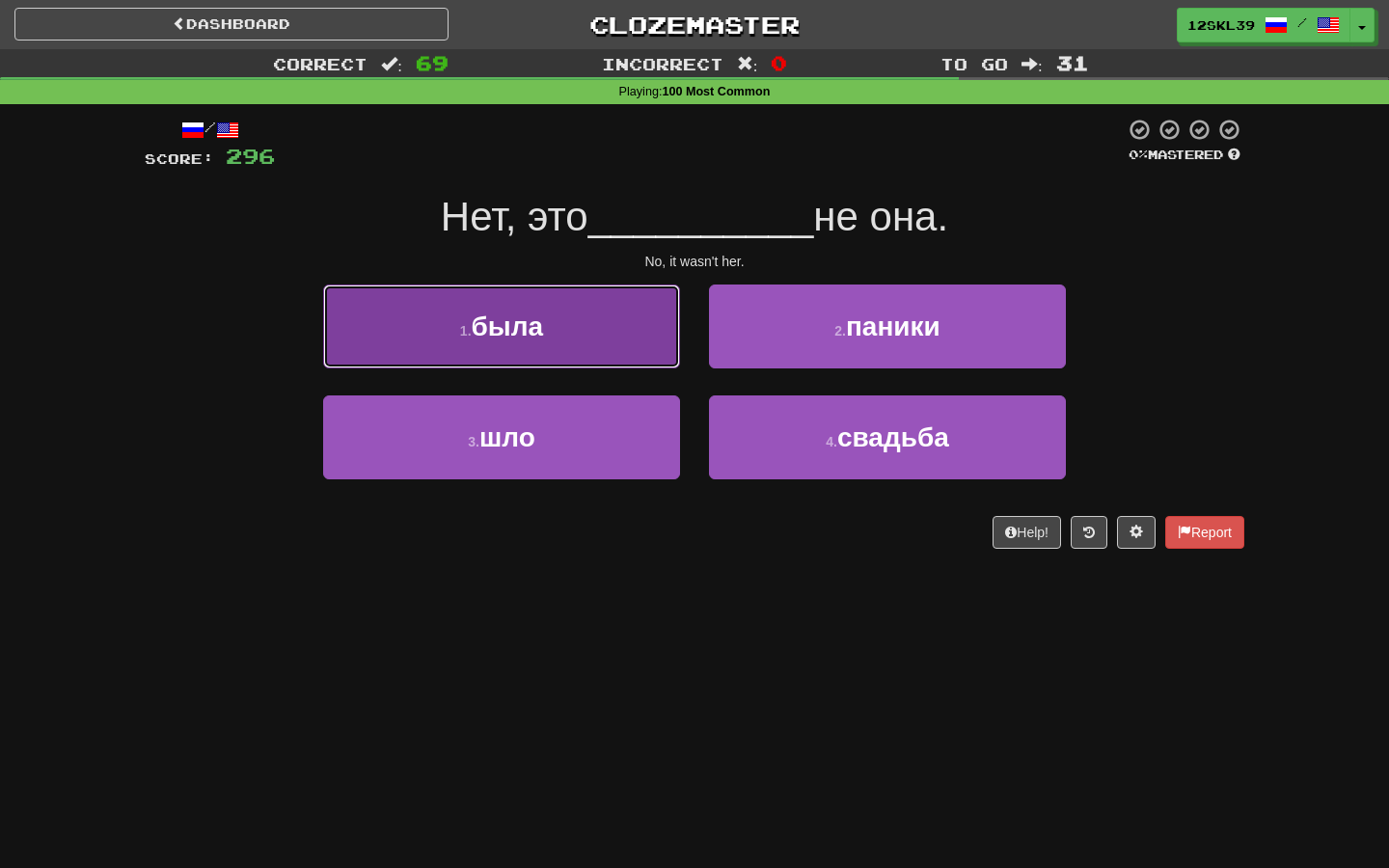 click on "1 .  была" at bounding box center [502, 326] 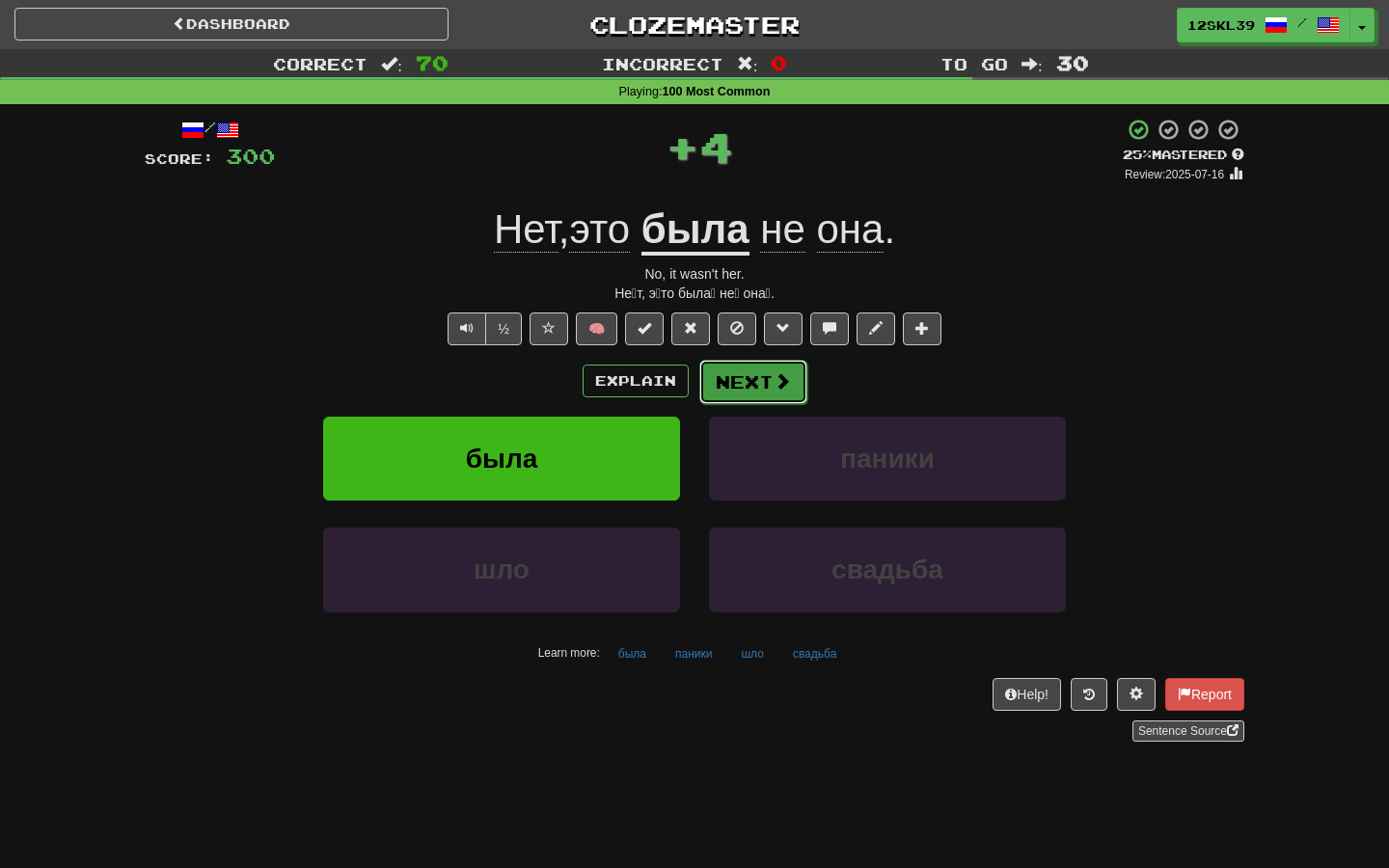 click on "Next" at bounding box center [753, 382] 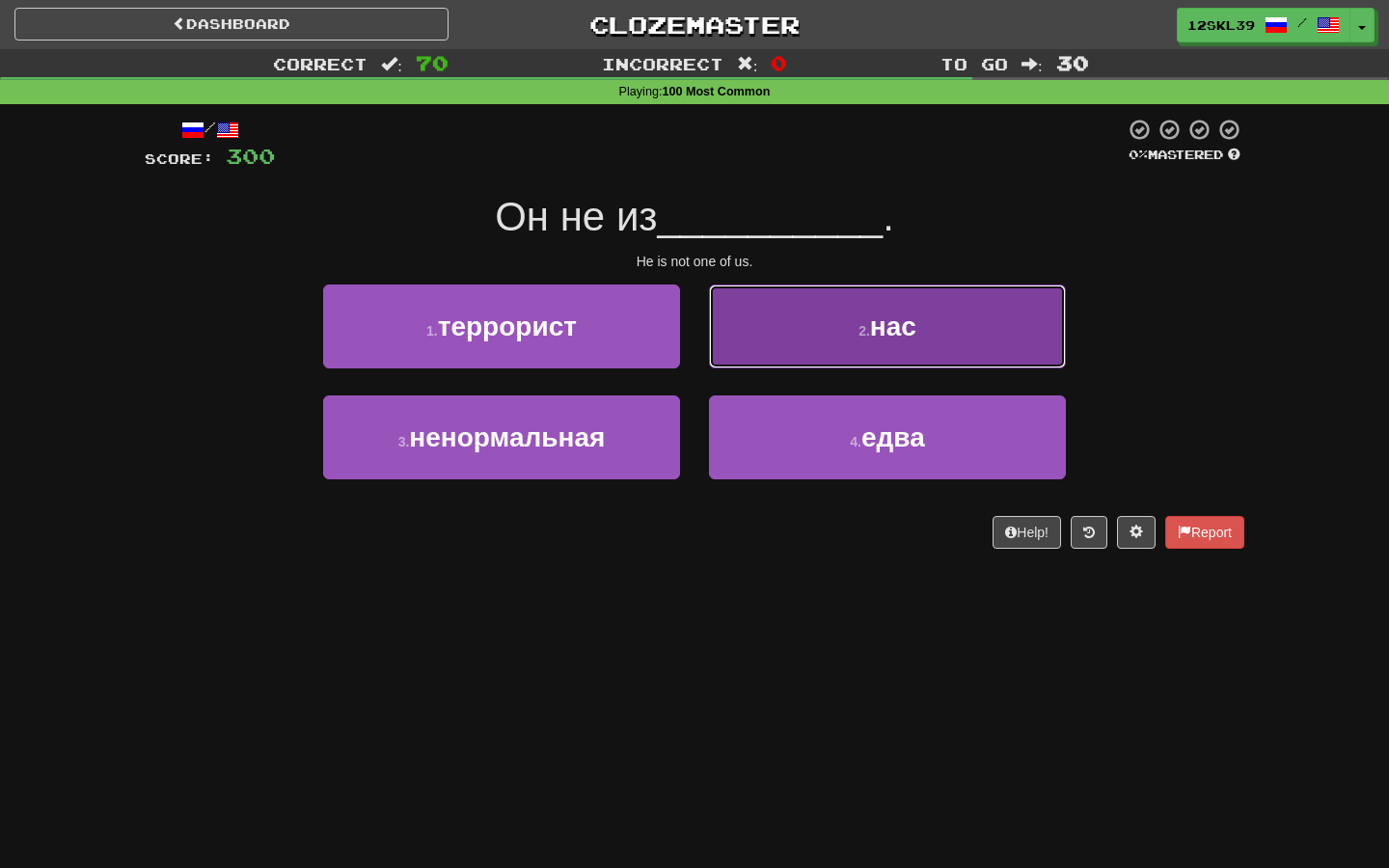 click on "2 .  нас" at bounding box center [887, 326] 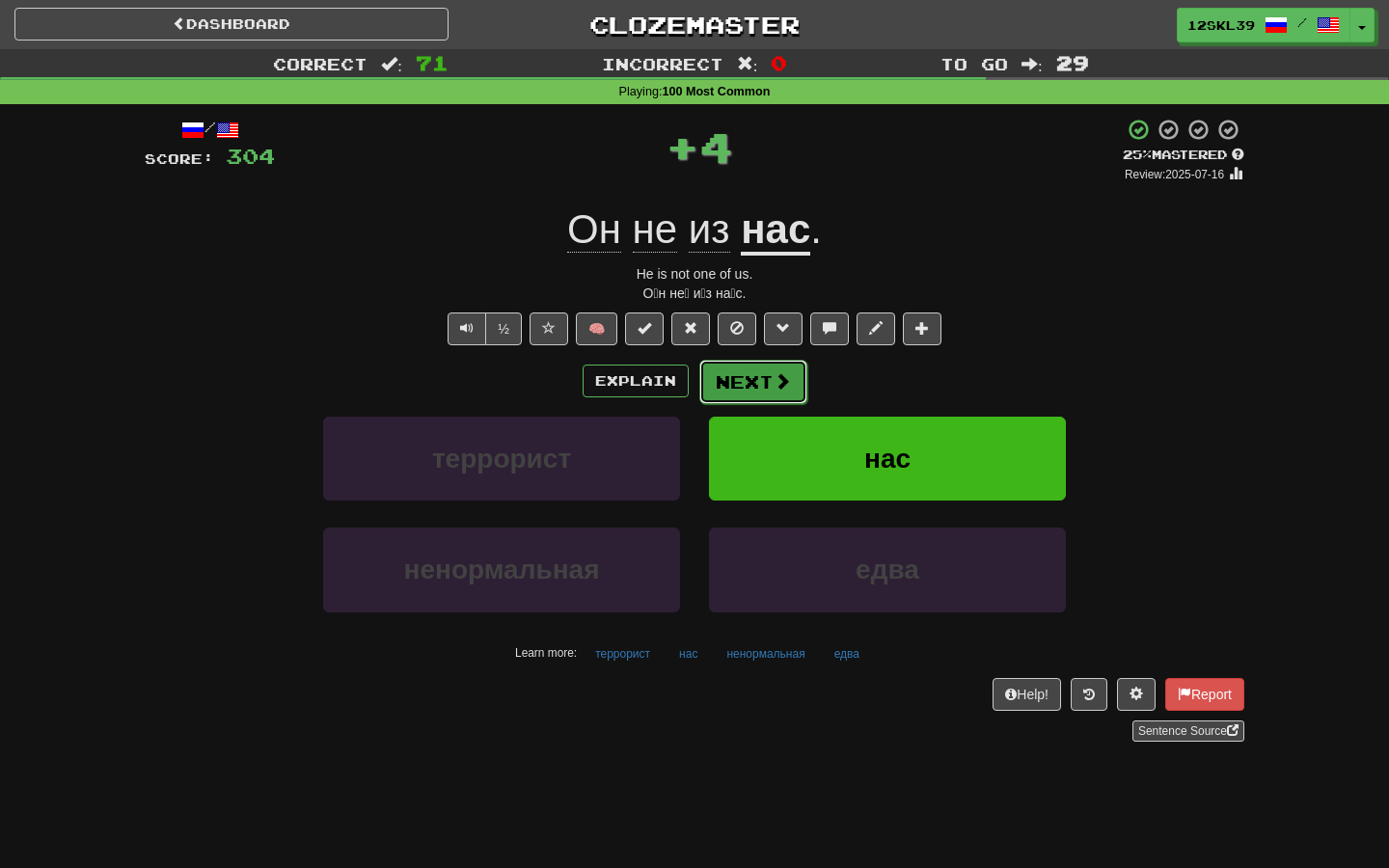 click on "Next" at bounding box center (753, 382) 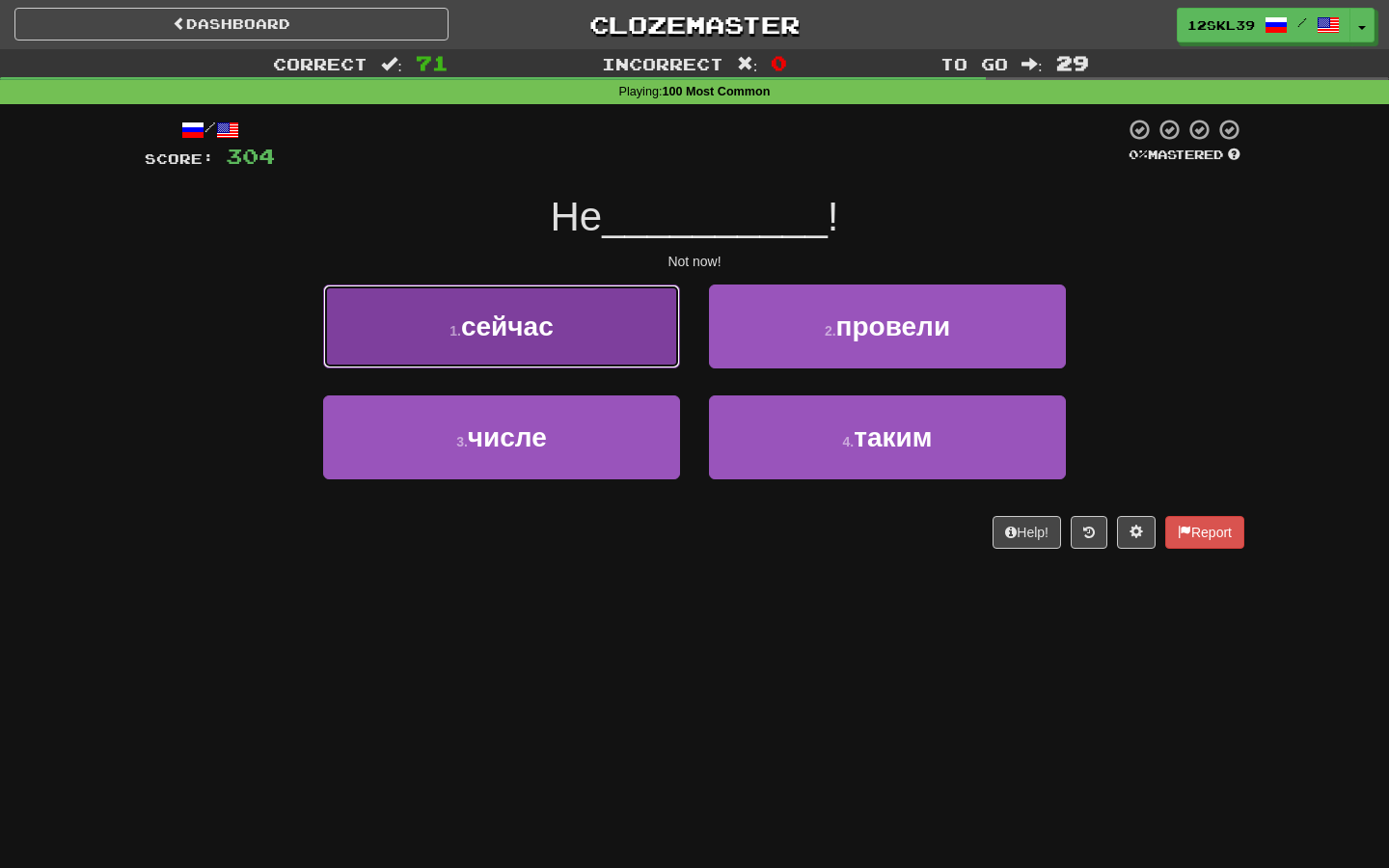 click on "1 .  сейчас" at bounding box center [502, 326] 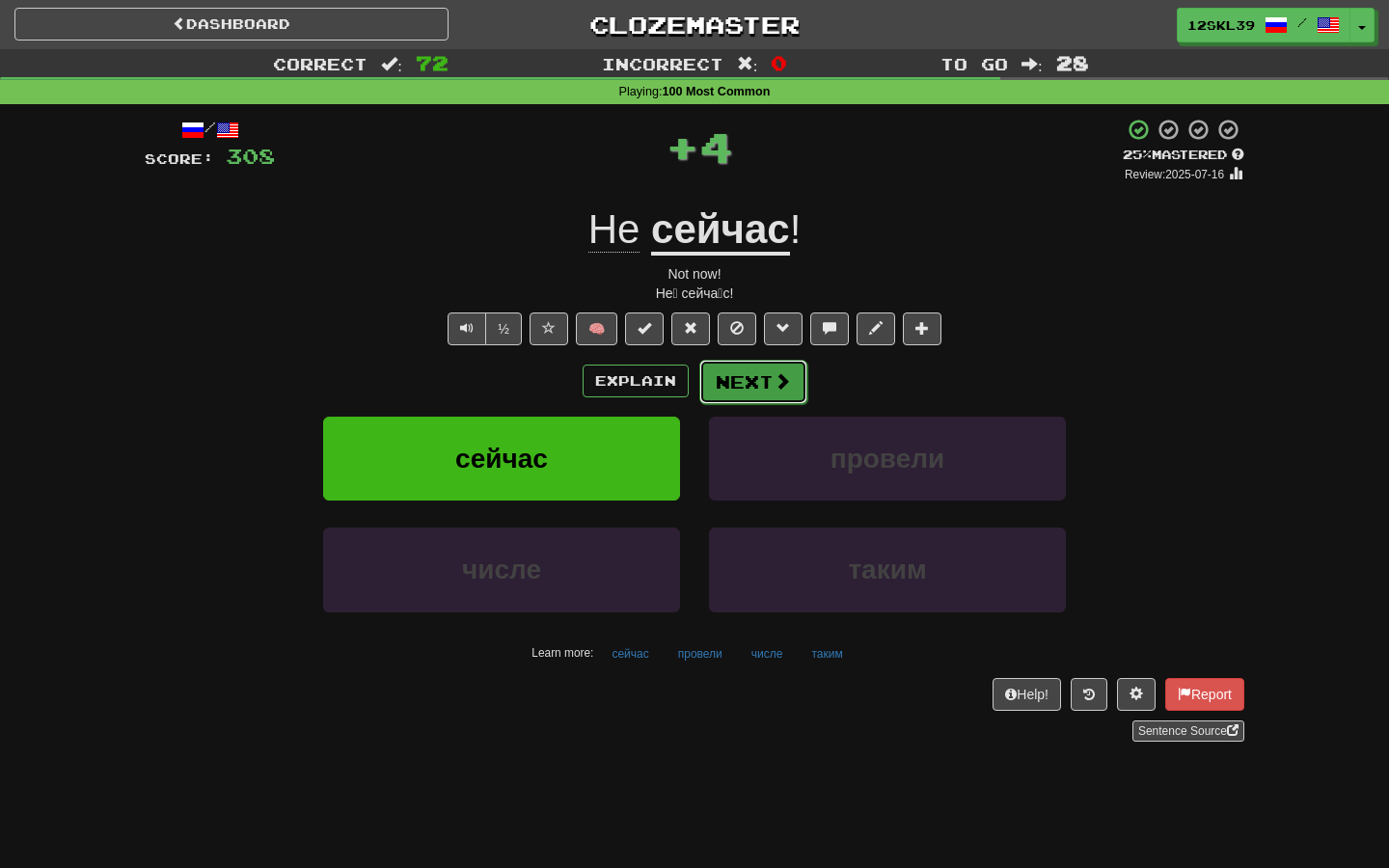 click on "Next" at bounding box center (753, 382) 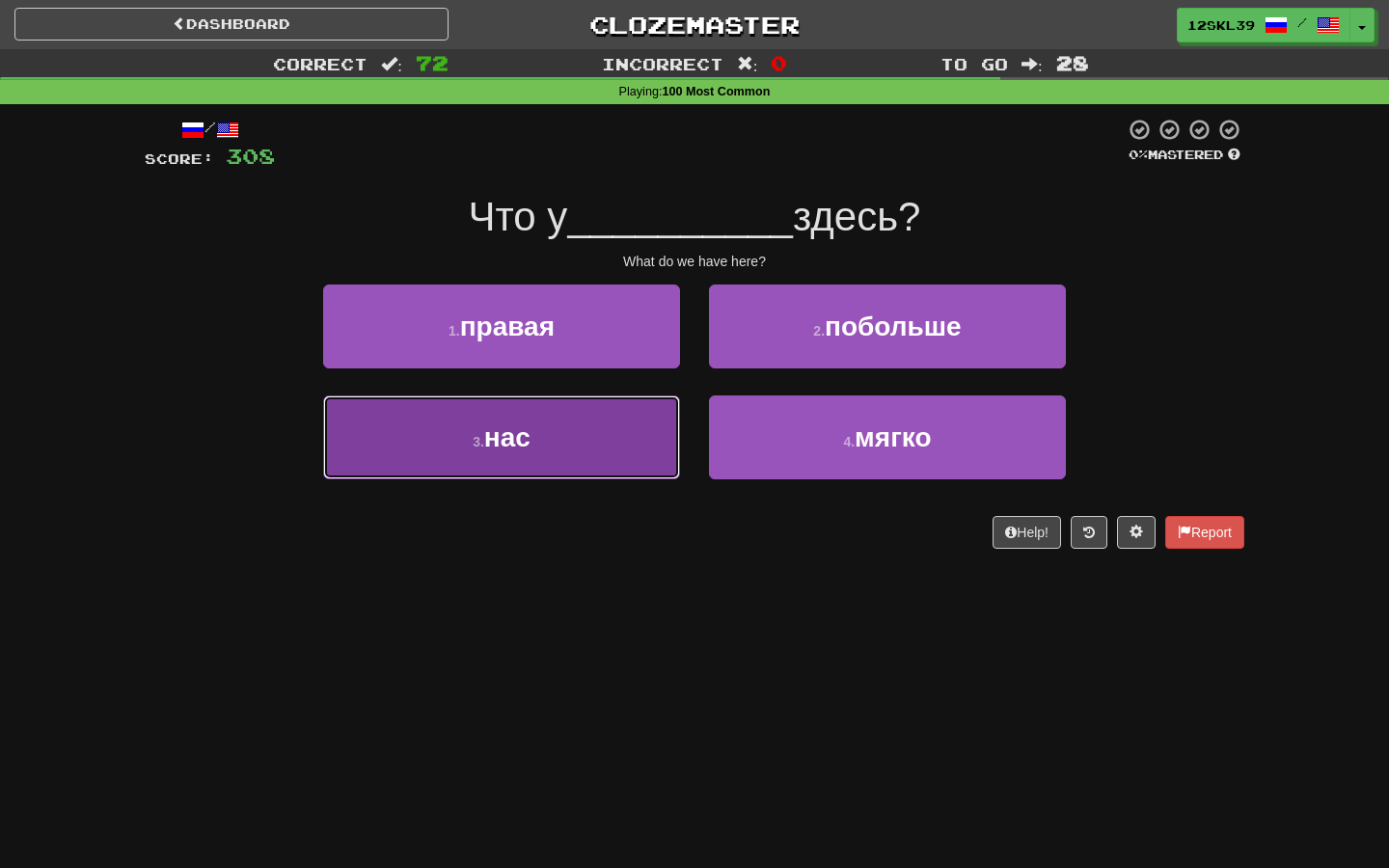 click on "нас" at bounding box center (507, 437) 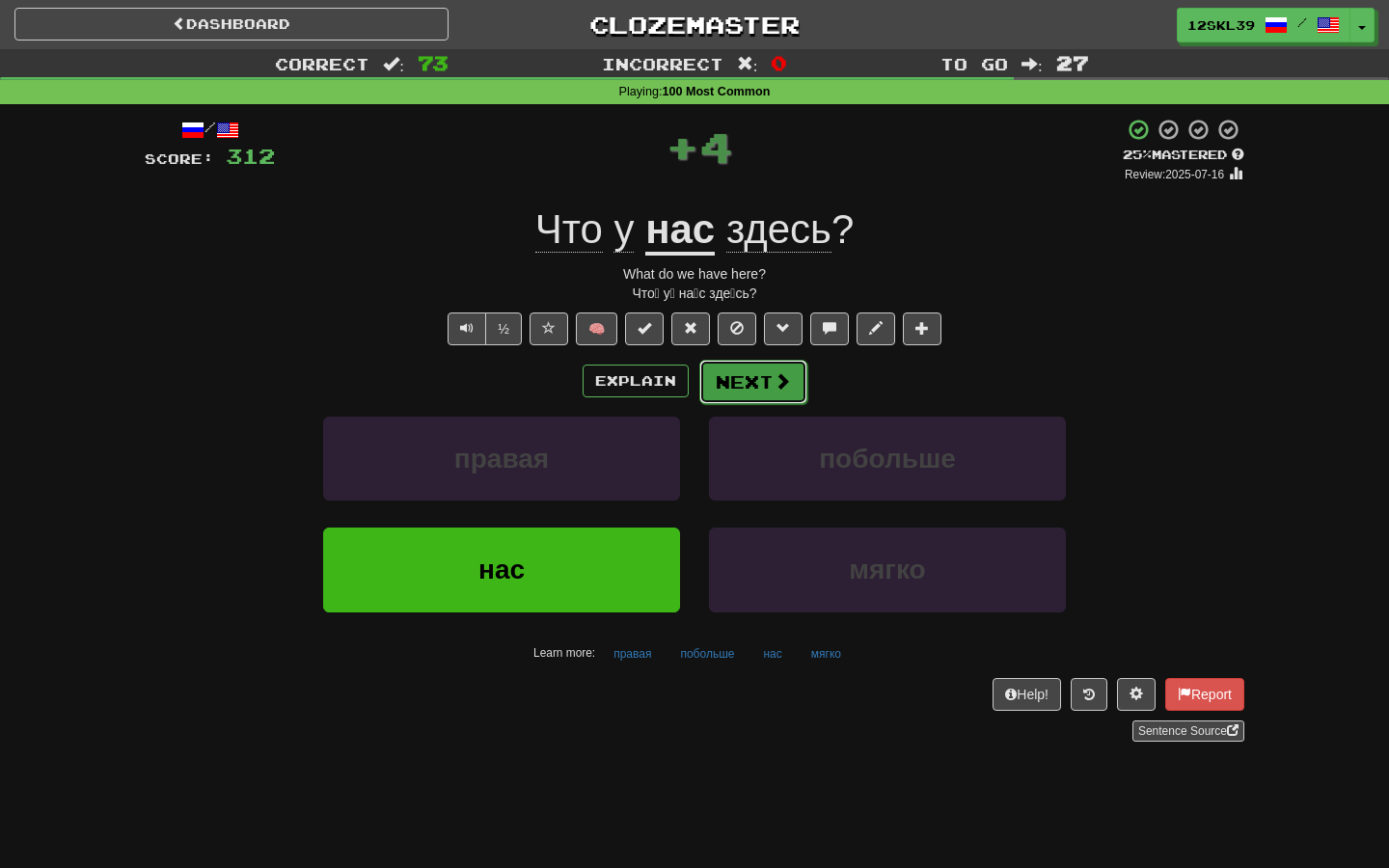 click on "Next" at bounding box center (753, 382) 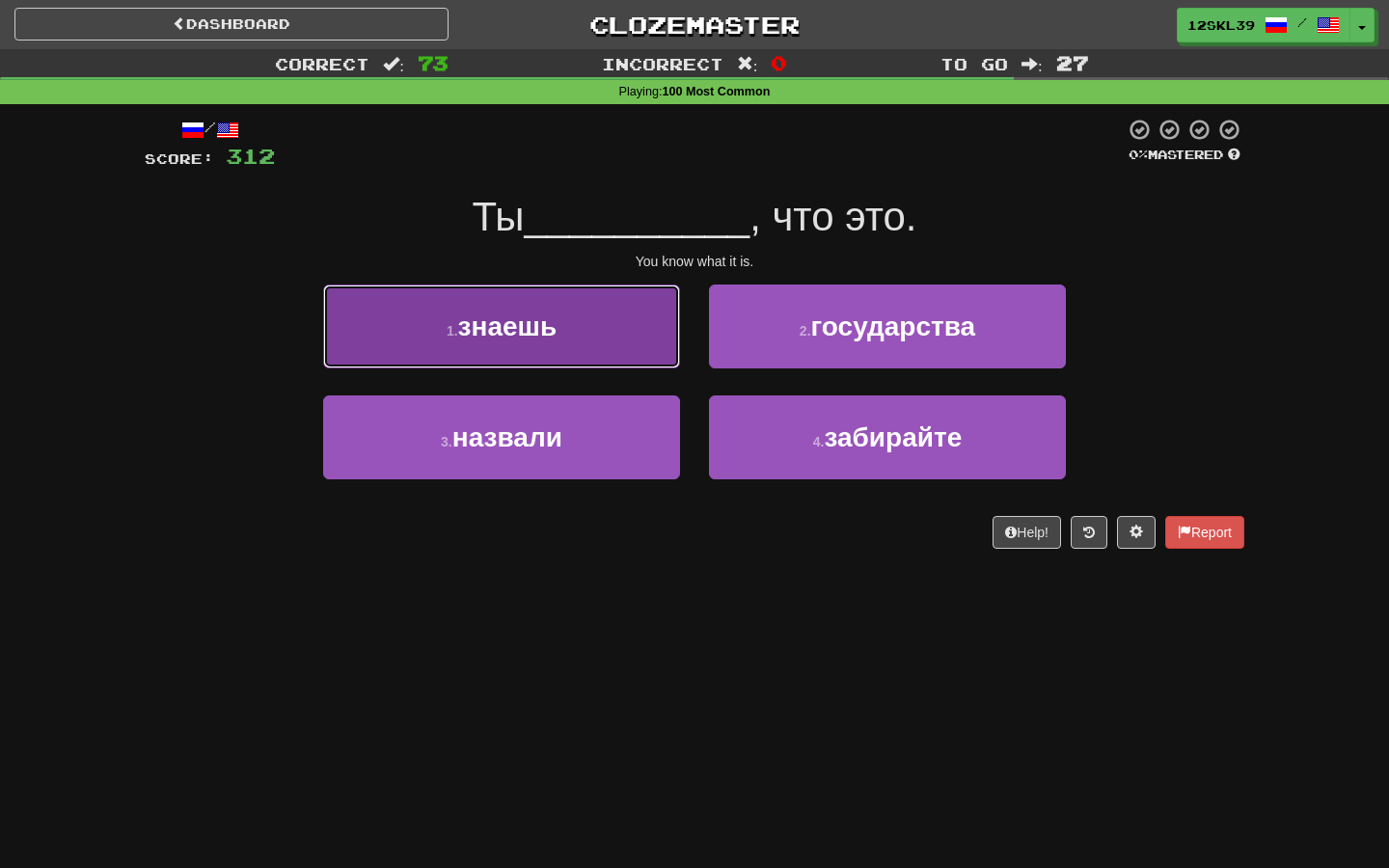 click on "1 .  знаешь" at bounding box center [502, 326] 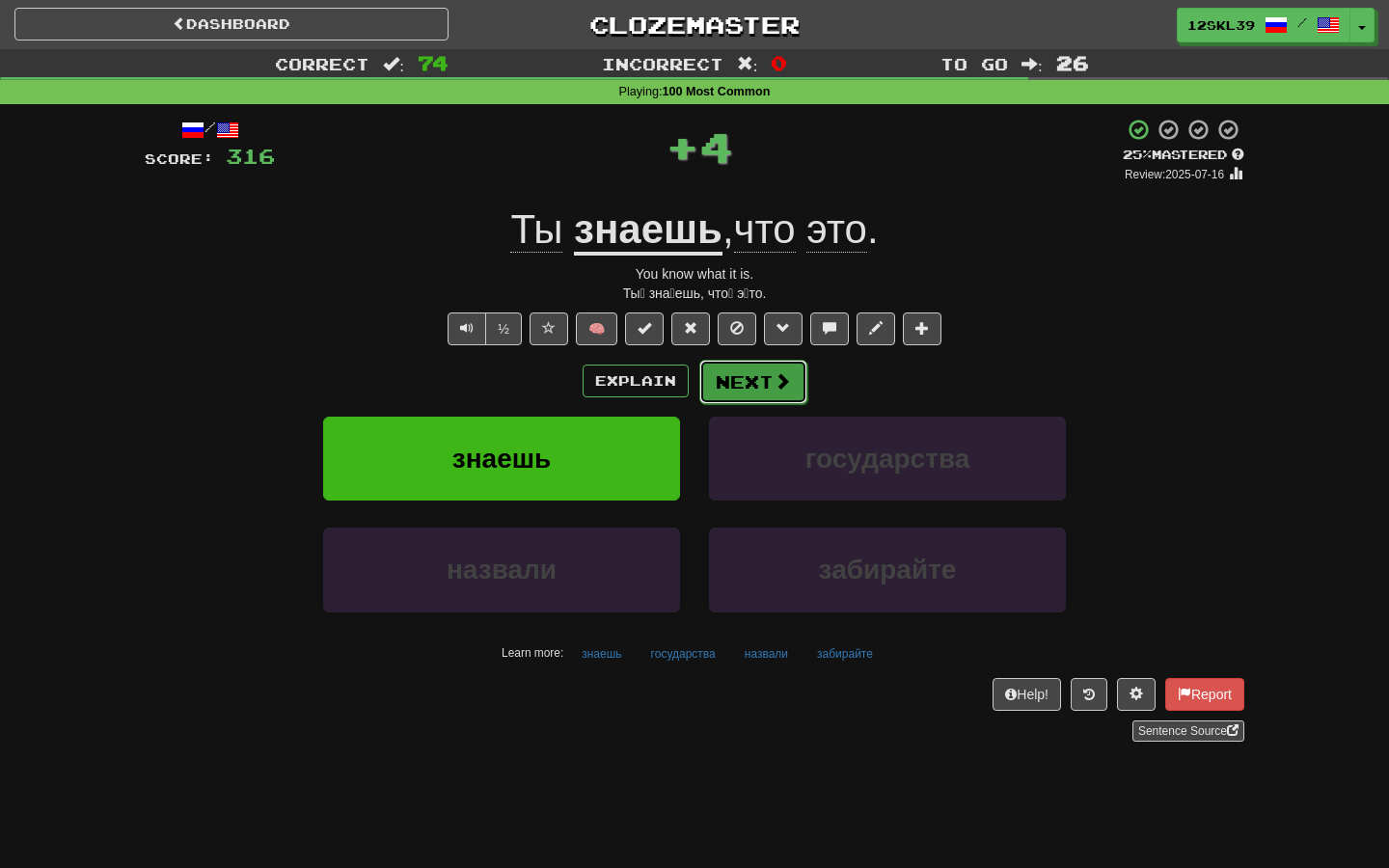 click on "Next" at bounding box center (753, 382) 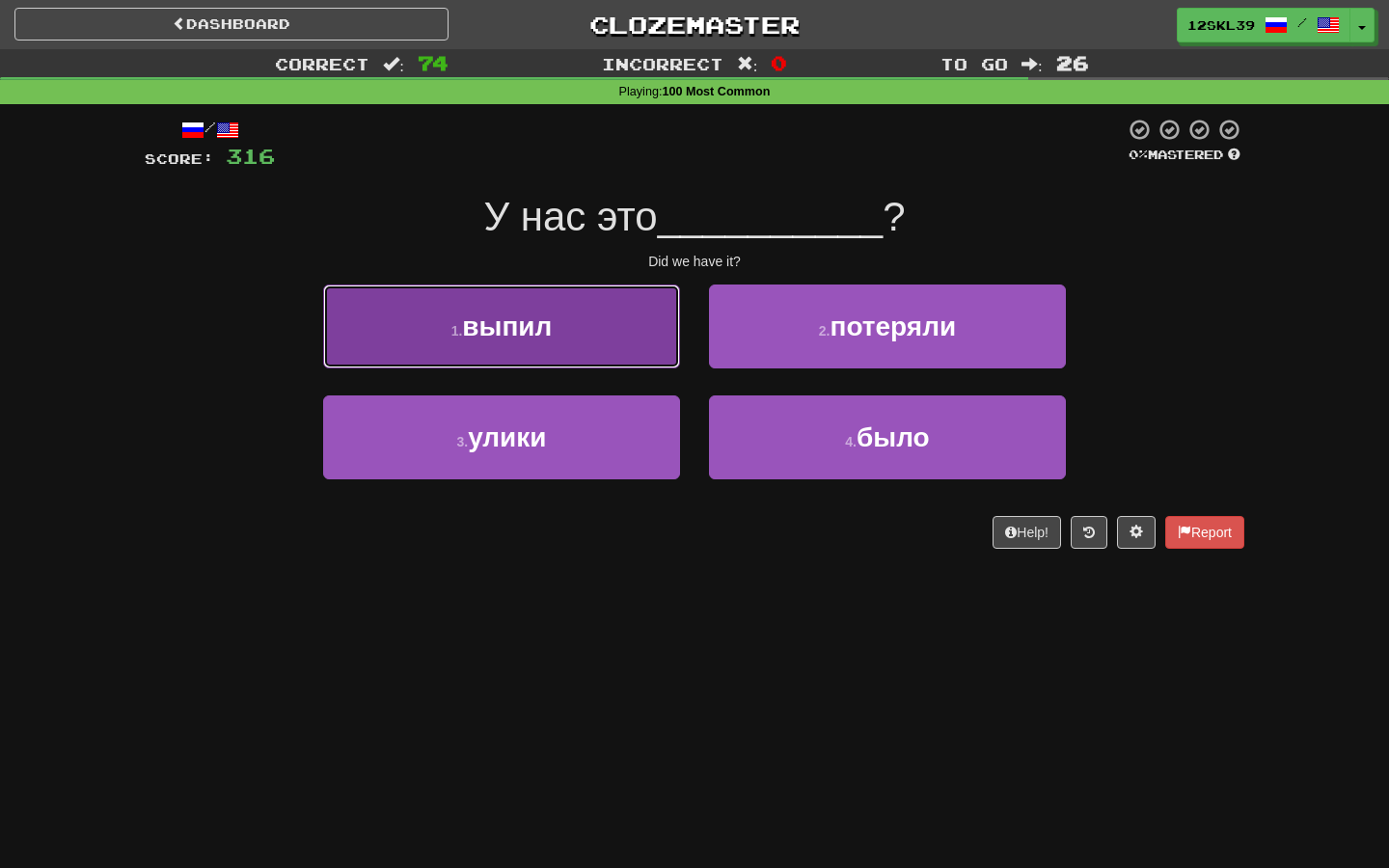 click on "1 .  выпил" at bounding box center [502, 326] 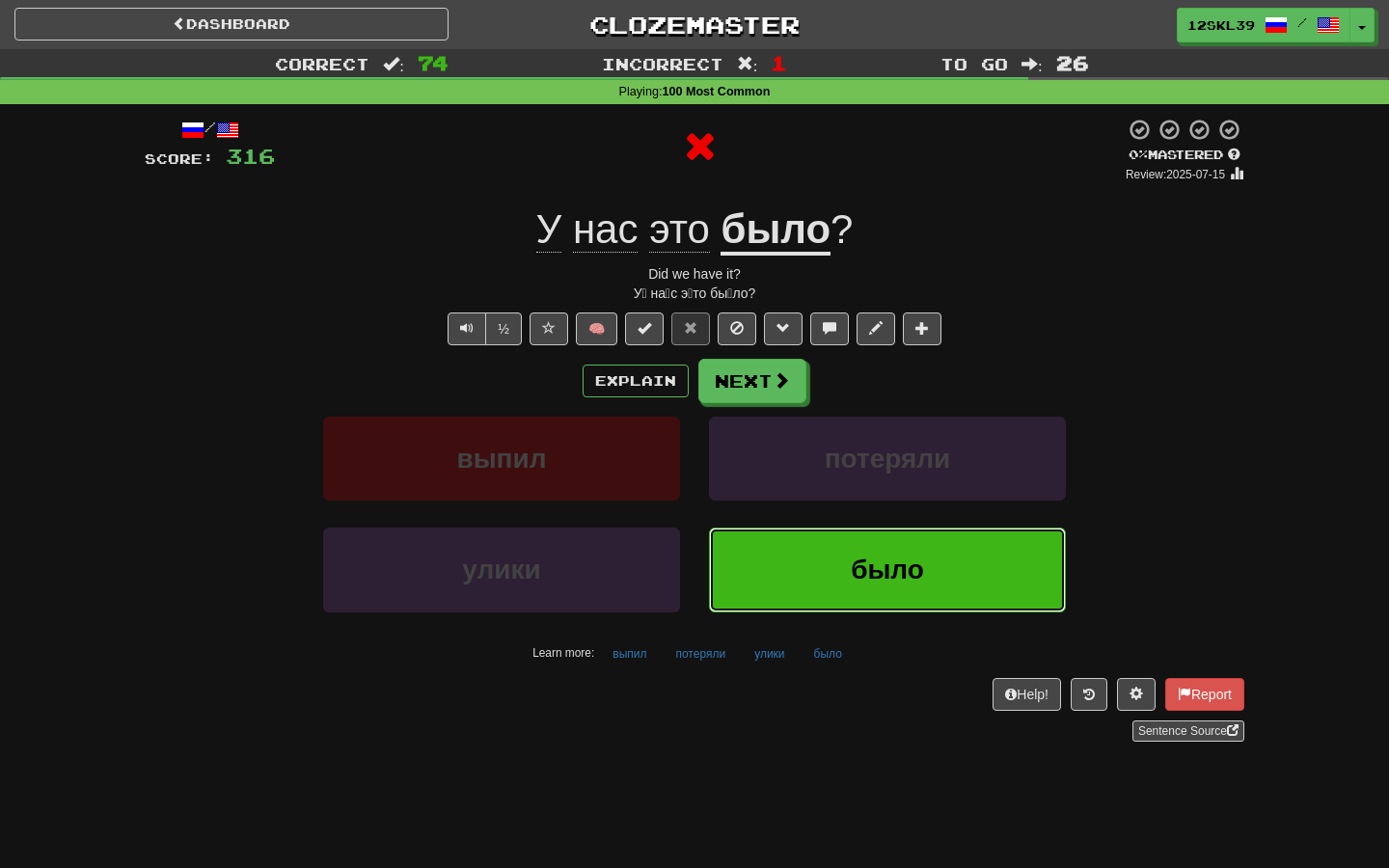 click on "было" at bounding box center [887, 569] 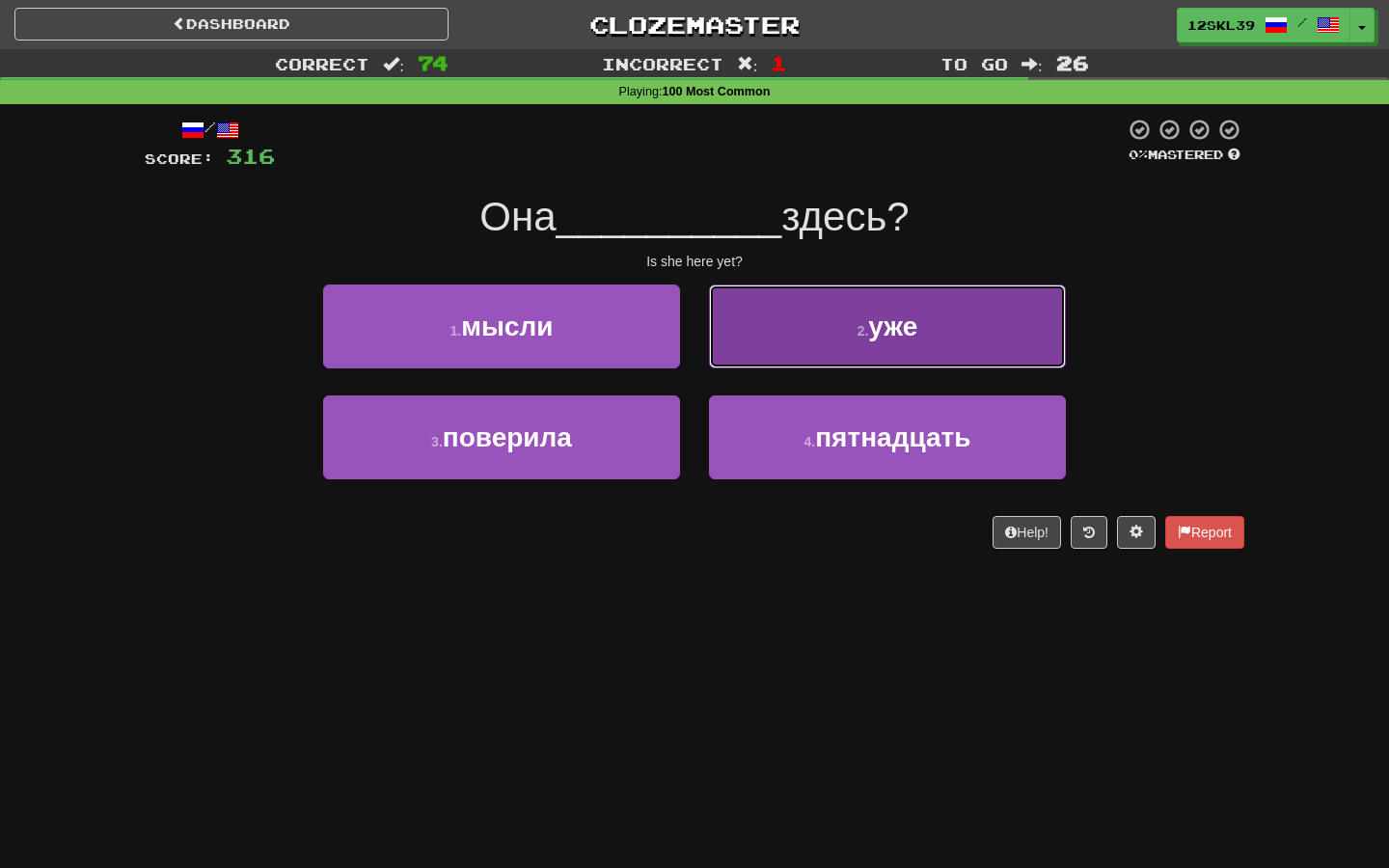 click on "2 .  уже" at bounding box center (887, 326) 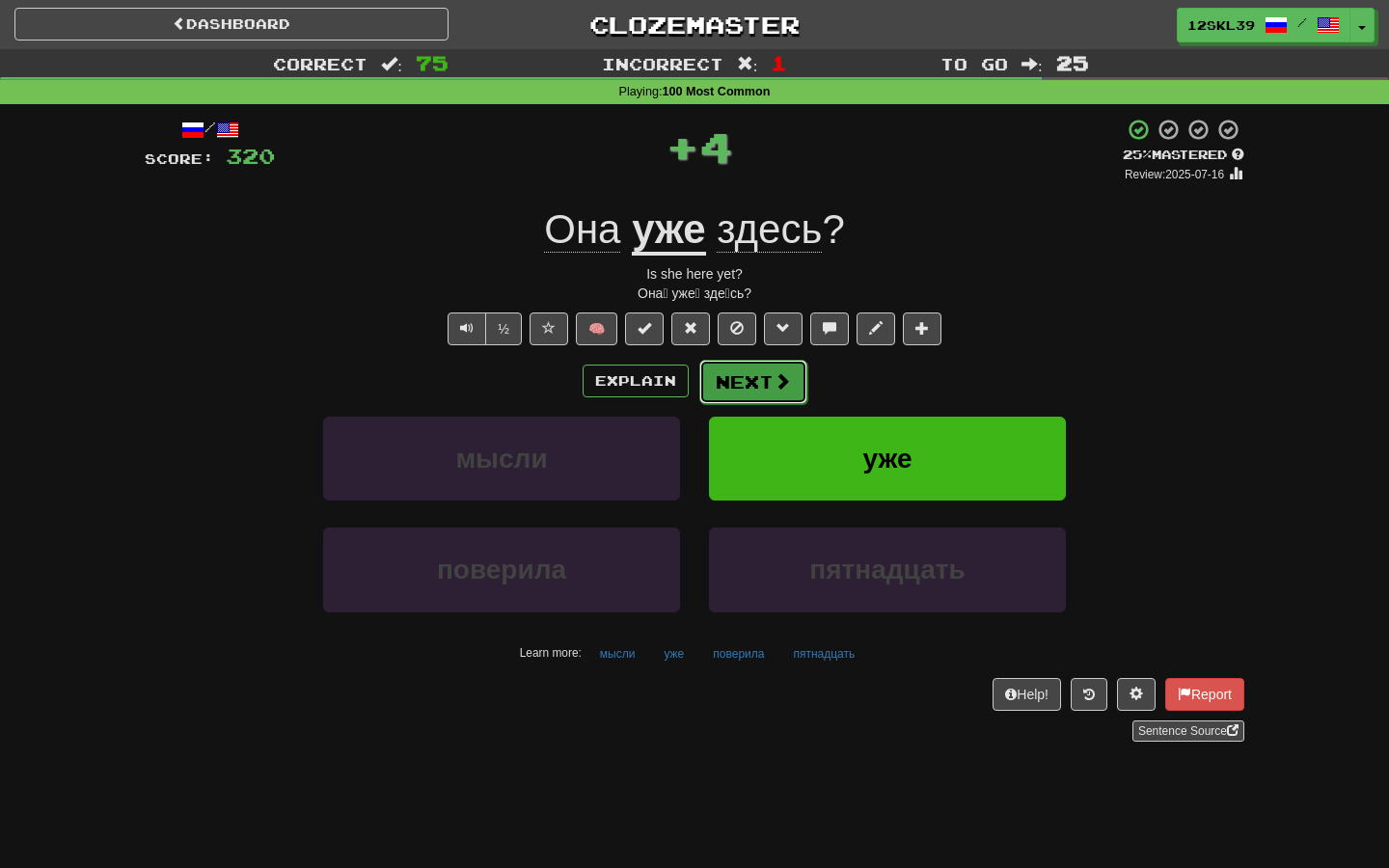 click on "Next" at bounding box center [753, 382] 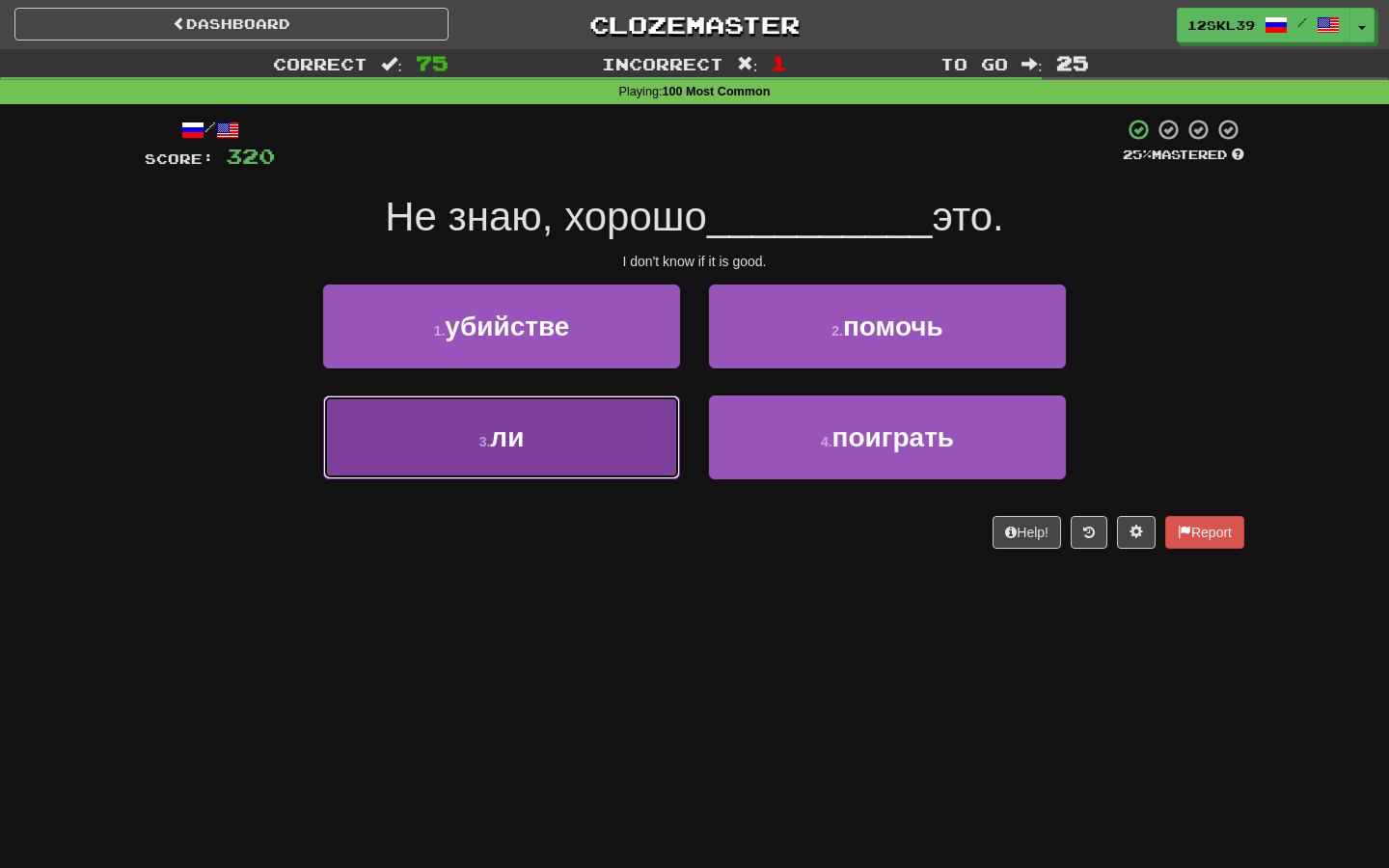 click on "3 .  ли" at bounding box center (502, 437) 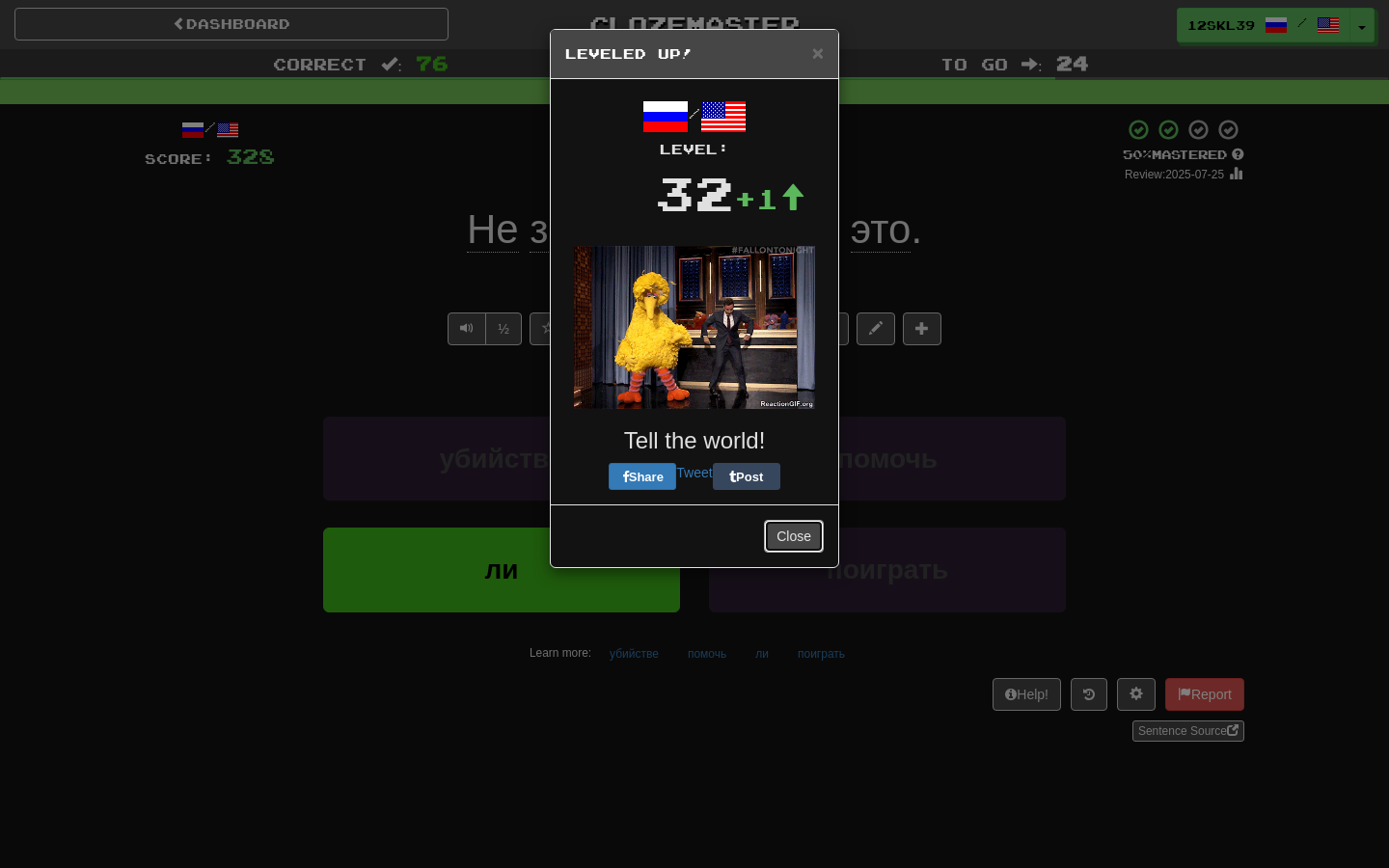 click on "Close" at bounding box center [794, 536] 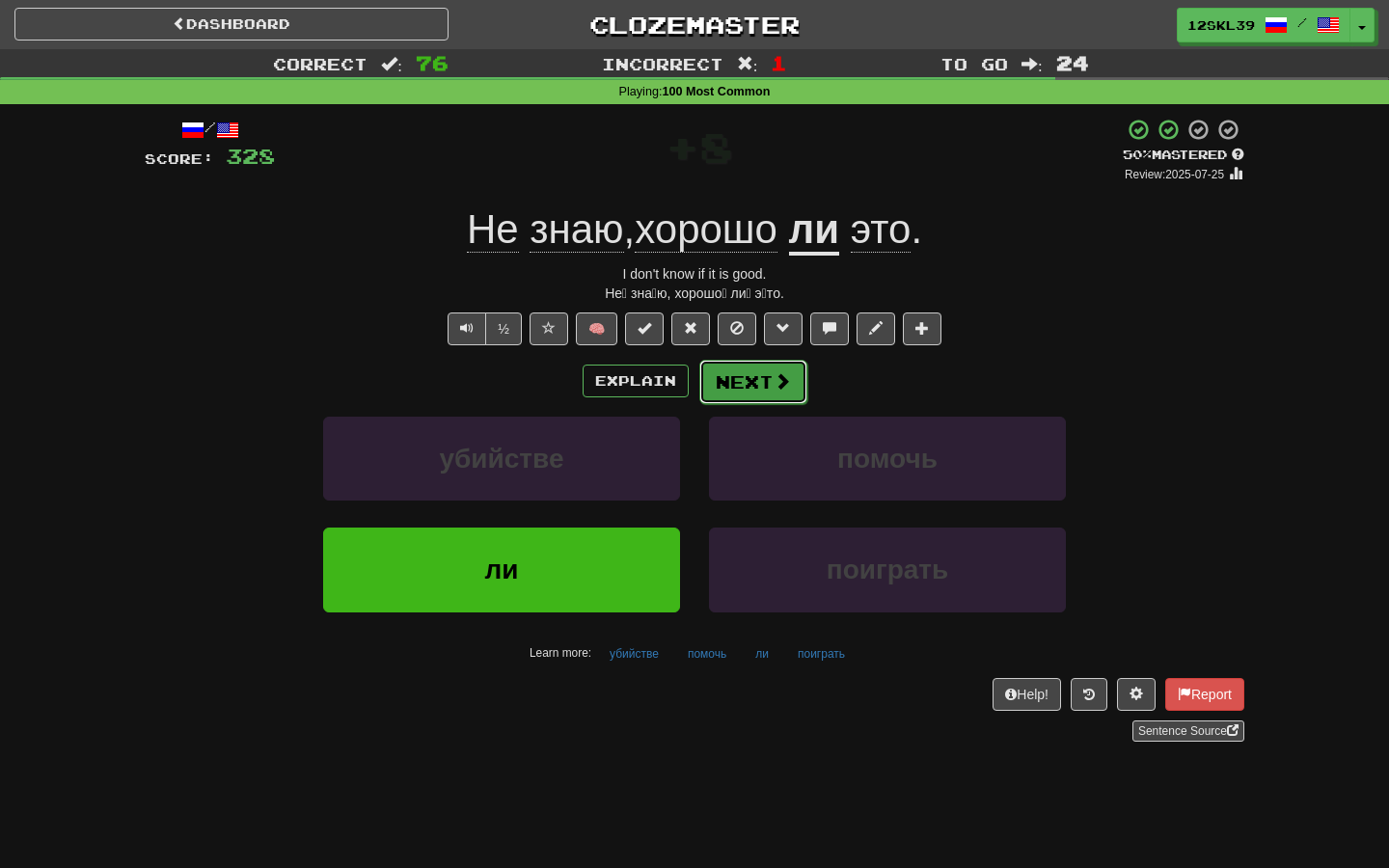 click on "Next" at bounding box center (753, 382) 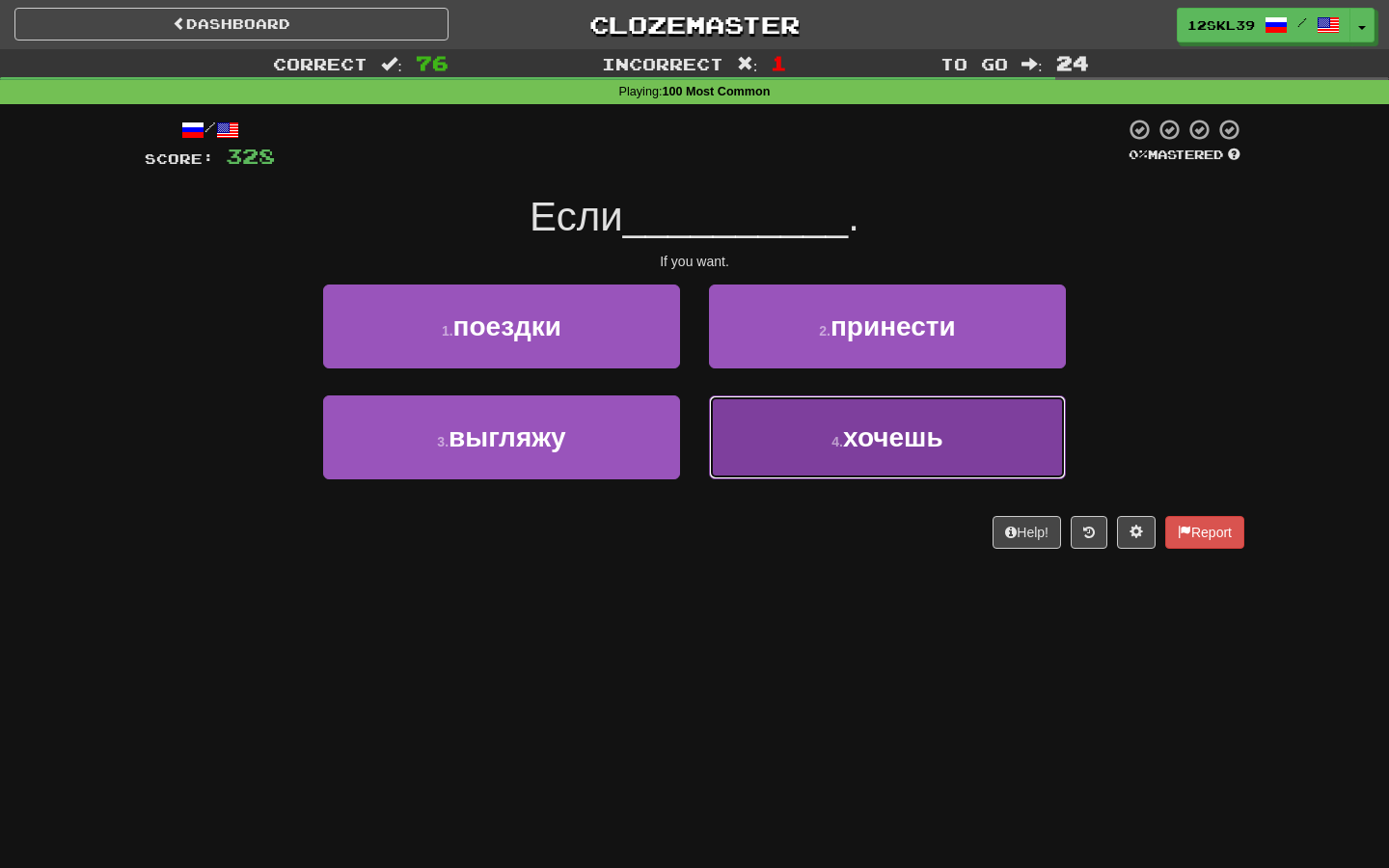 click on "4 .  хочешь" at bounding box center (887, 437) 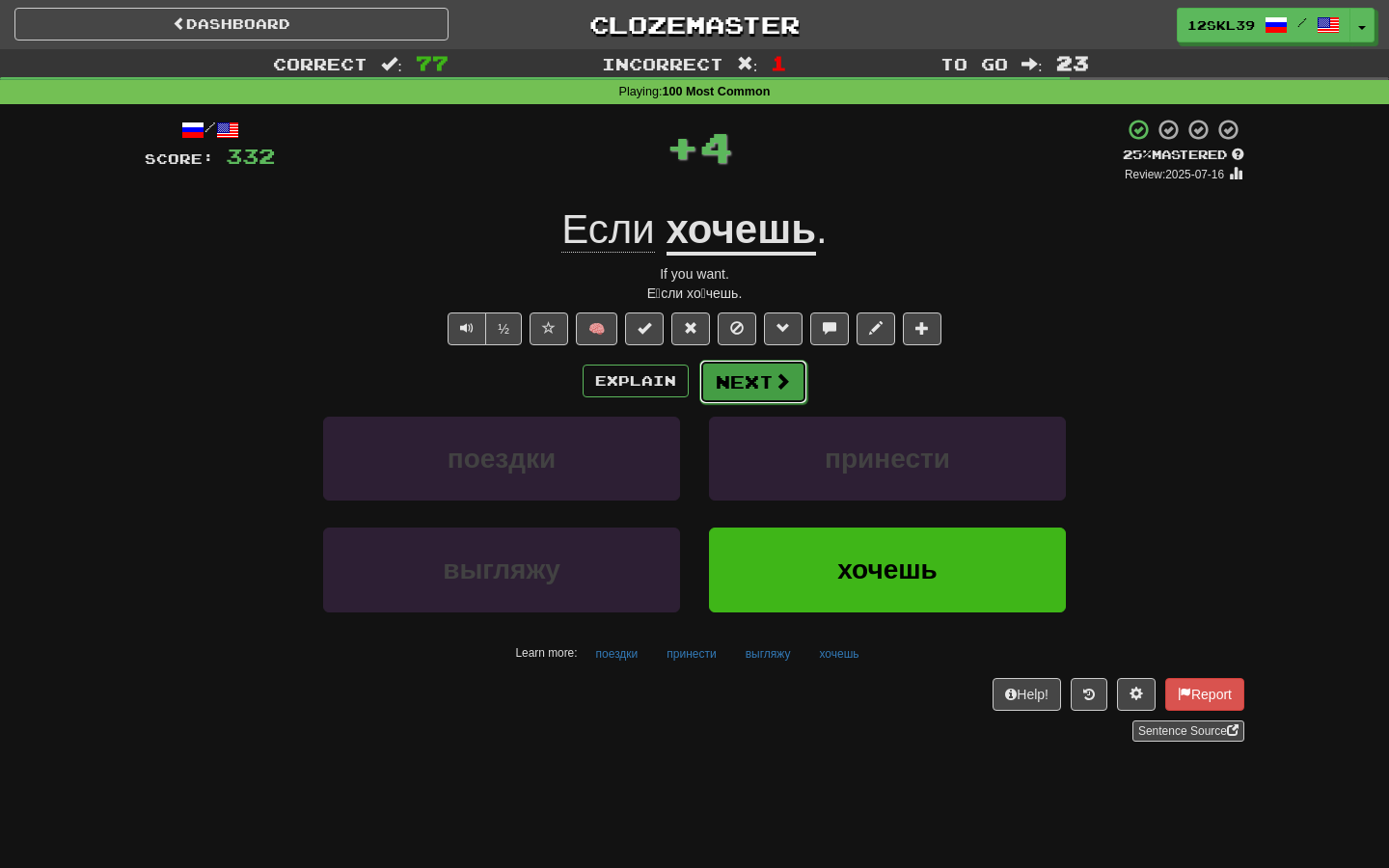 click on "Next" at bounding box center [753, 382] 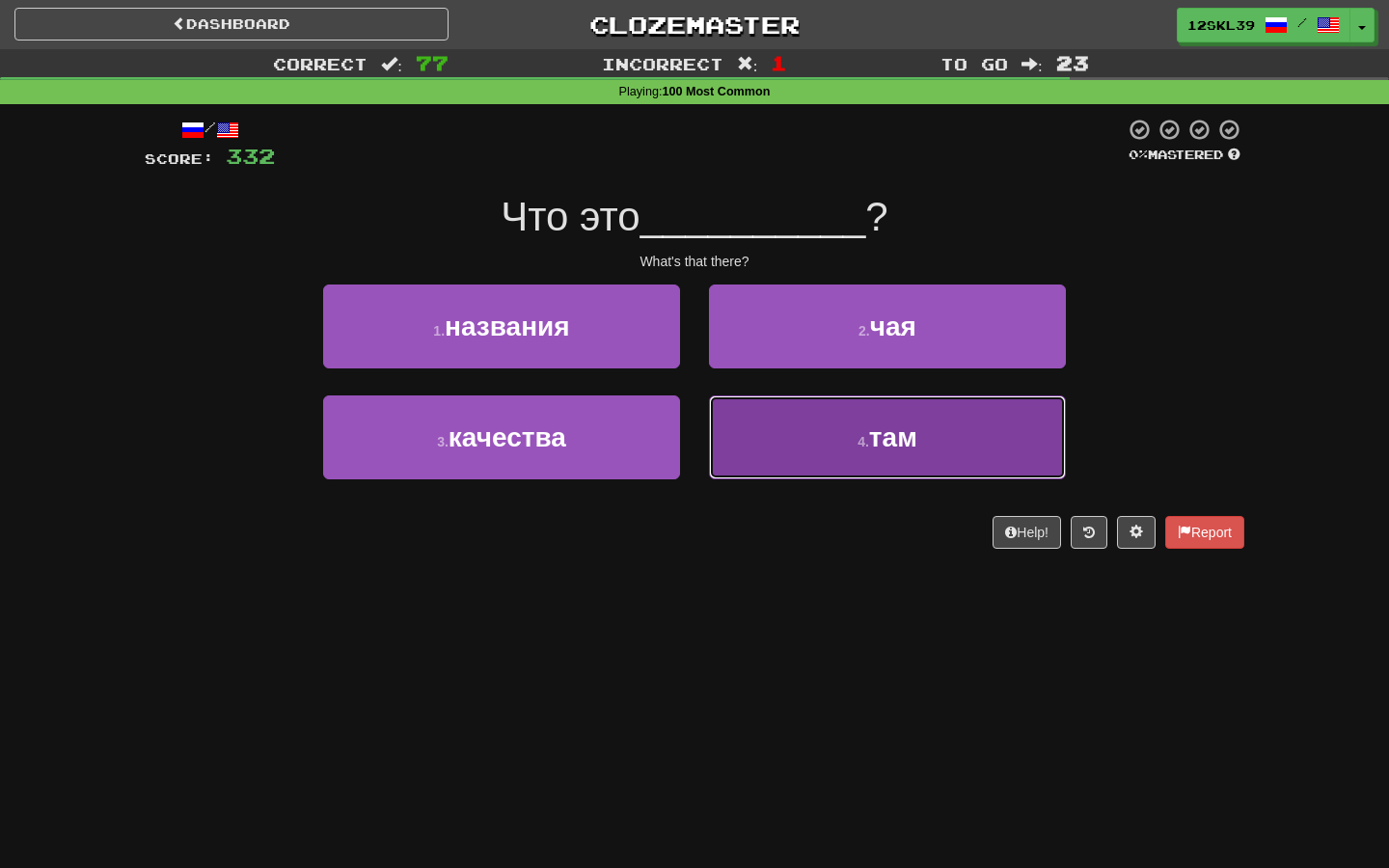 click on "4 .  там" at bounding box center [887, 437] 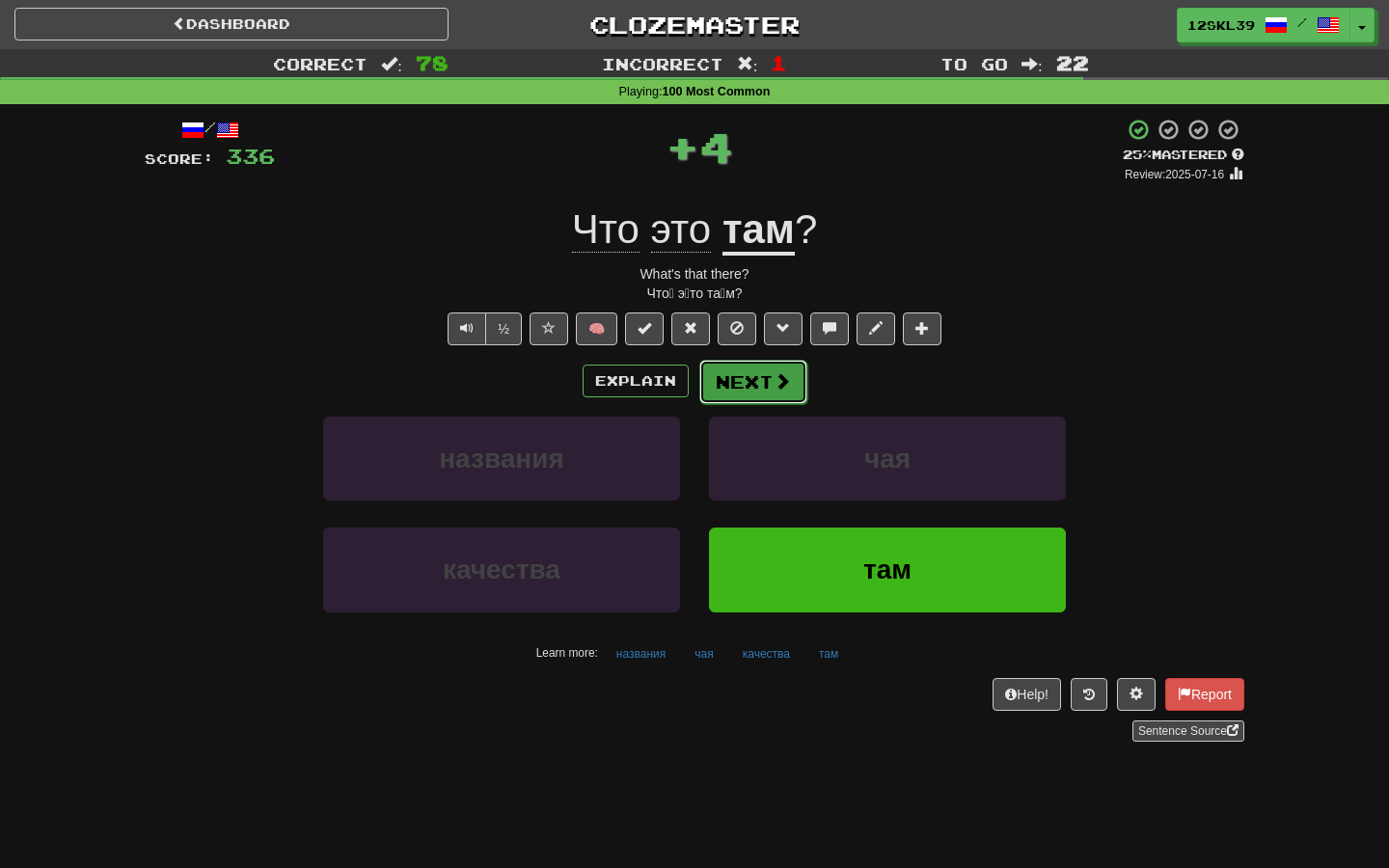 click on "Next" at bounding box center (753, 382) 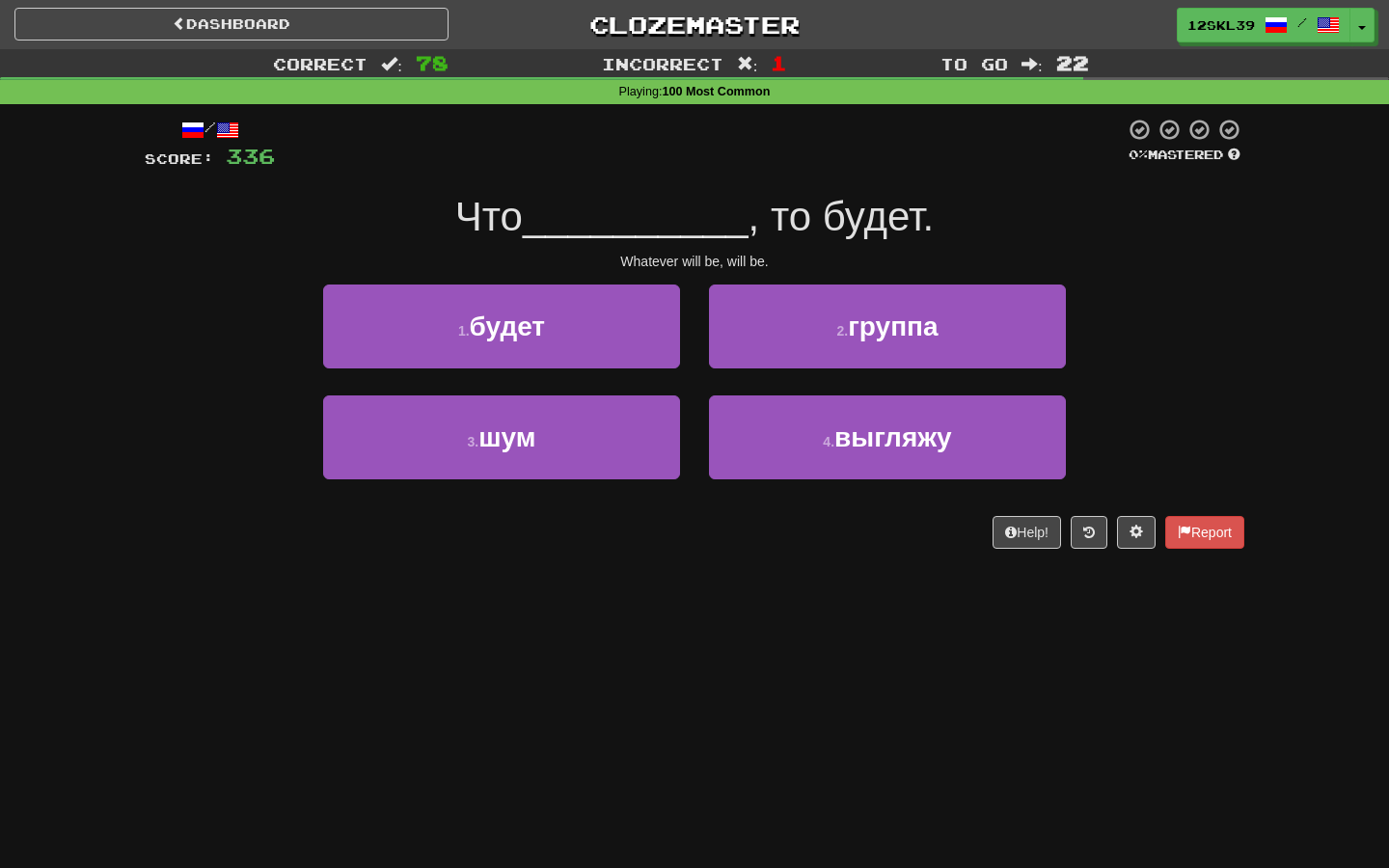 click on "Whatever will be, will be." at bounding box center [694, 261] 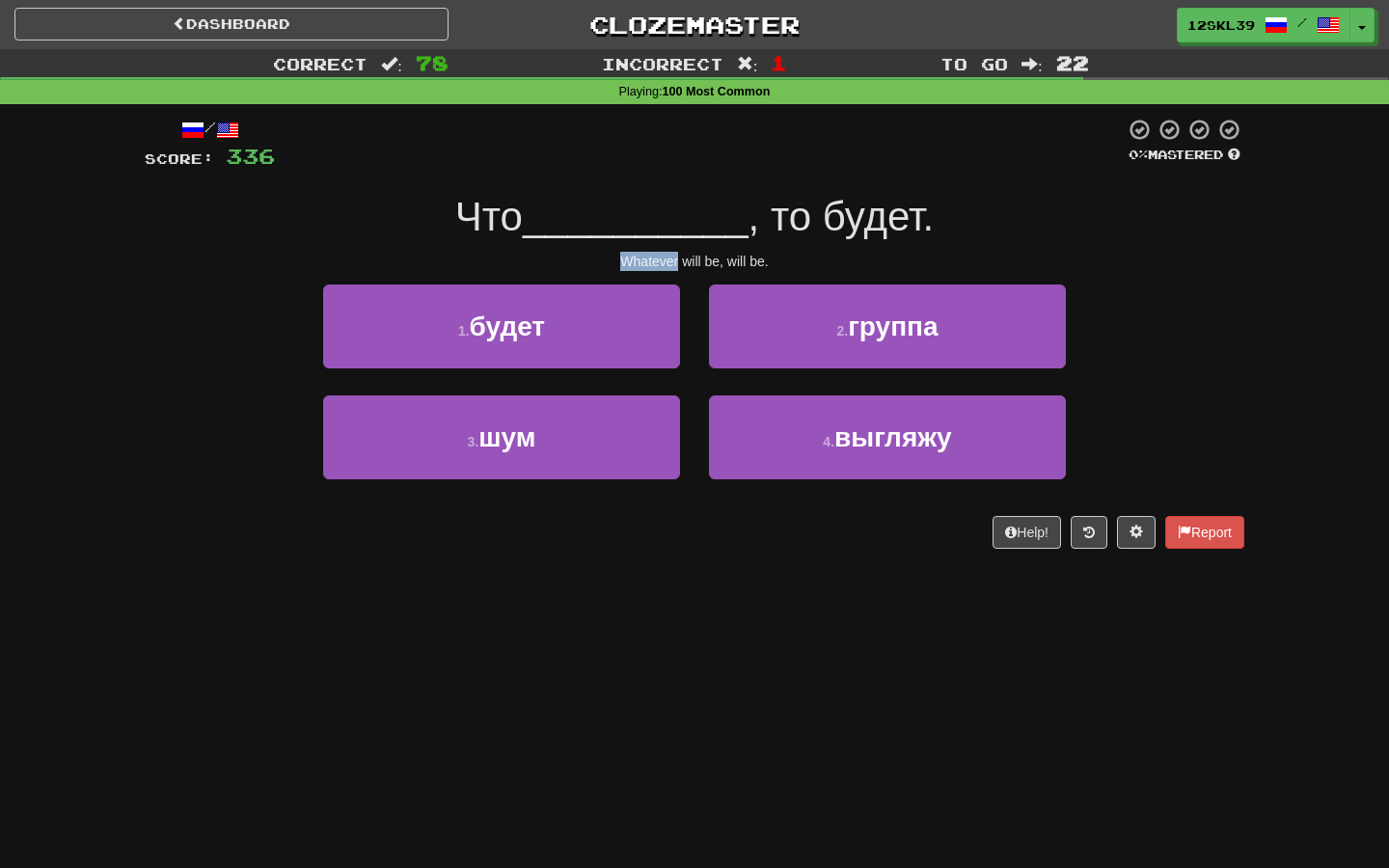 click on "Whatever will be, will be." at bounding box center (694, 261) 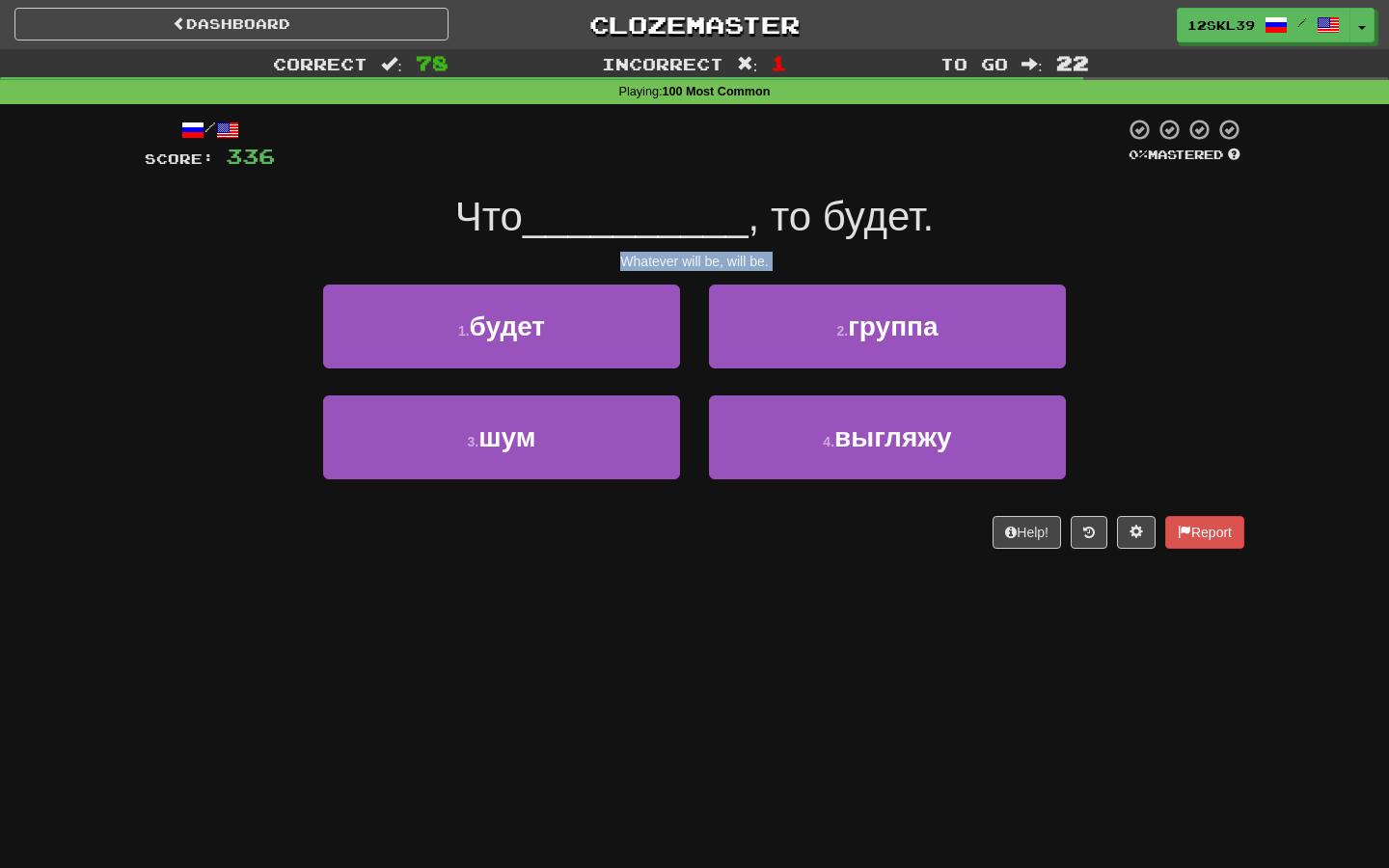 click on "Whatever will be, will be." at bounding box center [694, 261] 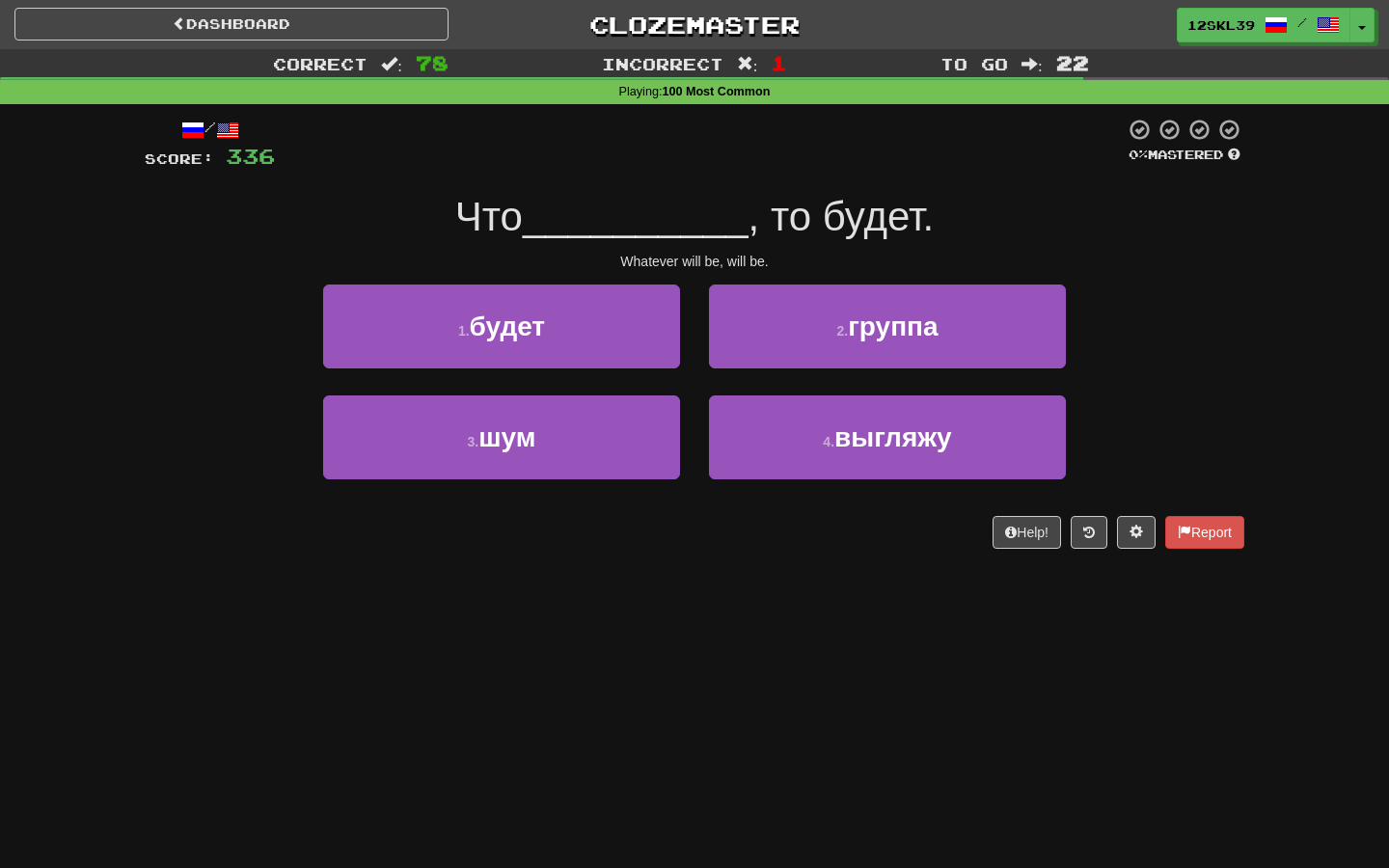 click on "Что  __________ , то будет." at bounding box center [694, 217] 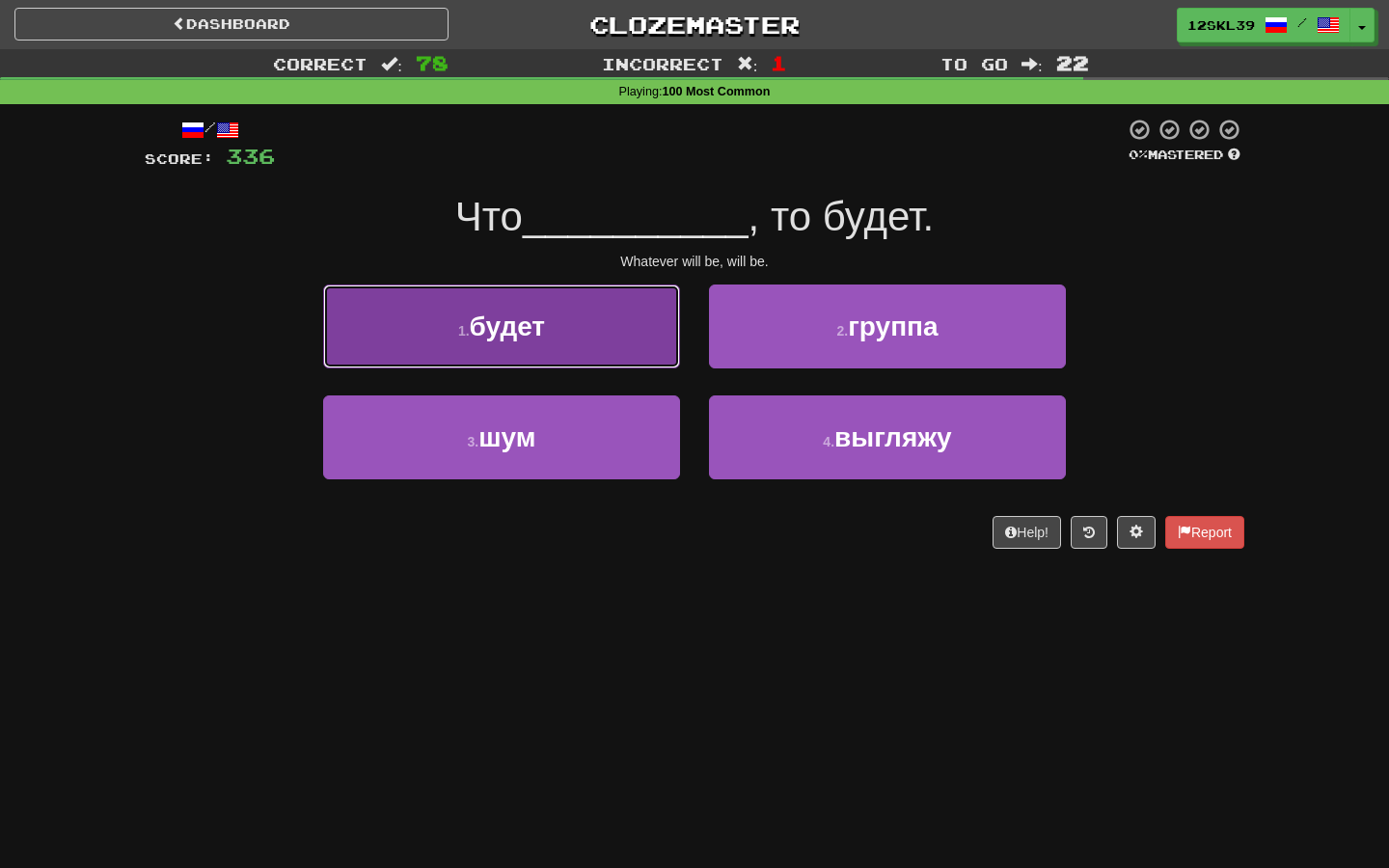 click on "1 .  будет" at bounding box center (502, 326) 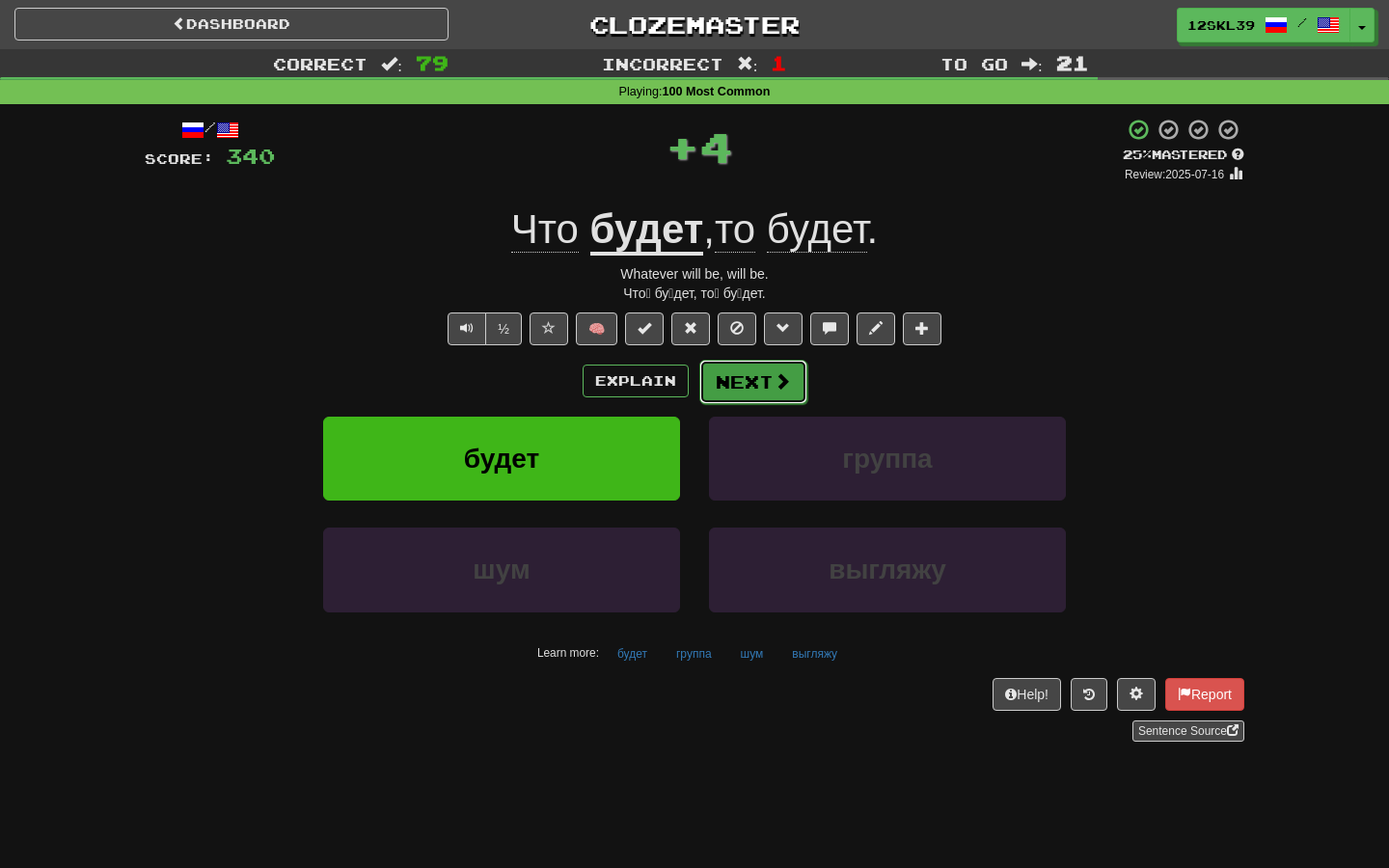 click on "Next" at bounding box center [753, 382] 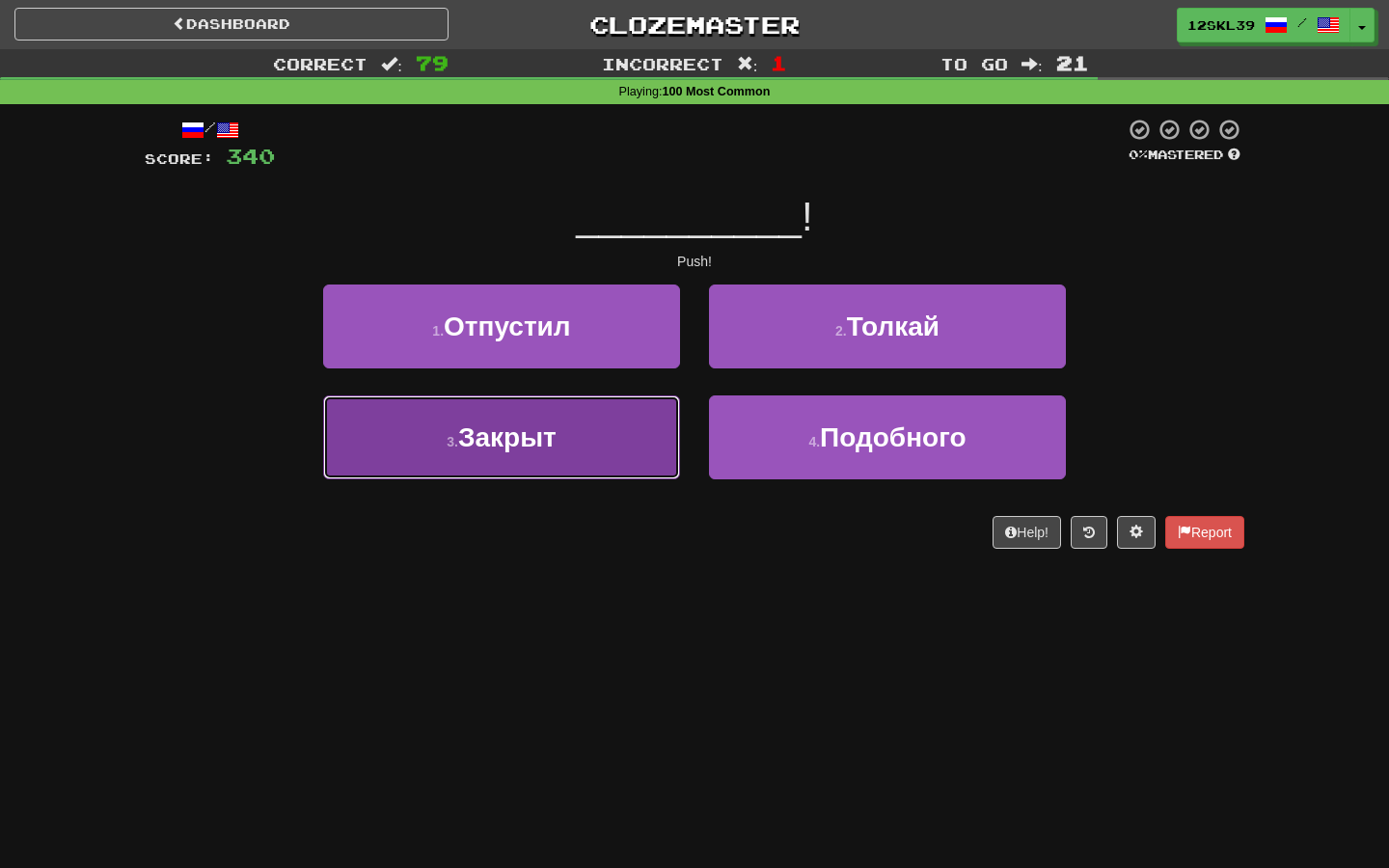 click on "3 .  Закрыт" at bounding box center [502, 437] 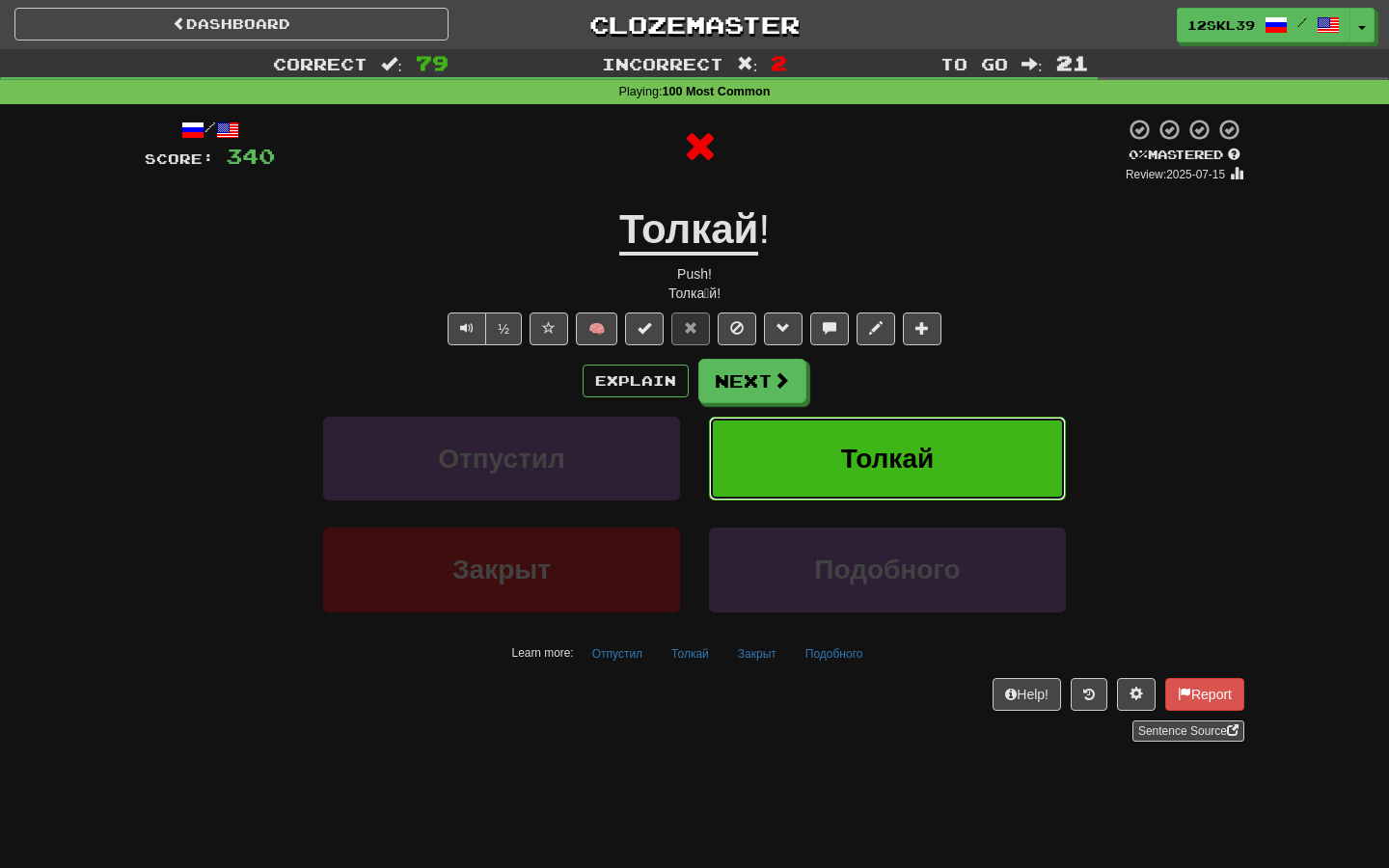 click on "Толкай" at bounding box center (887, 458) 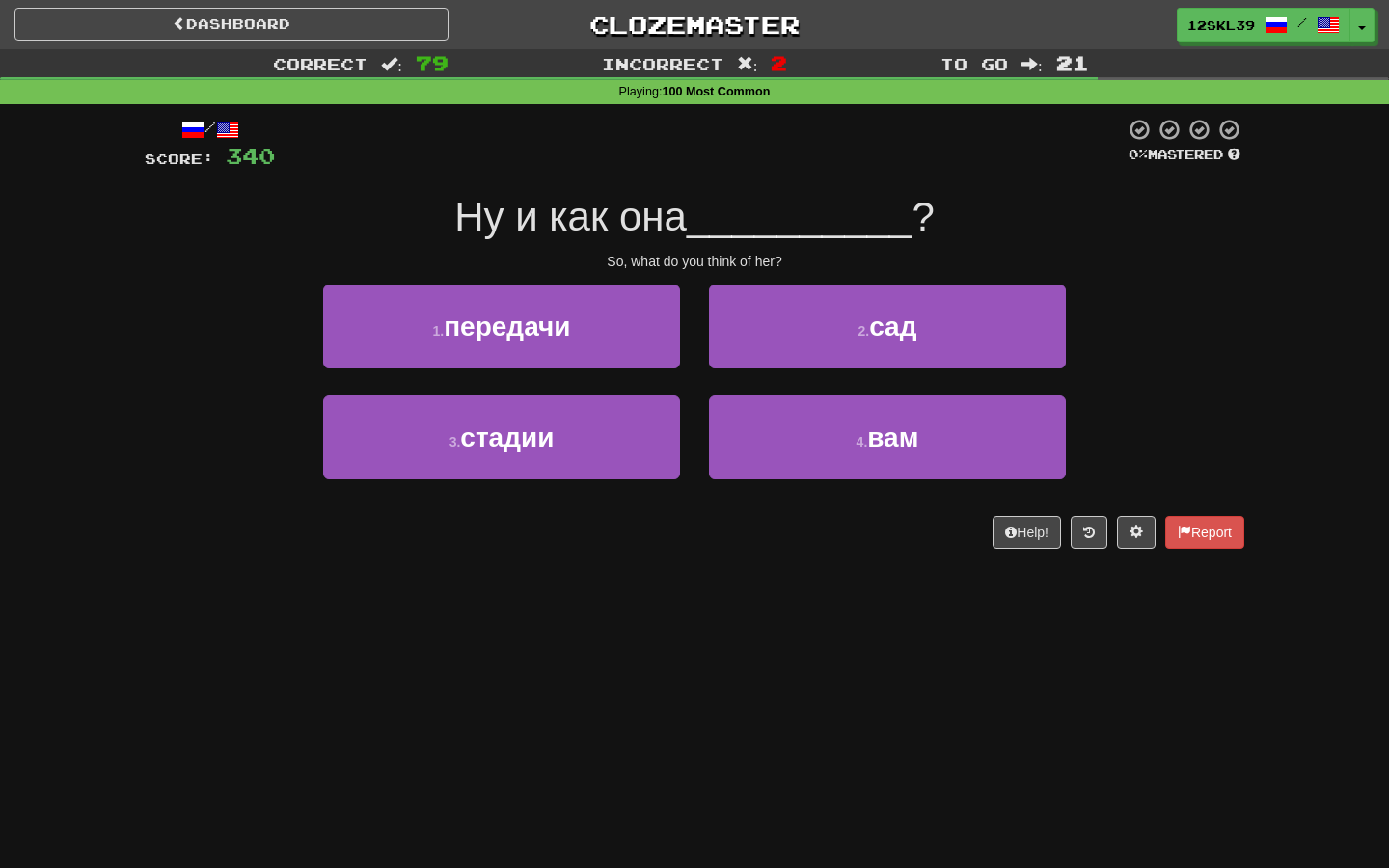 click on "Ну и как она" at bounding box center (570, 216) 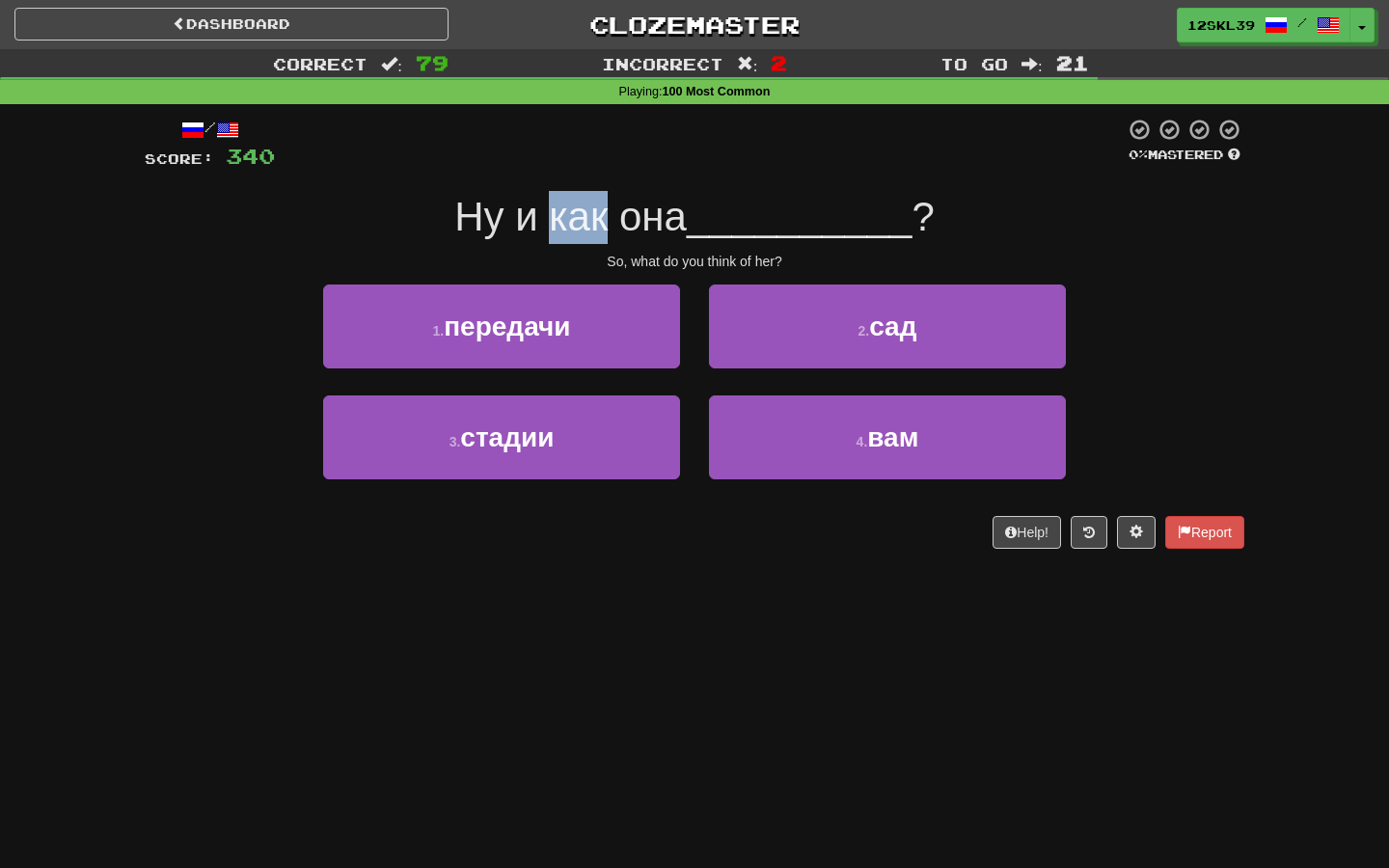 click on "Ну и как она" at bounding box center [570, 216] 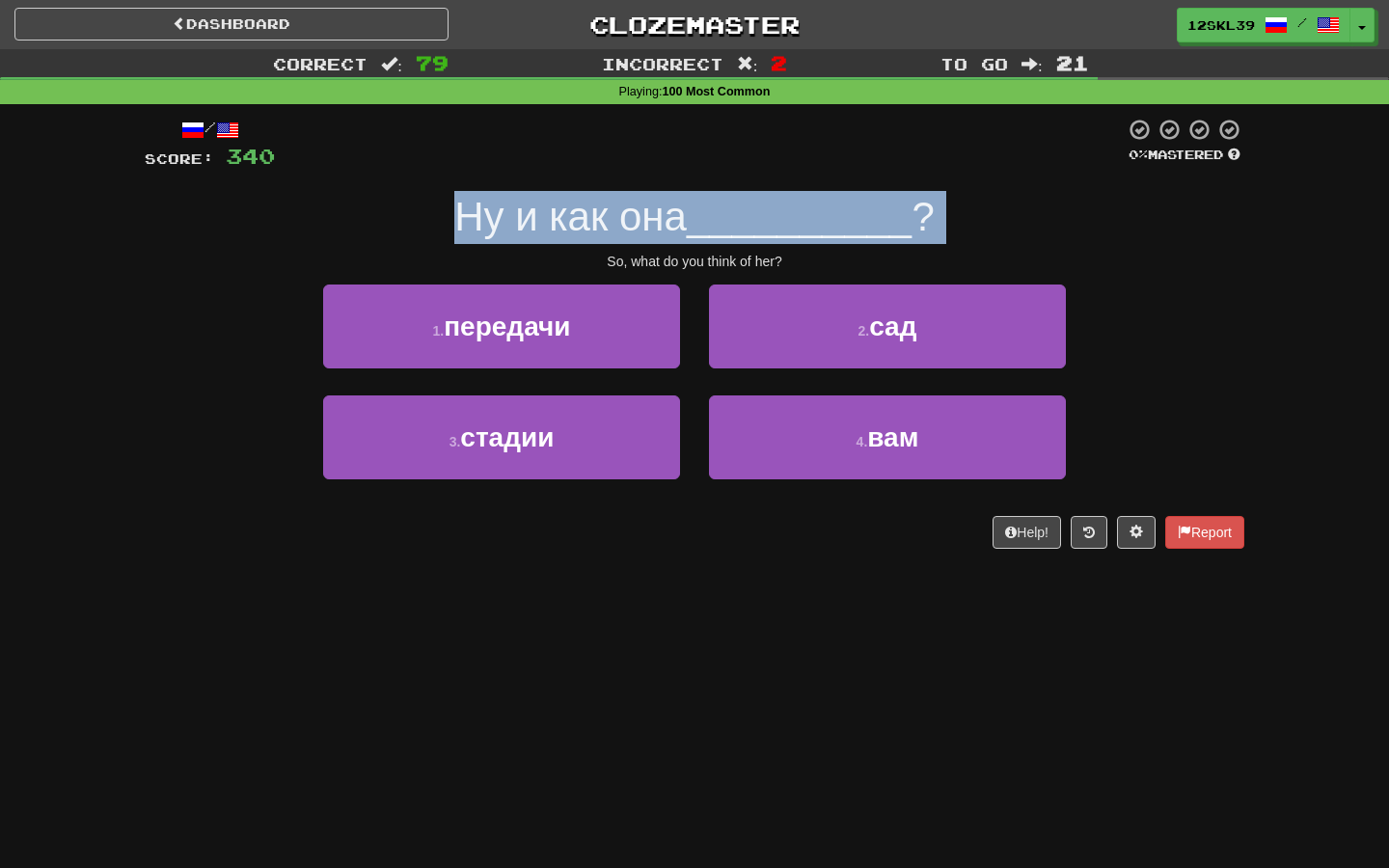 click on "Ну и как она" at bounding box center [570, 216] 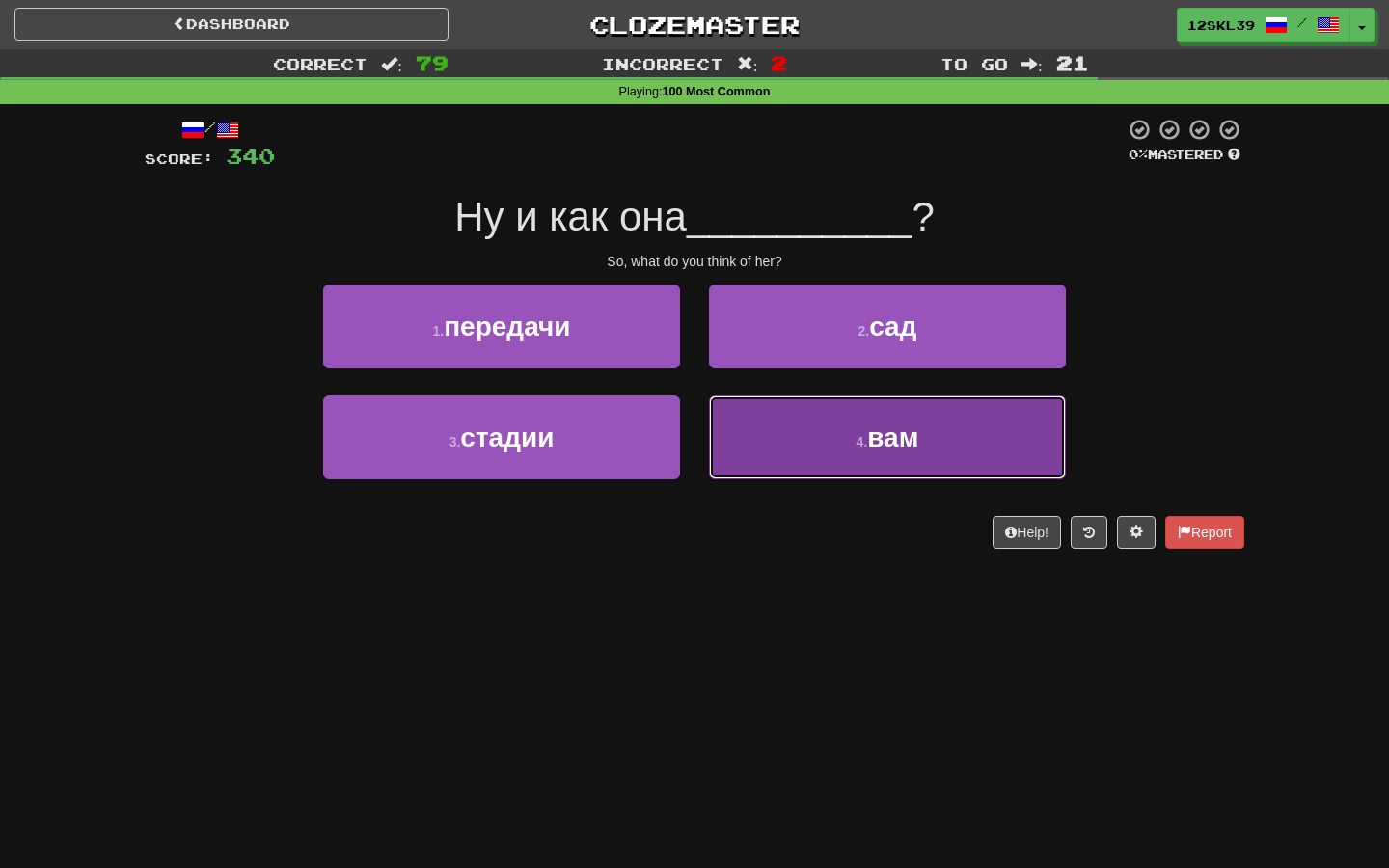 click on "4 .  вам" at bounding box center [887, 437] 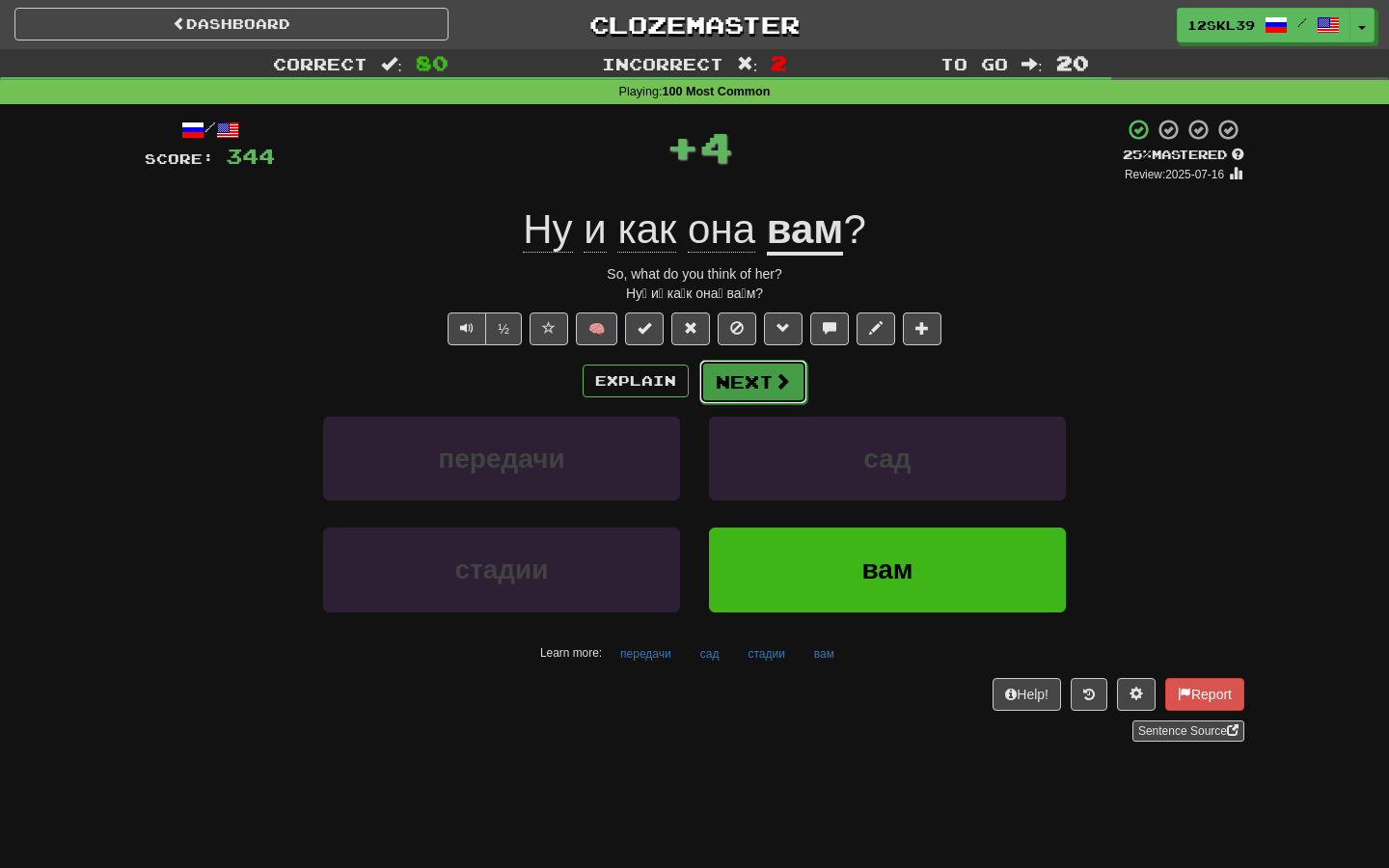 click on "Next" at bounding box center [753, 382] 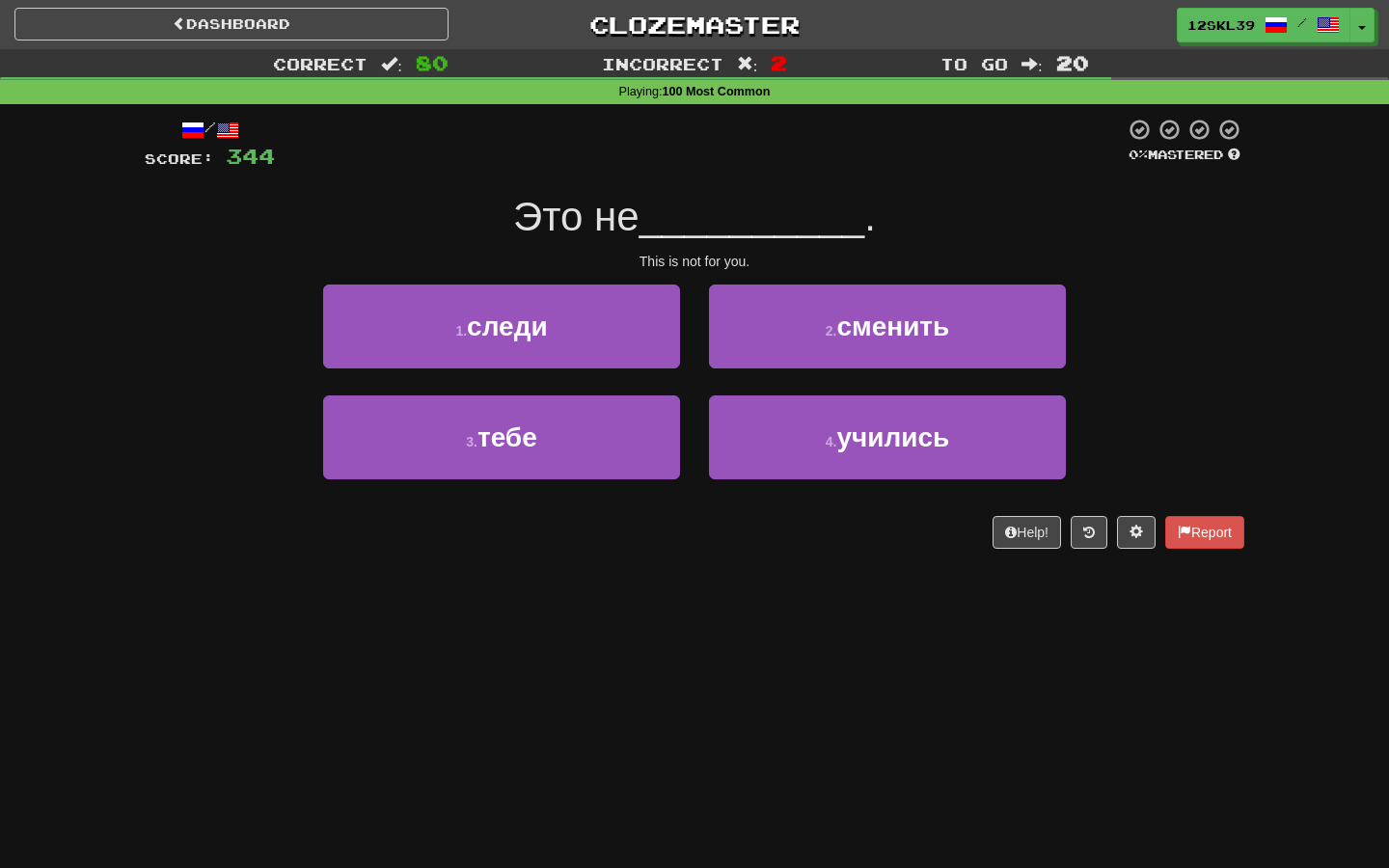 click on "This is not for you." at bounding box center (694, 261) 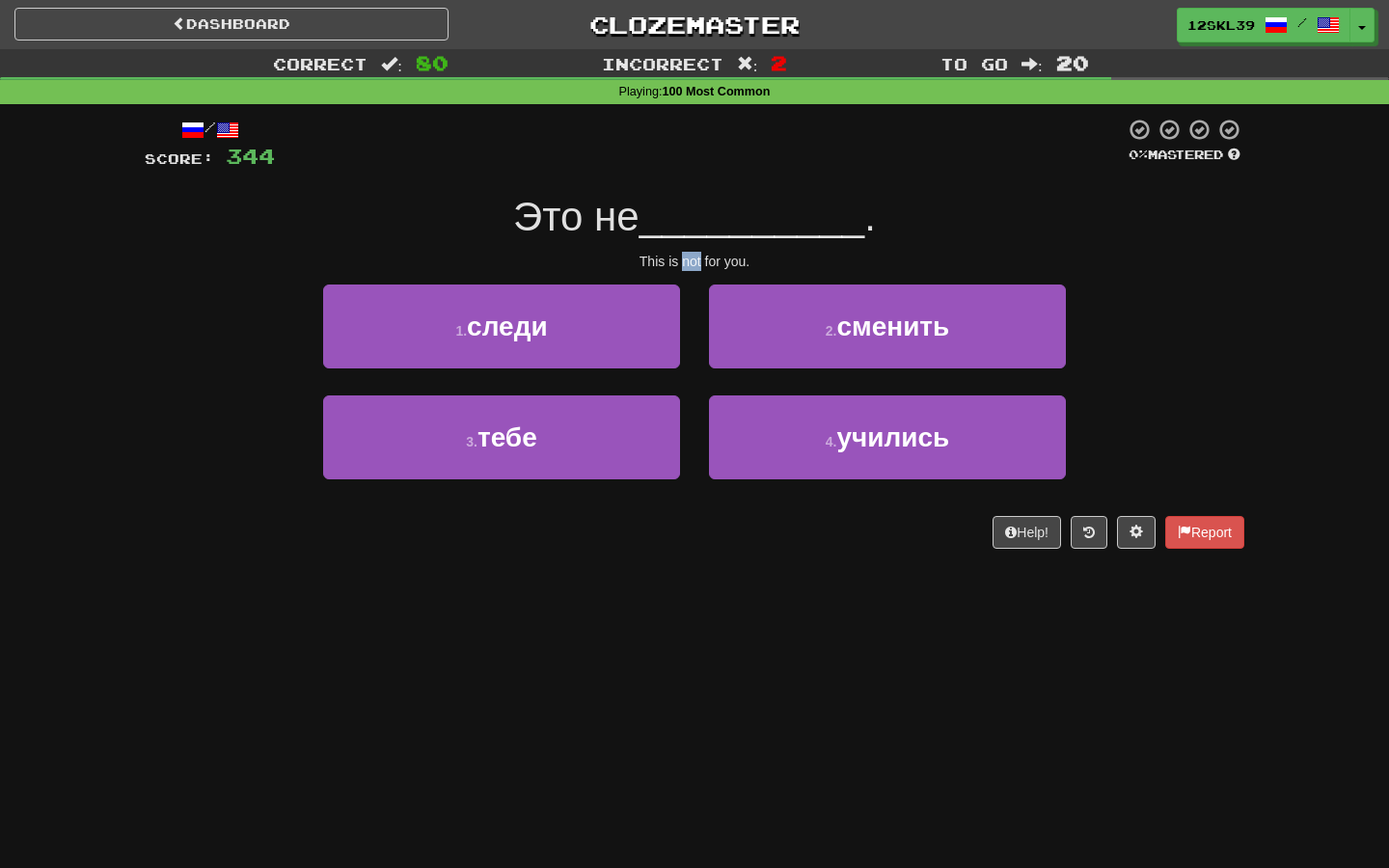 click on "This is not for you." at bounding box center (694, 261) 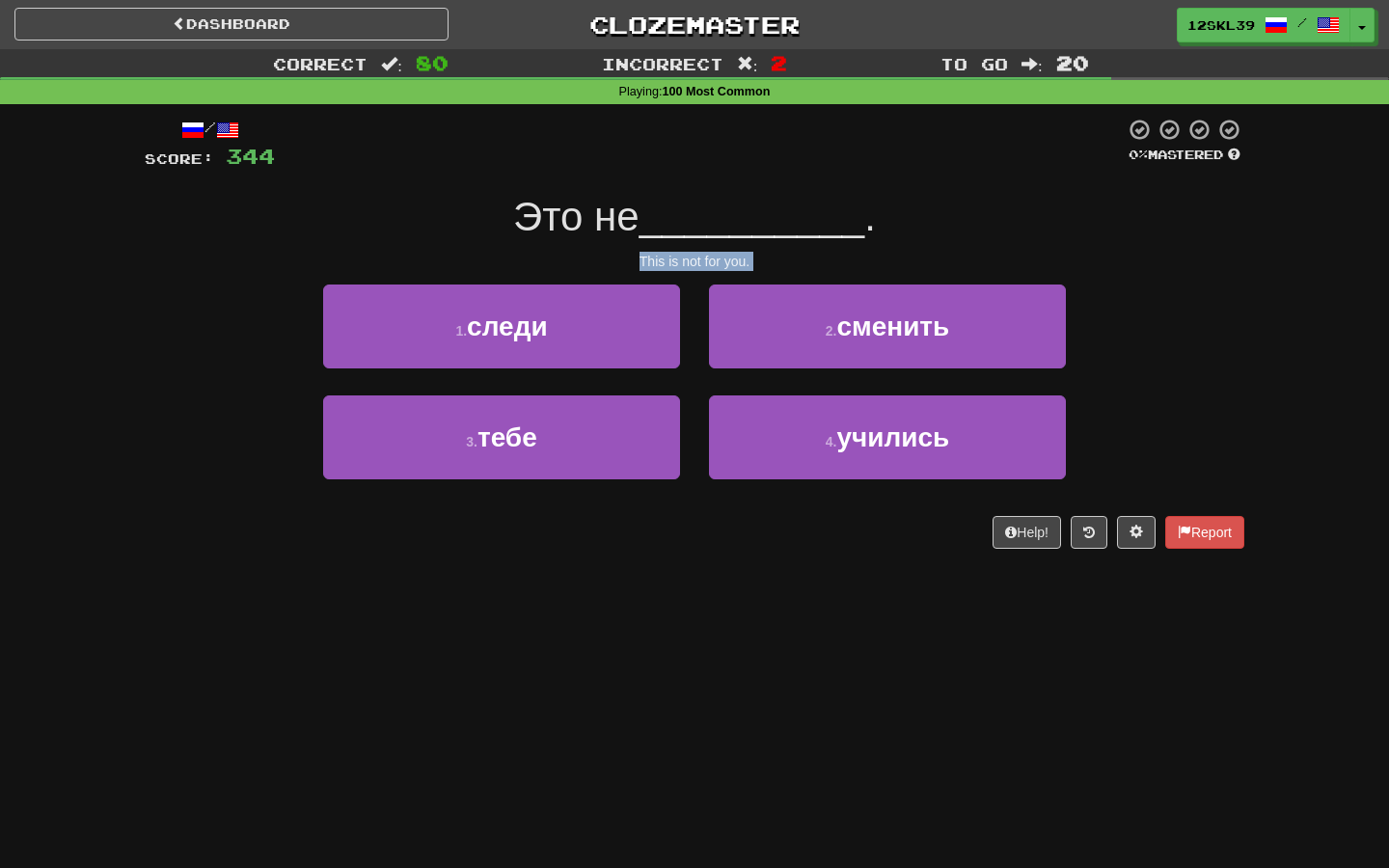 click on "This is not for you." at bounding box center (694, 261) 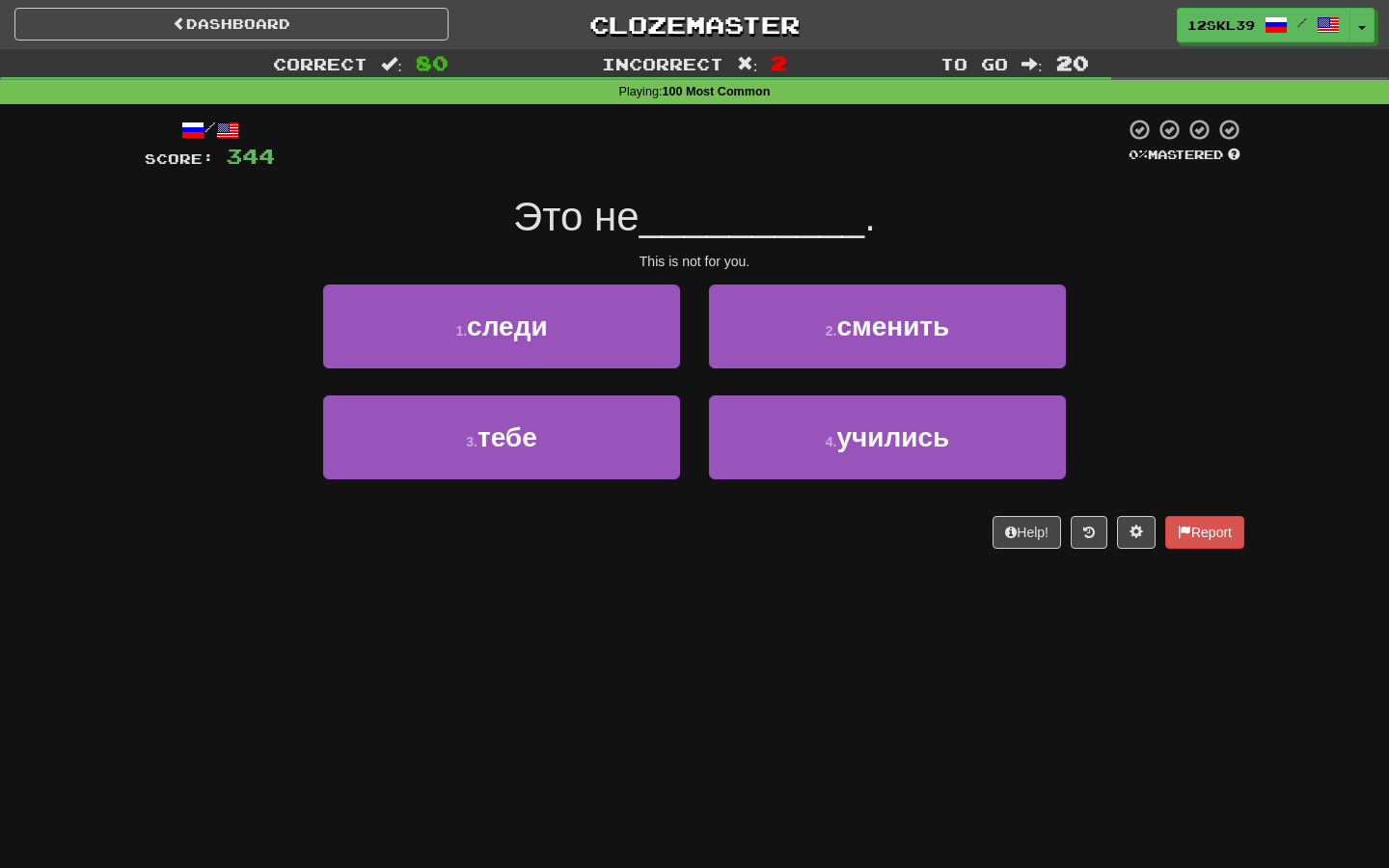 click on "Это не" at bounding box center (576, 216) 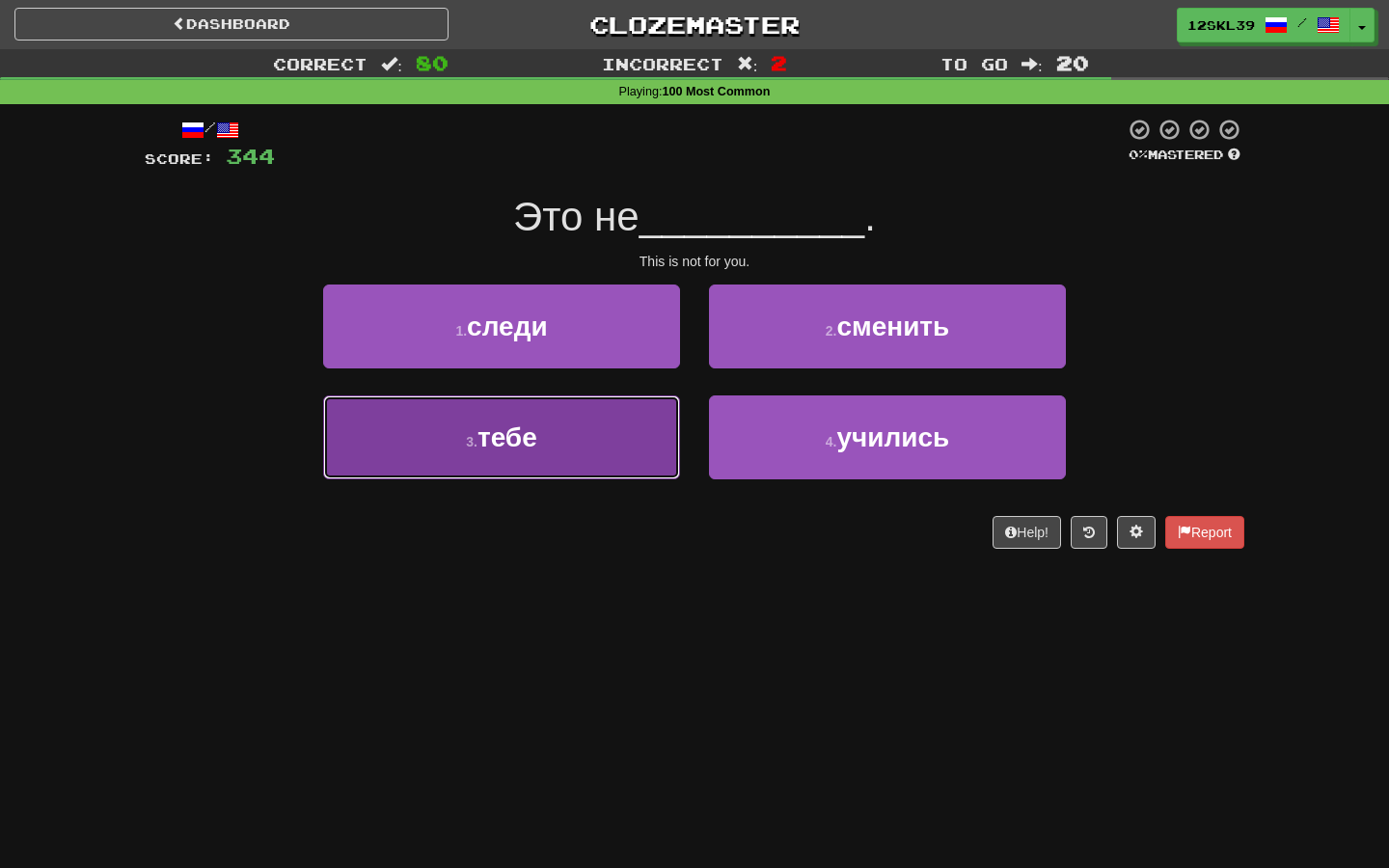 click on "3 .  тебе" at bounding box center (502, 437) 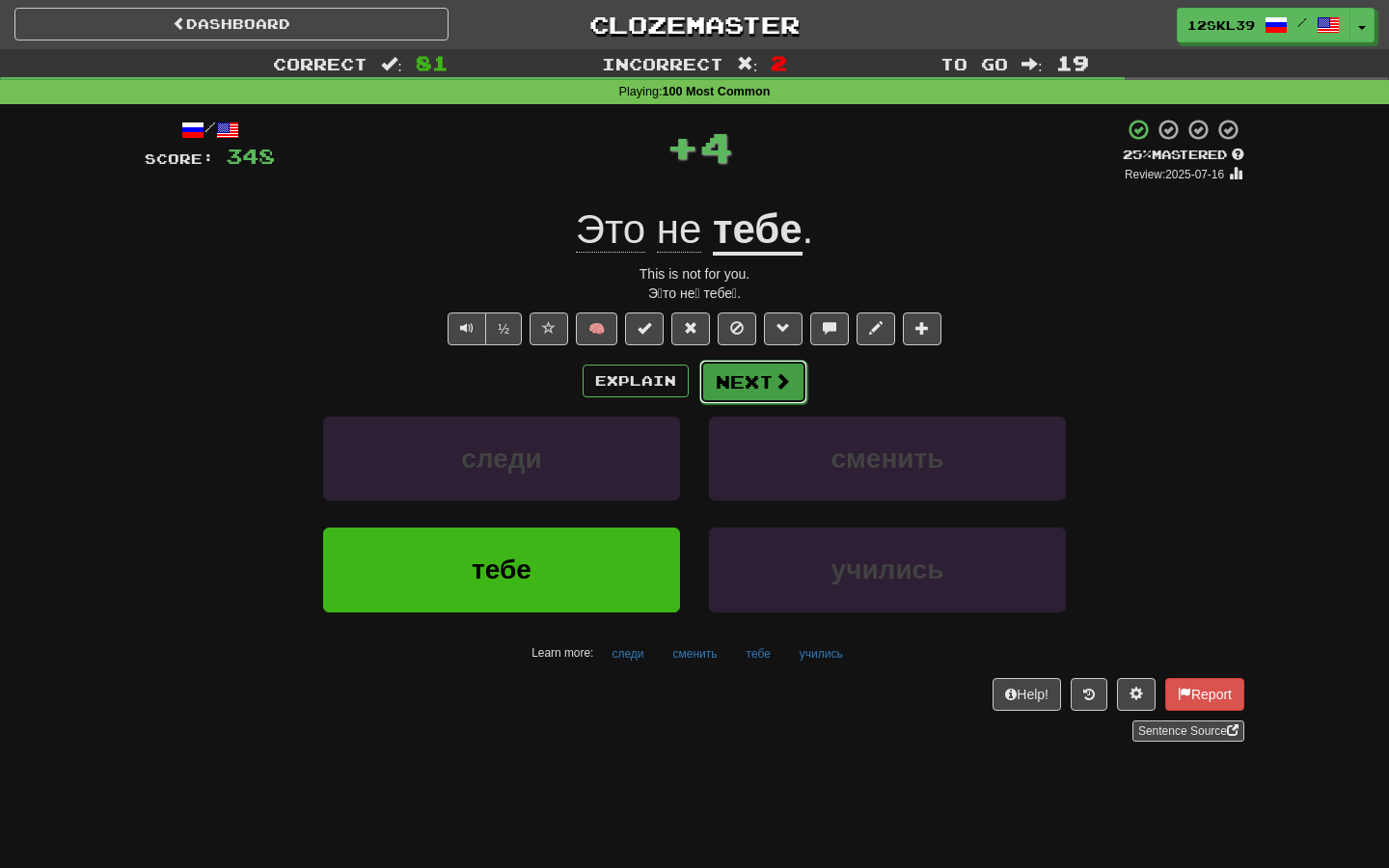 click on "Next" at bounding box center (753, 382) 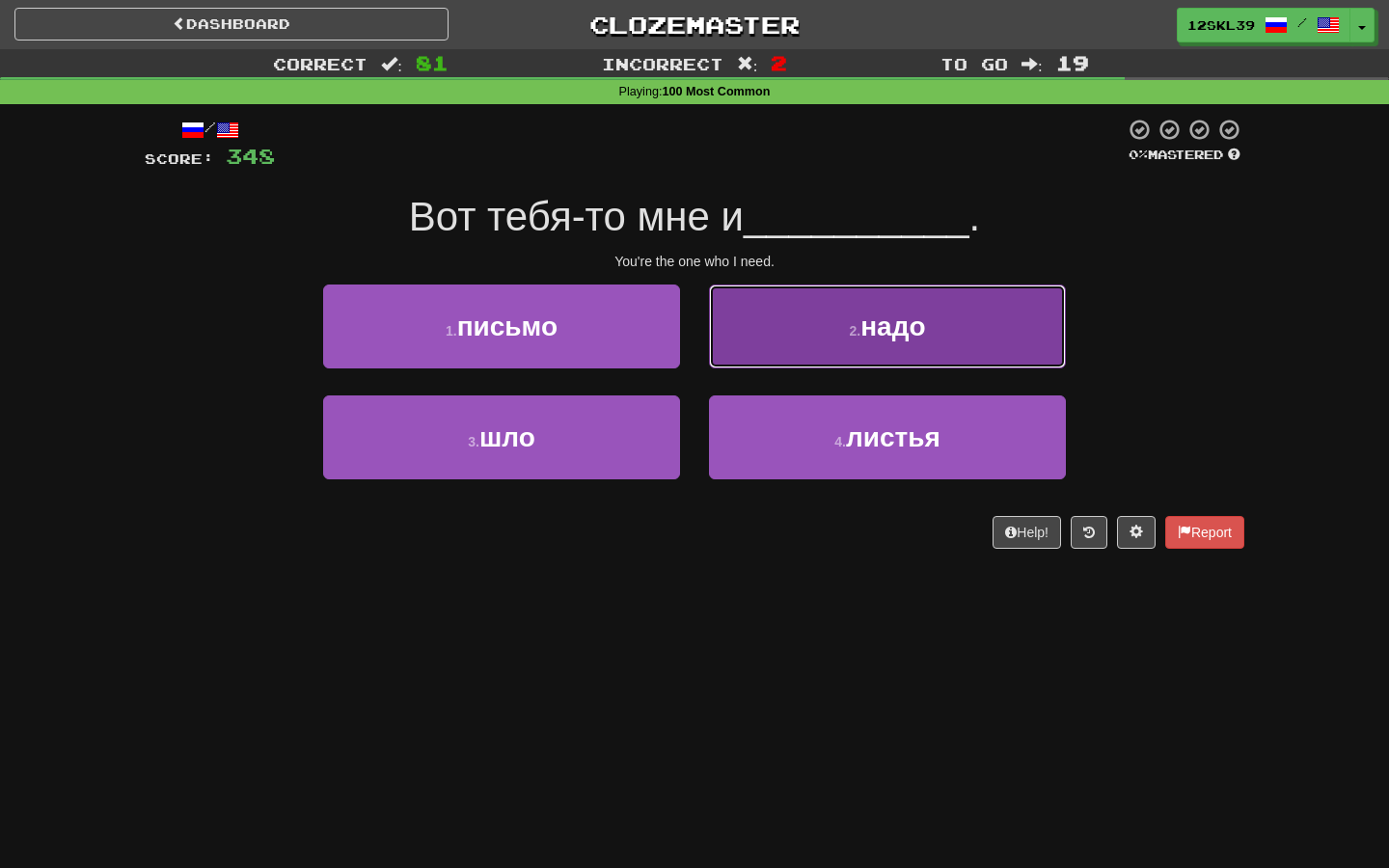 click on "2 .  надо" at bounding box center (887, 326) 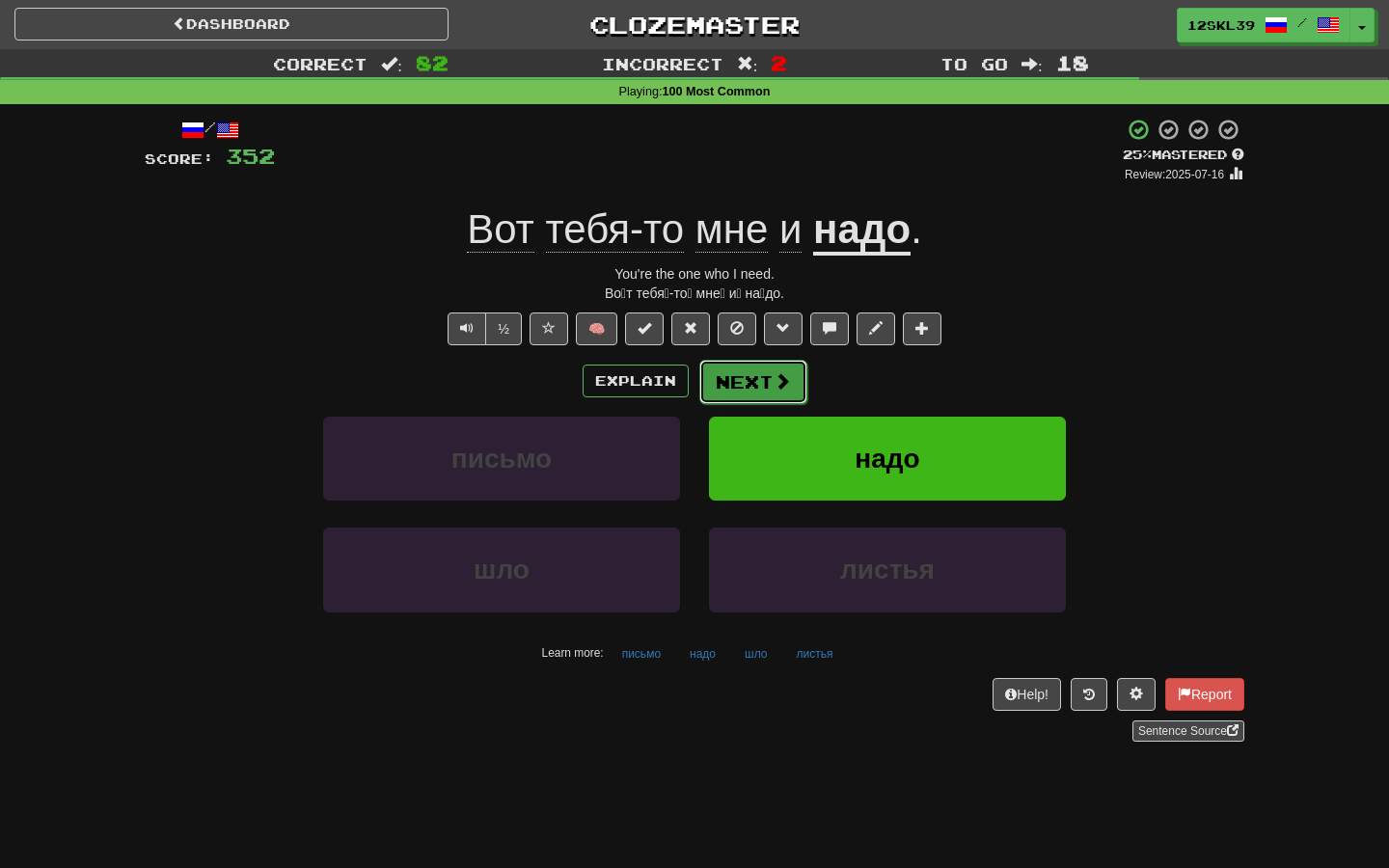 click on "Next" at bounding box center [753, 382] 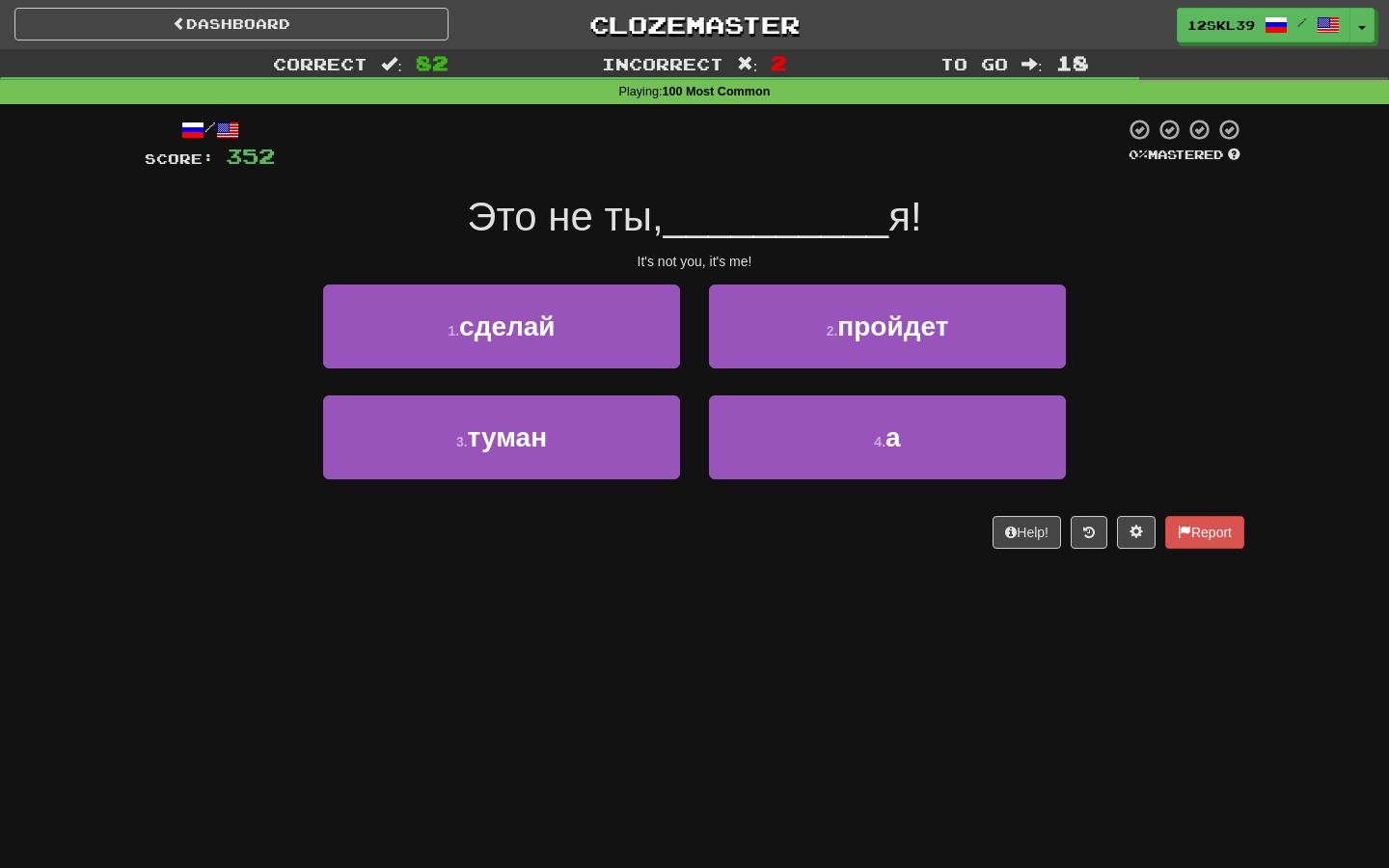 click on "Это не ты," at bounding box center (564, 216) 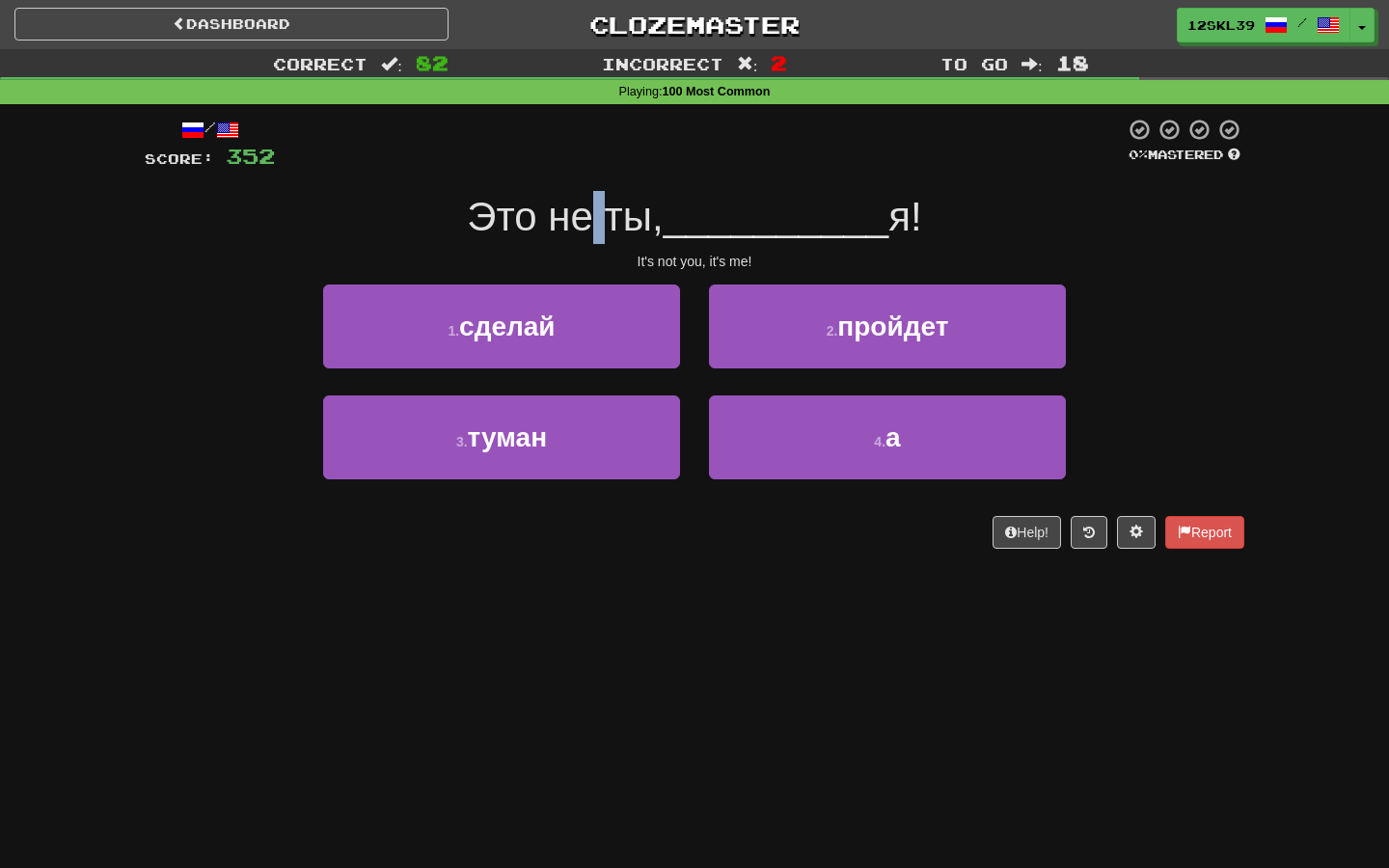 click on "Это не ты," at bounding box center (564, 216) 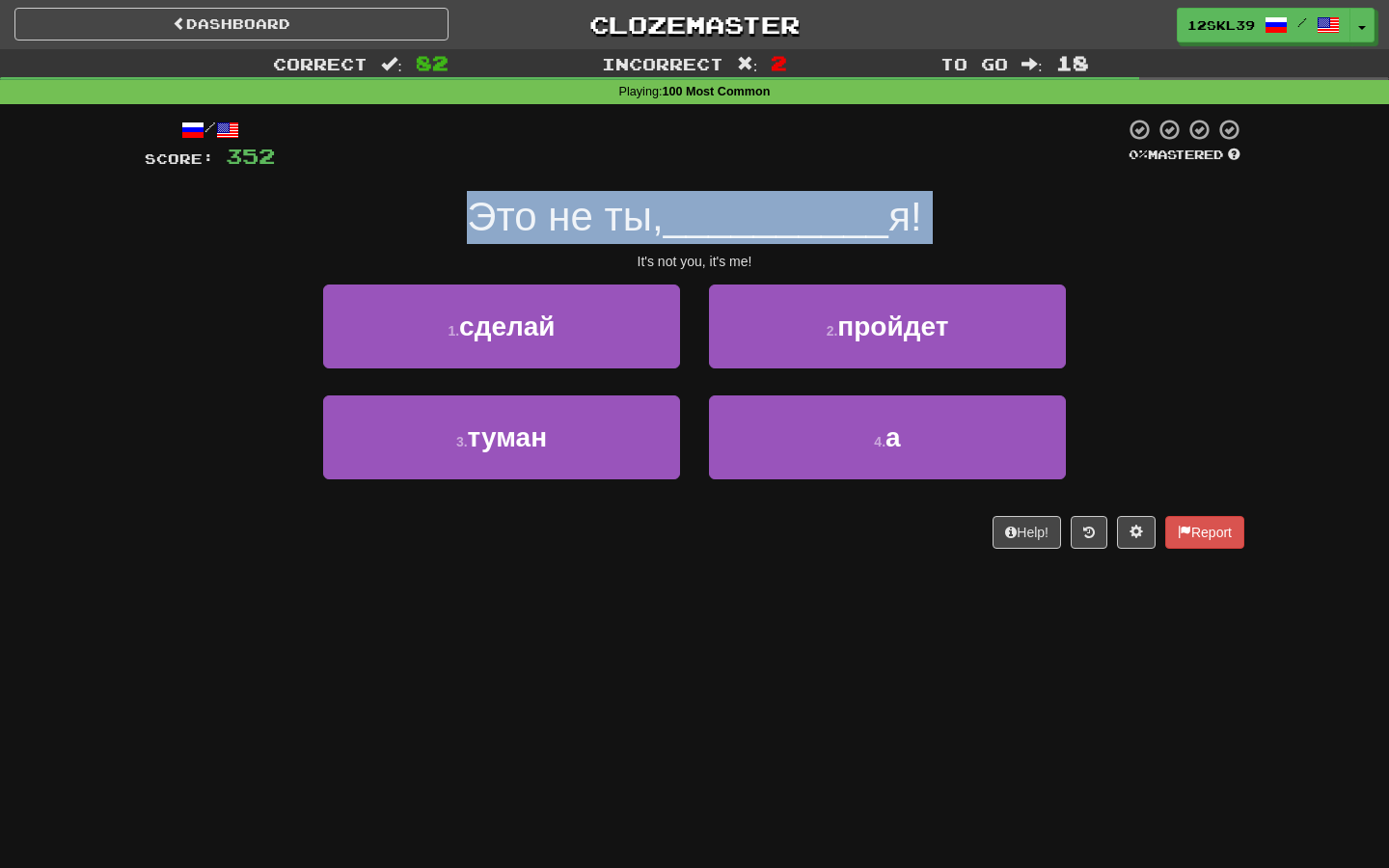 click on "Это не ты," at bounding box center (564, 216) 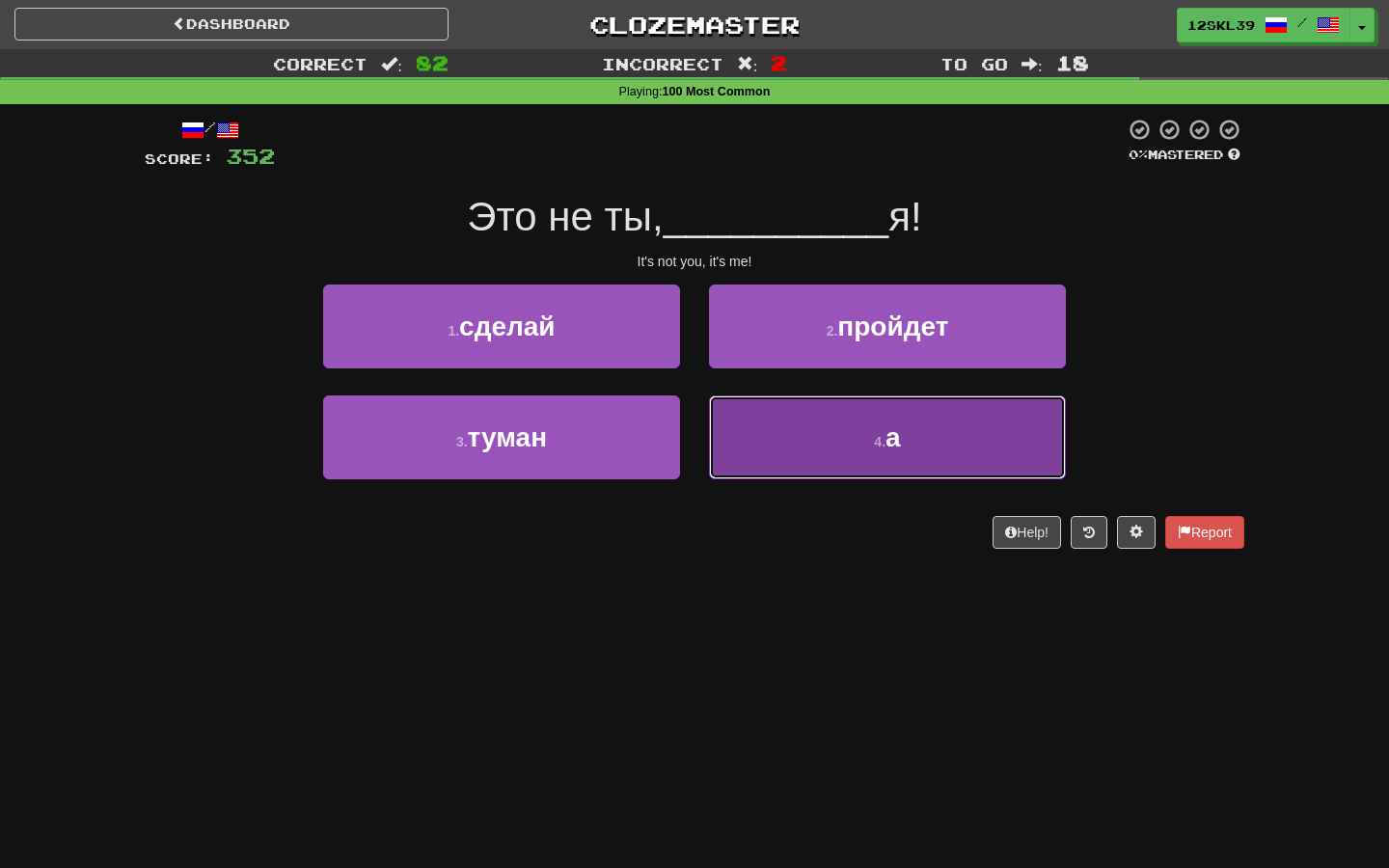 click on "4 .  а" at bounding box center (887, 437) 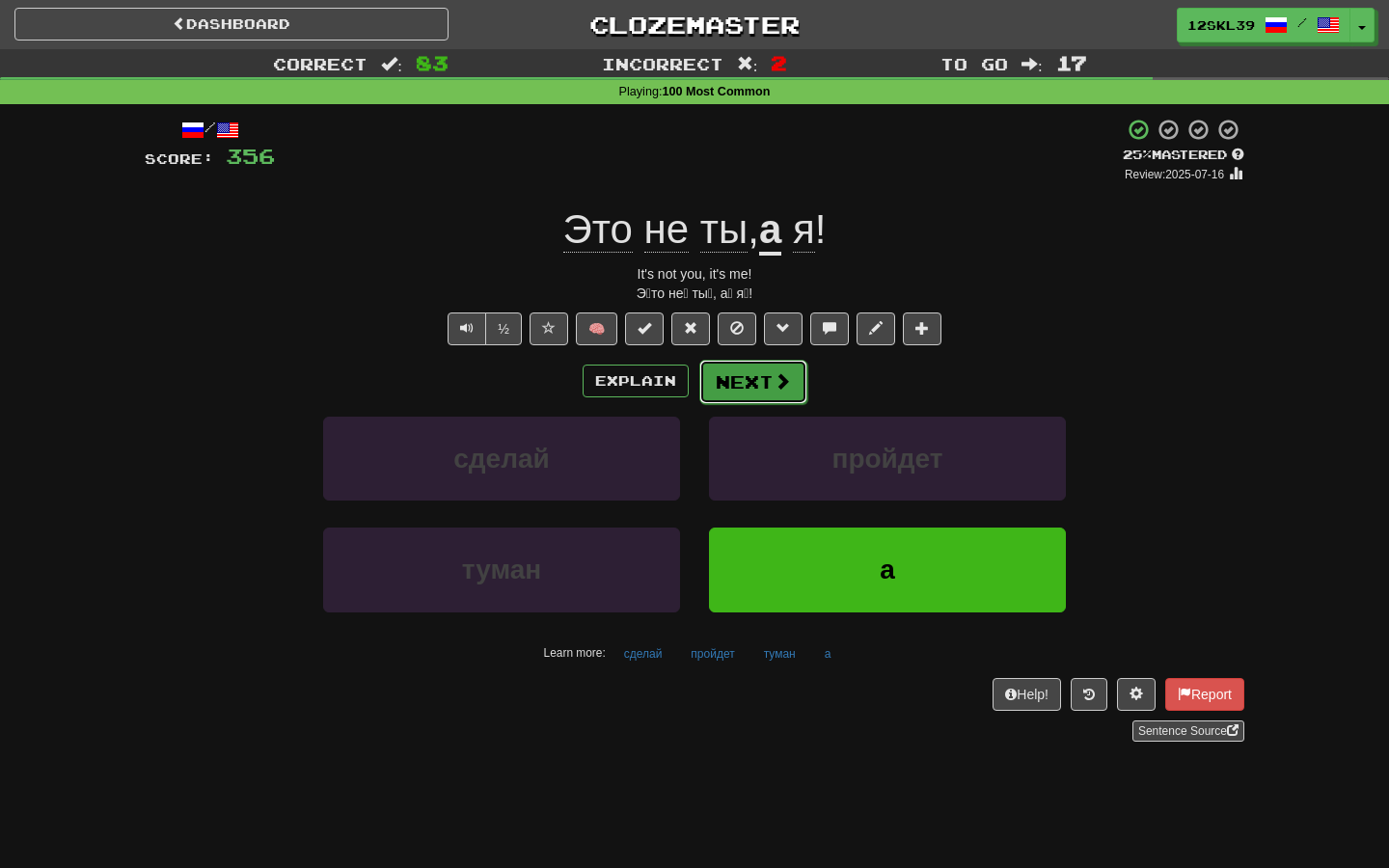 click on "Next" at bounding box center [753, 382] 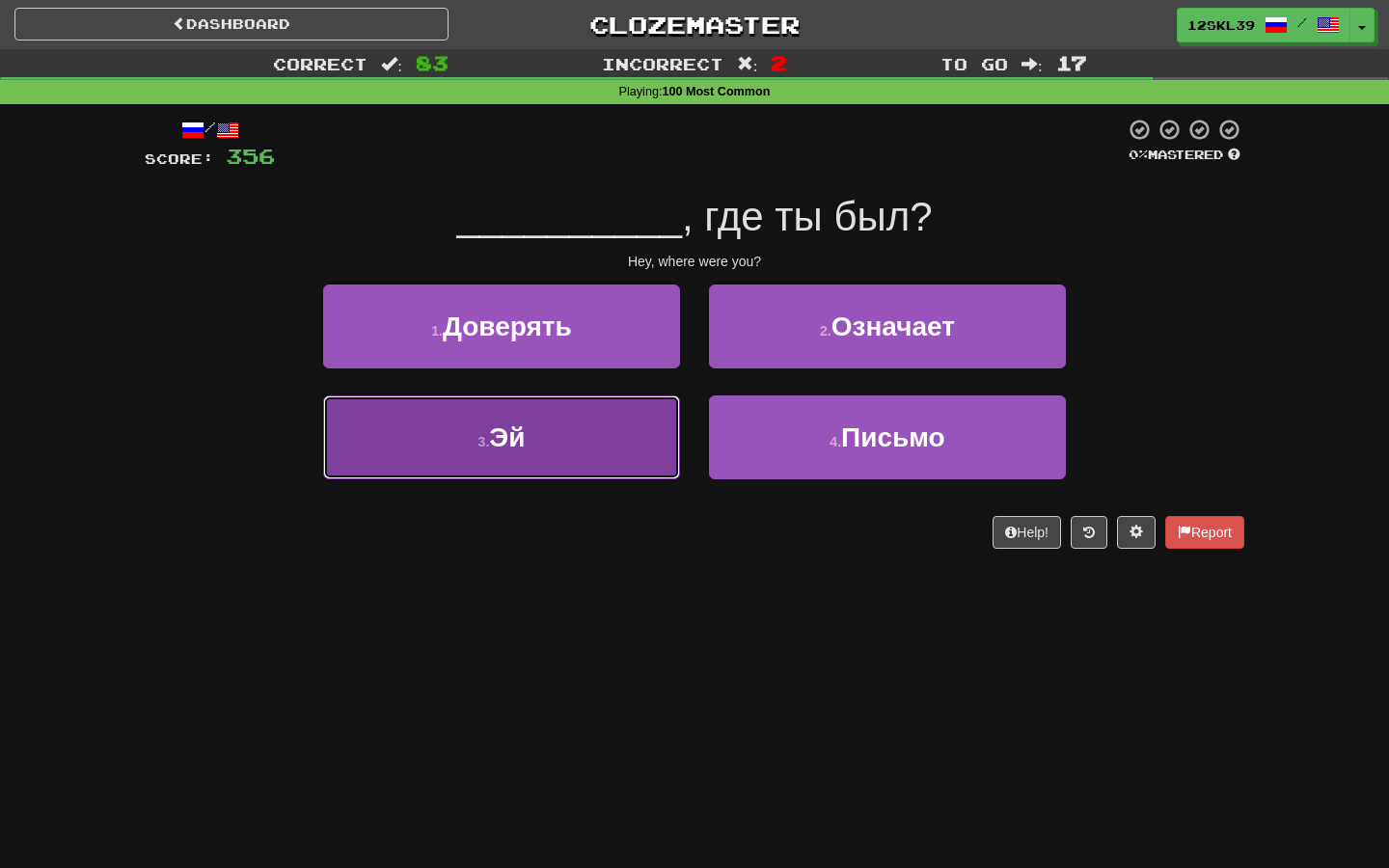 click on "3 .  Эй" at bounding box center (502, 437) 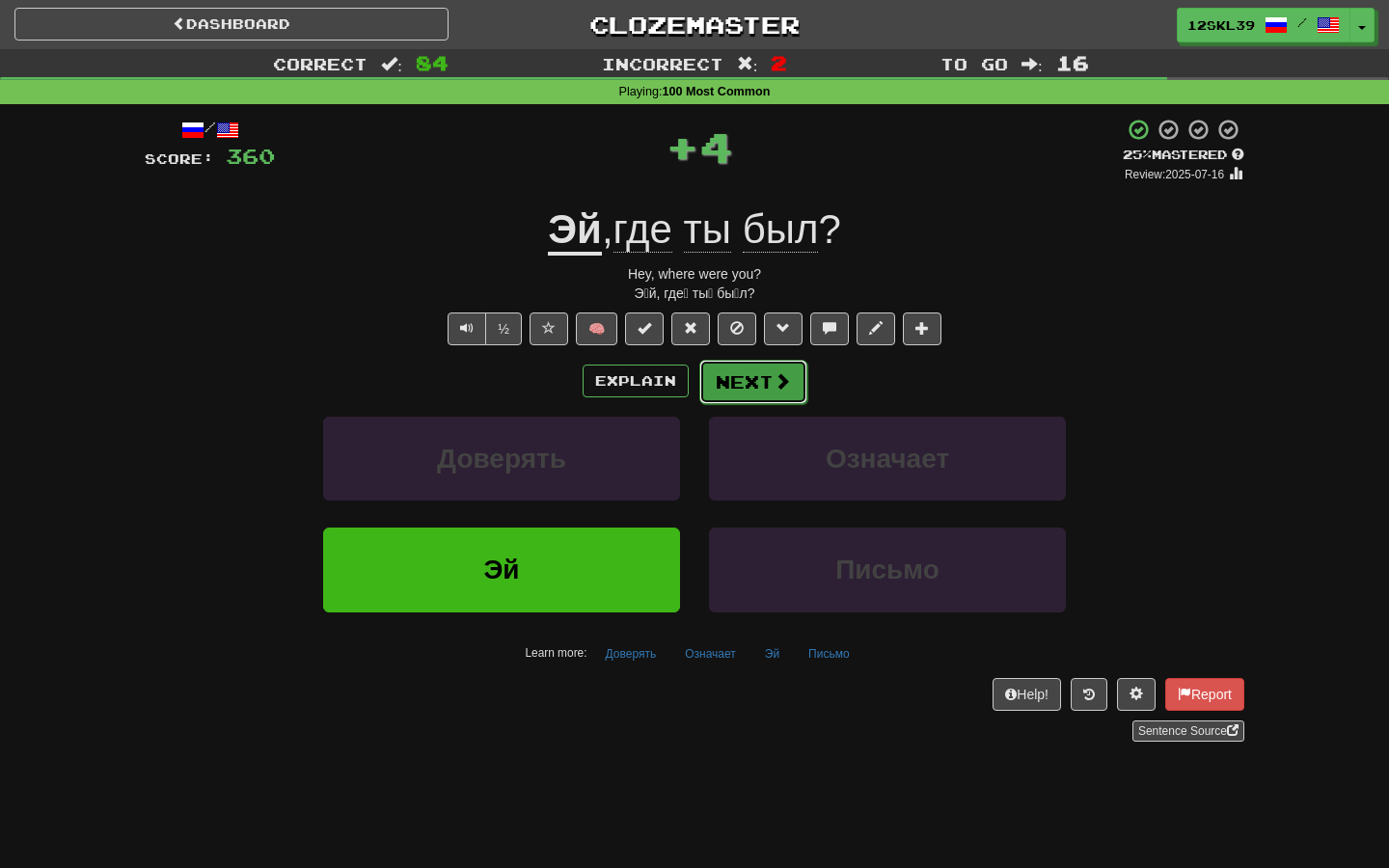 click on "Next" at bounding box center (753, 382) 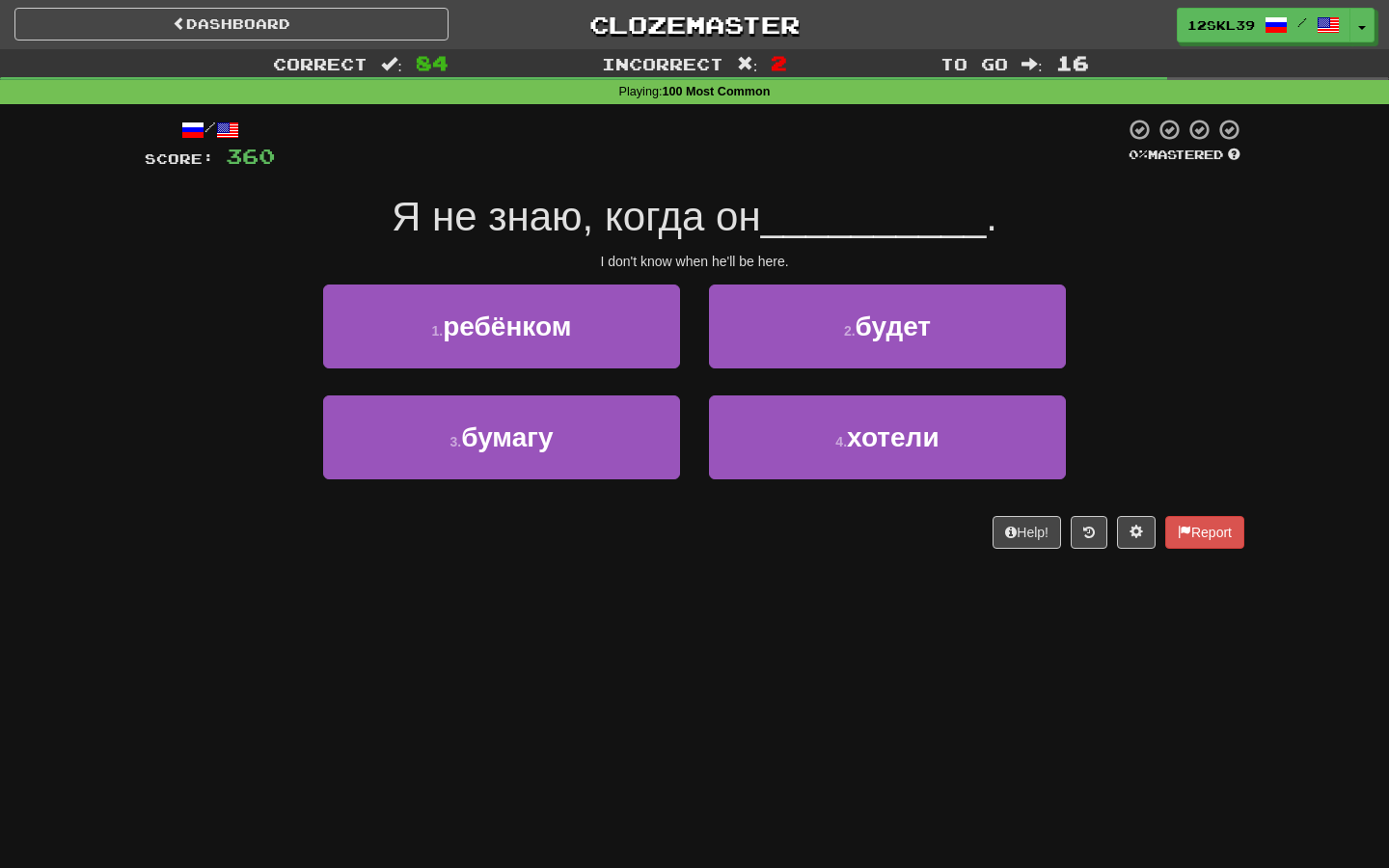 click on "Я не знаю, когда он" at bounding box center [576, 216] 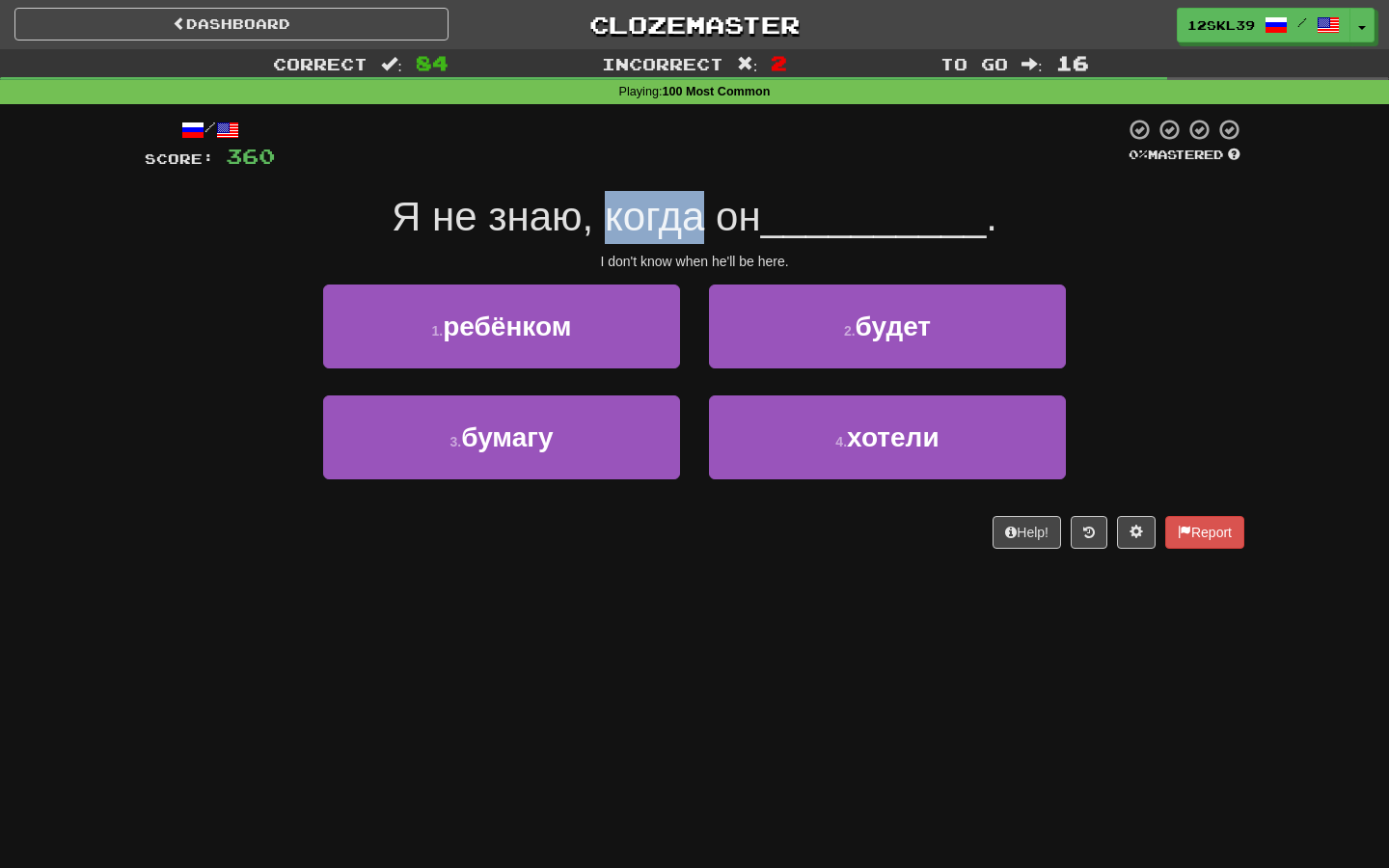 click on "Я не знаю, когда он" at bounding box center [576, 216] 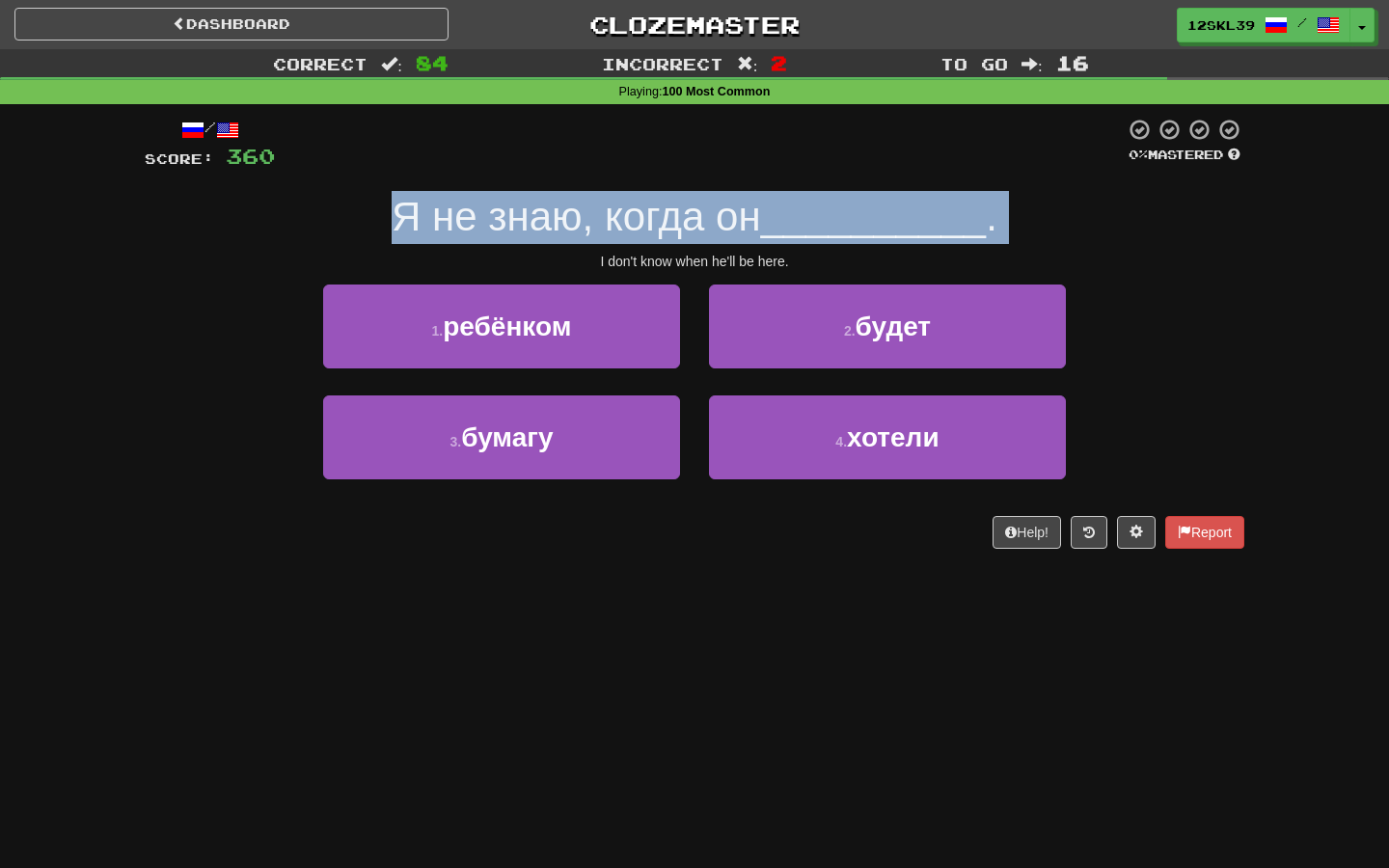 click on "Я не знаю, когда он" at bounding box center (576, 216) 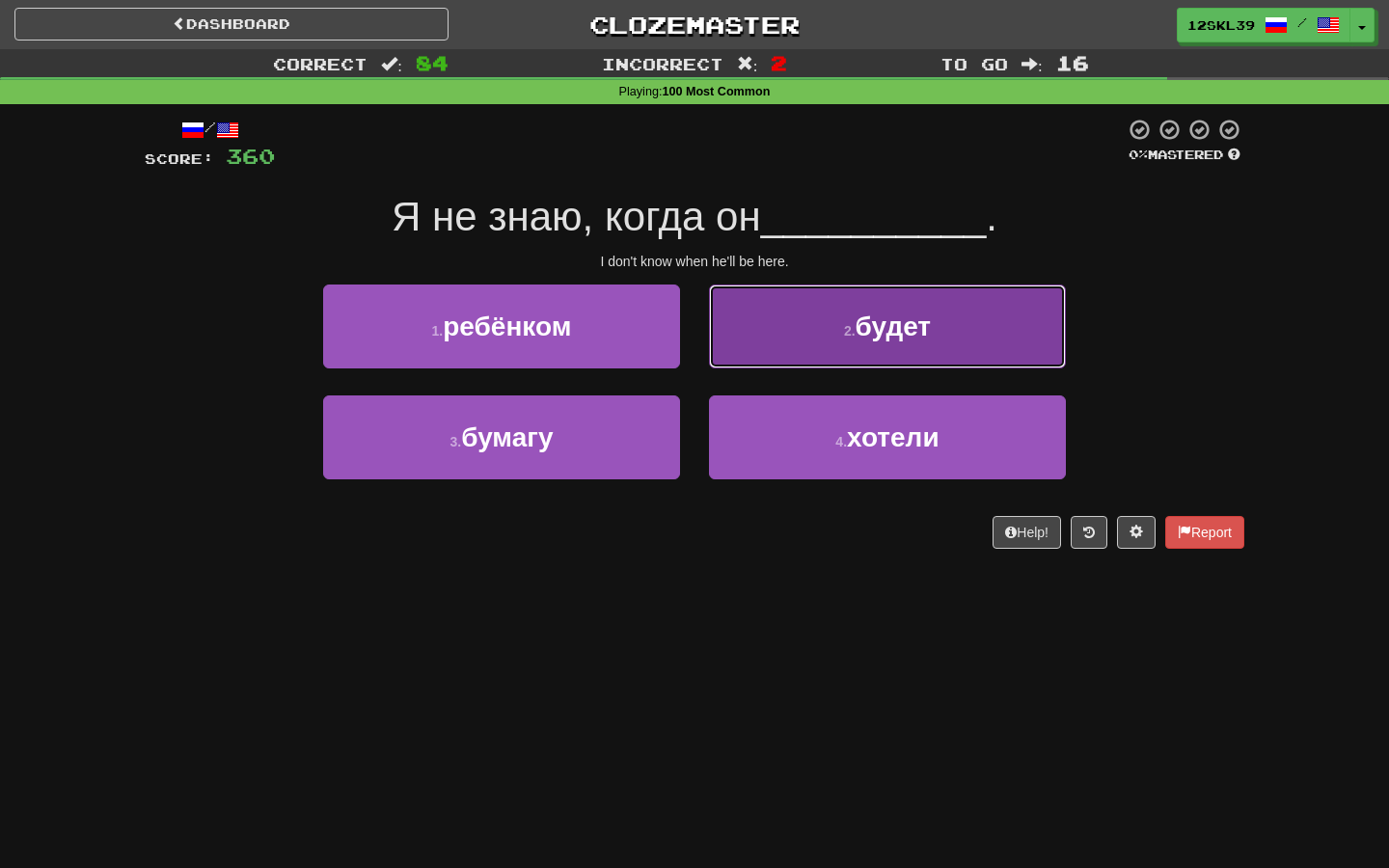 click on "2 .  будет" at bounding box center (887, 326) 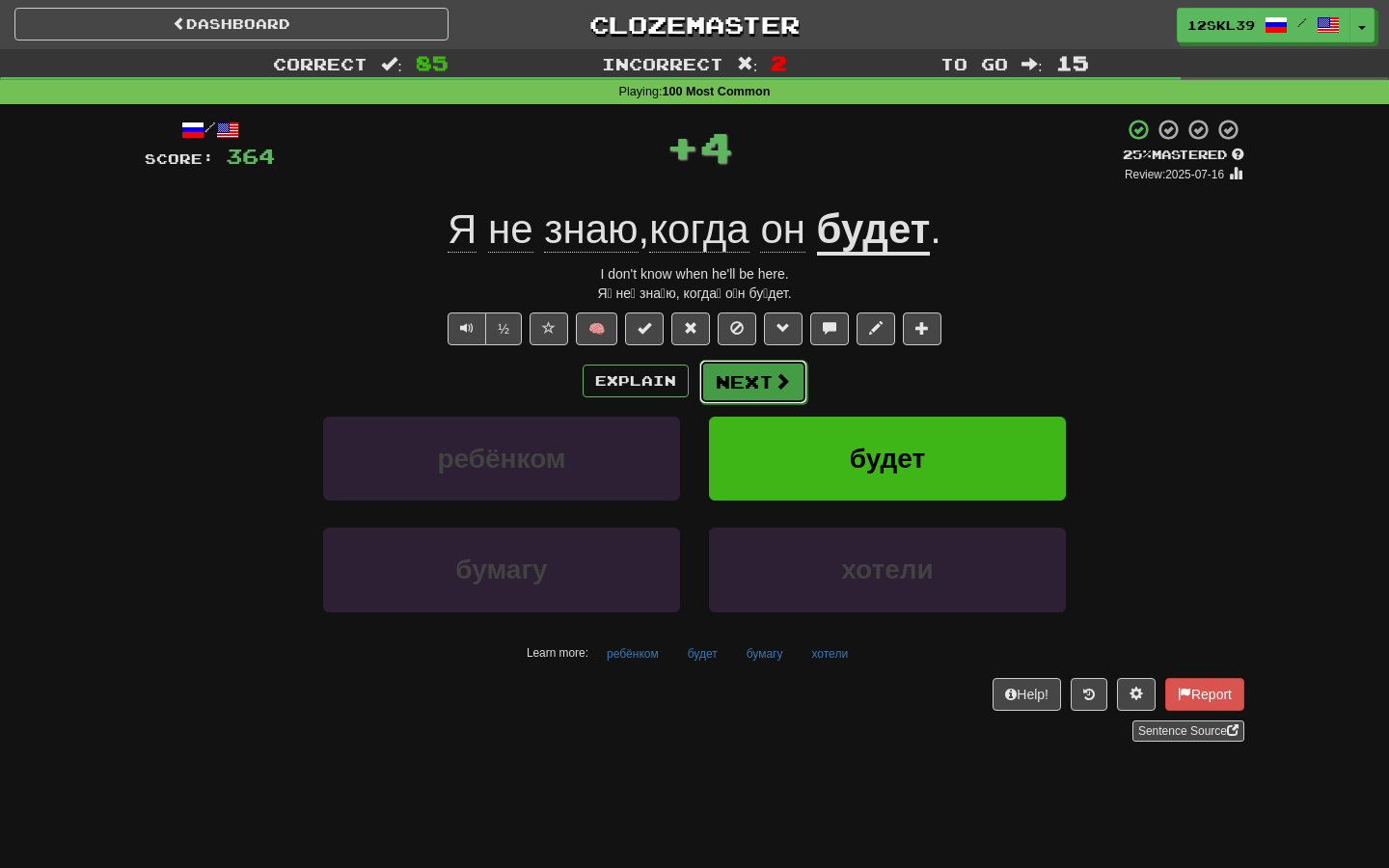 click at bounding box center [782, 381] 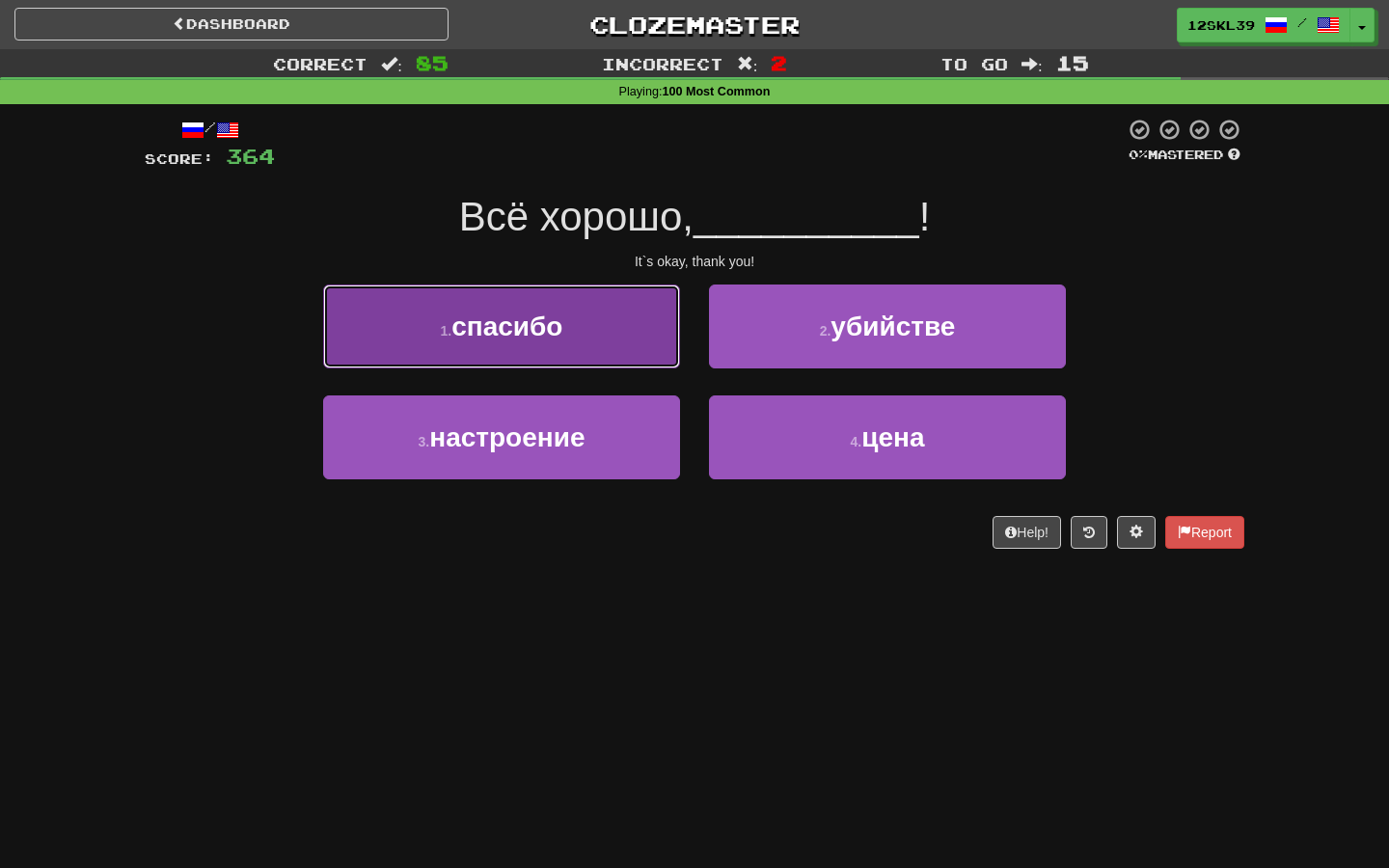click on "1 .  спасибо" at bounding box center [502, 326] 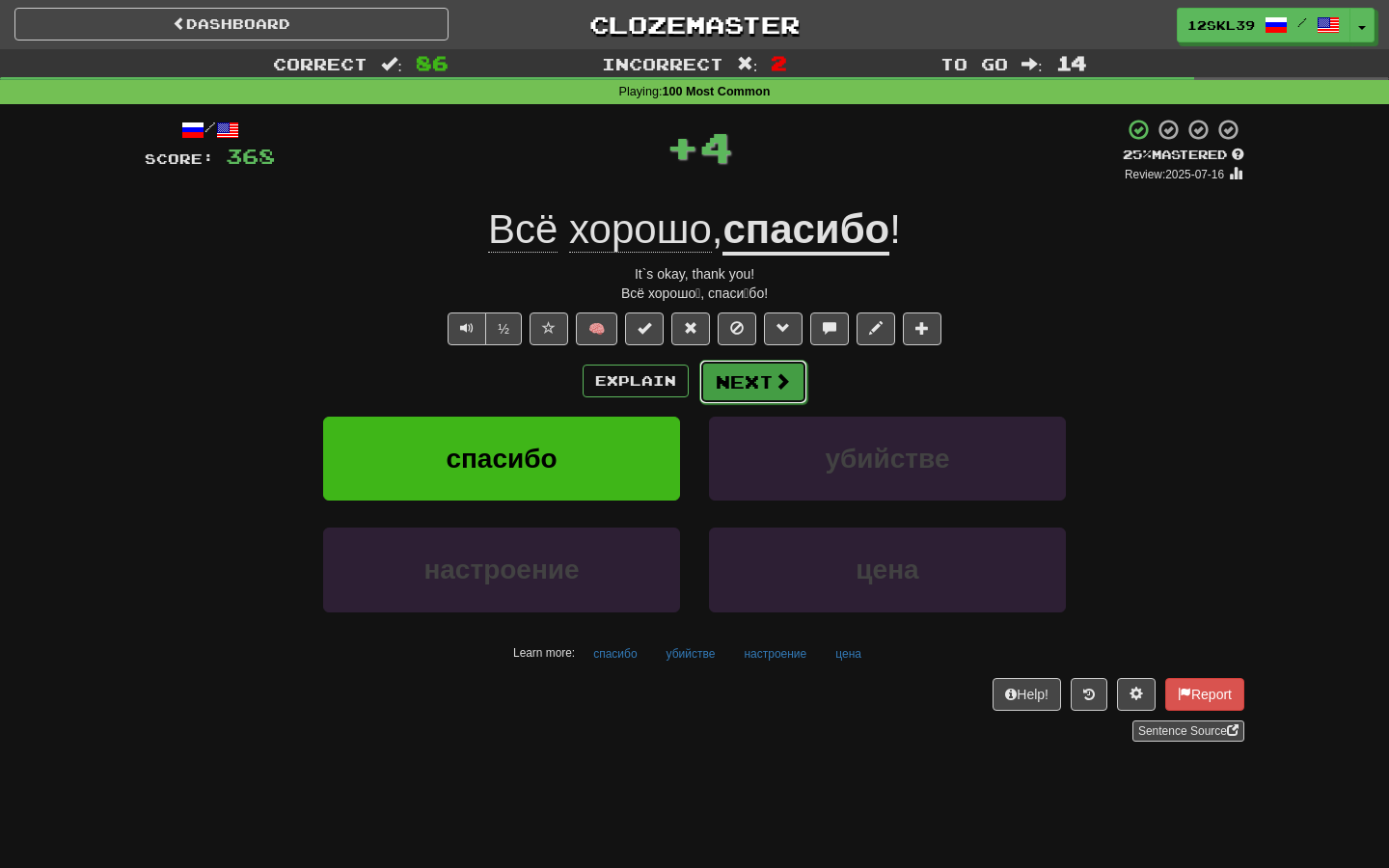 click on "Next" at bounding box center [753, 382] 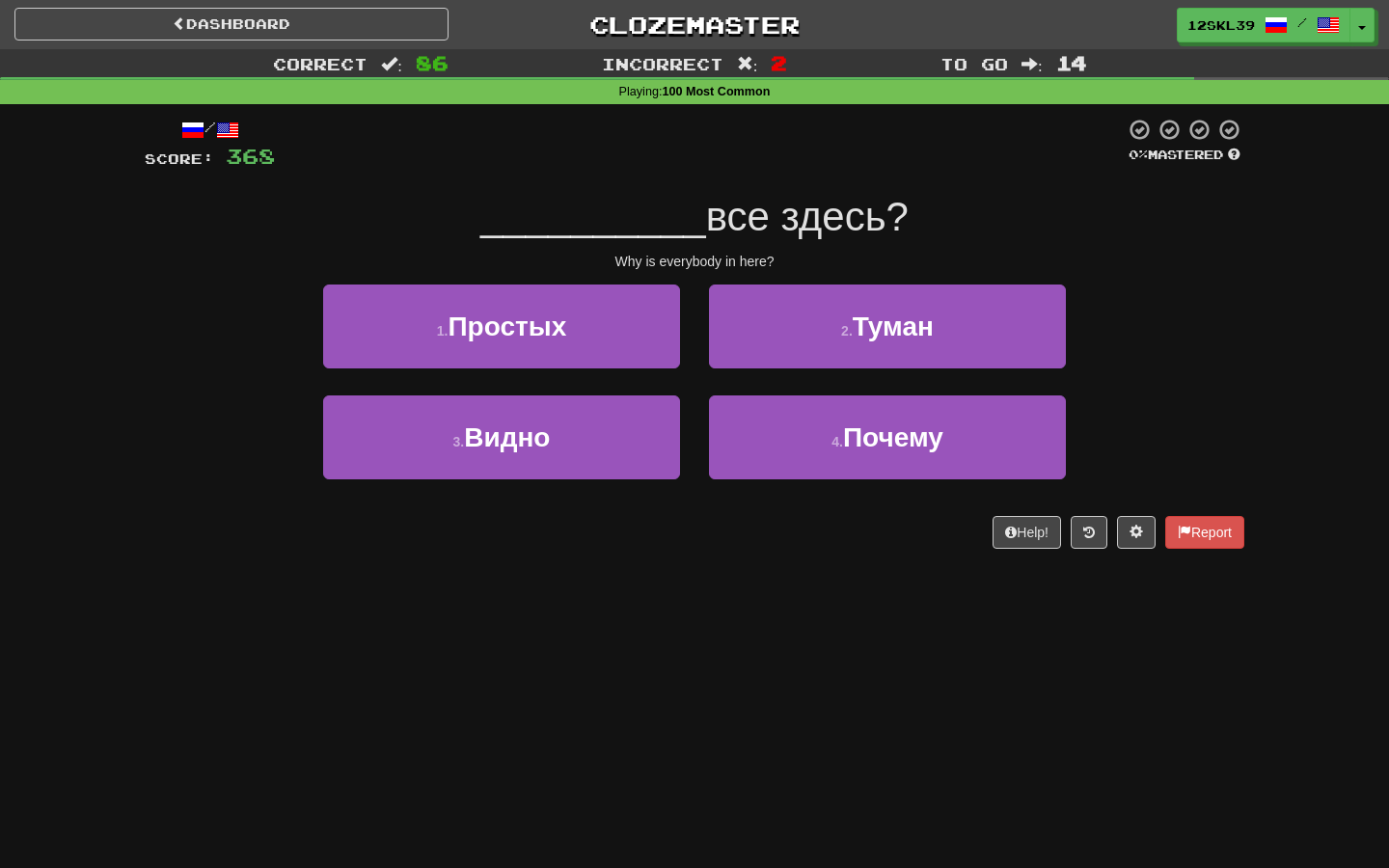 click on "__________" at bounding box center (593, 216) 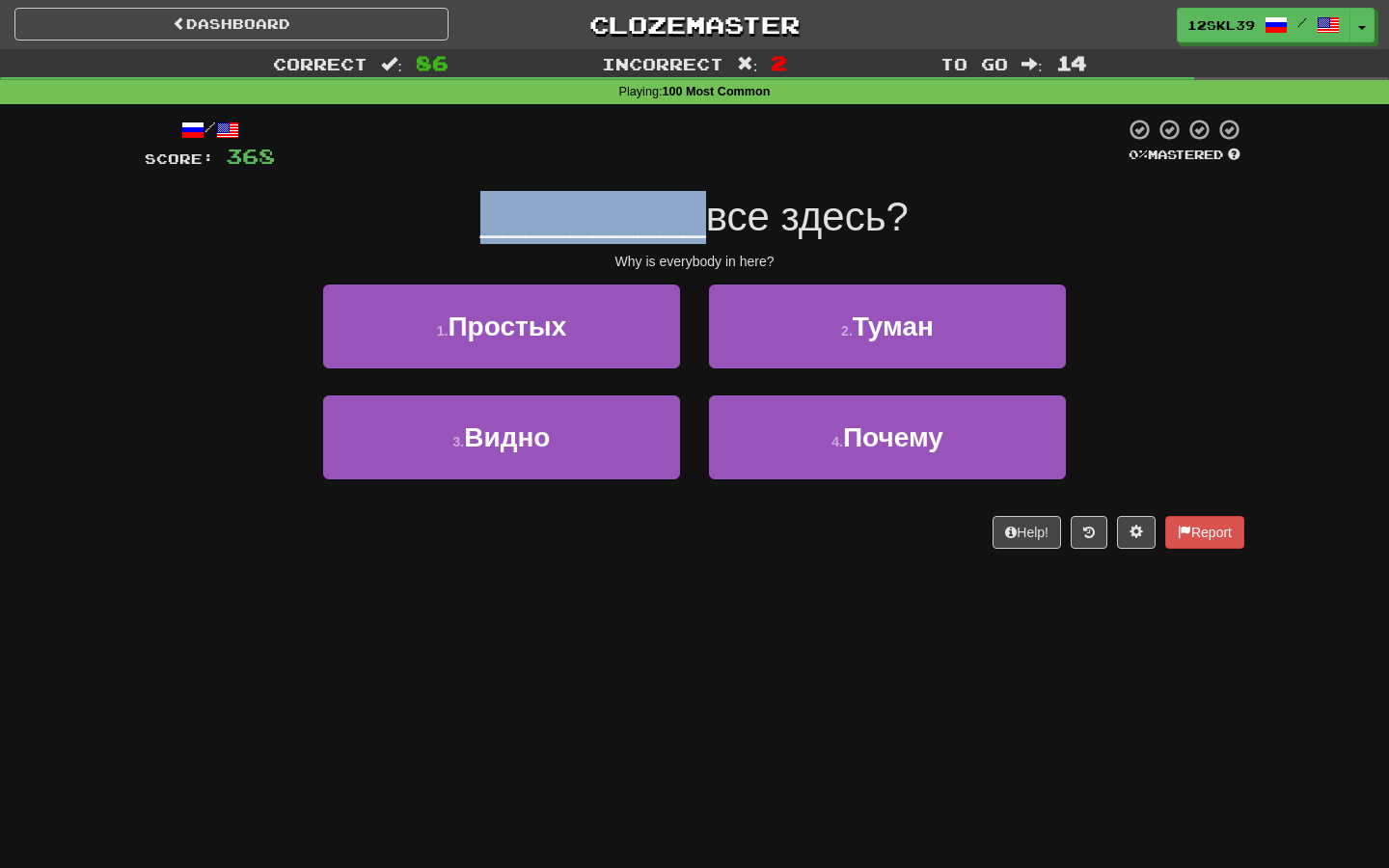 click on "__________" at bounding box center (593, 216) 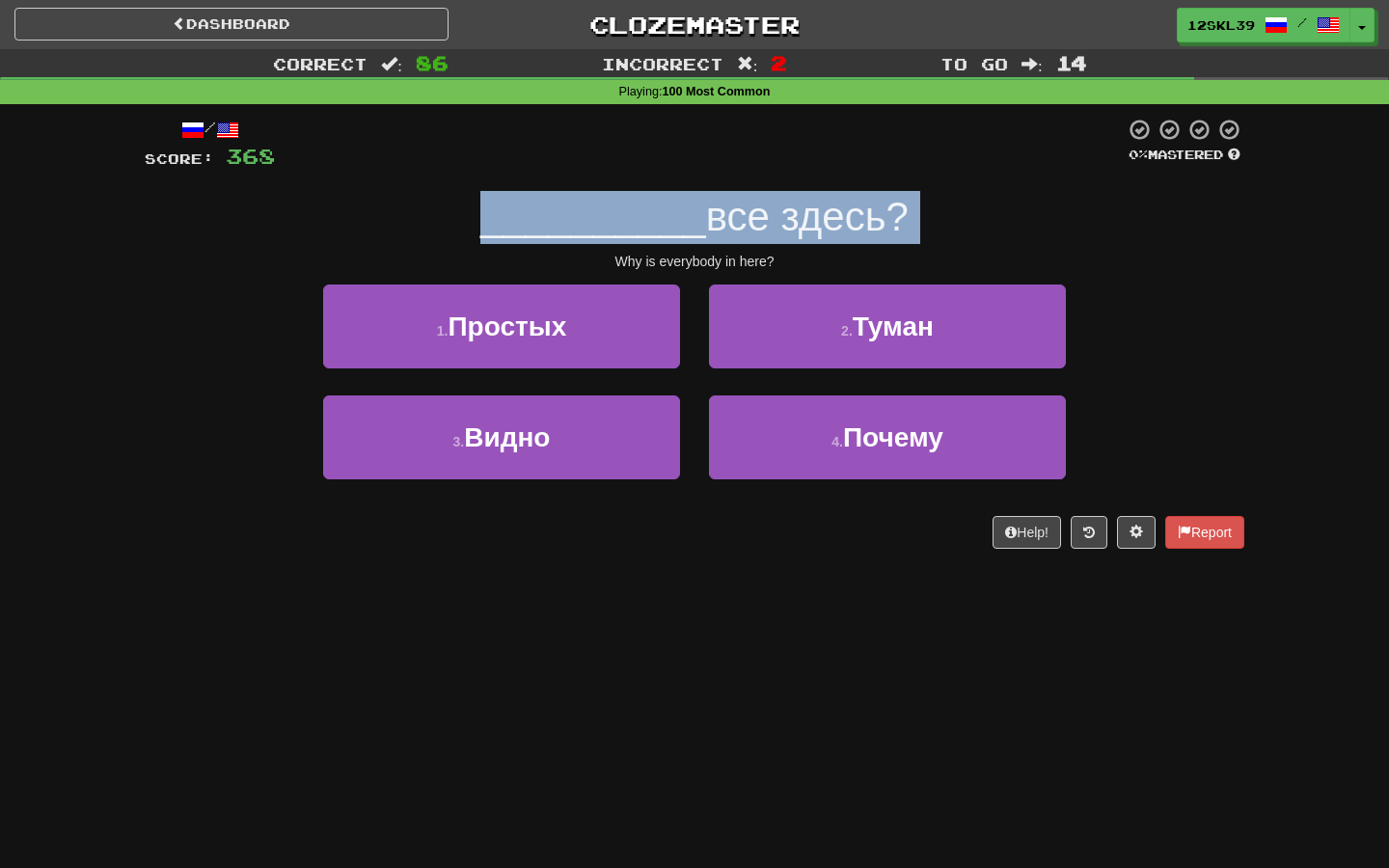 click on "__________" at bounding box center [593, 216] 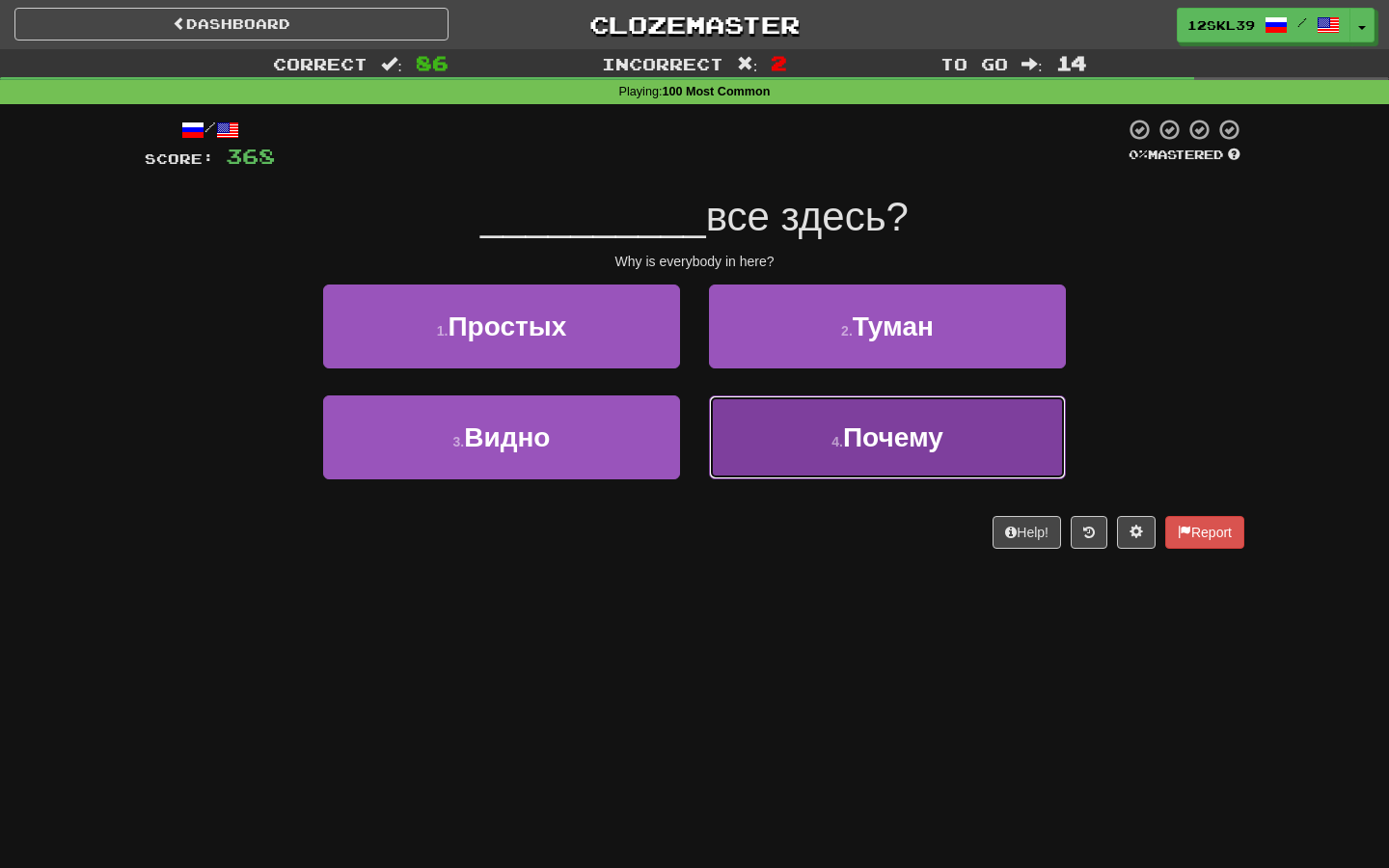 click on "4 .  Почему" at bounding box center [887, 437] 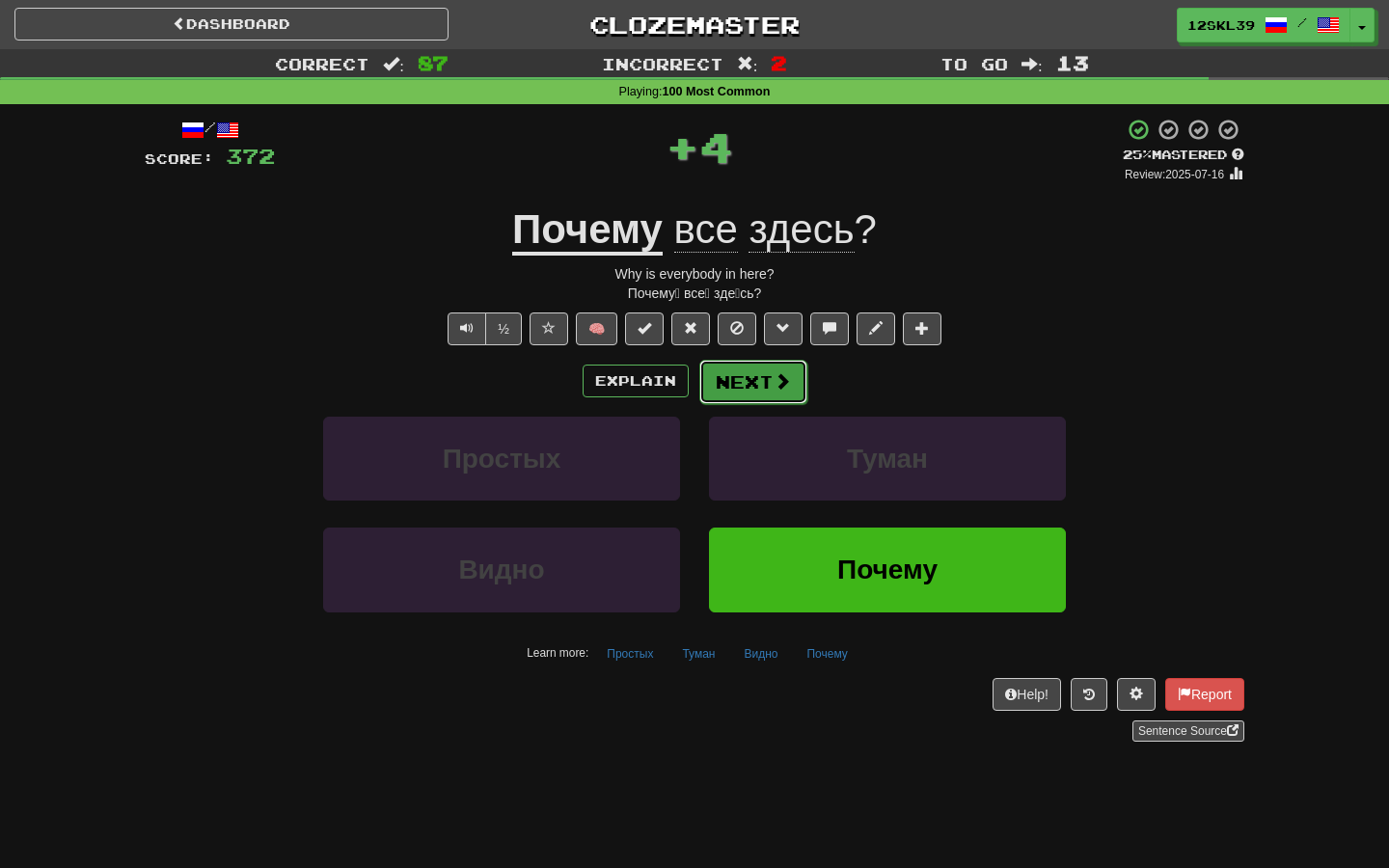 click on "Next" at bounding box center (753, 382) 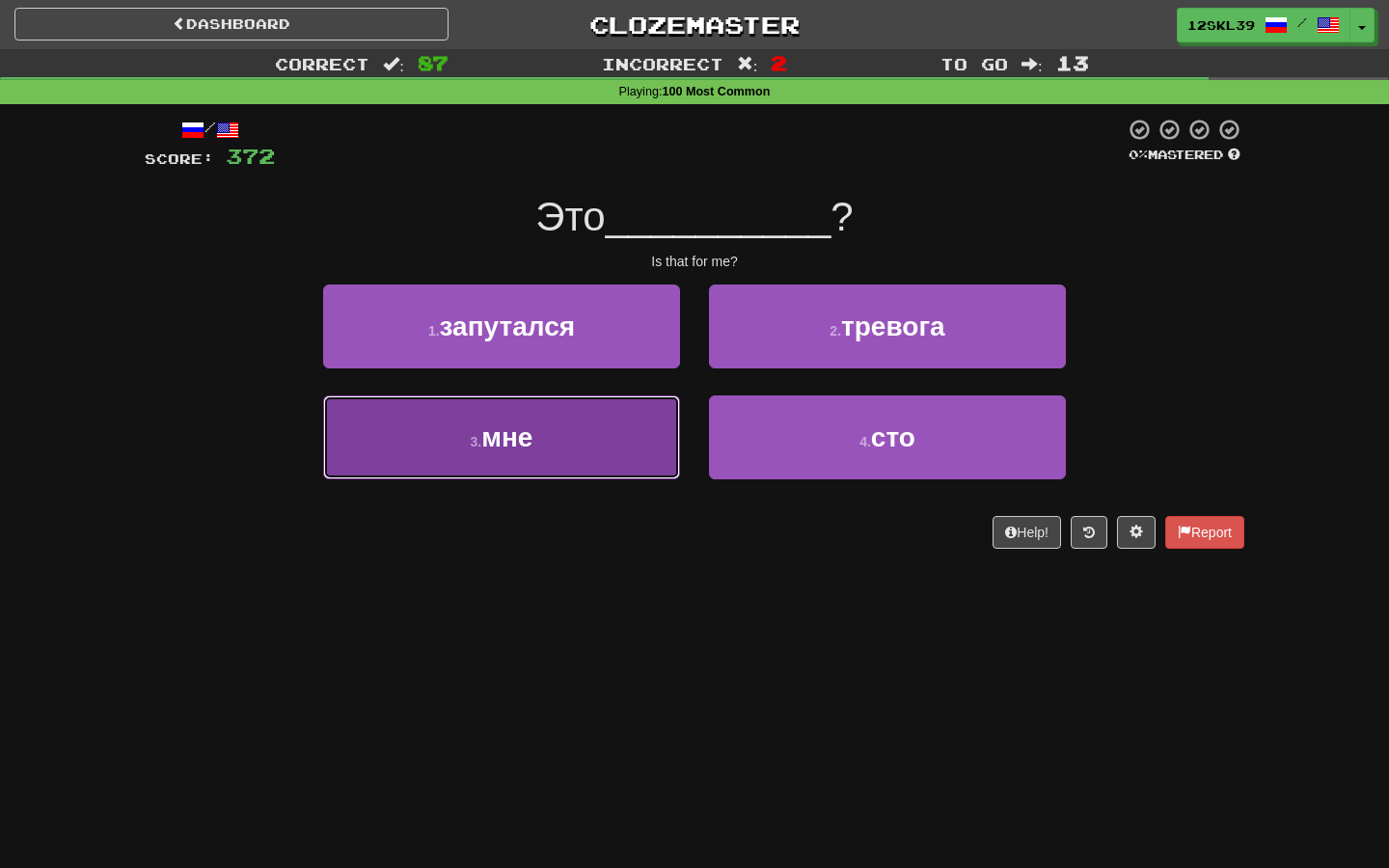 click on "3 .  мне" at bounding box center (502, 437) 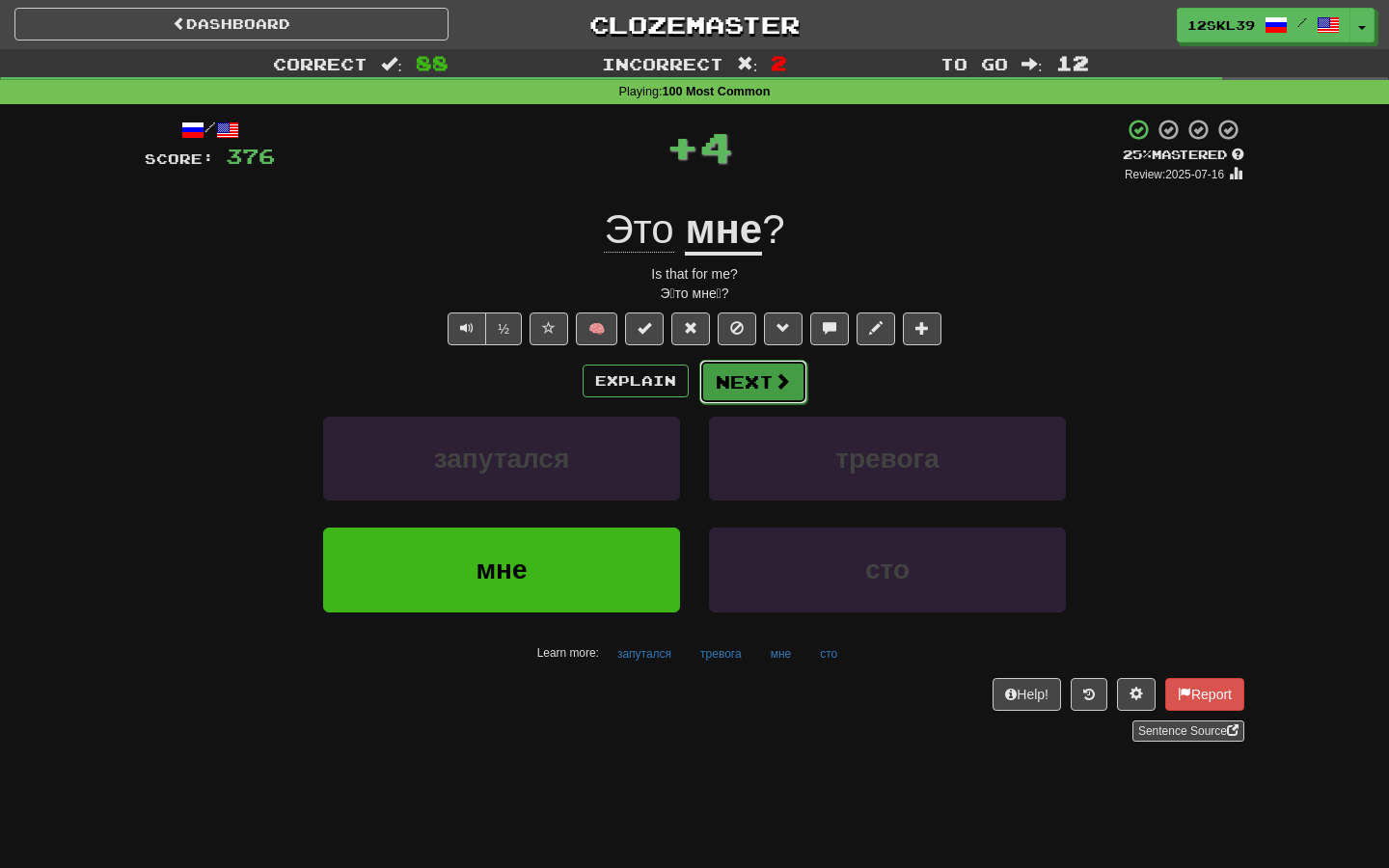 click on "Next" at bounding box center [753, 382] 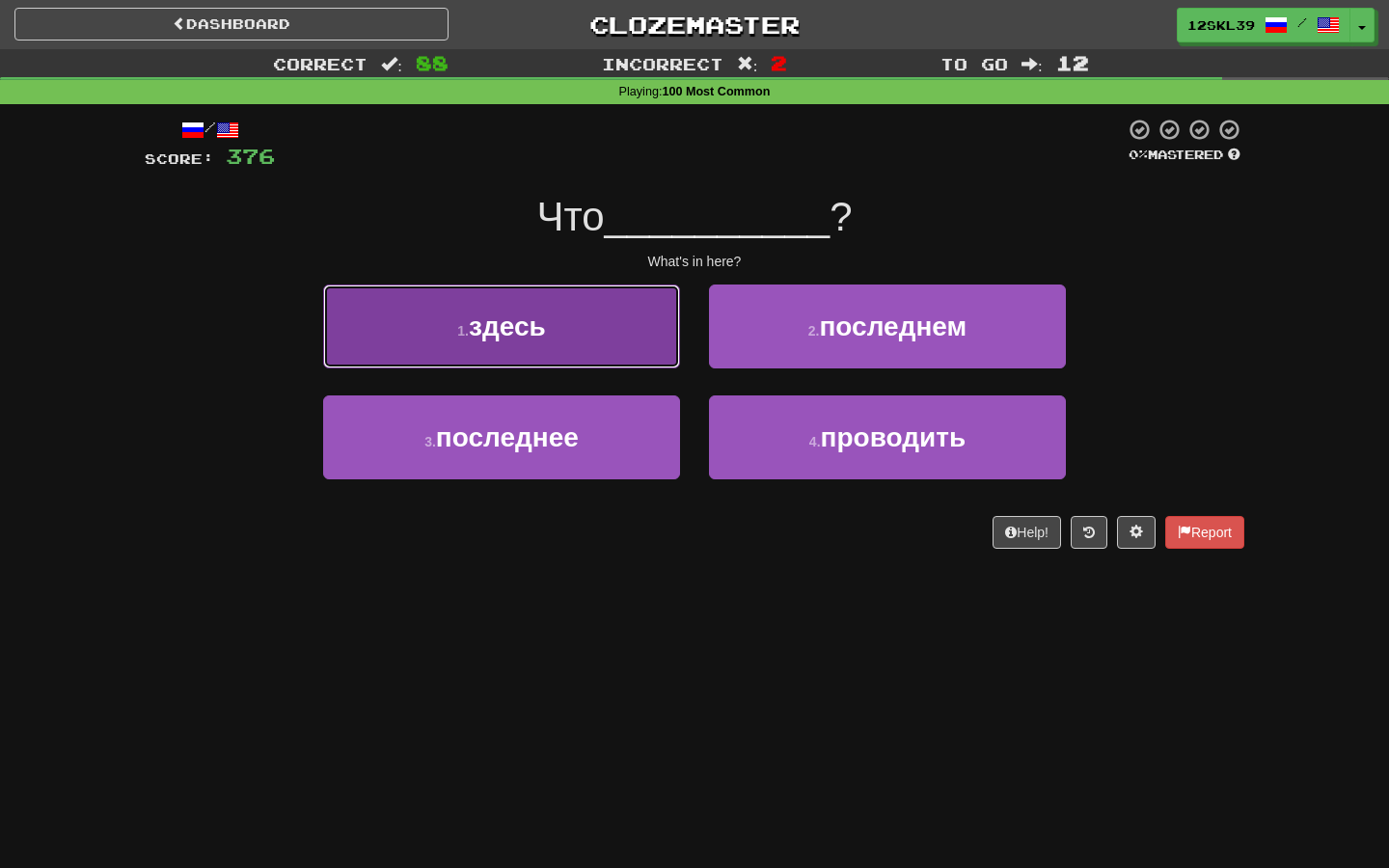click on "1 .  здесь" at bounding box center [502, 326] 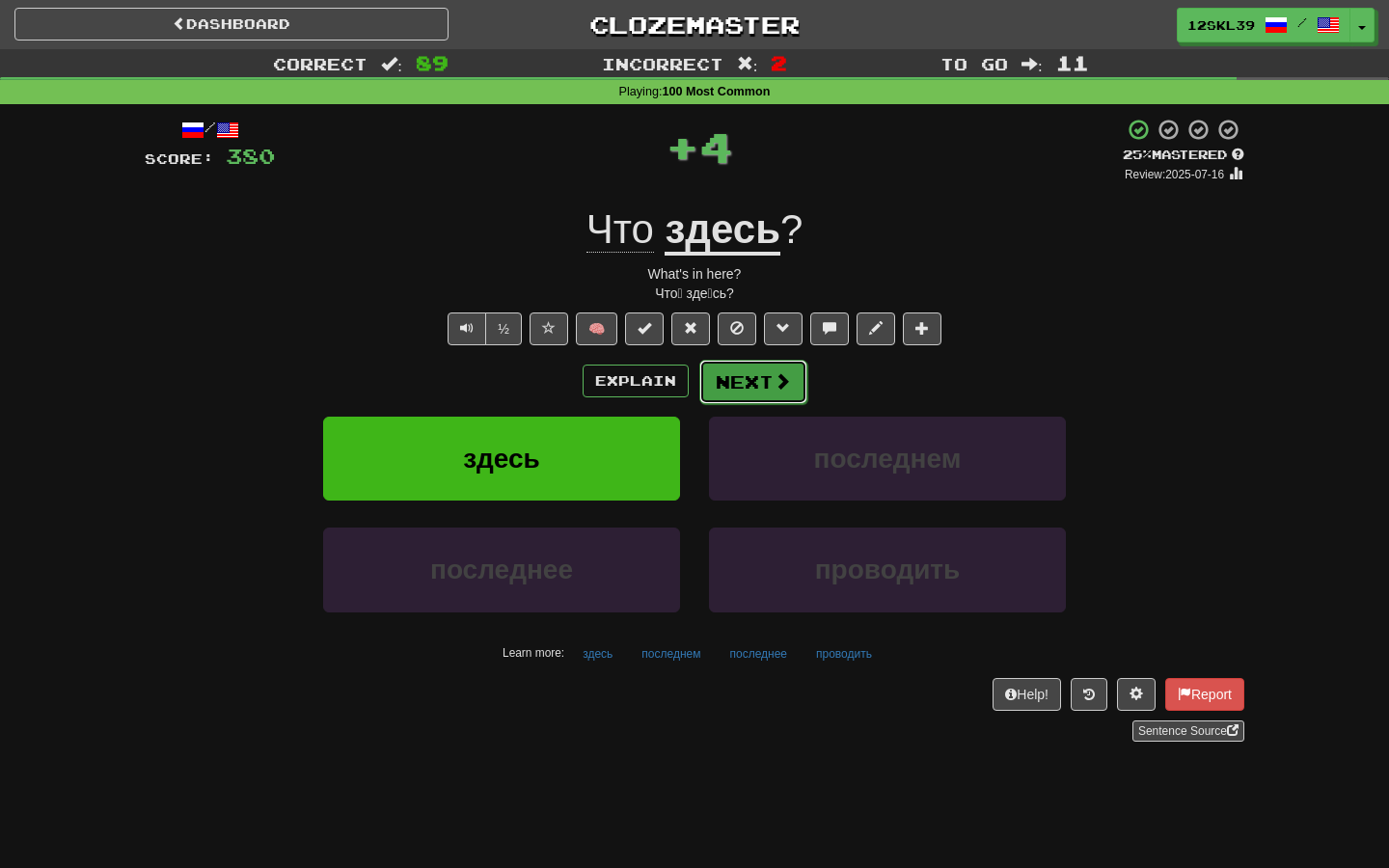 click on "Next" at bounding box center [753, 382] 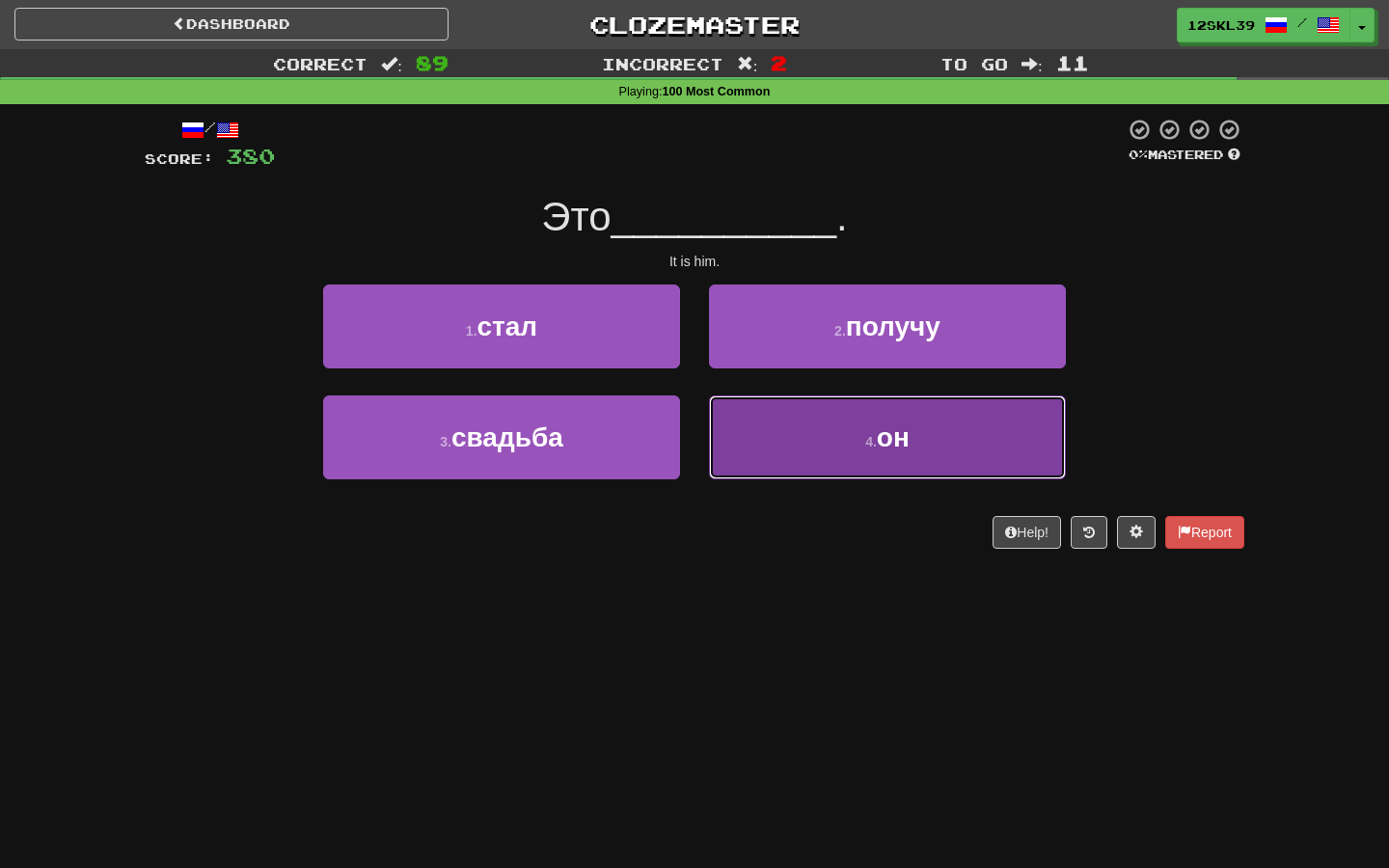 click on "4 .  он" at bounding box center (887, 437) 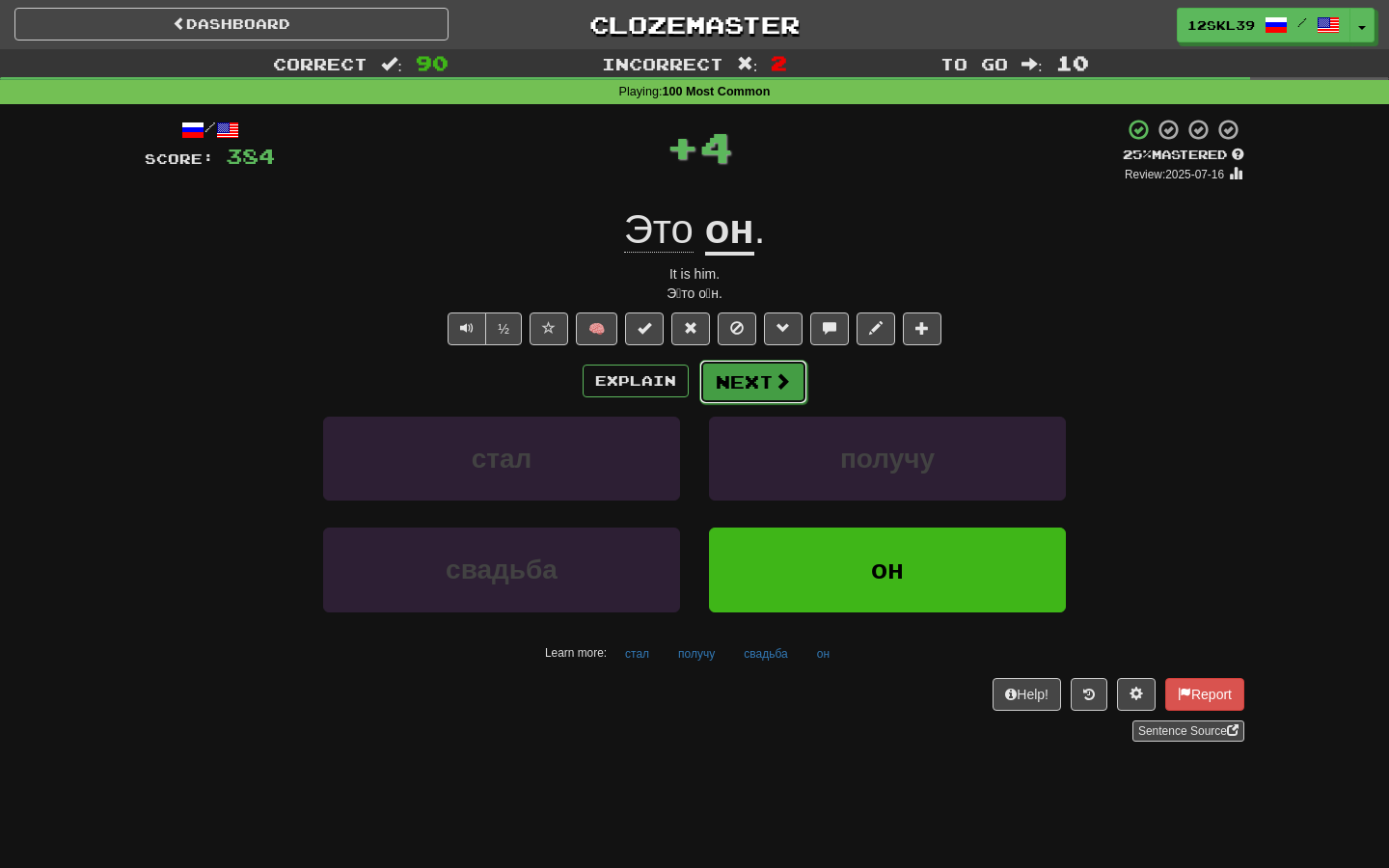 click on "Next" at bounding box center (753, 382) 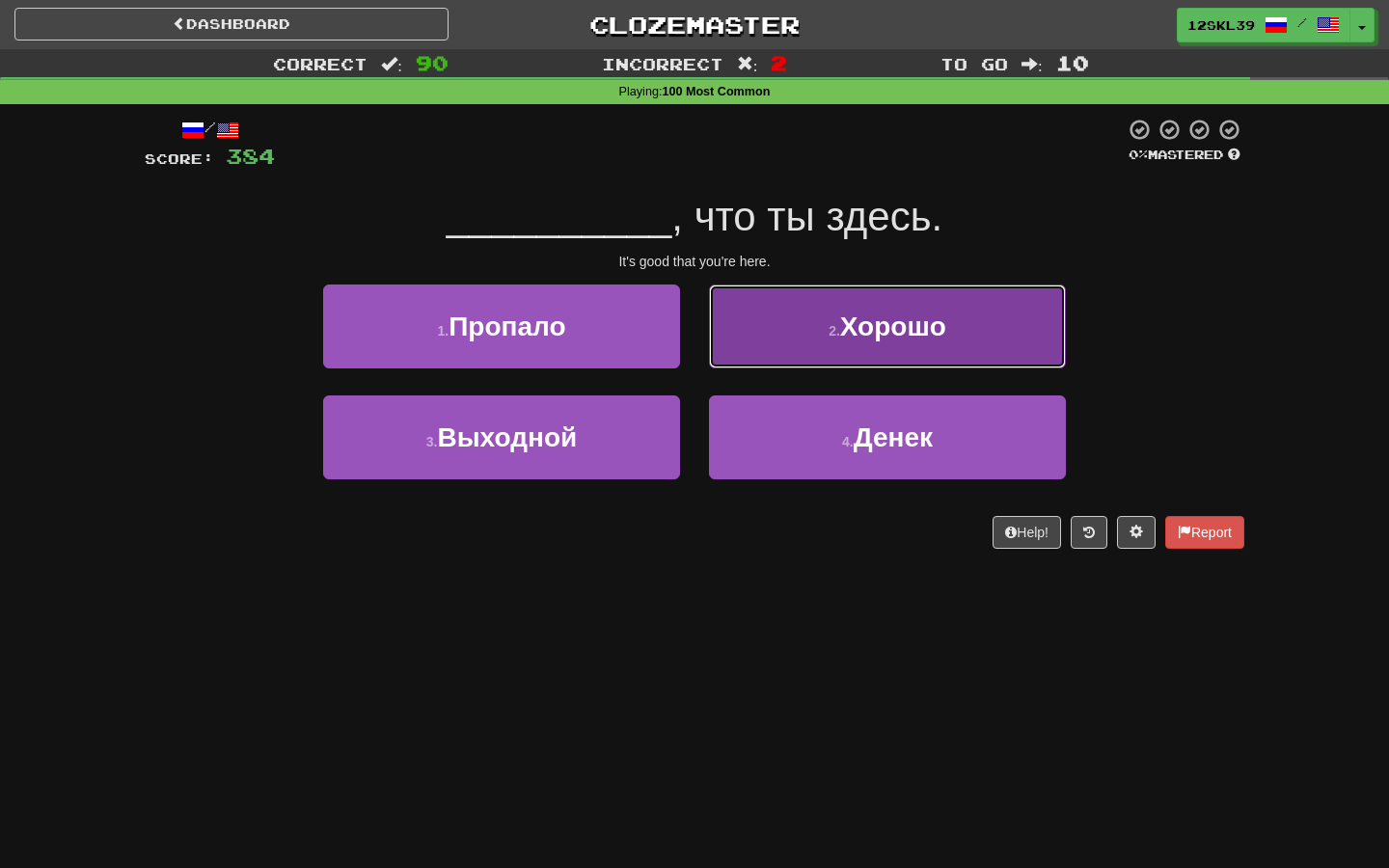 click on "2 .  Хорошо" at bounding box center (887, 326) 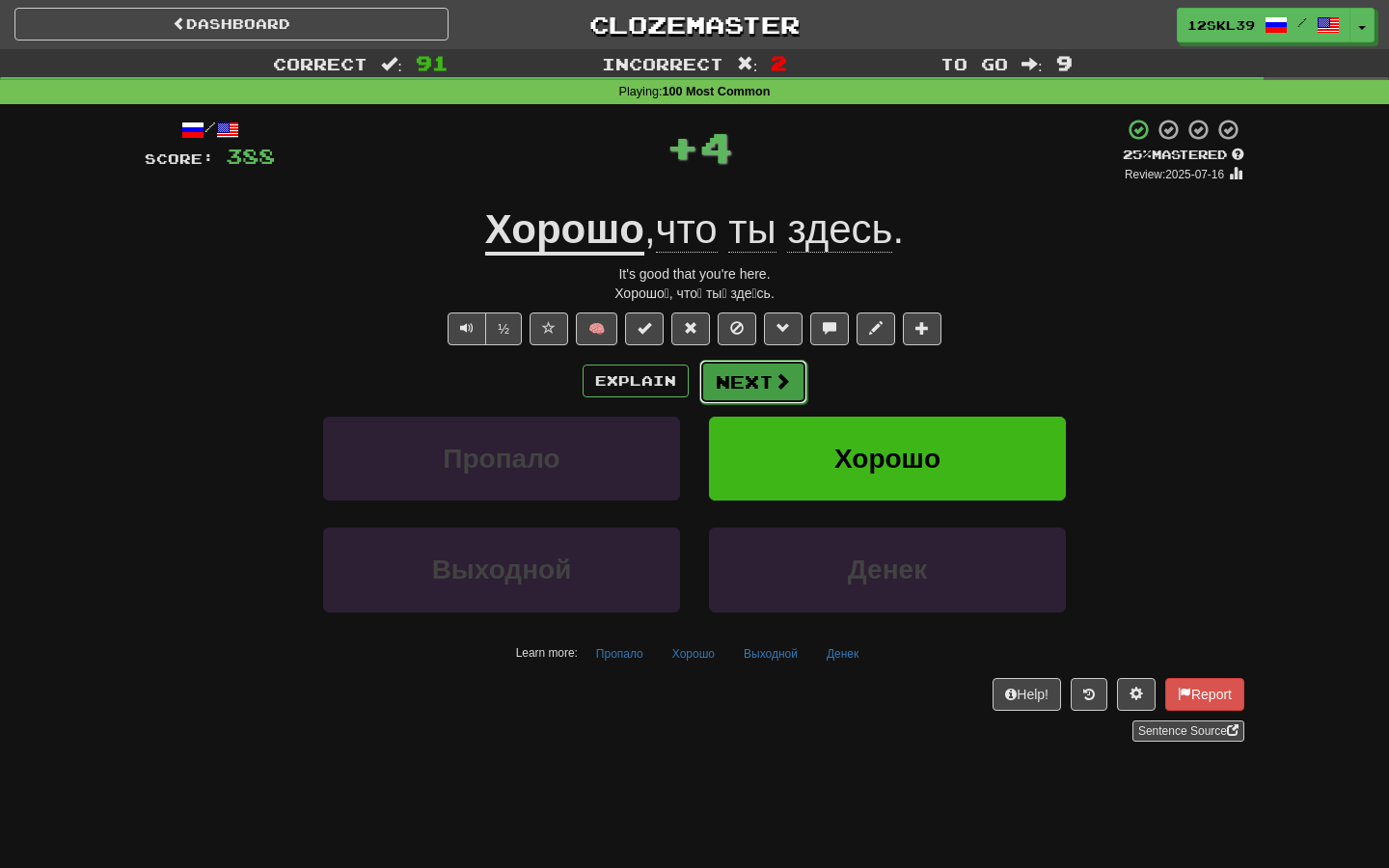 click on "Next" at bounding box center [753, 382] 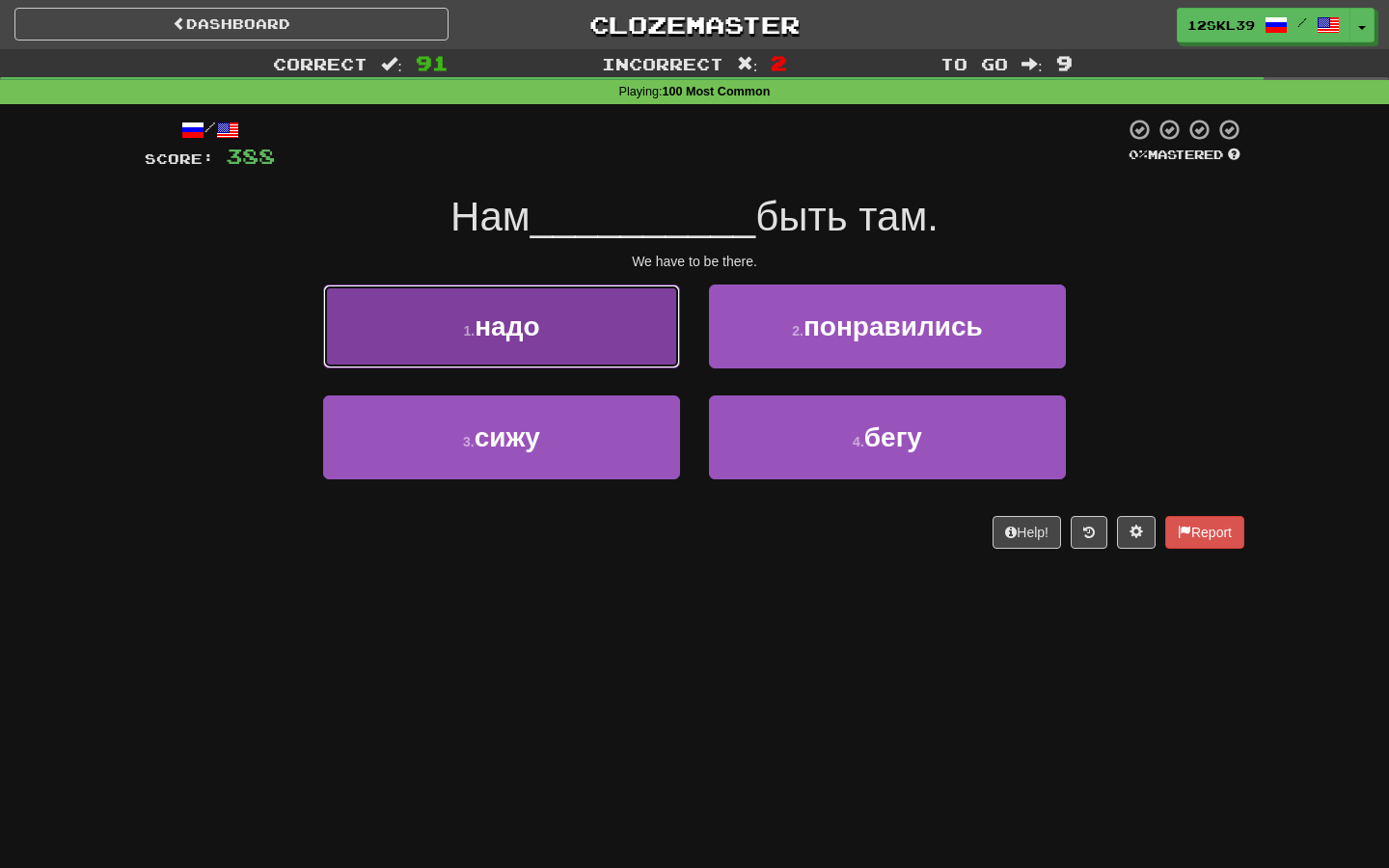 click on "1 .  надо" at bounding box center [502, 326] 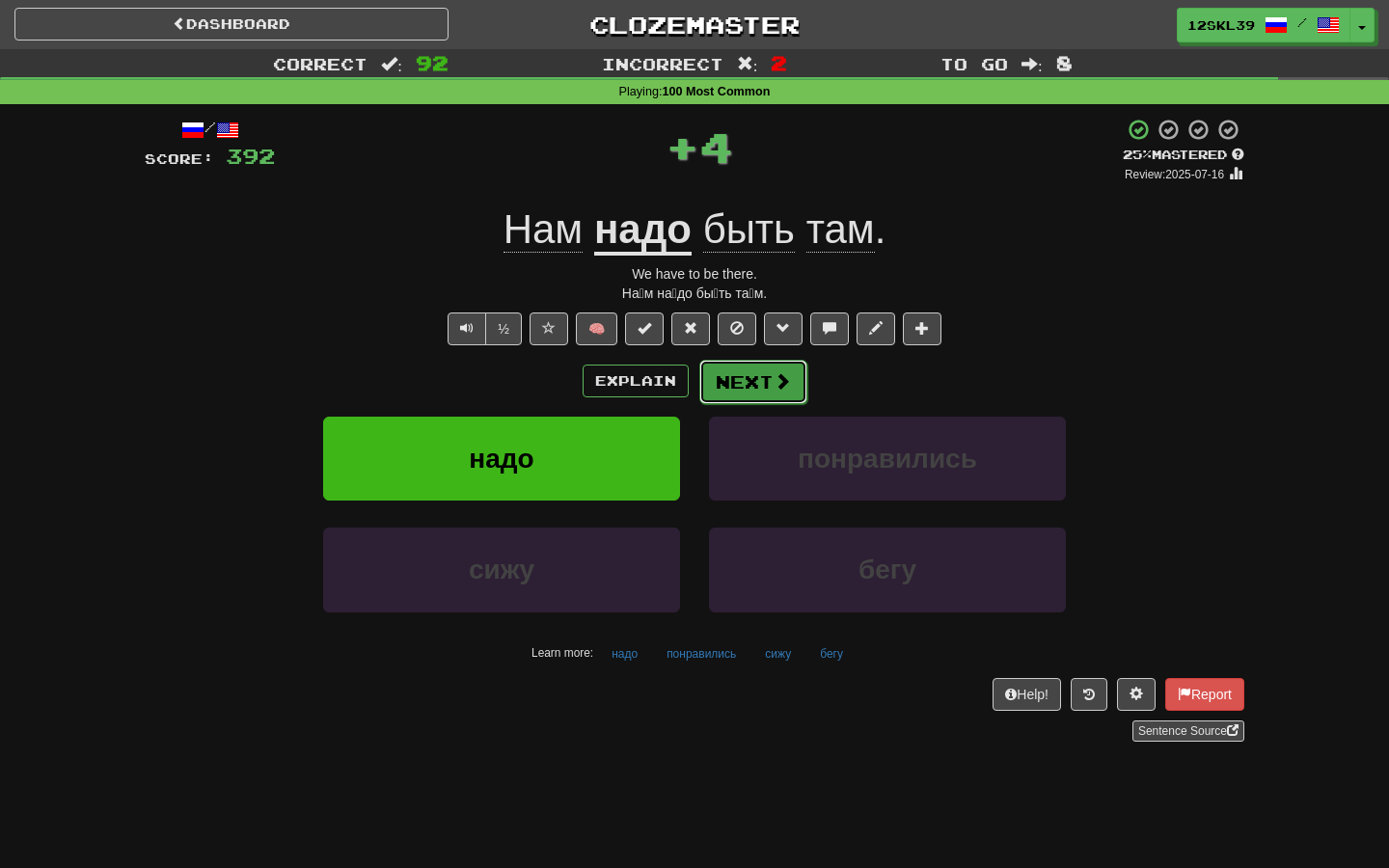 click on "Next" at bounding box center (753, 382) 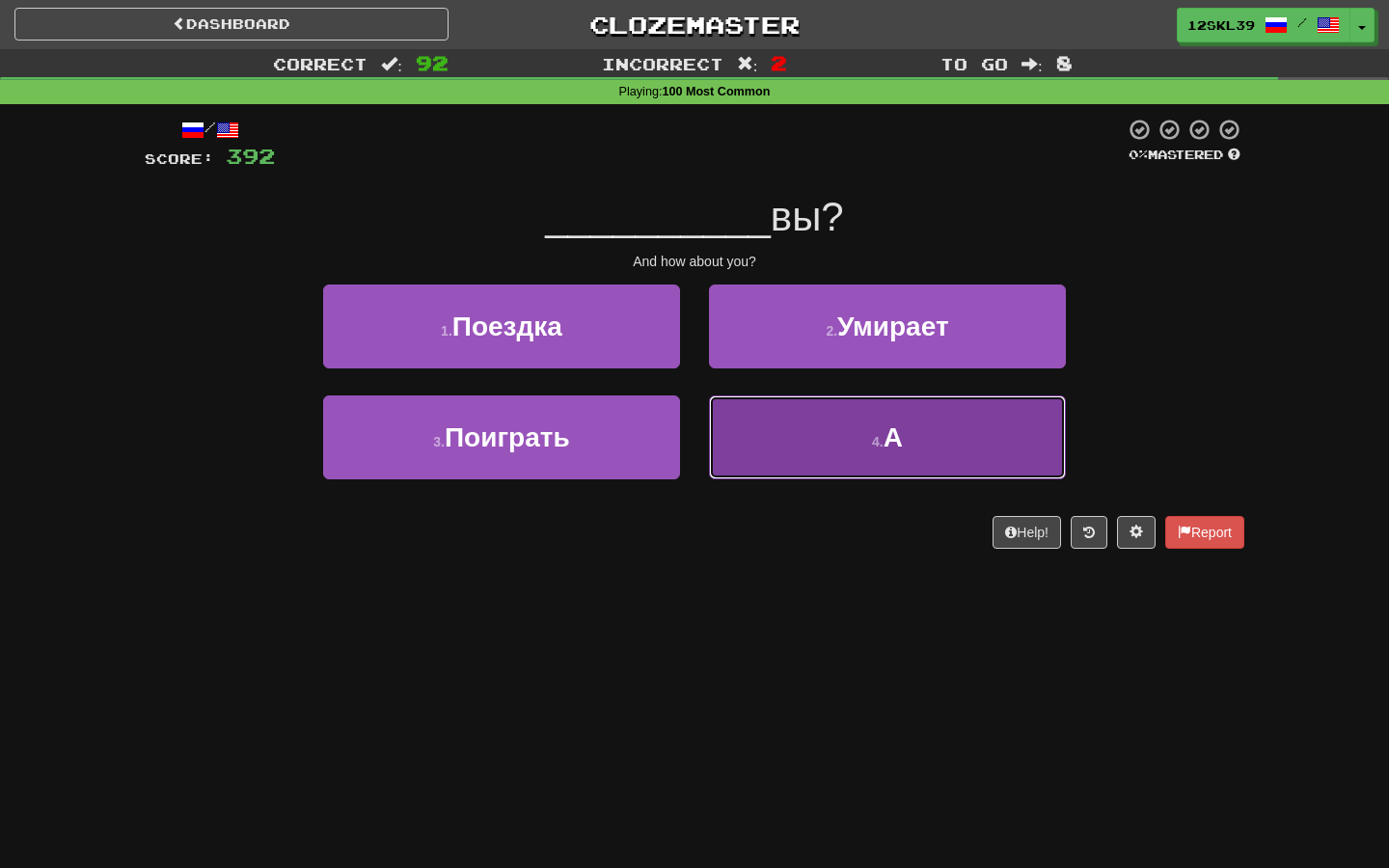 click on "4 .  А" at bounding box center (887, 437) 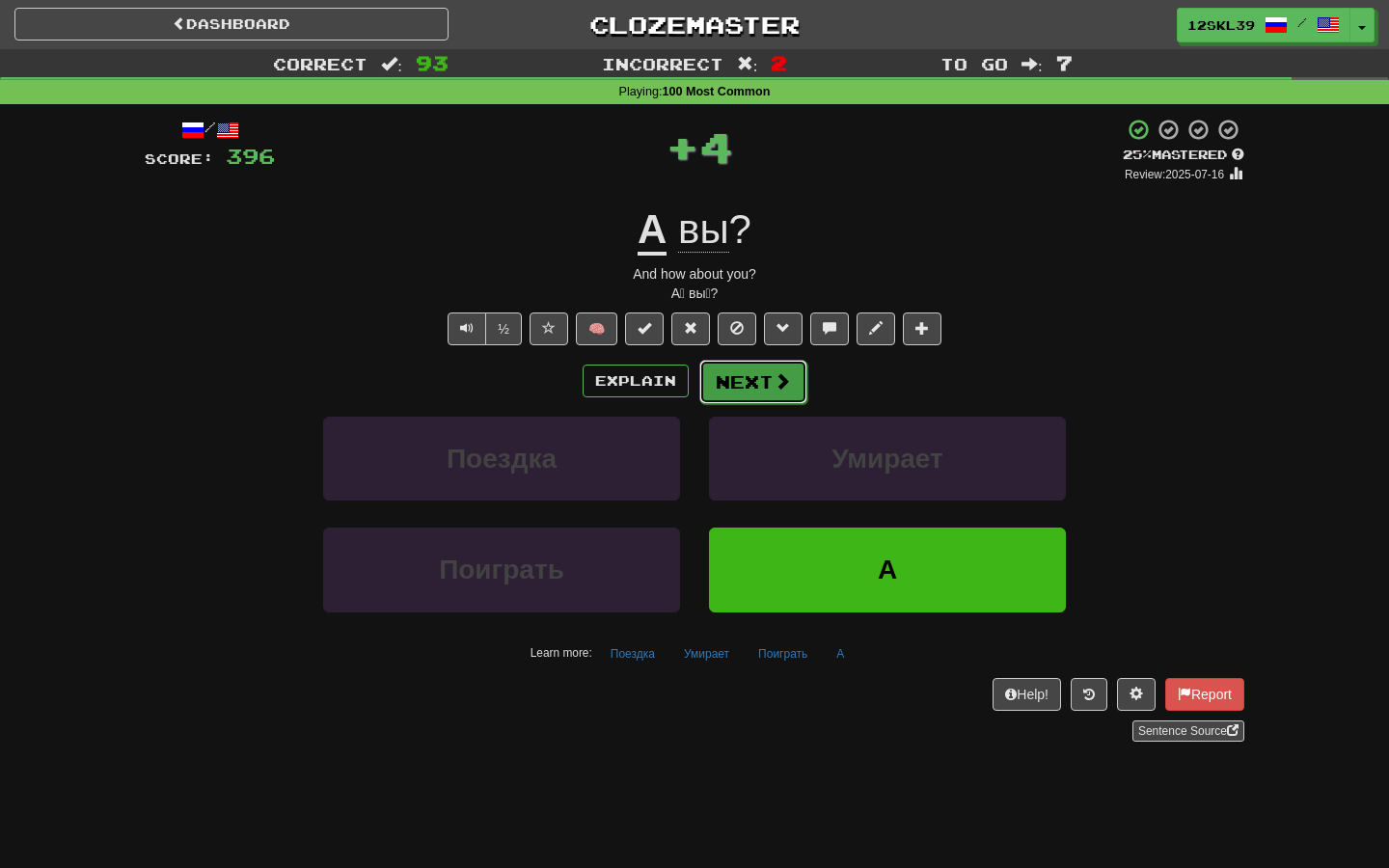 click on "Next" at bounding box center (753, 382) 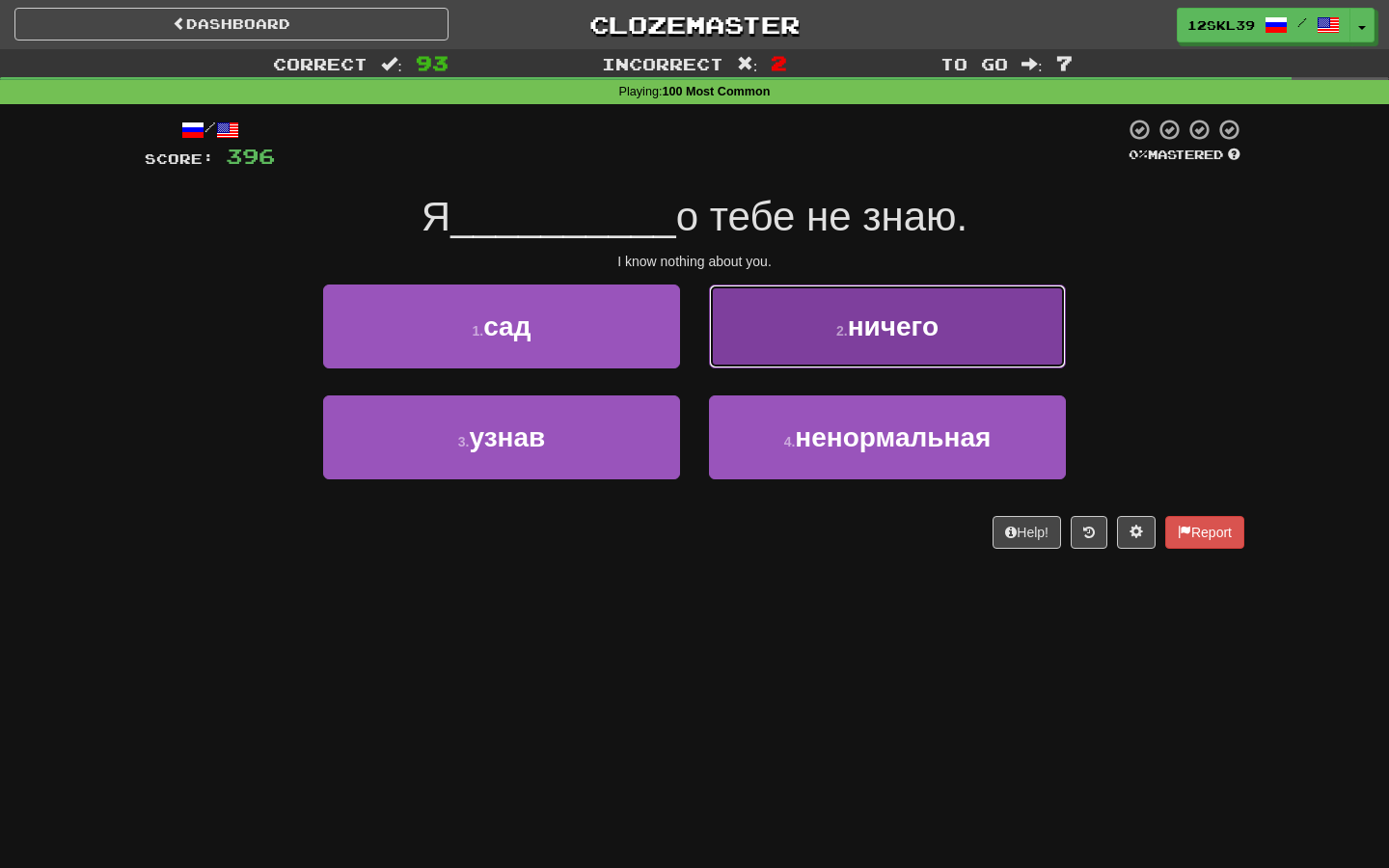 click on "2 .  ничего" at bounding box center (887, 326) 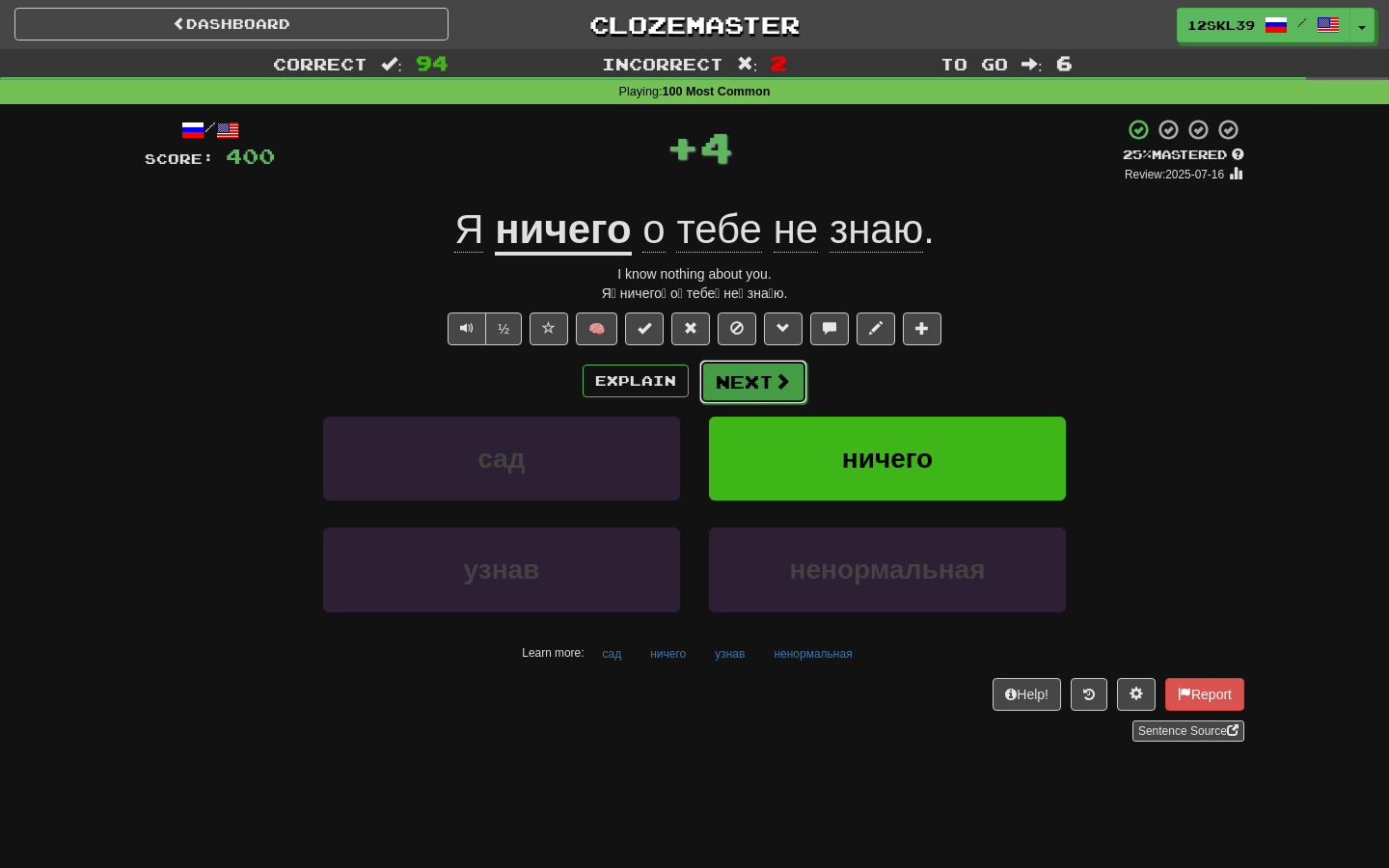 click on "Next" at bounding box center [753, 382] 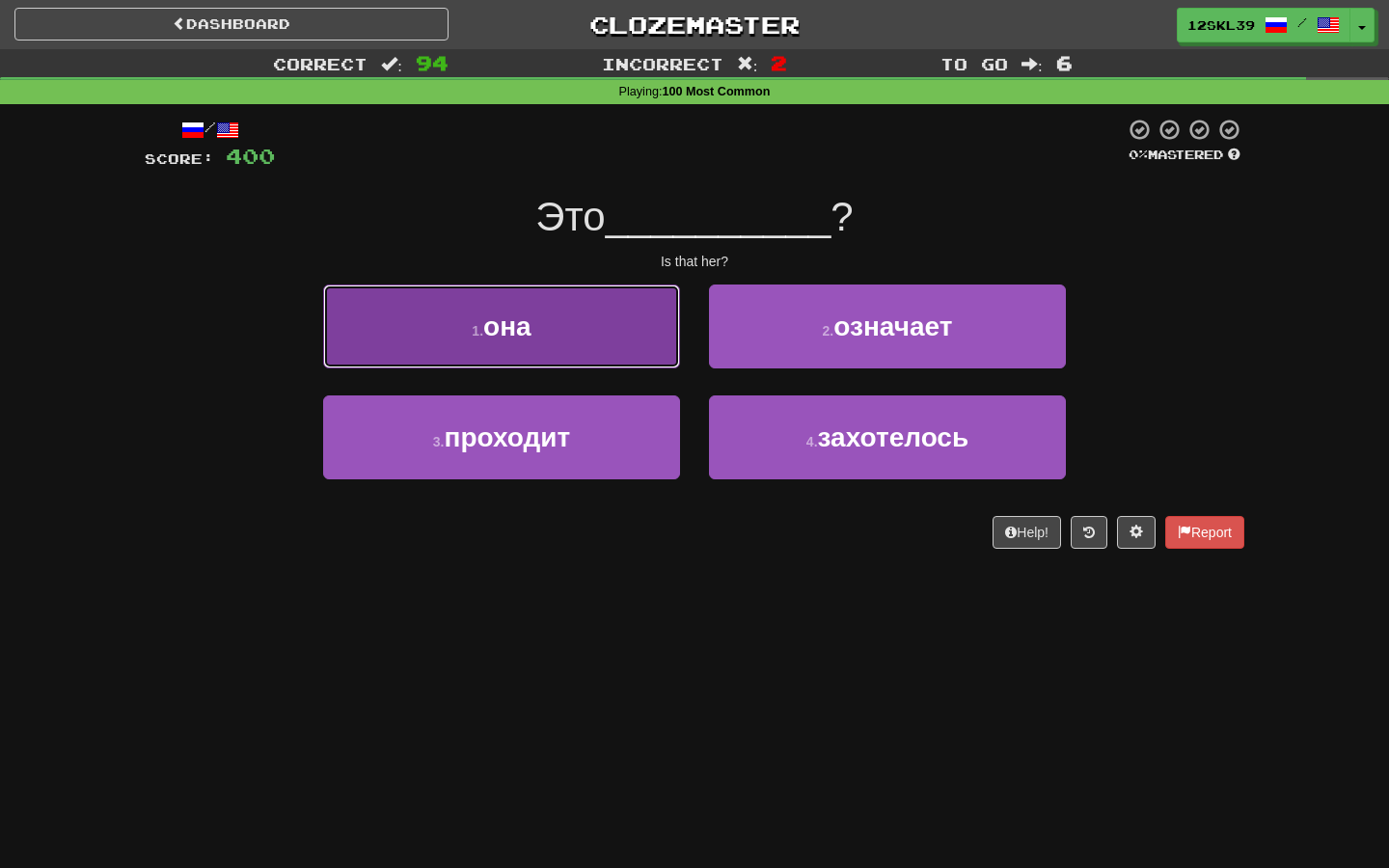 click on "1 .  она" at bounding box center (502, 326) 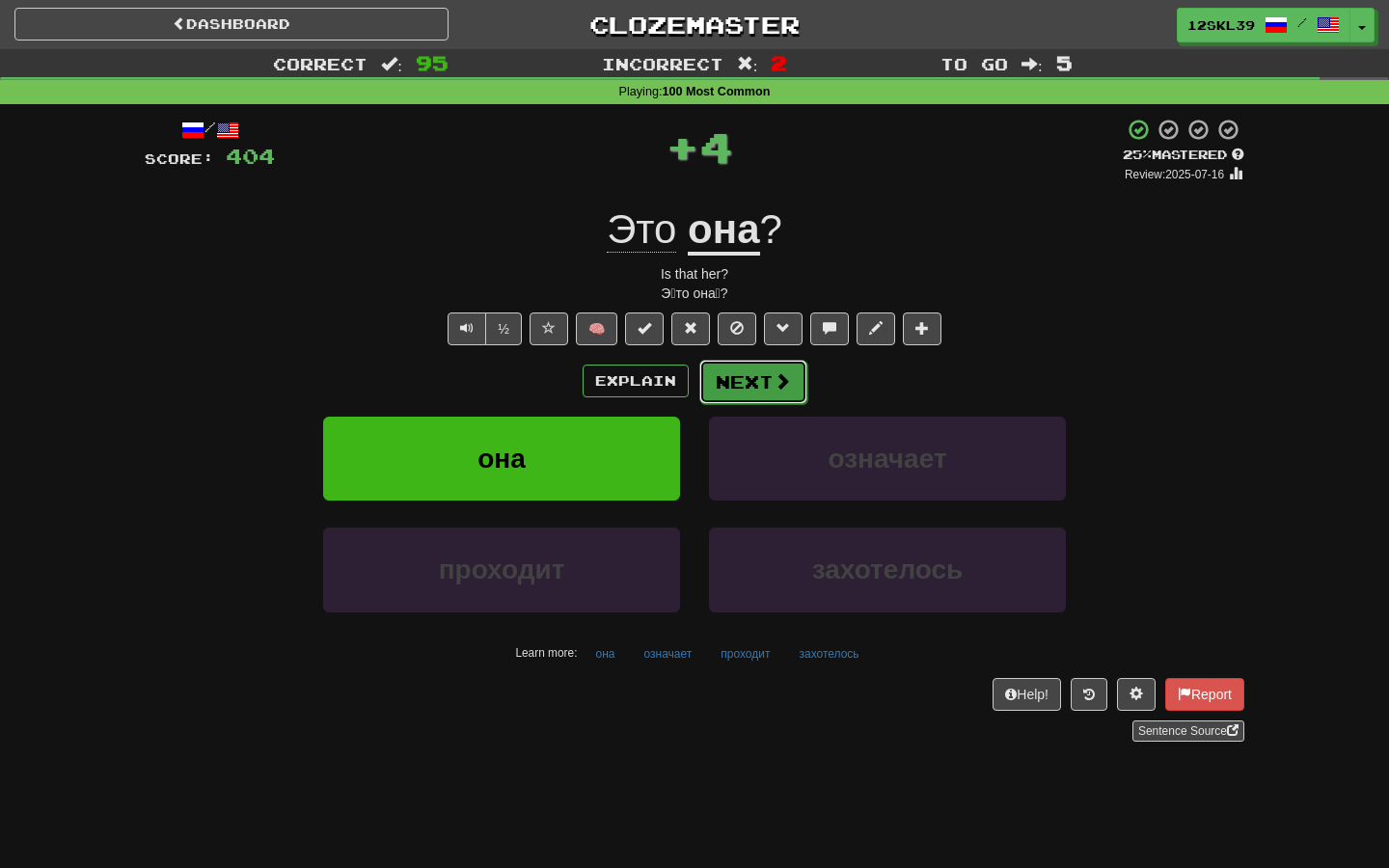 click at bounding box center (782, 381) 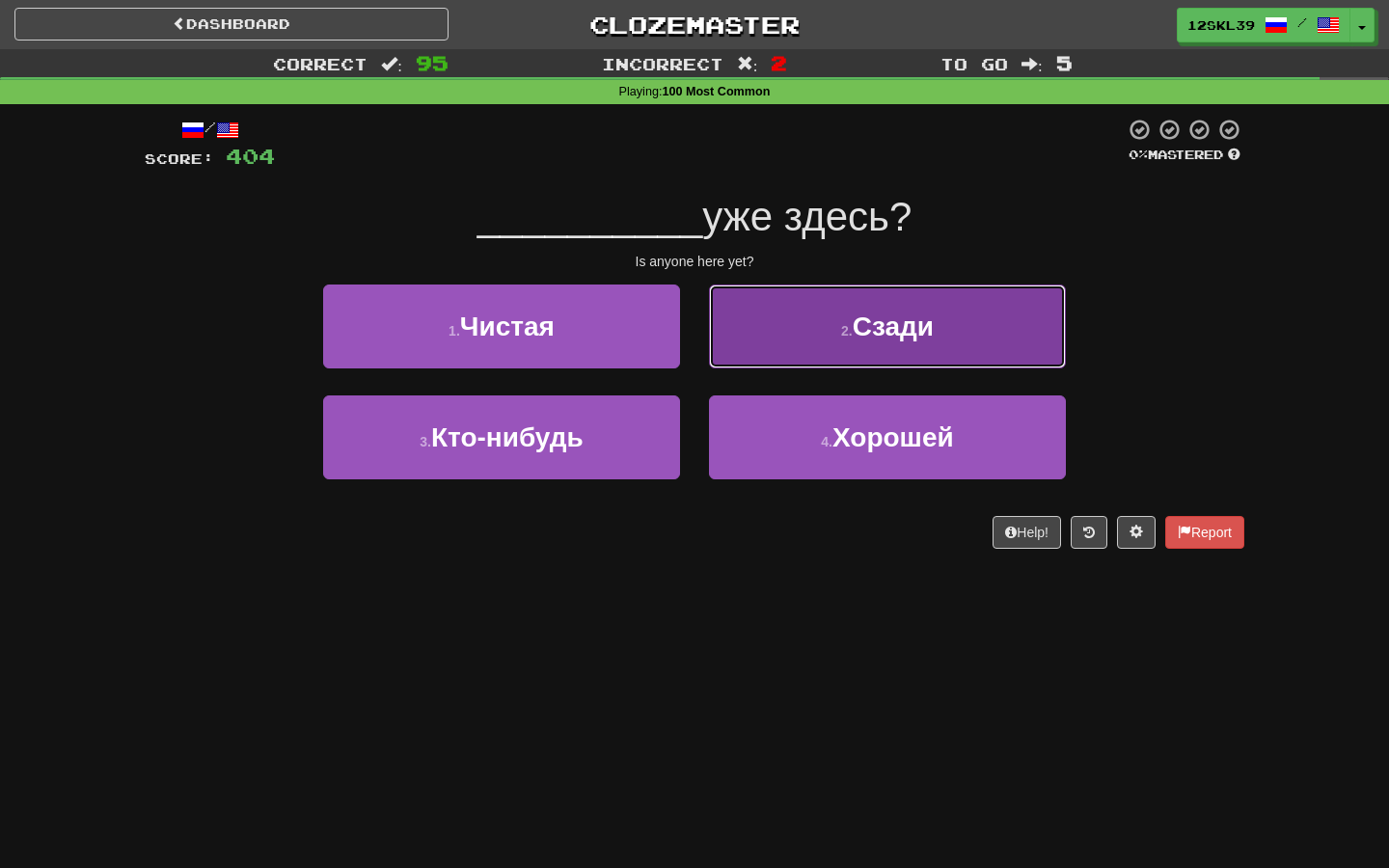 click on "2 .  Сзади" at bounding box center (887, 326) 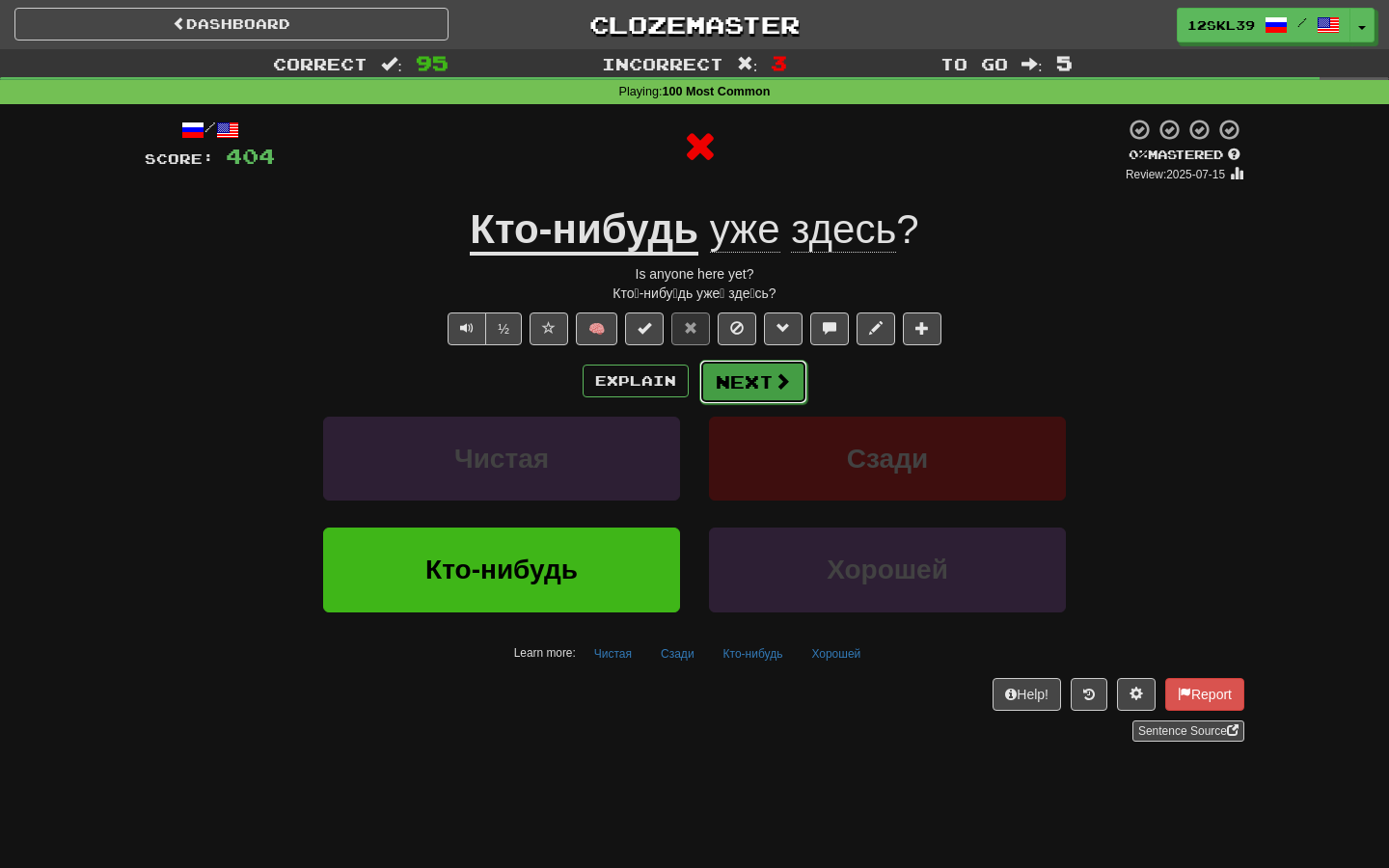 click on "Next" at bounding box center [753, 382] 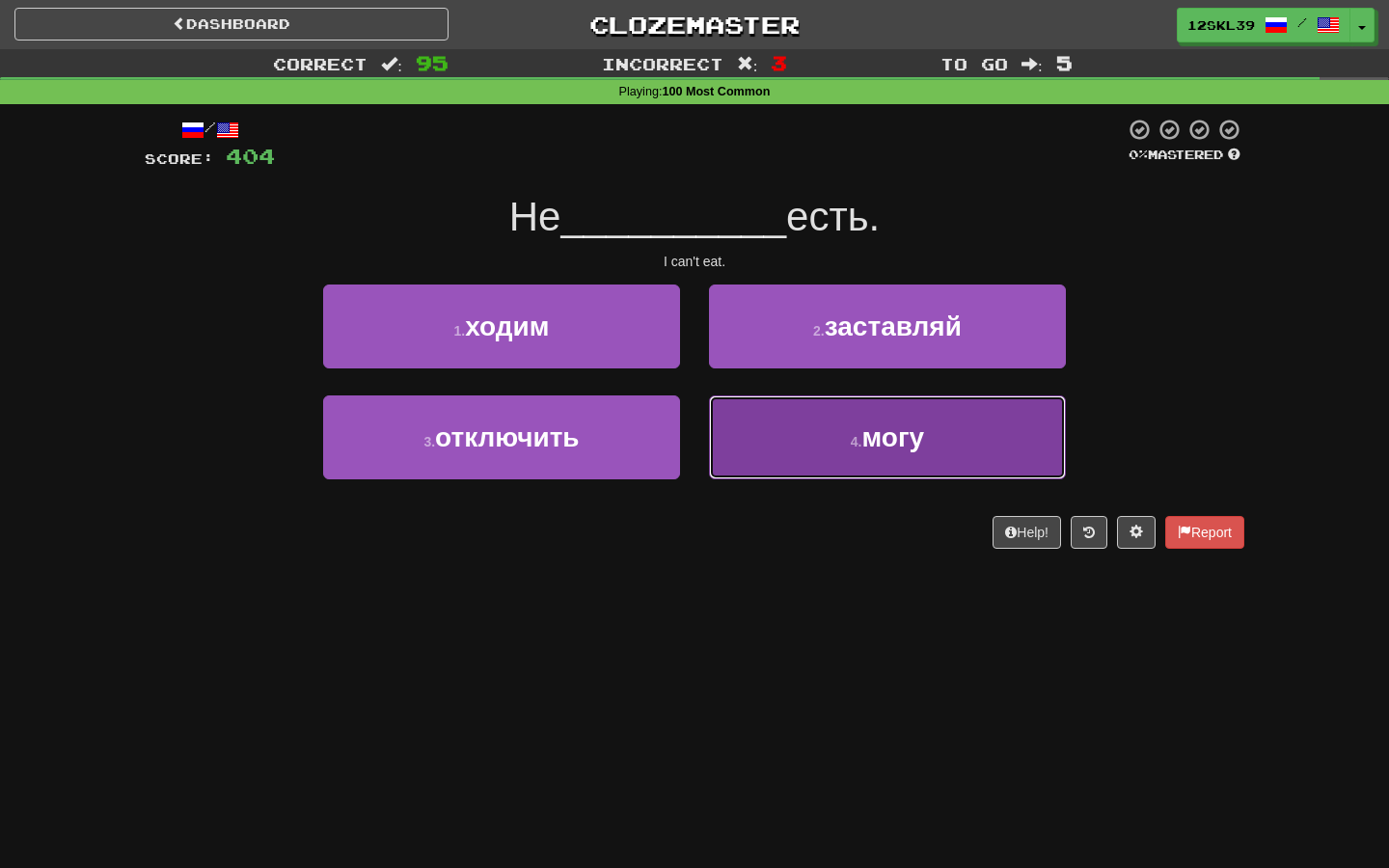 click on "4 .  могу" at bounding box center (887, 437) 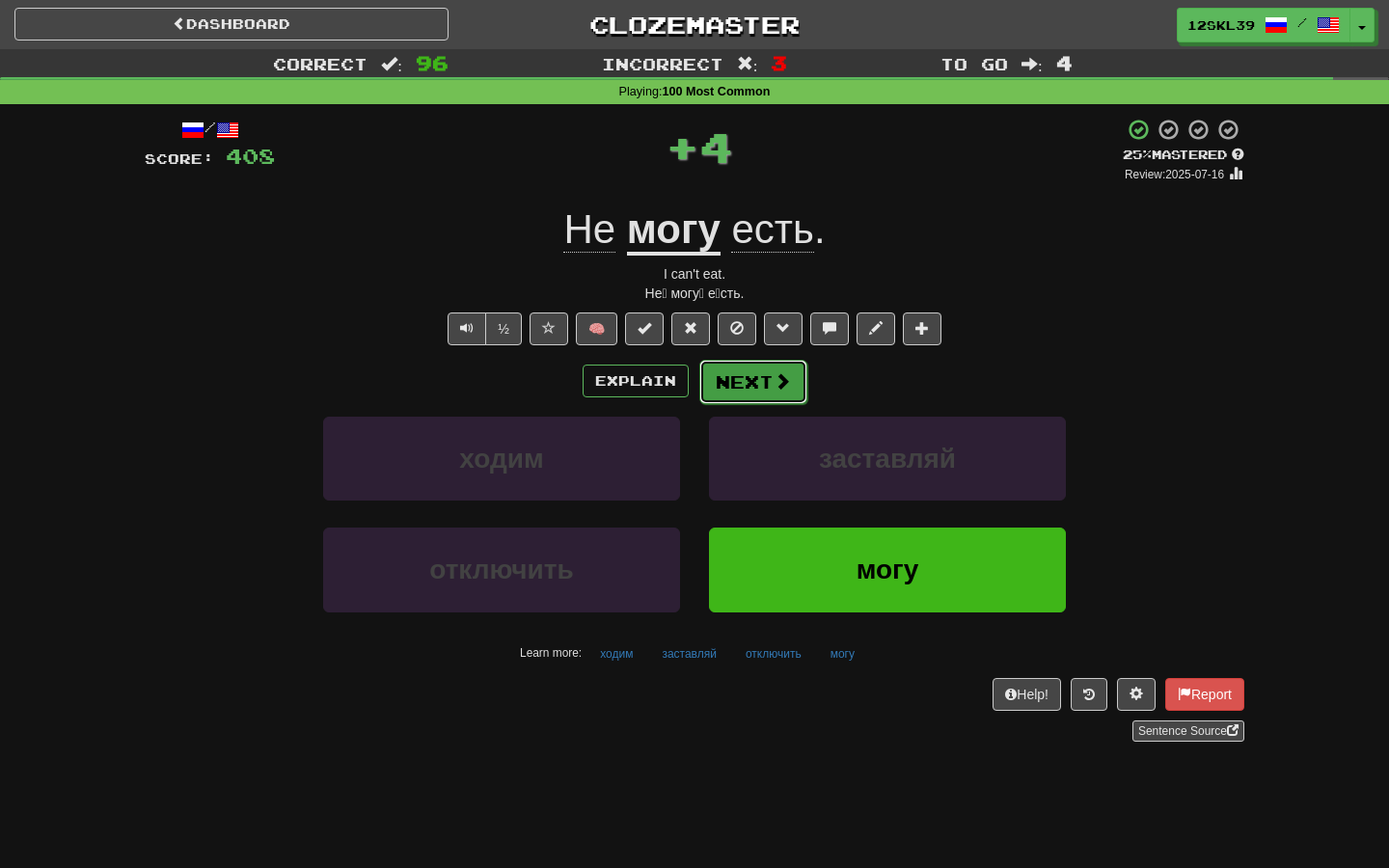 click on "Next" at bounding box center (753, 382) 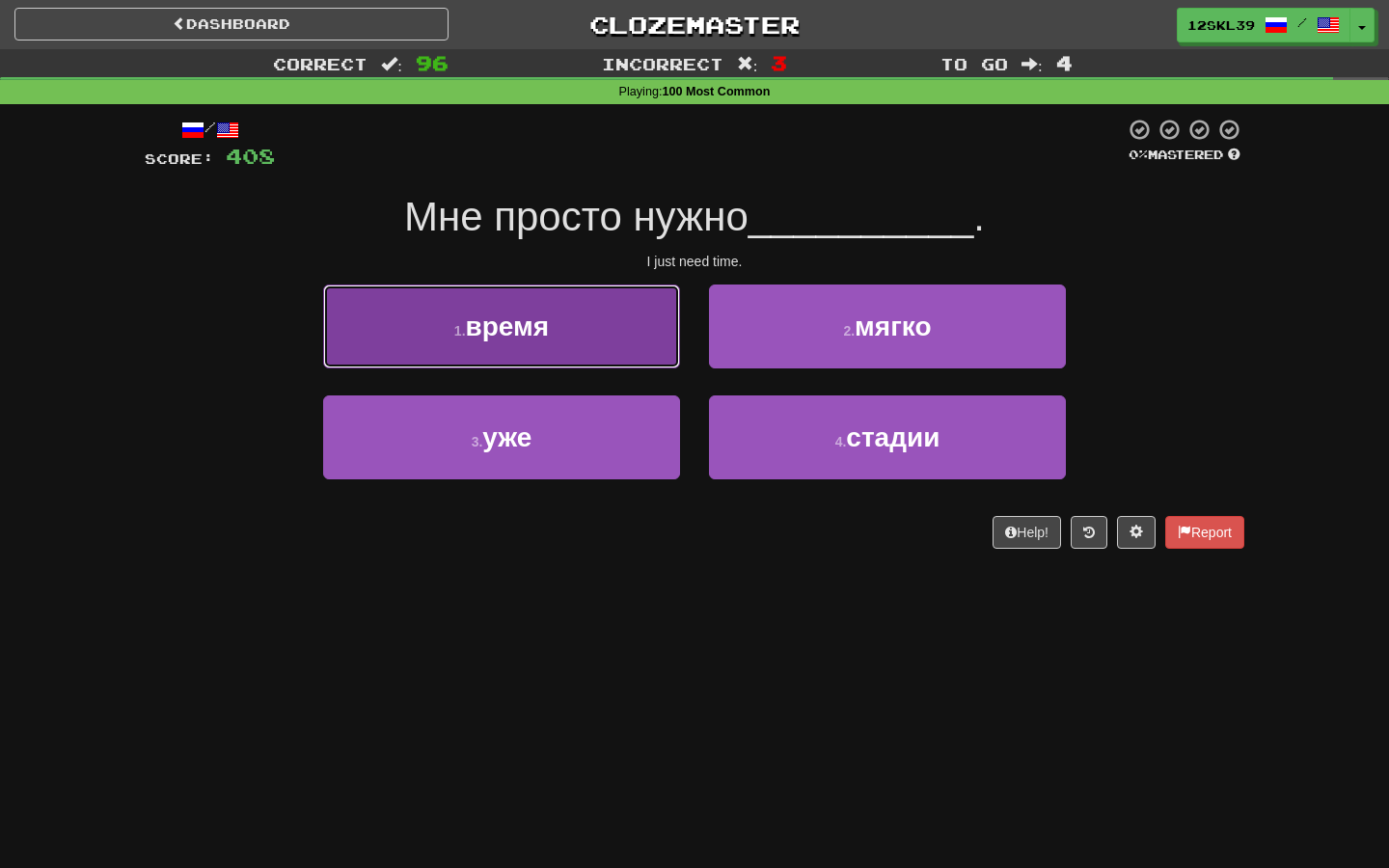 click on "1 .  время" at bounding box center (502, 326) 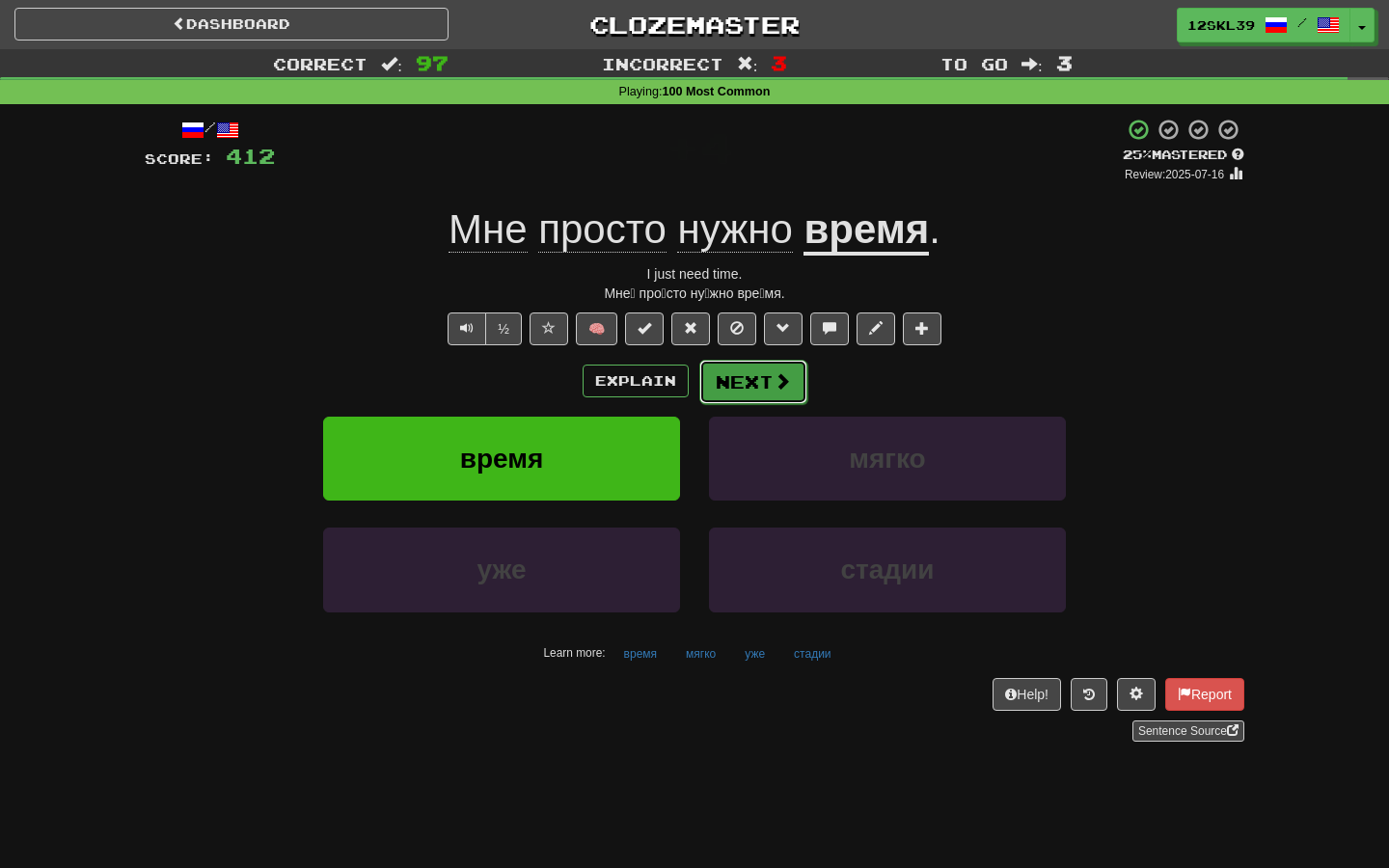 click on "Next" at bounding box center (753, 382) 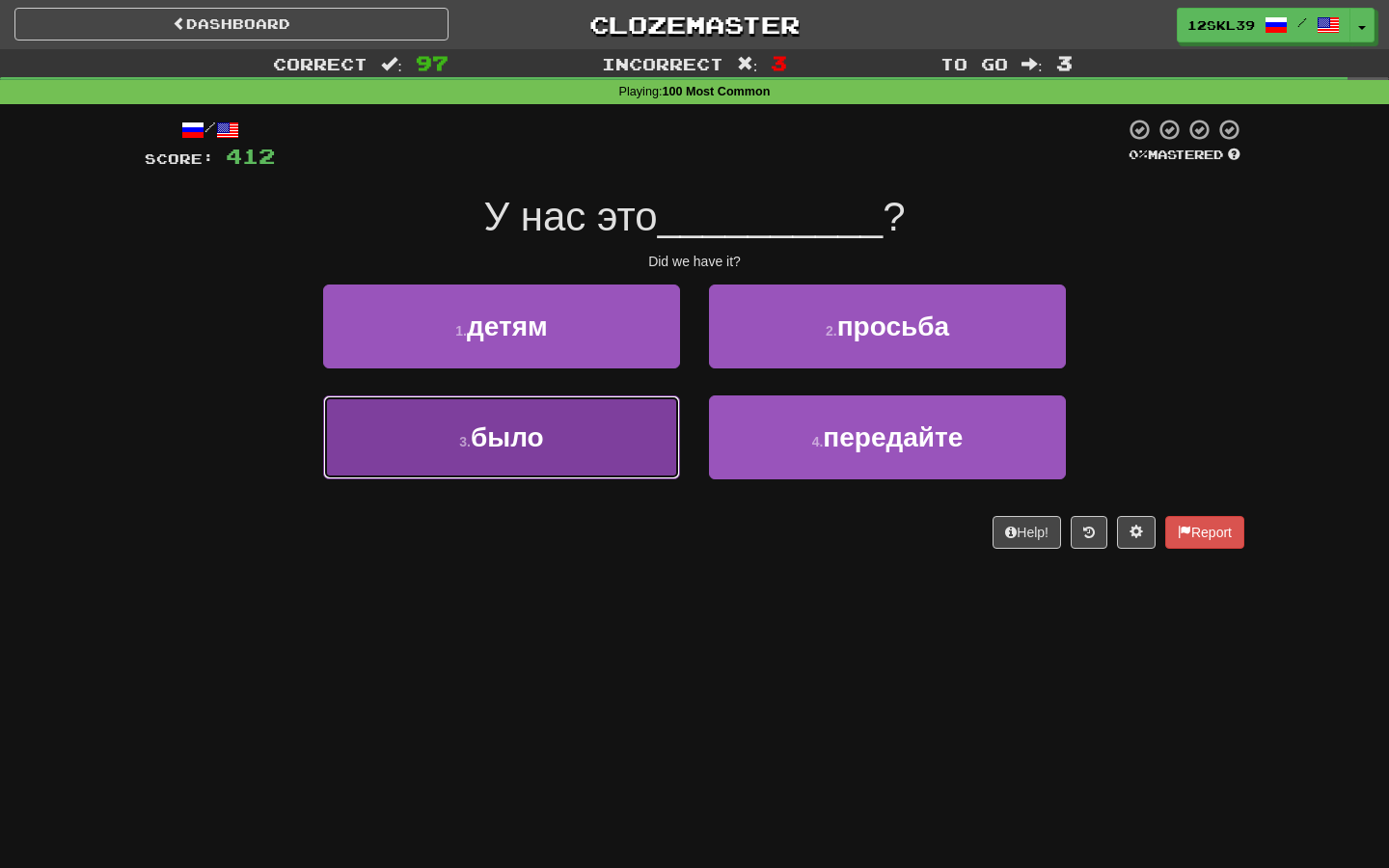 click on "3 .  было" at bounding box center [502, 437] 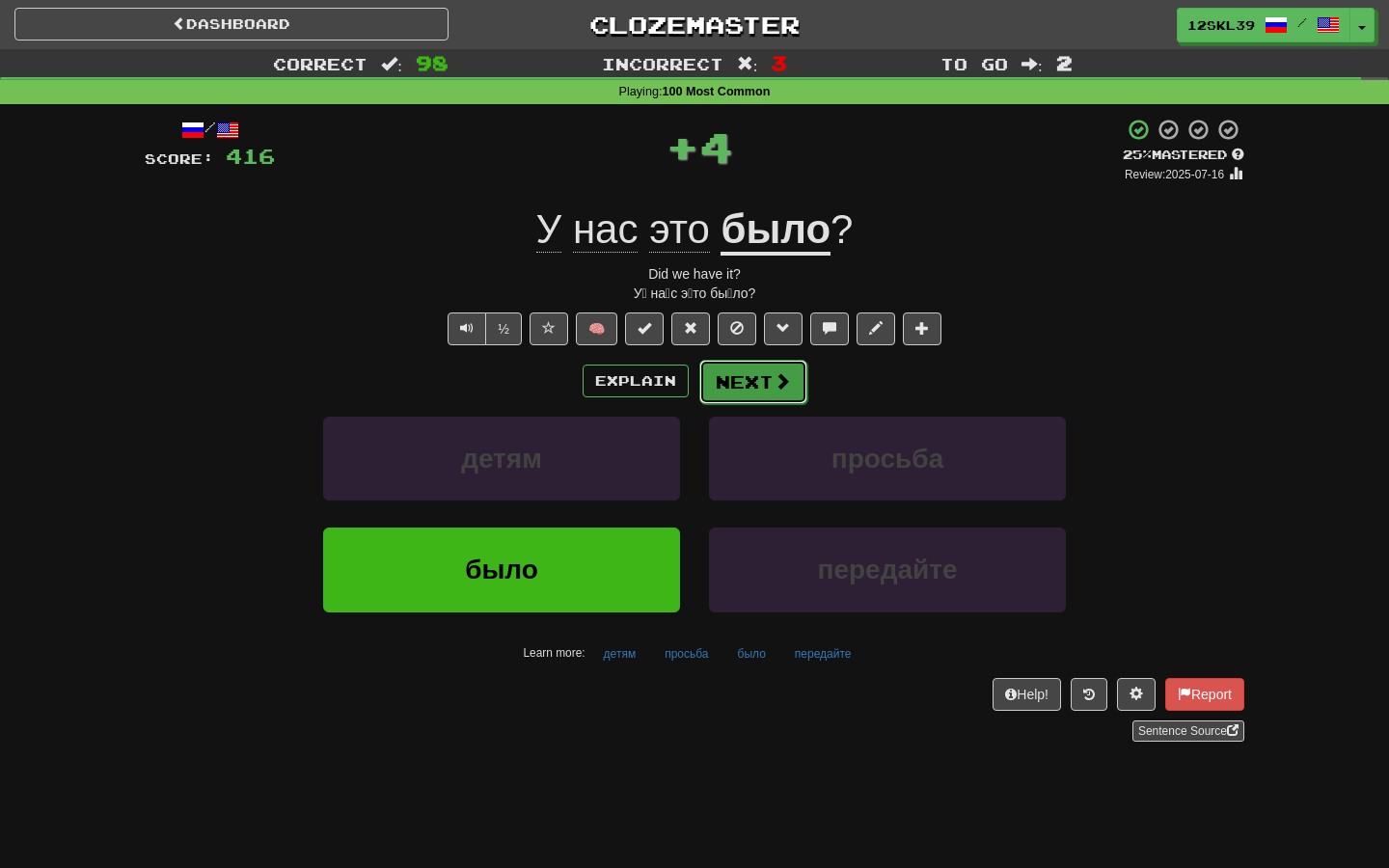 click at bounding box center (782, 381) 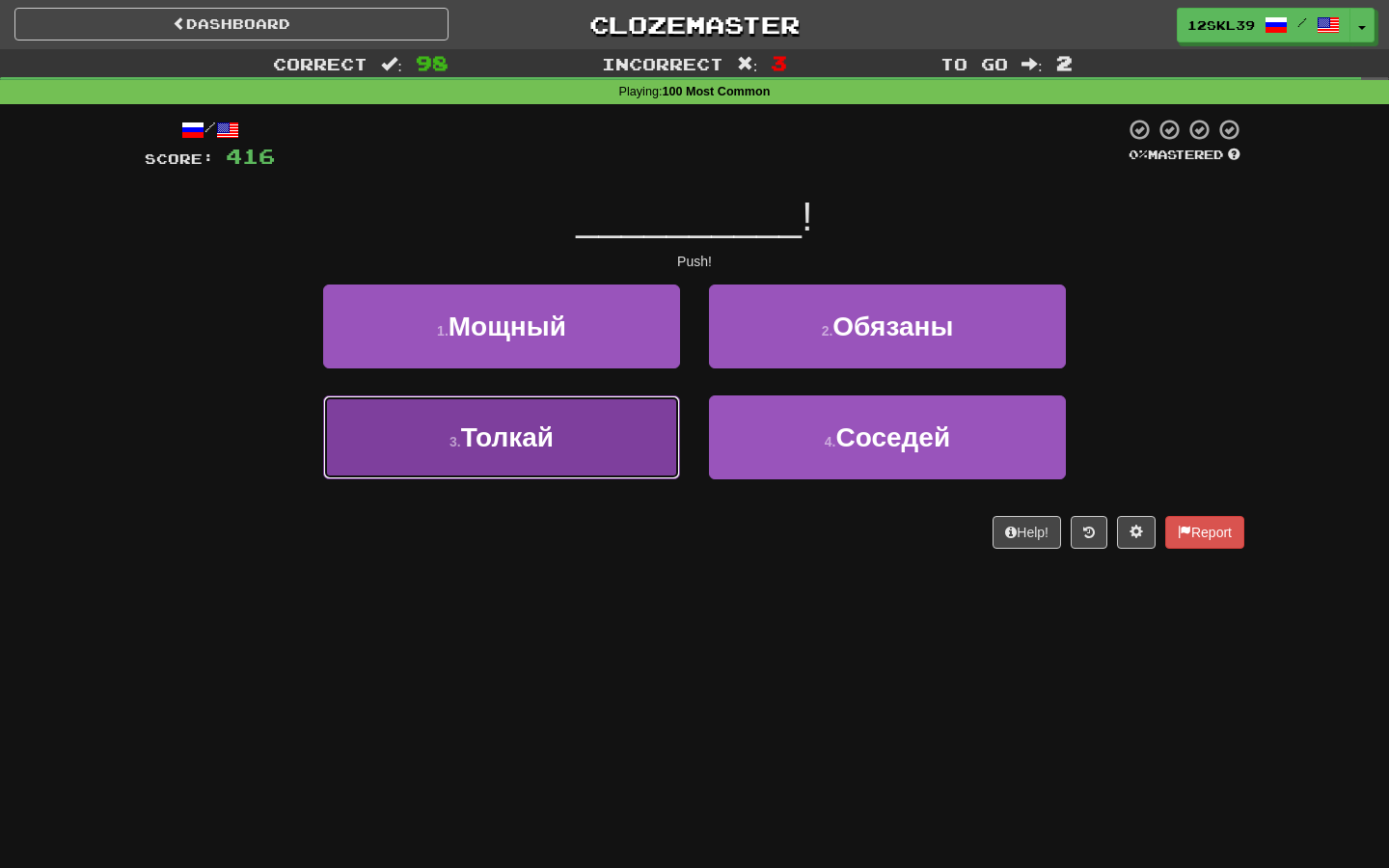 click on "3 .  Толкай" at bounding box center (502, 437) 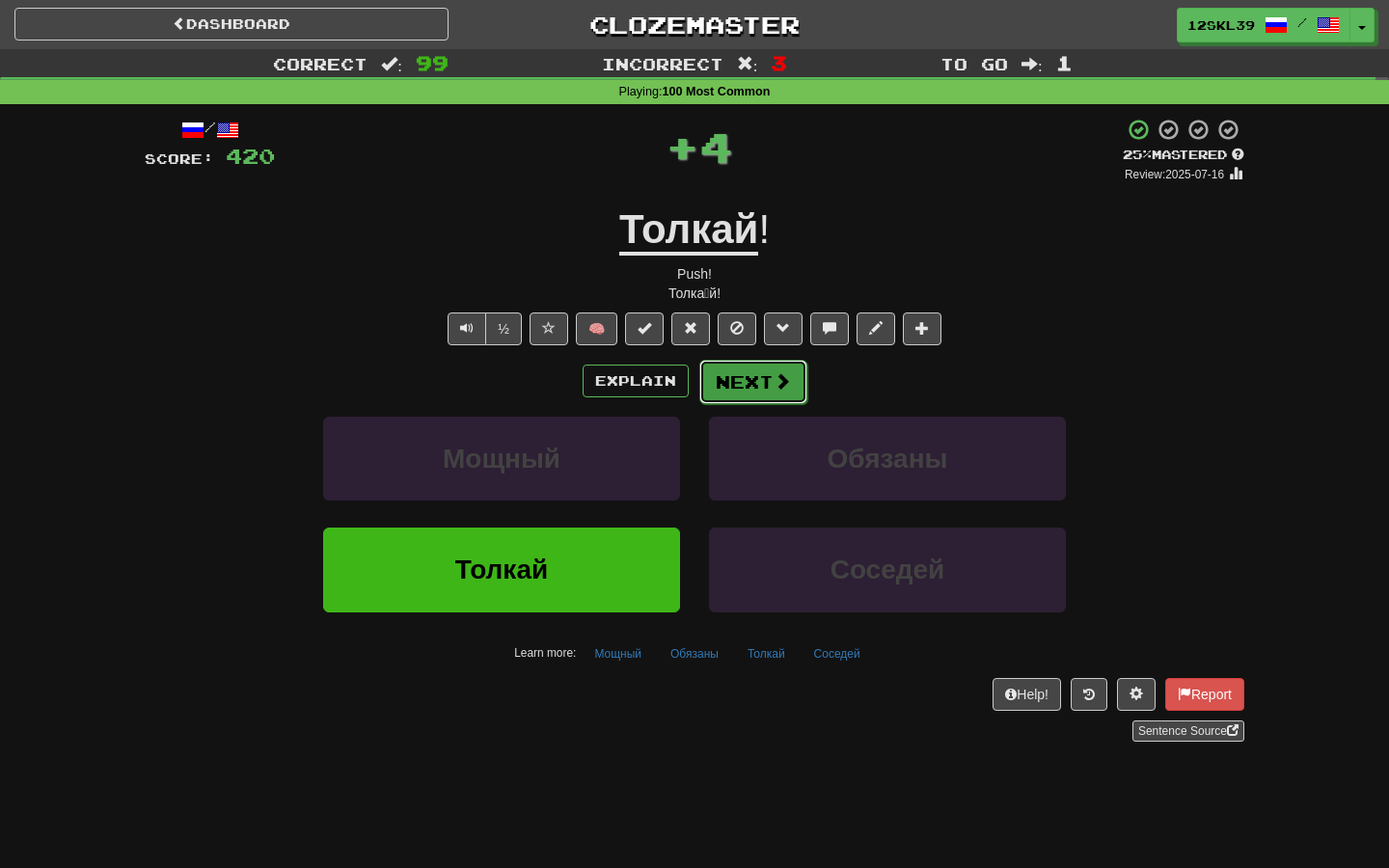 click on "Next" at bounding box center (753, 382) 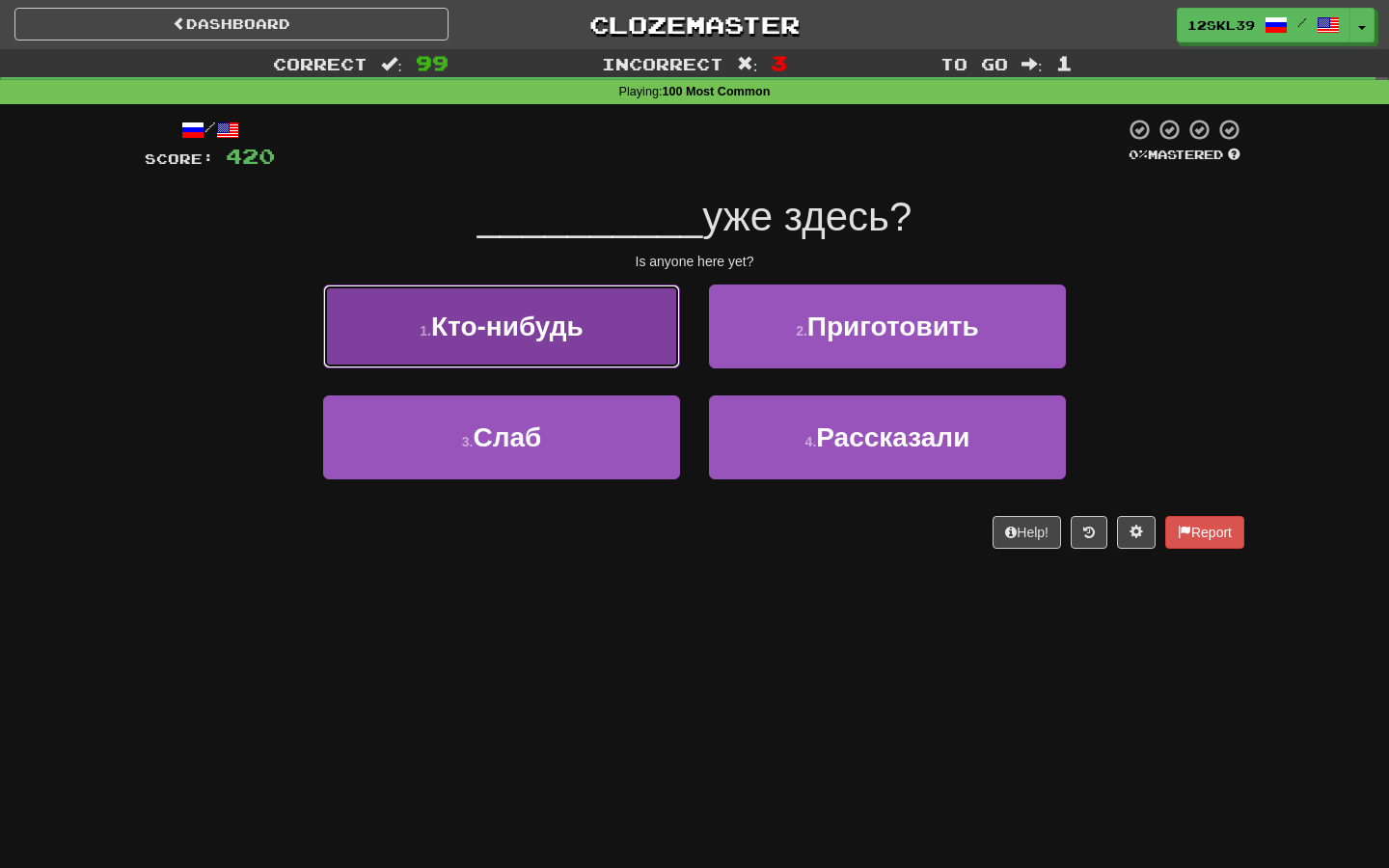 click on "1 .  Кто-нибудь" at bounding box center [502, 326] 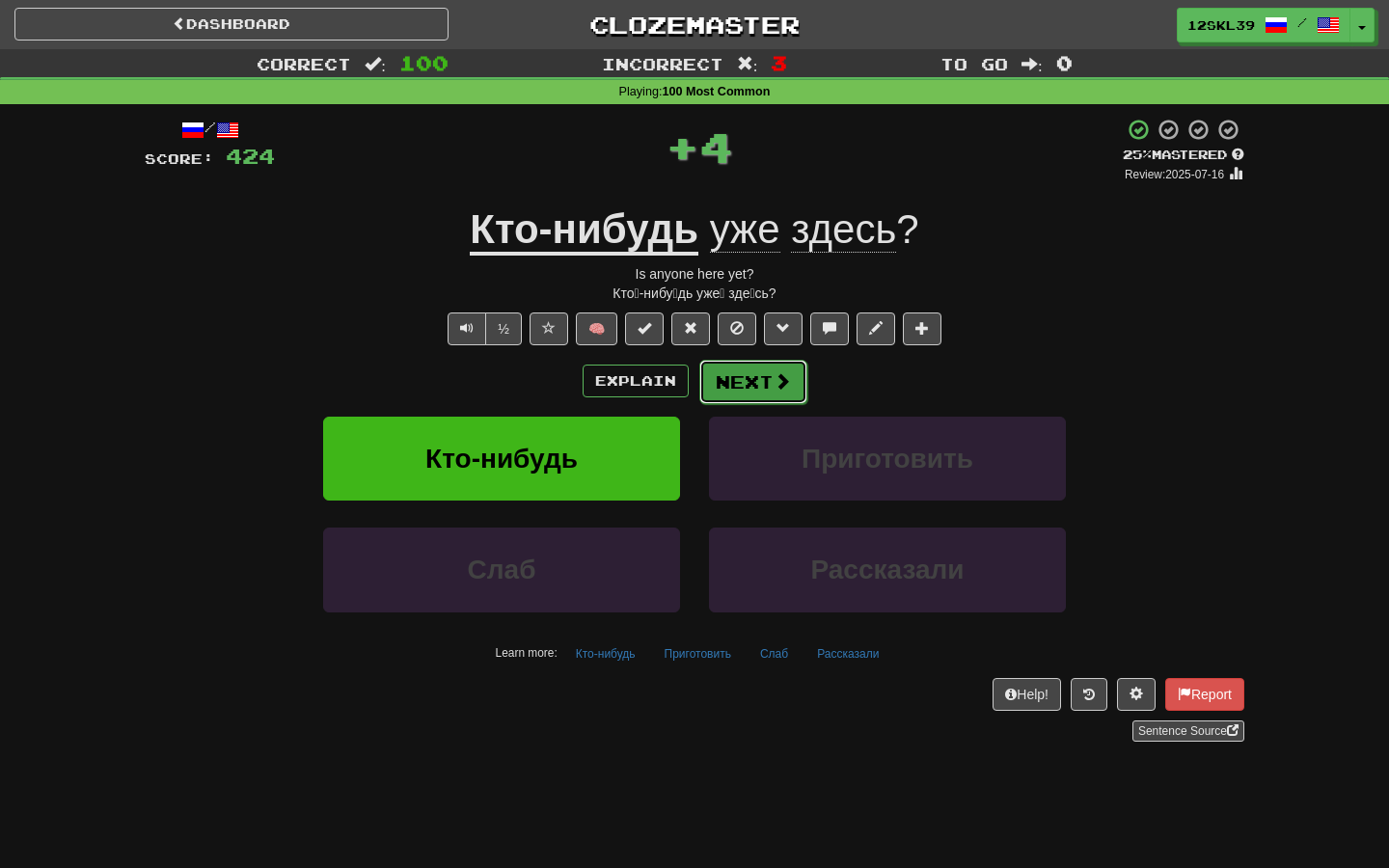 click on "Next" at bounding box center (753, 382) 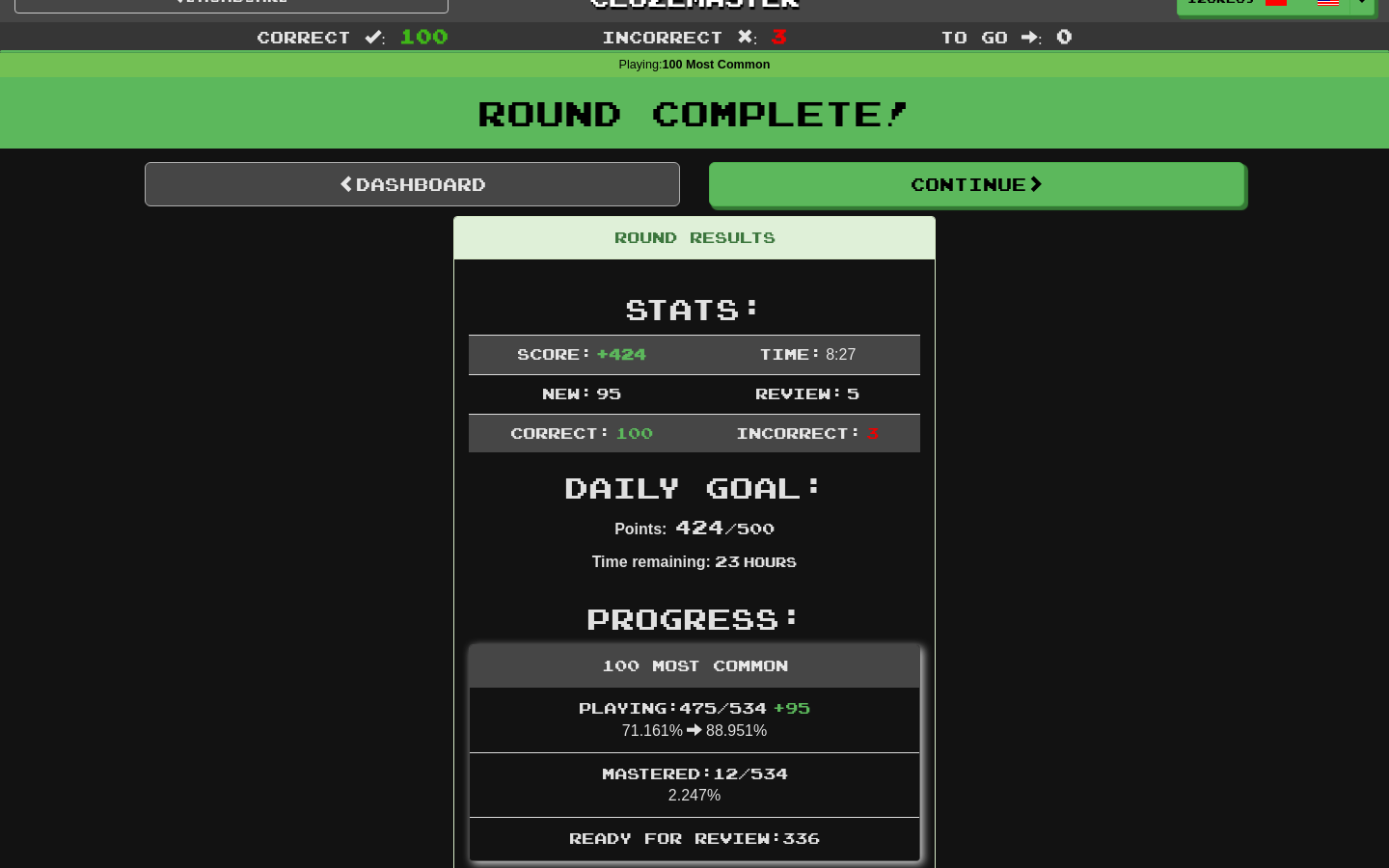 scroll, scrollTop: 0, scrollLeft: 0, axis: both 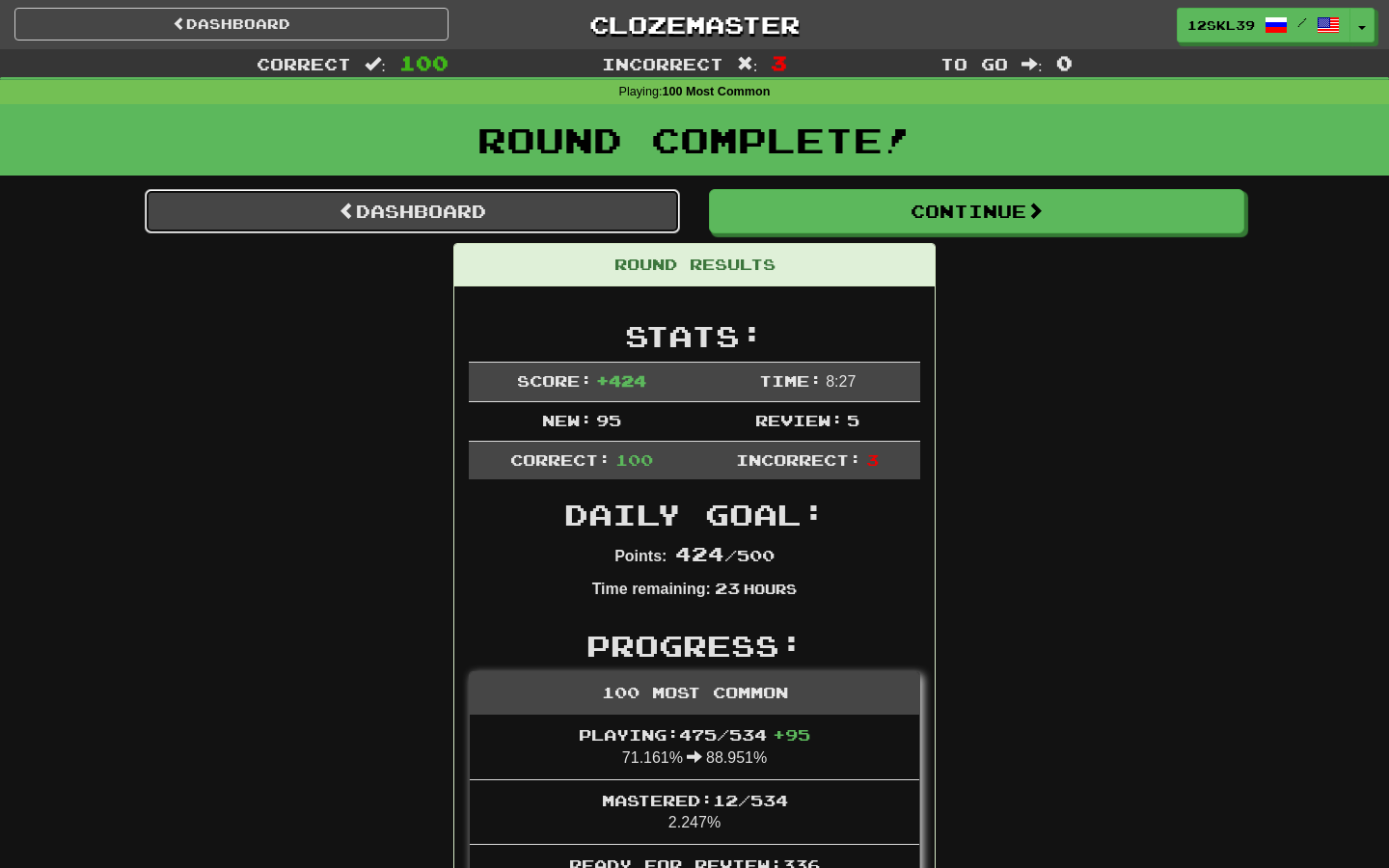 click on "Dashboard" at bounding box center [412, 211] 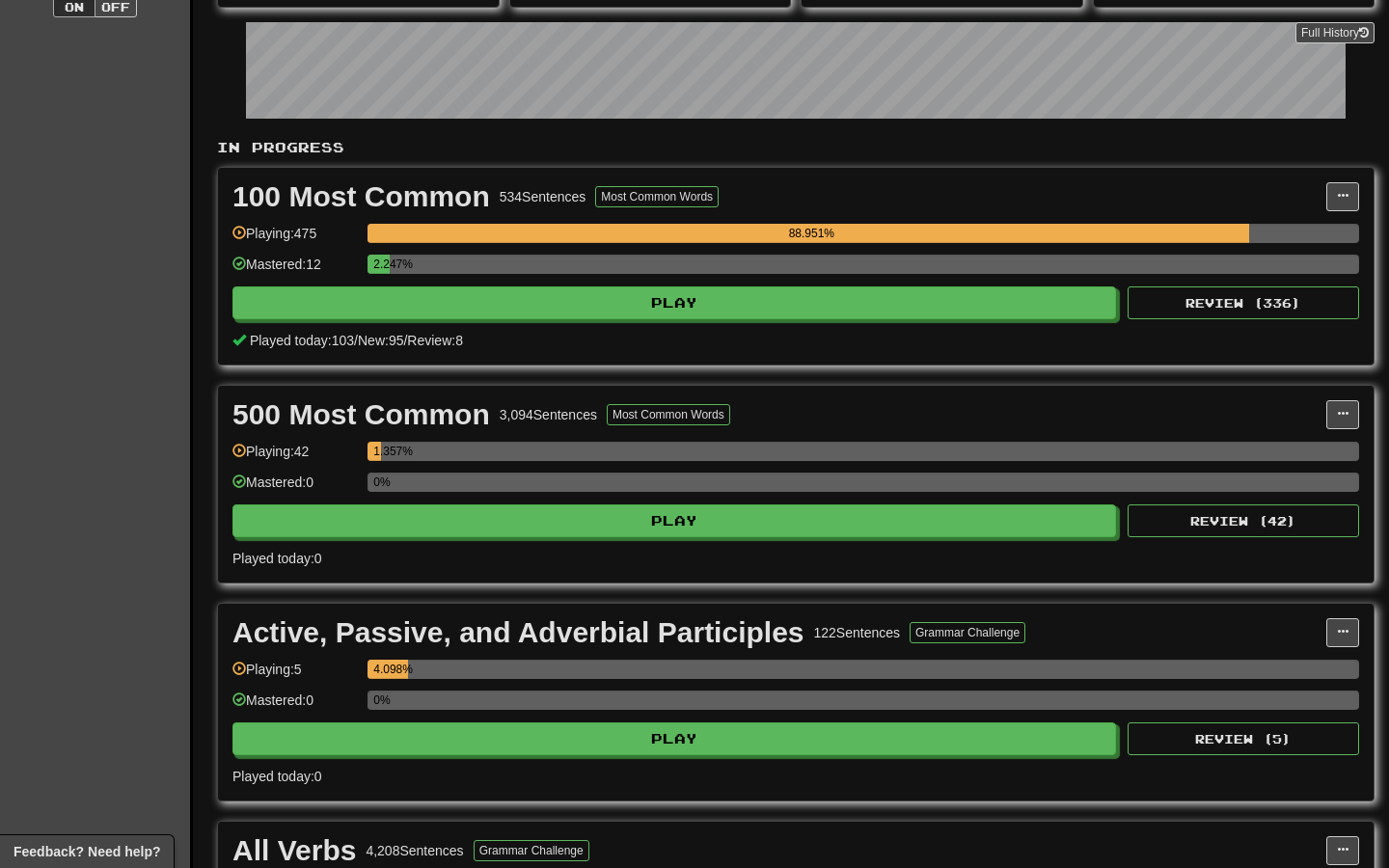 scroll, scrollTop: 279, scrollLeft: 0, axis: vertical 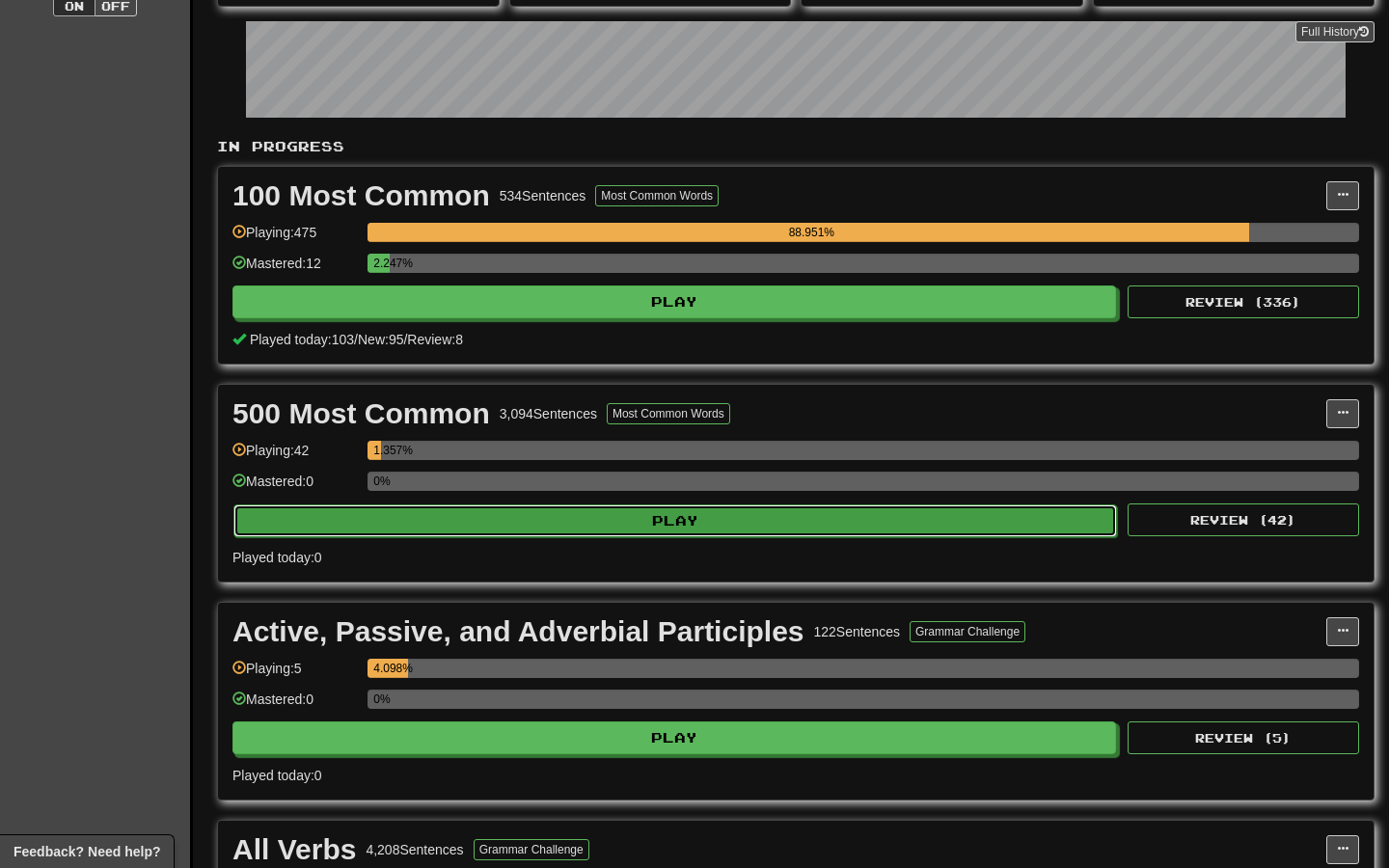 click on "Play" at bounding box center [675, 521] 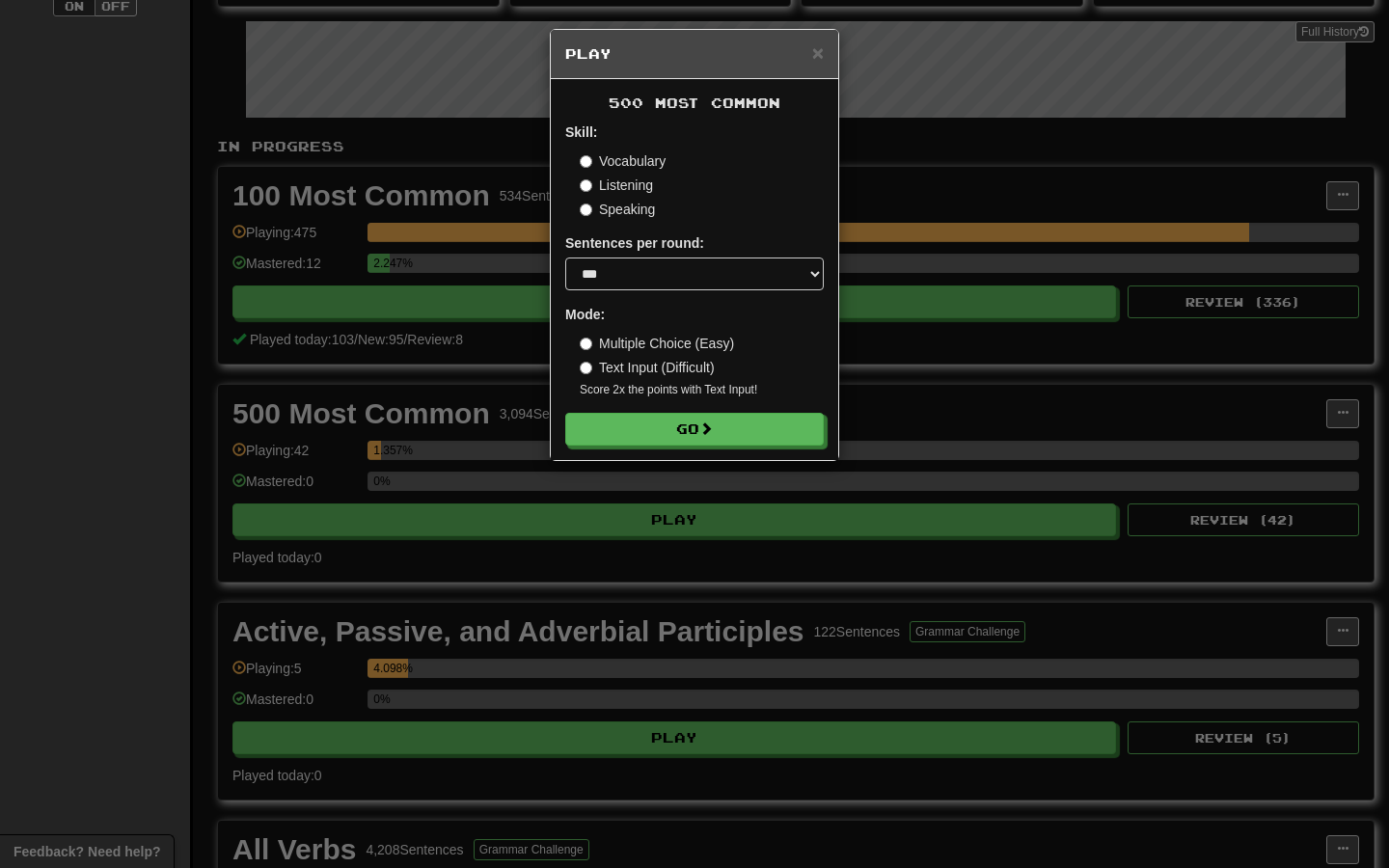 click on "Listening" at bounding box center (616, 185) 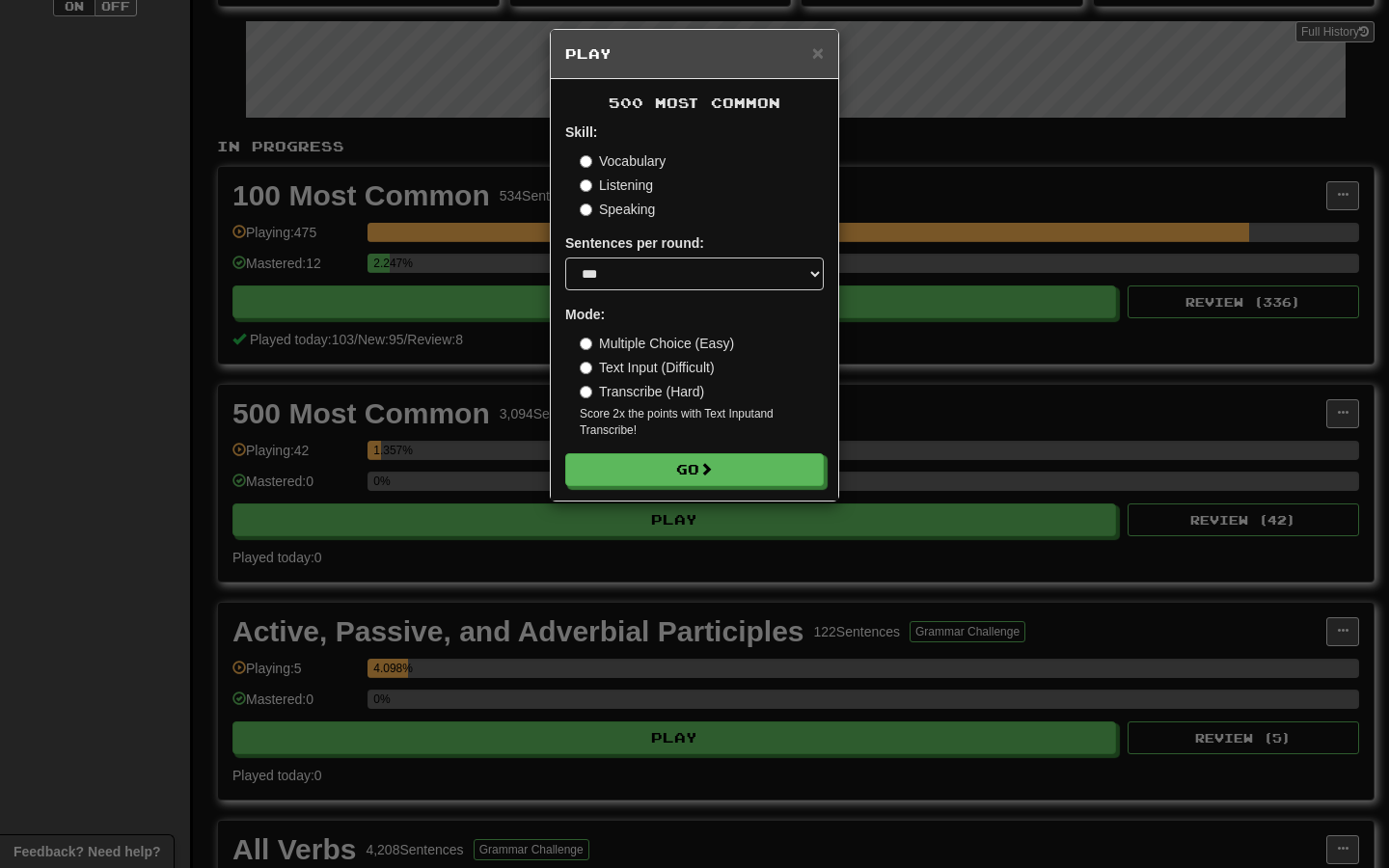 click on "Skill: Vocabulary Listening Speaking" at bounding box center (694, 171) 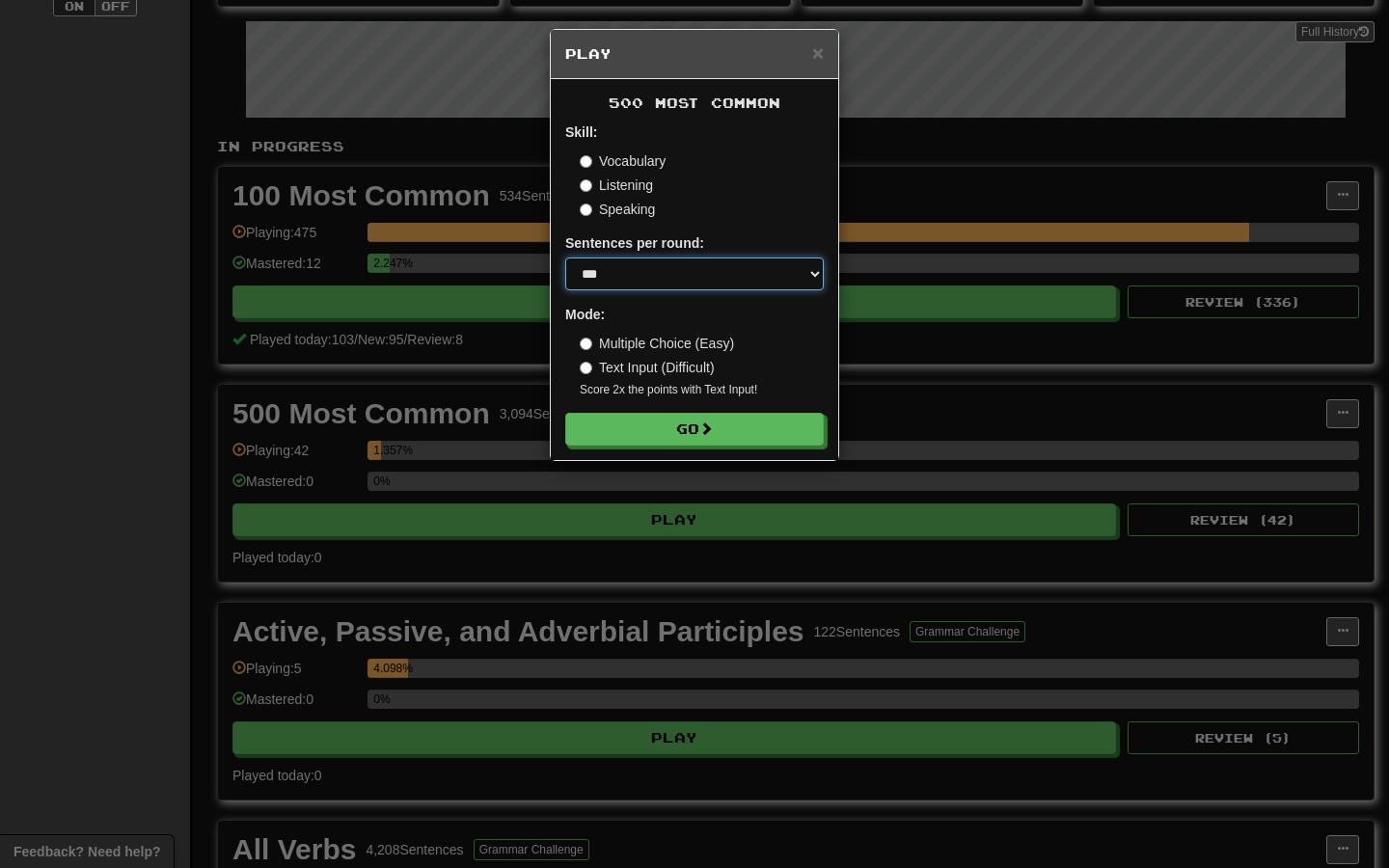 click on "* ** ** ** ** ** *** ********" at bounding box center (694, 274) 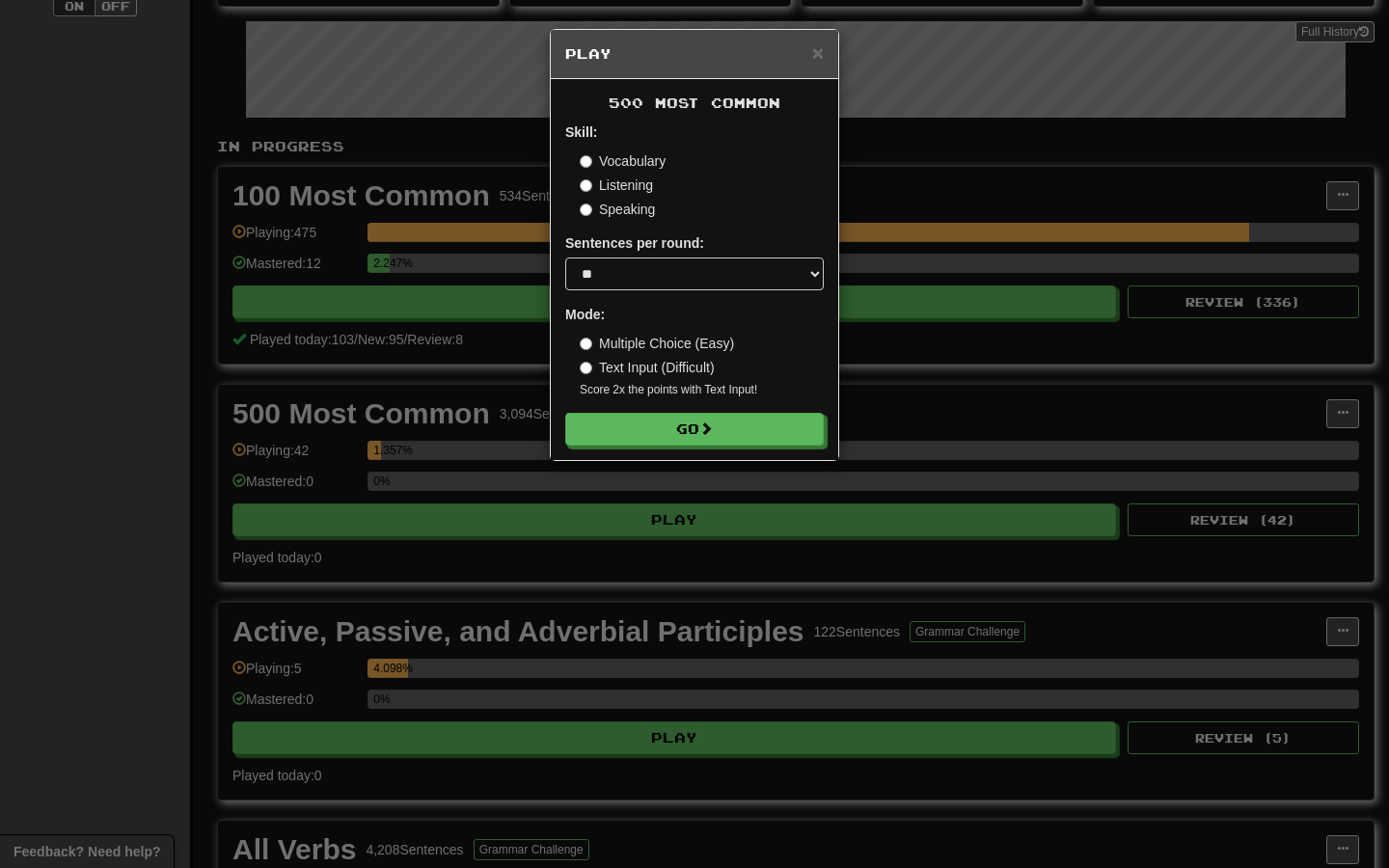 click on "500 Most Common Skill: Vocabulary Listening Speaking Sentences per round: * ** ** ** ** ** *** ******** Mode: Multiple Choice (Easy) Text Input (Difficult) Score 2x the points with Text Input ! Go" at bounding box center [694, 269] 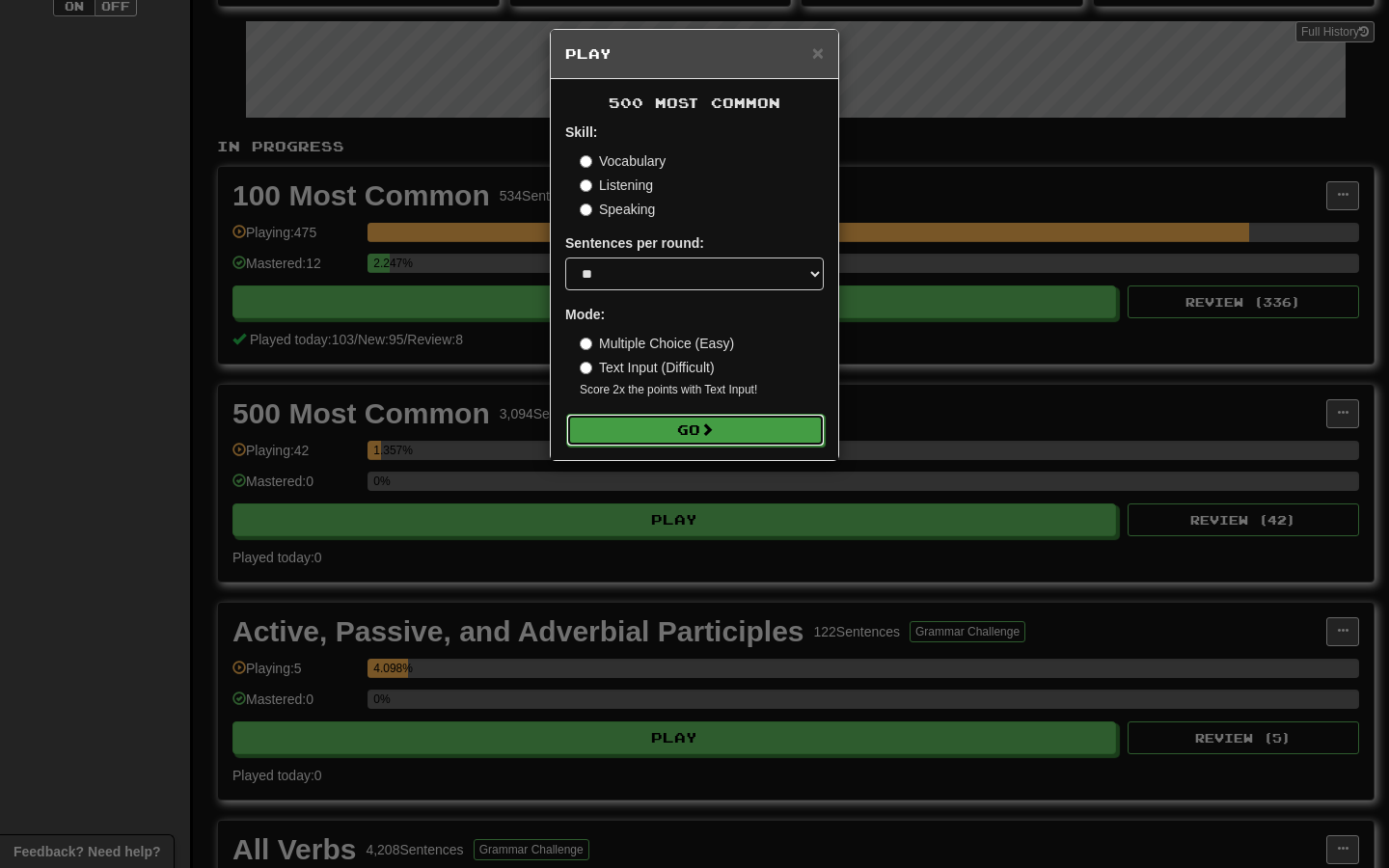 click on "Go" at bounding box center [695, 430] 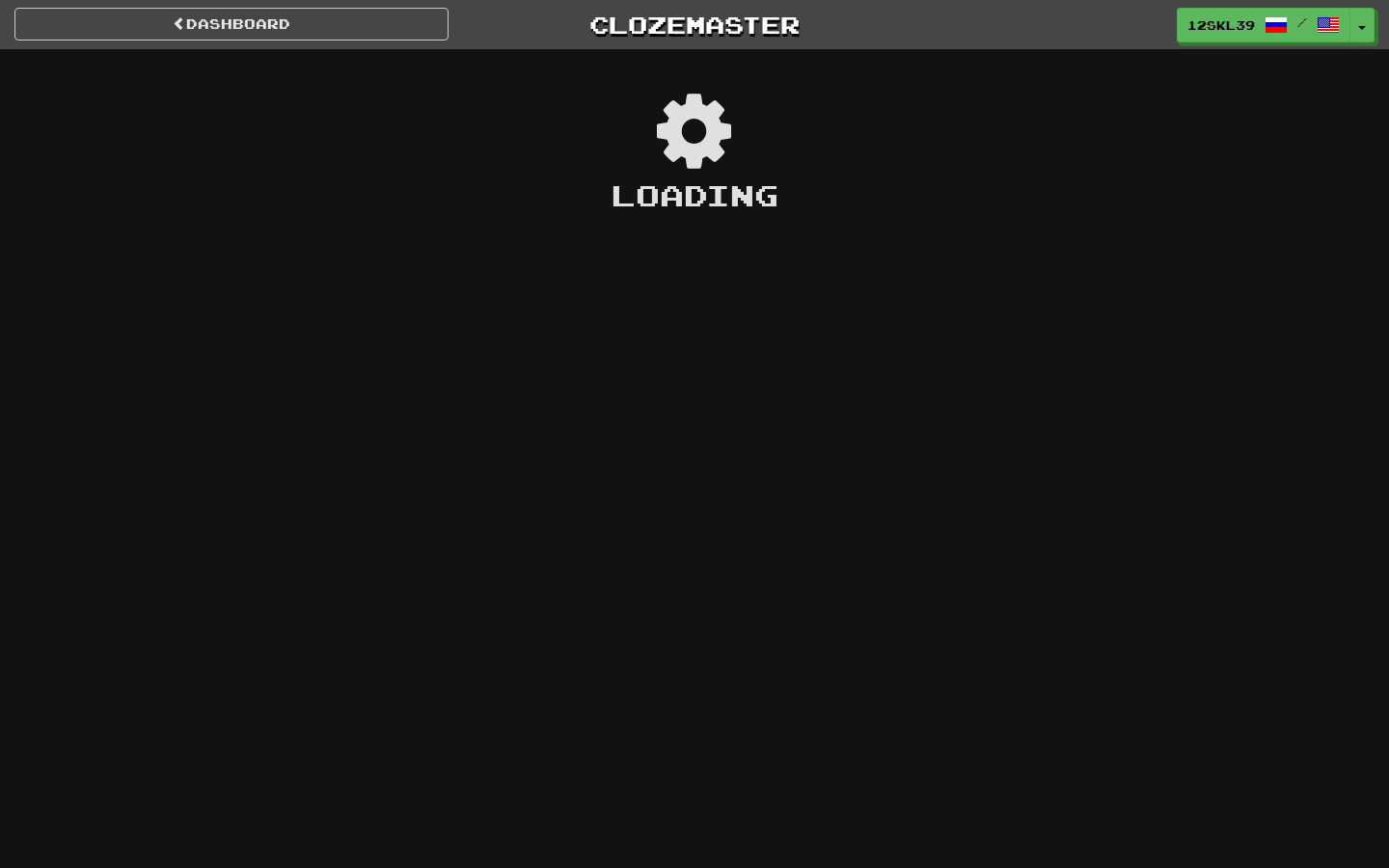 scroll, scrollTop: 0, scrollLeft: 0, axis: both 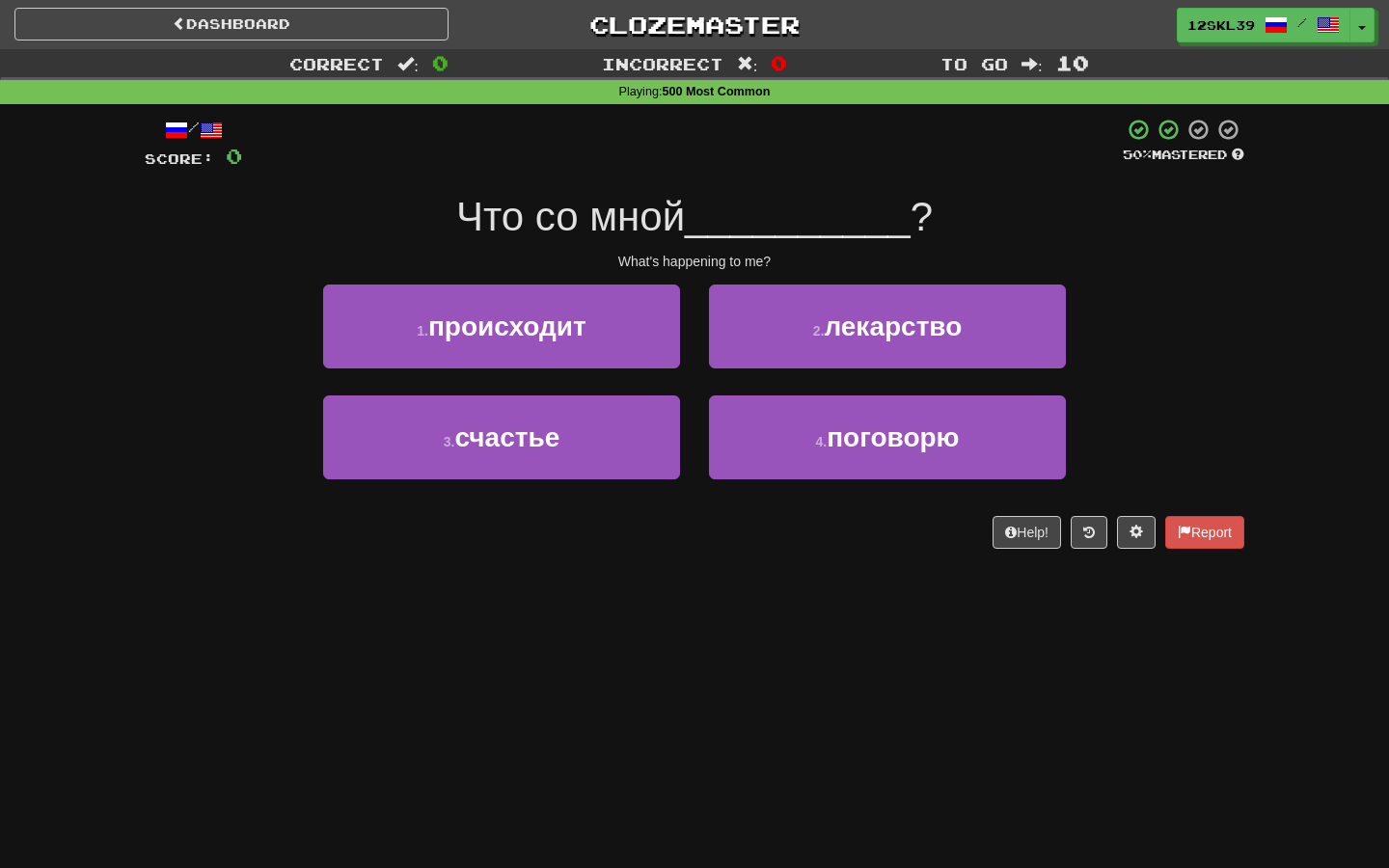 click on "Что со мной" at bounding box center (570, 216) 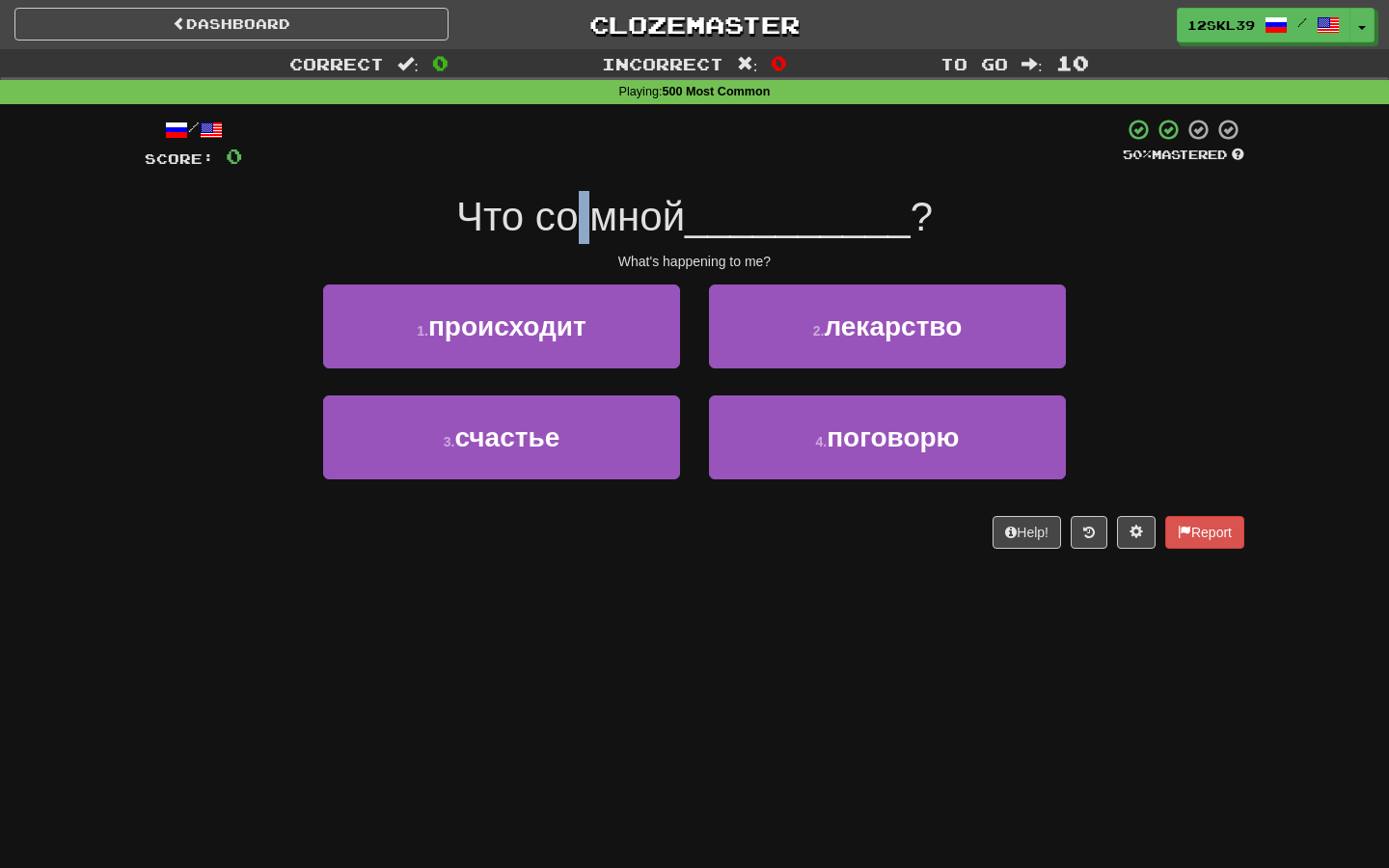 click on "Что со мной" at bounding box center (570, 216) 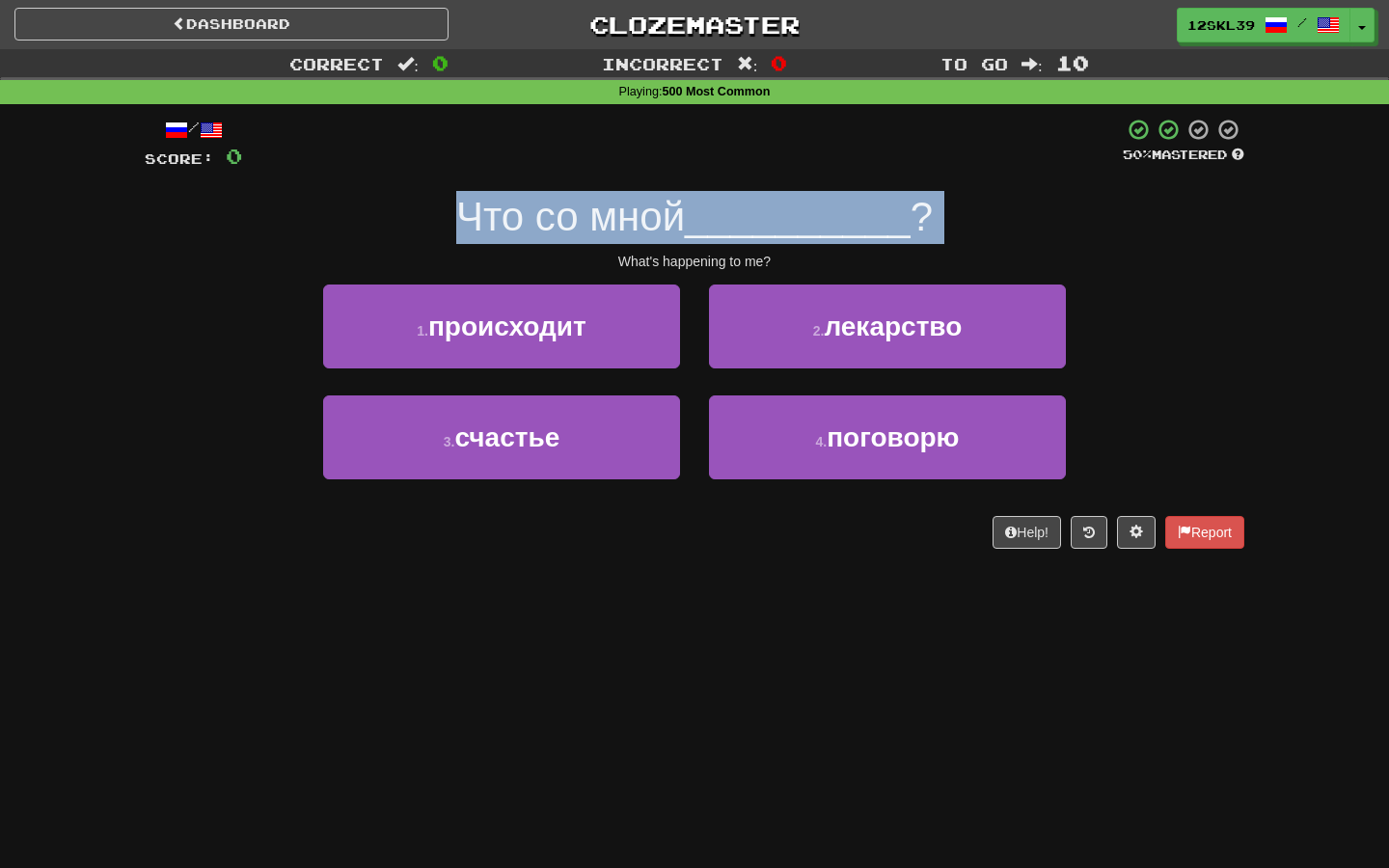 click on "Что со мной" at bounding box center [570, 216] 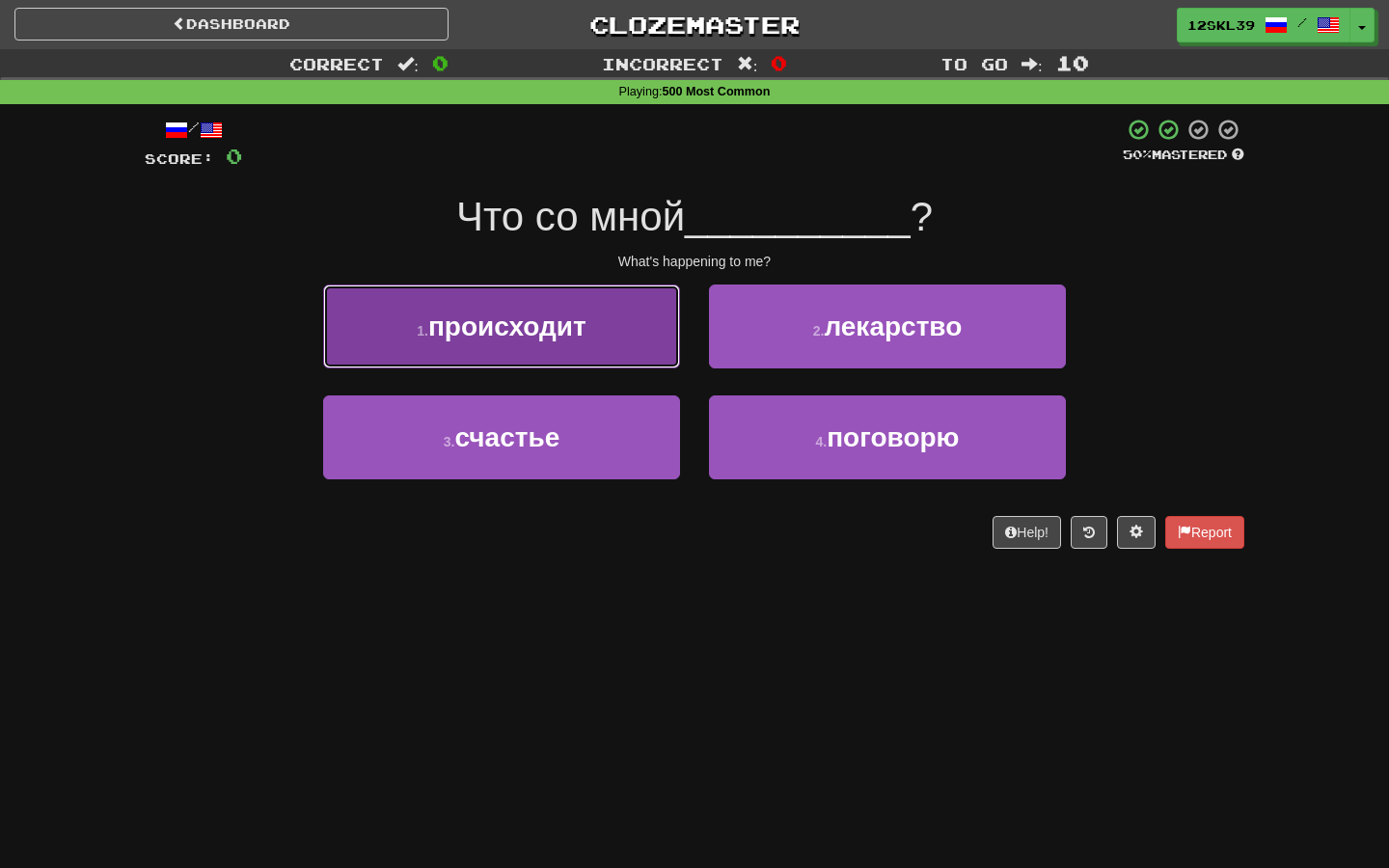click on "1 .  происходит" at bounding box center [502, 326] 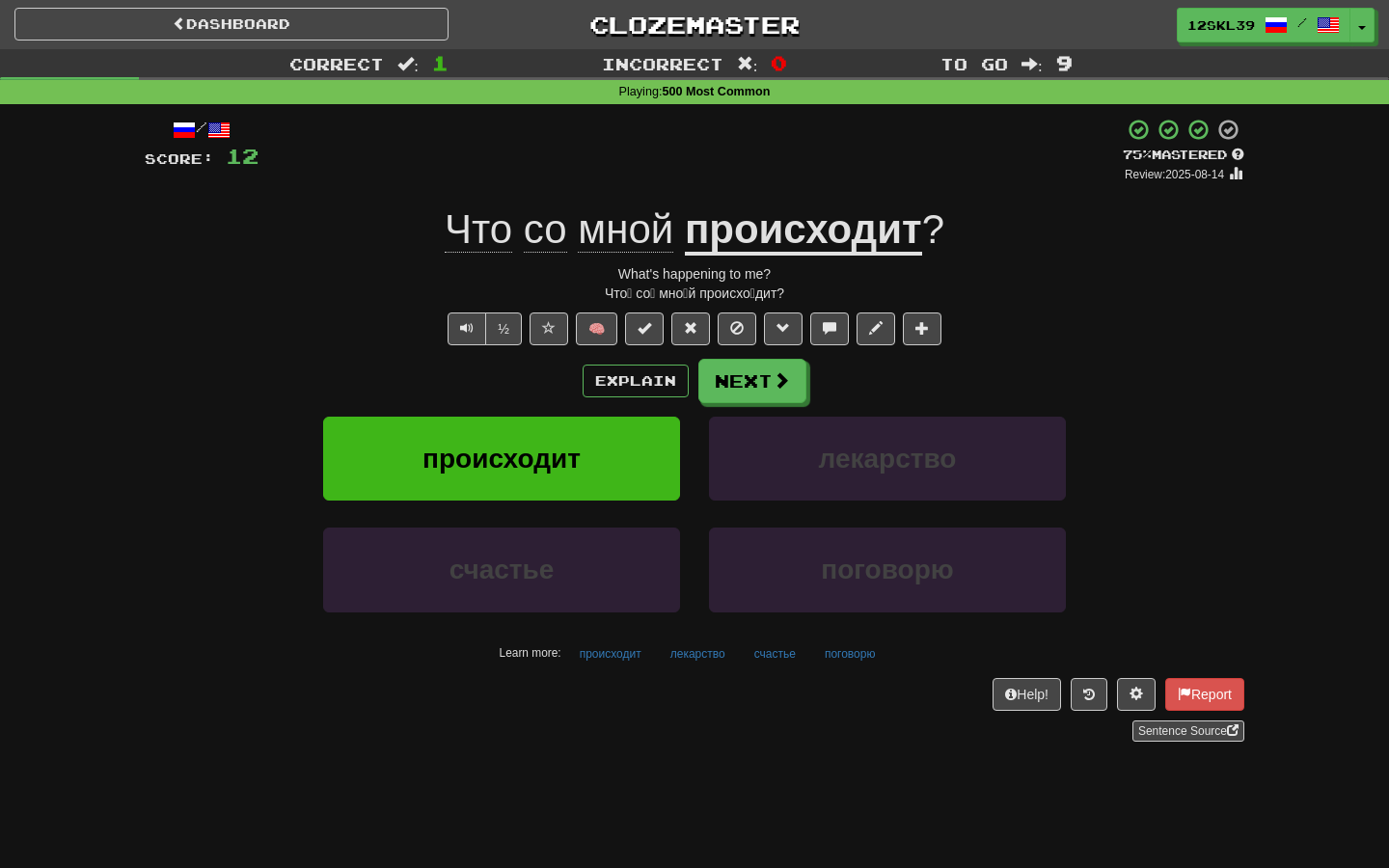 click on "происходит" at bounding box center [803, 231] 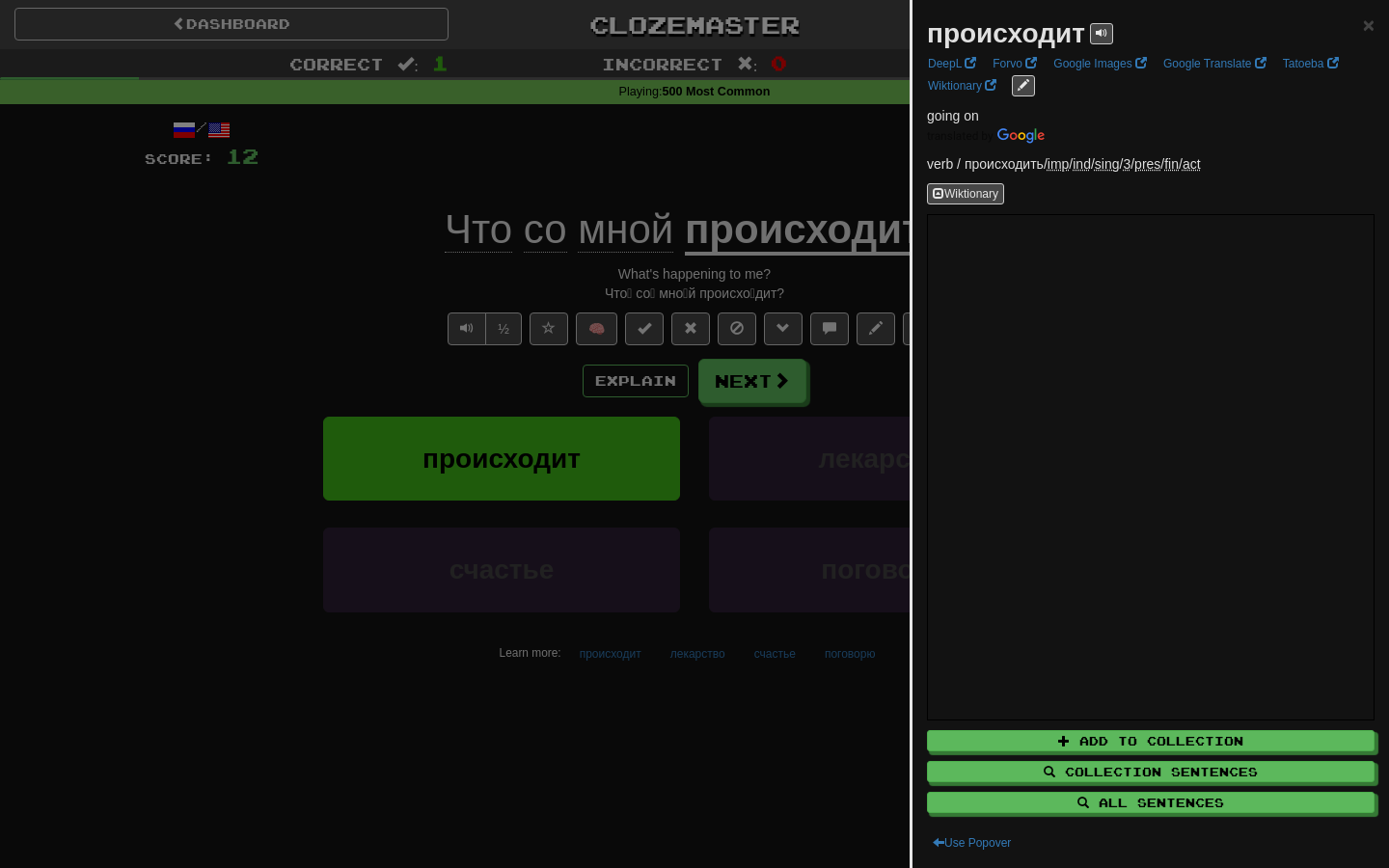click at bounding box center (694, 434) 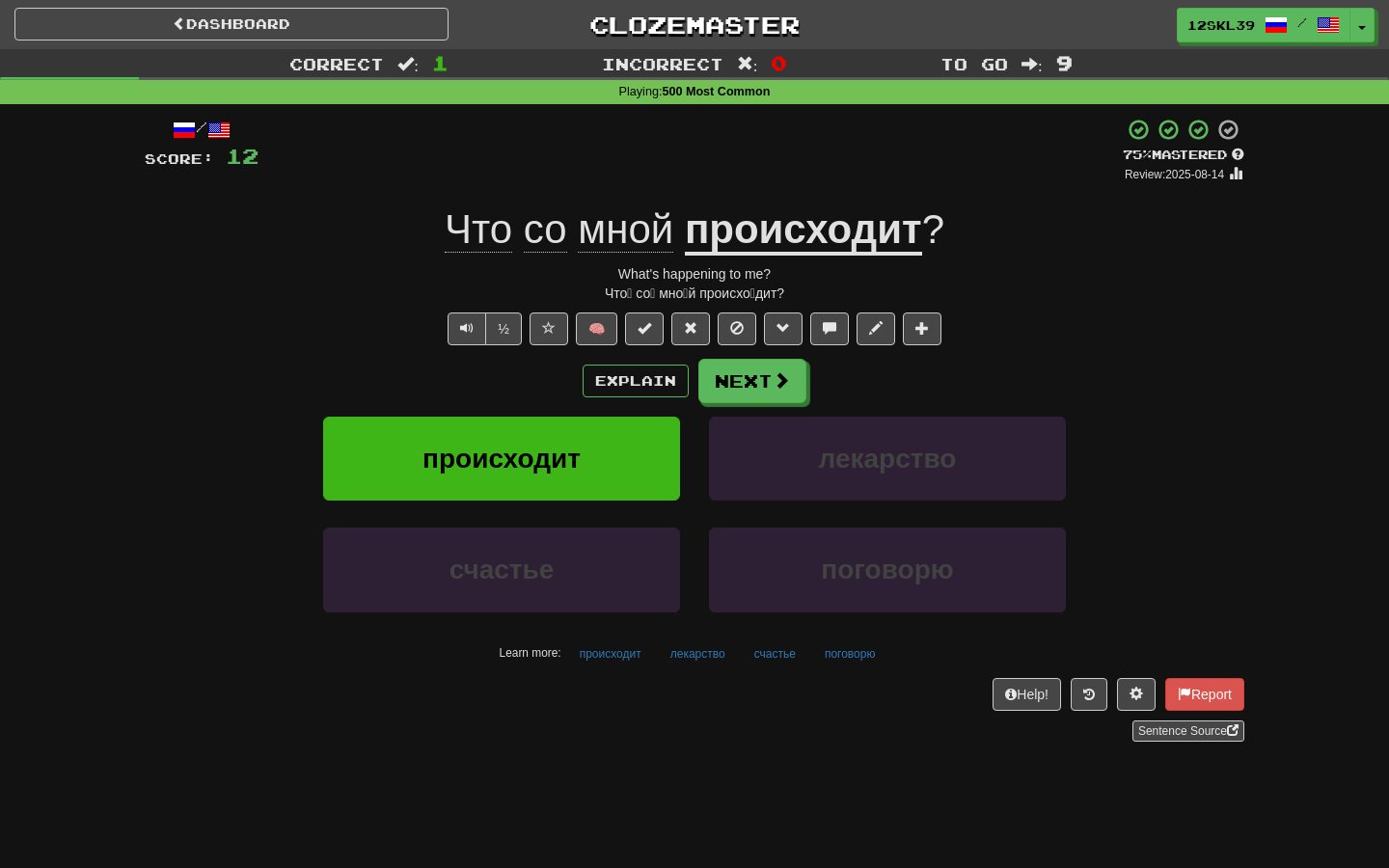 click on "Explain Next" at bounding box center (694, 381) 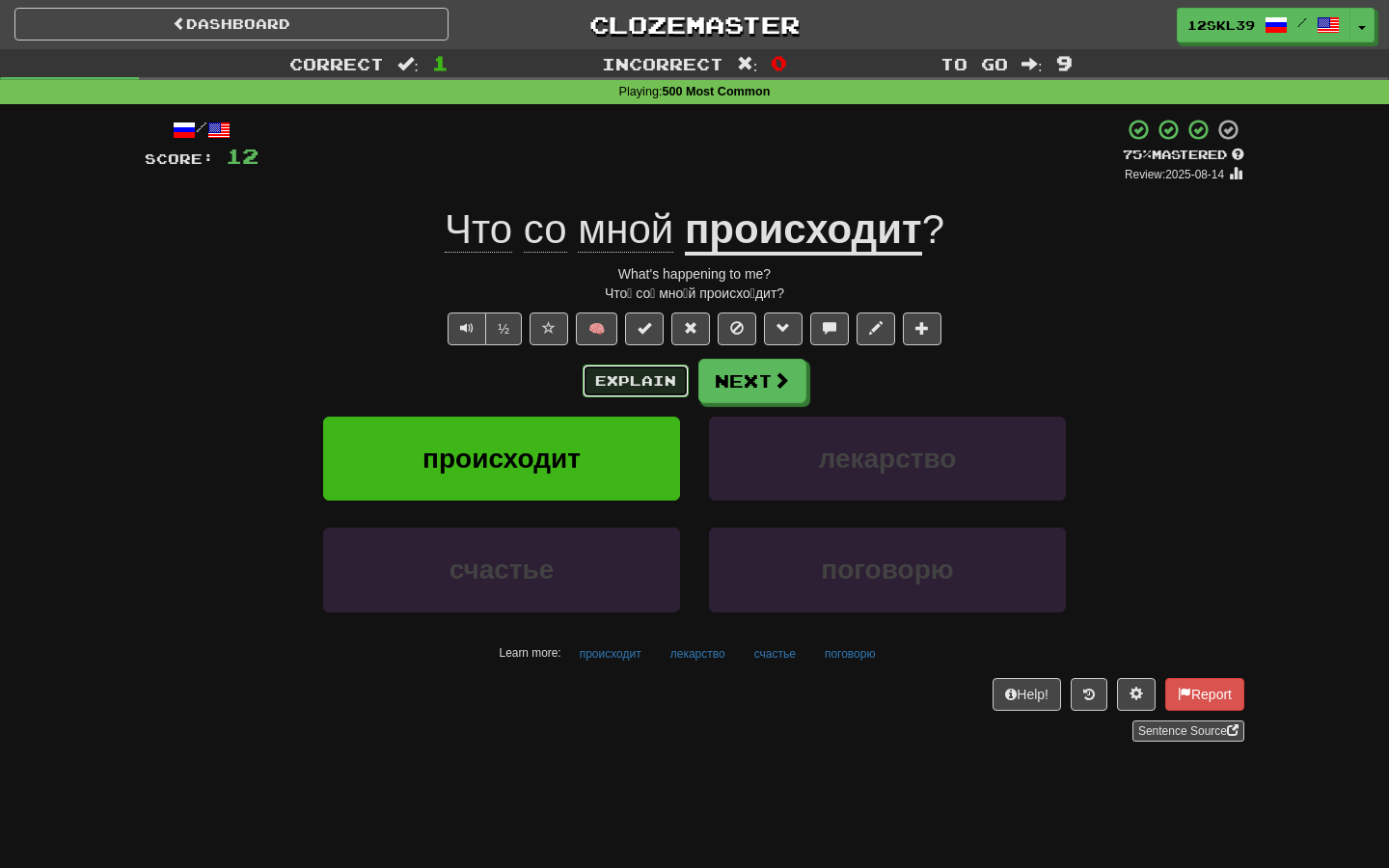 click on "Explain" at bounding box center [636, 381] 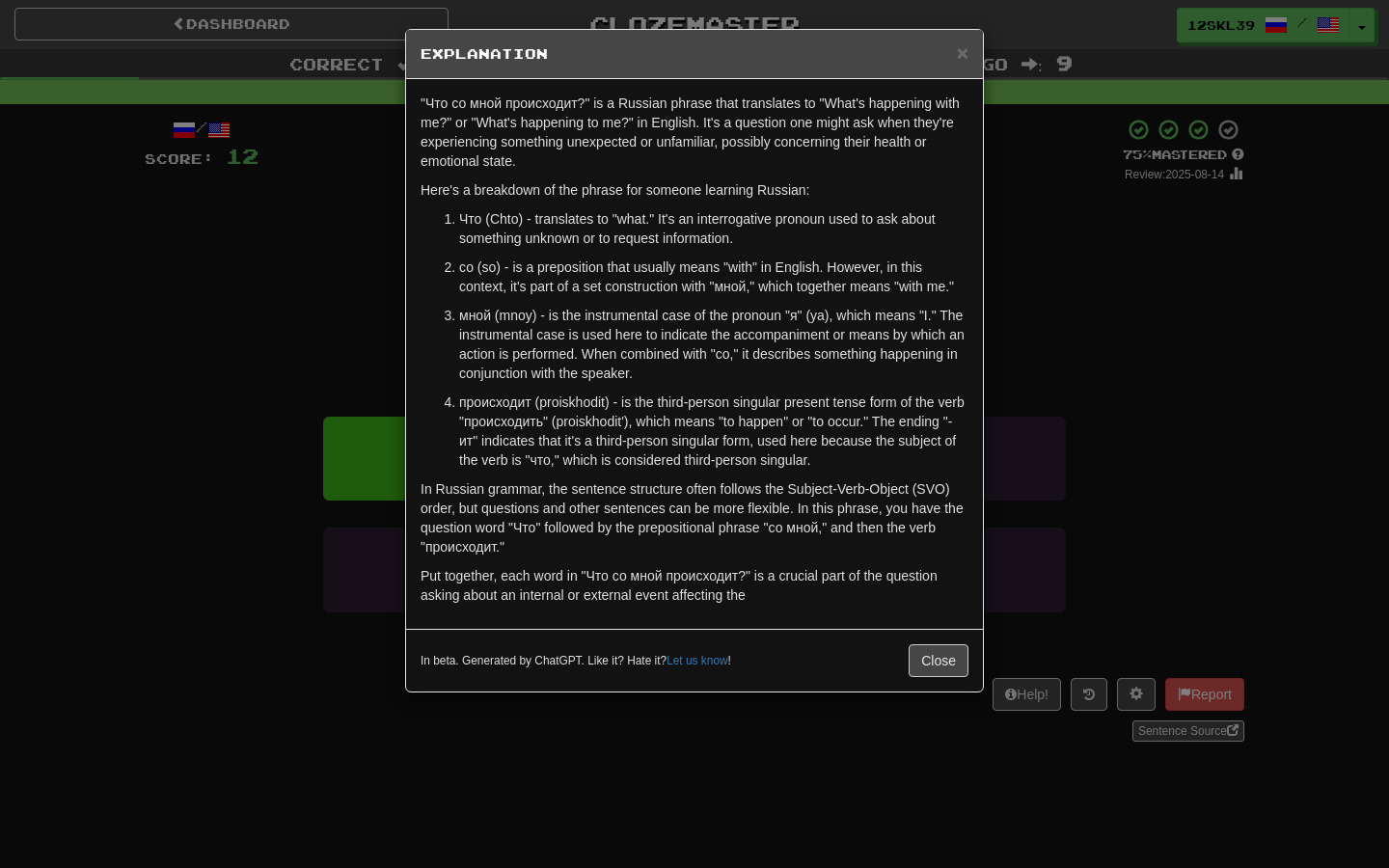 click on "происходит (proiskhodit) - is the third-person singular present tense form of the verb "происходить" (proiskhodit'), which means "to happen" or "to occur." The ending "-ит" indicates that it's a third-person singular form, used here because the subject of the verb is "что," which is considered third-person singular." at bounding box center [714, 431] 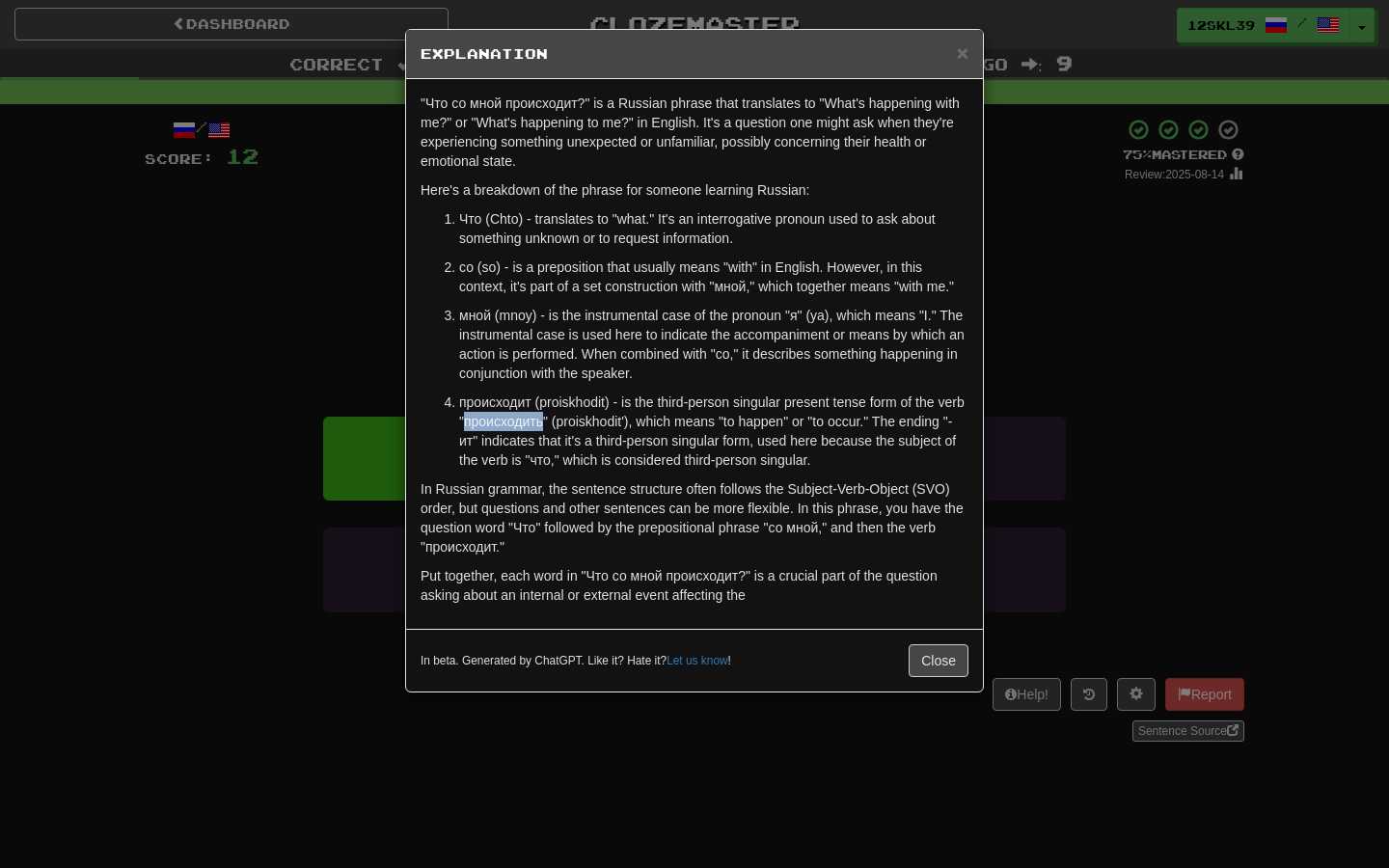 click on "происходит (proiskhodit) - is the third-person singular present tense form of the verb "происходить" (proiskhodit'), which means "to happen" or "to occur." The ending "-ит" indicates that it's a third-person singular form, used here because the subject of the verb is "что," which is considered third-person singular." at bounding box center (714, 431) 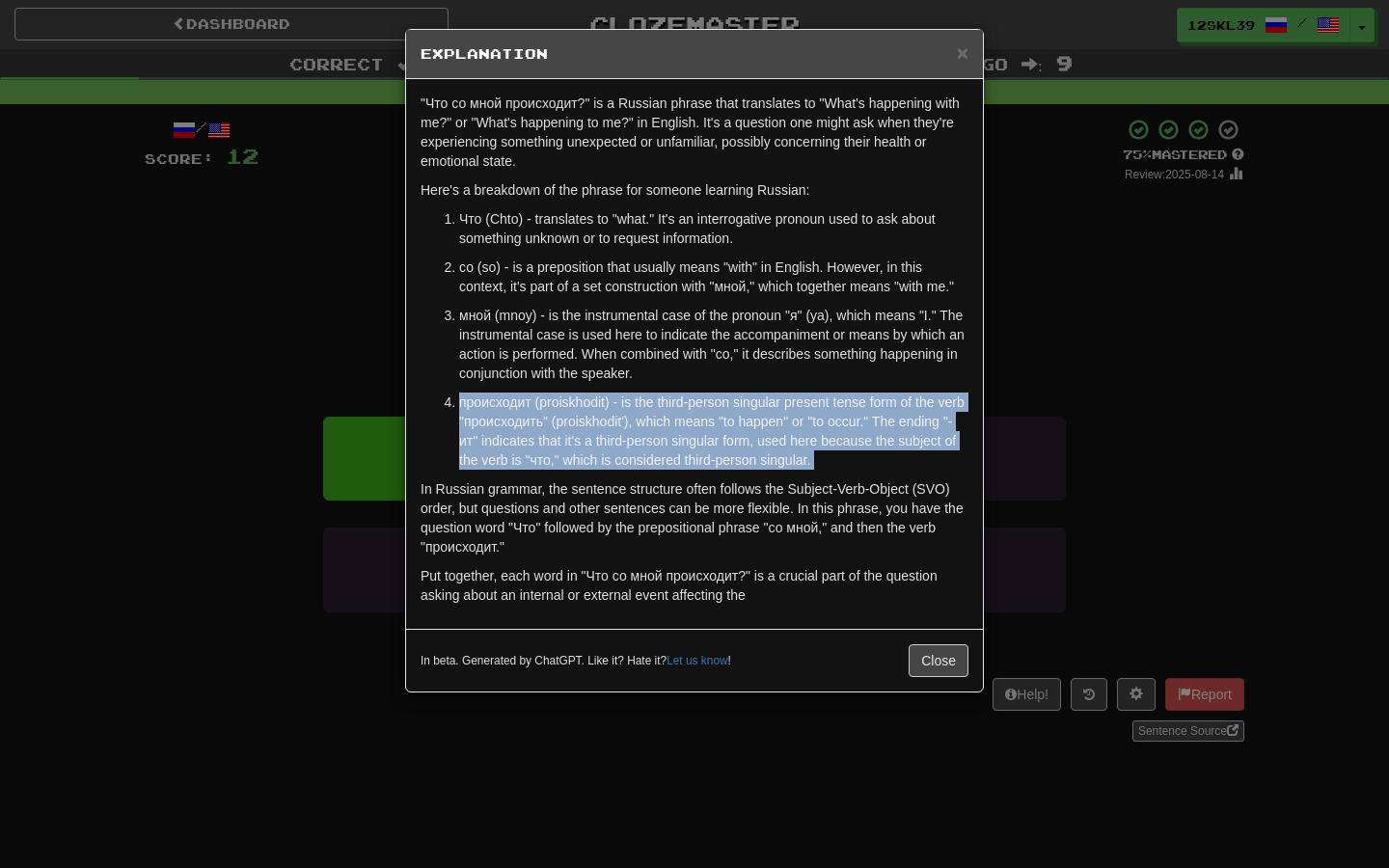 click on "происходит (proiskhodit) - is the third-person singular present tense form of the verb "происходить" (proiskhodit'), which means "to happen" or "to occur." The ending "-ит" indicates that it's a third-person singular form, used here because the subject of the verb is "что," which is considered third-person singular." at bounding box center (714, 431) 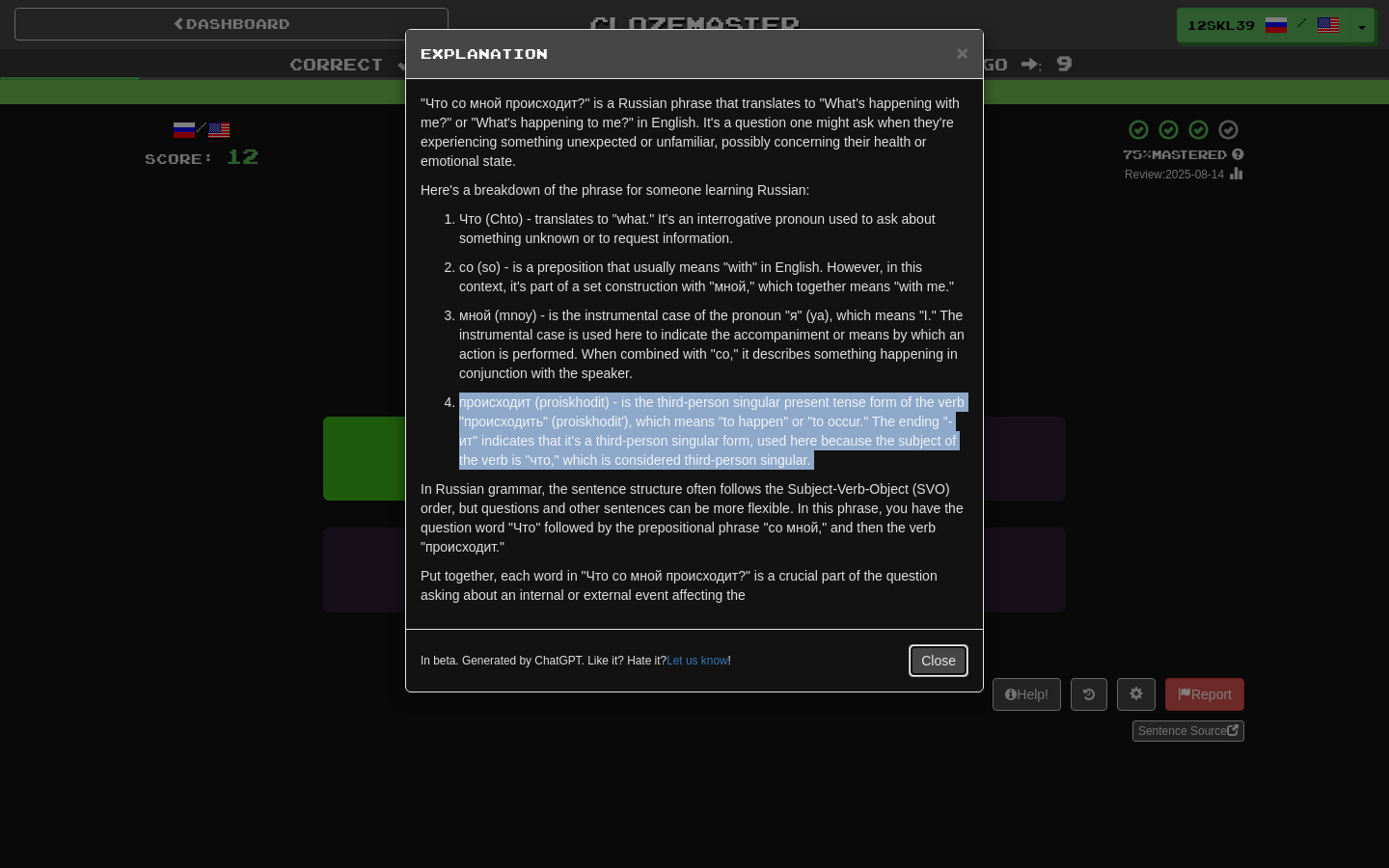 click on "Close" at bounding box center [939, 661] 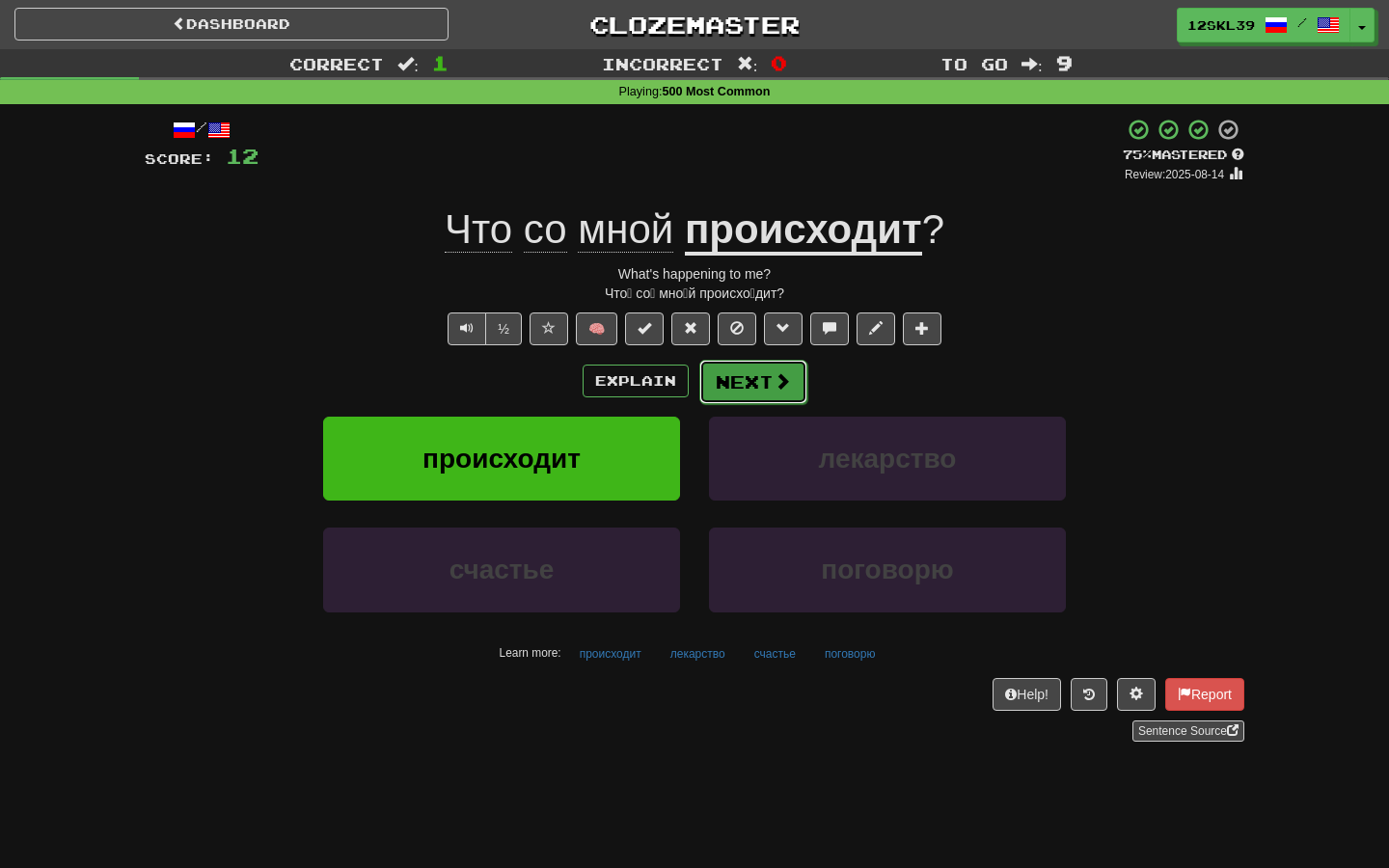 click on "Next" at bounding box center (753, 382) 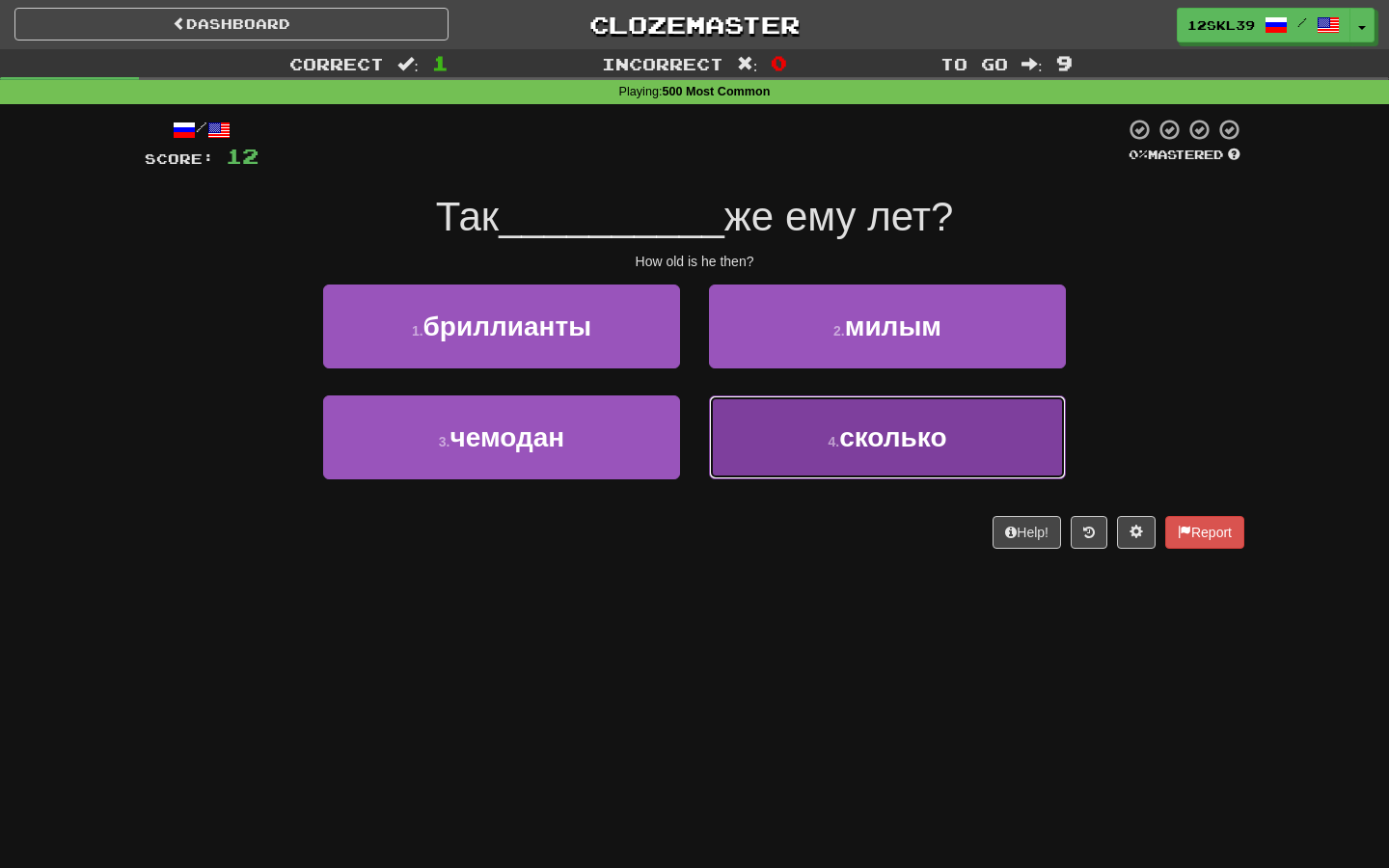 click on "4 .  сколько" at bounding box center (887, 437) 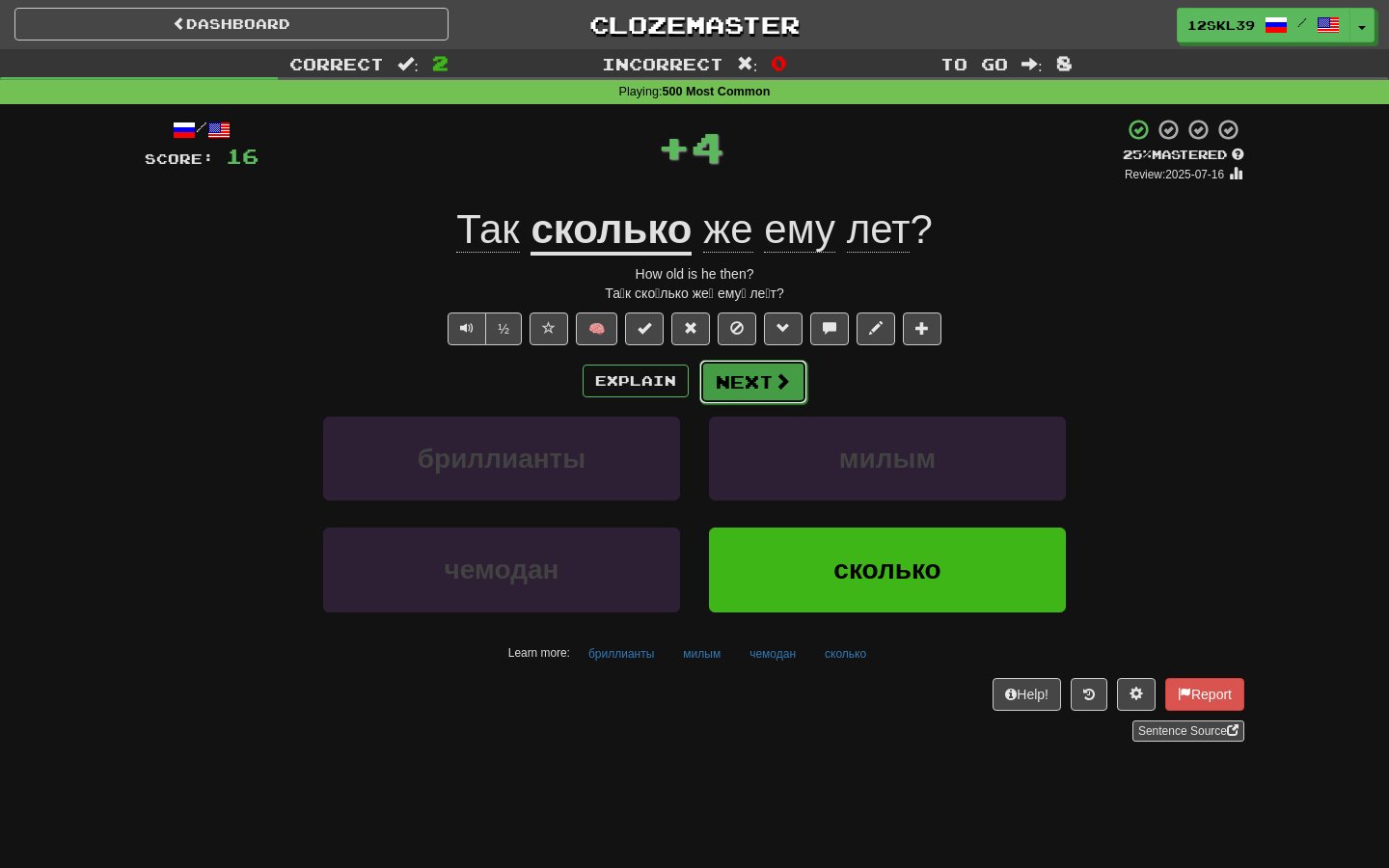 click at bounding box center [782, 381] 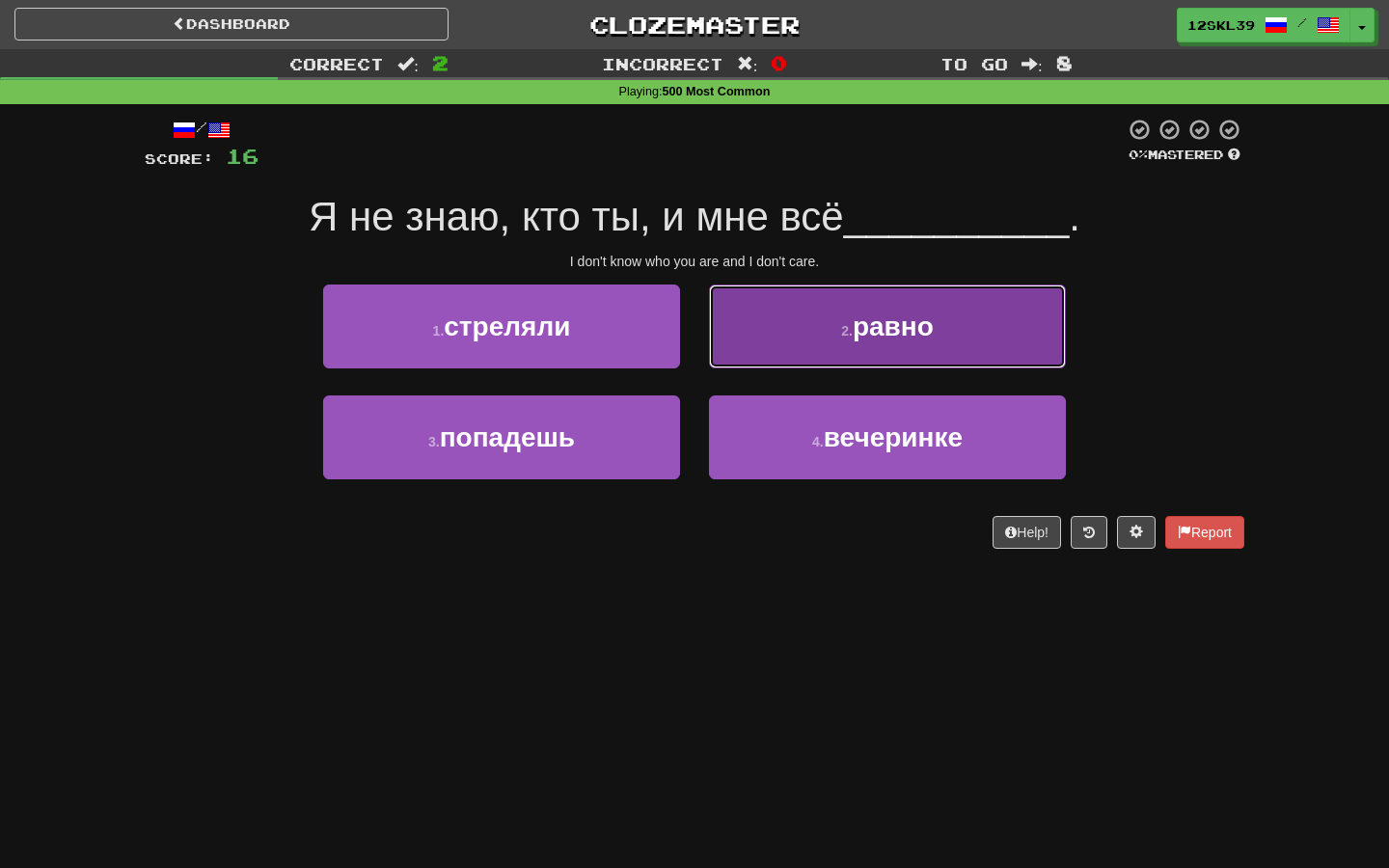 click on "2 .  равно" at bounding box center (887, 326) 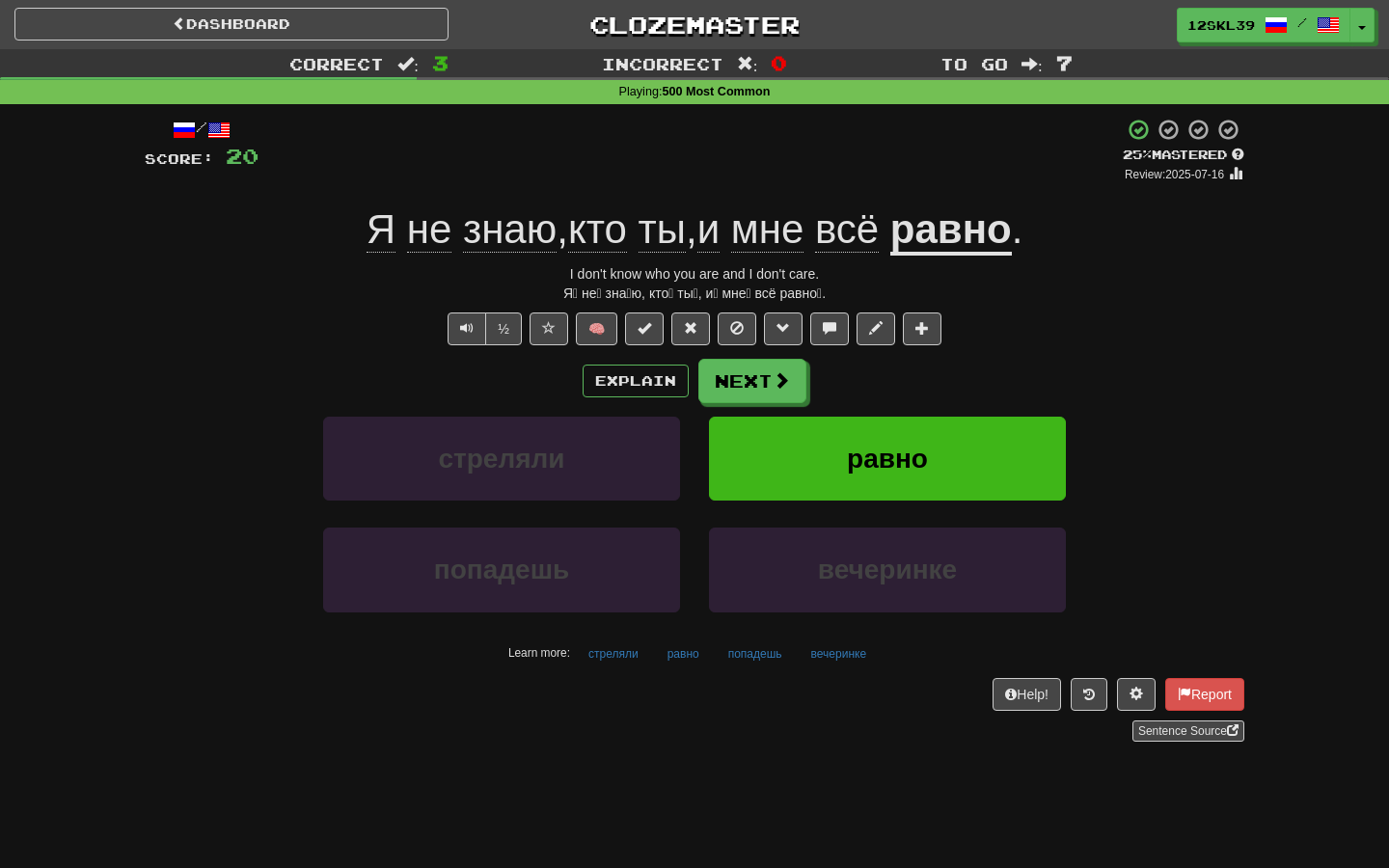 click on "равно" at bounding box center [951, 231] 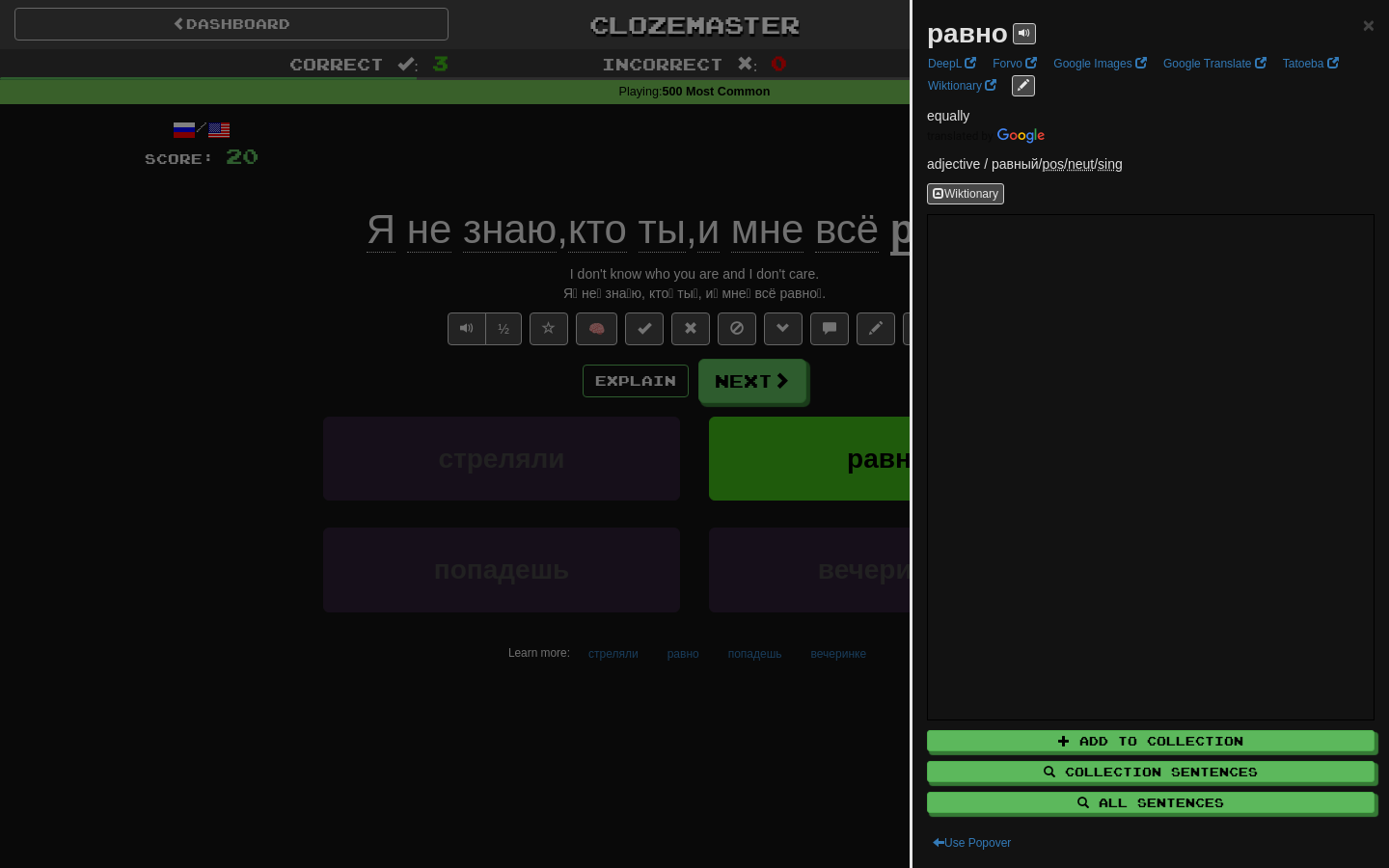click at bounding box center (694, 434) 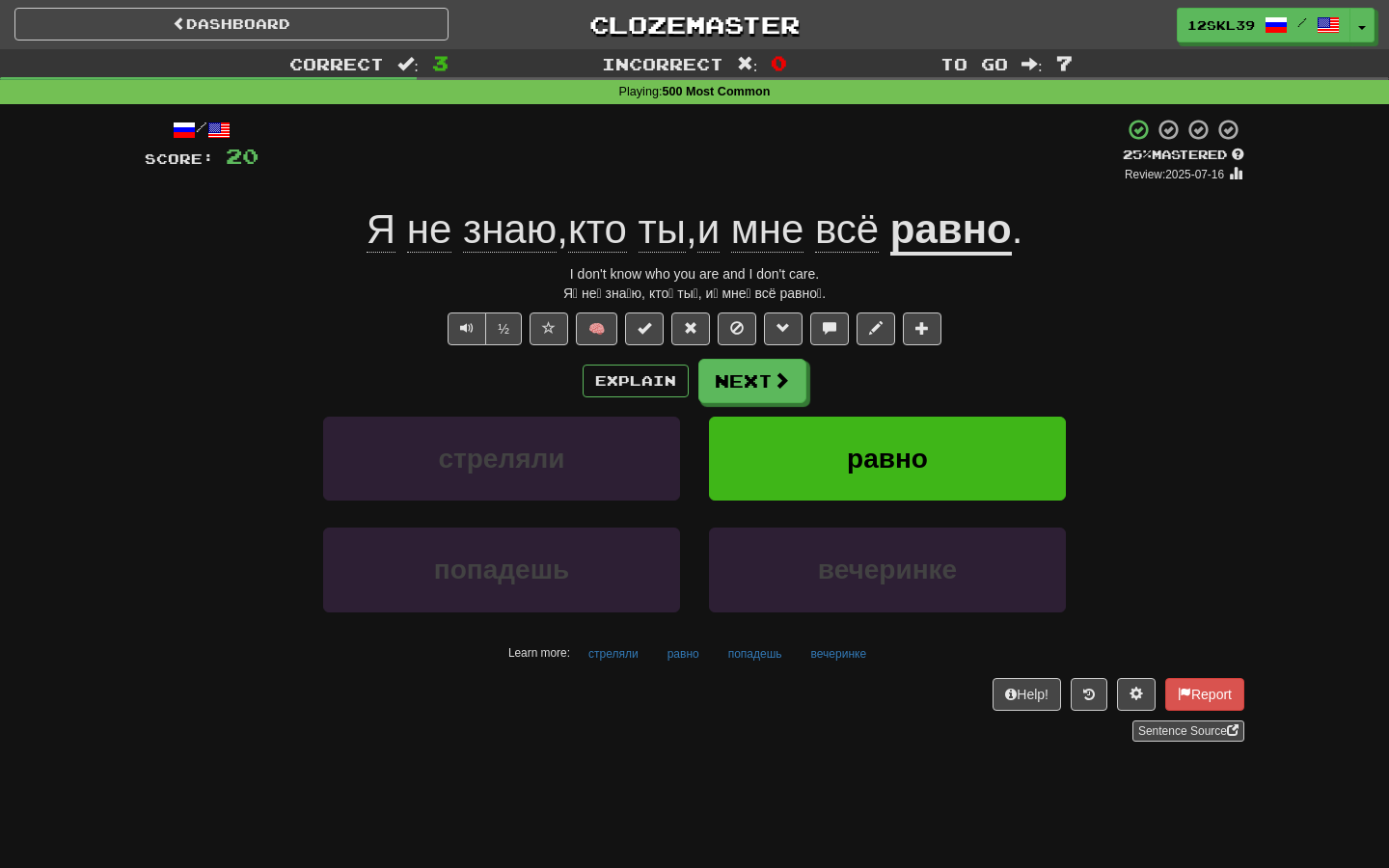 click on "равно" at bounding box center [951, 231] 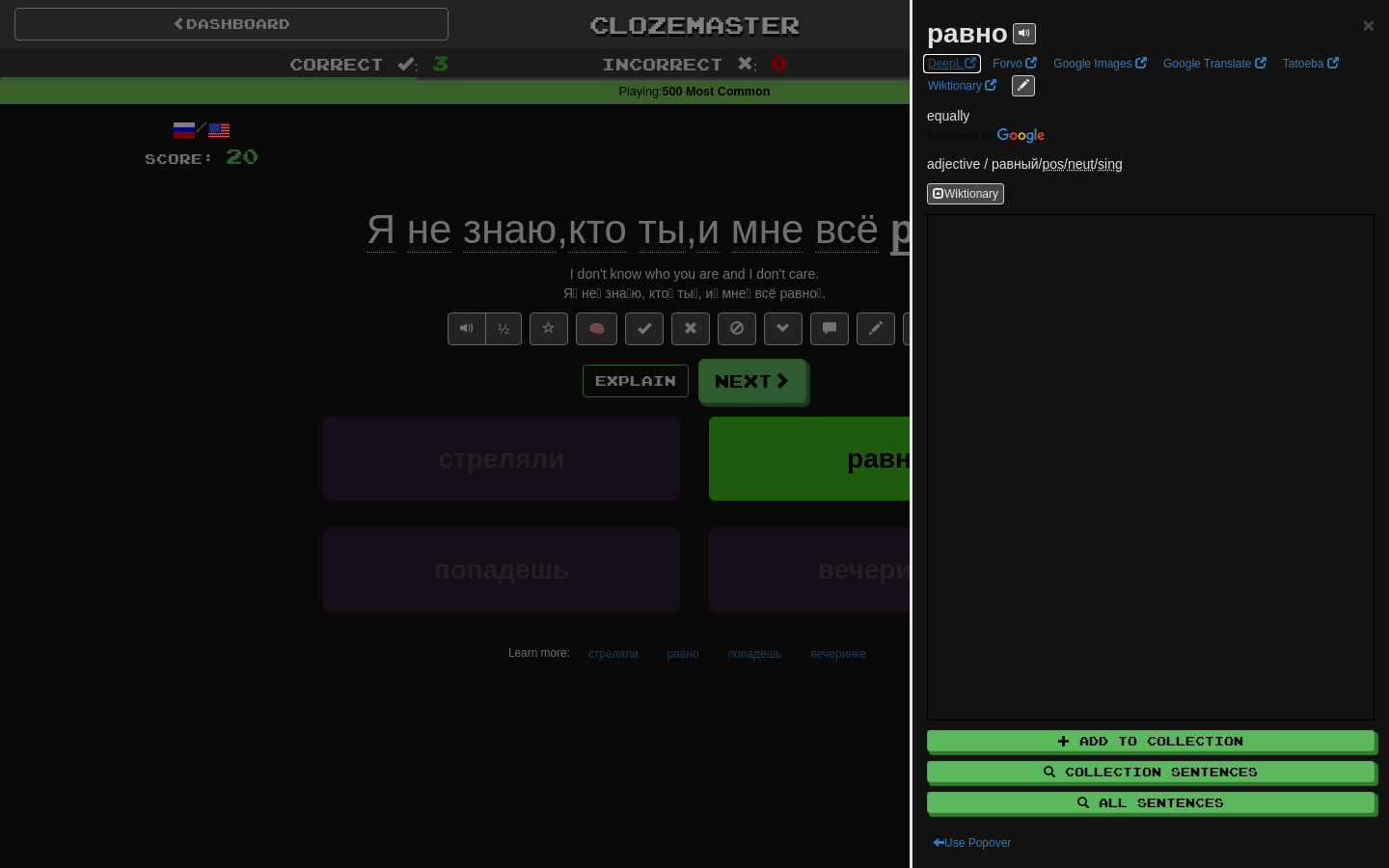 click on "DeepL" at bounding box center [952, 64] 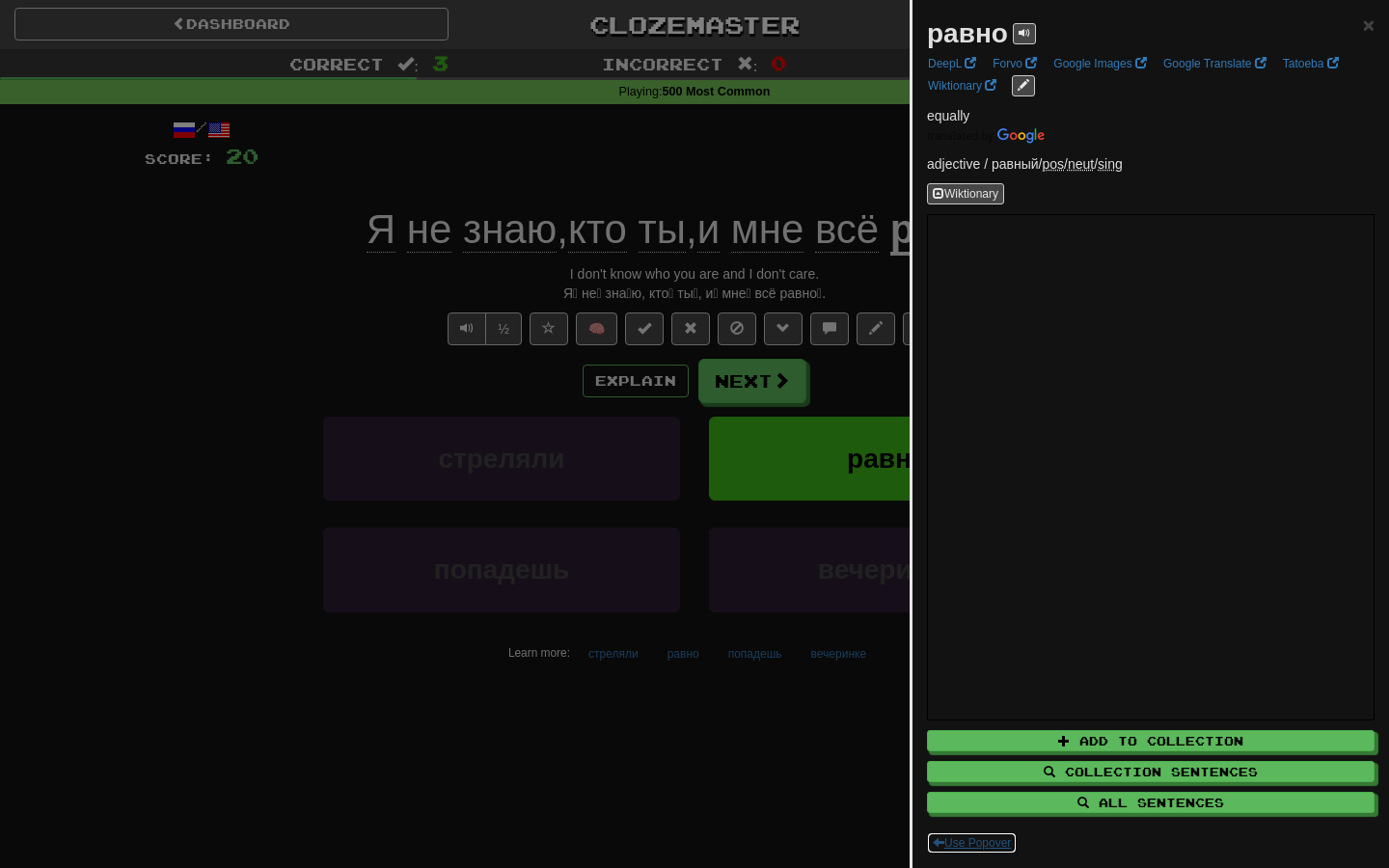 click on "Use Popover" at bounding box center (971, 843) 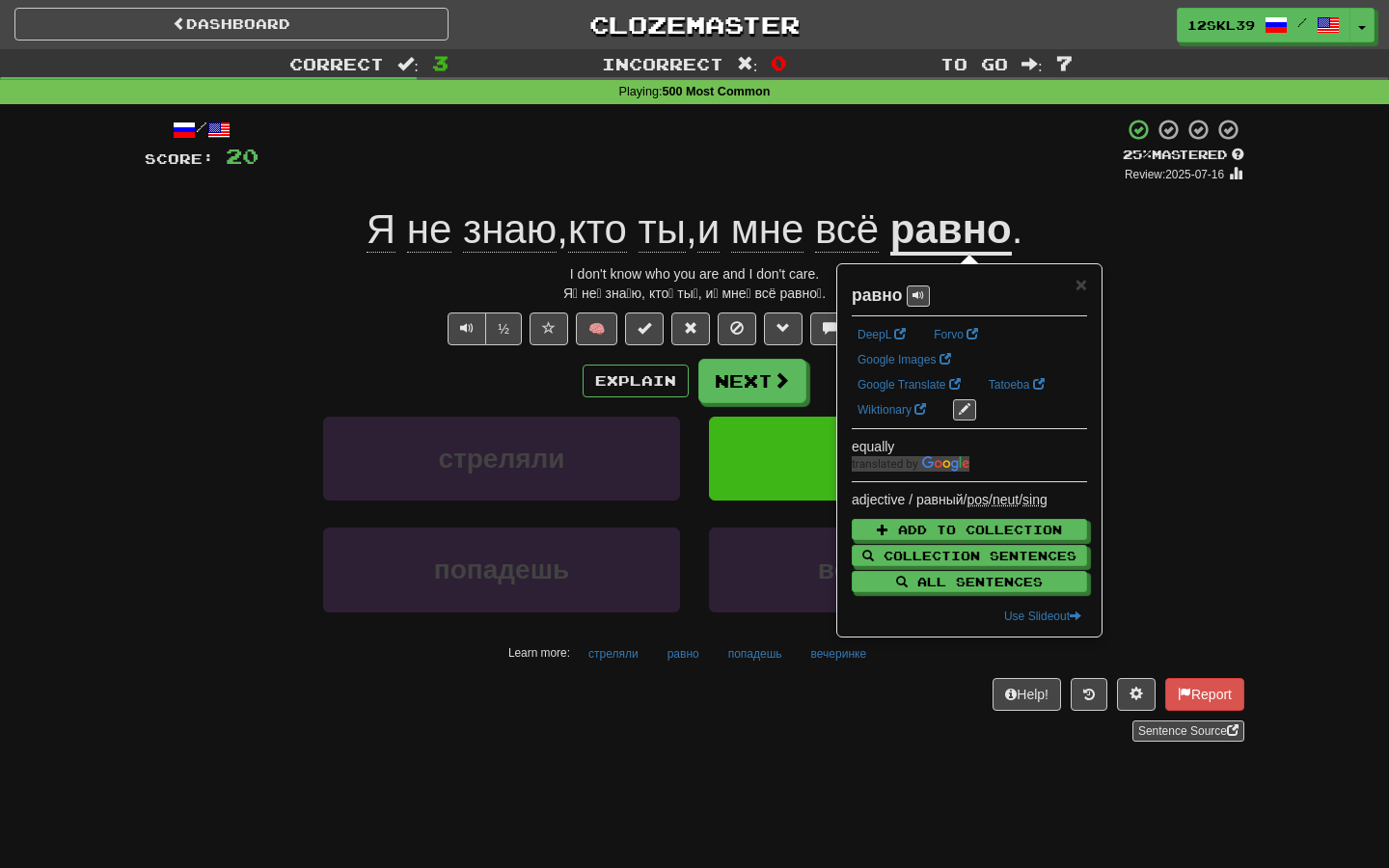 click on "Explain Next" at bounding box center [694, 381] 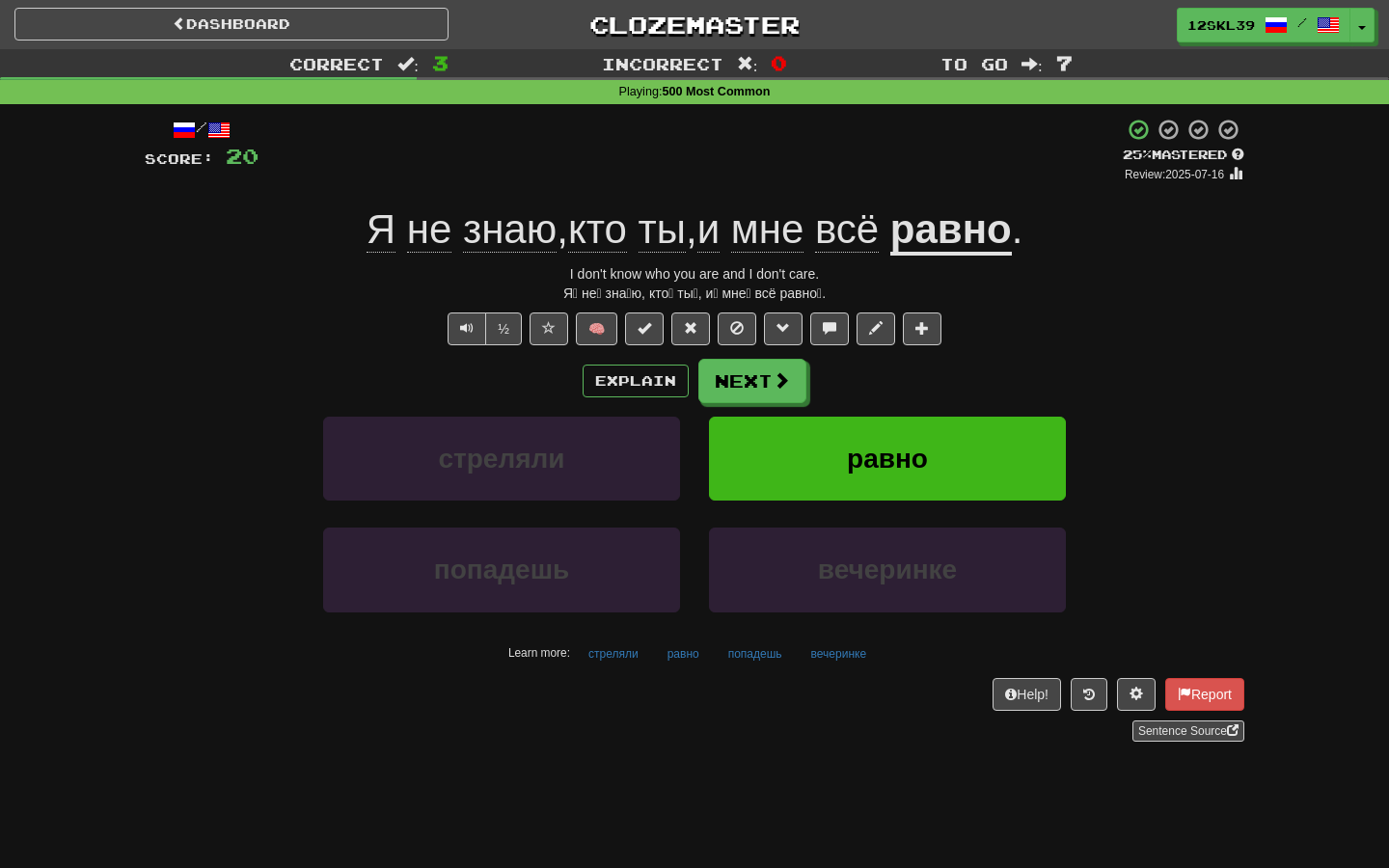 click on "равно" at bounding box center (951, 231) 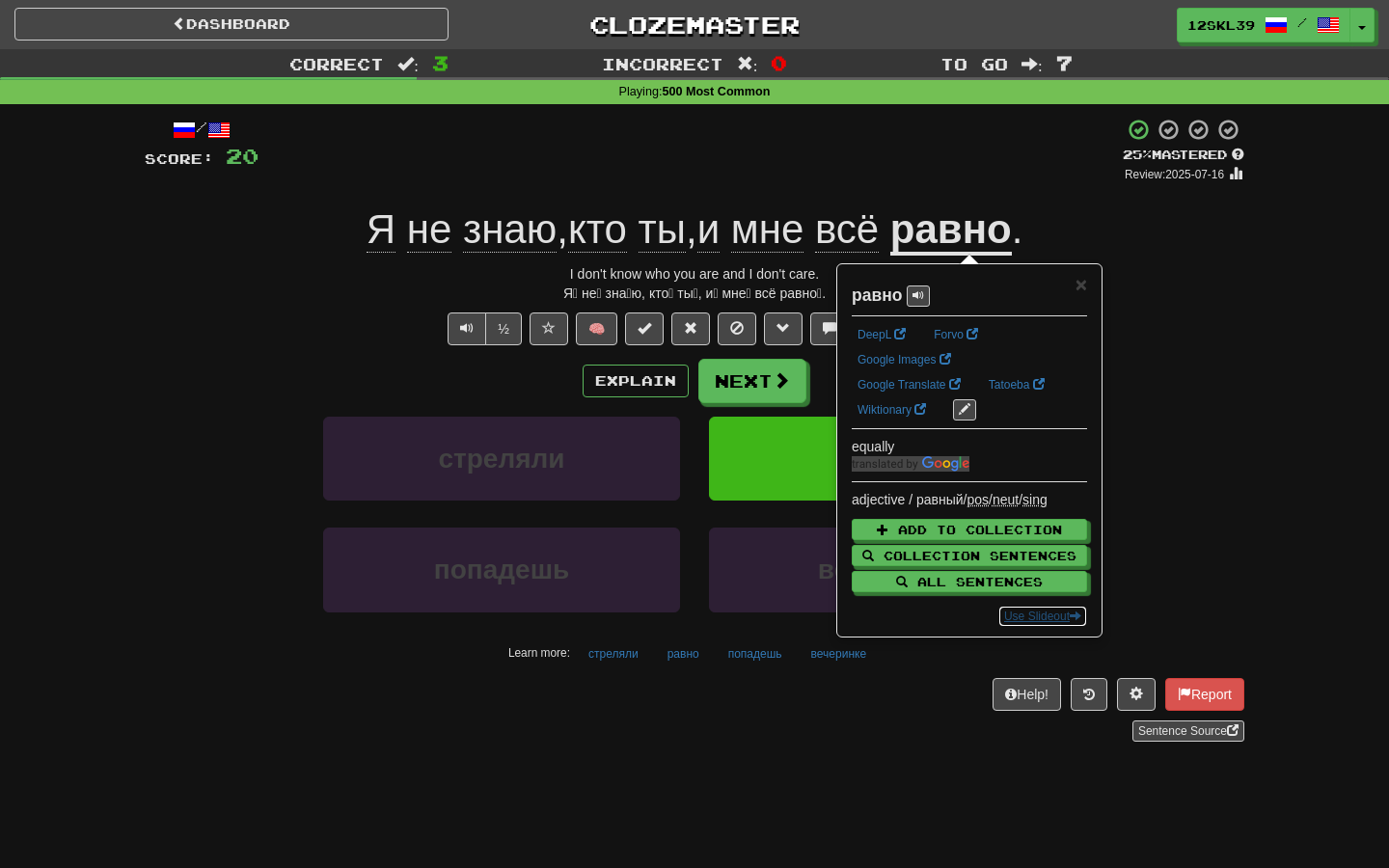 click on "Use Slideout" at bounding box center (1043, 616) 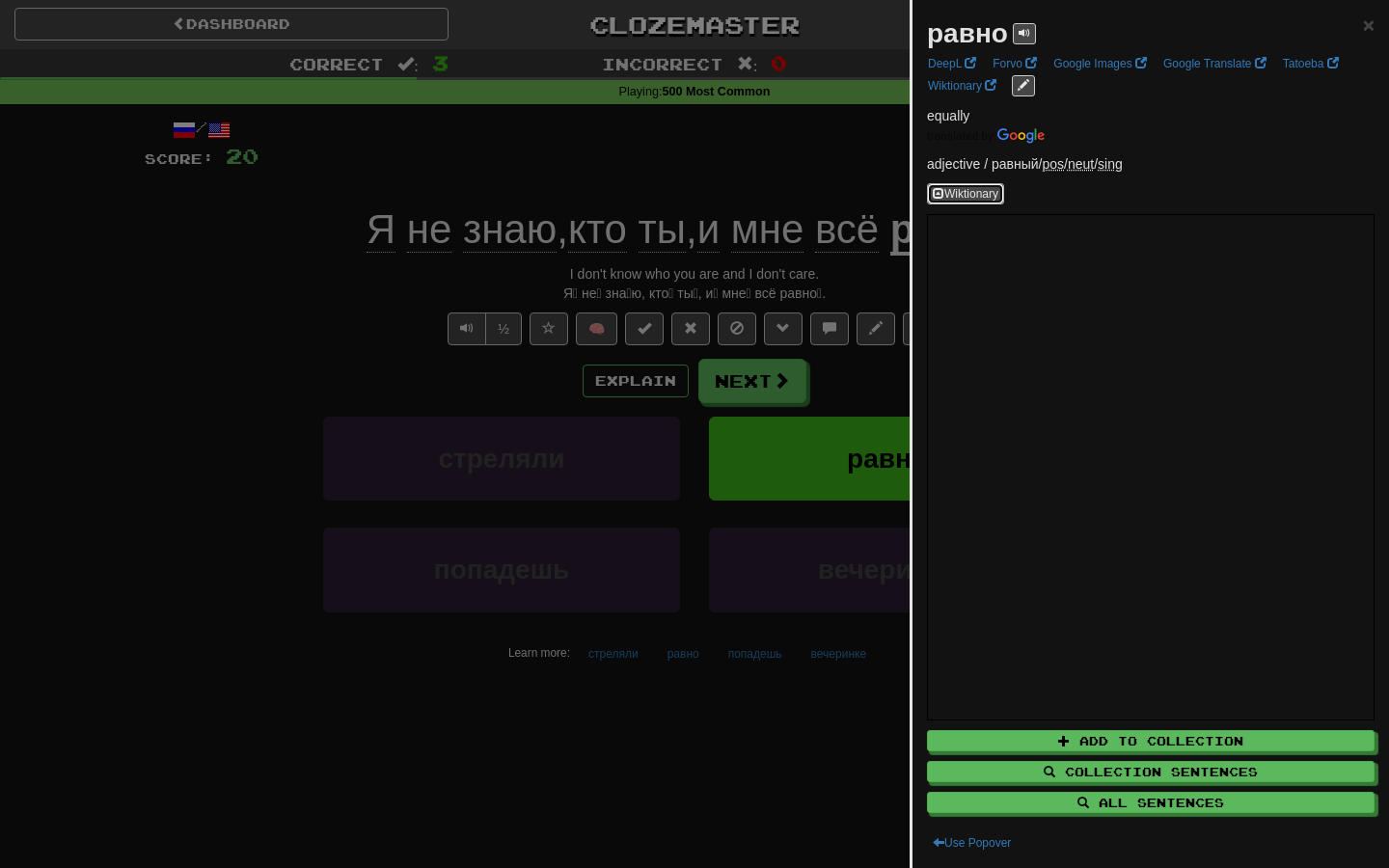 click on "Wiktionary" at bounding box center (966, 194) 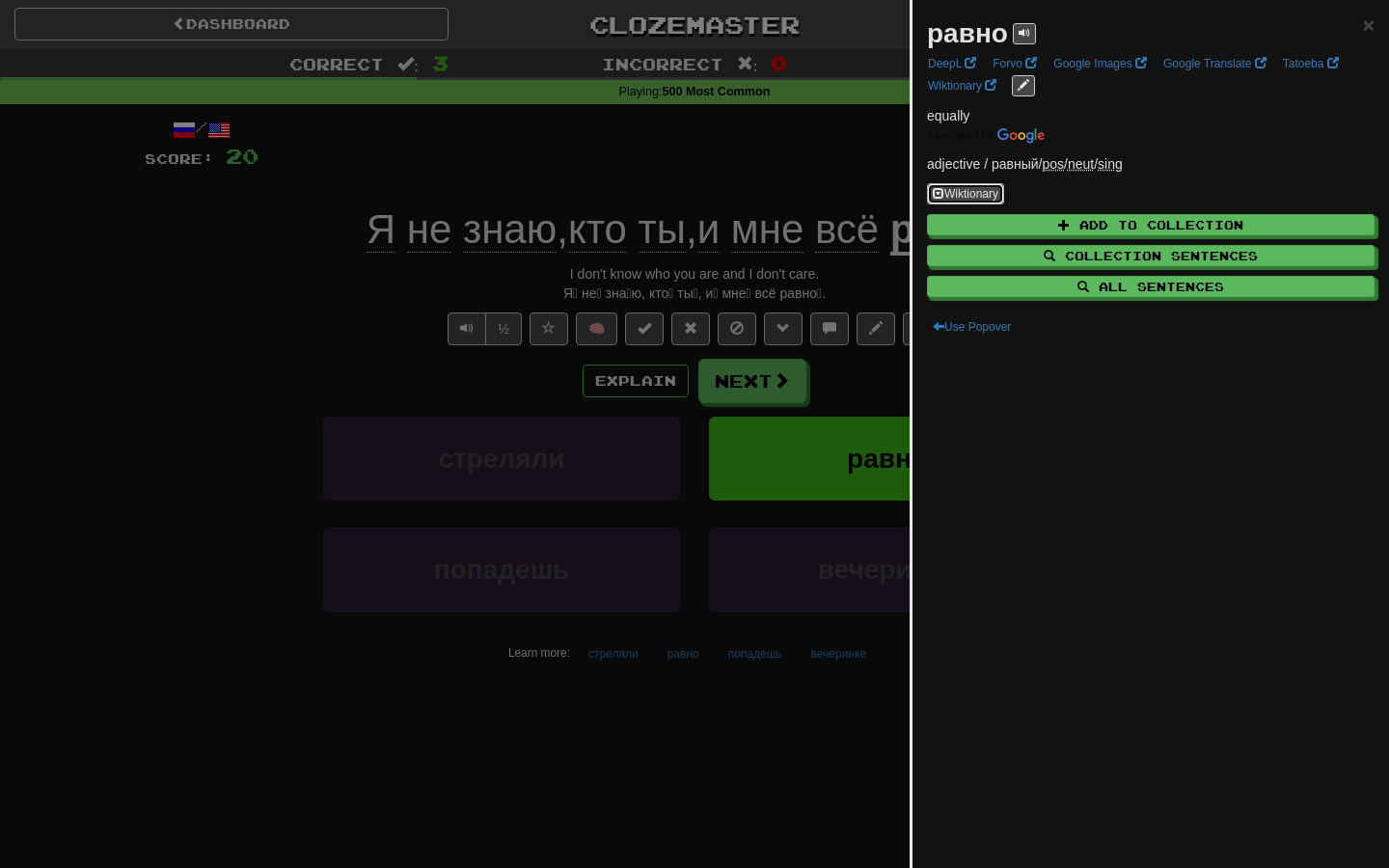 click on "Wiktionary" at bounding box center (966, 194) 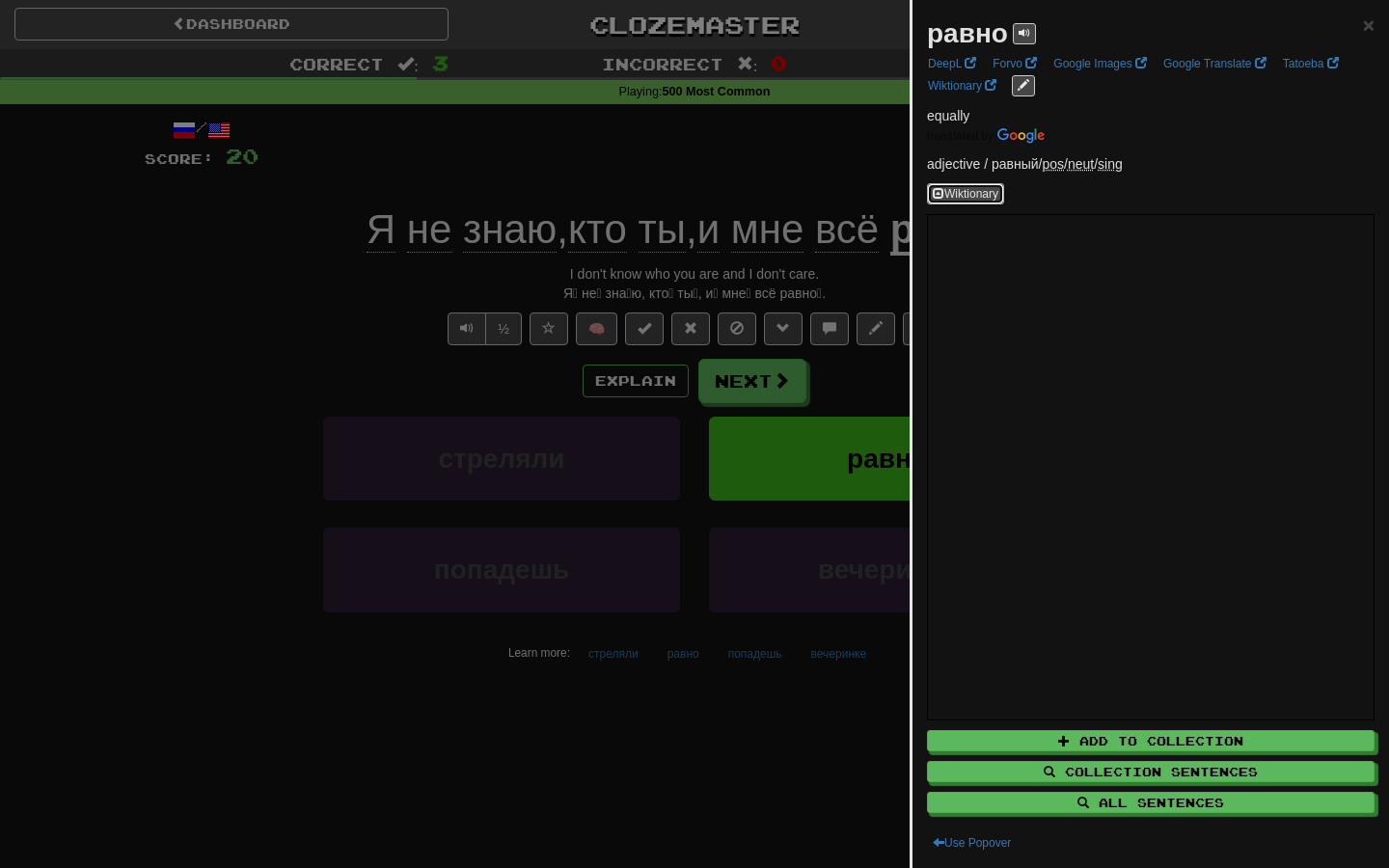 click on "Wiktionary" at bounding box center [966, 194] 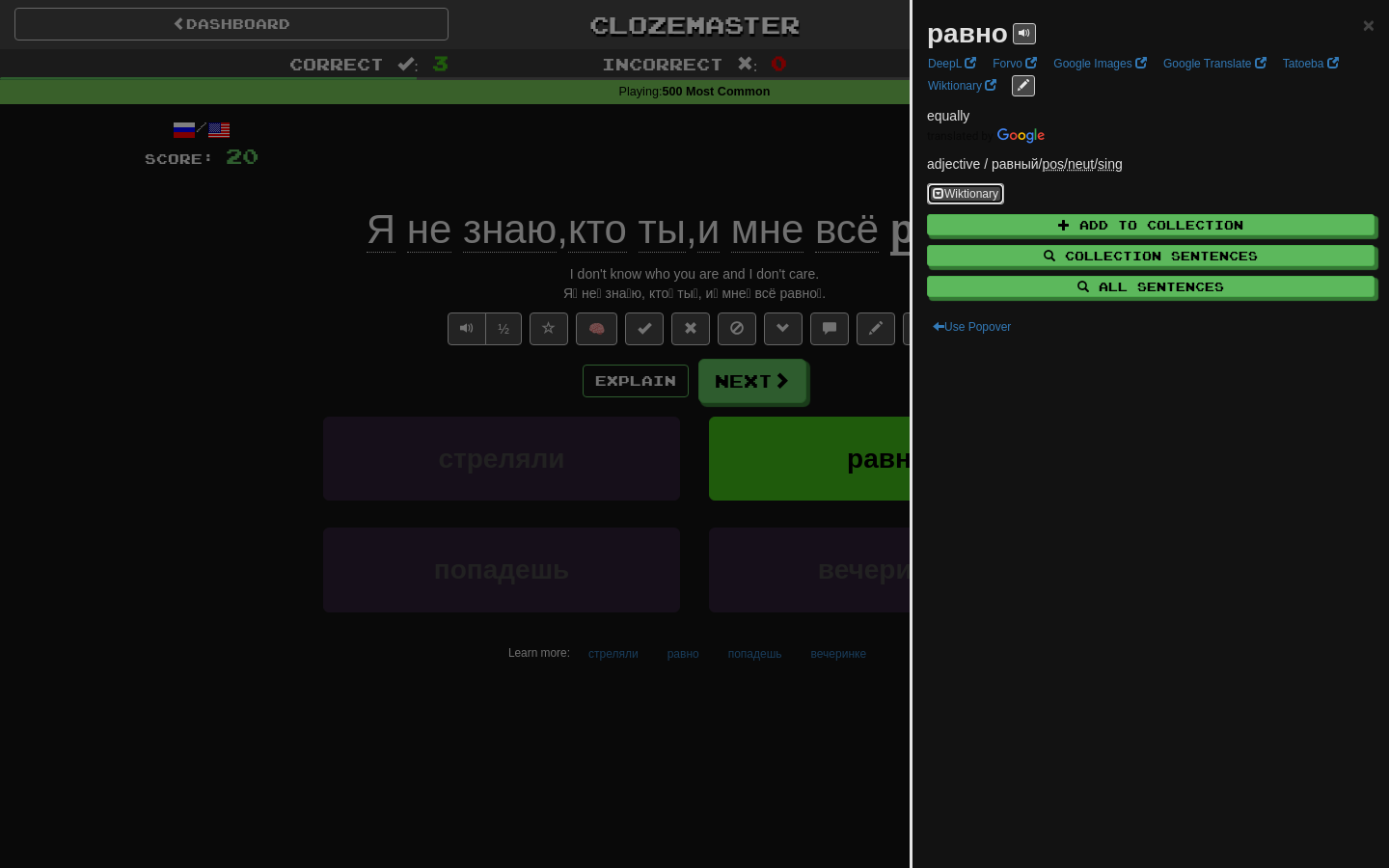 click on "Wiktionary" at bounding box center [966, 194] 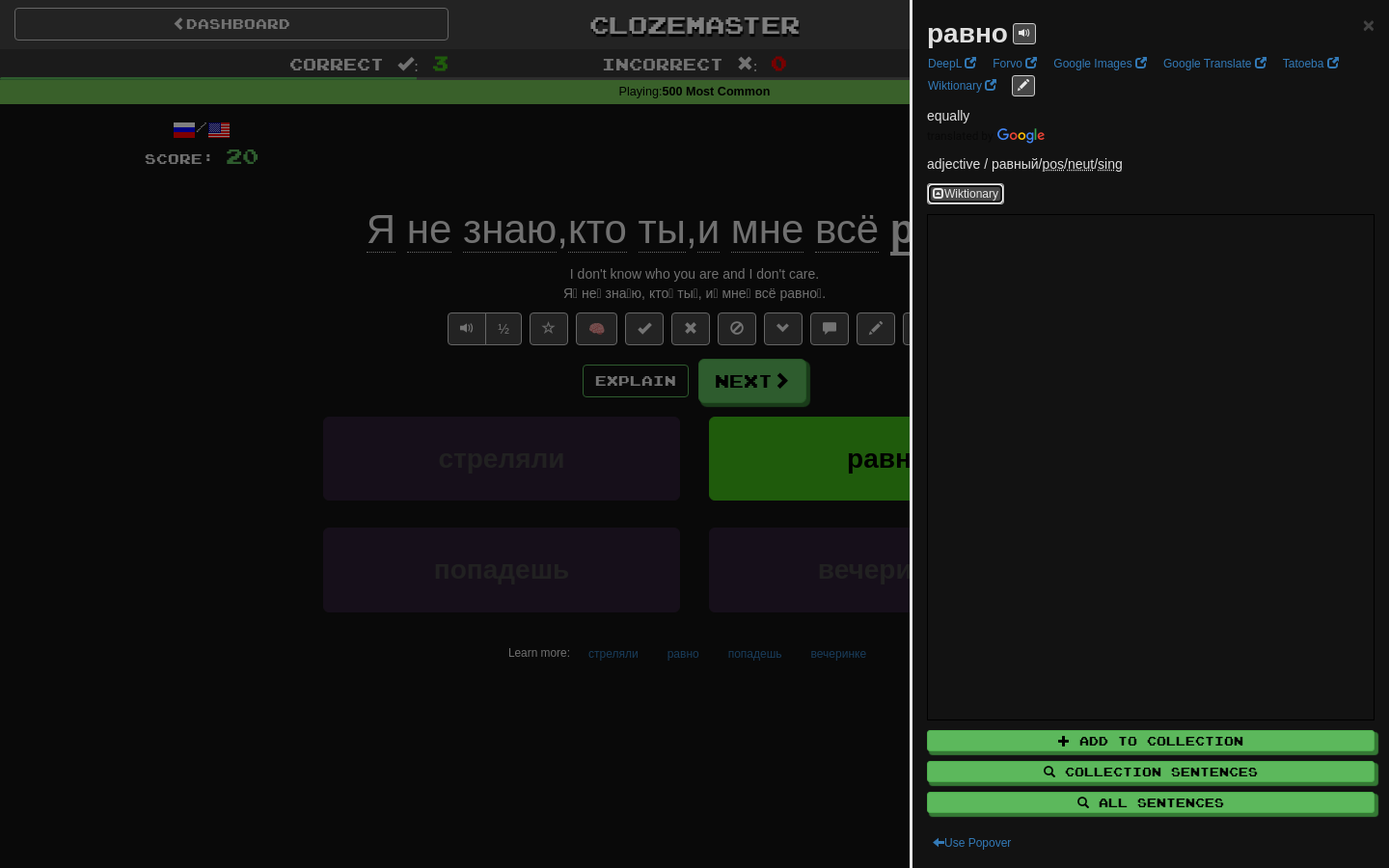 click on "Wiktionary" at bounding box center [966, 194] 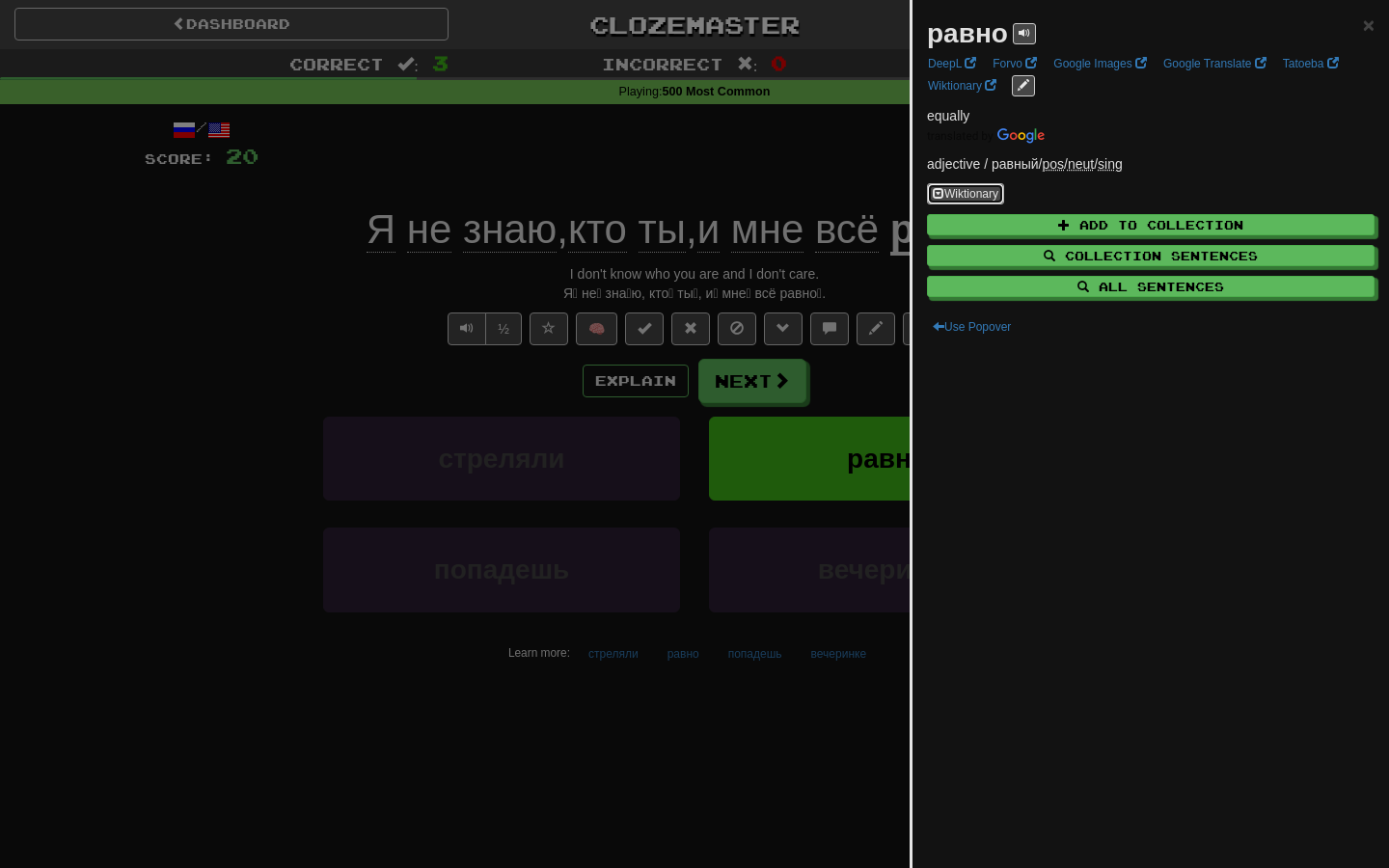 click on "Wiktionary" at bounding box center (966, 194) 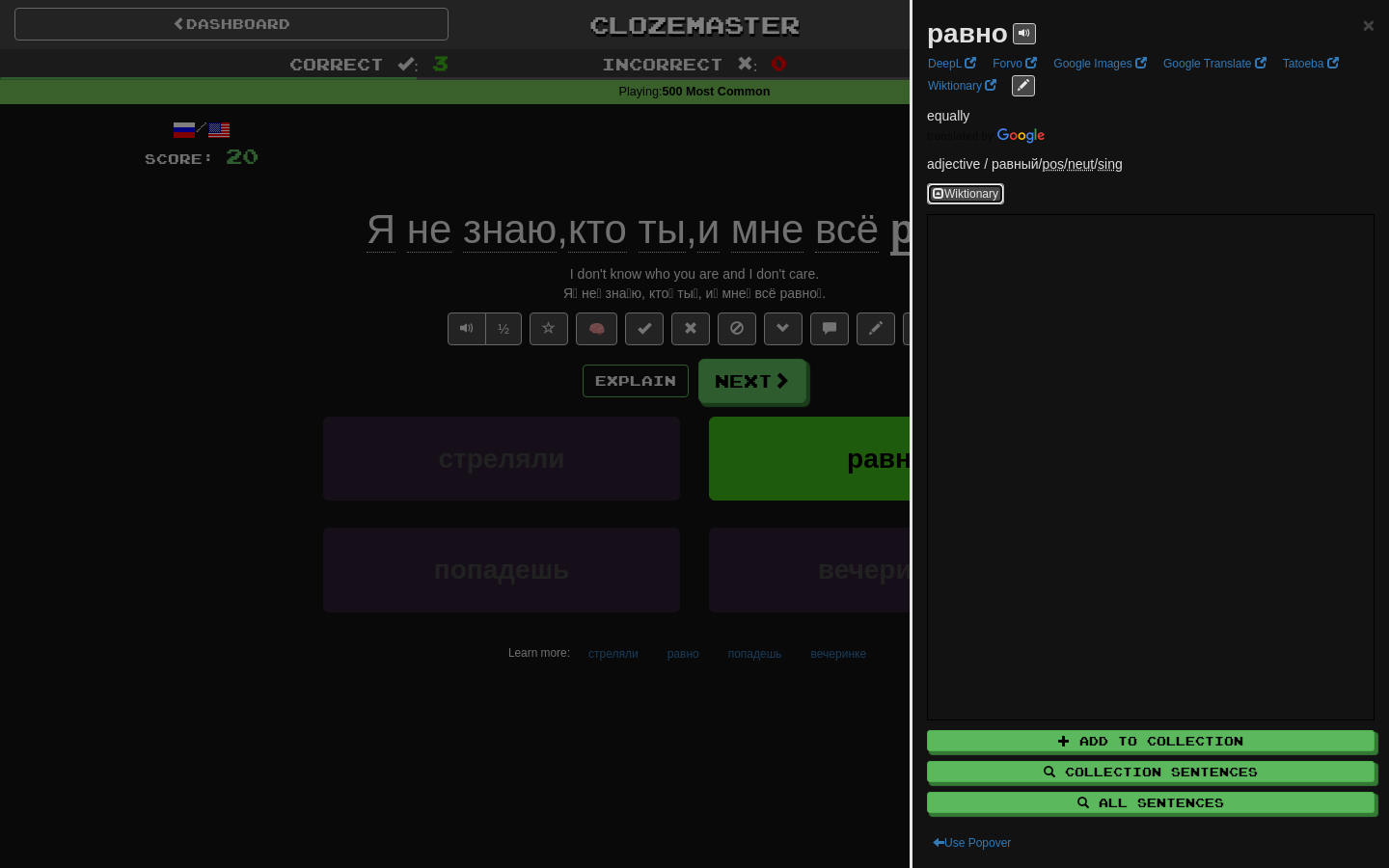 click on "Wiktionary" at bounding box center [966, 194] 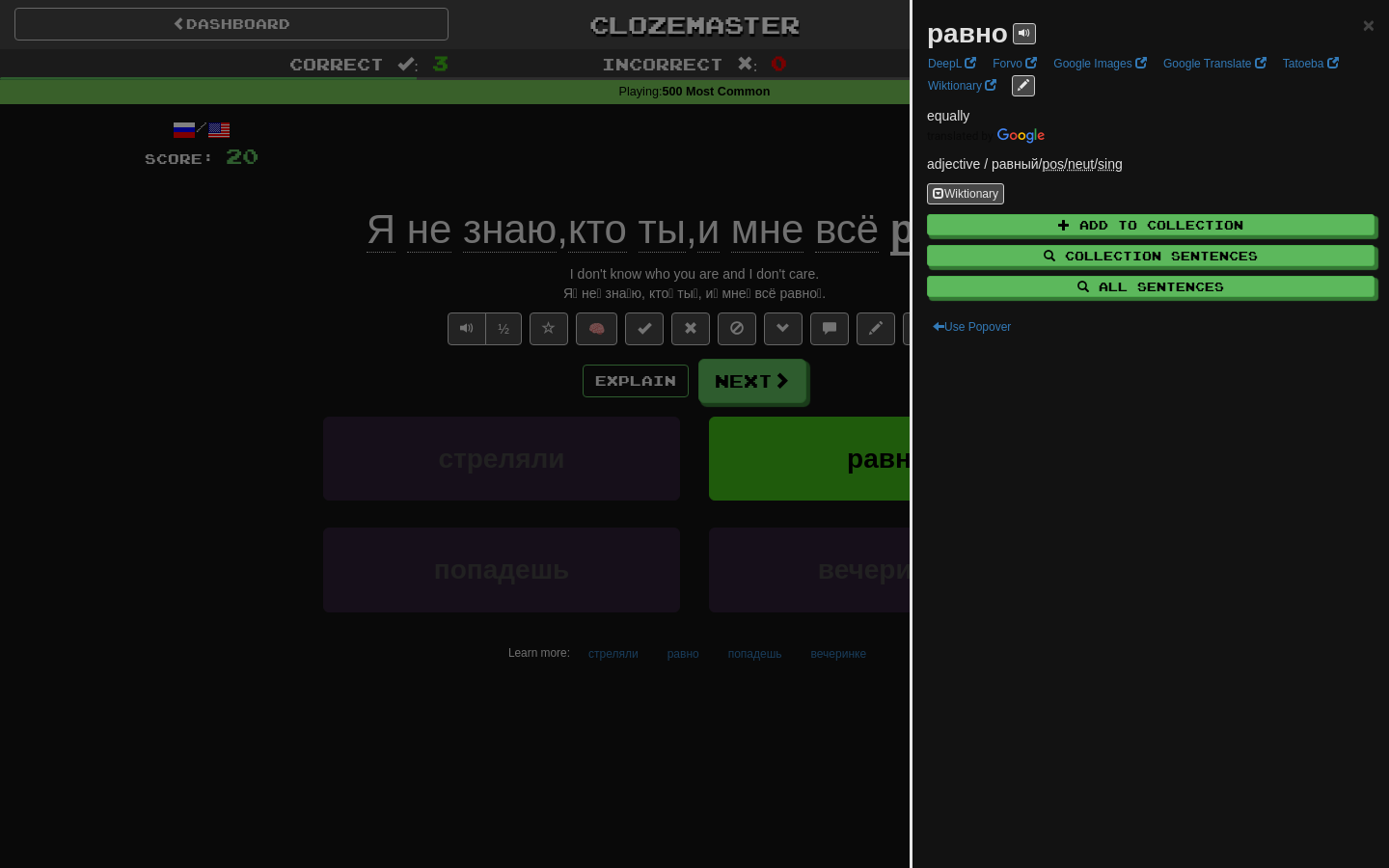 click at bounding box center (694, 434) 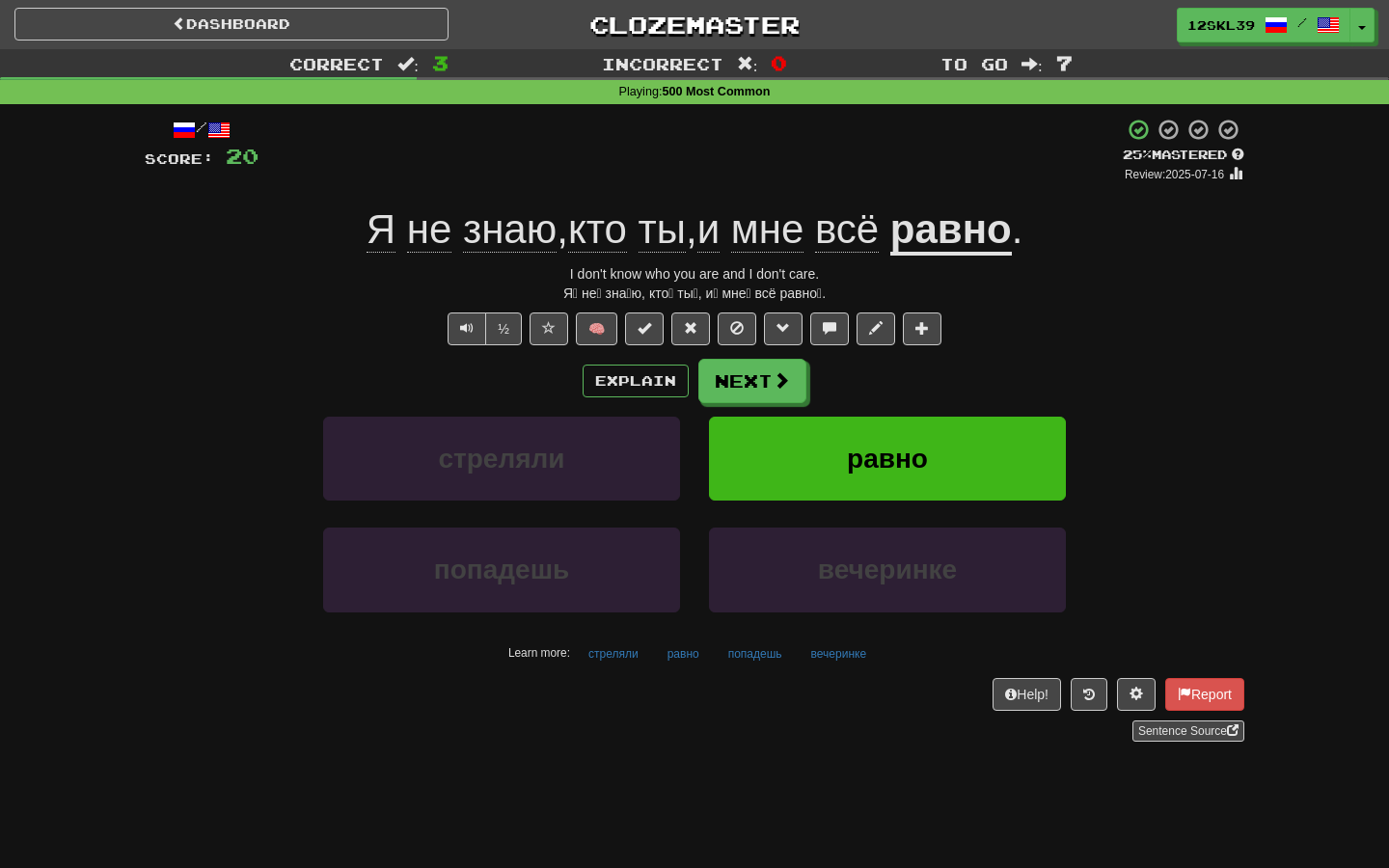 click on "равно" at bounding box center [951, 231] 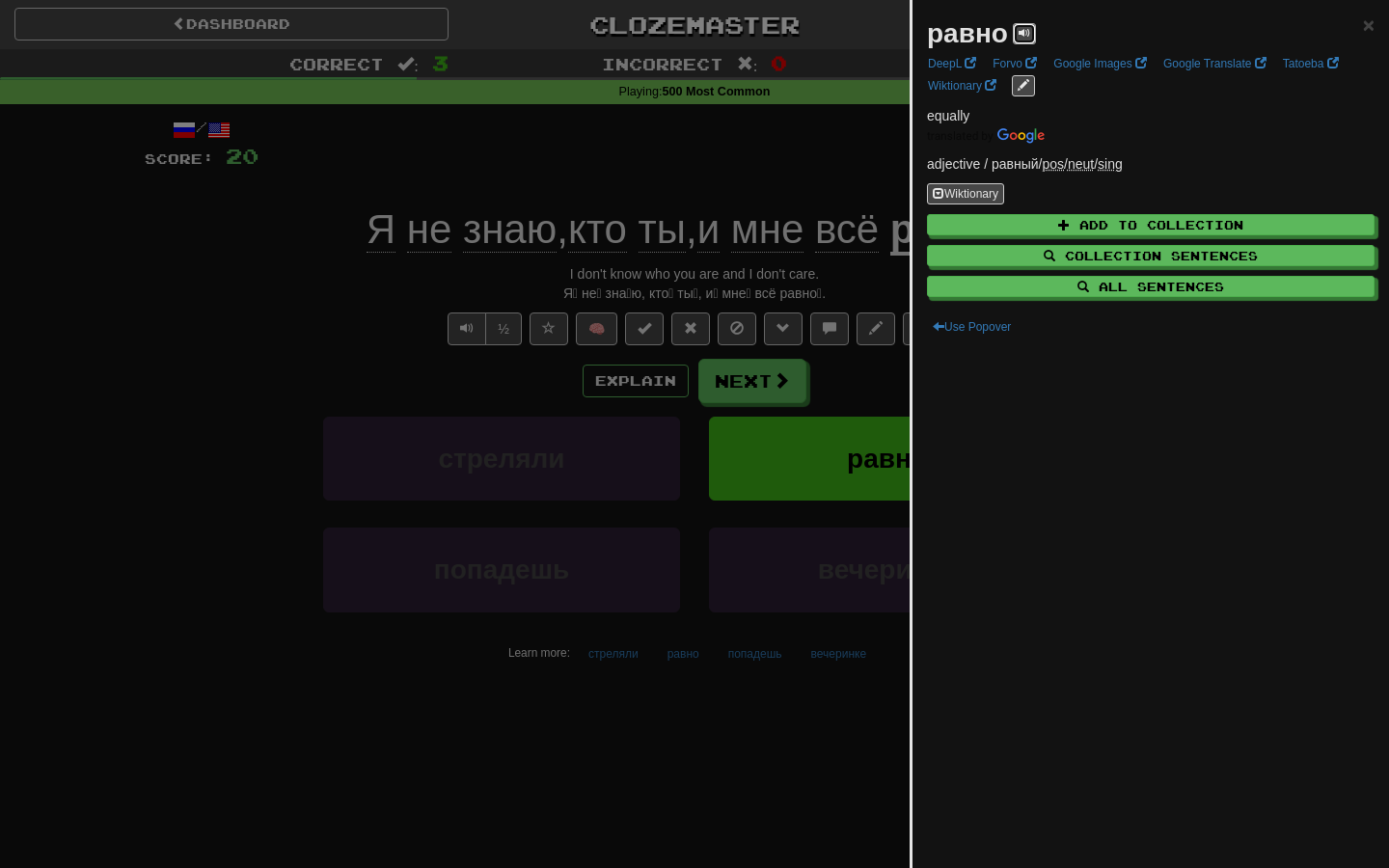 click at bounding box center [1024, 33] 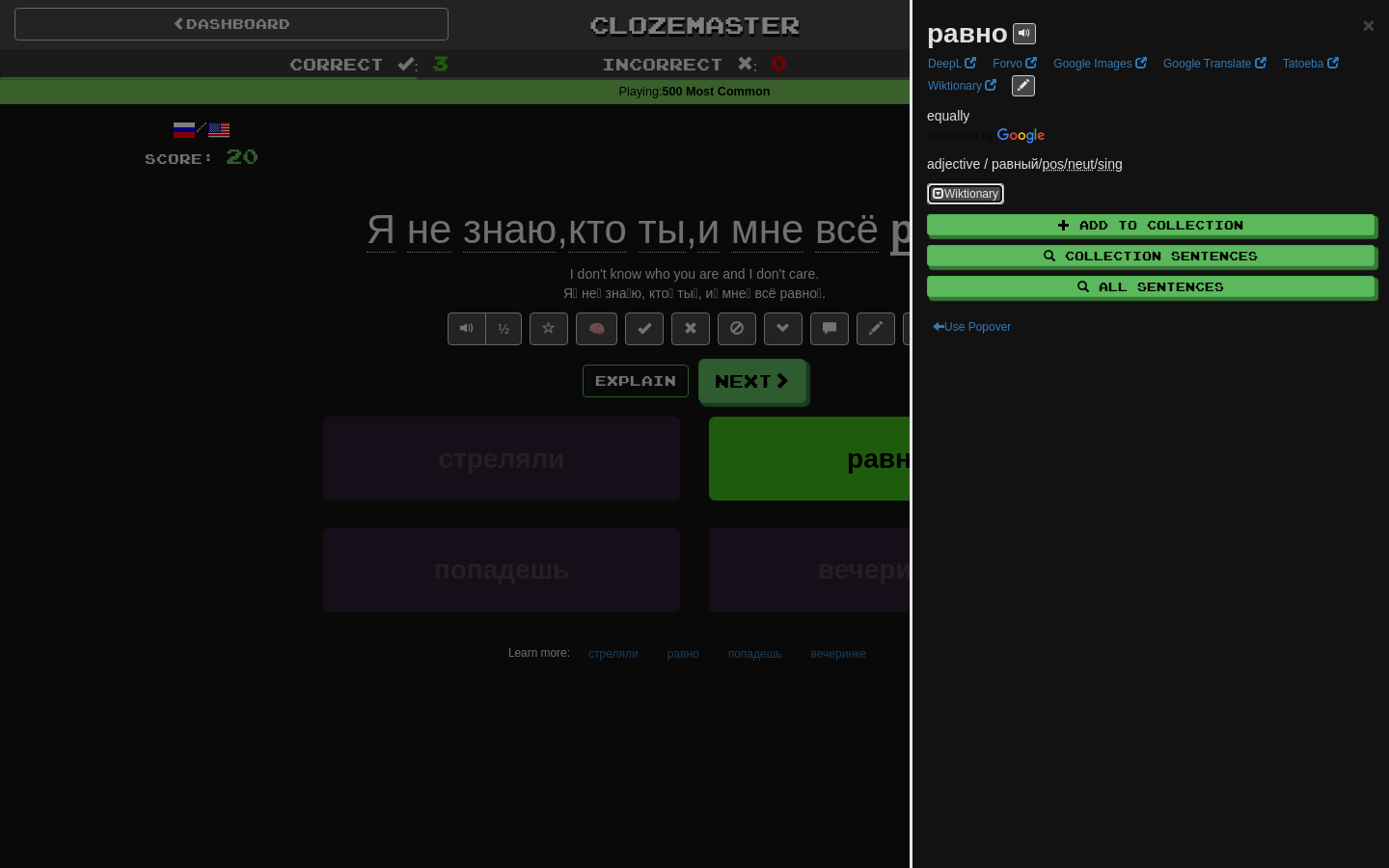 click on "Wiktionary" at bounding box center (966, 194) 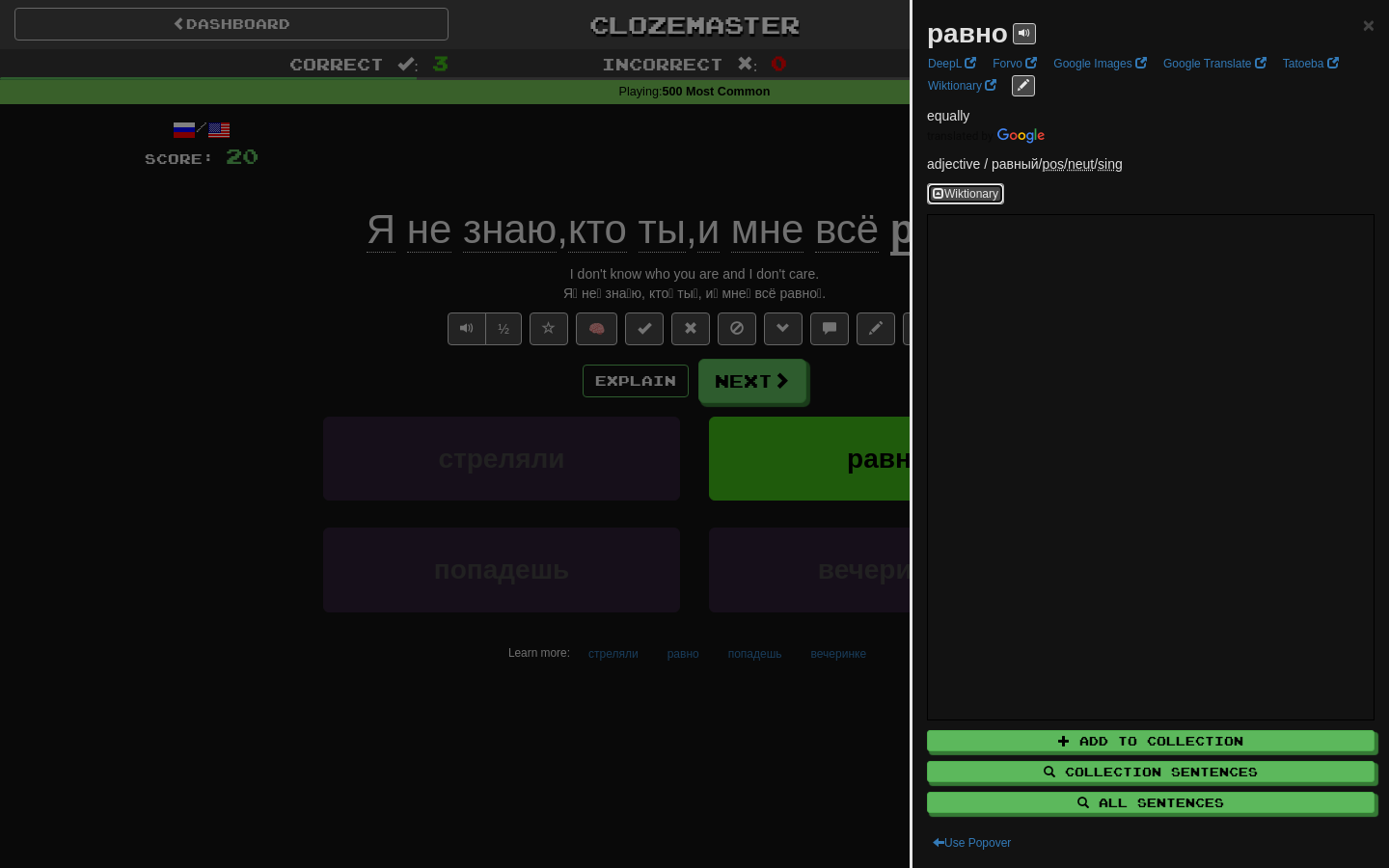 click on "Wiktionary" at bounding box center [966, 194] 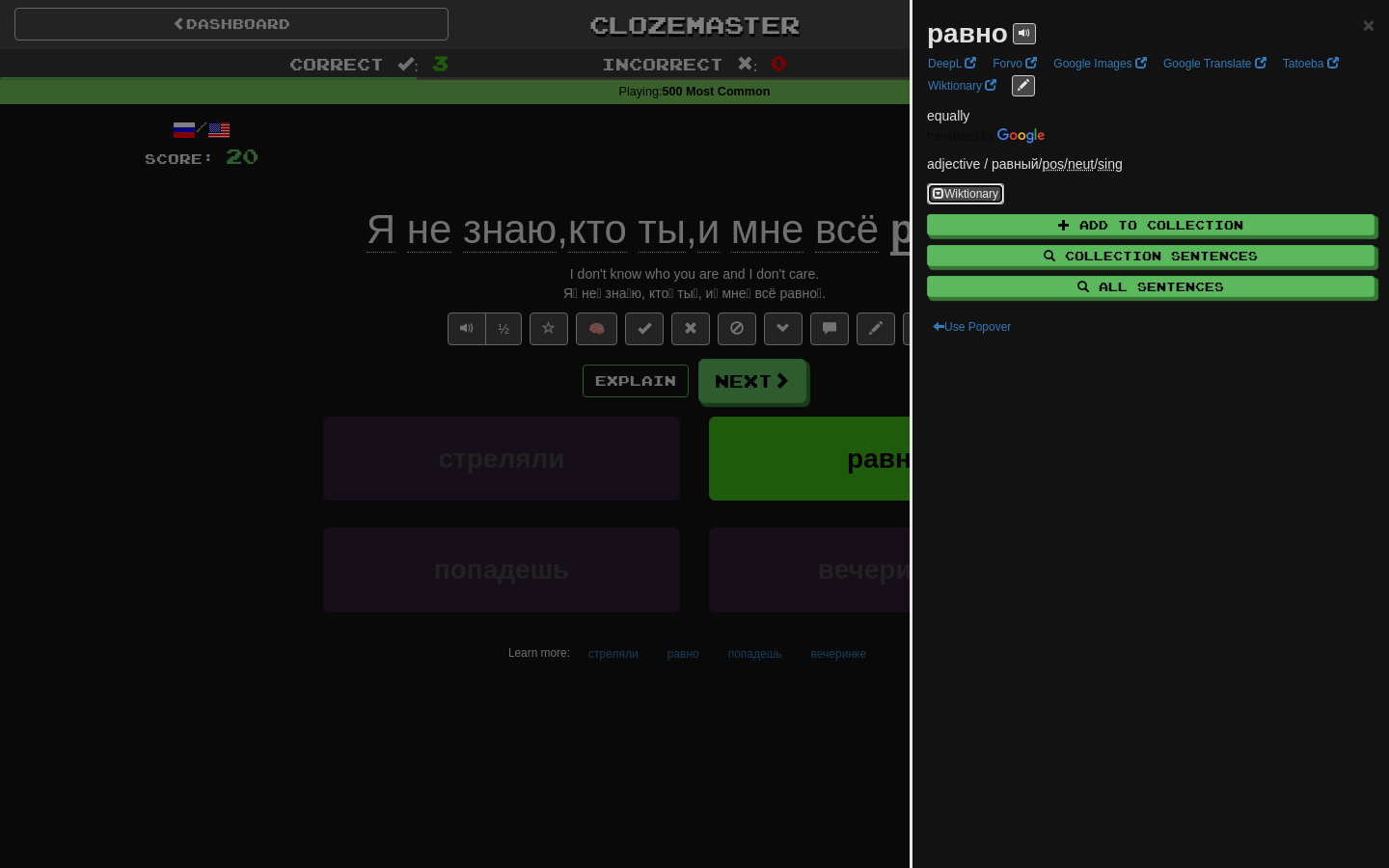 click on "Wiktionary" at bounding box center (966, 194) 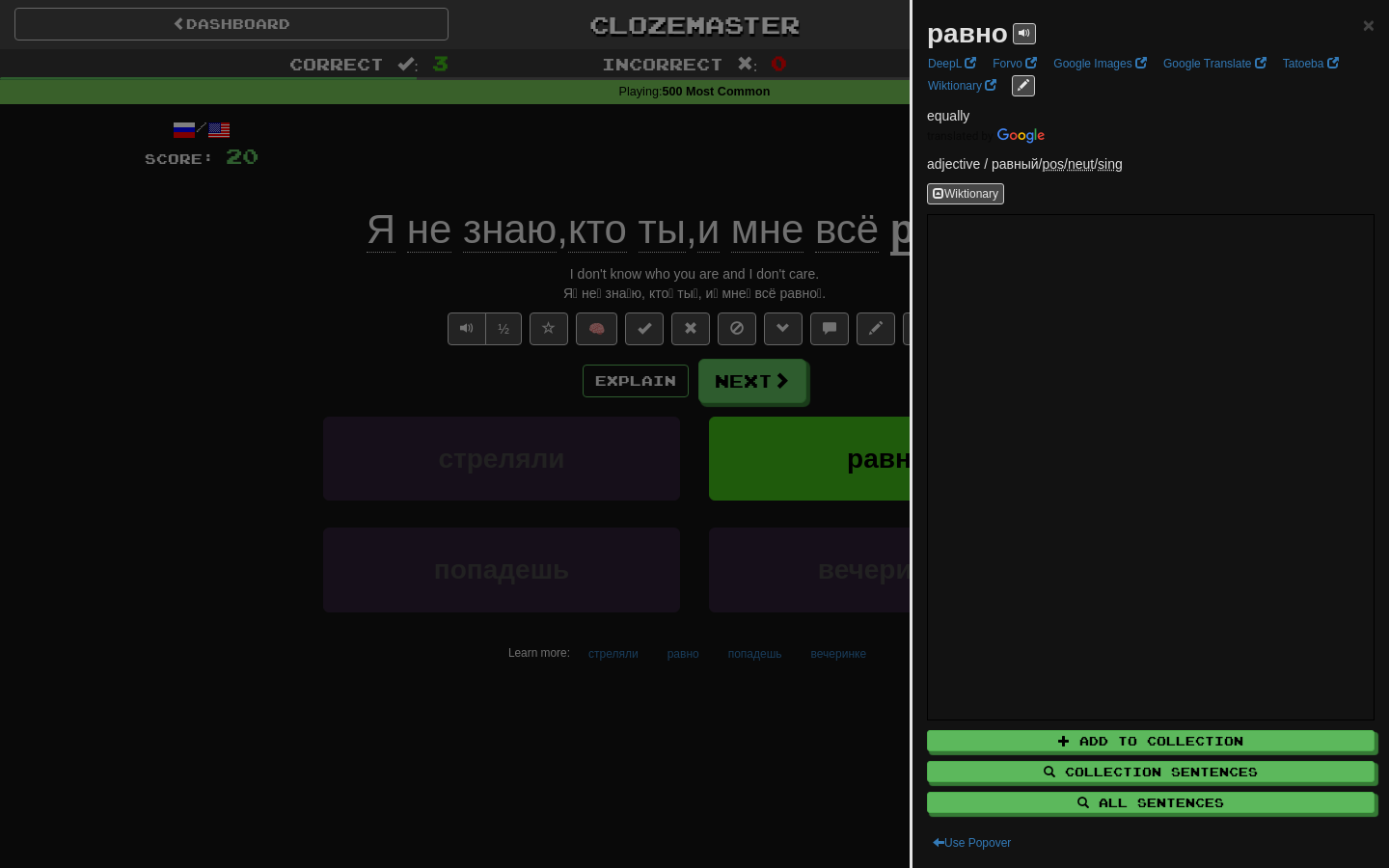 click at bounding box center (694, 434) 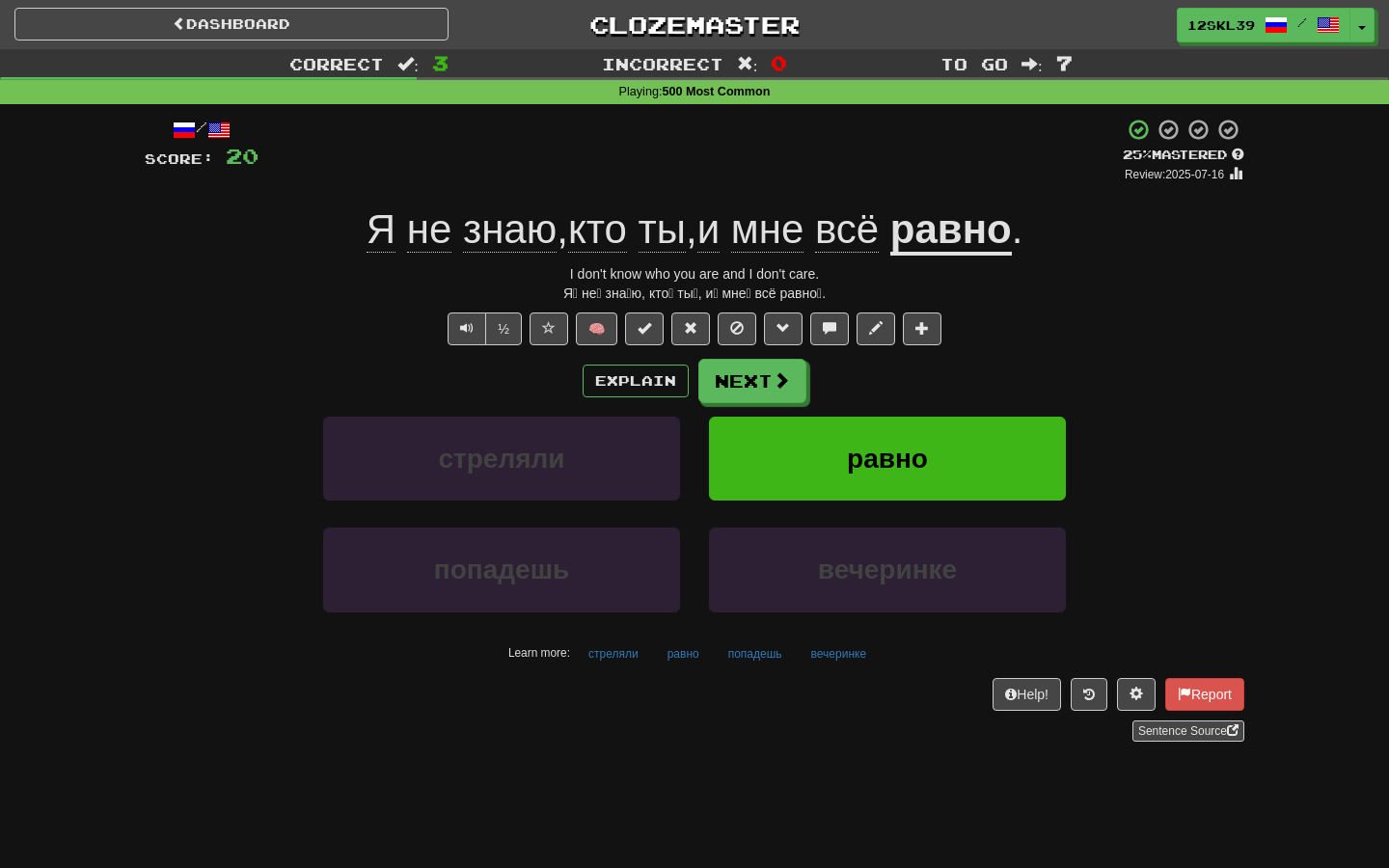 click on "равно" at bounding box center (951, 231) 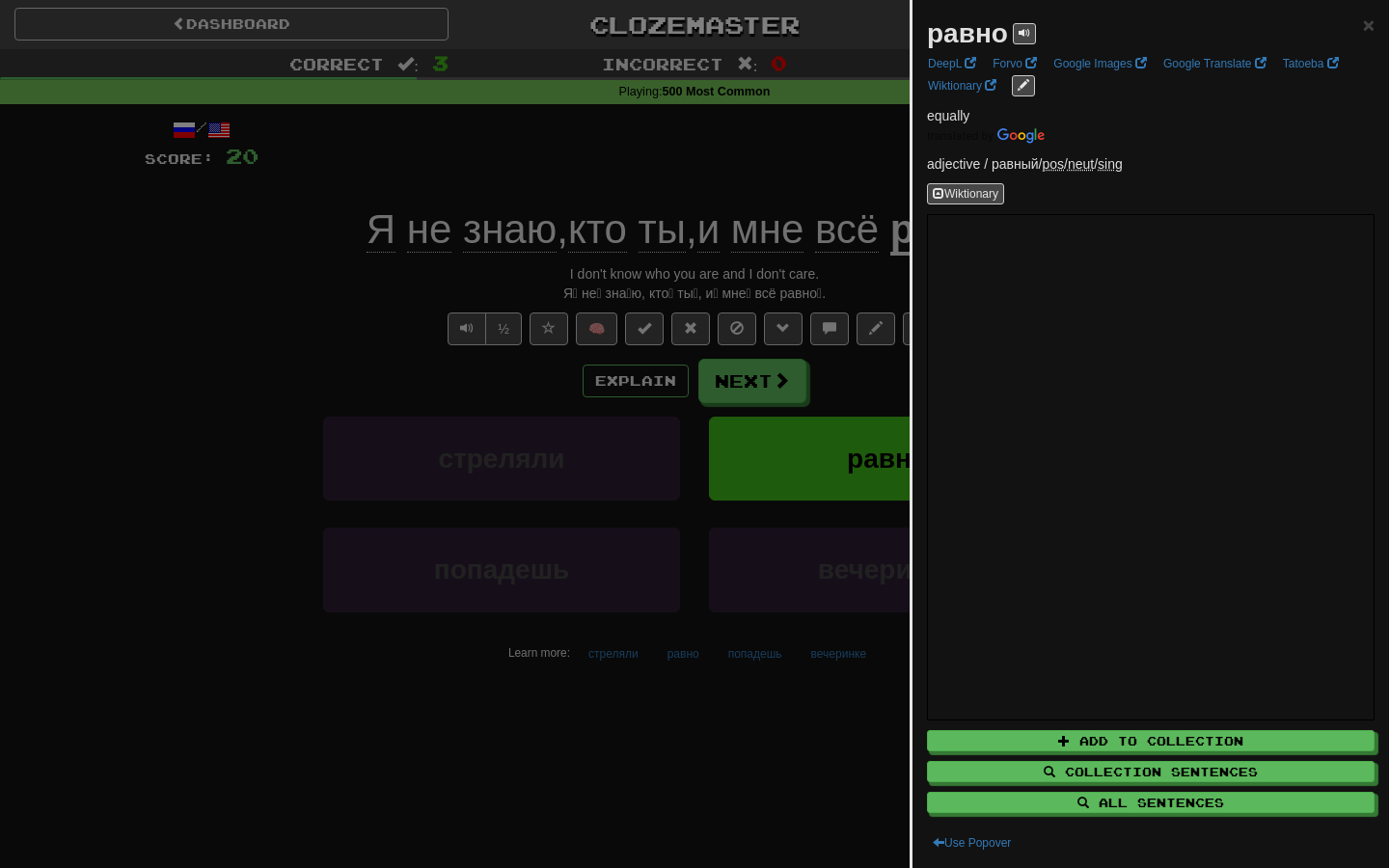 click at bounding box center [694, 434] 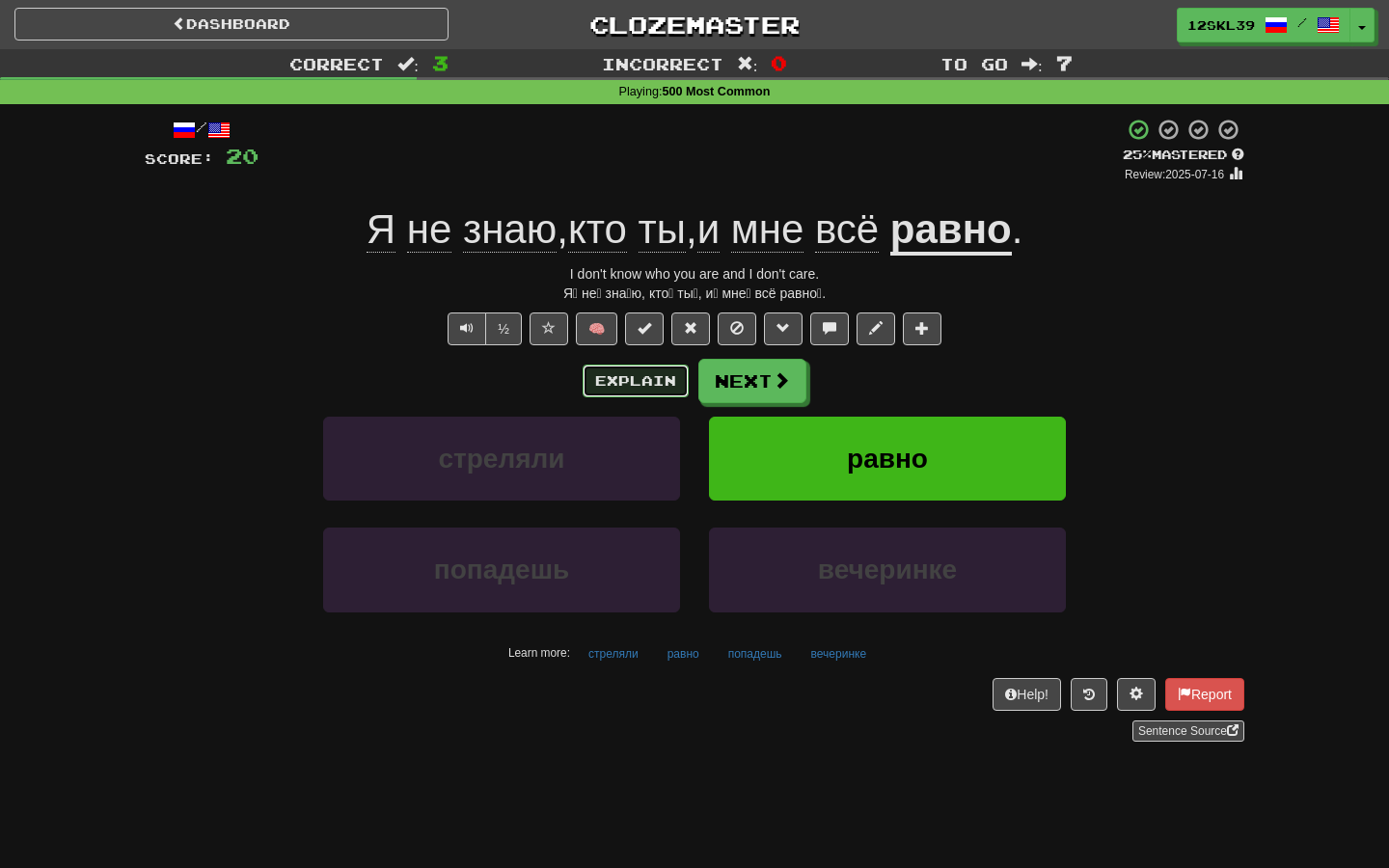 click on "Explain" at bounding box center (636, 381) 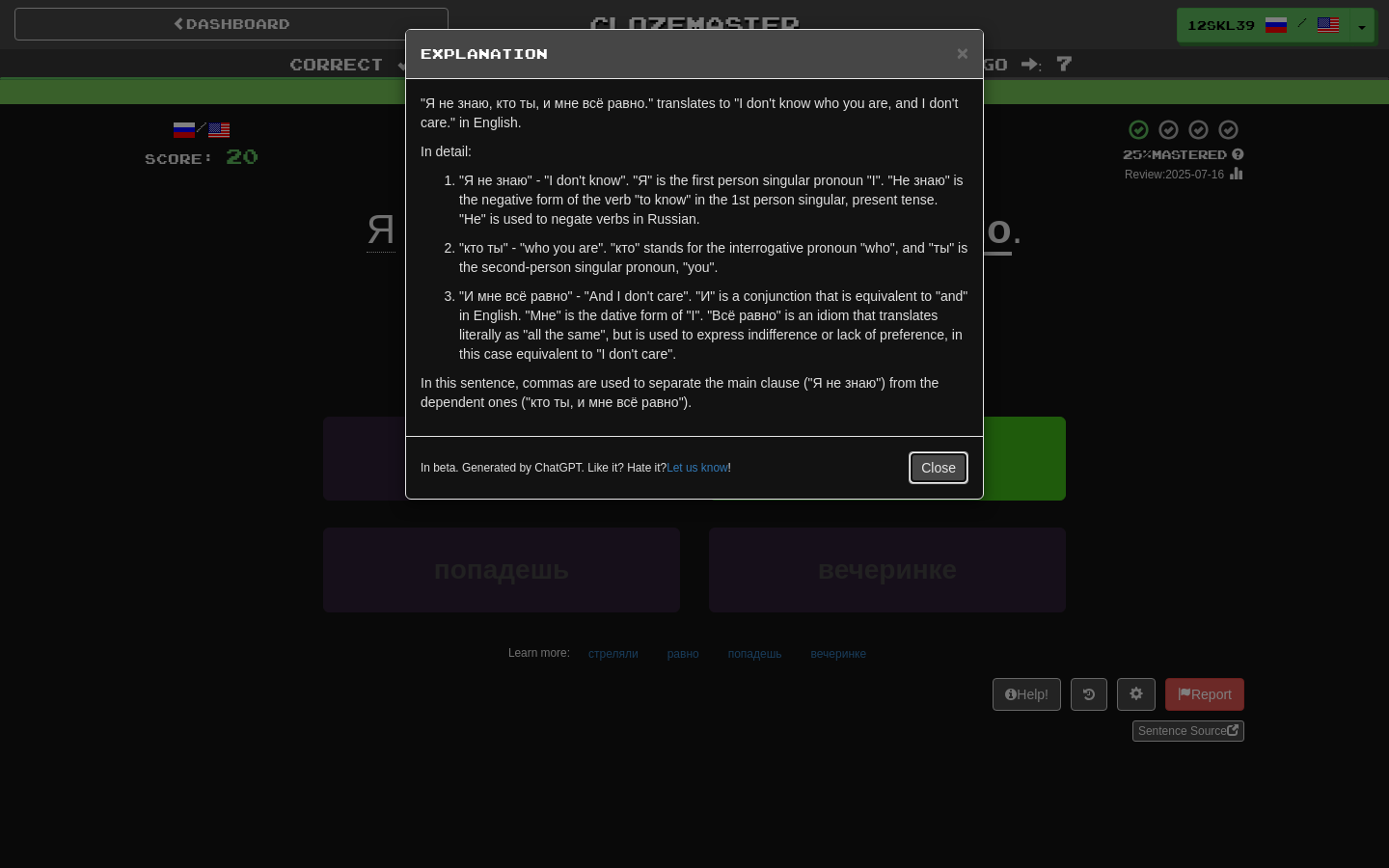 click on "Close" at bounding box center [939, 468] 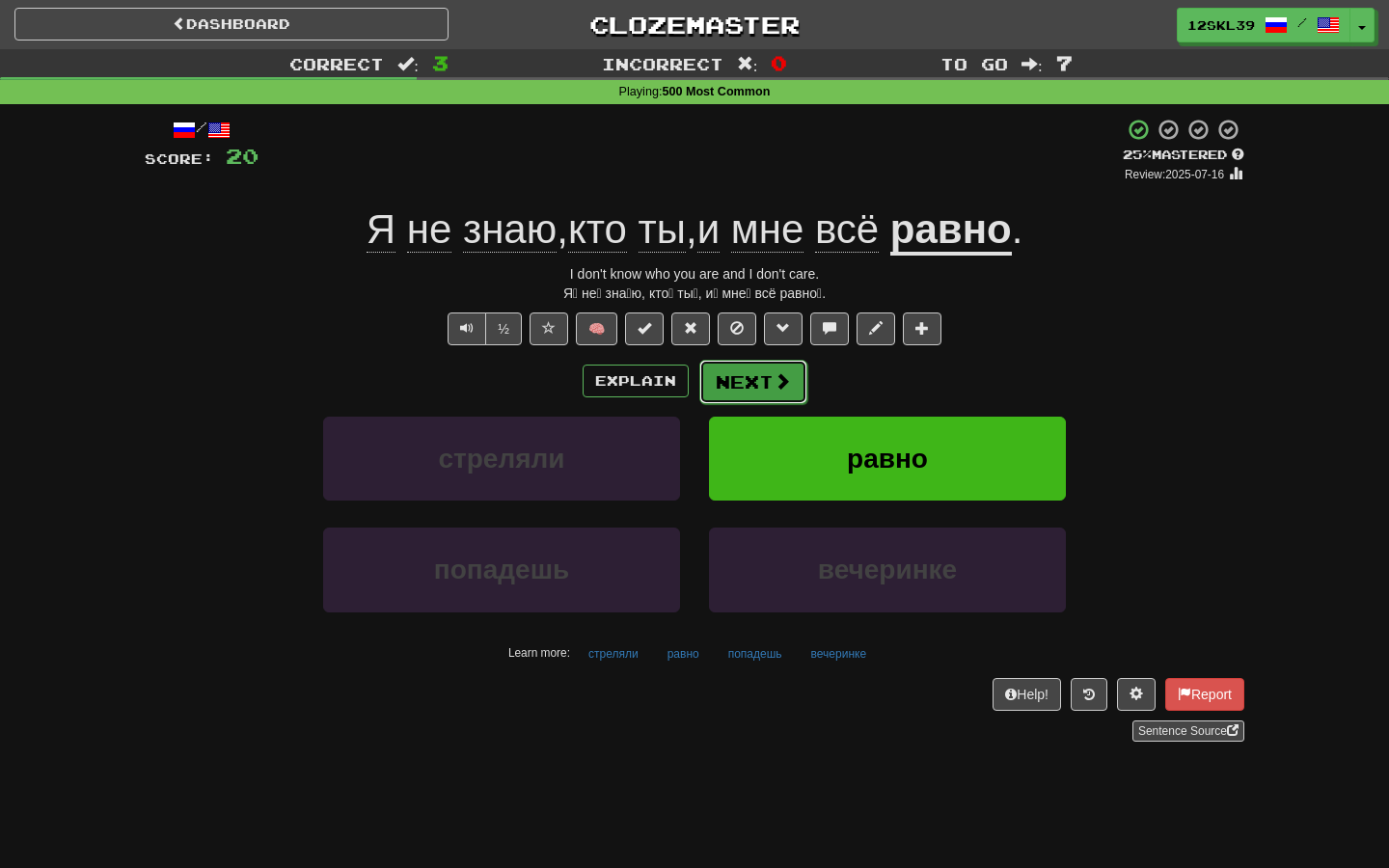 click on "Next" at bounding box center (753, 382) 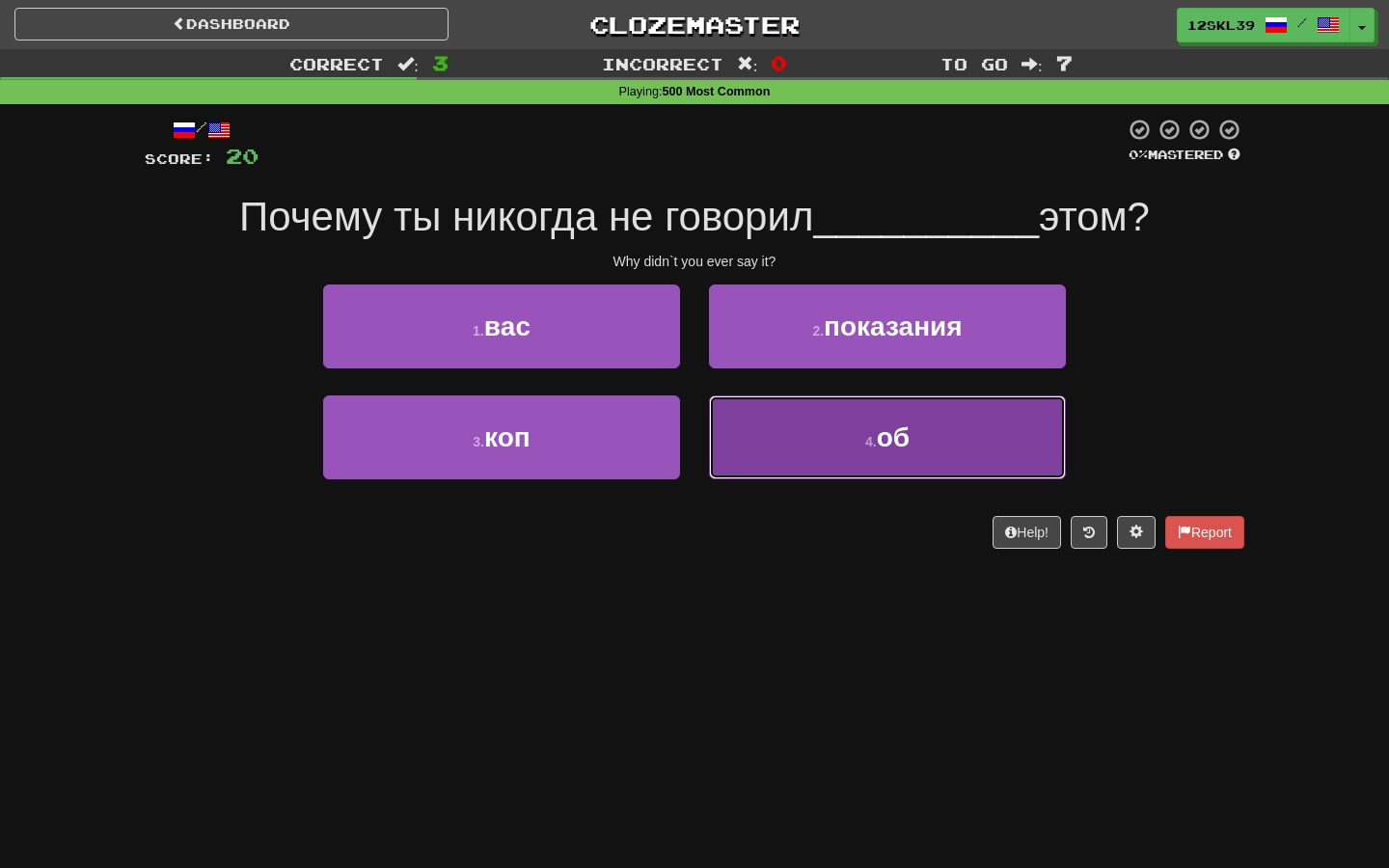click on "4 .  об" at bounding box center [887, 437] 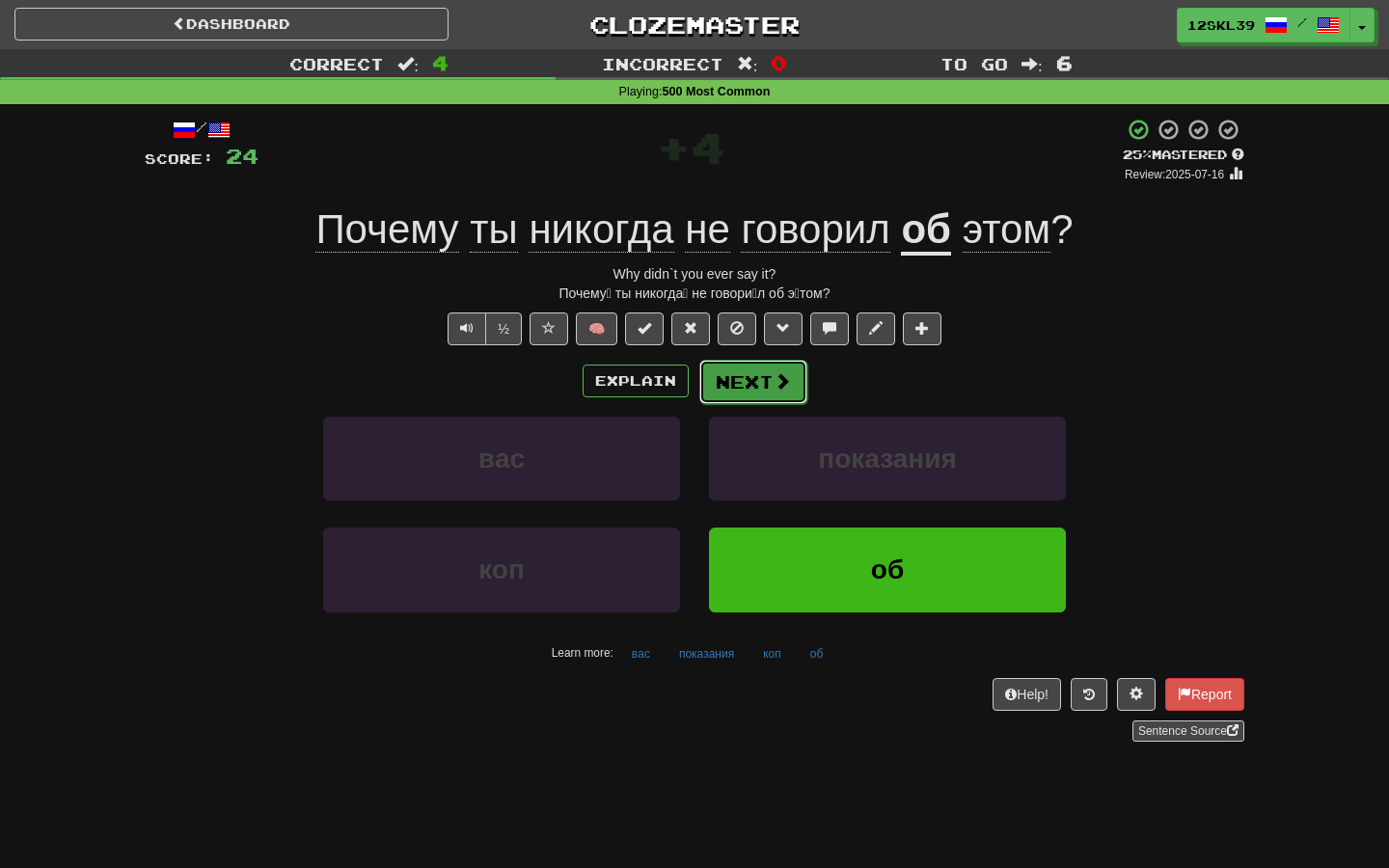 click at bounding box center (782, 381) 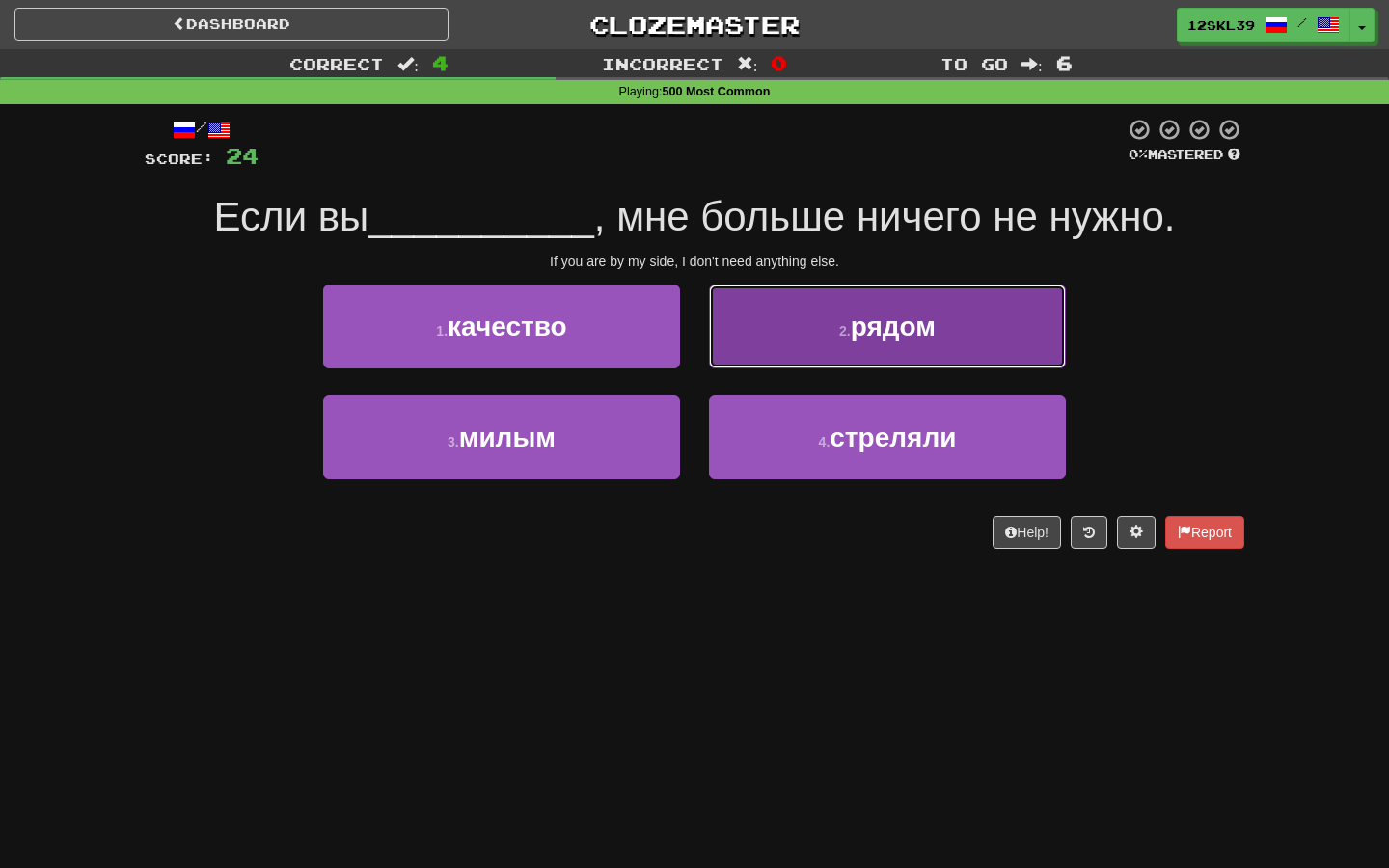 click on "2 .  рядом" at bounding box center (887, 326) 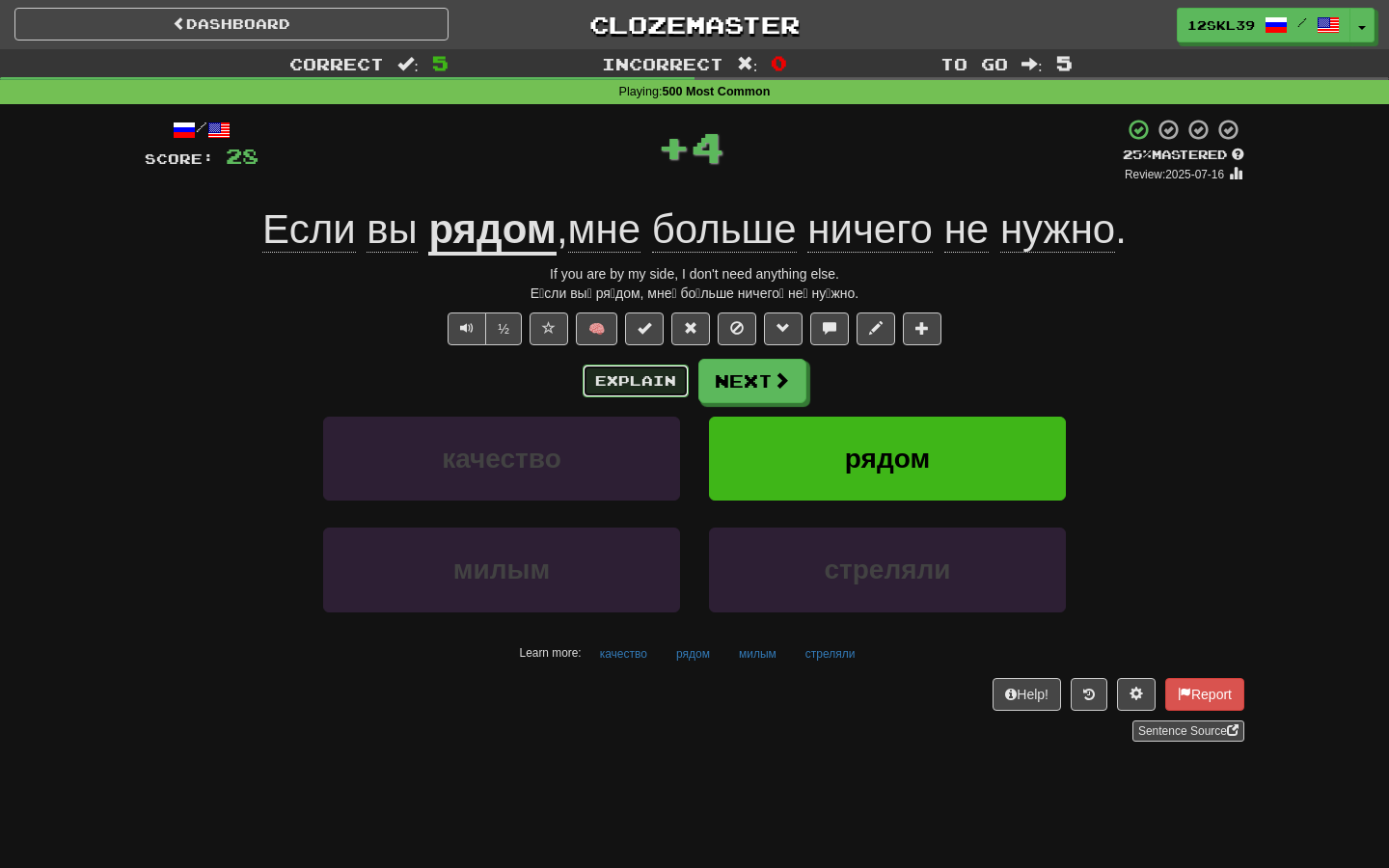 click on "Explain" at bounding box center [636, 381] 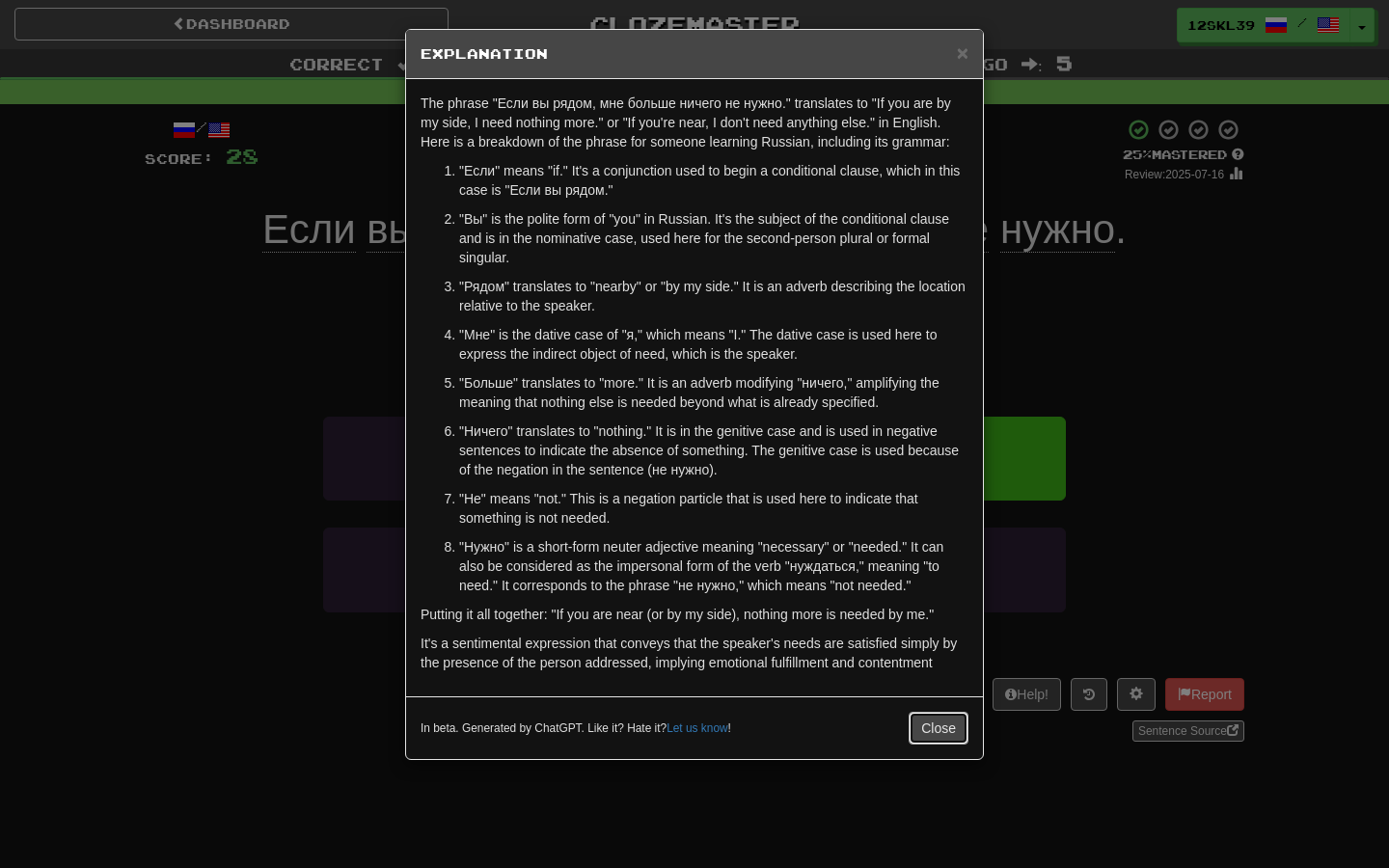 click on "Close" at bounding box center [939, 728] 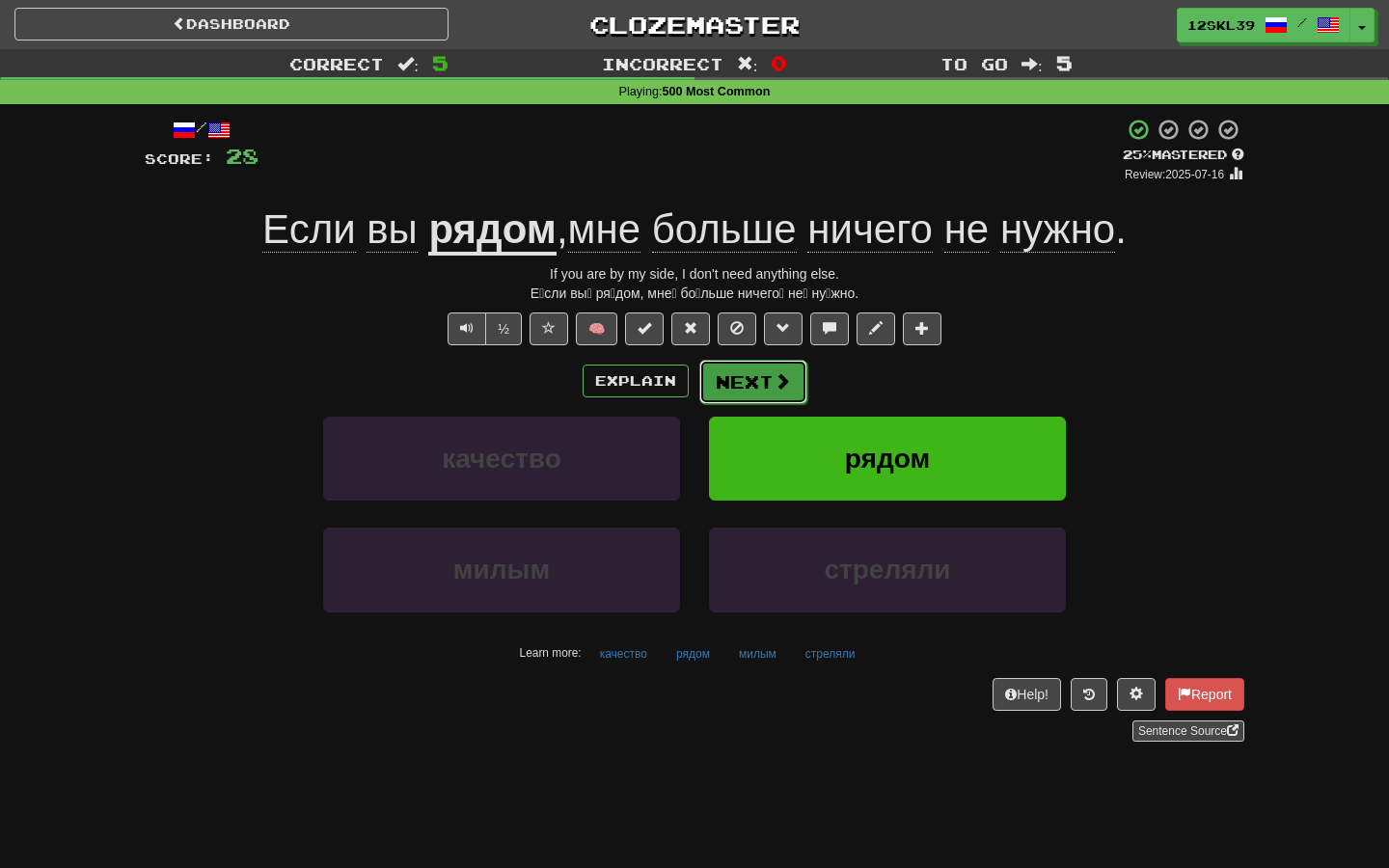 click on "Next" at bounding box center [753, 382] 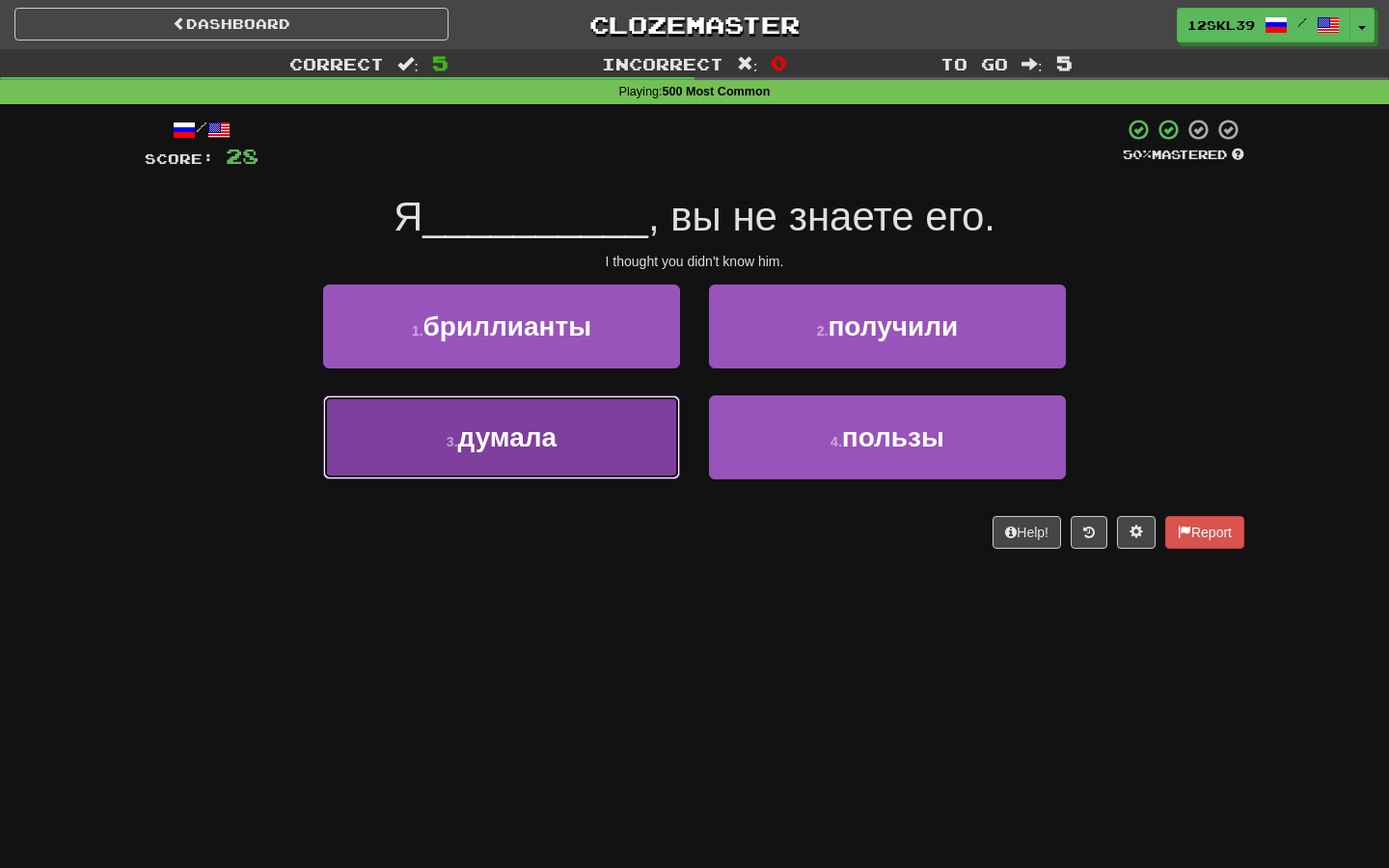 click on "3 .  думала" at bounding box center (502, 437) 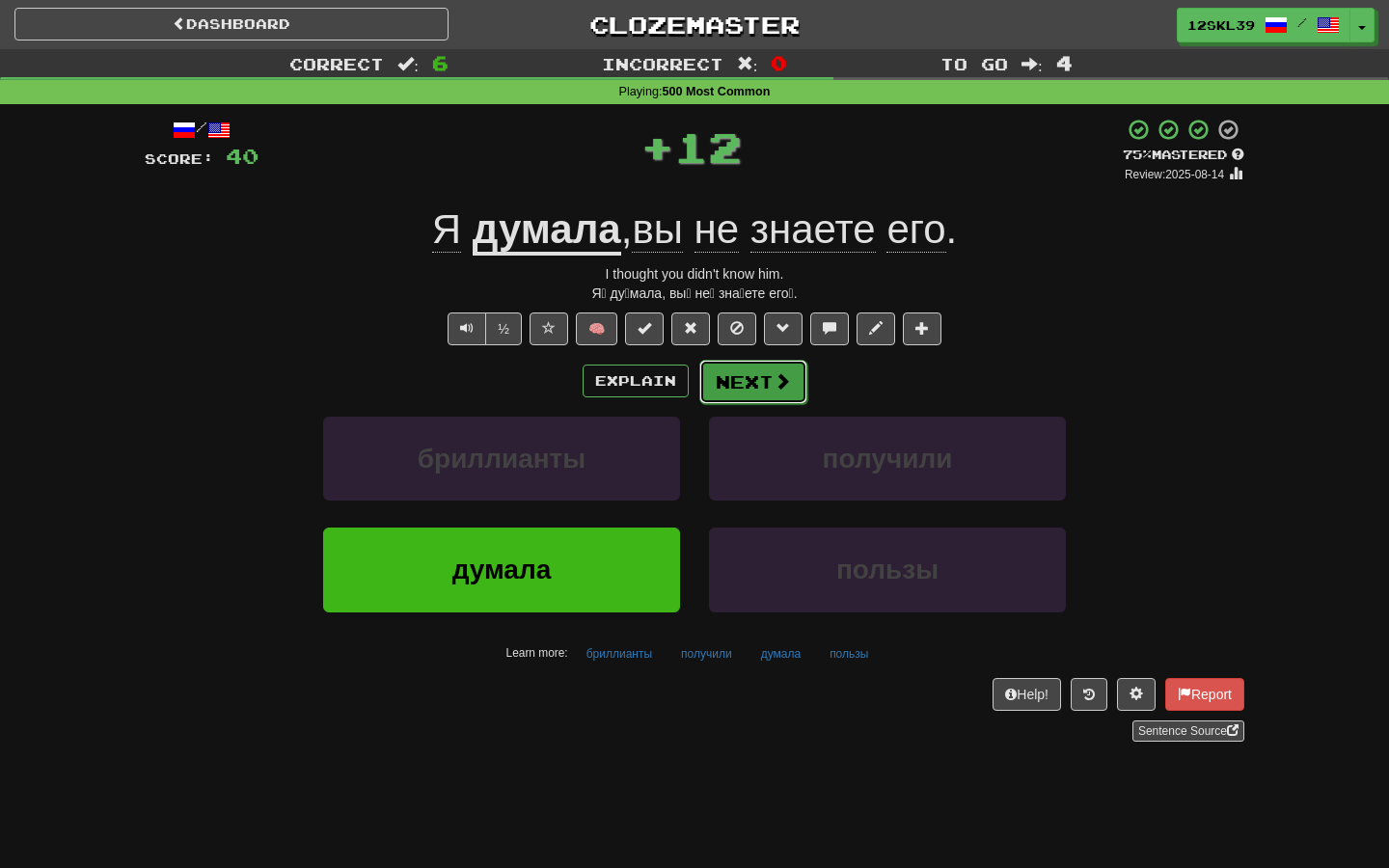 click at bounding box center [782, 381] 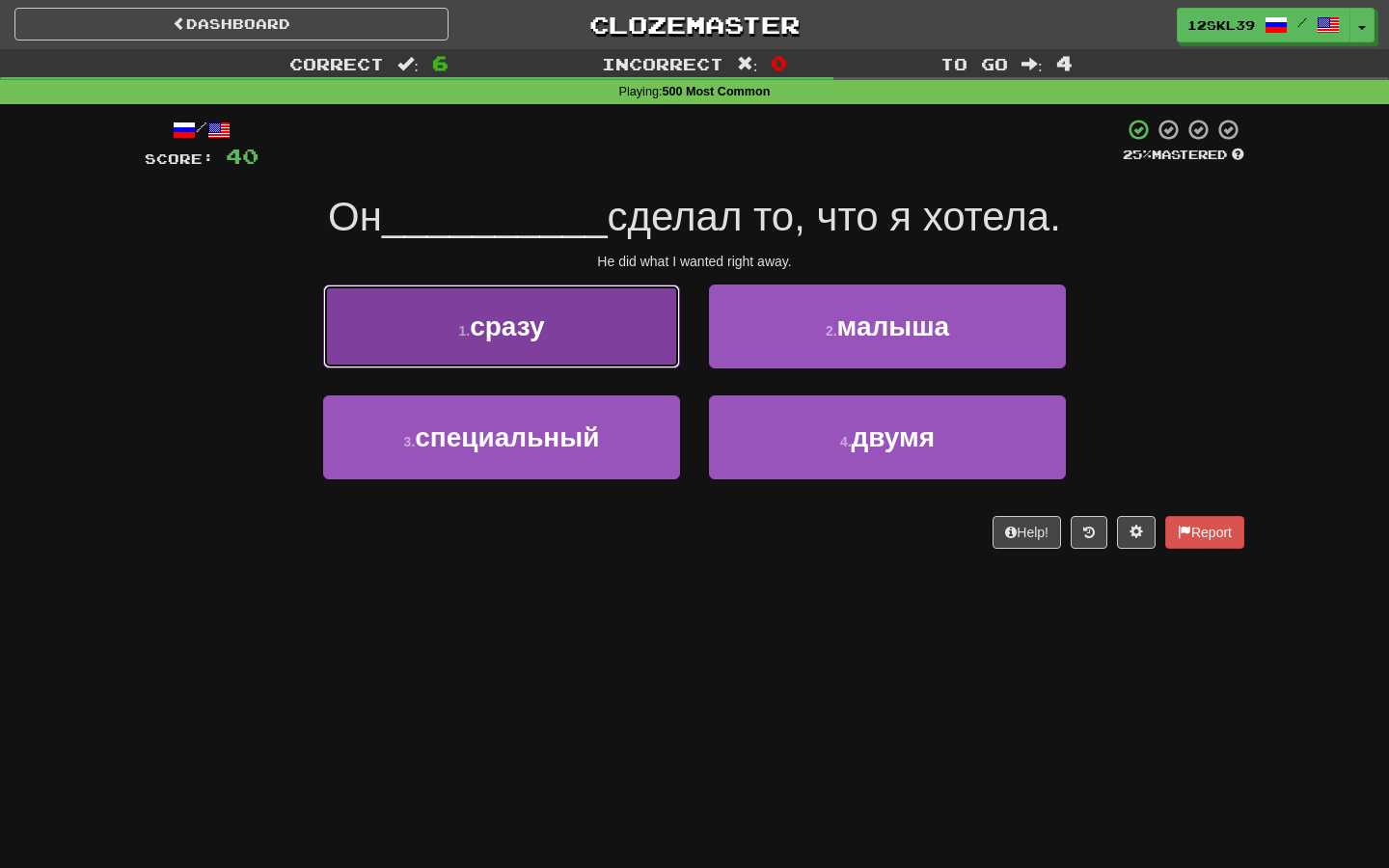 click on "1 .  сразу" at bounding box center [502, 326] 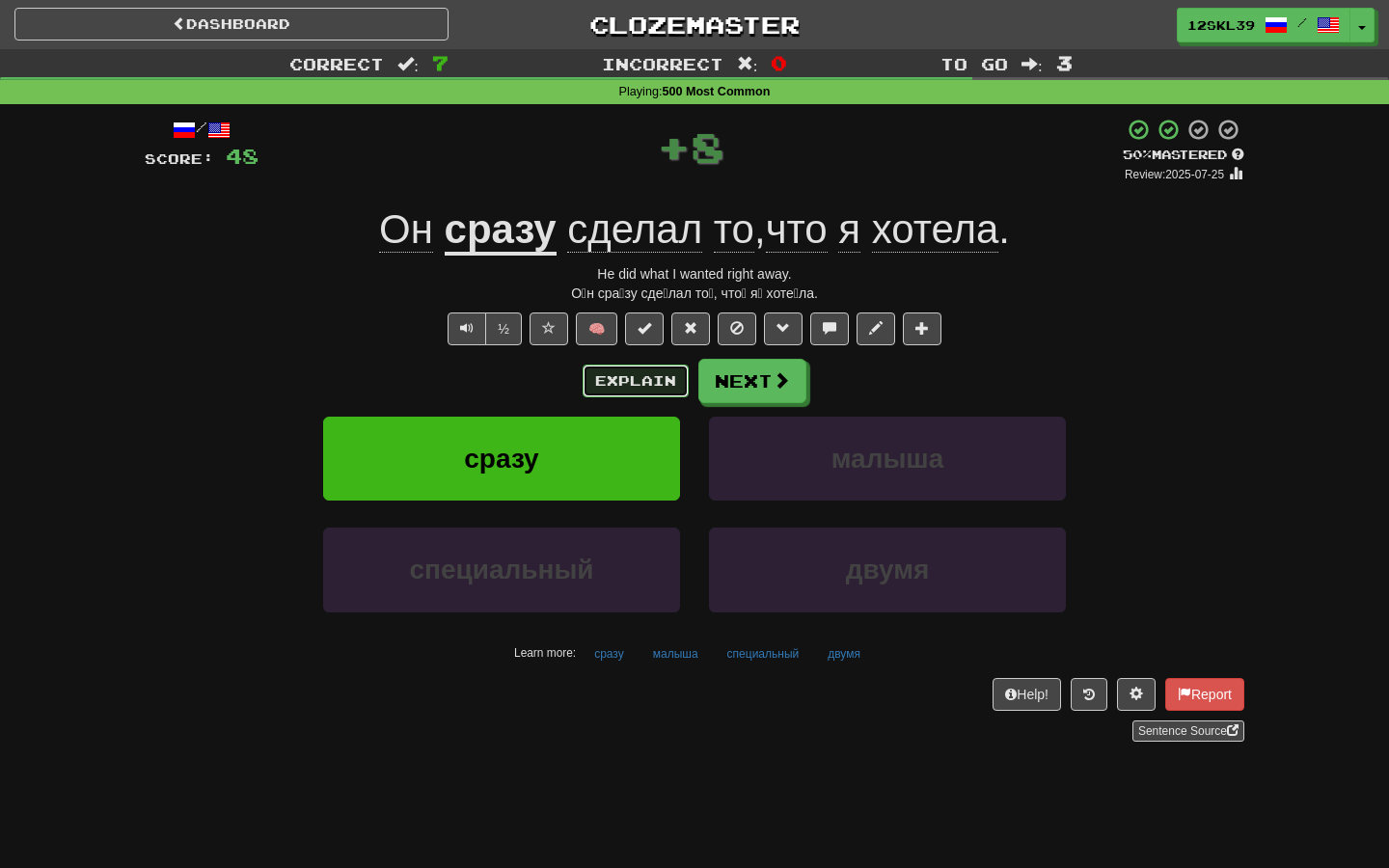 click on "Explain" at bounding box center (636, 381) 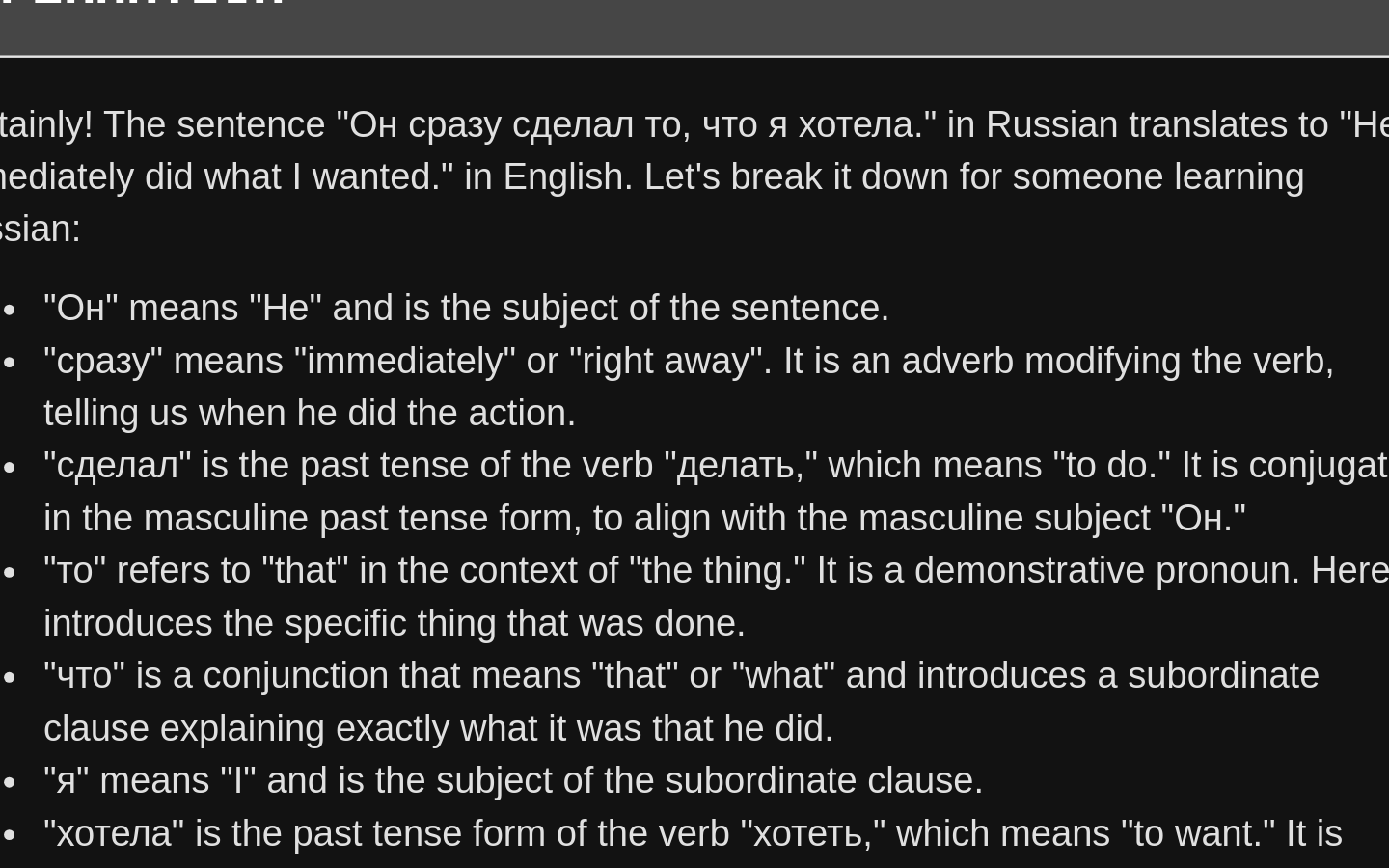 click on ""Он" means "He" and is the subject of the sentence." at bounding box center [714, 171] 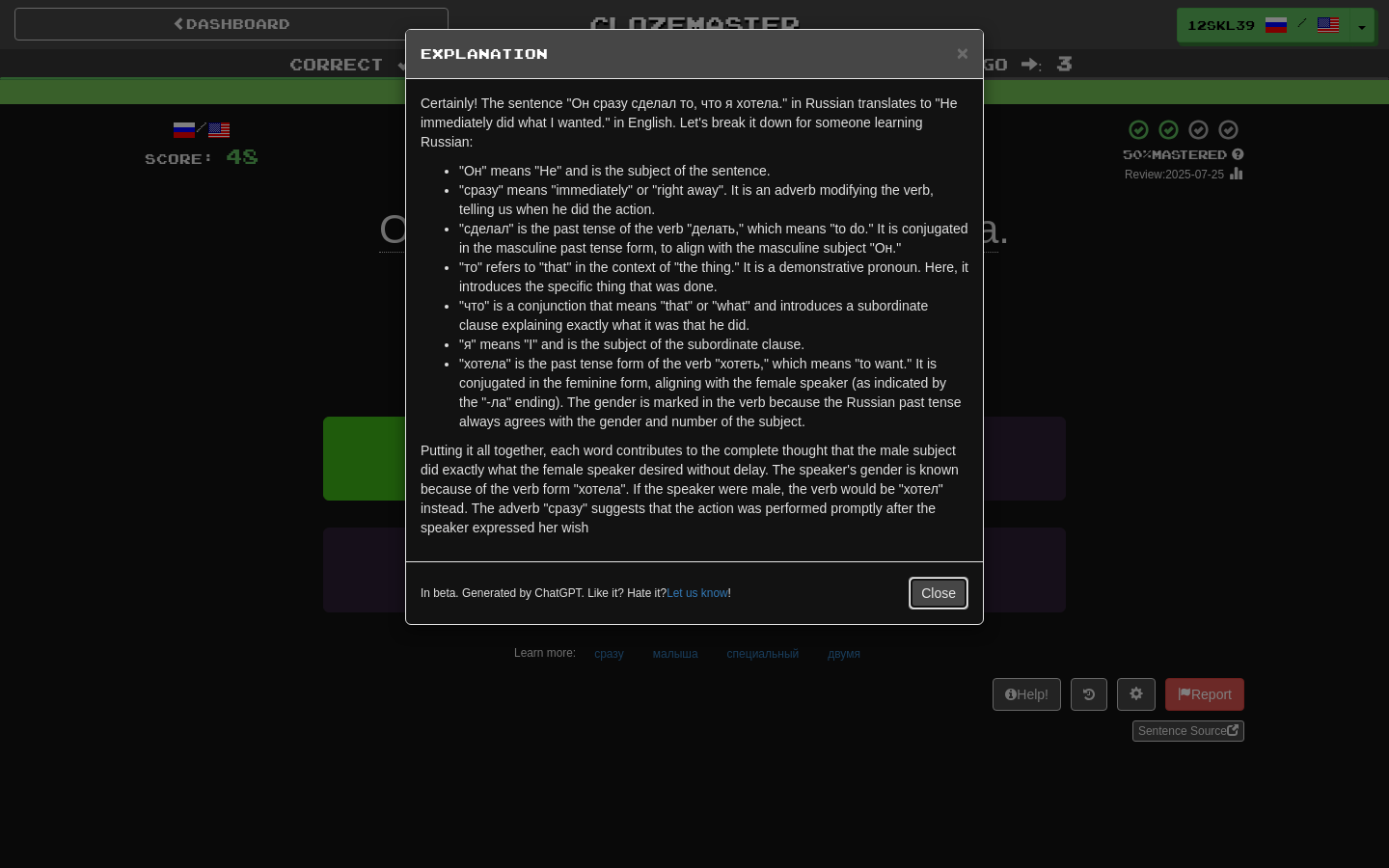 click on "Close" at bounding box center [939, 593] 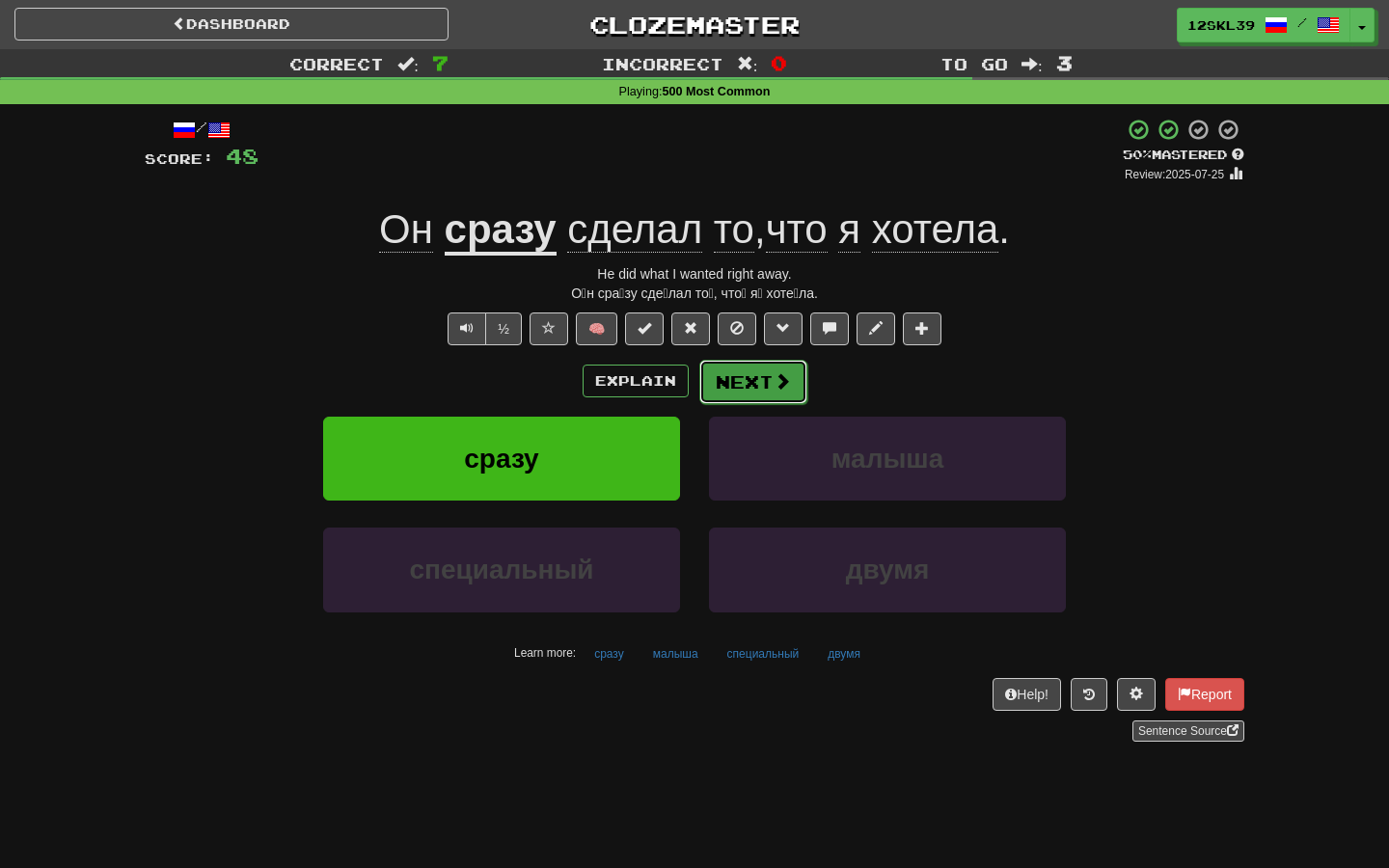 click on "Next" at bounding box center [753, 382] 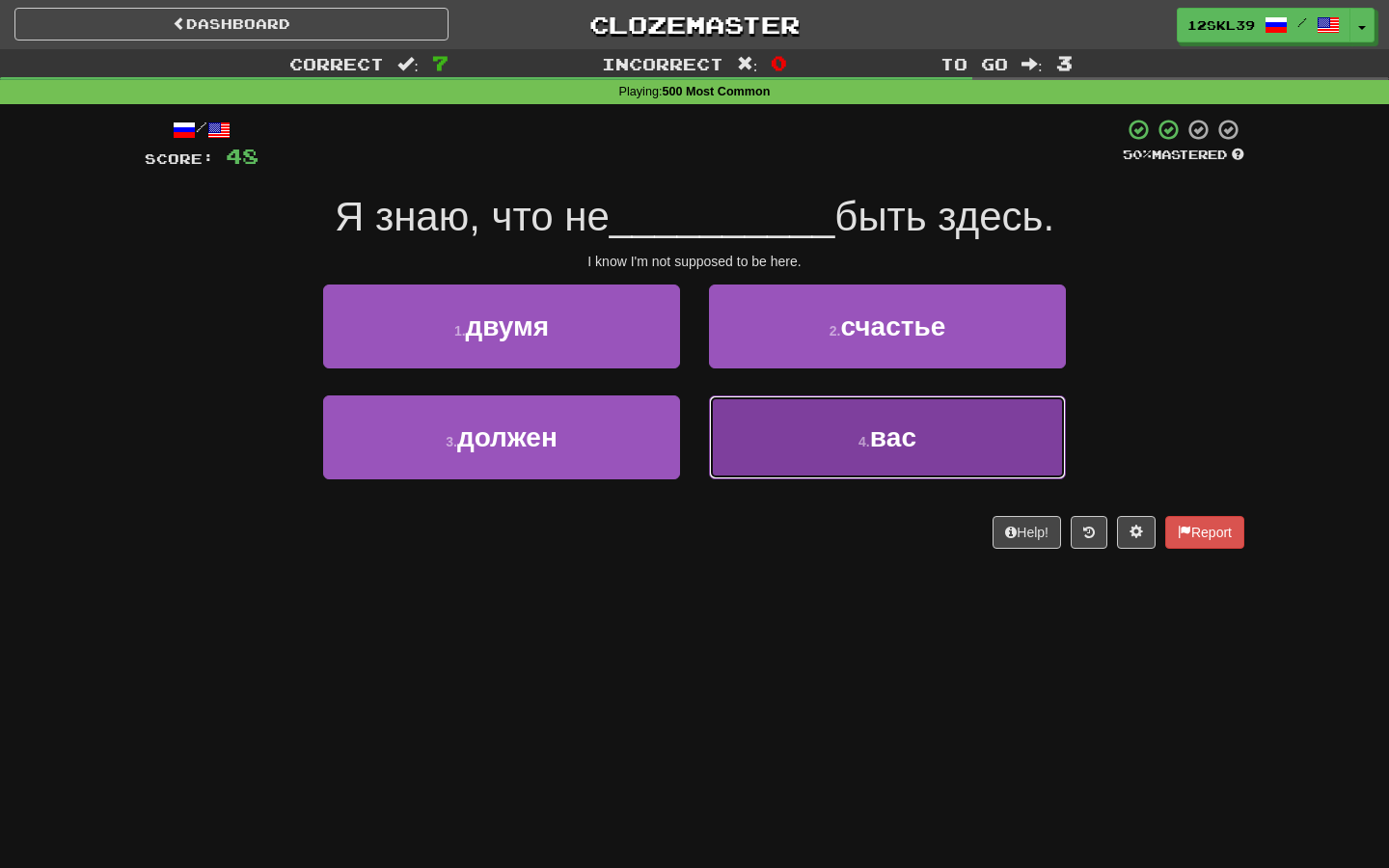 click on "4 .  вac" at bounding box center [887, 437] 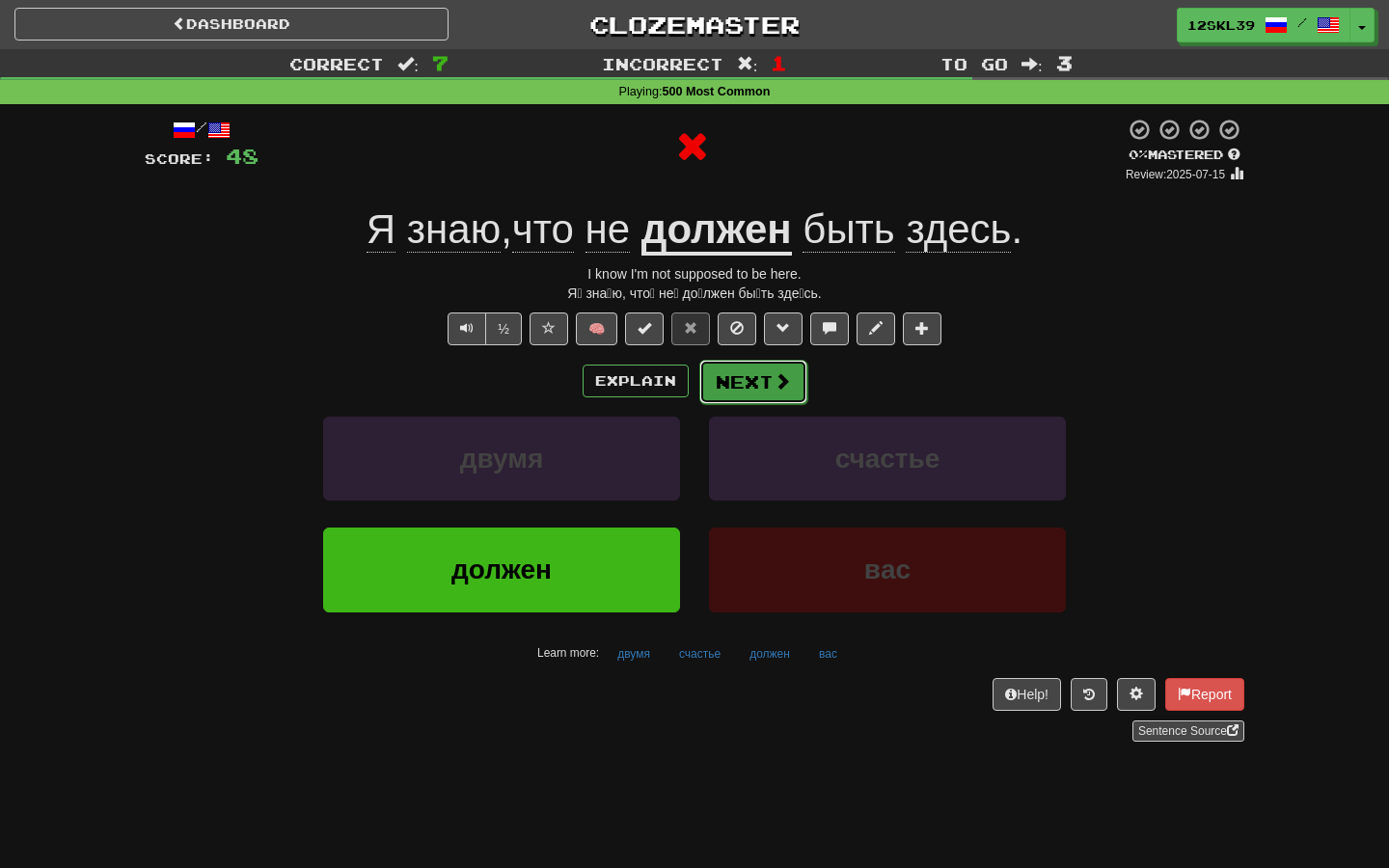 click on "Next" at bounding box center [753, 382] 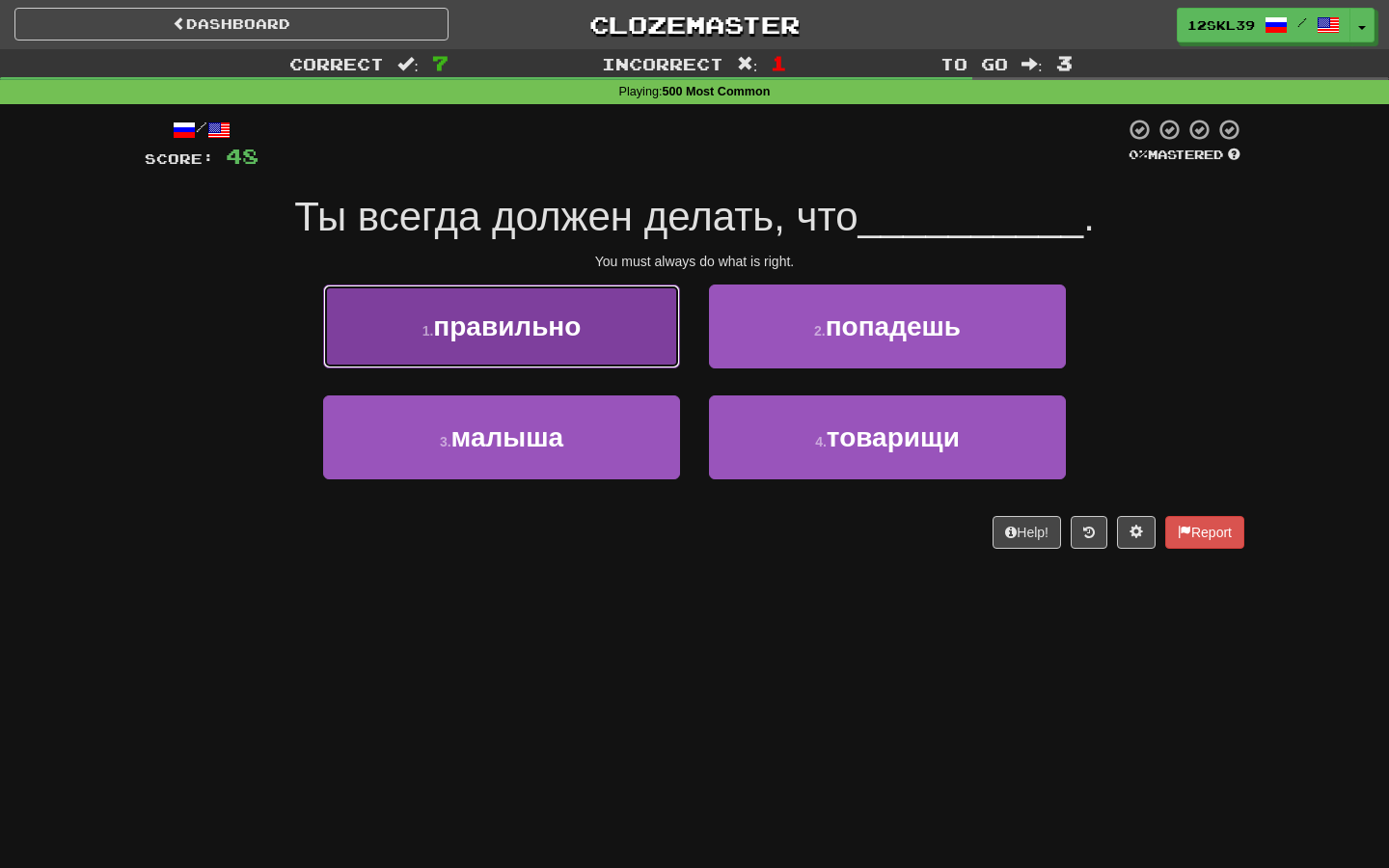 click on "правильно" at bounding box center [506, 326] 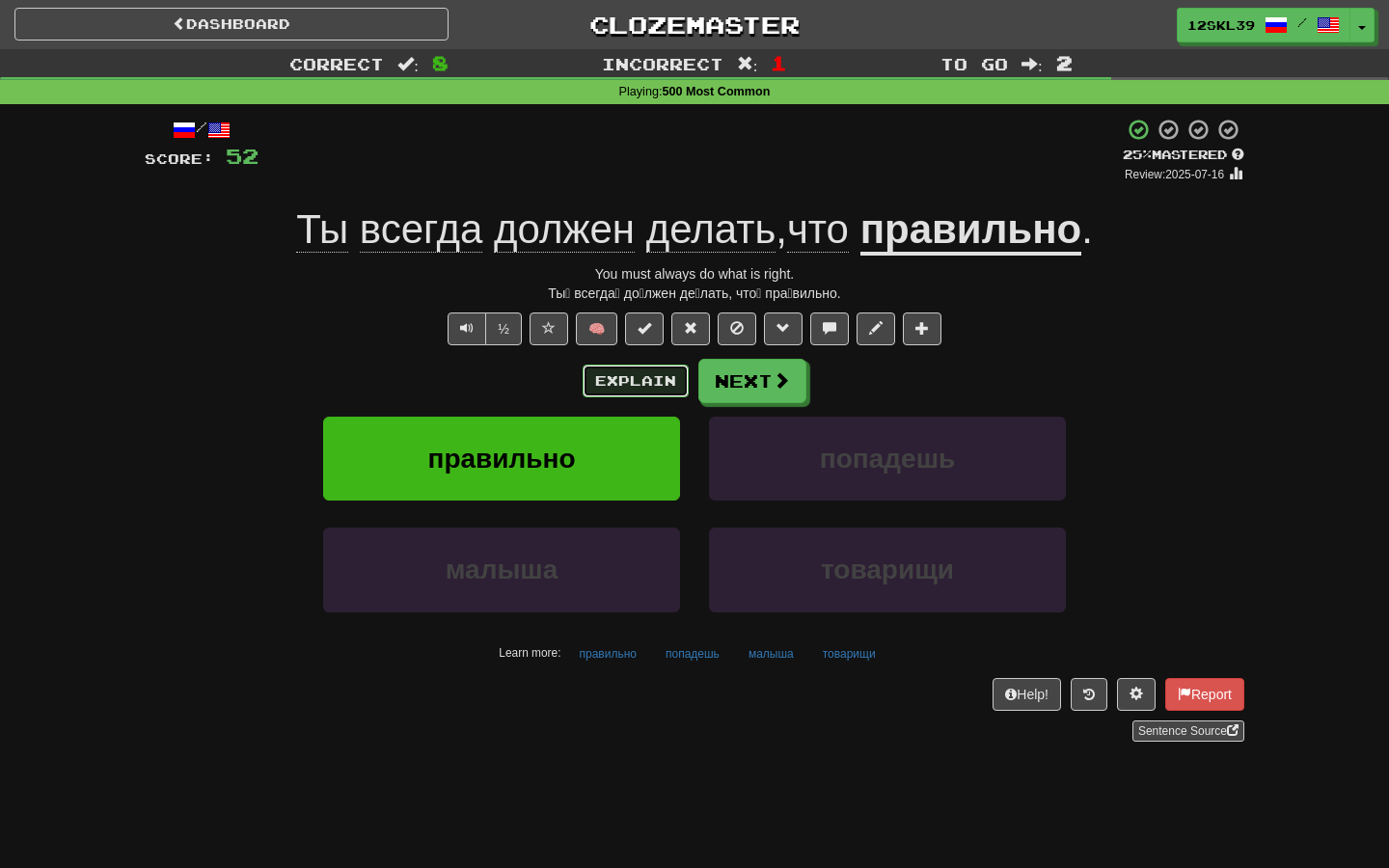 click on "Explain" at bounding box center (636, 381) 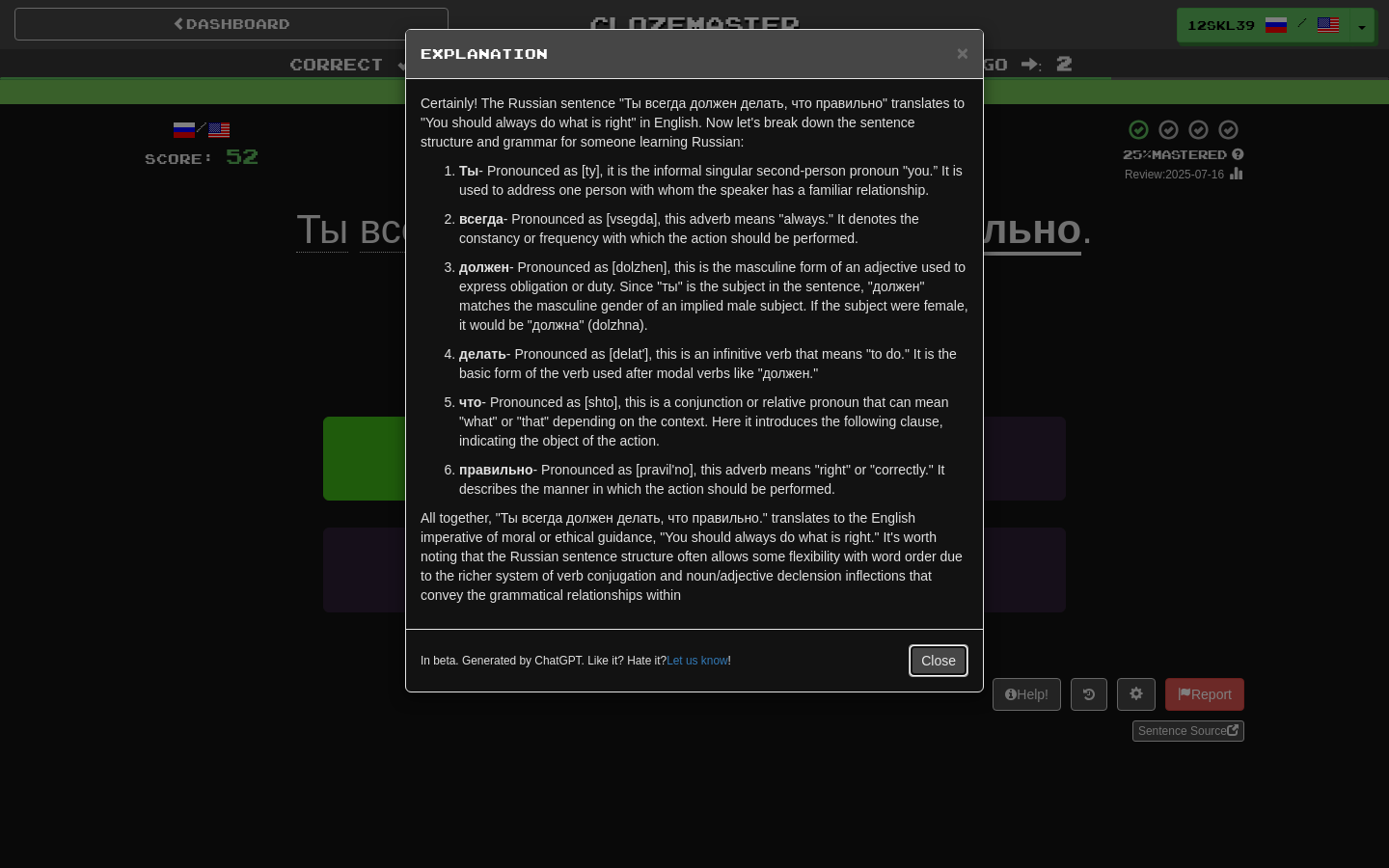 click on "Close" at bounding box center (939, 661) 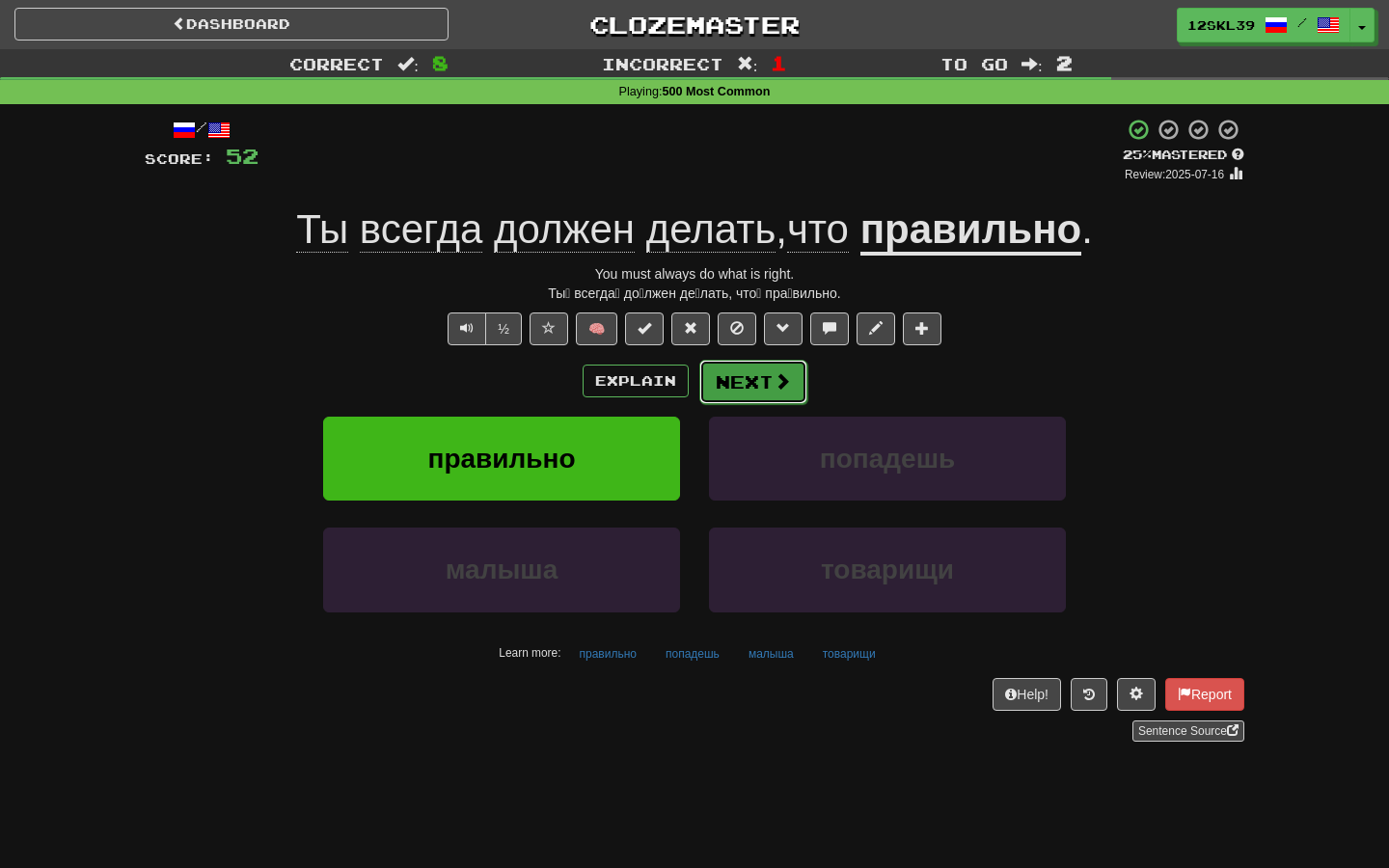 click at bounding box center [782, 381] 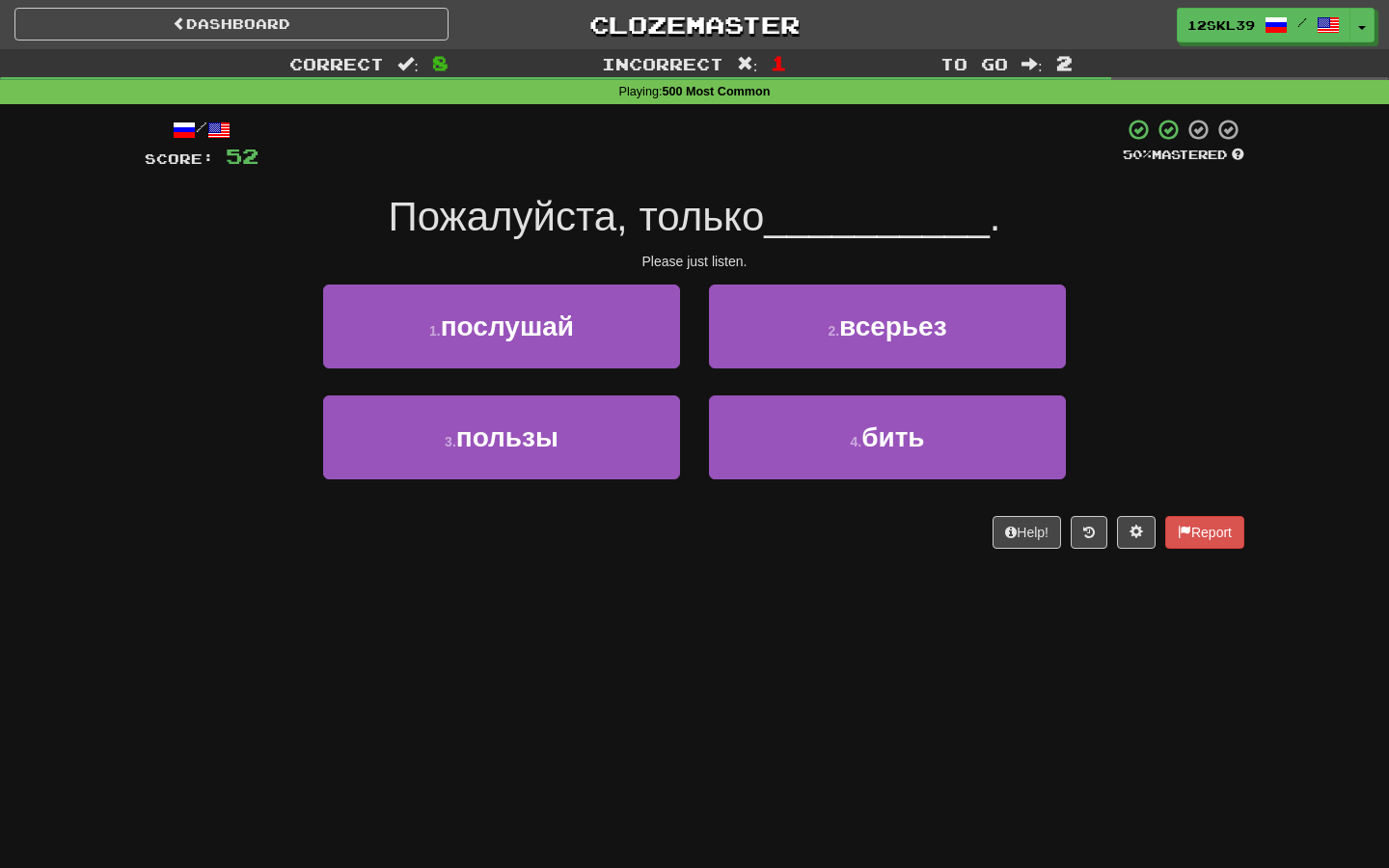 click on "Пожалуйста, только" at bounding box center [576, 216] 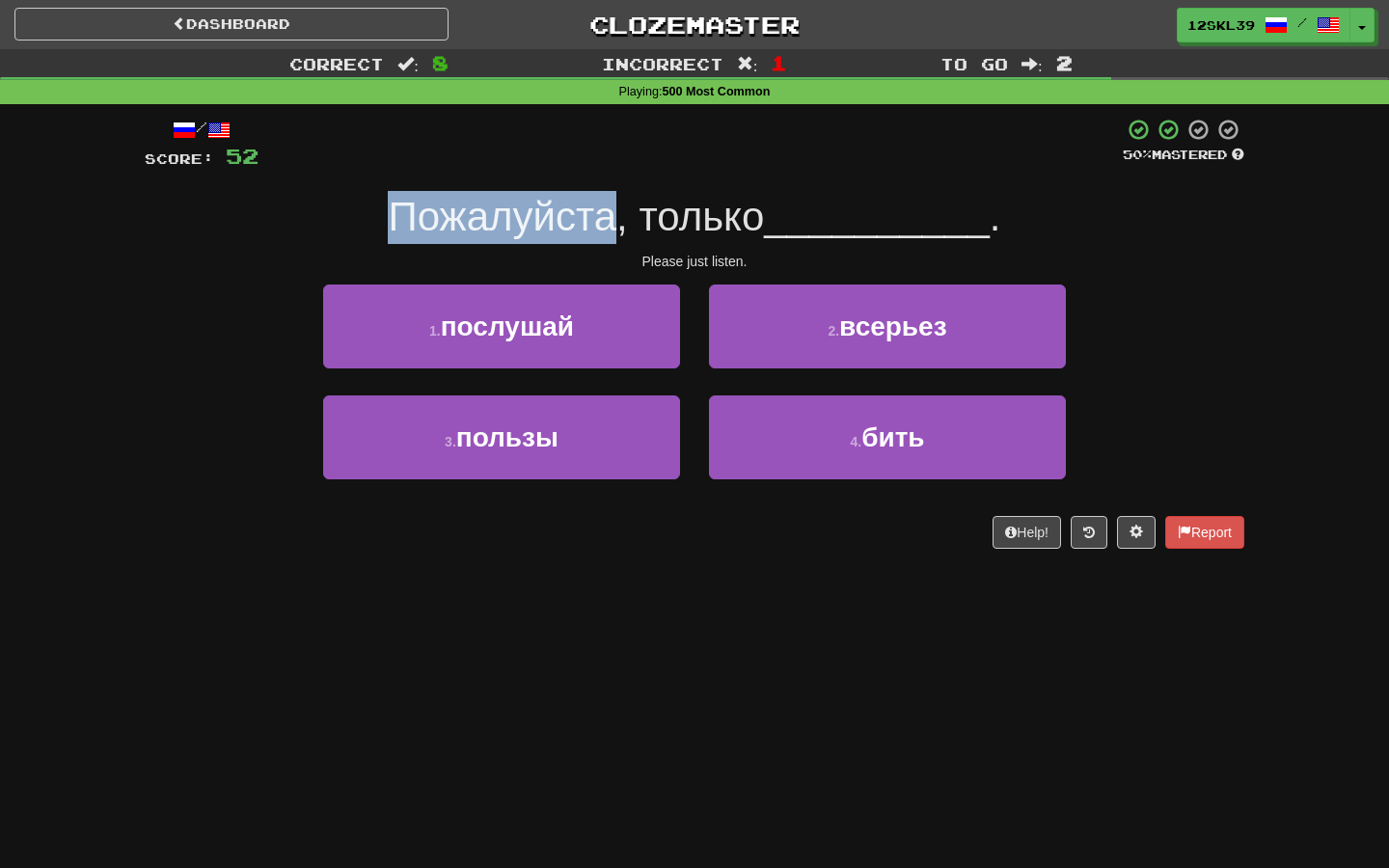 click on "Пожалуйста, только" at bounding box center (576, 216) 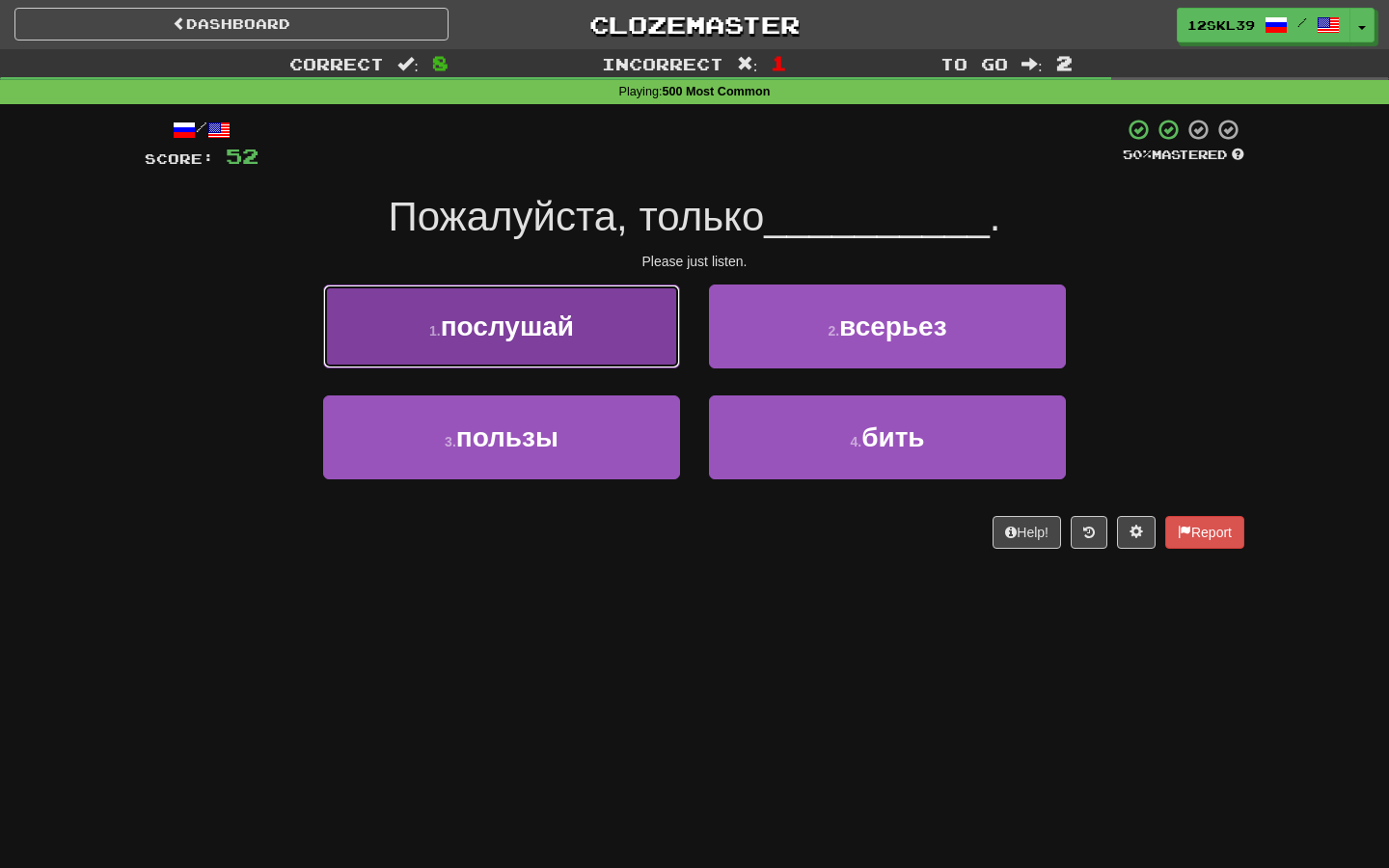 click on "1 .  послушай" at bounding box center [502, 326] 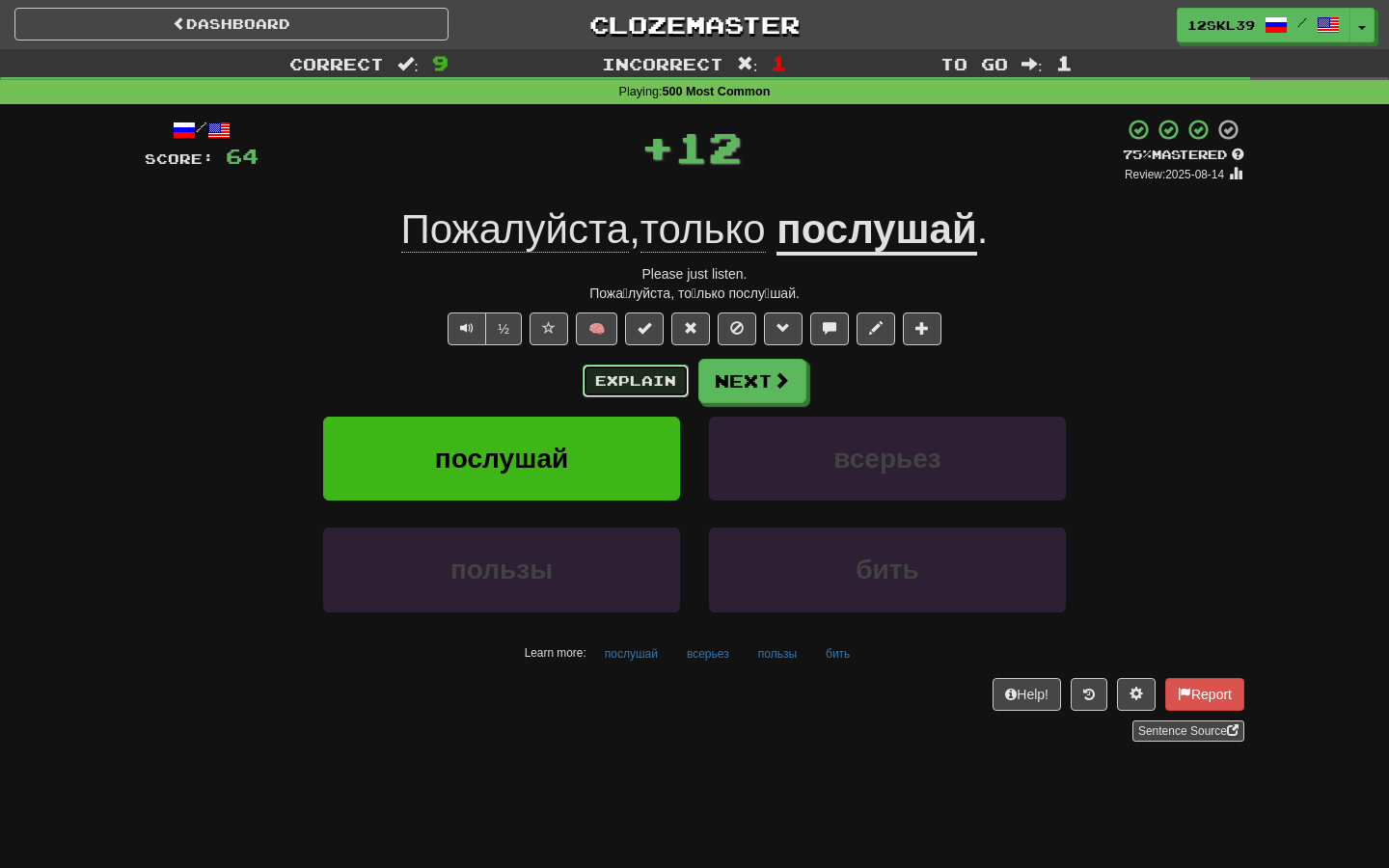 click on "Explain" at bounding box center [636, 381] 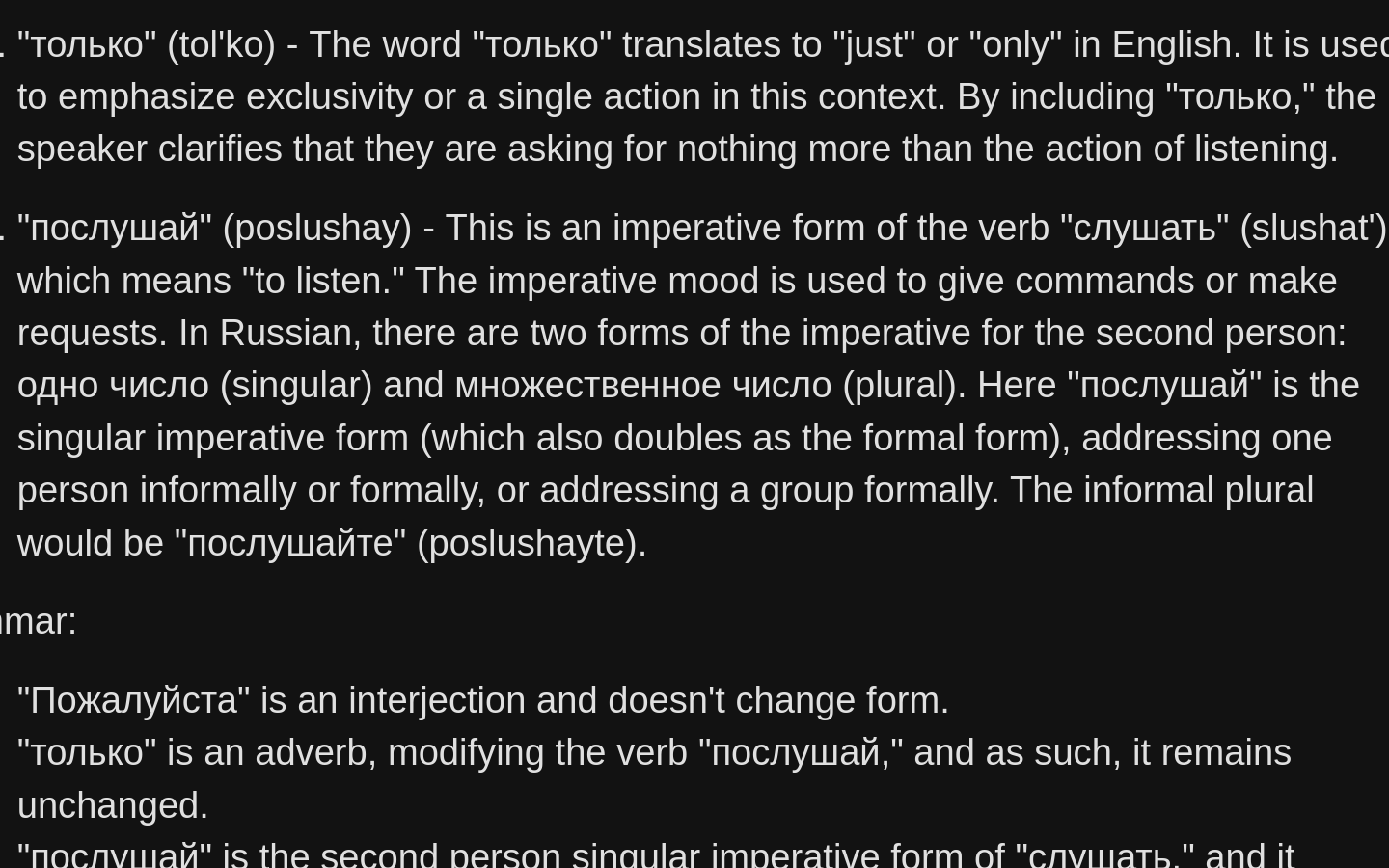 click on ""послушай" (poslushay) - This is an imperative form of the verb "слушать" (slushat'), which means "to listen." The imperative mood is used to give commands or make requests. In Russian, there are two forms of the imperative for the second person: одно число (singular) and множественное число (plural). Here "послушай" is the singular imperative form (which also doubles as the formal form), addressing one person informally or formally, or addressing a group formally. The informal plural would be "послушайте" (poslushayte)." at bounding box center (714, 344) 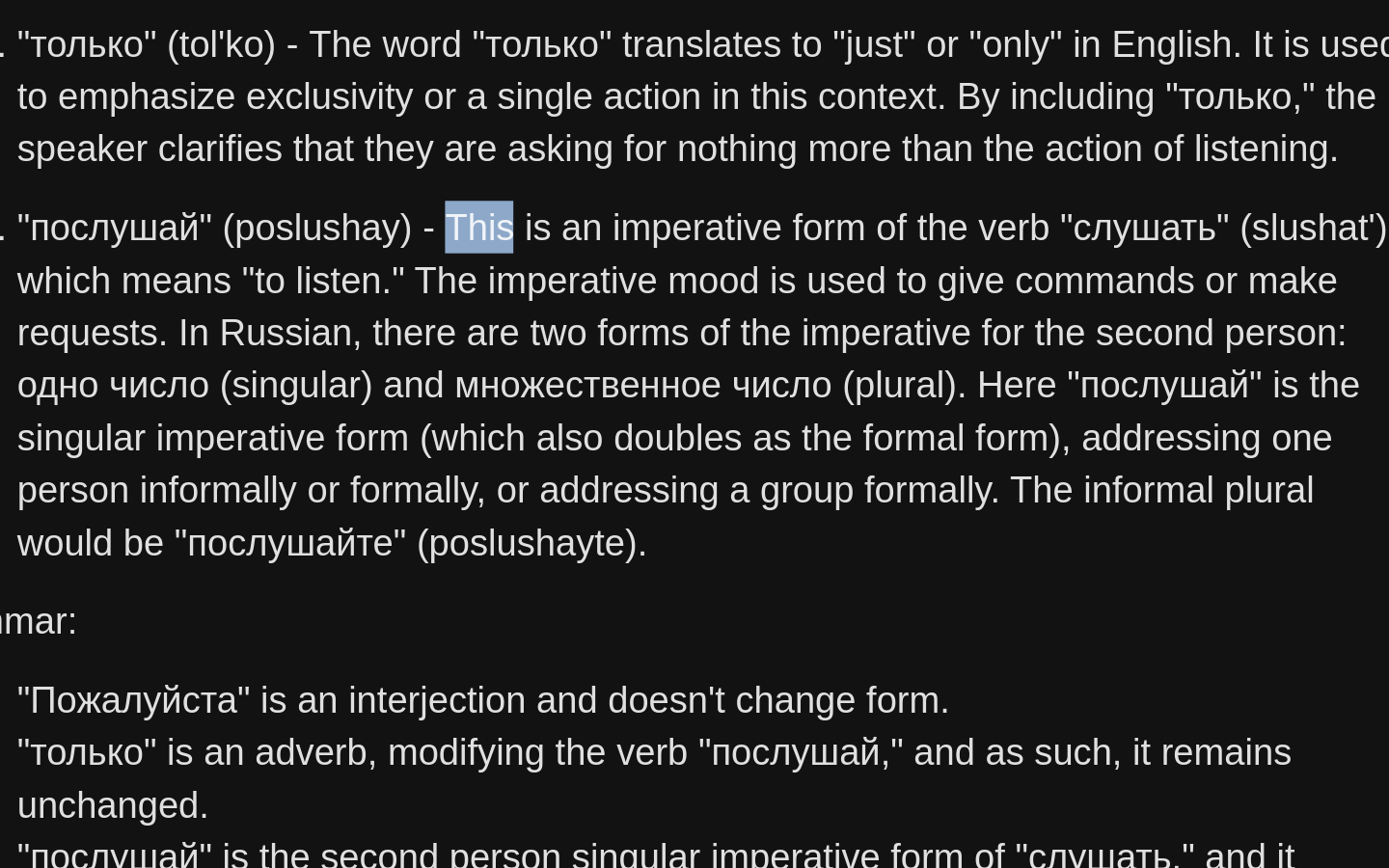 click on ""послушай" (poslushay) - This is an imperative form of the verb "слушать" (slushat'), which means "to listen." The imperative mood is used to give commands or make requests. In Russian, there are two forms of the imperative for the second person: одно число (singular) and множественное число (plural). Here "послушай" is the singular imperative form (which also doubles as the formal form), addressing one person informally or formally, or addressing a group formally. The informal plural would be "послушайте" (poslushayte)." at bounding box center [714, 344] 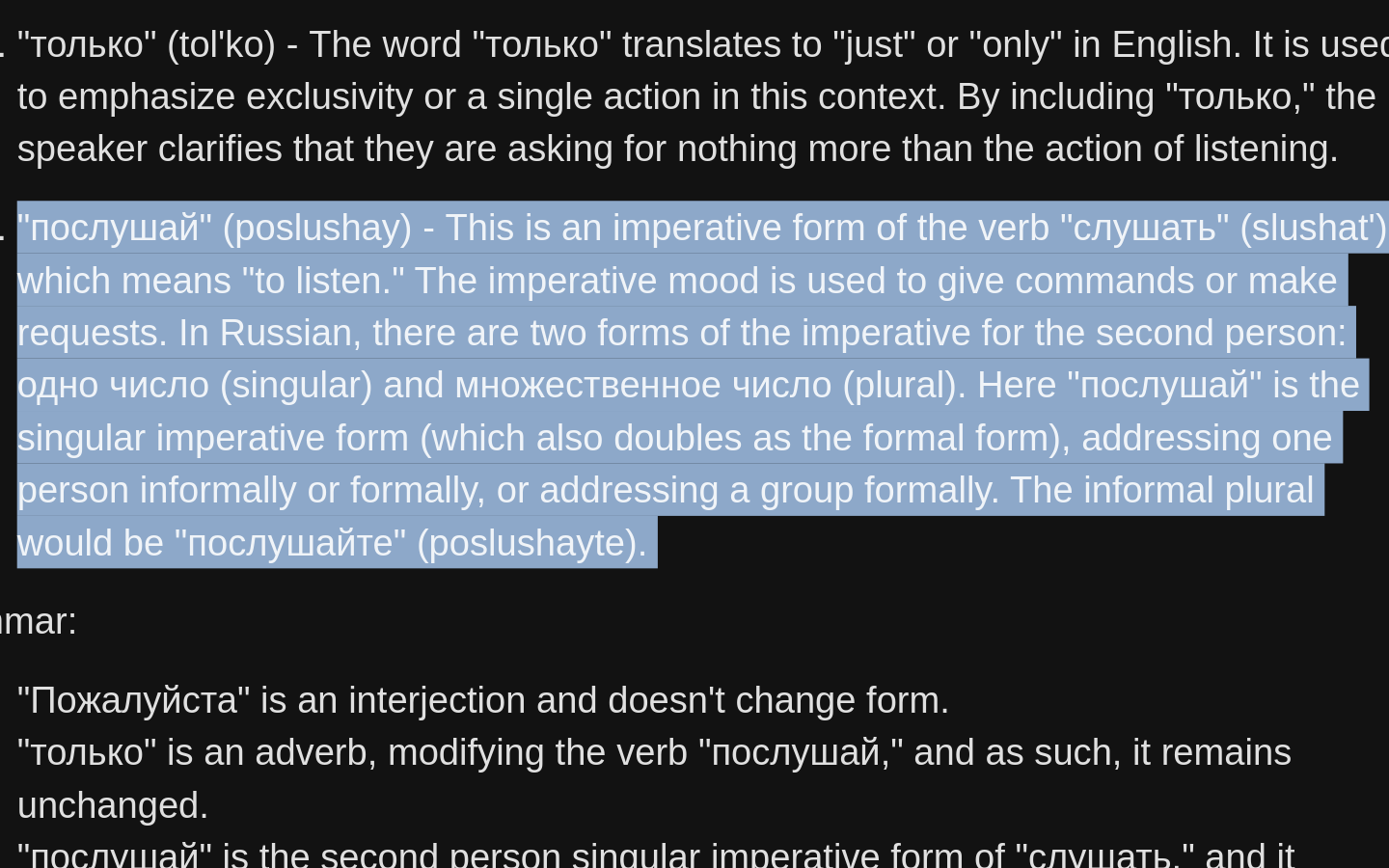 click on ""послушай" (poslushay) - This is an imperative form of the verb "слушать" (slushat'), which means "to listen." The imperative mood is used to give commands or make requests. In Russian, there are two forms of the imperative for the second person: одно число (singular) and множественное число (plural). Here "послушай" is the singular imperative form (which also doubles as the formal form), addressing one person informally or formally, or addressing a group formally. The informal plural would be "послушайте" (poslushayte)." at bounding box center [714, 344] 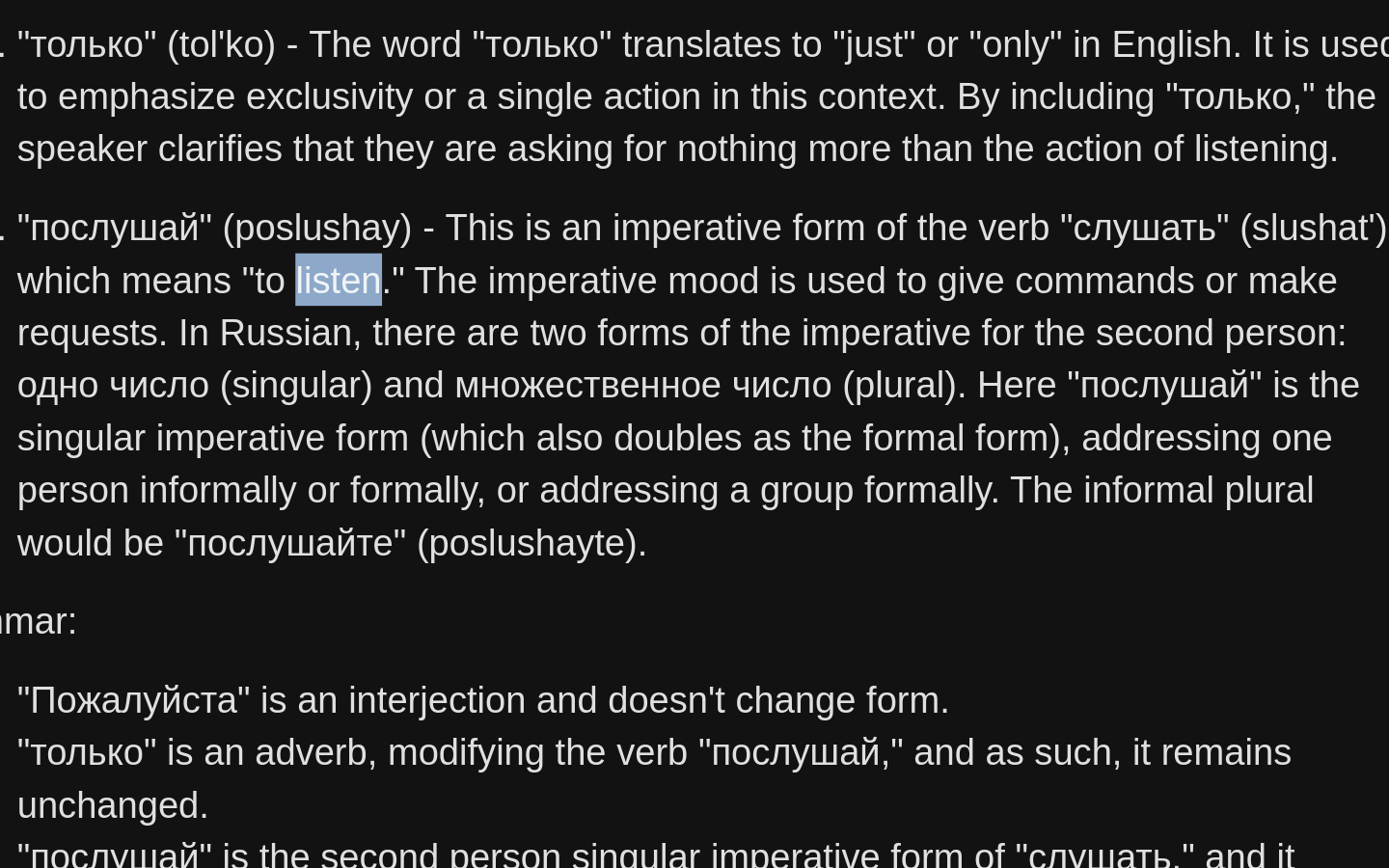 click on ""послушай" (poslushay) - This is an imperative form of the verb "слушать" (slushat'), which means "to listen." The imperative mood is used to give commands or make requests. In Russian, there are two forms of the imperative for the second person: одно число (singular) and множественное число (plural). Here "послушай" is the singular imperative form (which also doubles as the formal form), addressing one person informally or formally, or addressing a group formally. The informal plural would be "послушайте" (poslushayte)." at bounding box center (714, 344) 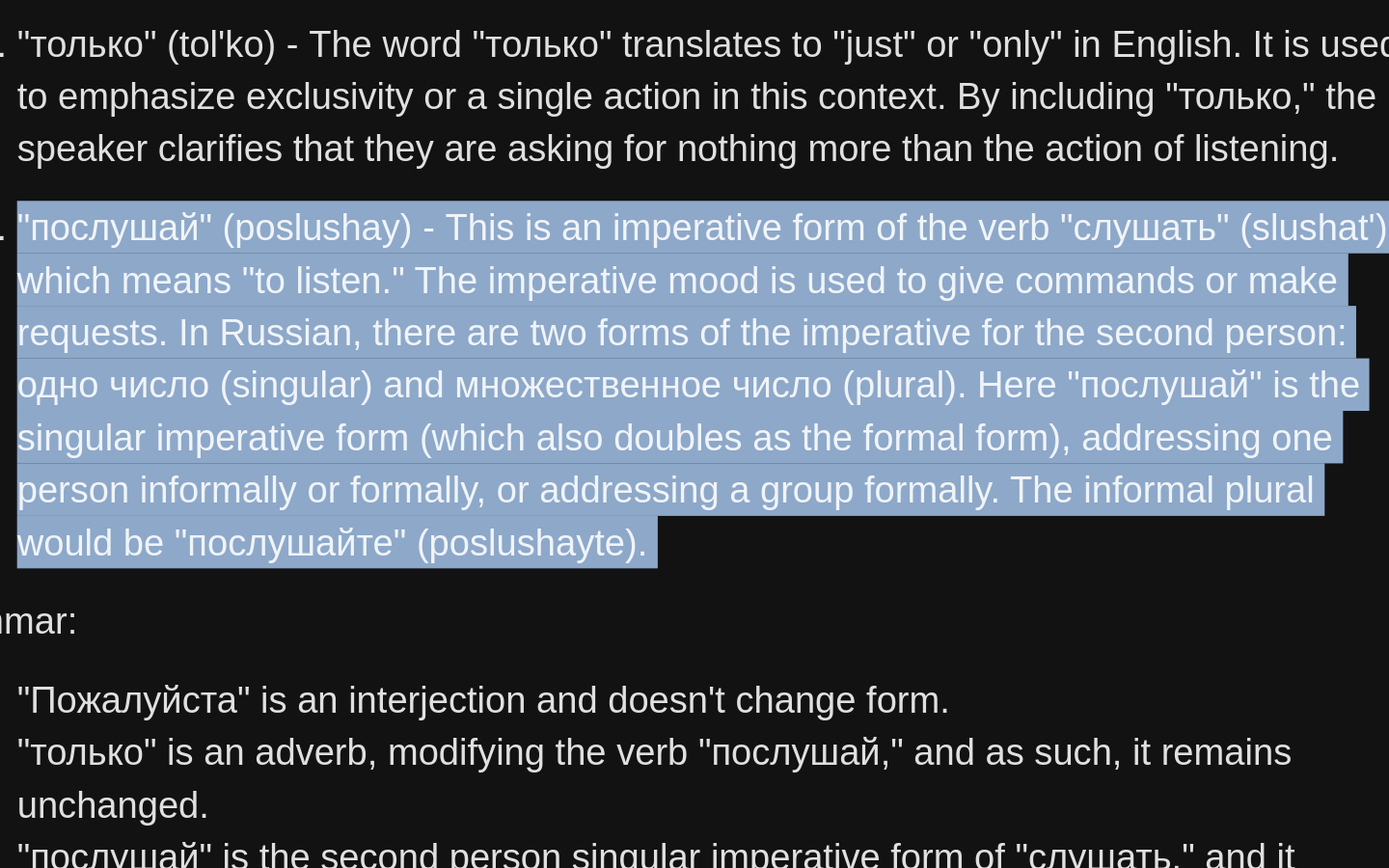 click on ""послушай" (poslushay) - This is an imperative form of the verb "слушать" (slushat'), which means "to listen." The imperative mood is used to give commands or make requests. In Russian, there are two forms of the imperative for the second person: одно число (singular) and множественное число (plural). Here "послушай" is the singular imperative form (which also doubles as the formal form), addressing one person informally or formally, or addressing a group formally. The informal plural would be "послушайте" (poslushayte)." at bounding box center [714, 344] 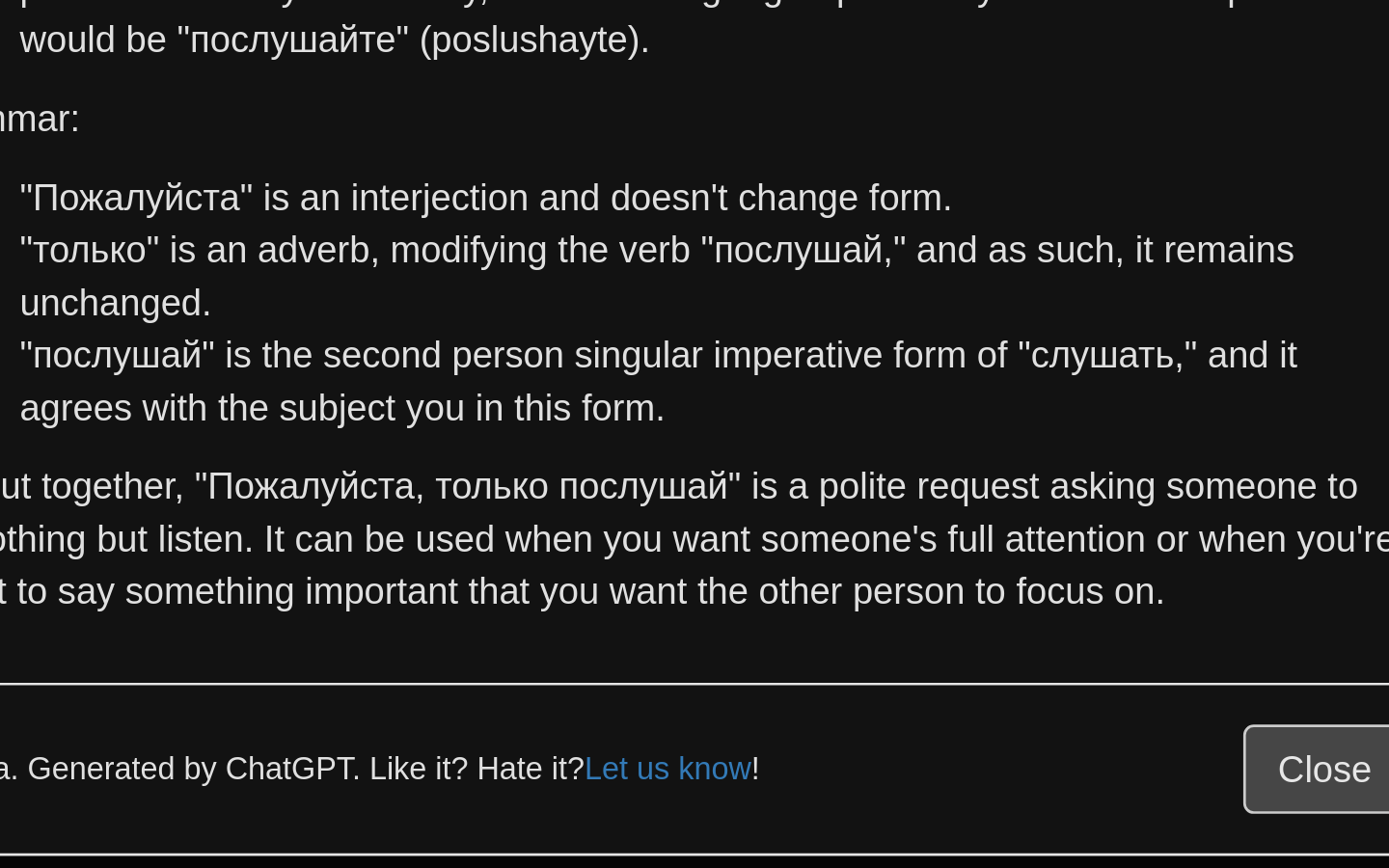 click on "So, put together, "Пожалуйста, только послушай" is a polite request asking someone to do nothing but listen. It can be used when you want someone's full attention or when you're about to say something important that you want the other person to focus on." at bounding box center [694, 585] 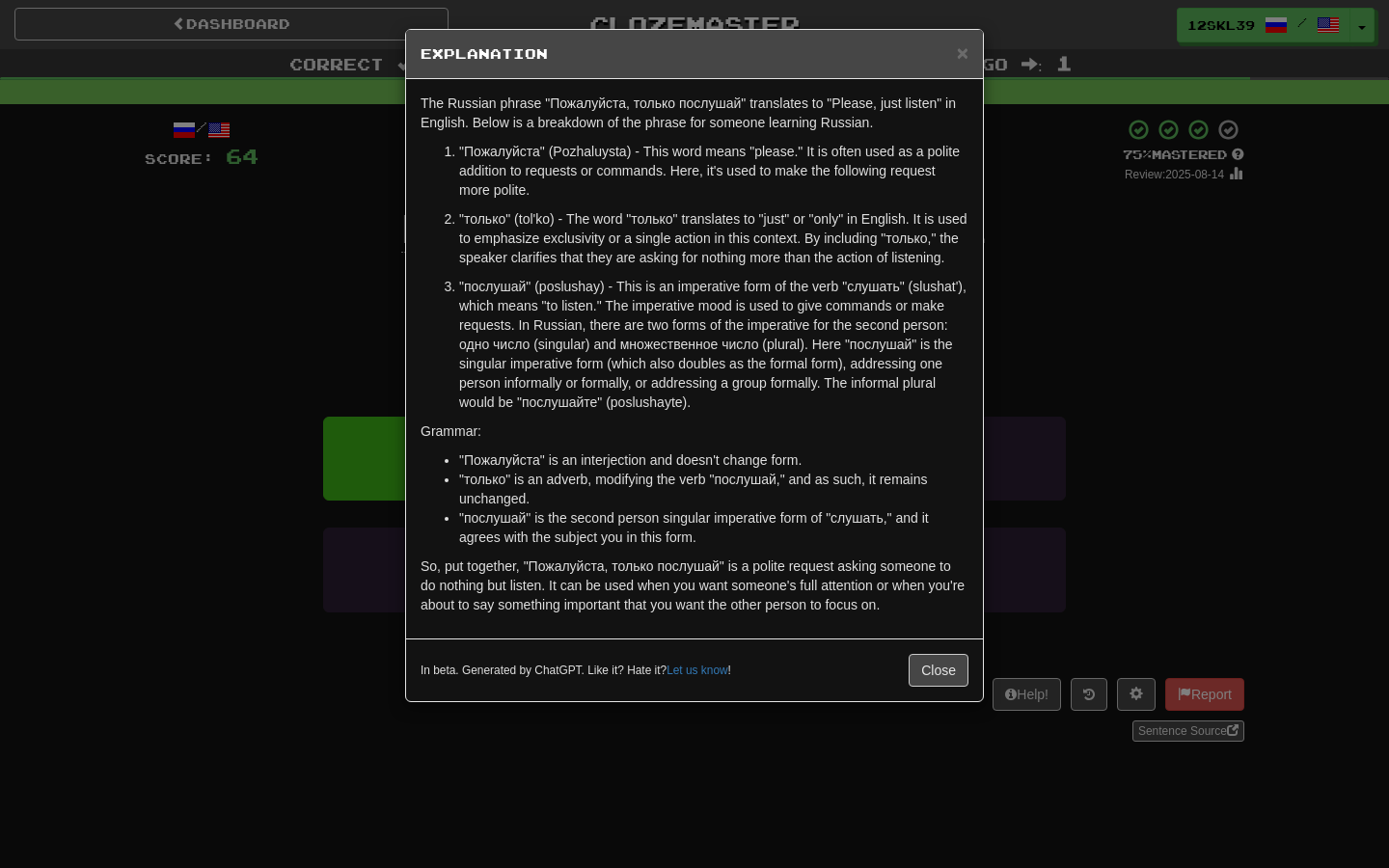 click on "In beta. Generated by ChatGPT. Like it? Hate it?  Let us know ! Close" at bounding box center [694, 669] 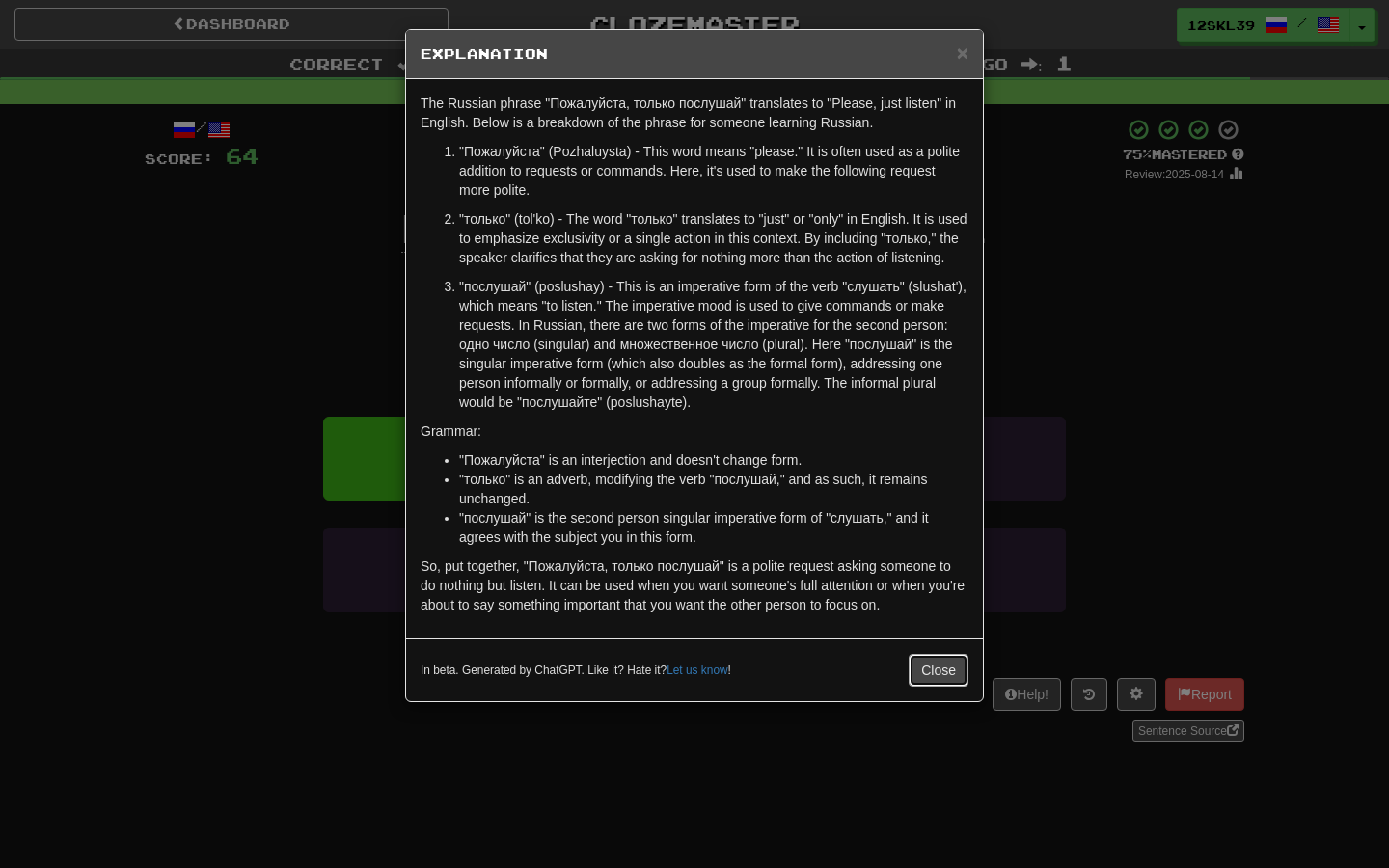 click on "Close" at bounding box center [939, 670] 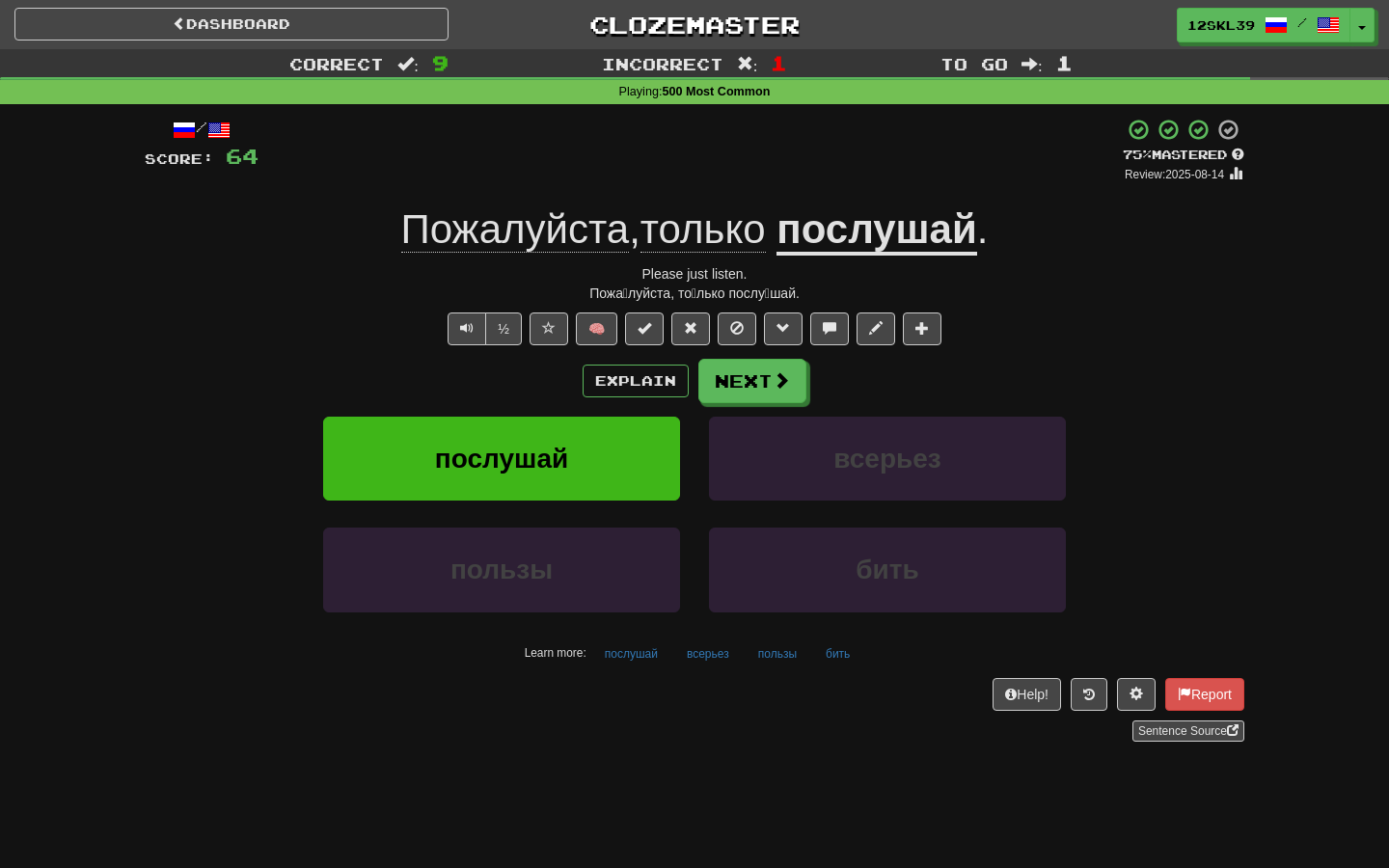 click on "послушай" at bounding box center [877, 231] 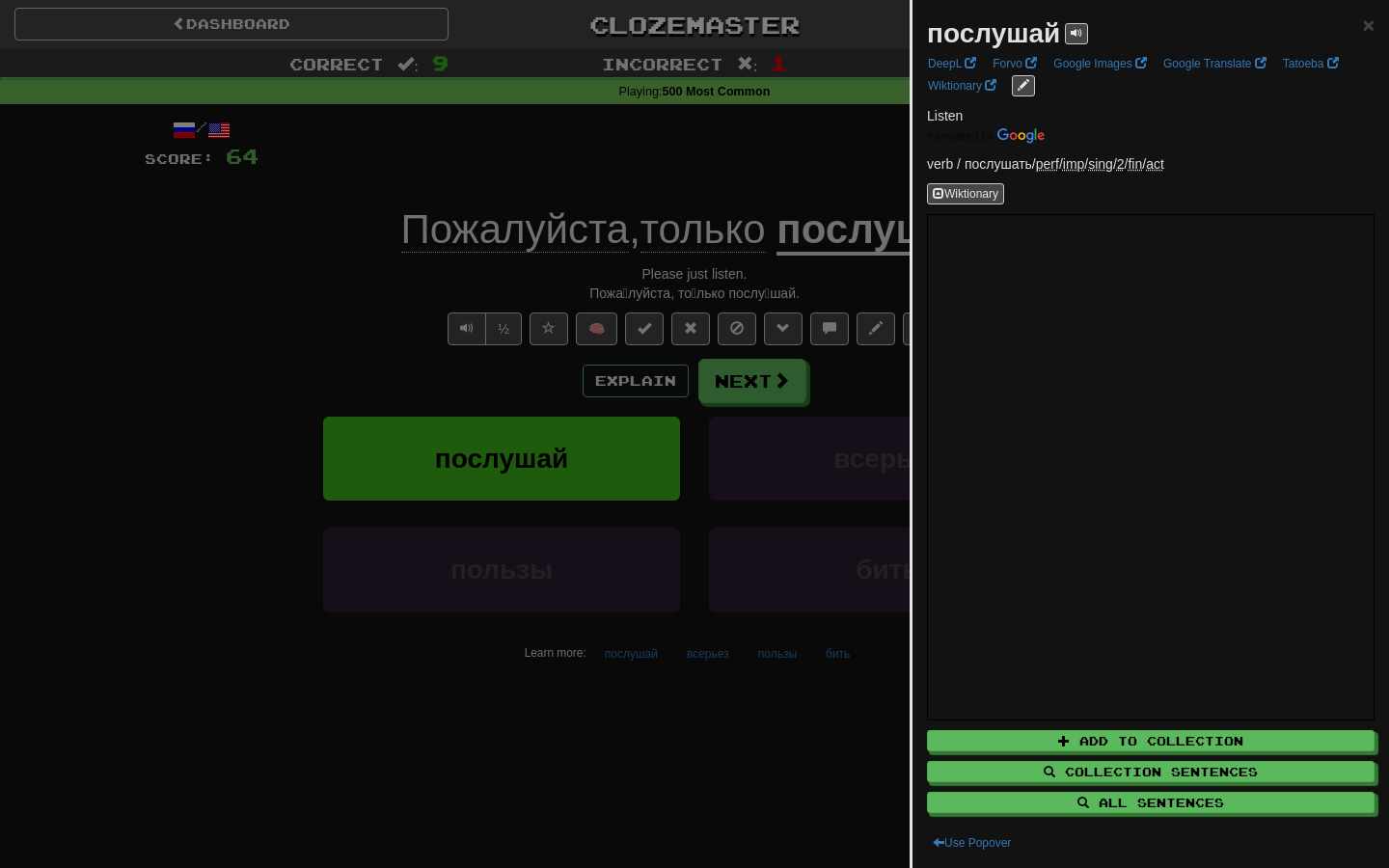 click at bounding box center [694, 434] 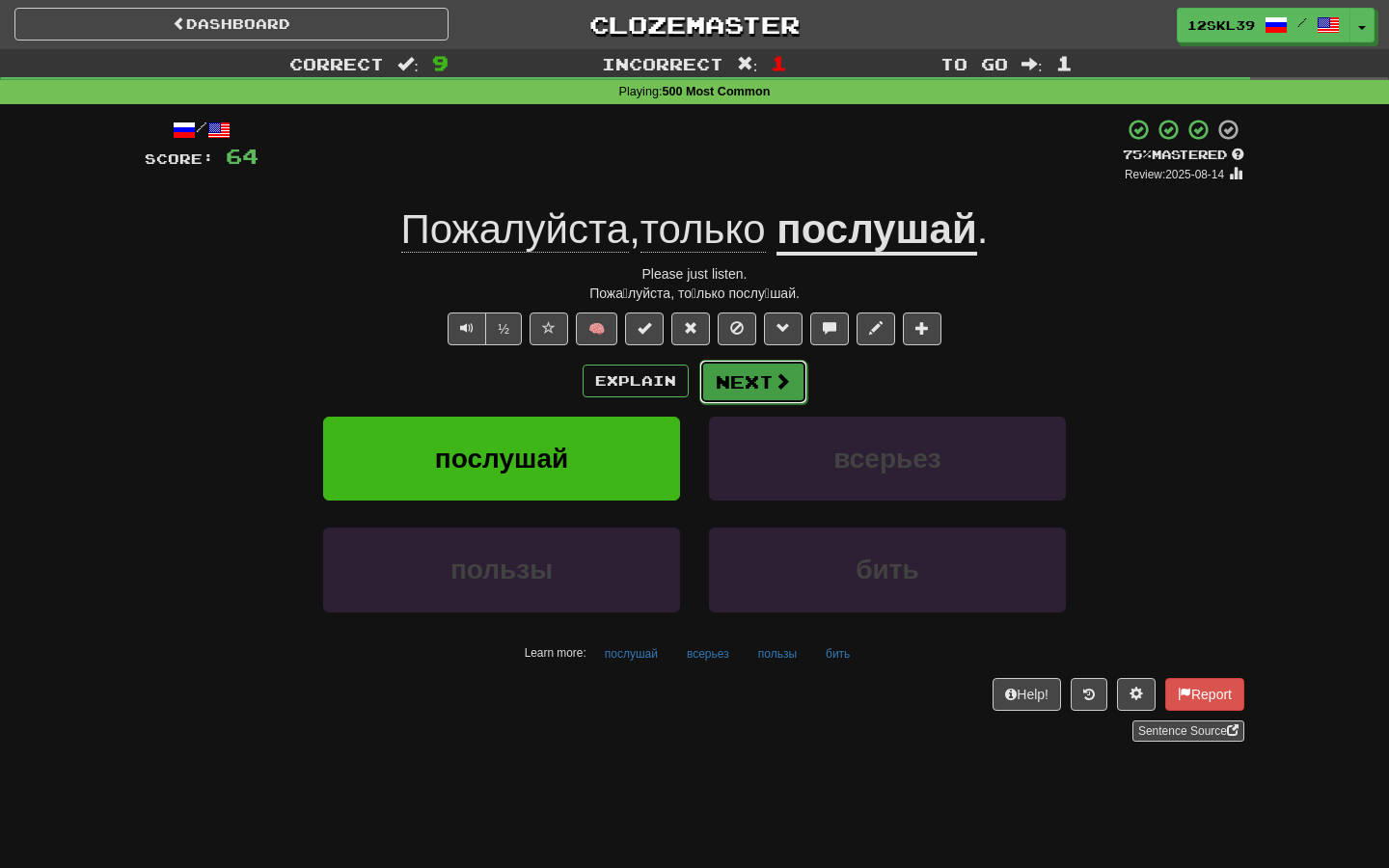 click on "Next" at bounding box center (753, 382) 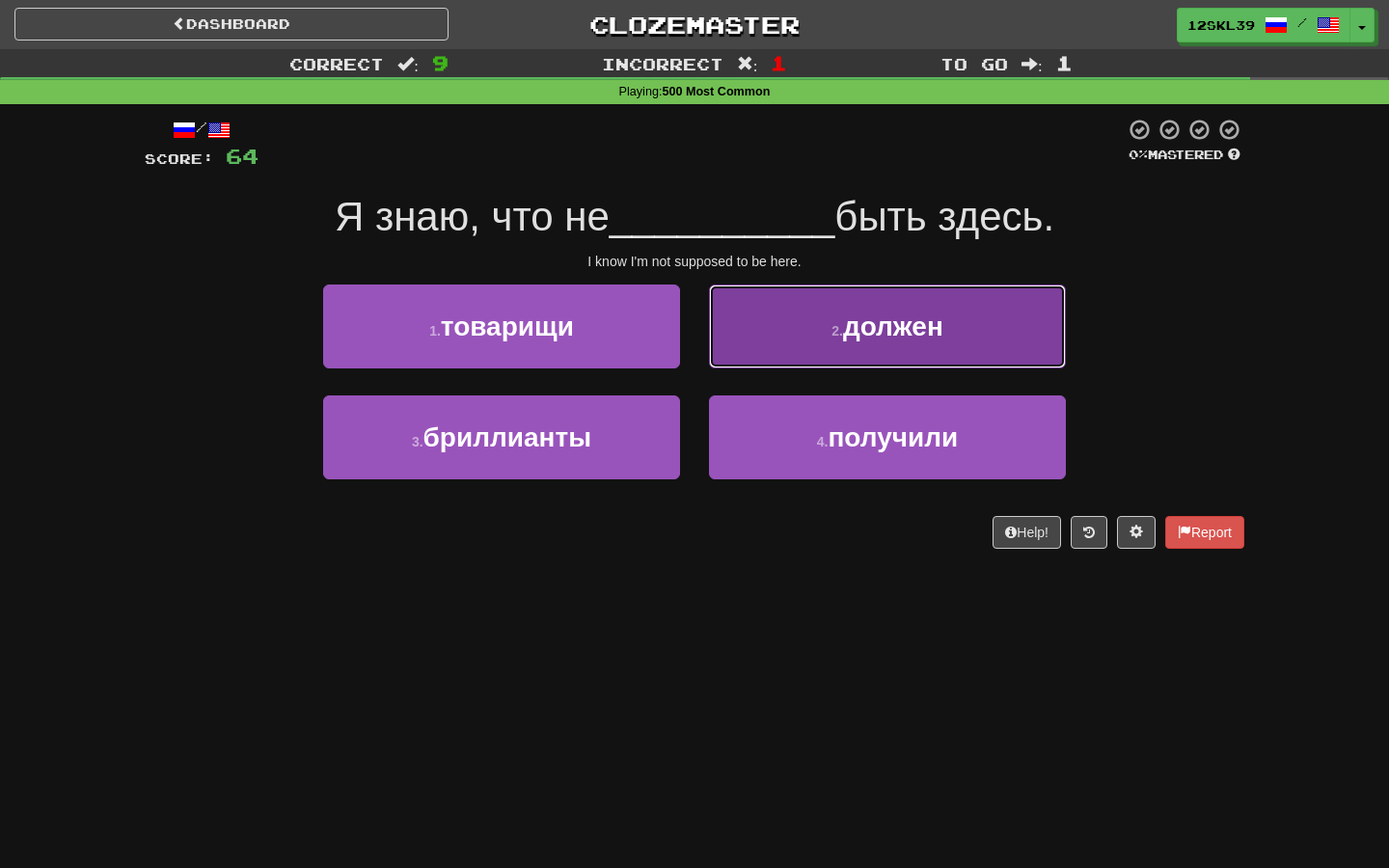 click on "2 ." at bounding box center [837, 331] 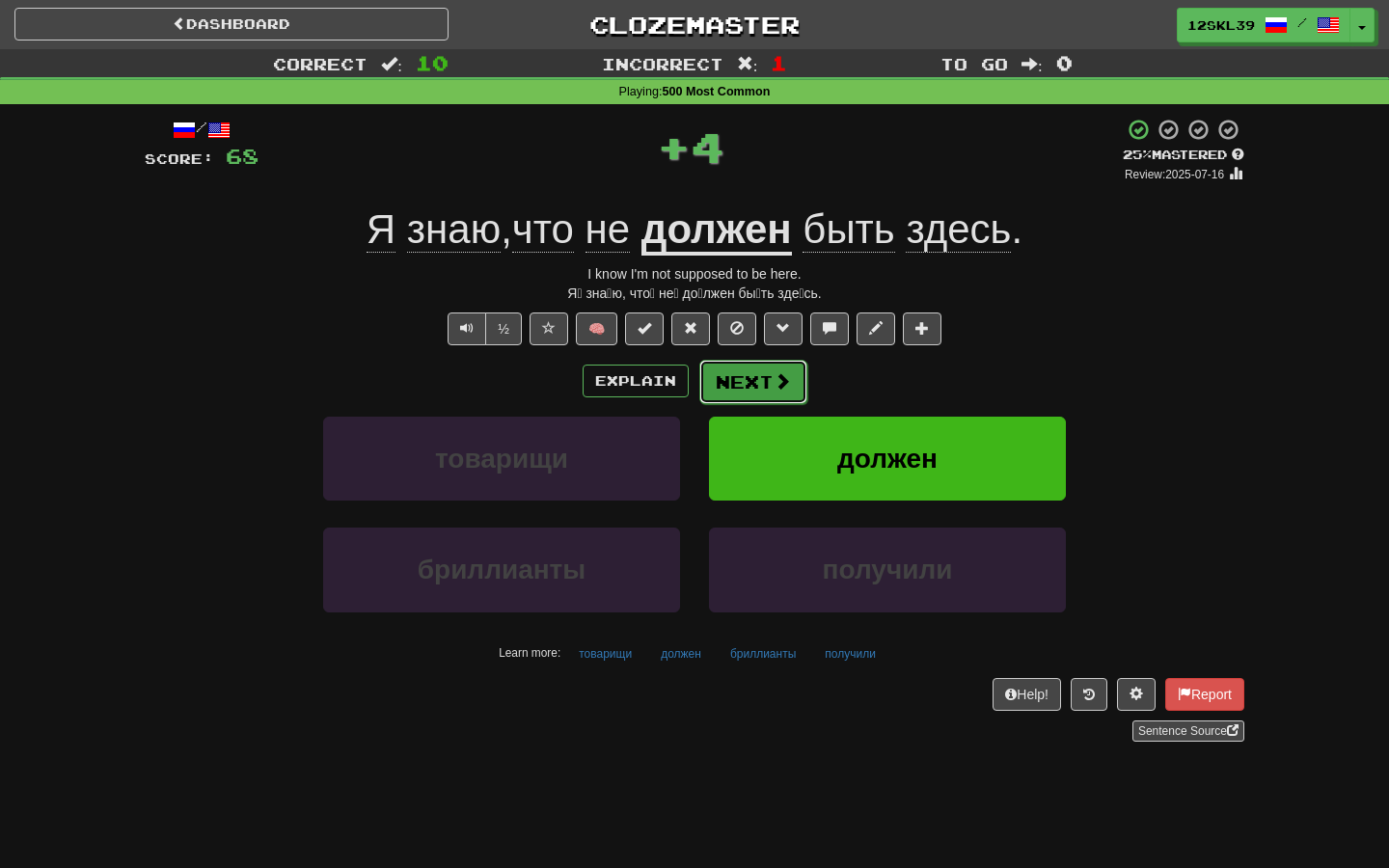 click on "Next" at bounding box center [753, 382] 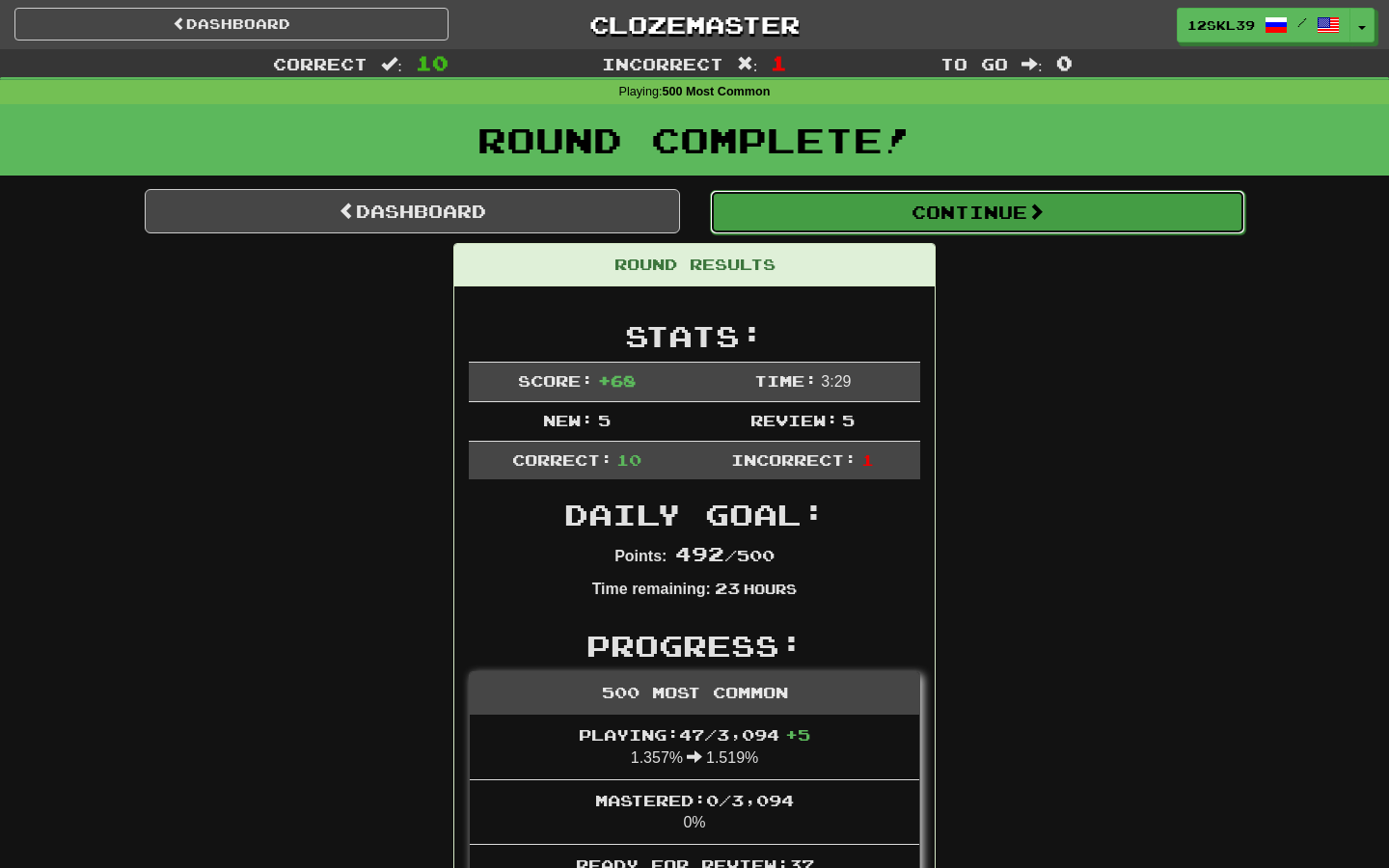 click on "Continue" at bounding box center (977, 212) 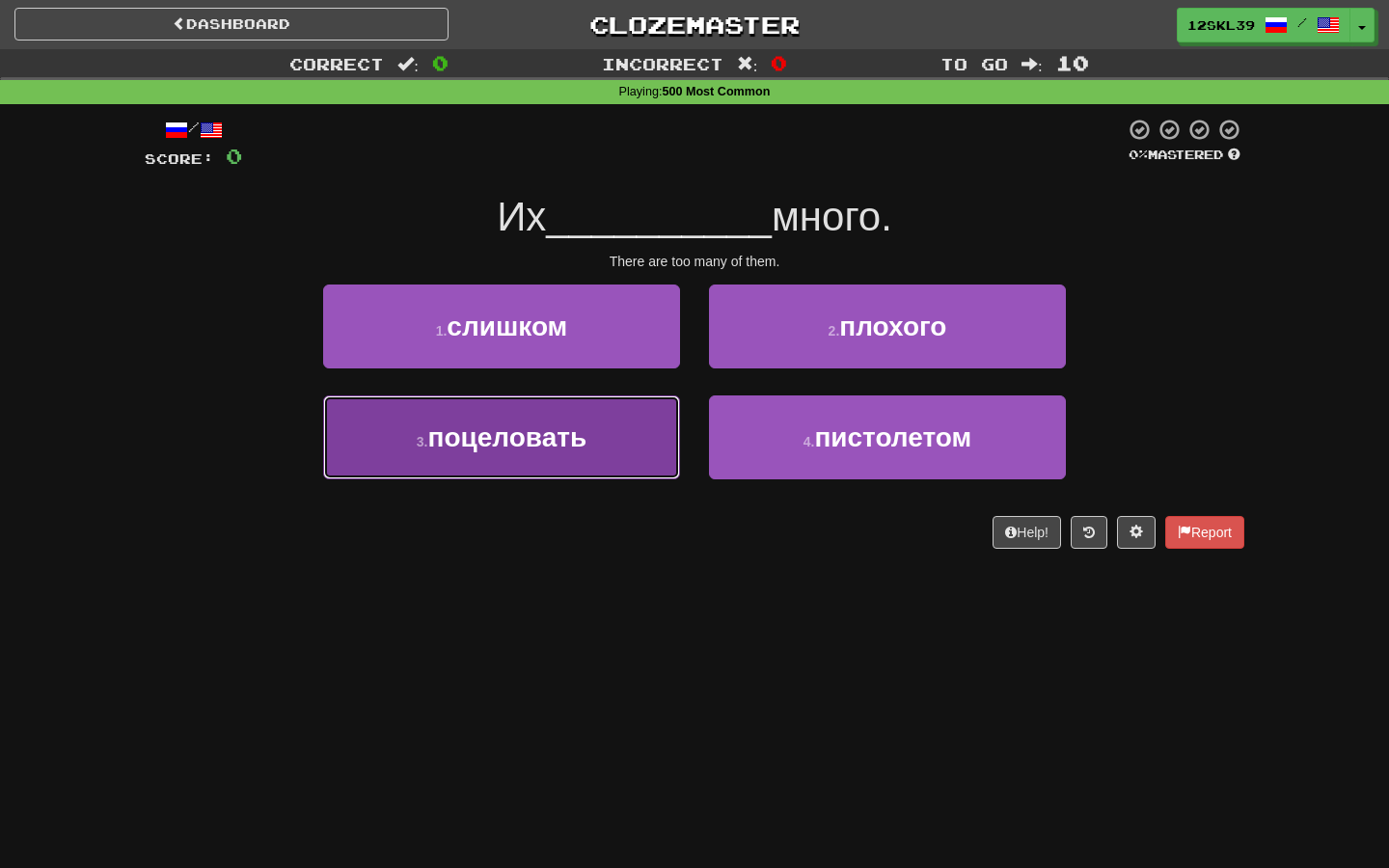 click on "3 .  поцеловать" at bounding box center (502, 437) 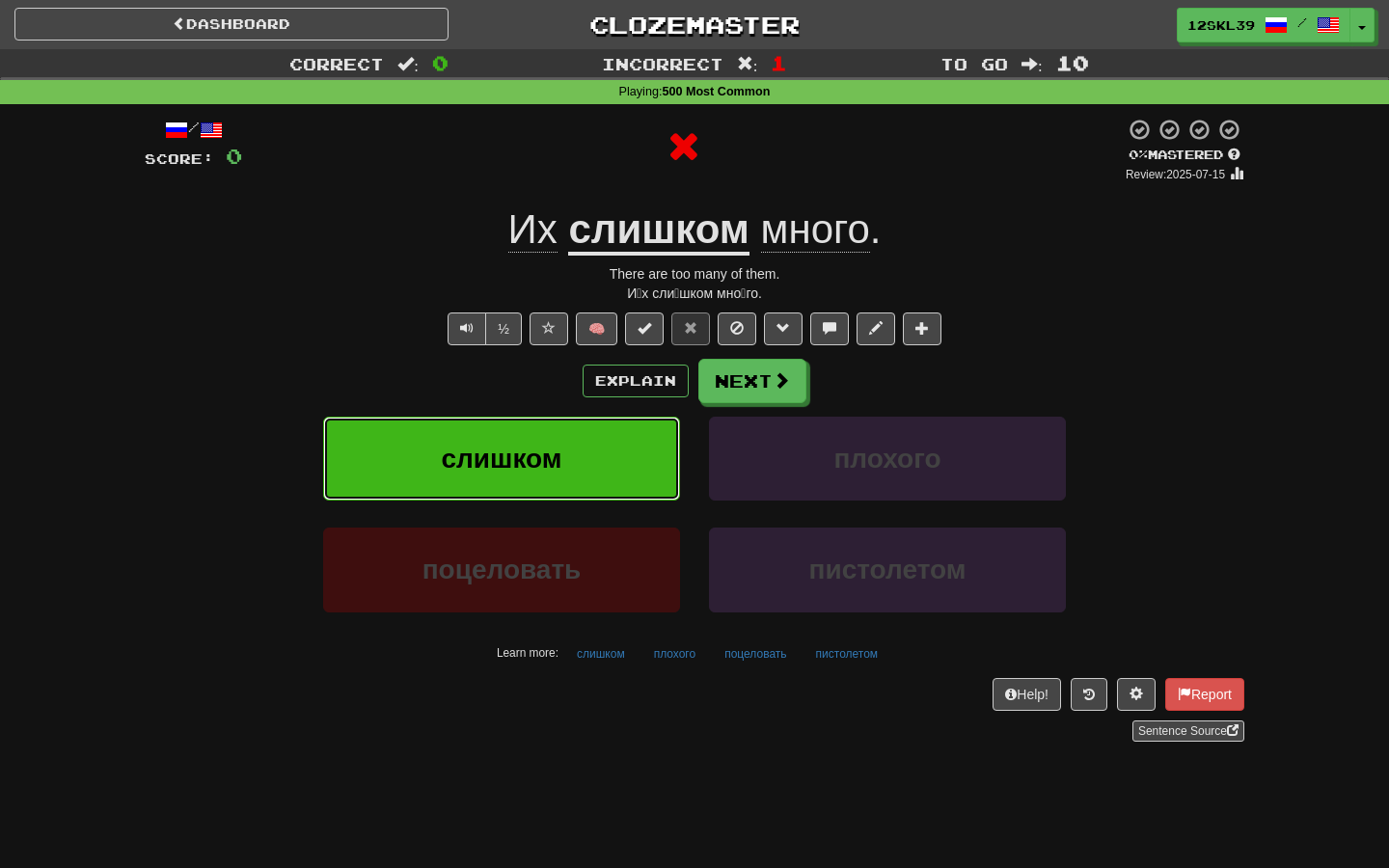click on "слишком" at bounding box center [501, 458] 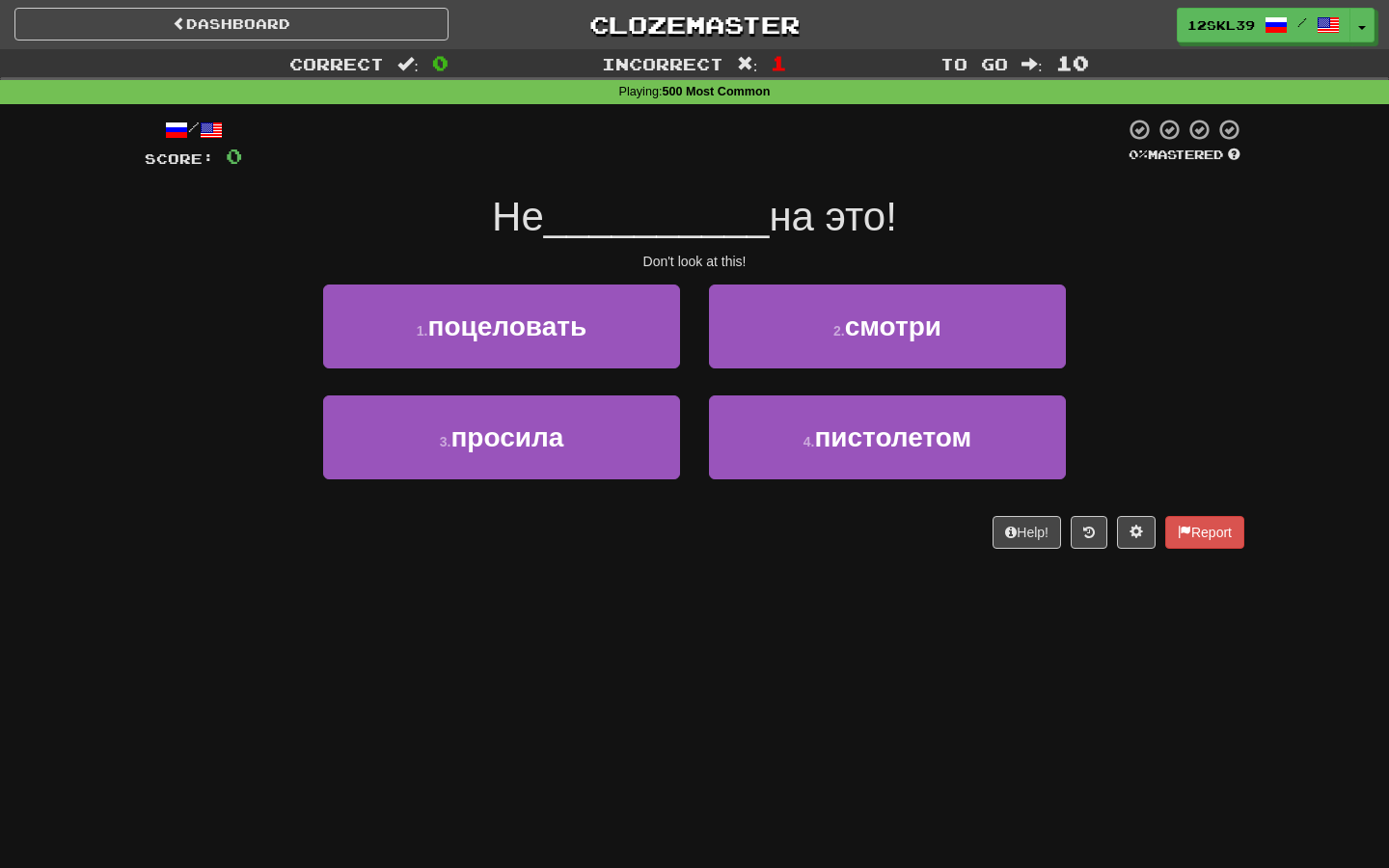 click on "Don't look at this!" at bounding box center [694, 261] 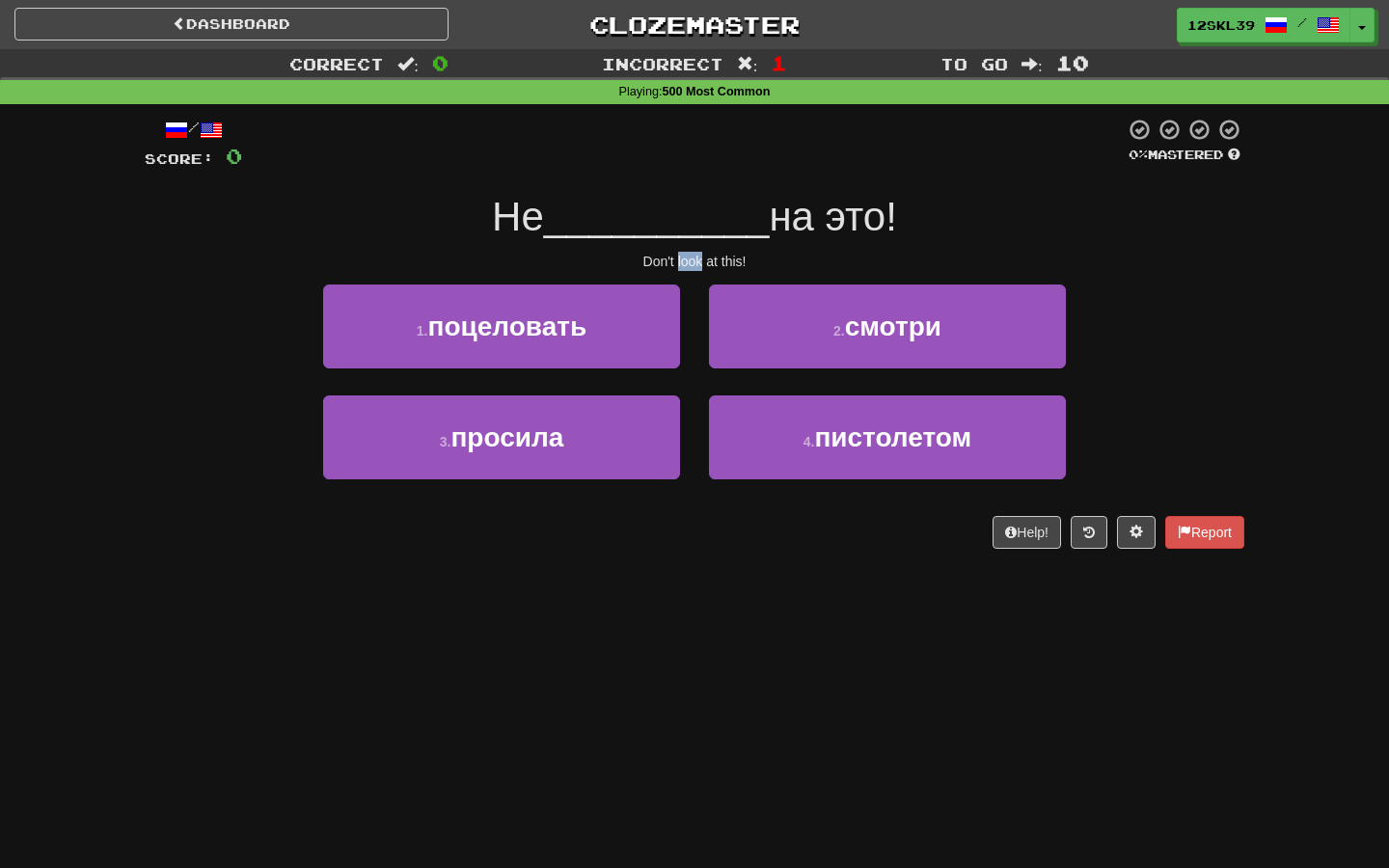 click on "Don't look at this!" at bounding box center [694, 261] 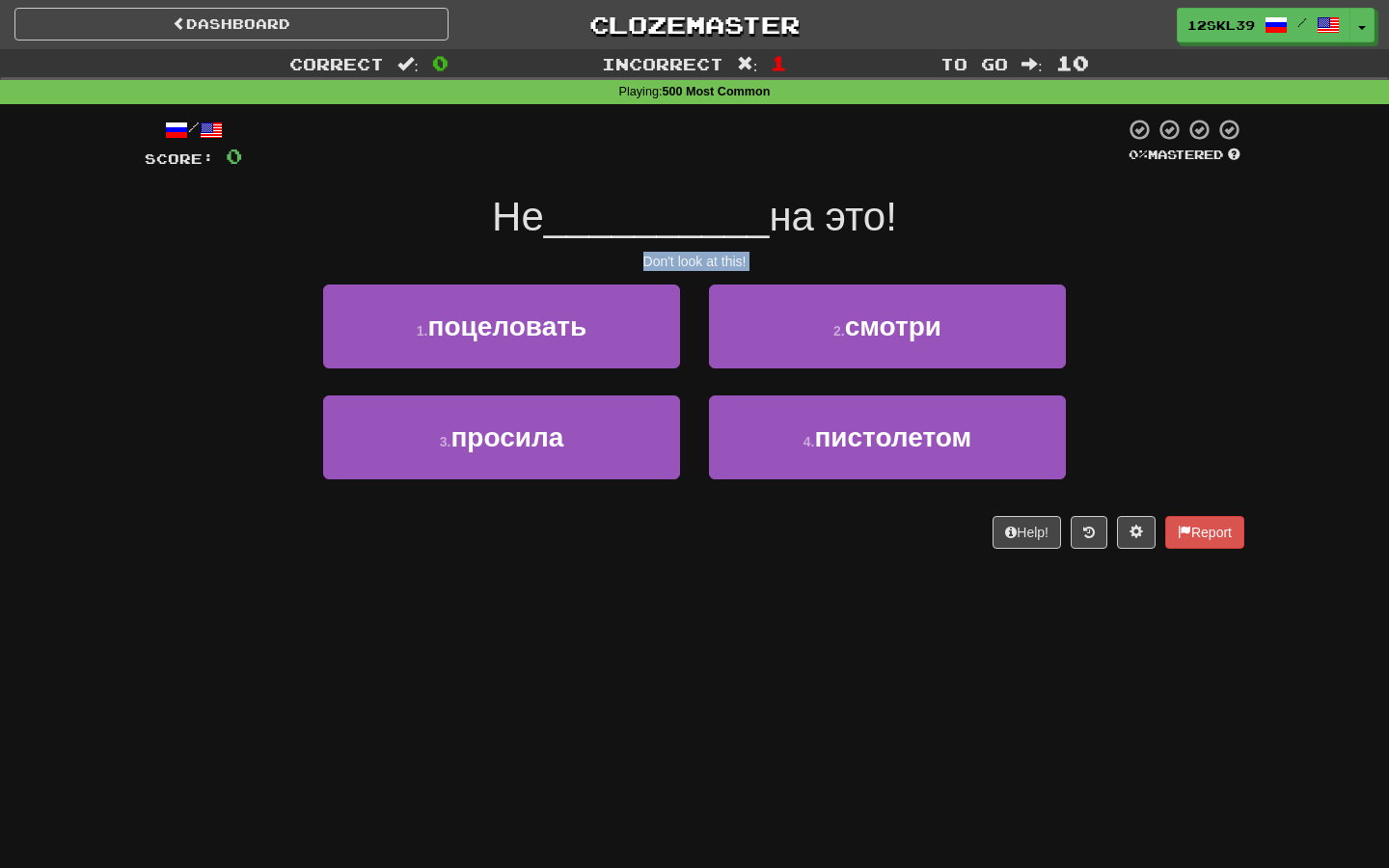 click on "Don't look at this!" at bounding box center (694, 261) 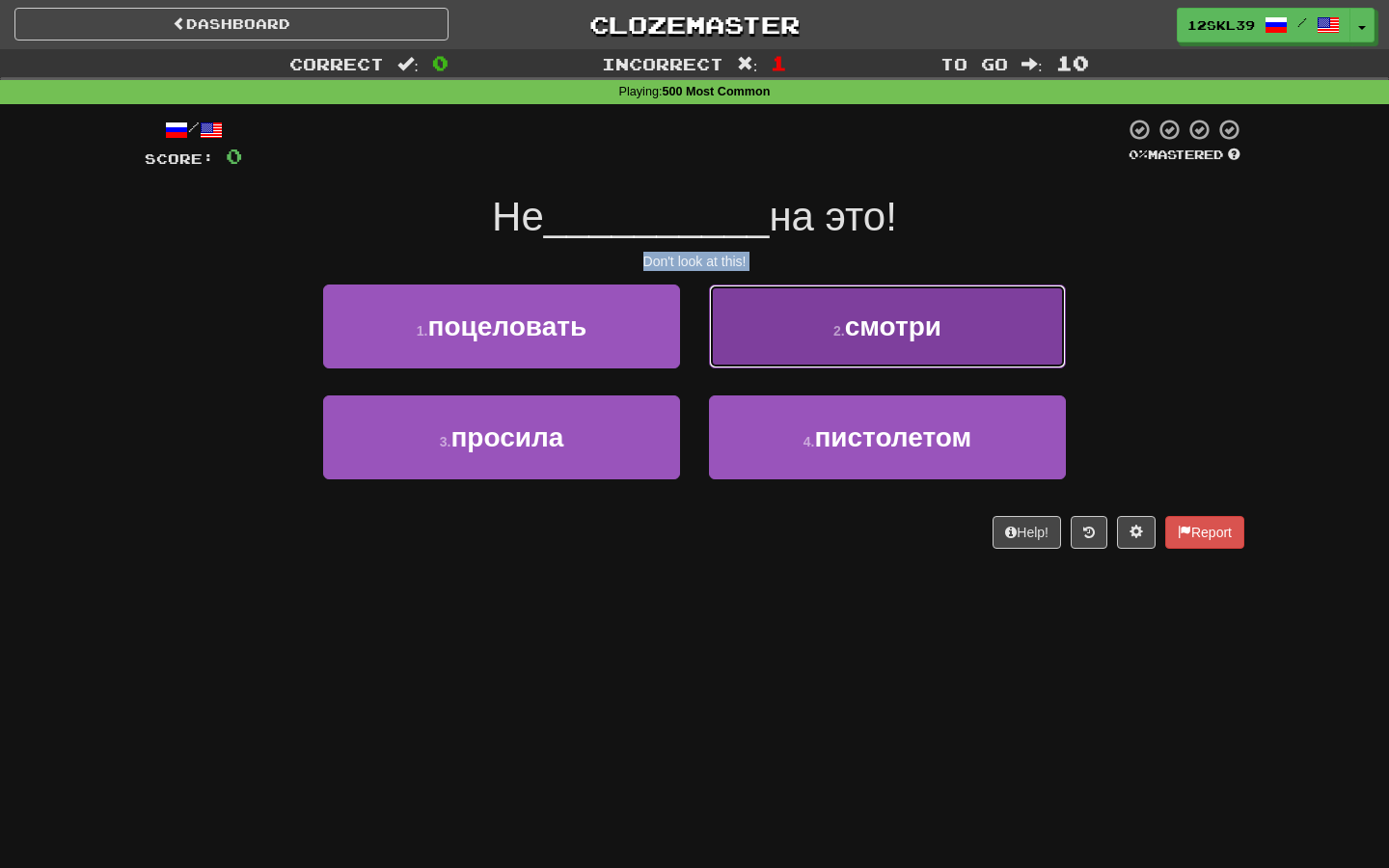 click on "2 .  смотри" at bounding box center (887, 326) 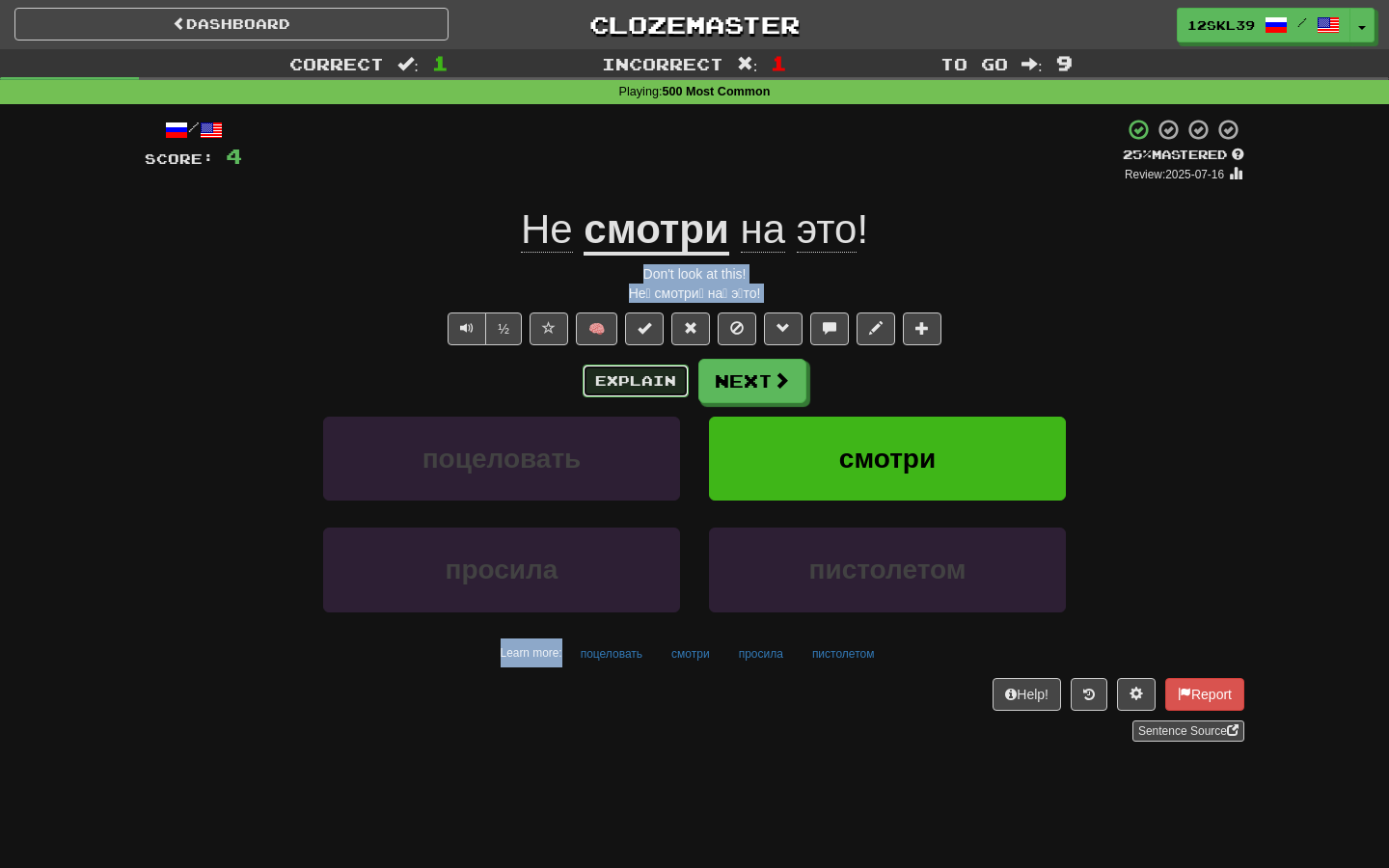 click on "Explain" at bounding box center (636, 381) 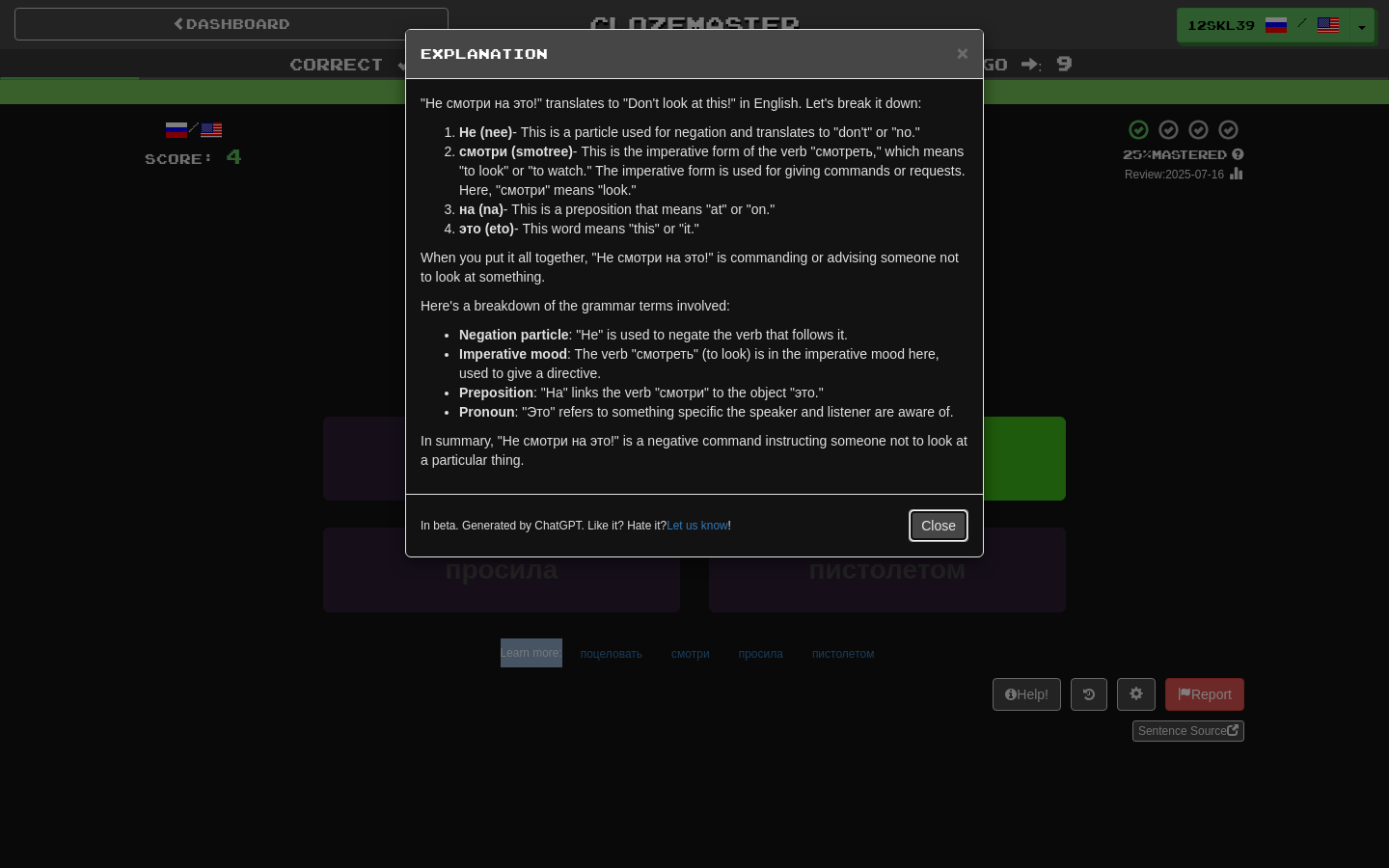 click on "Close" at bounding box center (939, 526) 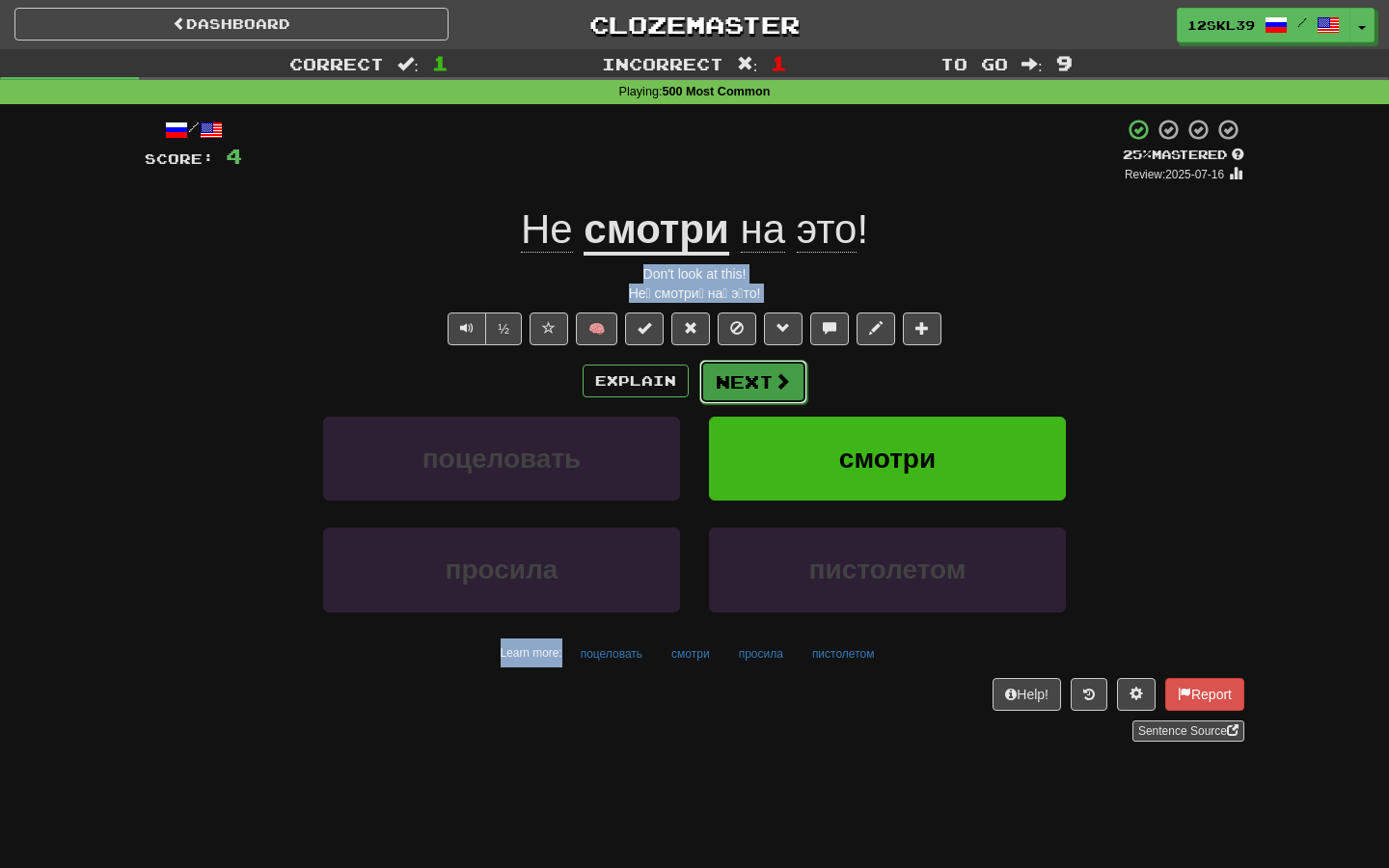 click on "Next" at bounding box center (753, 382) 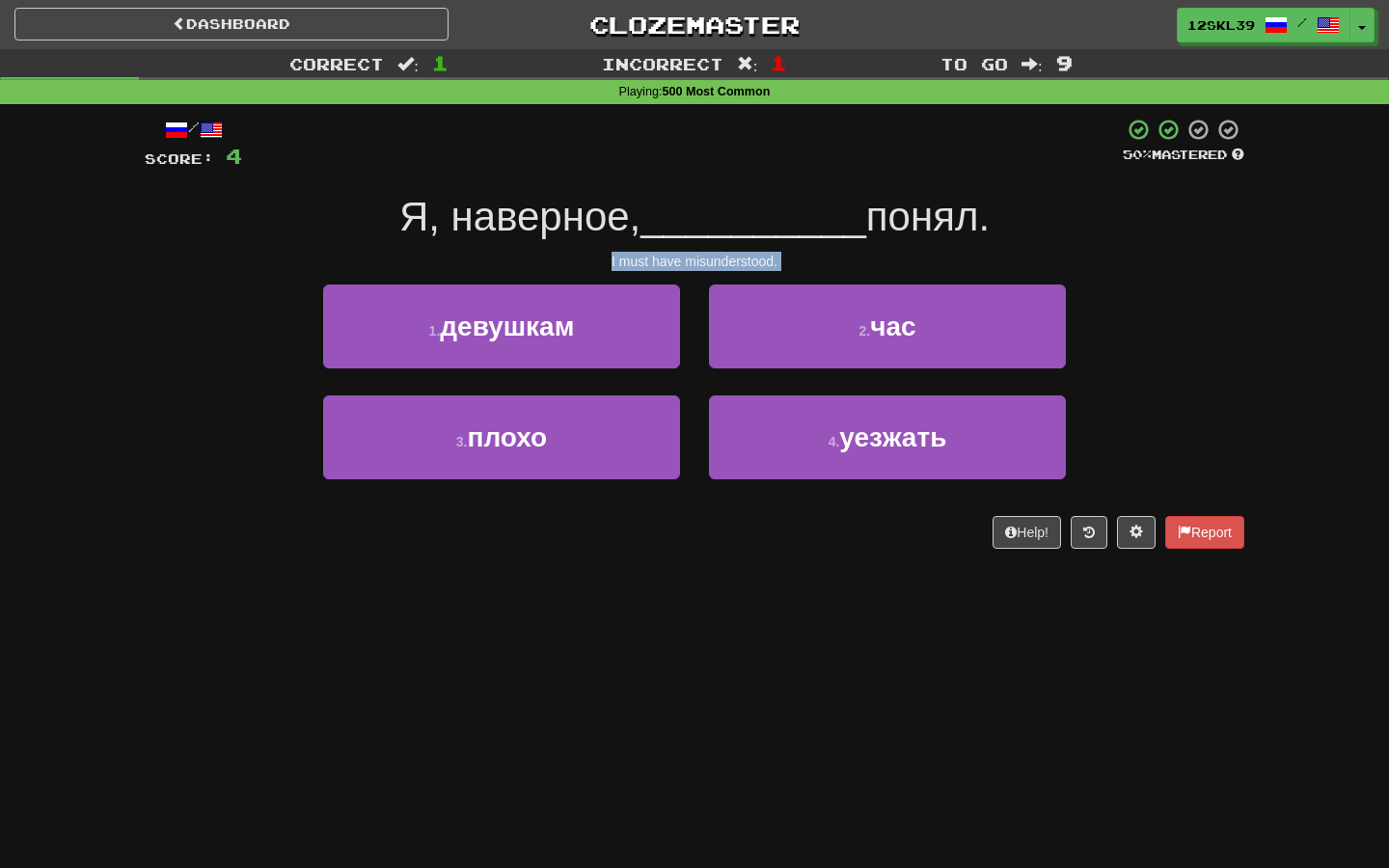 click on "I must have misunderstood." at bounding box center (694, 261) 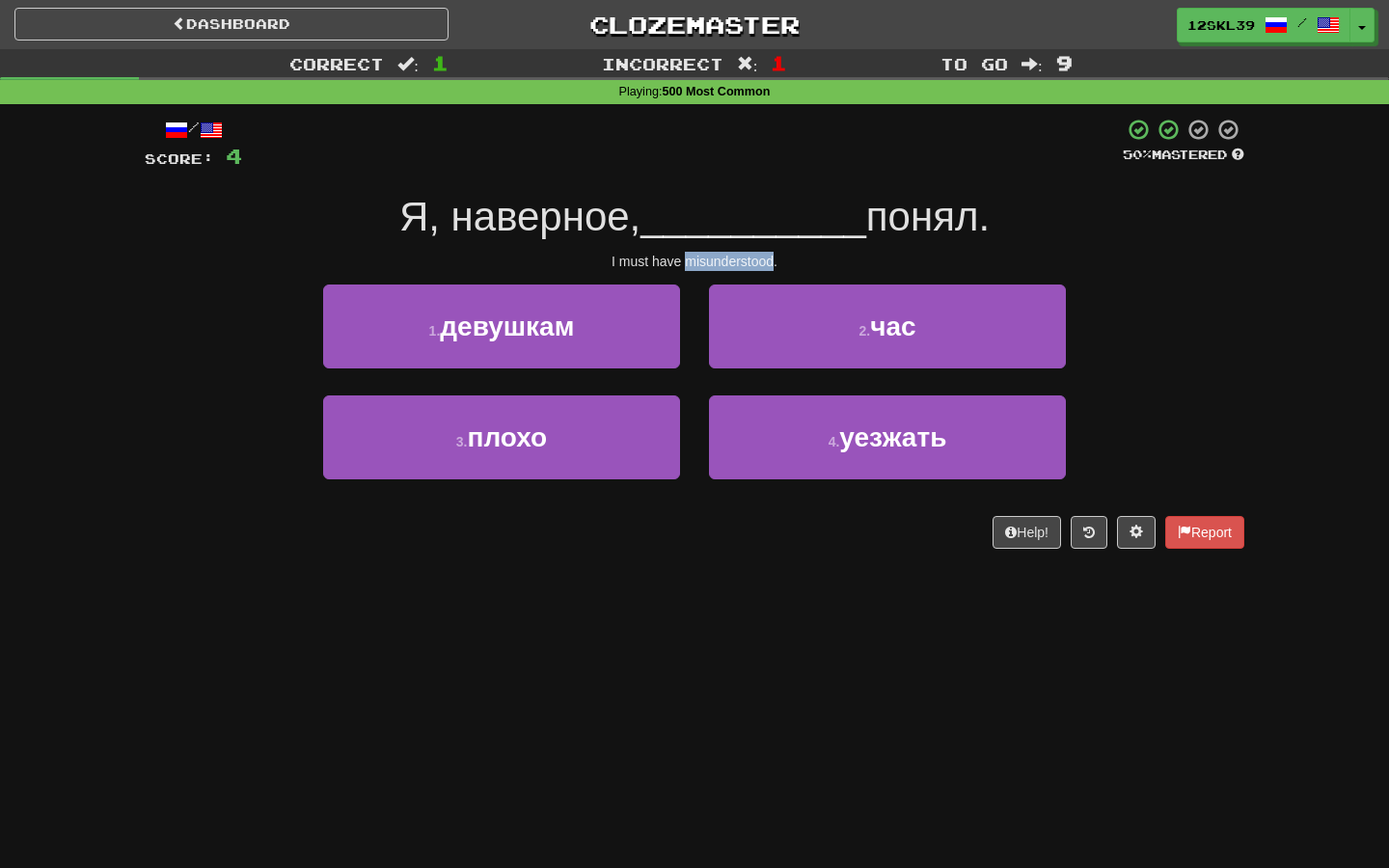 click on "I must have misunderstood." at bounding box center [694, 261] 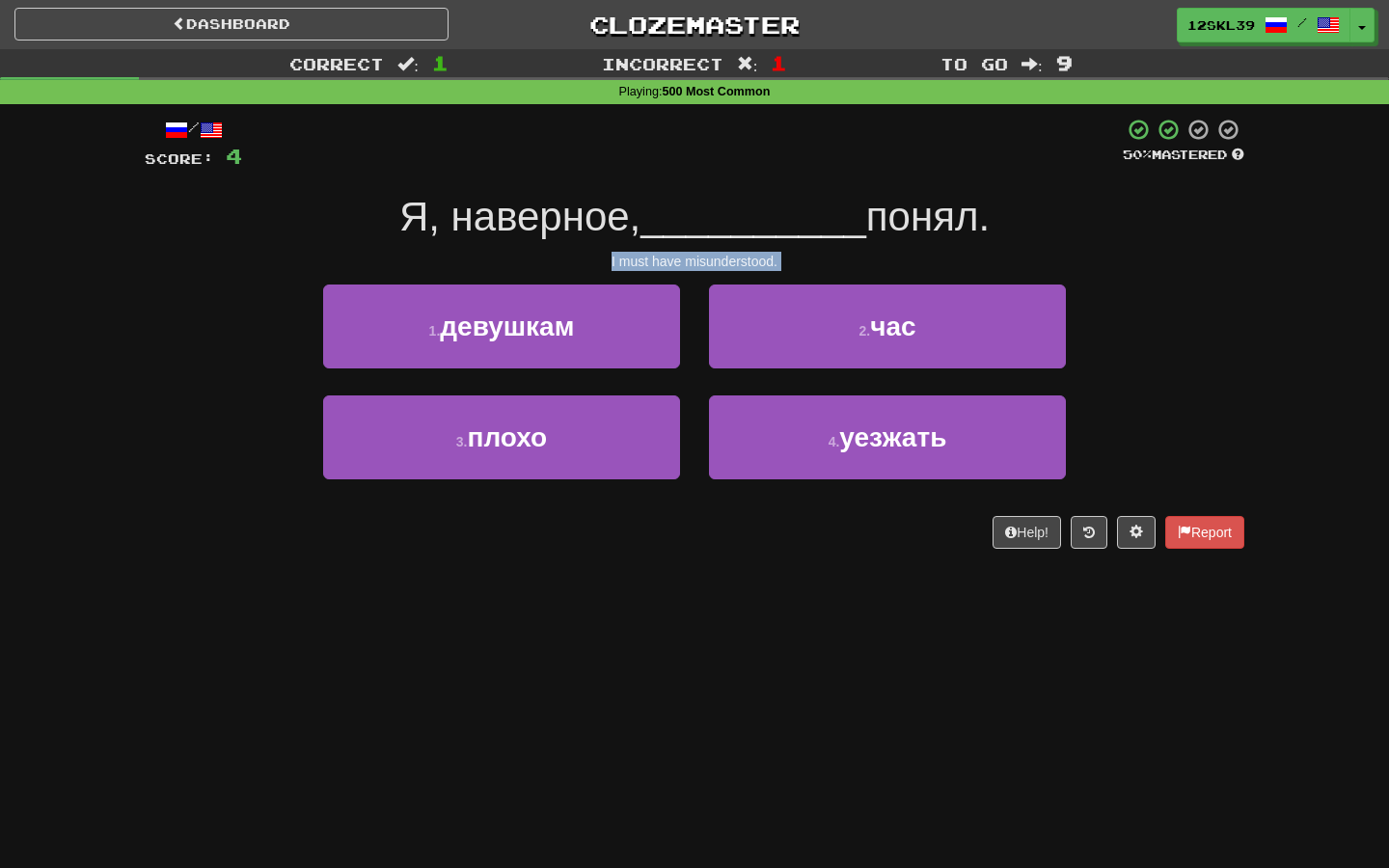 click on "I must have misunderstood." at bounding box center (694, 261) 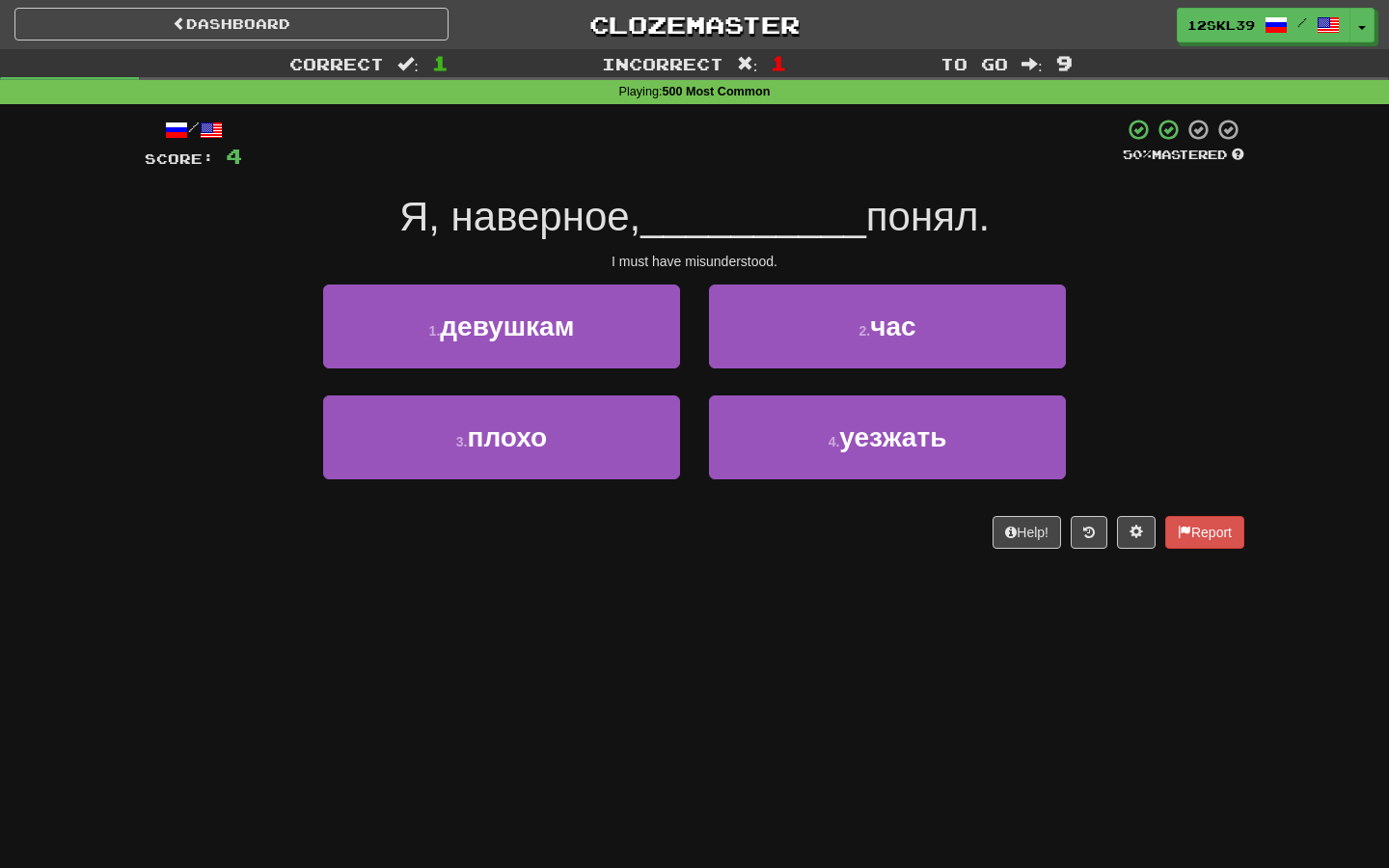 click on "Я, наверное,  __________  понял." at bounding box center (694, 217) 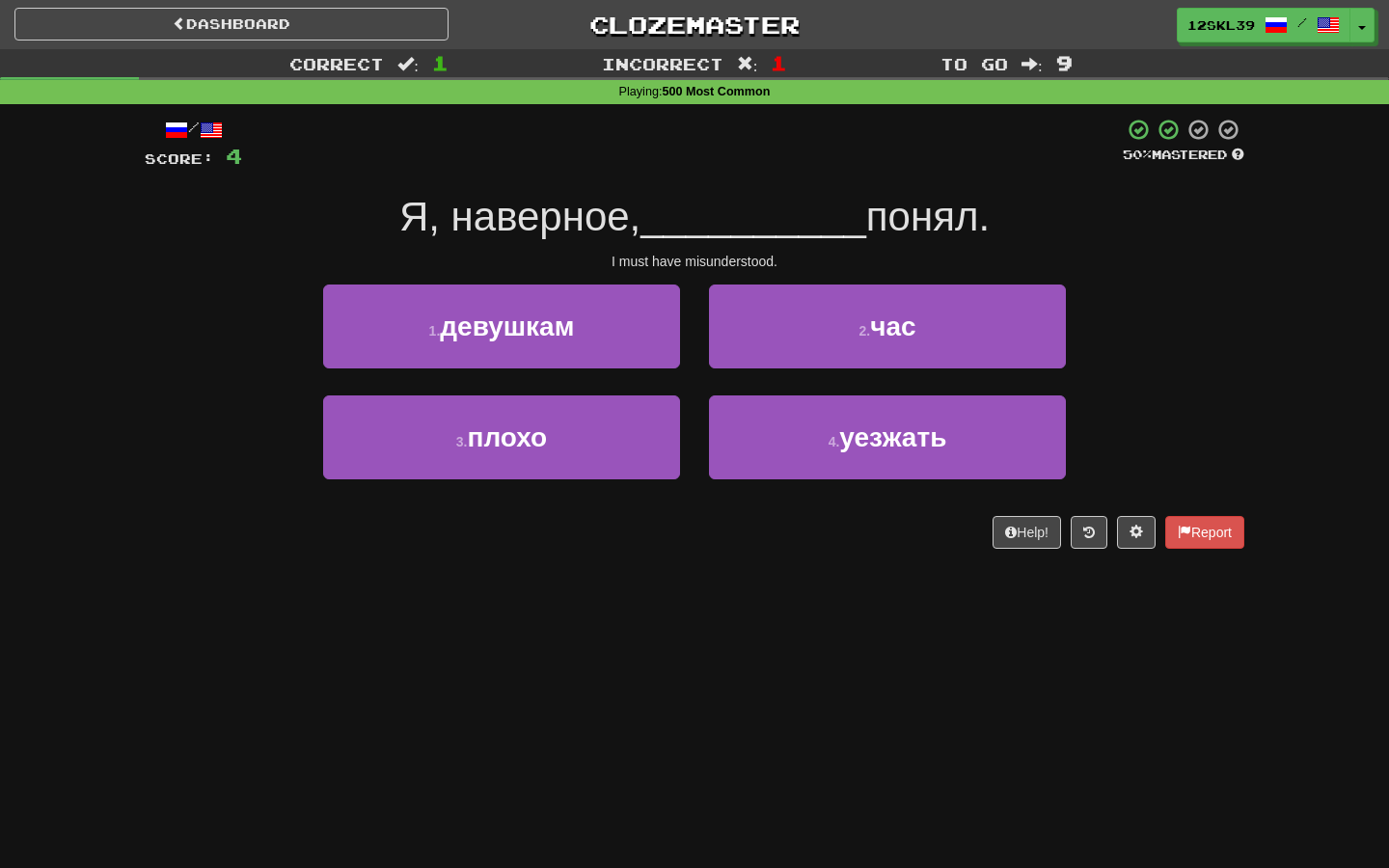 click on "Я, наверное," at bounding box center (520, 216) 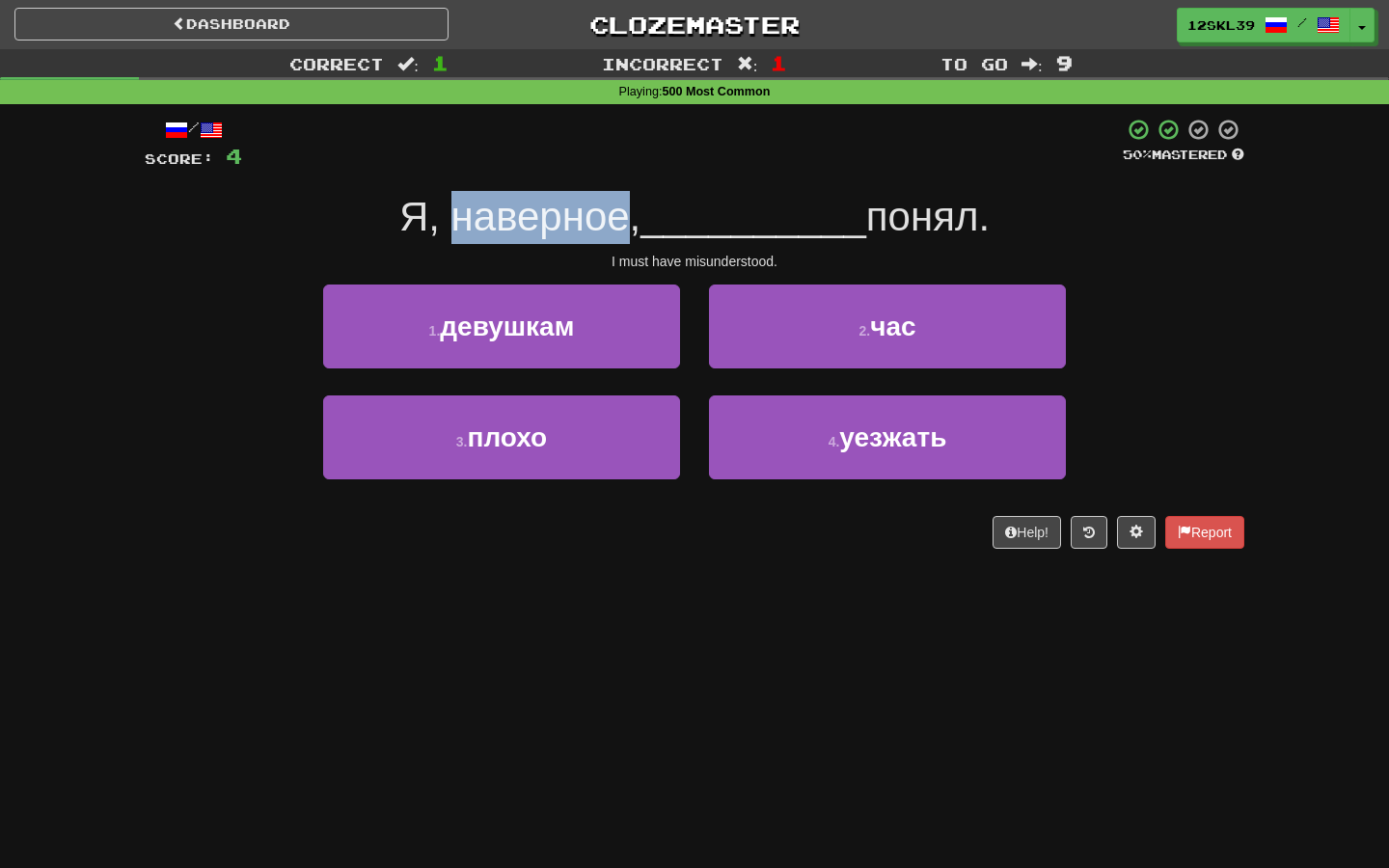 click on "Я, наверное," at bounding box center [520, 216] 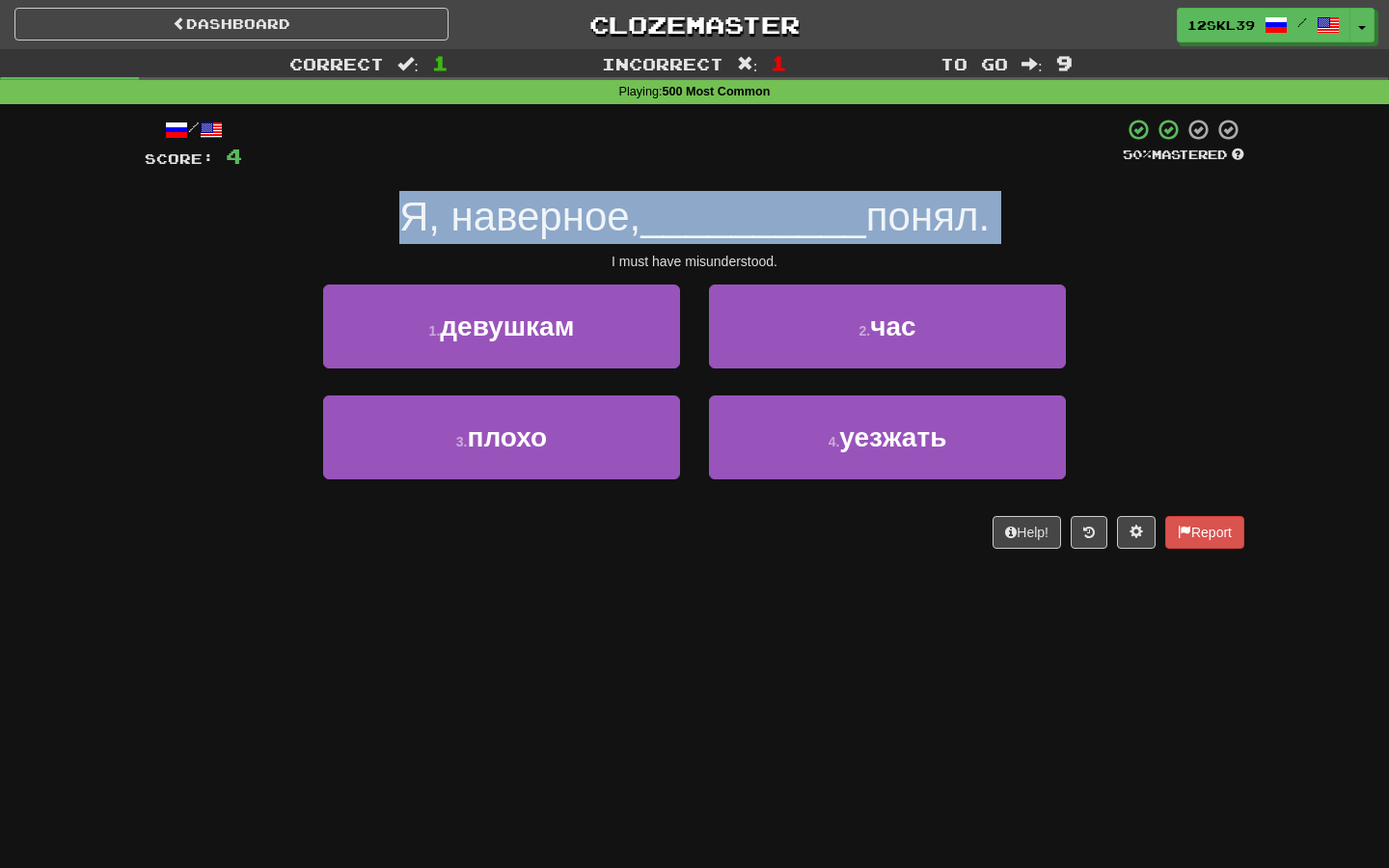 click on "Я, наверное," at bounding box center [520, 216] 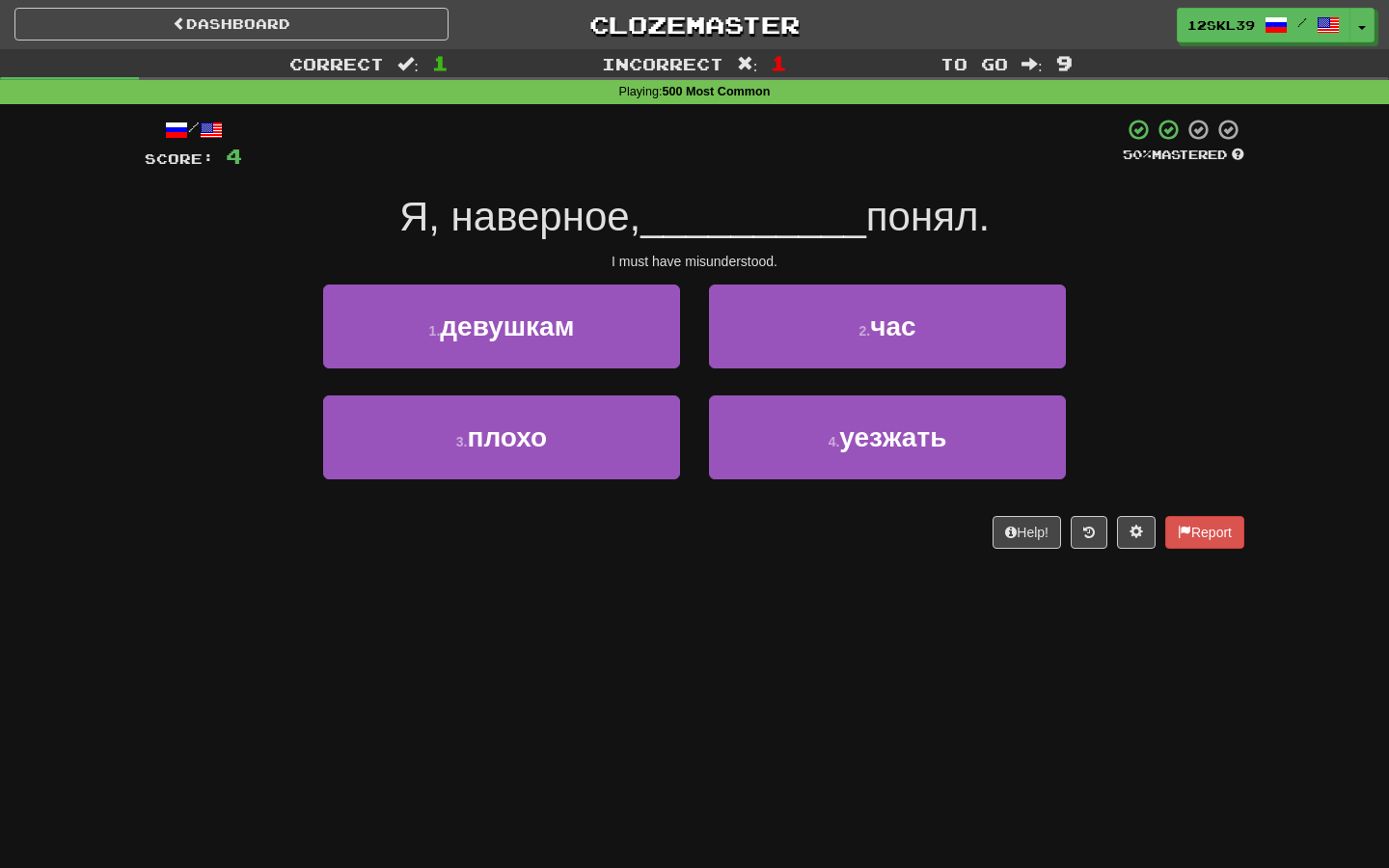 click on "/  Score:   4 50 %  Mastered Я, наверное,  __________  понял. I must have misunderstood. 1 .  девушкам 2 .  час 3 .  плохо 4 .  уезжать  Help!  Report" at bounding box center [694, 333] 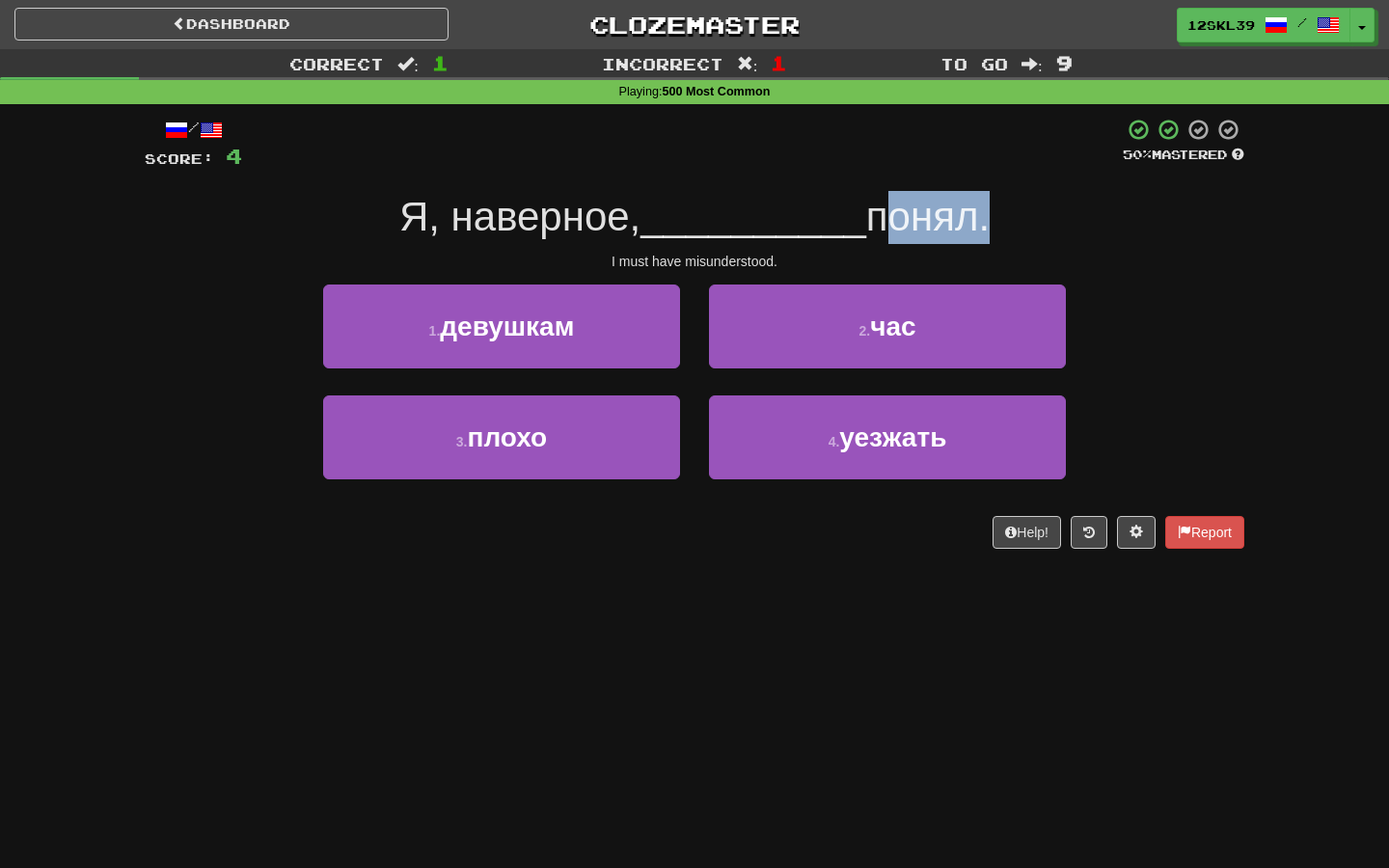 click on "понял." at bounding box center [928, 216] 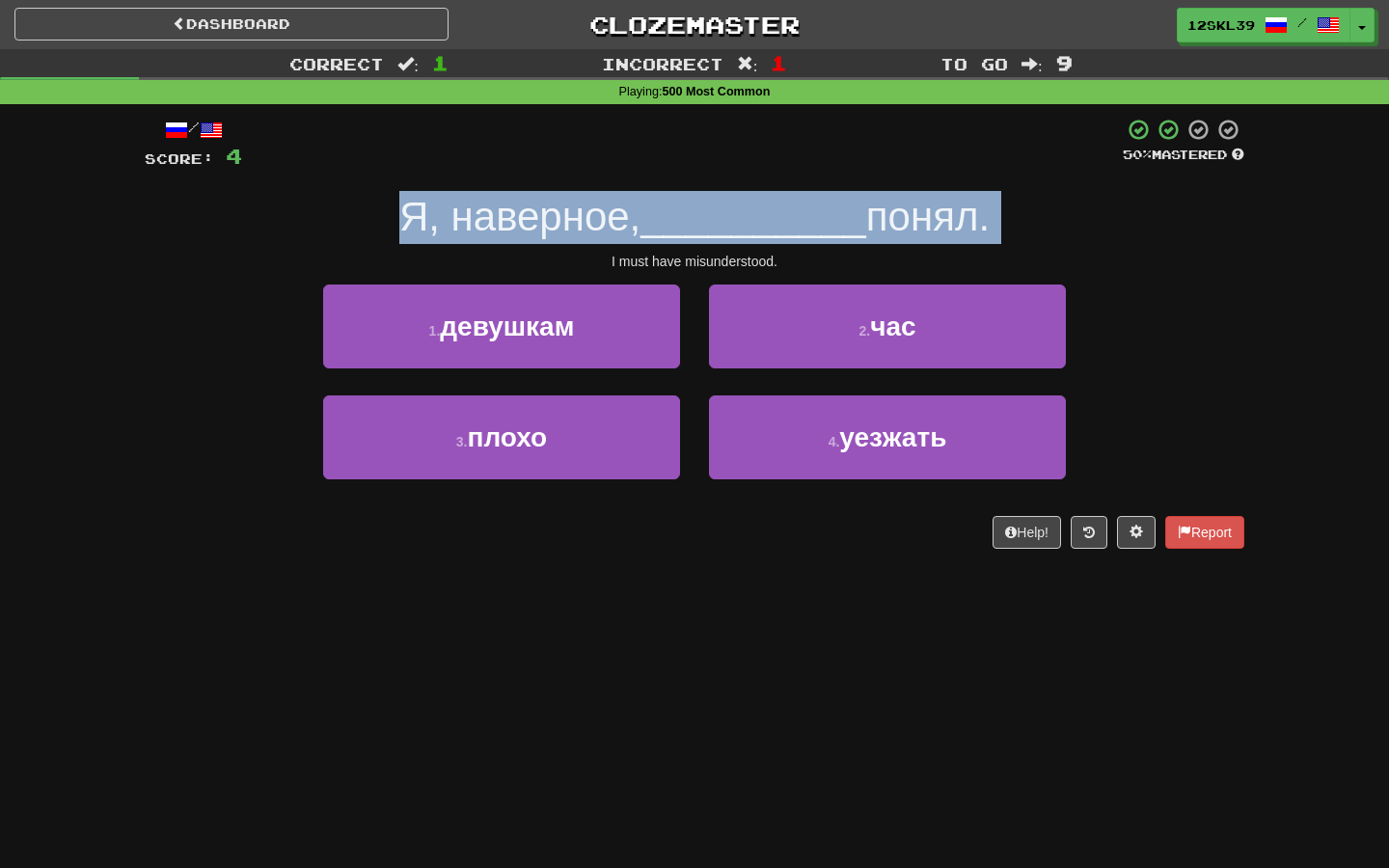 click on "понял." at bounding box center [928, 216] 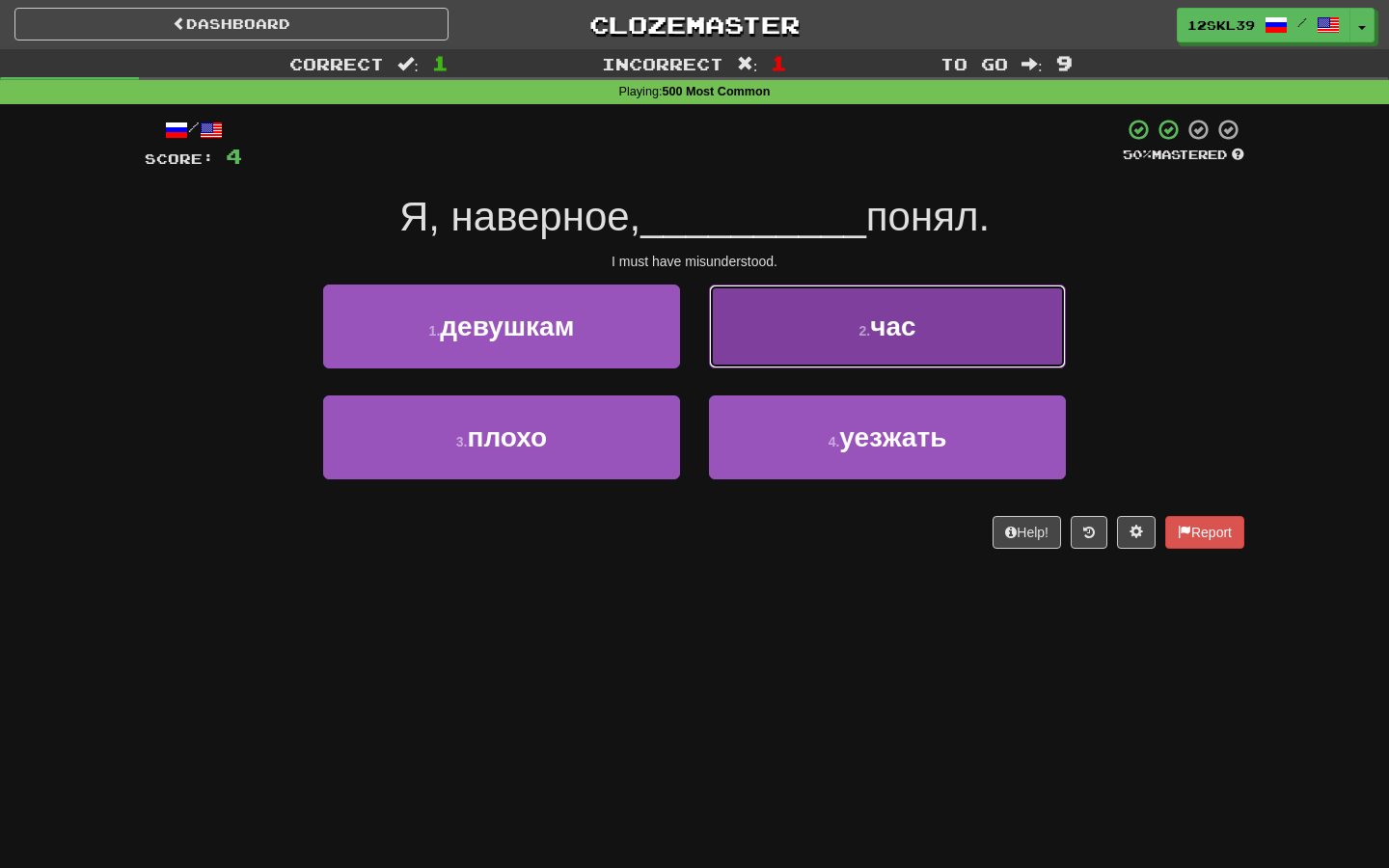 click on "2 .  час" at bounding box center (887, 326) 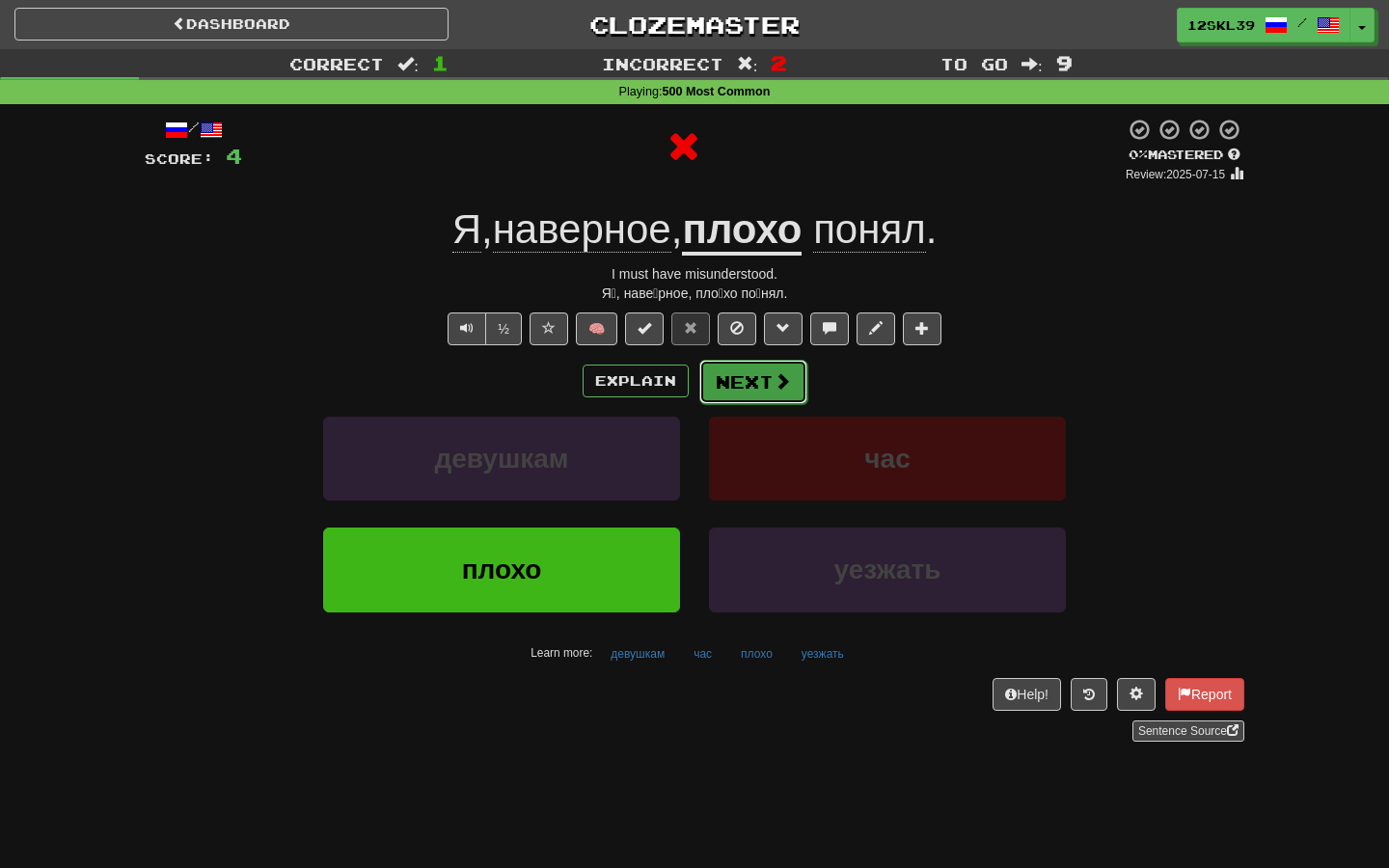 click on "Next" at bounding box center (753, 382) 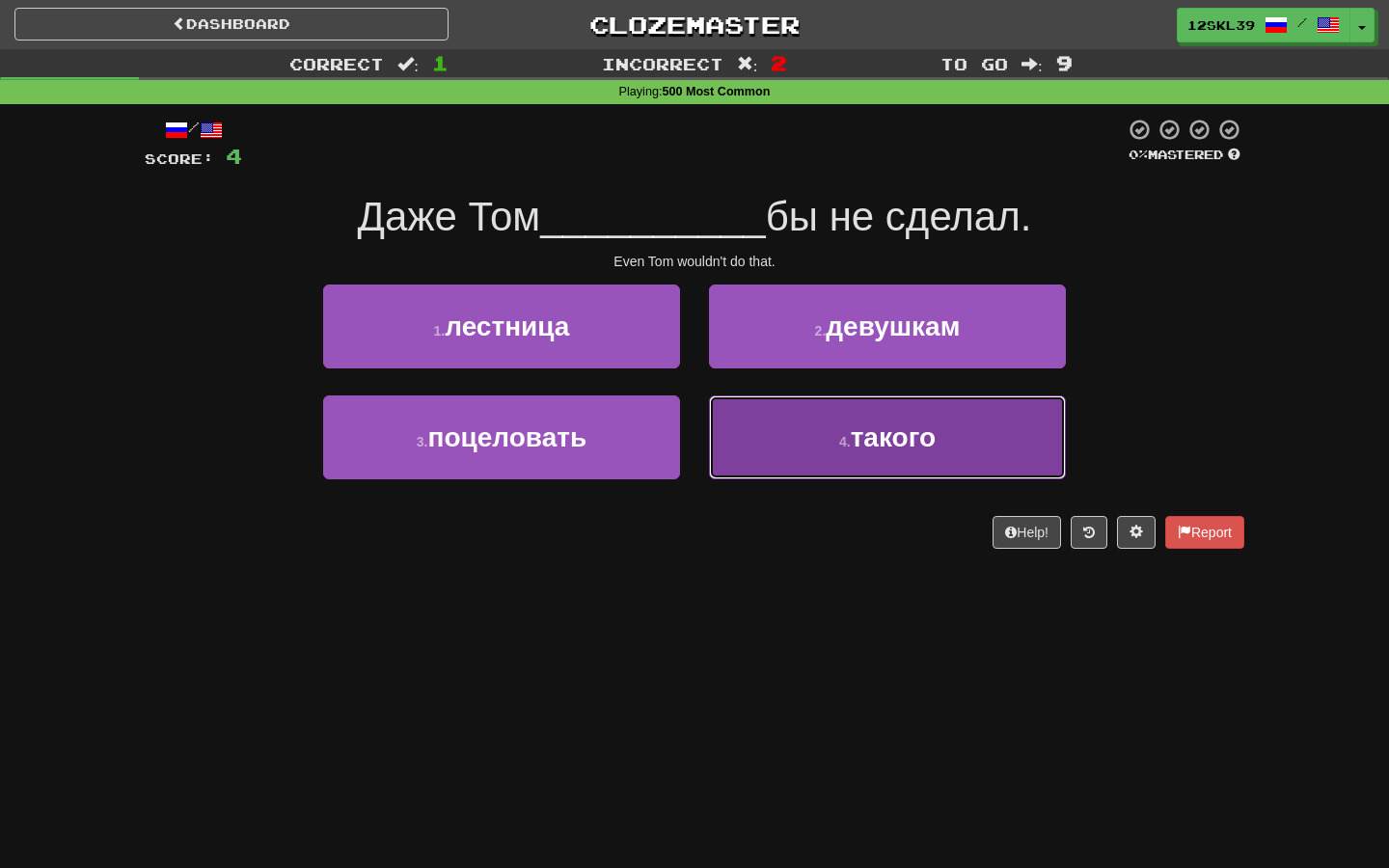 click on "4 .  такого" at bounding box center [887, 437] 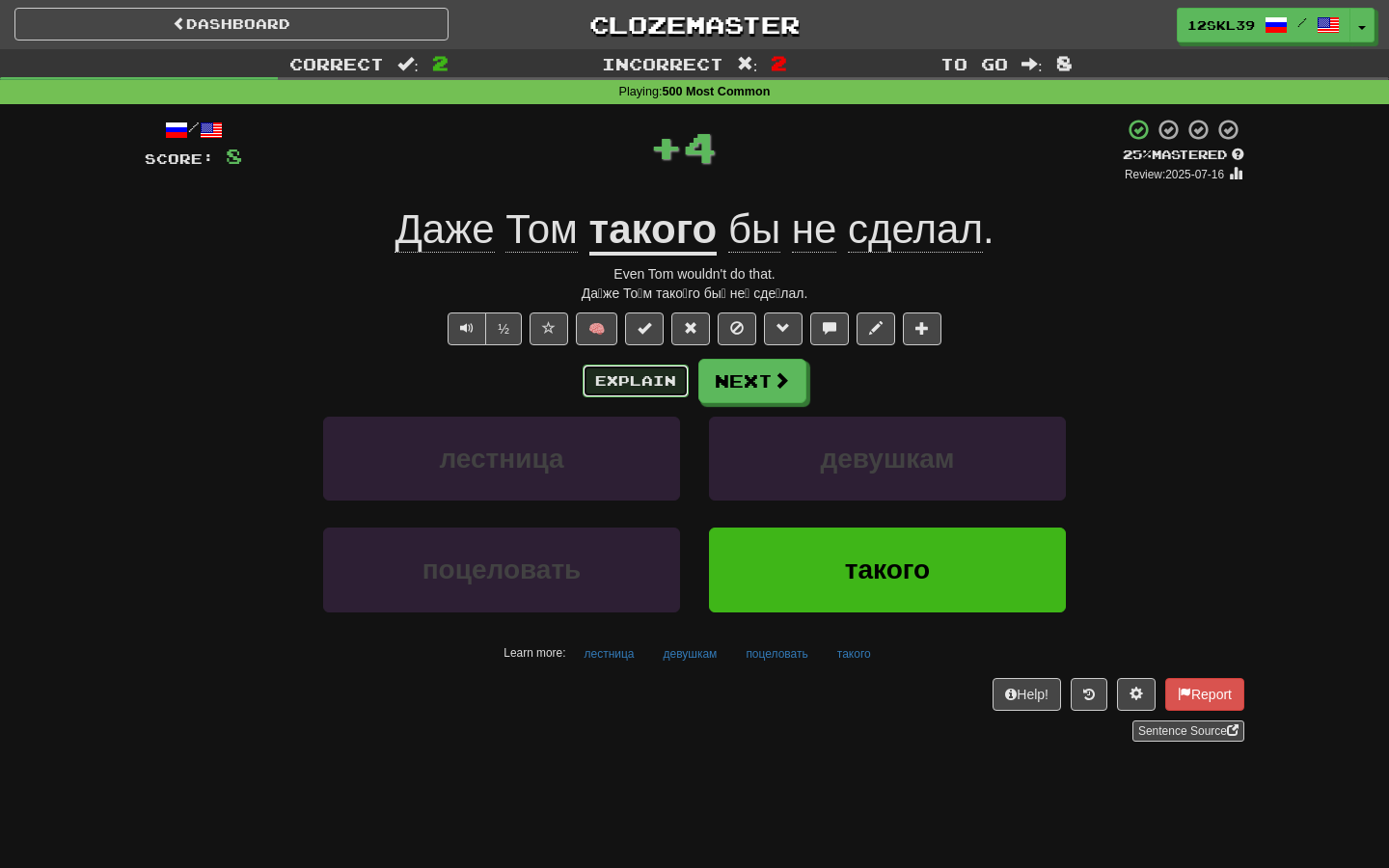 click on "Explain" at bounding box center [636, 381] 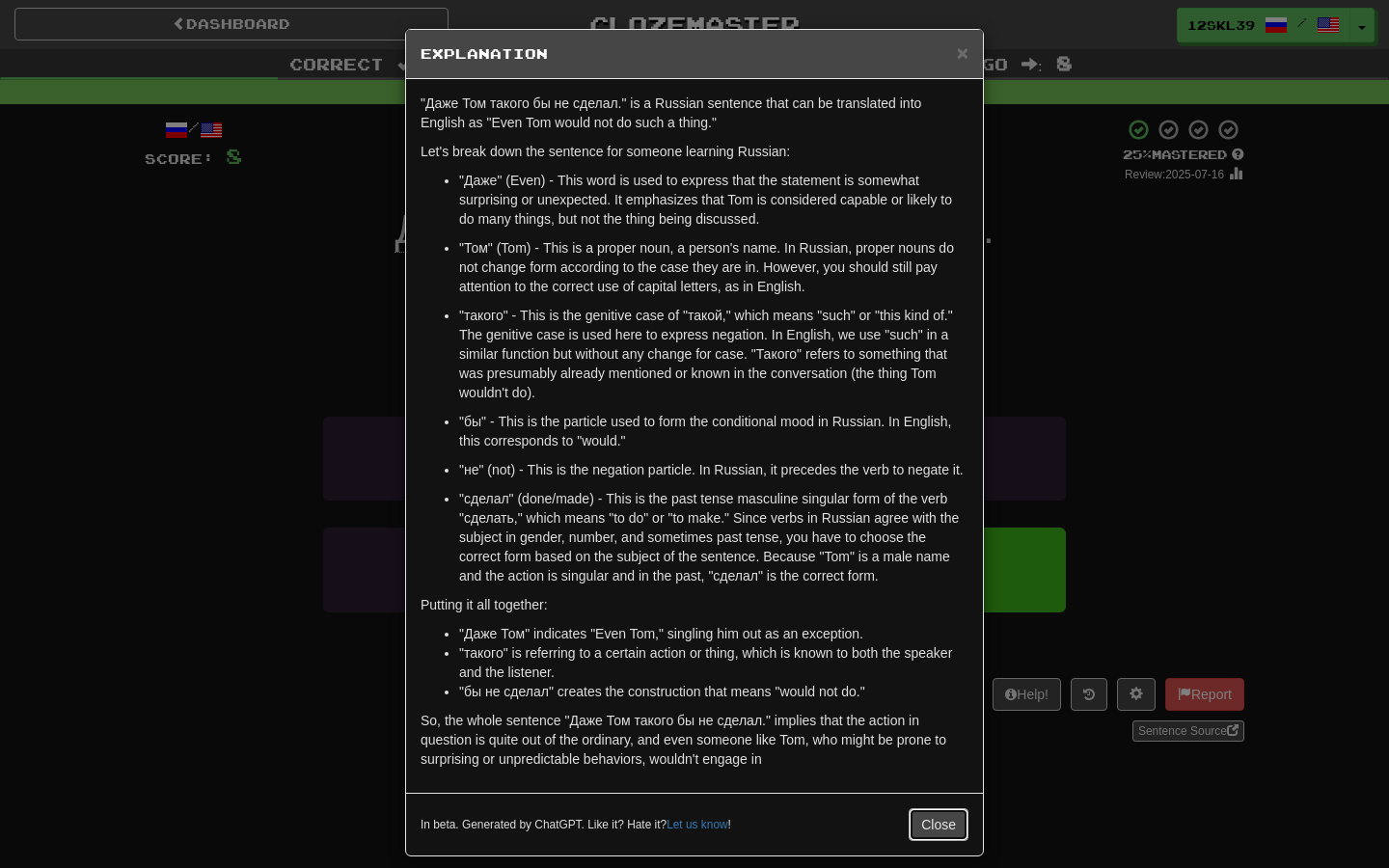 click on "Close" at bounding box center [939, 825] 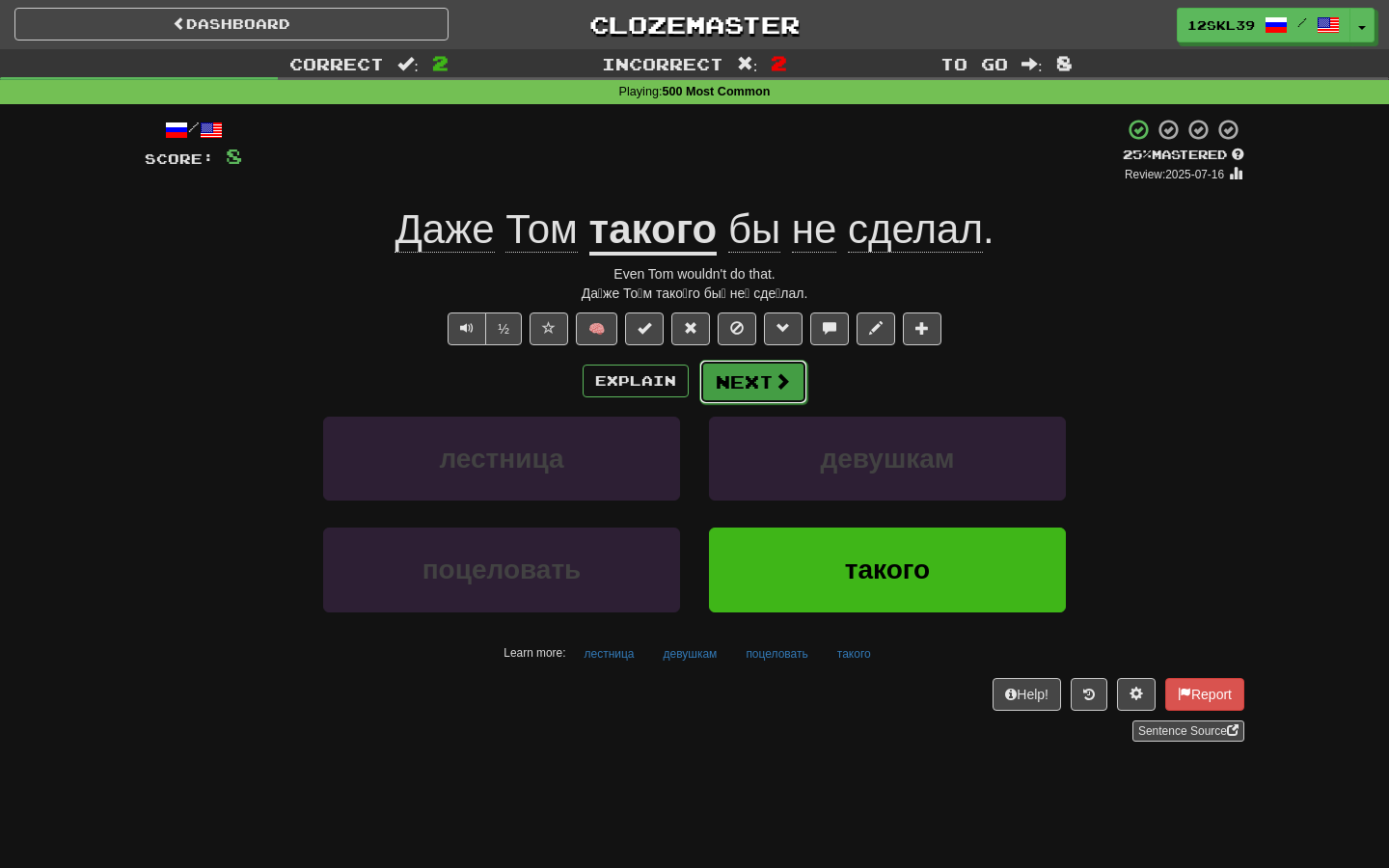 click on "Next" at bounding box center (753, 382) 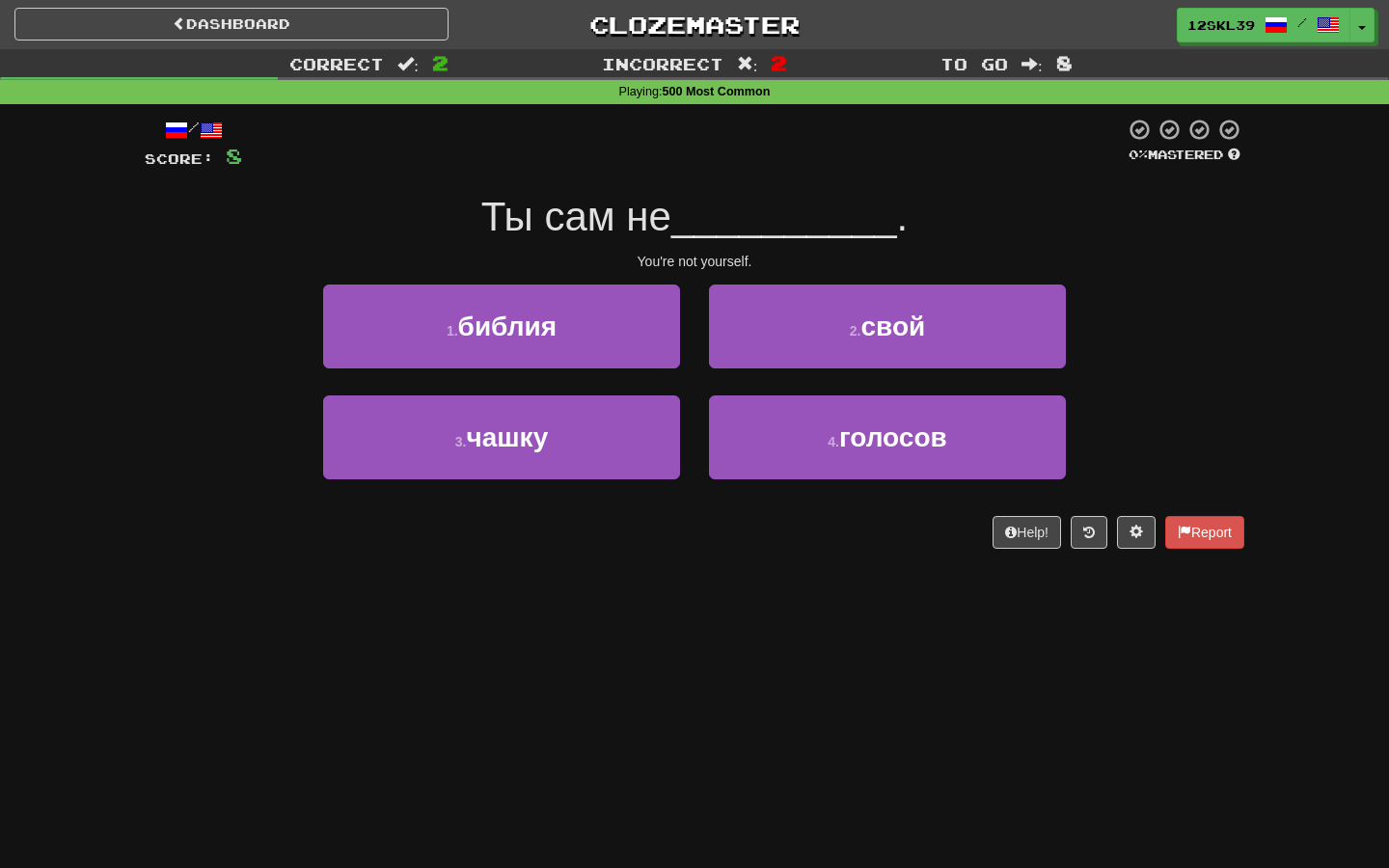 click on "You're not yourself." at bounding box center [694, 261] 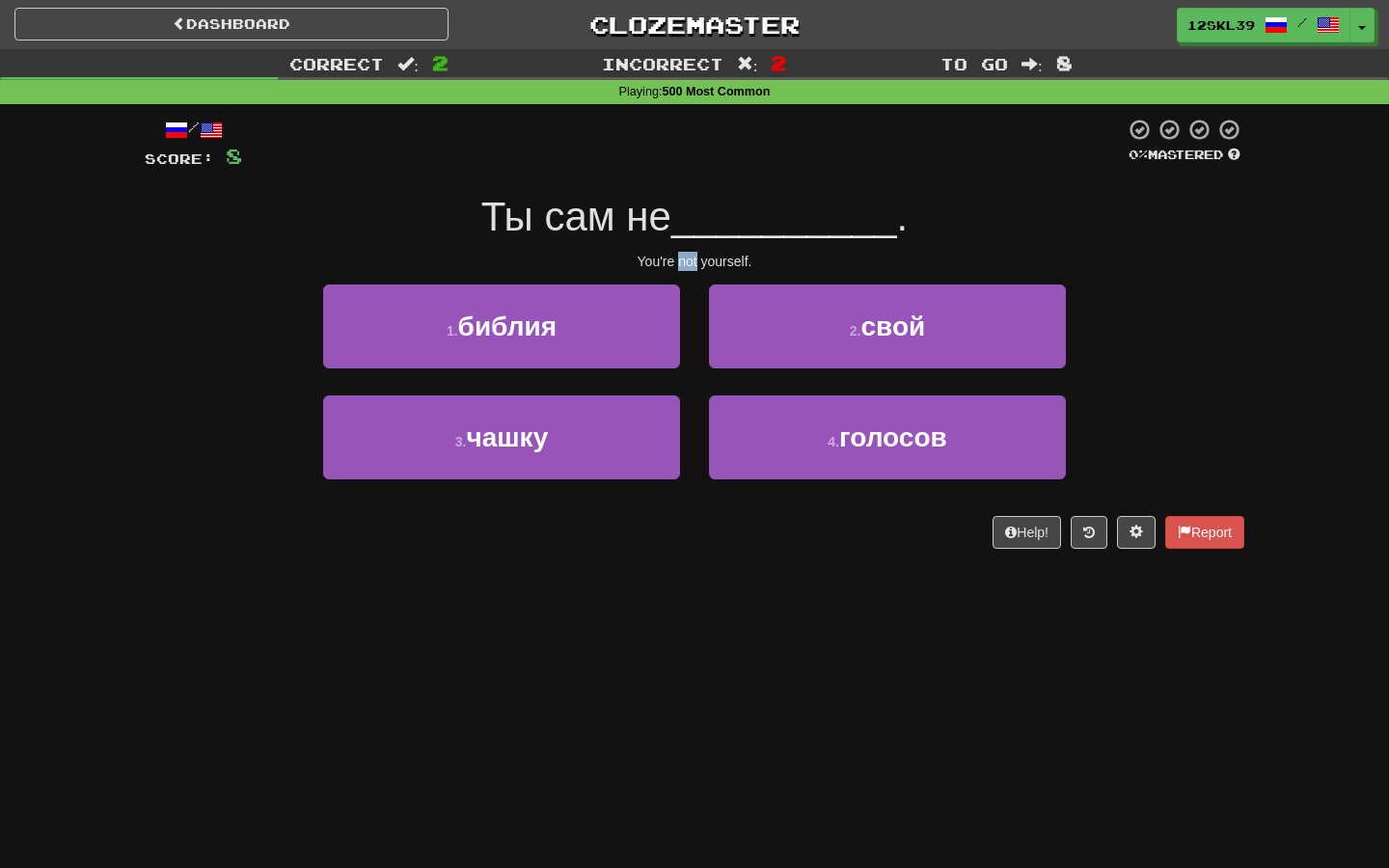 click on "You're not yourself." at bounding box center (694, 261) 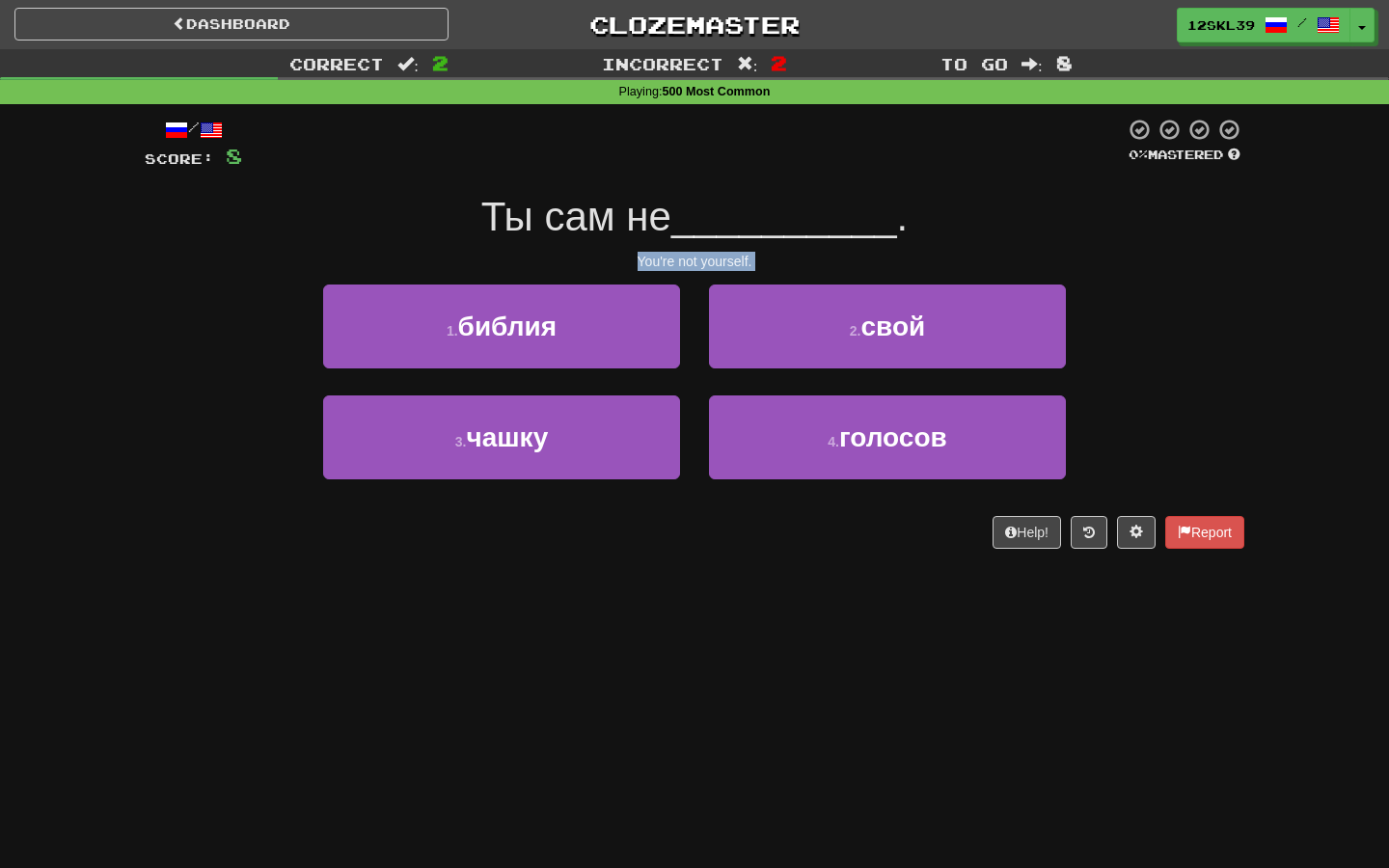 click on "You're not yourself." at bounding box center (694, 261) 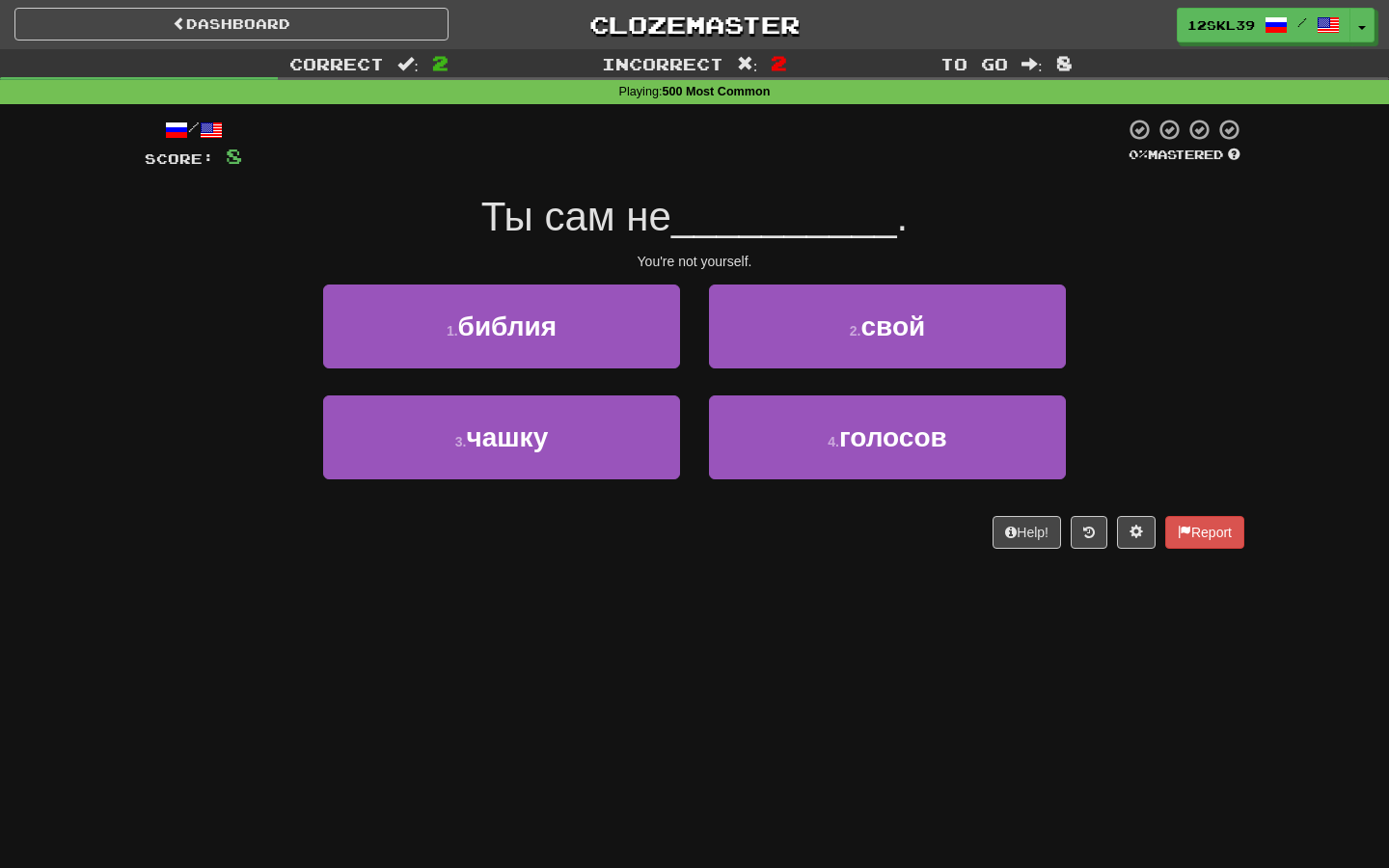click on "Ты сам не" at bounding box center (576, 216) 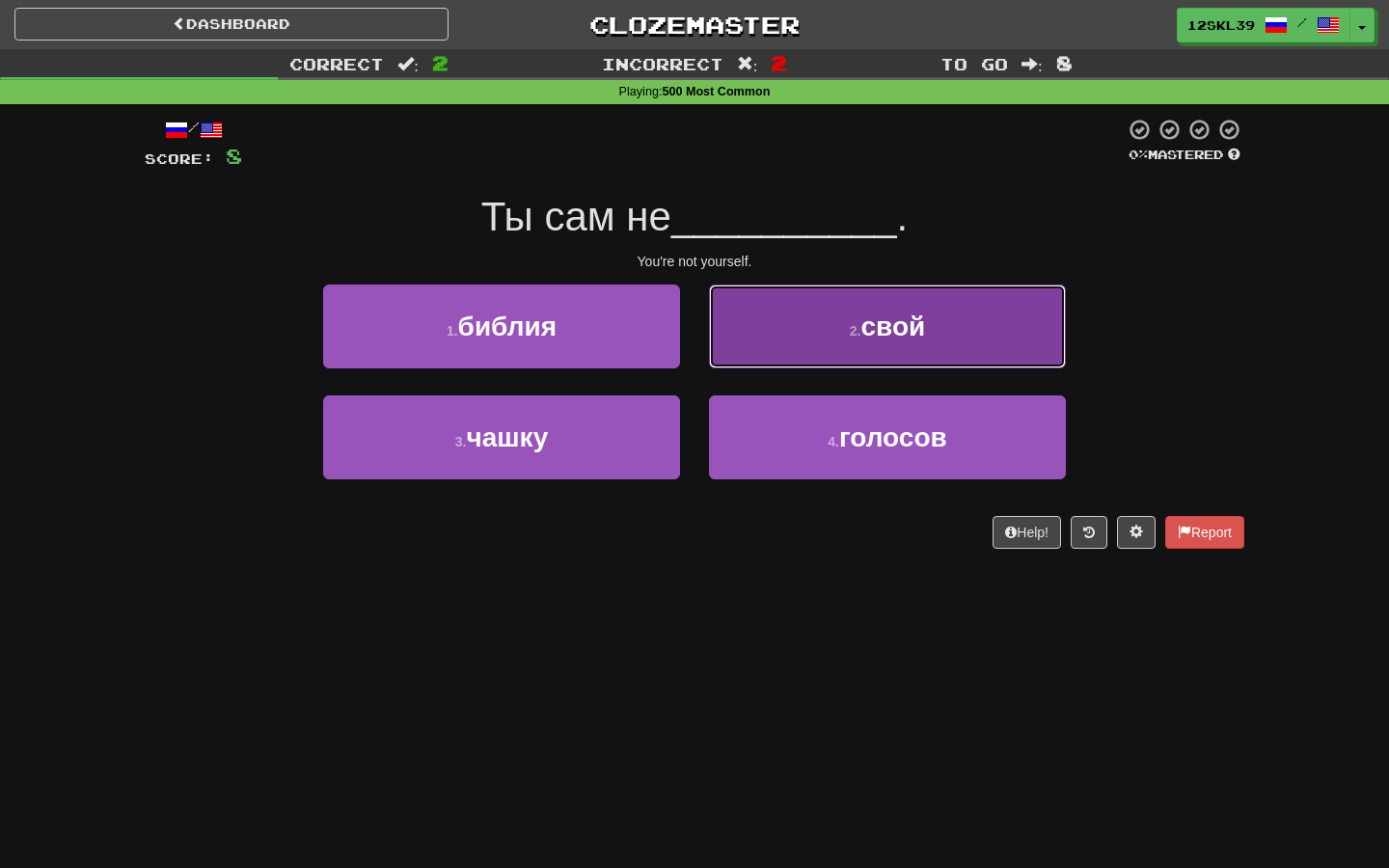 click on "2 .  свой" at bounding box center [887, 326] 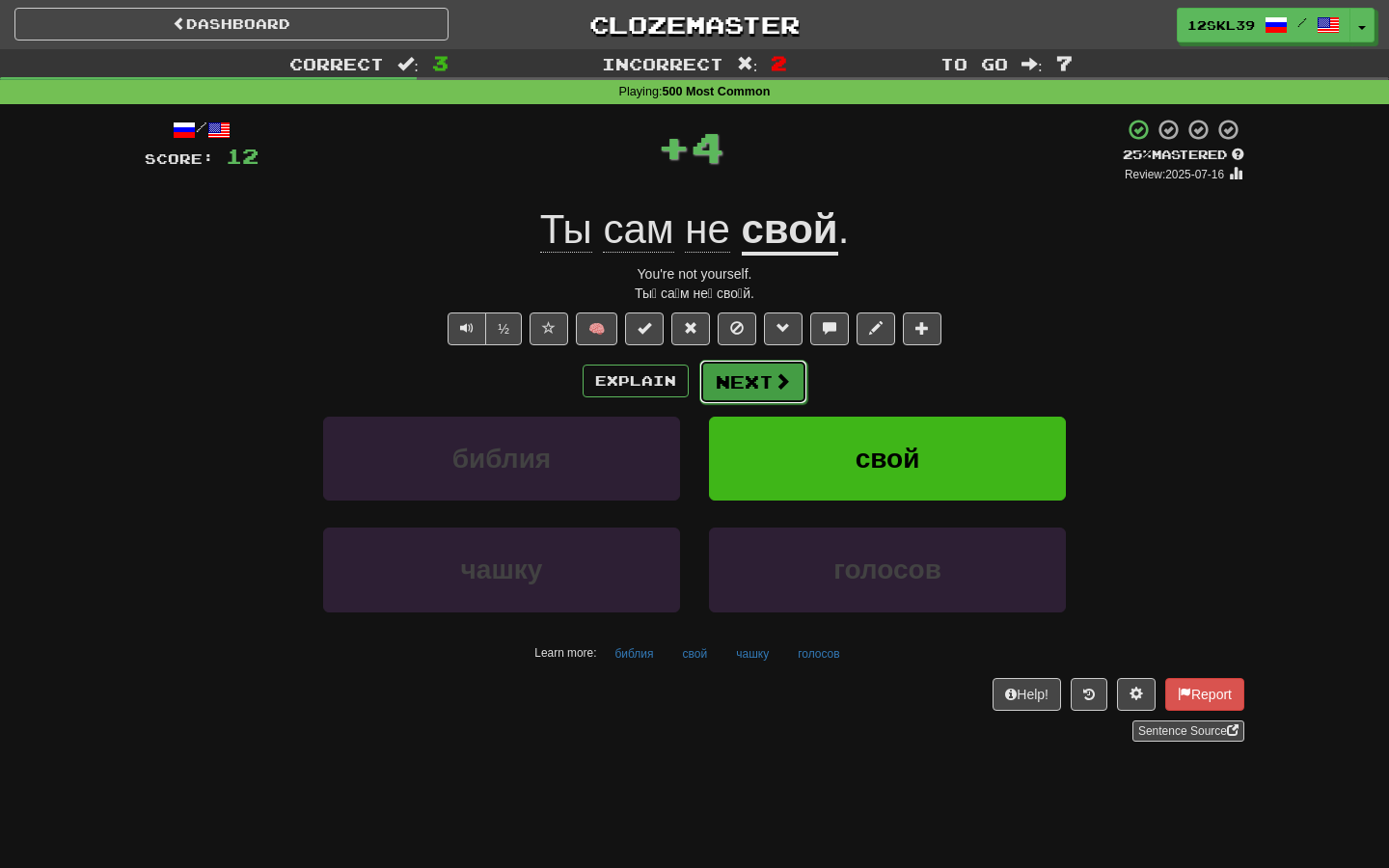 click on "Next" at bounding box center (753, 382) 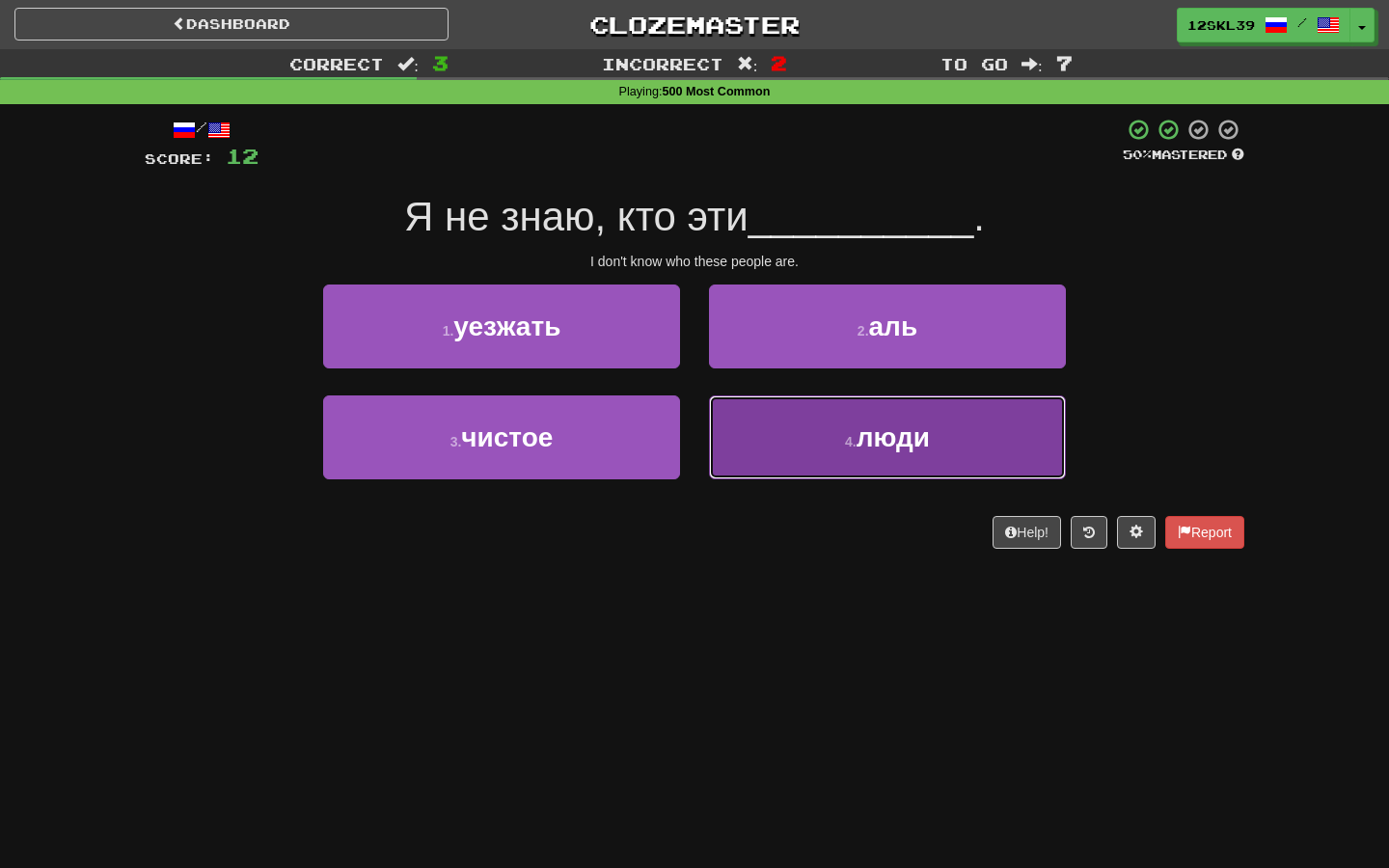 click on "4 .  люди" at bounding box center [887, 437] 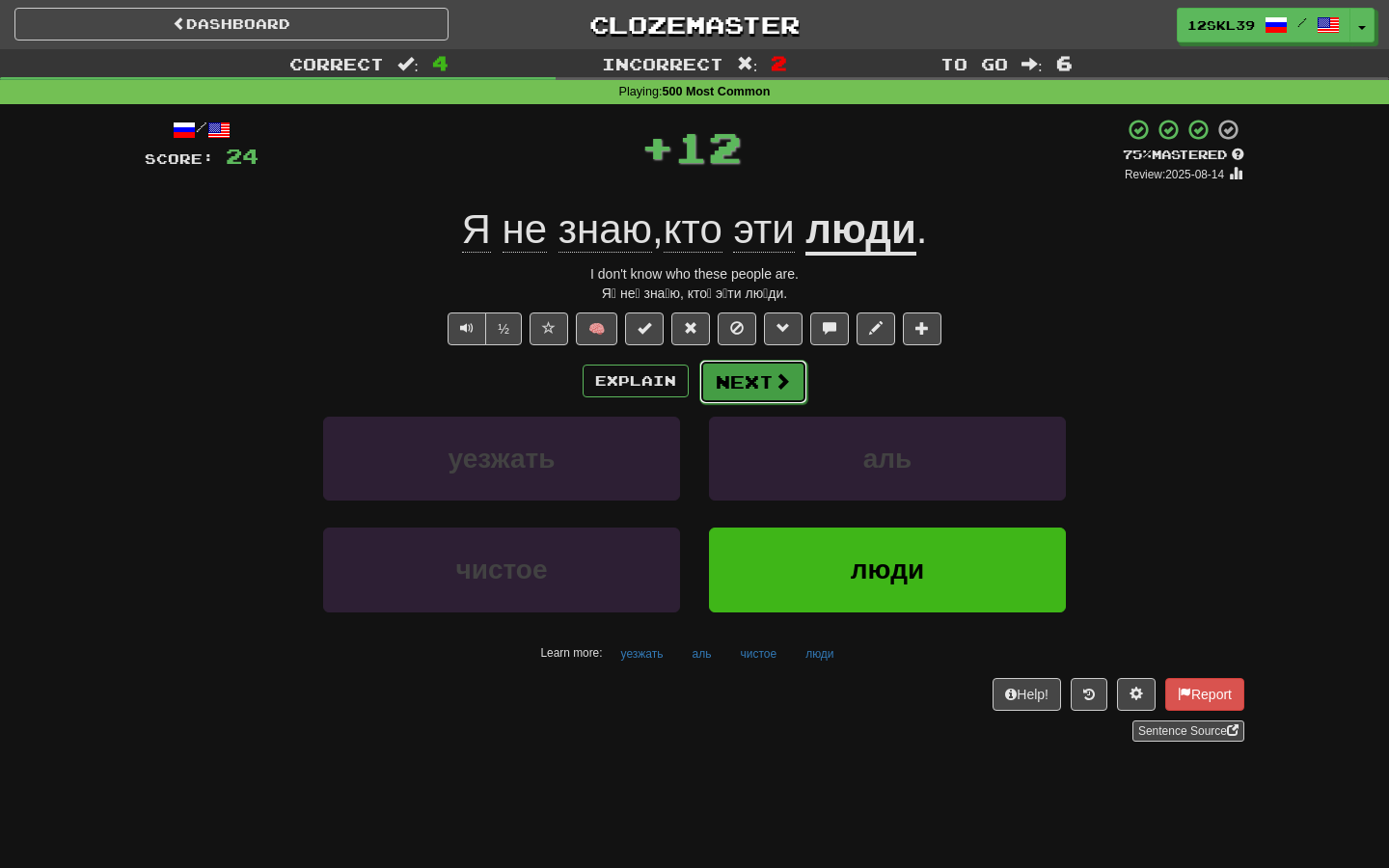 click on "Next" at bounding box center [753, 382] 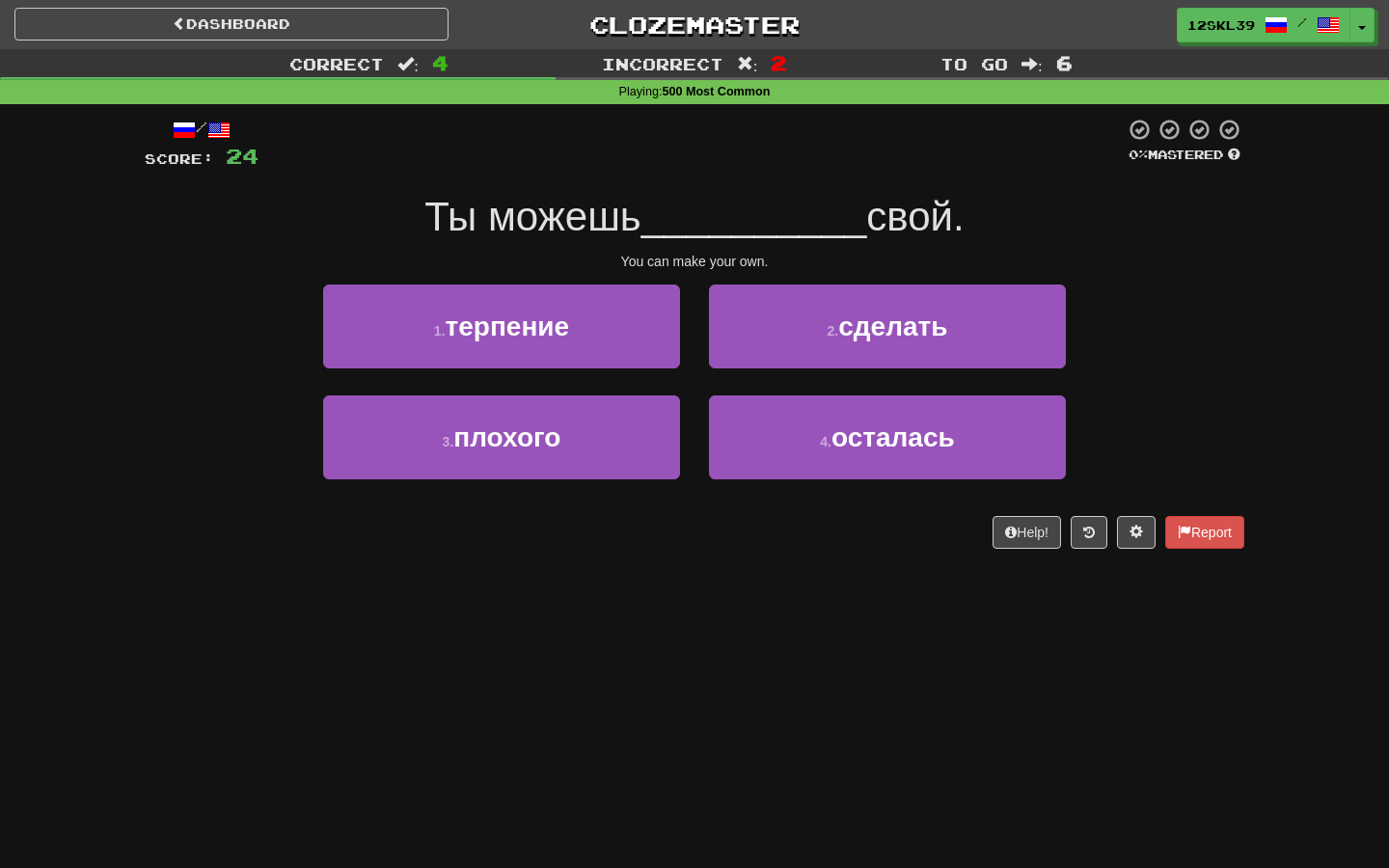click on "__________" at bounding box center [754, 216] 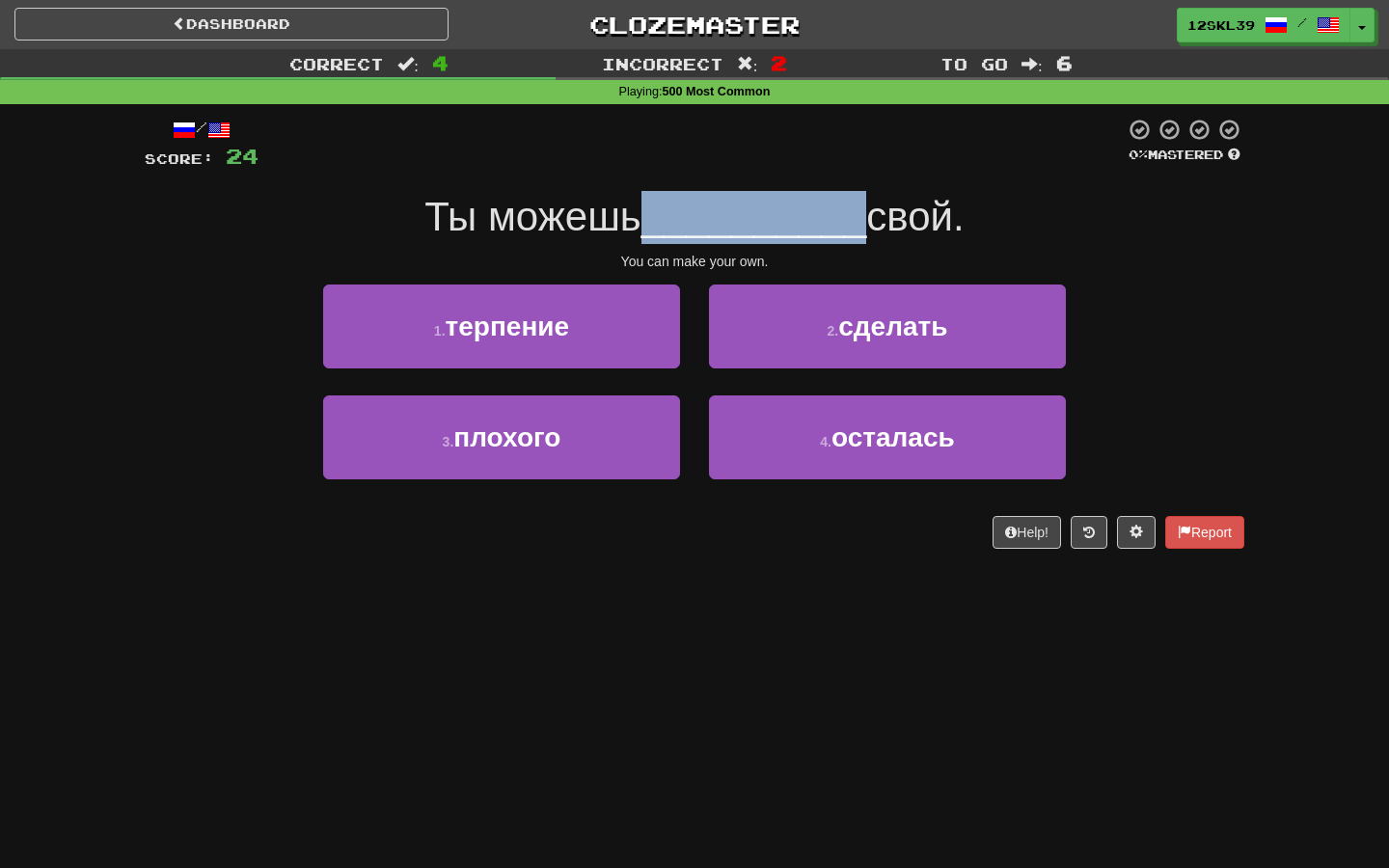 click on "__________" at bounding box center (754, 216) 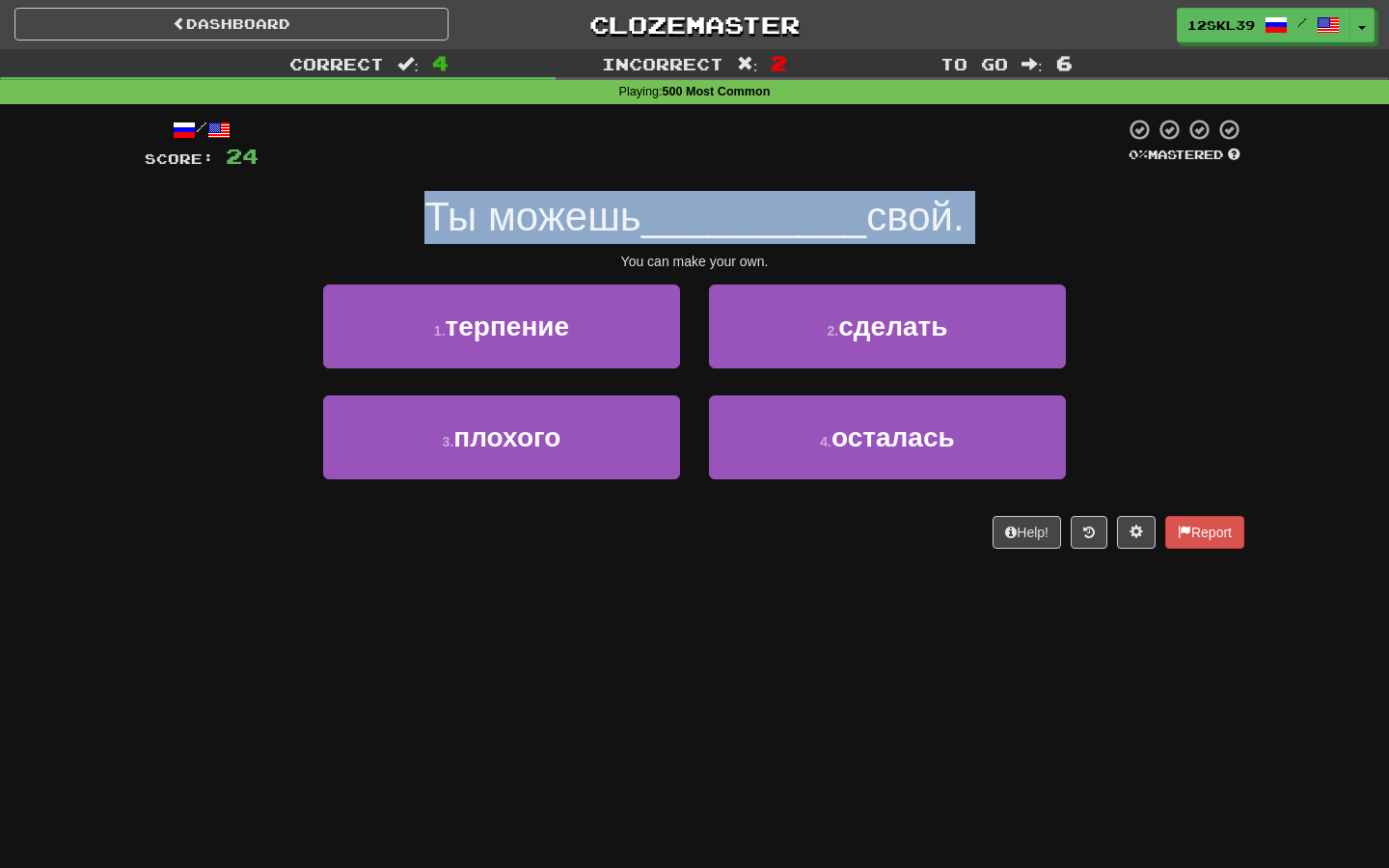 click on "__________" at bounding box center [754, 216] 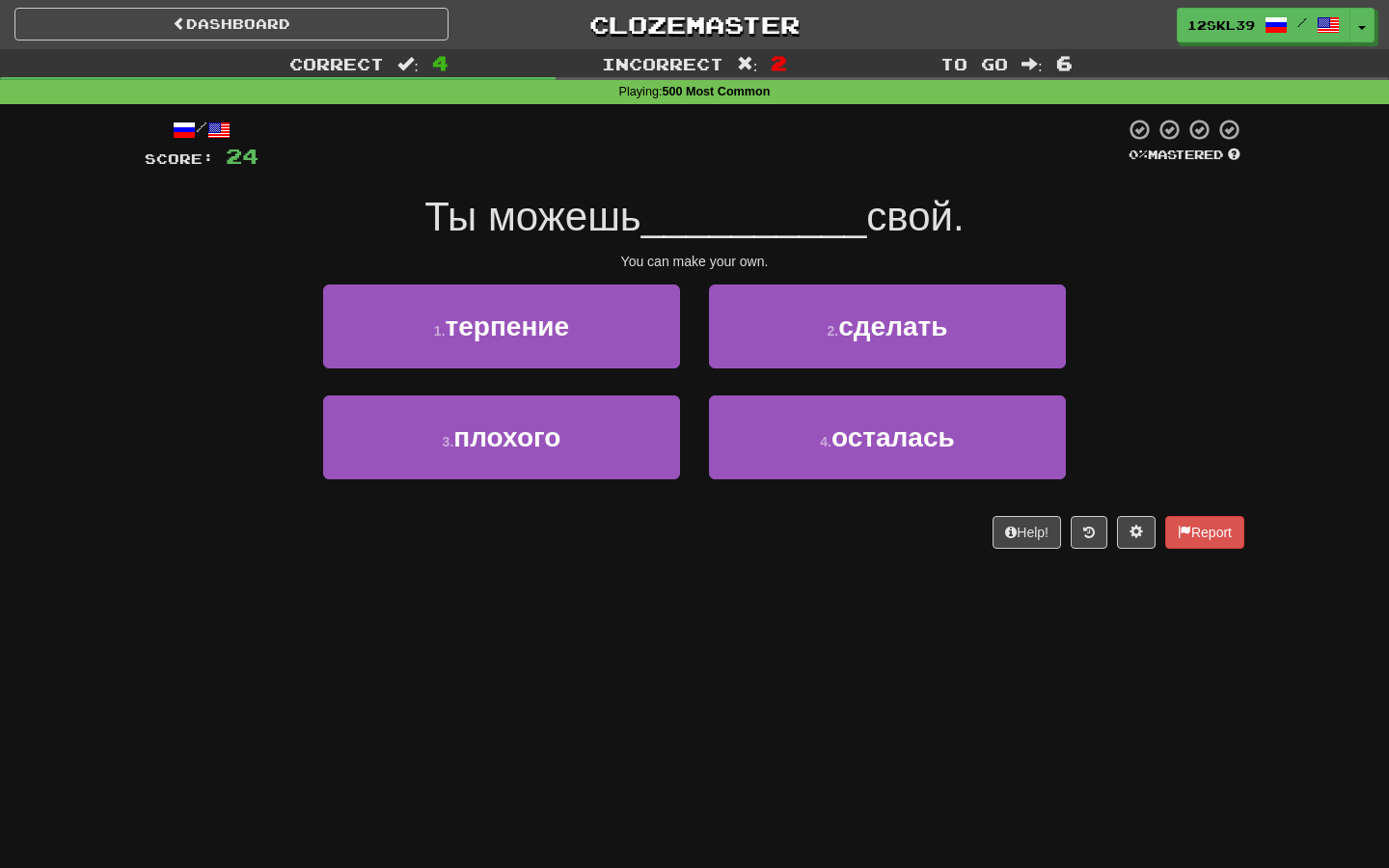 click on "Ты можешь" at bounding box center (532, 216) 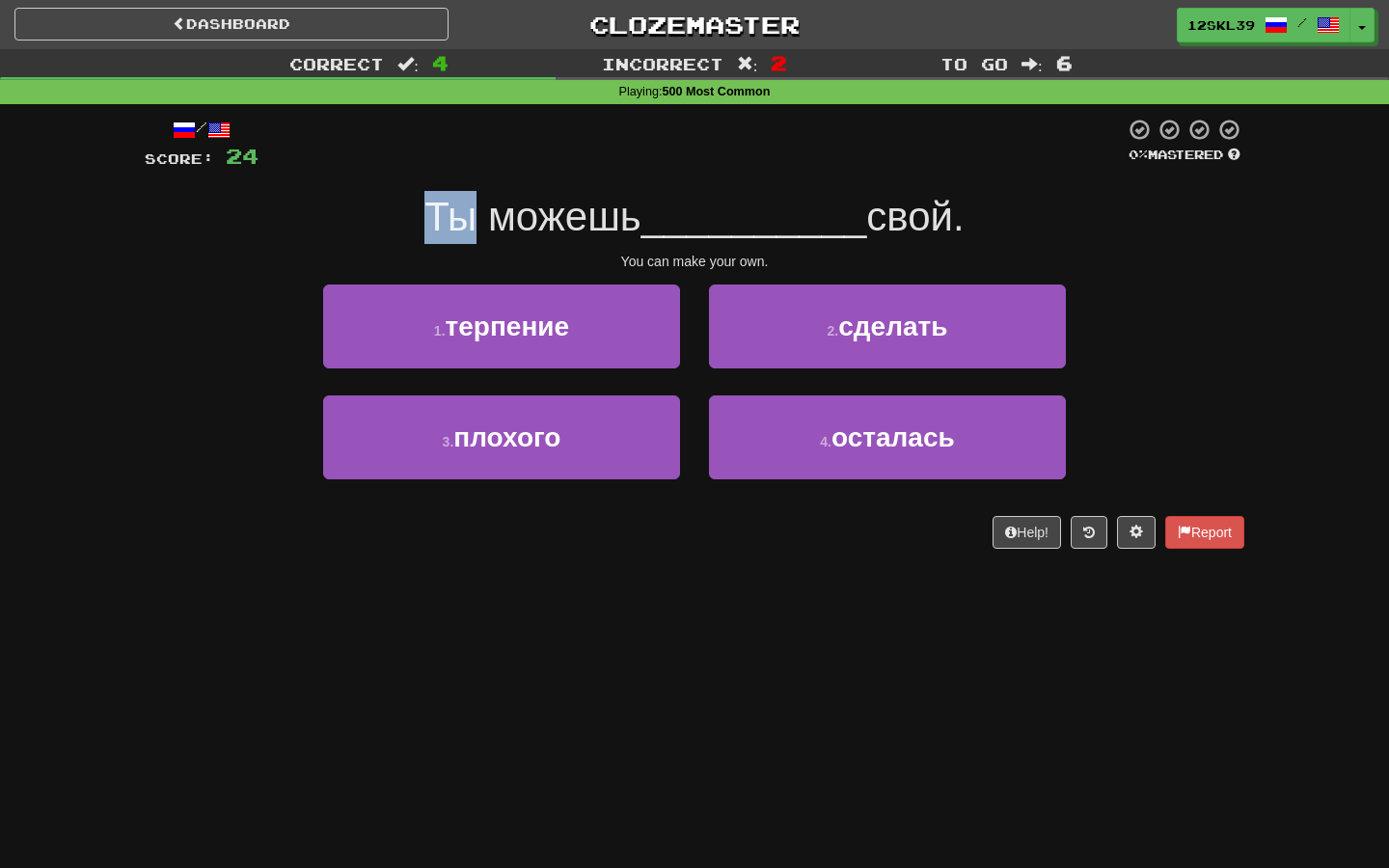click on "Ты можешь" at bounding box center (532, 216) 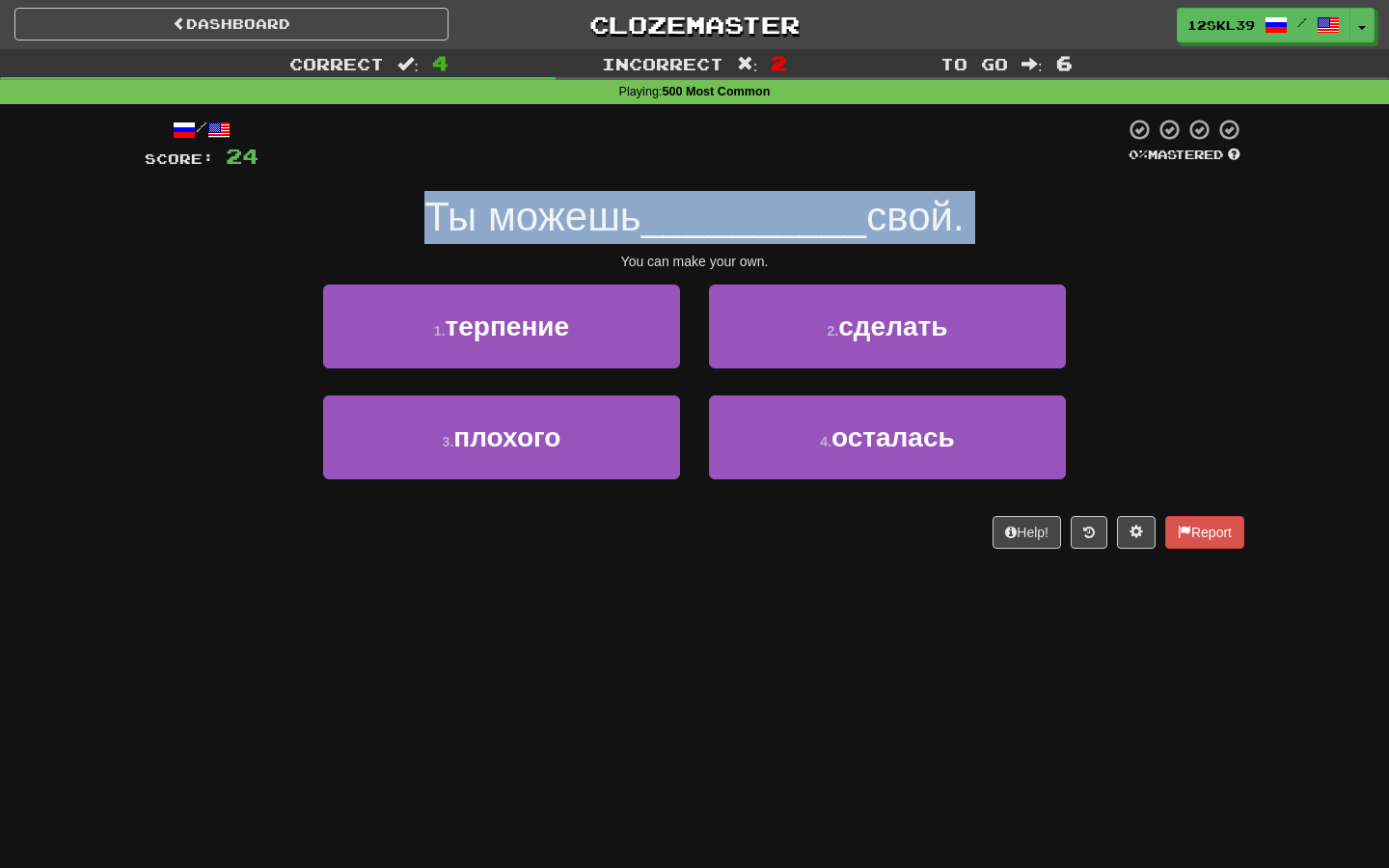 click on "Ты можешь" at bounding box center [532, 216] 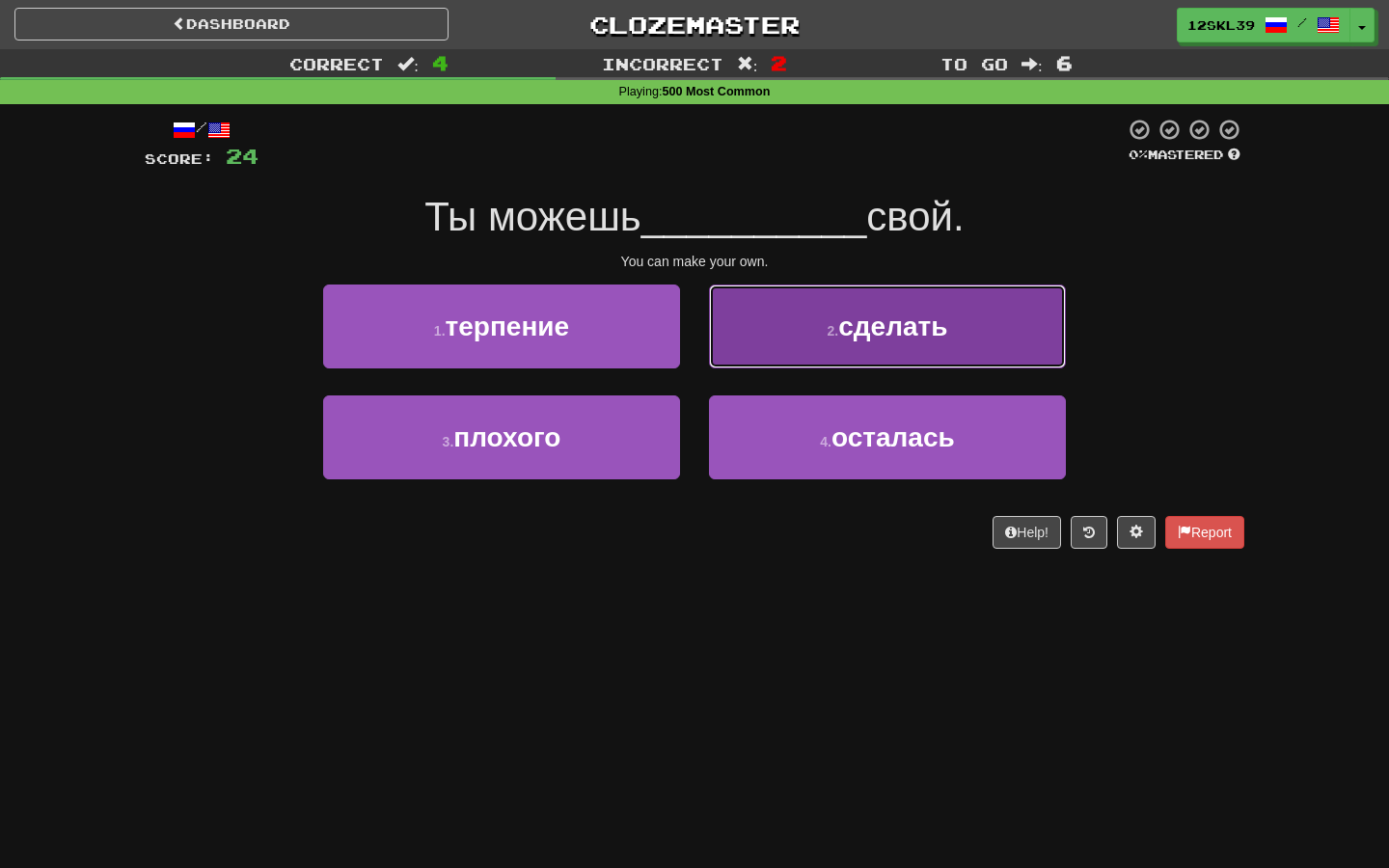 click on "2 .  сделать" at bounding box center (887, 326) 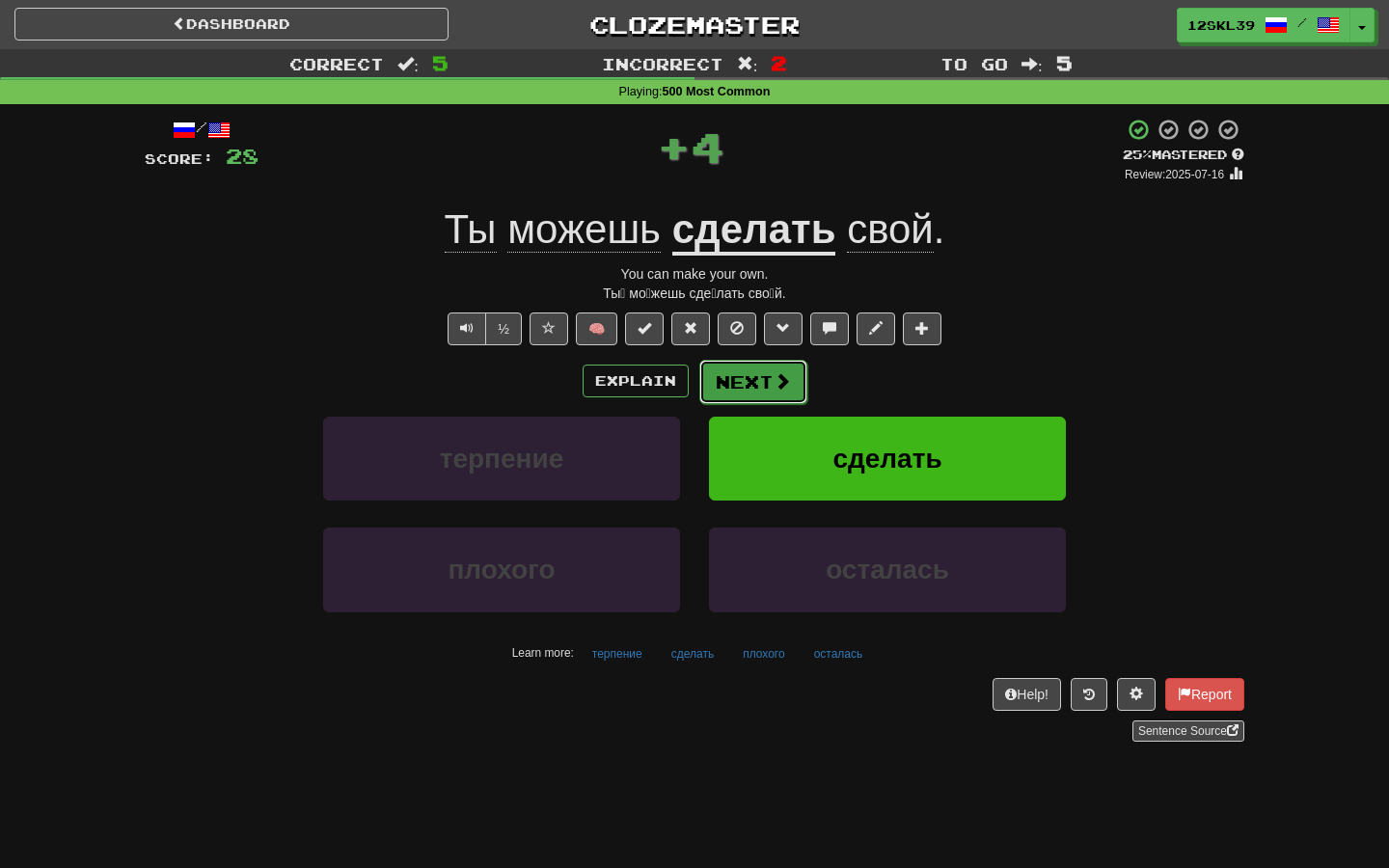 click at bounding box center [782, 381] 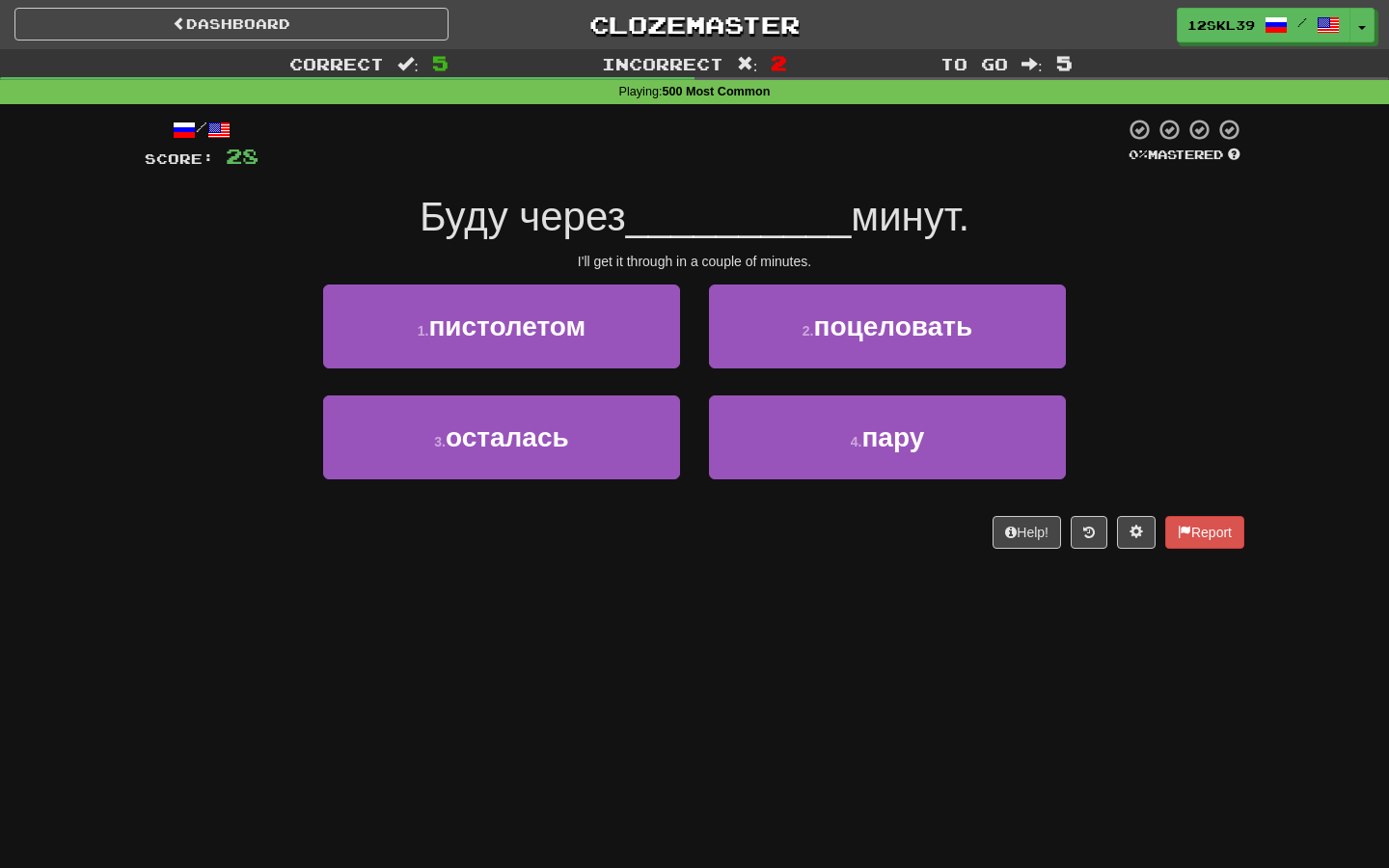click on "I'll get it through in a couple of minutes." at bounding box center (694, 261) 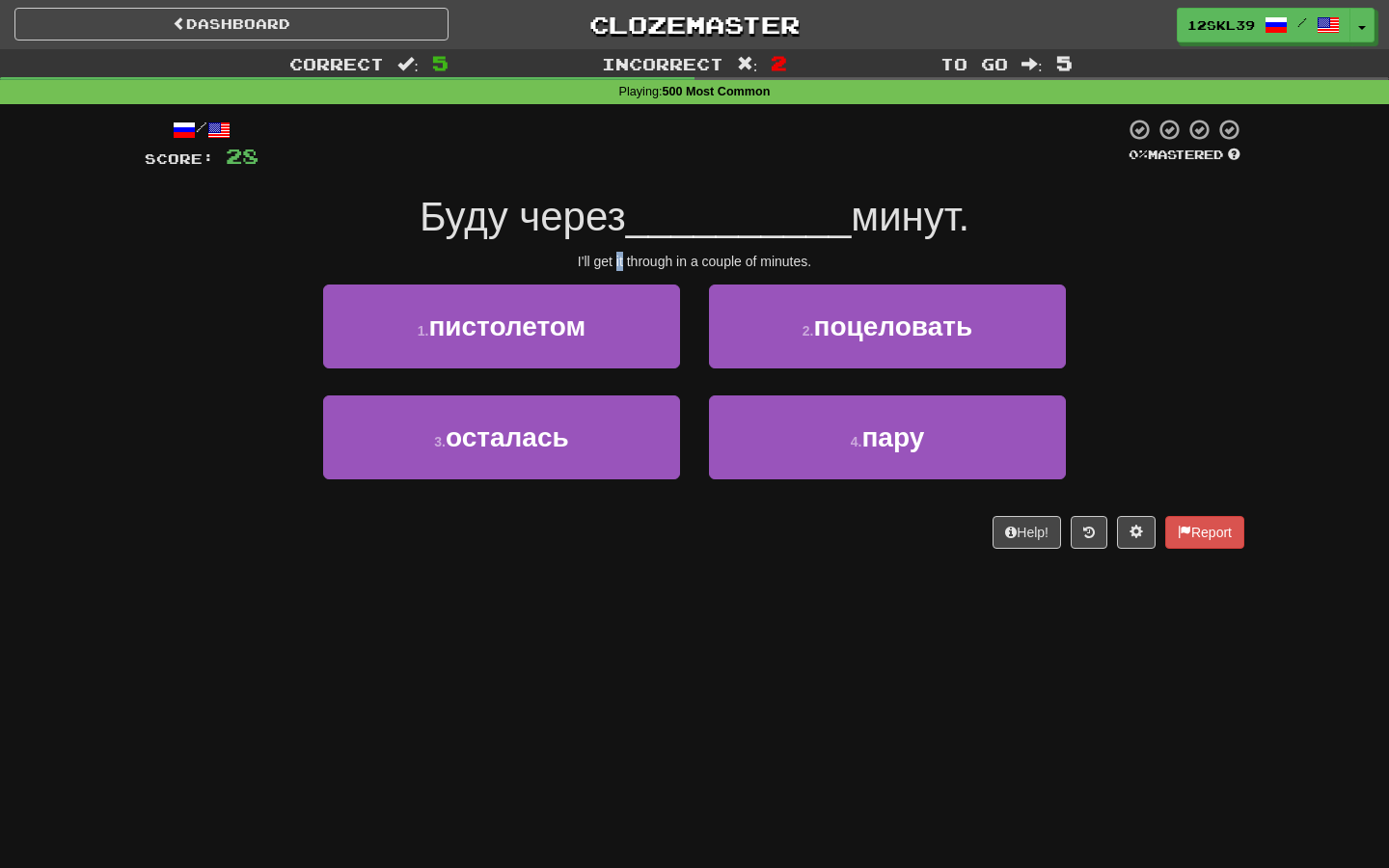 click on "I'll get it through in a couple of minutes." at bounding box center [694, 261] 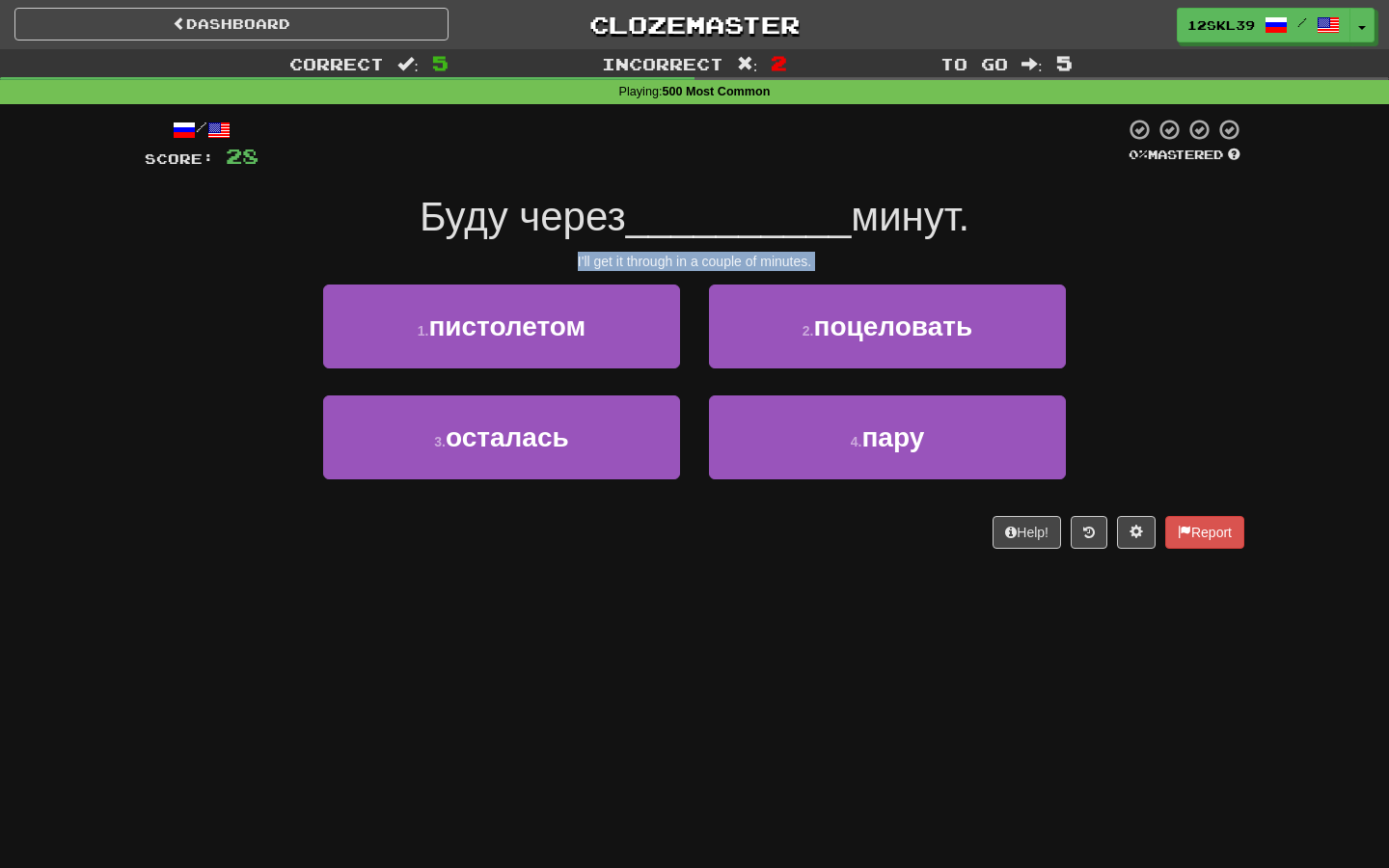 click on "I'll get it through in a couple of minutes." at bounding box center (694, 261) 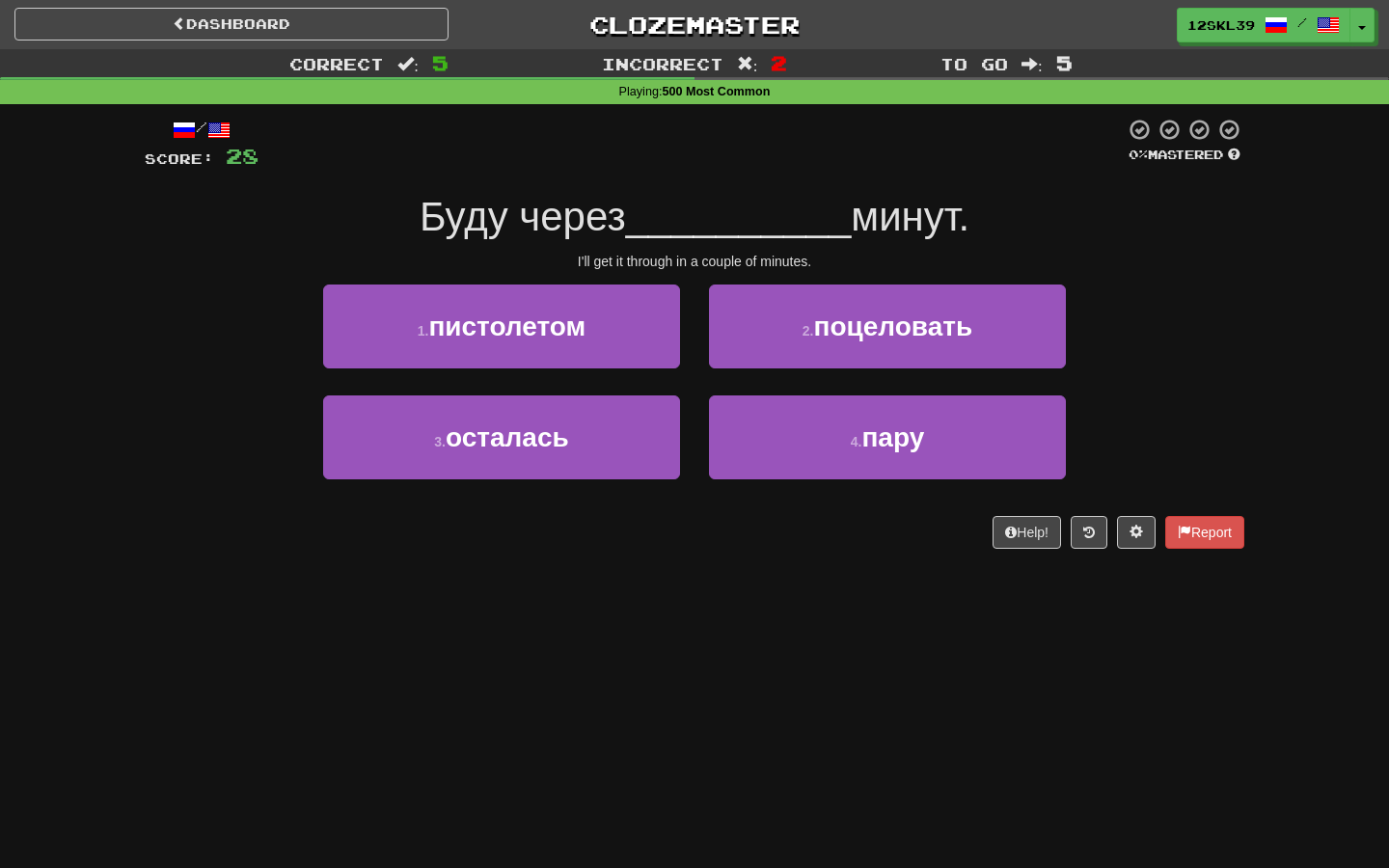 click on "Буду через" at bounding box center (523, 216) 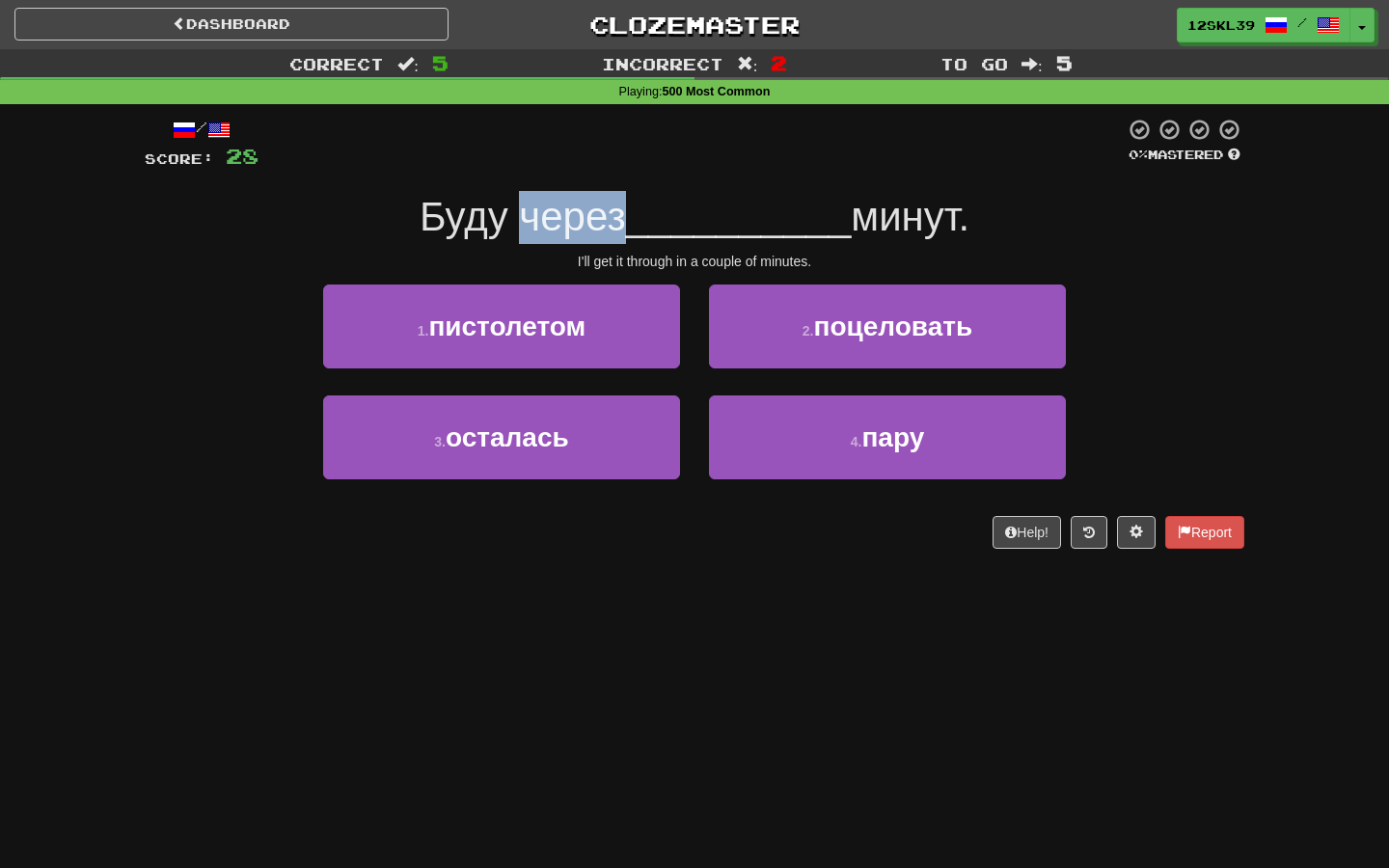click on "Буду через" at bounding box center [523, 216] 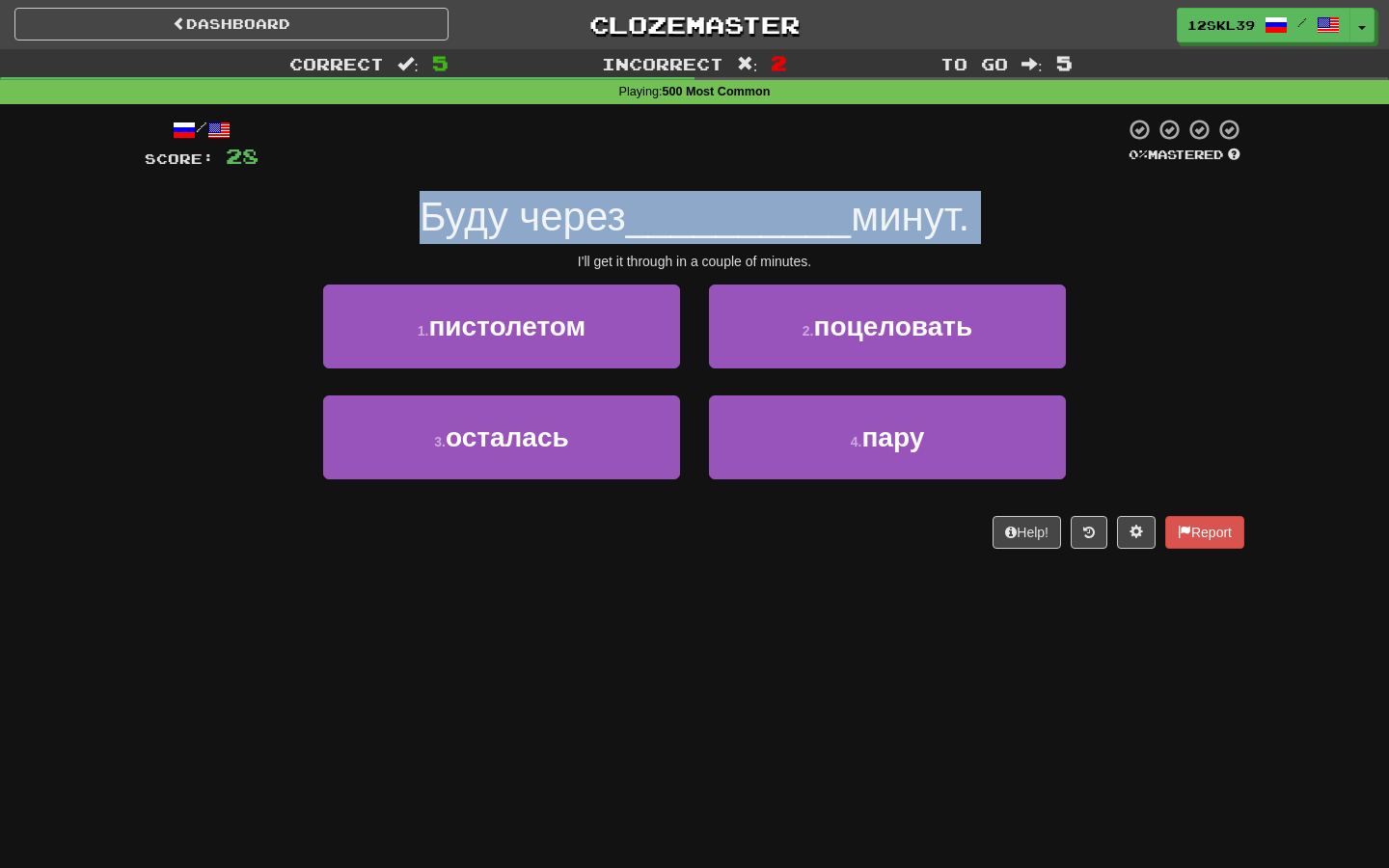 click on "Буду через" at bounding box center [523, 216] 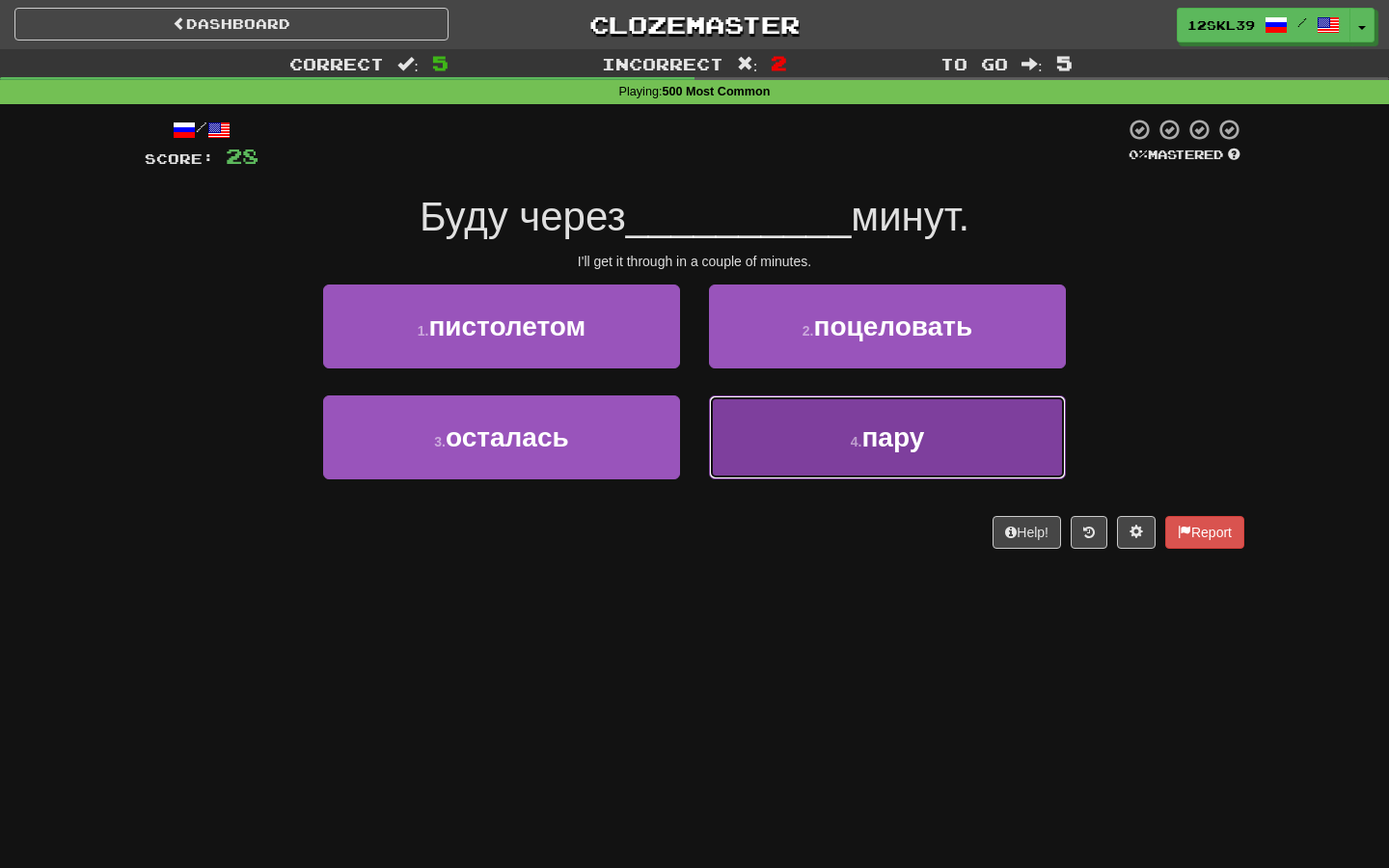 click on "4 .  пару" at bounding box center [887, 437] 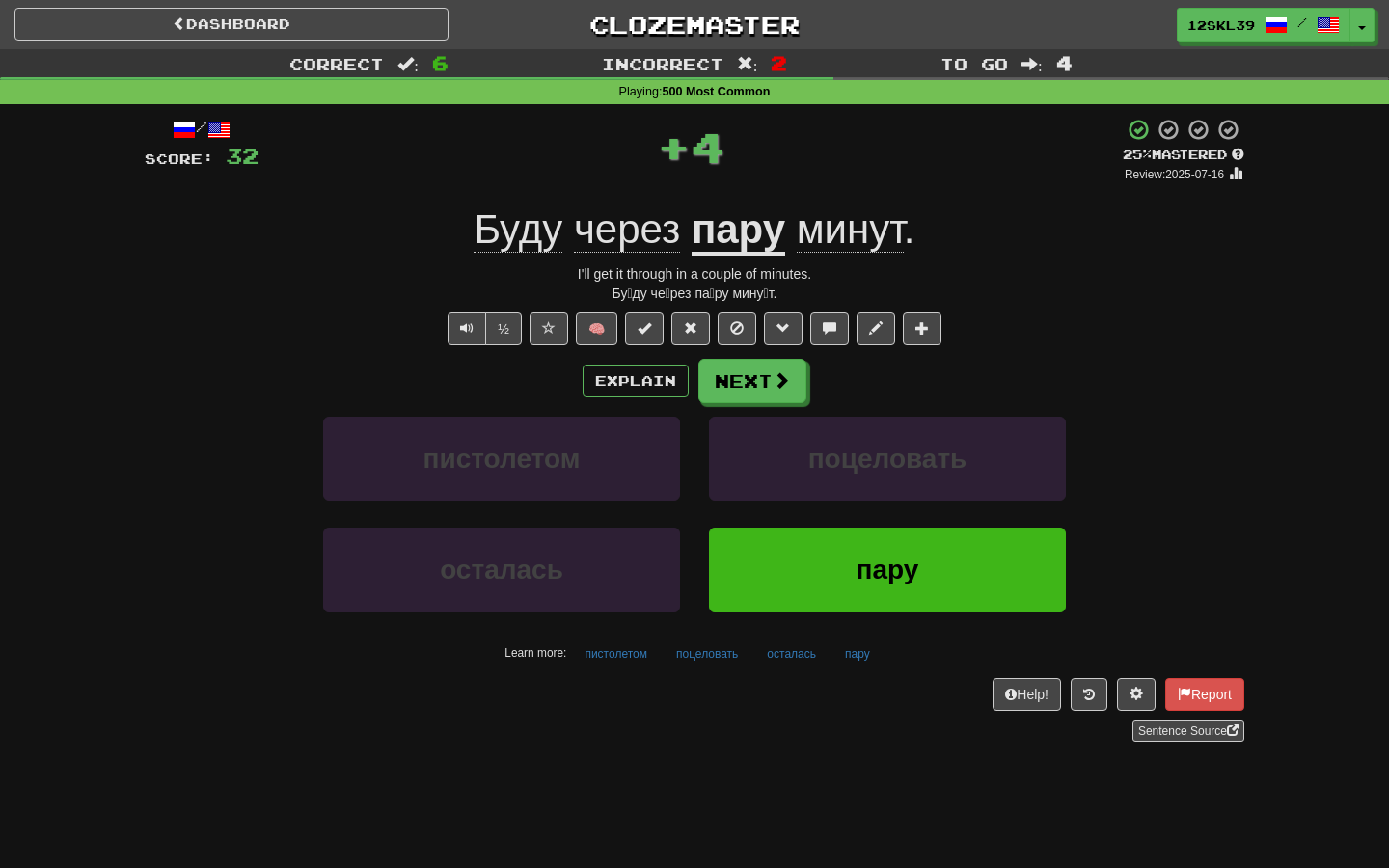 click on "пару" at bounding box center (738, 231) 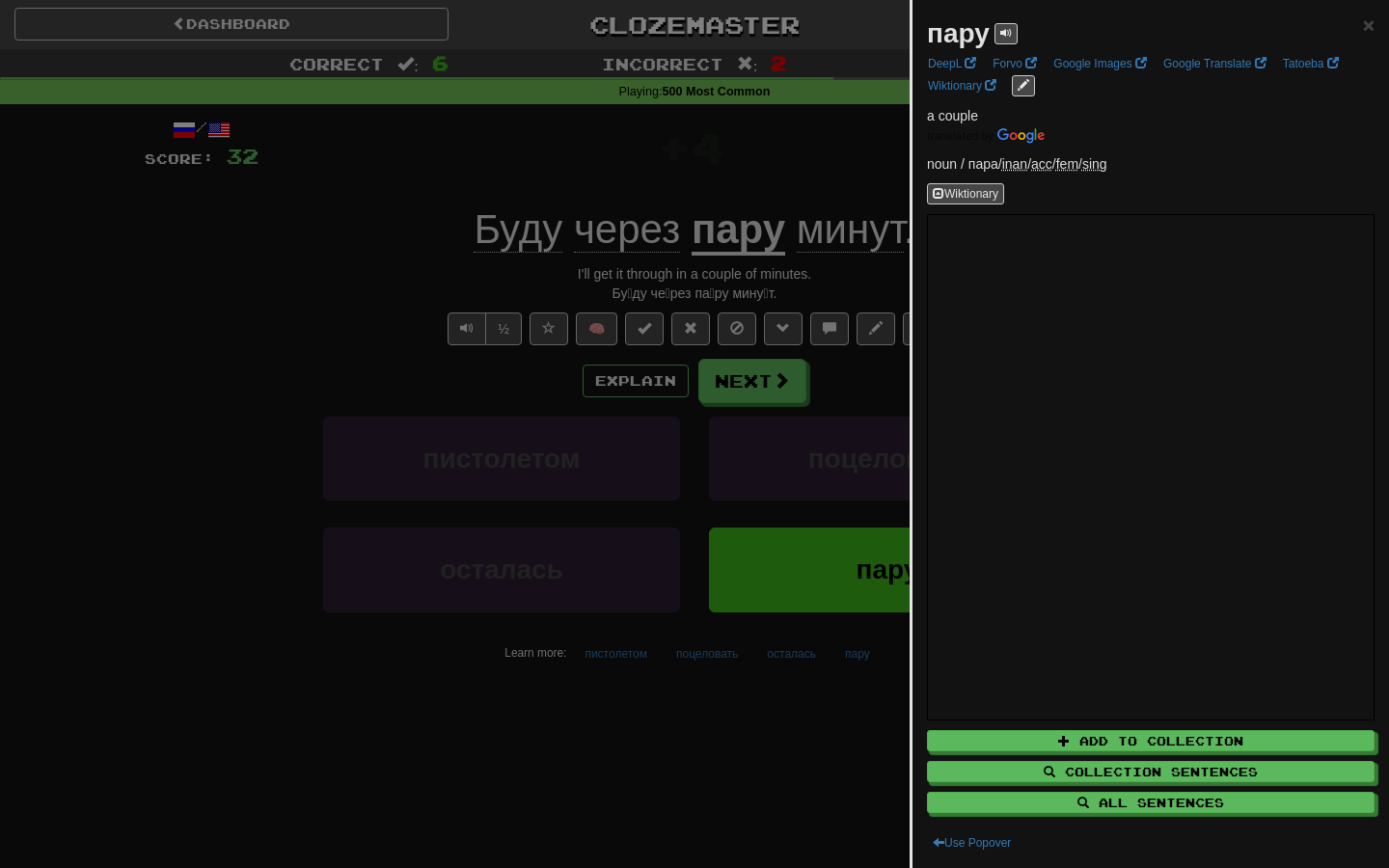 click at bounding box center [694, 434] 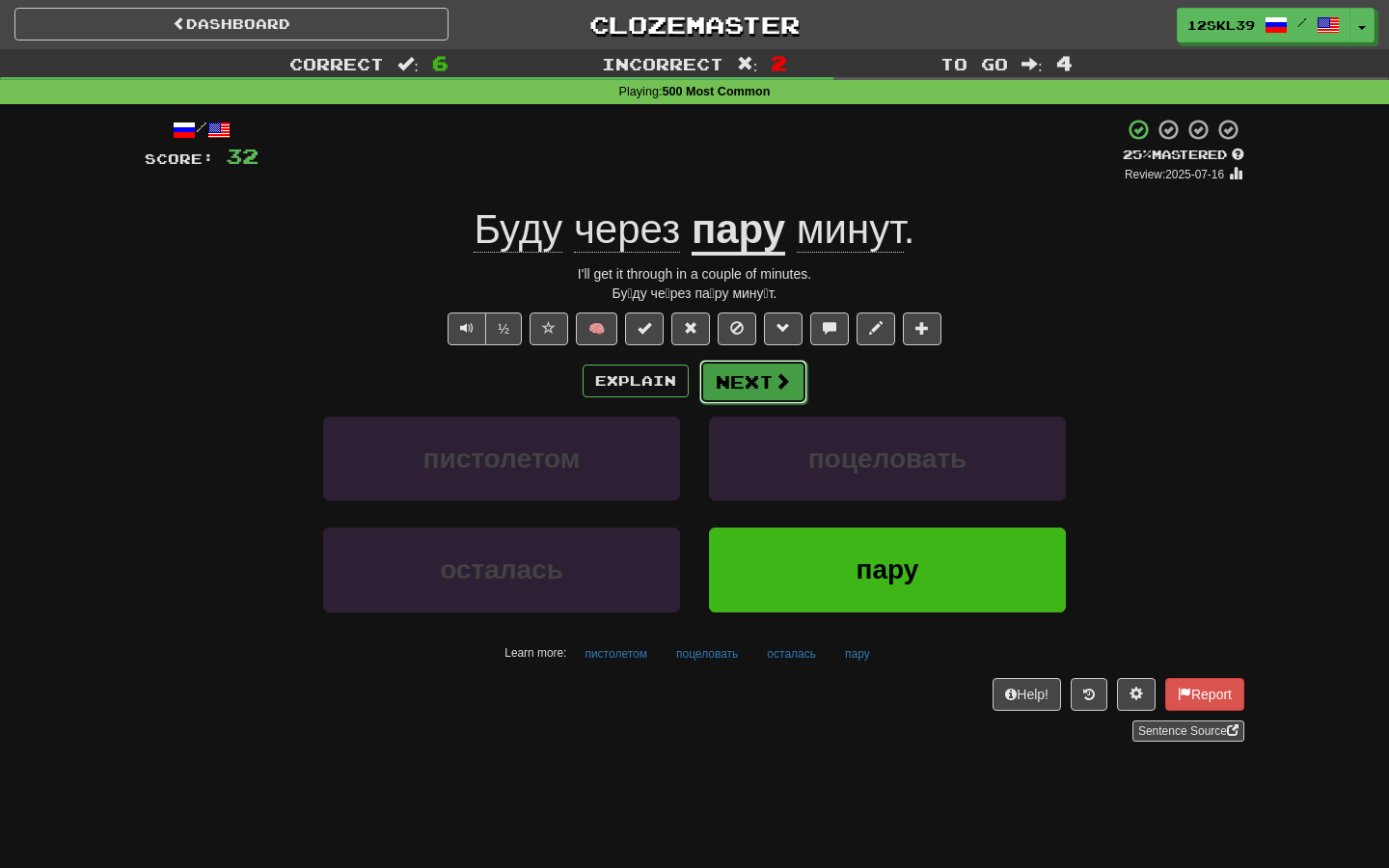 click on "Next" at bounding box center (753, 382) 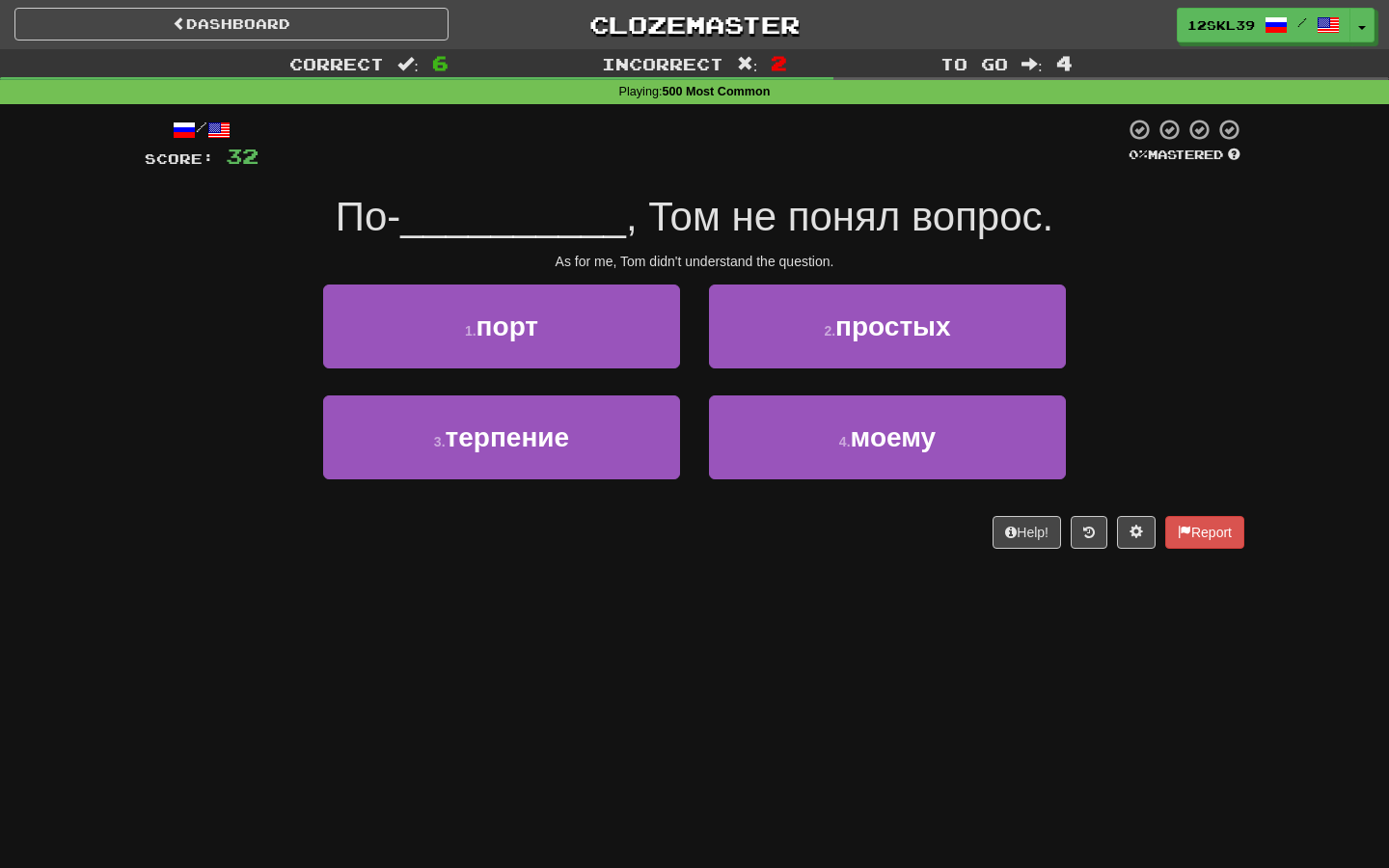 click on "As for me, Tom didn't understand the question." at bounding box center [694, 261] 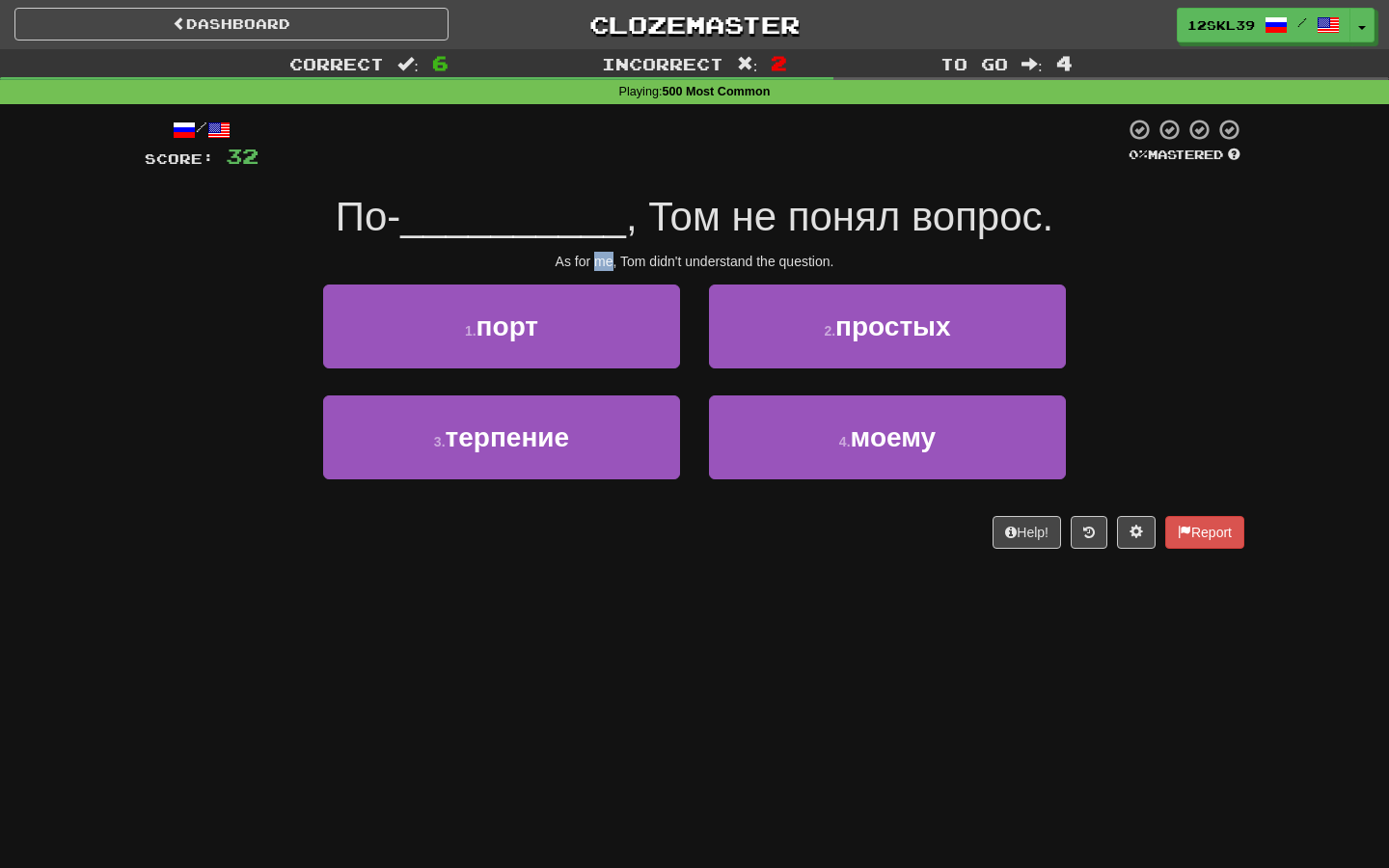 click on "As for me, Tom didn't understand the question." at bounding box center [694, 261] 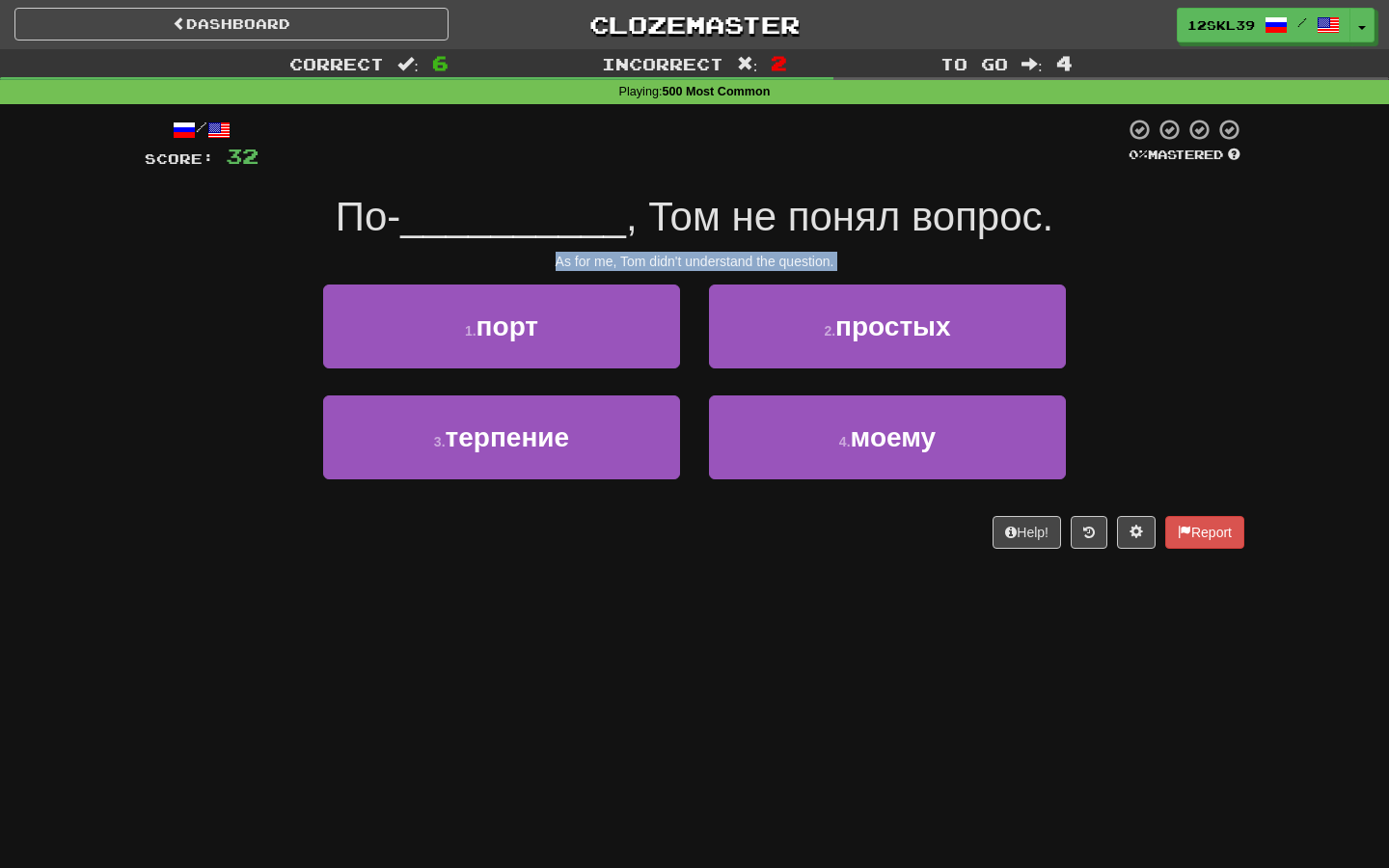 click on "As for me, Tom didn't understand the question." at bounding box center (694, 261) 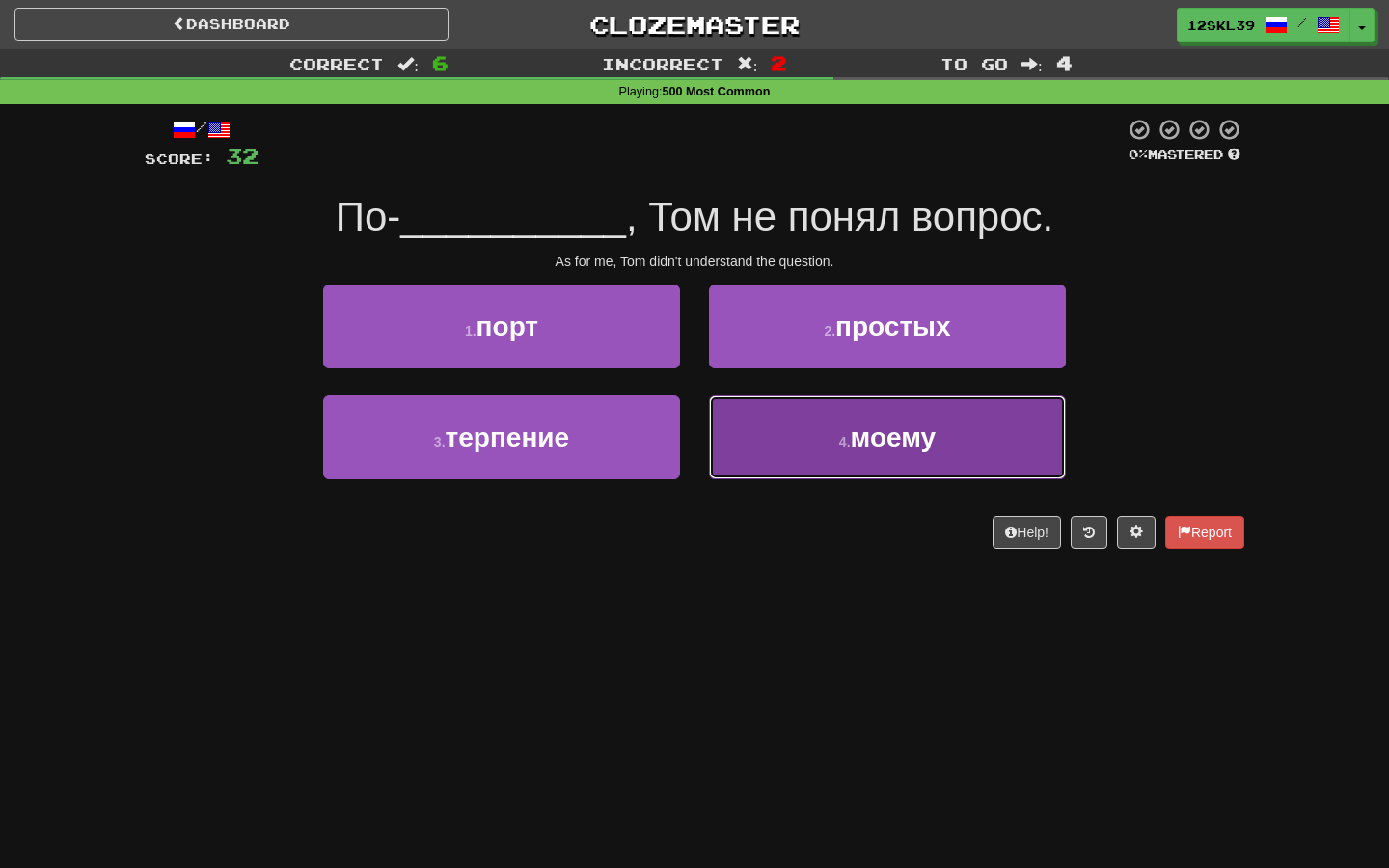 click on "4 .  моему" at bounding box center [887, 437] 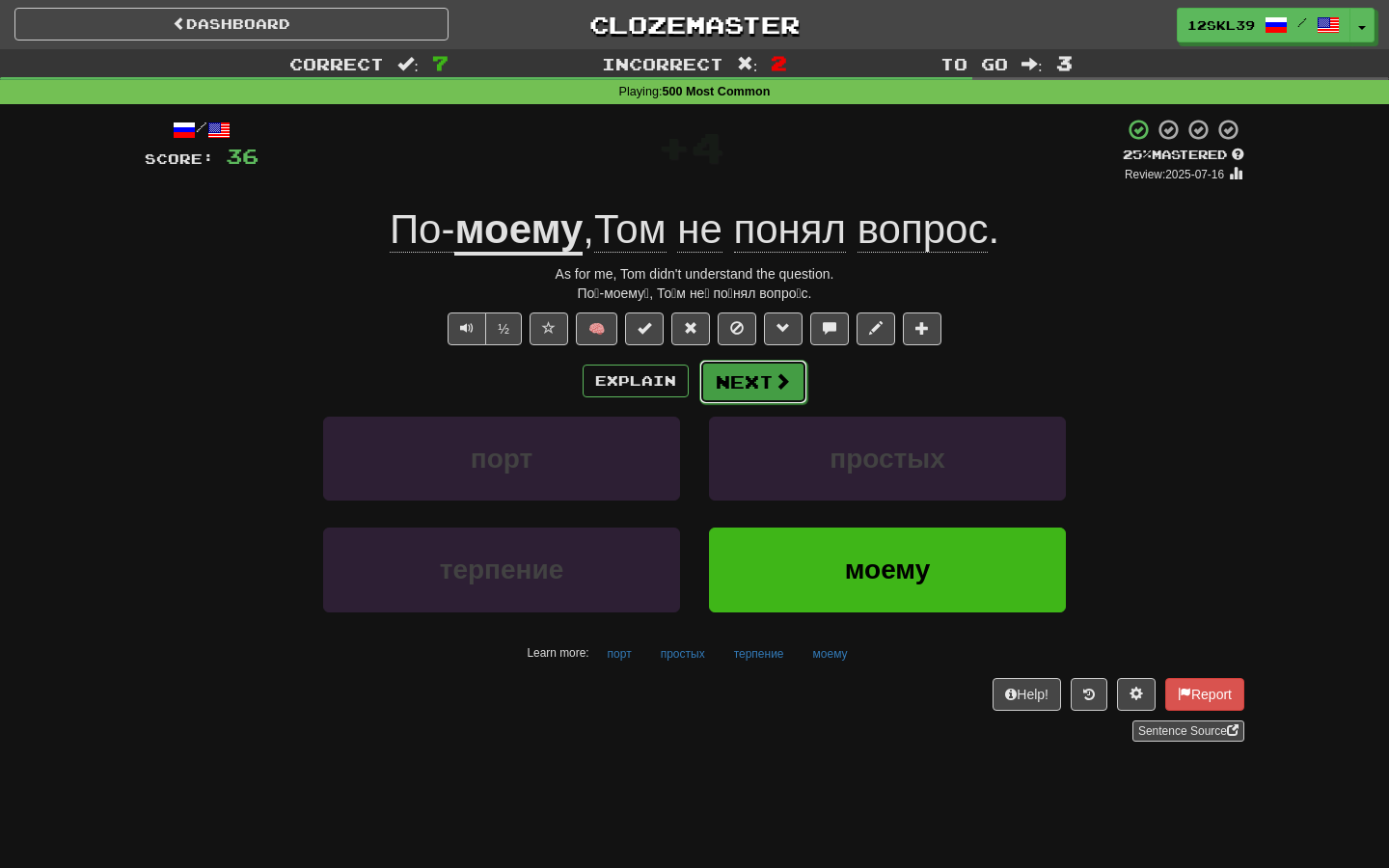 click on "Next" at bounding box center (753, 382) 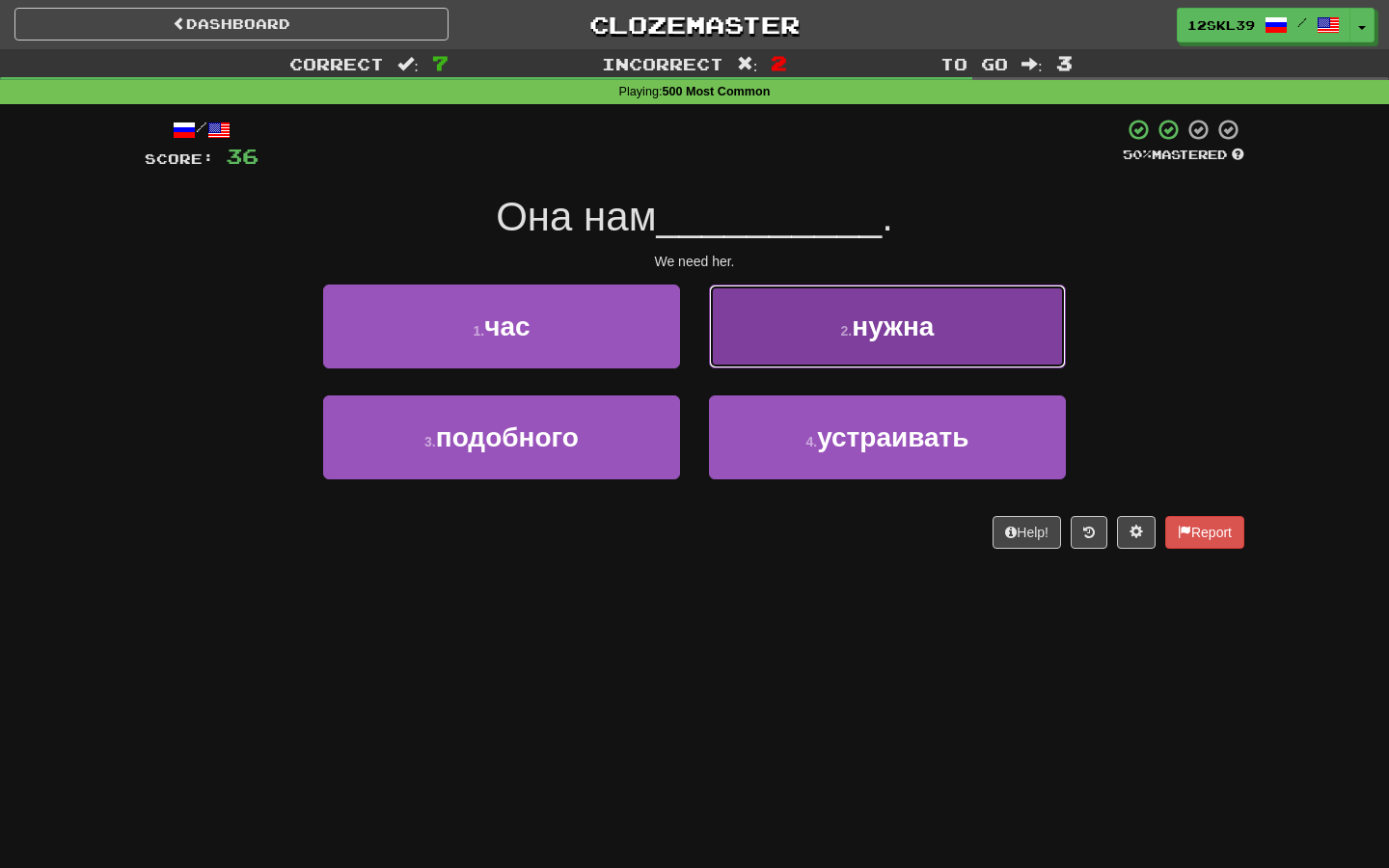 click on "2 .  нужна" at bounding box center (887, 326) 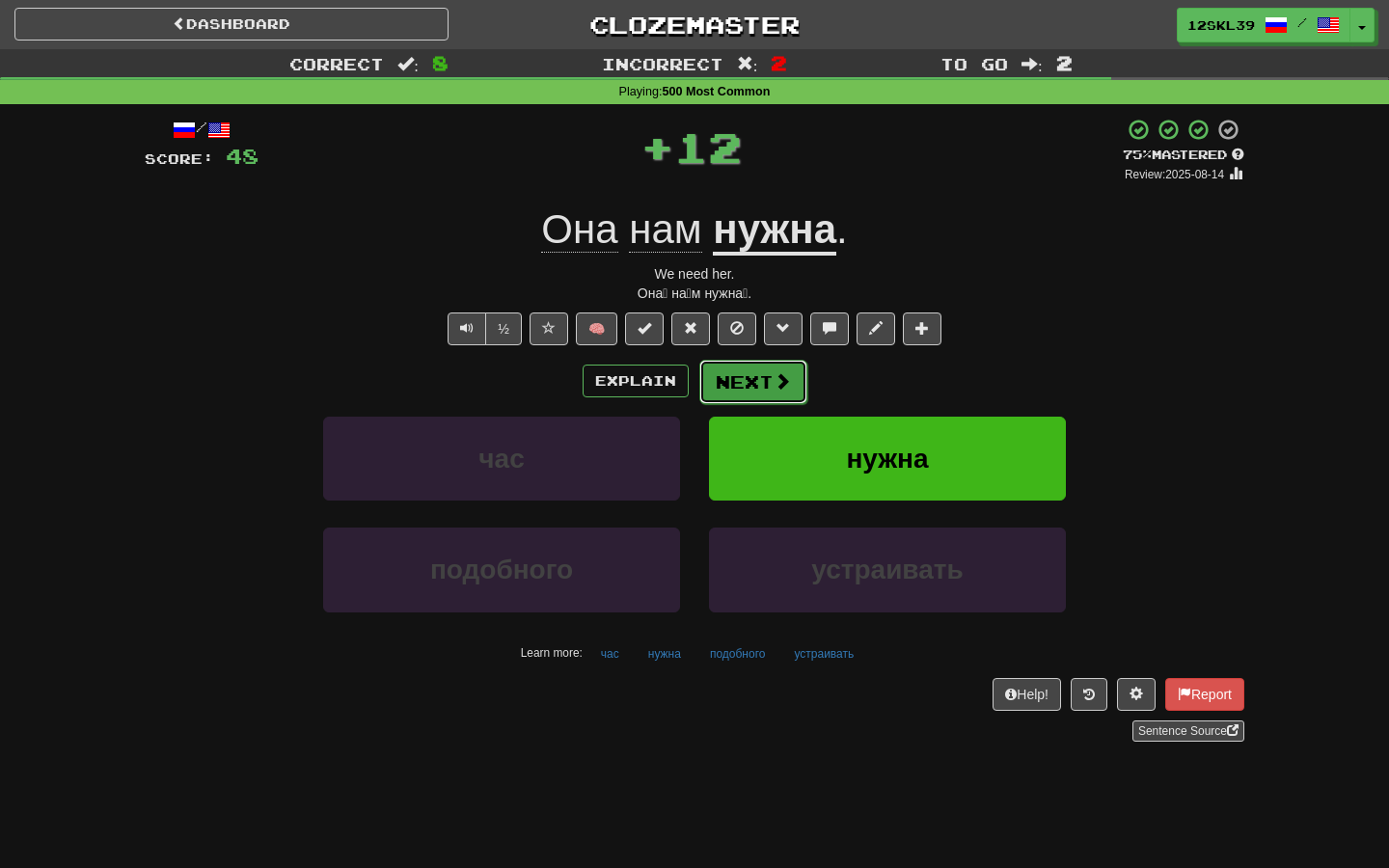 click on "Next" at bounding box center (753, 382) 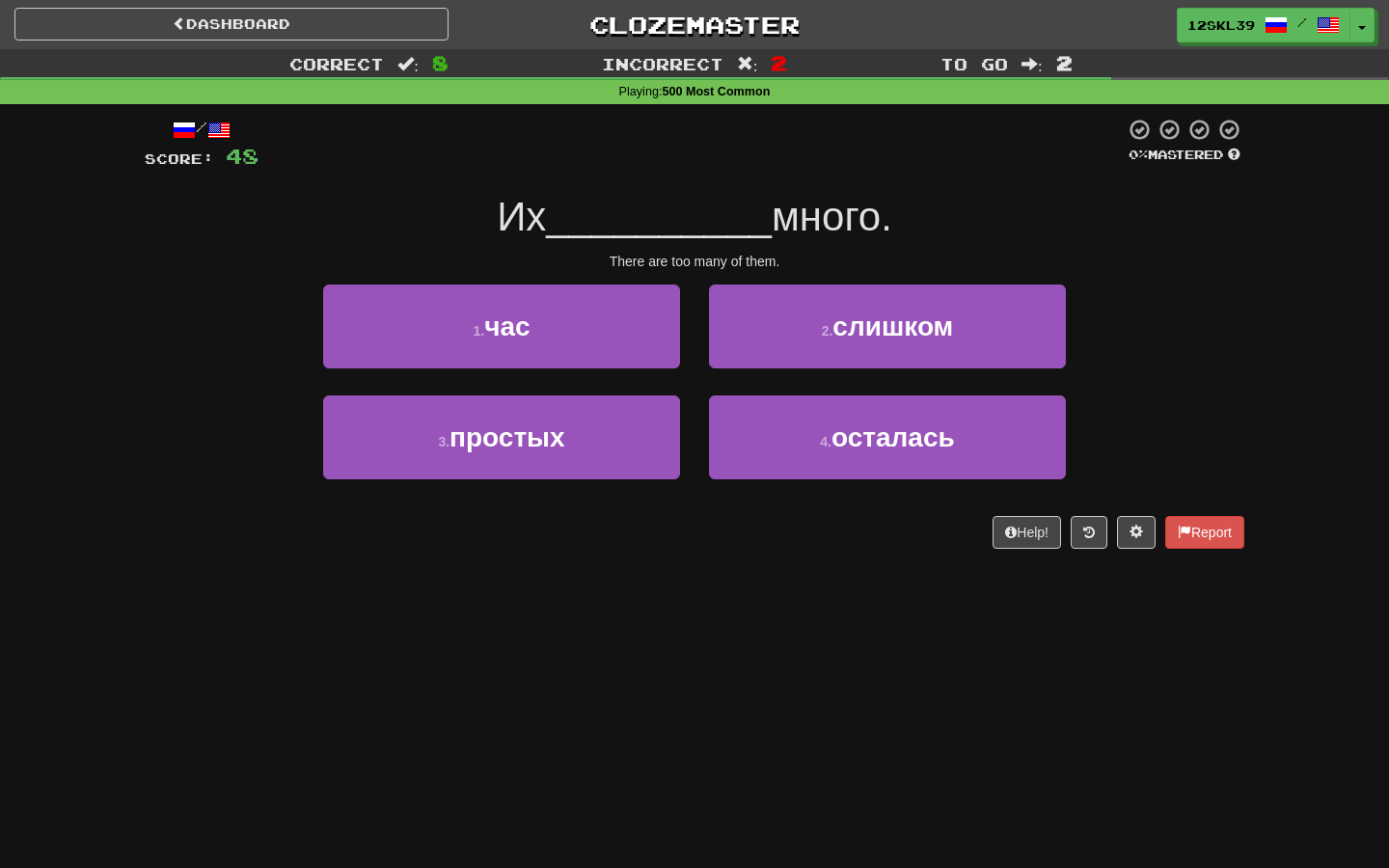 click on "There are too many of them." at bounding box center (694, 261) 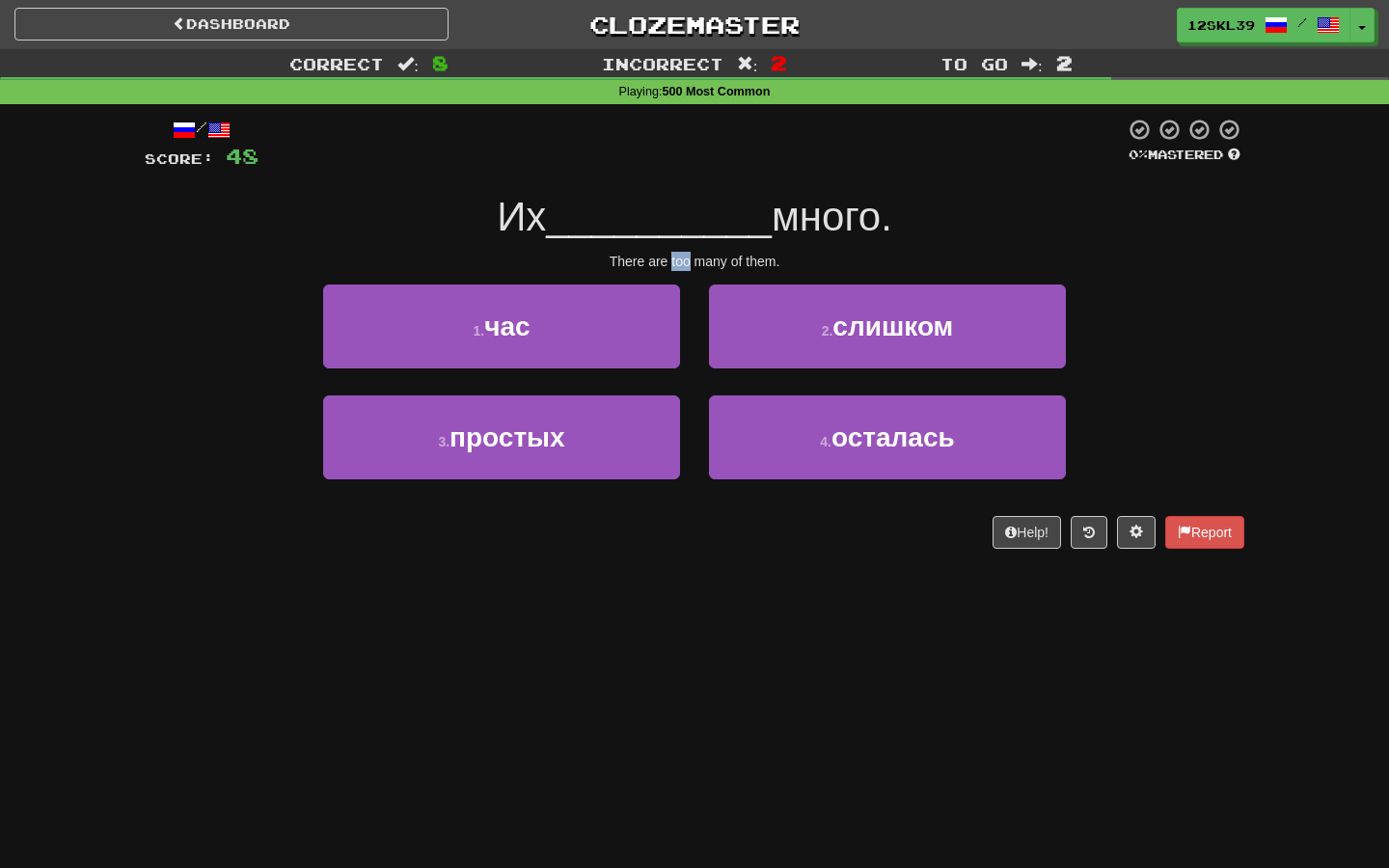 click on "There are too many of them." at bounding box center (694, 261) 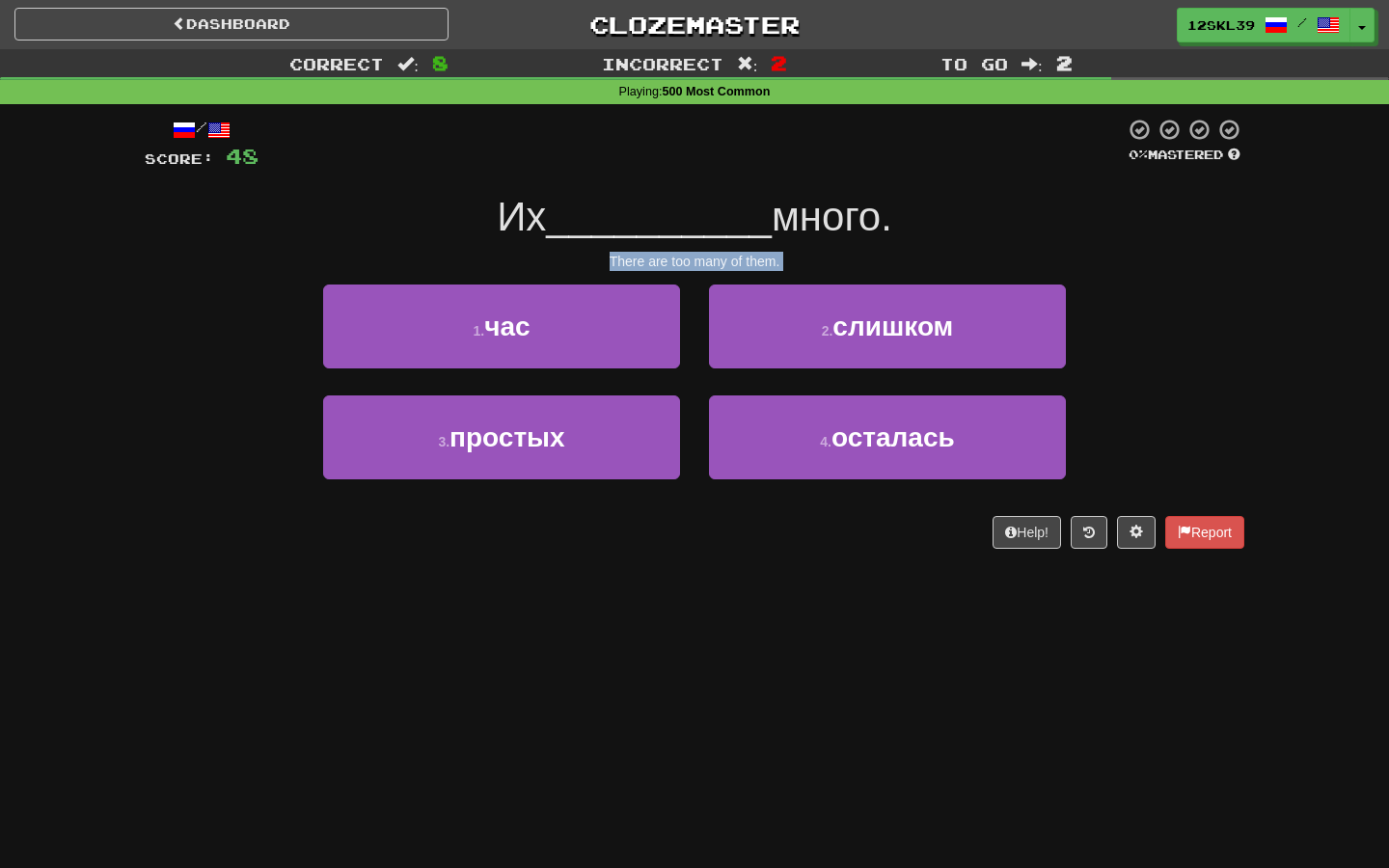 click on "There are too many of them." at bounding box center [694, 261] 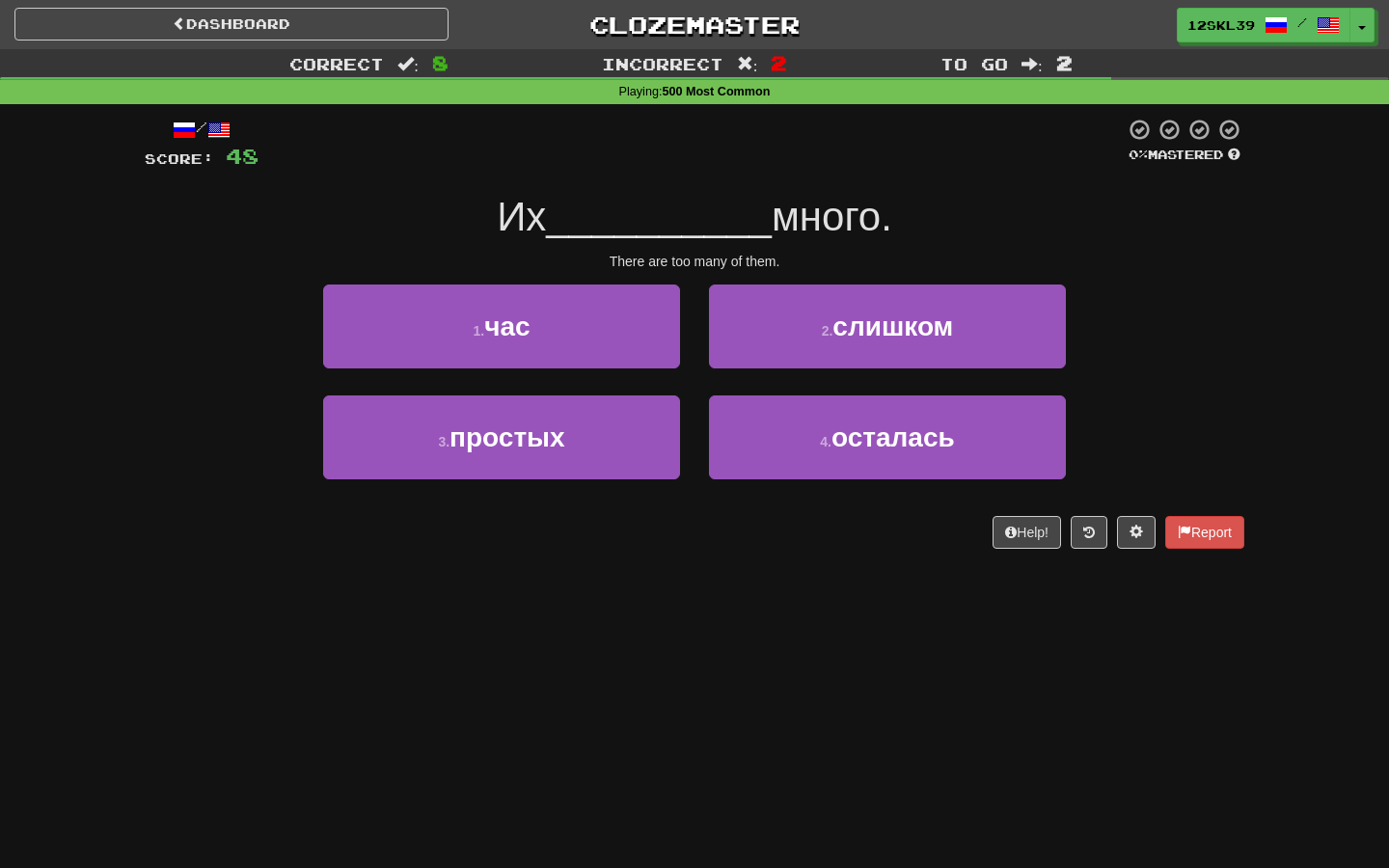 click on "Их" at bounding box center (521, 216) 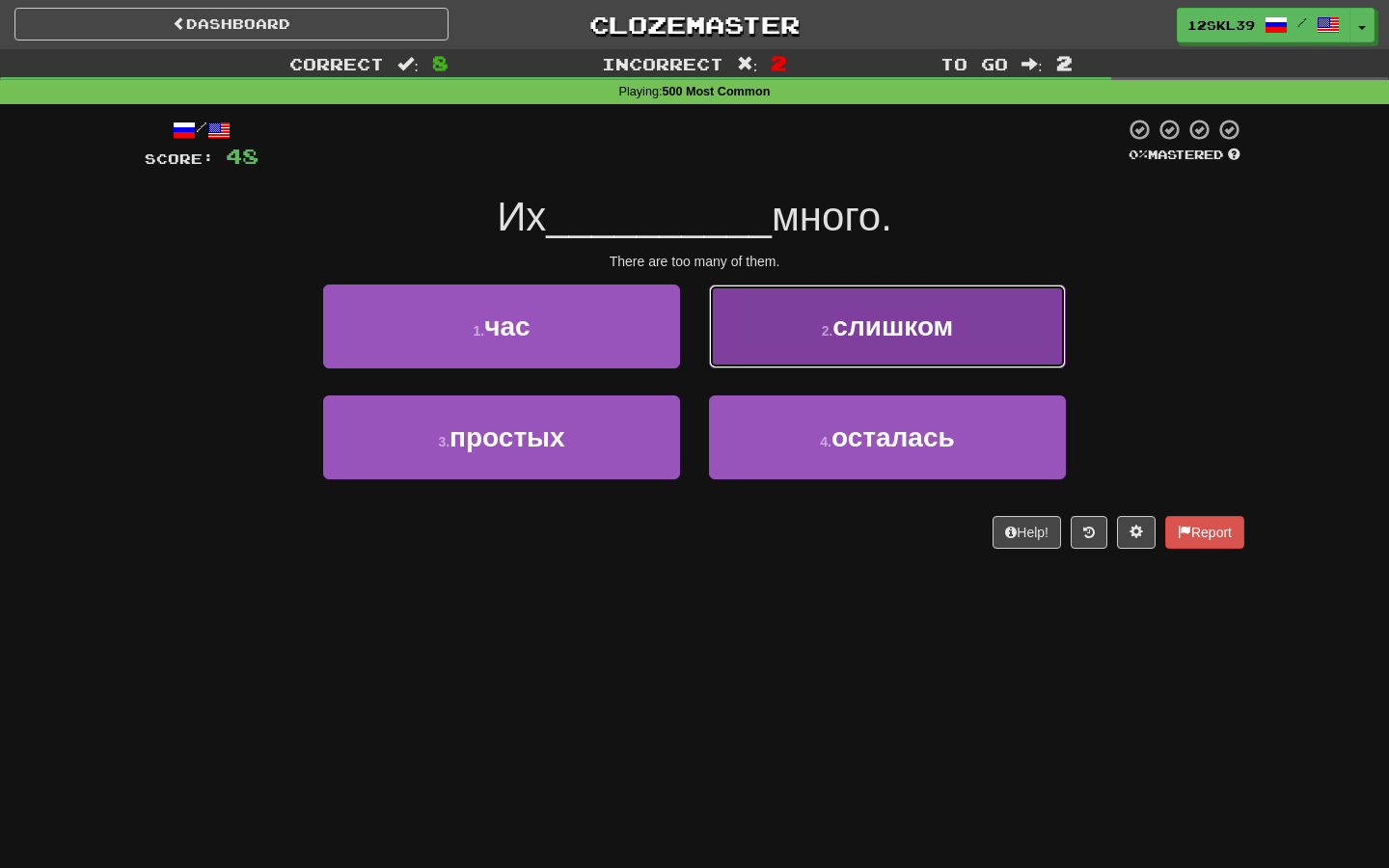 click on "слишком" at bounding box center [892, 326] 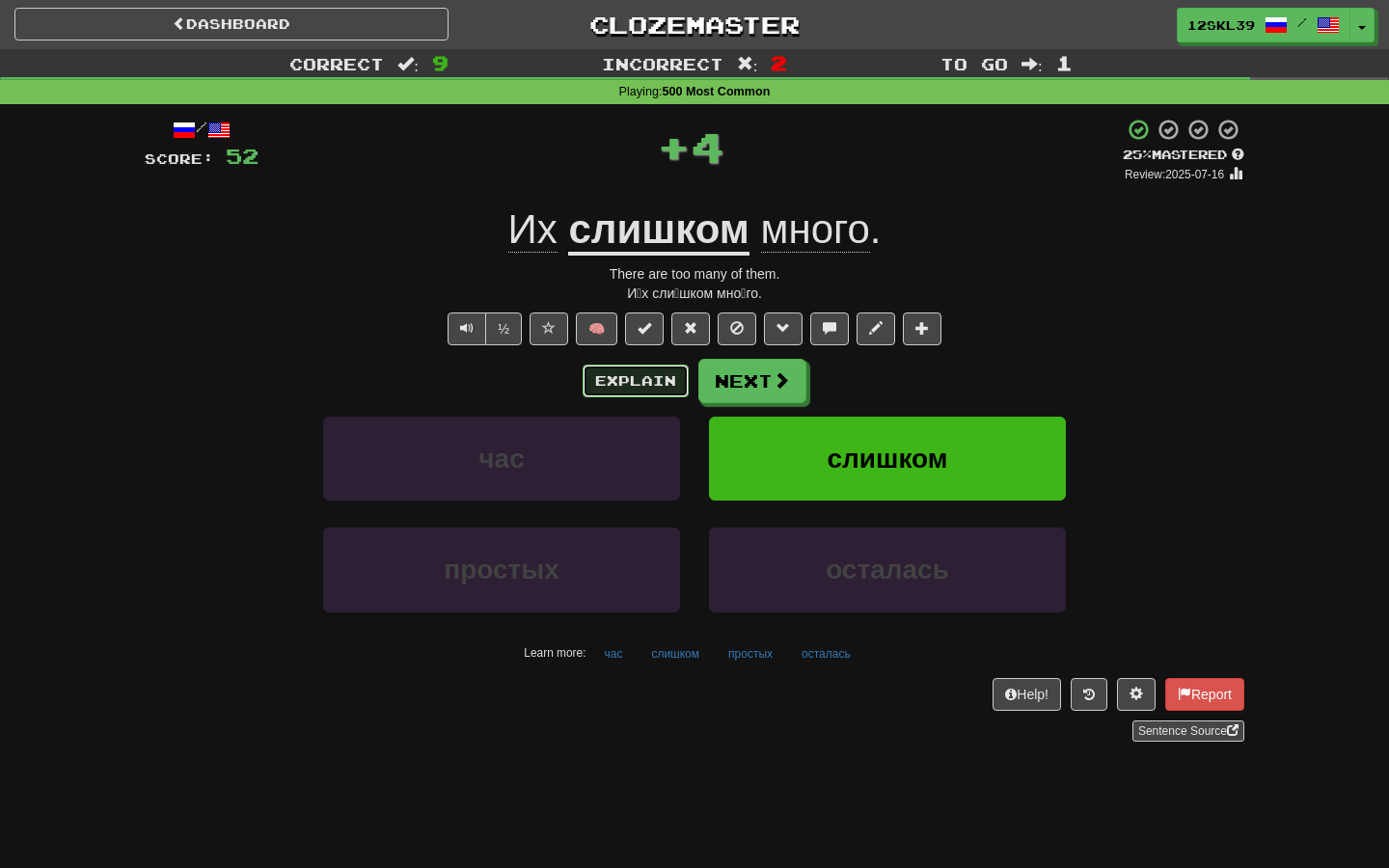 click on "Explain" at bounding box center [636, 381] 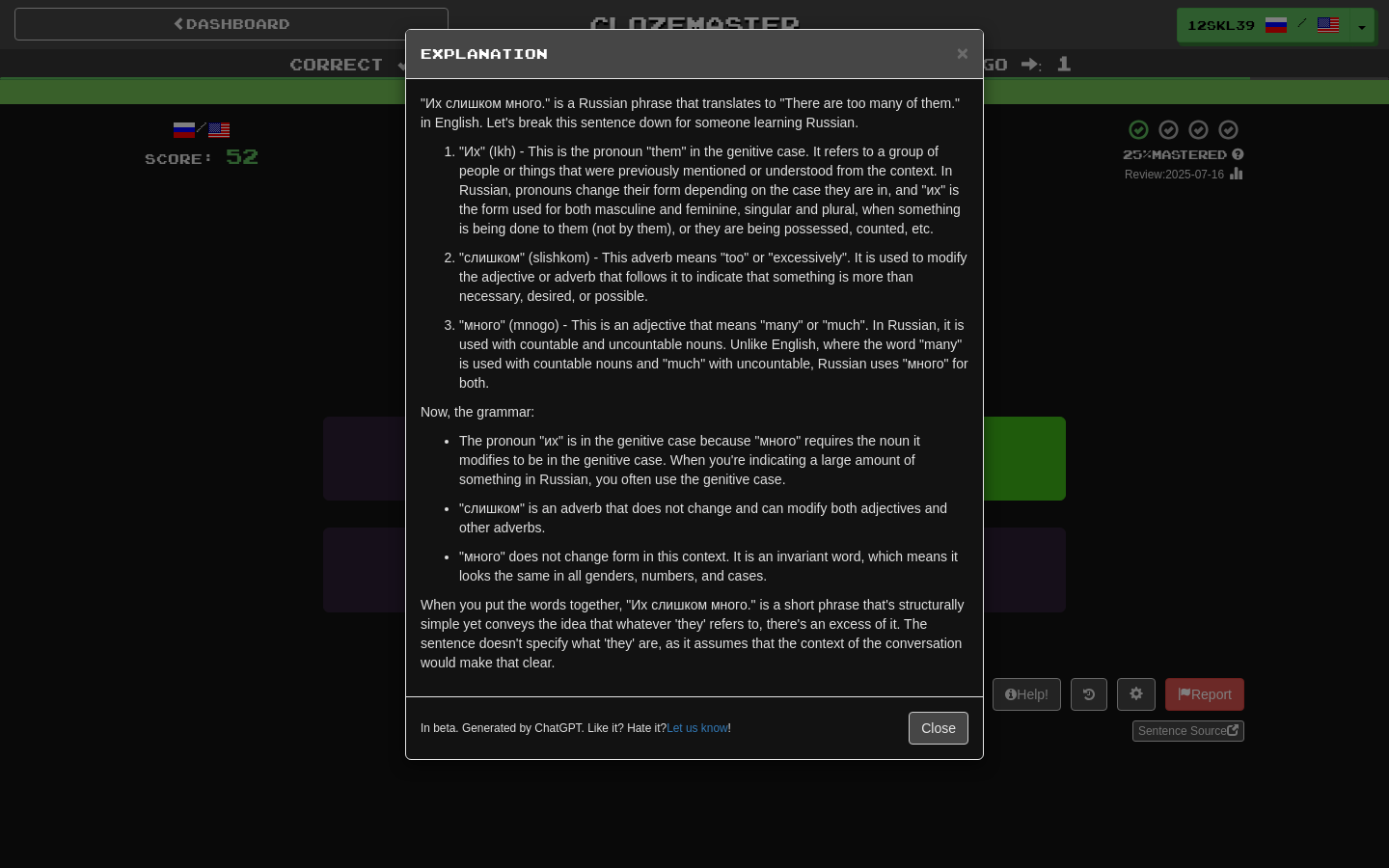 click on ""слишком" (slishkom) - This adverb means "too" or "excessively". It is used to modify the adjective or adverb that follows it to indicate that something is more than necessary, desired, or possible." at bounding box center [714, 277] 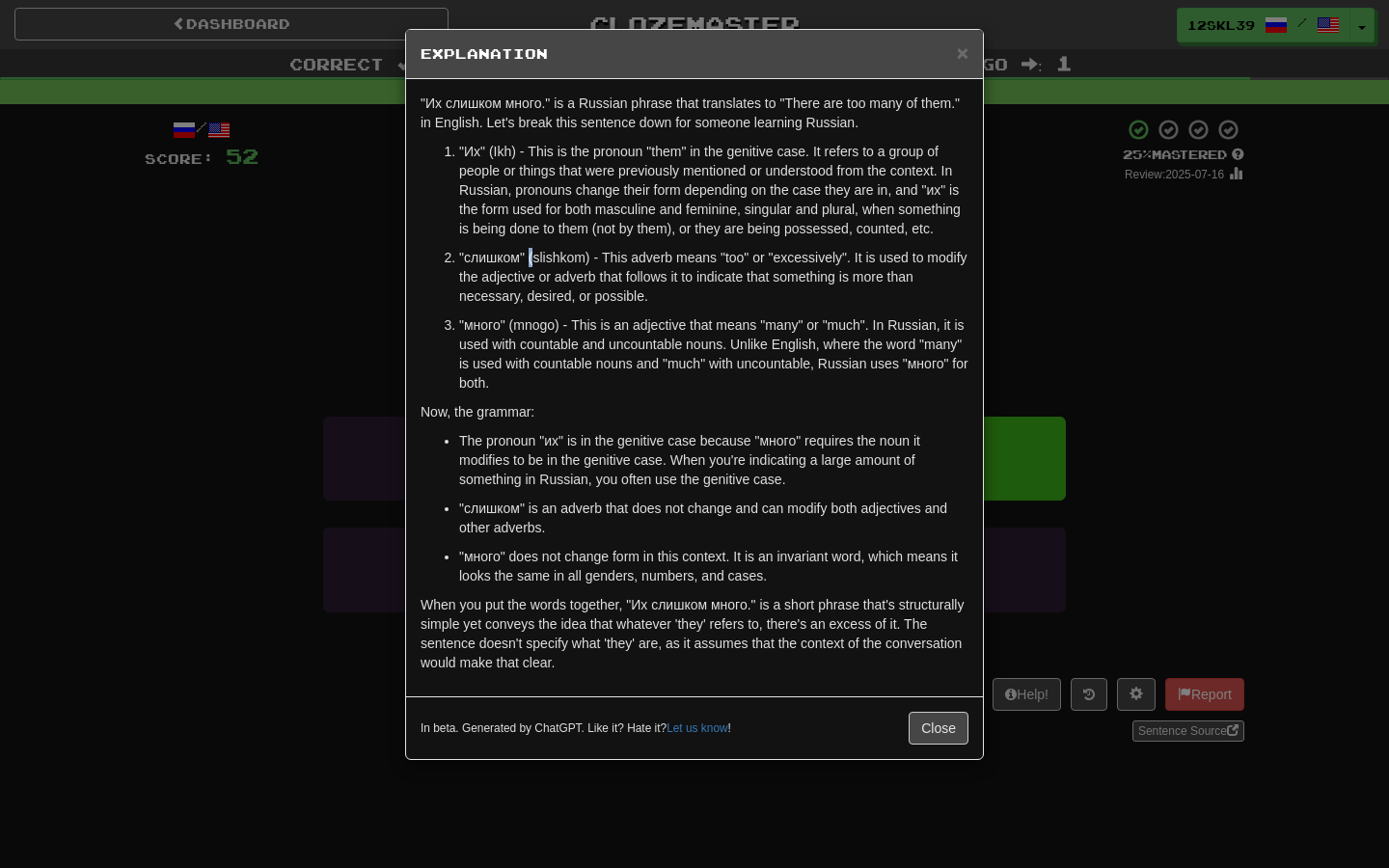 click on ""слишком" (slishkom) - This adverb means "too" or "excessively". It is used to modify the adjective or adverb that follows it to indicate that something is more than necessary, desired, or possible." at bounding box center [714, 277] 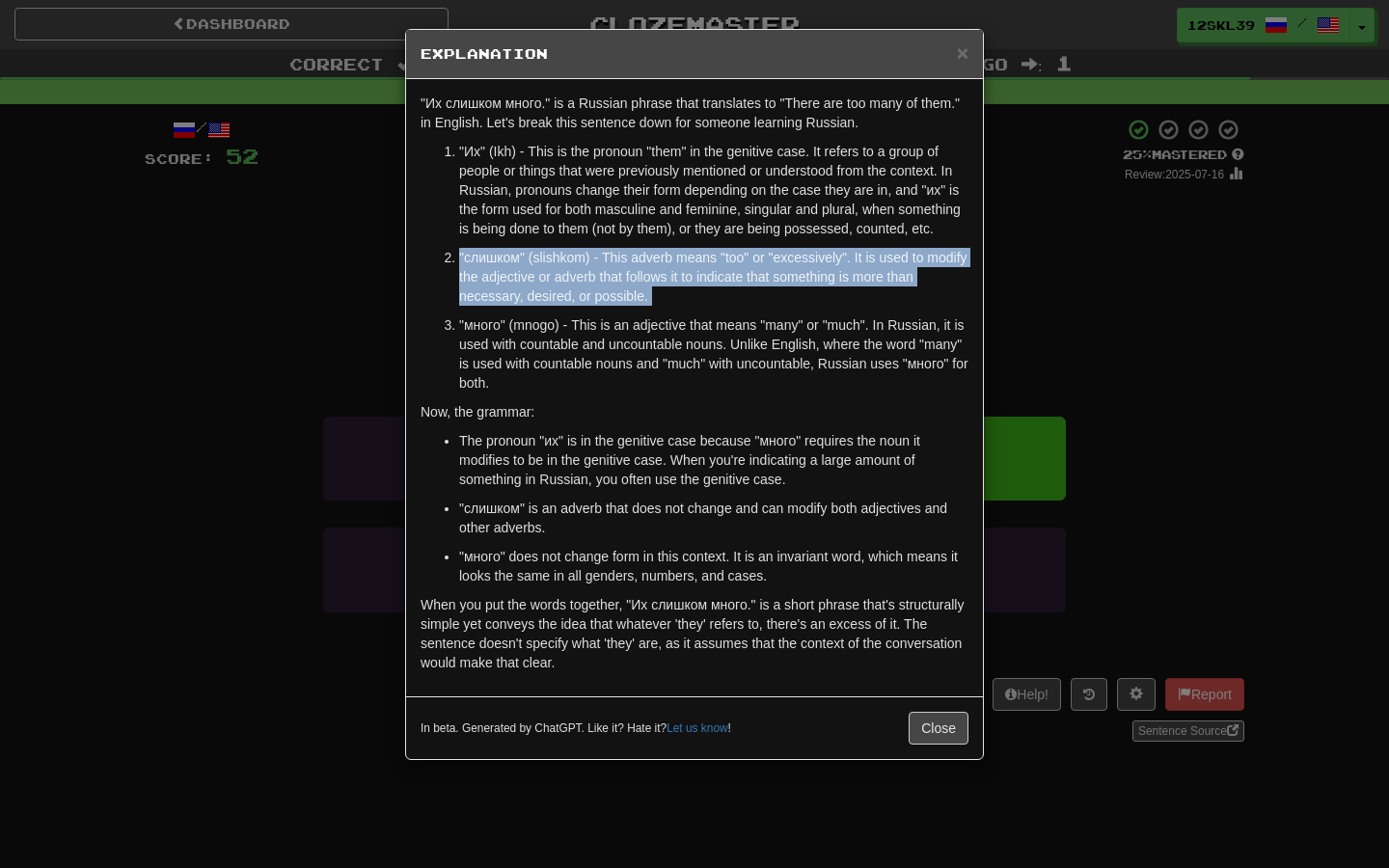 click on ""слишком" (slishkom) - This adverb means "too" or "excessively". It is used to modify the adjective or adverb that follows it to indicate that something is more than necessary, desired, or possible." at bounding box center (714, 277) 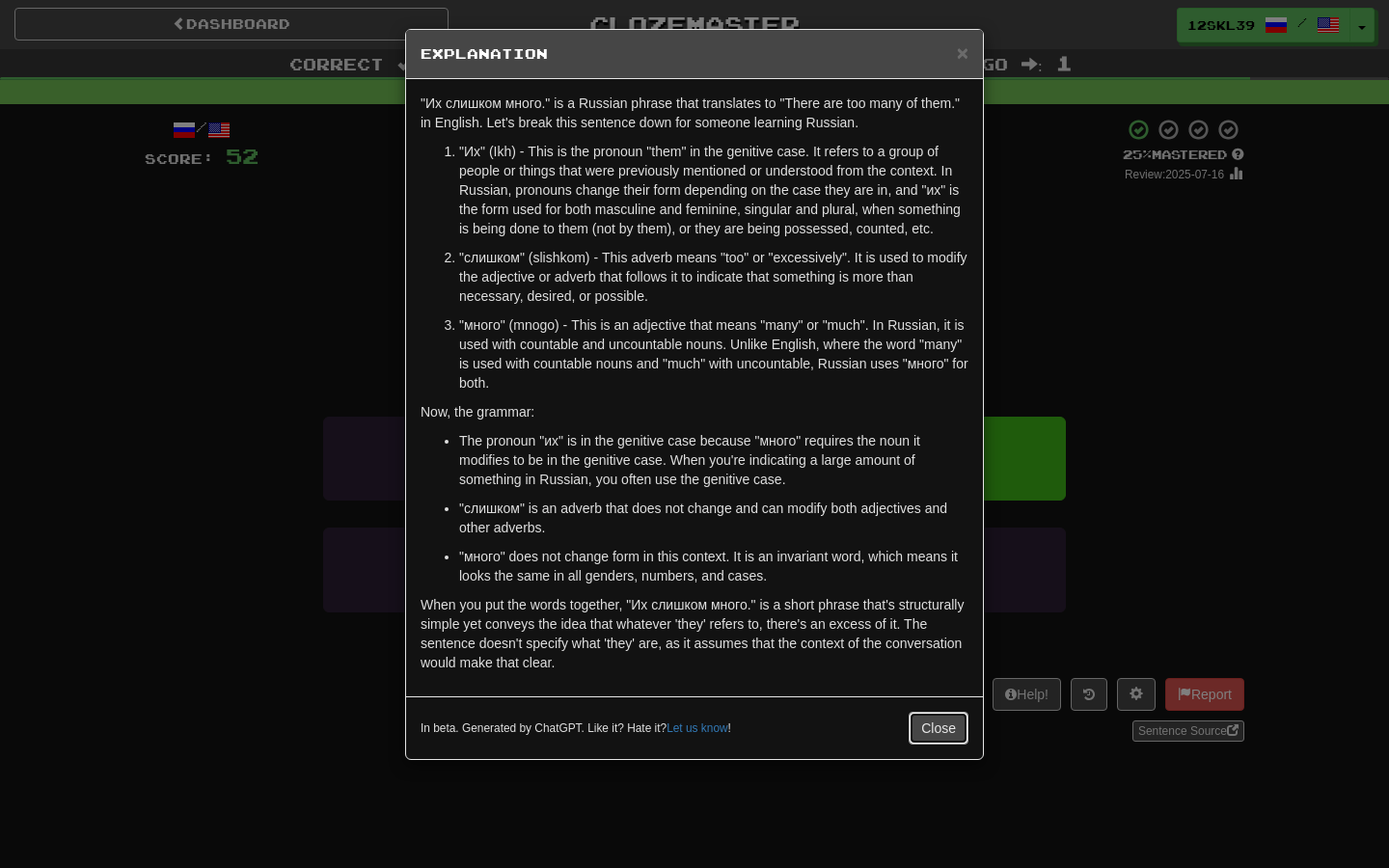 click on "Close" at bounding box center (939, 728) 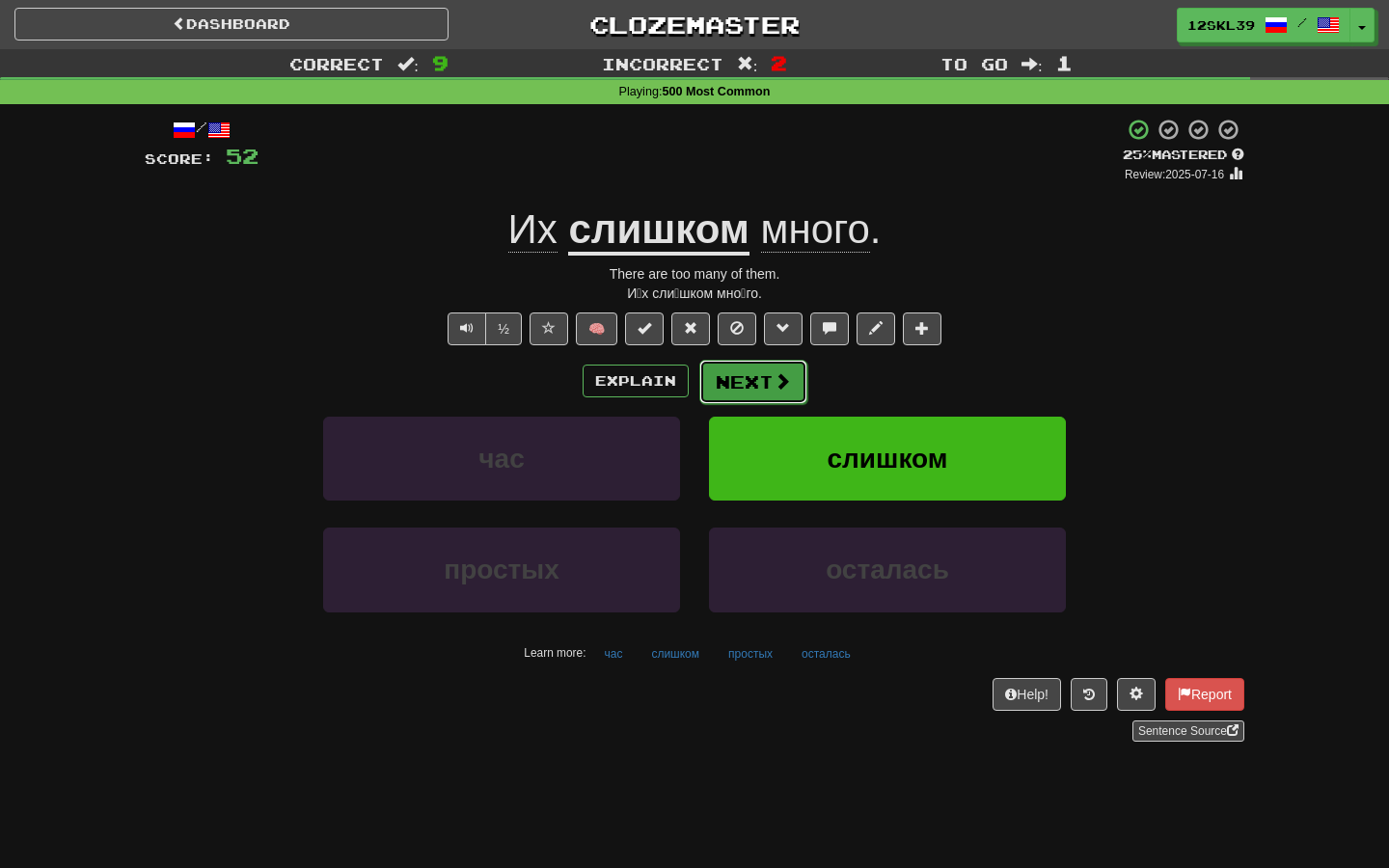 click on "Next" at bounding box center [753, 382] 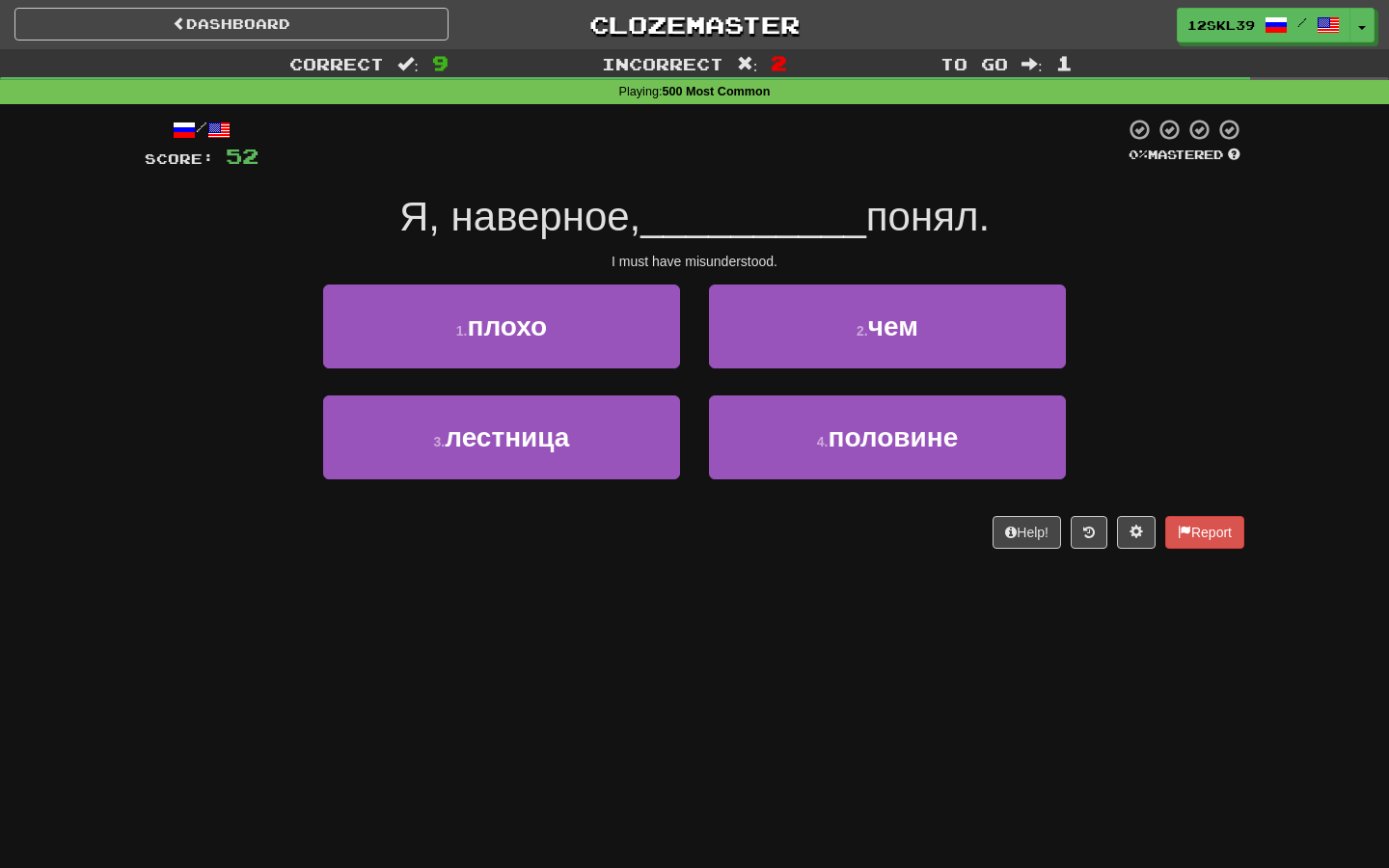 click on "Я, наверное," at bounding box center [520, 216] 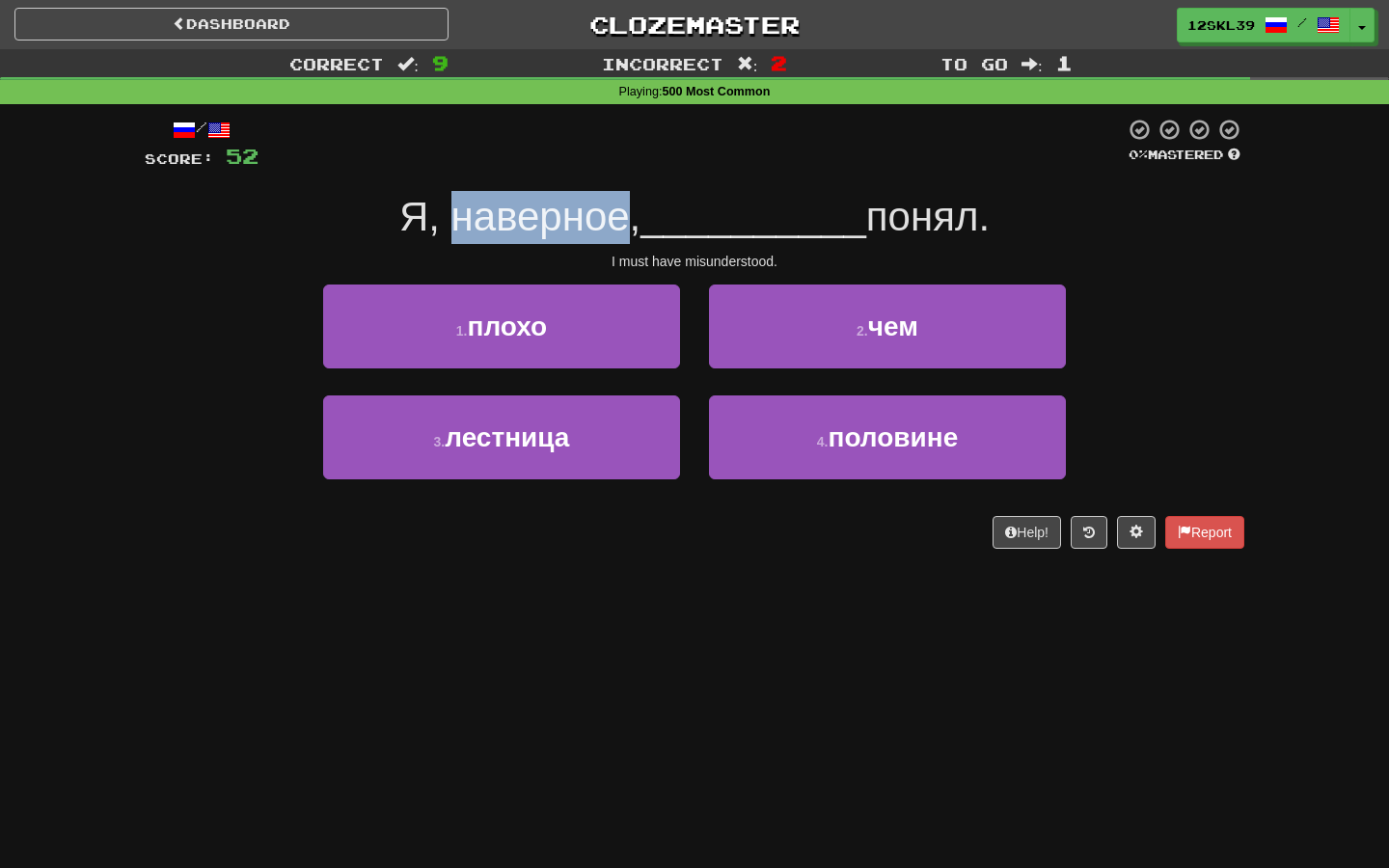 click on "Я, наверное," at bounding box center [520, 216] 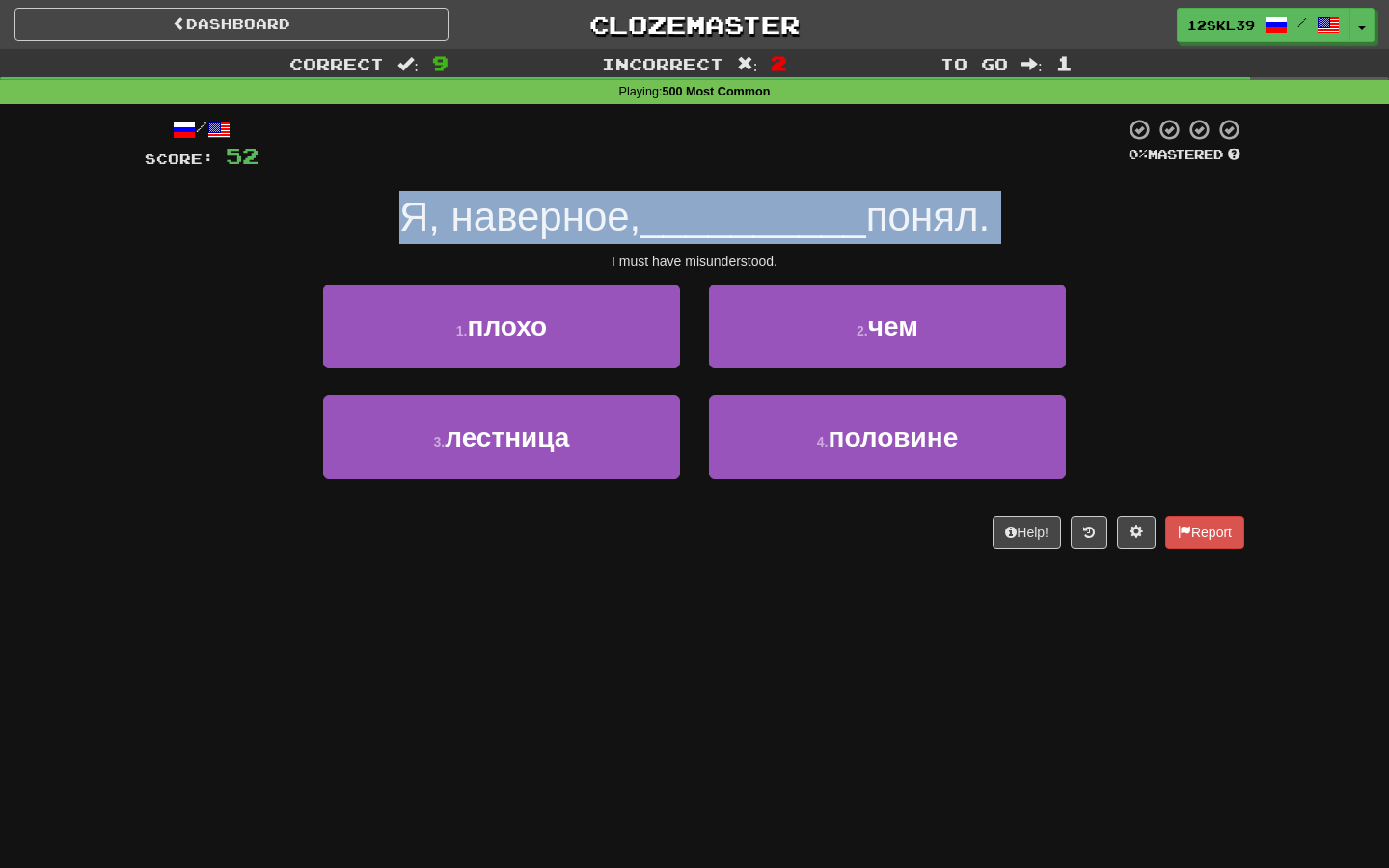 click on "Я, наверное," at bounding box center (520, 216) 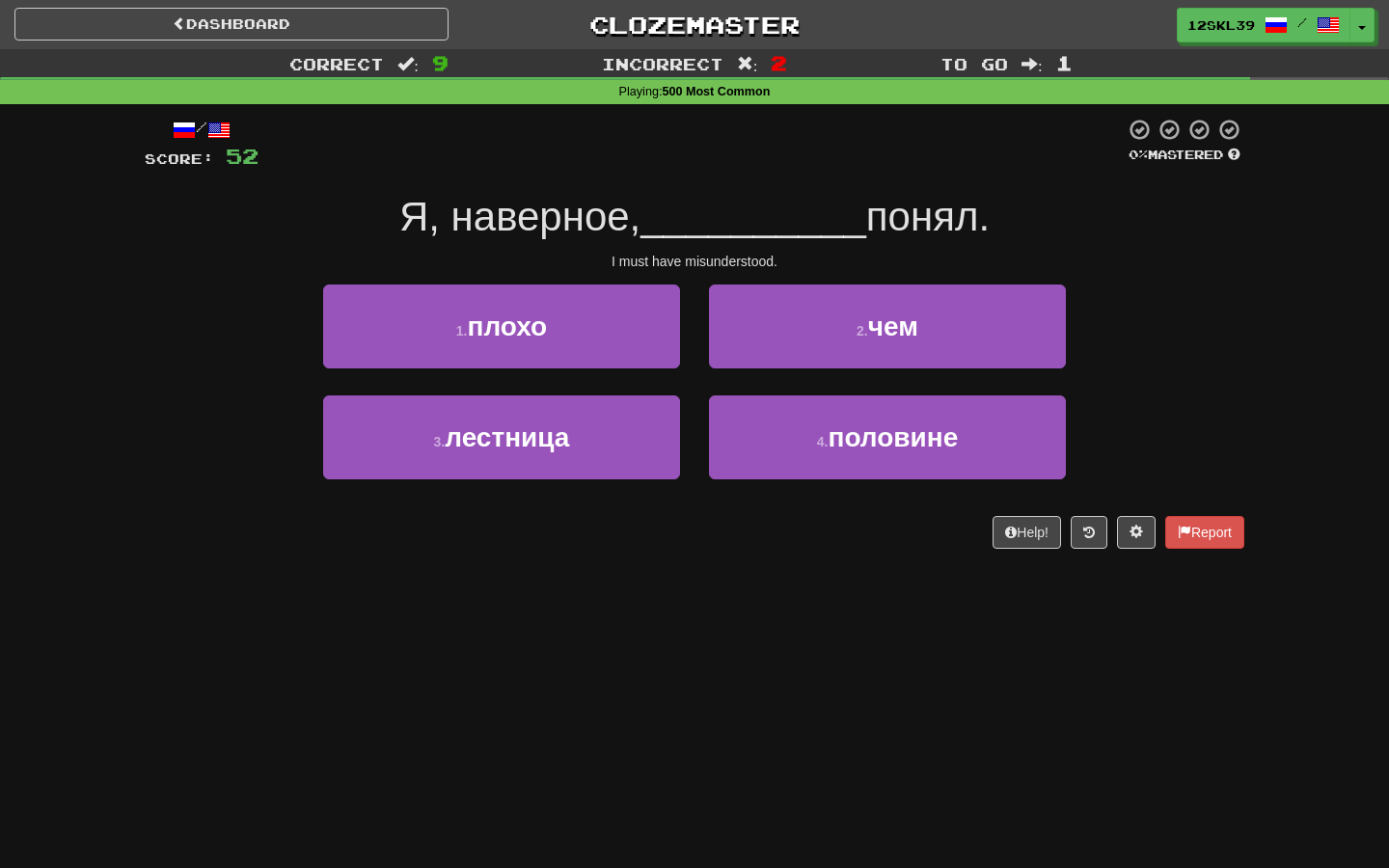 click on "Я, наверное," at bounding box center (520, 216) 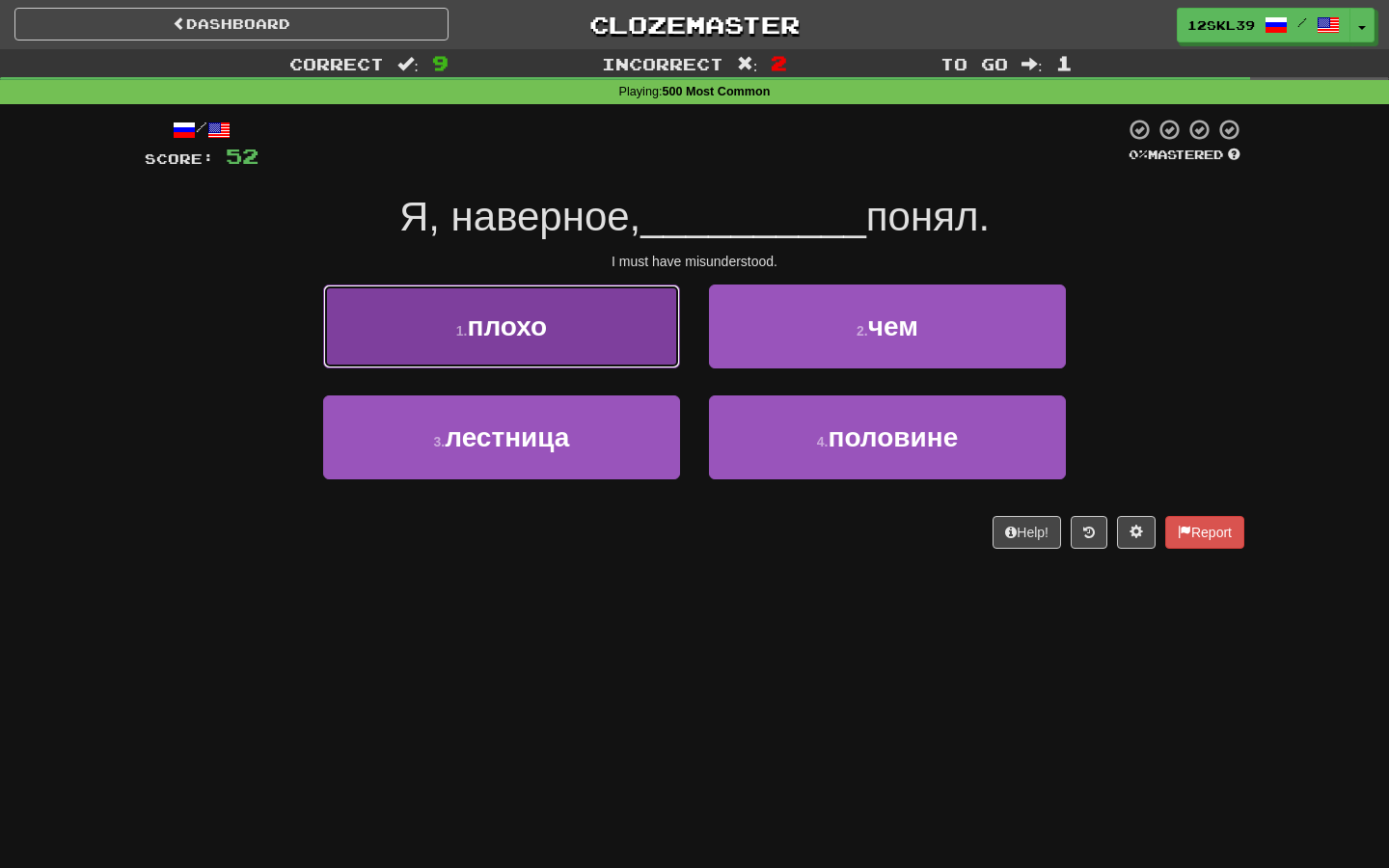 click on "1 .  плохо" at bounding box center [502, 326] 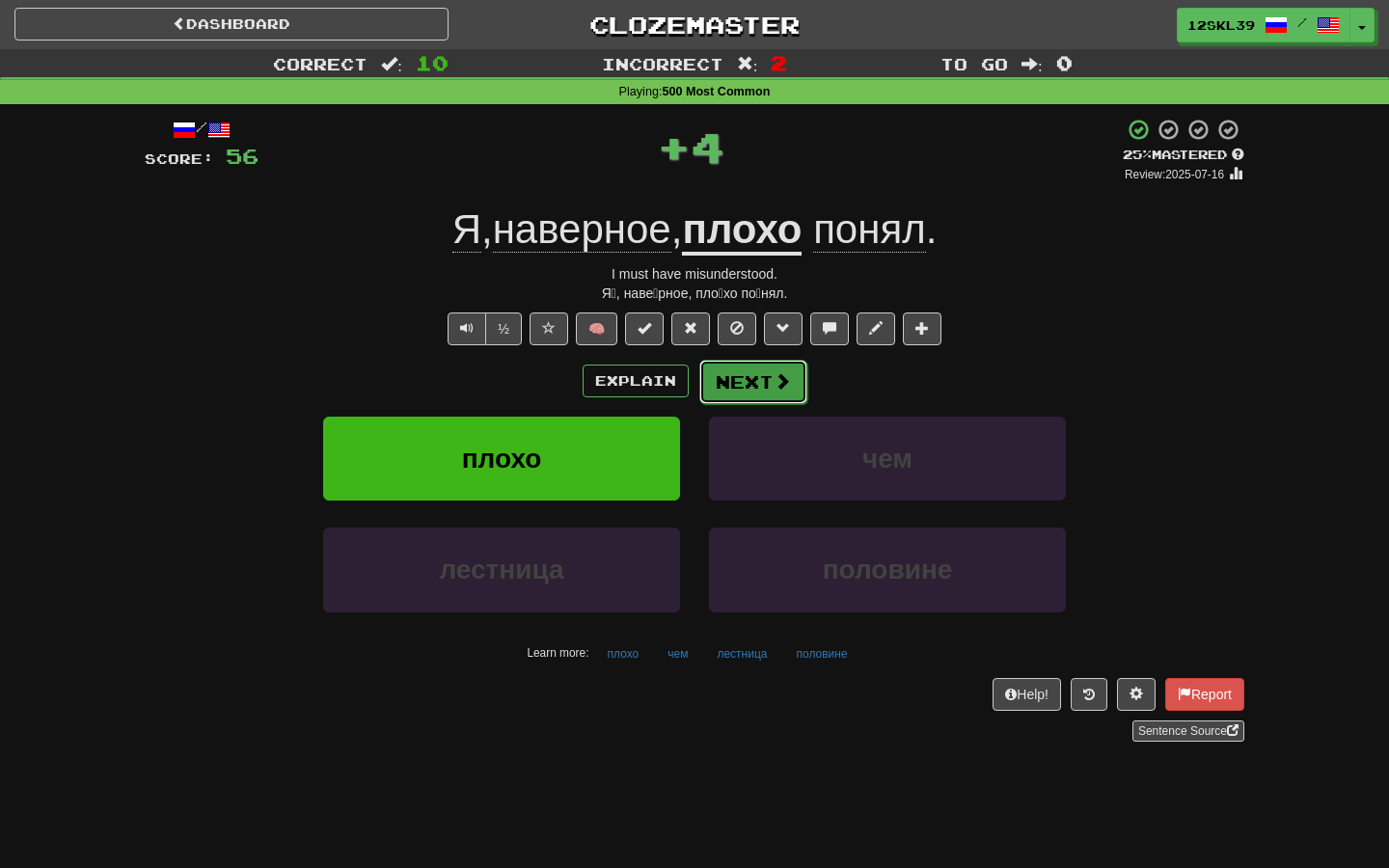 click on "Next" at bounding box center [753, 382] 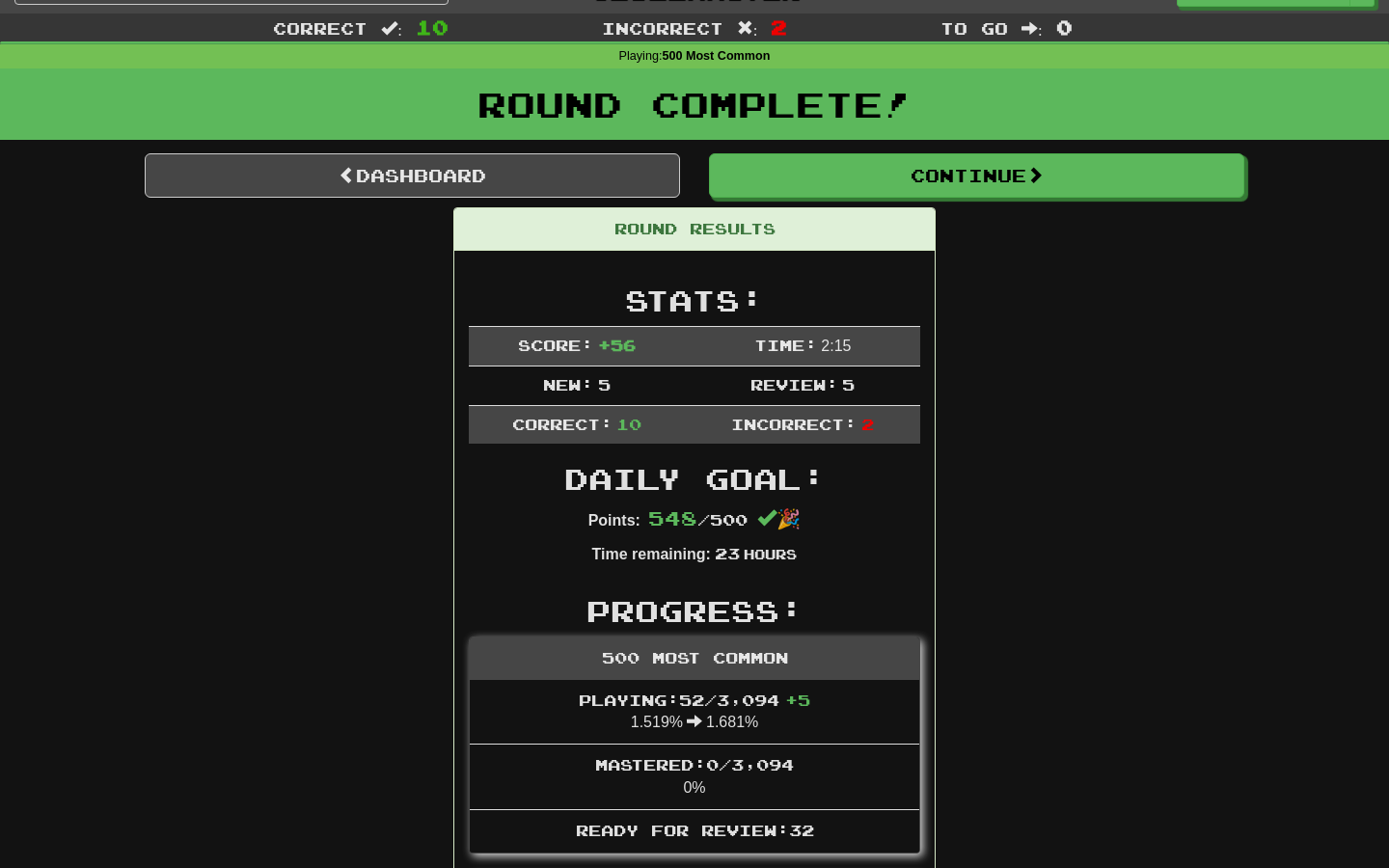 scroll, scrollTop: 0, scrollLeft: 0, axis: both 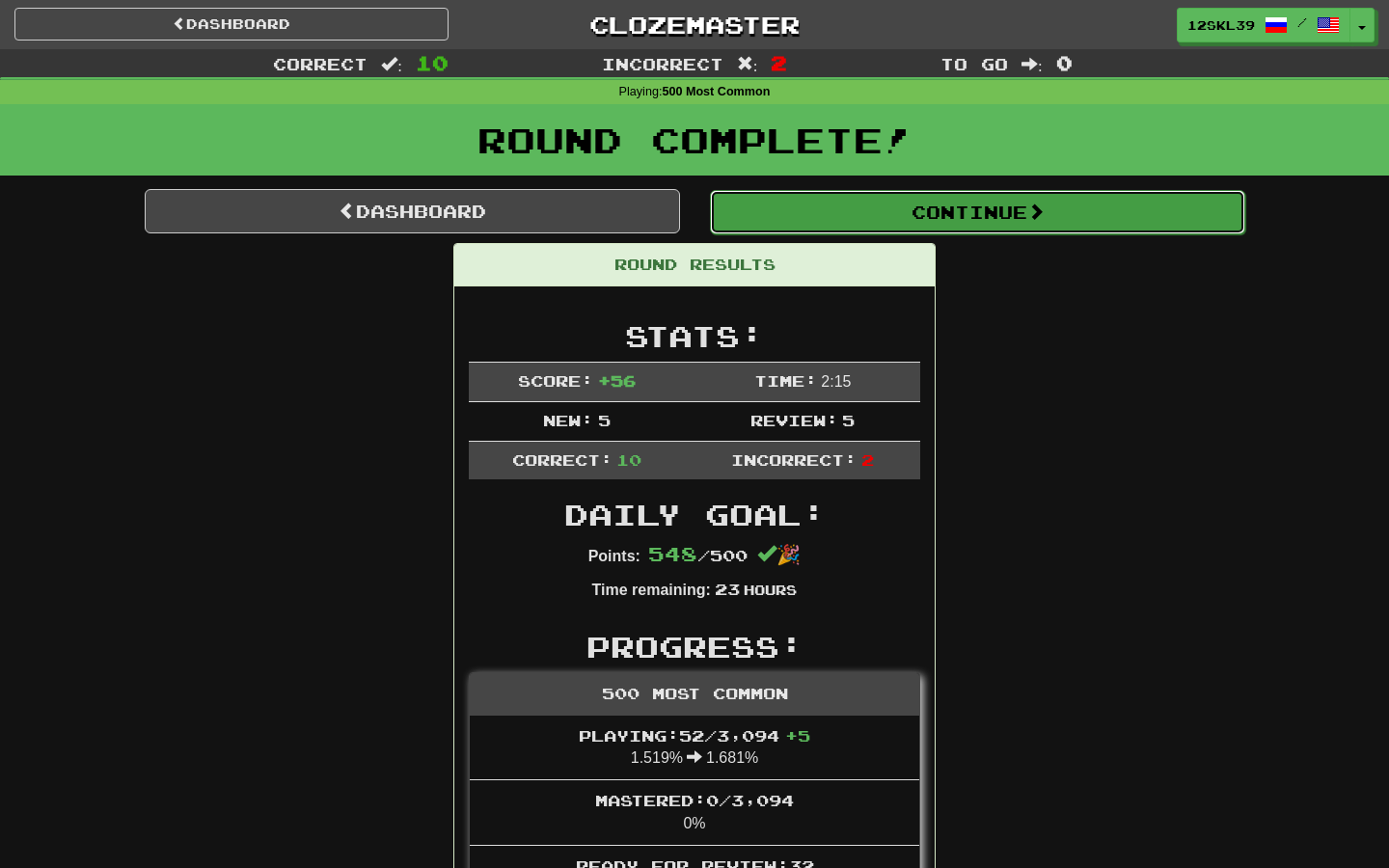 click on "Continue" at bounding box center (977, 212) 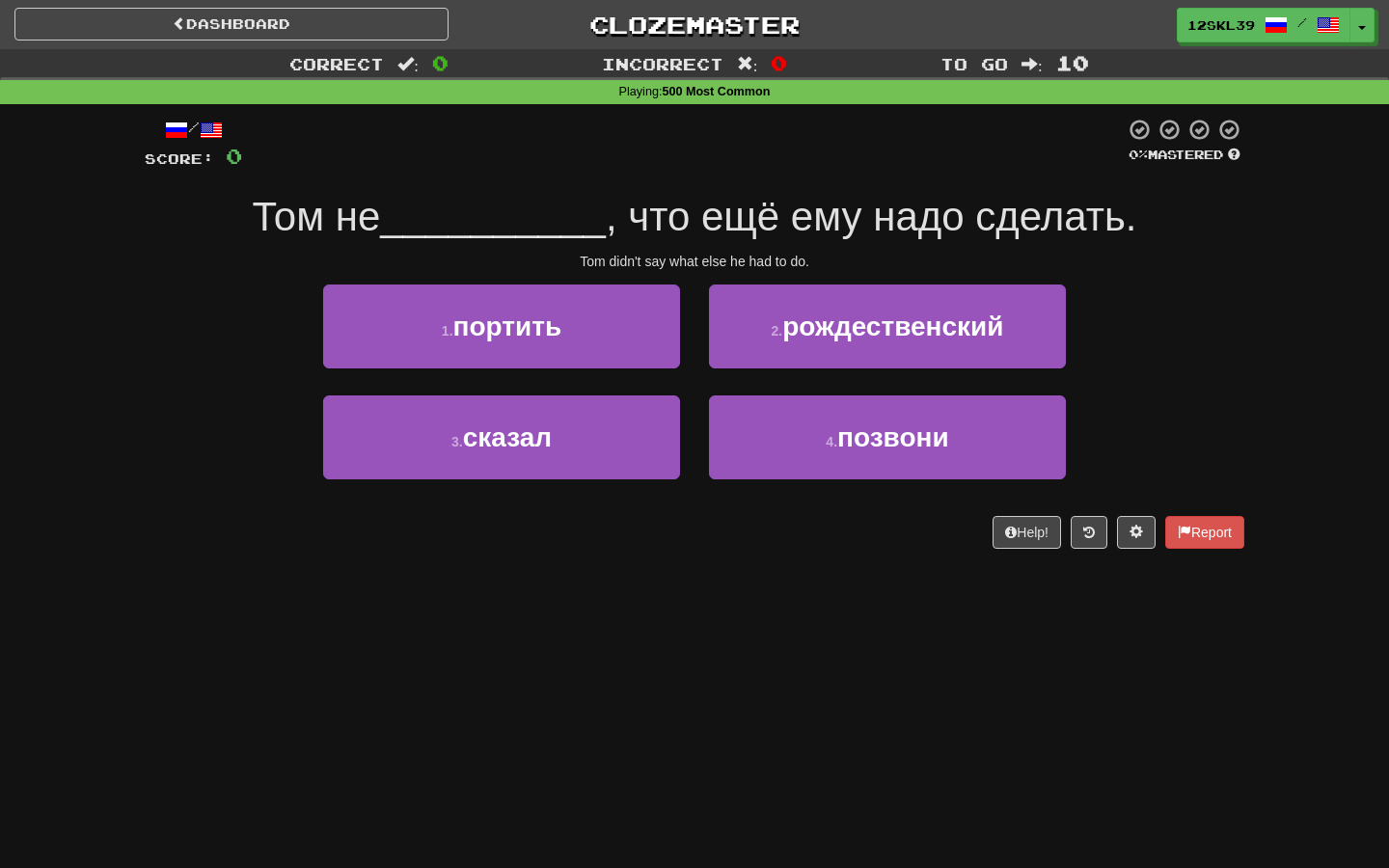 click on "Correct   :   0" at bounding box center [232, 63] 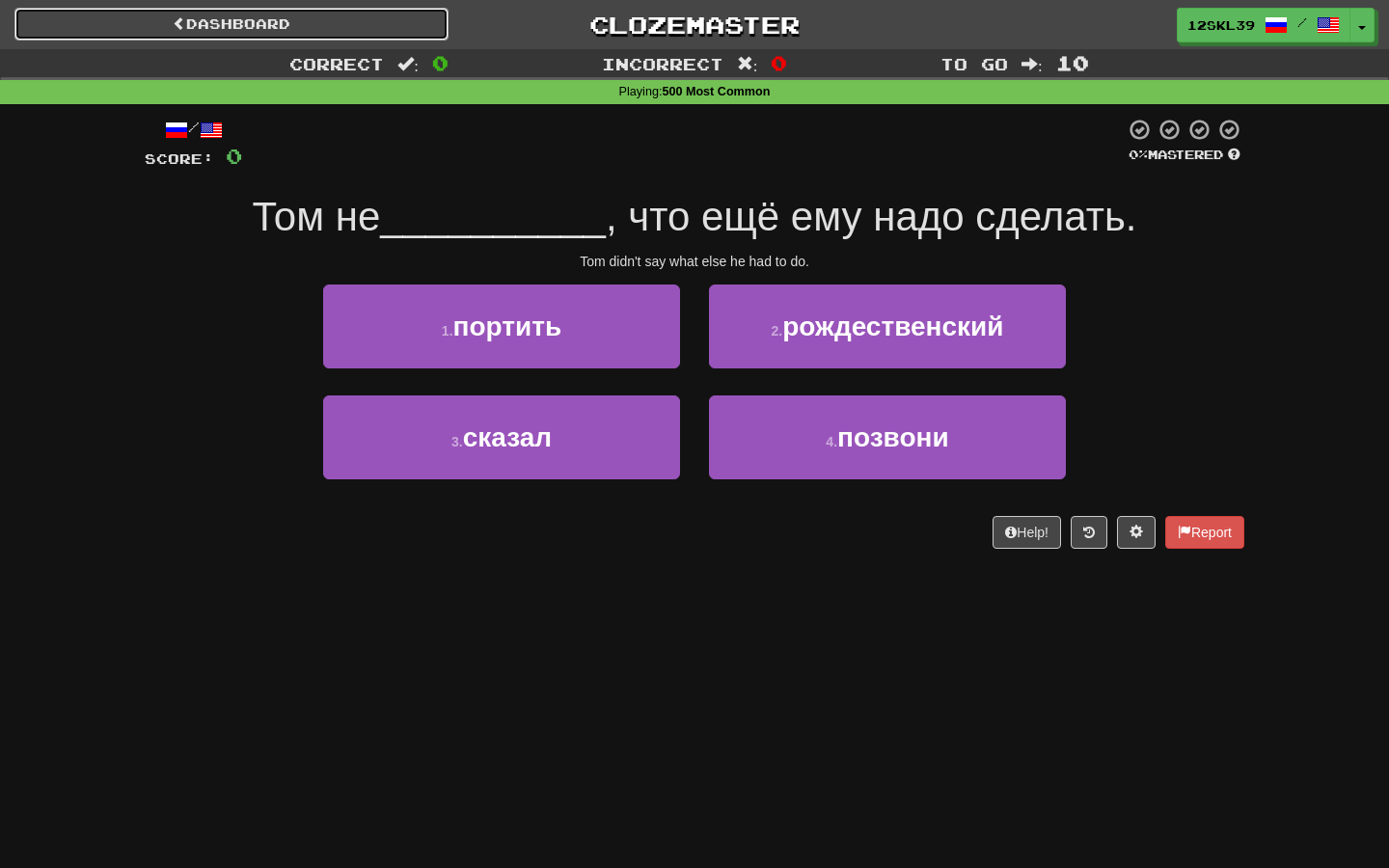 click at bounding box center (179, 23) 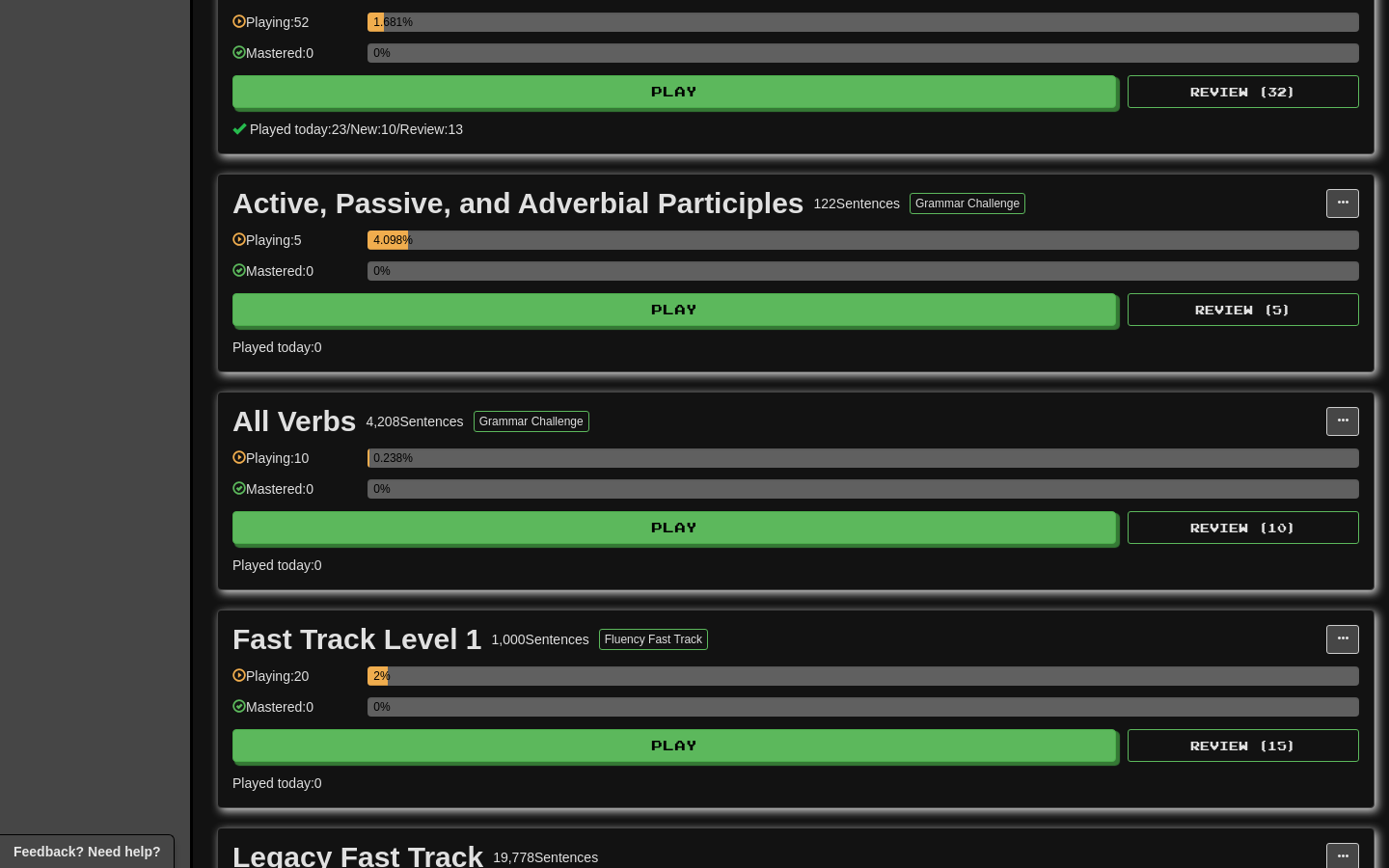 scroll, scrollTop: 717, scrollLeft: 0, axis: vertical 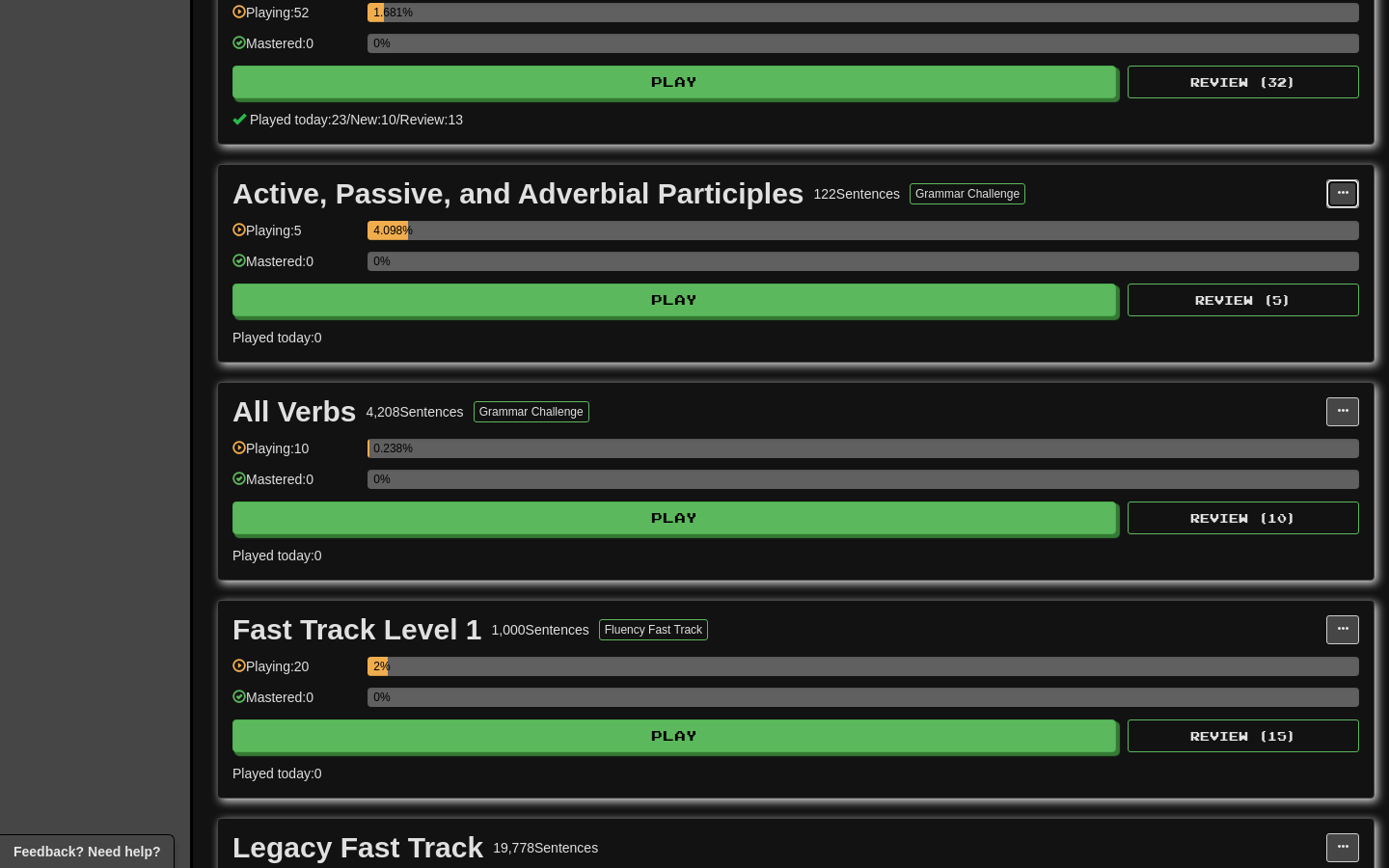 click at bounding box center [1343, 194] 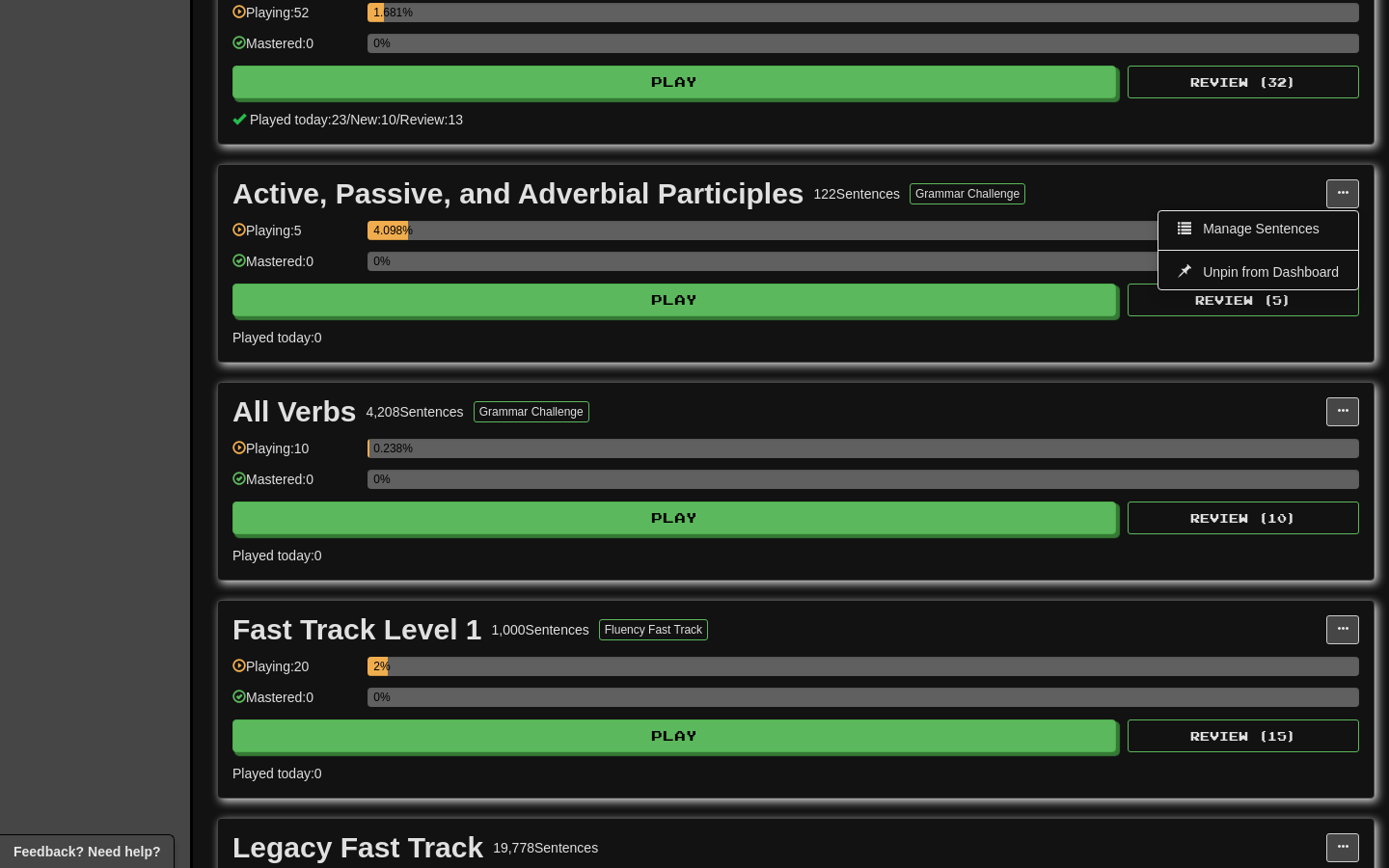 click on "Active, Passive, and Adverbial Participles 122  Sentences Grammar Challenge" at bounding box center [779, 194] 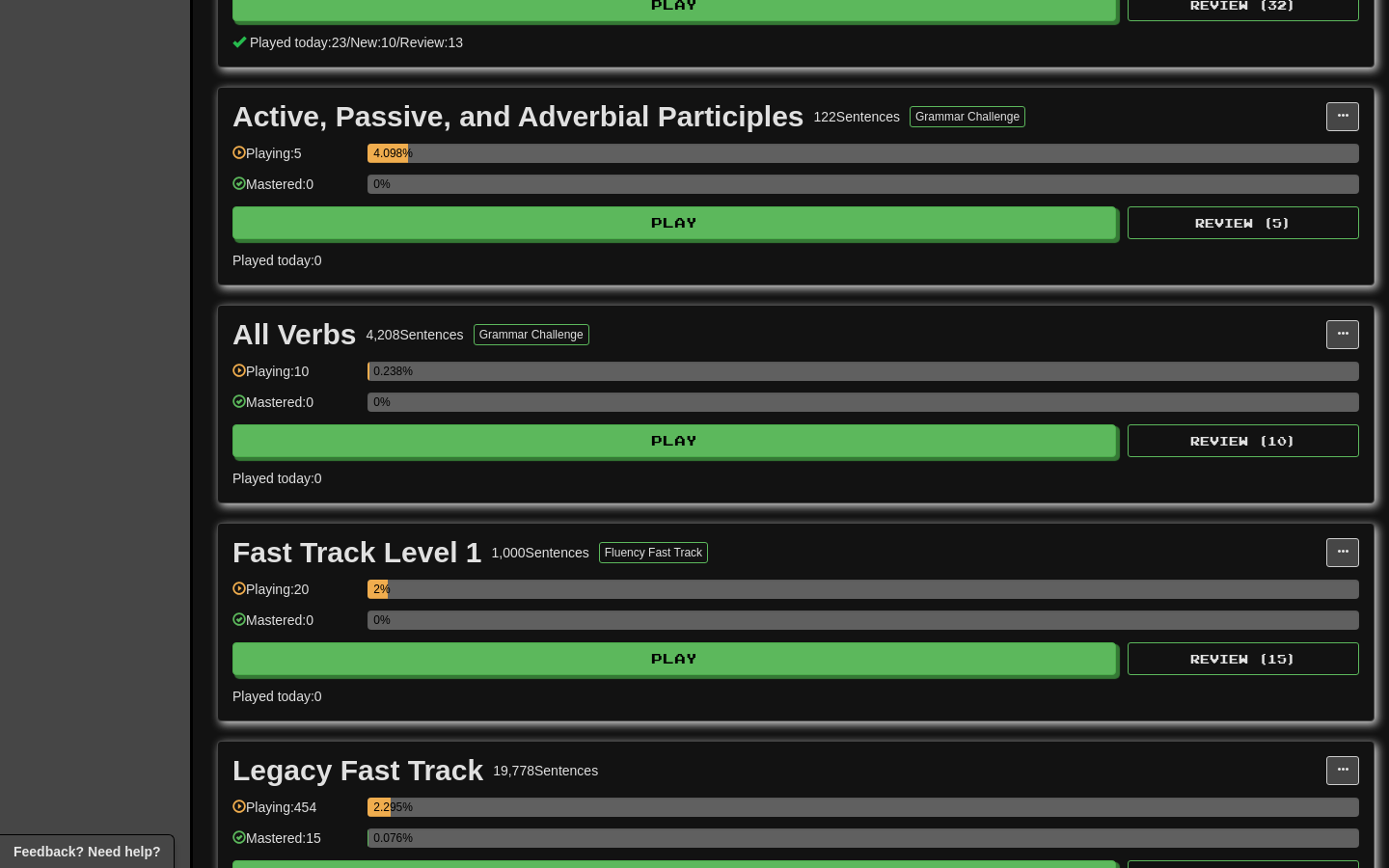 scroll, scrollTop: 875, scrollLeft: 0, axis: vertical 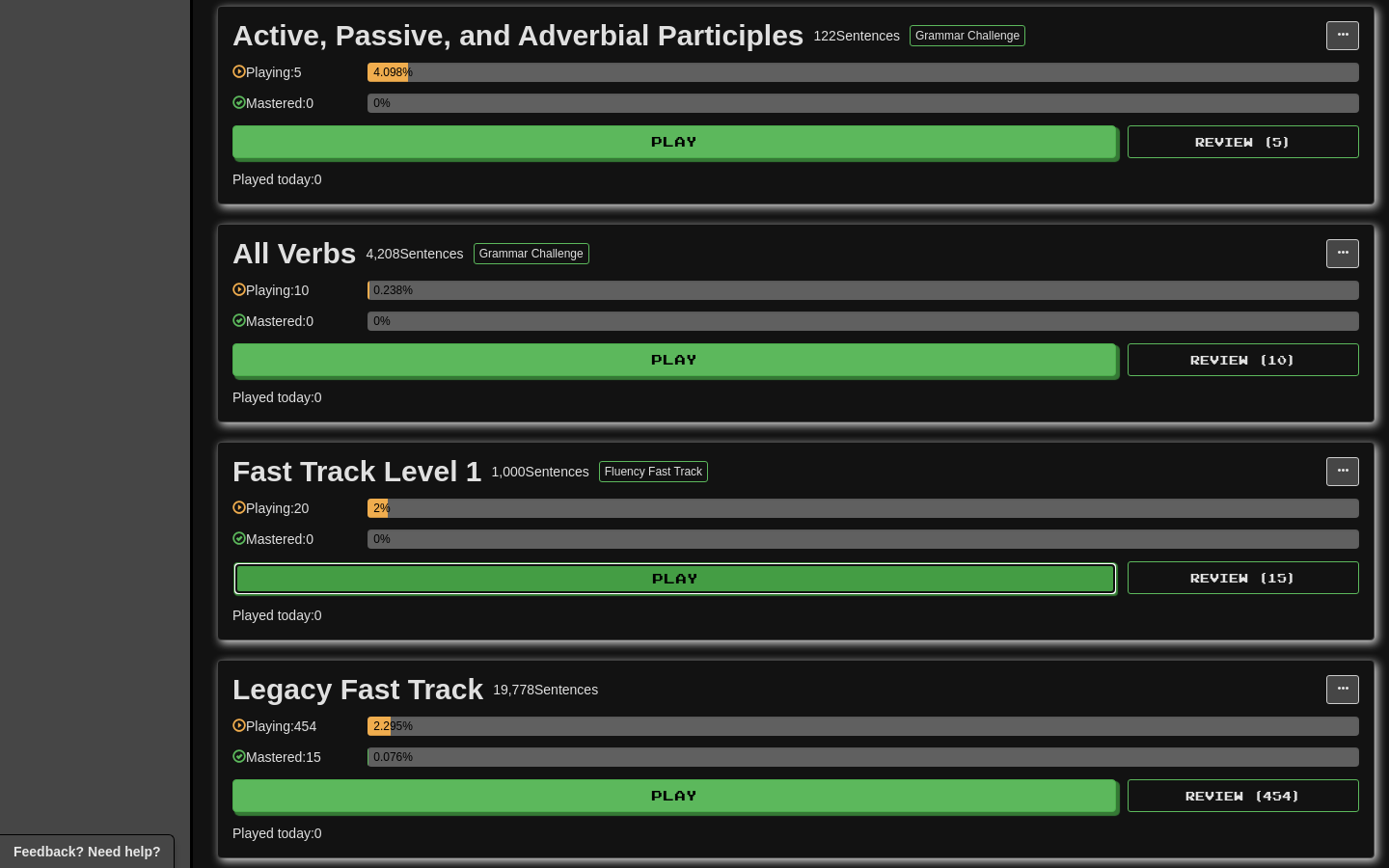 click on "Play" at bounding box center (675, 579) 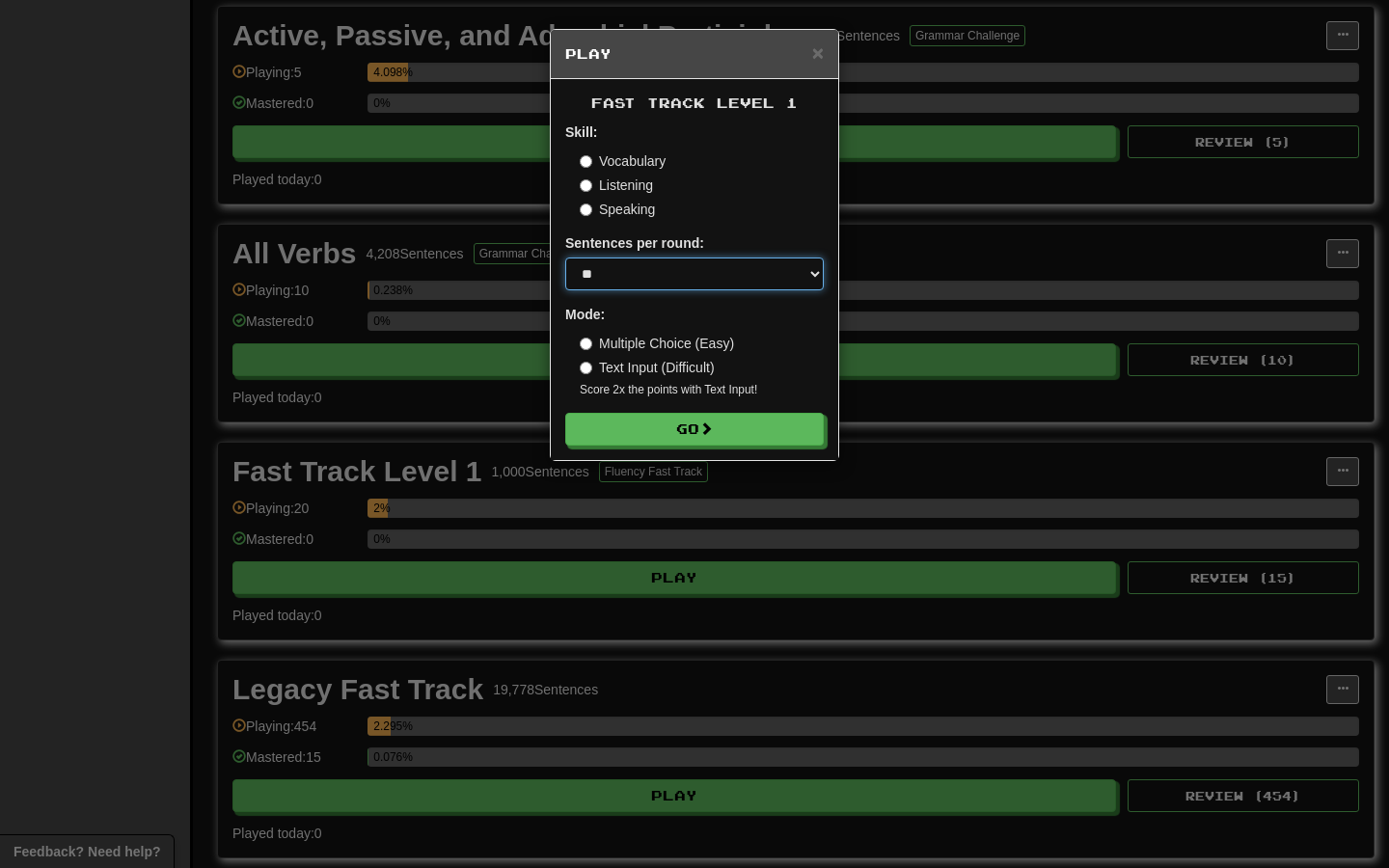 click on "* ** ** ** ** ** *** ********" at bounding box center (694, 274) 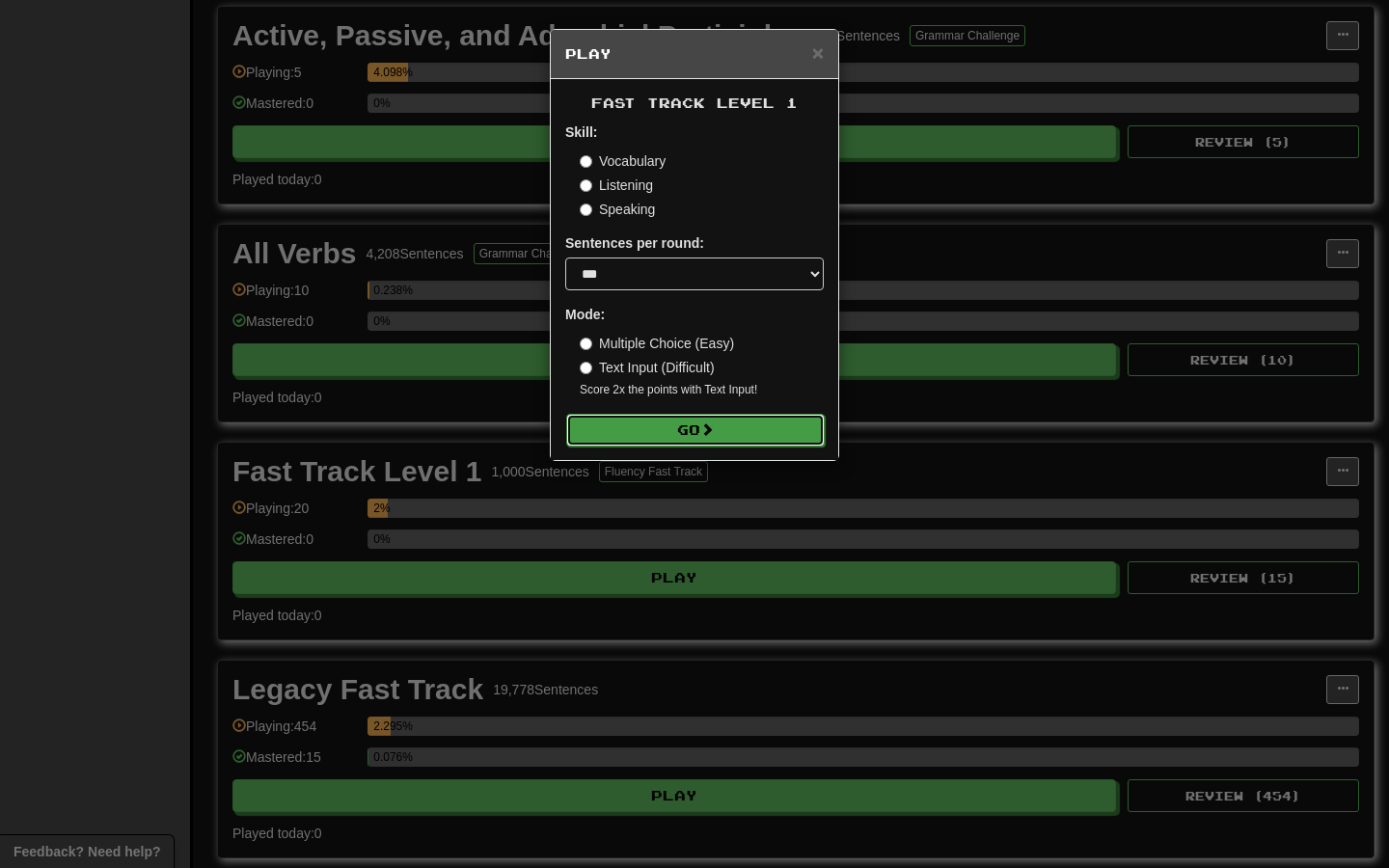 click on "Go" at bounding box center [695, 430] 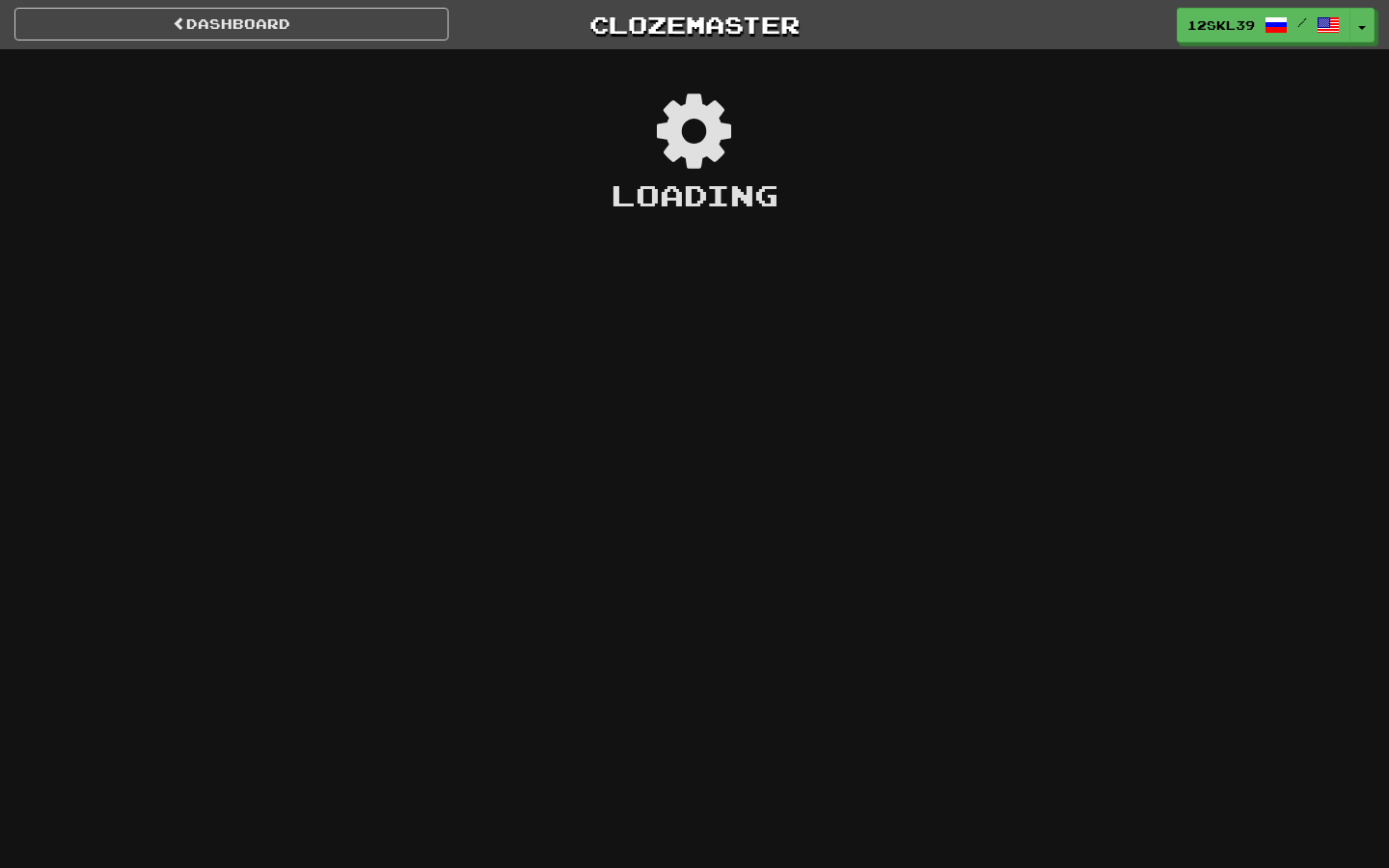 scroll, scrollTop: 0, scrollLeft: 0, axis: both 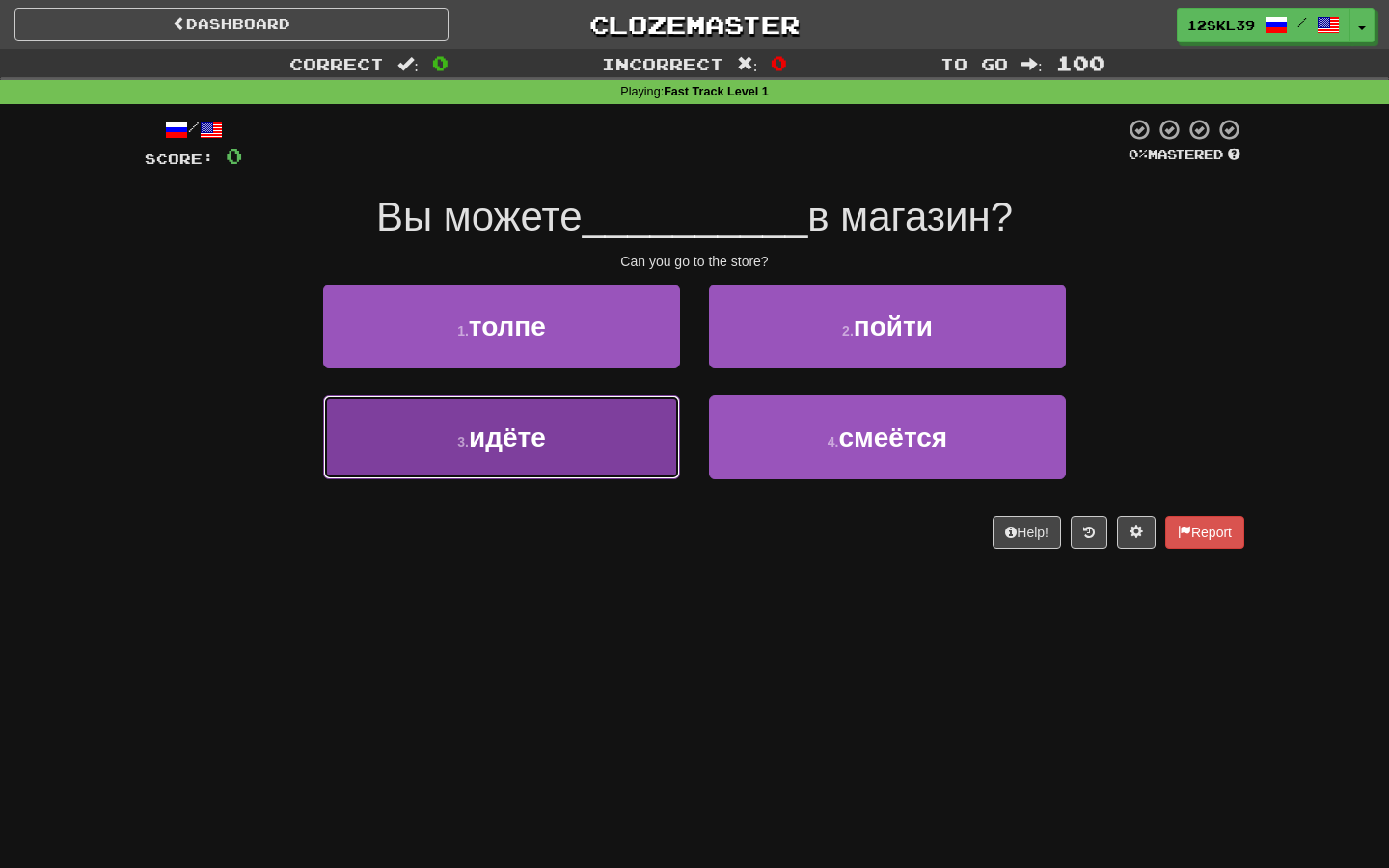 click on "идёте" at bounding box center (507, 437) 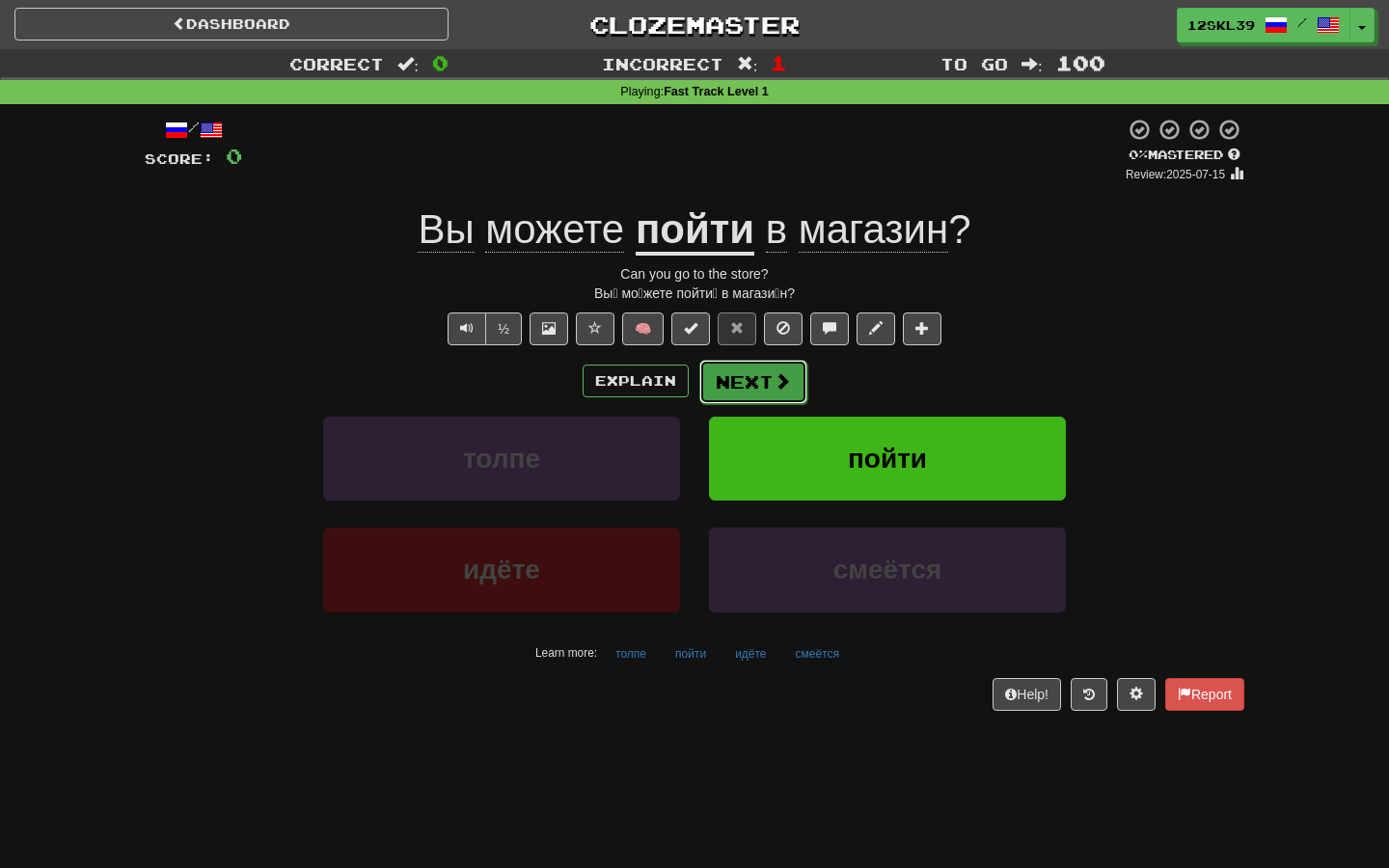 click on "Next" at bounding box center (753, 382) 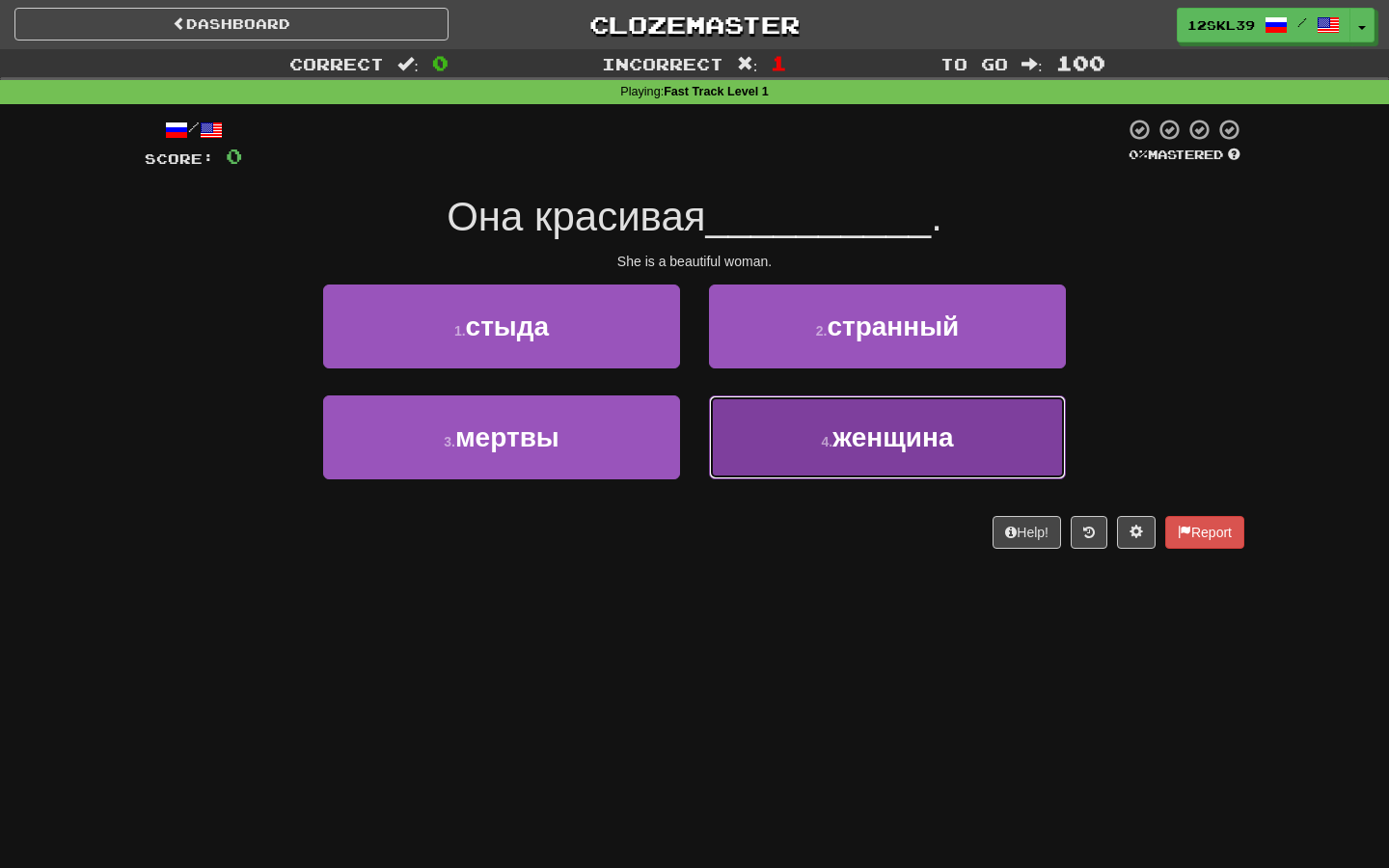 click on "4 .  женщина" at bounding box center [887, 437] 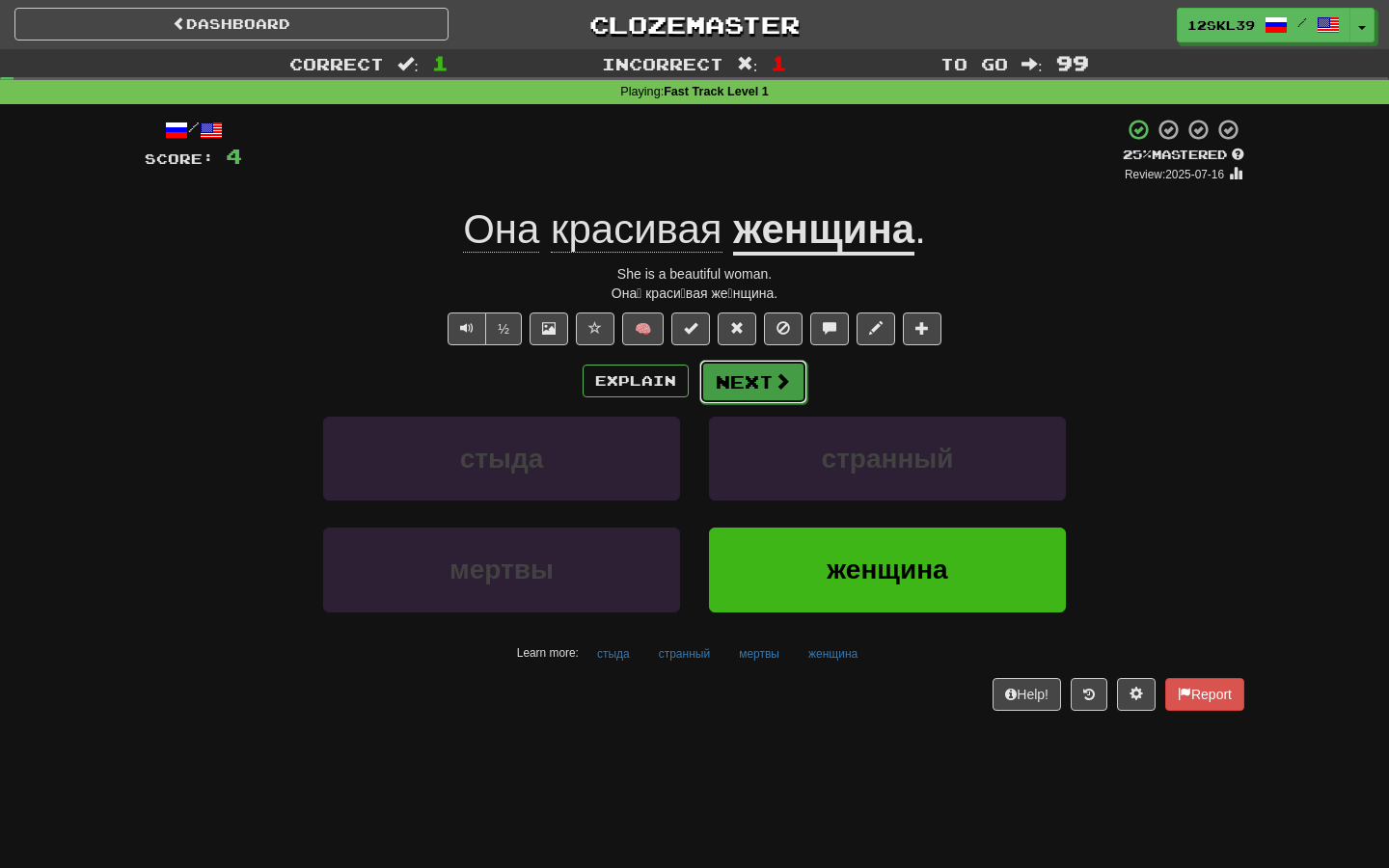 click on "Next" at bounding box center (753, 382) 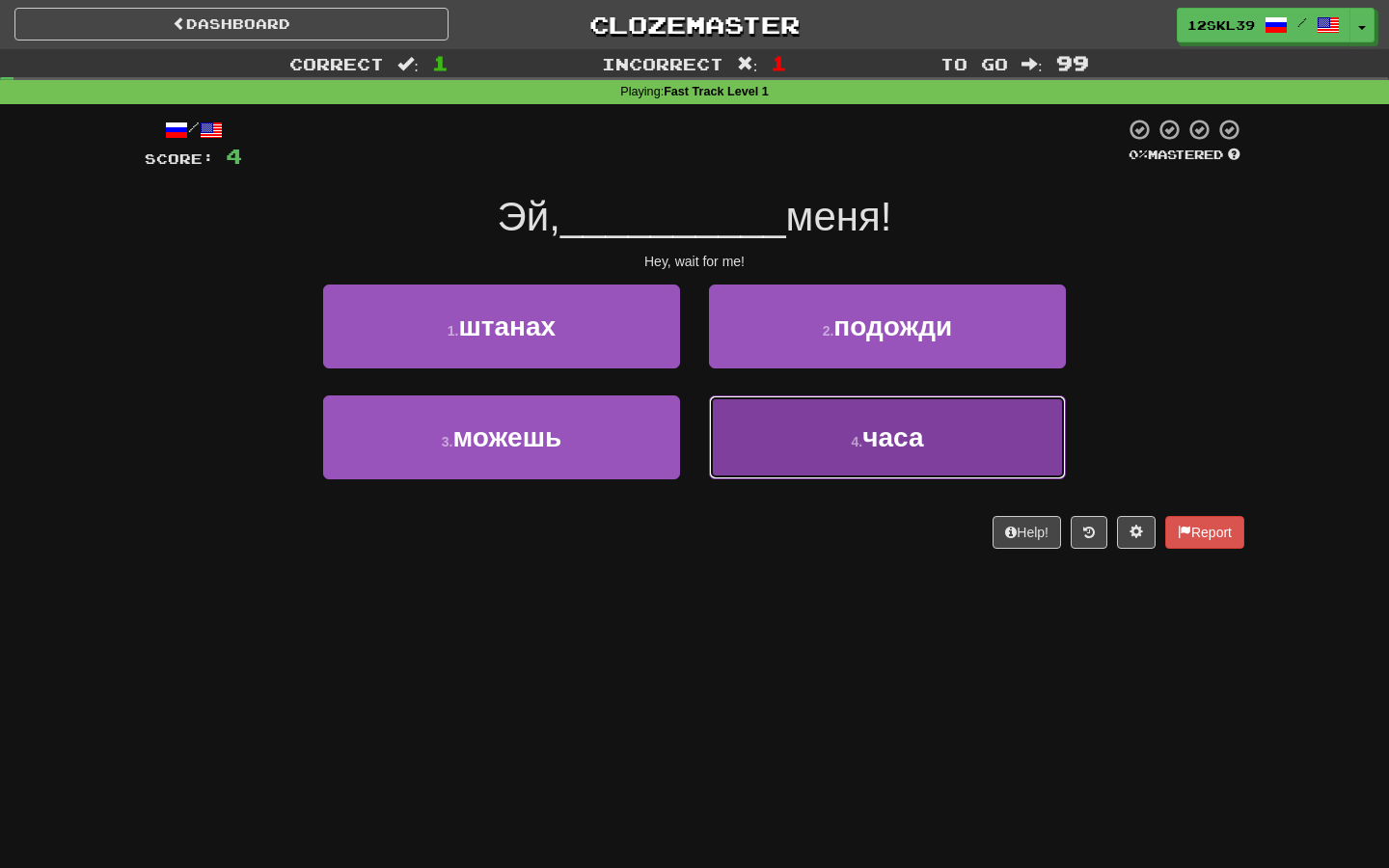 click on "4 .  часа" at bounding box center [887, 437] 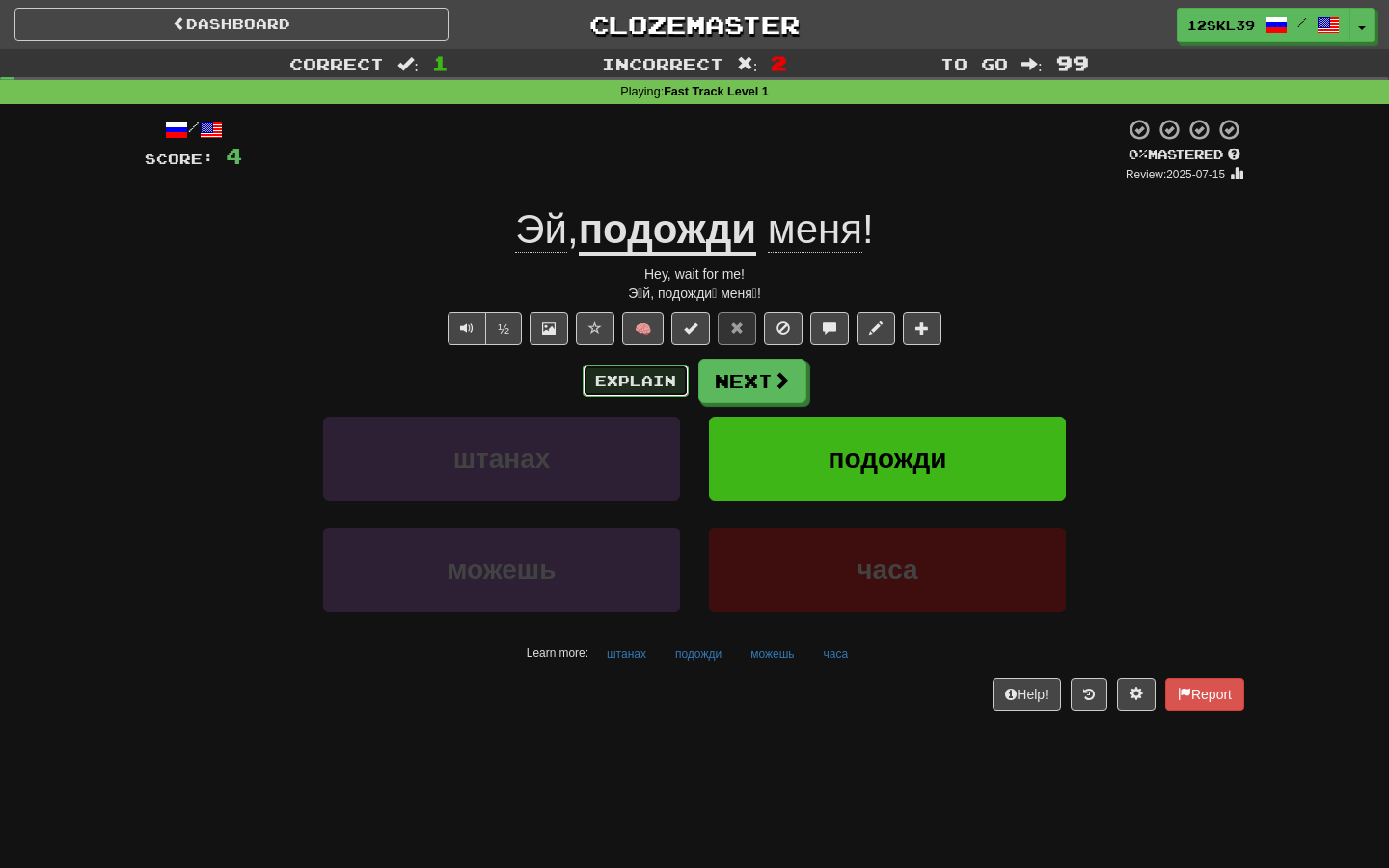 click on "Explain" at bounding box center [636, 381] 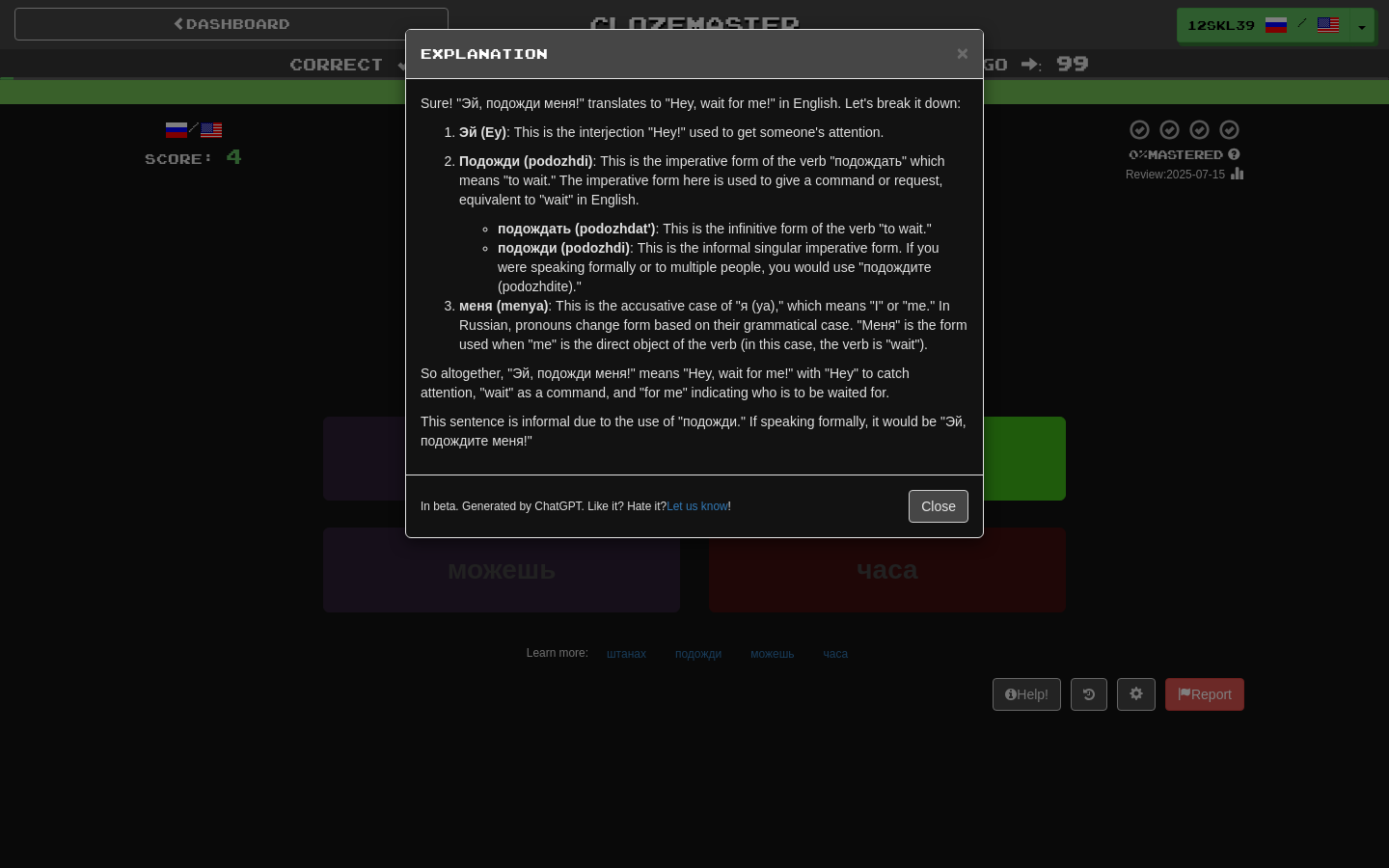 click on "In beta. Generated by ChatGPT. Like it? Hate it?  Let us know ! Close" at bounding box center [694, 505] 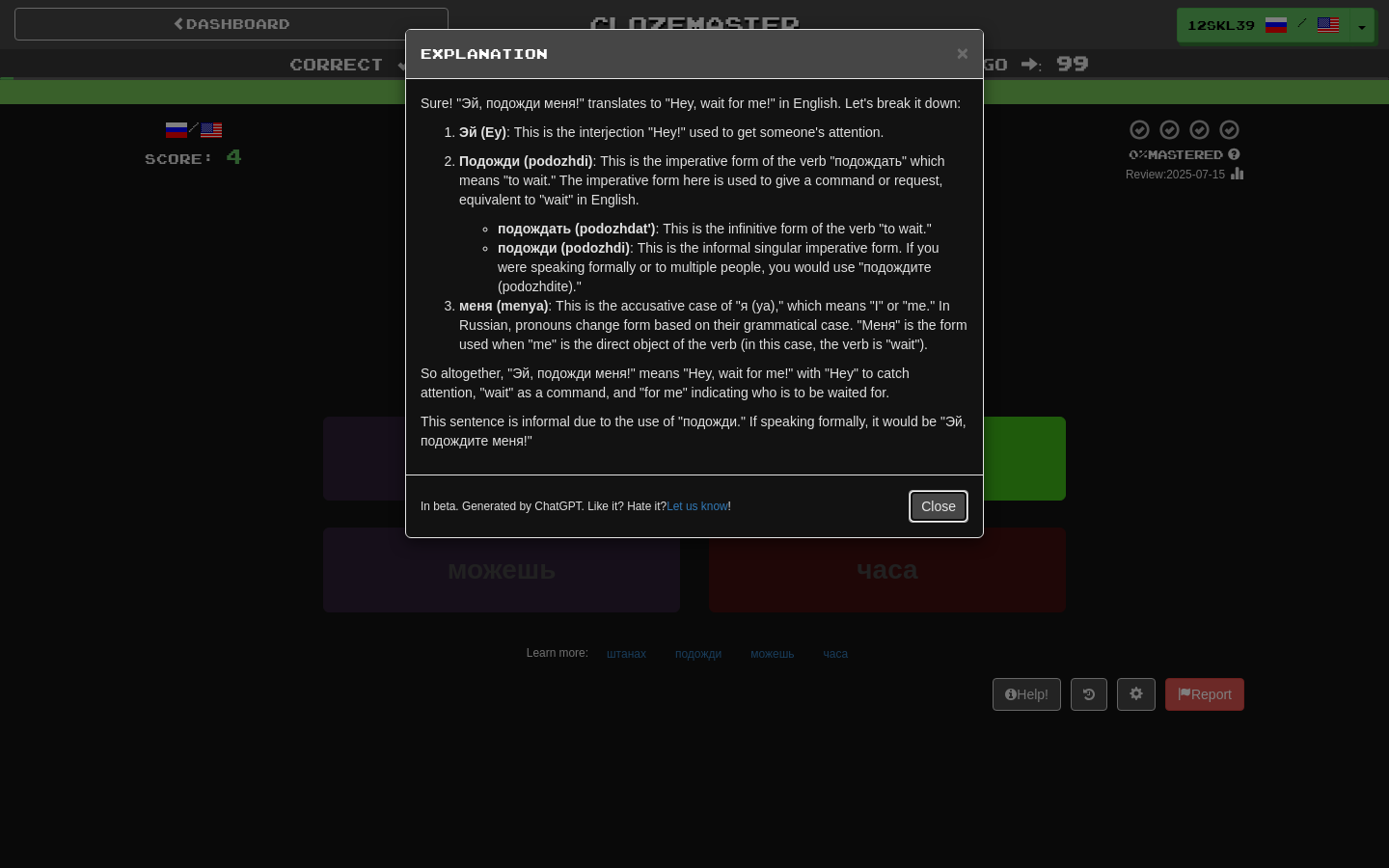 click on "Close" at bounding box center [939, 506] 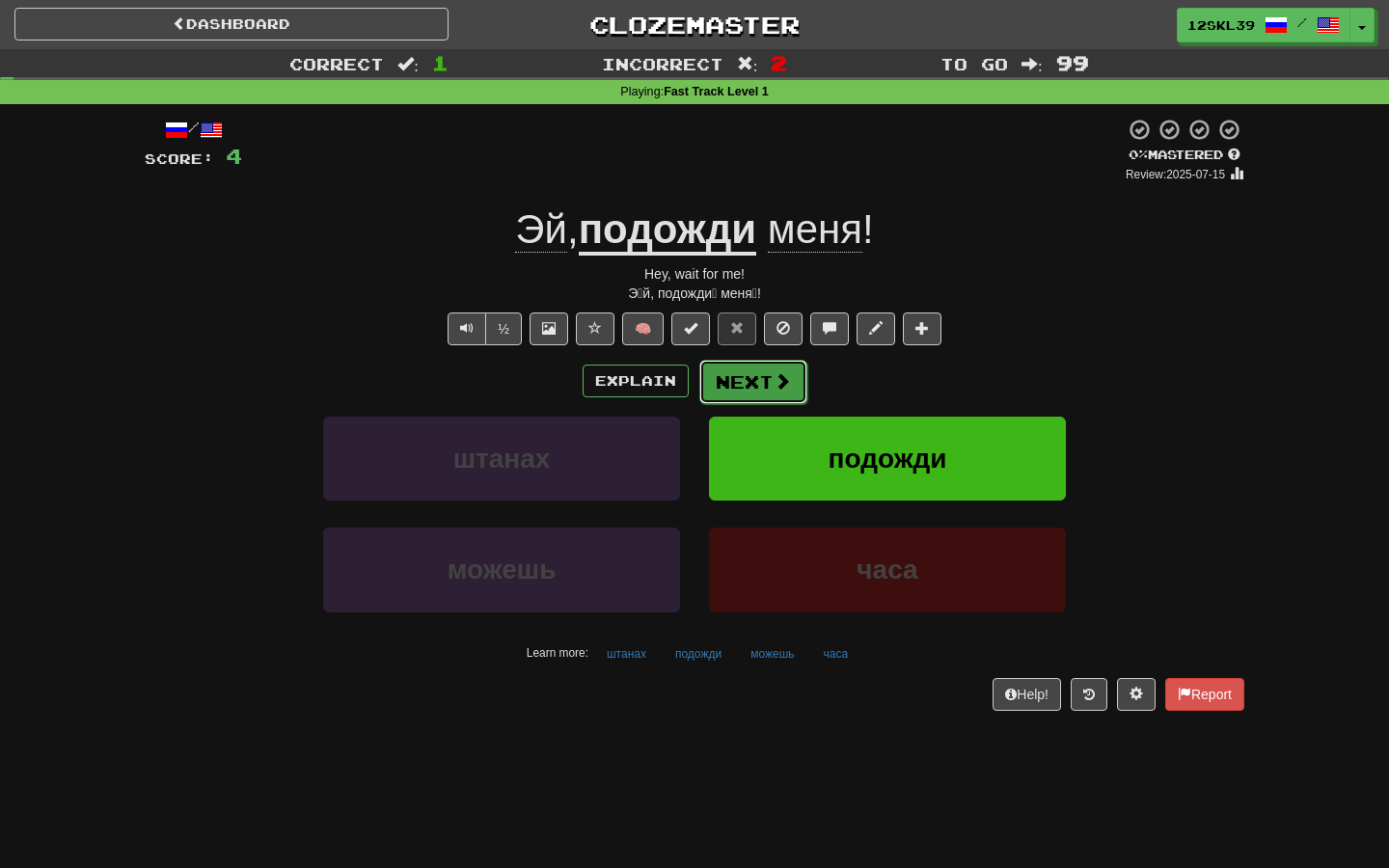 click on "Next" at bounding box center [753, 382] 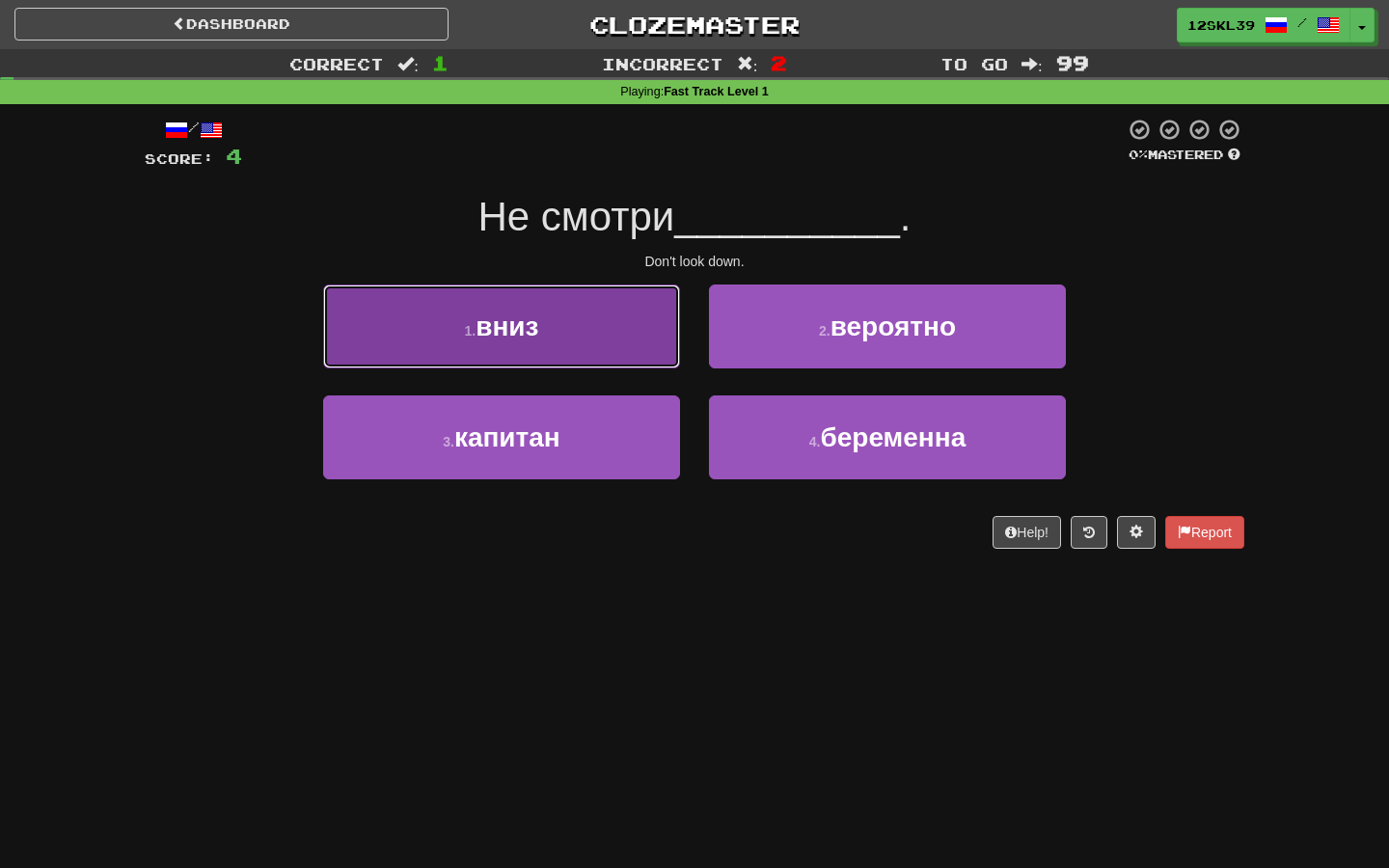 click on "1 .  вниз" at bounding box center (502, 326) 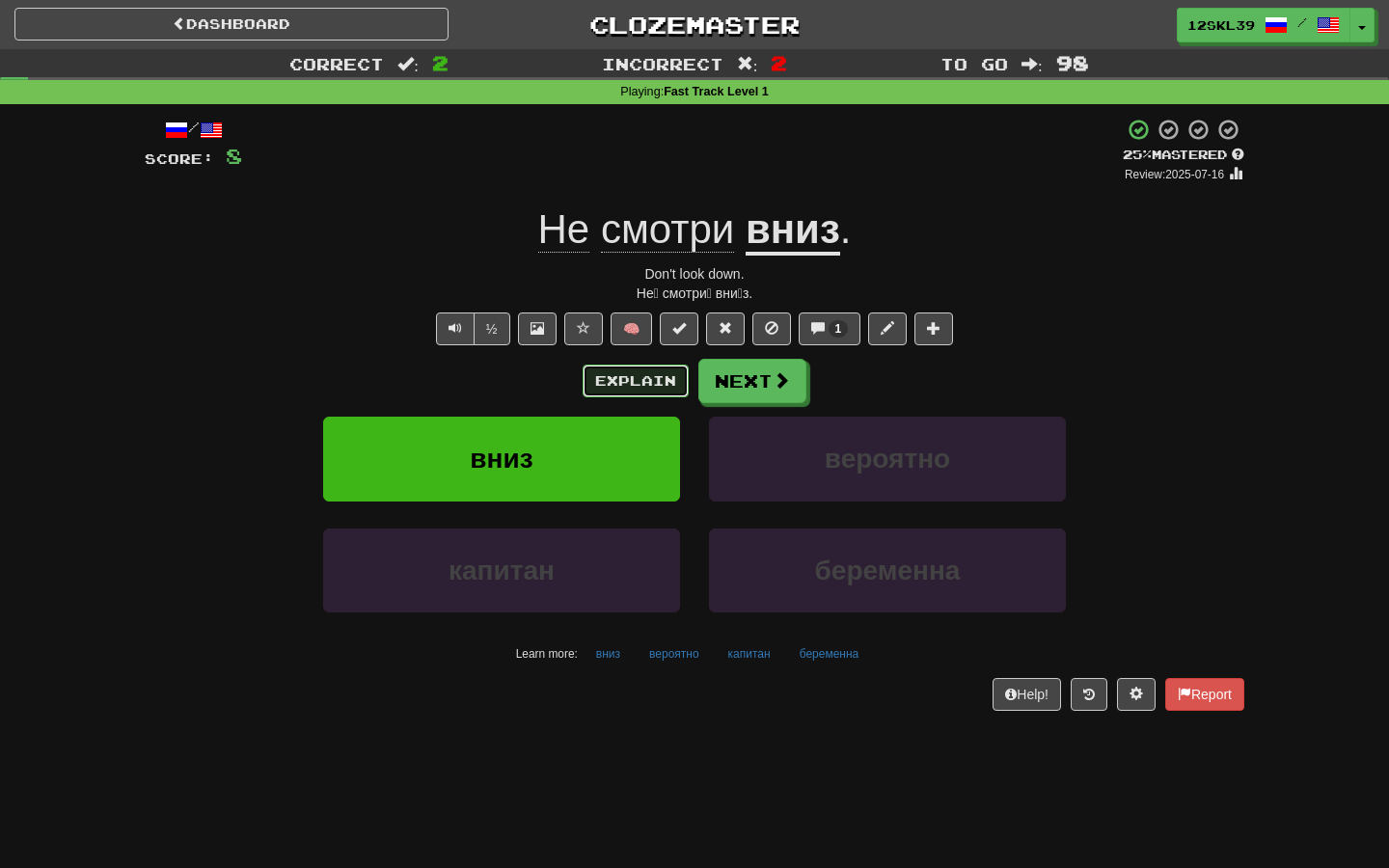click on "Explain" at bounding box center (636, 381) 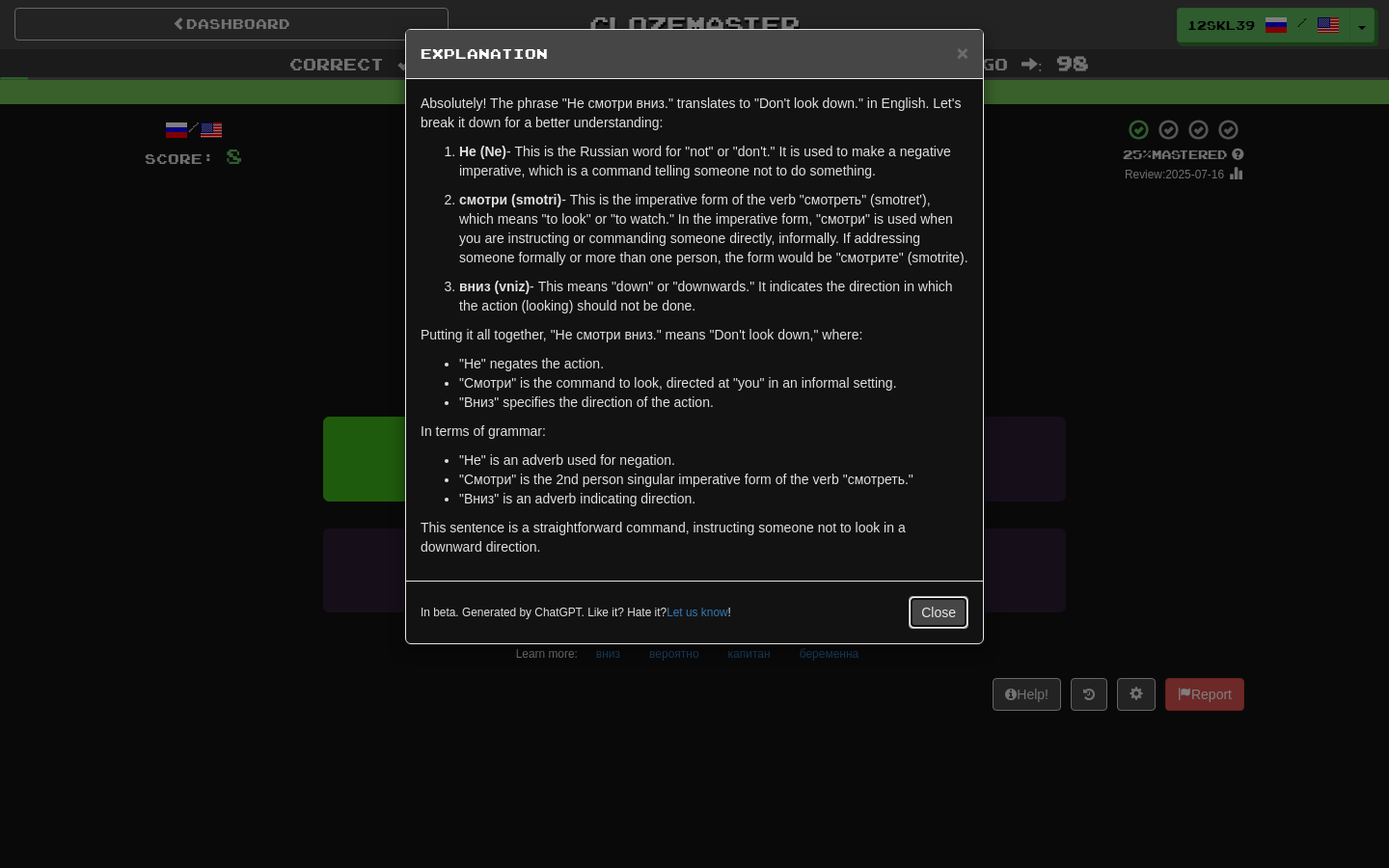 click on "Close" at bounding box center (939, 612) 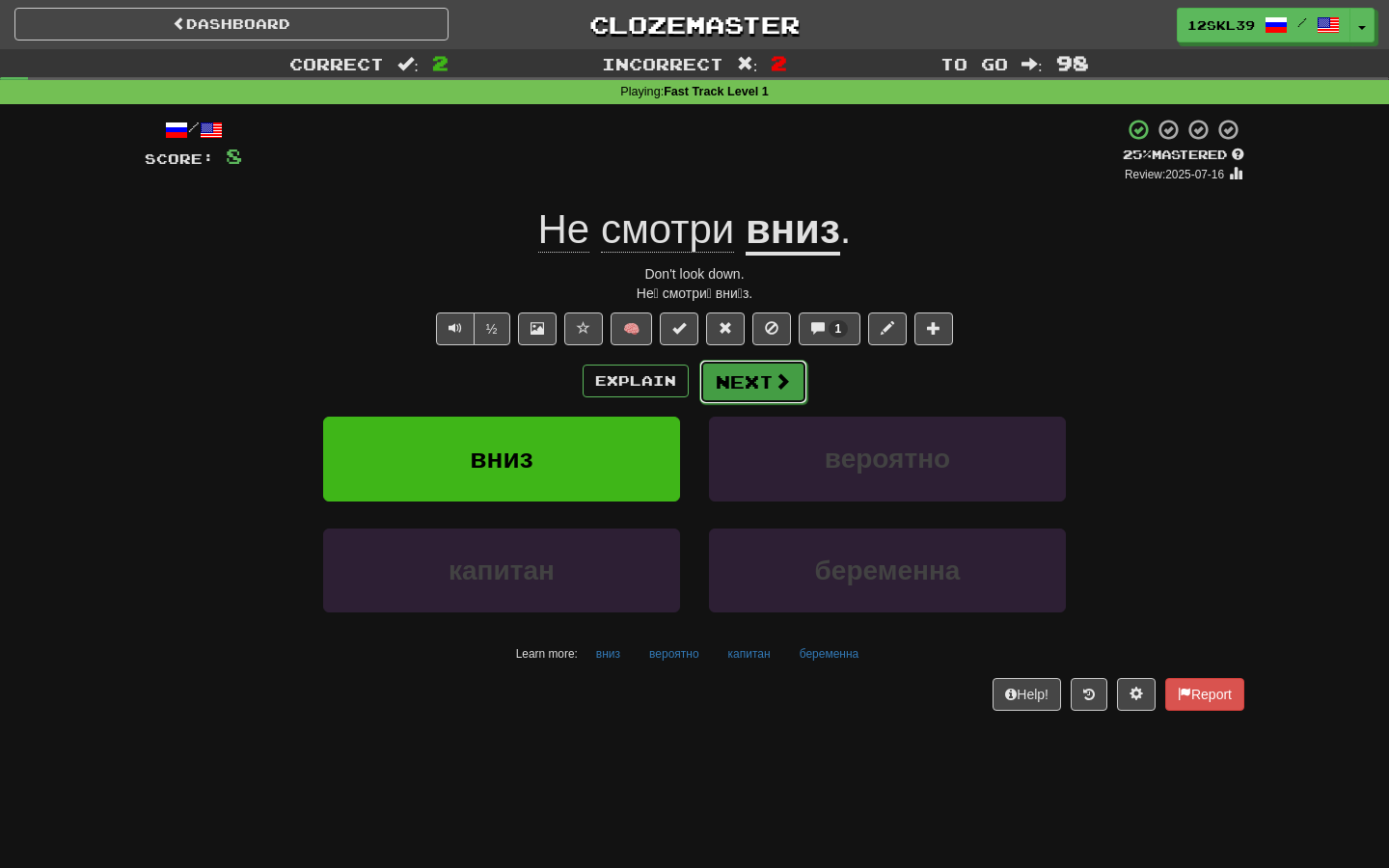 click on "Next" at bounding box center [753, 382] 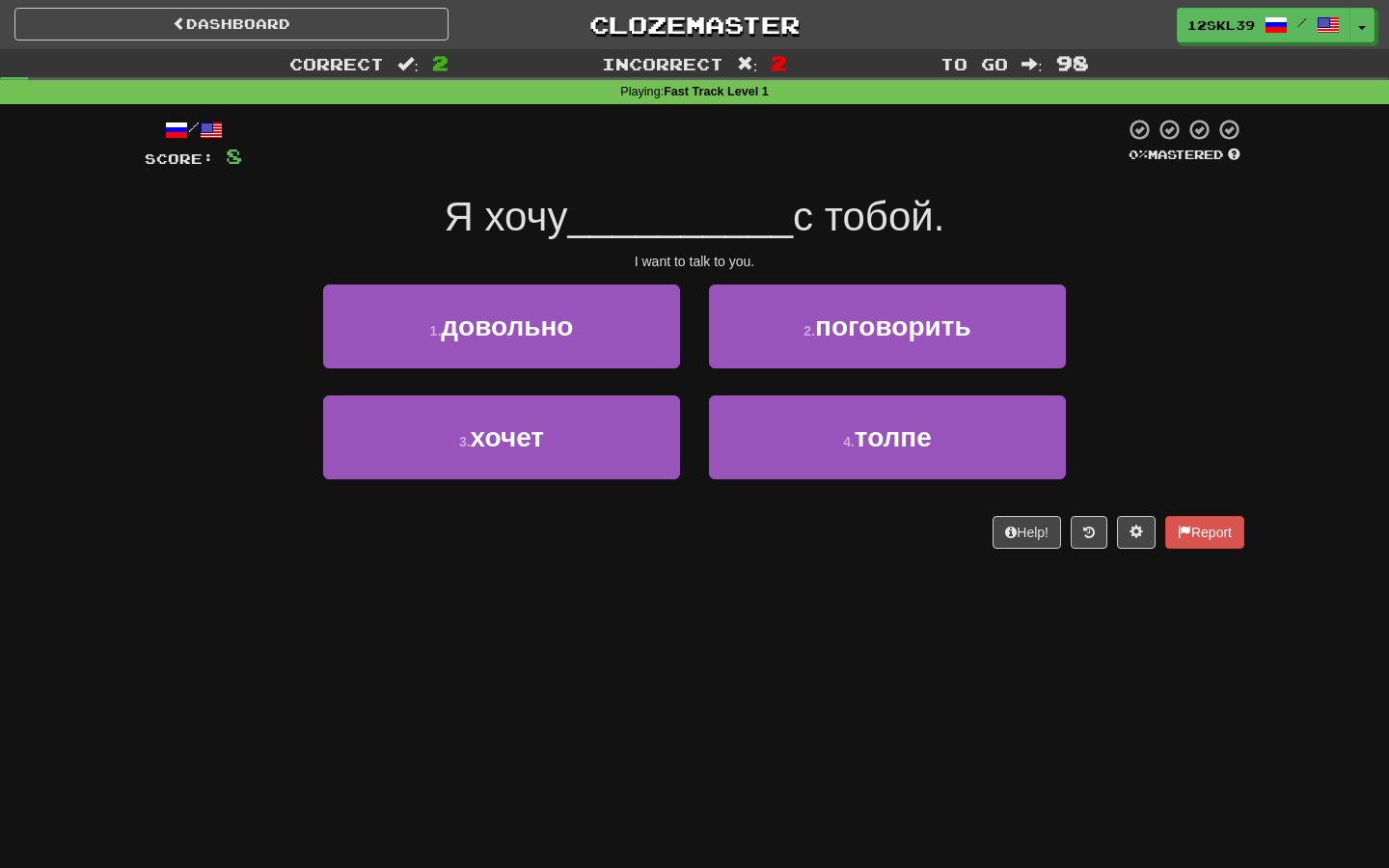click on "Я хочу" at bounding box center [506, 216] 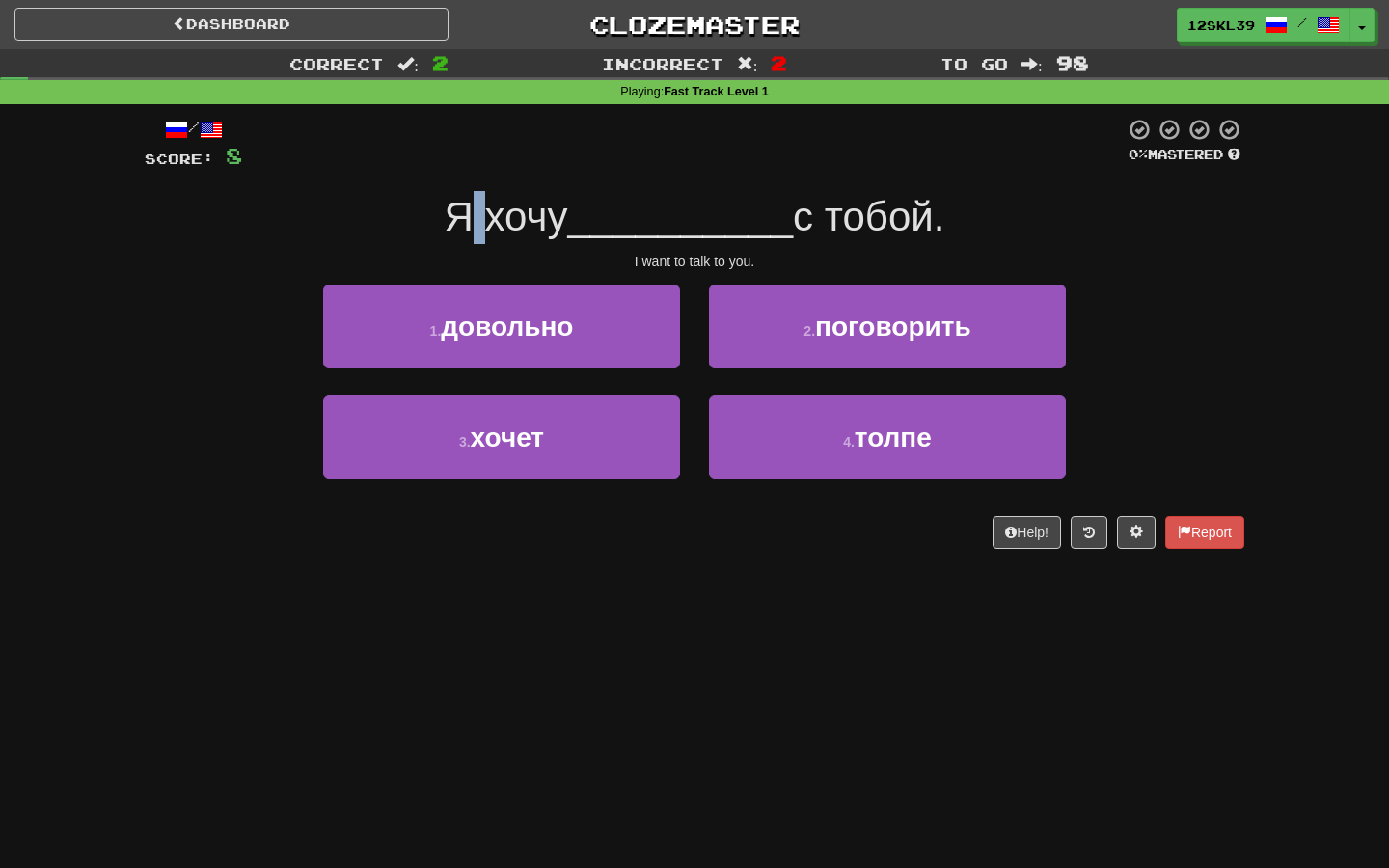 click on "Я хочу" at bounding box center [506, 216] 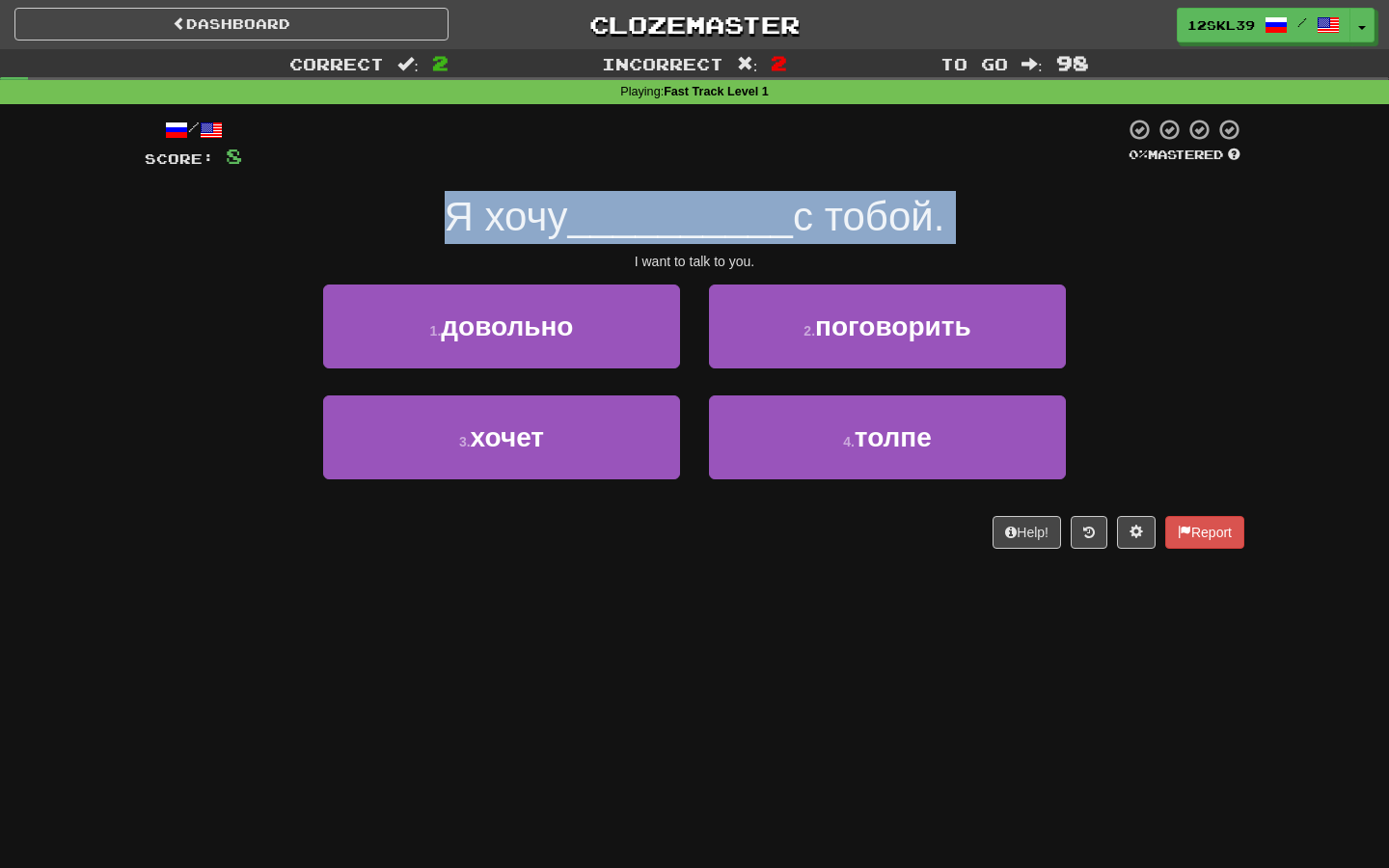 click on "Я хочу" at bounding box center (506, 216) 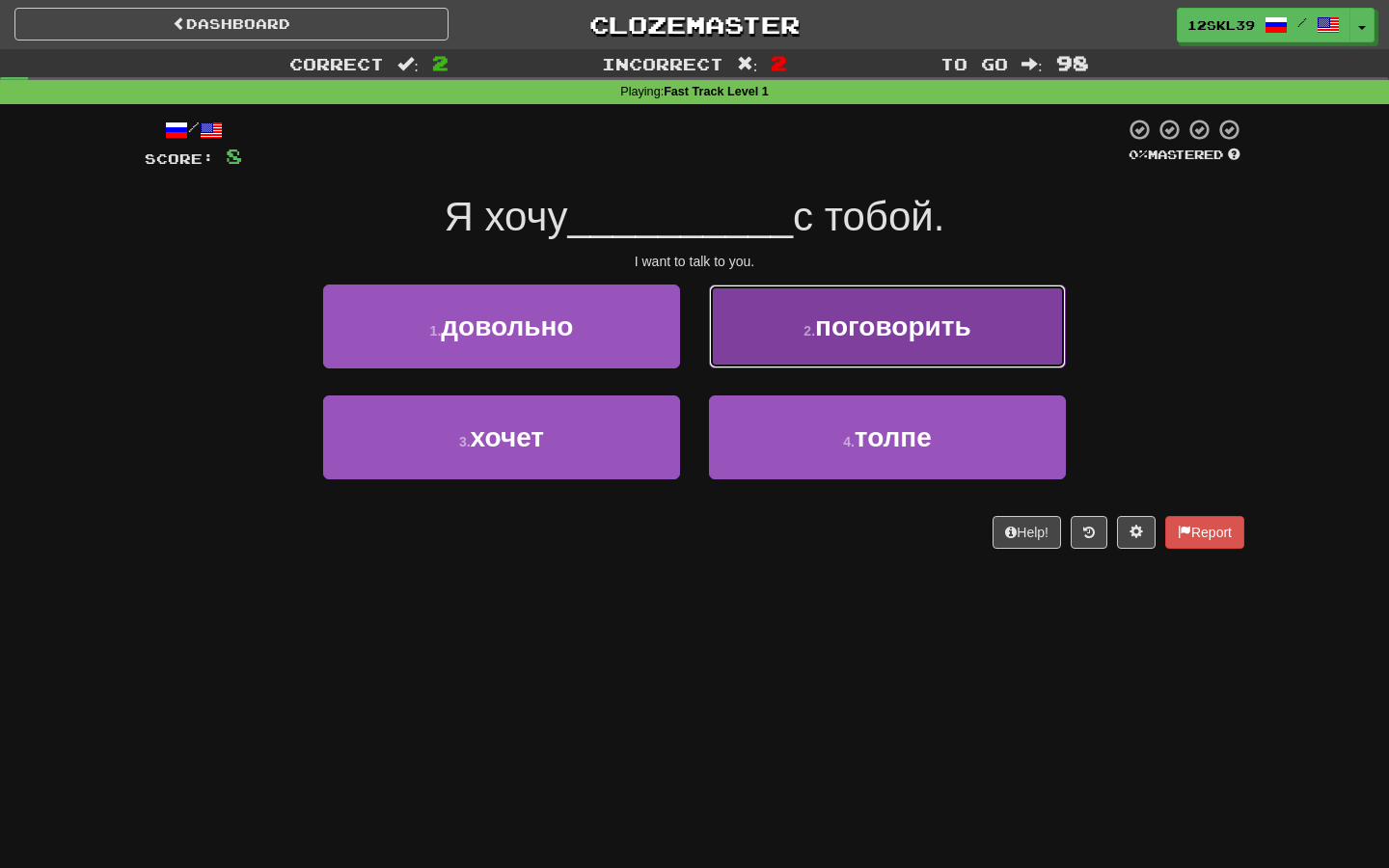 click on "2 .  поговорить" at bounding box center (887, 326) 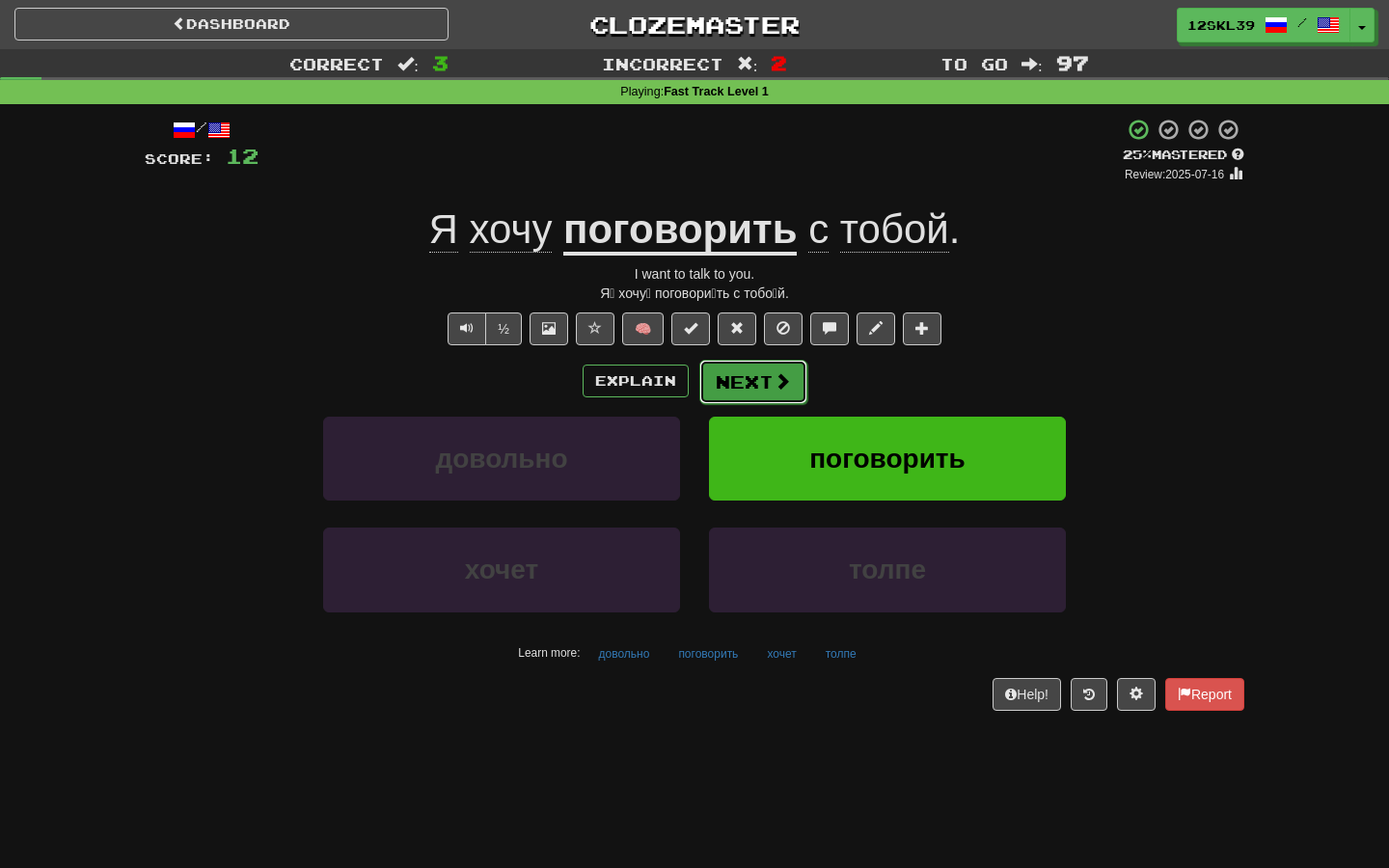 click on "Next" at bounding box center (753, 382) 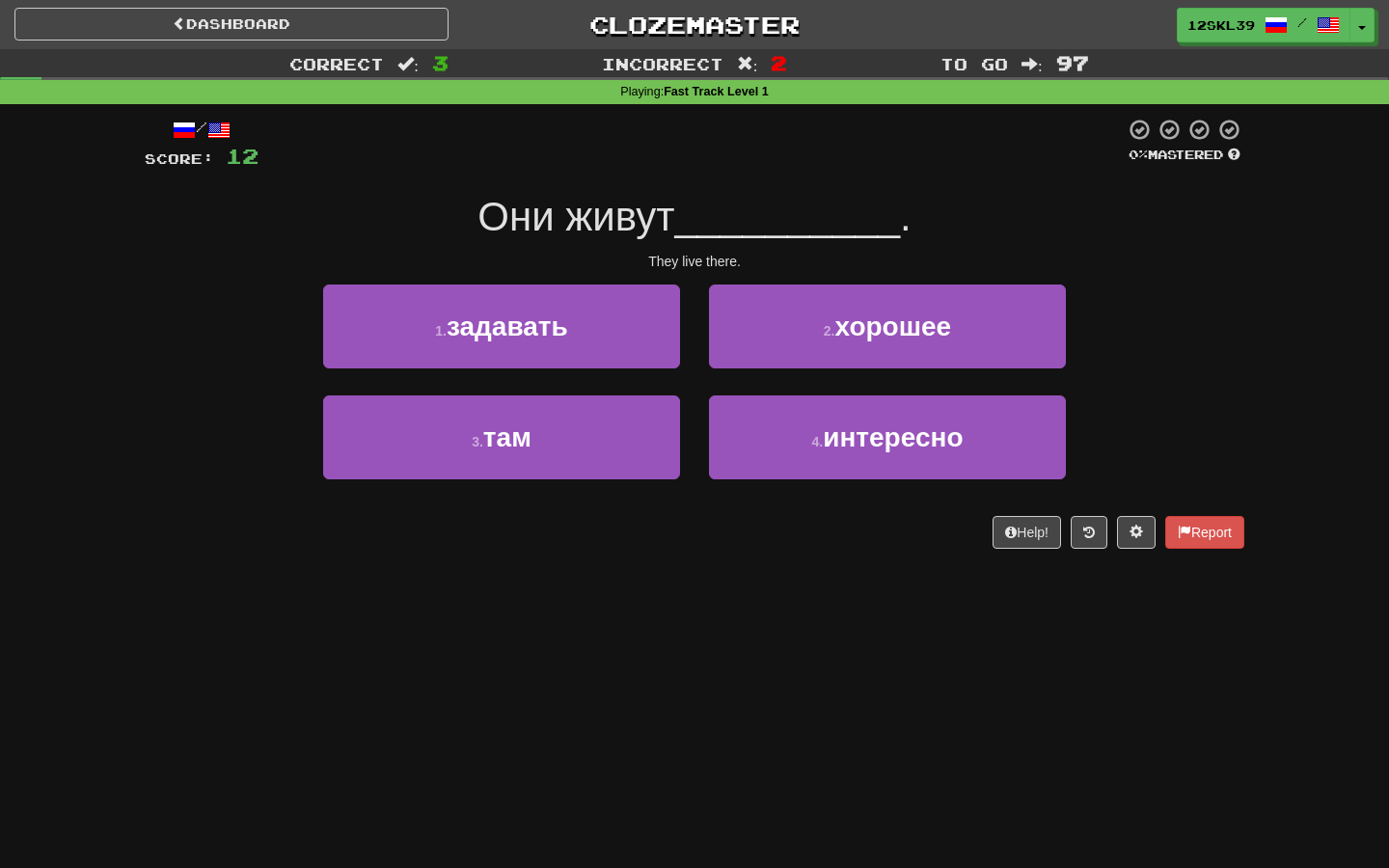 click on "Они живут" at bounding box center [576, 216] 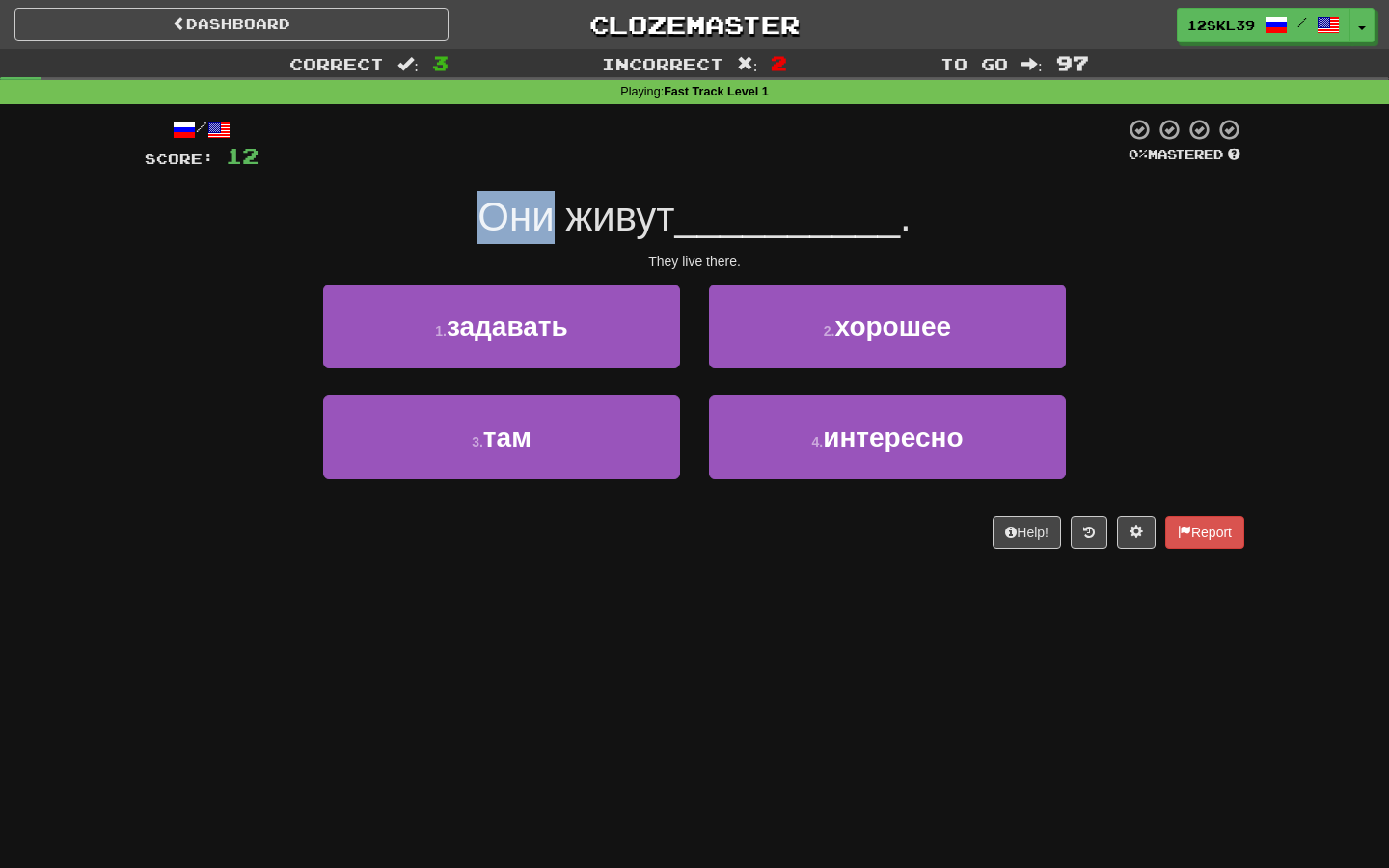 click on "Они живут" at bounding box center [576, 216] 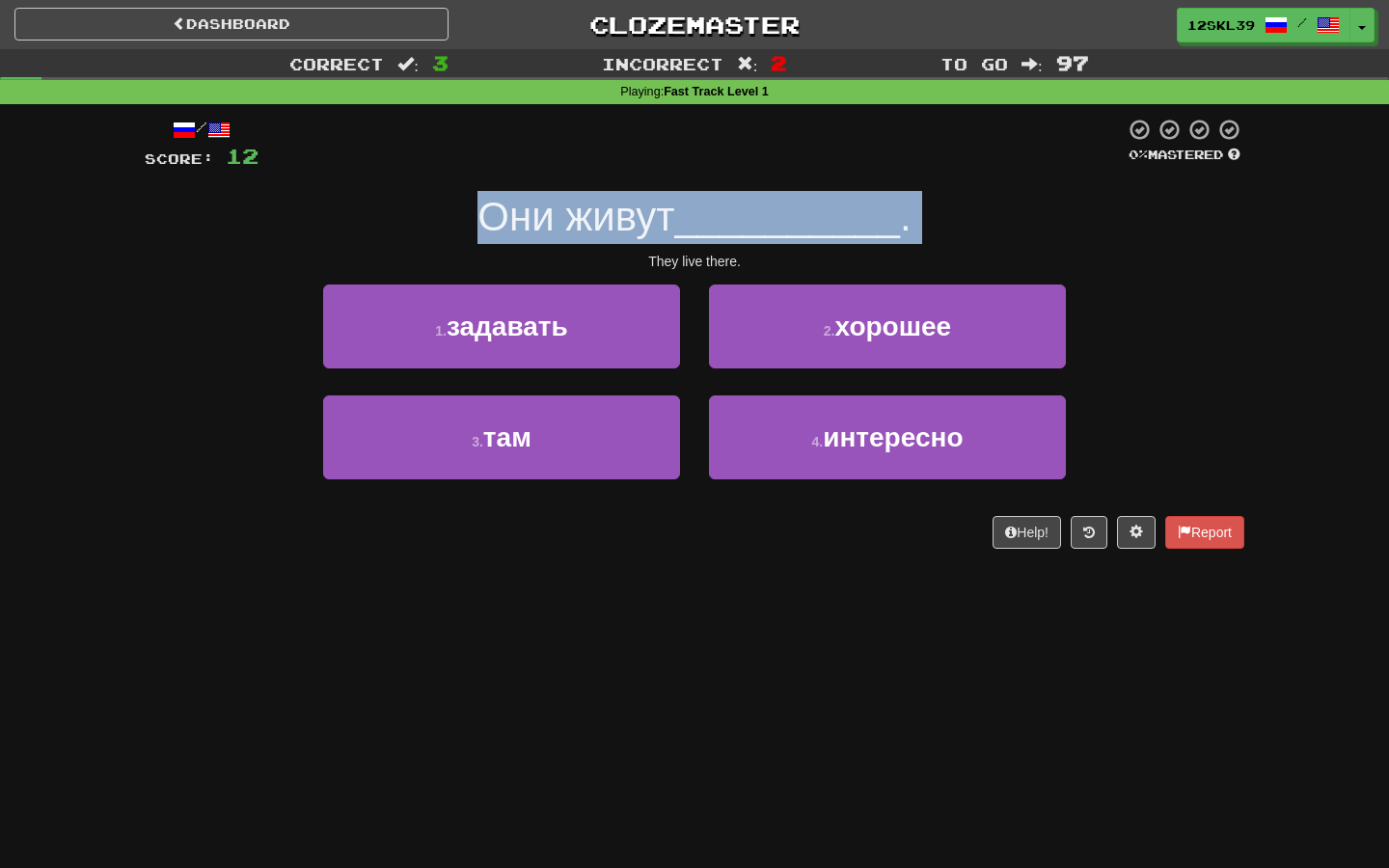 click on "Они живут" at bounding box center (576, 216) 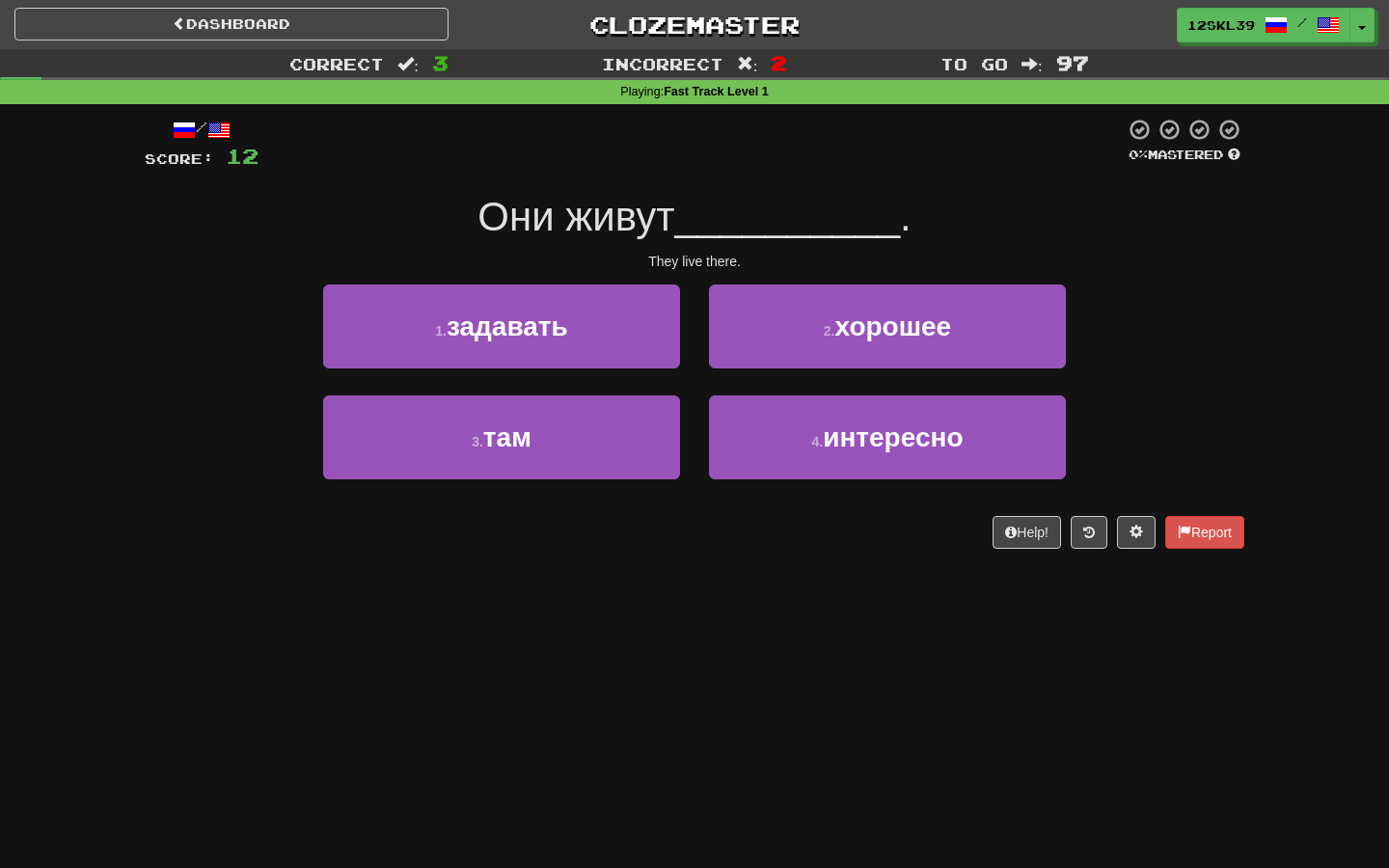 click on "Они живут [HOME]." at bounding box center (694, 217) 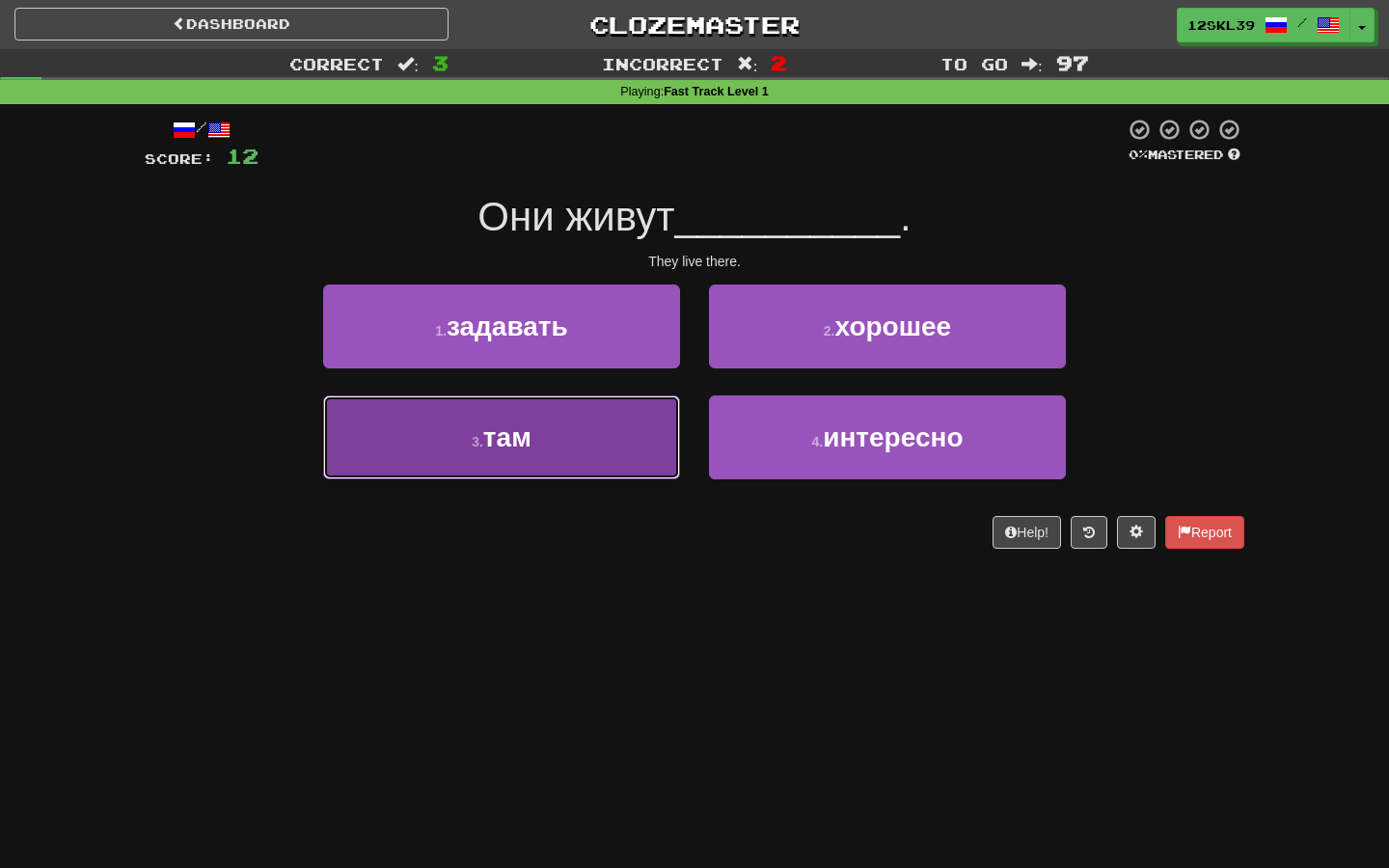 click on "там" at bounding box center (507, 437) 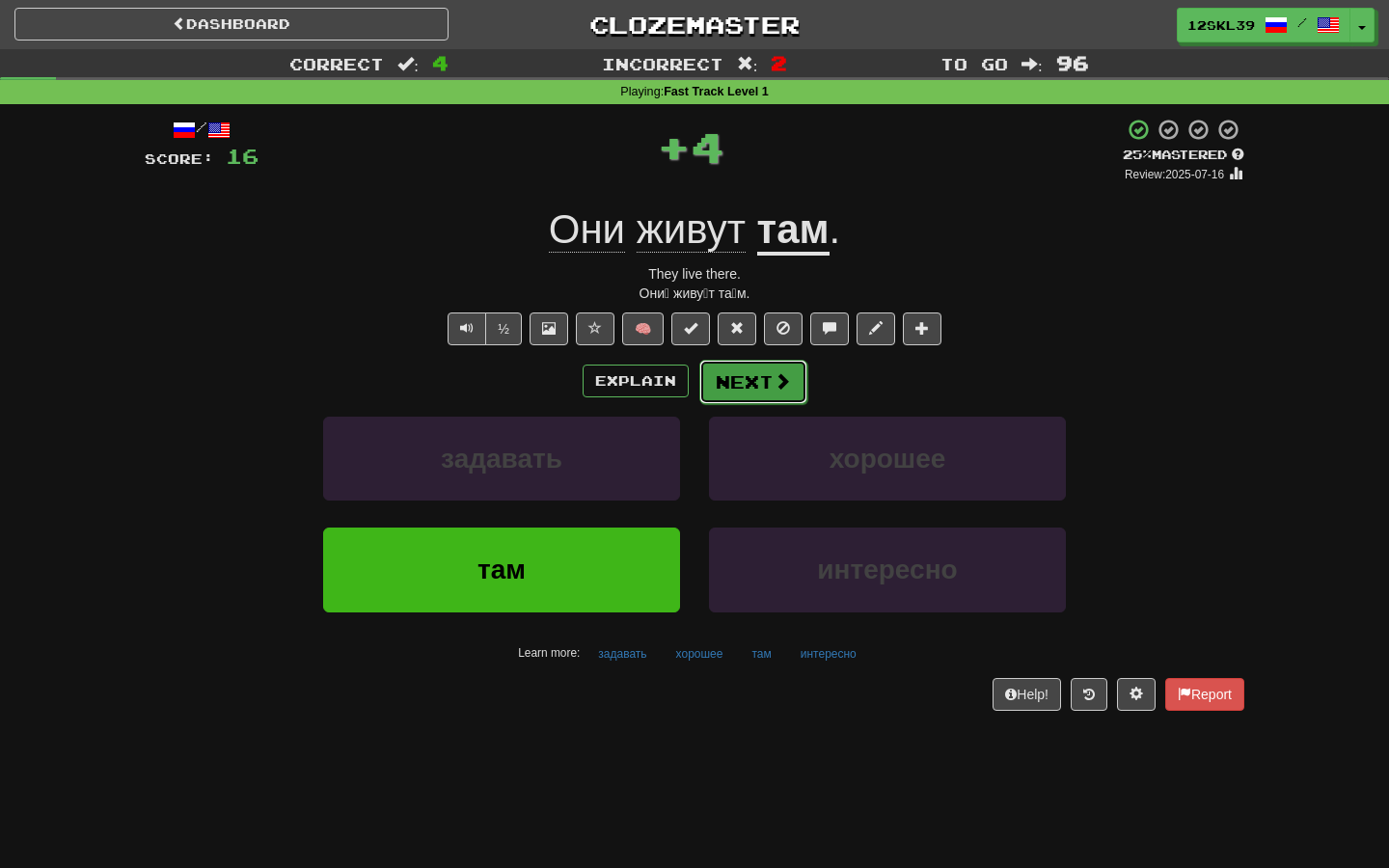 click on "Next" at bounding box center (753, 382) 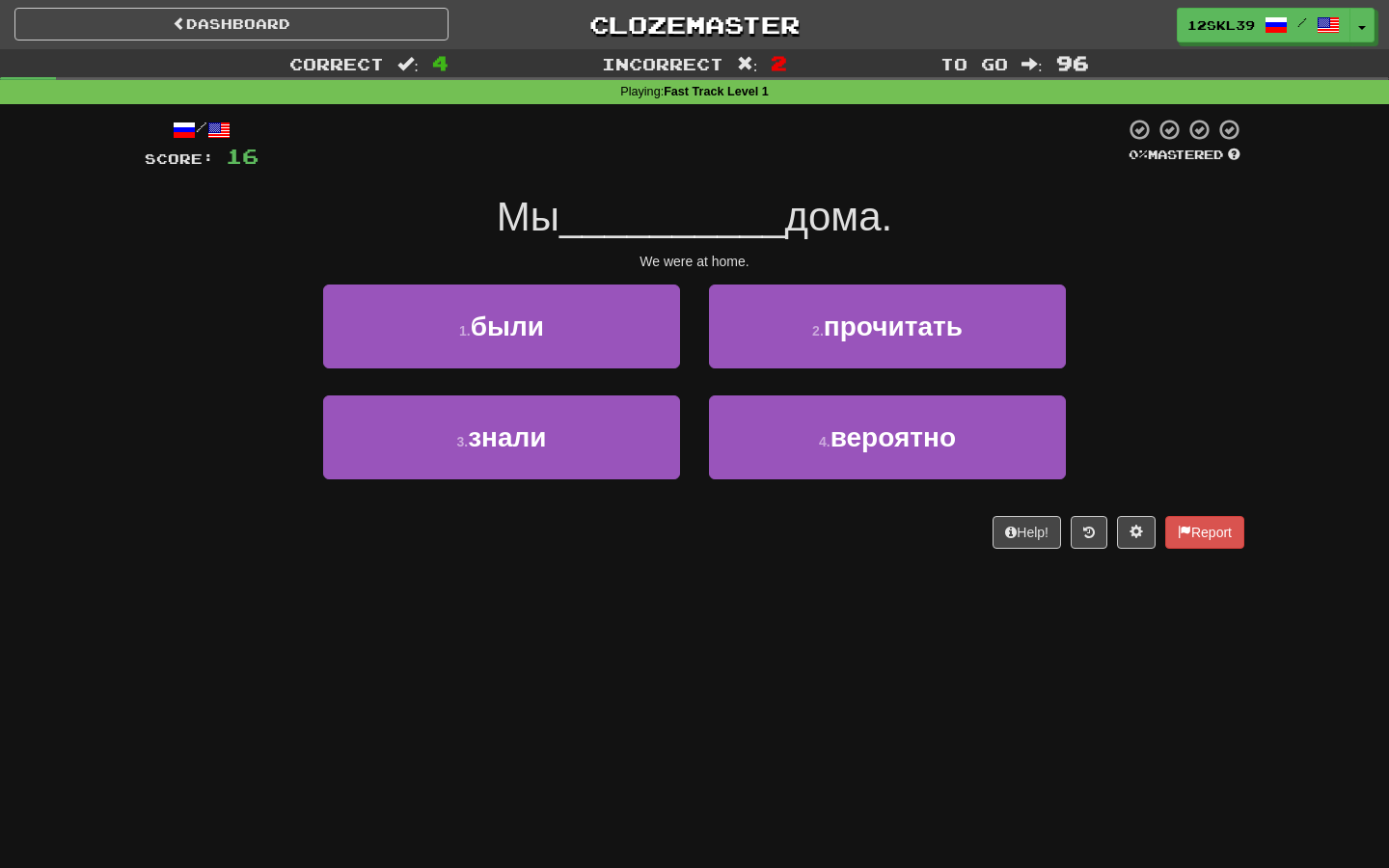 click on "__________" at bounding box center [672, 216] 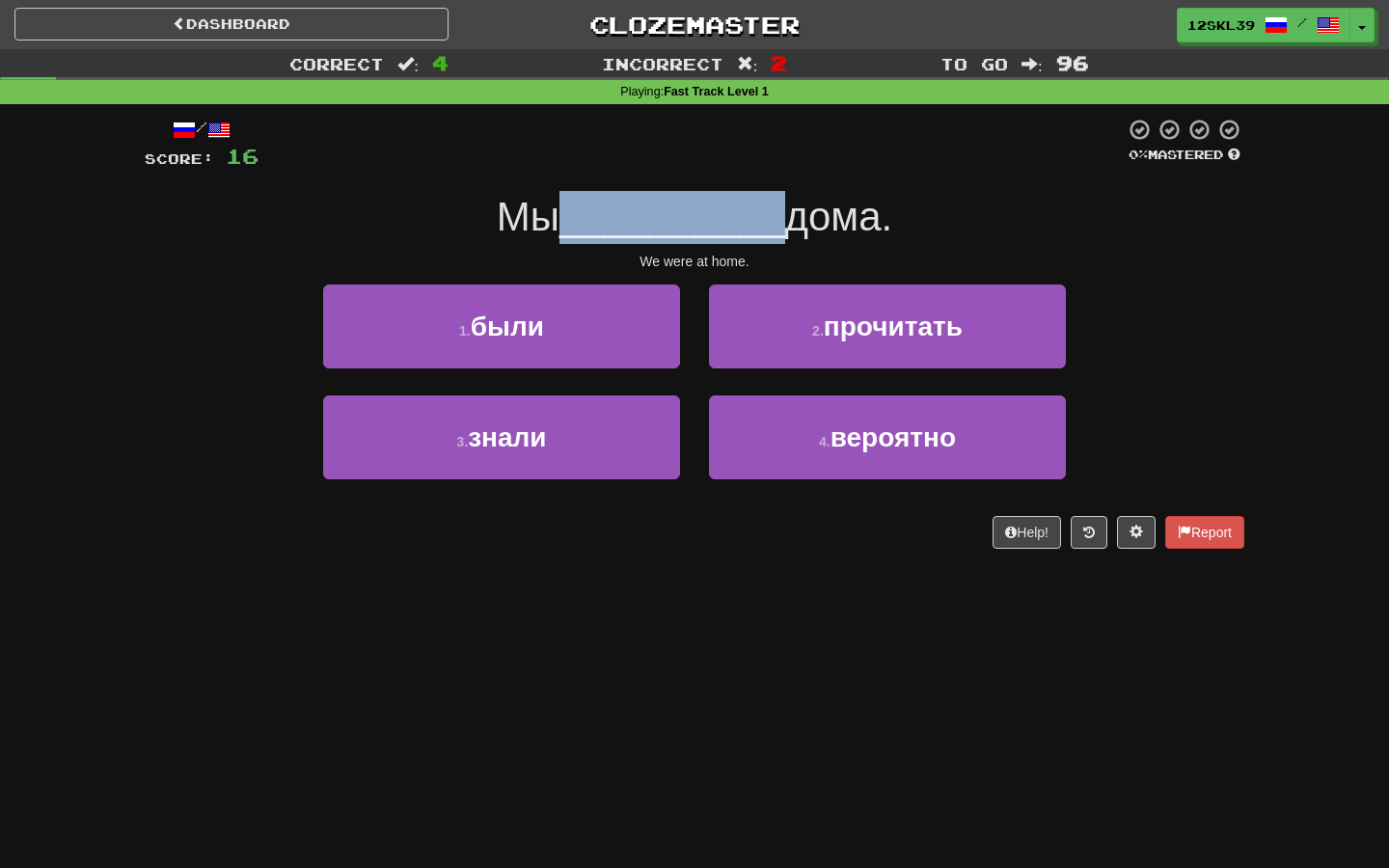 click on "__________" at bounding box center [672, 216] 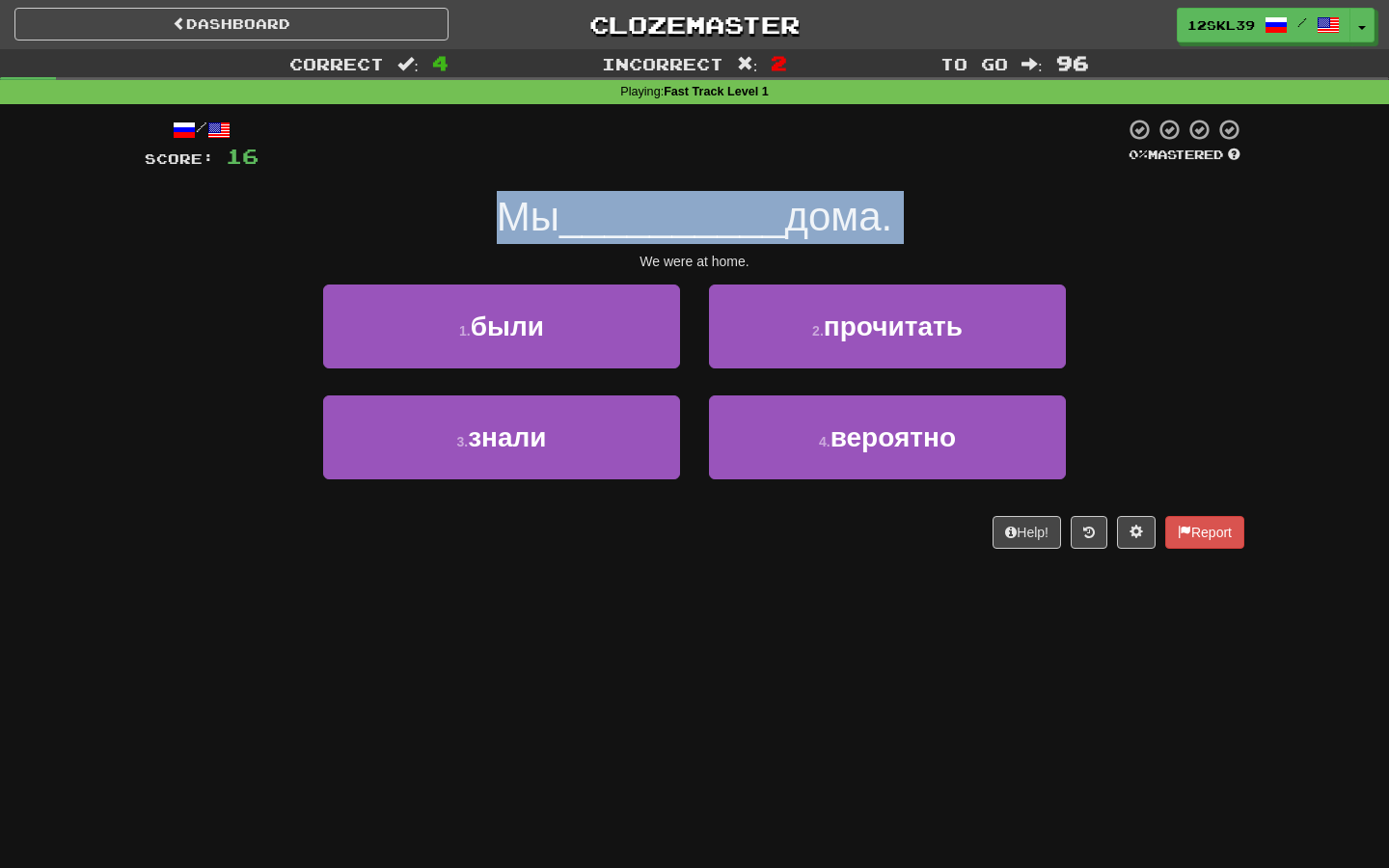 click on "__________" at bounding box center (672, 216) 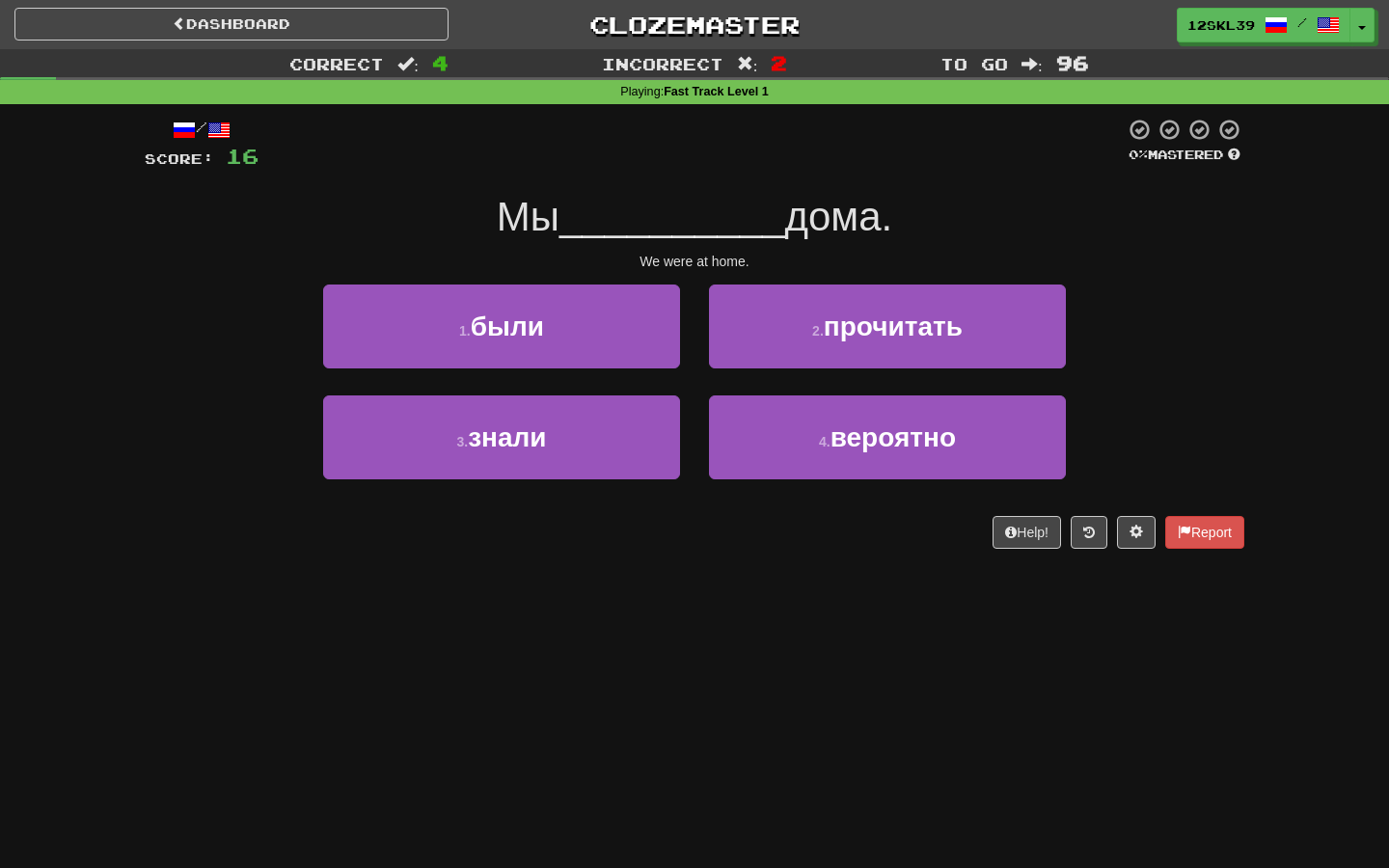 click on "__________" at bounding box center (672, 216) 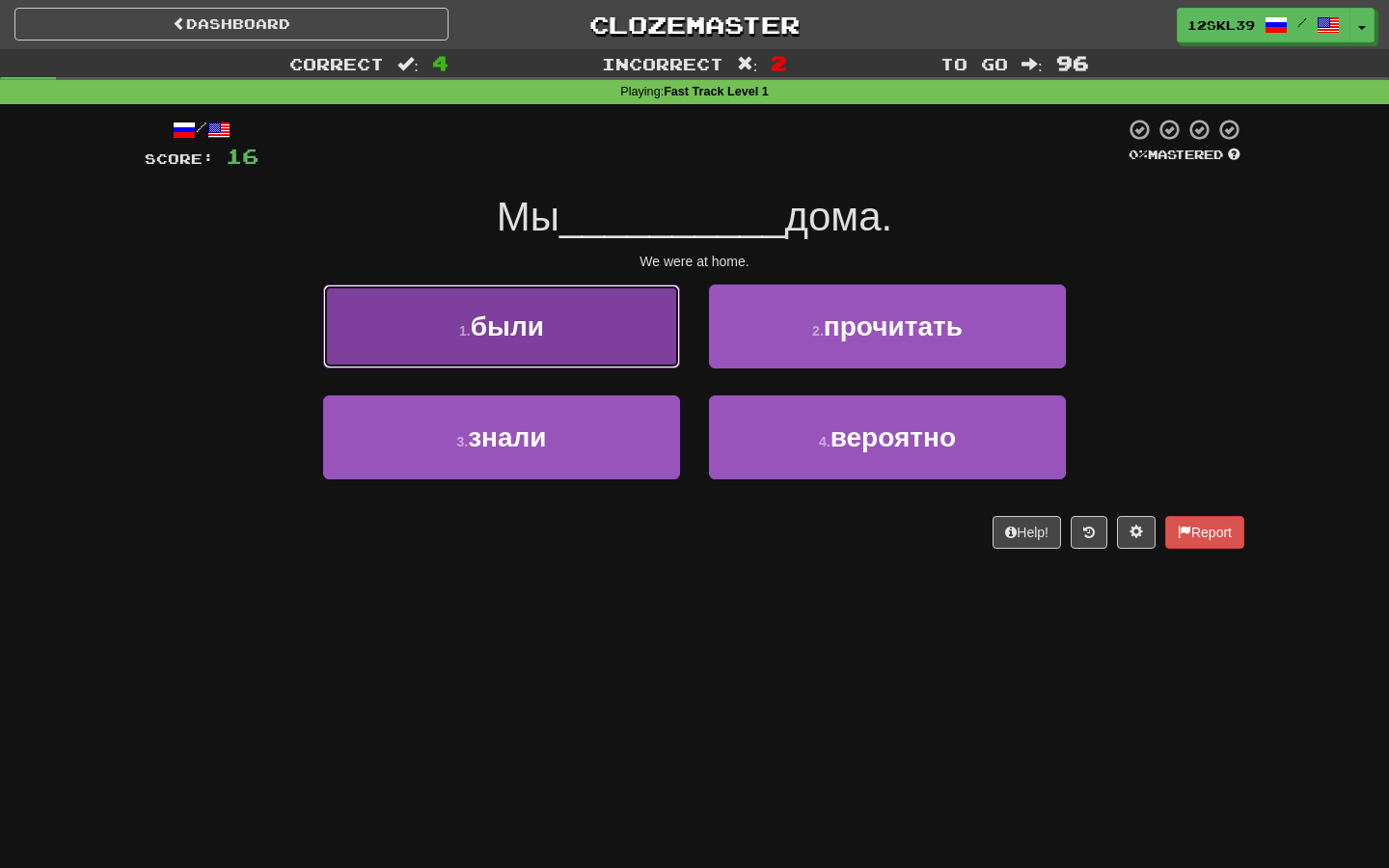 click on "1 .  были" at bounding box center (502, 326) 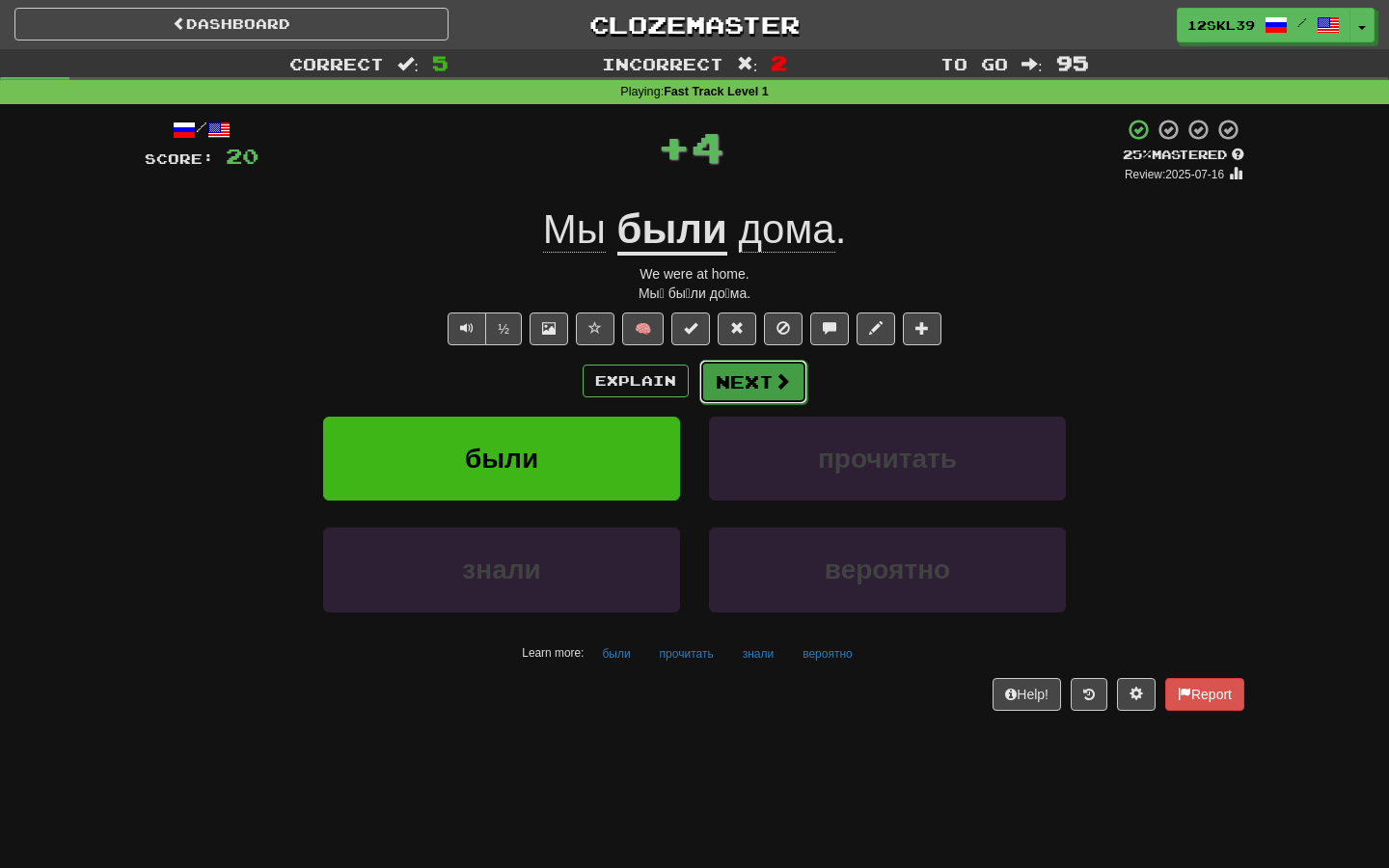 click on "Next" at bounding box center (753, 382) 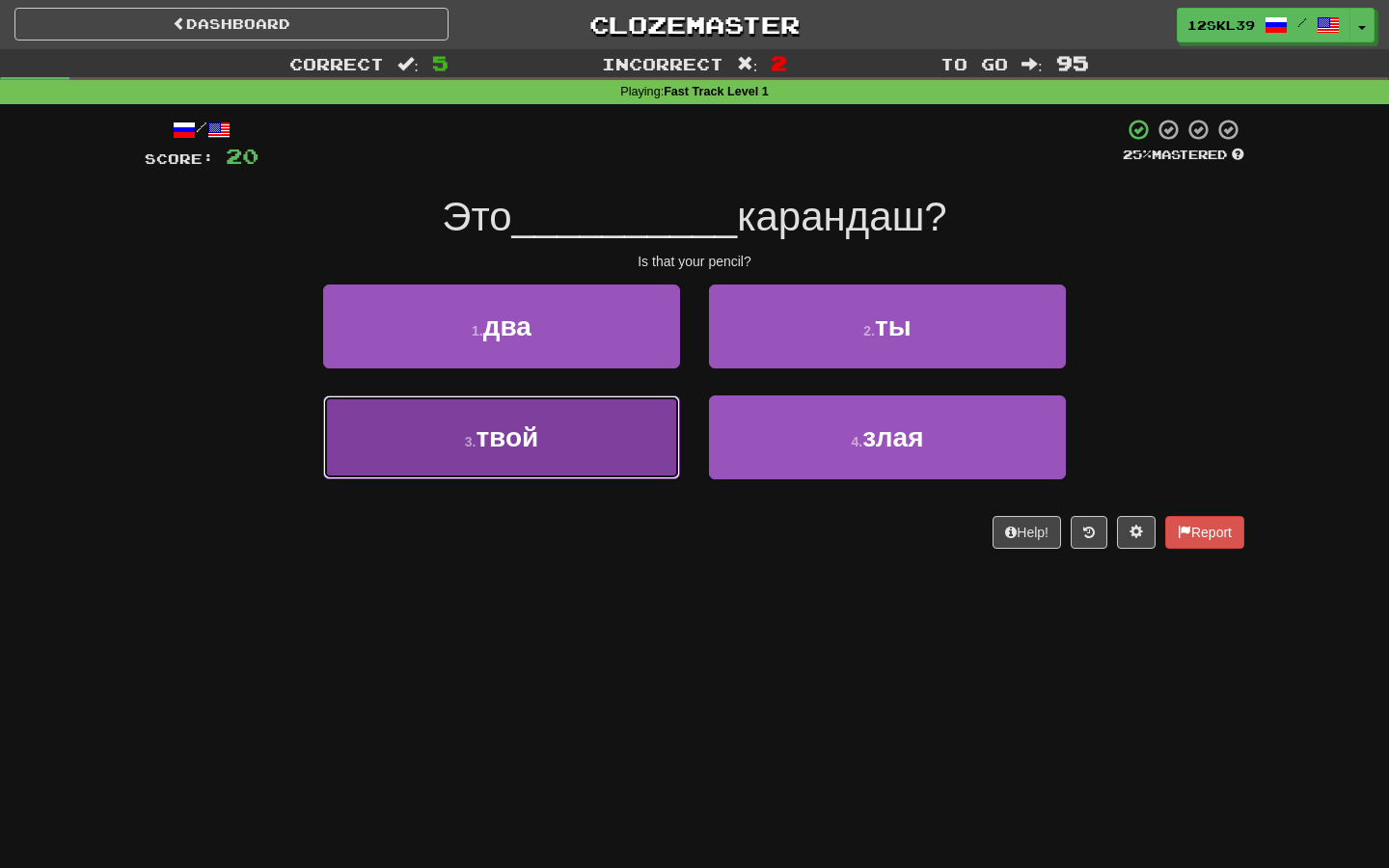 click on "3 .  твой" at bounding box center [502, 437] 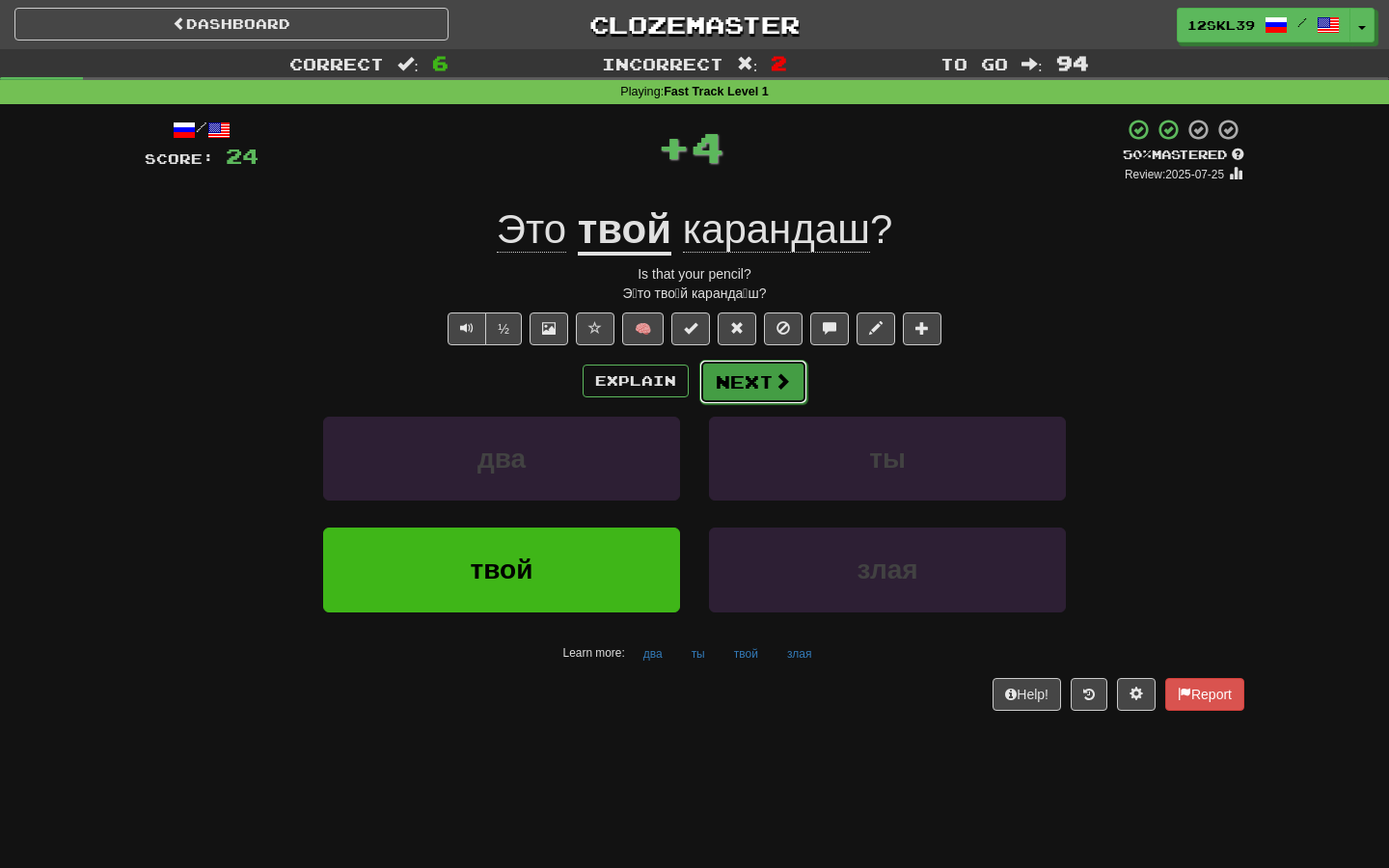 click on "Next" at bounding box center [753, 382] 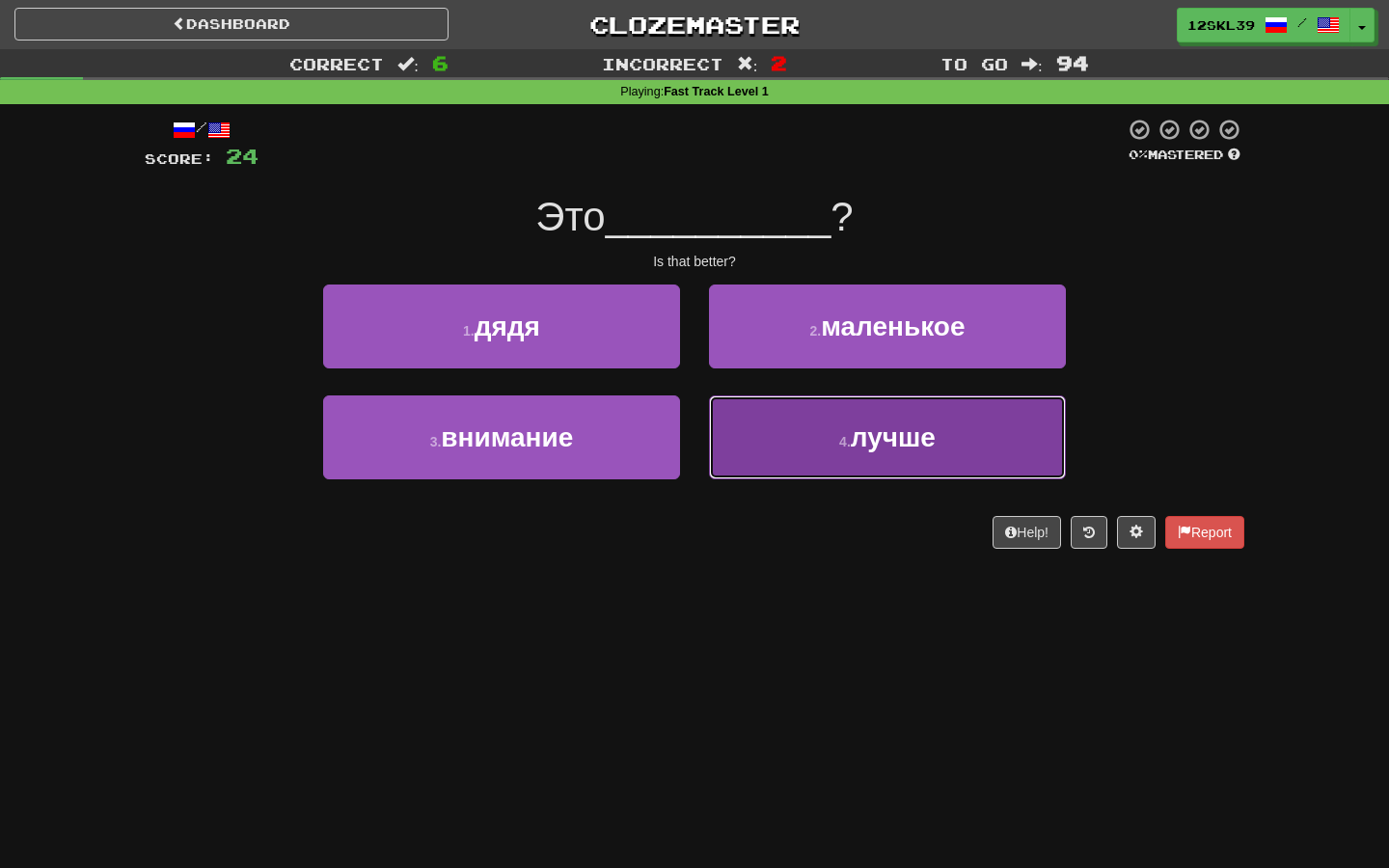 click on "[NUM] . лучше" at bounding box center (887, 437) 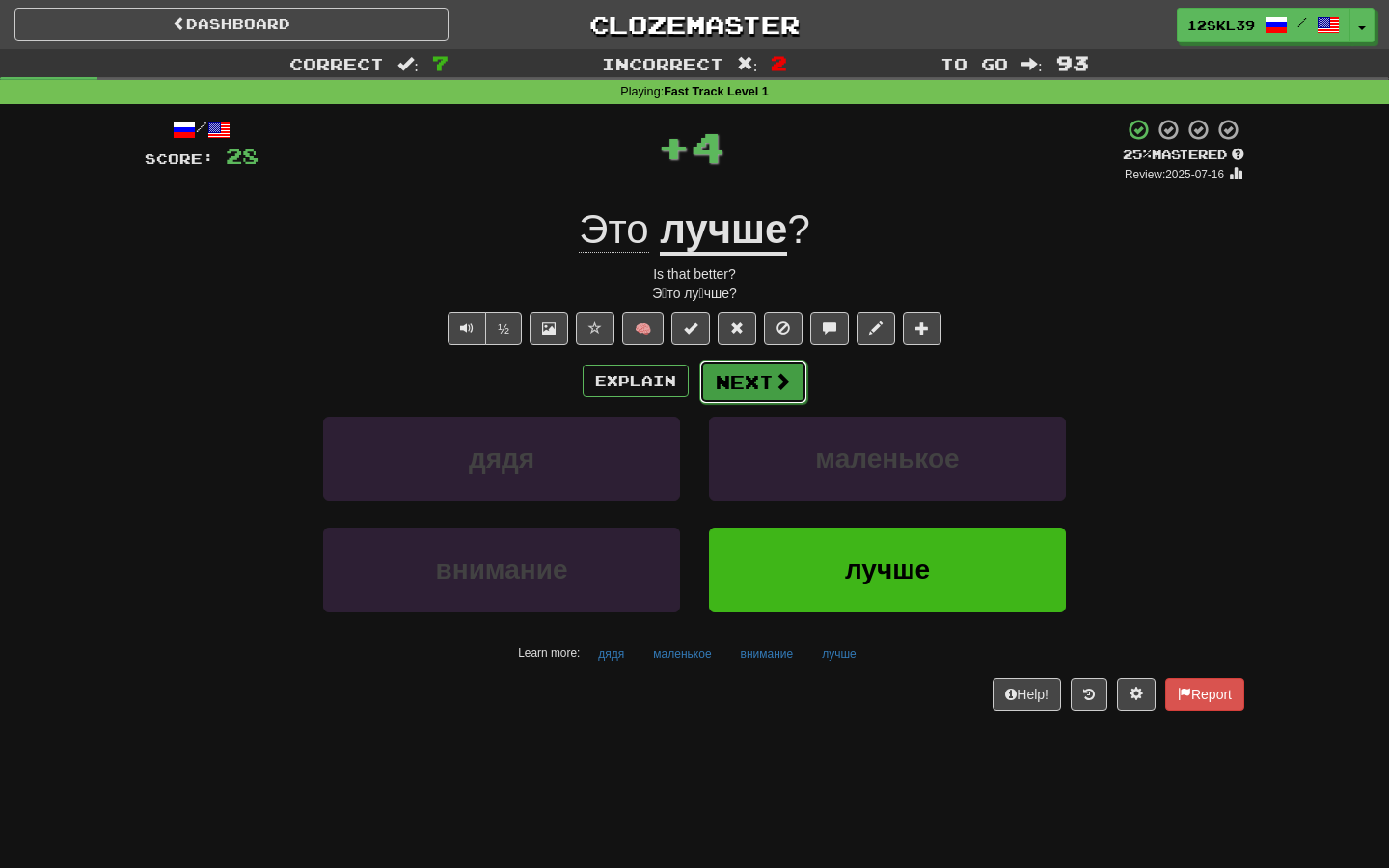 click on "Next" at bounding box center [753, 382] 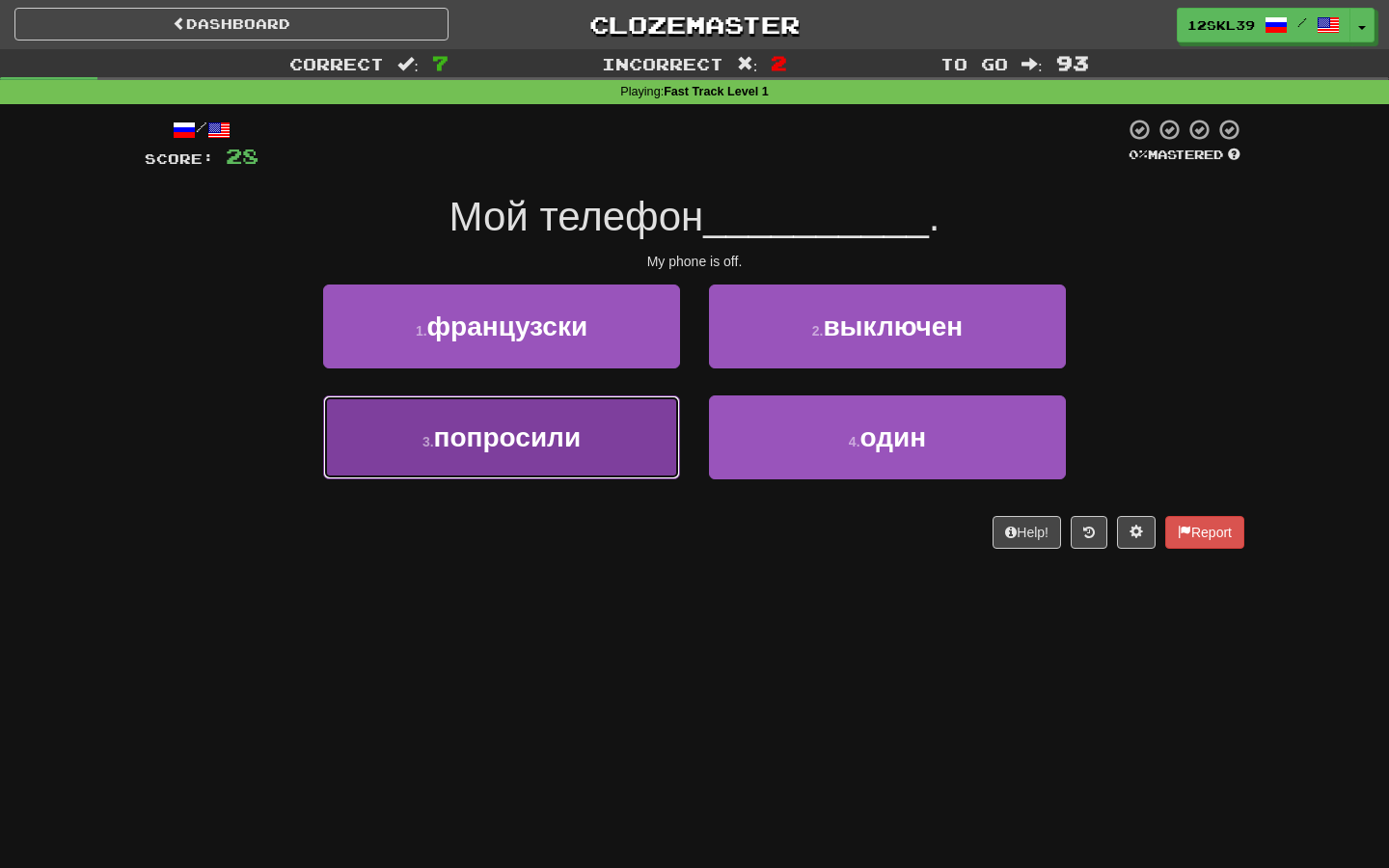 click on "попросили" at bounding box center (507, 437) 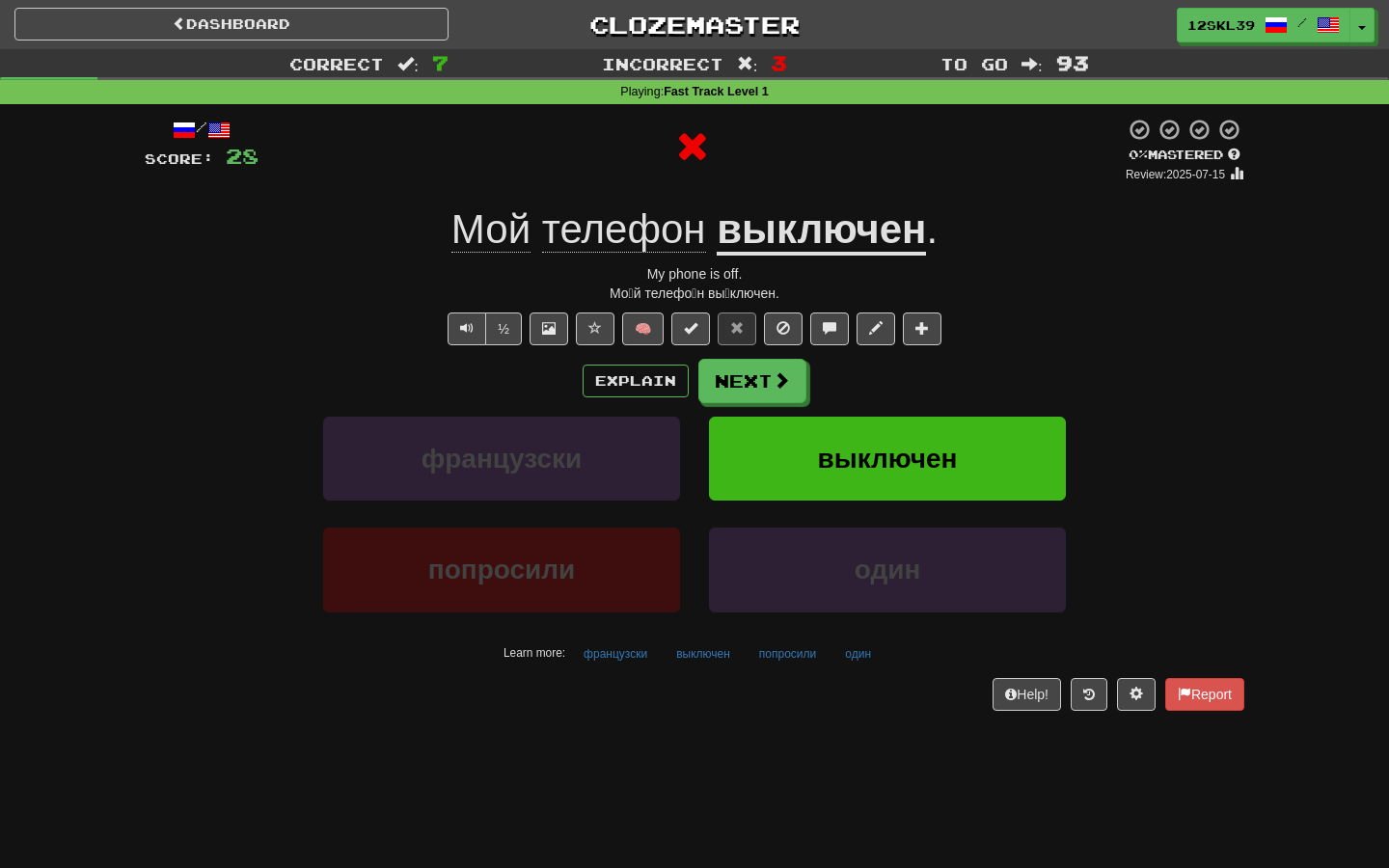 click on "выключен" at bounding box center [821, 231] 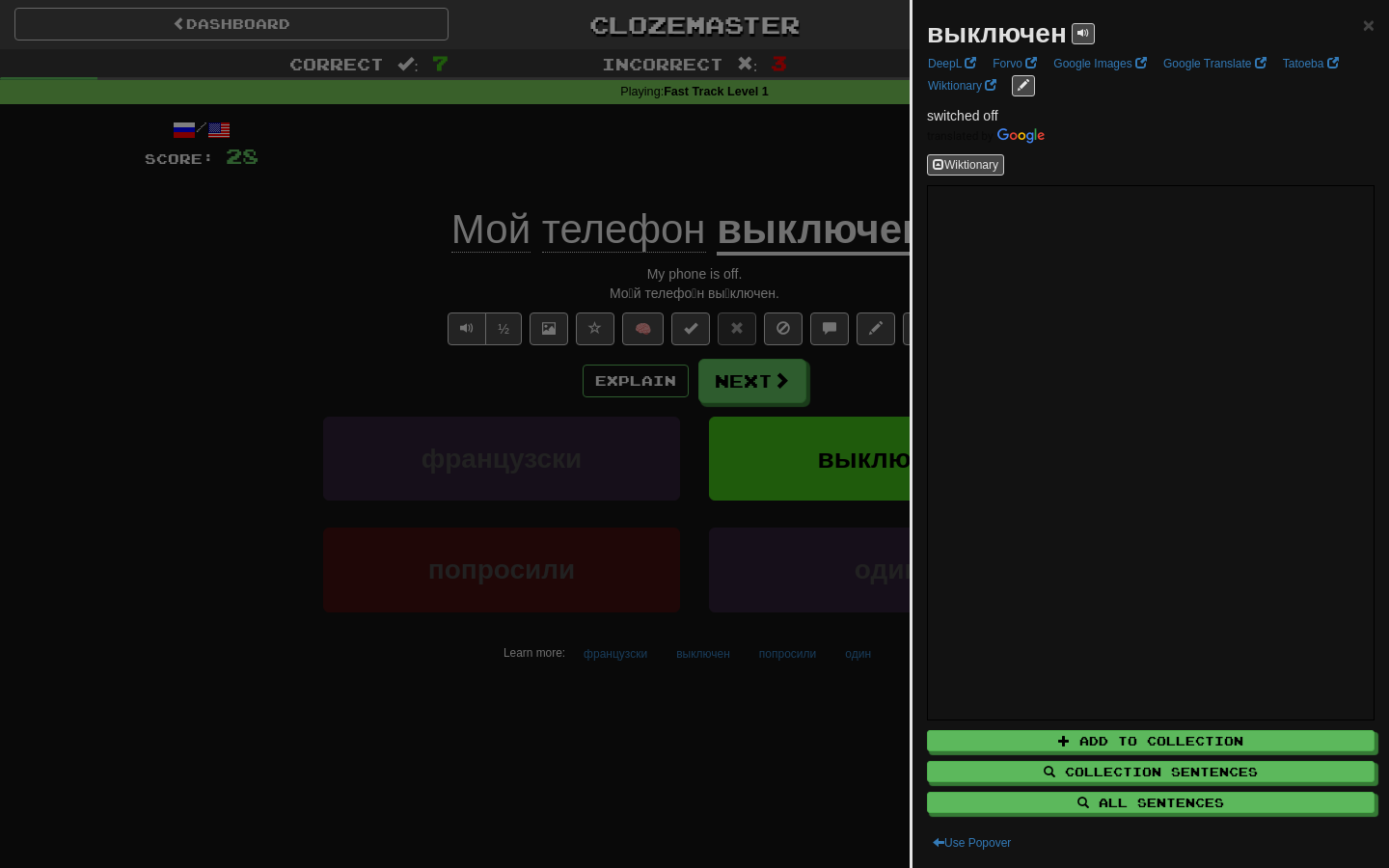 click at bounding box center (694, 434) 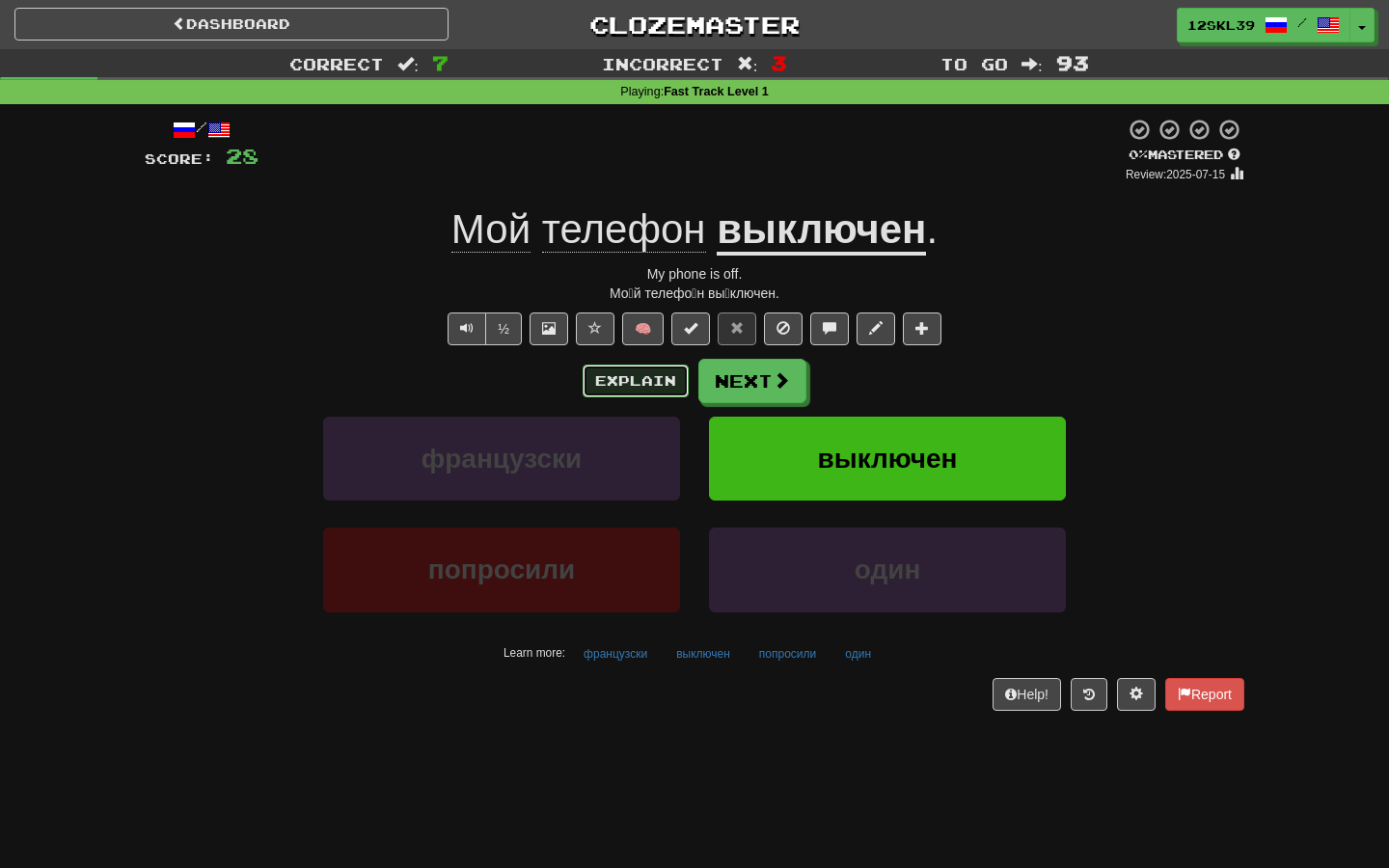 click on "Explain" at bounding box center (636, 381) 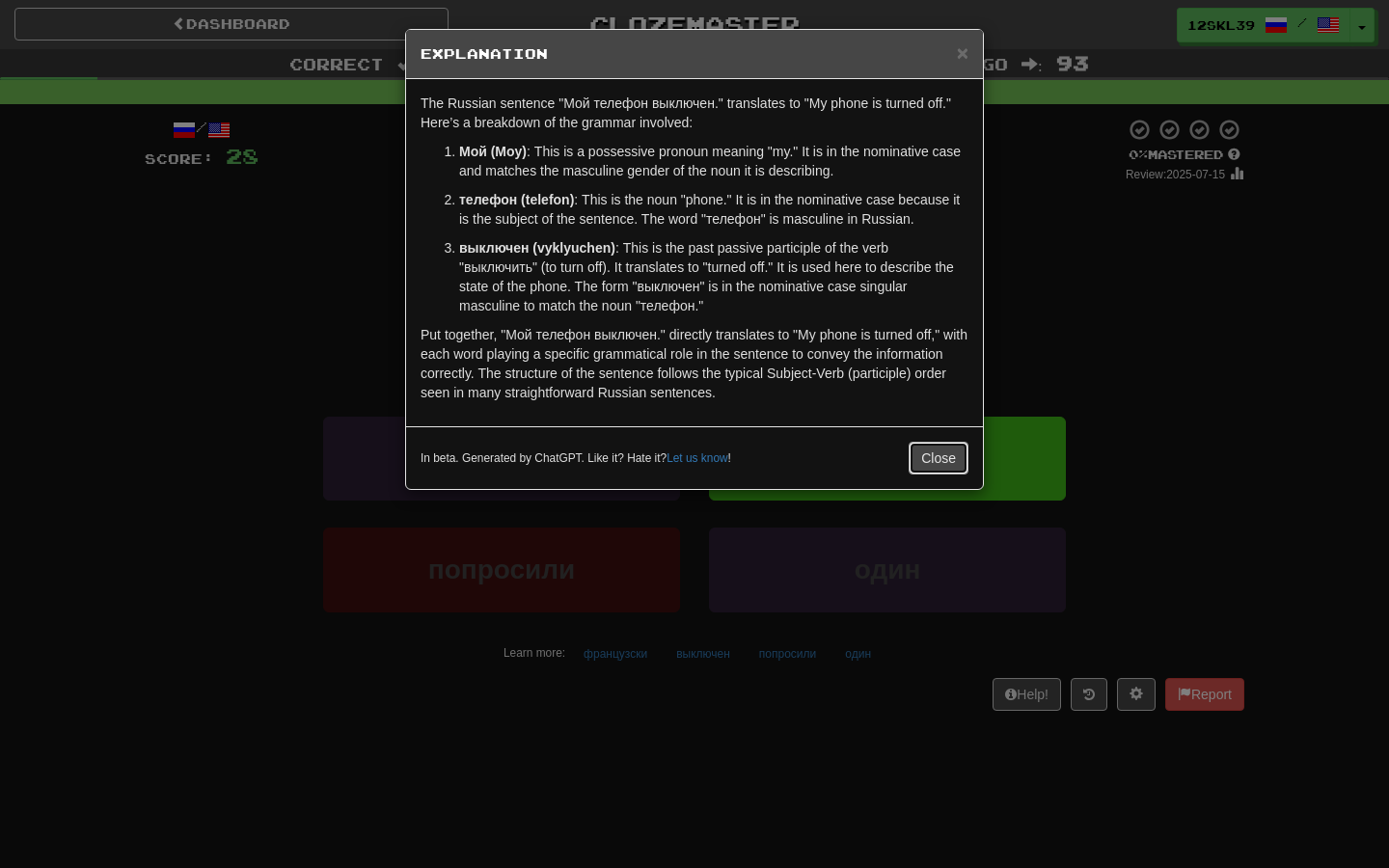 click on "Close" at bounding box center (939, 458) 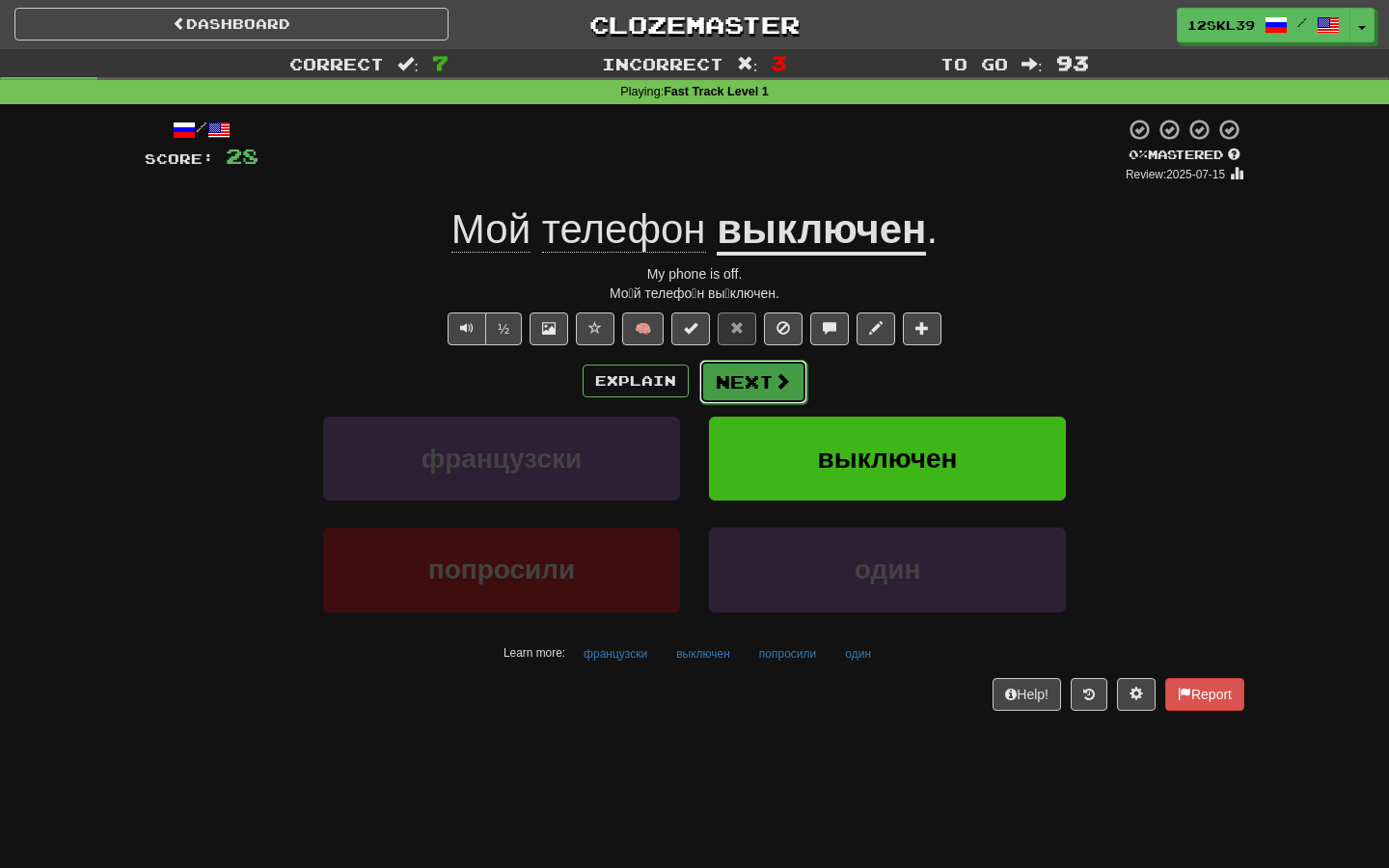 click on "Next" at bounding box center [753, 382] 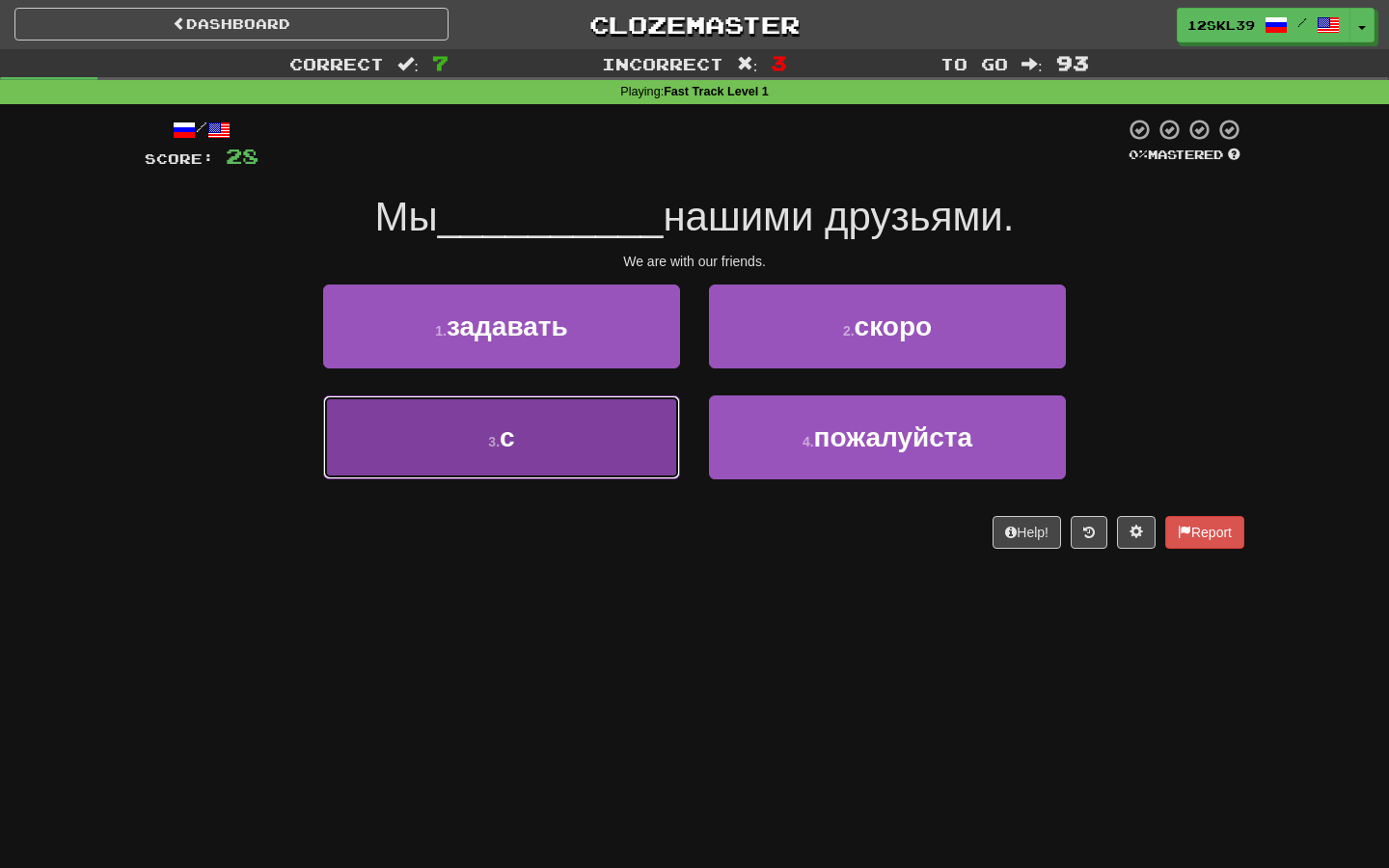 click on "3 .  с" at bounding box center (502, 437) 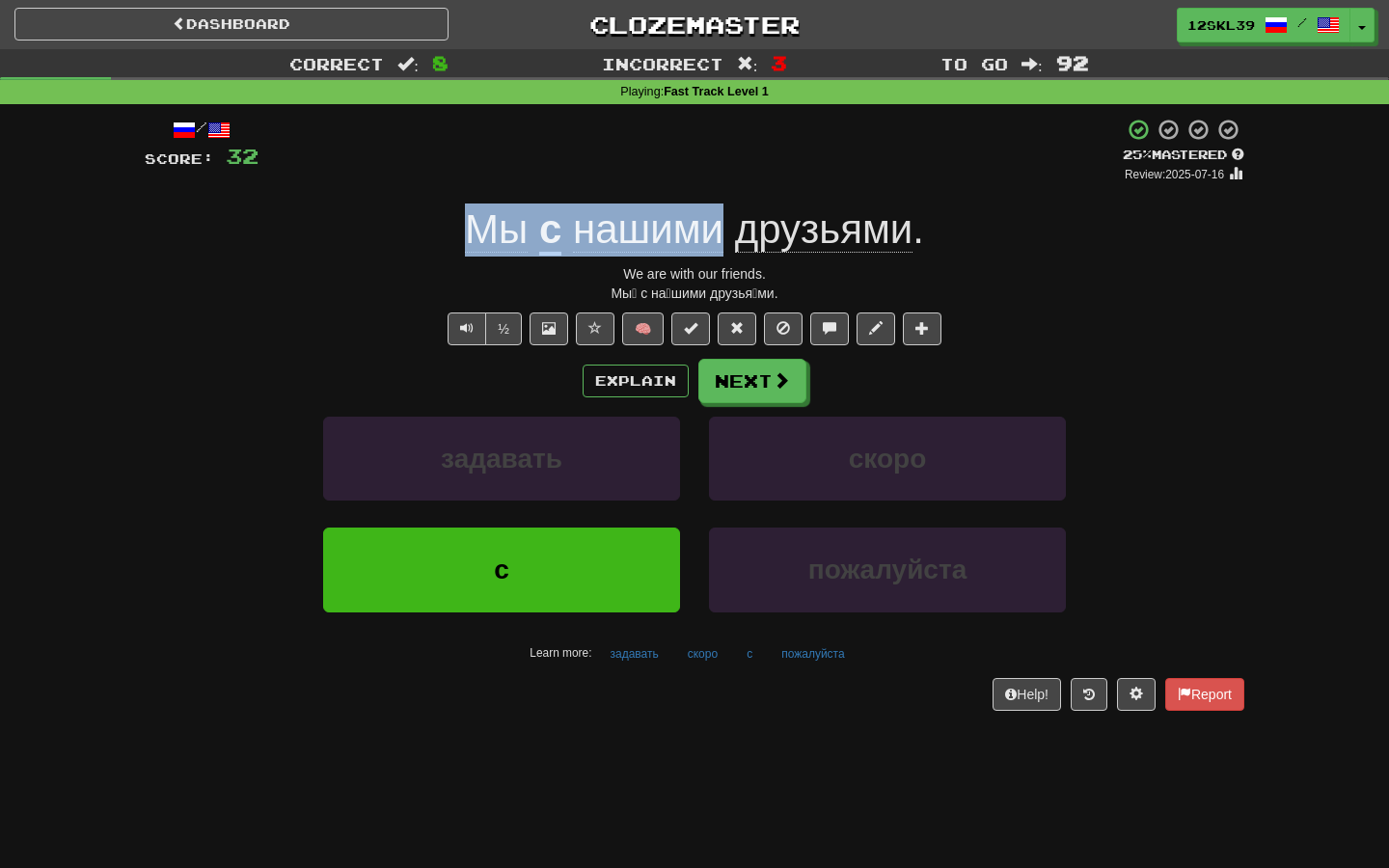 drag, startPoint x: 437, startPoint y: 218, endPoint x: 716, endPoint y: 236, distance: 279.58 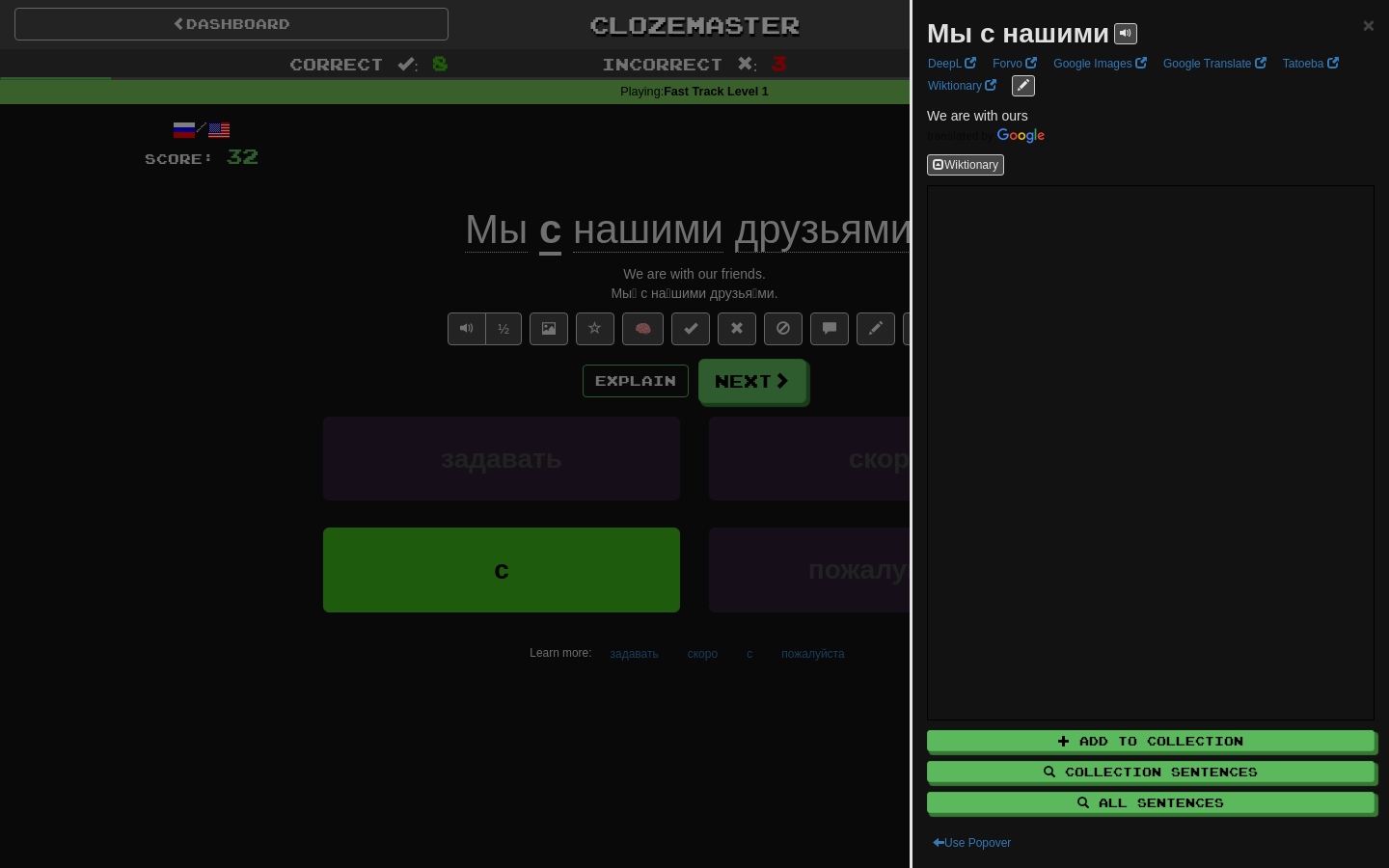 click at bounding box center (694, 434) 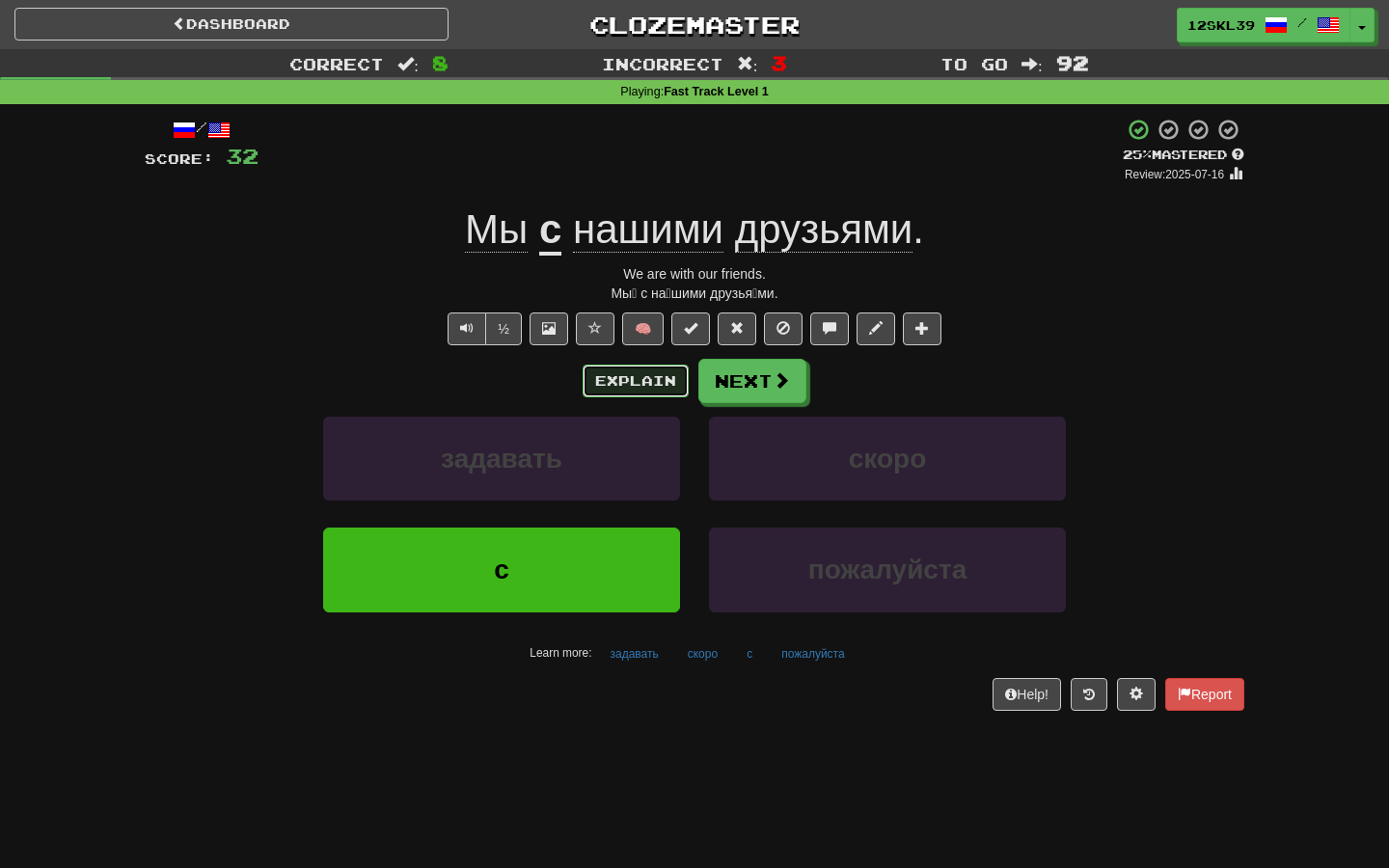 click on "Explain" at bounding box center [636, 381] 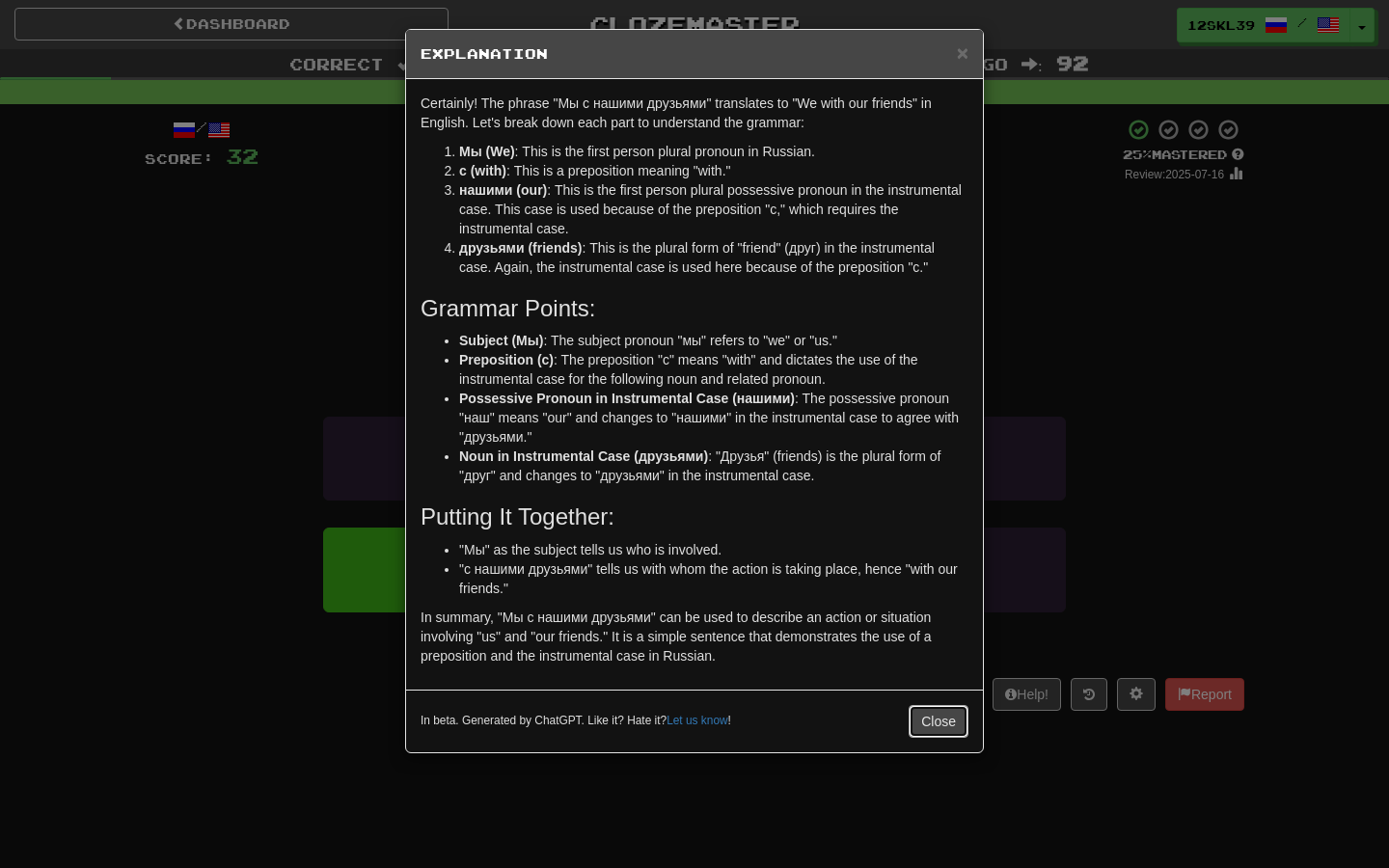 click on "Close" at bounding box center [939, 721] 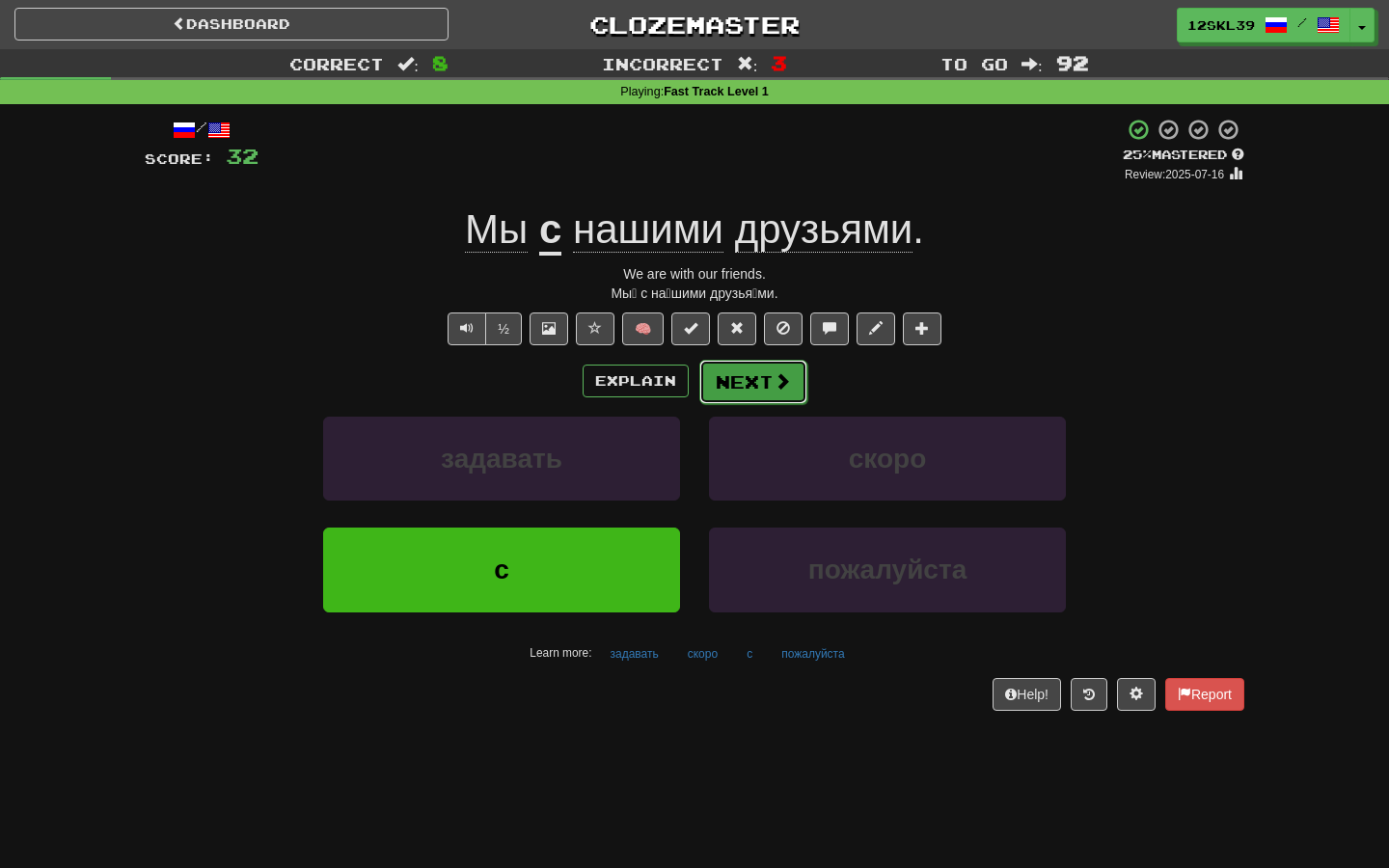 click on "Next" at bounding box center (753, 382) 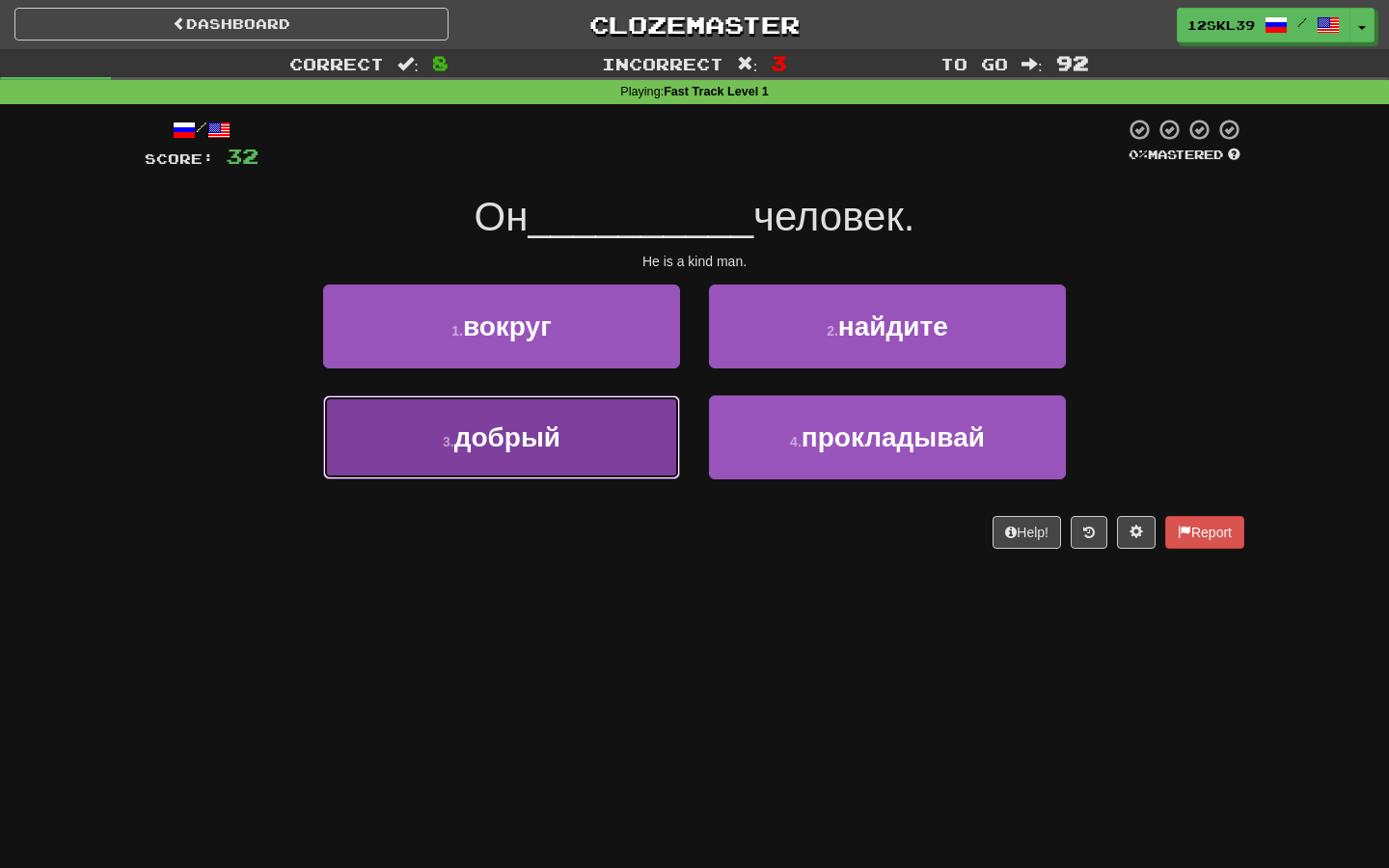 click on "3 .  добрый" at bounding box center [502, 437] 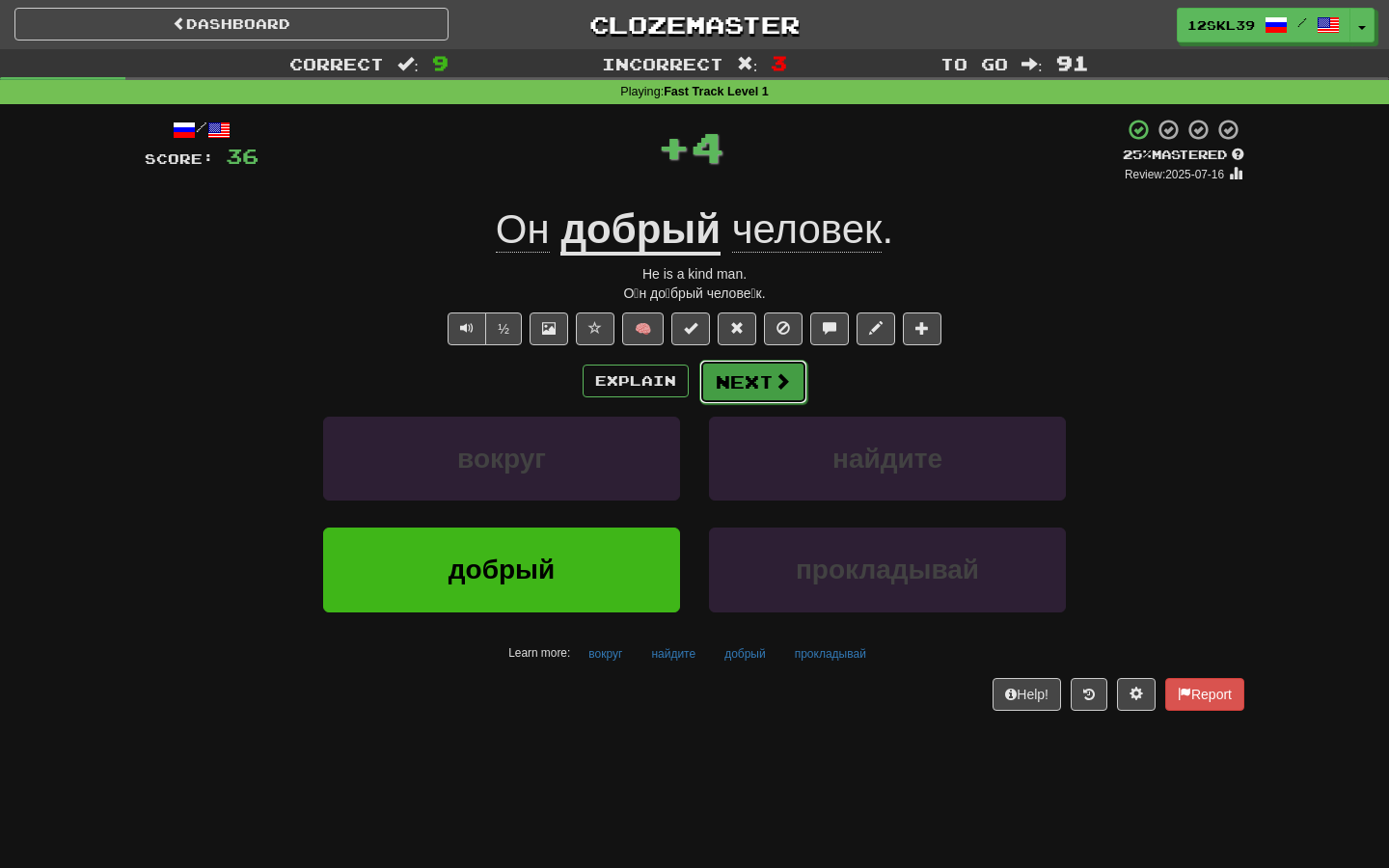click at bounding box center [782, 381] 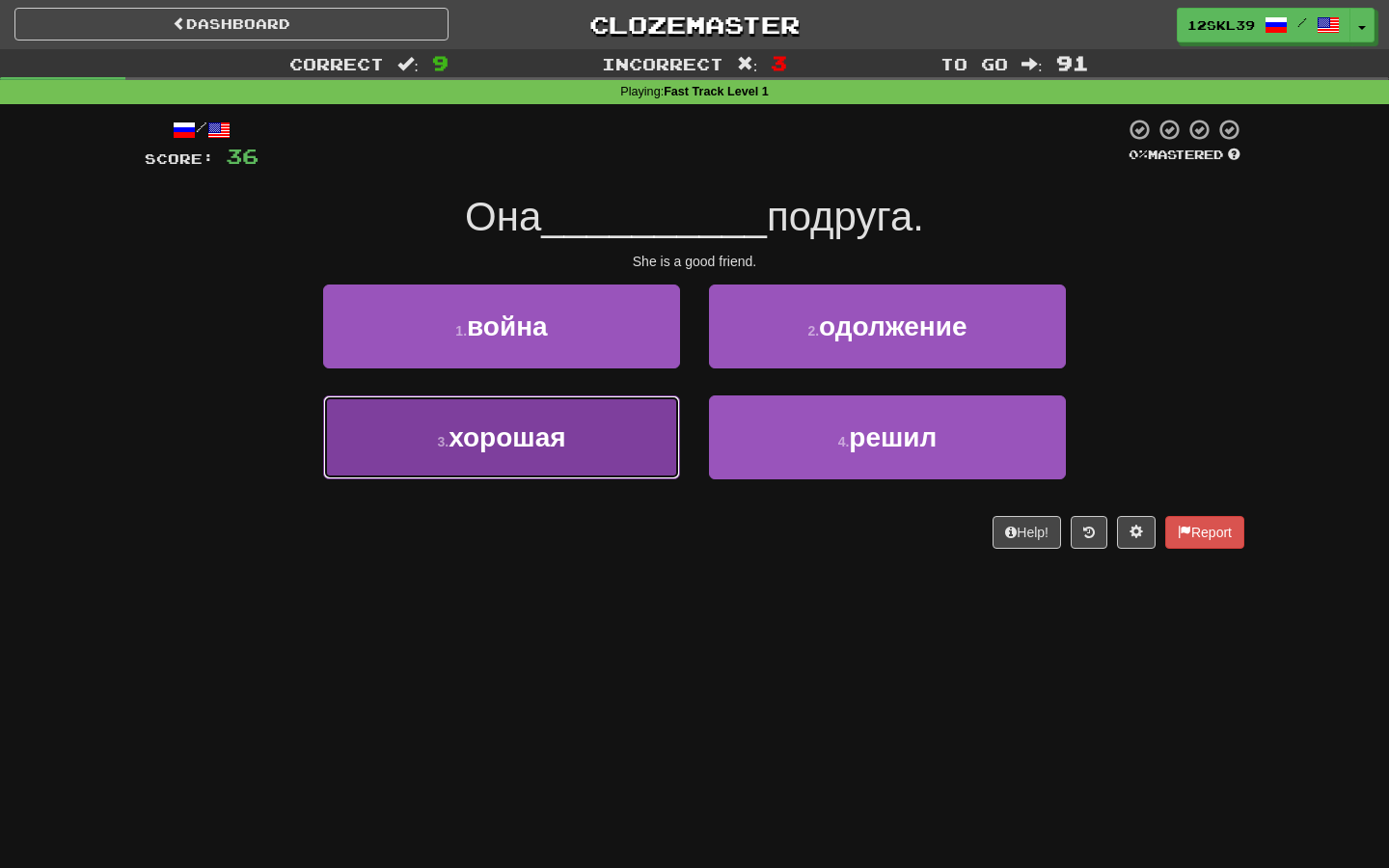 click on "3 .  хорошая" at bounding box center [502, 437] 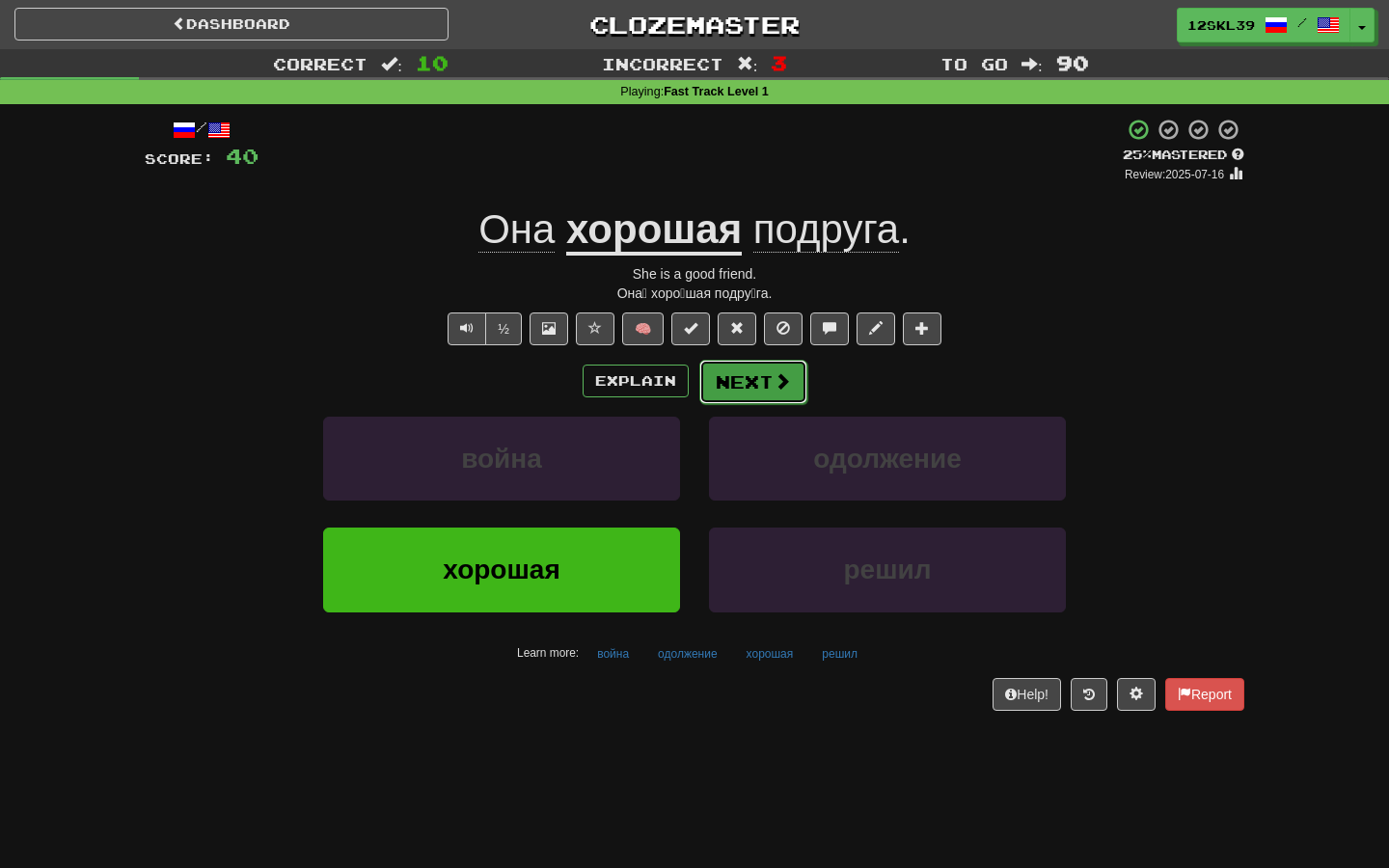 click at bounding box center [782, 381] 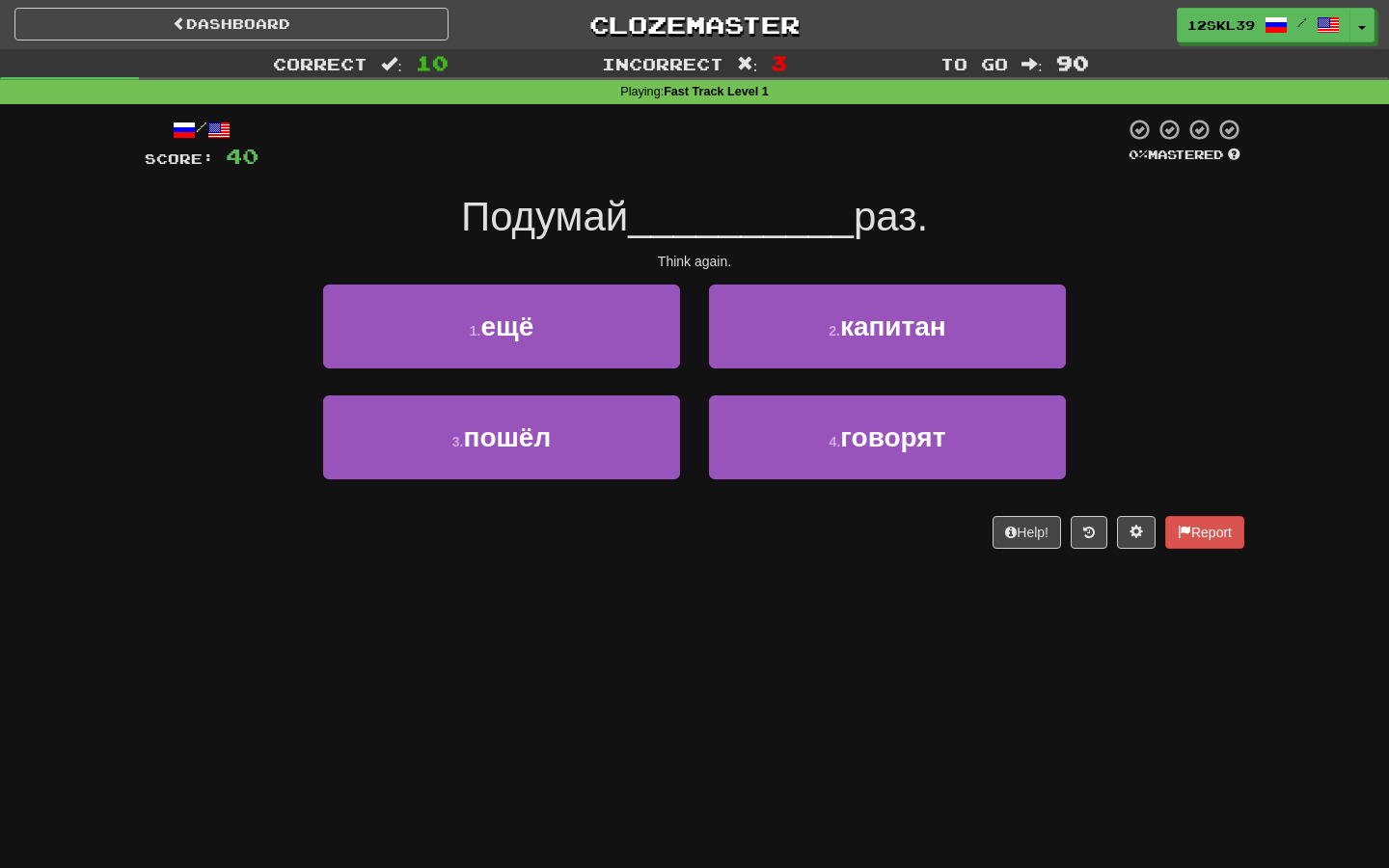click on "Подумай" at bounding box center (544, 216) 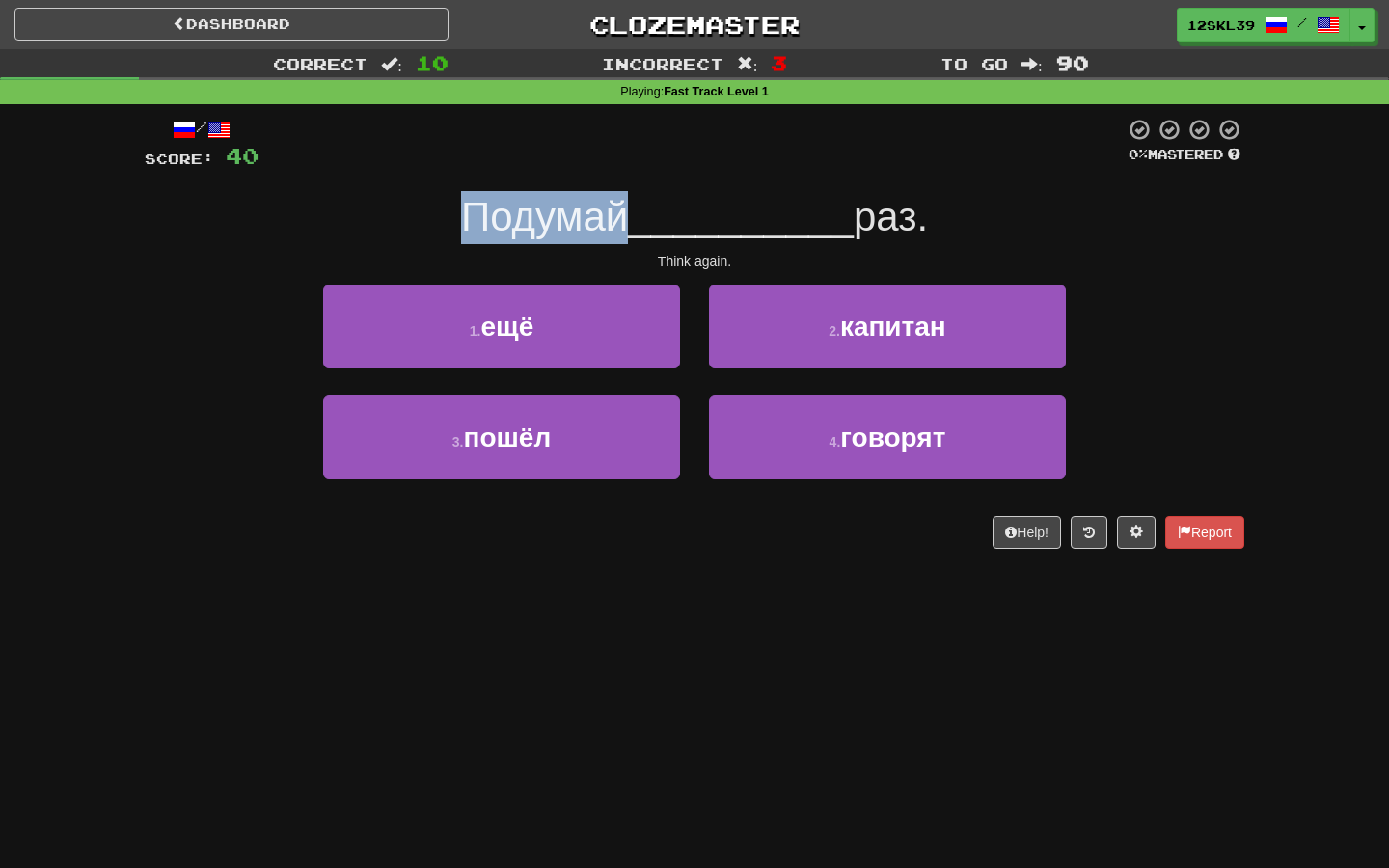 click on "Подумай" at bounding box center (544, 216) 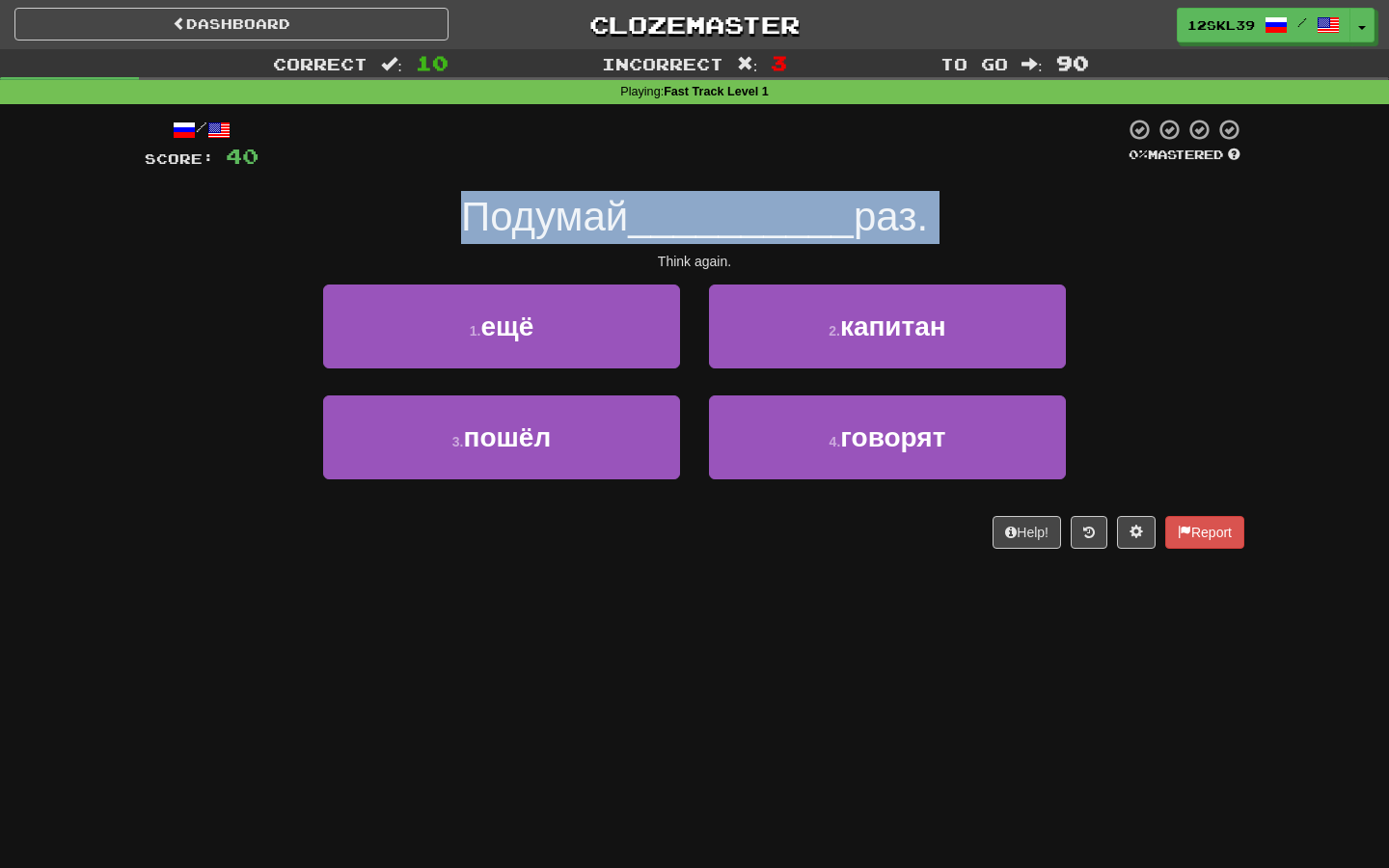 click on "Подумай" at bounding box center (544, 216) 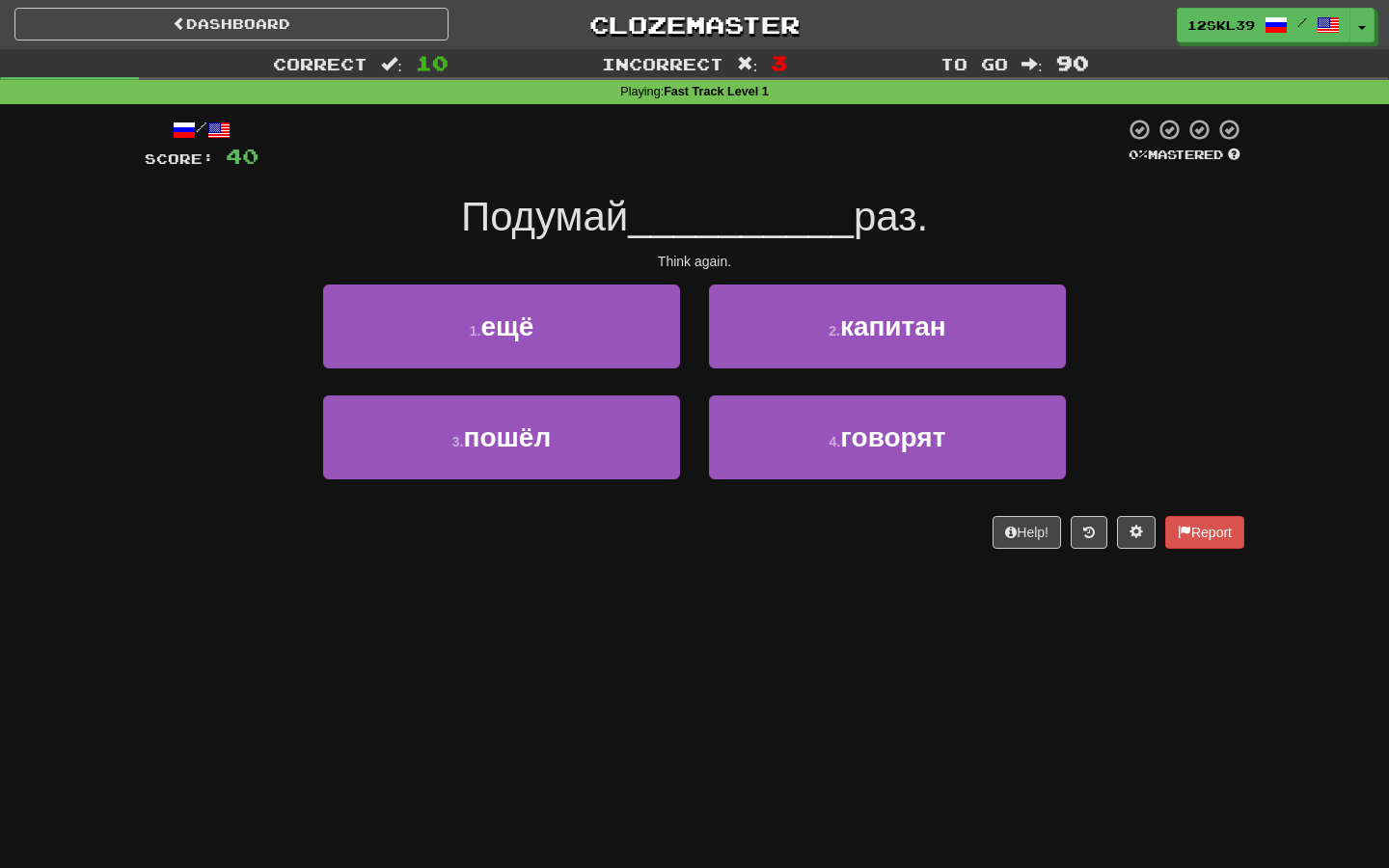 click on "Подумай __________ раз." at bounding box center [694, 217] 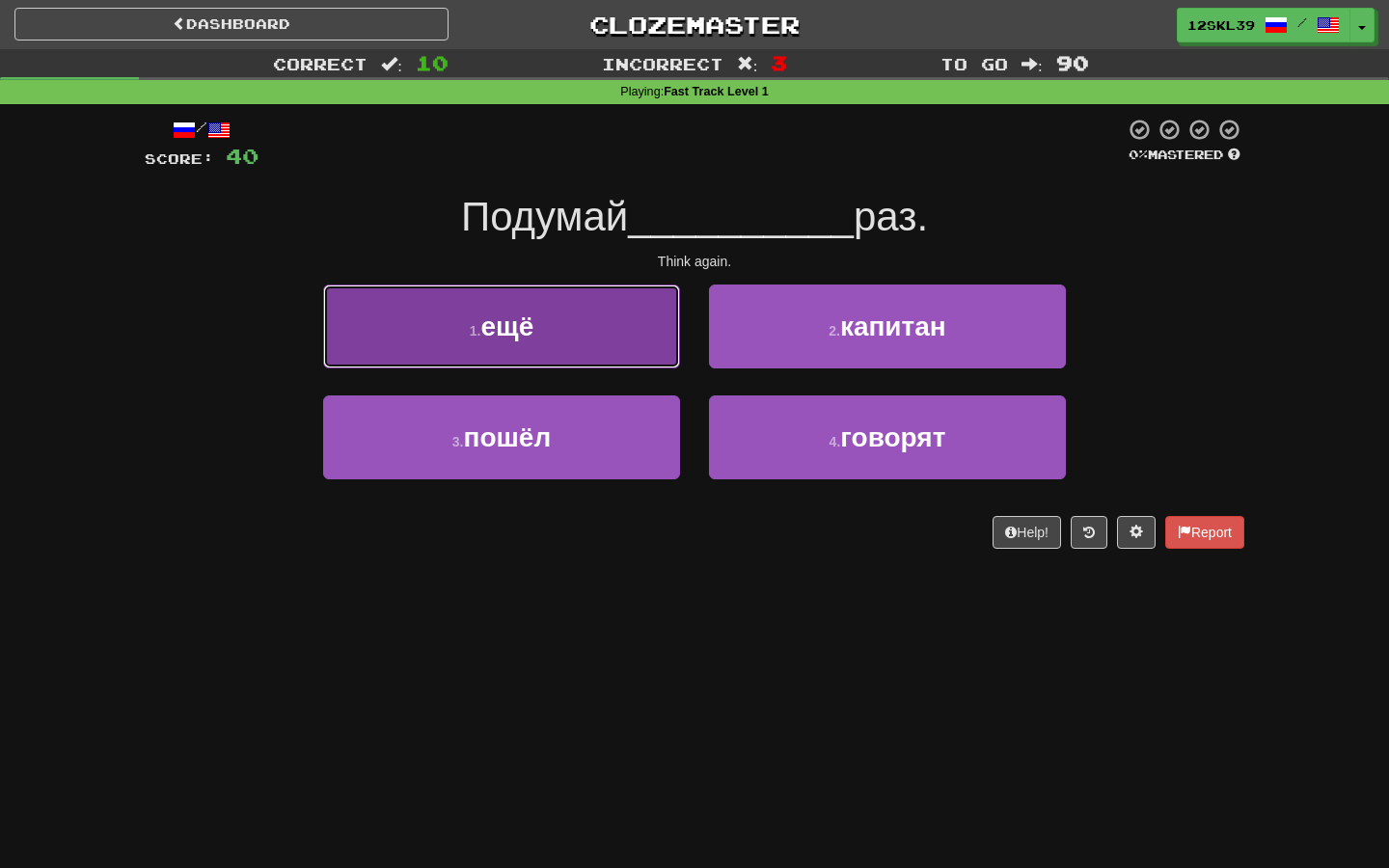 click on "1 .  ещё" at bounding box center [502, 326] 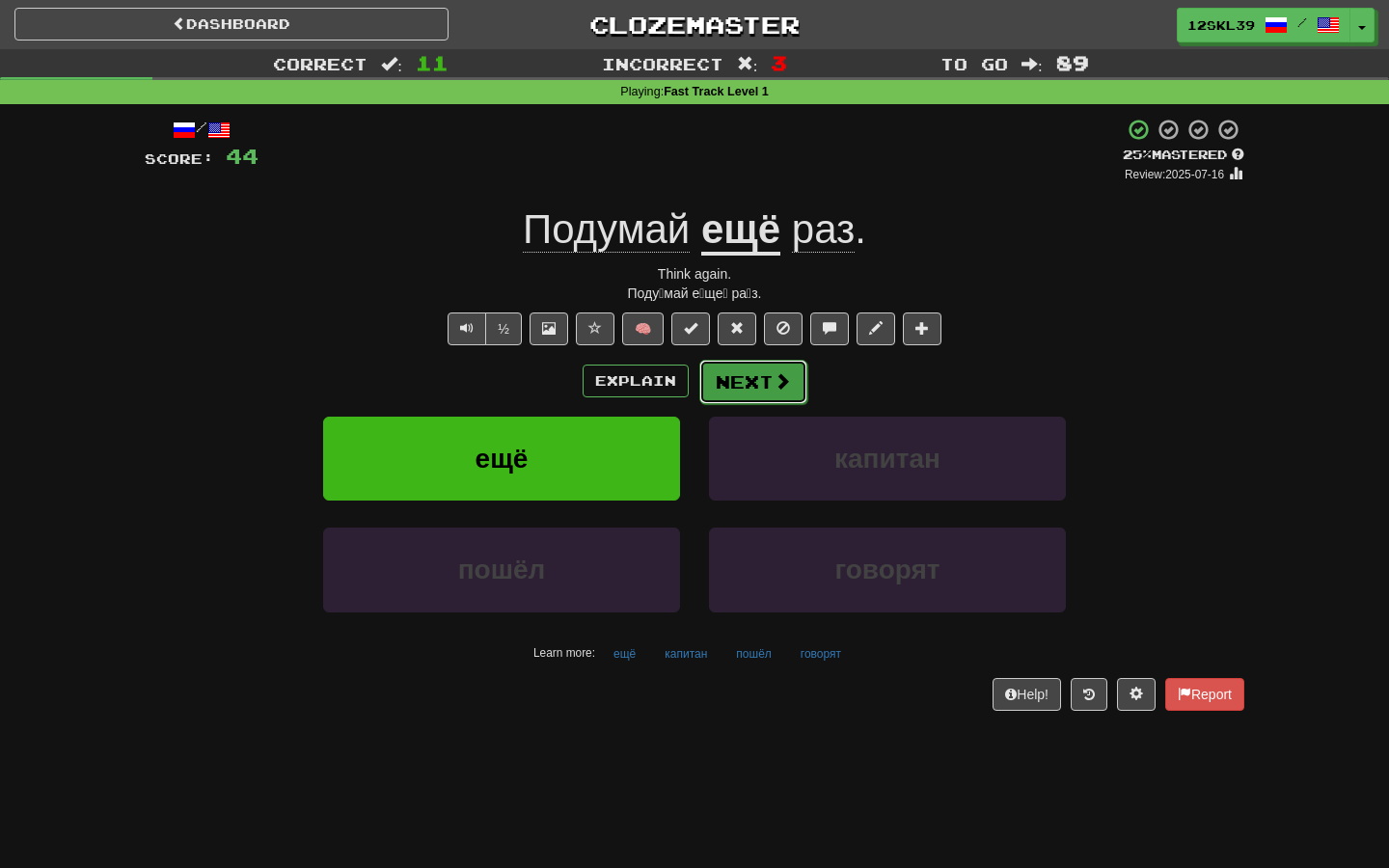 click on "Next" at bounding box center (753, 382) 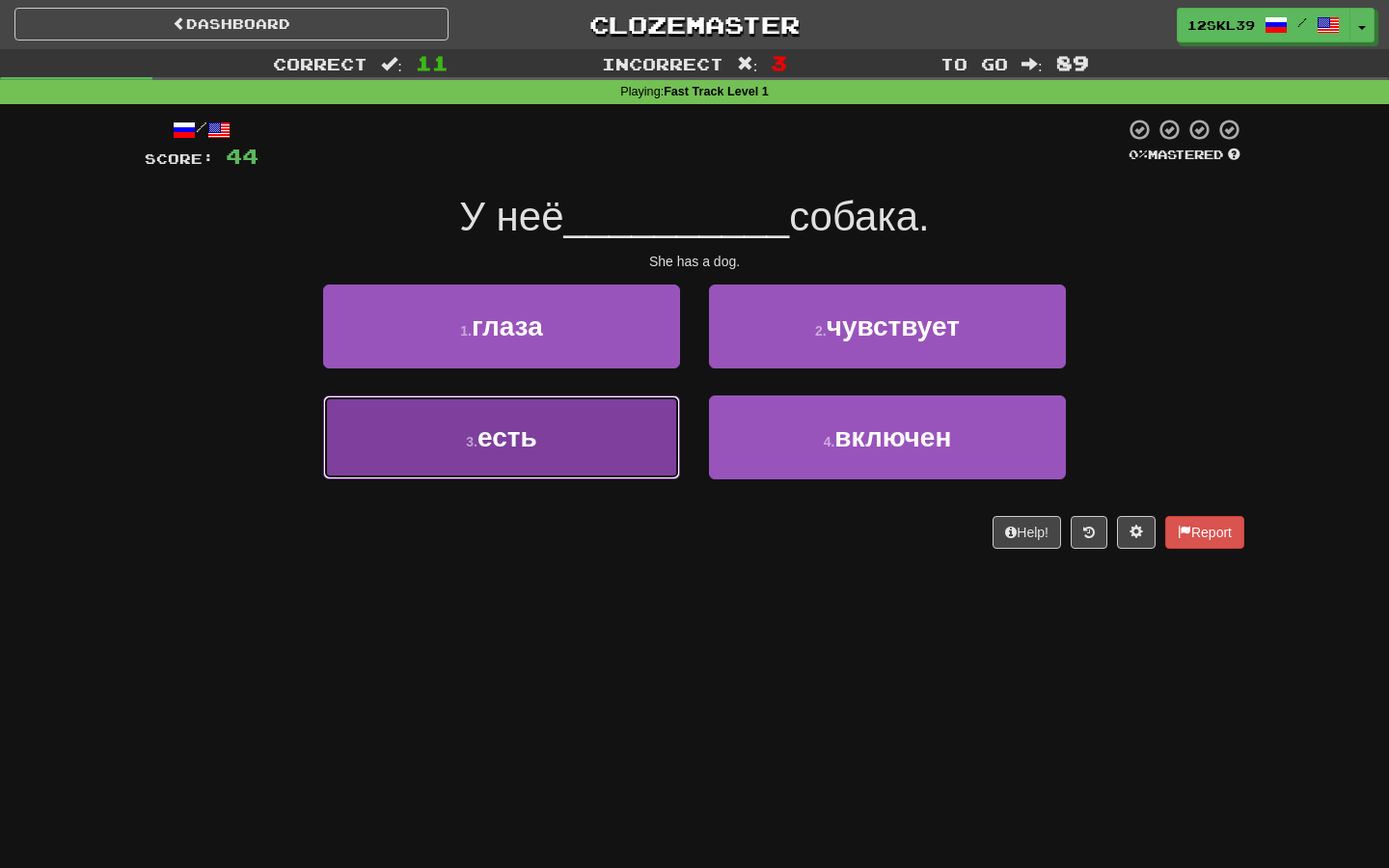 click on "3 .  есть" at bounding box center (502, 437) 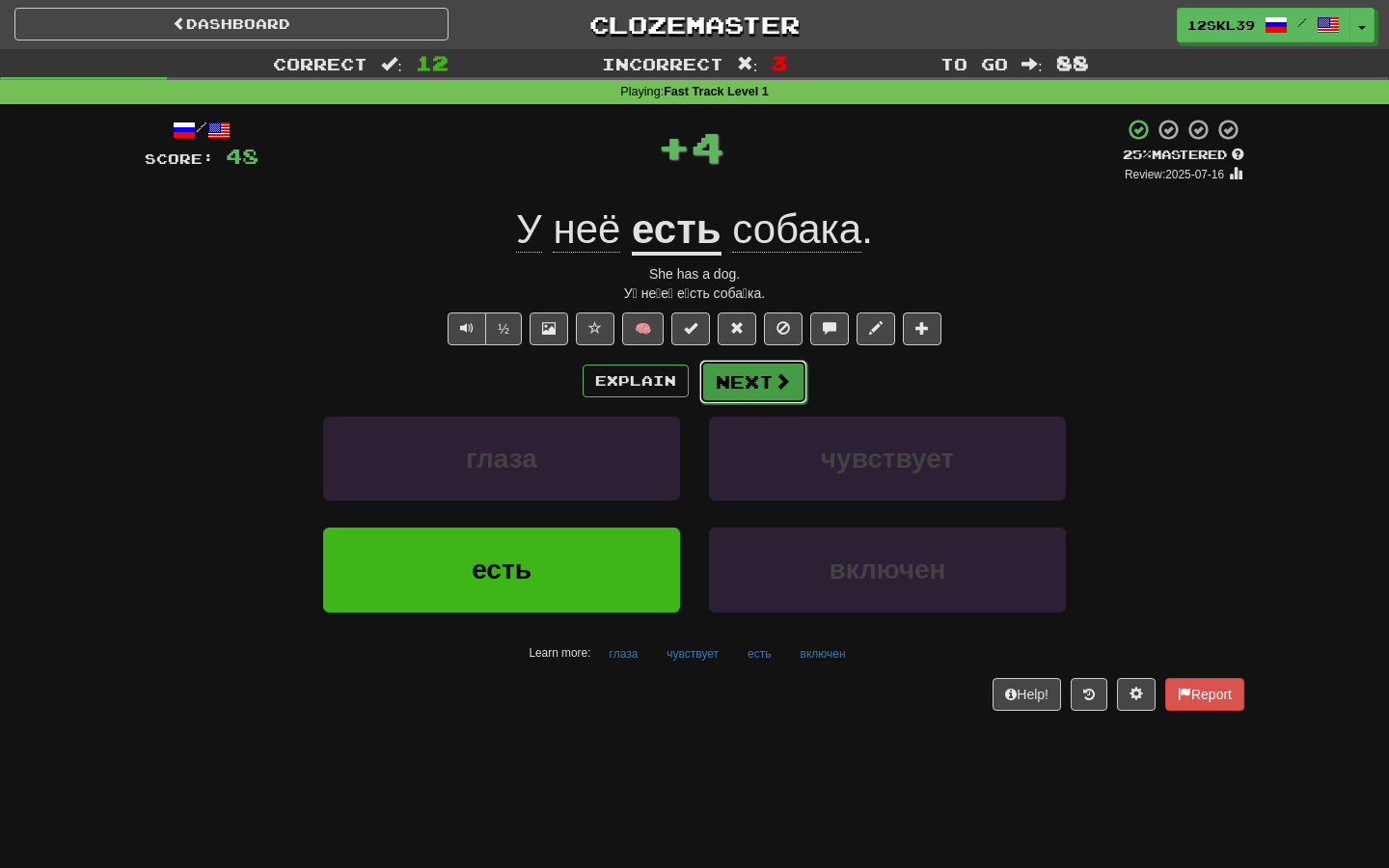 click on "Next" at bounding box center (753, 382) 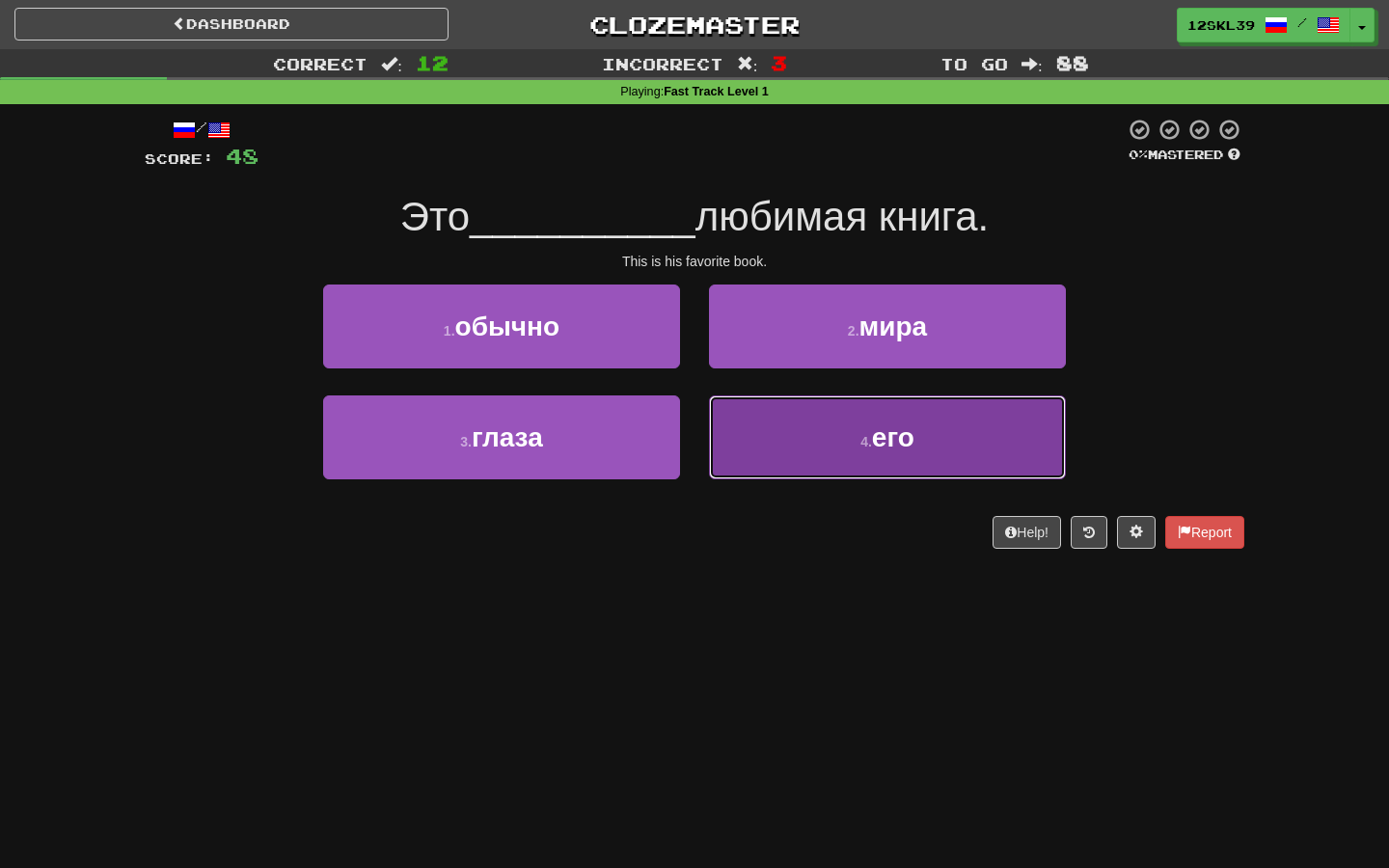 click on "[NUM] . его" at bounding box center [887, 437] 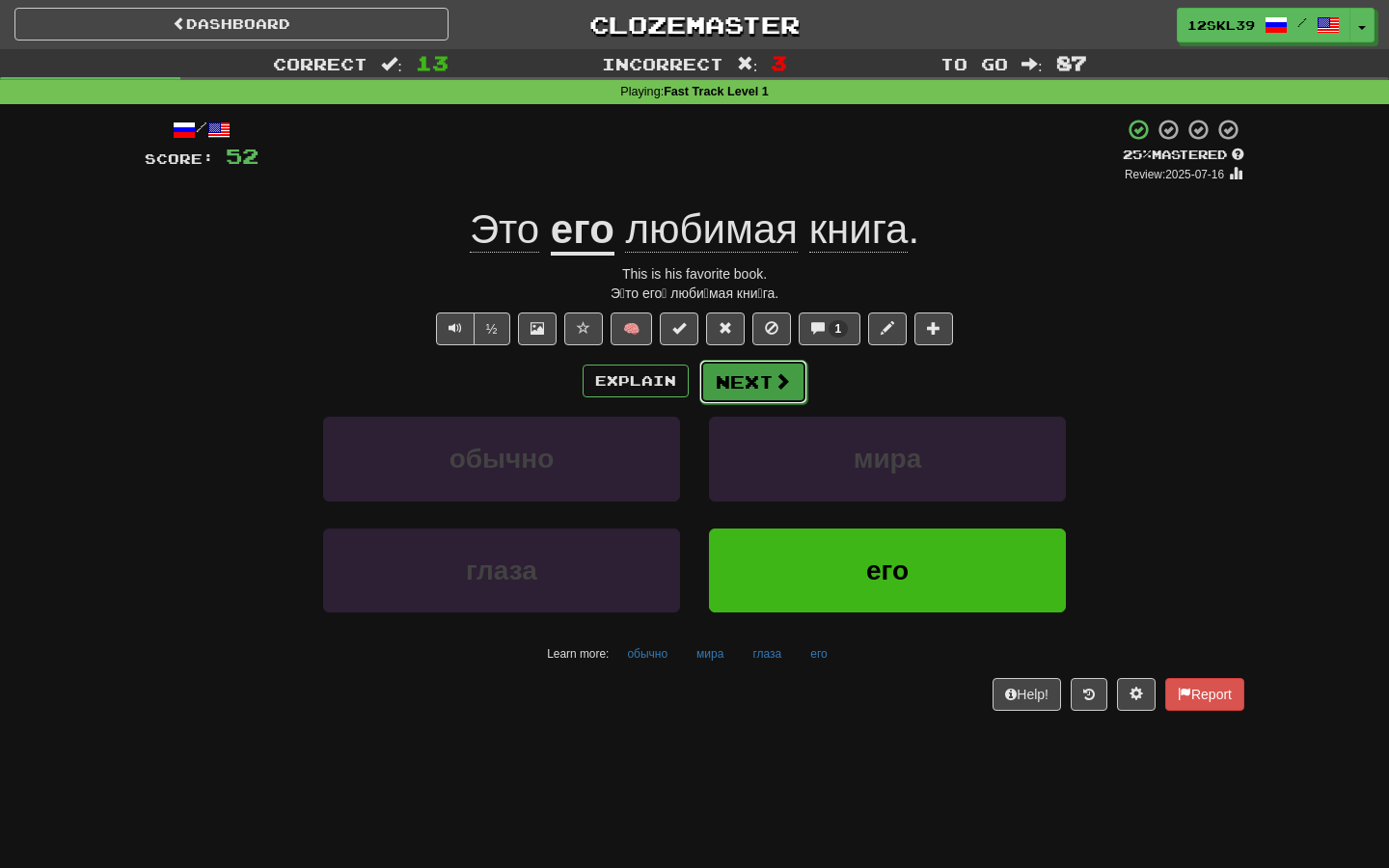 click on "Next" at bounding box center (753, 382) 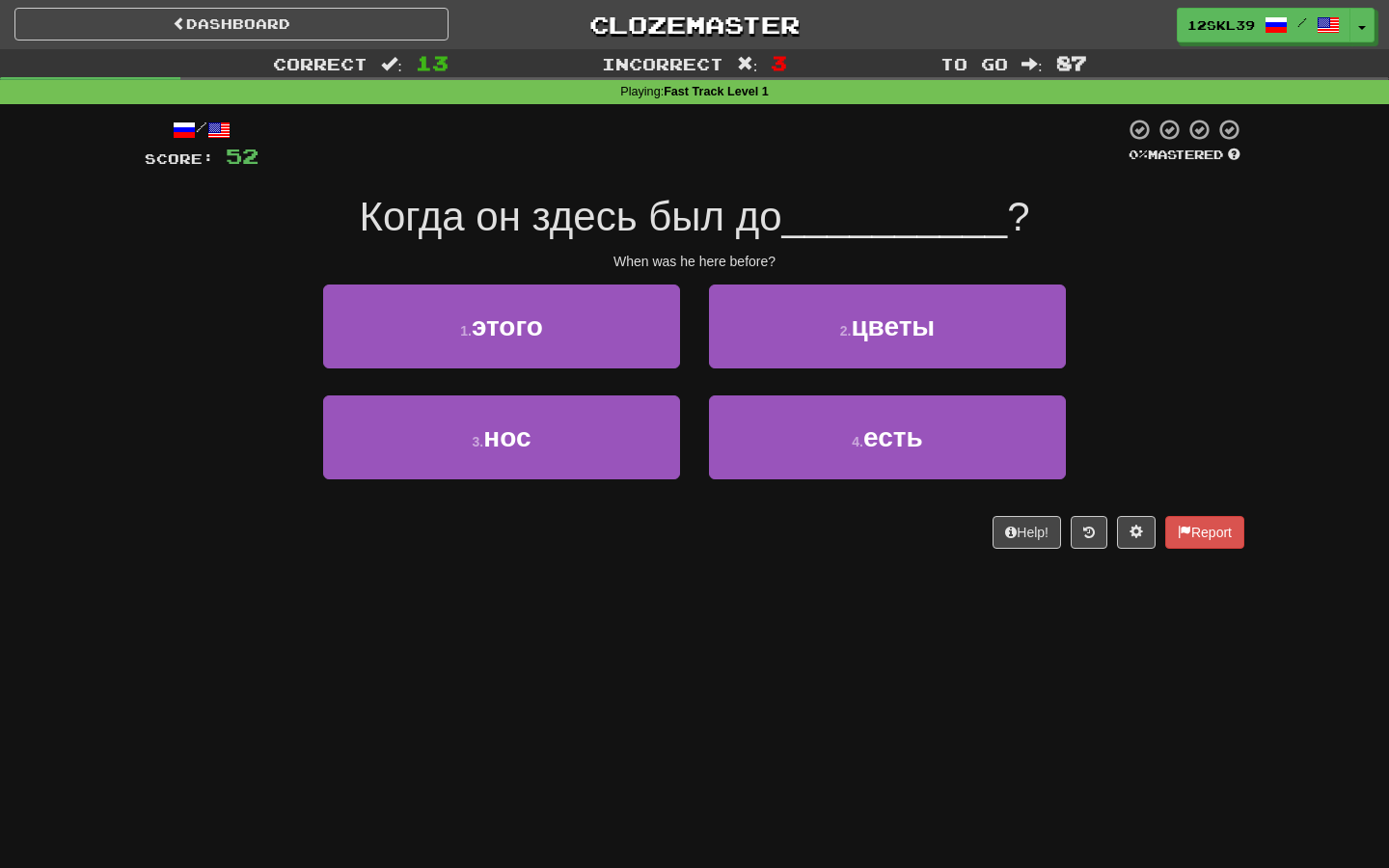 click on "Когда он здесь был до" at bounding box center (571, 216) 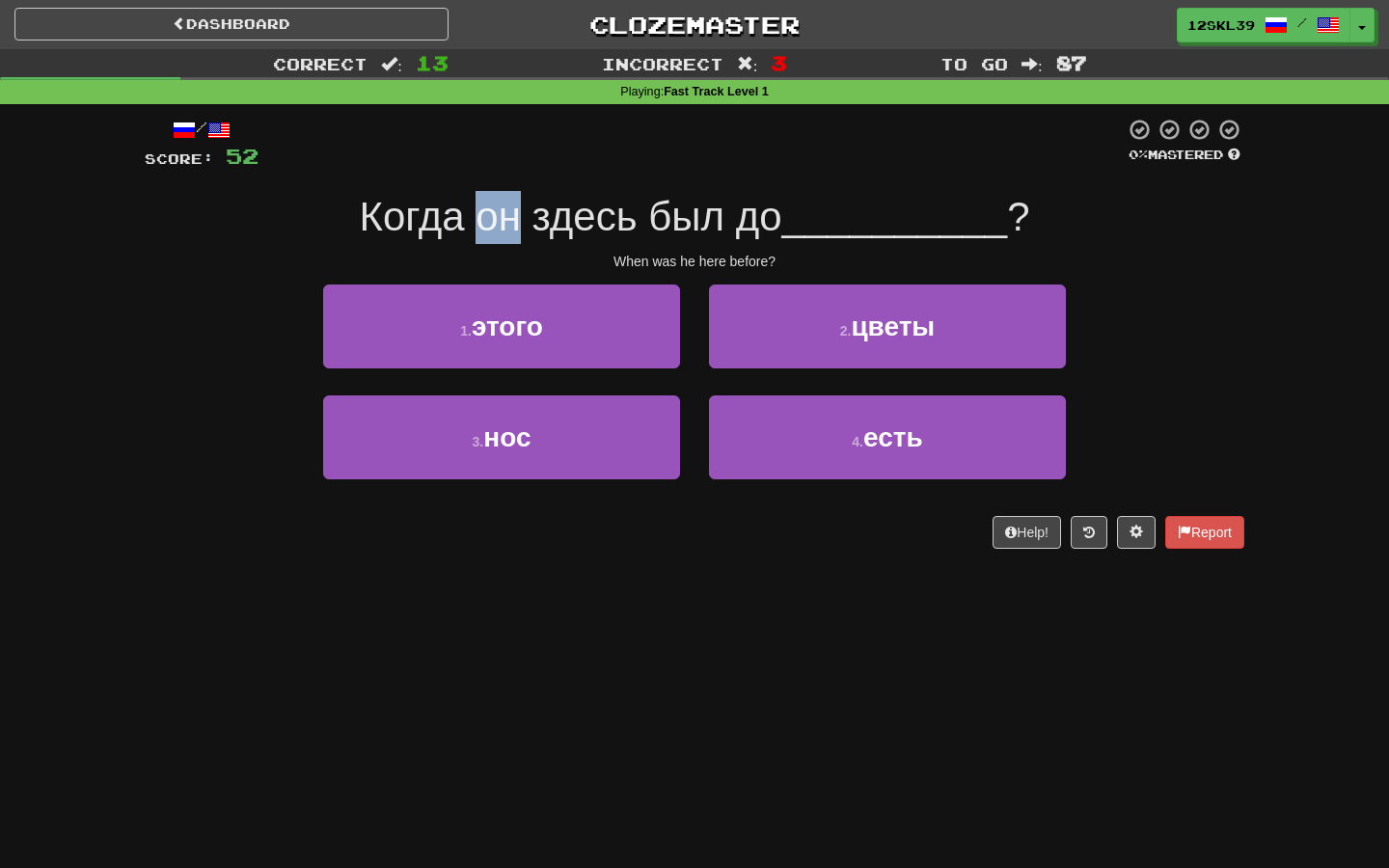 click on "Когда он здесь был до" at bounding box center (571, 216) 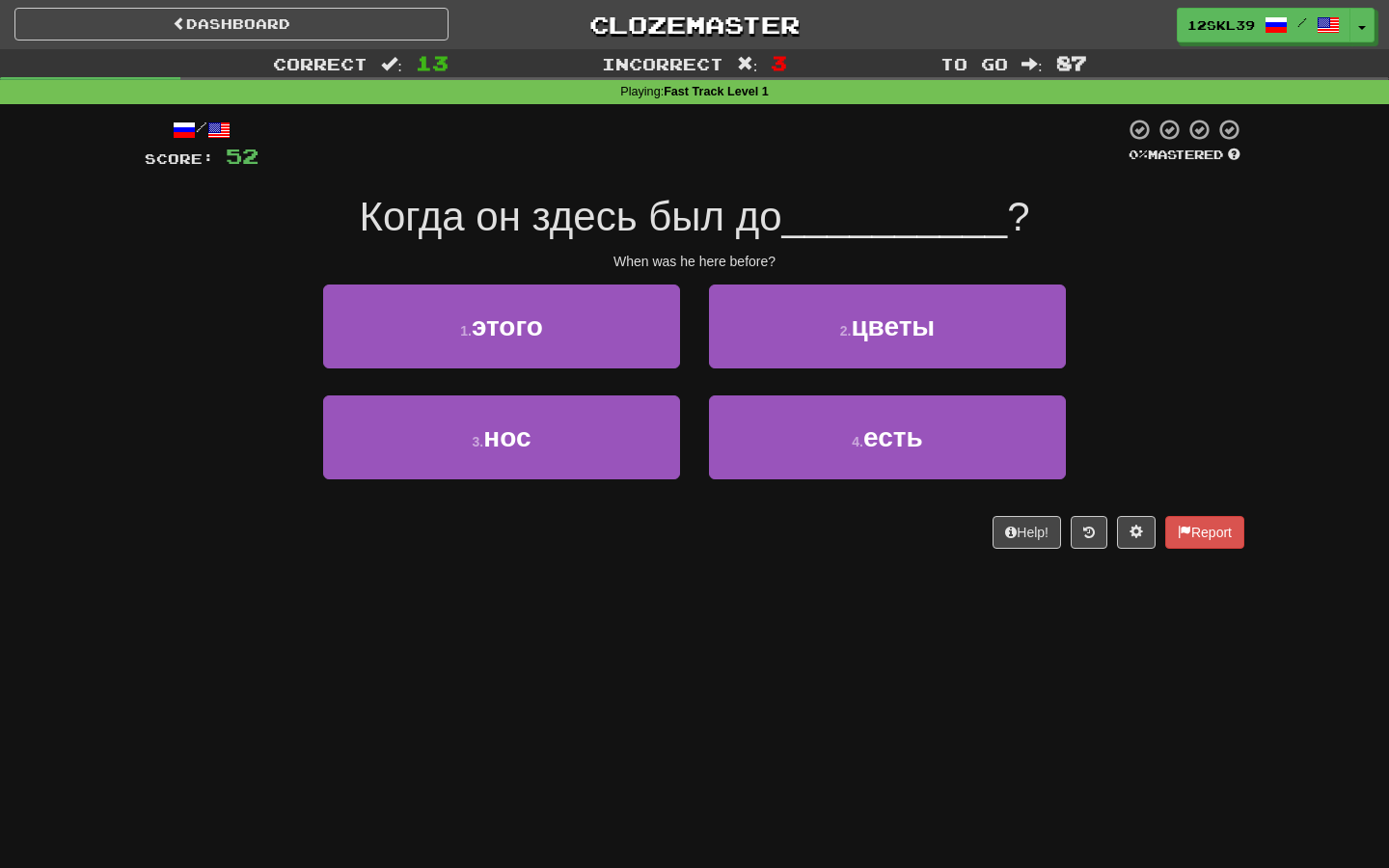 click on "Когда он здесь был до" at bounding box center (571, 216) 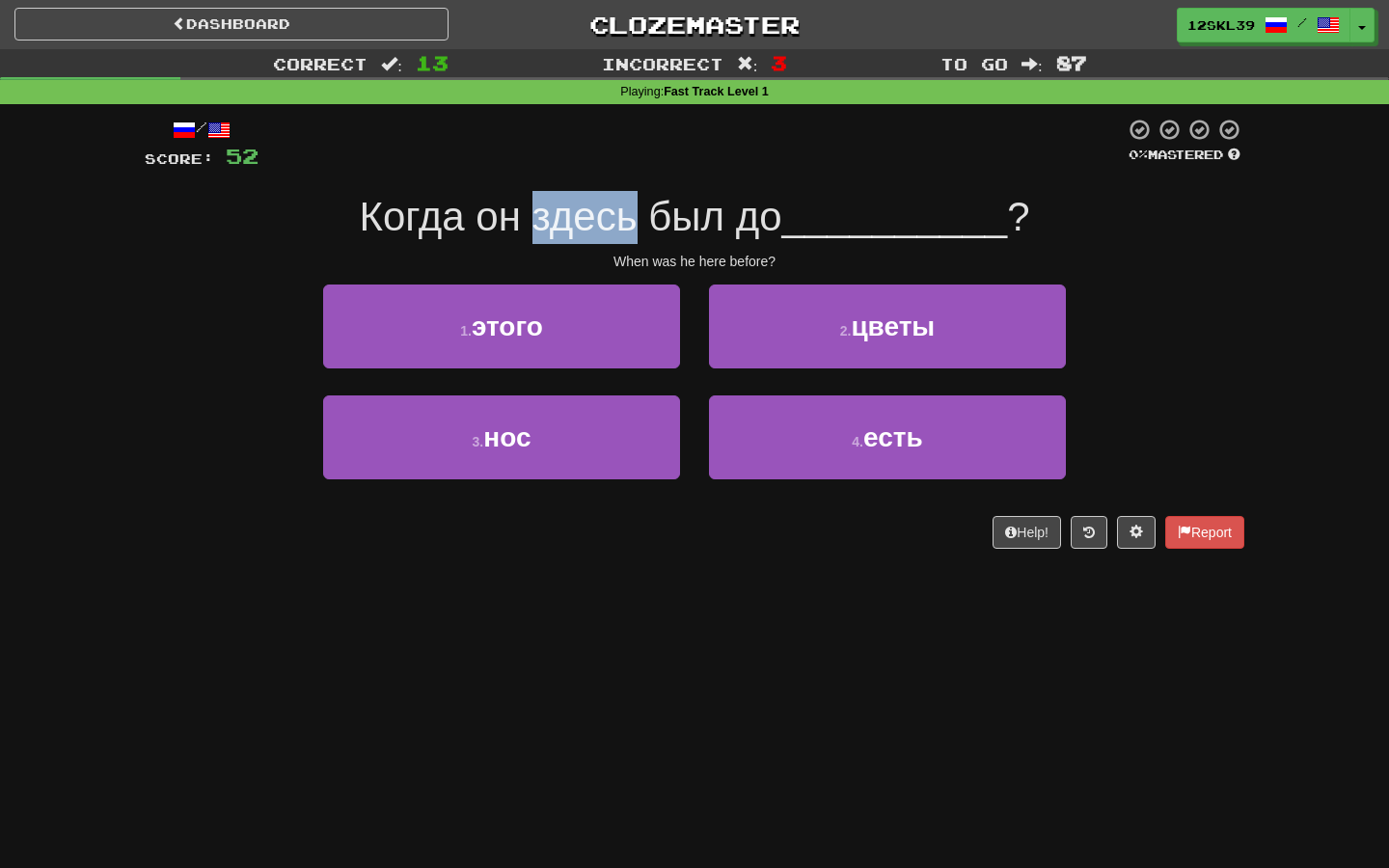 click on "Когда он здесь был до" at bounding box center [571, 216] 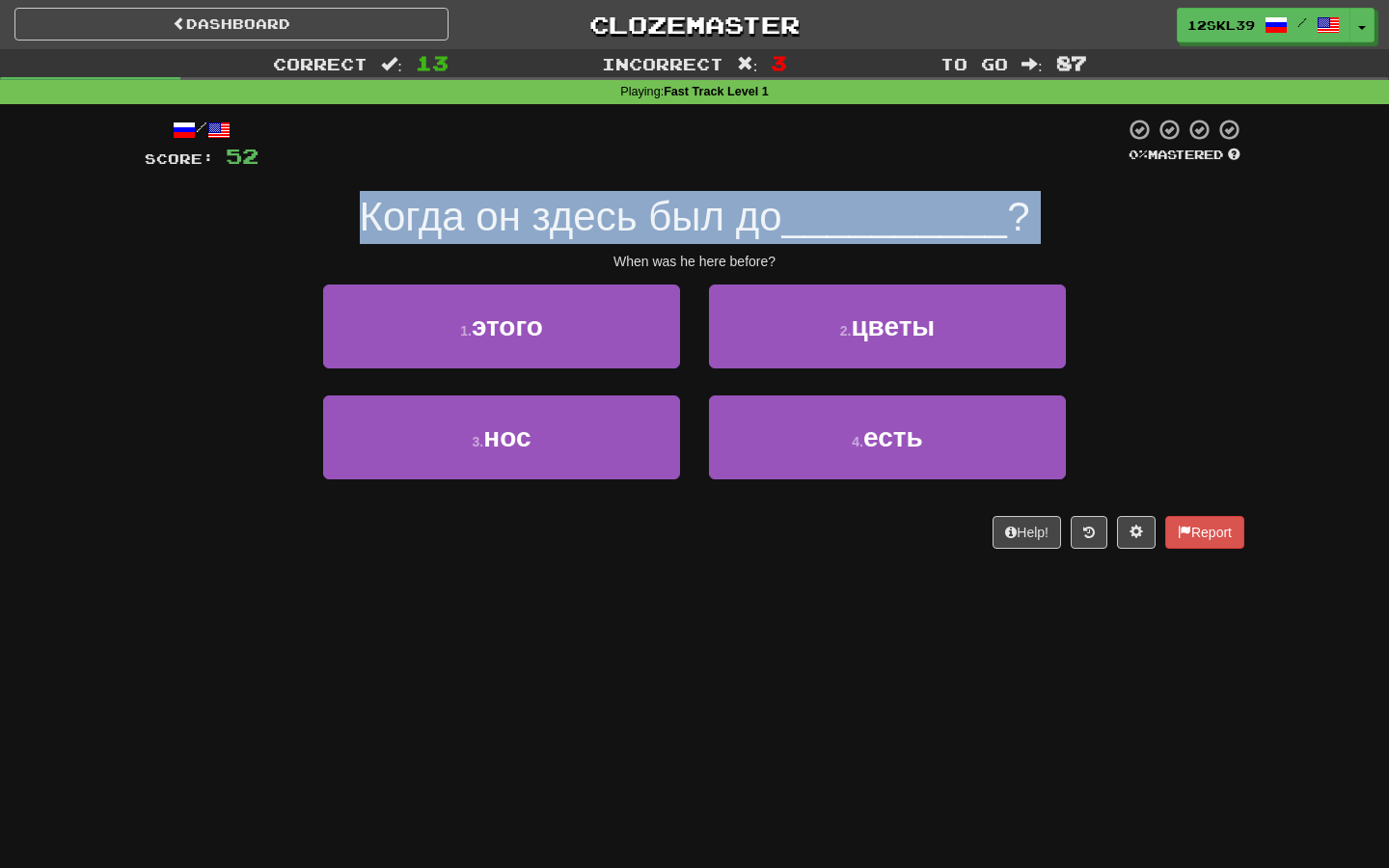 click on "Когда он здесь был до" at bounding box center [571, 216] 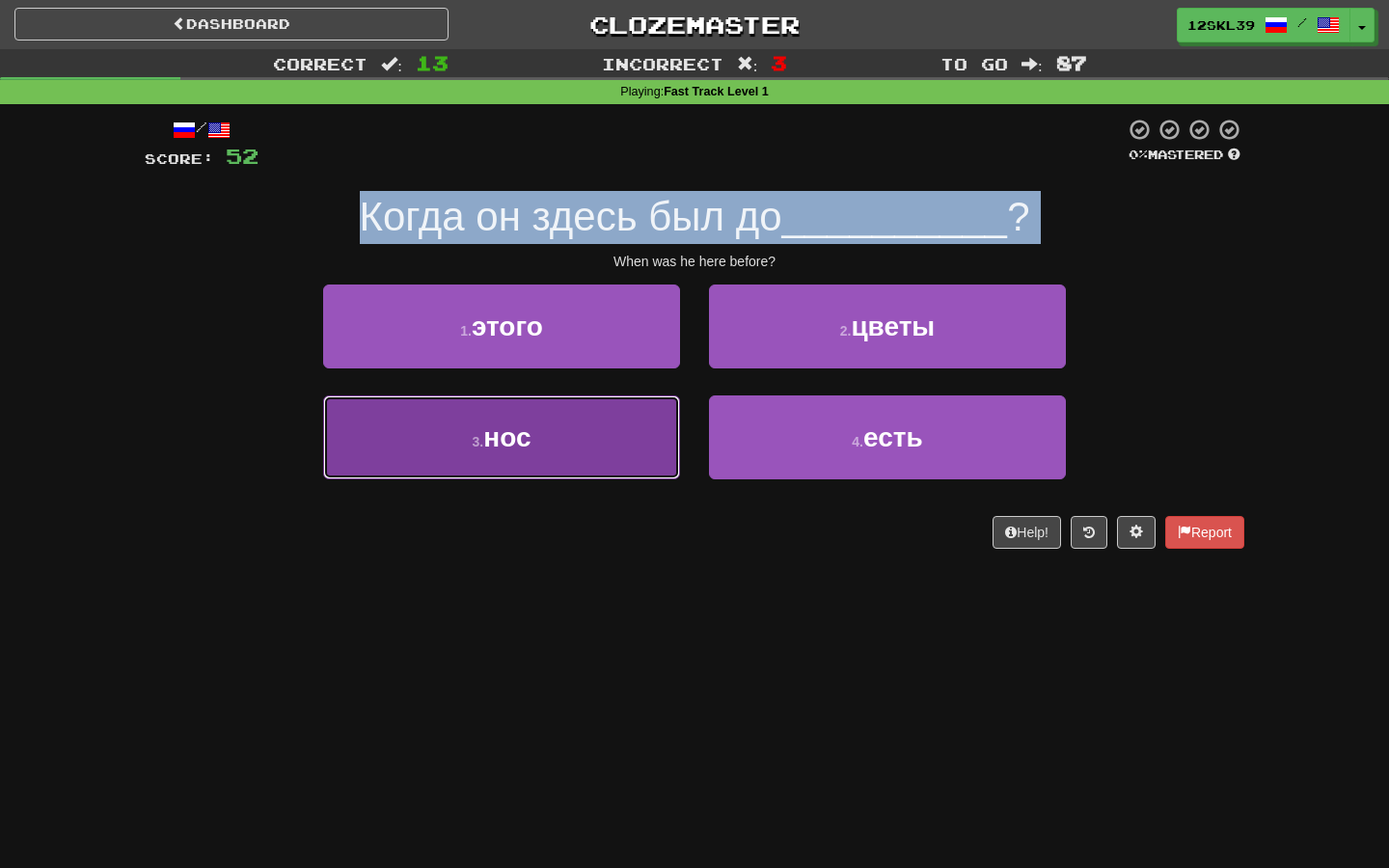 click on "[NUM] . нос" at bounding box center (502, 437) 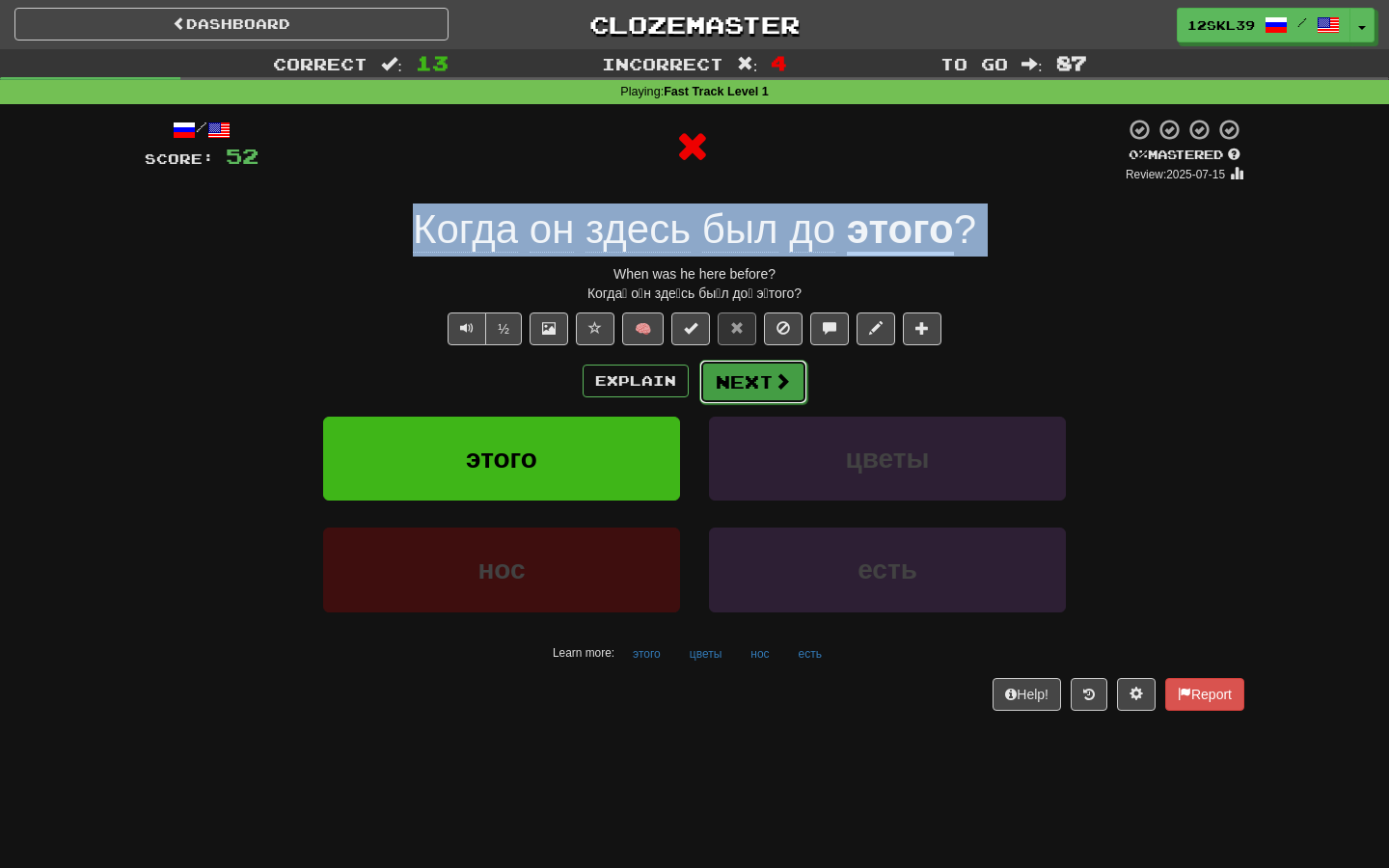 click on "Next" at bounding box center [753, 382] 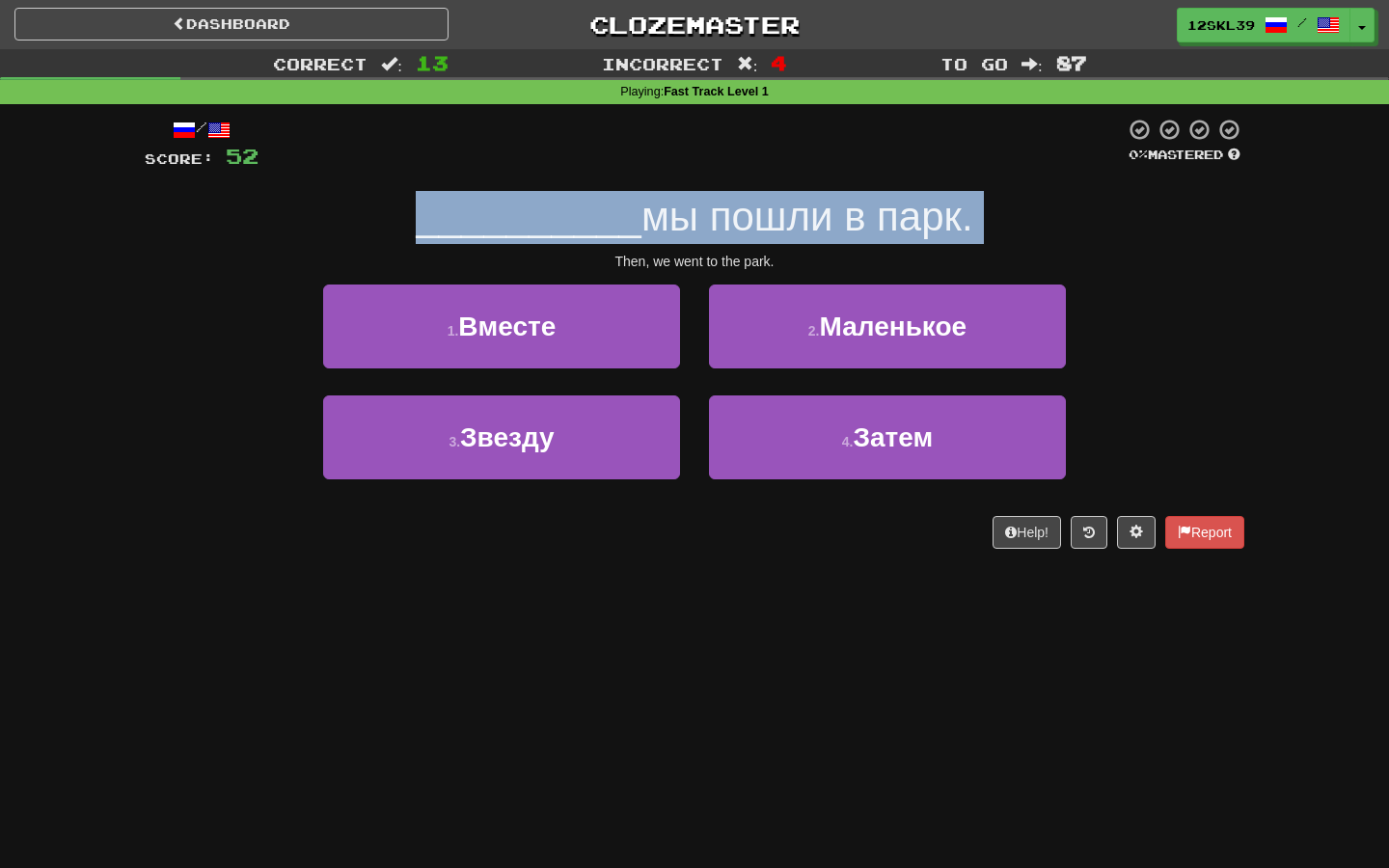 click on "__________" at bounding box center [529, 216] 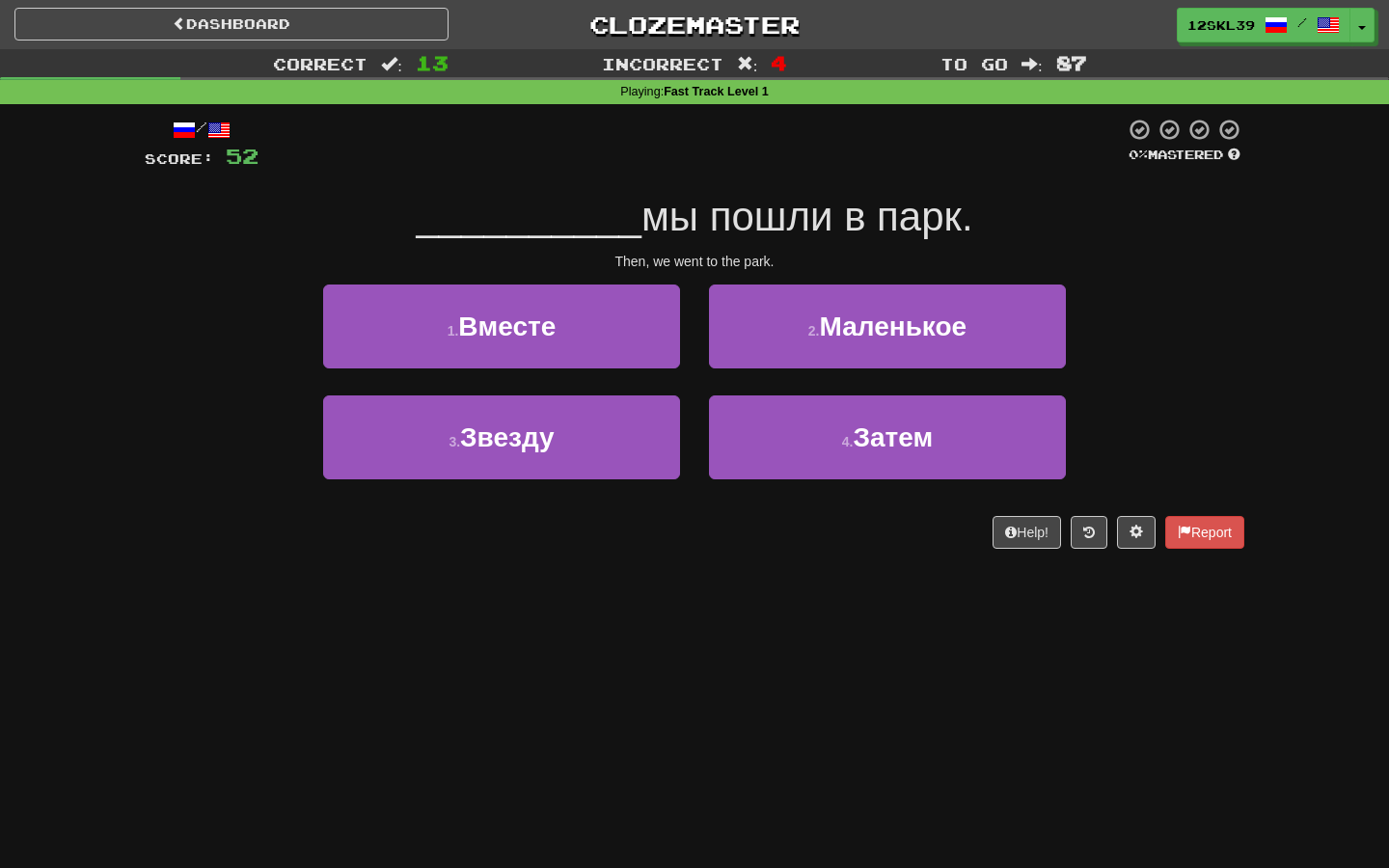 click on "__________" at bounding box center (529, 216) 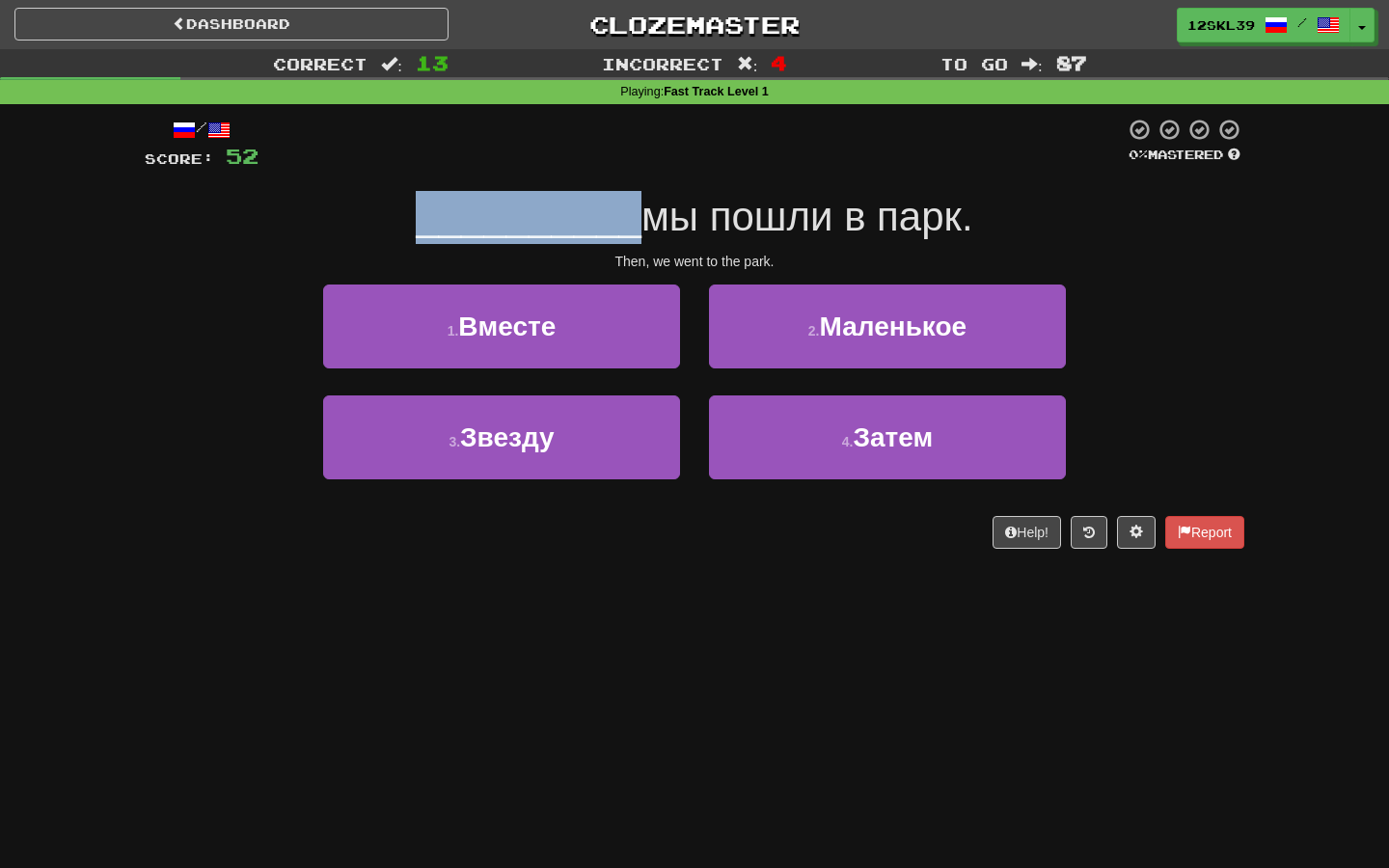 click on "__________" at bounding box center (529, 216) 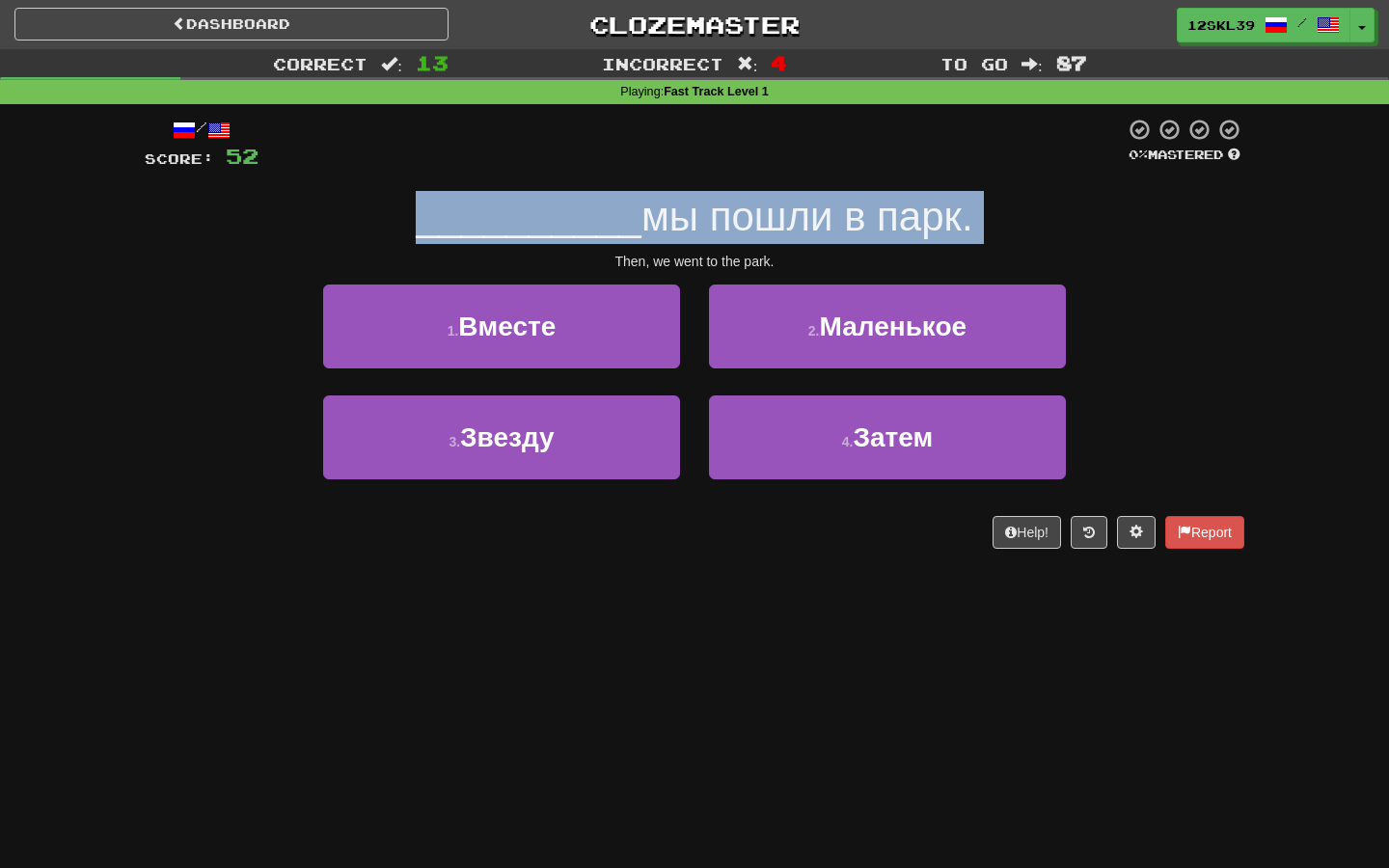 click on "__________" at bounding box center (529, 216) 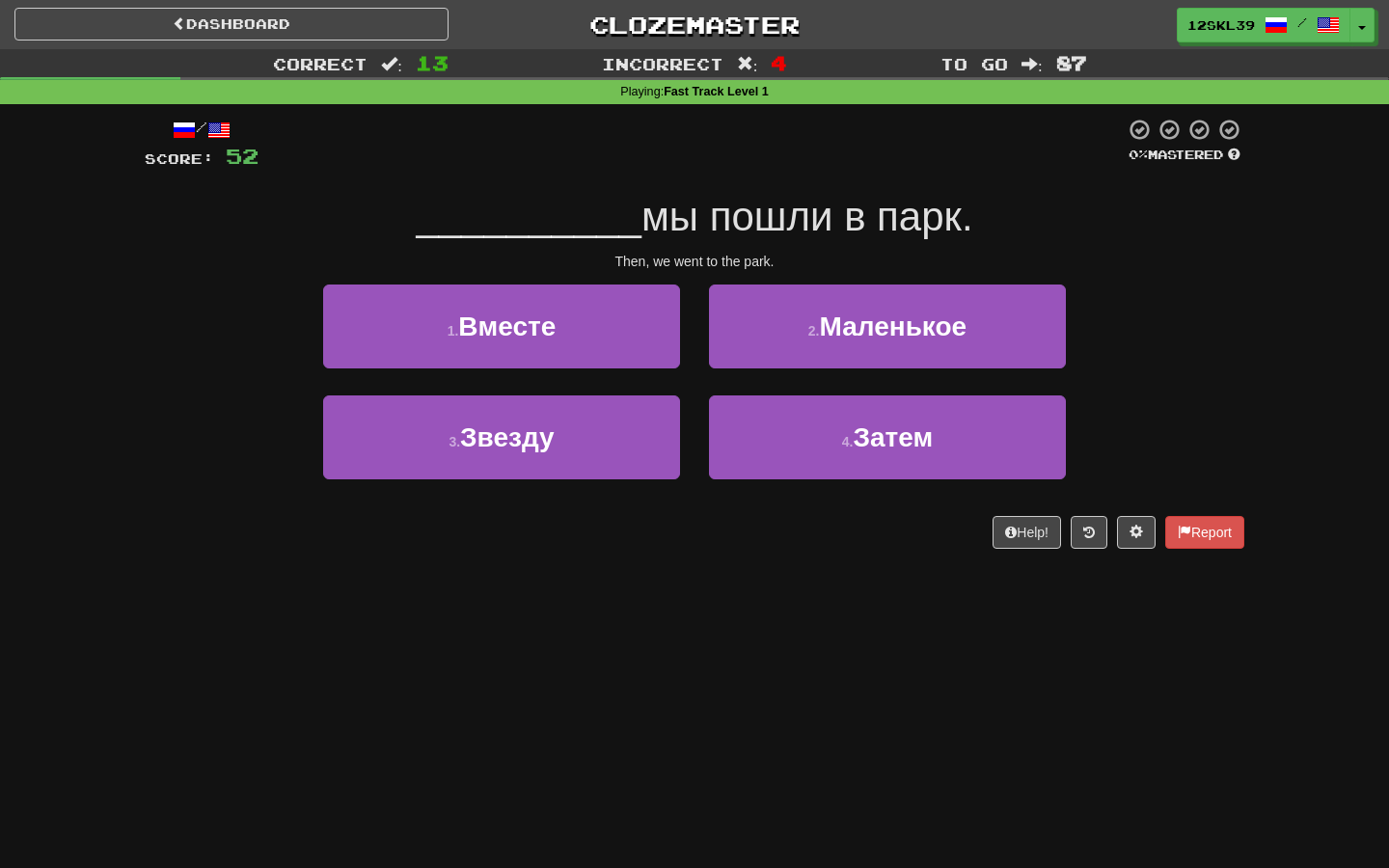 click on "__________" at bounding box center (529, 216) 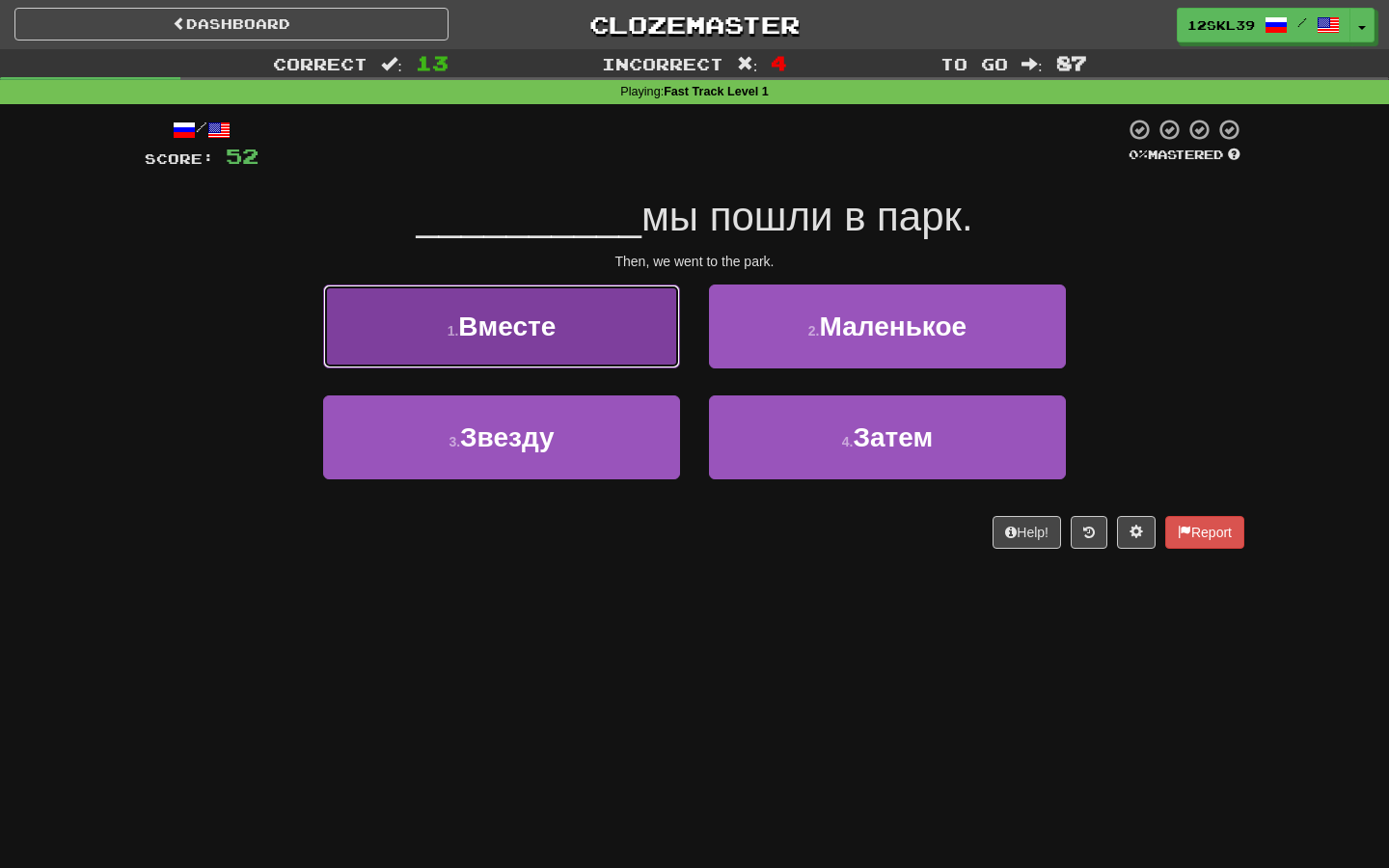 click on "[NUM] . Вместе" at bounding box center [502, 326] 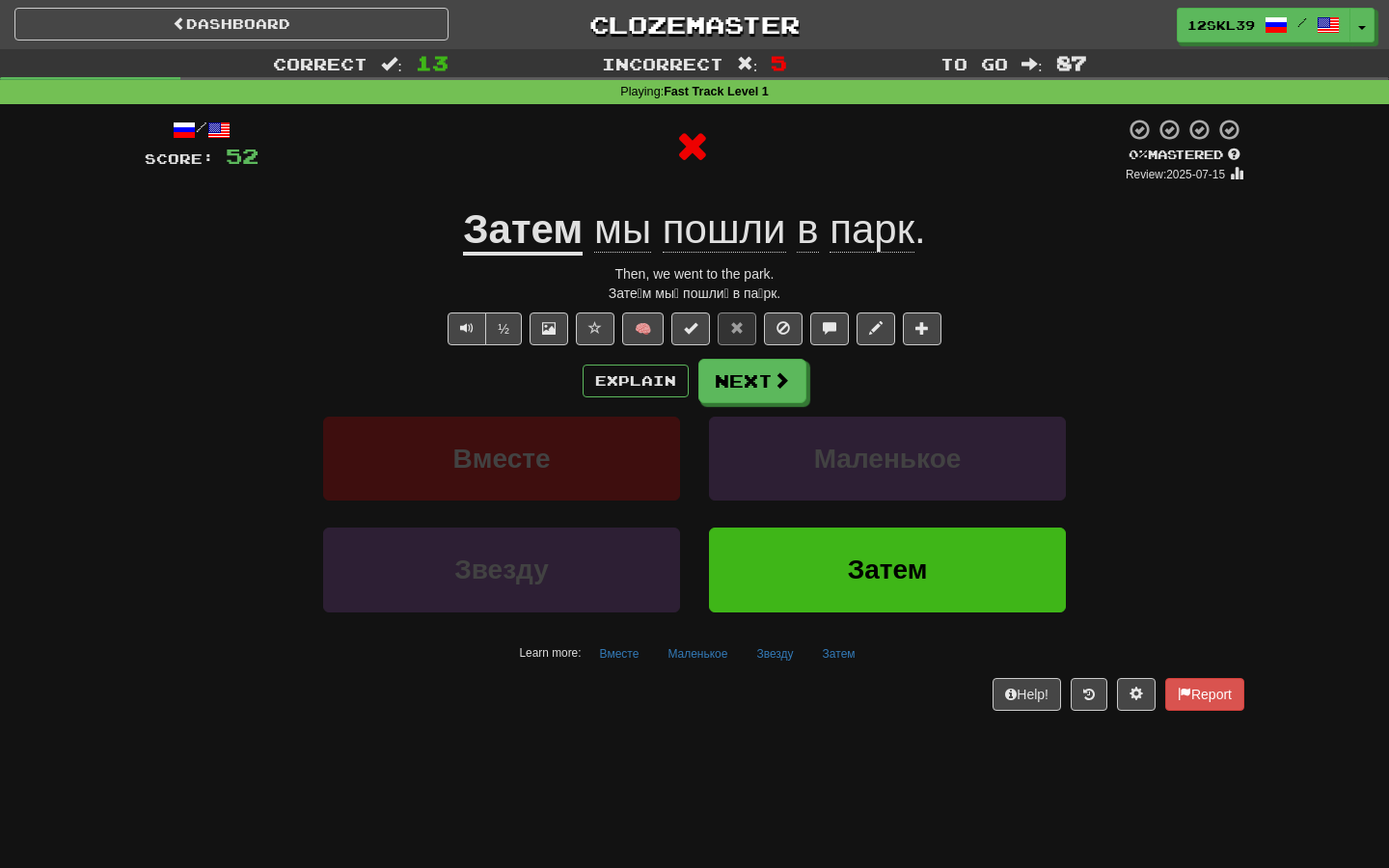 click on "Затем" at bounding box center (523, 231) 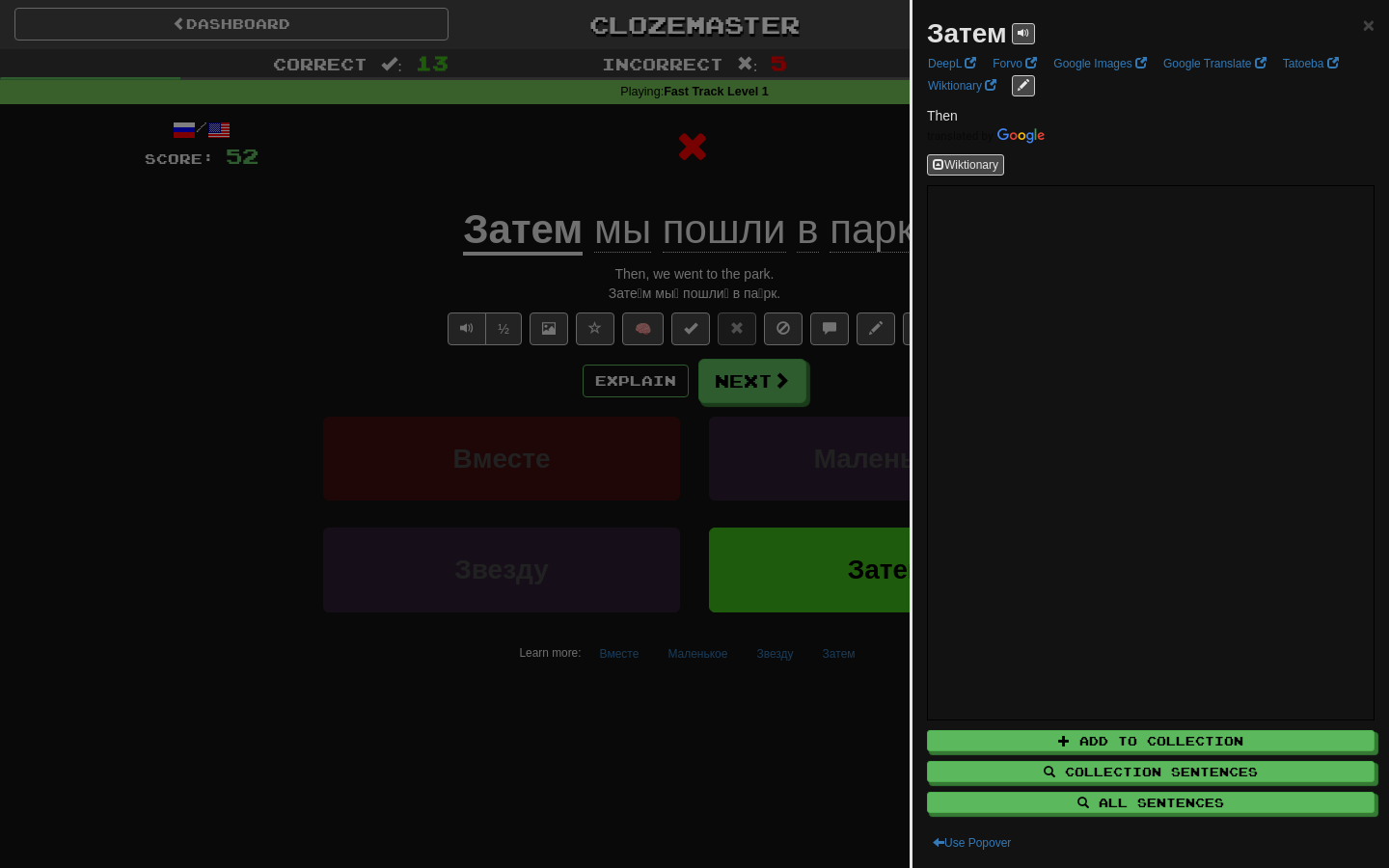click at bounding box center (694, 434) 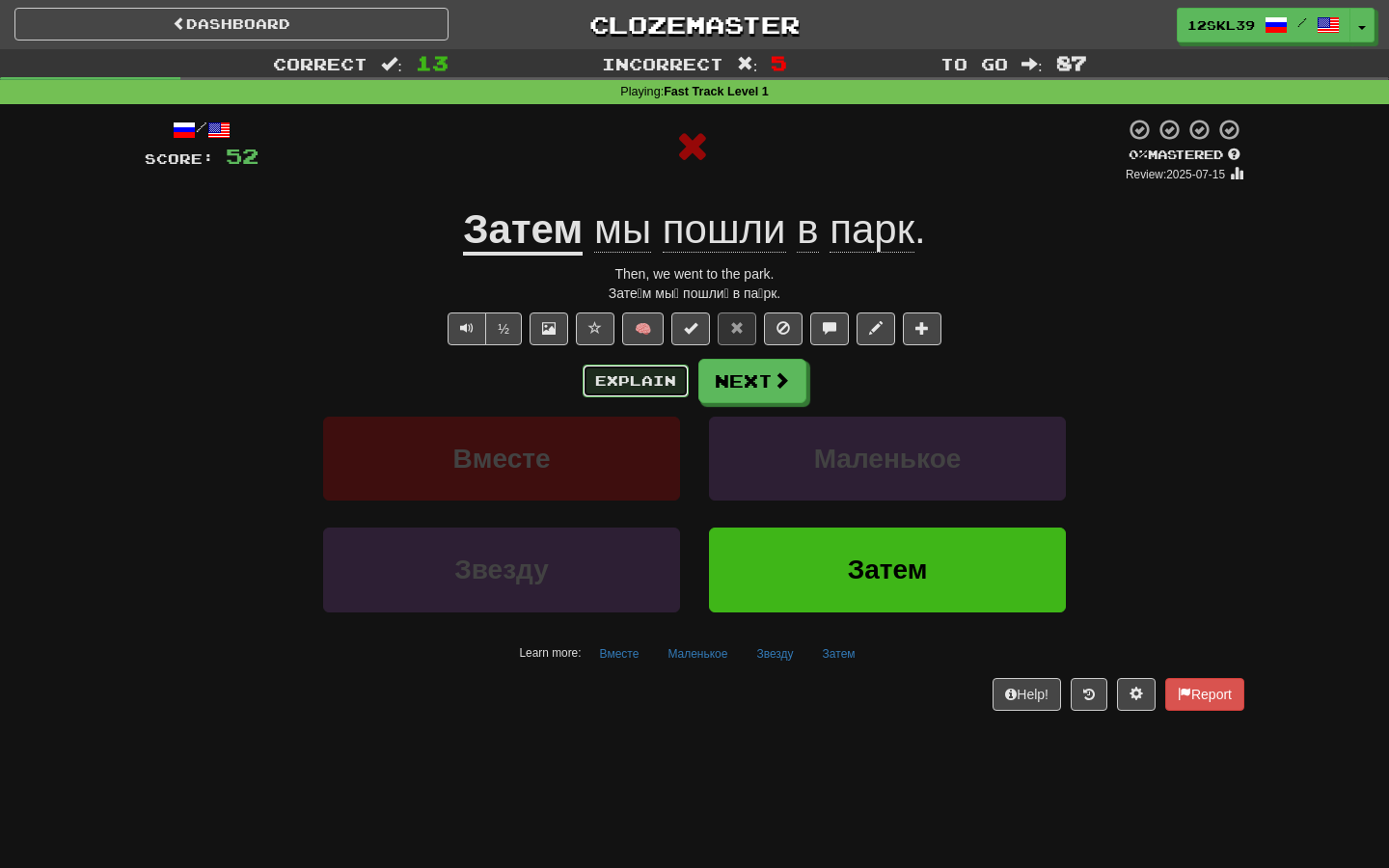 click on "Explain" at bounding box center [636, 381] 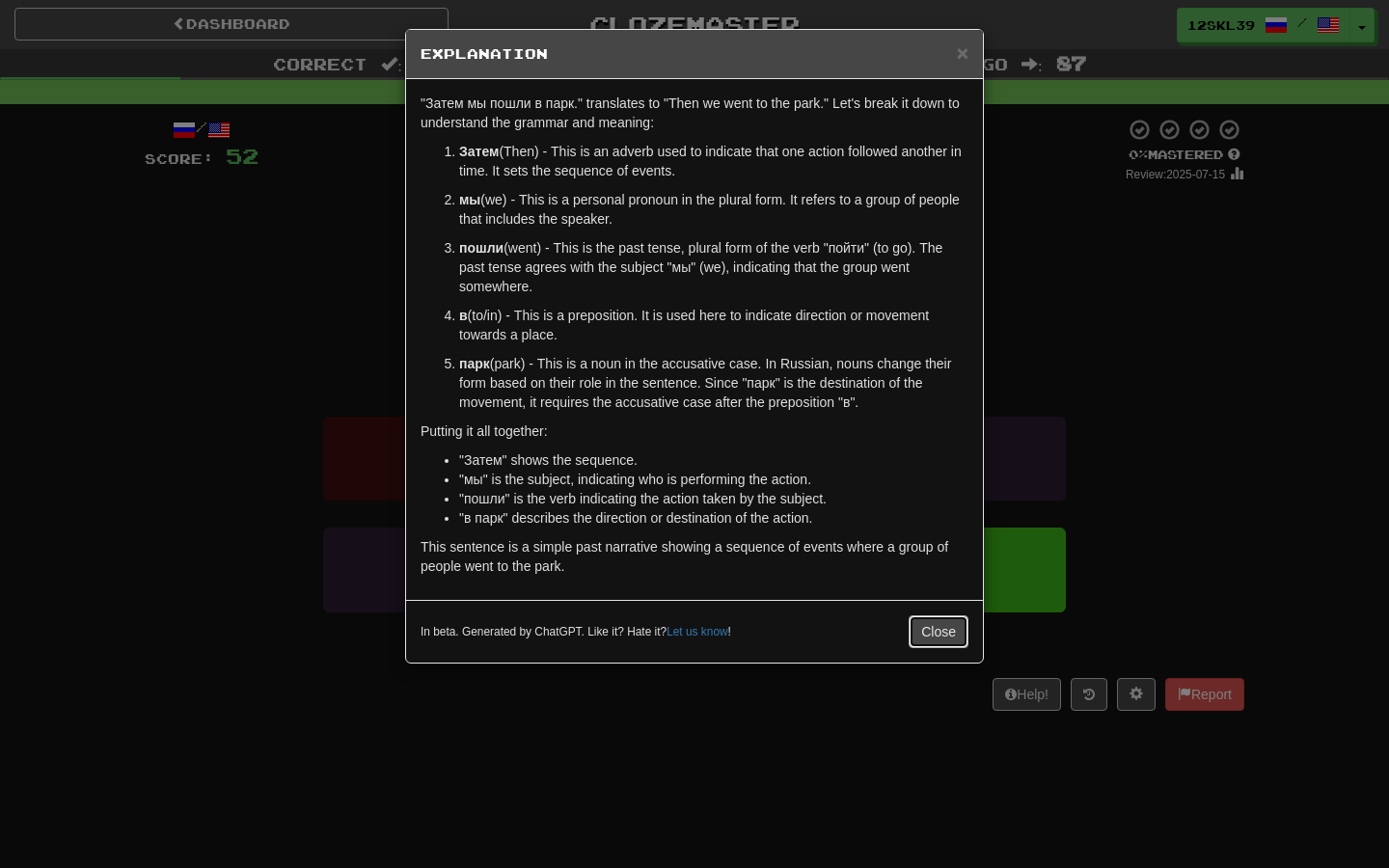 click on "Close" at bounding box center [939, 632] 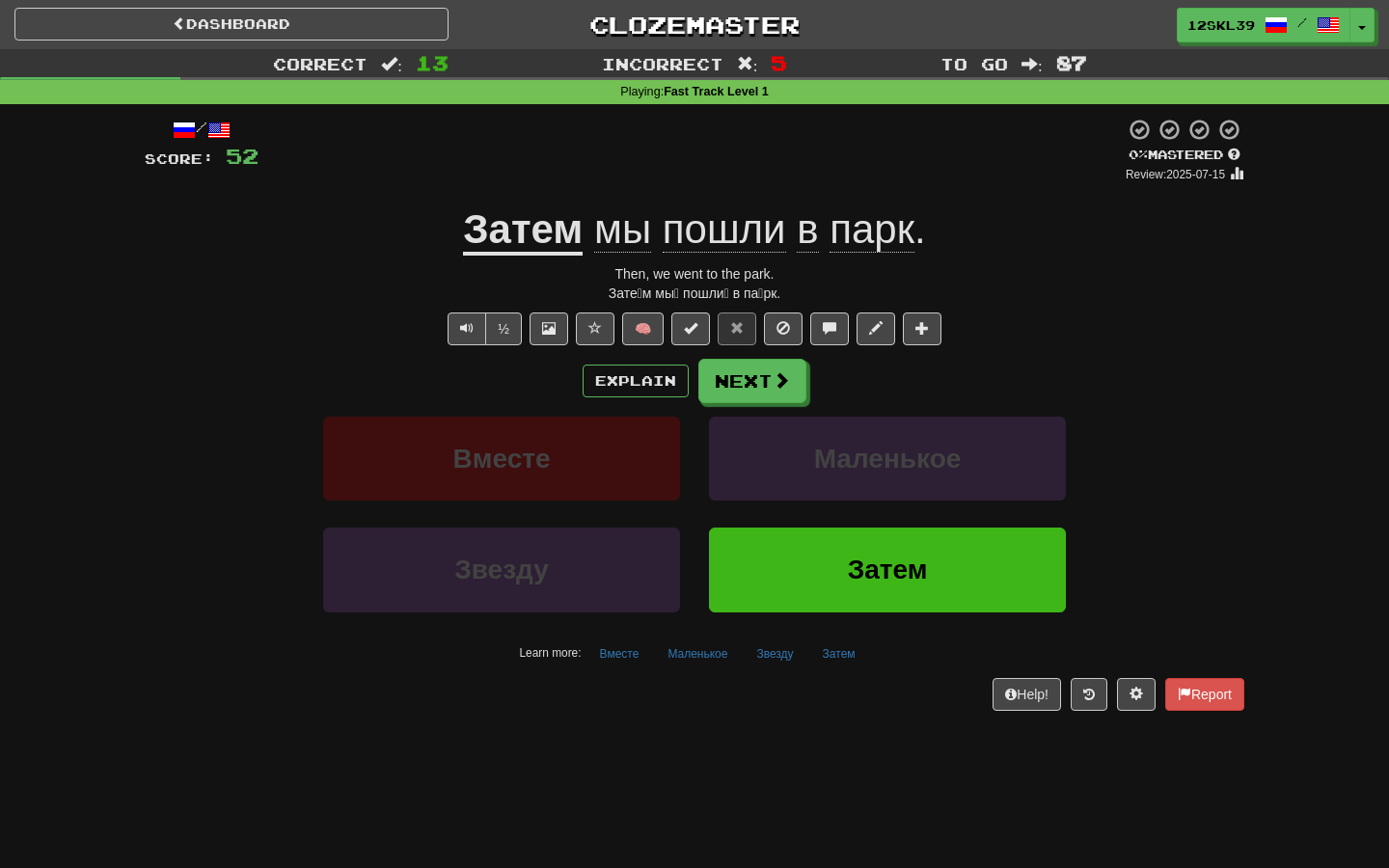 click on "Explain Next Вместе Маленькое Звезду Затем Learn more: Вместе Маленькое Звезду Затем" at bounding box center [694, 513] 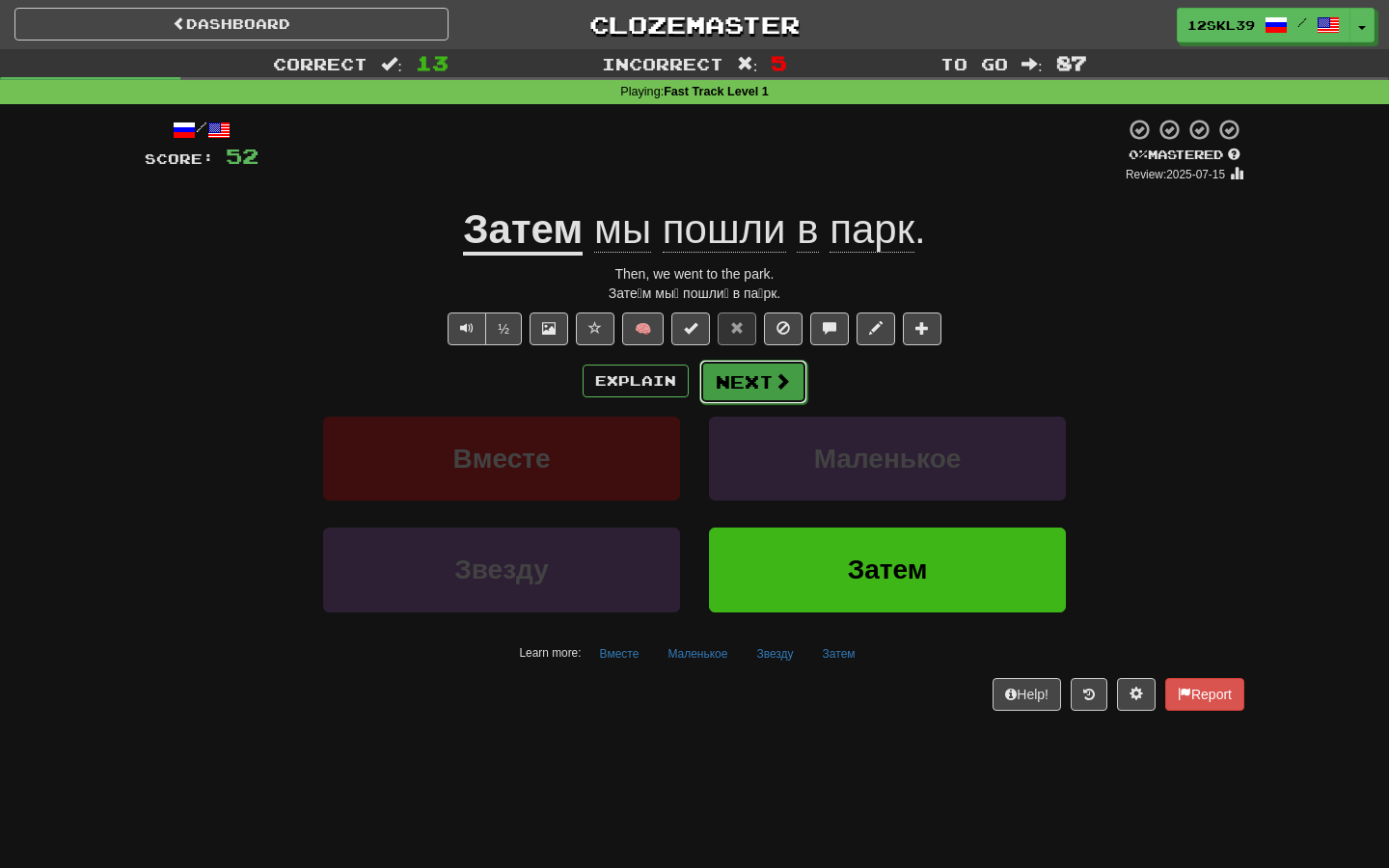 click on "Next" at bounding box center (753, 382) 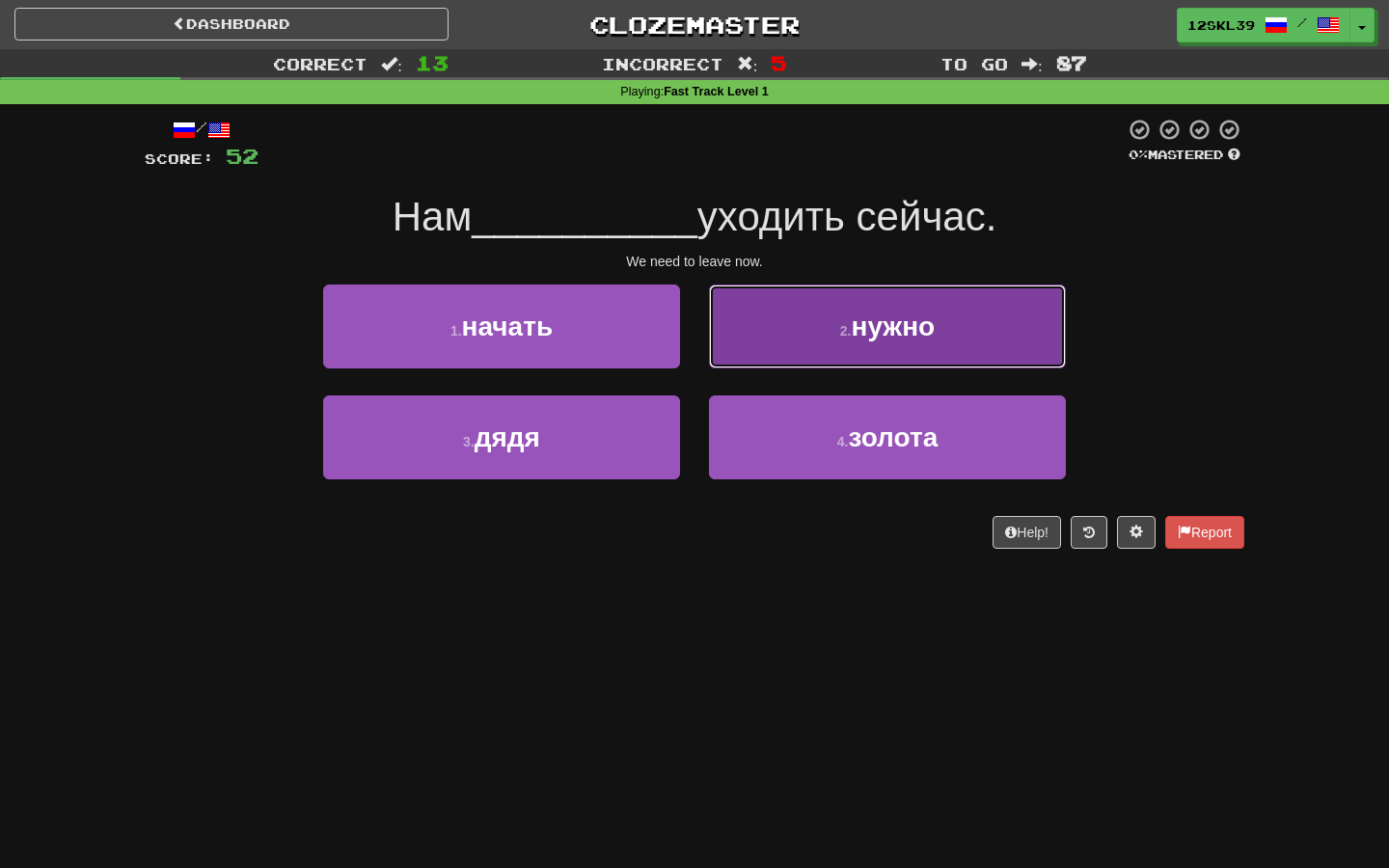 click on "2 .  нужно" at bounding box center [887, 326] 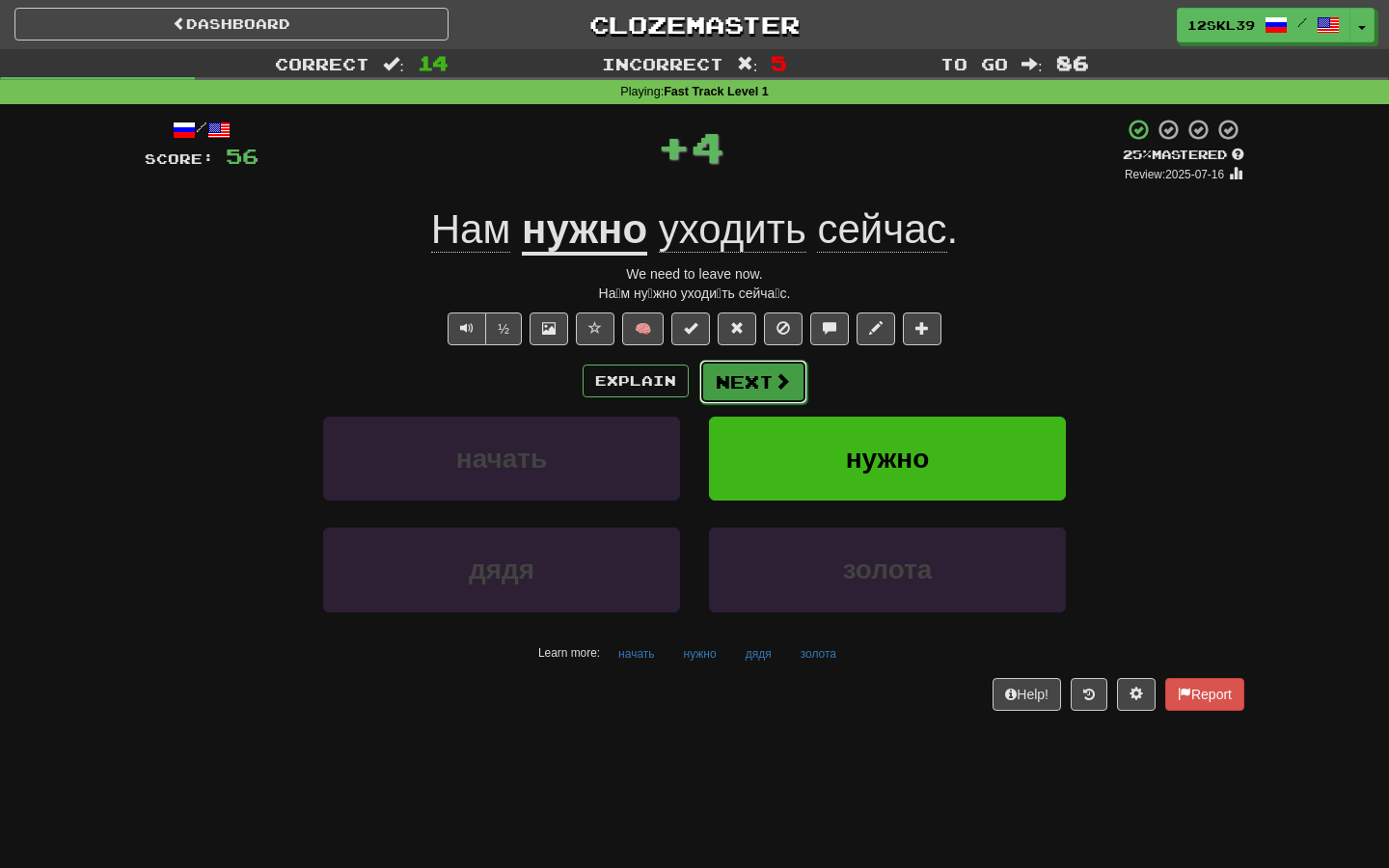 click on "Next" at bounding box center (753, 382) 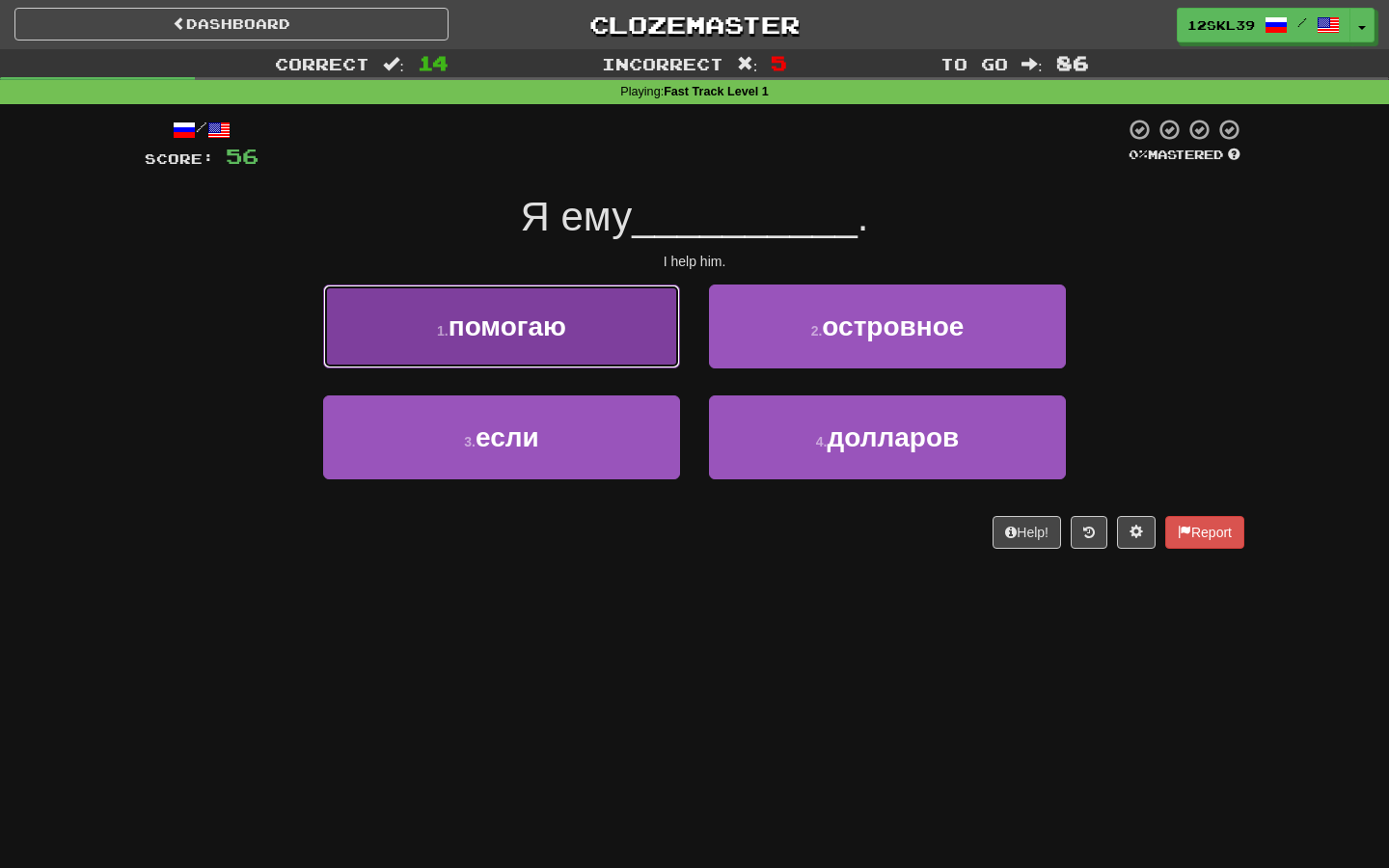 click on "1 .  помогаю" at bounding box center (502, 326) 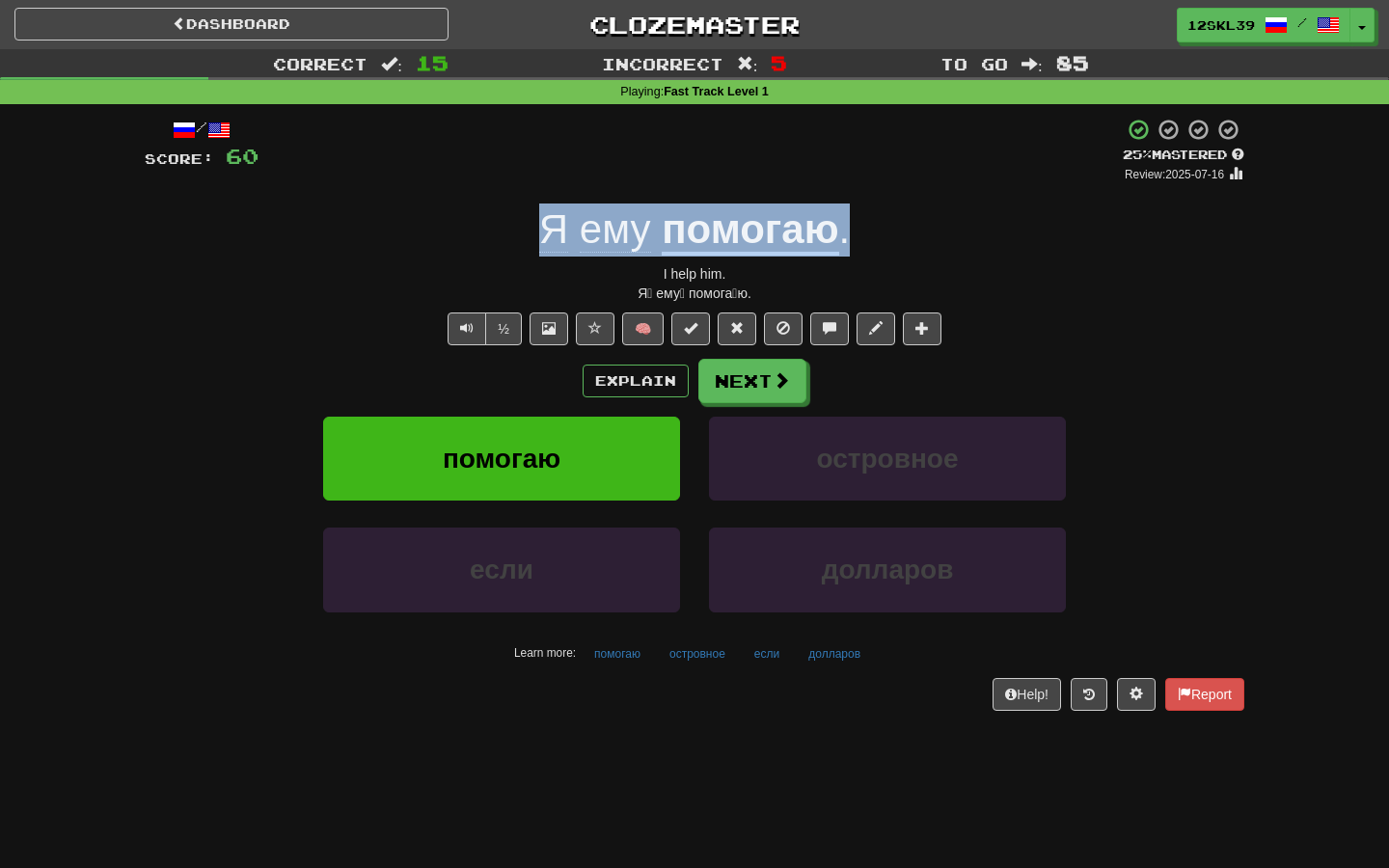 drag, startPoint x: 876, startPoint y: 232, endPoint x: 501, endPoint y: 229, distance: 375.012 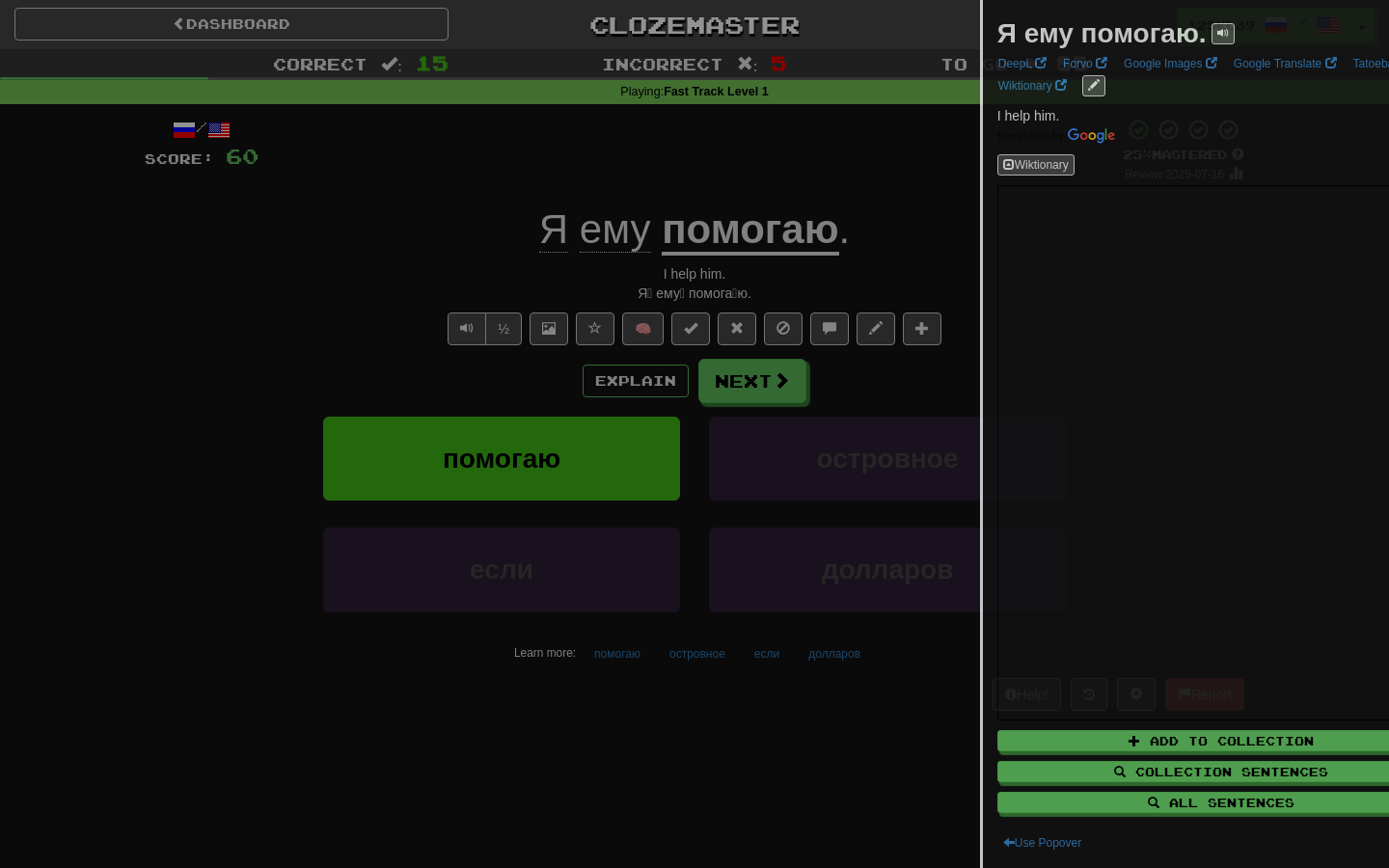 click at bounding box center (694, 434) 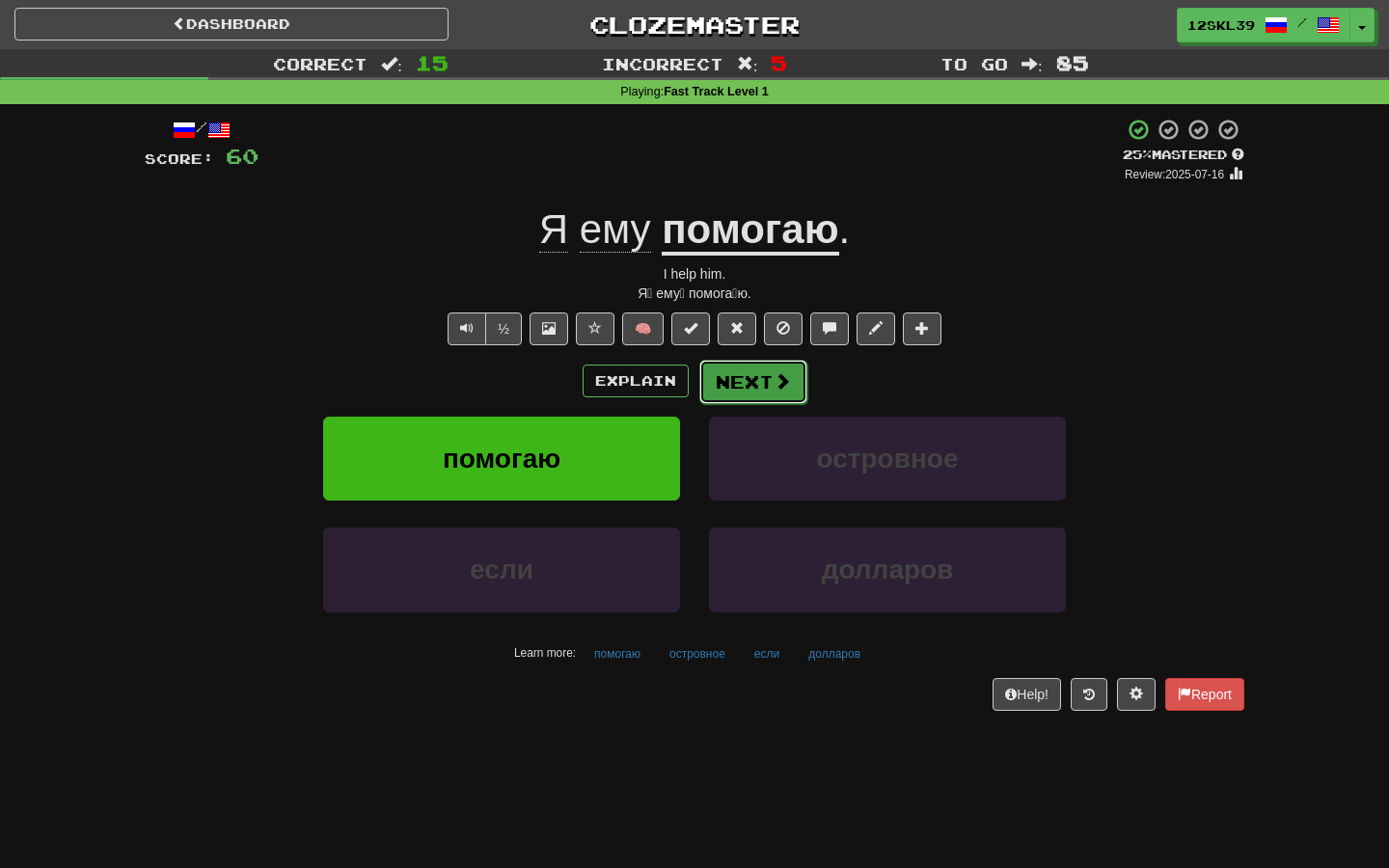 click on "Next" at bounding box center (753, 382) 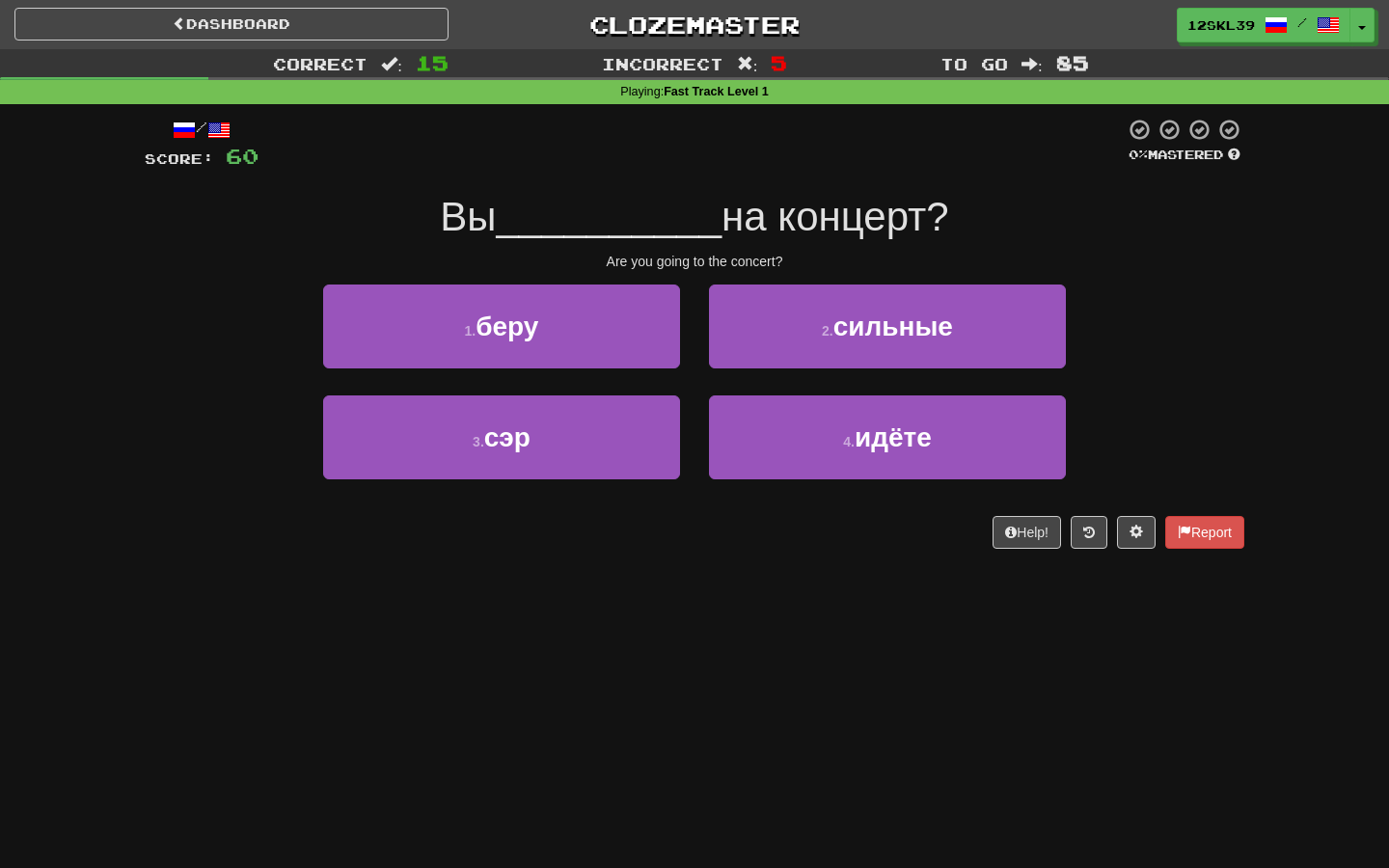 click on "Вы" at bounding box center [468, 216] 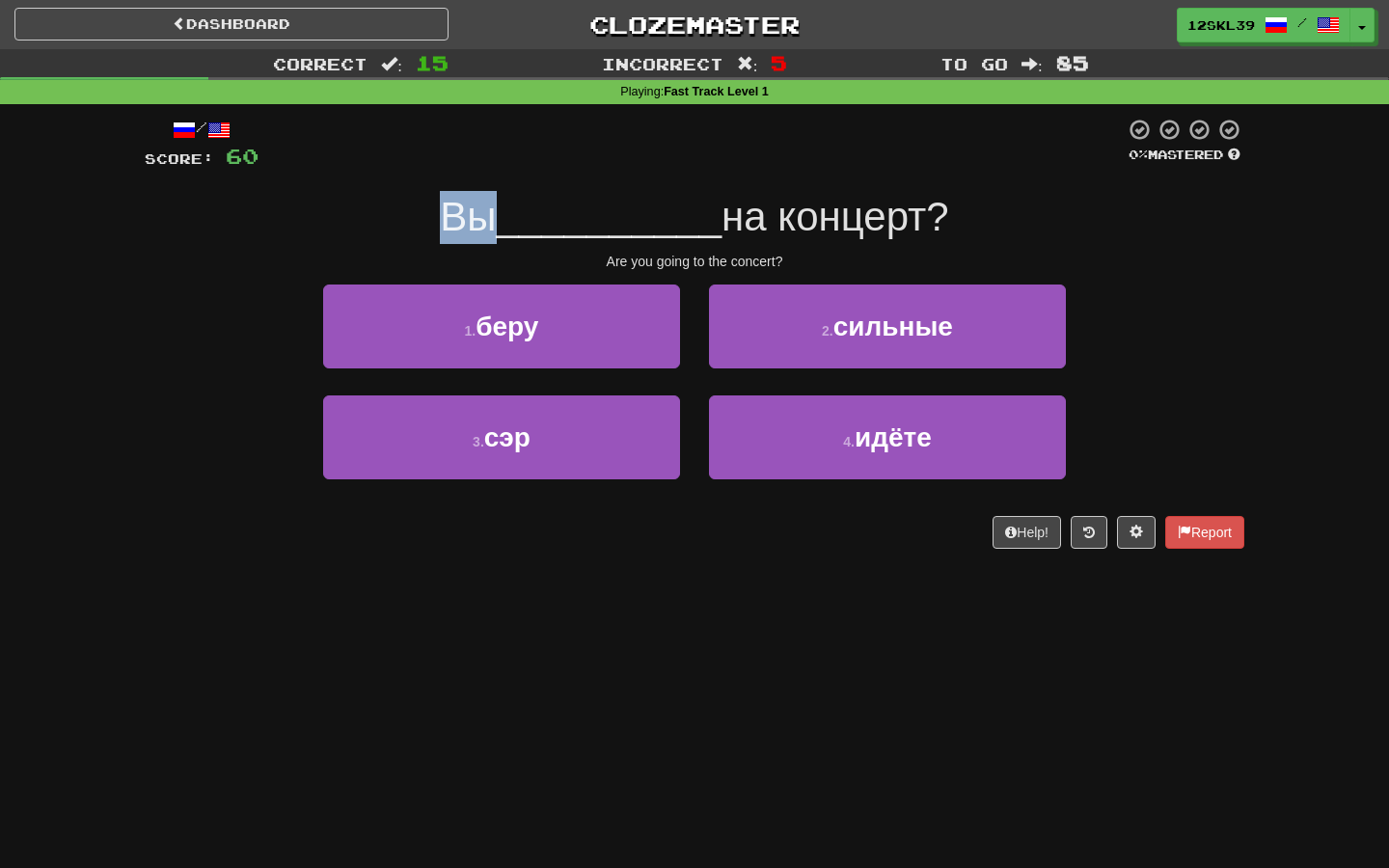 click on "Вы" at bounding box center [468, 216] 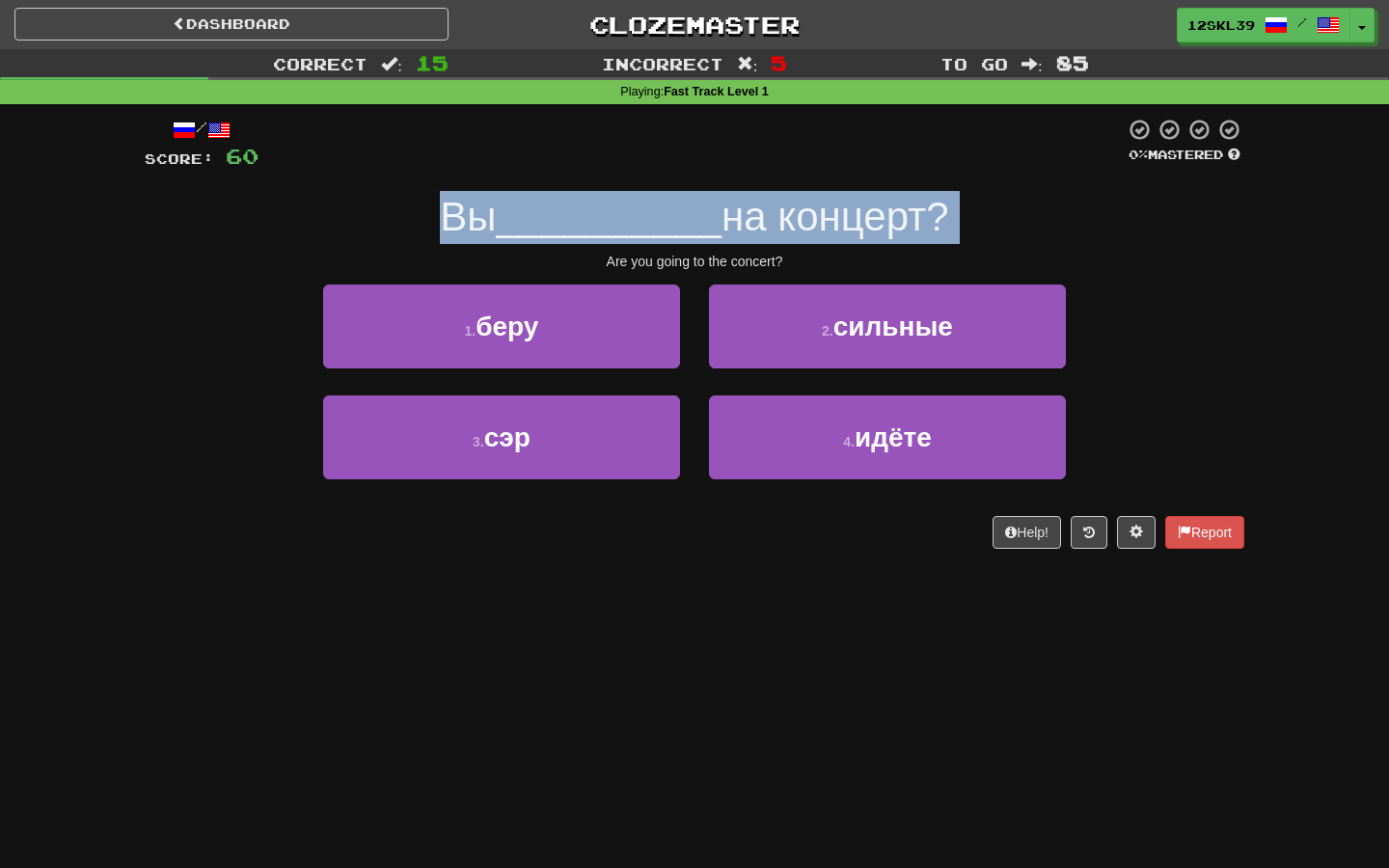 click on "Вы" at bounding box center (468, 216) 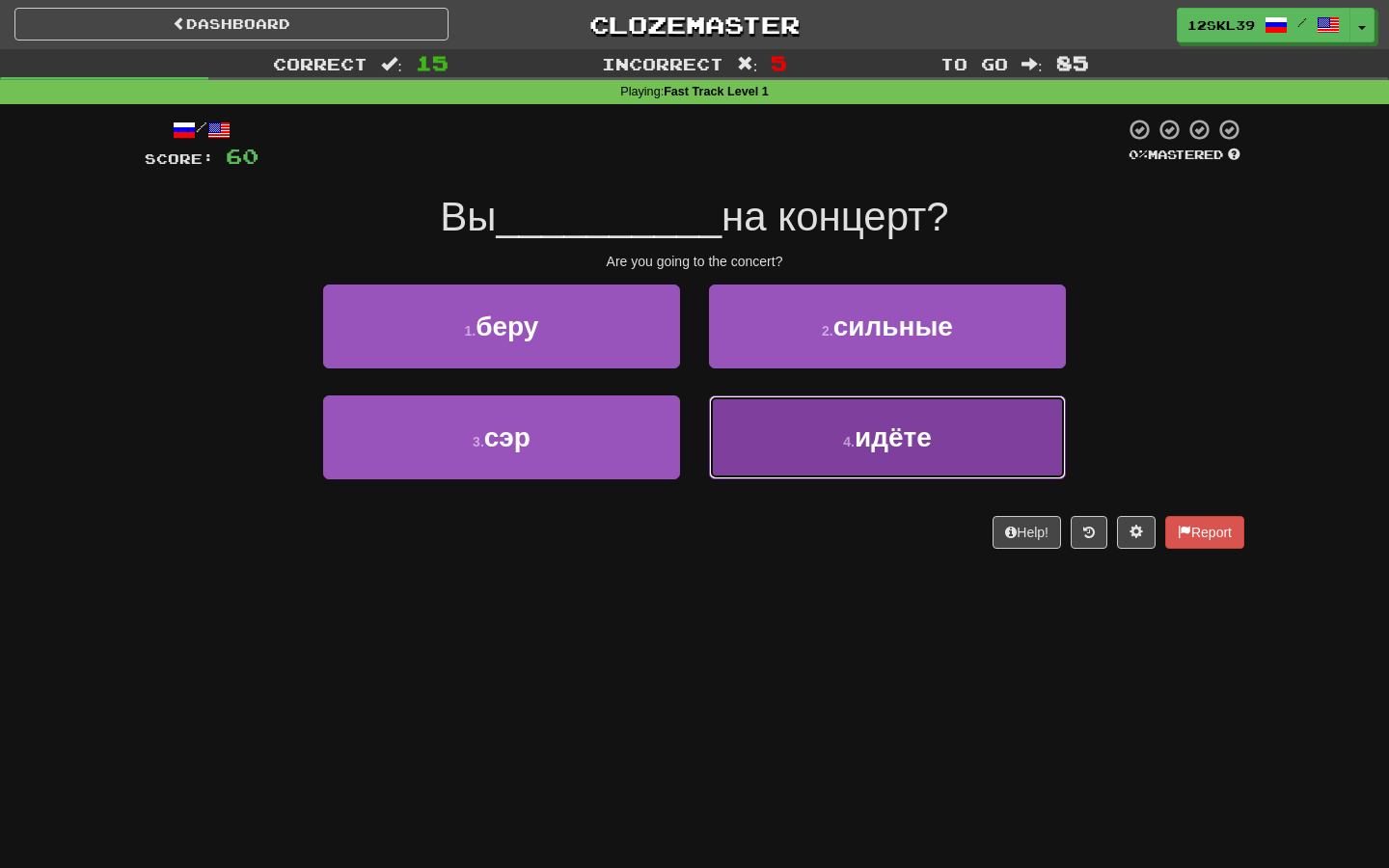click on "4 .  идёте" at bounding box center (887, 437) 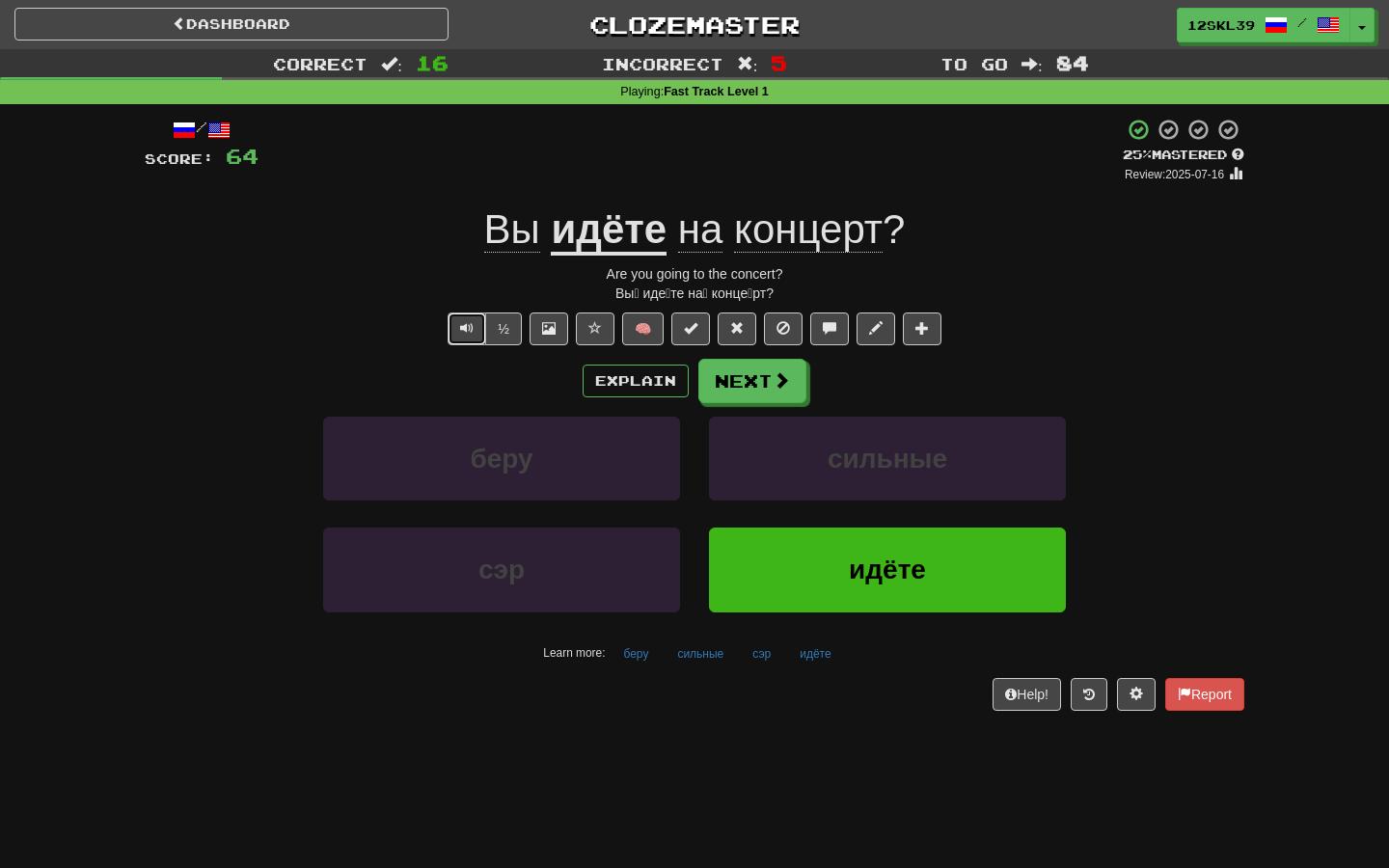 click at bounding box center [467, 329] 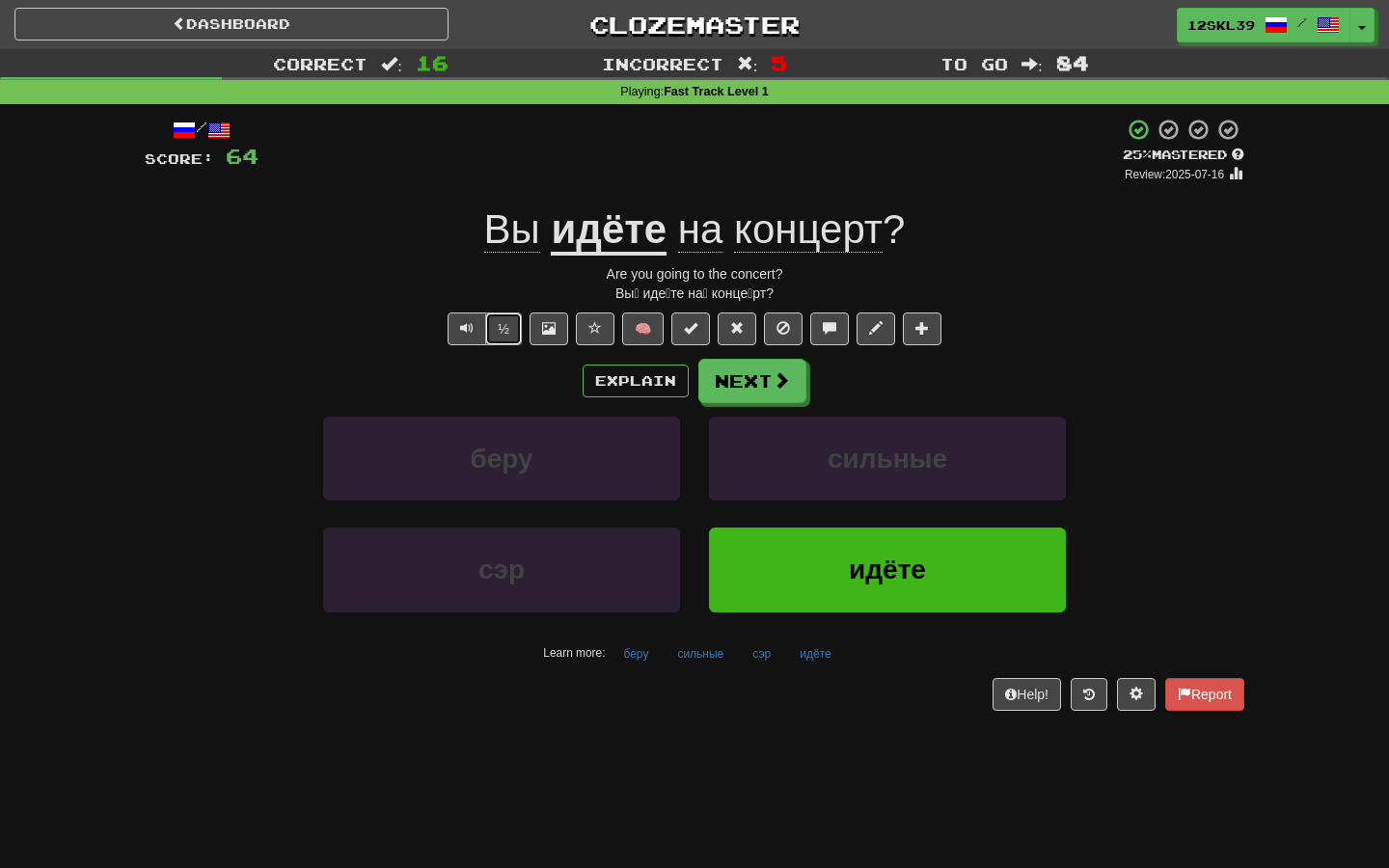 click on "½" at bounding box center (504, 329) 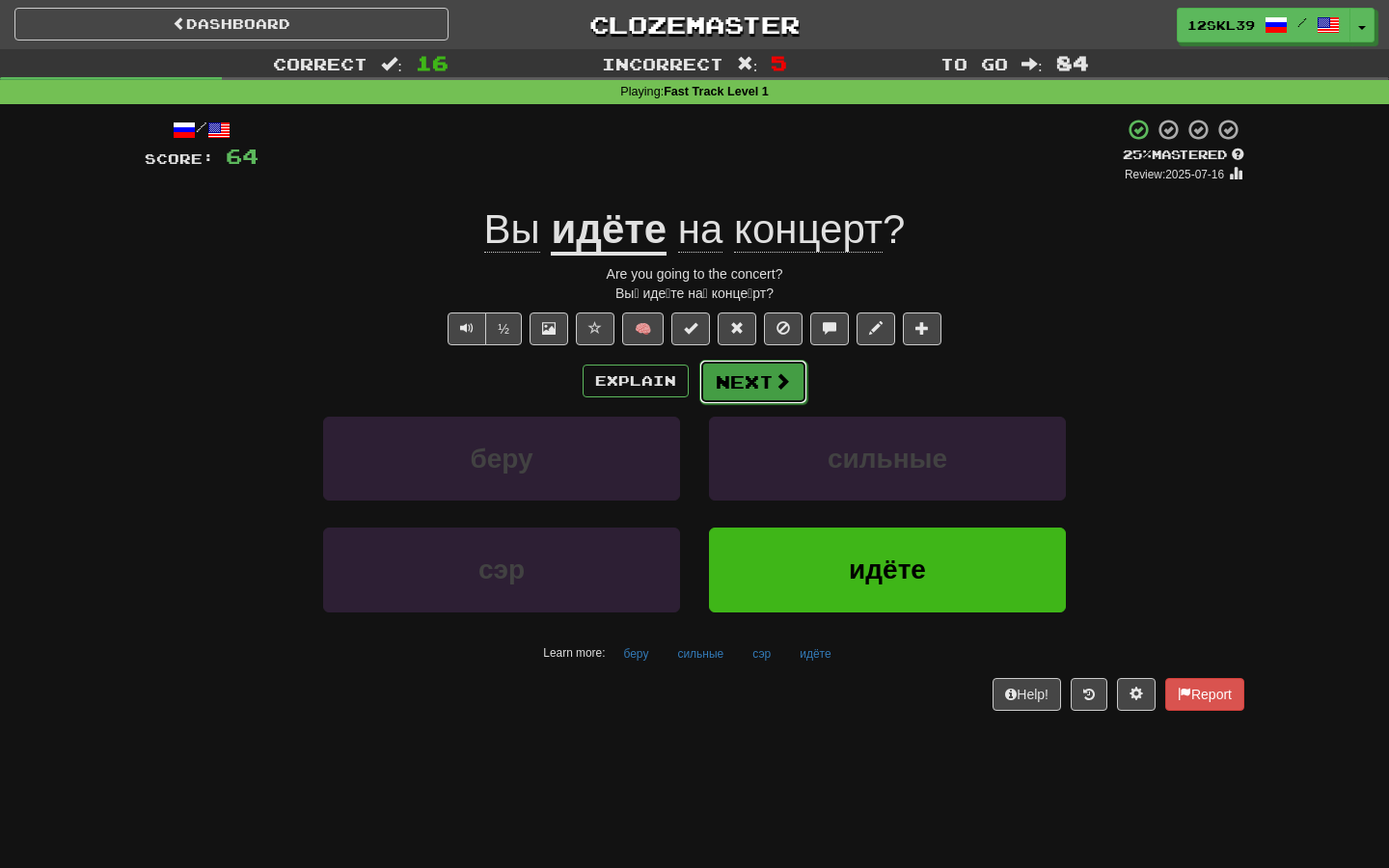 click on "Next" at bounding box center (753, 382) 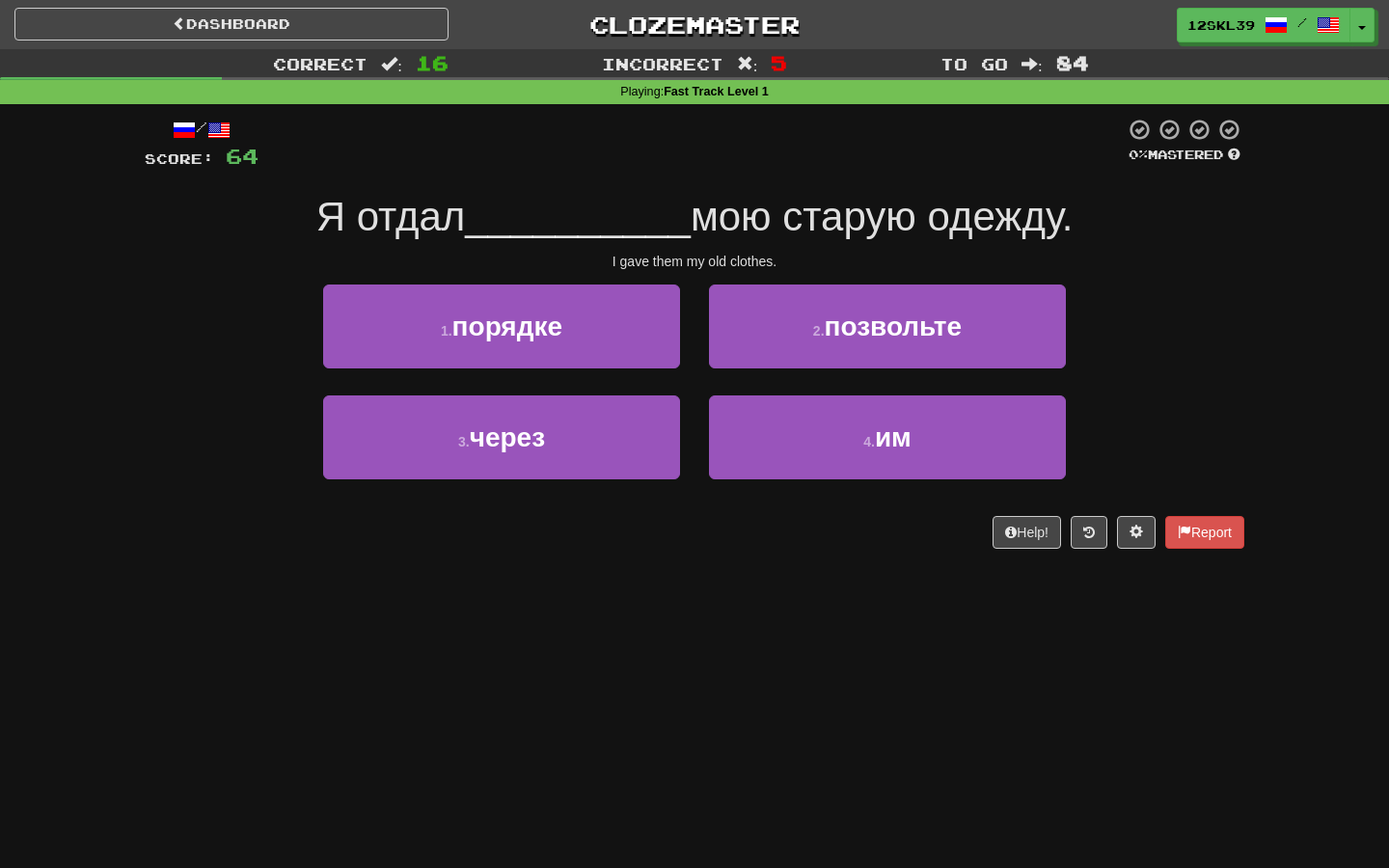 click on "Я отдал" at bounding box center [391, 216] 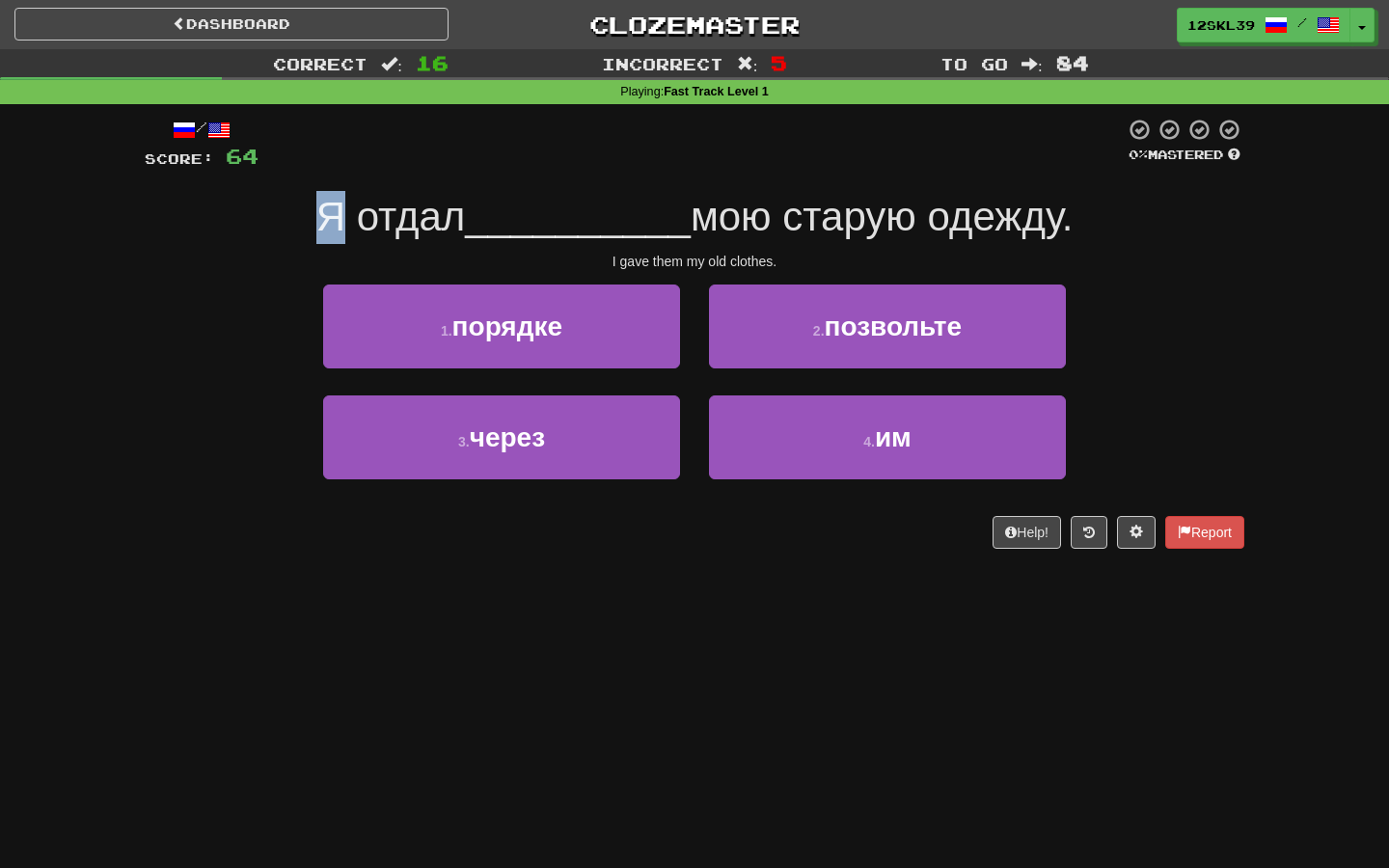 click on "Я отдал" at bounding box center [391, 216] 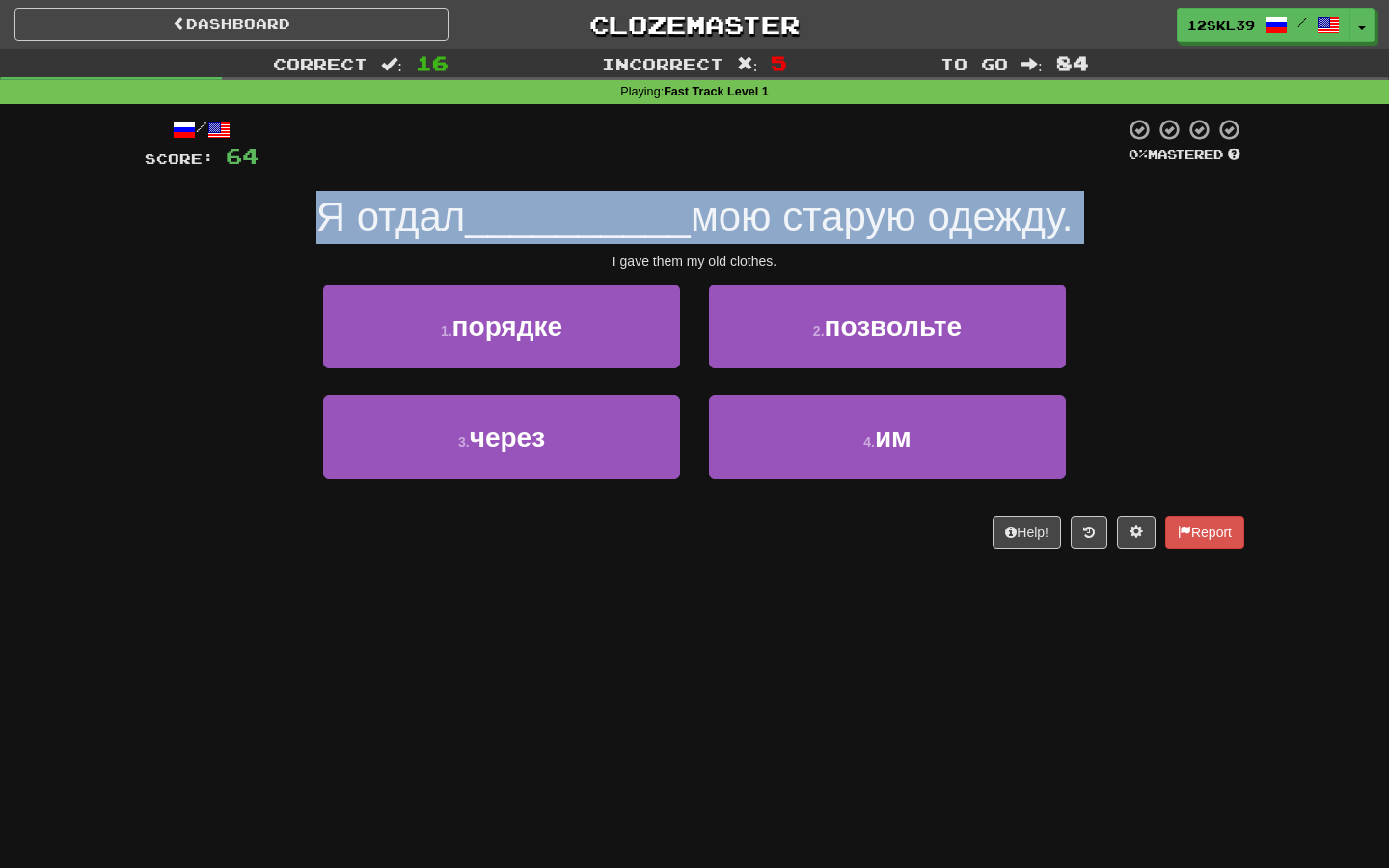 click on "Я отдал" at bounding box center (391, 216) 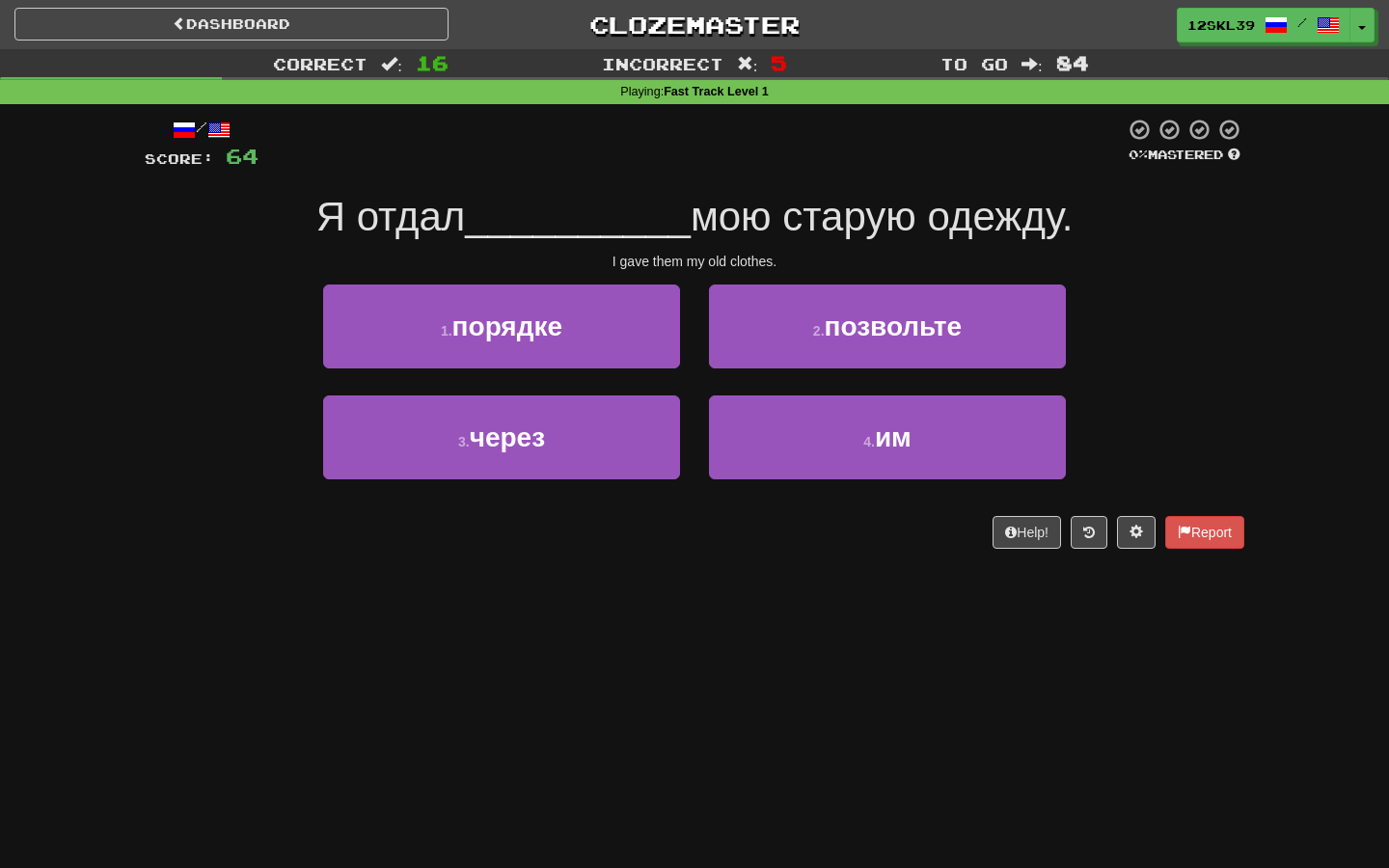click on "мою старую одежду." at bounding box center (882, 216) 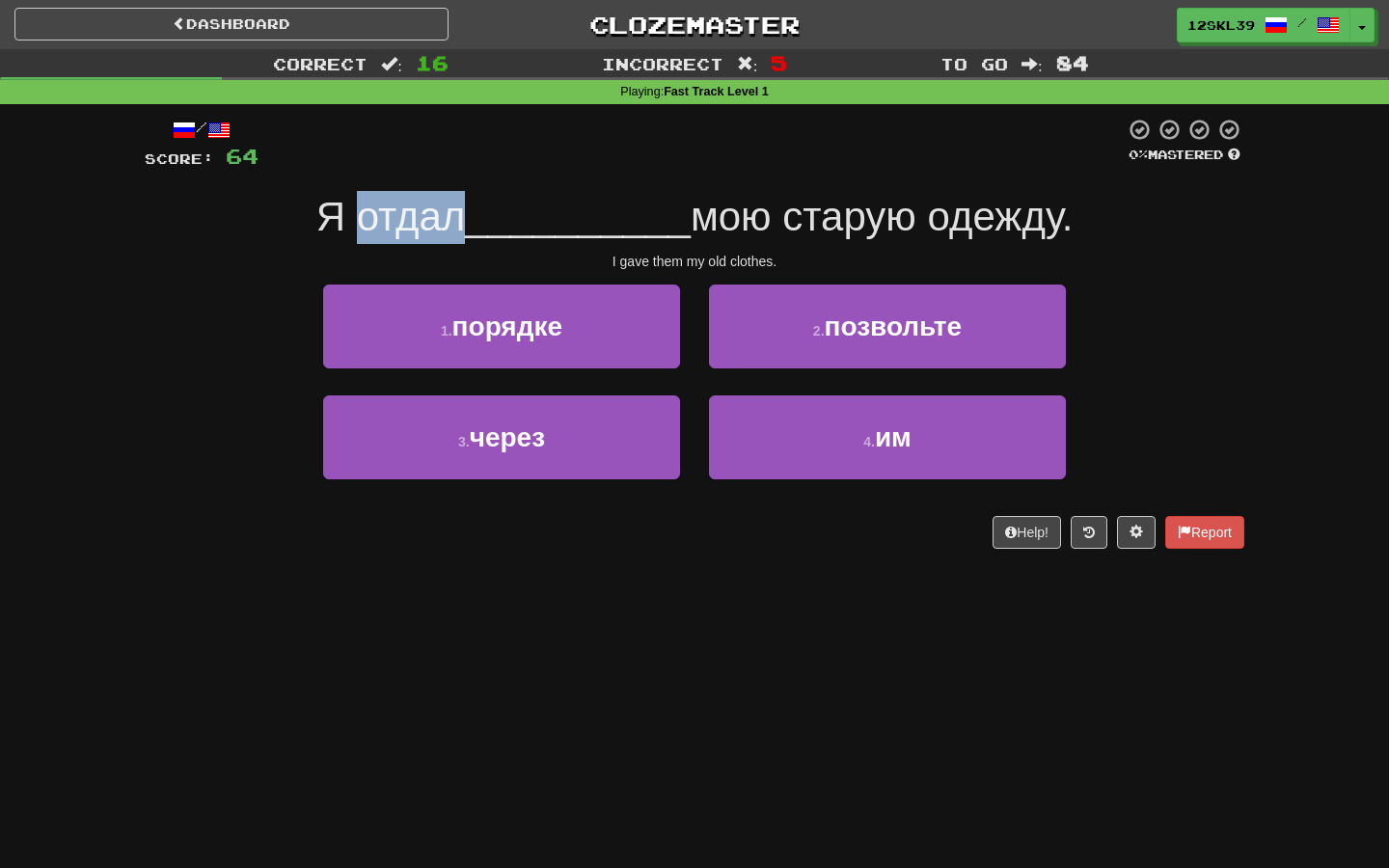 click on "Я отдал" at bounding box center (391, 216) 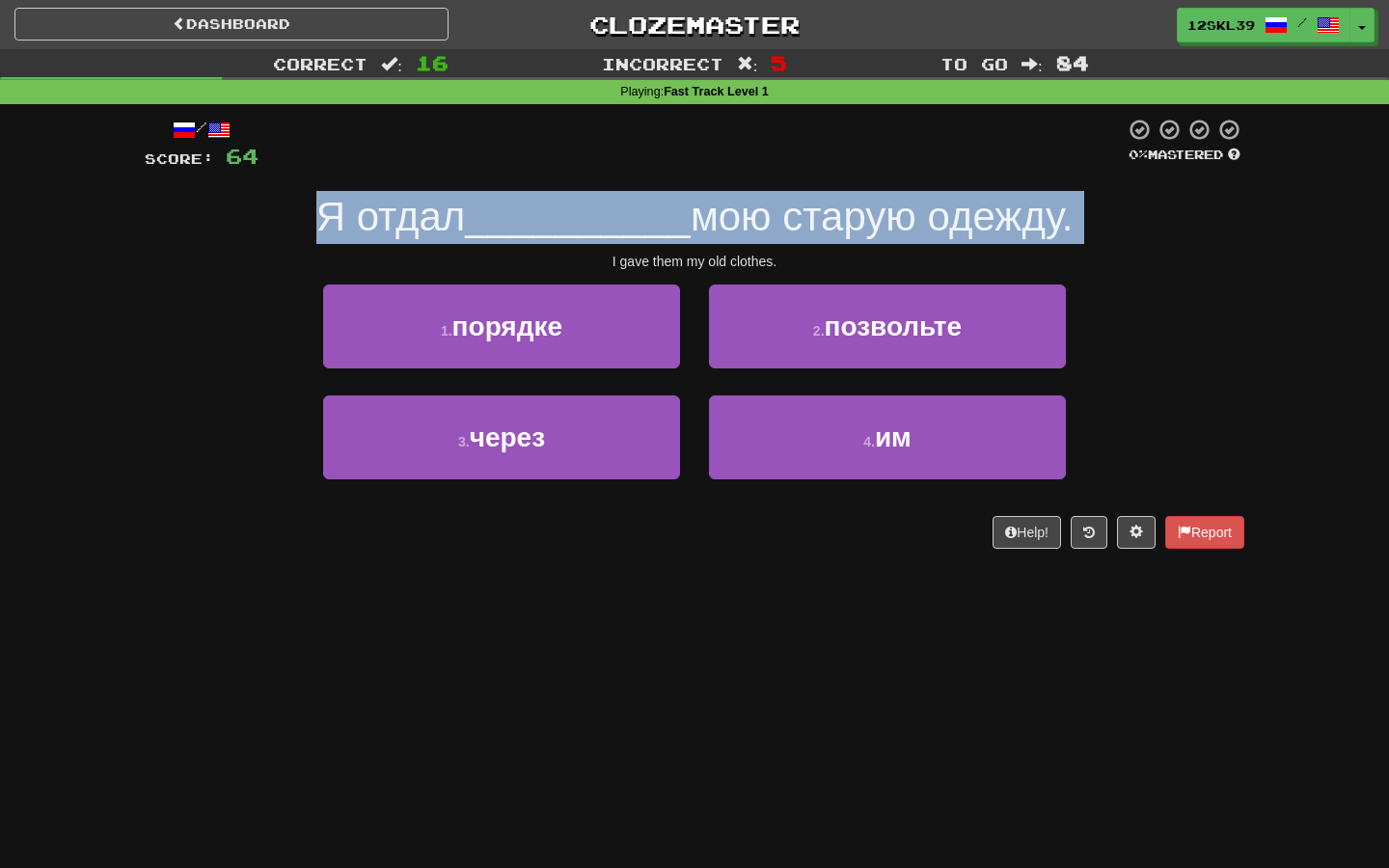 click on "Я отдал" at bounding box center (391, 216) 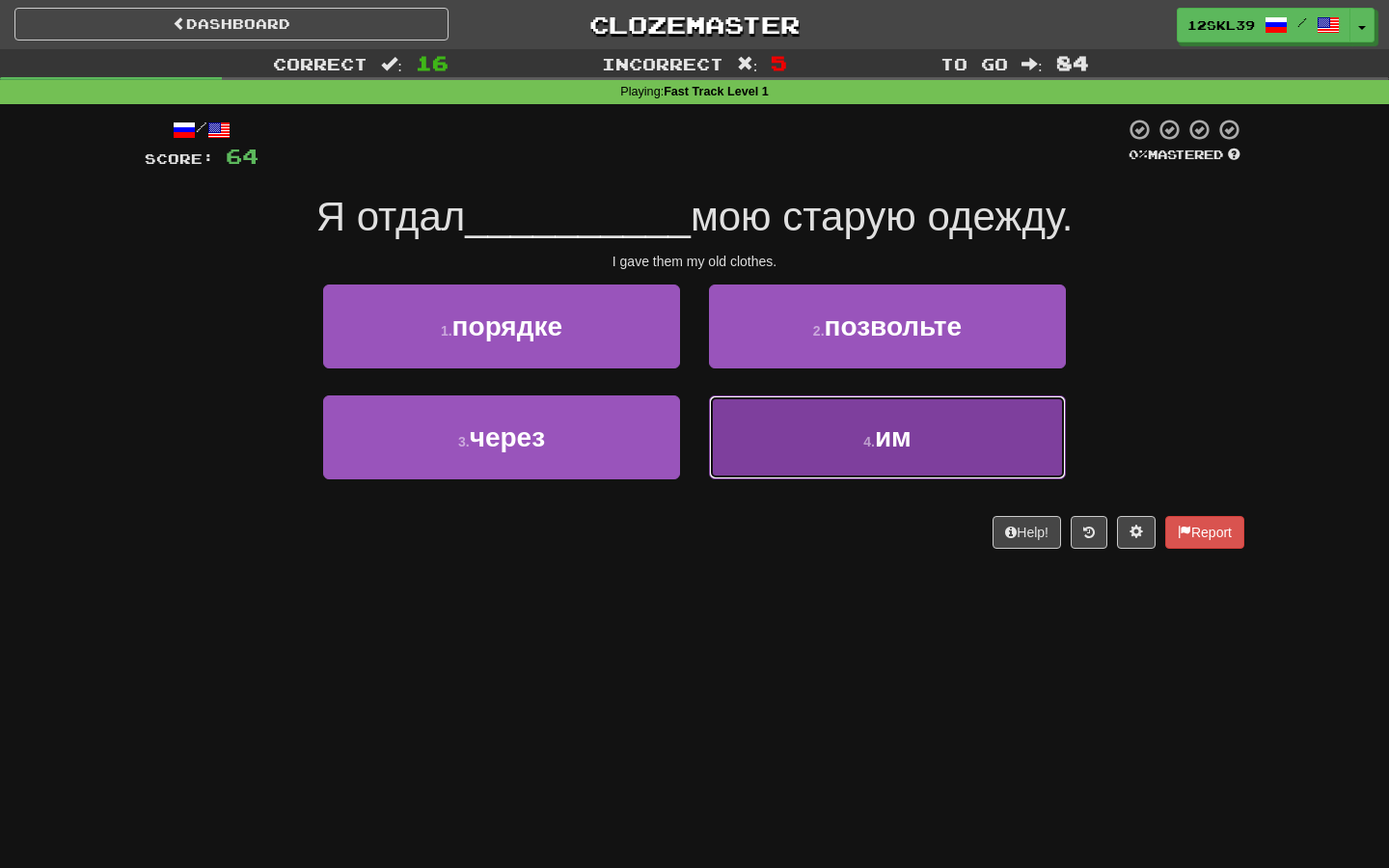click on "4 .  им" at bounding box center (887, 437) 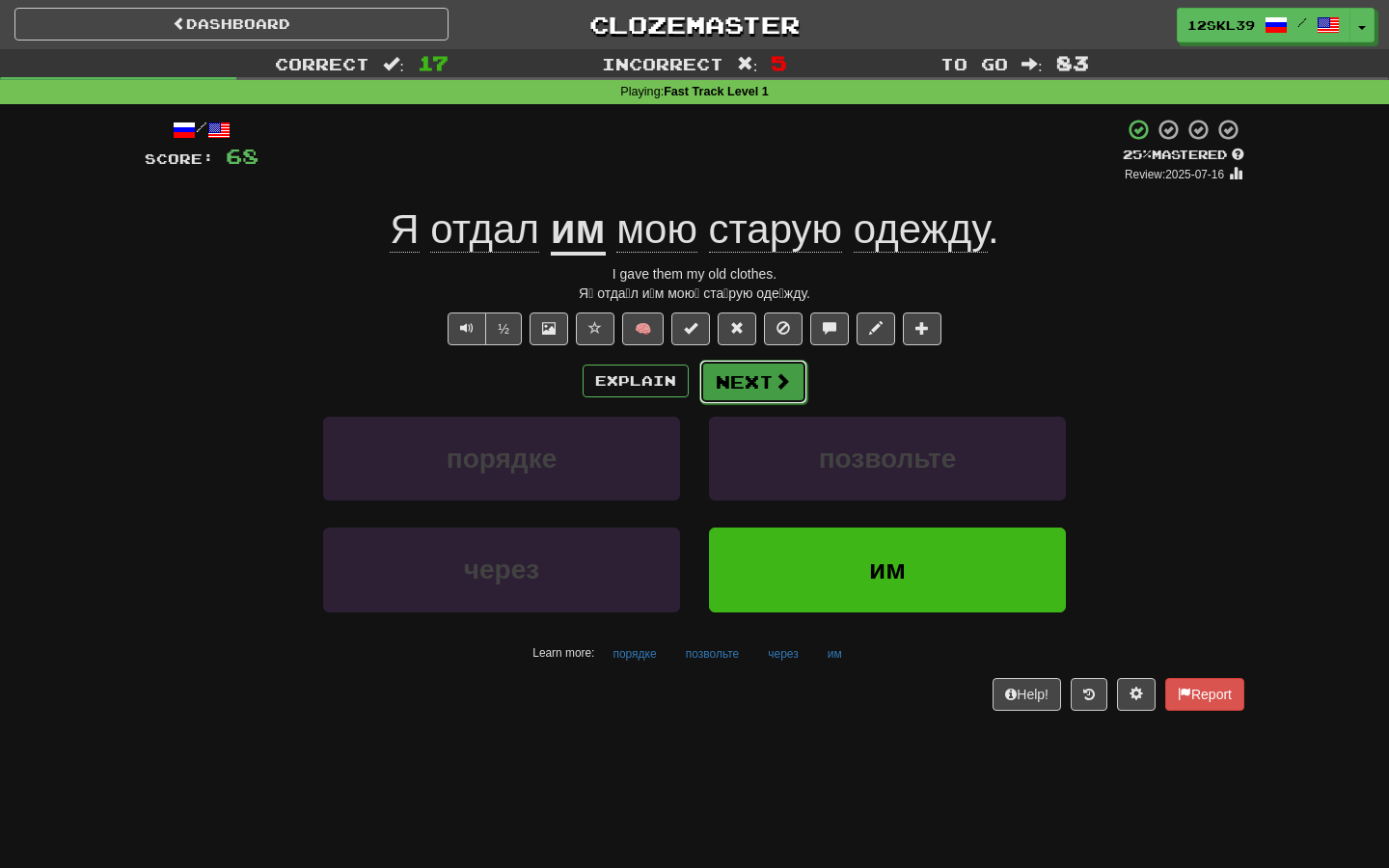 click on "Next" at bounding box center [753, 382] 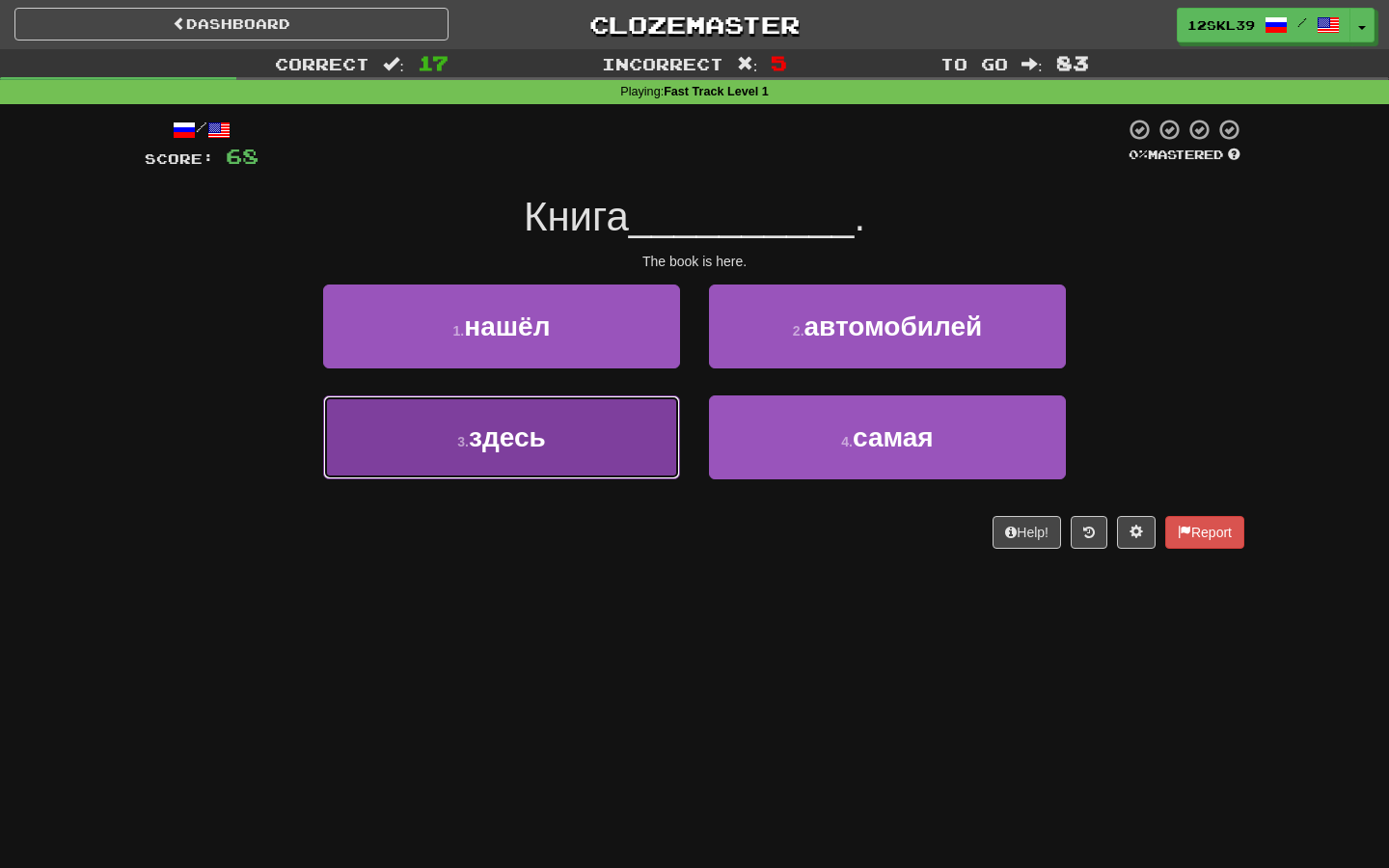 click on "3 .  здесь" at bounding box center (502, 437) 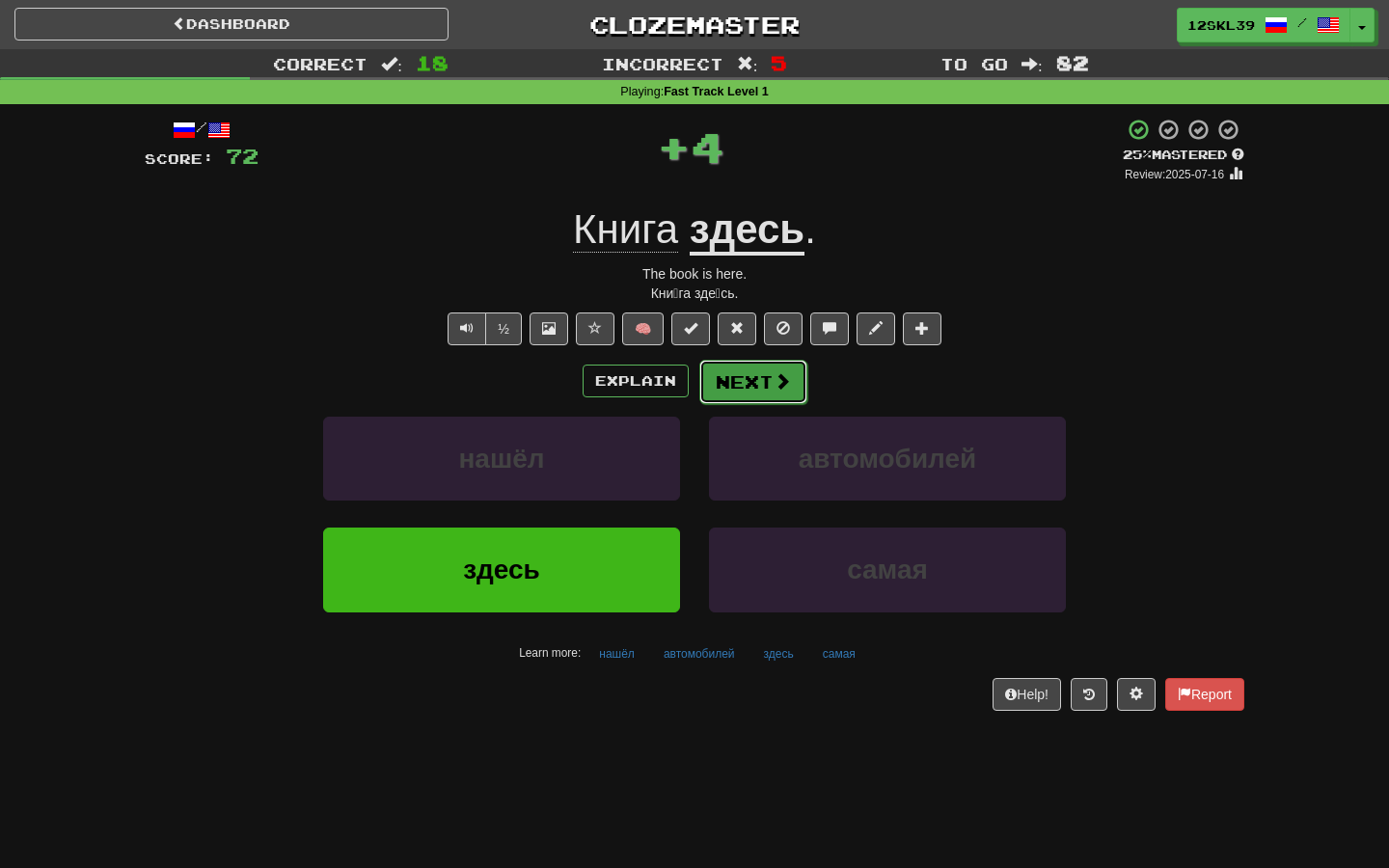 click at bounding box center (782, 381) 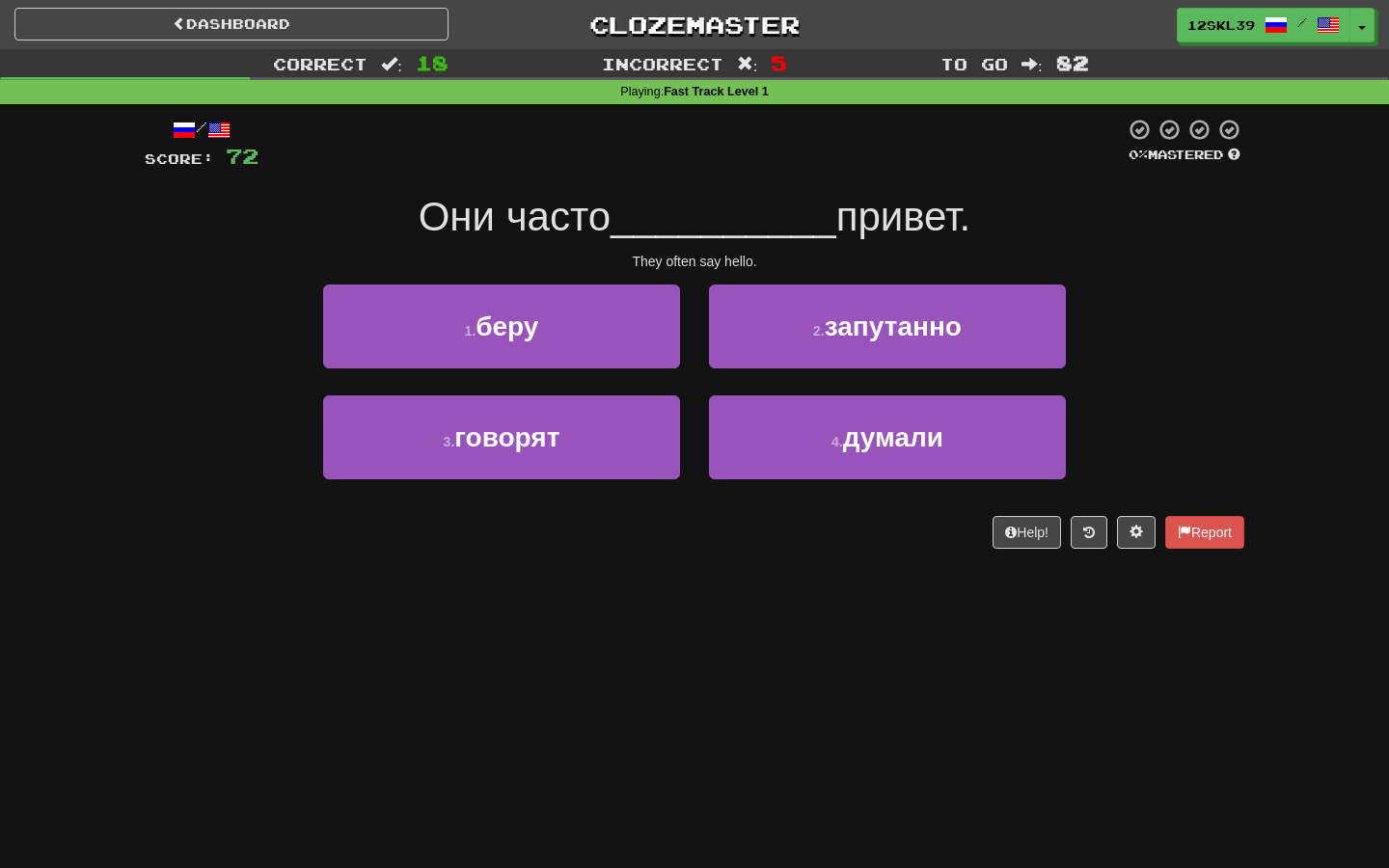 click on "Они часто" at bounding box center (514, 216) 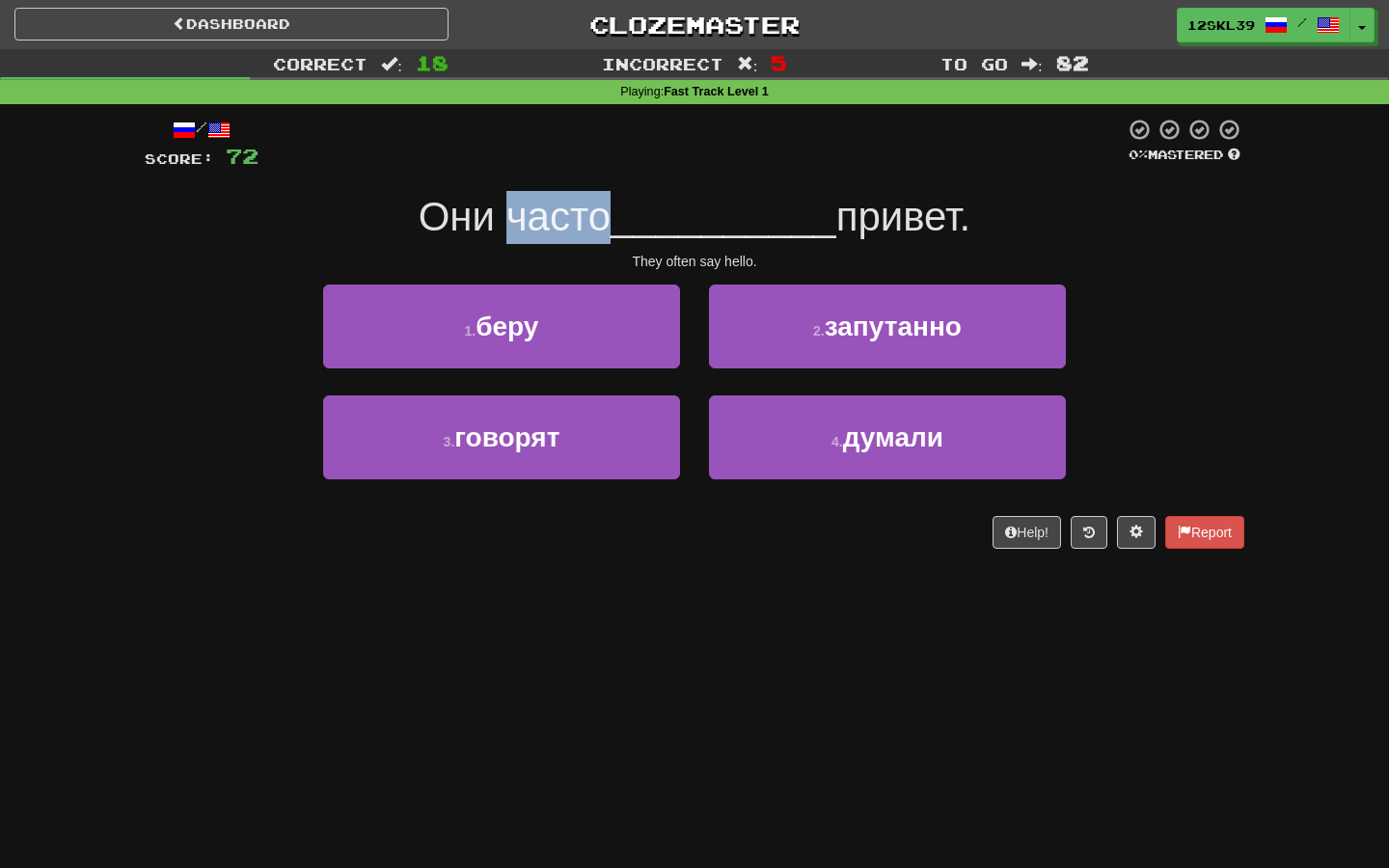 click on "Они часто" at bounding box center [514, 216] 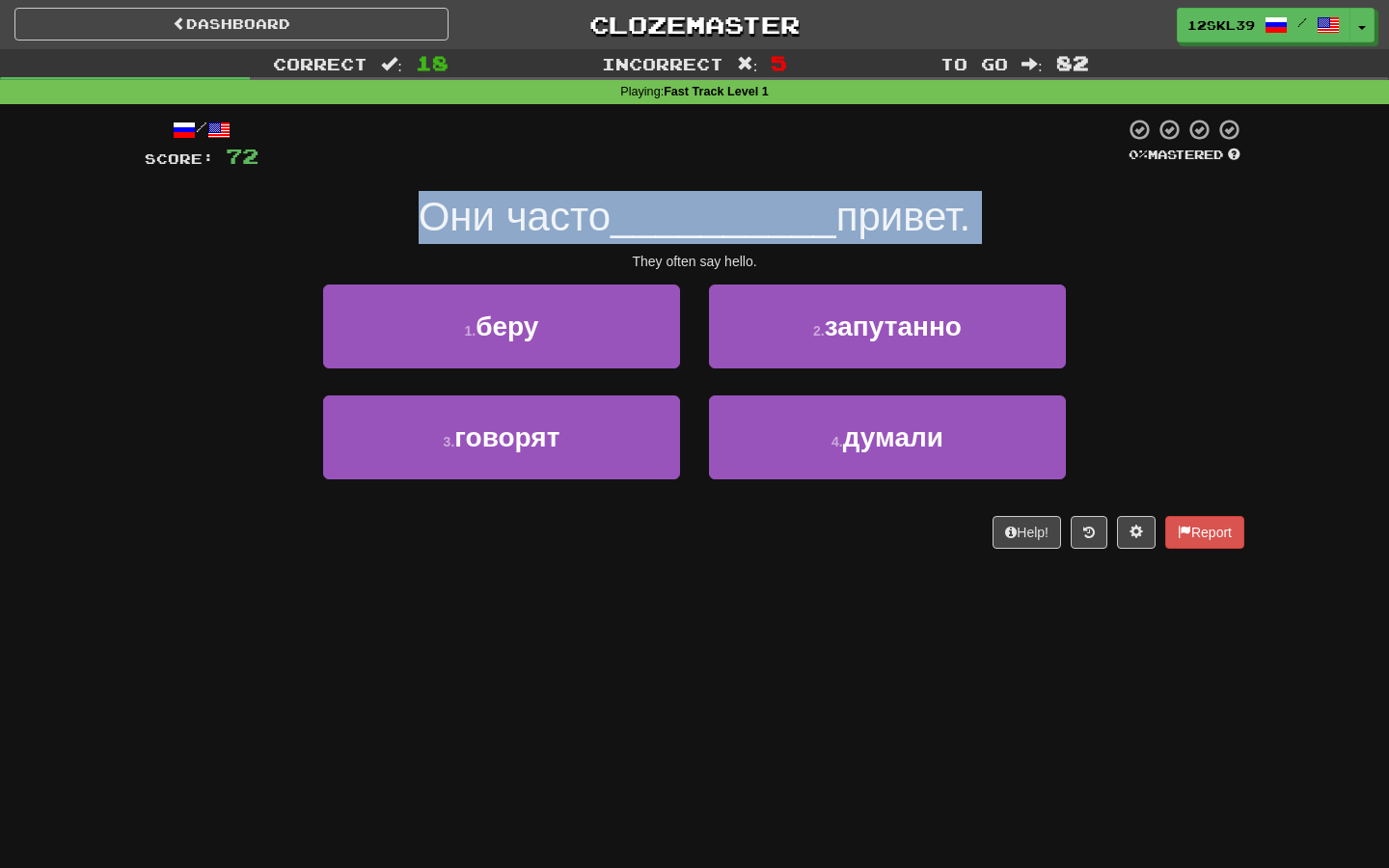 click on "Они часто" at bounding box center (514, 216) 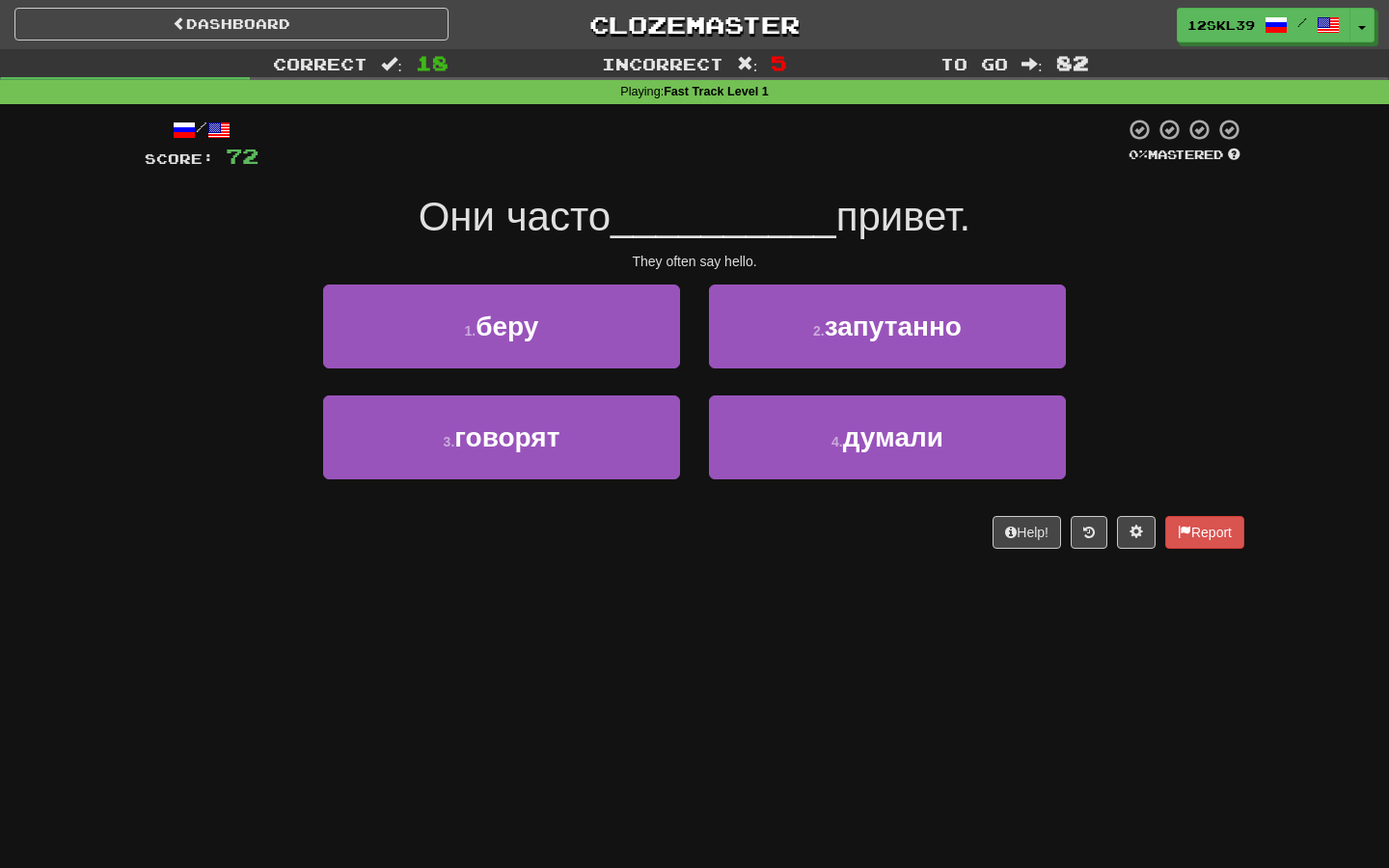 click on "Они часто" at bounding box center [514, 216] 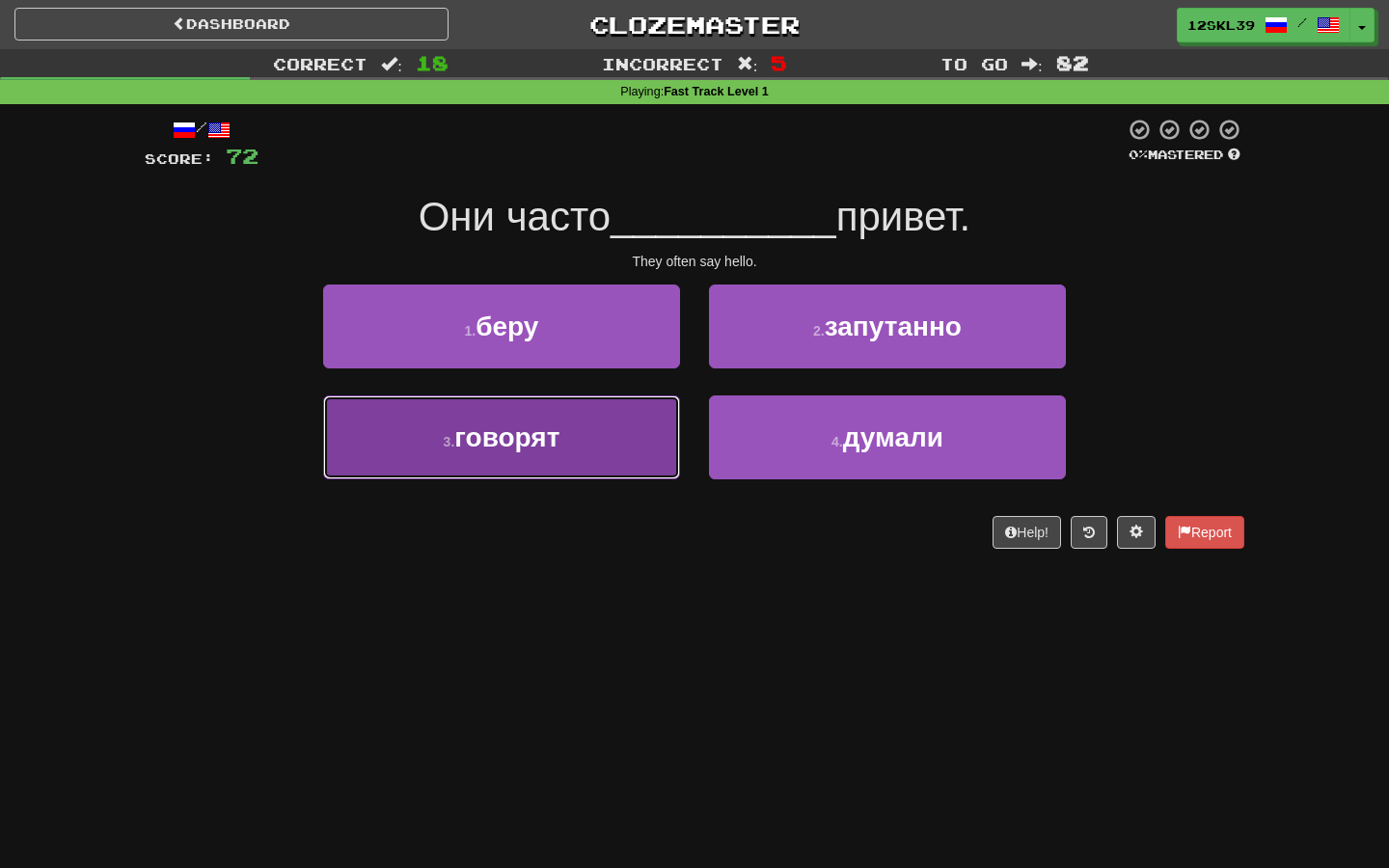 click on "3 .  говорят" at bounding box center (502, 437) 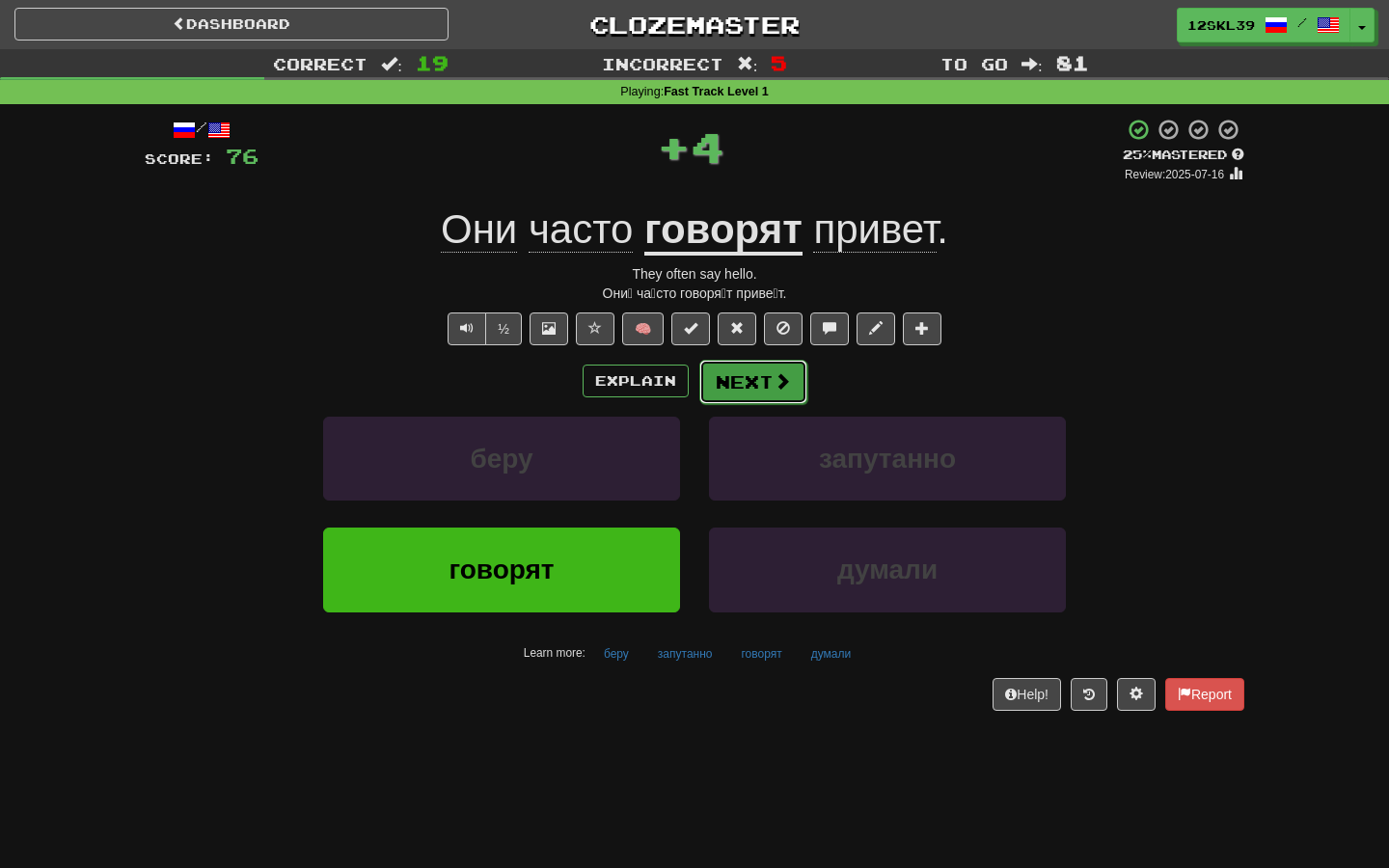 click on "Next" at bounding box center [753, 382] 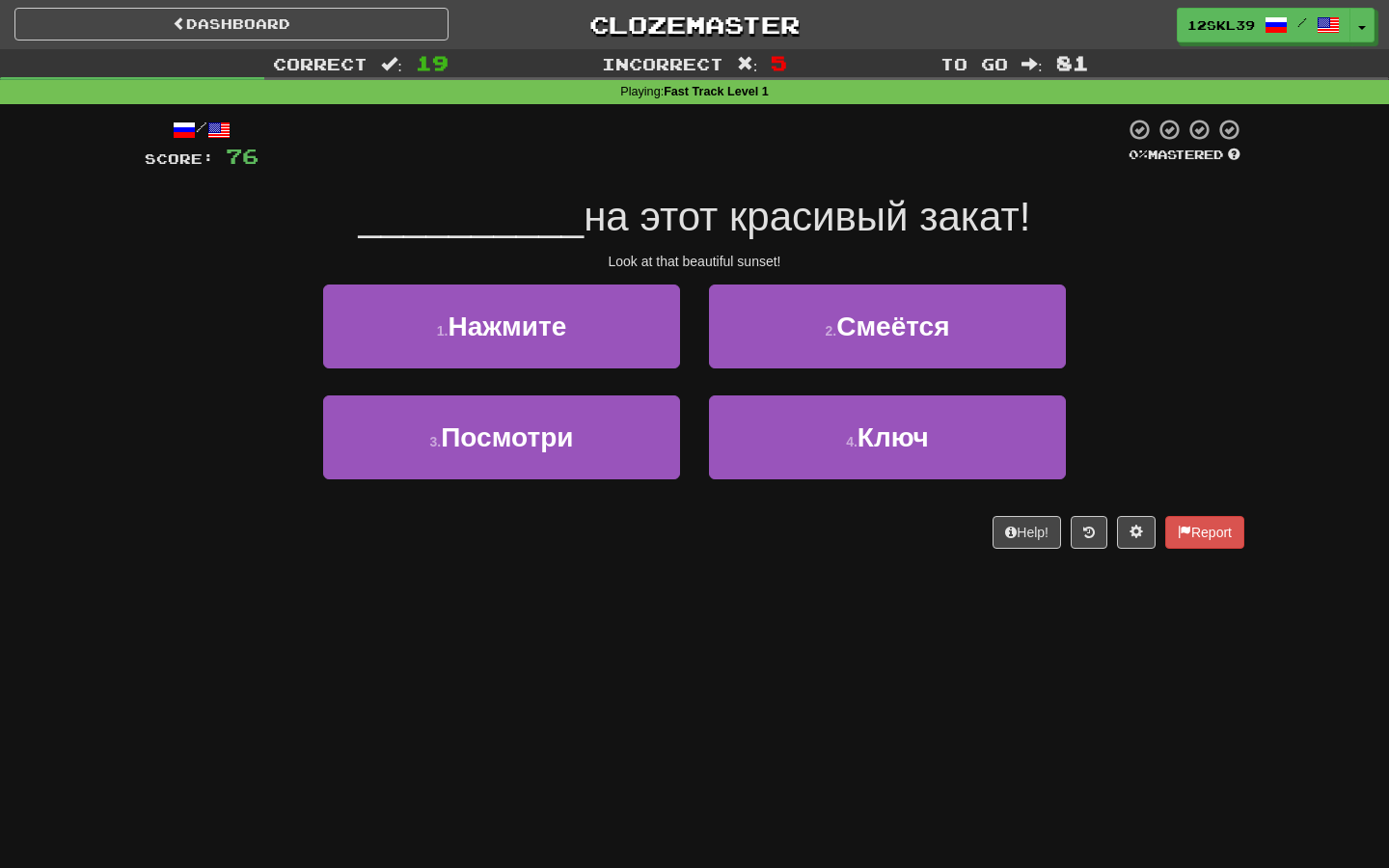 click on "на этот красивый закат!" at bounding box center [806, 216] 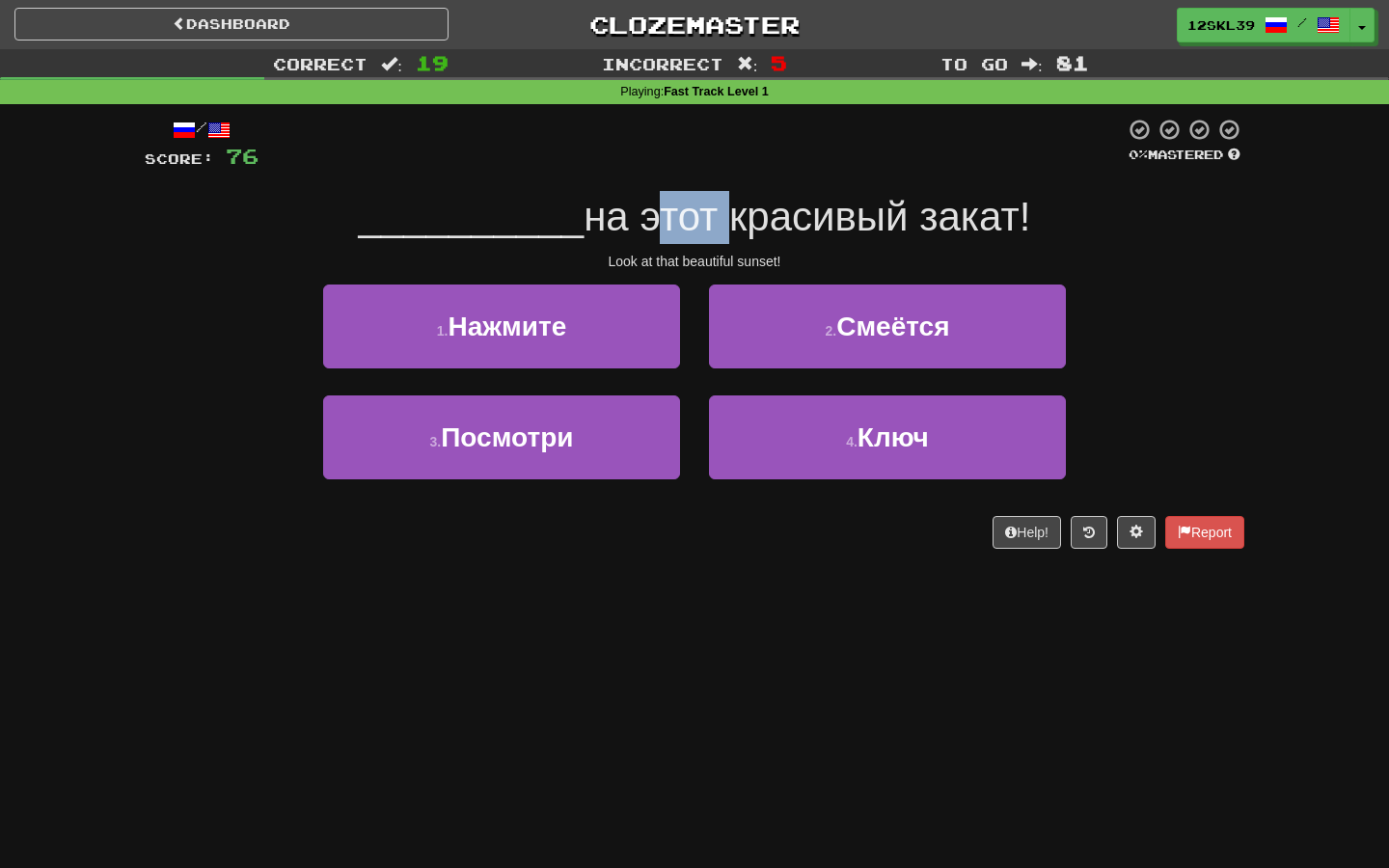 click on "на этот красивый закат!" at bounding box center [806, 216] 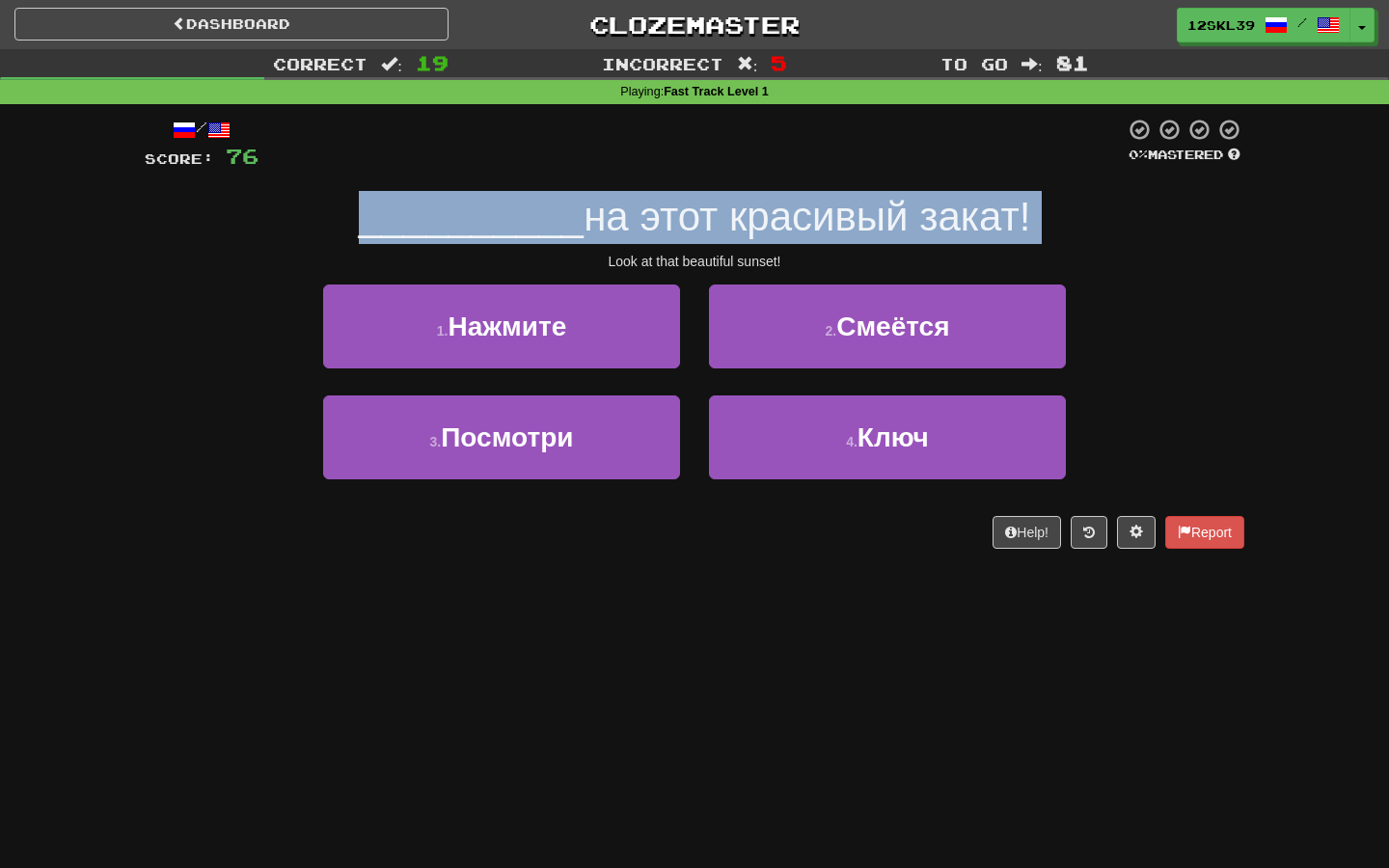 click on "на этот красивый закат!" at bounding box center (806, 216) 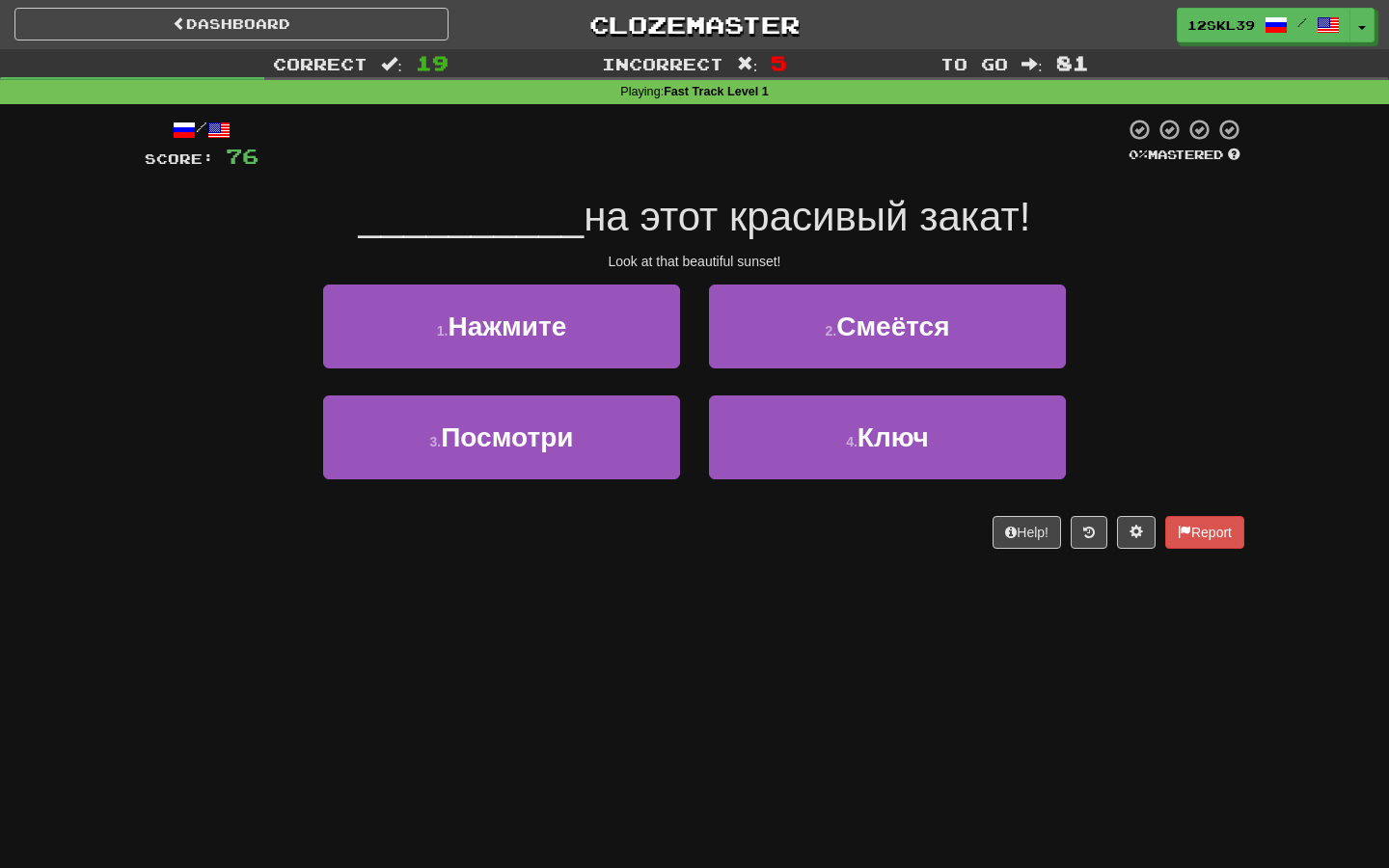 click on "__________" at bounding box center [472, 216] 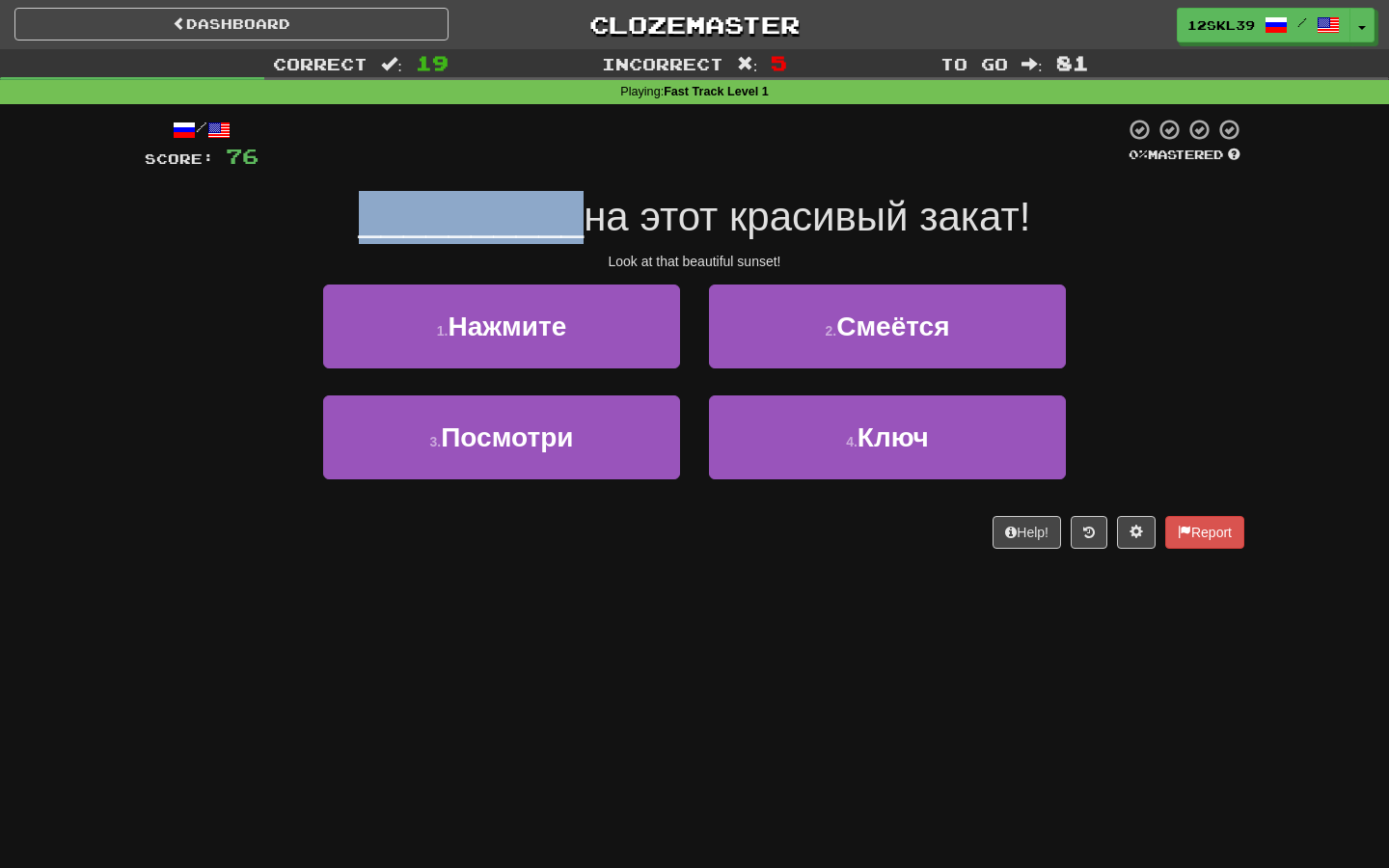 click on "__________" at bounding box center [472, 216] 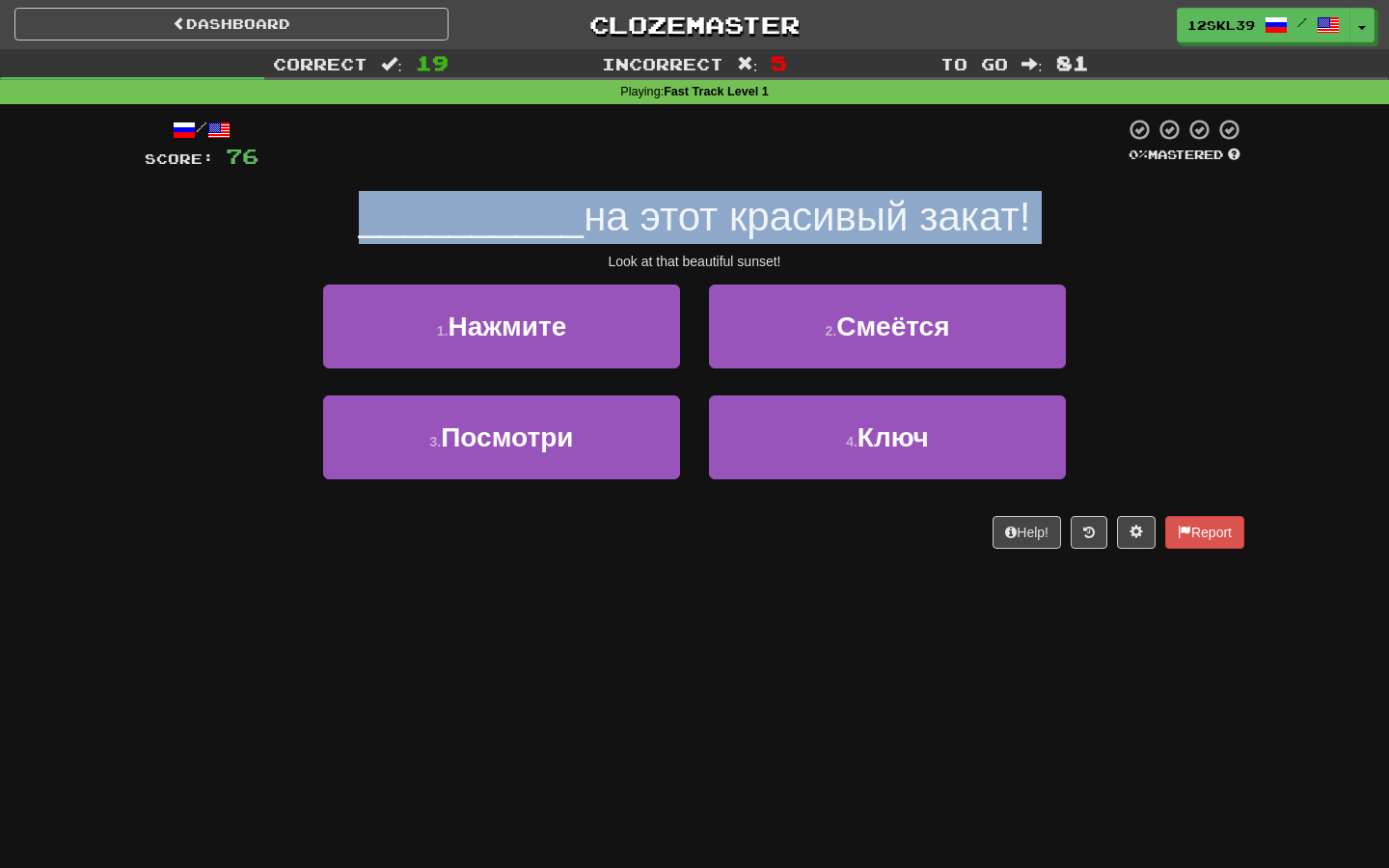 click on "__________" at bounding box center (472, 216) 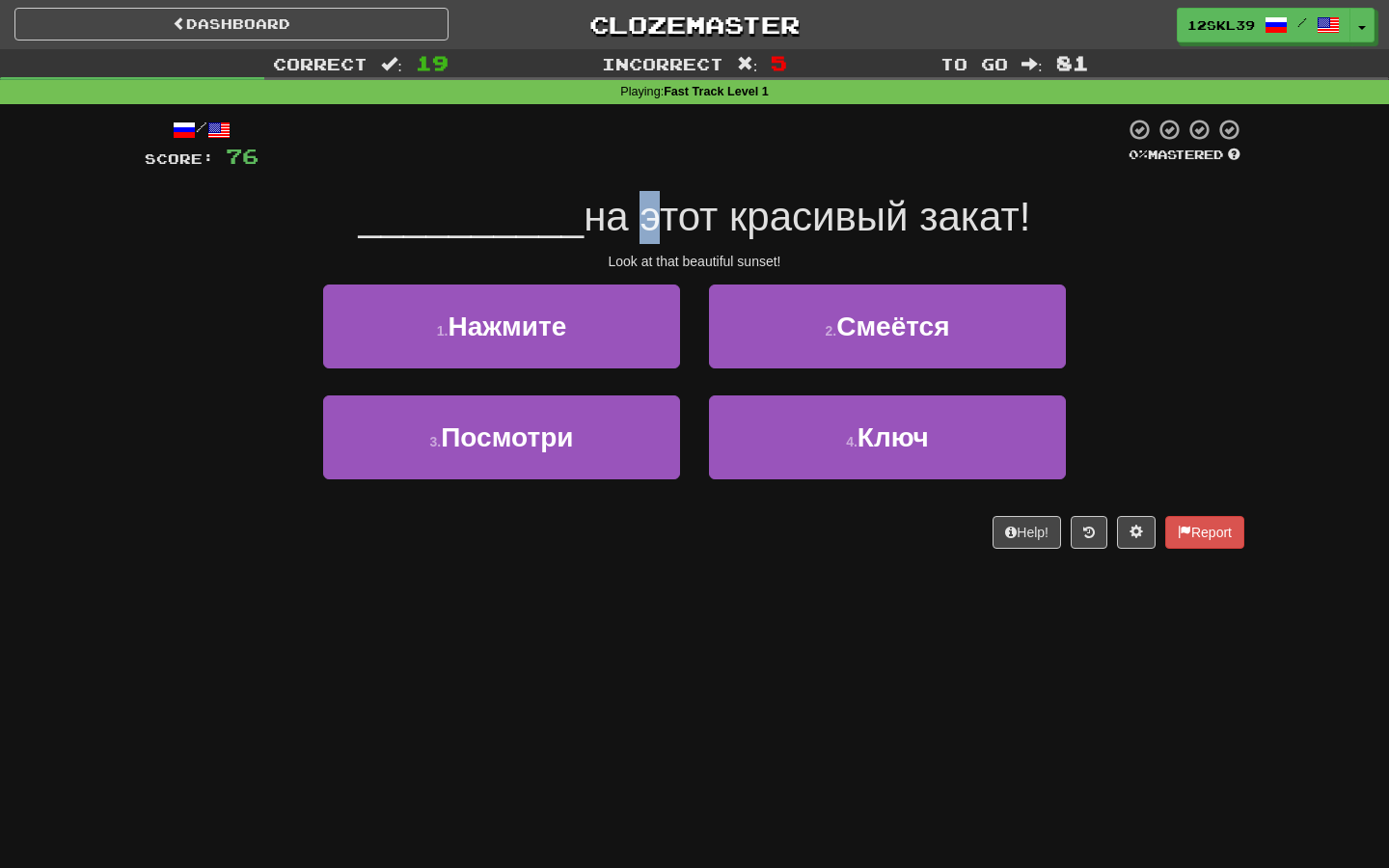 click on "на этот красивый закат!" at bounding box center [806, 216] 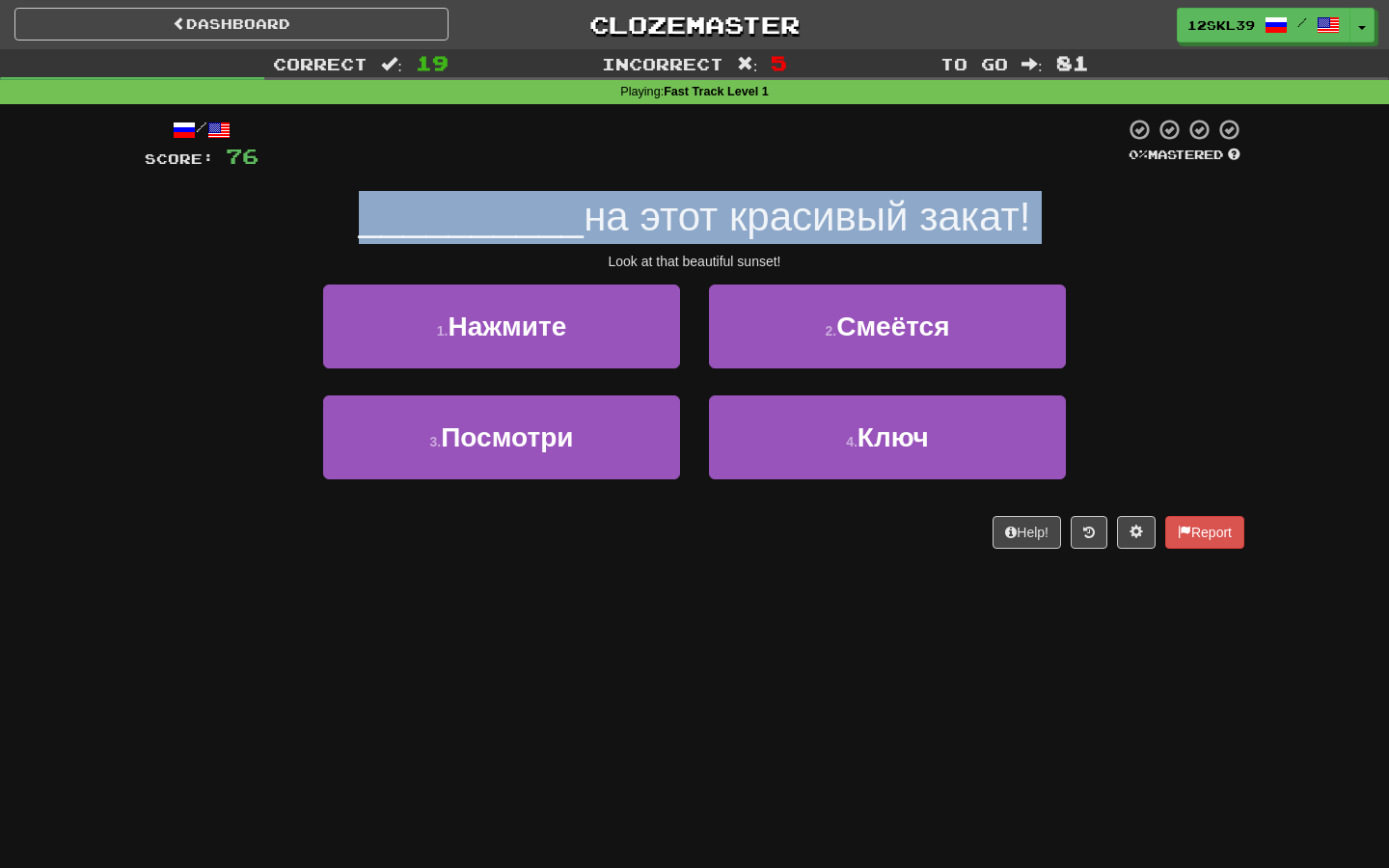 click on "на этот красивый закат!" at bounding box center [806, 216] 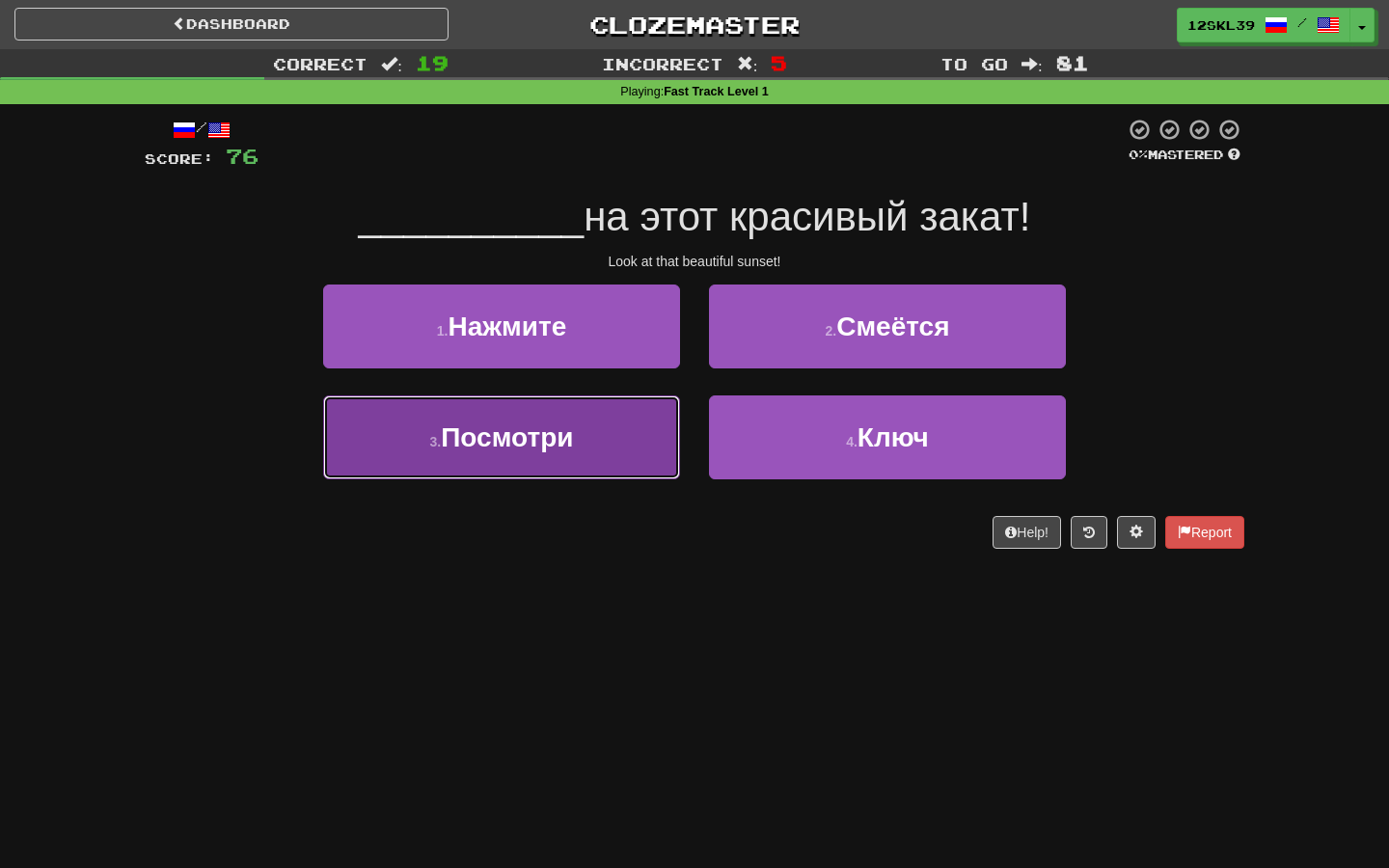 click on "3 .  Посмотри" at bounding box center (502, 437) 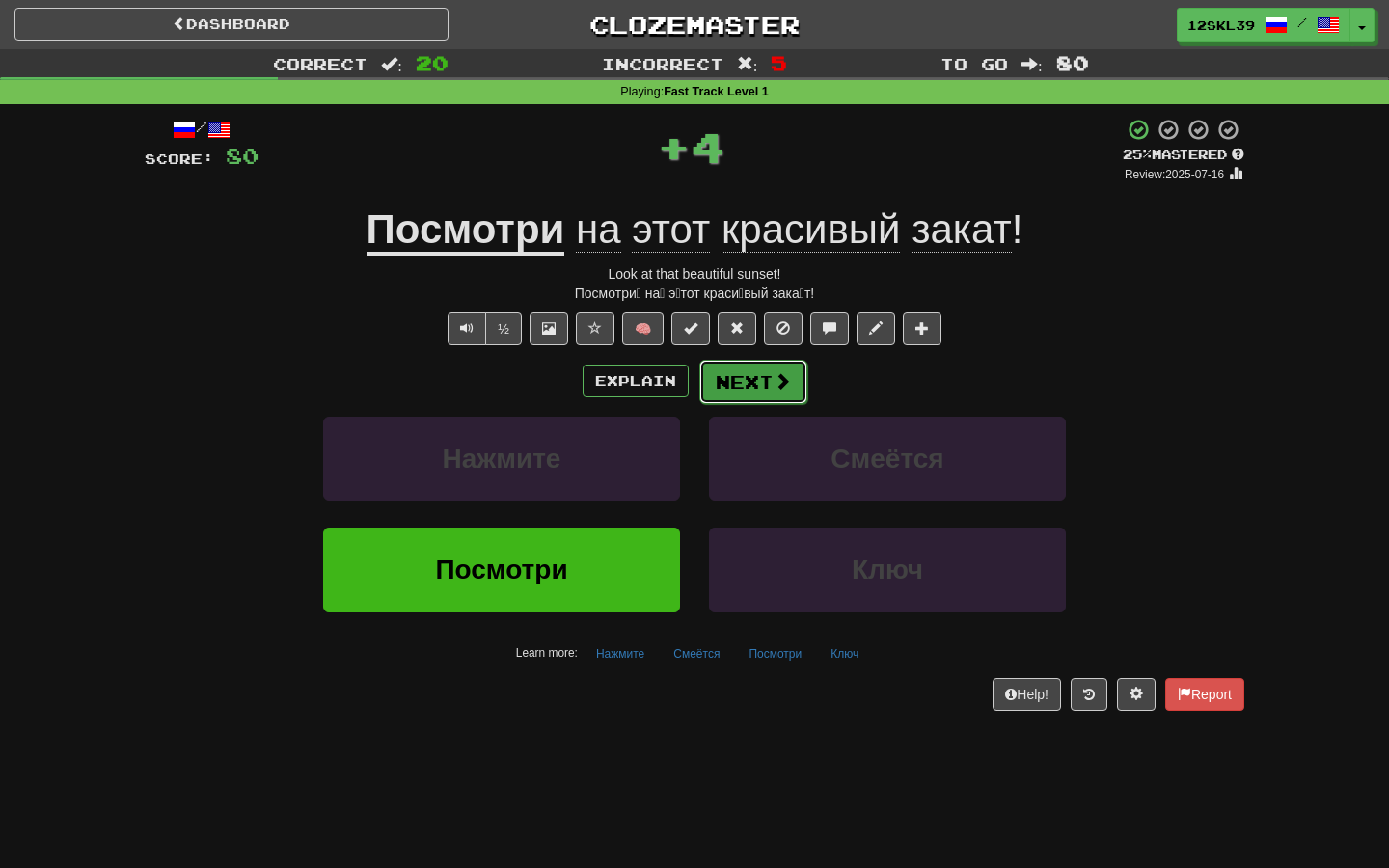 click on "Next" at bounding box center [753, 382] 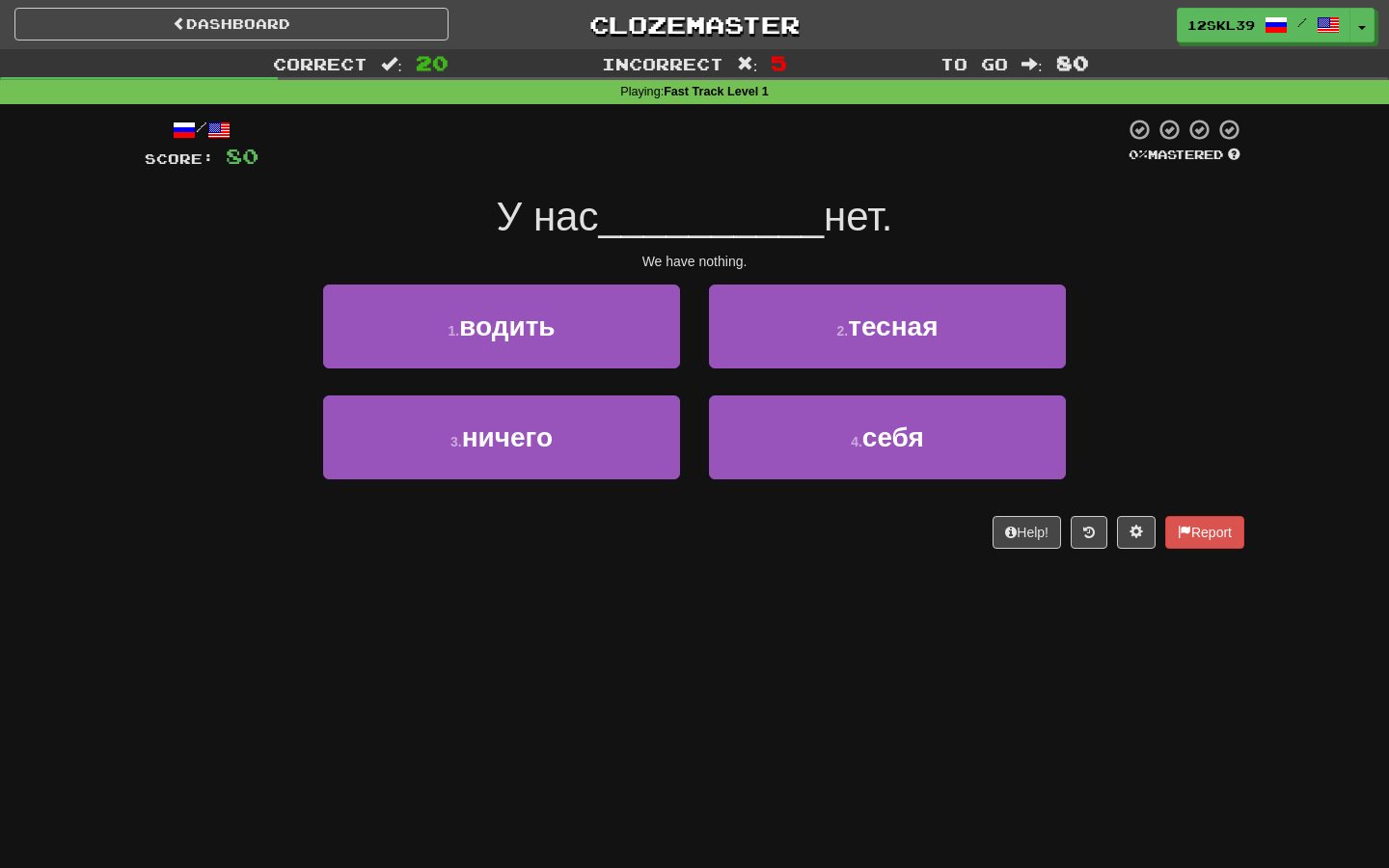 click on "У нас" at bounding box center [548, 216] 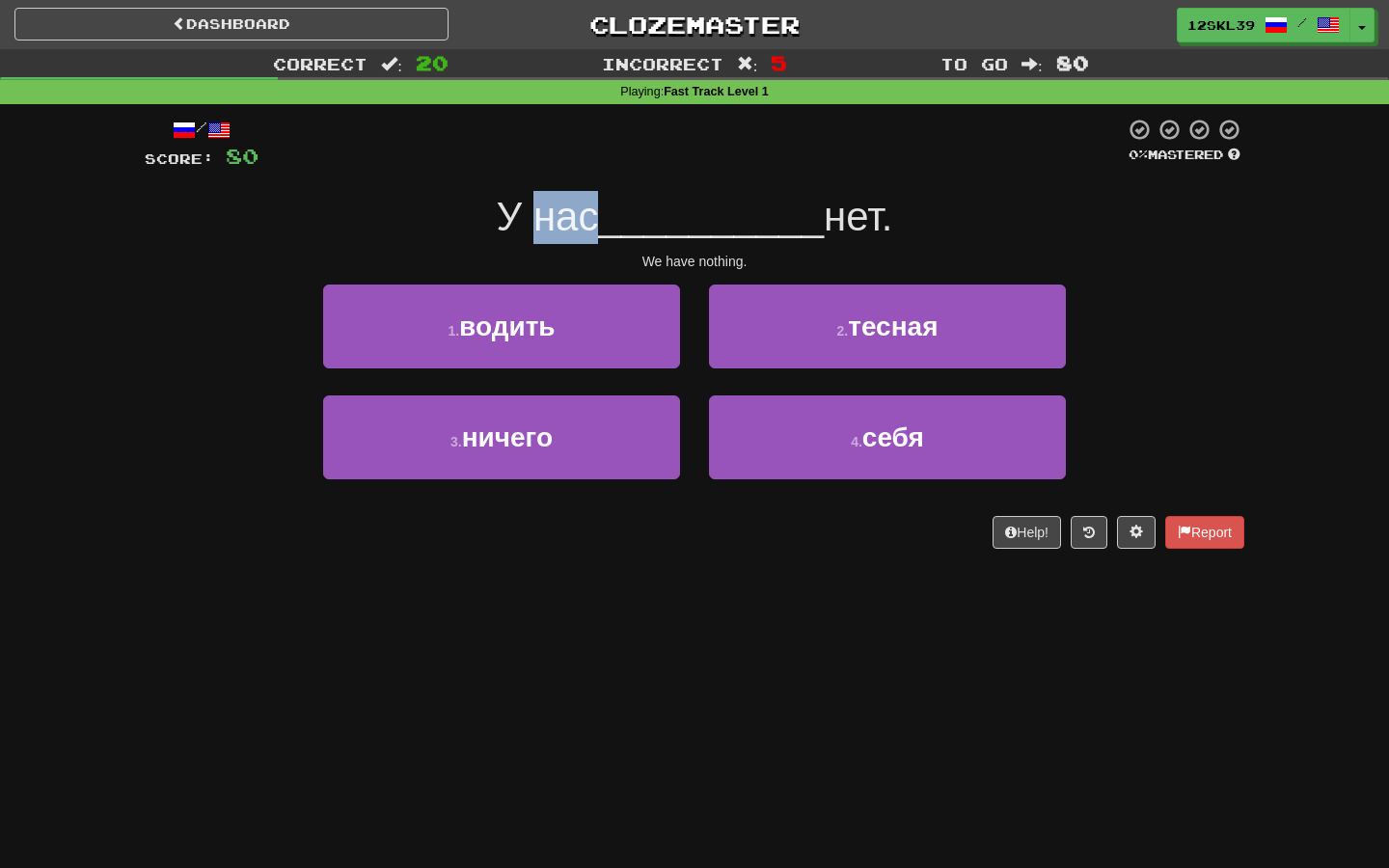 click on "У нас" at bounding box center (548, 216) 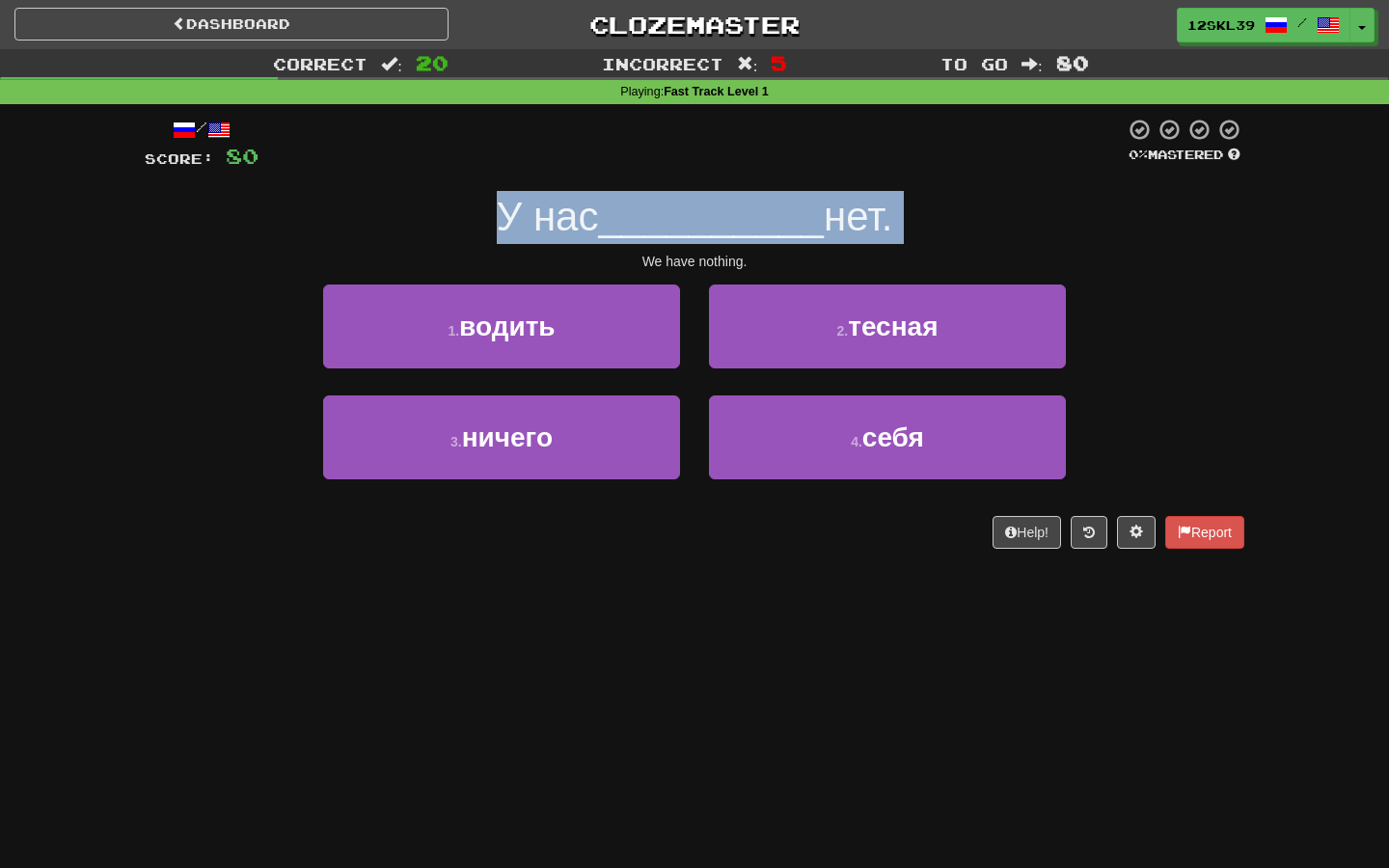 click on "У нас" at bounding box center [548, 216] 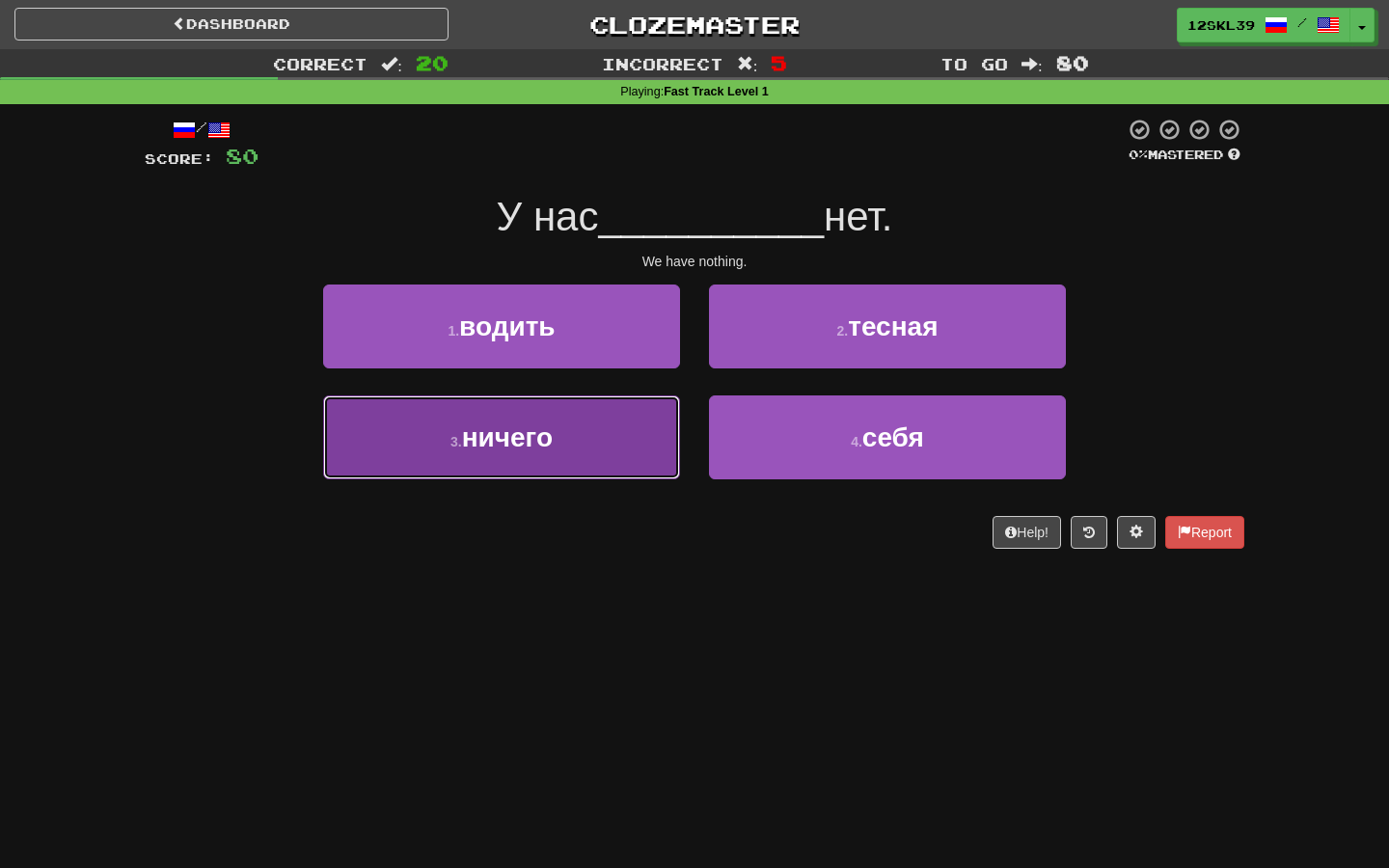 click on "3 .  ничего" at bounding box center (502, 437) 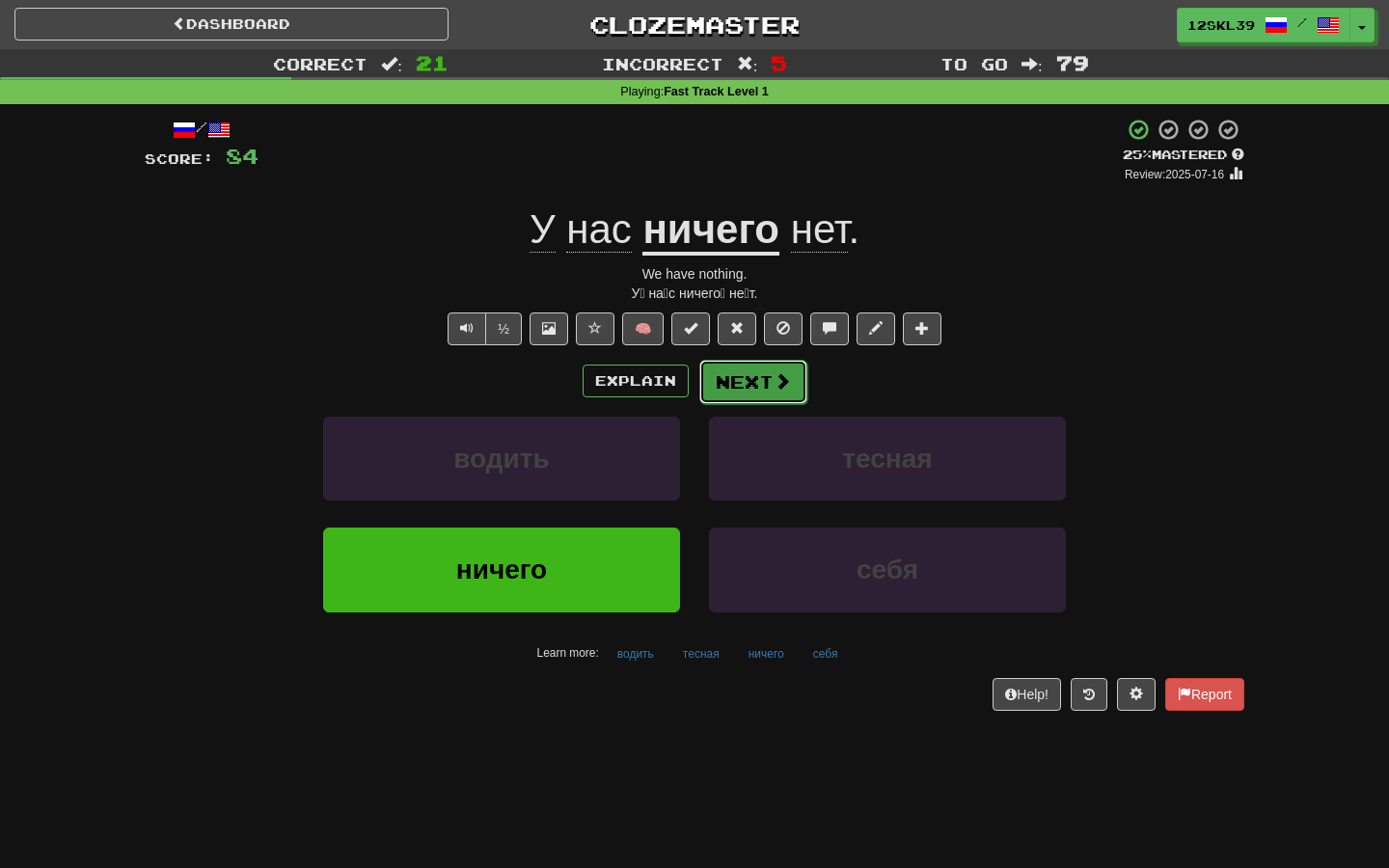 click on "Next" at bounding box center [753, 382] 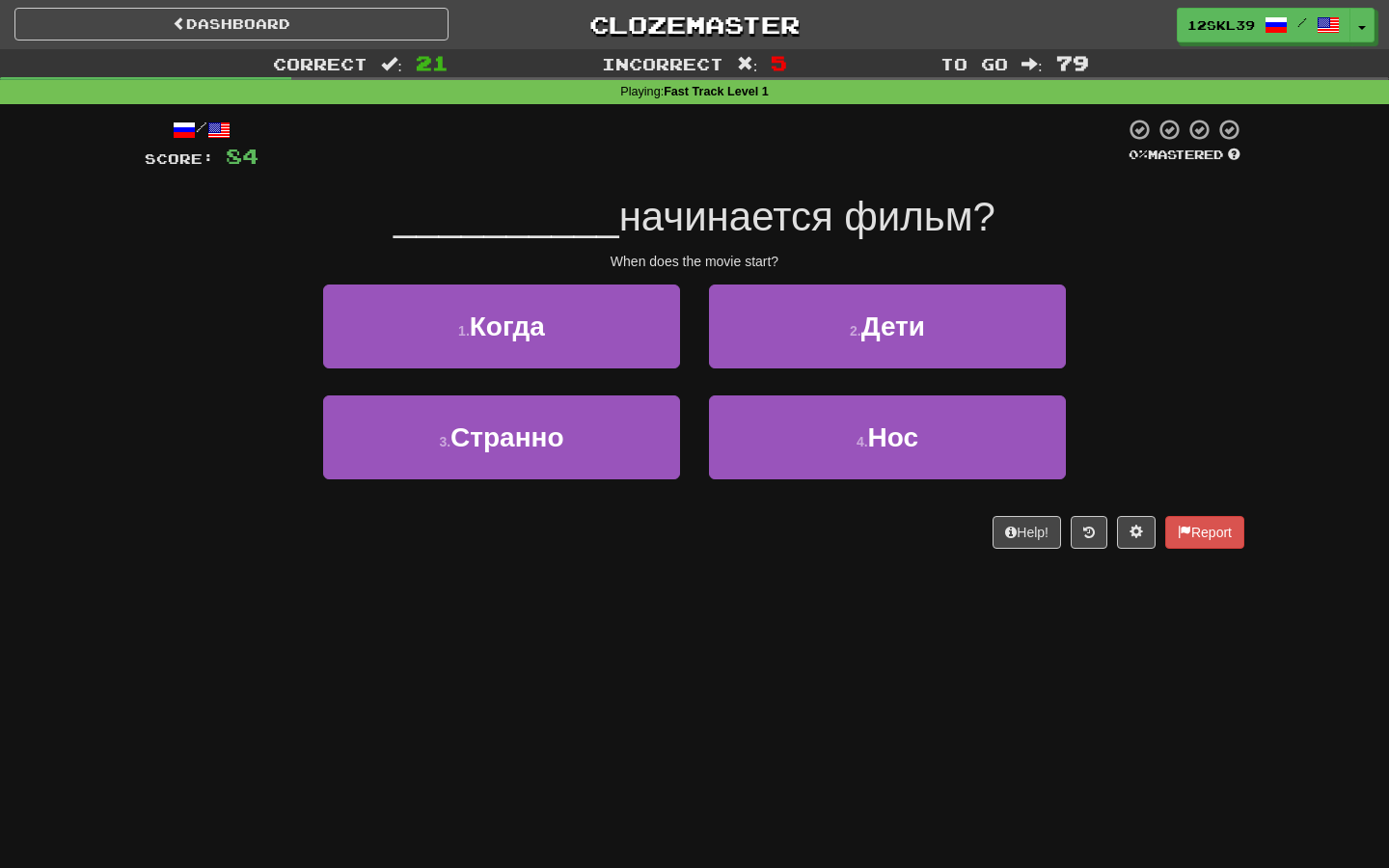 click on "начинается фильм?" at bounding box center (807, 216) 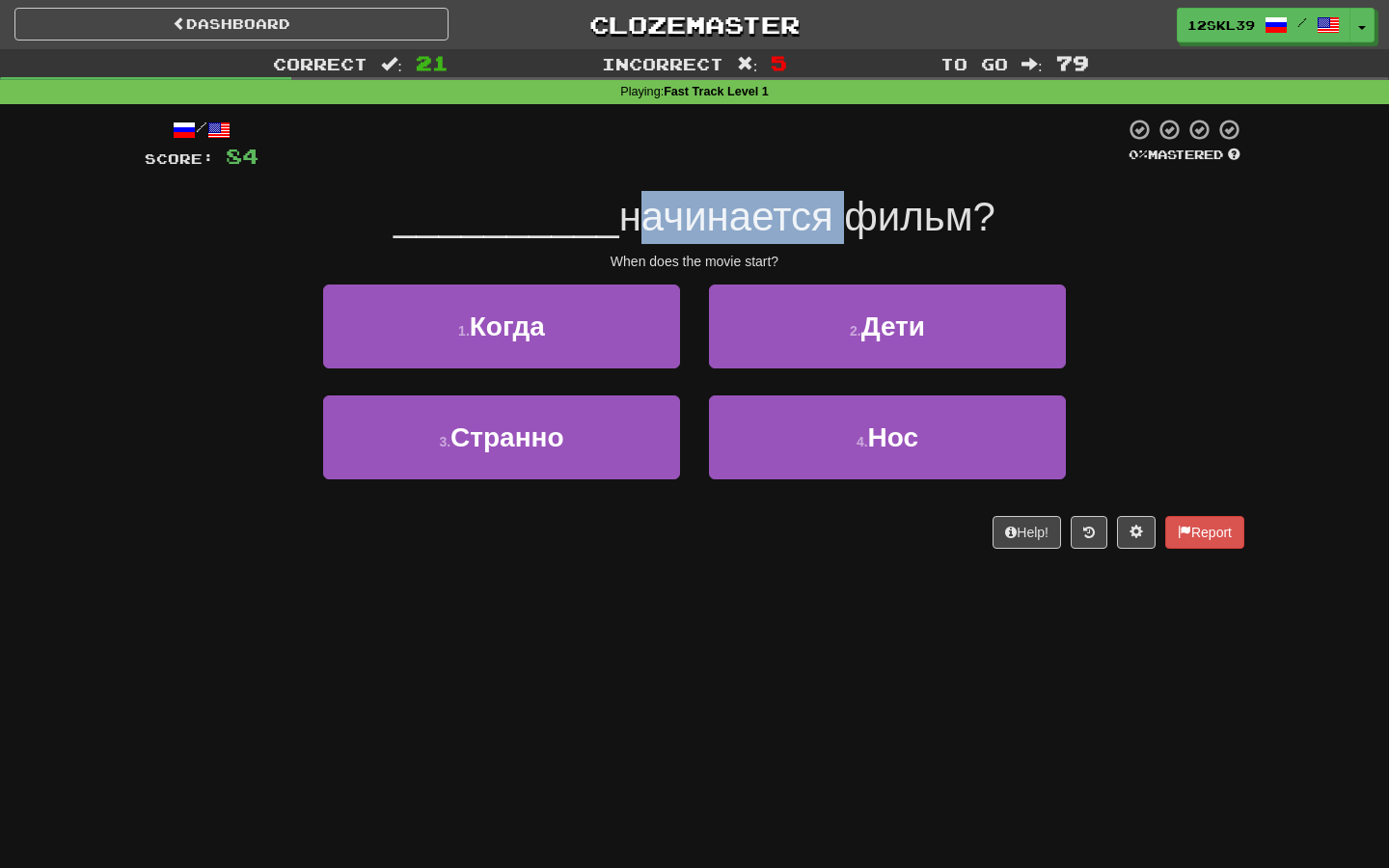 click on "начинается фильм?" at bounding box center (807, 216) 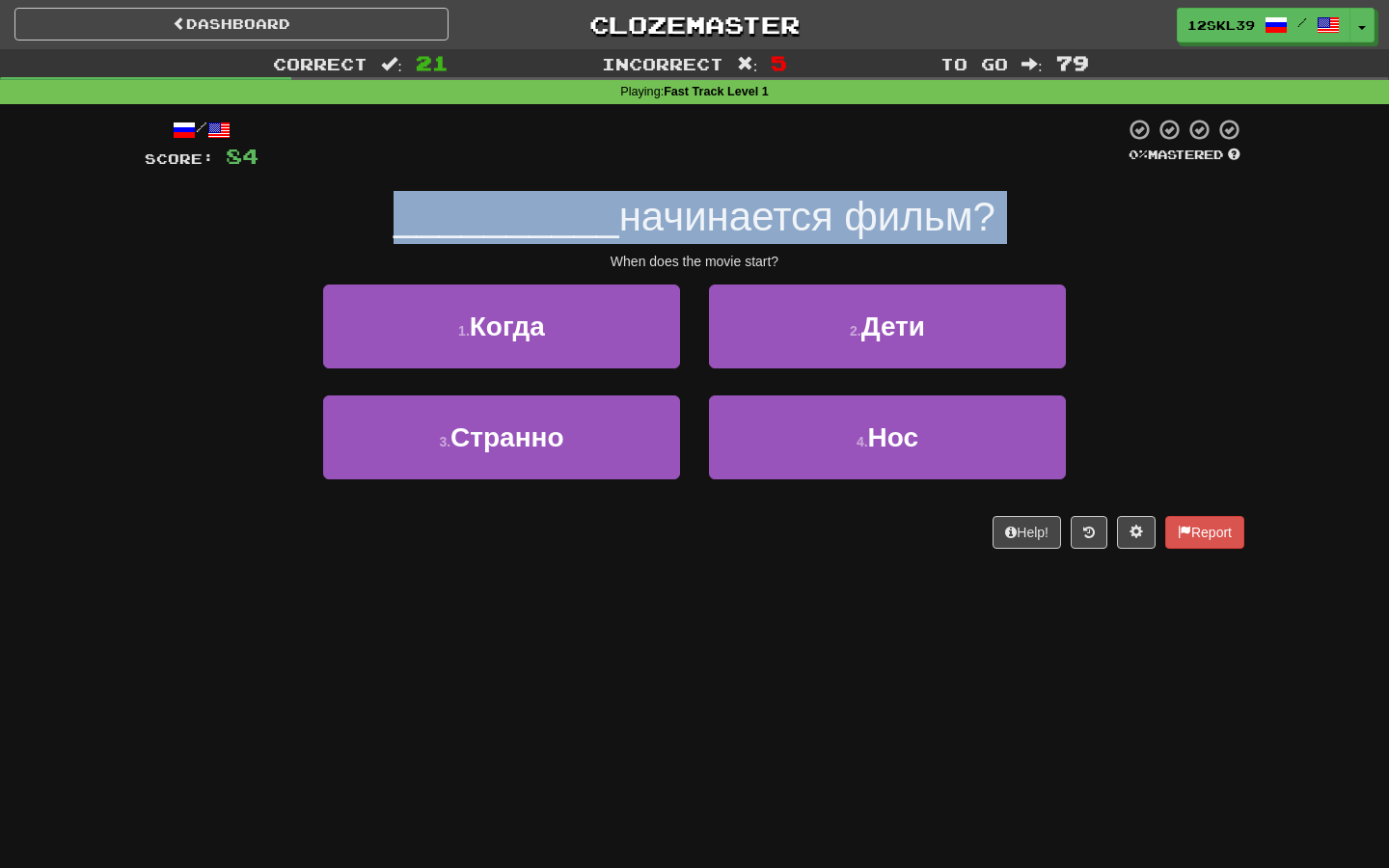 click on "начинается фильм?" at bounding box center (807, 216) 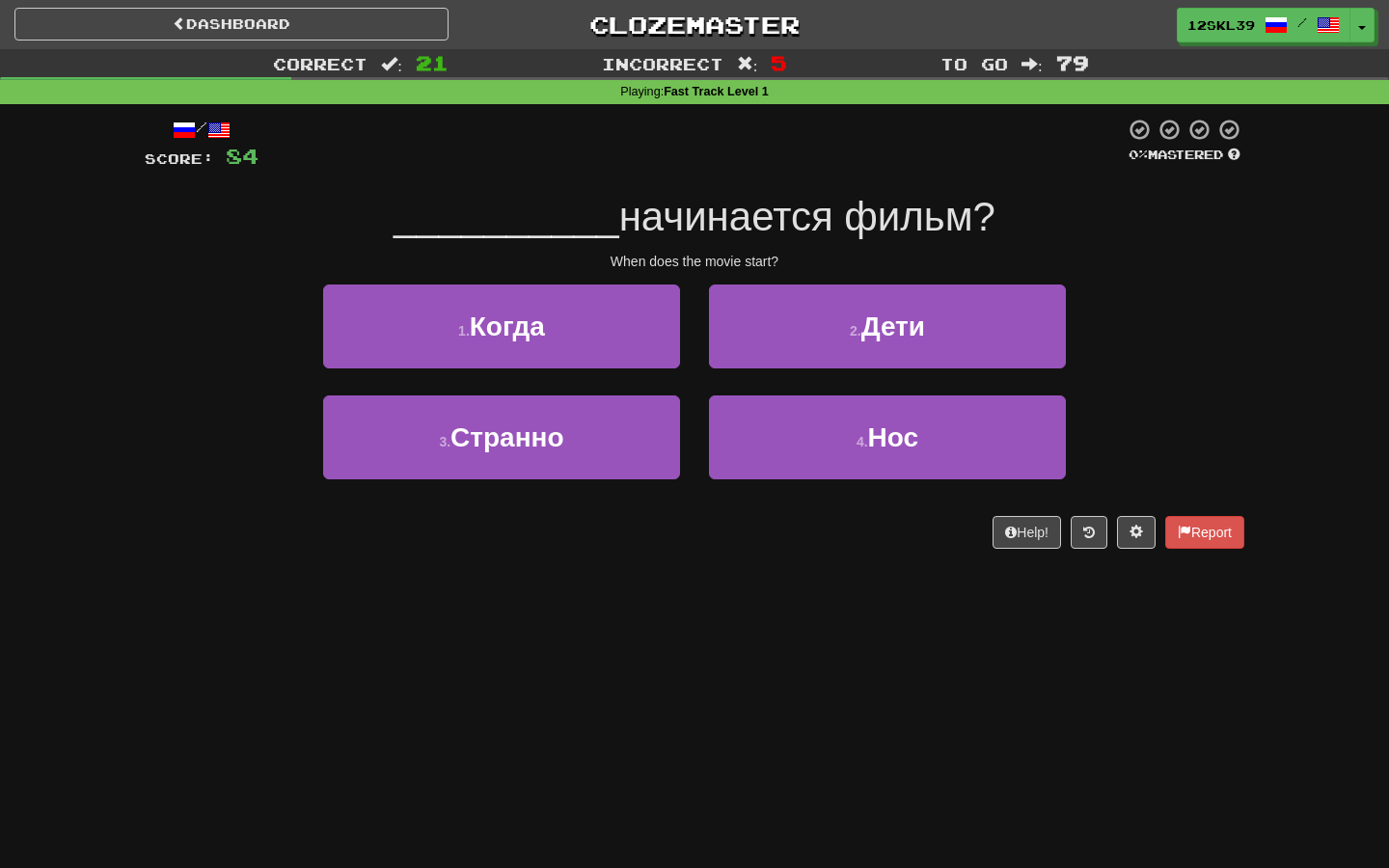 click on "начинается фильм?" at bounding box center (807, 216) 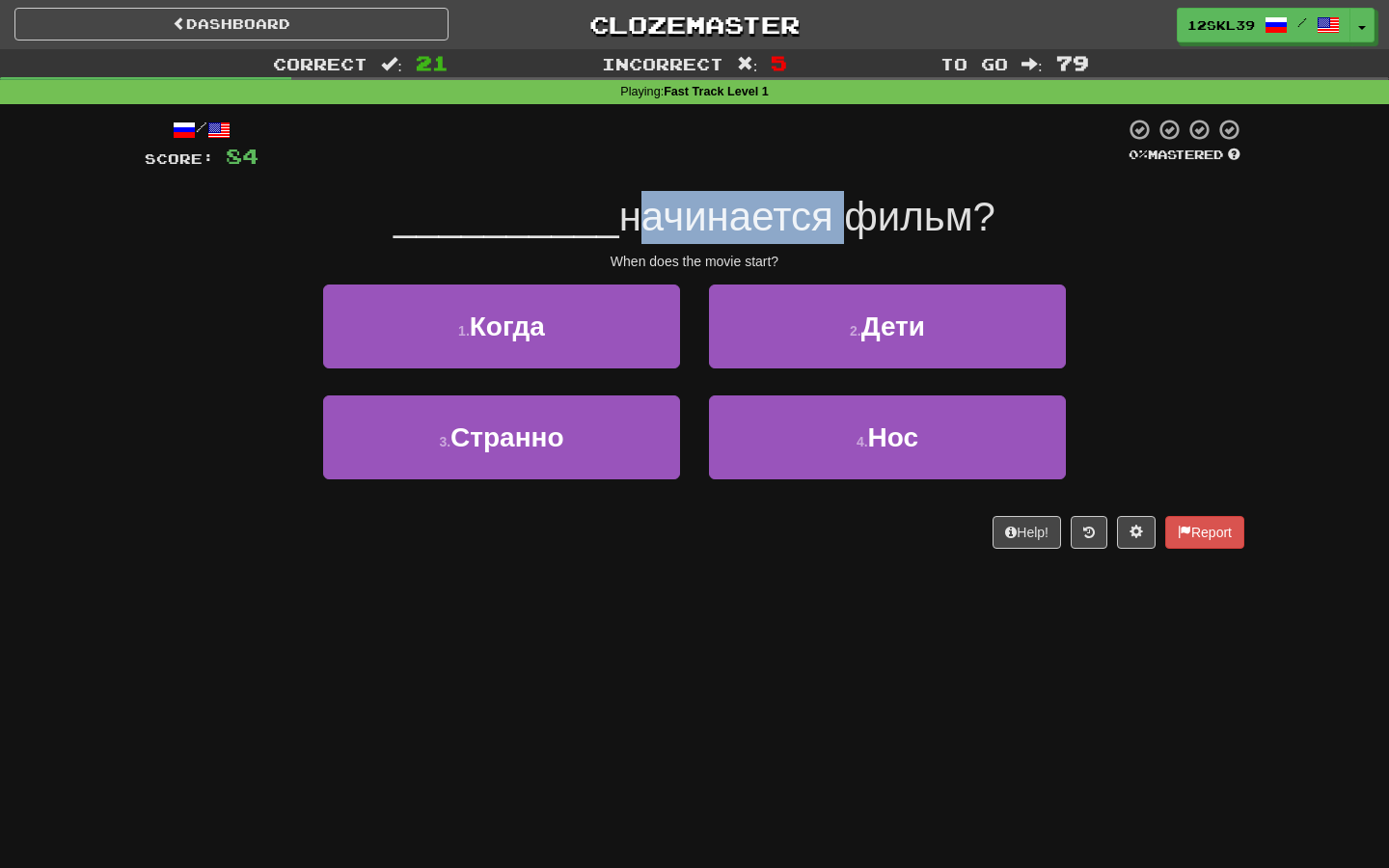 click on "начинается фильм?" at bounding box center [807, 216] 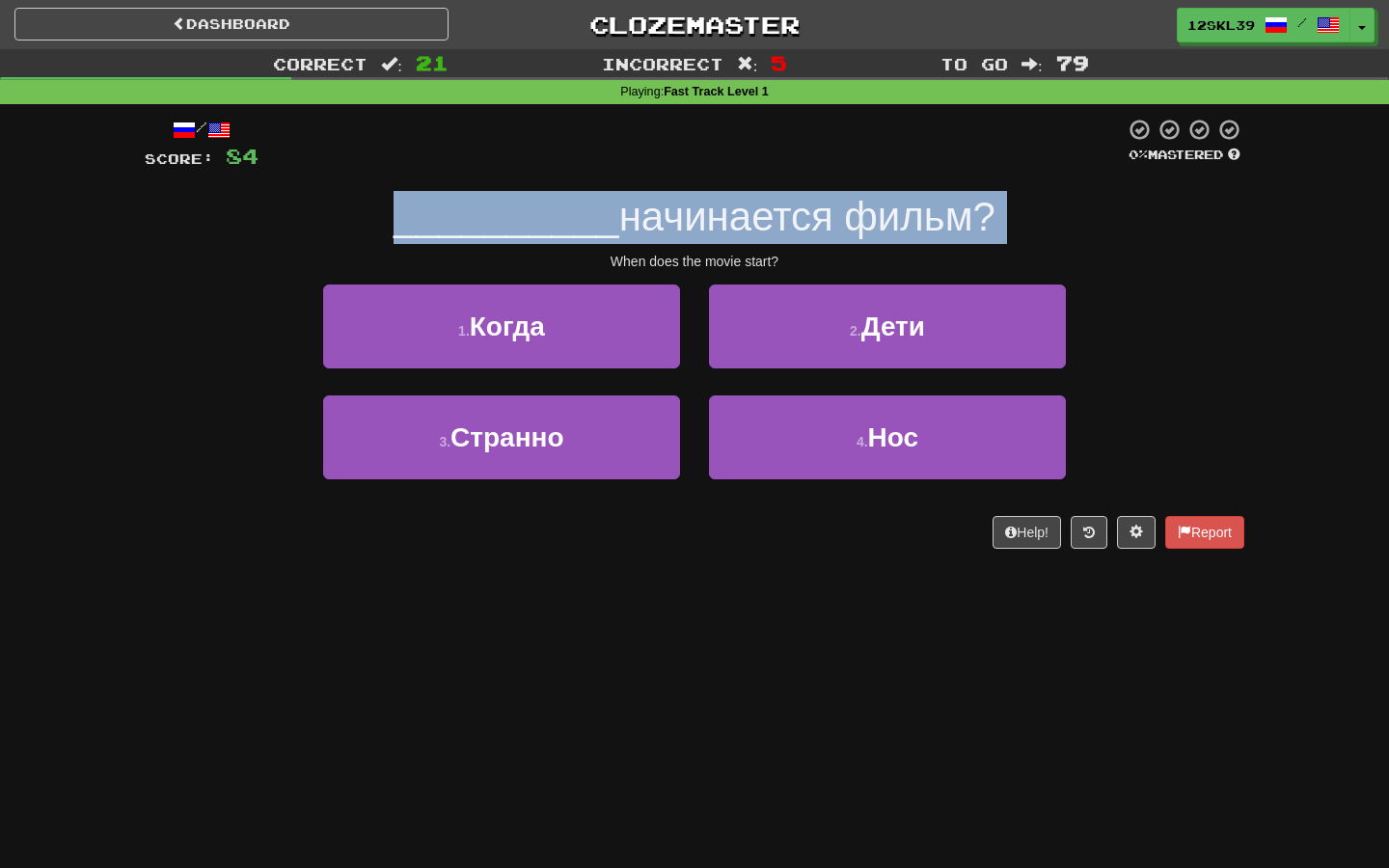 click on "начинается фильм?" at bounding box center (807, 216) 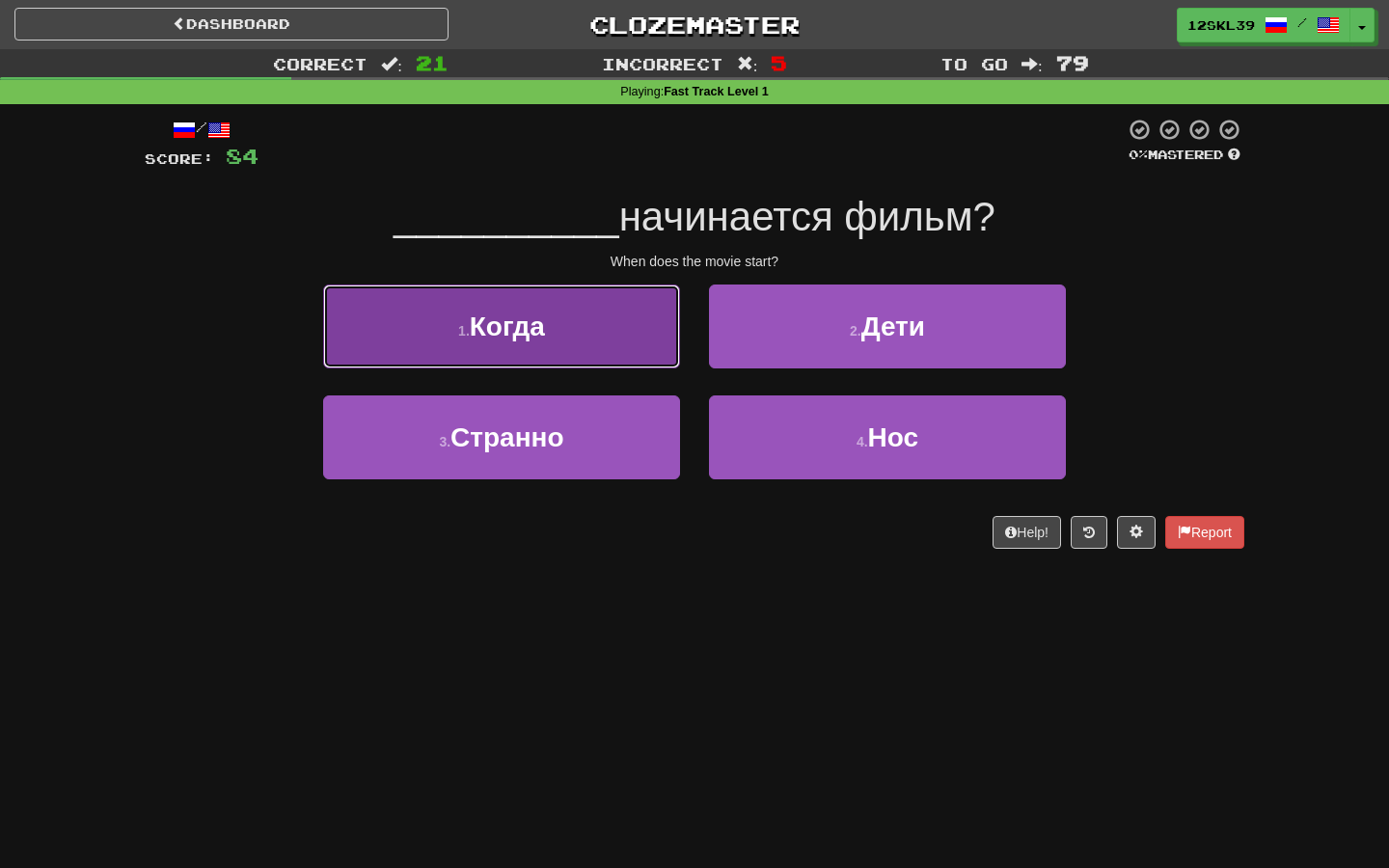 click on "1 .  Когда" at bounding box center (502, 326) 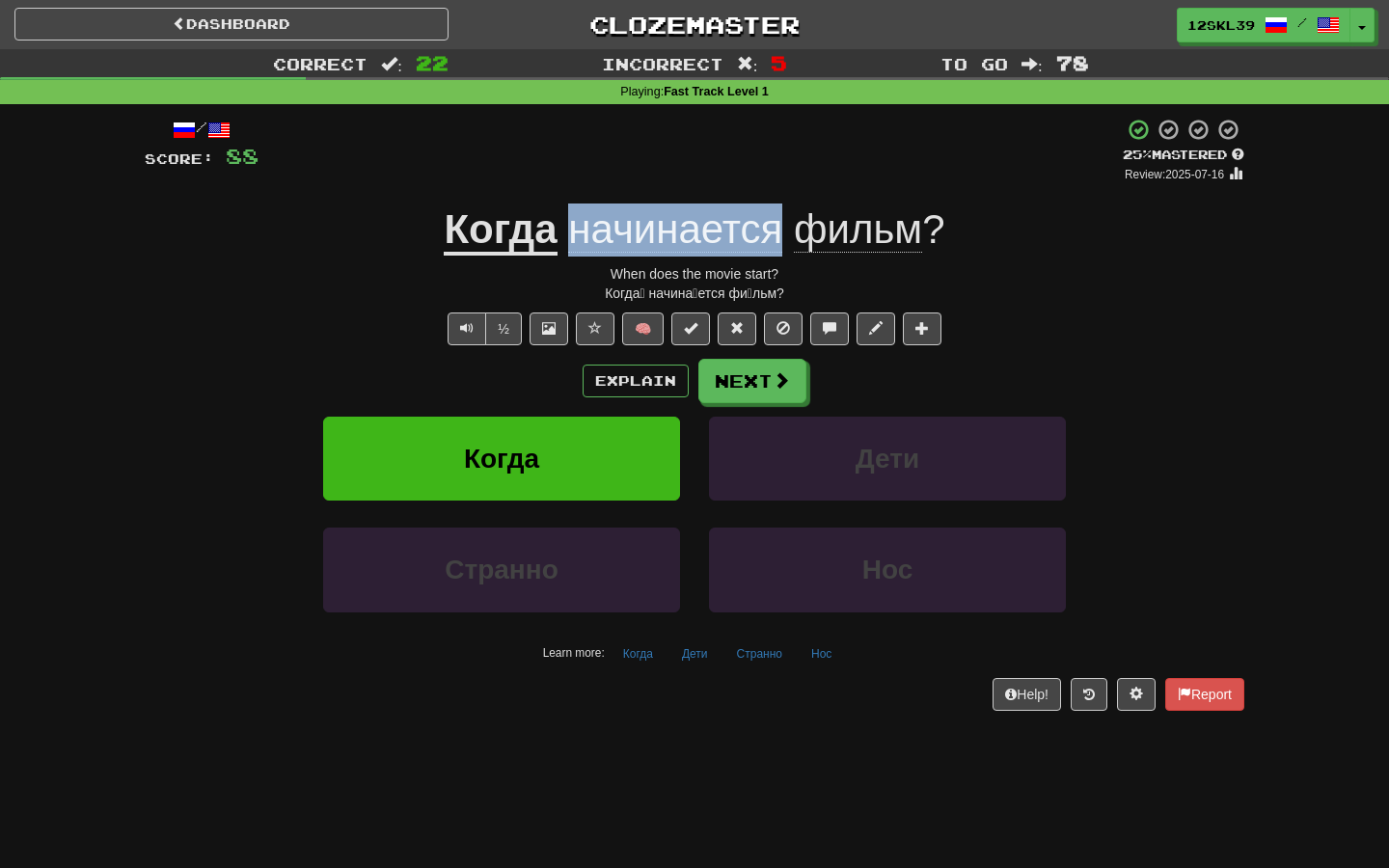 drag, startPoint x: 793, startPoint y: 204, endPoint x: 571, endPoint y: 206, distance: 222.009 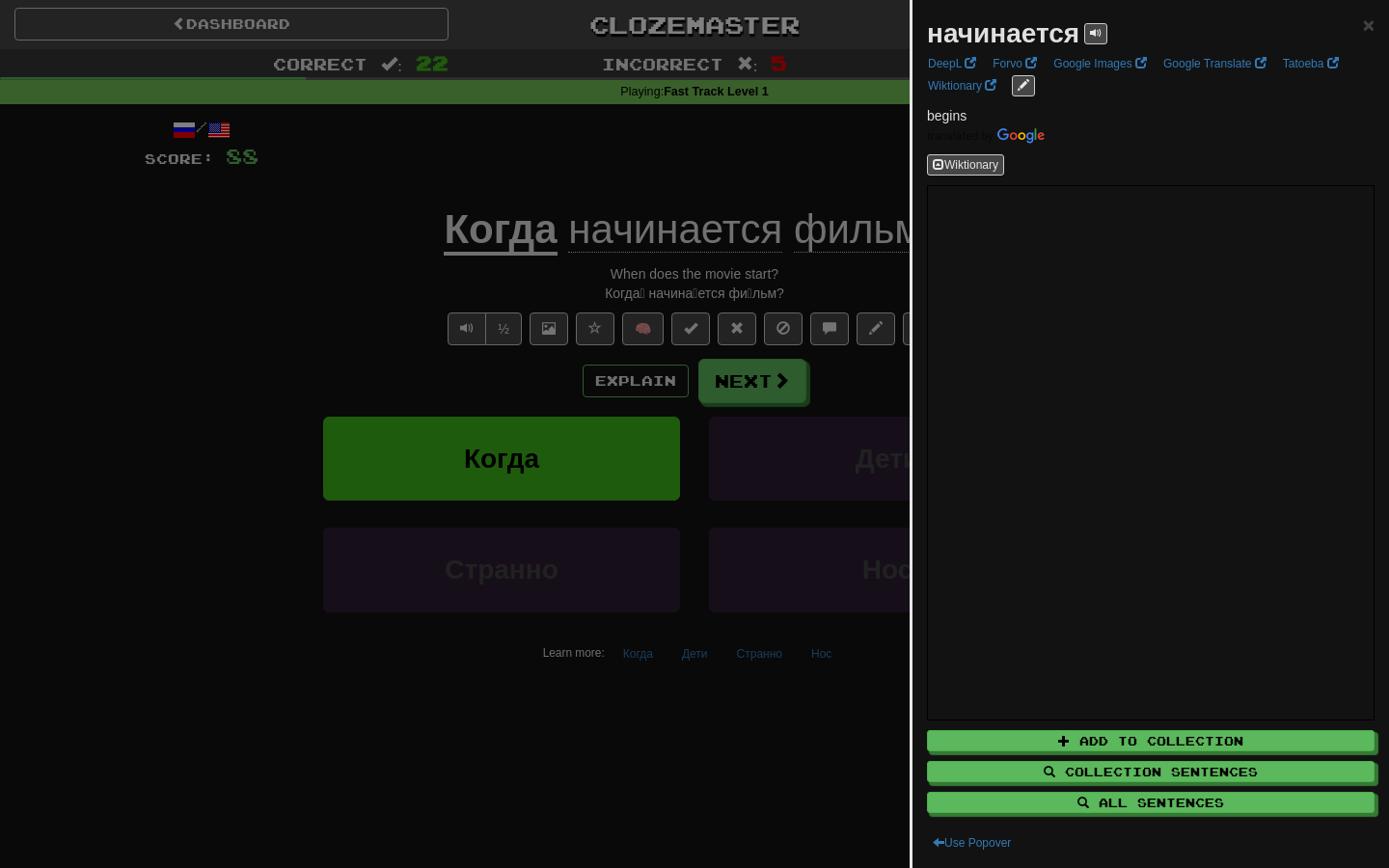 click at bounding box center (694, 434) 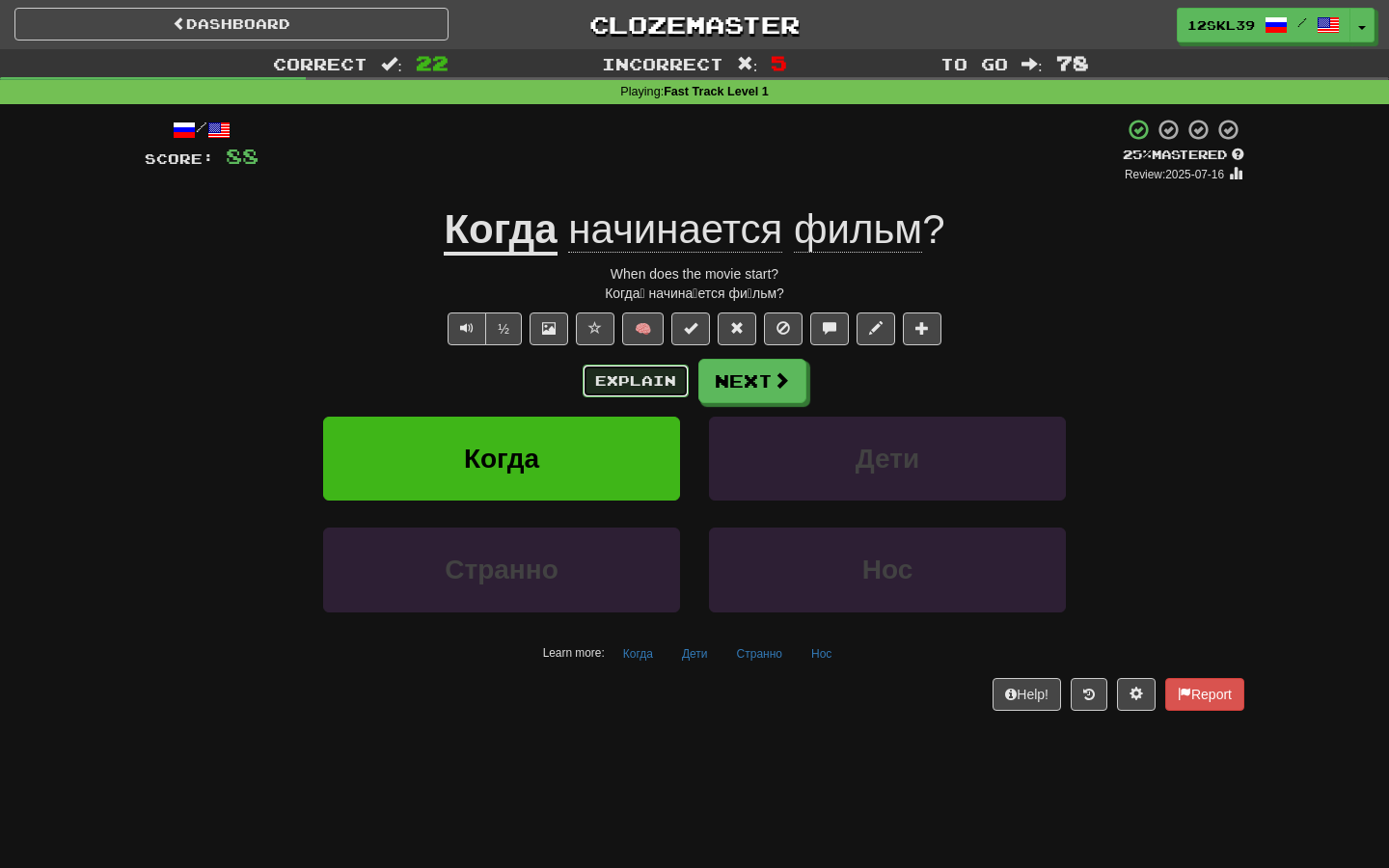 click on "Explain" at bounding box center [636, 381] 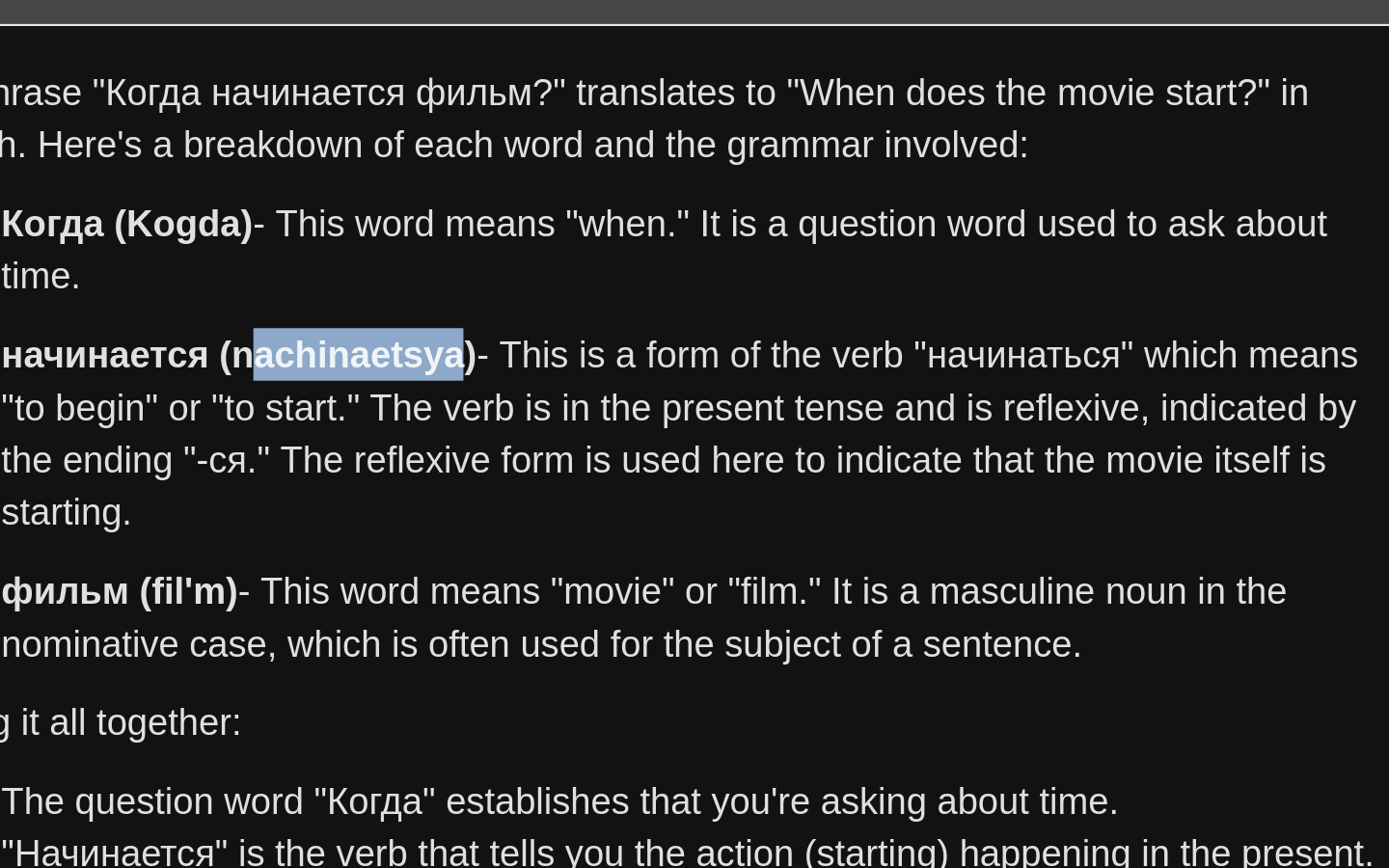 drag, startPoint x: 549, startPoint y: 199, endPoint x: 628, endPoint y: 200, distance: 79.006329 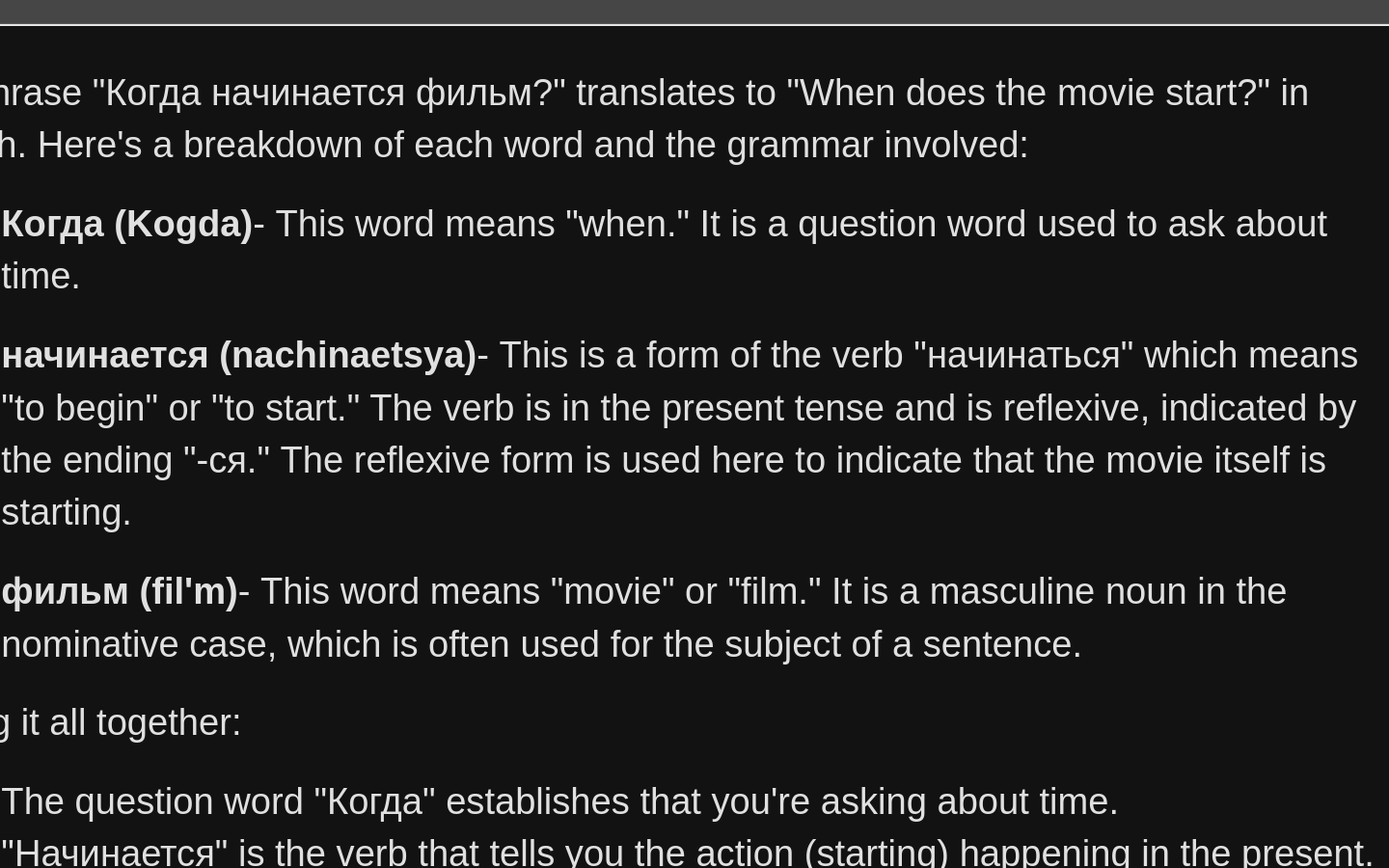 click on "начинается (nachinaetsya)" at bounding box center [546, 200] 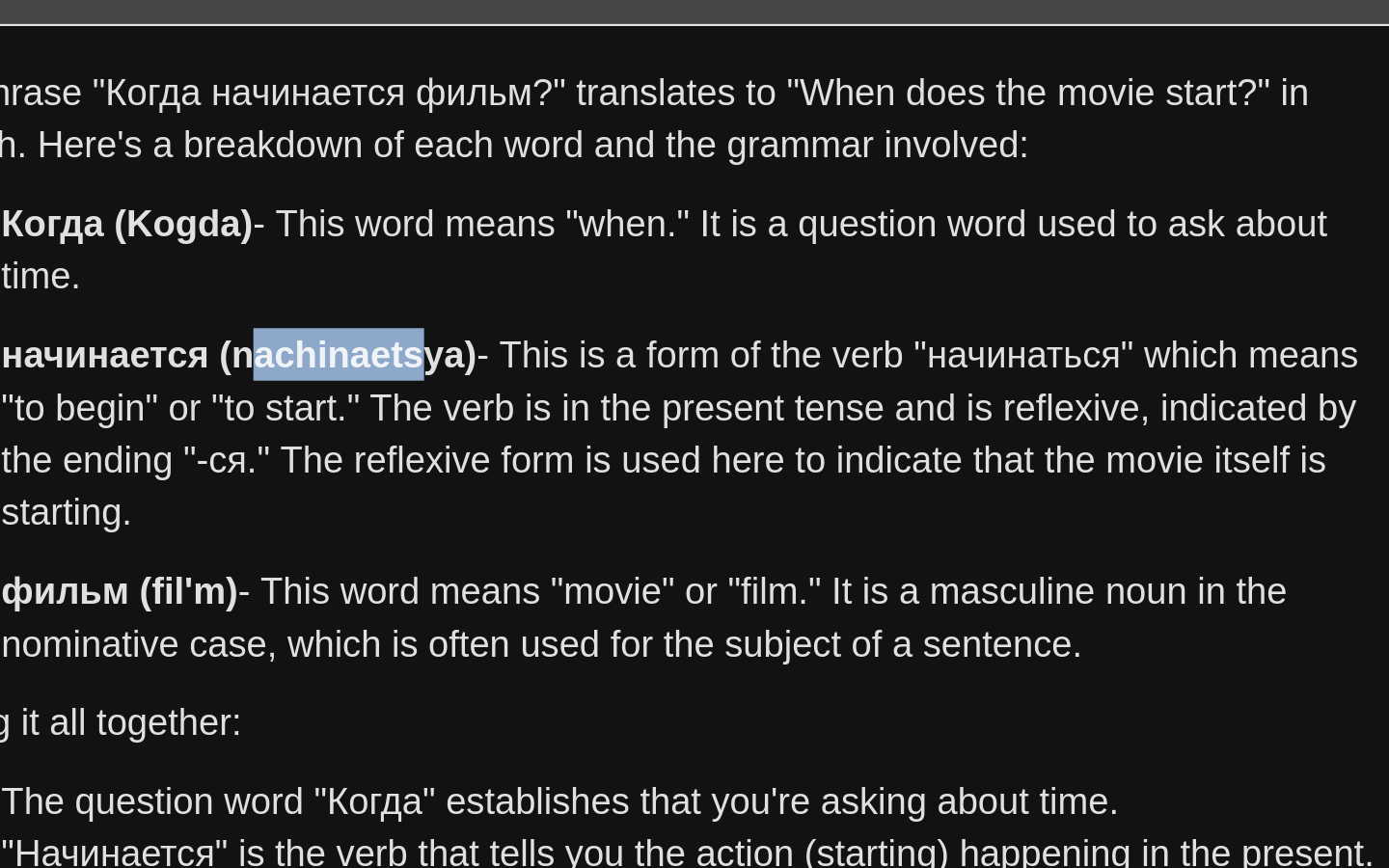 drag, startPoint x: 550, startPoint y: 200, endPoint x: 612, endPoint y: 203, distance: 62.07254 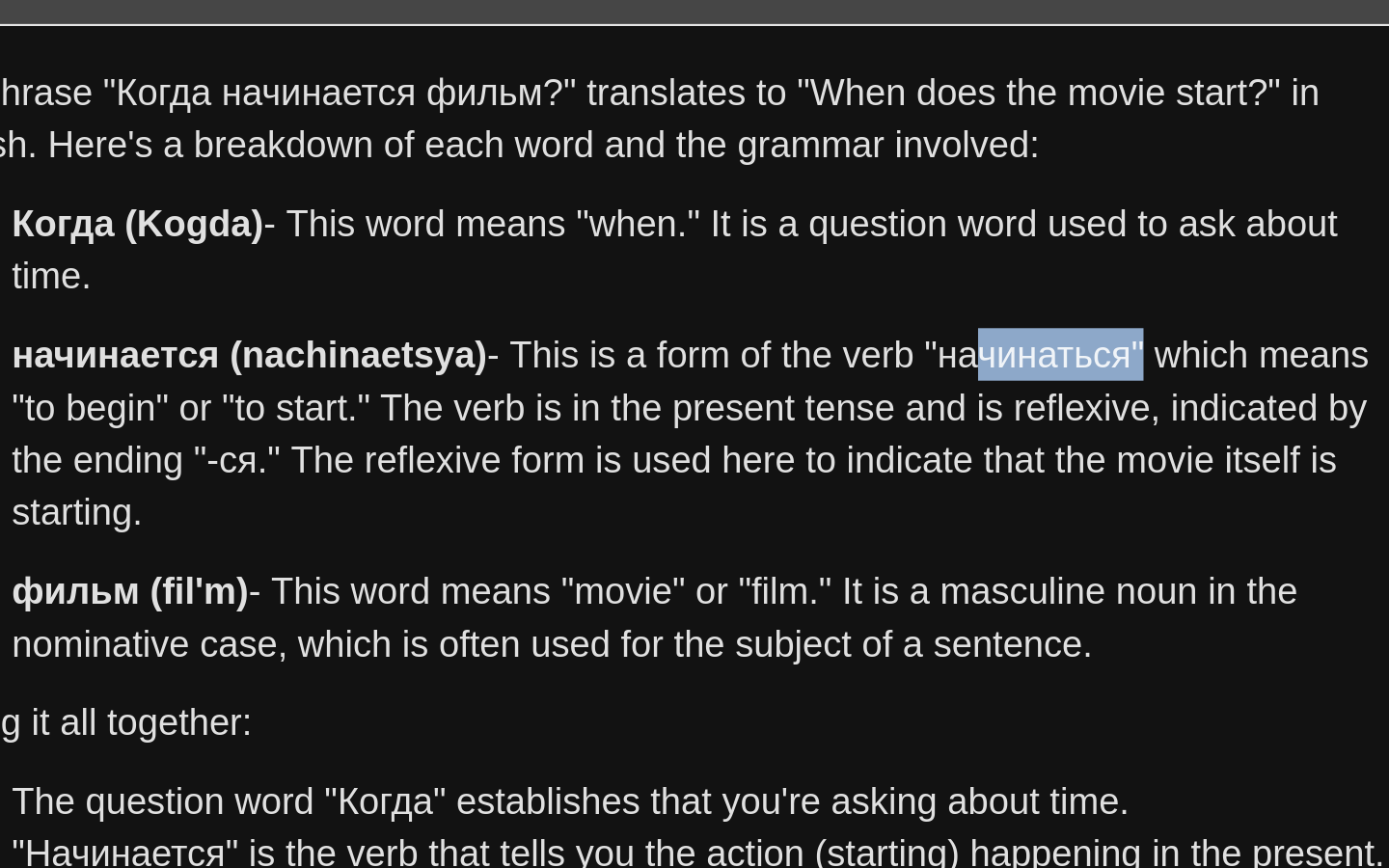 drag, startPoint x: 809, startPoint y: 202, endPoint x: 876, endPoint y: 203, distance: 67.00746 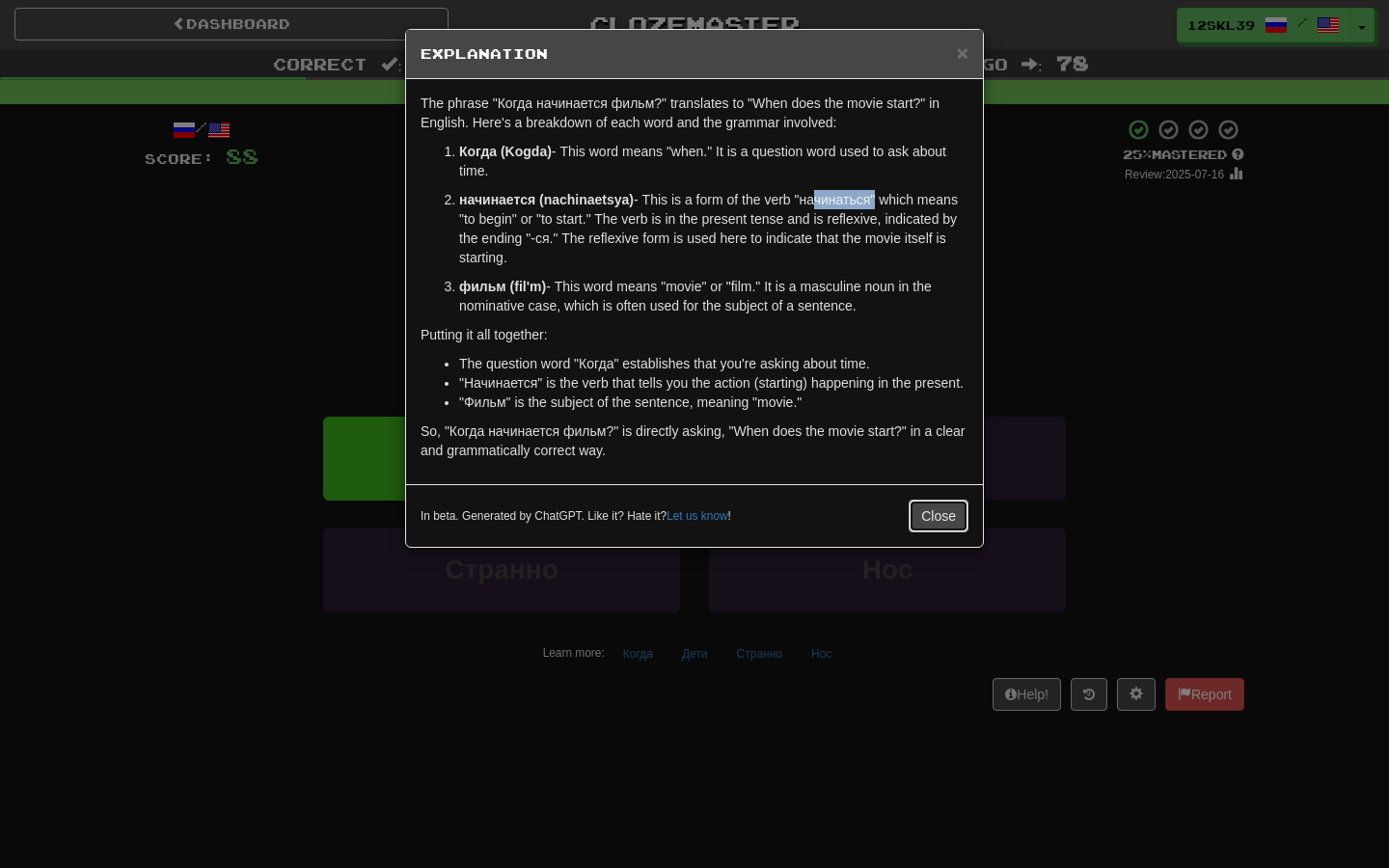 click on "Close" at bounding box center [939, 516] 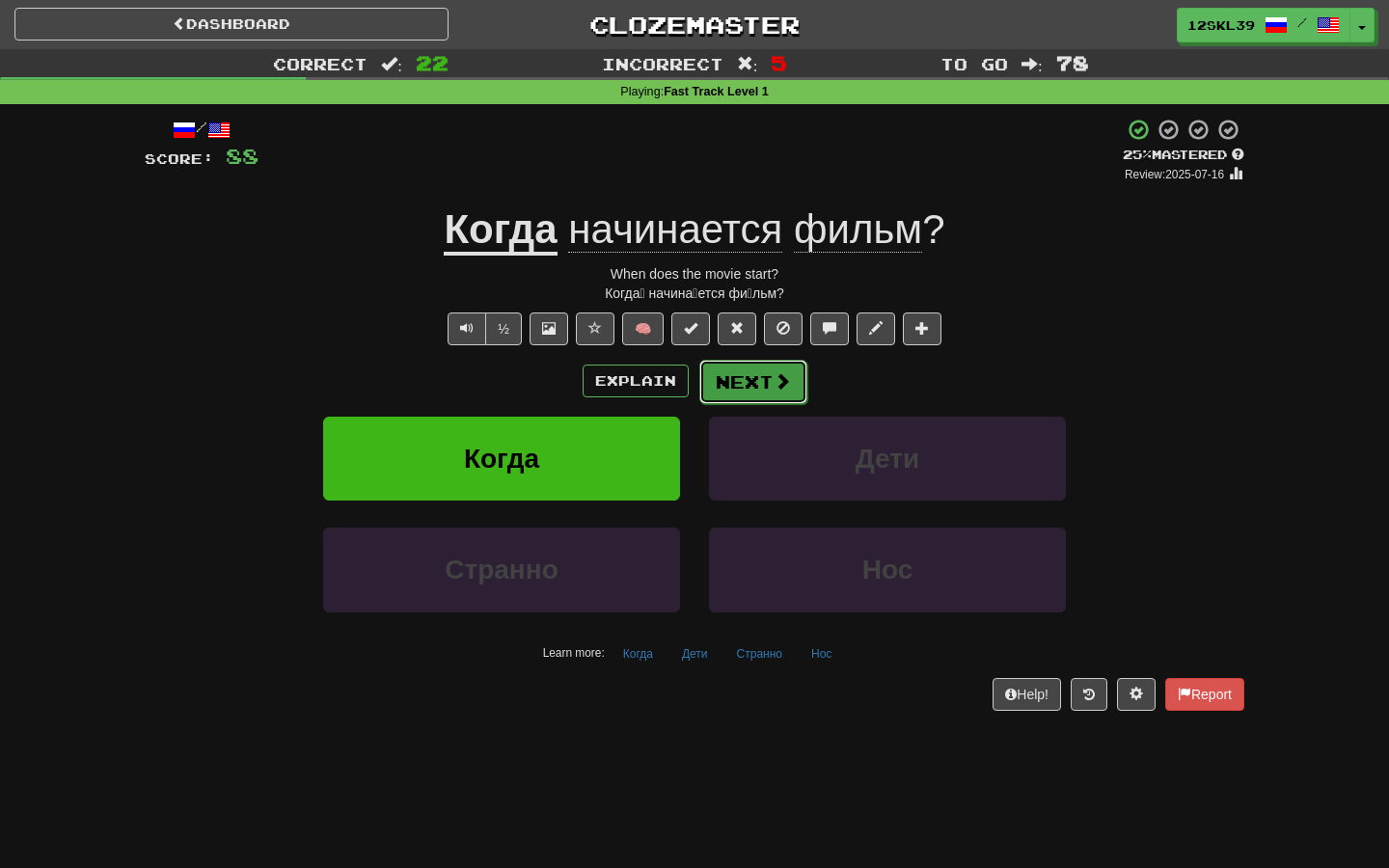 click on "Next" at bounding box center [753, 382] 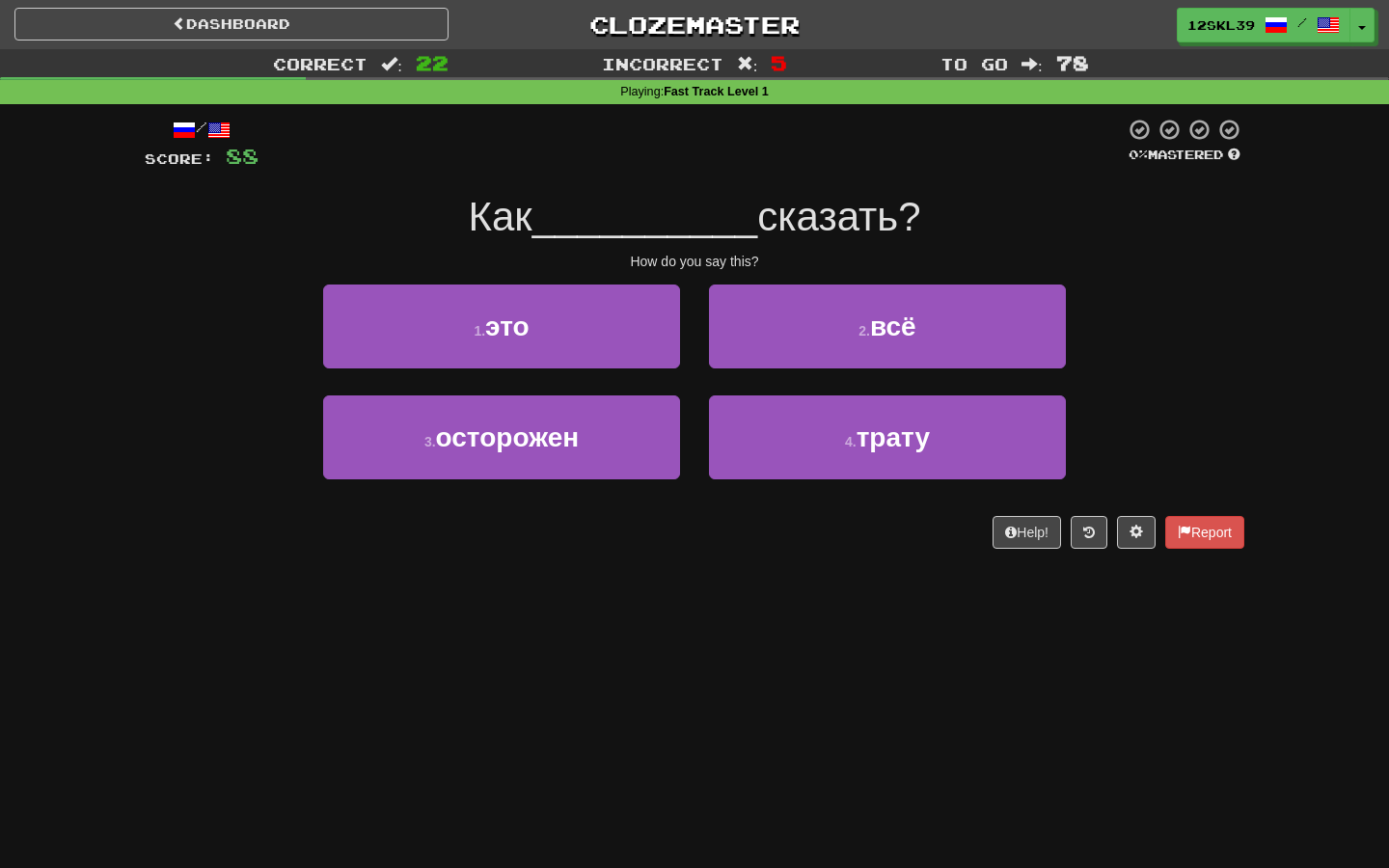 click on "__________" at bounding box center [645, 216] 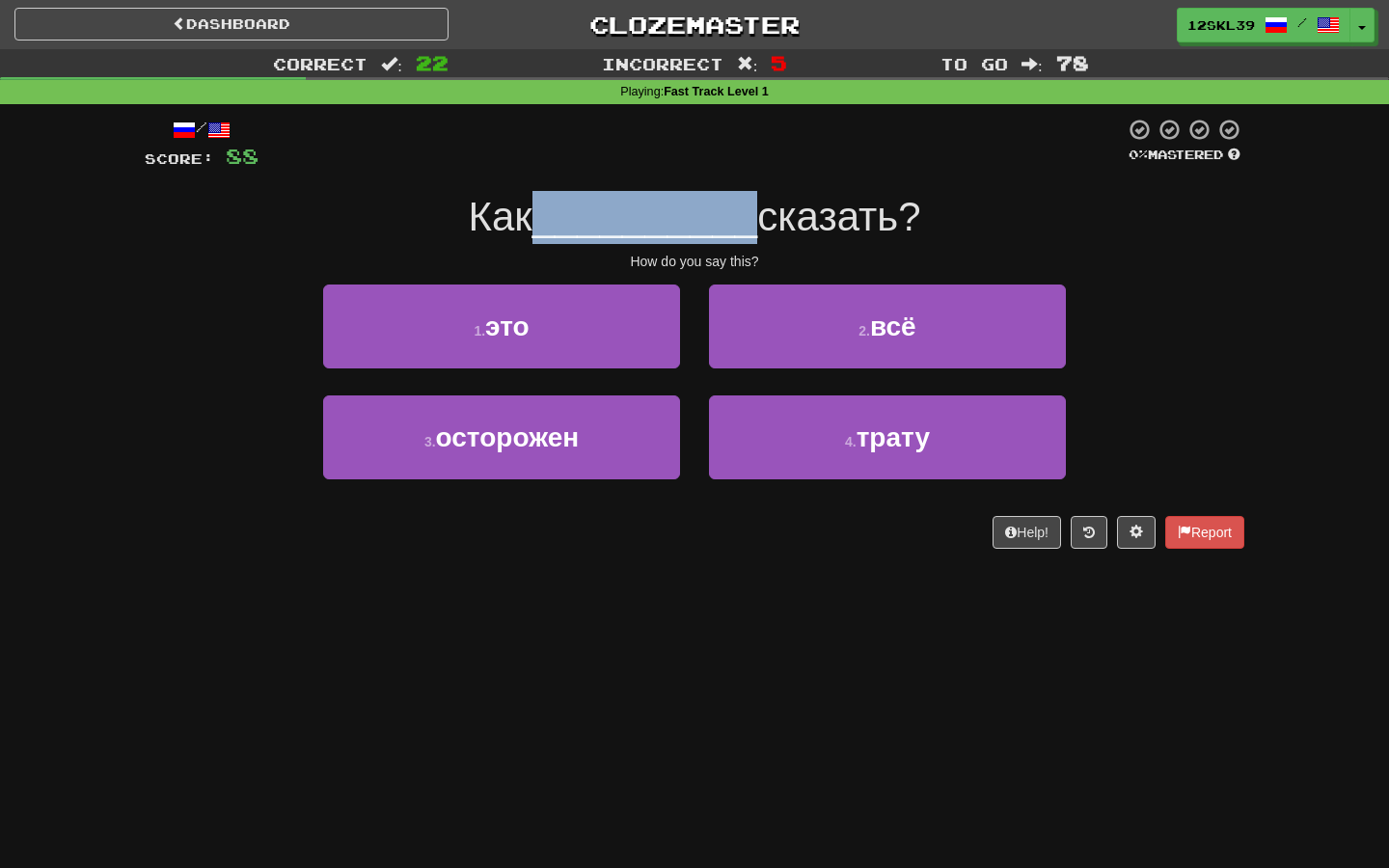 click on "__________" at bounding box center [645, 216] 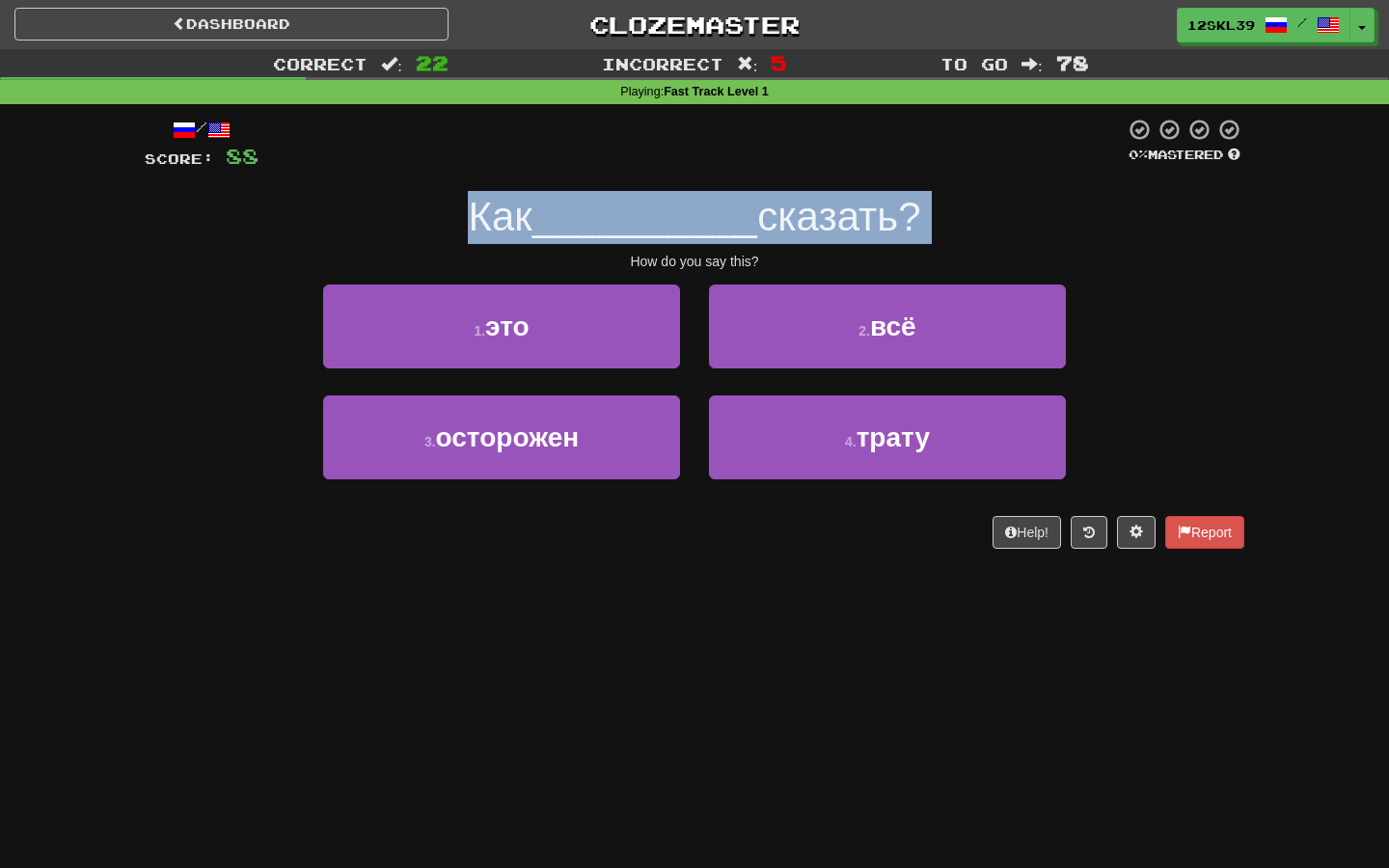 click on "__________" at bounding box center (645, 216) 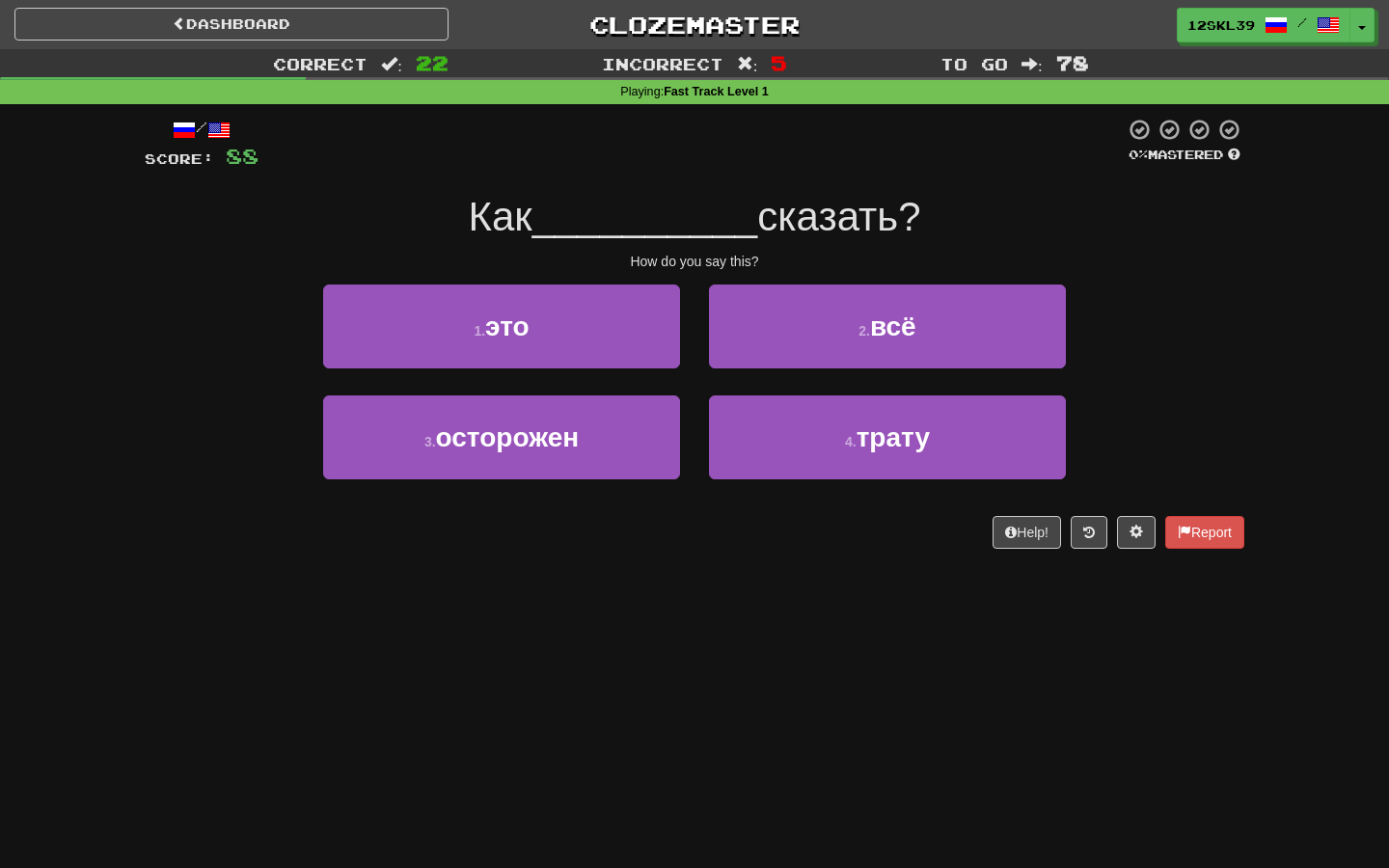click on "Как" at bounding box center [500, 216] 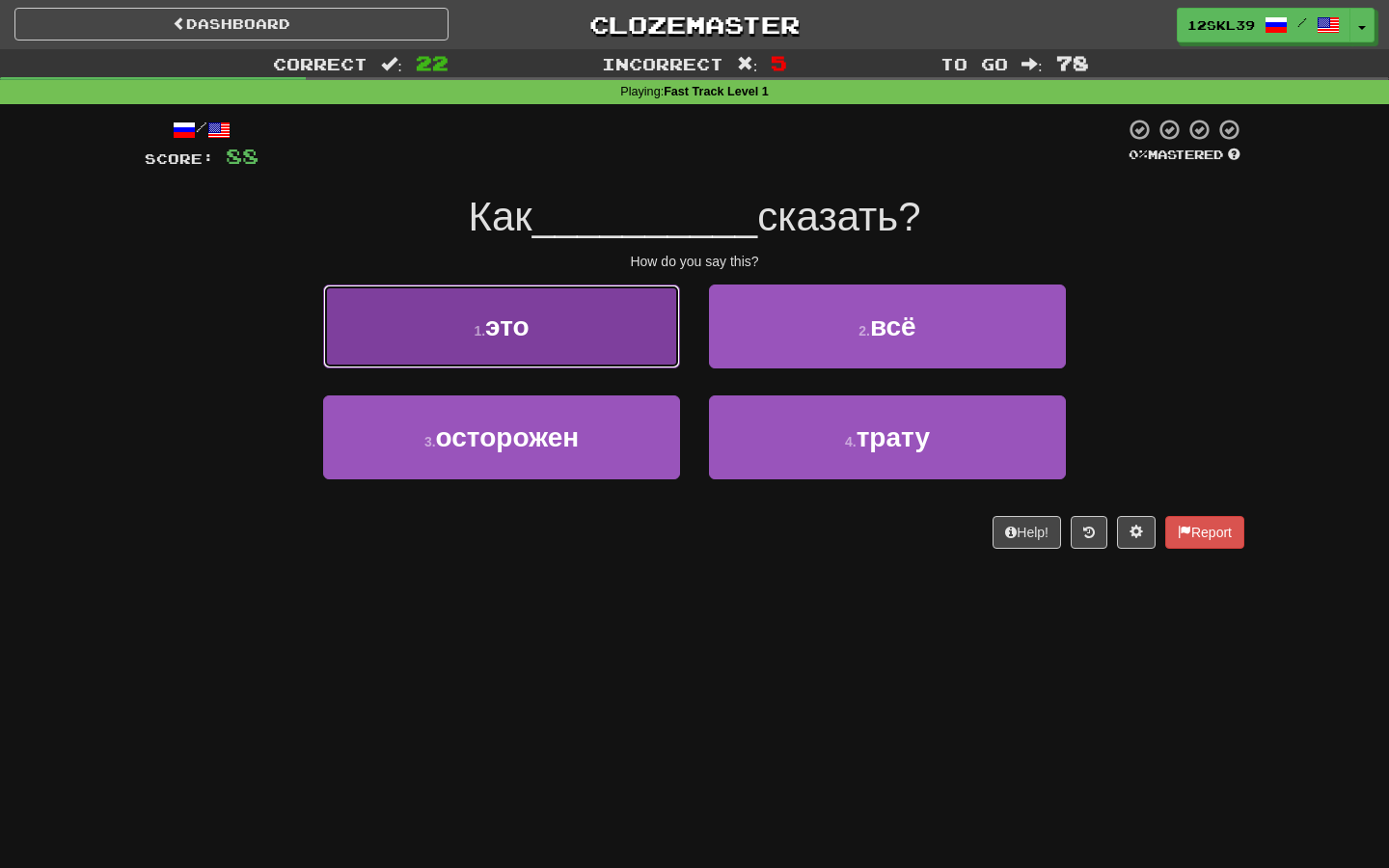click on "1 .  это" at bounding box center (502, 326) 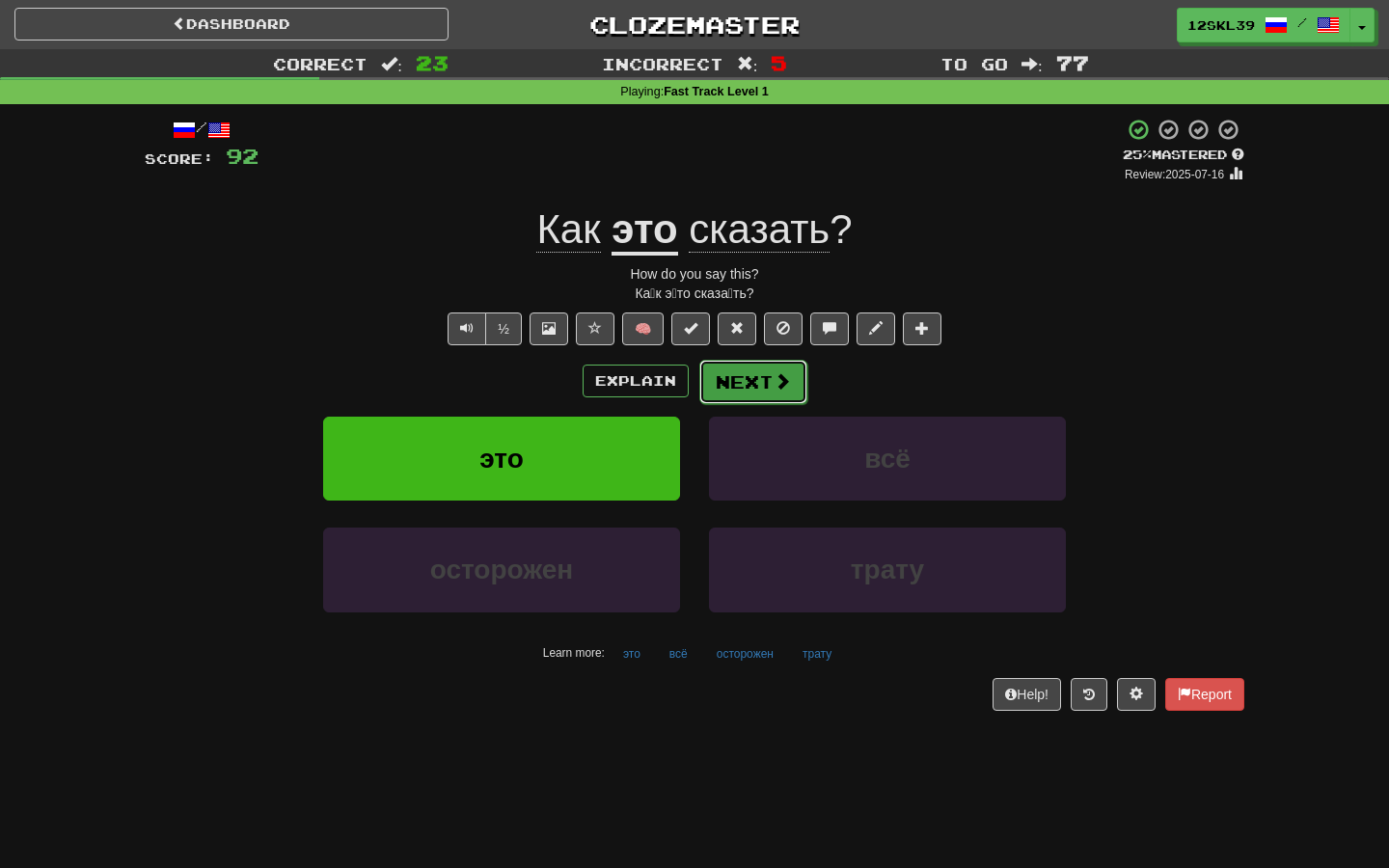 click on "Next" at bounding box center (753, 382) 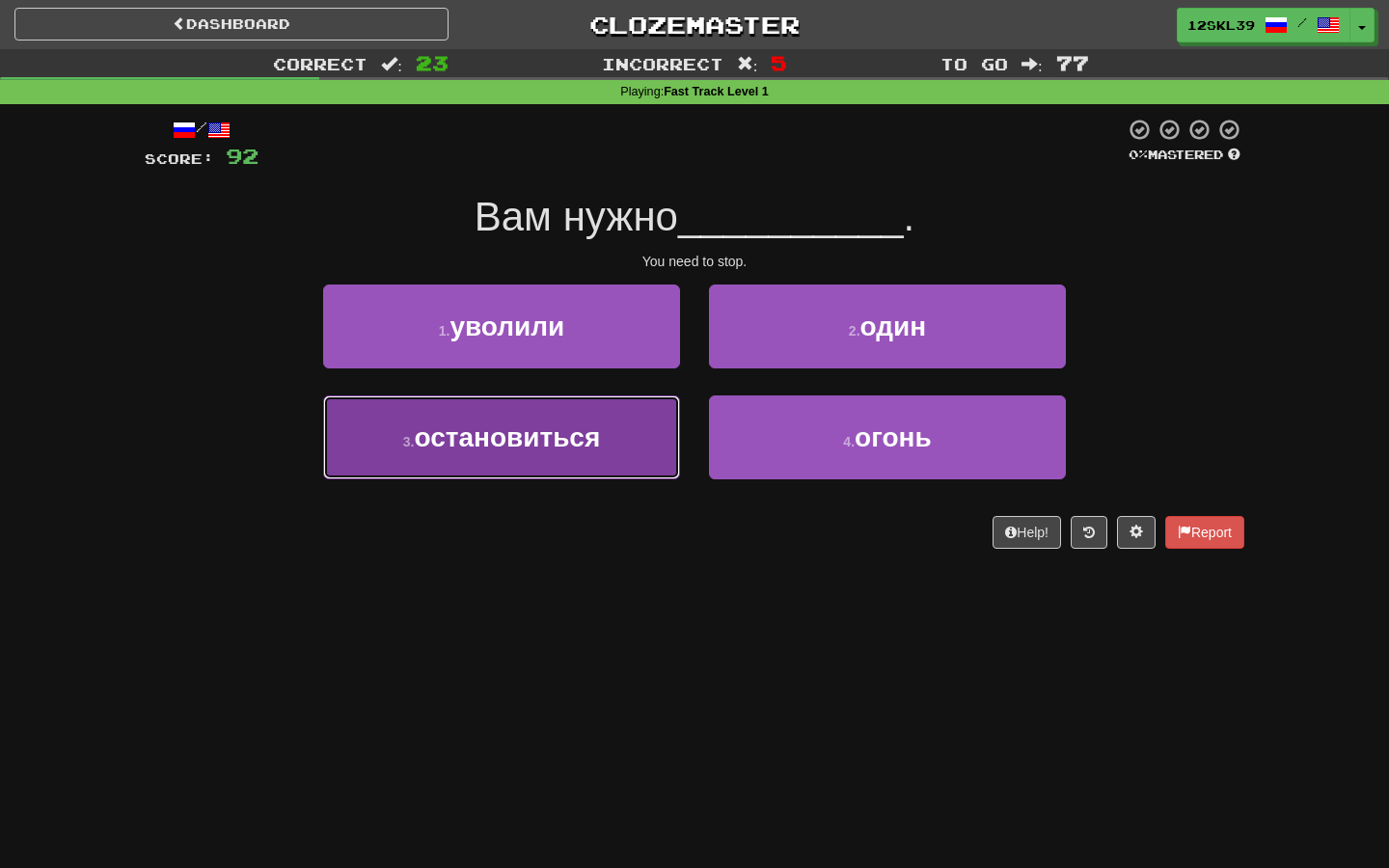 click on "3 .  остановиться" at bounding box center [502, 437] 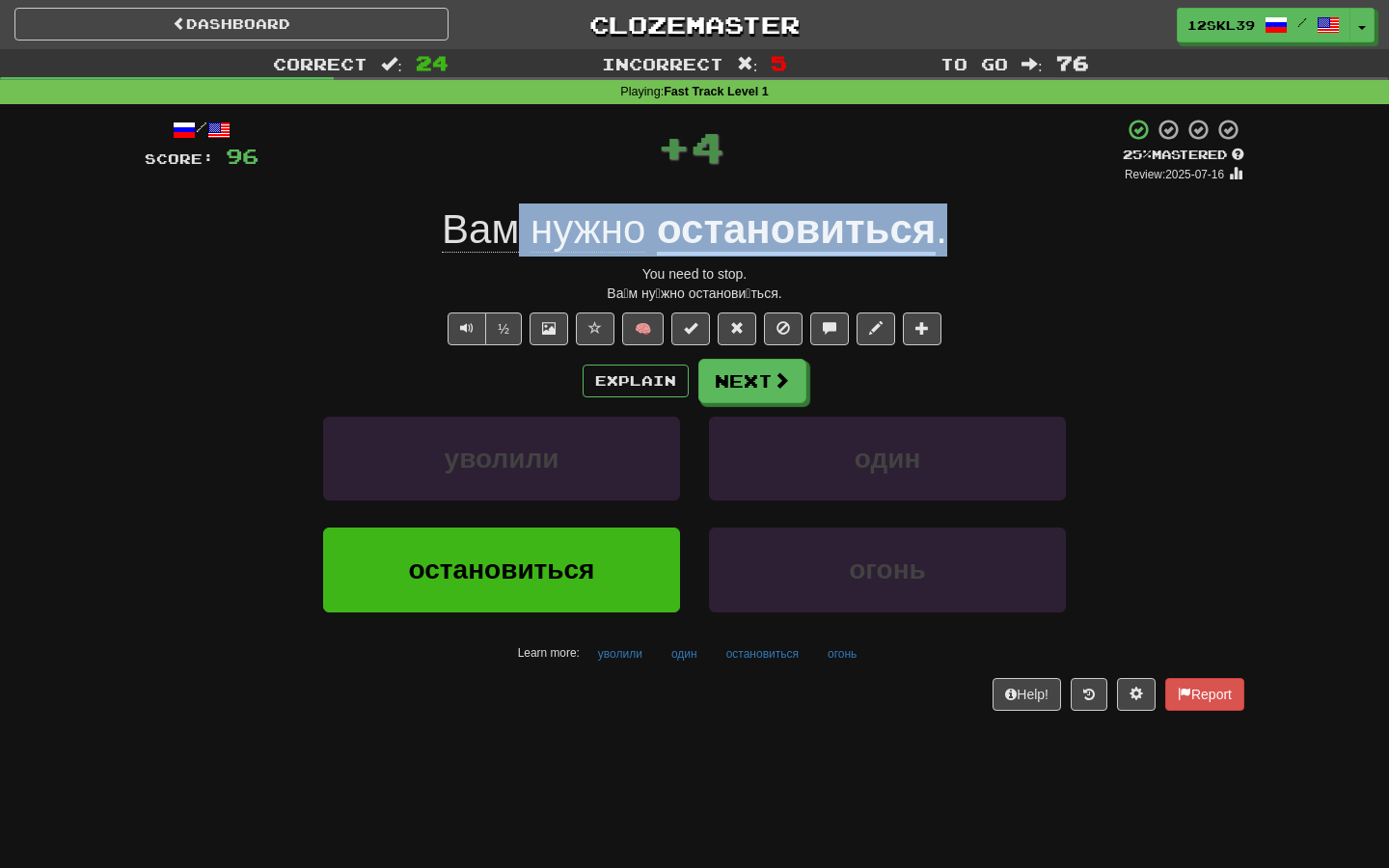 drag, startPoint x: 966, startPoint y: 237, endPoint x: 519, endPoint y: 232, distance: 447.028 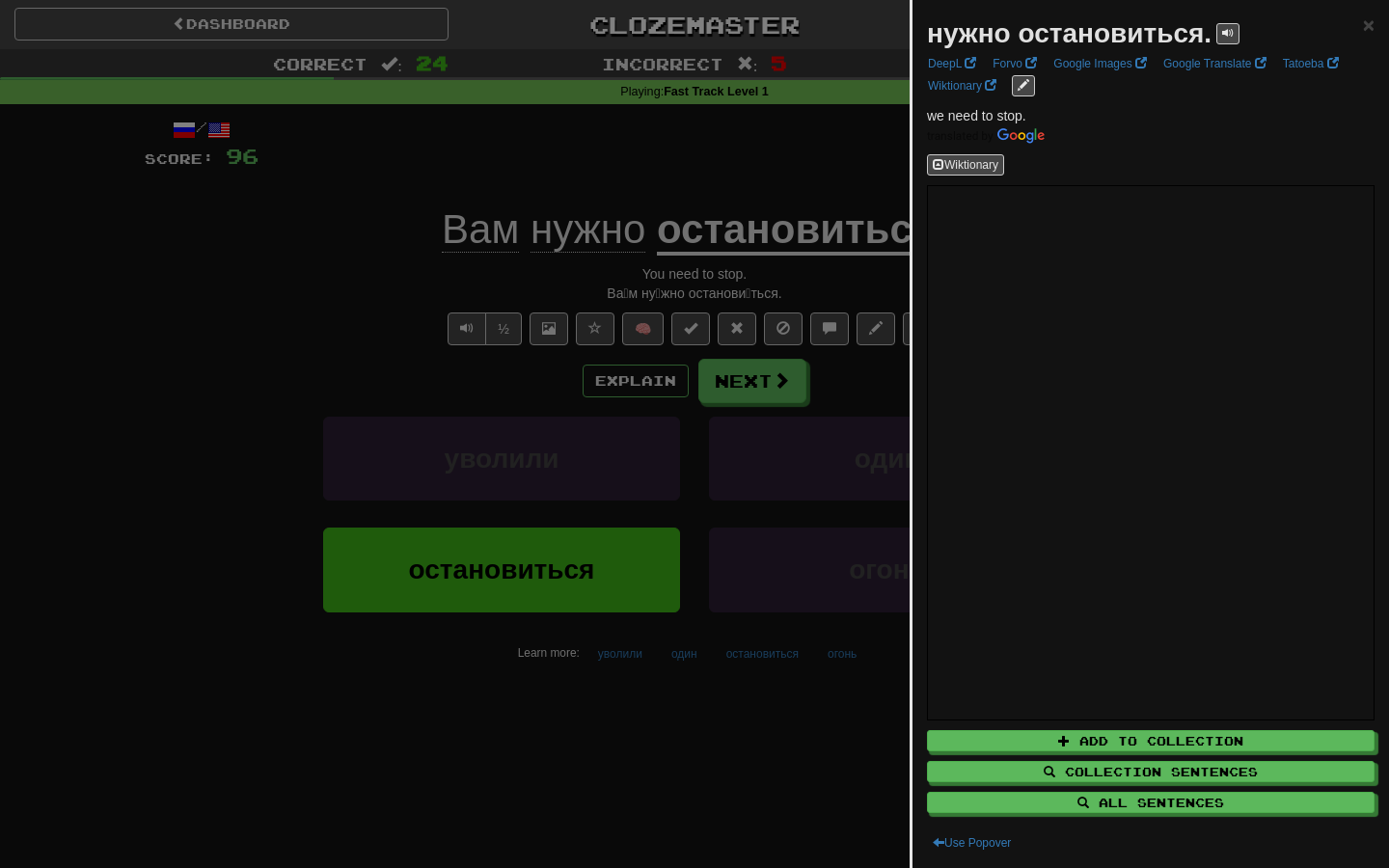 click at bounding box center (694, 434) 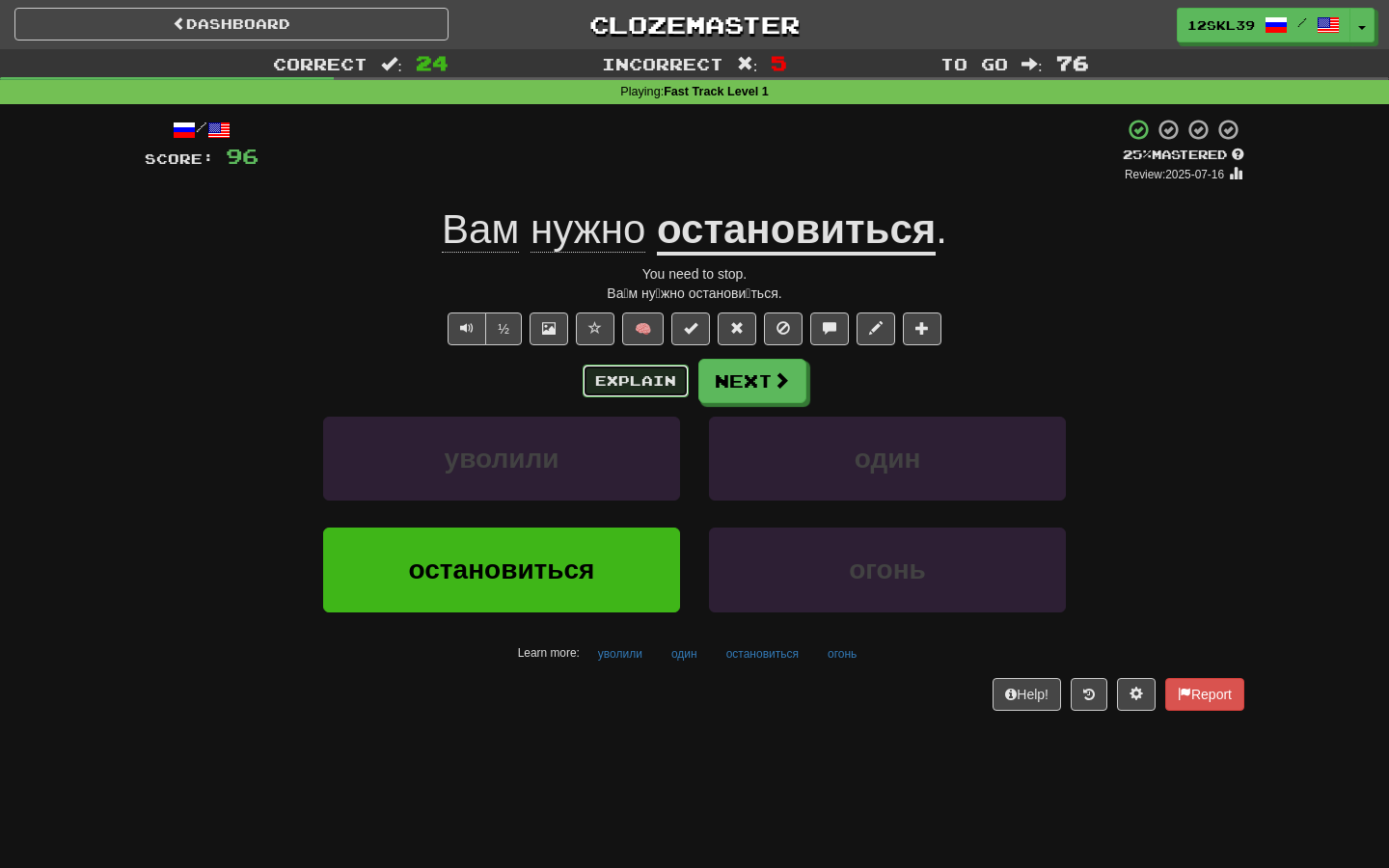 click on "Explain" at bounding box center [636, 381] 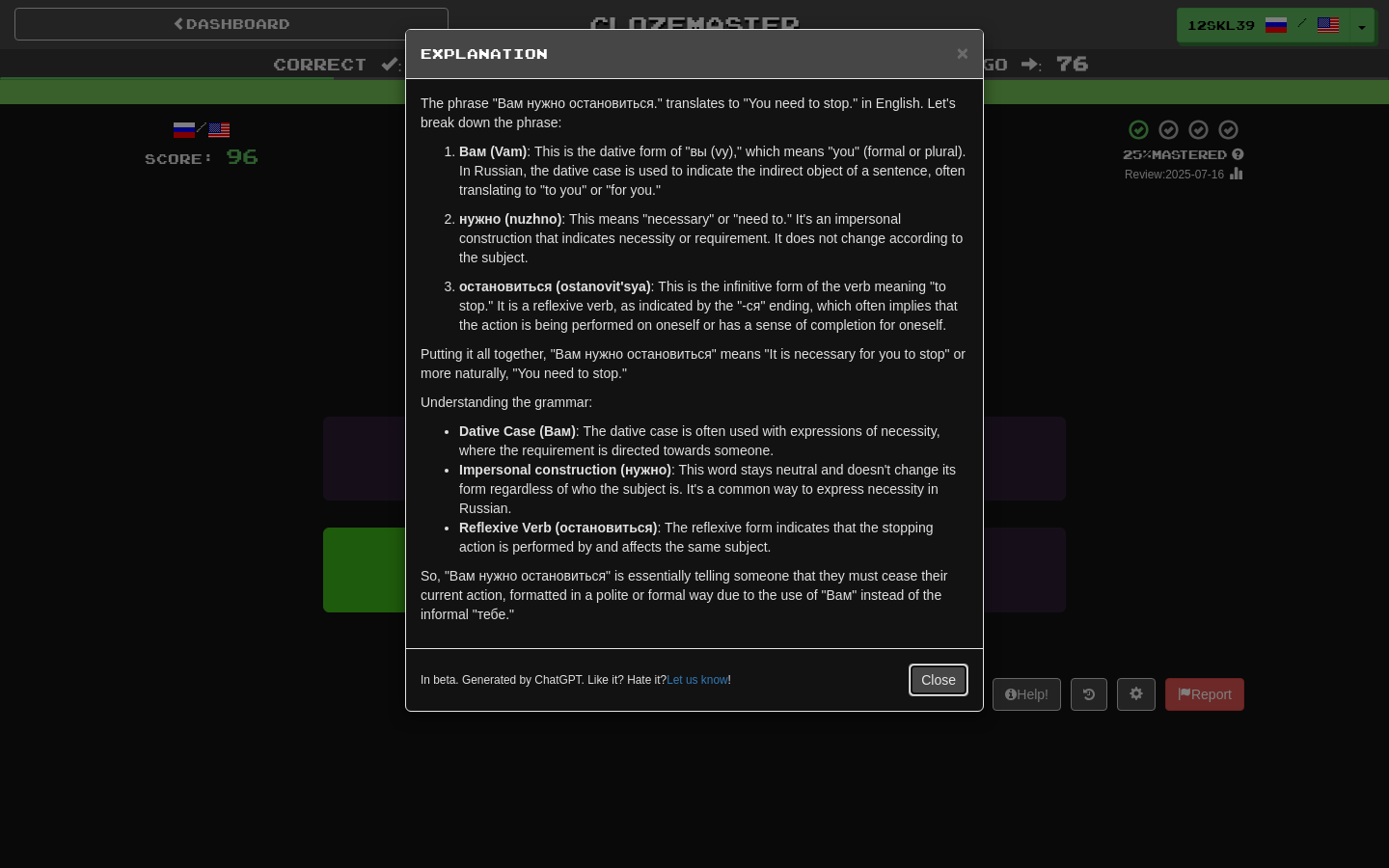 click on "Close" at bounding box center [939, 680] 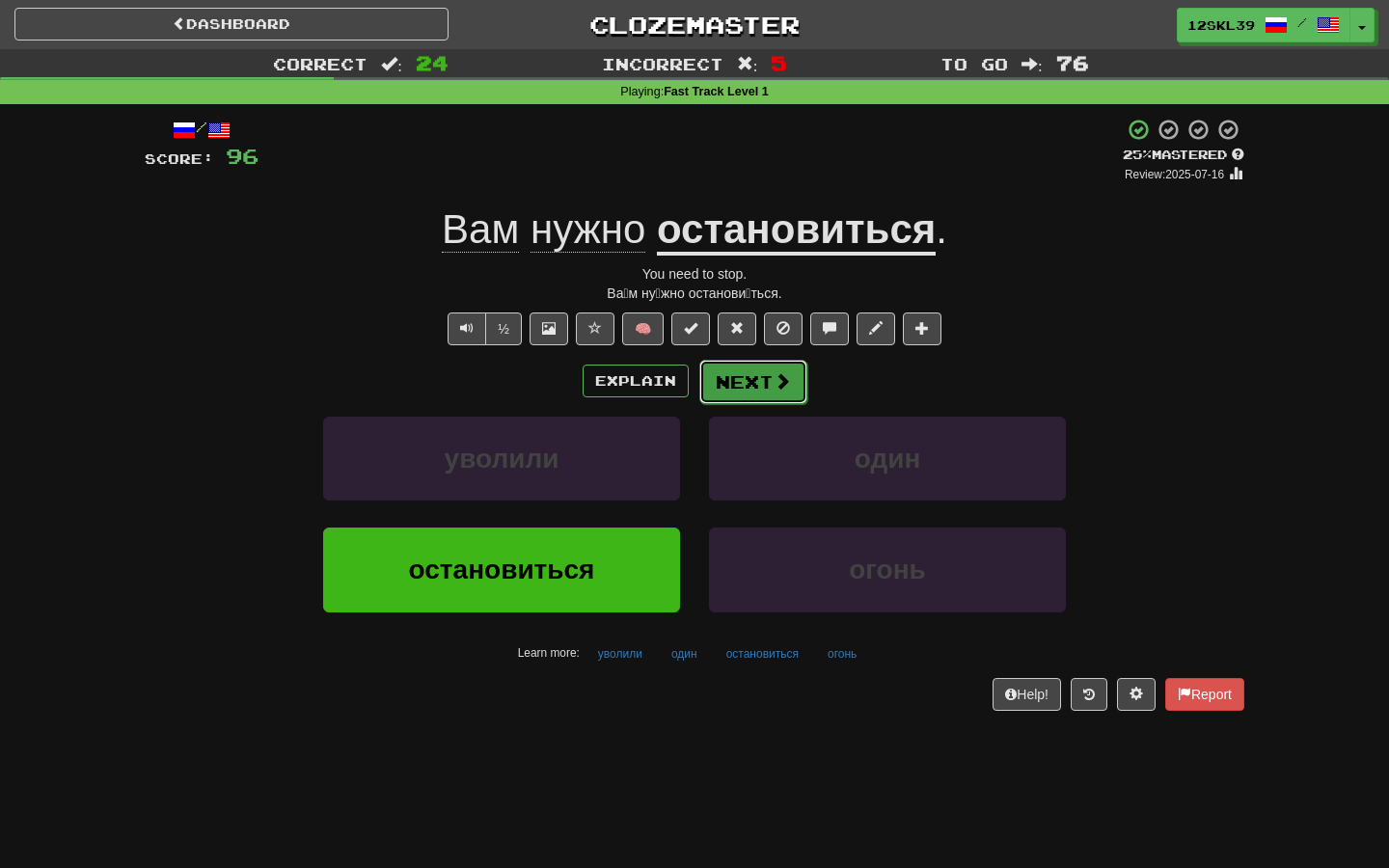 click on "Next" at bounding box center [753, 382] 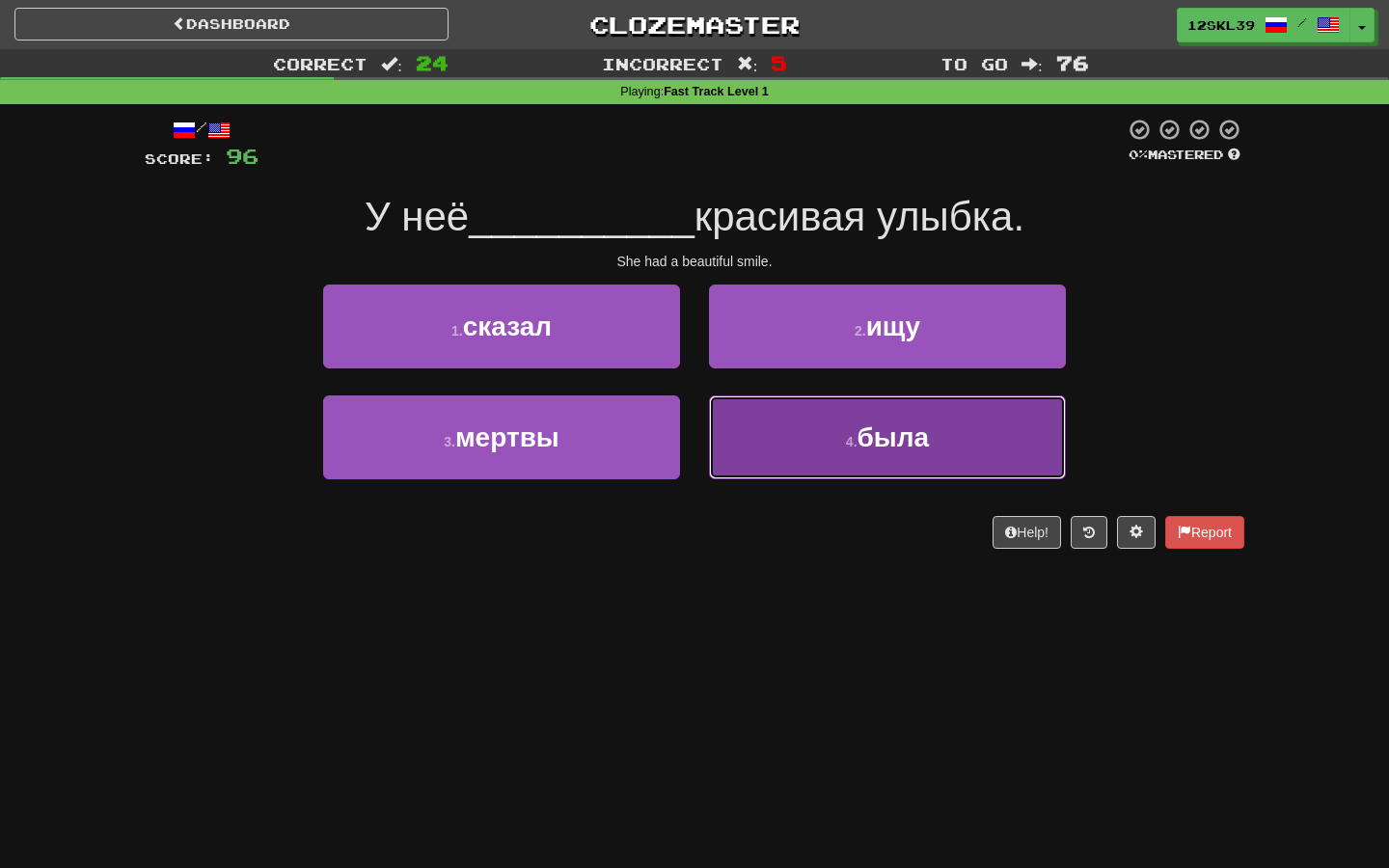 click on "4 .  была" at bounding box center (887, 437) 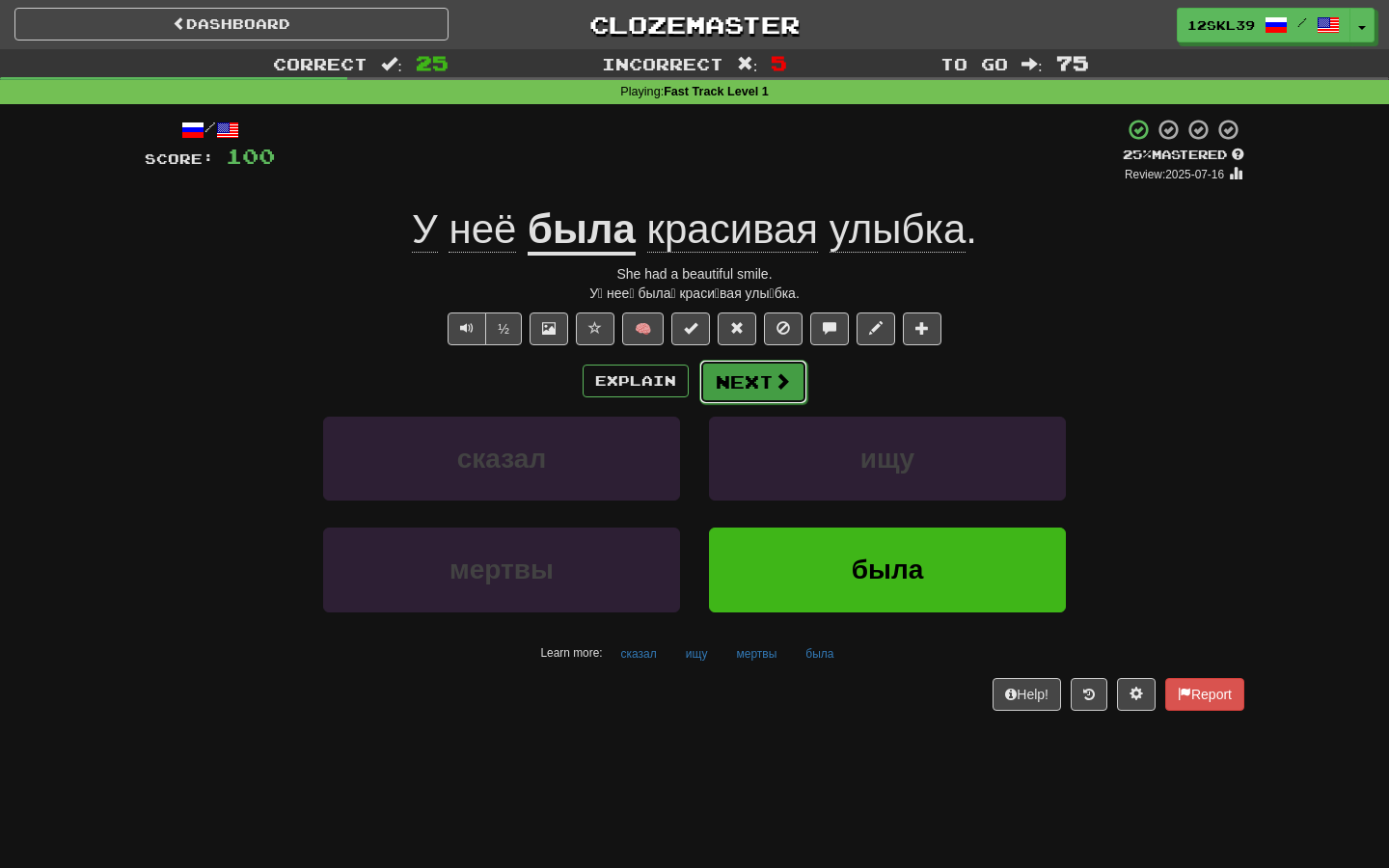 click at bounding box center [782, 381] 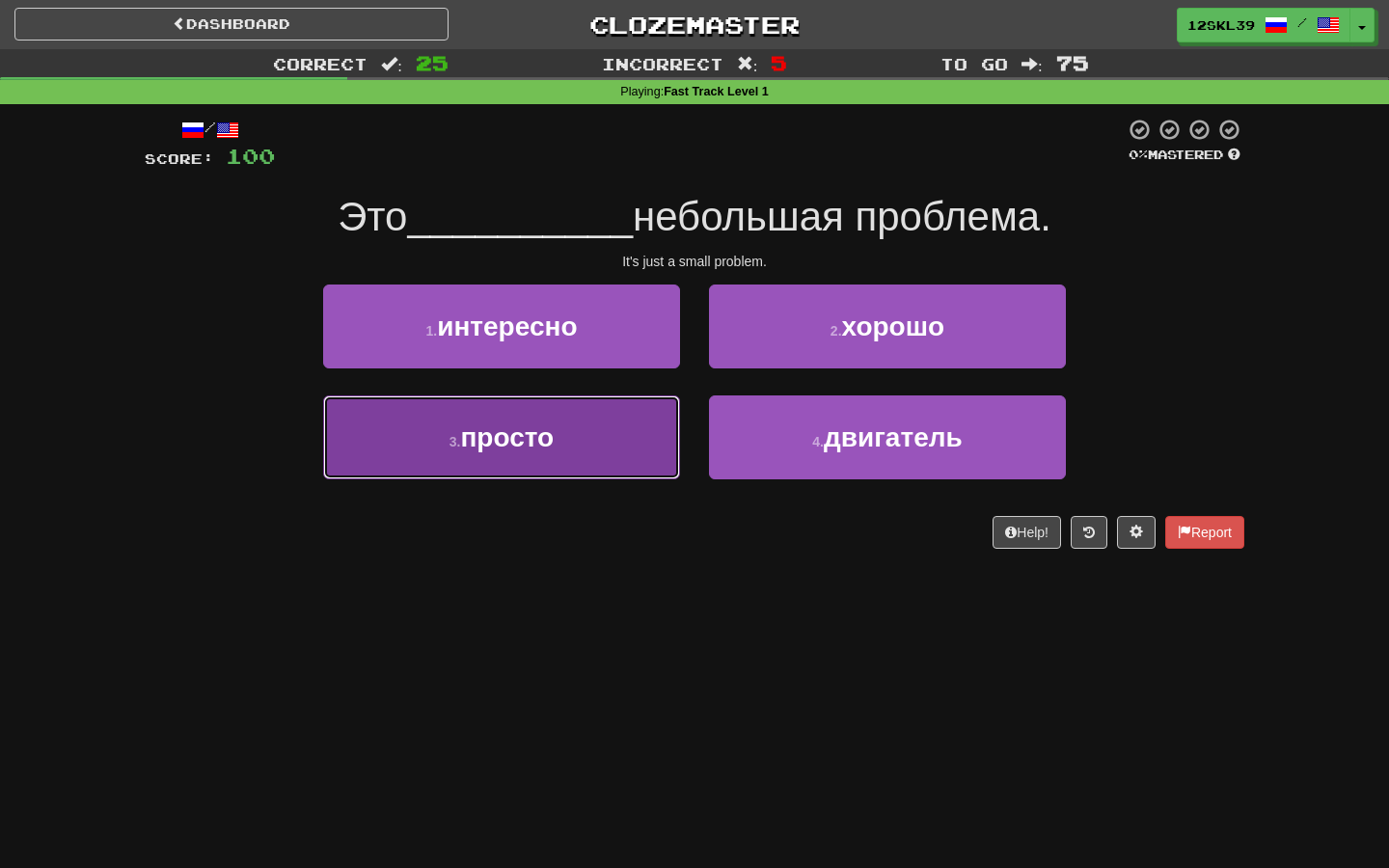 click on "3 .  просто" at bounding box center (502, 437) 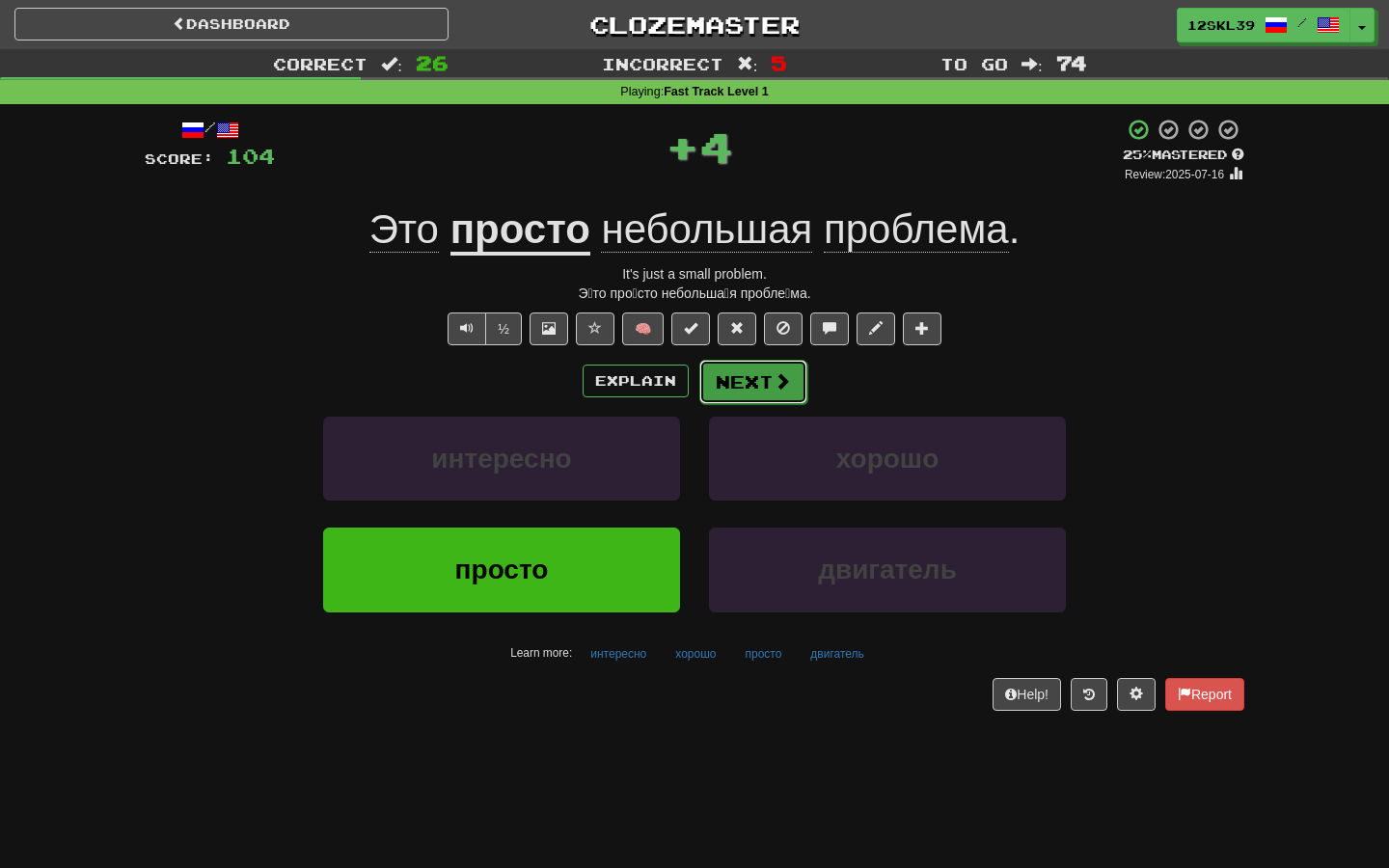 click on "Next" at bounding box center (753, 382) 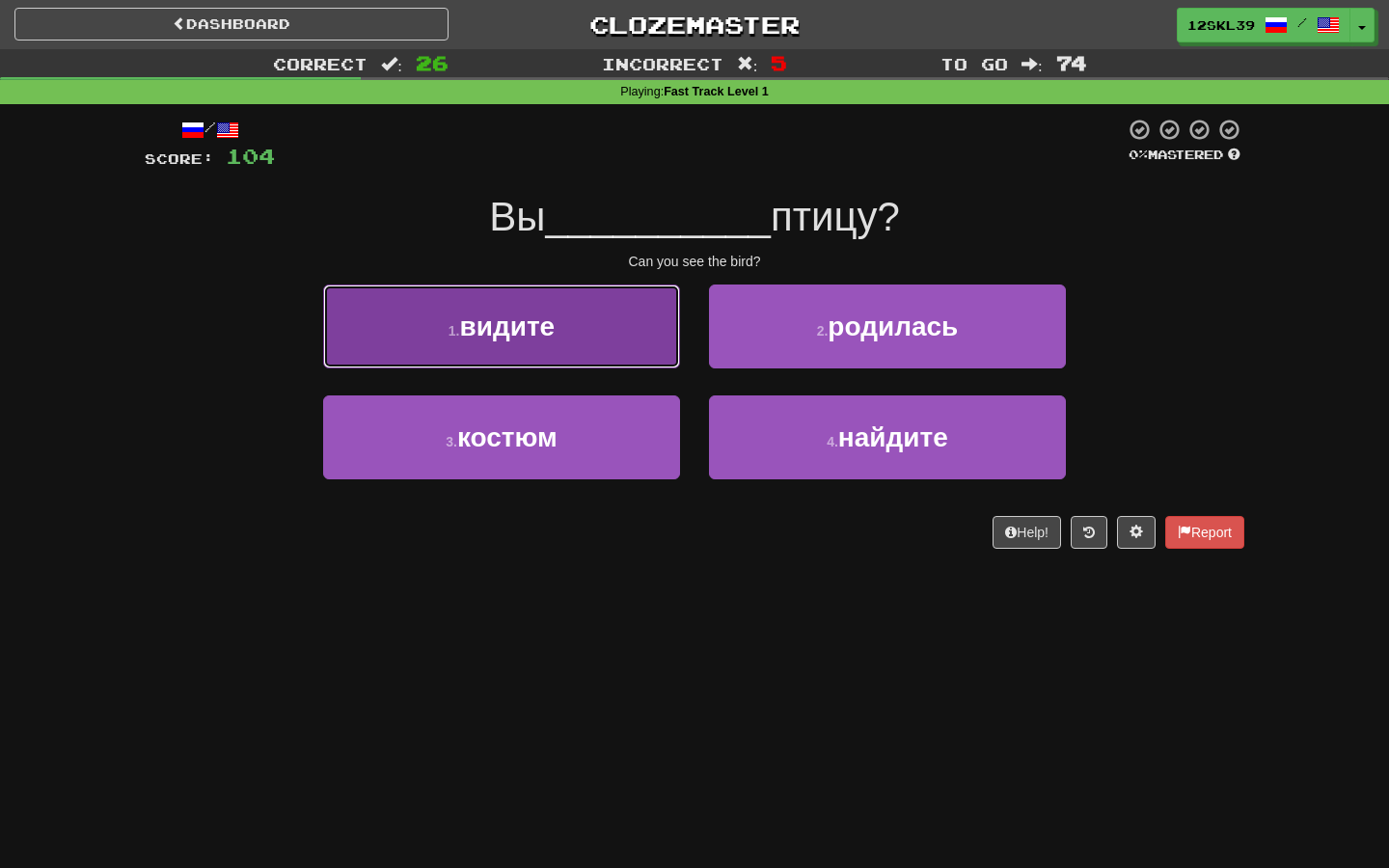 click on "1 .  видите" at bounding box center [502, 326] 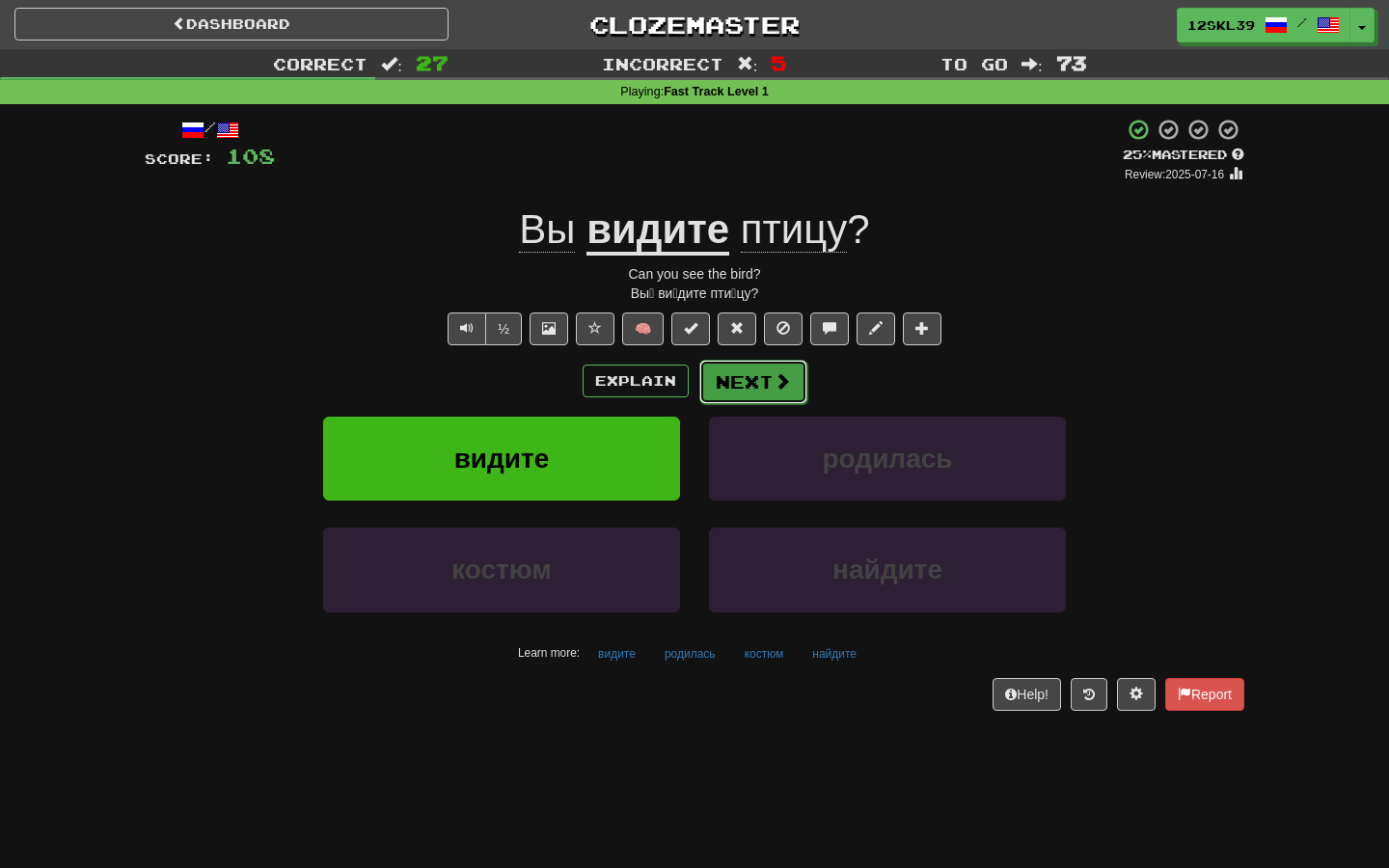click on "Next" at bounding box center [753, 382] 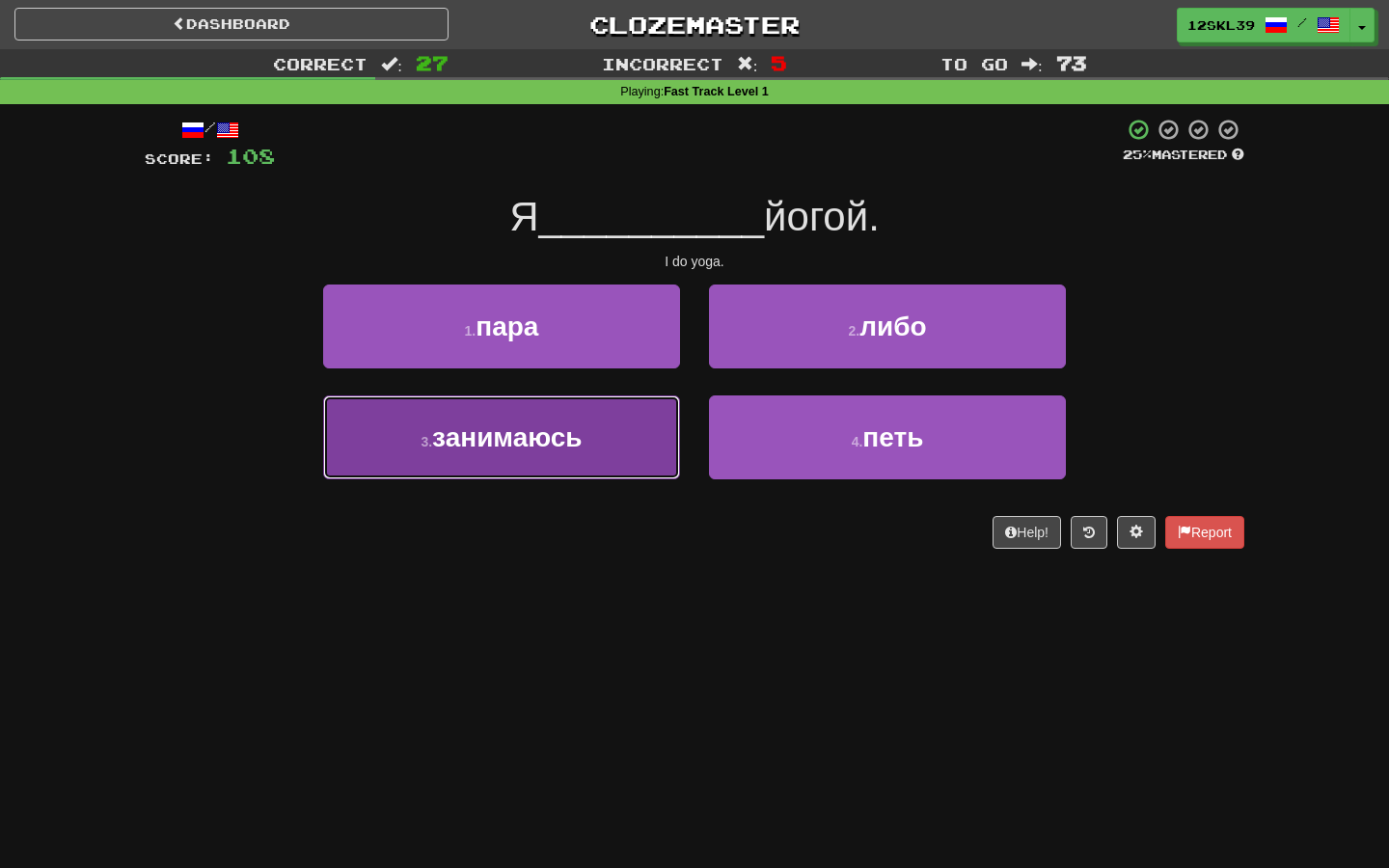 click on "3 .  занимаюсь" at bounding box center [502, 437] 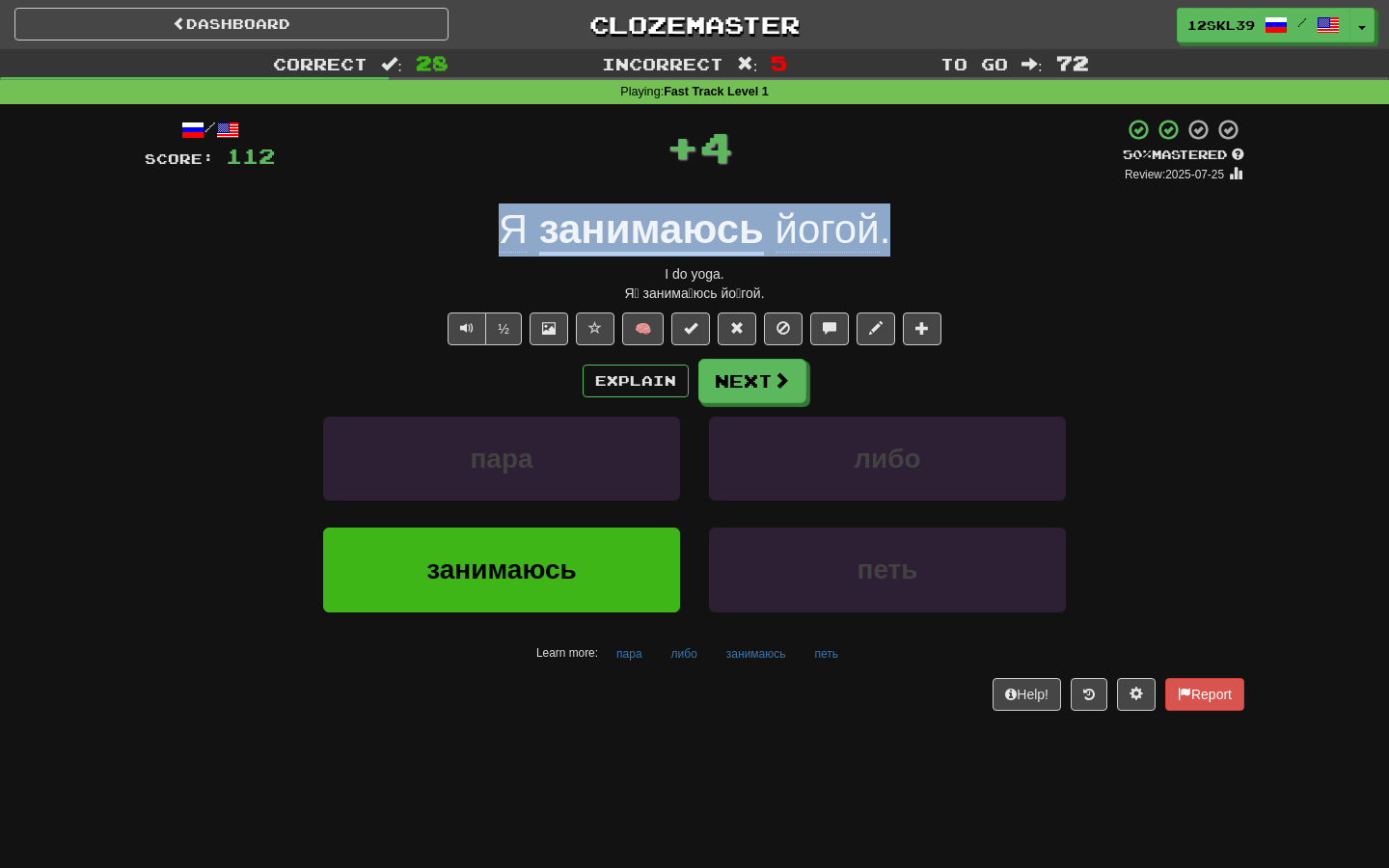 drag, startPoint x: 478, startPoint y: 240, endPoint x: 1074, endPoint y: 252, distance: 596.1208 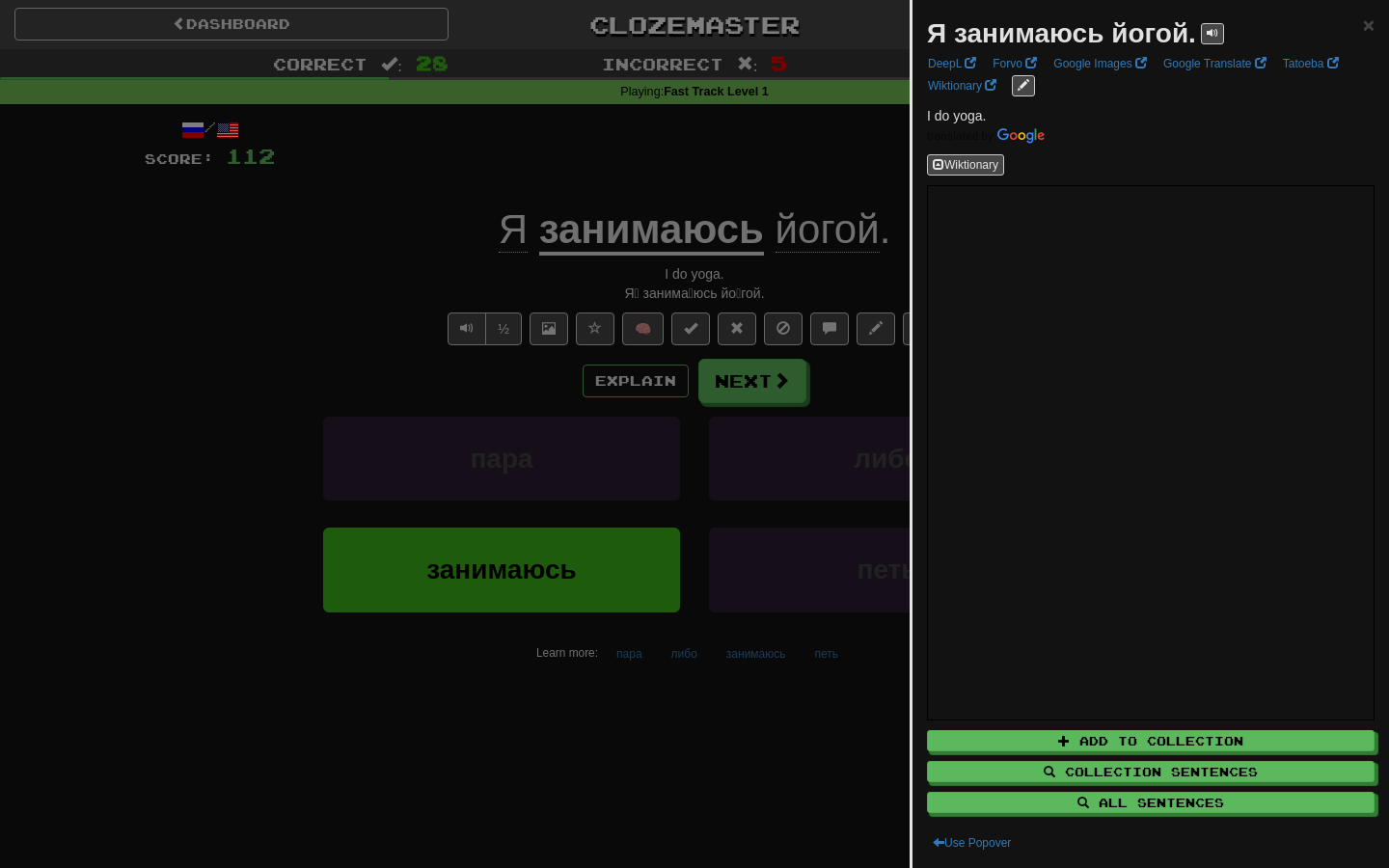 click at bounding box center (694, 434) 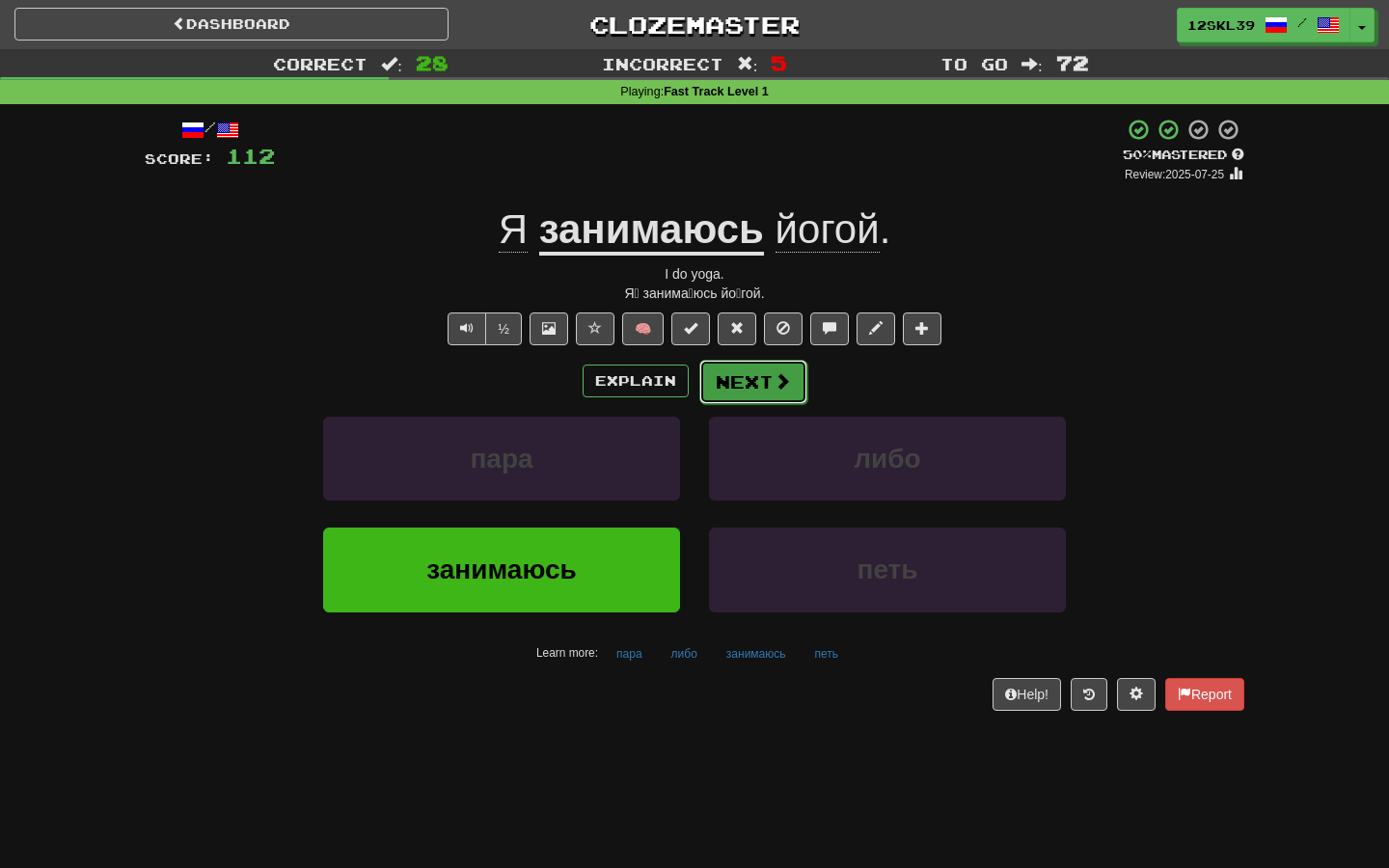 click on "Next" at bounding box center [753, 382] 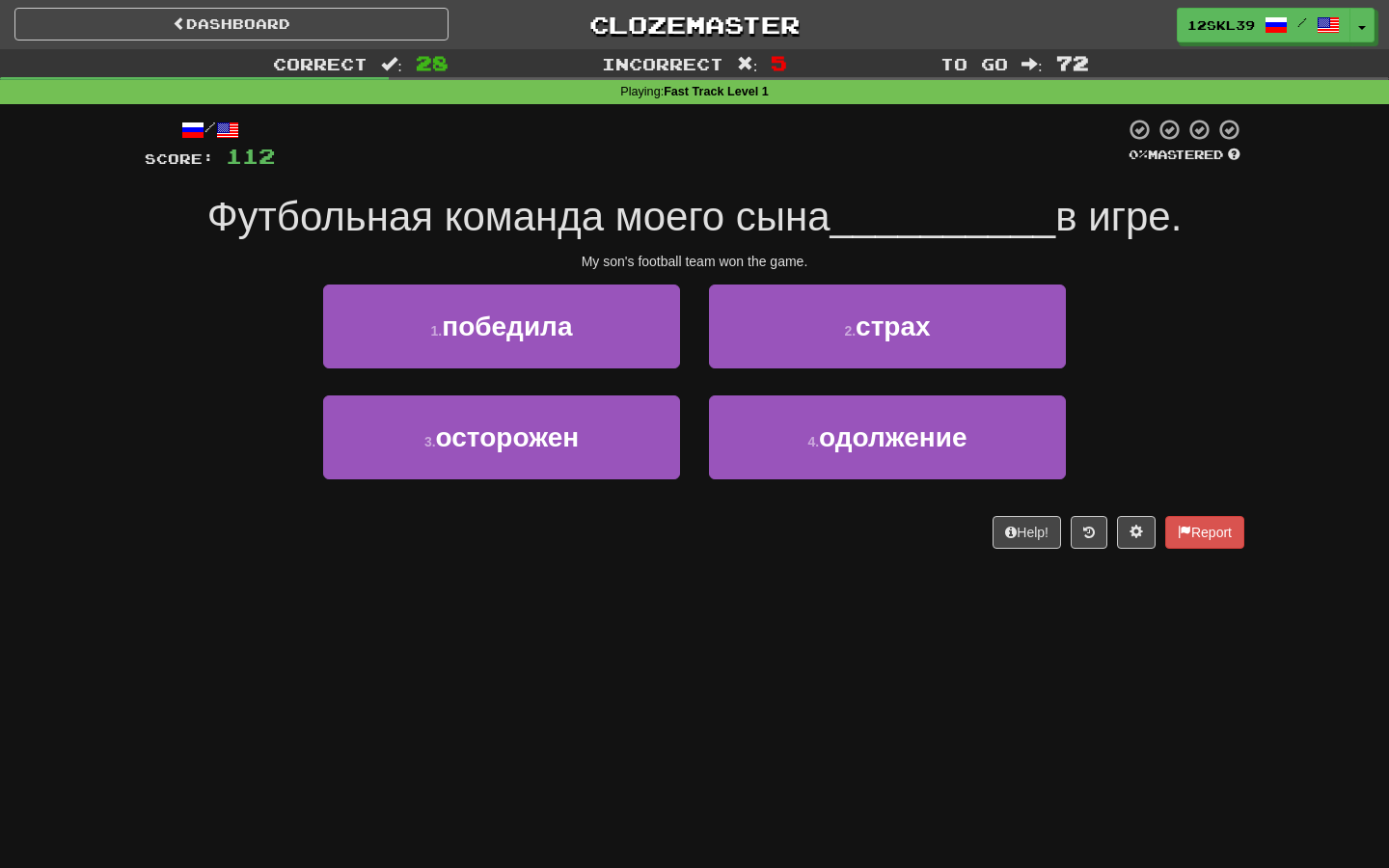 click on "Футбольная команда моего сына" at bounding box center [519, 216] 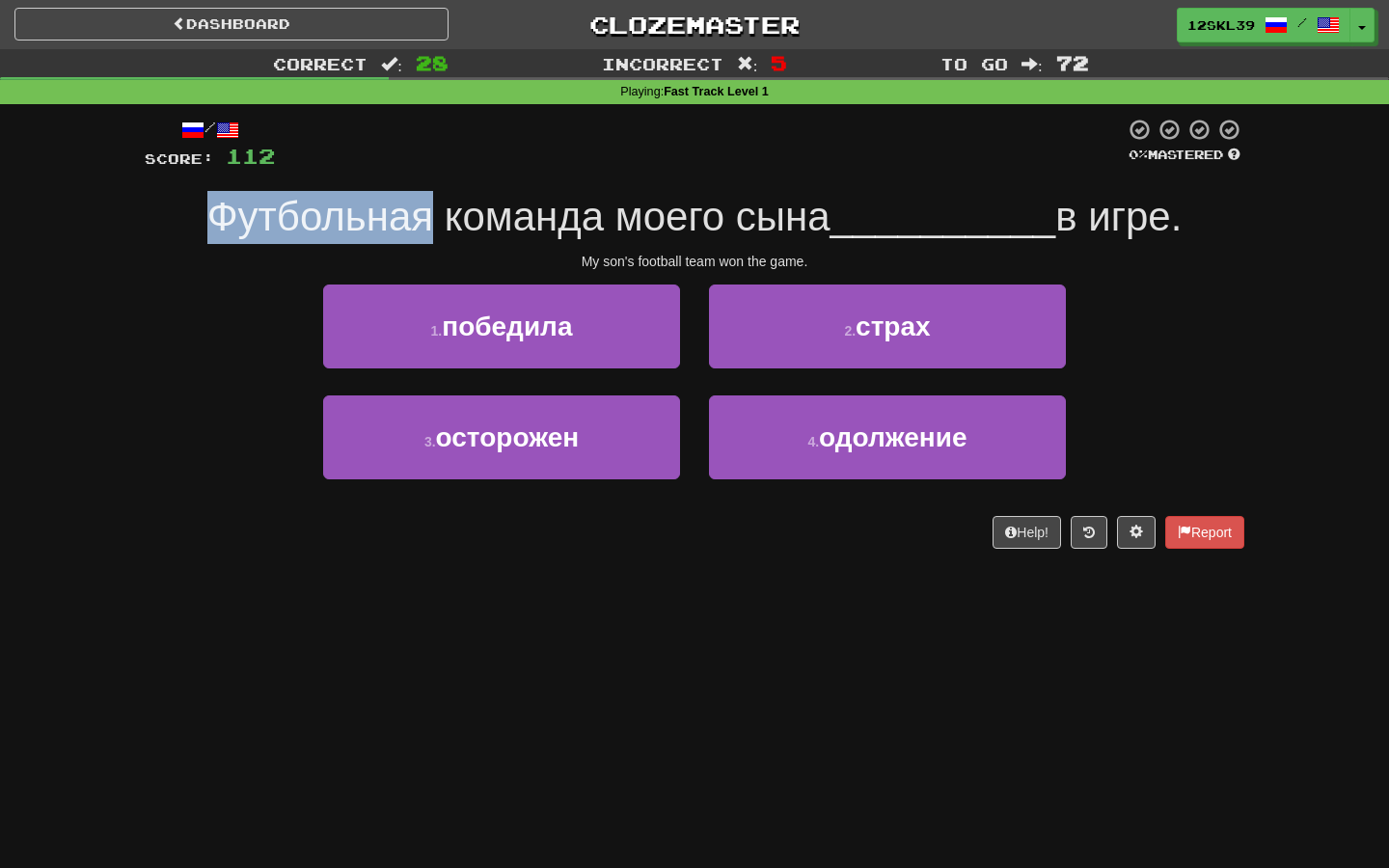 click on "Футбольная команда моего сына" at bounding box center (519, 216) 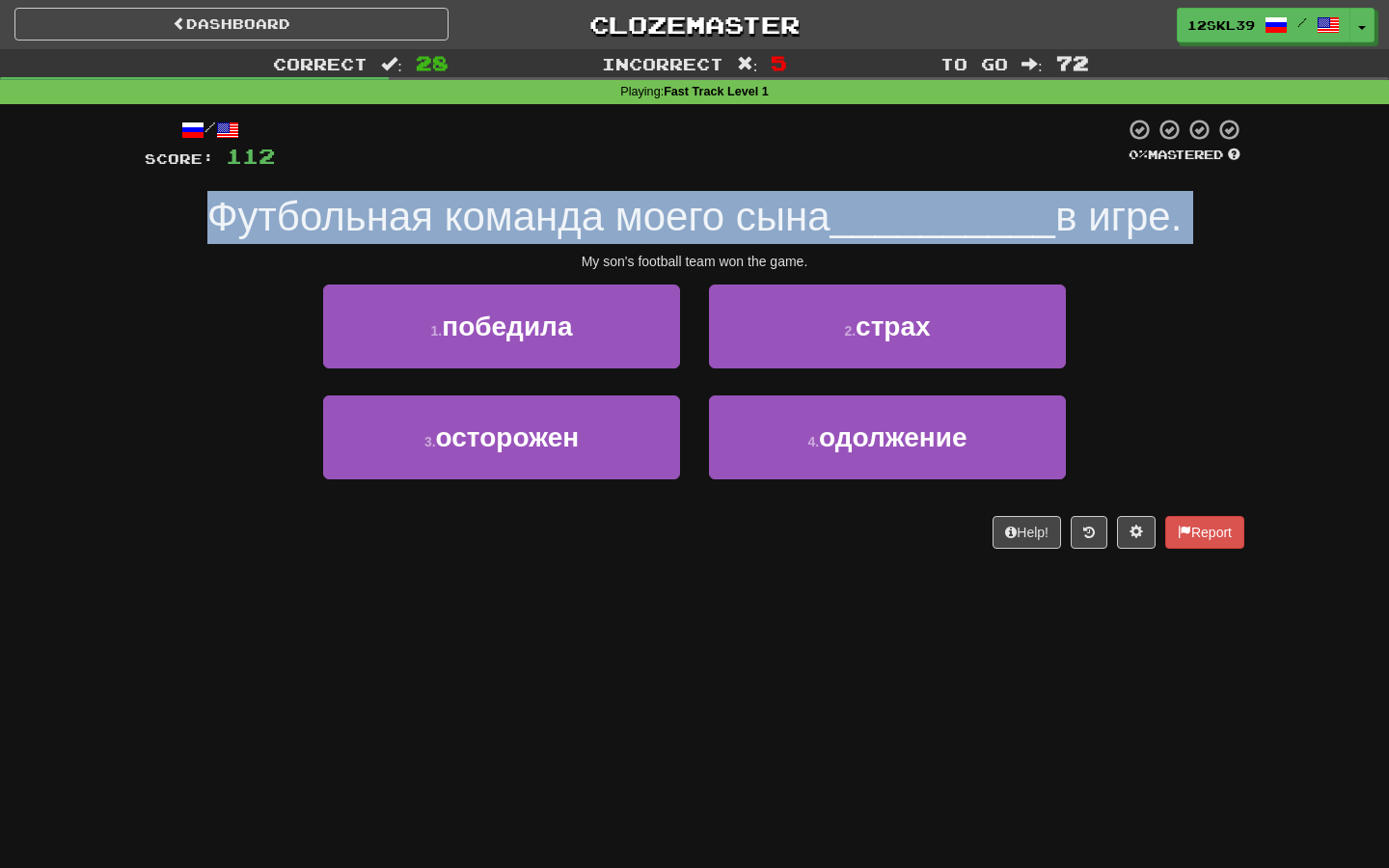 click on "Футбольная команда моего сына" at bounding box center [519, 216] 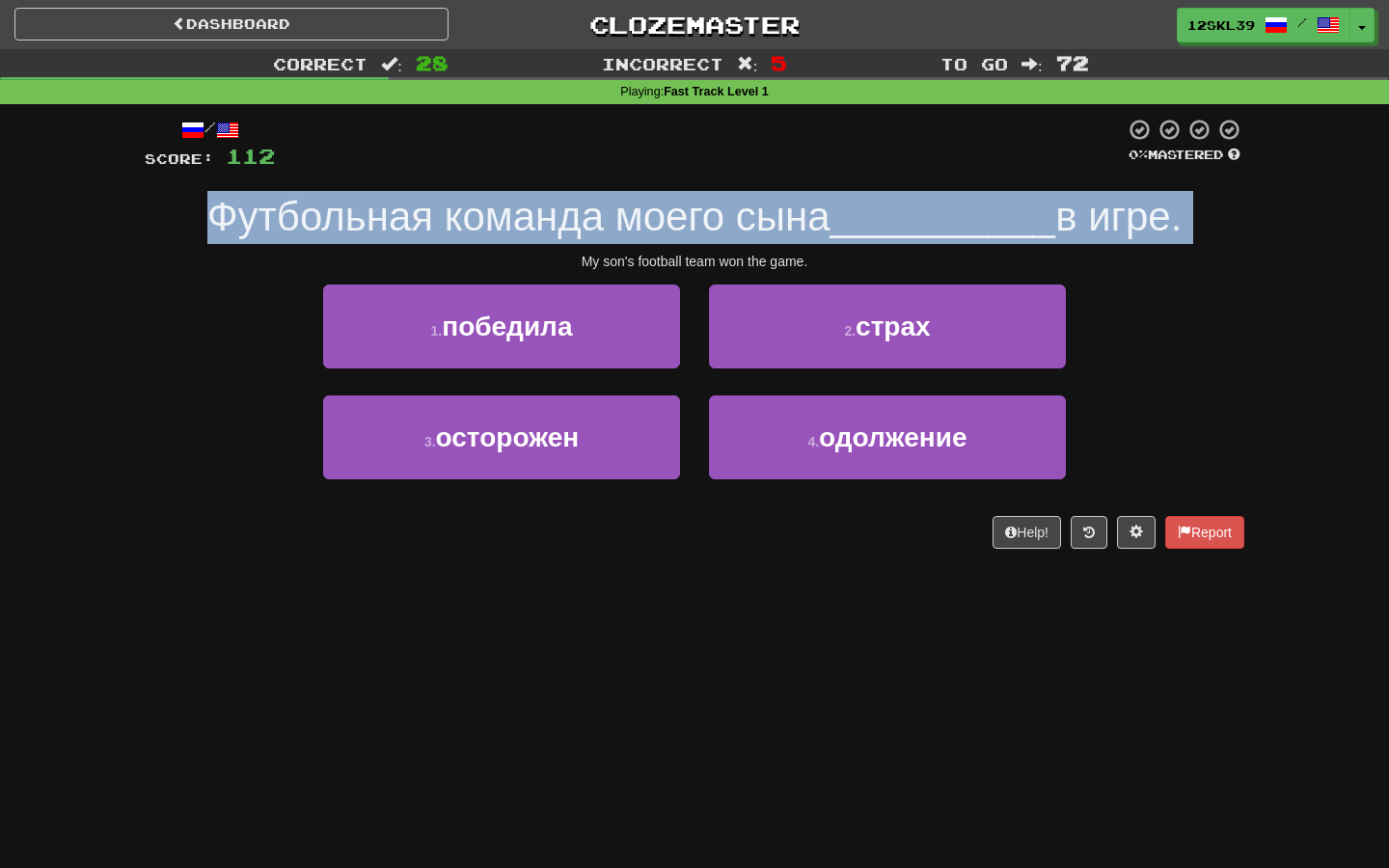 click on "Футбольная команда моего сына" at bounding box center [519, 216] 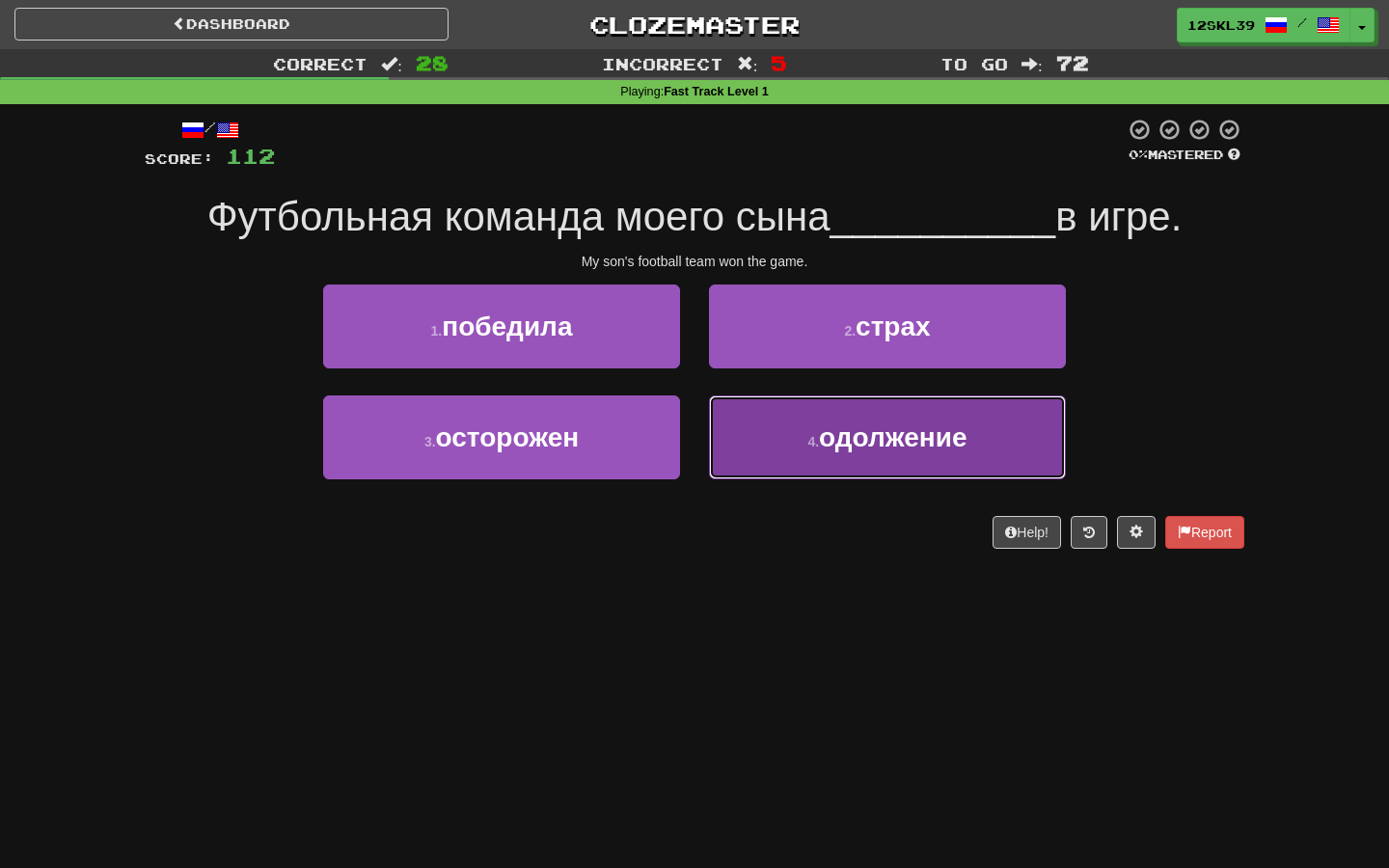 click on "4 .  одолжение" at bounding box center (887, 437) 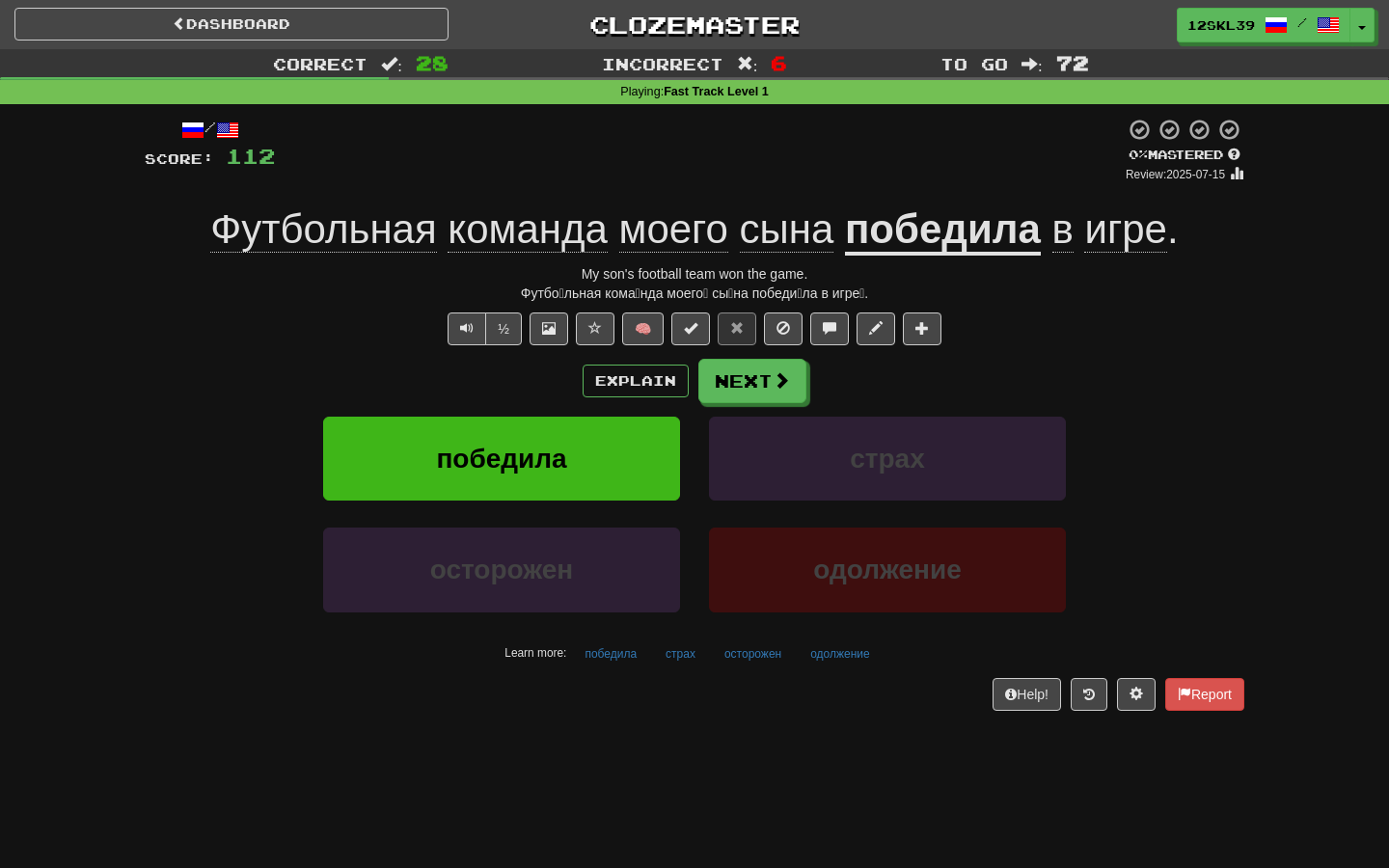 click on "Футбольная   команда   моего   сына" at bounding box center (528, 229) 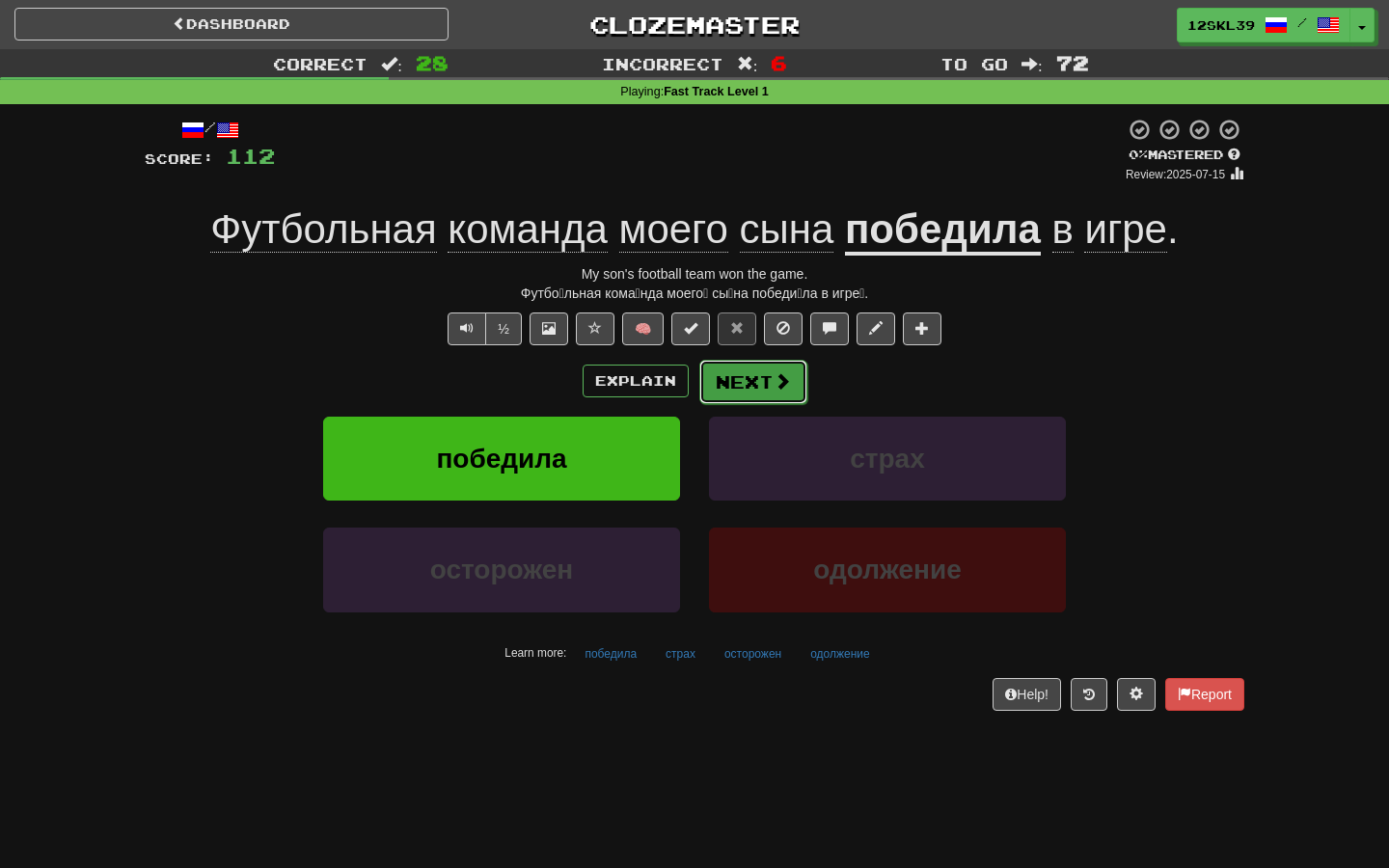 click on "Next" at bounding box center (753, 382) 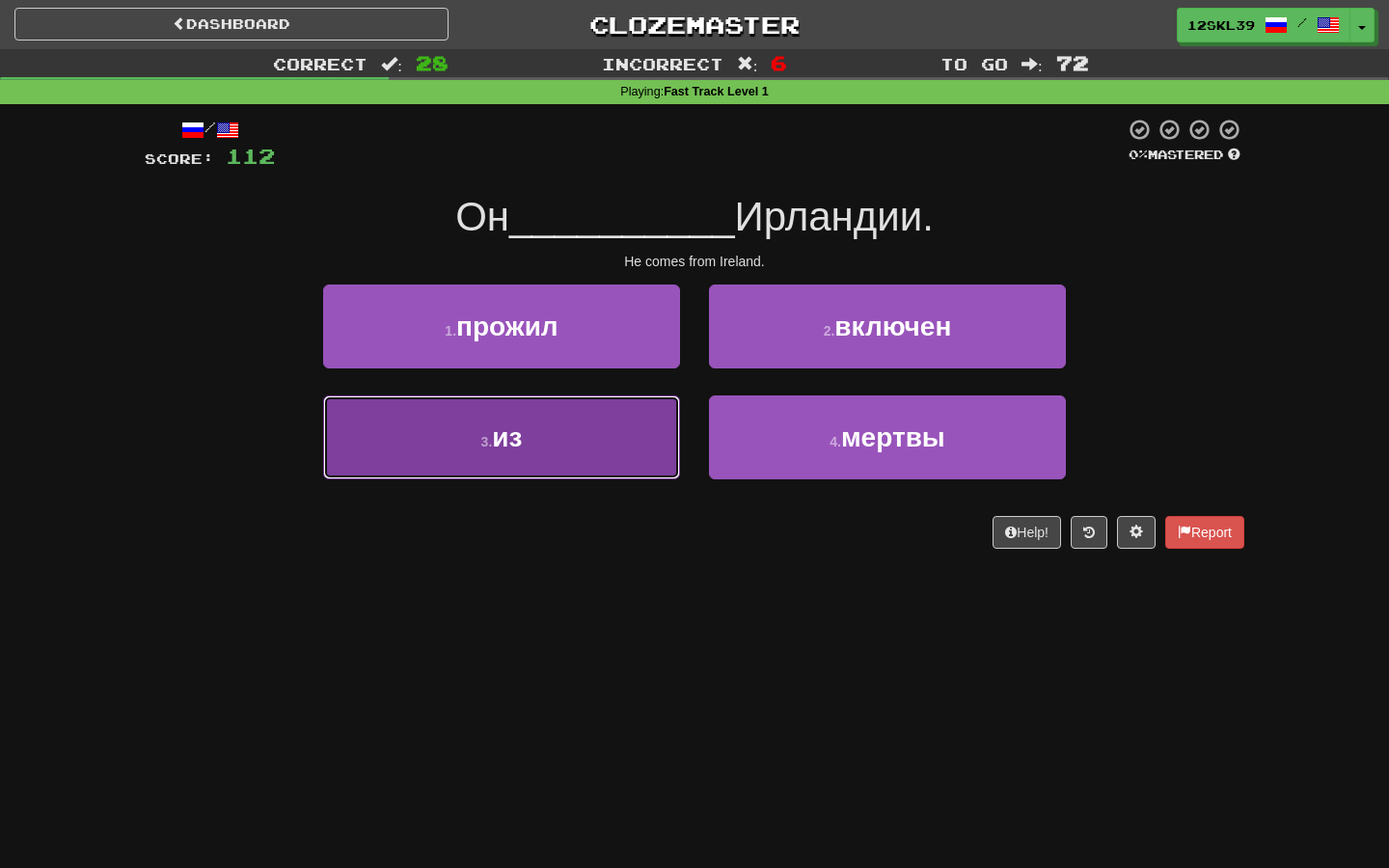 click on "3 .  из" at bounding box center (502, 437) 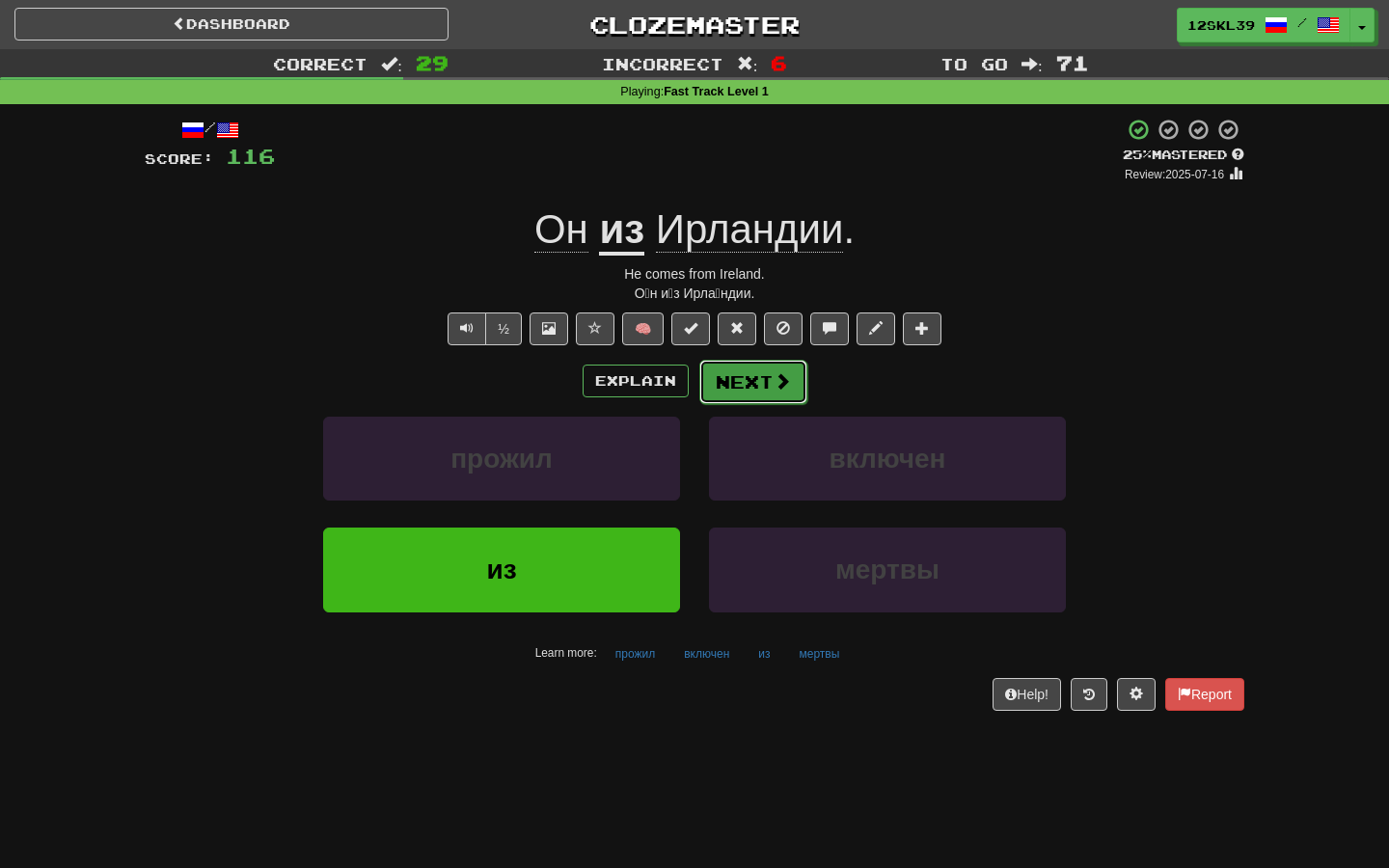 click on "Next" at bounding box center [753, 382] 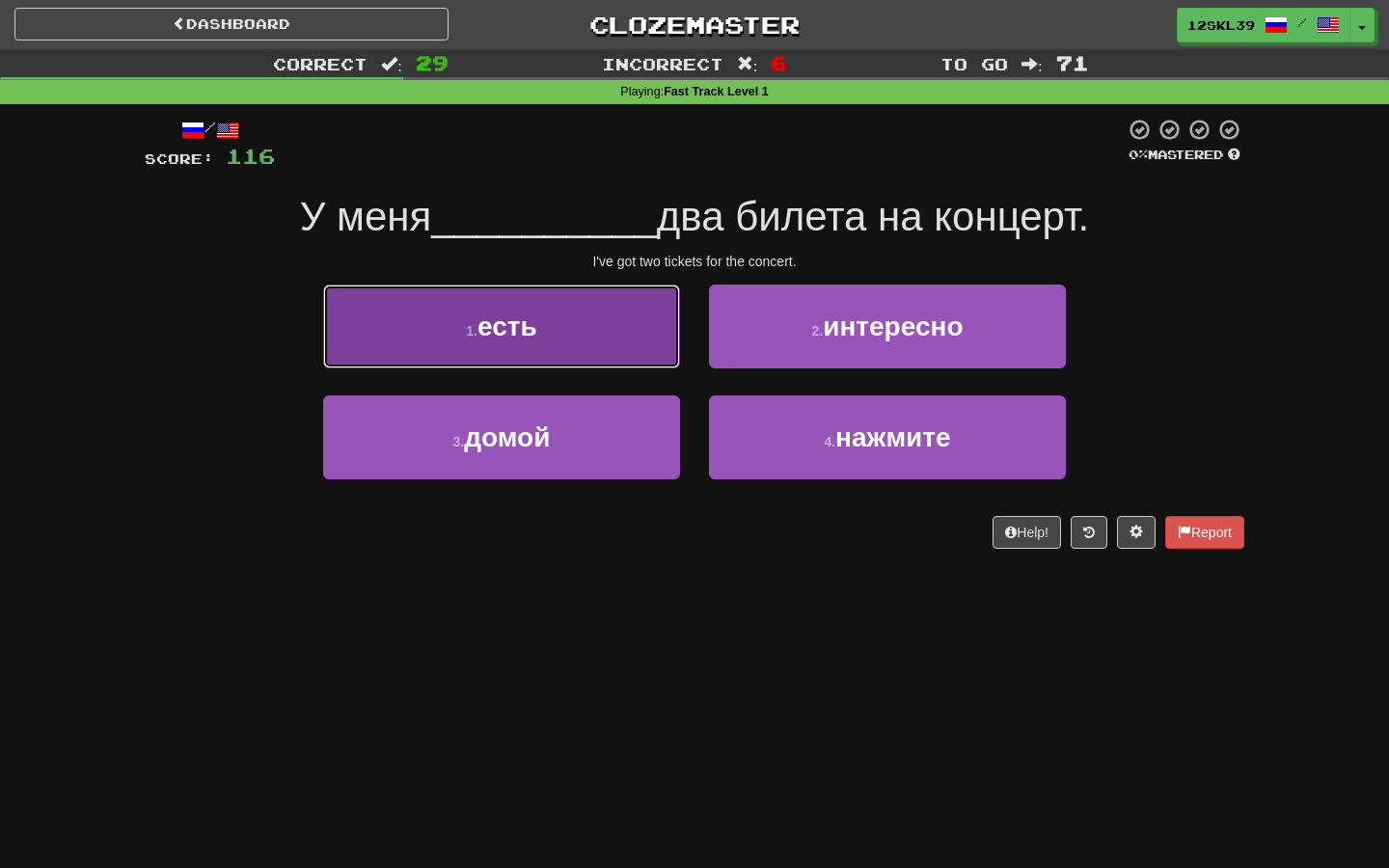click on "1 .  есть" at bounding box center [502, 326] 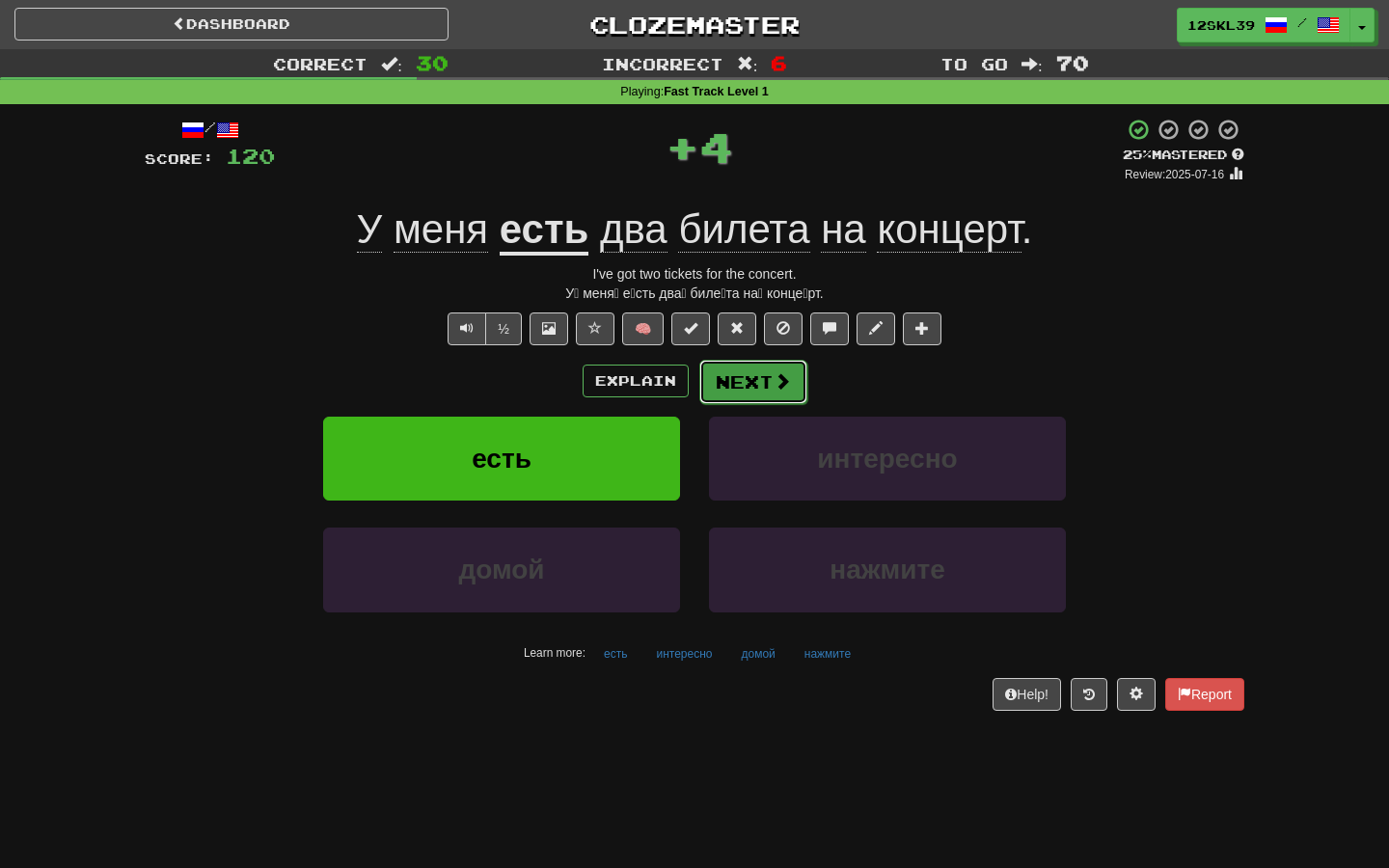 click on "Next" at bounding box center [753, 382] 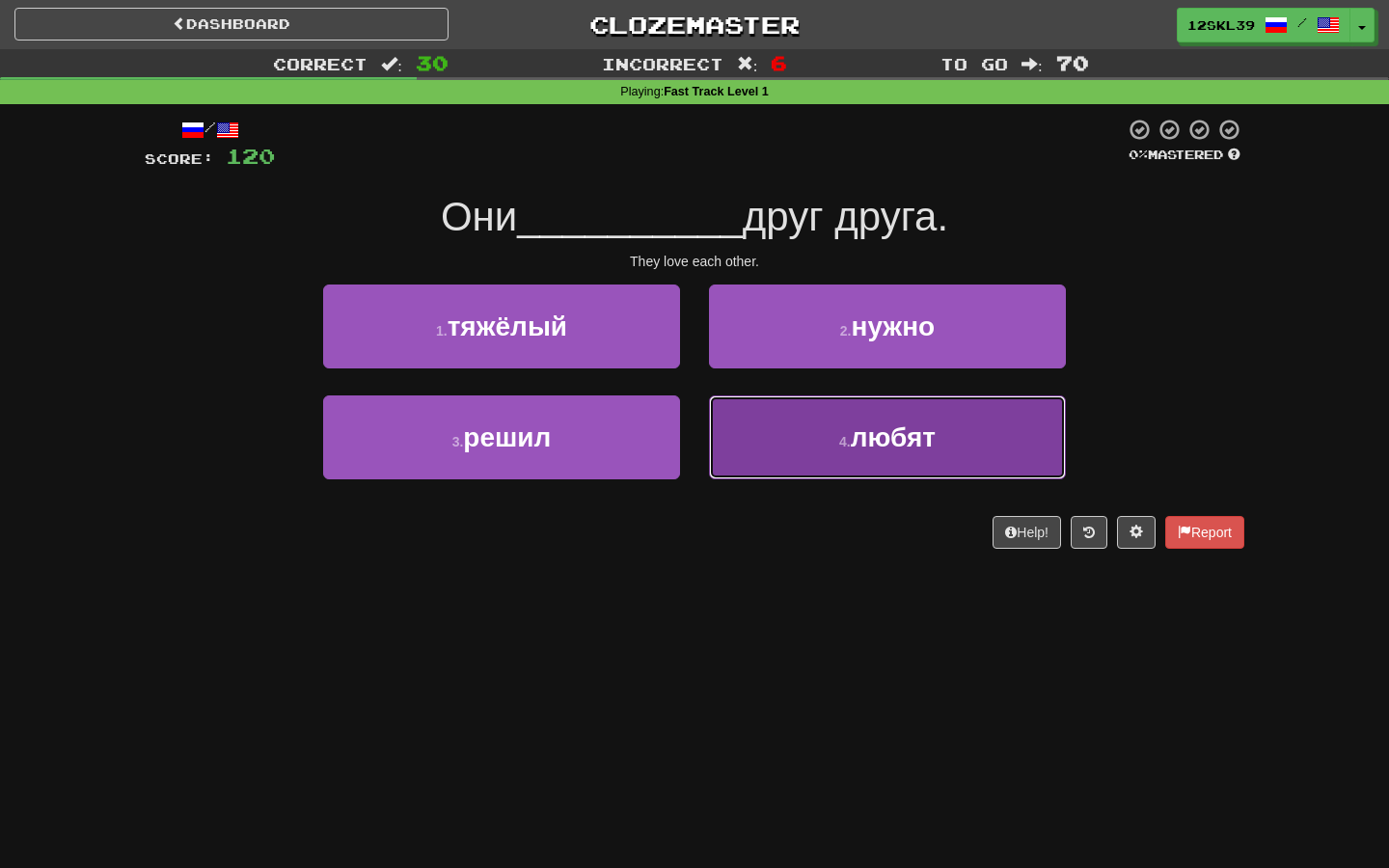 click on "4 .  любят" at bounding box center (887, 437) 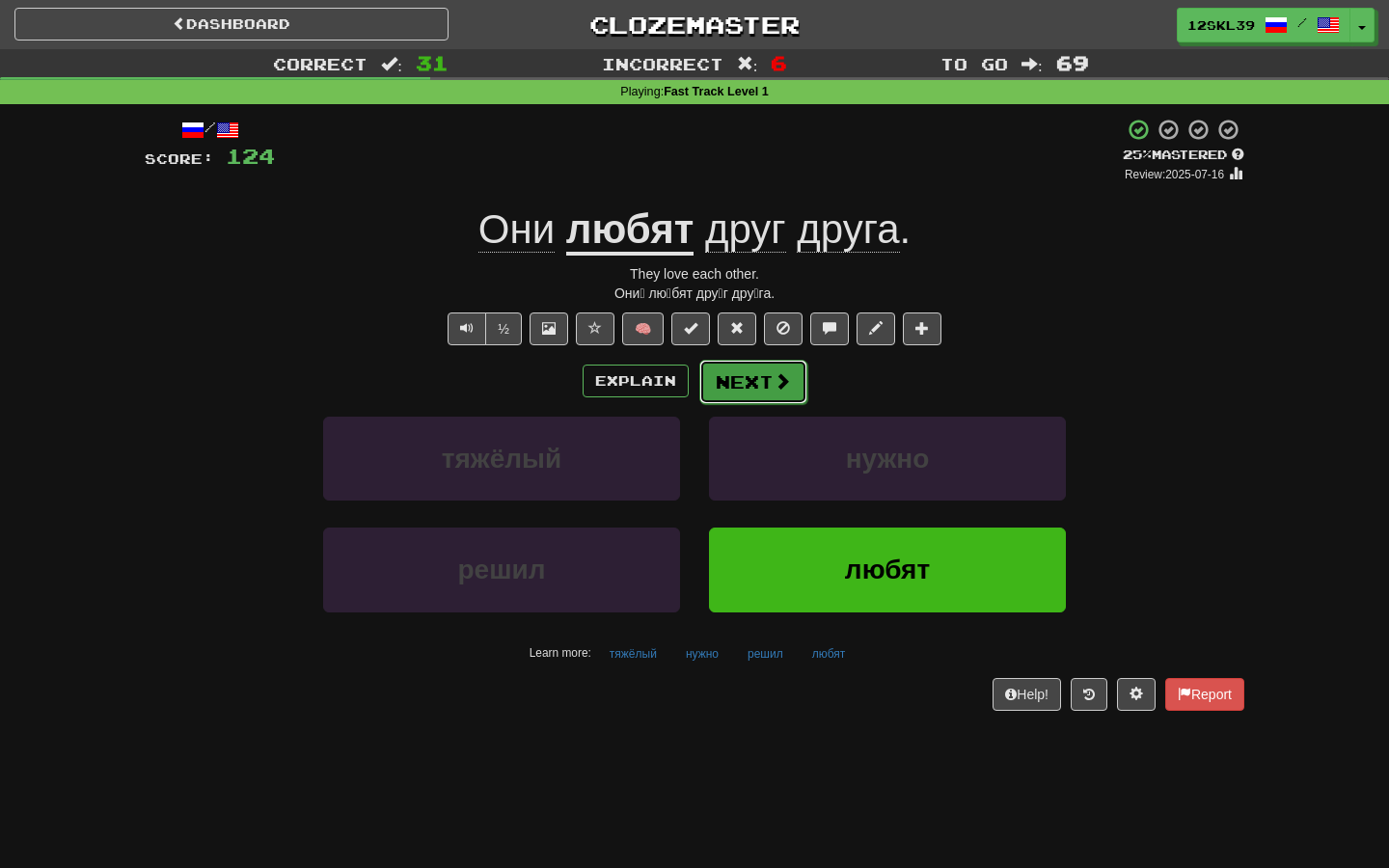 click on "Next" at bounding box center (753, 382) 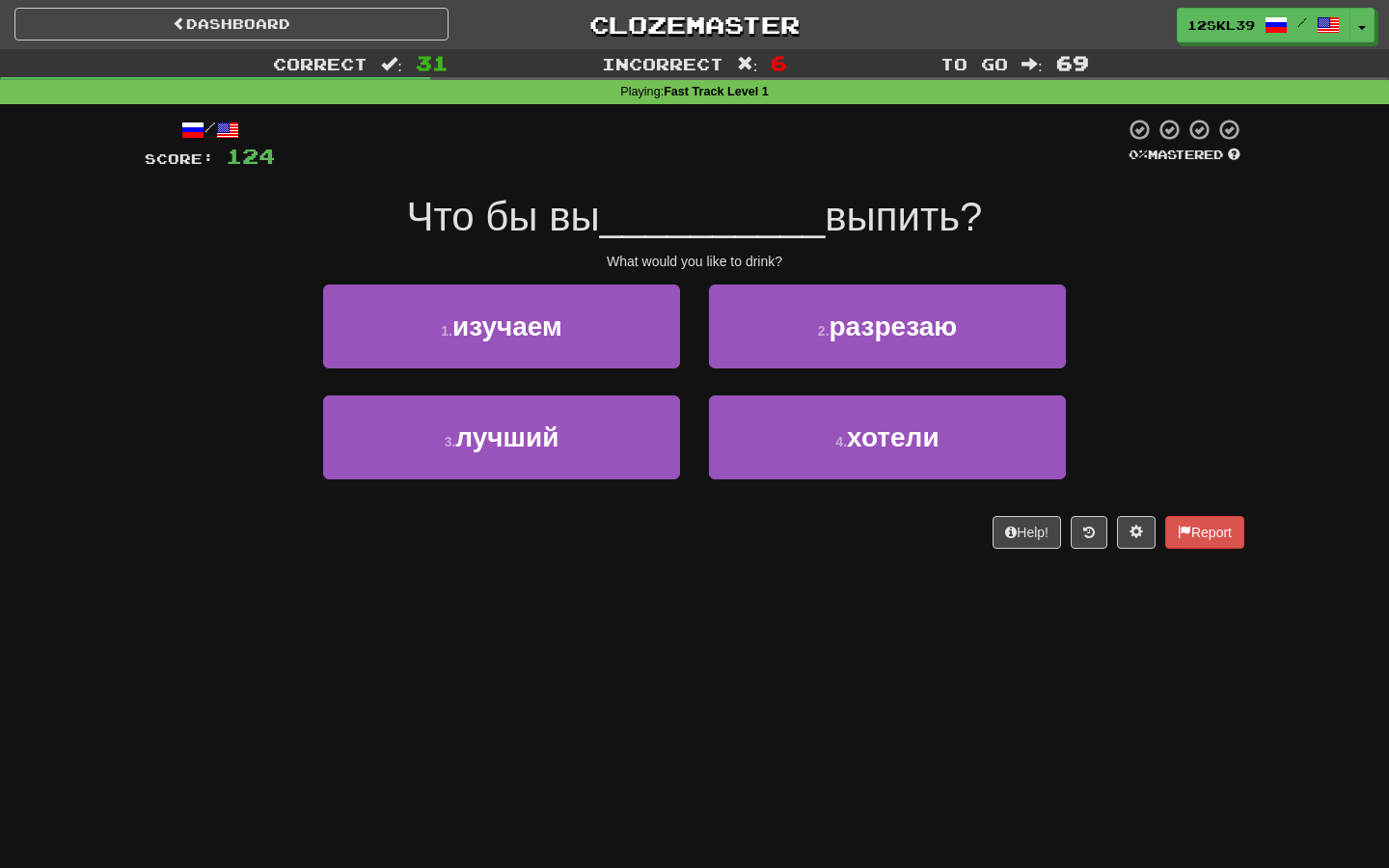 click on "What would you like to drink?" at bounding box center (694, 261) 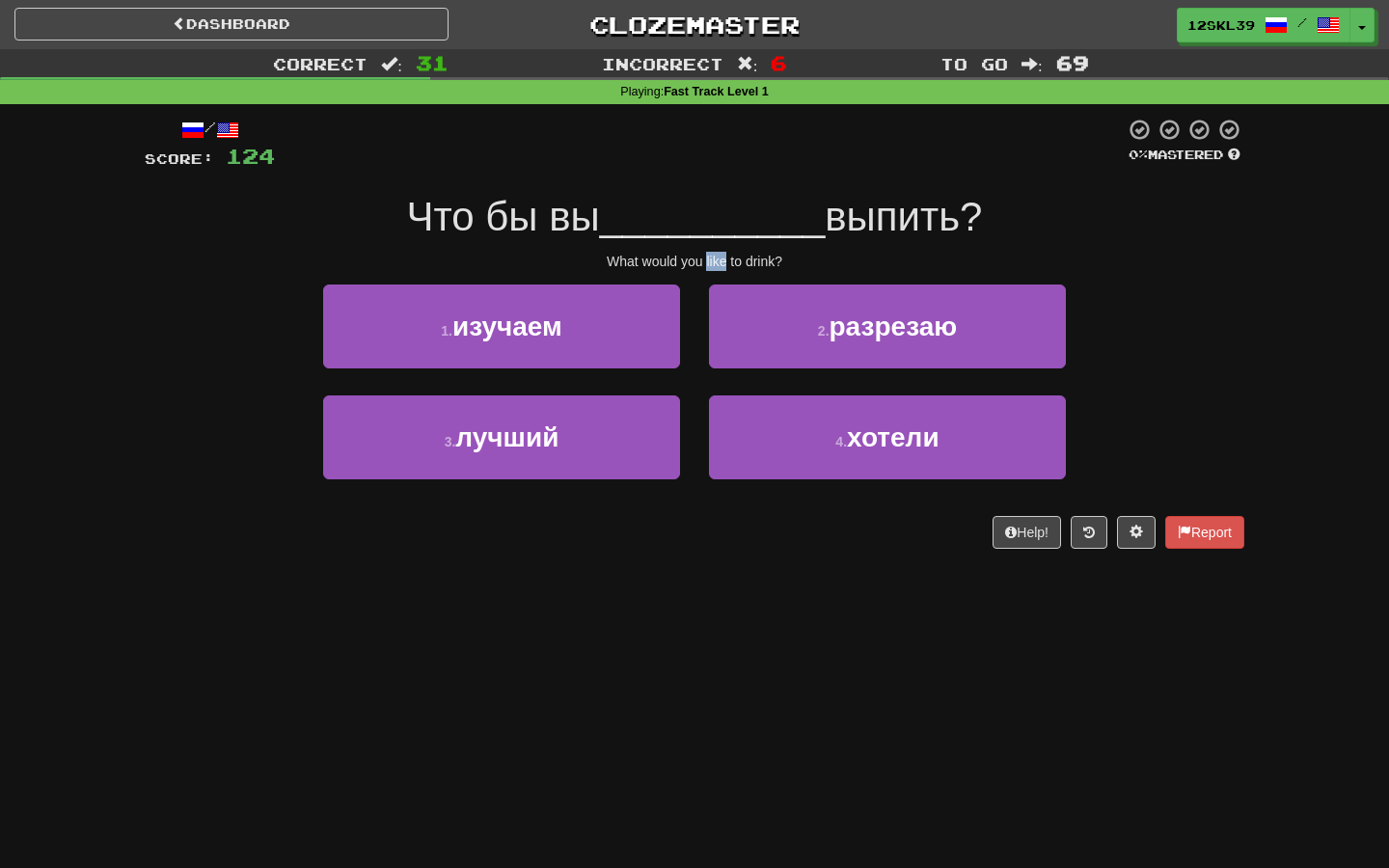 click on "What would you like to drink?" at bounding box center [694, 261] 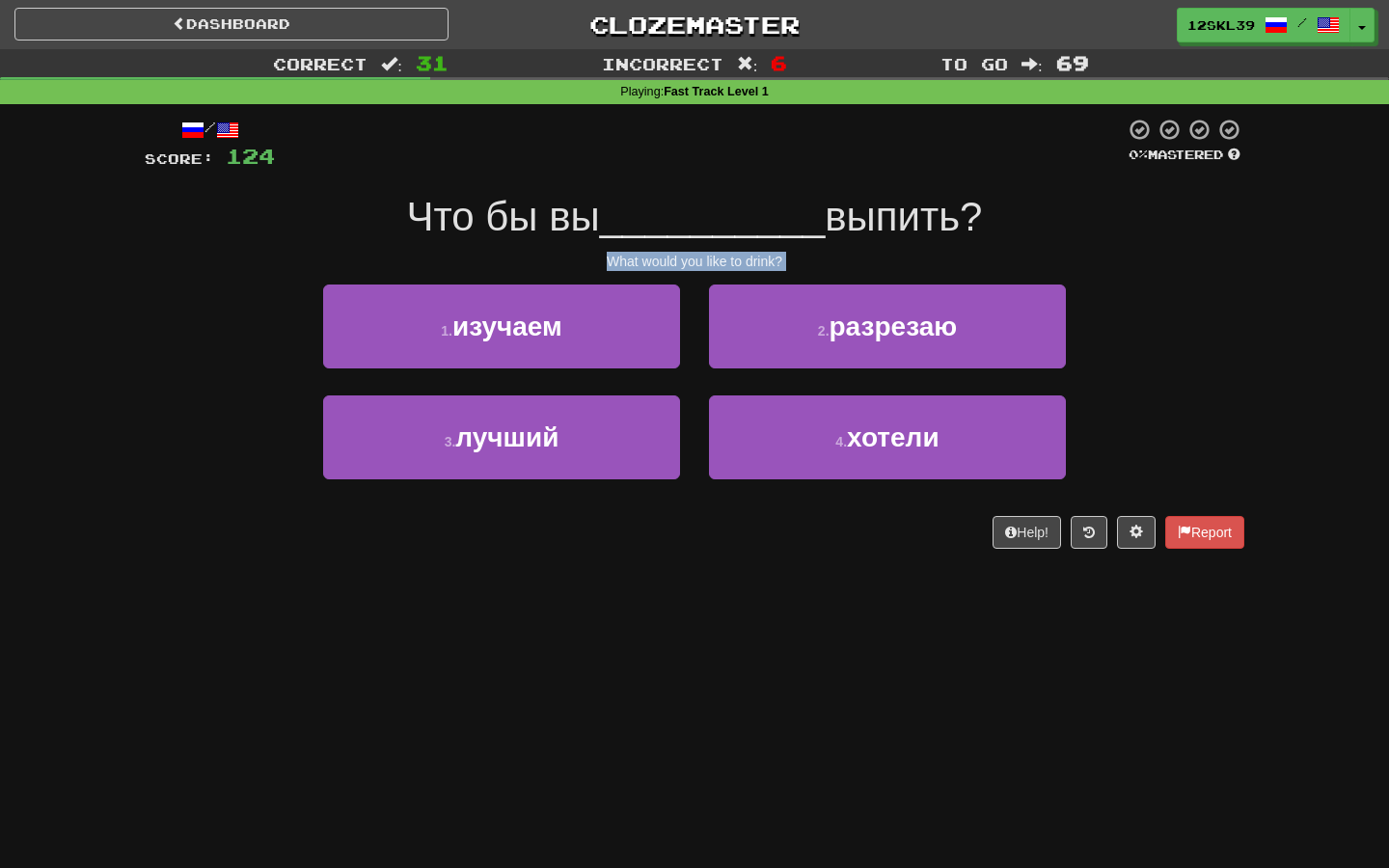 click on "What would you like to drink?" at bounding box center (694, 261) 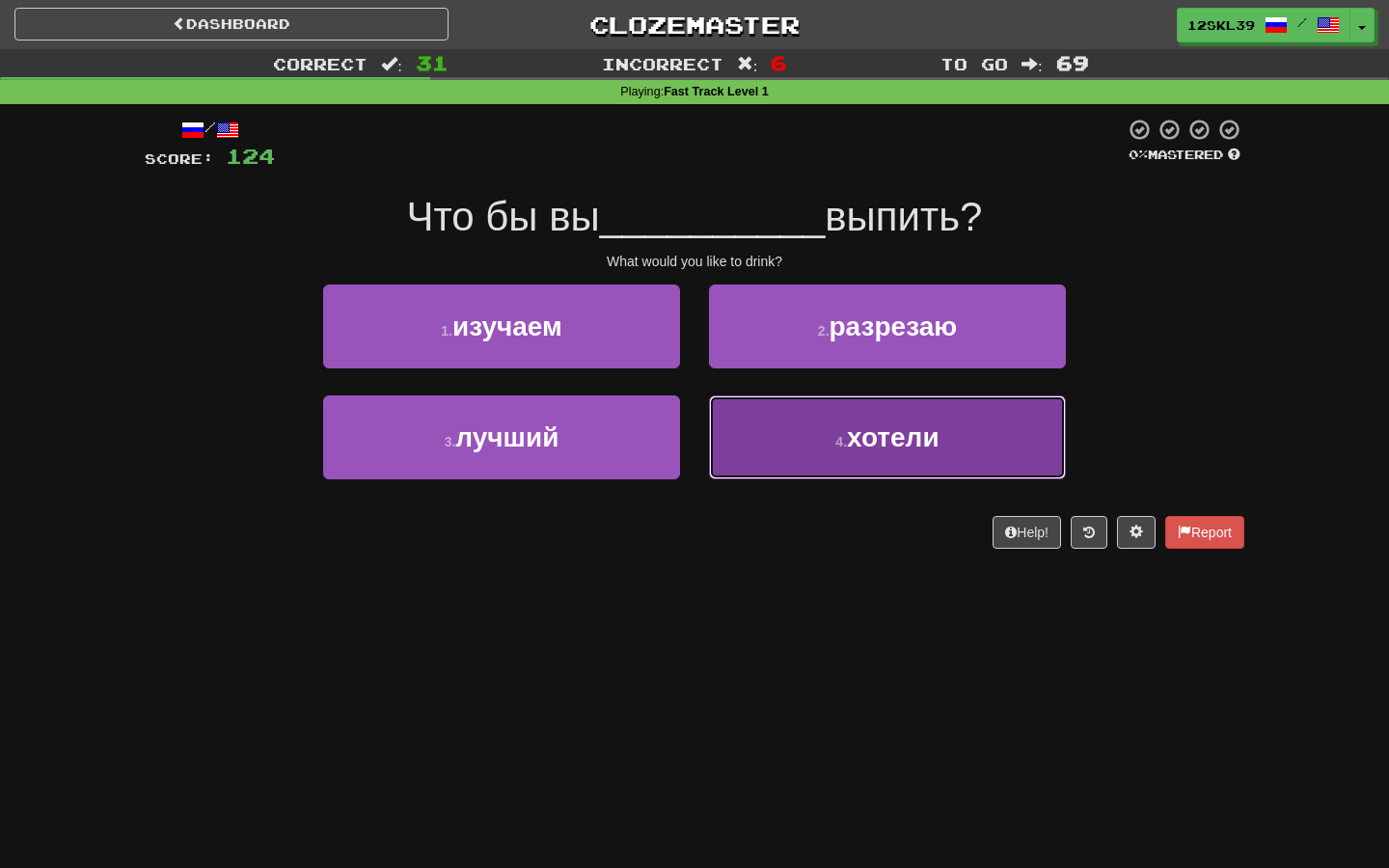 click on "4 .  хотели" at bounding box center [887, 437] 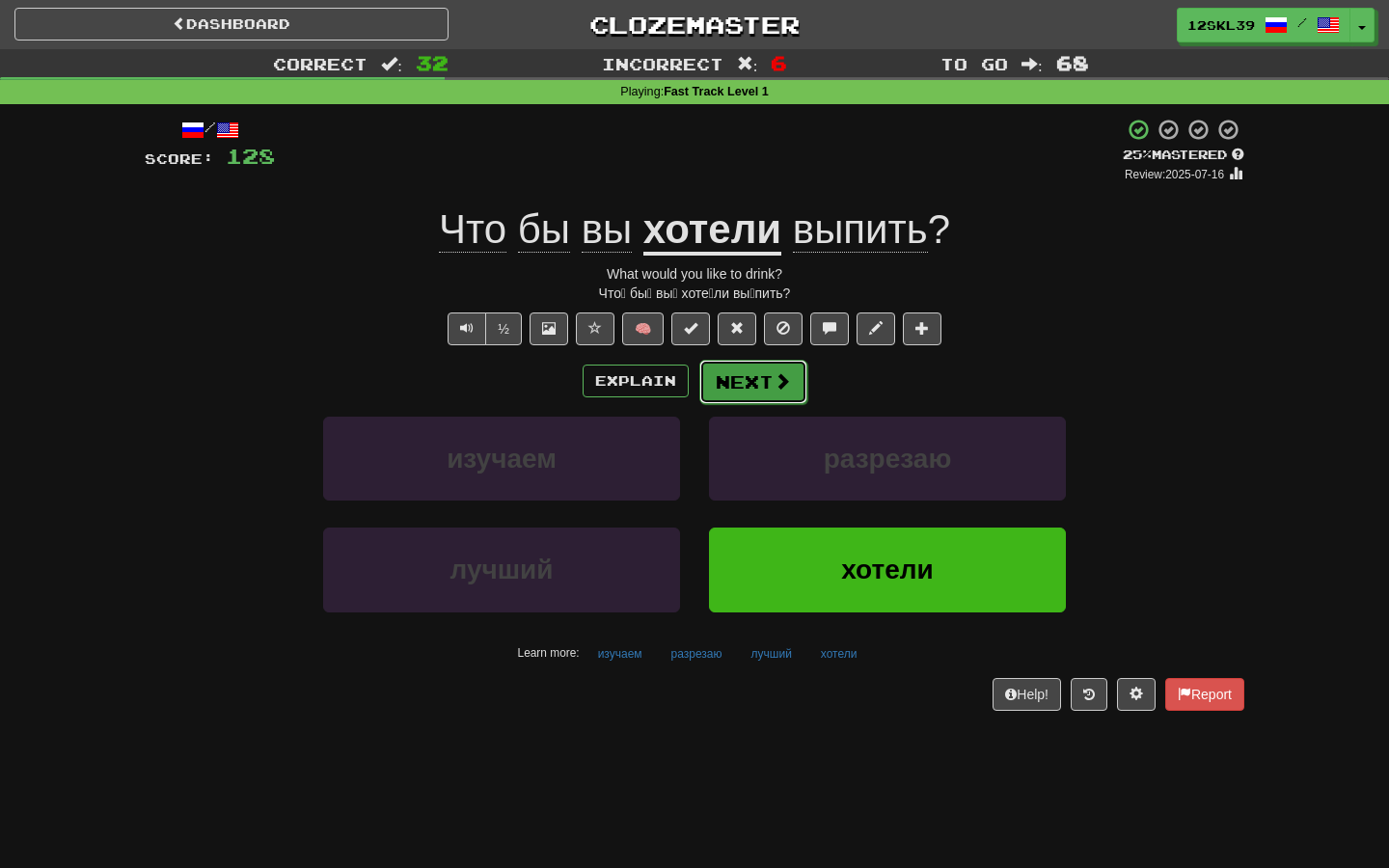 click on "Next" at bounding box center (753, 382) 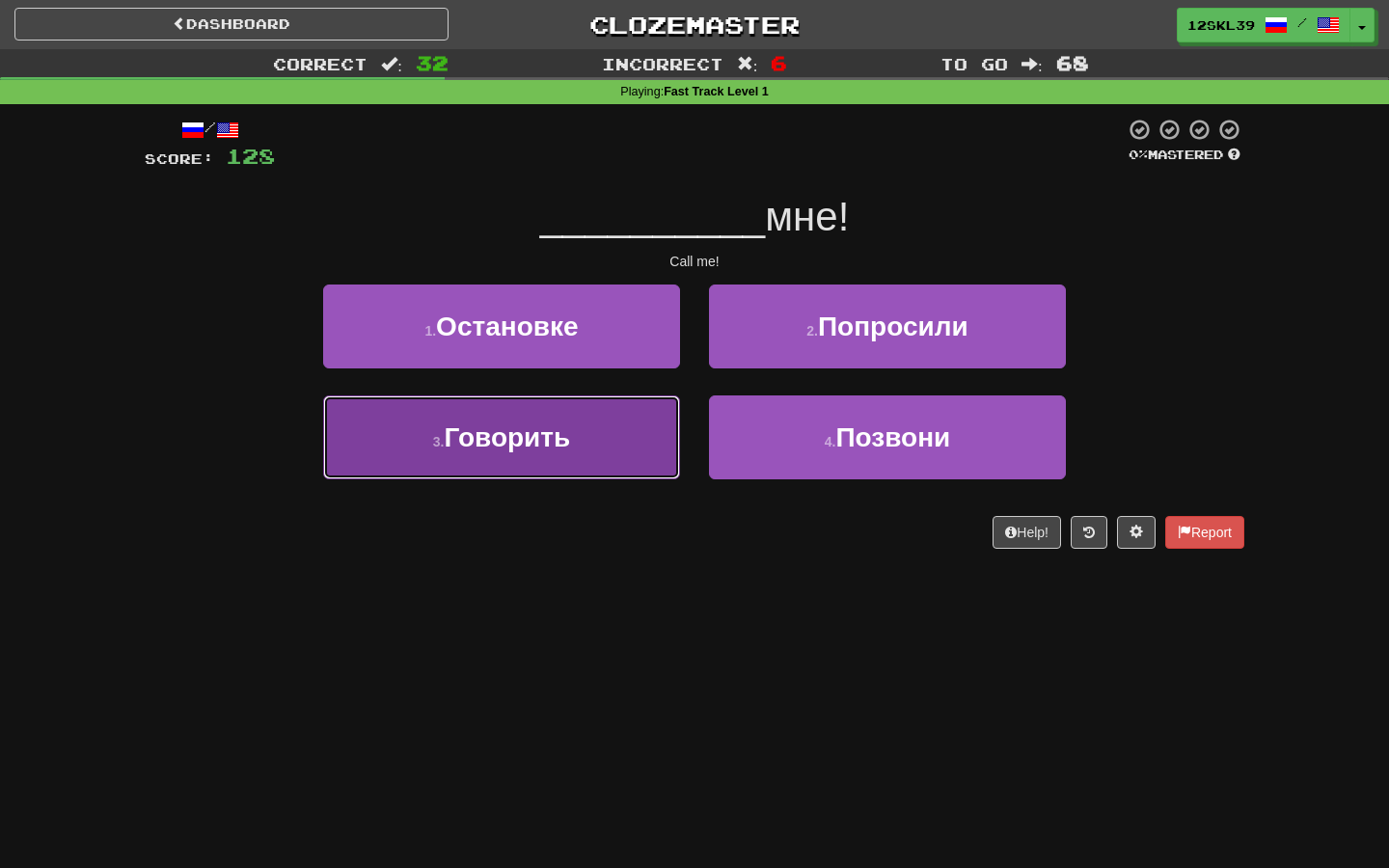 click on "3 .  Говорить" at bounding box center [502, 437] 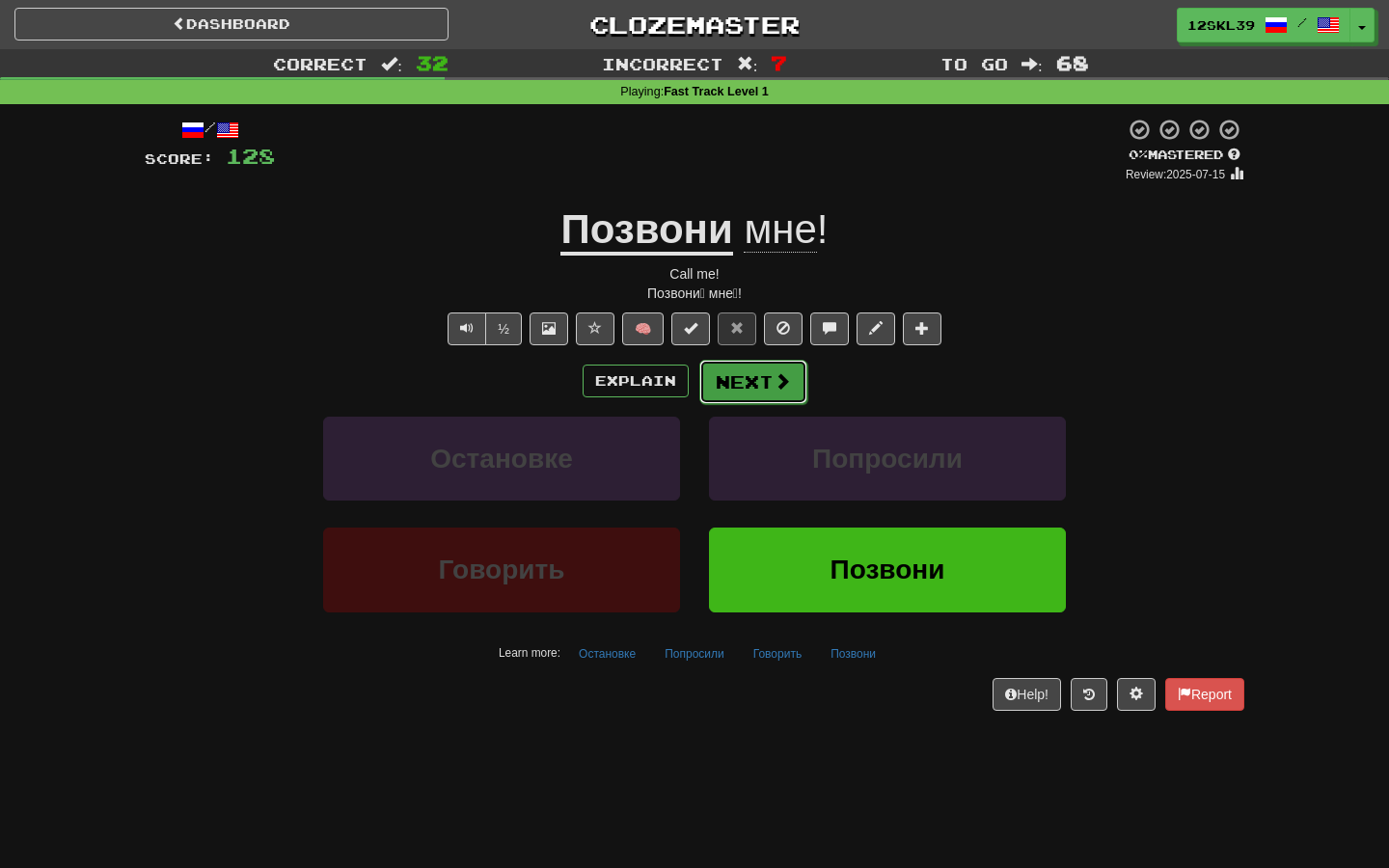 click on "Next" at bounding box center (753, 382) 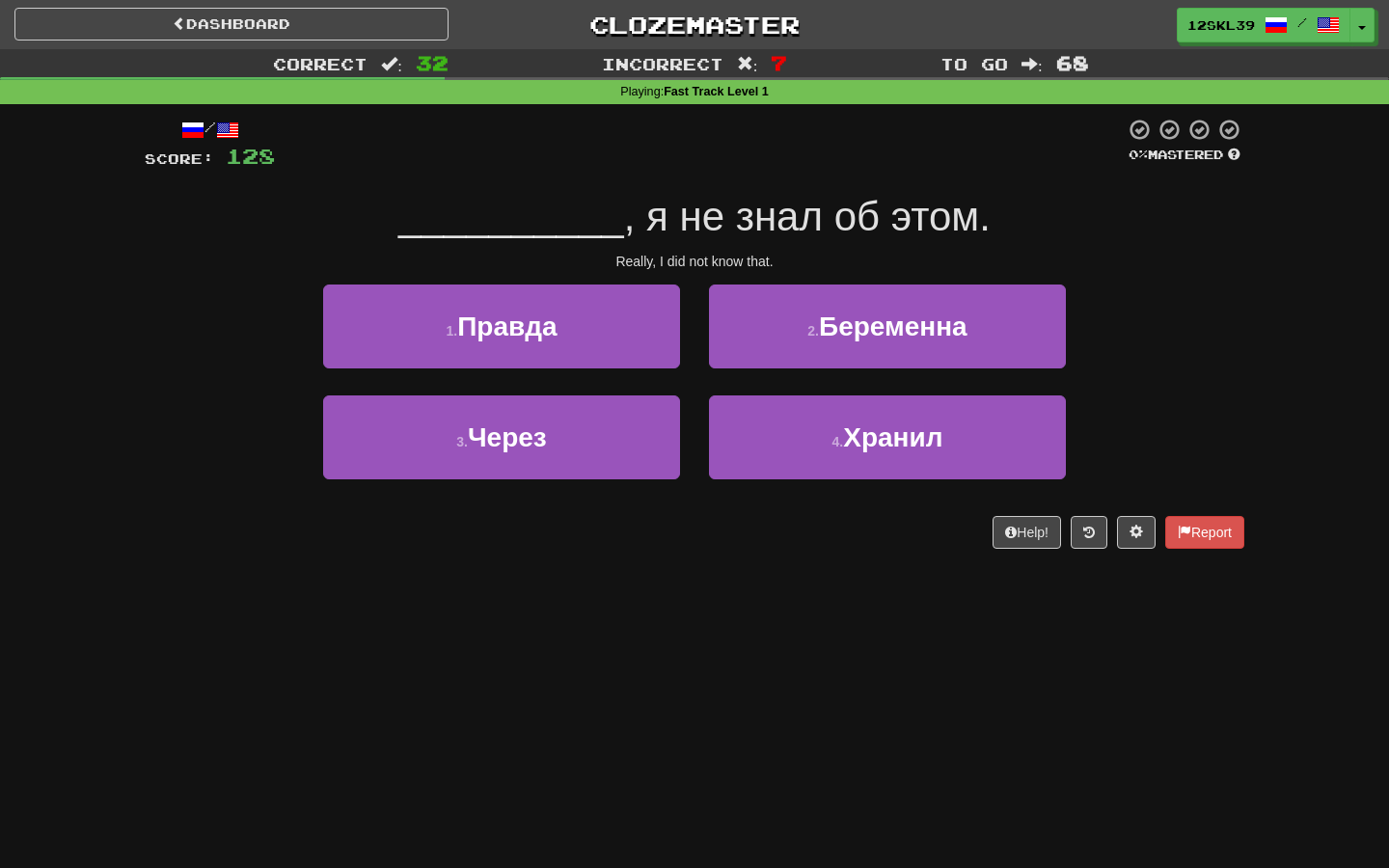 click on "Really, I did not know that." at bounding box center [694, 261] 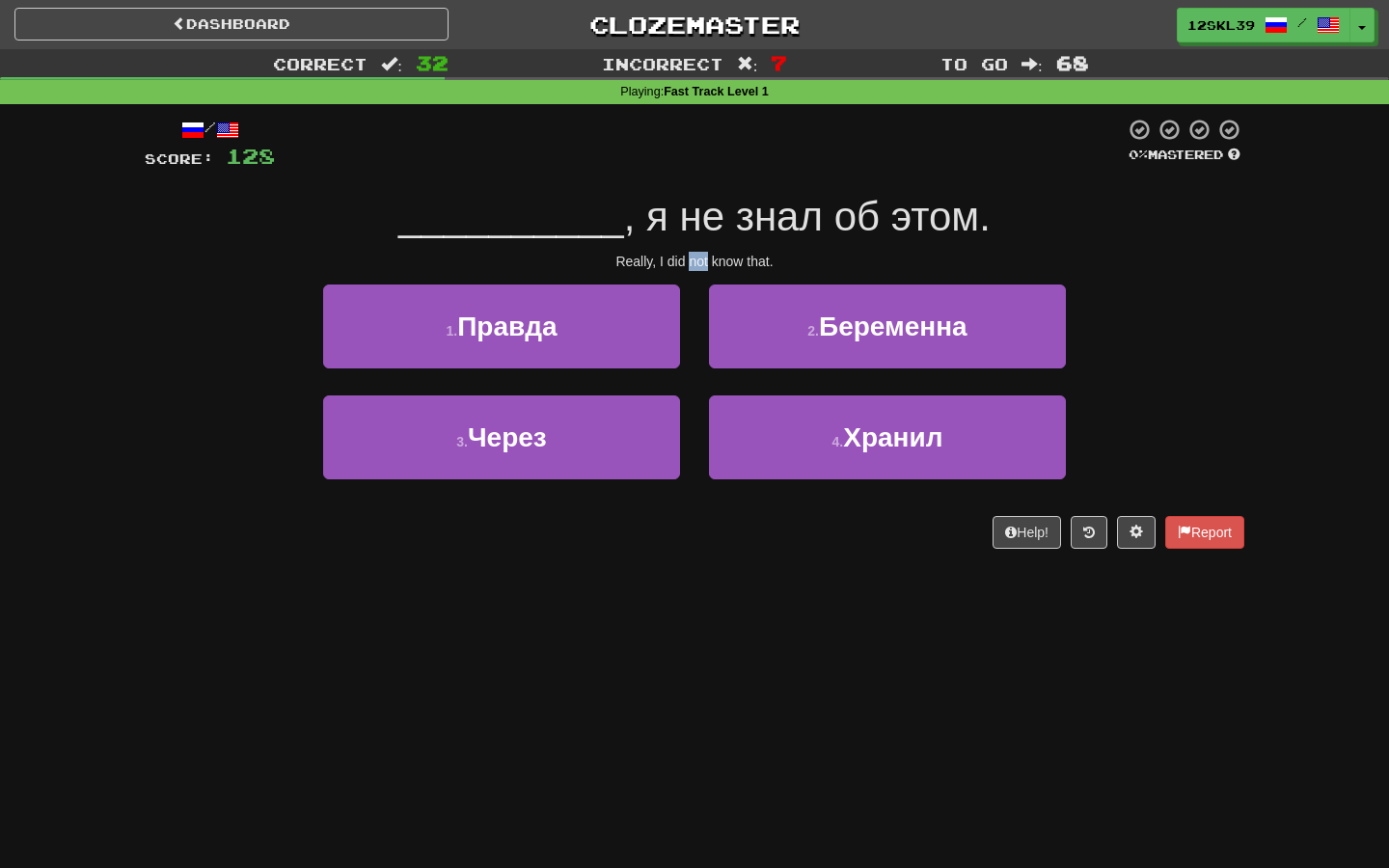 click on "Really, I did not know that." at bounding box center [694, 261] 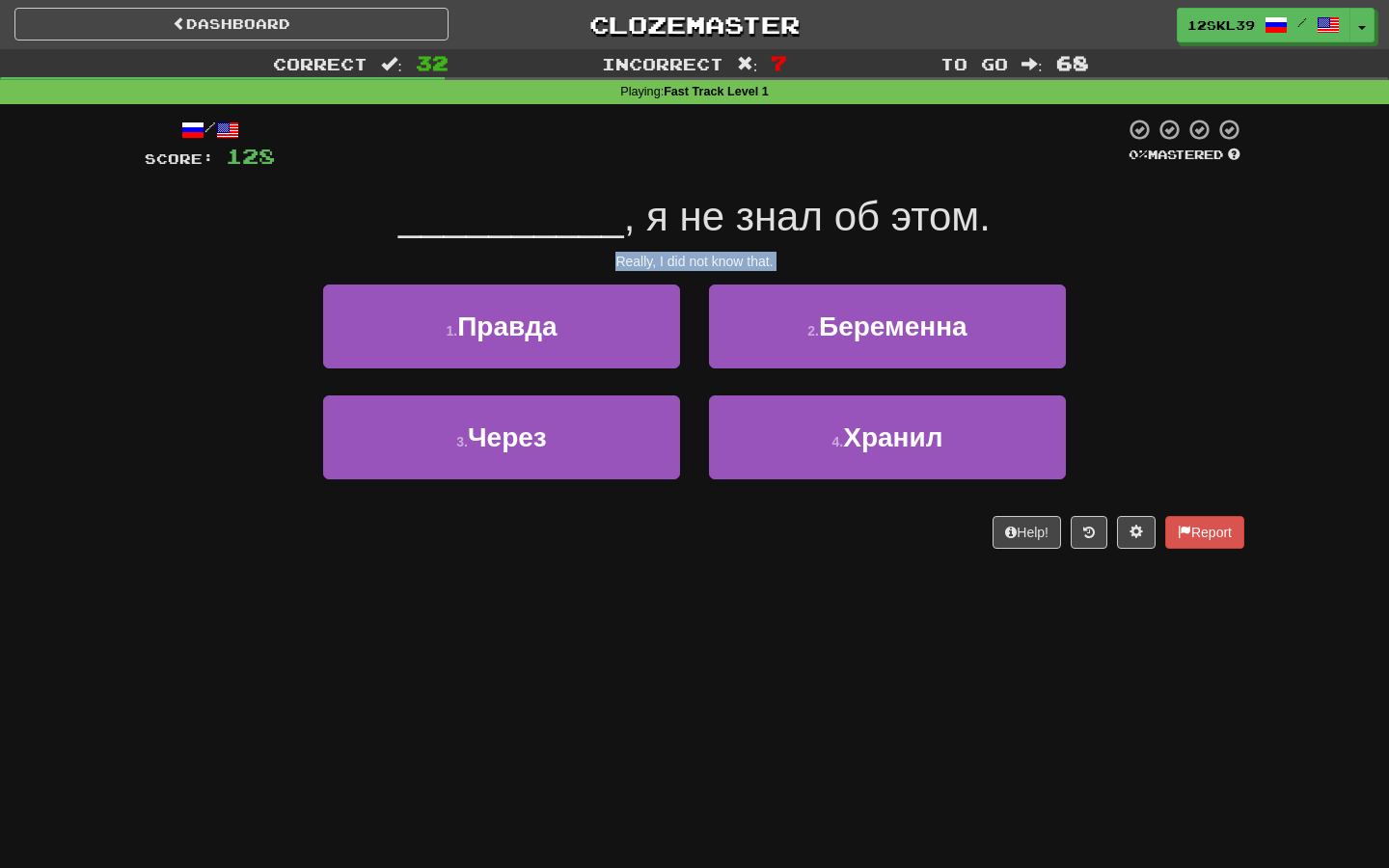 click on "Really, I did not know that." at bounding box center [694, 261] 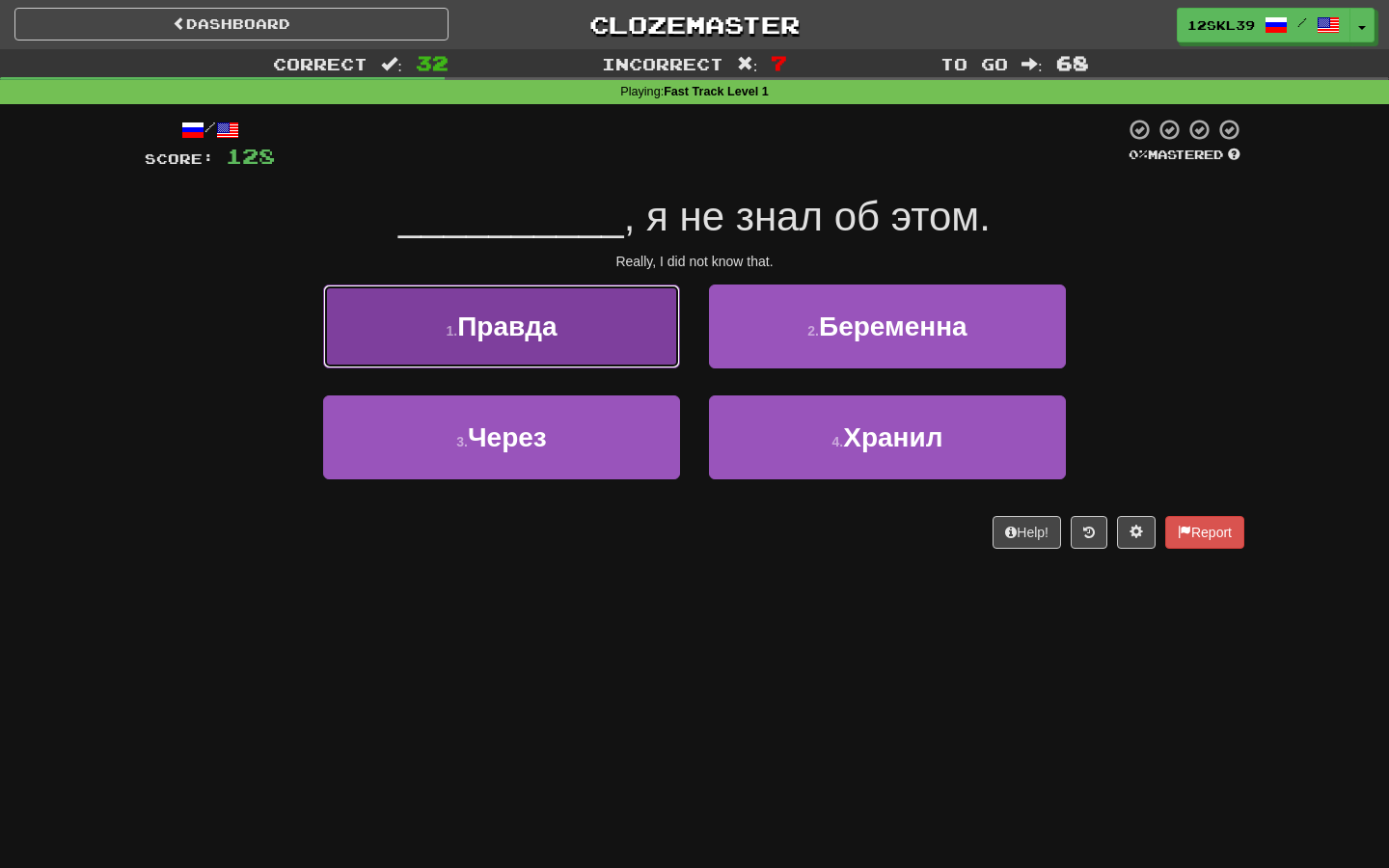 click on "1 .  Правда" at bounding box center [502, 326] 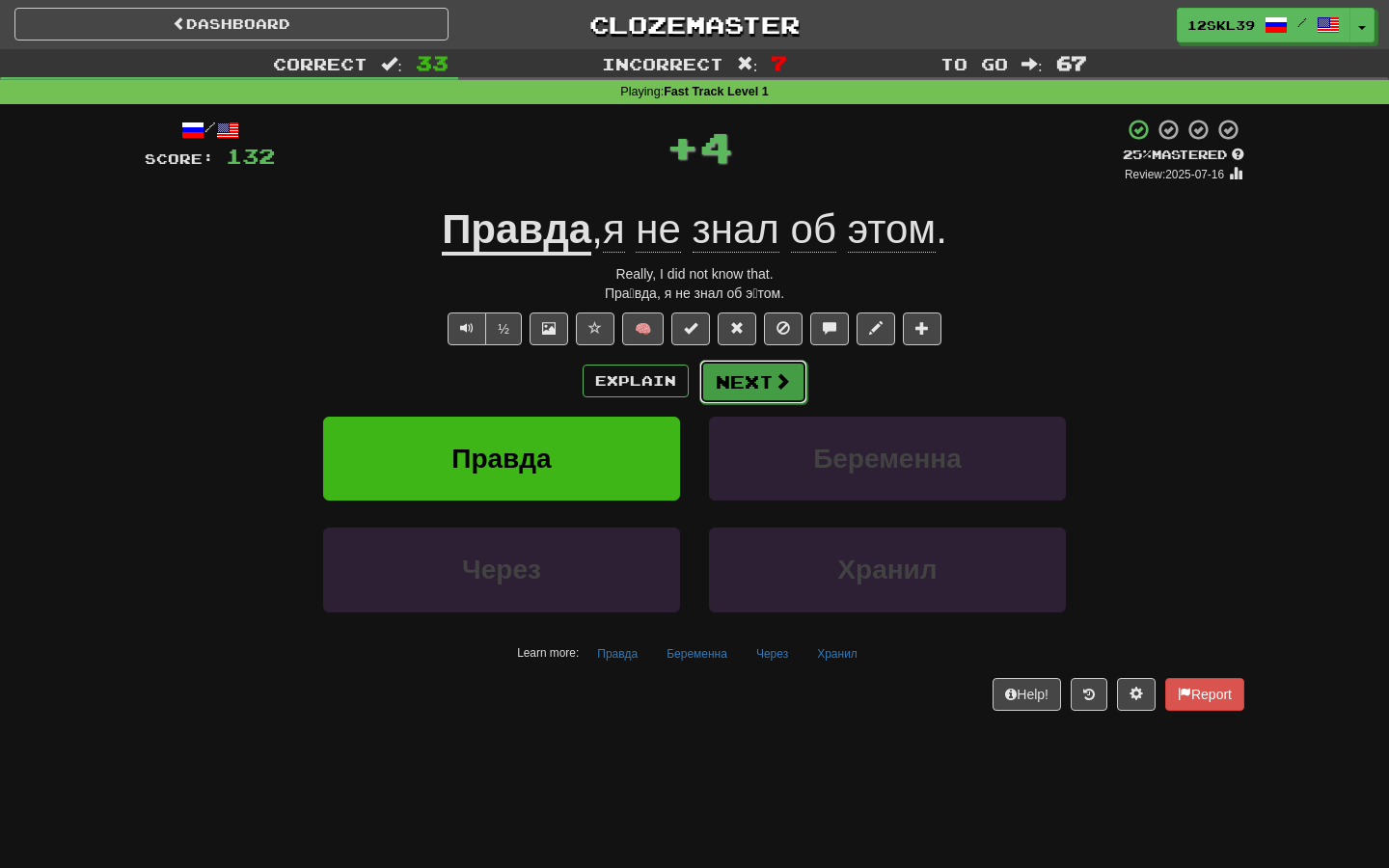 click on "Next" at bounding box center [753, 382] 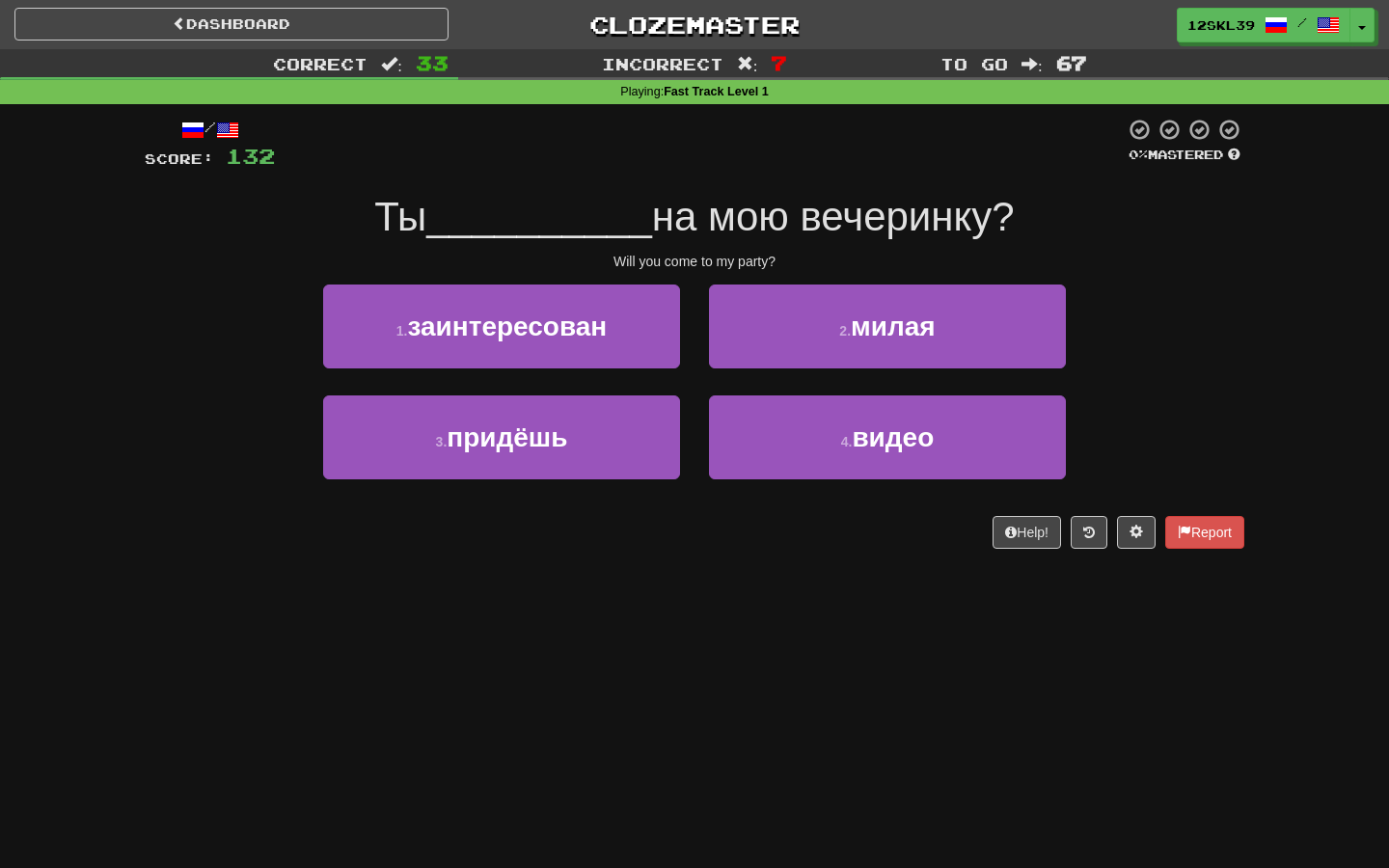 click on "/  Score:   132 0 %  Mastered Ты  __________  на мою вечеринку? Will you come to my party? 1 .  заинтересован 2 .  милая 3 .  придёшь 4 .  видео  Help!  Report" at bounding box center [694, 333] 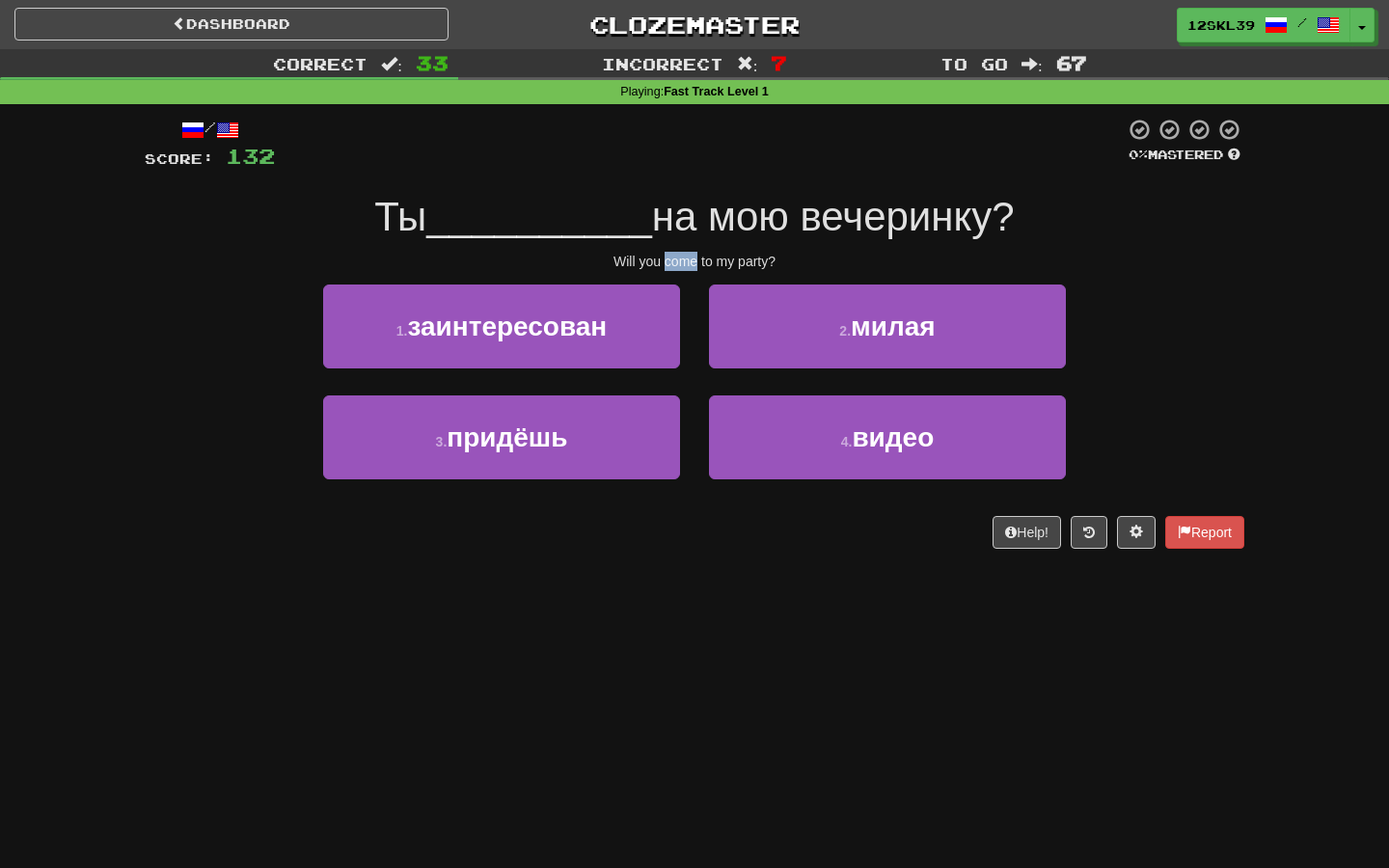click on "Will you come to my party?" at bounding box center (694, 261) 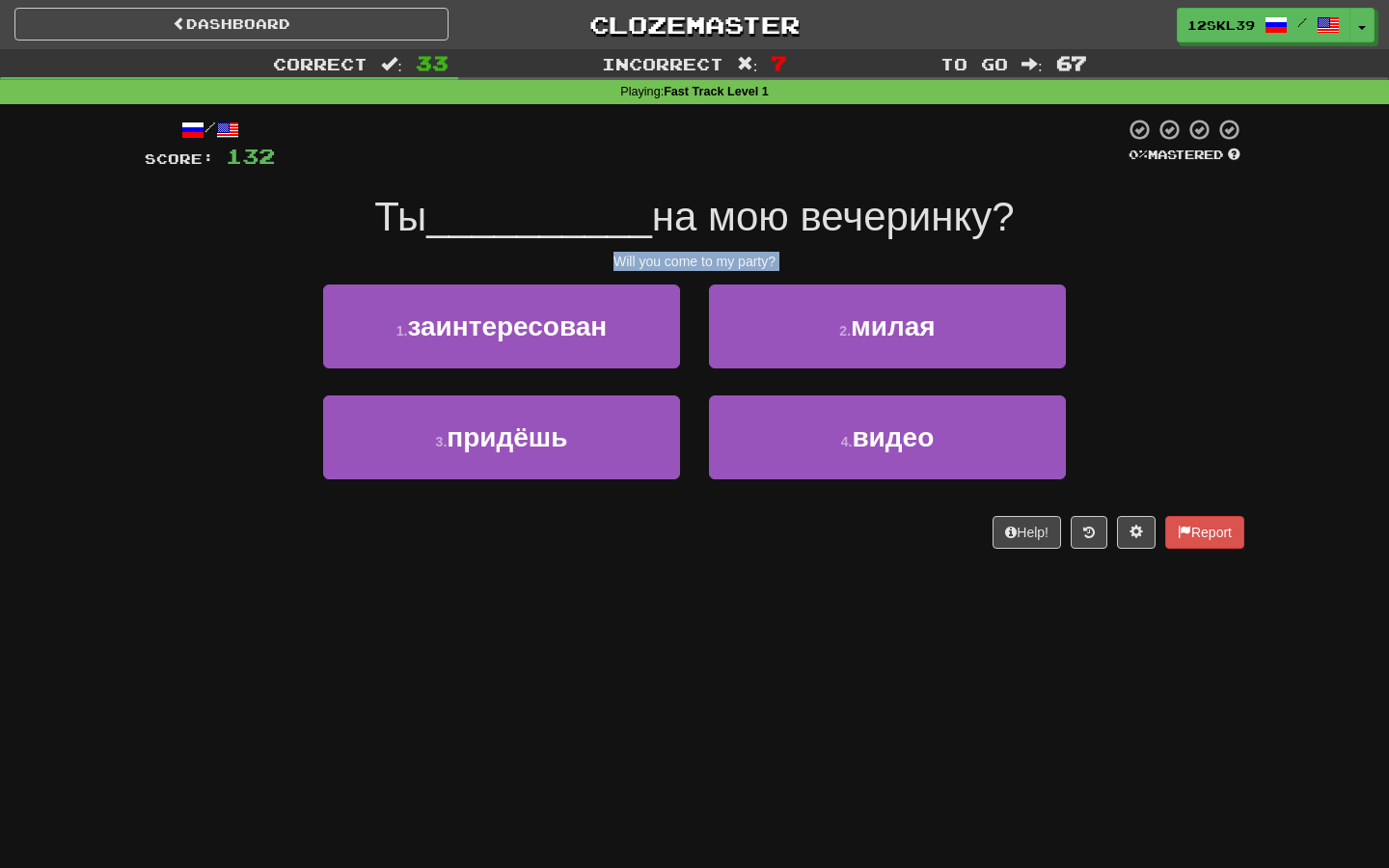 click on "Will you come to my party?" at bounding box center (694, 261) 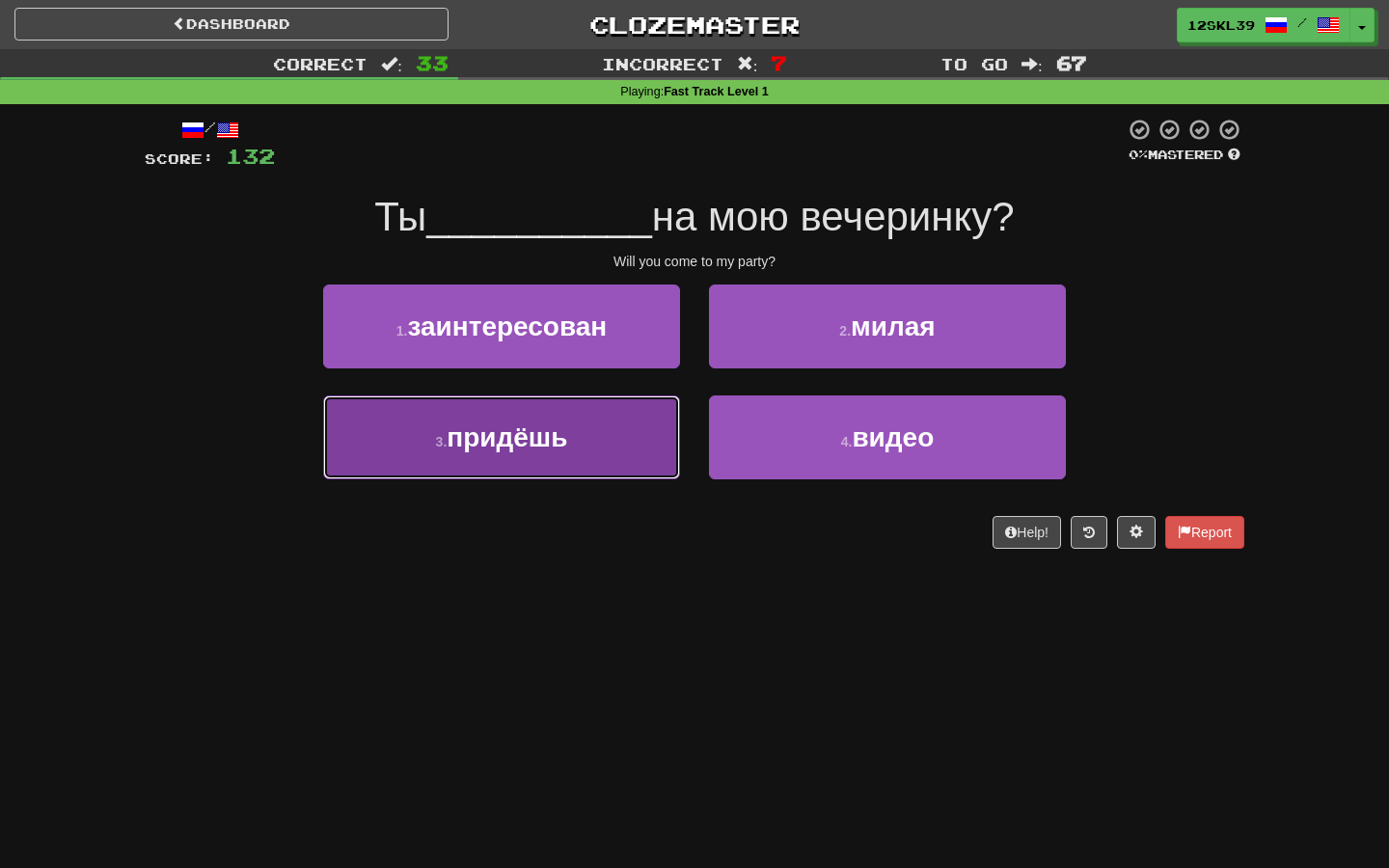 click on "3 .  придёшь" at bounding box center (502, 437) 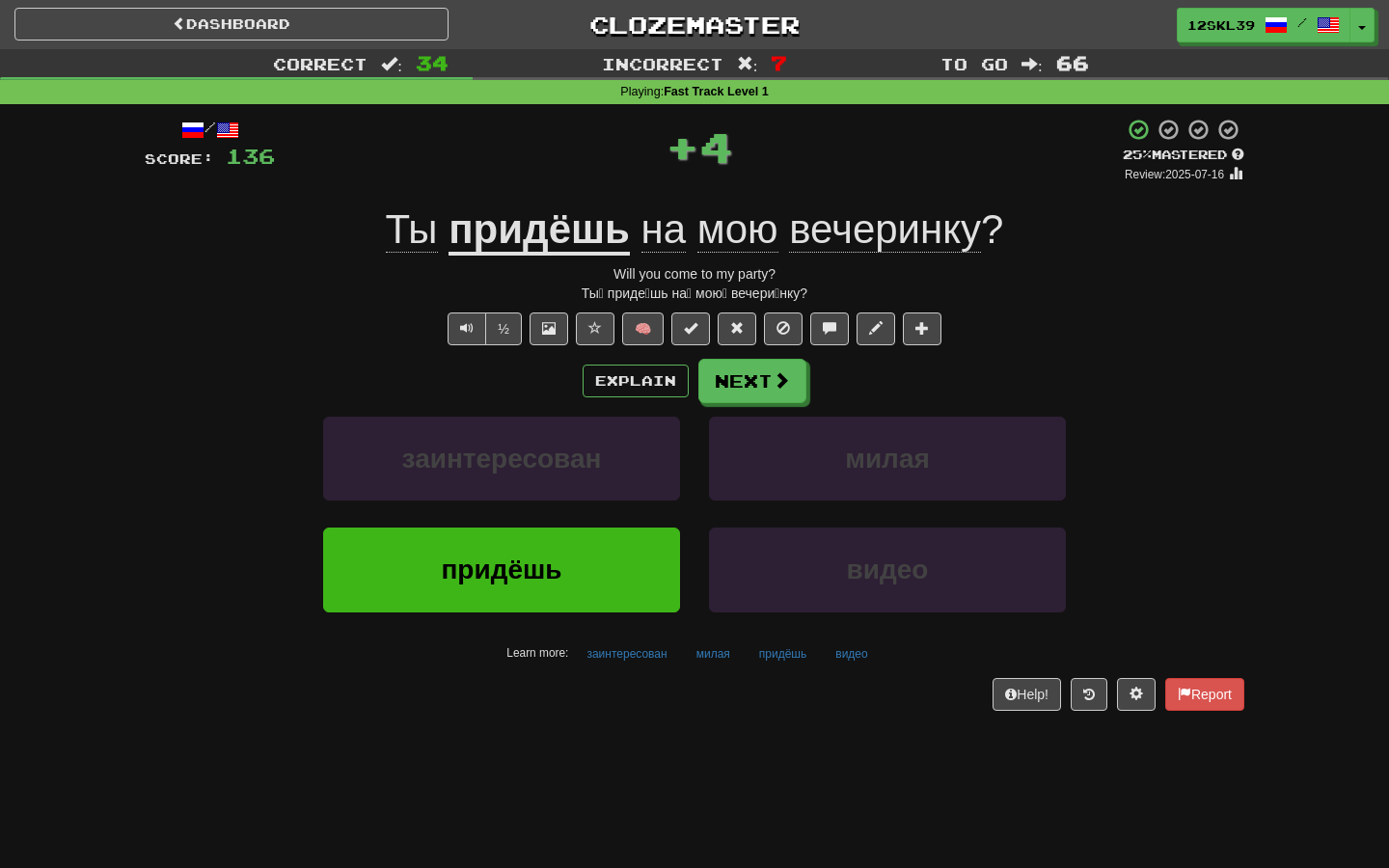 click on "придёшь" at bounding box center (539, 231) 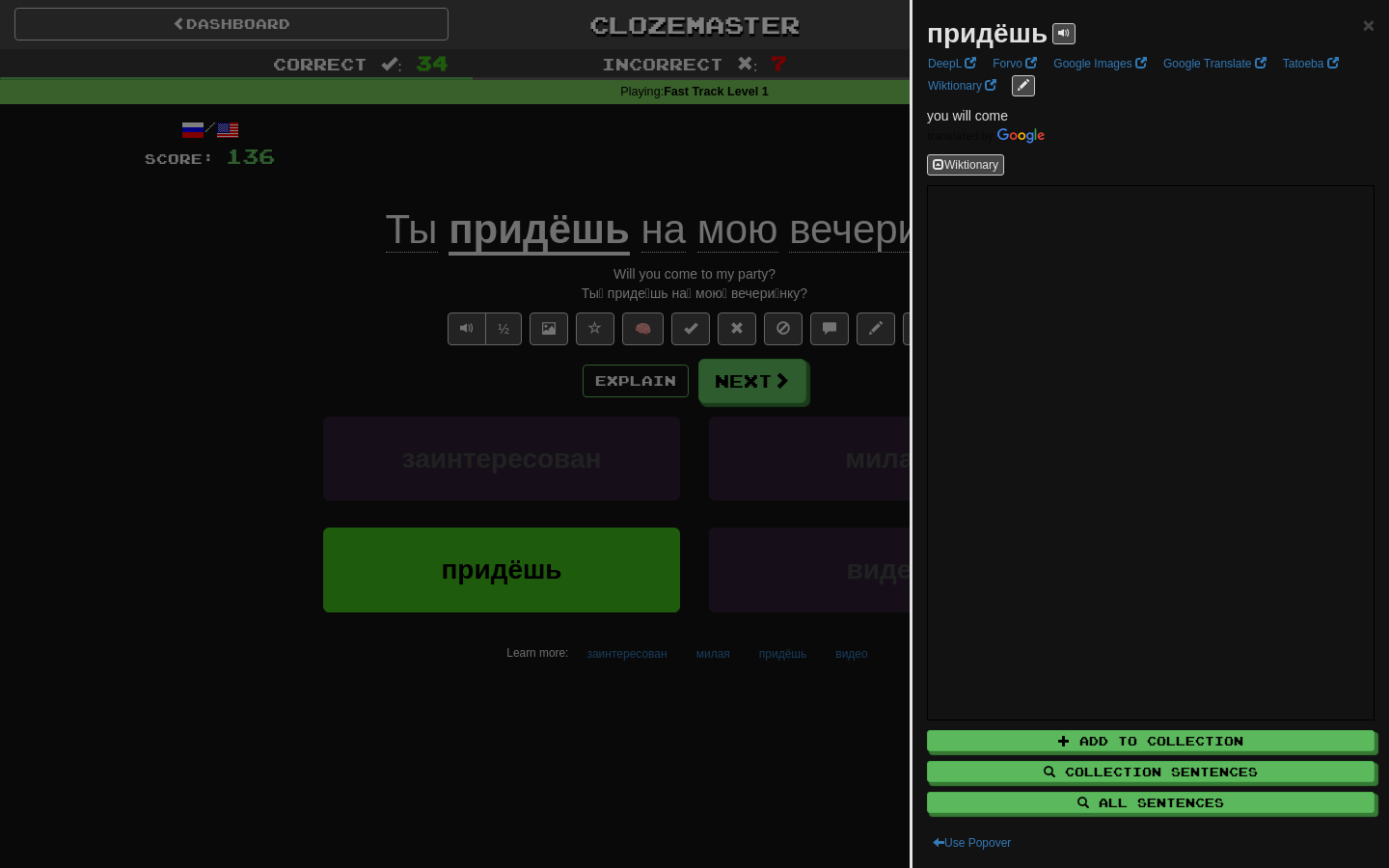 click at bounding box center [694, 434] 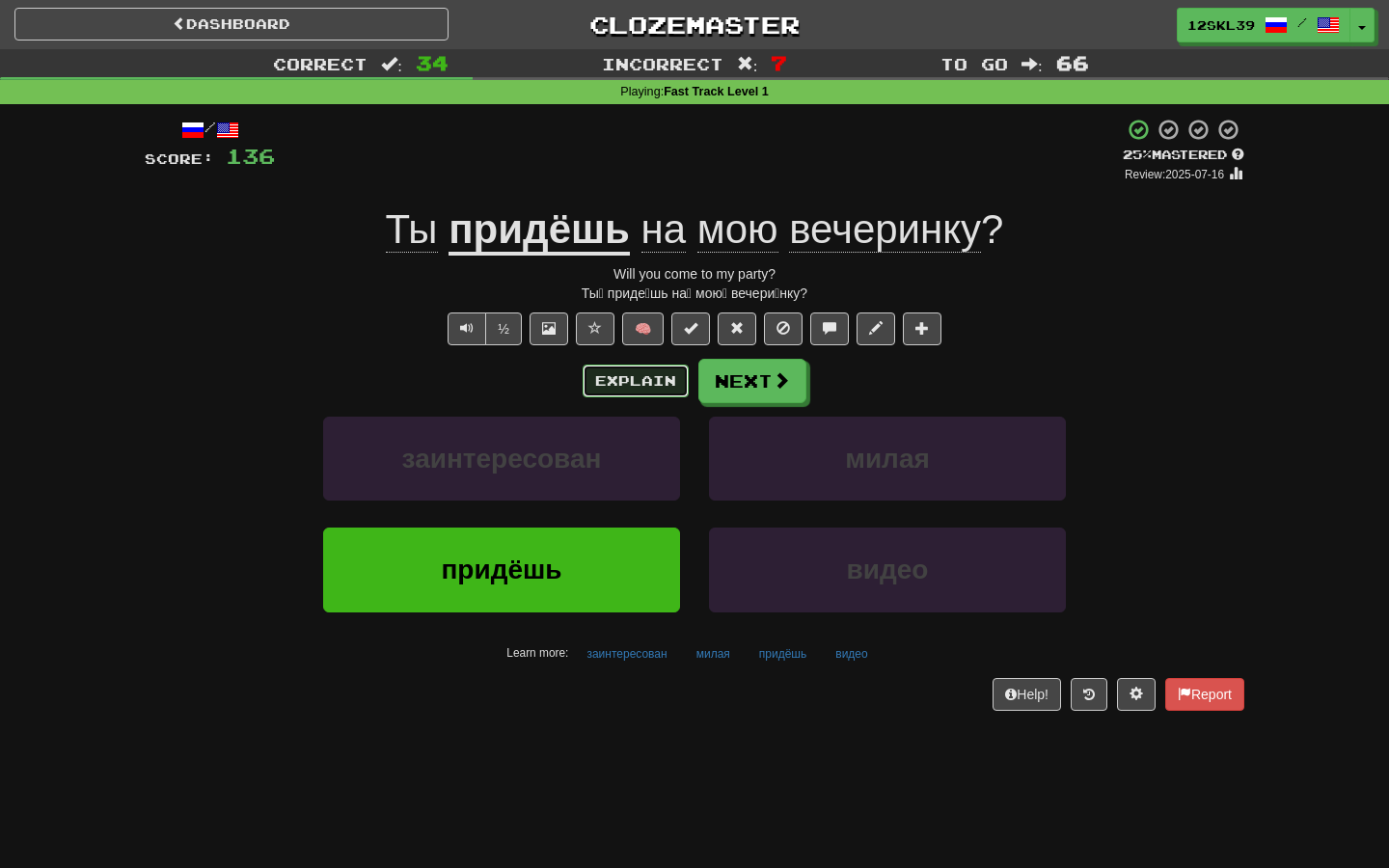 click on "Explain" at bounding box center (636, 381) 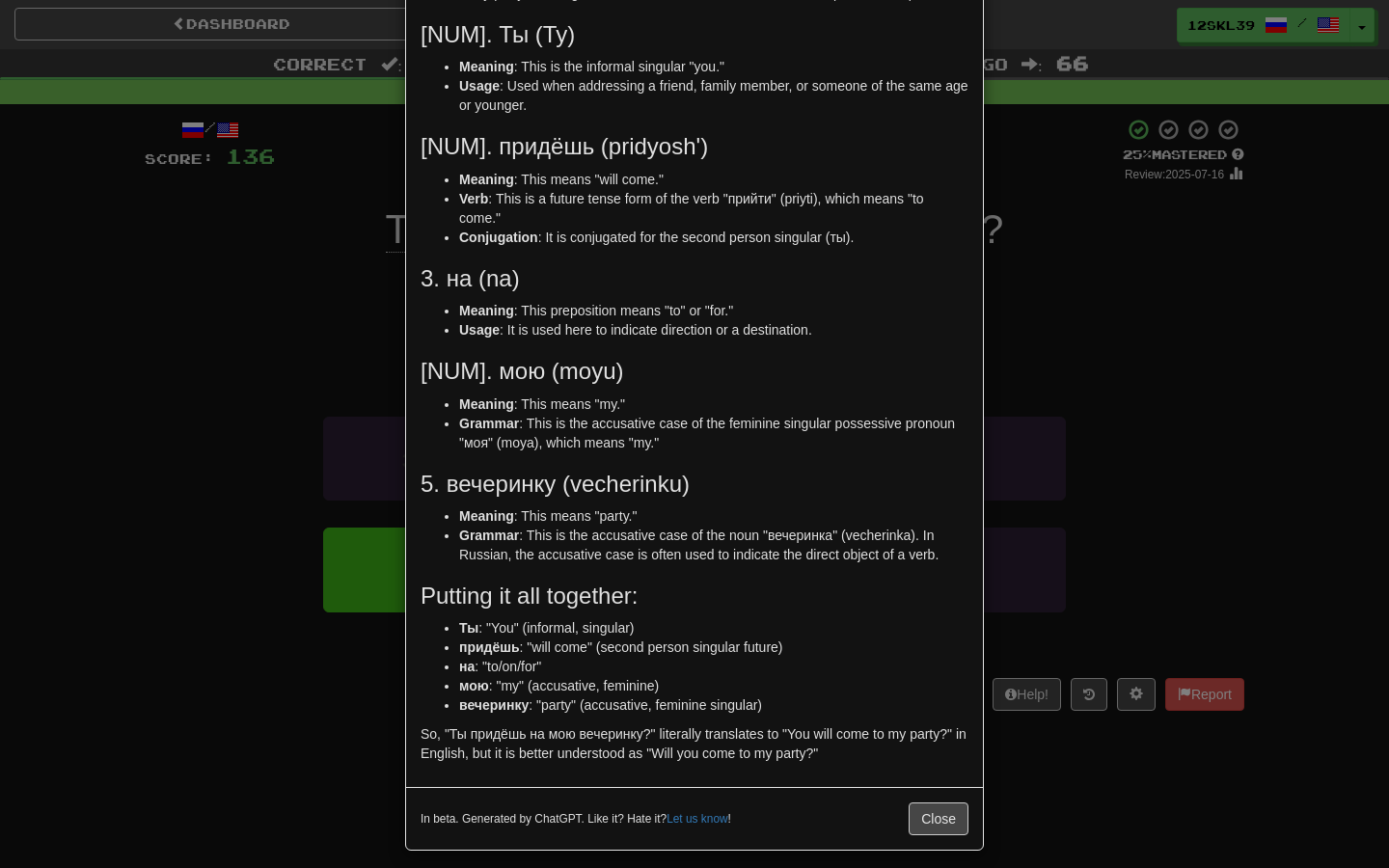 scroll, scrollTop: 160, scrollLeft: 0, axis: vertical 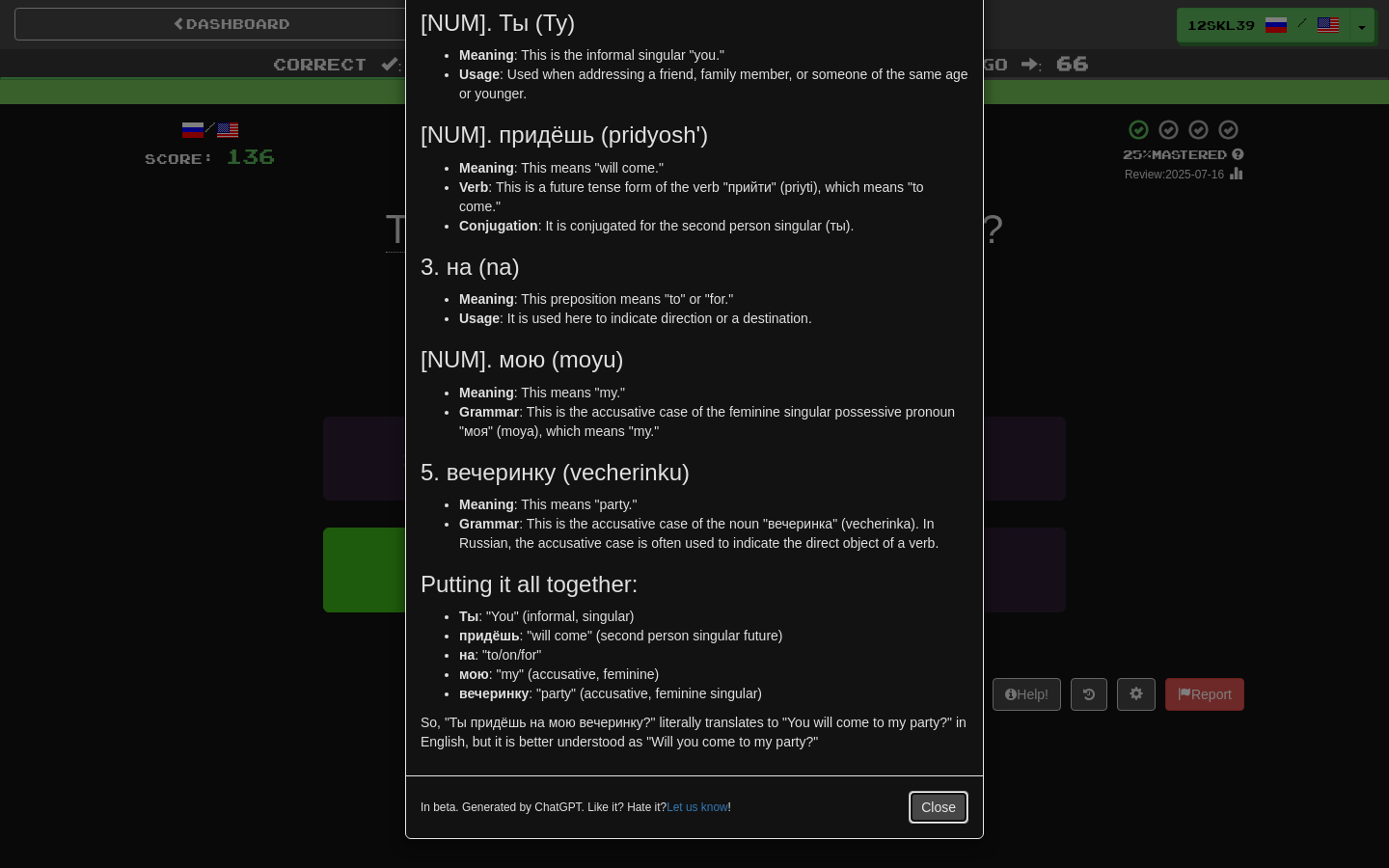 click on "Close" at bounding box center [939, 807] 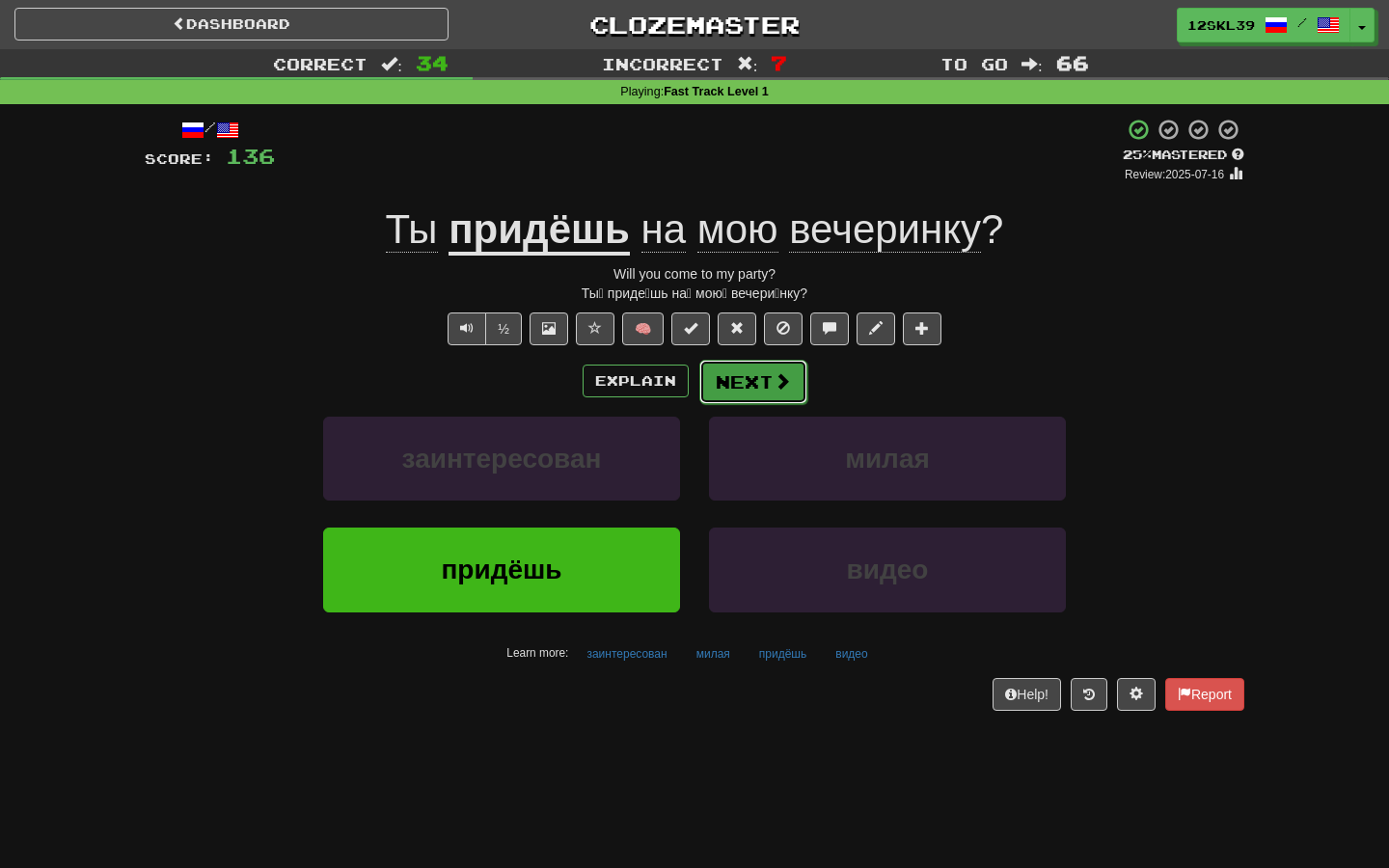 click on "Next" at bounding box center (753, 382) 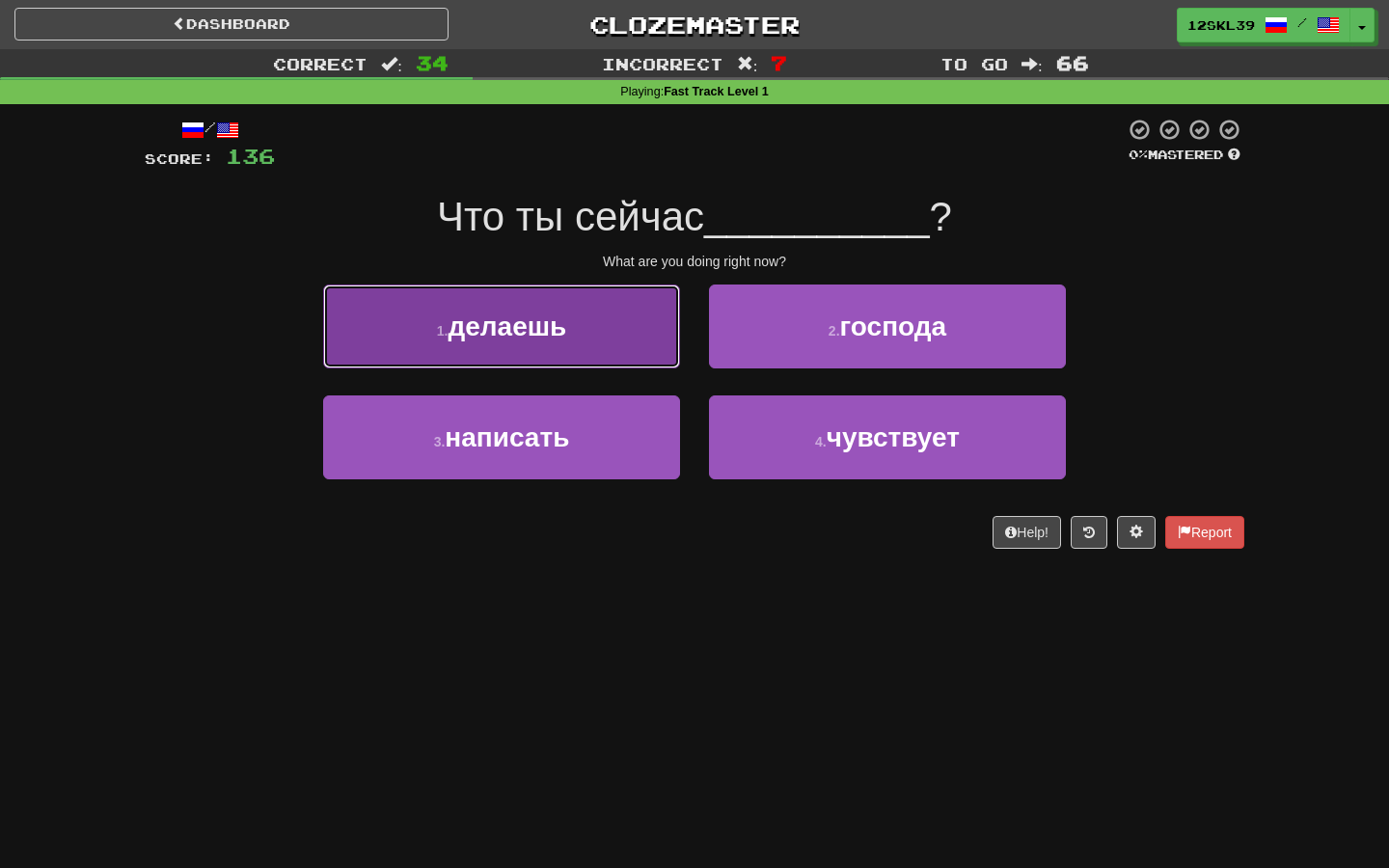 click on "1 .  делаешь" at bounding box center (502, 326) 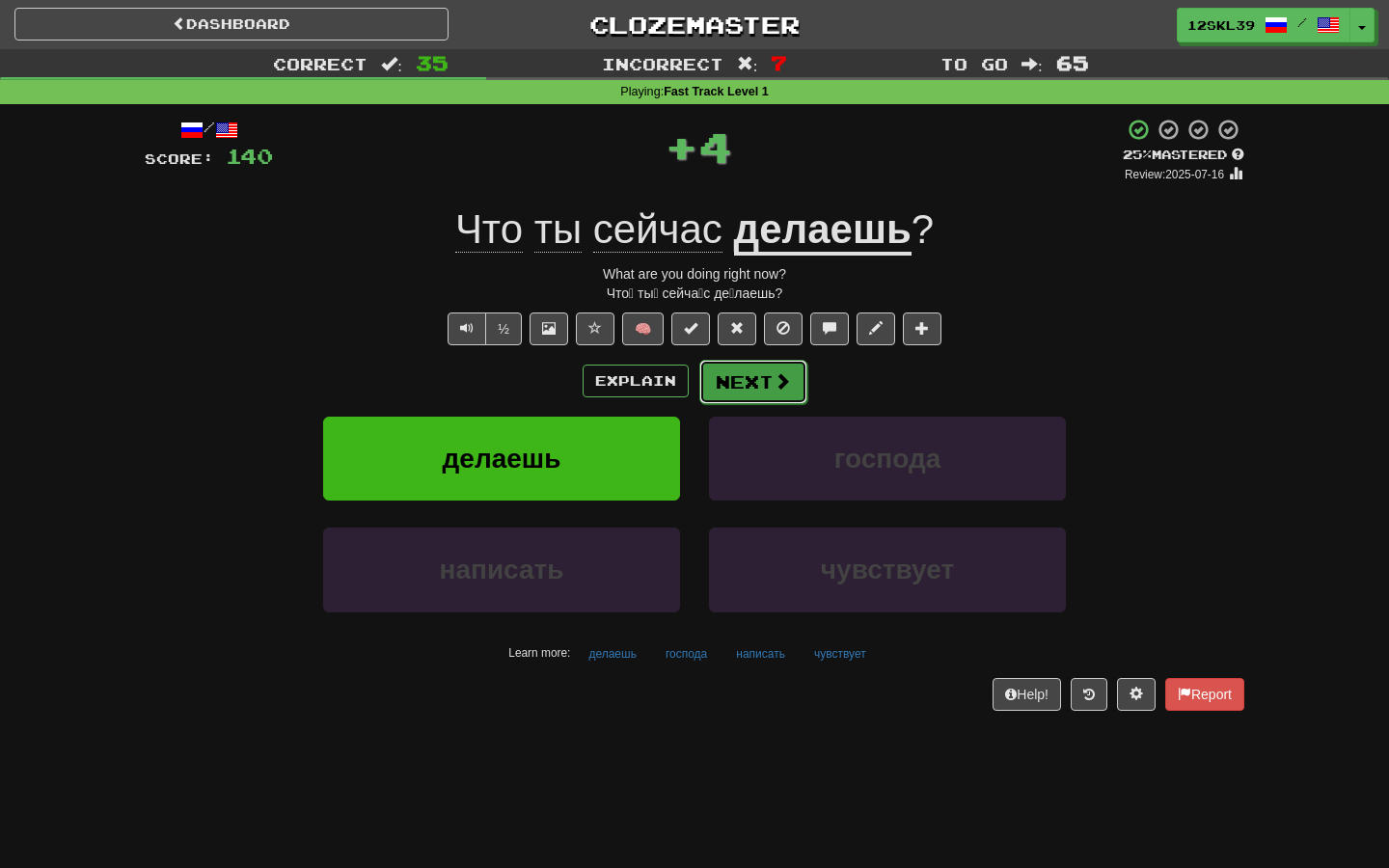 click on "Next" at bounding box center [753, 382] 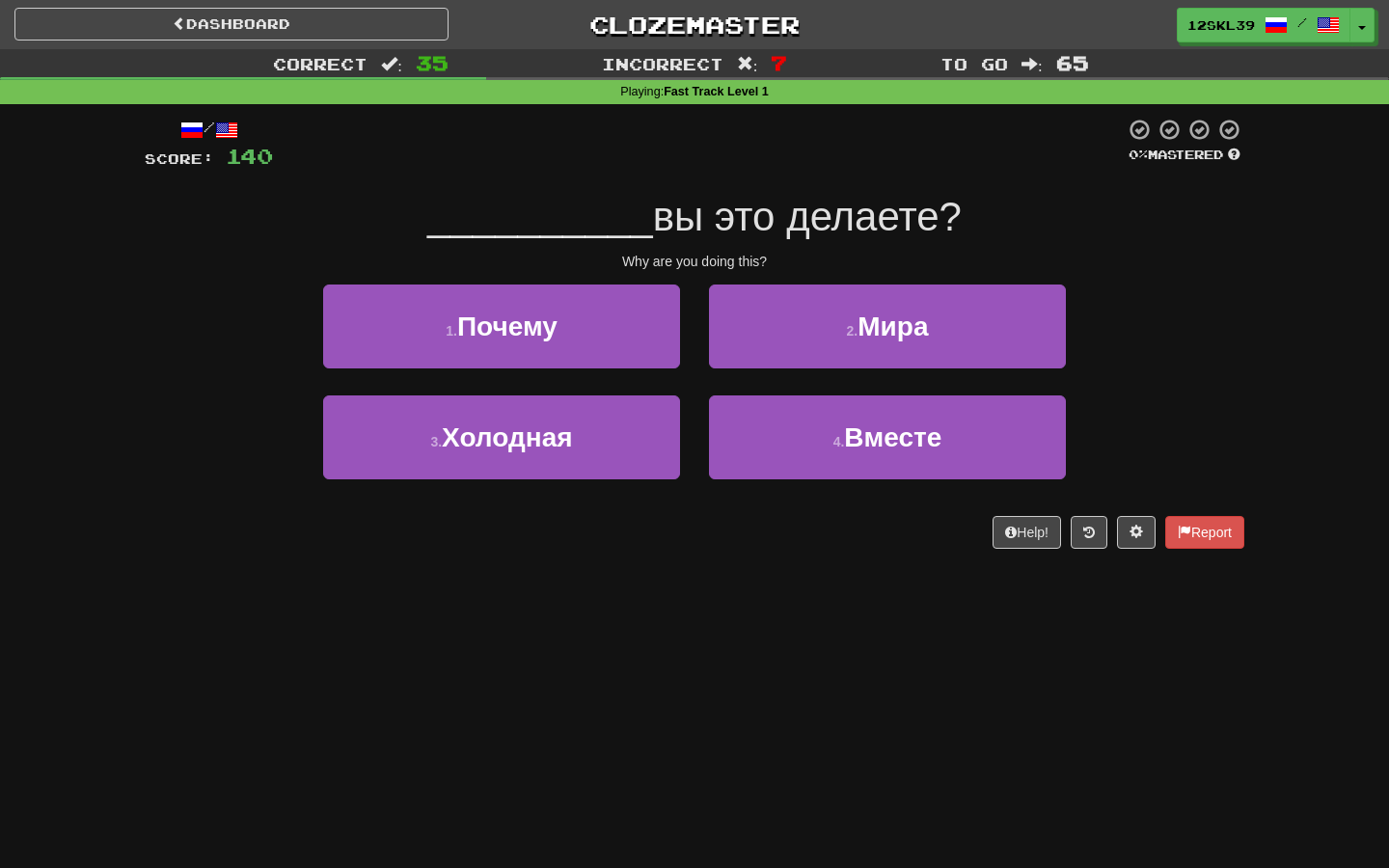 click on "вы это делаете?" at bounding box center [807, 216] 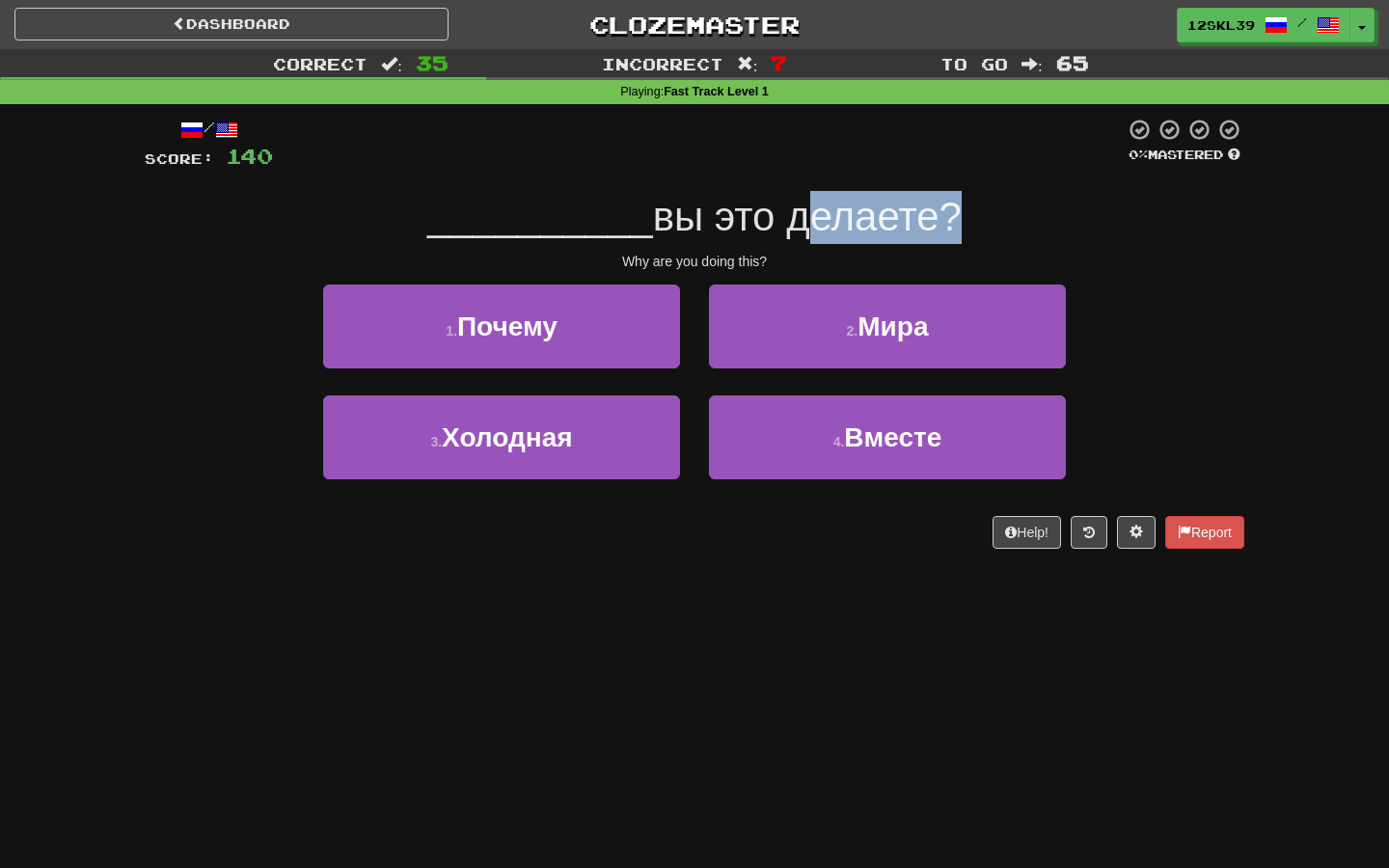 click on "вы это делаете?" at bounding box center [807, 216] 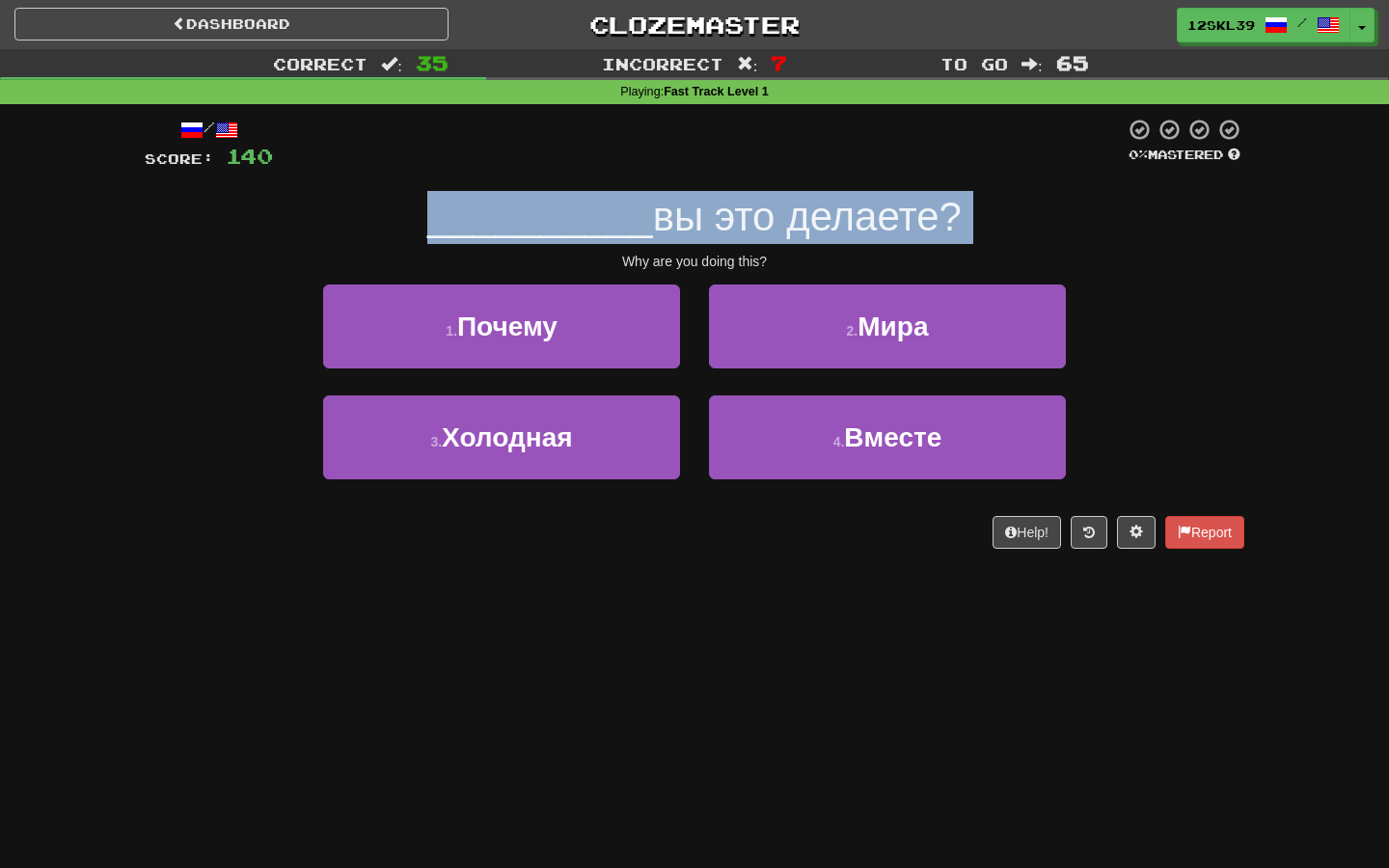 click on "вы это делаете?" at bounding box center (807, 216) 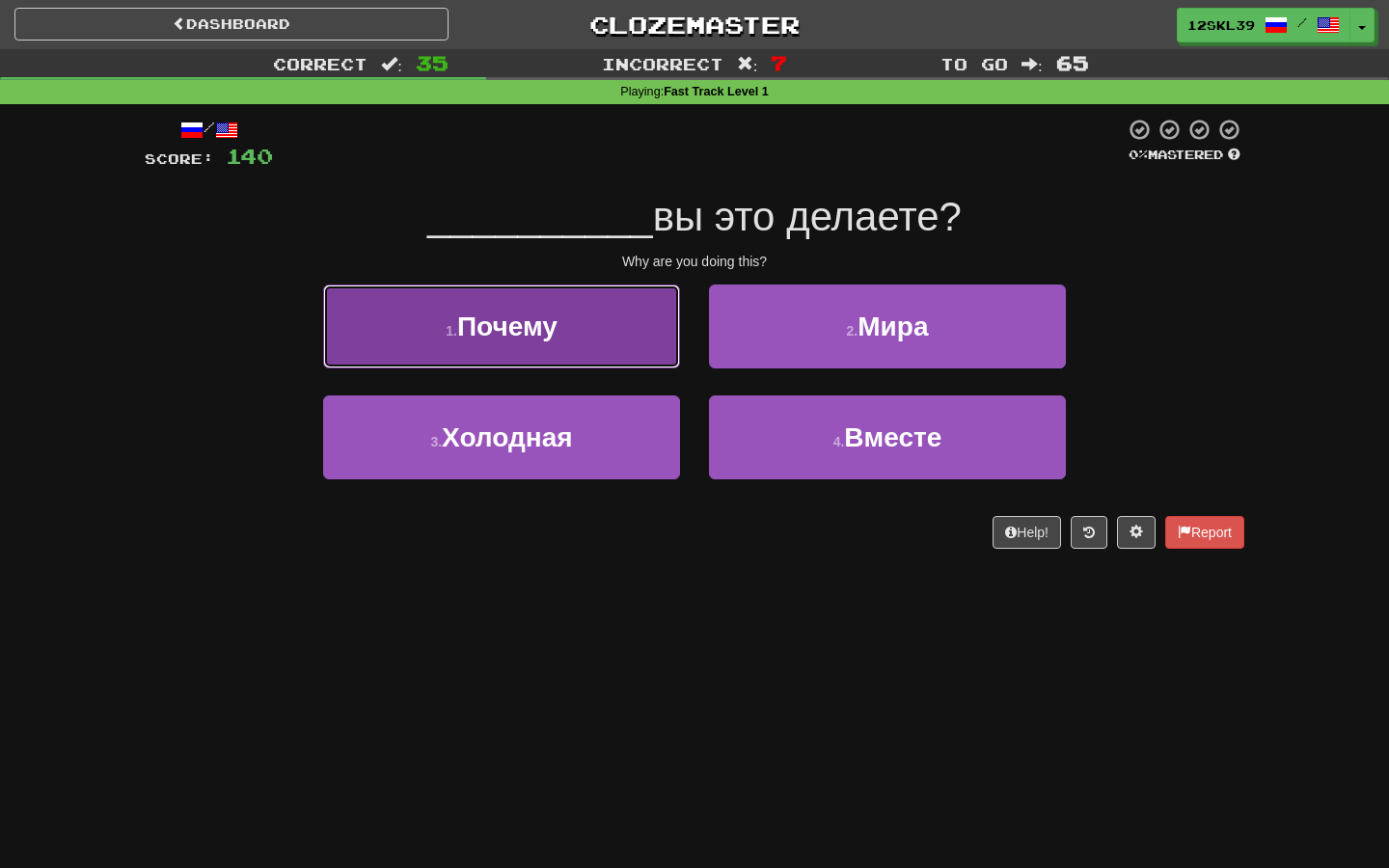 click on "1 .  Почему" at bounding box center (502, 326) 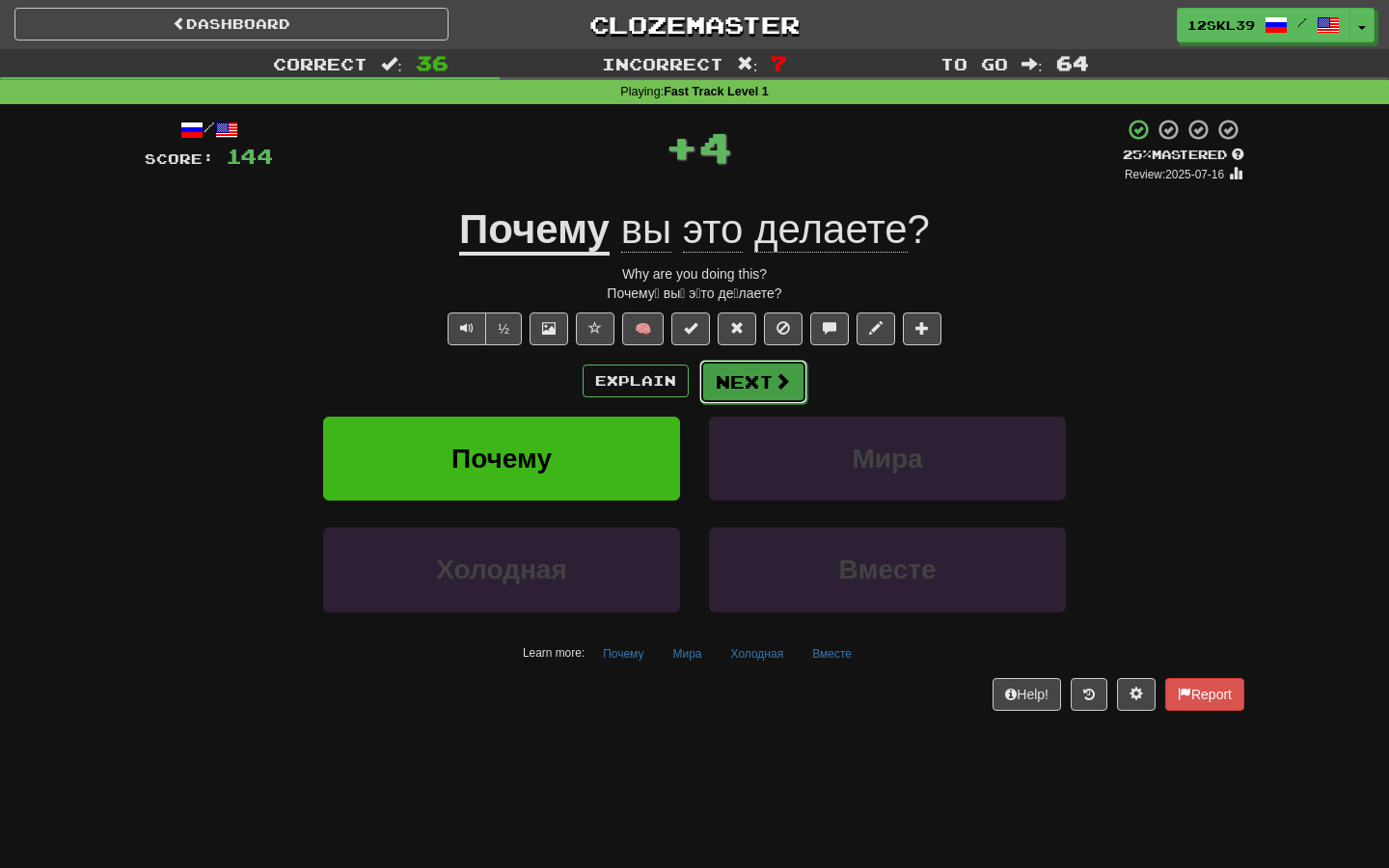 click on "Next" at bounding box center (753, 382) 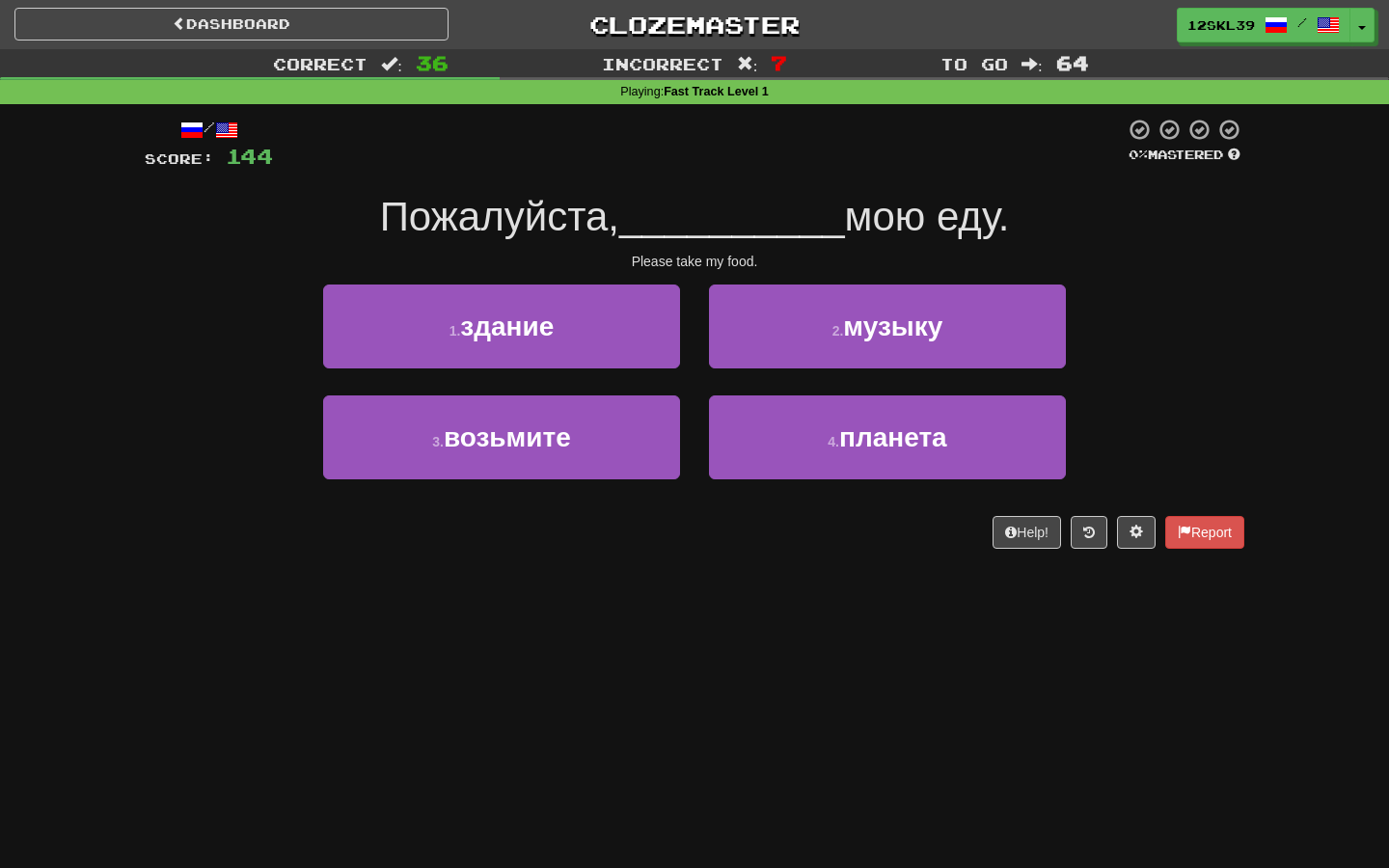 click on "Пожалуйста," at bounding box center (500, 216) 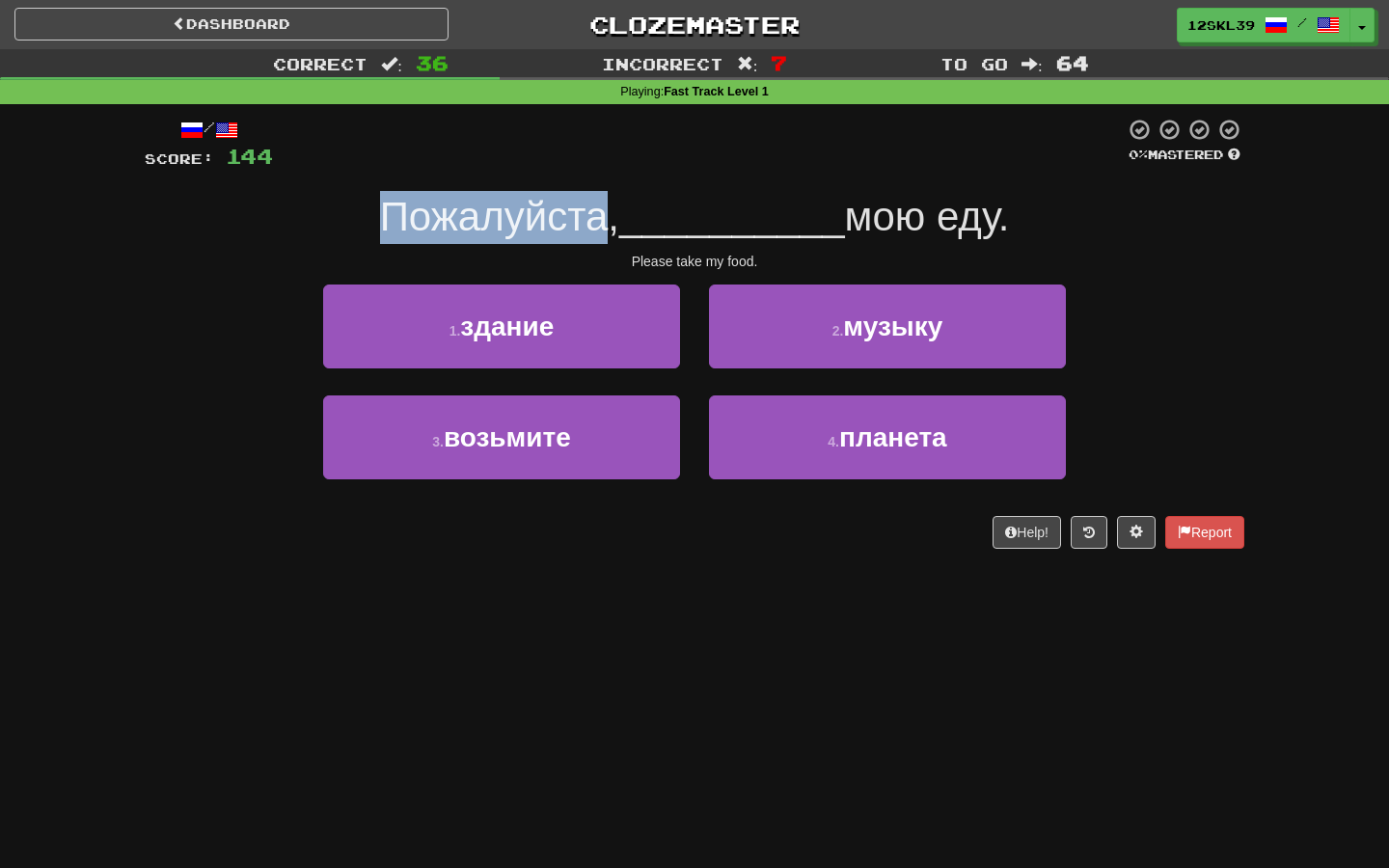 click on "Пожалуйста," at bounding box center (500, 216) 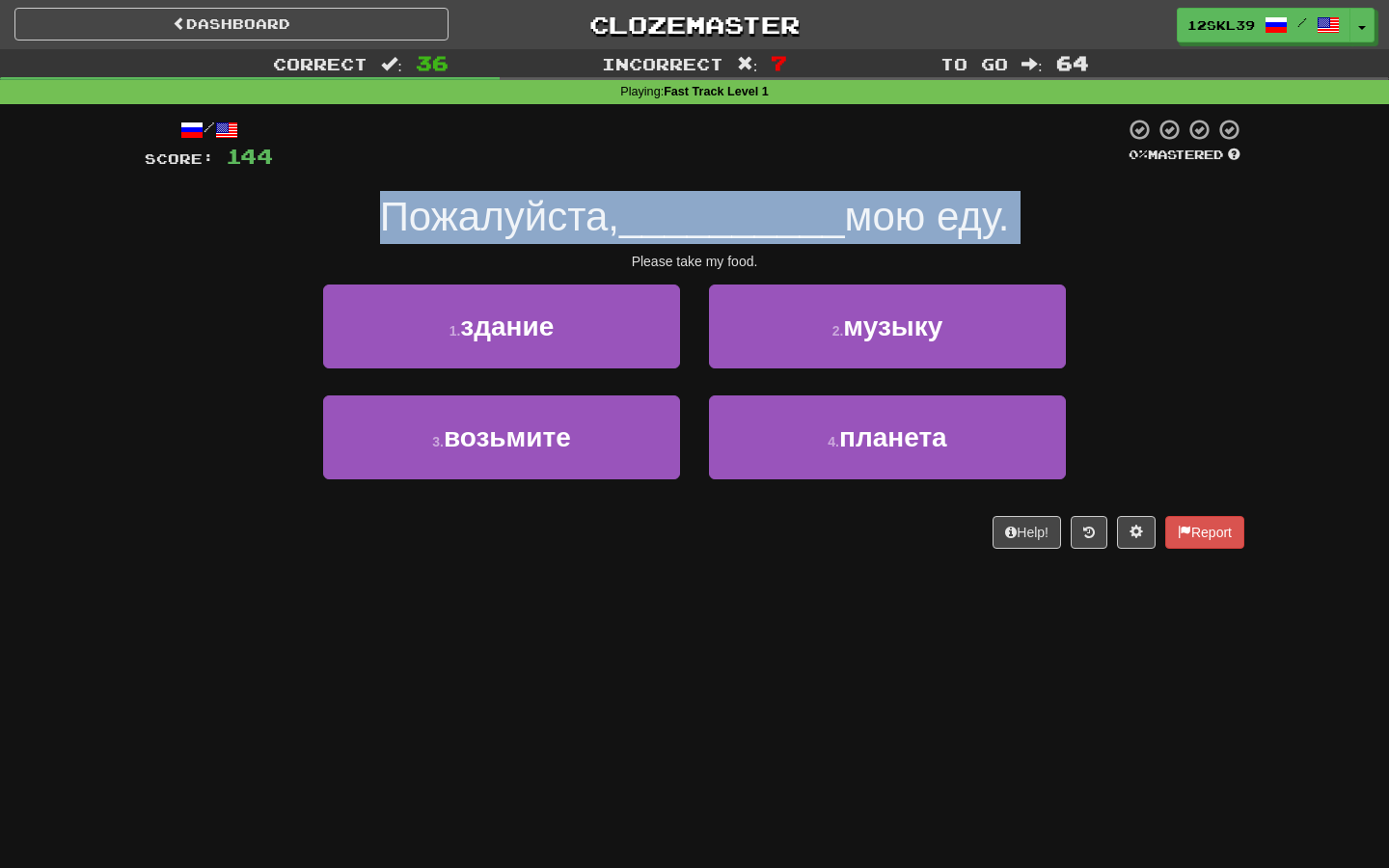 click on "Пожалуйста," at bounding box center [500, 216] 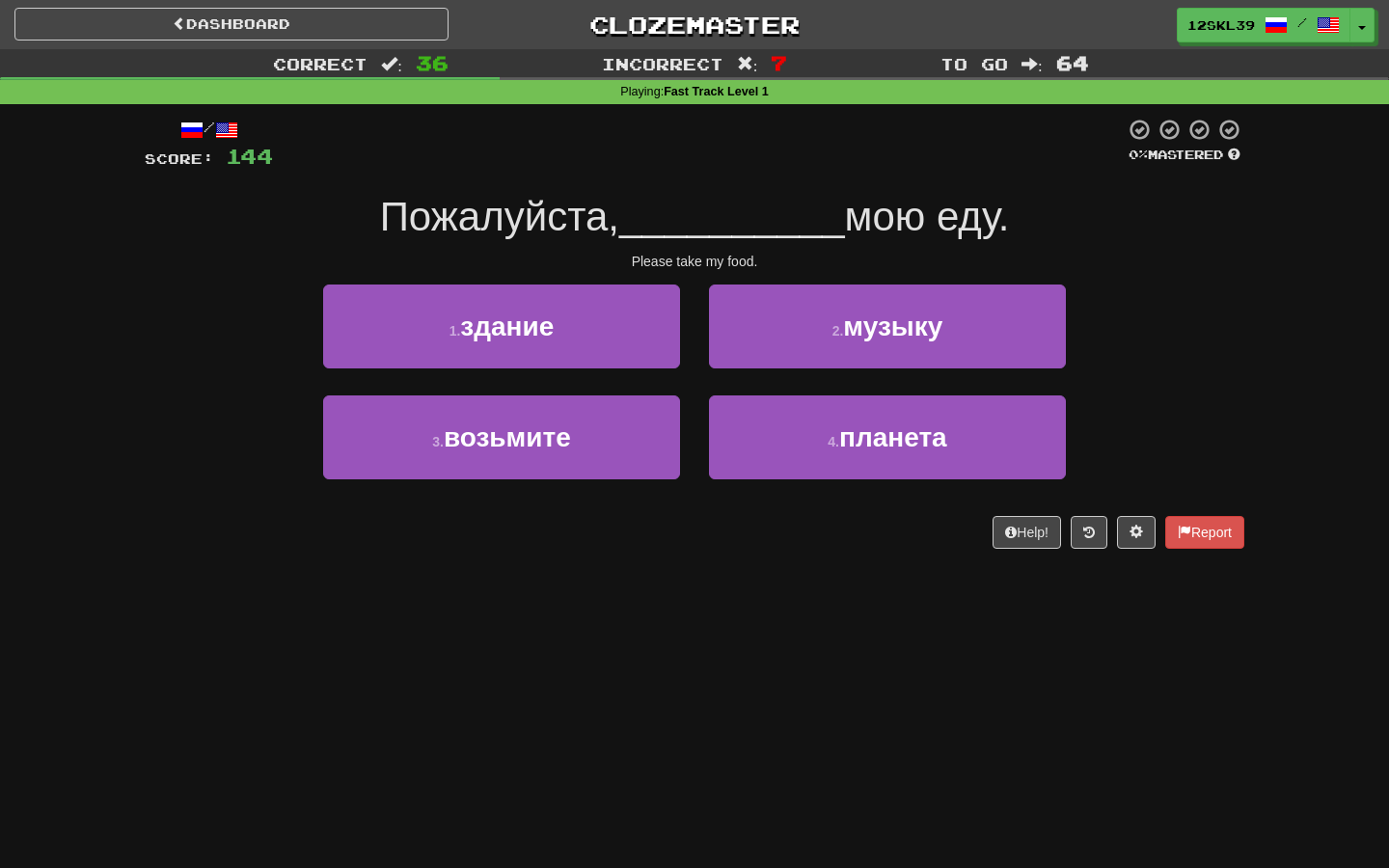 click on "Пожалуйста,  __________  мою еду." at bounding box center [694, 217] 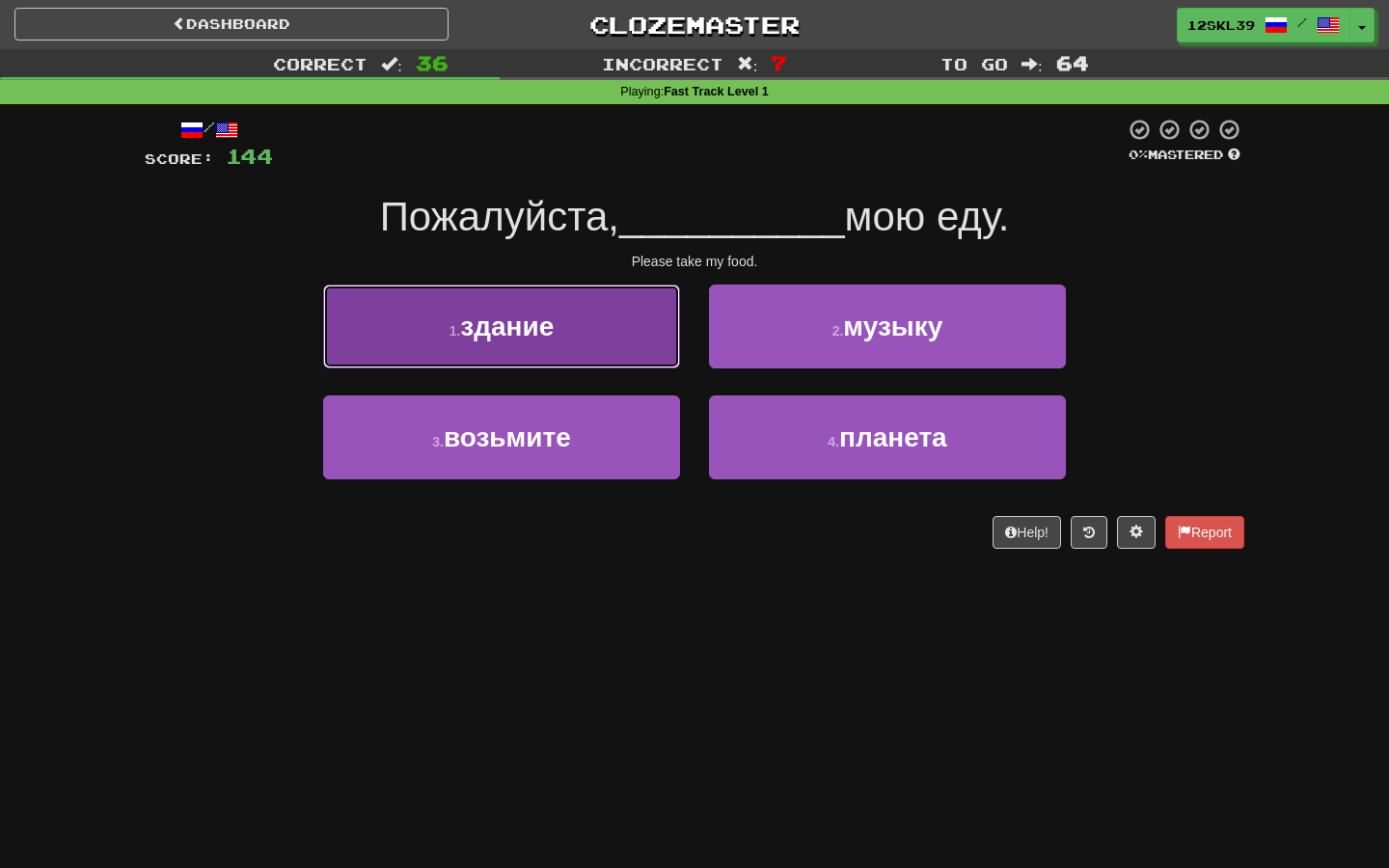 click on "1 .  здание" at bounding box center [502, 326] 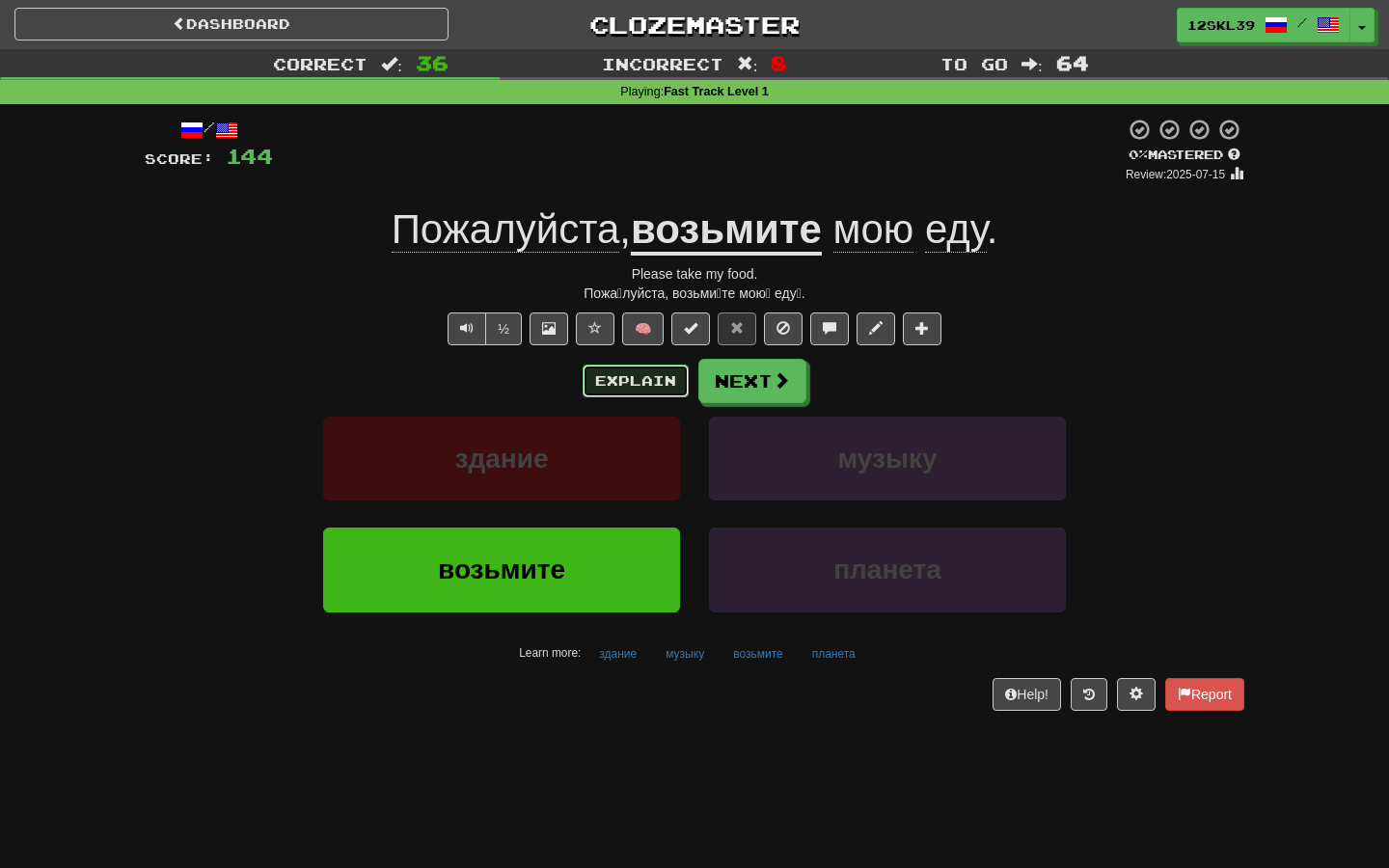 click on "Explain" at bounding box center (636, 381) 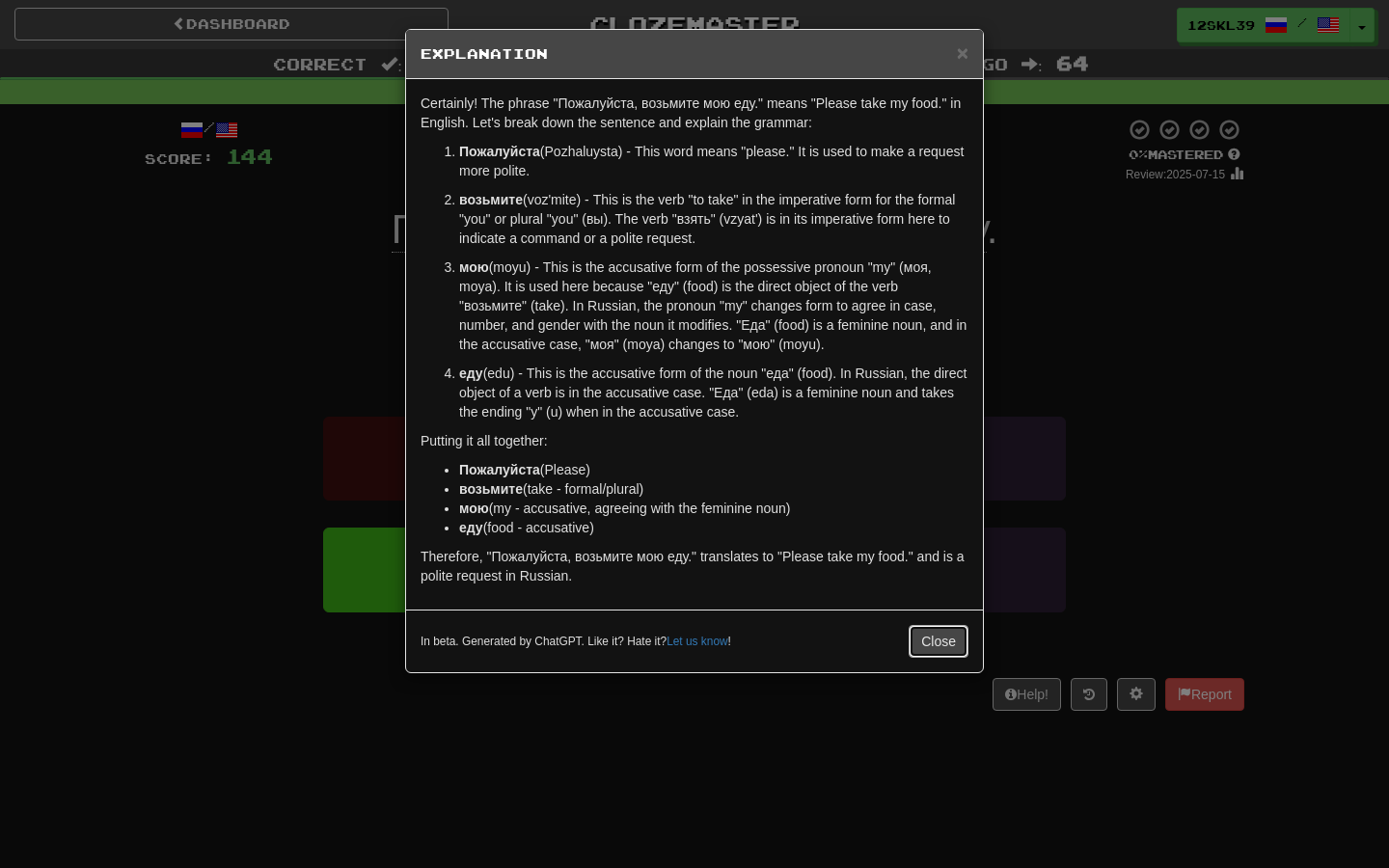 click on "Close" at bounding box center [939, 641] 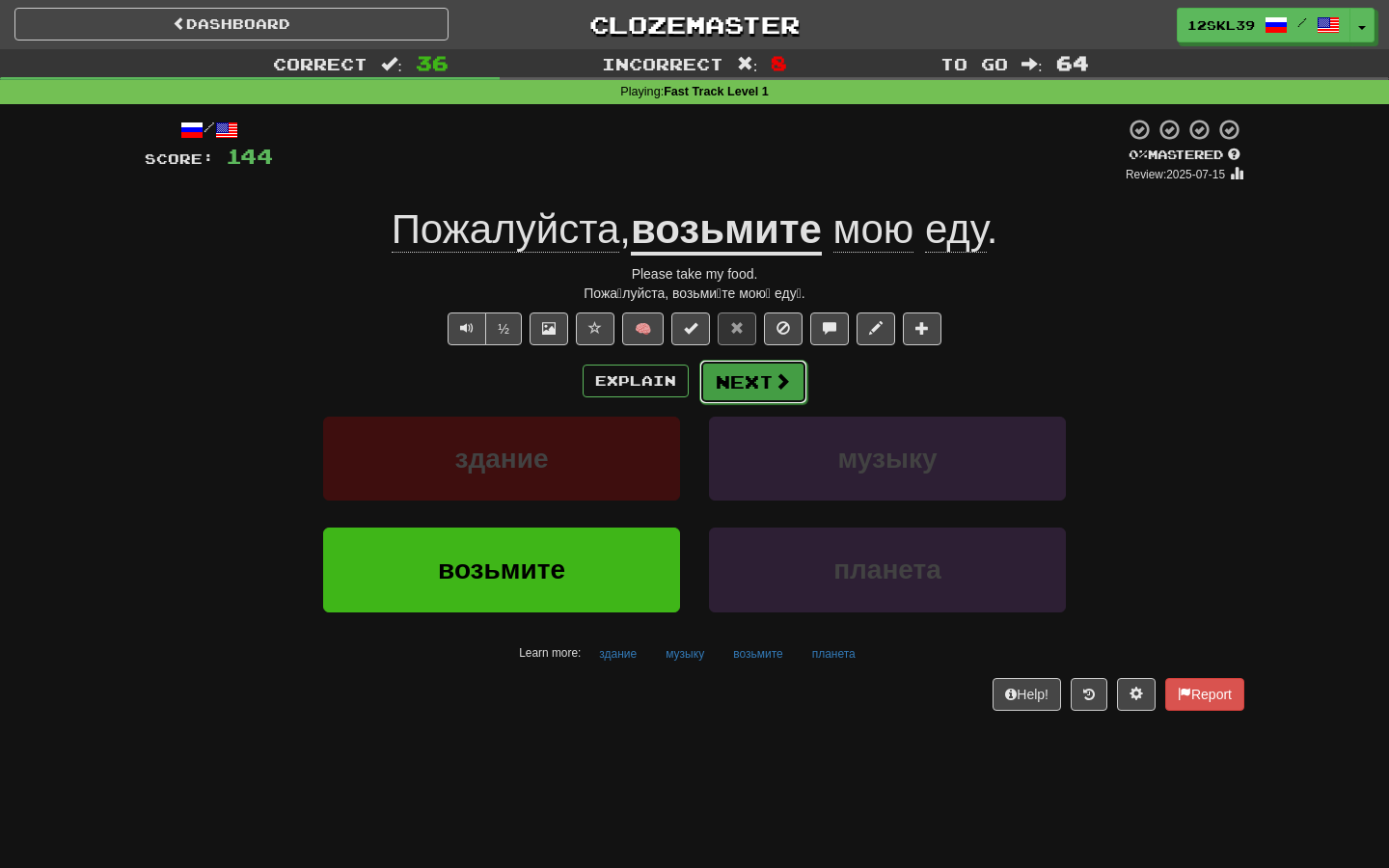 click on "Next" at bounding box center [753, 382] 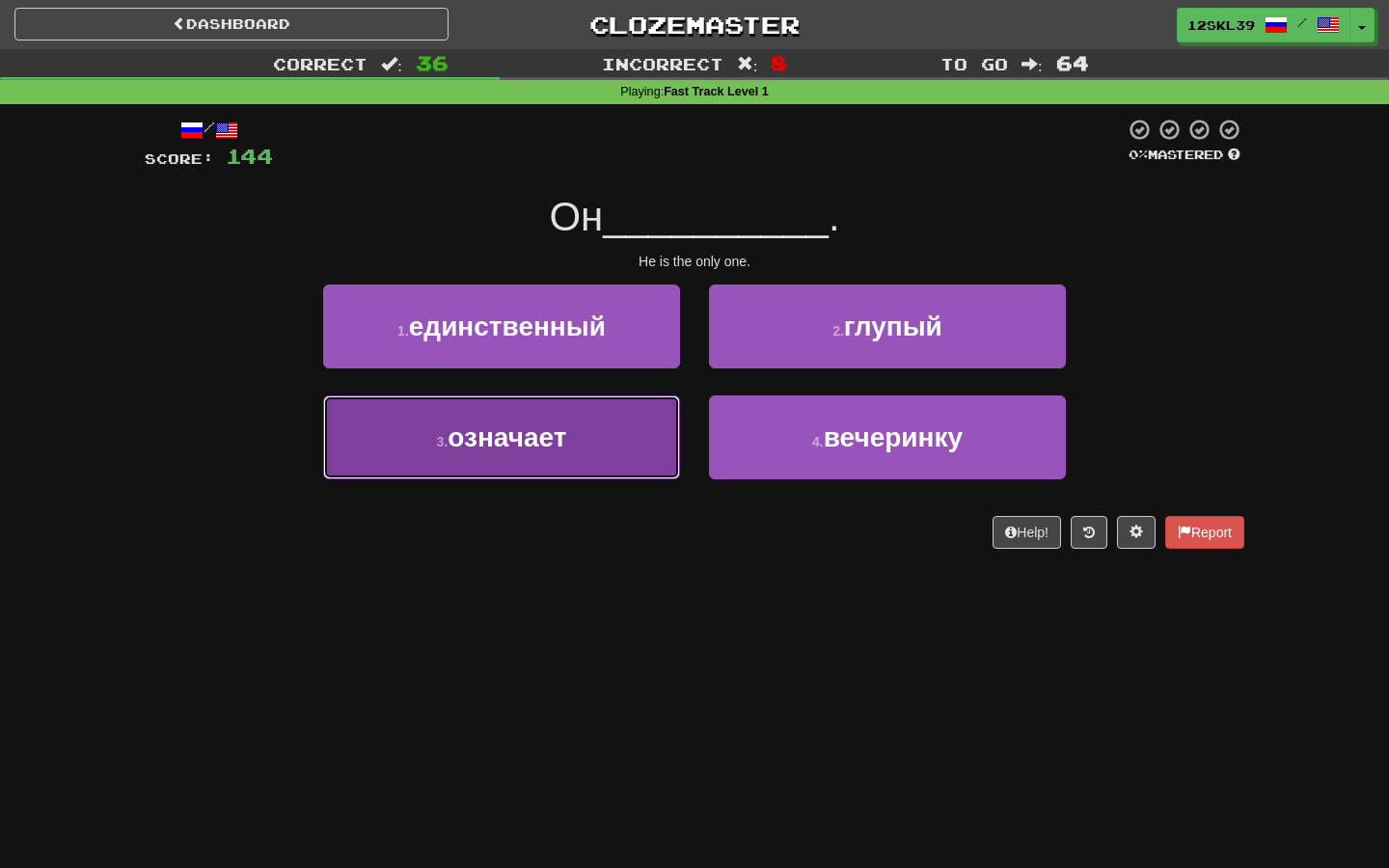 click on "3 .  означает" at bounding box center (502, 437) 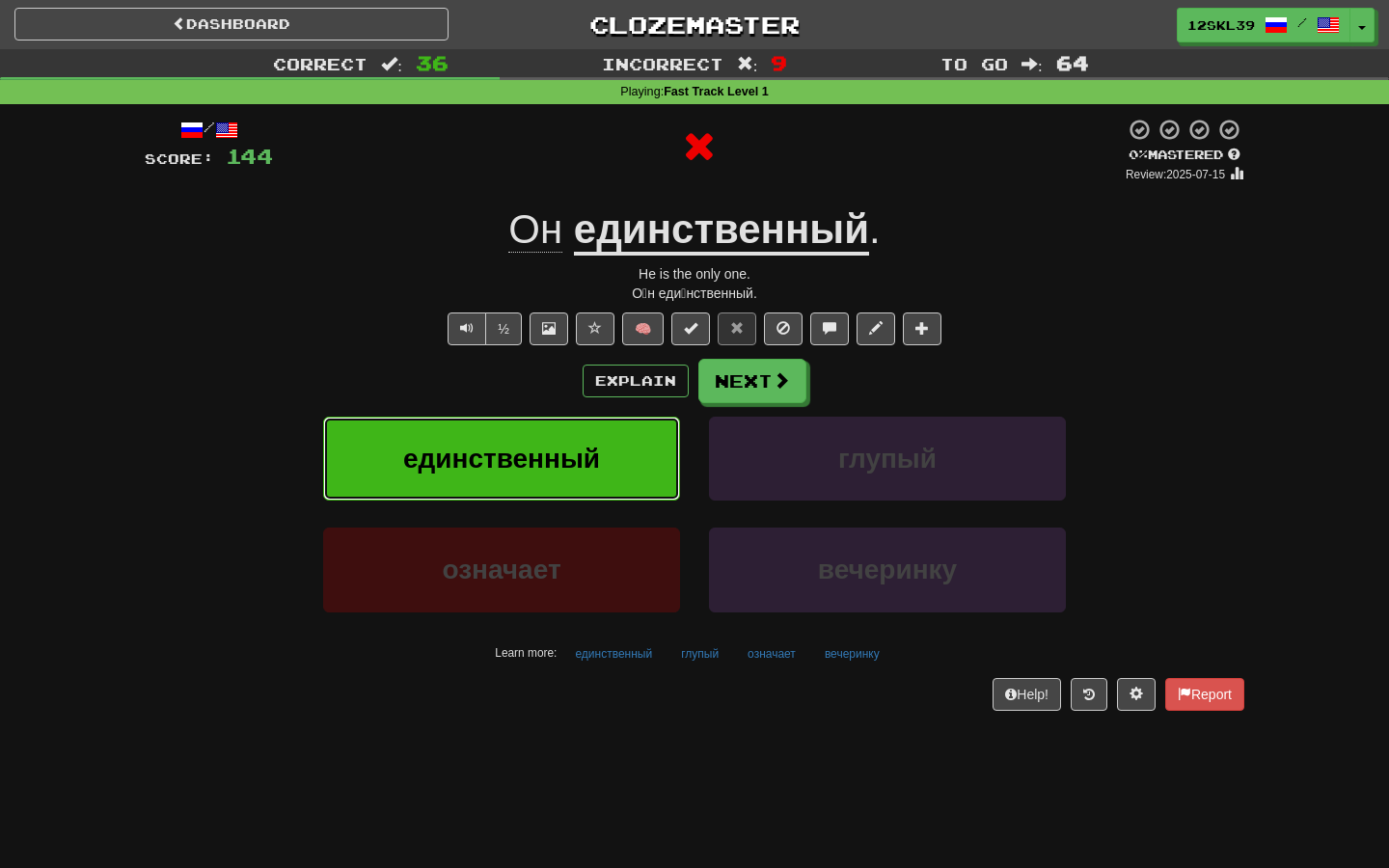 drag, startPoint x: 400, startPoint y: 456, endPoint x: 618, endPoint y: 483, distance: 219.6657 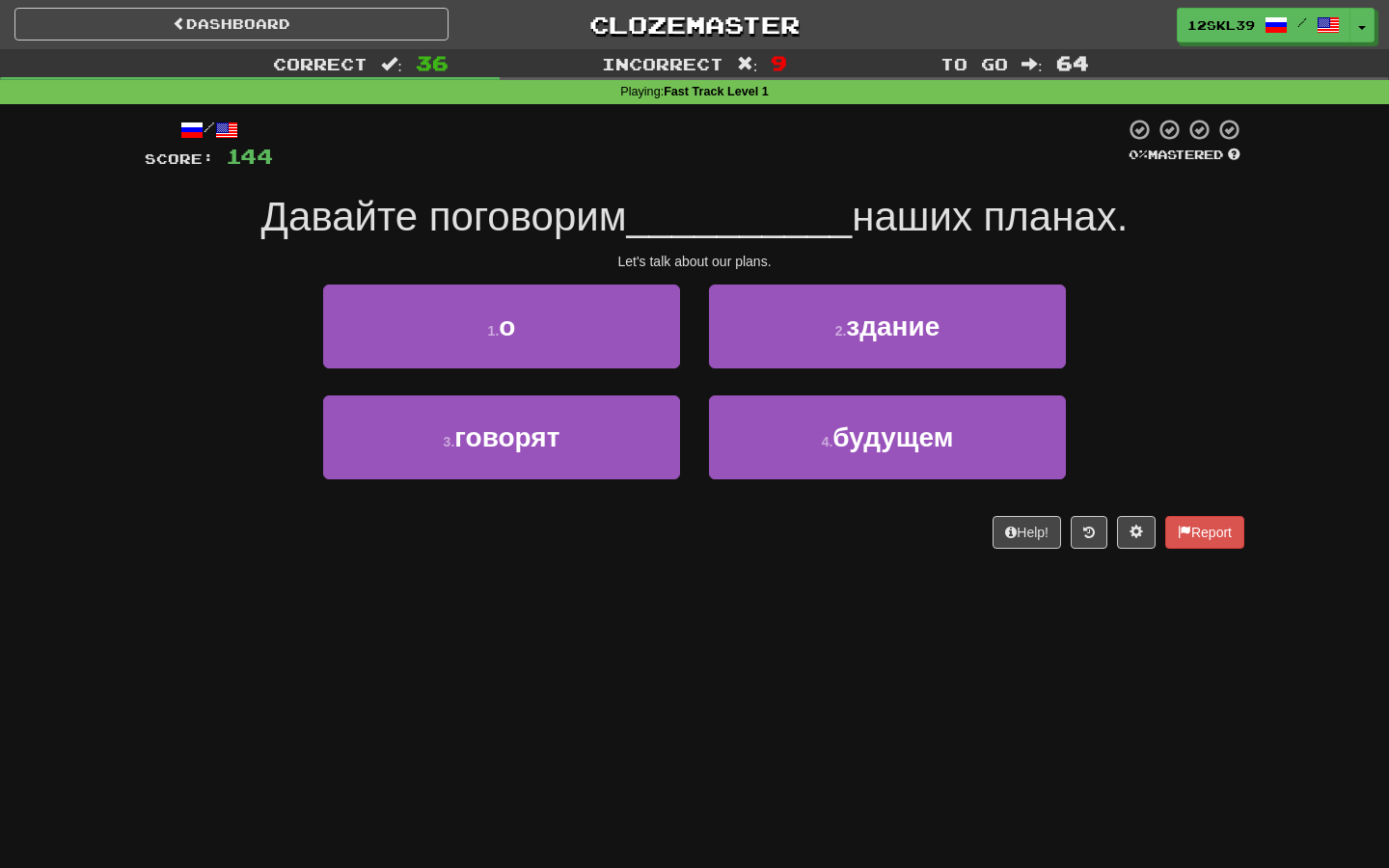 click on "Давайте поговорим" at bounding box center (444, 216) 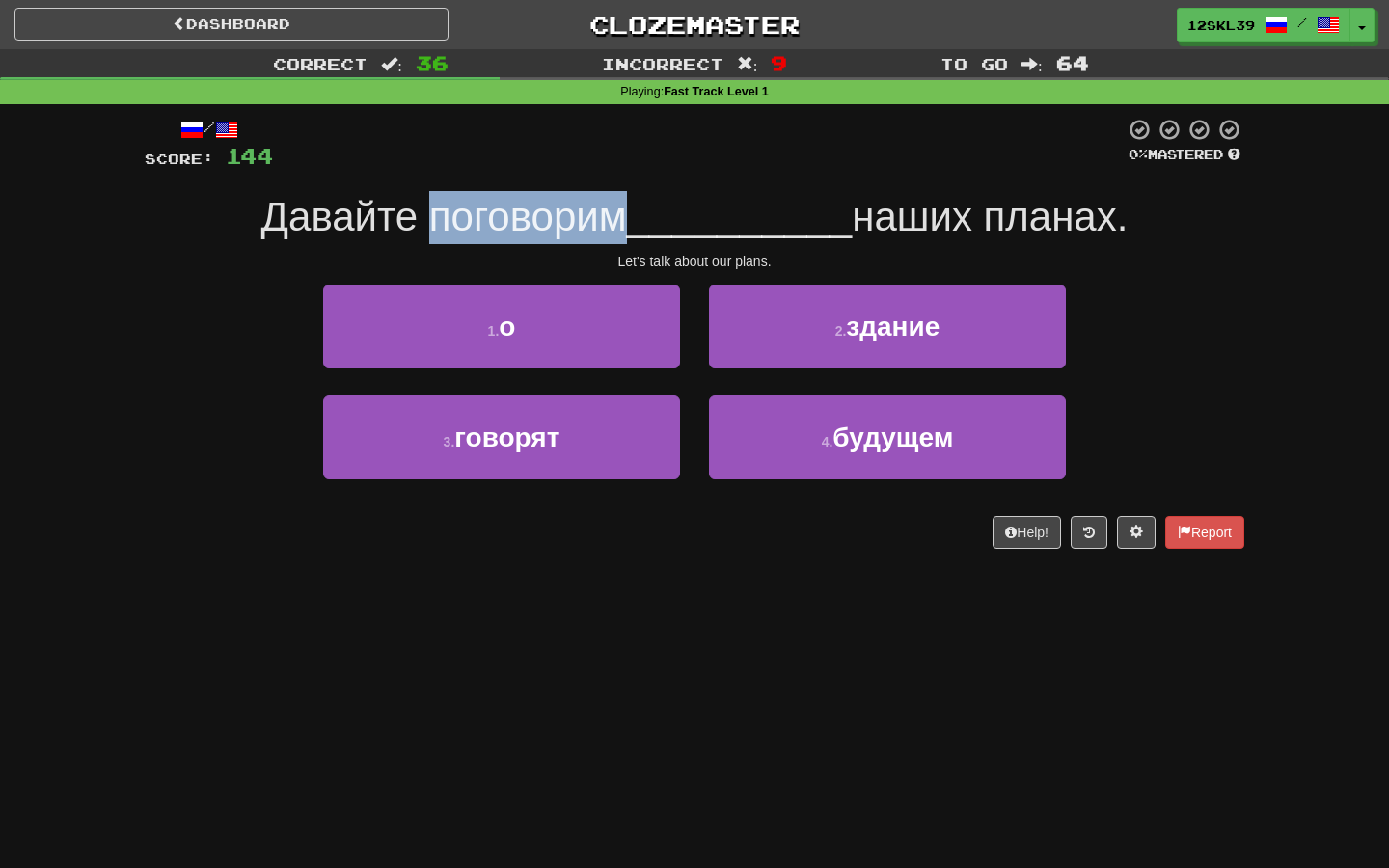 click on "Давайте поговорим" at bounding box center [444, 216] 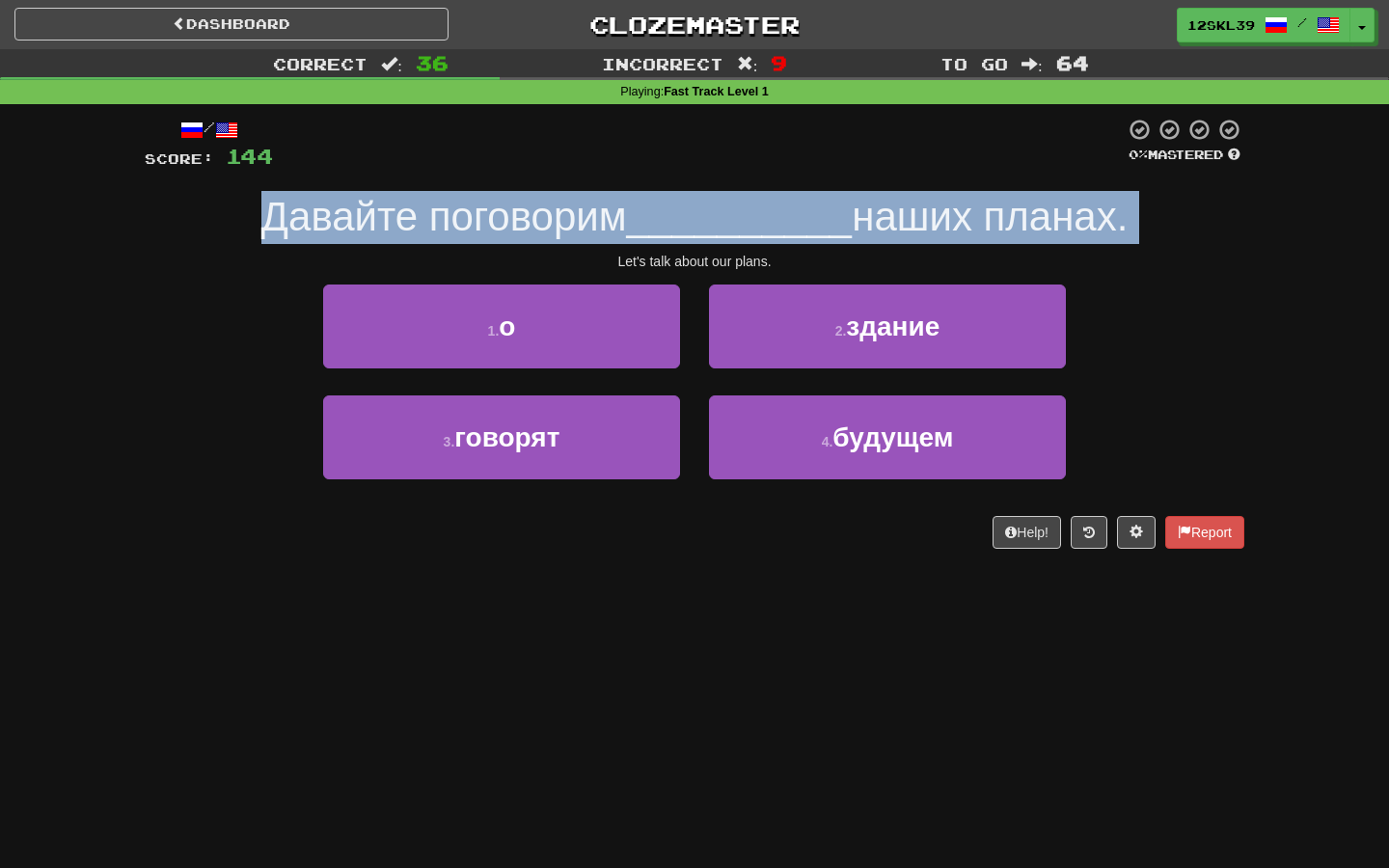 click on "Давайте поговорим" at bounding box center [444, 216] 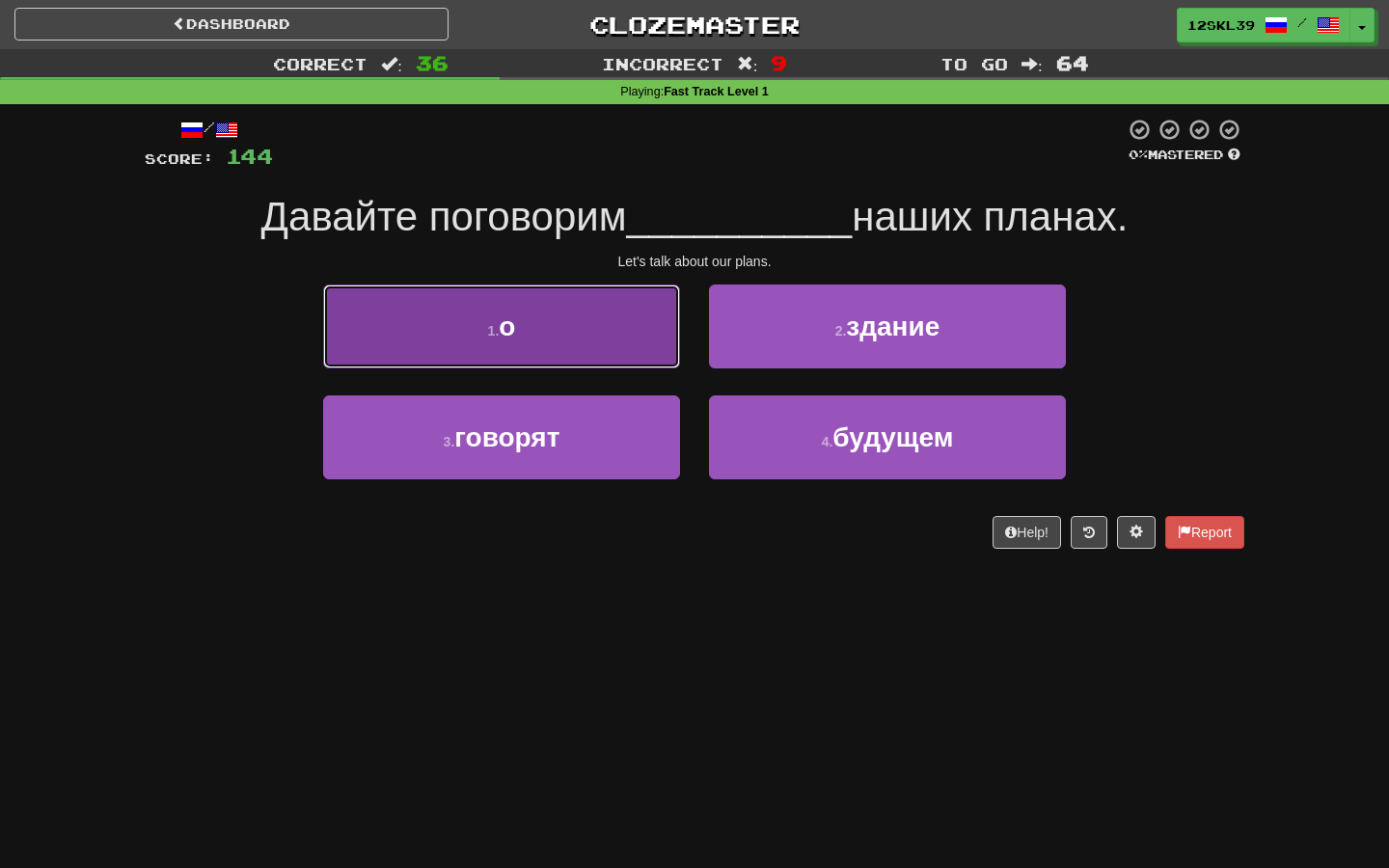 click on "1 .  о" at bounding box center [502, 326] 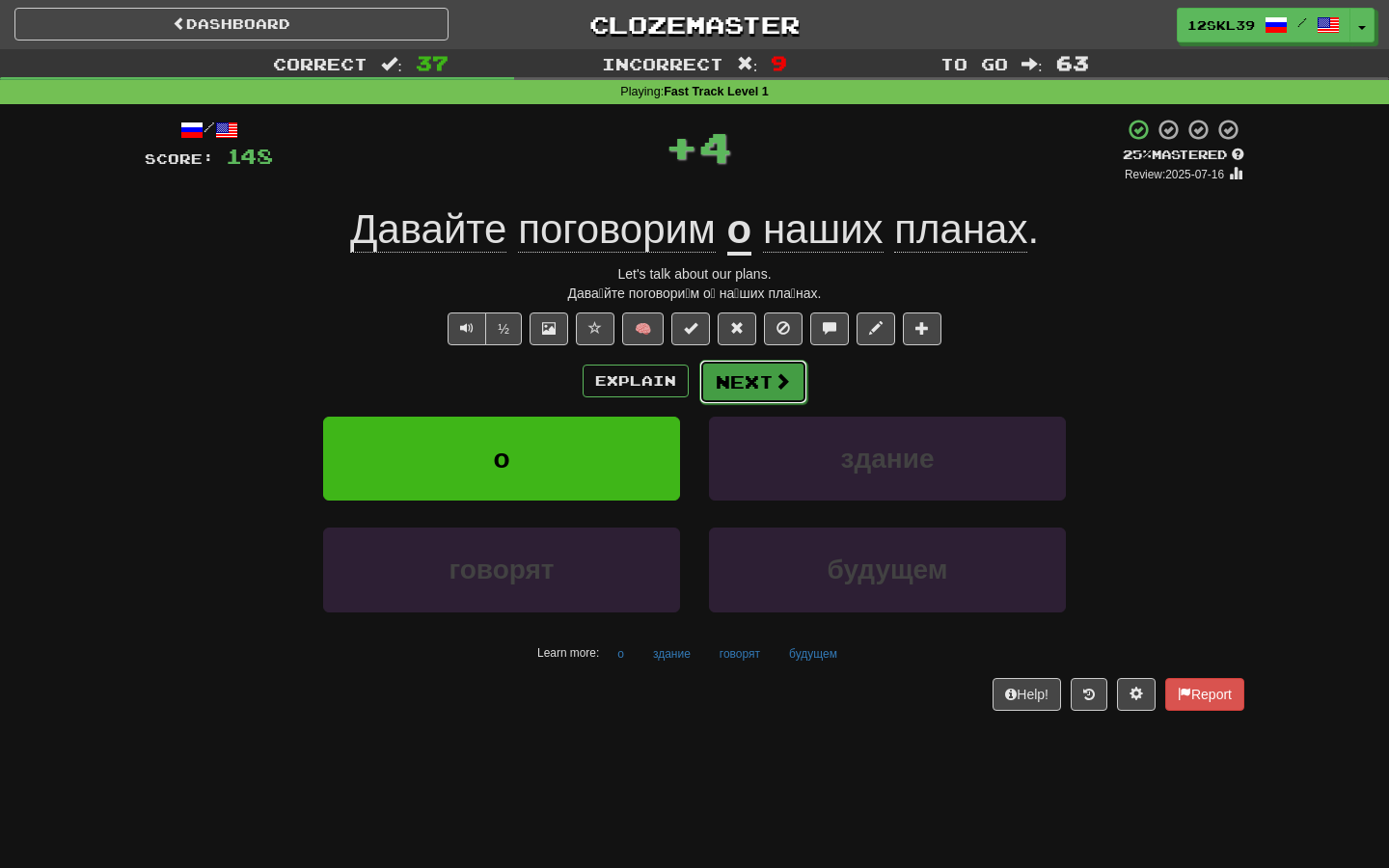 click on "Next" at bounding box center [753, 382] 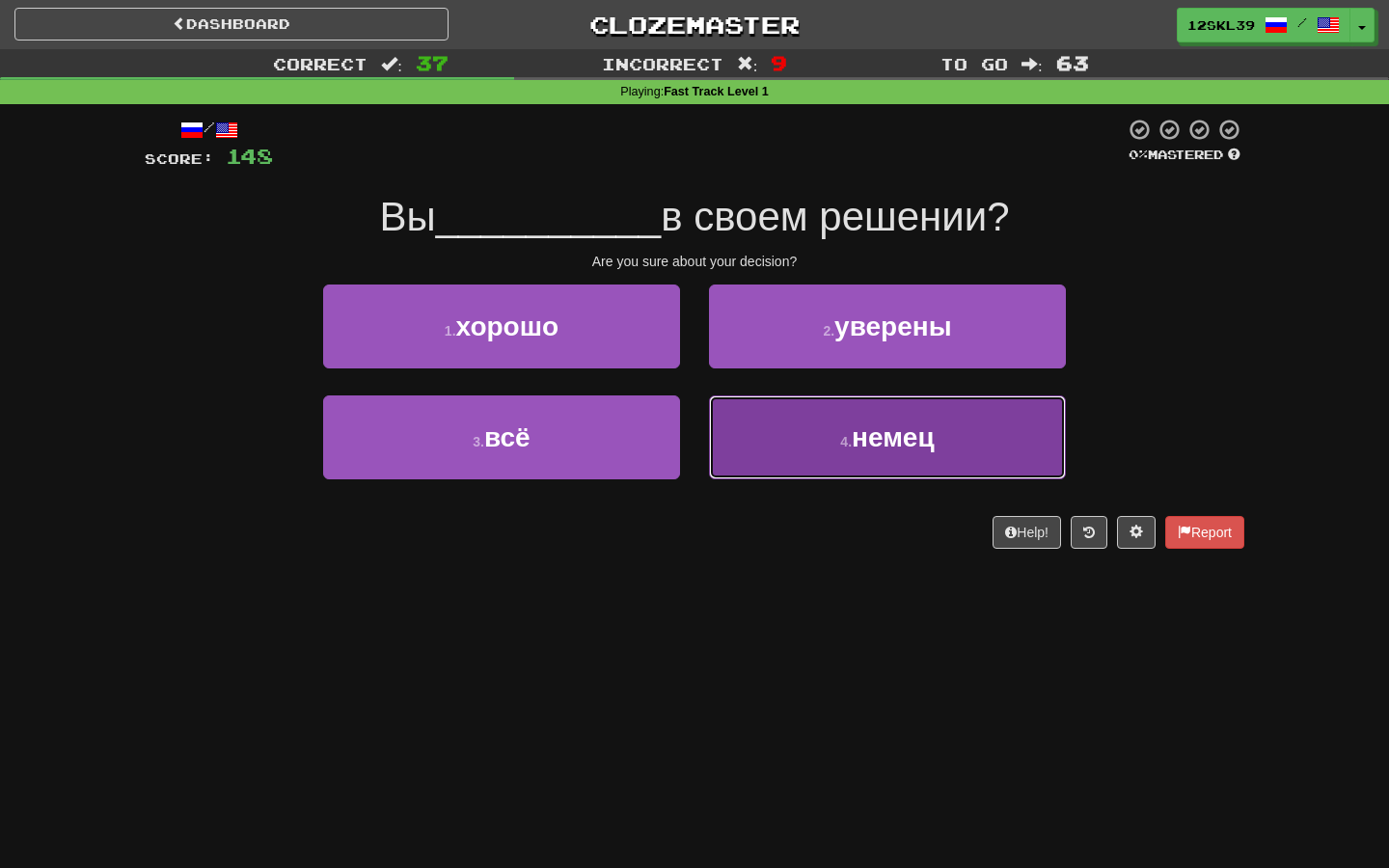 click on "4 .  немец" at bounding box center [887, 437] 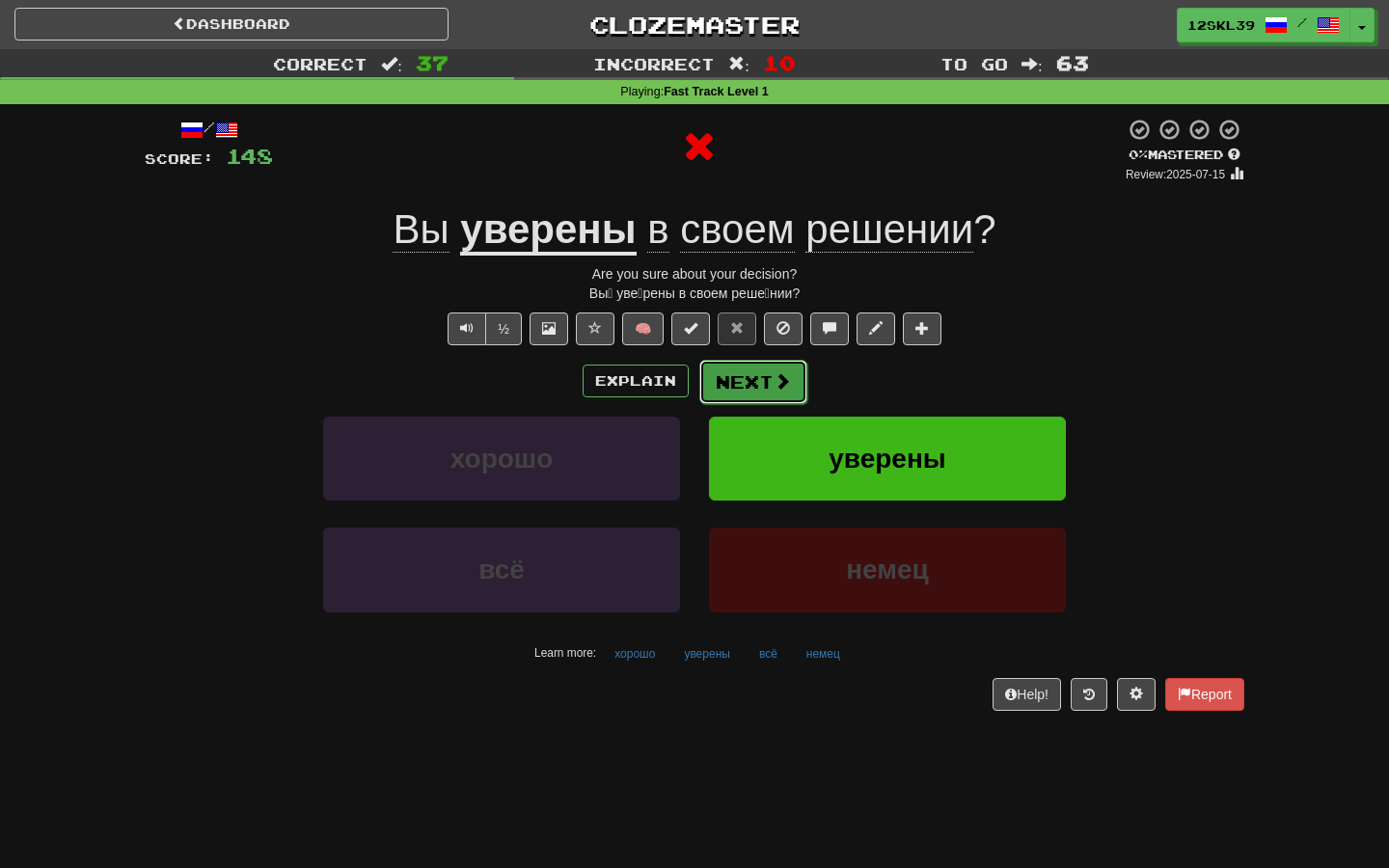 click on "Next" at bounding box center [753, 382] 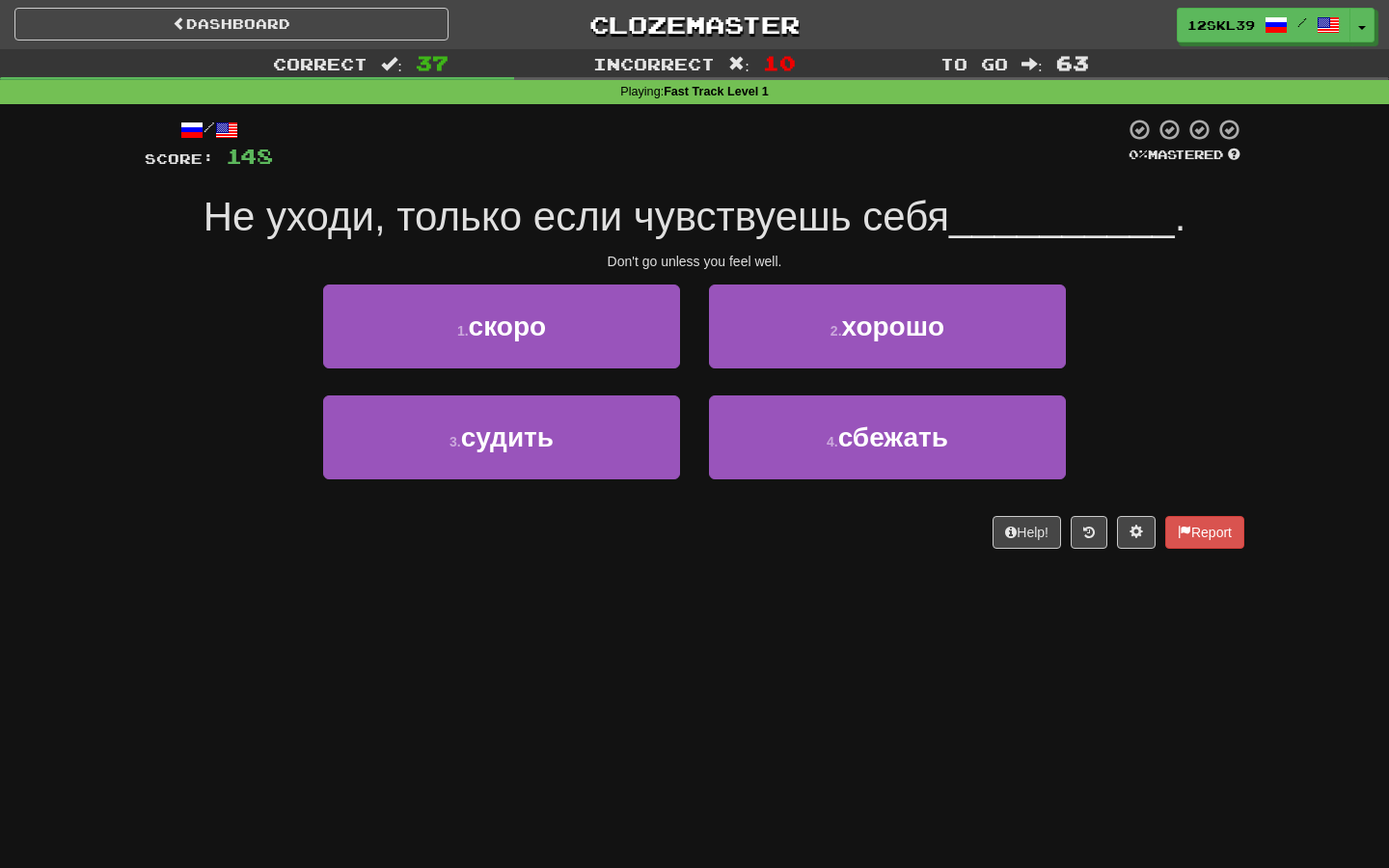 click on "Не уходи, только если чувствуешь себя" at bounding box center (576, 216) 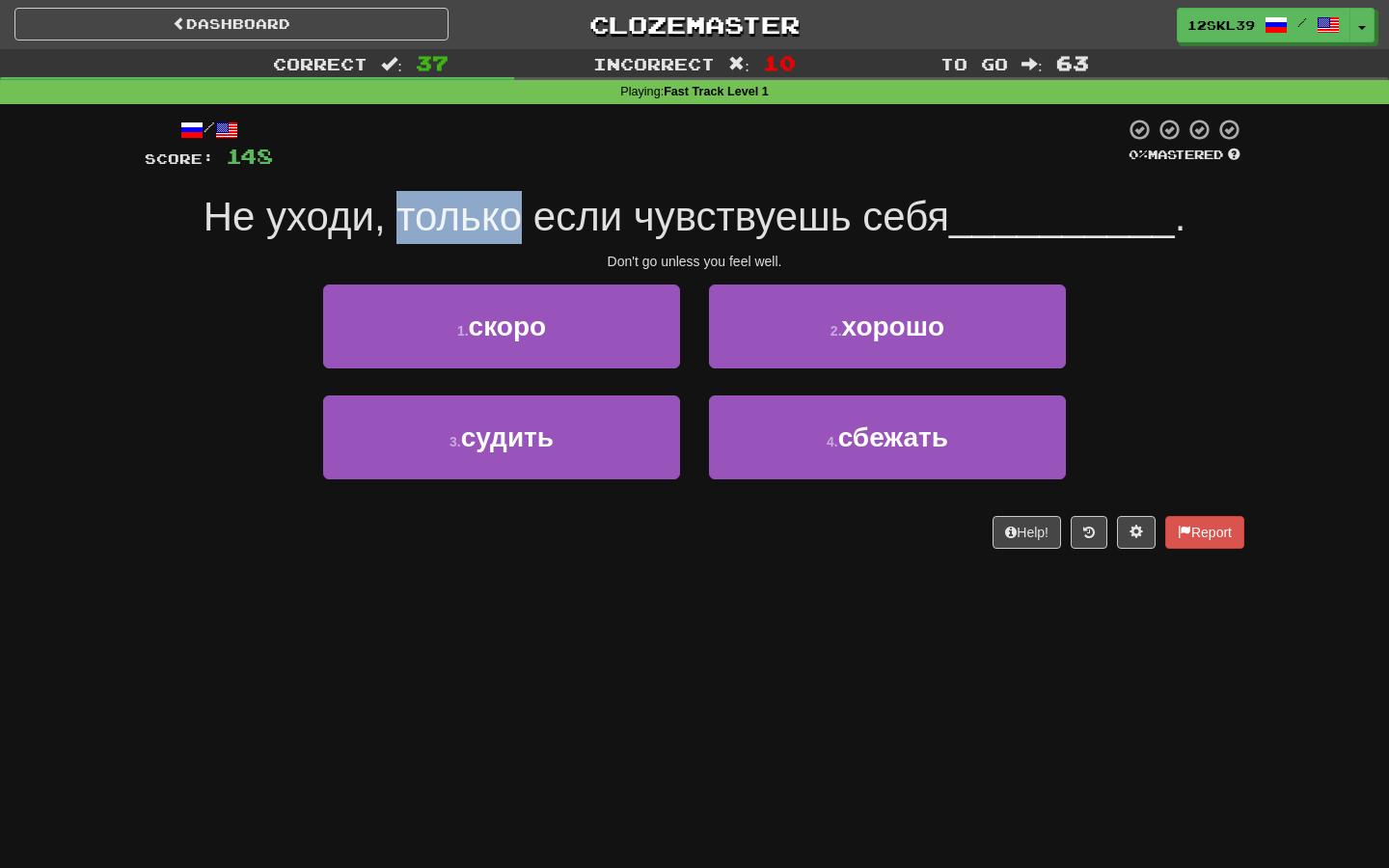 click on "Не уходи, только если чувствуешь себя" at bounding box center (576, 216) 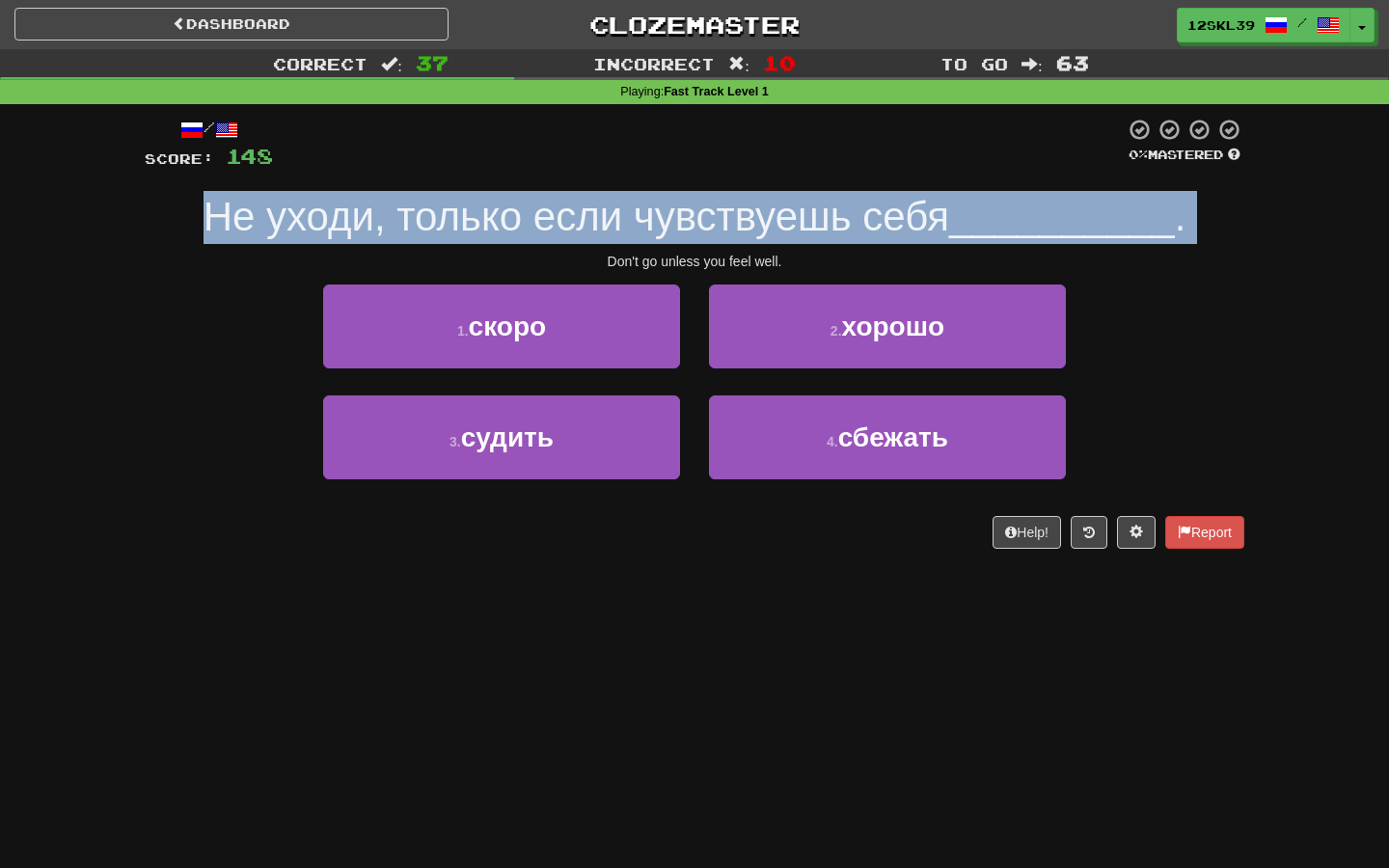 click on "Не уходи, только если чувствуешь себя" at bounding box center [576, 216] 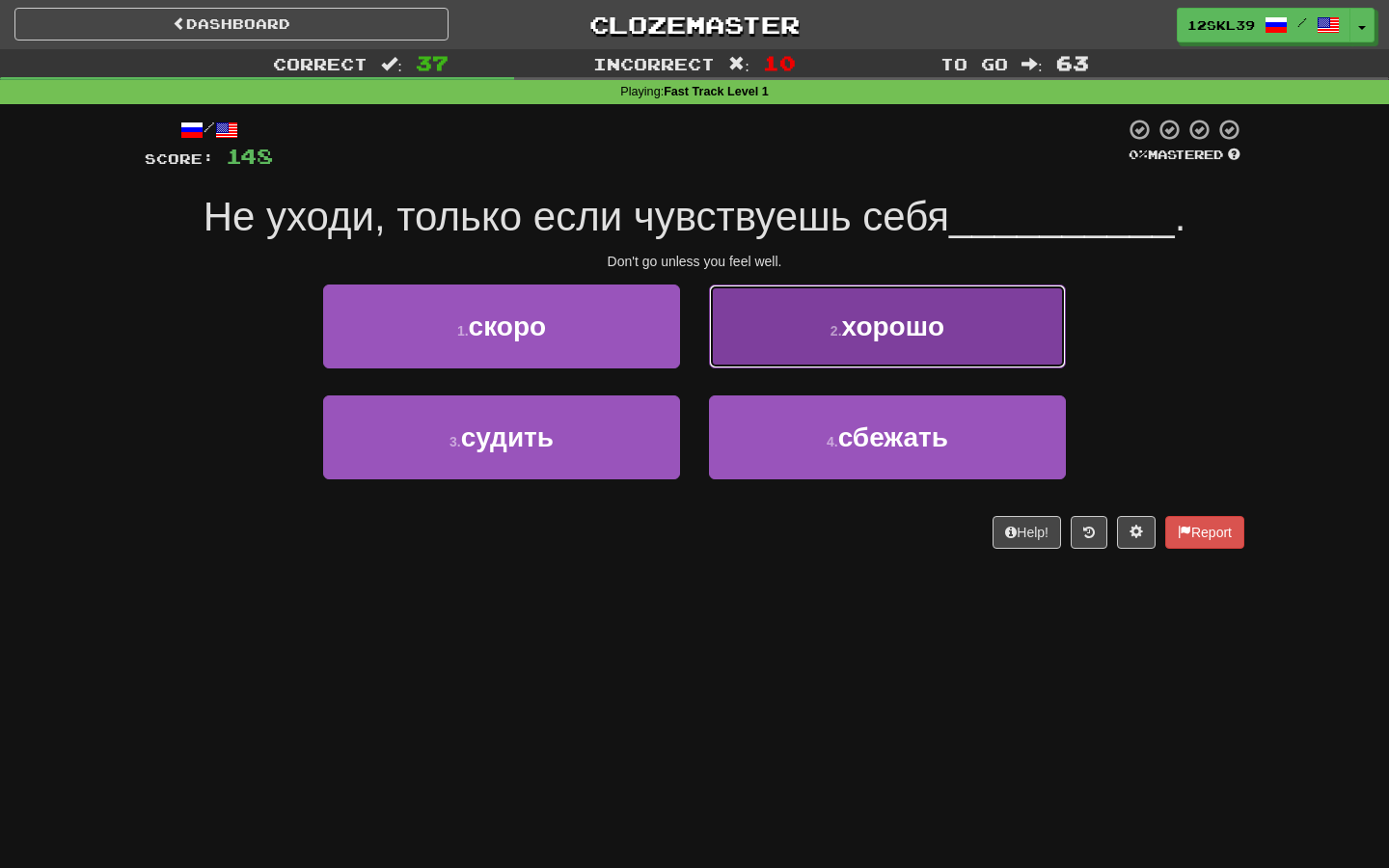 click on "2 .  хорошо" at bounding box center [887, 326] 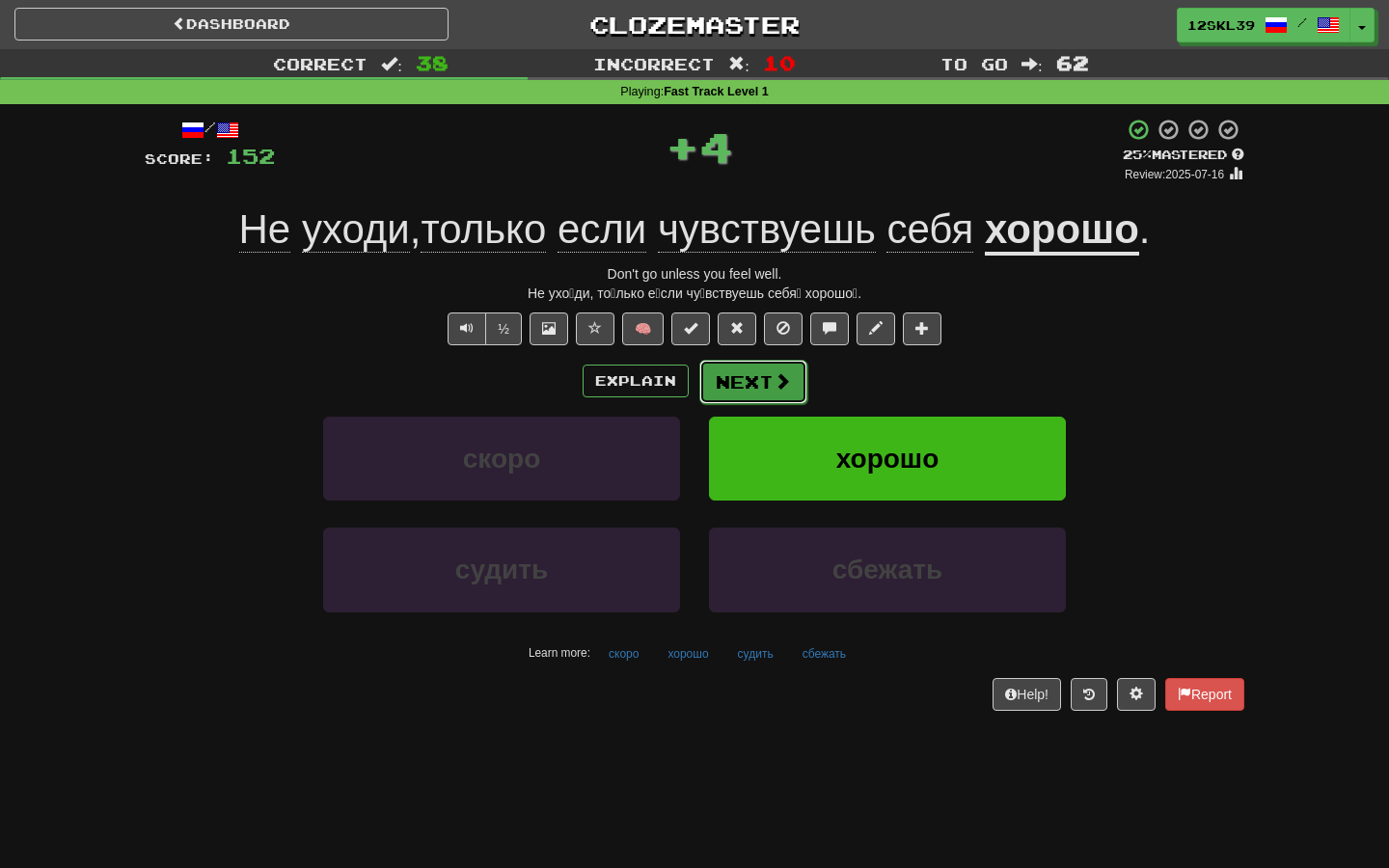 click on "Next" at bounding box center [753, 382] 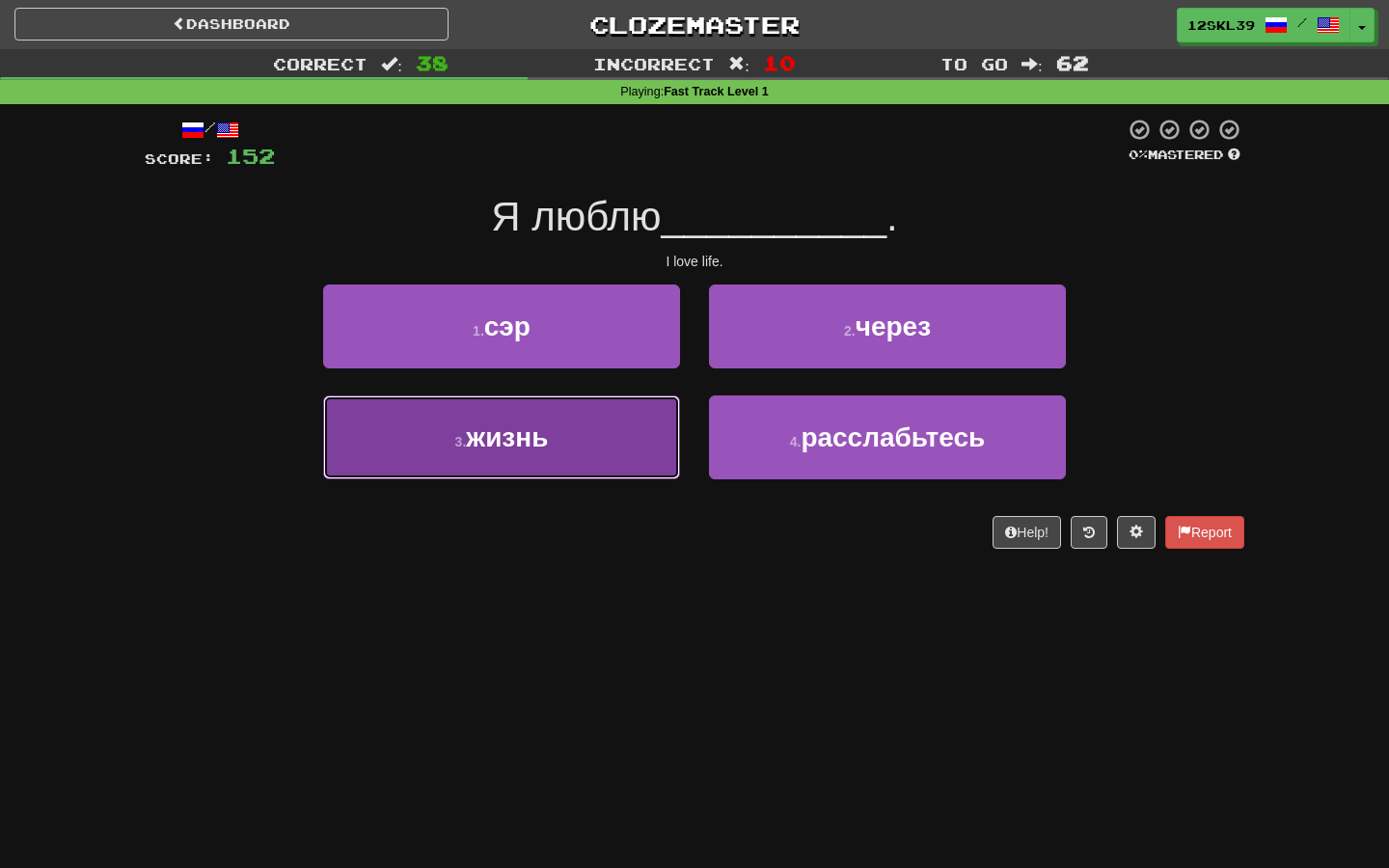 click on "3 .  жизнь" at bounding box center (502, 437) 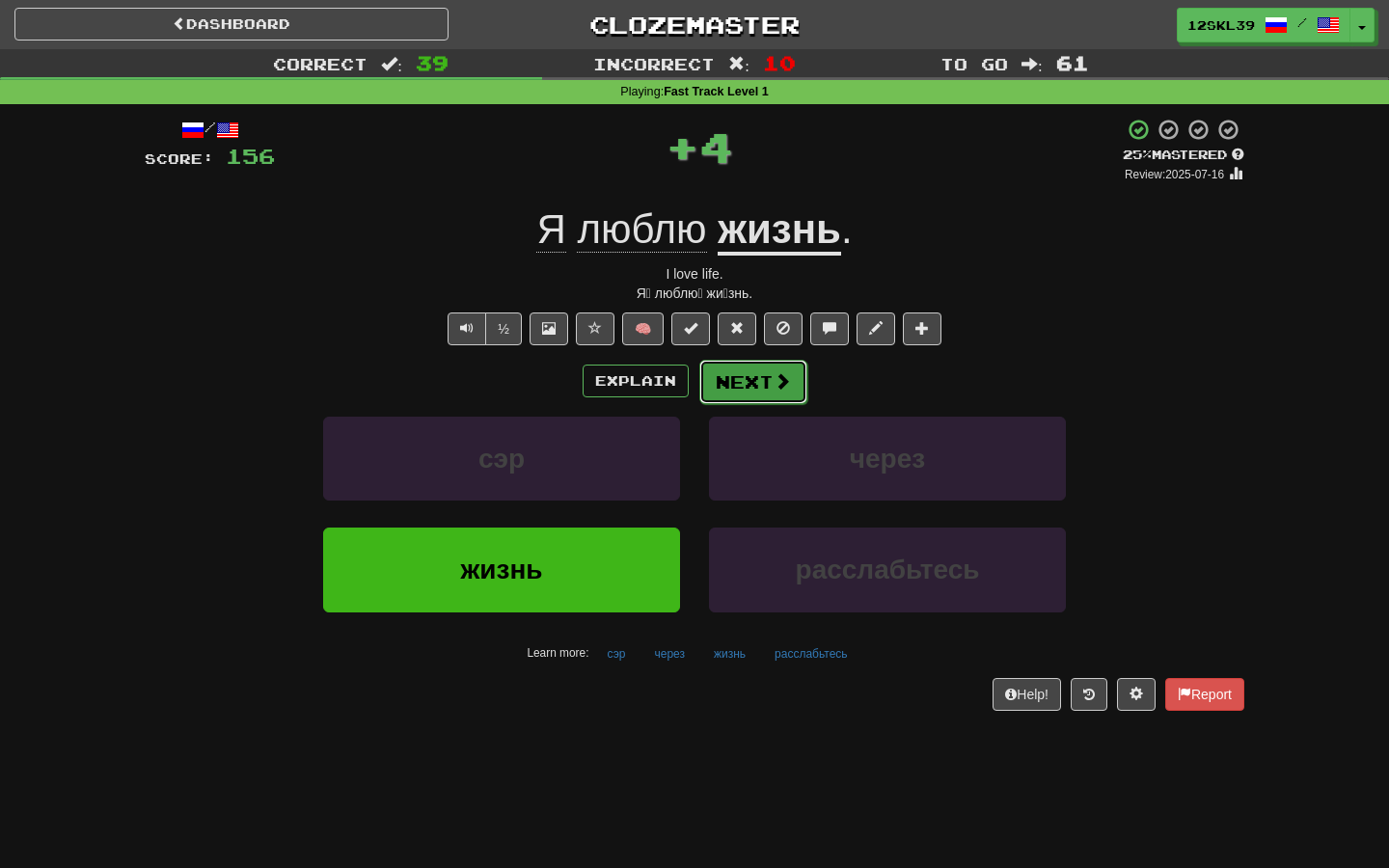 click on "Next" at bounding box center [753, 382] 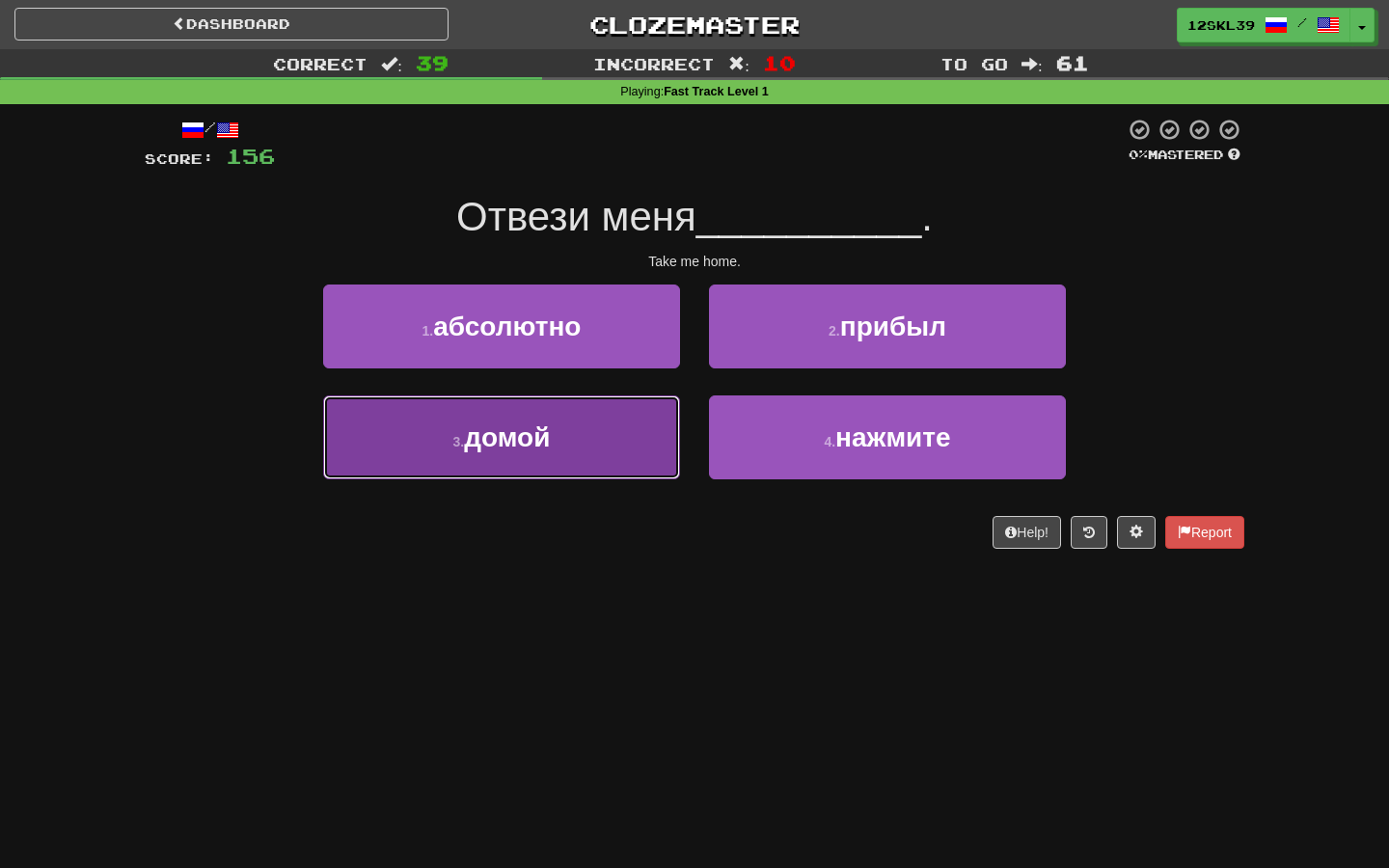 click on "3 .  домой" at bounding box center (502, 437) 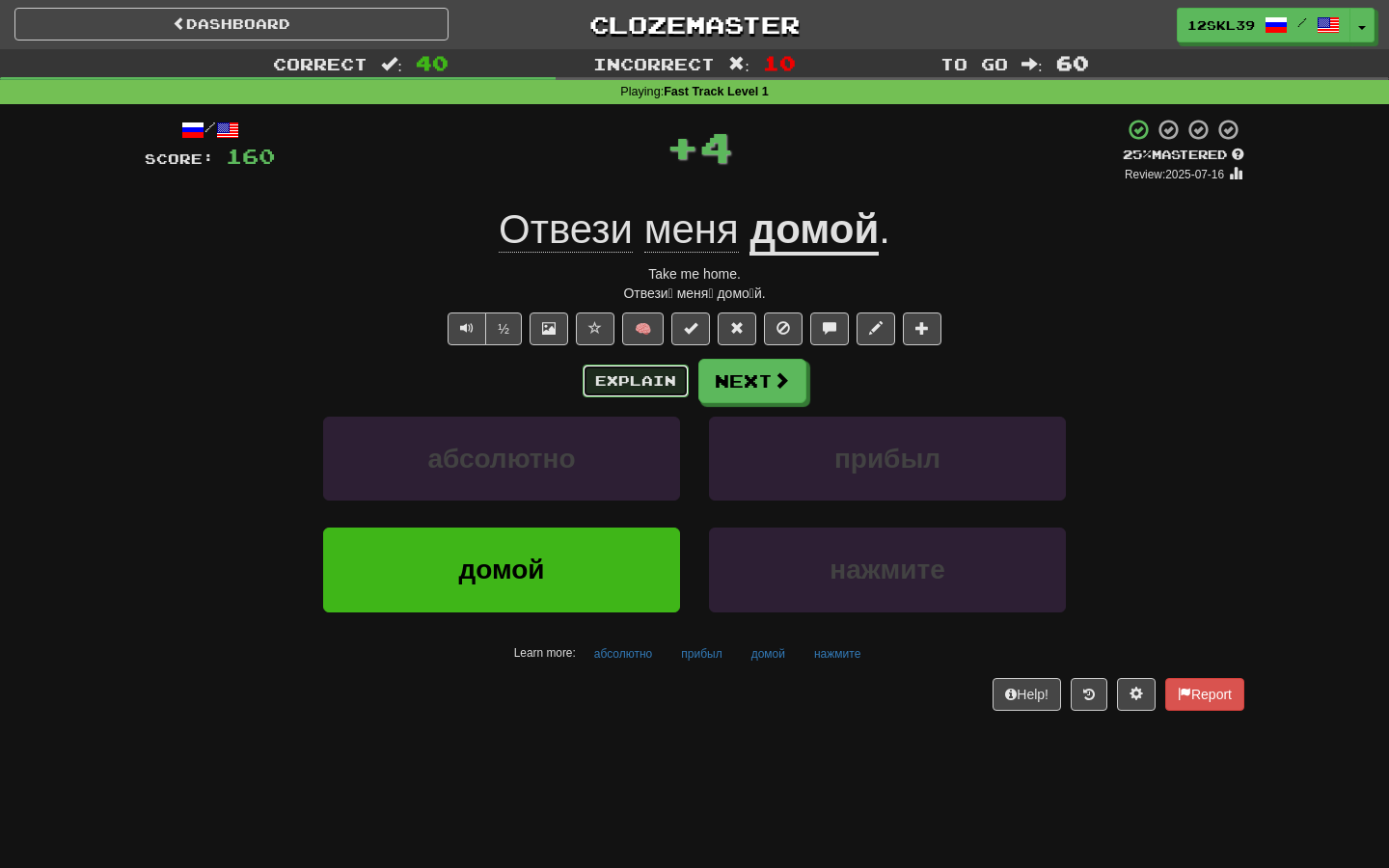 click on "Explain" at bounding box center (636, 381) 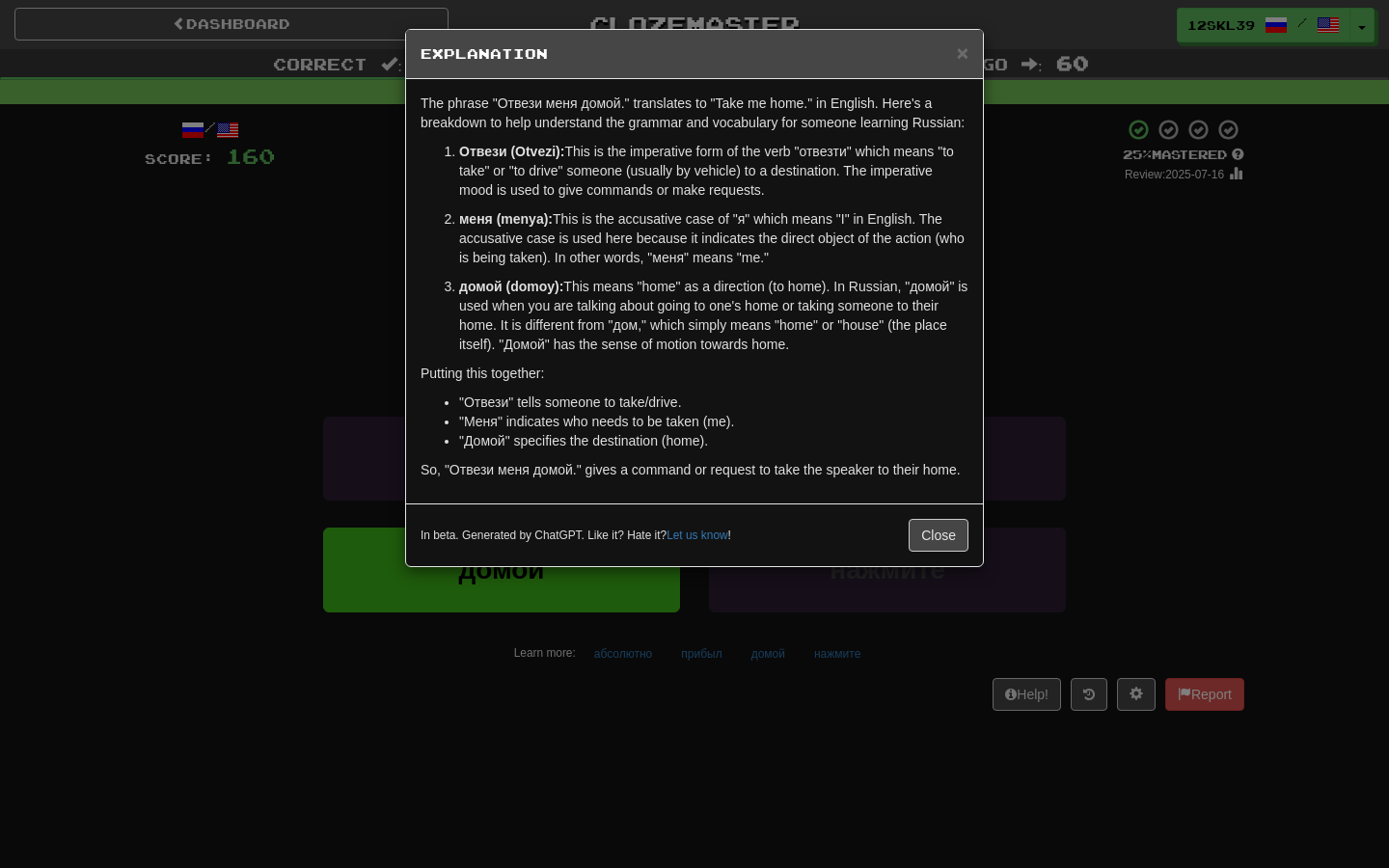 click on "Отвези (Otvezi):  This is the imperative form of the verb "отвезти" which means "to take" or "to drive" someone (usually by vehicle) to a destination. The imperative mood is used to give commands or make requests." at bounding box center (714, 171) 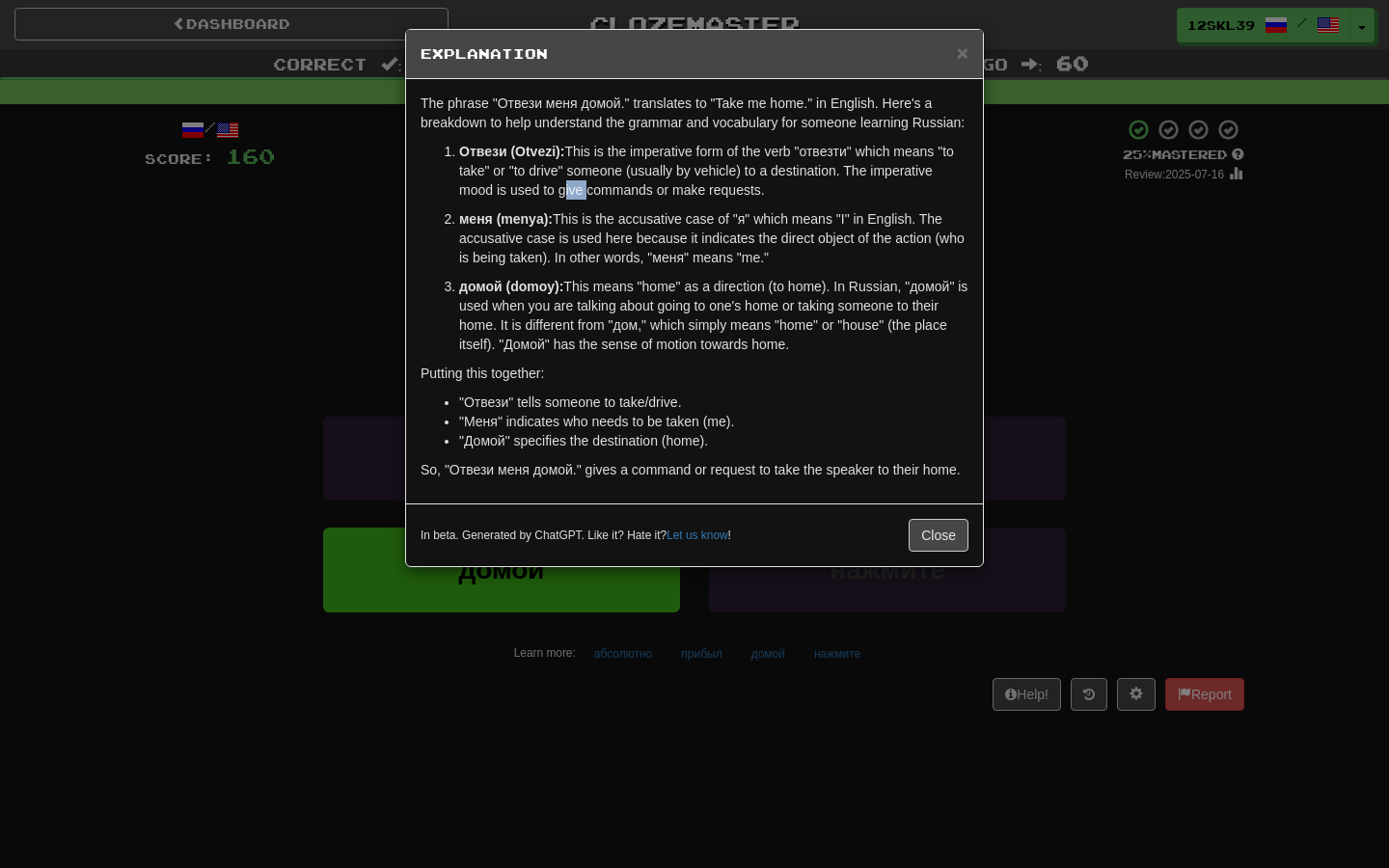 click on "Отвези (Otvezi):  This is the imperative form of the verb "отвезти" which means "to take" or "to drive" someone (usually by vehicle) to a destination. The imperative mood is used to give commands or make requests." at bounding box center [714, 171] 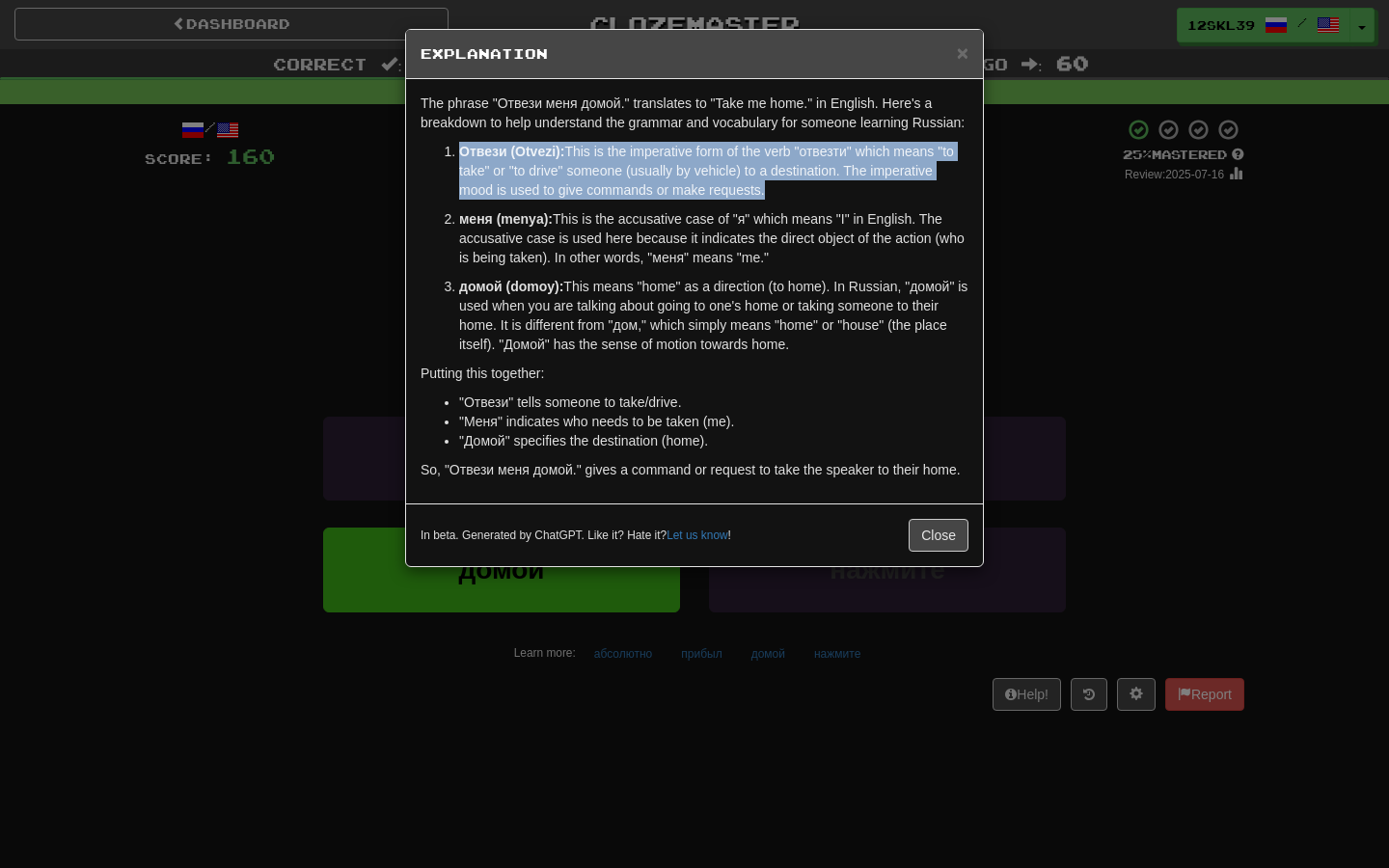 click on "Отвези (Otvezi):  This is the imperative form of the verb "отвезти" which means "to take" or "to drive" someone (usually by vehicle) to a destination. The imperative mood is used to give commands or make requests." at bounding box center (714, 171) 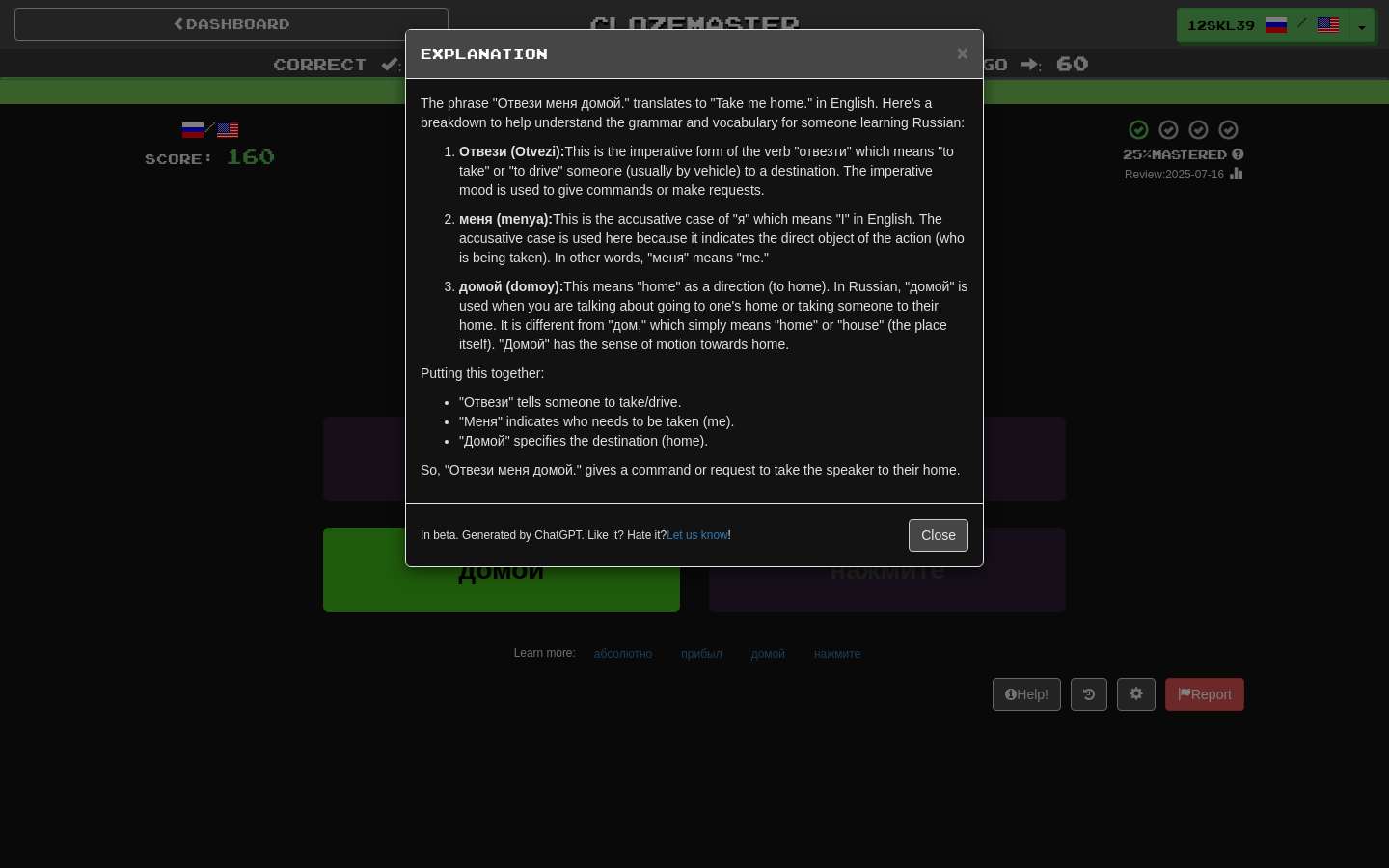 click on "Отвези (Otvezi):  This is the imperative form of the verb "отвезти" which means "to take" or "to drive" someone (usually by vehicle) to a destination. The imperative mood is used to give commands or make requests." at bounding box center [714, 171] 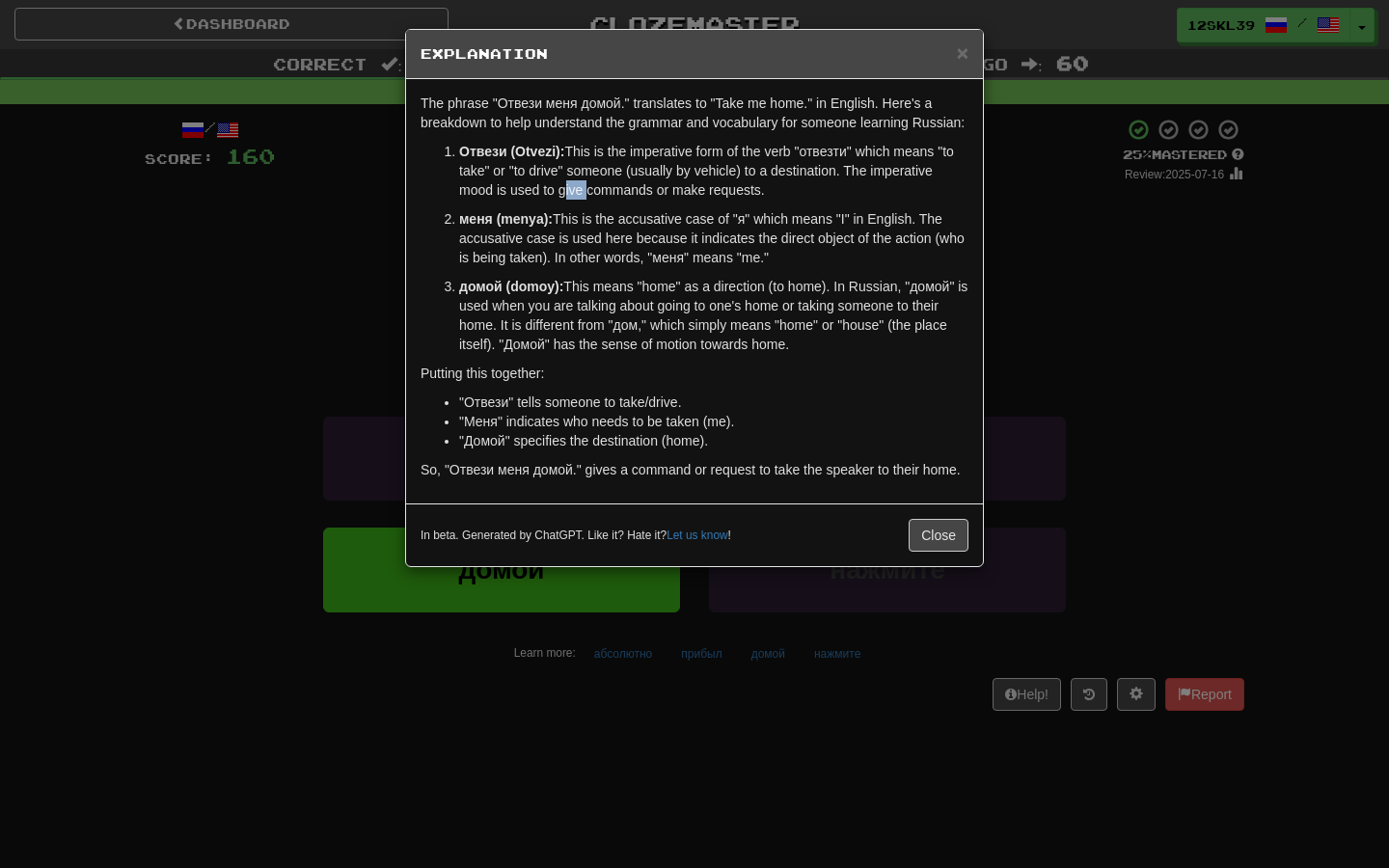 click on "Отвези (Otvezi):  This is the imperative form of the verb "отвезти" which means "to take" or "to drive" someone (usually by vehicle) to a destination. The imperative mood is used to give commands or make requests." at bounding box center (714, 171) 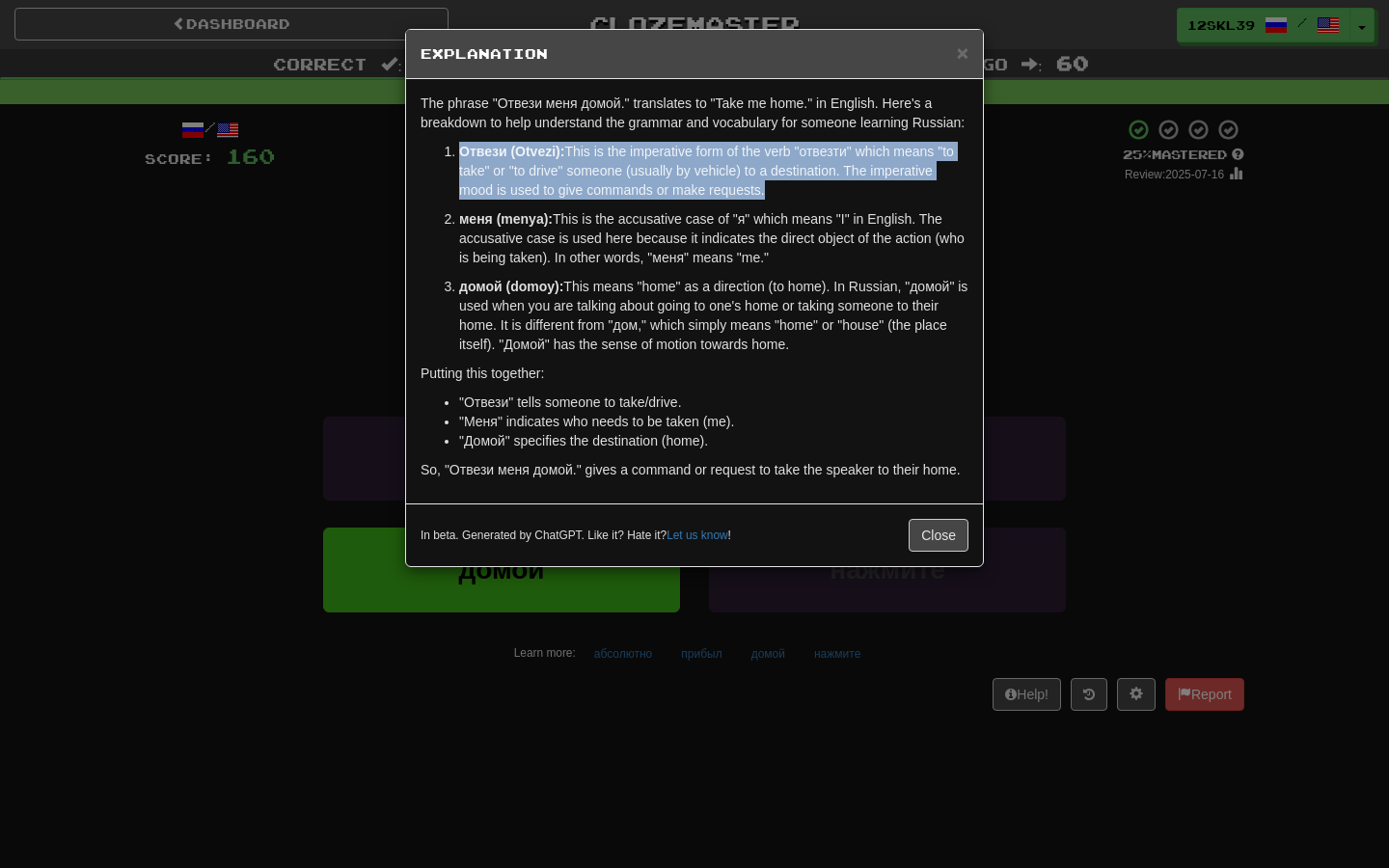 click on "Отвези (Otvezi):  This is the imperative form of the verb "отвезти" which means "to take" or "to drive" someone (usually by vehicle) to a destination. The imperative mood is used to give commands or make requests." at bounding box center (714, 171) 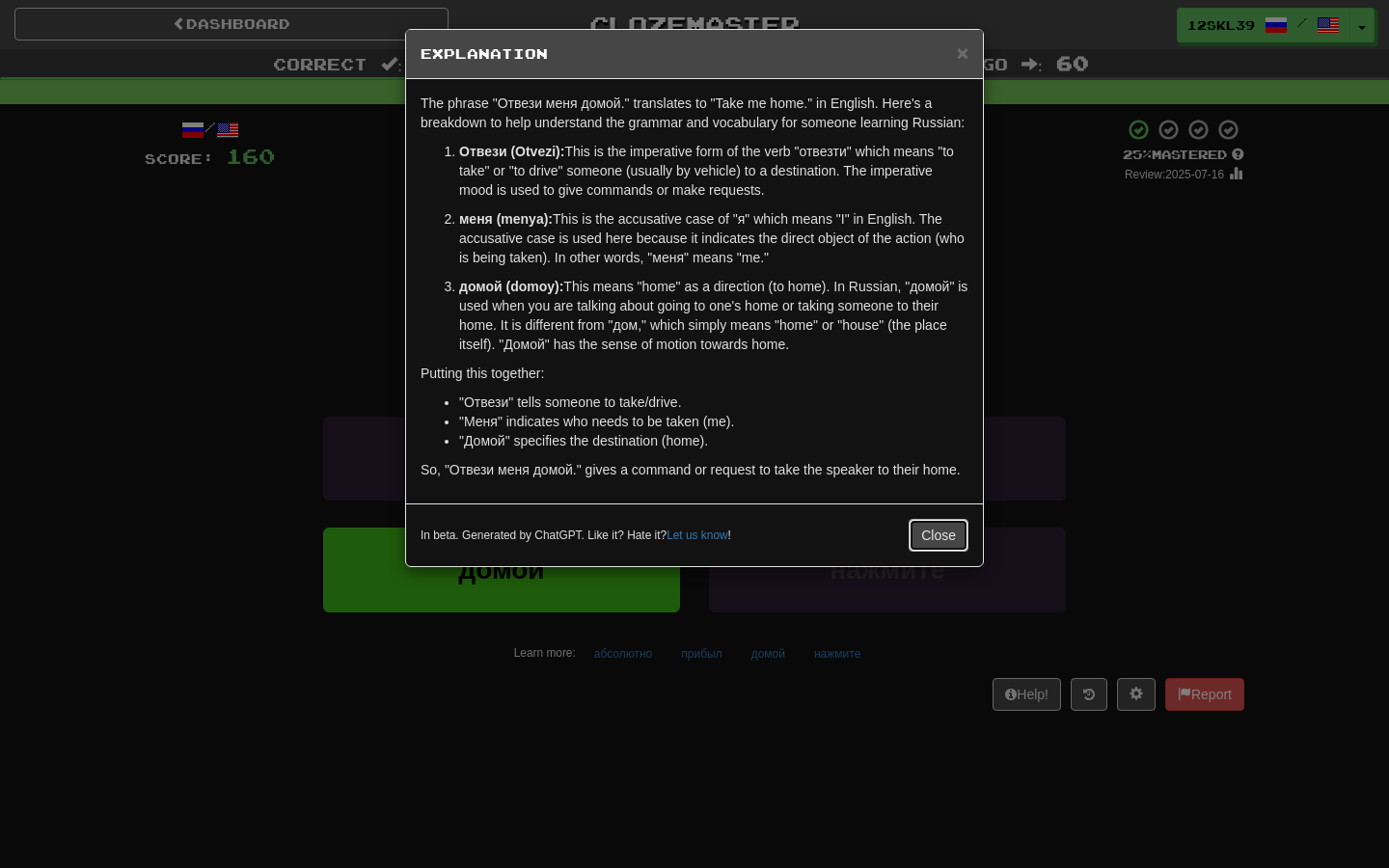 click on "Close" at bounding box center (939, 535) 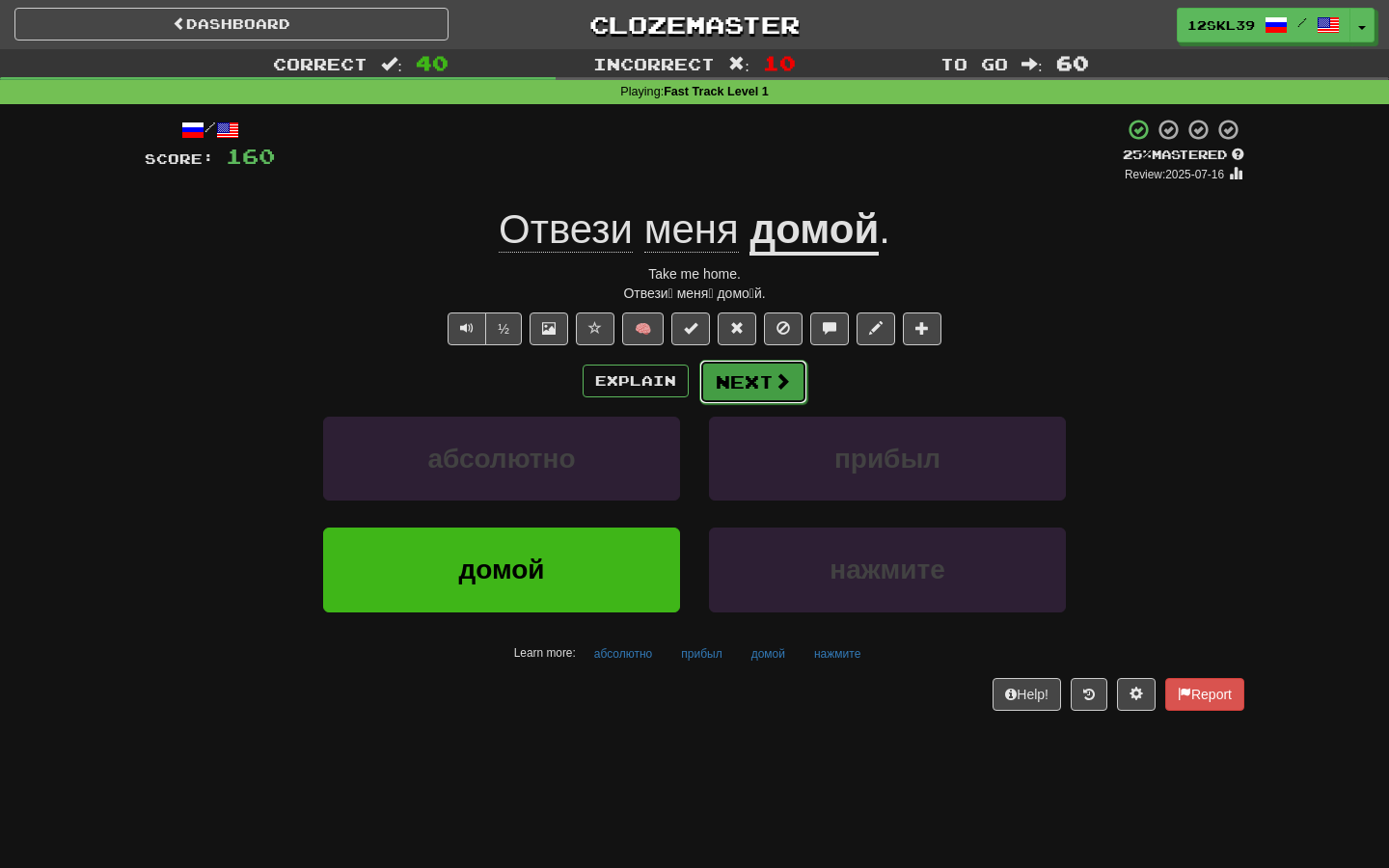 click on "Next" at bounding box center (753, 382) 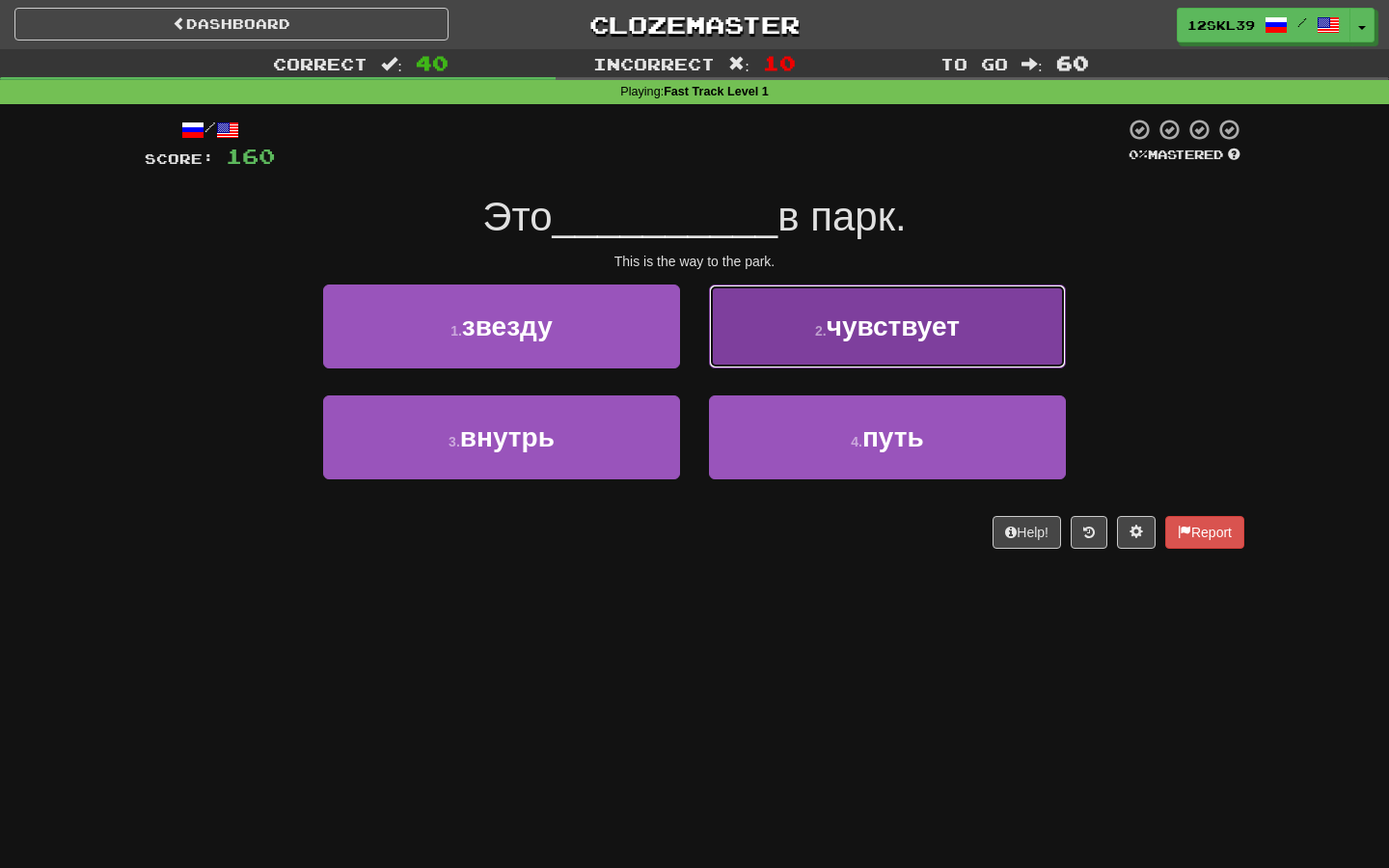 click on "2 .  чувствует" at bounding box center (887, 326) 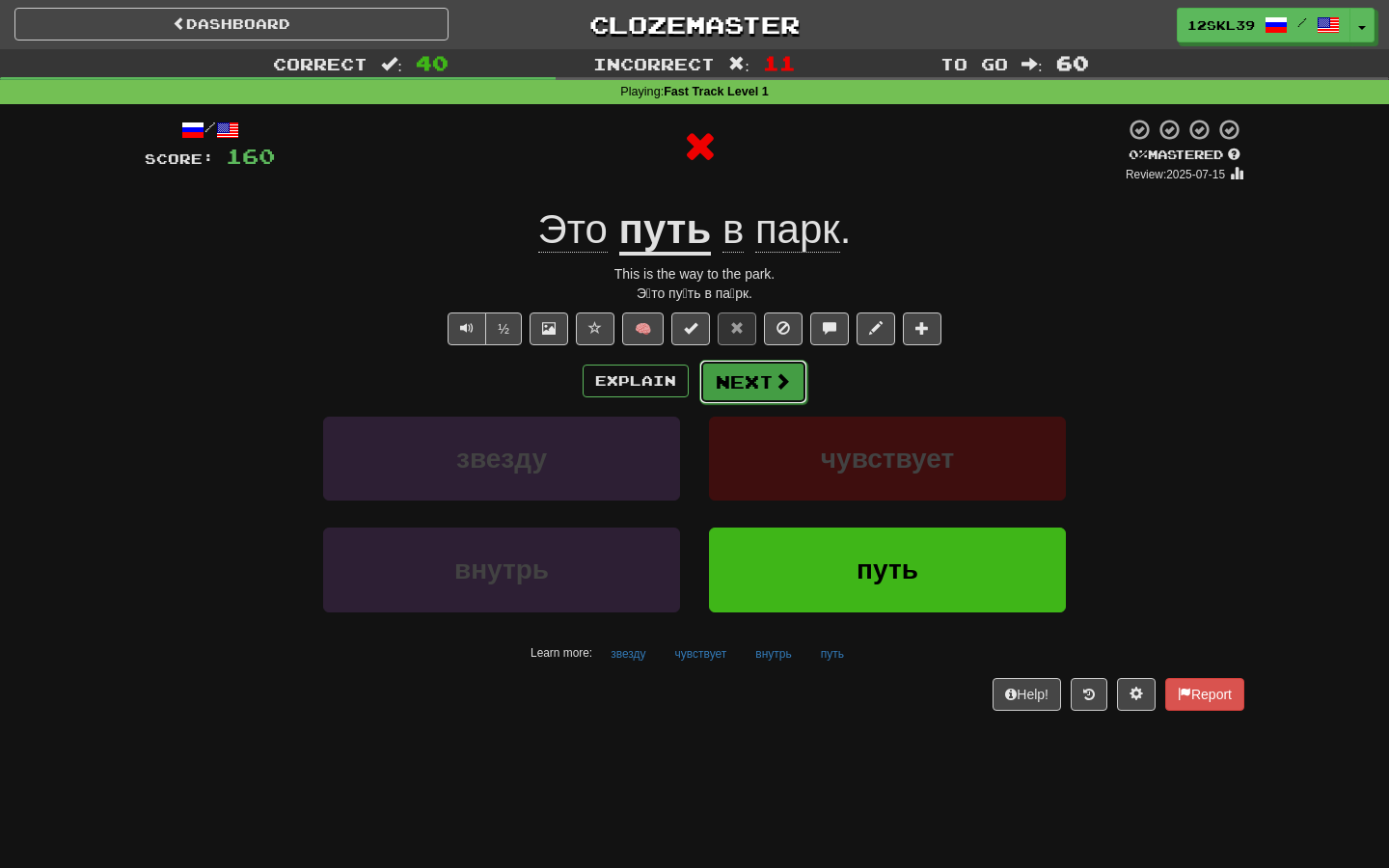 click on "Next" at bounding box center (753, 382) 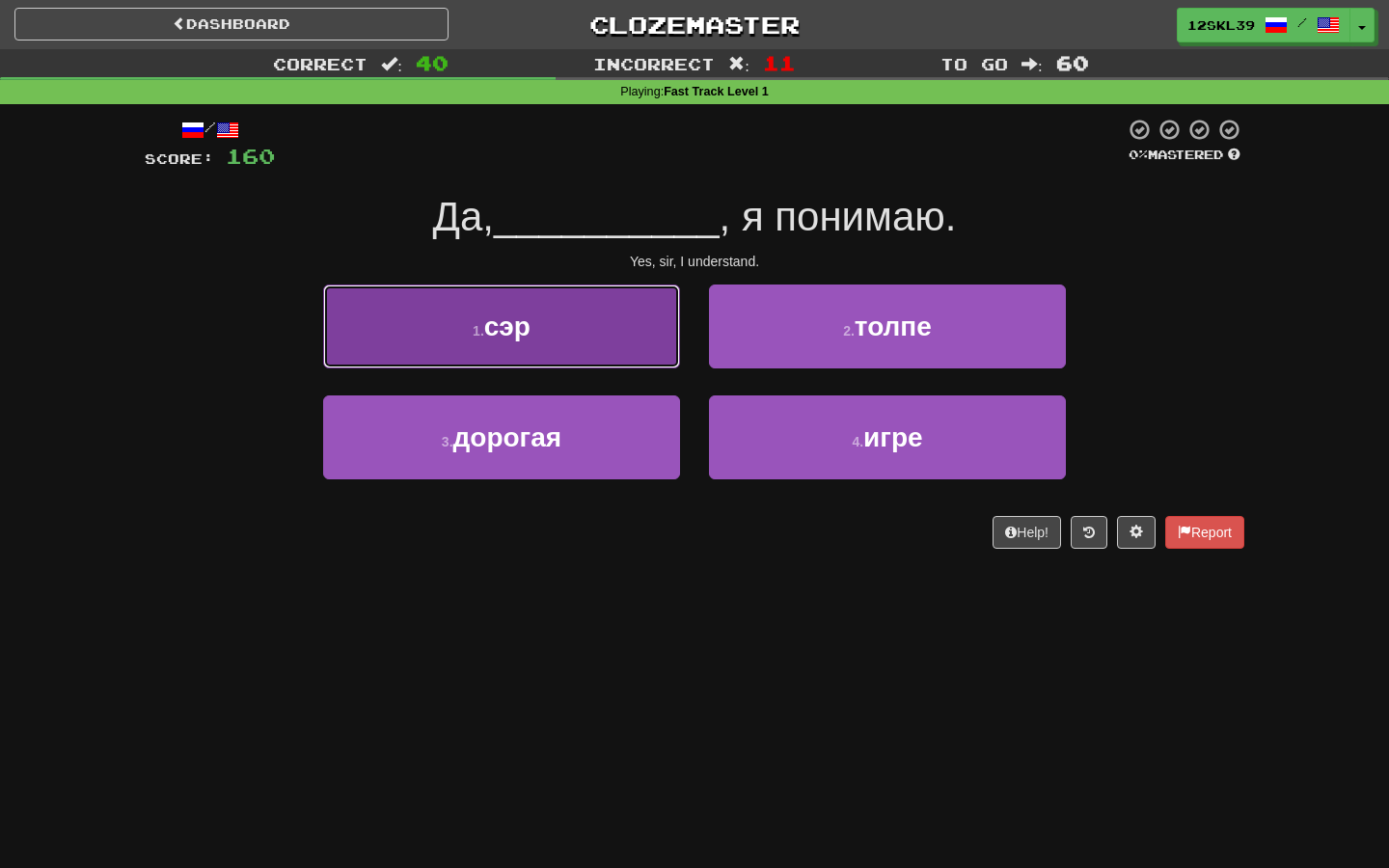 click on "1 .  сэр" at bounding box center [502, 326] 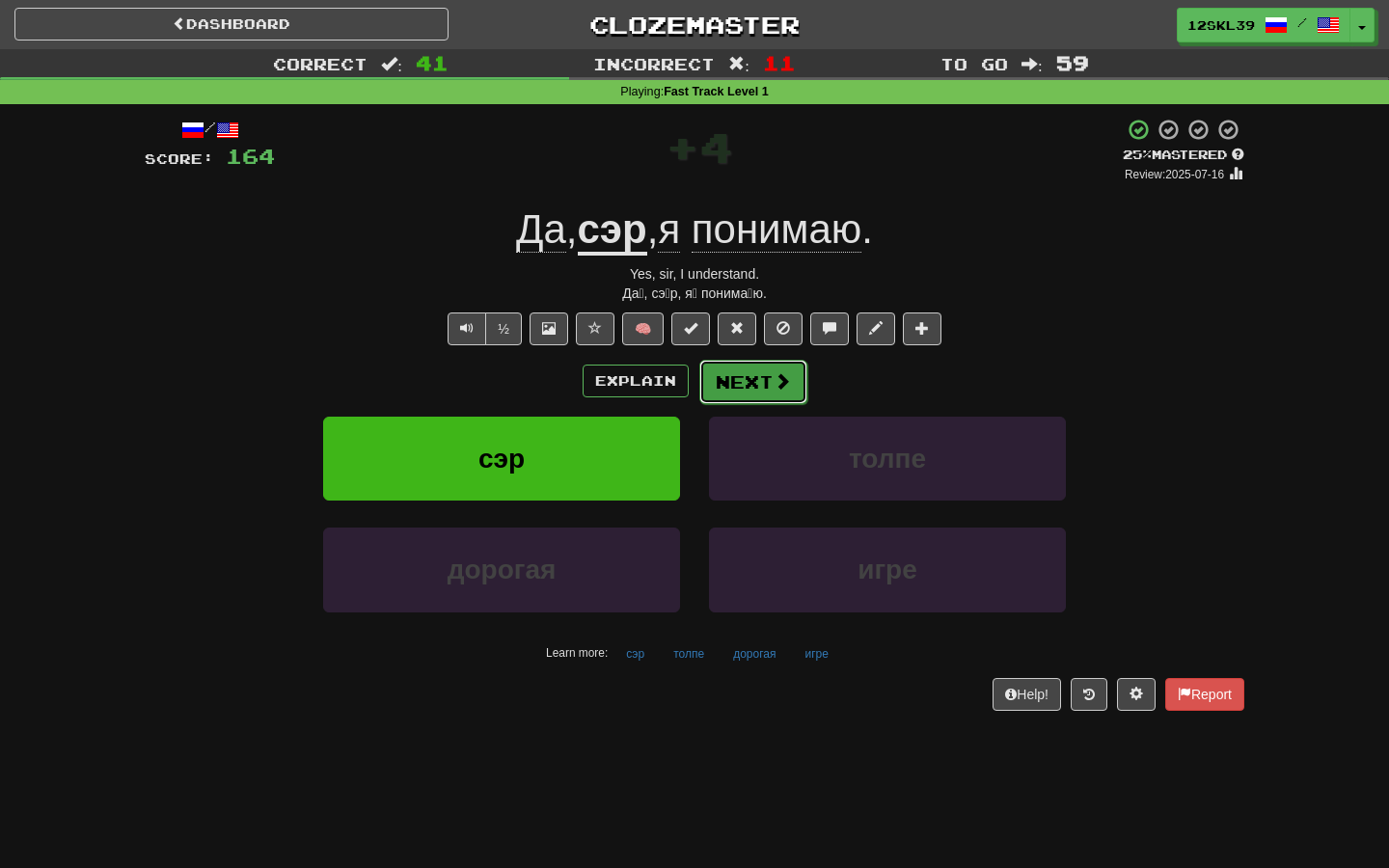 click on "Next" at bounding box center [753, 382] 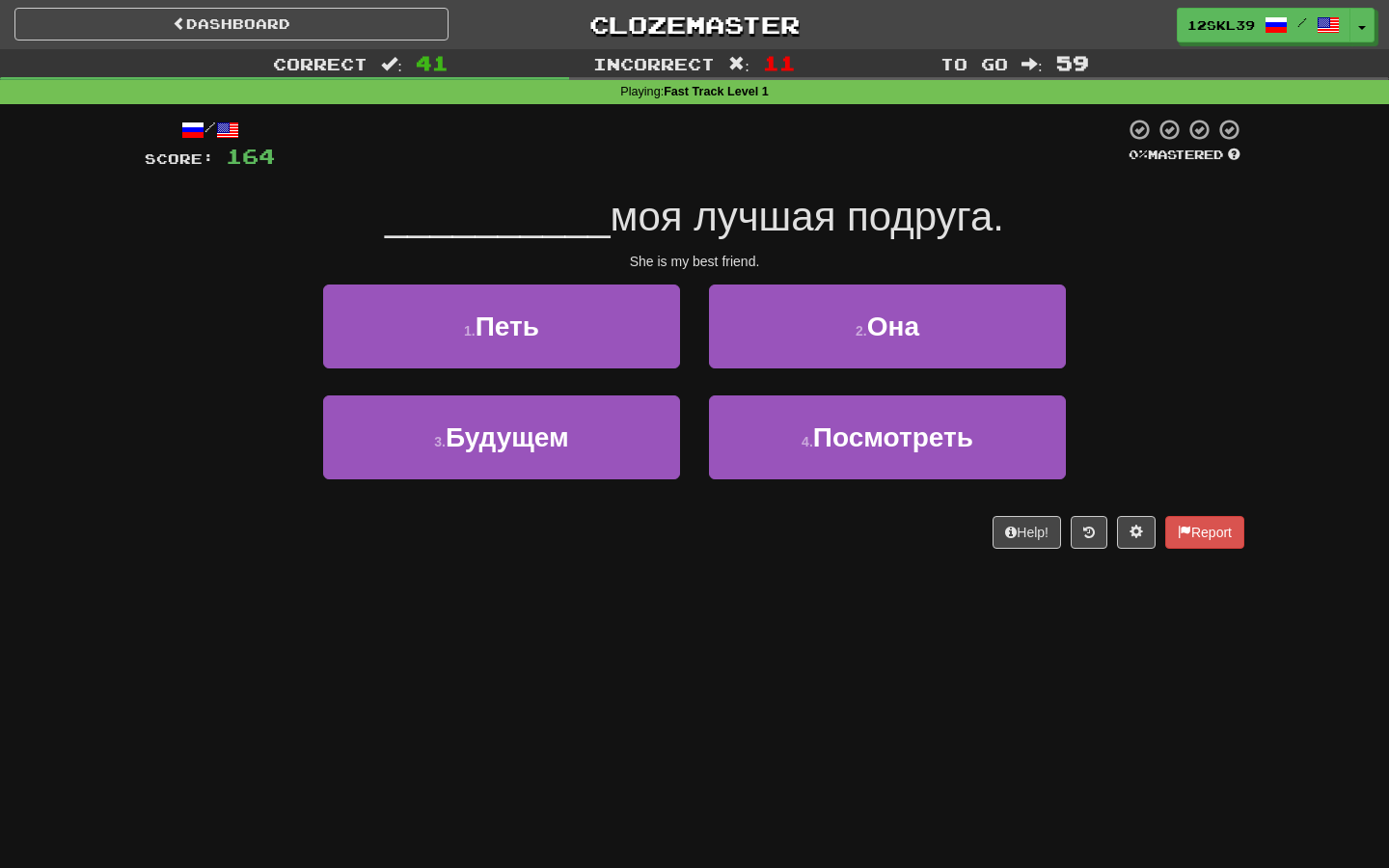 click on "She is my best friend." at bounding box center (694, 261) 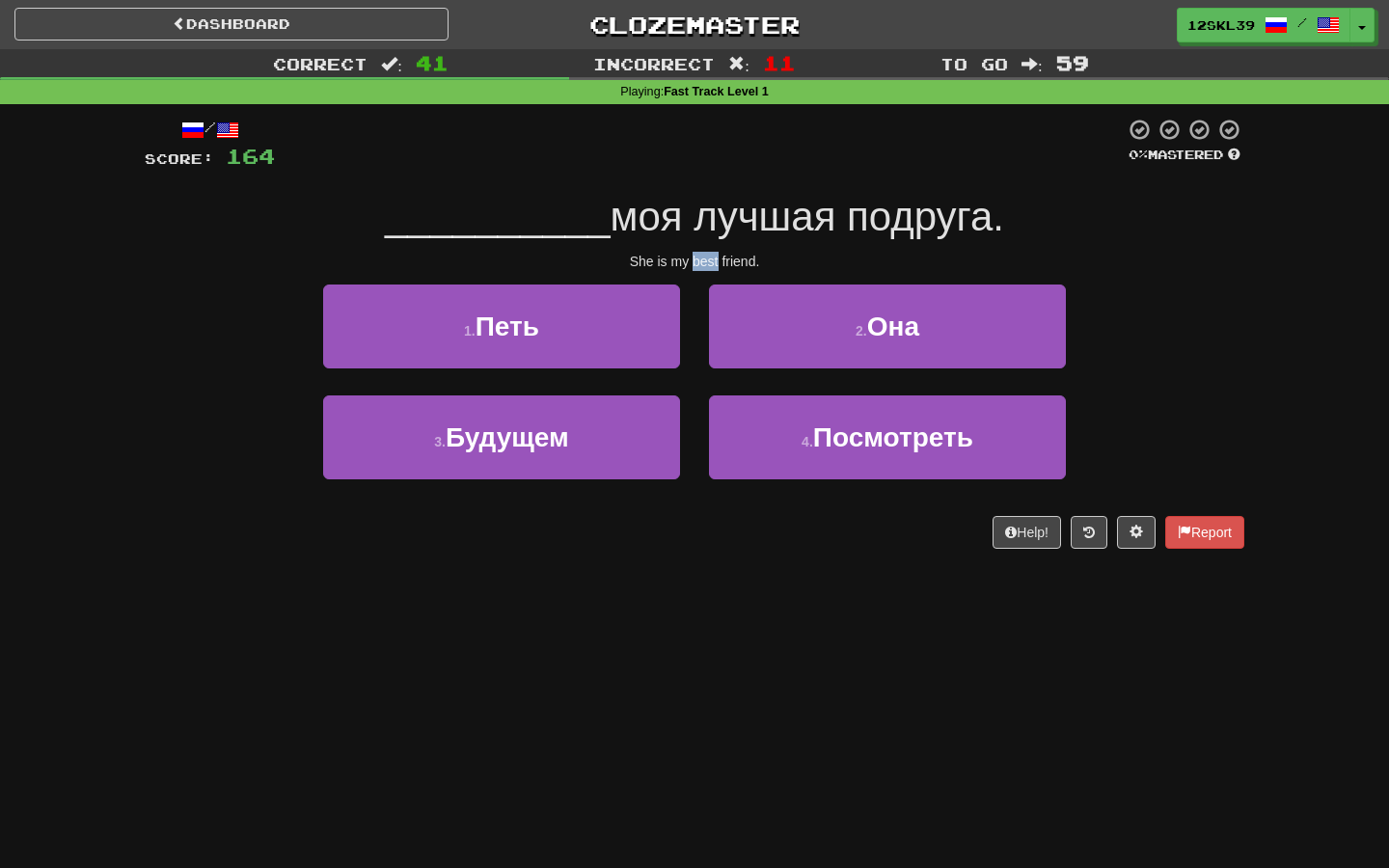 click on "She is my best friend." at bounding box center [694, 261] 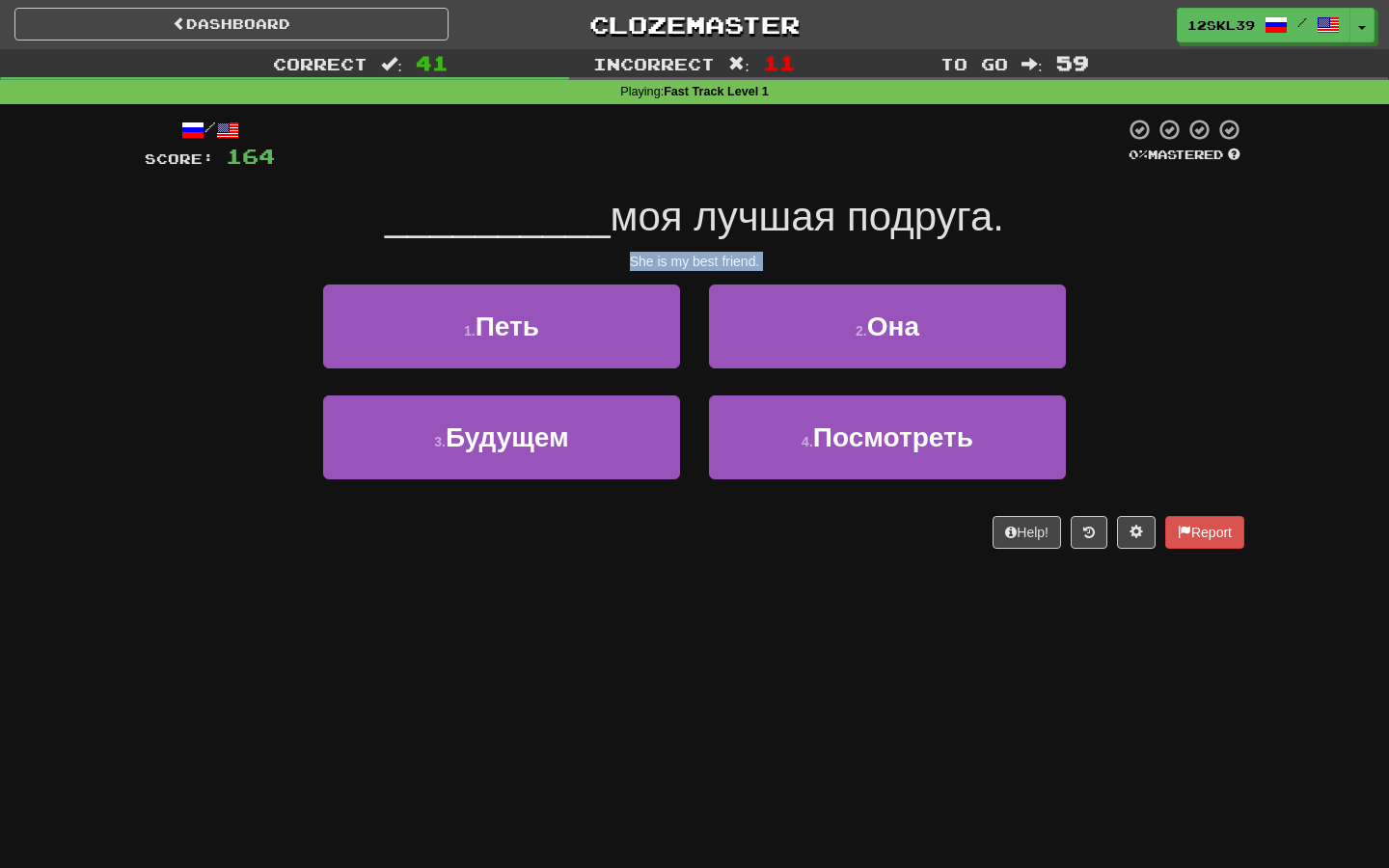 click on "She is my best friend." at bounding box center [694, 261] 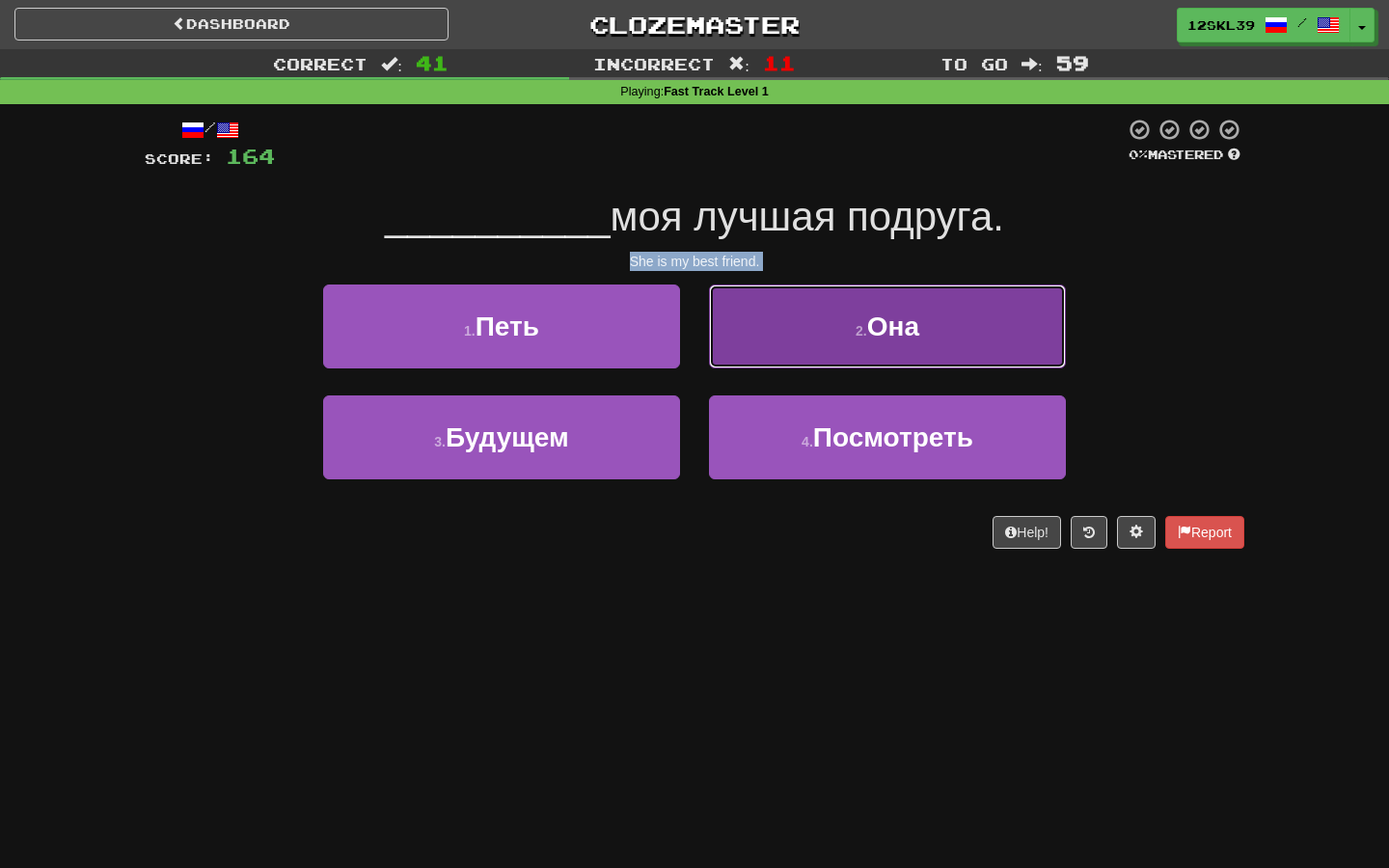 click on "2 .  Она" at bounding box center [887, 326] 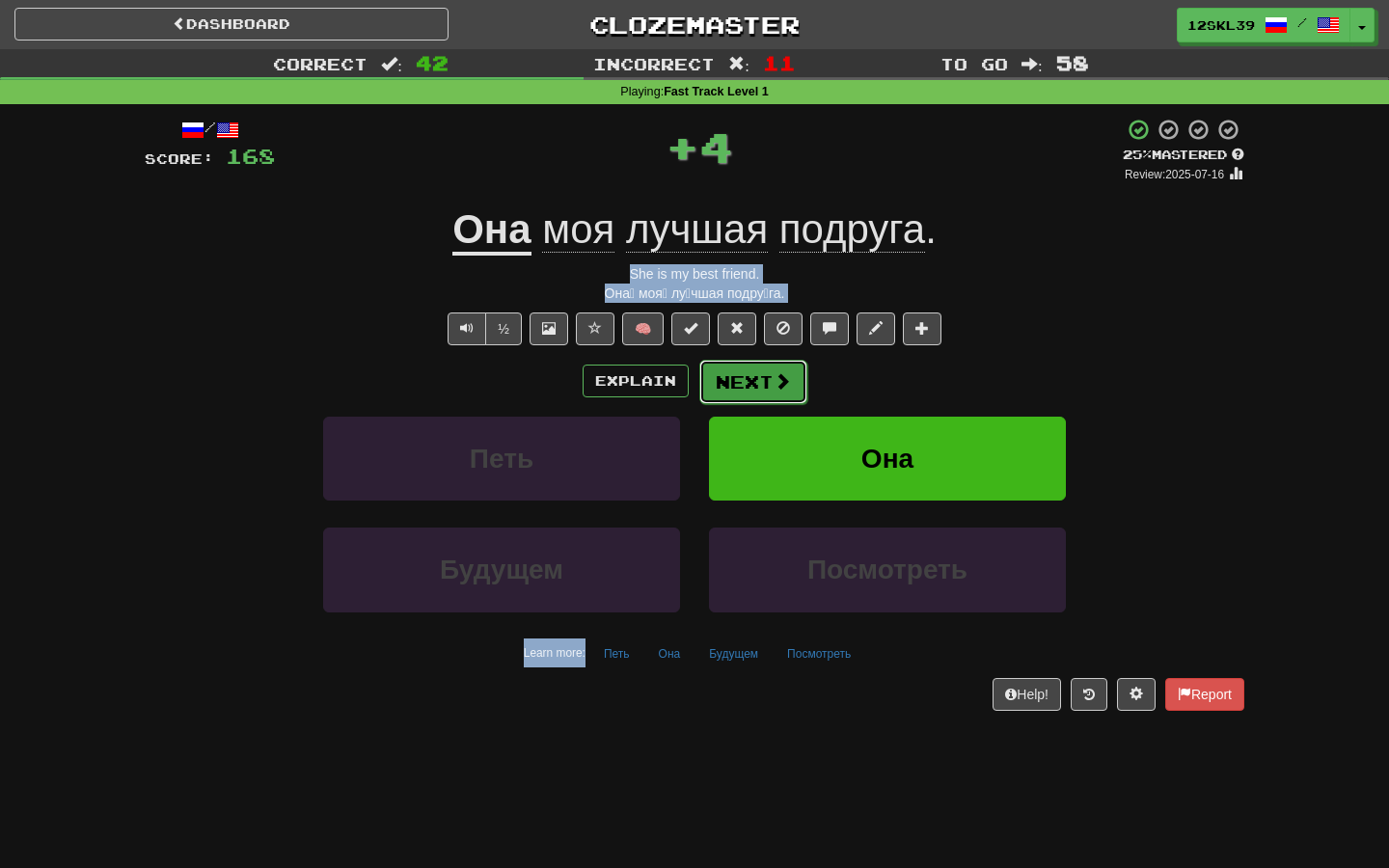 click on "Next" at bounding box center [753, 382] 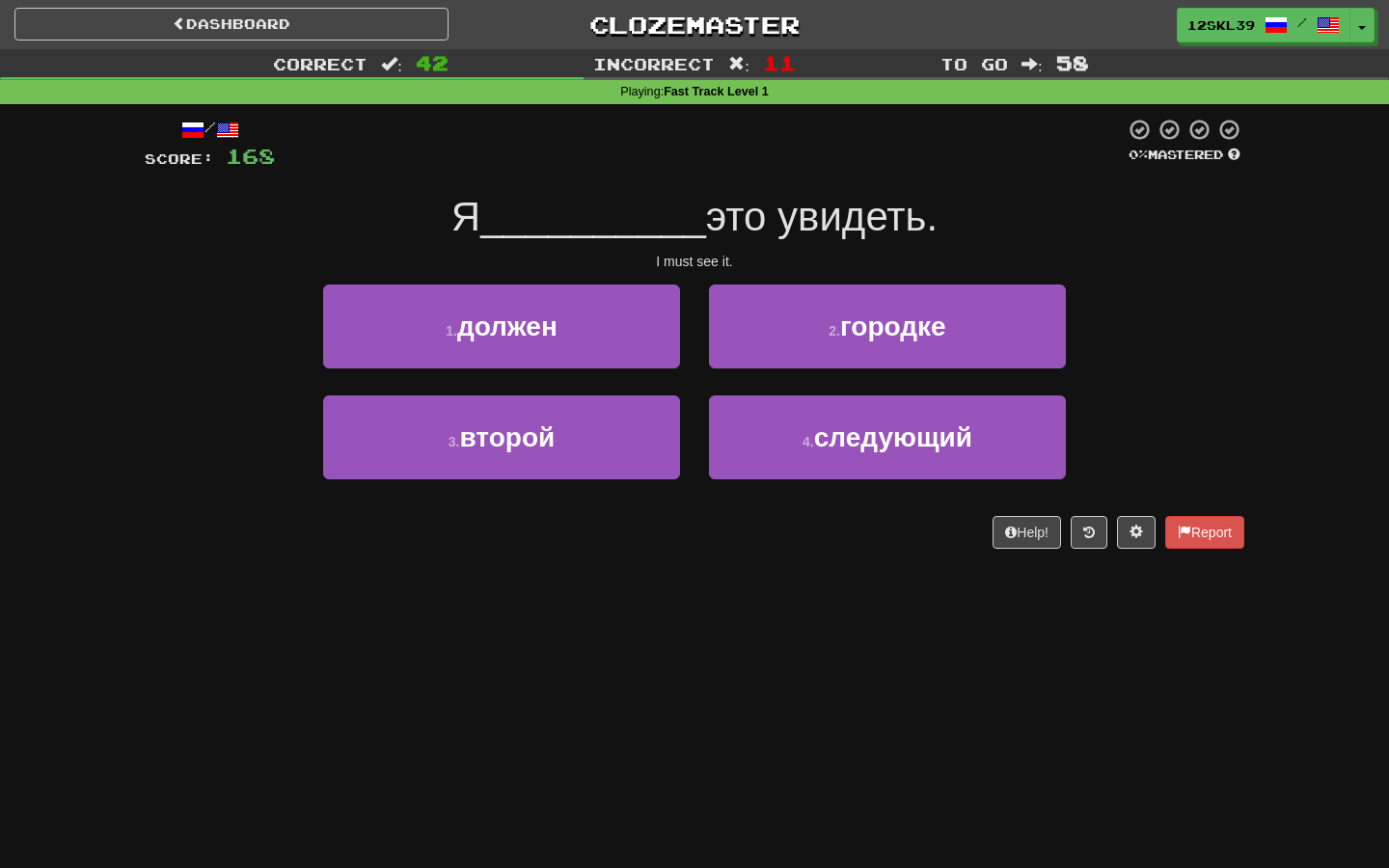click on "Dashboard
Clozemaster
12skl39
/
Toggle Dropdown
Dashboard
Leaderboard
Activity Feed
Notifications
Profile
Discussions
Čeština
/
English
Streak:
0
Review:
7
Points Today: 0
Deutsch
/
English
Streak:
0
Review:
2
Points Today: 0
Español
/
English
Streak:
0
Review:
11
Points Today: 0
Français
/
English
Streak:
1
Review:
558
Daily Goal:  68 /500
Tiếng Việt
/
English
Streak:
0
Review:
0
Points Today: 0
Türkçe
/
English
Streak:
0
Review:
0
Points Today: 0
العربية
/
English
Streak:
0
Review:
19
Points Today: 0
ייִדיש
/" at bounding box center (694, 434) 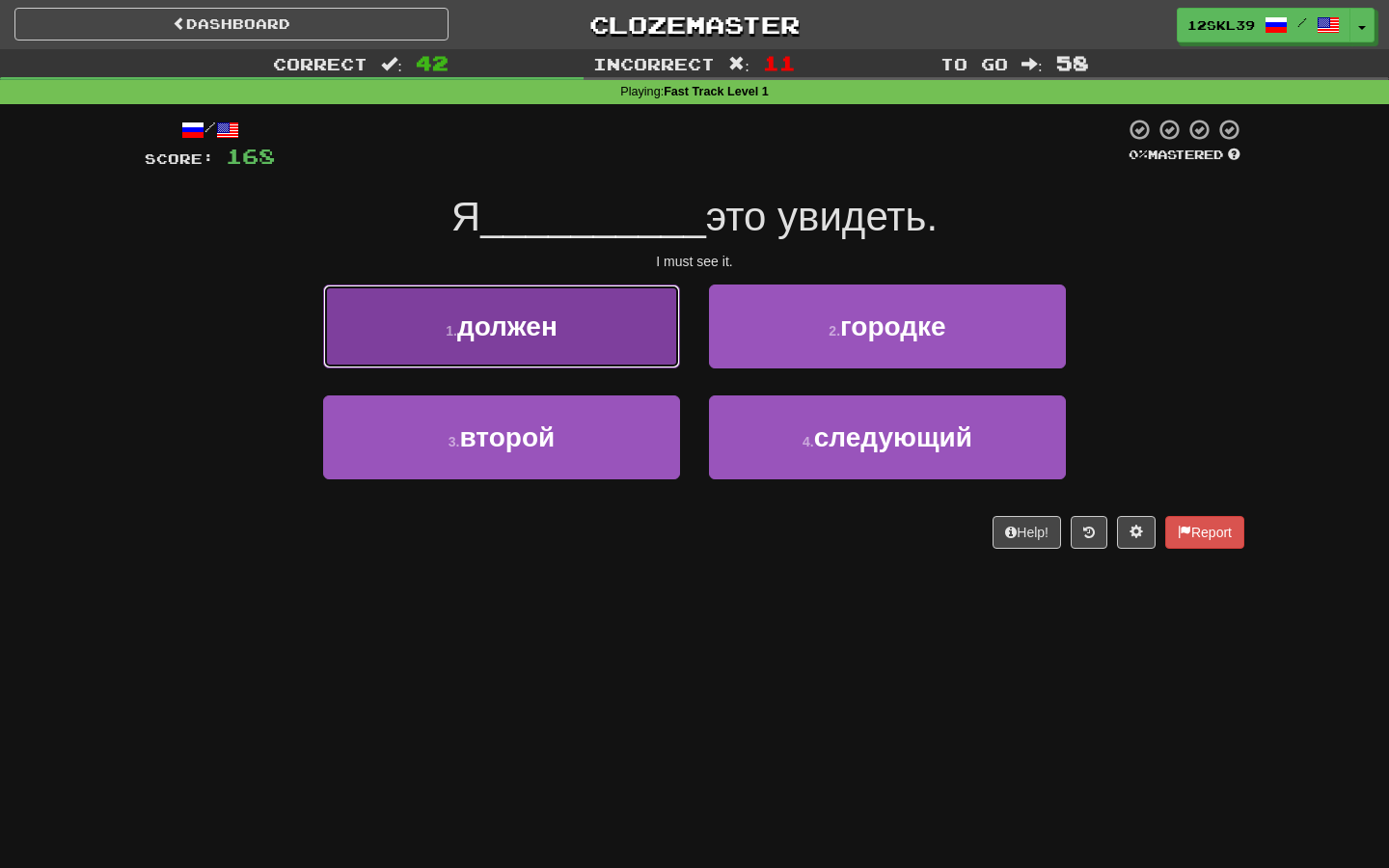 click on "1 .  должен" at bounding box center (502, 326) 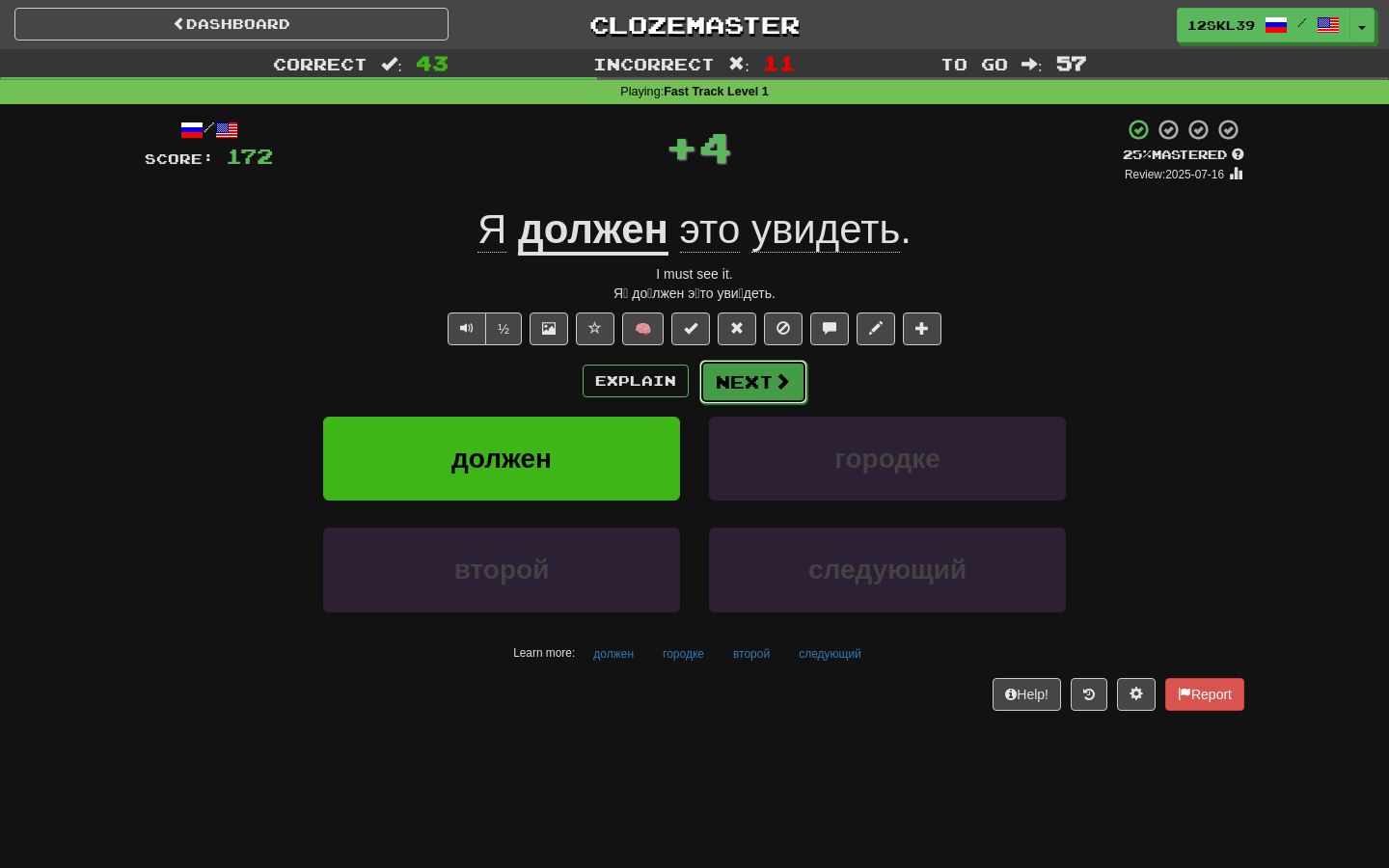 click on "Next" at bounding box center [753, 382] 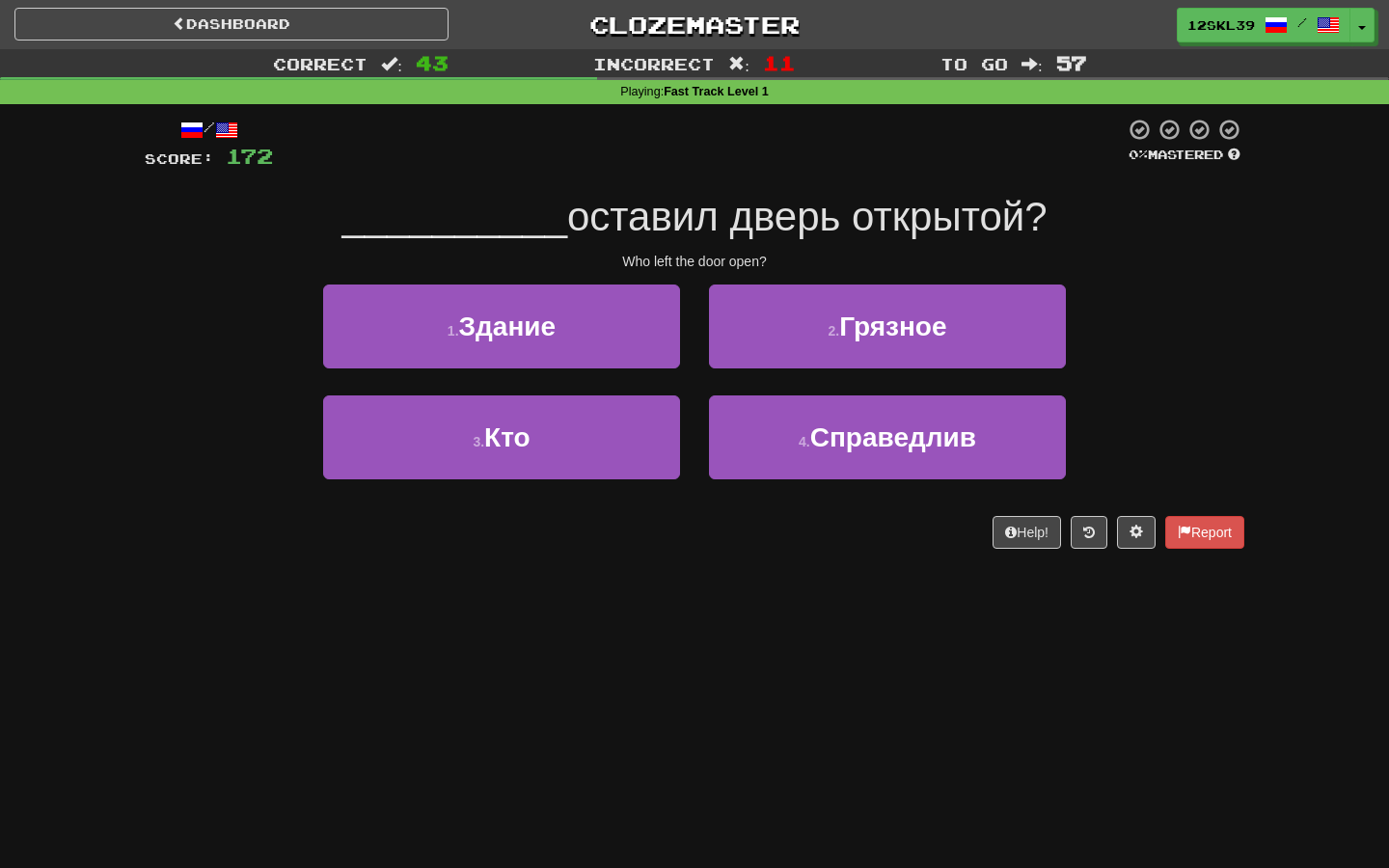 click on "оставил дверь открытой?" at bounding box center (807, 216) 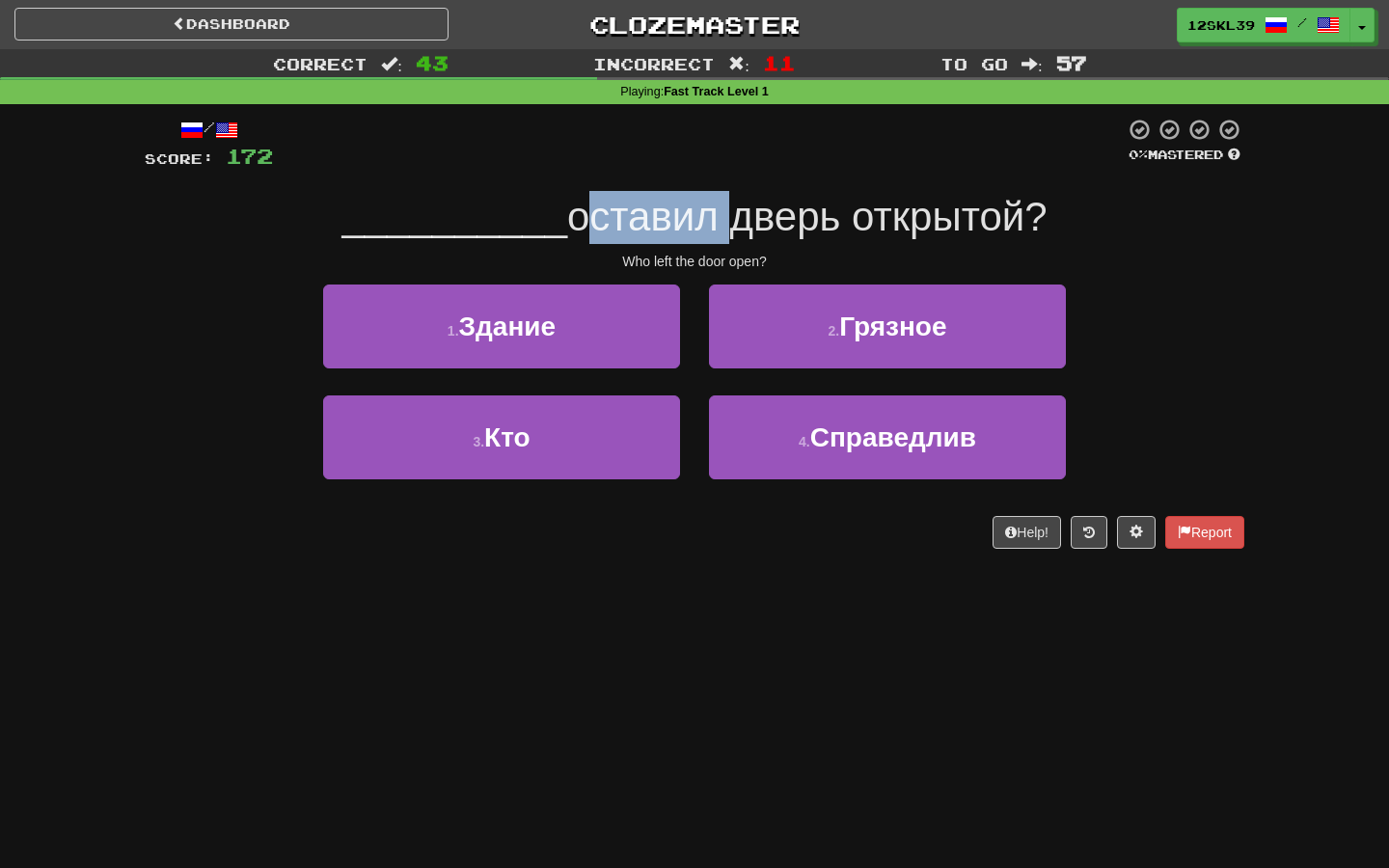 click on "оставил дверь открытой?" at bounding box center [807, 216] 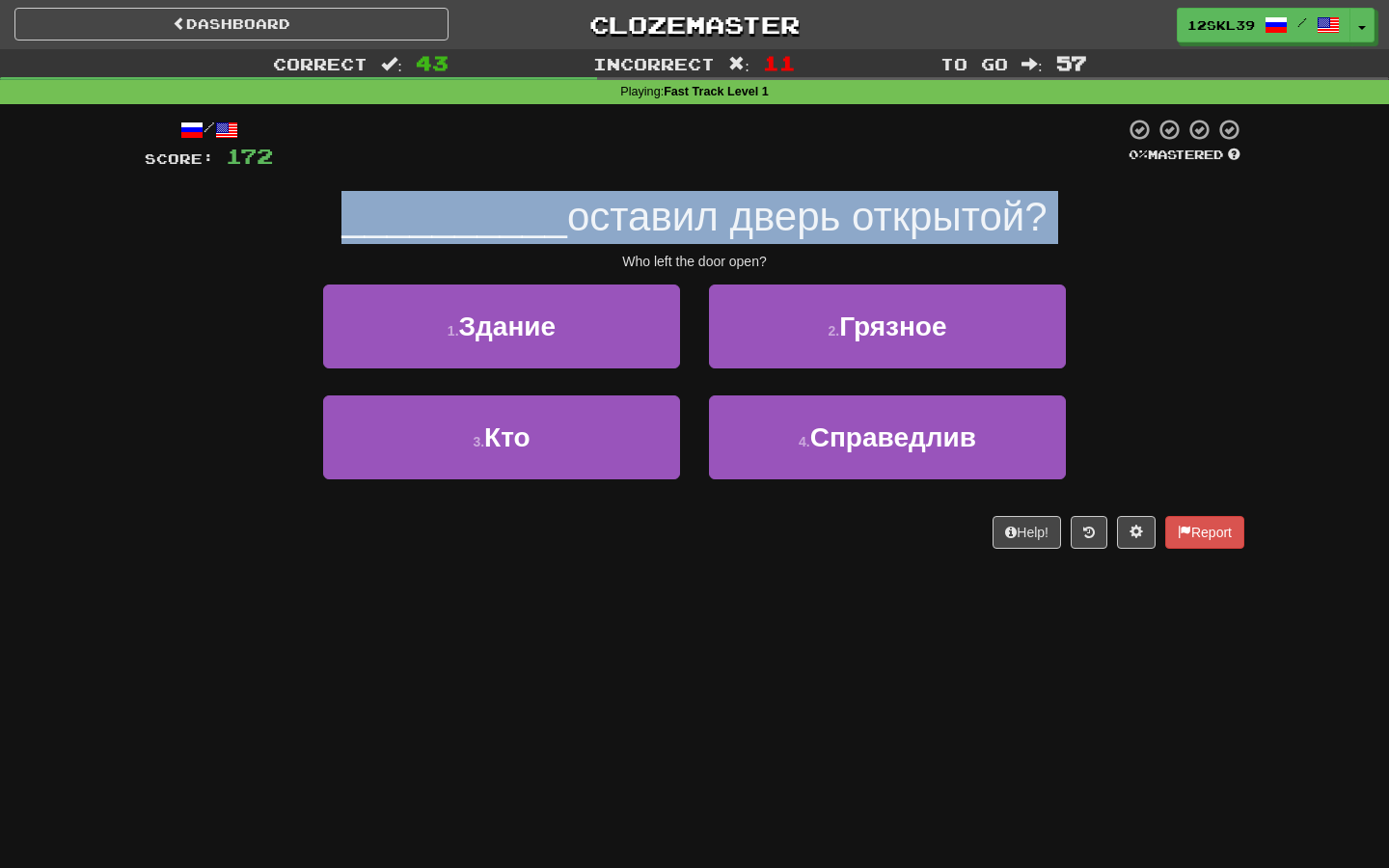 click on "оставил дверь открытой?" at bounding box center (807, 216) 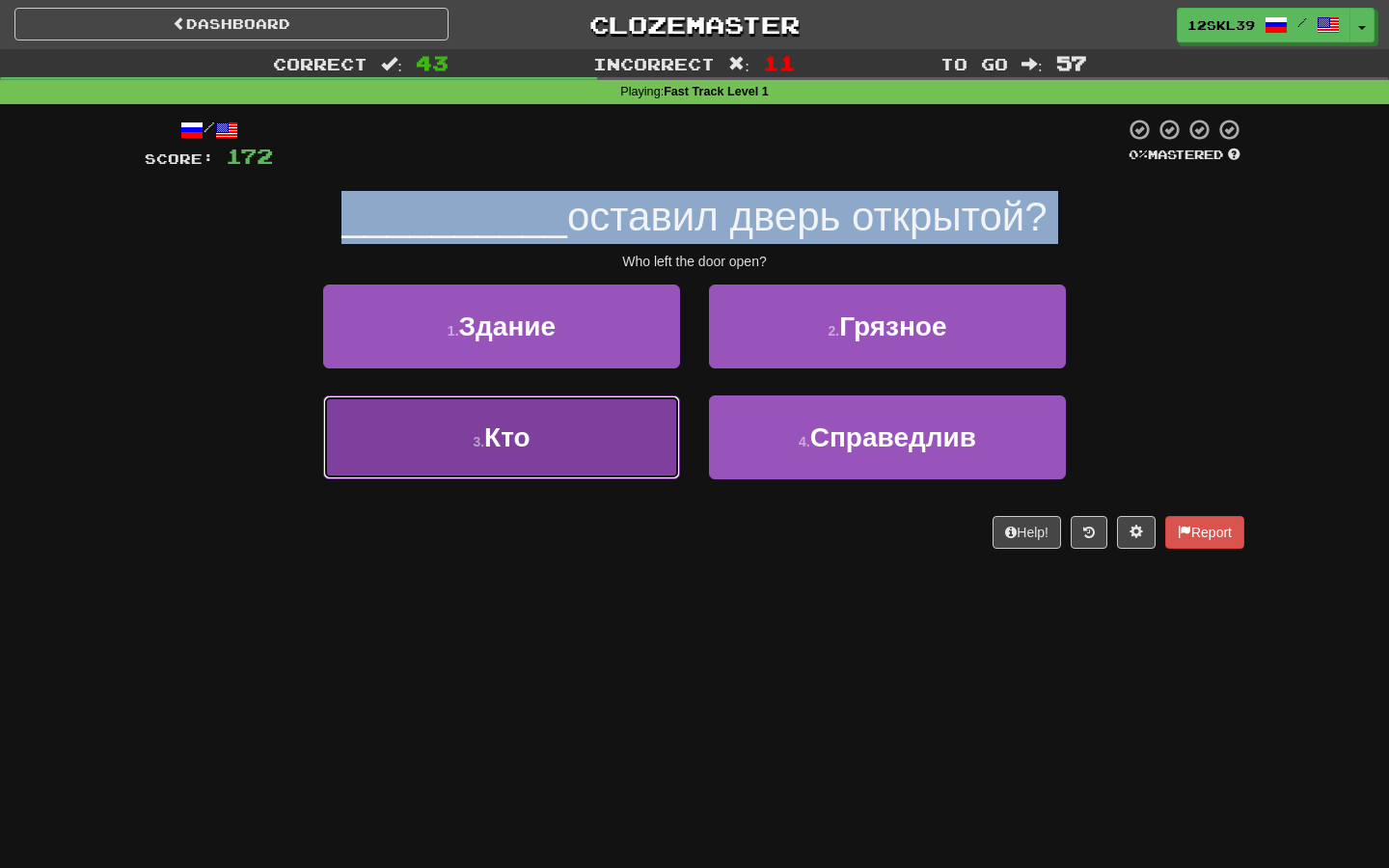 click on "3 .  Кто" at bounding box center [502, 437] 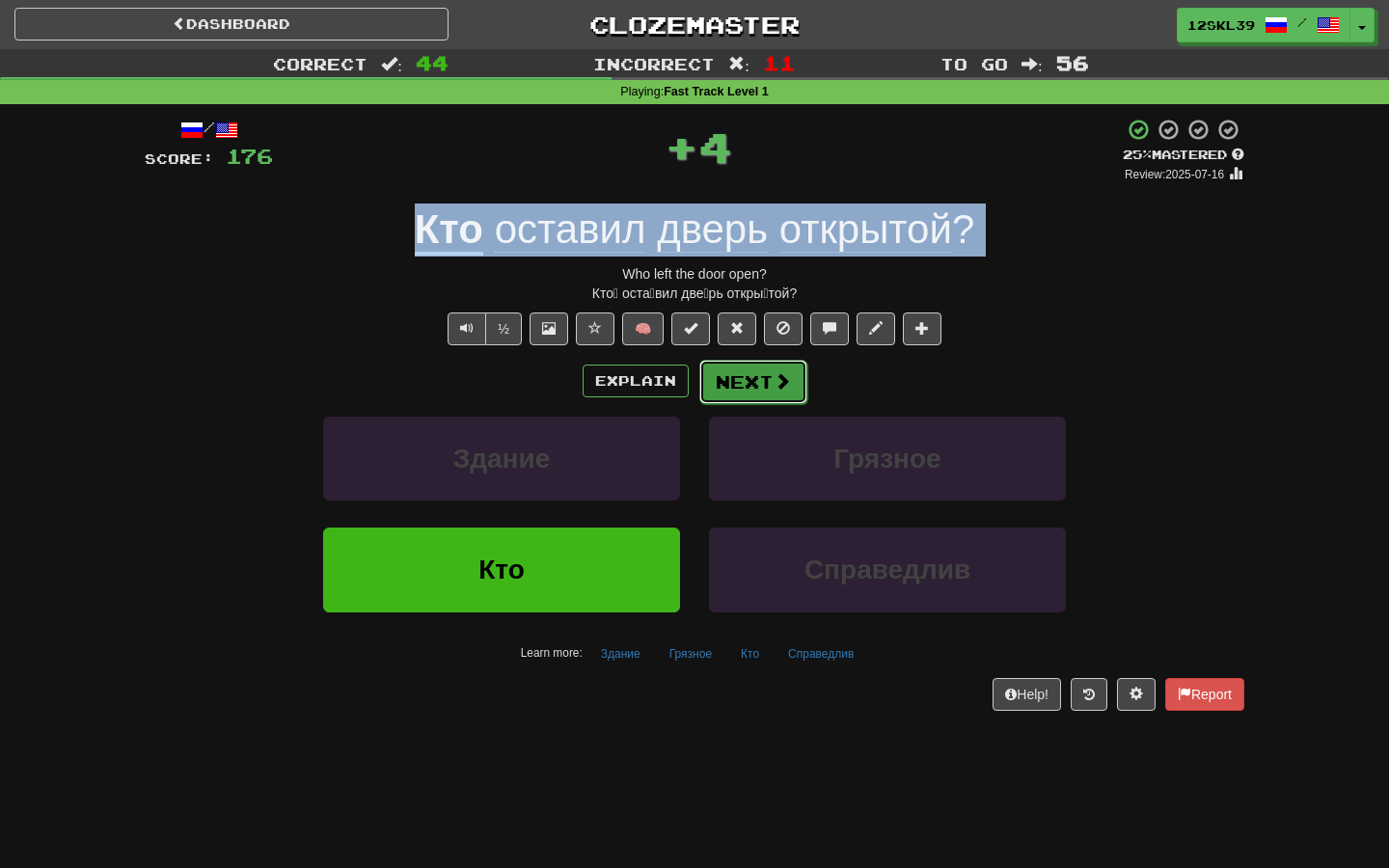 click on "Next" at bounding box center (753, 382) 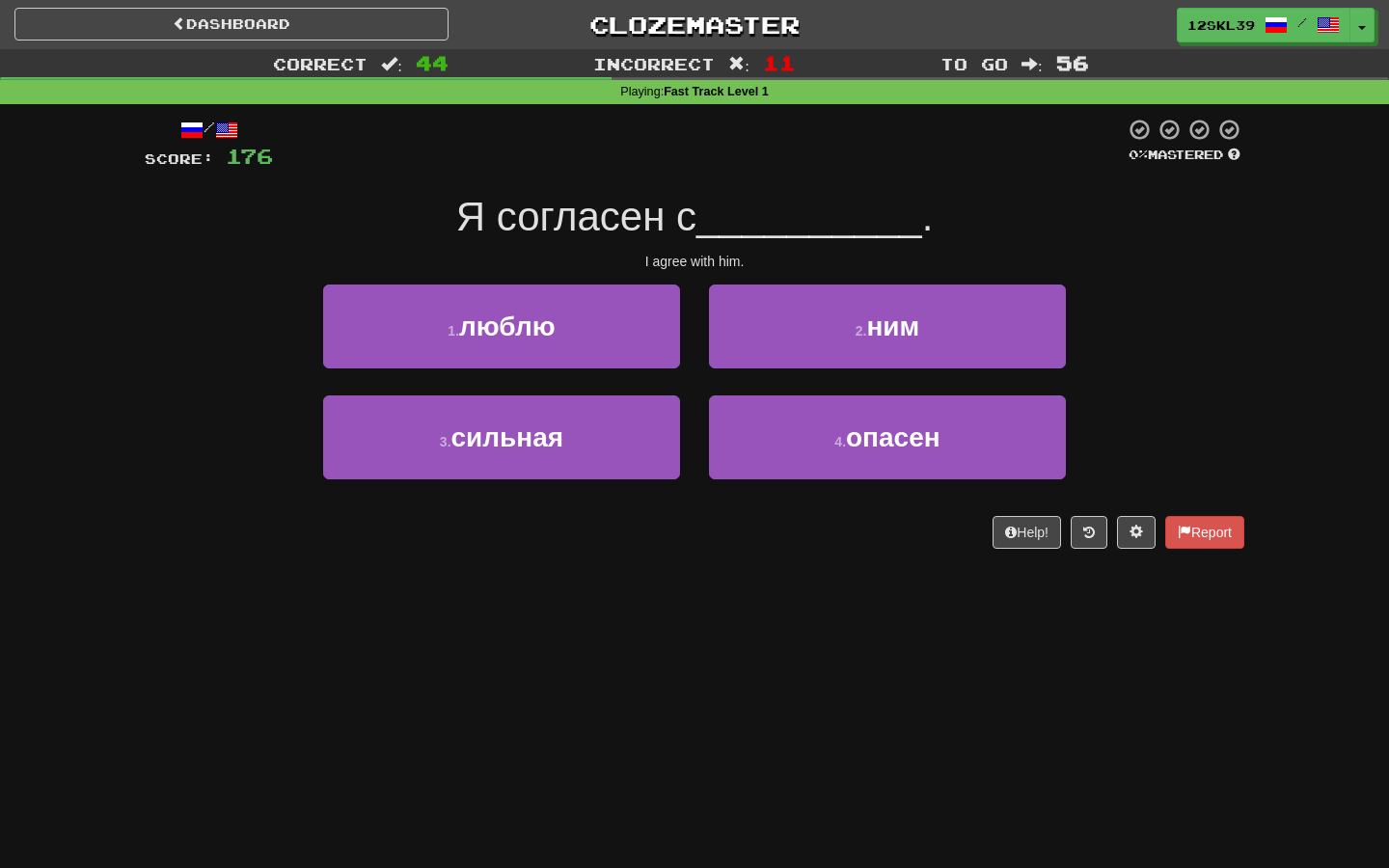 click on "Я согласен с" at bounding box center [576, 216] 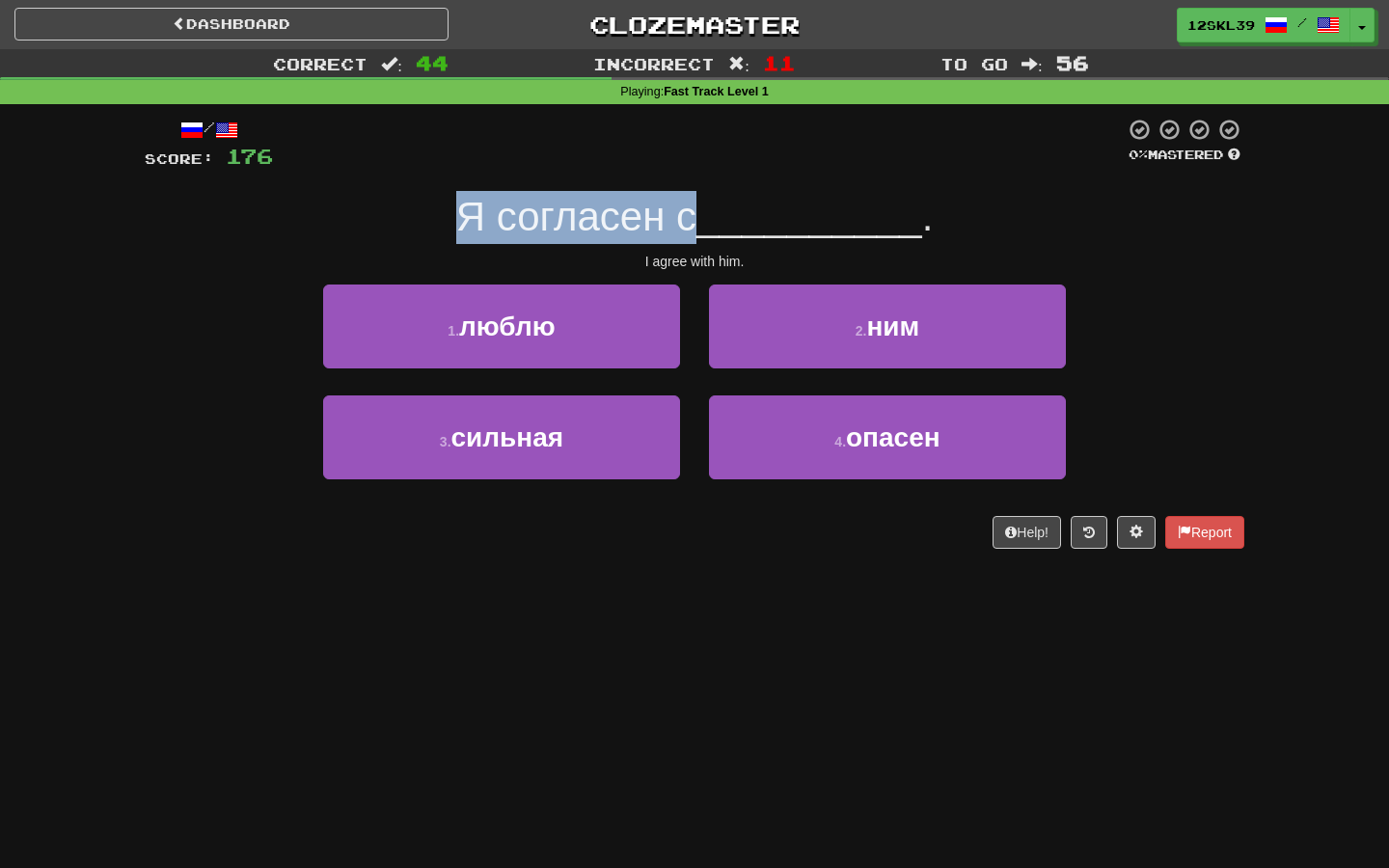 drag, startPoint x: 459, startPoint y: 221, endPoint x: 701, endPoint y: 231, distance: 242.20652 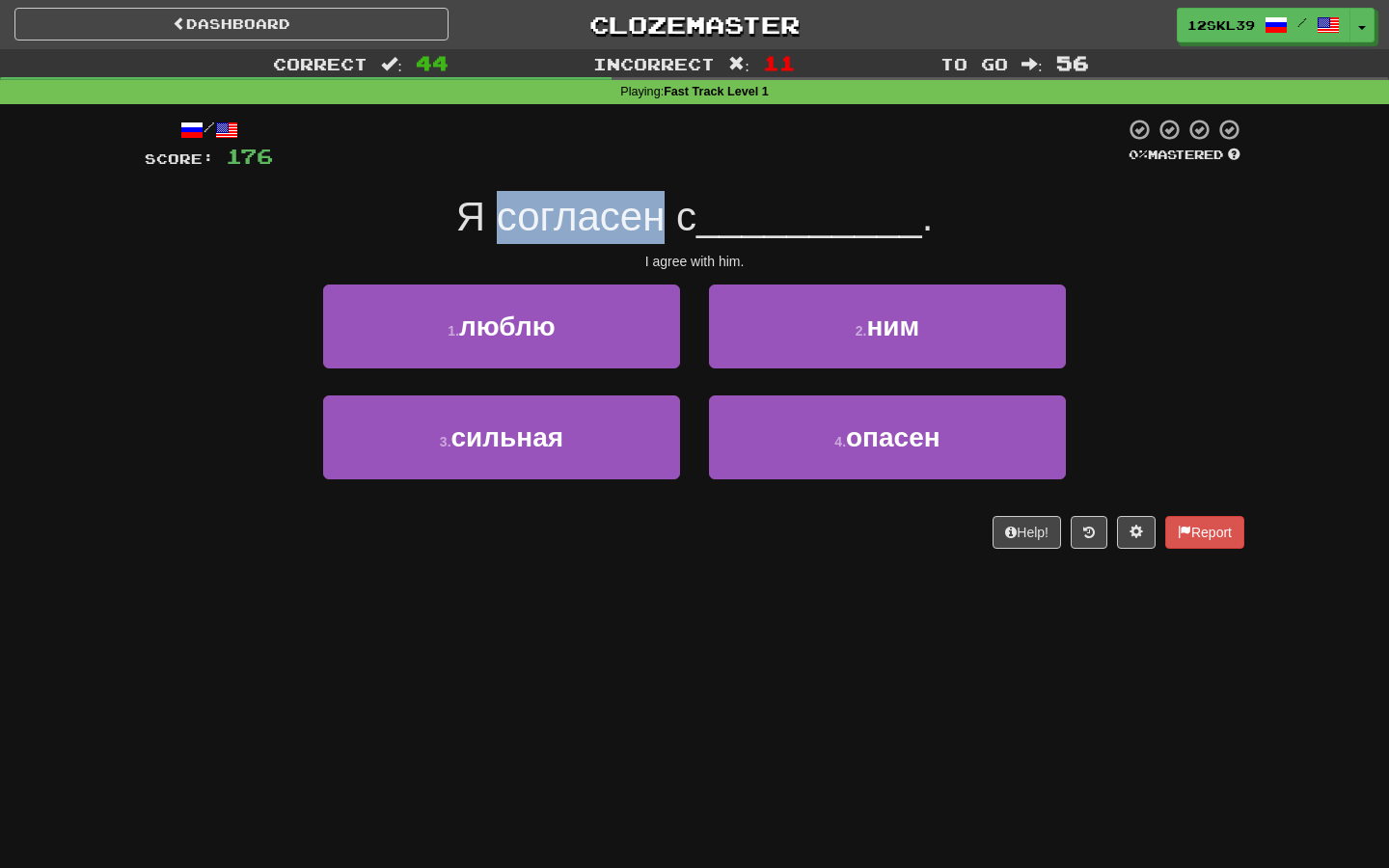 drag, startPoint x: 501, startPoint y: 224, endPoint x: 676, endPoint y: 220, distance: 175.04571 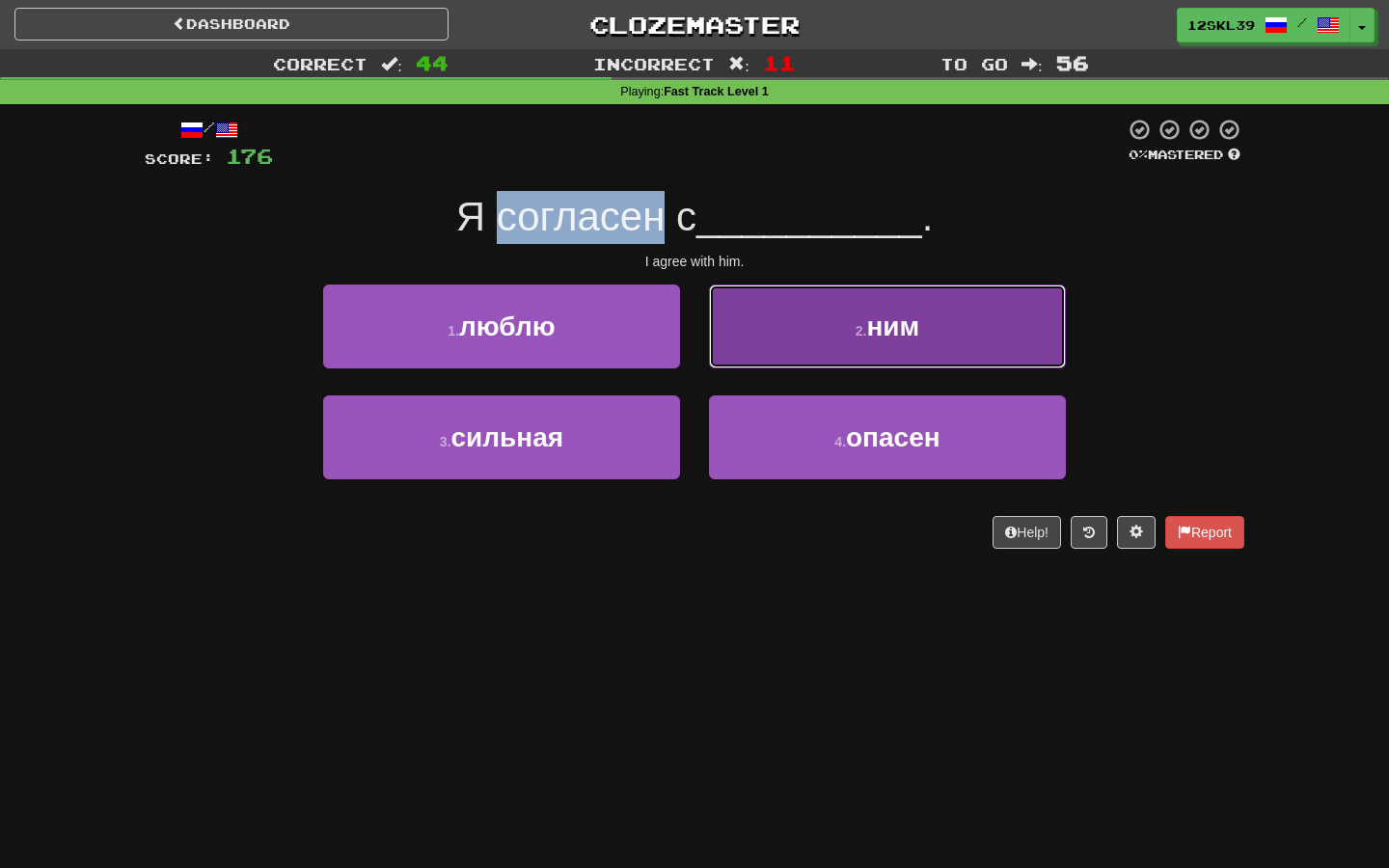 click on "2 .  ним" at bounding box center [887, 326] 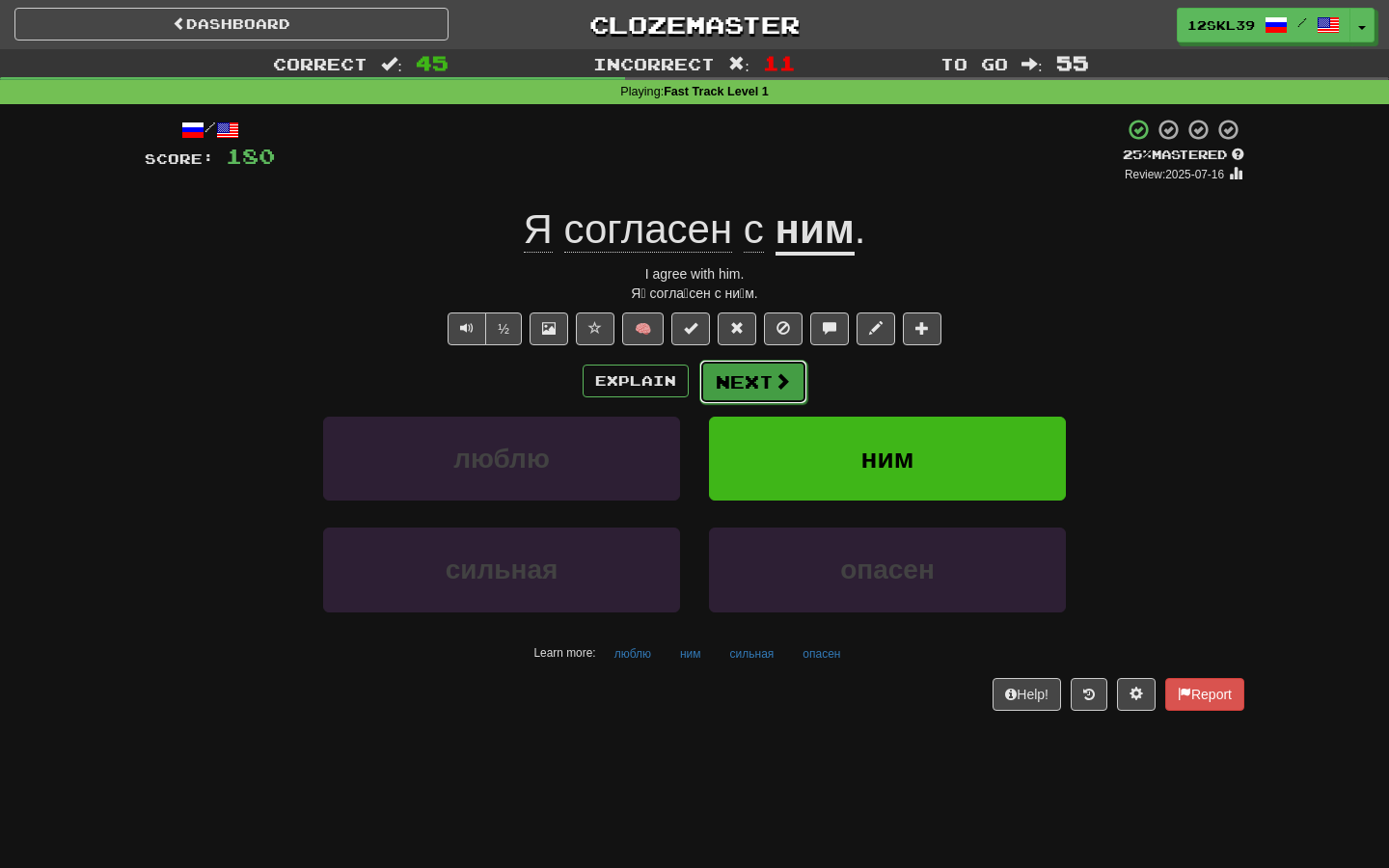 click on "Next" at bounding box center (753, 382) 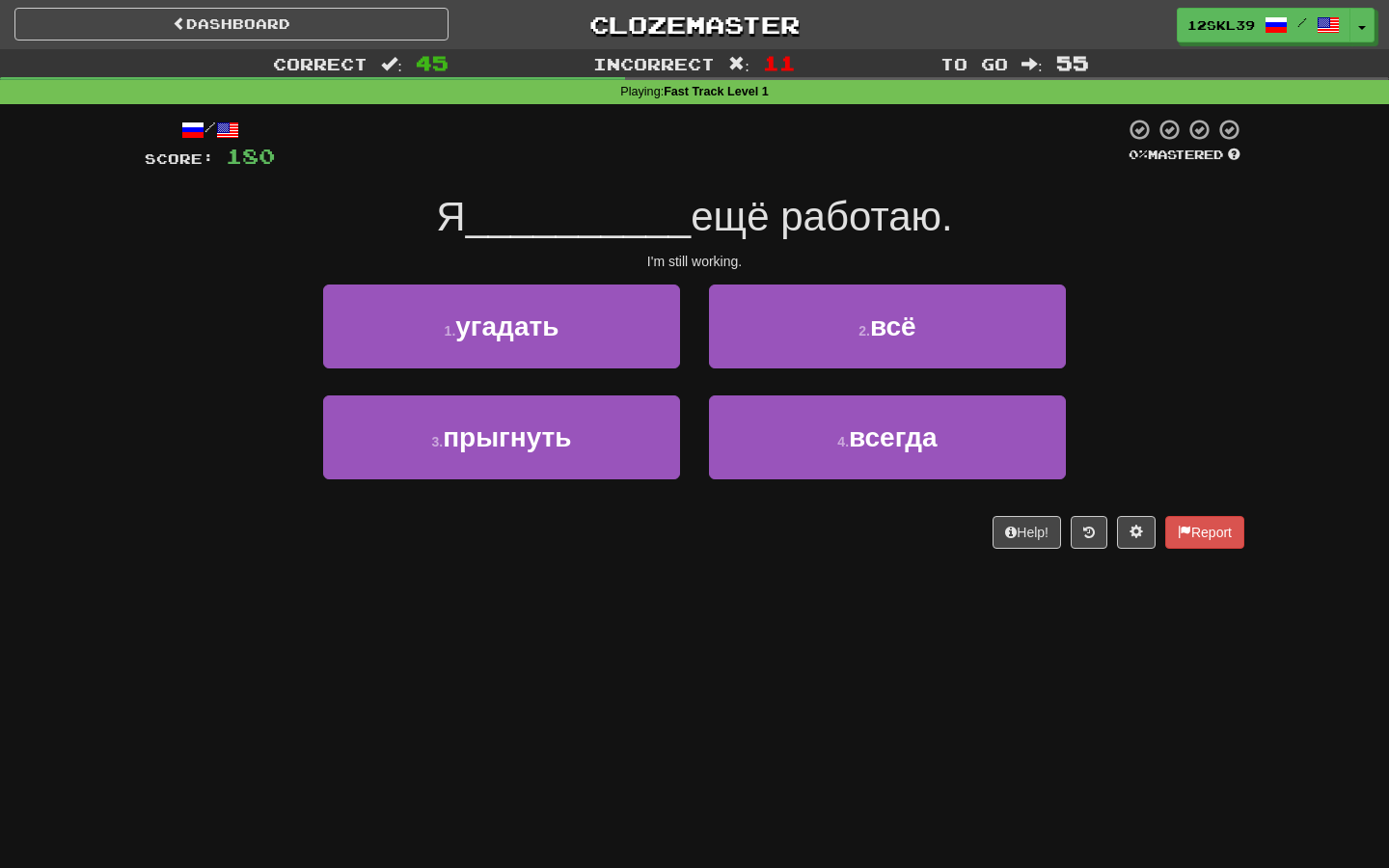 click on "I'm still working." at bounding box center (694, 261) 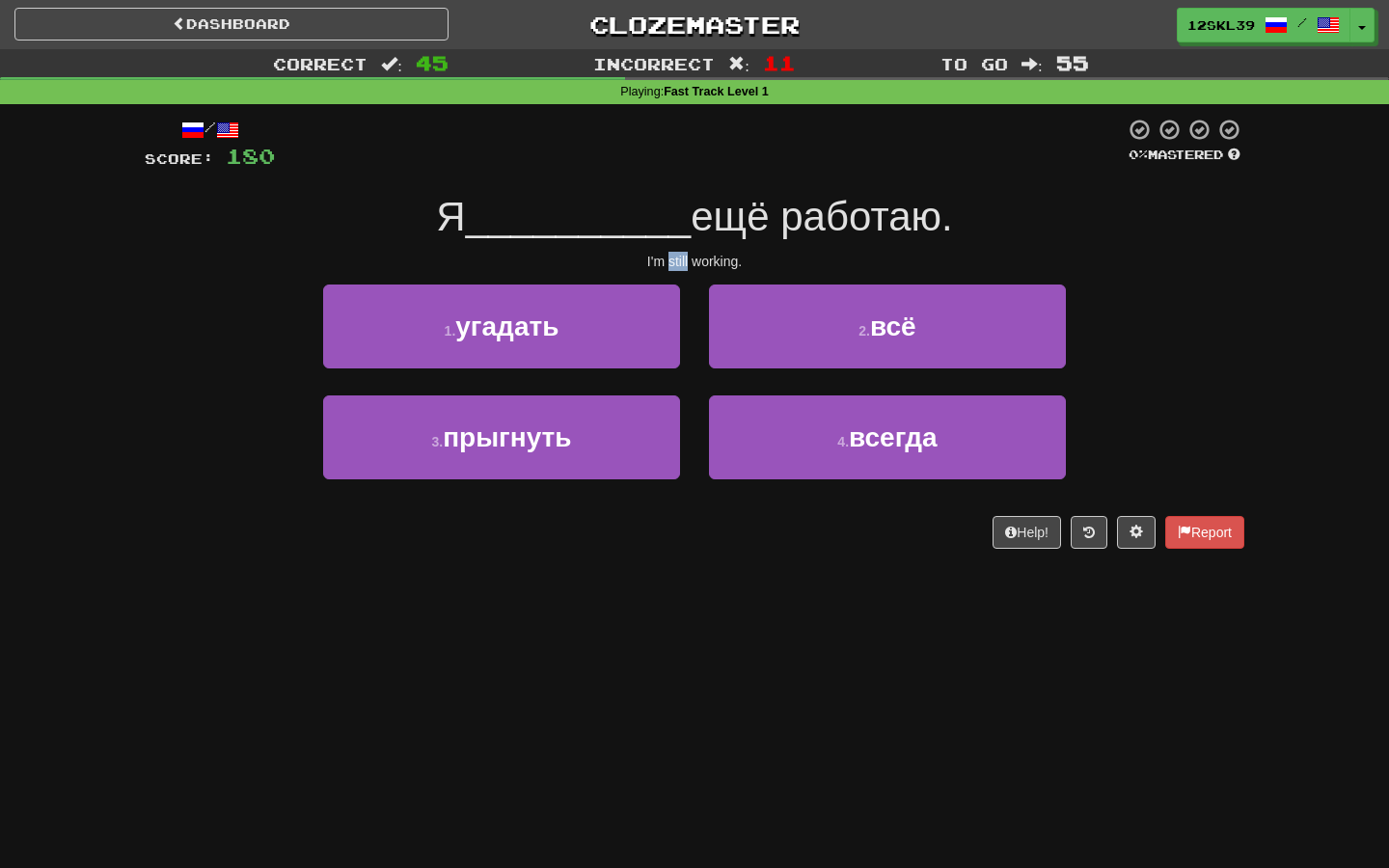 click on "I'm still working." at bounding box center (694, 261) 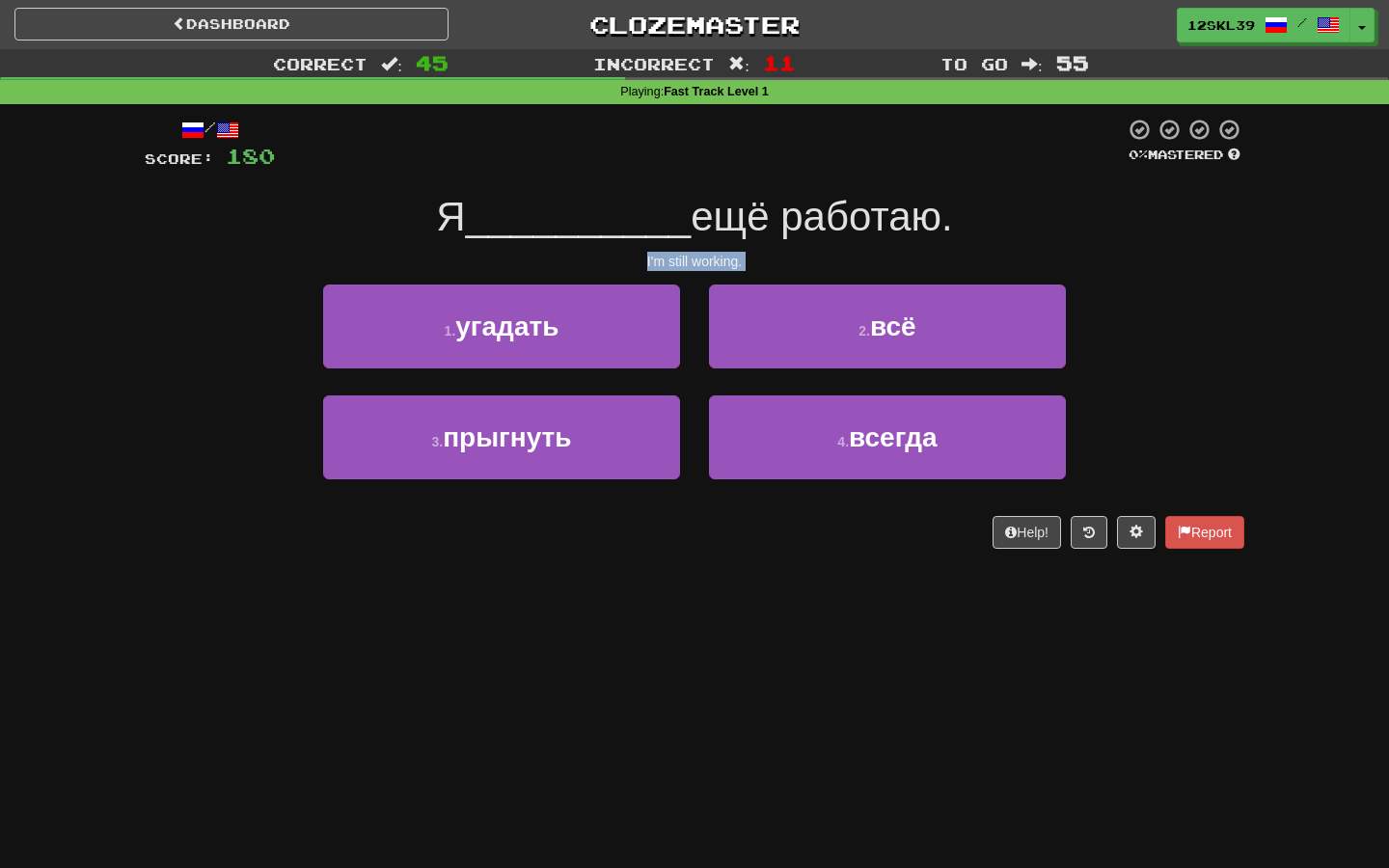 click on "I'm still working." at bounding box center [694, 261] 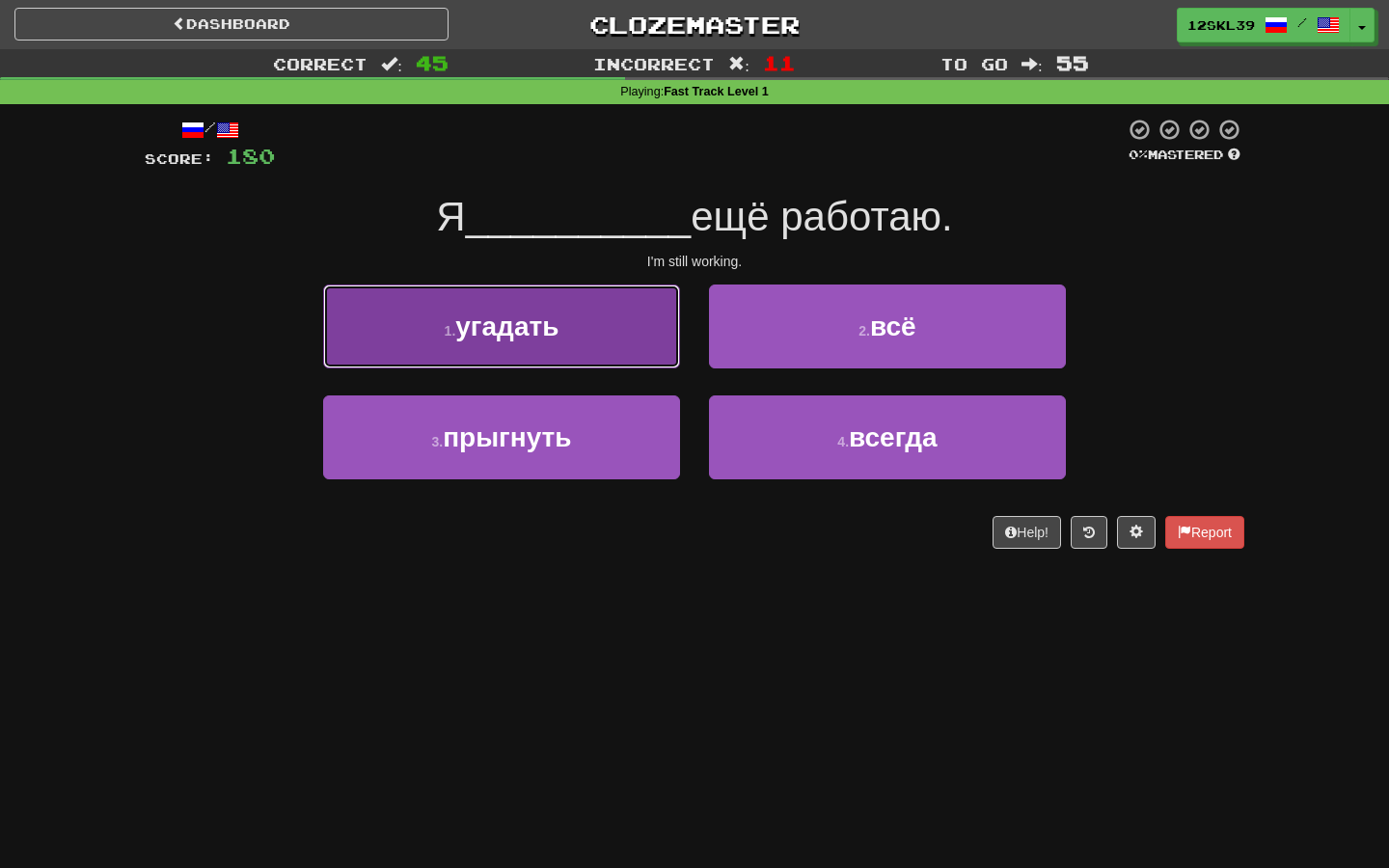 click on "1 .  угадать" at bounding box center [502, 326] 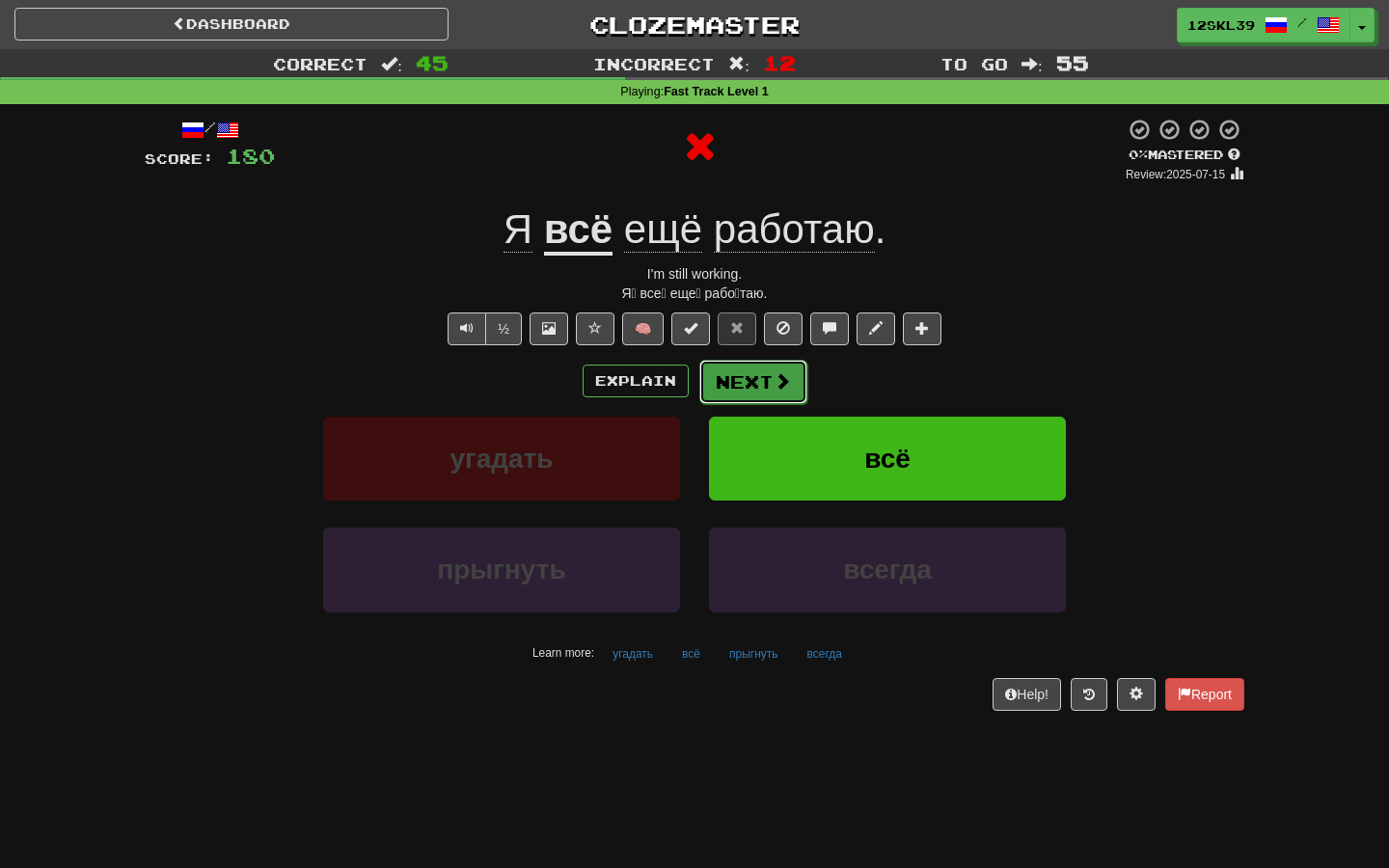 click on "Next" at bounding box center [753, 382] 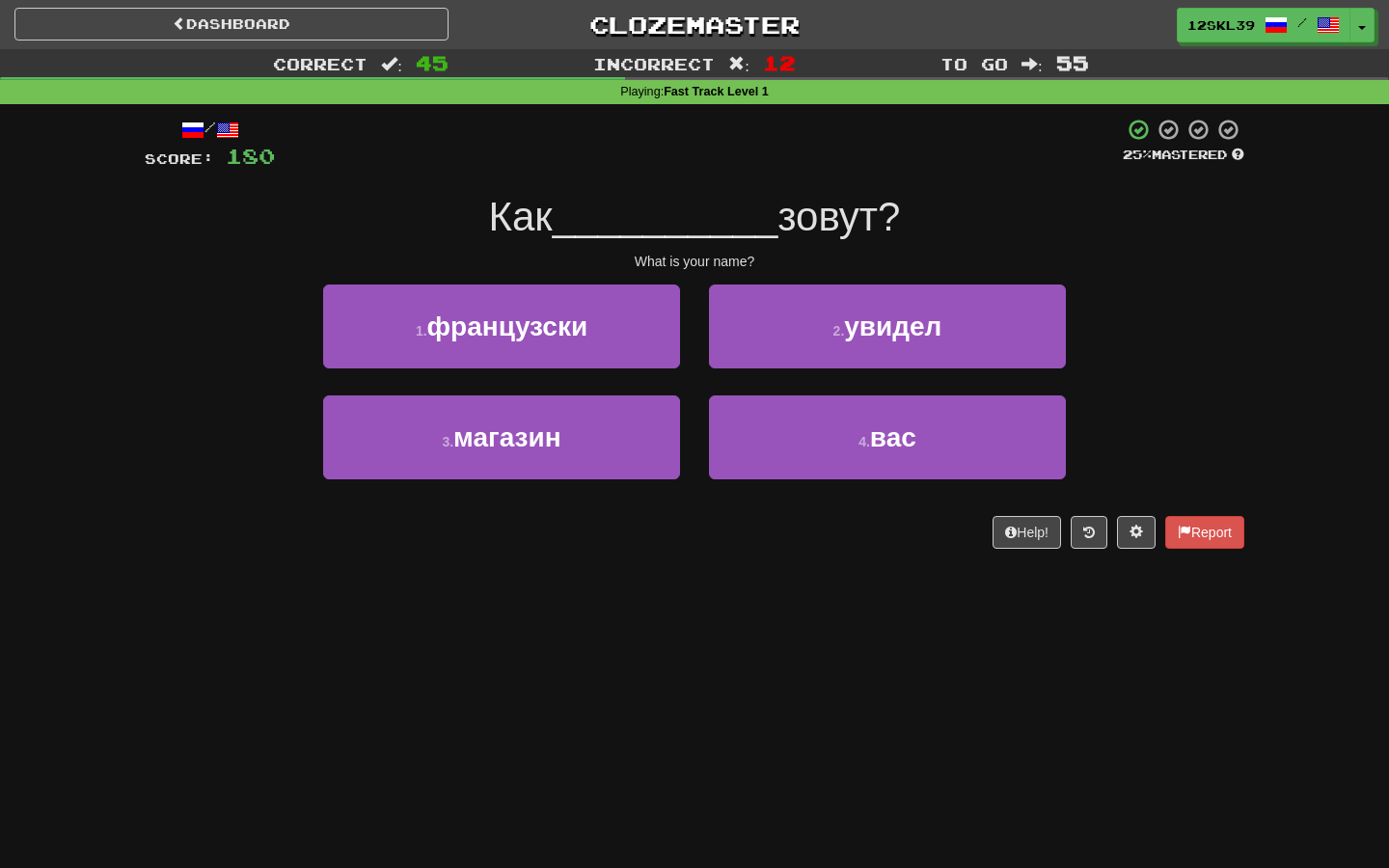 click on "__________" at bounding box center (666, 216) 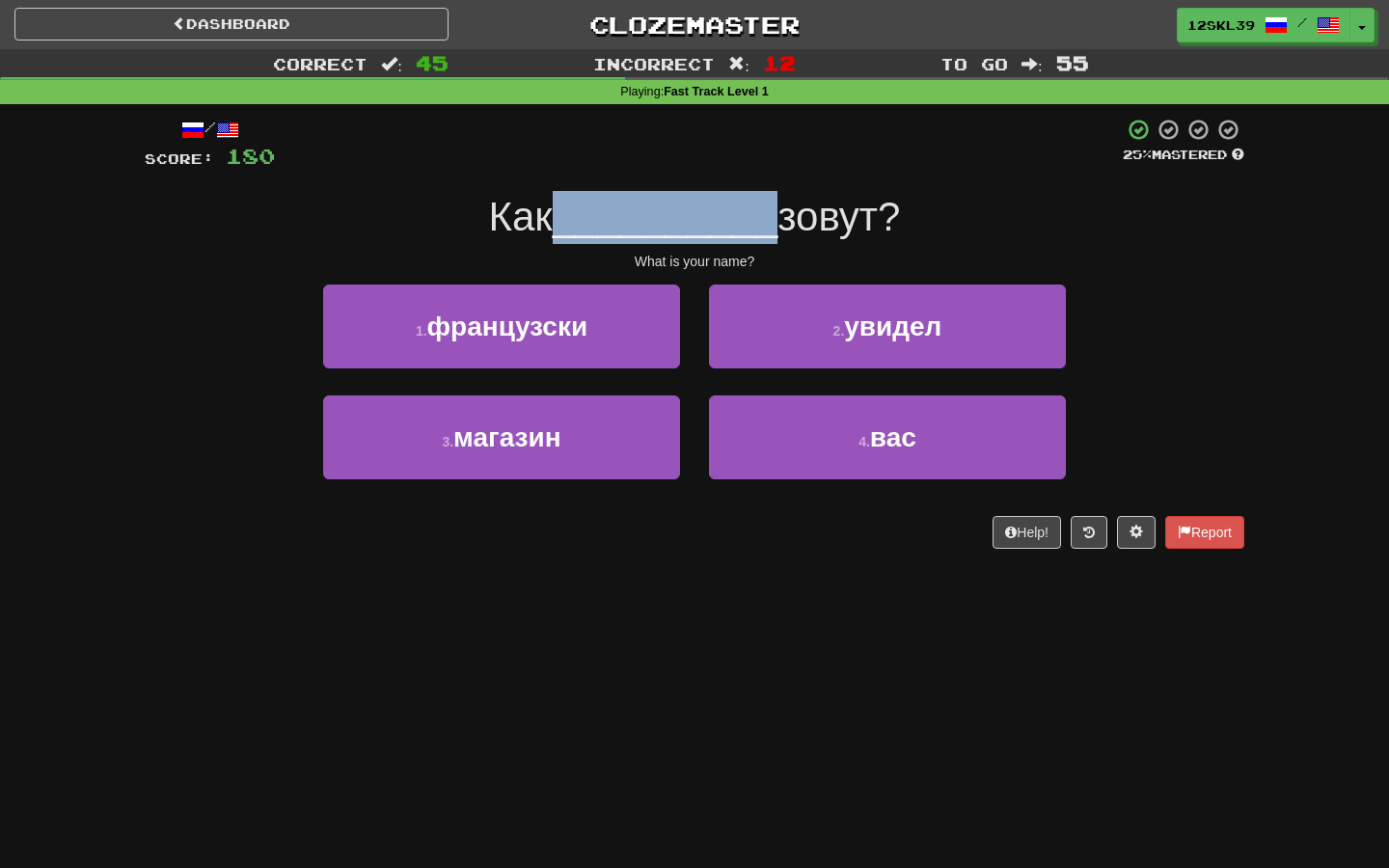 click on "__________" at bounding box center [666, 216] 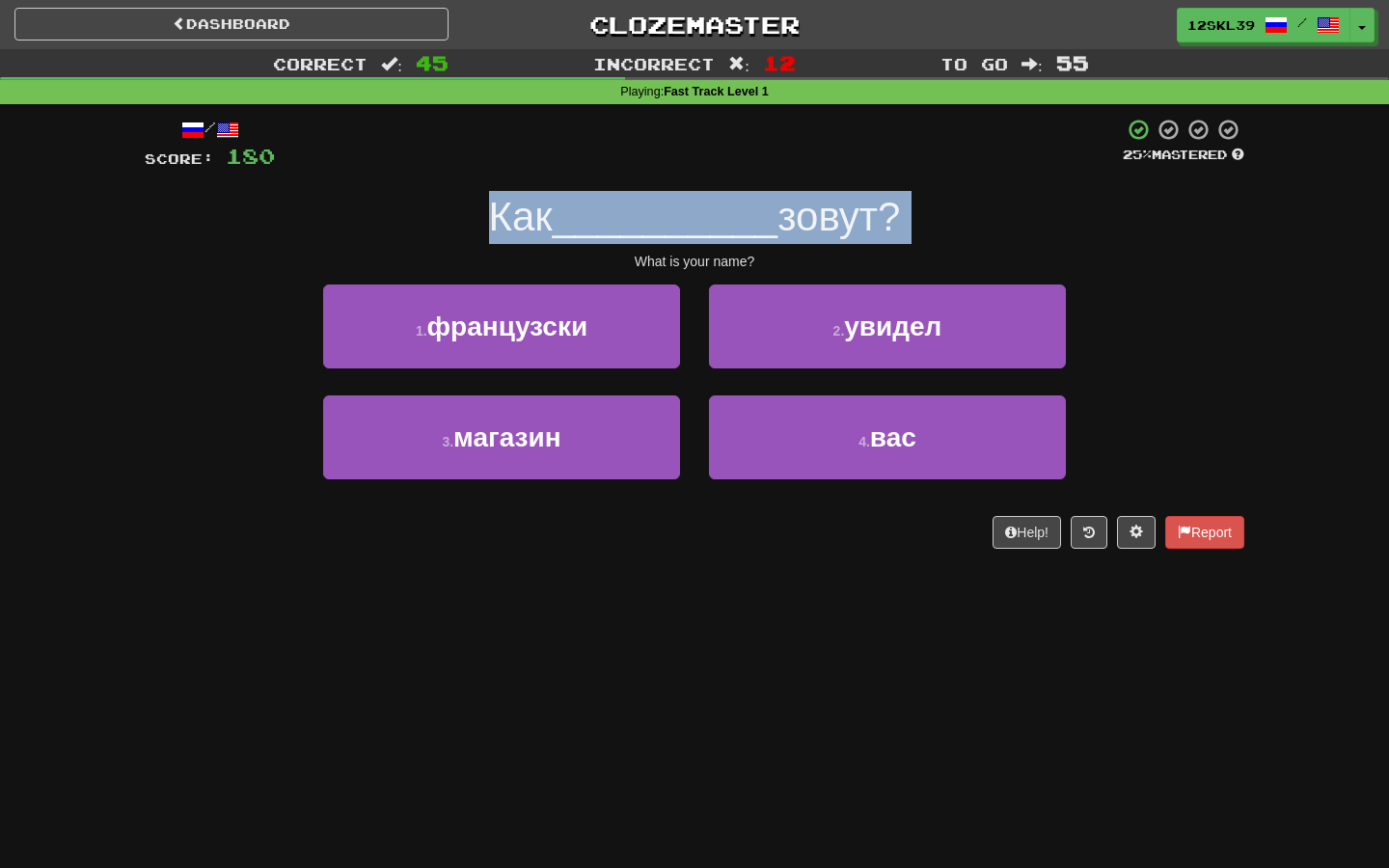 click on "__________" at bounding box center [666, 216] 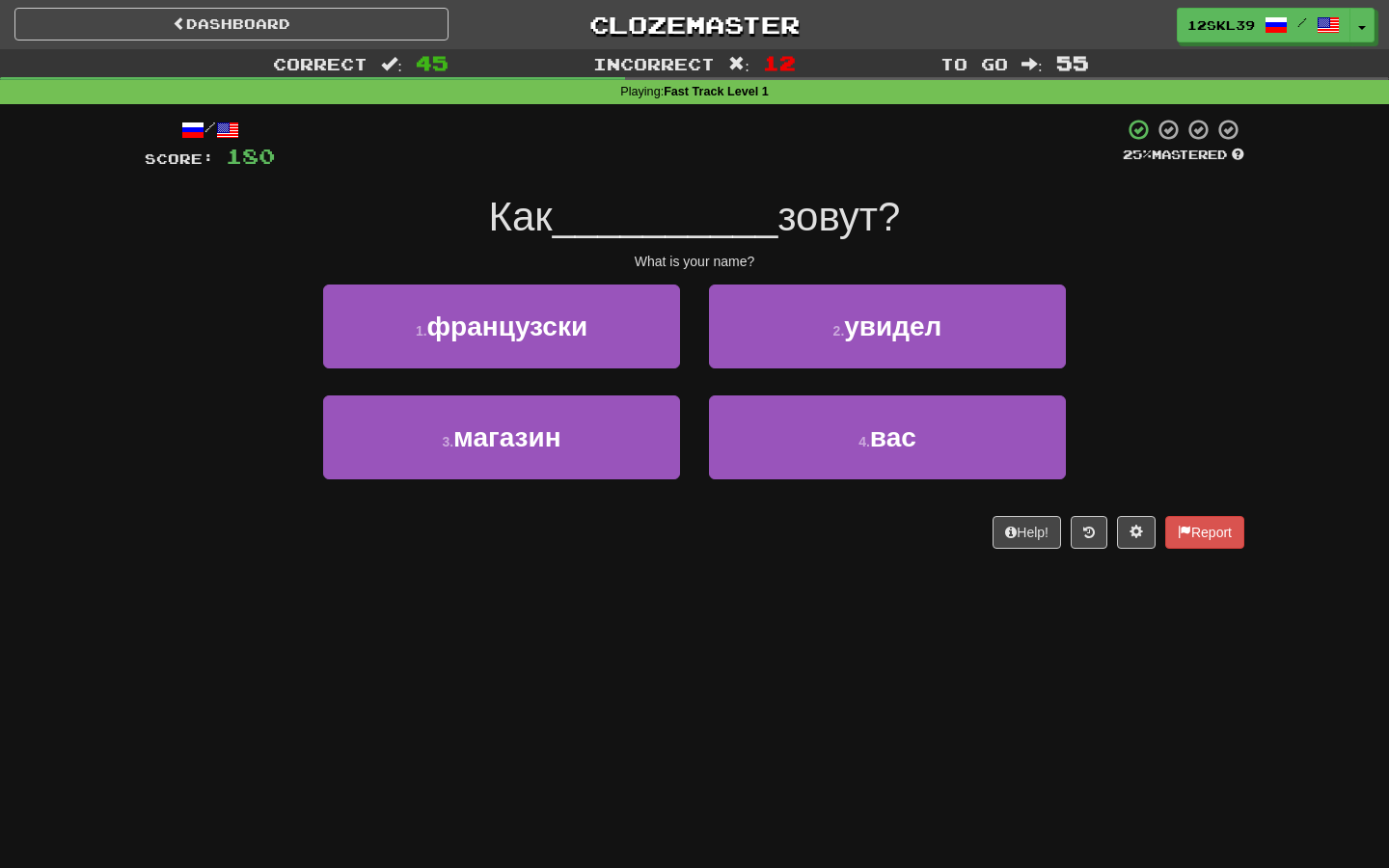 click on "Как" at bounding box center (521, 216) 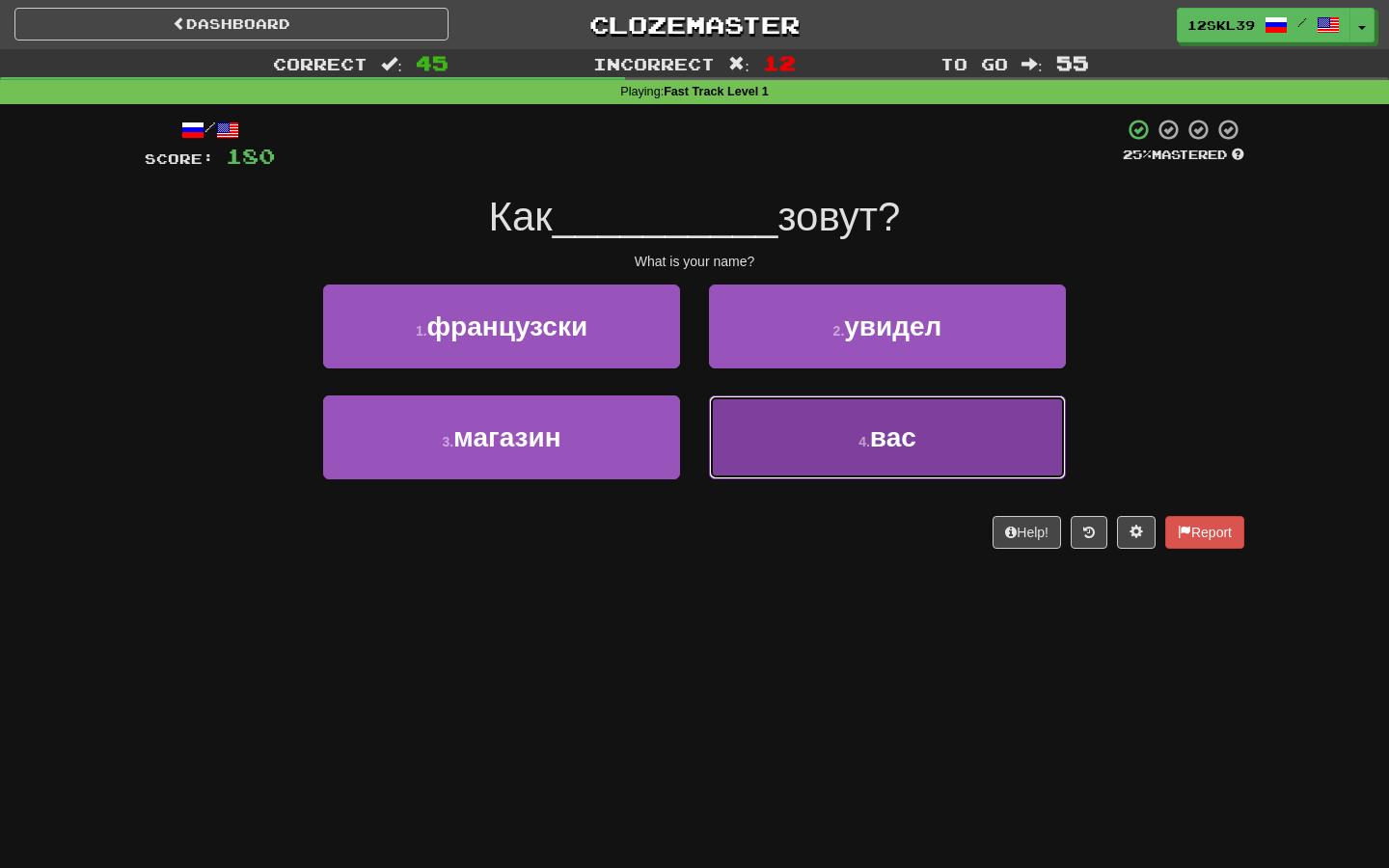 click on "4 .  вас" at bounding box center [887, 437] 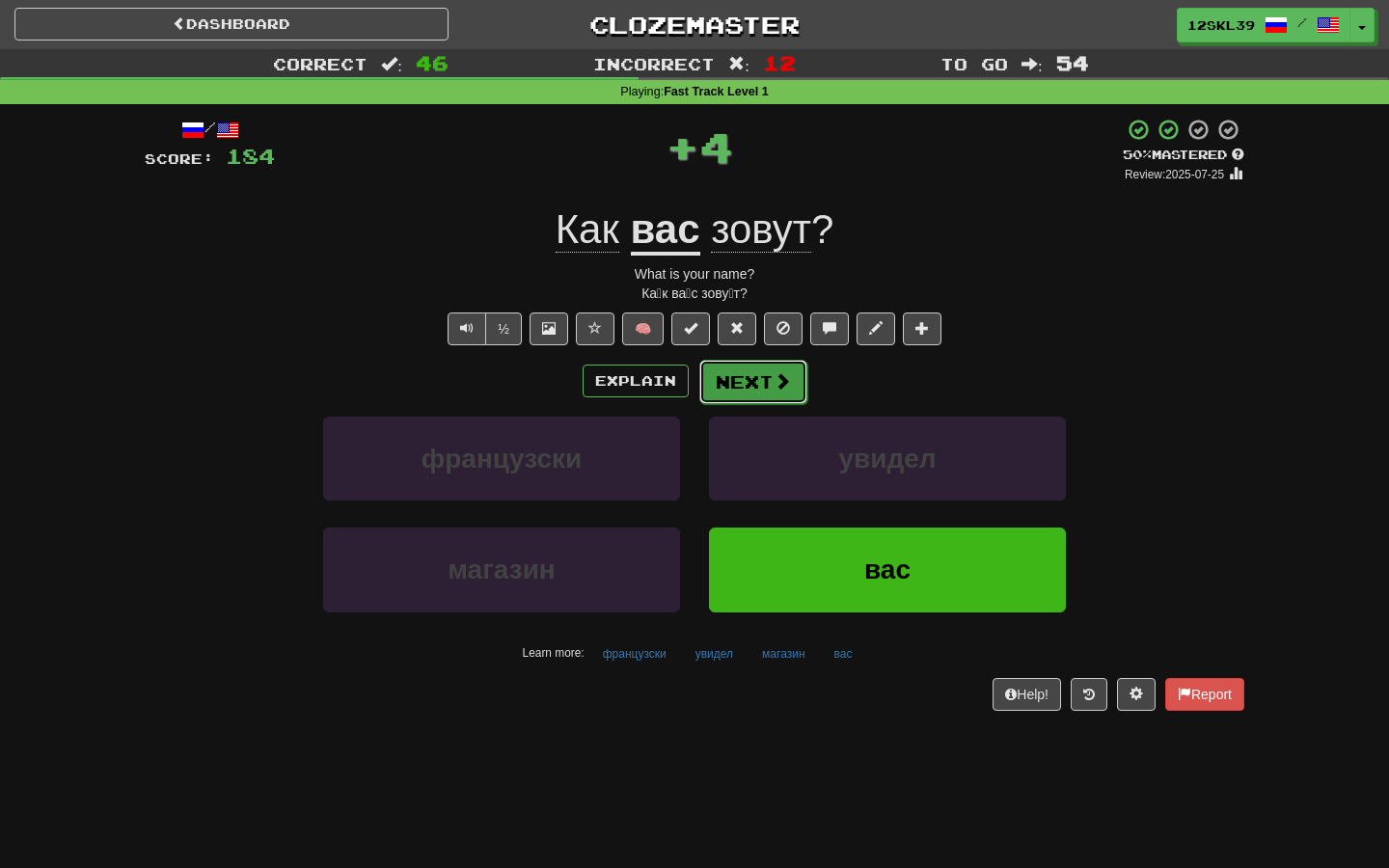 click on "Next" at bounding box center [753, 382] 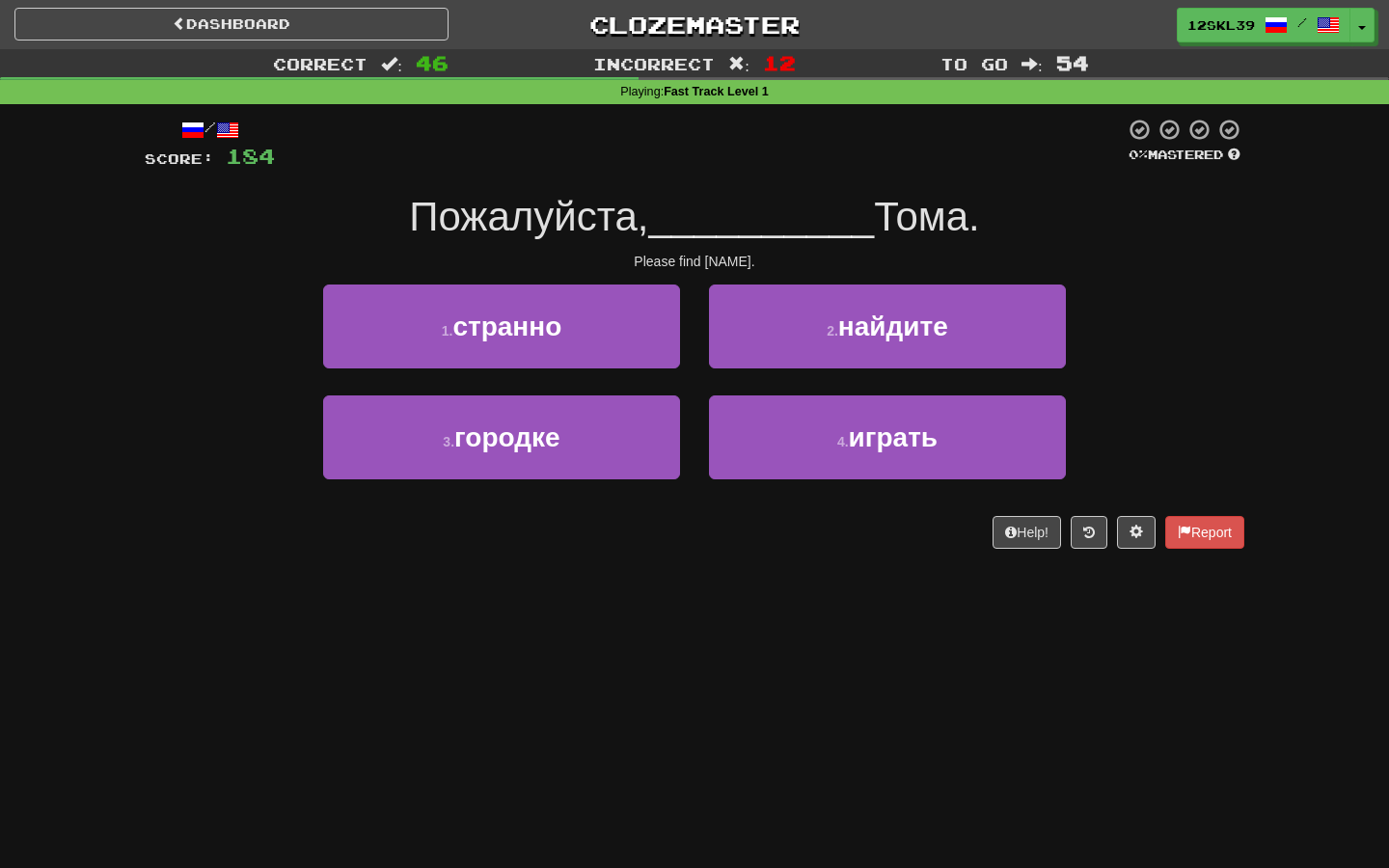 click on "__________" at bounding box center [762, 216] 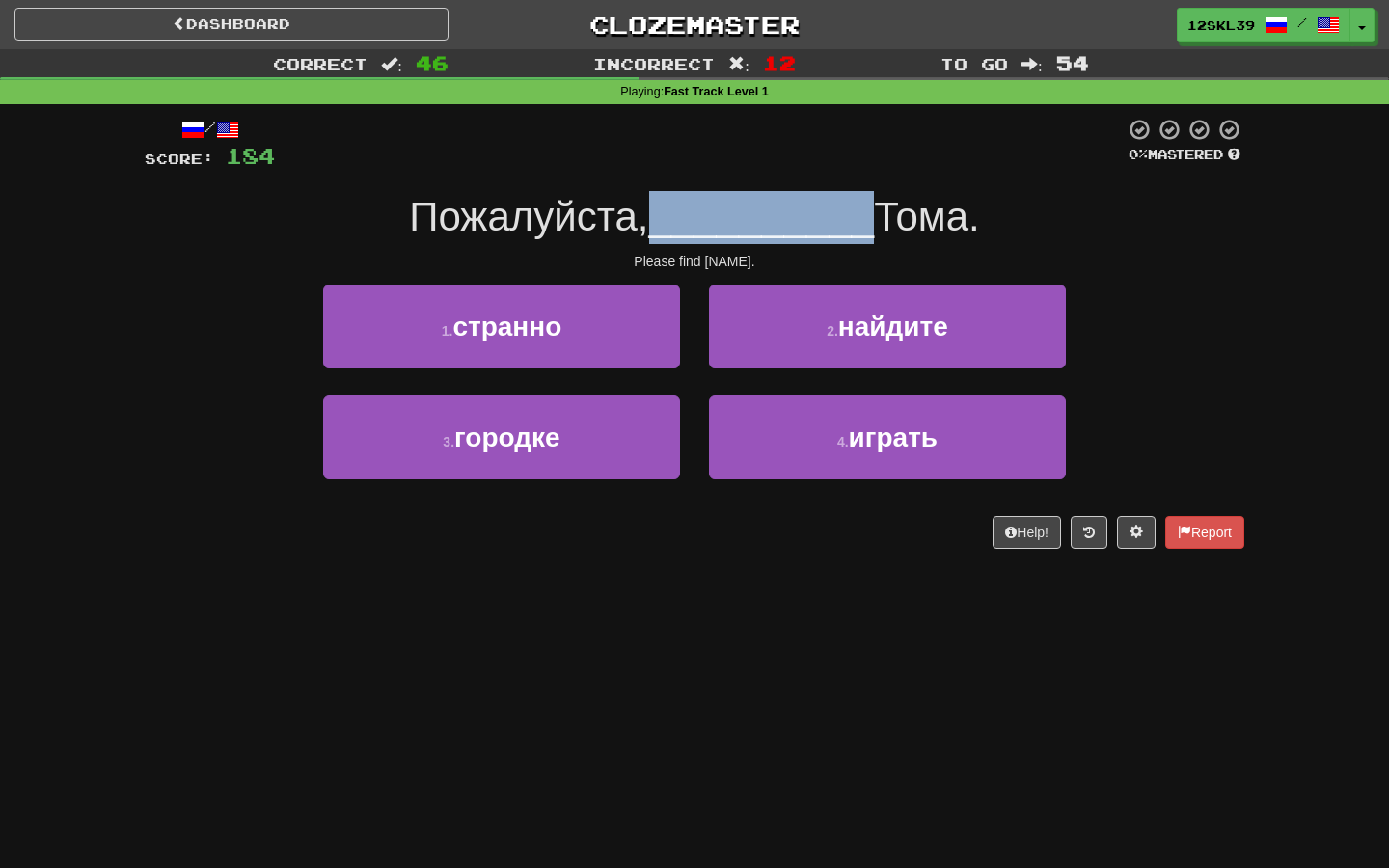 click on "__________" at bounding box center [762, 216] 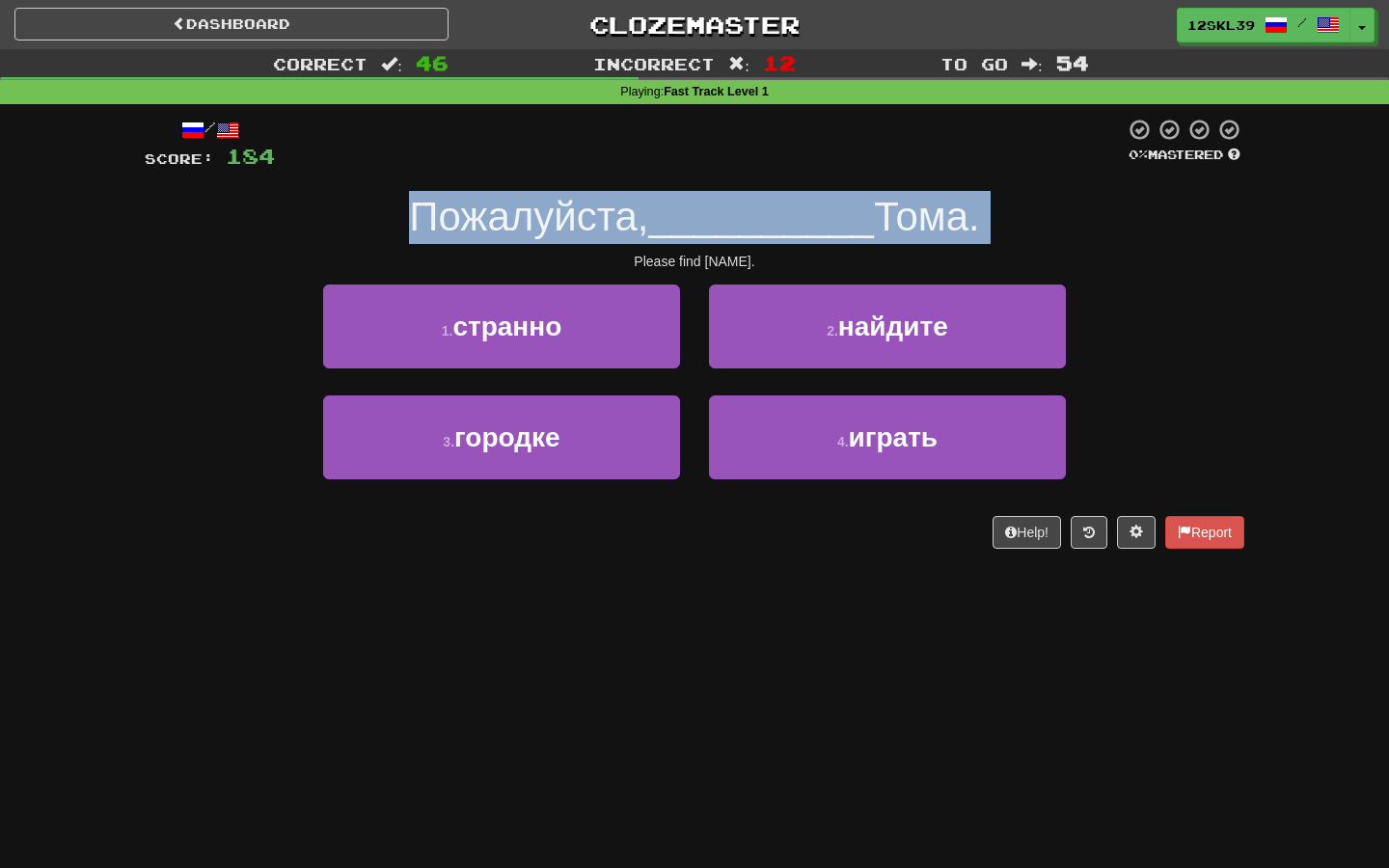click on "__________" at bounding box center (762, 216) 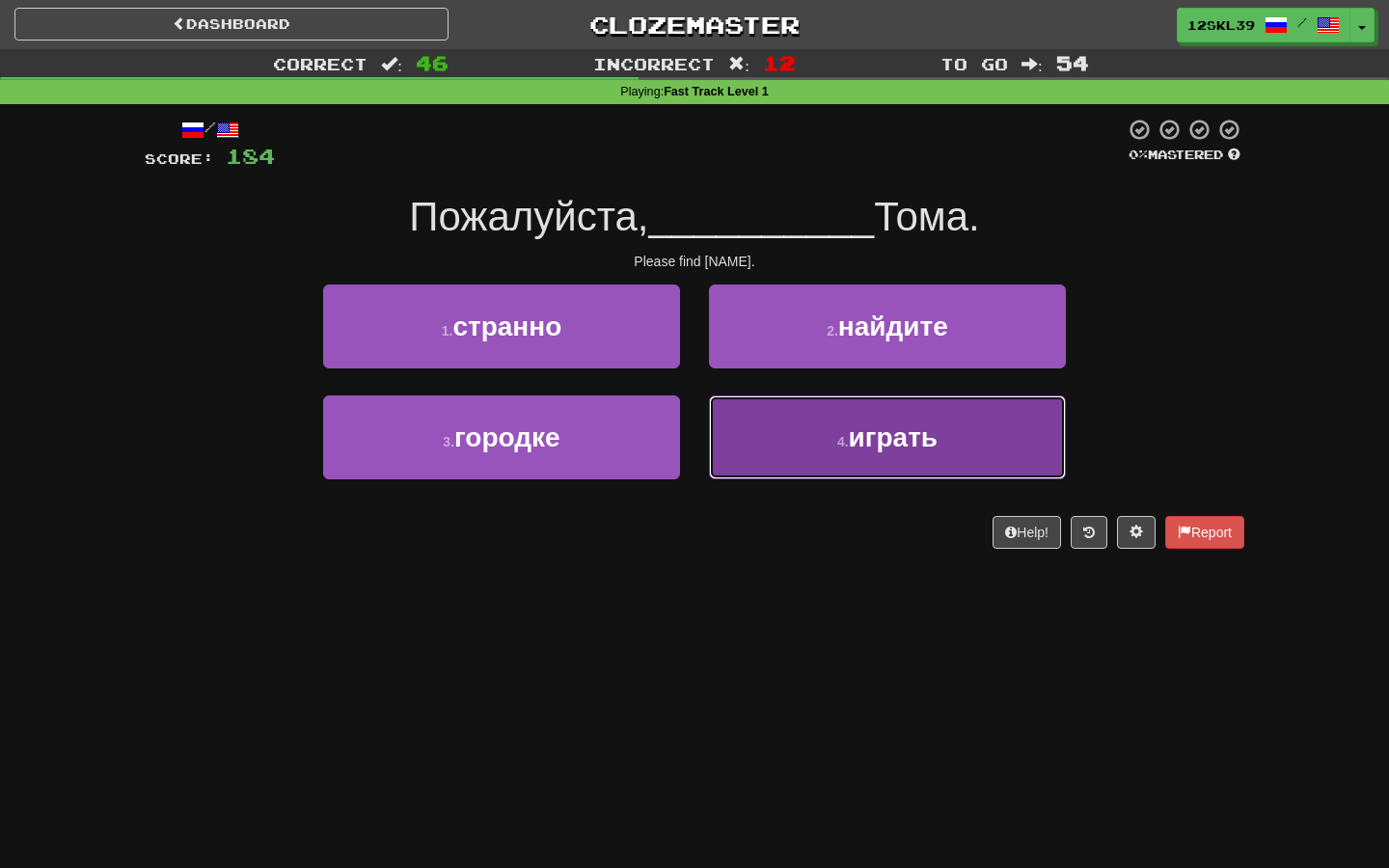 click on "4 .  играть" at bounding box center (887, 437) 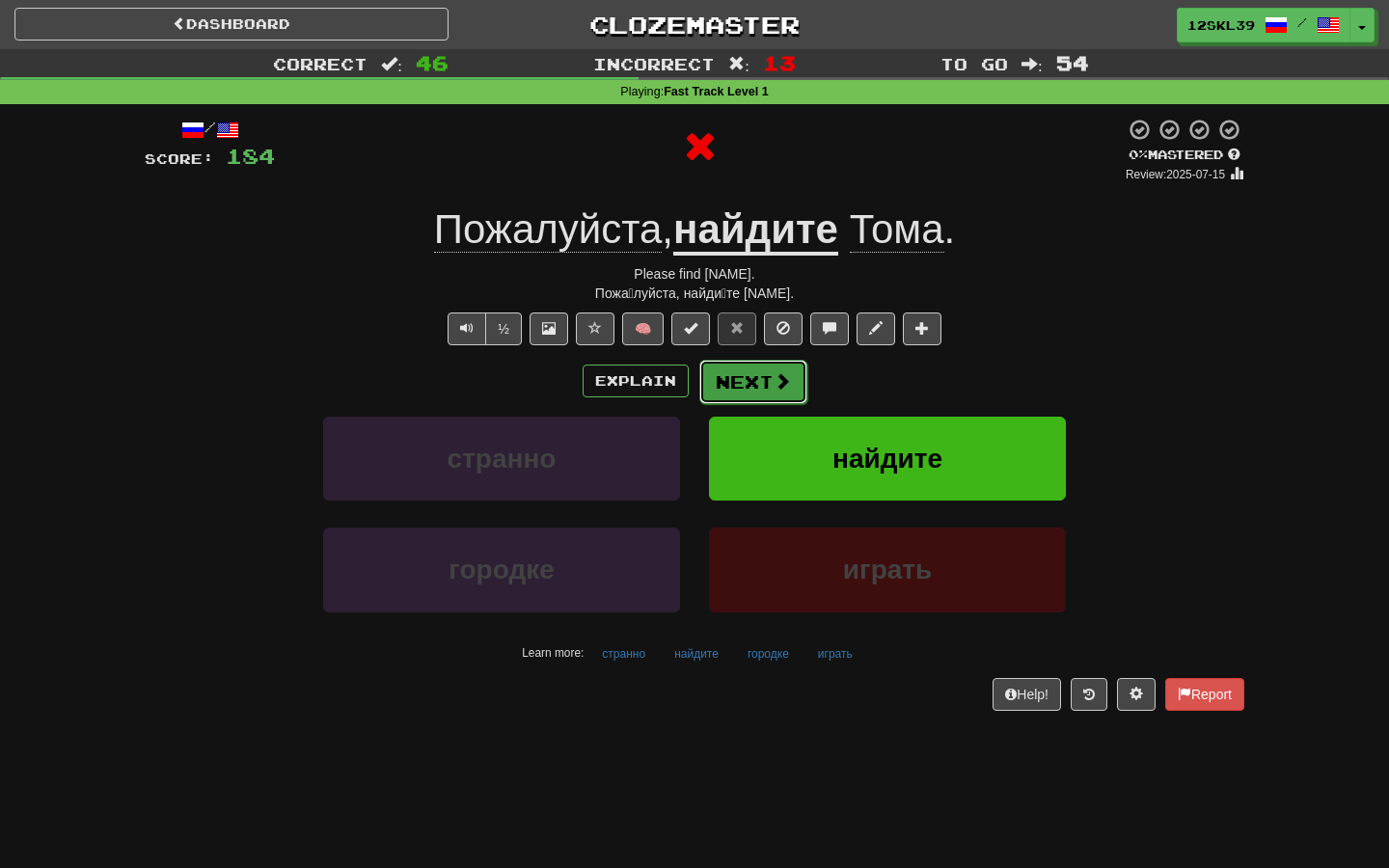 click on "Next" at bounding box center [753, 382] 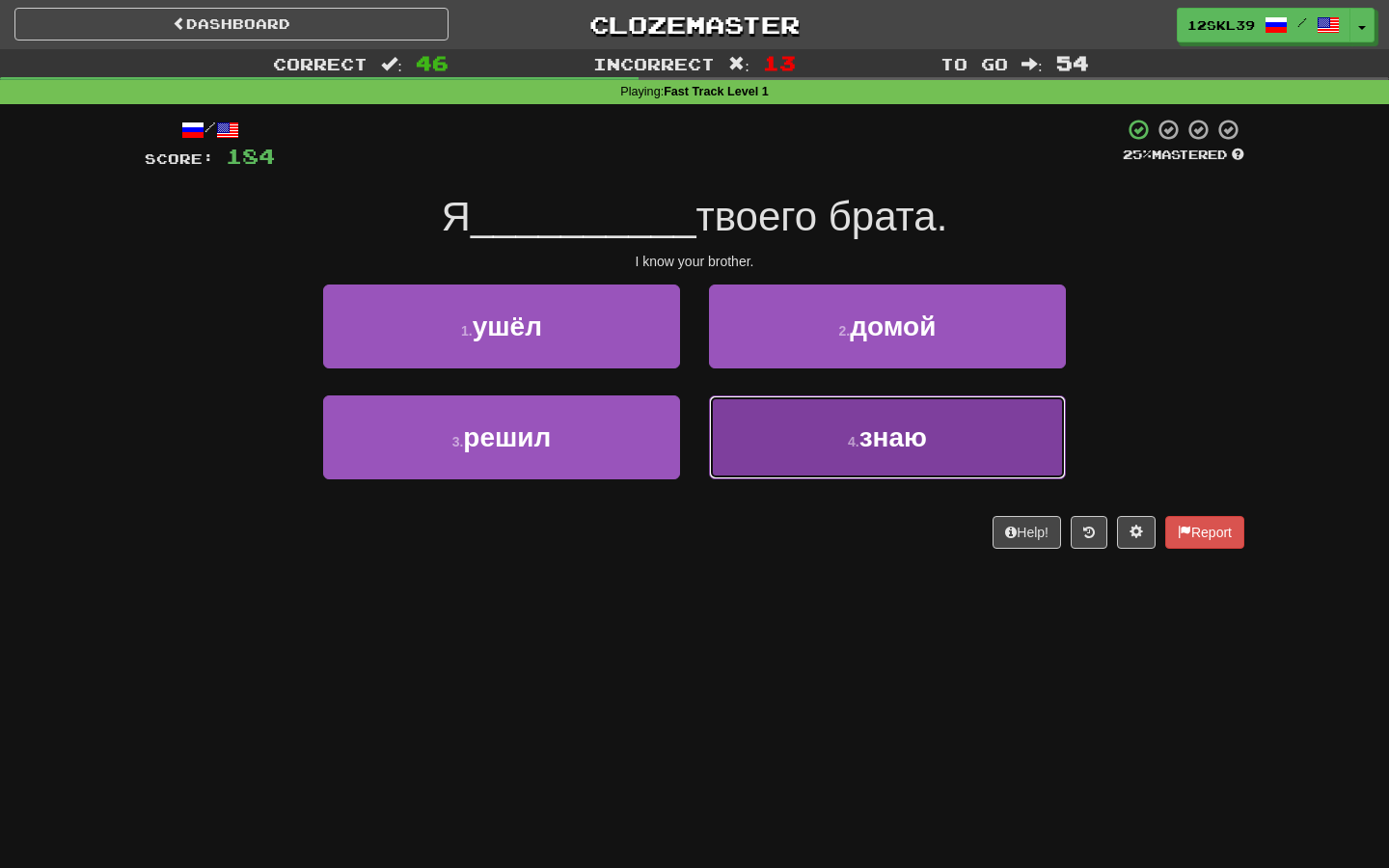 click on "4 .  знаю" at bounding box center [887, 437] 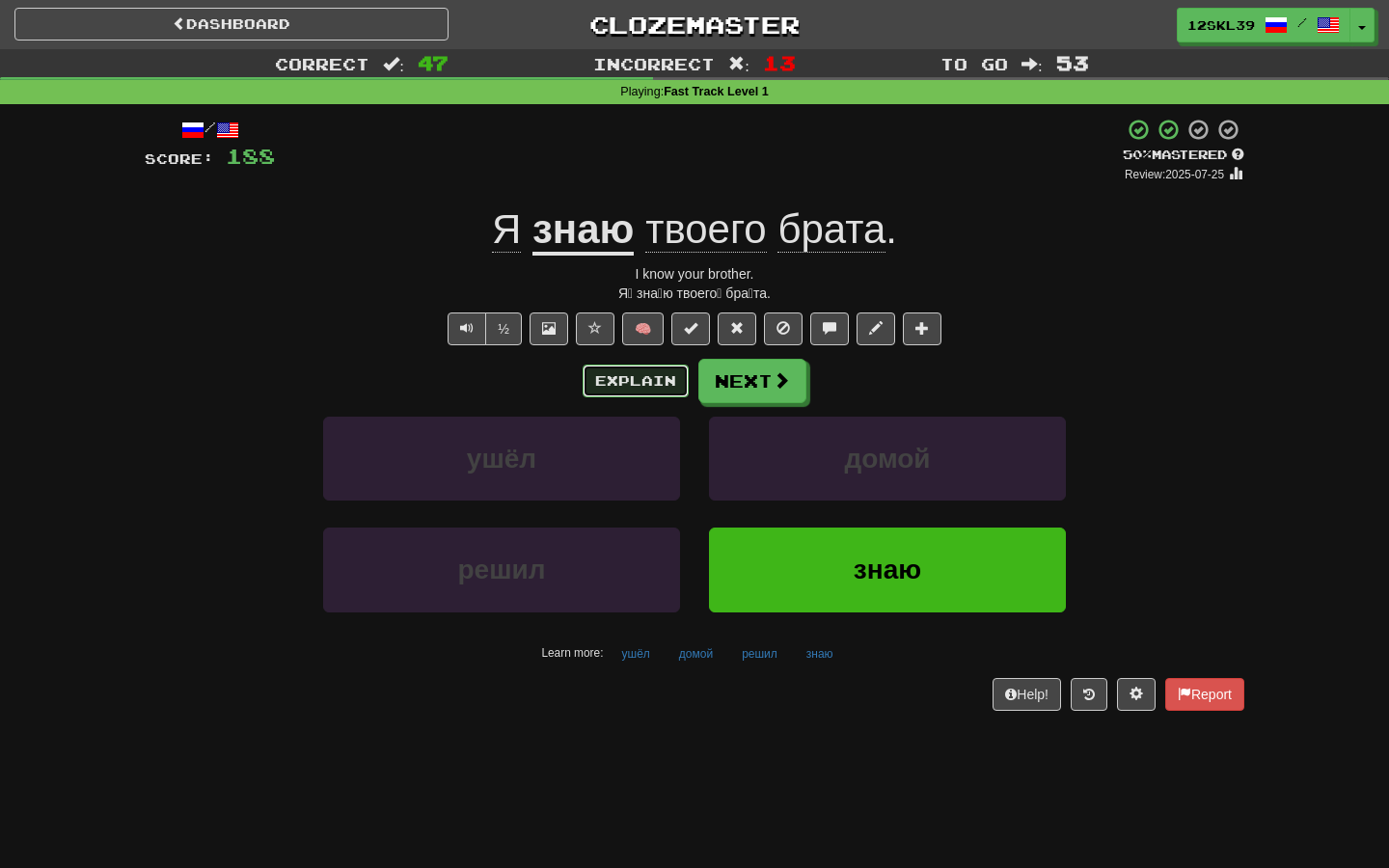 click on "Explain" at bounding box center [636, 381] 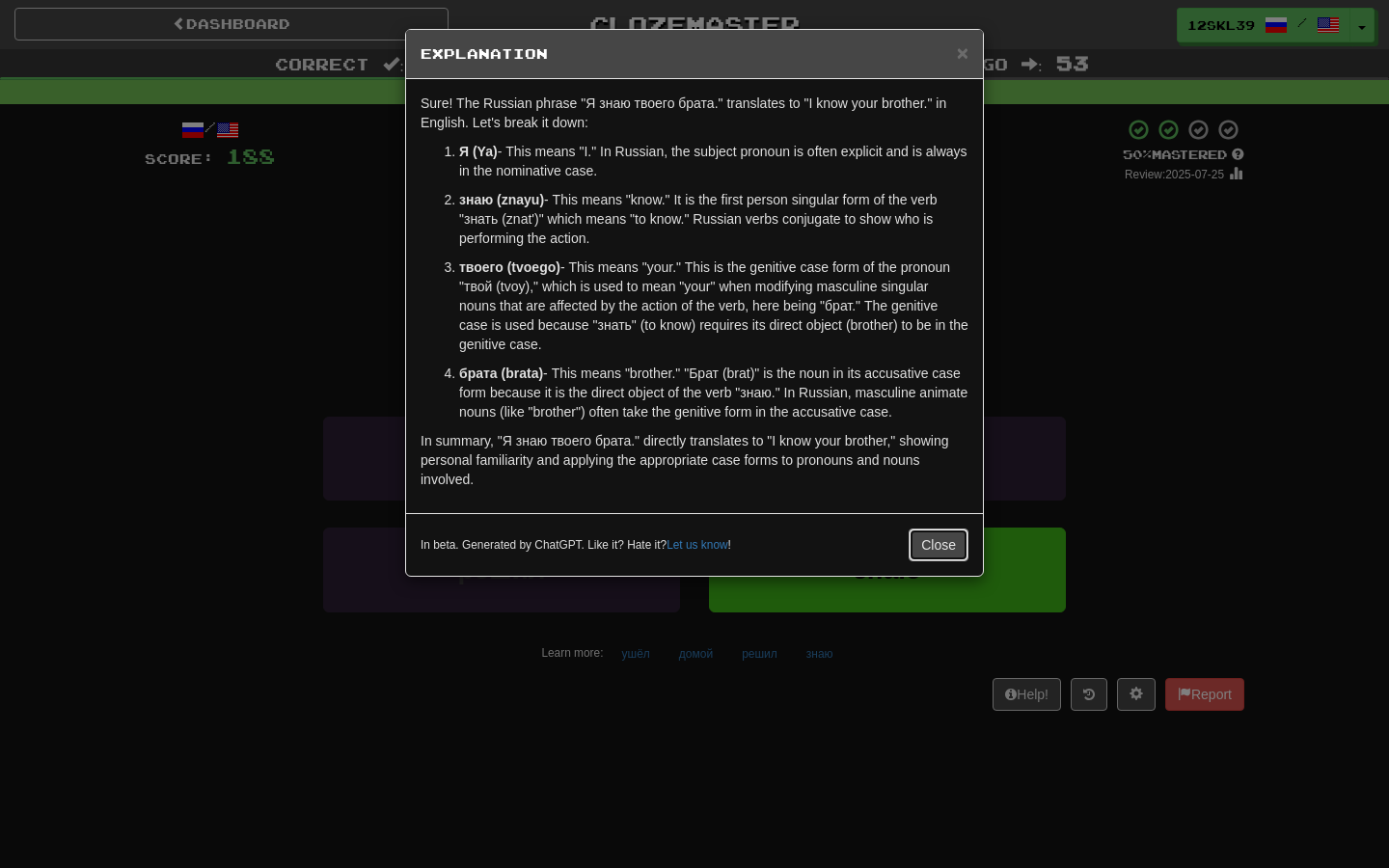 click on "Close" at bounding box center (939, 545) 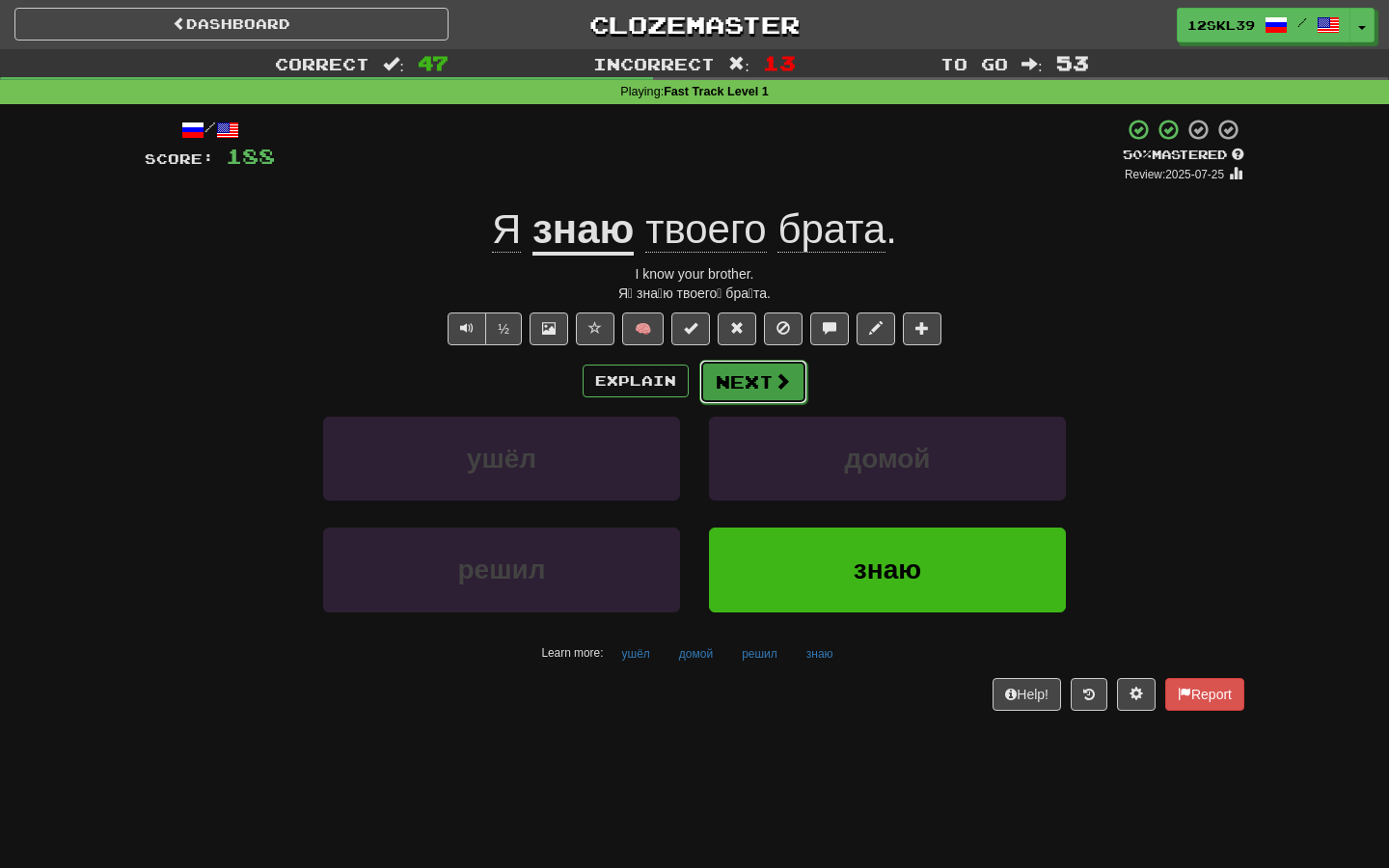 click on "Next" at bounding box center (753, 382) 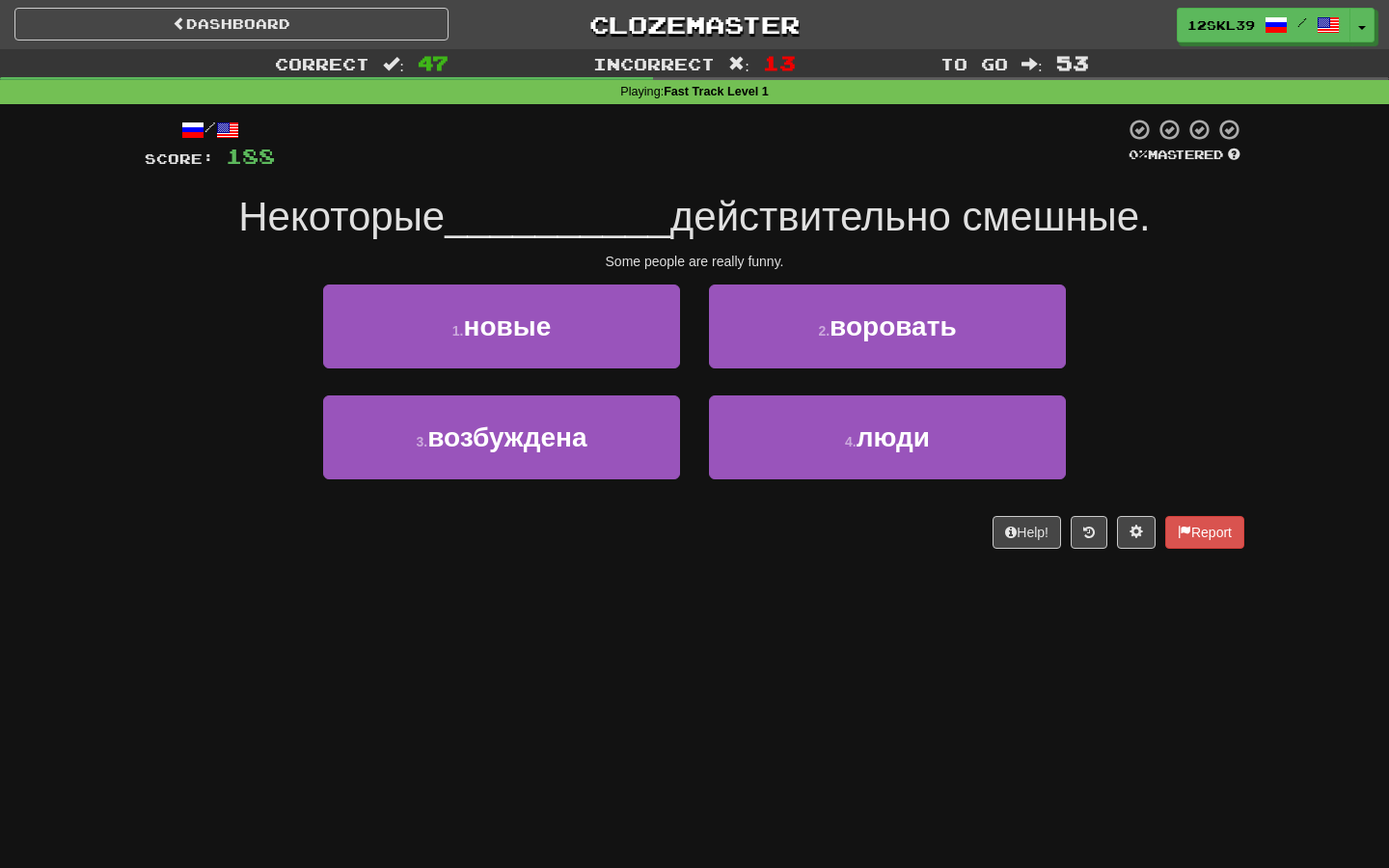 click on "Some people are really funny." at bounding box center [694, 261] 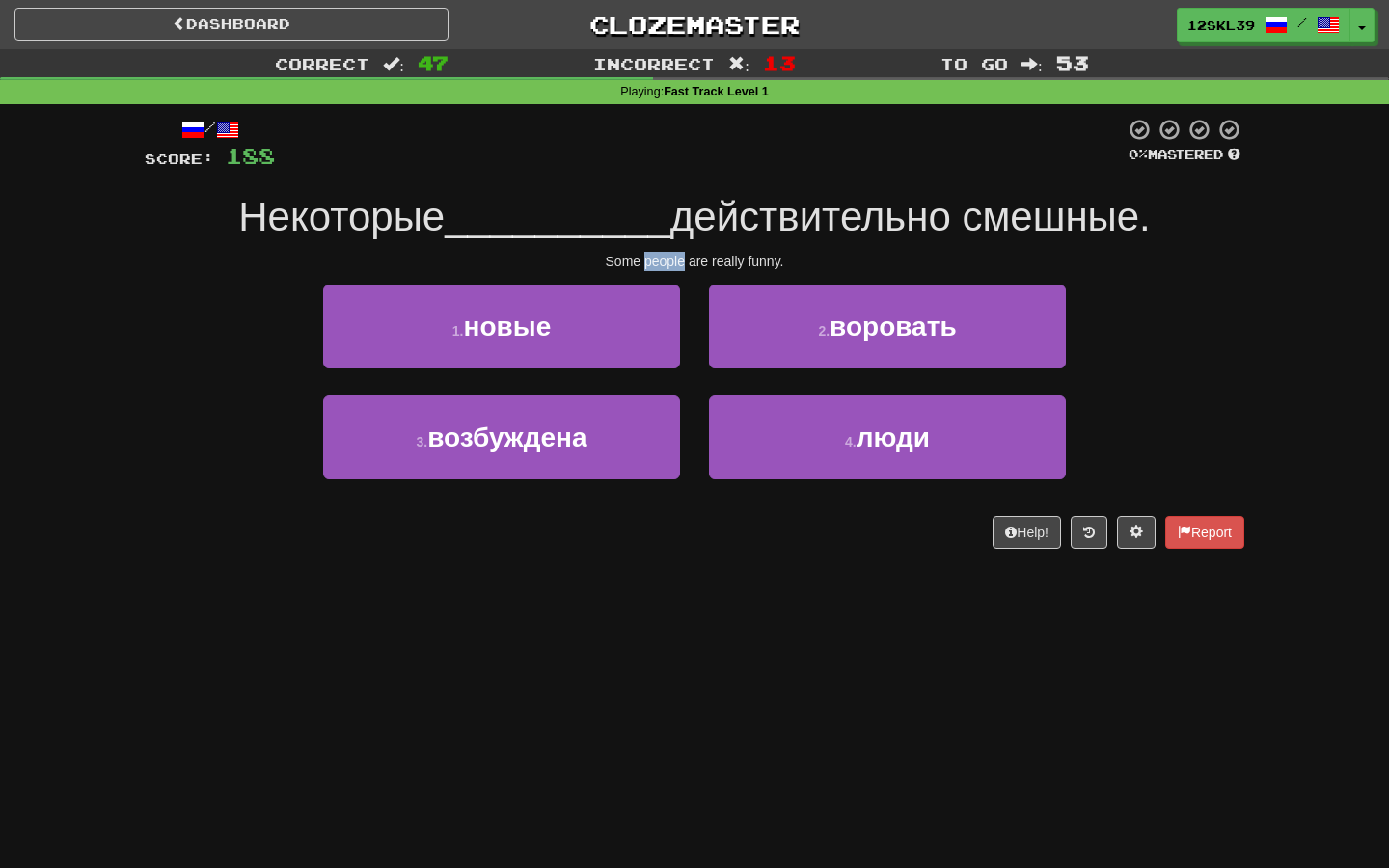 click on "Some people are really funny." at bounding box center [694, 261] 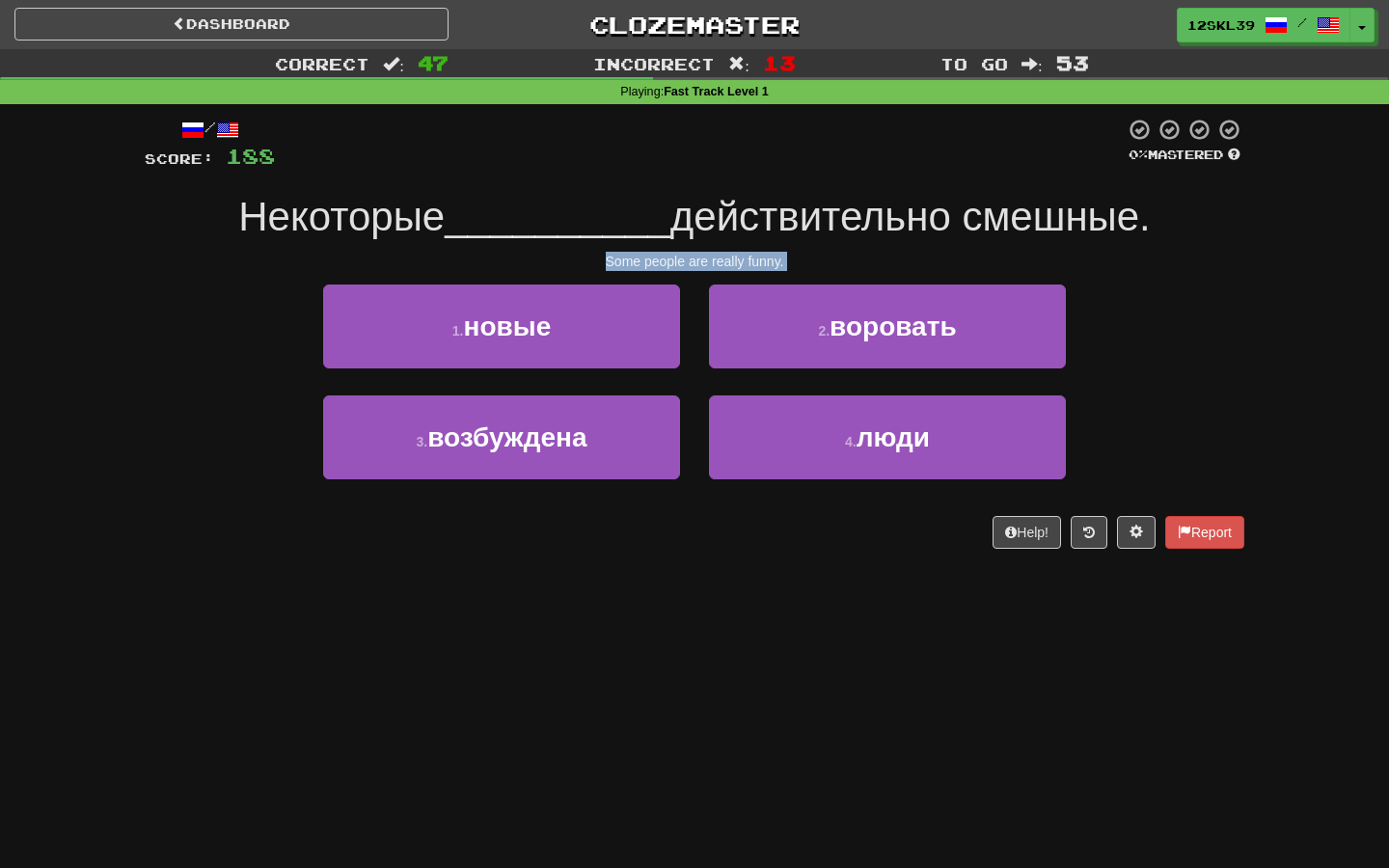 click on "Some people are really funny." at bounding box center (694, 261) 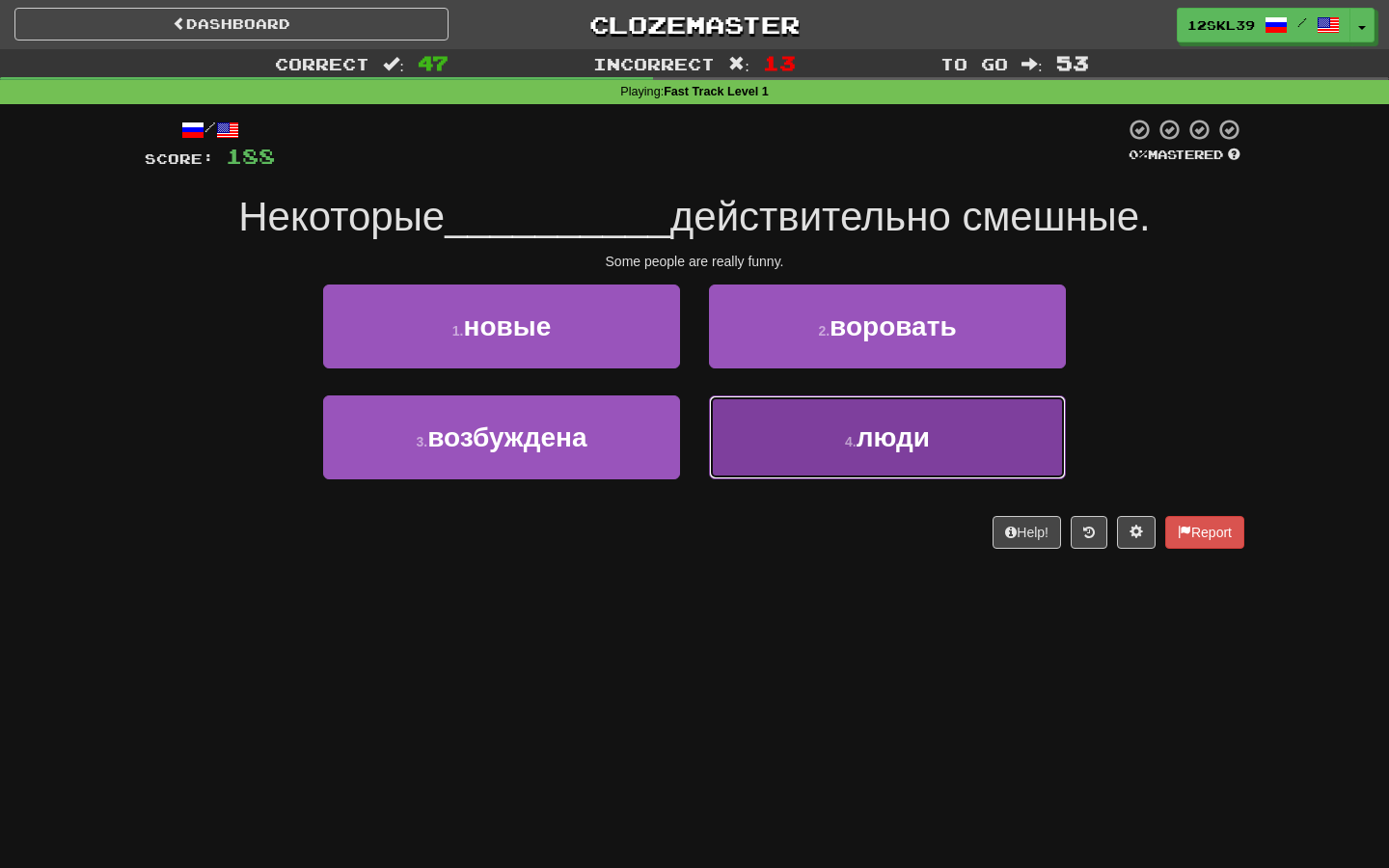 click on "люди" at bounding box center [893, 437] 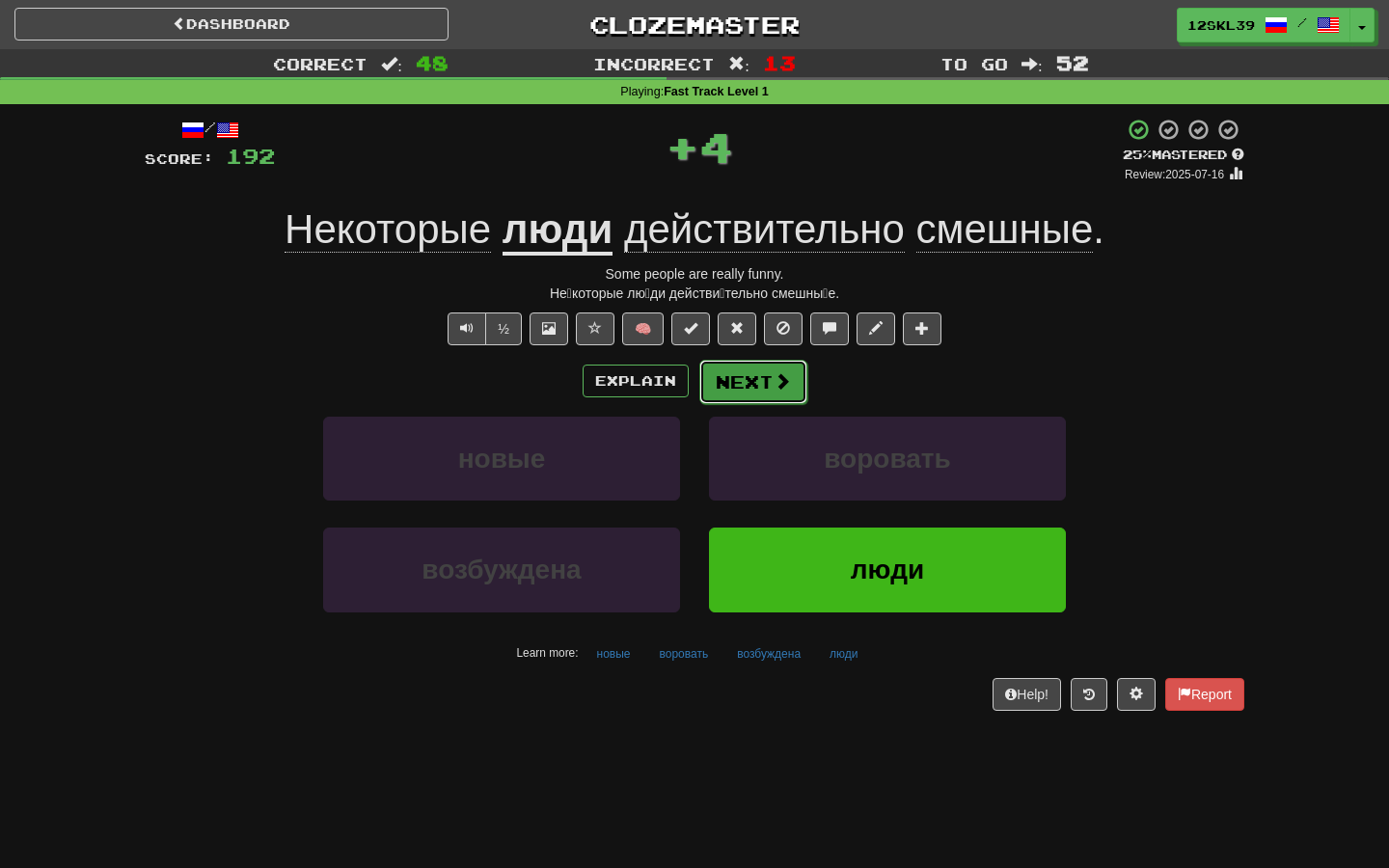 click at bounding box center (782, 381) 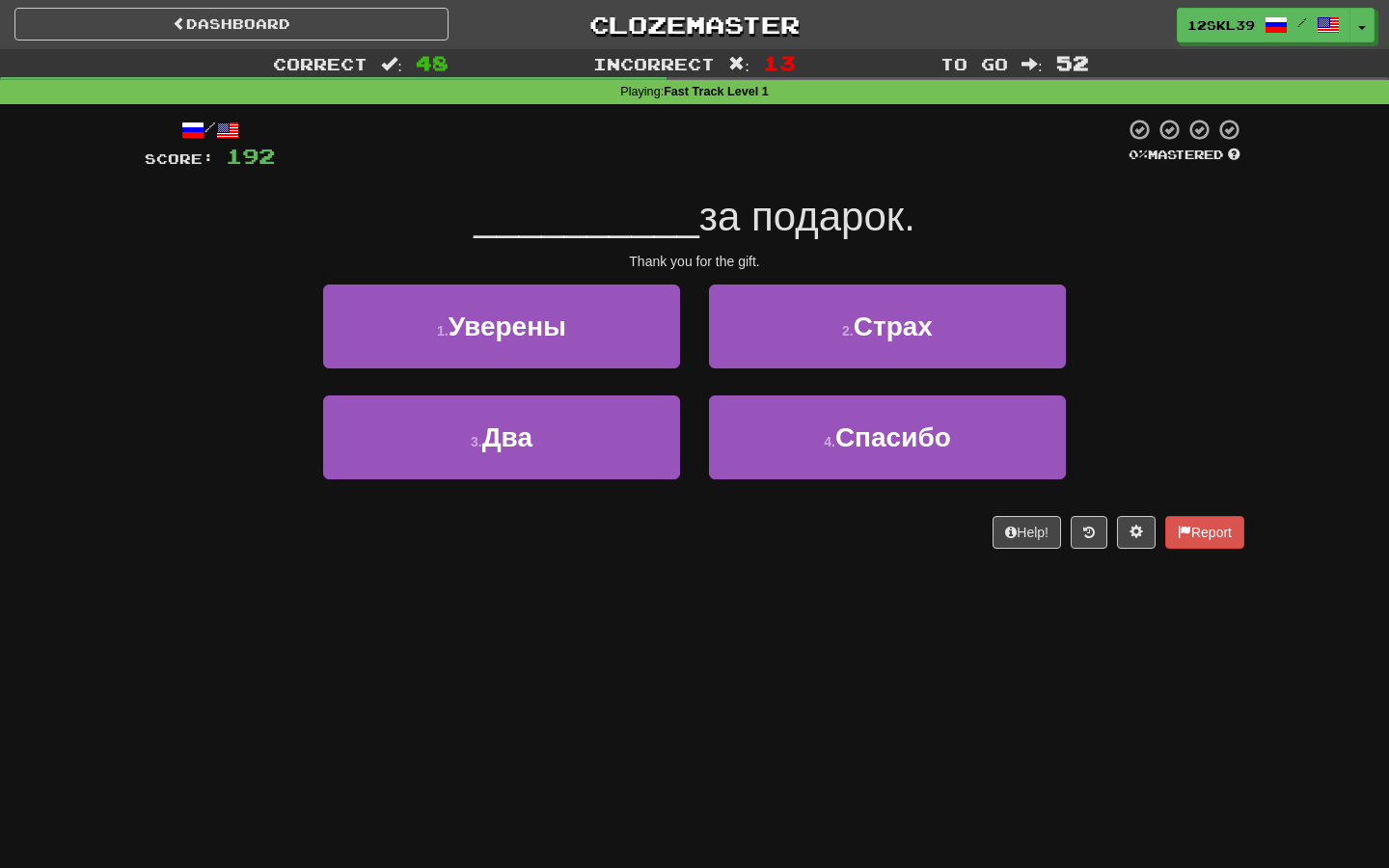 click on "за подарок." at bounding box center (807, 216) 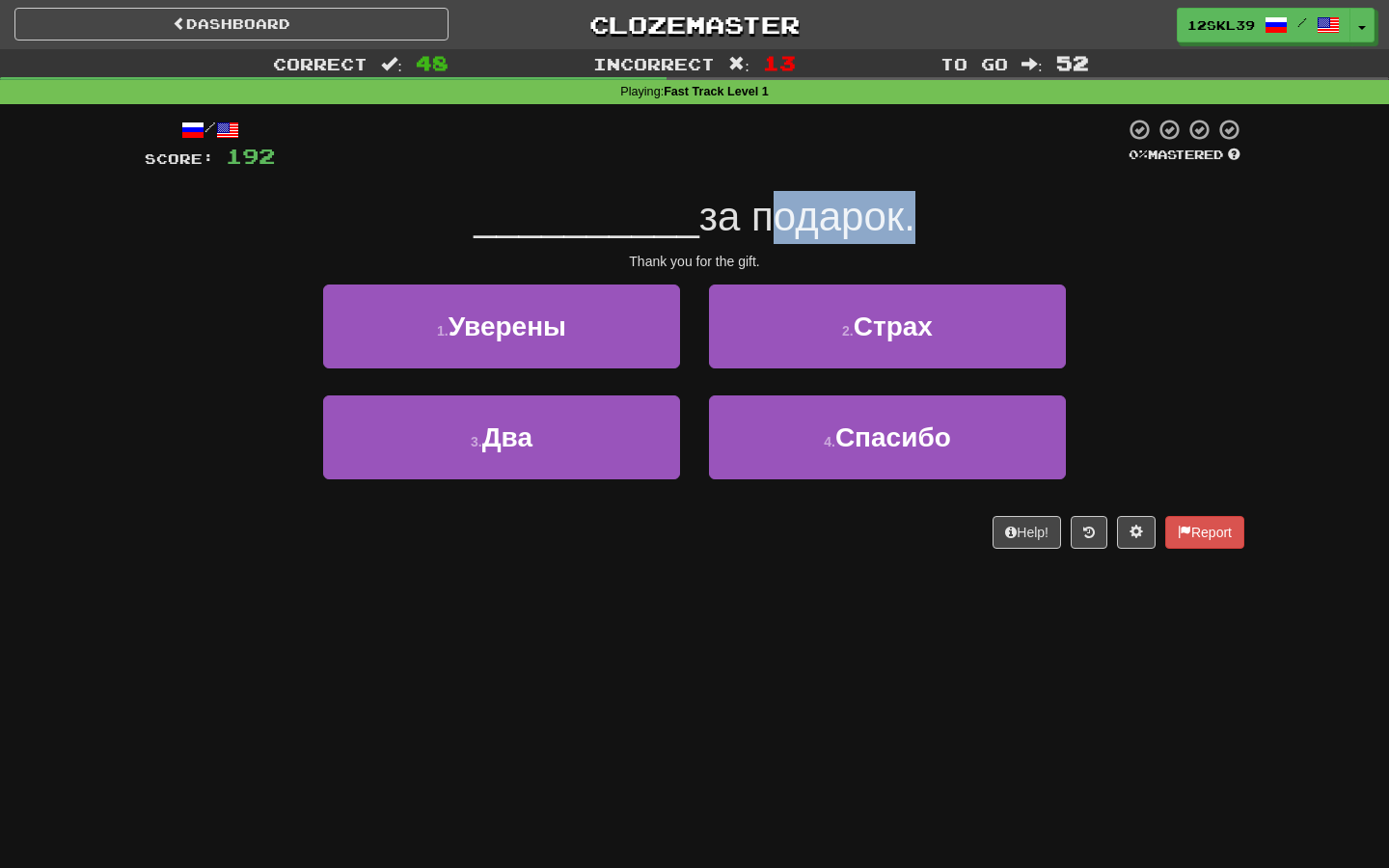 click on "за подарок." at bounding box center [807, 216] 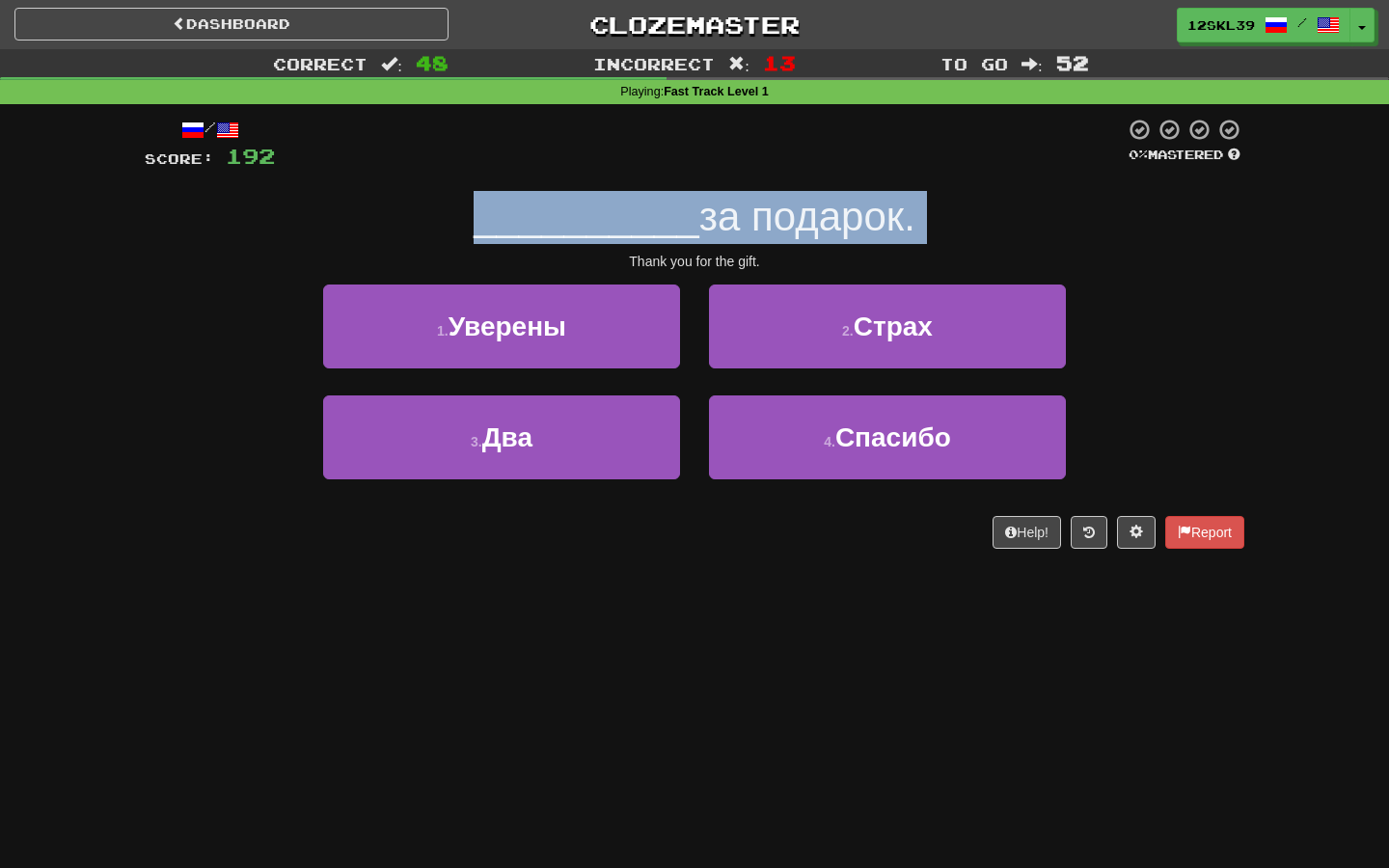 click on "за подарок." at bounding box center (807, 216) 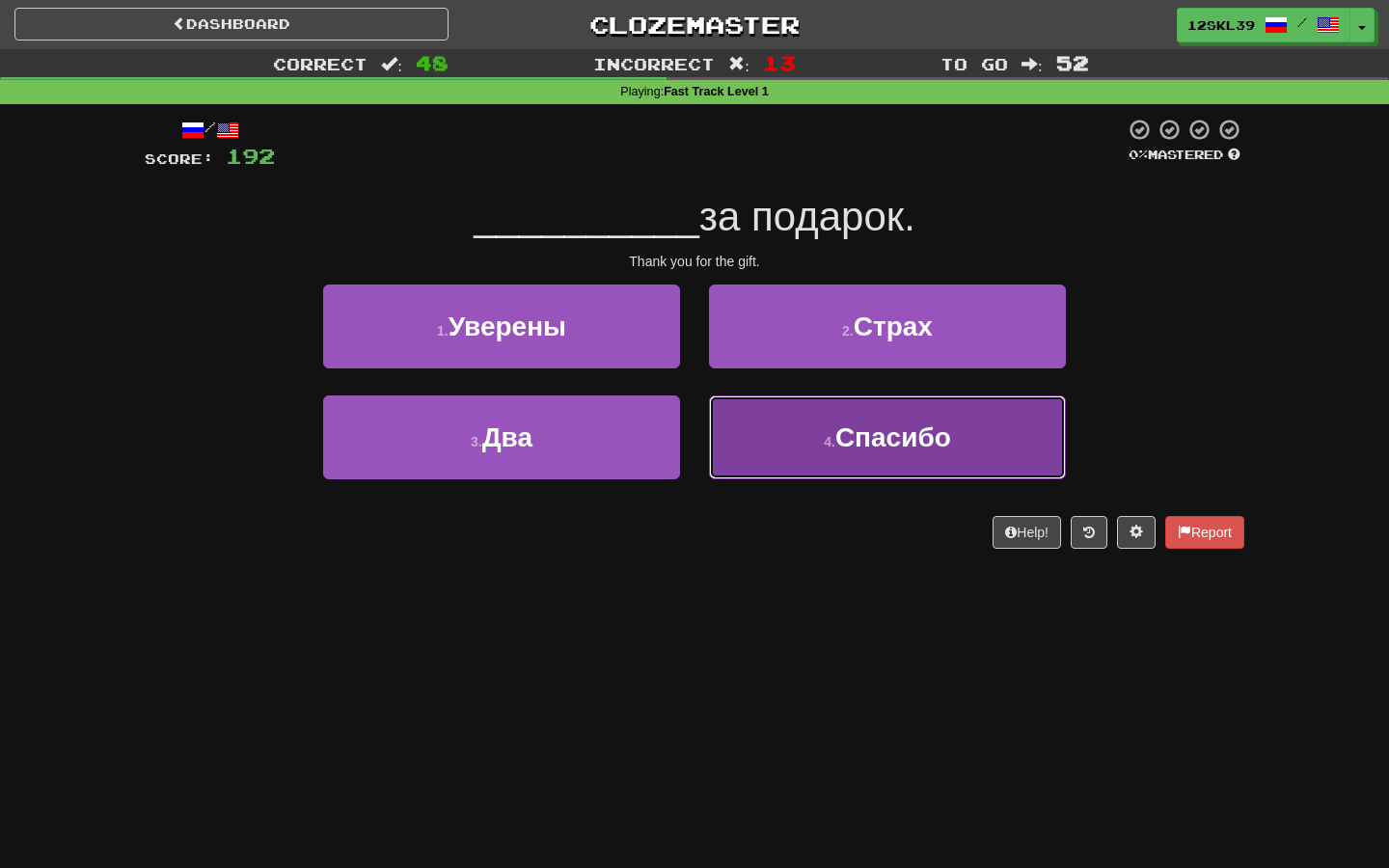 click on "4 .  Спасибо" at bounding box center [887, 437] 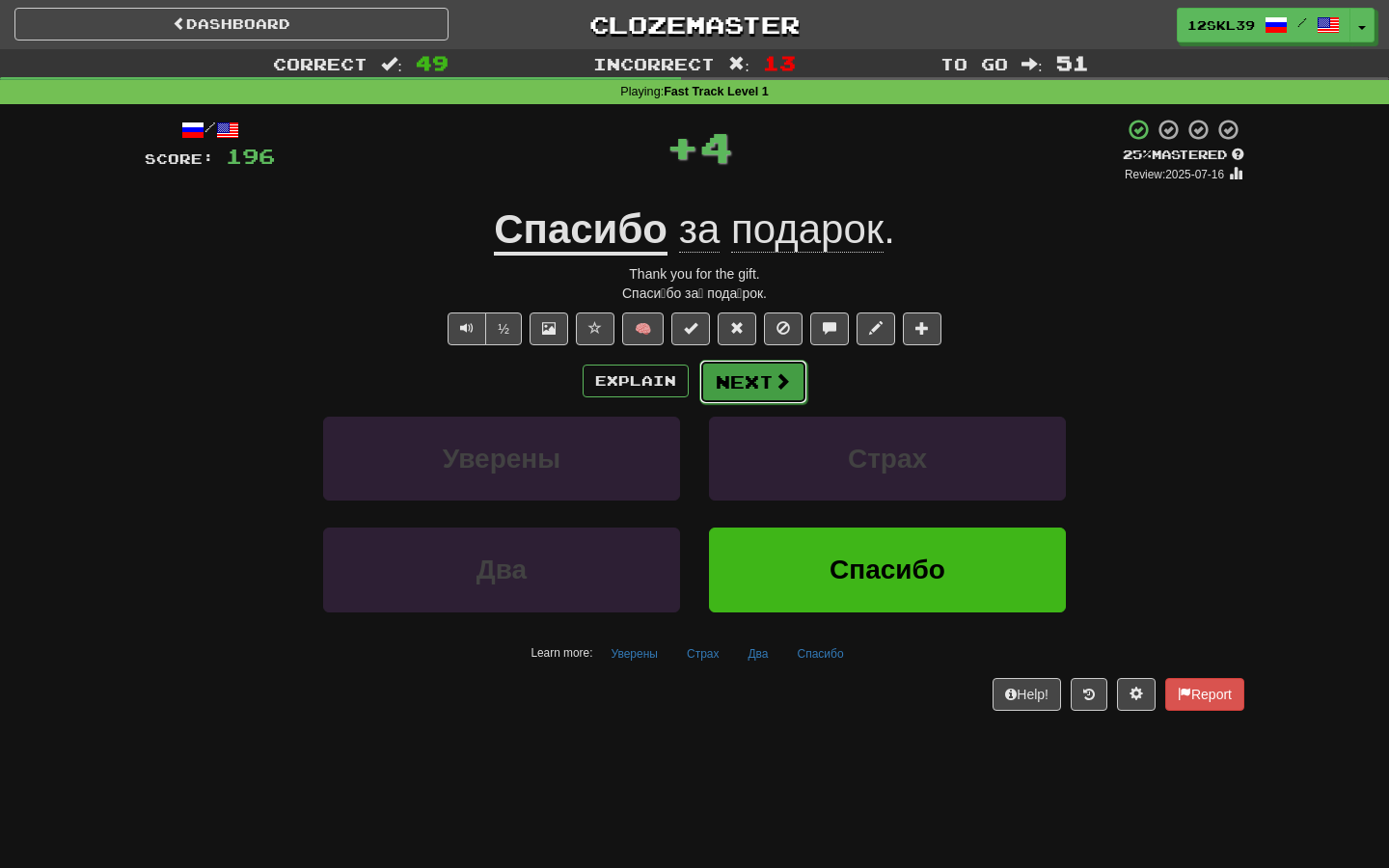 click on "Next" at bounding box center (753, 382) 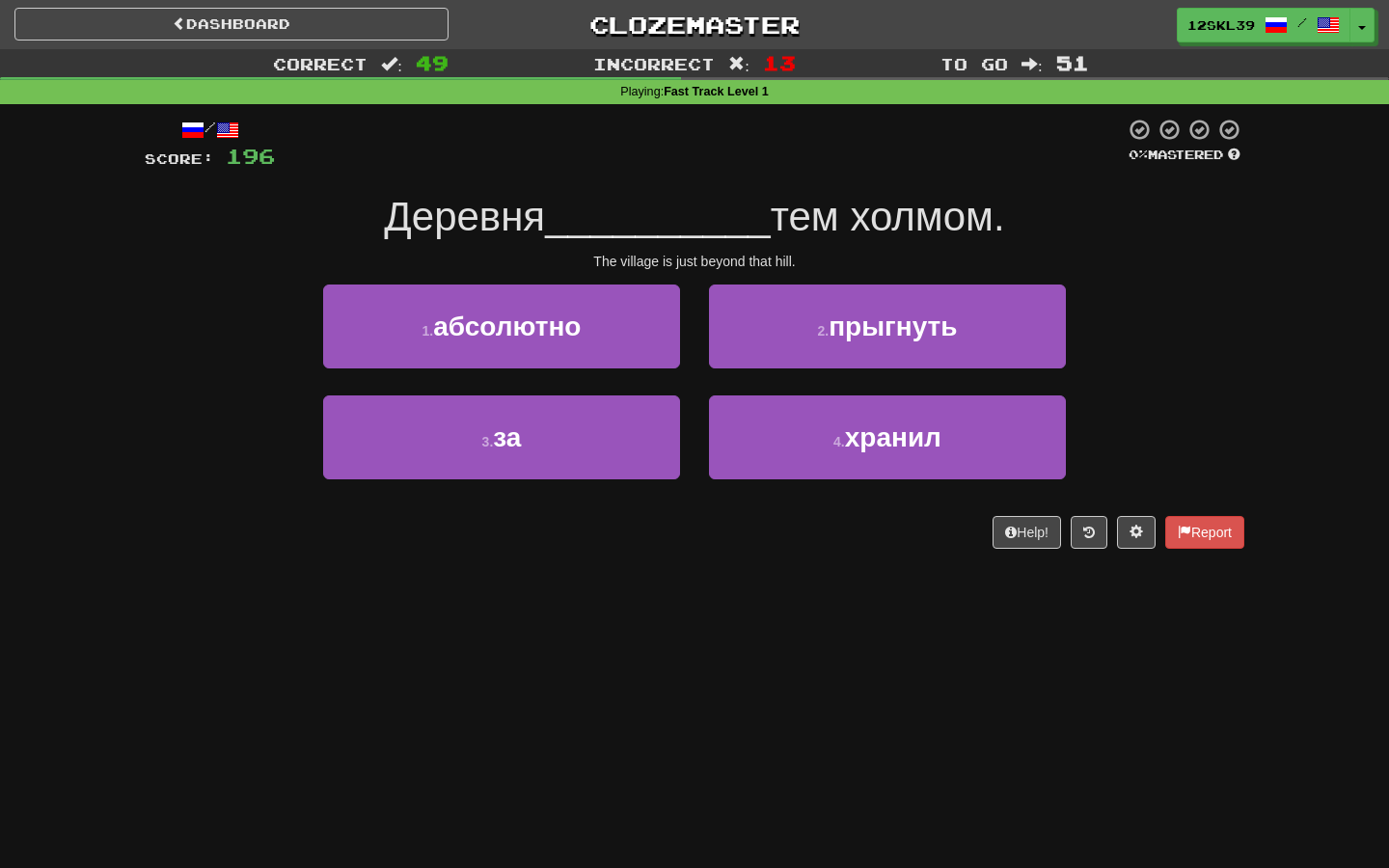 click on "The village is just beyond that hill." at bounding box center [694, 261] 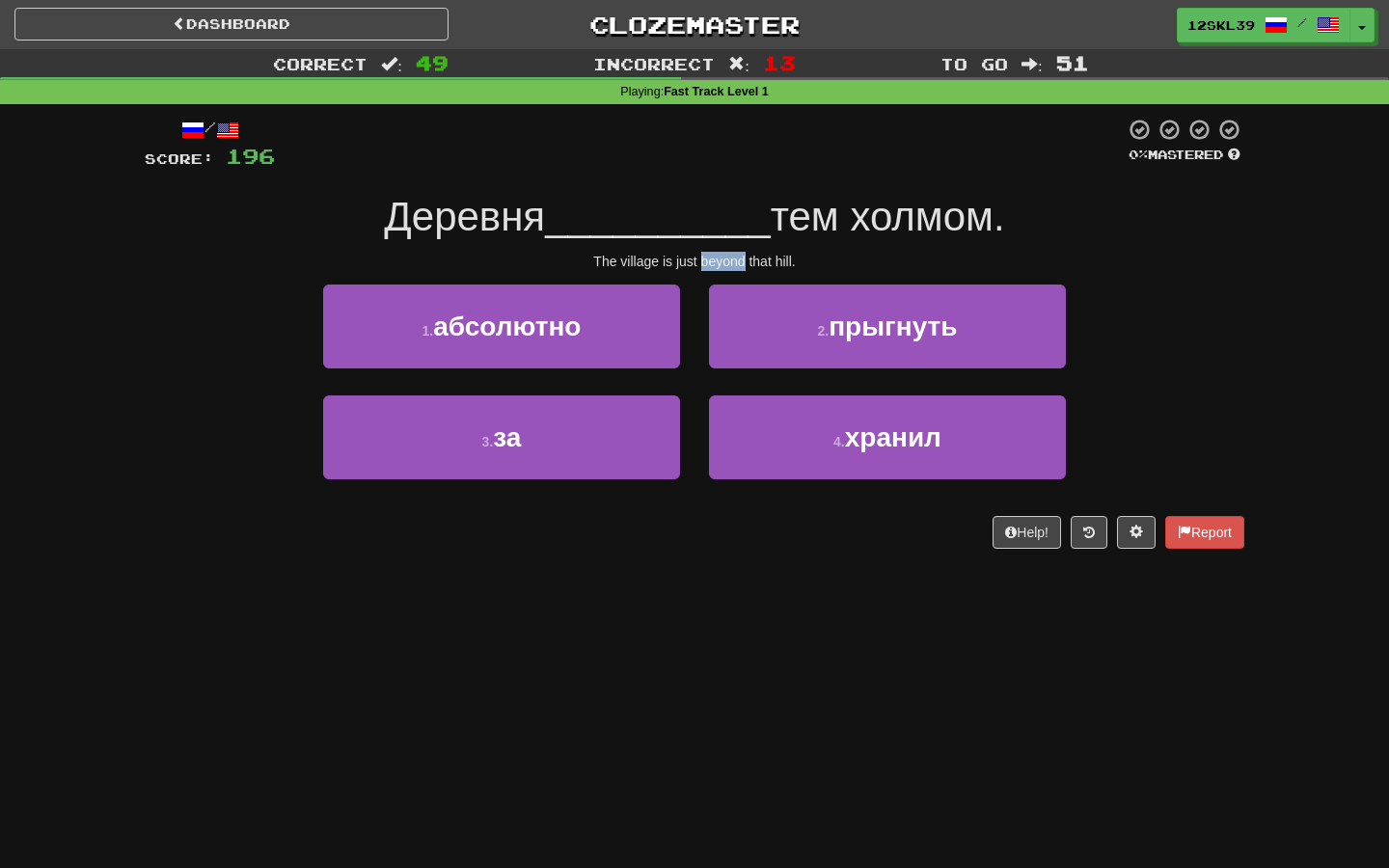 click on "The village is just beyond that hill." at bounding box center [694, 261] 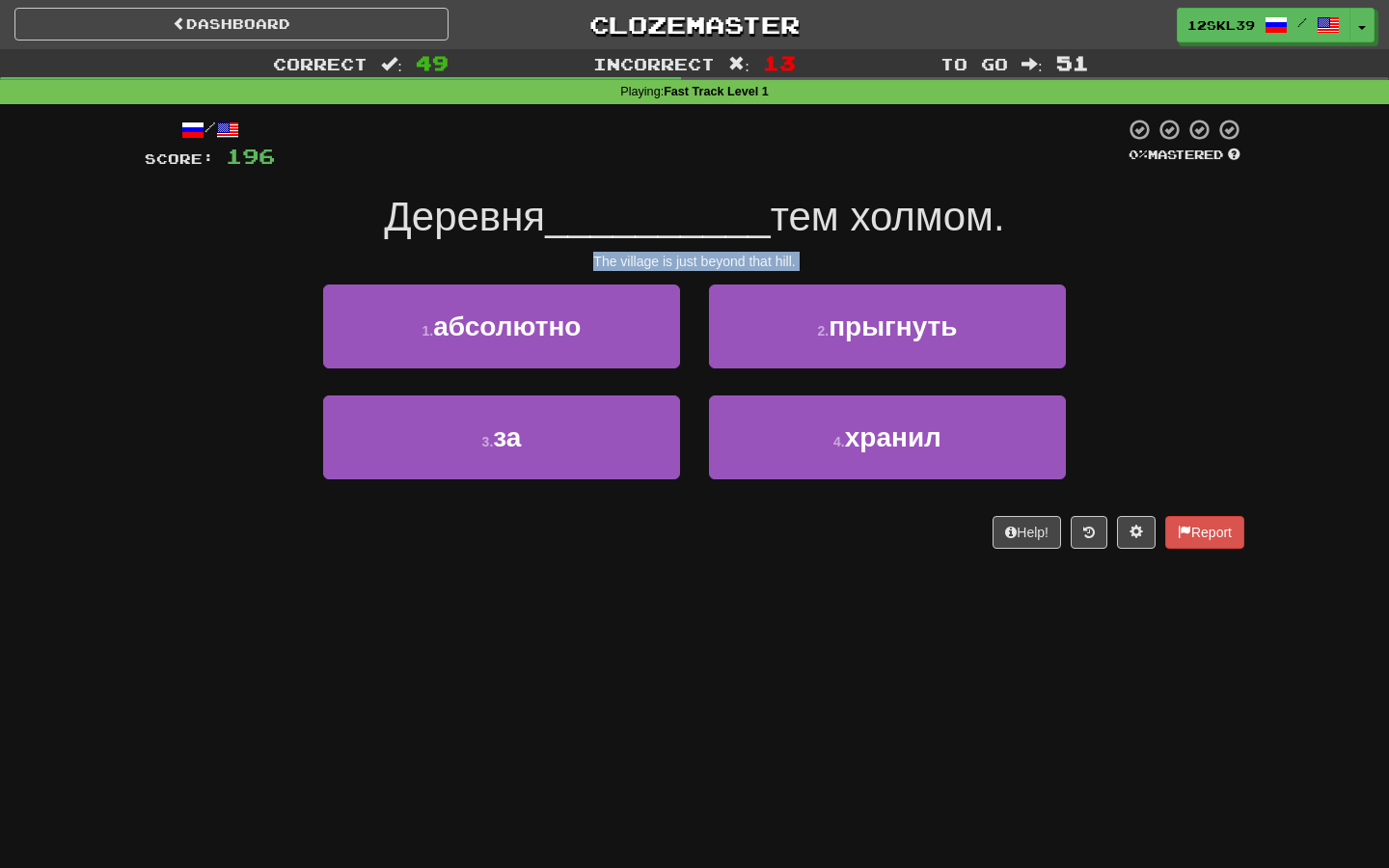 click on "The village is just beyond that hill." at bounding box center (694, 261) 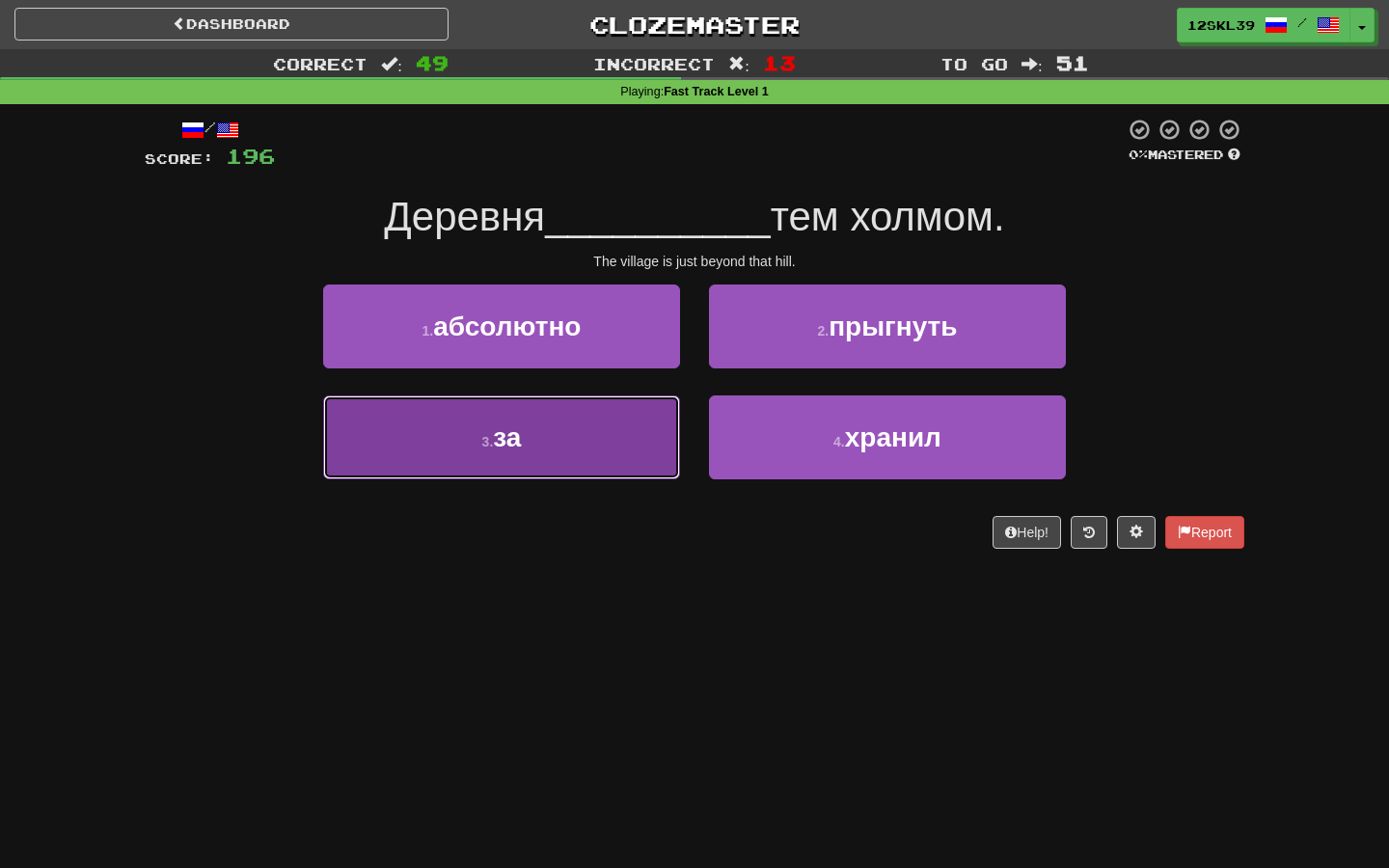 click on "3 .  за" at bounding box center (502, 437) 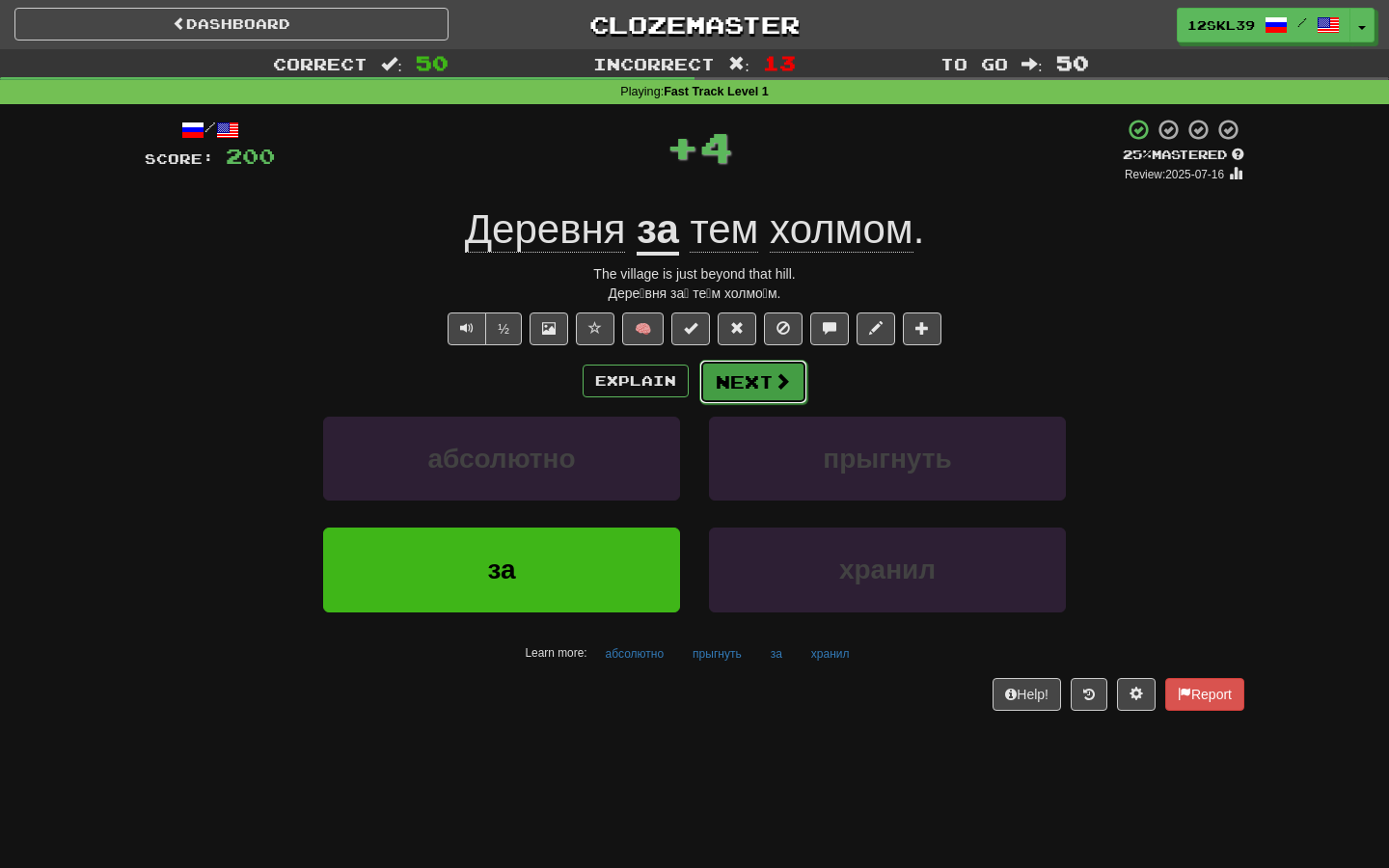 click on "Next" at bounding box center (753, 382) 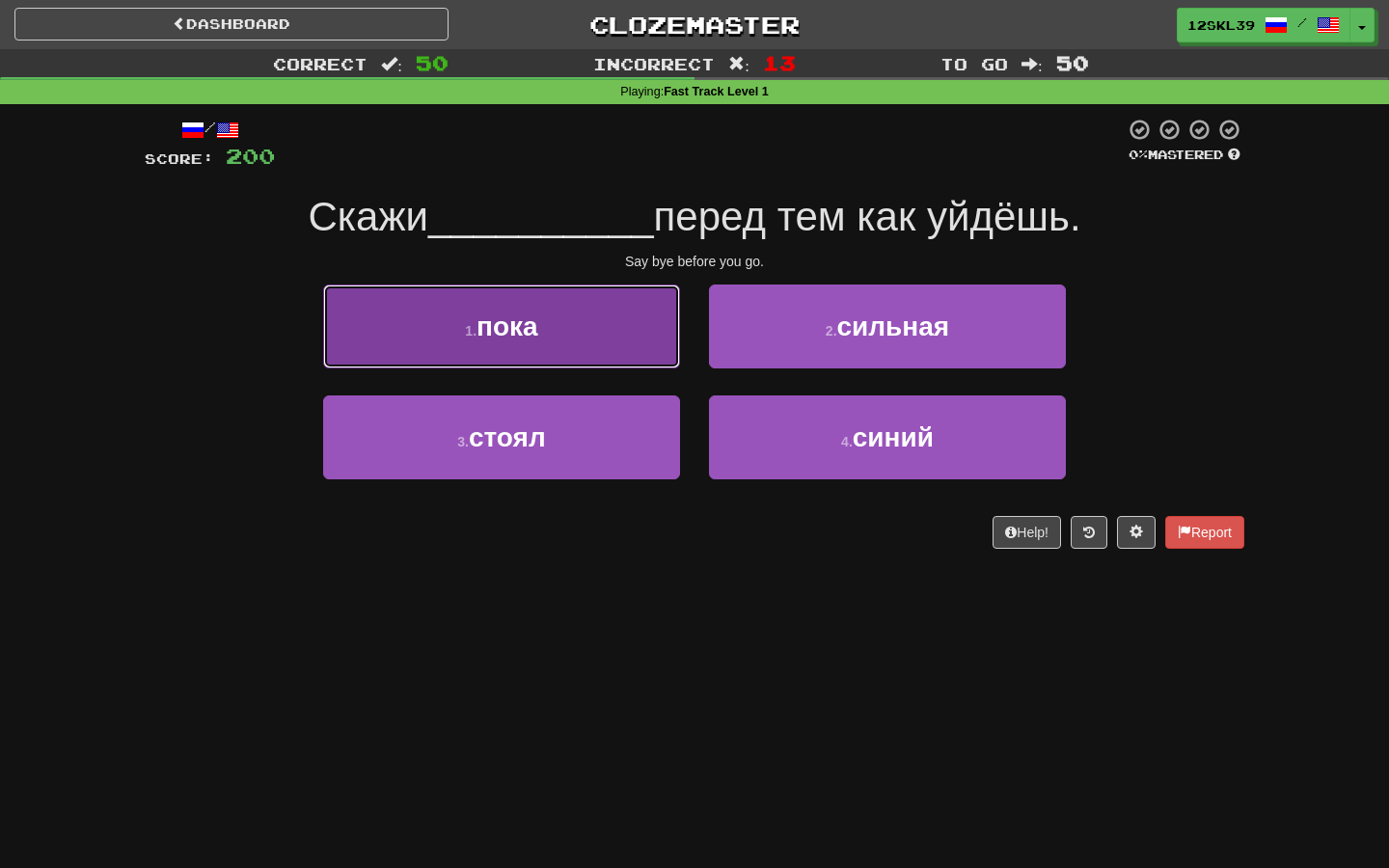 click on "1 .  пока" at bounding box center (502, 326) 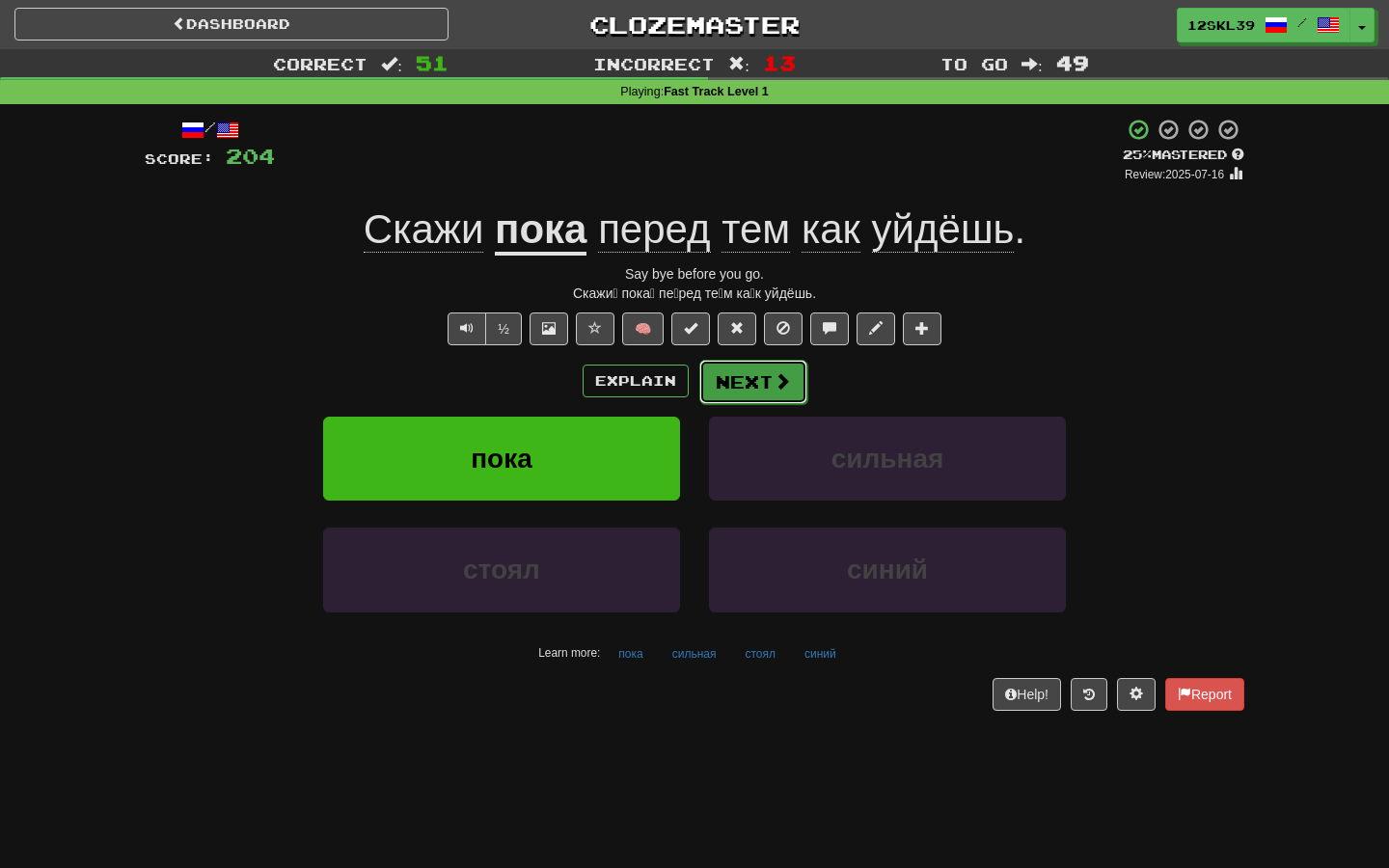 click on "Next" at bounding box center (753, 382) 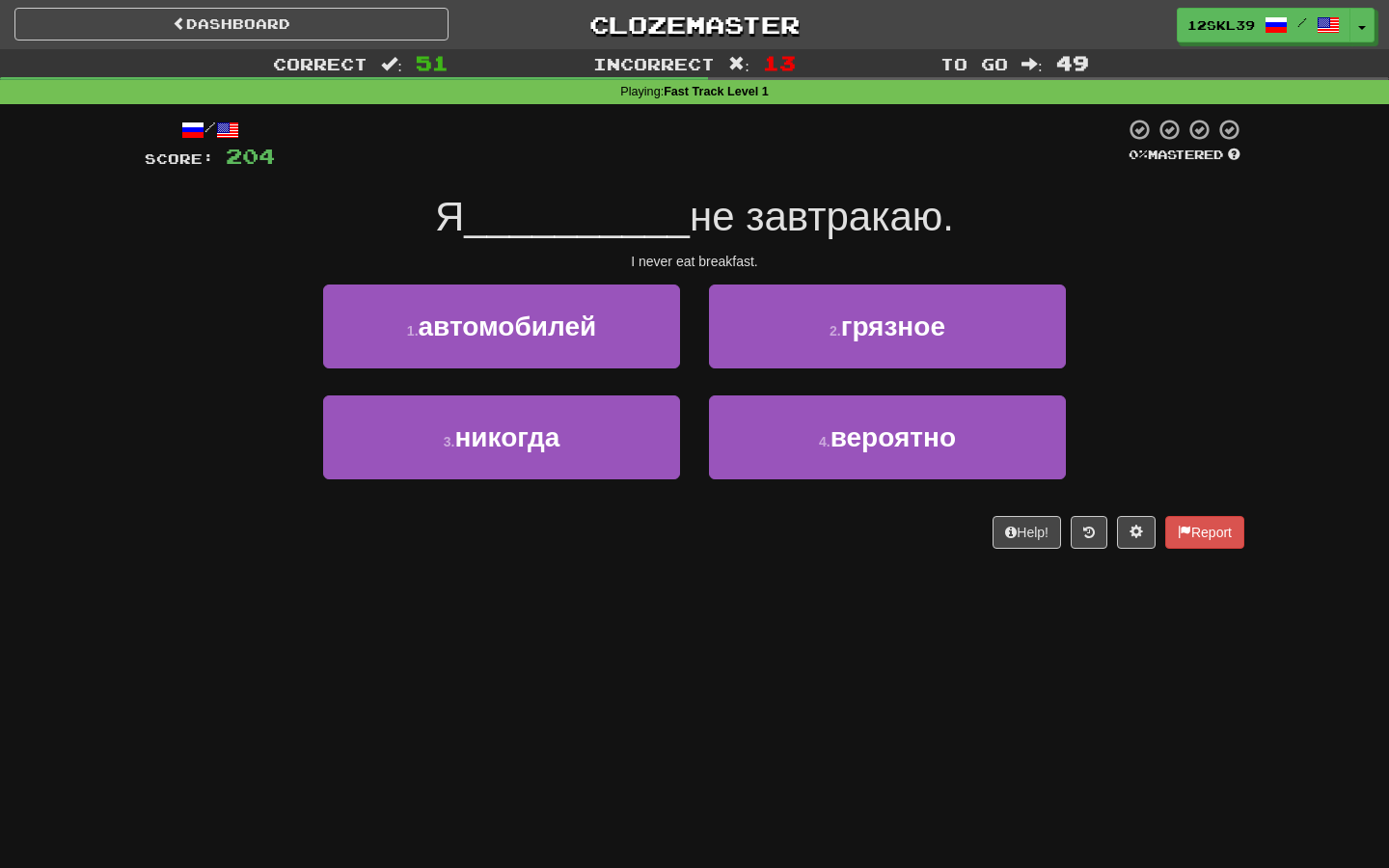 click on "не завтракаю." at bounding box center (822, 216) 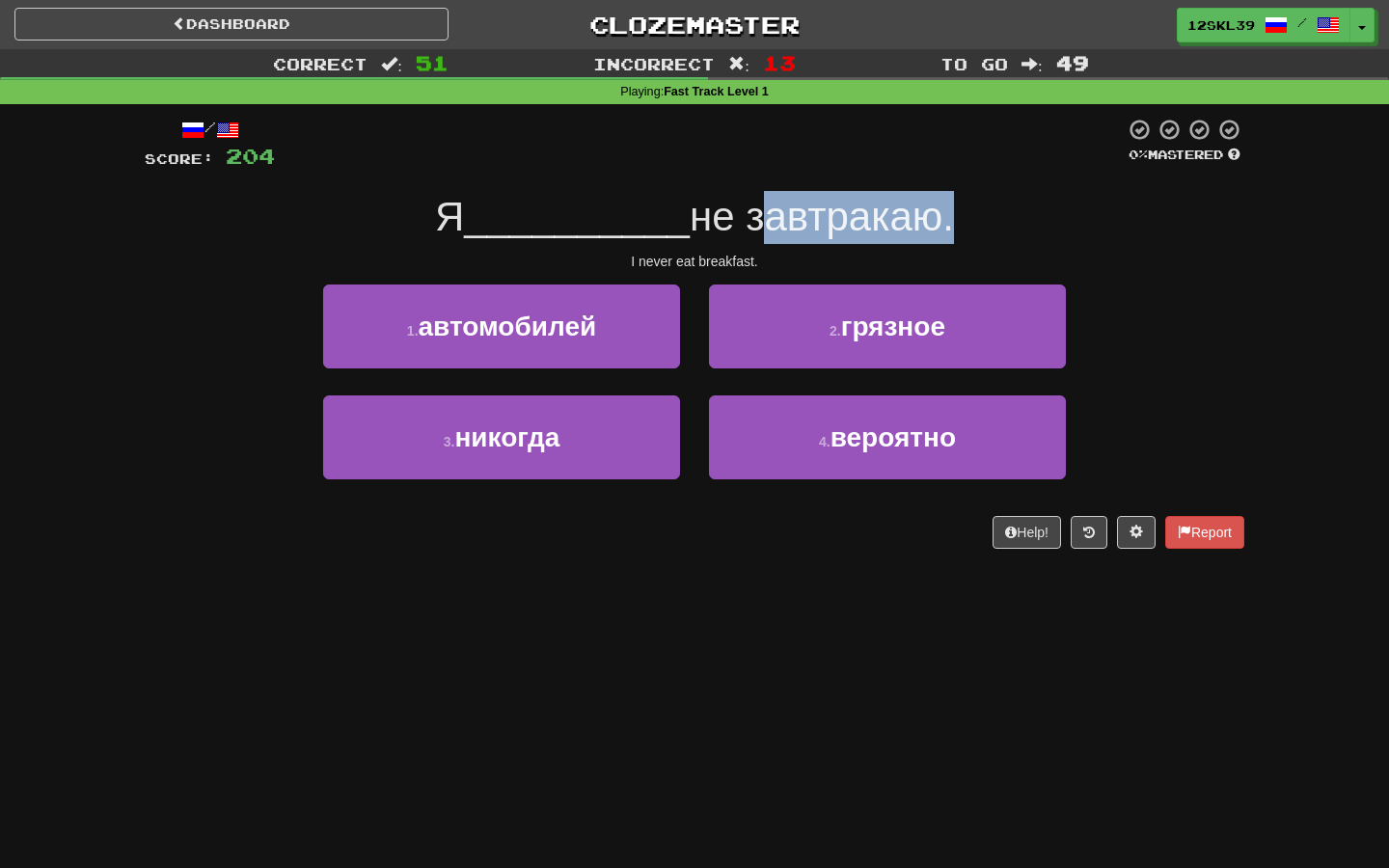 click on "не завтракаю." at bounding box center [822, 216] 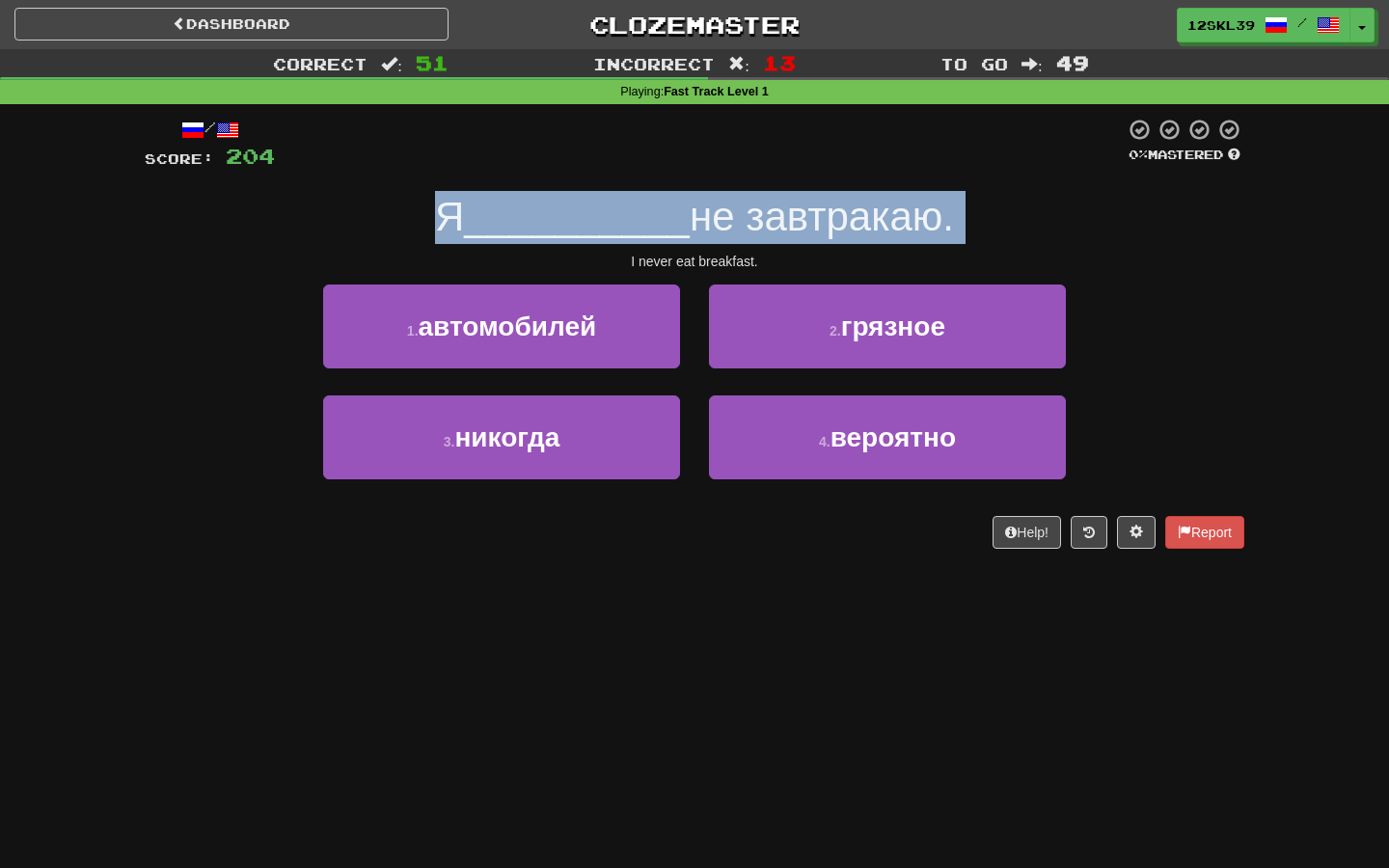 click on "не завтракаю." at bounding box center (822, 216) 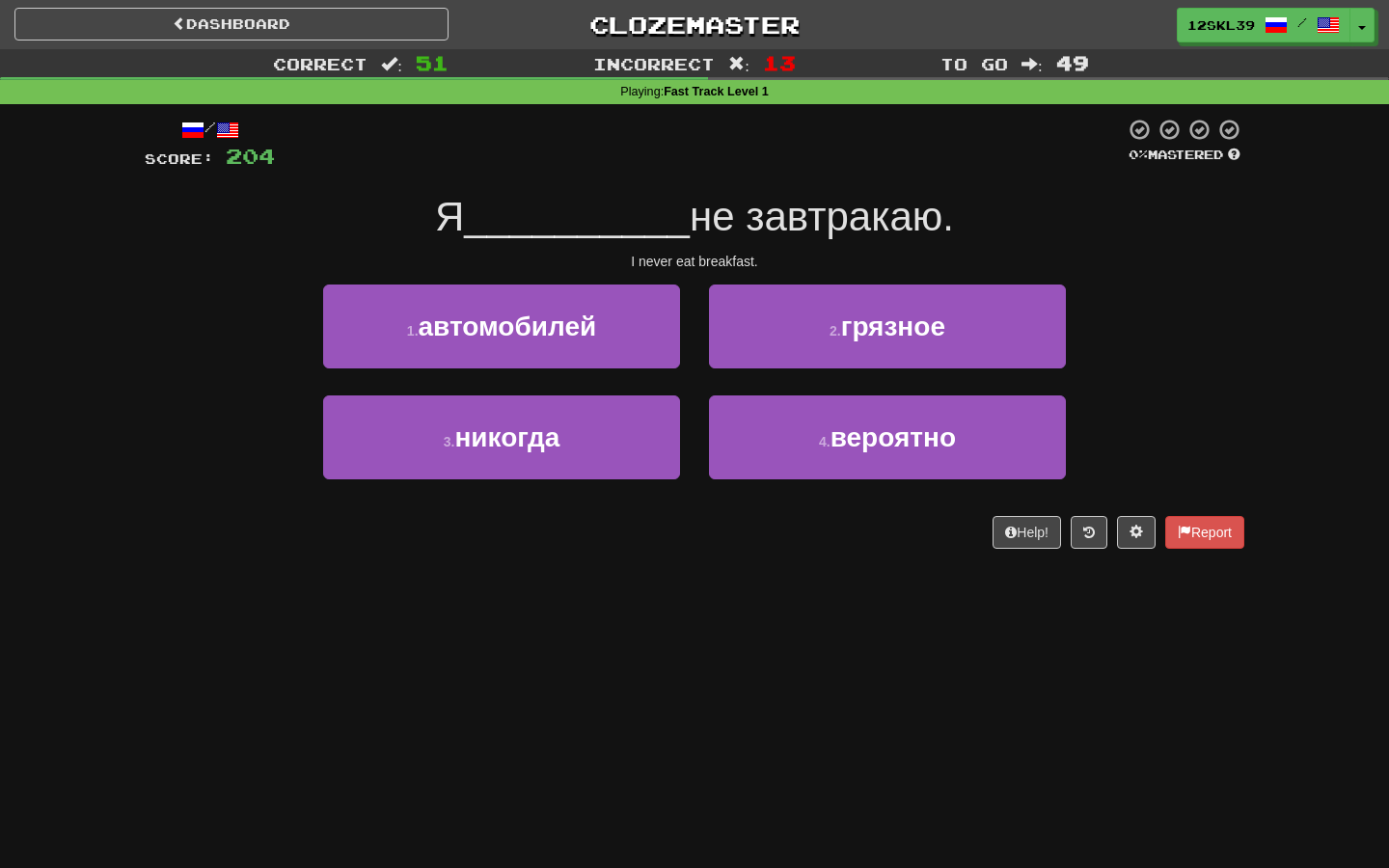 click on "не завтракаю." at bounding box center (822, 216) 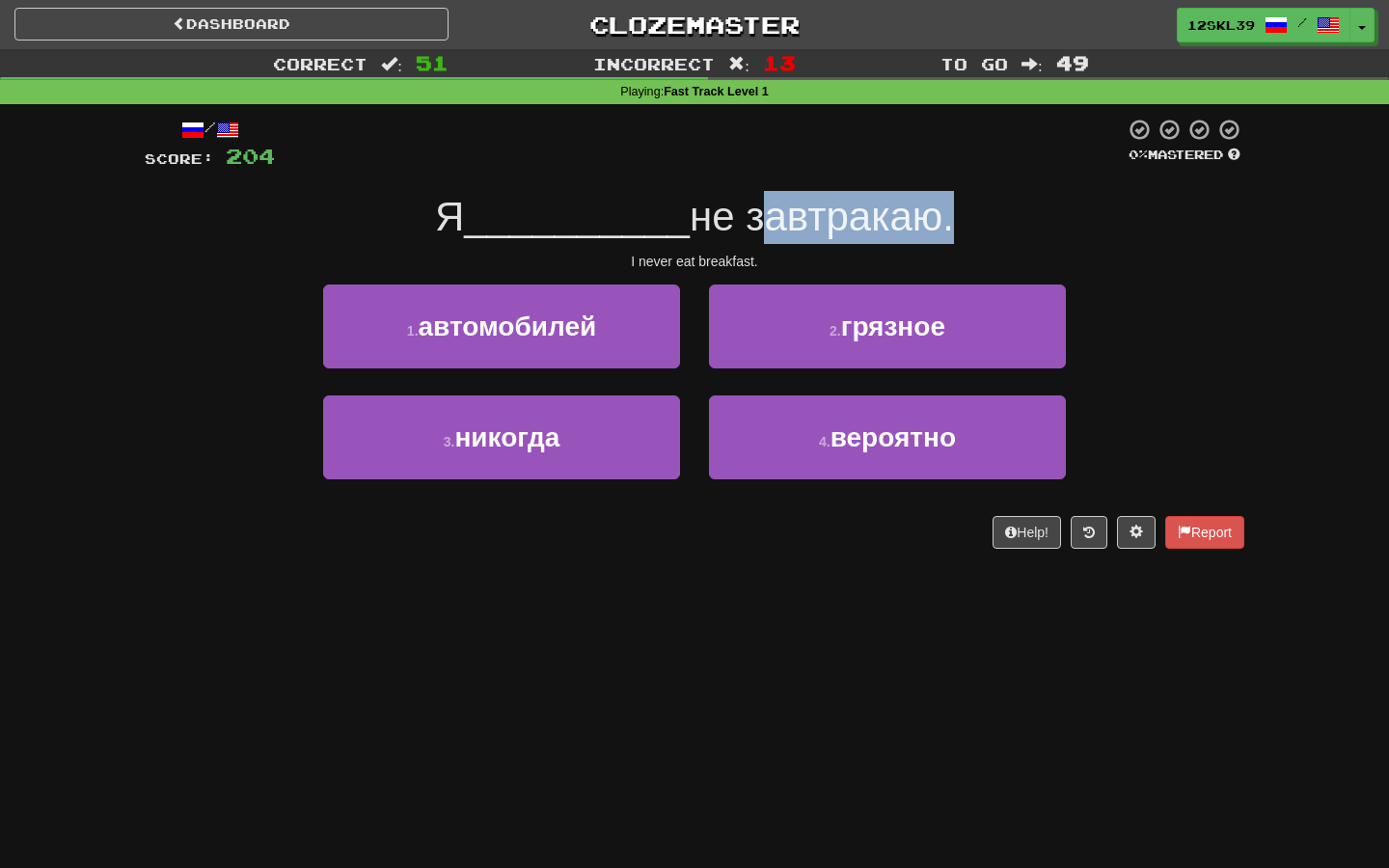 click on "не завтракаю." at bounding box center (822, 216) 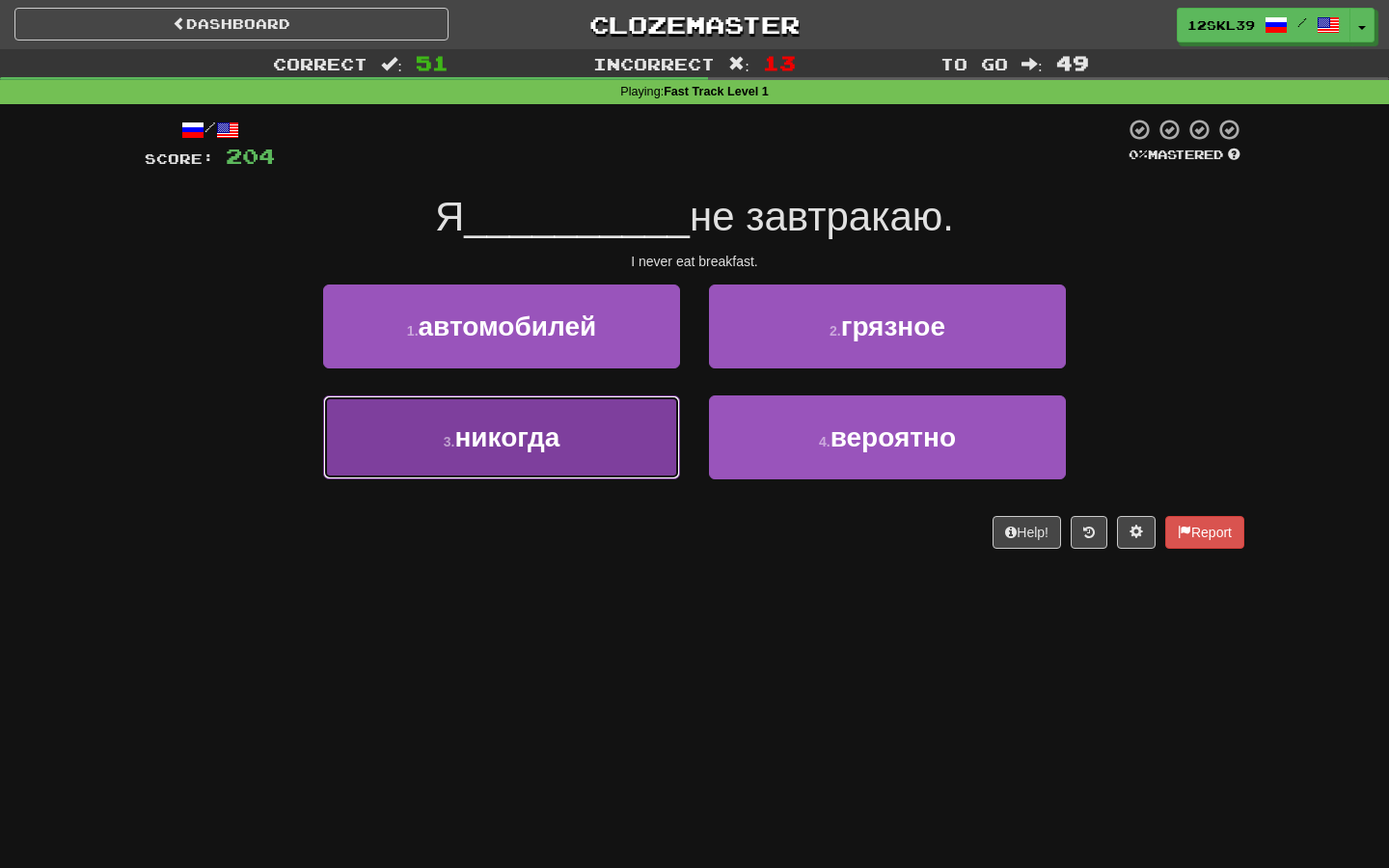 click on "никогда" at bounding box center (506, 437) 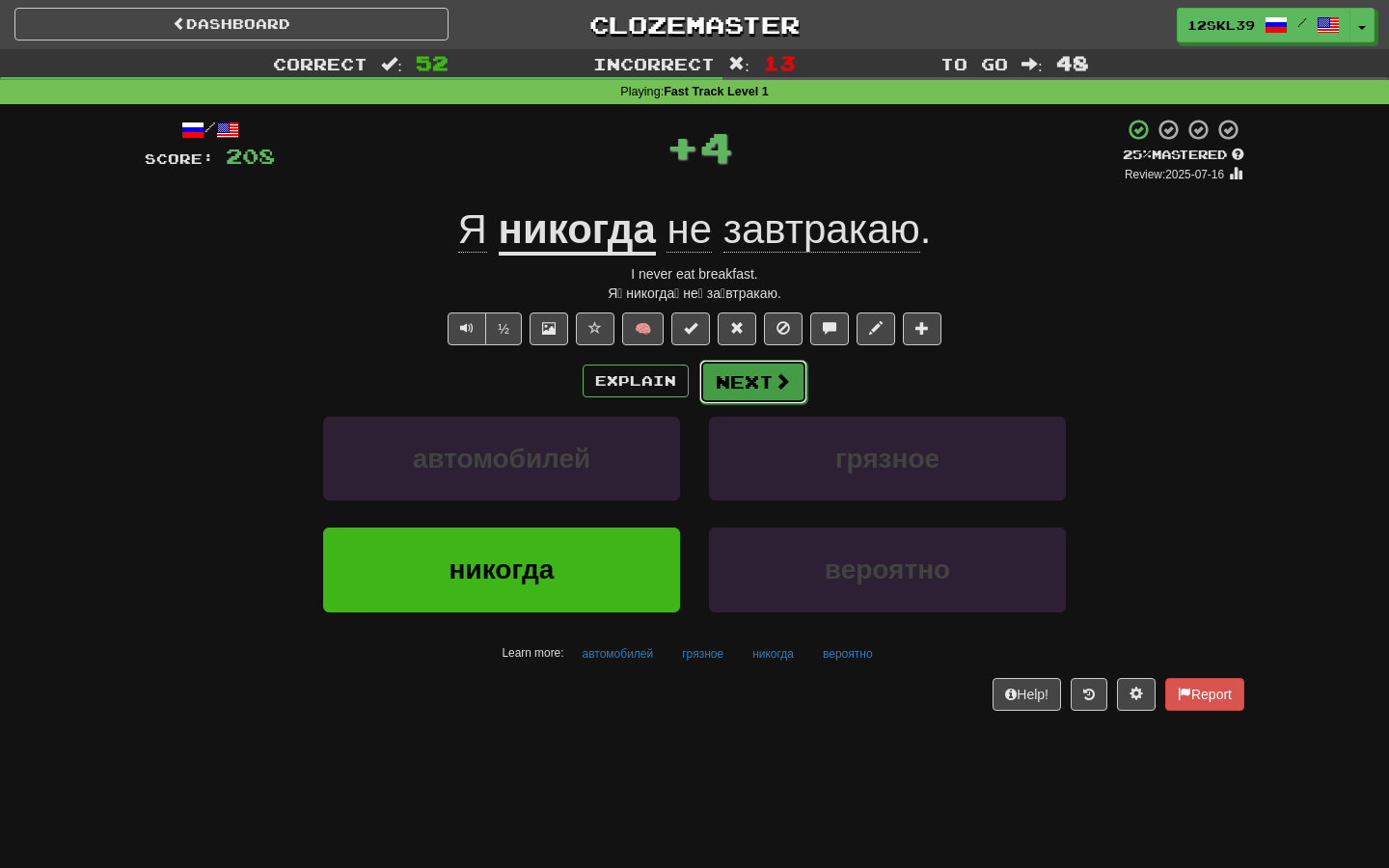 click on "Next" at bounding box center [753, 382] 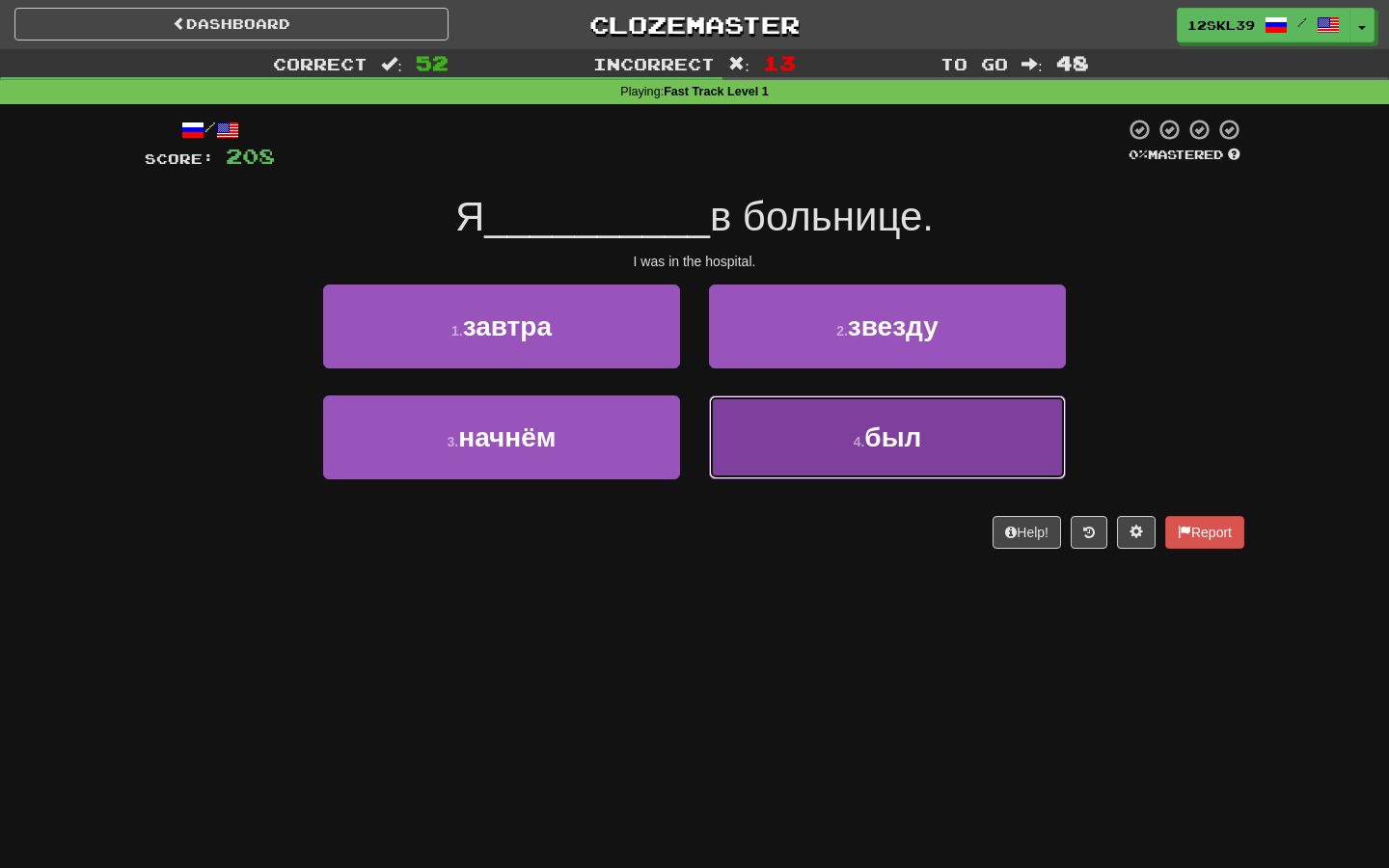 click on "4 .  был" at bounding box center [887, 437] 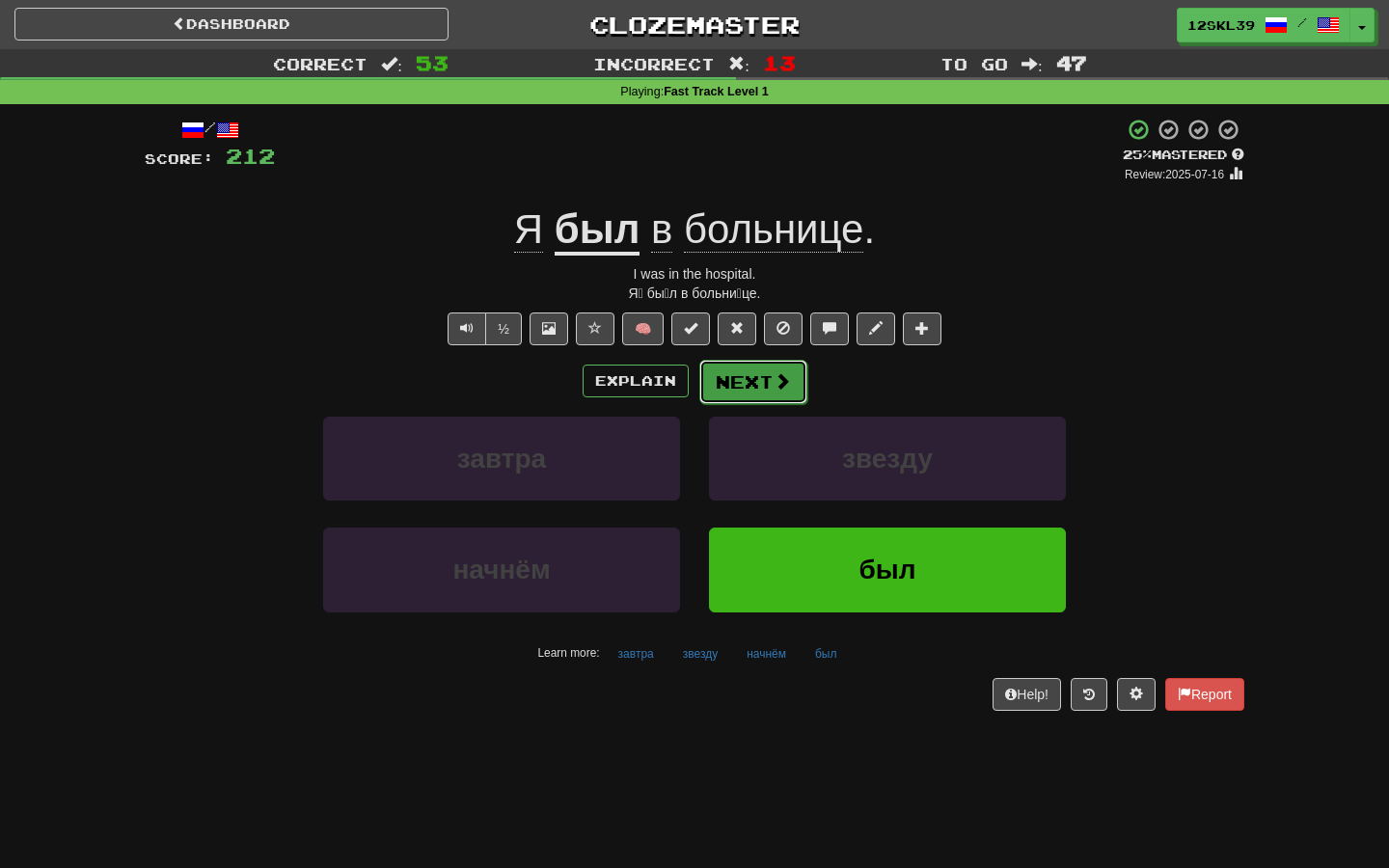 click at bounding box center [782, 381] 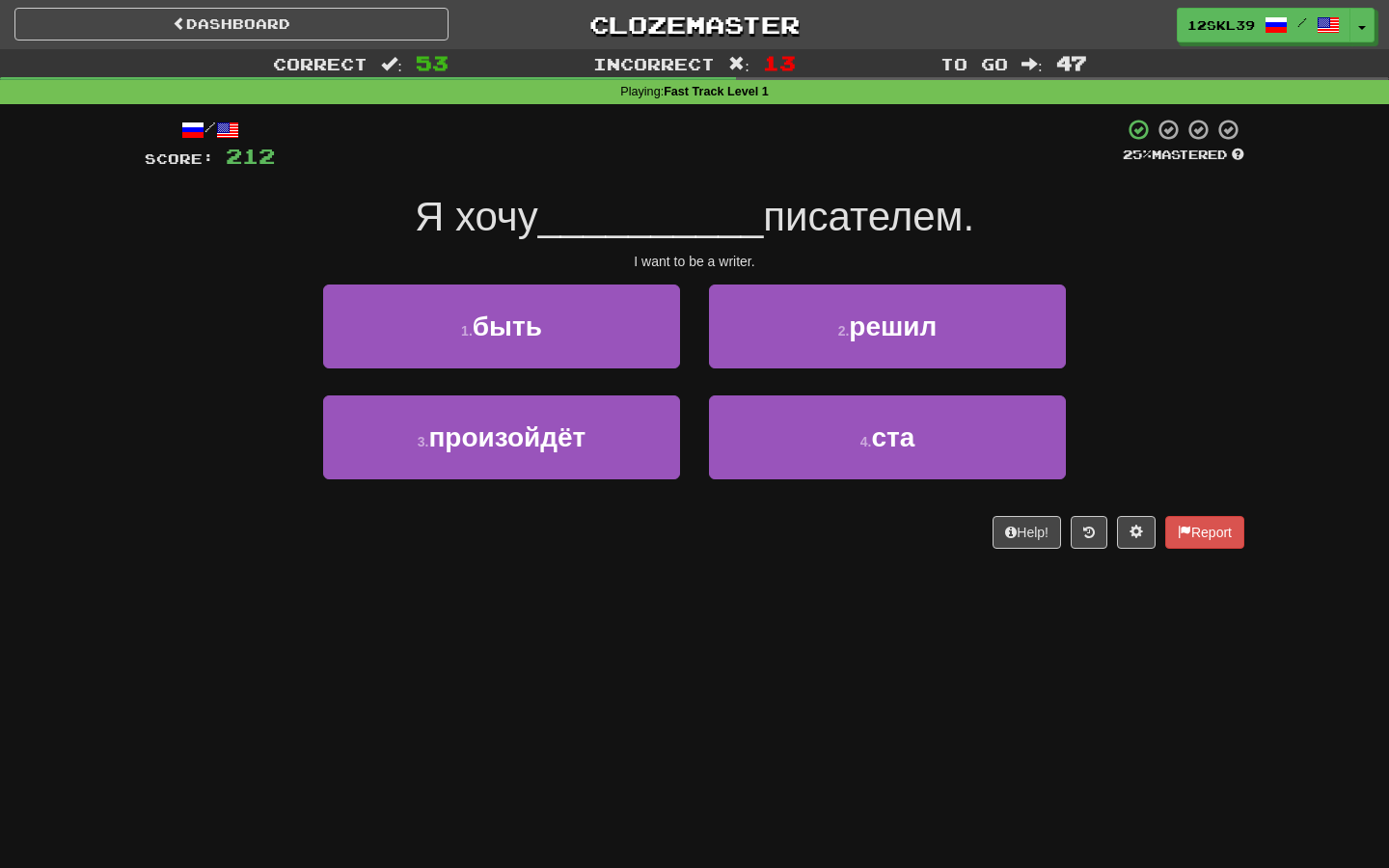 click on "Я хочу" at bounding box center (477, 216) 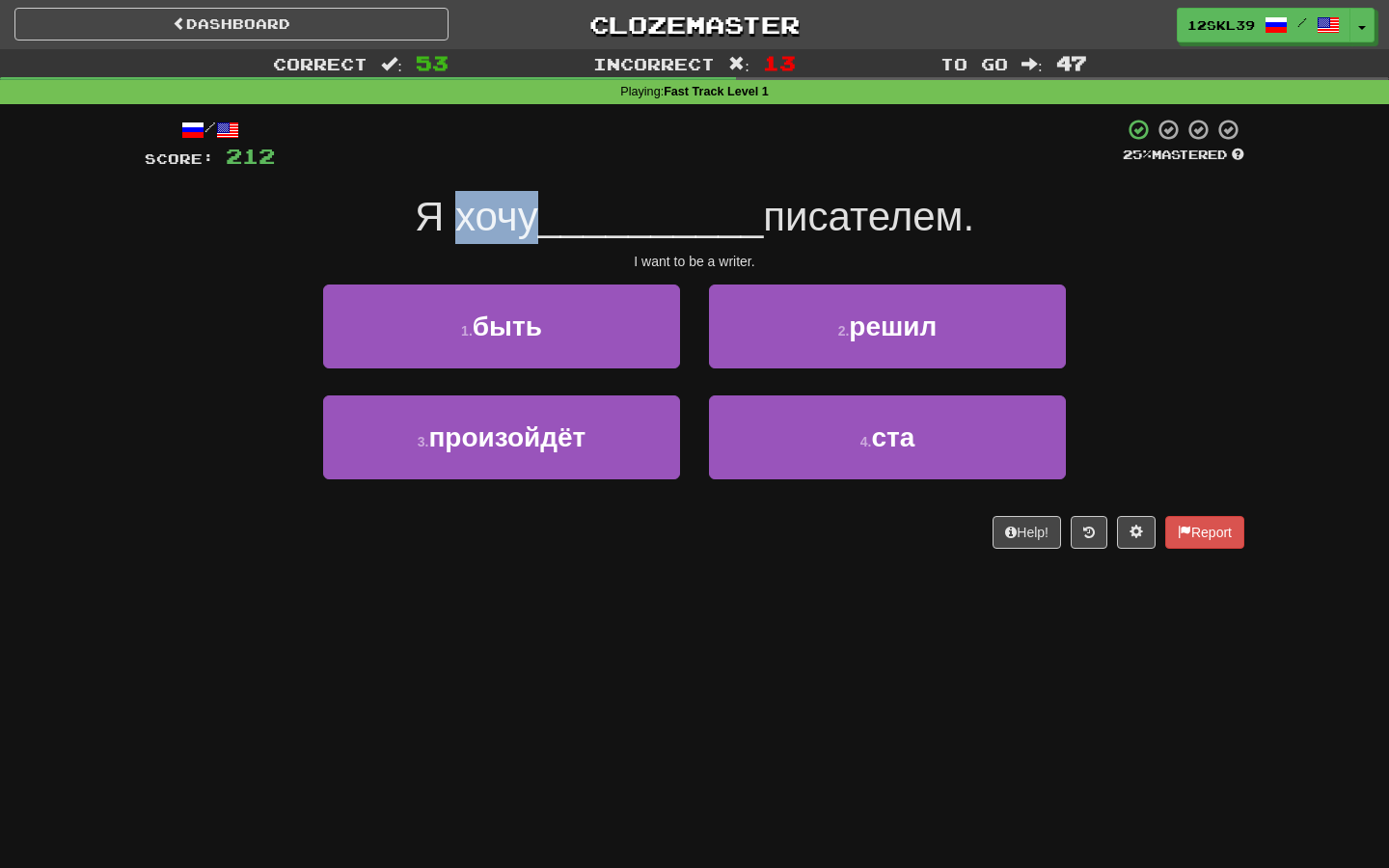 click on "Я хочу" at bounding box center (477, 216) 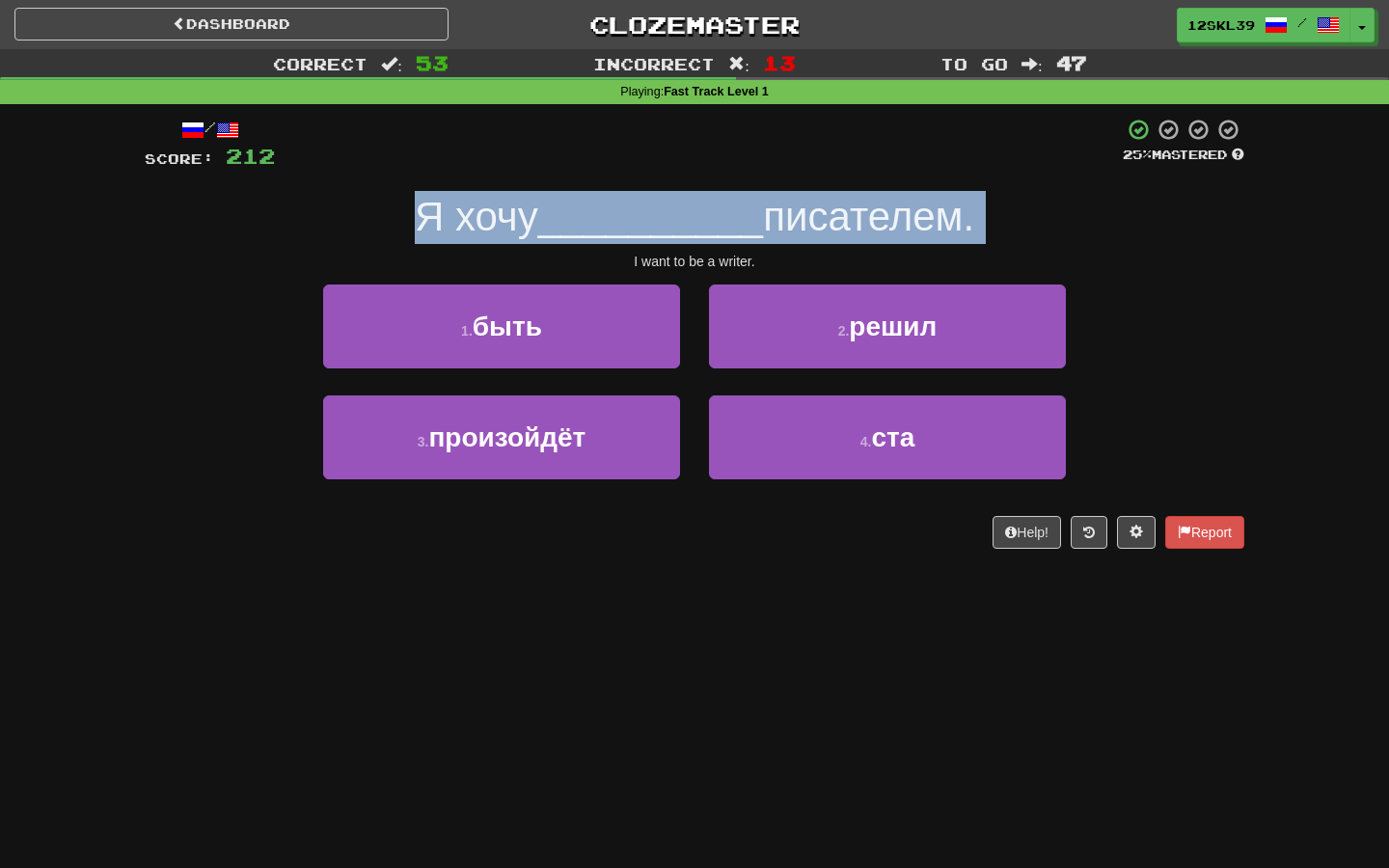 click on "Я хочу" at bounding box center (477, 216) 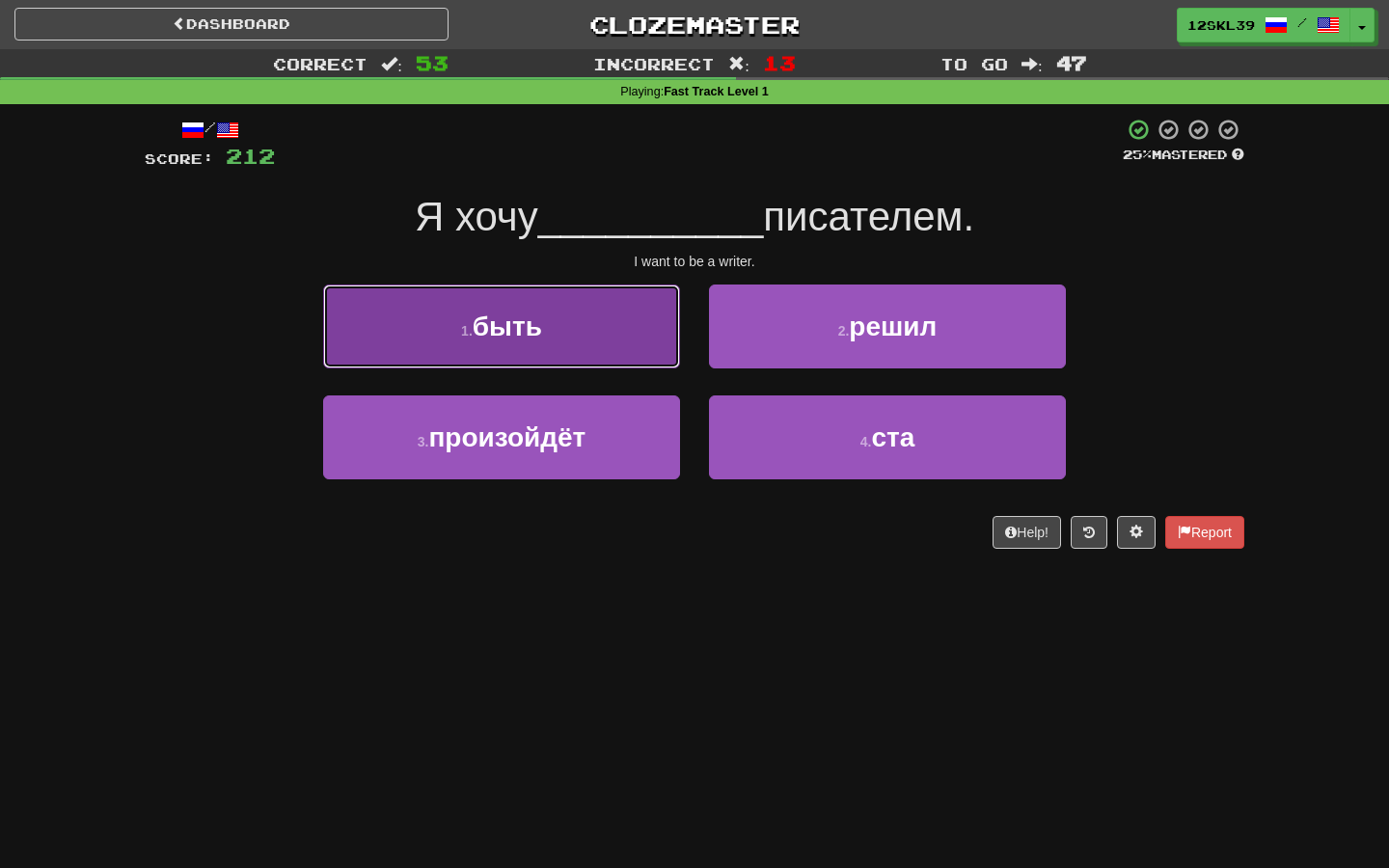 click on "1 .  быть" at bounding box center [502, 326] 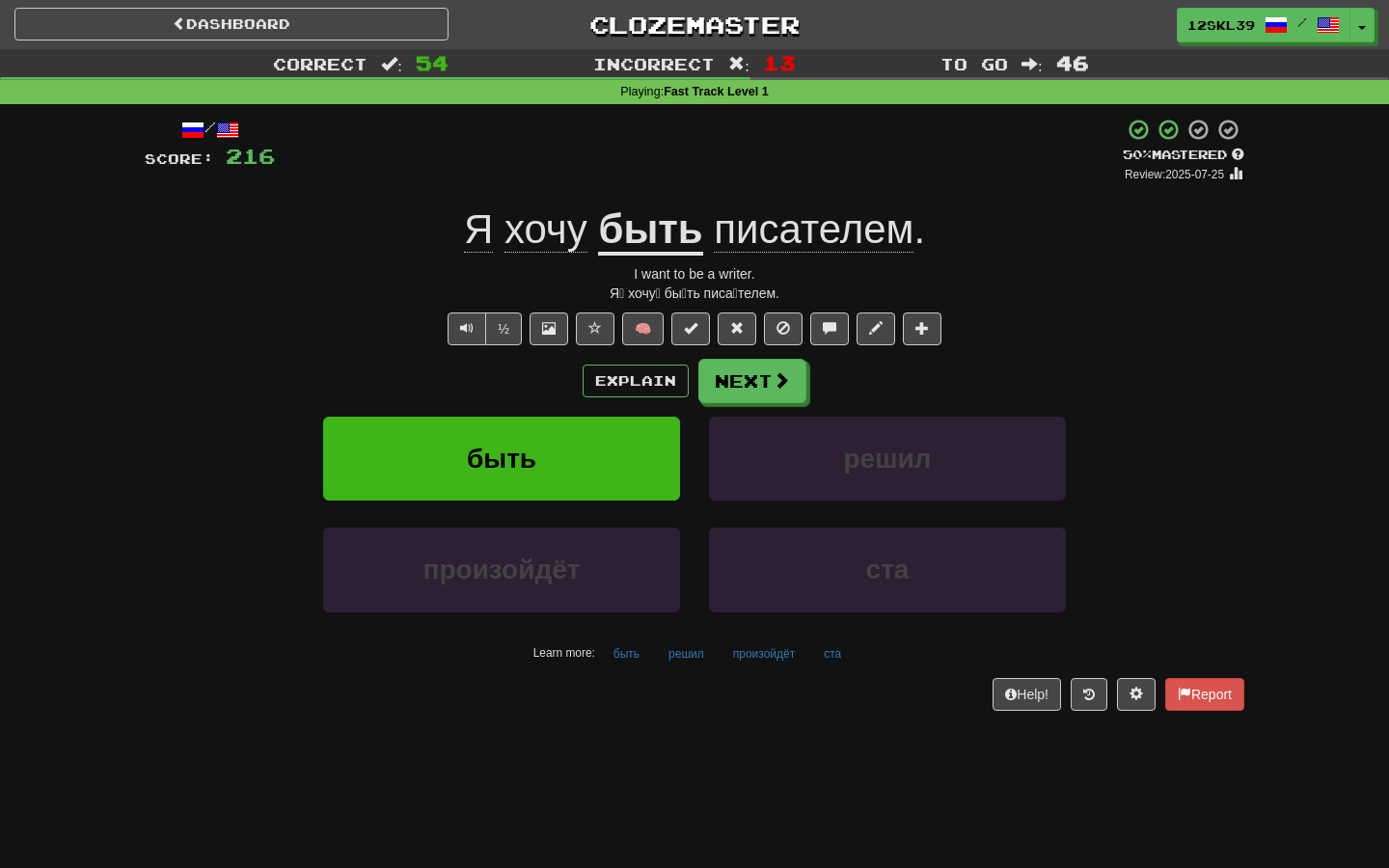 click on "Explain Next быть решил произойдёт ста Learn more: быть решил произойдёт ста" at bounding box center (694, 513) 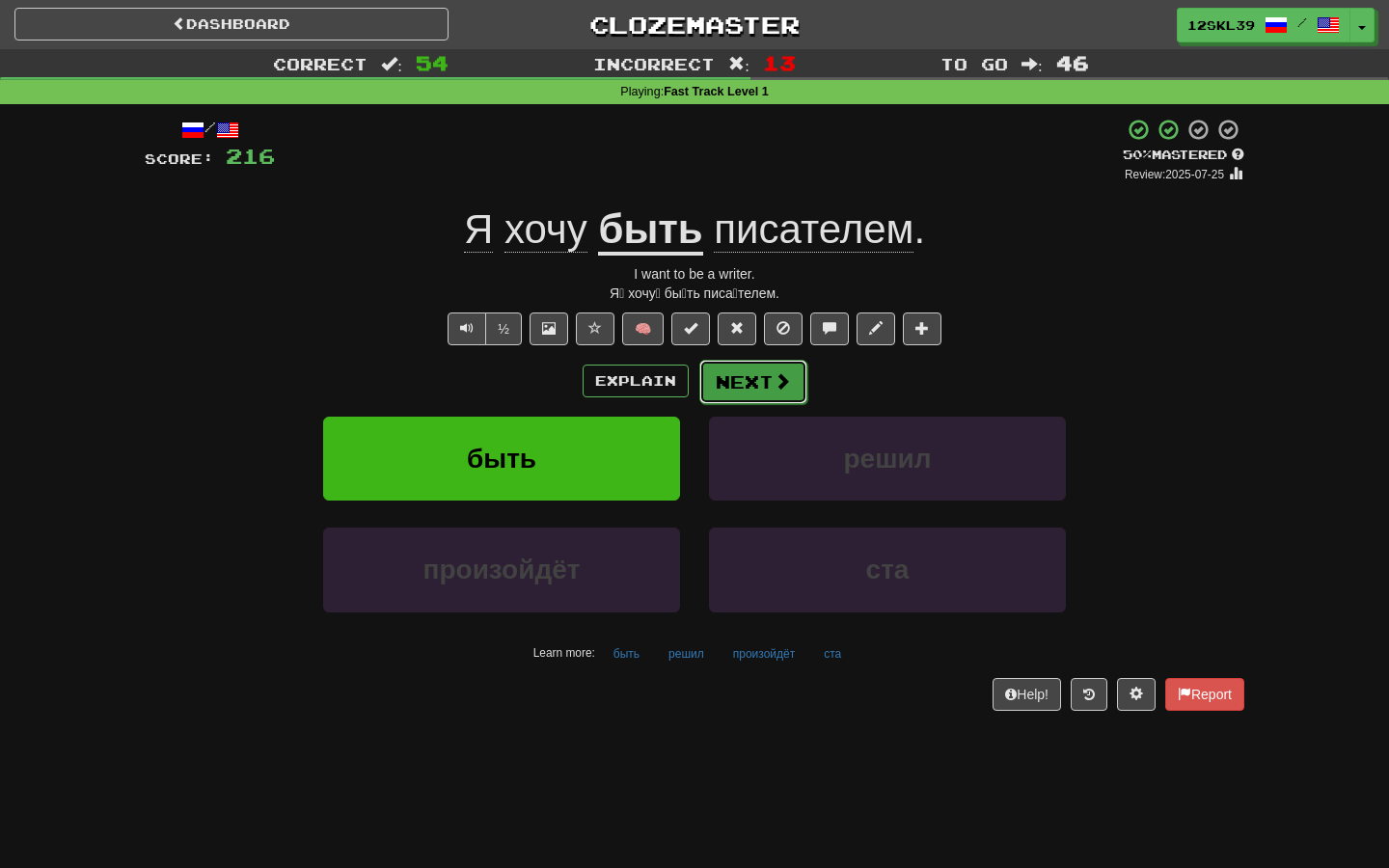 click on "Next" at bounding box center [753, 382] 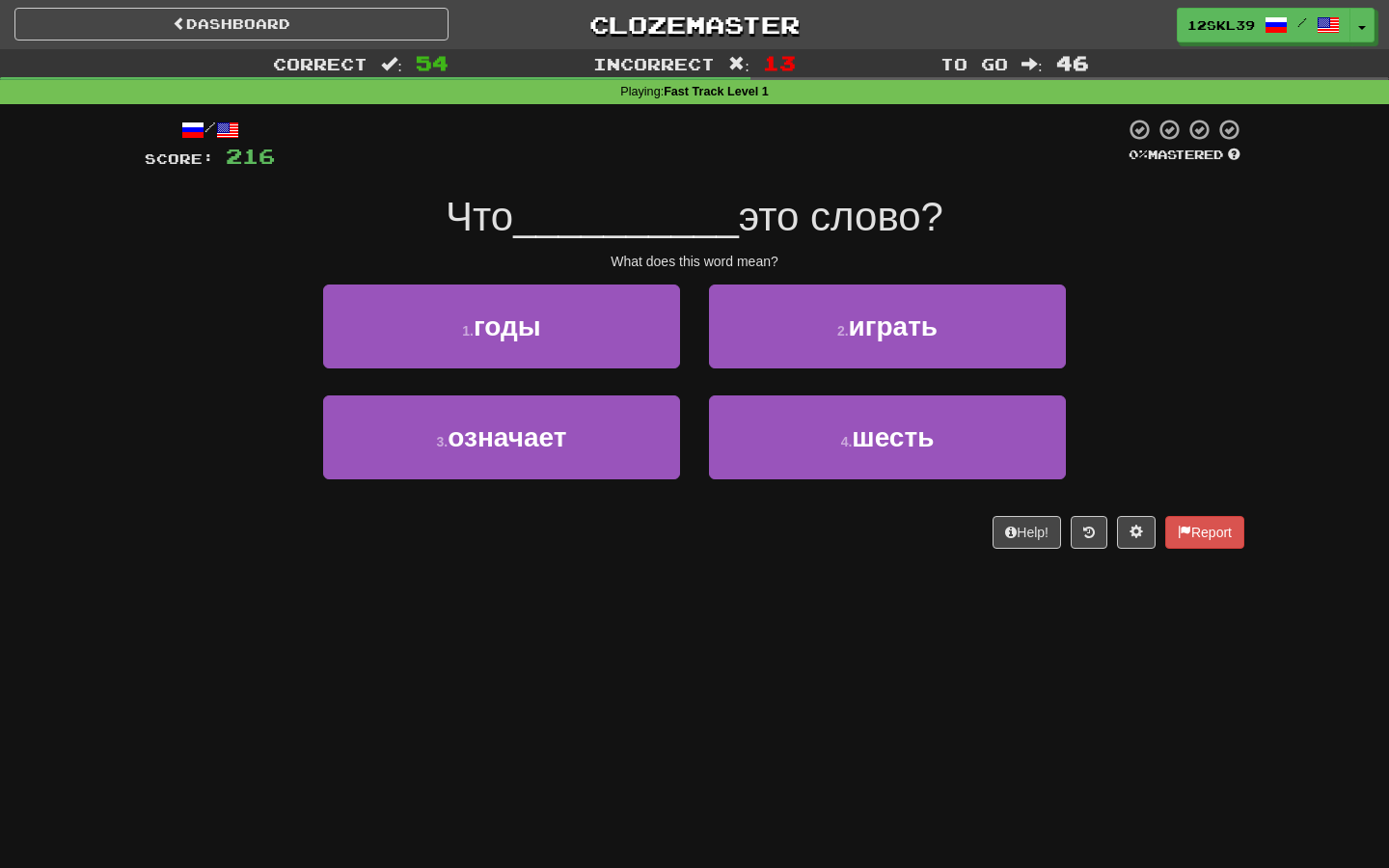 click on "__________" at bounding box center [626, 216] 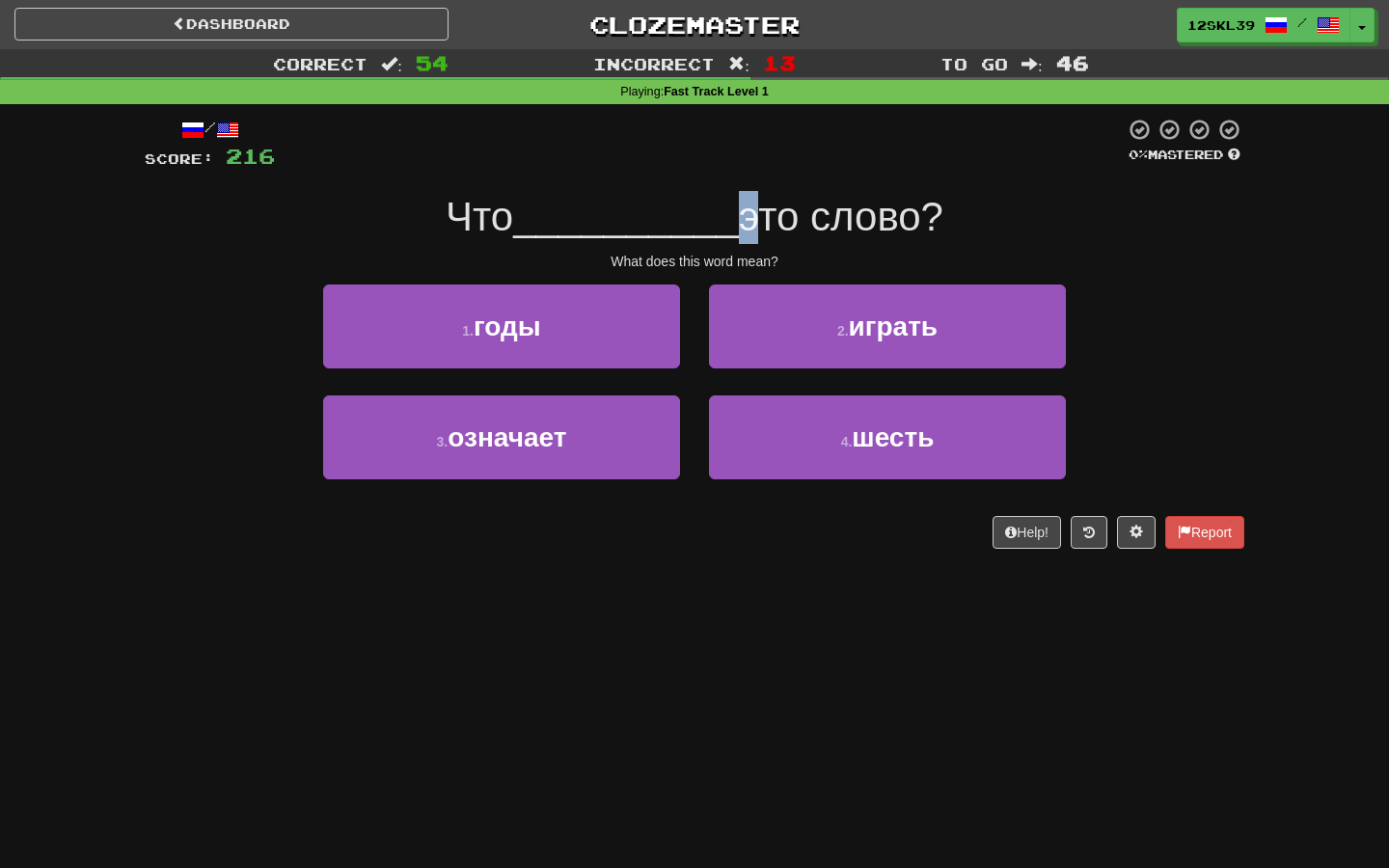 click on "__________" at bounding box center [626, 216] 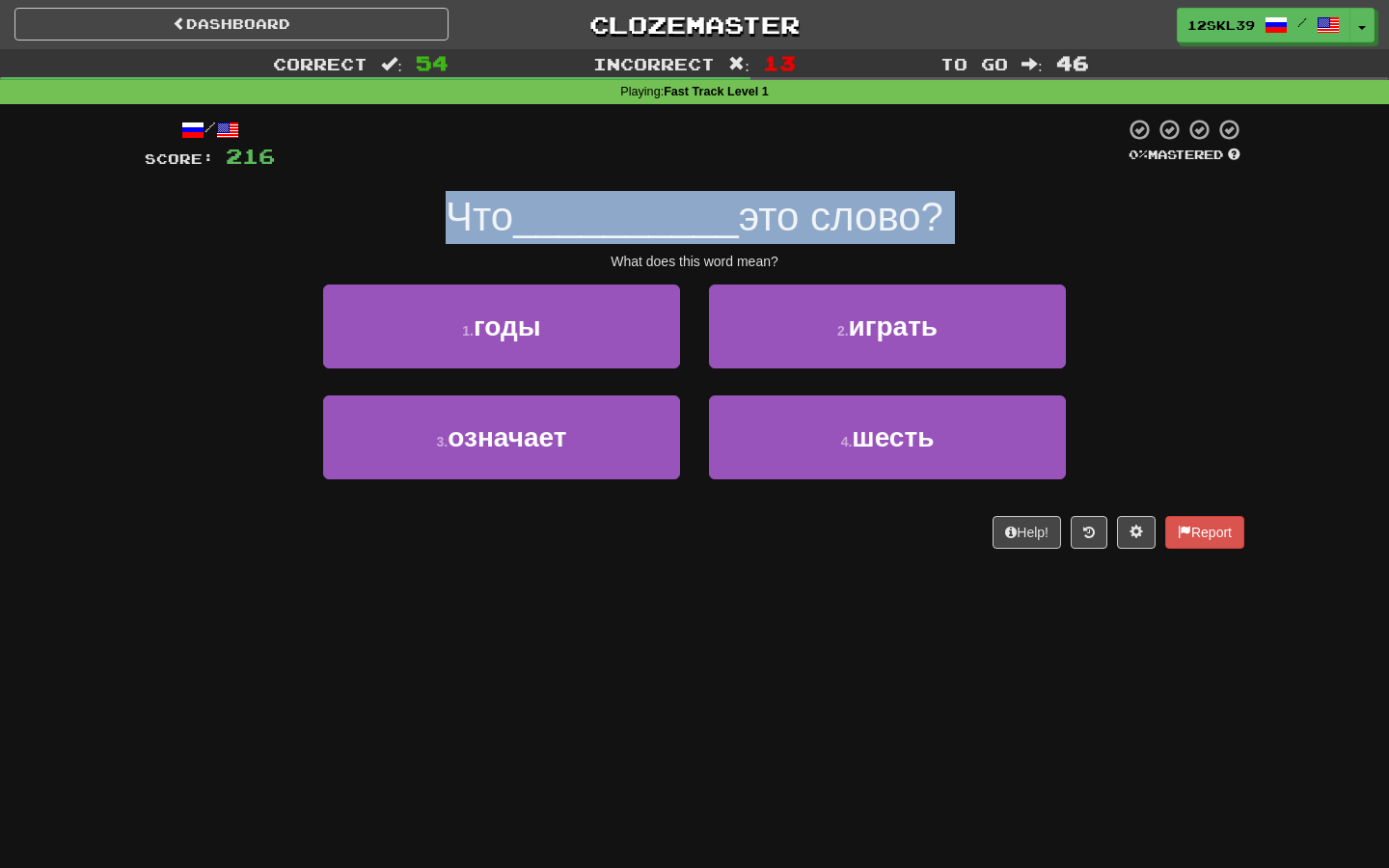 click on "__________" at bounding box center [626, 216] 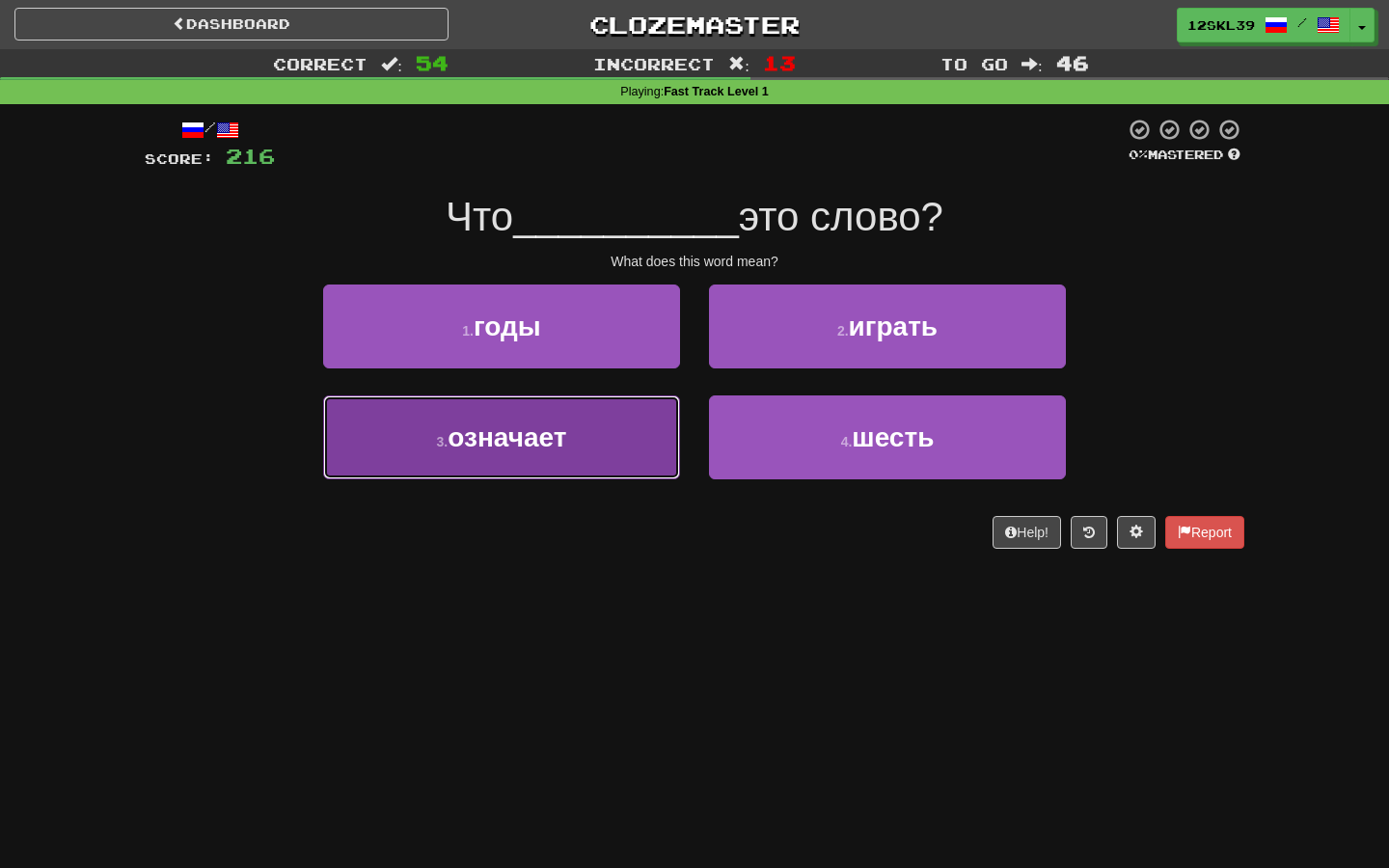 click on "3 .  означает" at bounding box center (502, 437) 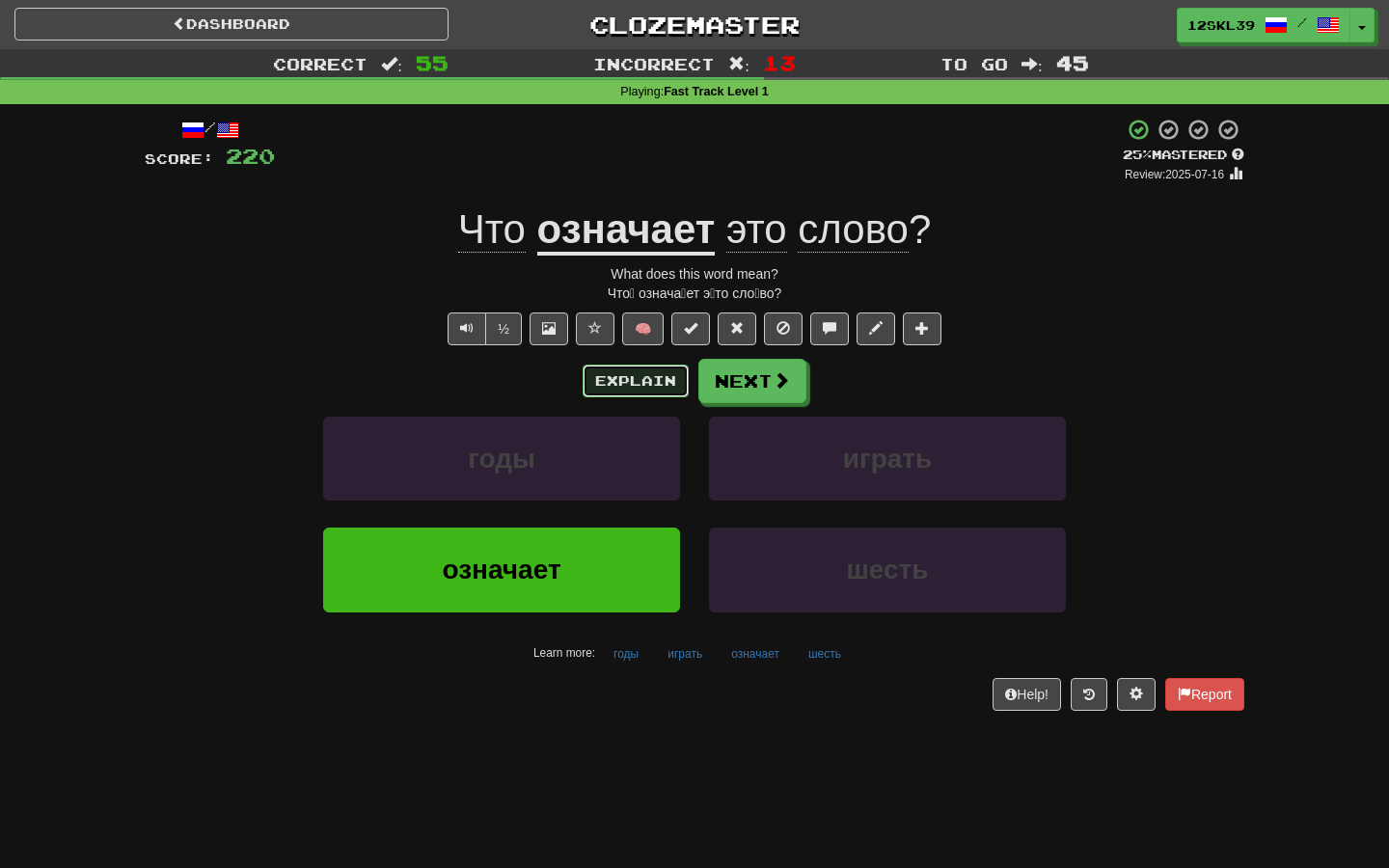 click on "Explain" at bounding box center (636, 381) 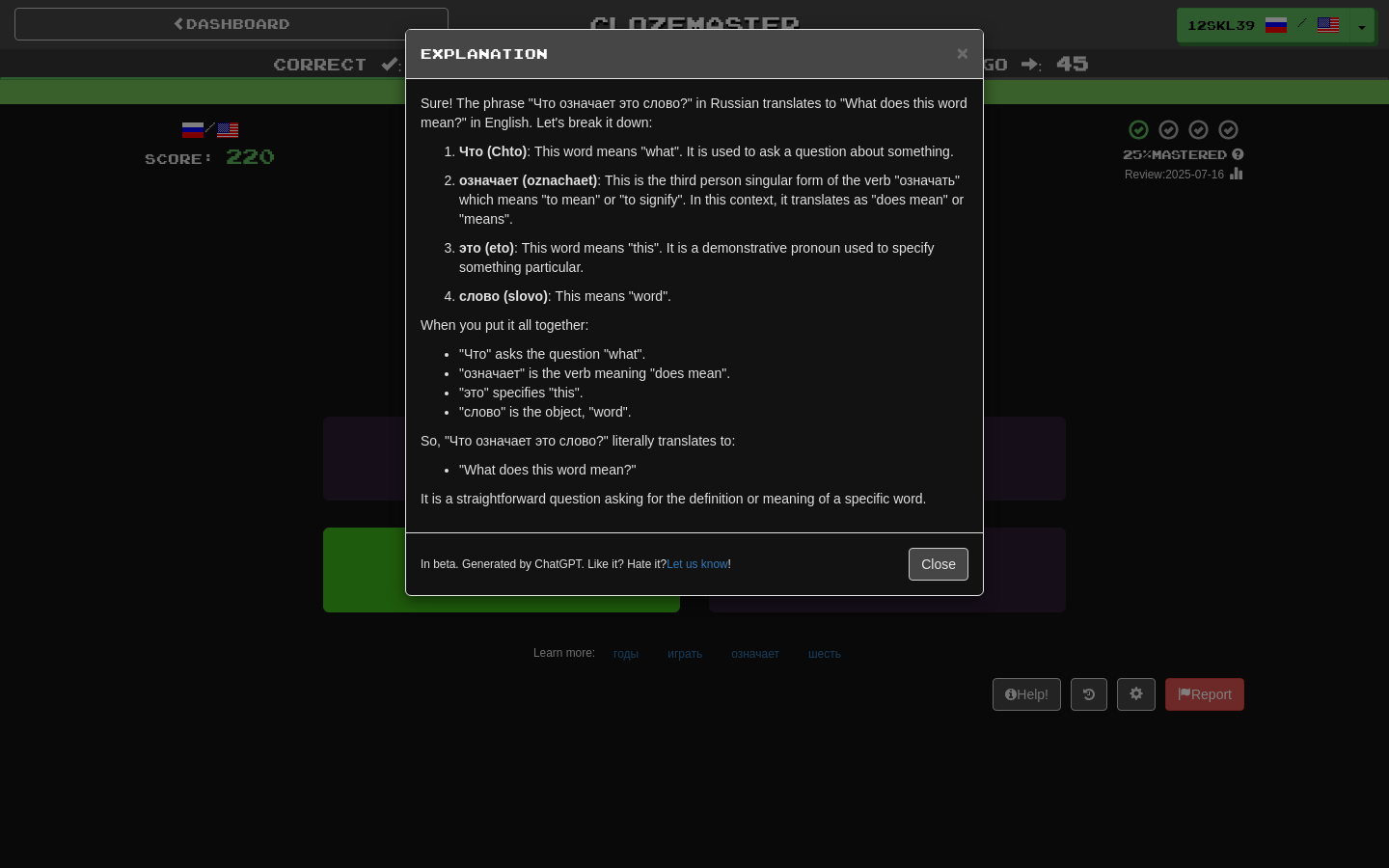 click on ""это" specifies "this"." at bounding box center [714, 393] 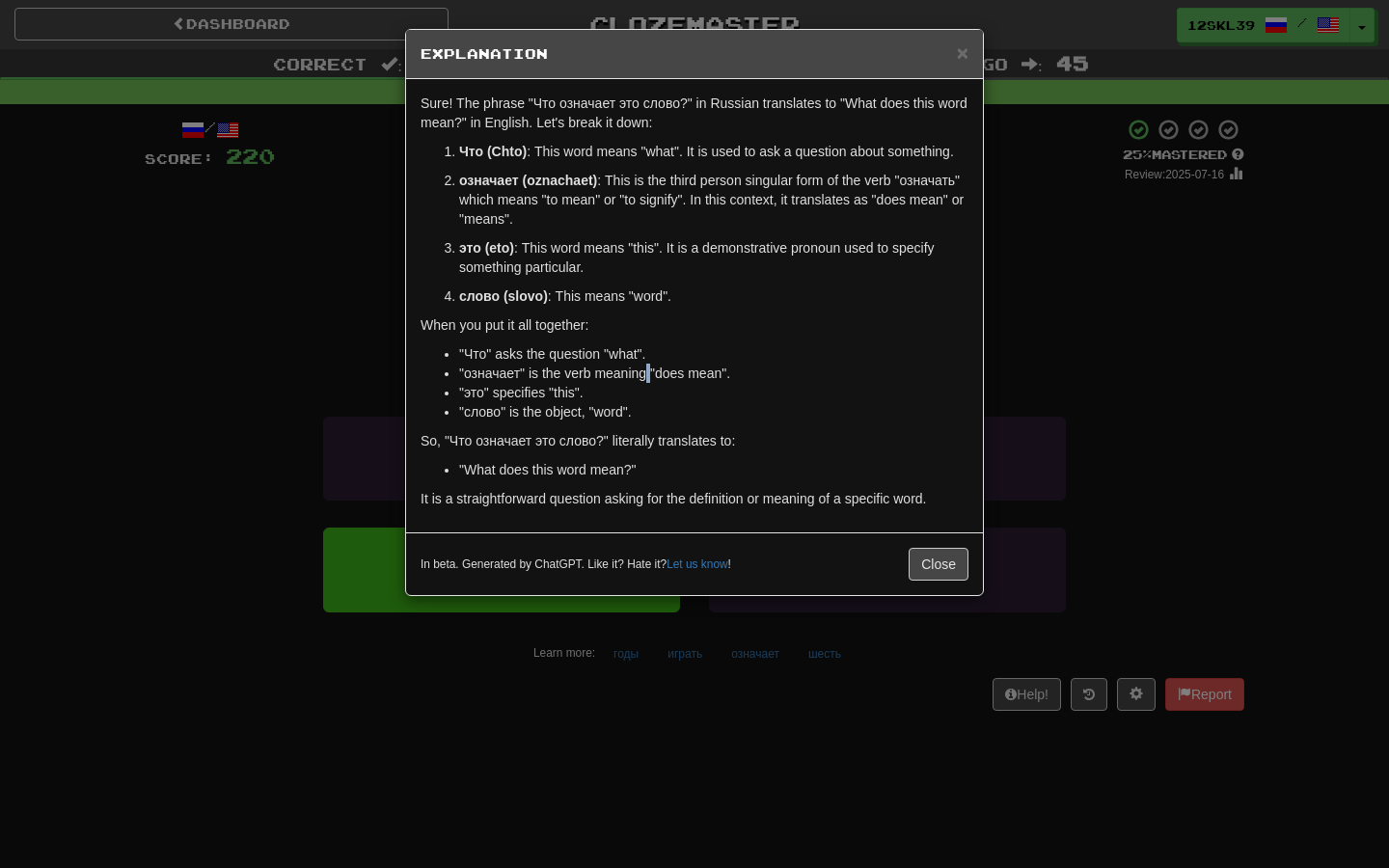 click on ""означает" is the verb meaning "does mean"." at bounding box center [714, 373] 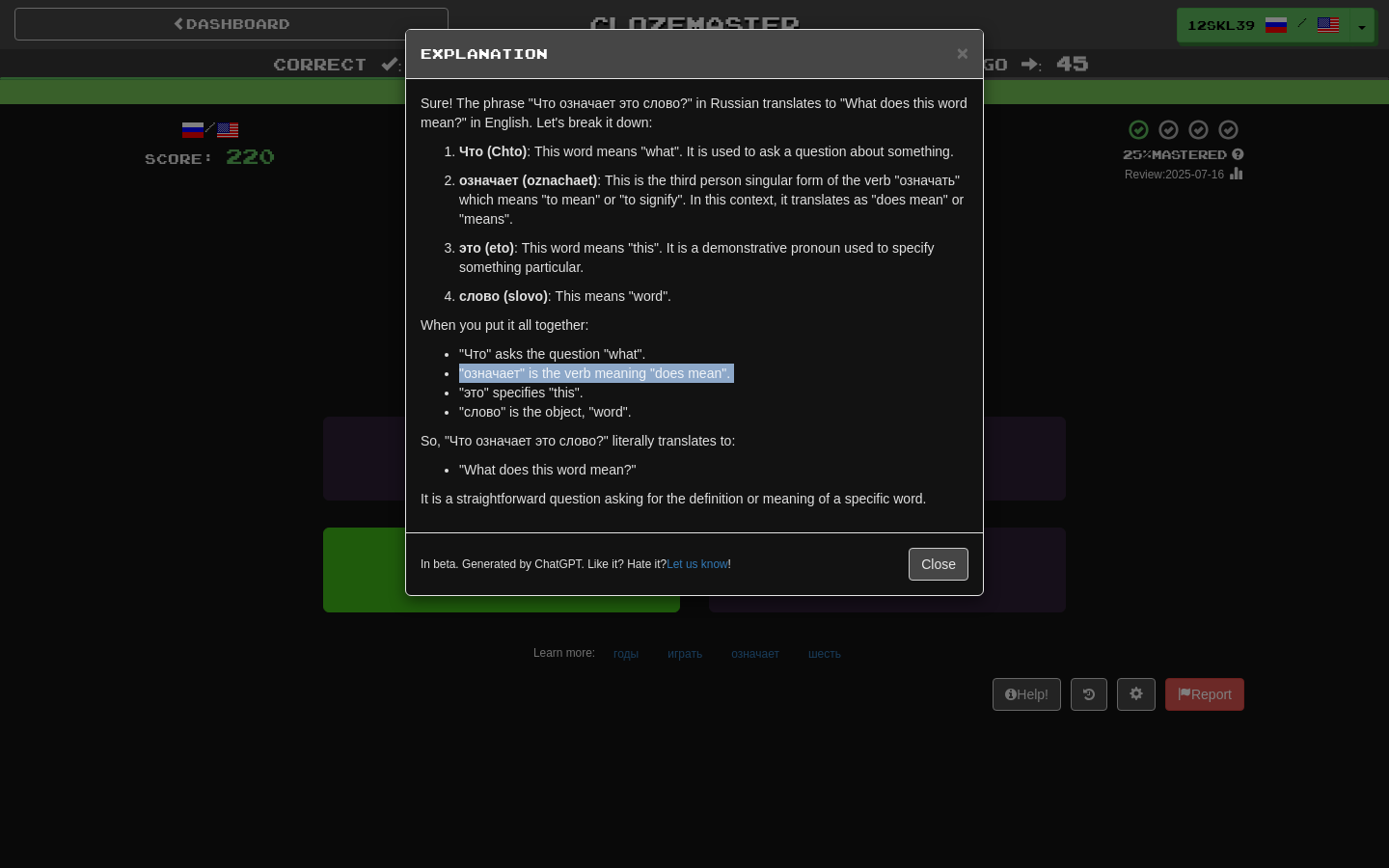 click on ""означает" is the verb meaning "does mean"." at bounding box center [714, 373] 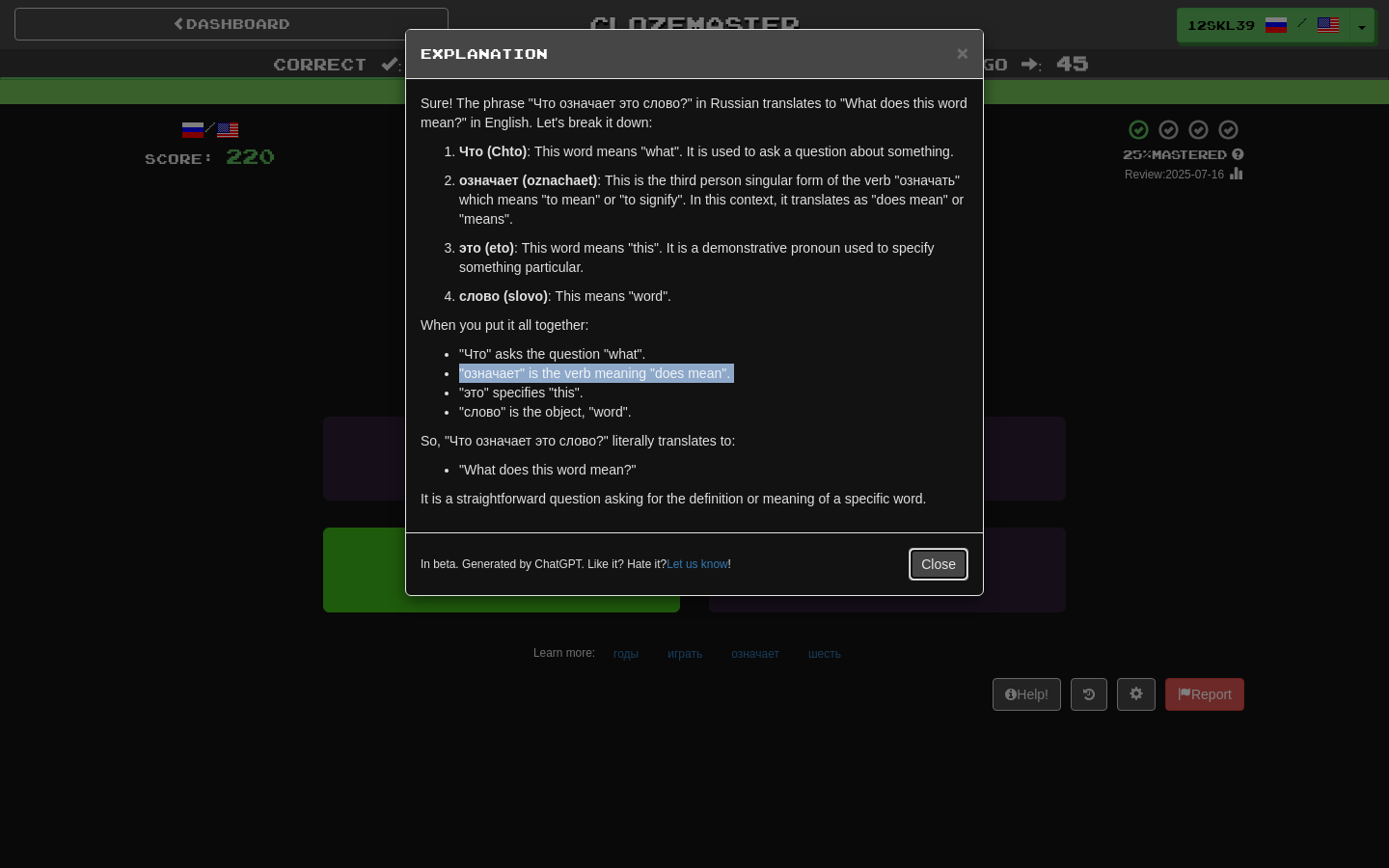 click on "Close" at bounding box center [939, 564] 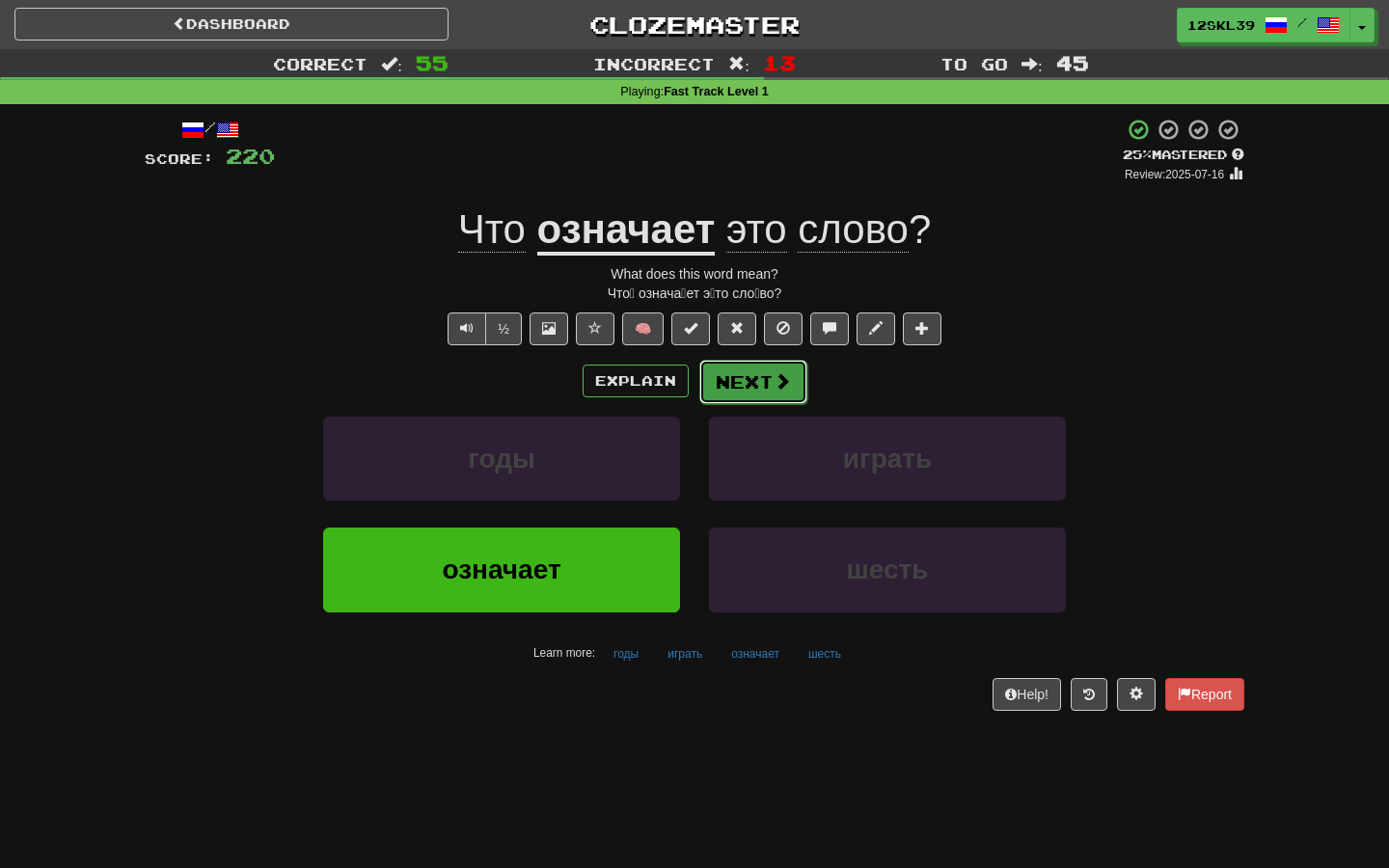 click on "Next" at bounding box center (753, 382) 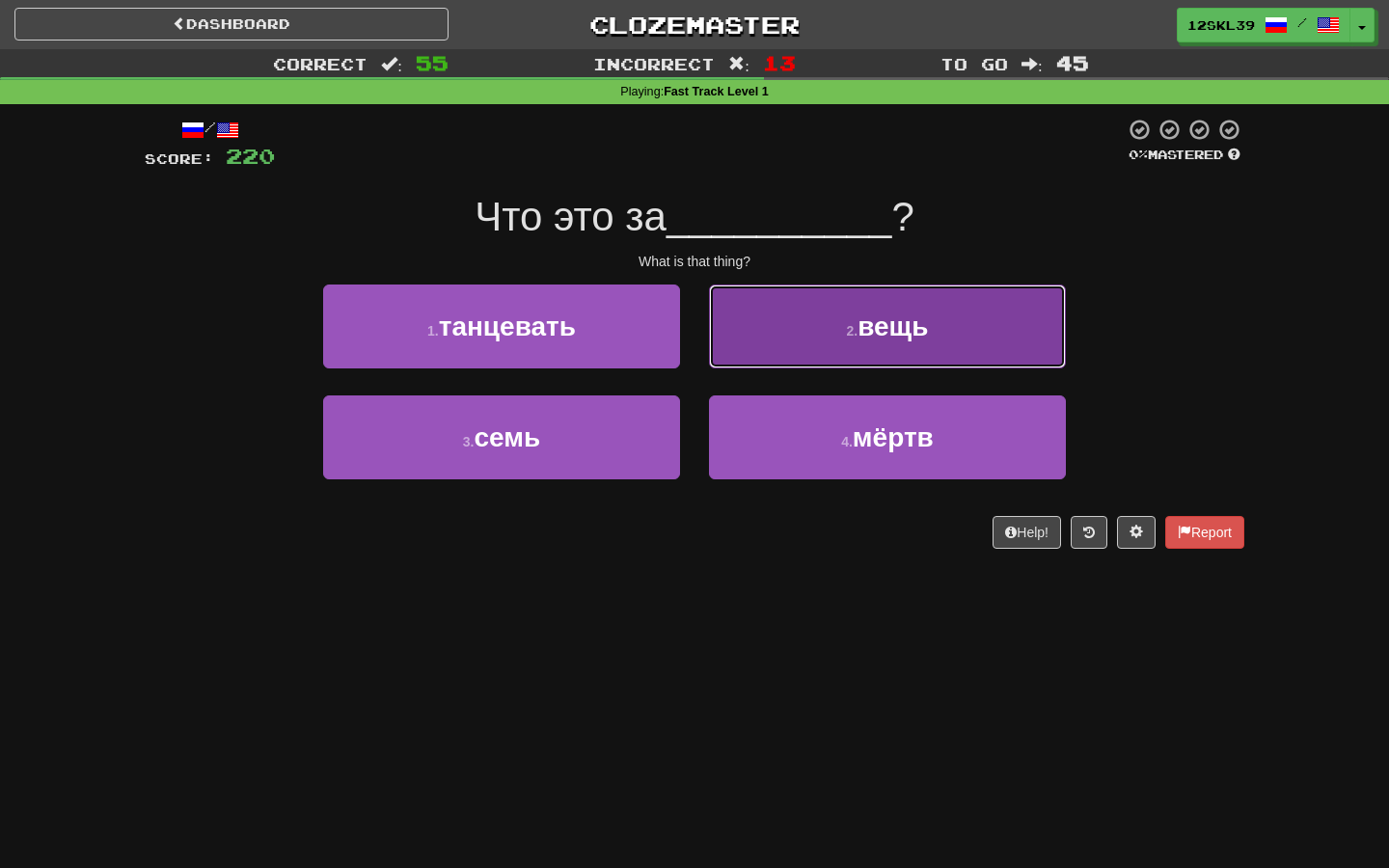 click on "2 .  вещь" at bounding box center [887, 326] 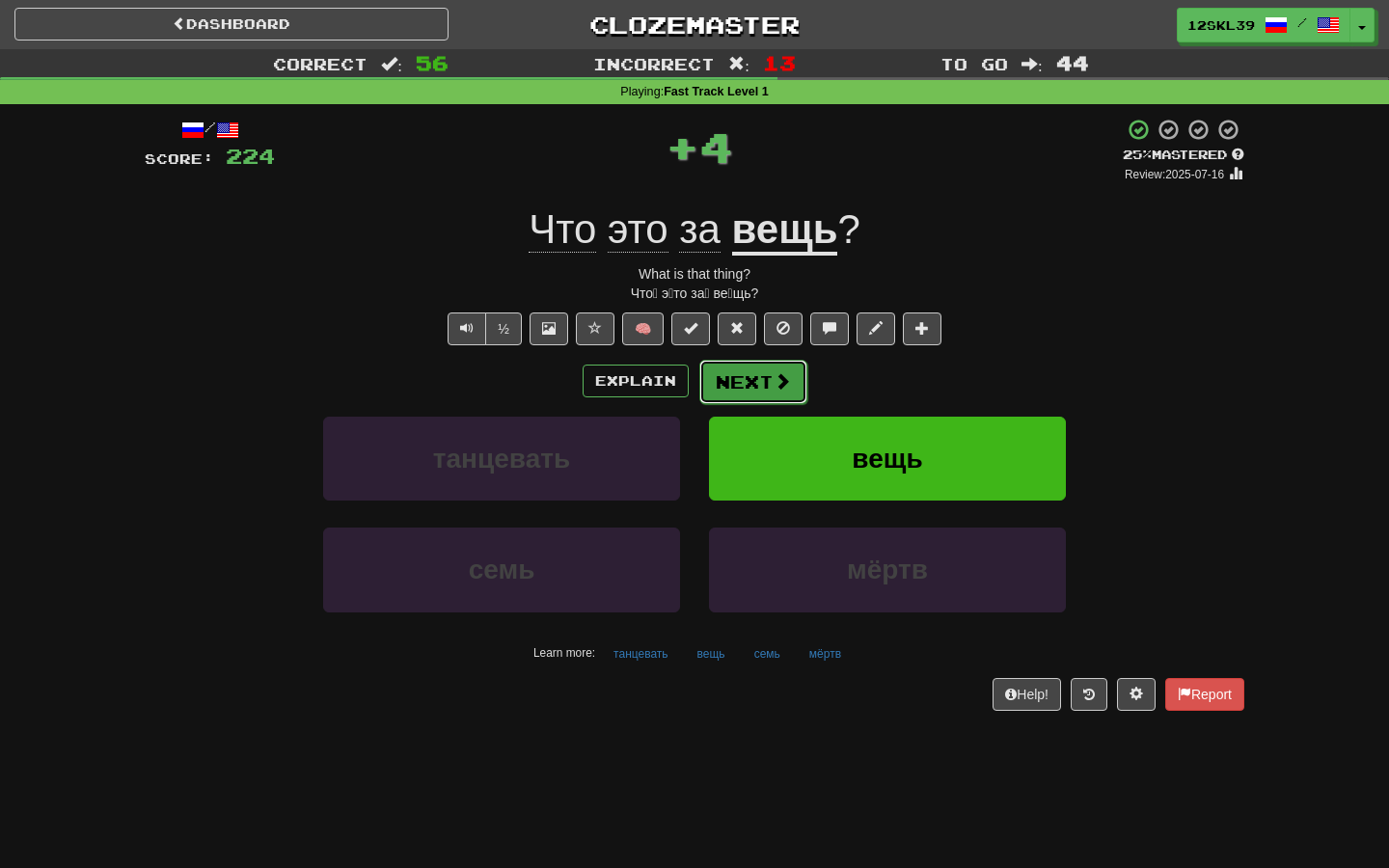 click on "Next" at bounding box center [753, 382] 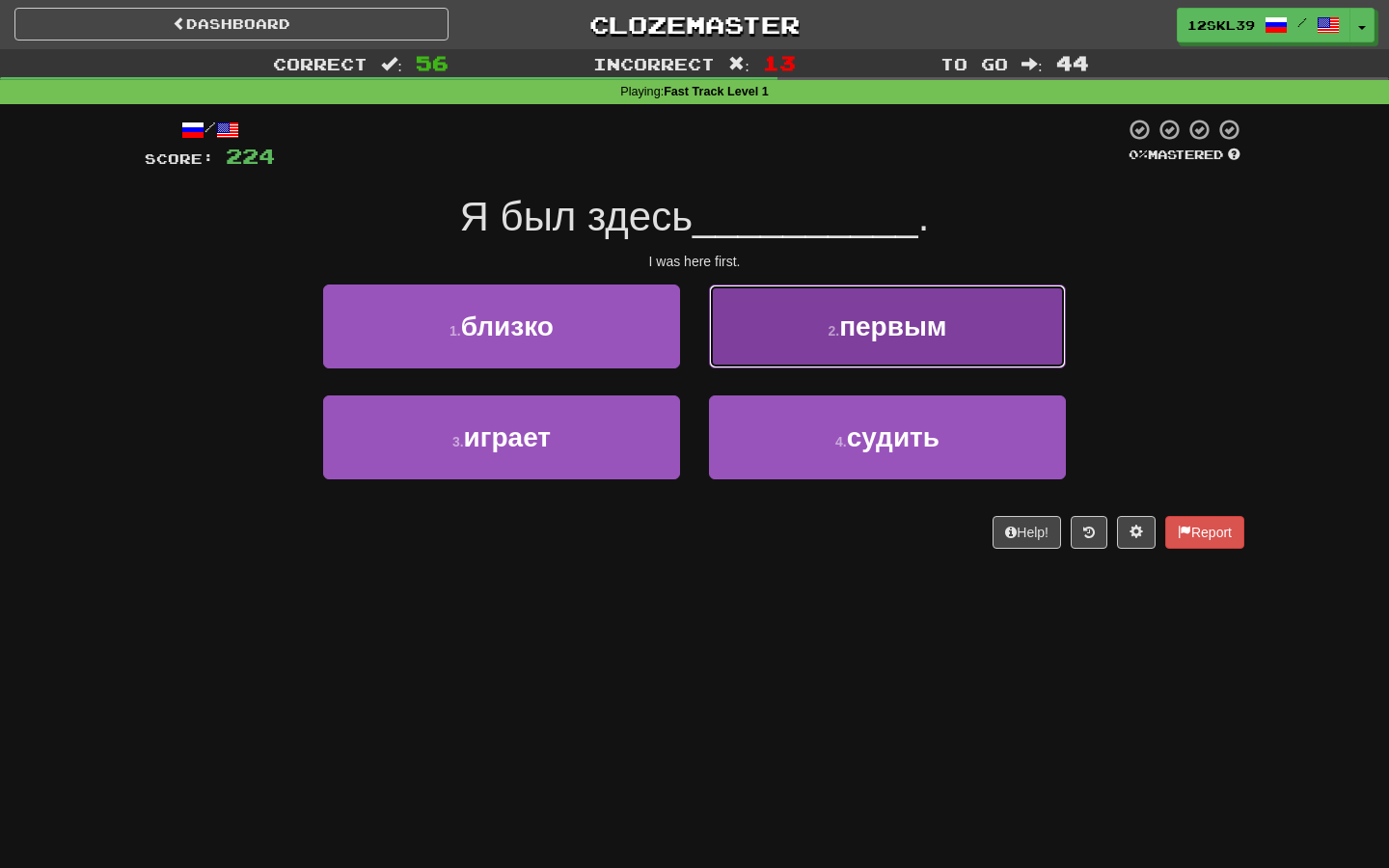 click on "2 .  первым" at bounding box center [887, 326] 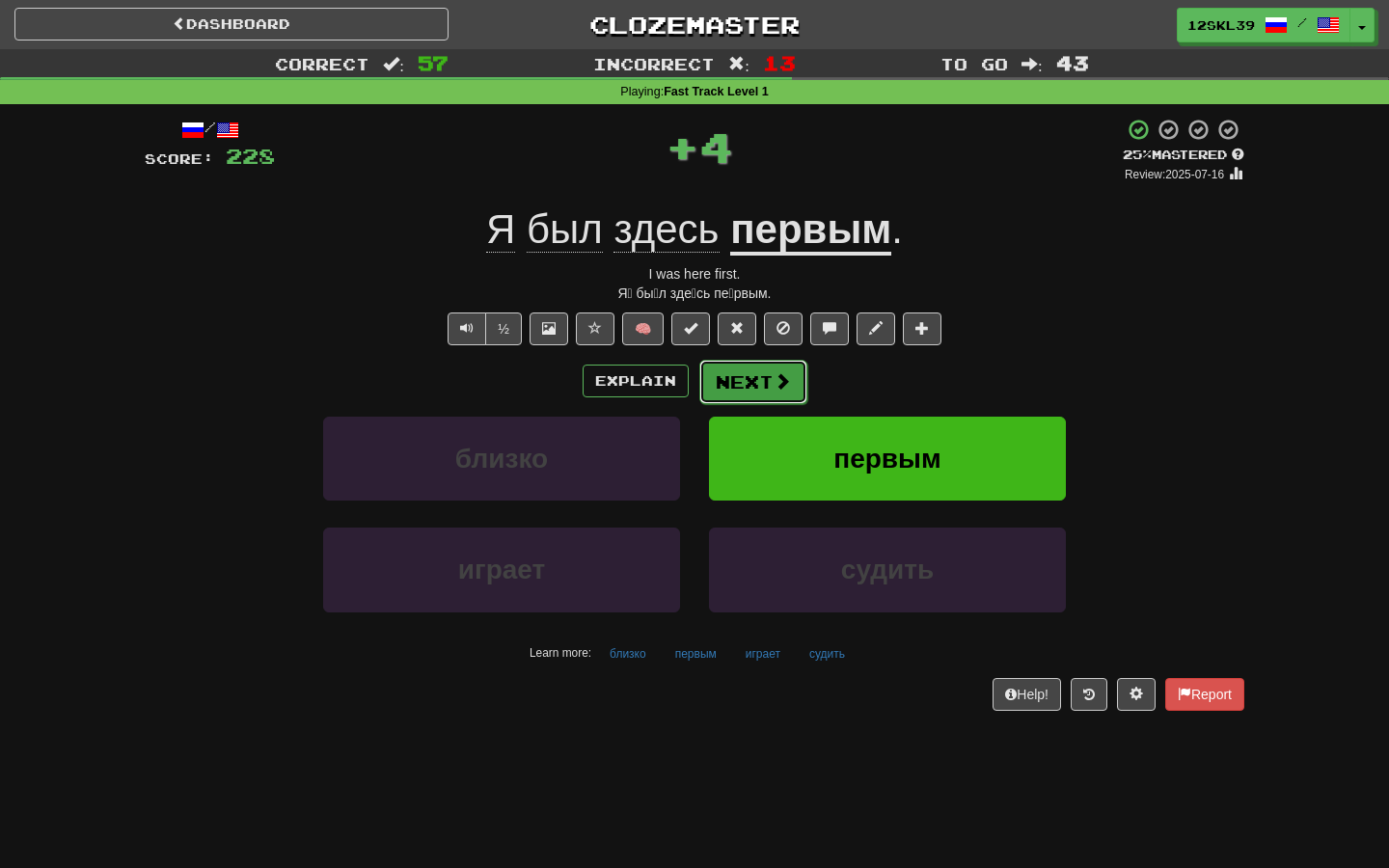 click on "Next" at bounding box center [753, 382] 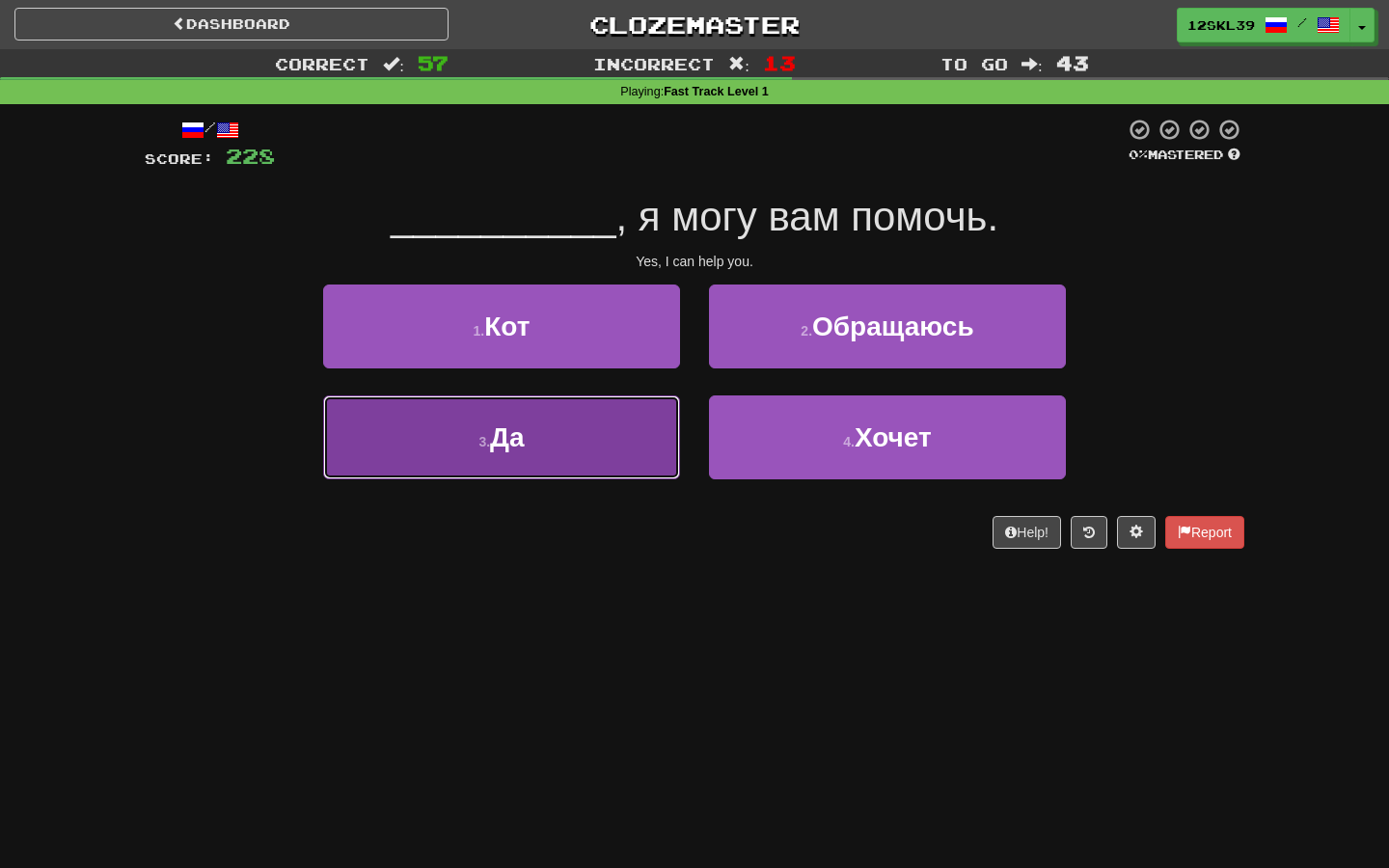 click on "3 .  Да" at bounding box center [502, 437] 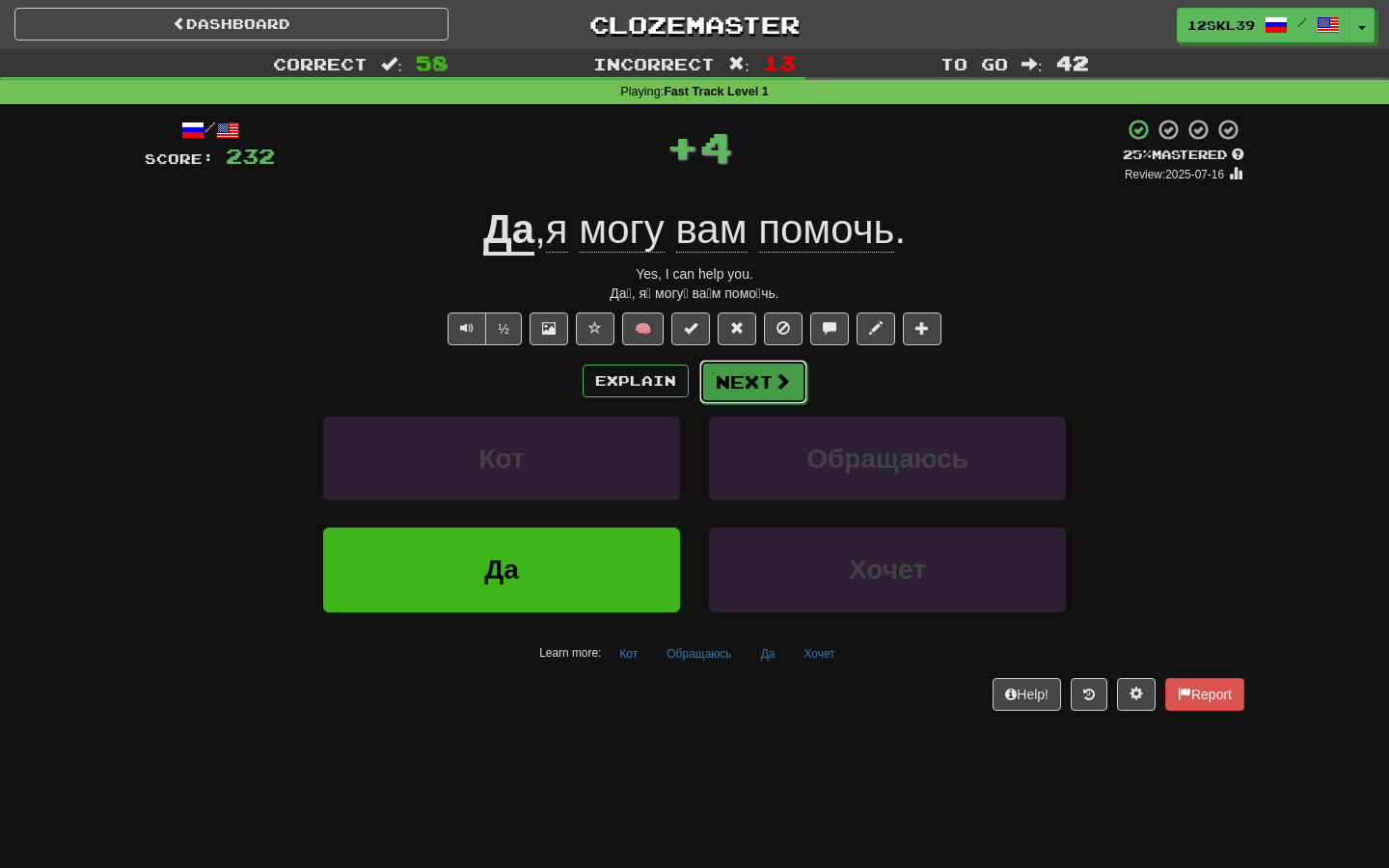 click on "Next" at bounding box center [753, 382] 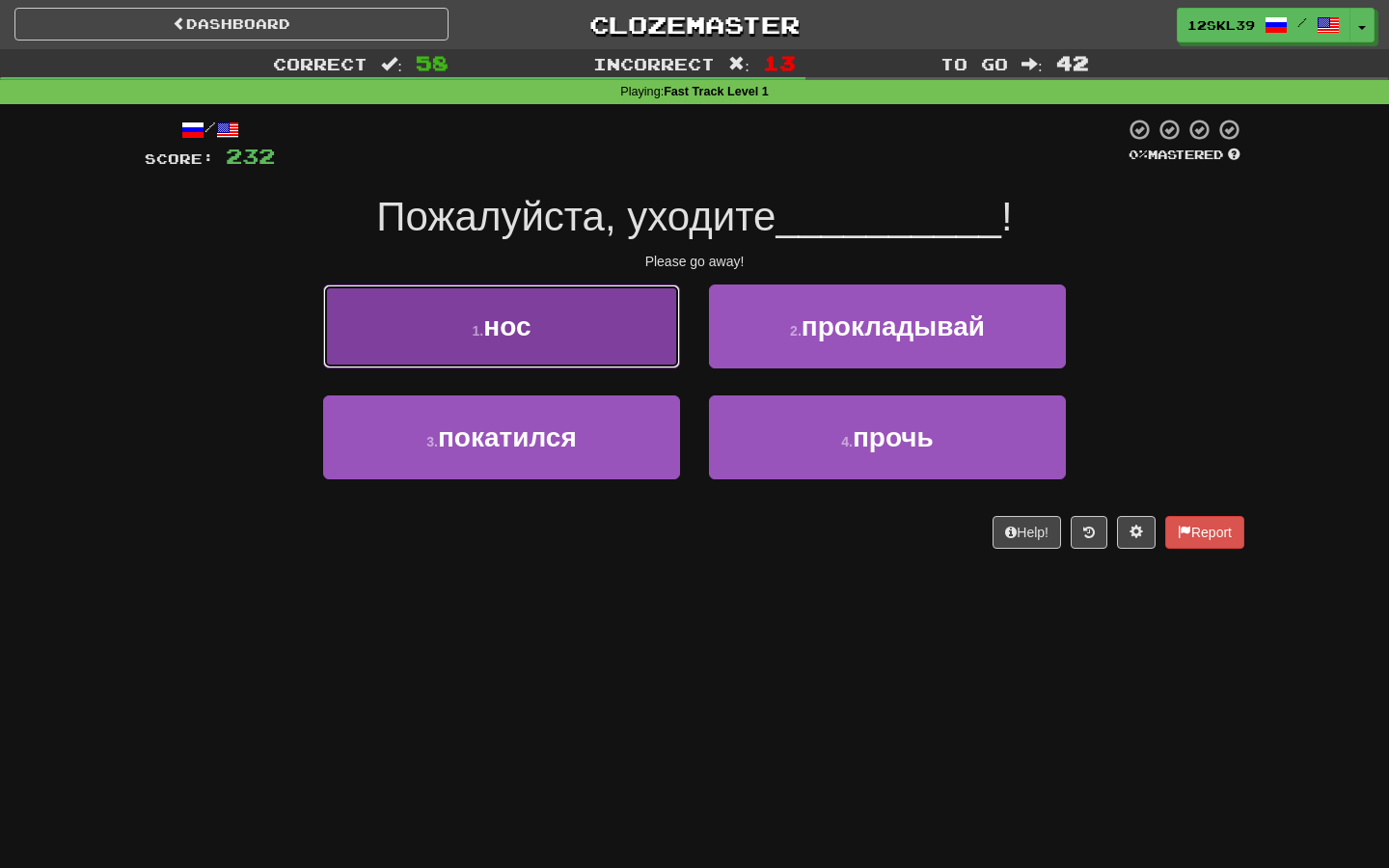click on "1 .  нос" at bounding box center (502, 326) 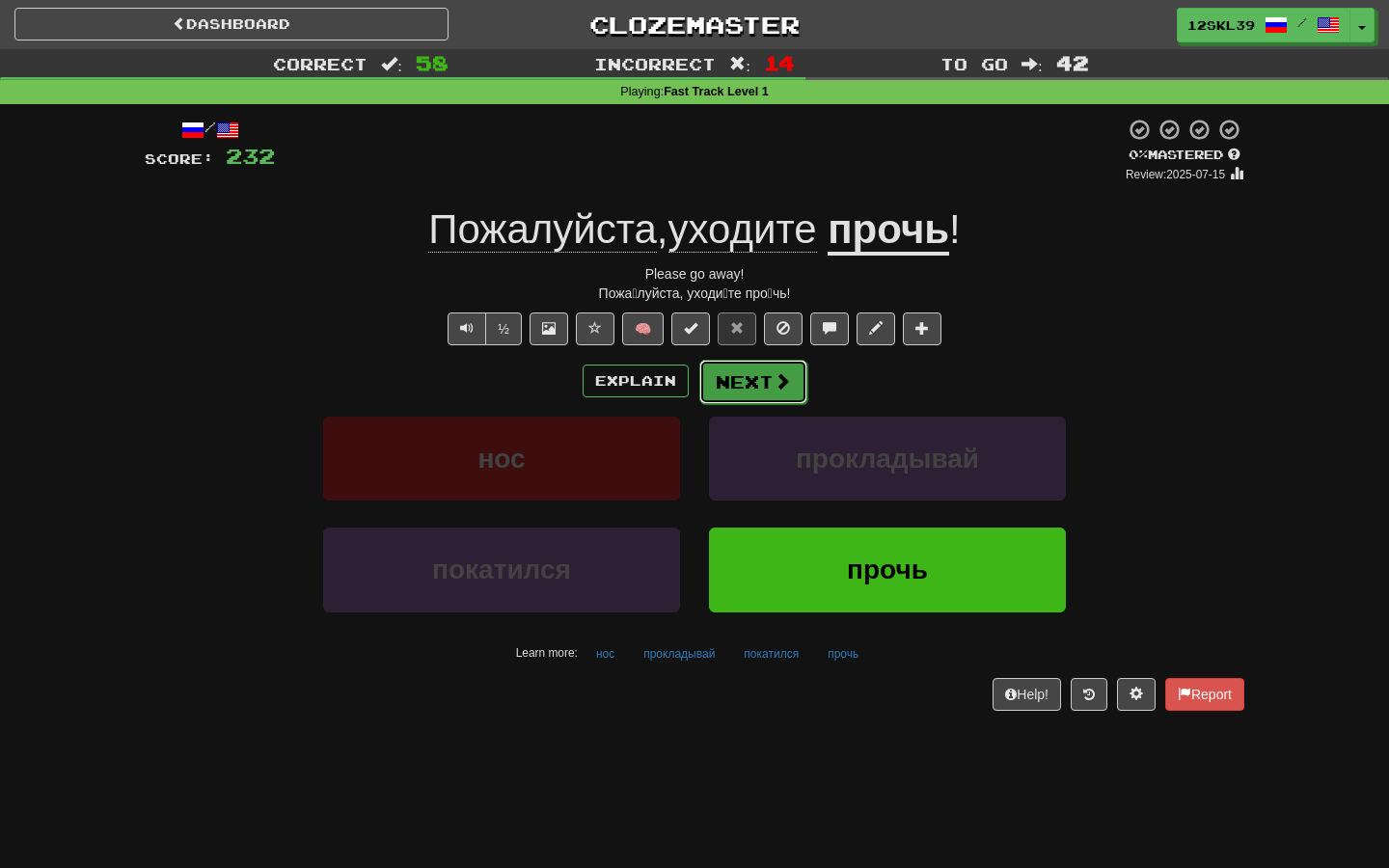 click on "Next" at bounding box center (753, 382) 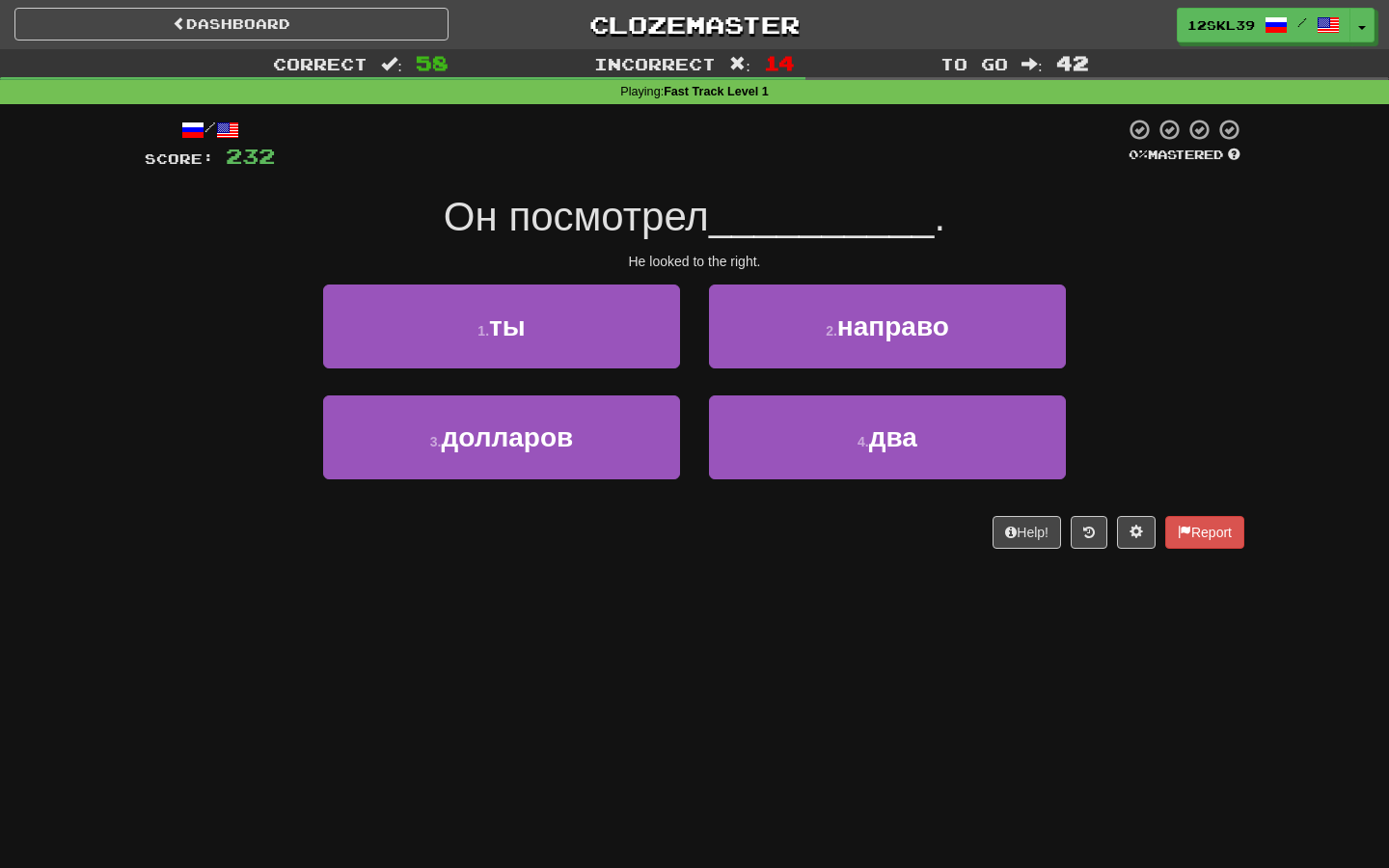 click on "He looked to the right." at bounding box center [694, 261] 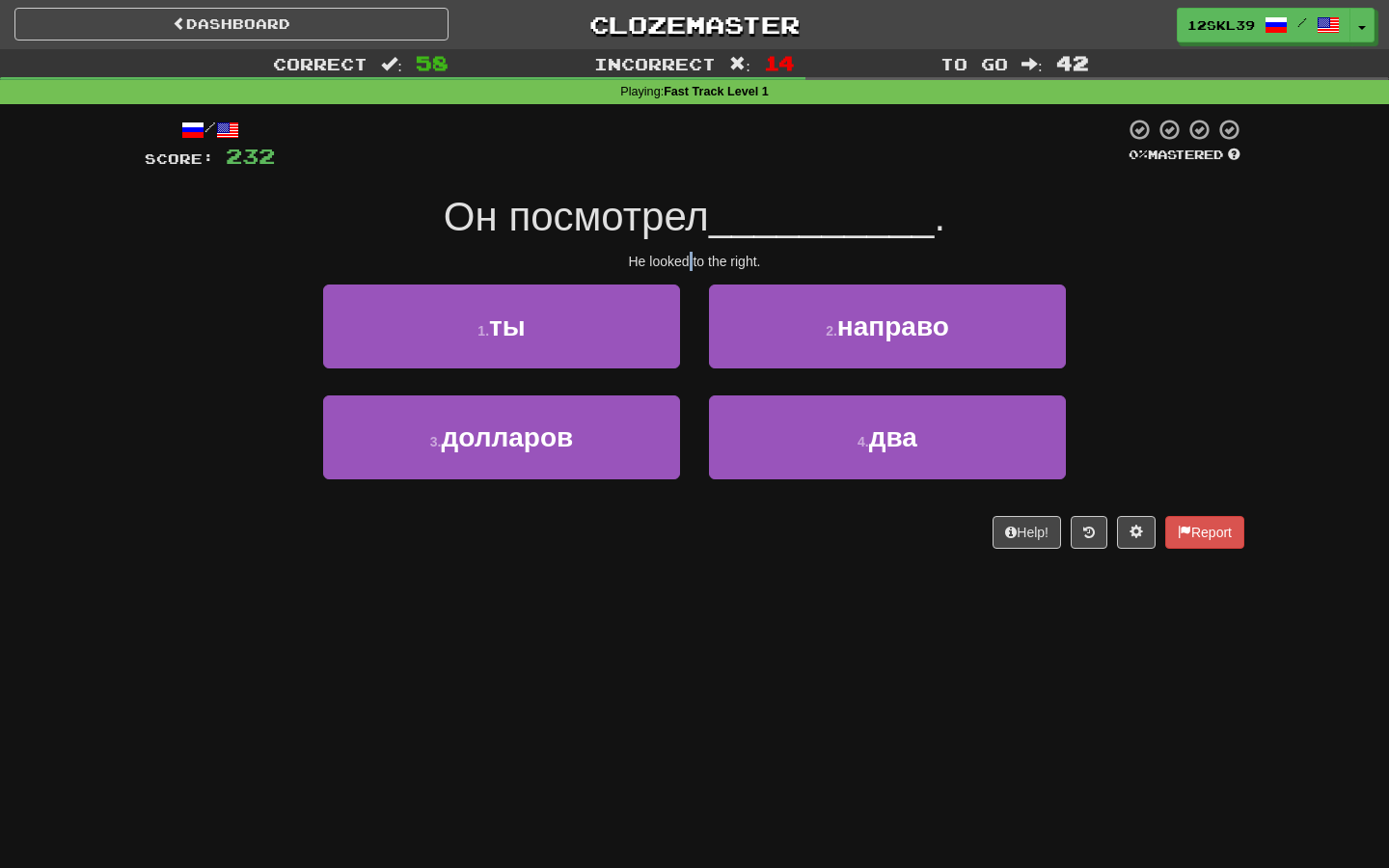 click on "He looked to the right." at bounding box center [694, 261] 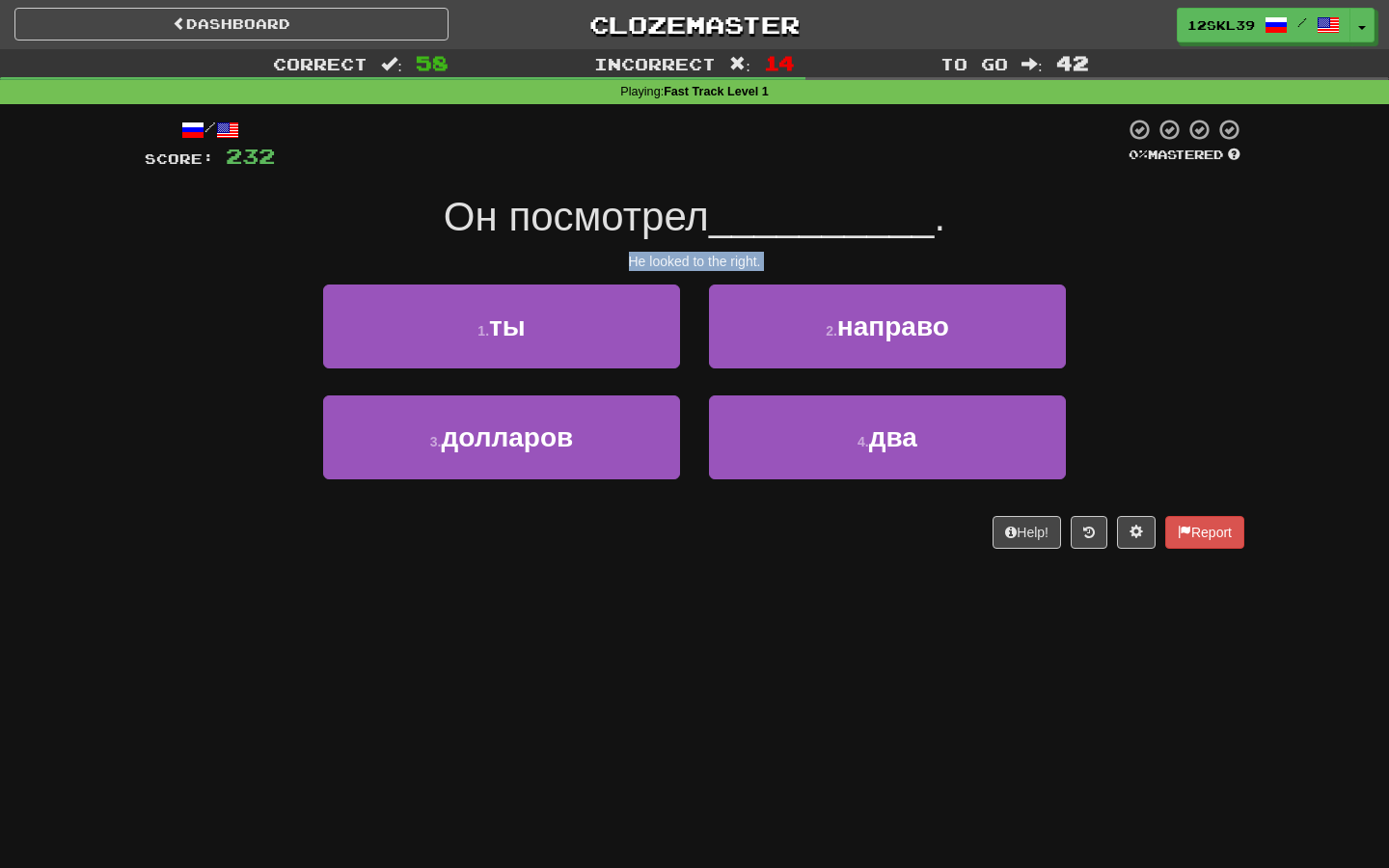 click on "He looked to the right." at bounding box center (694, 261) 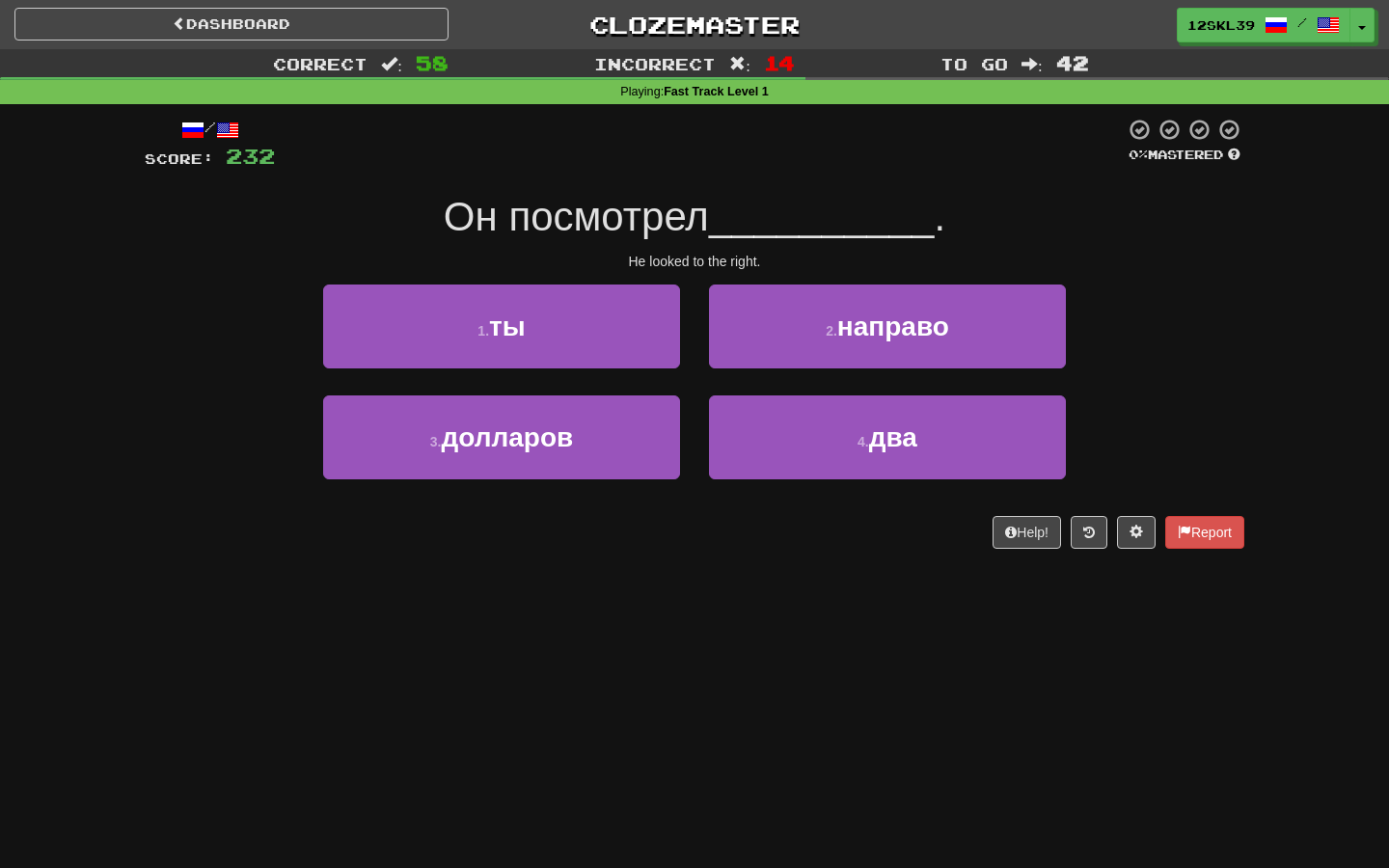 click on "Он посмотрел" at bounding box center (576, 216) 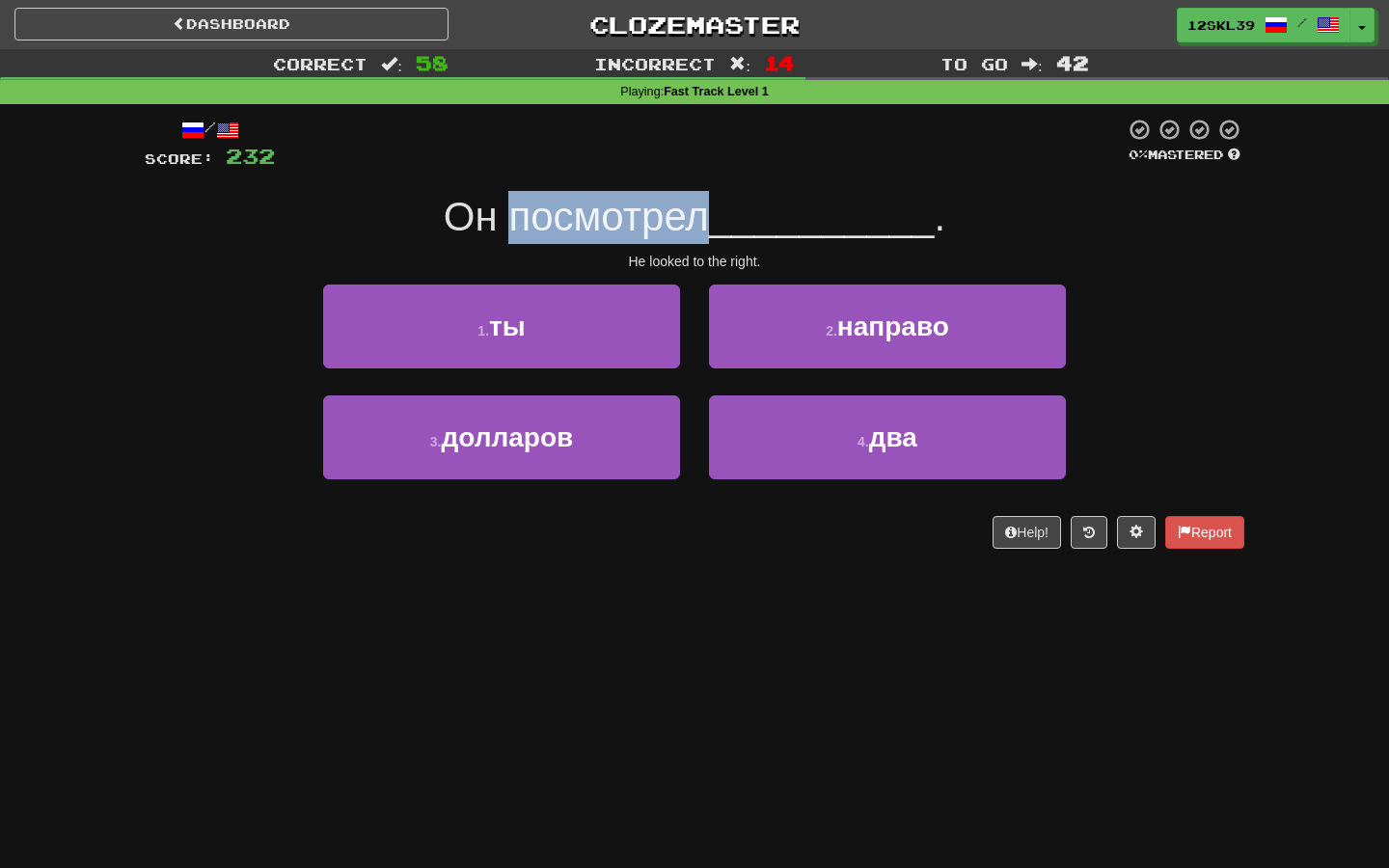 click on "Он посмотрел" at bounding box center (576, 216) 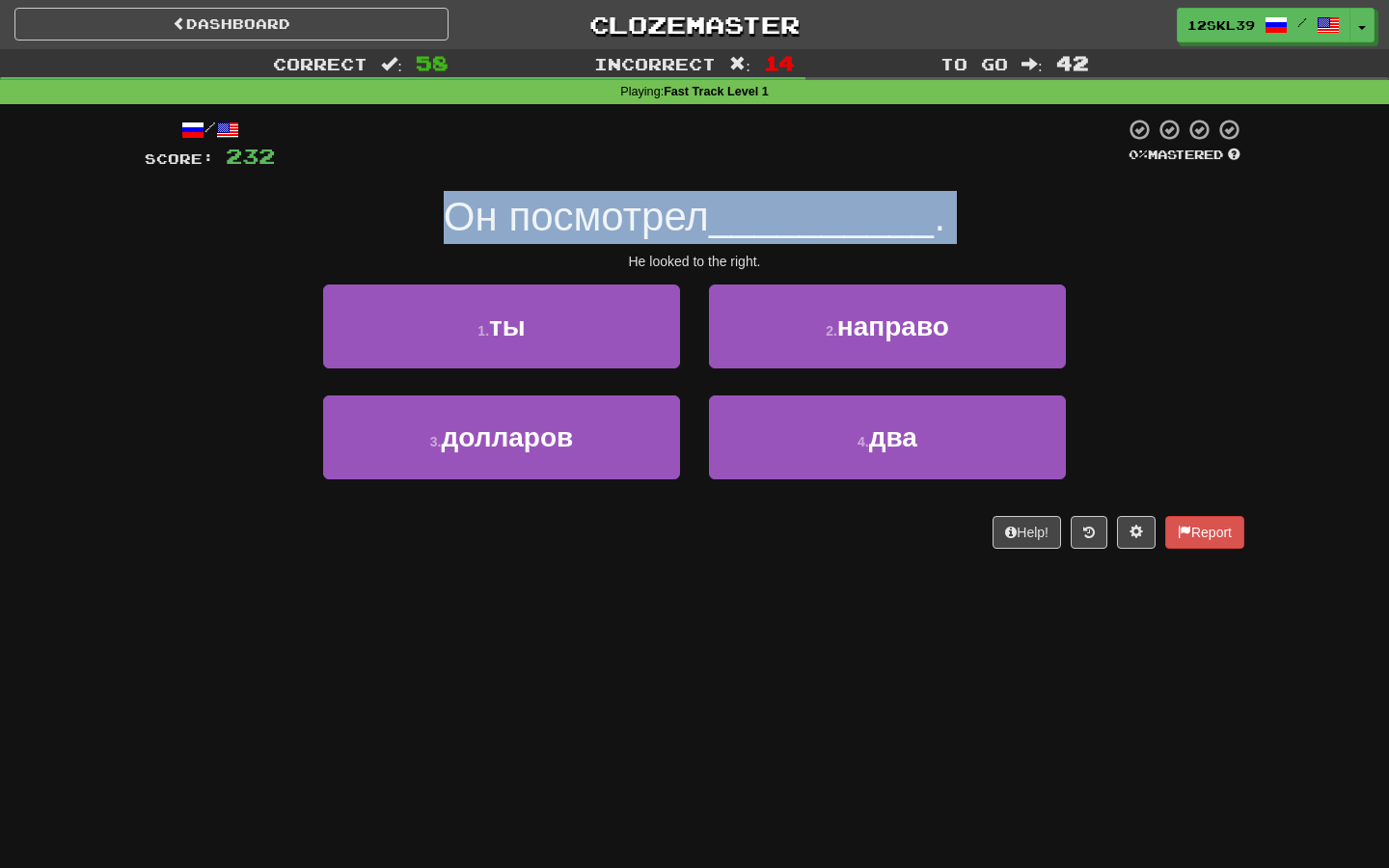 click on "Он посмотрел" at bounding box center (576, 216) 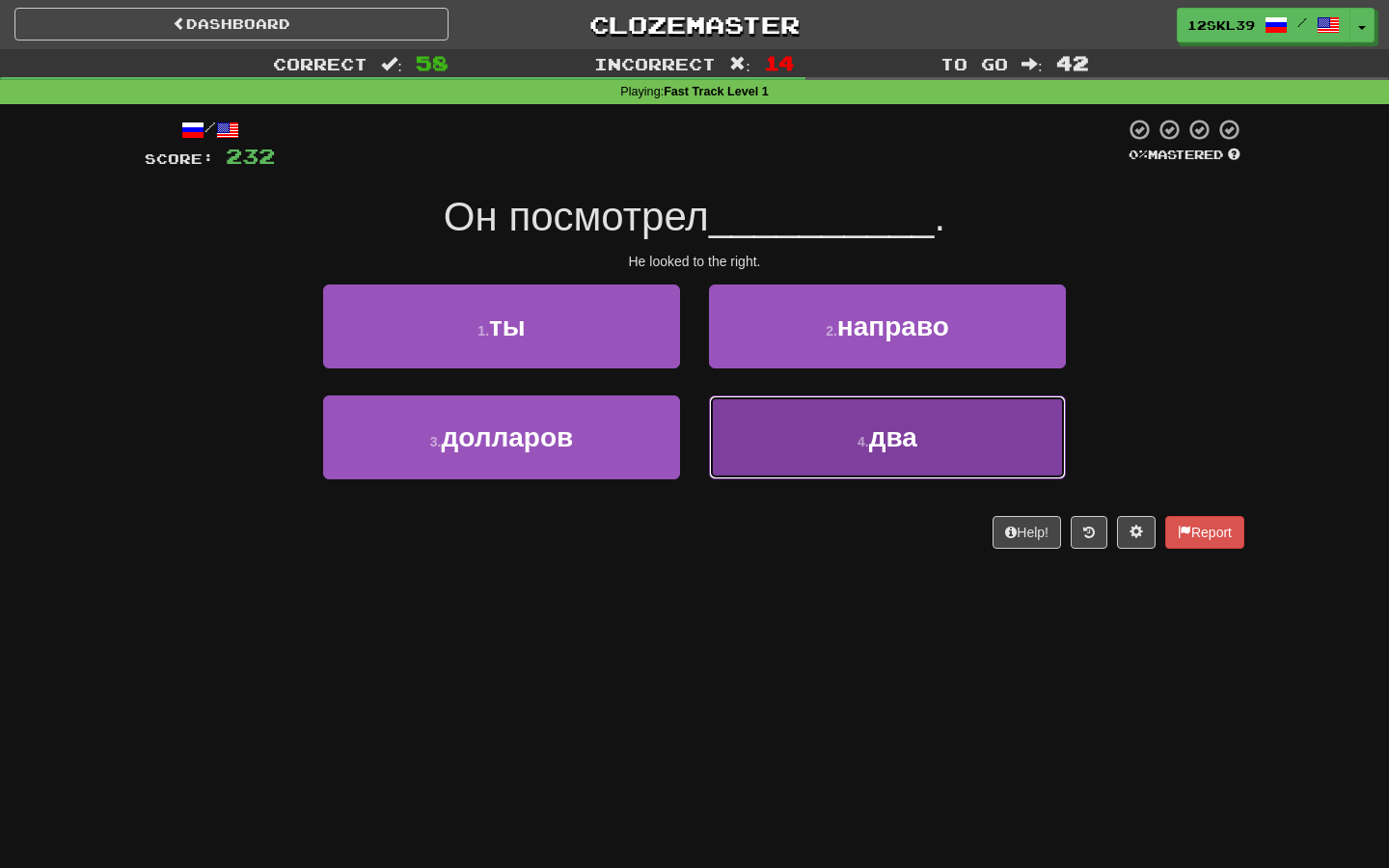 click on "4 .  два" at bounding box center (887, 437) 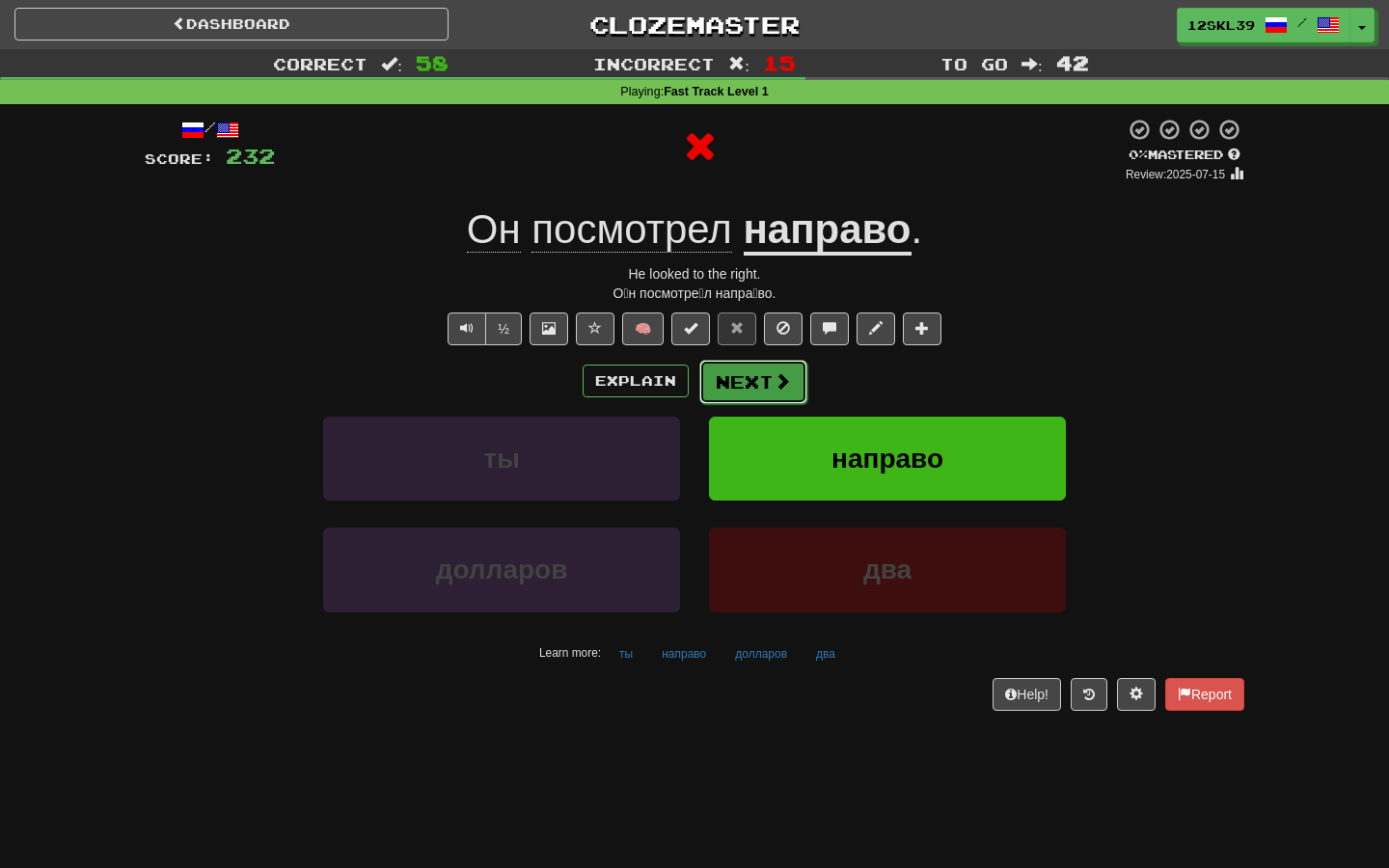 click at bounding box center [782, 381] 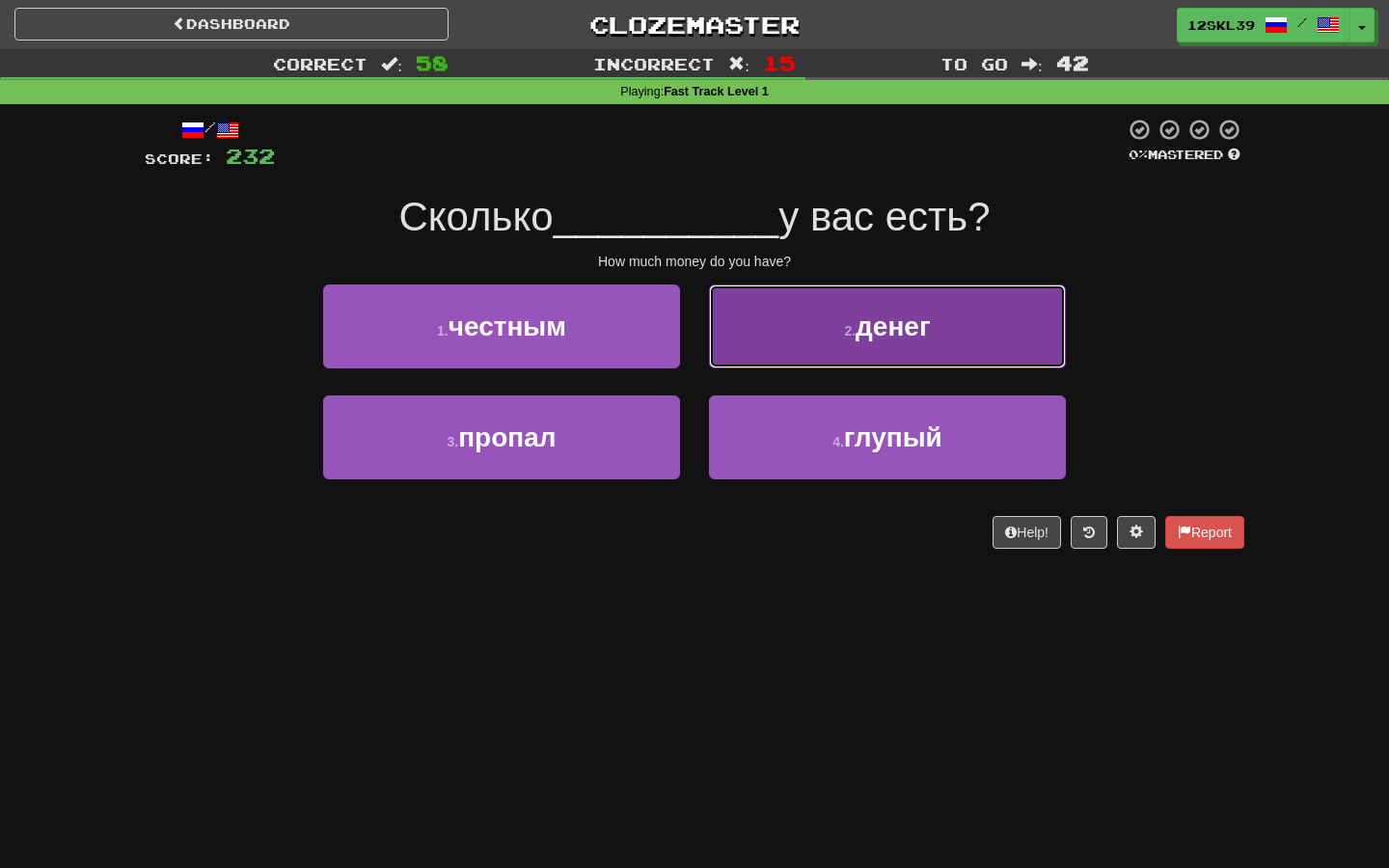 click on "2 .  денег" at bounding box center (887, 326) 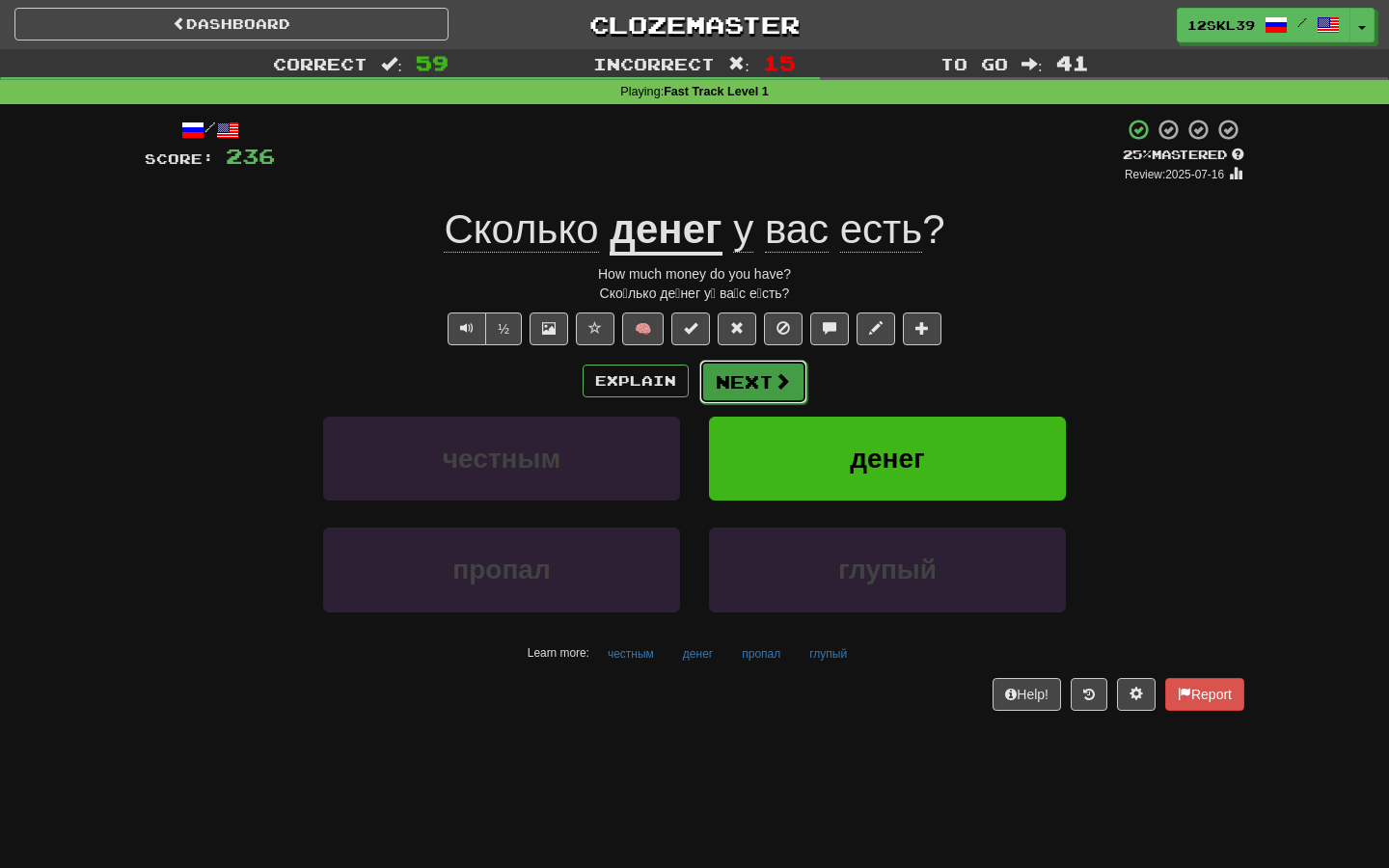 click on "Next" at bounding box center (753, 382) 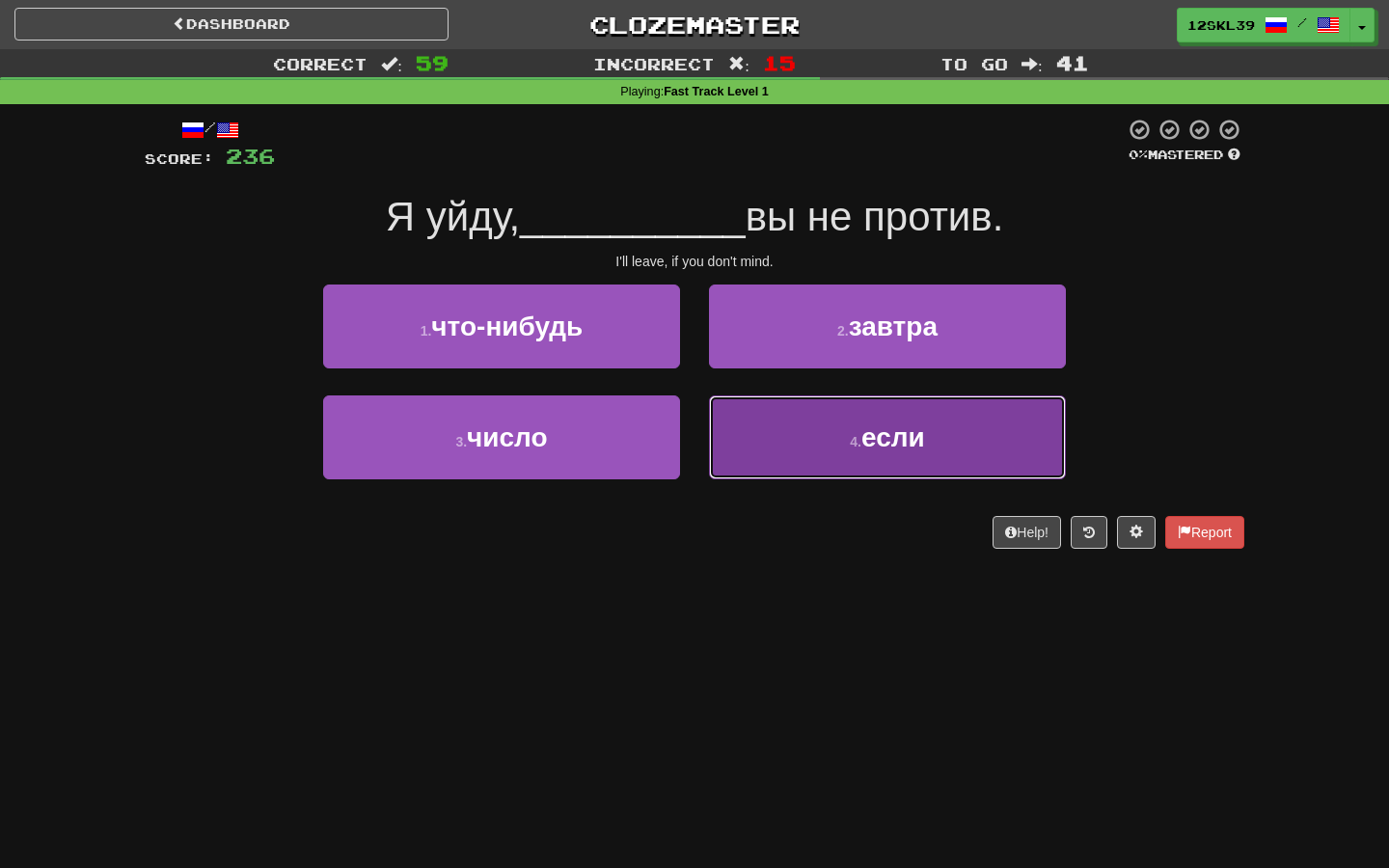 click on "4 .  если" at bounding box center [887, 437] 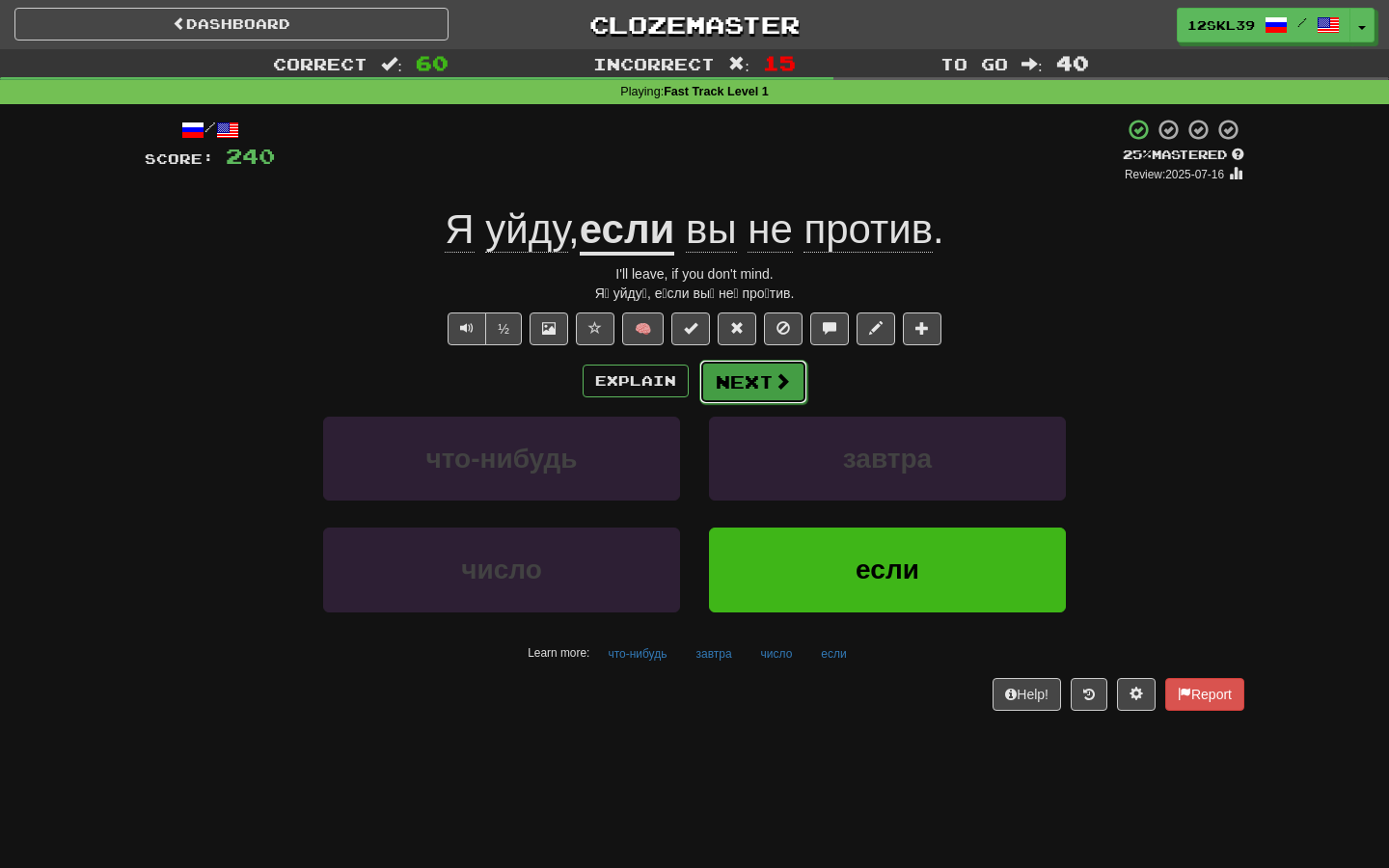 click on "Next" at bounding box center (753, 382) 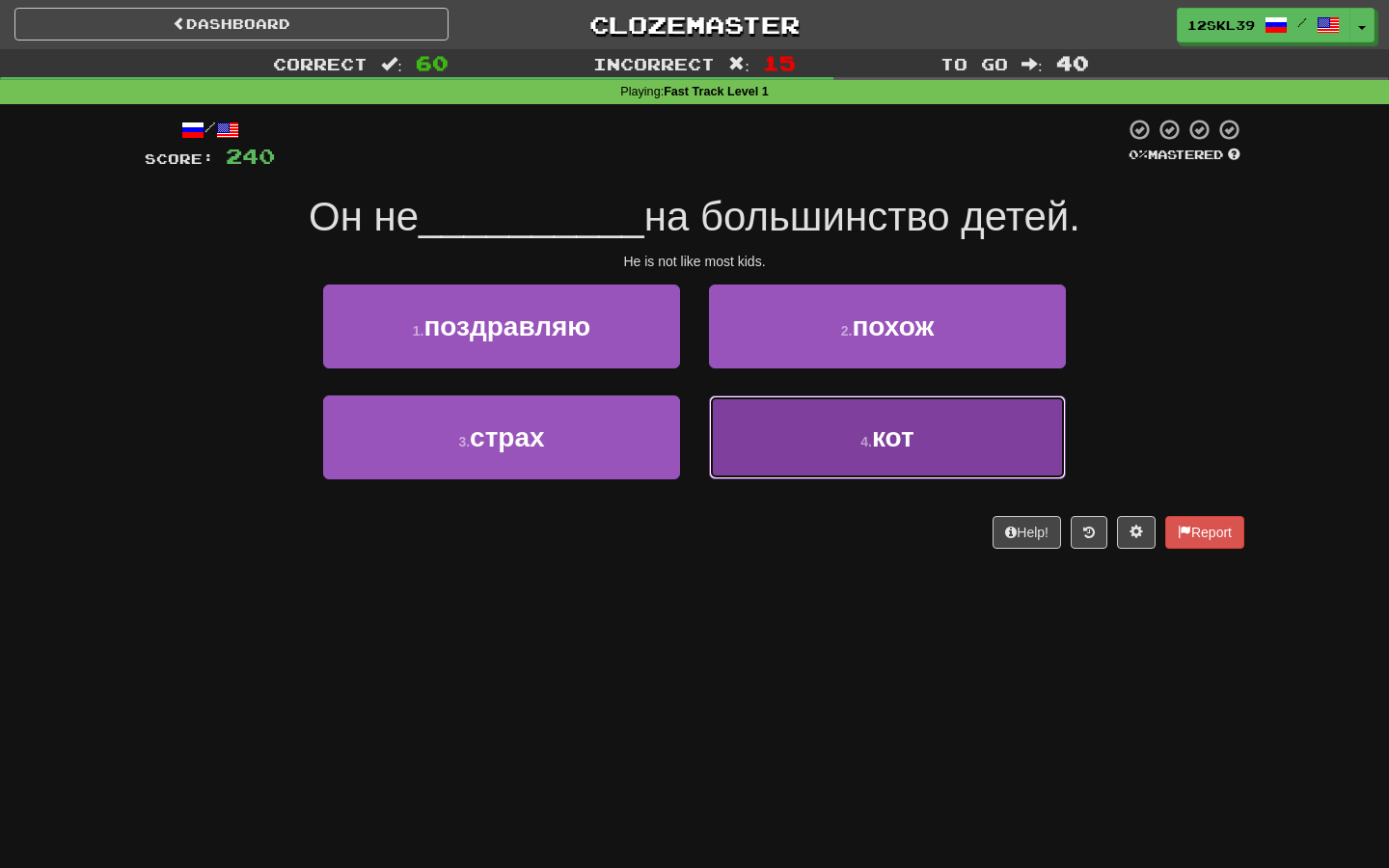 click on "4 .  кот" at bounding box center (887, 437) 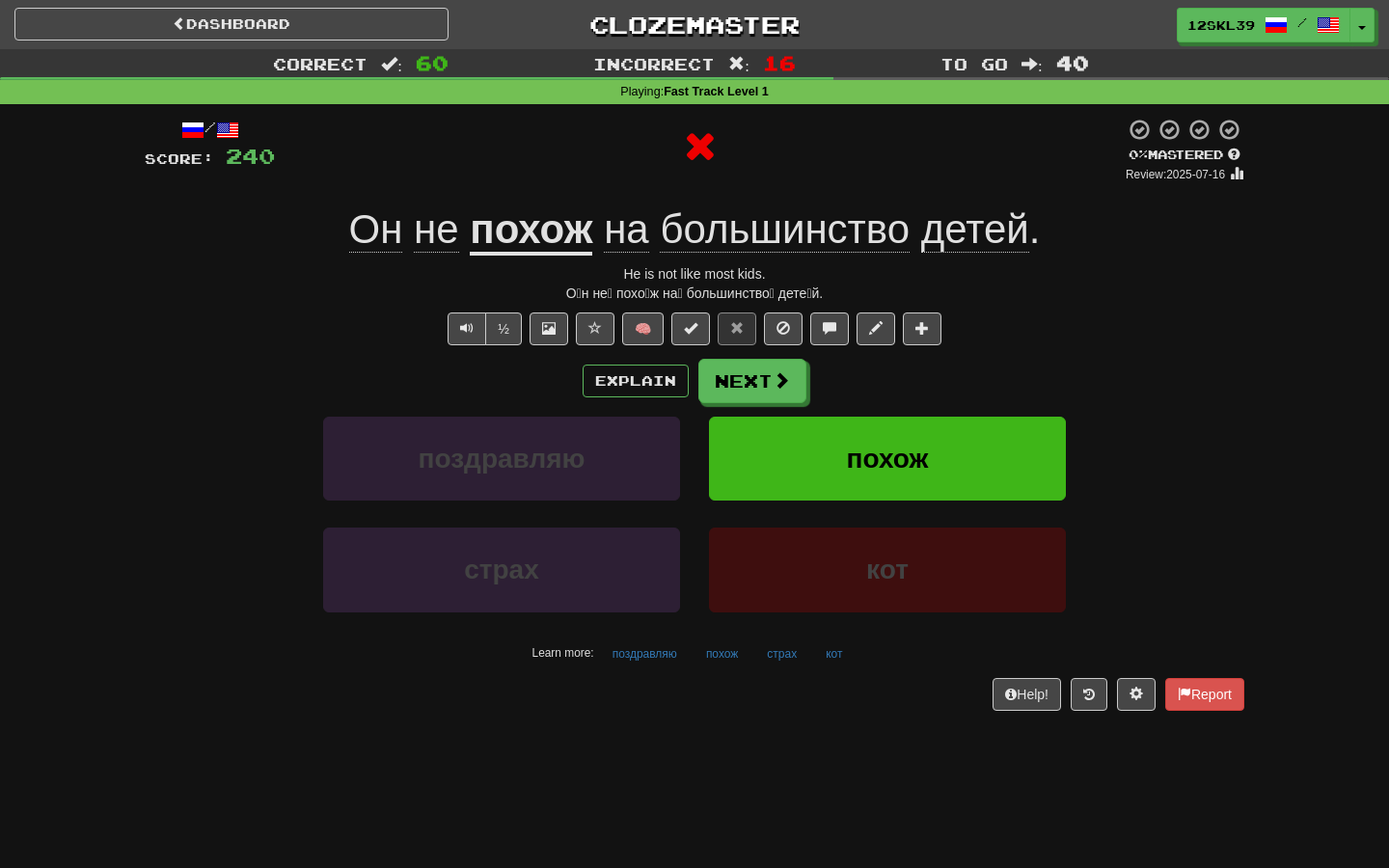click on "похож" at bounding box center (531, 231) 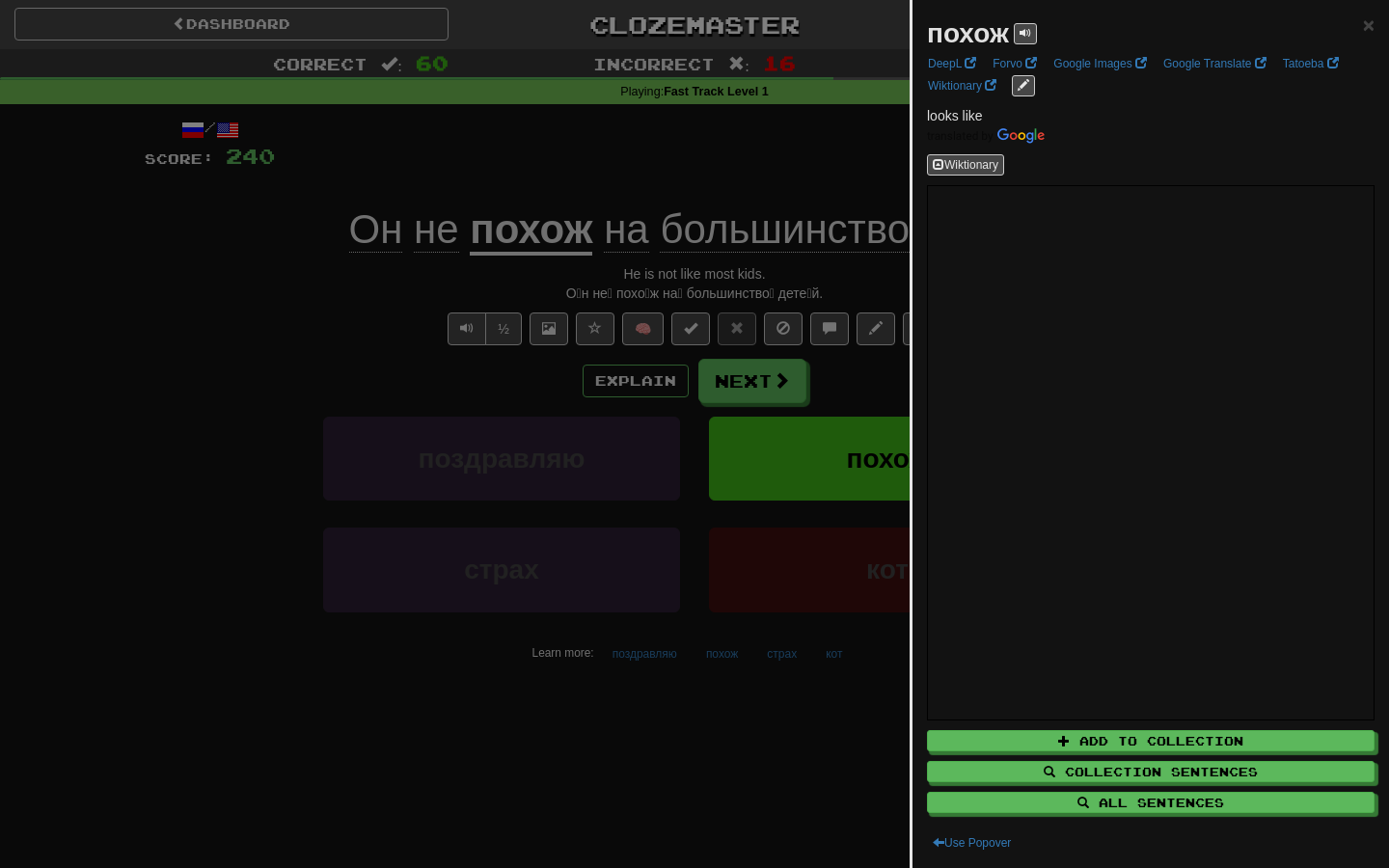 click at bounding box center [694, 434] 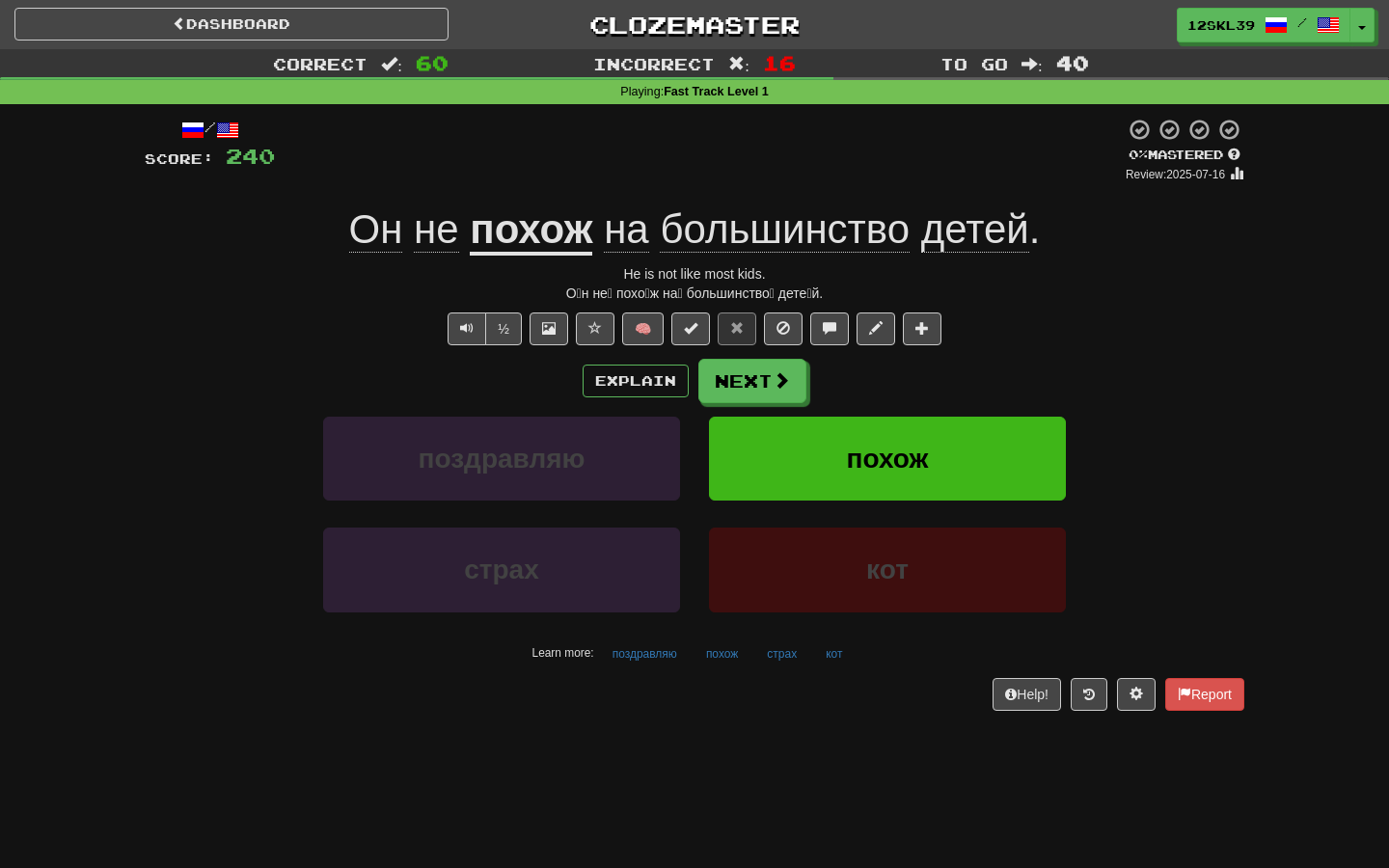 click on "похож" at bounding box center (531, 231) 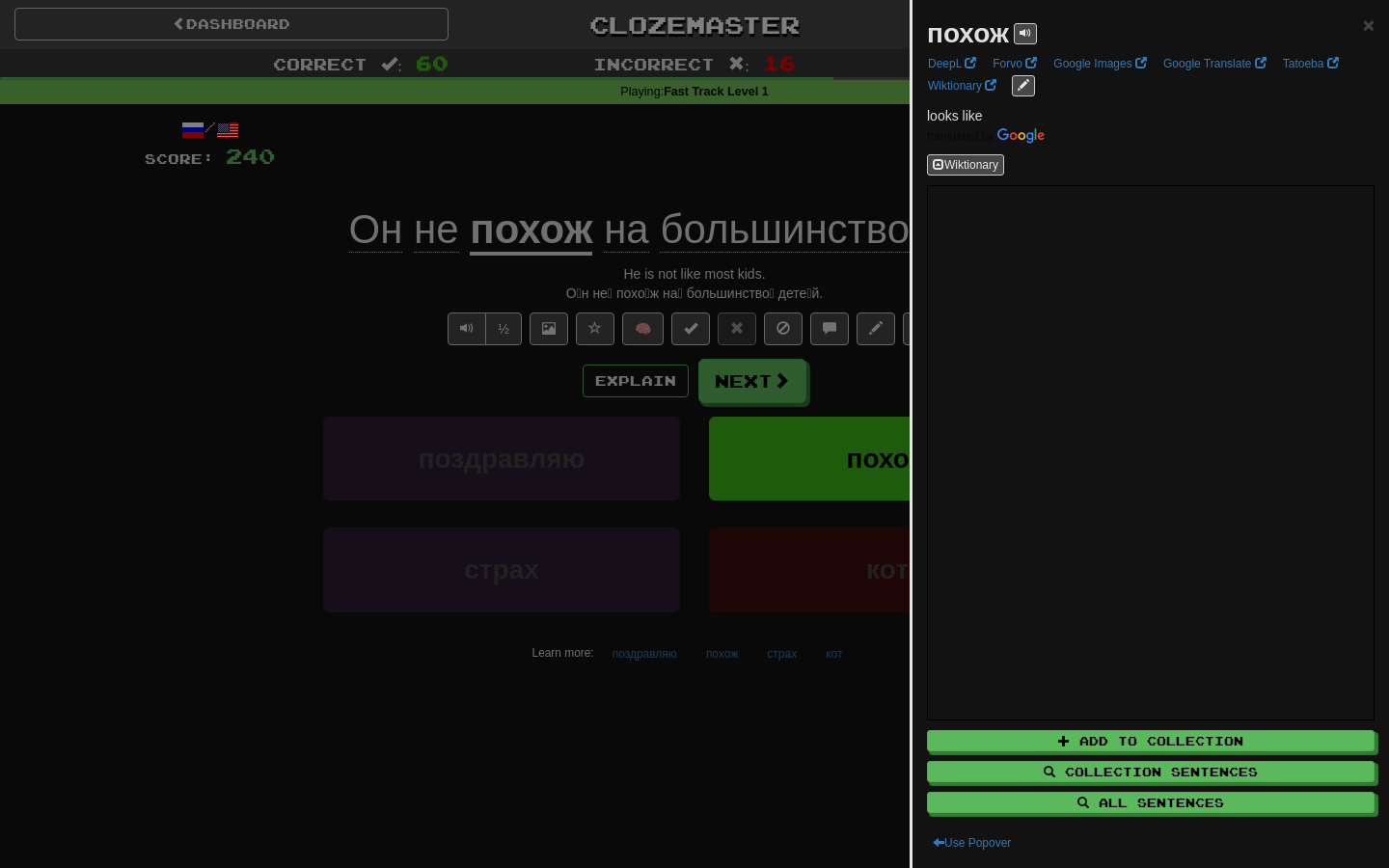 click at bounding box center [694, 434] 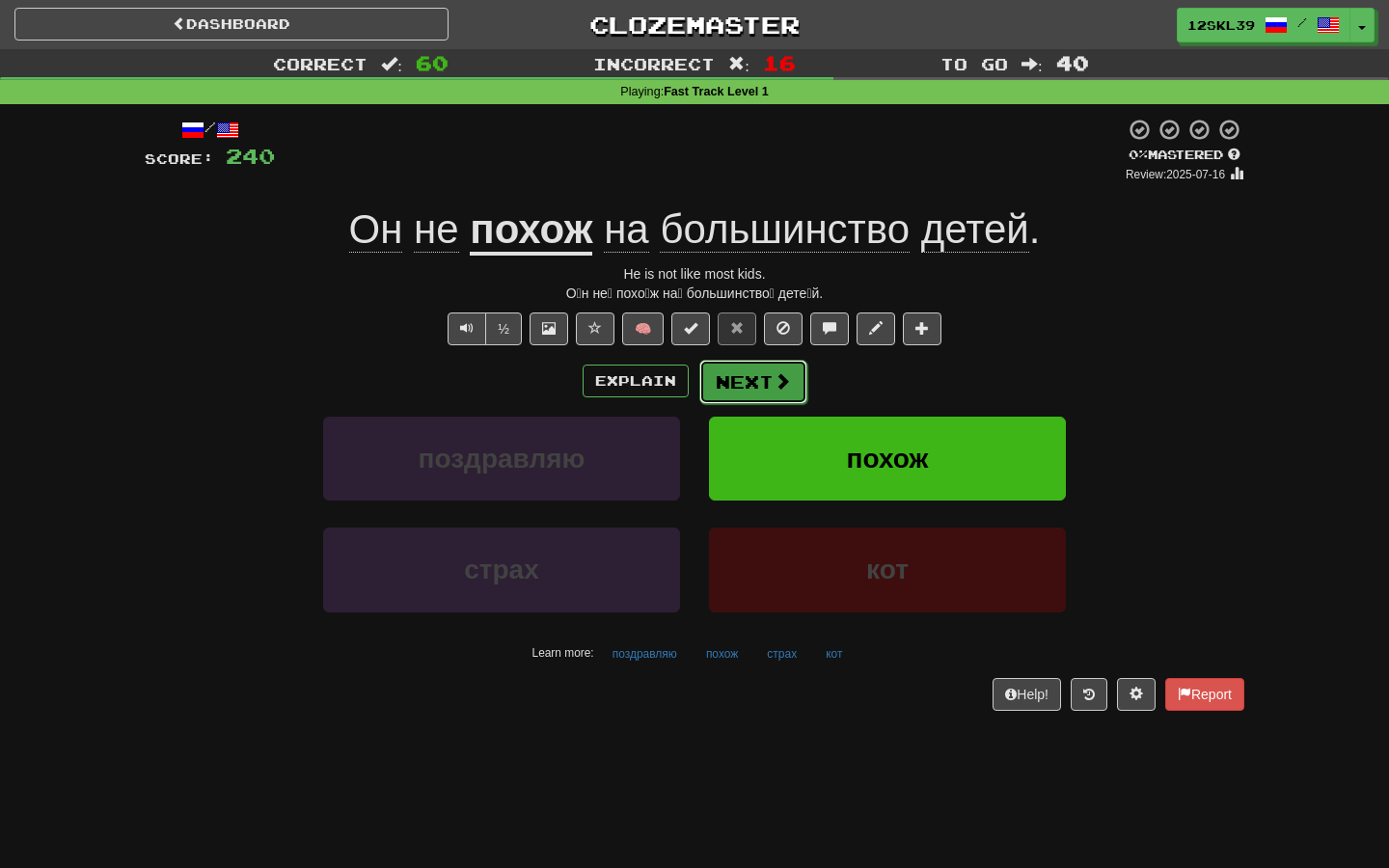 click on "Next" at bounding box center [753, 382] 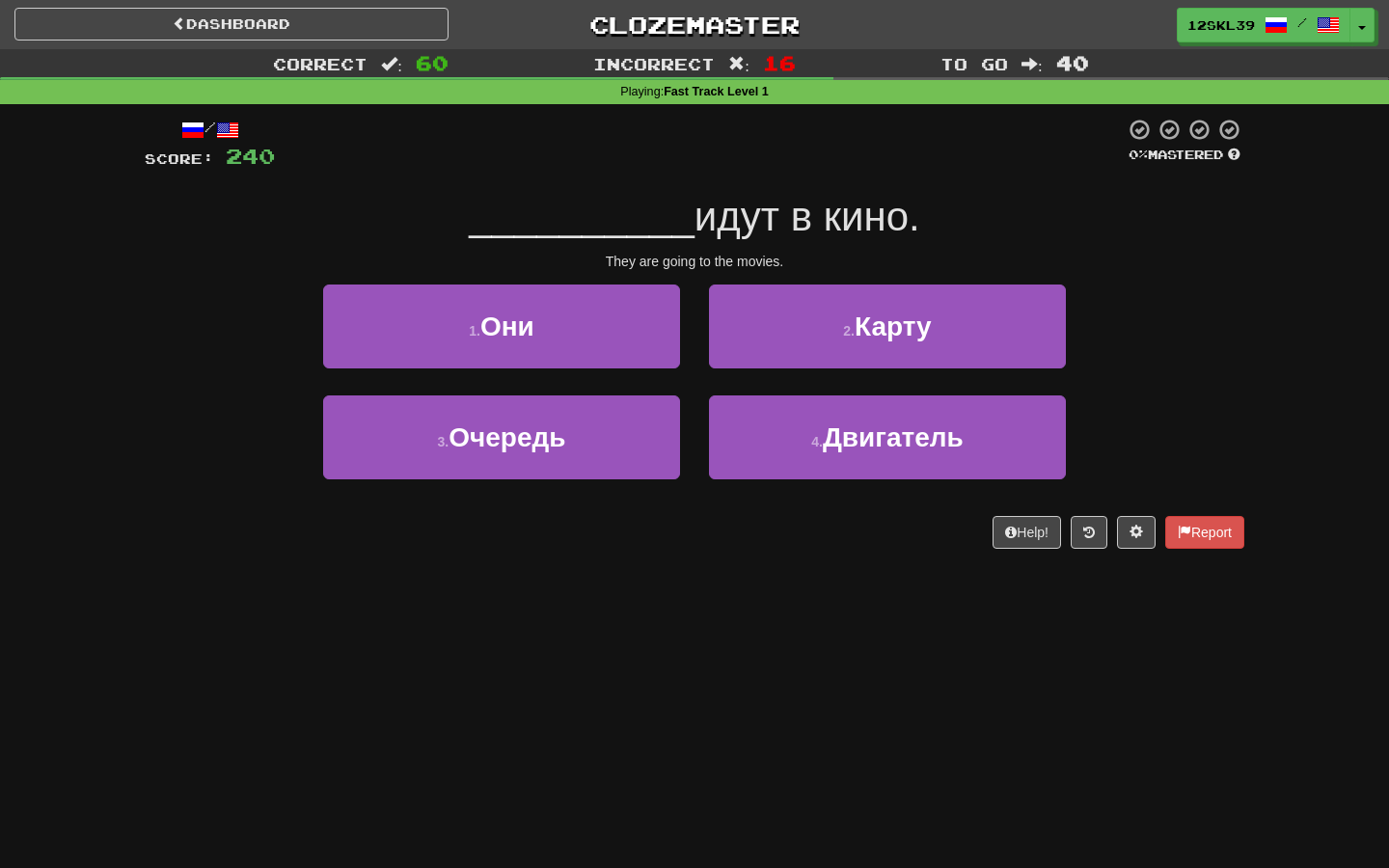 click on "идут в кино." at bounding box center (807, 216) 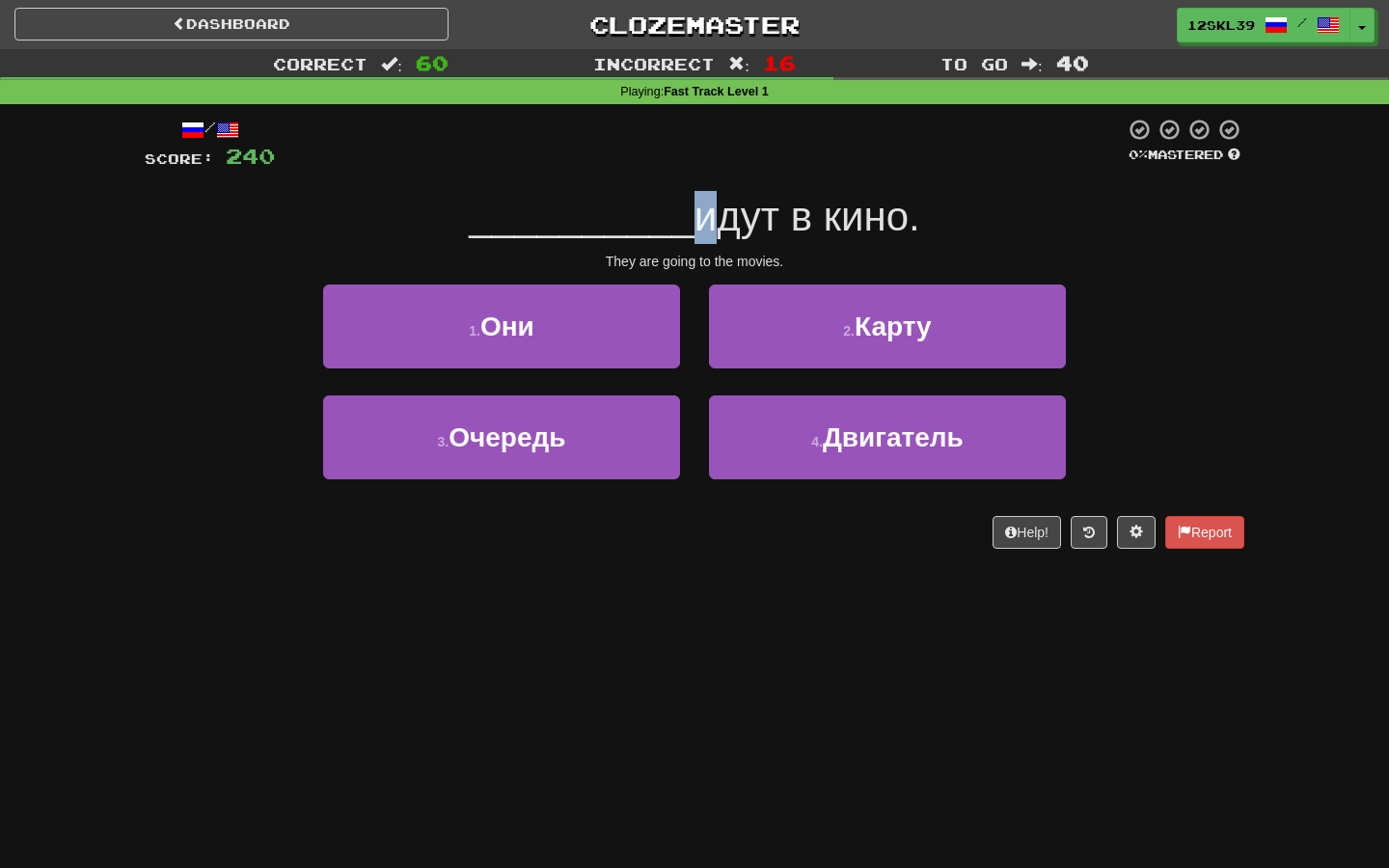click on "идут в кино." at bounding box center (807, 216) 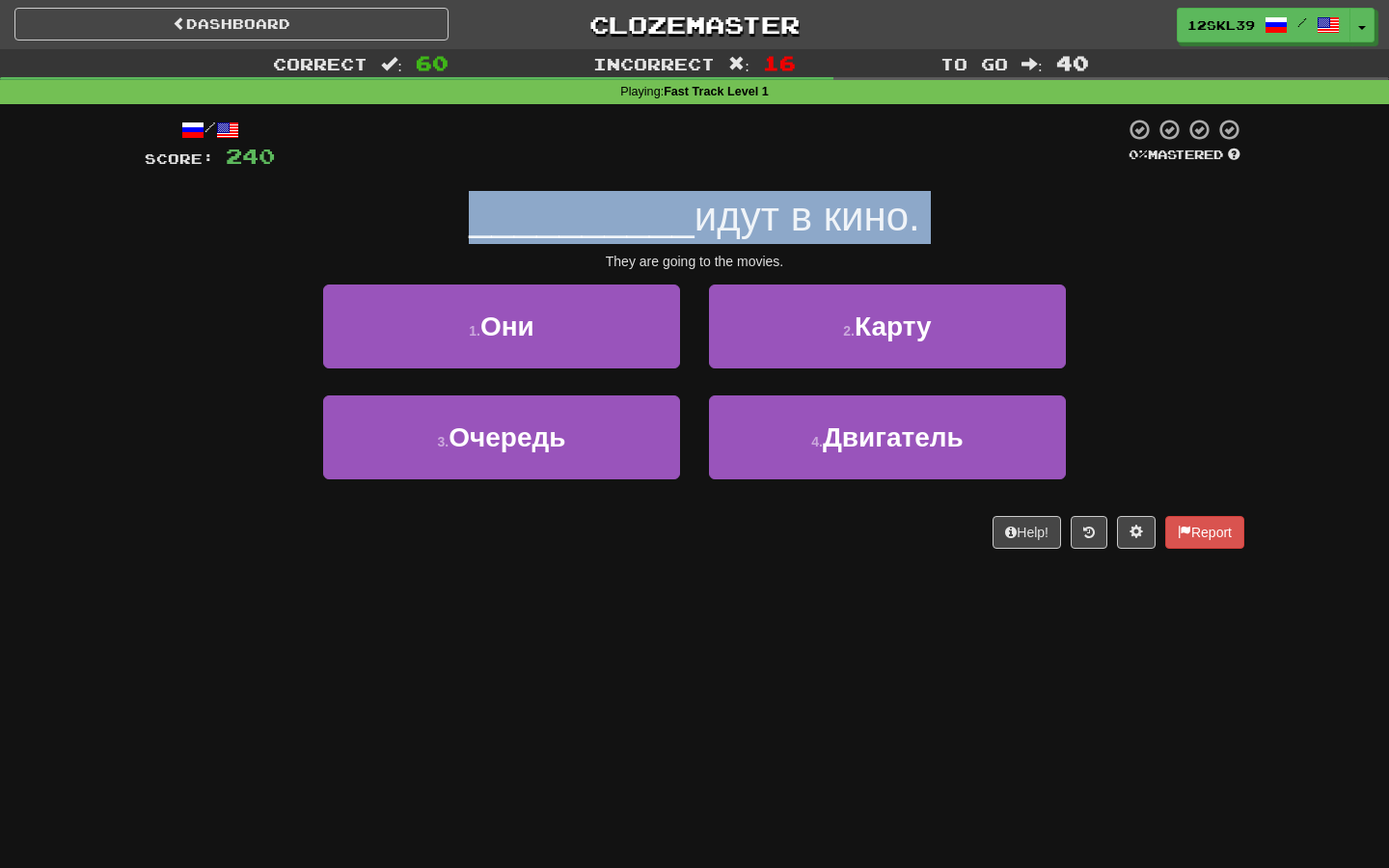 click on "идут в кино." at bounding box center (807, 216) 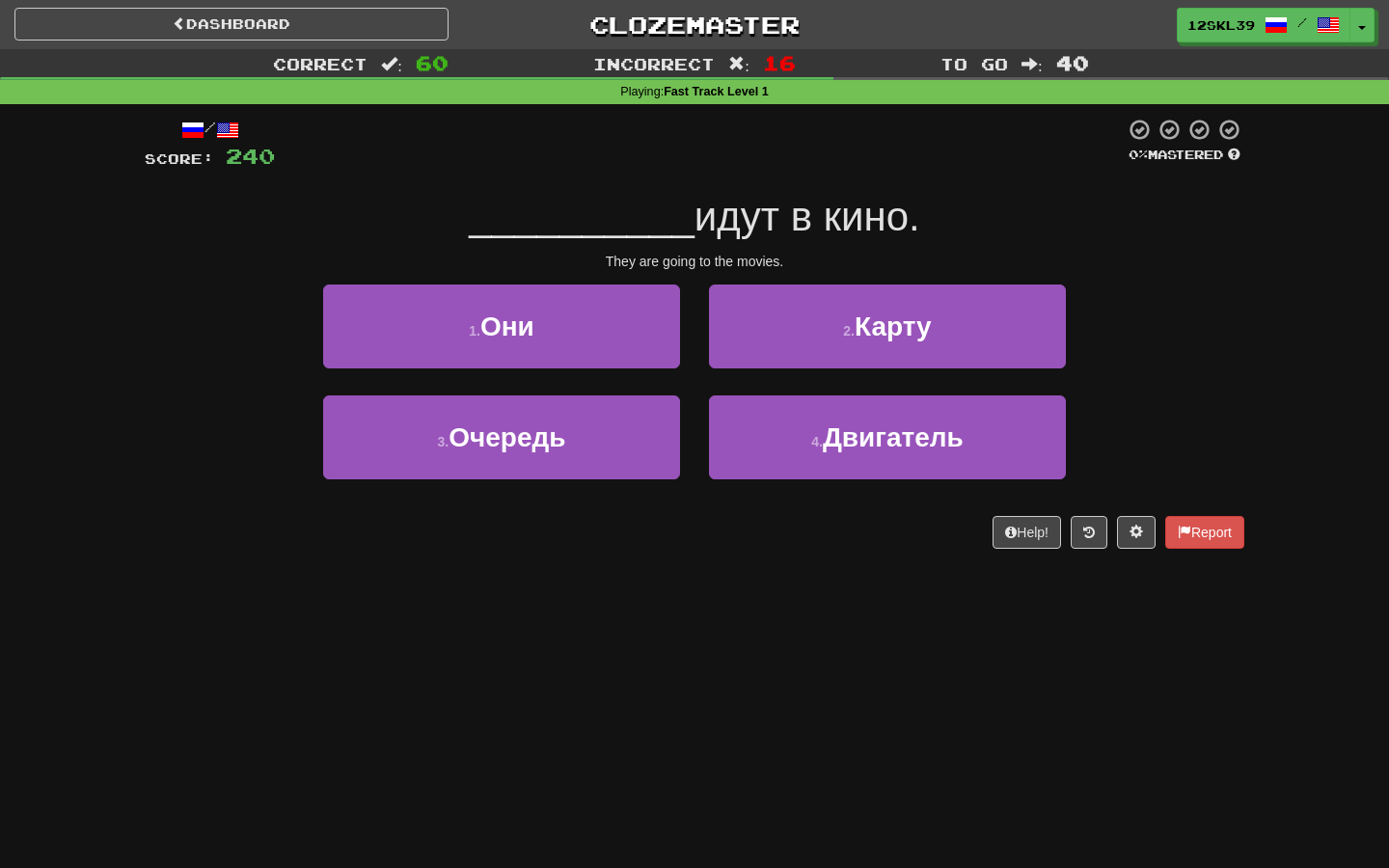 click on "__________" at bounding box center (582, 216) 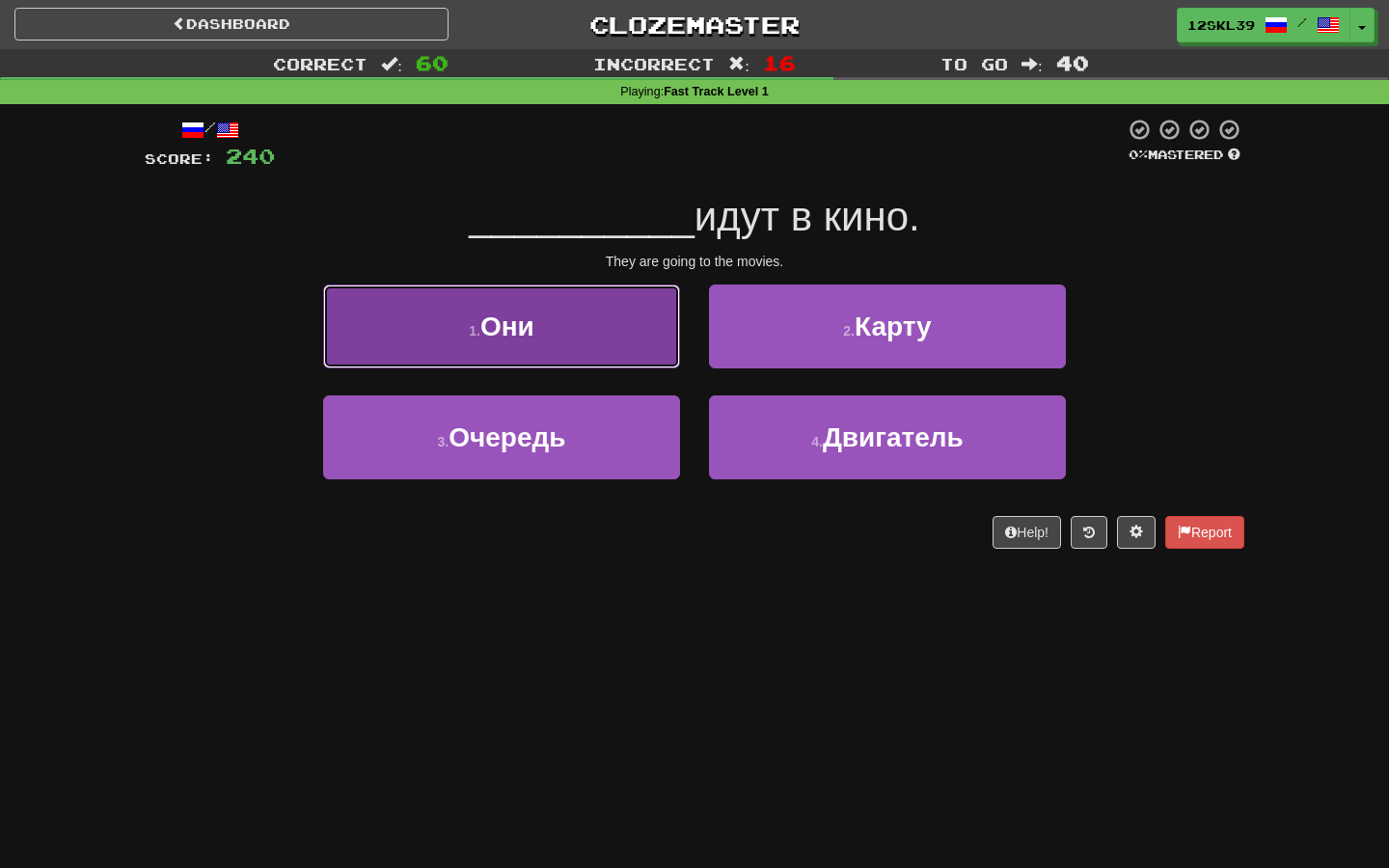 click on "1 .  Они" at bounding box center [502, 326] 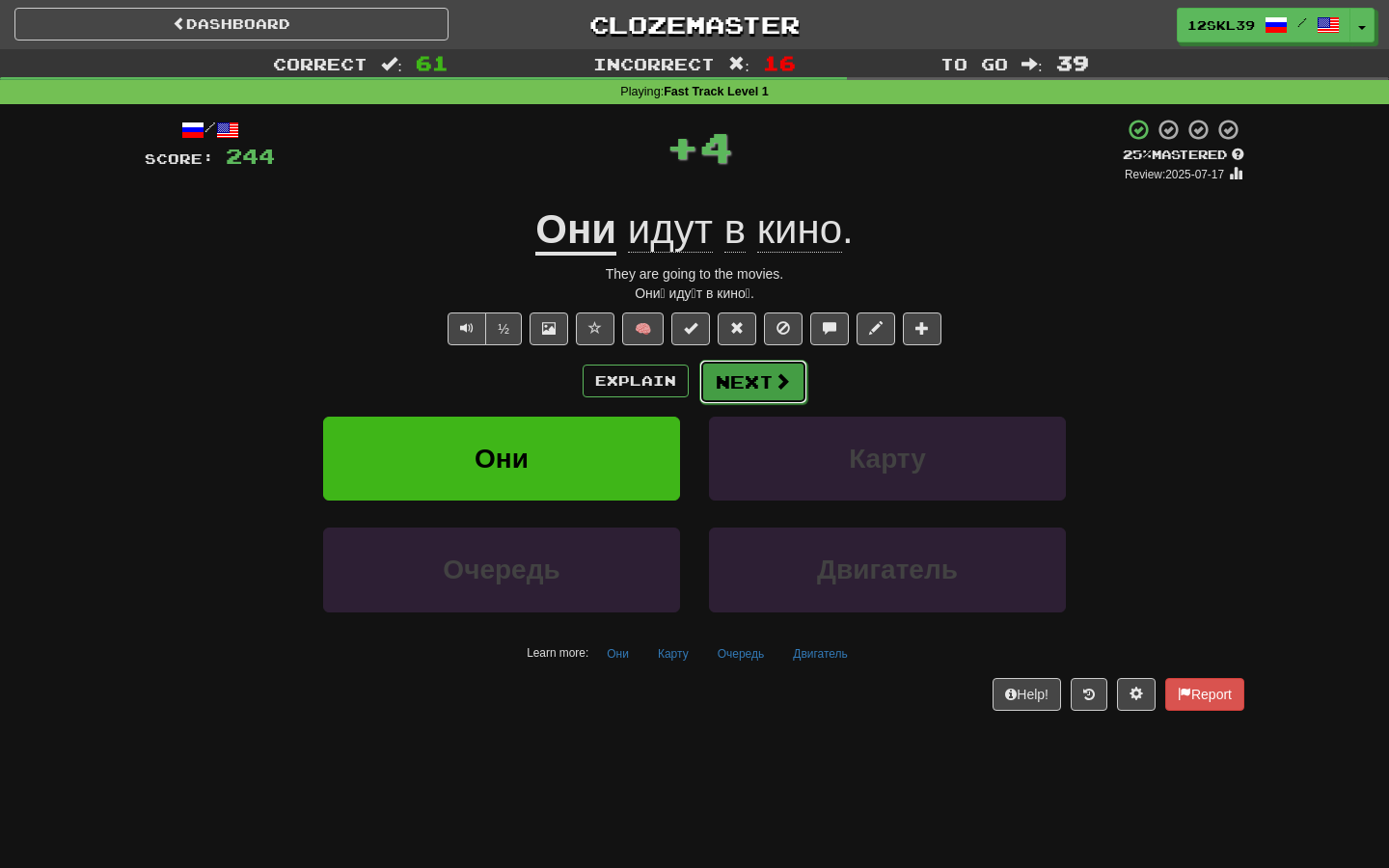 click on "Next" at bounding box center (753, 382) 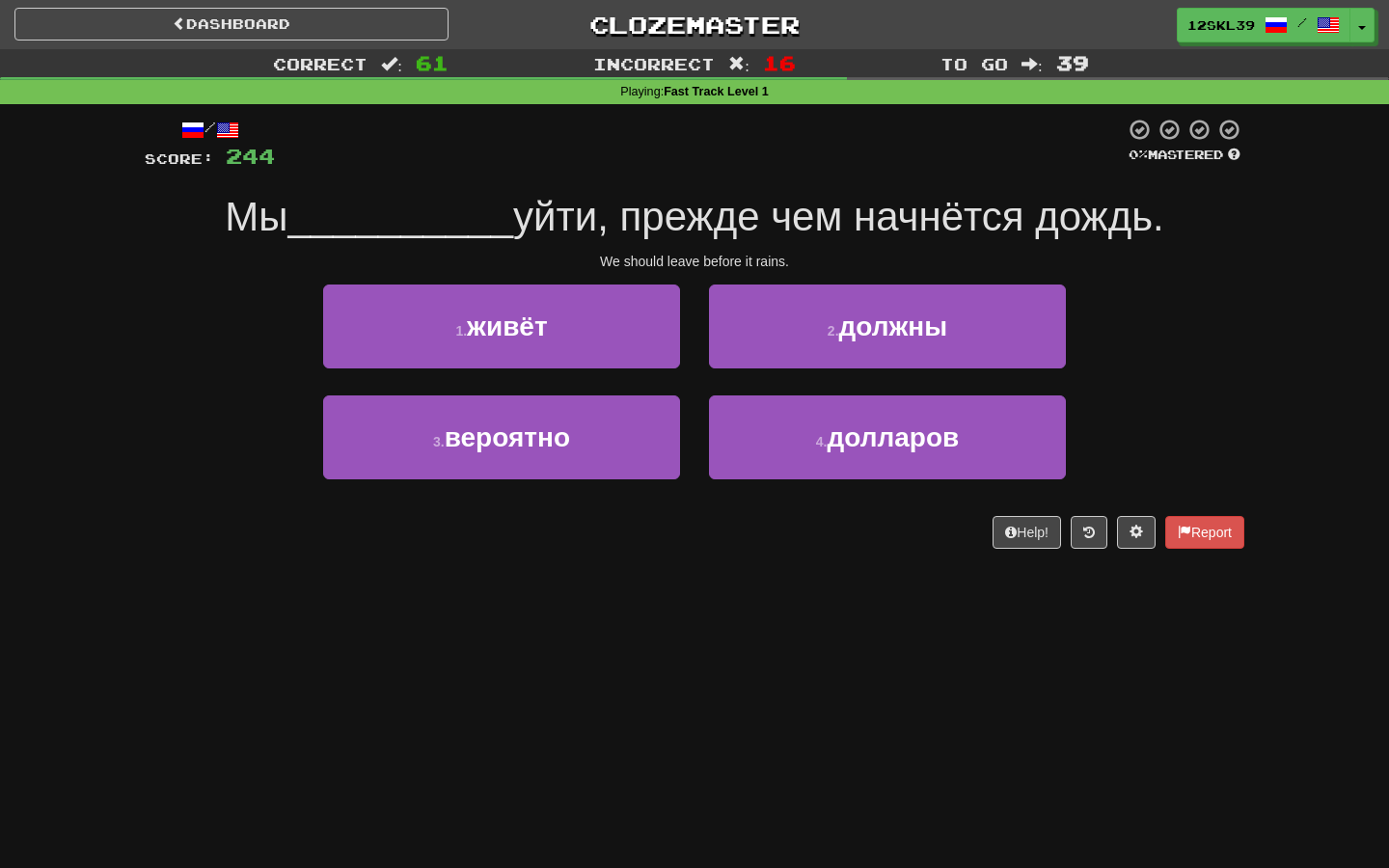 click on "2 .  должны" at bounding box center [887, 339] 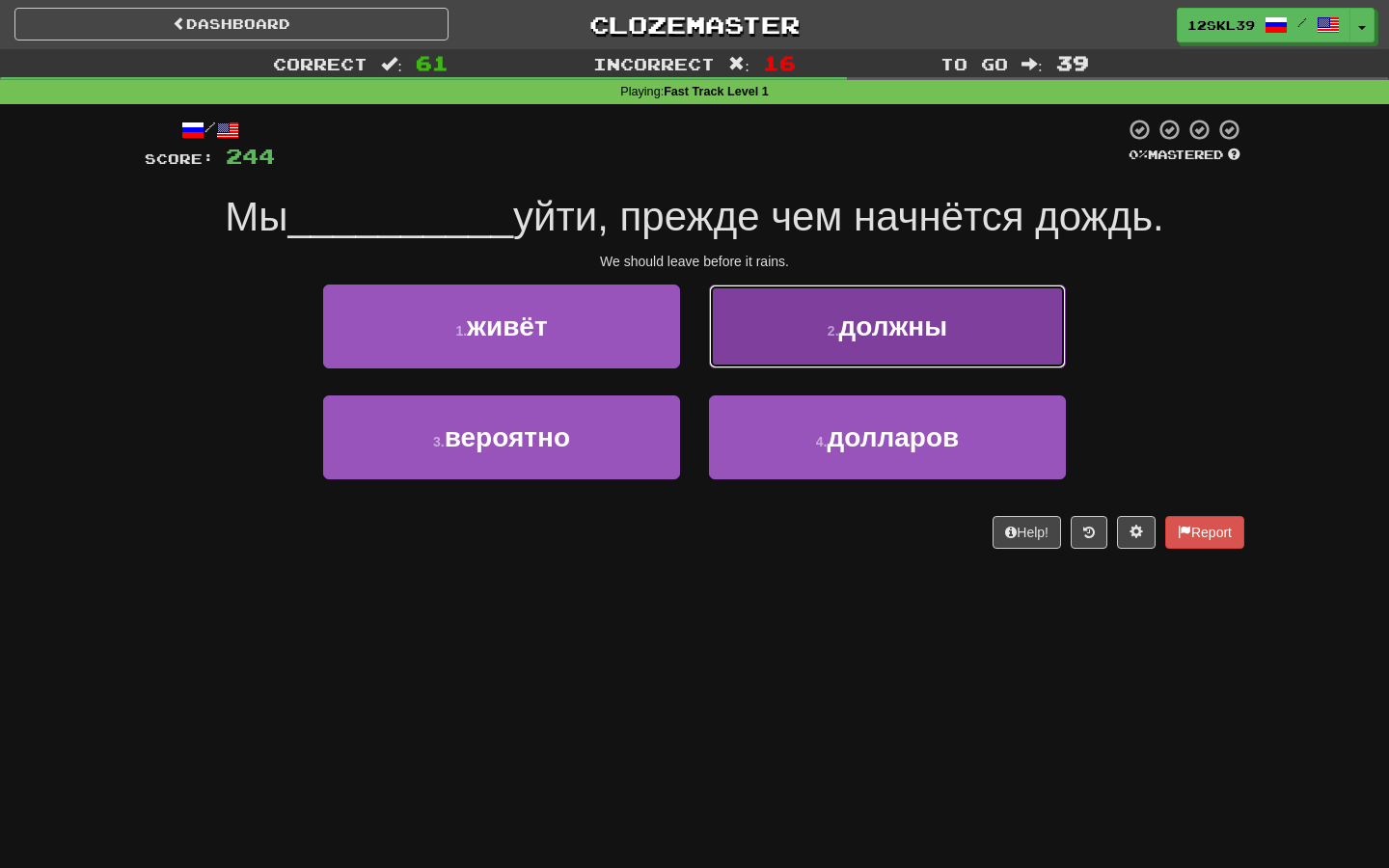 click on "2 .  должны" at bounding box center [887, 326] 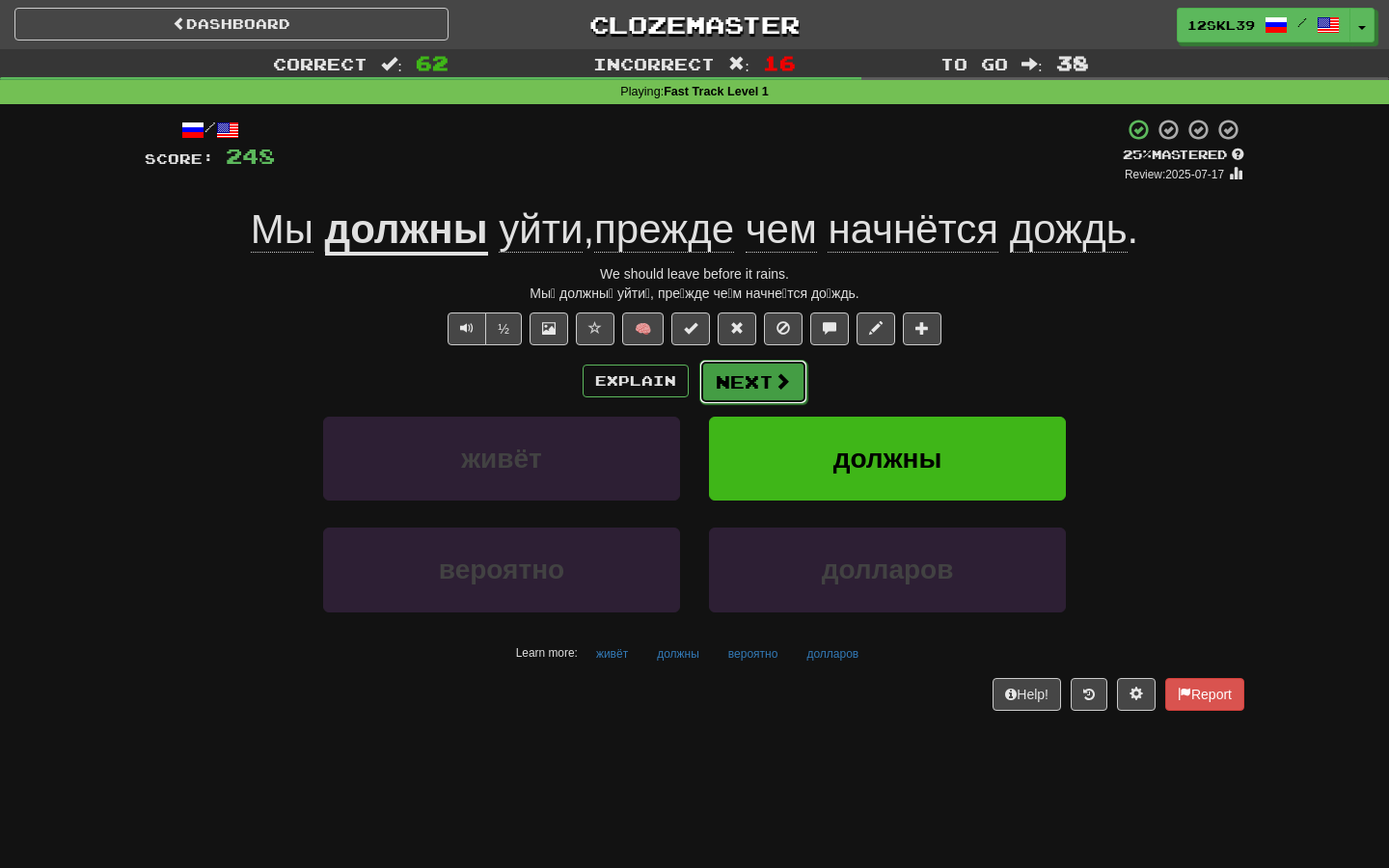 click on "Next" at bounding box center [753, 382] 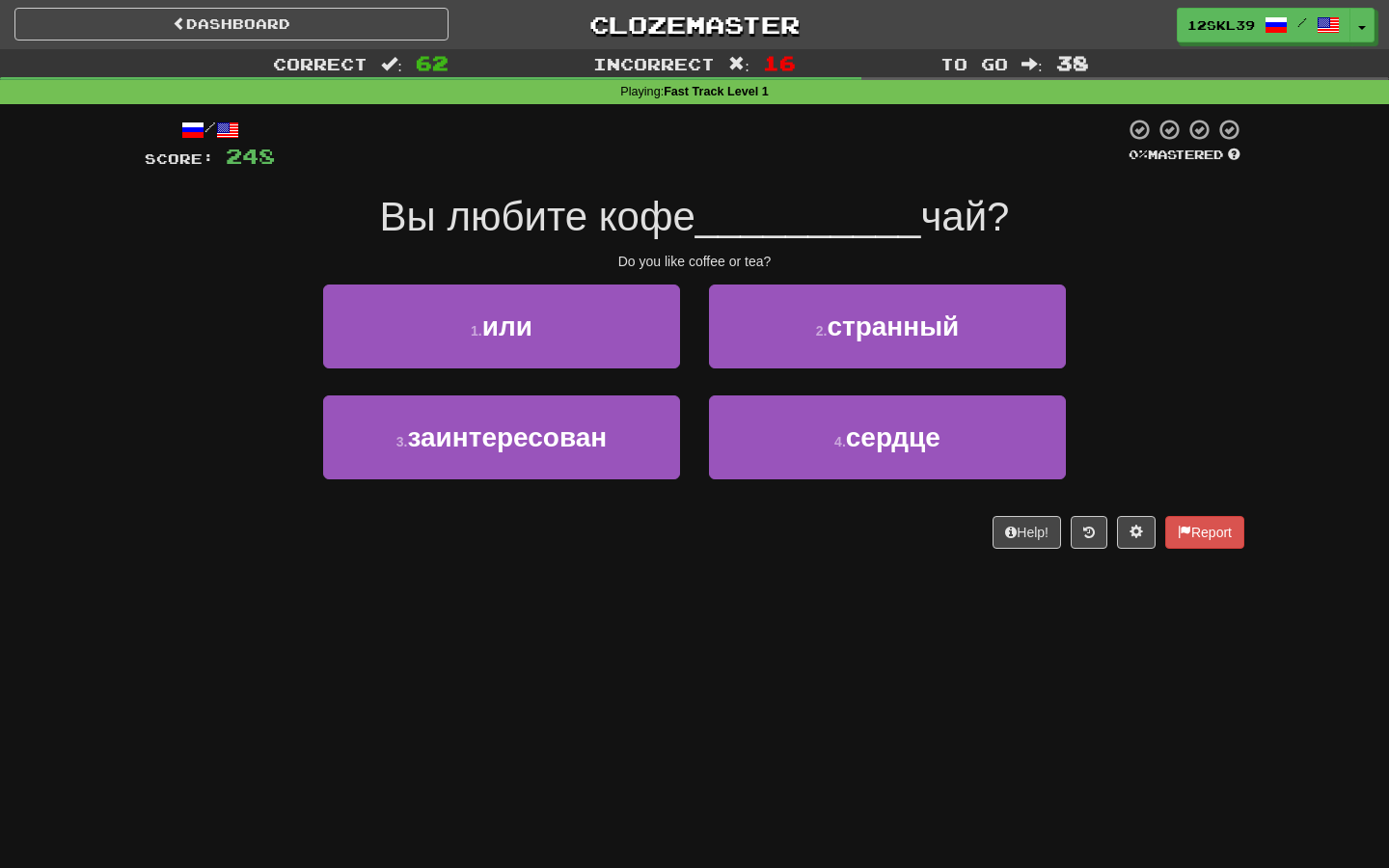 click on "Вы любите кофе" at bounding box center (537, 216) 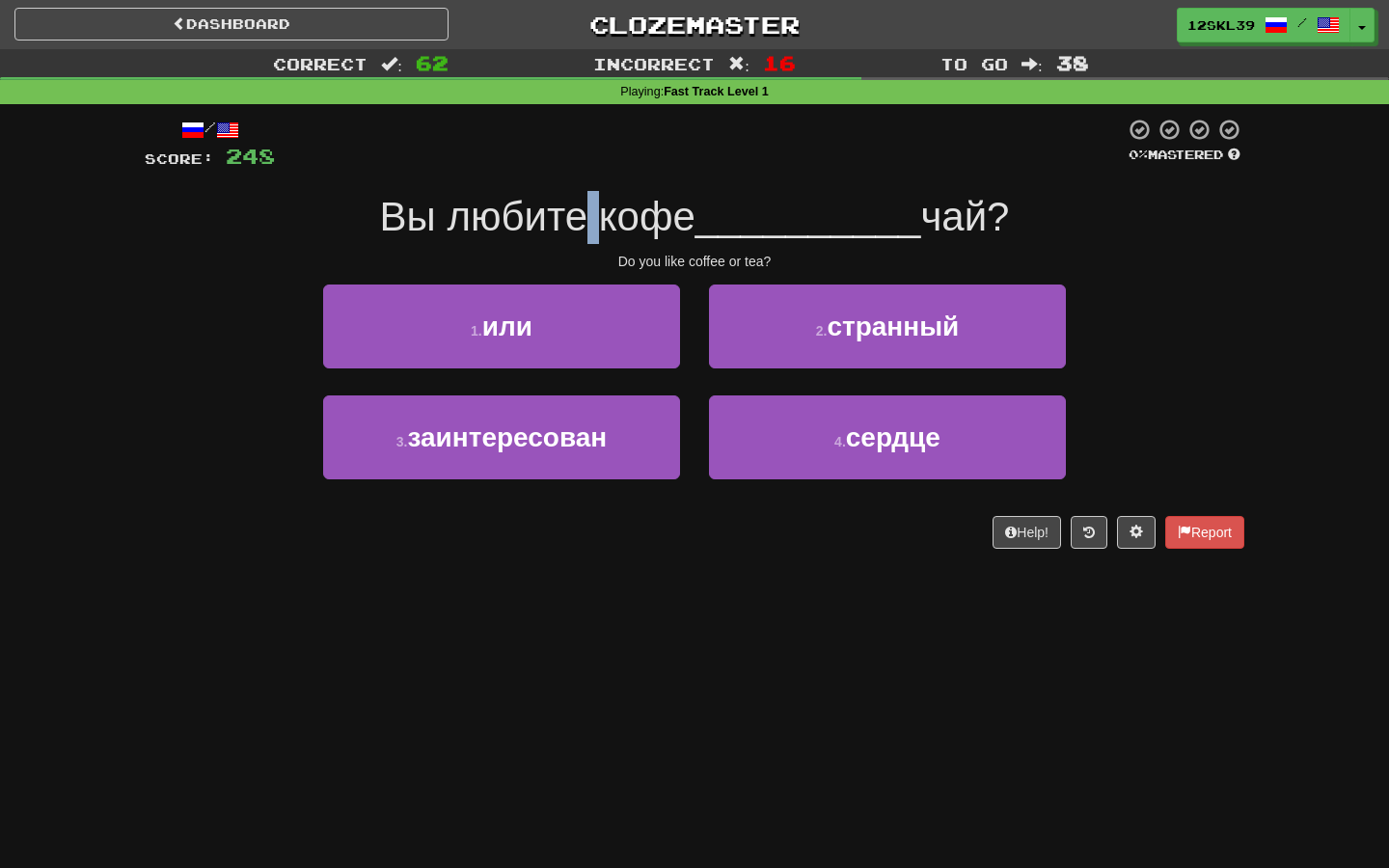 click on "Вы любите кофе" at bounding box center (537, 216) 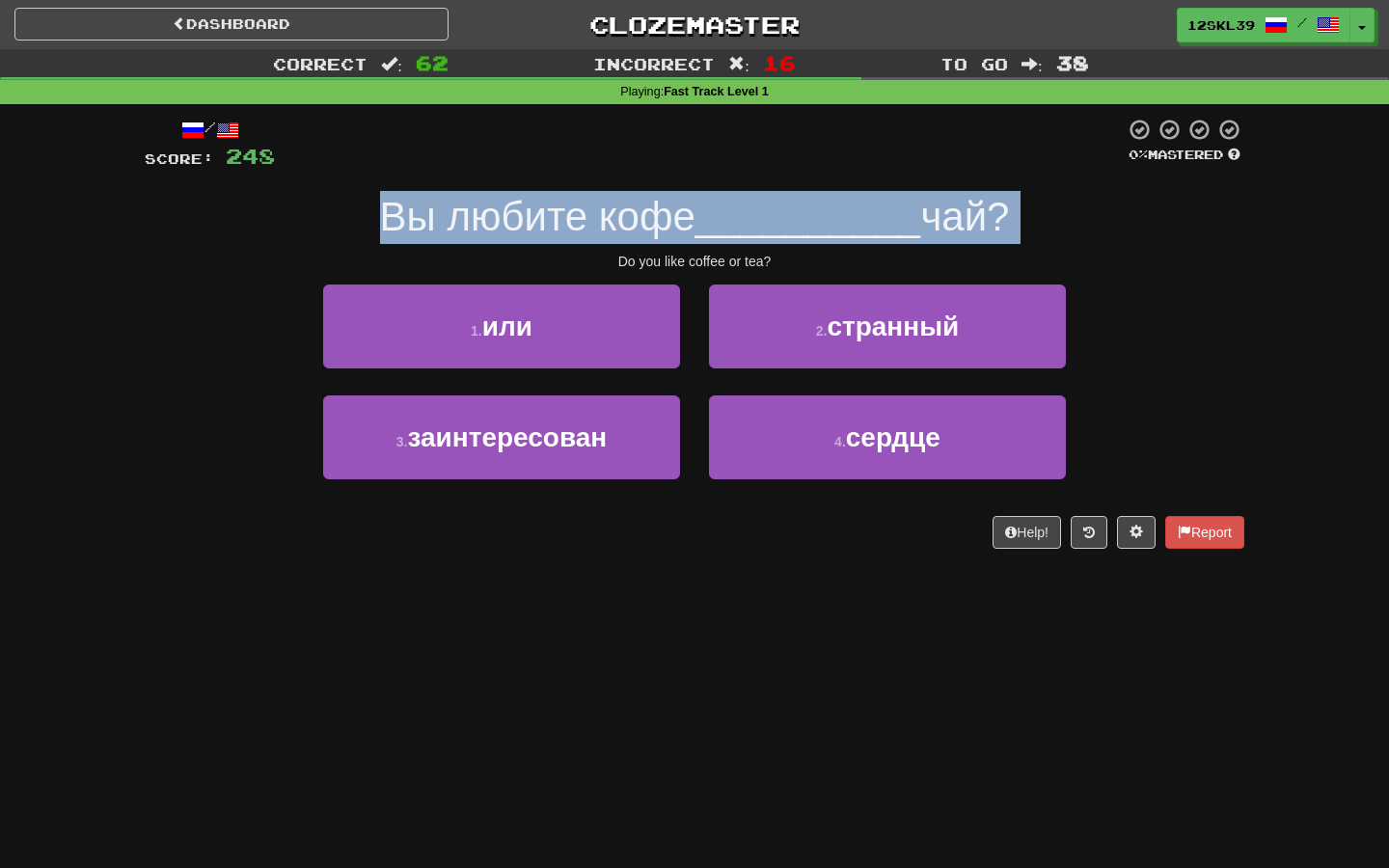 click on "Вы любите кофе" at bounding box center (537, 216) 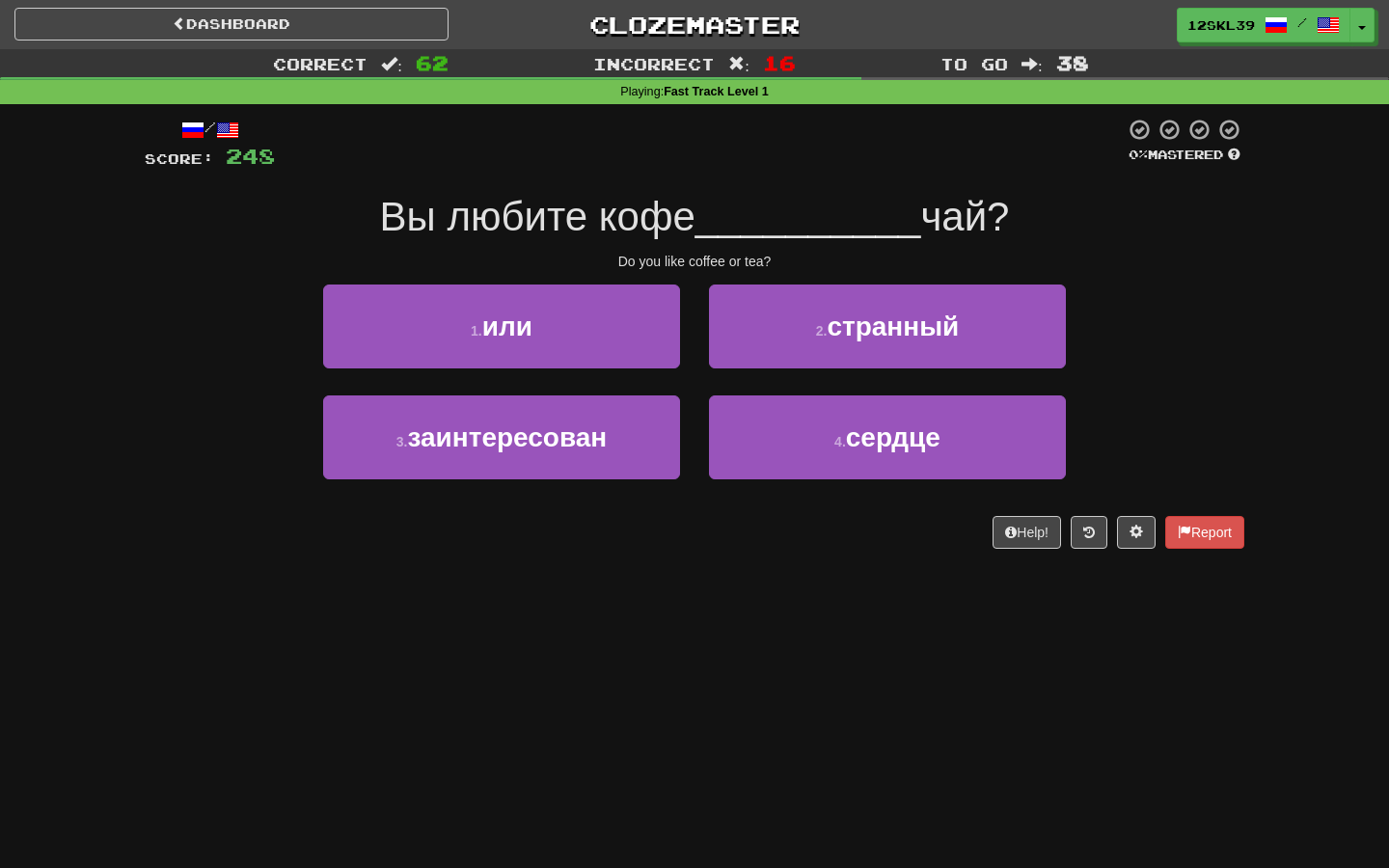 click on "Вы любите кофе" at bounding box center [537, 216] 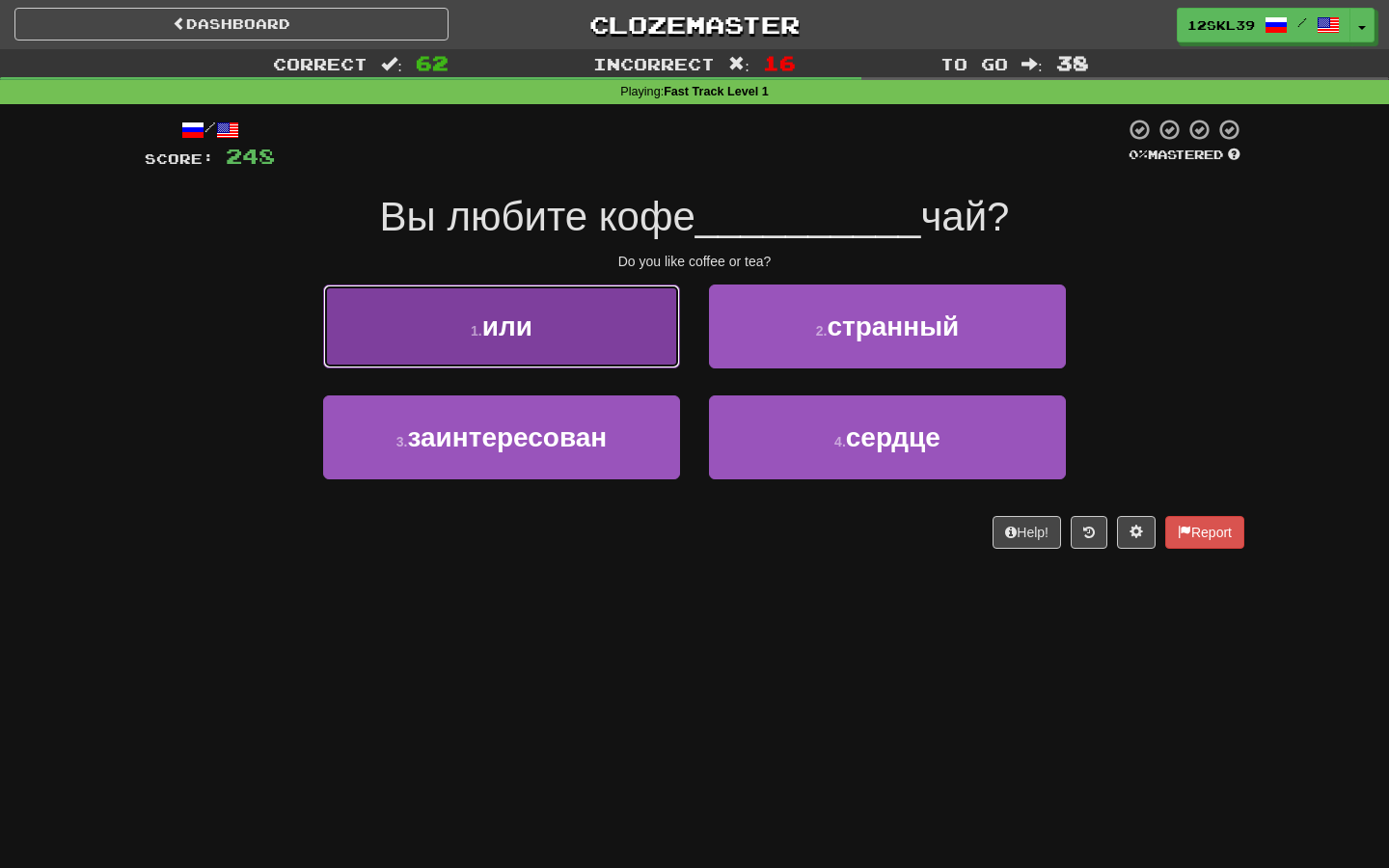 click on "1 .  или" at bounding box center [502, 326] 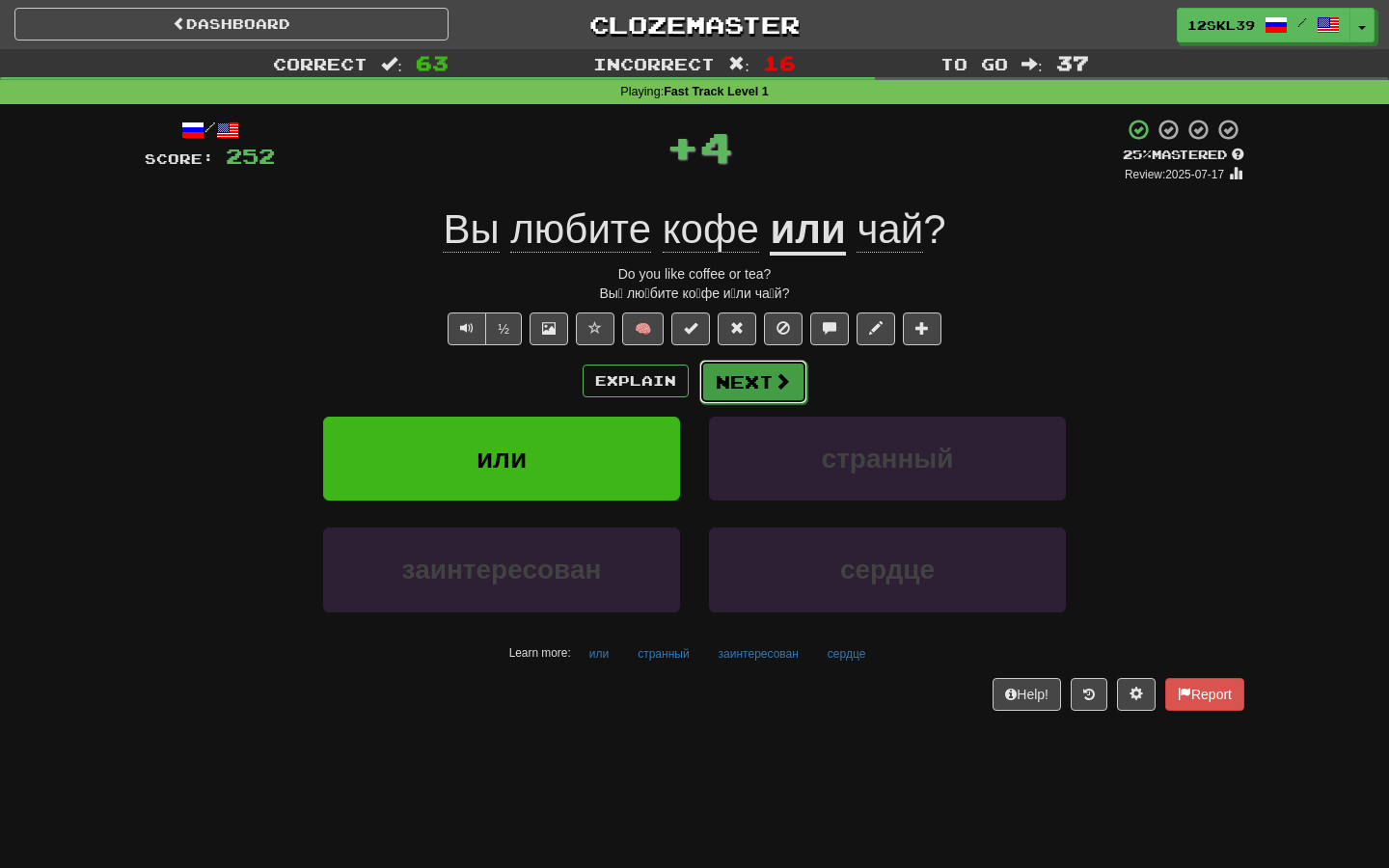 click on "Next" at bounding box center (753, 382) 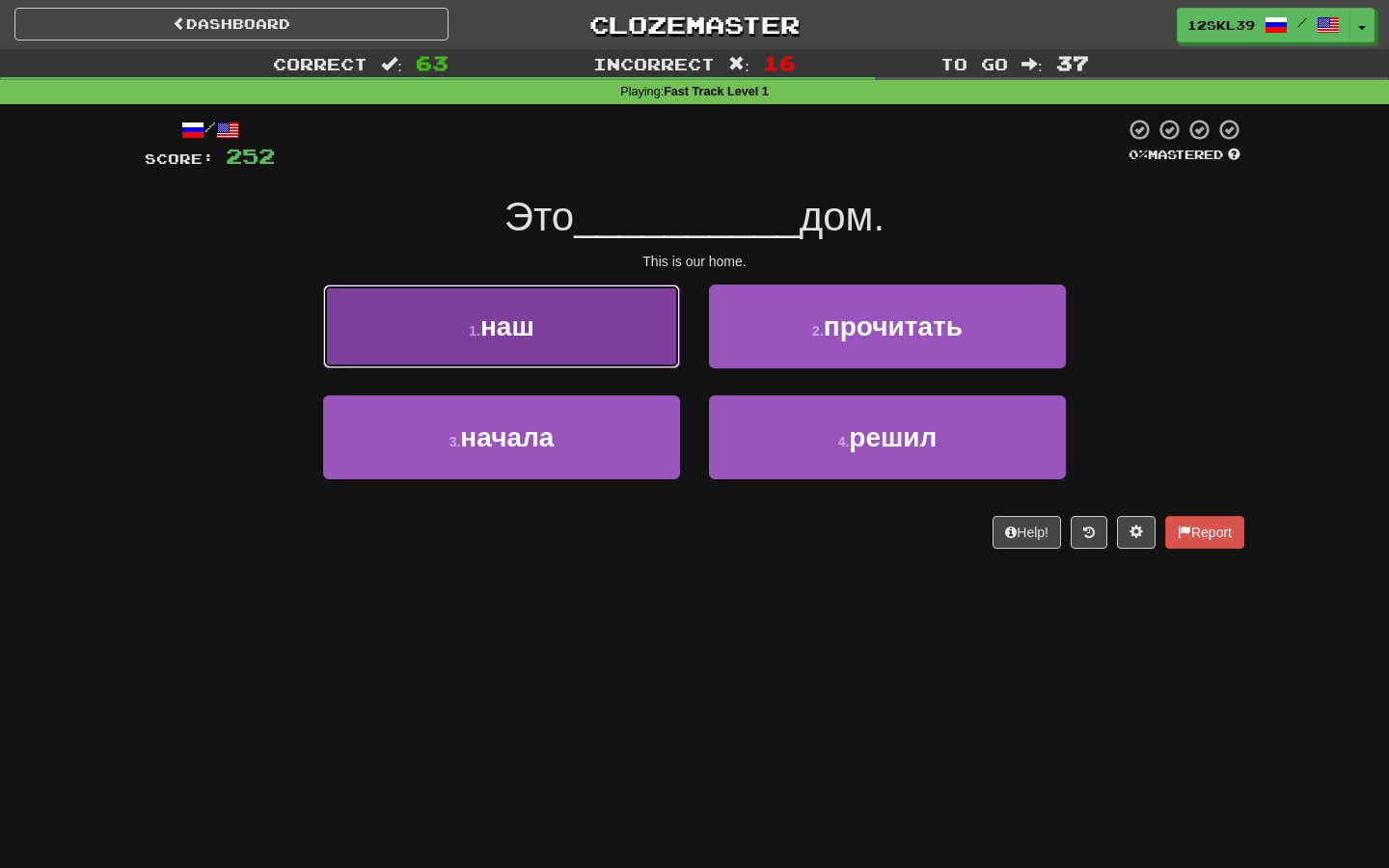 click on "1 .  наш" at bounding box center (502, 326) 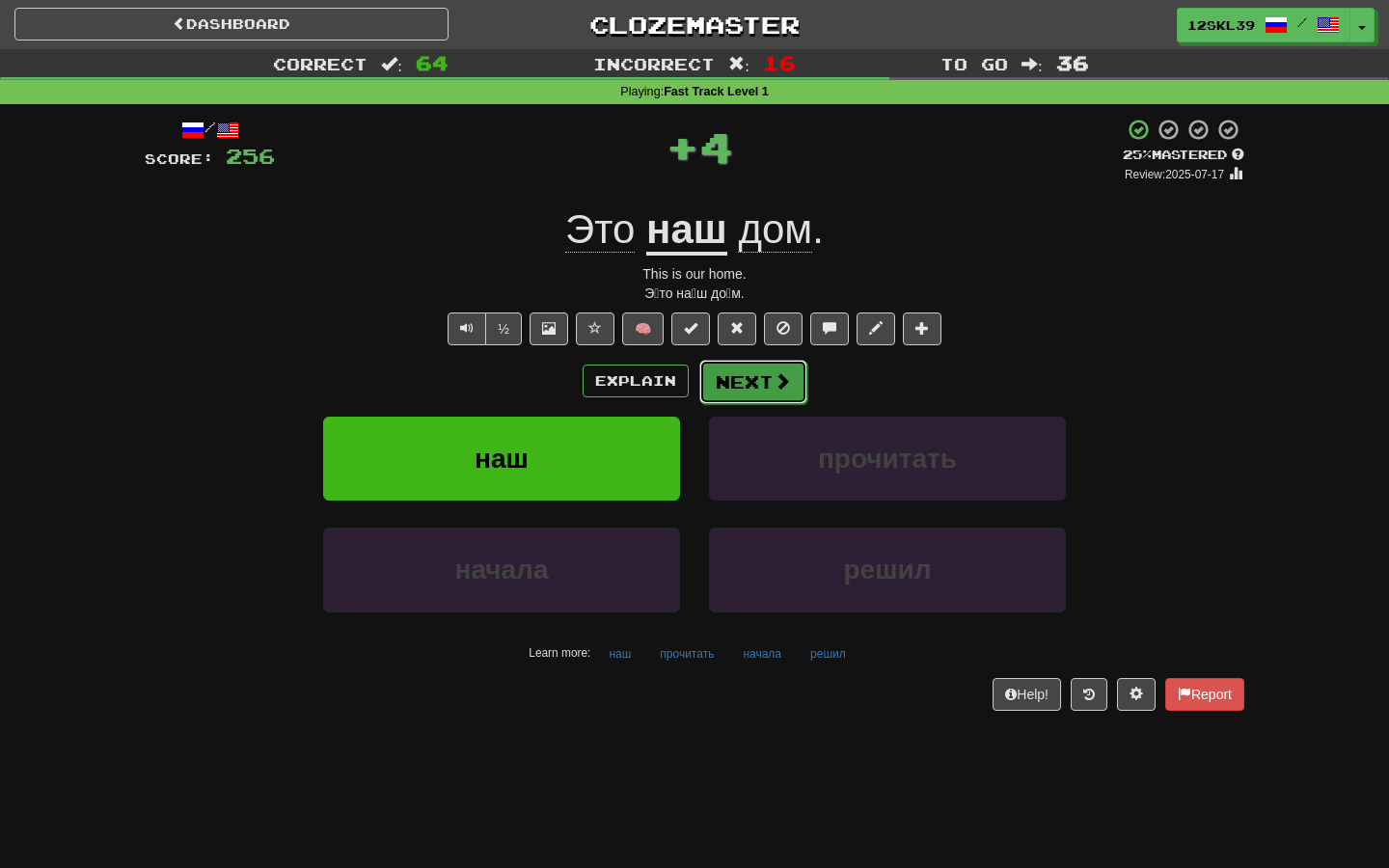 click on "Next" at bounding box center [753, 382] 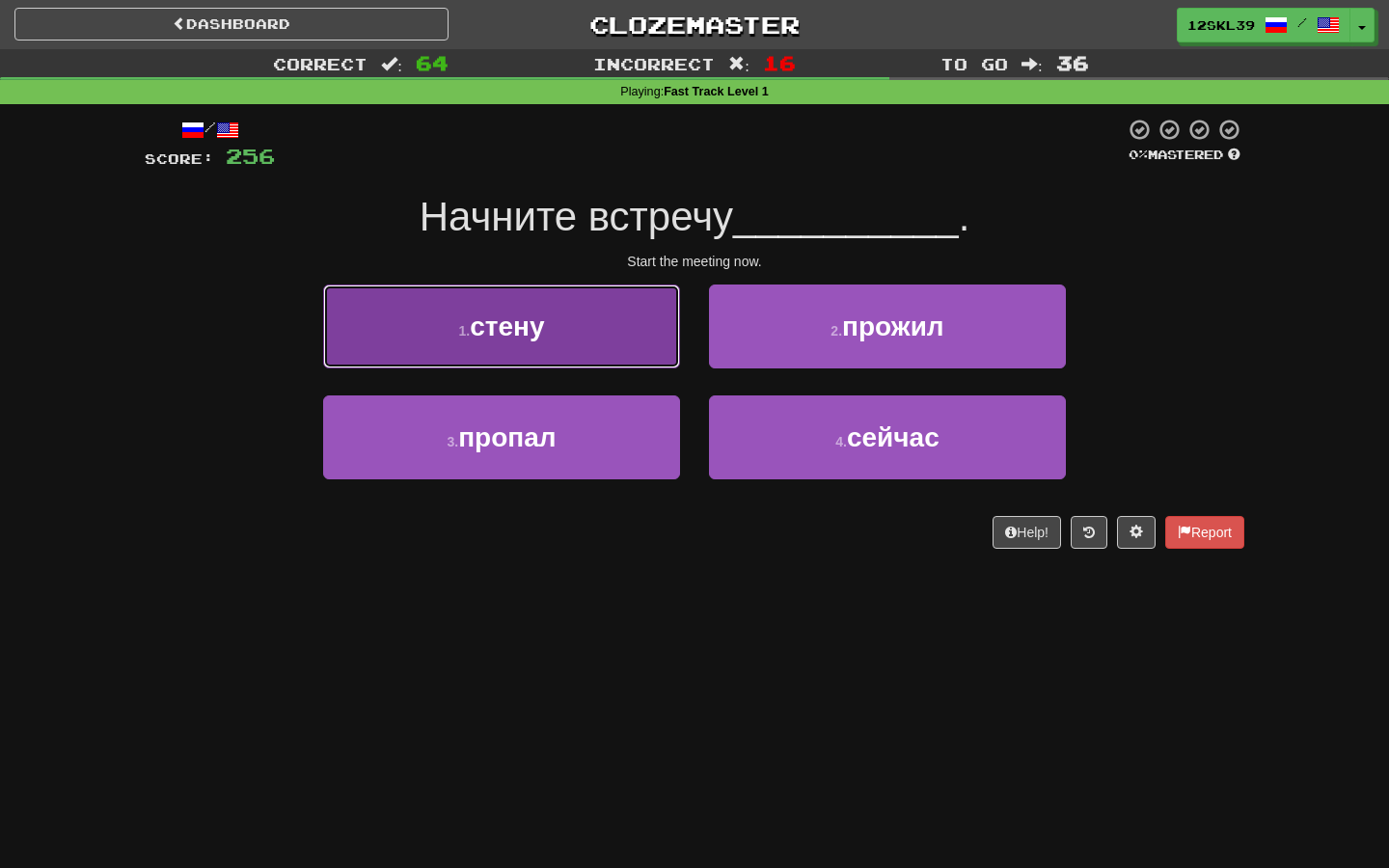 click on "1 .  стену" at bounding box center (502, 326) 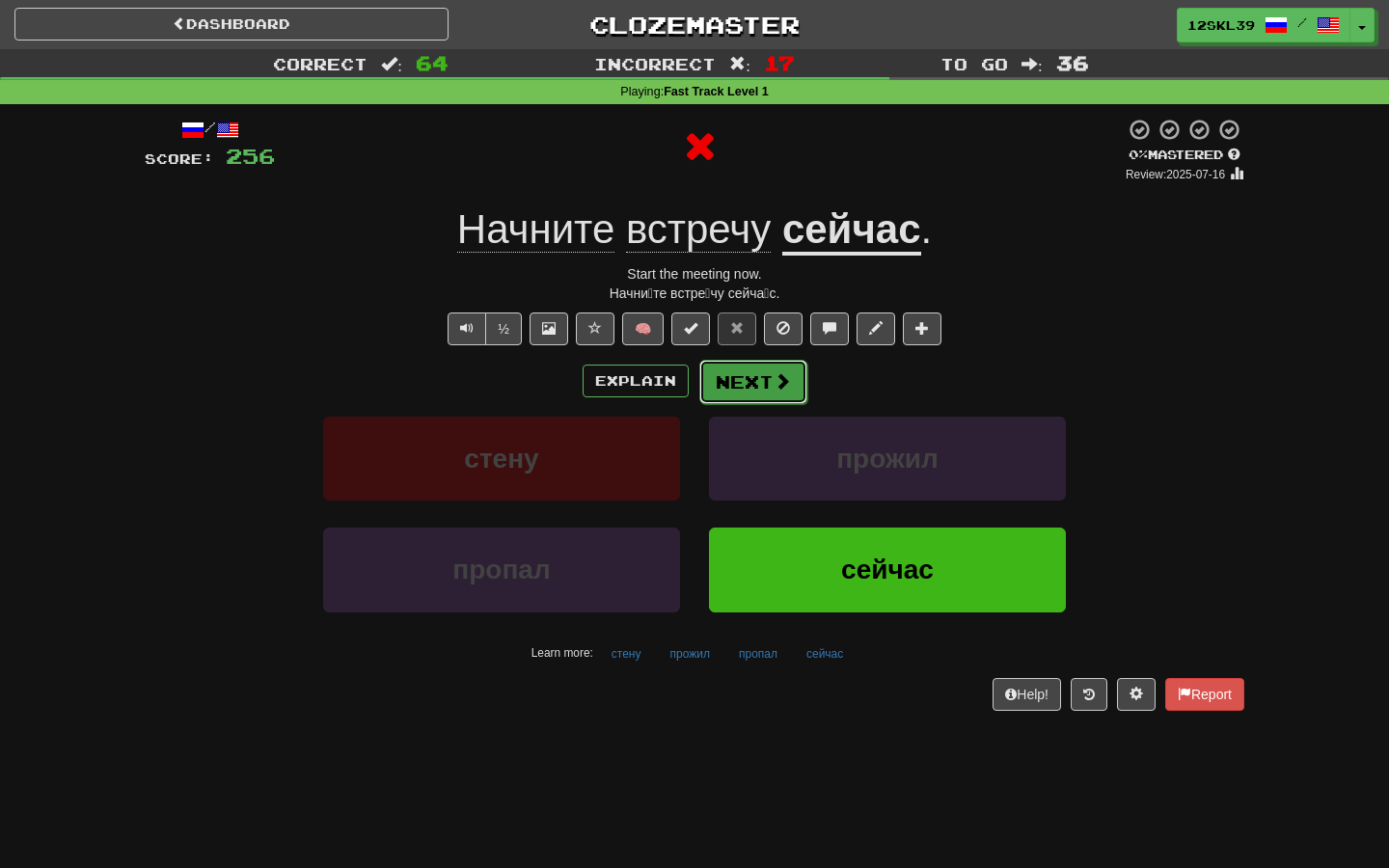 click on "Next" at bounding box center (753, 382) 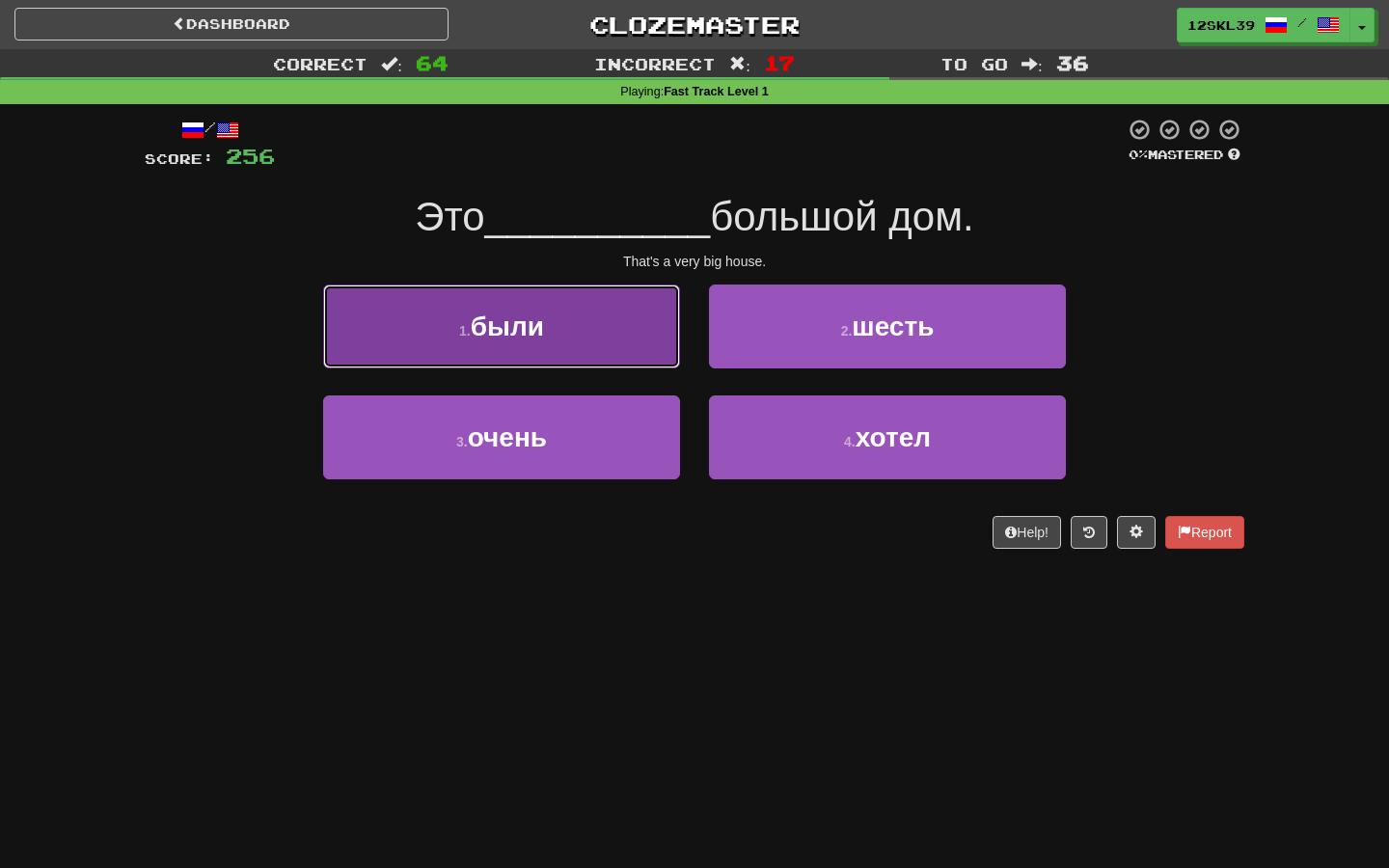 click on "1 .  были" at bounding box center (502, 326) 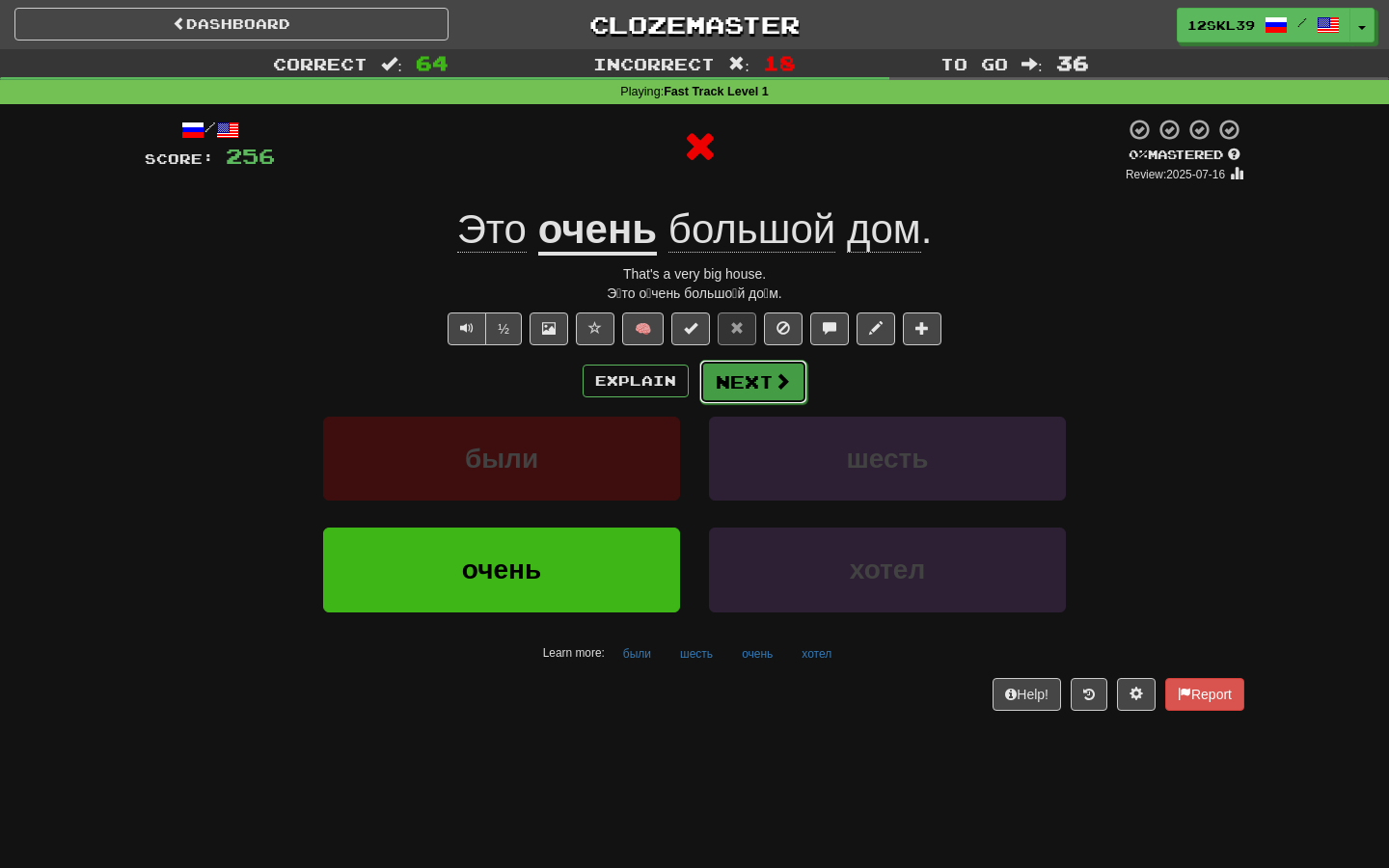 click on "Next" at bounding box center (753, 382) 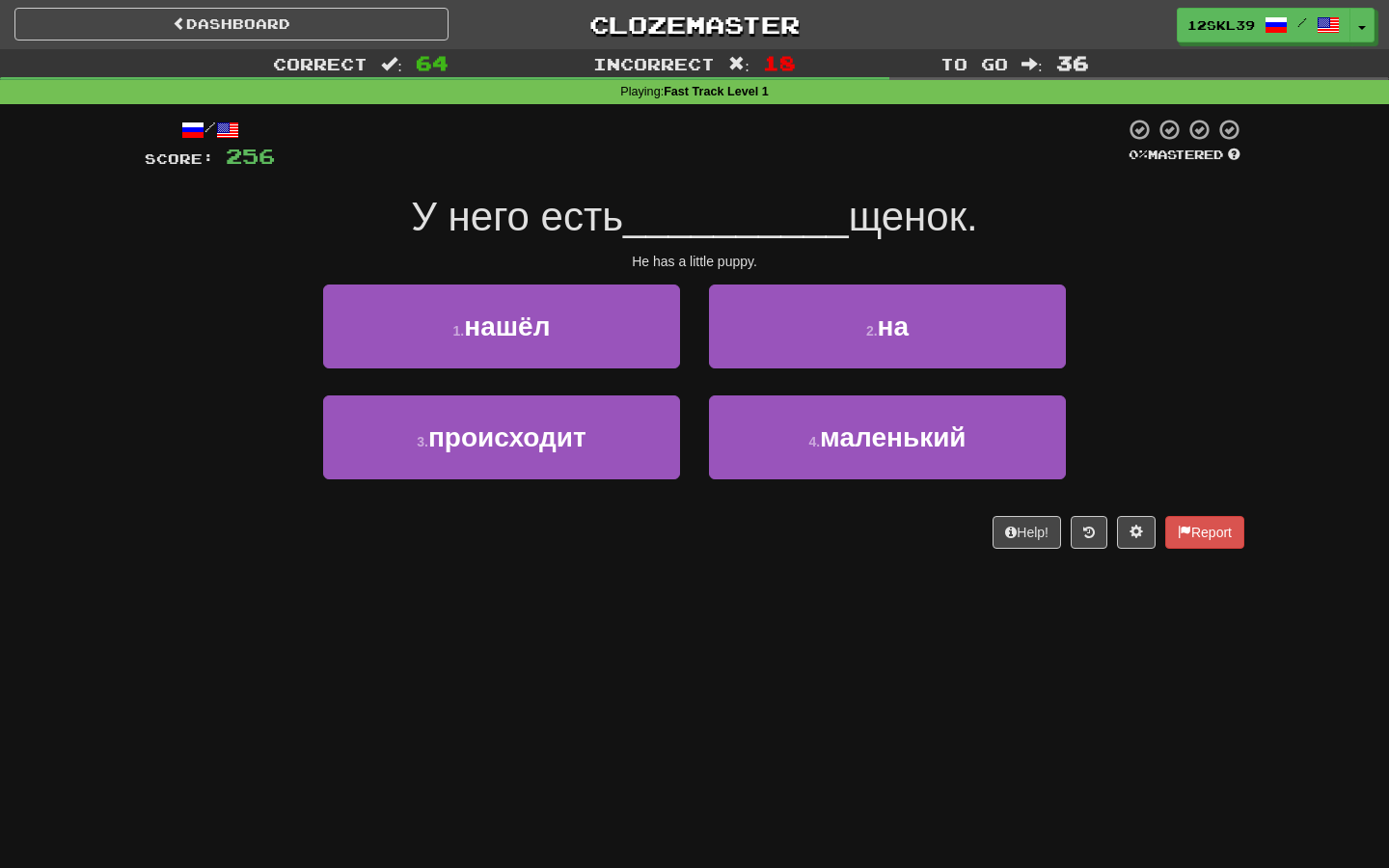 click on "__________" at bounding box center [736, 216] 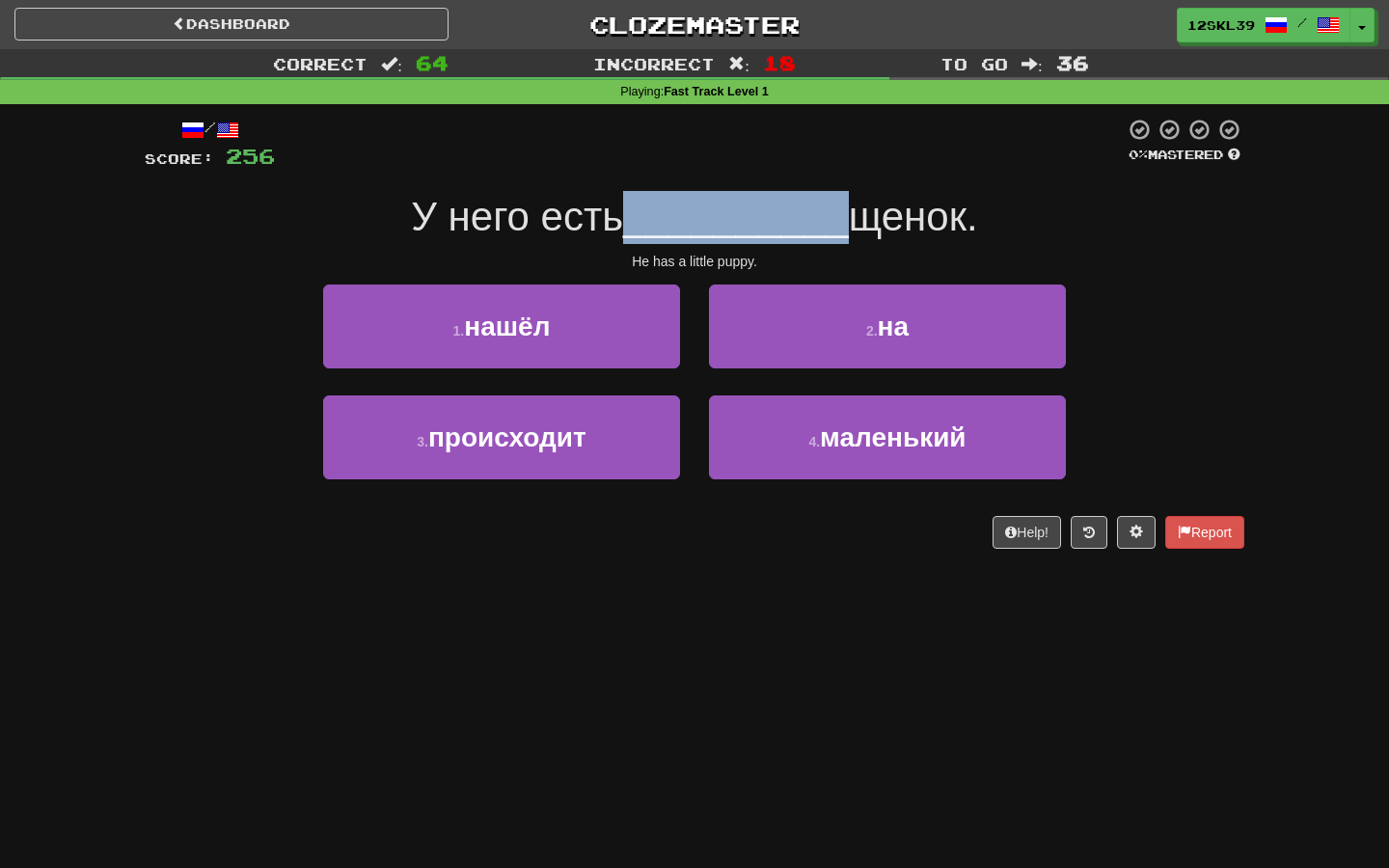 click on "__________" at bounding box center [736, 216] 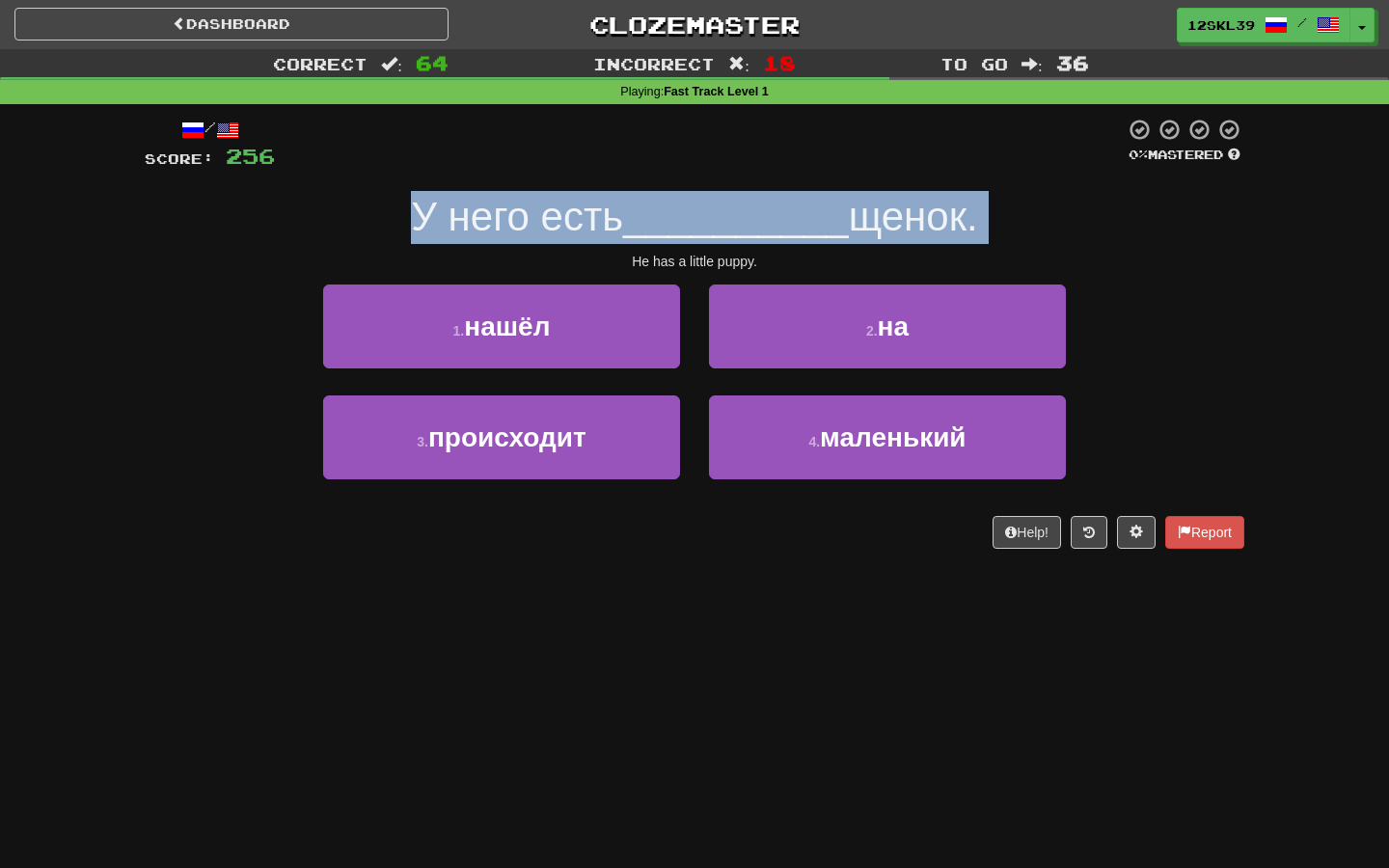 click on "__________" at bounding box center (736, 216) 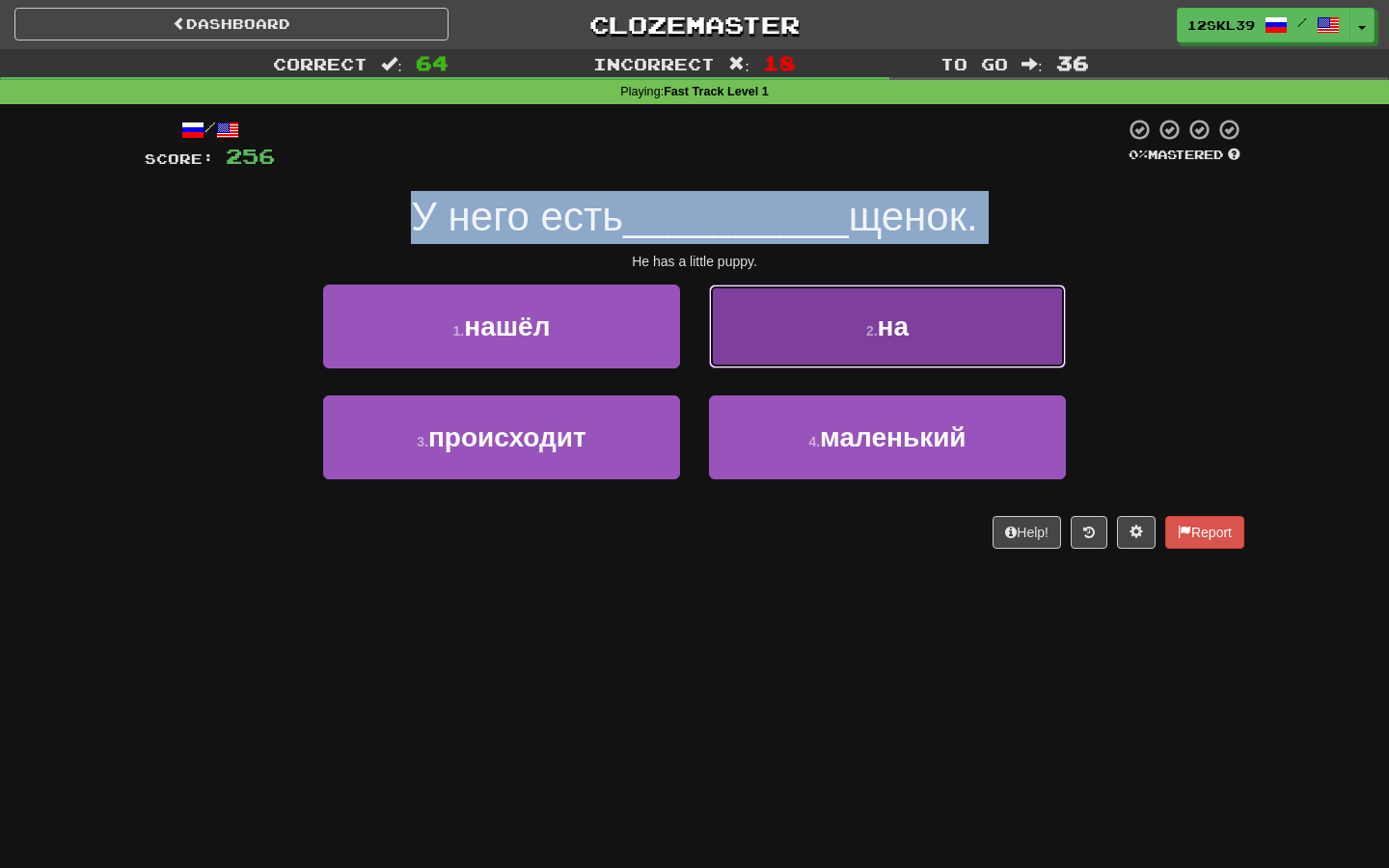 click on "2 .  на" at bounding box center [887, 326] 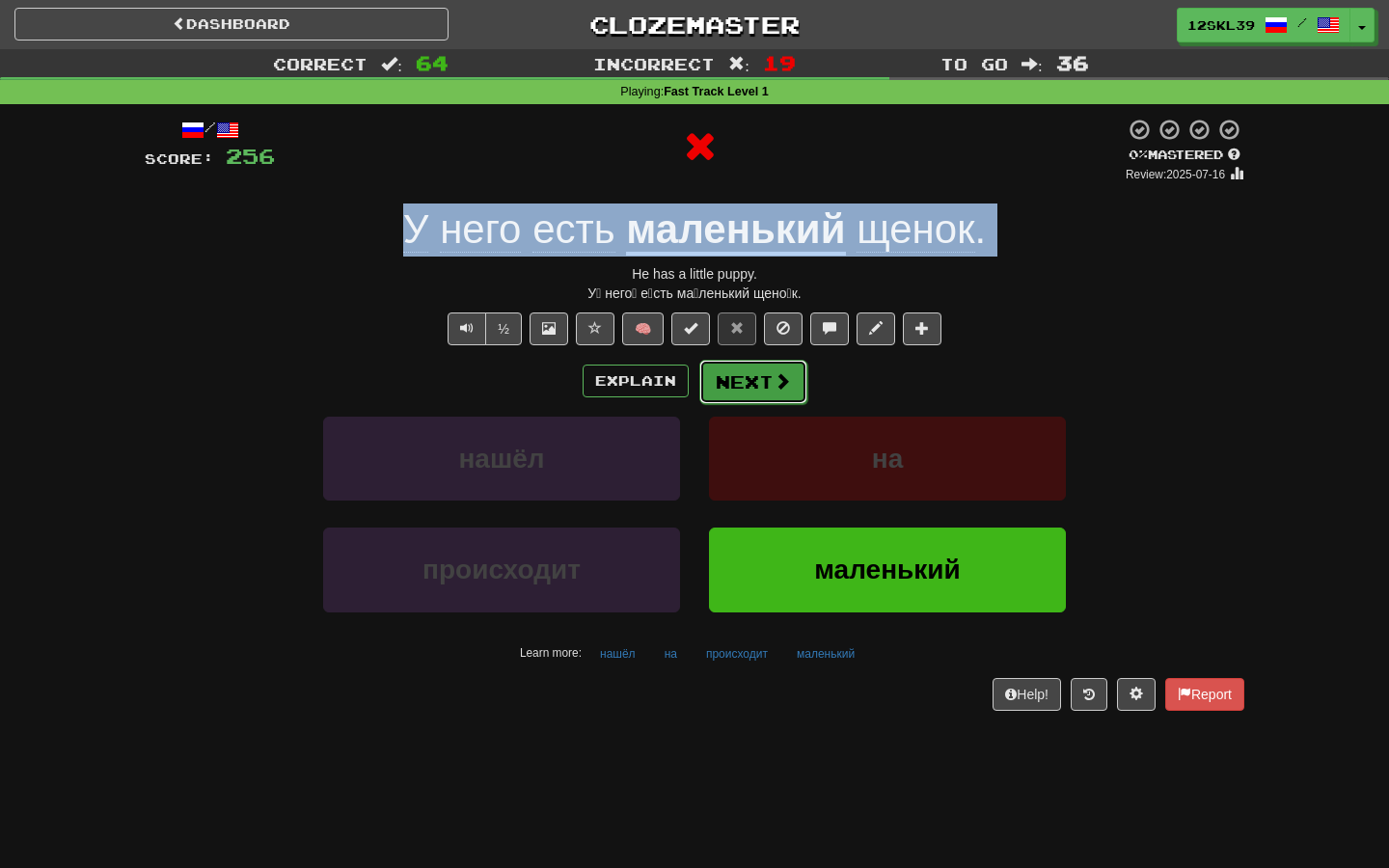 click on "Next" at bounding box center (753, 382) 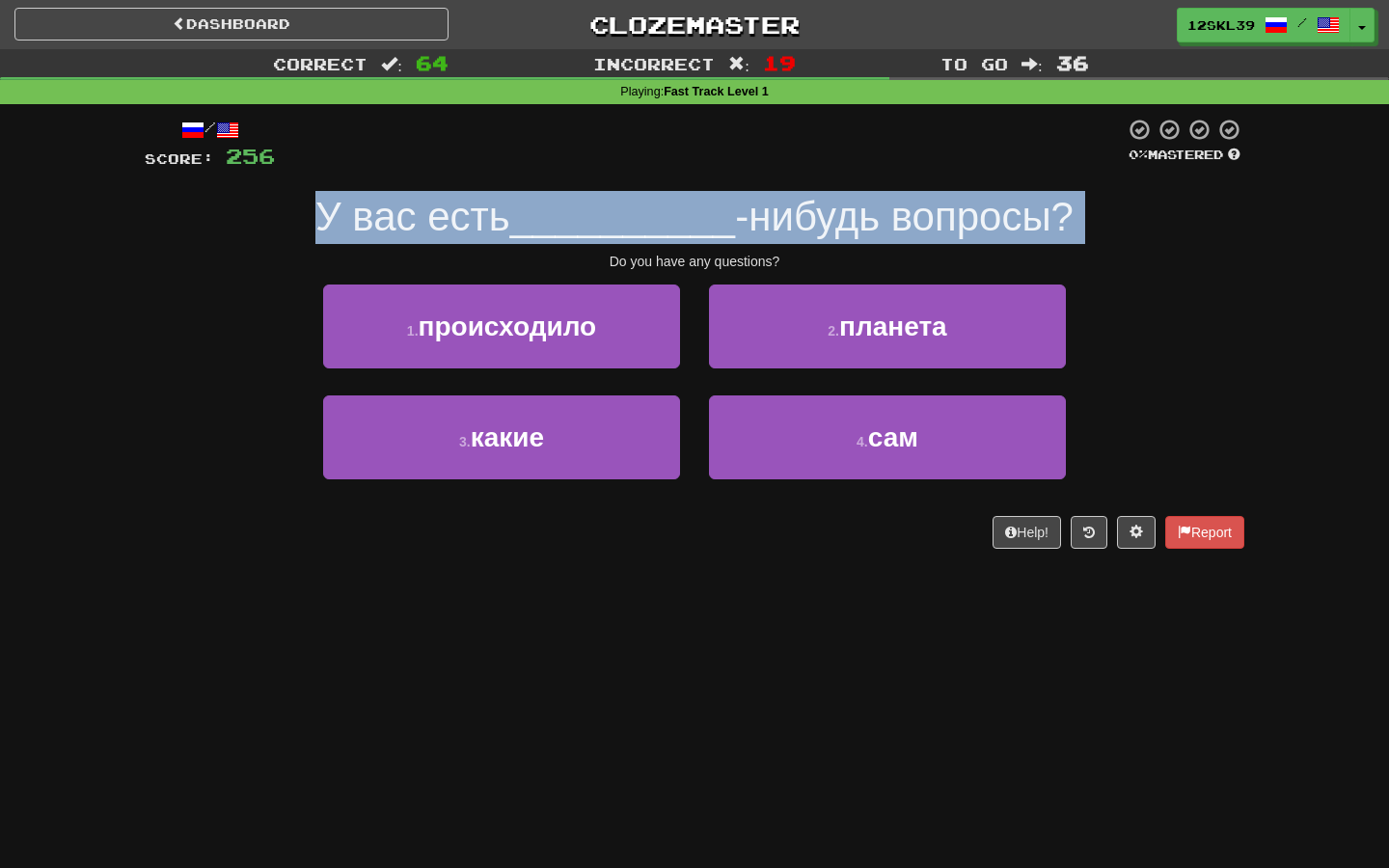 click on "Do you have any questions?" at bounding box center [694, 261] 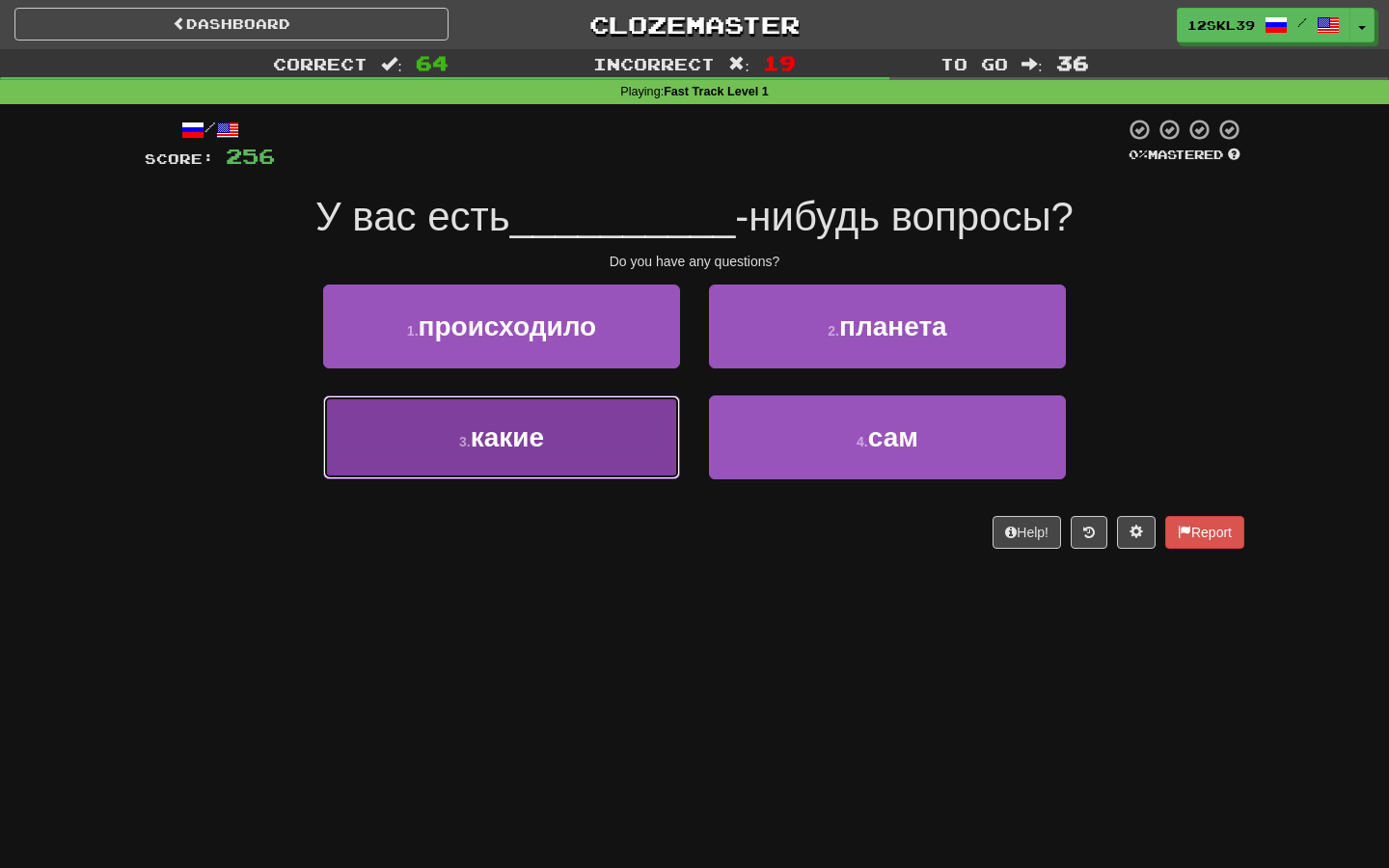 click on "какие" at bounding box center [507, 437] 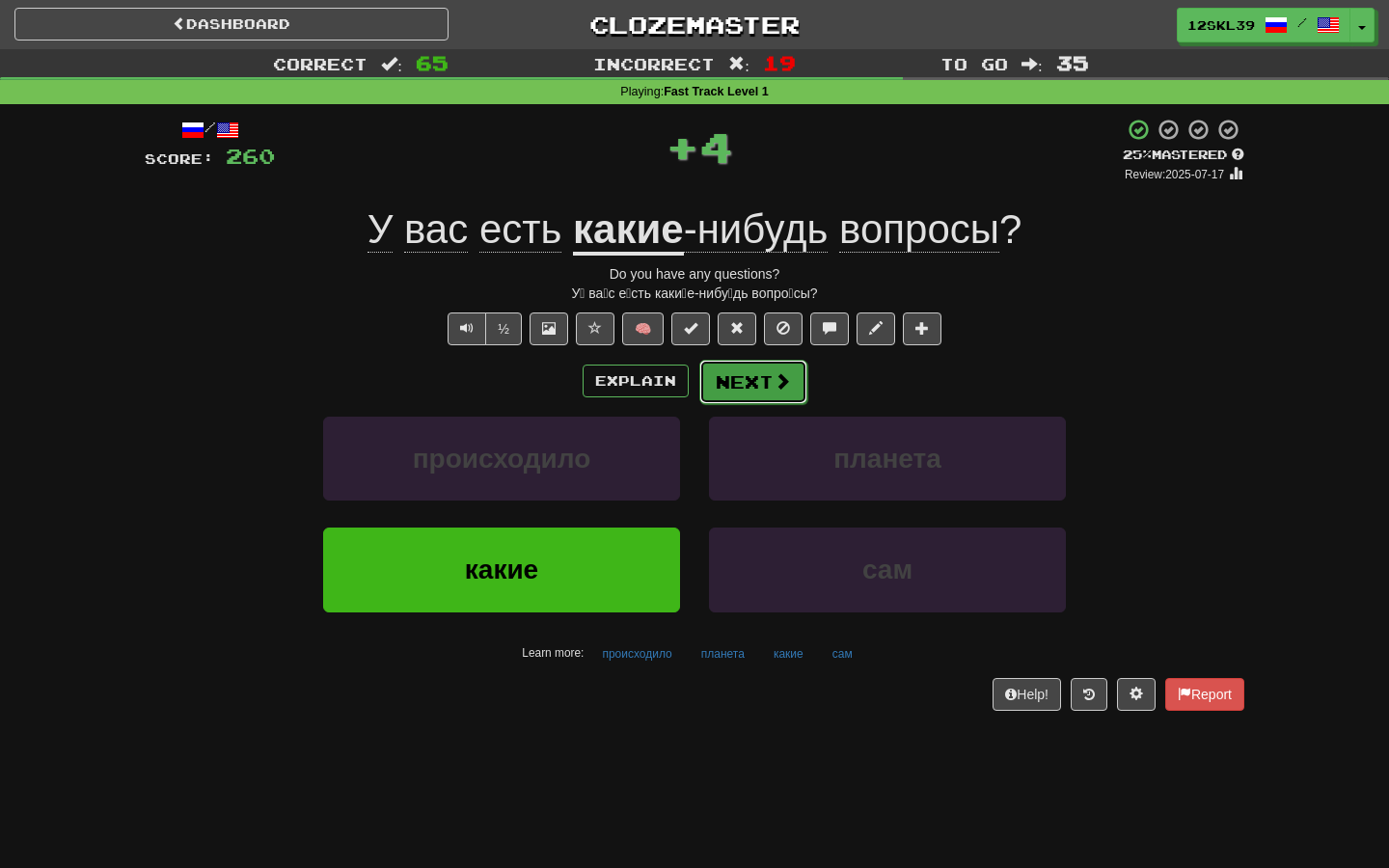 click on "Next" at bounding box center (753, 382) 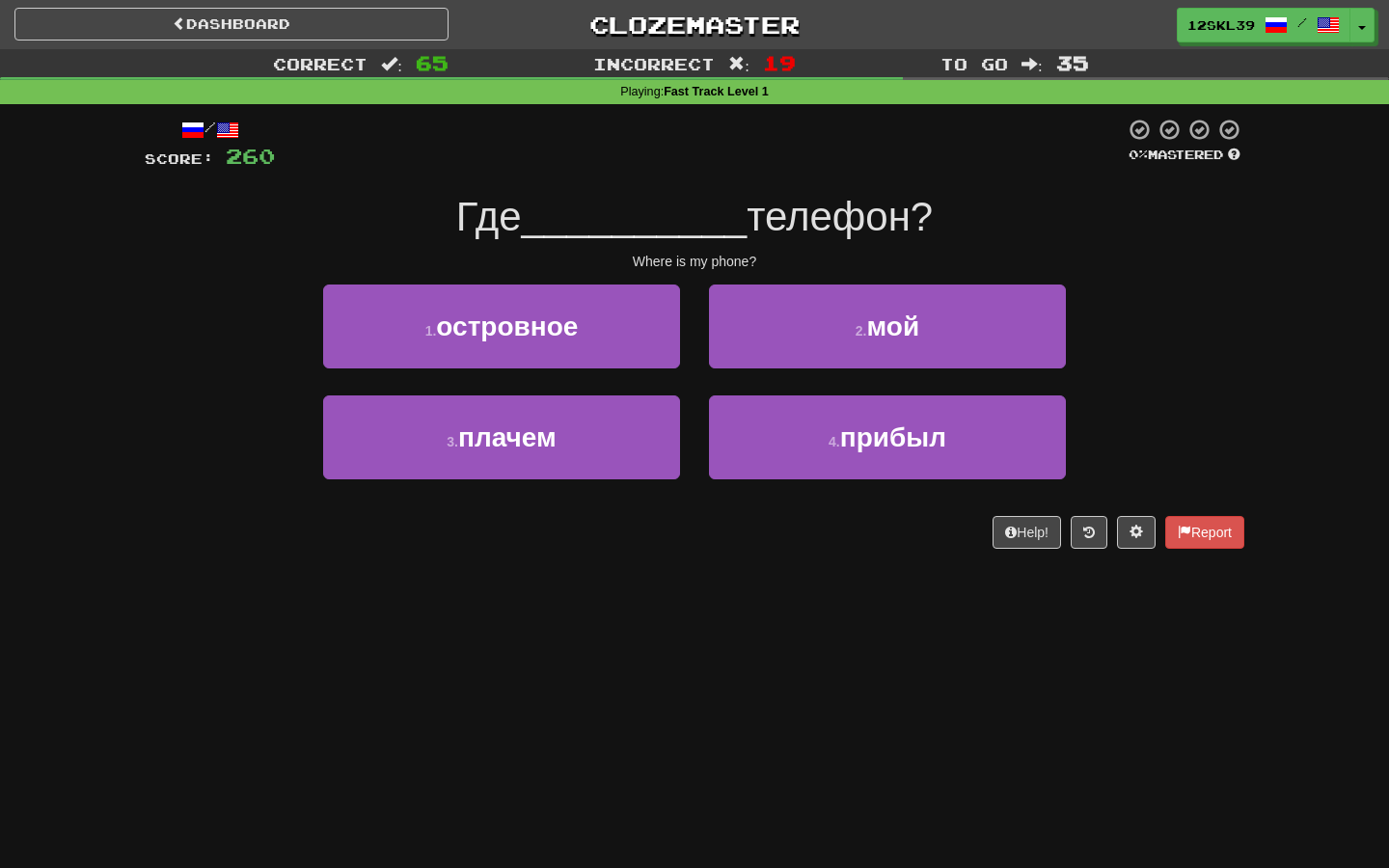 click on "__________" at bounding box center (635, 216) 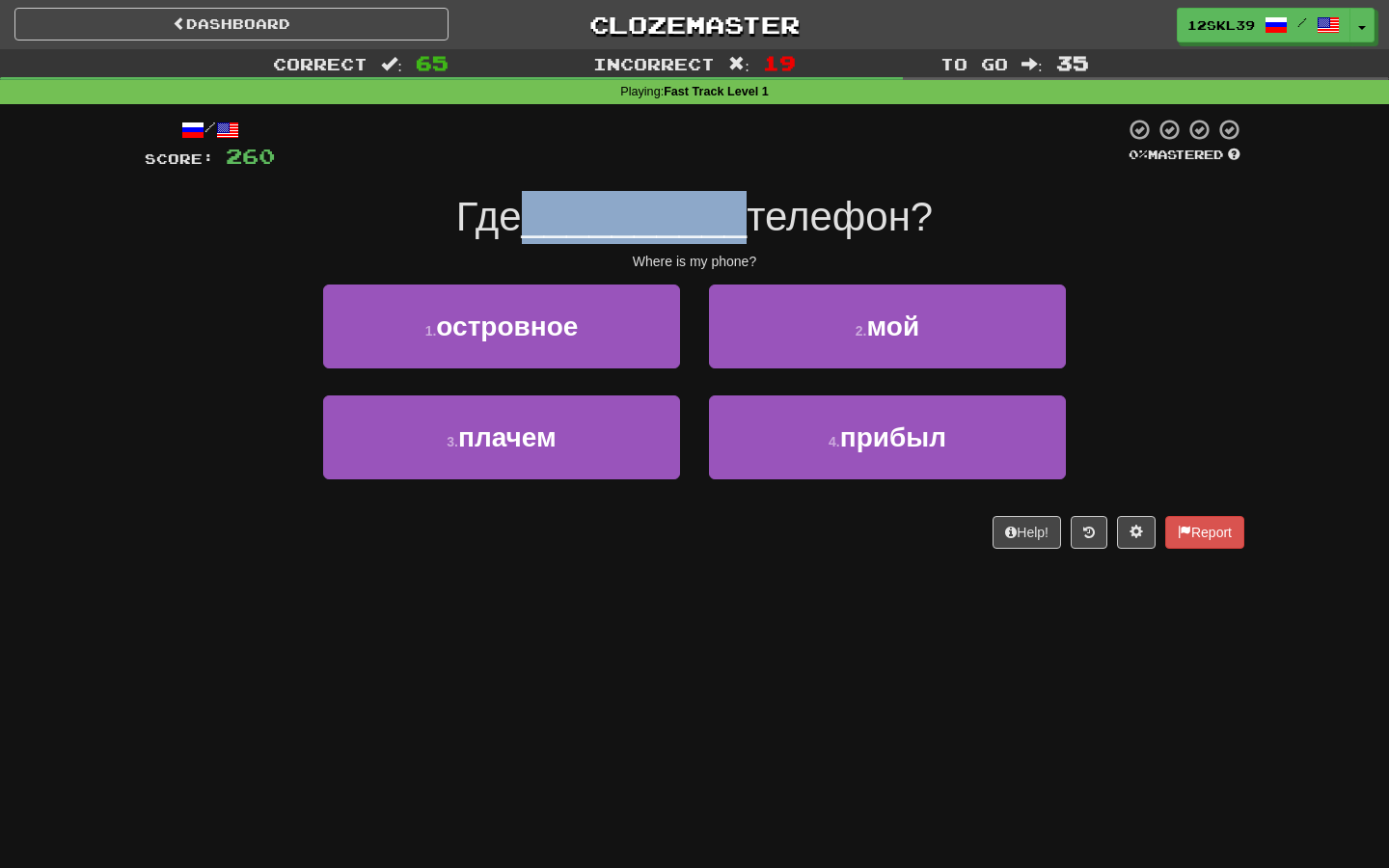 click on "__________" at bounding box center [635, 216] 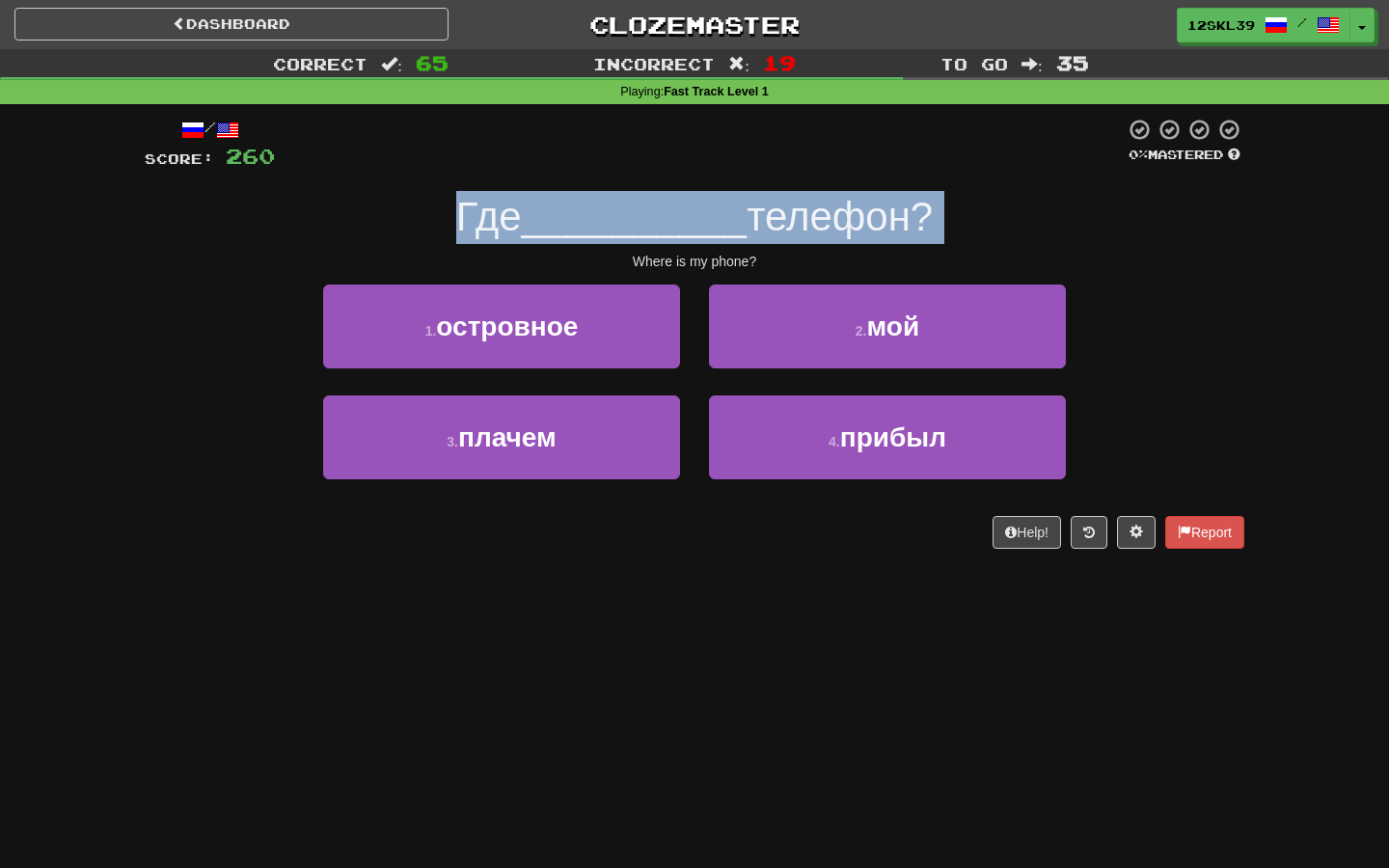 click on "__________" at bounding box center (635, 216) 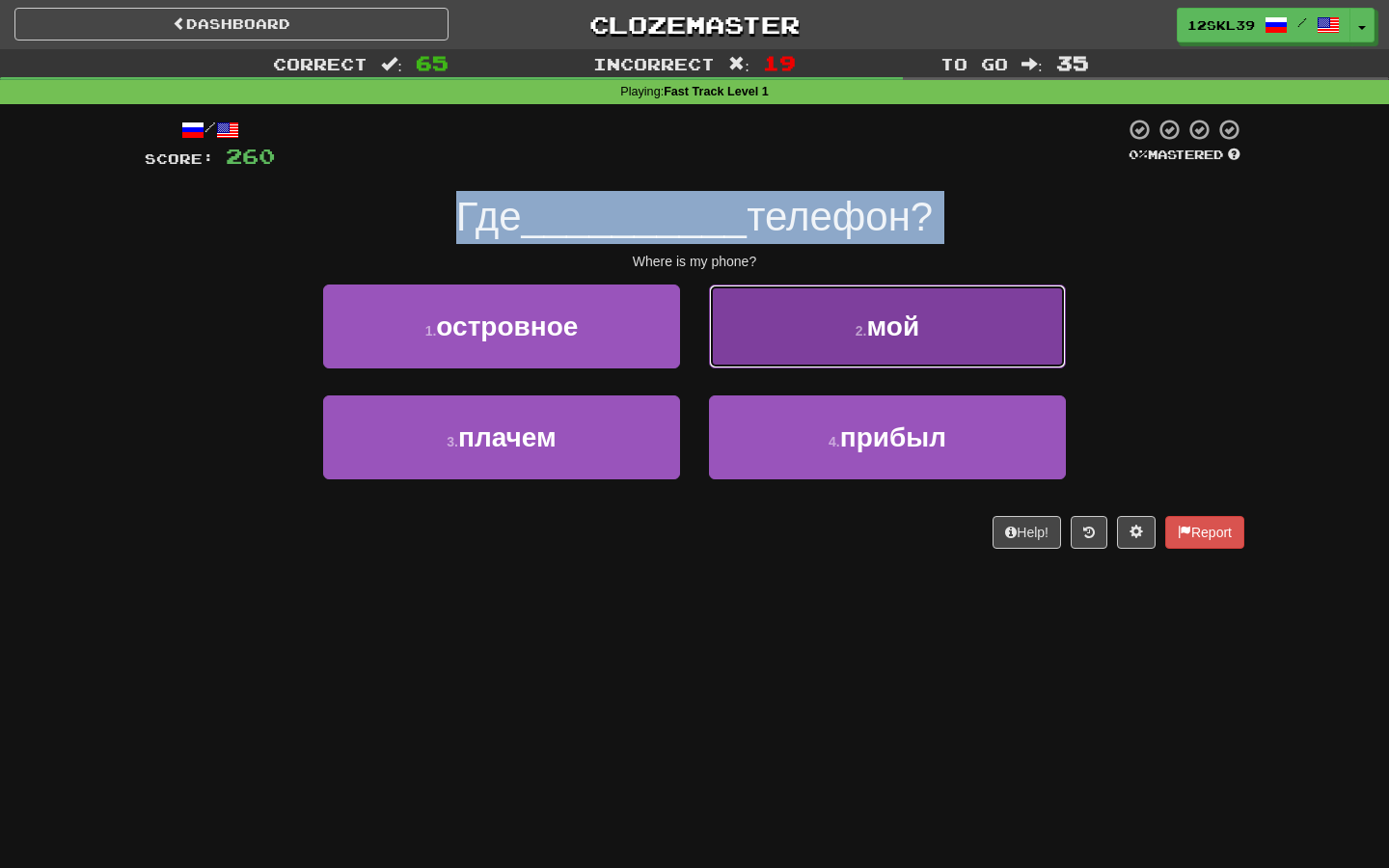 click on "2 .  мой" at bounding box center [887, 326] 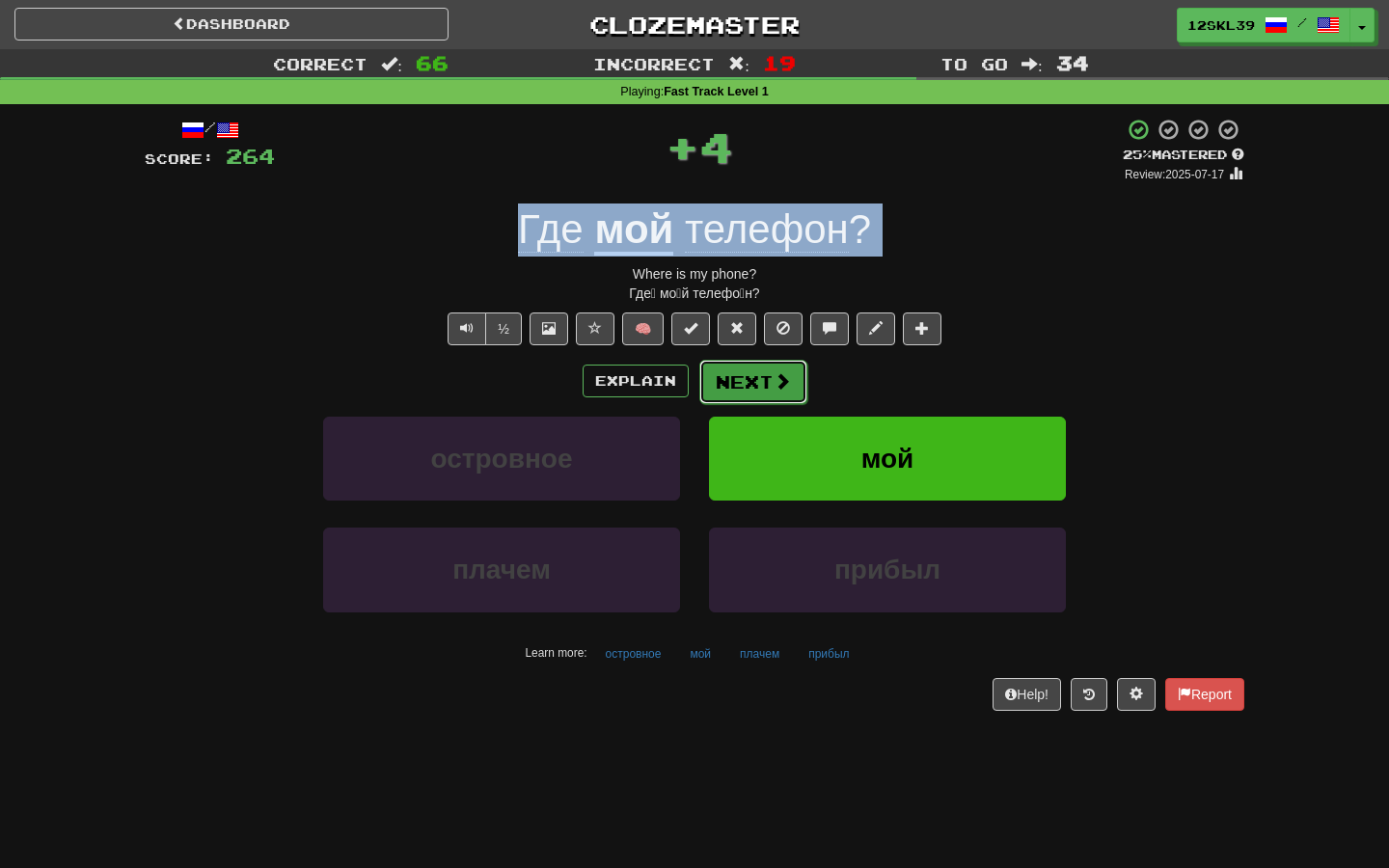 click on "Next" at bounding box center [753, 382] 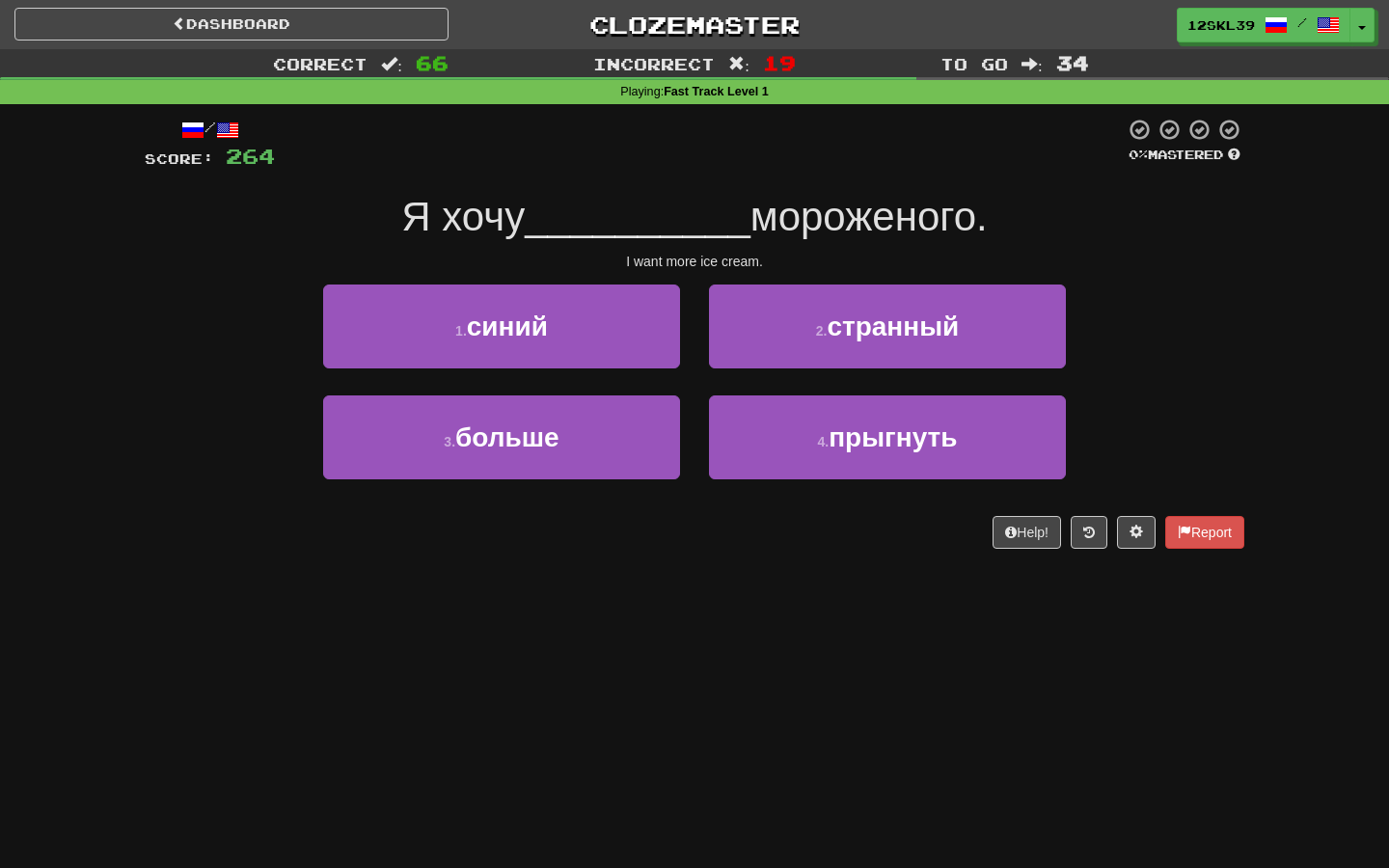 click on "I want more ice cream." at bounding box center (694, 261) 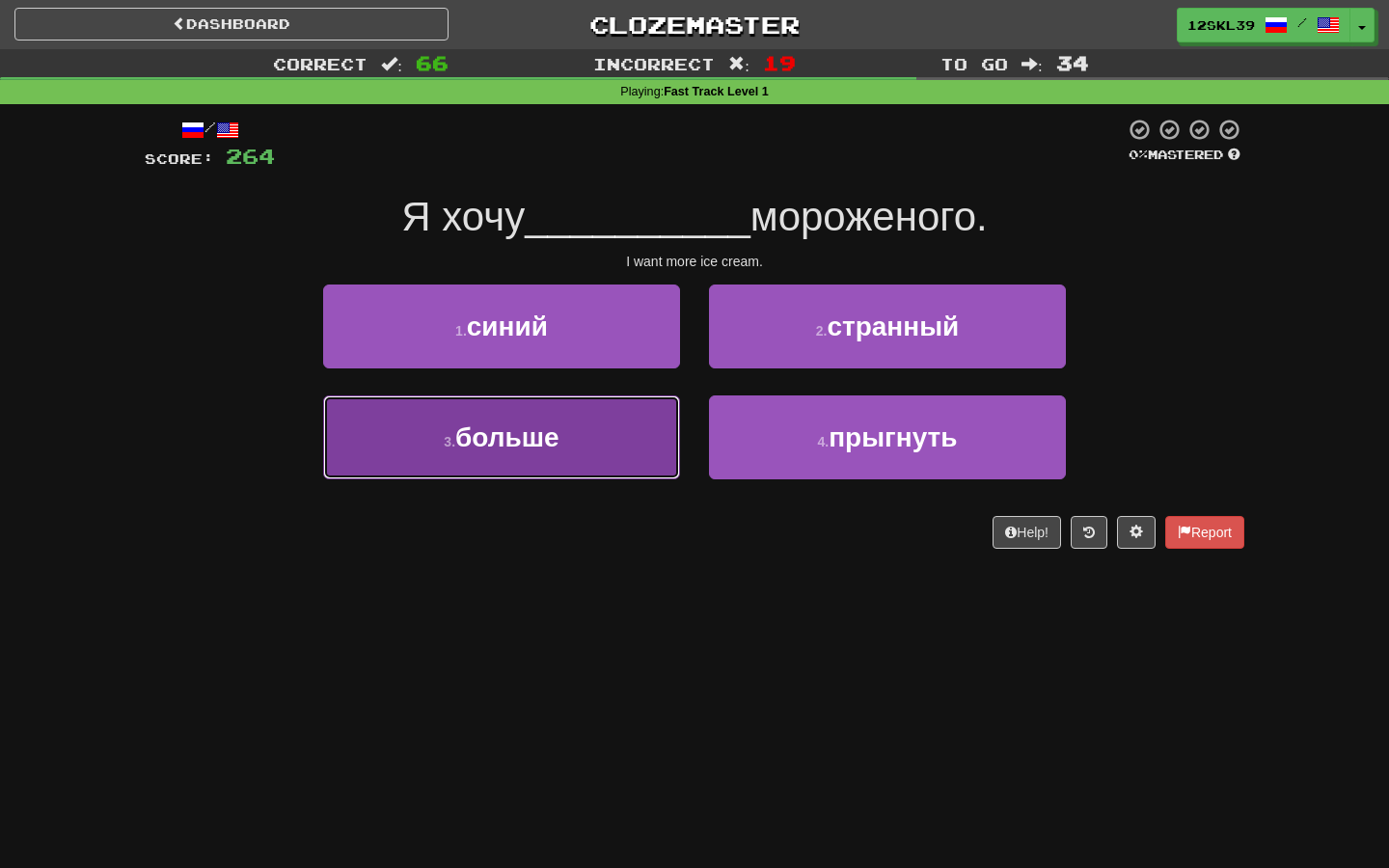 click on "3 .  больше" at bounding box center (502, 437) 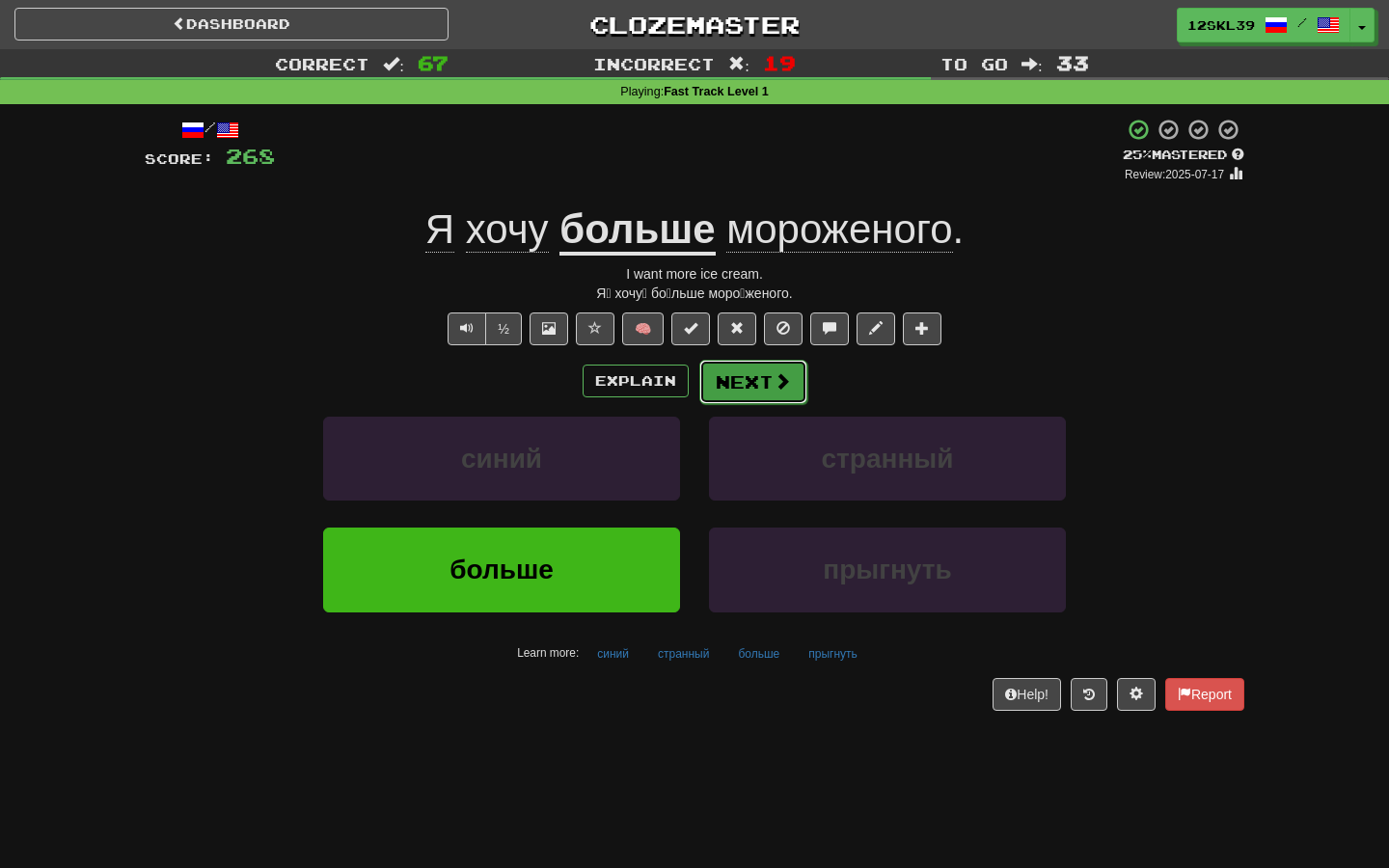 click on "Next" at bounding box center [753, 382] 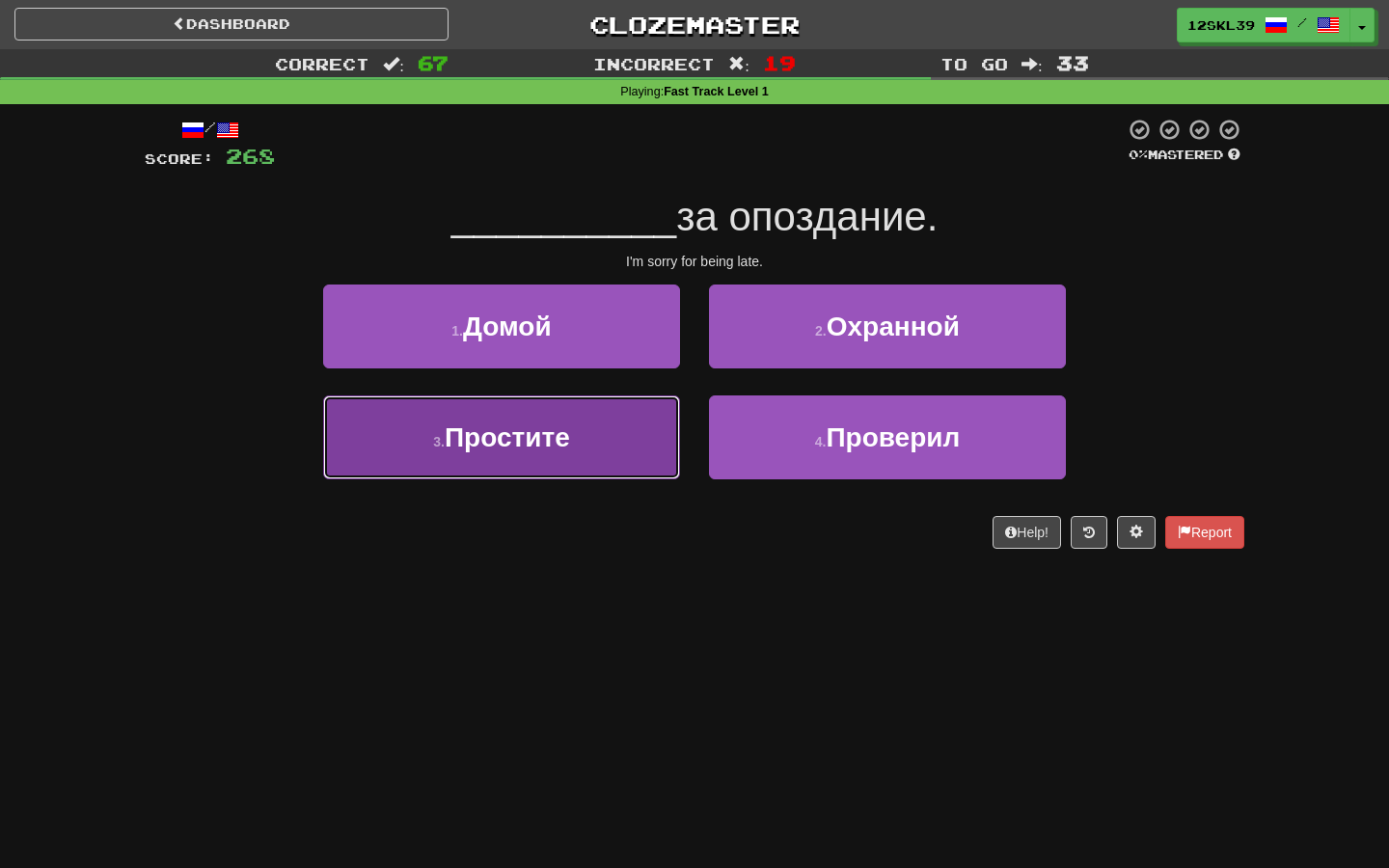click on "3 .  Простите" at bounding box center [502, 437] 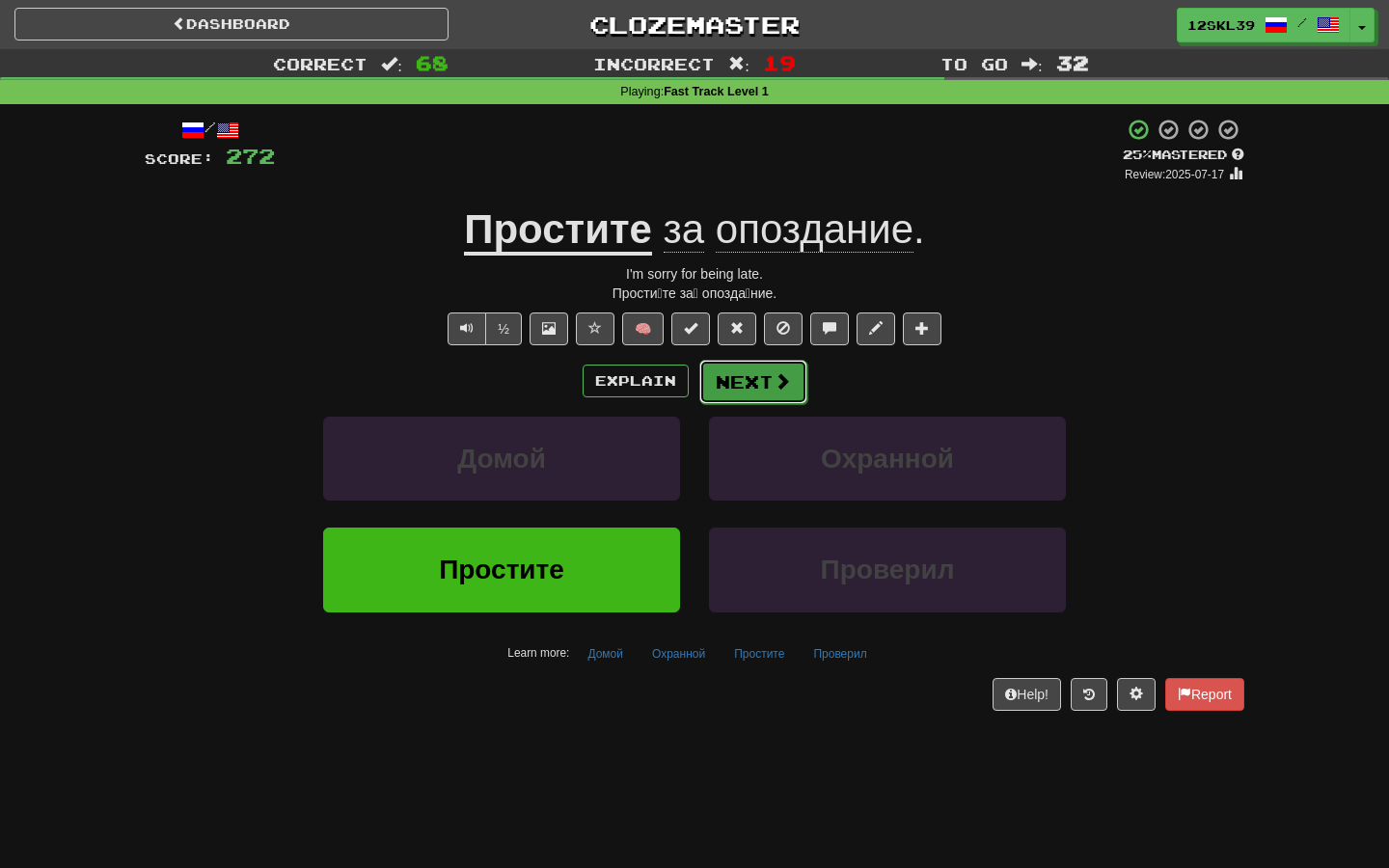 click on "Next" at bounding box center (753, 382) 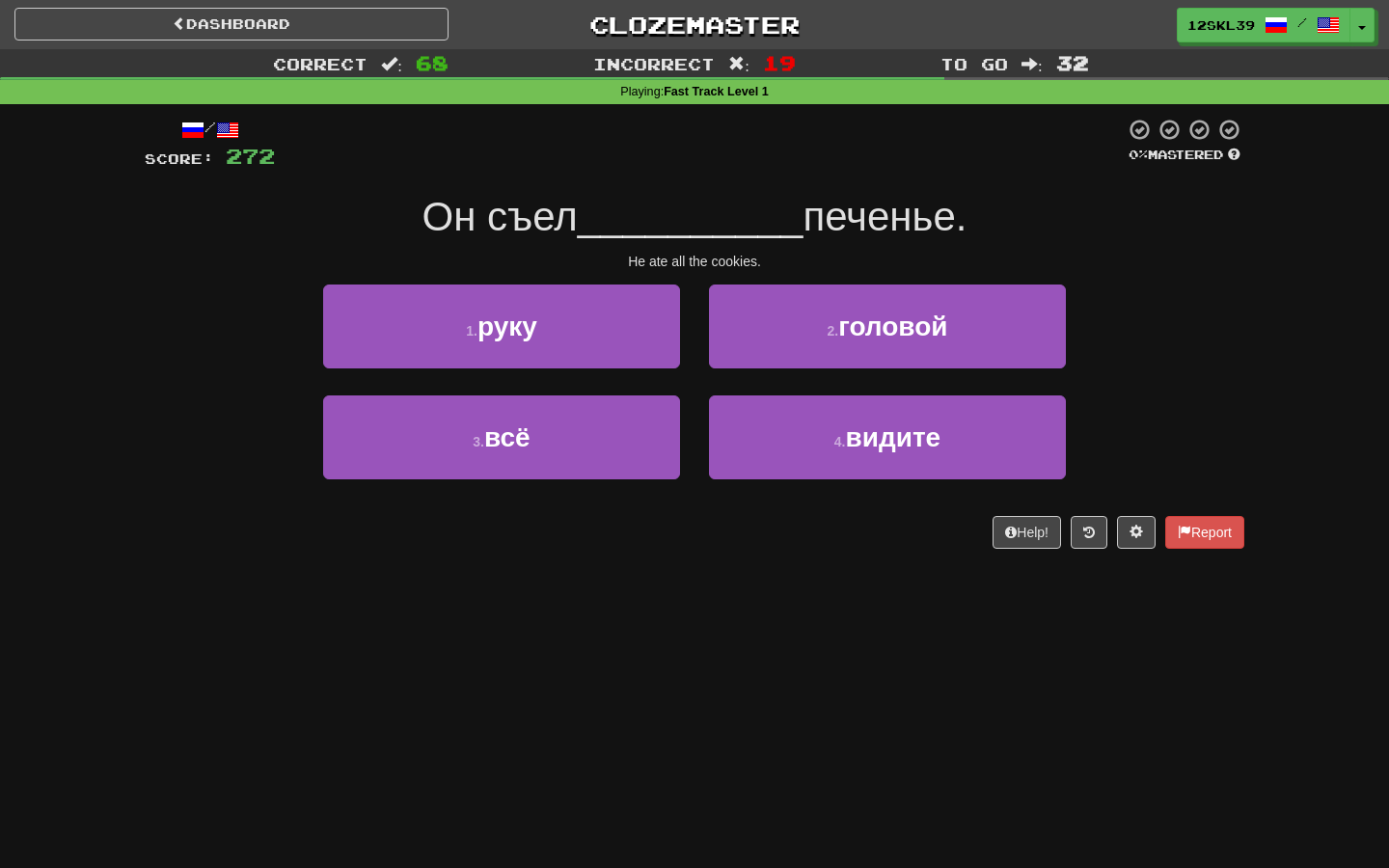 click on "Он съел" at bounding box center (500, 216) 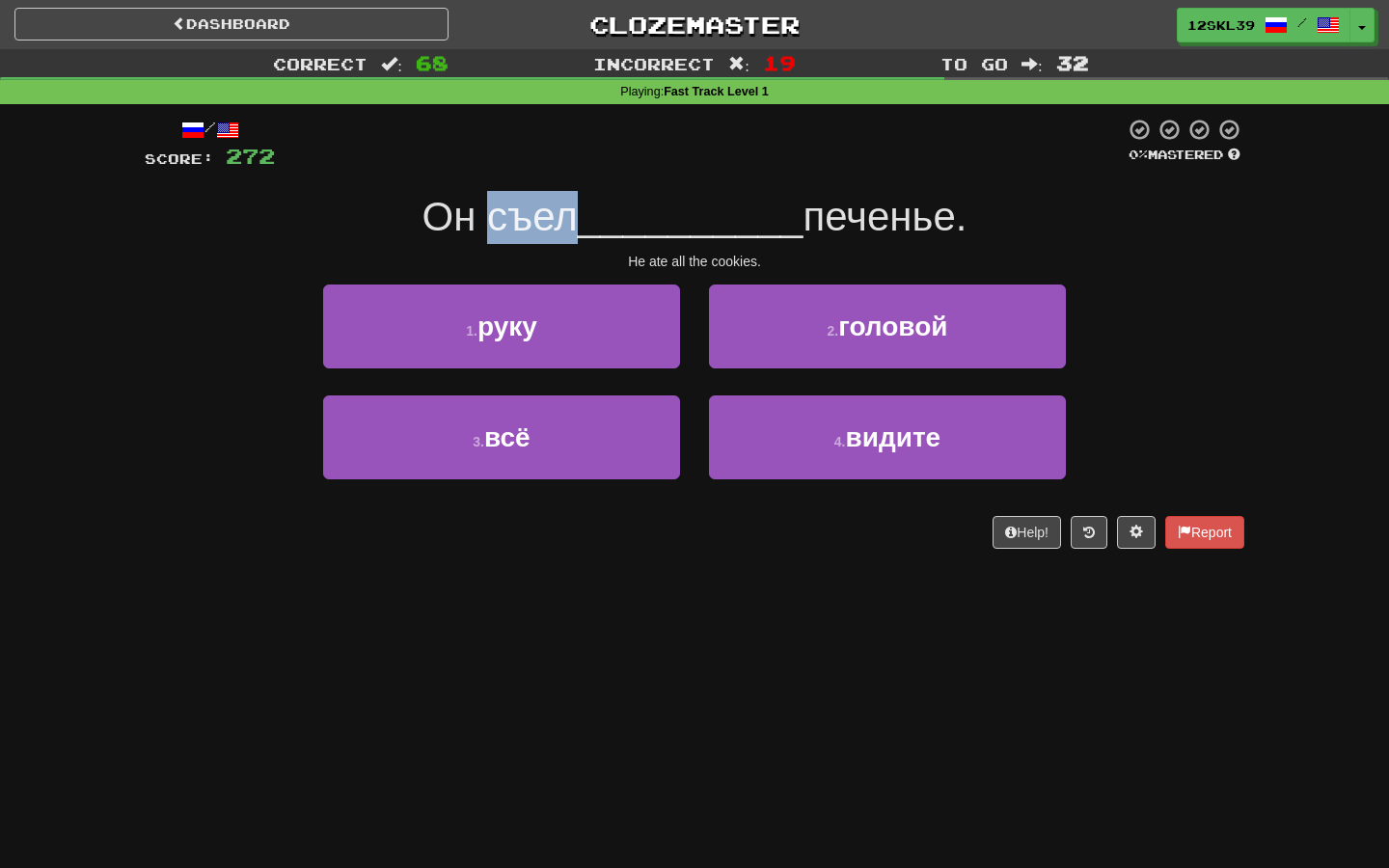 click on "Он съел" at bounding box center (500, 216) 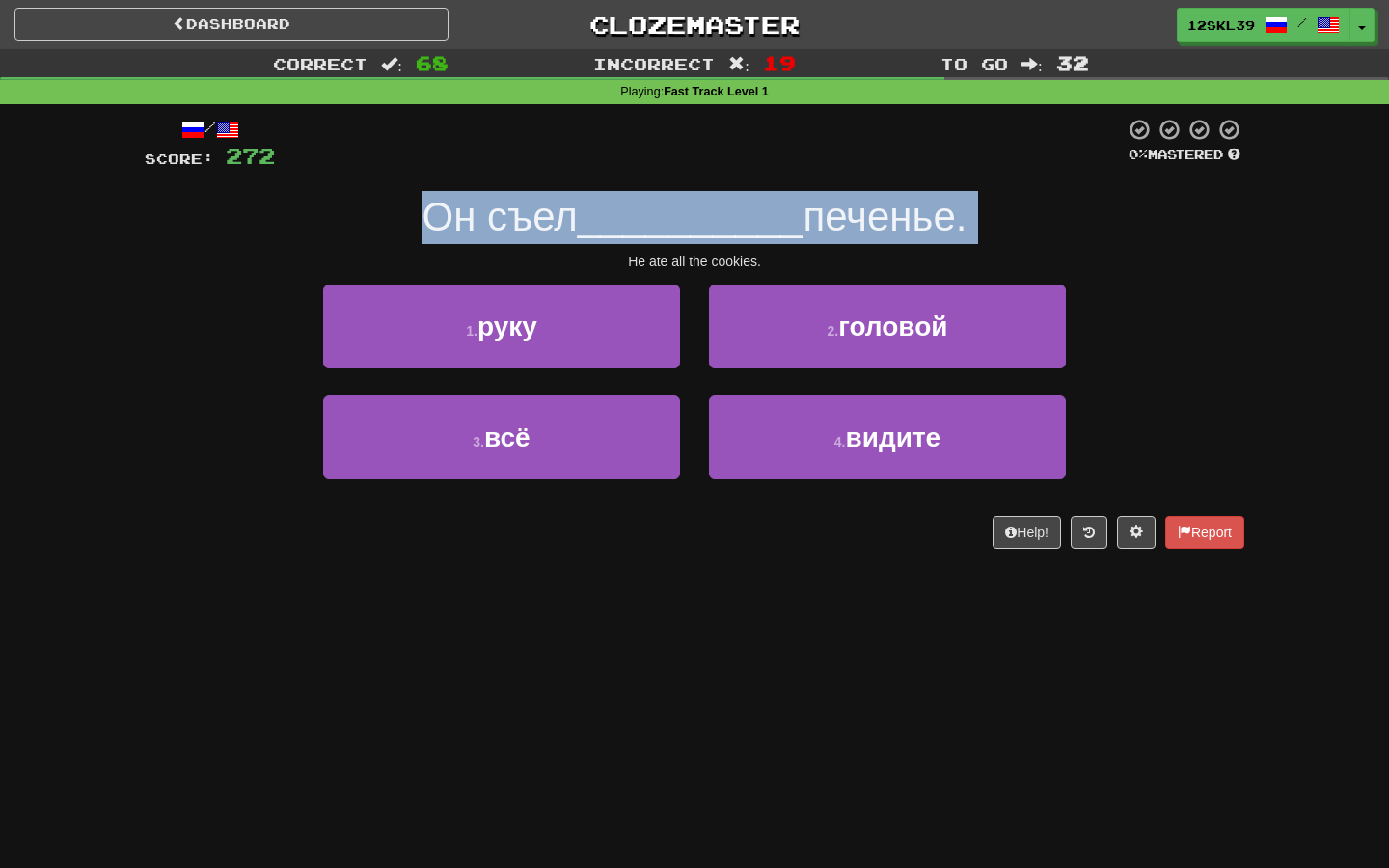 click on "Он съел" at bounding box center [500, 216] 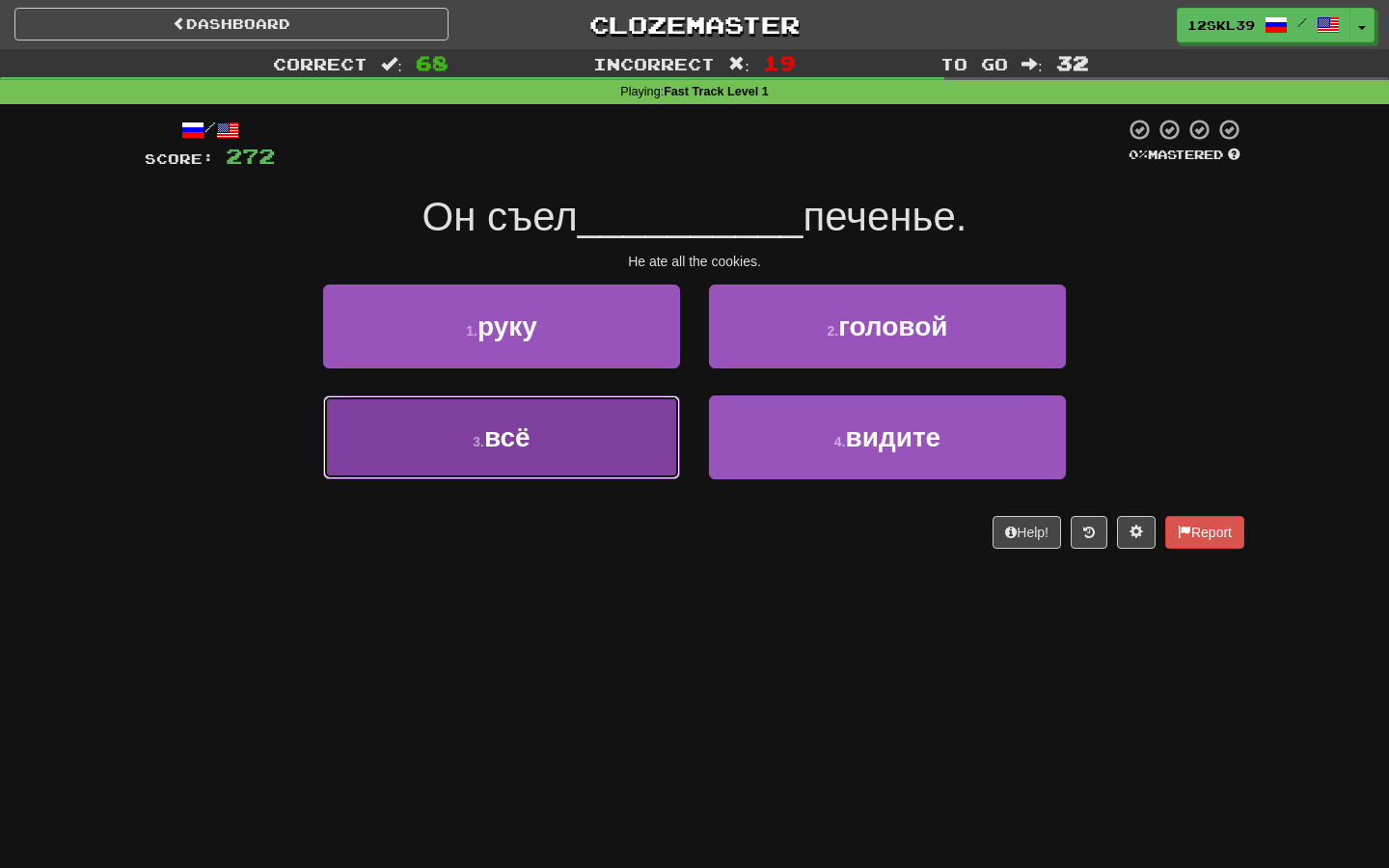 click on "3 .  всё" at bounding box center (502, 437) 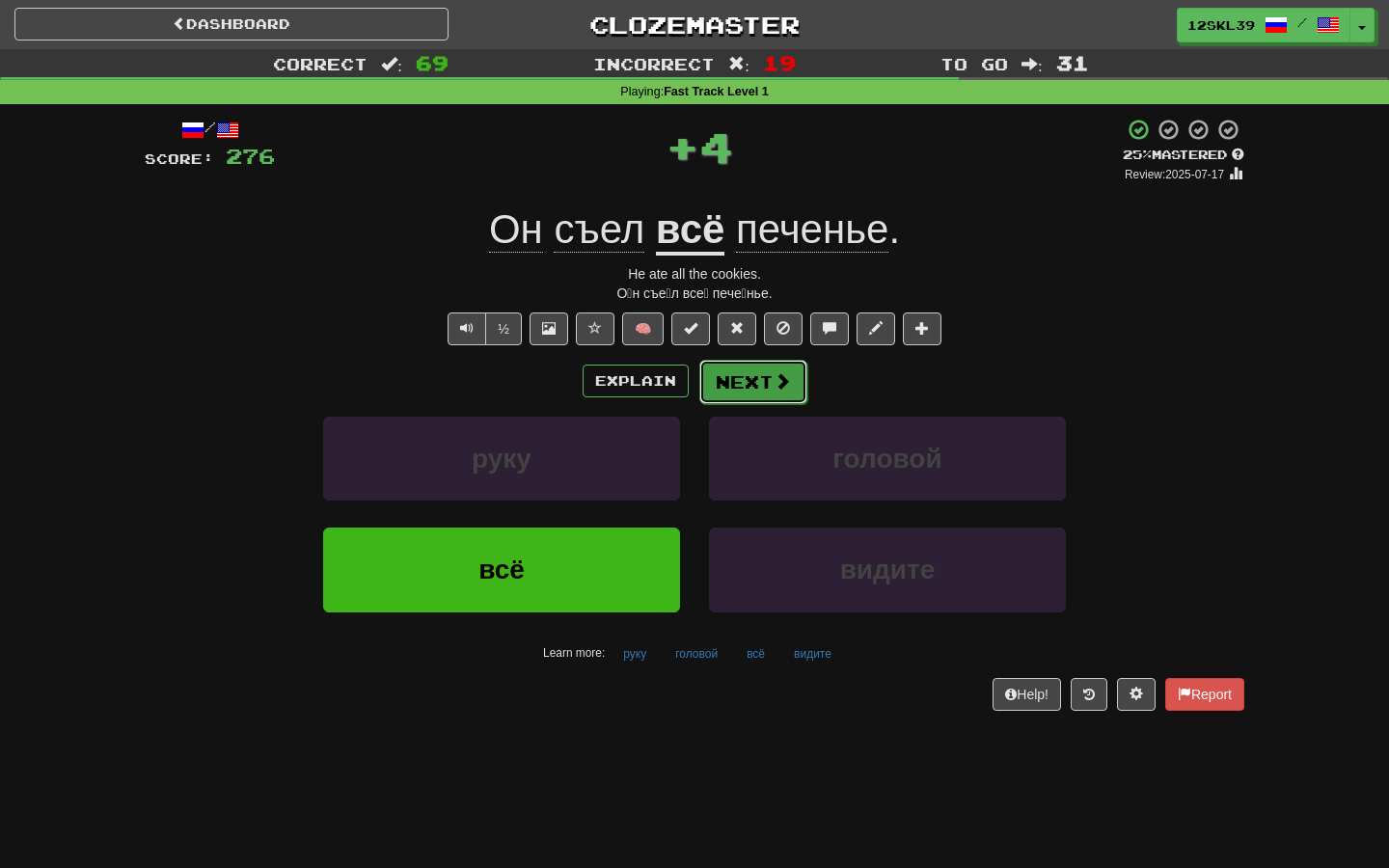 click on "Next" at bounding box center (753, 382) 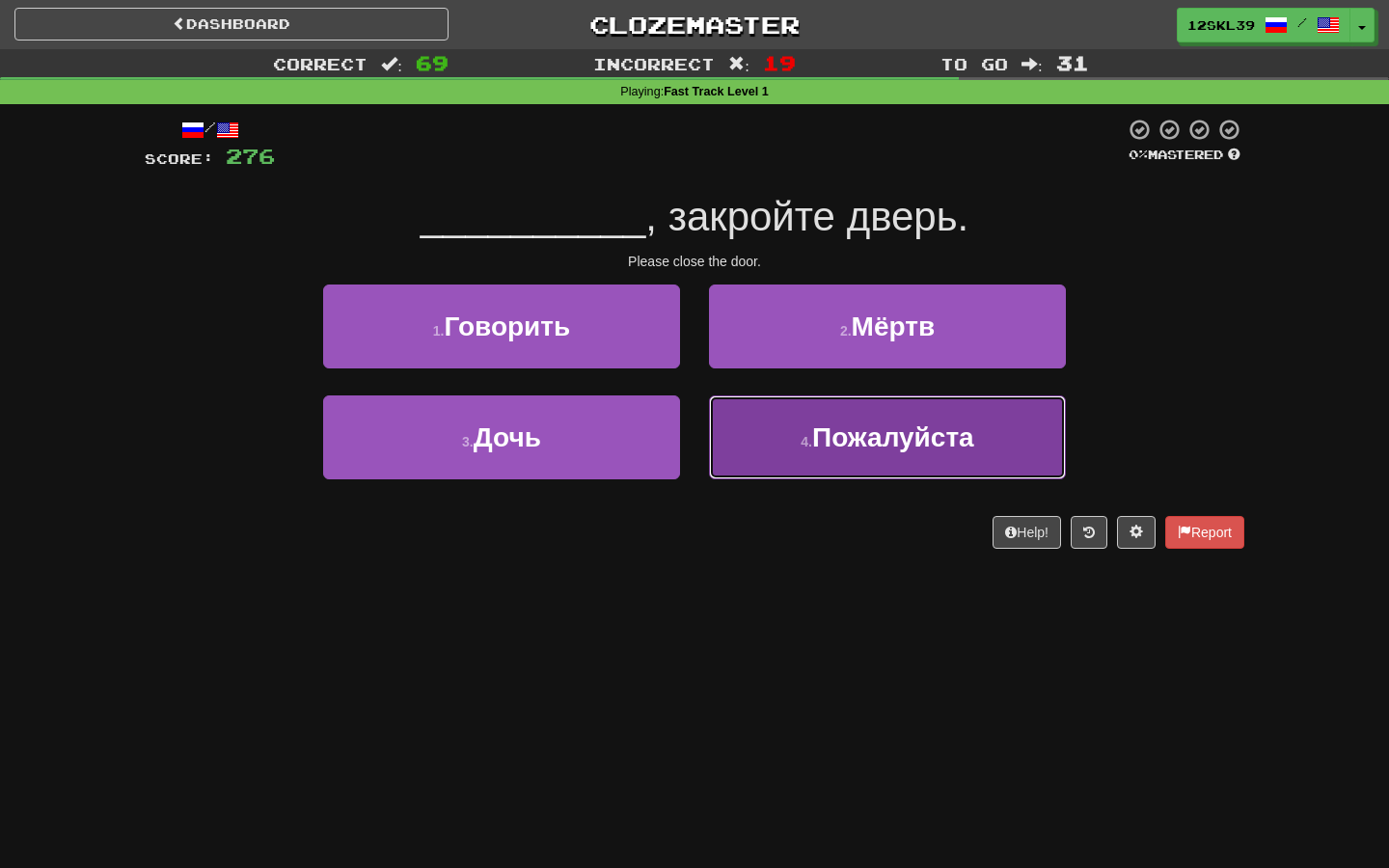 click on "4 .  Пожалуйста" at bounding box center (887, 437) 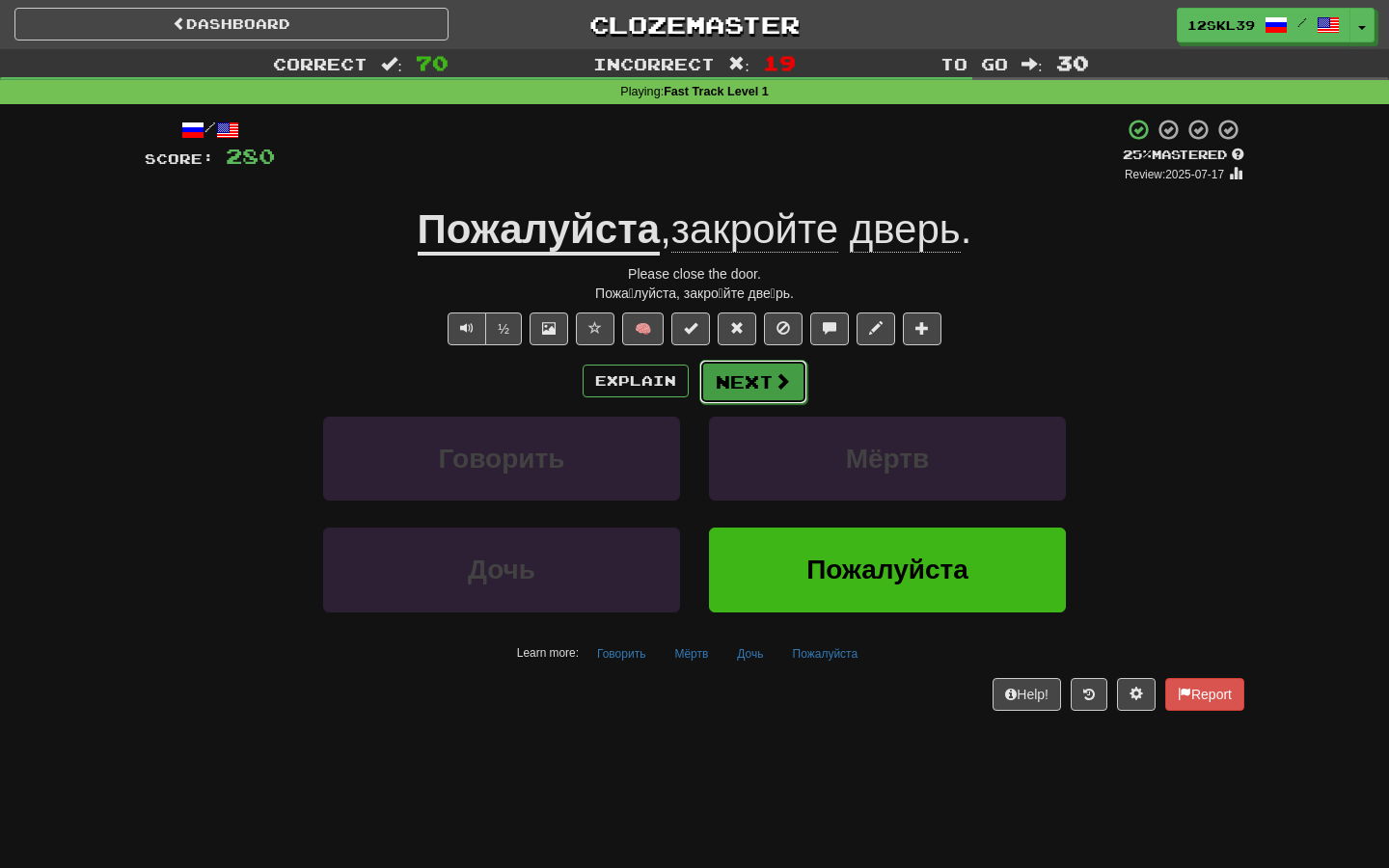 click at bounding box center (782, 381) 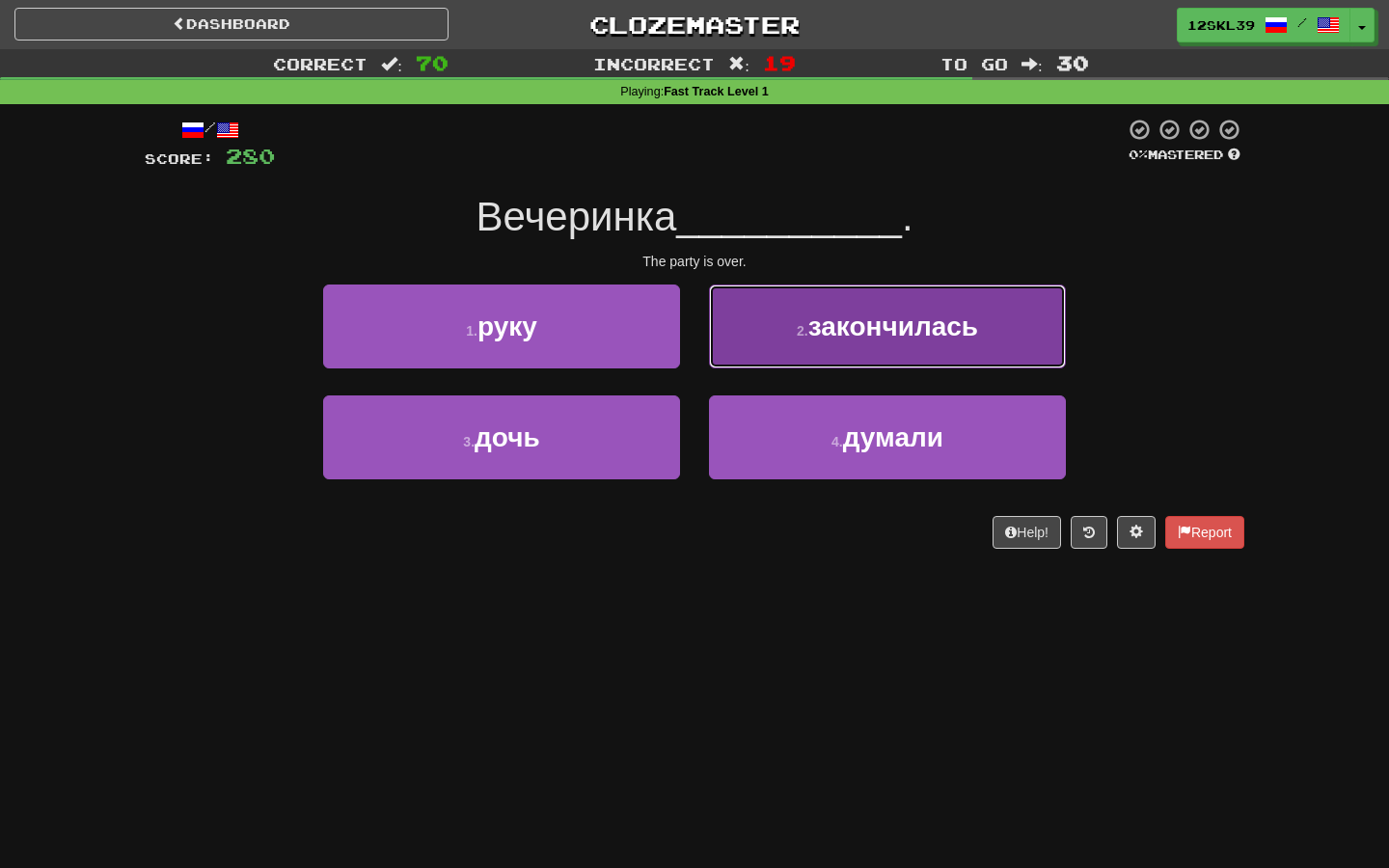 click on "2 .  закончилась" at bounding box center [887, 326] 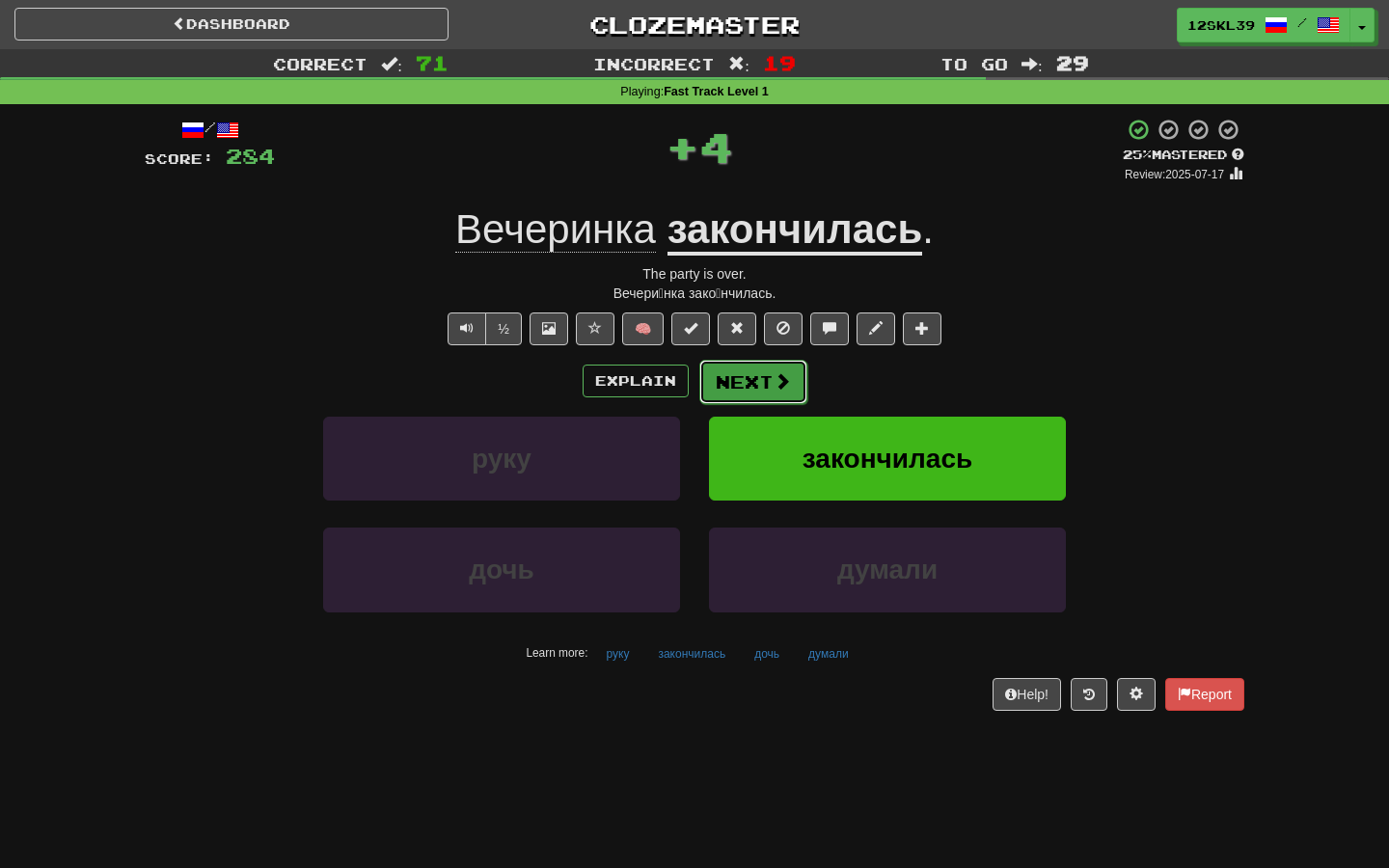 click on "Next" at bounding box center (753, 382) 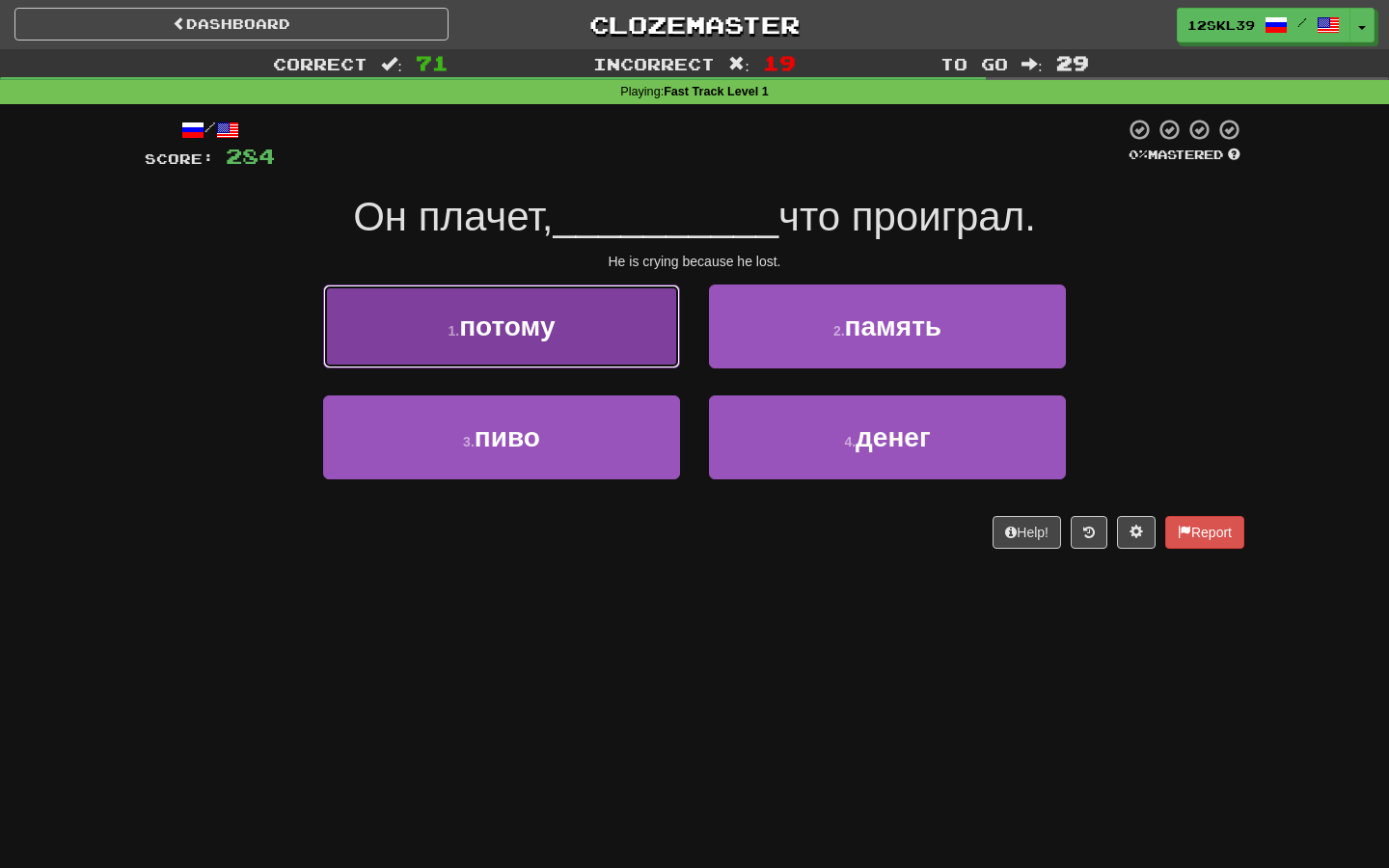 click on "1 .  потому" at bounding box center [502, 326] 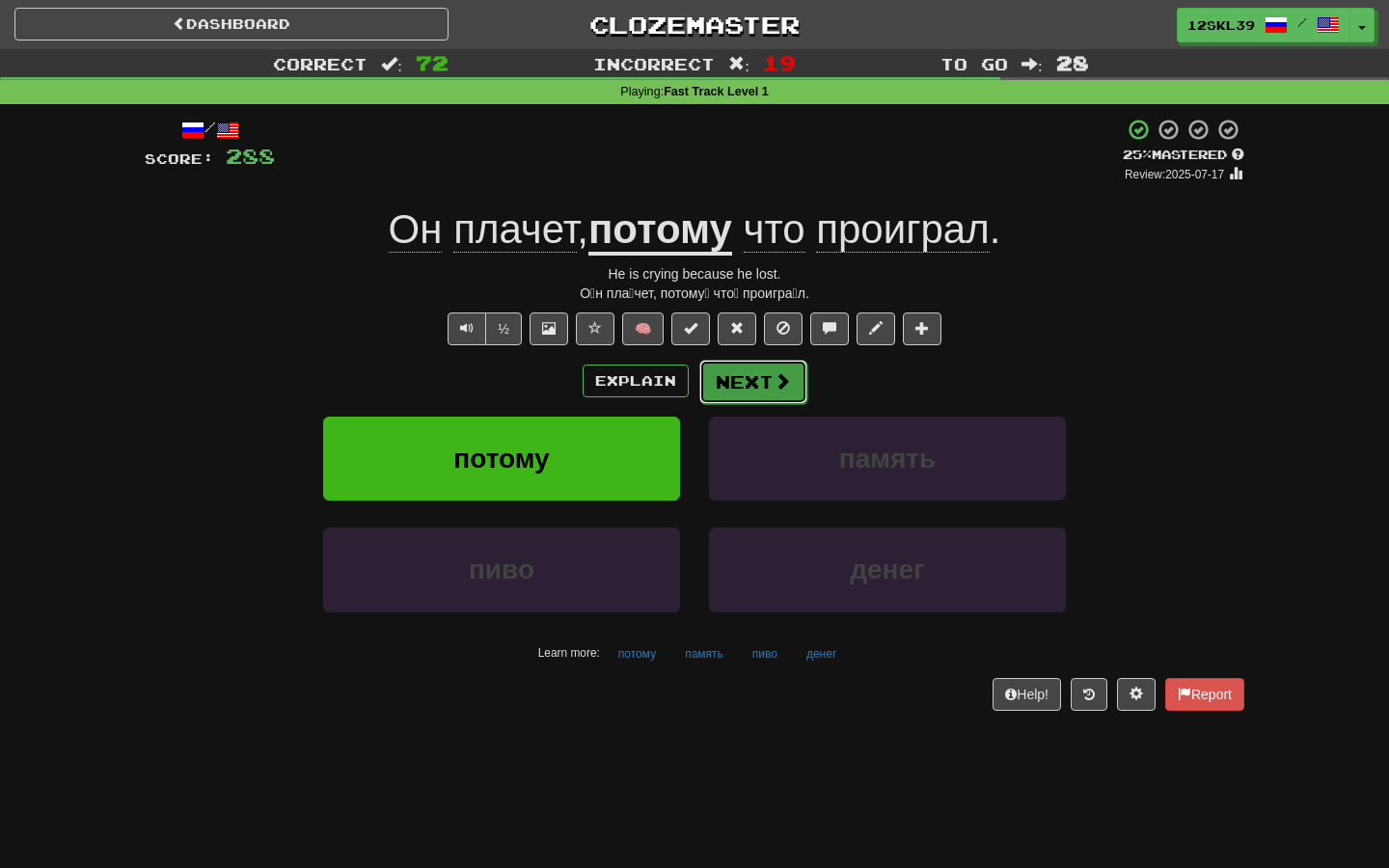 click on "Next" at bounding box center [753, 382] 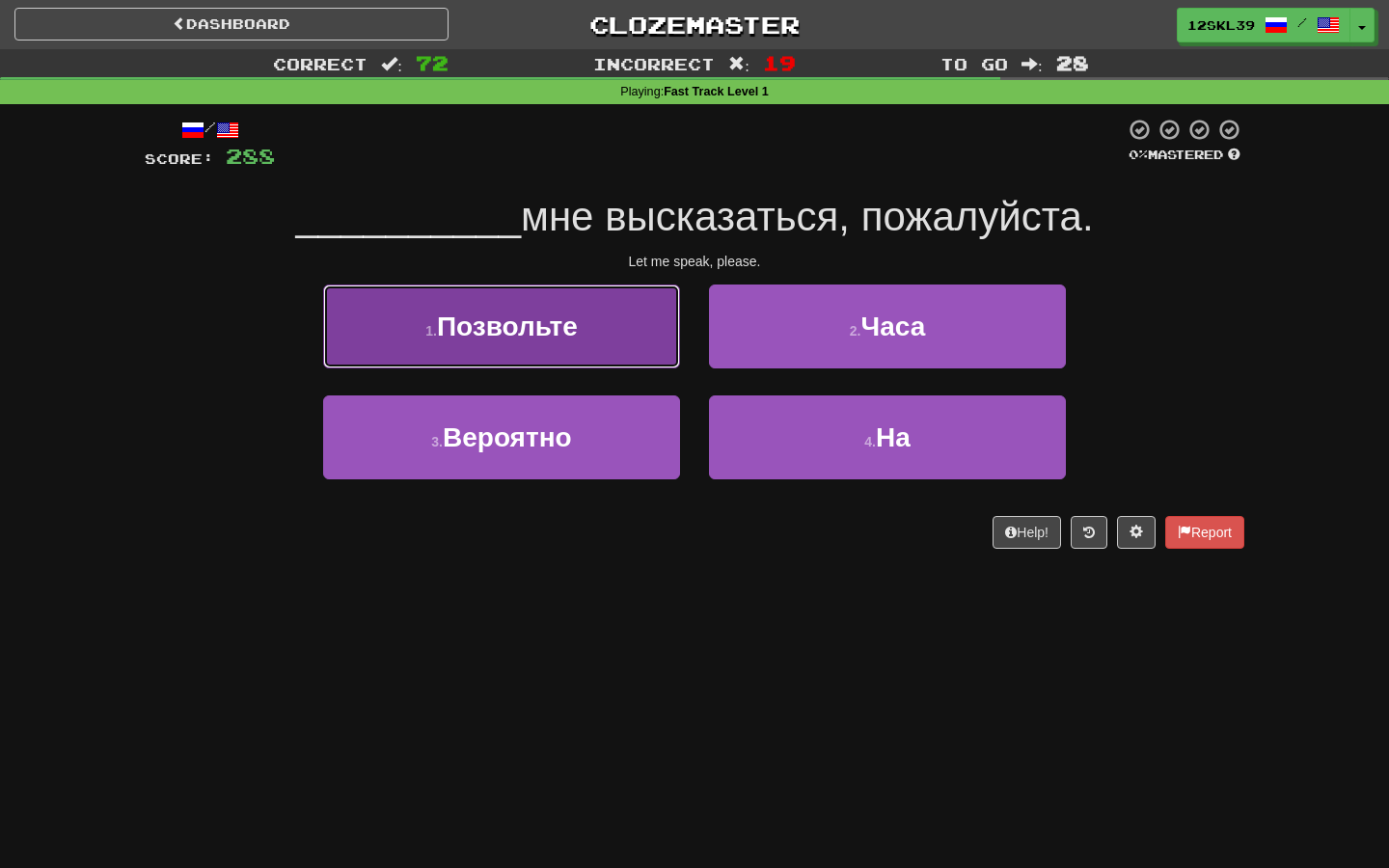 click on "1 .  Позвольте" at bounding box center [502, 326] 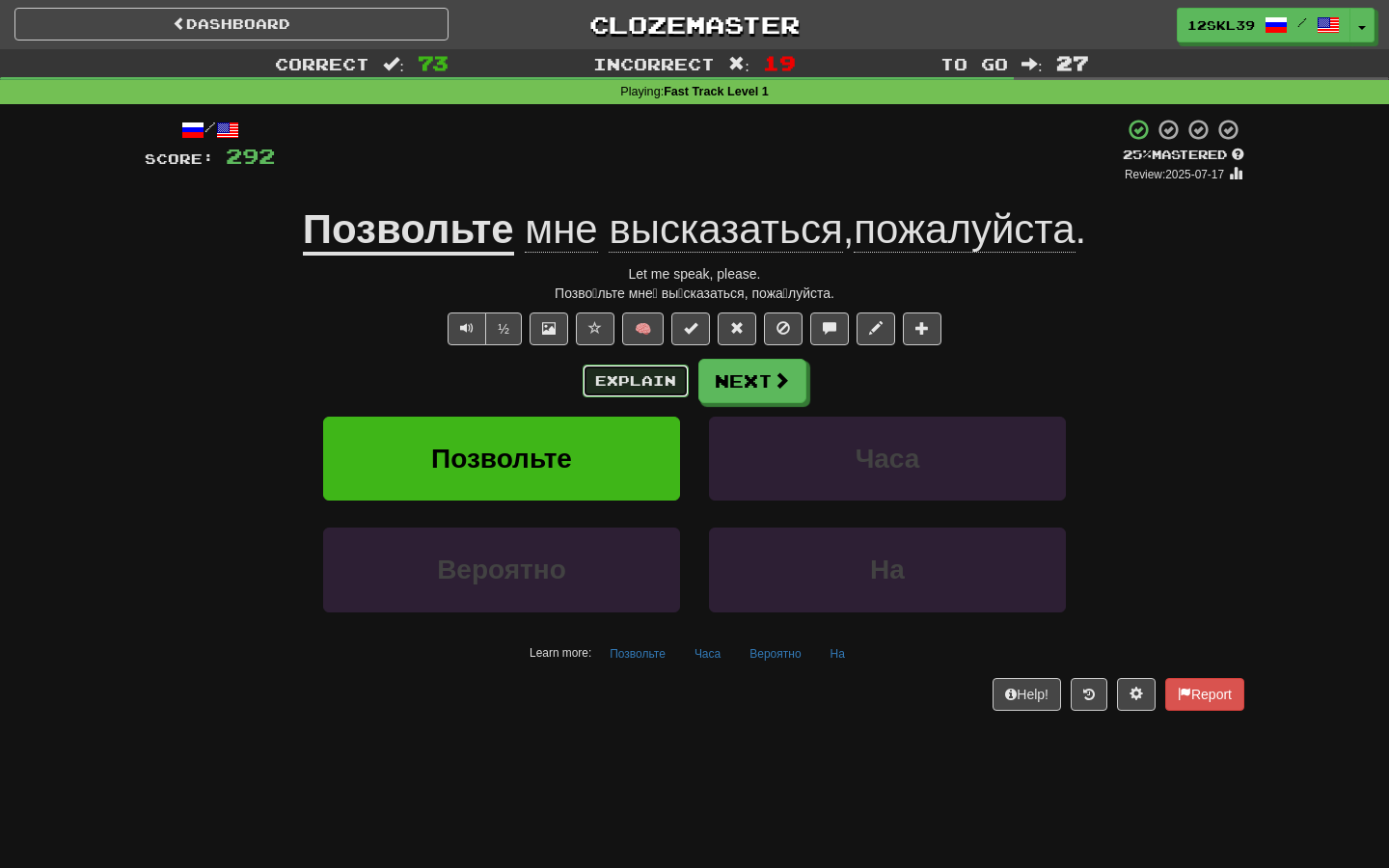 click on "Explain" at bounding box center (636, 381) 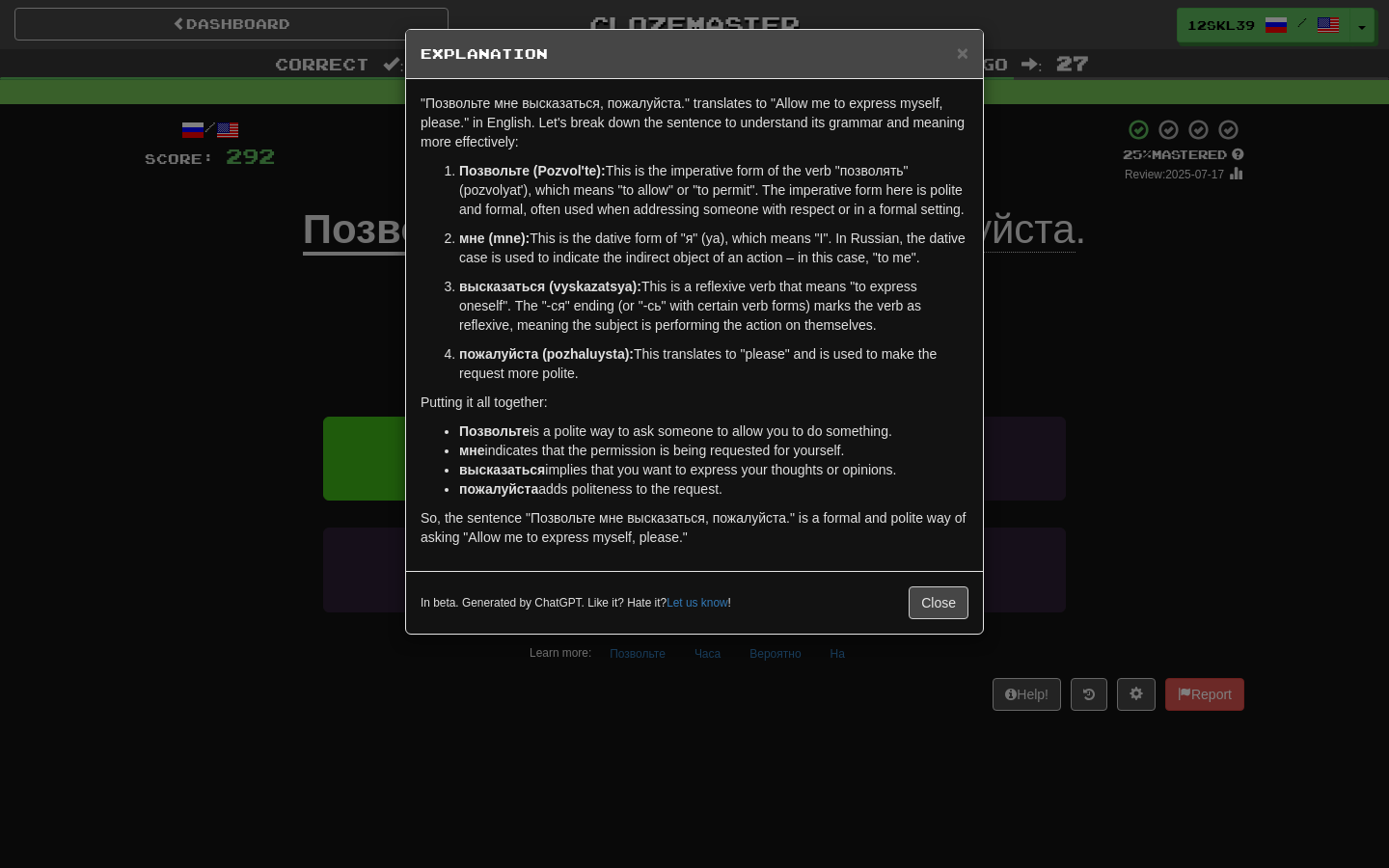 click on "In beta. Generated by ChatGPT. Like it? Hate it?  Let us know ! Close" at bounding box center (694, 602) 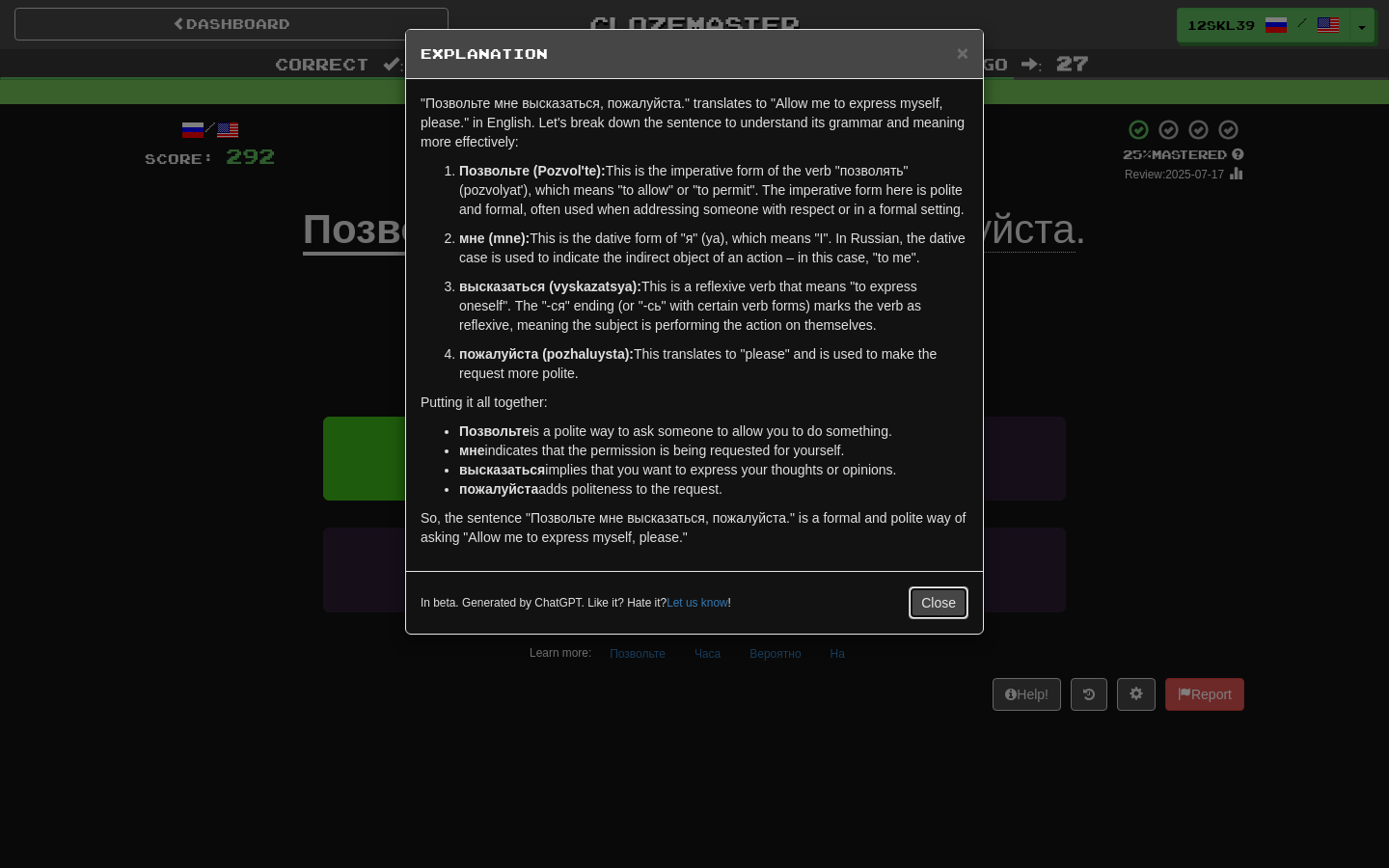 click on "Close" at bounding box center (939, 603) 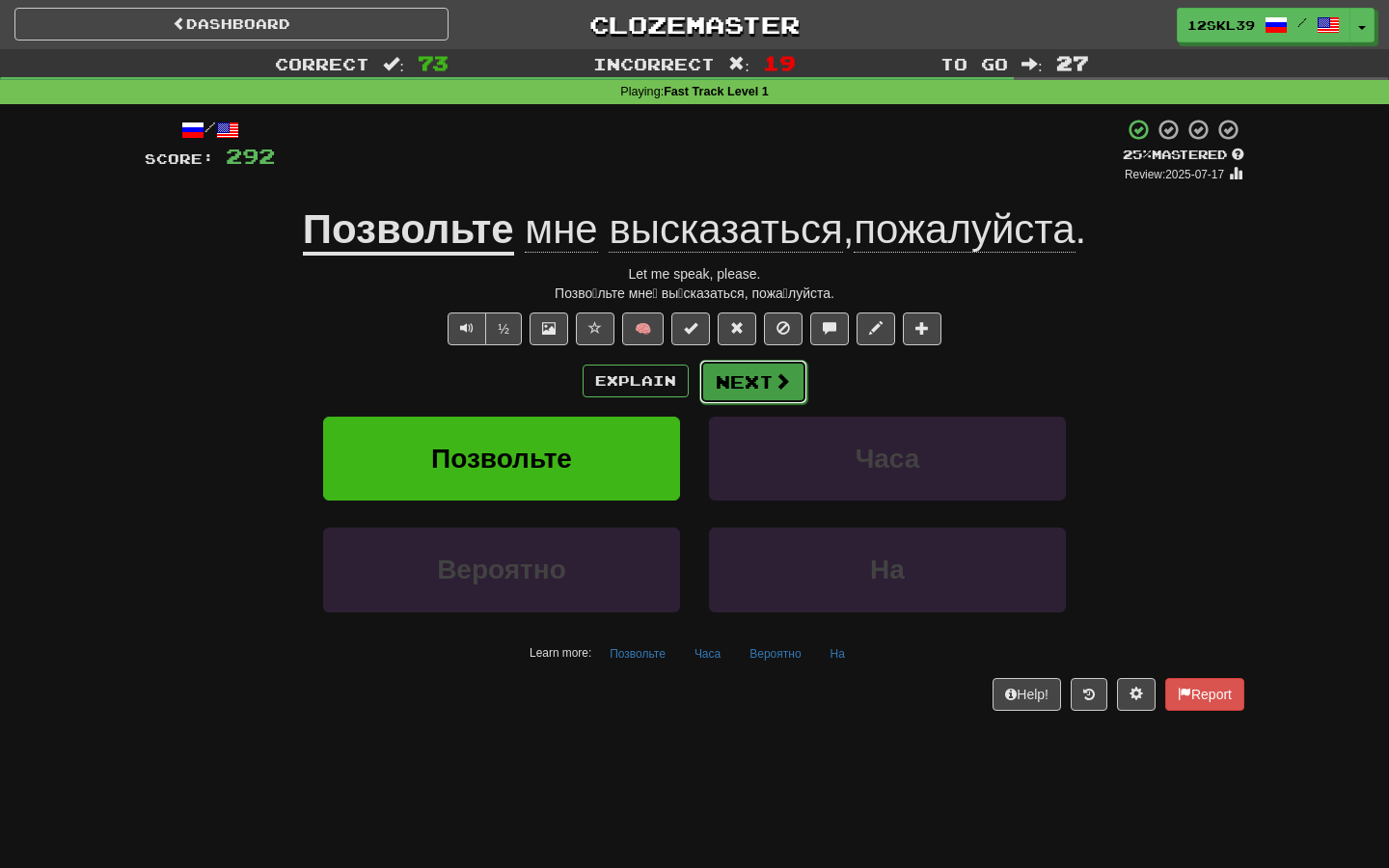 click on "Next" at bounding box center [753, 382] 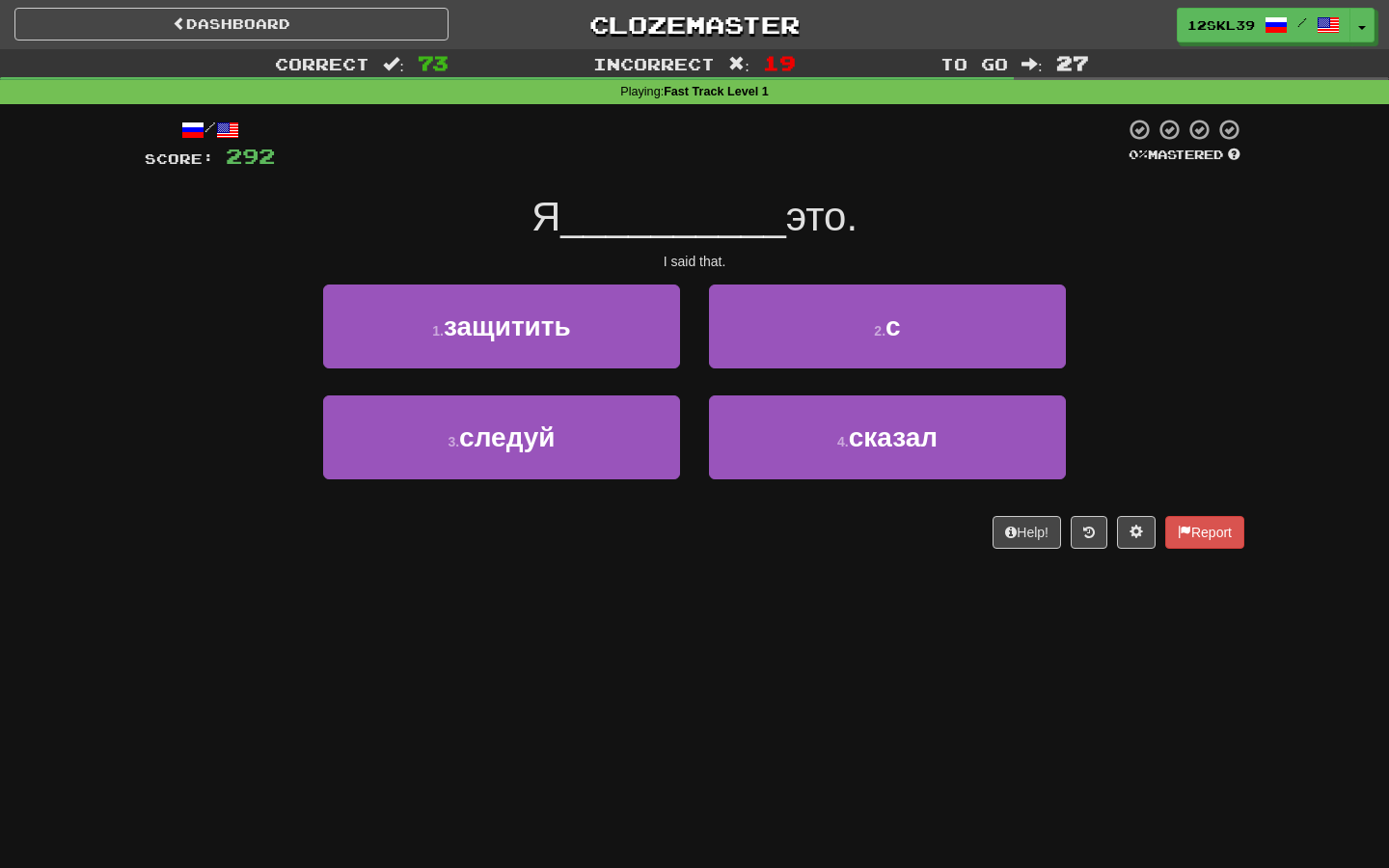 click on "4 .  сказал" at bounding box center (887, 450) 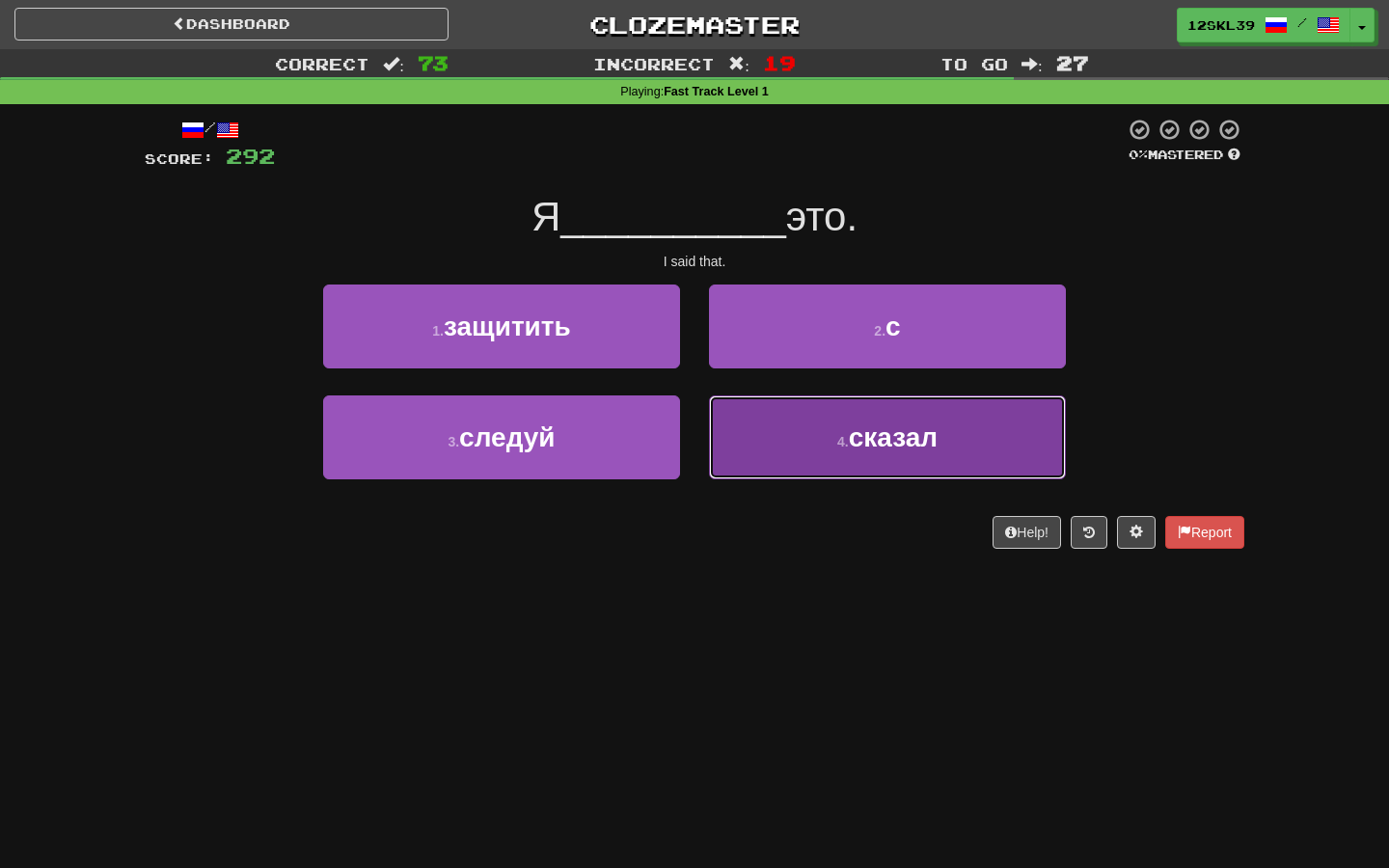 click on "4 .  сказал" at bounding box center [887, 437] 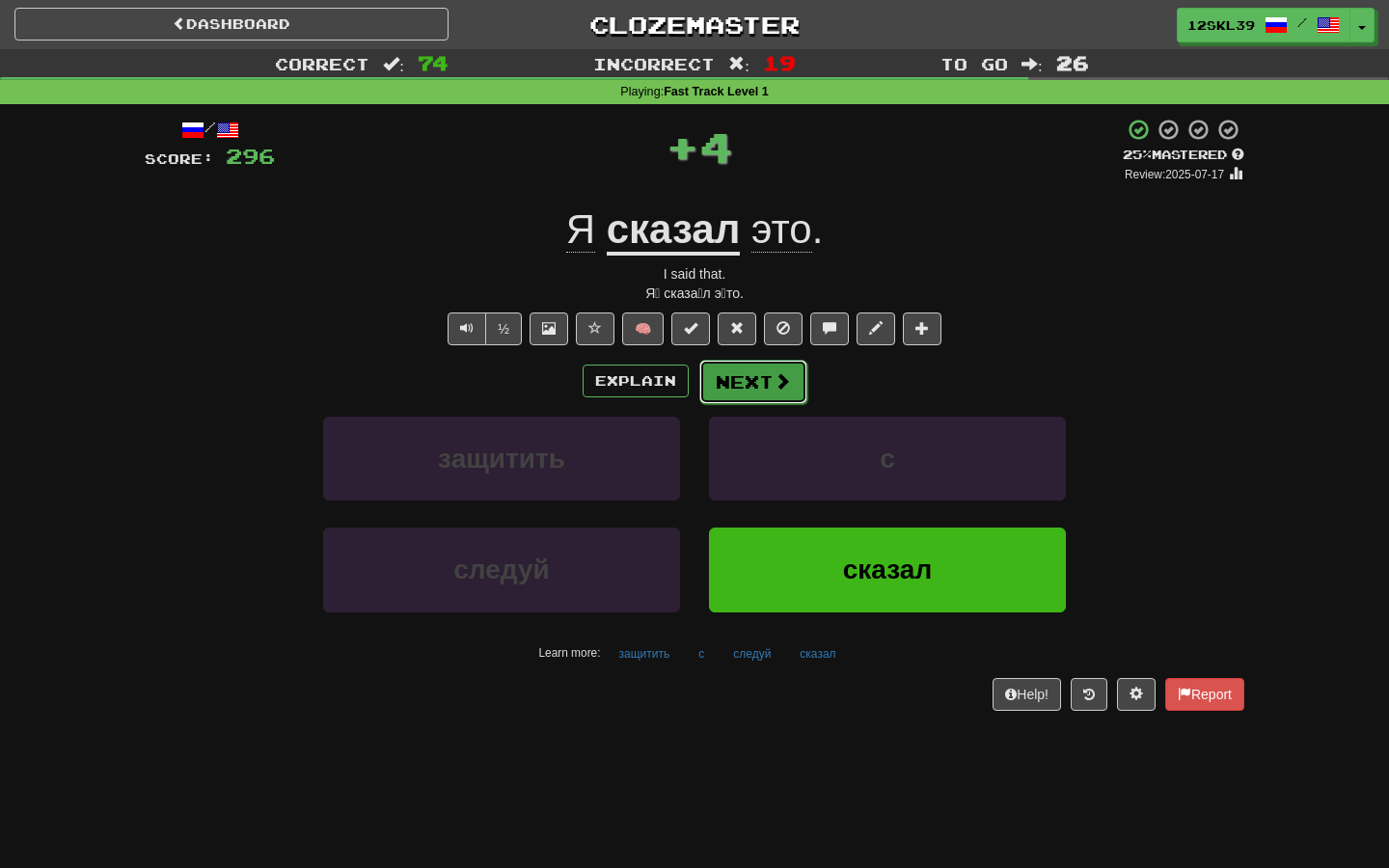 click on "Next" at bounding box center (753, 382) 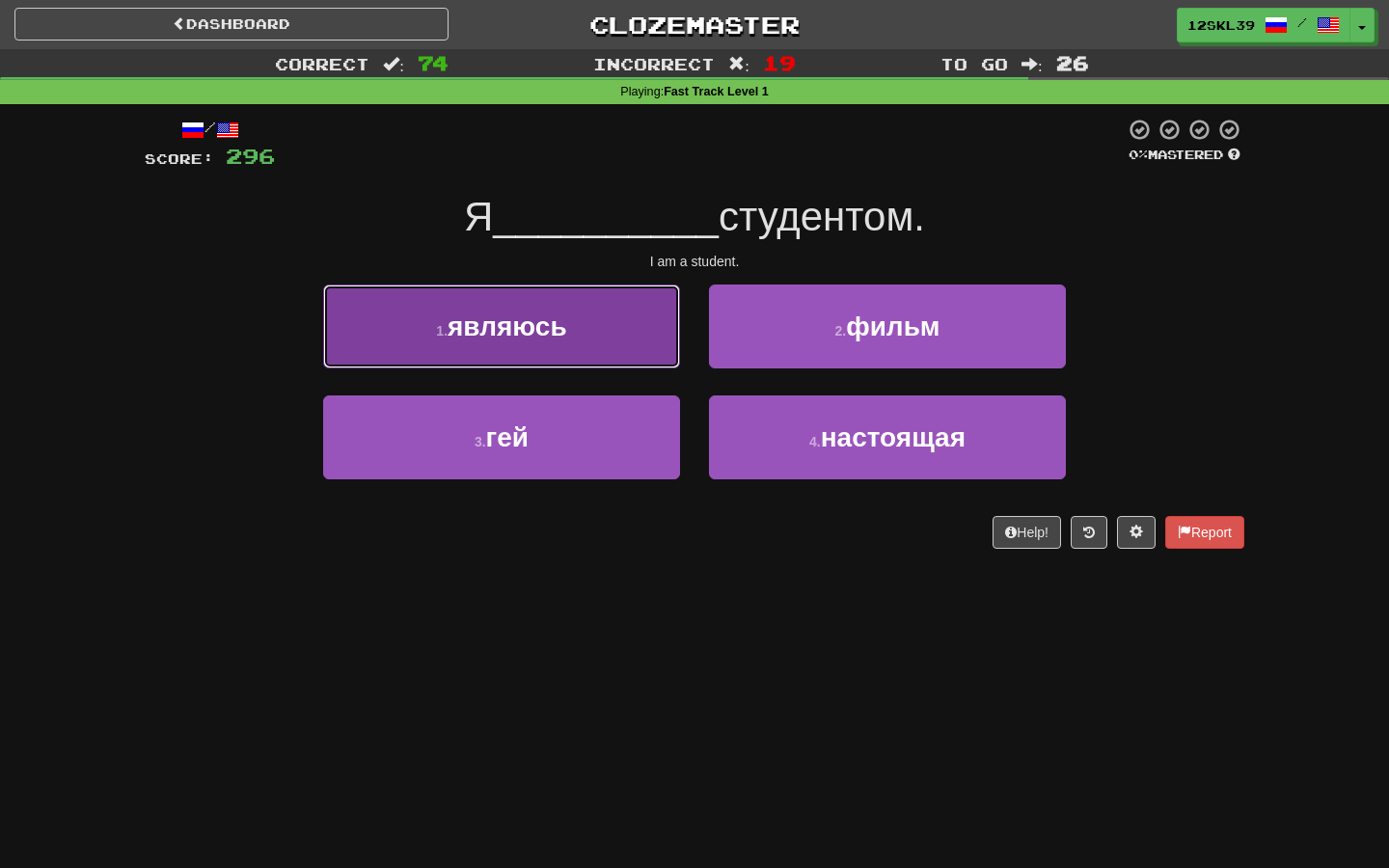 click on "1 .  являюсь" at bounding box center [502, 326] 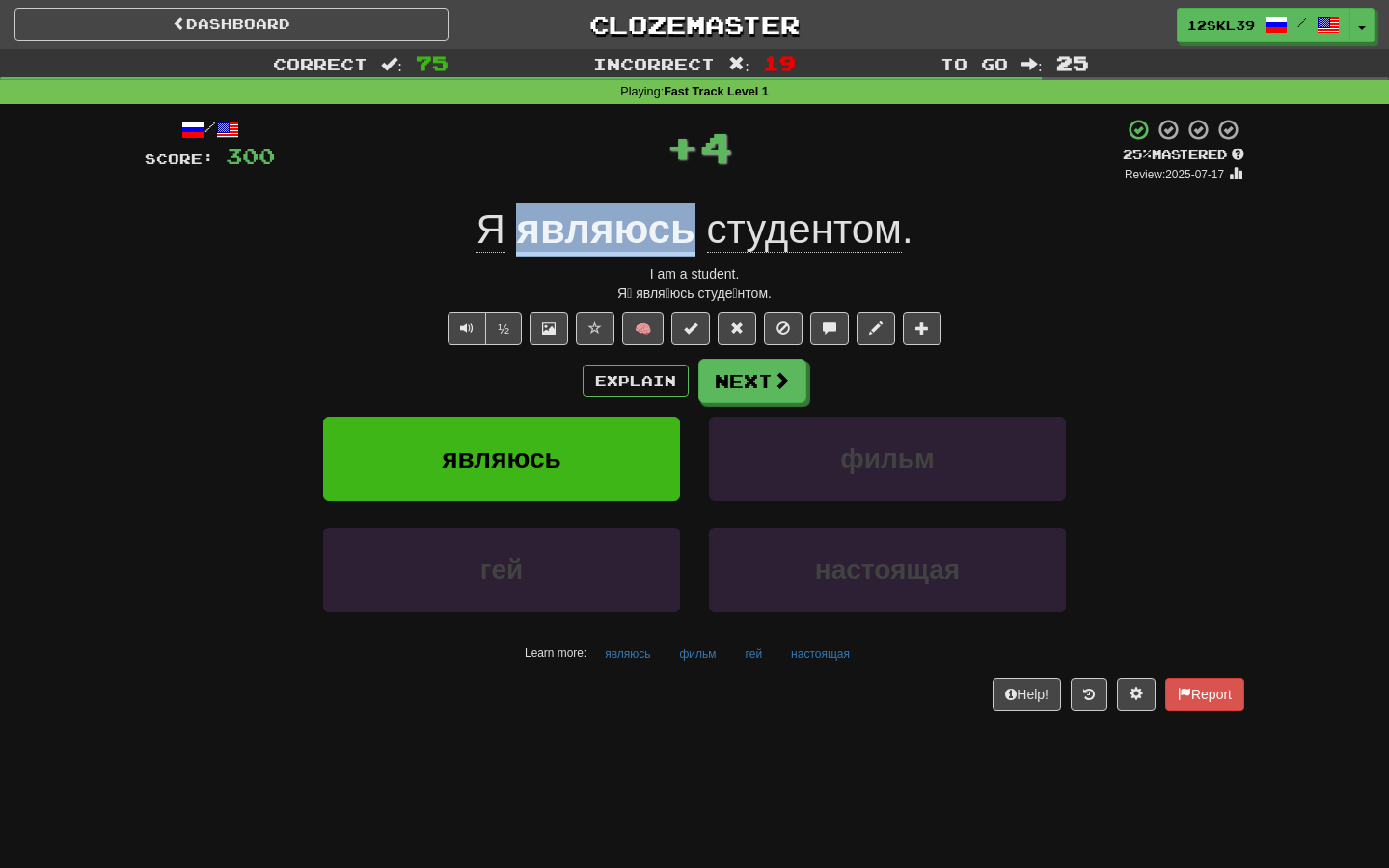 drag, startPoint x: 518, startPoint y: 233, endPoint x: 684, endPoint y: 237, distance: 166.04819 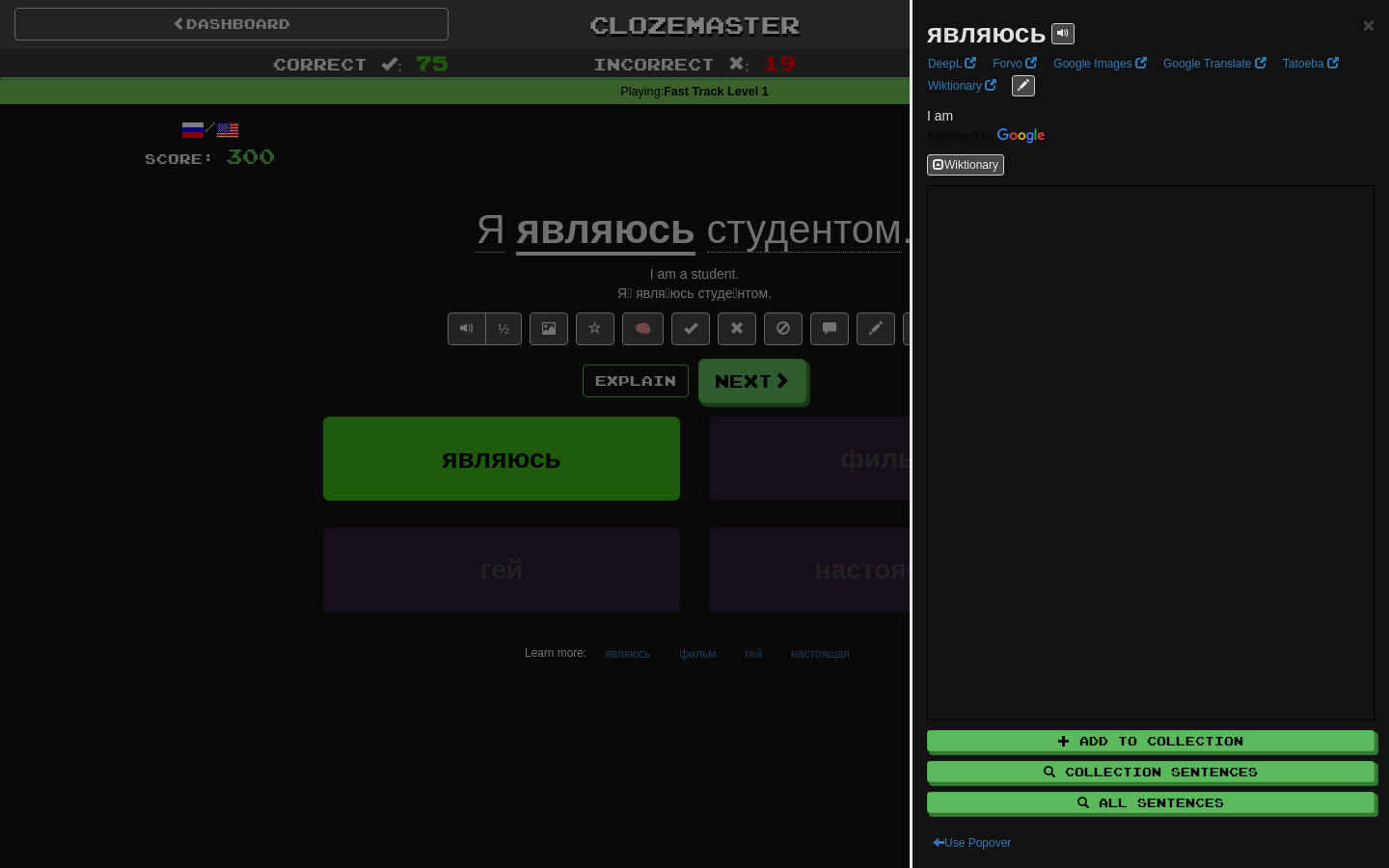 click at bounding box center (694, 434) 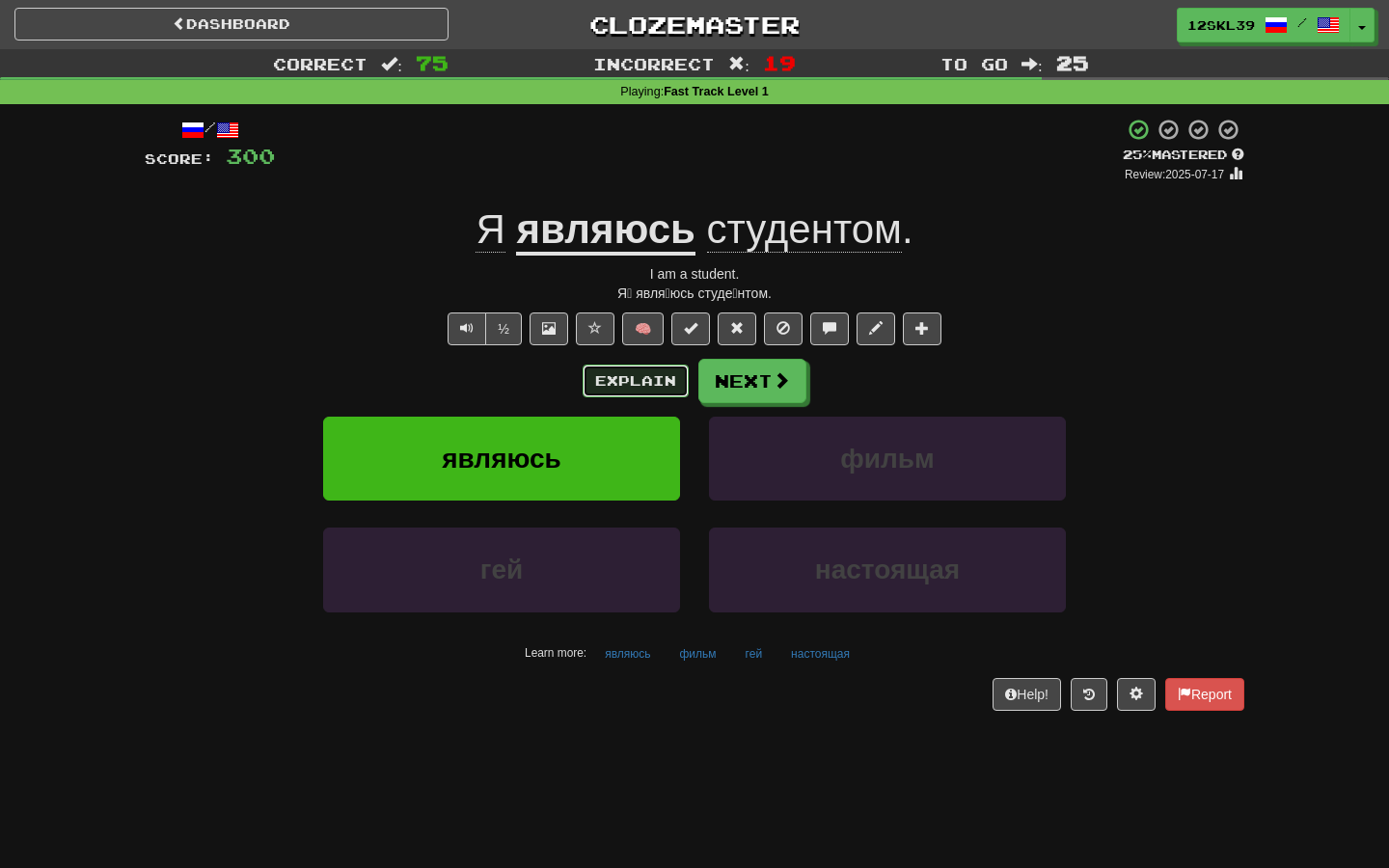 click on "Explain" at bounding box center [636, 381] 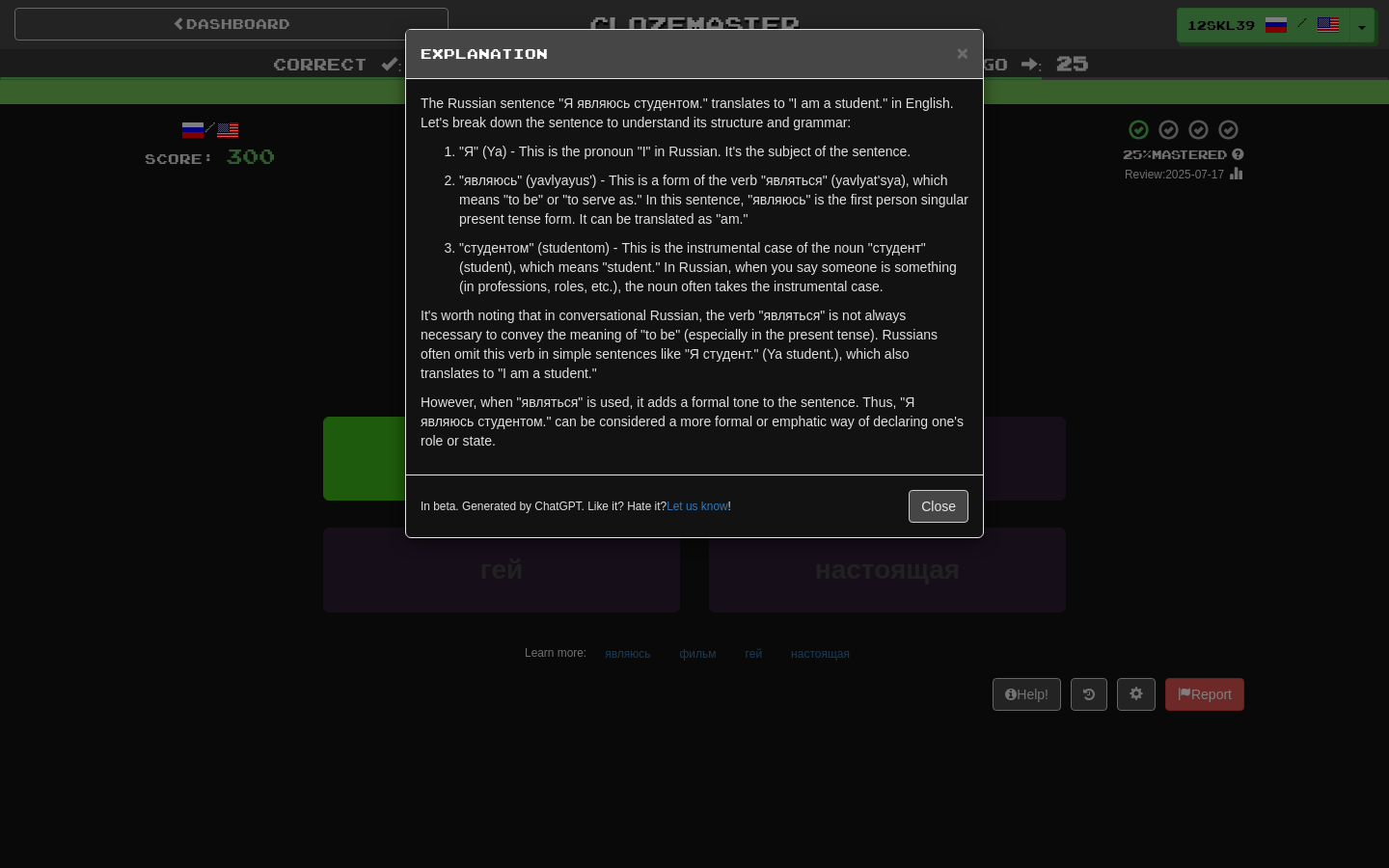 click on "In beta. Generated by ChatGPT. Like it? Hate it?  Let us know ! Close" at bounding box center [694, 505] 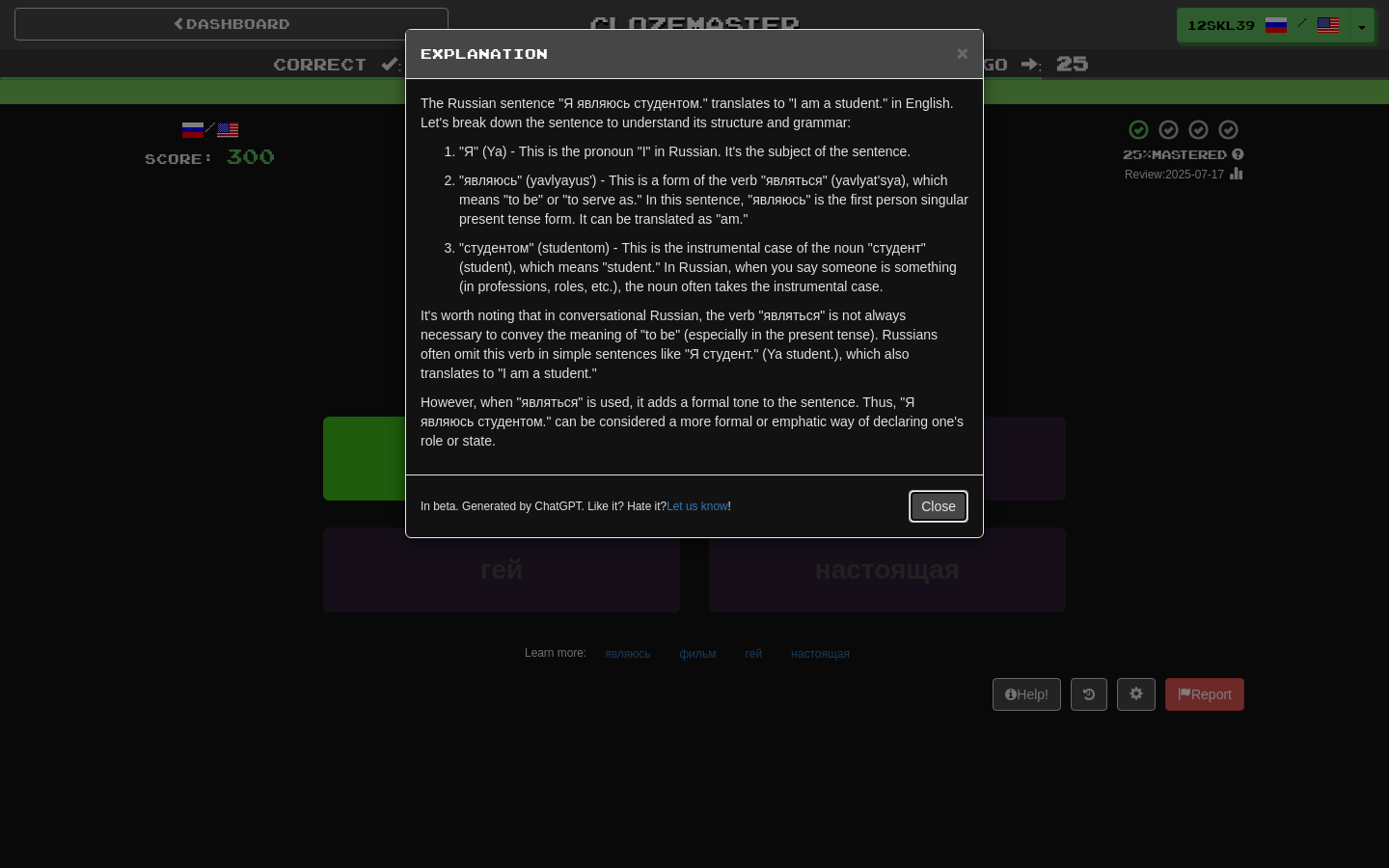 click on "Close" at bounding box center [939, 506] 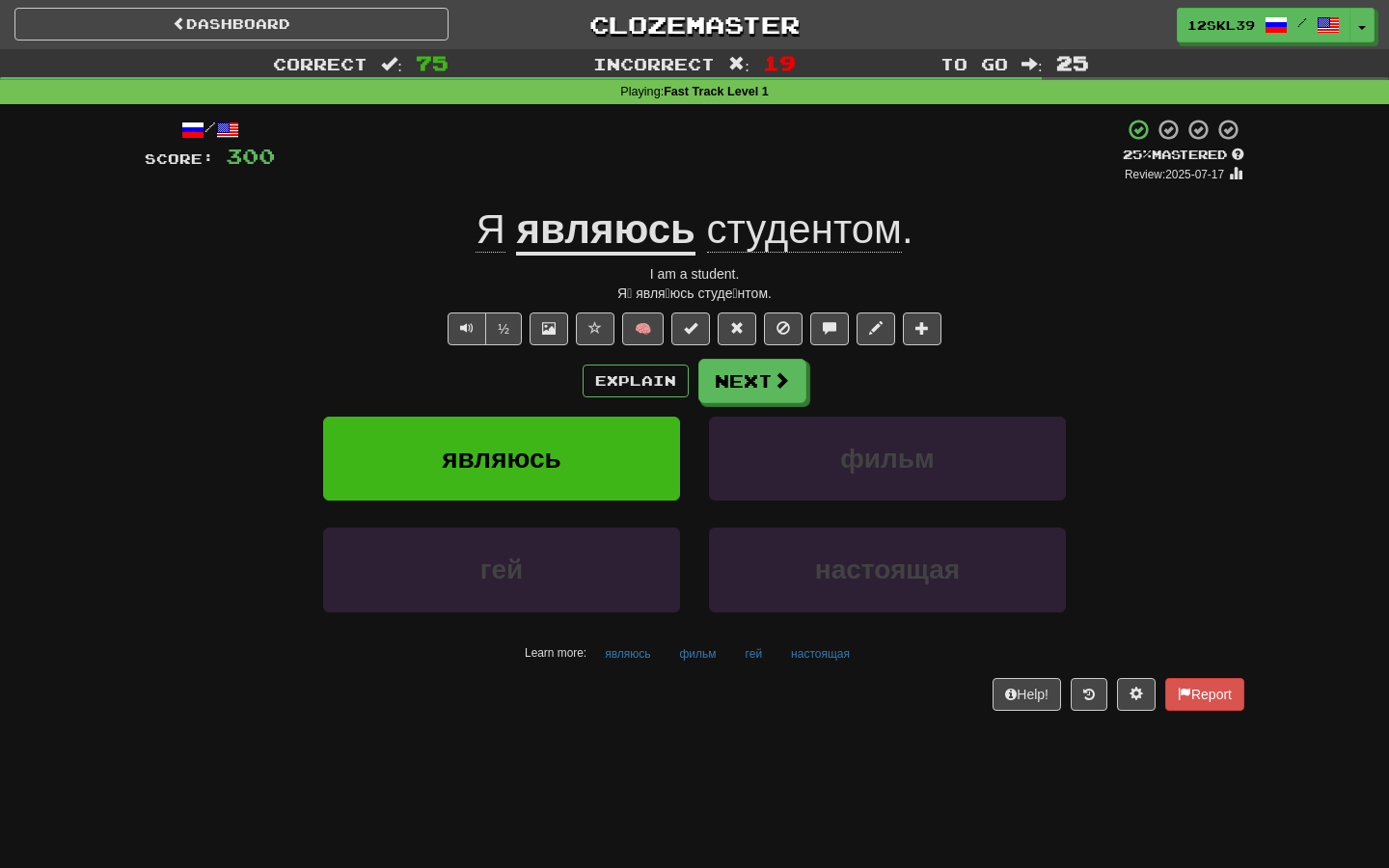 click on "являюсь" at bounding box center (605, 231) 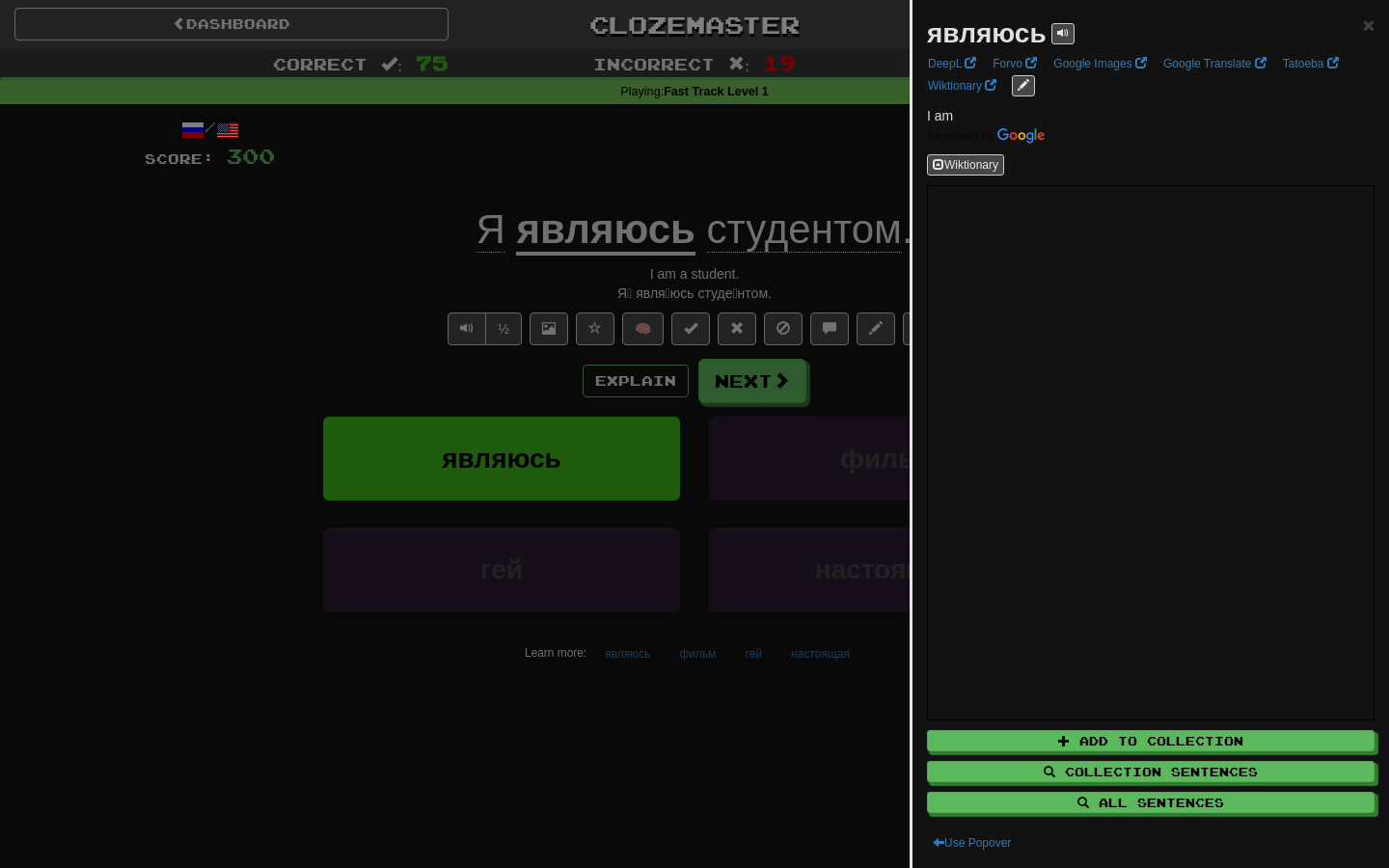 click at bounding box center [694, 434] 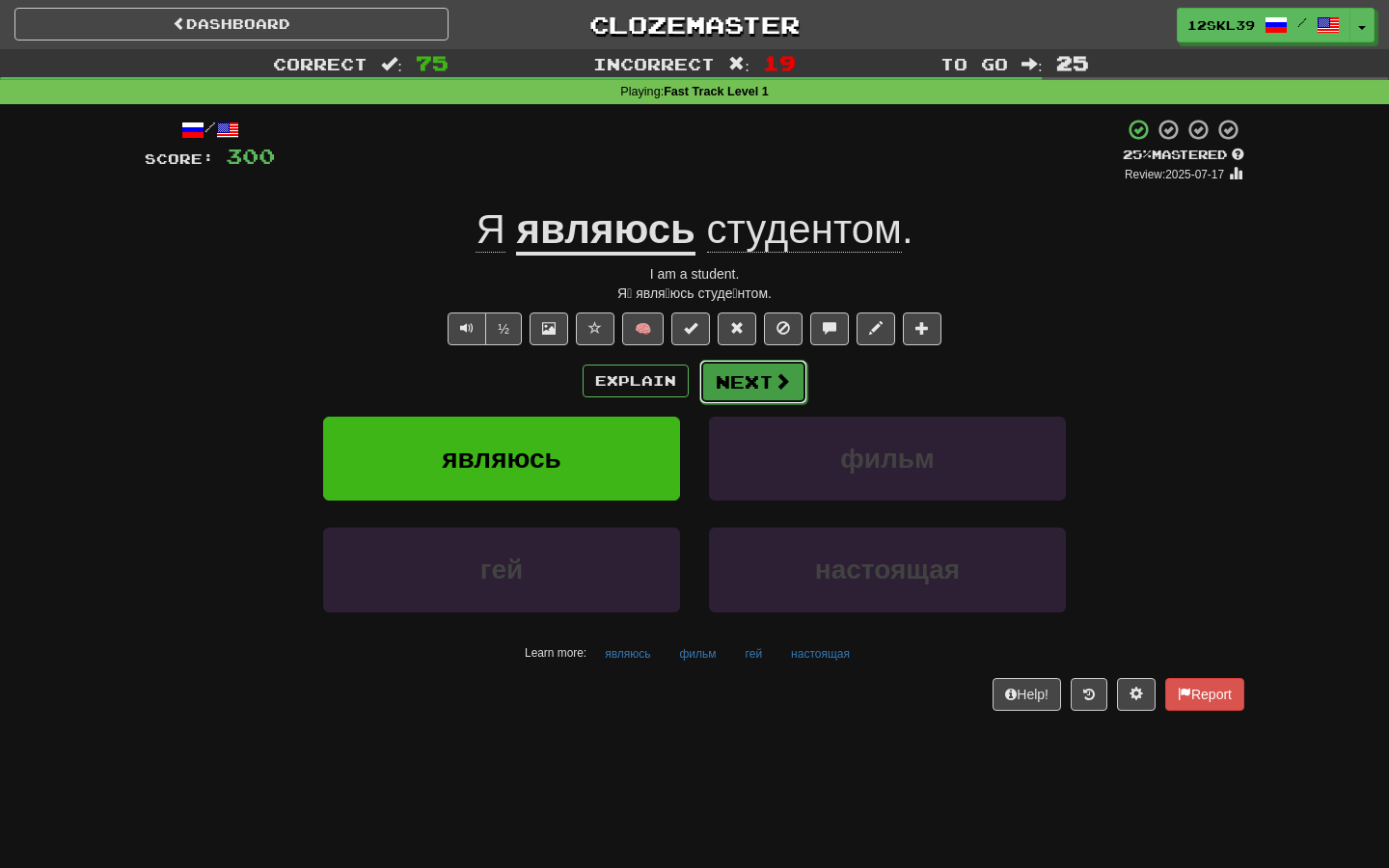 click on "Next" at bounding box center (753, 382) 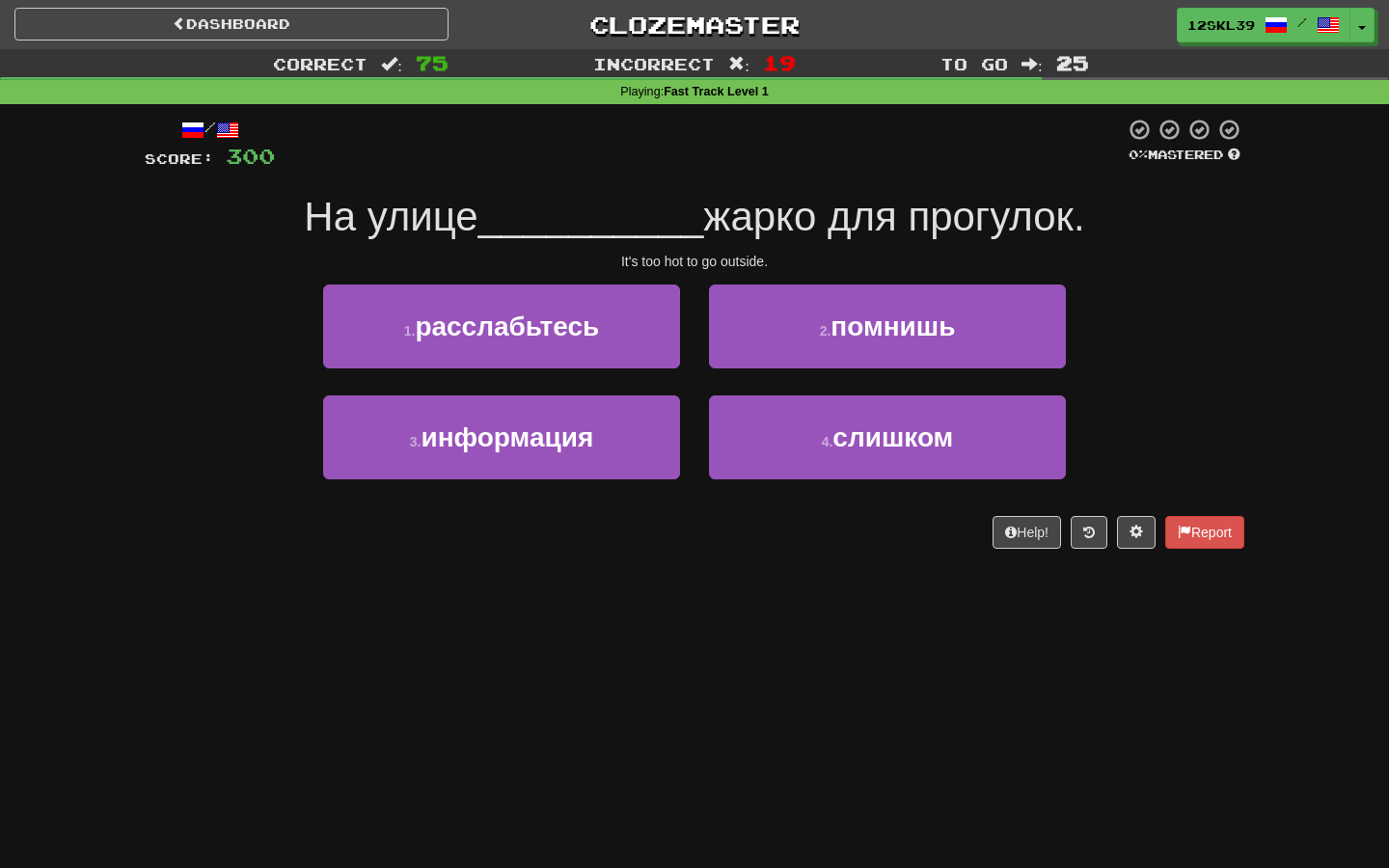click on "На улице" at bounding box center [391, 216] 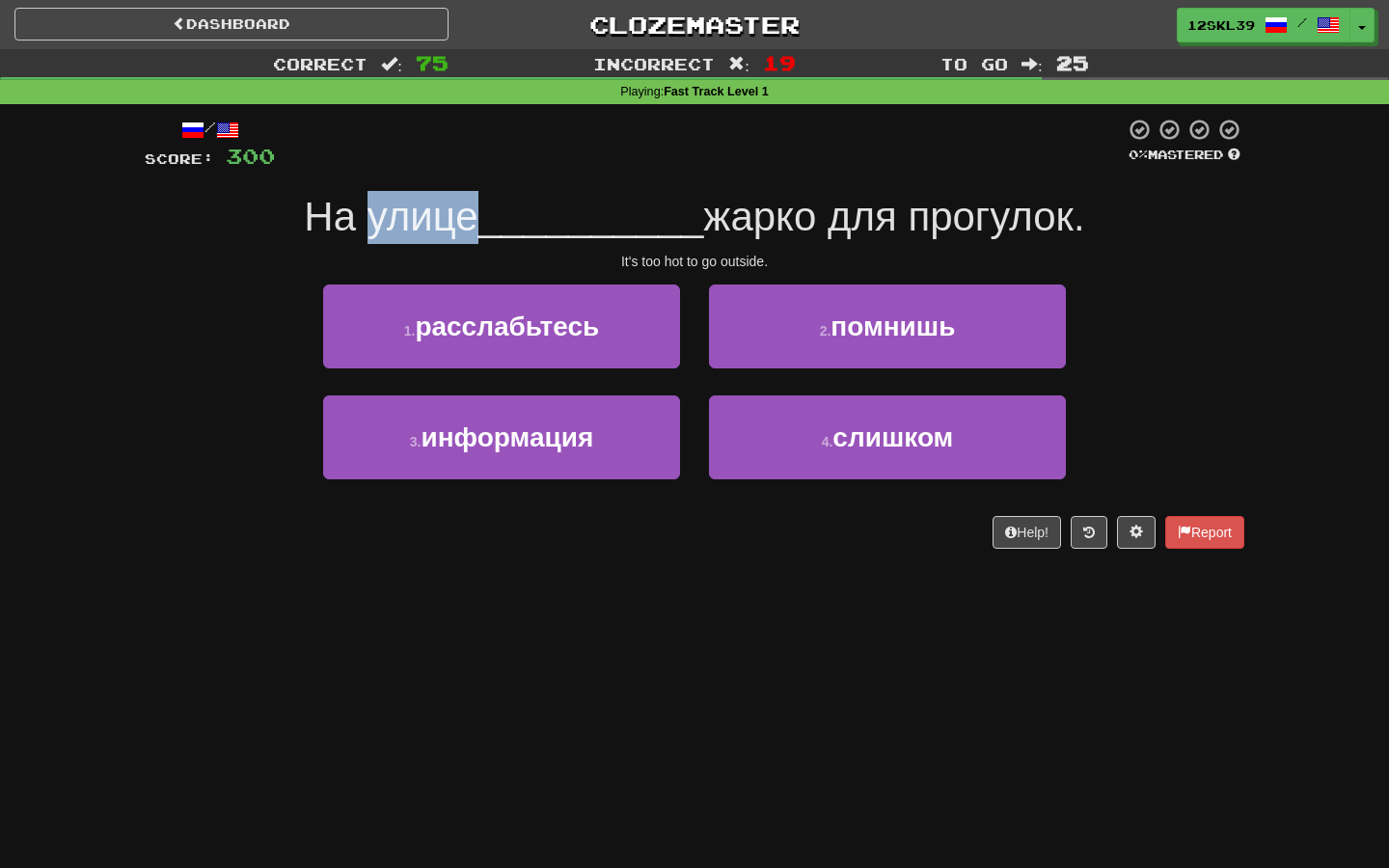 click on "На улице" at bounding box center (391, 216) 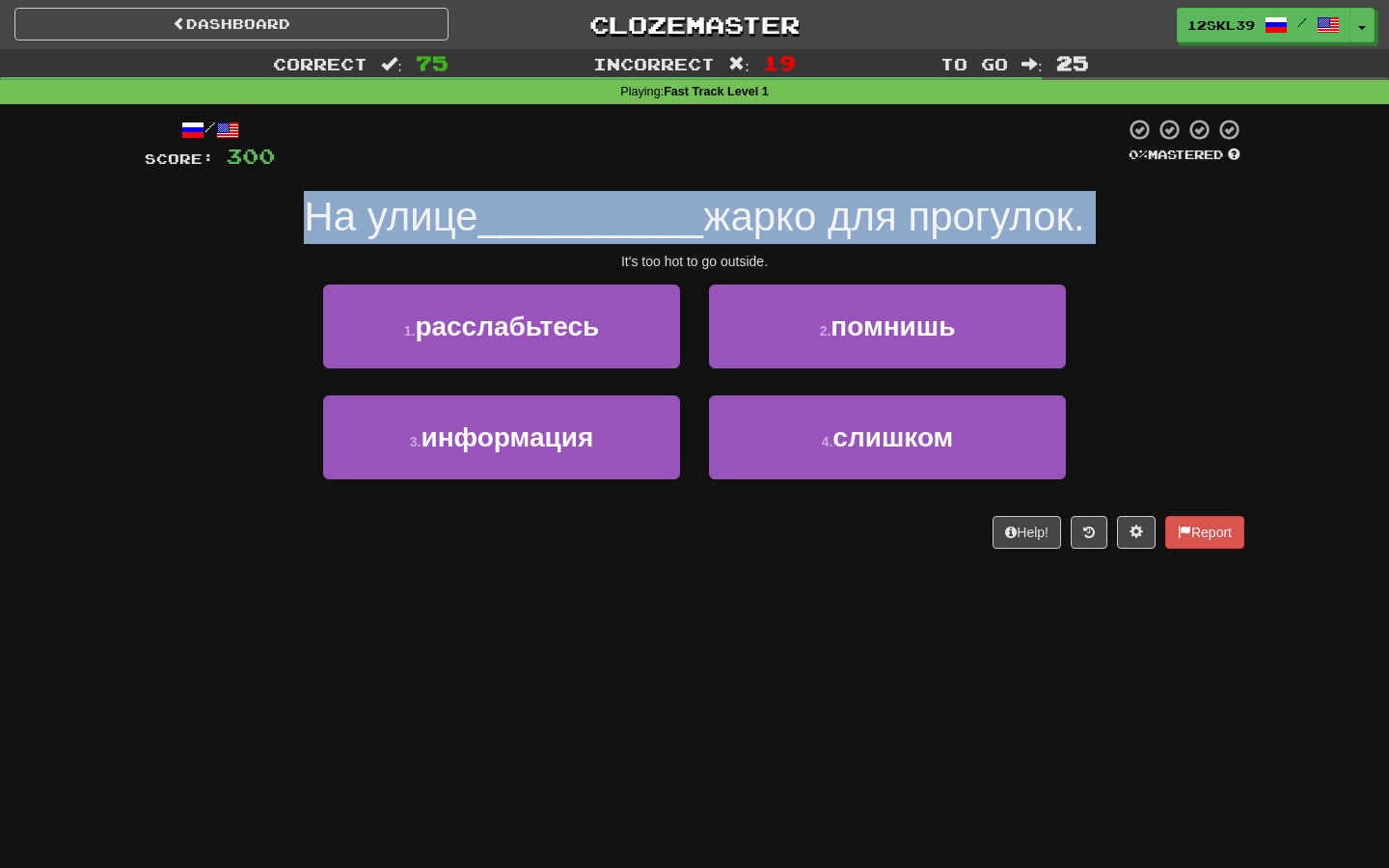 click on "На улице" at bounding box center [391, 216] 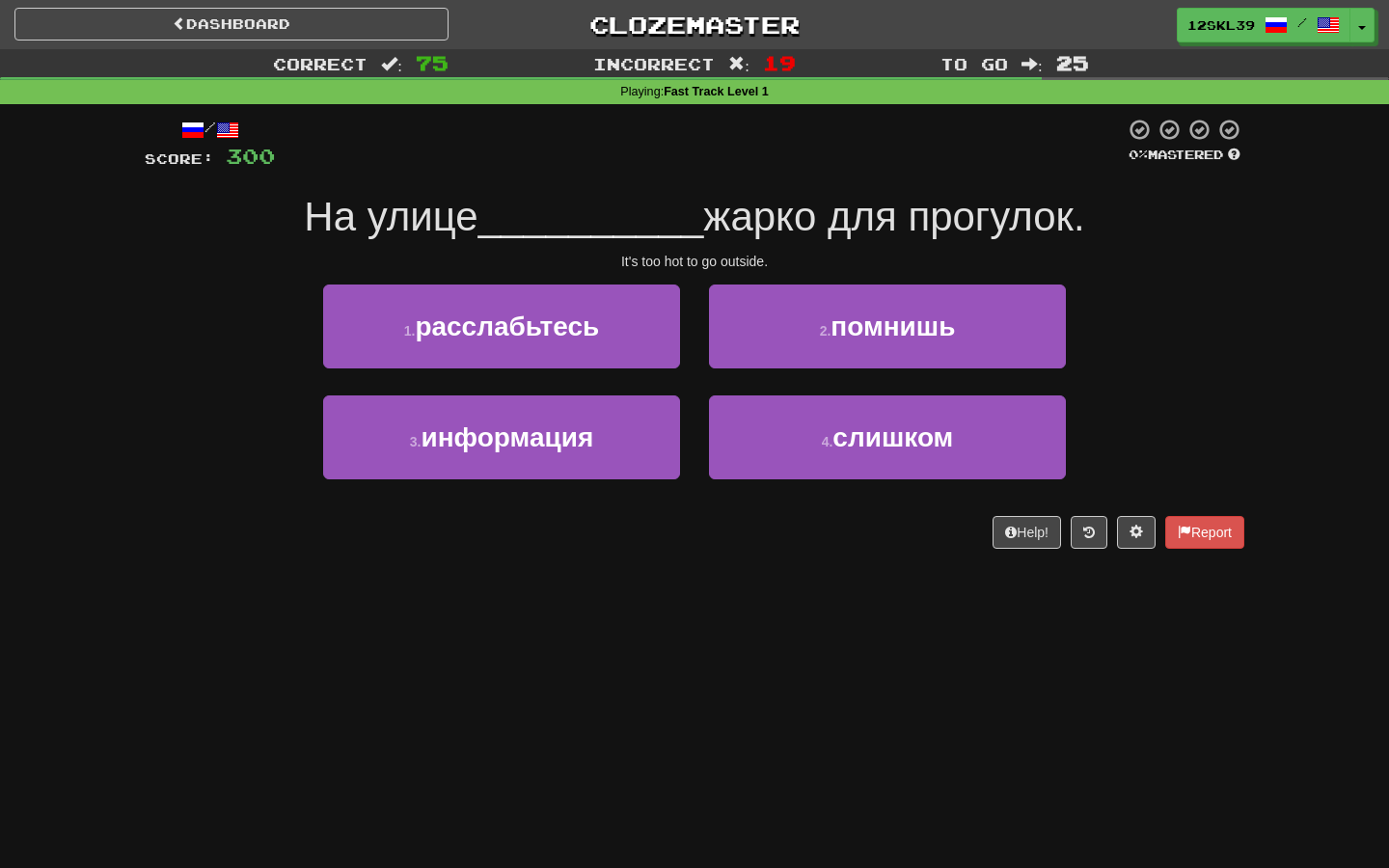 click on "На улице" at bounding box center [391, 216] 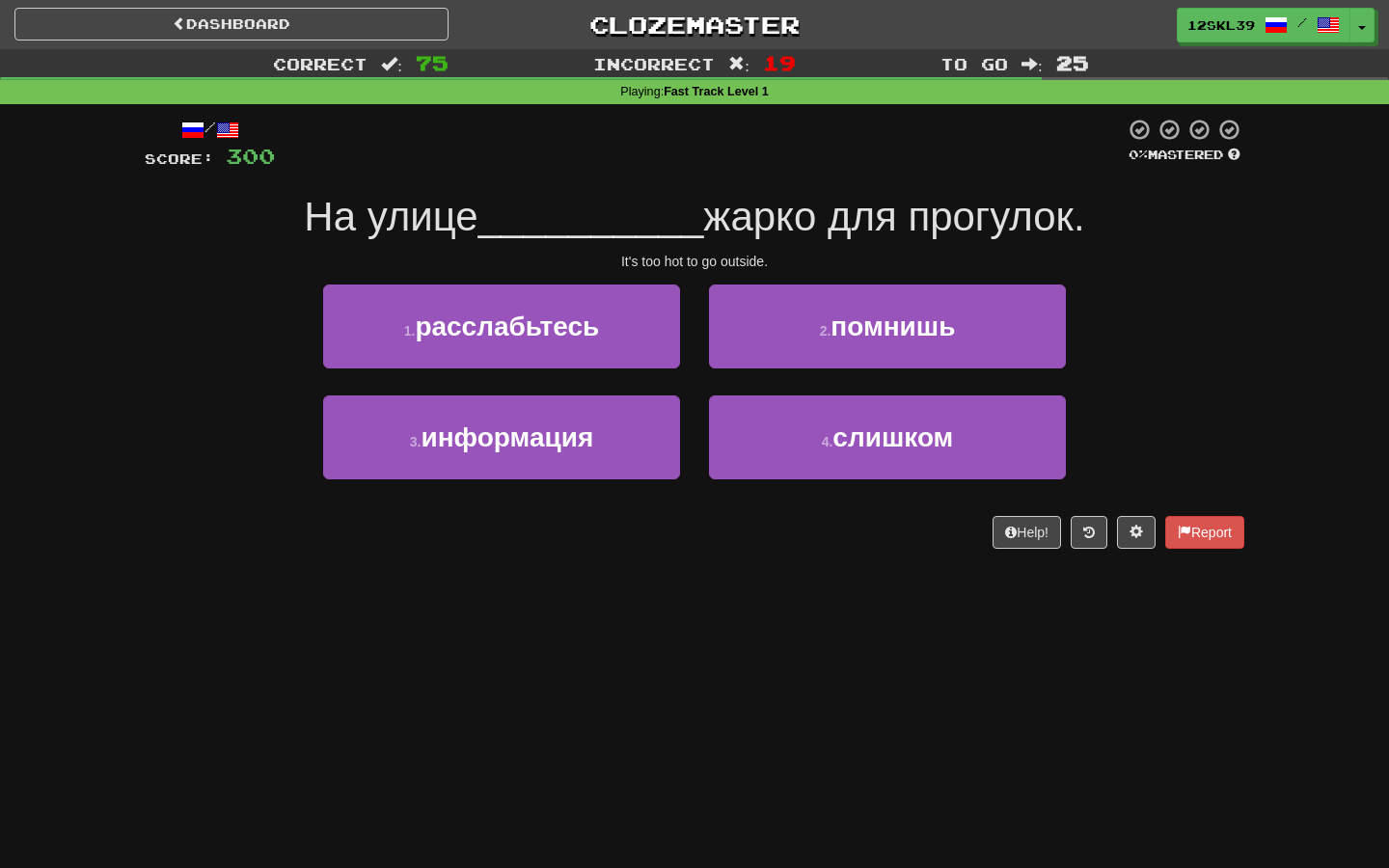 click on "жарко для прогулок." at bounding box center (893, 216) 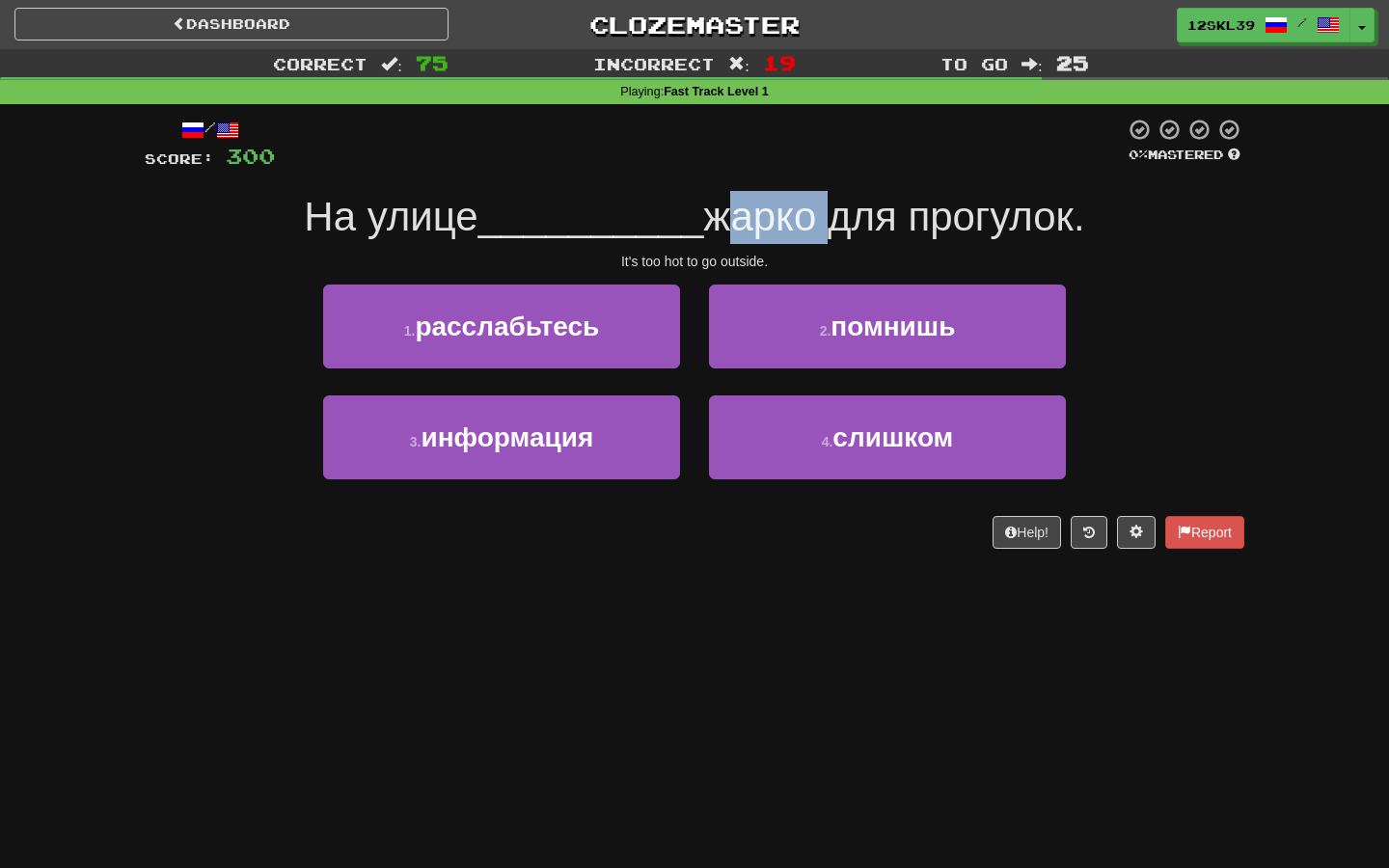 click on "жарко для прогулок." at bounding box center [893, 216] 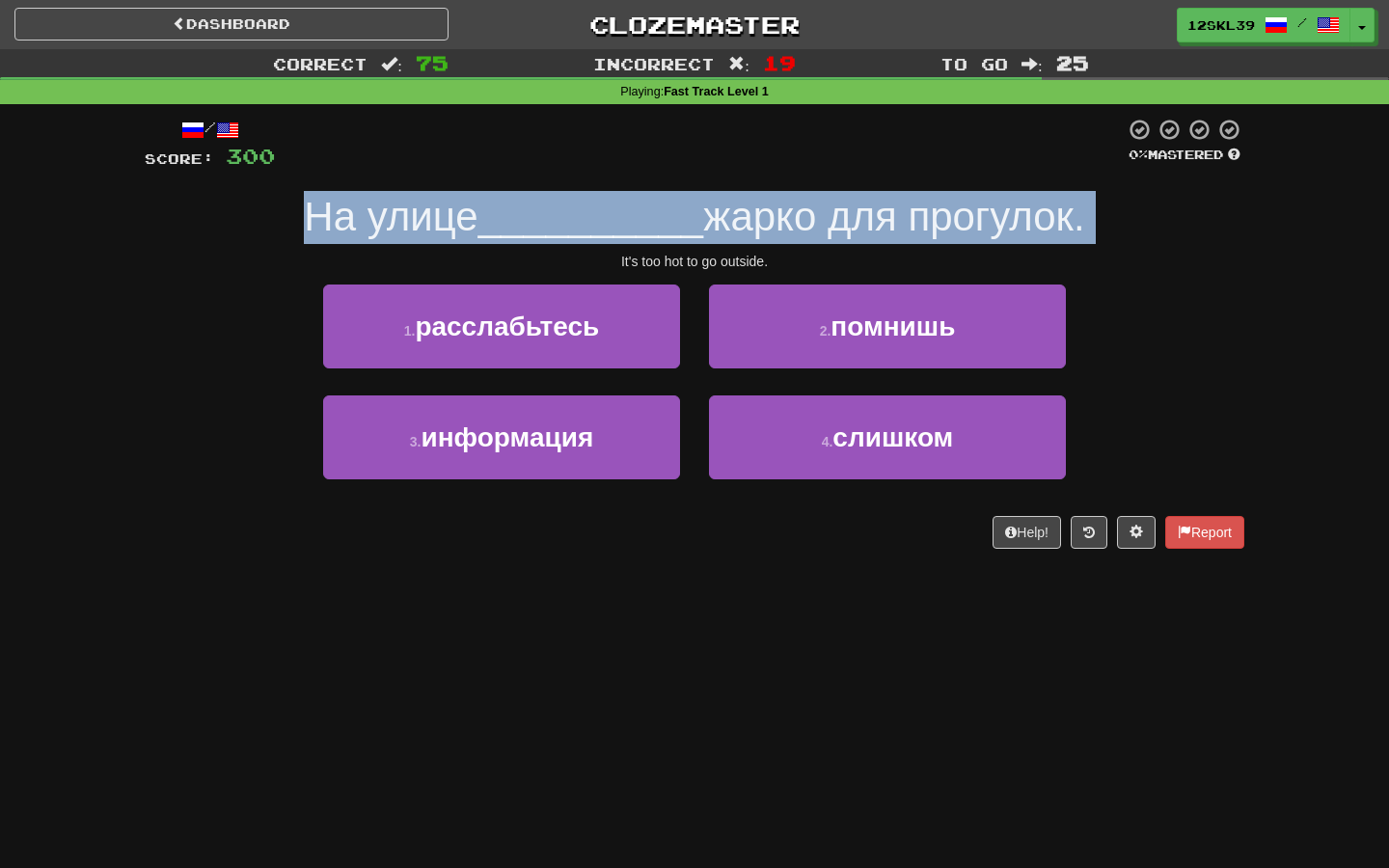 click on "жарко для прогулок." at bounding box center [893, 216] 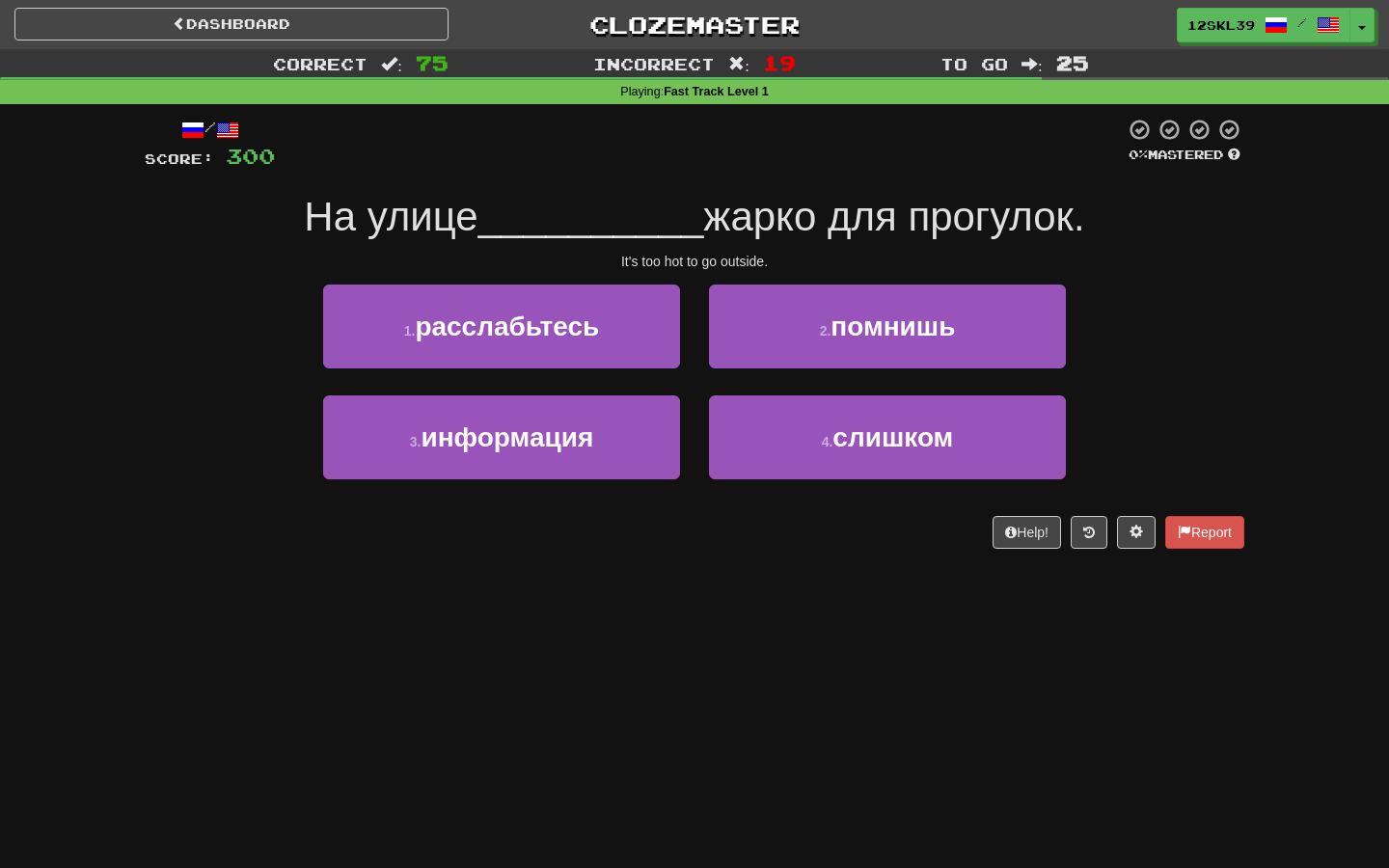 drag, startPoint x: 923, startPoint y: 222, endPoint x: 979, endPoint y: 224, distance: 56.035703 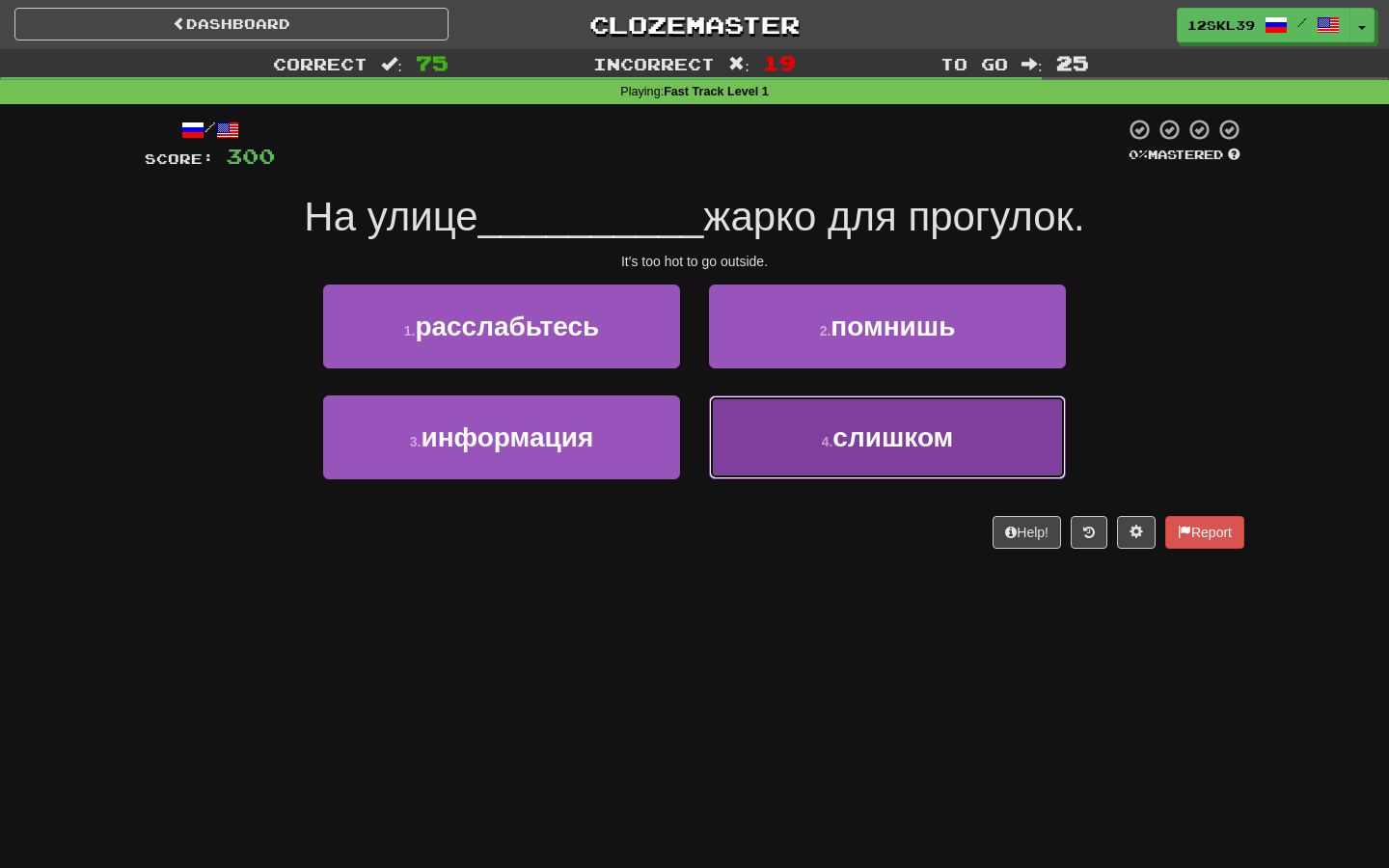 click on "4 .  слишком" at bounding box center (887, 437) 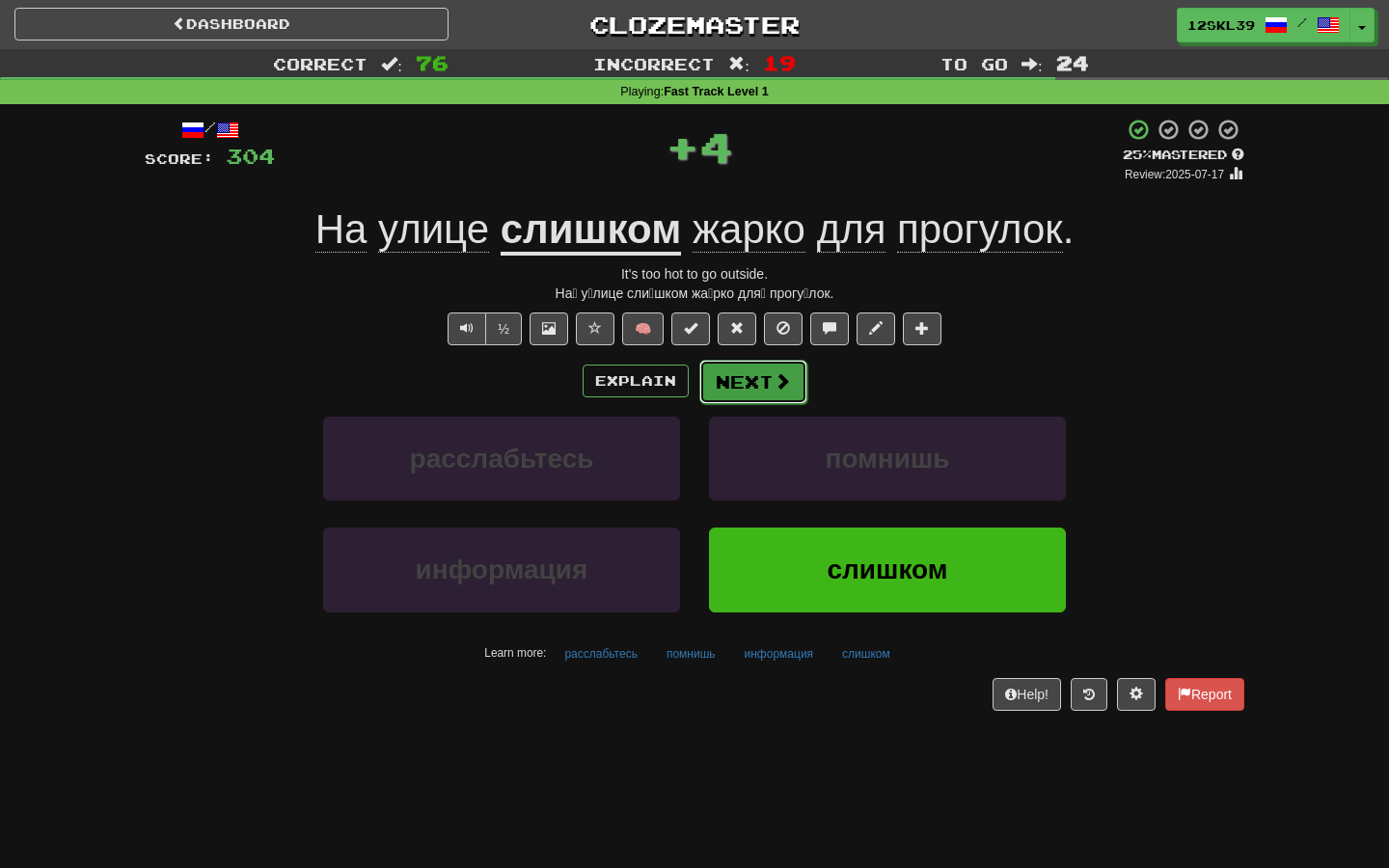 click on "Next" at bounding box center [753, 382] 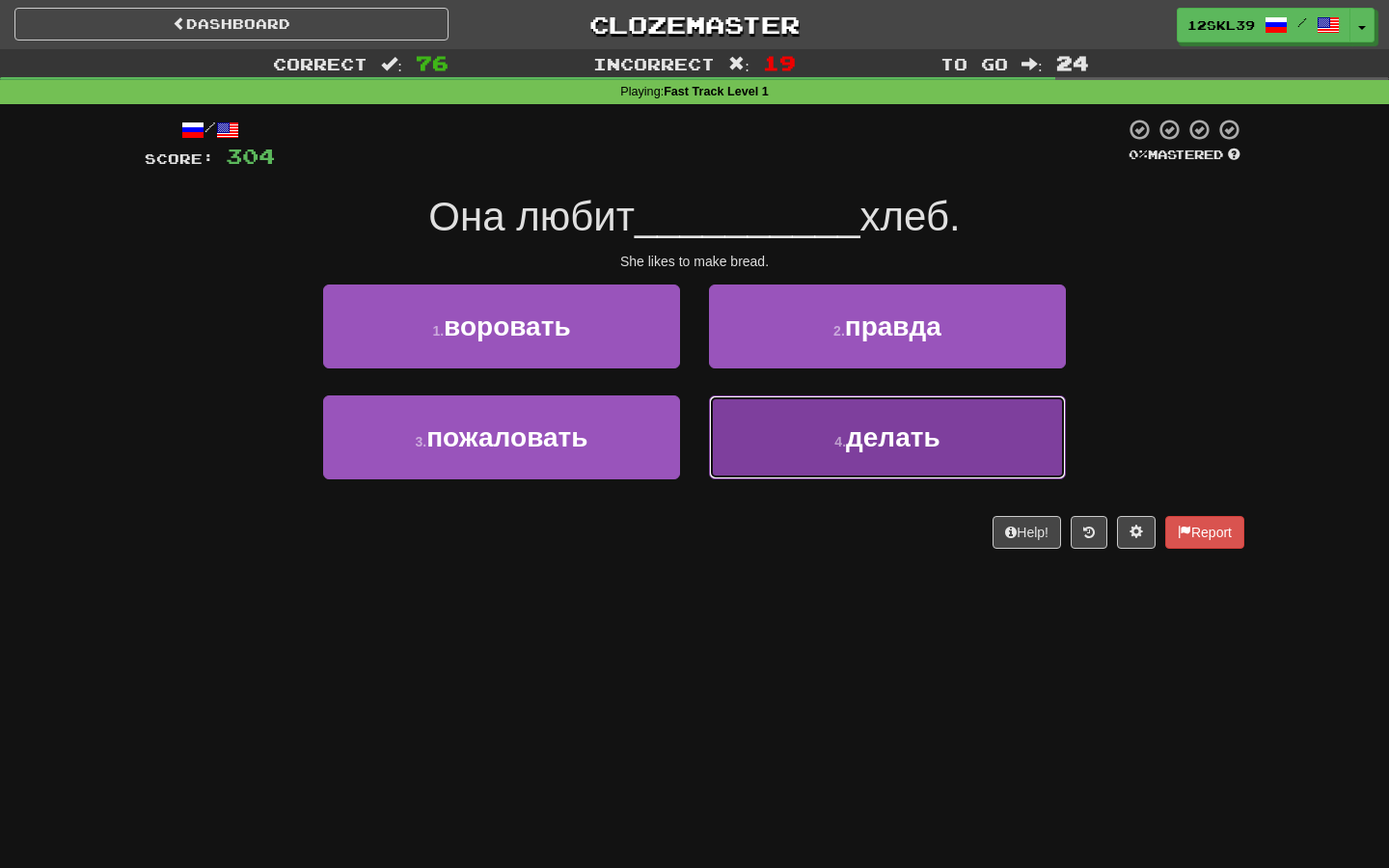click on "4 .  делать" at bounding box center [887, 437] 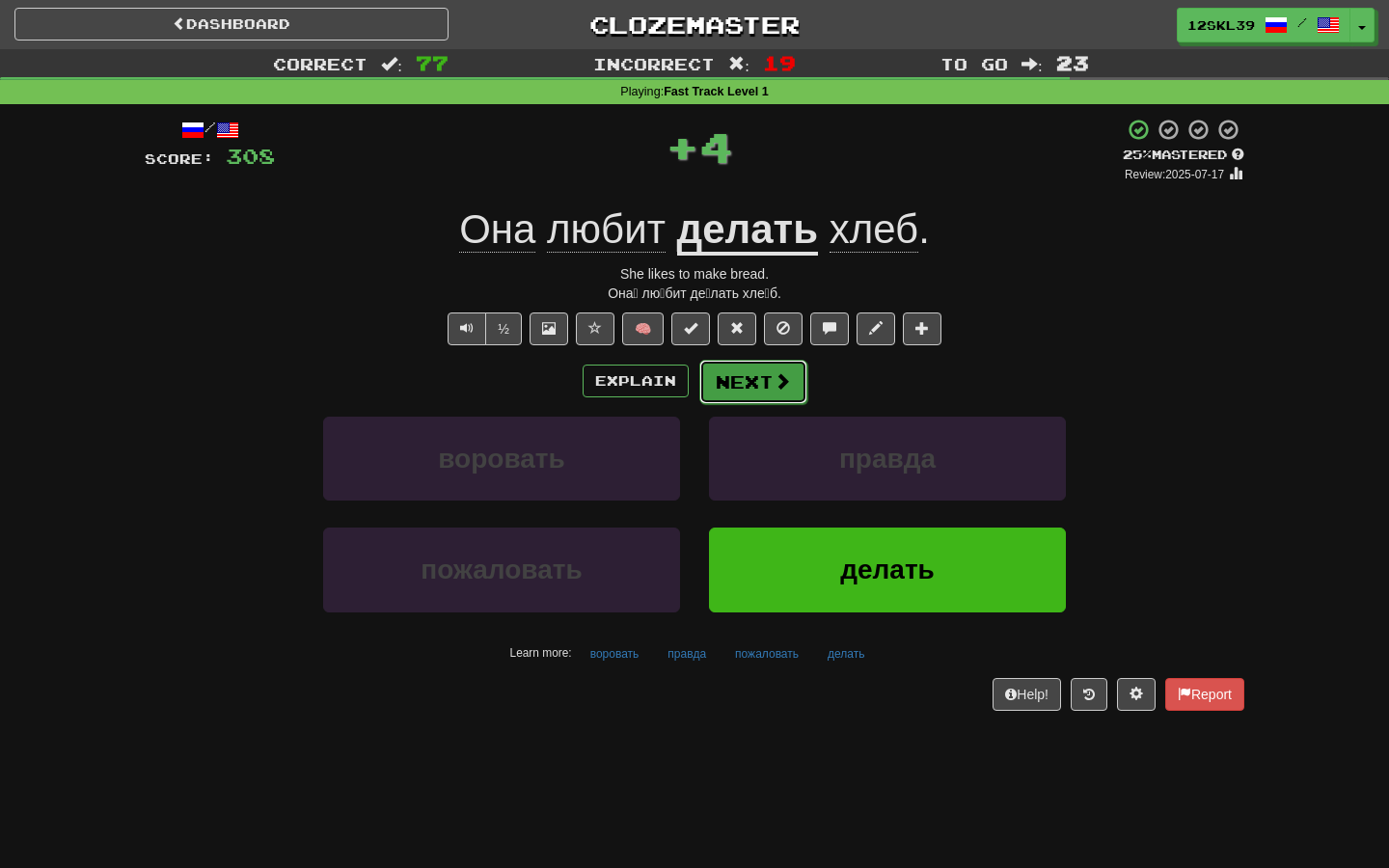 click on "Next" at bounding box center (753, 382) 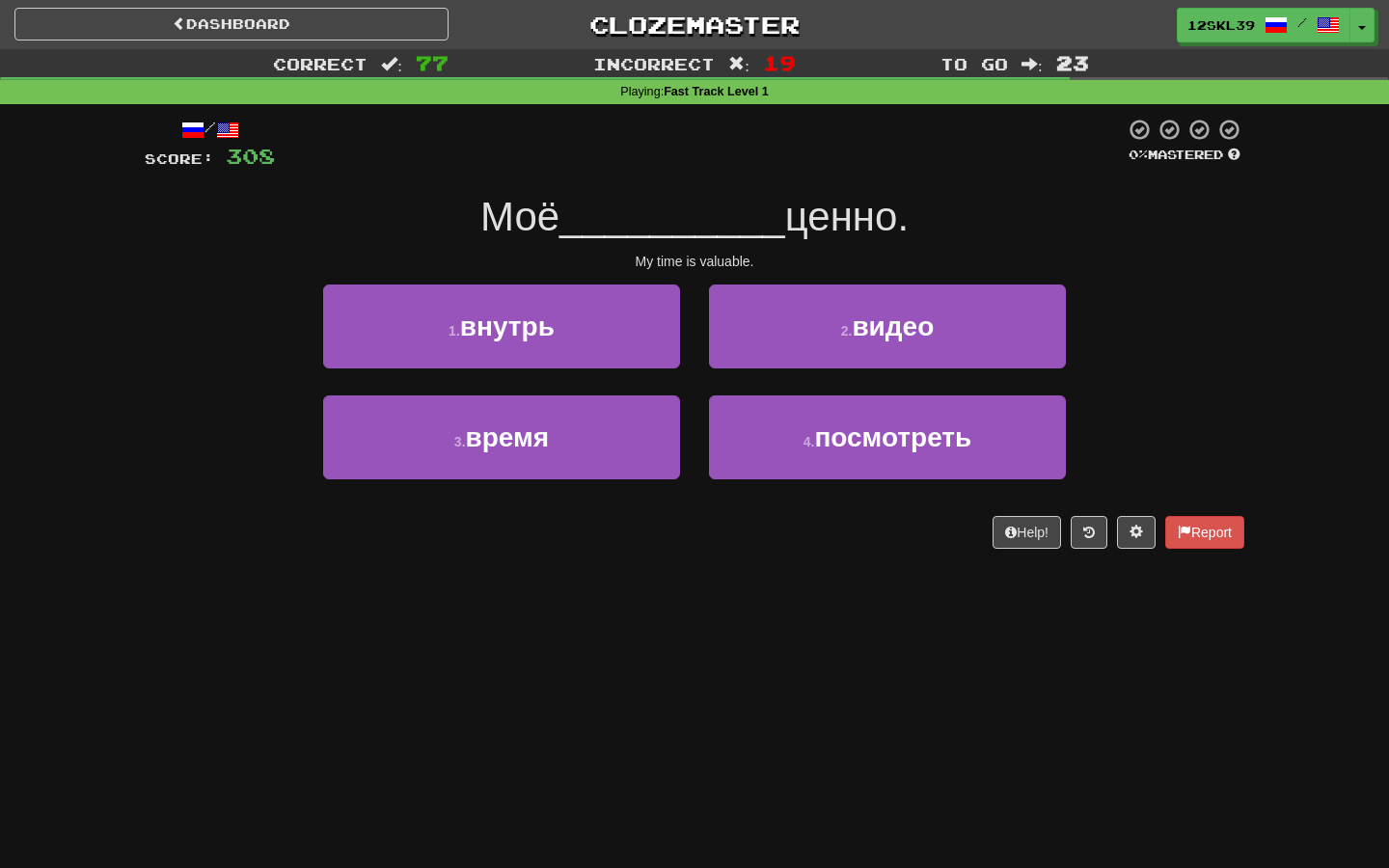 click on "__________" at bounding box center [672, 216] 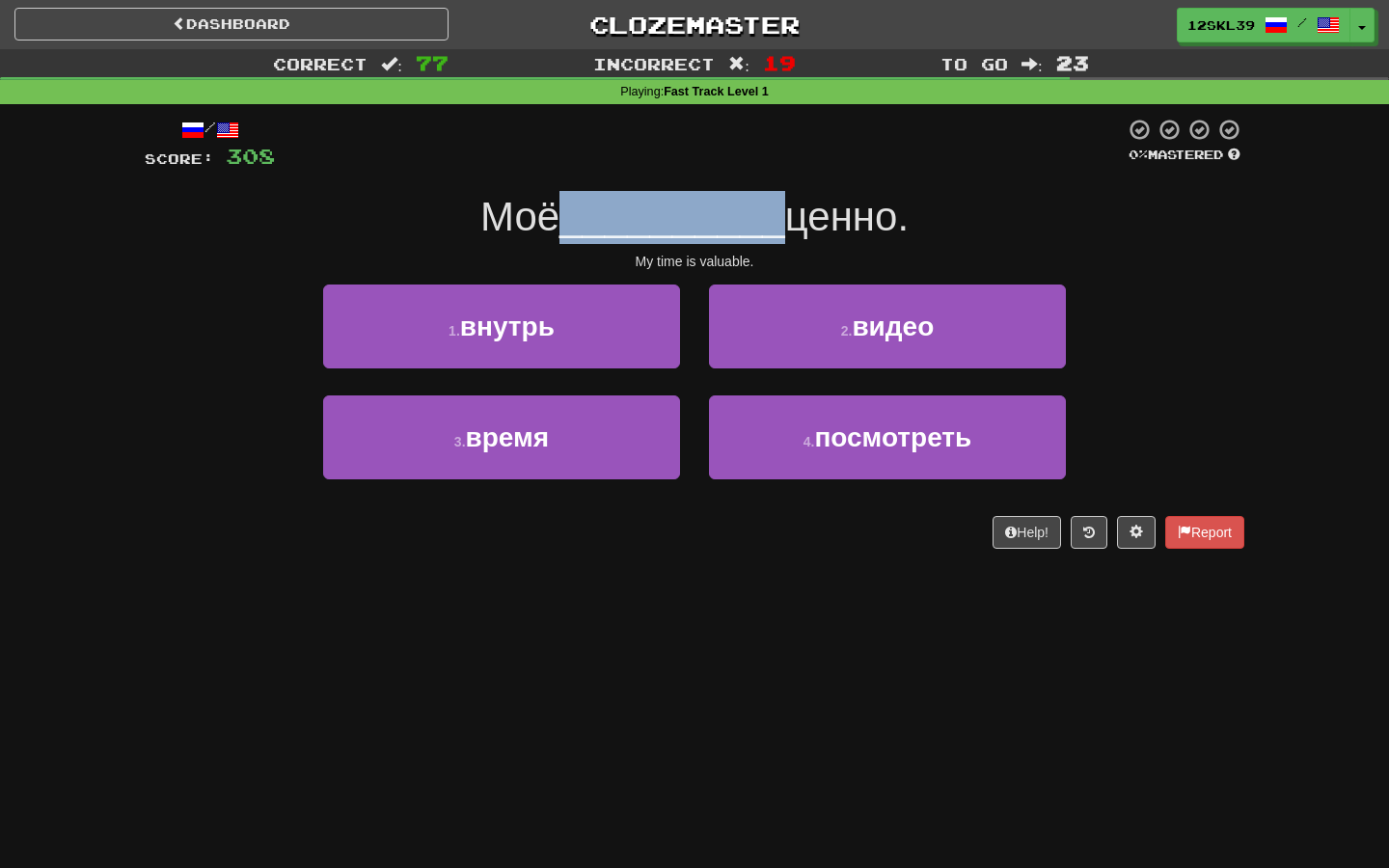 click on "__________" at bounding box center (672, 216) 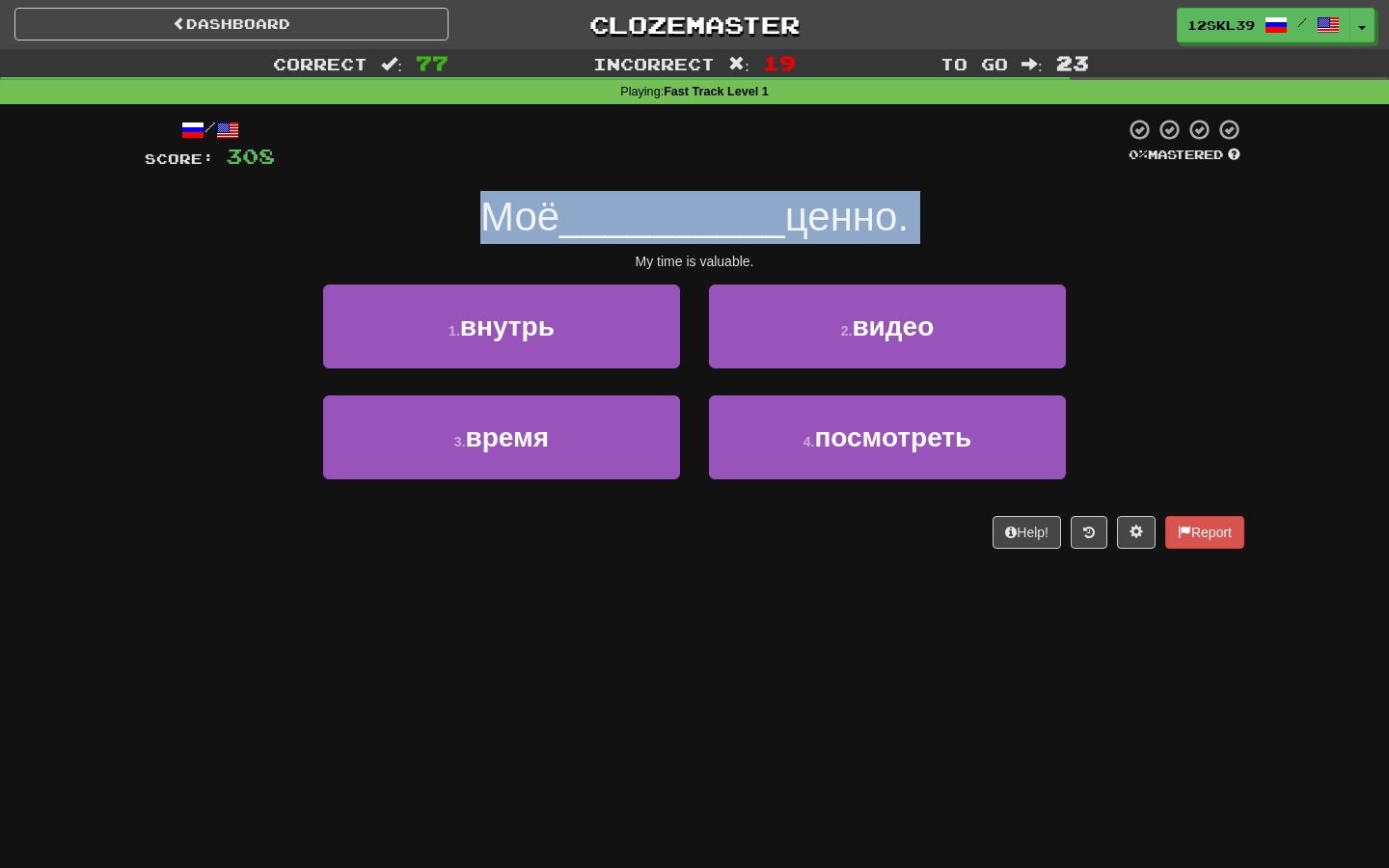 click on "__________" at bounding box center [672, 216] 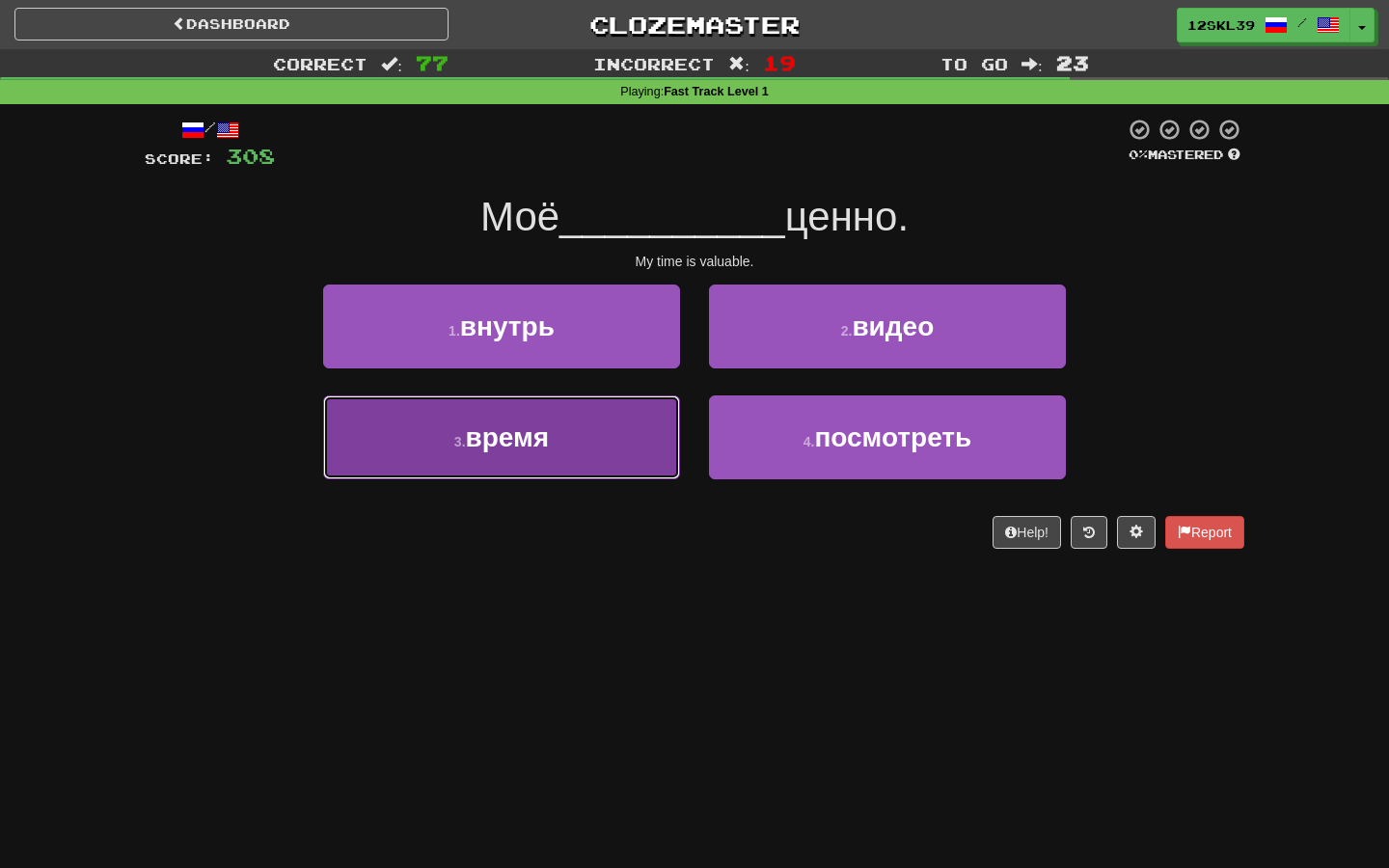 click on "3 .  время" at bounding box center (502, 437) 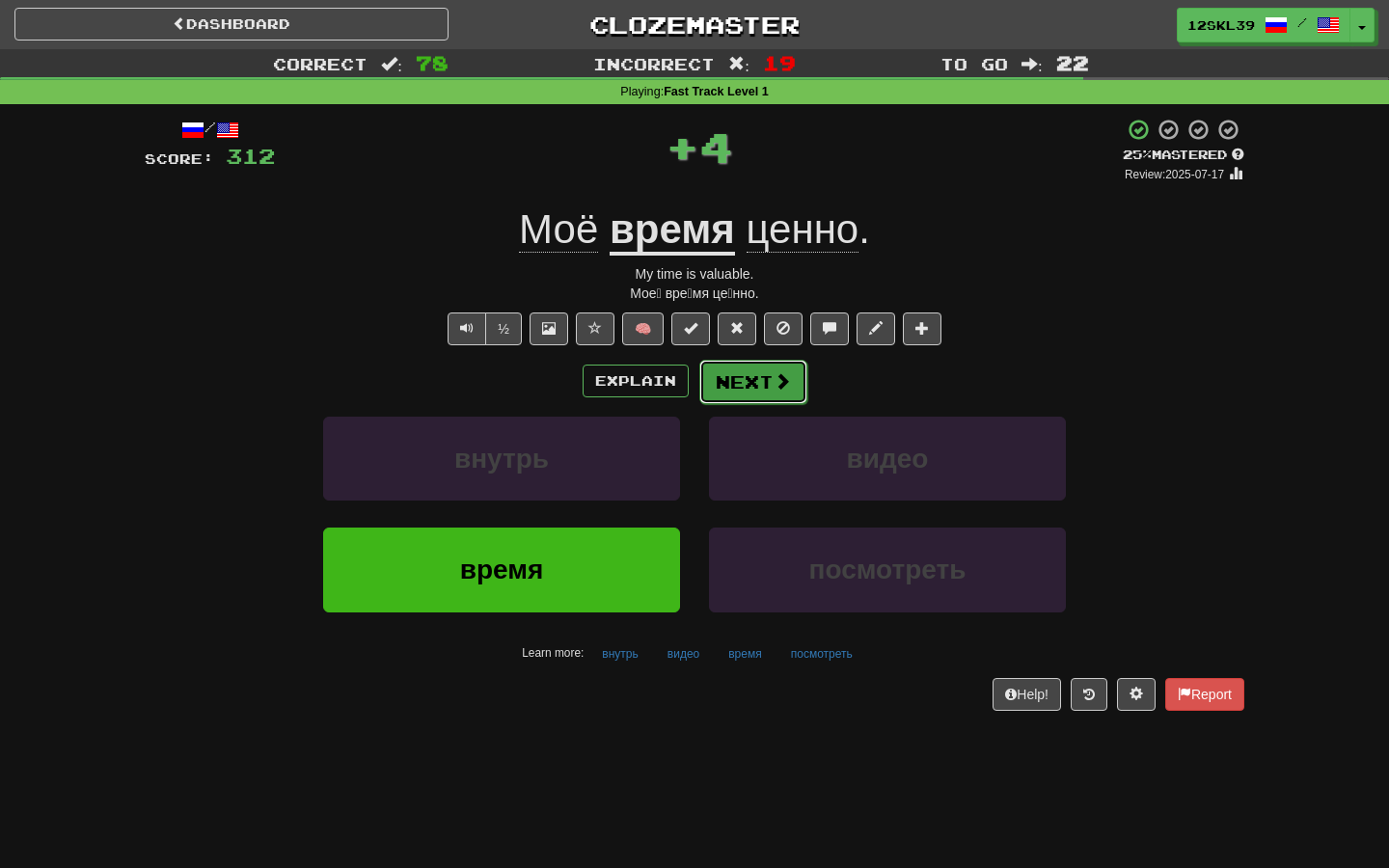 click on "Next" at bounding box center (753, 382) 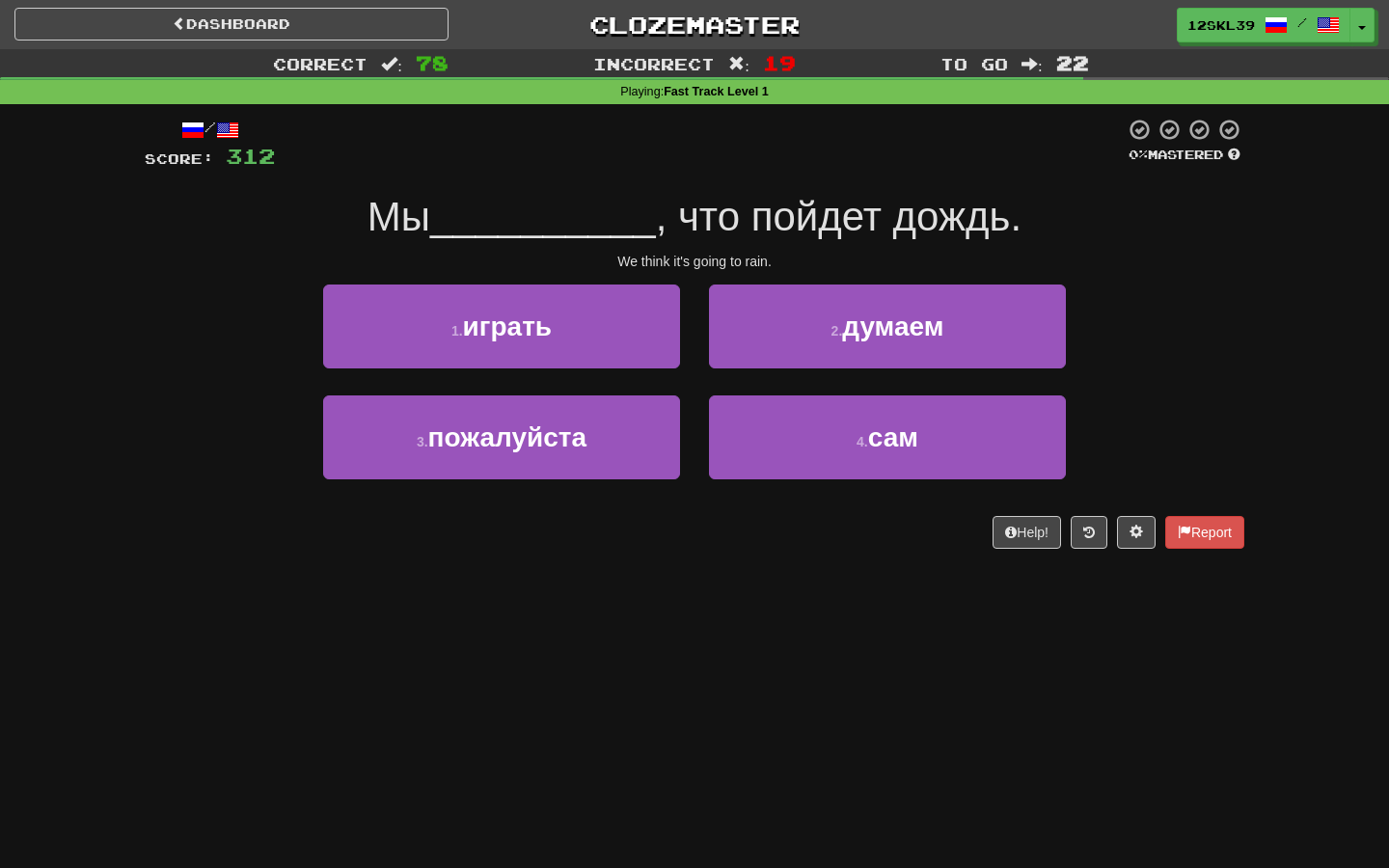 click on "We think it's going to rain." at bounding box center [694, 261] 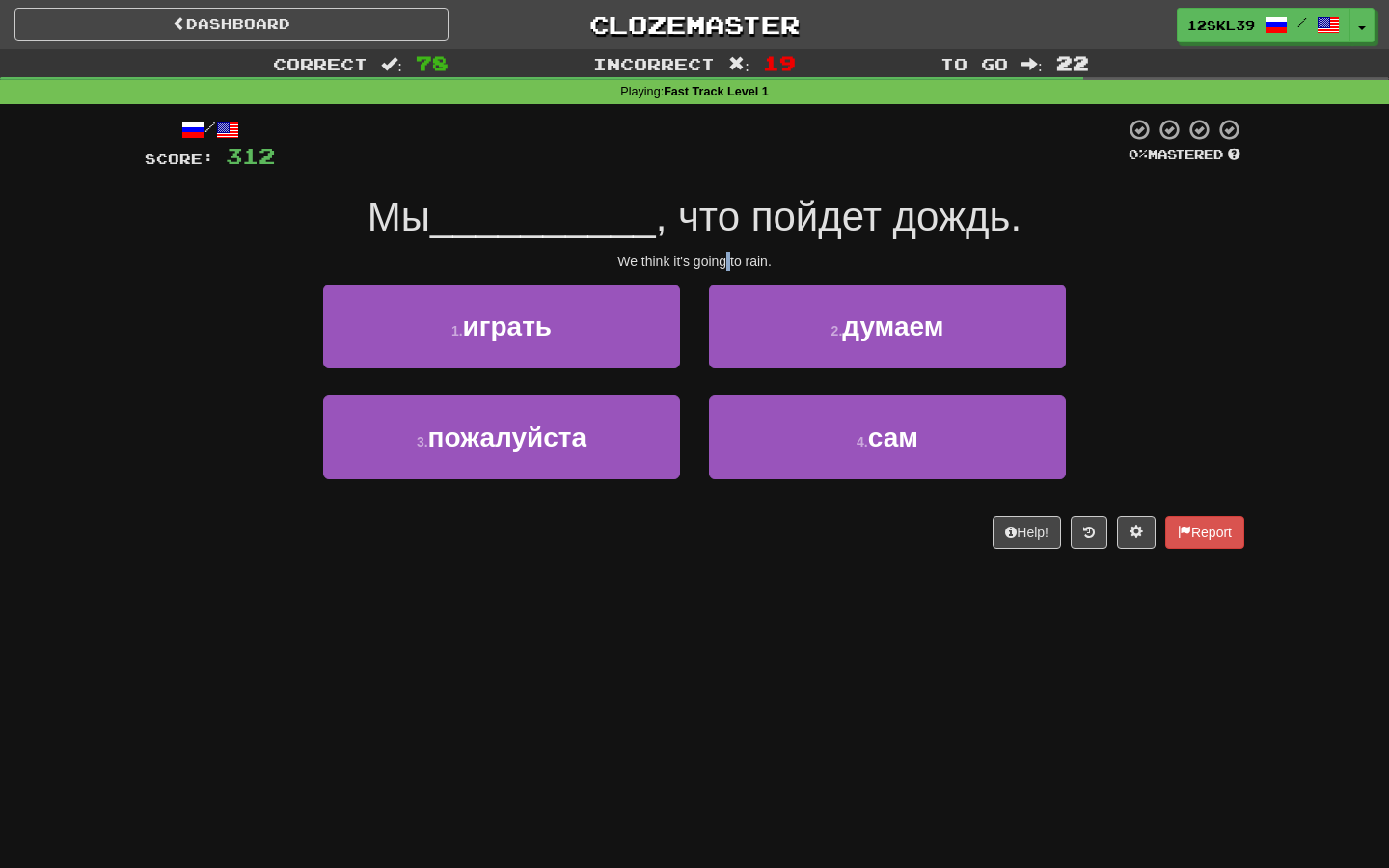 click on "We think it's going to rain." at bounding box center (694, 261) 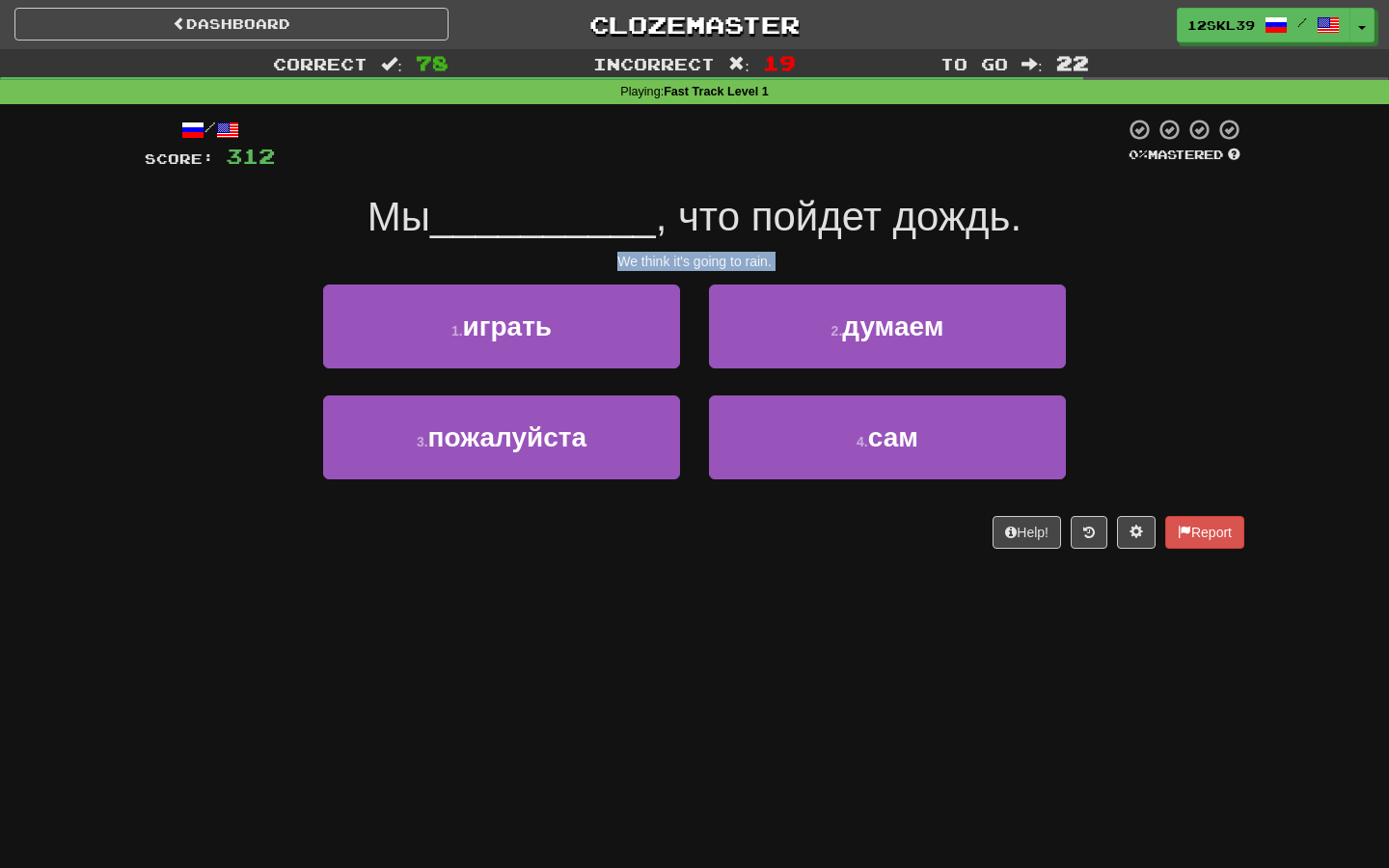 click on "We think it's going to rain." at bounding box center (694, 261) 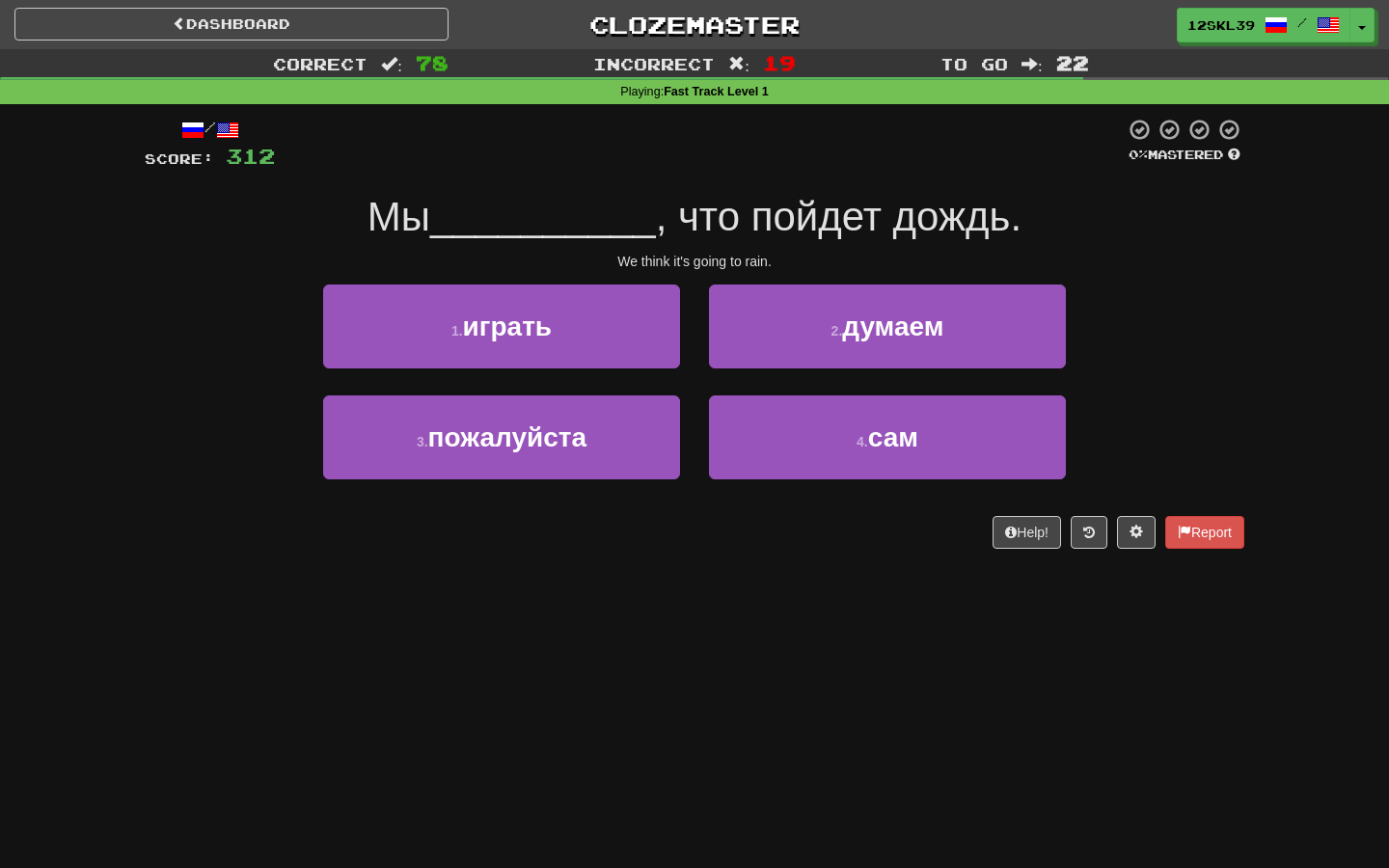 click on ", что пойдет дождь." at bounding box center (839, 216) 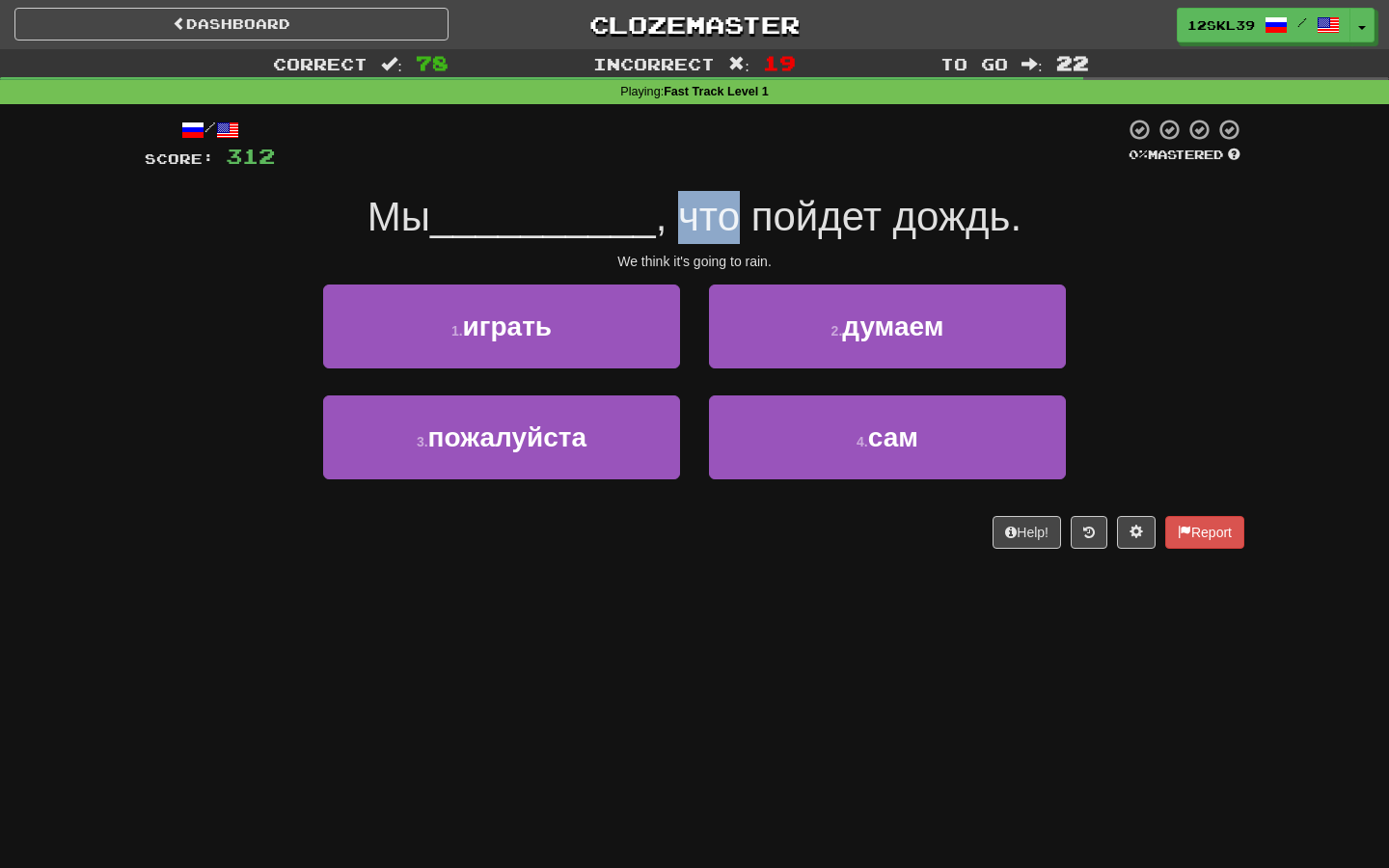 click on ", что пойдет дождь." at bounding box center [839, 216] 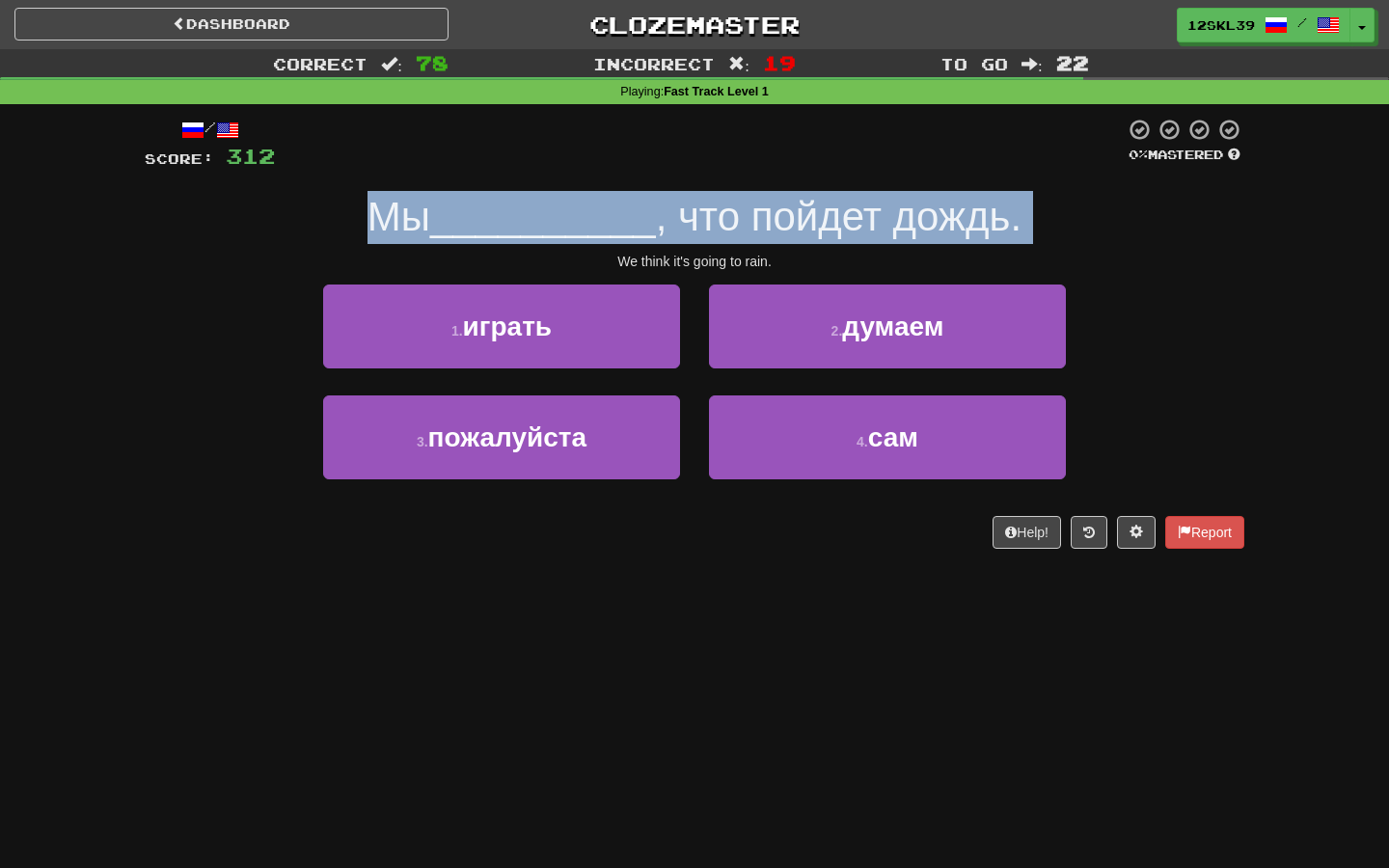 click on ", что пойдет дождь." at bounding box center (839, 216) 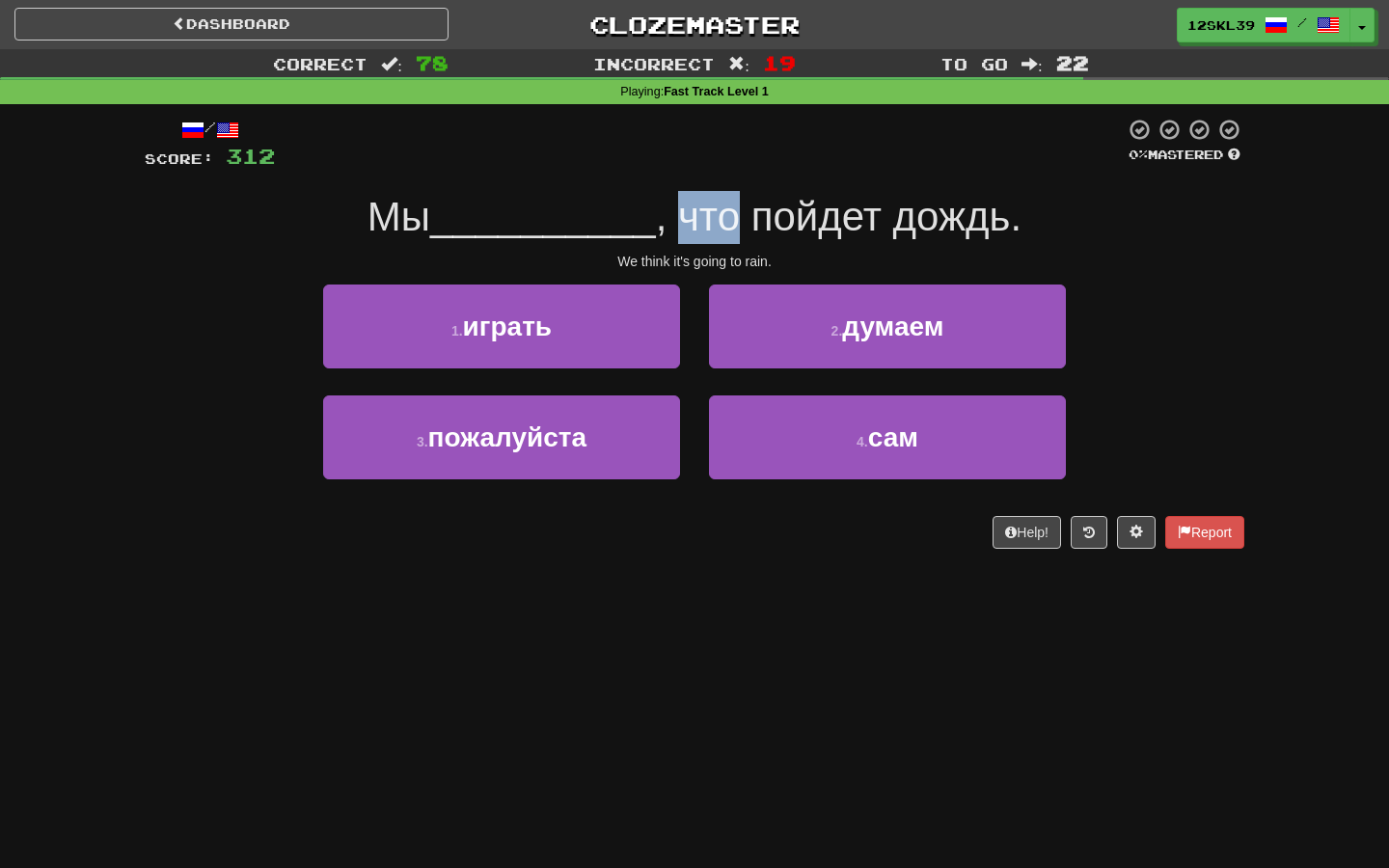 click on ", что пойдет дождь." at bounding box center (839, 216) 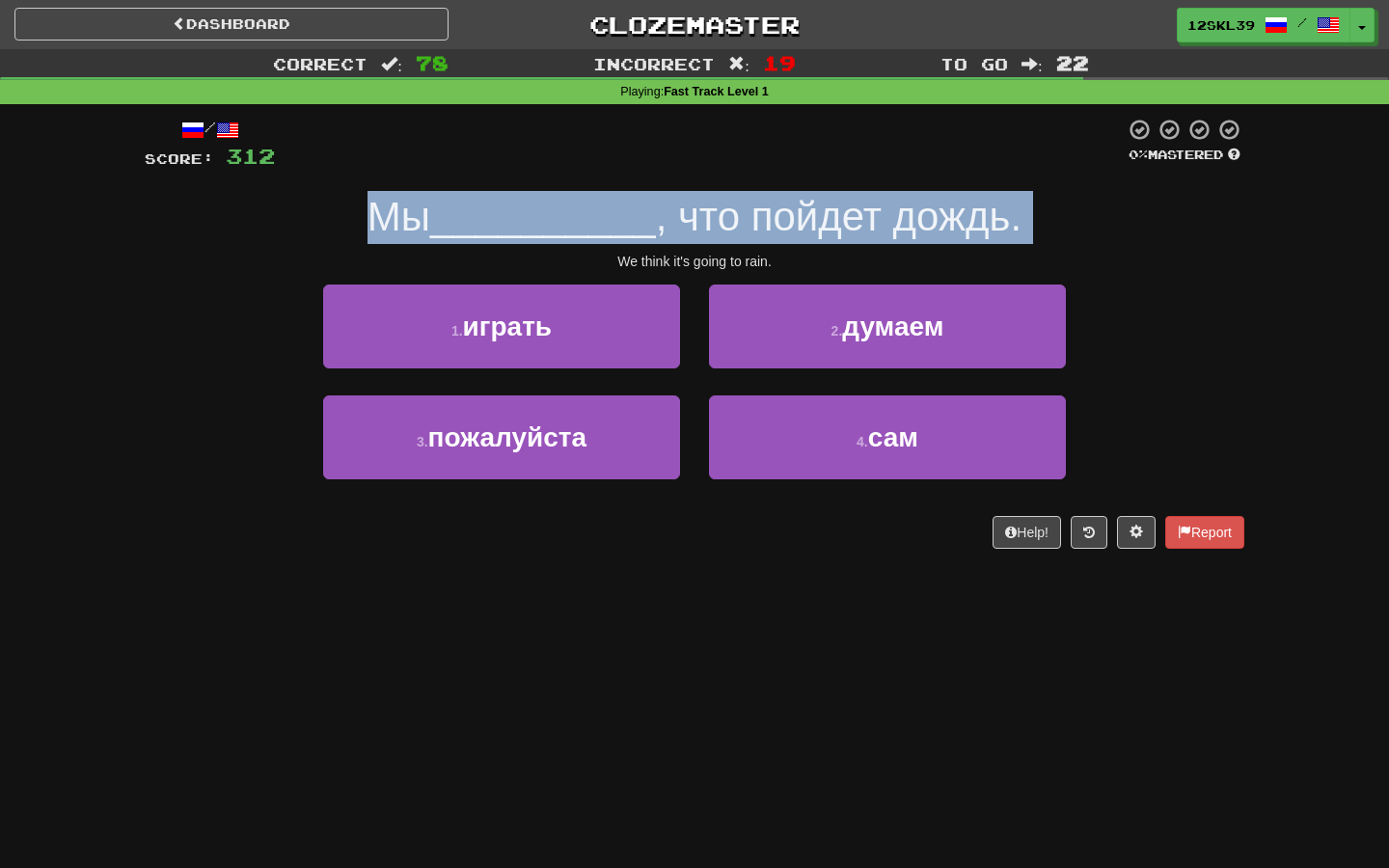 click on ", что пойдет дождь." at bounding box center (839, 216) 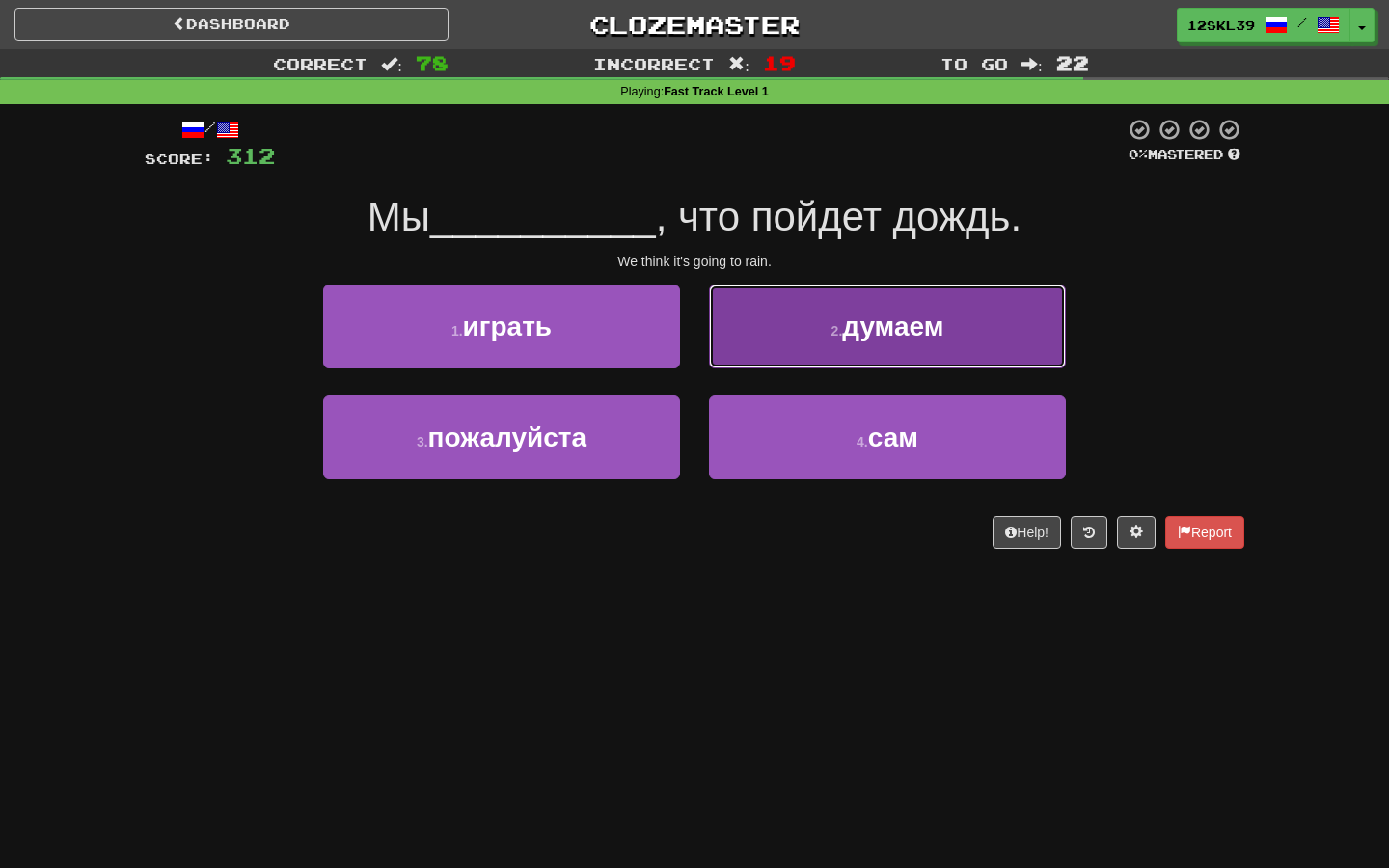 click on "2 .  думаем" at bounding box center (887, 326) 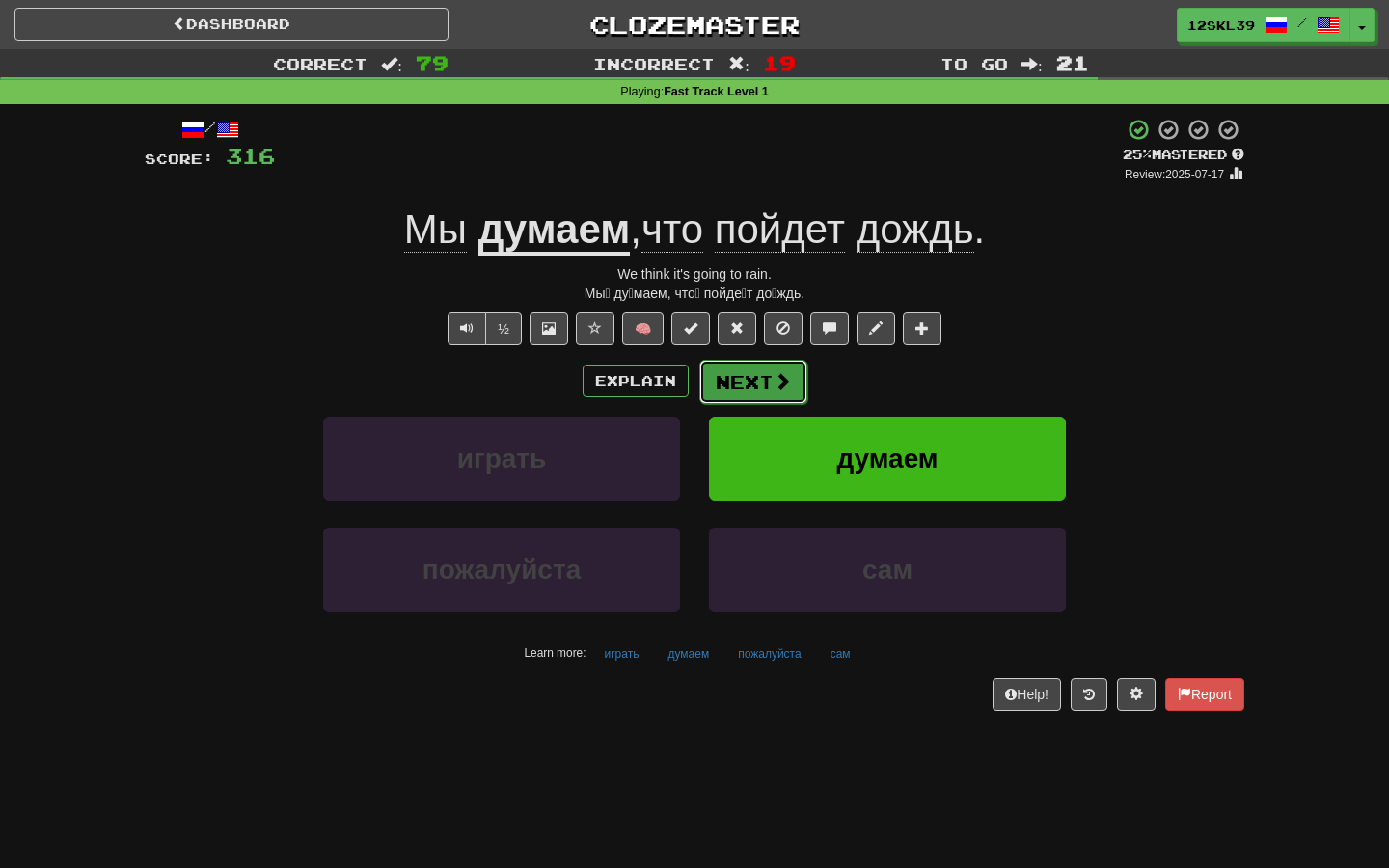 click on "Next" at bounding box center [753, 382] 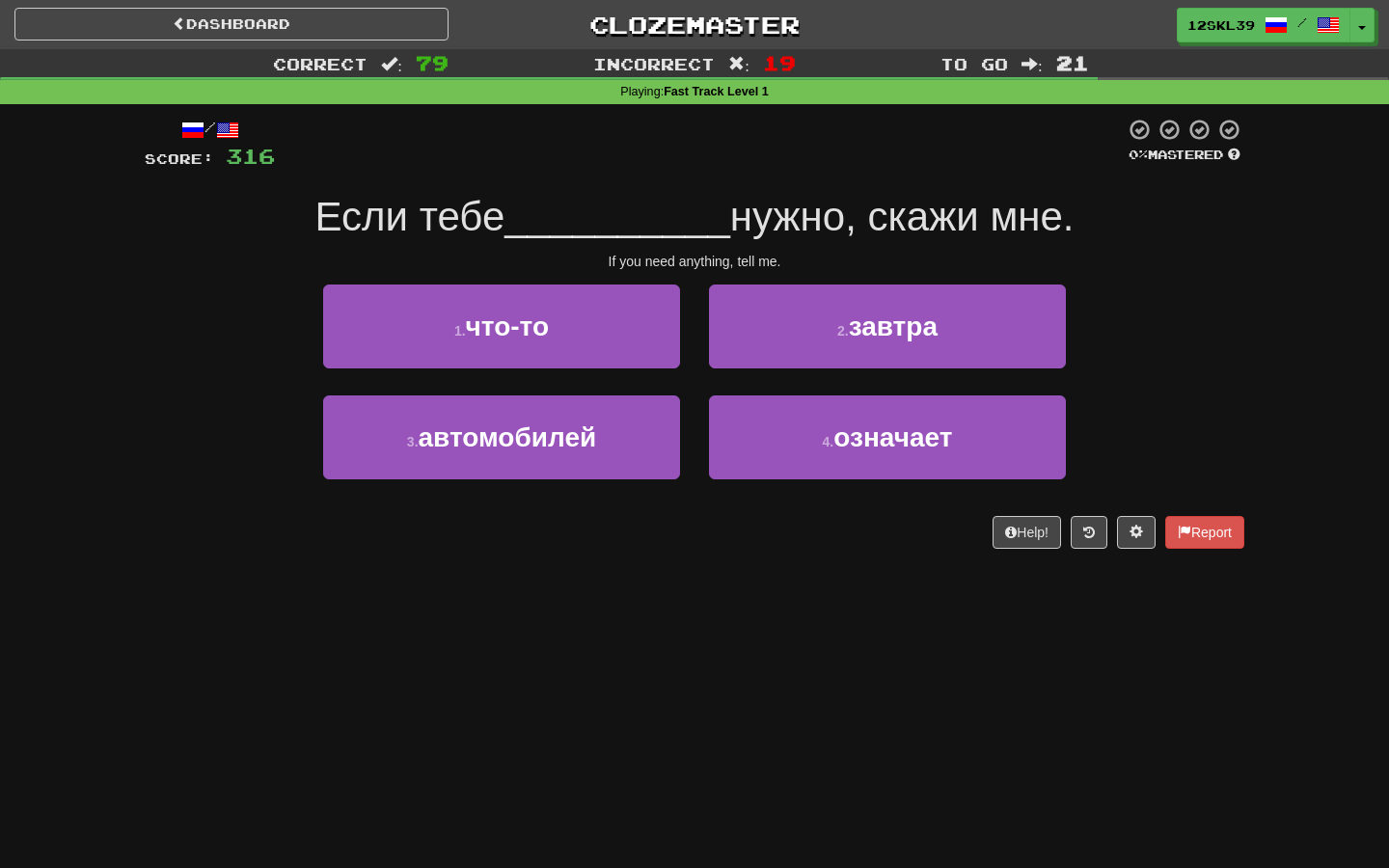 click on "Если тебе  __________  нужно, скажи мне." at bounding box center [694, 217] 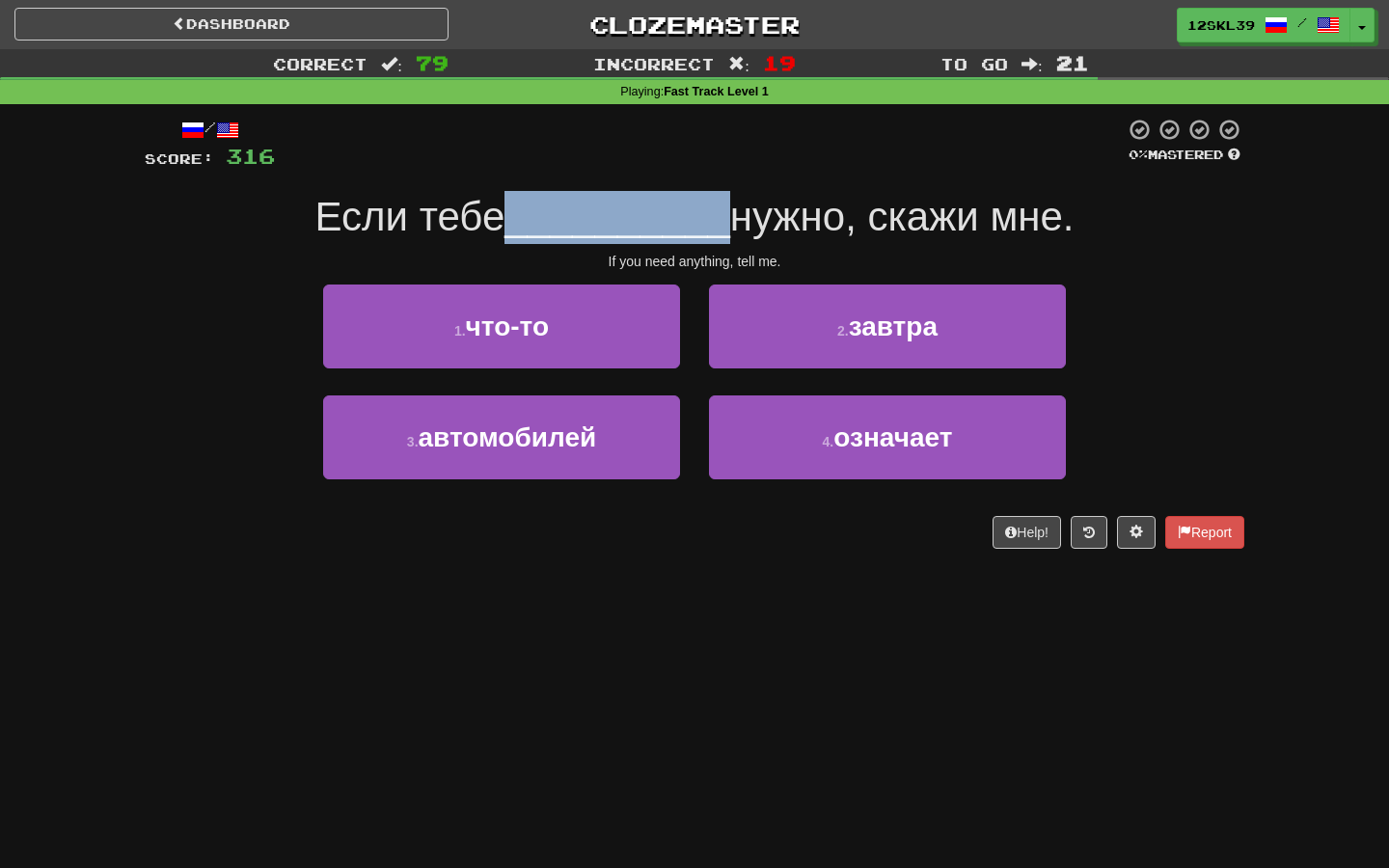 click on "Если тебе  __________  нужно, скажи мне." at bounding box center (694, 217) 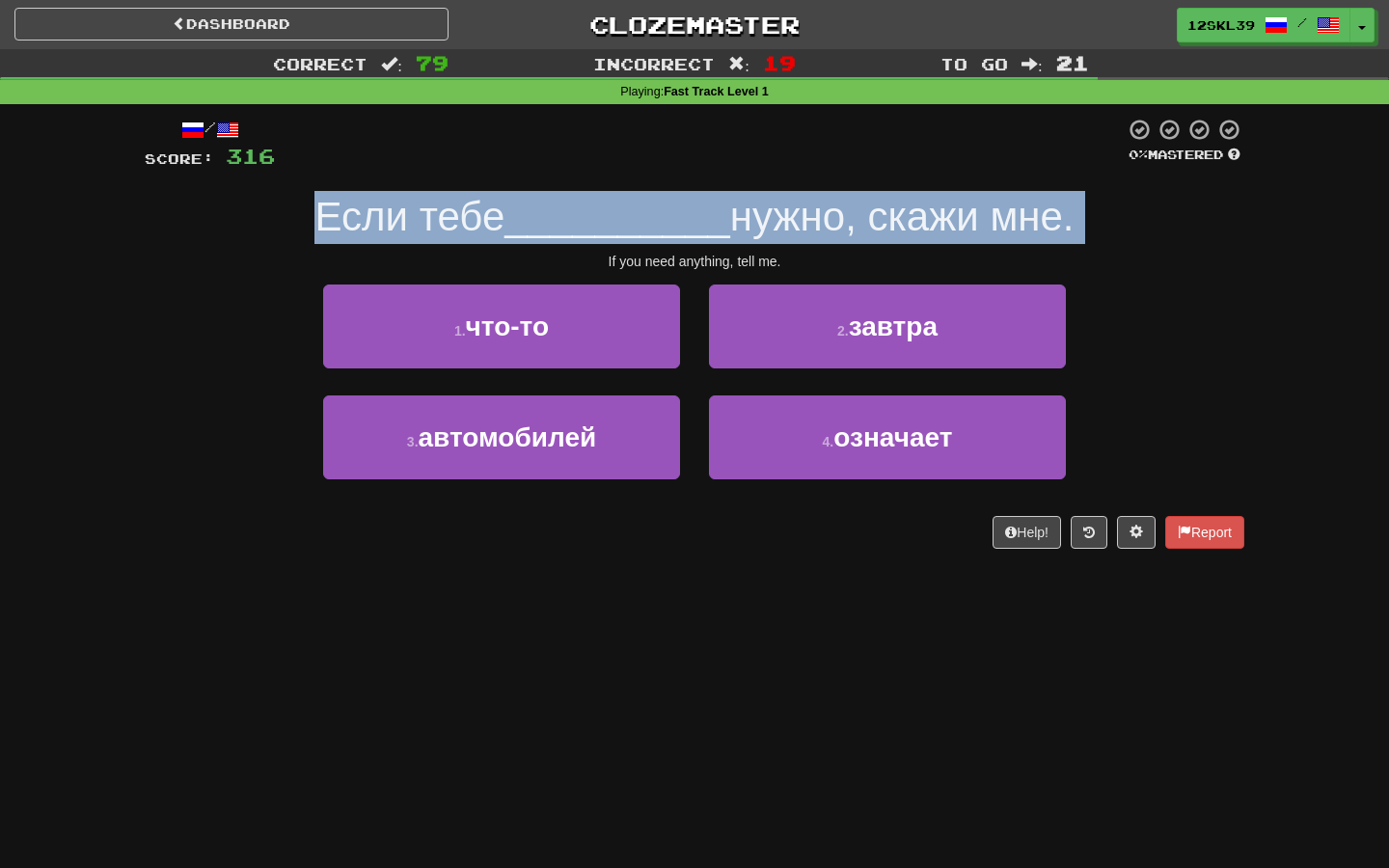 click on "Если тебе  __________  нужно, скажи мне." at bounding box center [694, 217] 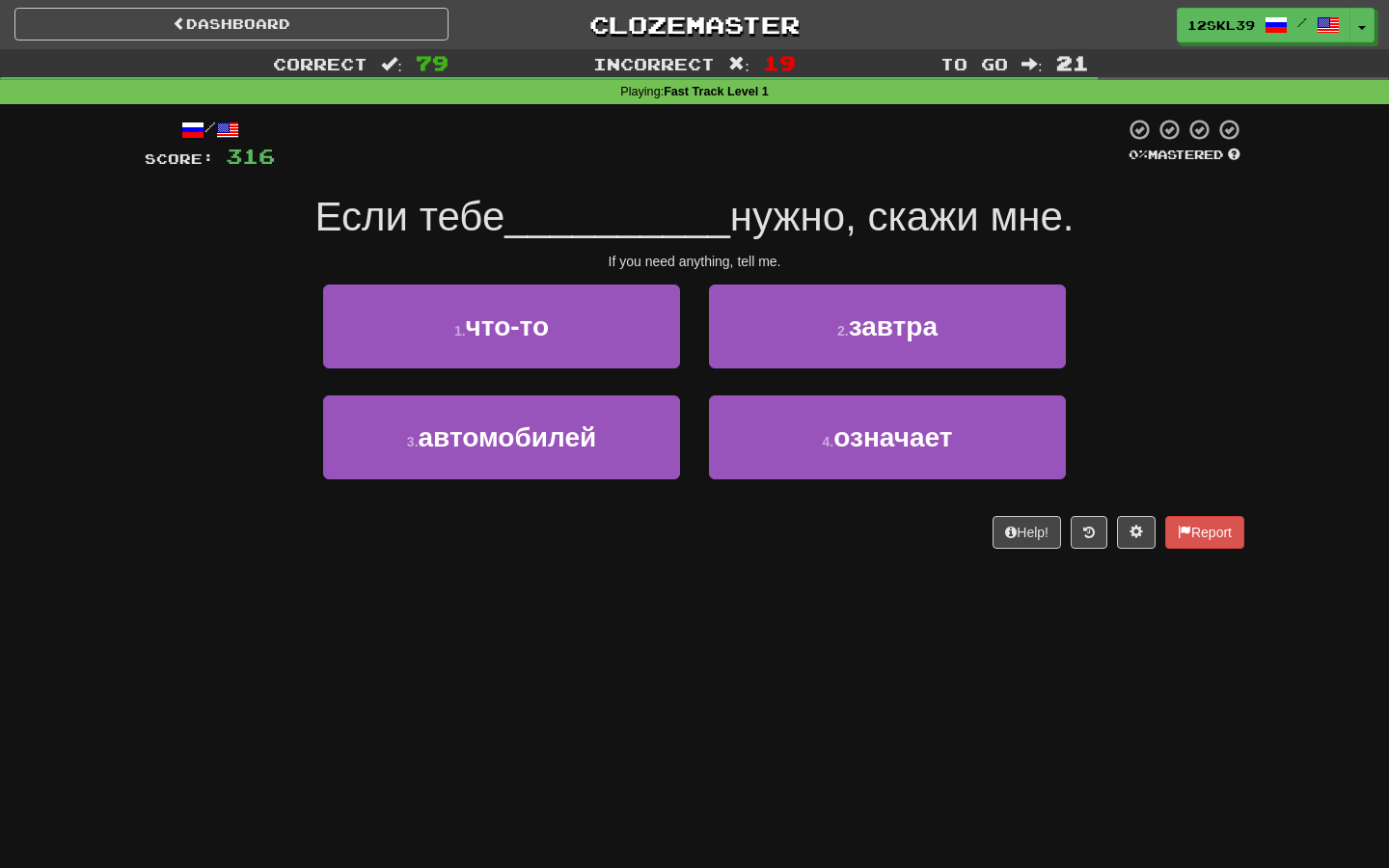 click on "Если тебе" at bounding box center (409, 216) 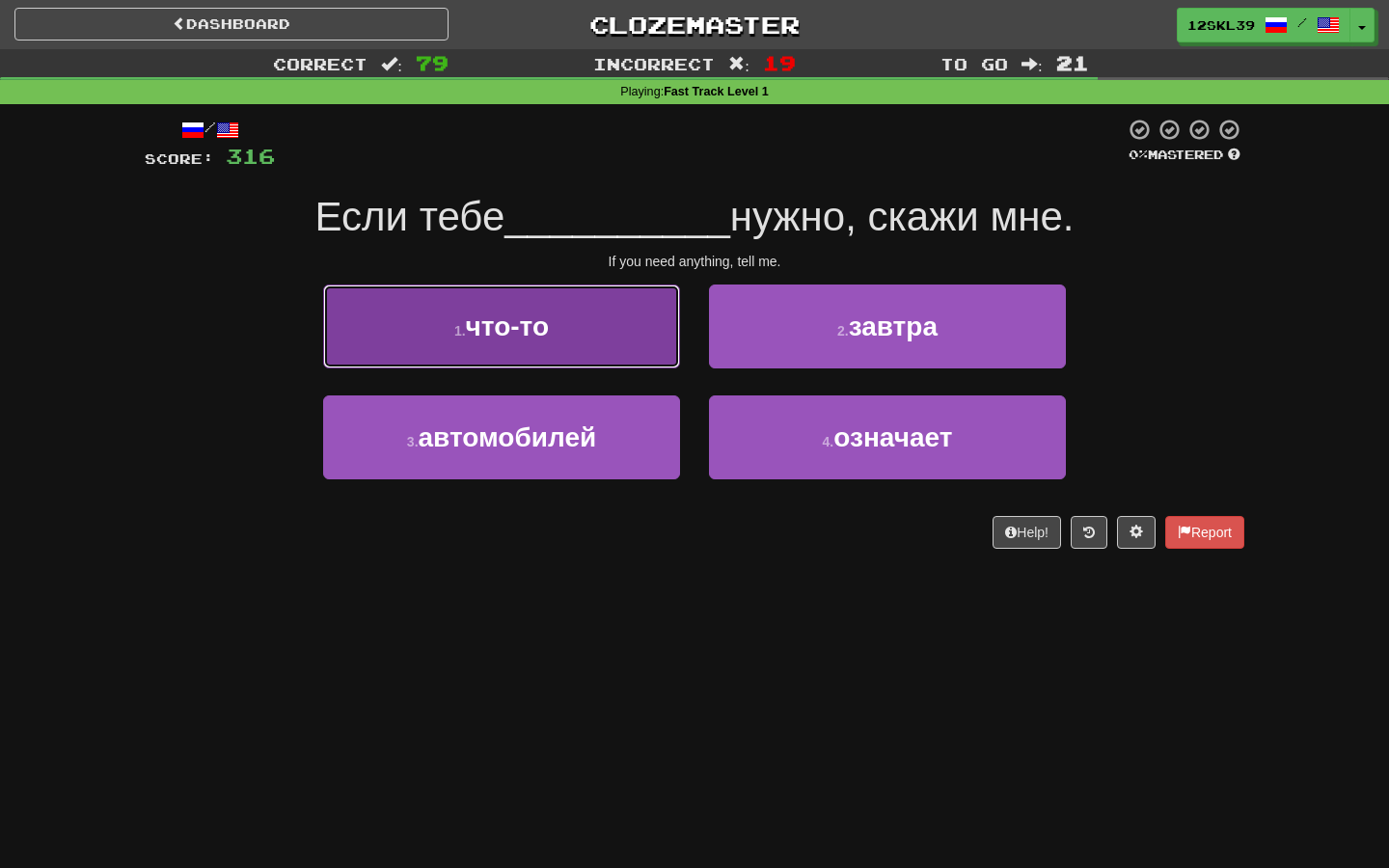 click on "1 .  что-то" at bounding box center [502, 326] 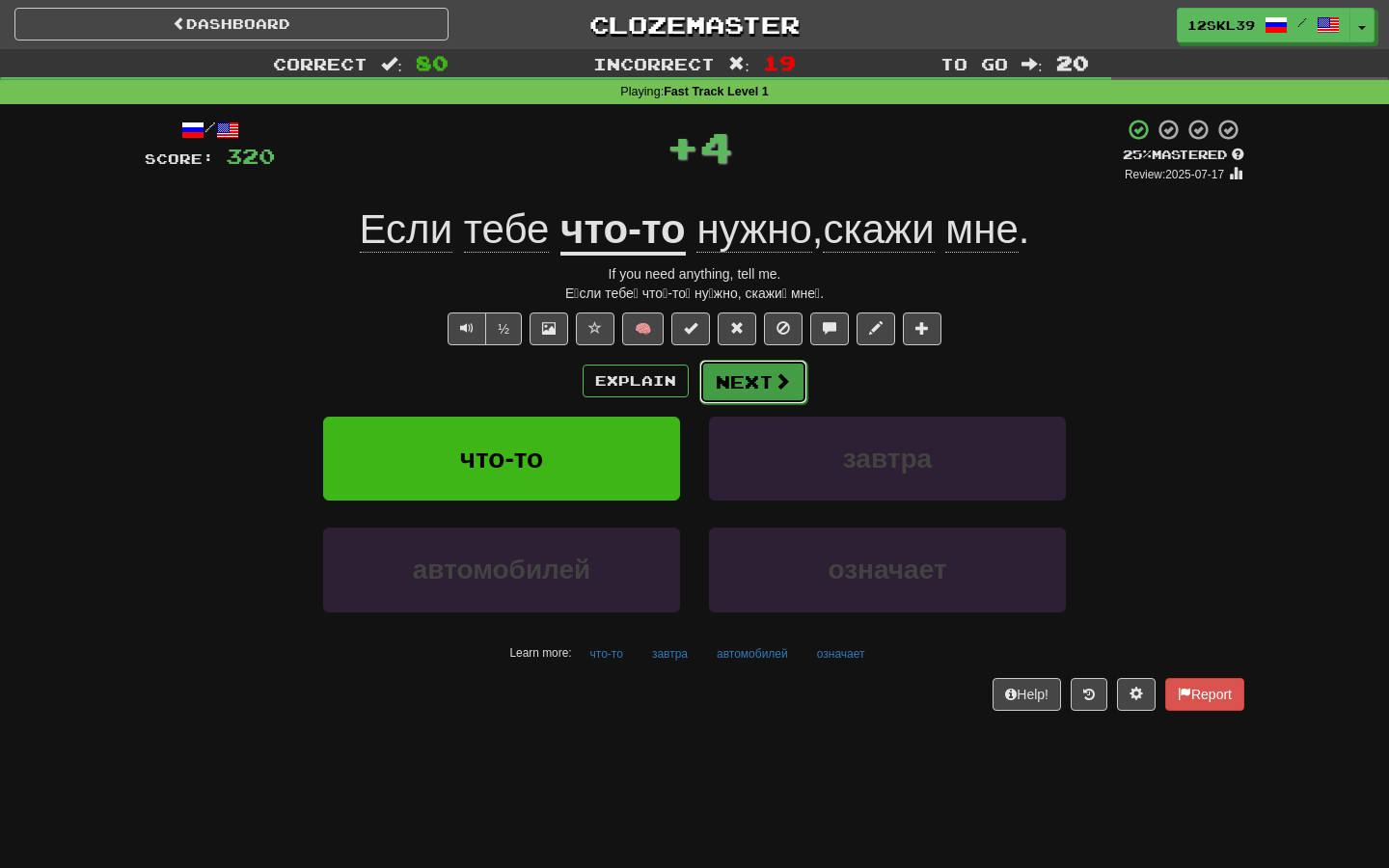 click on "Next" at bounding box center (753, 382) 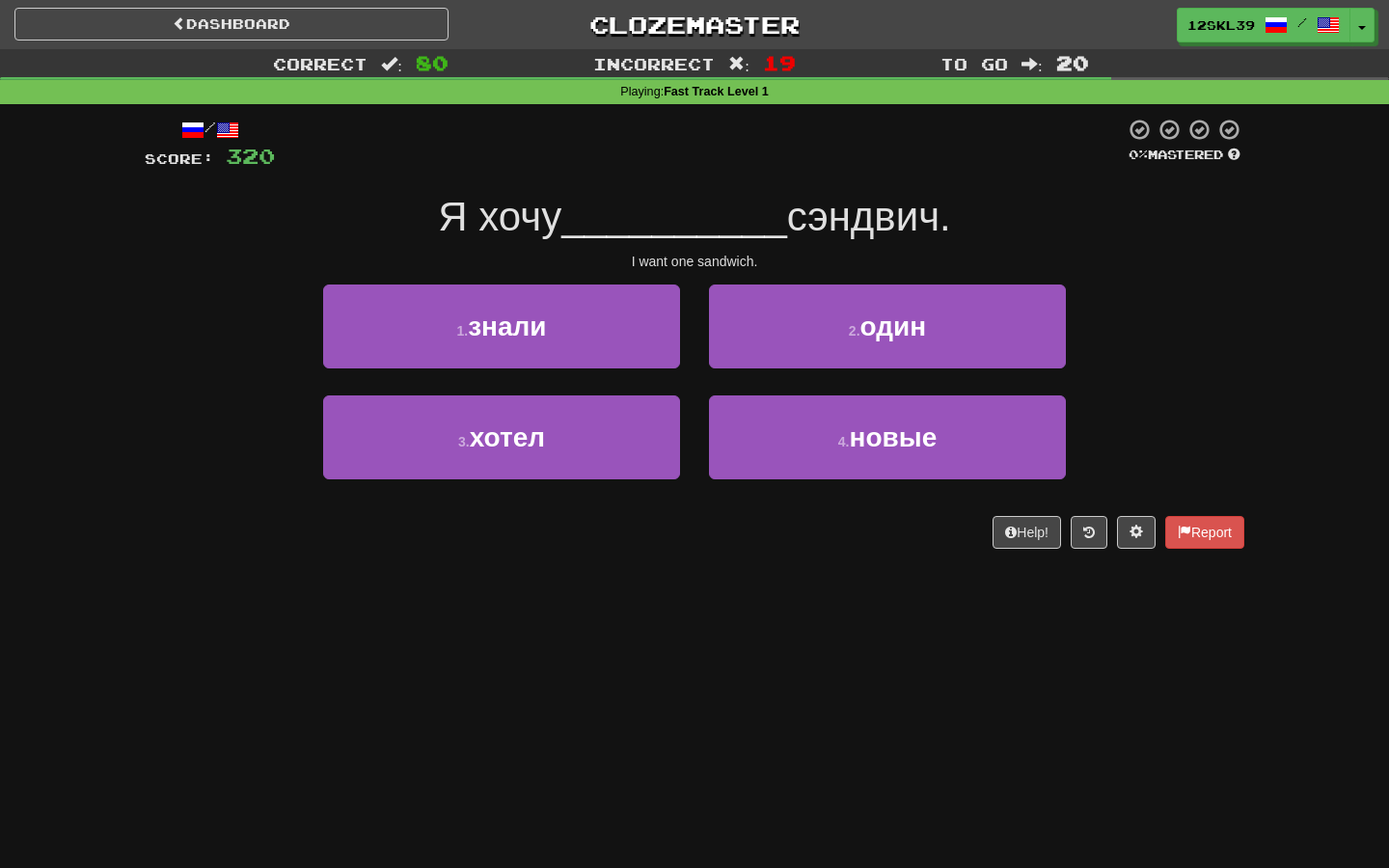 click on "Я хочу  __________  сэндвич." at bounding box center [694, 217] 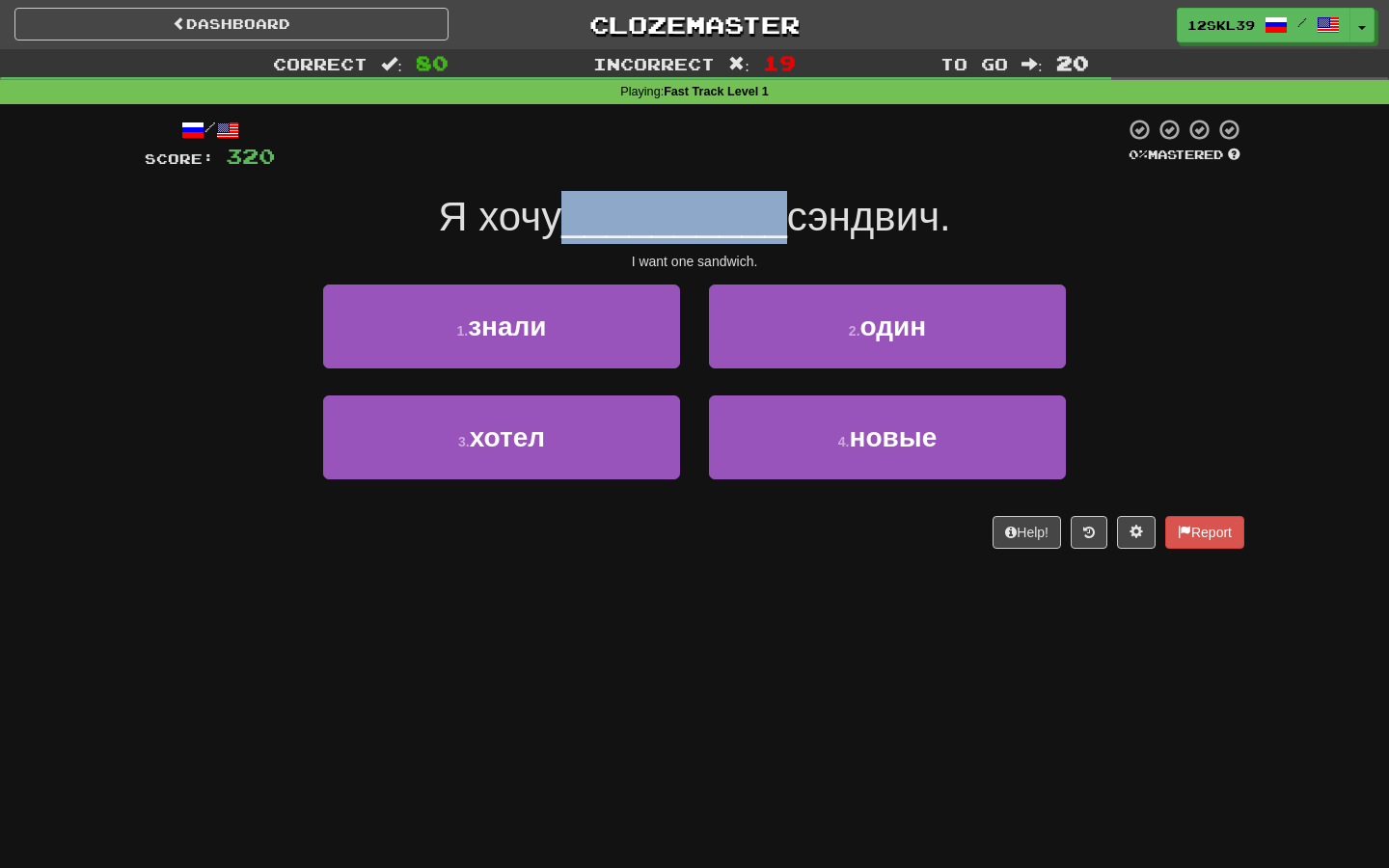 click on "Я хочу  __________  сэндвич." at bounding box center [694, 217] 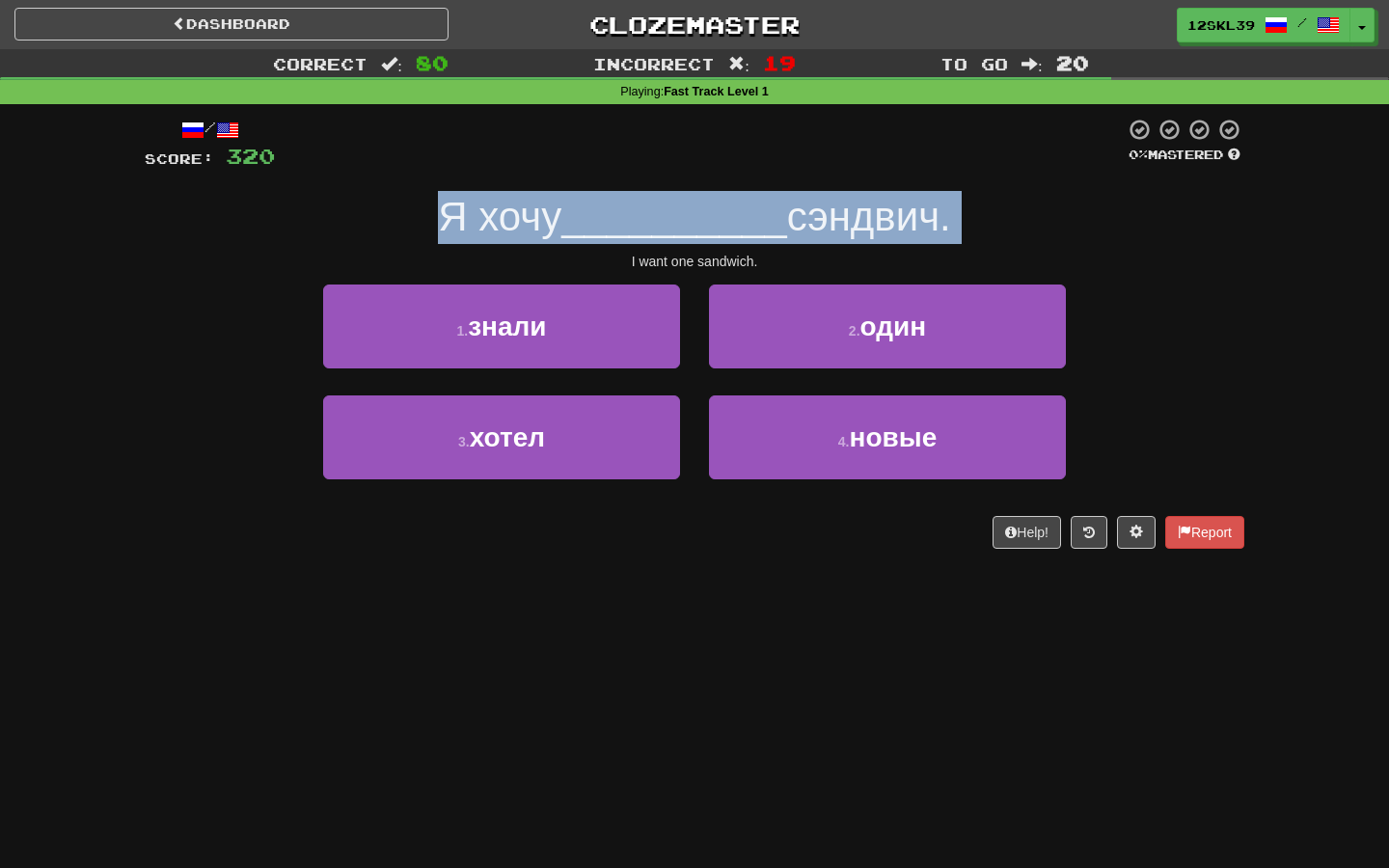 click on "Я хочу  __________  сэндвич." at bounding box center [694, 217] 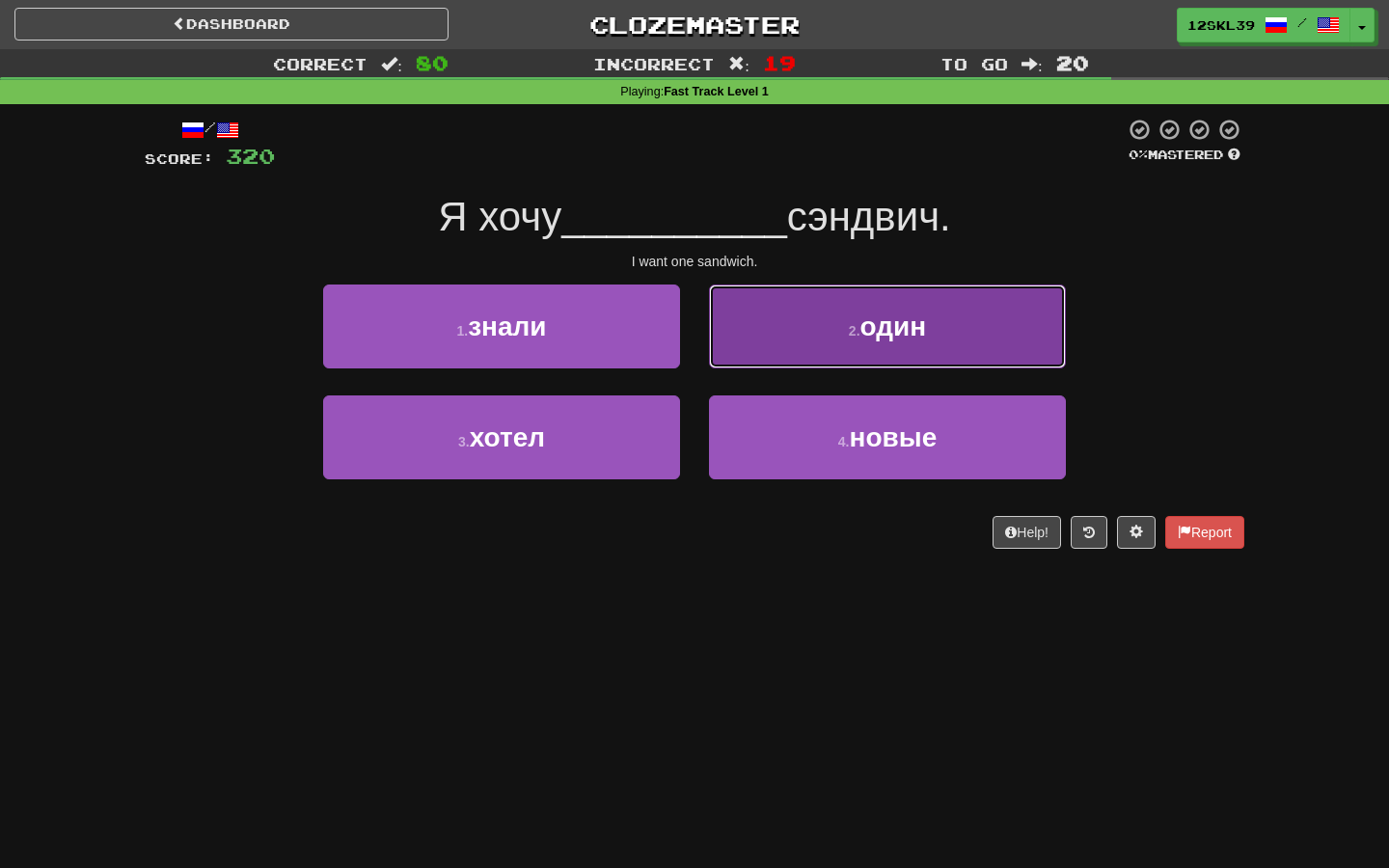 click on "2 .  один" at bounding box center [887, 326] 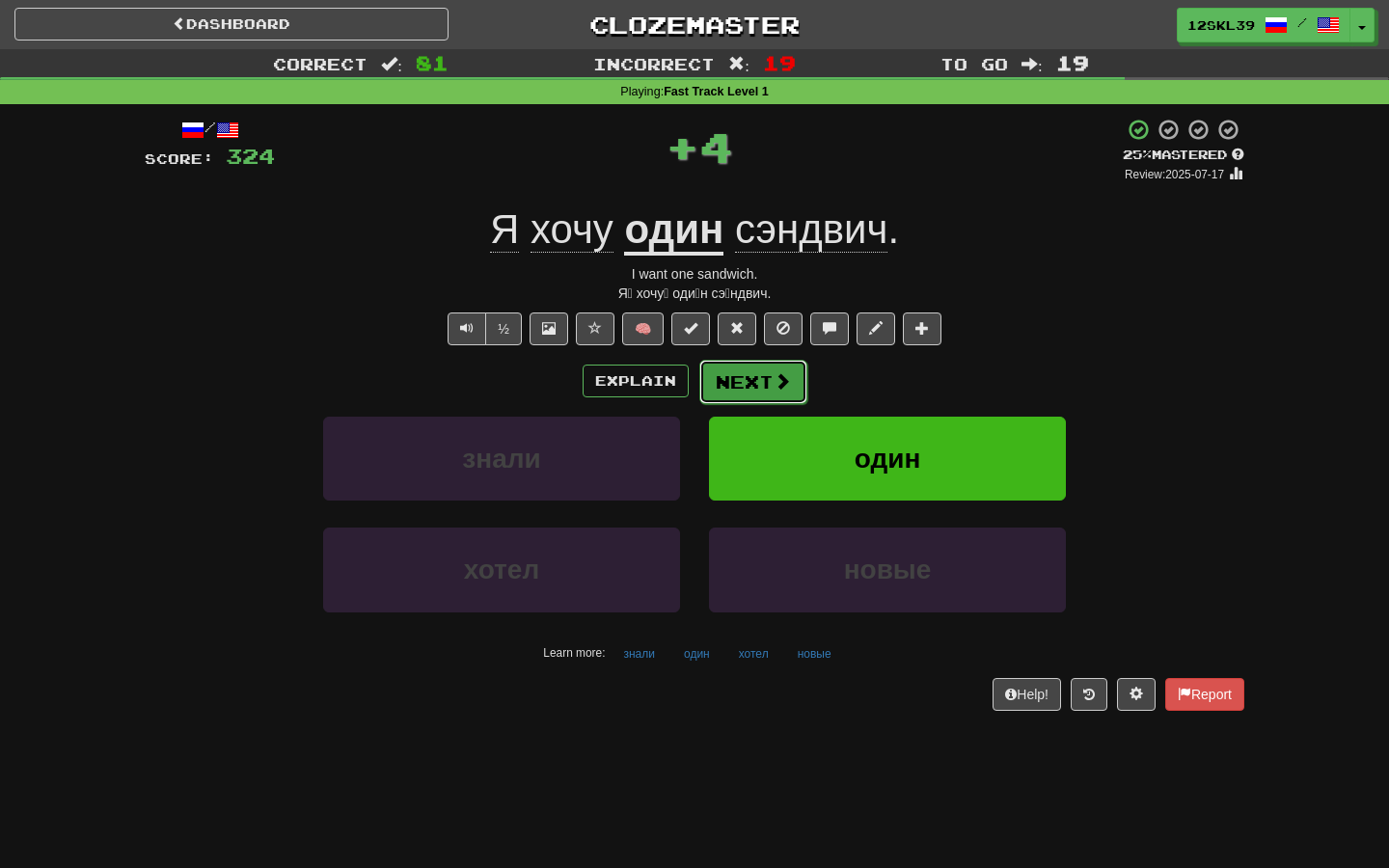 click on "Next" at bounding box center [753, 382] 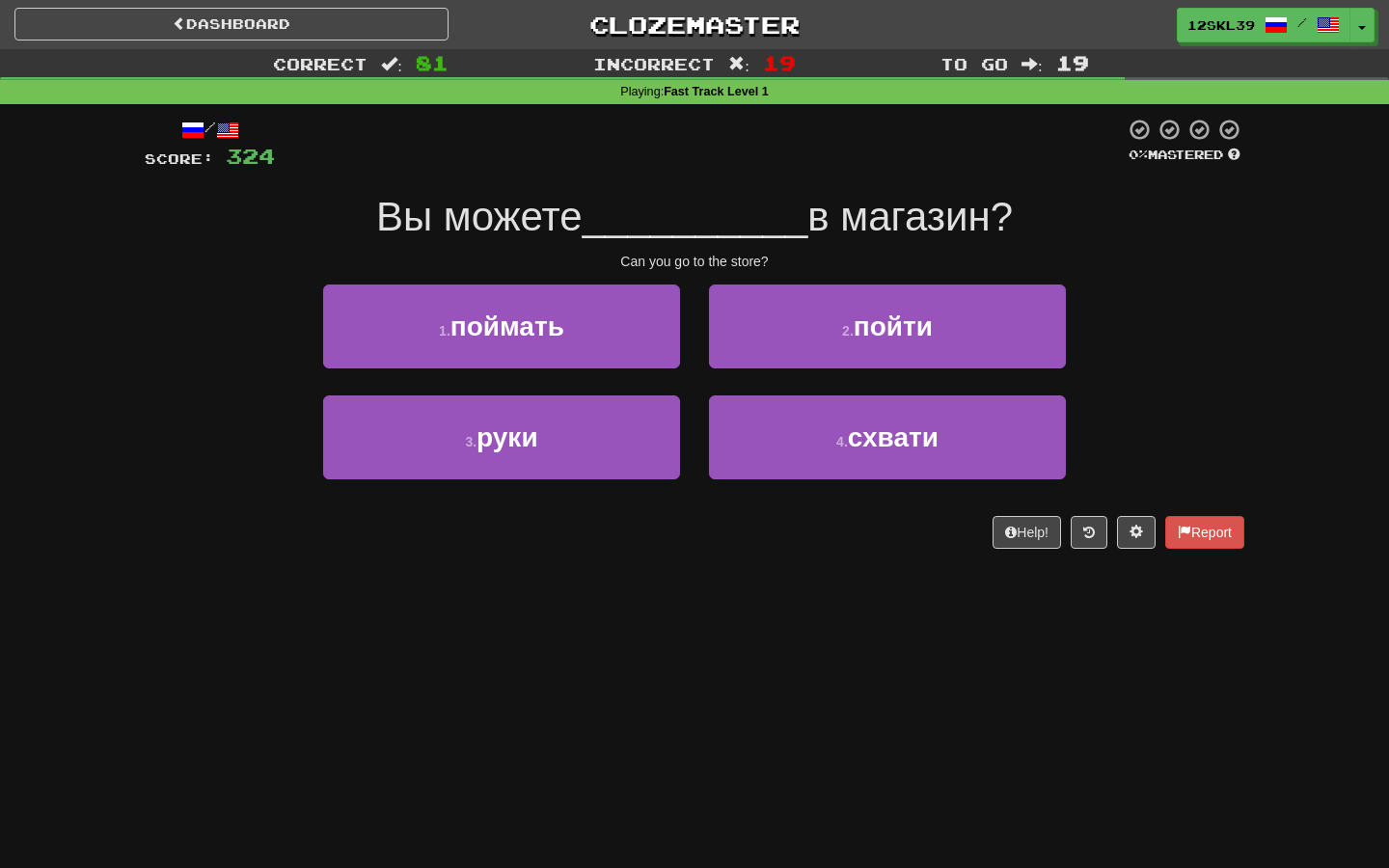click on "Вы можете" at bounding box center [479, 216] 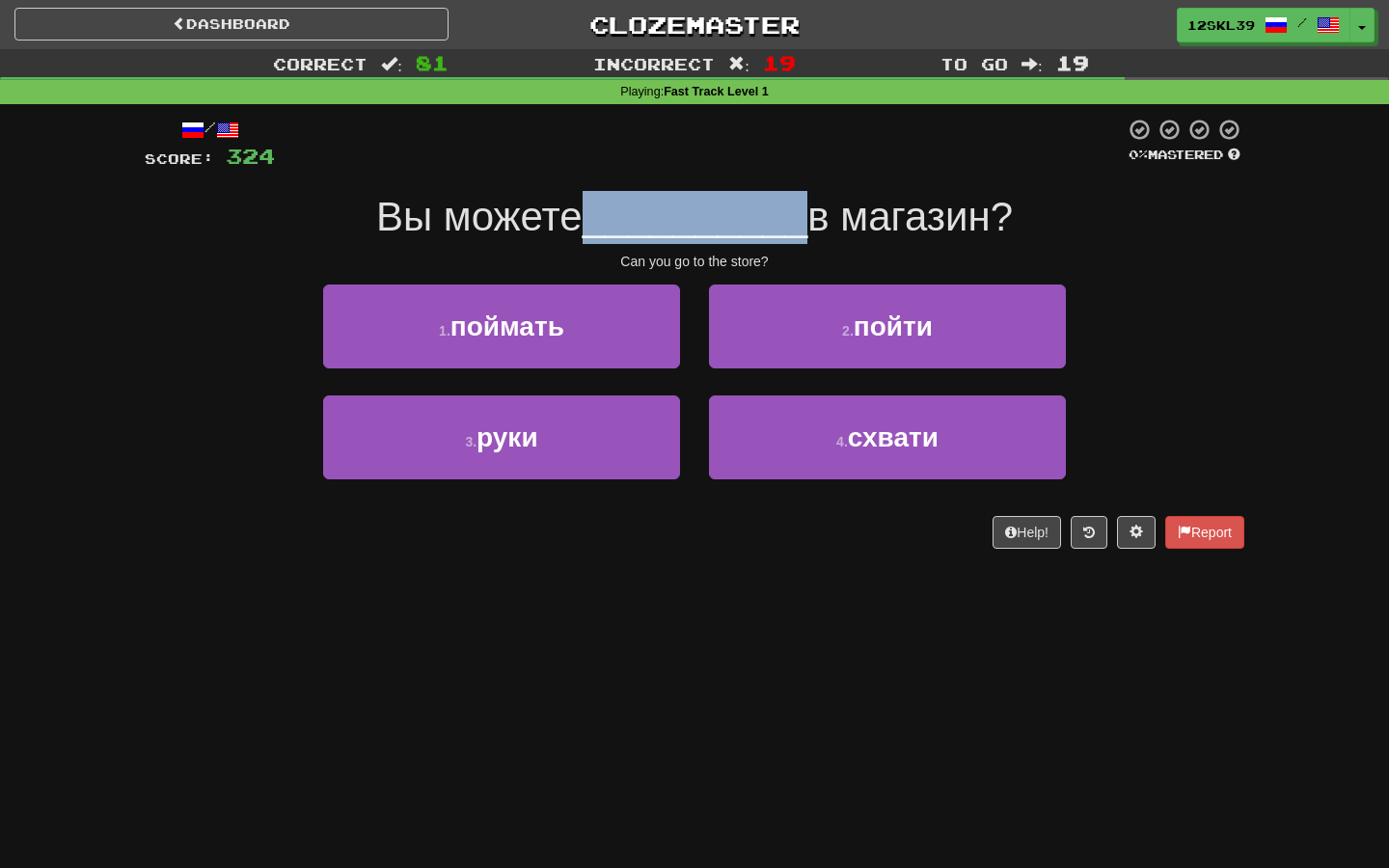 click on "Вы можете" at bounding box center [479, 216] 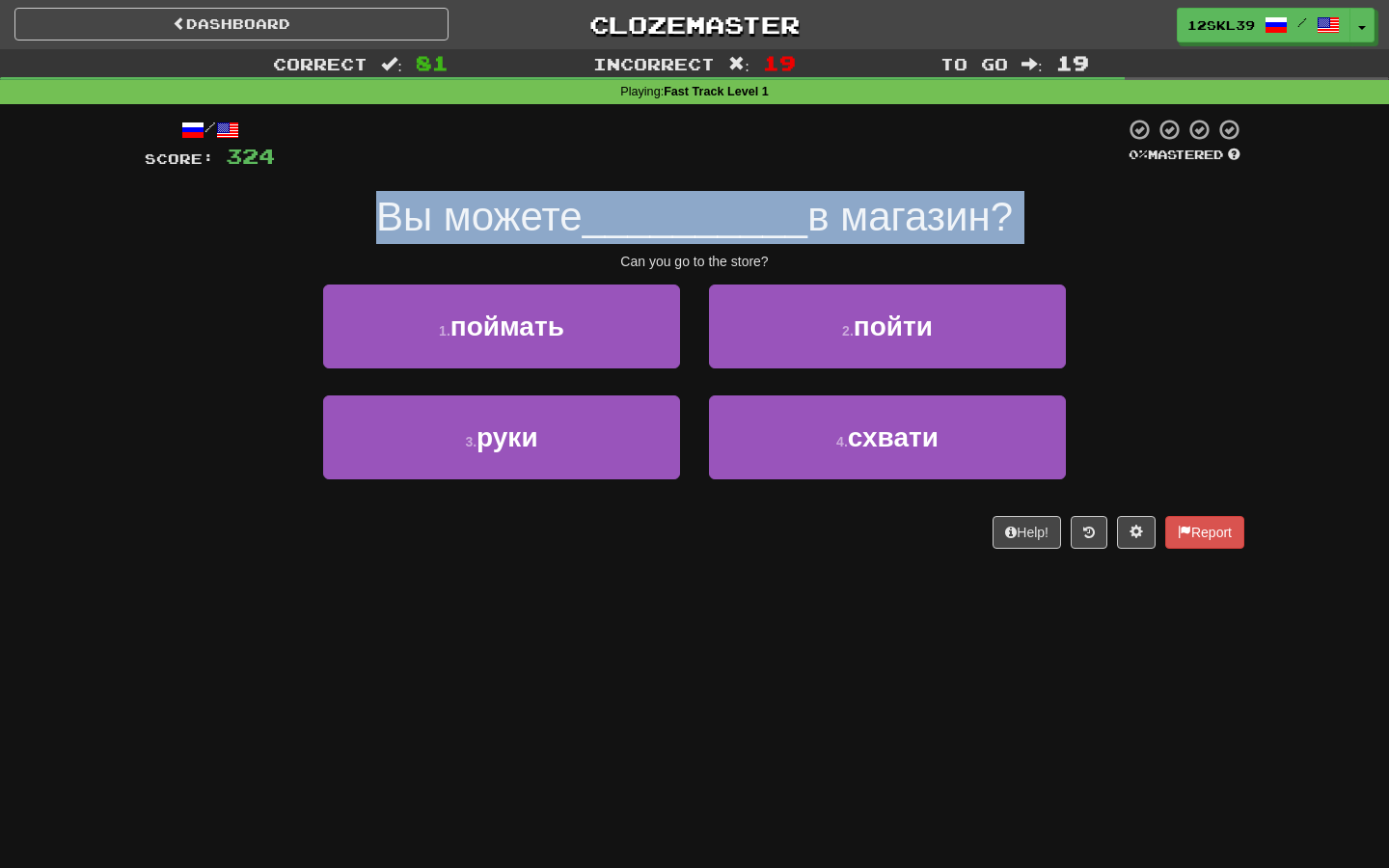 click on "Вы можете" at bounding box center (479, 216) 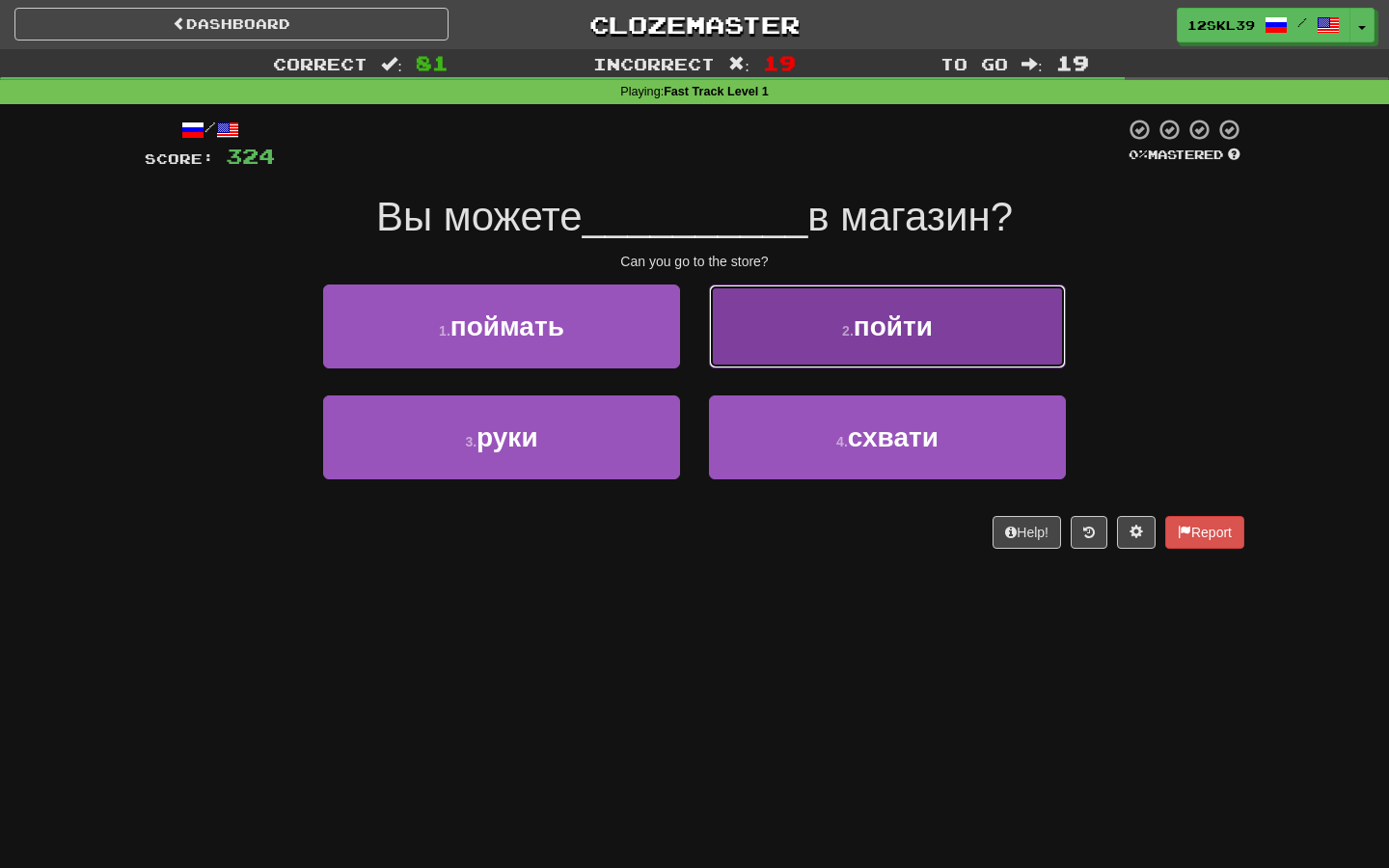 click on "2 .  пойти" at bounding box center [887, 326] 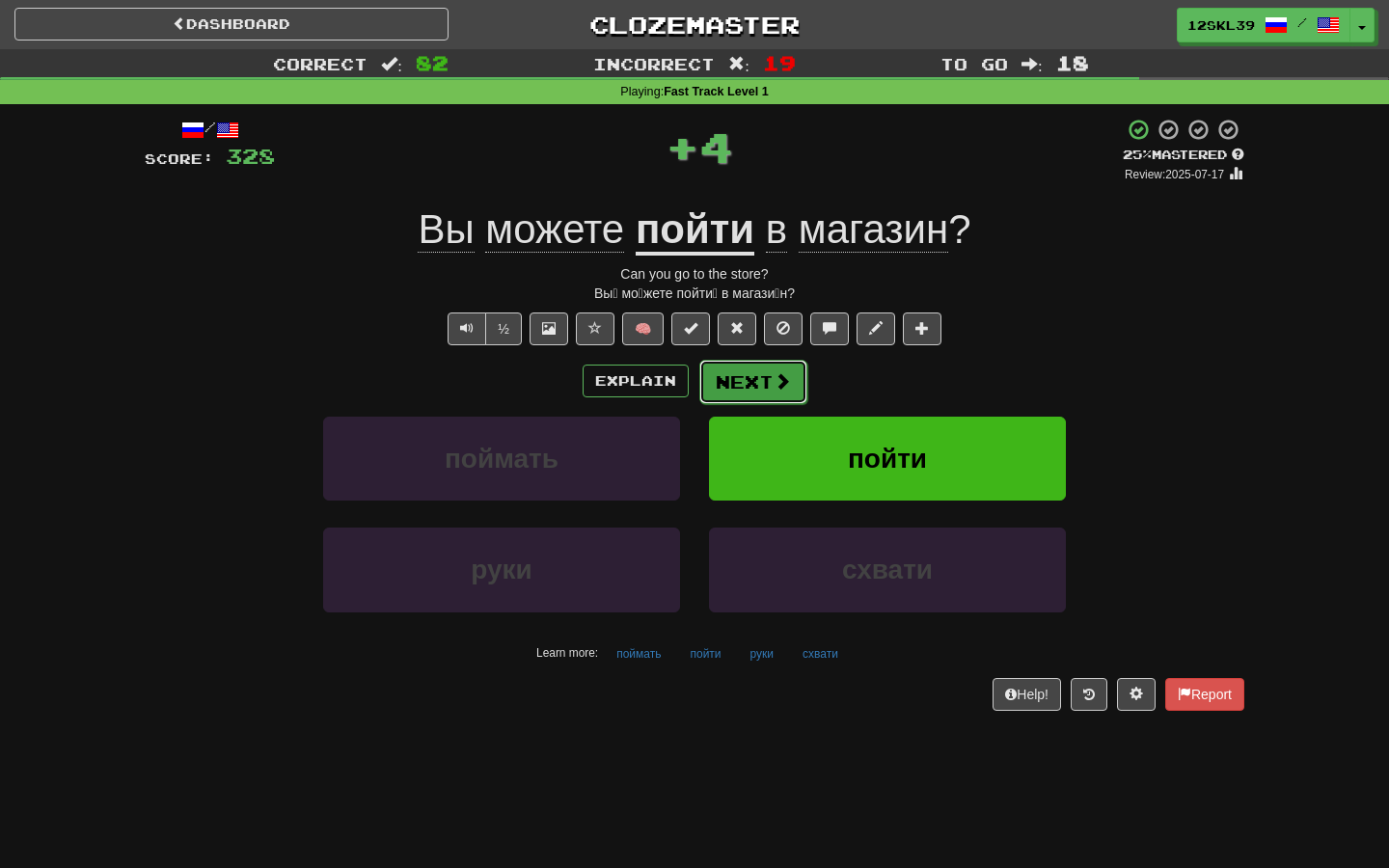click on "Next" at bounding box center [753, 382] 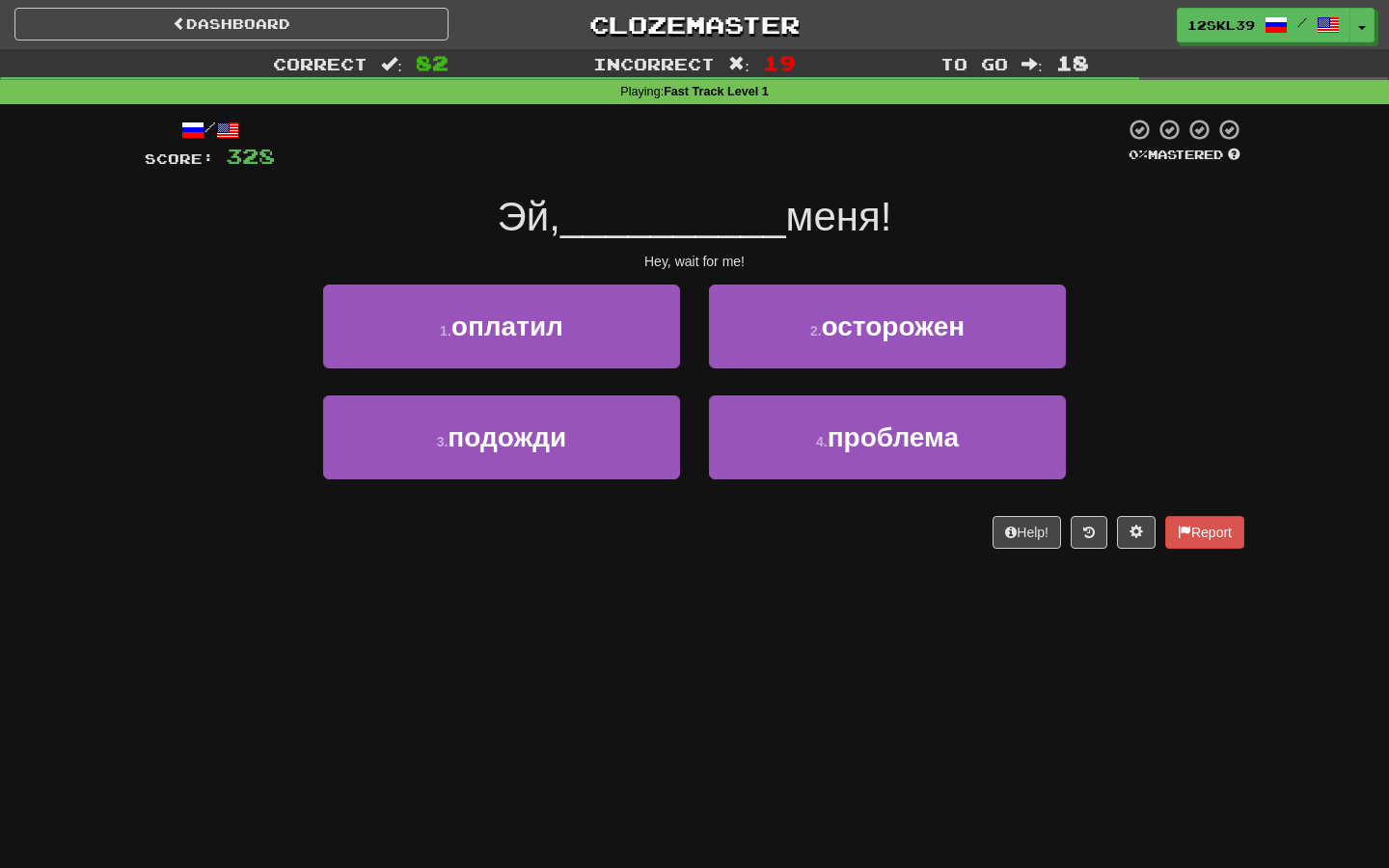 click on "1 .  оплатил" at bounding box center [502, 339] 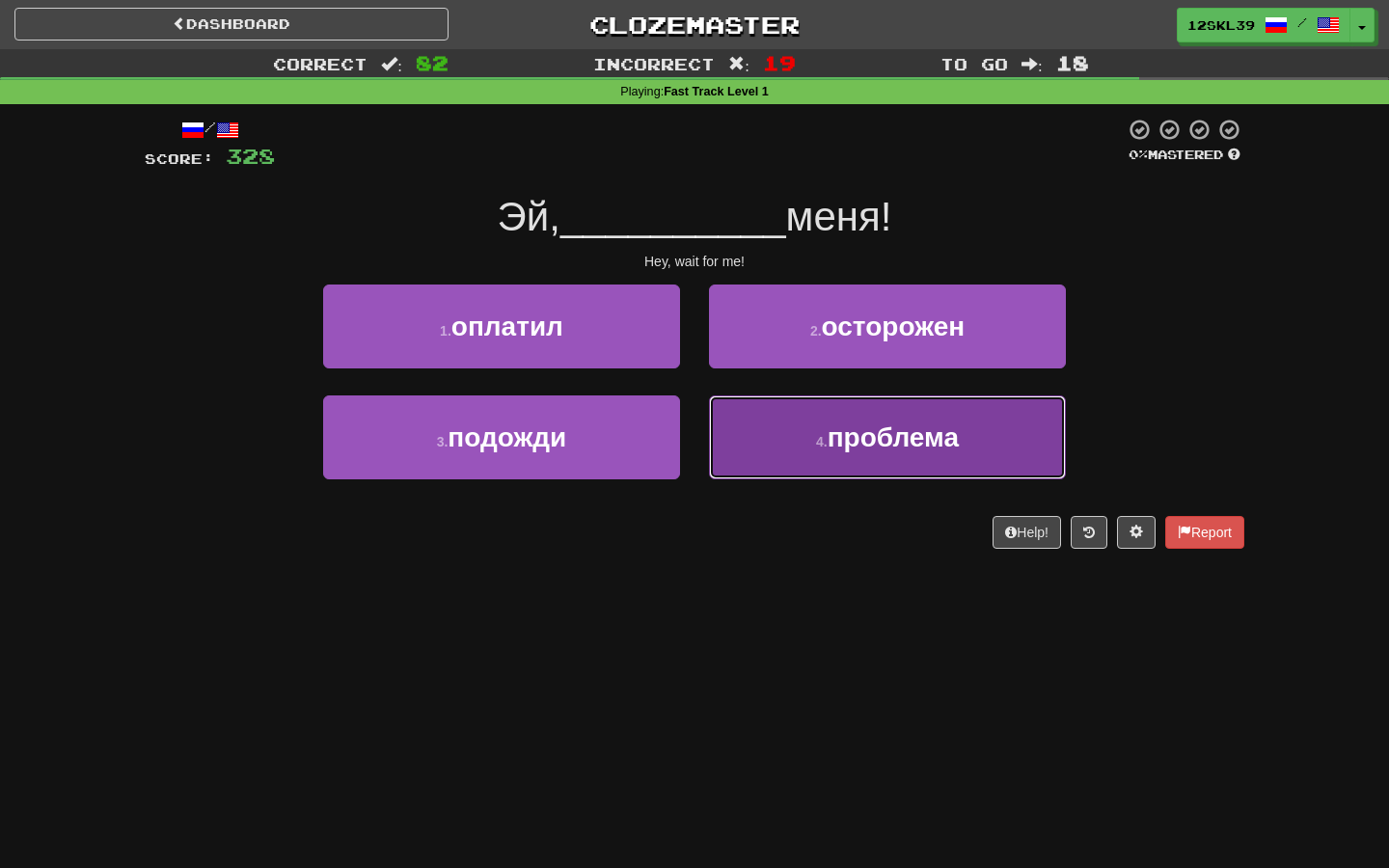 click on "4 .  проблема" at bounding box center (887, 437) 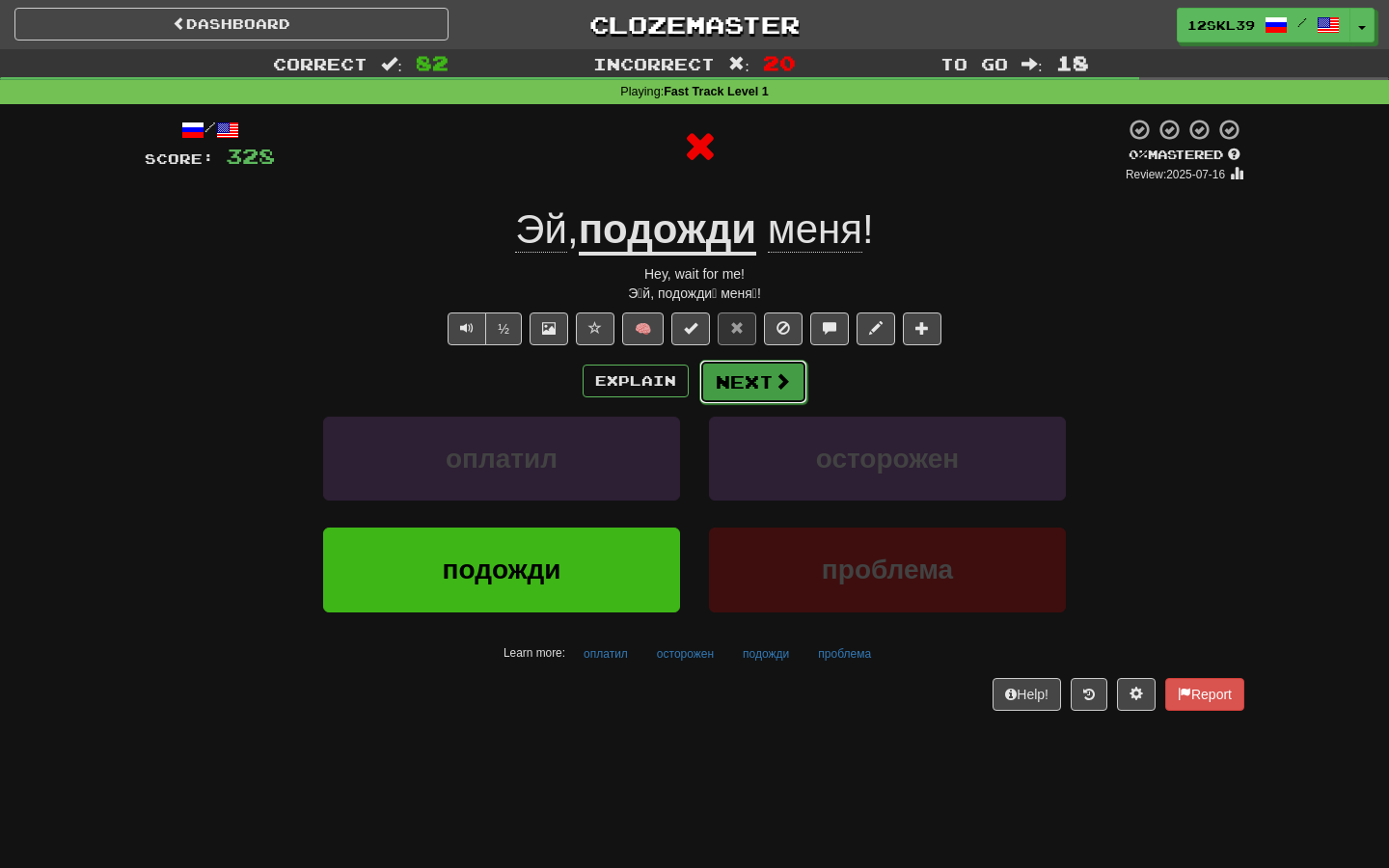 click on "Next" at bounding box center (753, 382) 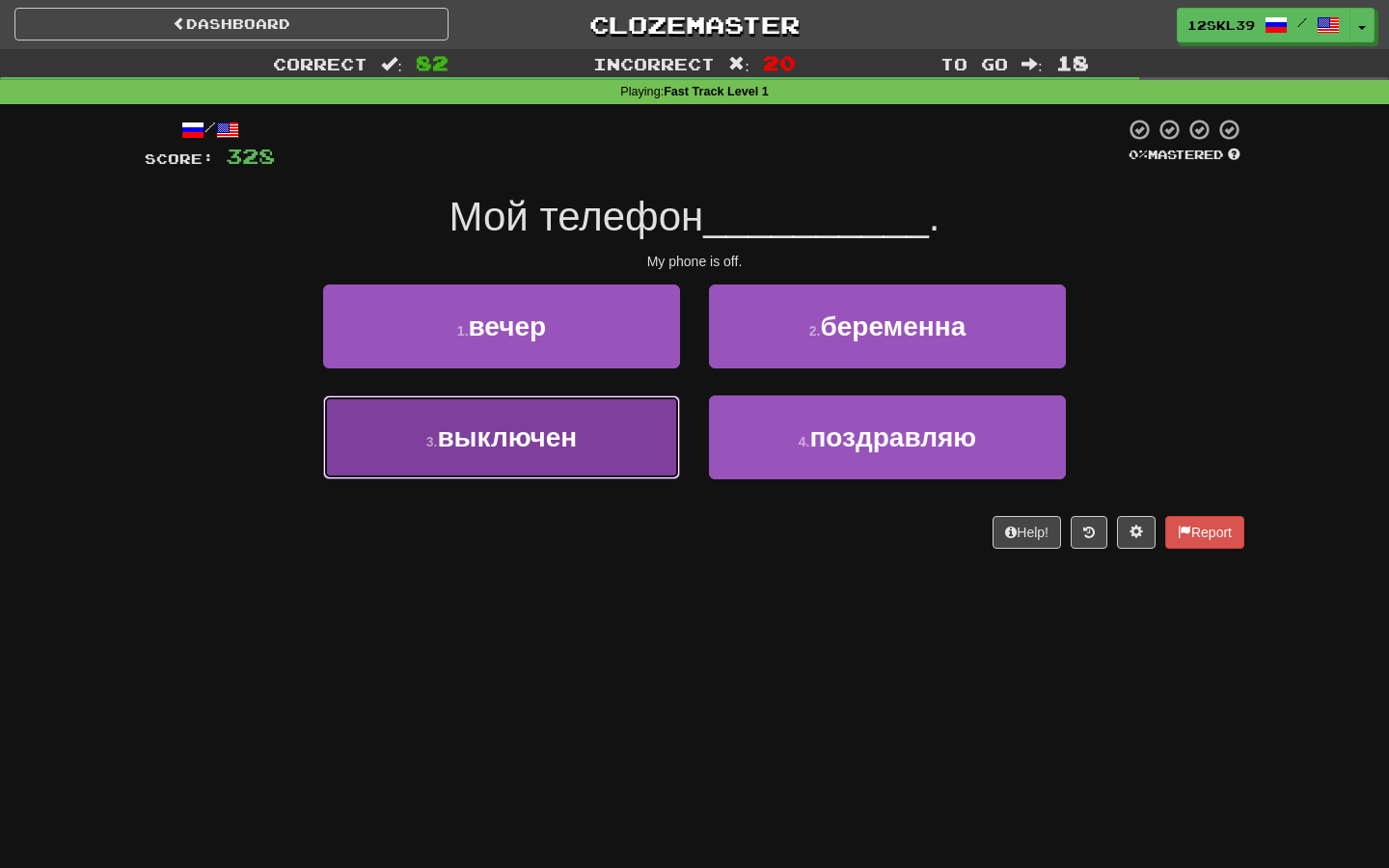 click on "3 .  выключен" at bounding box center [502, 437] 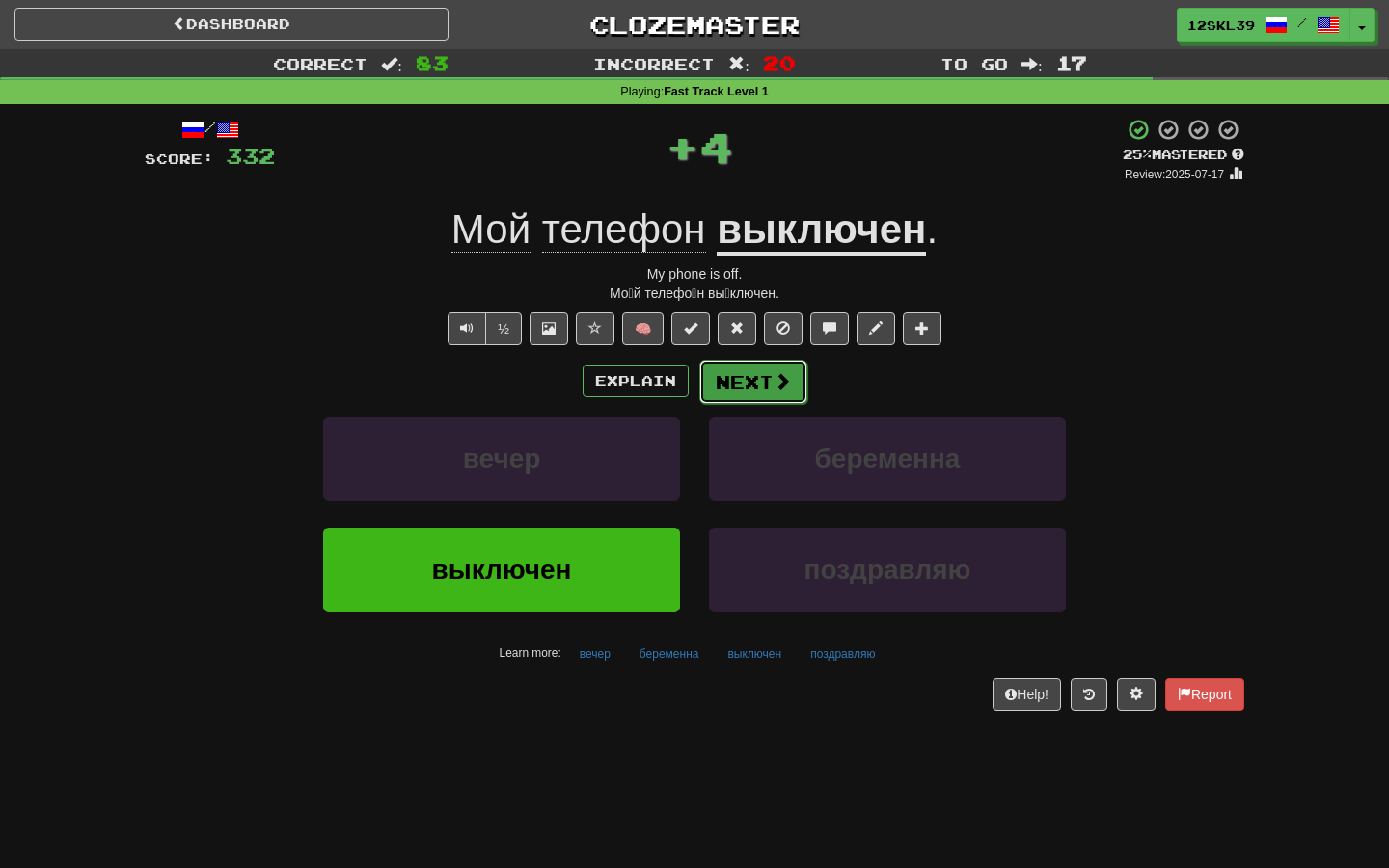 click on "Next" at bounding box center (753, 382) 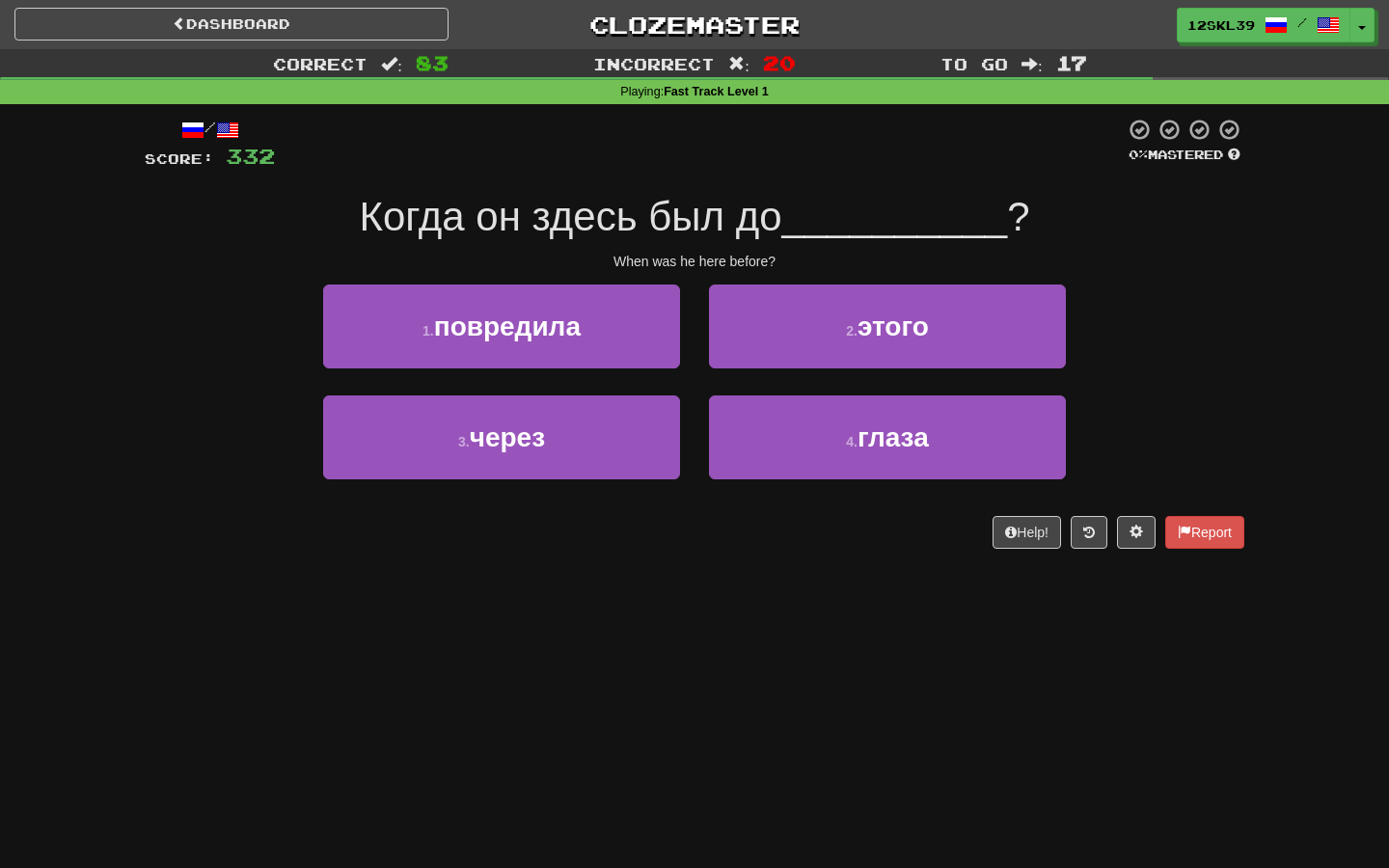 click on "Когда он здесь был до" at bounding box center (571, 216) 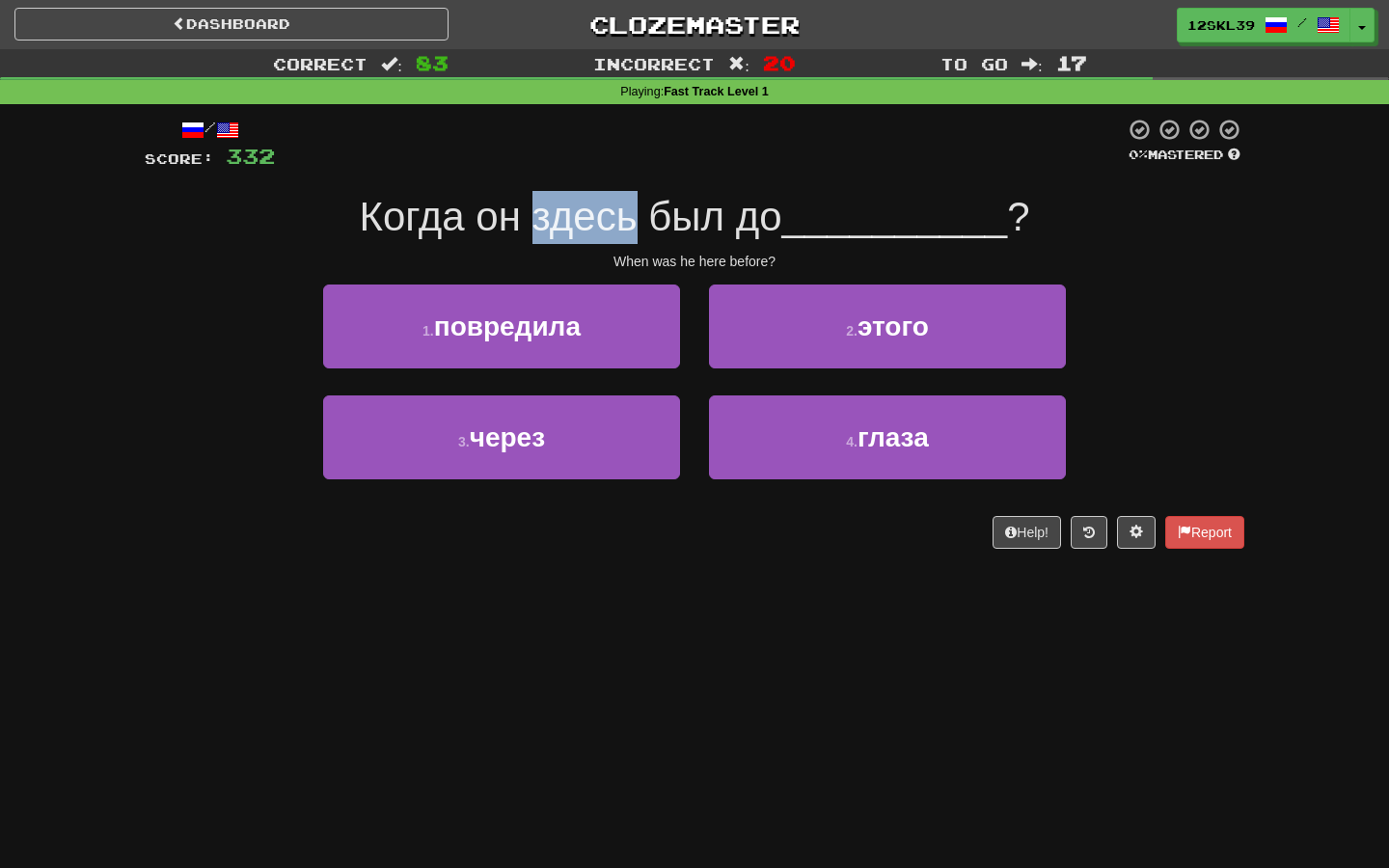 click on "Когда он здесь был до" at bounding box center [571, 216] 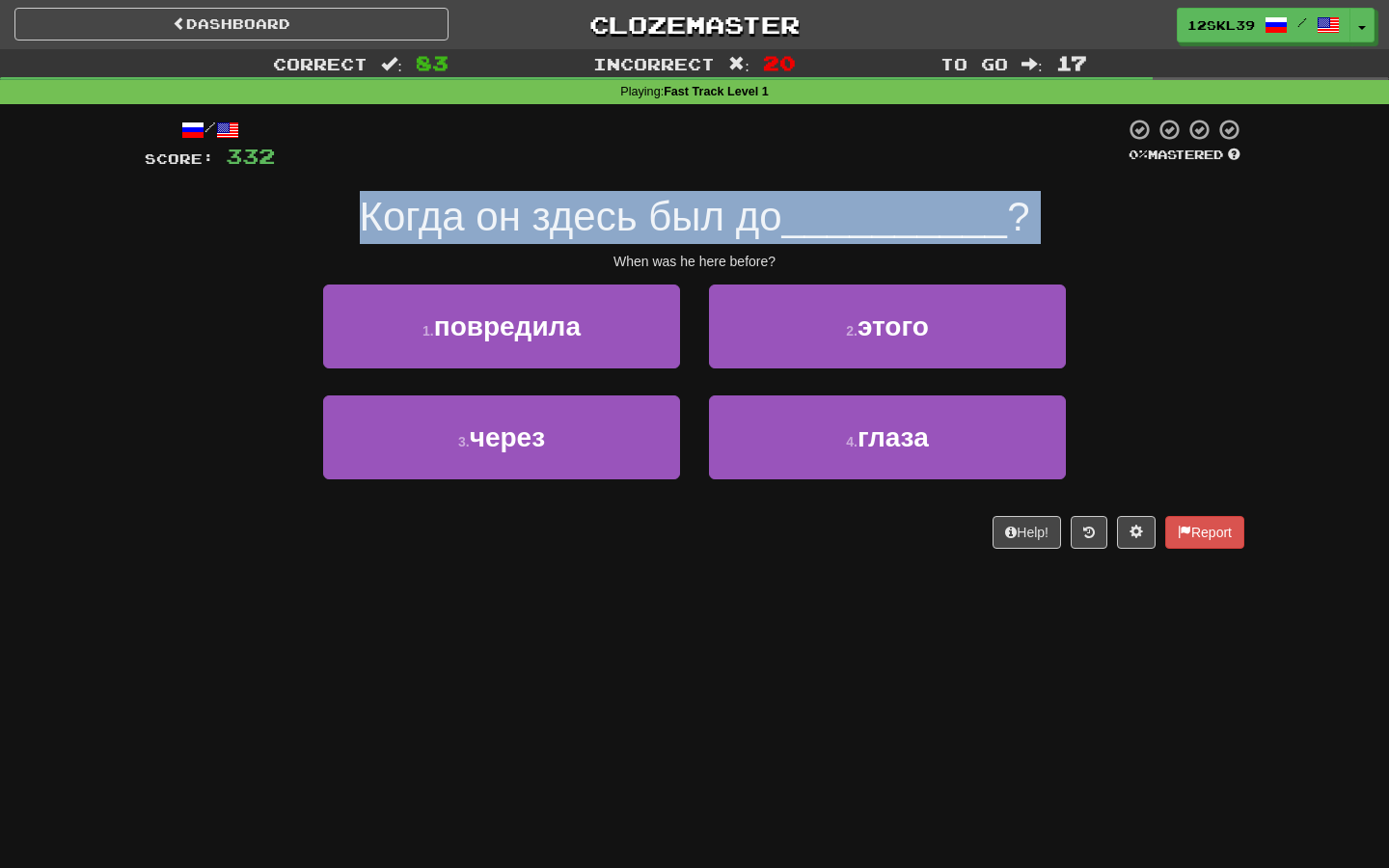 click on "Когда он здесь был до" at bounding box center (571, 216) 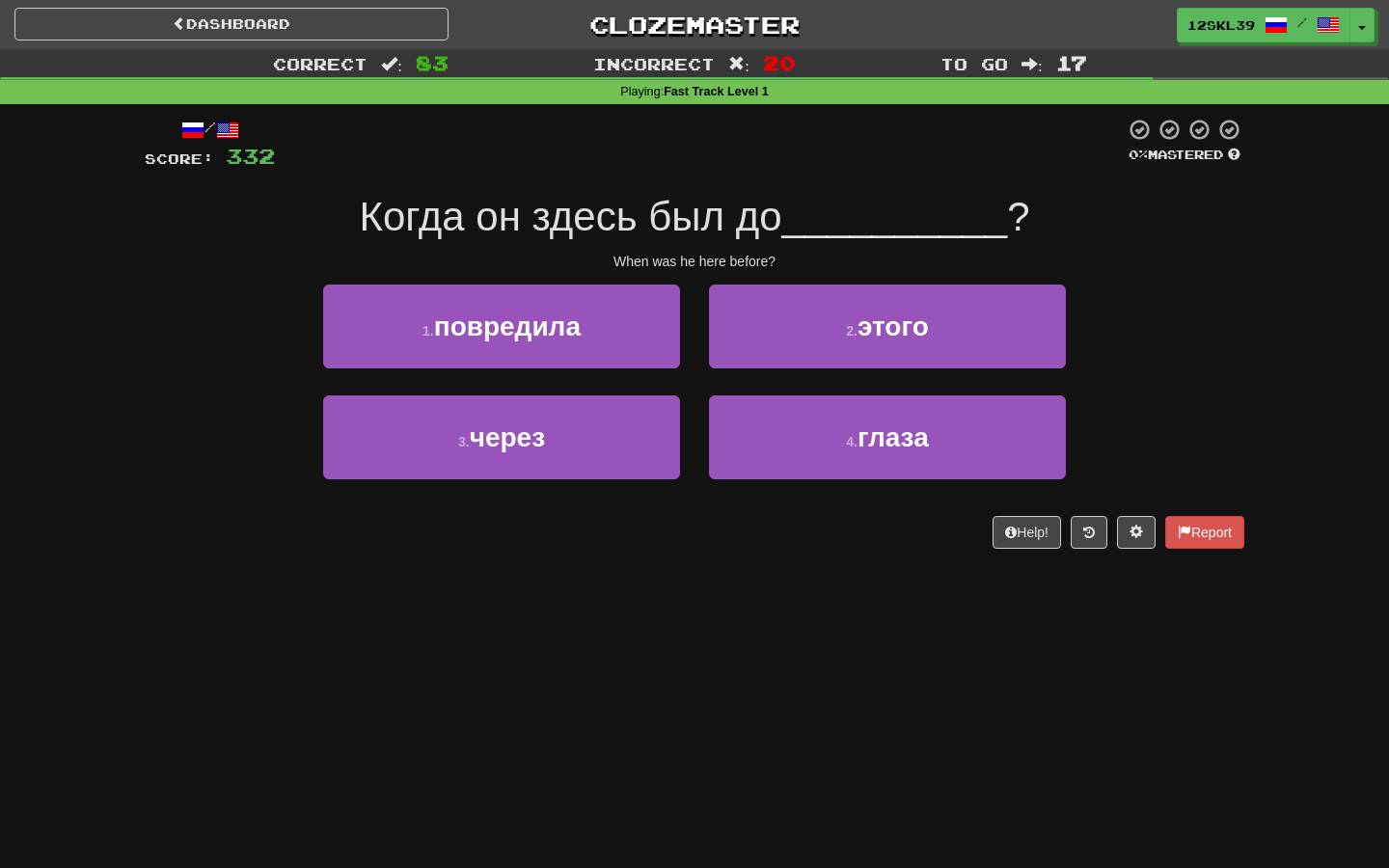 click on "Когда он здесь был до" at bounding box center [571, 216] 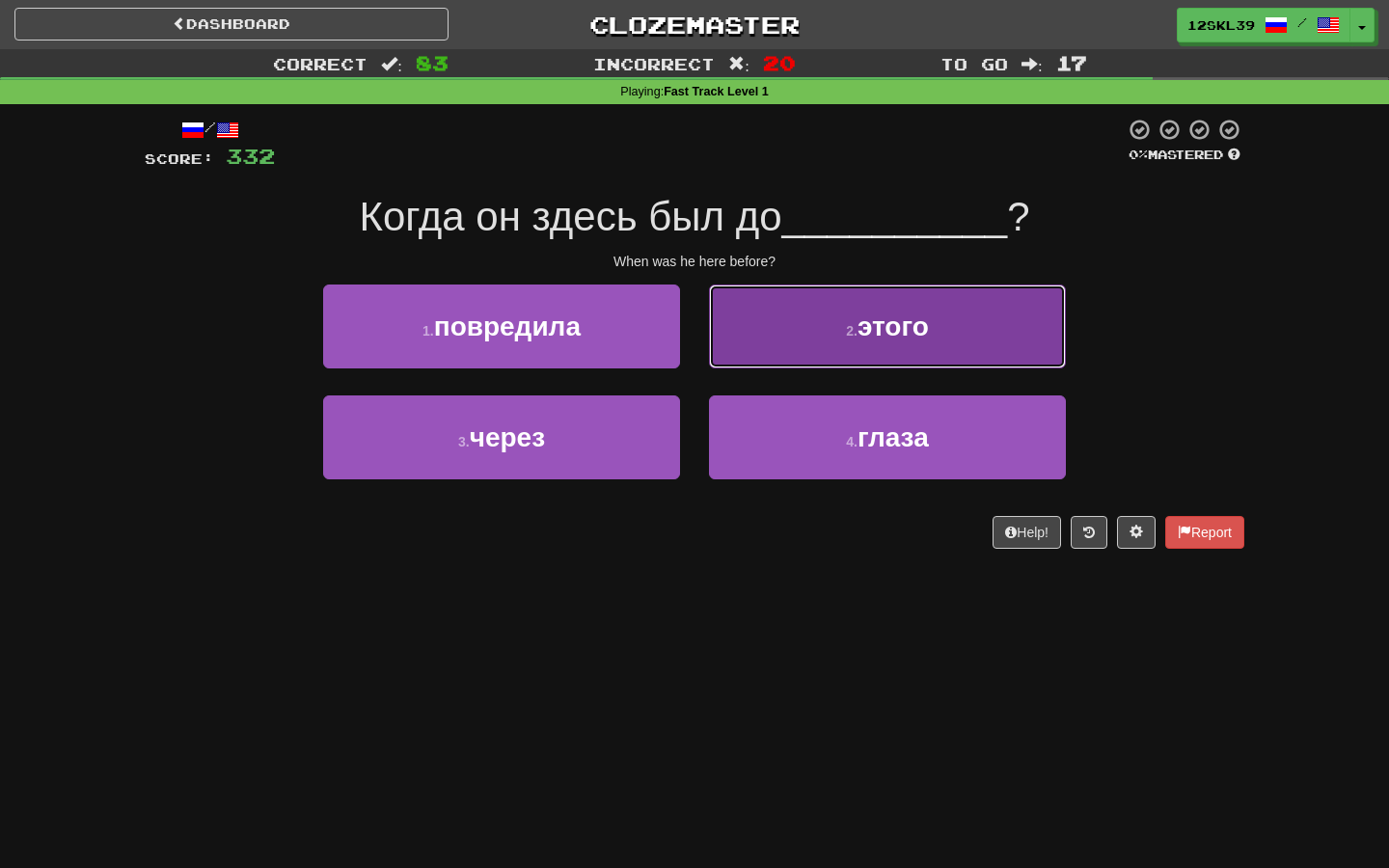 click on "2 .  этого" at bounding box center [887, 326] 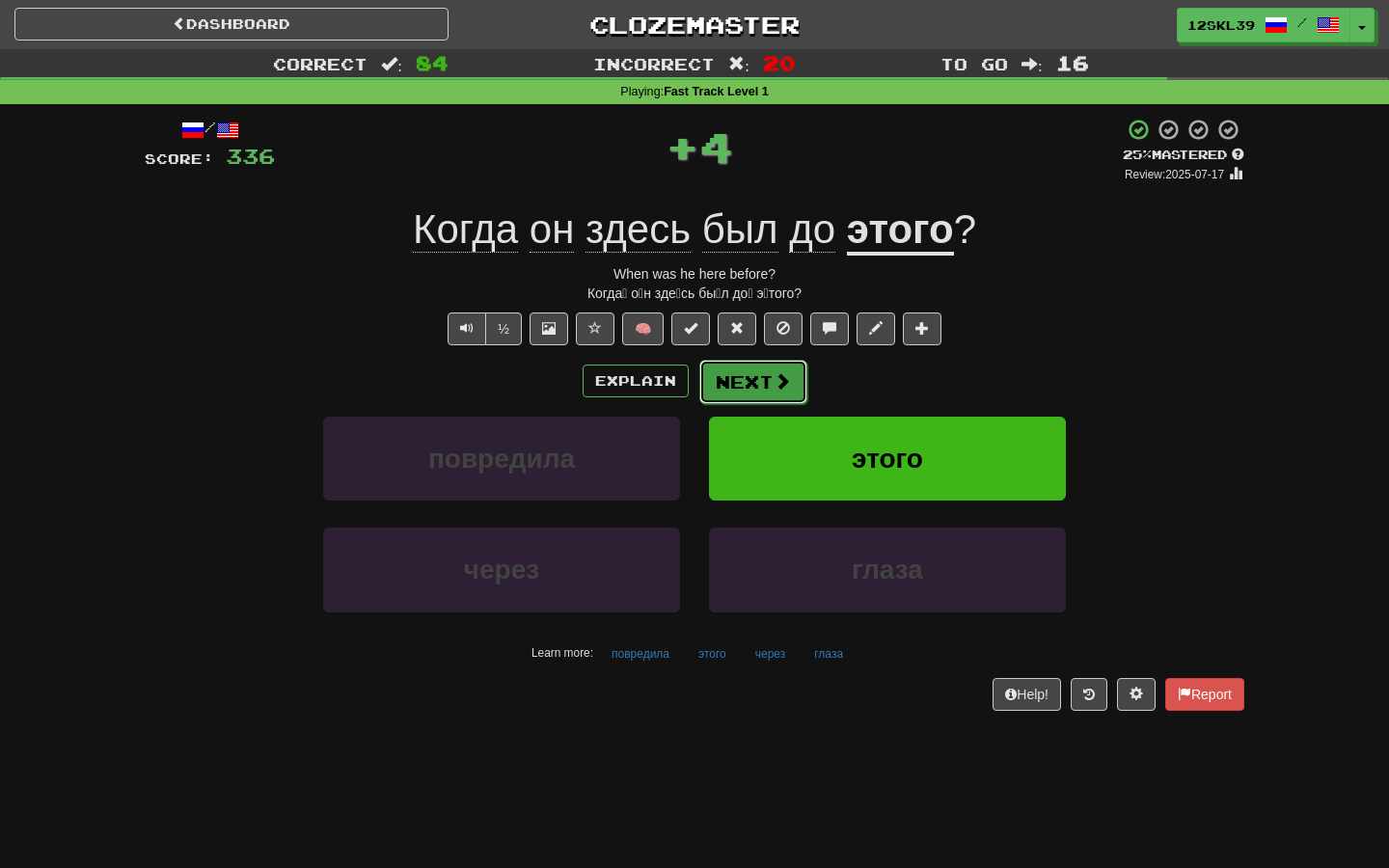 click on "Next" at bounding box center [753, 382] 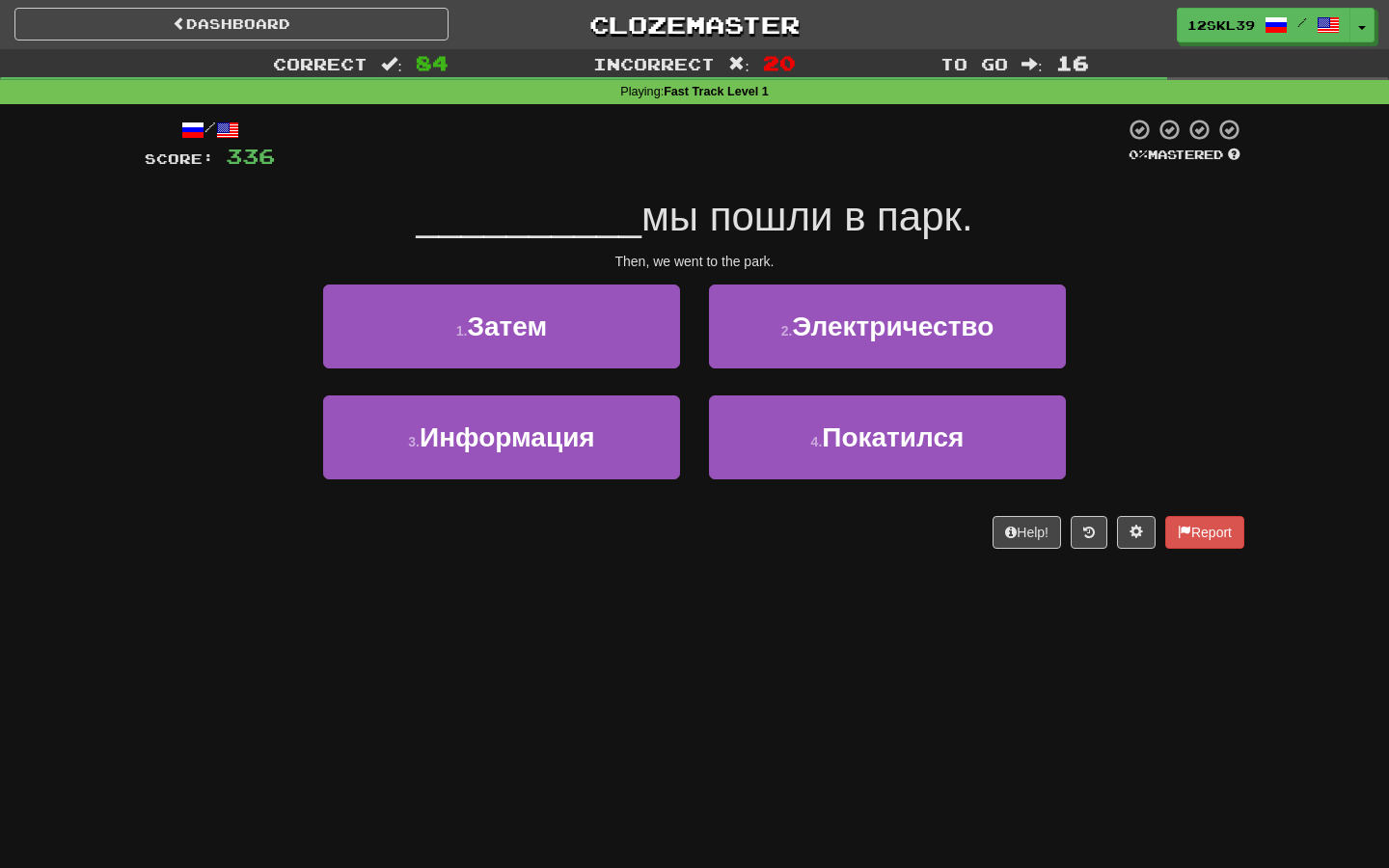 click on "мы пошли в парк." at bounding box center (807, 216) 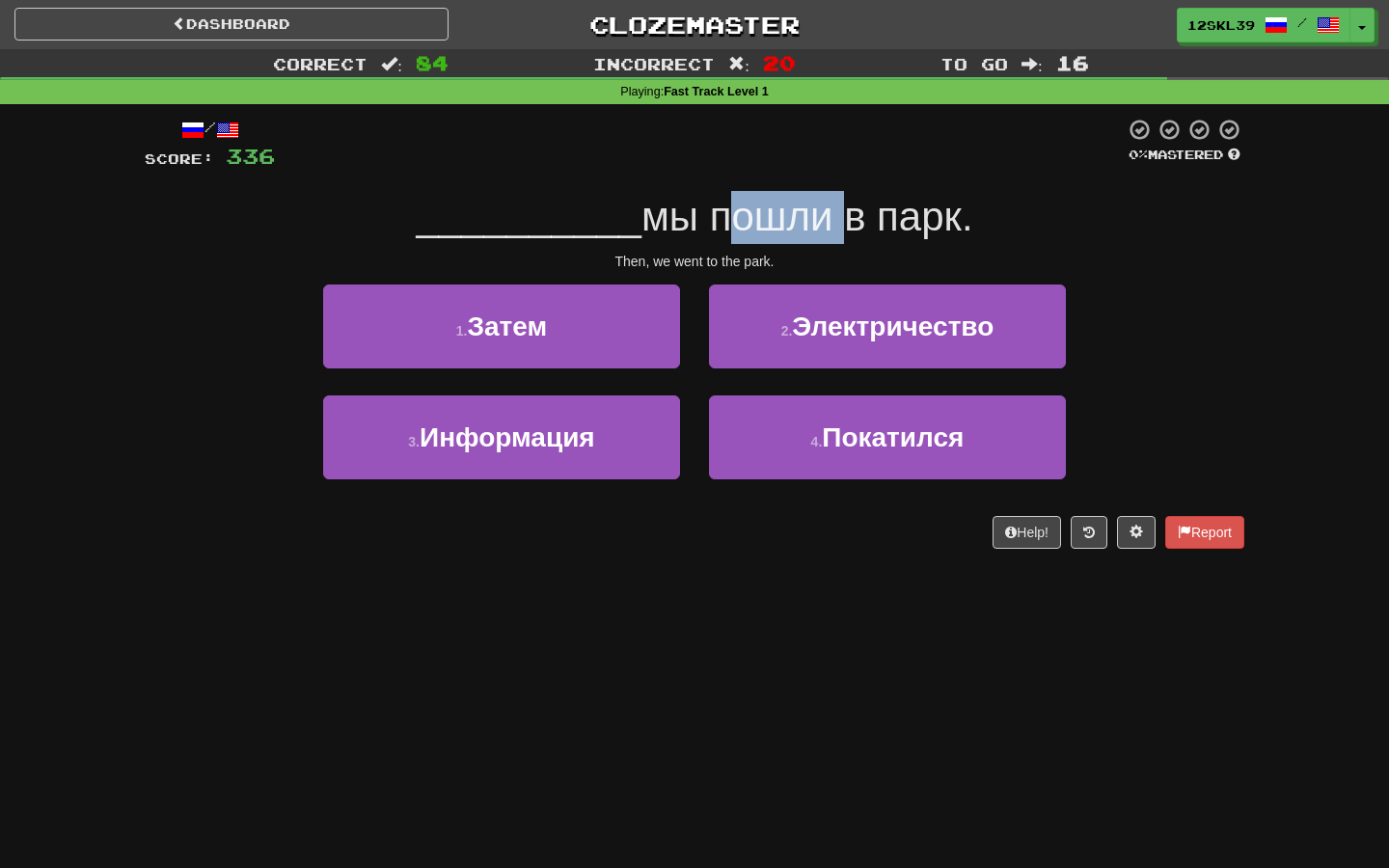 click on "мы пошли в парк." at bounding box center (807, 216) 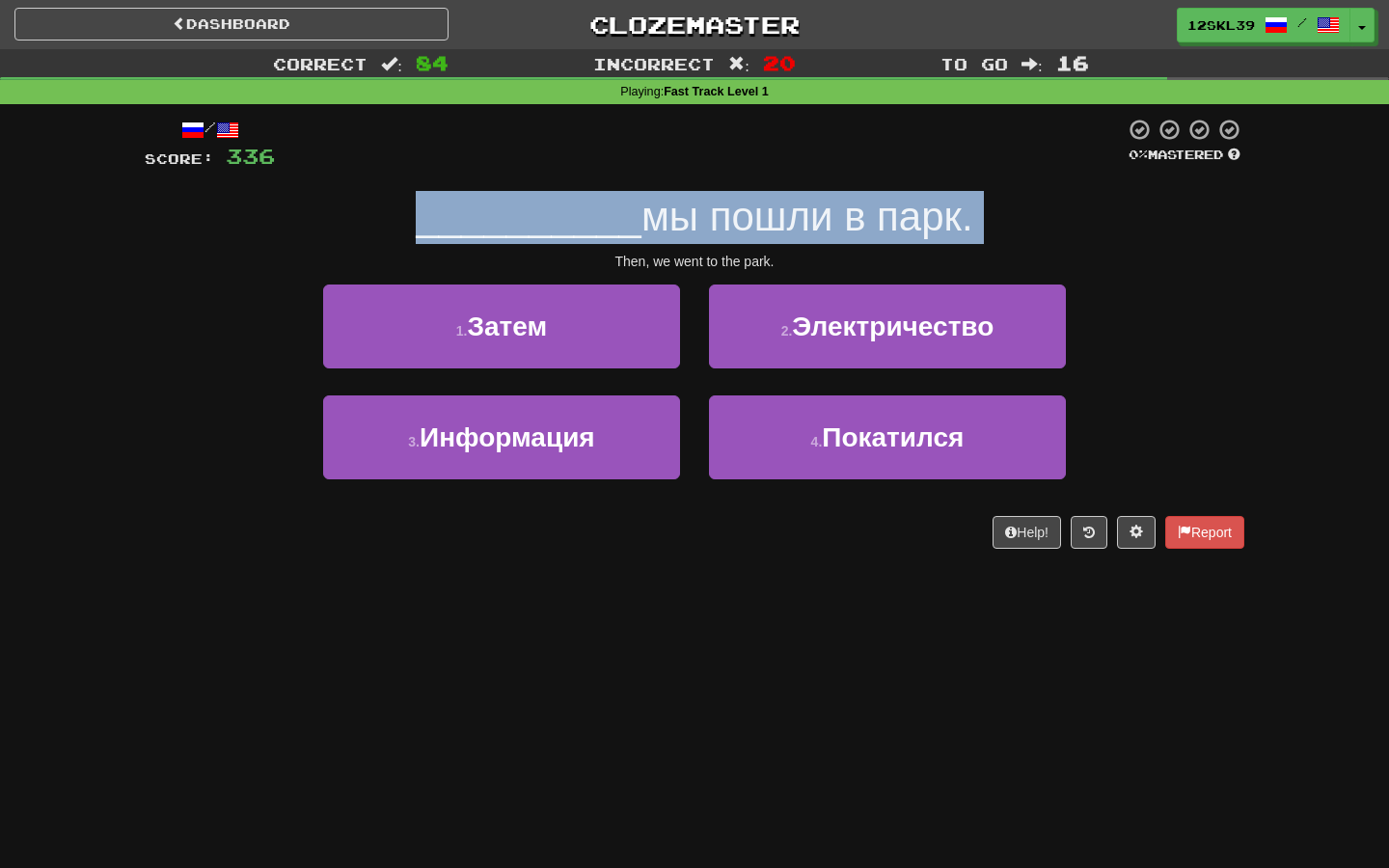 click on "мы пошли в парк." at bounding box center (807, 216) 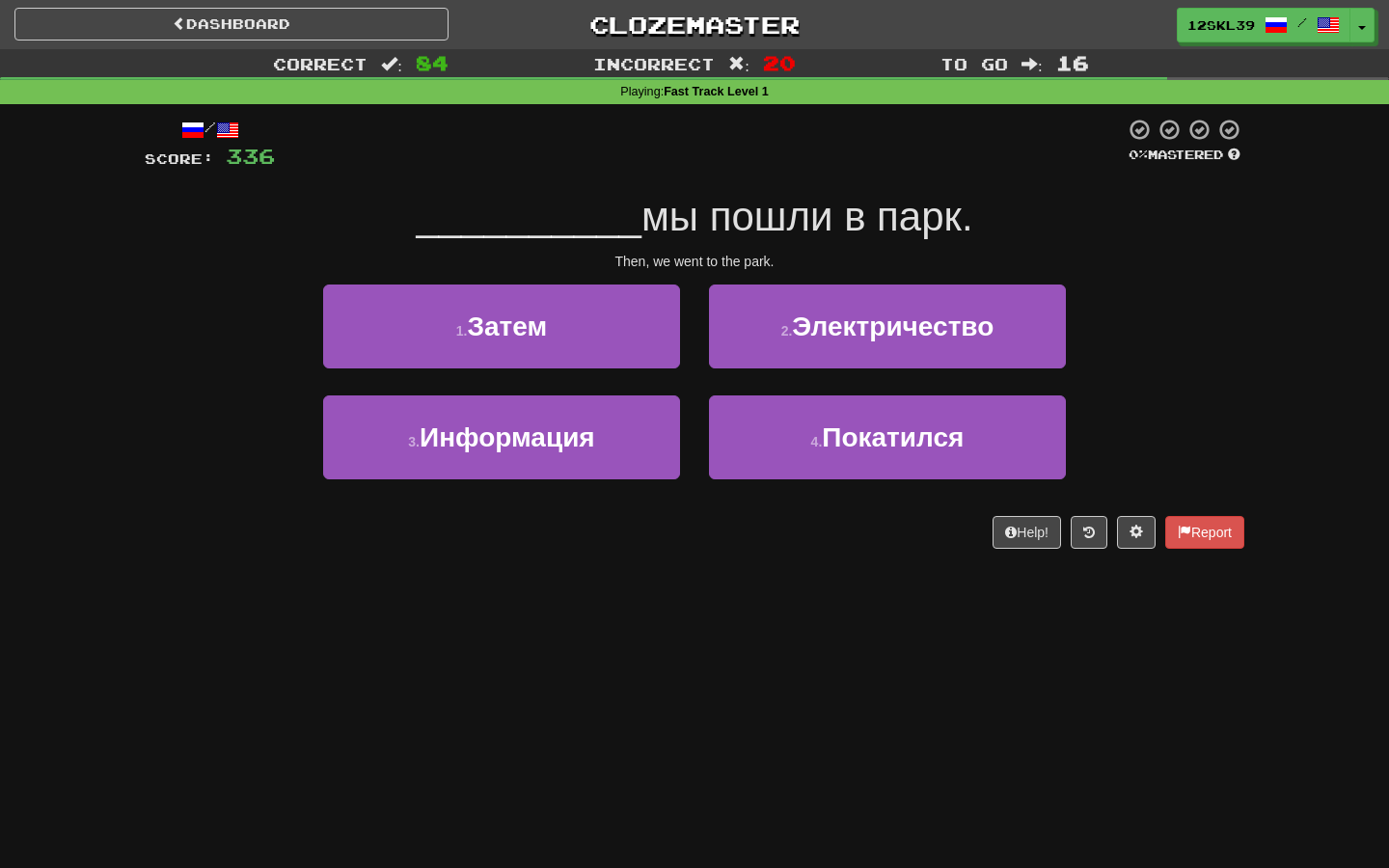 click on "мы пошли в парк." at bounding box center [807, 216] 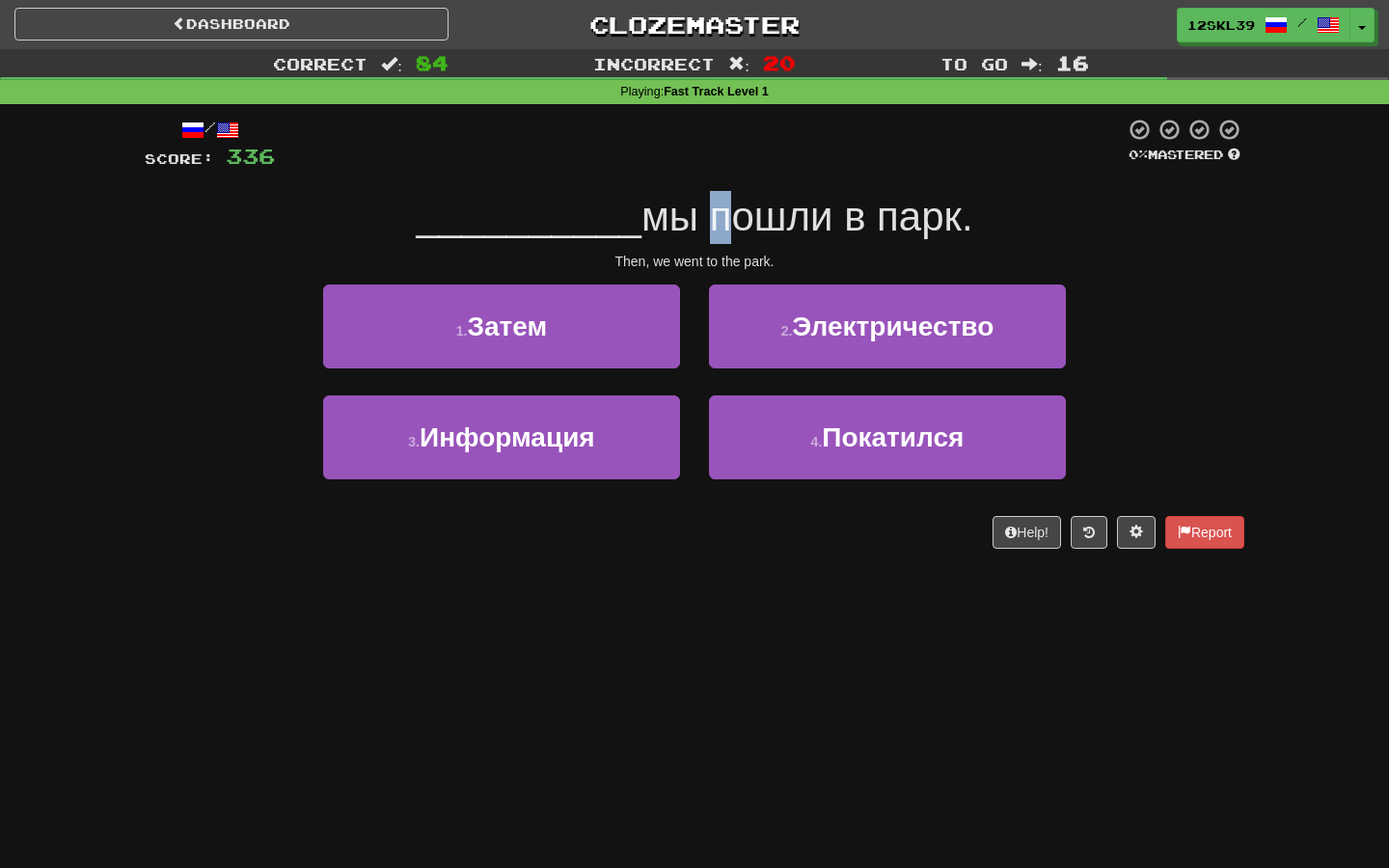click on "мы пошли в парк." at bounding box center [807, 216] 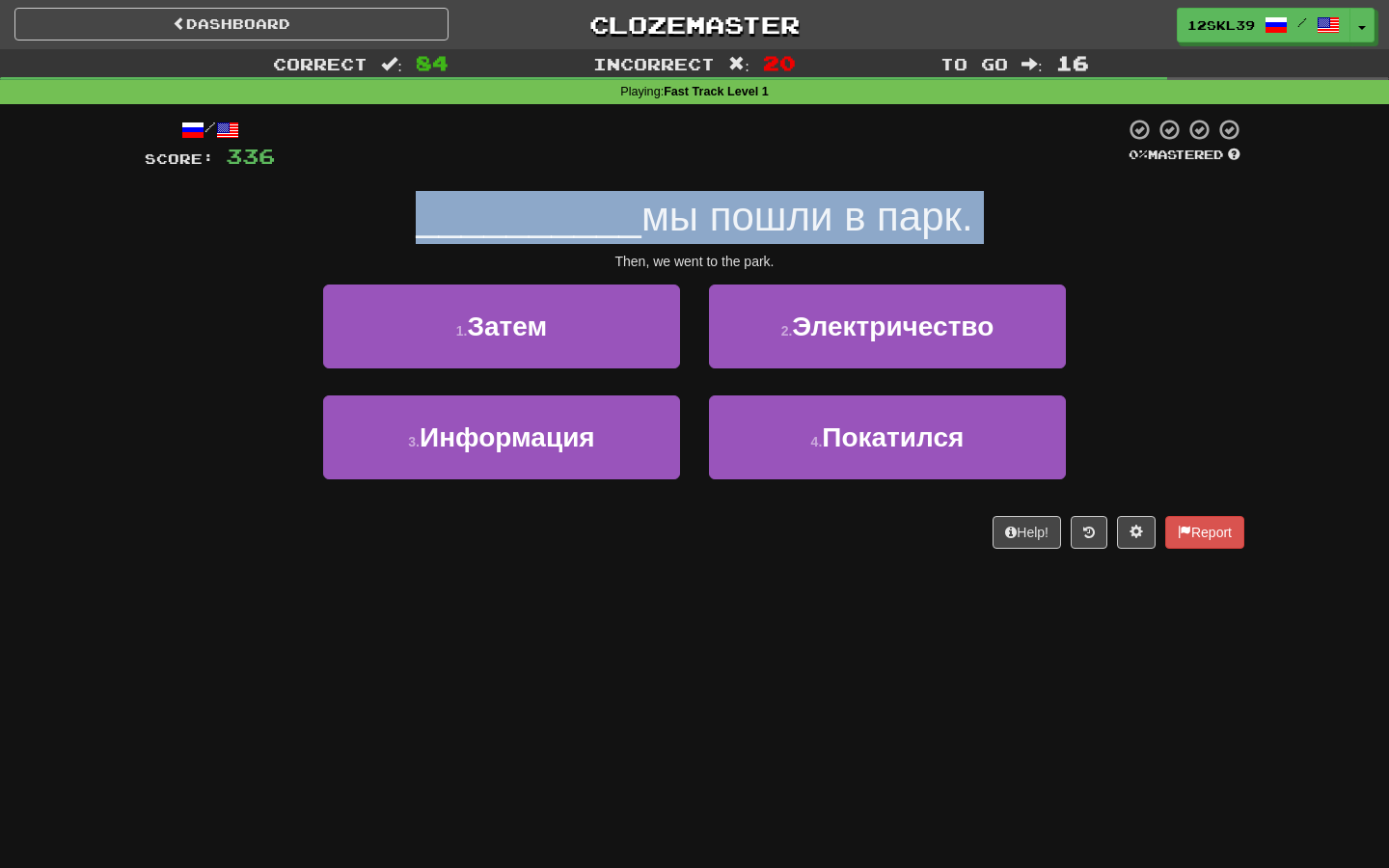 click on "мы пошли в парк." at bounding box center [807, 216] 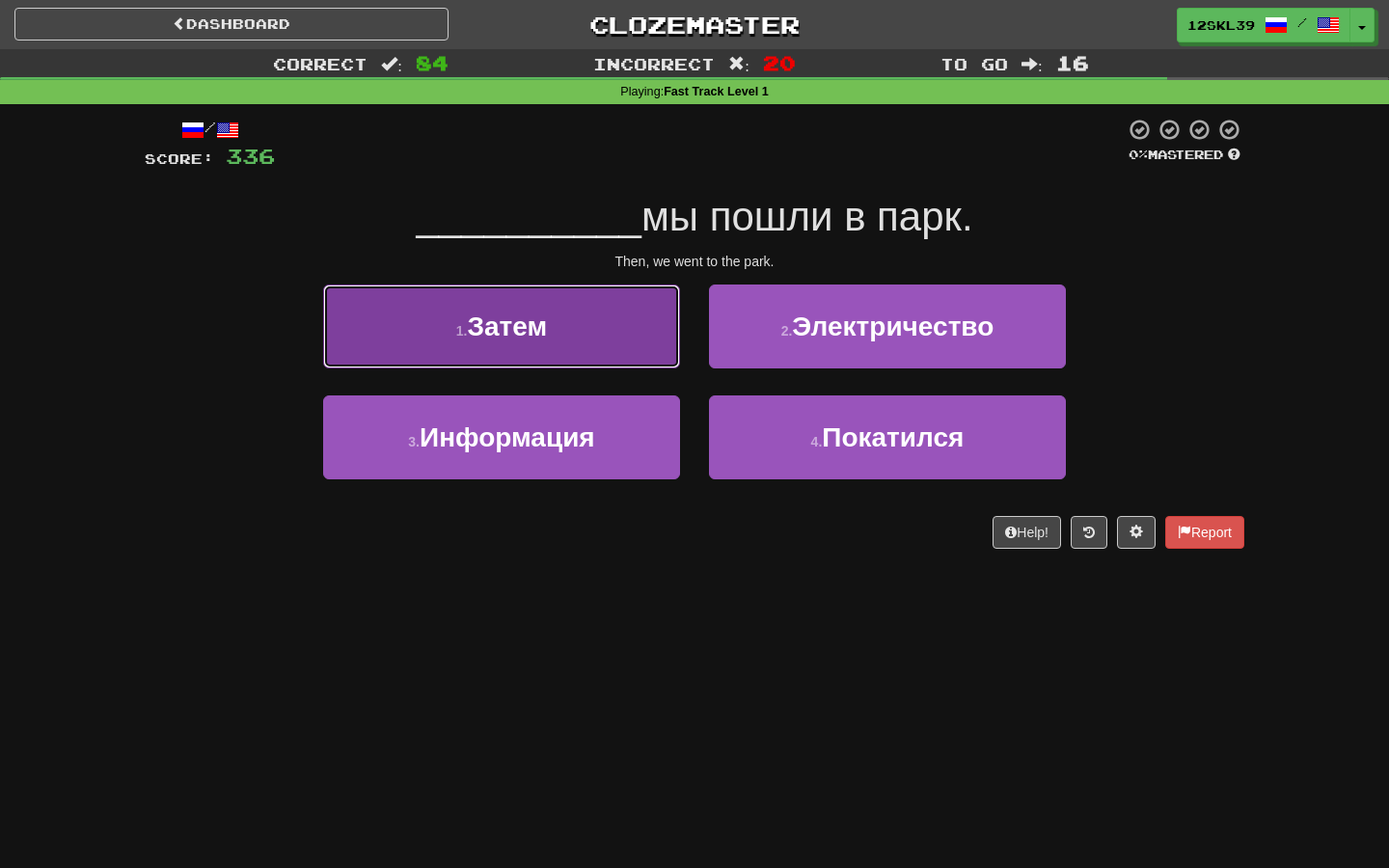 click on "1 .  Затем" at bounding box center (502, 326) 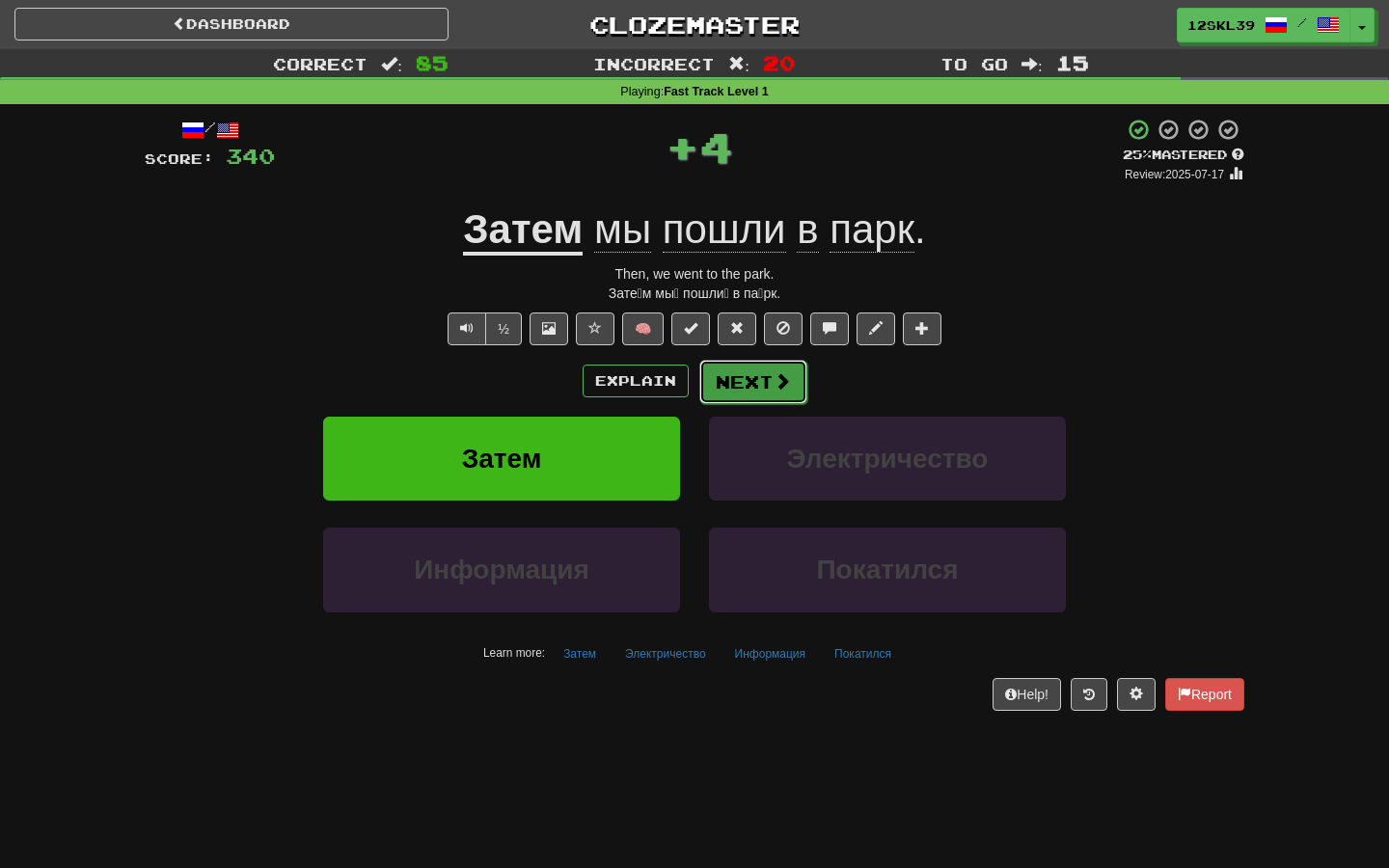 click on "Next" at bounding box center (753, 382) 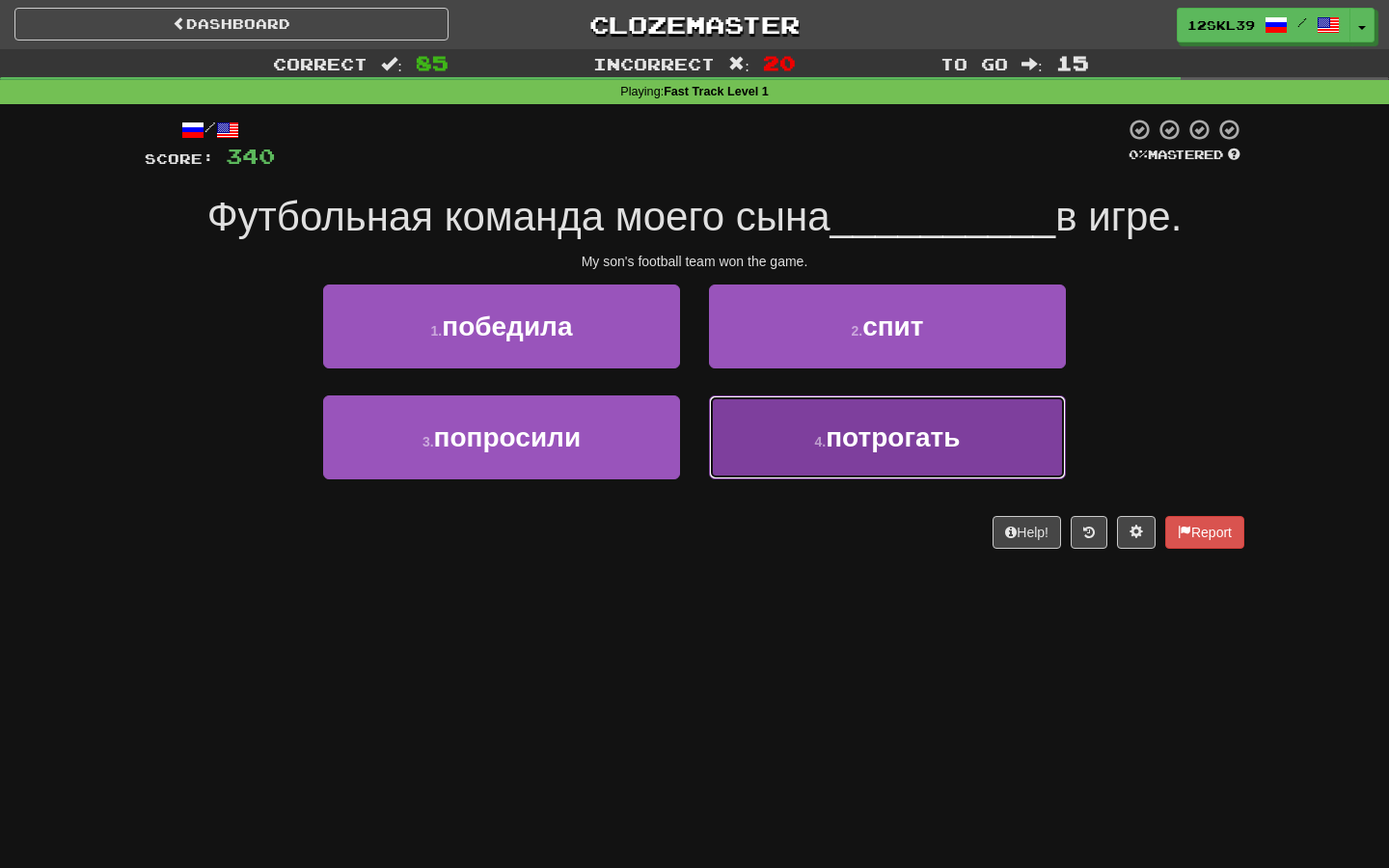 click on "4 .  потрогать" at bounding box center [887, 437] 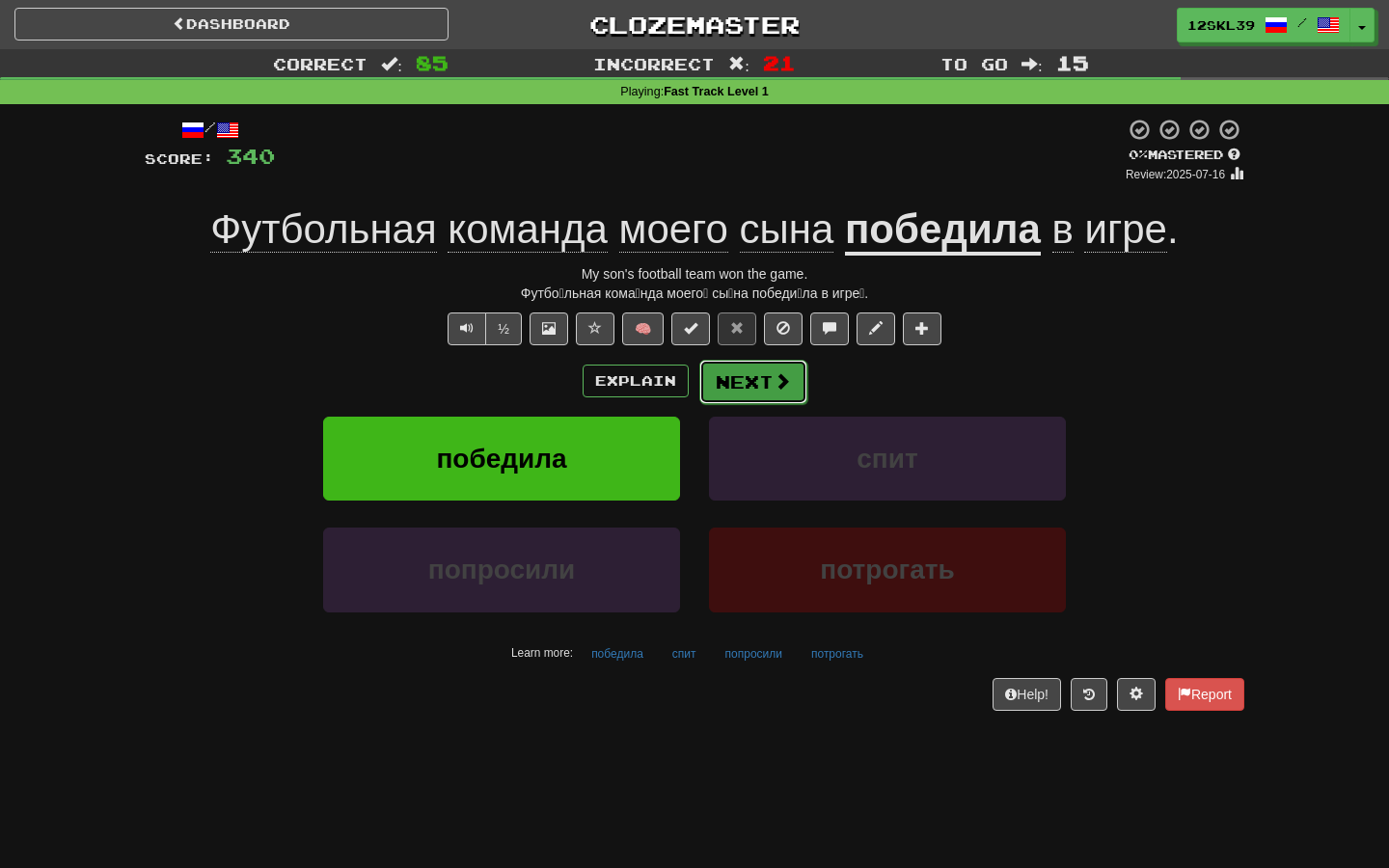 click on "Next" at bounding box center (753, 382) 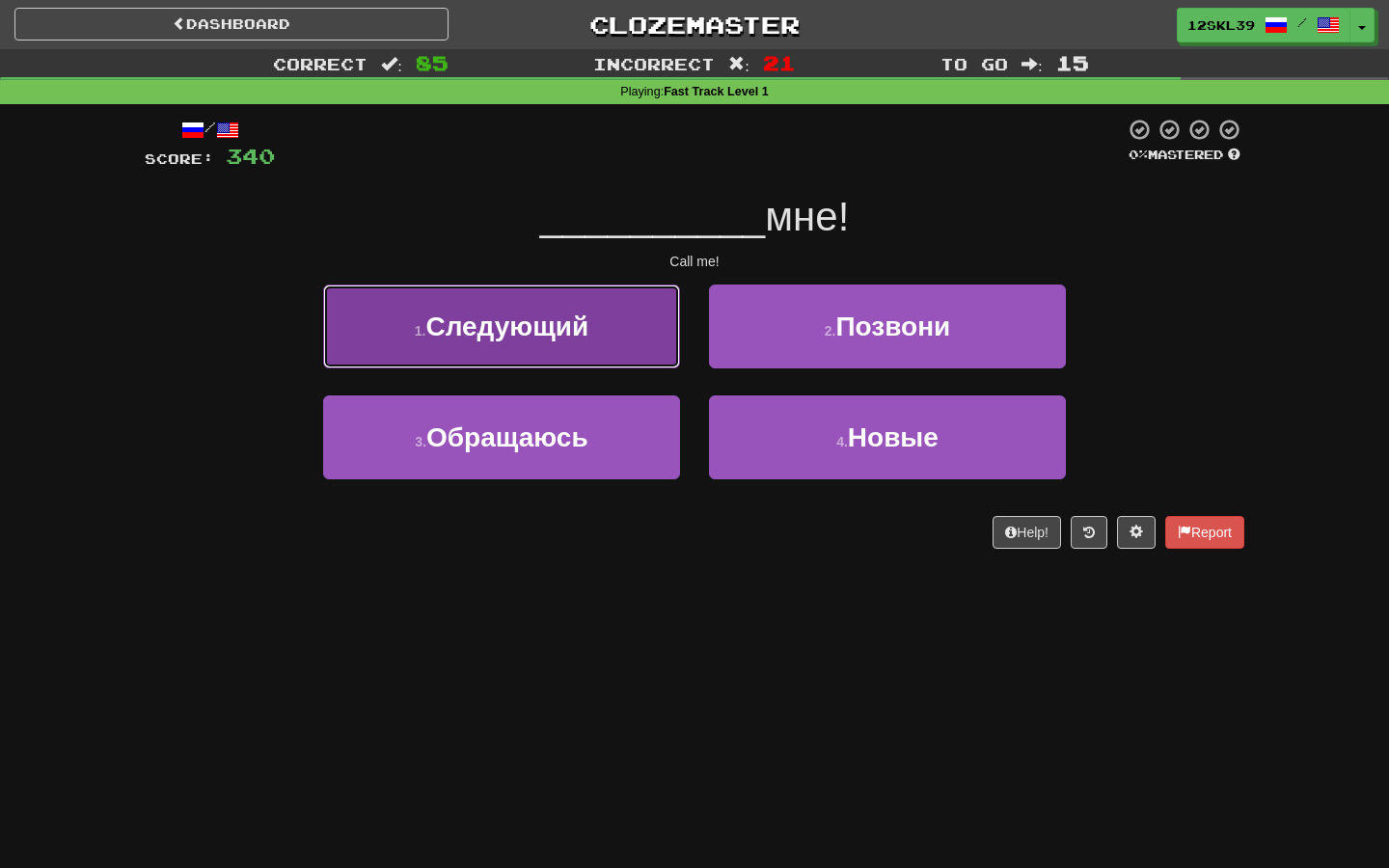 click on "1 .  Следующий" at bounding box center [502, 326] 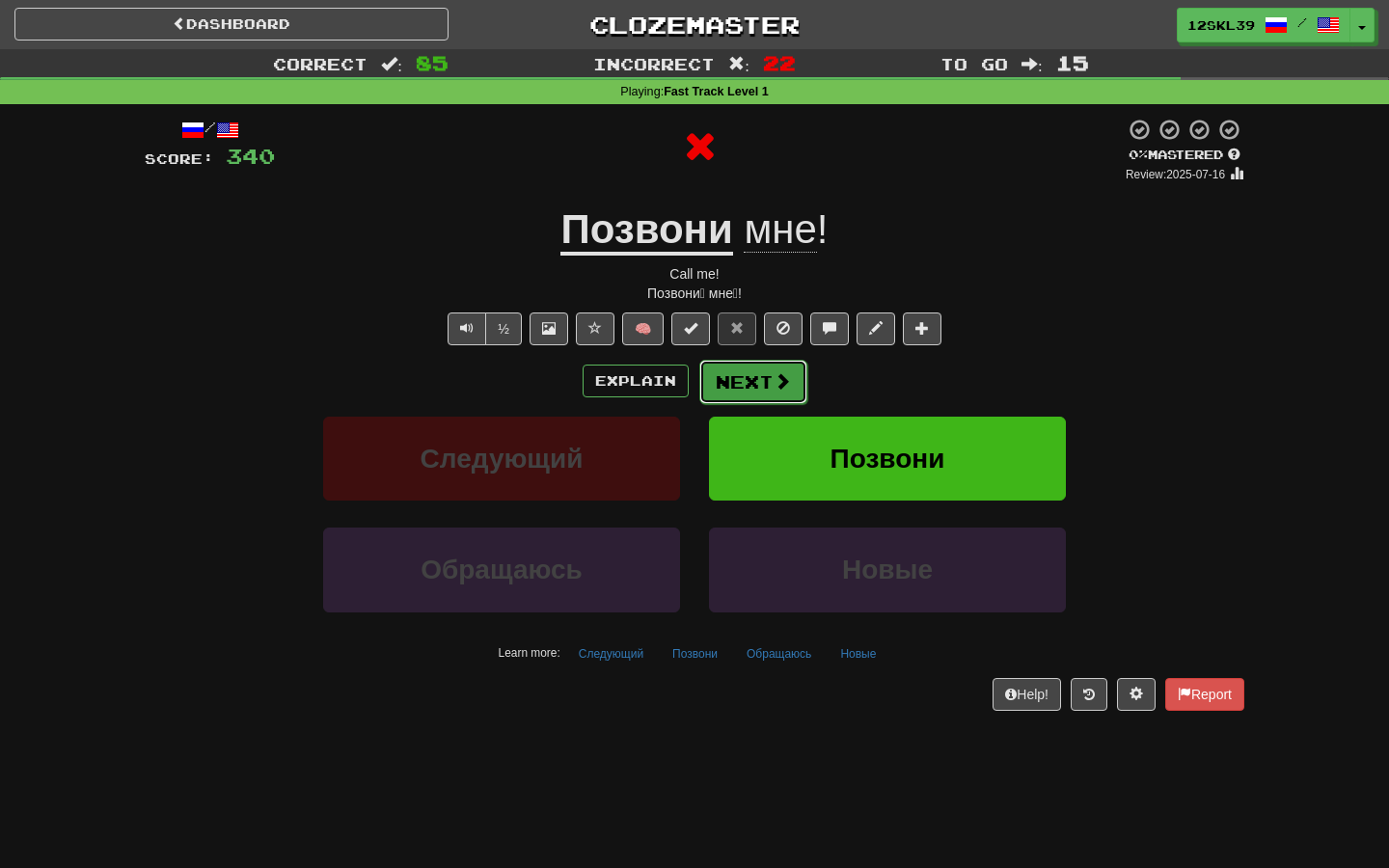 click on "Next" at bounding box center [753, 382] 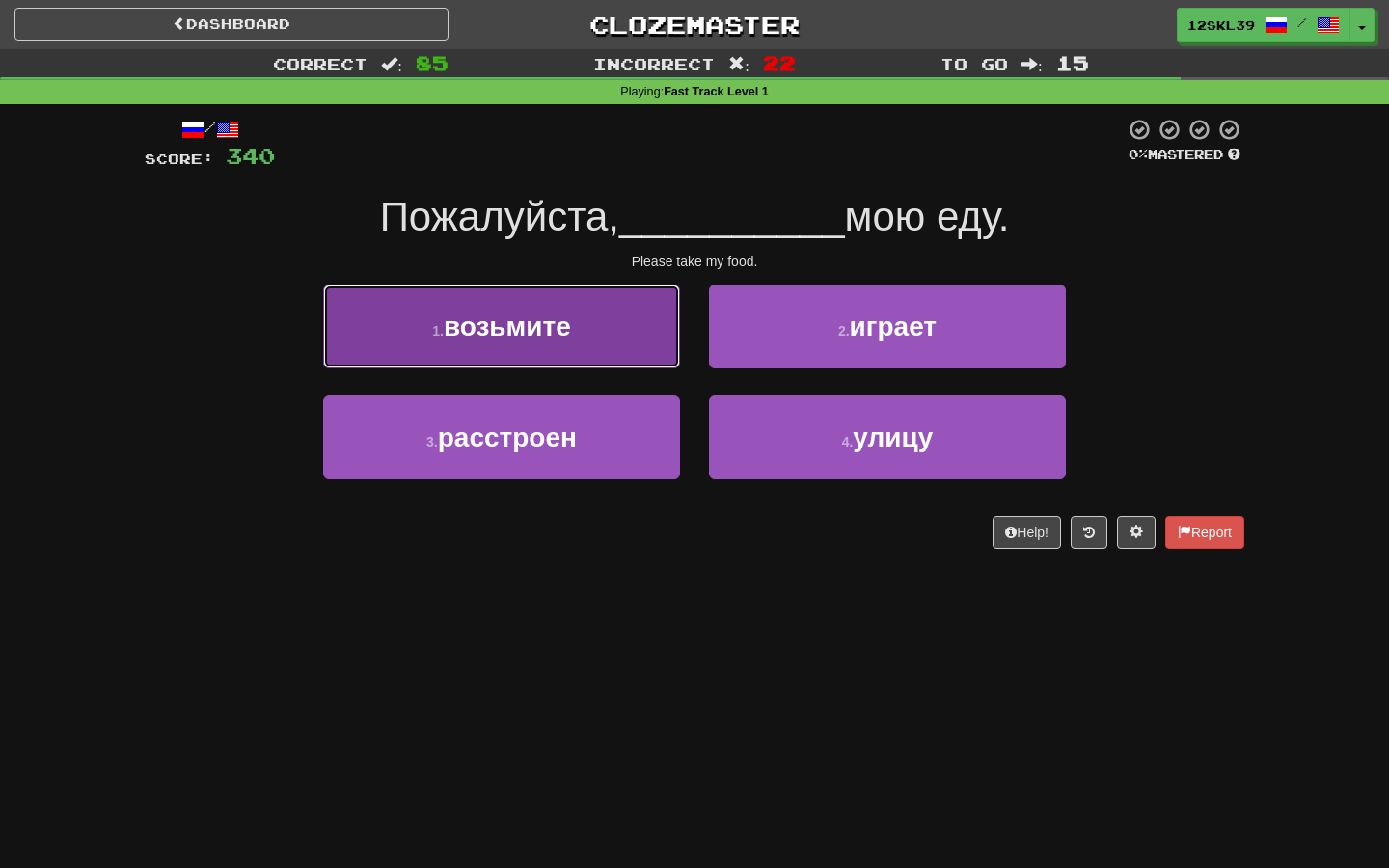 click on "1 .  возьмите" at bounding box center [502, 326] 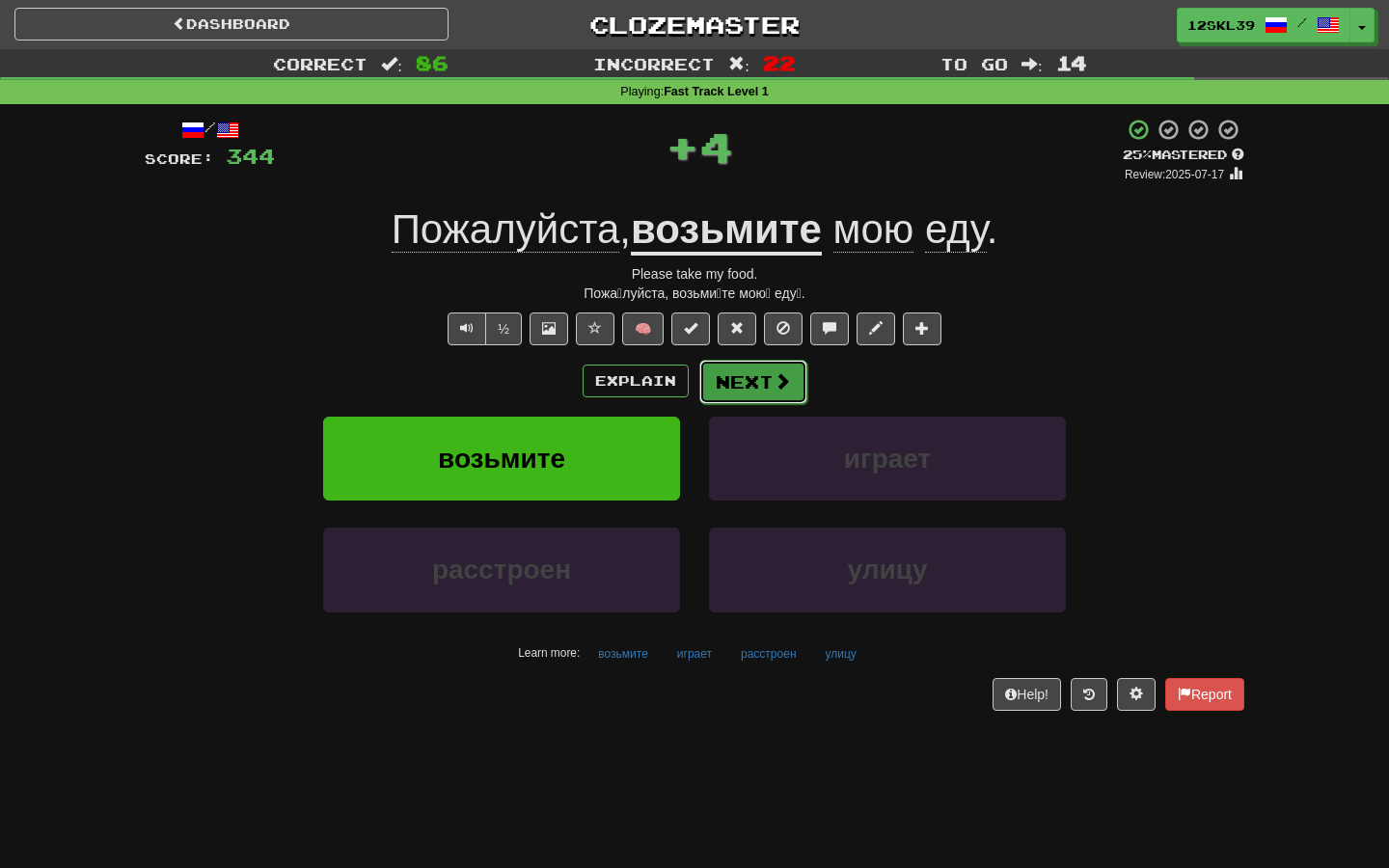 click on "Next" at bounding box center [753, 382] 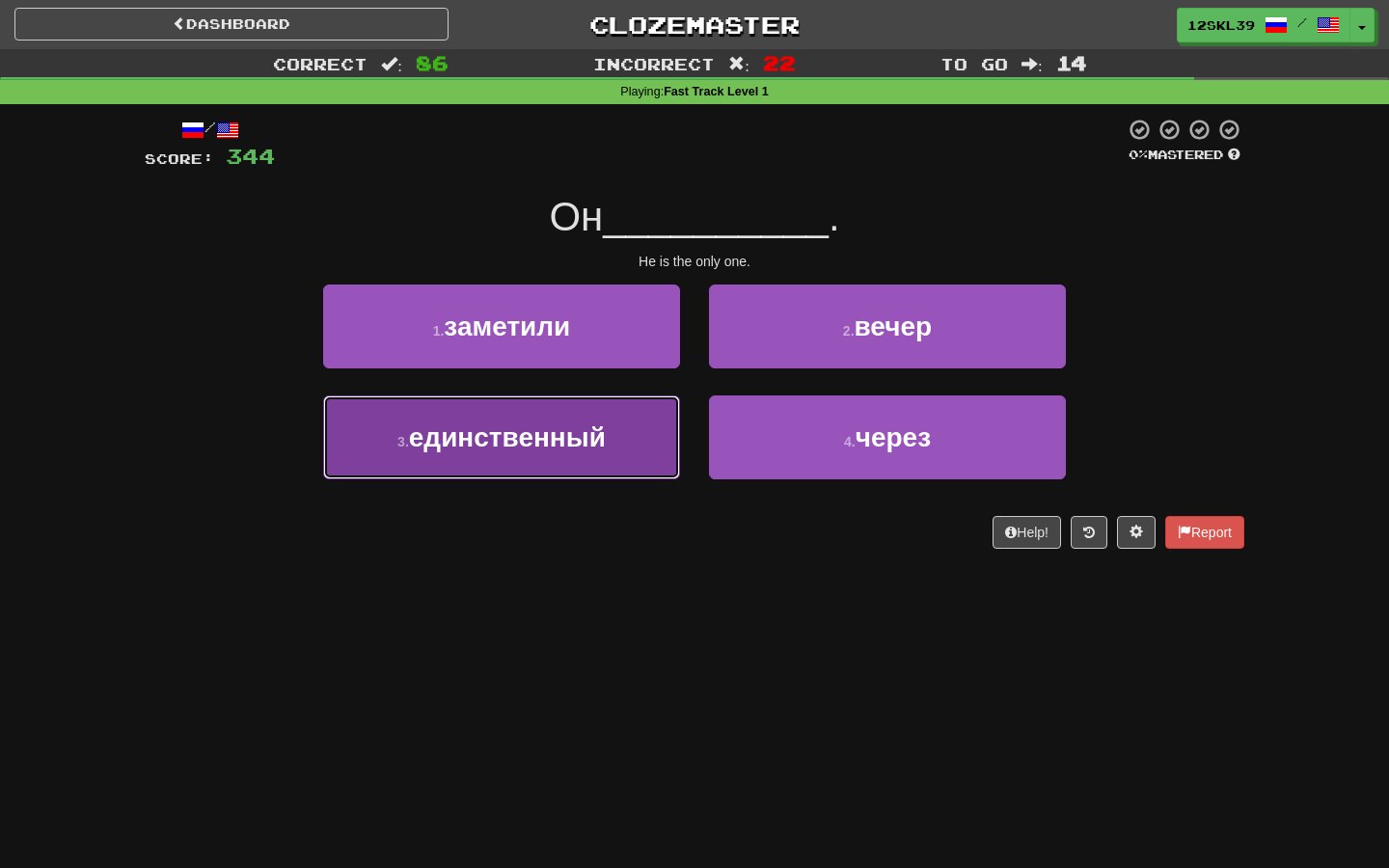 click on "3 .  единственный" at bounding box center [502, 437] 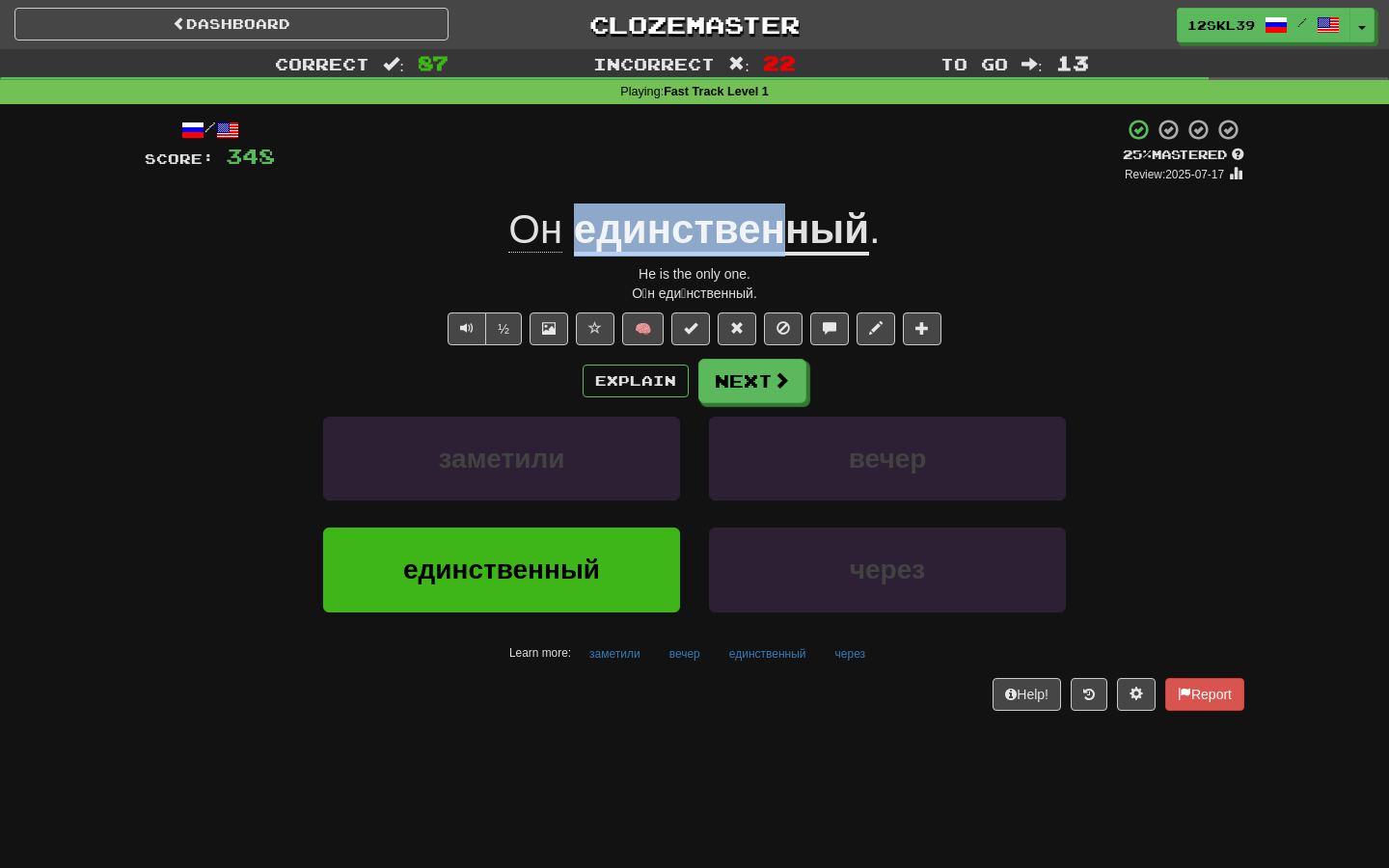 drag, startPoint x: 574, startPoint y: 237, endPoint x: 779, endPoint y: 248, distance: 205.29491 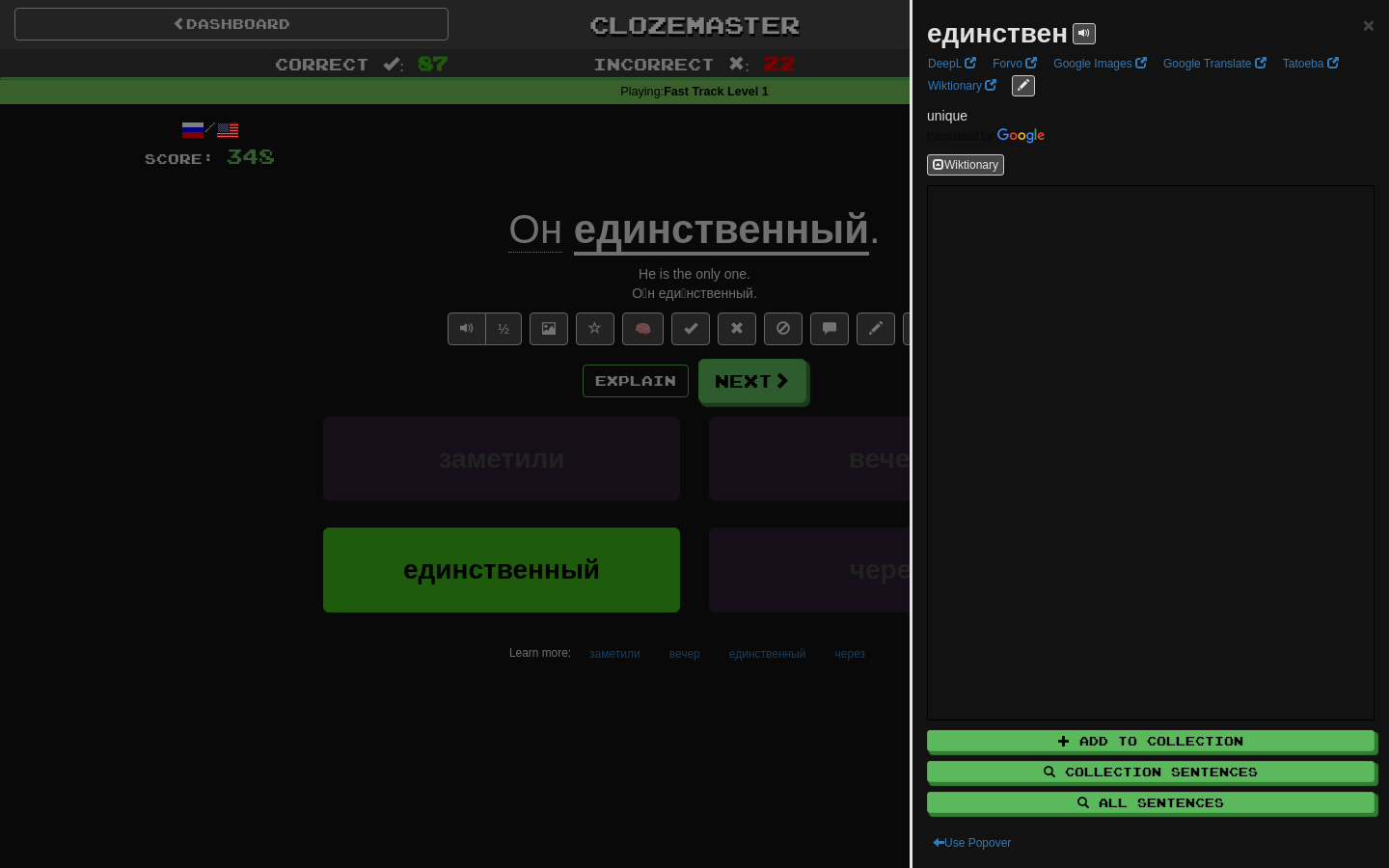 click at bounding box center [694, 434] 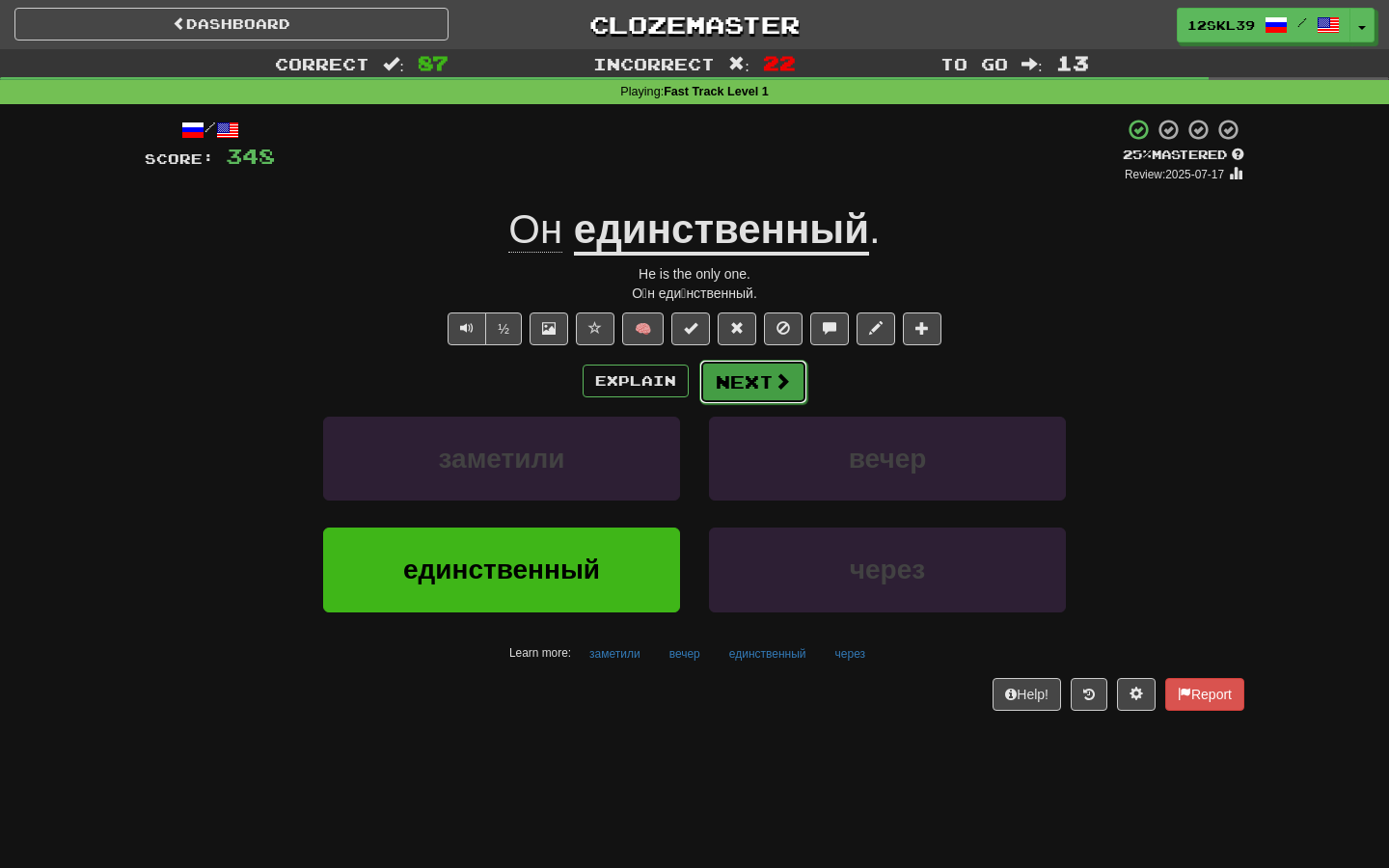 click on "Next" at bounding box center [753, 382] 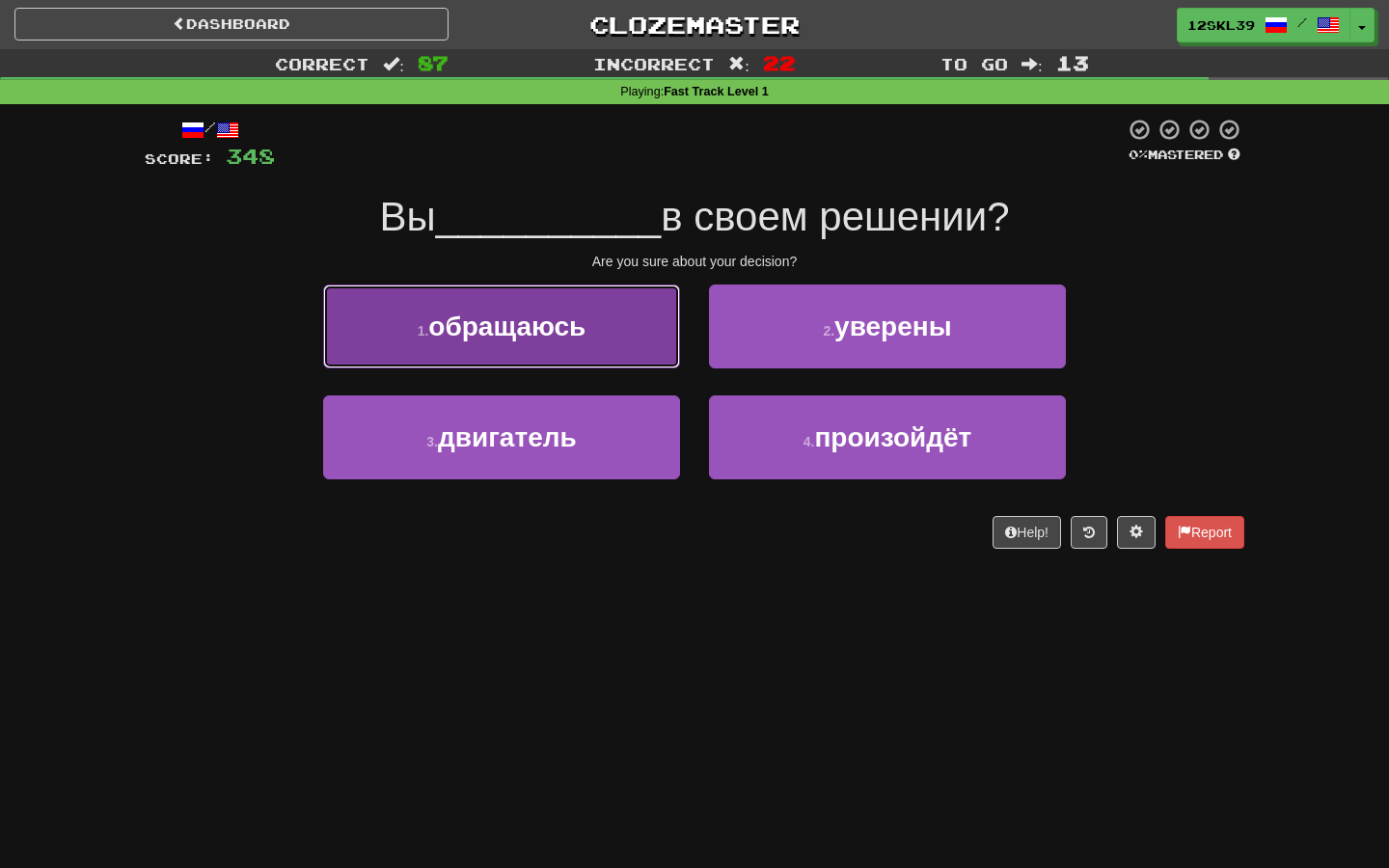 click on "1 .  обращаюсь" at bounding box center (502, 326) 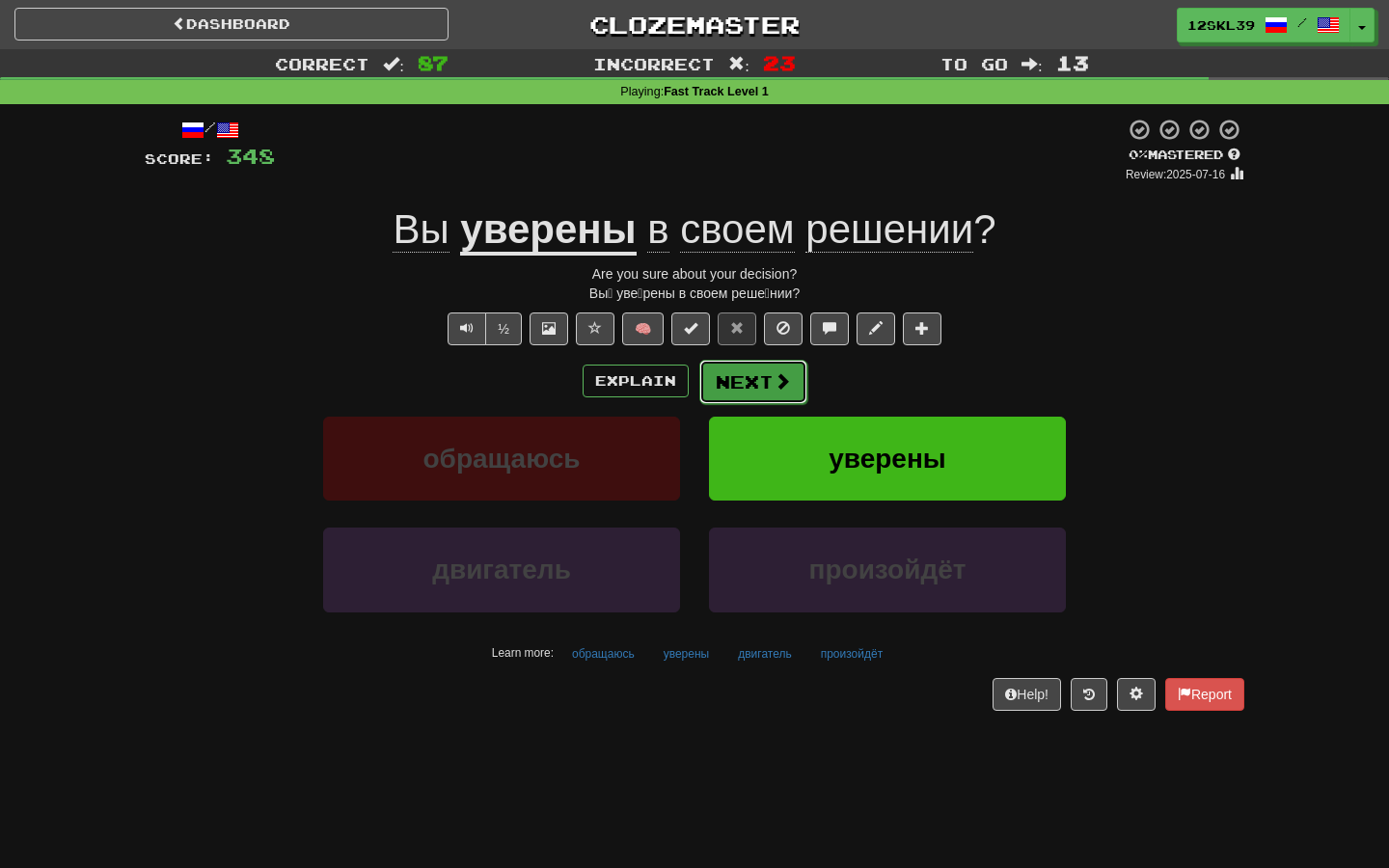 click at bounding box center [782, 381] 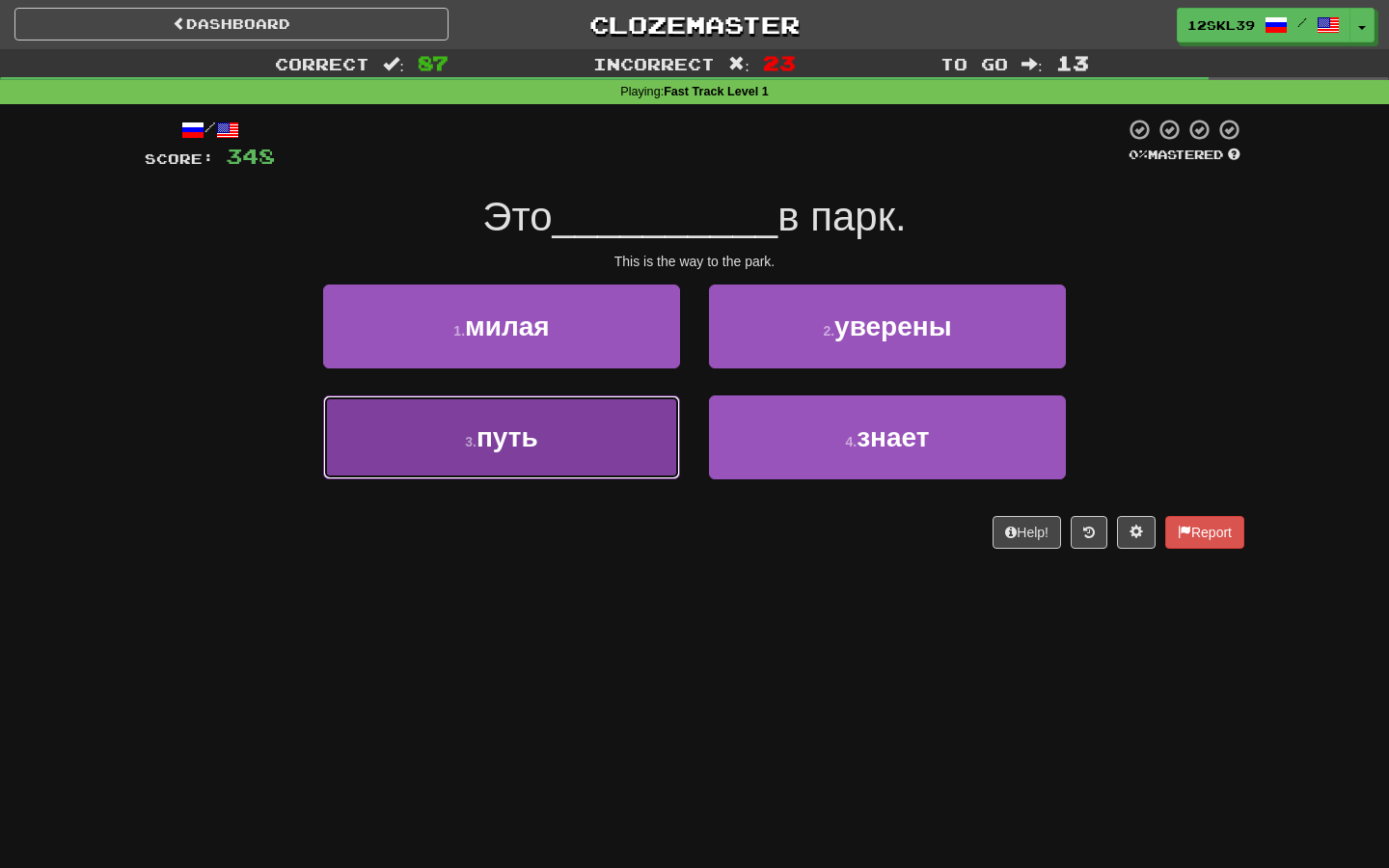 click on "3 .  путь" at bounding box center (502, 437) 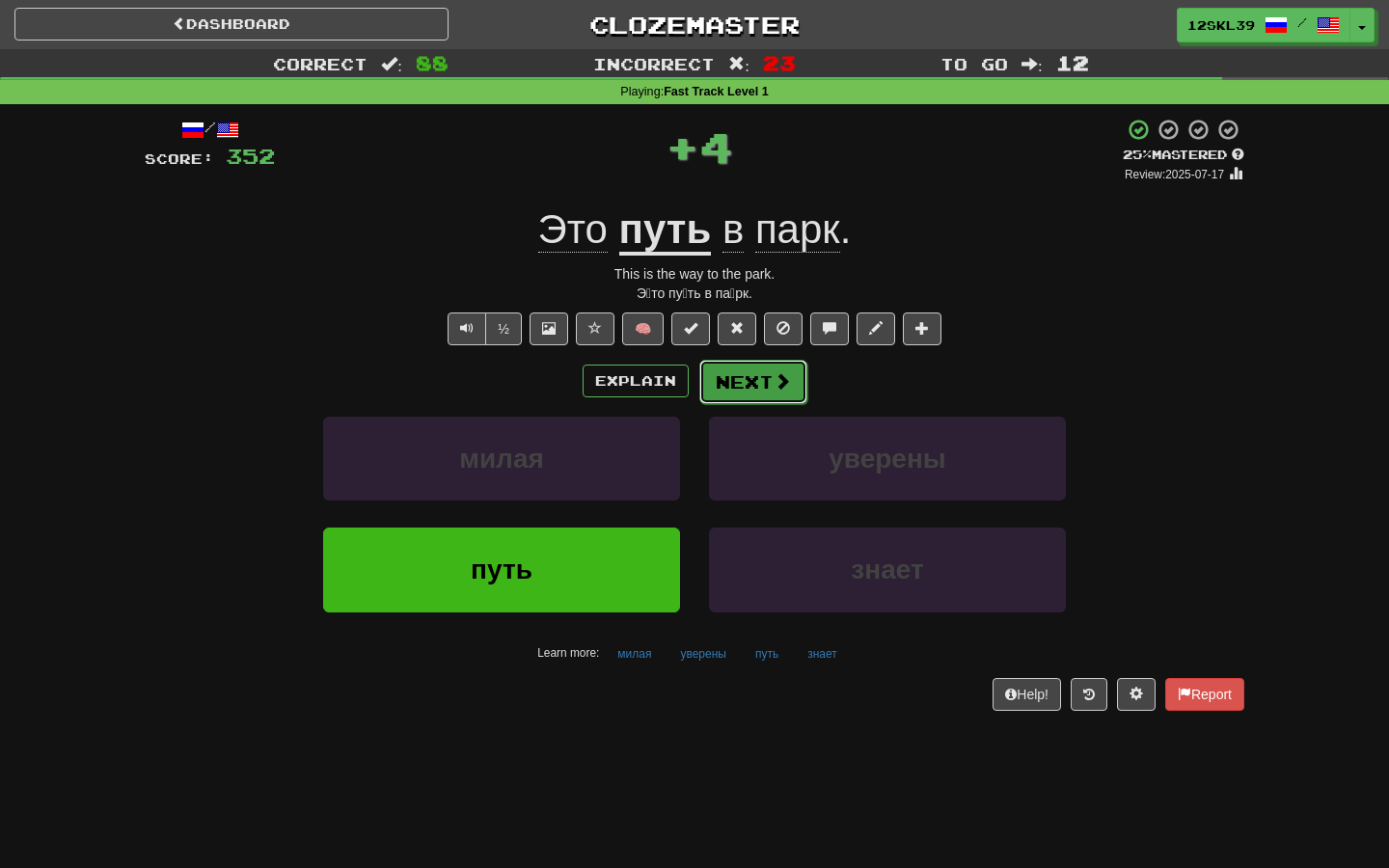 click on "Next" at bounding box center (753, 382) 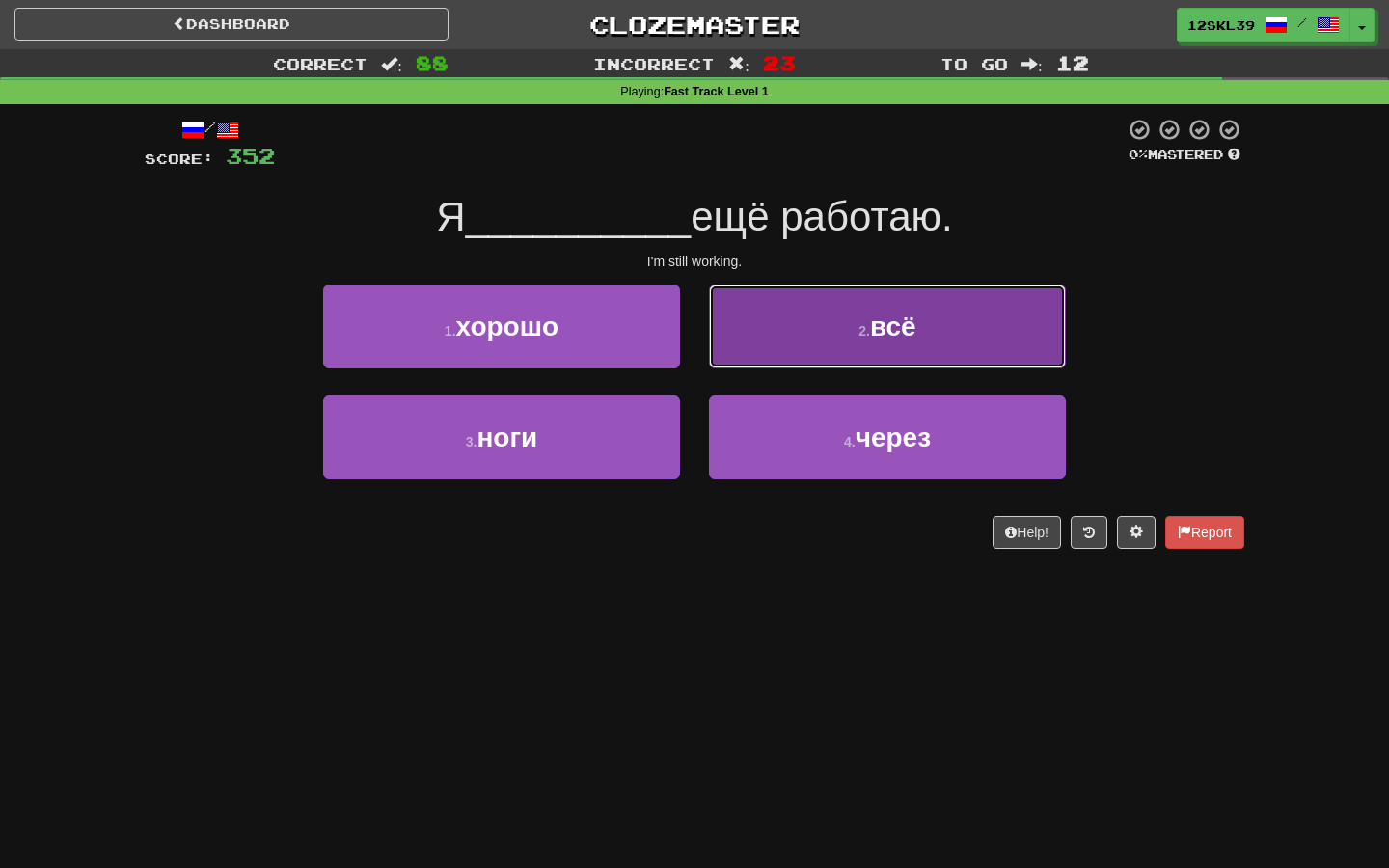 click on "2 .  всё" at bounding box center (887, 326) 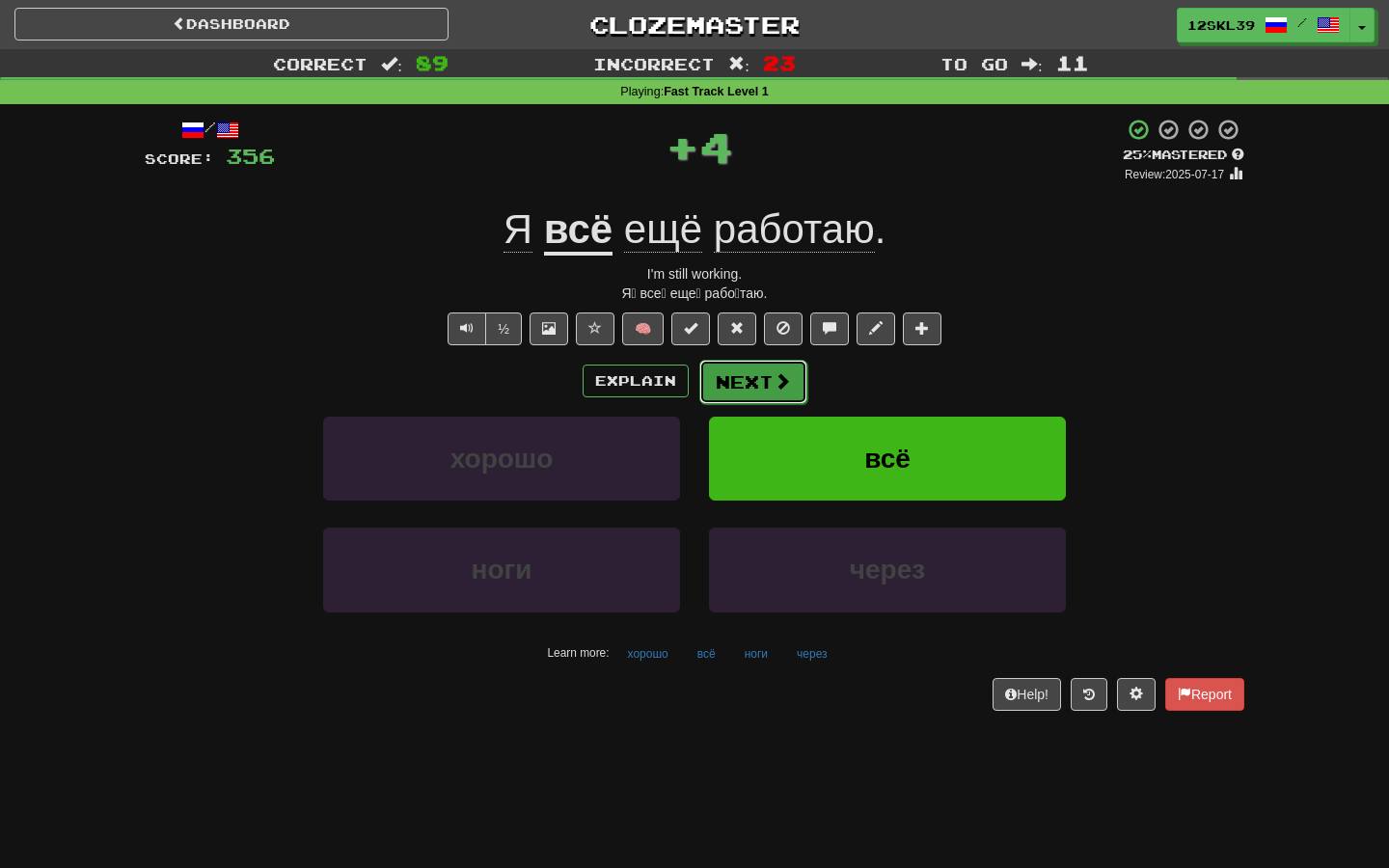 click on "Next" at bounding box center [753, 382] 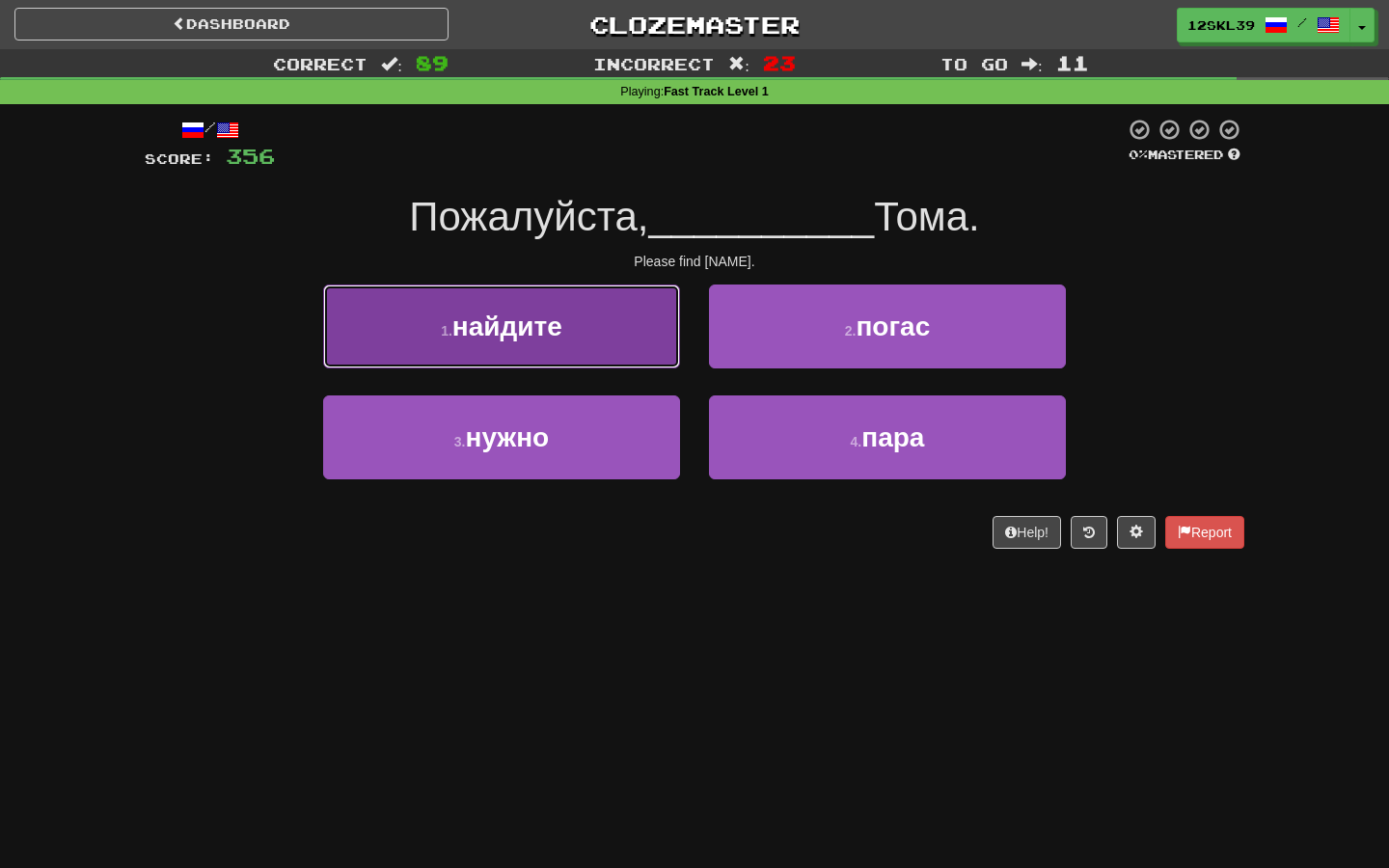 click on "1 .  найдите" at bounding box center [502, 326] 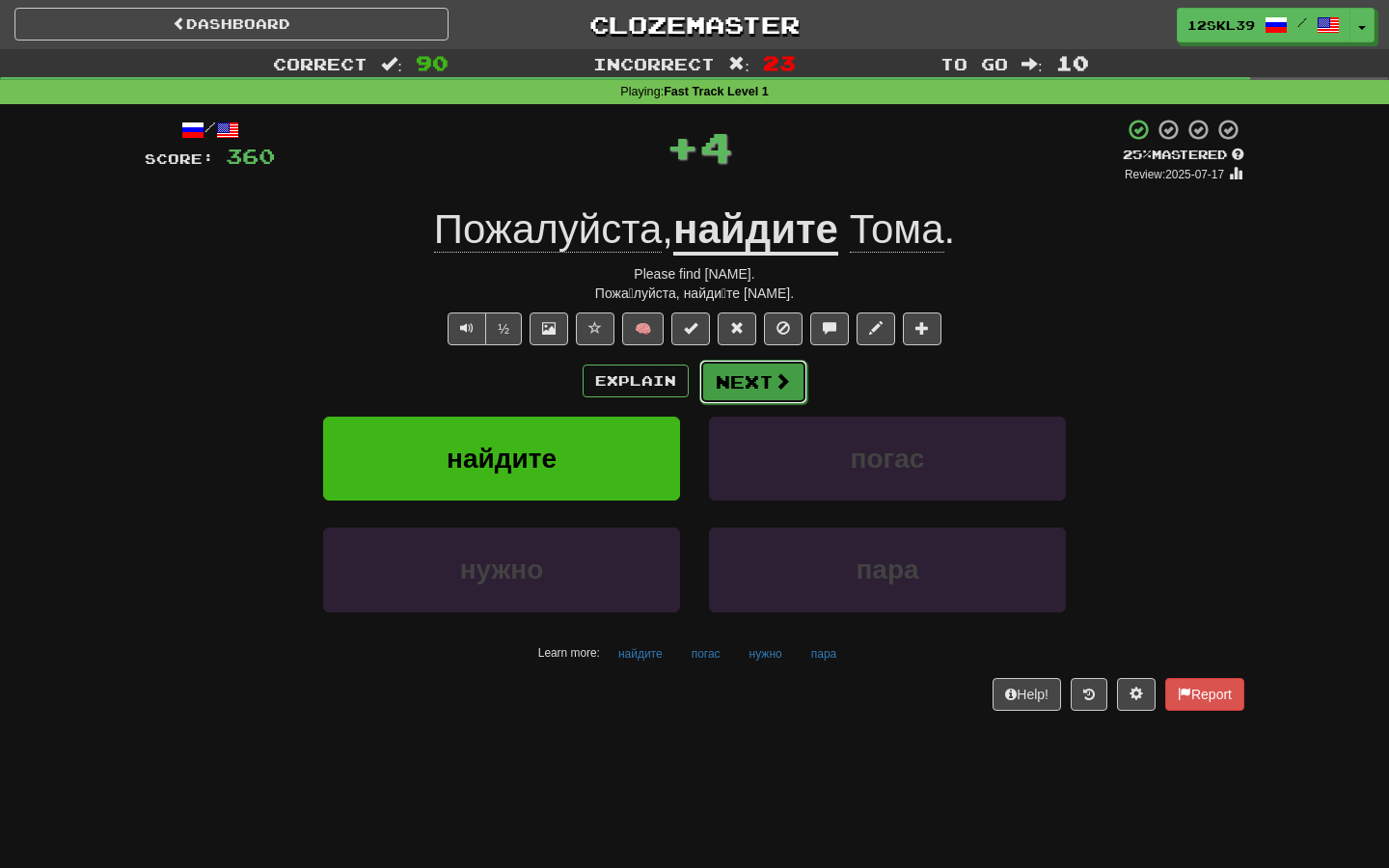 click on "Next" at bounding box center [753, 382] 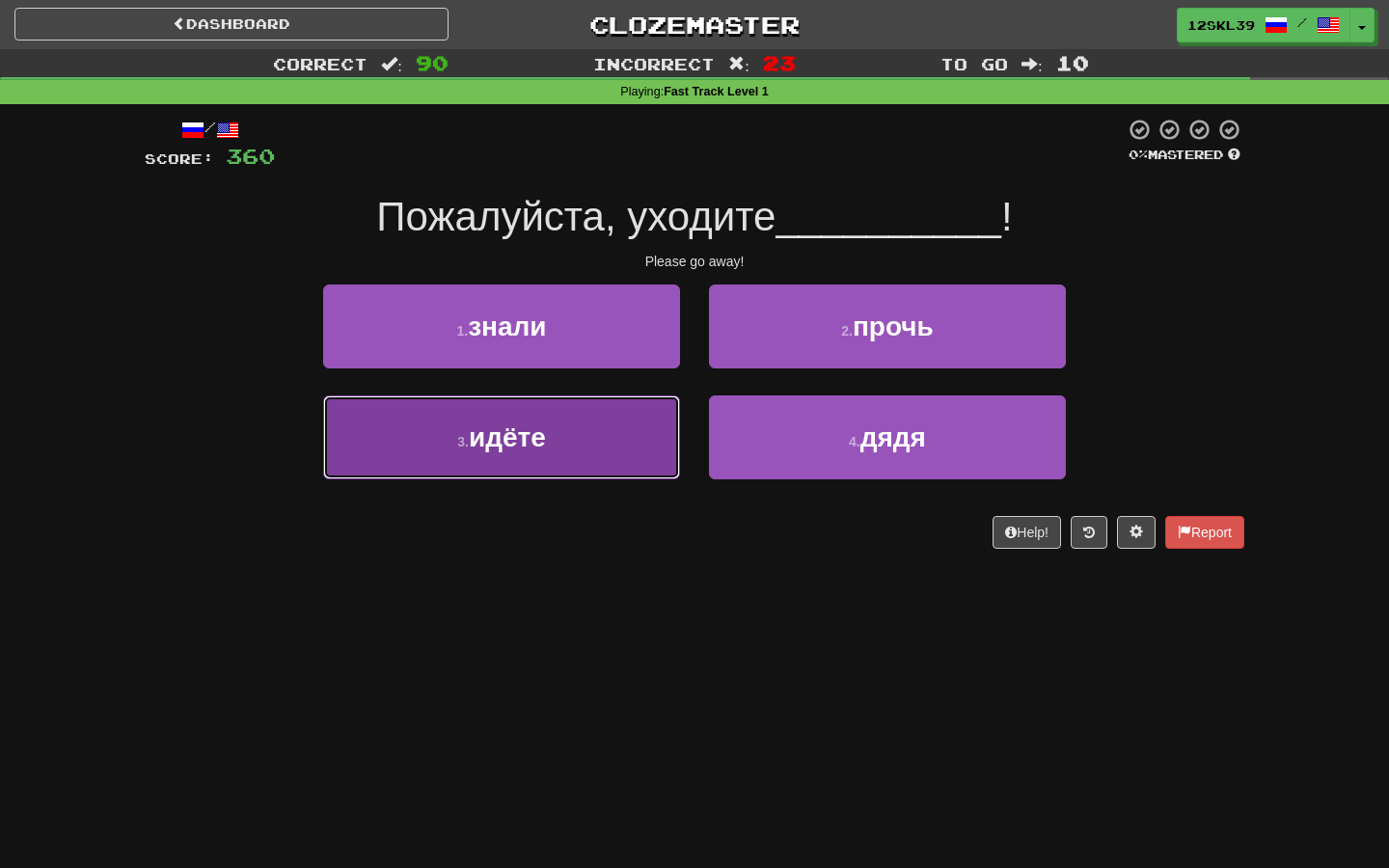 click on "3 .  идёте" at bounding box center [502, 437] 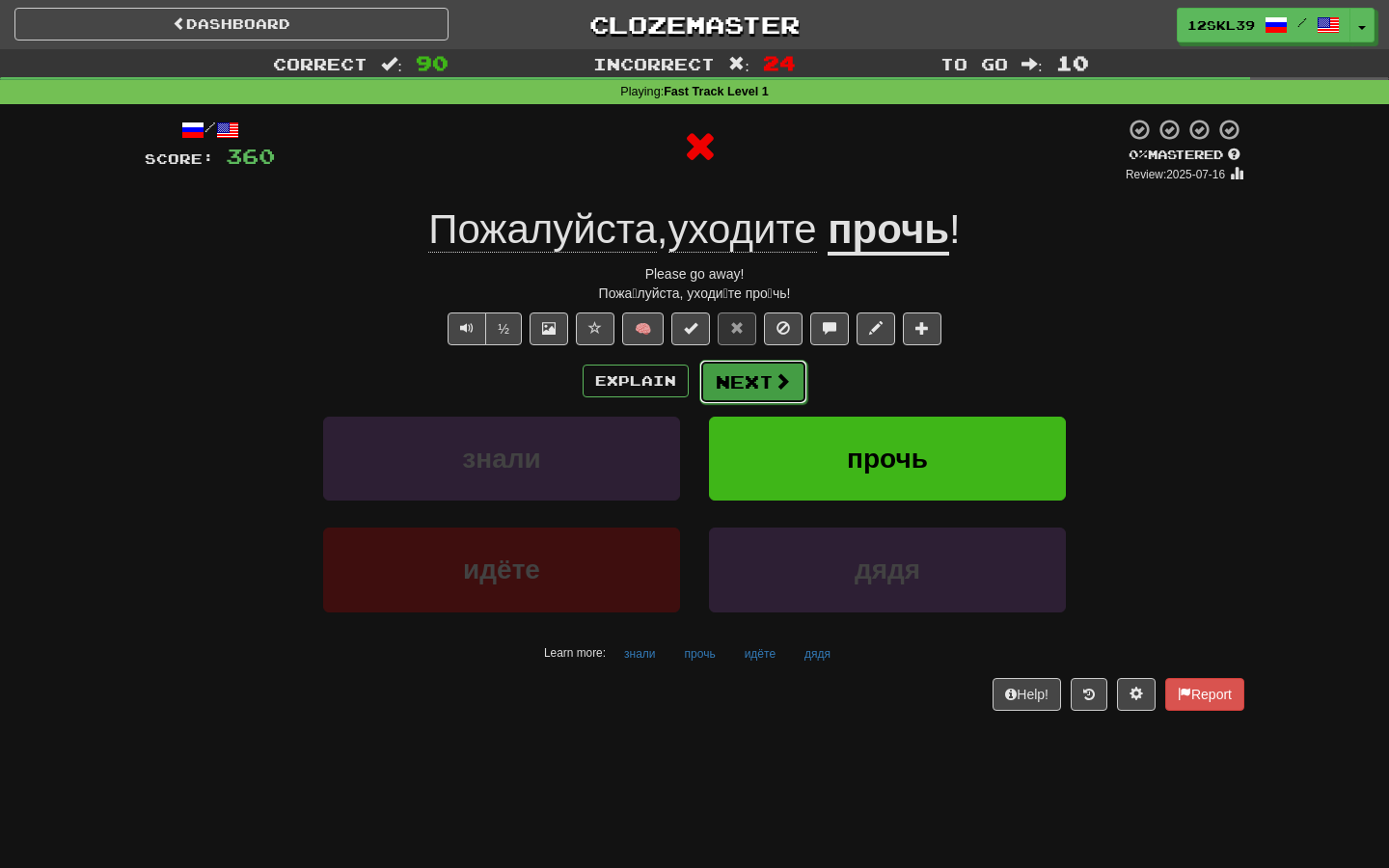 click on "Next" at bounding box center [753, 382] 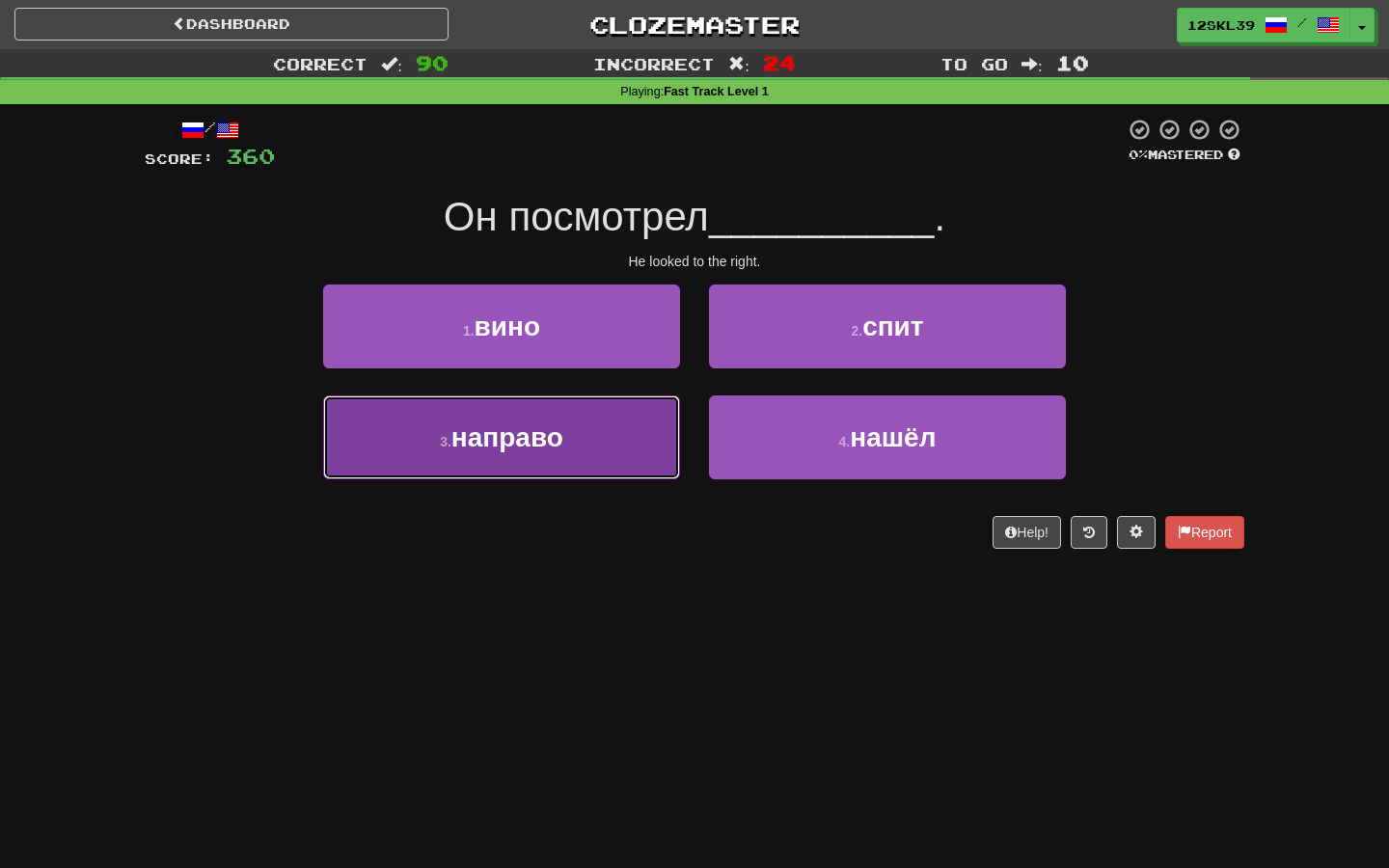 click on "3 .  направо" at bounding box center [502, 437] 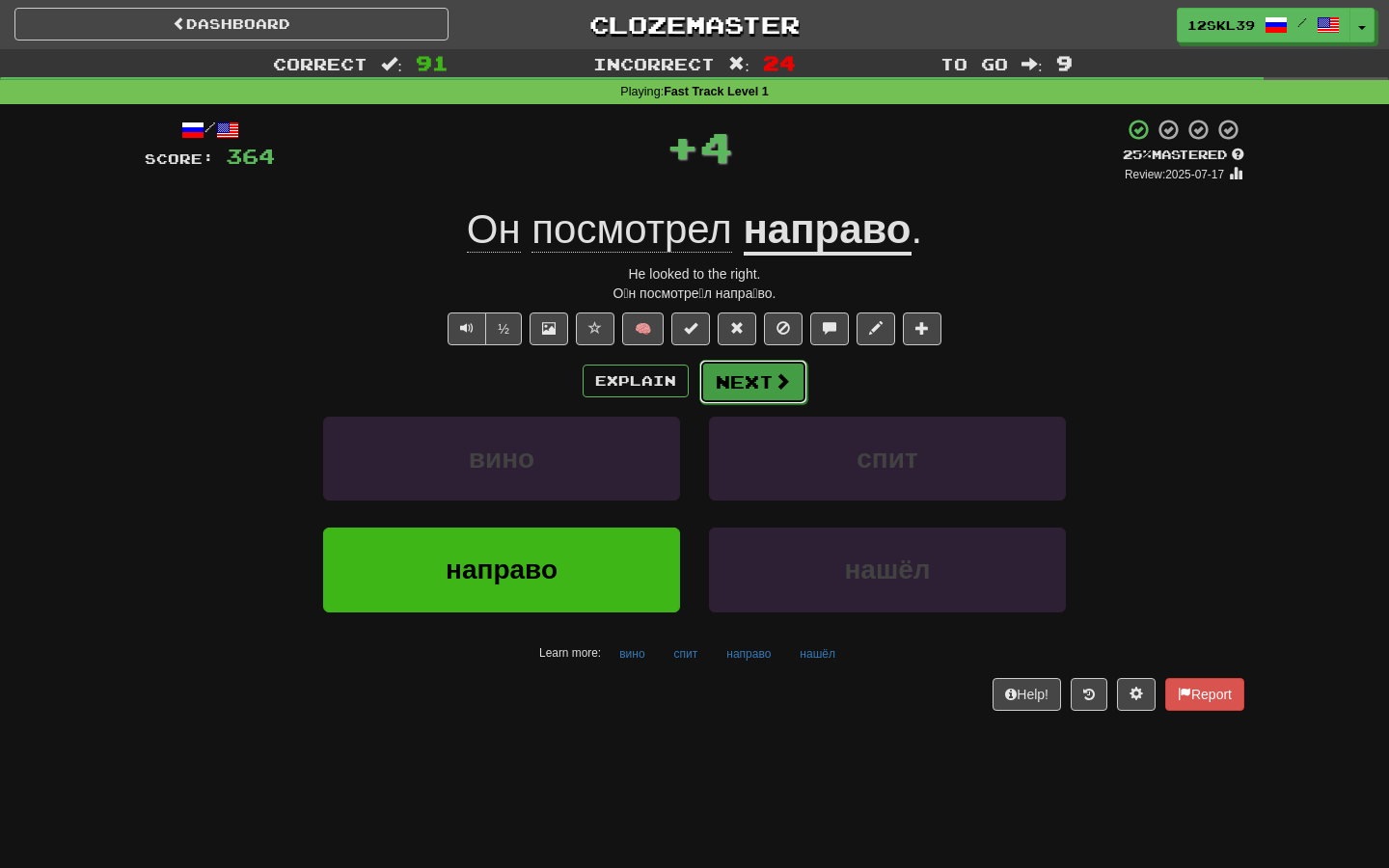 click on "Next" at bounding box center [753, 382] 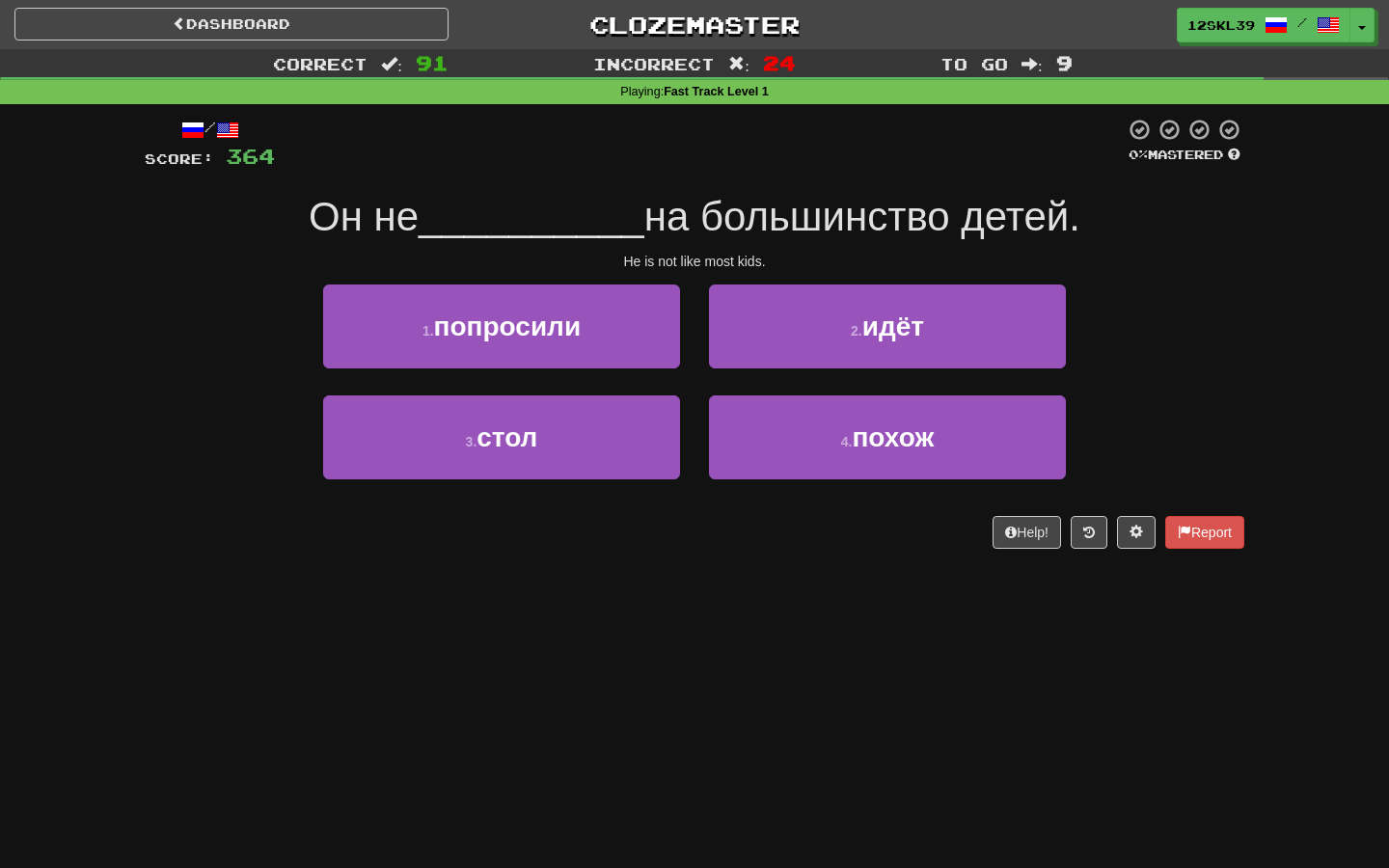 click on "1 .  попросили" at bounding box center [502, 339] 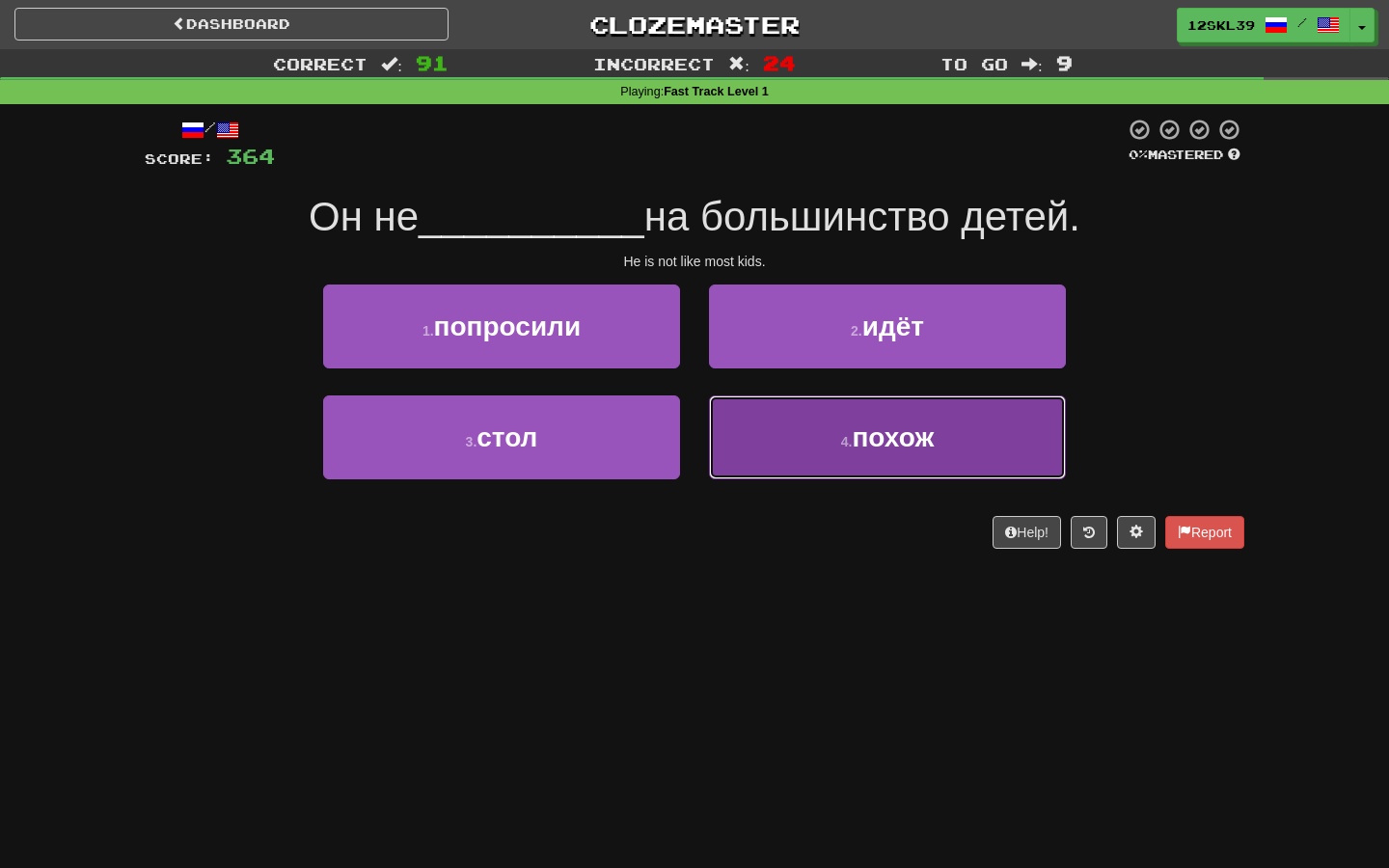 click on "4 .  похож" at bounding box center [887, 437] 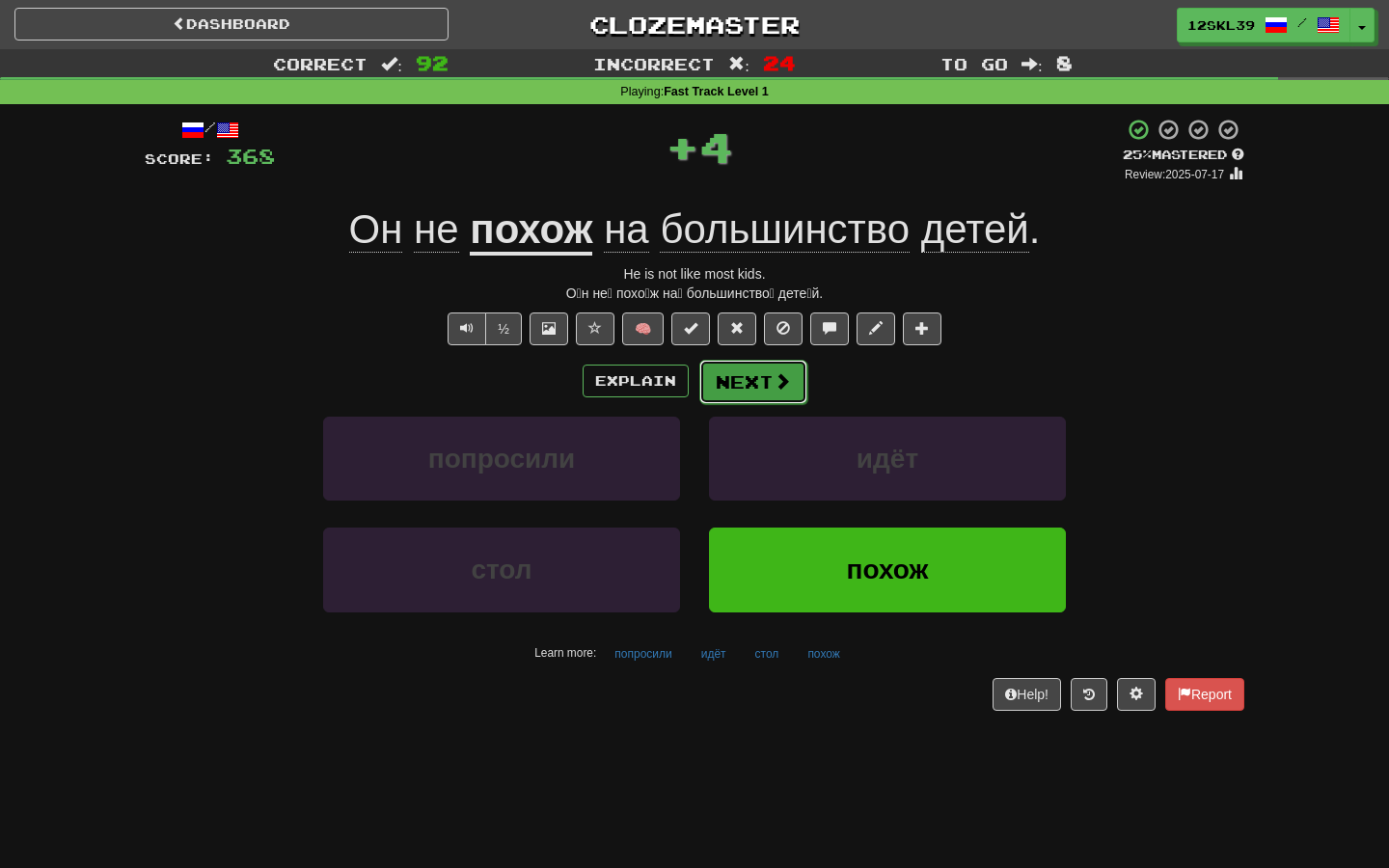 click on "Next" at bounding box center (753, 382) 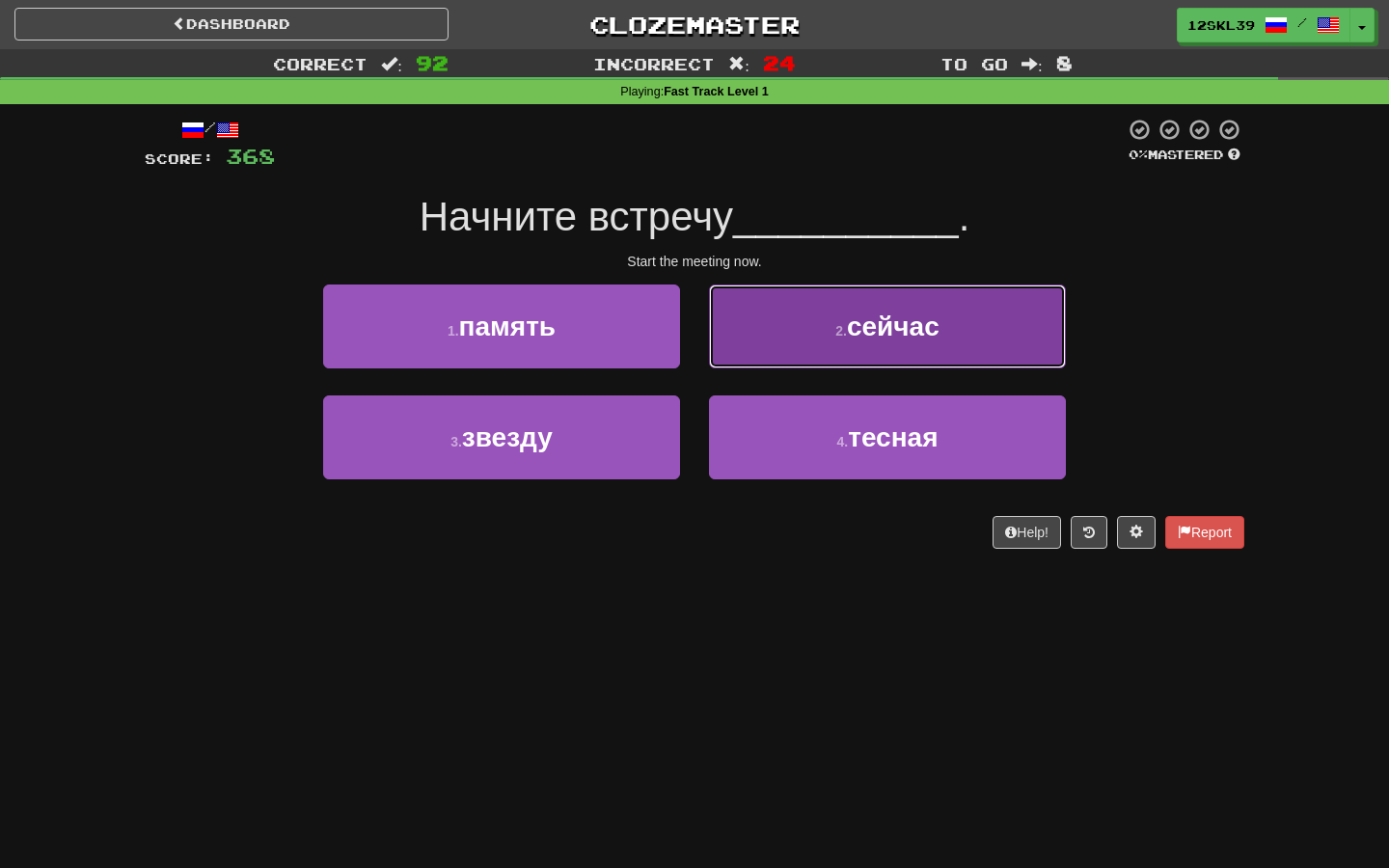 click on "2 .  сейчас" at bounding box center [887, 326] 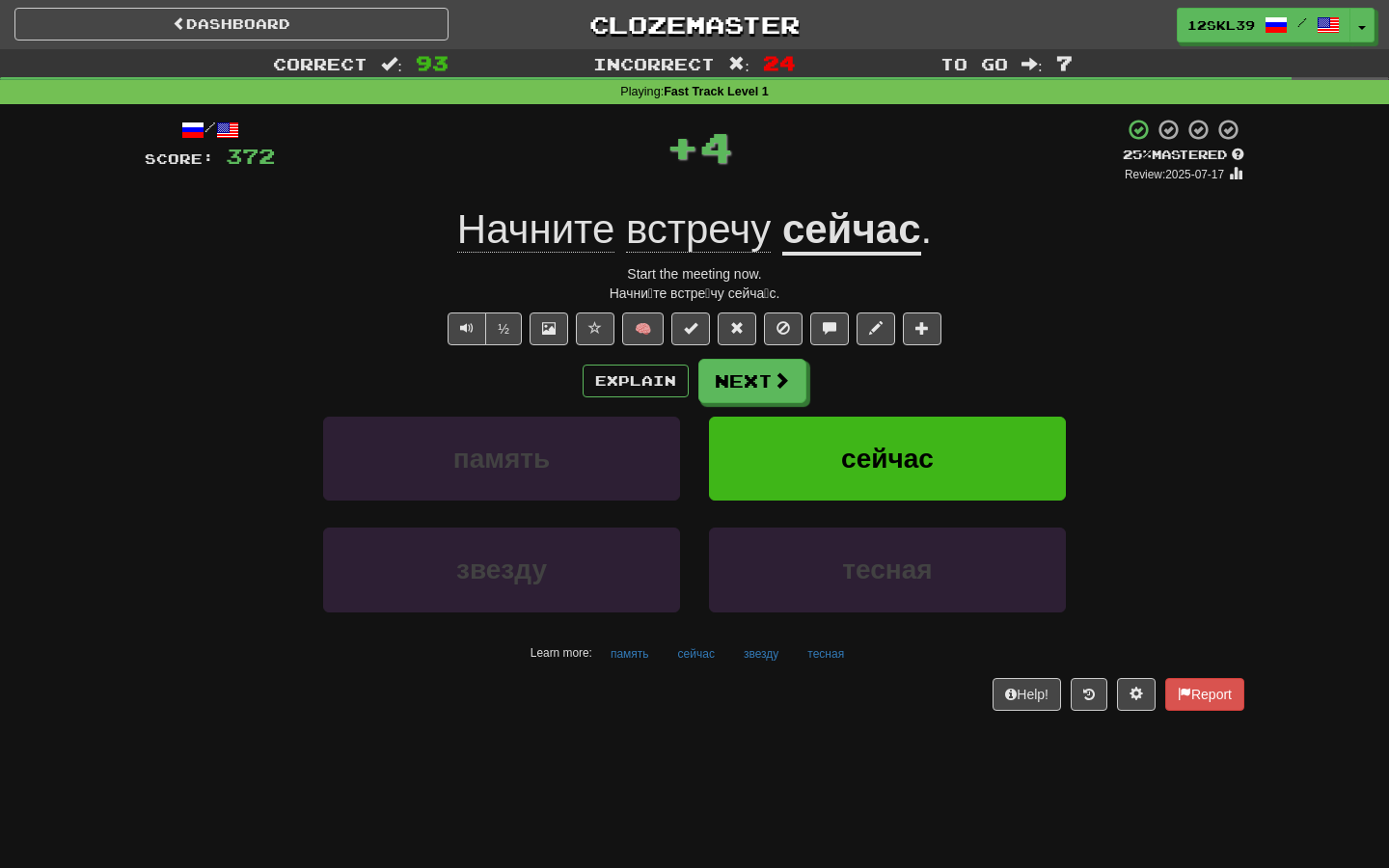 click on "Explain Next память сейчас звезду тесная Learn more: память сейчас звезду тесная" at bounding box center [694, 513] 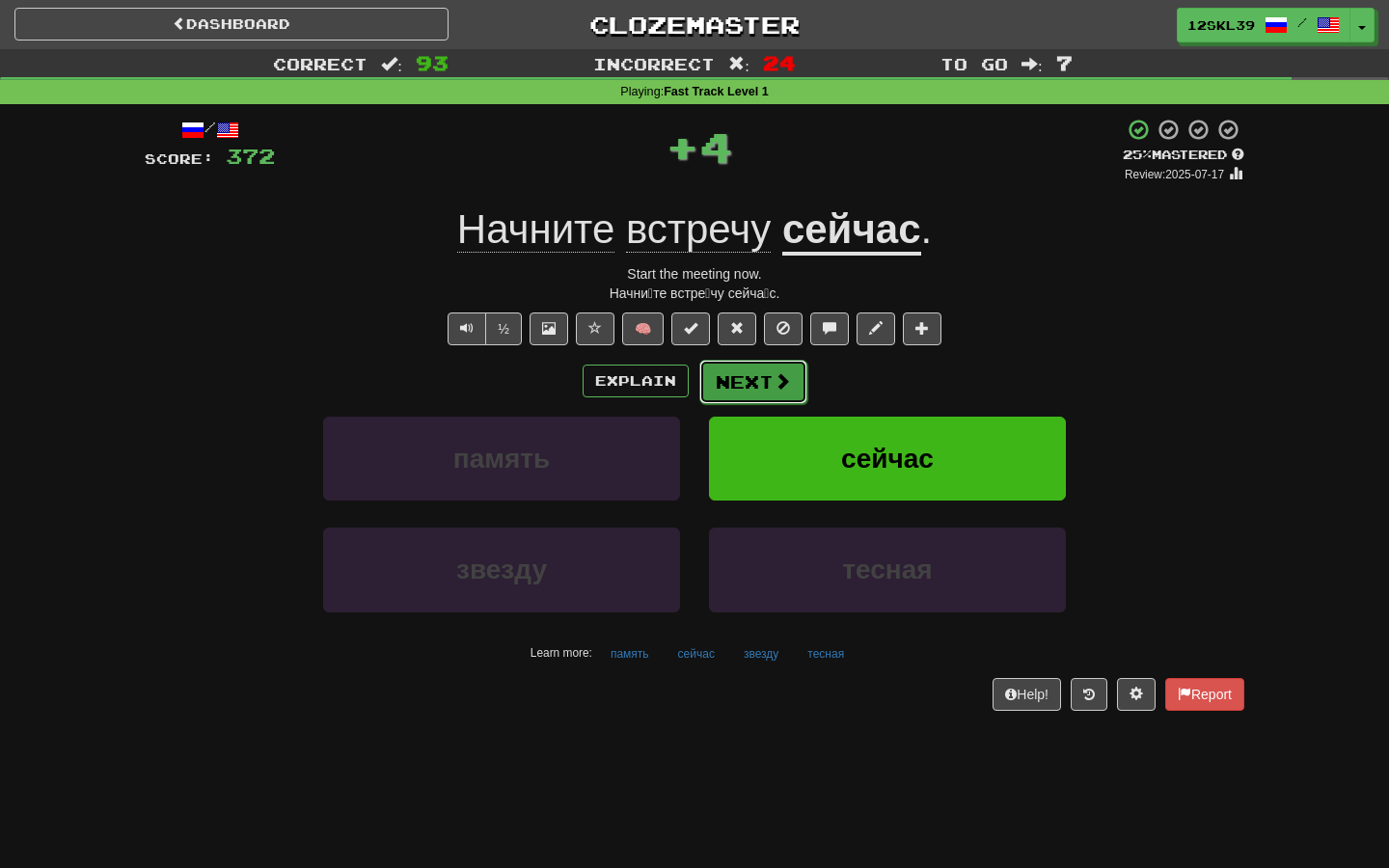 click on "Next" at bounding box center [753, 382] 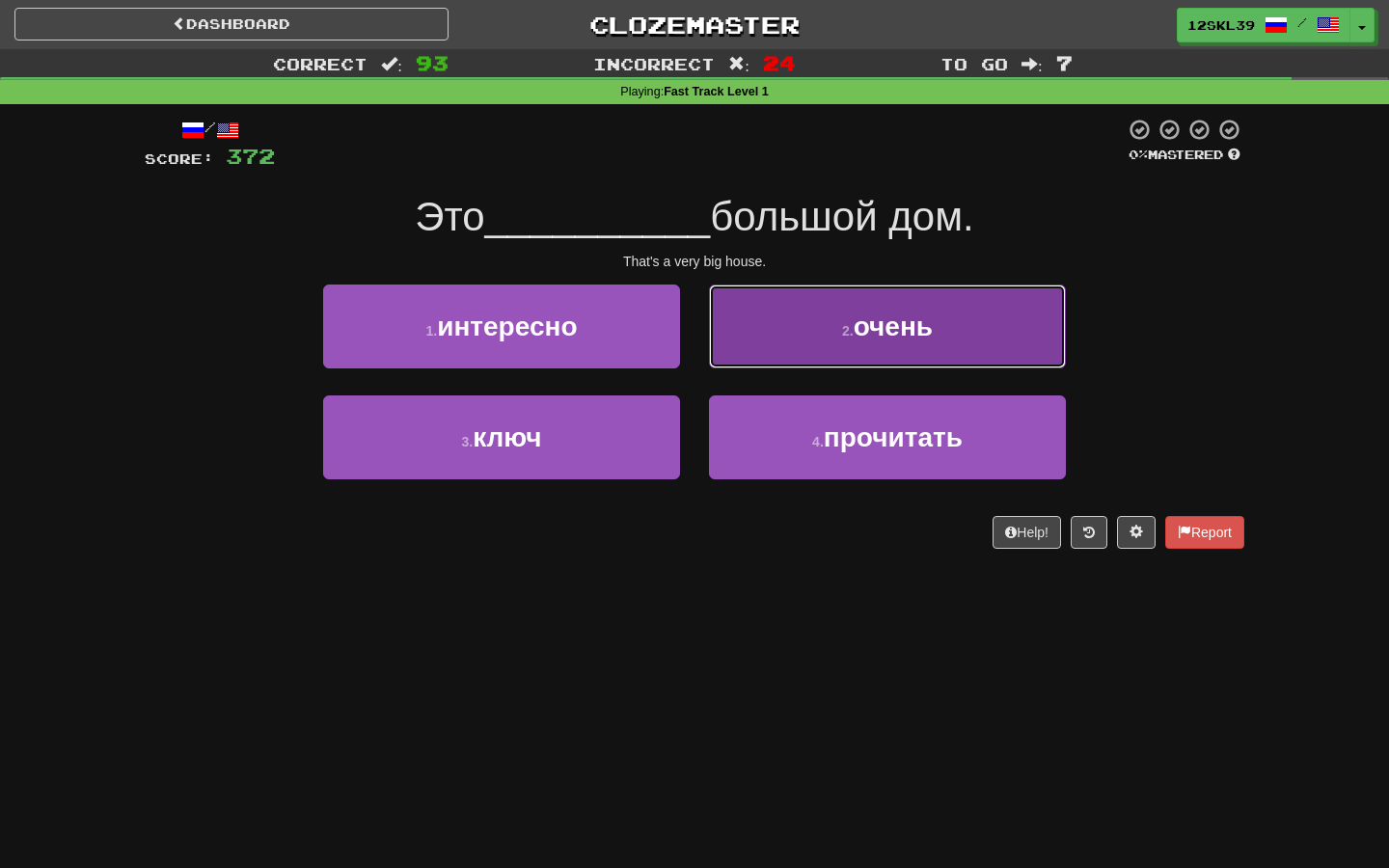 click on "2 .  очень" at bounding box center (887, 326) 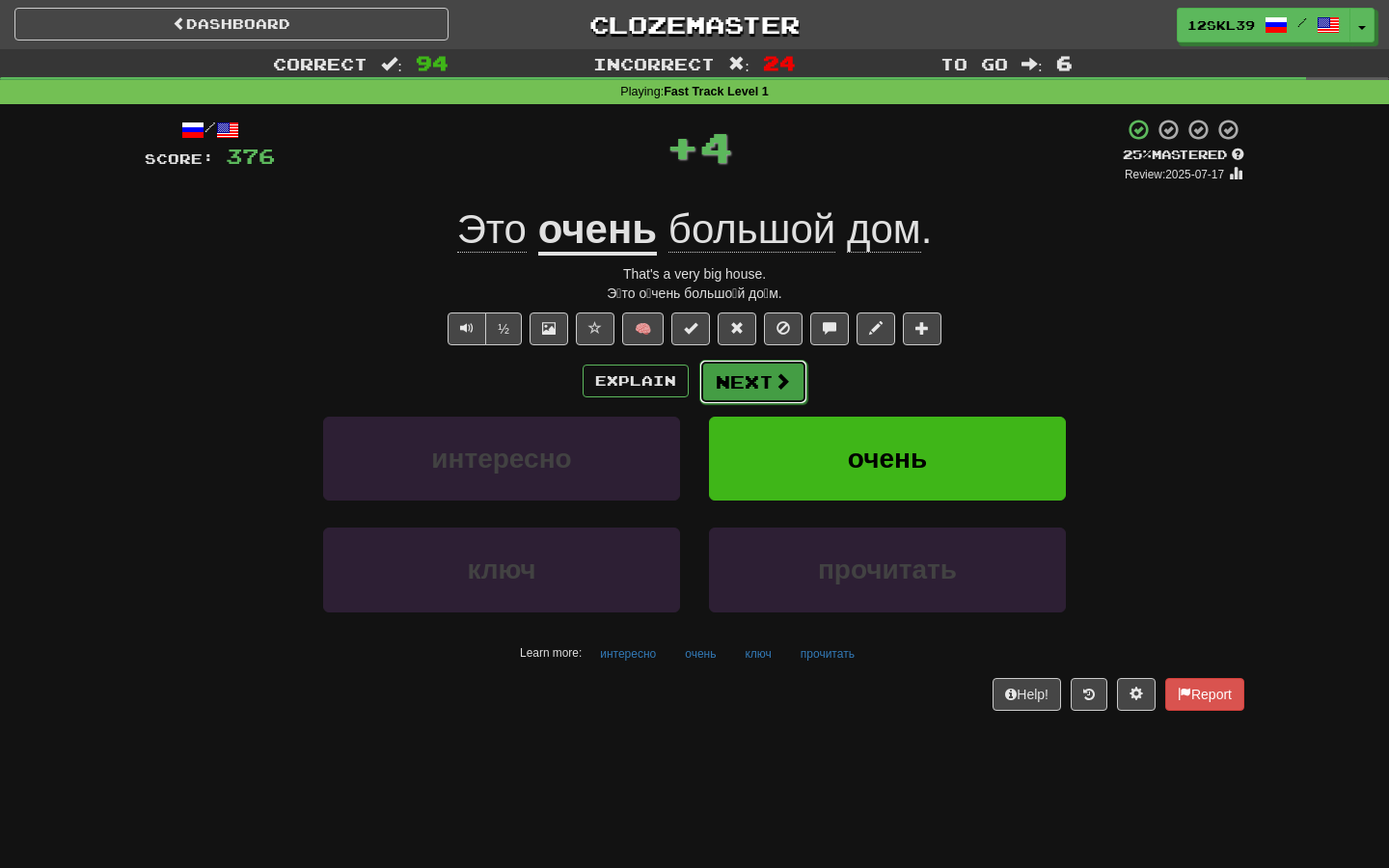 click on "Next" at bounding box center (753, 382) 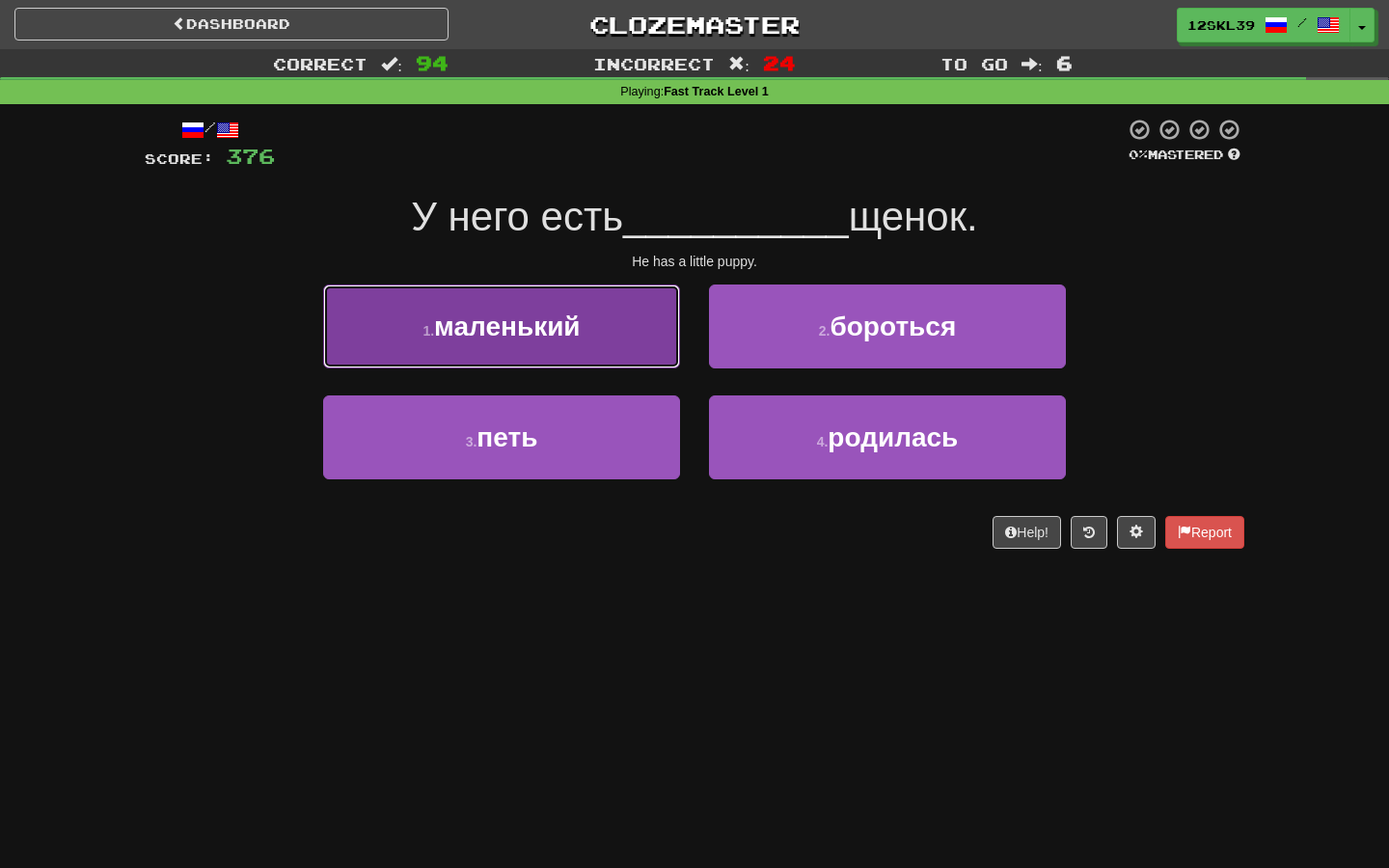 click on "1 .  маленький" at bounding box center [502, 326] 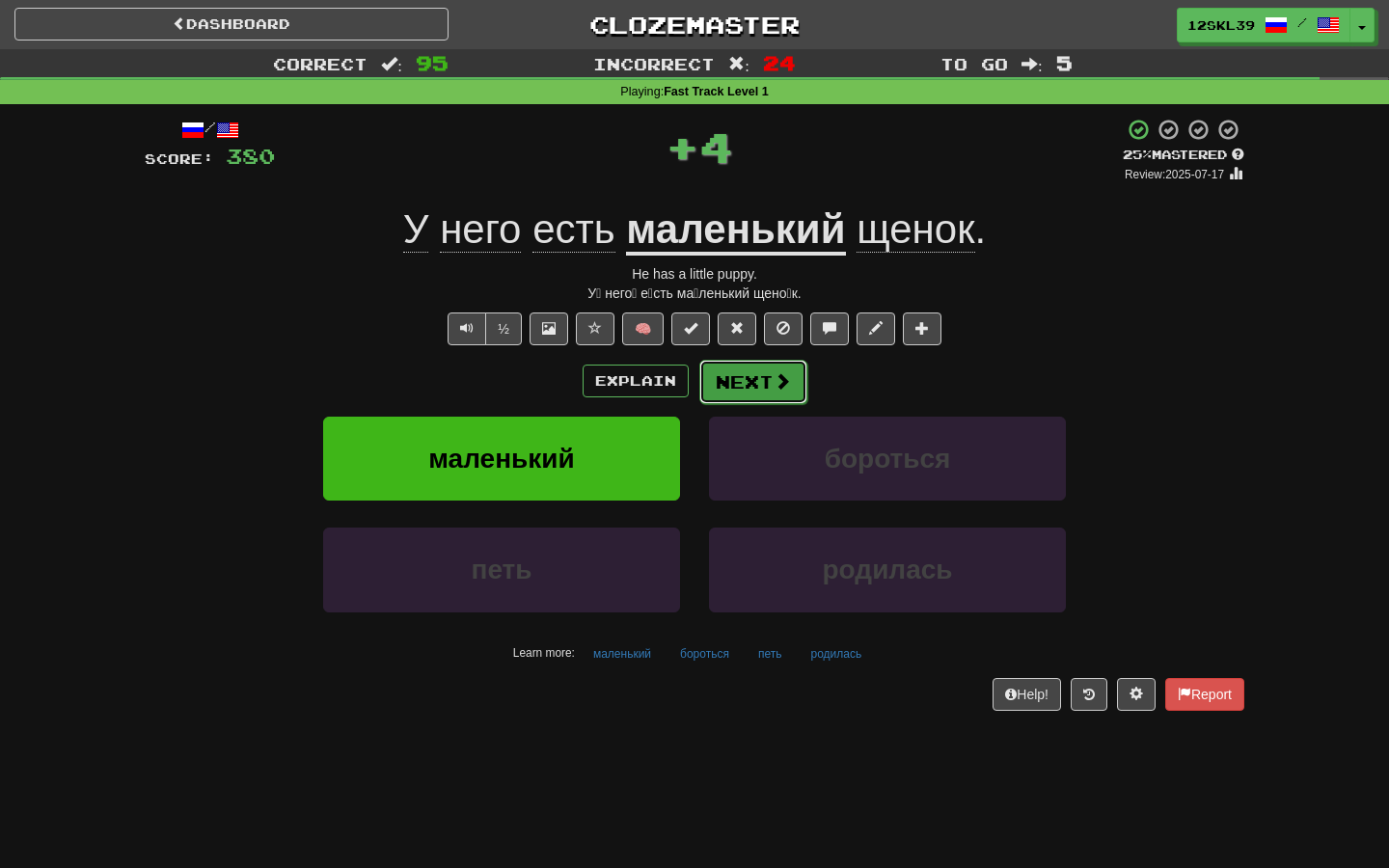 click on "Next" at bounding box center (753, 382) 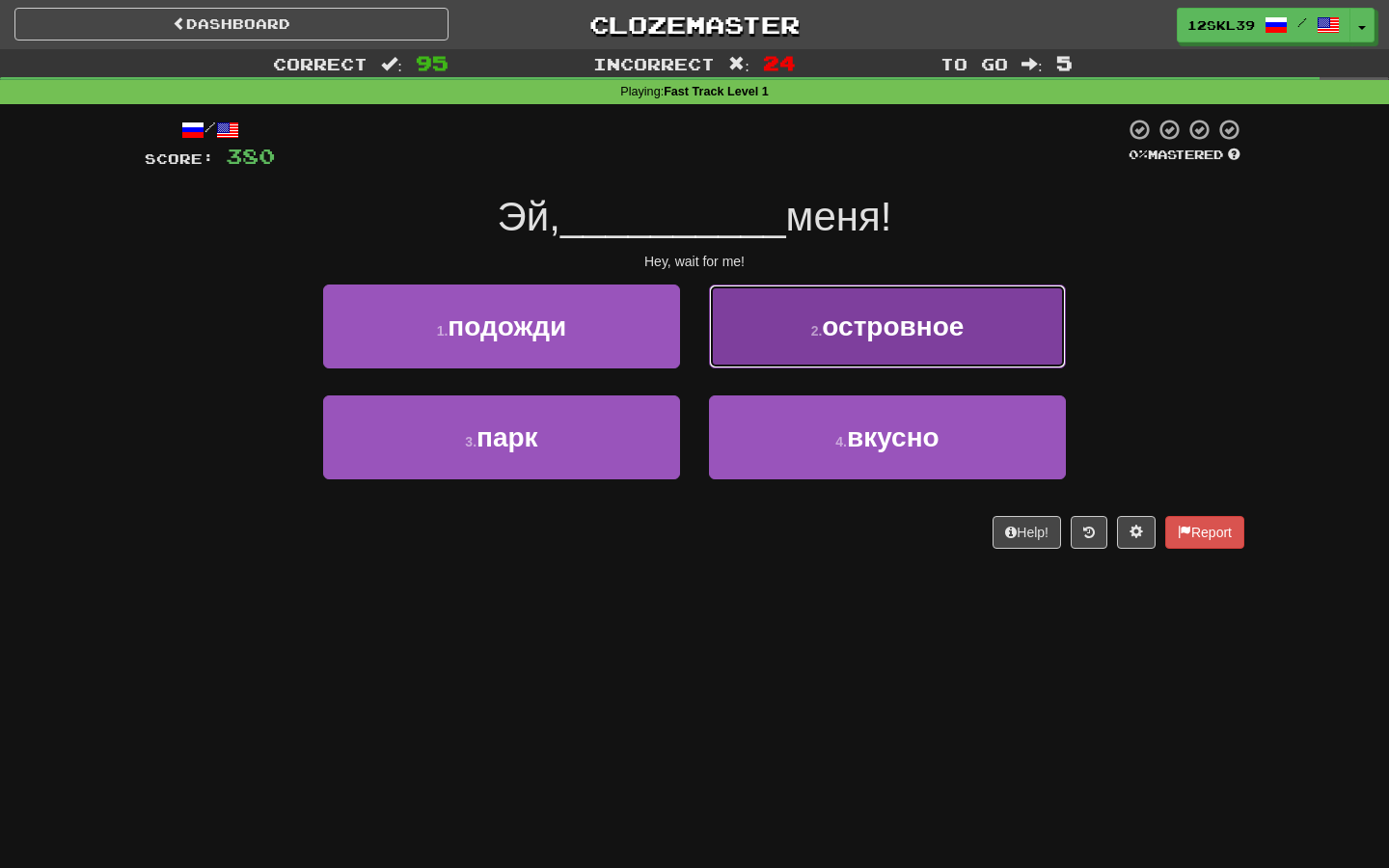 click on "2 .  островное" at bounding box center [887, 326] 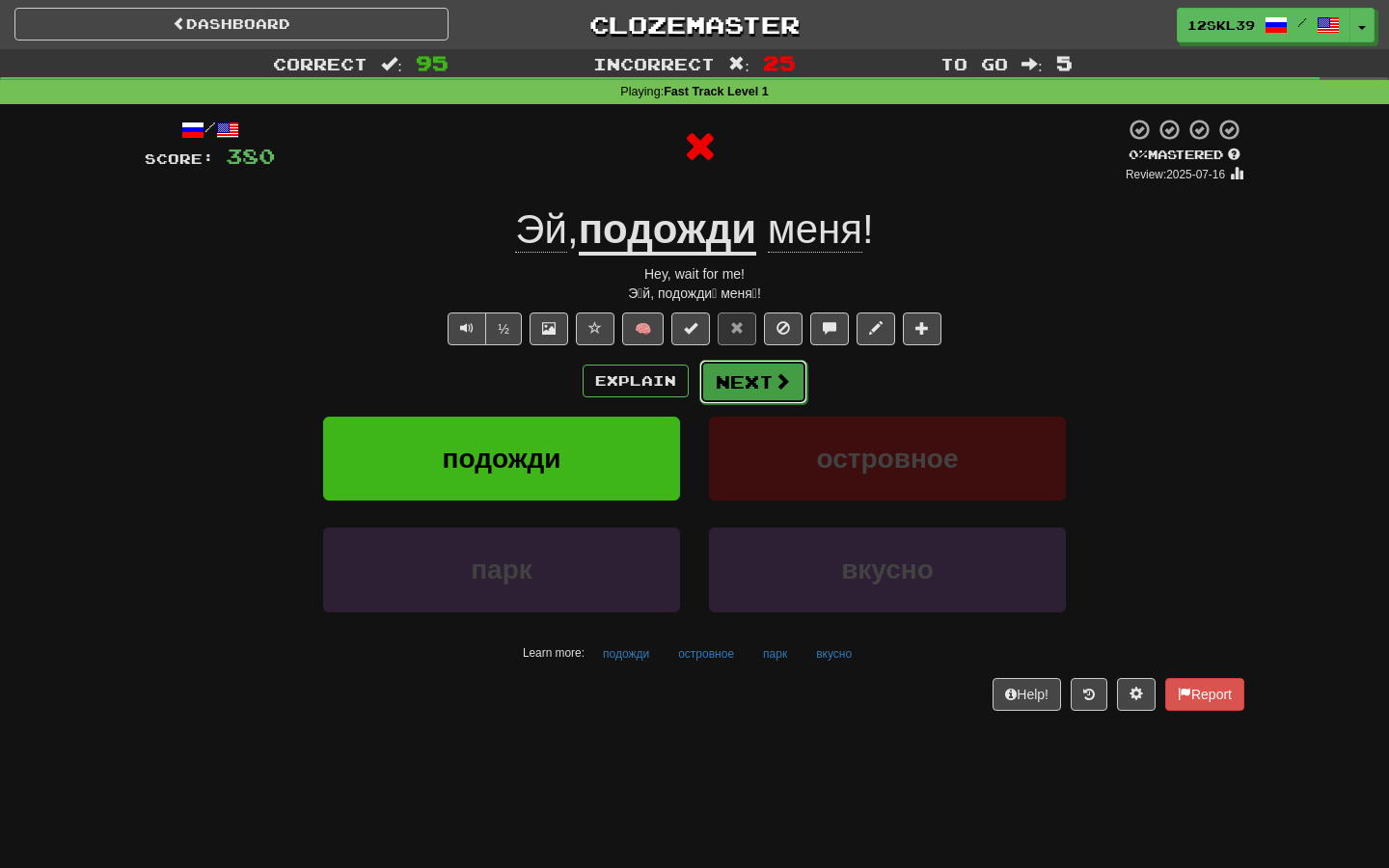 click on "Next" at bounding box center [753, 382] 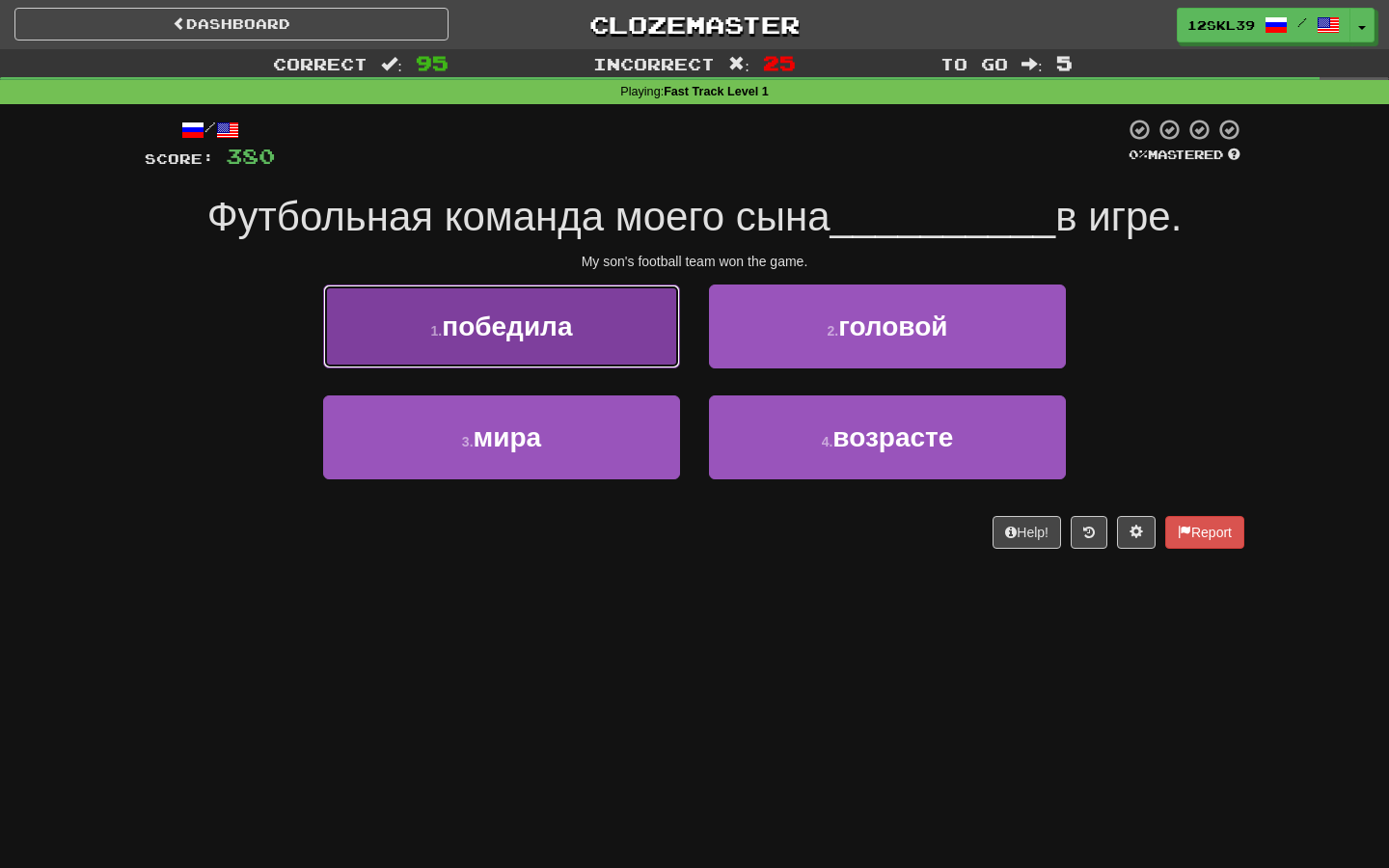 click on "1 .  победила" at bounding box center [502, 326] 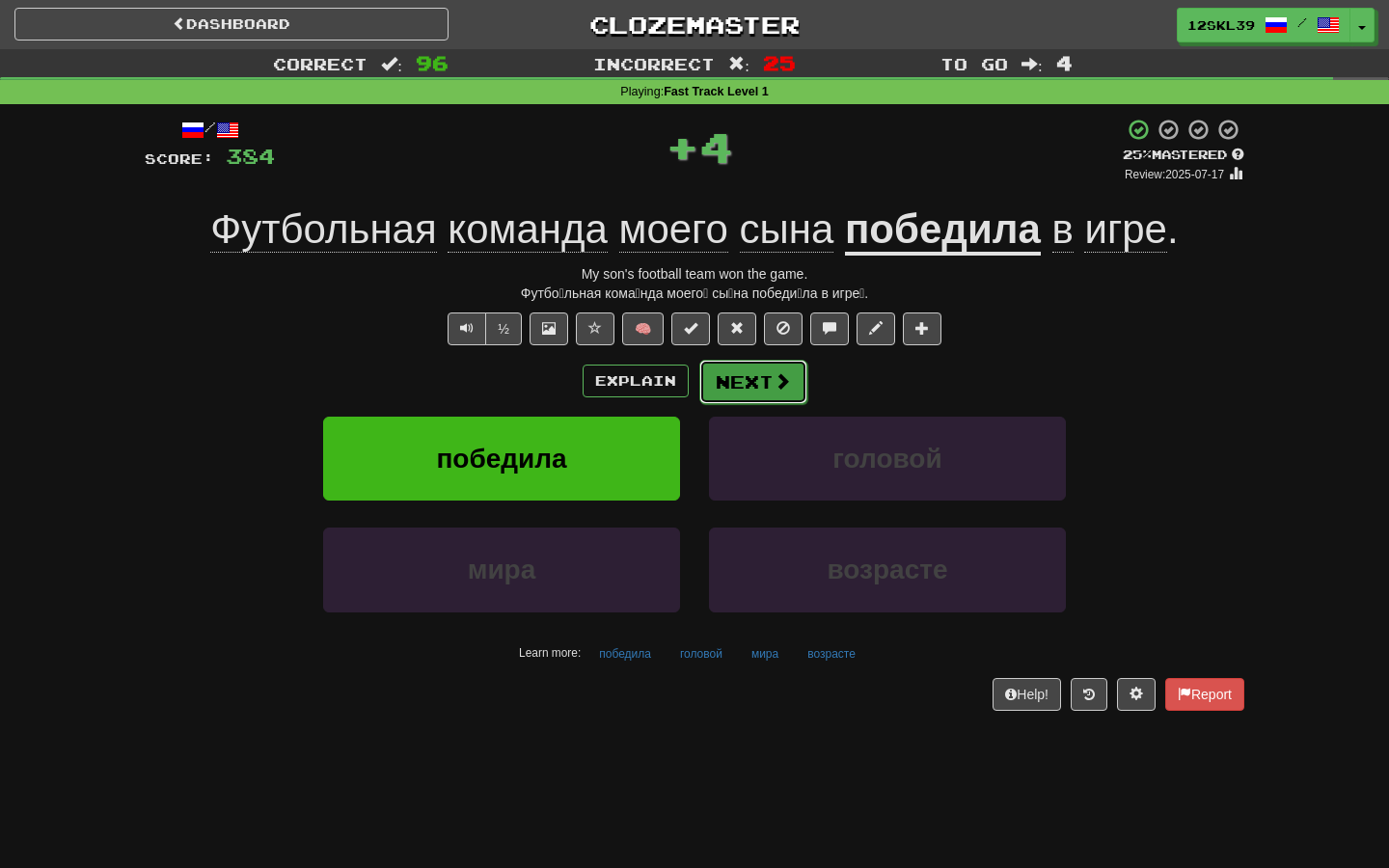 click on "Next" at bounding box center [753, 382] 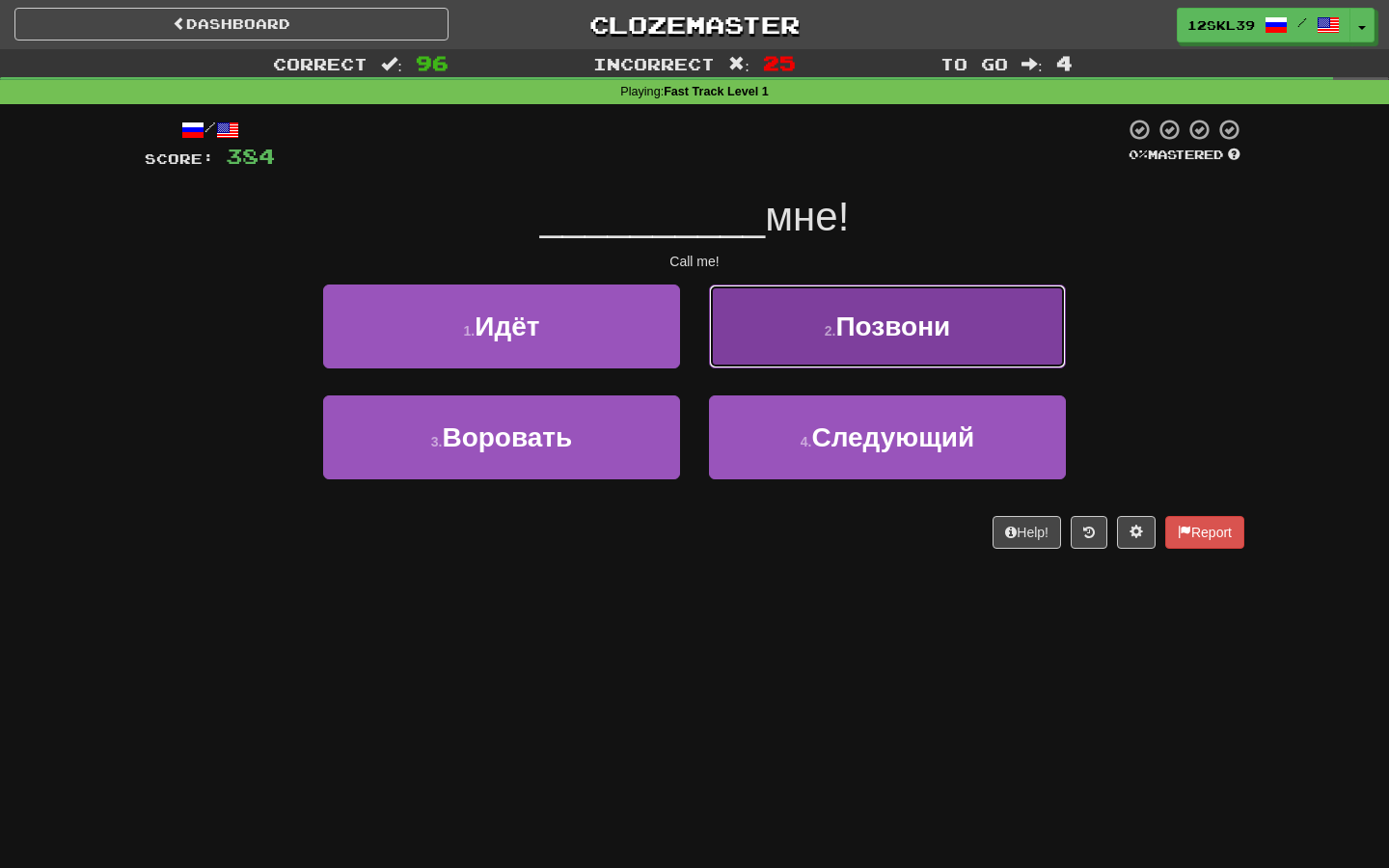 click on "2 .  Позвони" at bounding box center [887, 326] 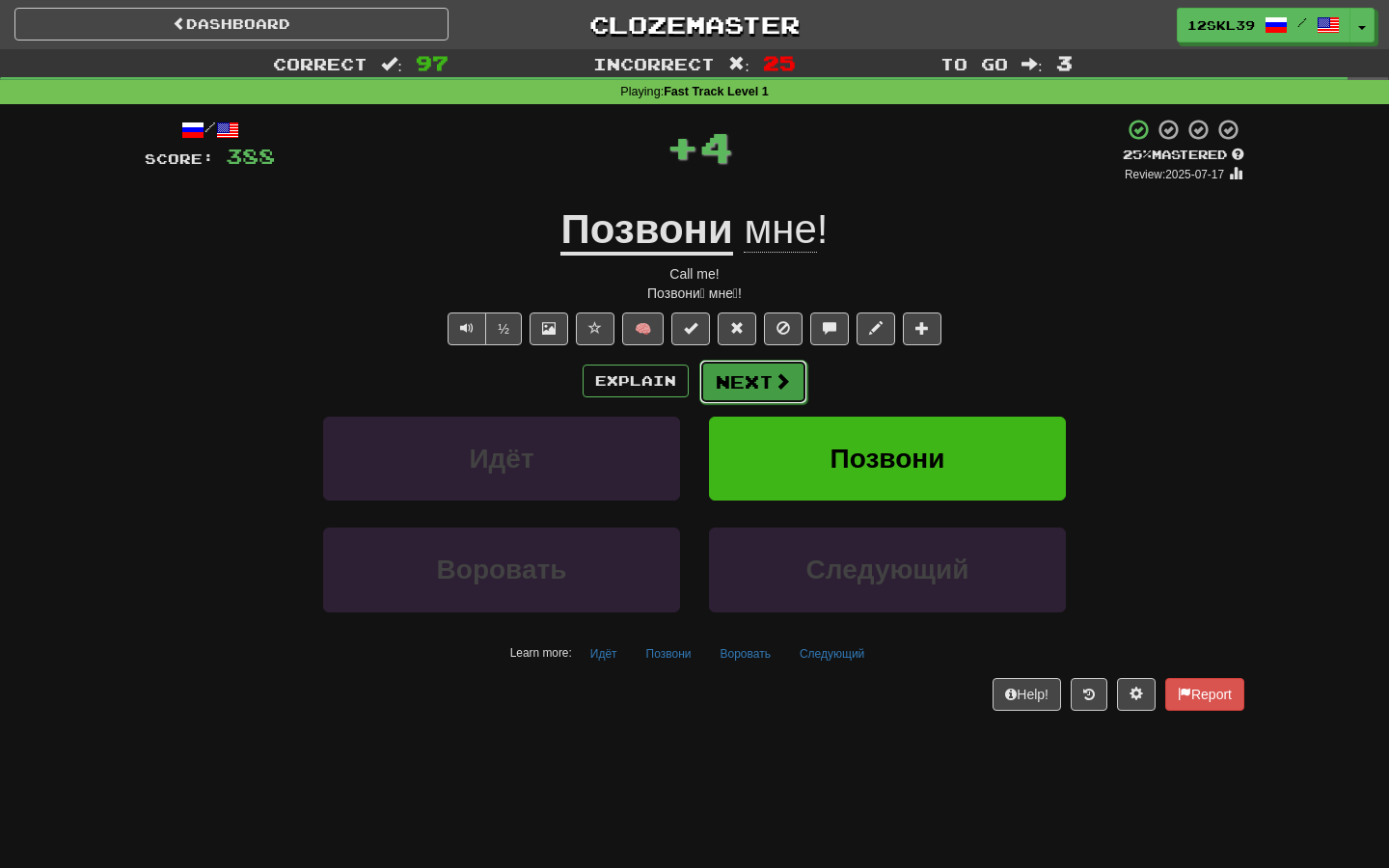 click on "Next" at bounding box center (753, 382) 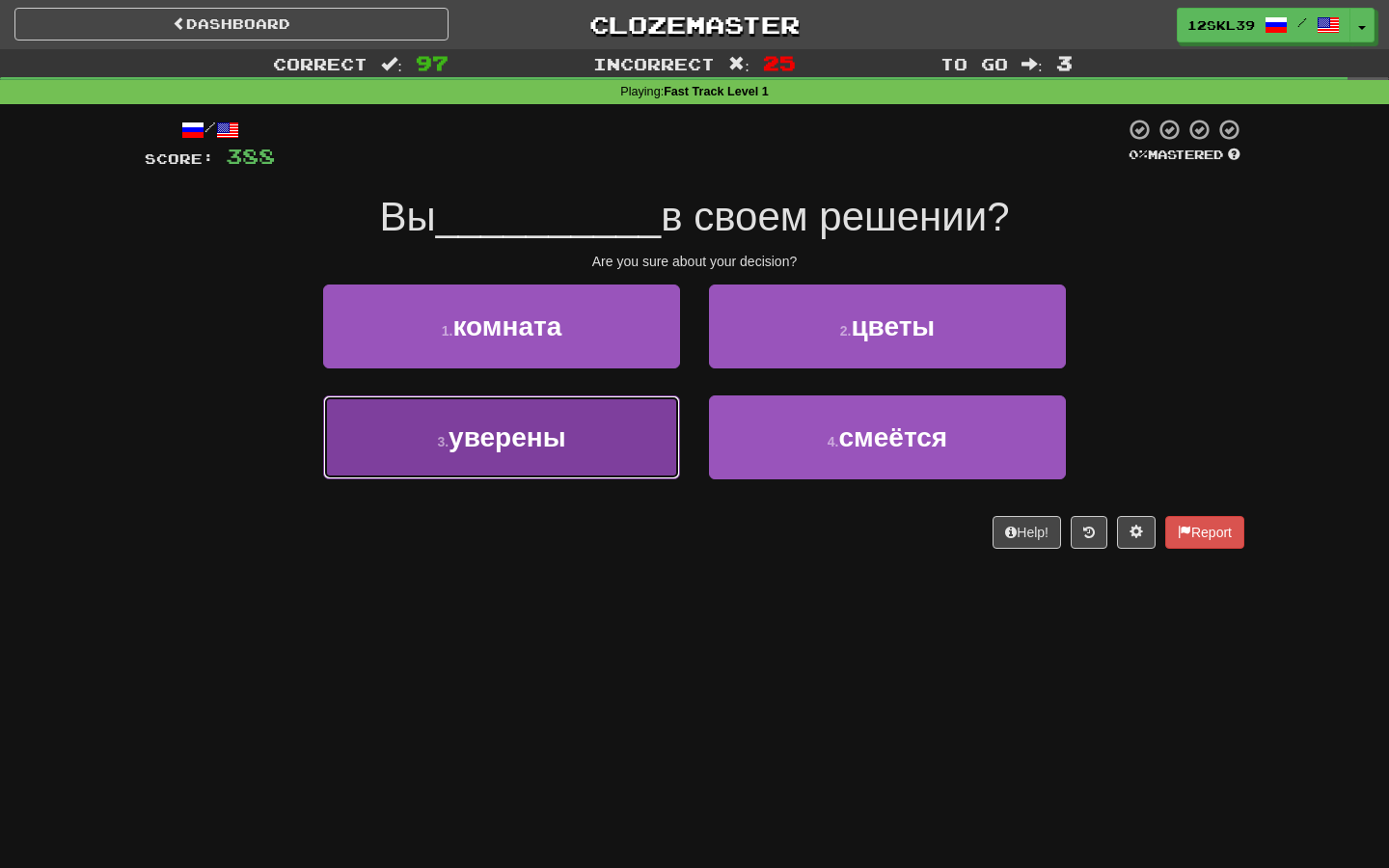 click on "3 .  уверены" at bounding box center [502, 437] 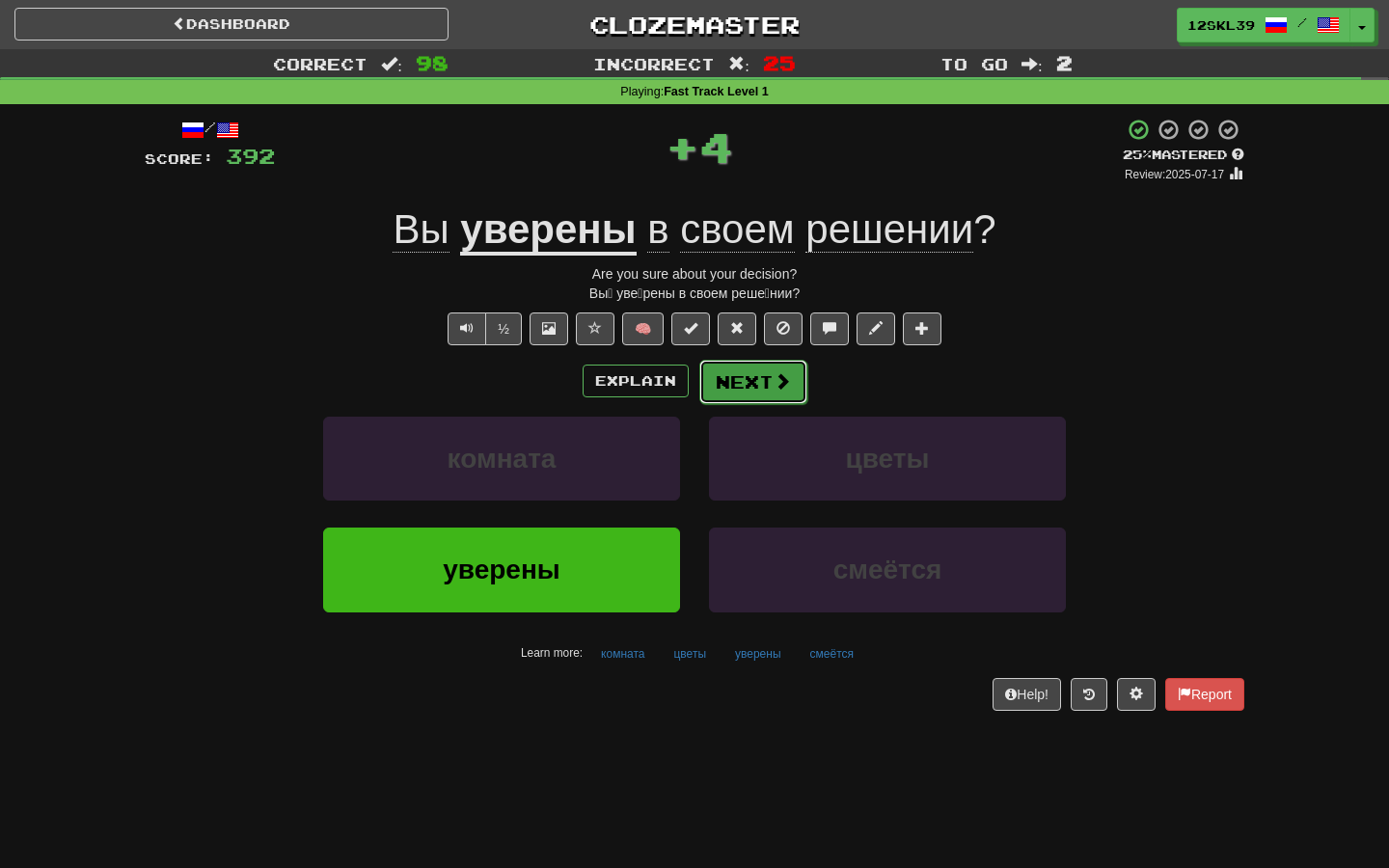 click on "Next" at bounding box center (753, 382) 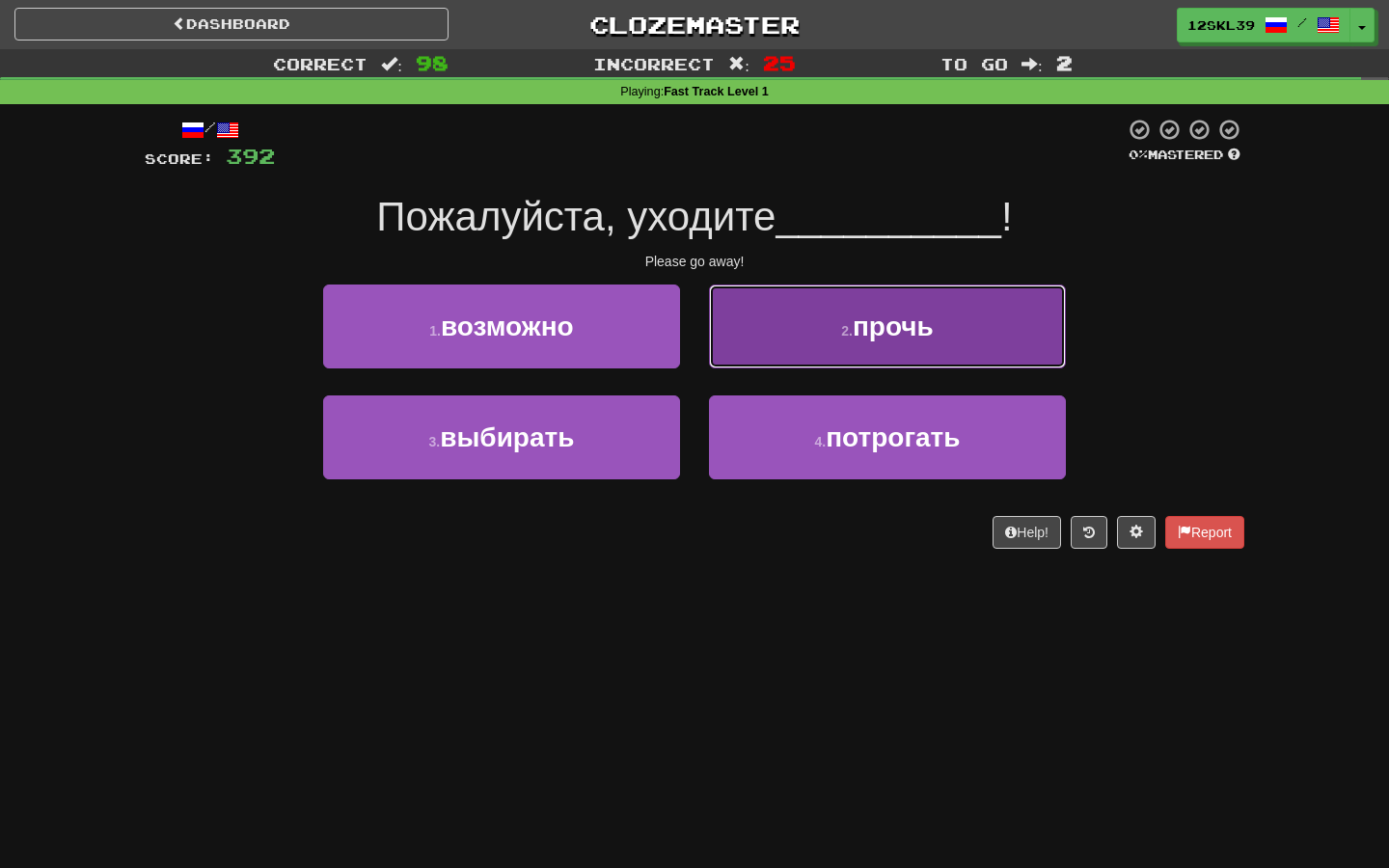 click on "2 .  прочь" at bounding box center [887, 326] 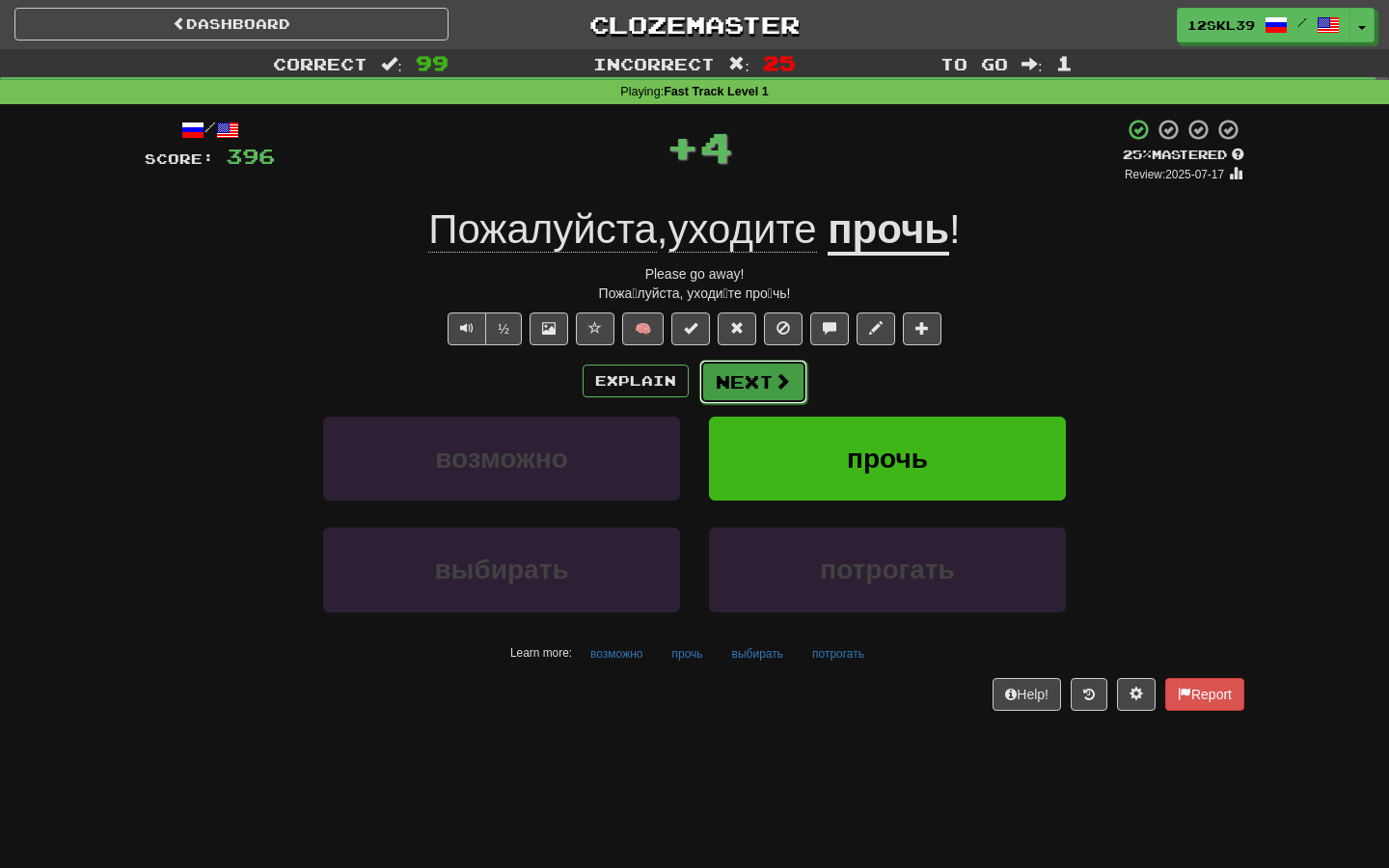 click on "Next" at bounding box center [753, 382] 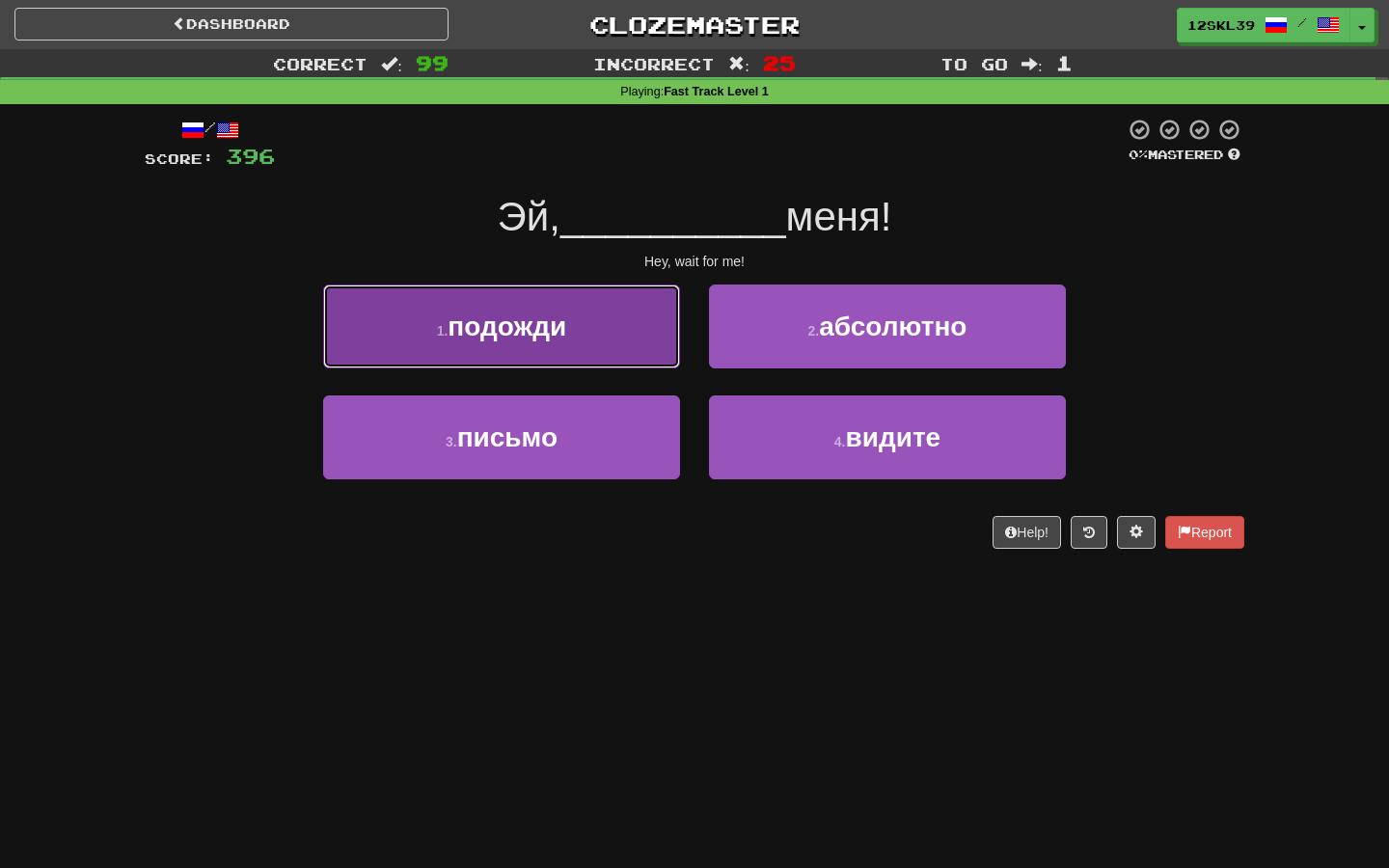 click on "1 .  подожди" at bounding box center (502, 326) 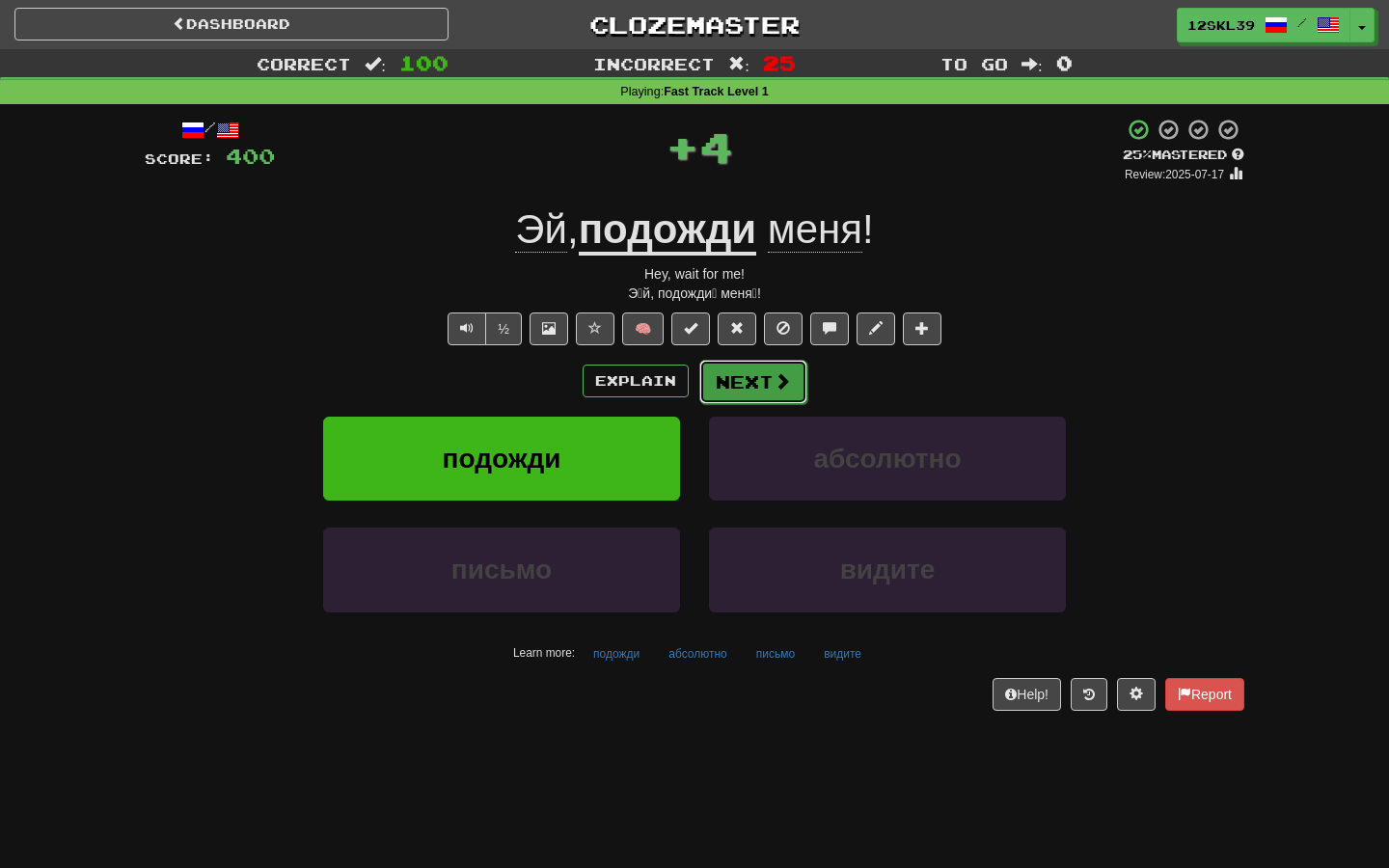 click on "Next" at bounding box center (753, 382) 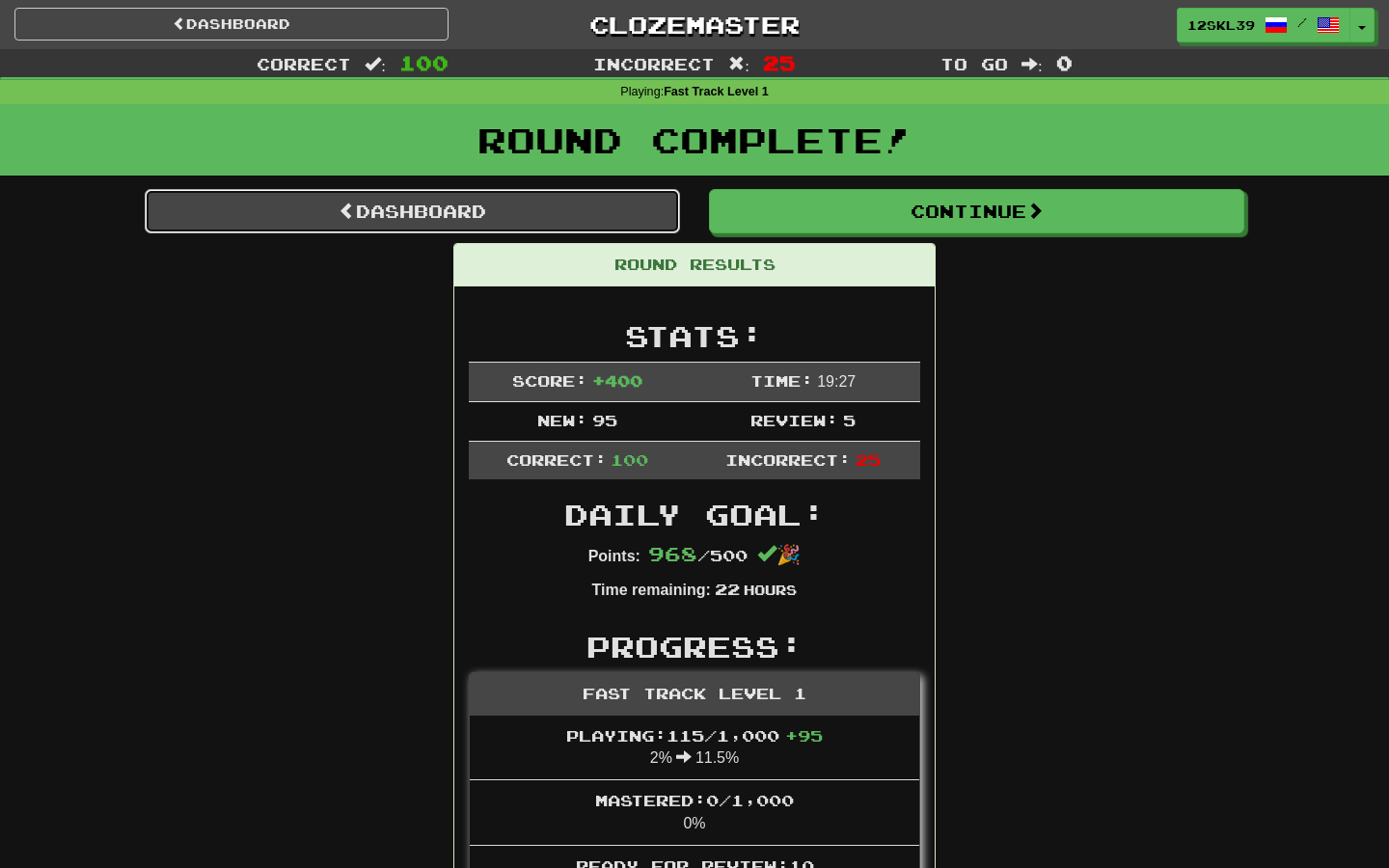 click on "Dashboard" at bounding box center (412, 211) 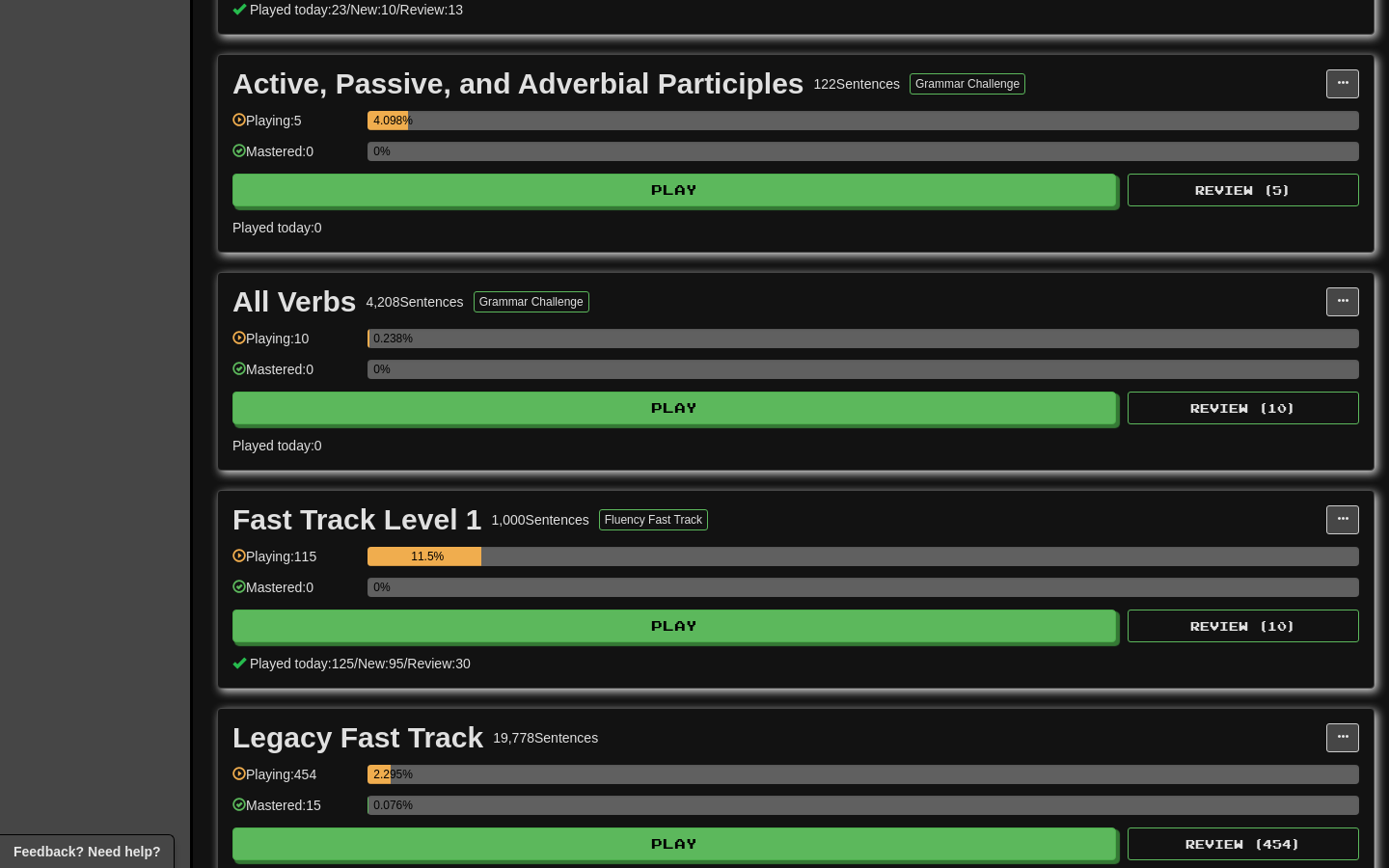 scroll, scrollTop: 839, scrollLeft: 0, axis: vertical 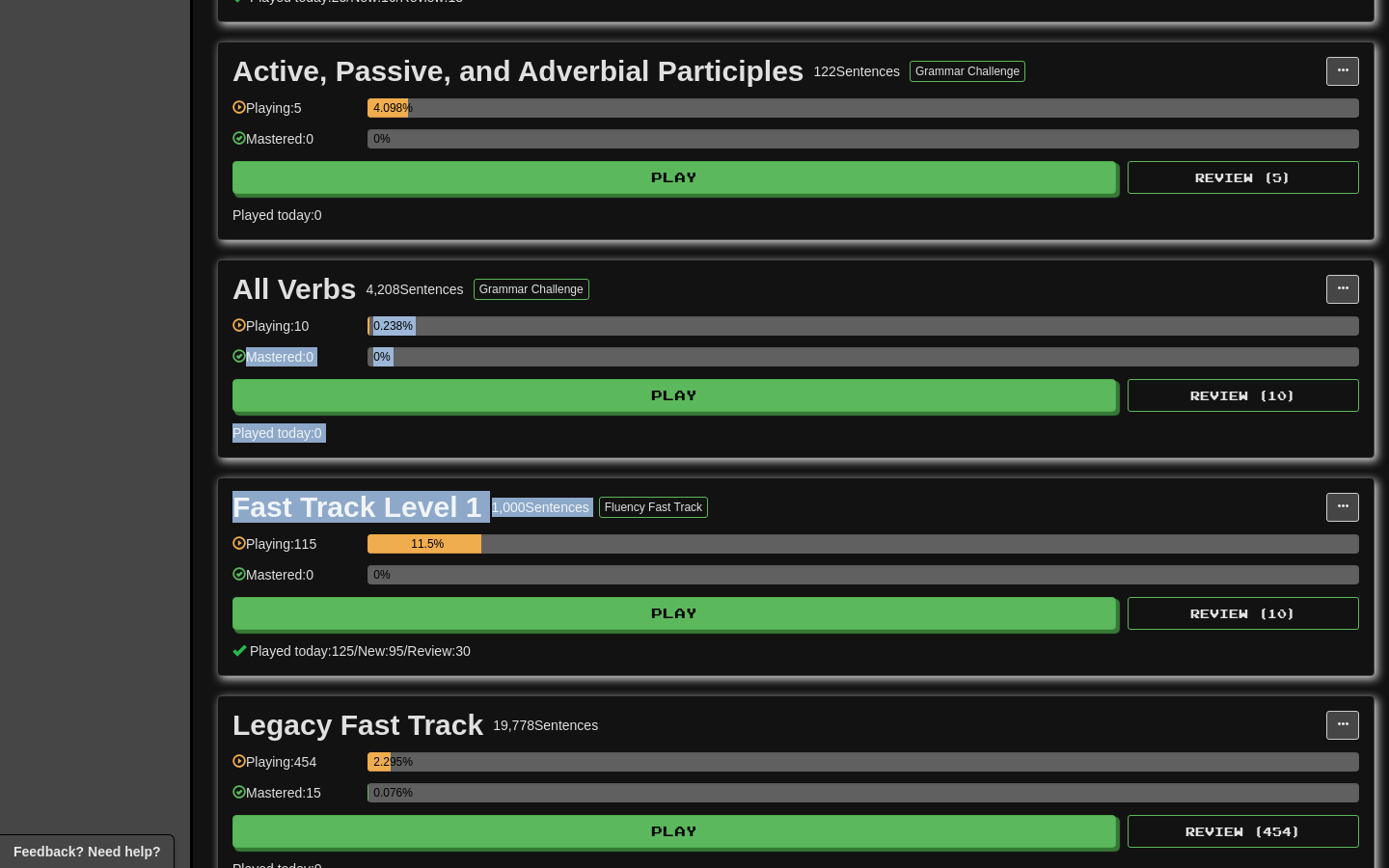 drag, startPoint x: 1178, startPoint y: 520, endPoint x: 1182, endPoint y: 312, distance: 208.0385 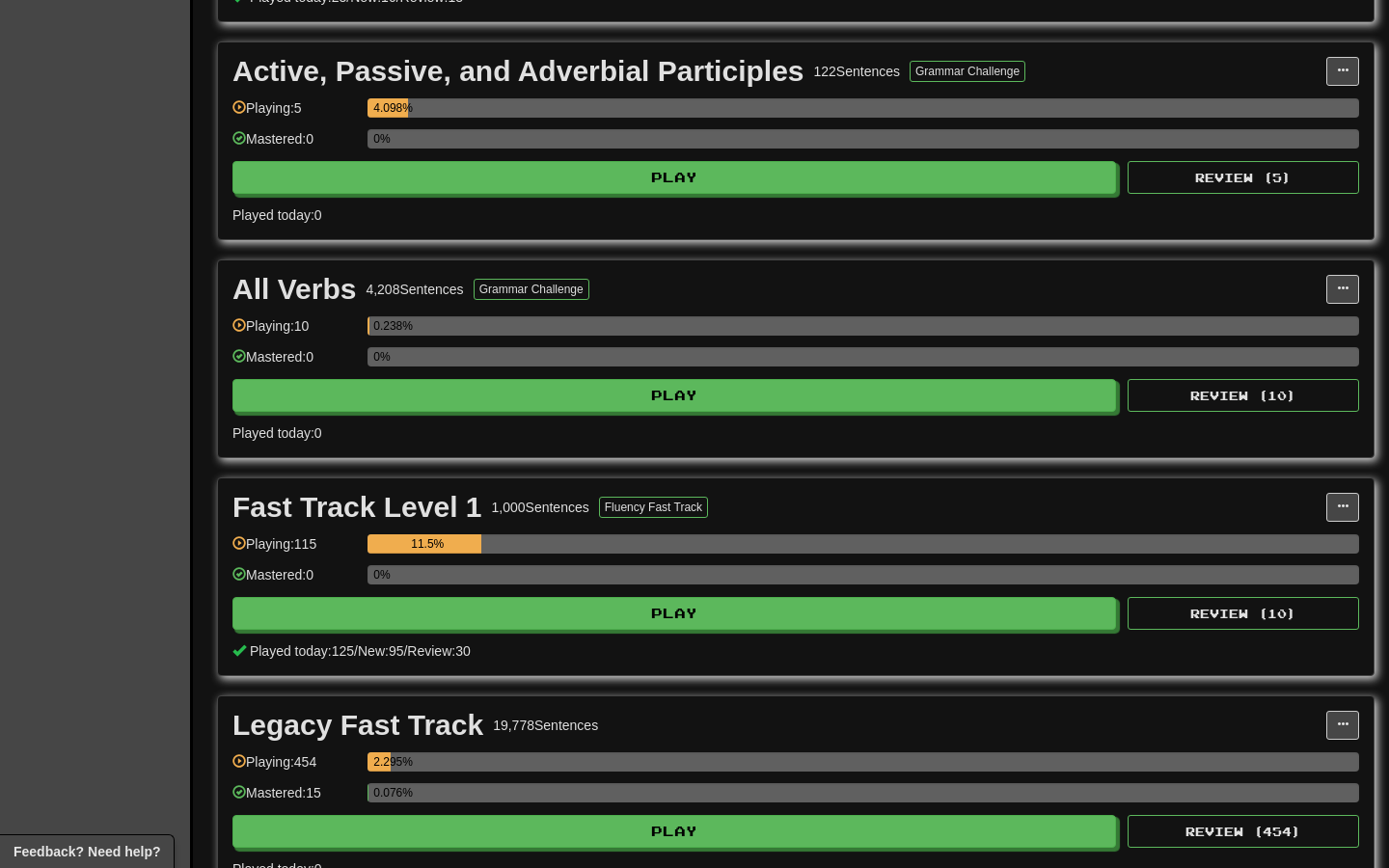 click on "Fast Track Level 1 1,000  Sentences Fluency Fast Track Manage Sentences Unpin from Dashboard  Playing:  115 11.5%  Mastered:  0 0% Play Review ( 10 )   Played today:  125  /  New:  95  /  Review:  30" at bounding box center (796, 577) 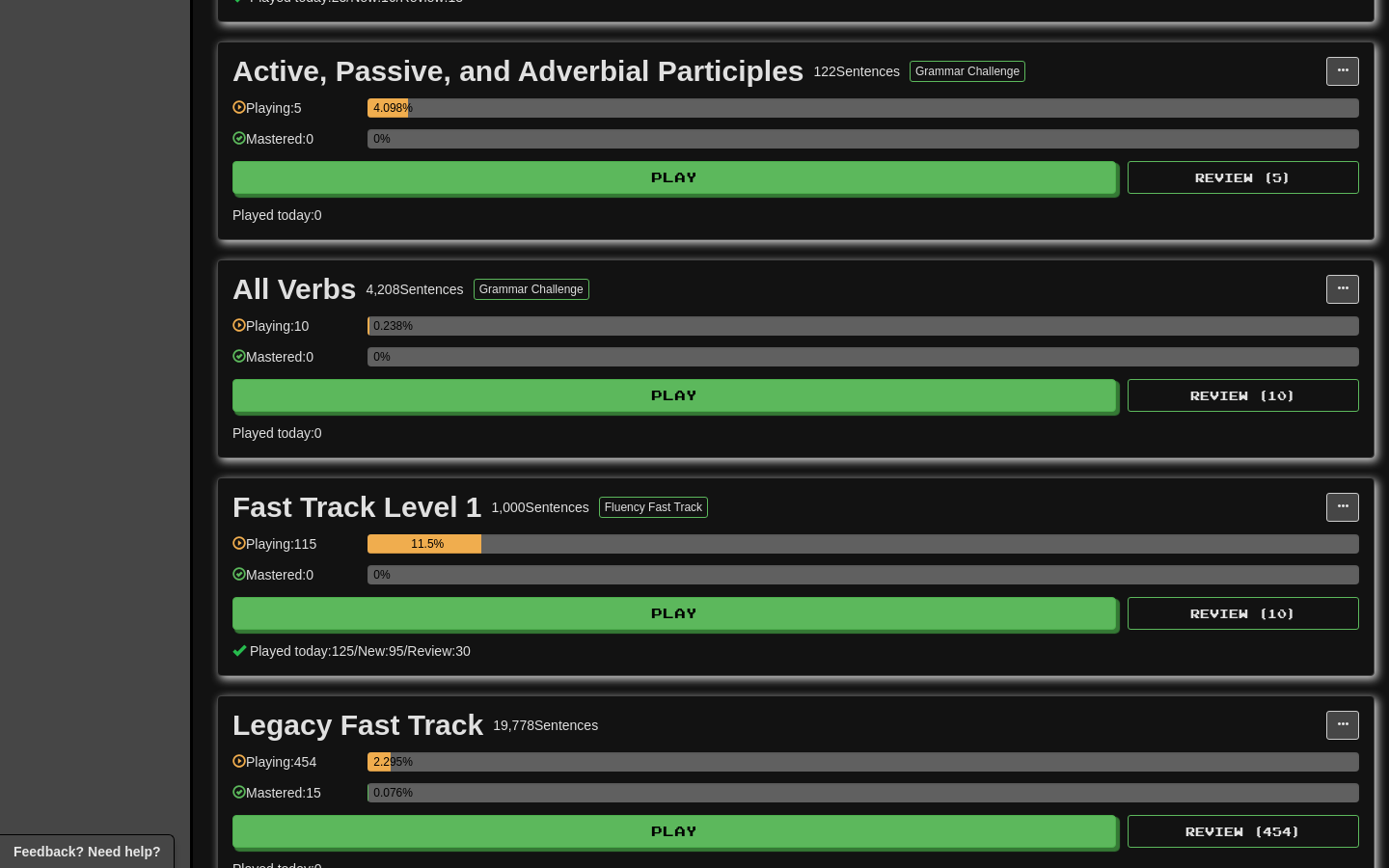 drag, startPoint x: 520, startPoint y: 526, endPoint x: 519, endPoint y: 543, distance: 17.029386 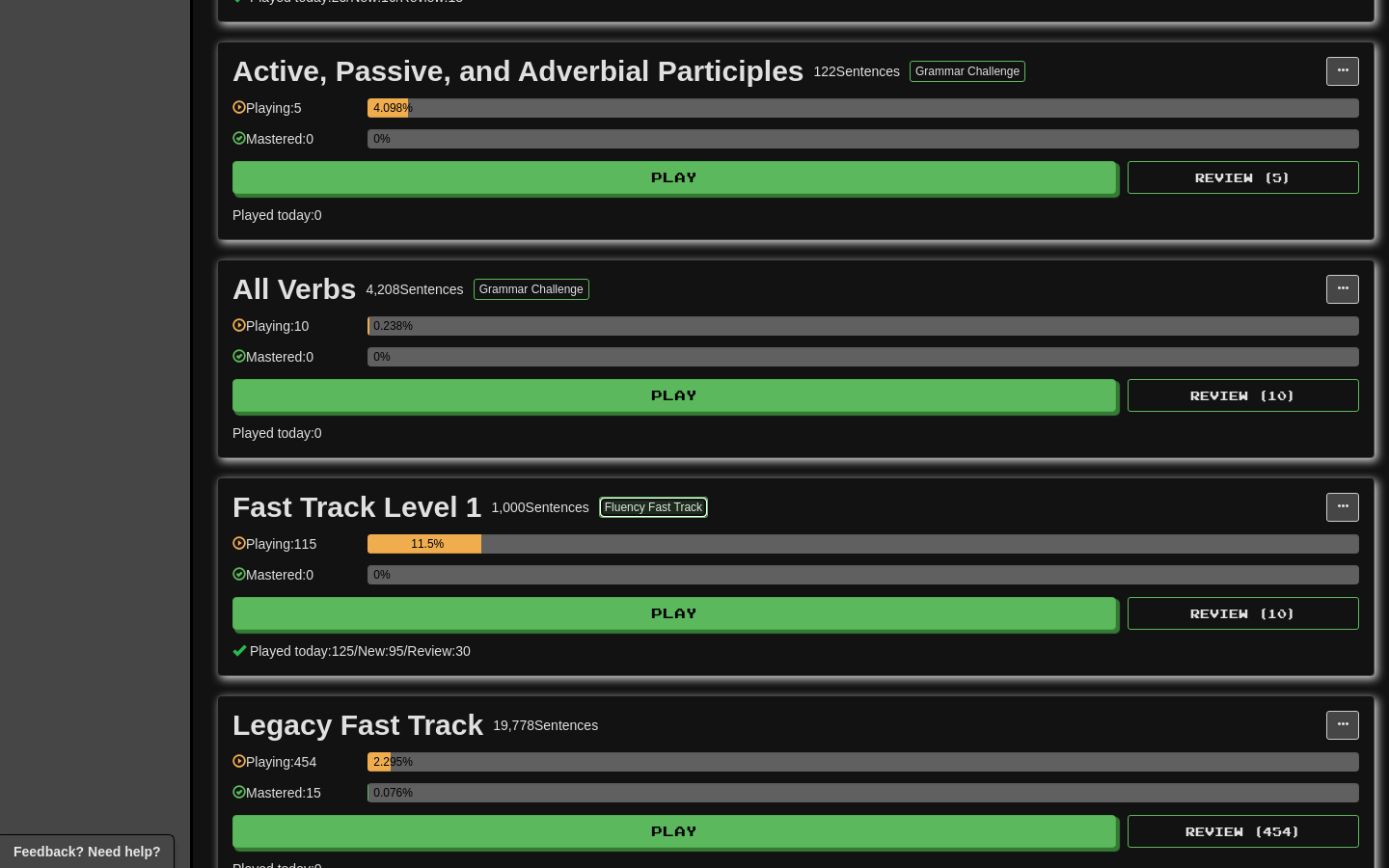 click on "Fluency Fast Track" at bounding box center [653, 507] 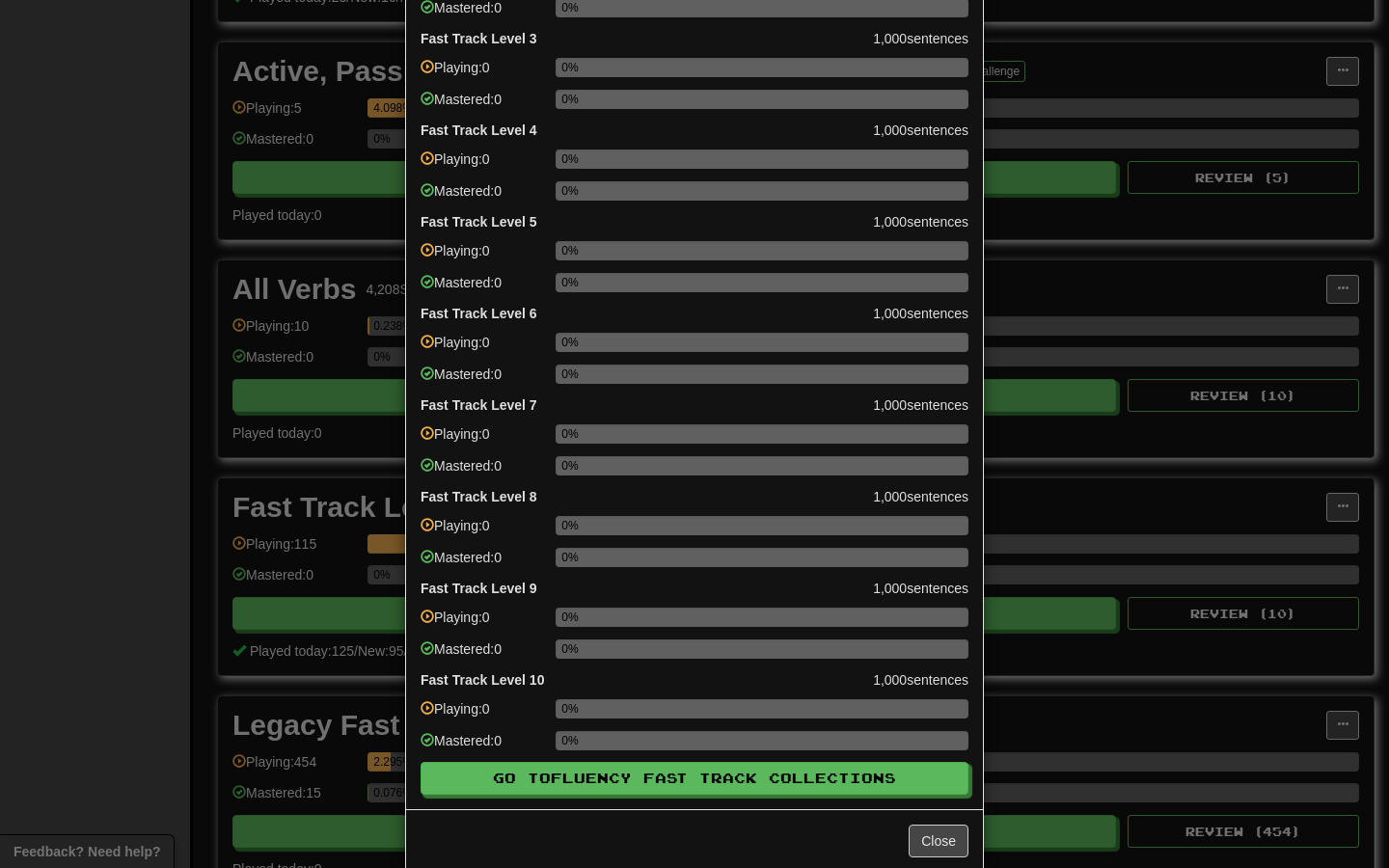 scroll, scrollTop: 282, scrollLeft: 0, axis: vertical 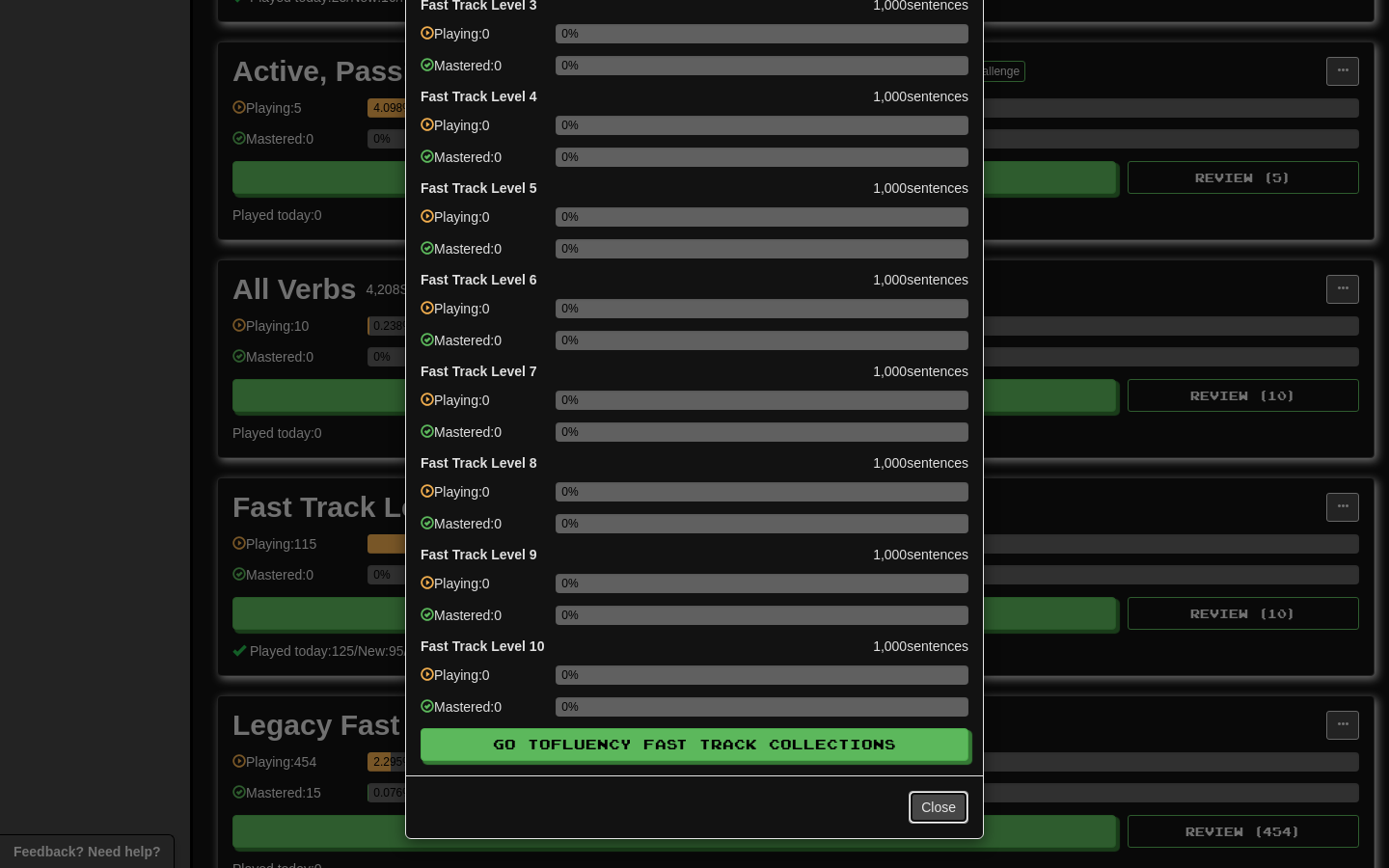 click on "Close" at bounding box center (939, 807) 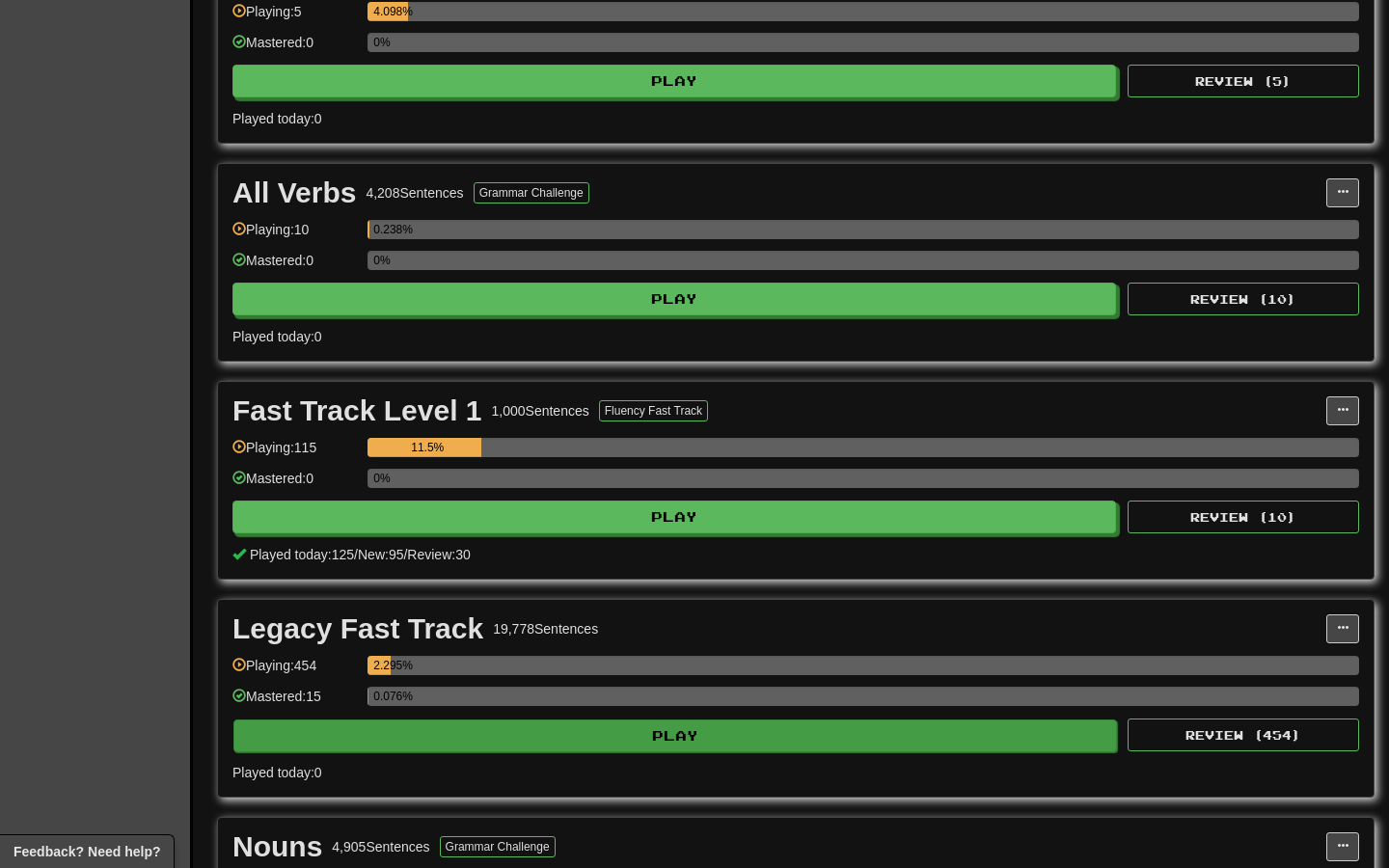 scroll, scrollTop: 911, scrollLeft: 0, axis: vertical 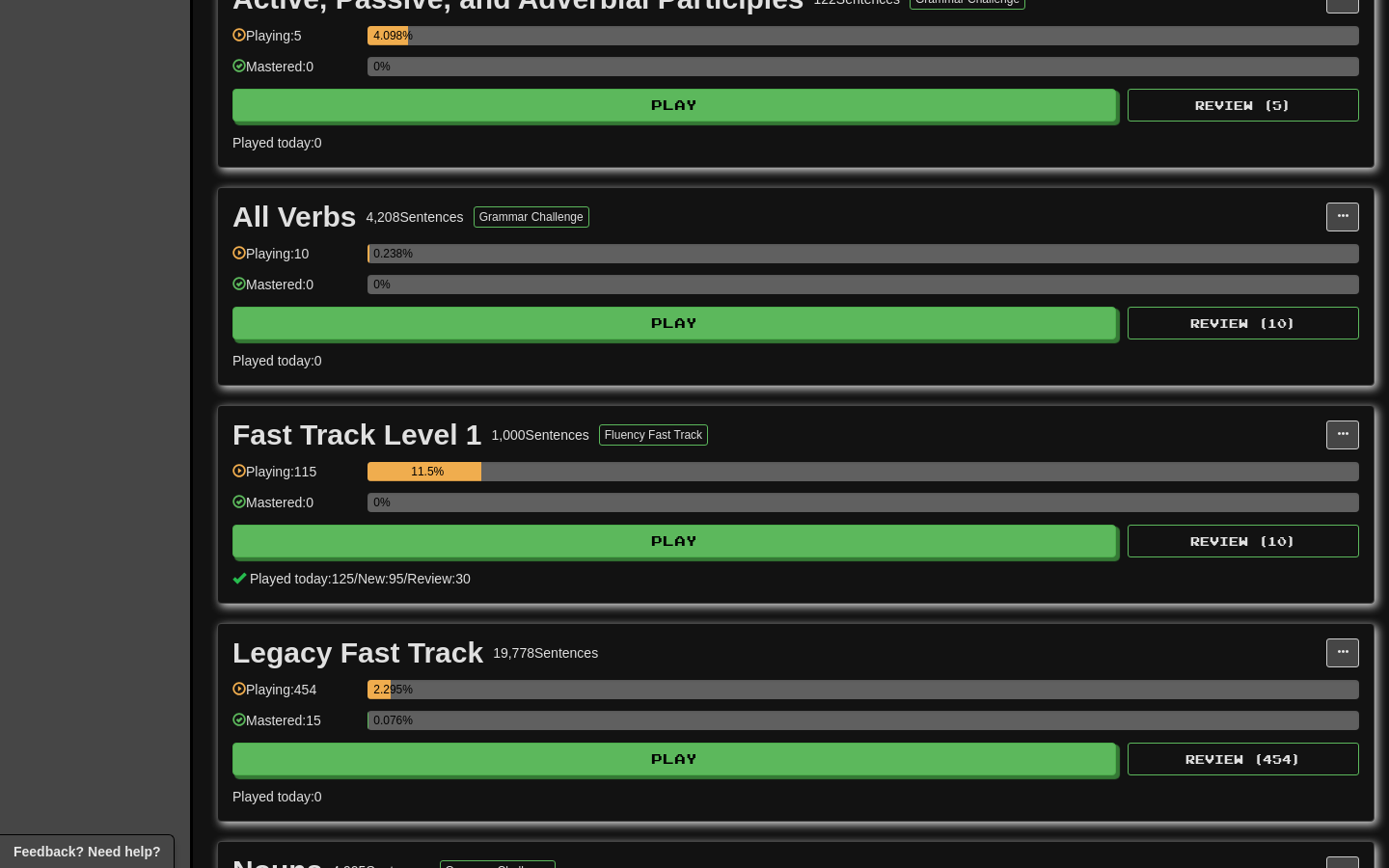 click on "Playing:  115" at bounding box center [295, 477] 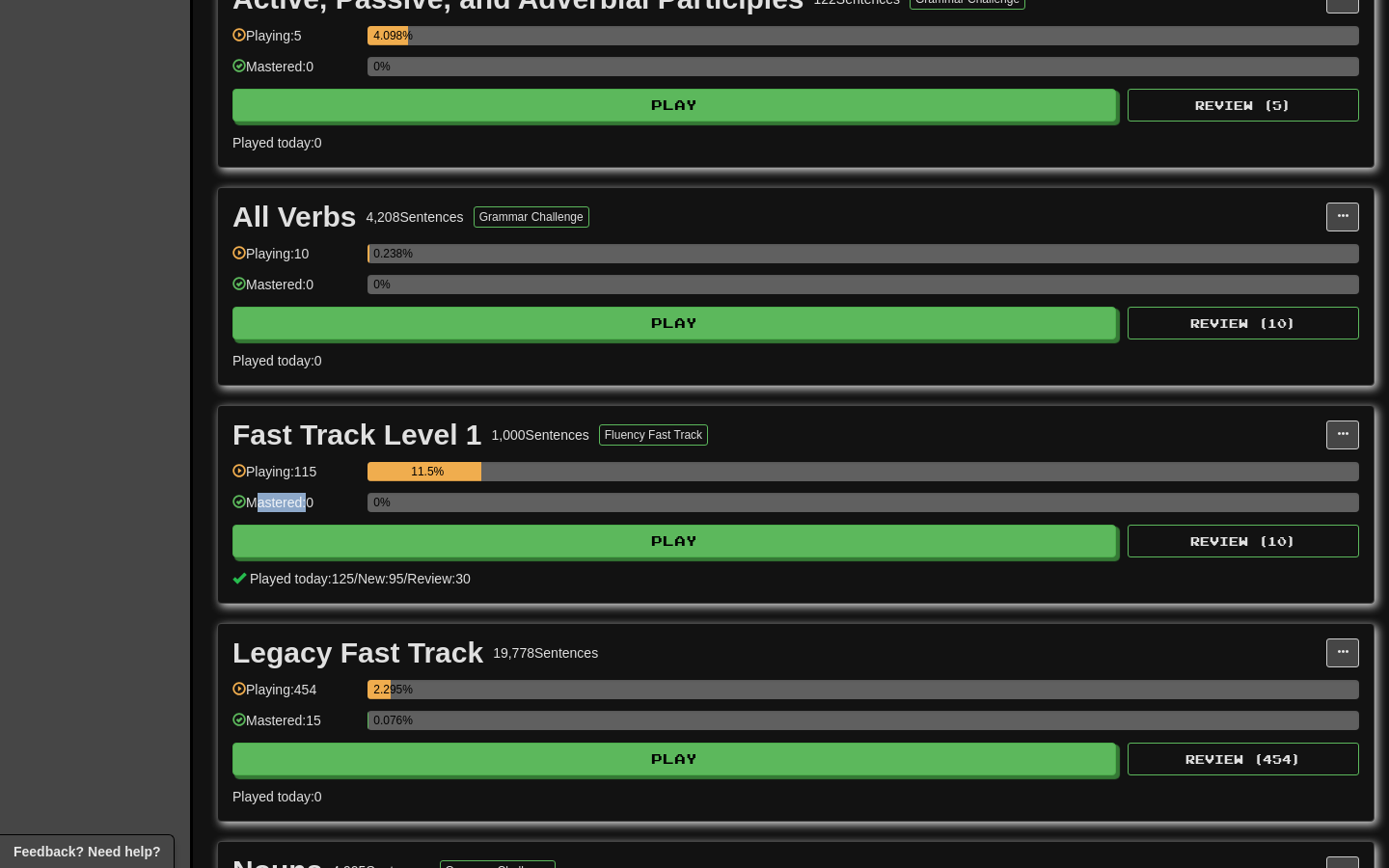 click on "Mastered:  0" at bounding box center [295, 508] 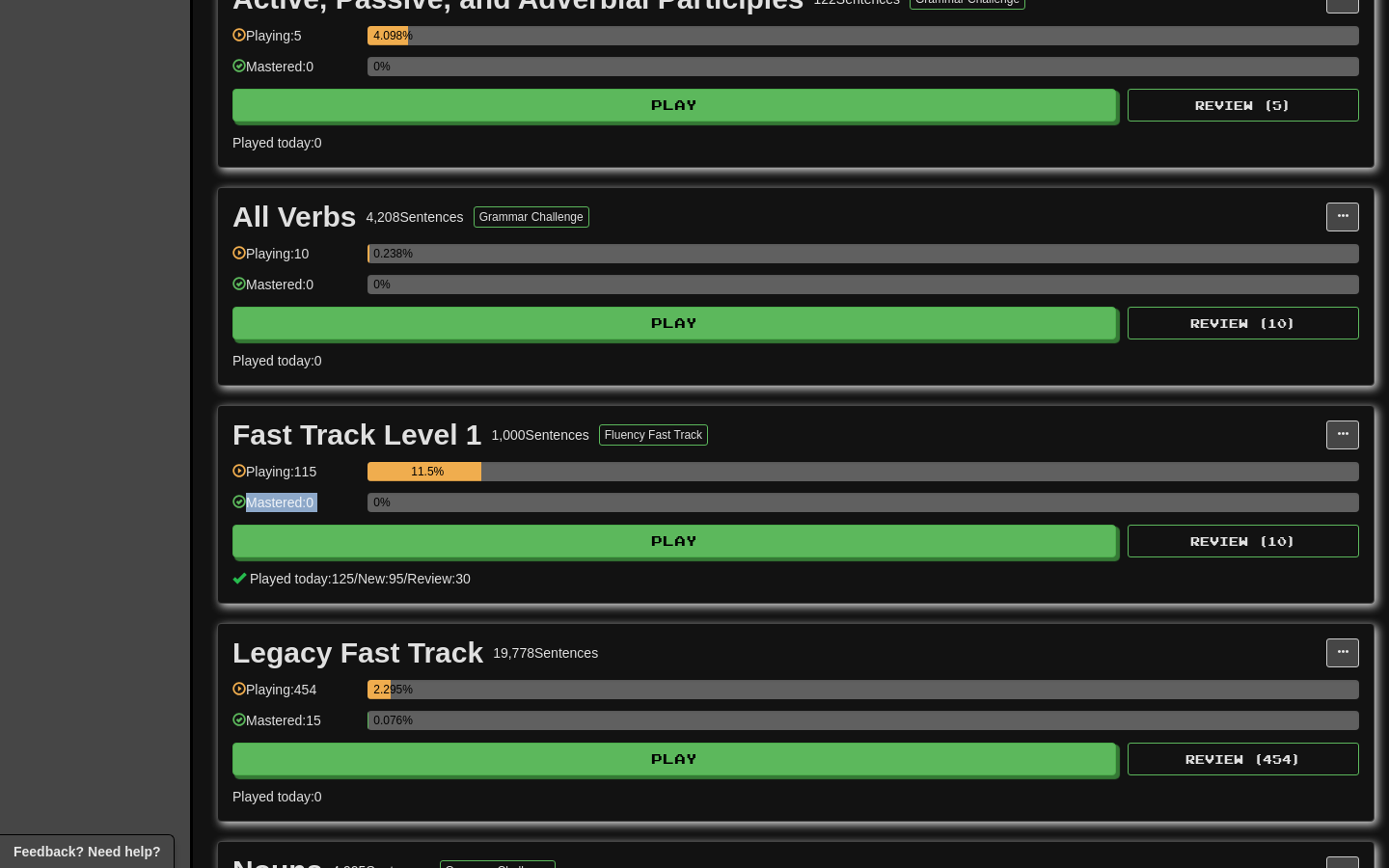 click on "Mastered:  0" at bounding box center (295, 508) 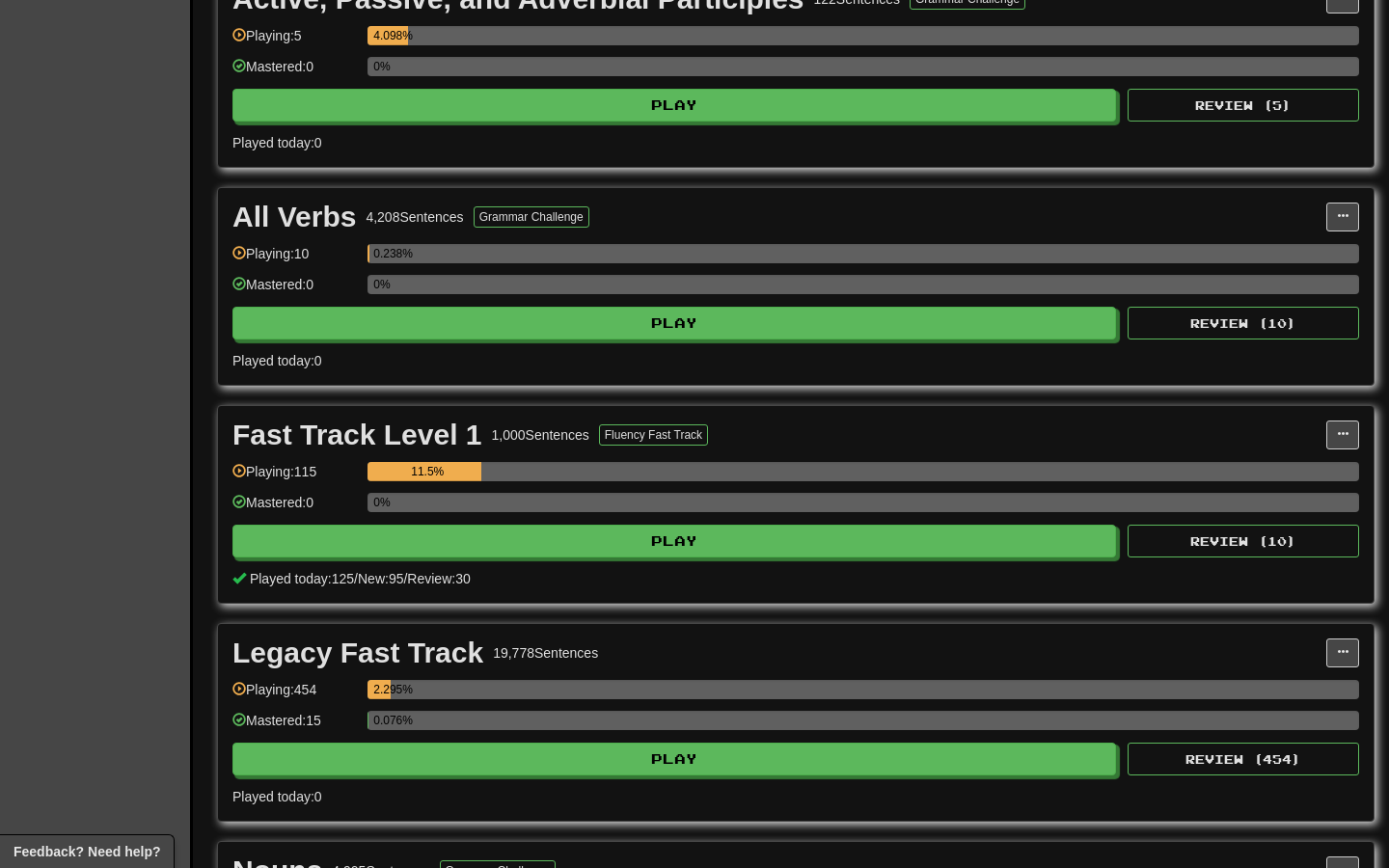 click on "Playing:  115" at bounding box center (295, 477) 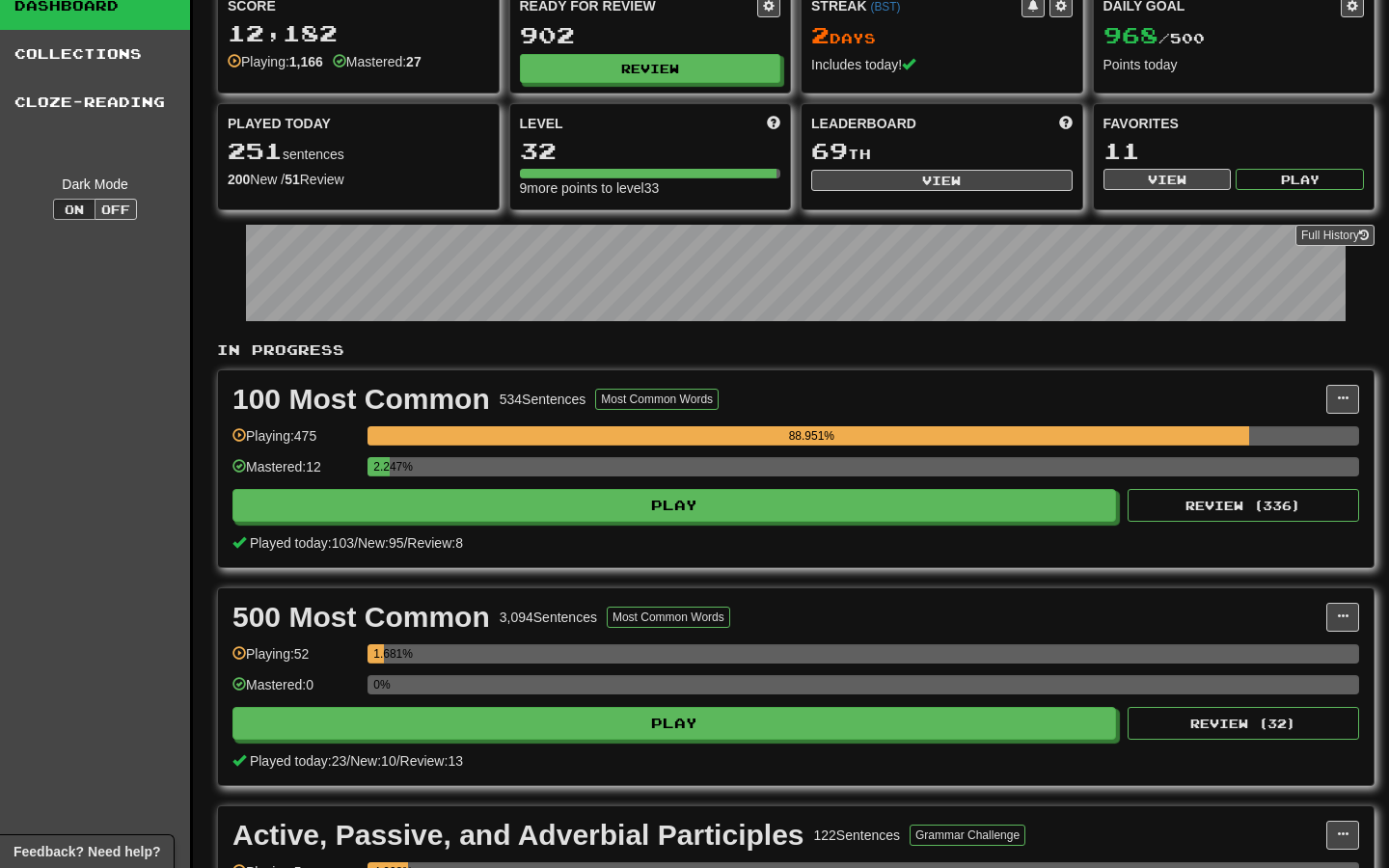 scroll, scrollTop: 0, scrollLeft: 0, axis: both 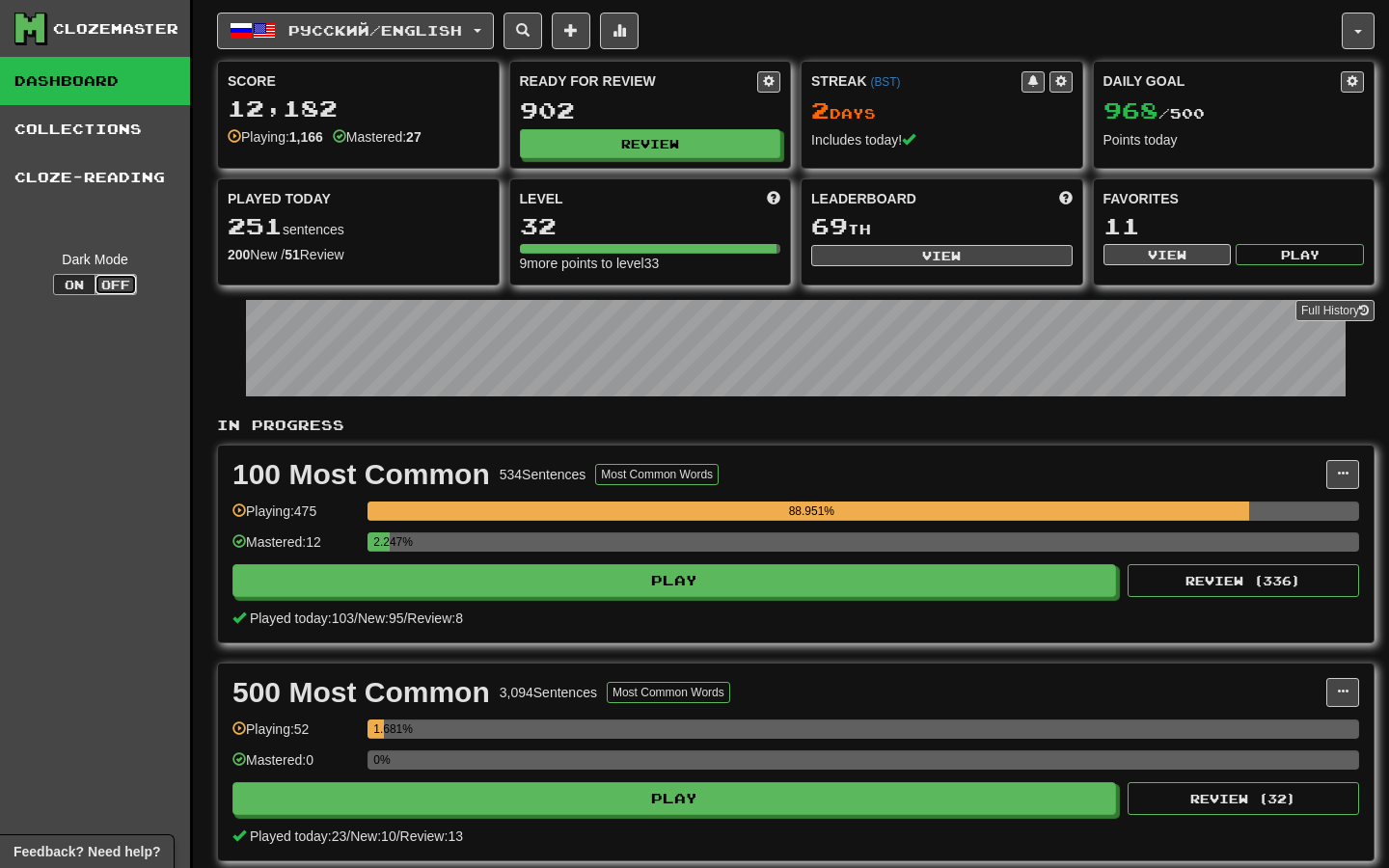 click on "Off" at bounding box center (116, 285) 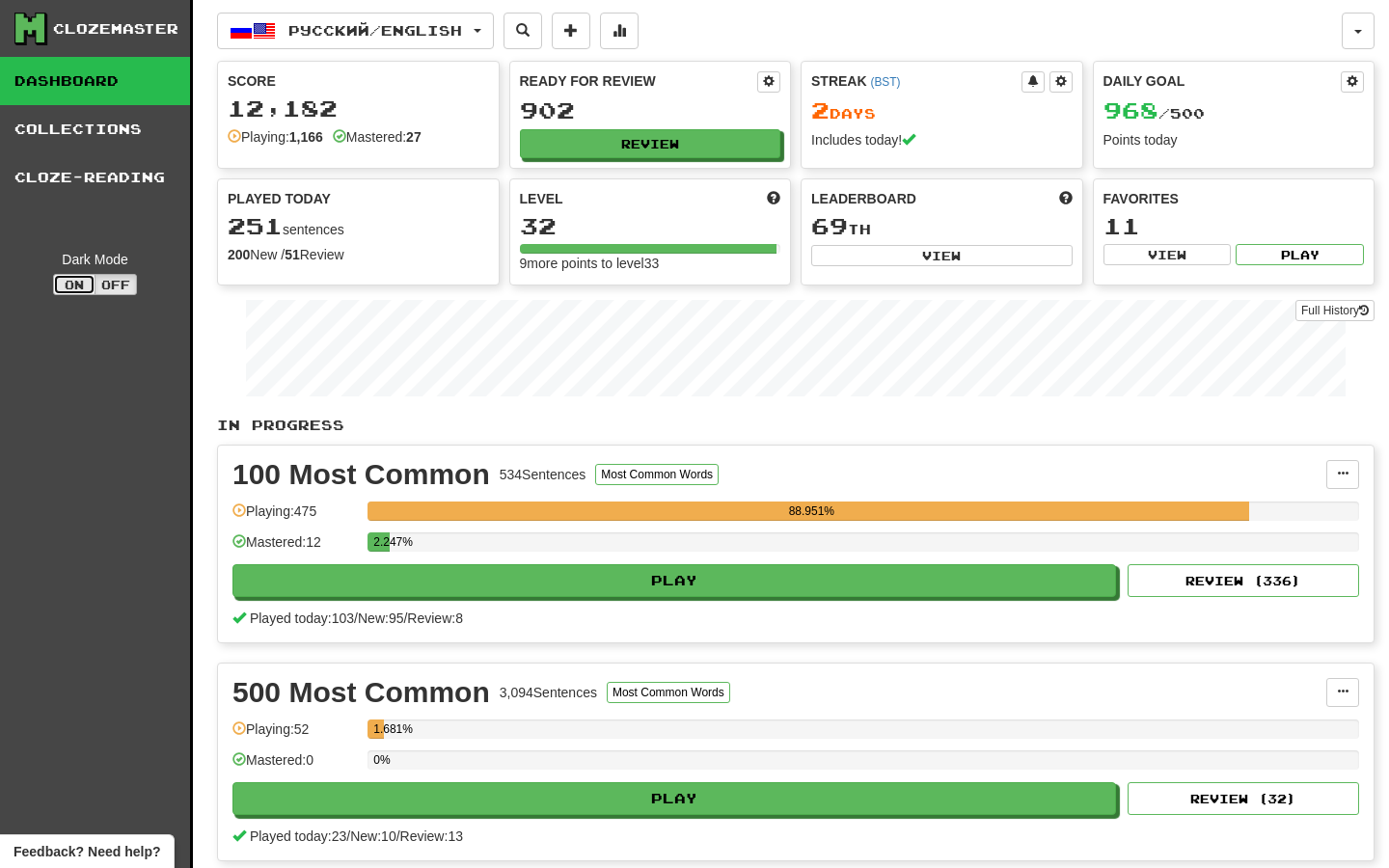 click on "On" at bounding box center [74, 285] 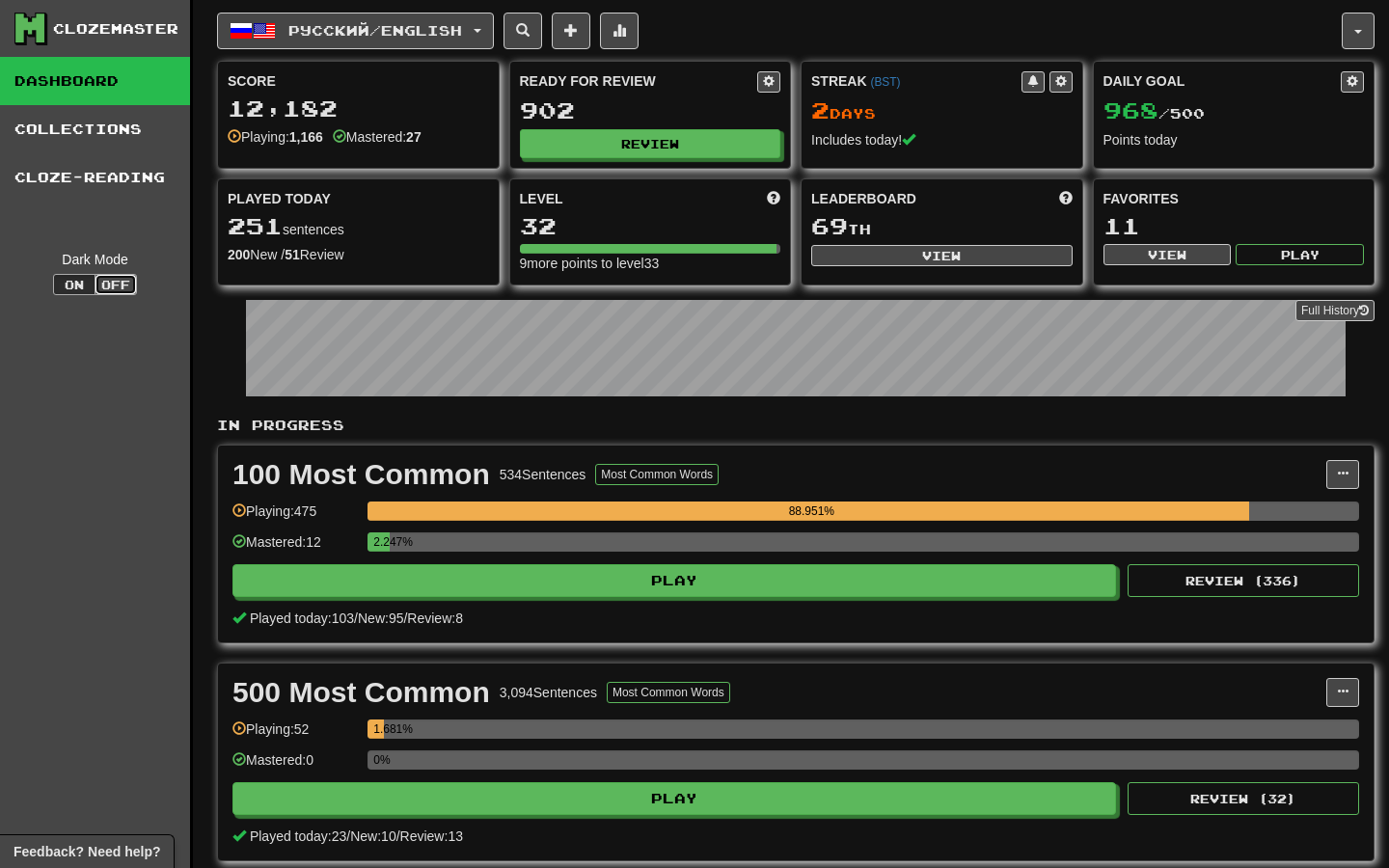 click on "Off" at bounding box center (116, 285) 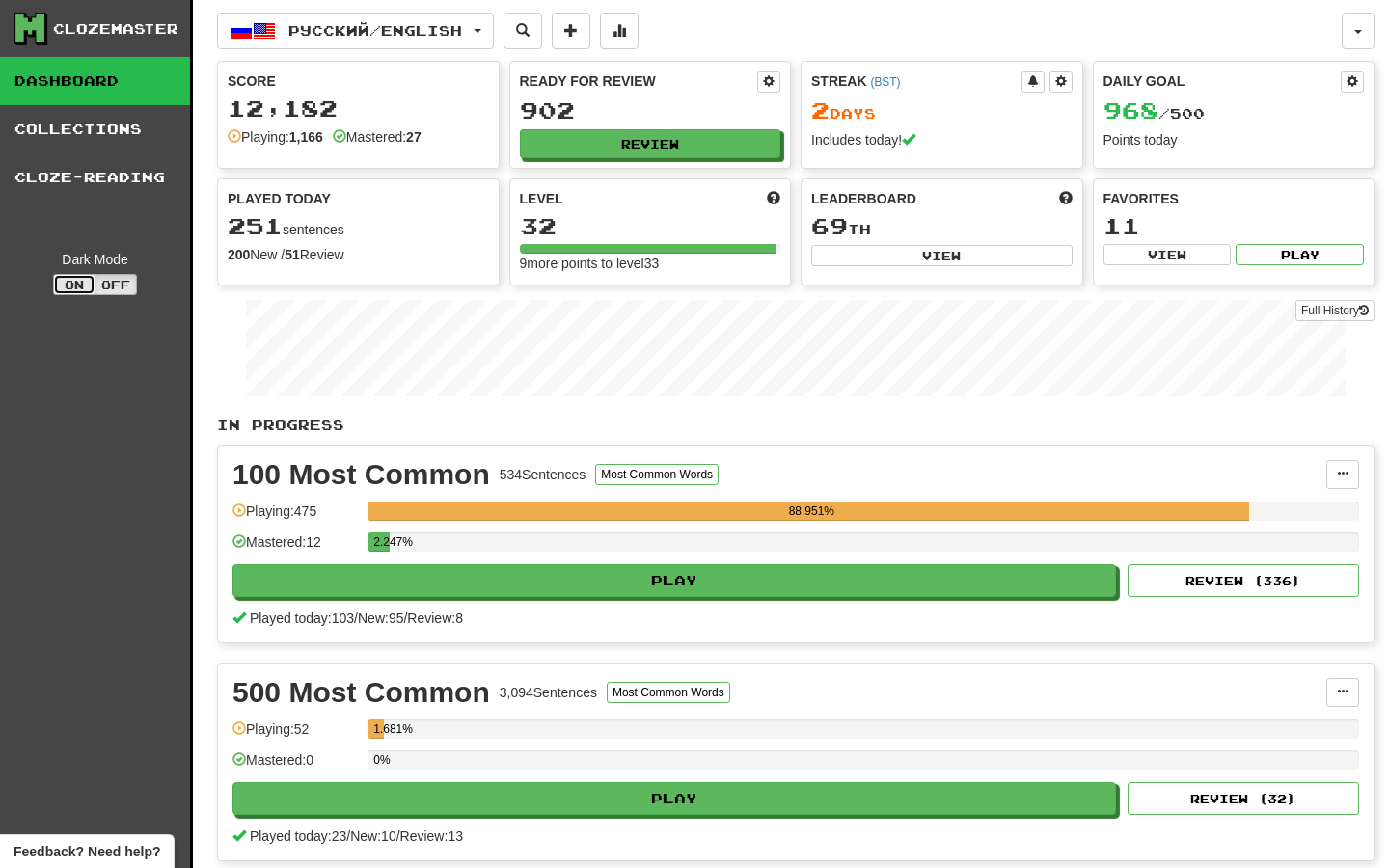 click on "On" at bounding box center [74, 285] 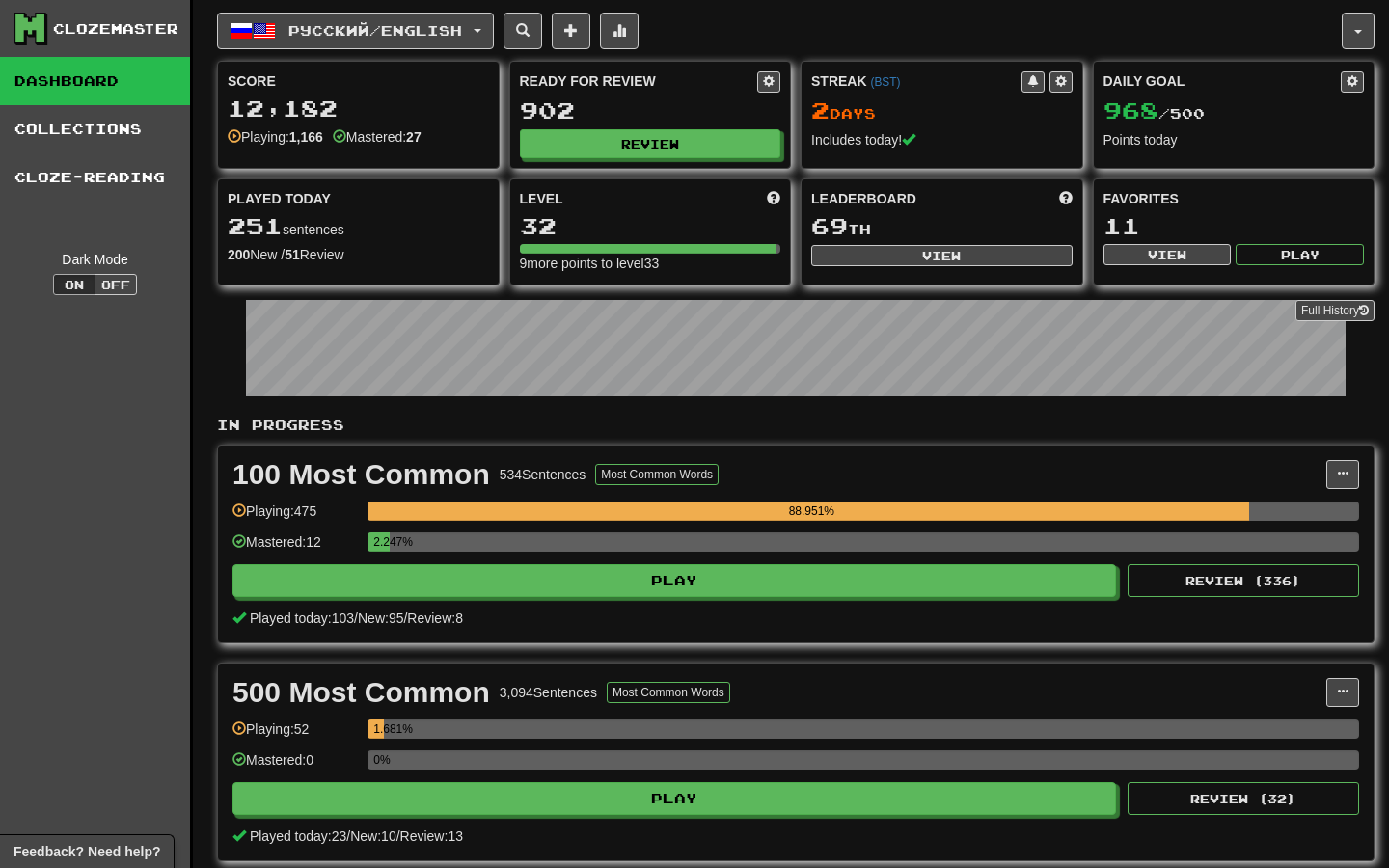 click at bounding box center (648, 249) 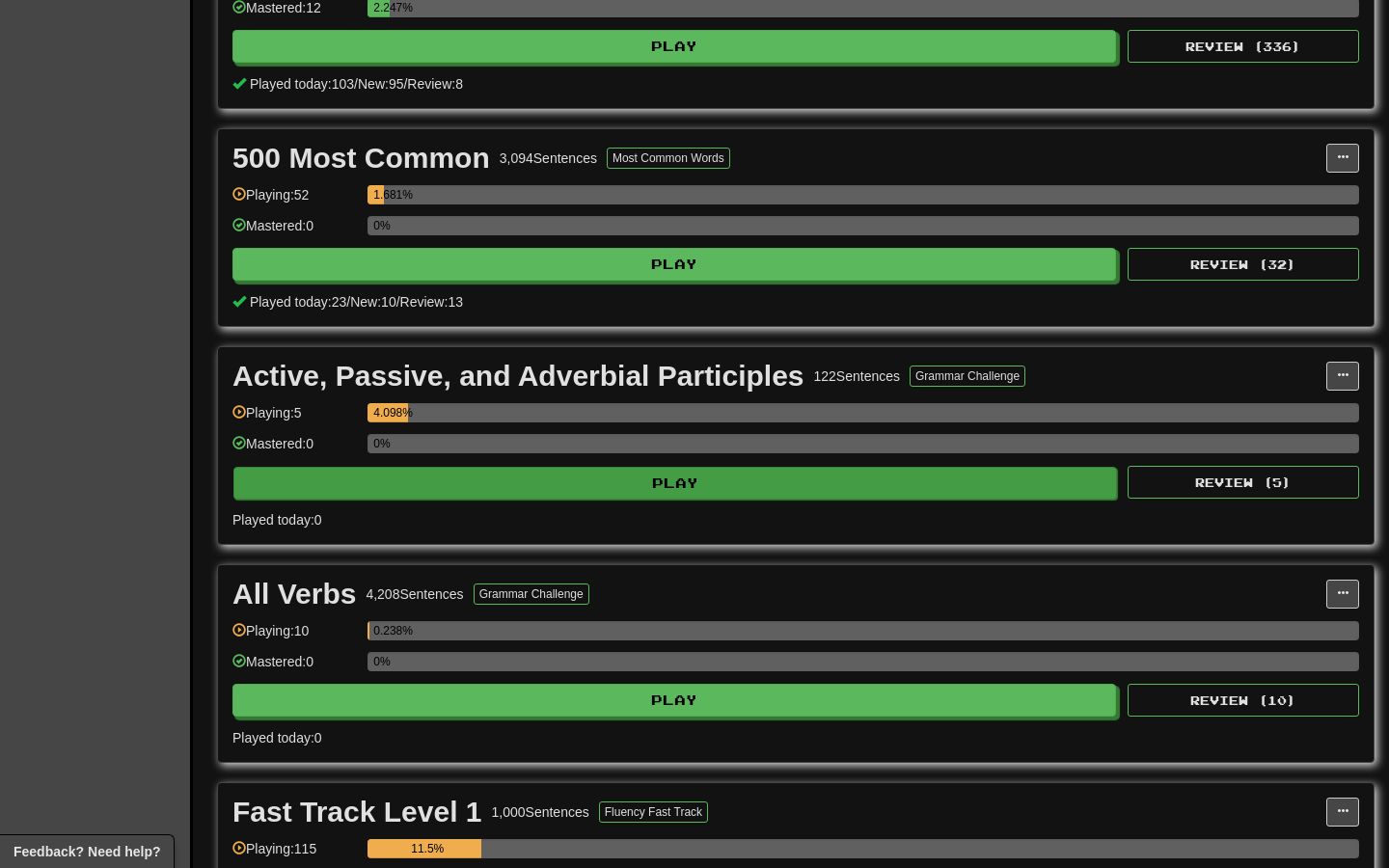 scroll, scrollTop: 646, scrollLeft: 0, axis: vertical 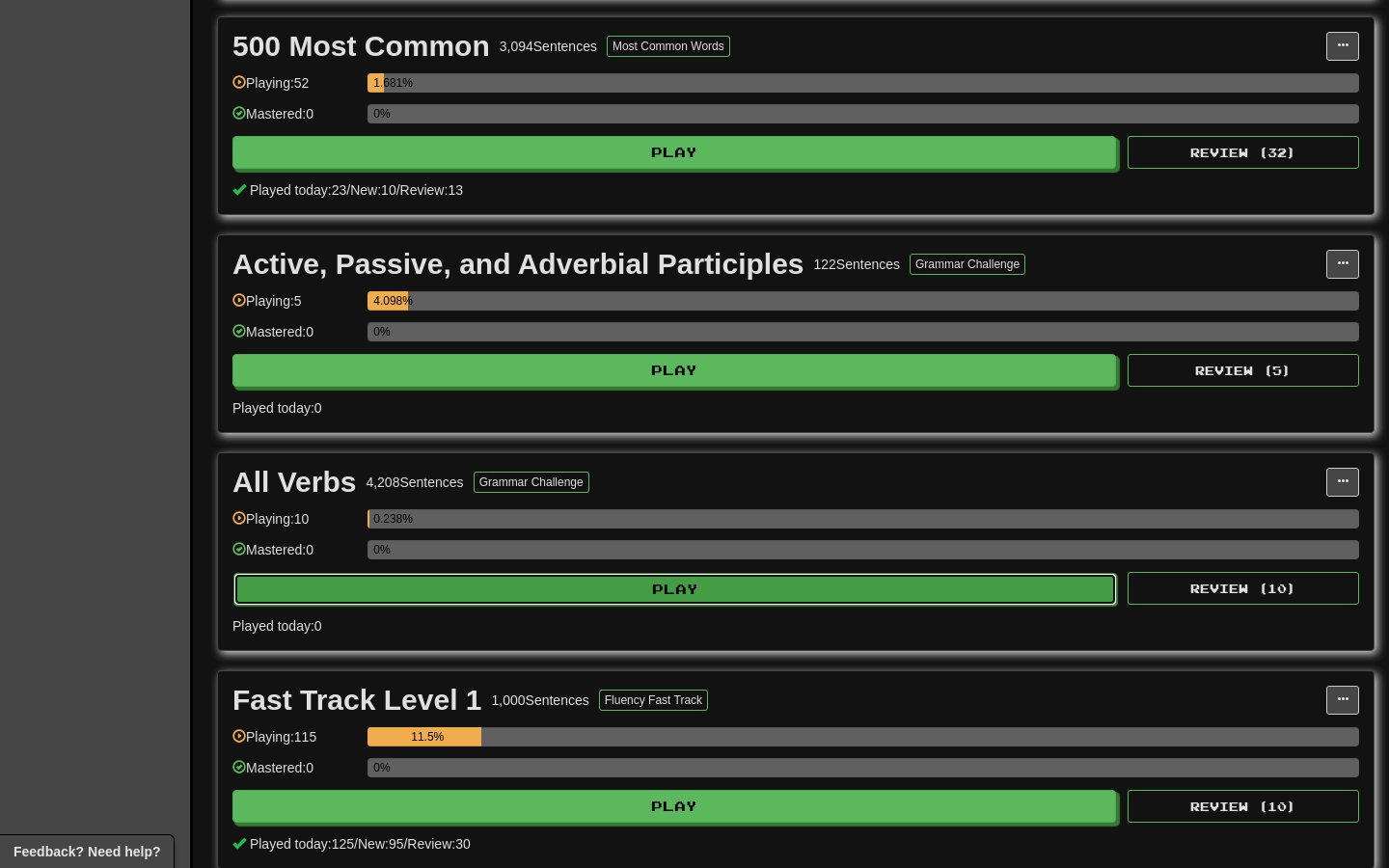 click on "Play" at bounding box center [675, 589] 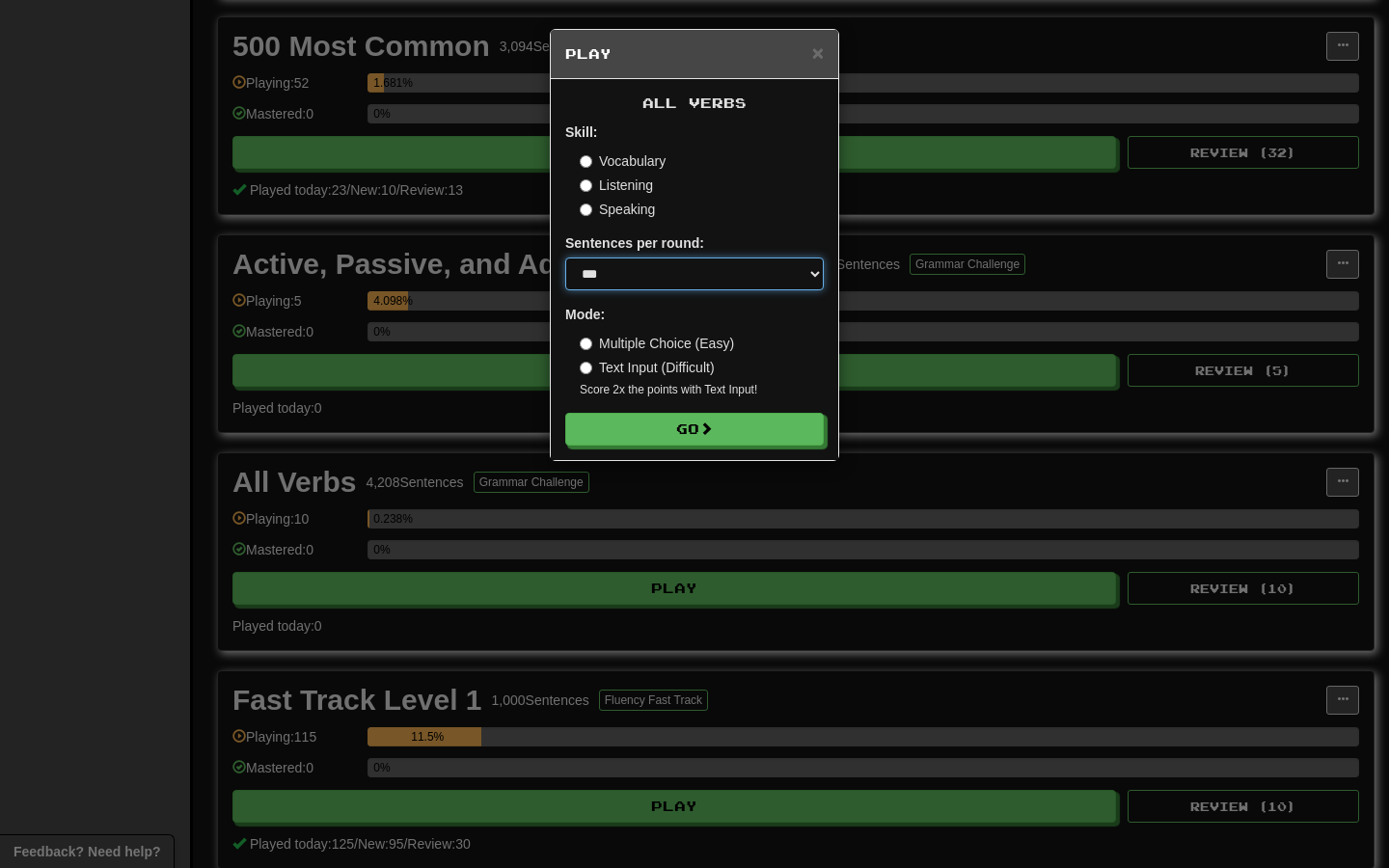 click on "* ** ** ** ** ** *** ********" at bounding box center [694, 274] 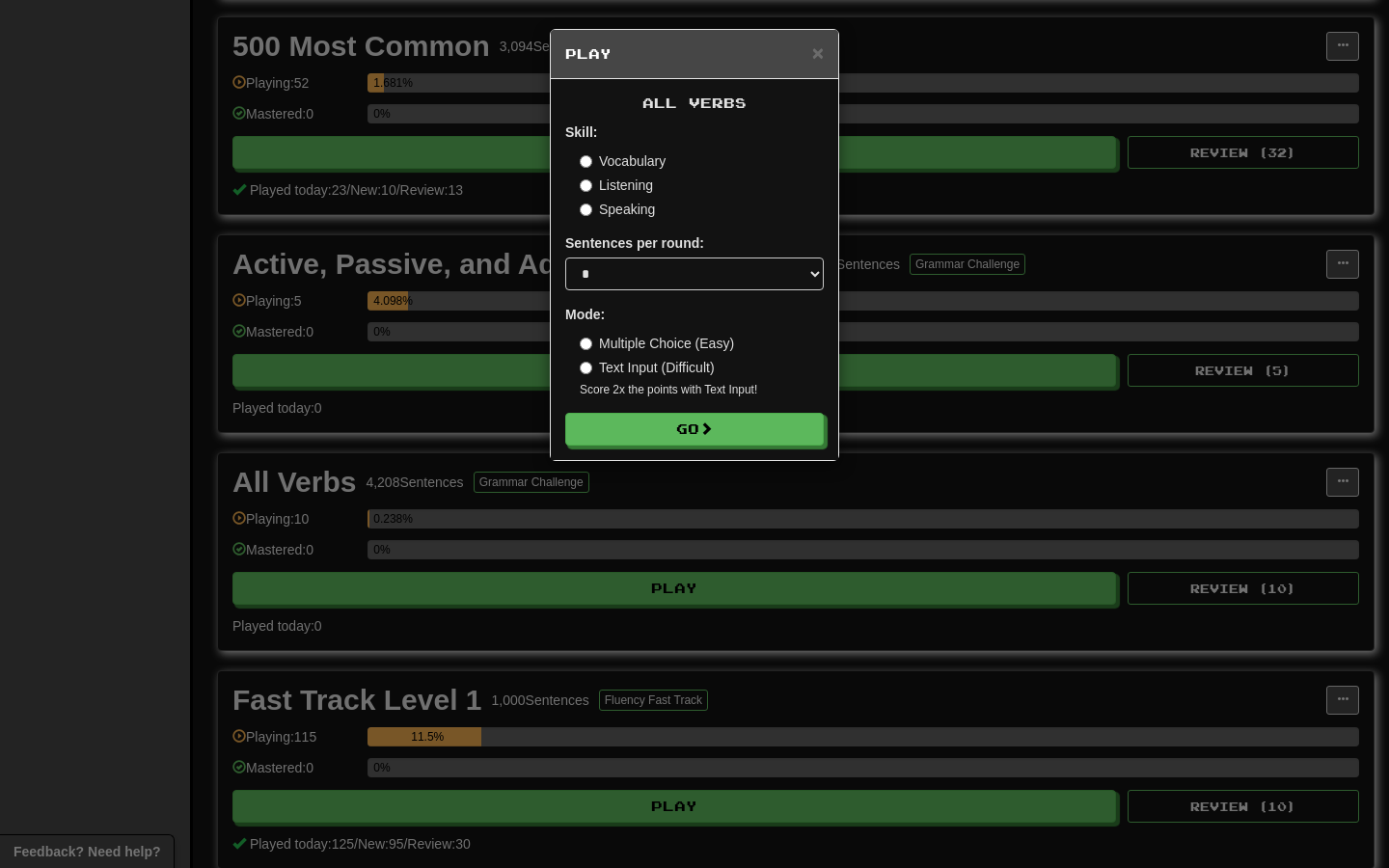click on "Skill: Vocabulary Listening Speaking Sentences per round: * ** ** ** ** ** *** ******** Mode: Multiple Choice (Easy) Text Input (Difficult) Score 2x the points with Text Input ! Go" at bounding box center [694, 284] 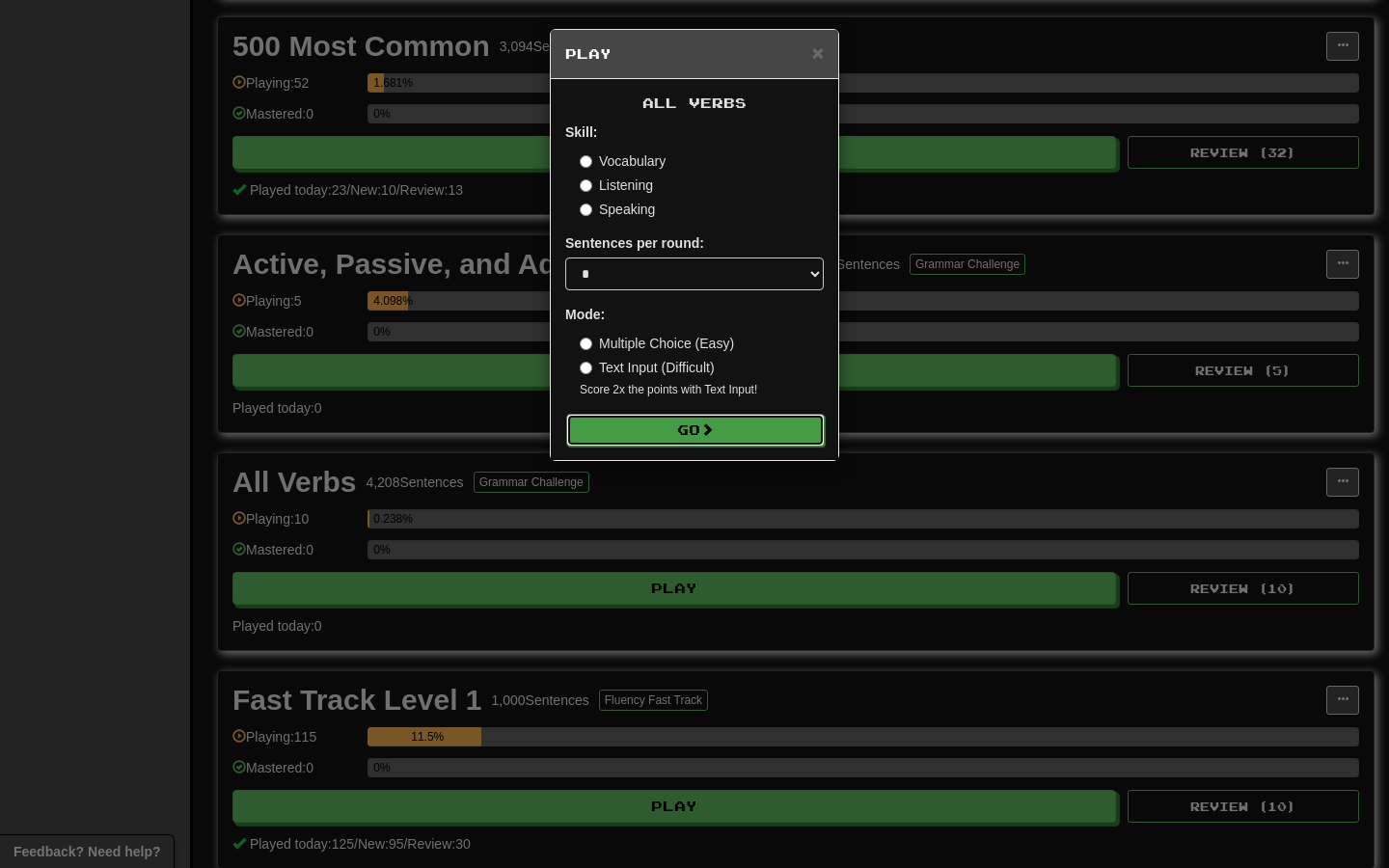click on "Go" at bounding box center [695, 430] 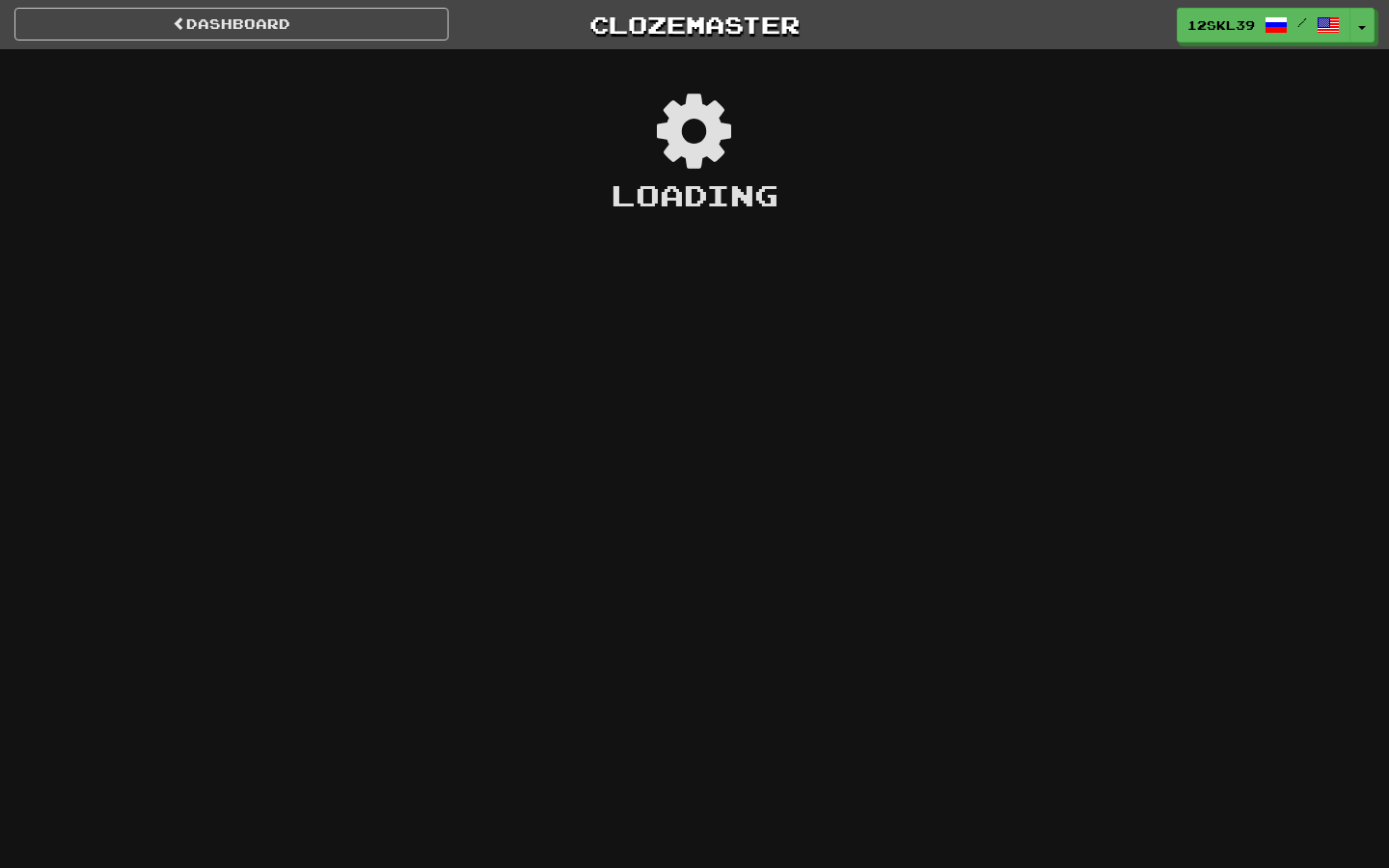 scroll, scrollTop: 0, scrollLeft: 0, axis: both 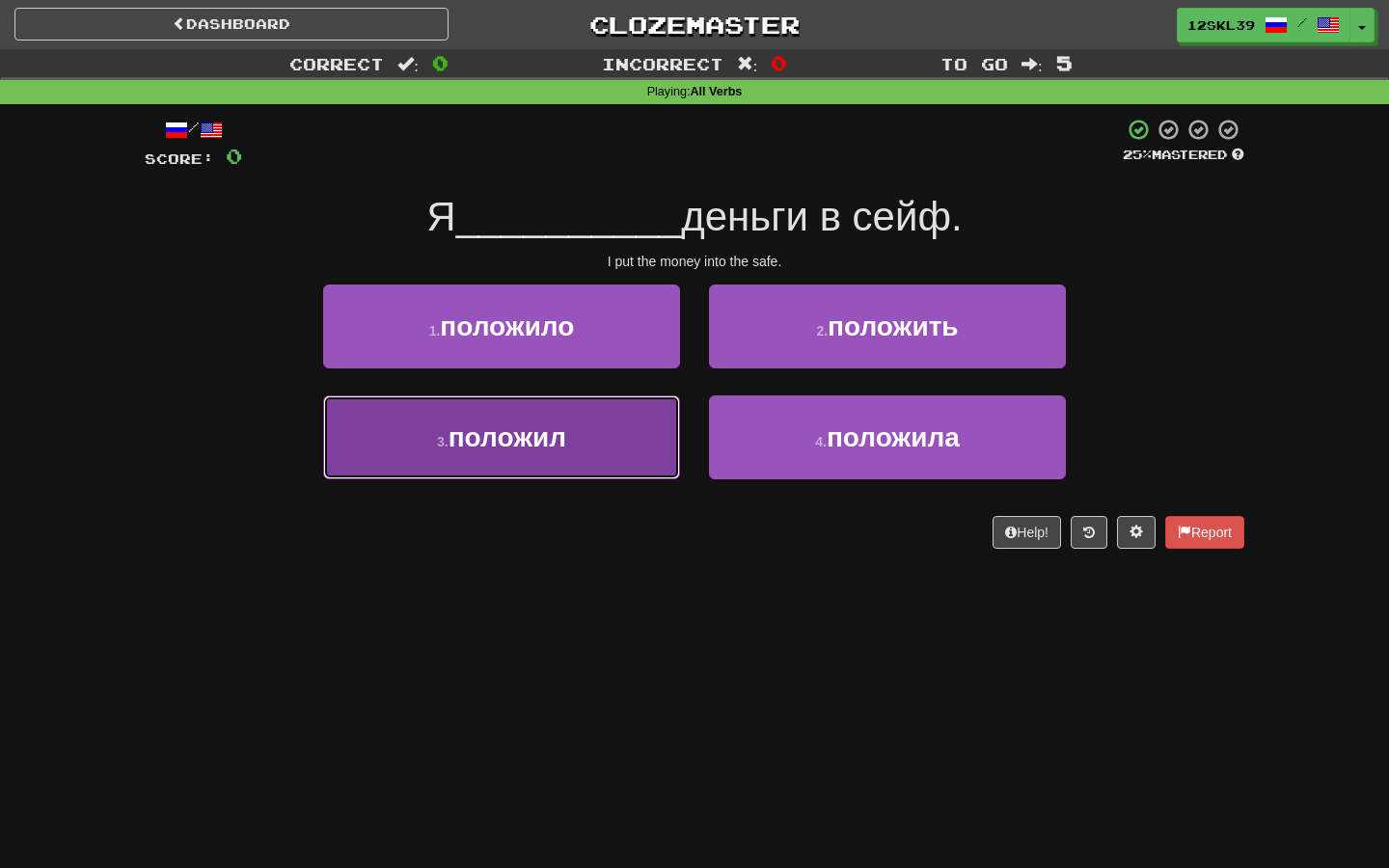 click on "положил" at bounding box center [507, 437] 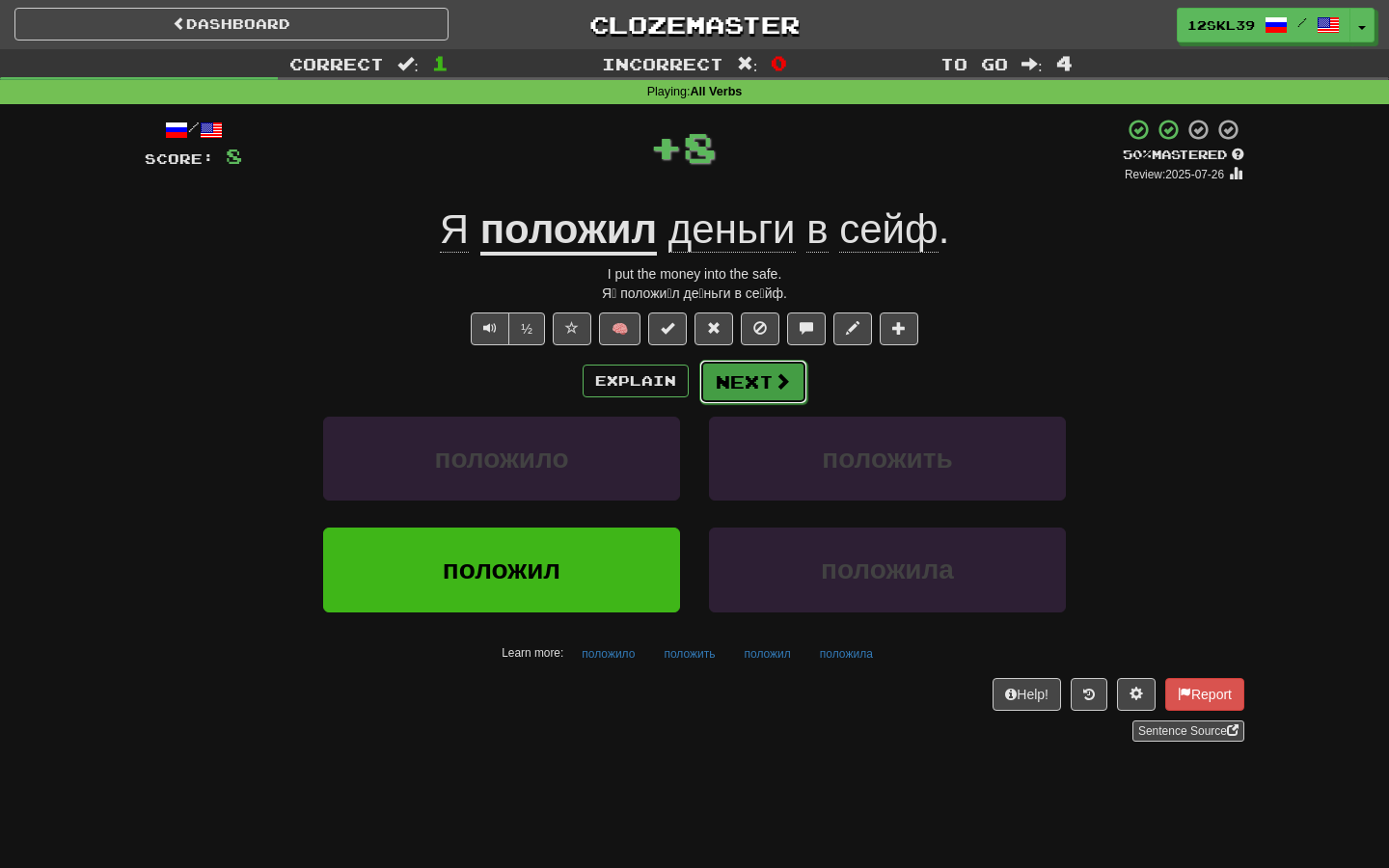click on "Next" at bounding box center [753, 382] 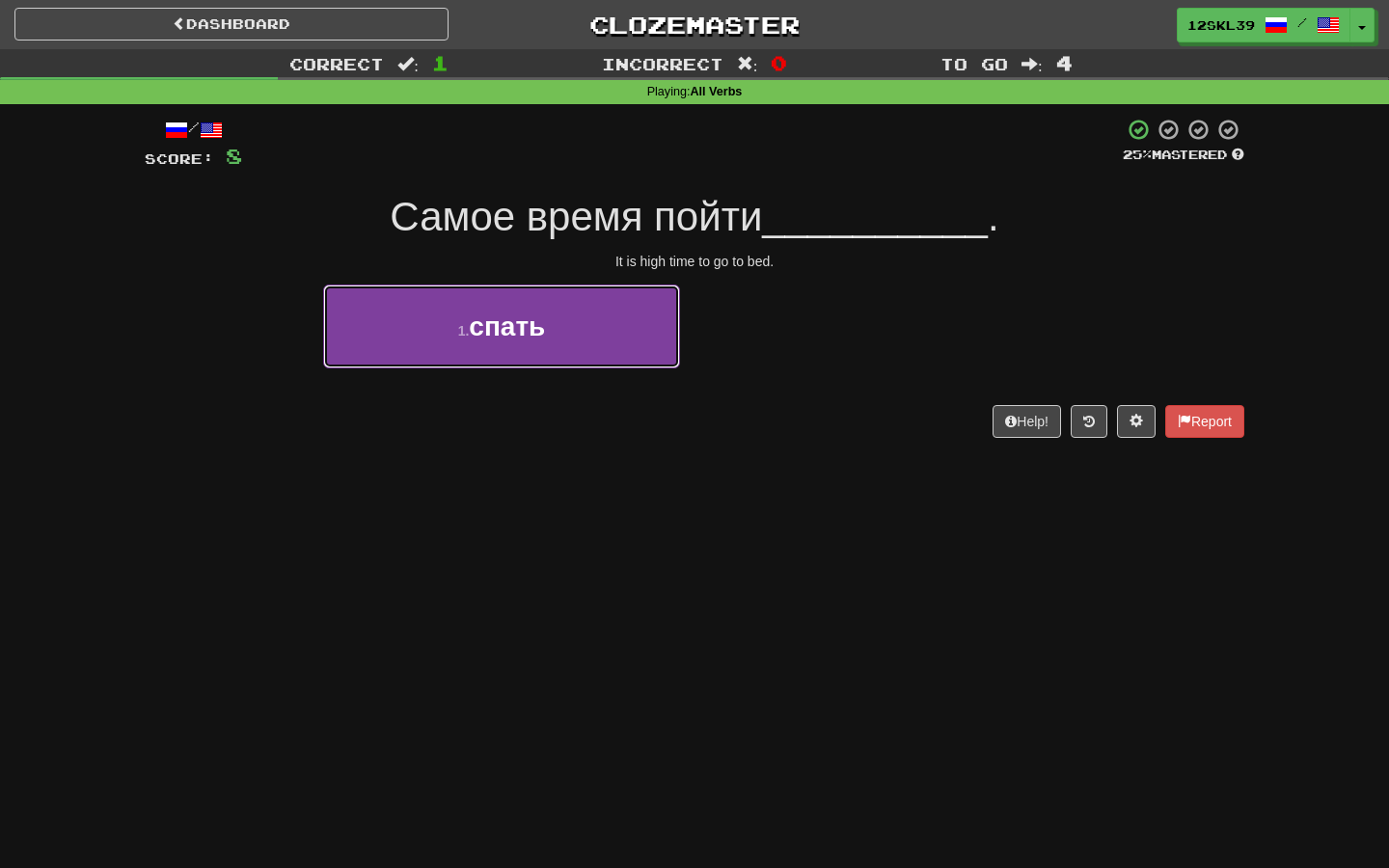 click on "1 .  спать" at bounding box center (502, 326) 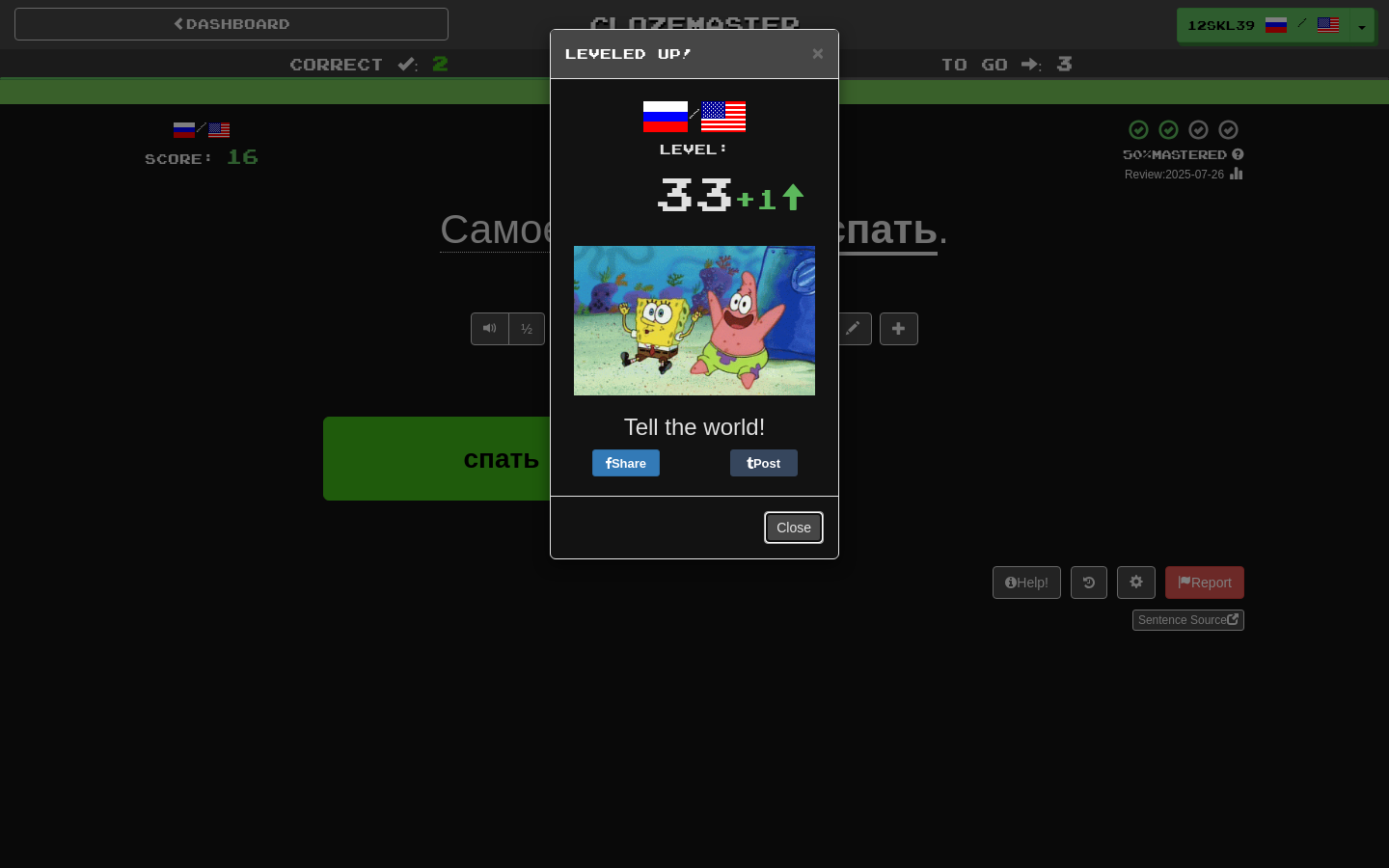 click on "Close" at bounding box center [794, 528] 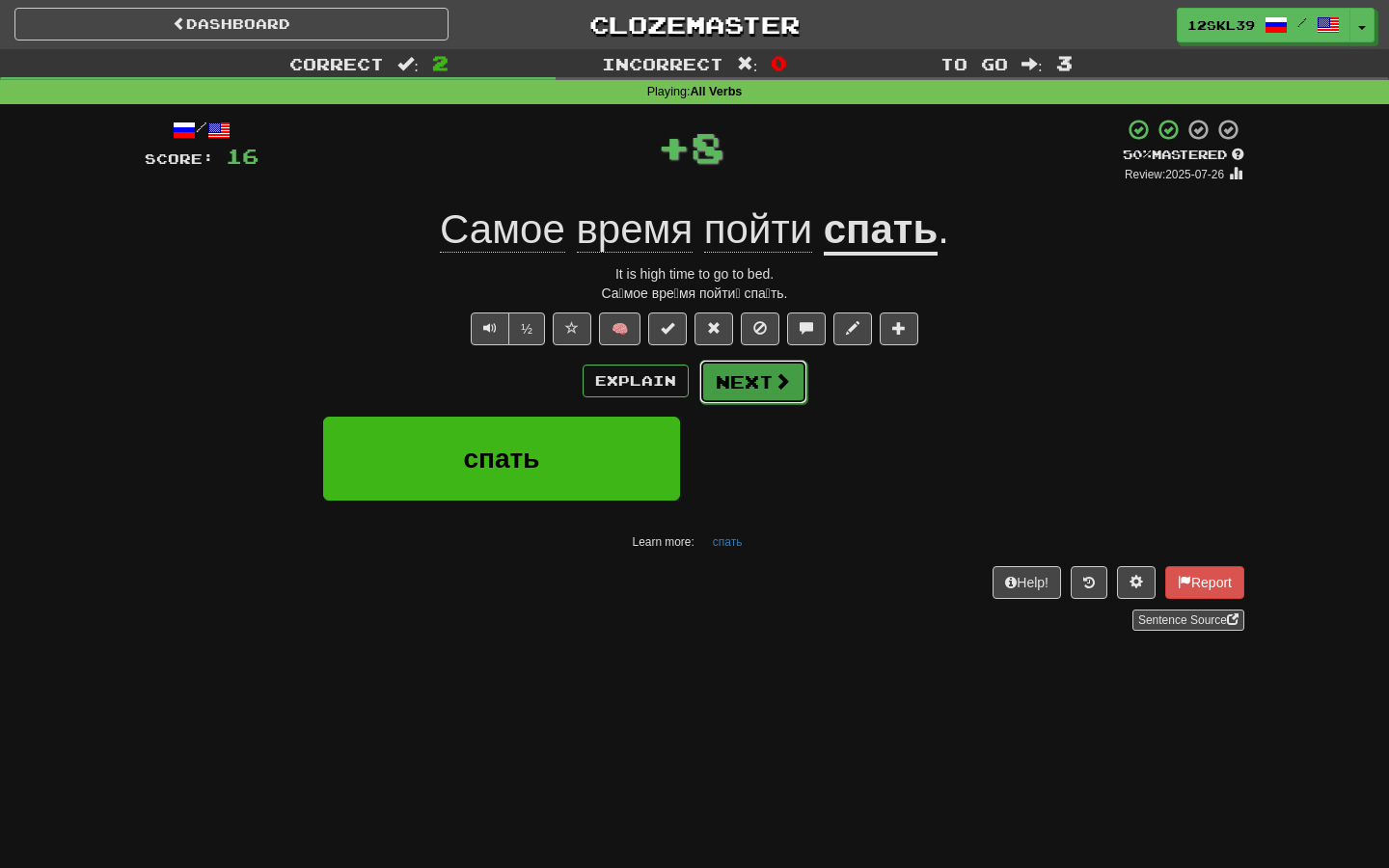 click at bounding box center (782, 381) 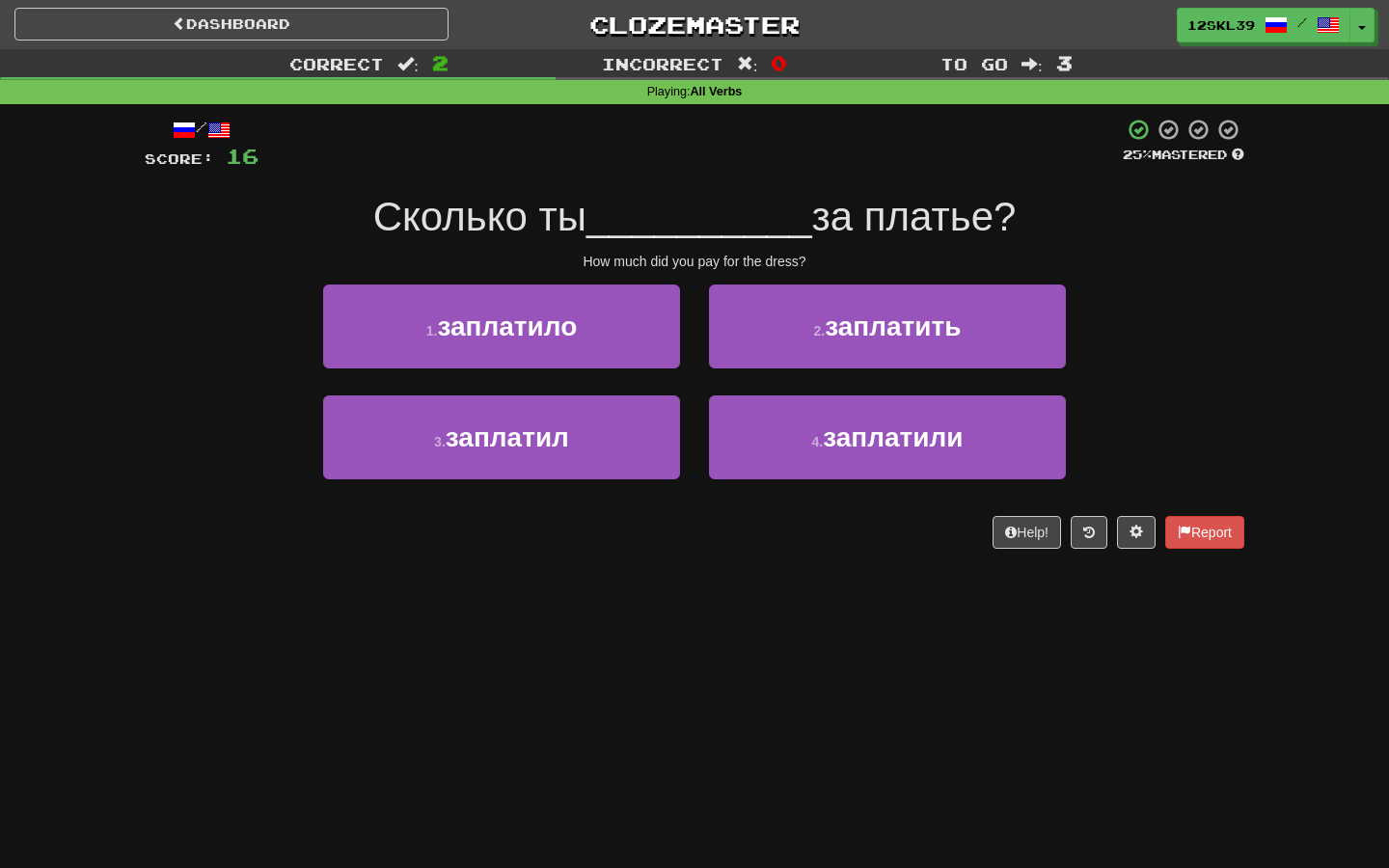 click on "How much did you pay for the dress?" at bounding box center [694, 261] 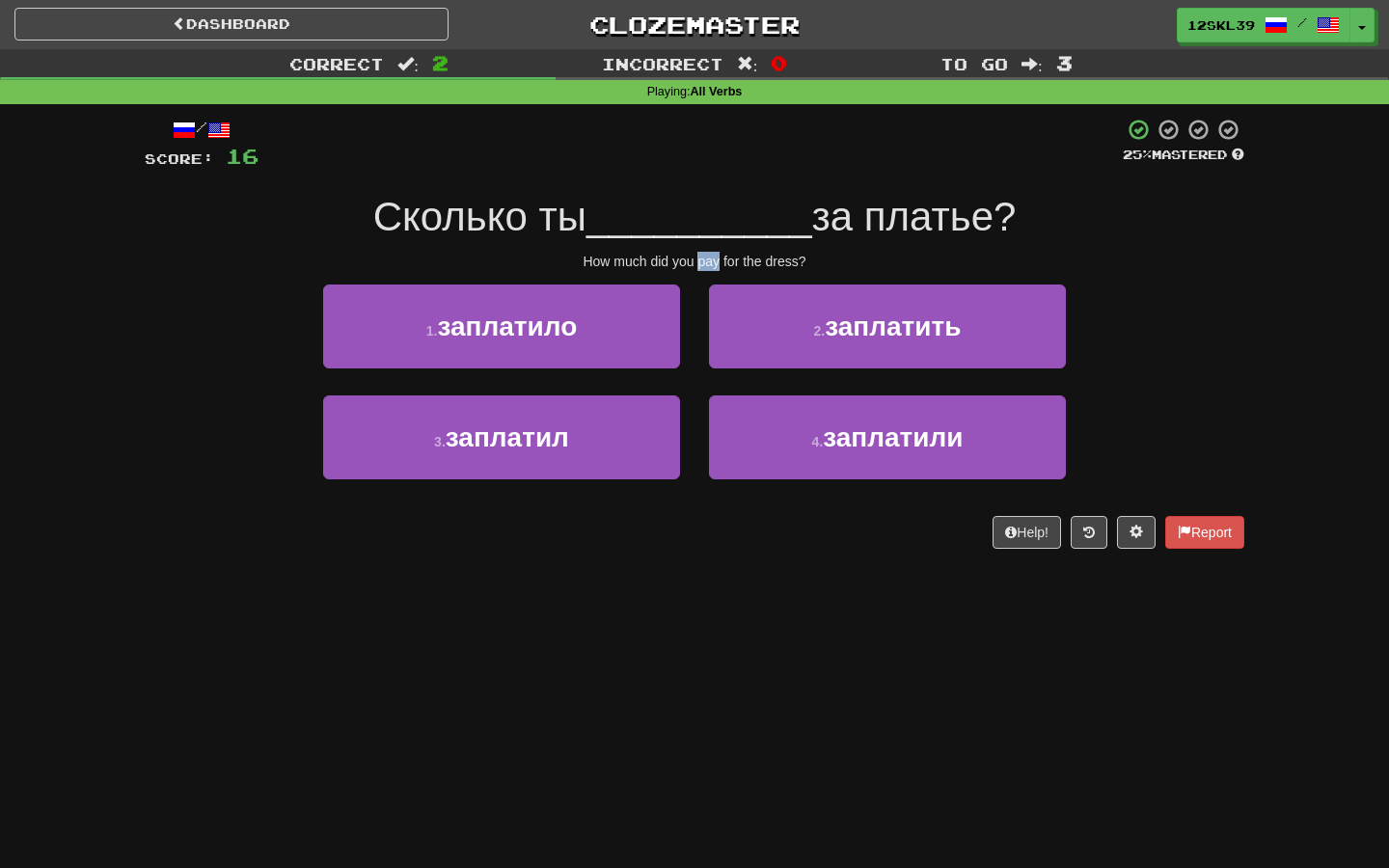 click on "How much did you pay for the dress?" at bounding box center (694, 261) 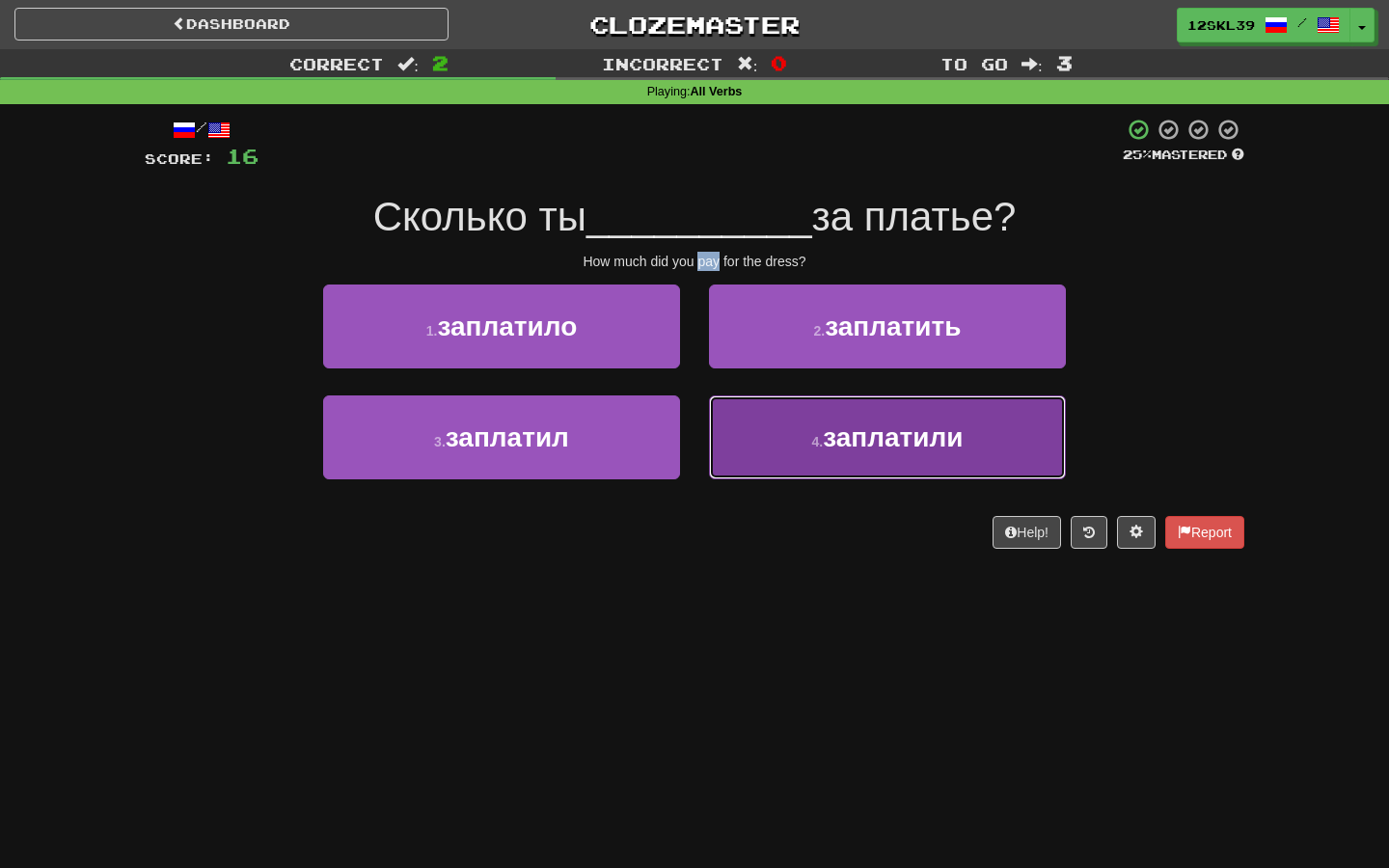 click on "4 .  заплатили" at bounding box center (887, 437) 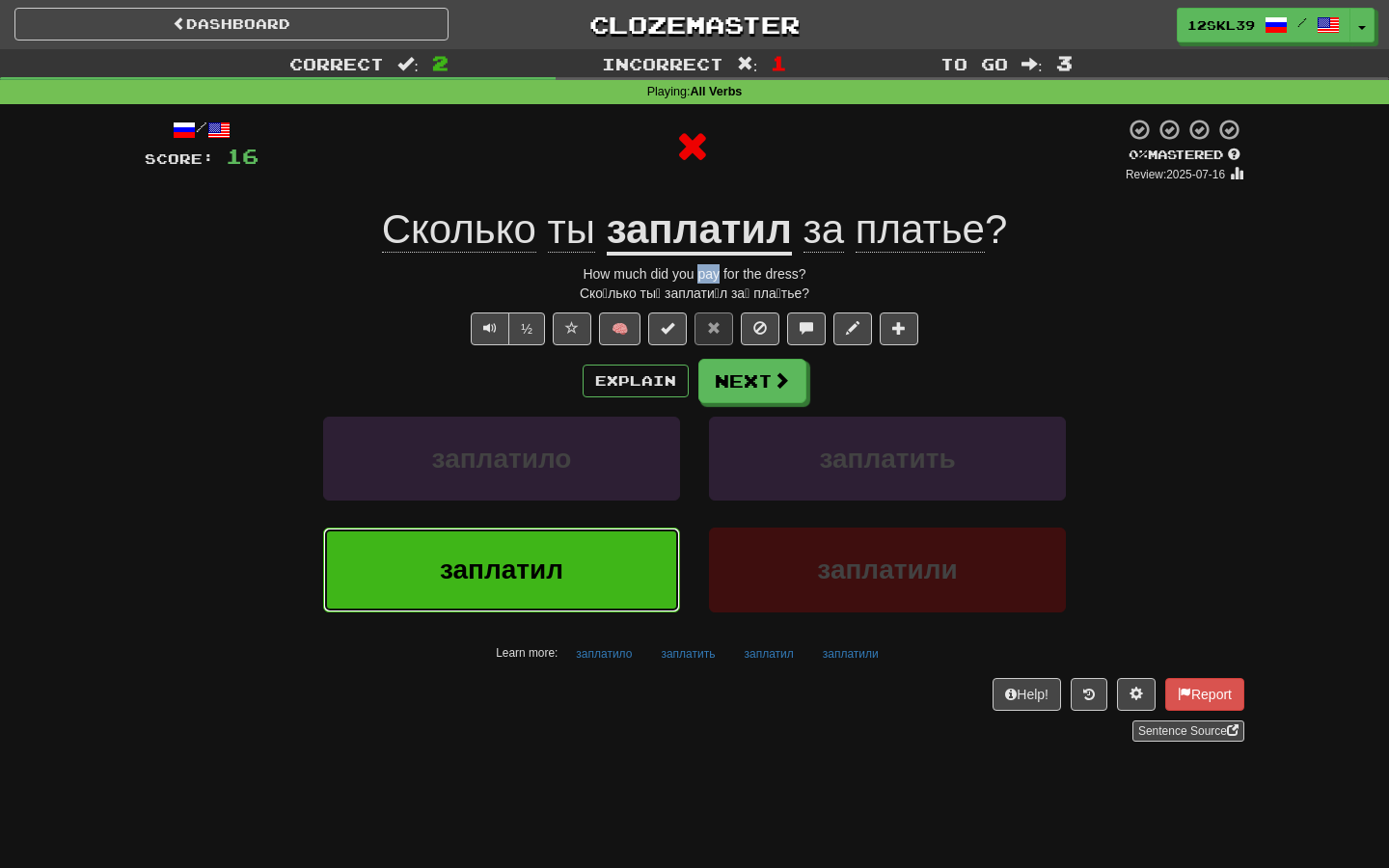 click on "заплатил" at bounding box center (502, 569) 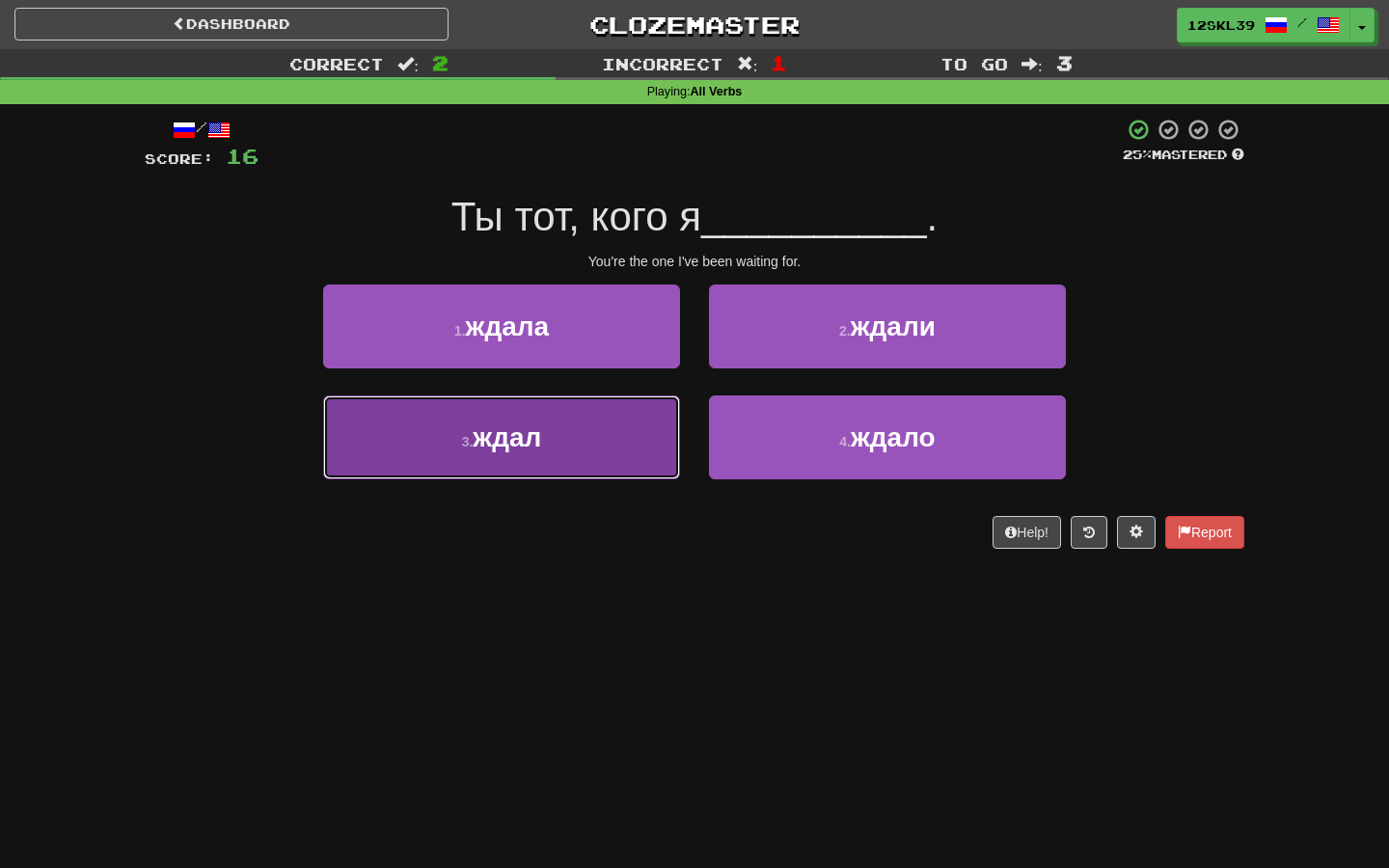 click on "3 .  ждал" at bounding box center [502, 437] 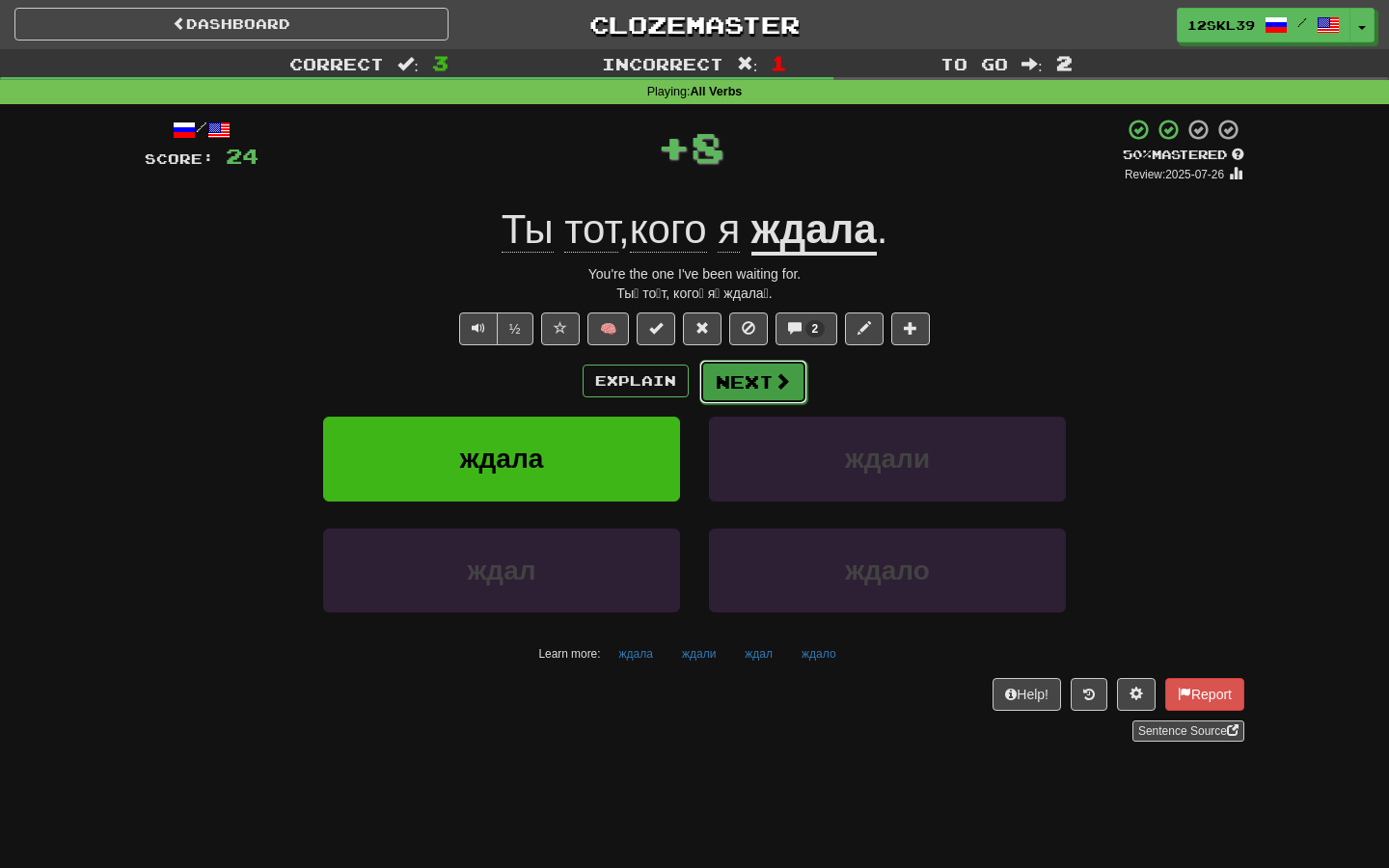 click at bounding box center [782, 381] 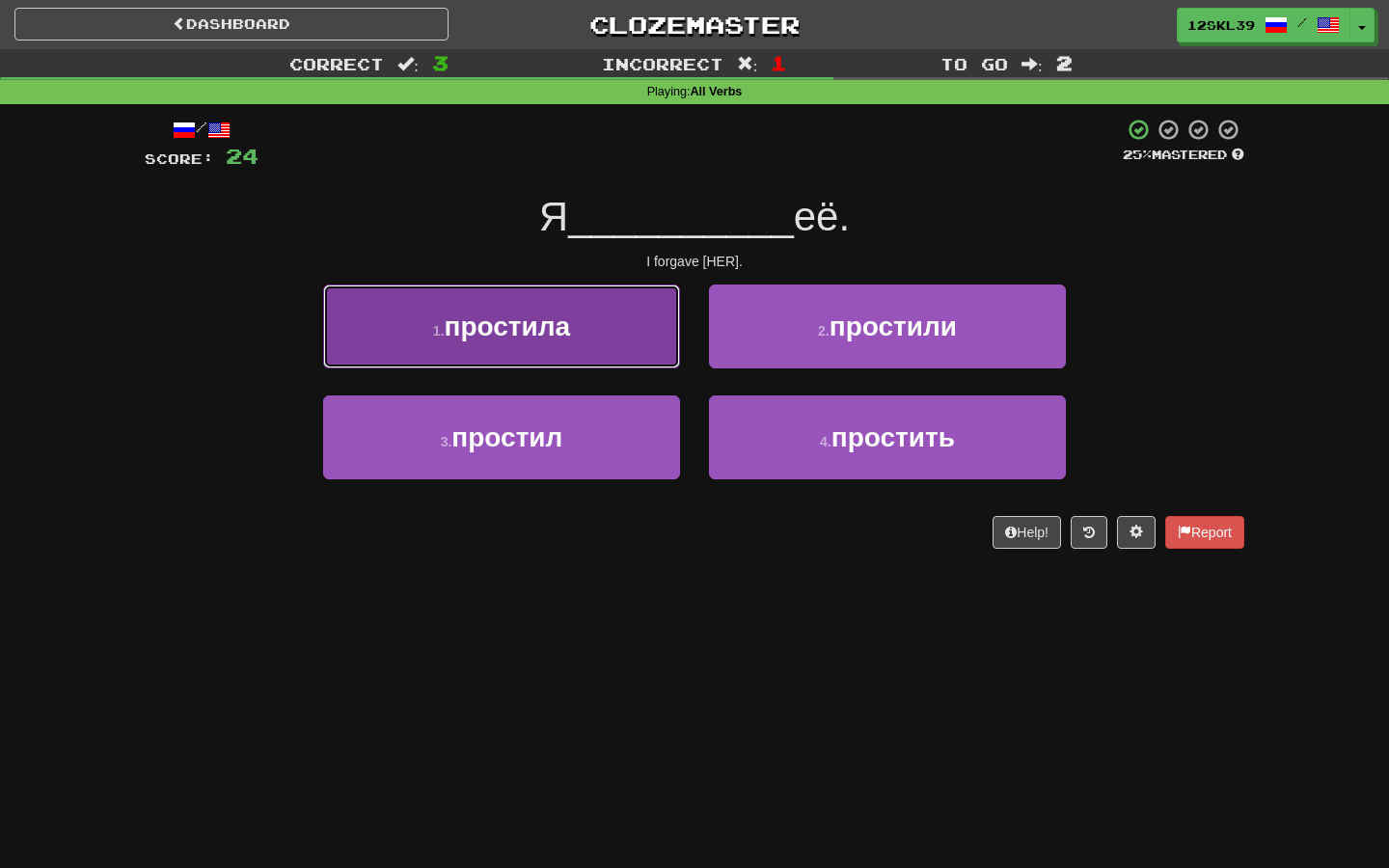 click on "1 .  простила" at bounding box center (502, 326) 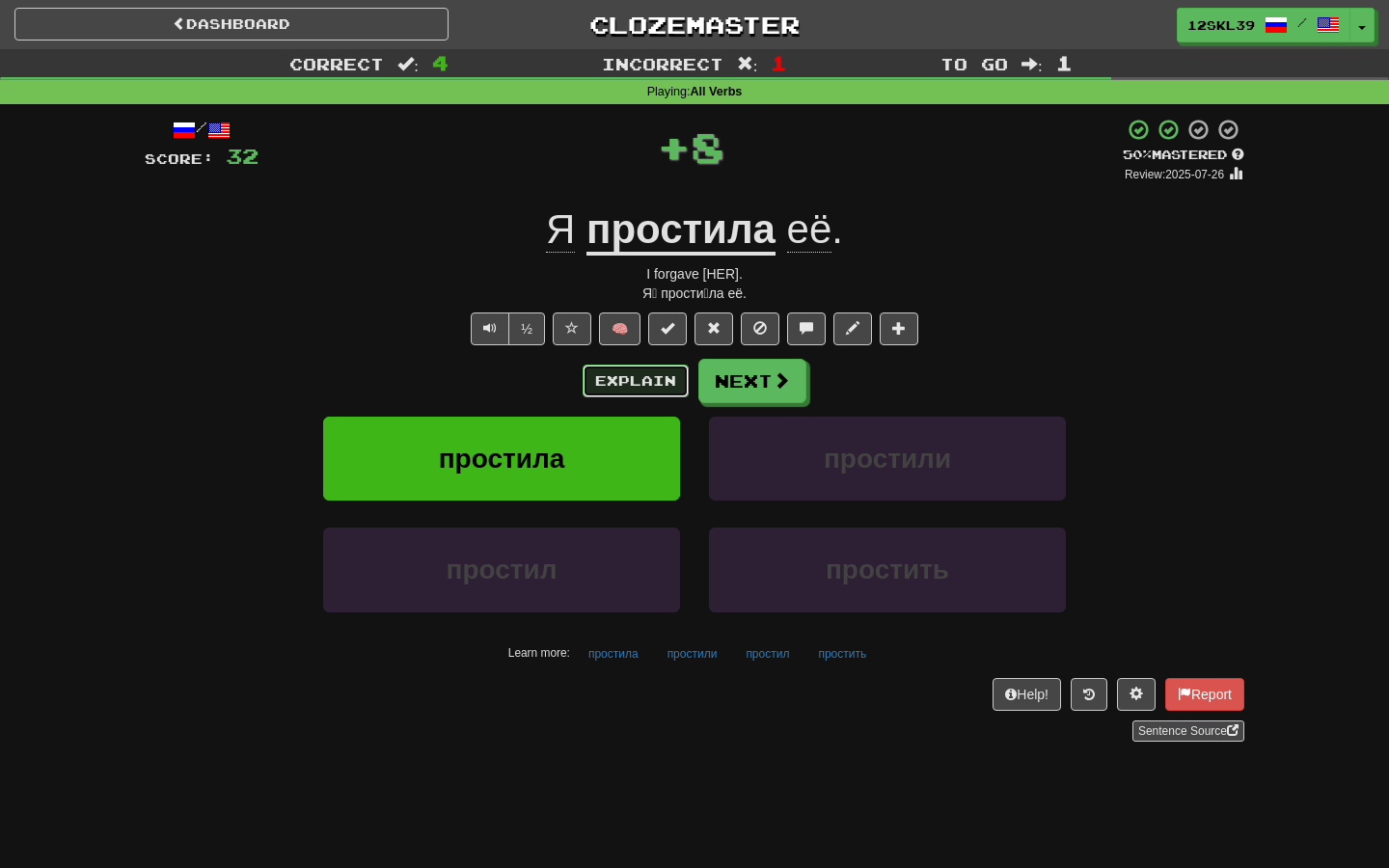 click on "Explain" at bounding box center [636, 381] 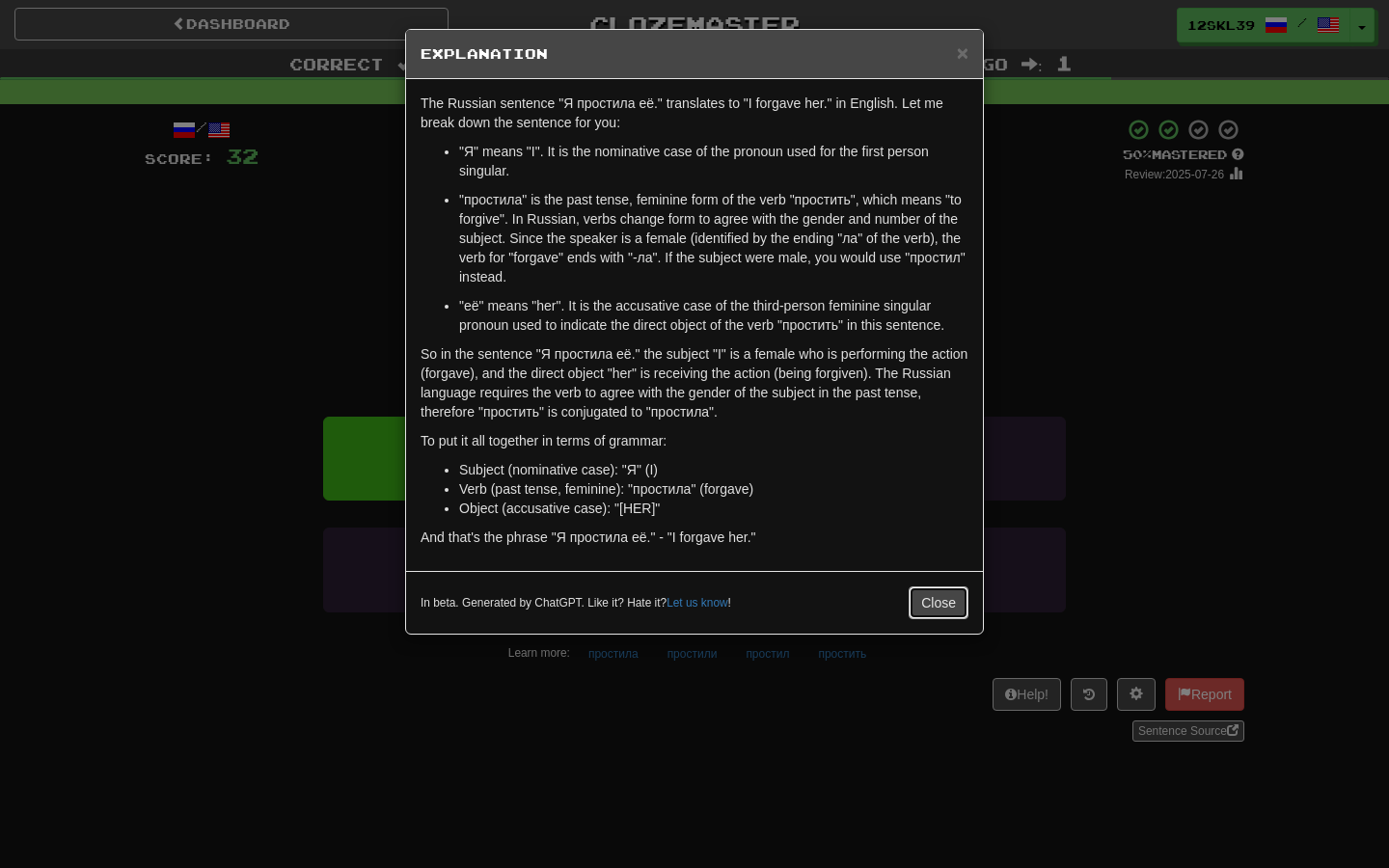 click on "Close" at bounding box center [939, 603] 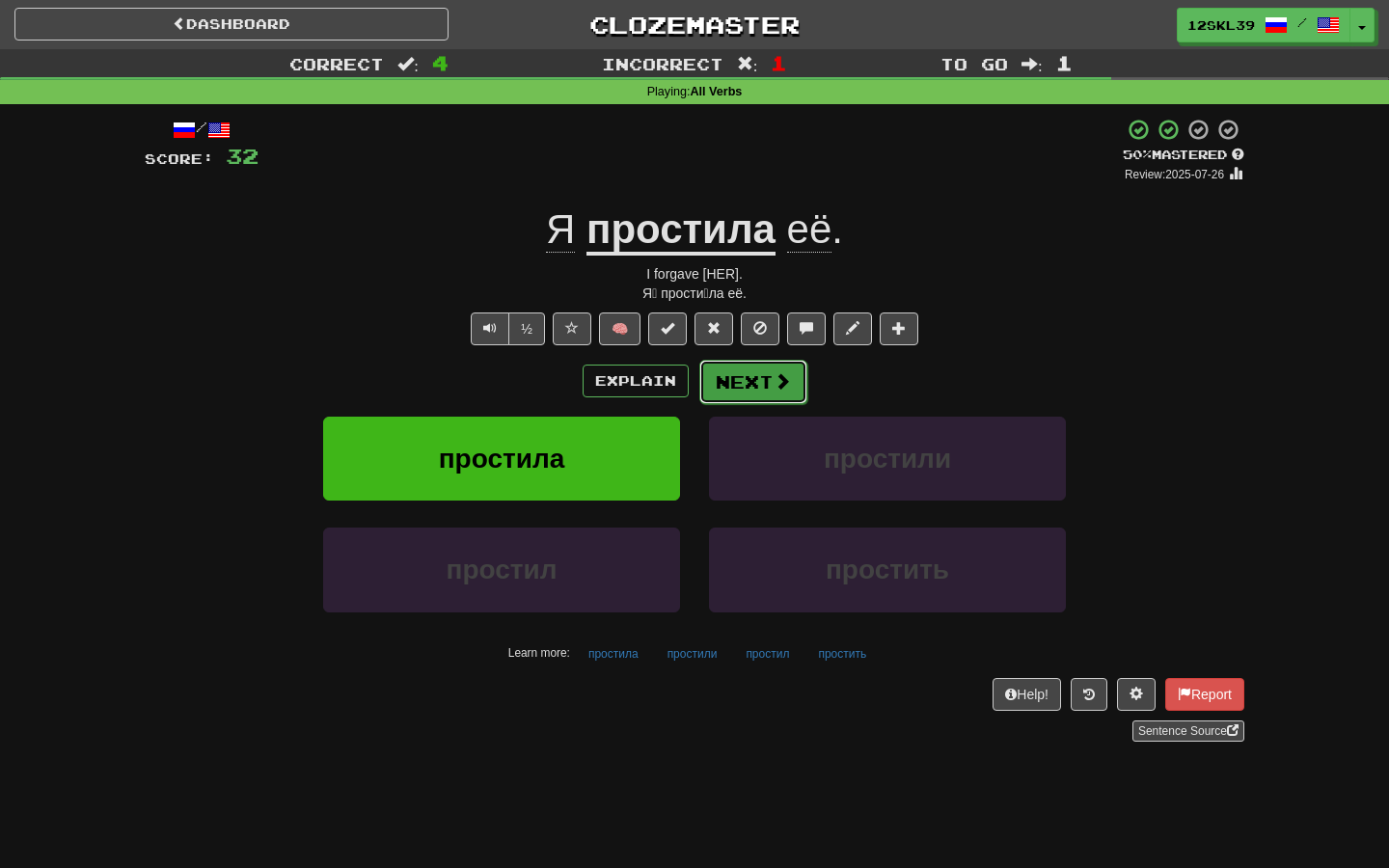 click on "Next" at bounding box center (753, 382) 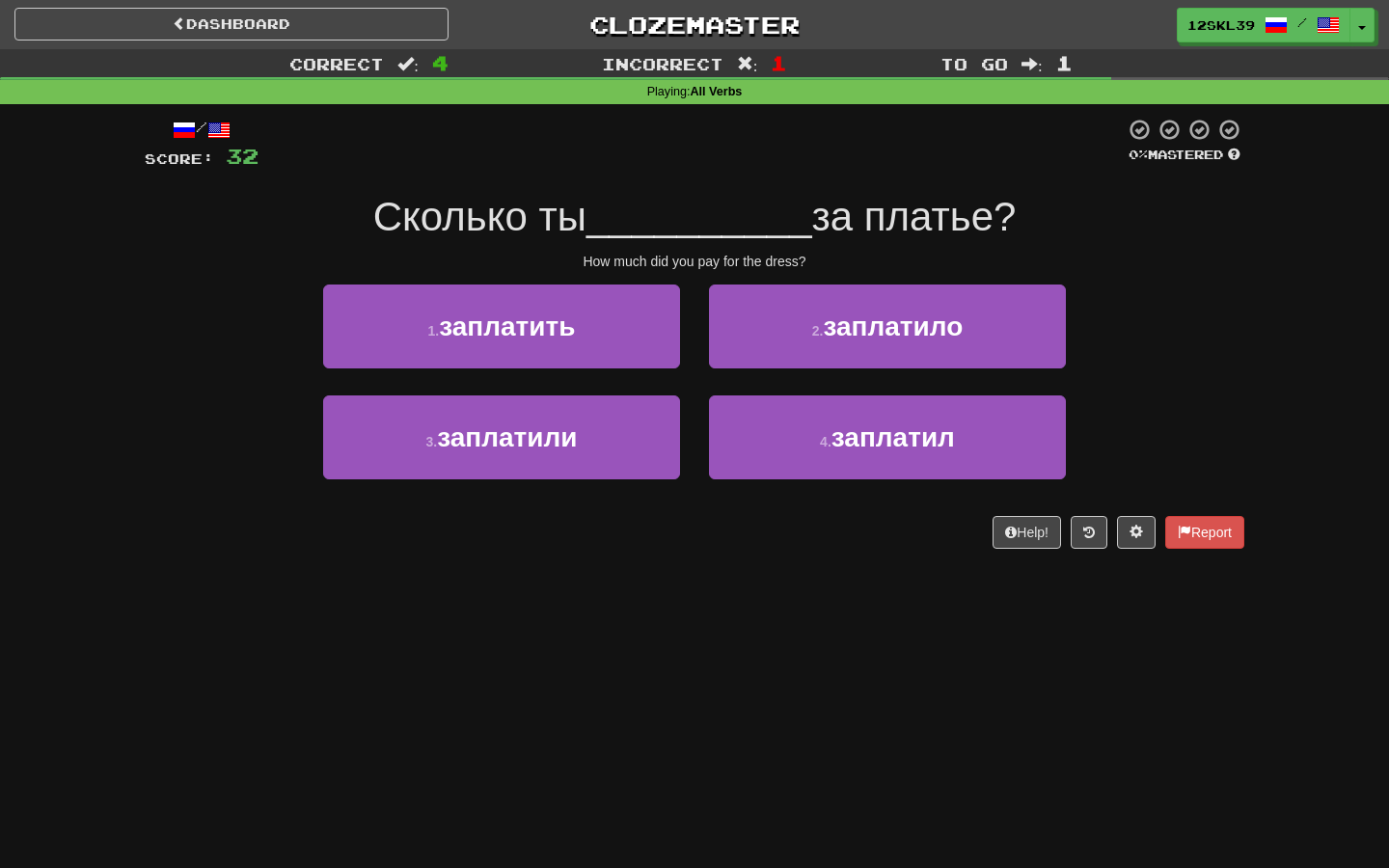click on "Сколько ты" at bounding box center [479, 216] 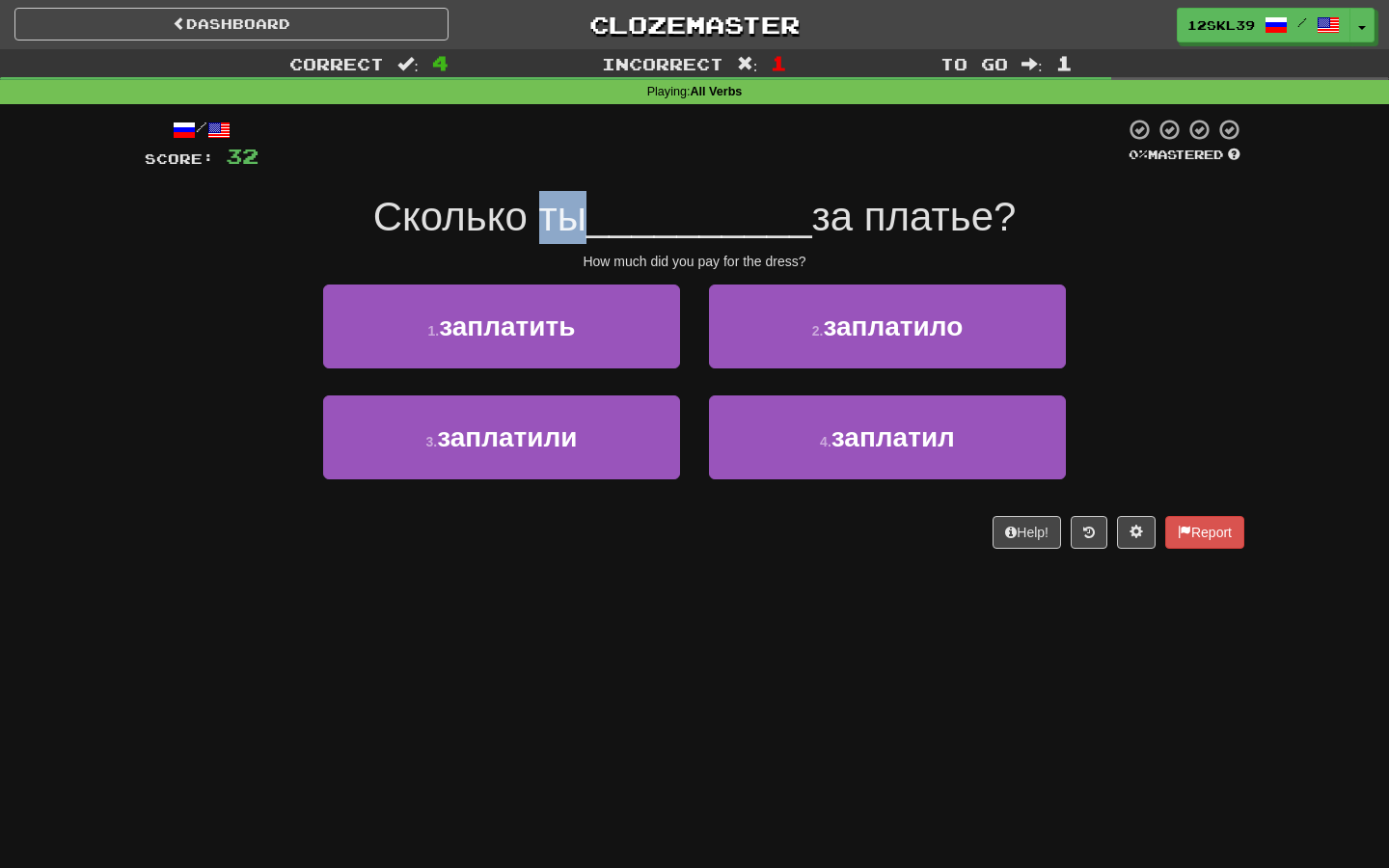 click on "Сколько ты" at bounding box center [479, 216] 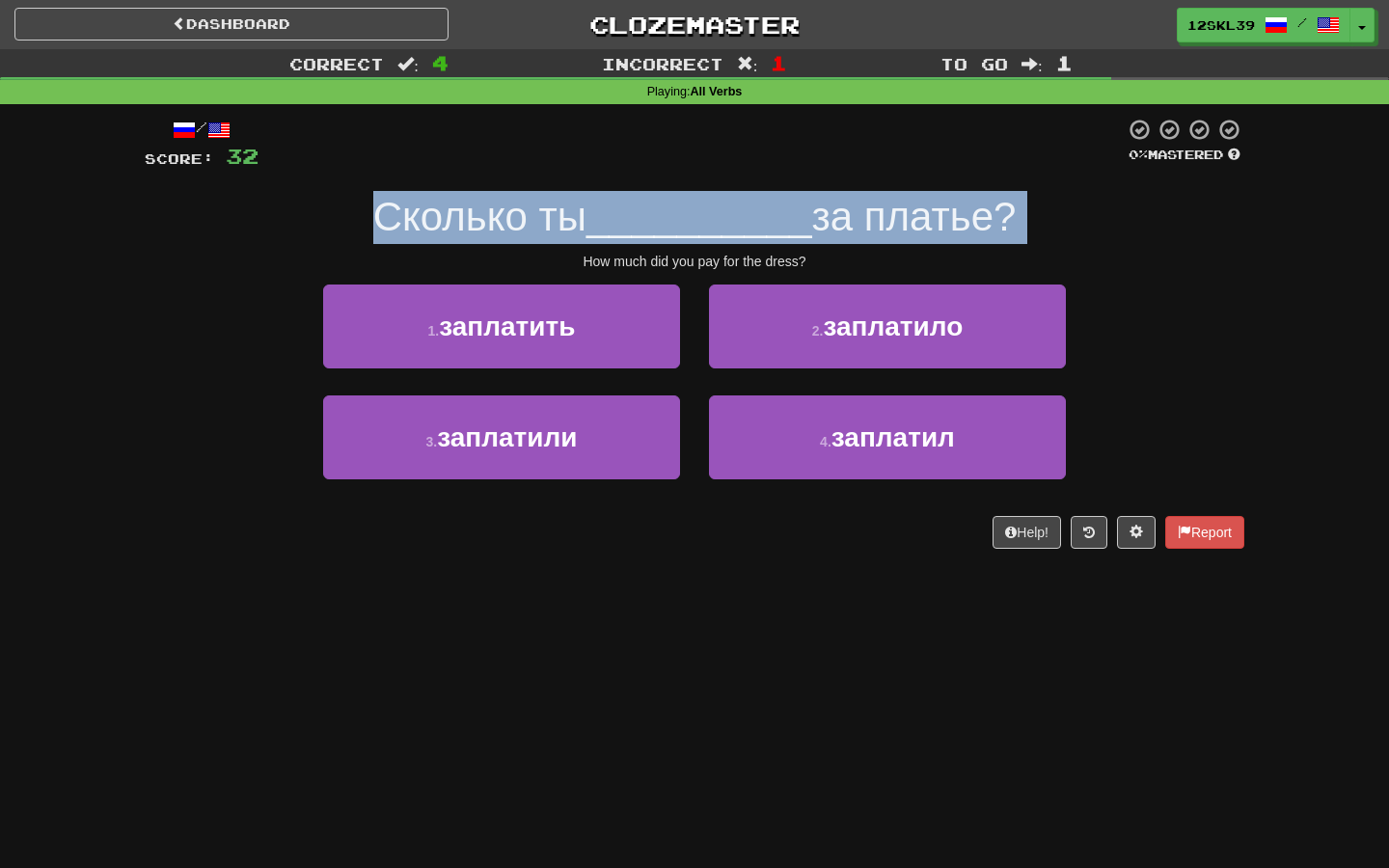 click on "Сколько ты" at bounding box center (479, 216) 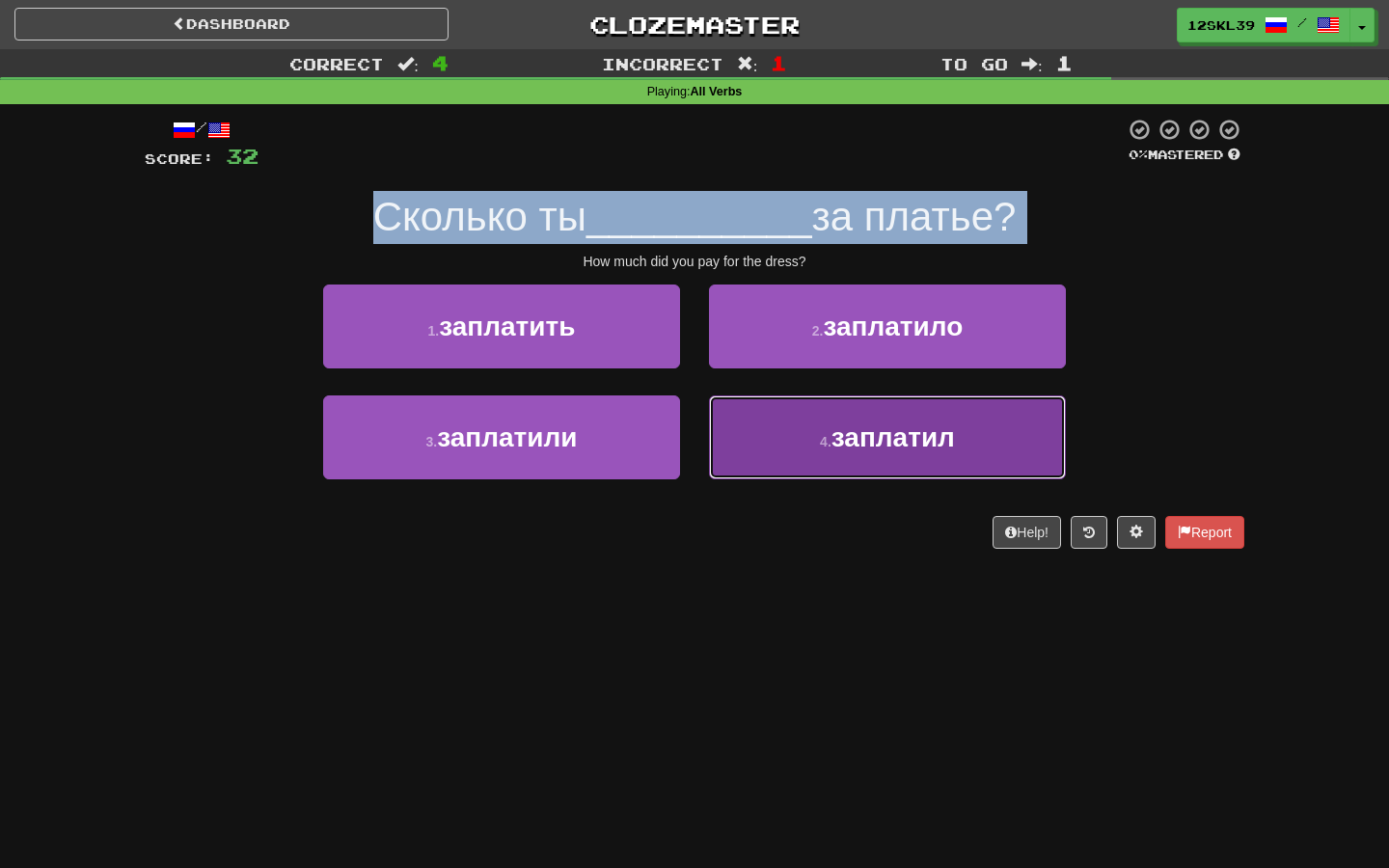 click on "4 .  заплатил" at bounding box center (887, 437) 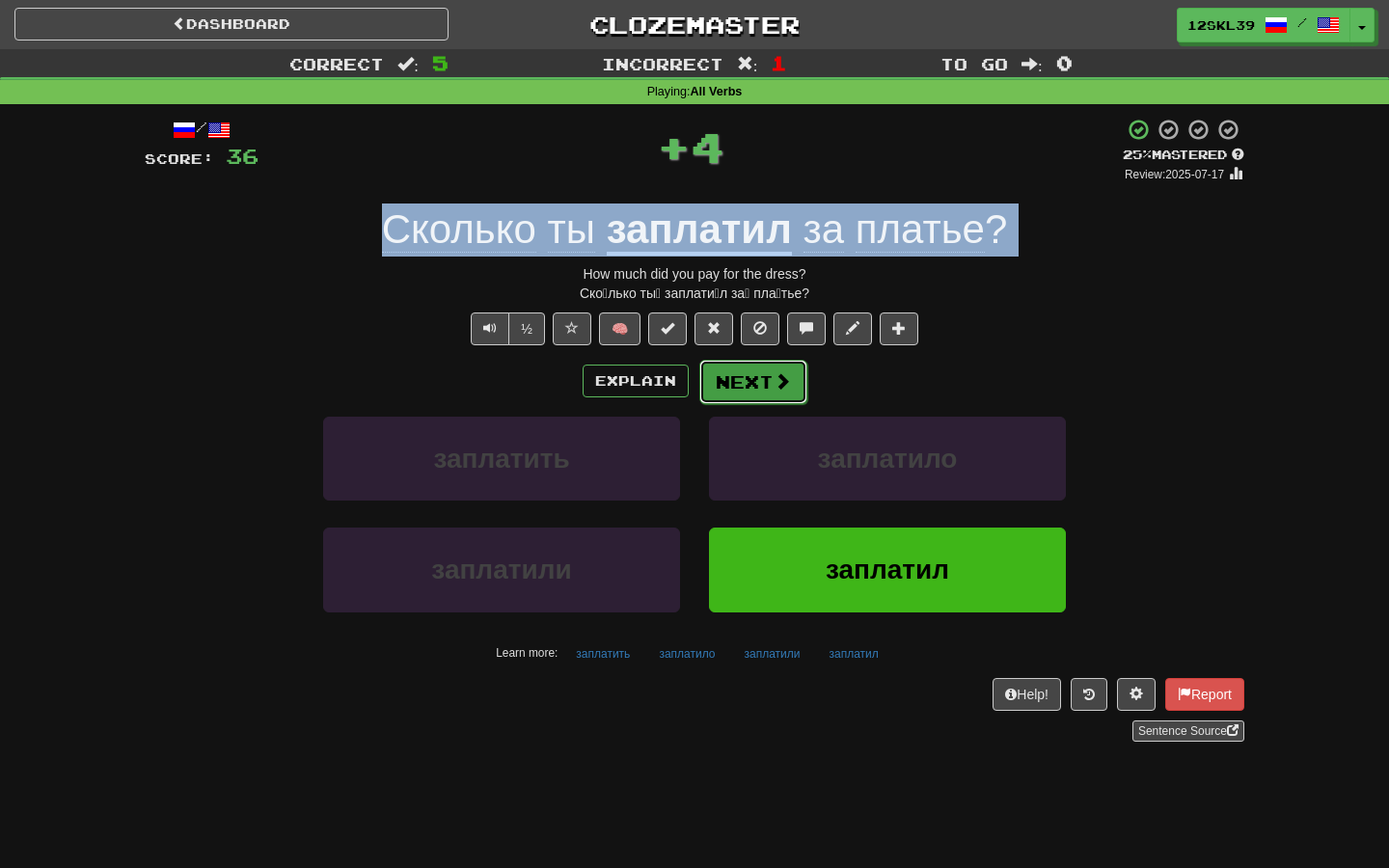 click on "Next" at bounding box center (753, 382) 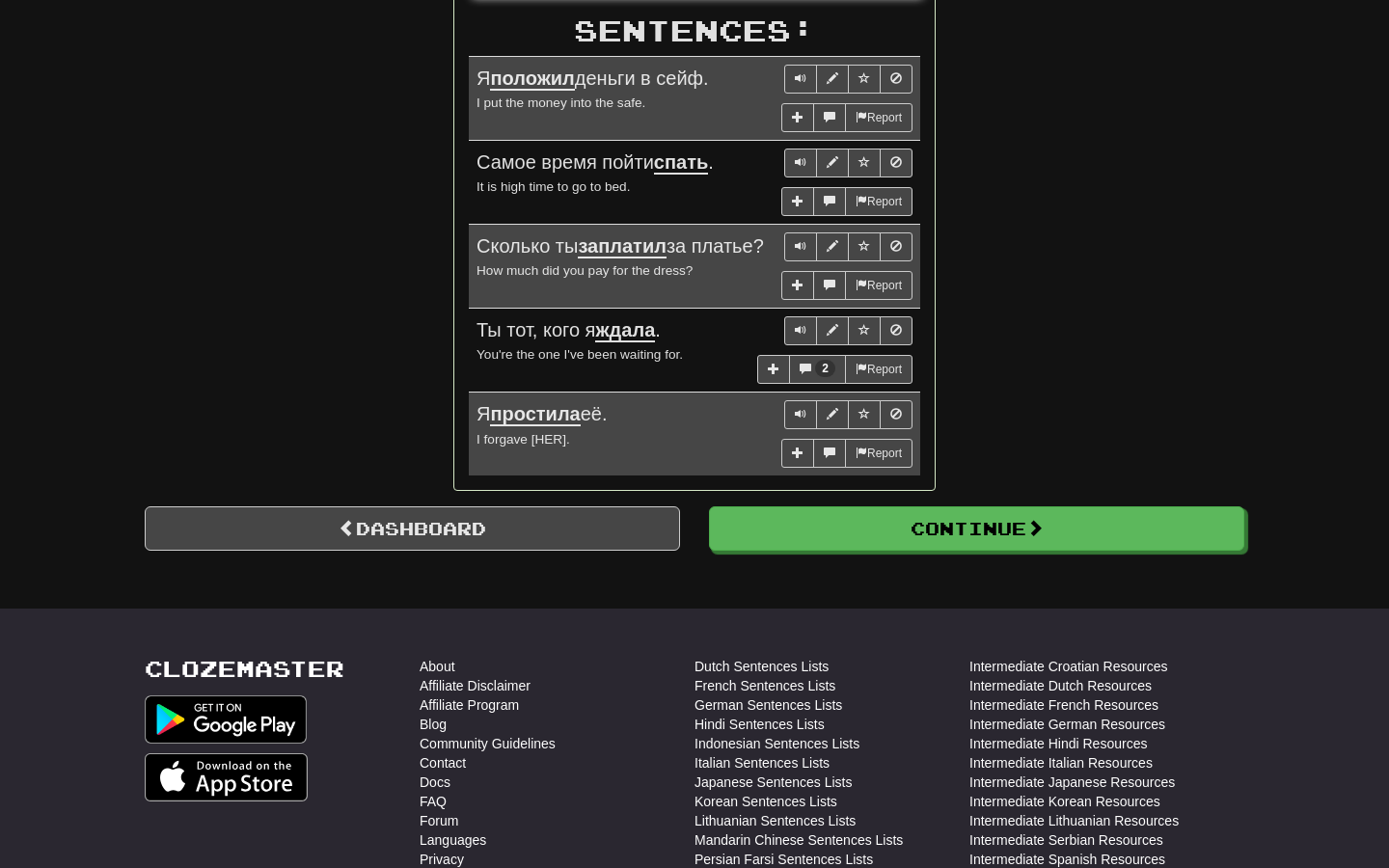 scroll, scrollTop: 1101, scrollLeft: 0, axis: vertical 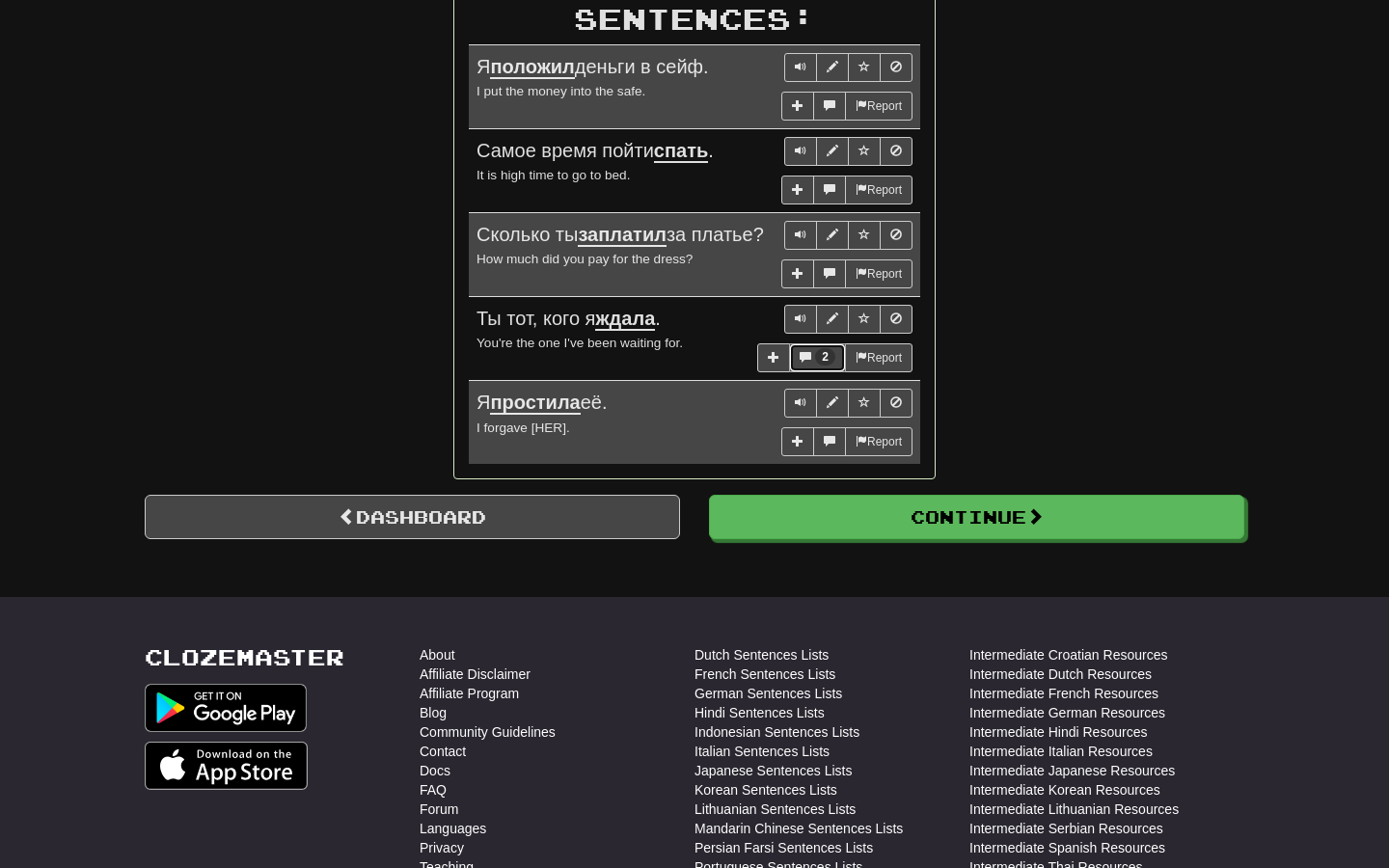 click on "2" at bounding box center [825, 357] 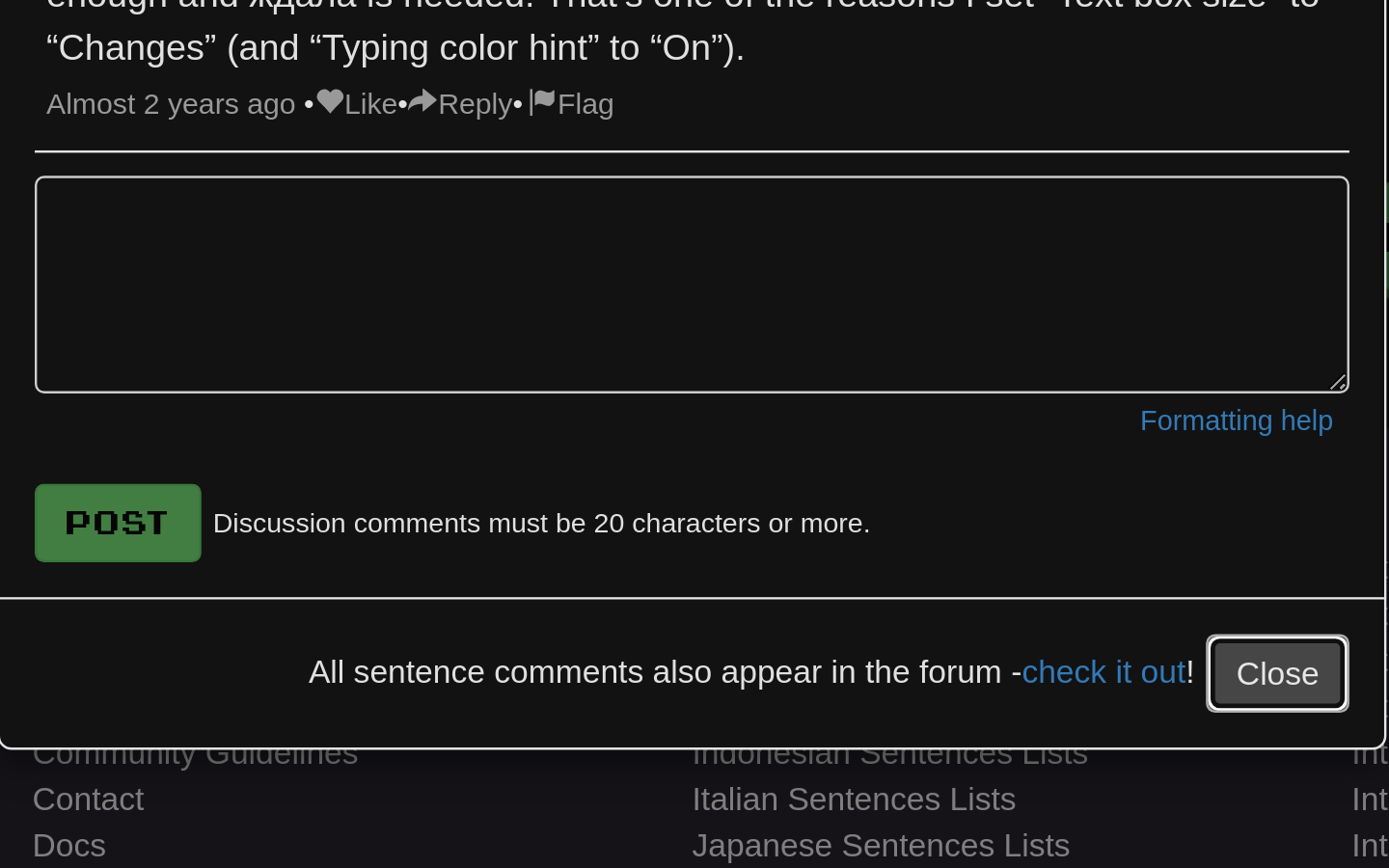 click on "Close" at bounding box center [939, 699] 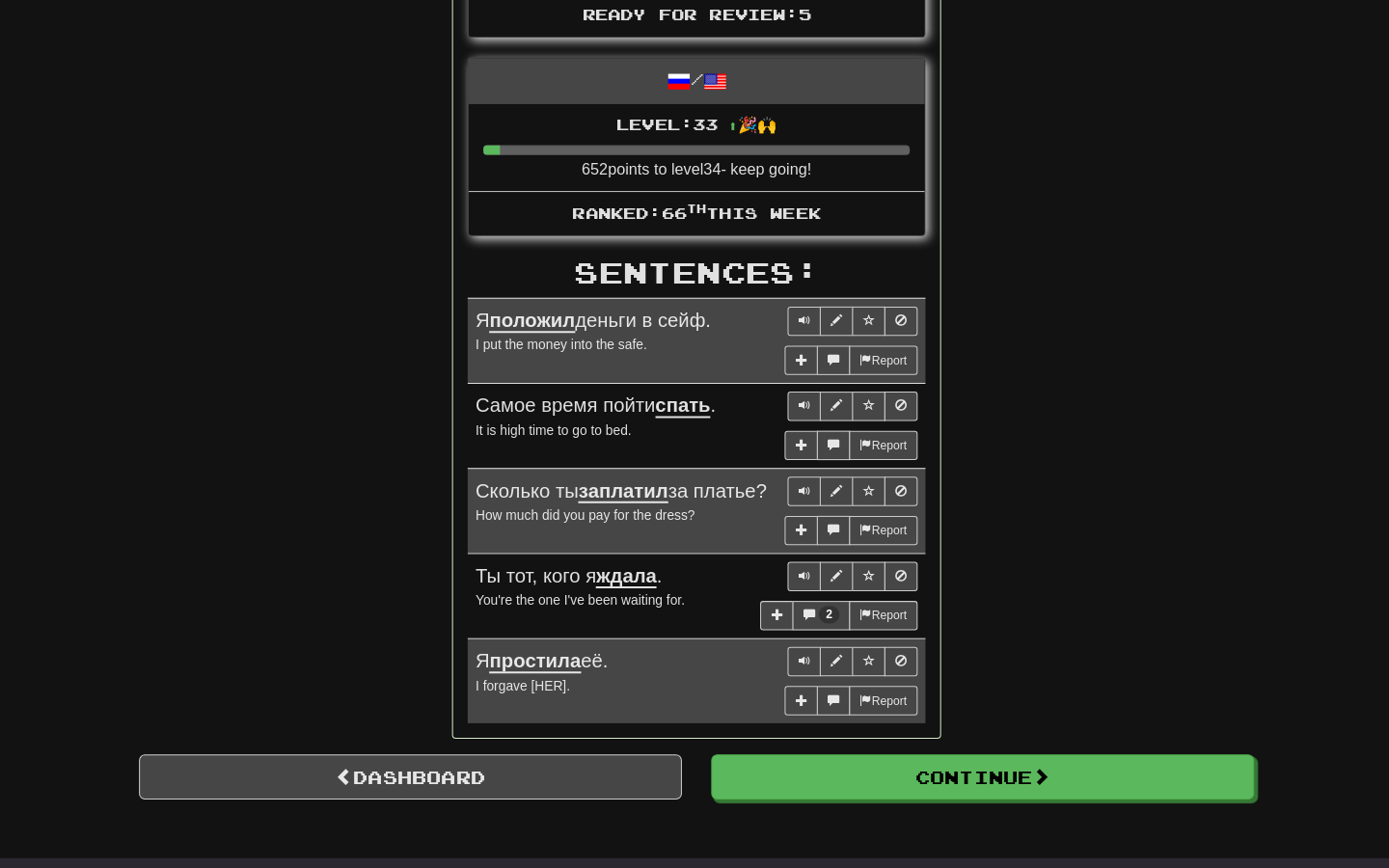 scroll, scrollTop: 845, scrollLeft: 0, axis: vertical 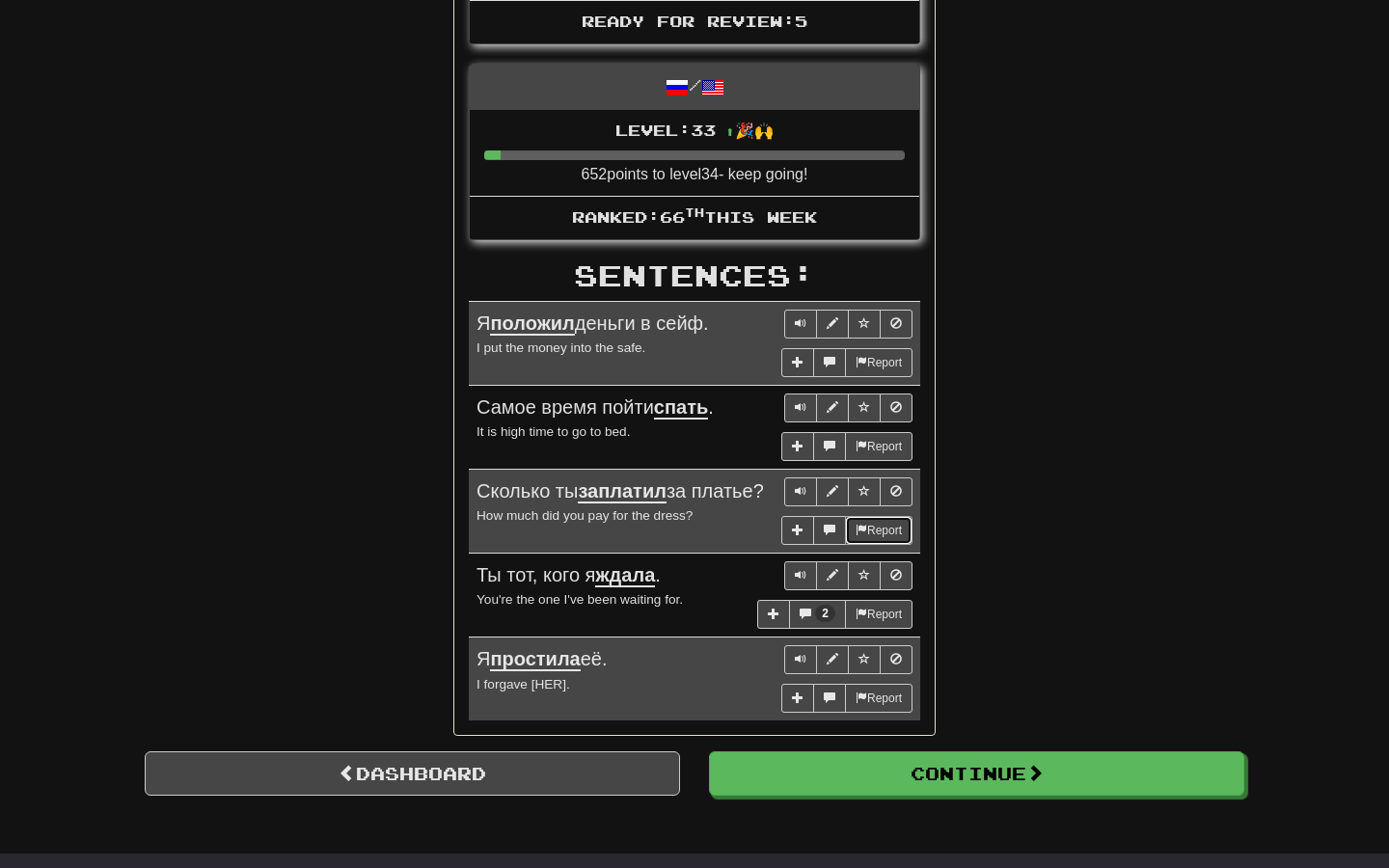 click on "Report" at bounding box center [879, 530] 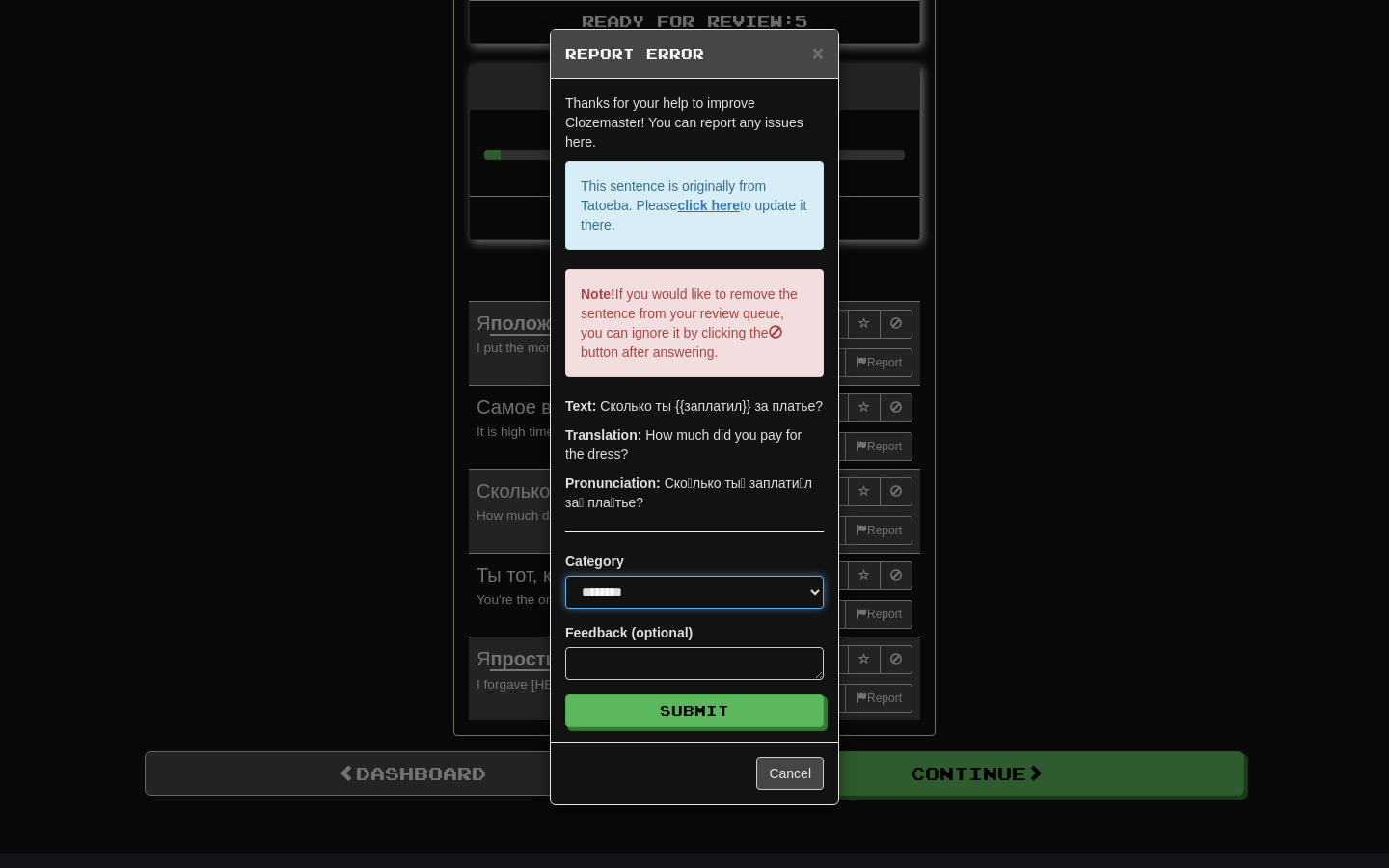 click on "**********" at bounding box center (694, 592) 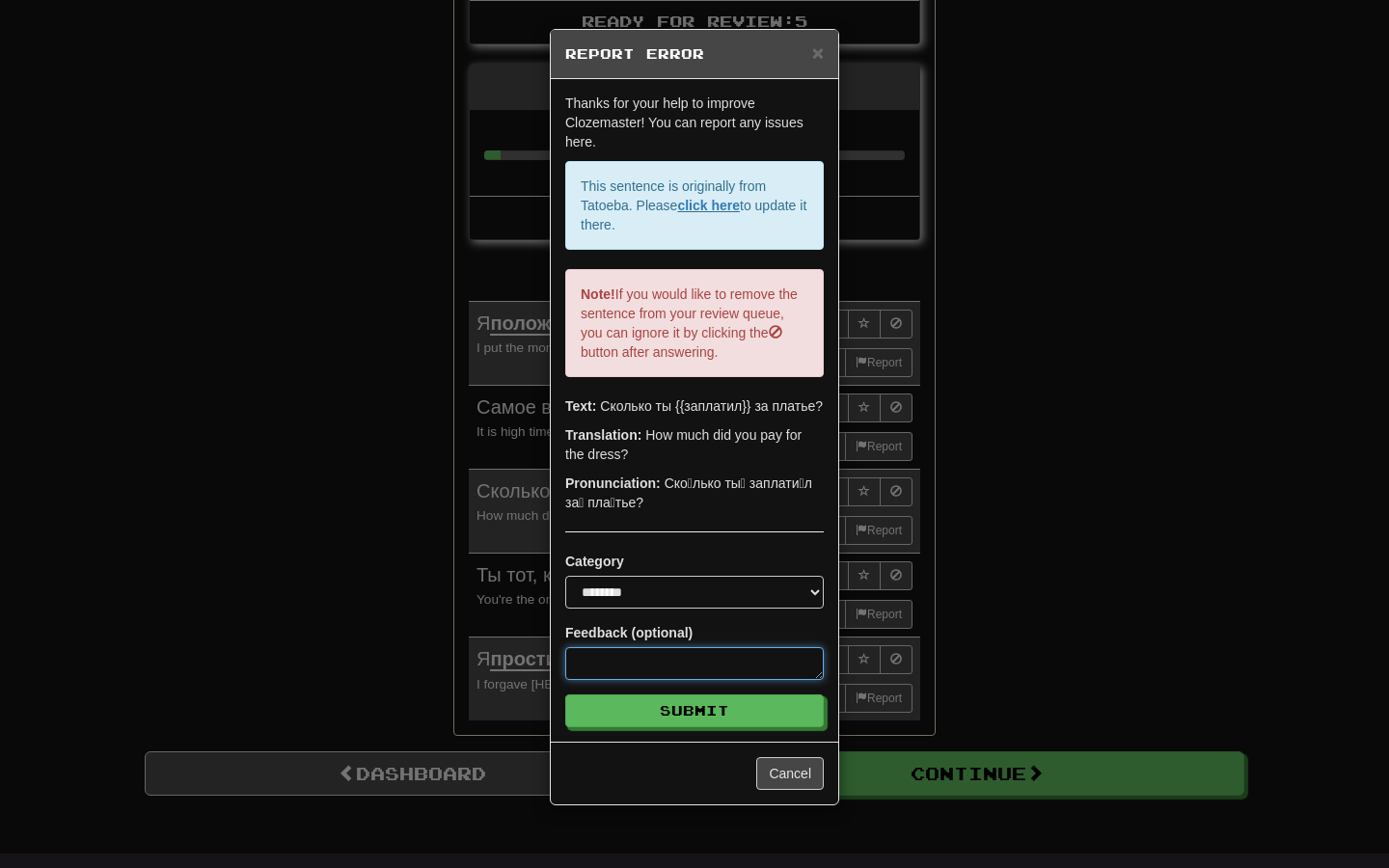click at bounding box center (694, 664) 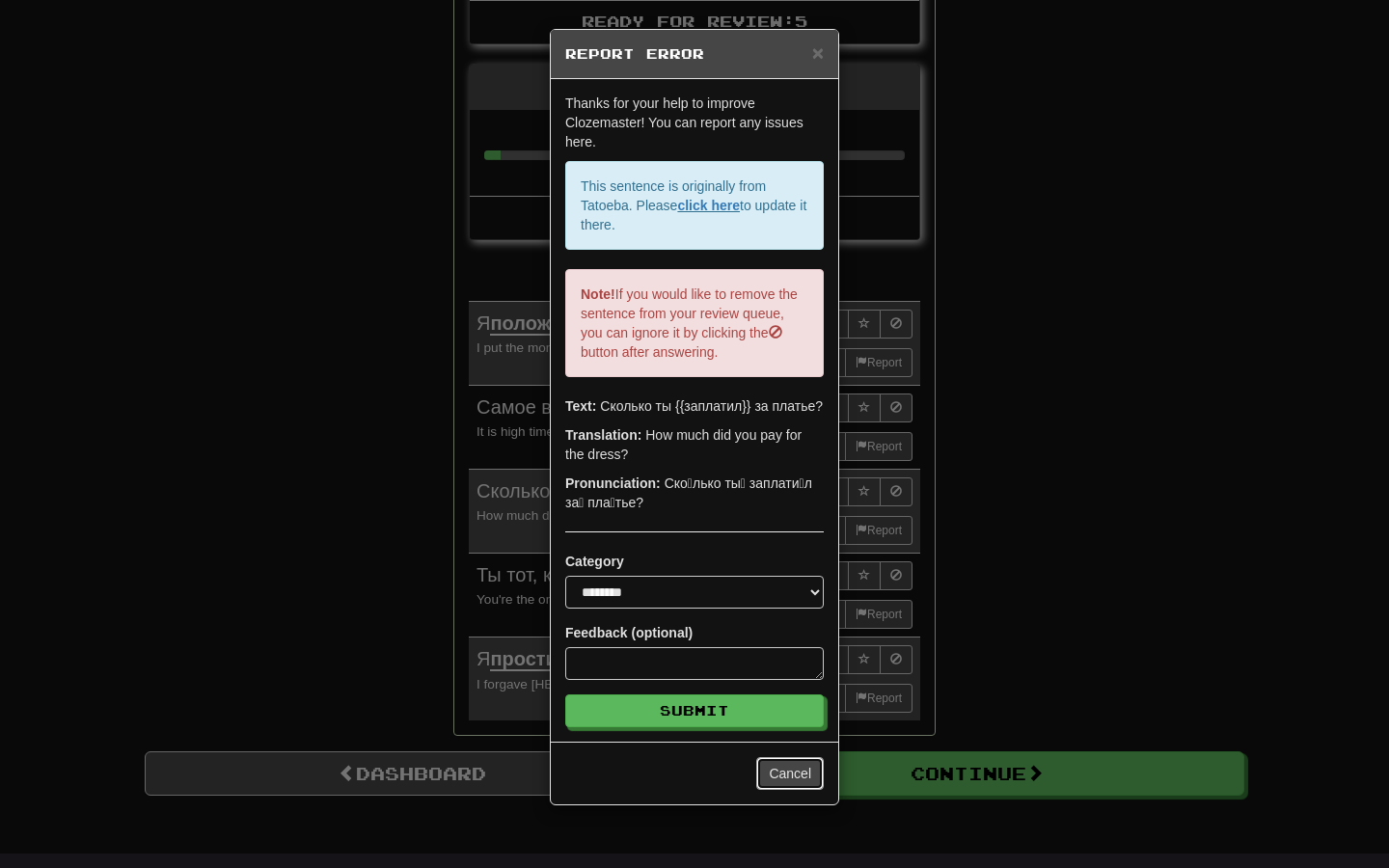 click on "Cancel" at bounding box center [790, 773] 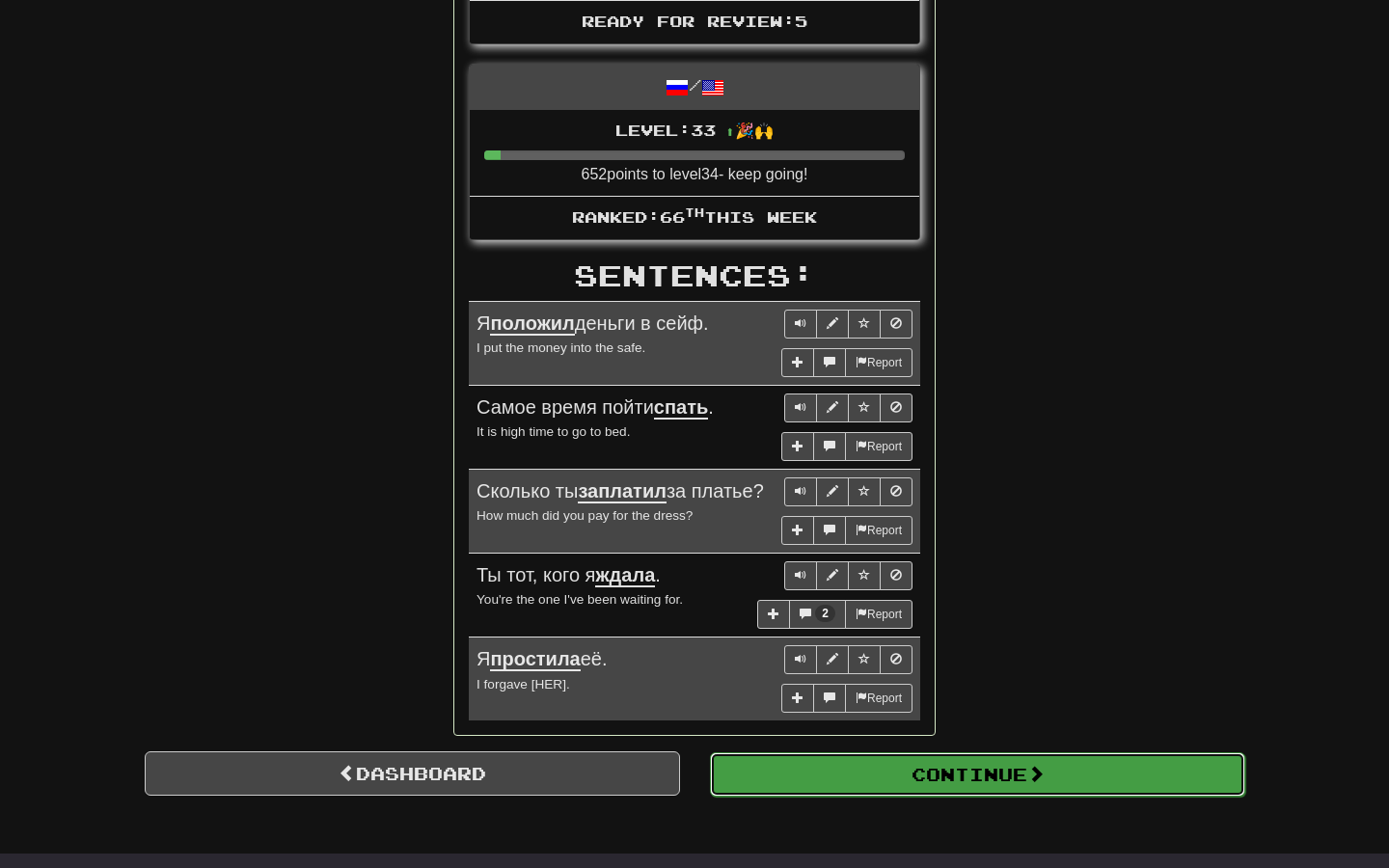 click on "Continue" at bounding box center (977, 774) 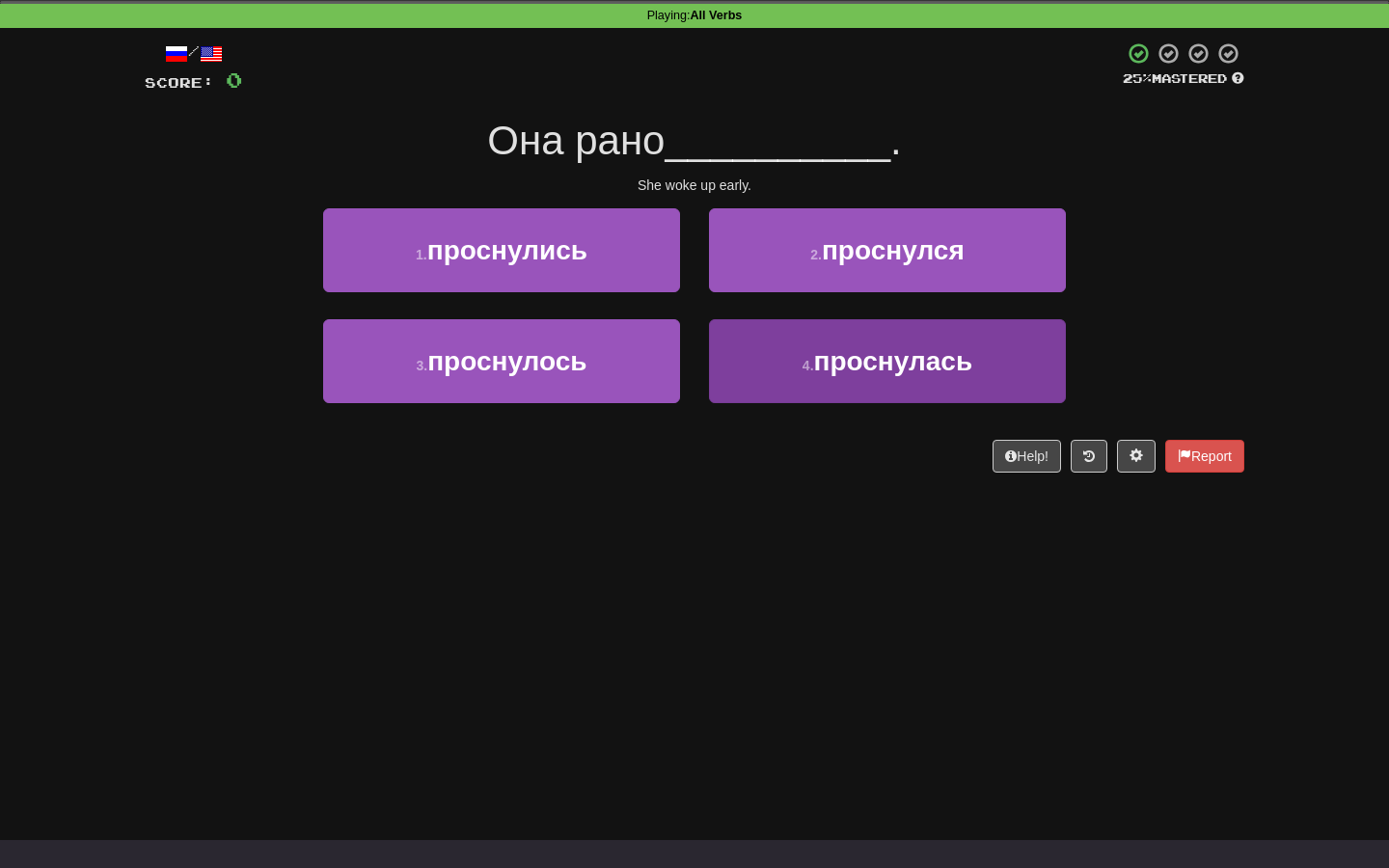 scroll, scrollTop: 61, scrollLeft: 0, axis: vertical 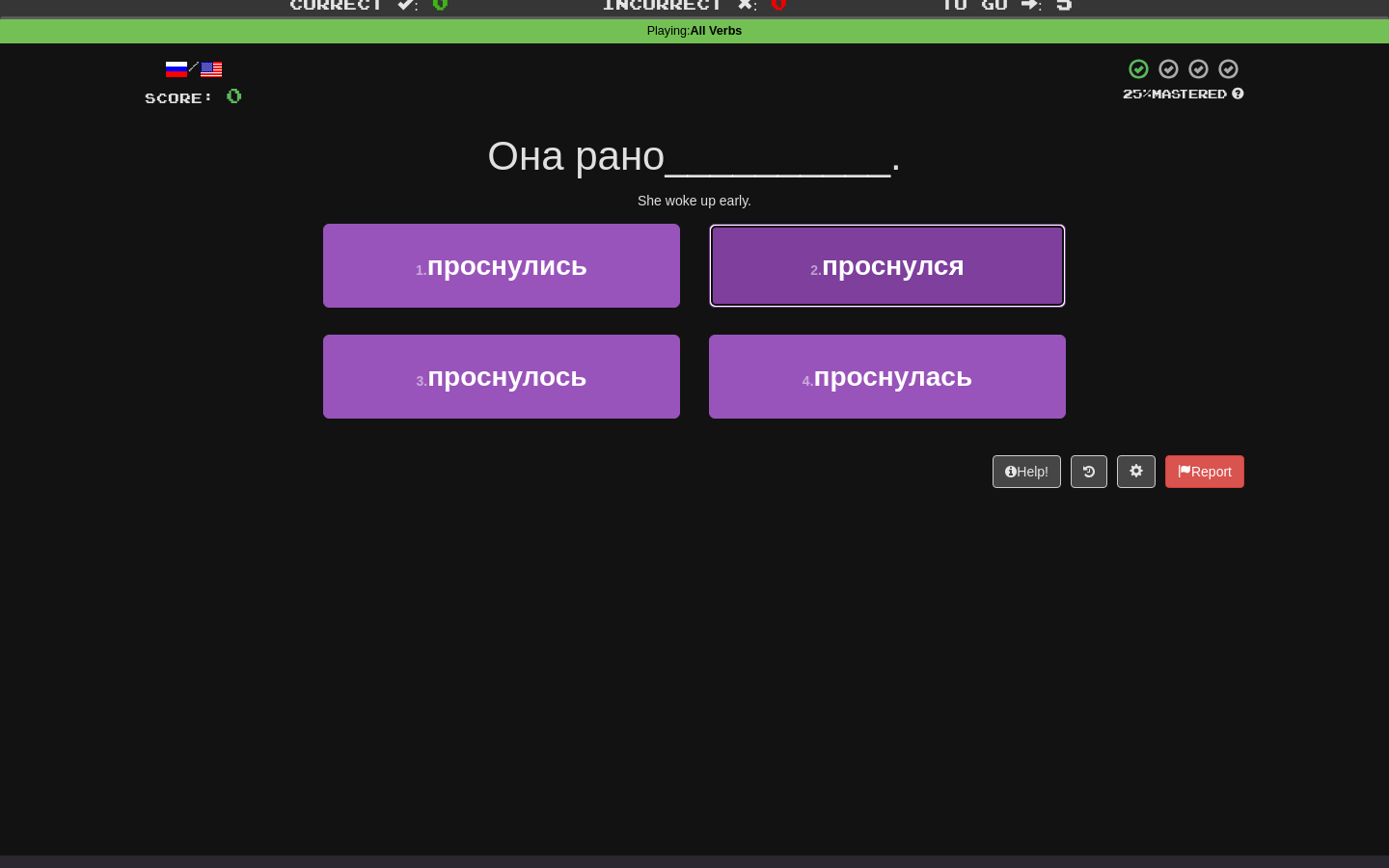 click on "2 .  проснулся" at bounding box center (887, 265) 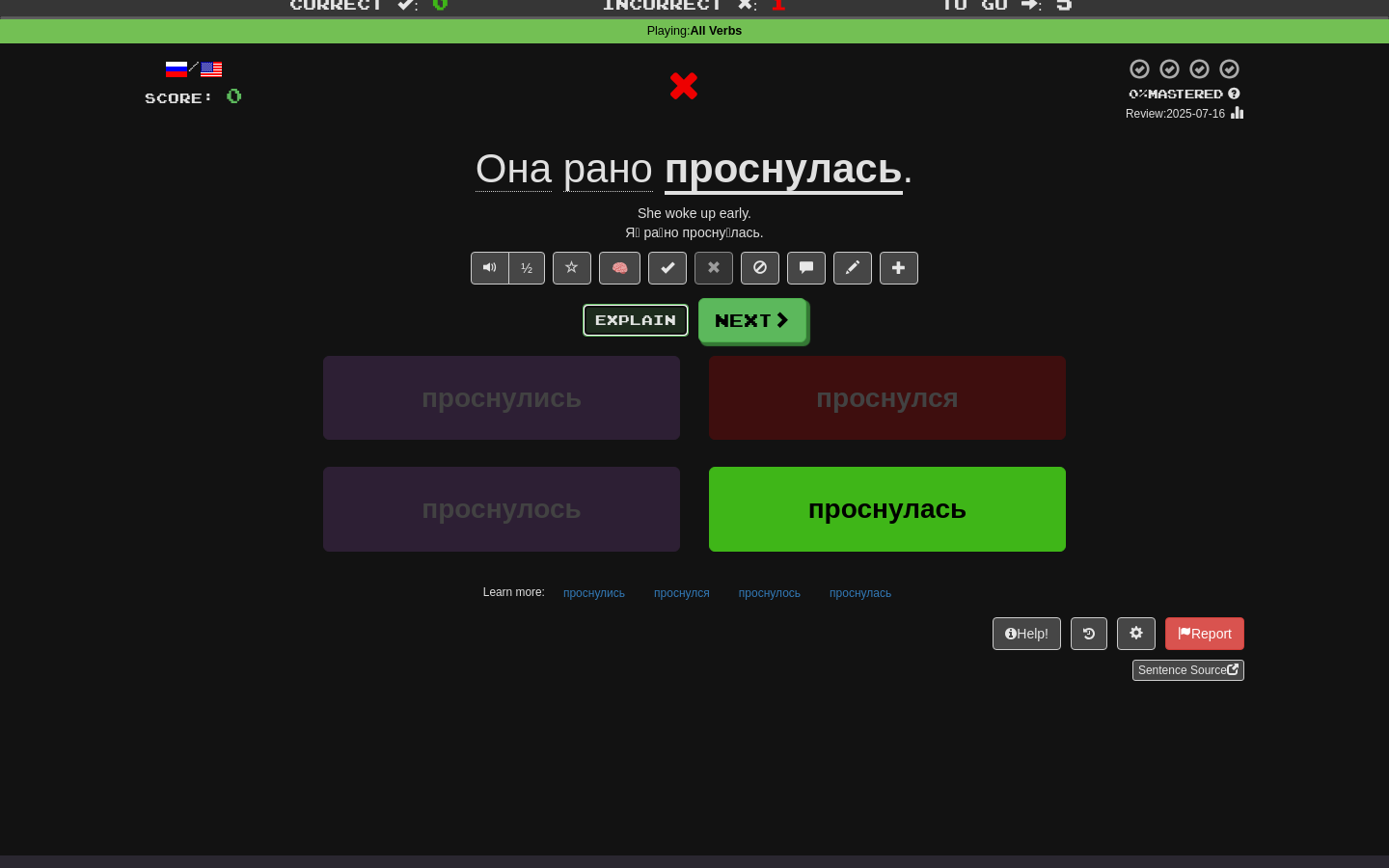 click on "Explain" at bounding box center [636, 320] 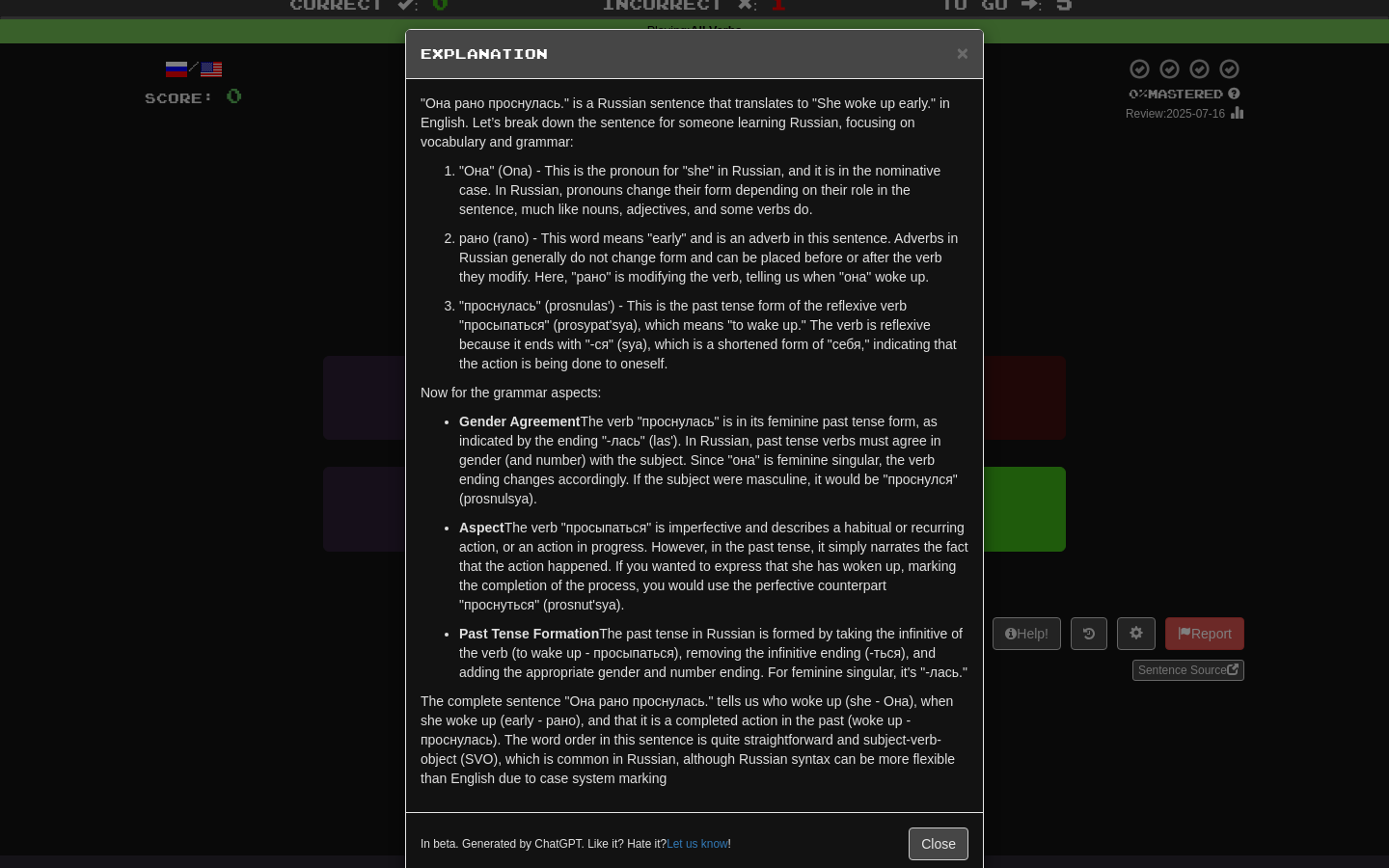 scroll, scrollTop: 75, scrollLeft: 0, axis: vertical 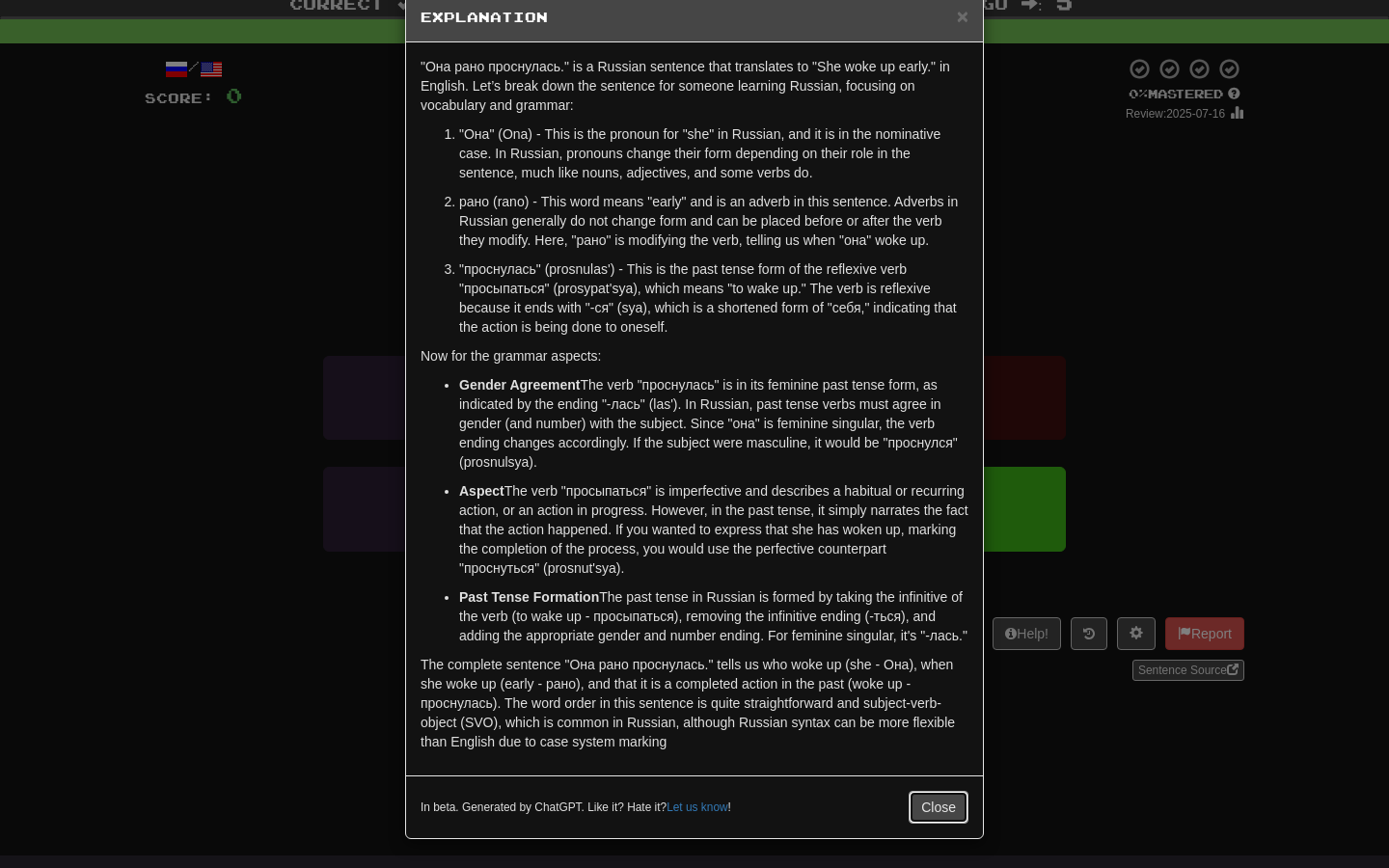 click on "Close" at bounding box center (939, 807) 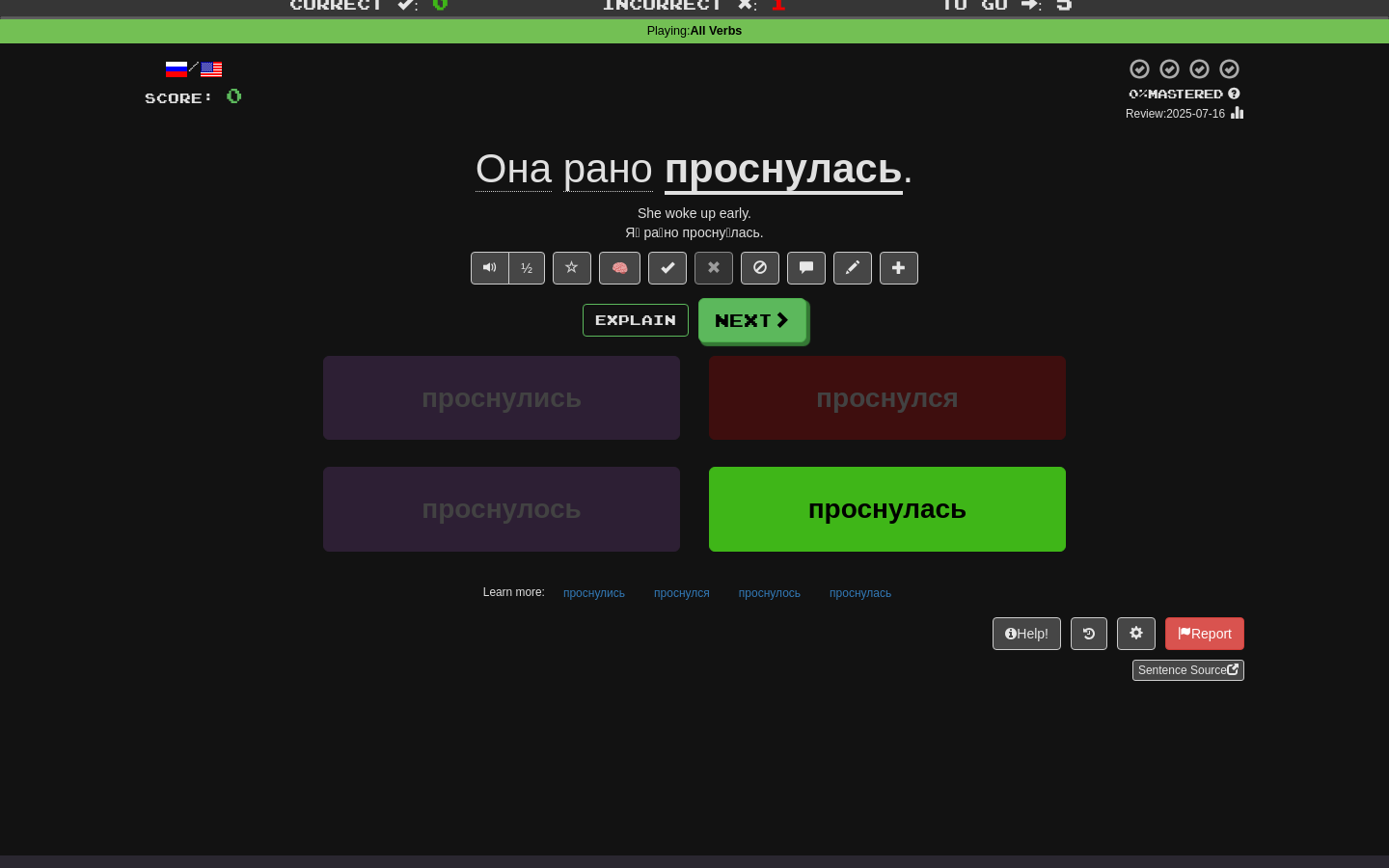 scroll, scrollTop: 0, scrollLeft: 0, axis: both 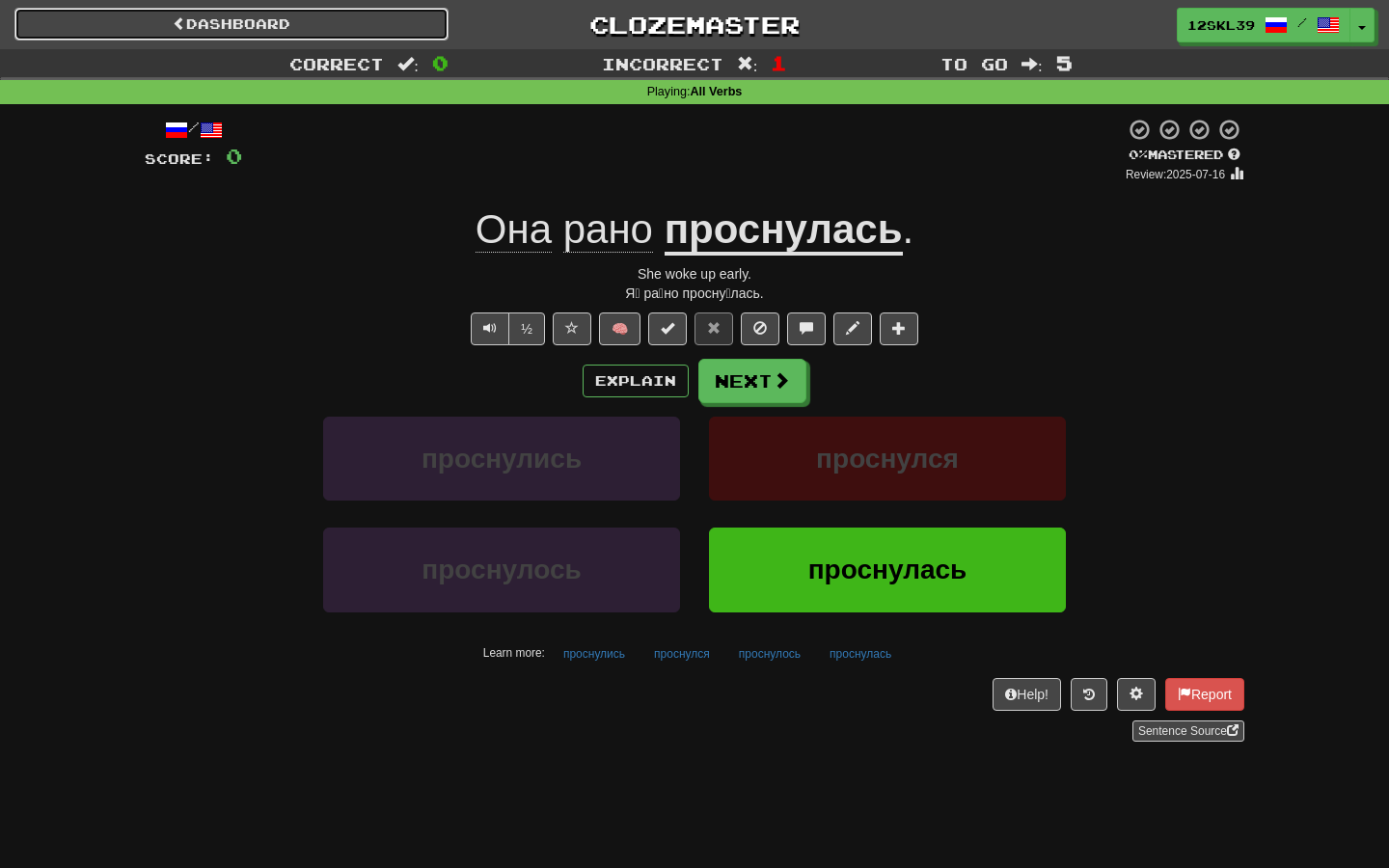 click on "Dashboard" at bounding box center (232, 24) 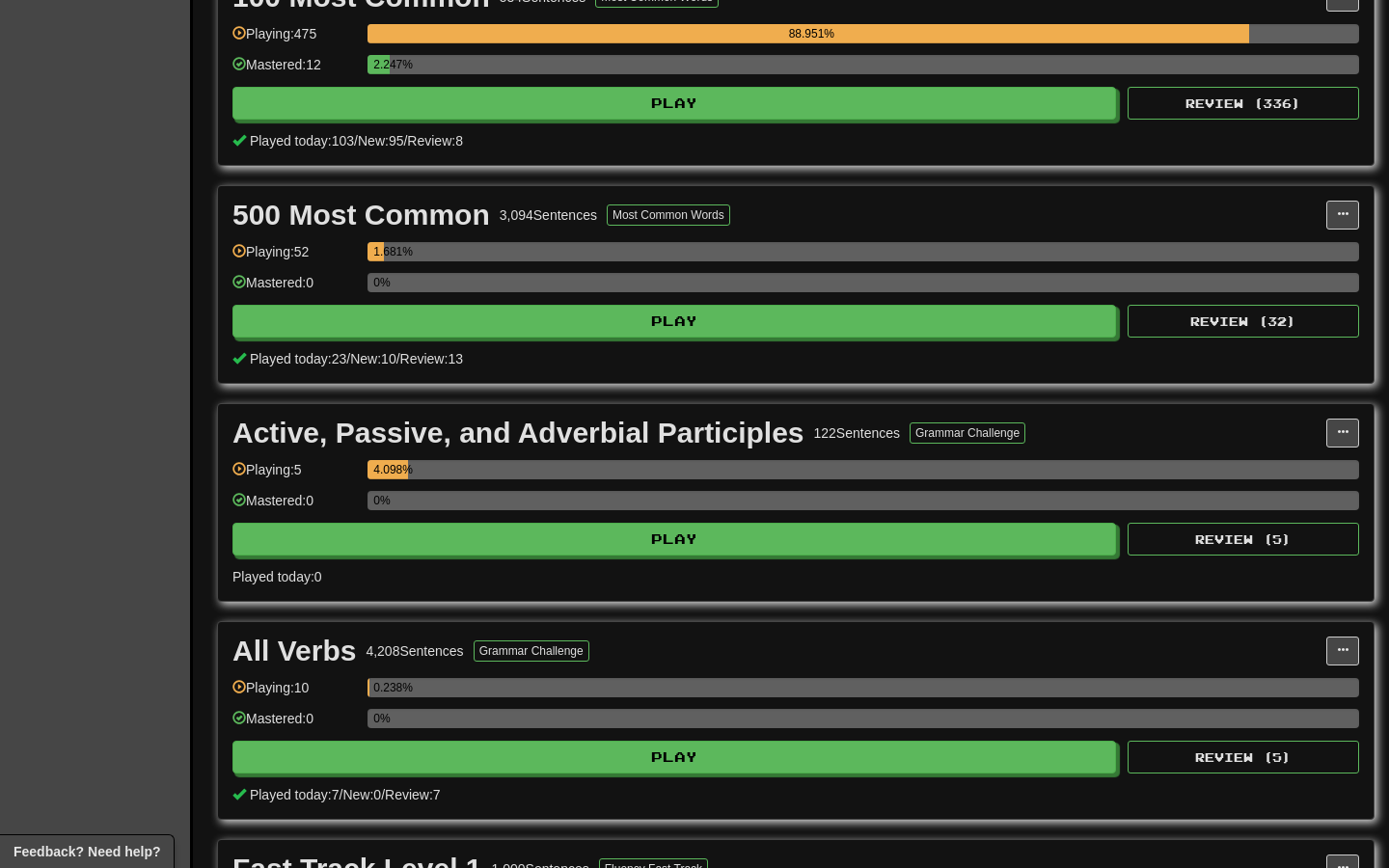 scroll, scrollTop: 538, scrollLeft: 0, axis: vertical 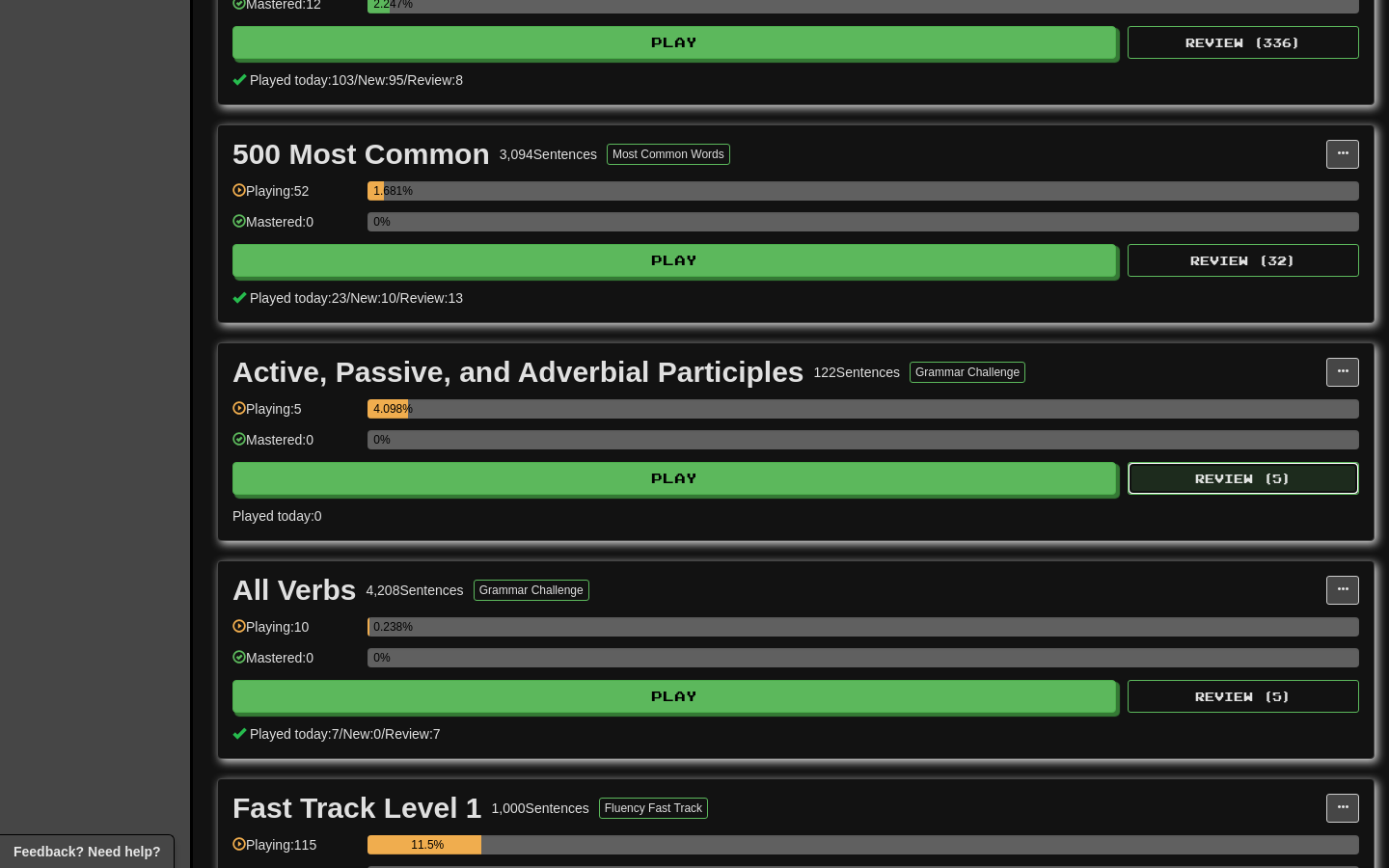 click on "Review ( 5 )" at bounding box center [1243, 478] 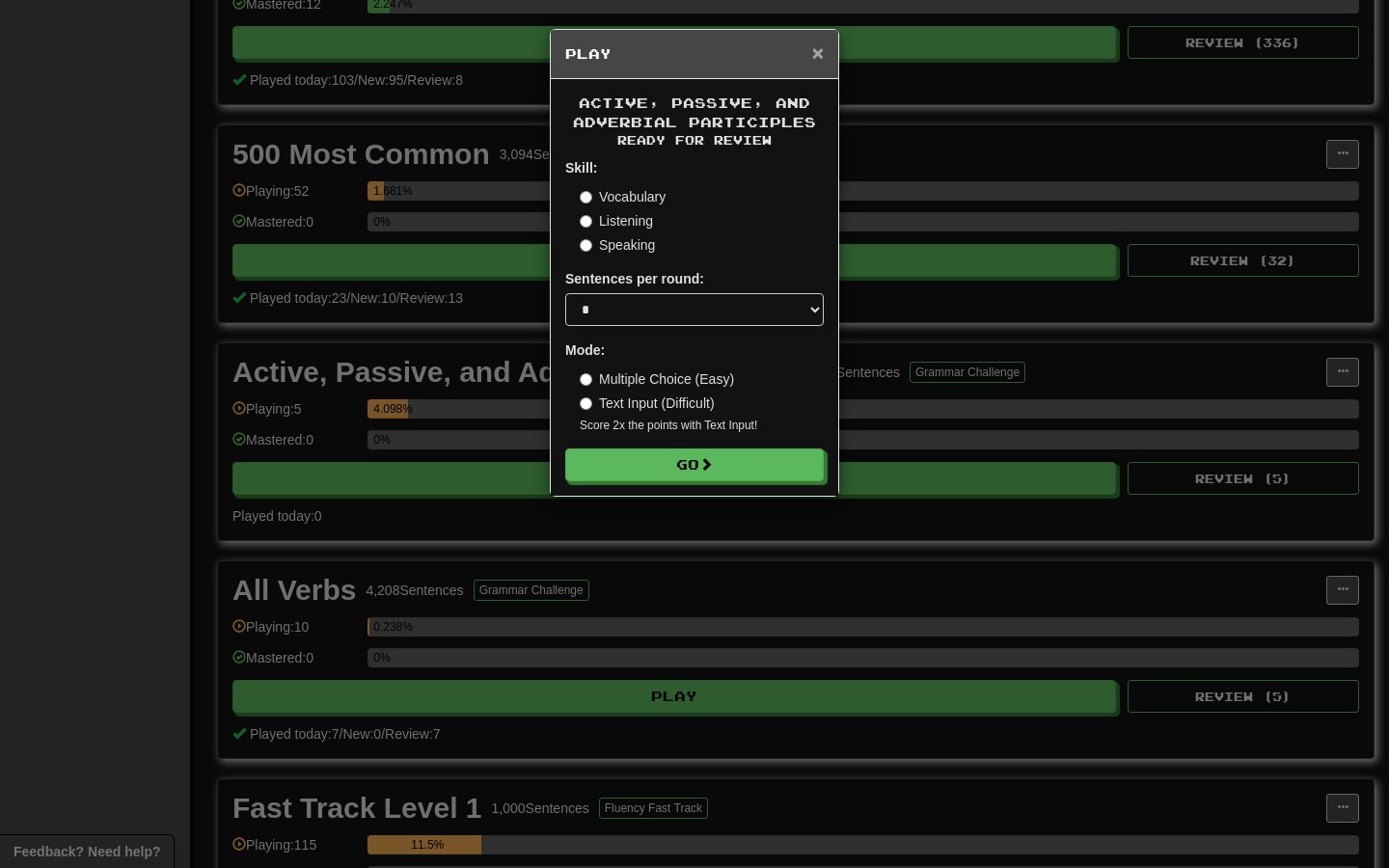 click on "×" at bounding box center (818, 52) 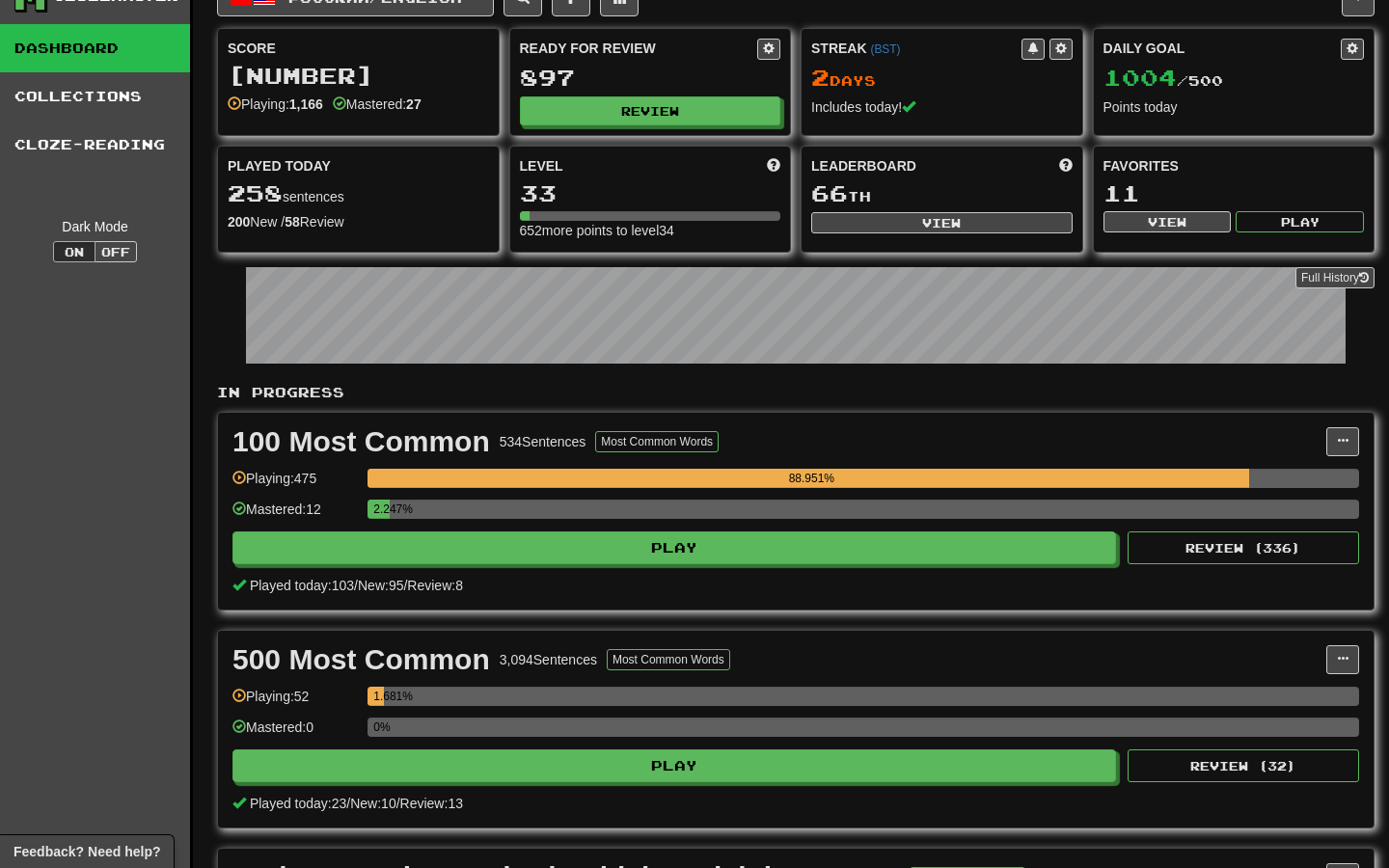 scroll, scrollTop: 0, scrollLeft: 0, axis: both 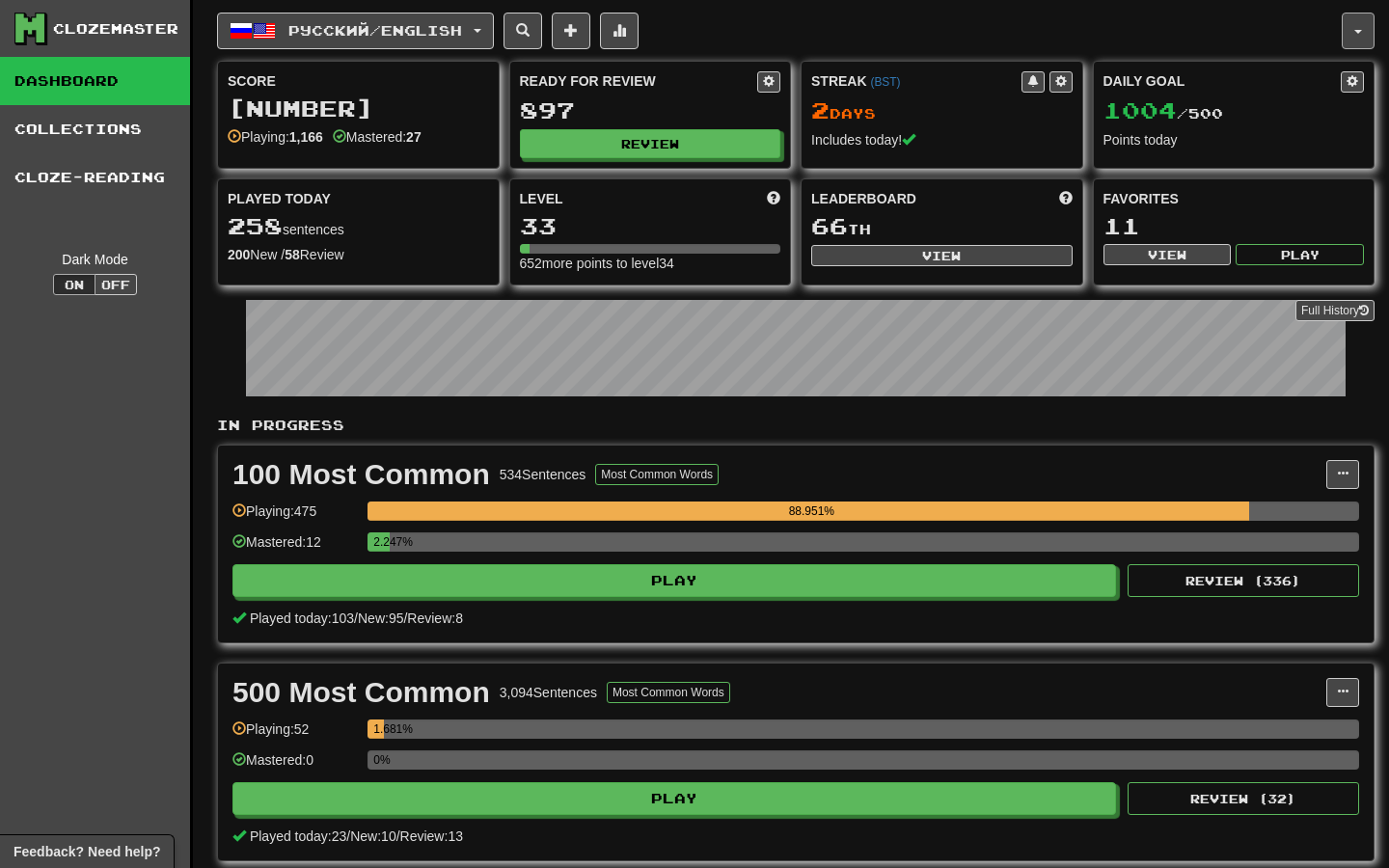 click at bounding box center (1358, 31) 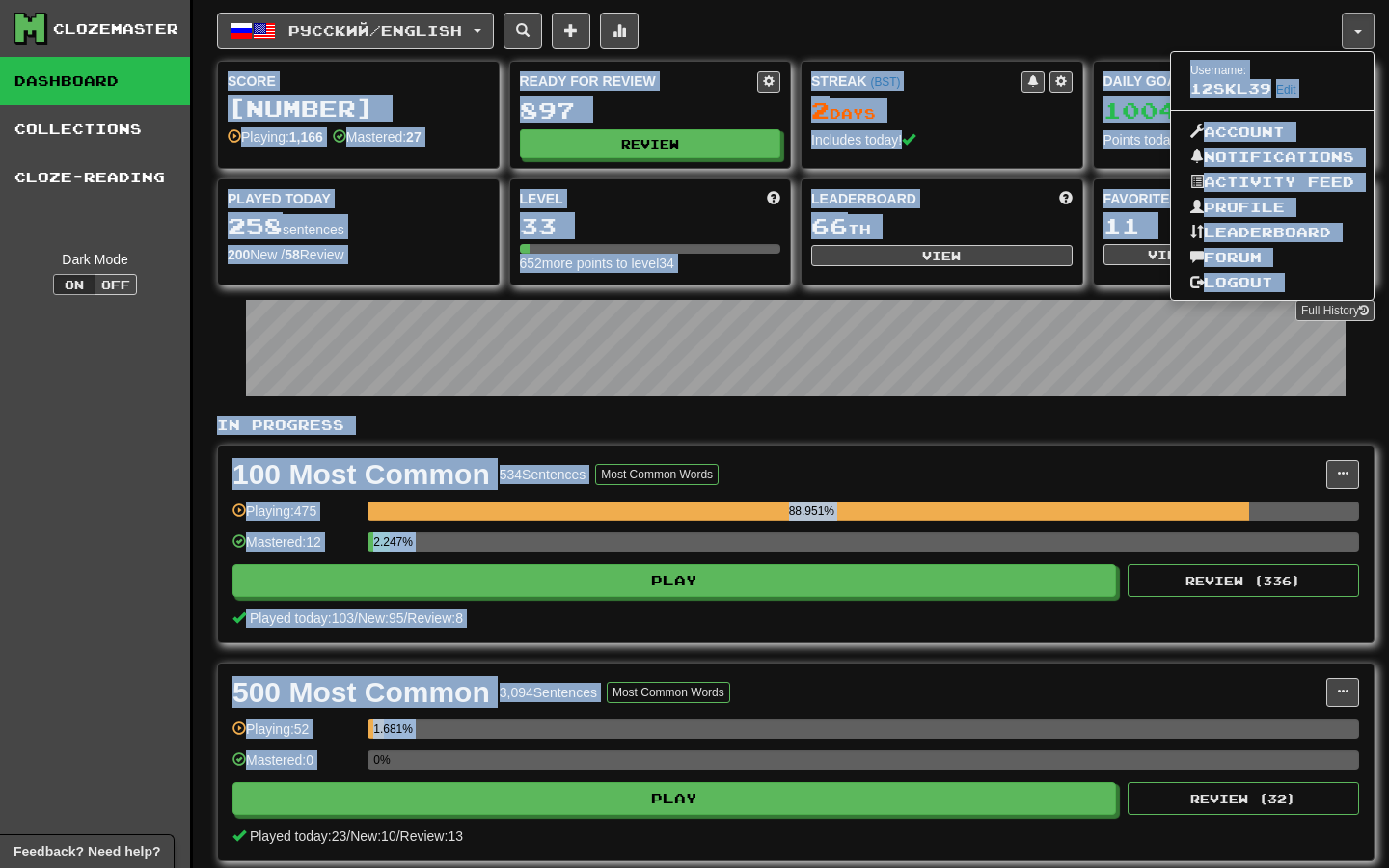 drag, startPoint x: 1013, startPoint y: 14, endPoint x: 1013, endPoint y: 755, distance: 741 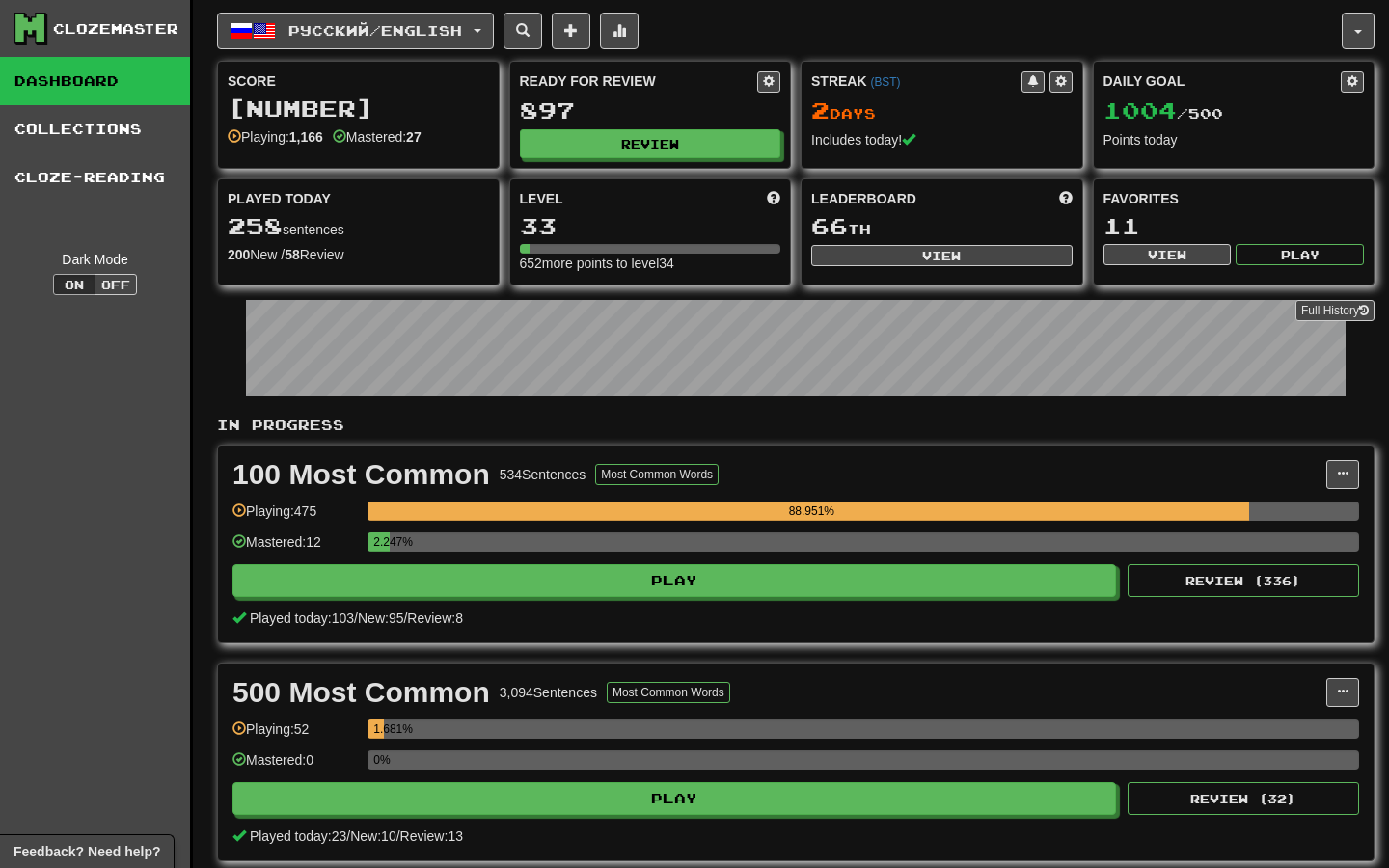 click on "Русский  /  English Čeština  /  English Streak:  0   Review:  7 Points today:  0 Deutsch  /  English Streak:  0   Review:  2 Points today:  0 Español  /  English Streak:  0   Review:  11 Points today:  0 Français  /  English Streak:  1   Review:  563 Daily Goal:  0  /  500 Tiếng Việt  /  English Streak:  0   Review:  0 Points today:  0 Türkçe  /  English Streak:  0   Review:  0 Points today:  0 العربية  /  English Streak:  0   Review:  19 Points today:  0 ייִדיש  /  English Streak:  0   Review:  3 Points today:  0 Ελληνικά  /  English Streak:  0   Review:  1 Points today:  0 Русский  /  English Streak:  2   Review:  897 Daily Goal:  1004  /  500 हिन्दी  /  English Streak:  0   Review:  1 Points today:  0  Language Pairing" at bounding box center (779, 31) 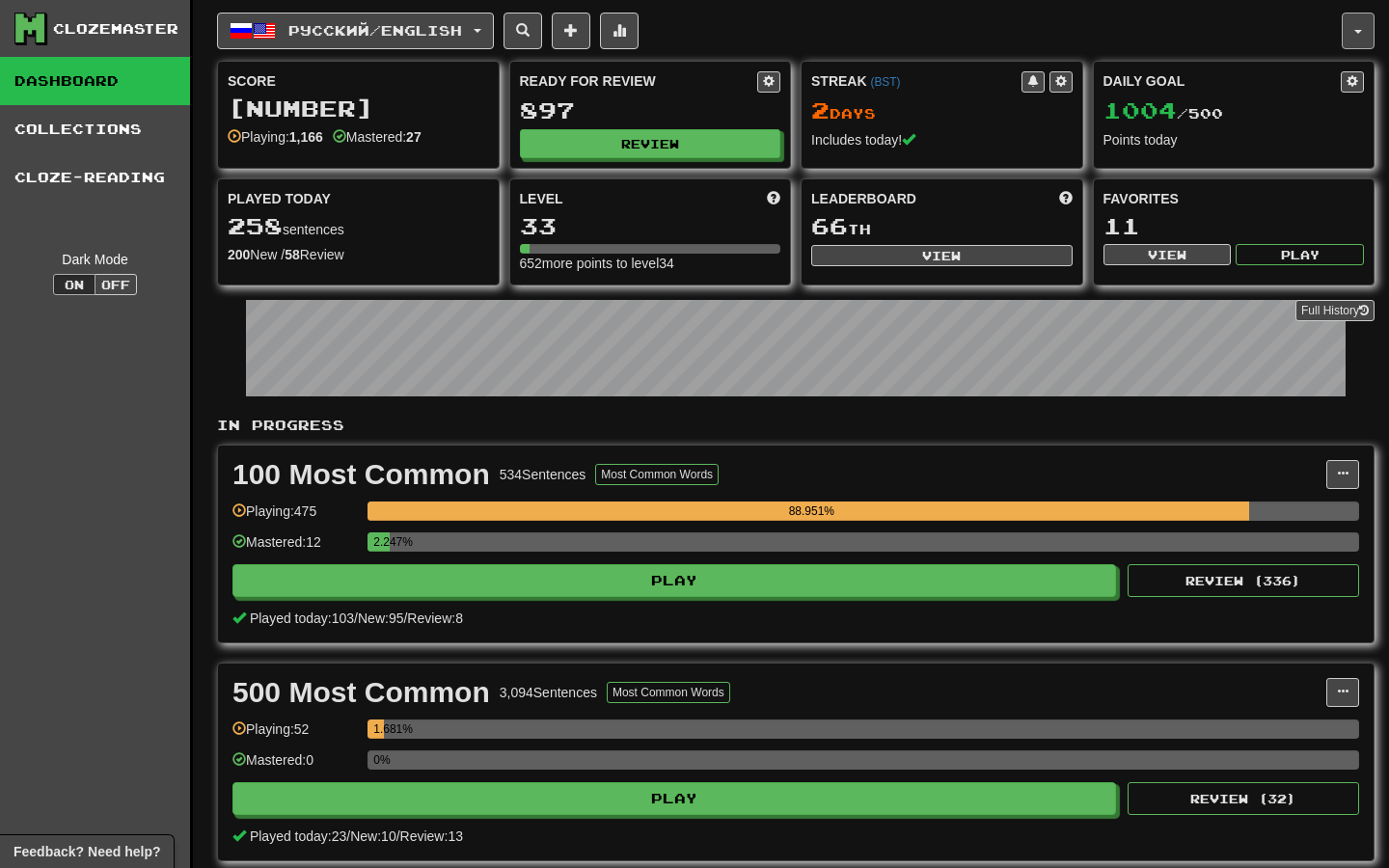 click at bounding box center (1358, 31) 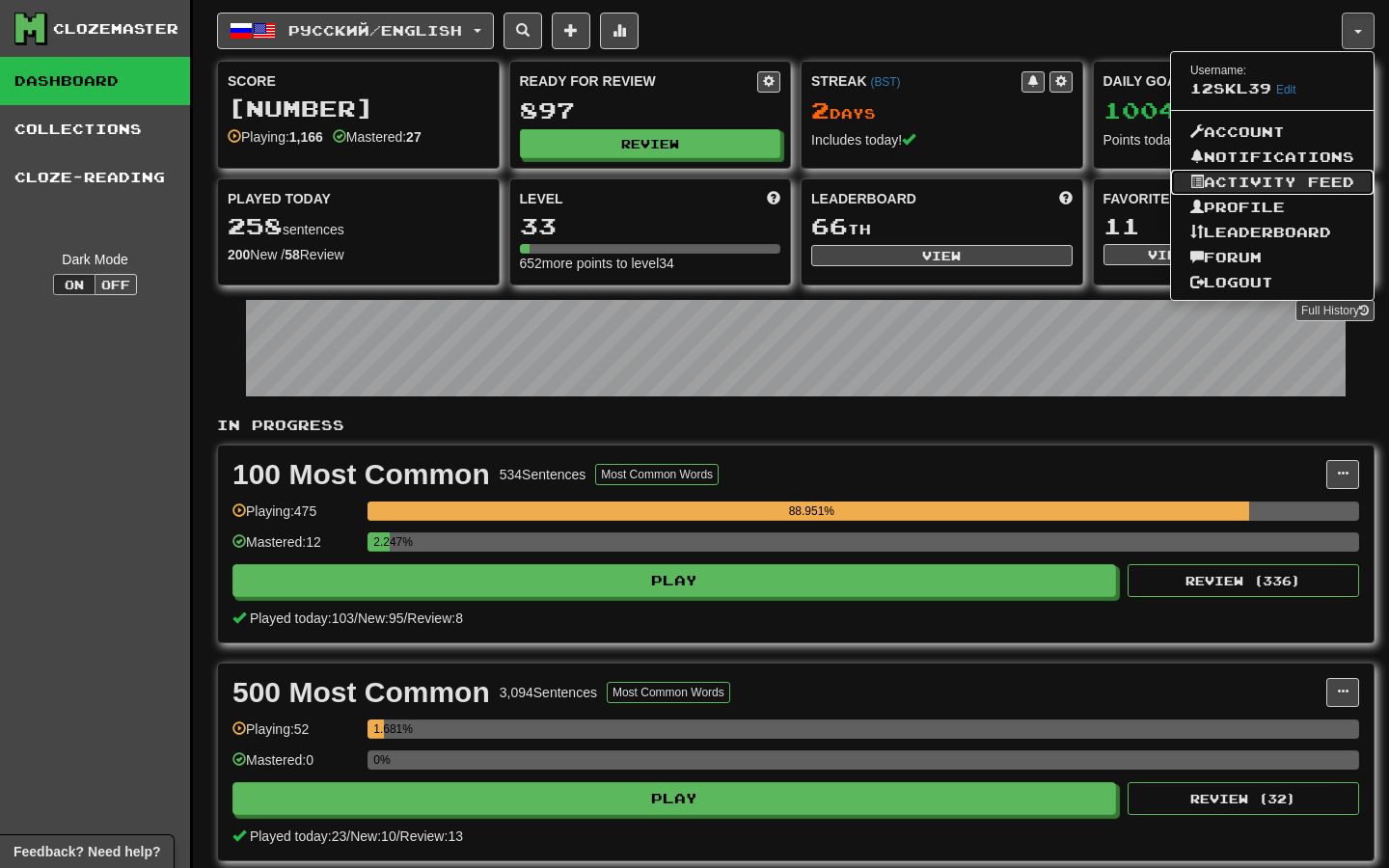 click on "Activity Feed" at bounding box center [1272, 182] 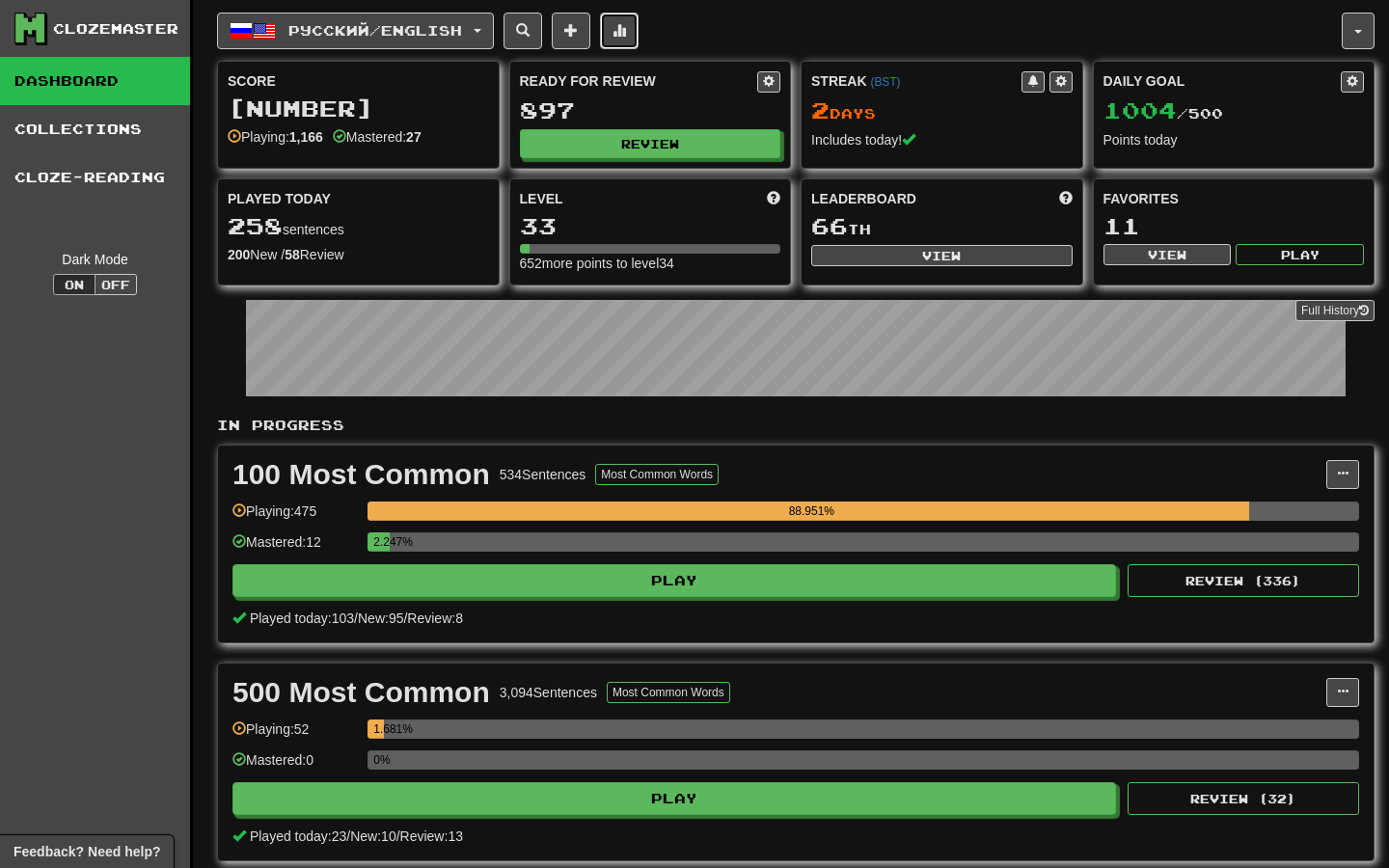 click at bounding box center [619, 31] 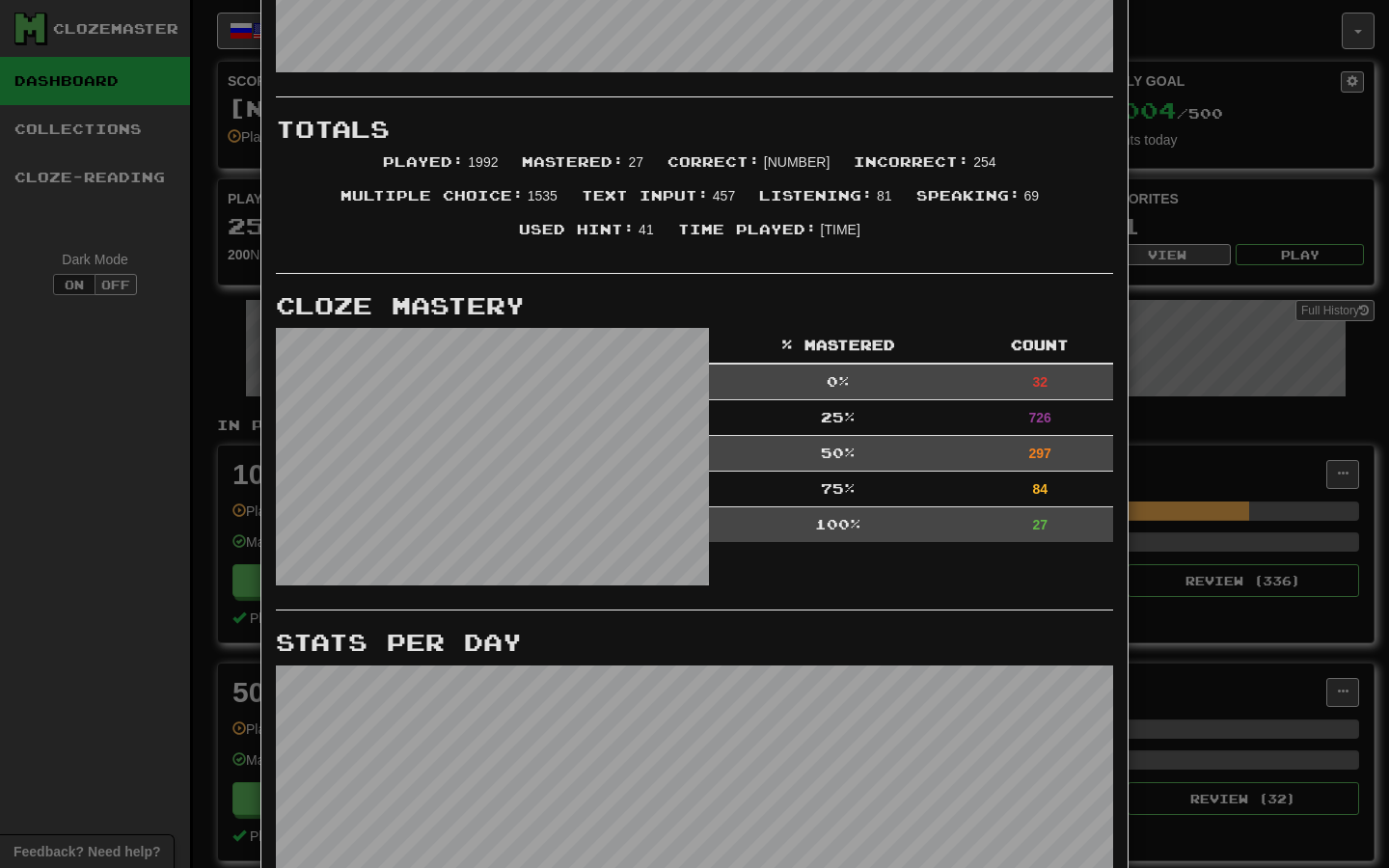 scroll, scrollTop: 510, scrollLeft: 0, axis: vertical 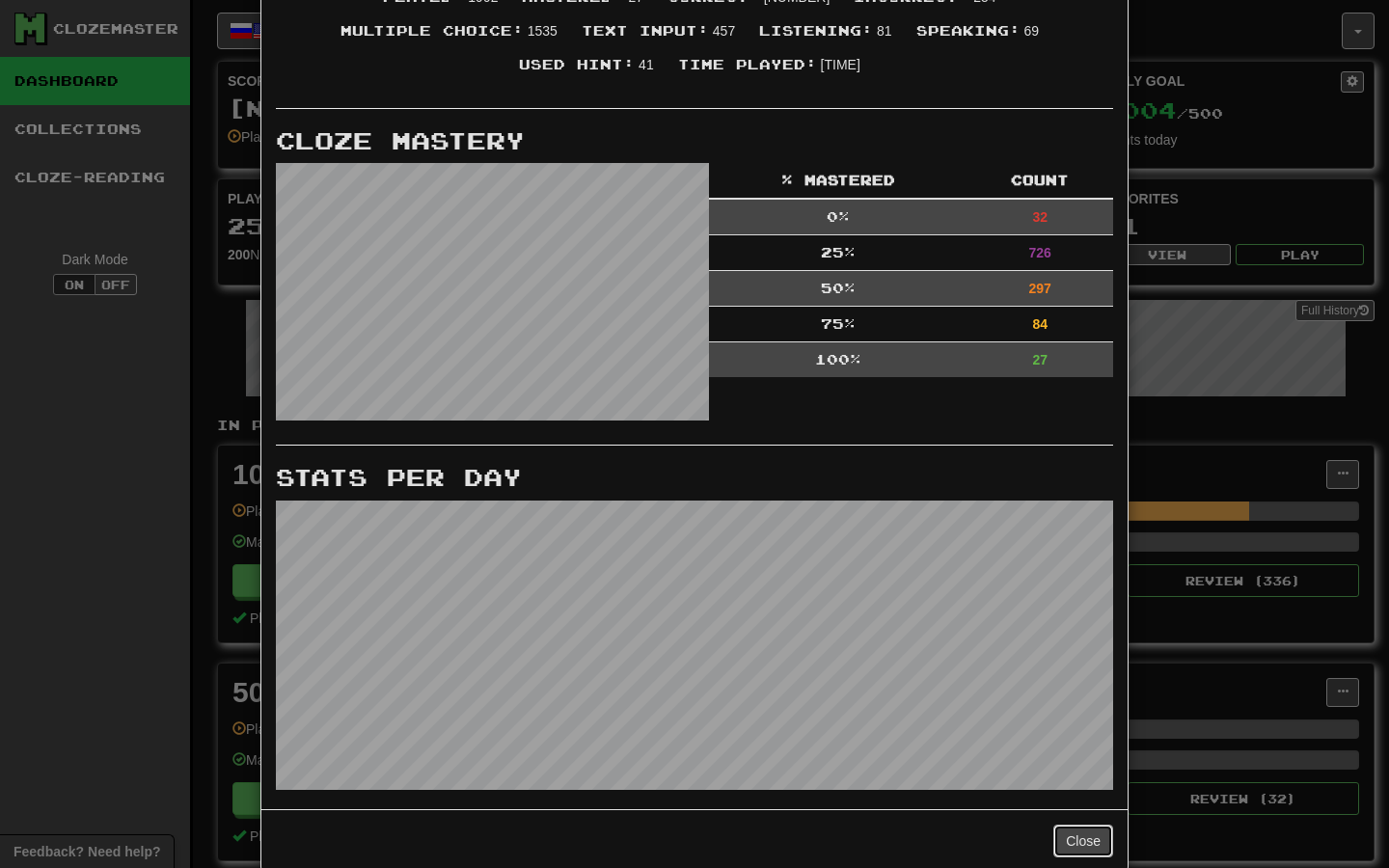 click on "Close" at bounding box center (1083, 841) 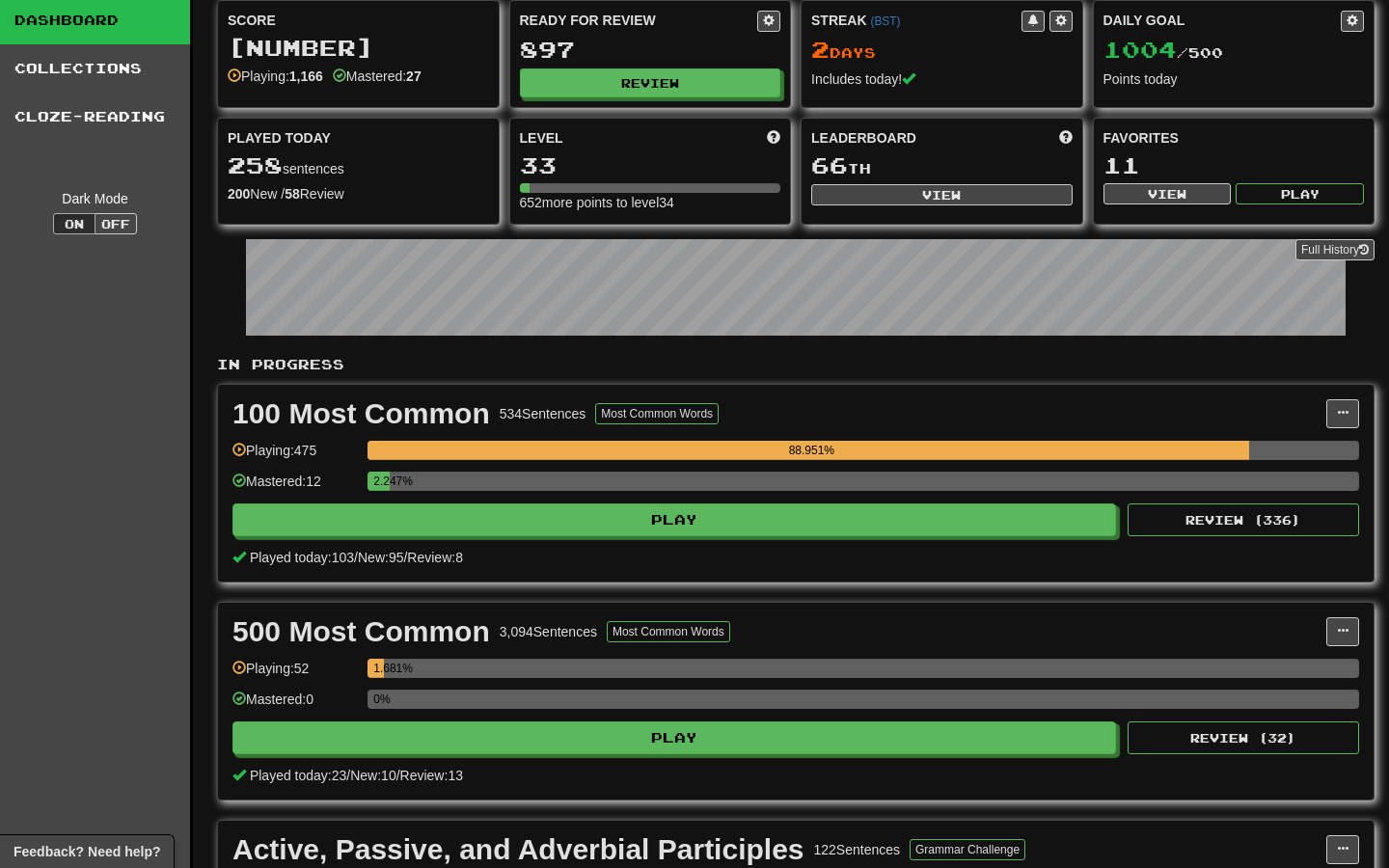 scroll, scrollTop: 0, scrollLeft: 0, axis: both 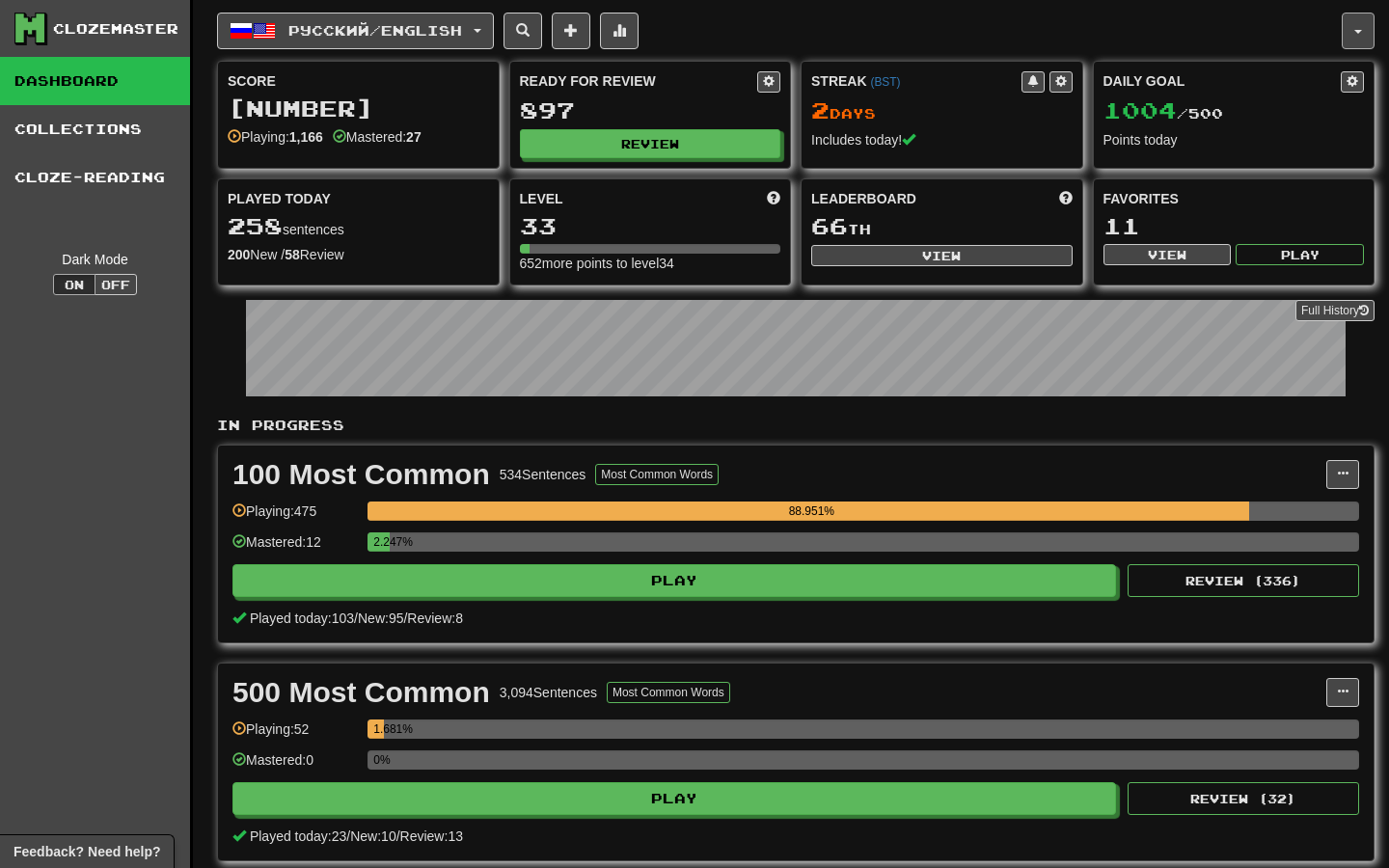 click at bounding box center [1358, 31] 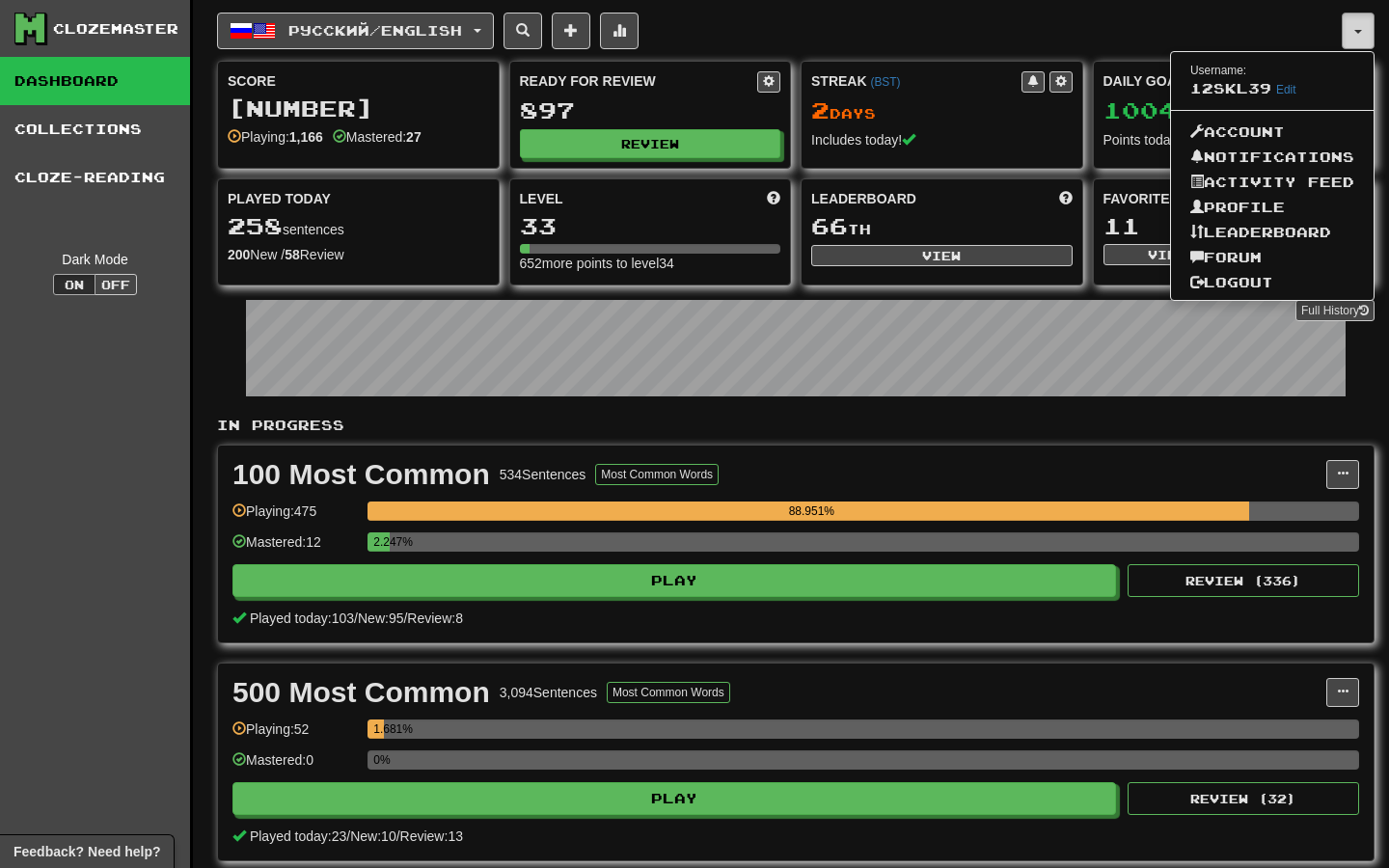 click at bounding box center (1358, 31) 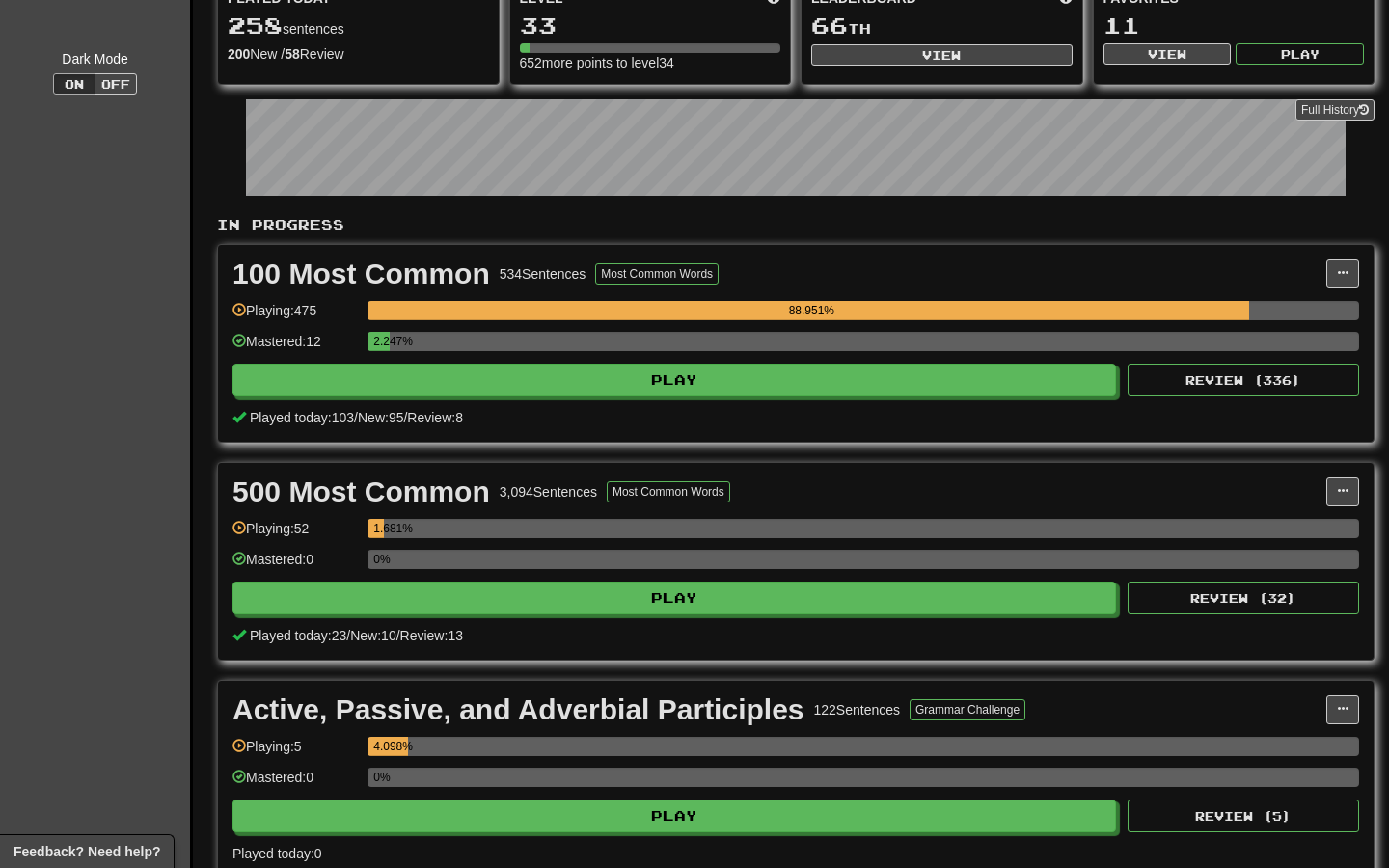 scroll, scrollTop: 246, scrollLeft: 0, axis: vertical 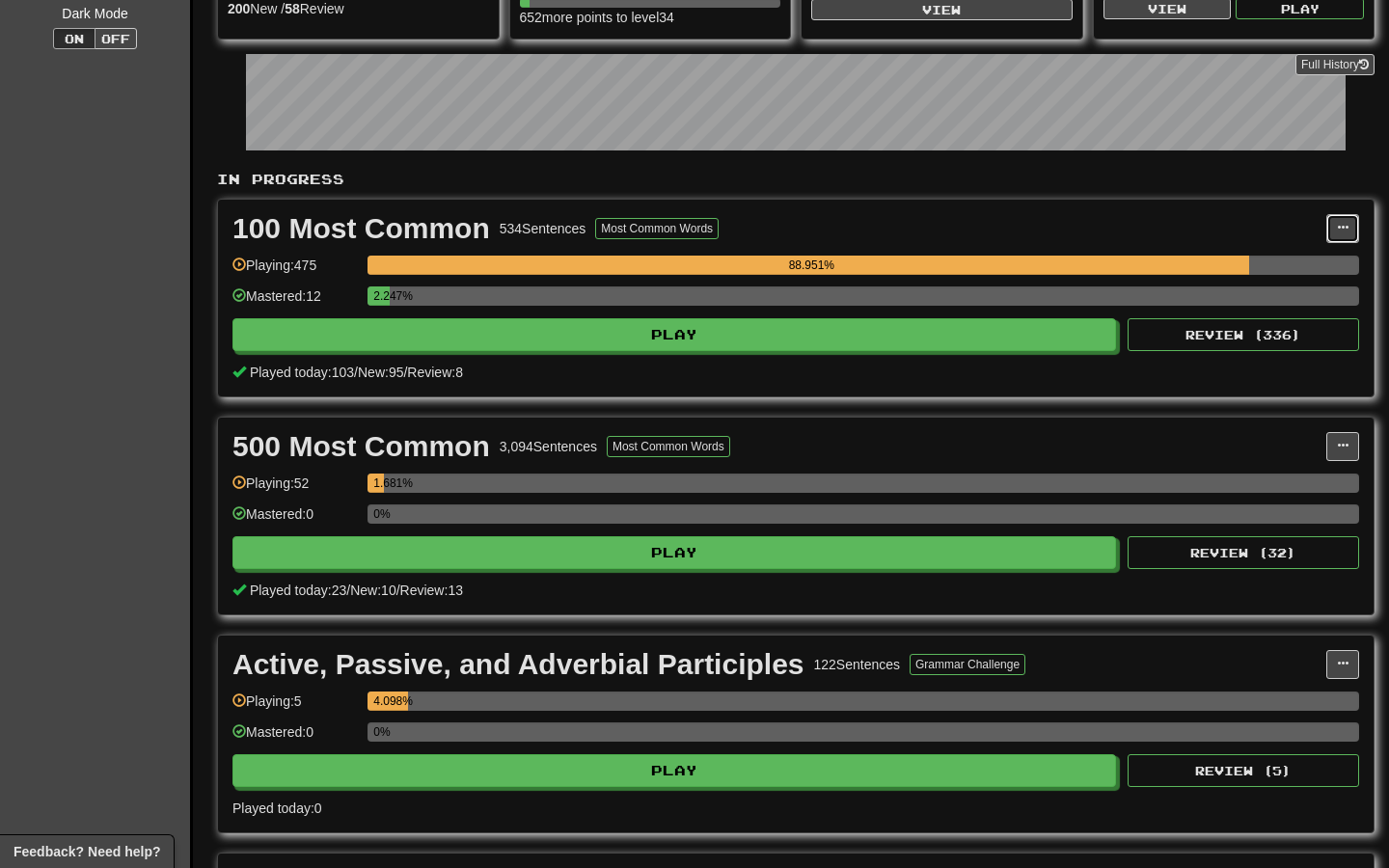 click at bounding box center [1343, 229] 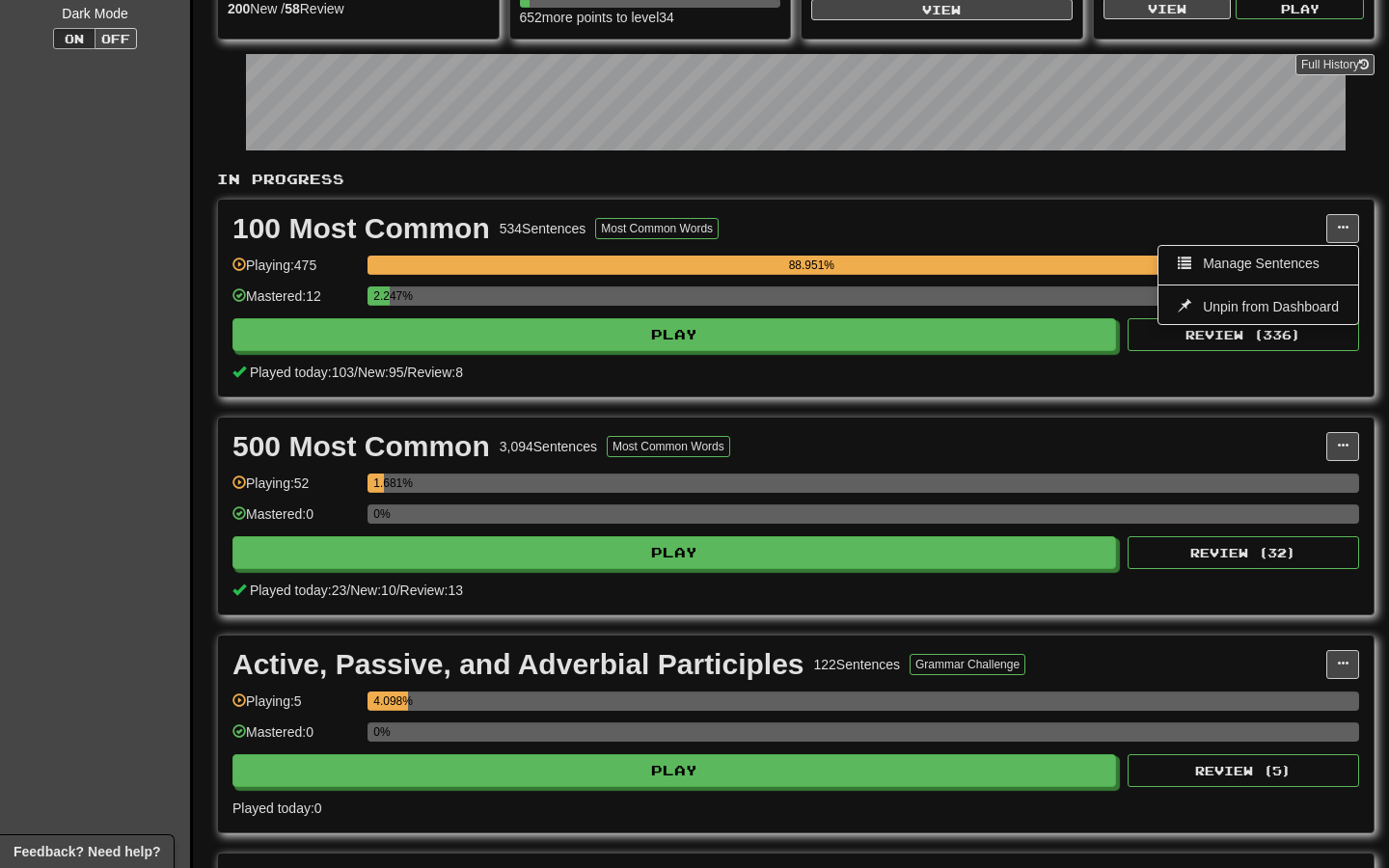 click on "In Progress" at bounding box center (796, 179) 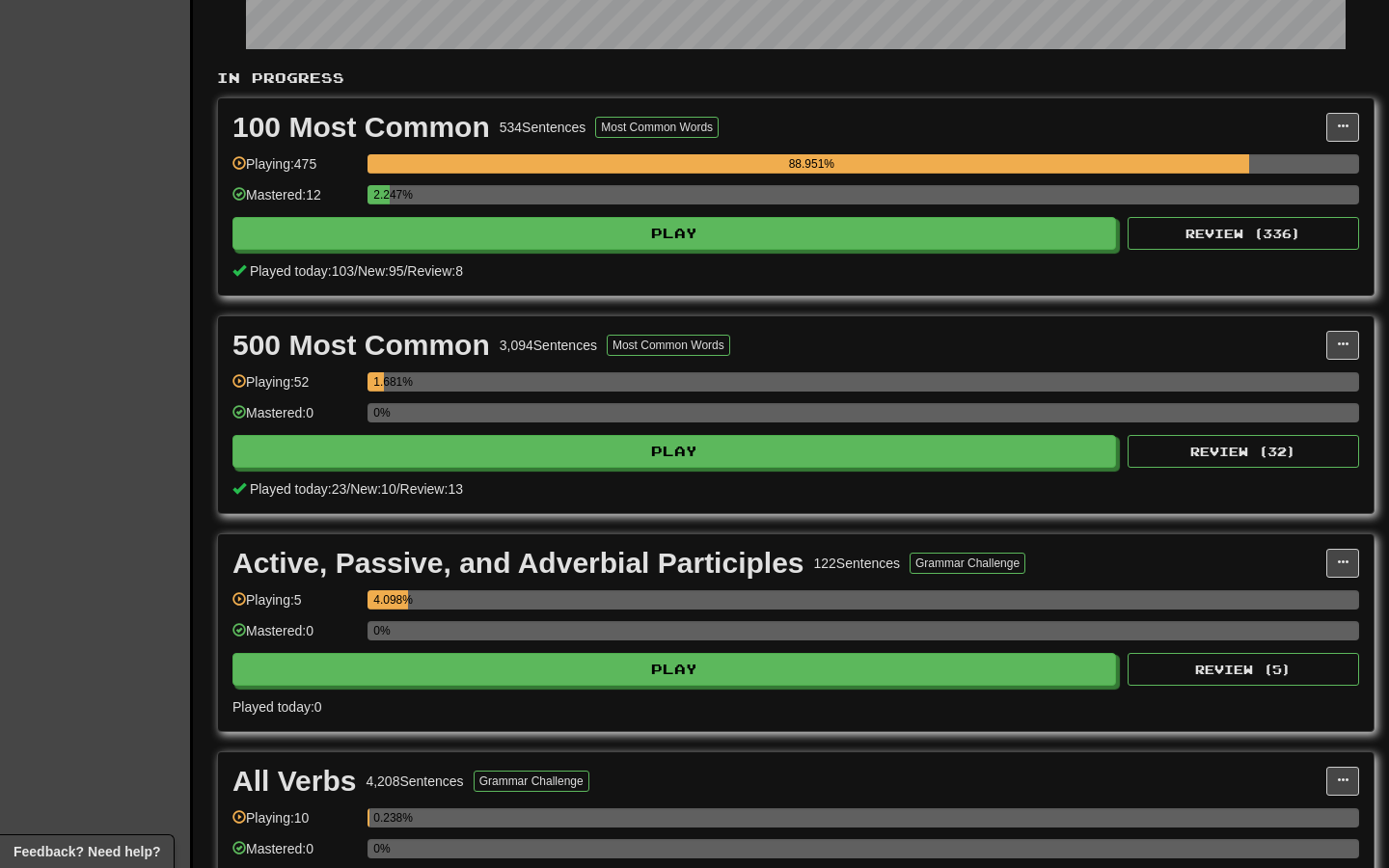scroll, scrollTop: 115, scrollLeft: 0, axis: vertical 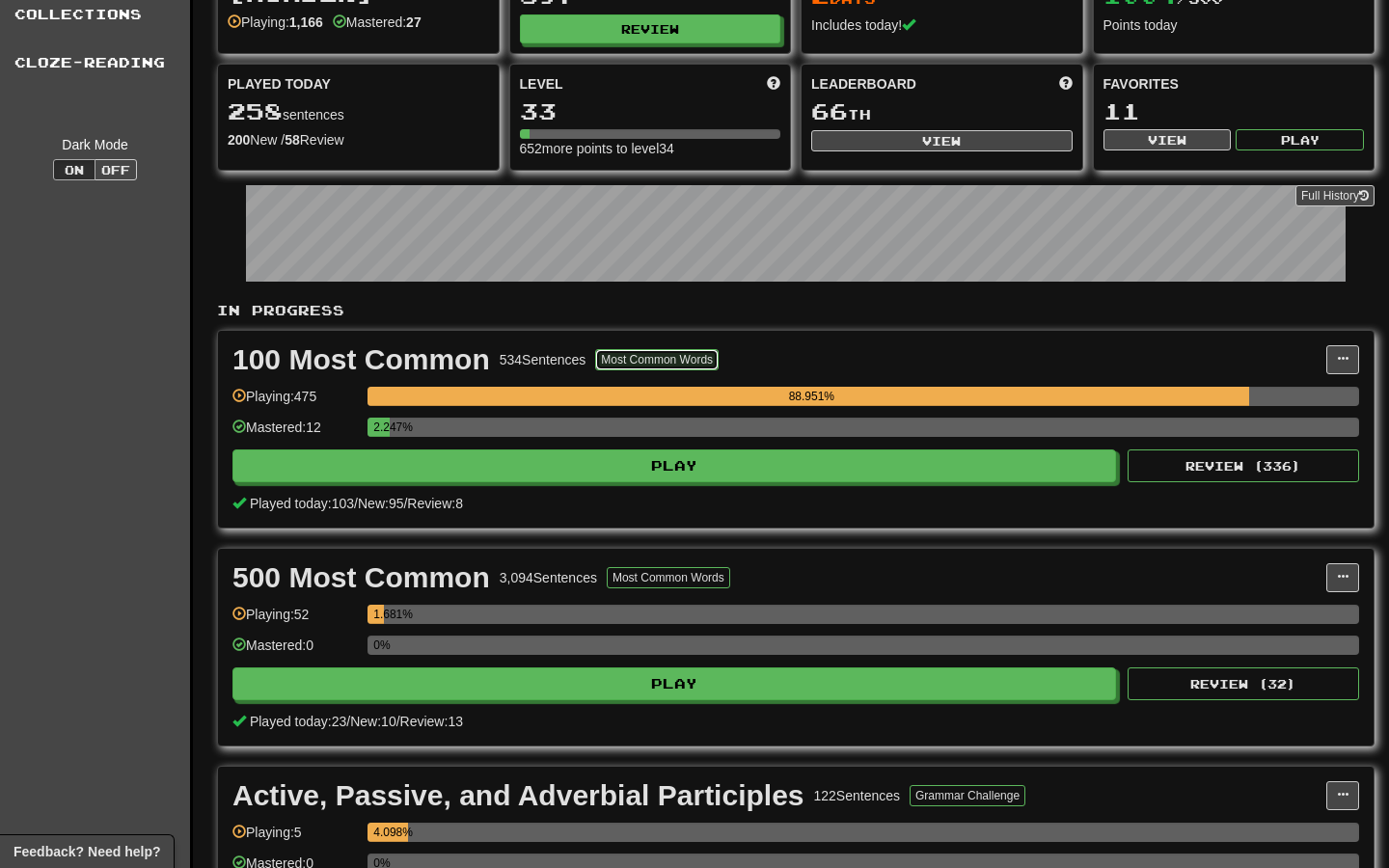 click on "Most Common Words" at bounding box center (657, 360) 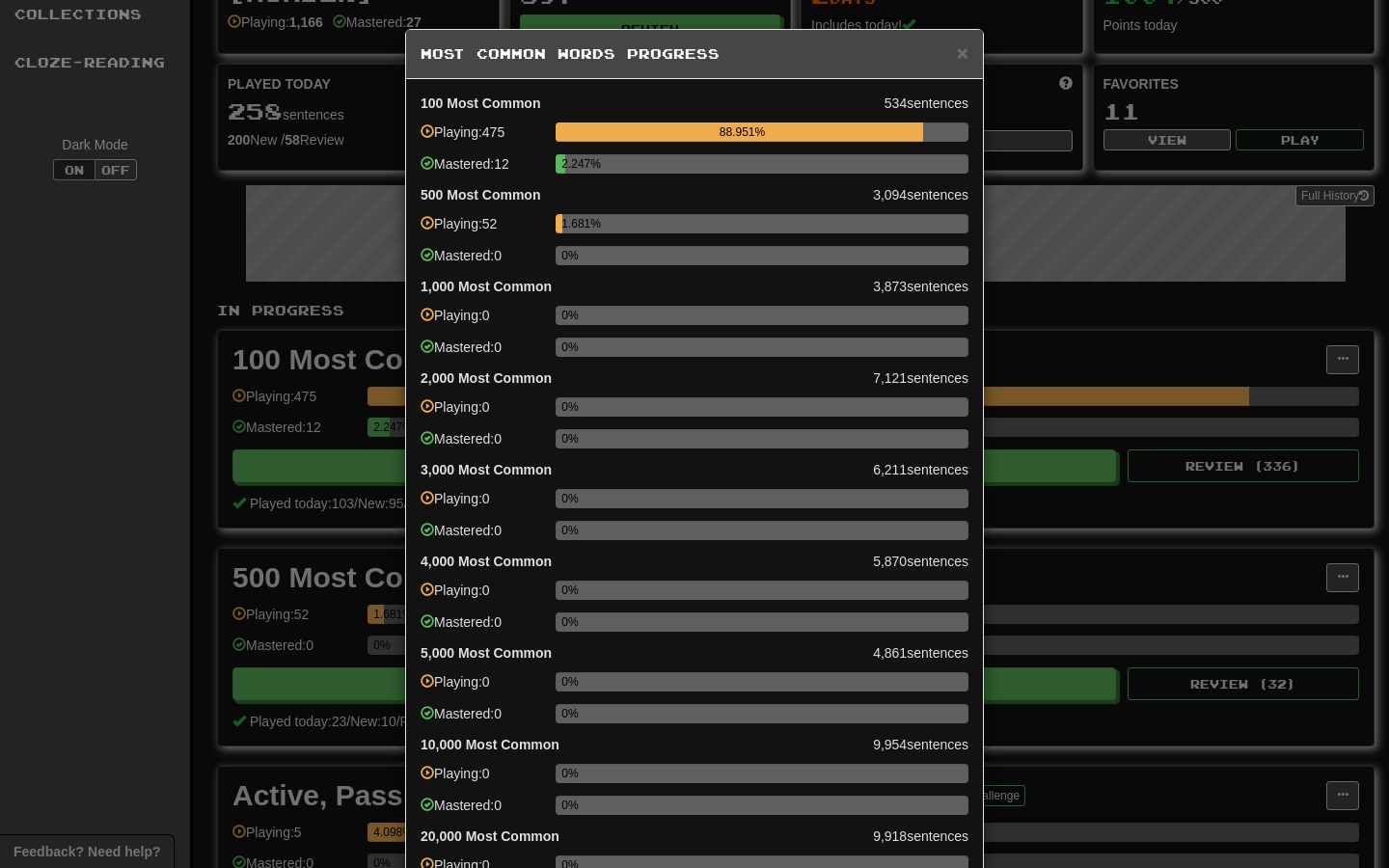 click on "× Most Common Words Progress 100 Most Common   534  sentences  Playing:  475 88.951%  Mastered:  12 2.247% 500 Most Common   3,094  sentences  Playing:  52 1.681%  Mastered:  0 0% 1,000 Most Common   3,873  sentences  Playing:  0 0%  Mastered:  0 0% 2,000 Most Common   7,121  sentences  Playing:  0 0%  Mastered:  0 0% 3,000 Most Common   6,211  sentences  Playing:  0 0%  Mastered:  0 0% 4,000 Most Common   5,870  sentences  Playing:  0 0%  Mastered:  0 0% 5,000 Most Common   4,861  sentences  Playing:  0 0%  Mastered:  0 0% 10,000 Most Common   9,954  sentences  Playing:  0 0%  Mastered:  0 0% 20,000 Most Common   9,918  sentences  Playing:  0 0%  Mastered:  0 0% 50,000 Most Common   9,917  sentences  Playing:  0 0%  Mastered:  0 0% >50,000 Most Common   9,875  sentences  Playing:  0 0%  Mastered:  0 0% Go to  Most Common Words   Collections Close" at bounding box center (694, 434) 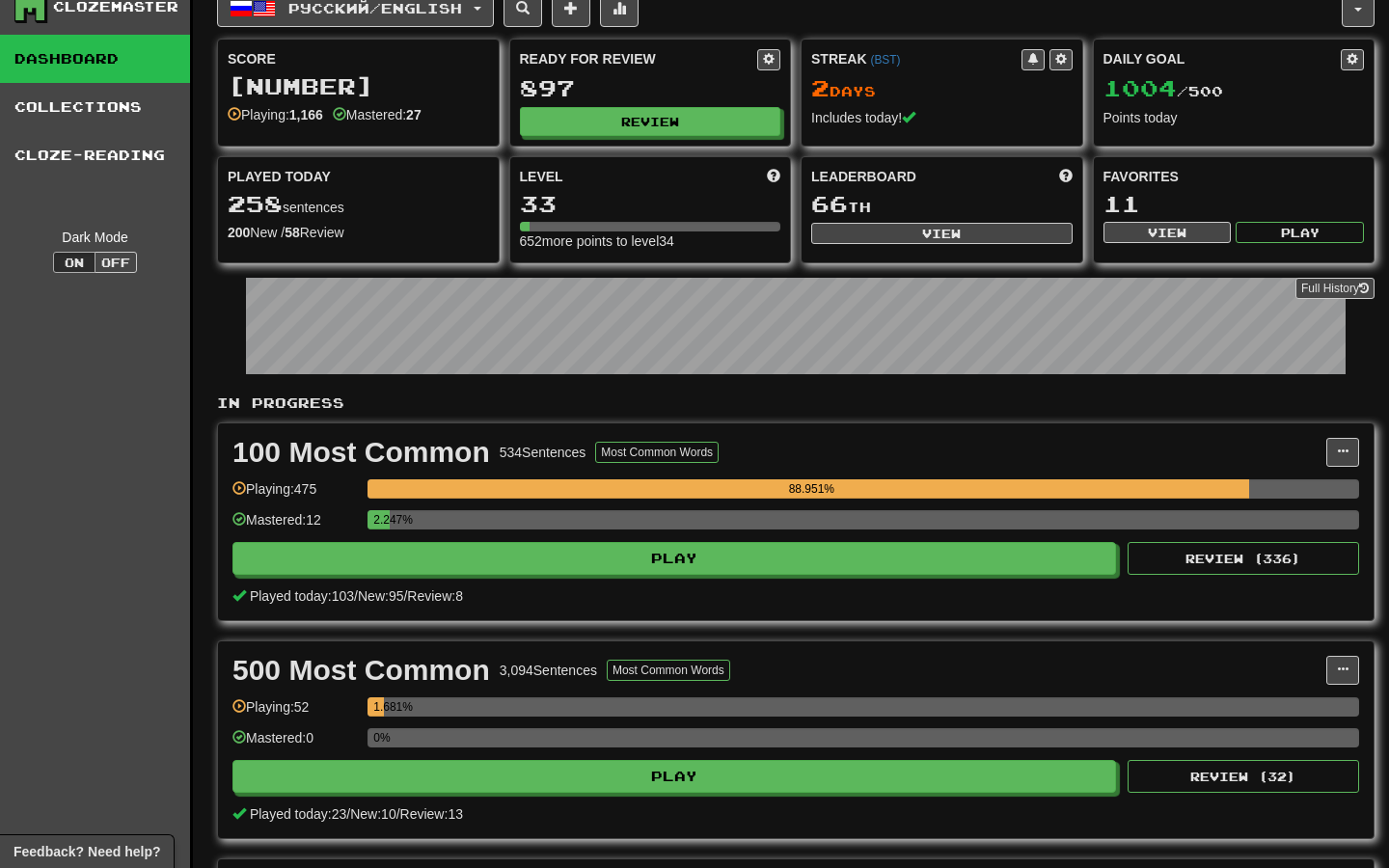 scroll, scrollTop: 0, scrollLeft: 0, axis: both 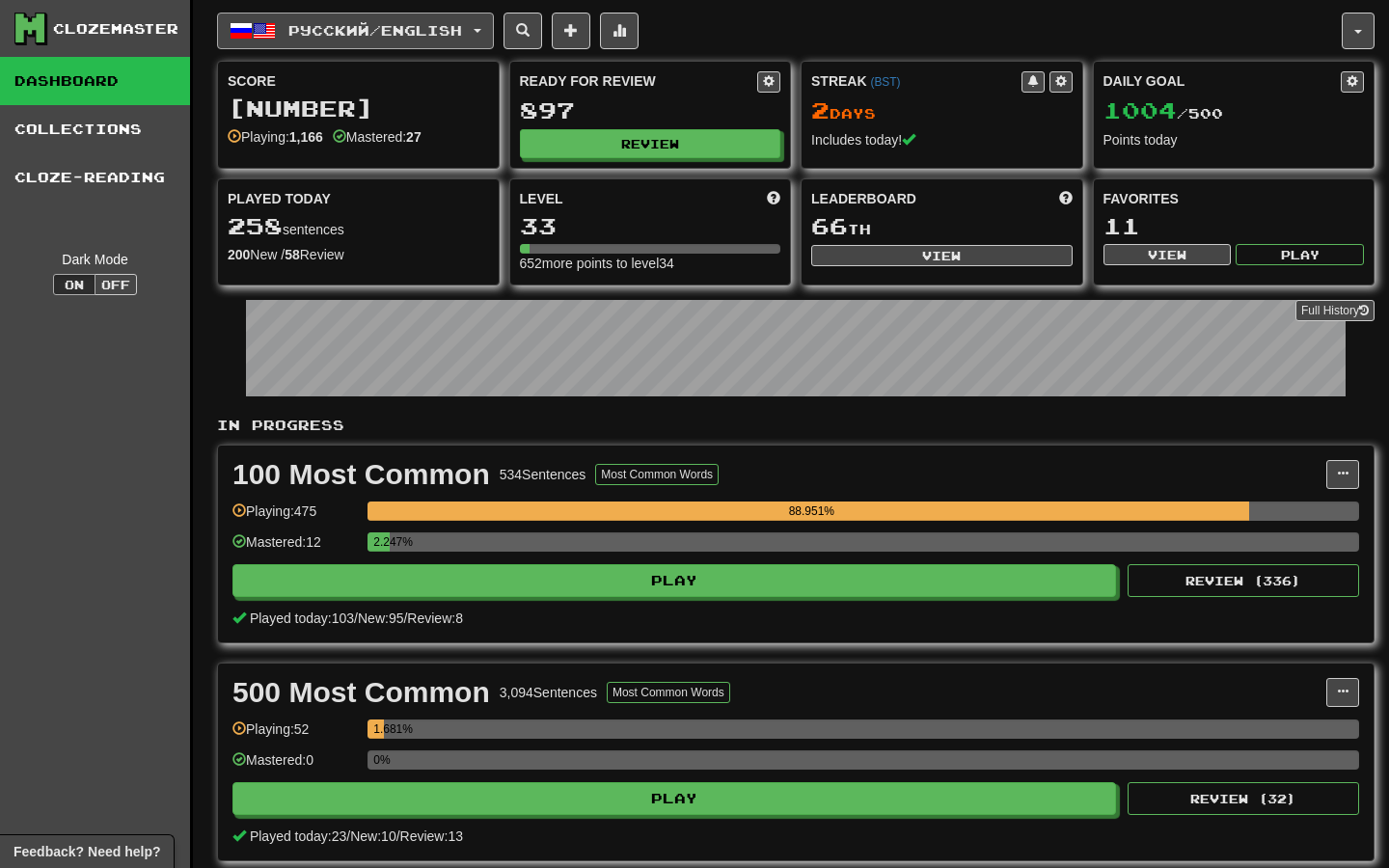 click on "Русский  /  English" at bounding box center [355, 31] 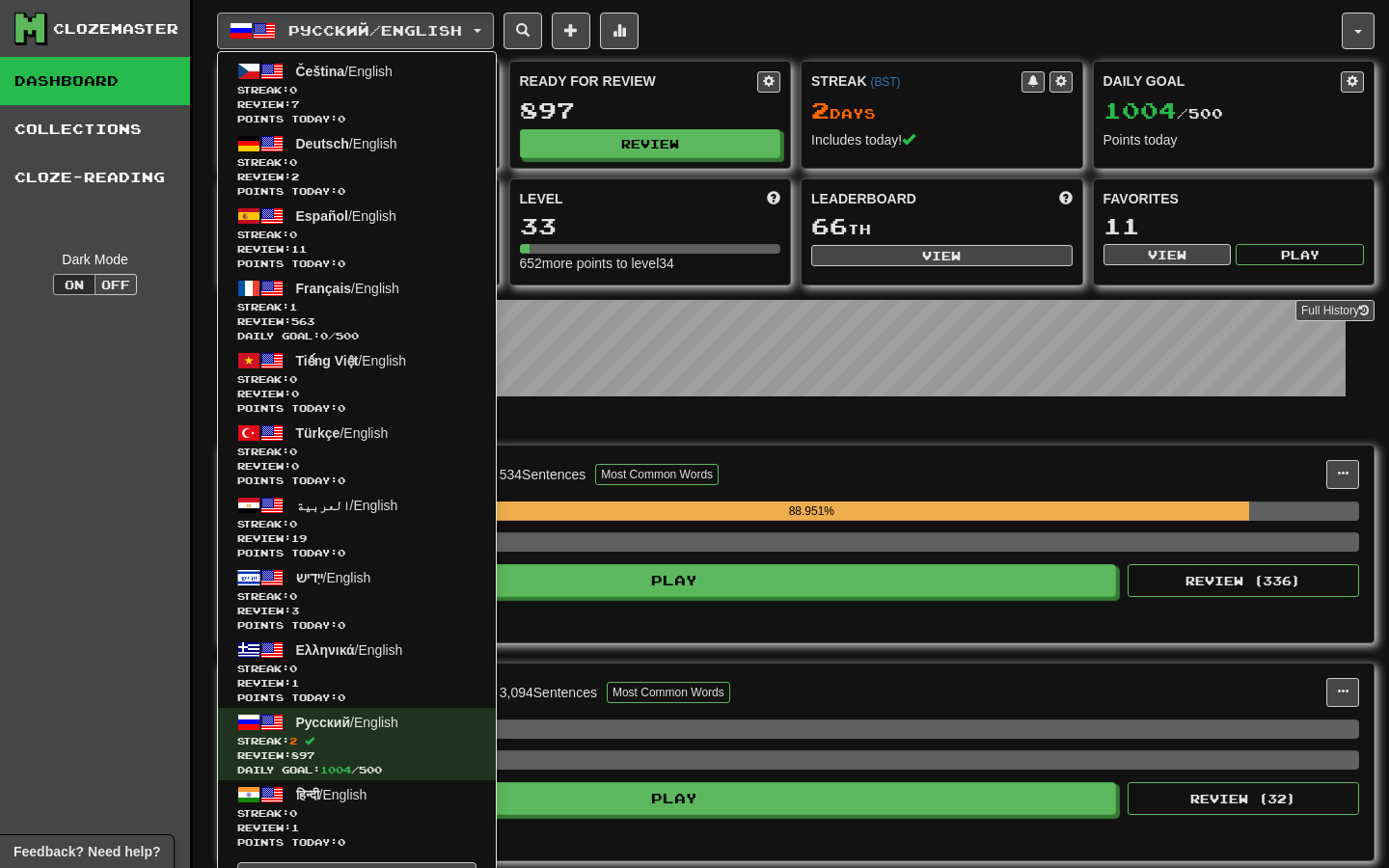 click on "652  more points to level  34" at bounding box center (650, 263) 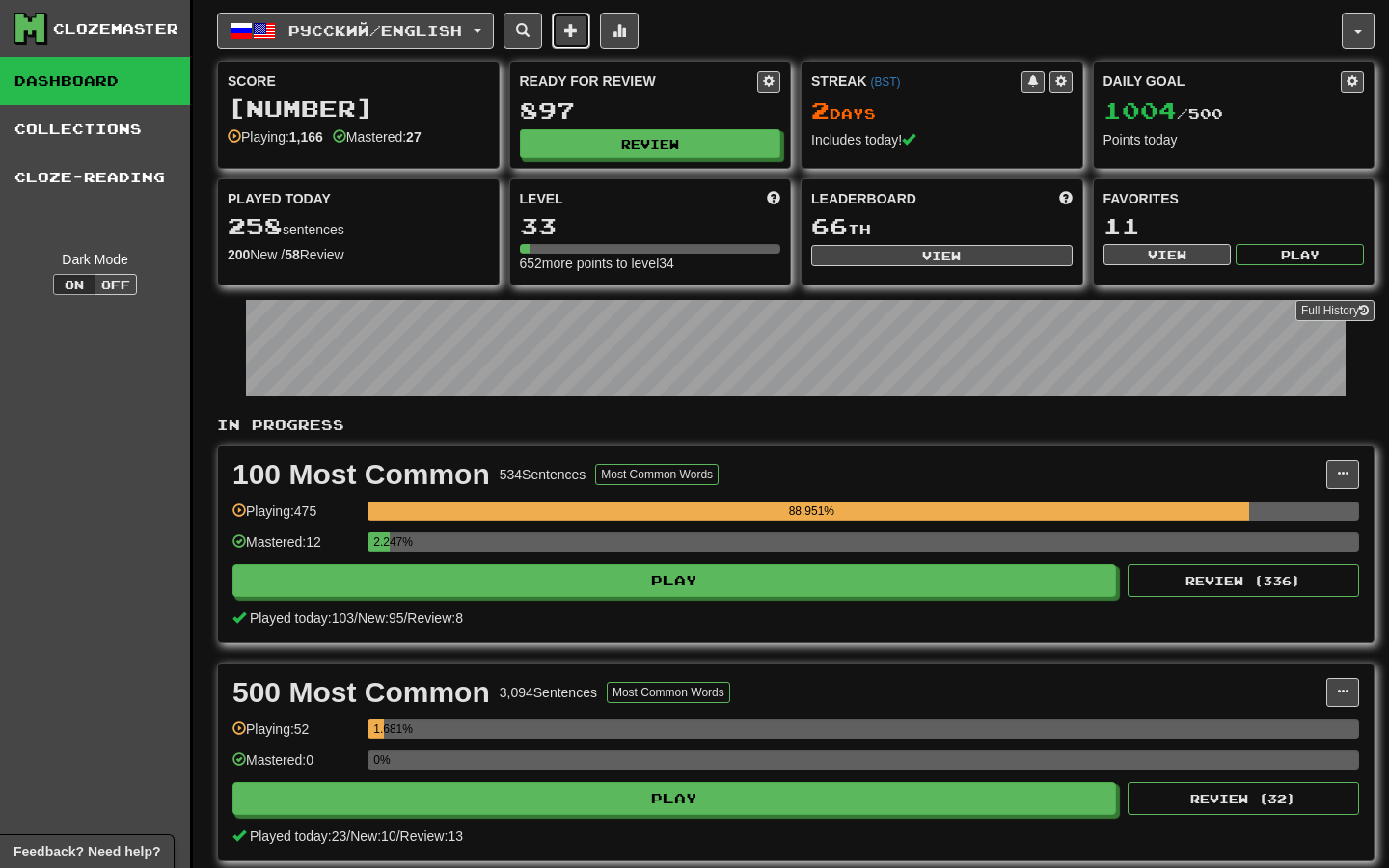 click at bounding box center (571, 30) 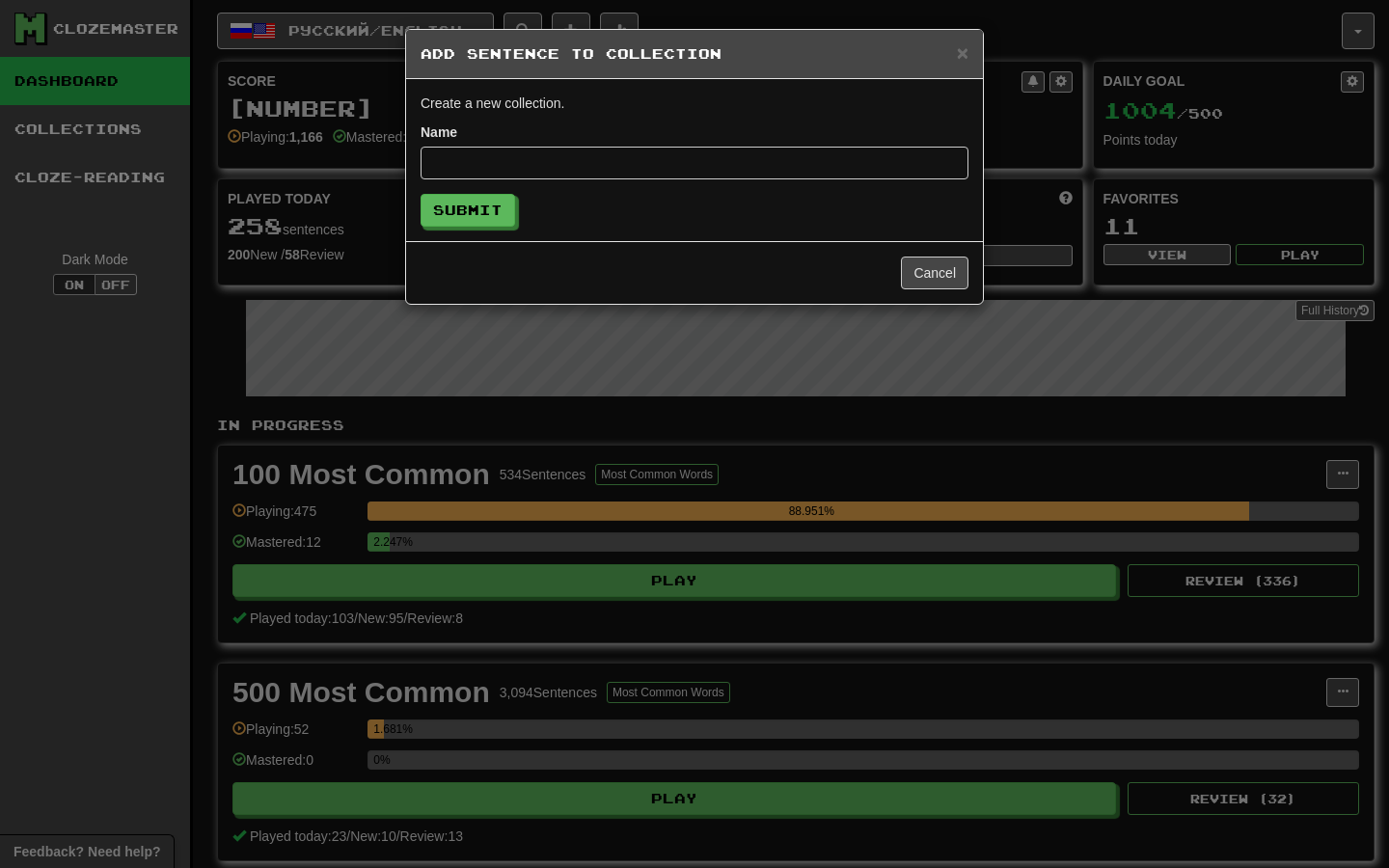 click on "Cancel" at bounding box center [694, 272] 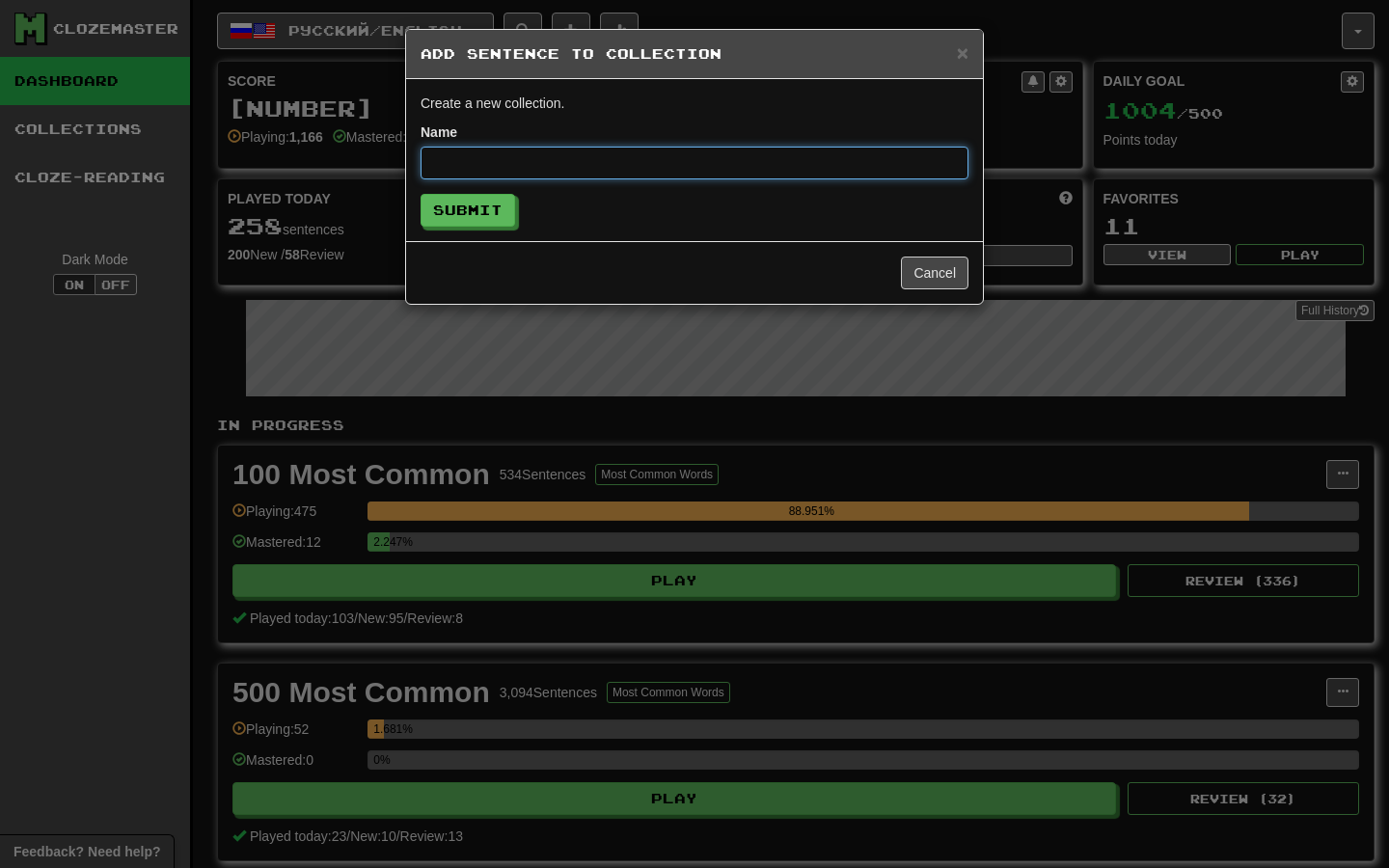 click at bounding box center (694, 163) 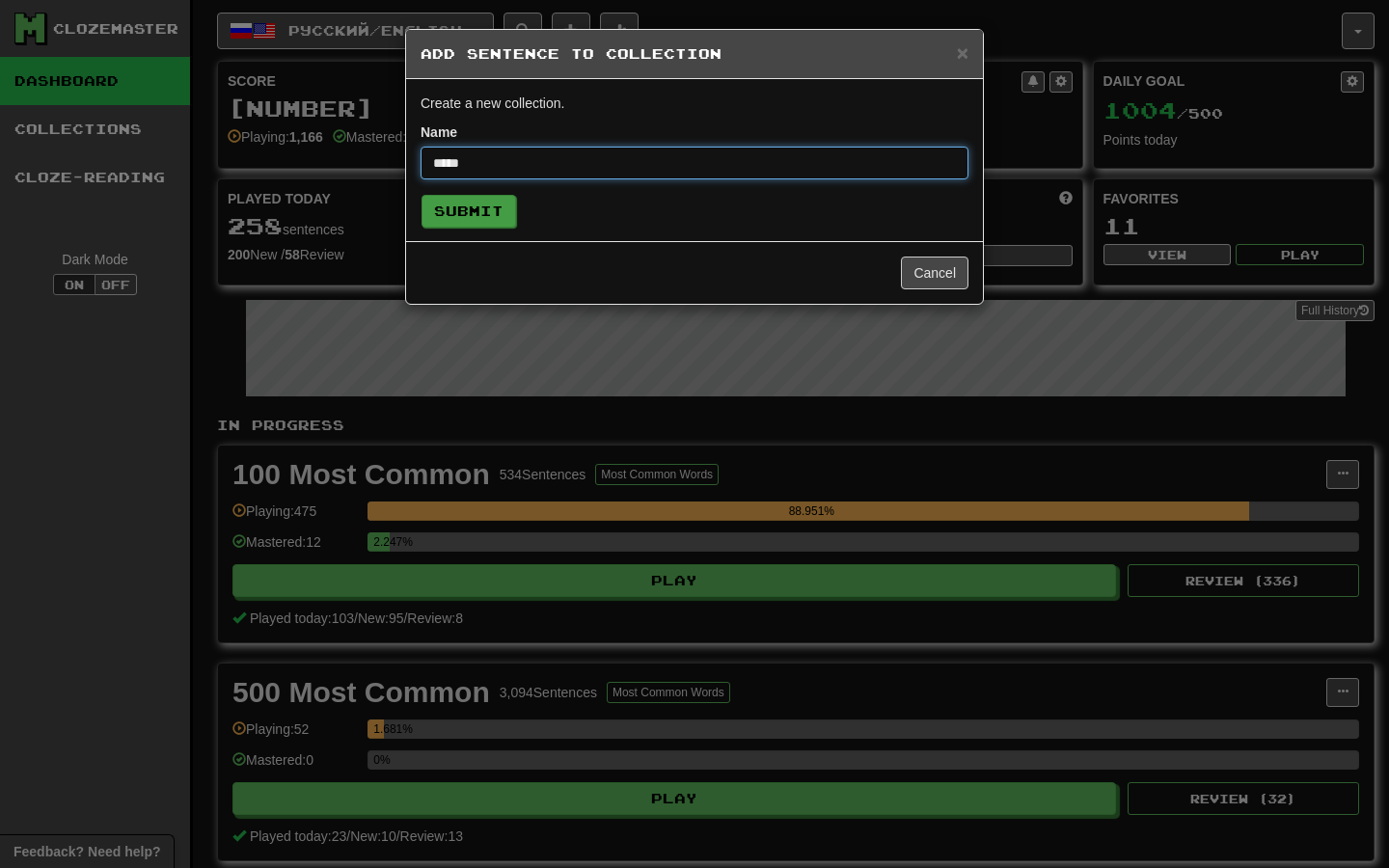 type on "*****" 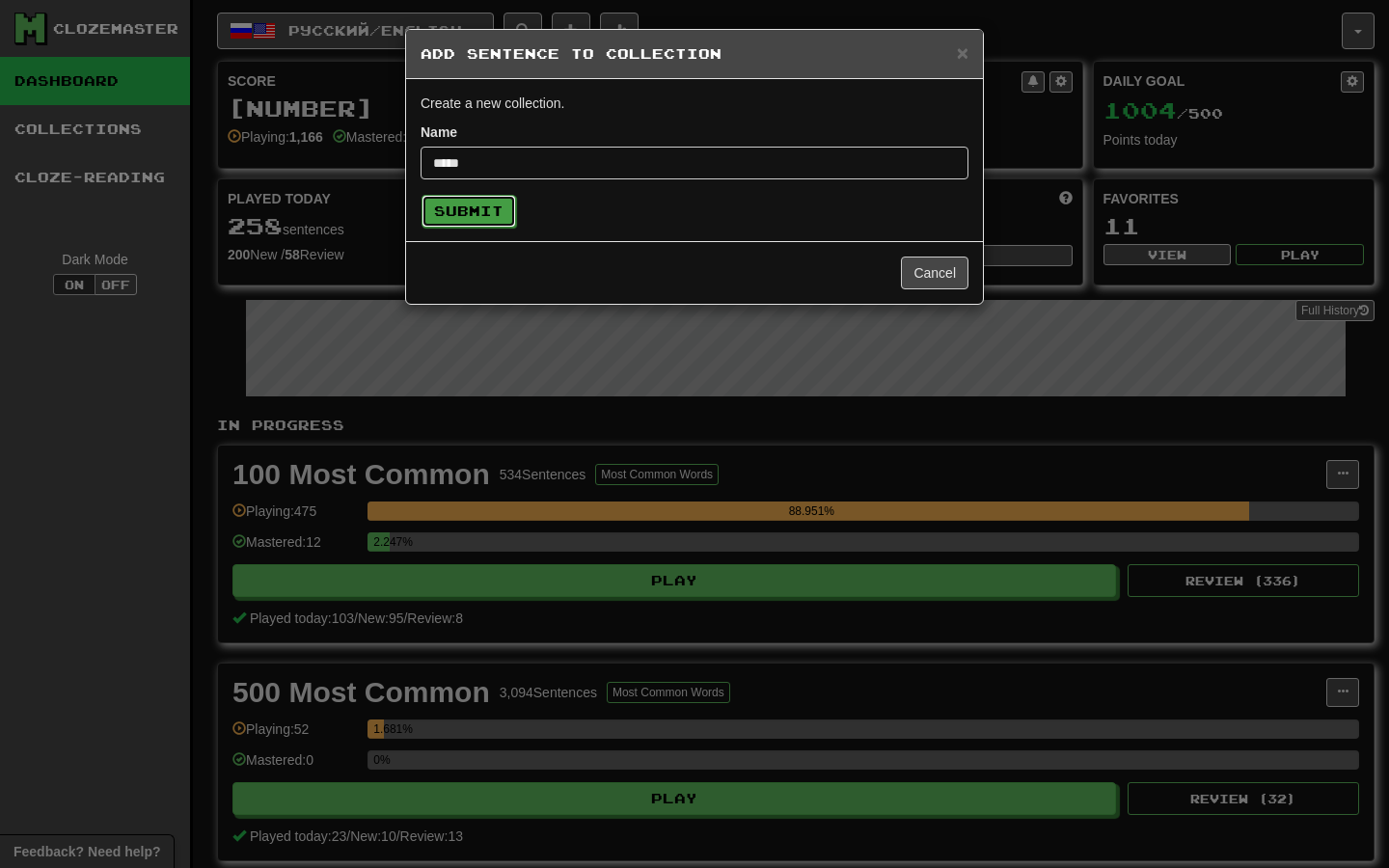 click on "Submit" at bounding box center [469, 211] 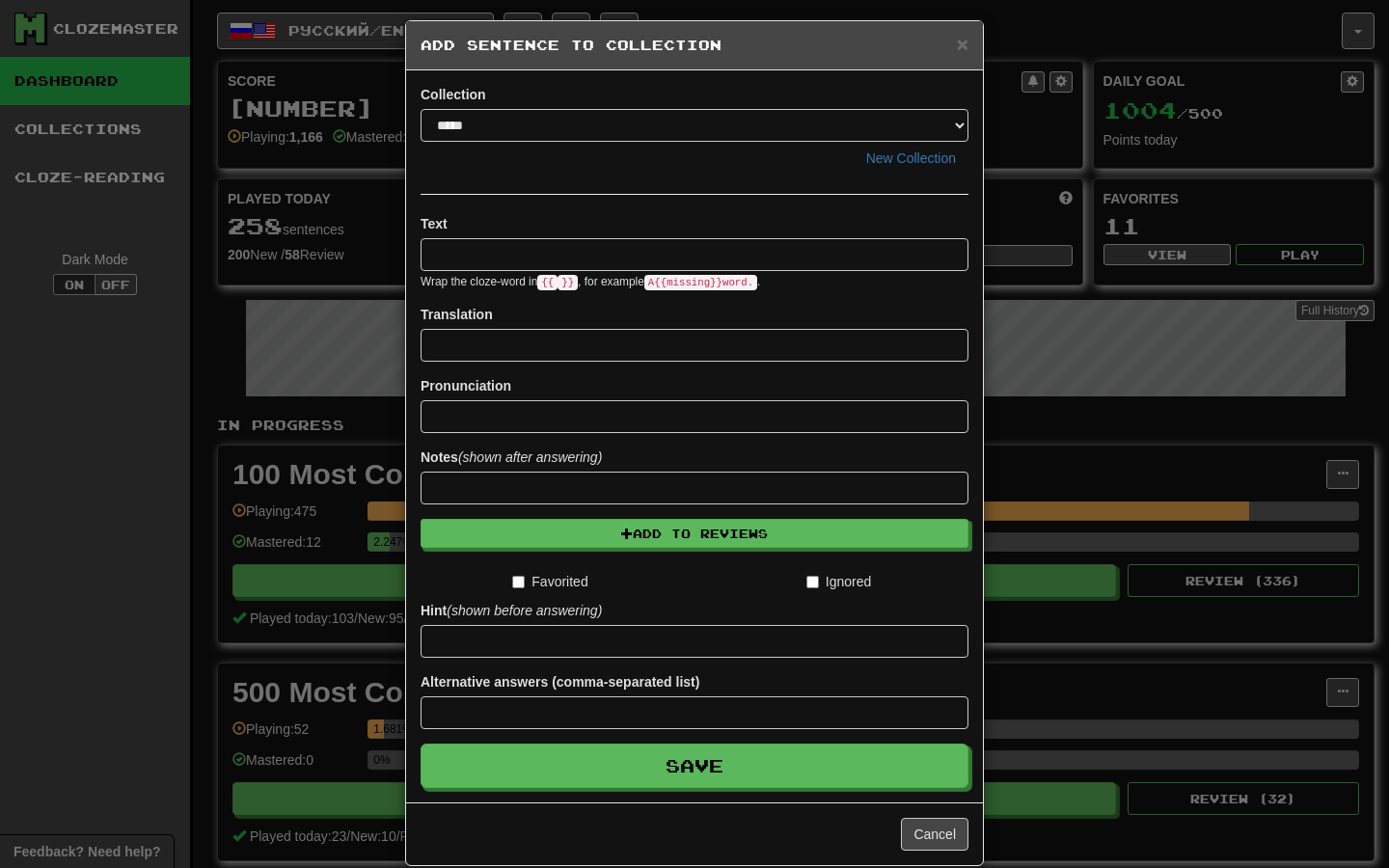scroll, scrollTop: 16, scrollLeft: 0, axis: vertical 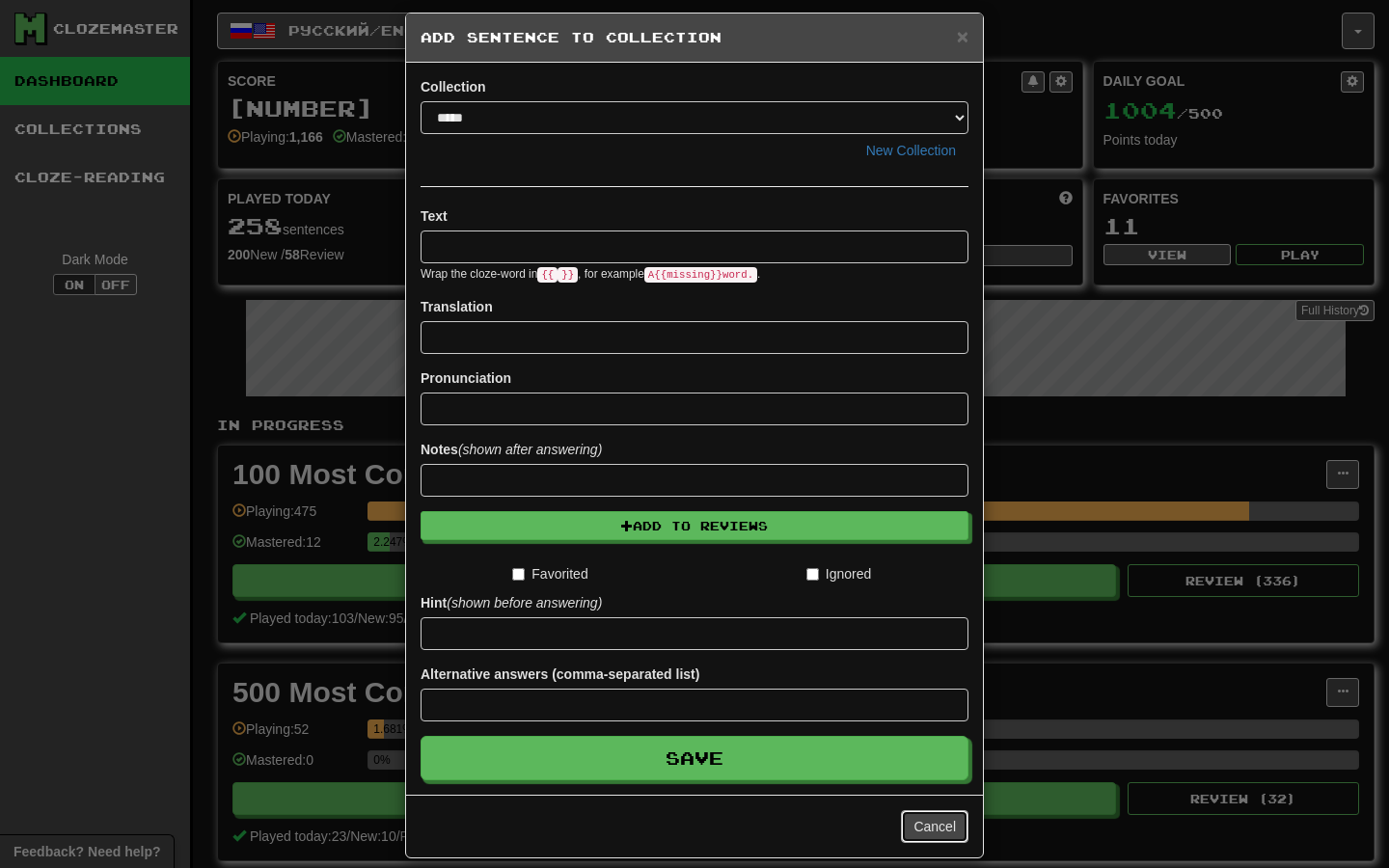 click on "Cancel" at bounding box center [935, 827] 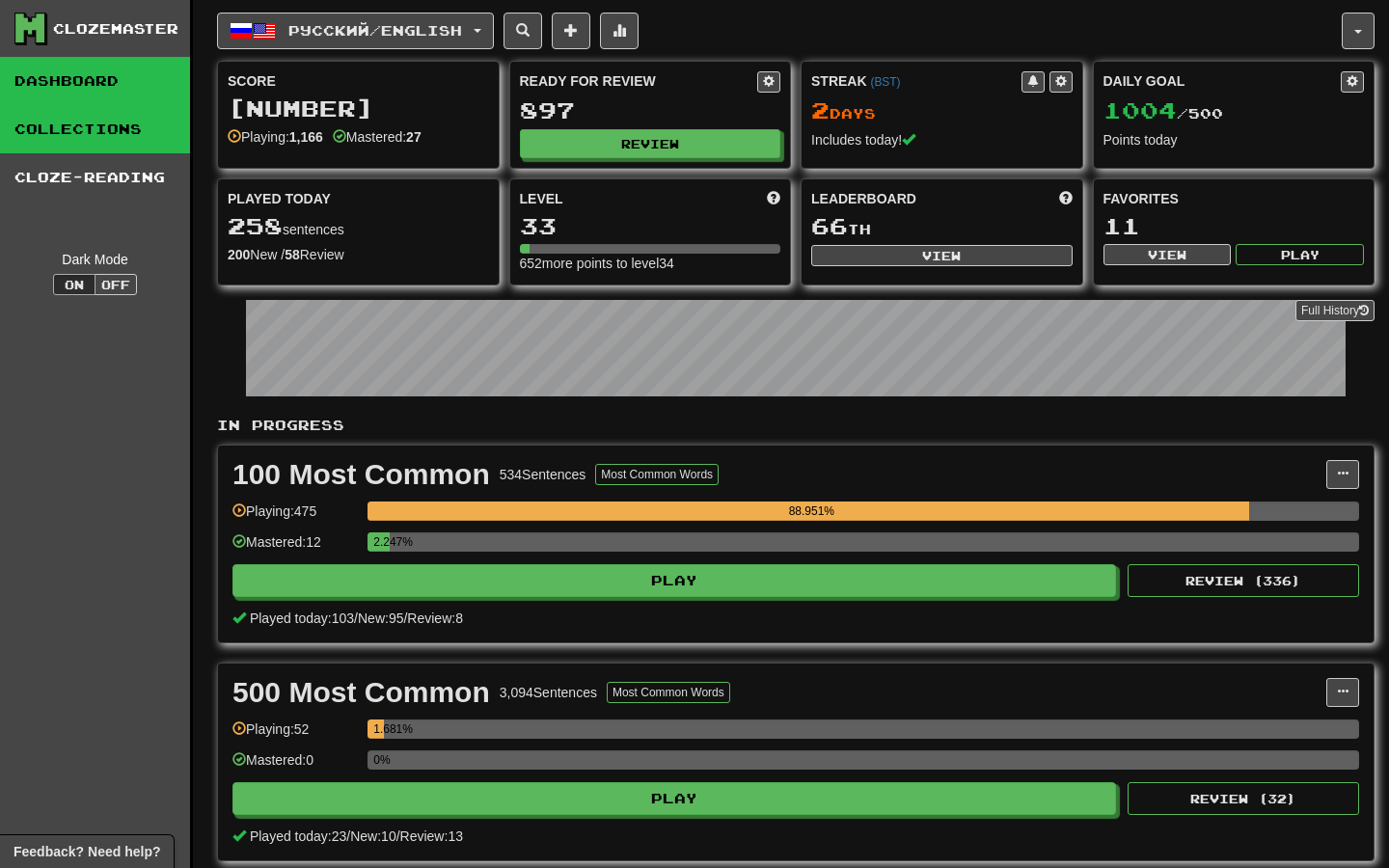 click on "Collections" at bounding box center [95, 129] 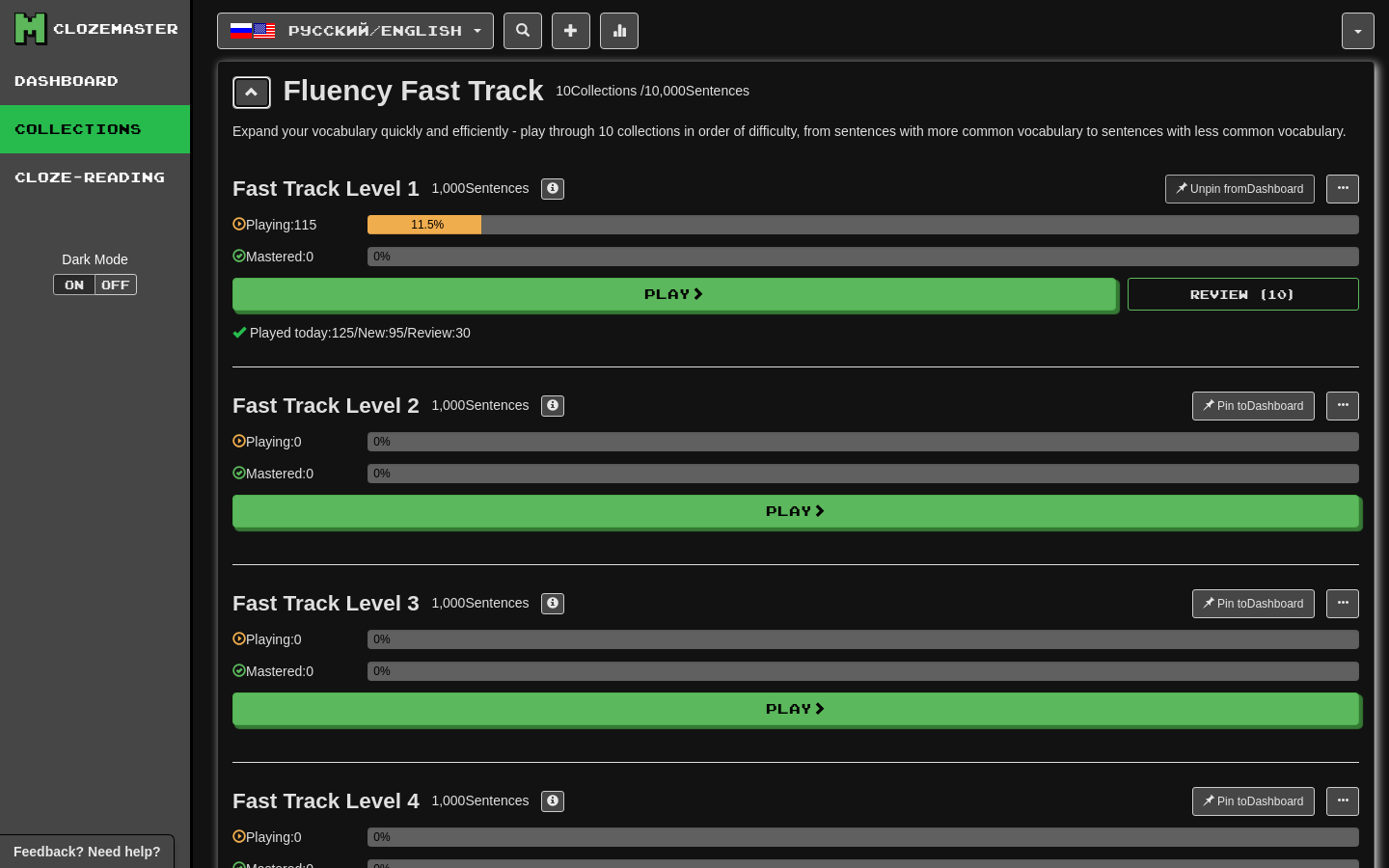click at bounding box center (252, 92) 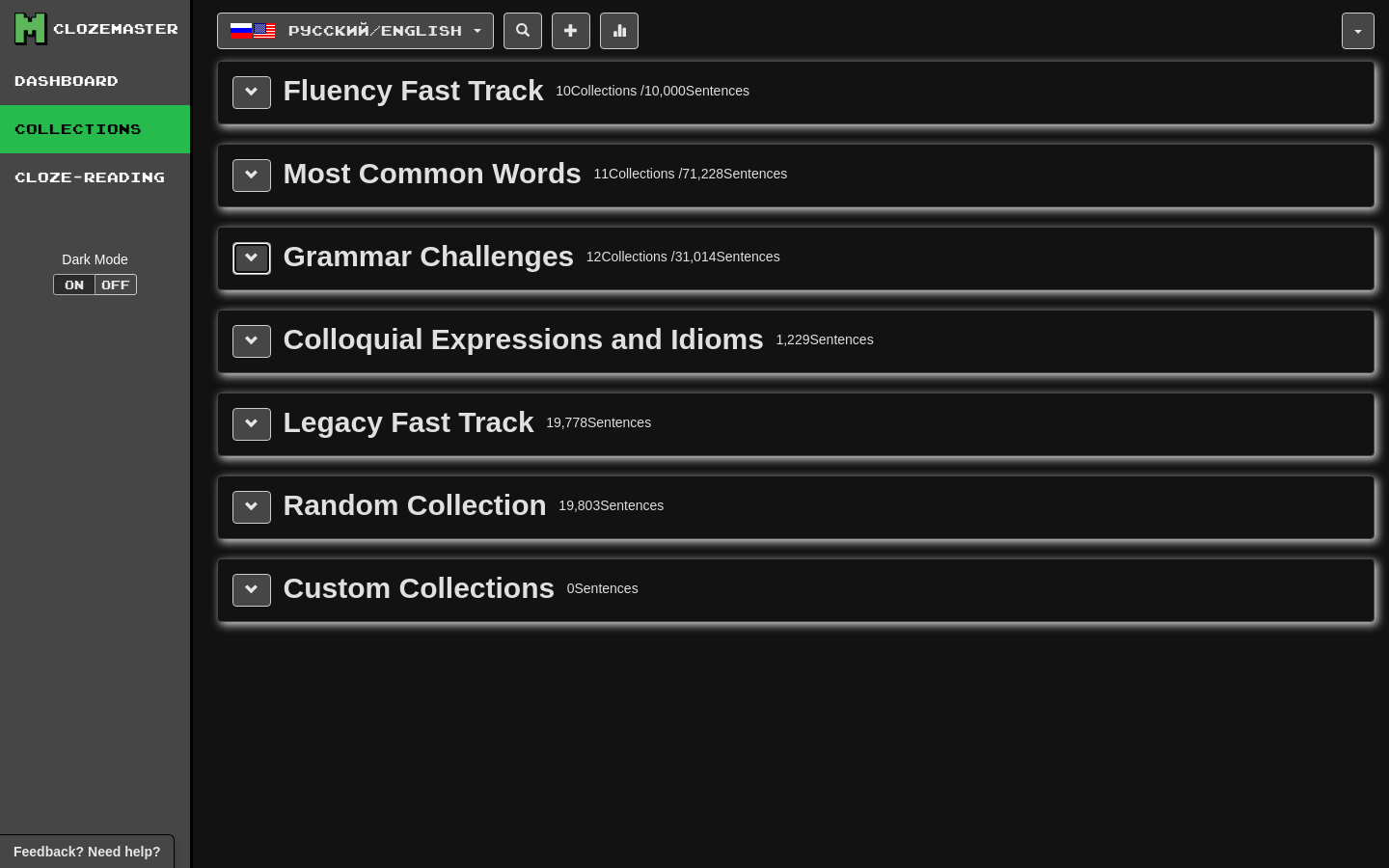 click at bounding box center [252, 258] 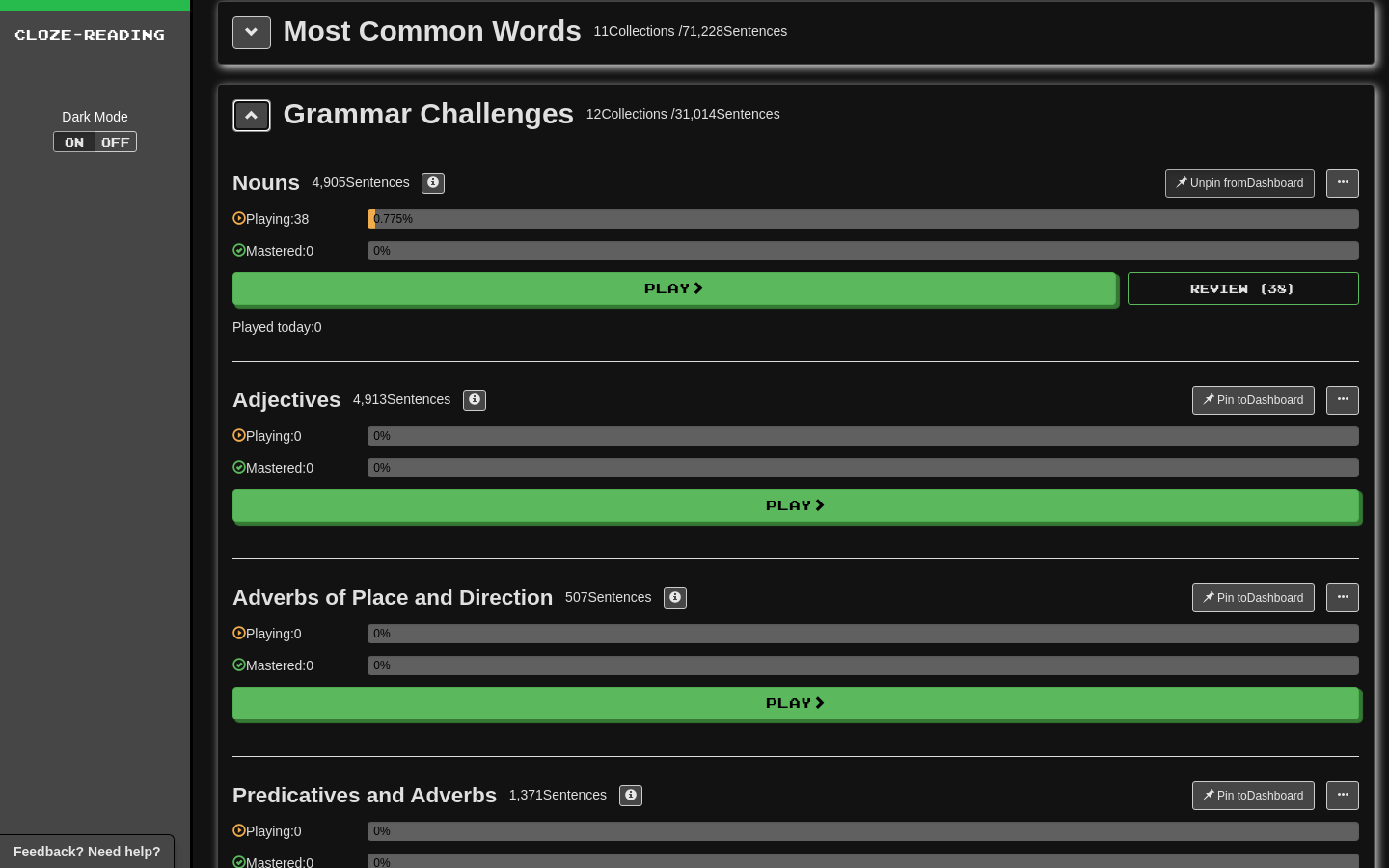 scroll, scrollTop: 124, scrollLeft: 0, axis: vertical 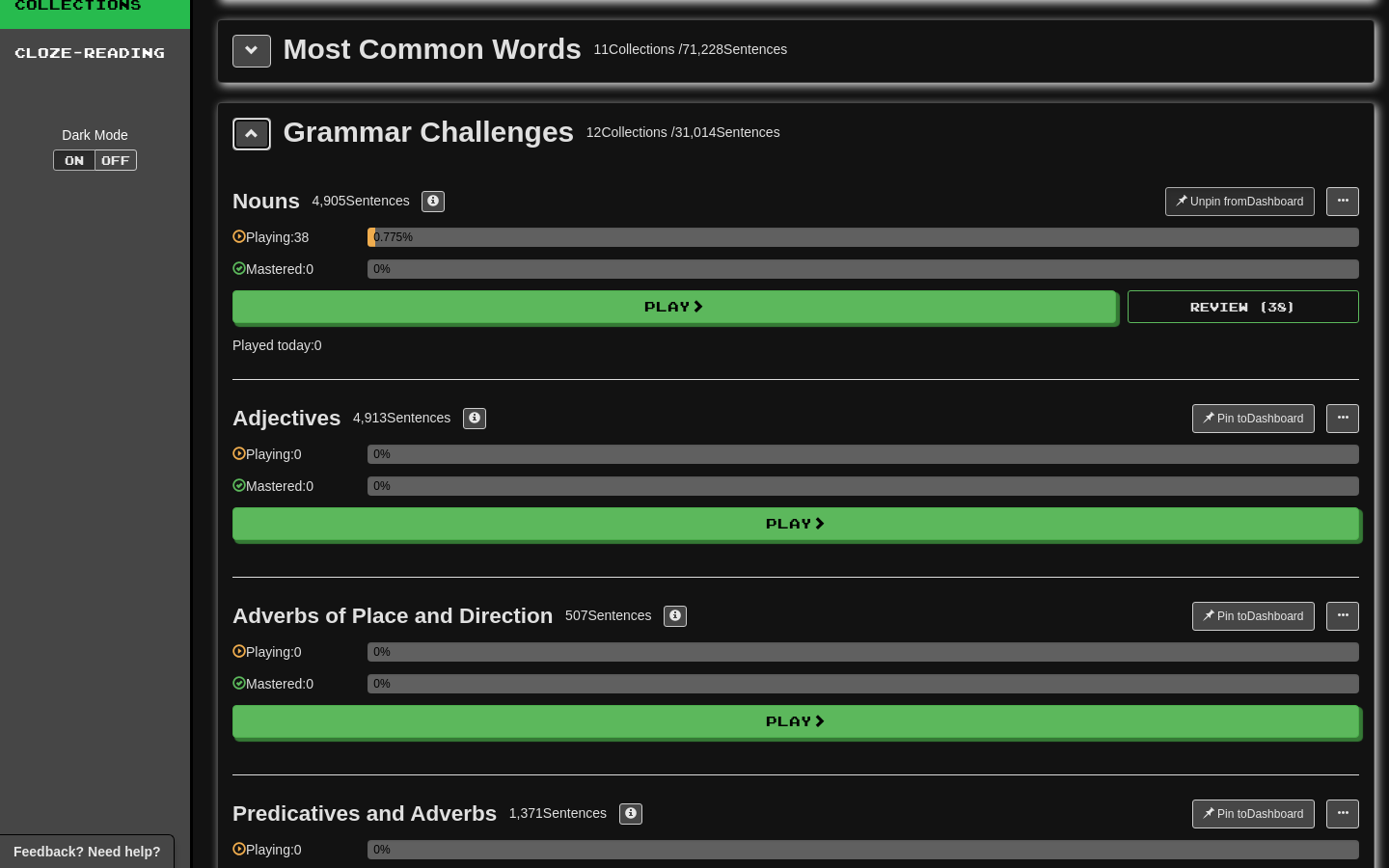 click at bounding box center (252, 134) 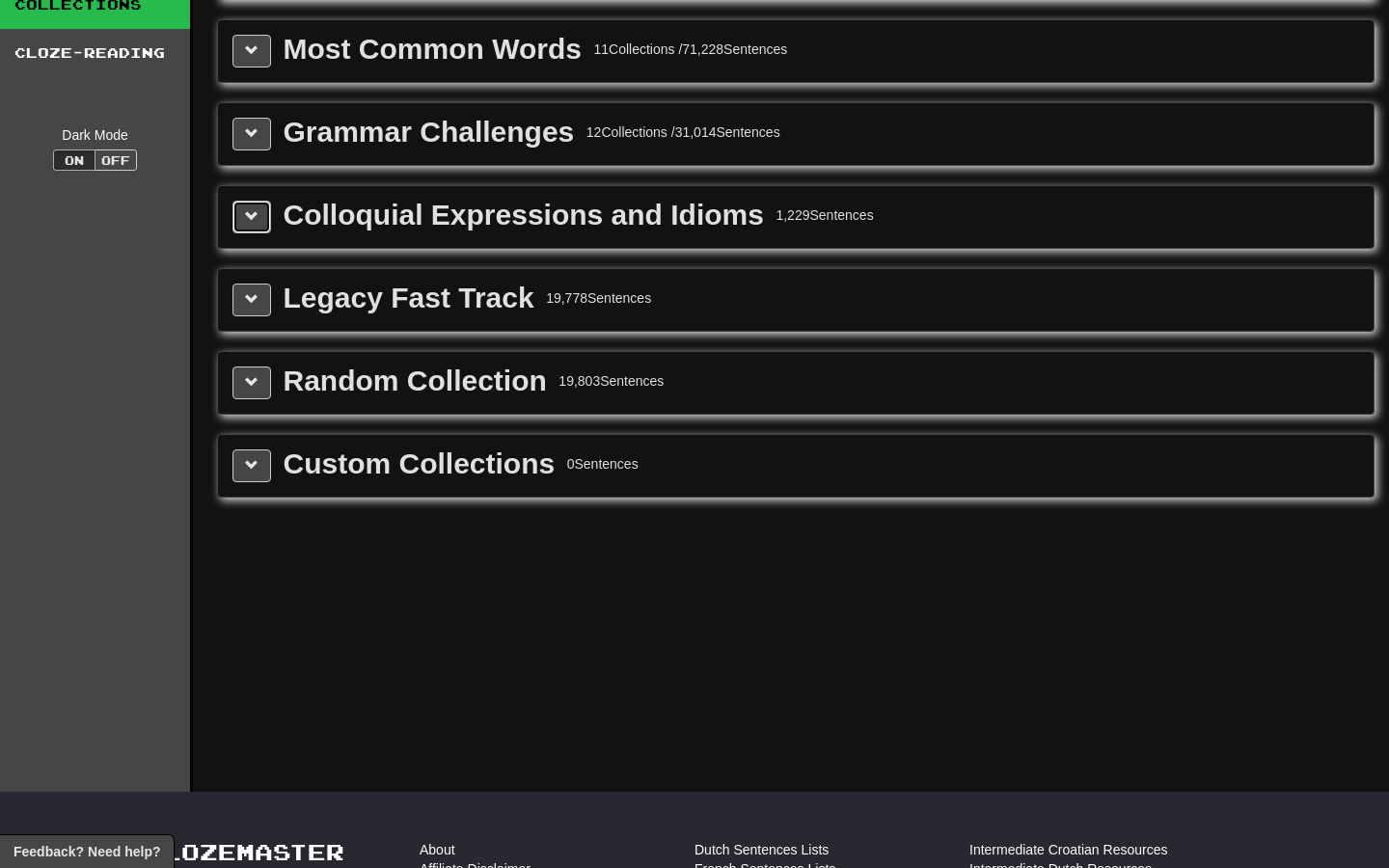 click at bounding box center [252, 217] 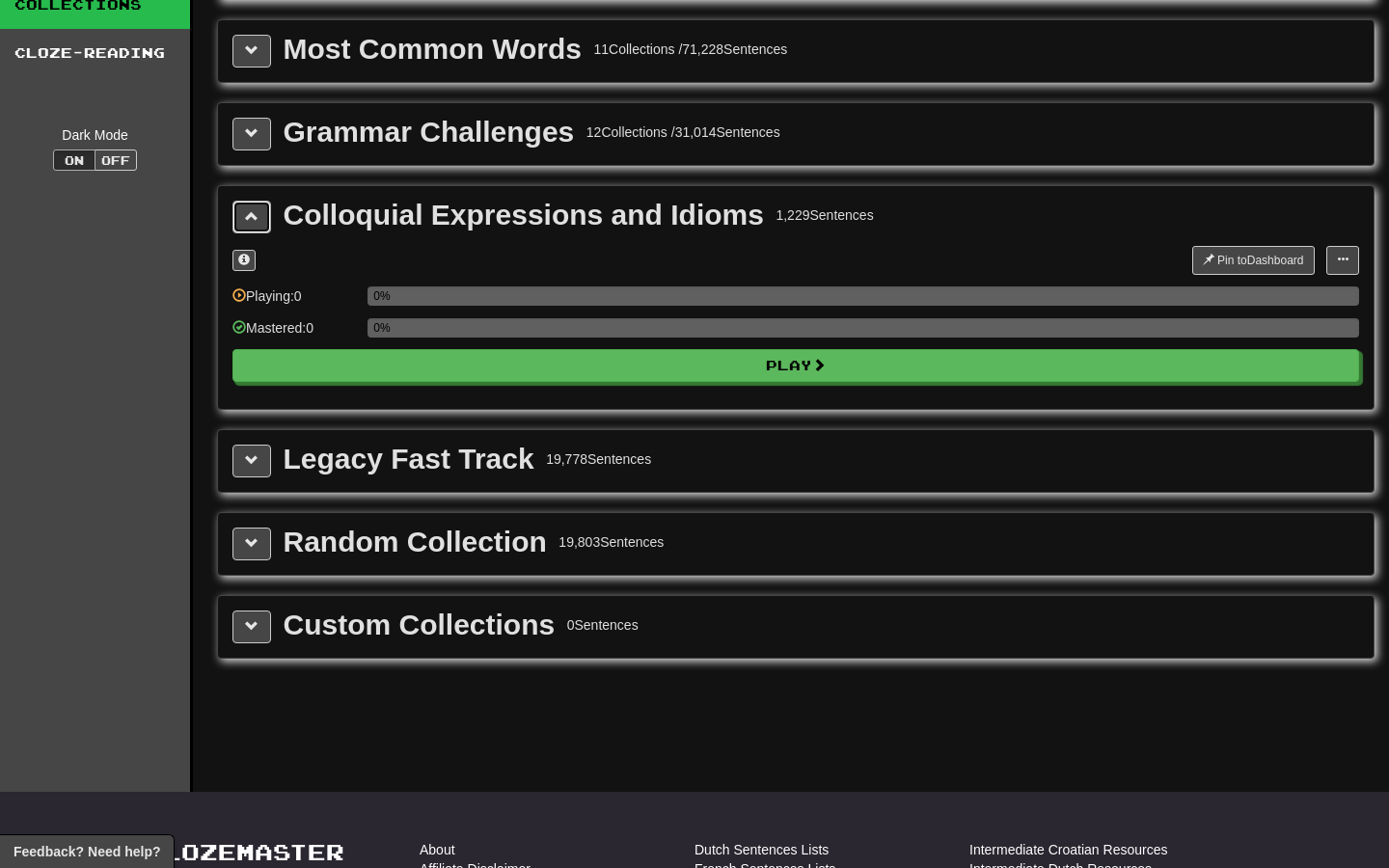 click at bounding box center [252, 217] 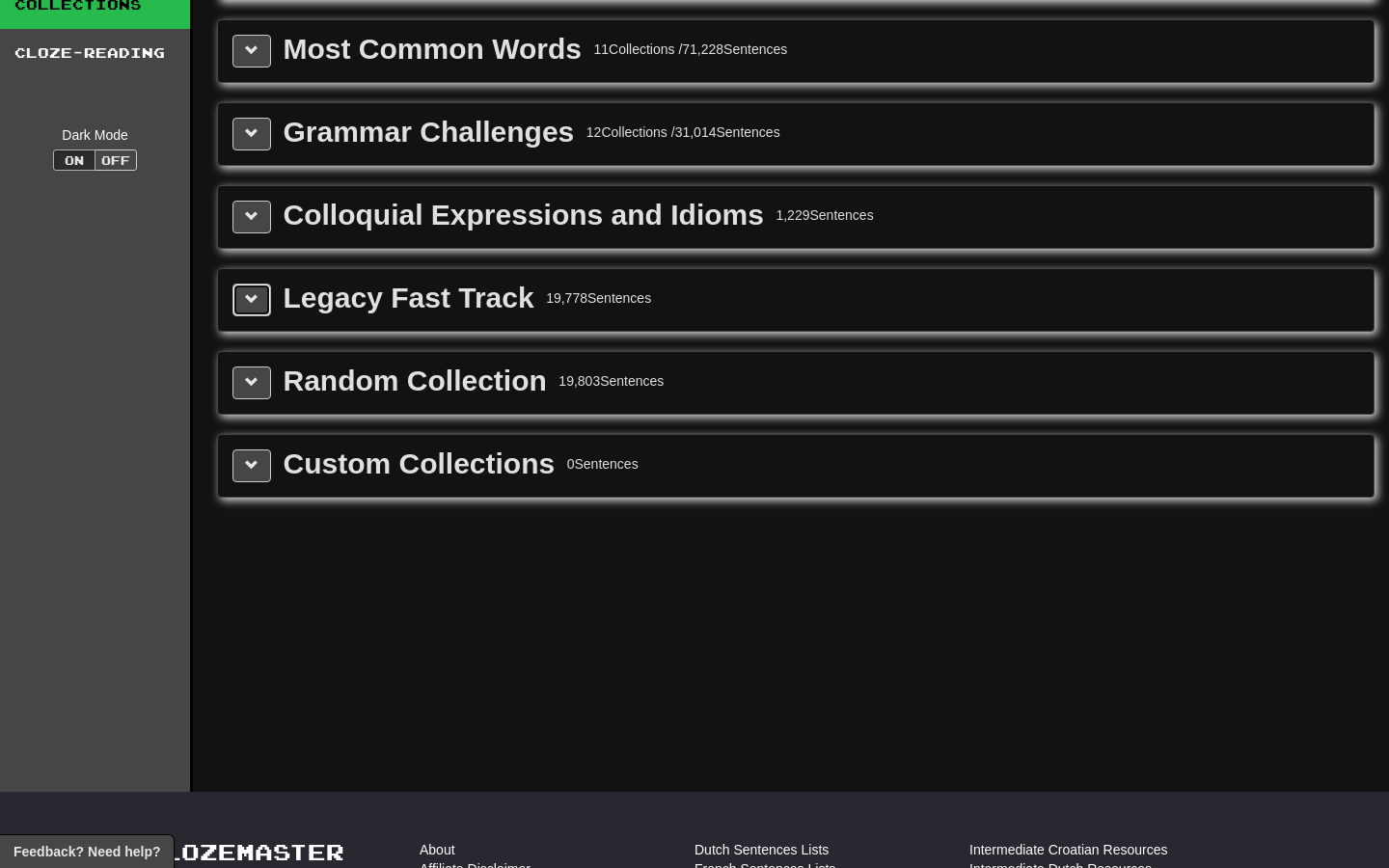 click at bounding box center (252, 300) 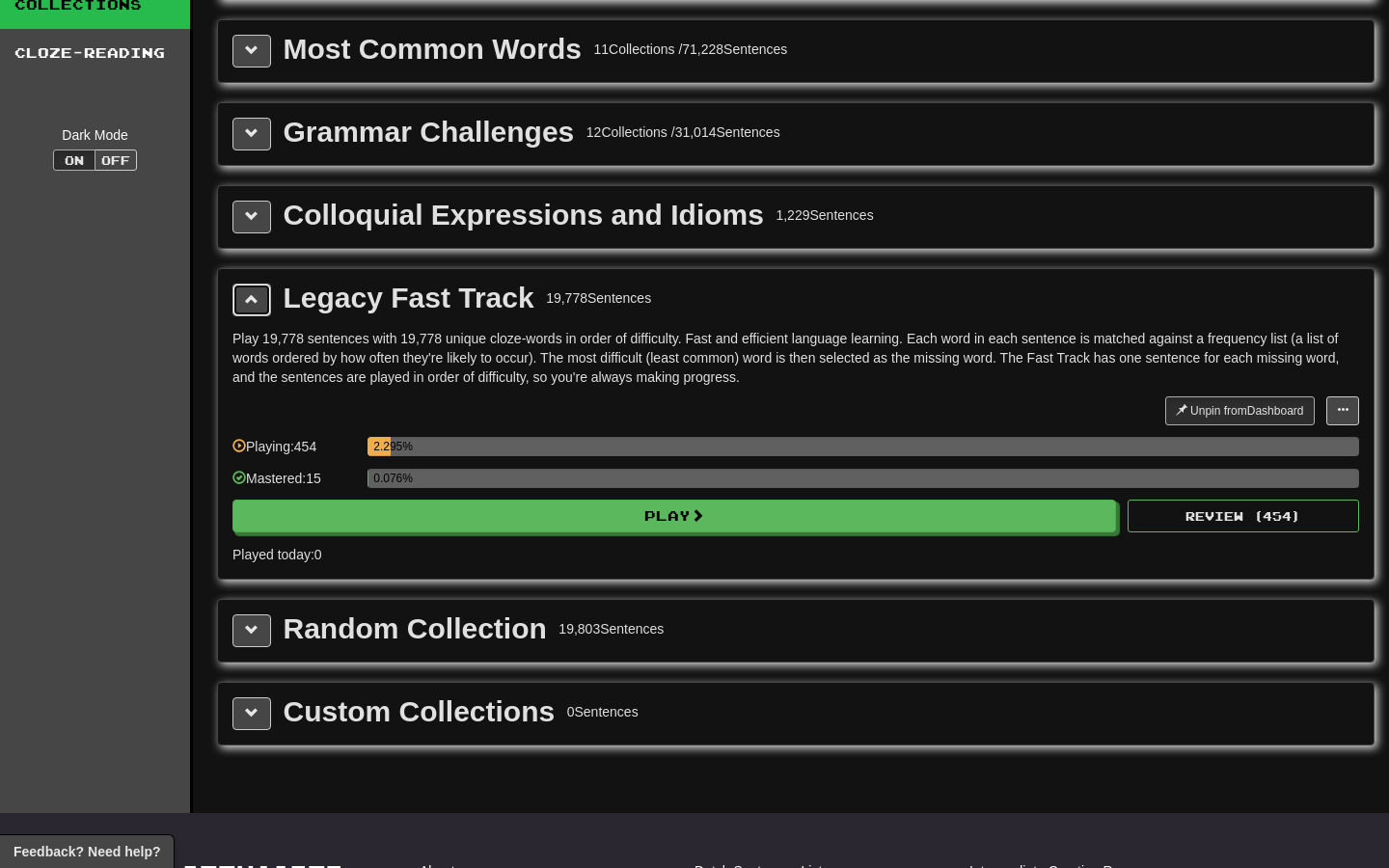 click at bounding box center (252, 300) 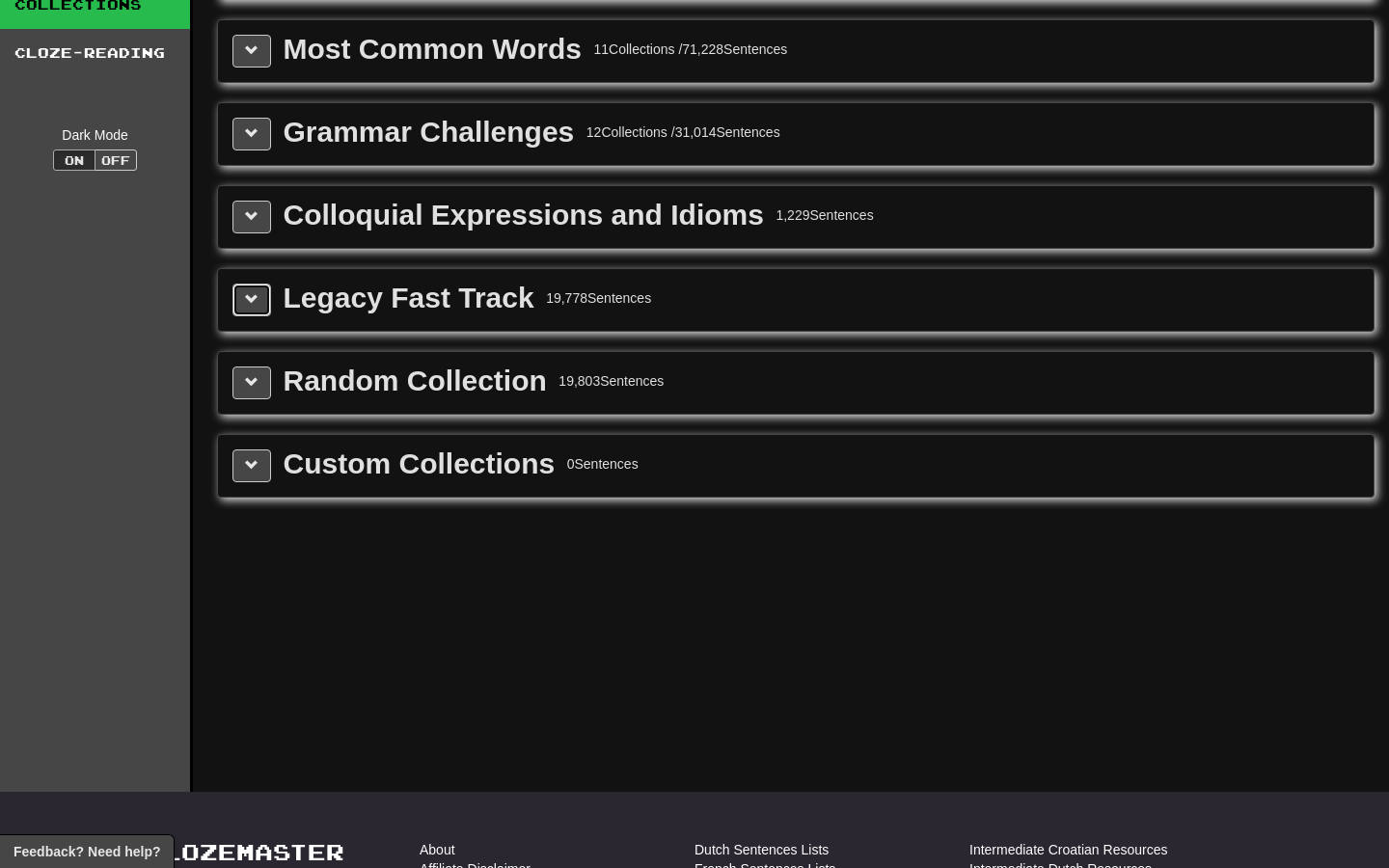 click at bounding box center [252, 300] 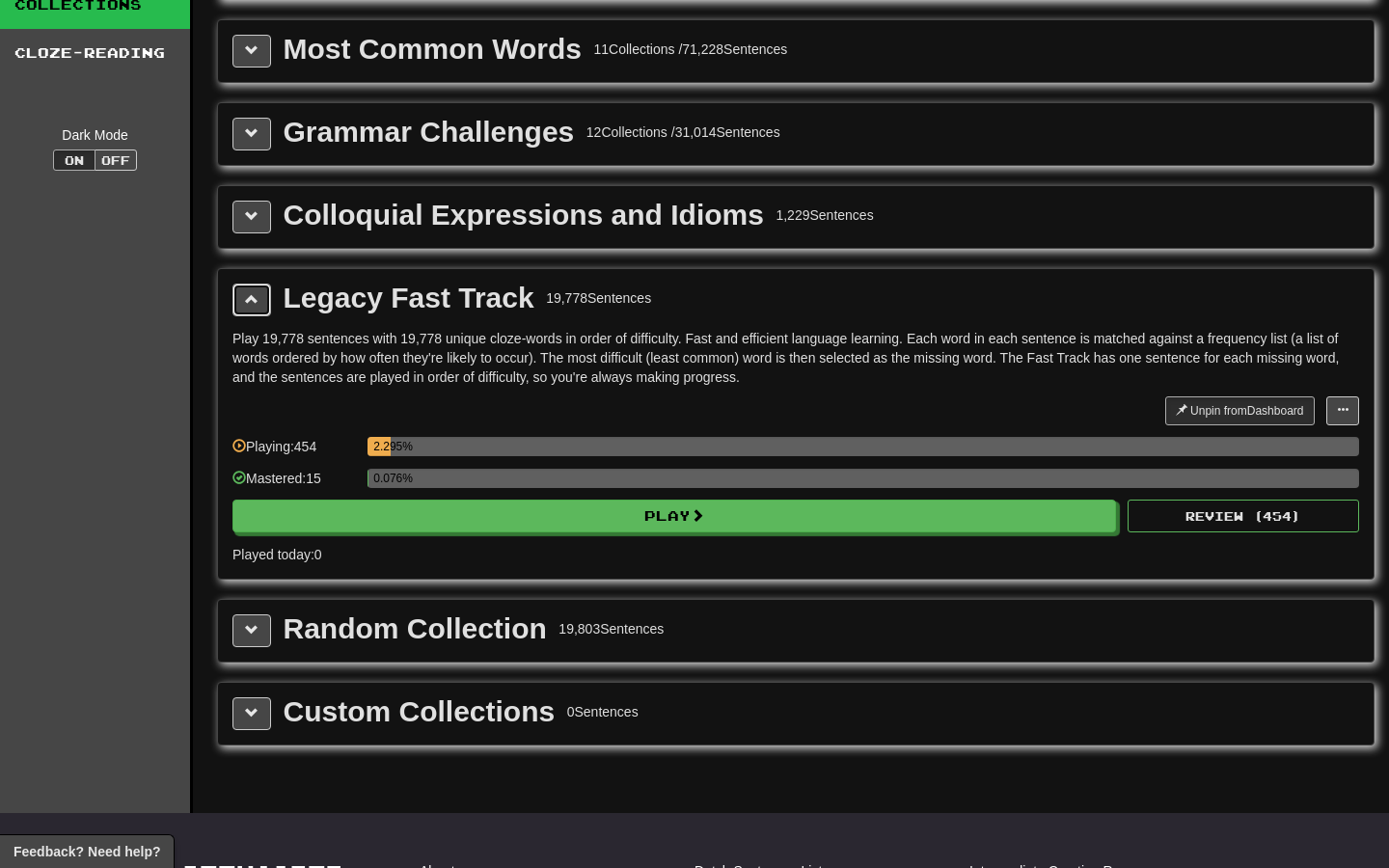 click at bounding box center (252, 300) 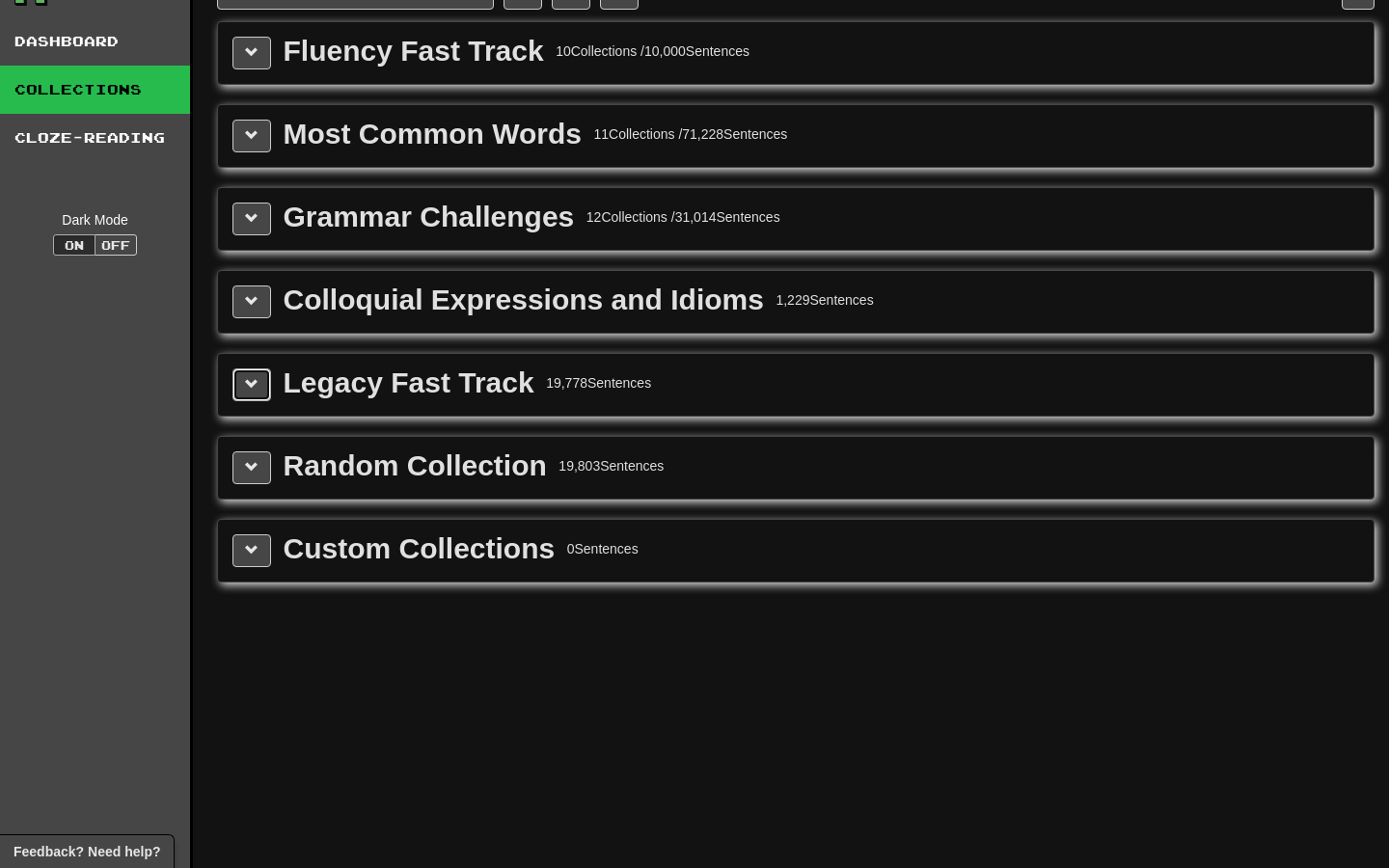 scroll, scrollTop: 0, scrollLeft: 0, axis: both 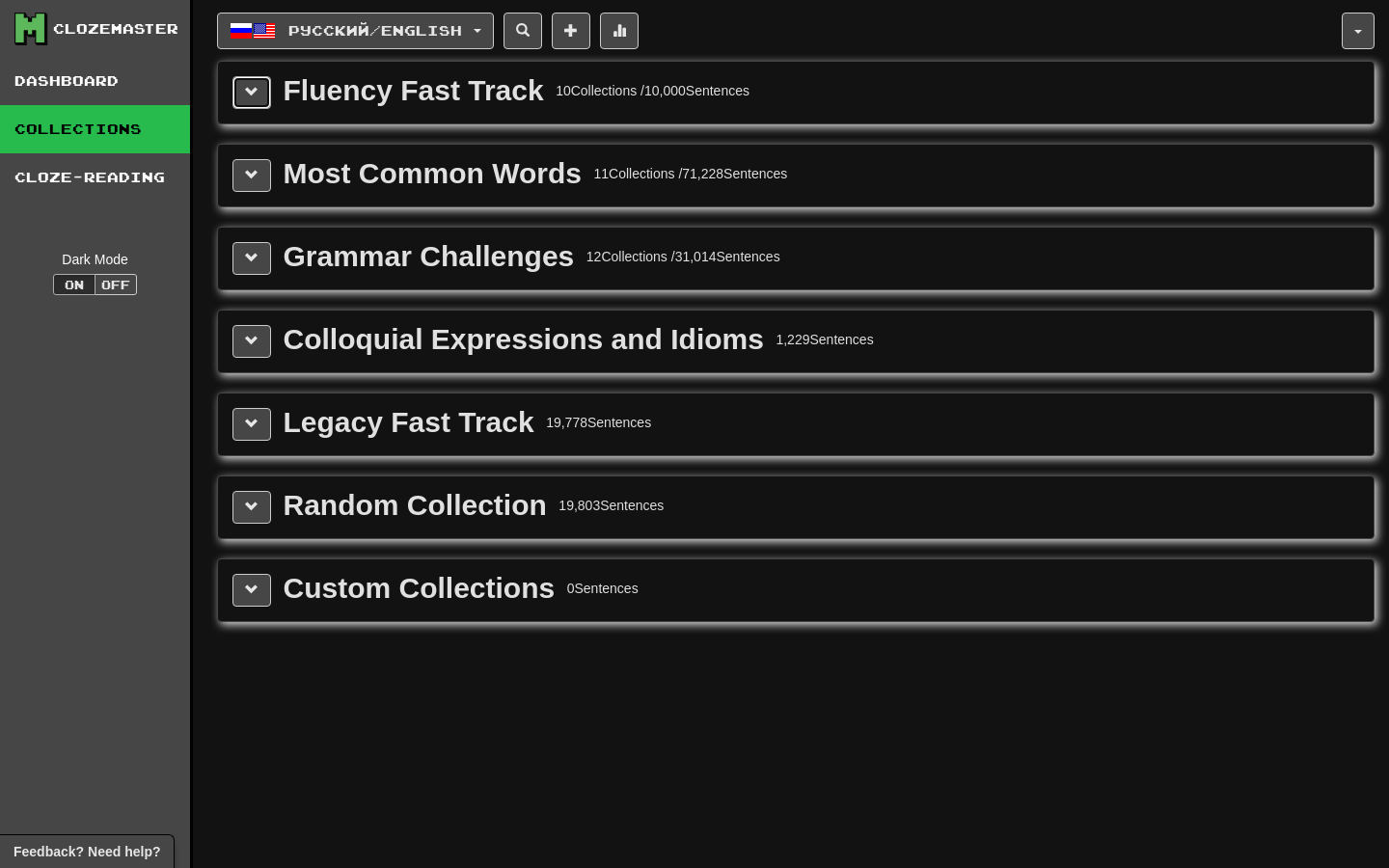 click at bounding box center (252, 92) 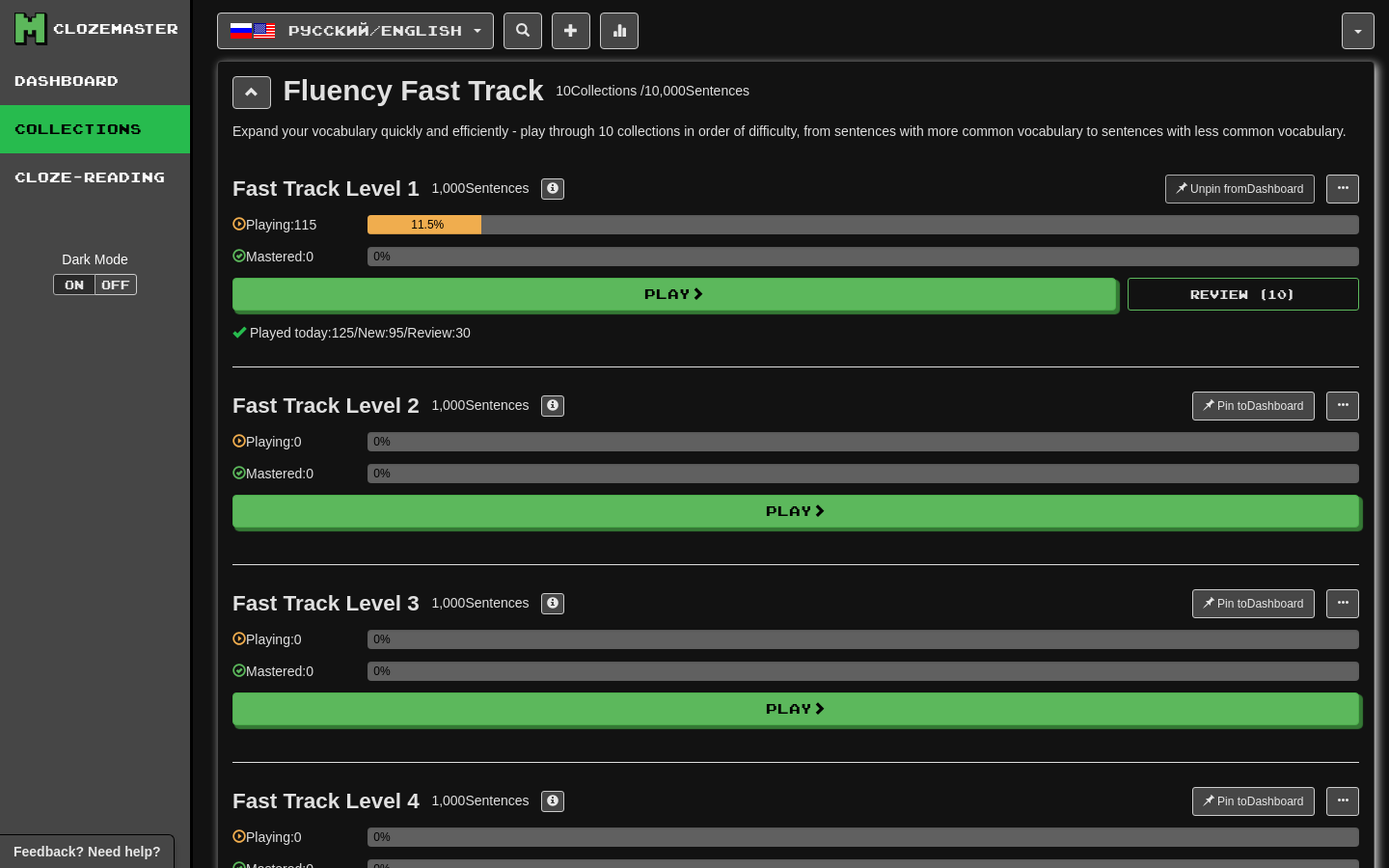 click on "Expand your vocabulary quickly and efficiently - play through 10 collections in order of difficulty, from sentences with more common vocabulary to sentences with less common vocabulary." at bounding box center (796, 131) 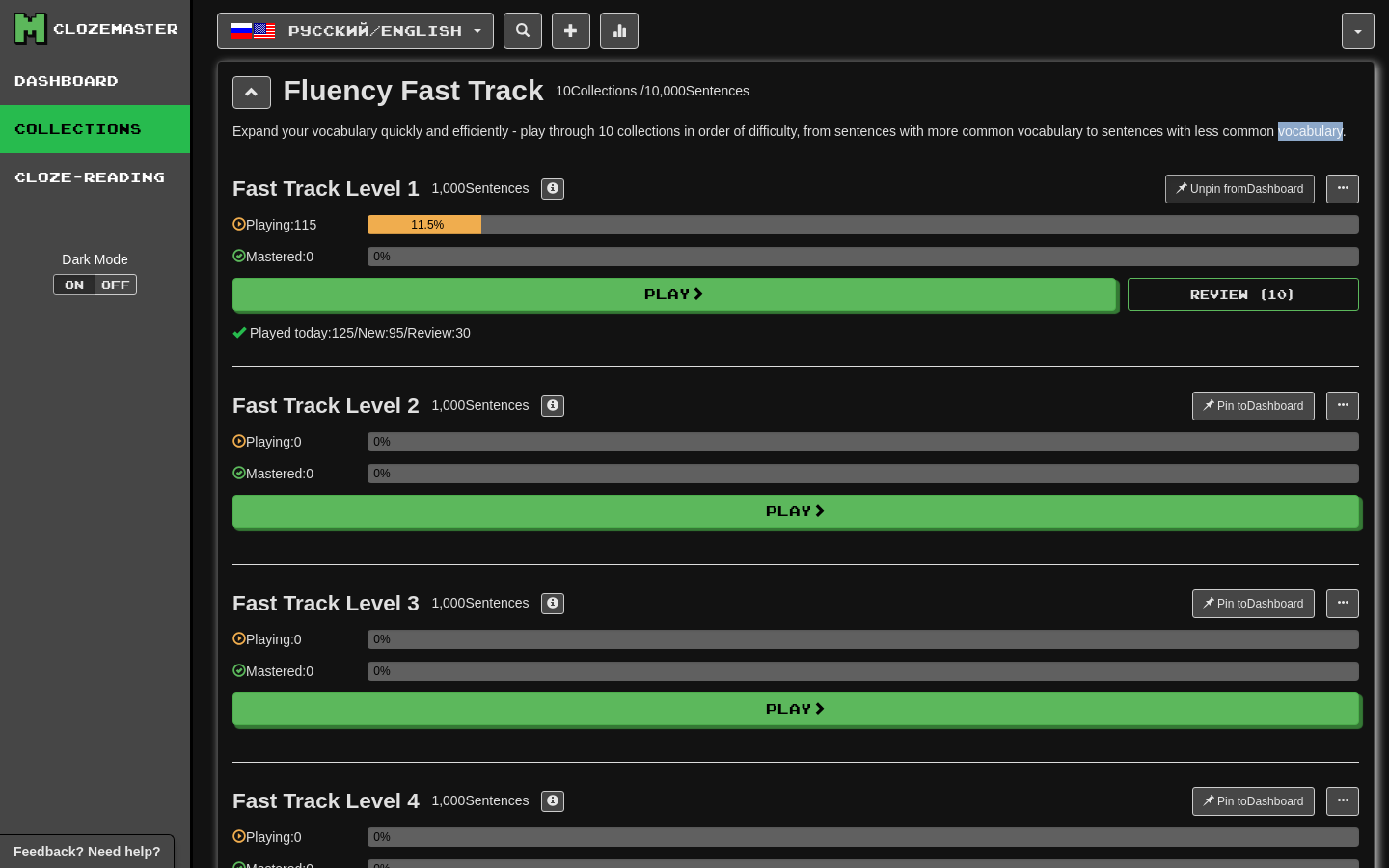 click on "Expand your vocabulary quickly and efficiently - play through 10 collections in order of difficulty, from sentences with more common vocabulary to sentences with less common vocabulary." at bounding box center [796, 131] 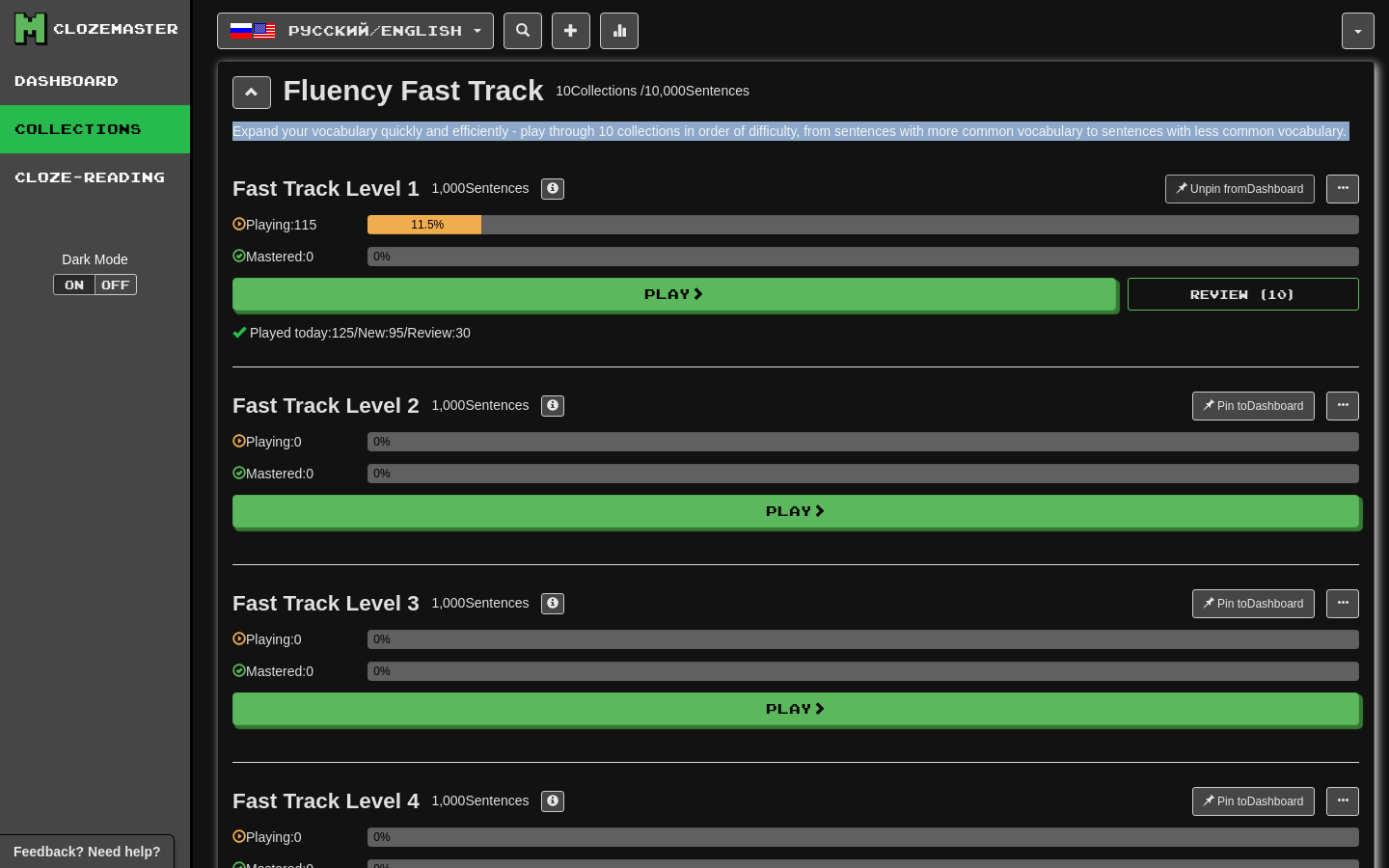 click on "Expand your vocabulary quickly and efficiently - play through 10 collections in order of difficulty, from sentences with more common vocabulary to sentences with less common vocabulary." at bounding box center [796, 131] 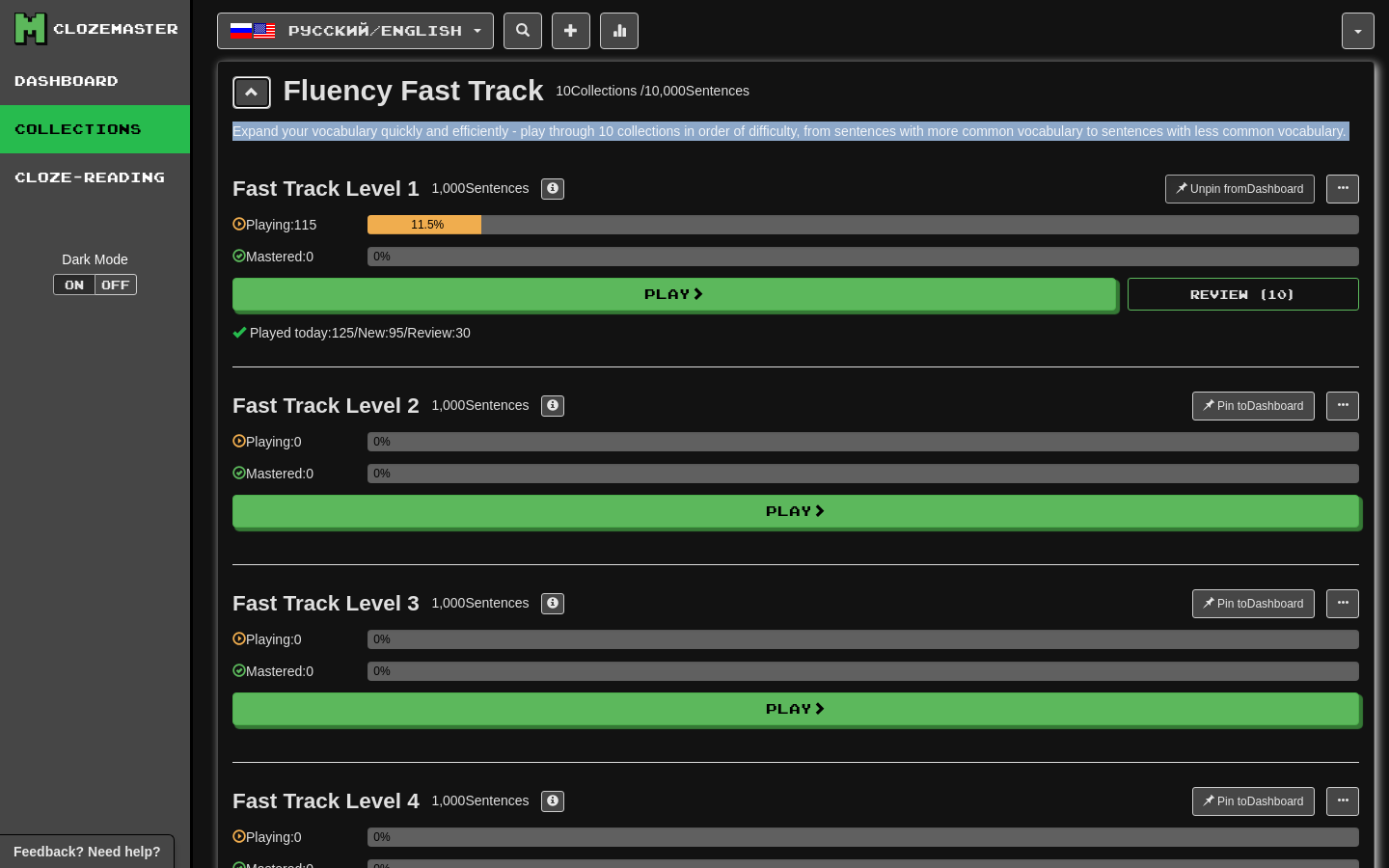 click at bounding box center [252, 93] 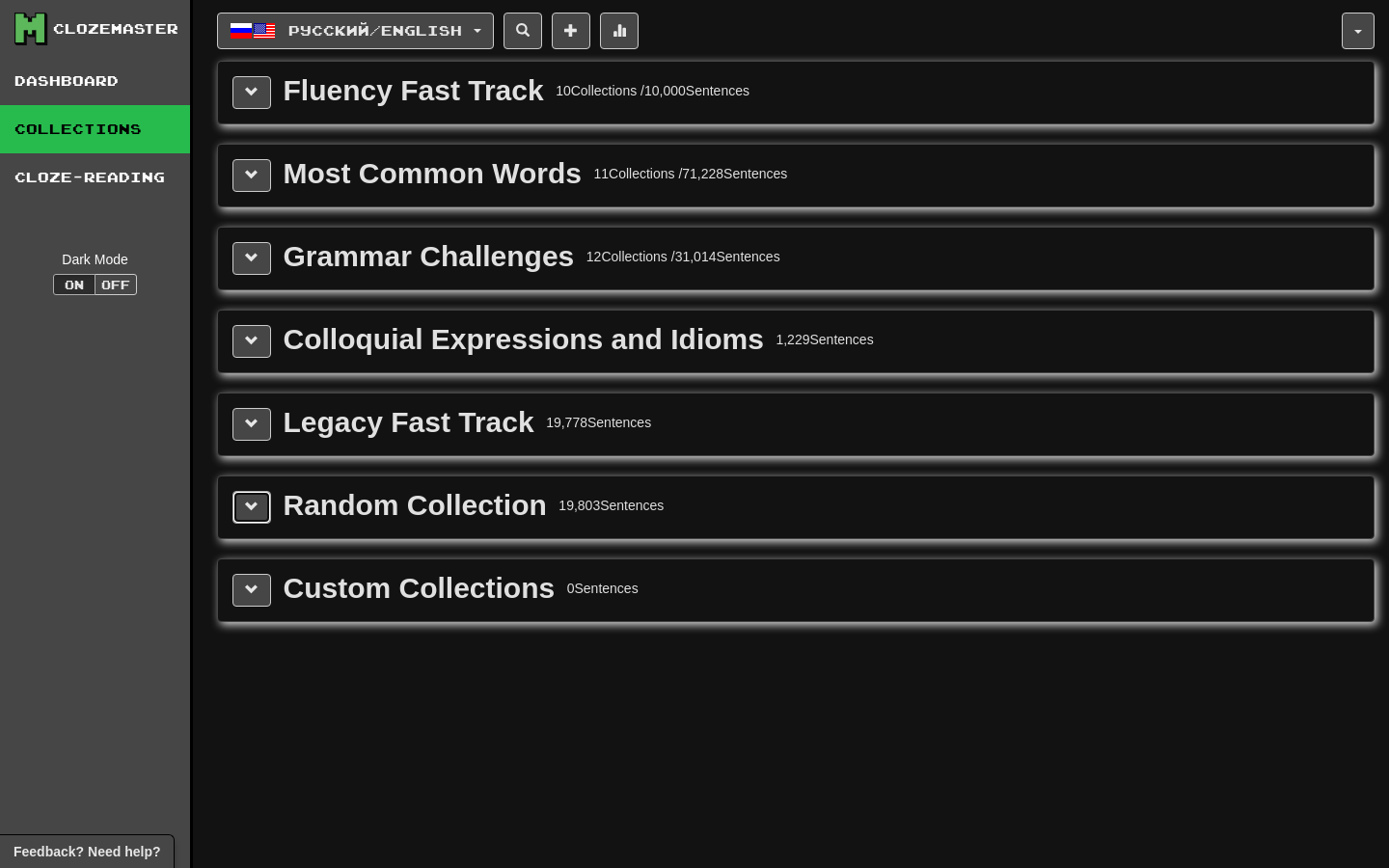 click at bounding box center [252, 506] 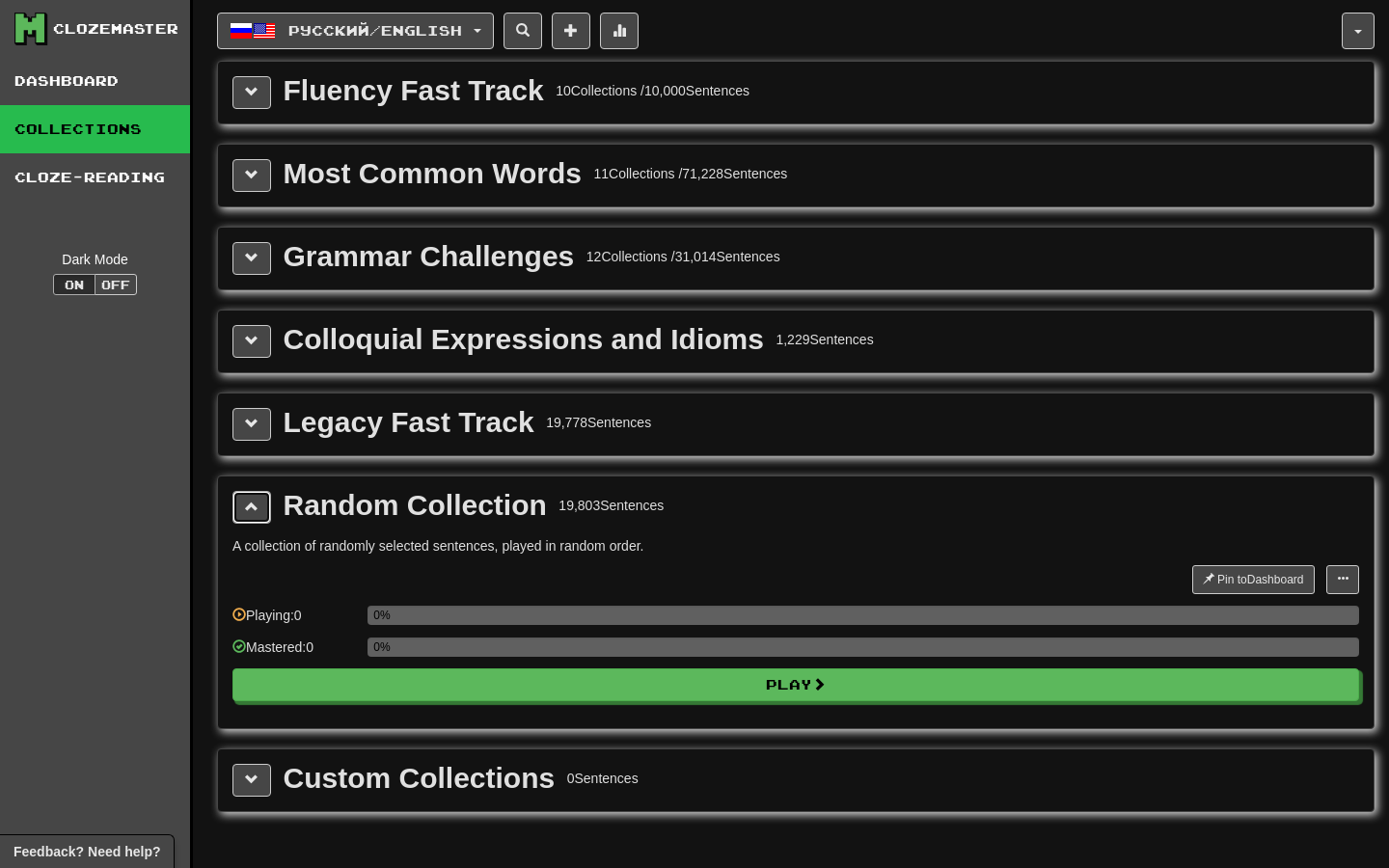 click at bounding box center [252, 506] 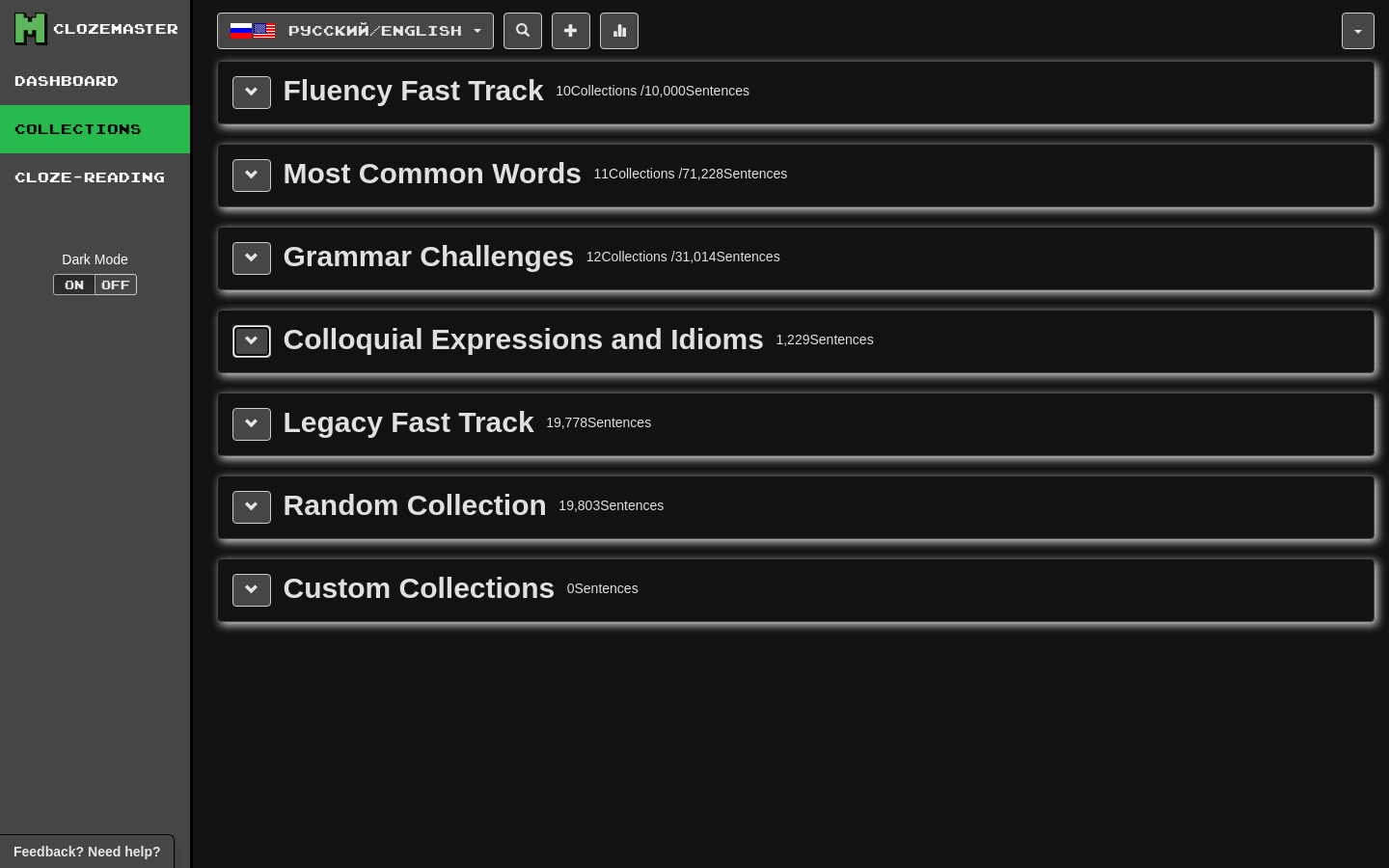 click at bounding box center [252, 340] 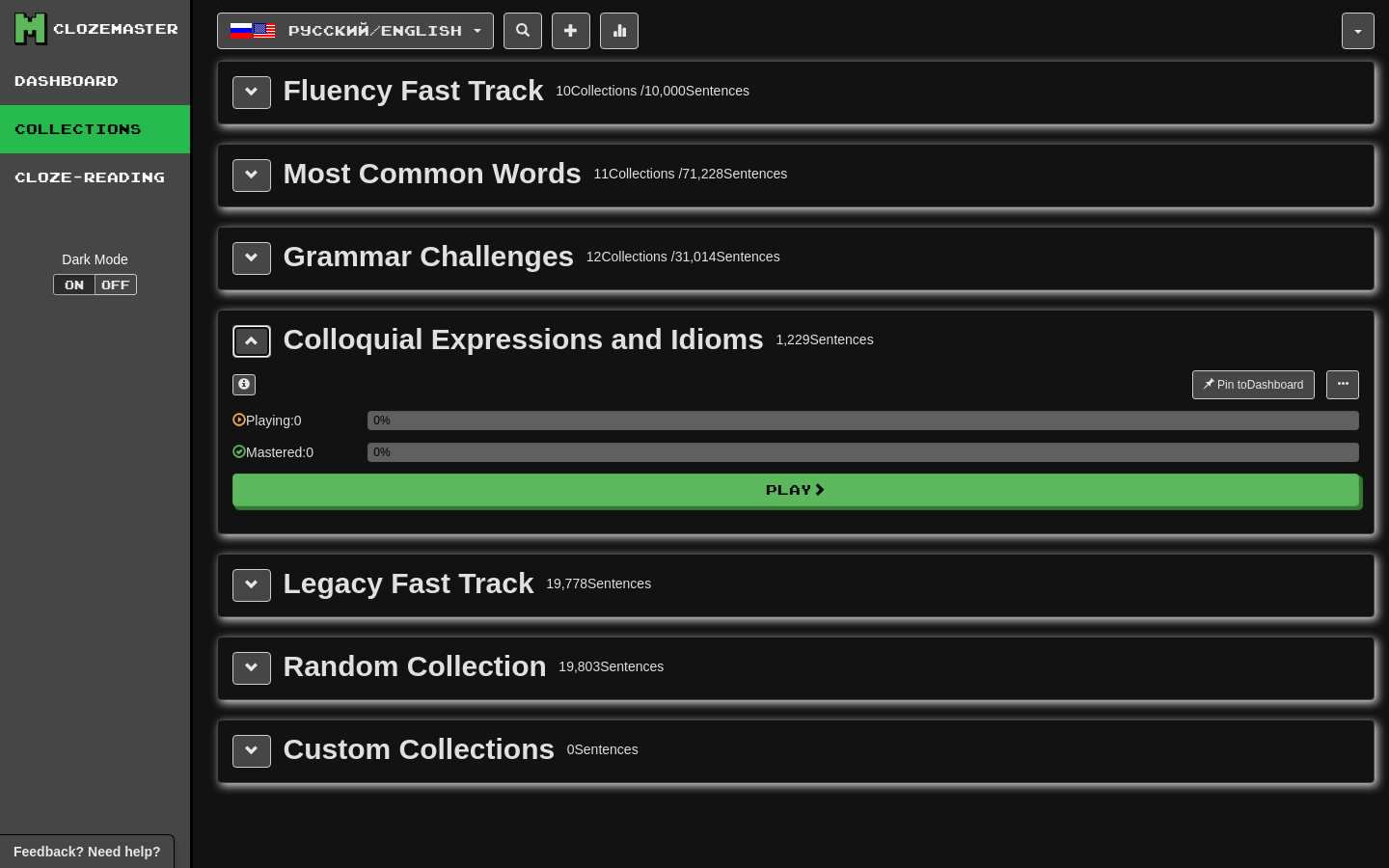 click at bounding box center (252, 340) 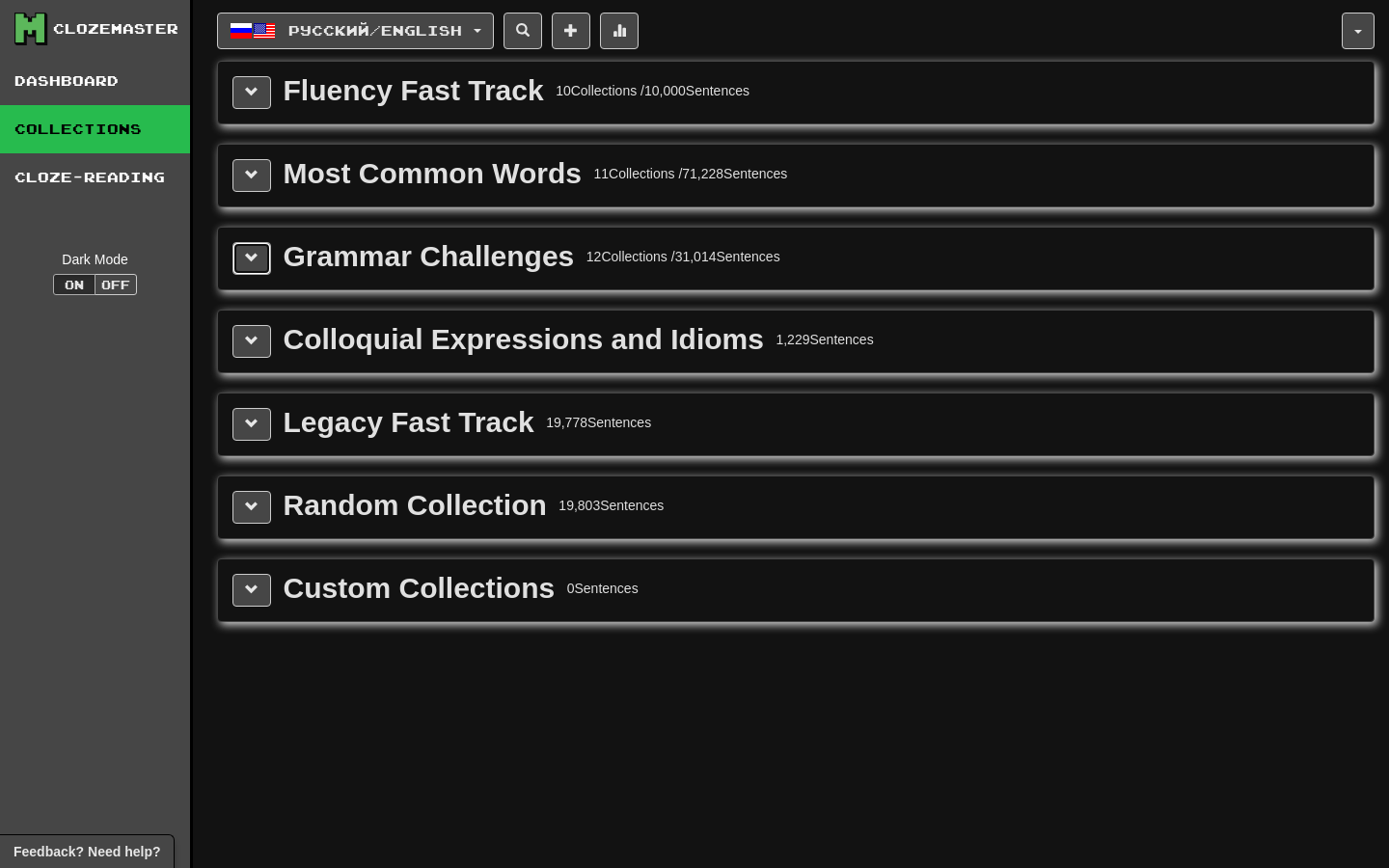 click at bounding box center (252, 258) 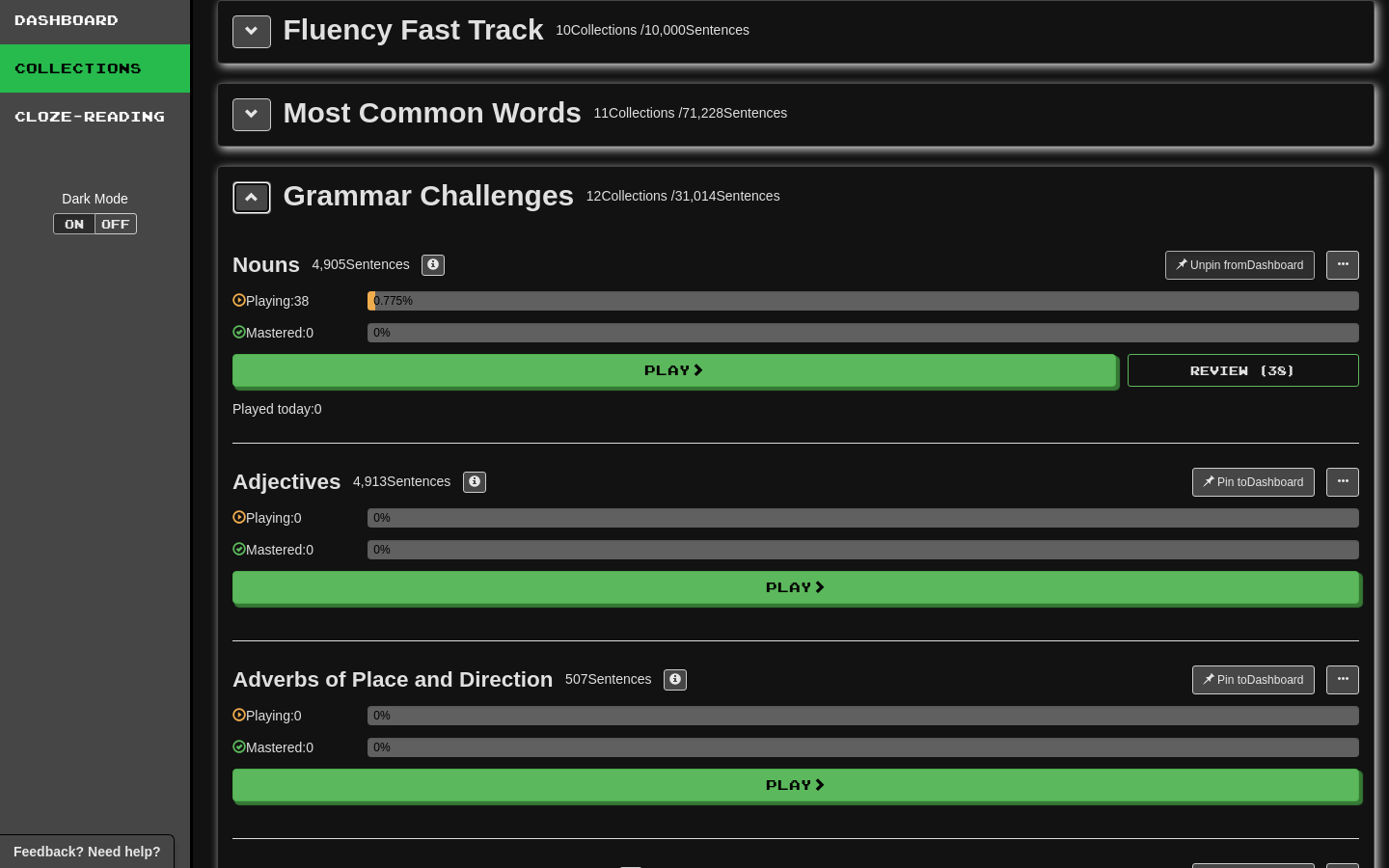 scroll, scrollTop: 0, scrollLeft: 0, axis: both 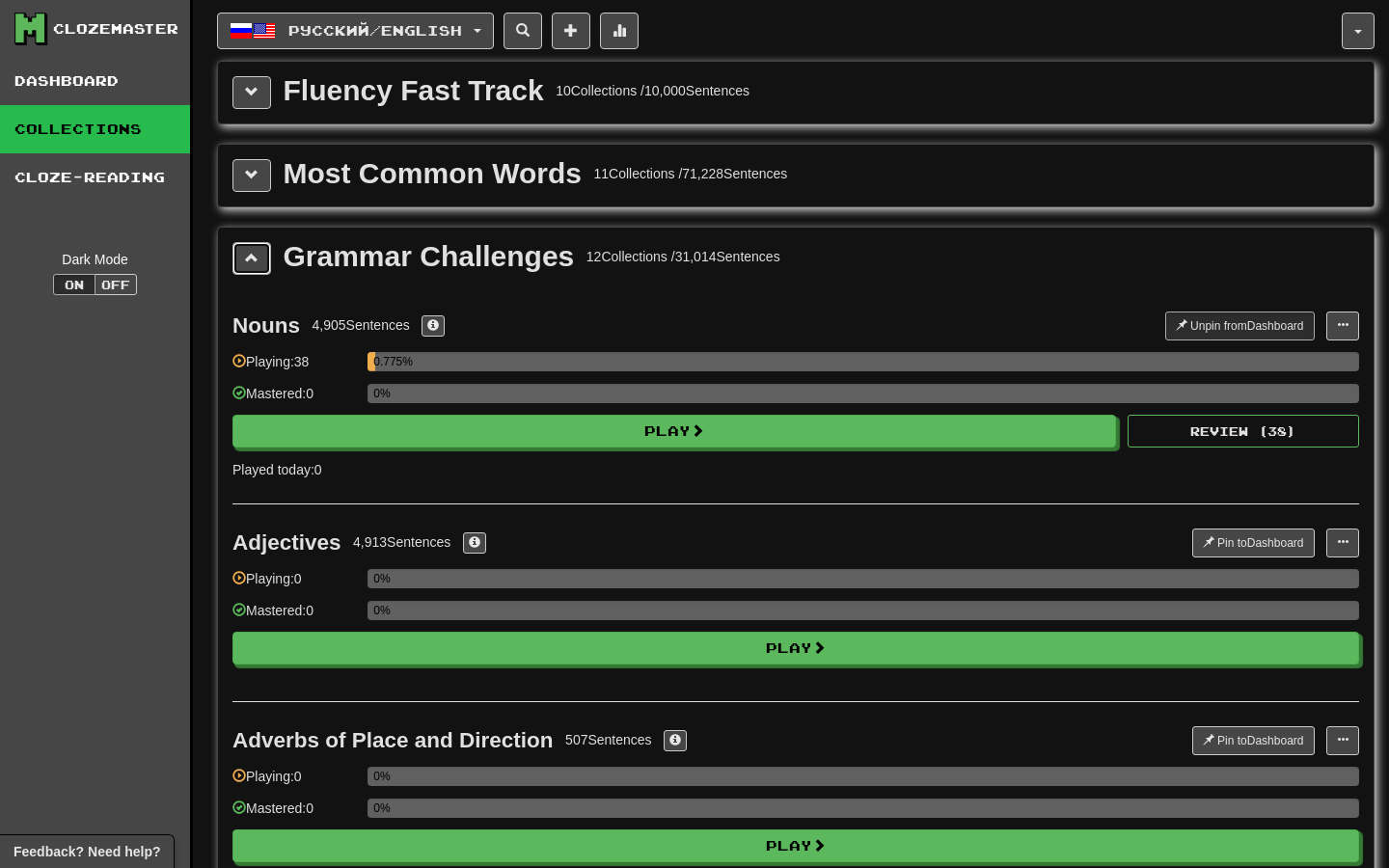 click at bounding box center (252, 258) 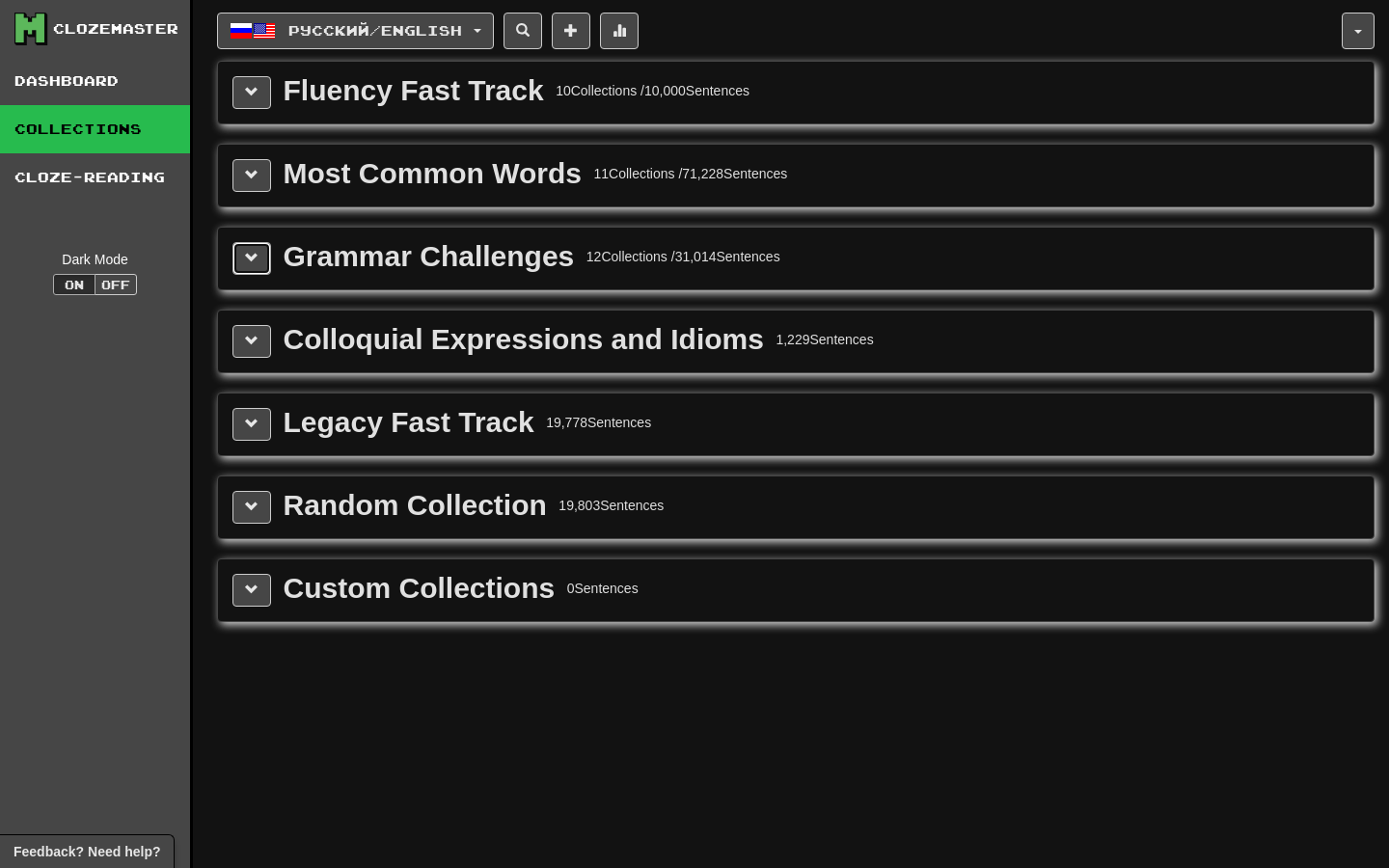 click at bounding box center (252, 258) 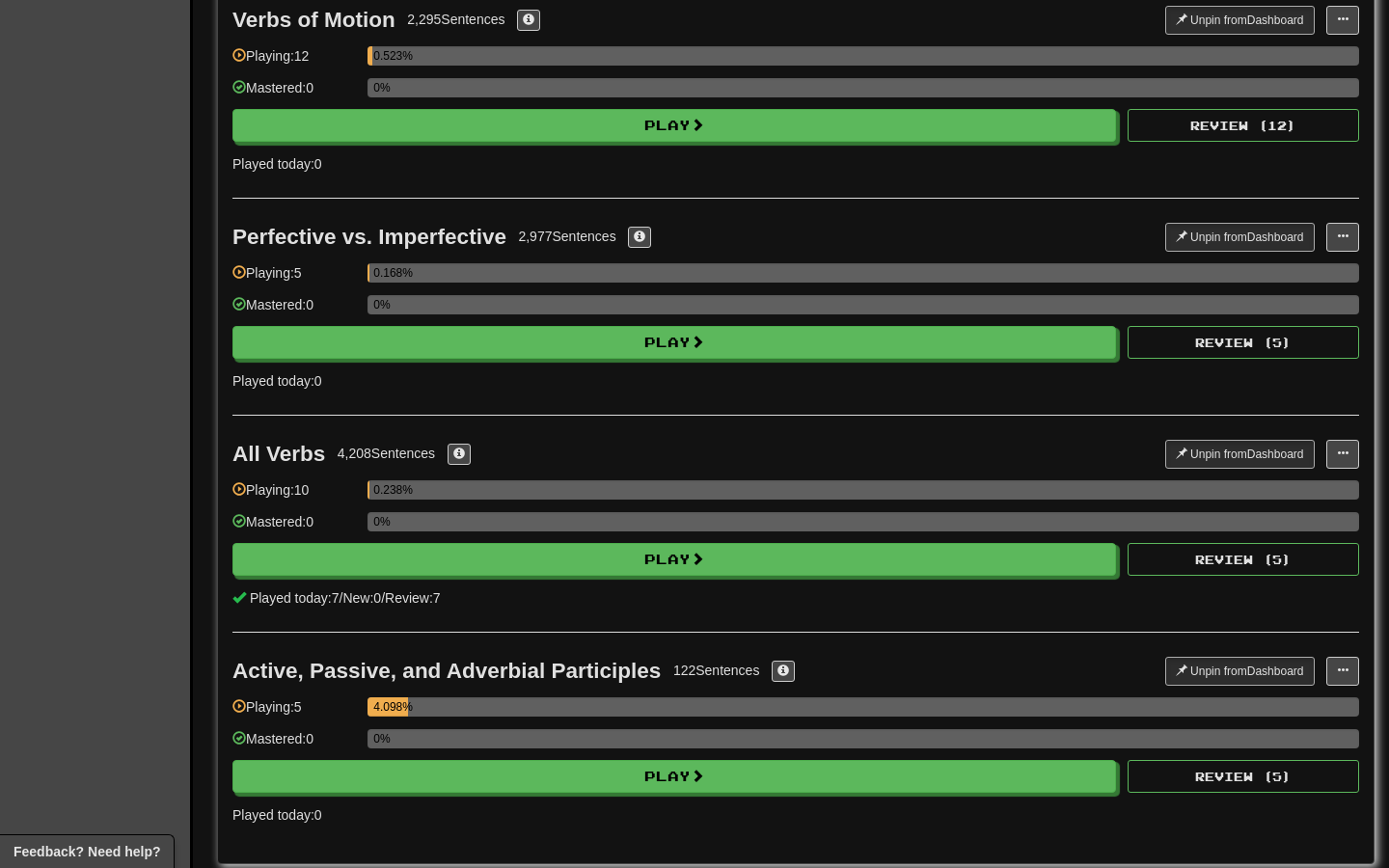 scroll, scrollTop: 1852, scrollLeft: 0, axis: vertical 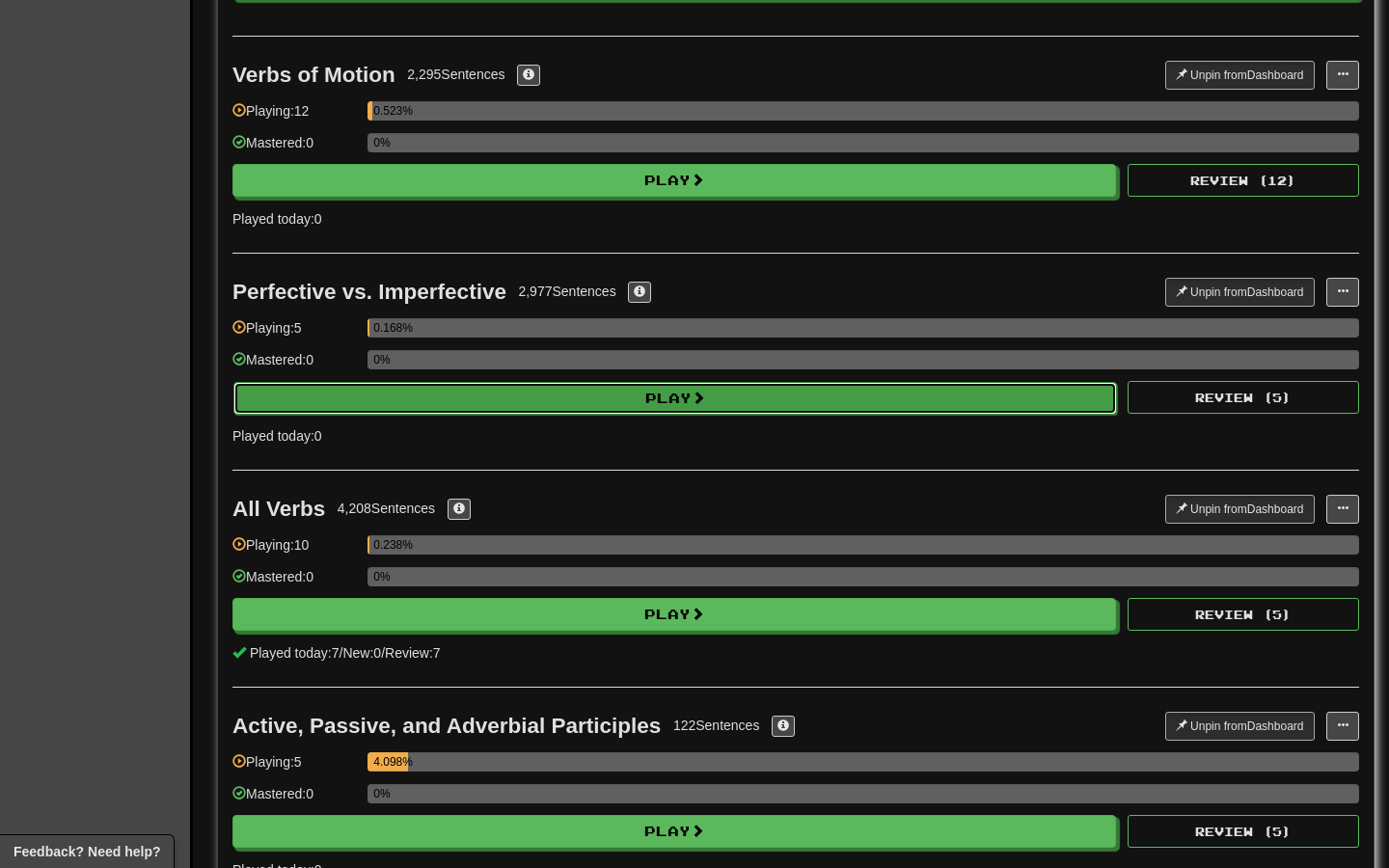 click on "Play" at bounding box center [675, 398] 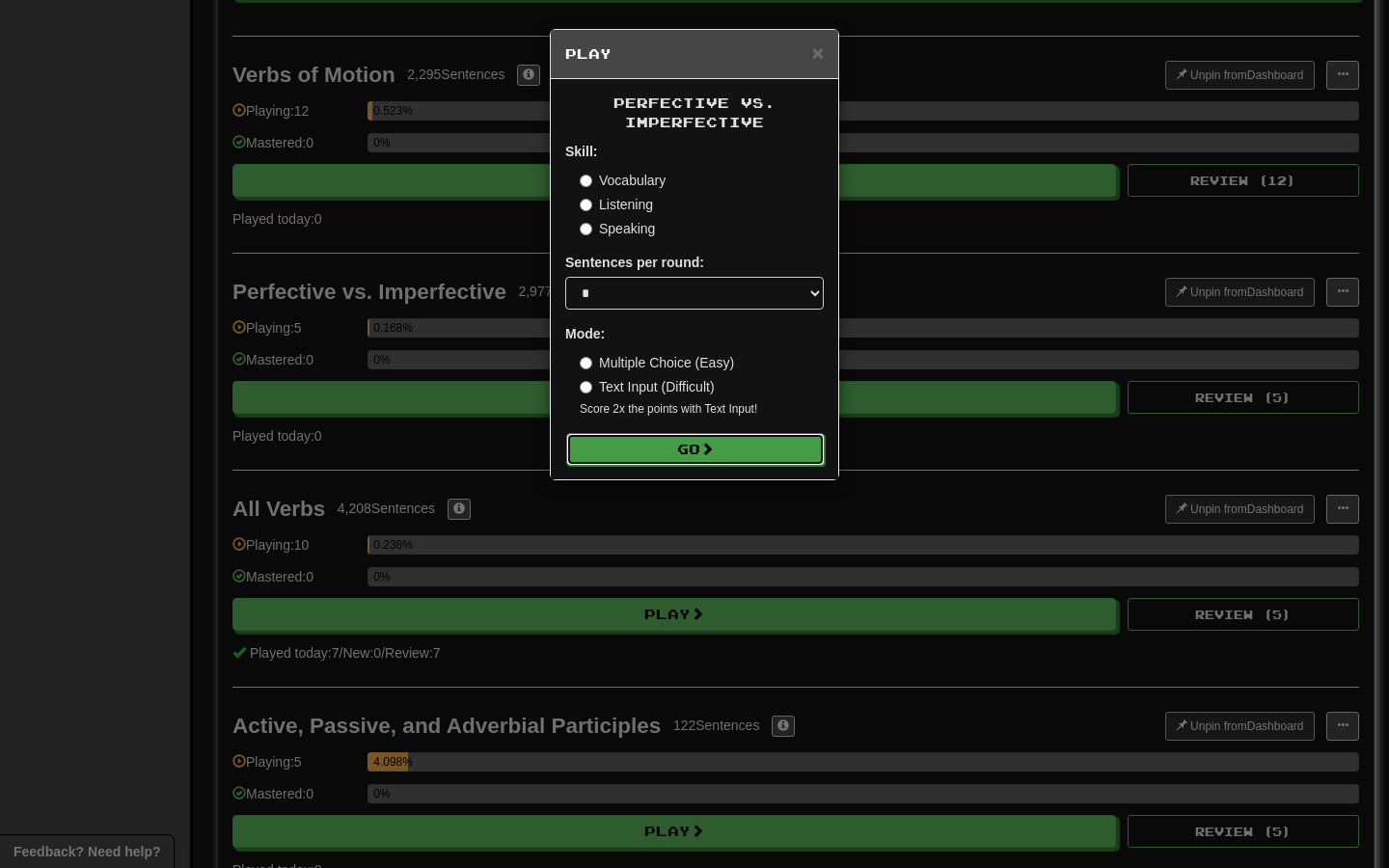 click on "Go" at bounding box center (695, 449) 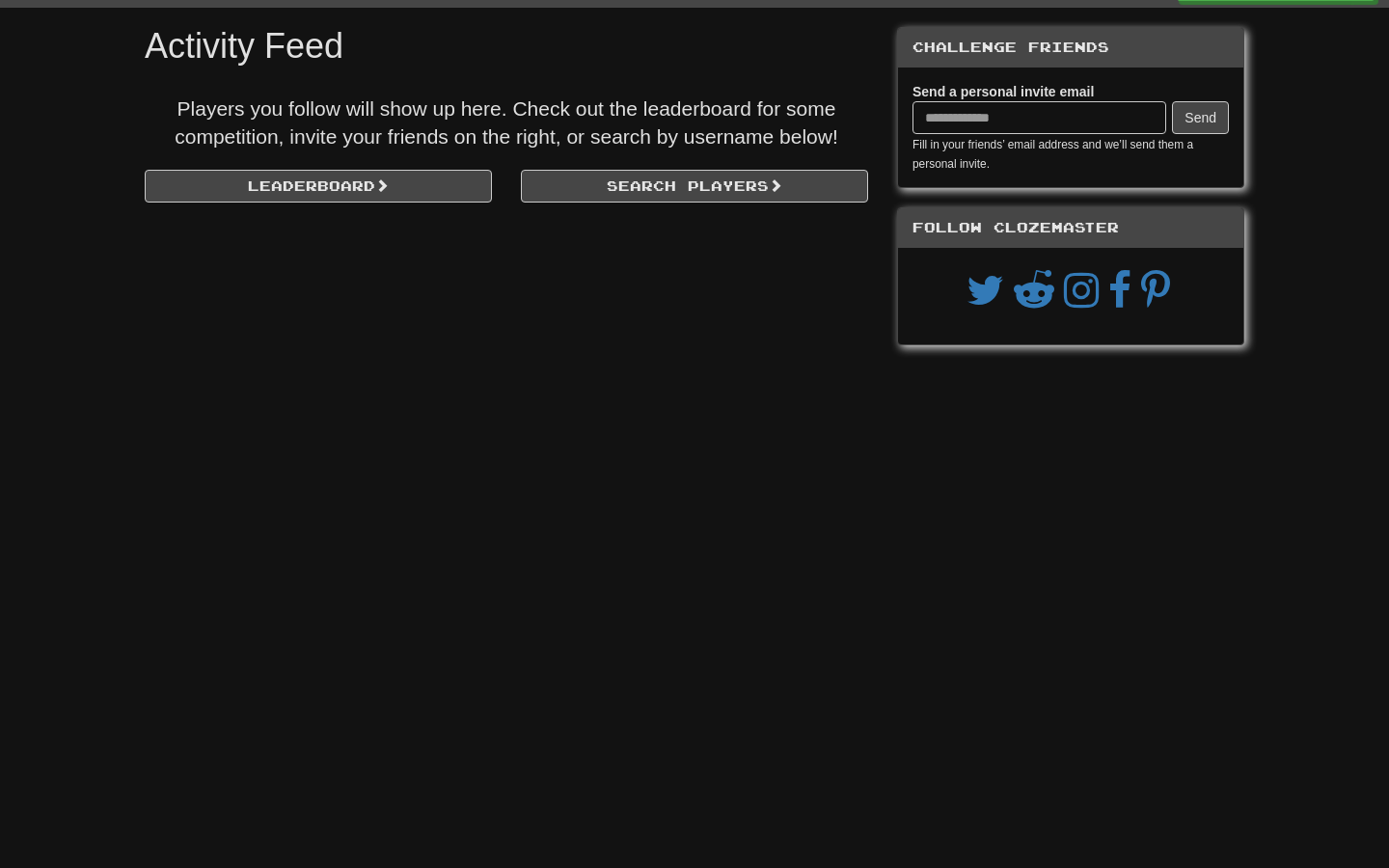 scroll, scrollTop: 40, scrollLeft: 0, axis: vertical 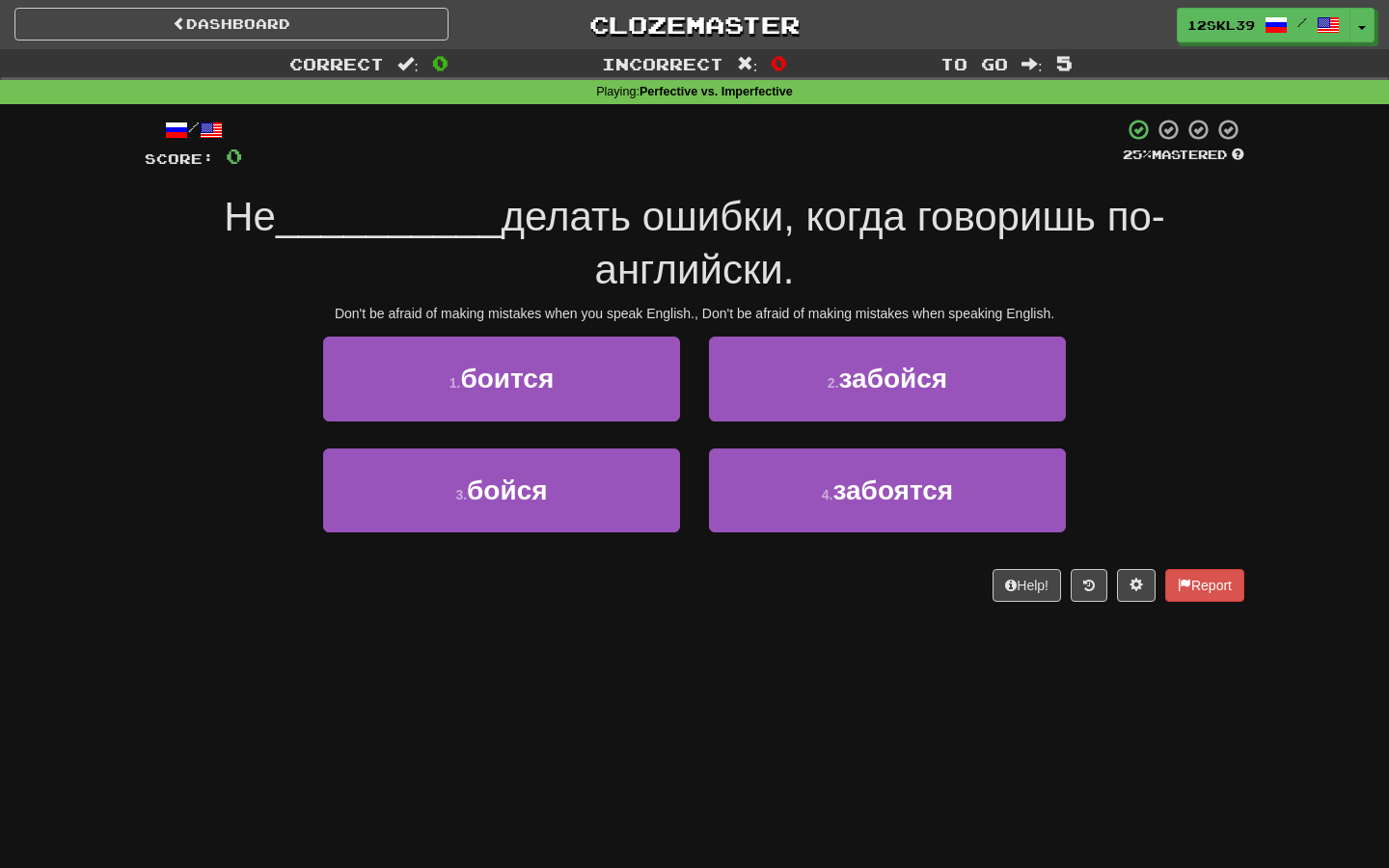 click on "Don't be afraid of making mistakes when you speak English., Don't be afraid of making mistakes when speaking English." at bounding box center (694, 313) 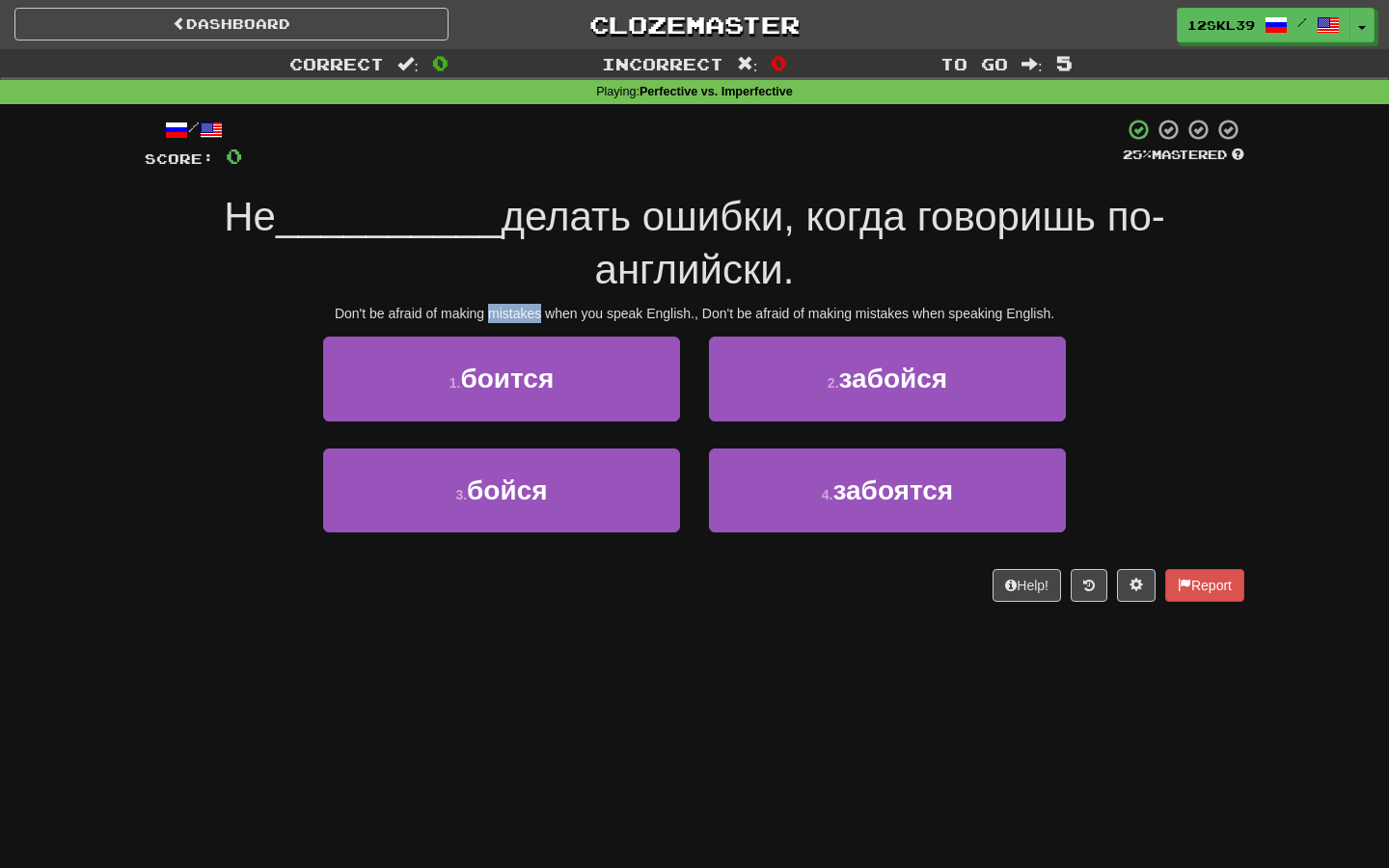 click on "Don't be afraid of making mistakes when you speak English., Don't be afraid of making mistakes when speaking English." at bounding box center (694, 313) 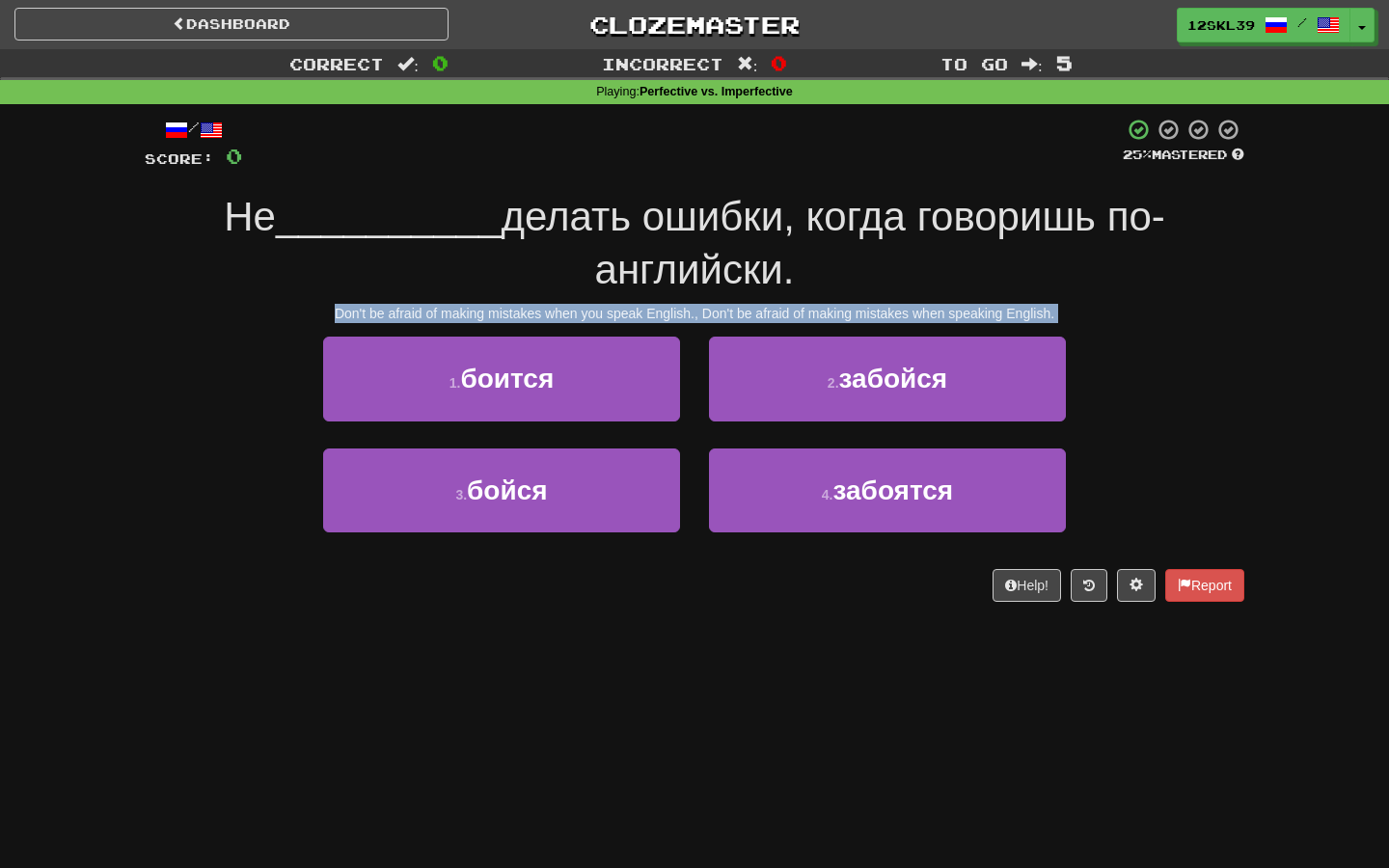 click on "Don't be afraid of making mistakes when you speak English., Don't be afraid of making mistakes when speaking English." at bounding box center (694, 313) 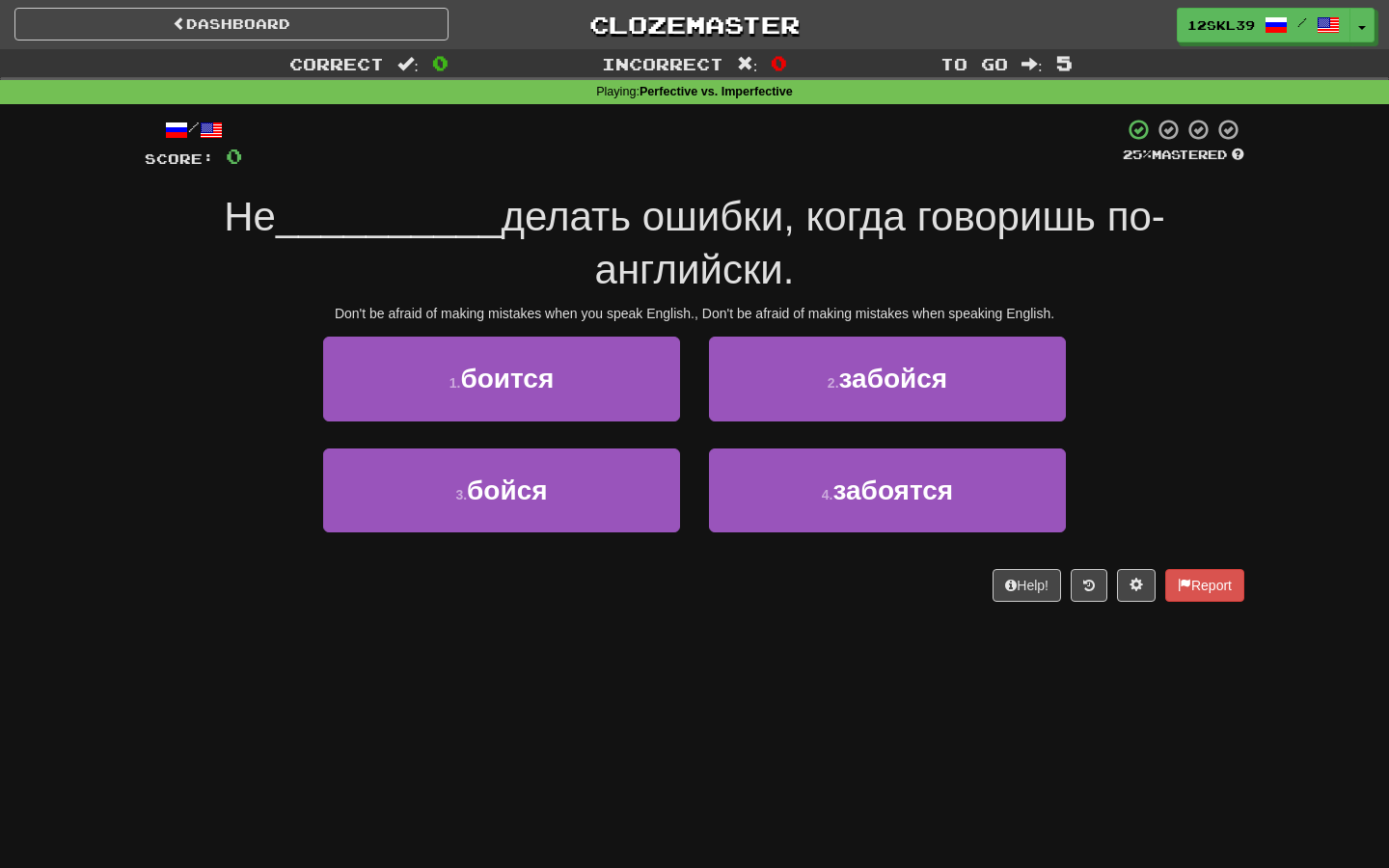 click on "1 .  боится 2 .  забойся" at bounding box center [694, 392] 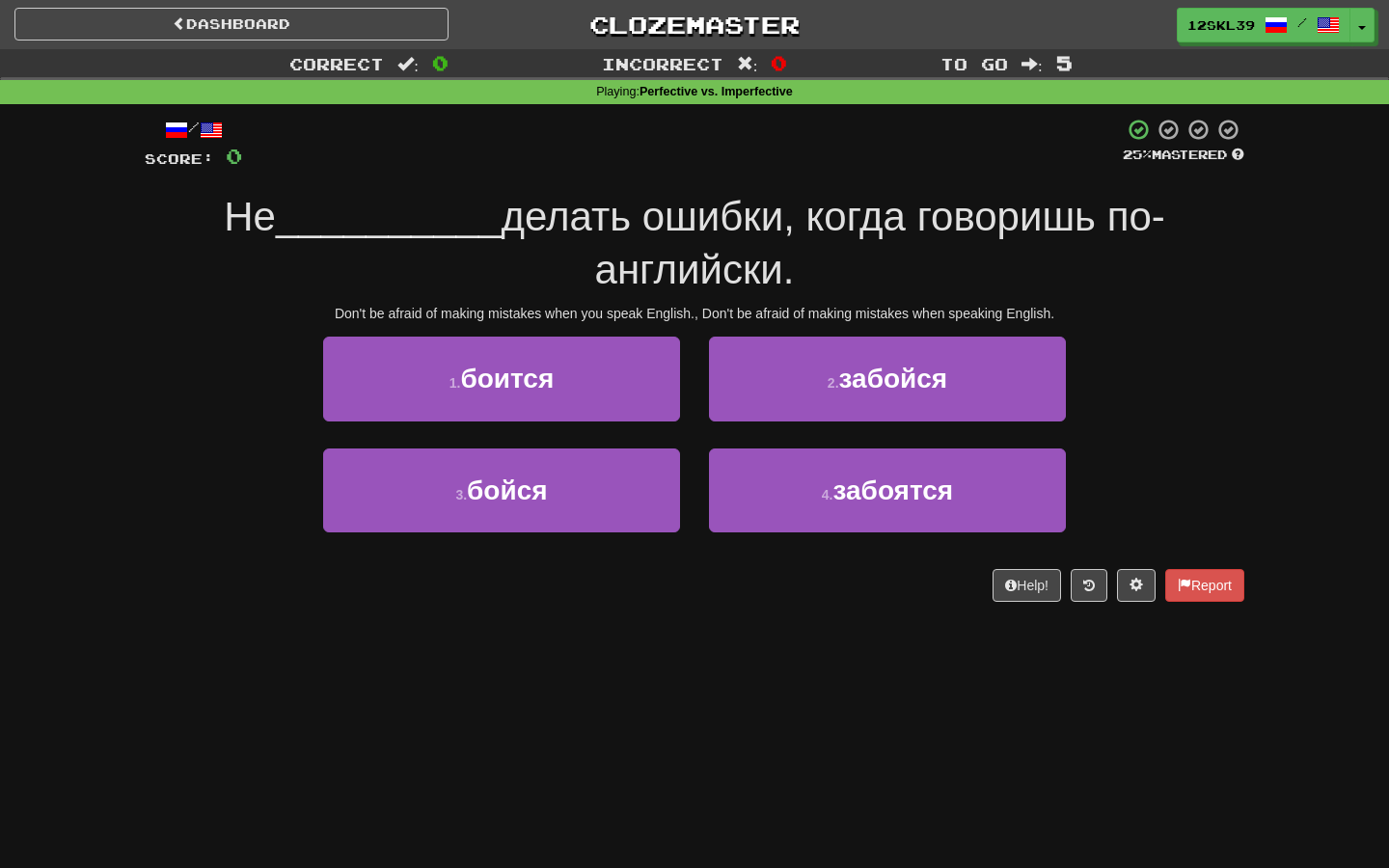 click on "Don't be afraid of making mistakes when you speak English., Don't be afraid of making mistakes when speaking English." at bounding box center [694, 313] 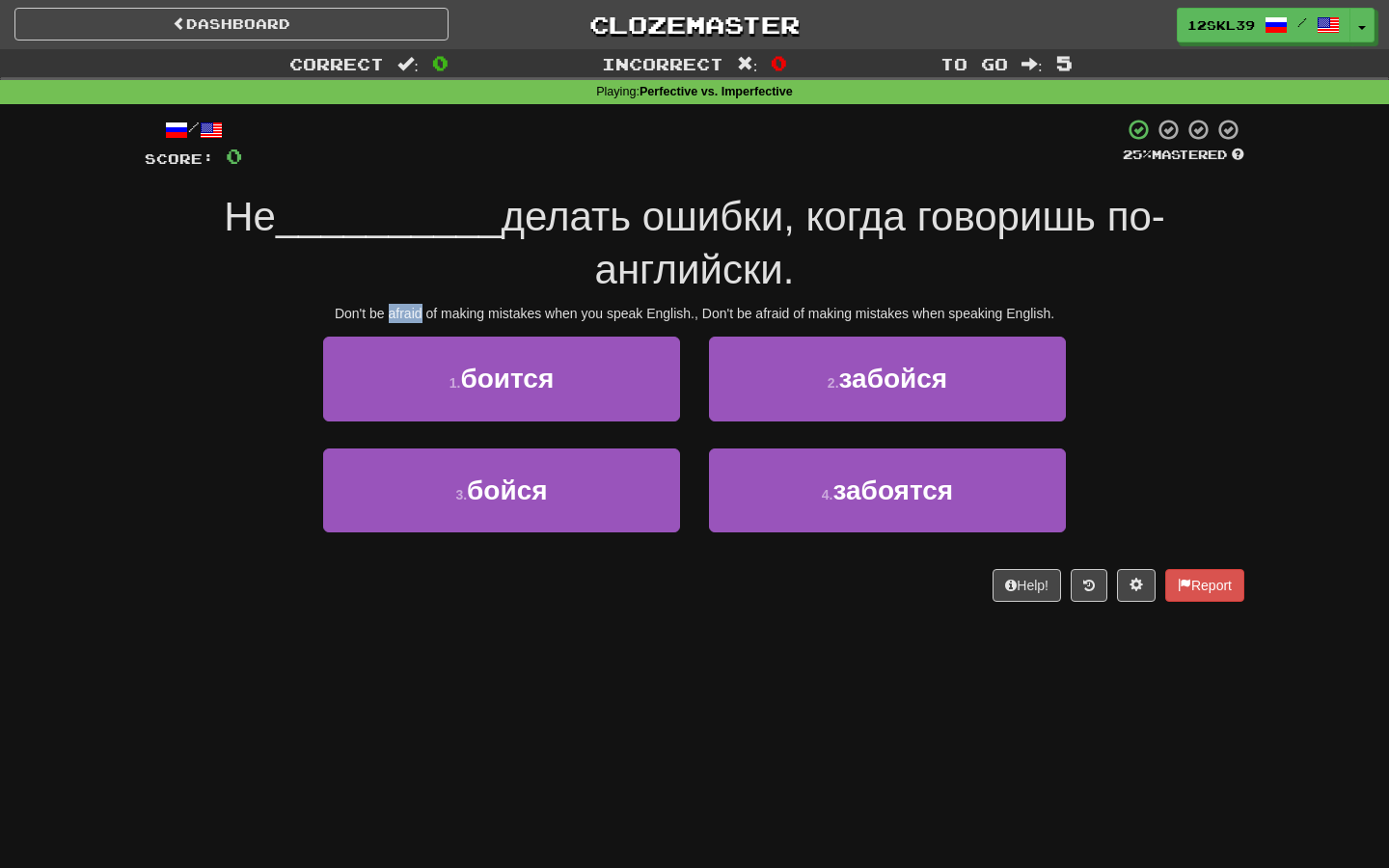 click on "Don't be afraid of making mistakes when you speak English., Don't be afraid of making mistakes when speaking English." at bounding box center (694, 313) 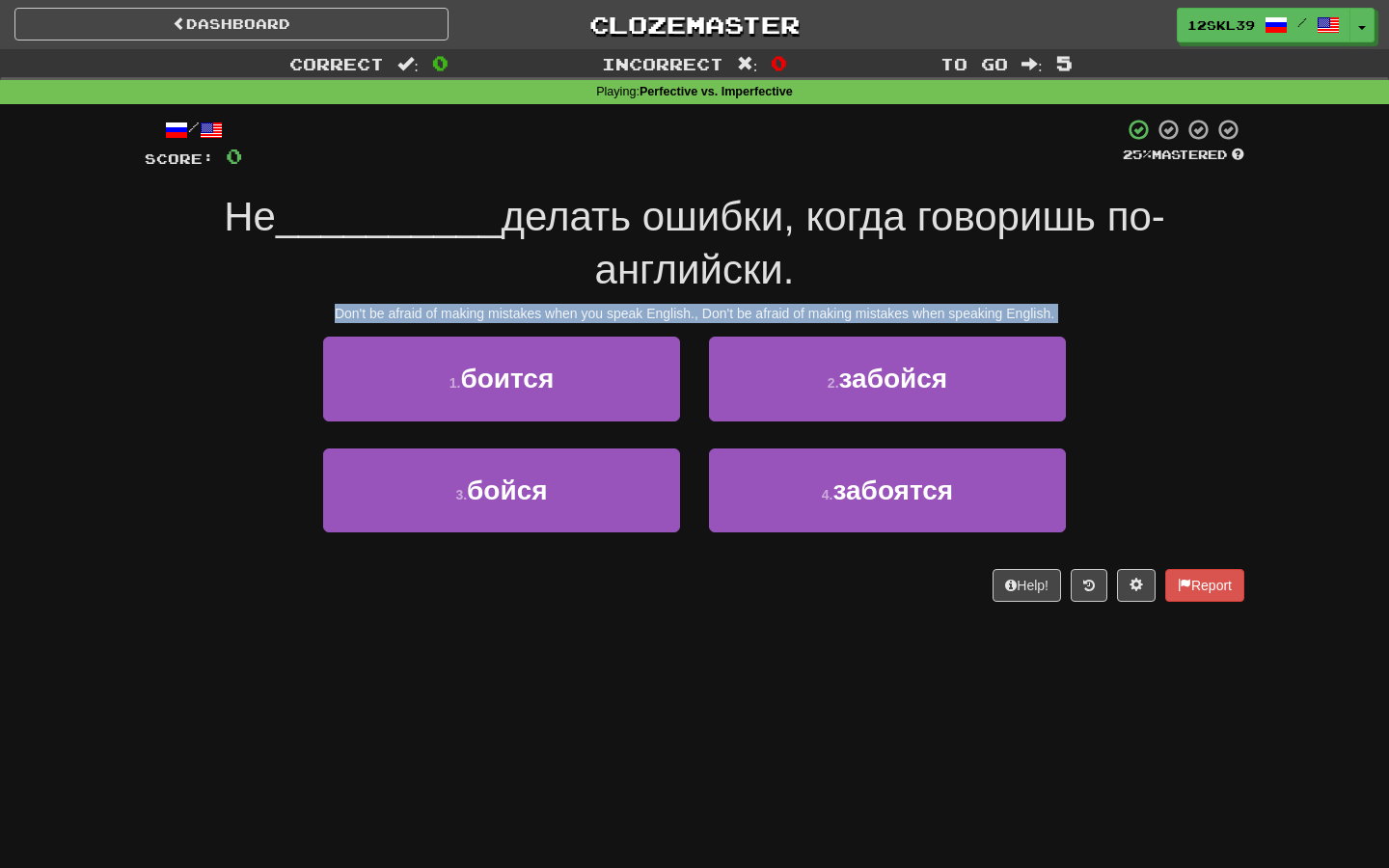 click on "Don't be afraid of making mistakes when you speak English., Don't be afraid of making mistakes when speaking English." at bounding box center (694, 313) 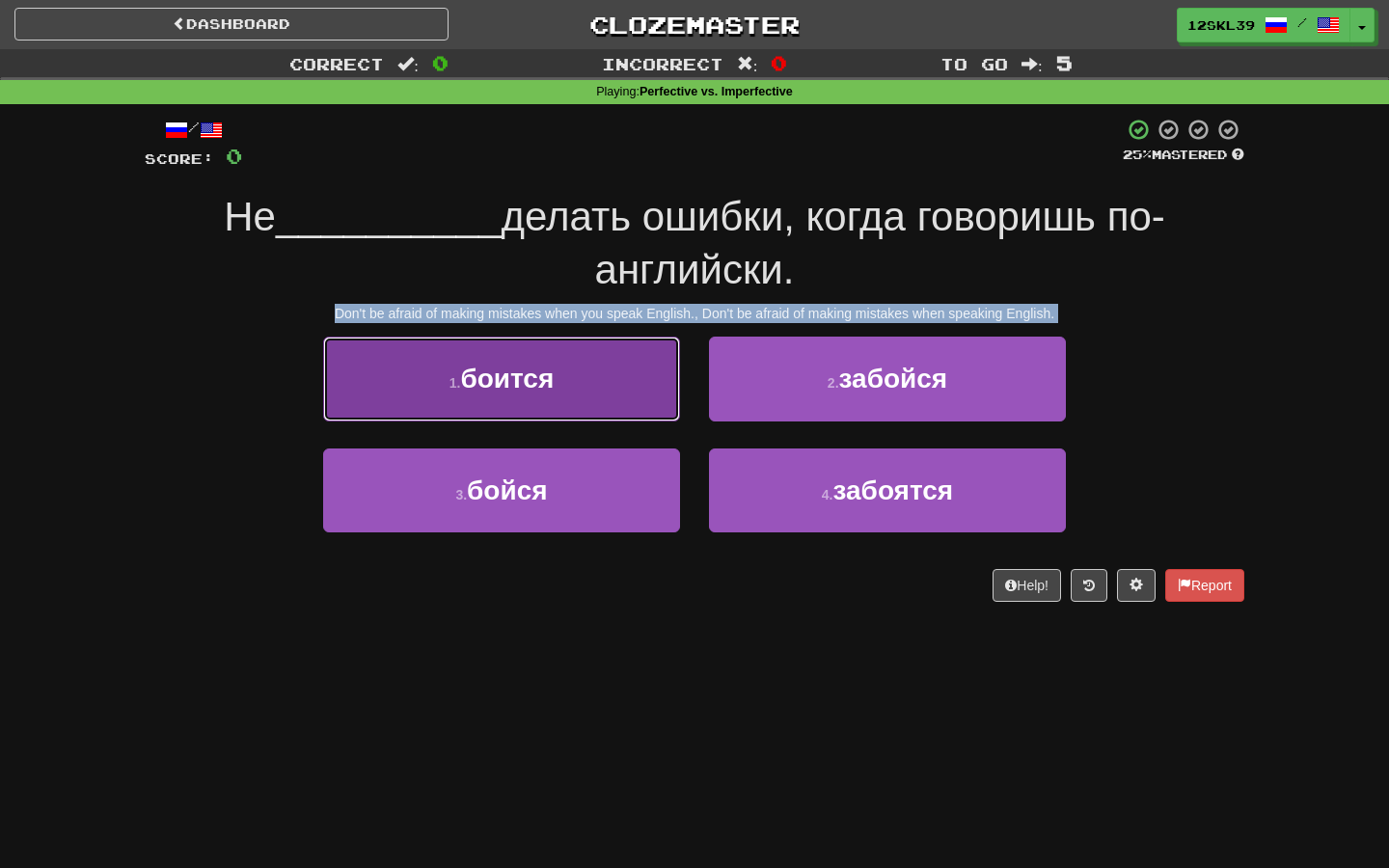 click on "1 .  боится" at bounding box center (502, 378) 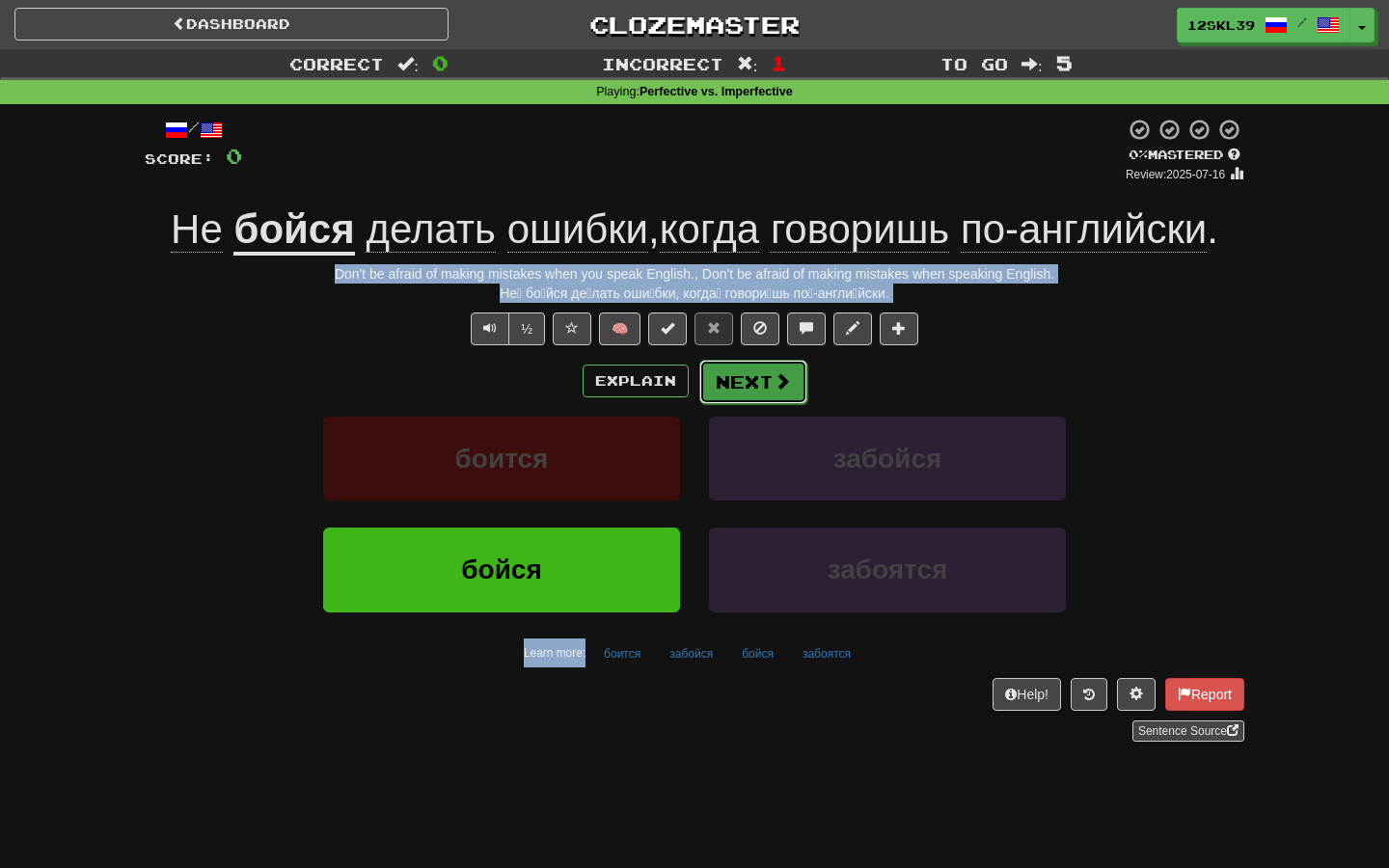 click on "Next" at bounding box center (753, 382) 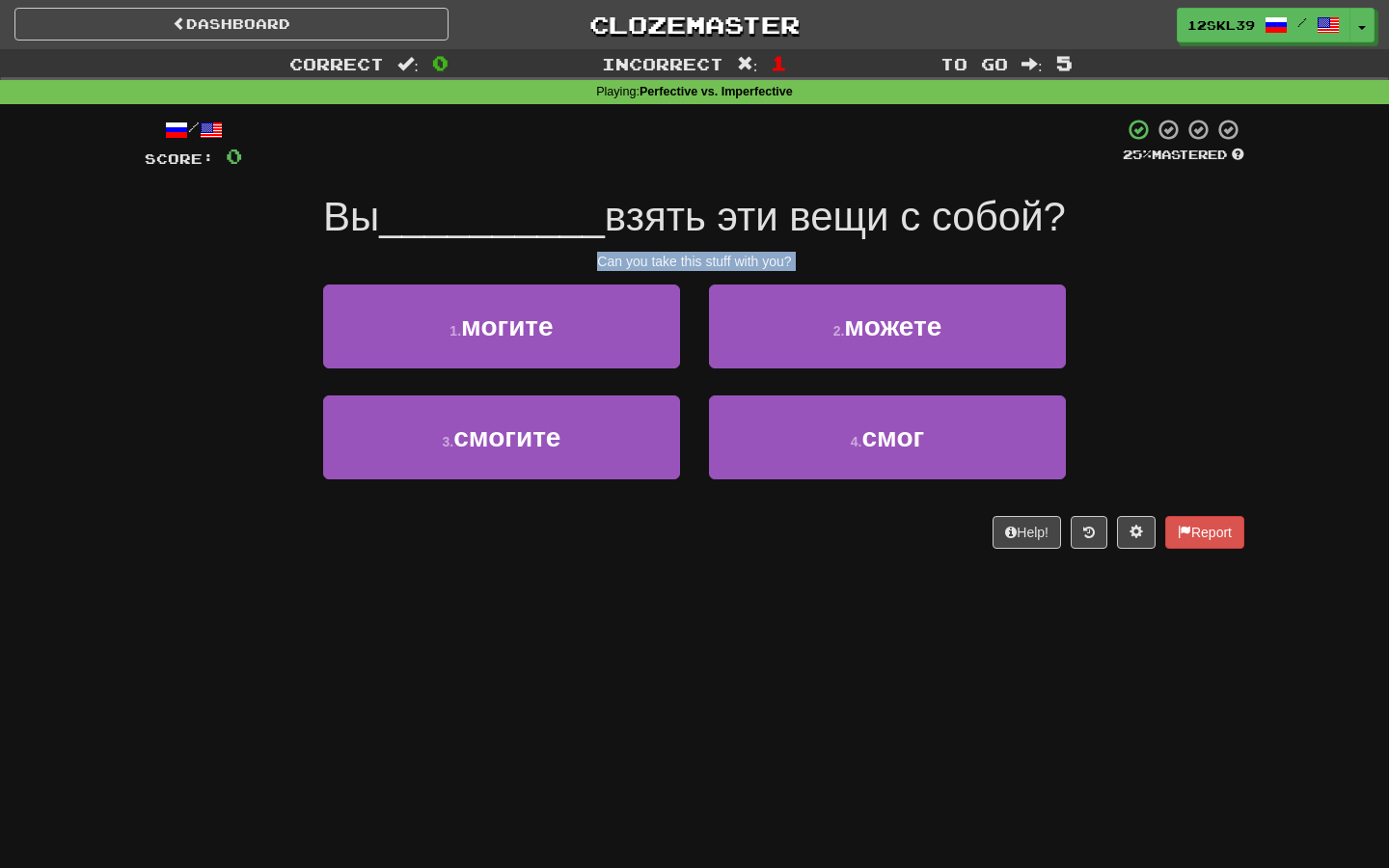 click on "Dashboard
Clozemaster
[USERNAME]
/
Toggle Dropdown
Dashboard
Leaderboard
Activity Feed
Notifications
Profile
Discussions
Čeština
/
English
Streak:
0
Review:
7
Points Today: 0
Deutsch
/
English
Streak:
0
Review:
2
Points Today: 0
Español
/
English
Streak:
0
Review:
11
Points Today: 0
Français
/
English
Streak:
1
Review:
563
Daily Goal:  0 /500
Tiếng Việt
/
English
Streak:
0
Review:
0
Points Today: 0
Türkçe
/
English
Streak:
0
Review:
0
Points Today: 0
العربية
/
English
Streak:
0
Review:
19
Points Today: 0
ייִדיש
/" at bounding box center [694, 434] 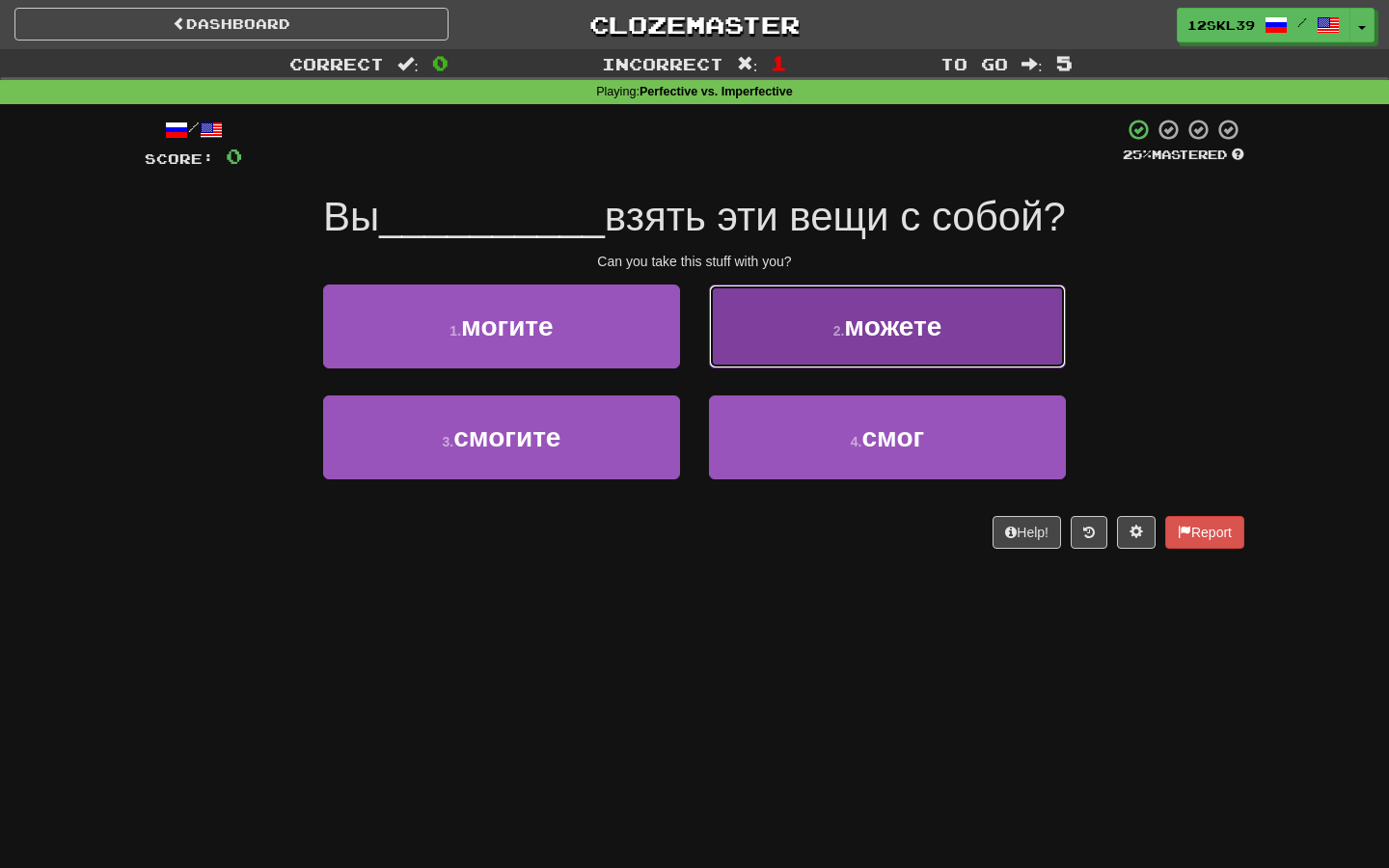 click on "2 .  можете" at bounding box center (887, 326) 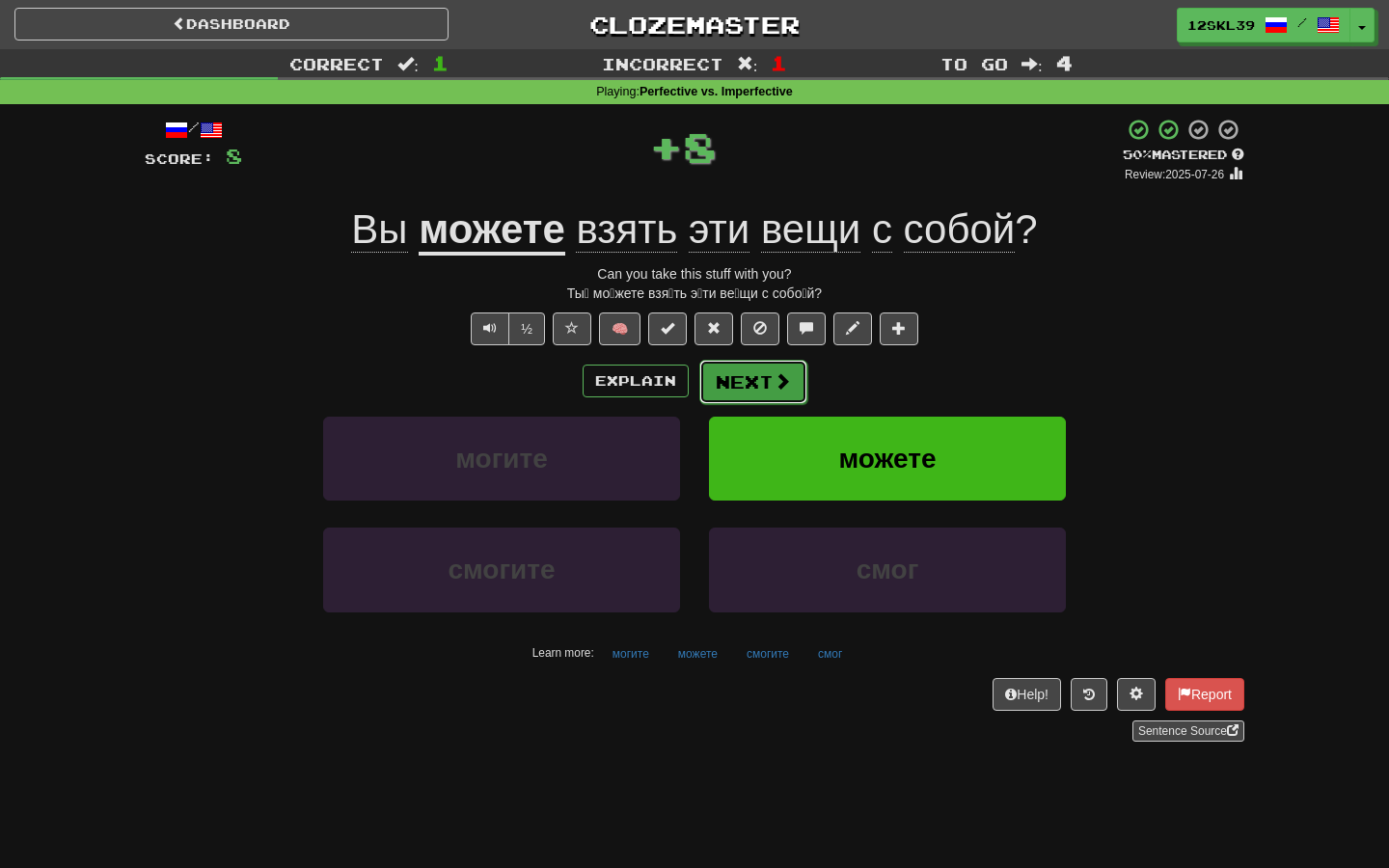 click at bounding box center (782, 381) 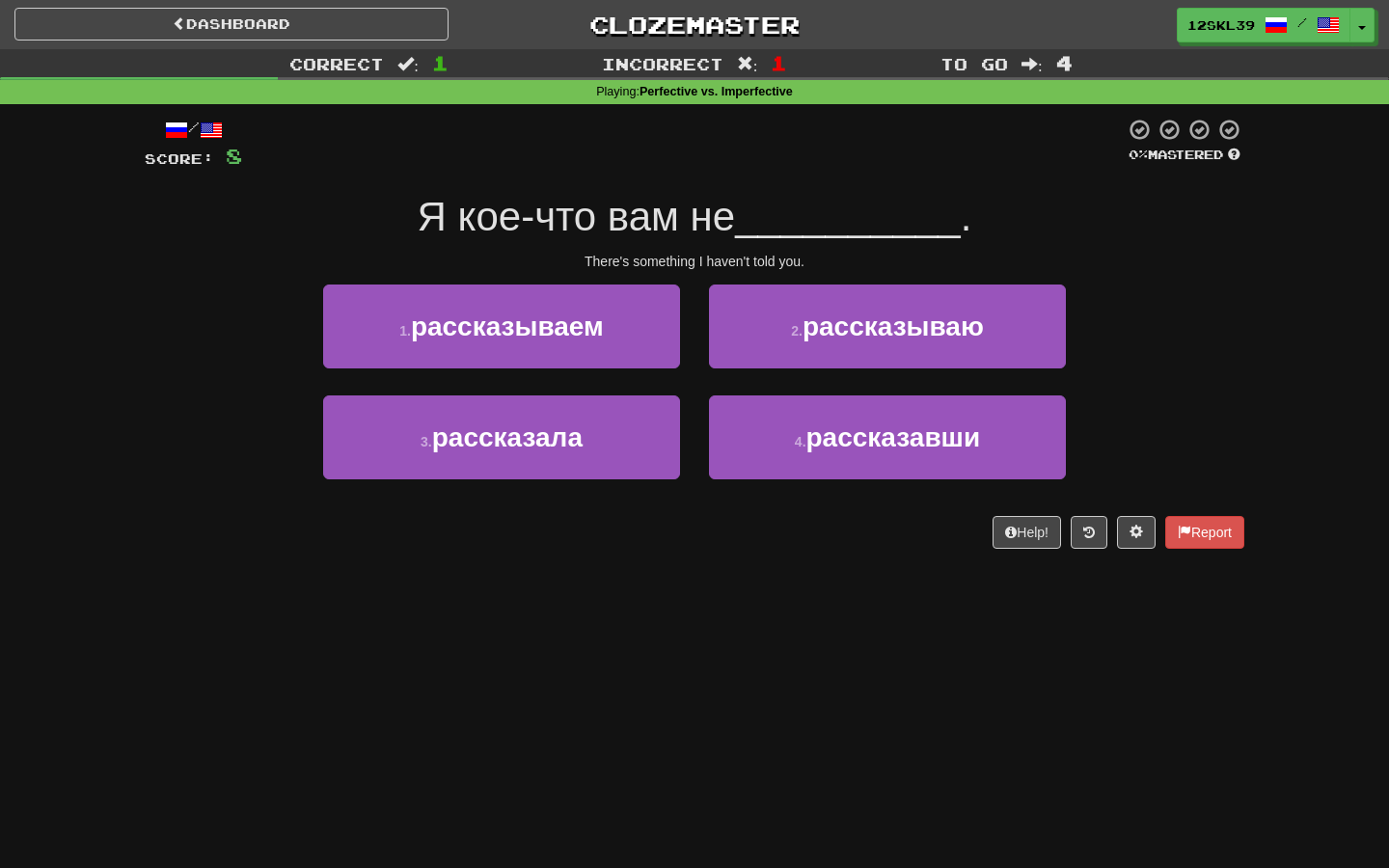 click on "There's something I haven't told you." at bounding box center (694, 261) 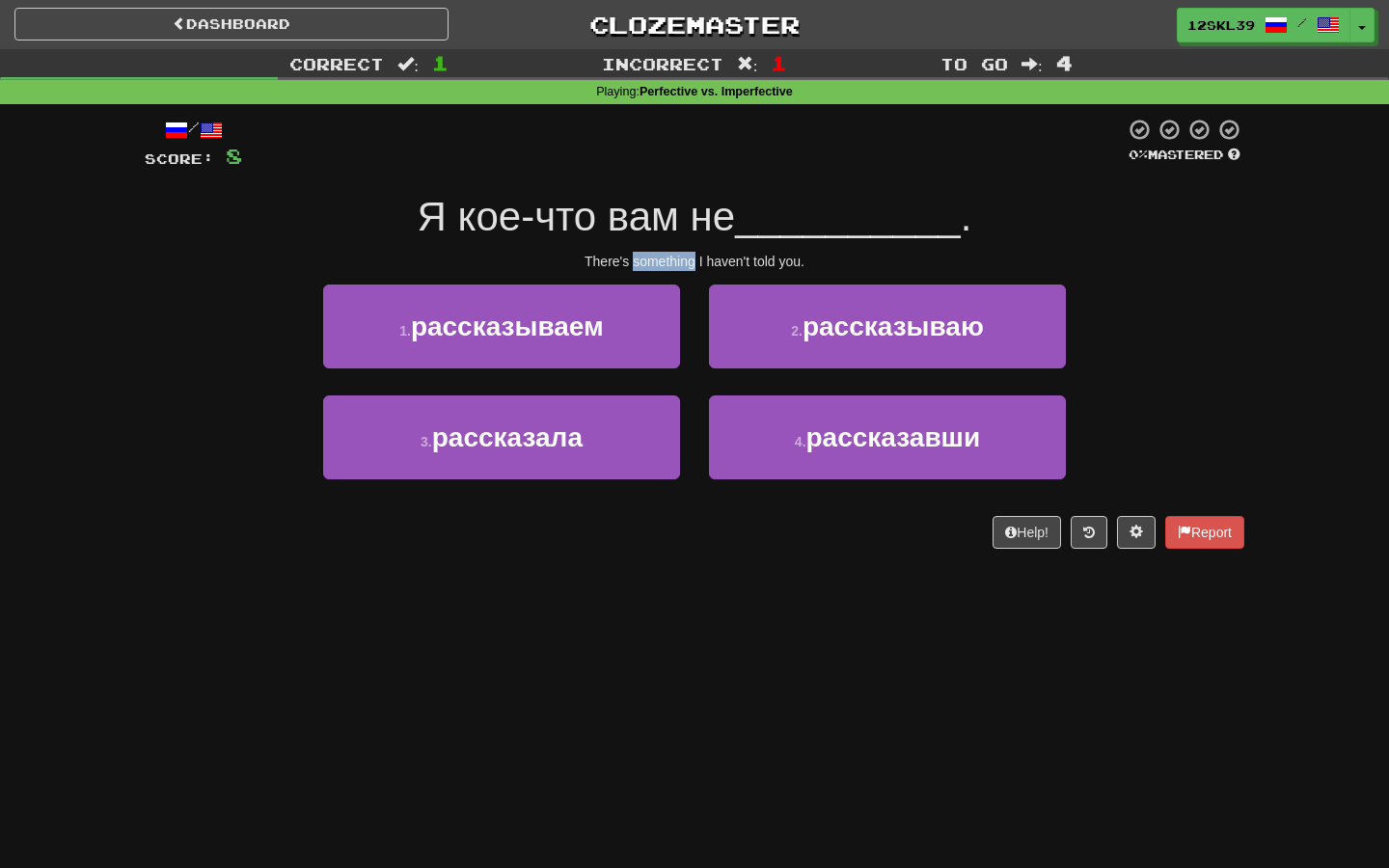 click on "There's something I haven't told you." at bounding box center [694, 261] 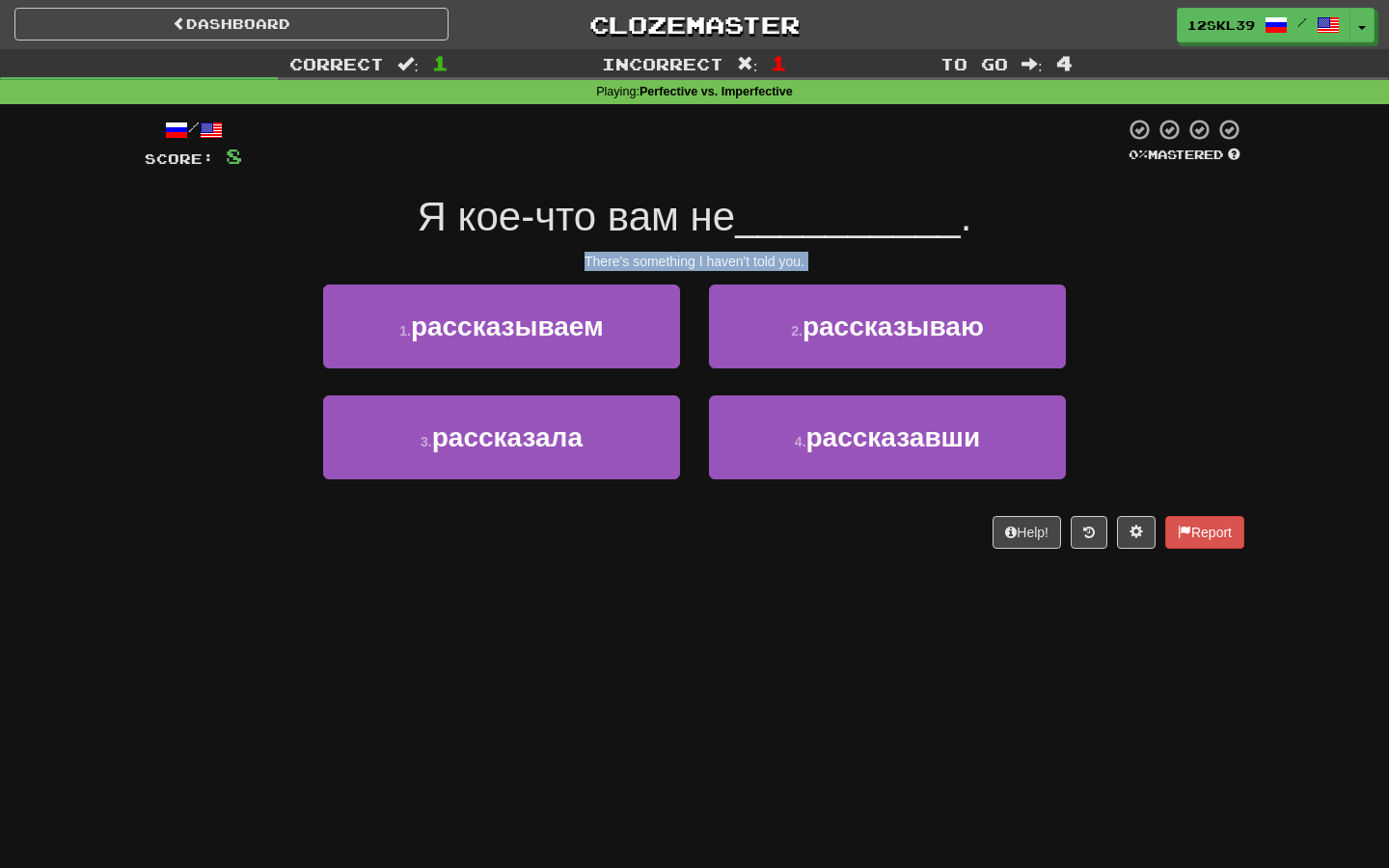 click on "There's something I haven't told you." at bounding box center (694, 261) 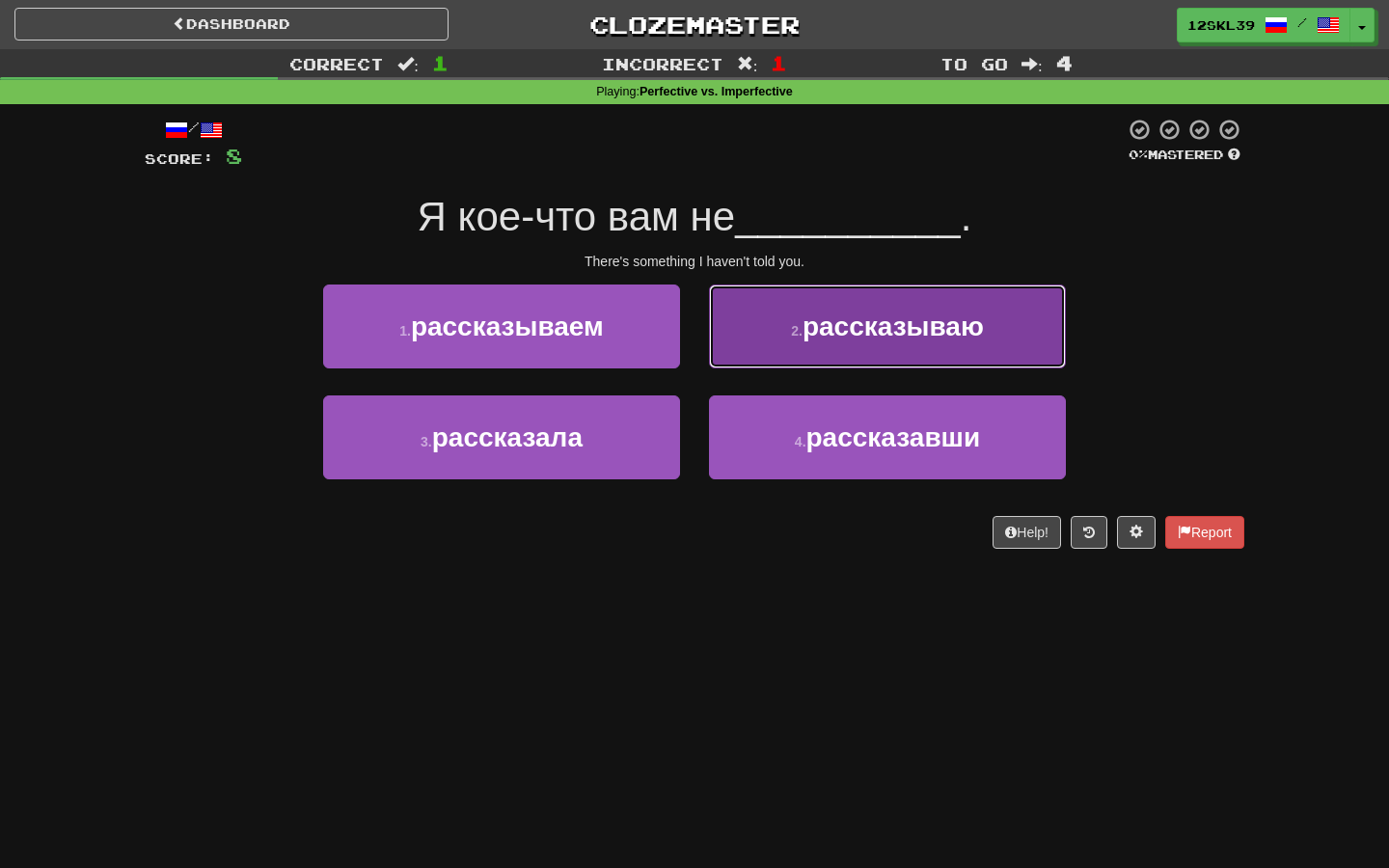 click on "2 .  рассказываю" at bounding box center (887, 326) 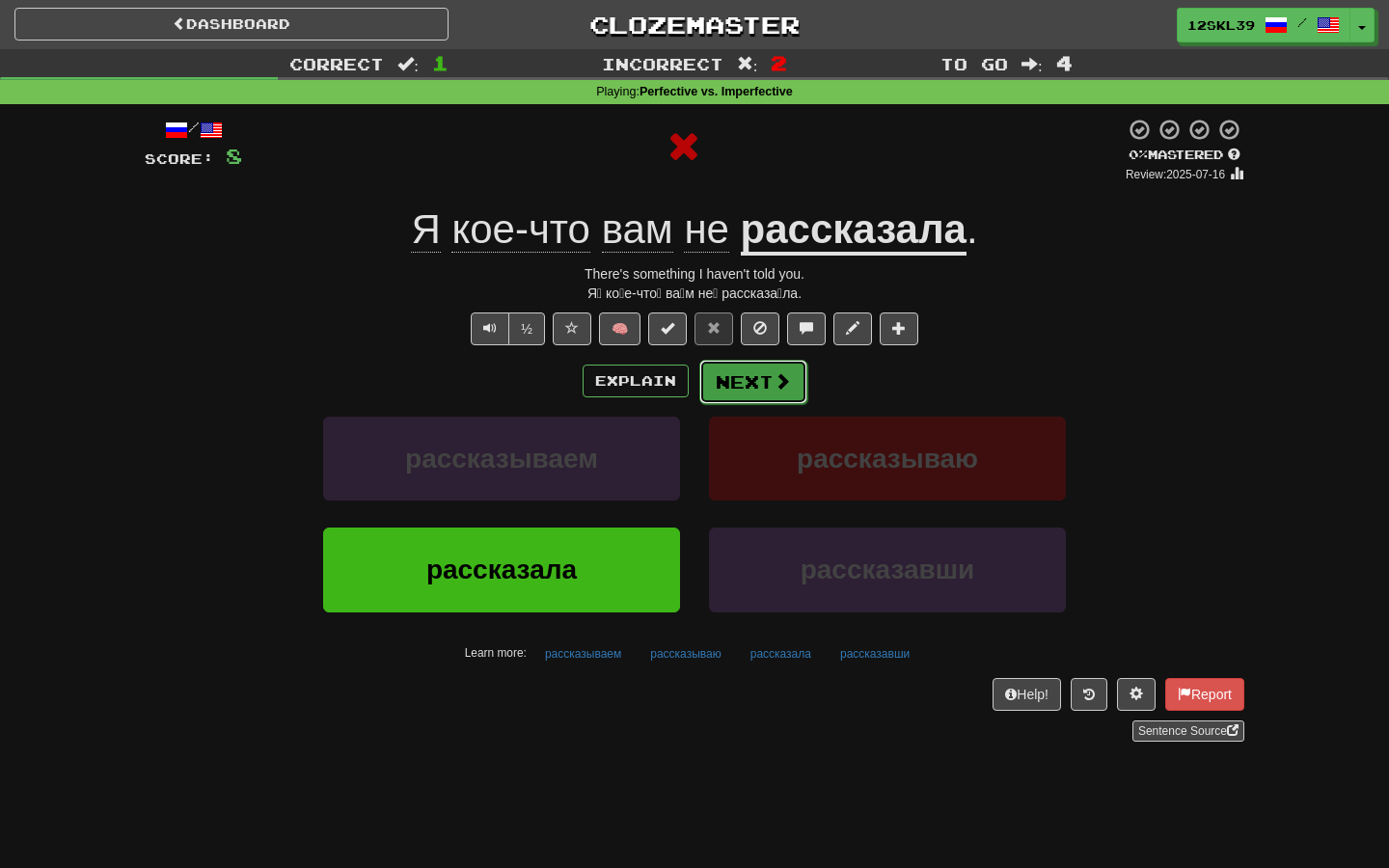 click on "Next" at bounding box center (753, 382) 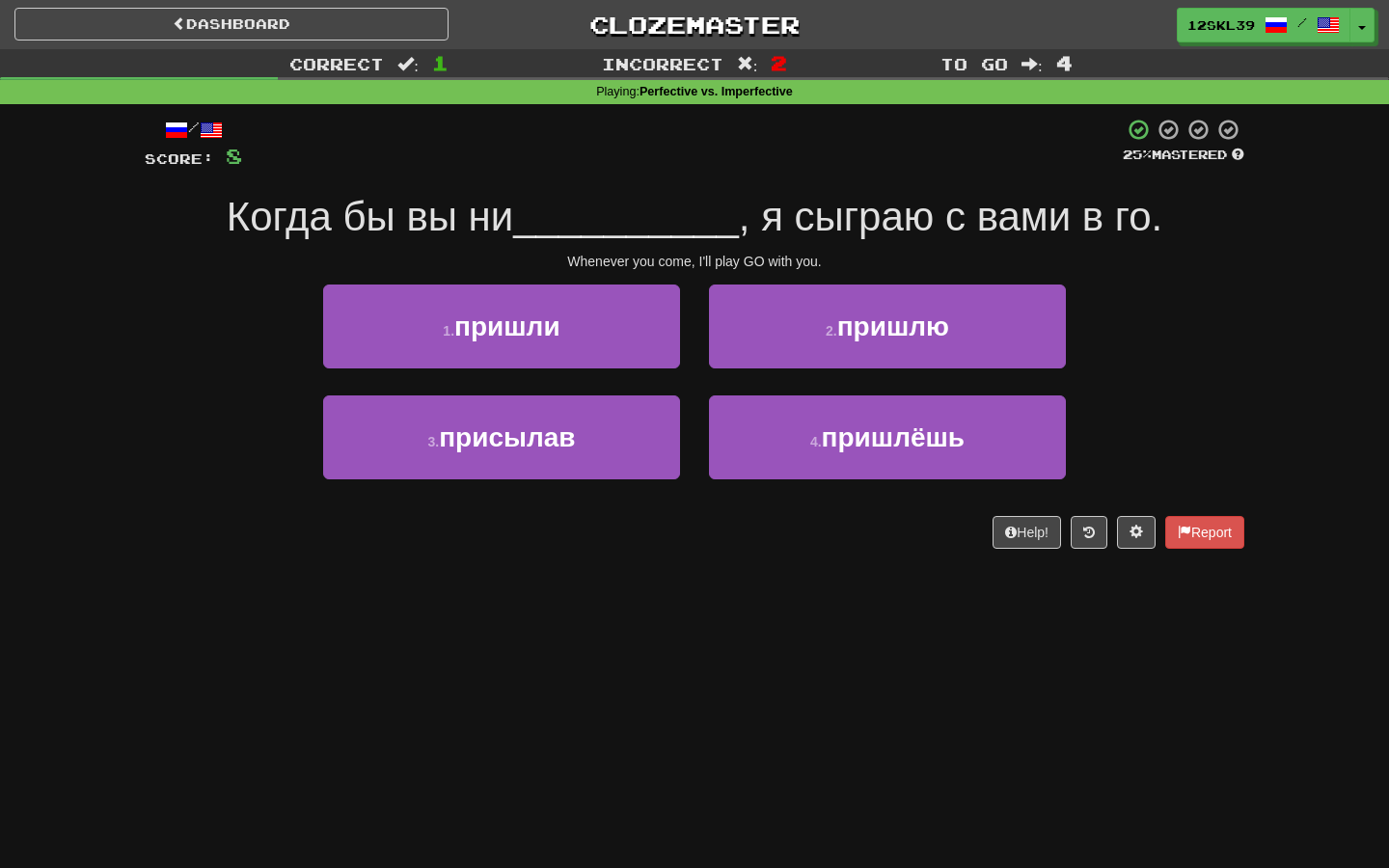 click on "__________" at bounding box center [626, 216] 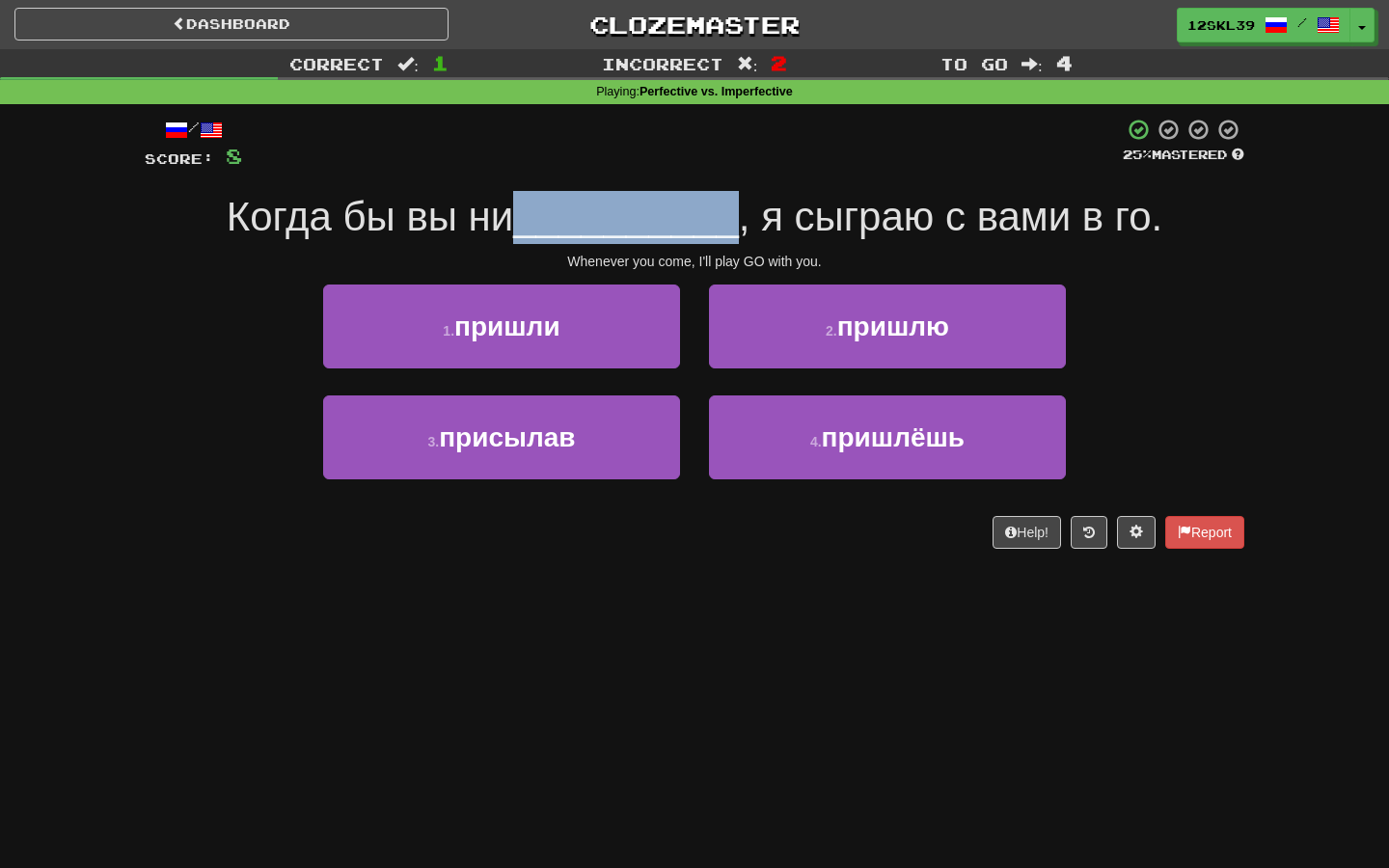 click on "__________" at bounding box center (626, 216) 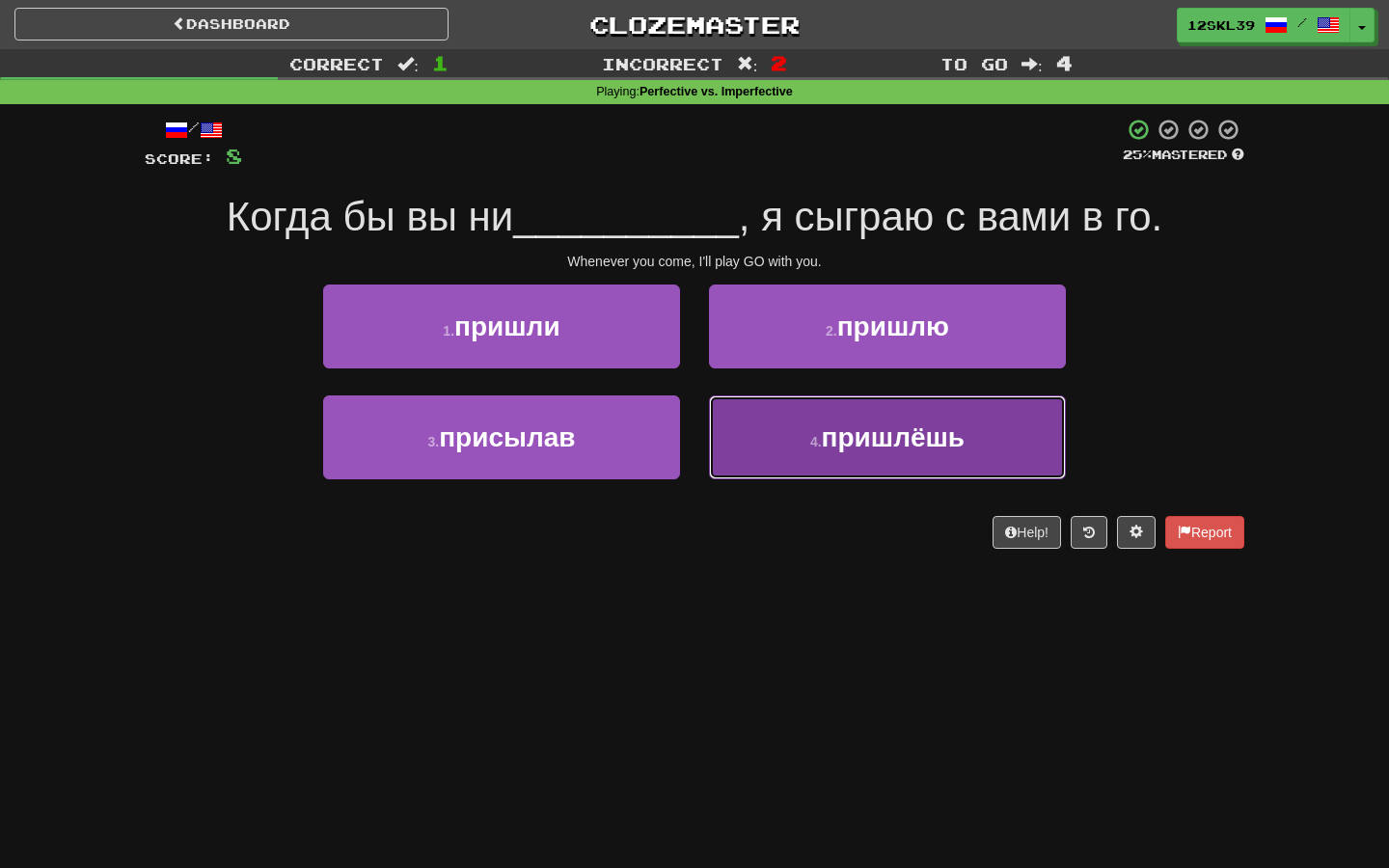 click on "4 .  пришлёшь" at bounding box center (887, 437) 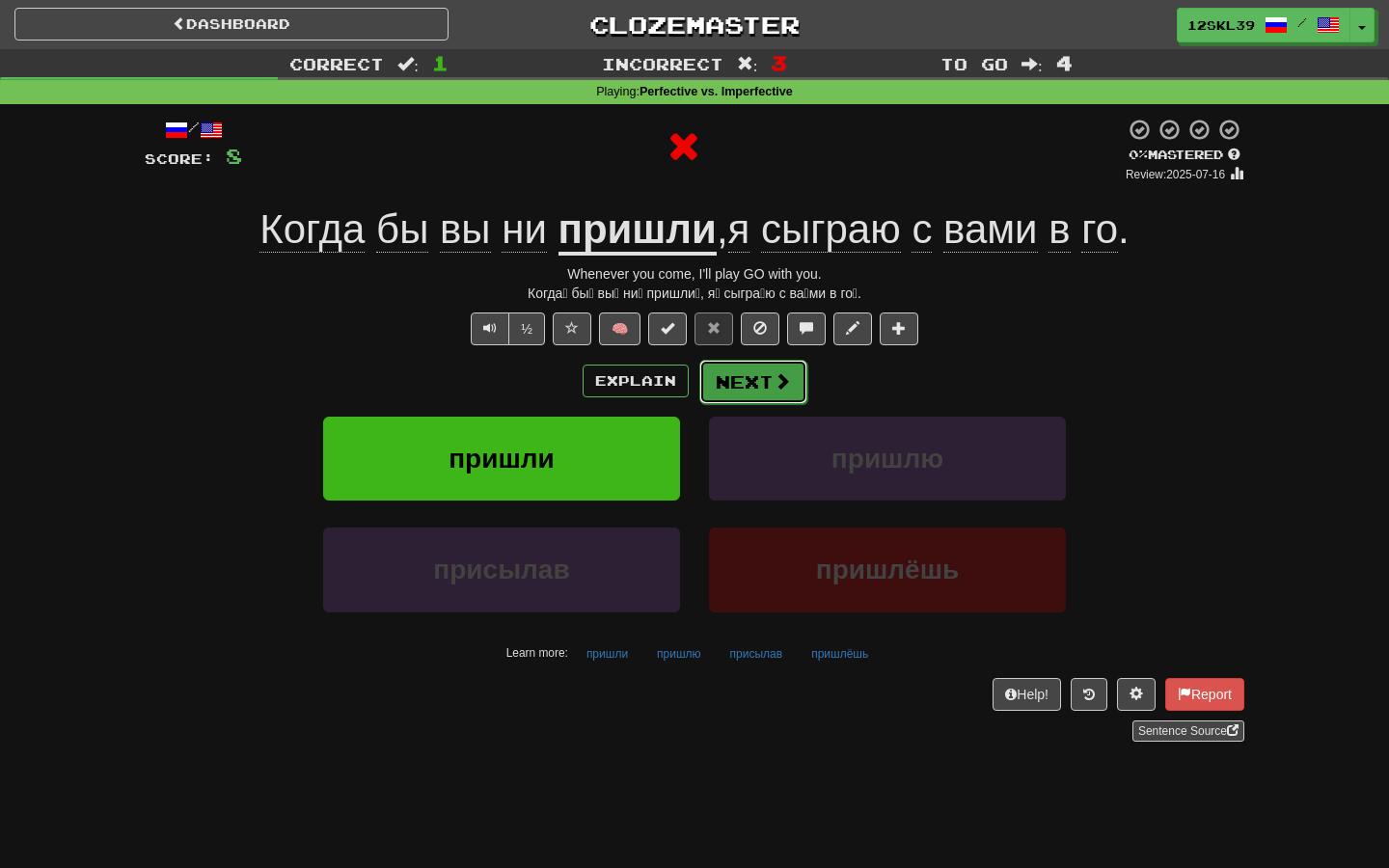 click on "Next" at bounding box center [753, 382] 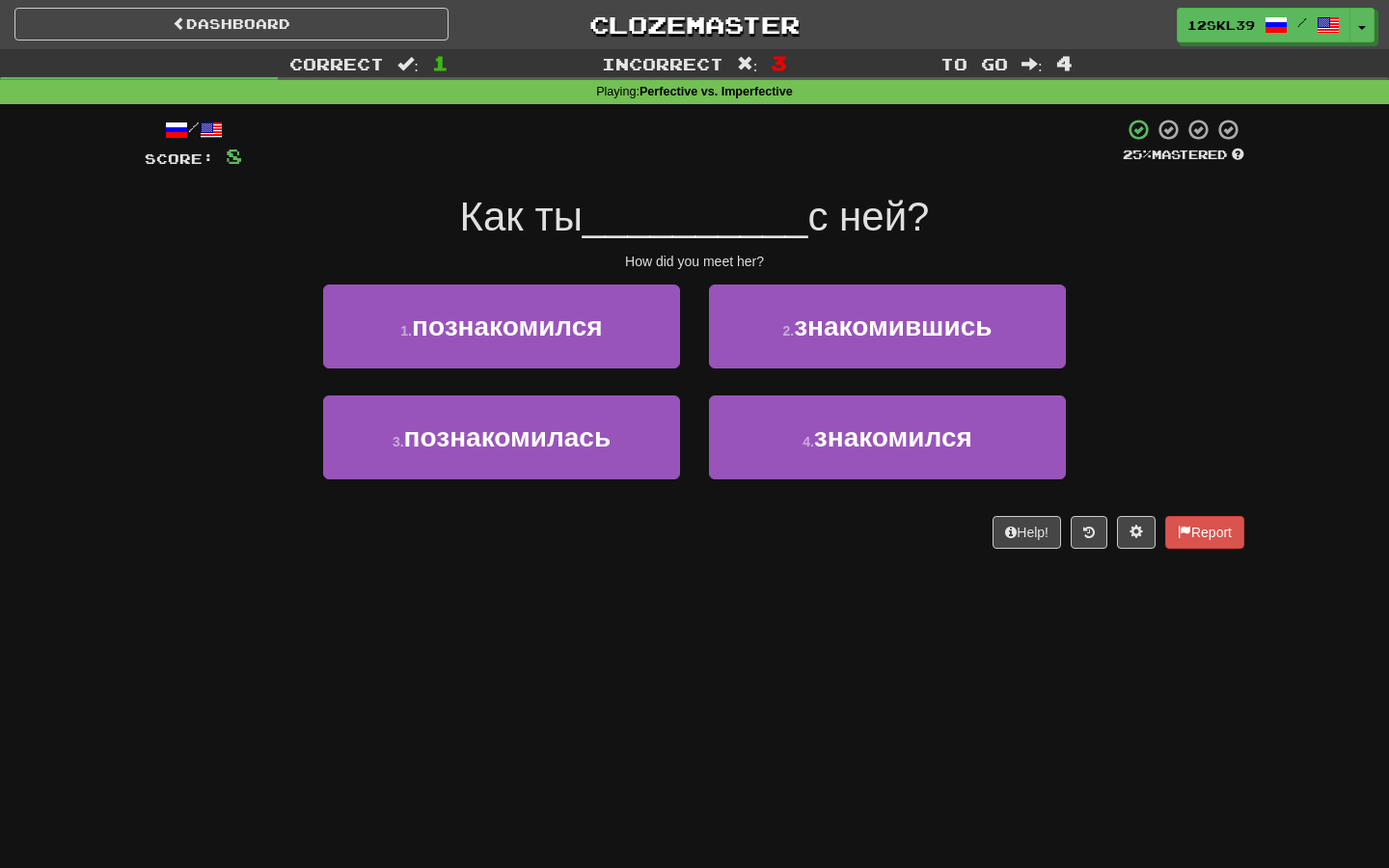 click on "How did you meet her?" at bounding box center (694, 261) 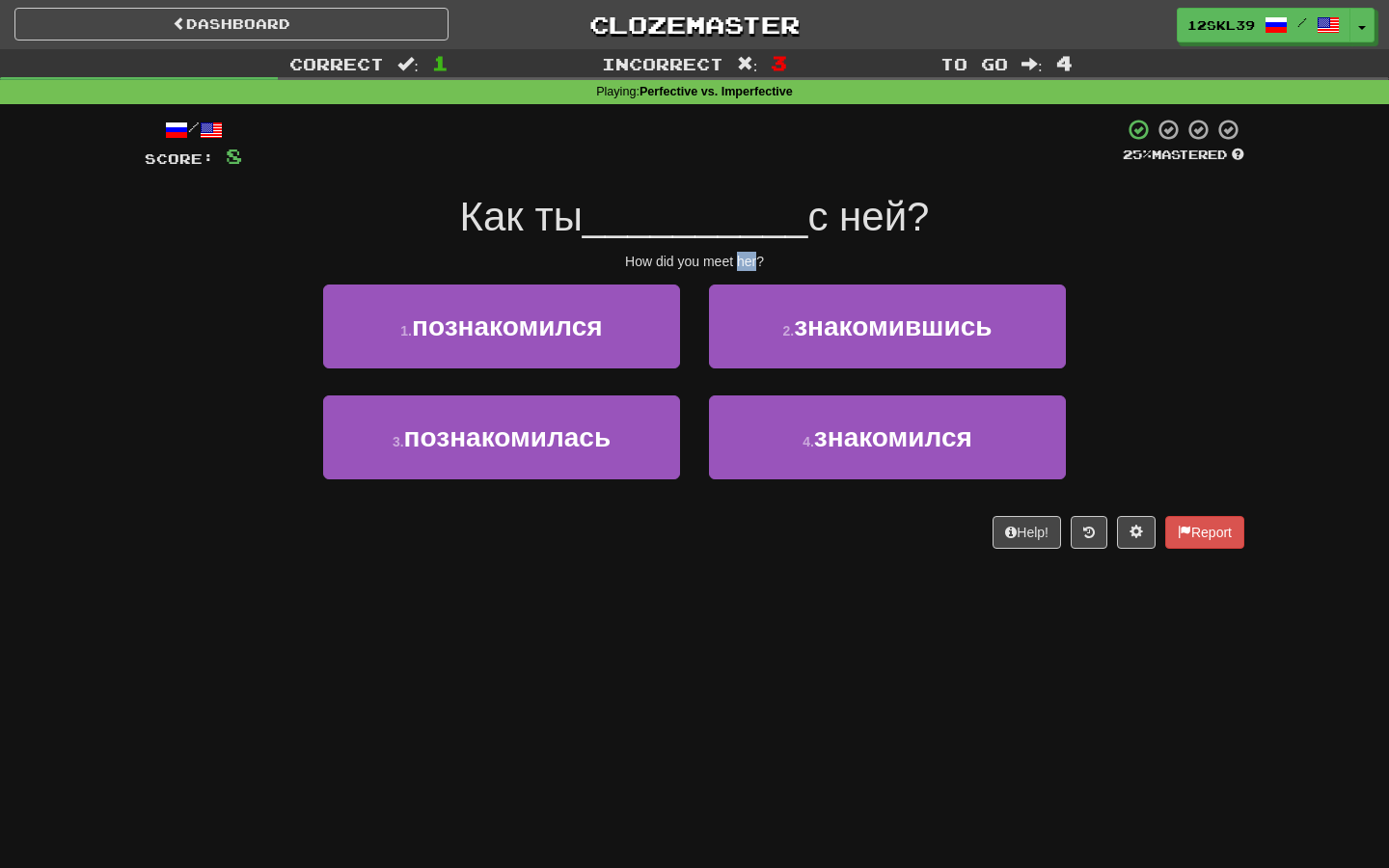 click on "How did you meet her?" at bounding box center (694, 261) 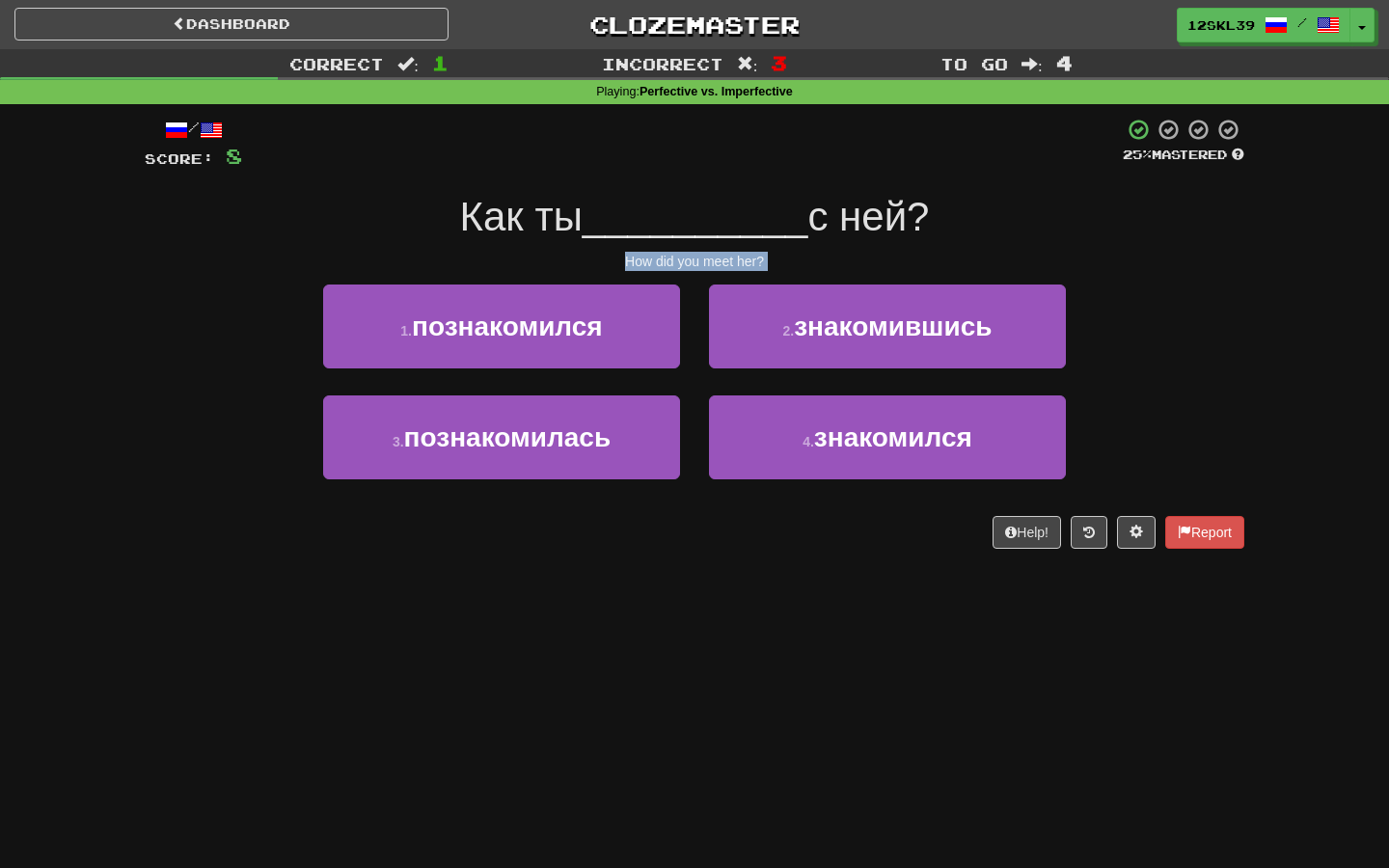 click on "How did you meet her?" at bounding box center (694, 261) 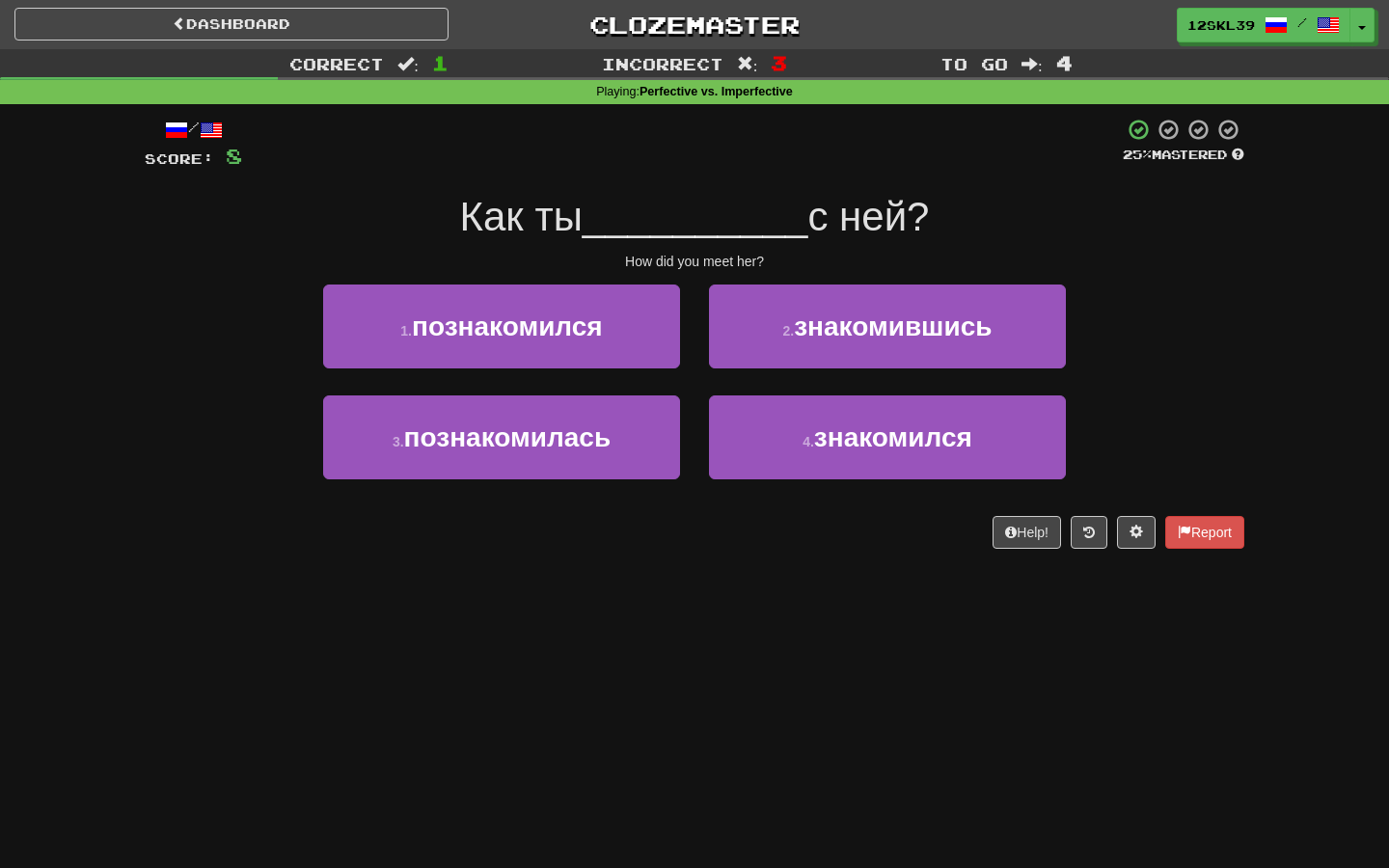 click on "How did you meet her?" at bounding box center (694, 261) 